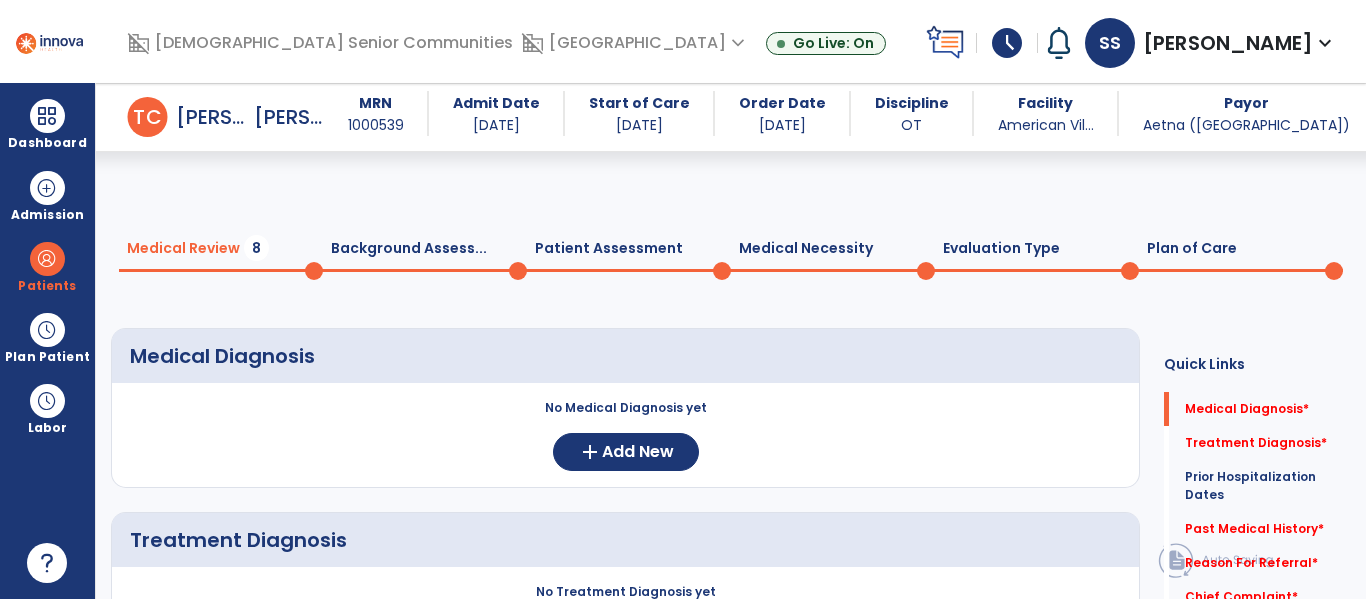 scroll, scrollTop: 0, scrollLeft: 0, axis: both 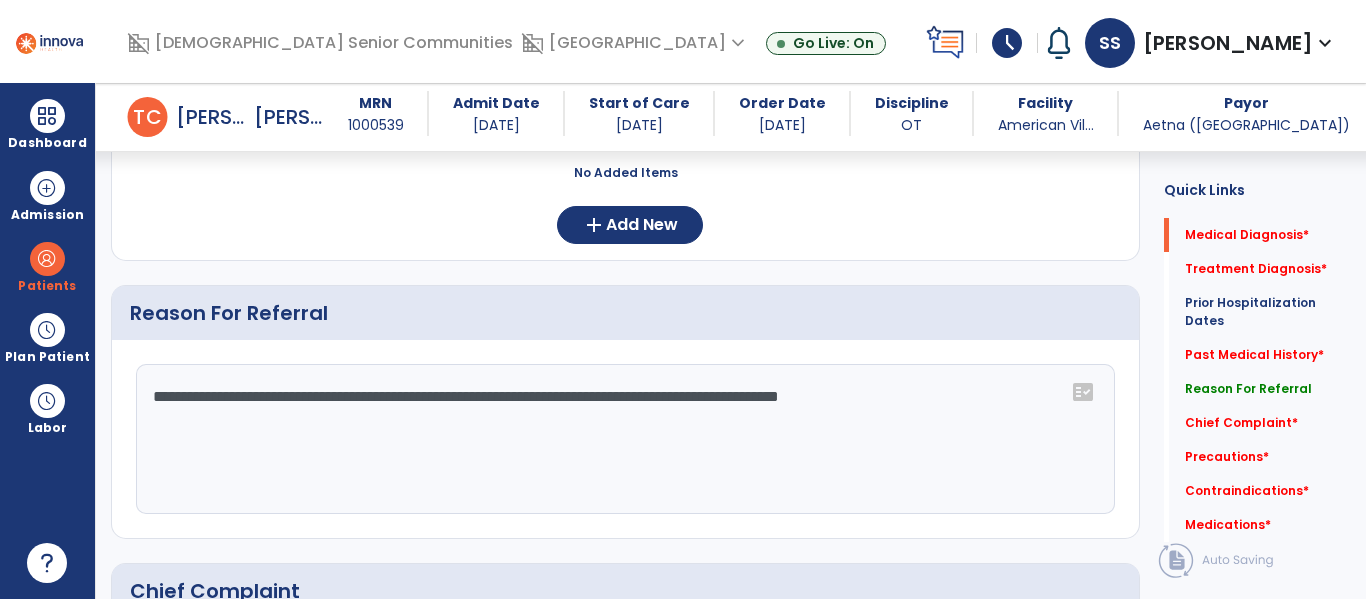 type on "**********" 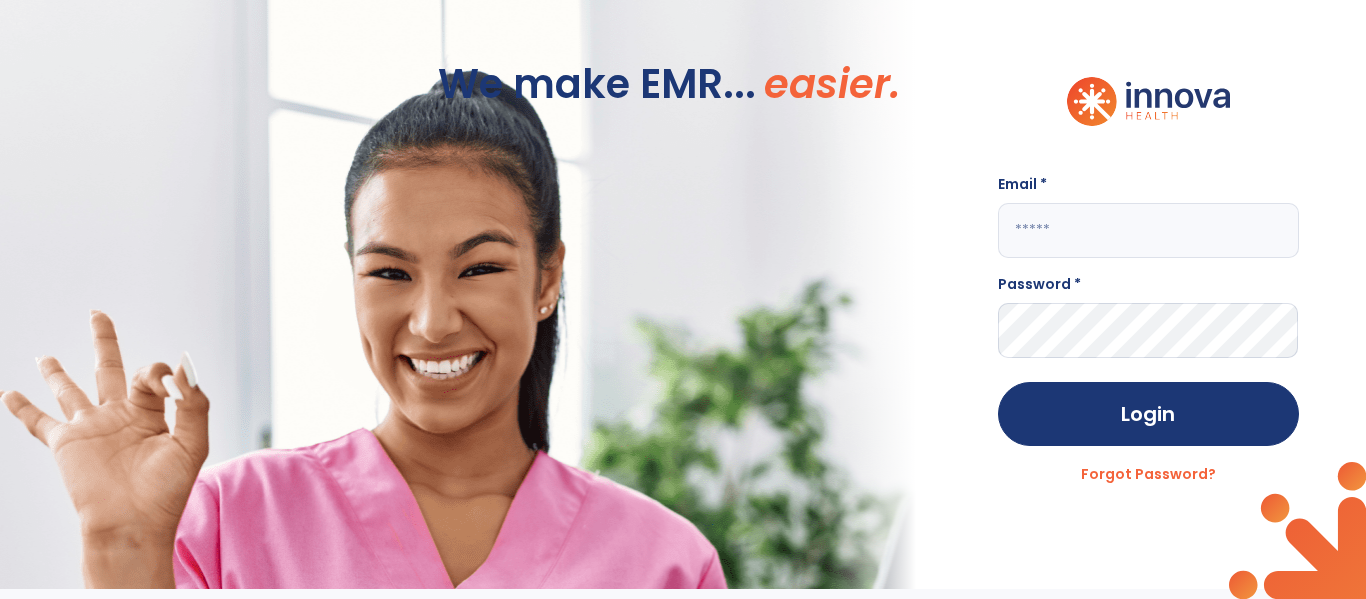 scroll, scrollTop: 0, scrollLeft: 0, axis: both 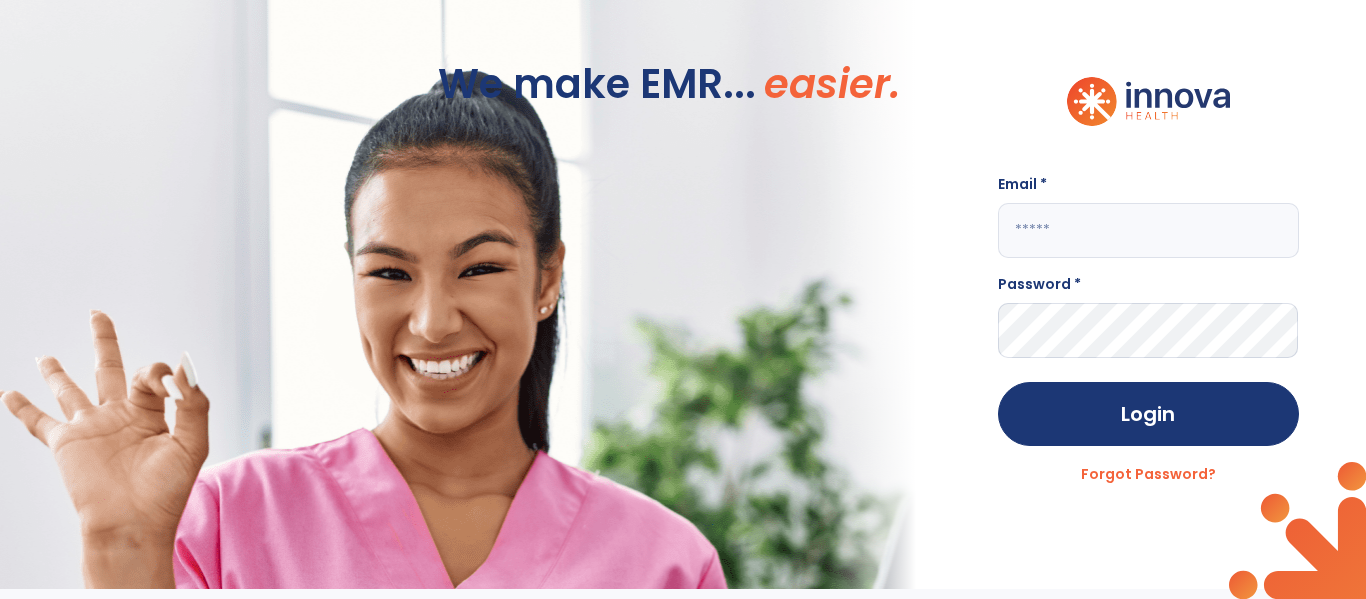 click 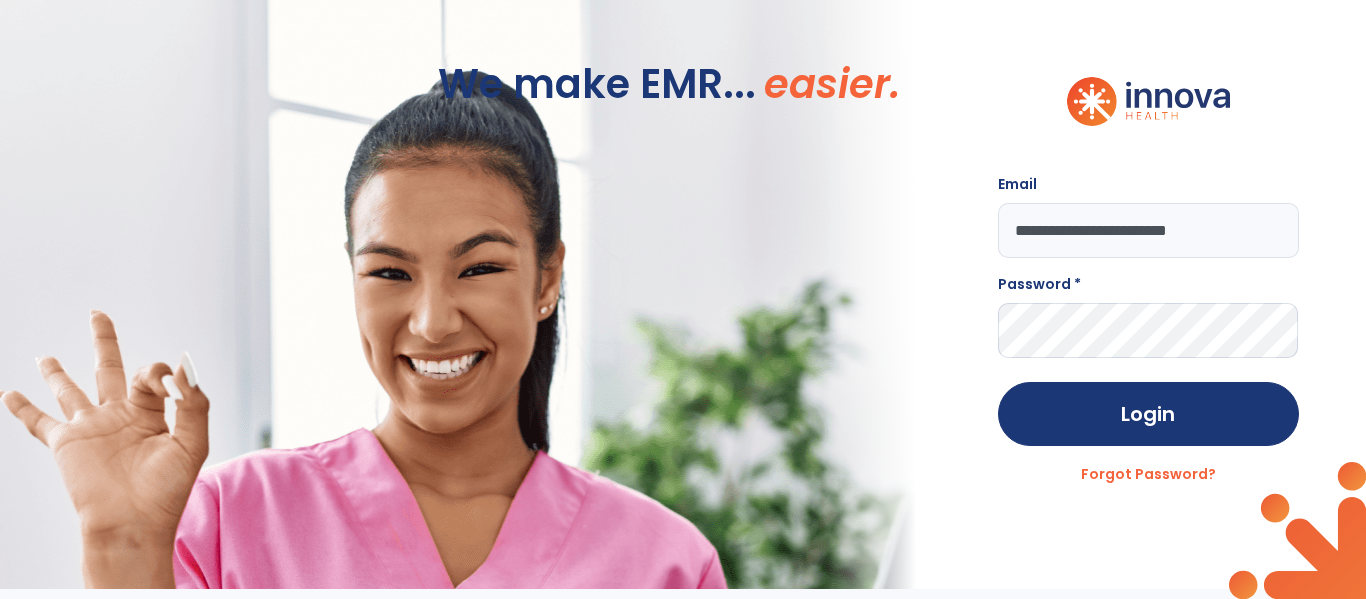type on "**********" 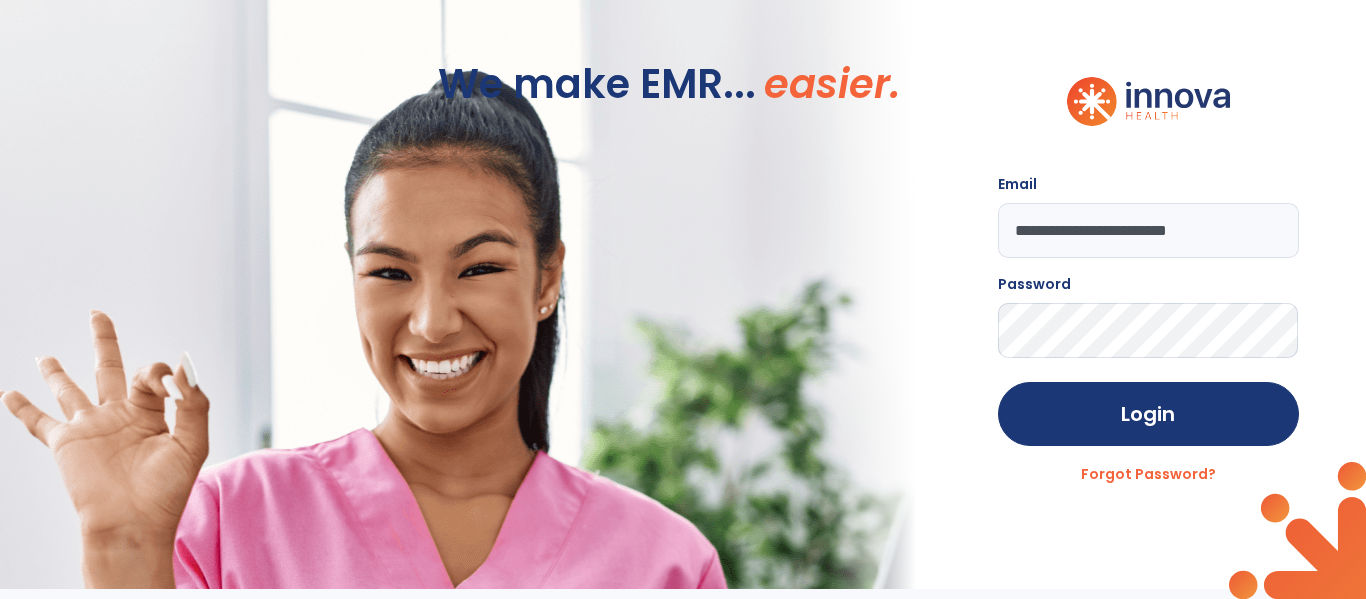 click on "Login" 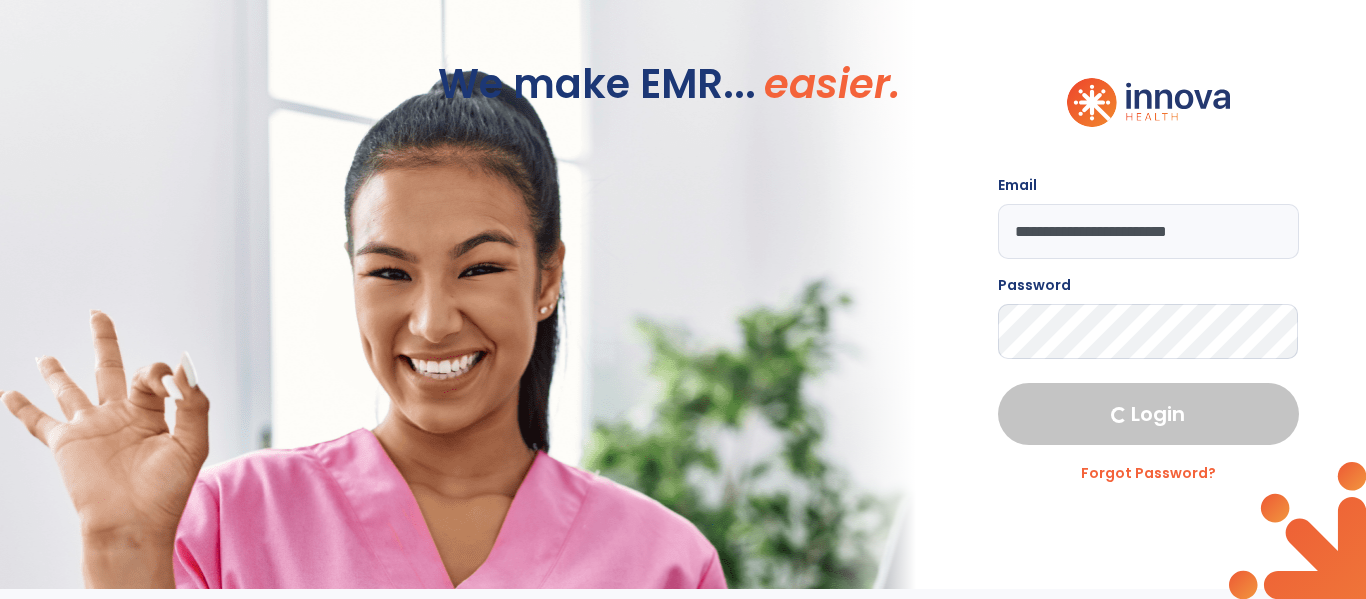 select on "****" 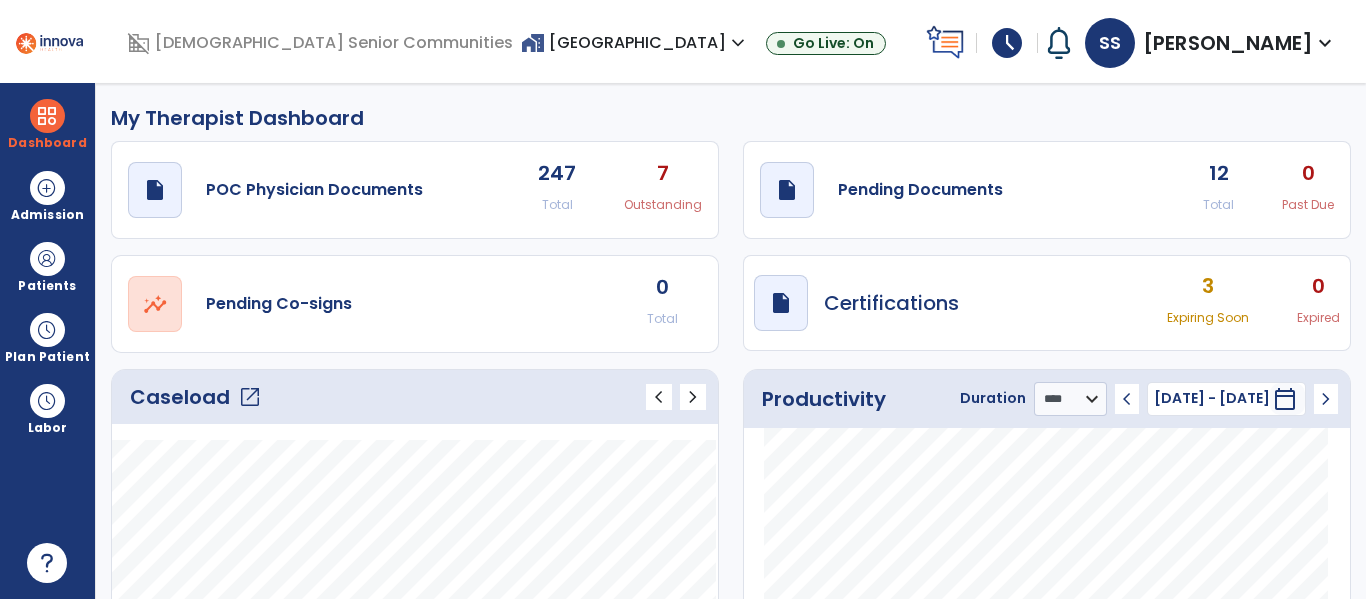 scroll, scrollTop: 175, scrollLeft: 0, axis: vertical 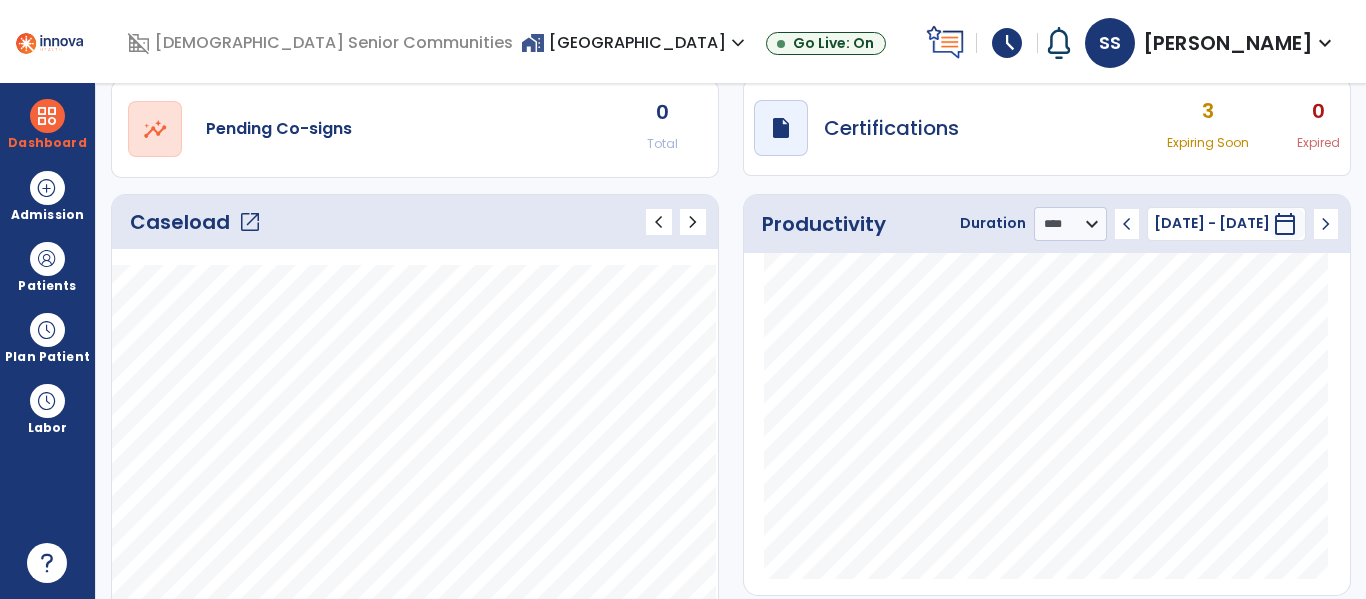 click on "Caseload   open_in_new   chevron_left   chevron_right" 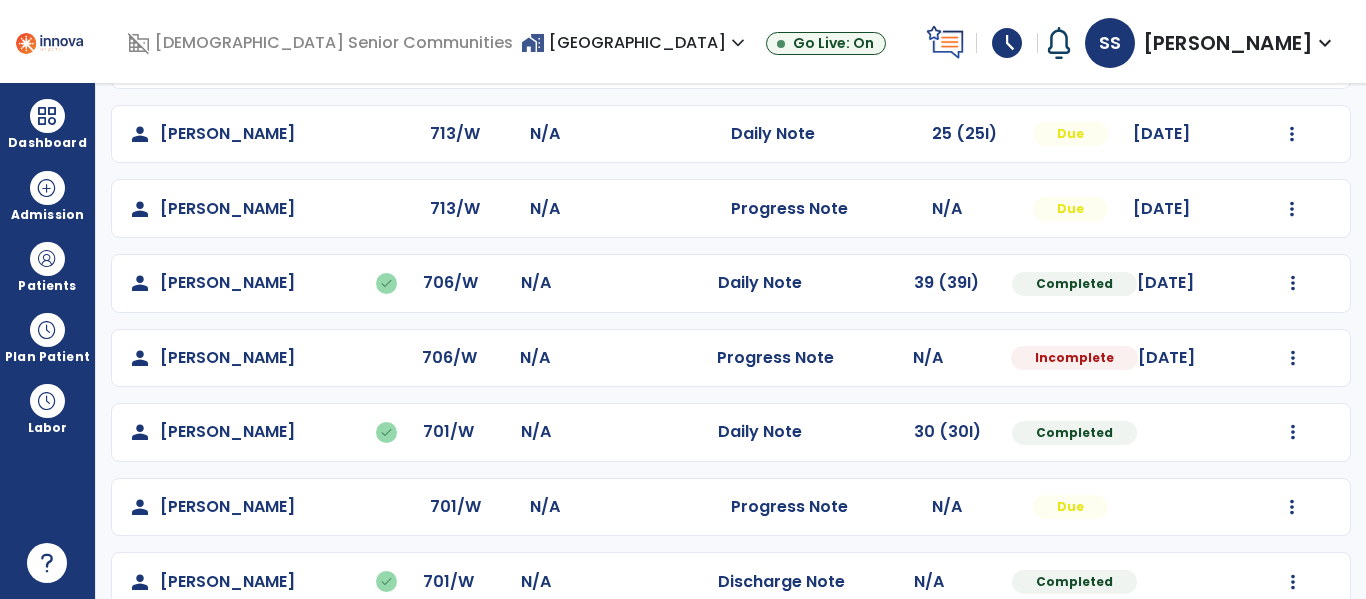 scroll, scrollTop: 1037, scrollLeft: 0, axis: vertical 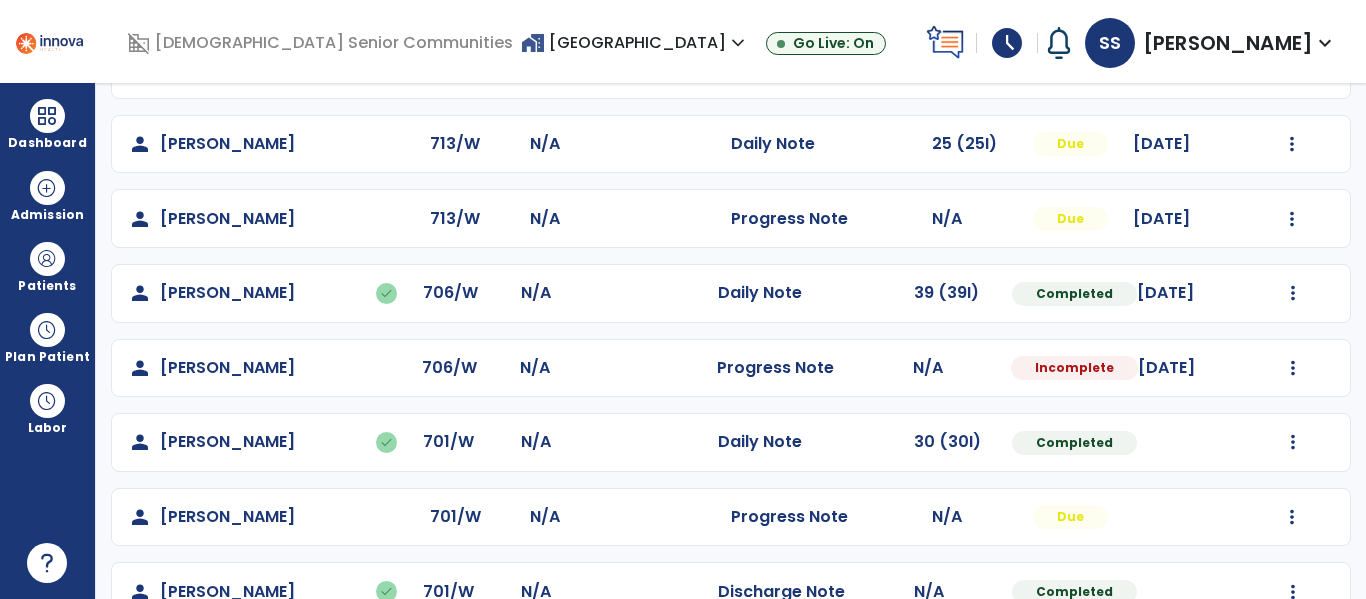 click on "Mark Visit As Complete   Reset Note   Open Document   G + C Mins" 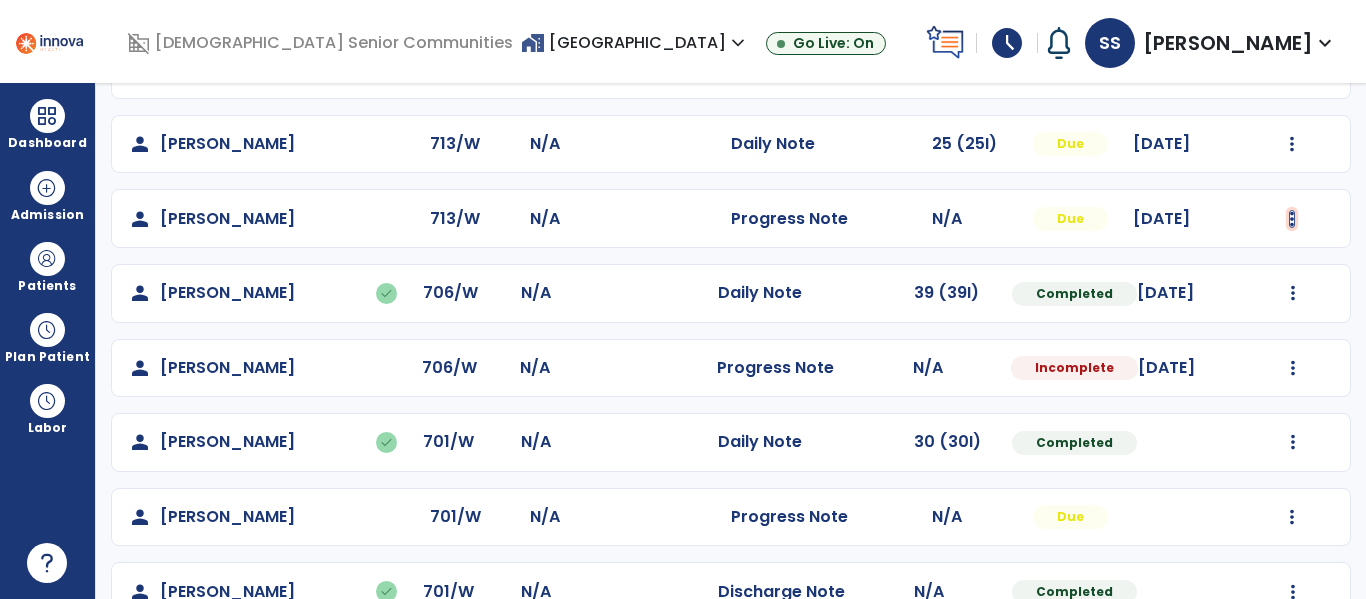 click at bounding box center (1292, -749) 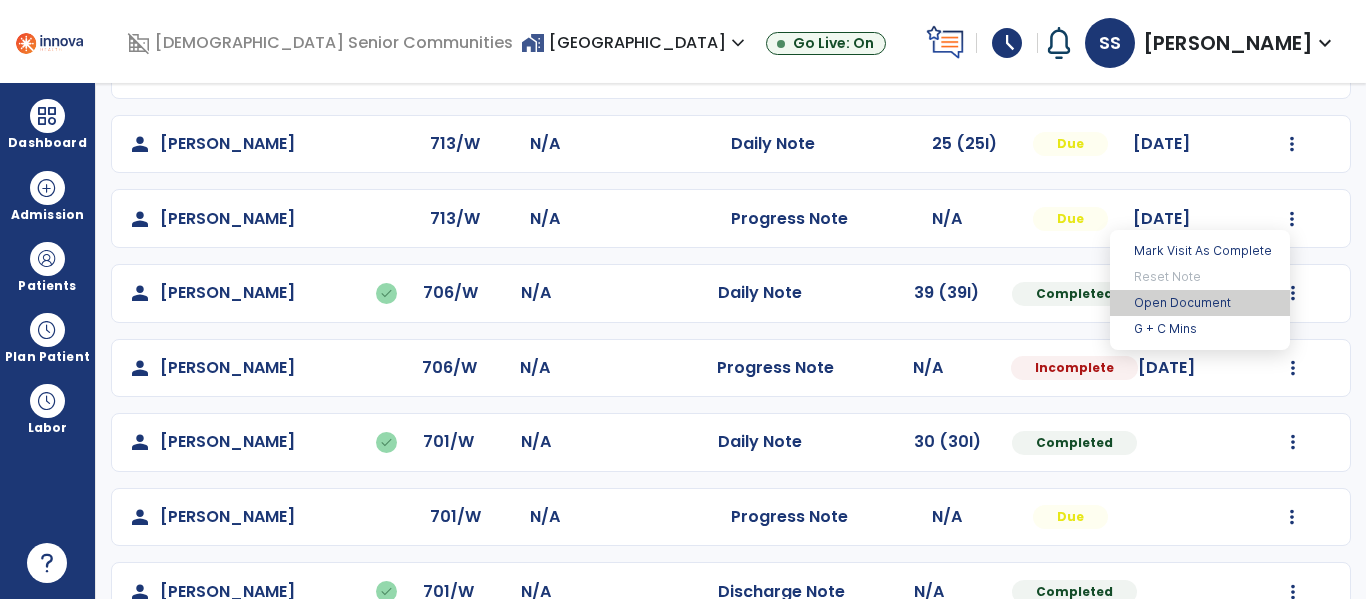 click on "Open Document" at bounding box center [1200, 303] 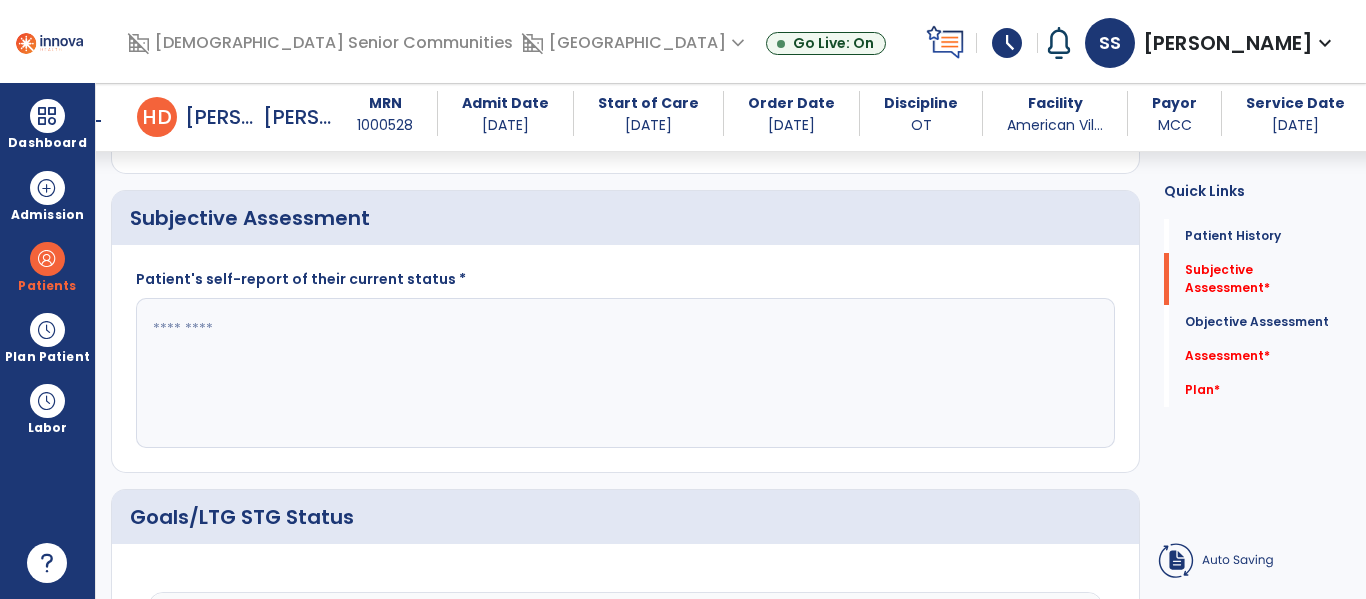 scroll, scrollTop: 399, scrollLeft: 0, axis: vertical 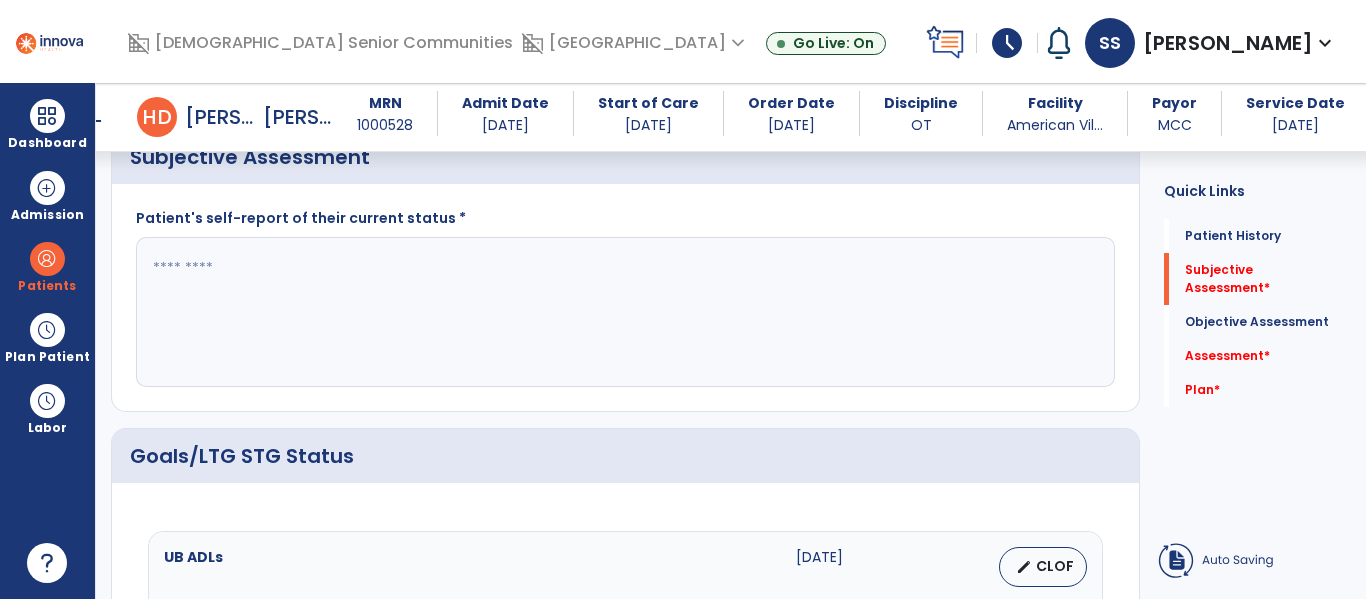click 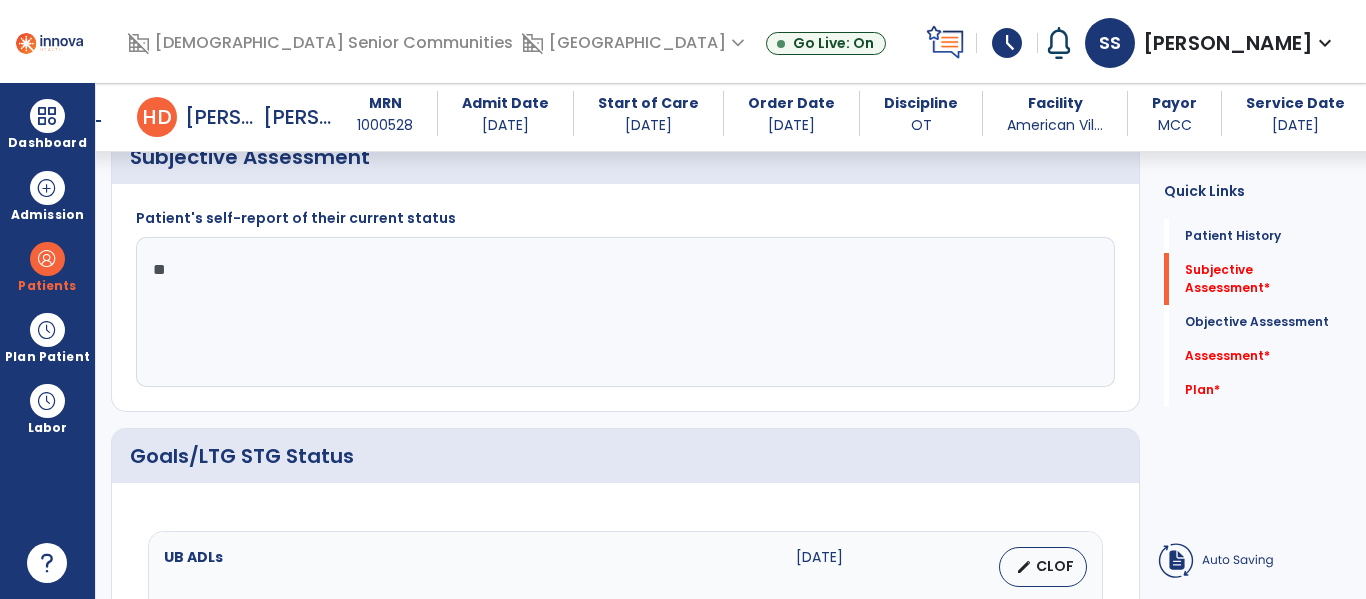 type on "*" 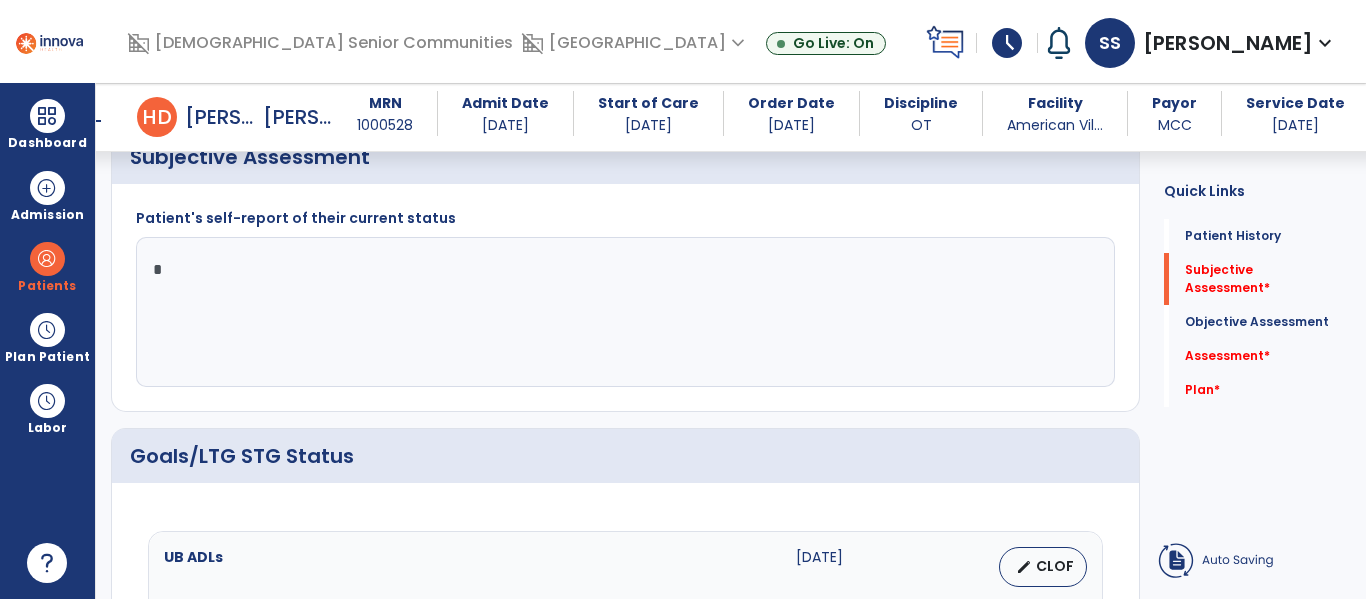 type 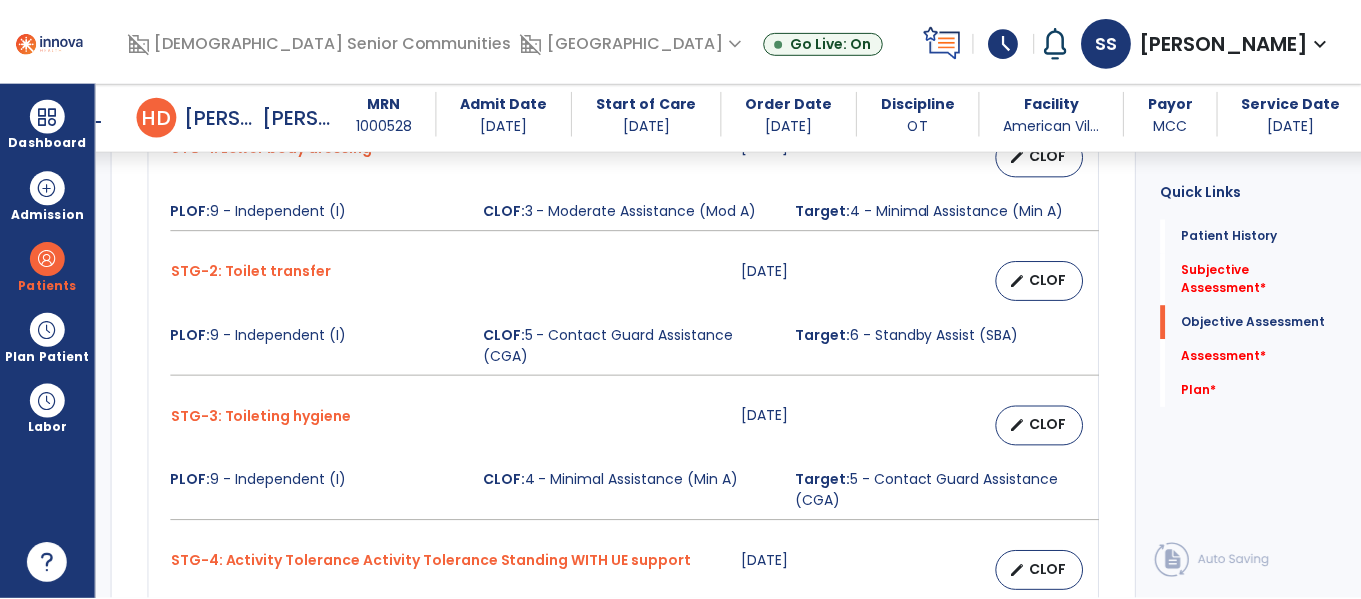 scroll, scrollTop: 1360, scrollLeft: 0, axis: vertical 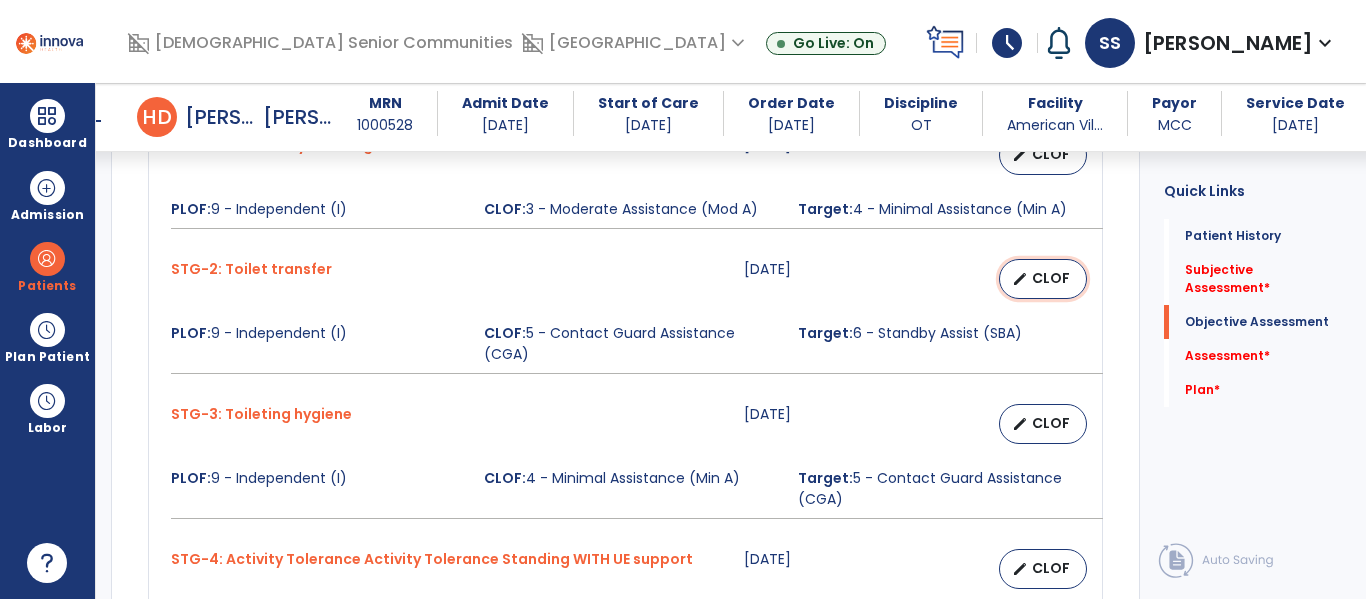 click on "edit" at bounding box center (1020, 279) 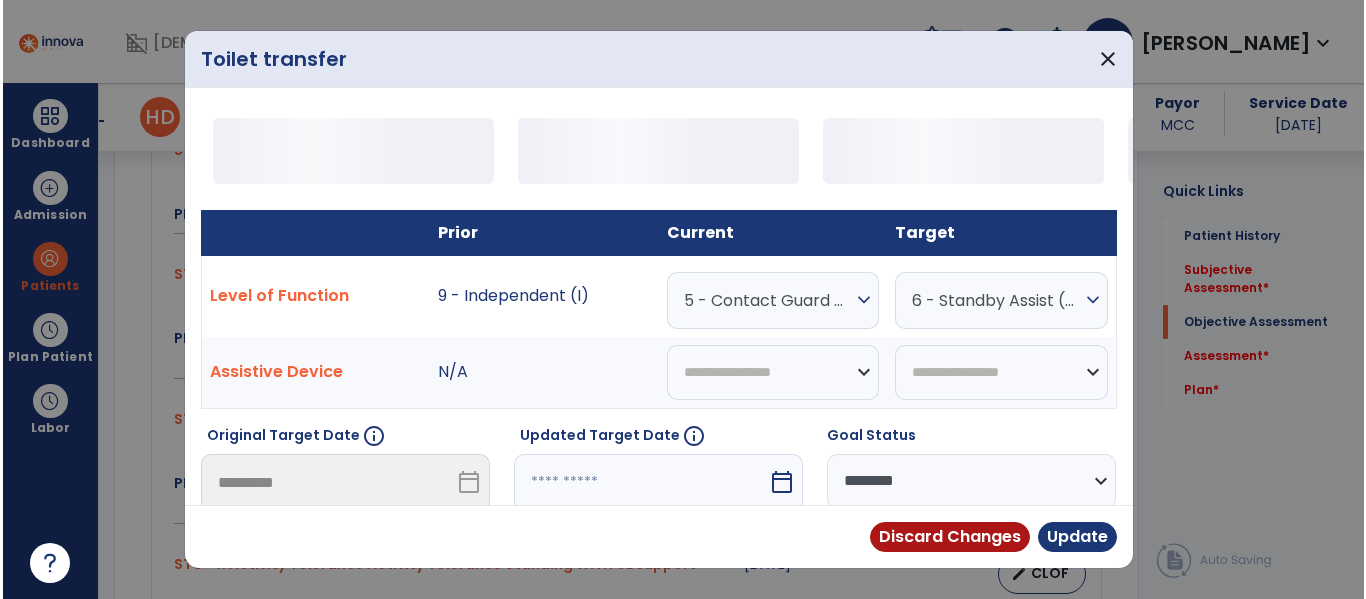 scroll, scrollTop: 1360, scrollLeft: 0, axis: vertical 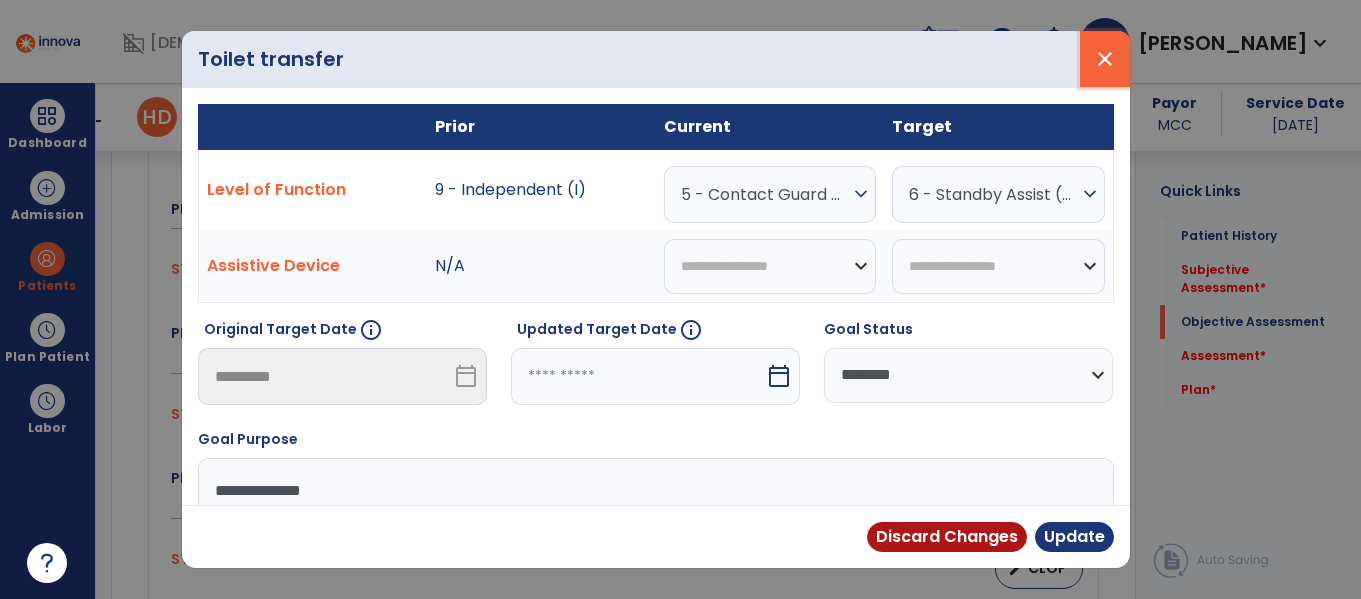 click on "close" at bounding box center (1105, 59) 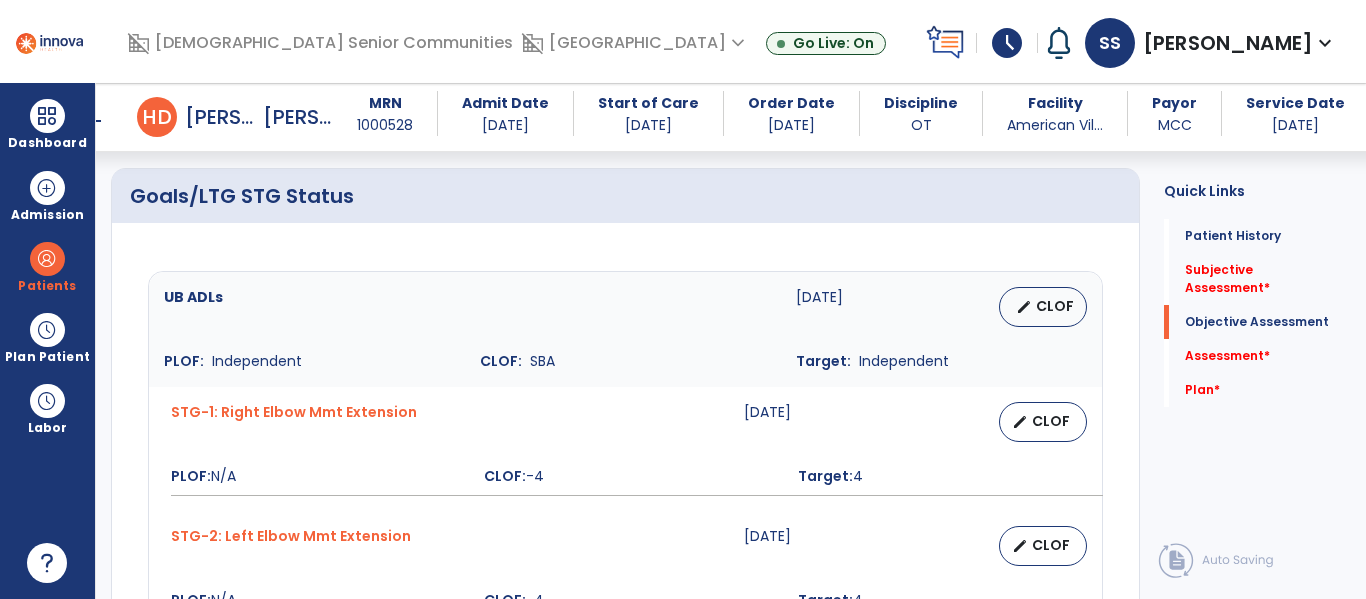scroll, scrollTop: 541, scrollLeft: 0, axis: vertical 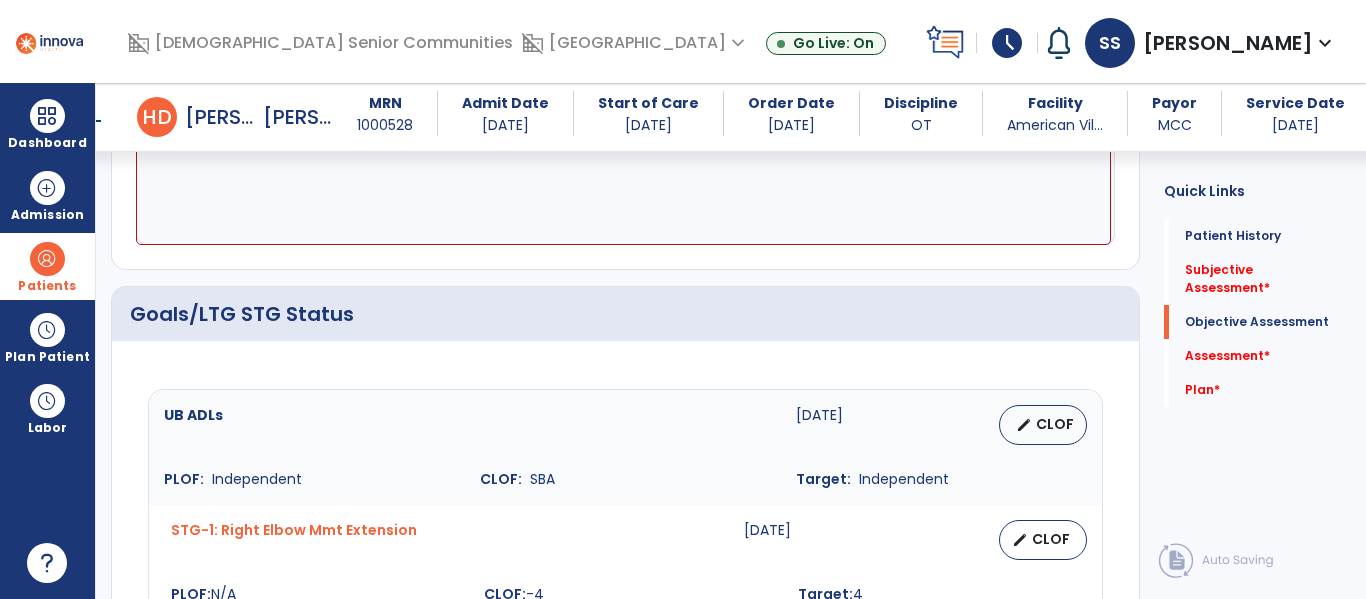 click on "Patients" at bounding box center (47, 286) 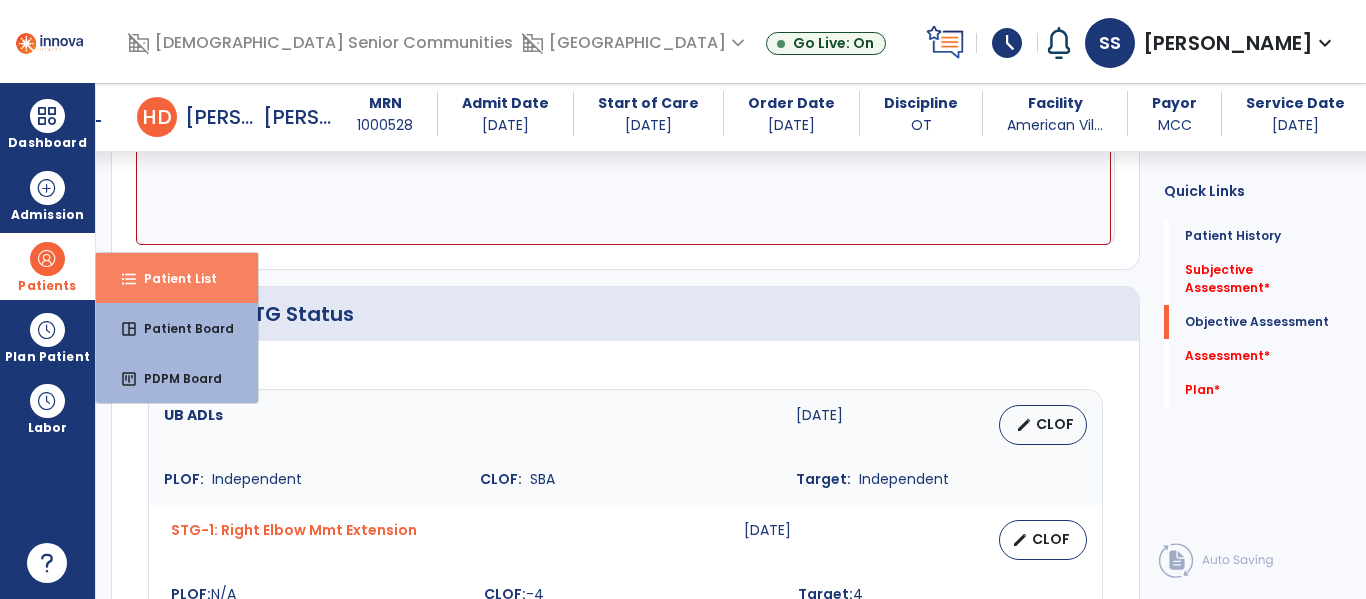 click on "Patient List" at bounding box center [172, 278] 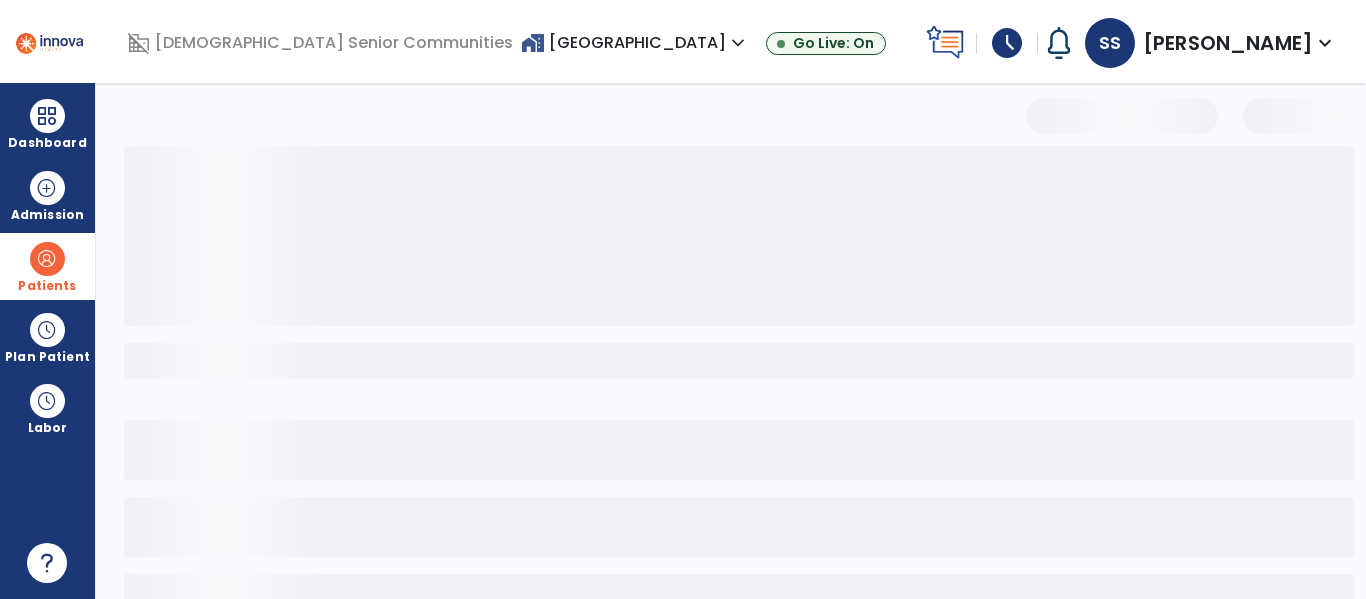scroll, scrollTop: 144, scrollLeft: 0, axis: vertical 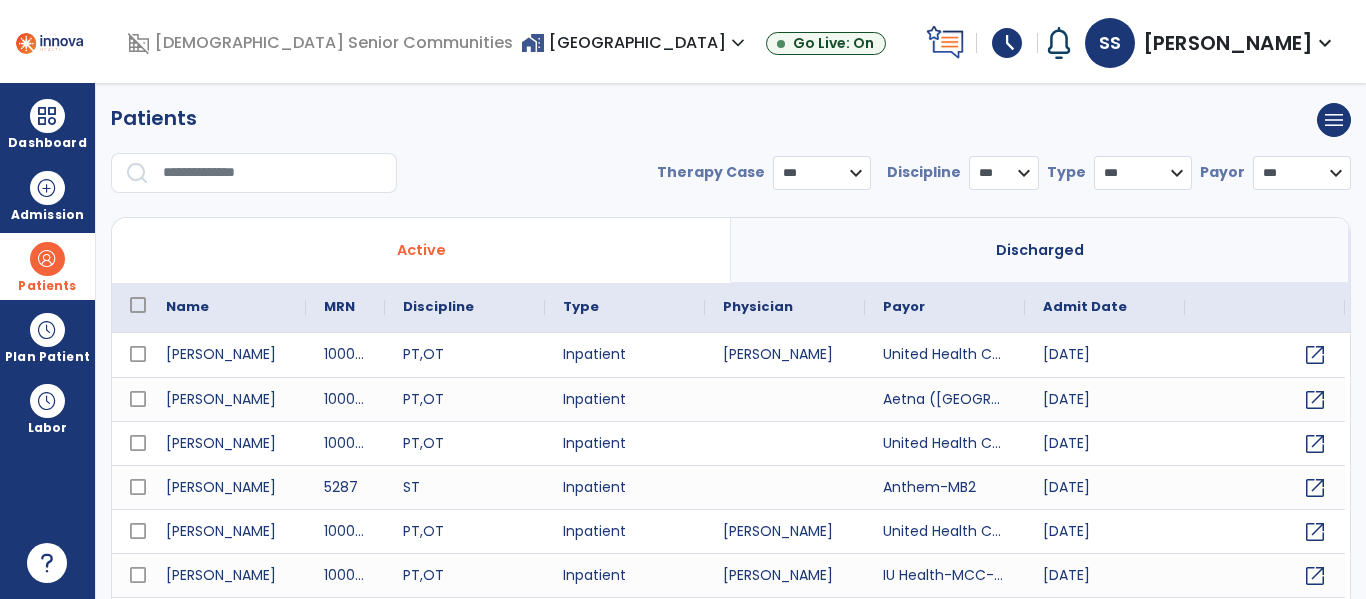 click at bounding box center (273, 173) 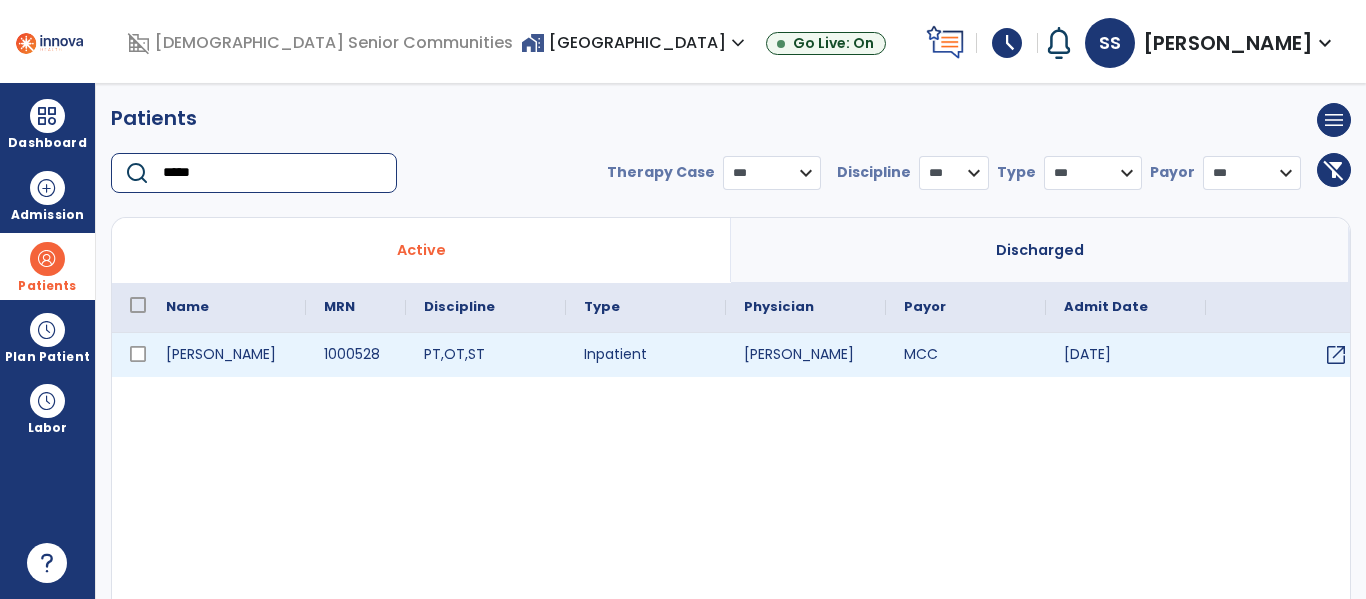 type on "*****" 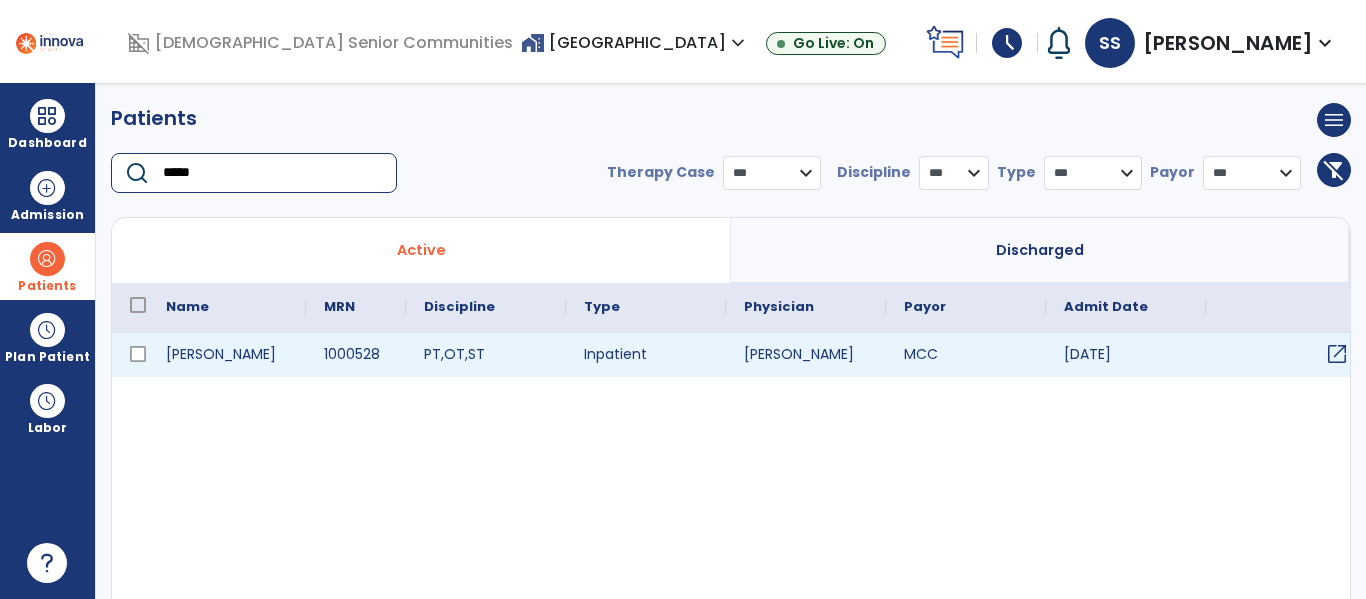 click on "open_in_new" at bounding box center (1337, 354) 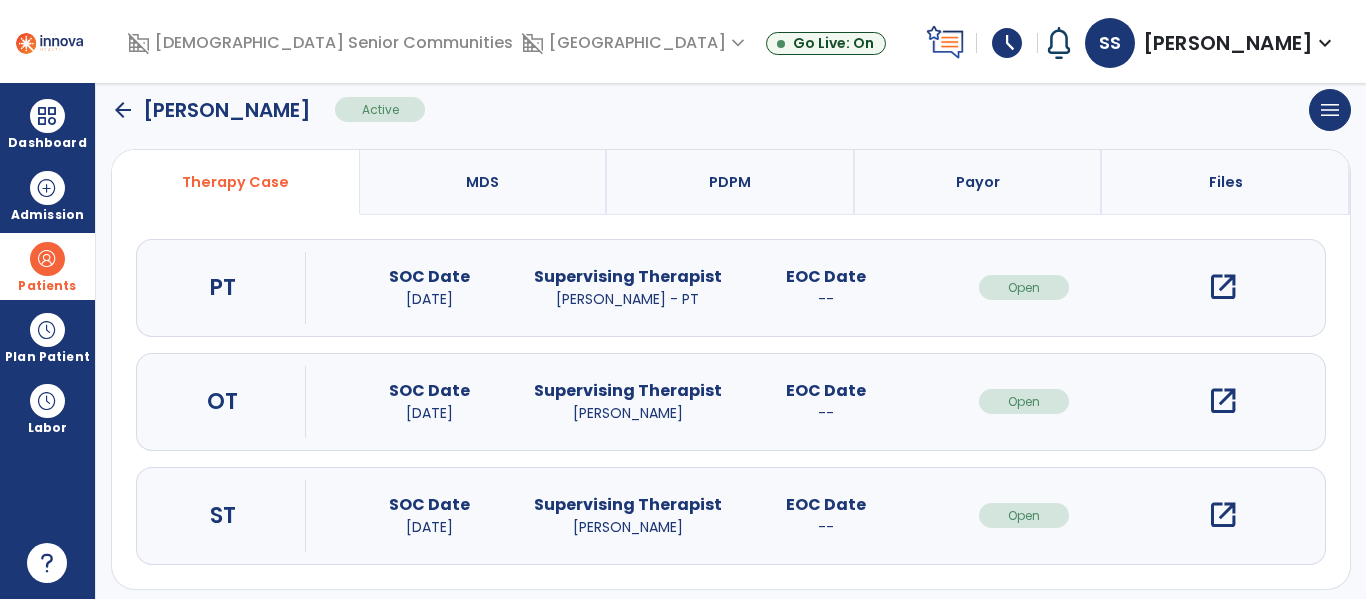 scroll, scrollTop: 148, scrollLeft: 0, axis: vertical 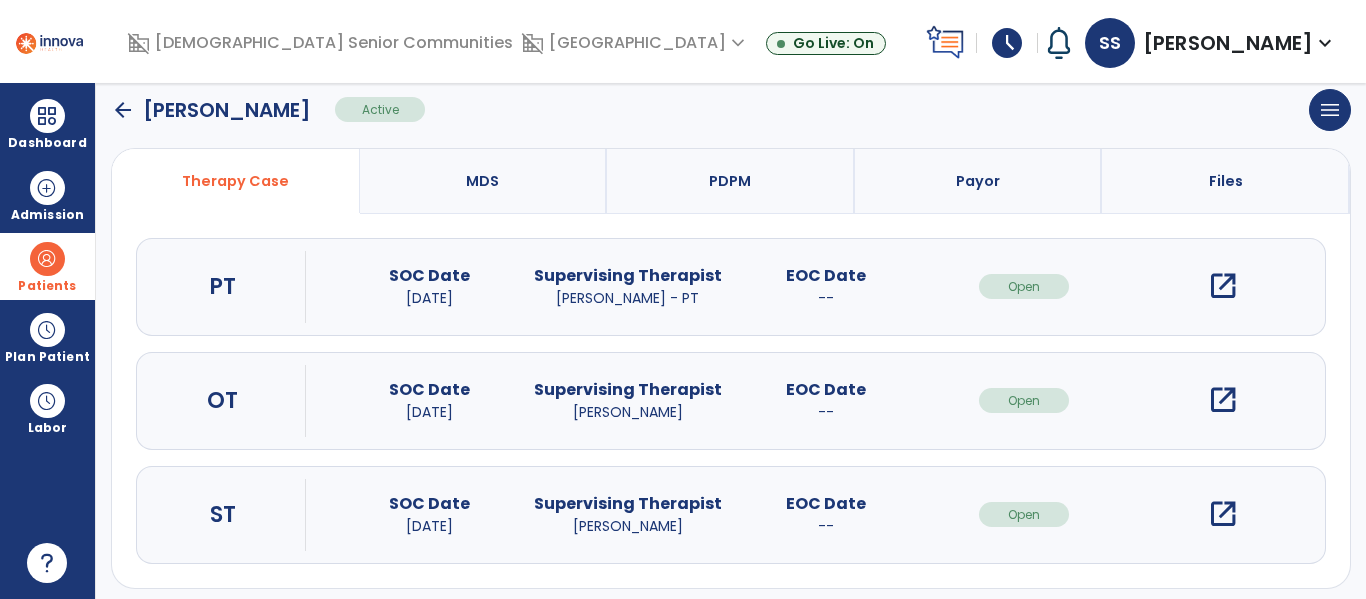 click on "open_in_new" at bounding box center [1223, 400] 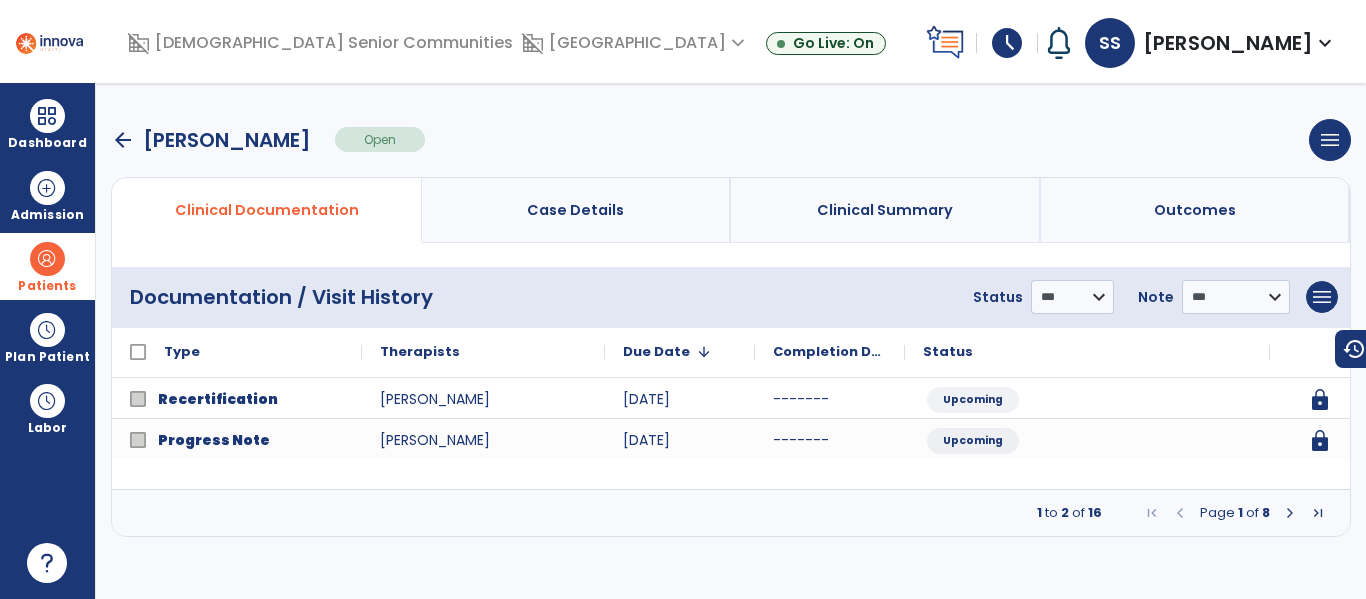 scroll, scrollTop: 0, scrollLeft: 0, axis: both 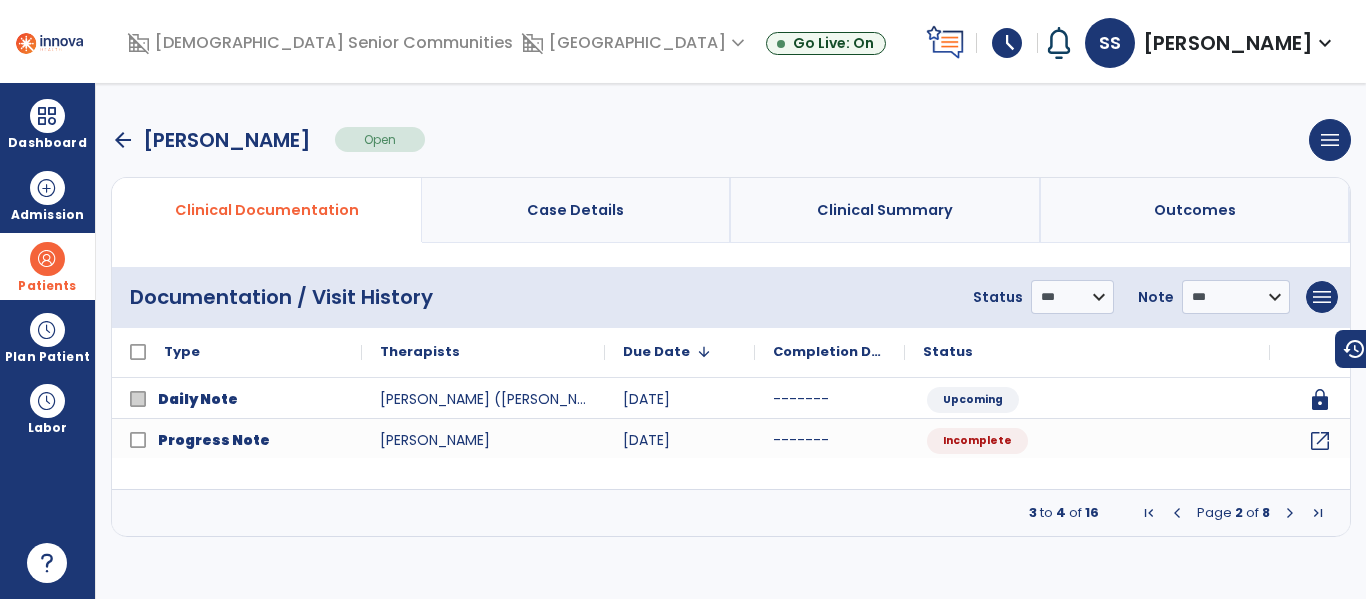 click at bounding box center (1290, 513) 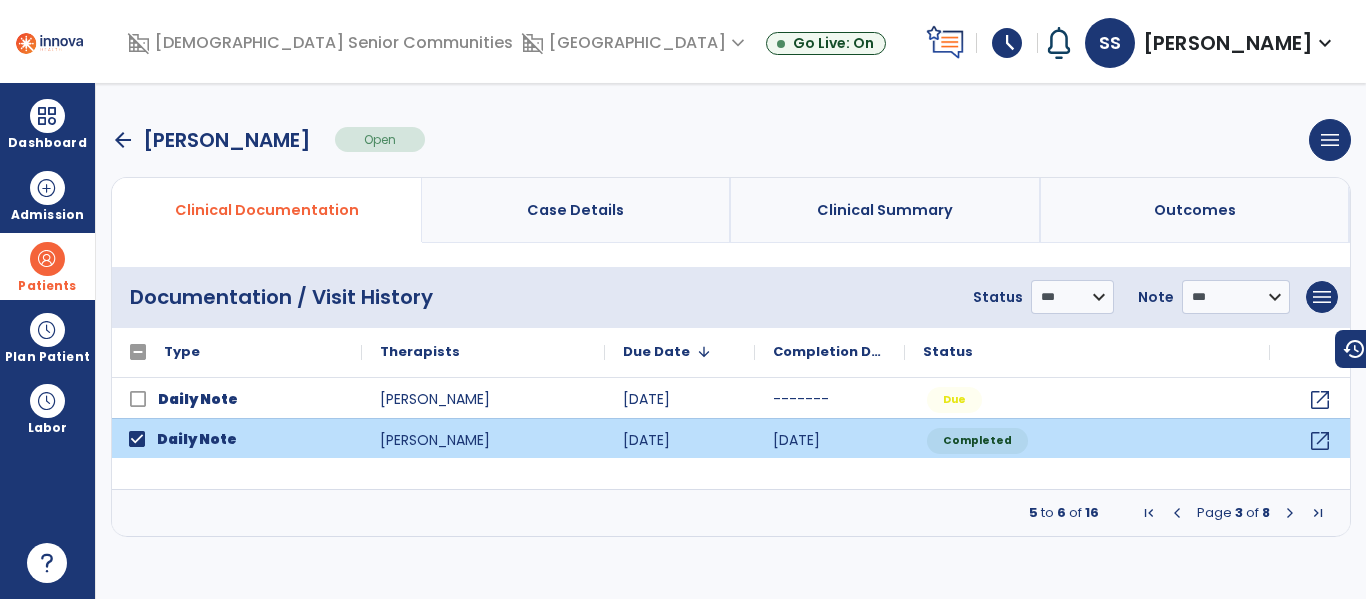 click at bounding box center (1290, 513) 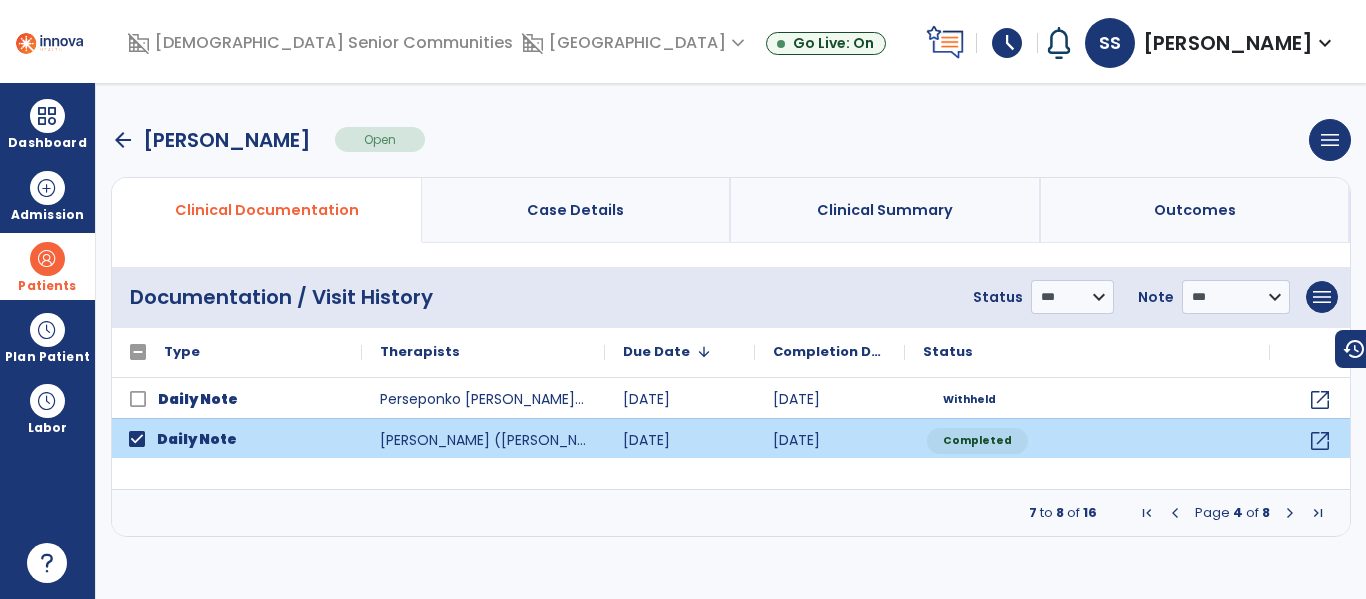 click at bounding box center [1290, 513] 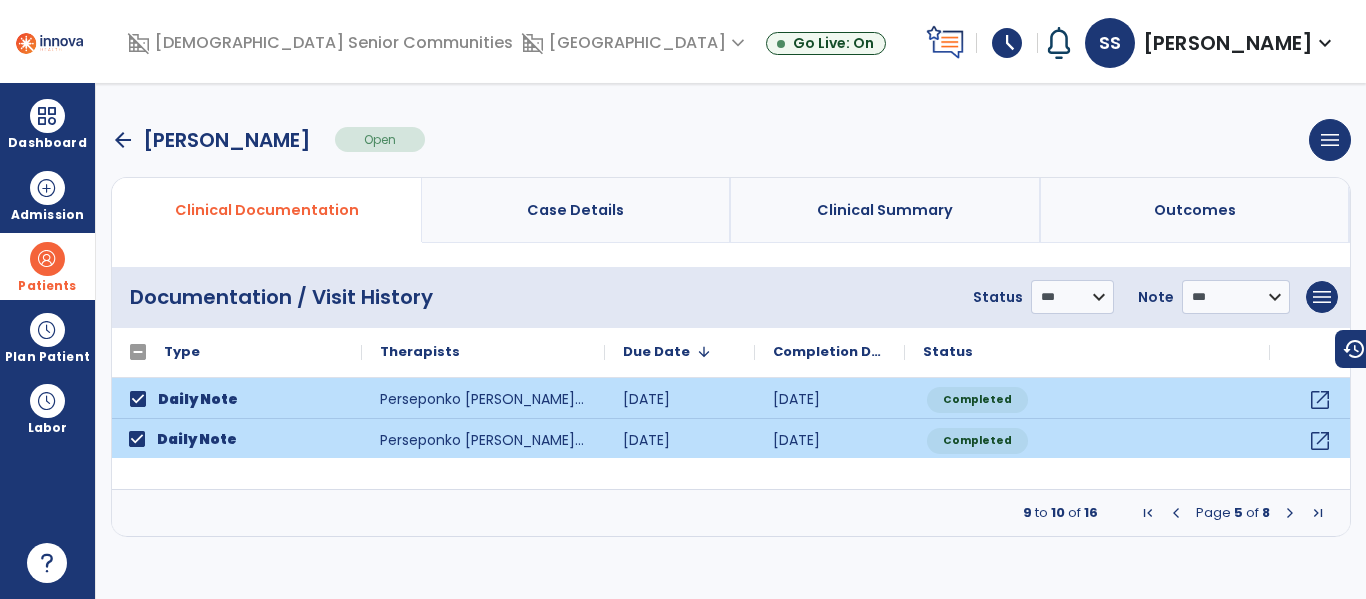 click at bounding box center [1290, 513] 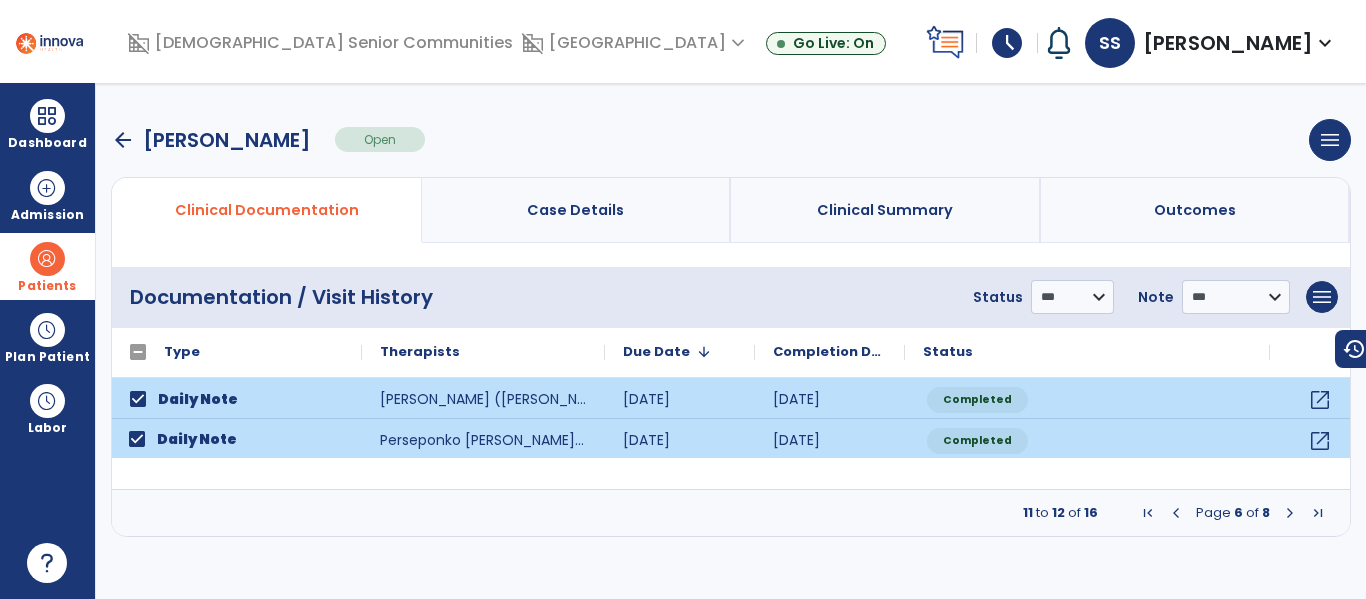 click at bounding box center [1290, 513] 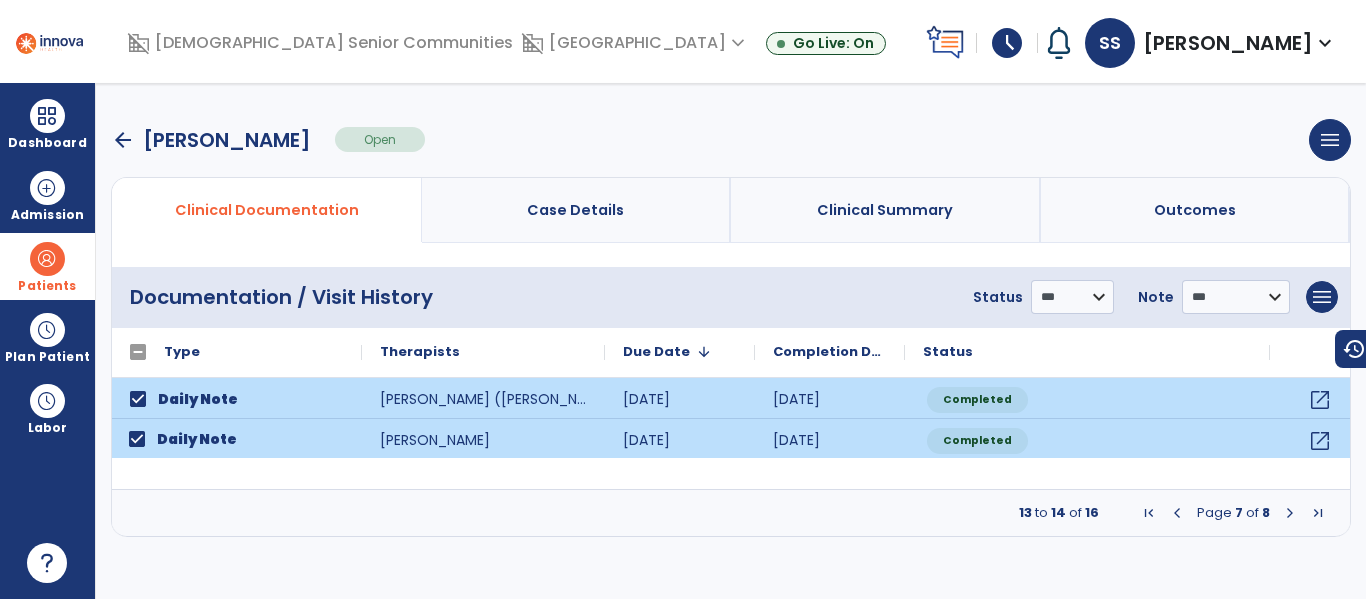 click at bounding box center (1290, 513) 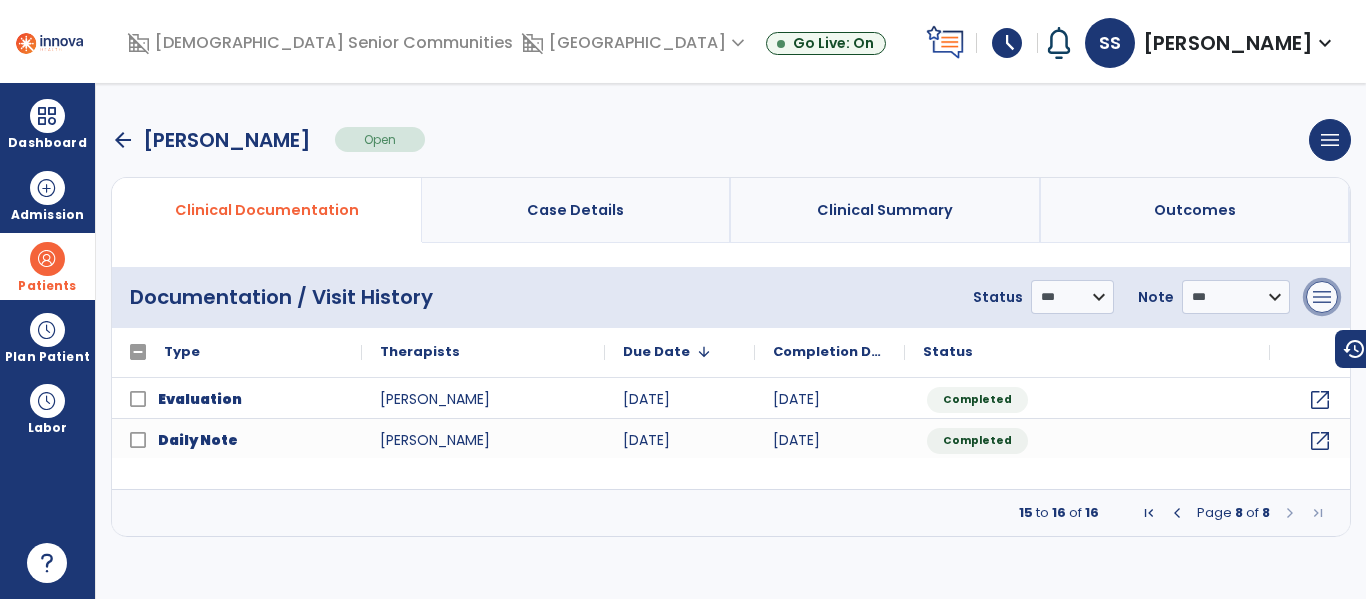 click on "menu" at bounding box center (1322, 297) 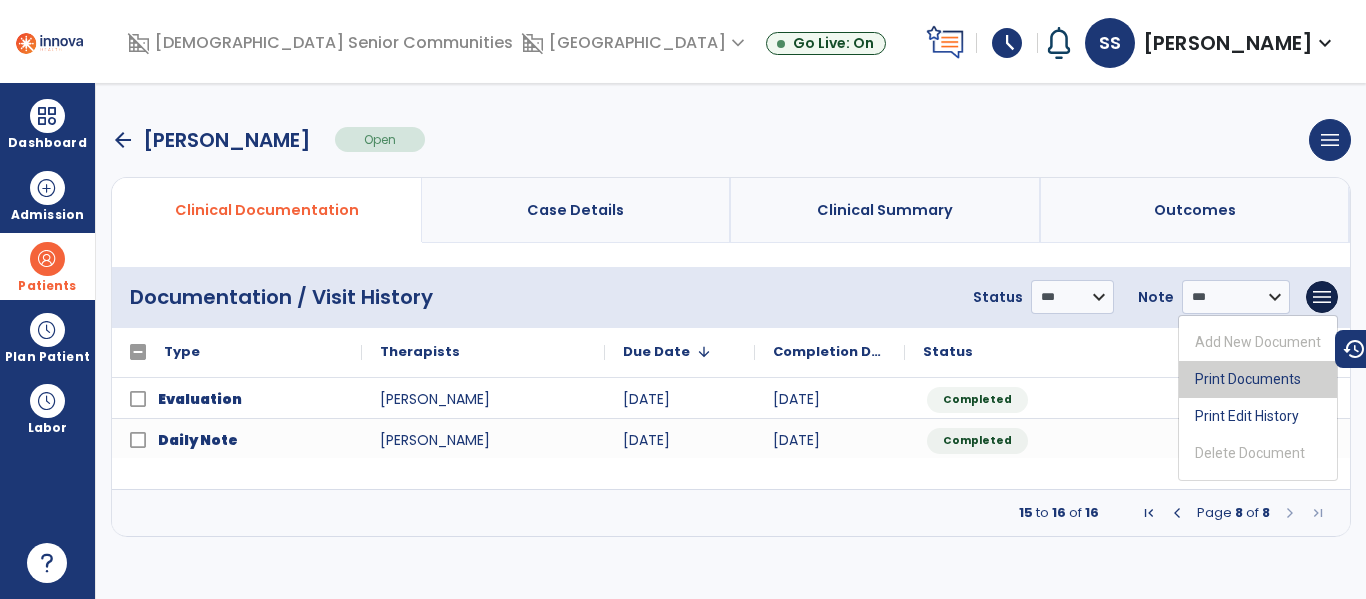 click on "Print Documents" at bounding box center [1258, 379] 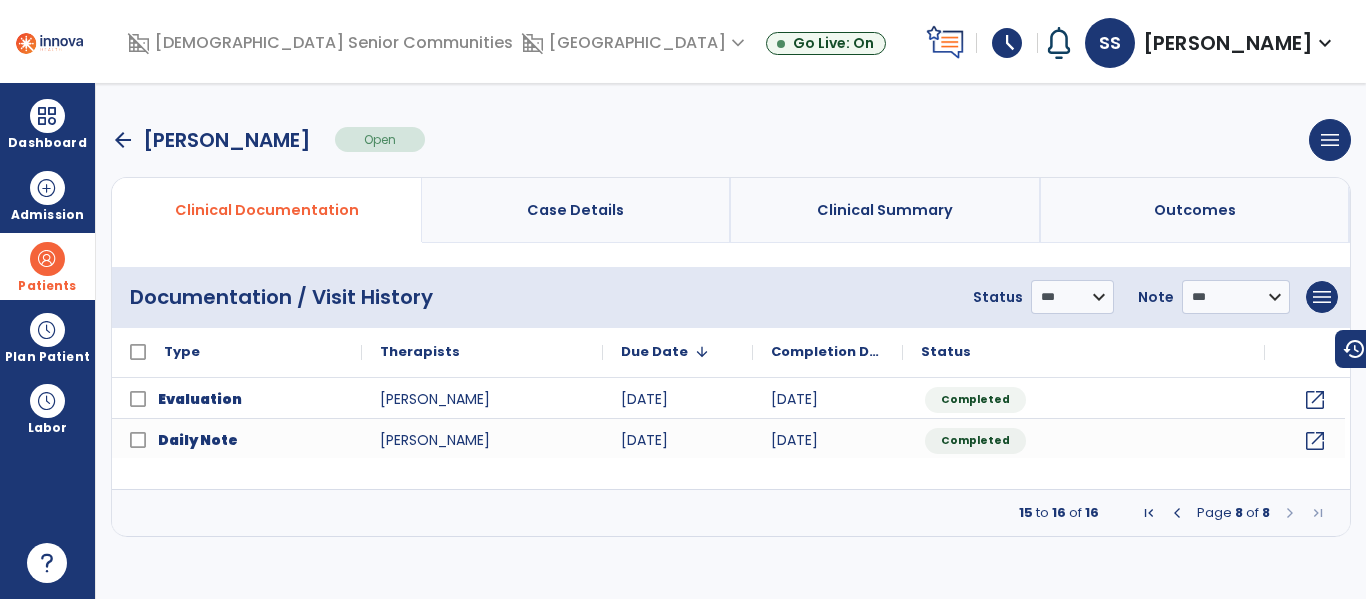 click at bounding box center (1149, 513) 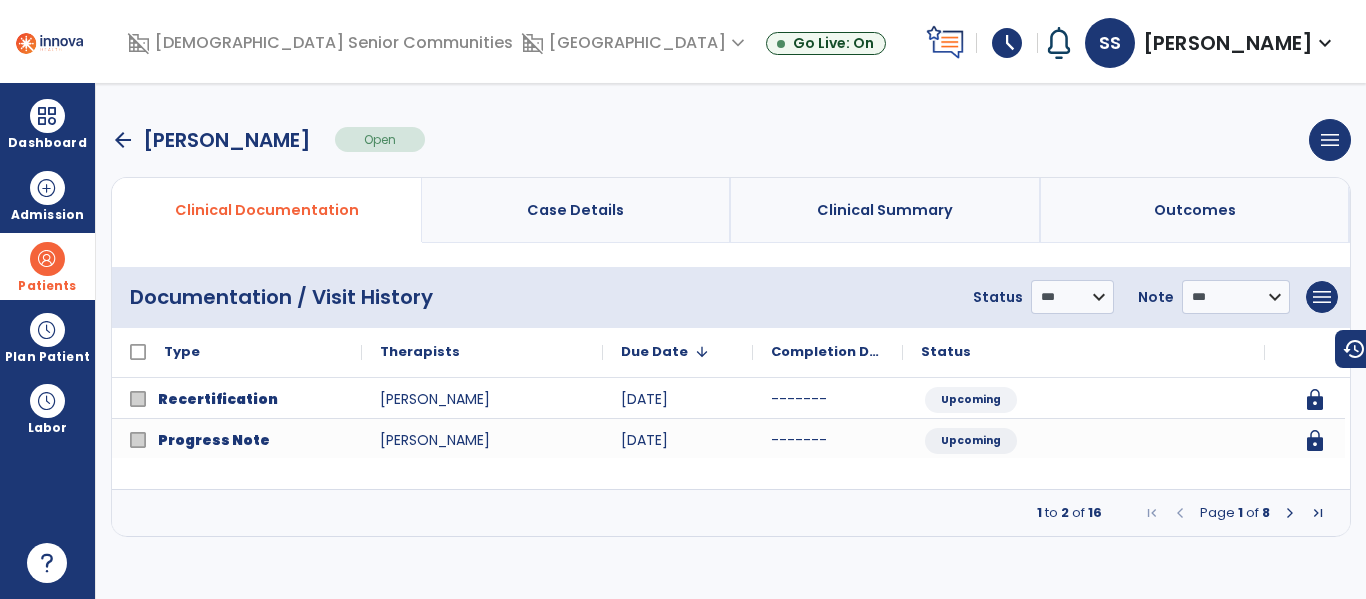 click at bounding box center [1290, 513] 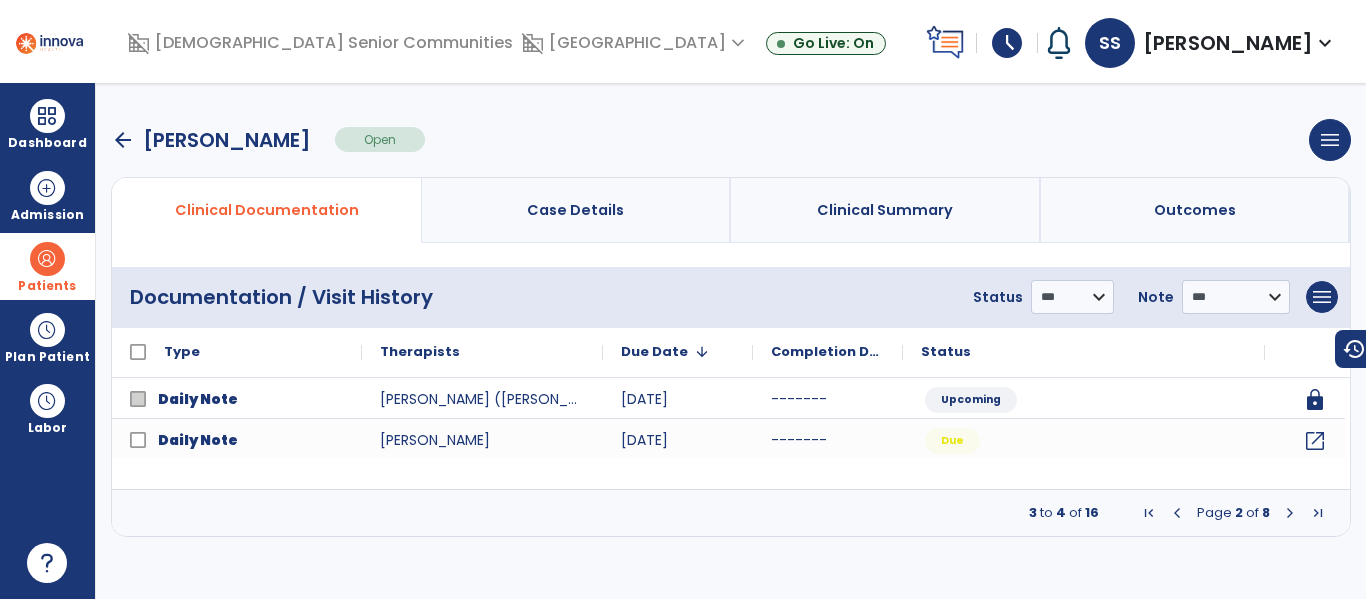 click at bounding box center [1290, 513] 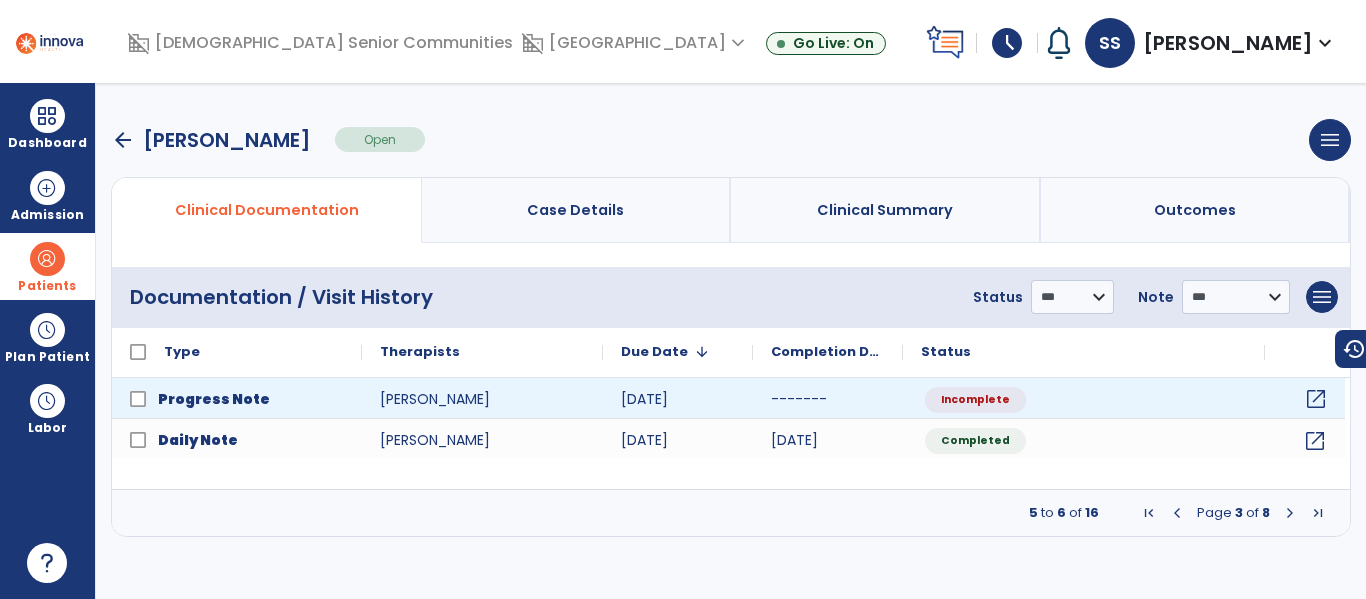 click on "open_in_new" 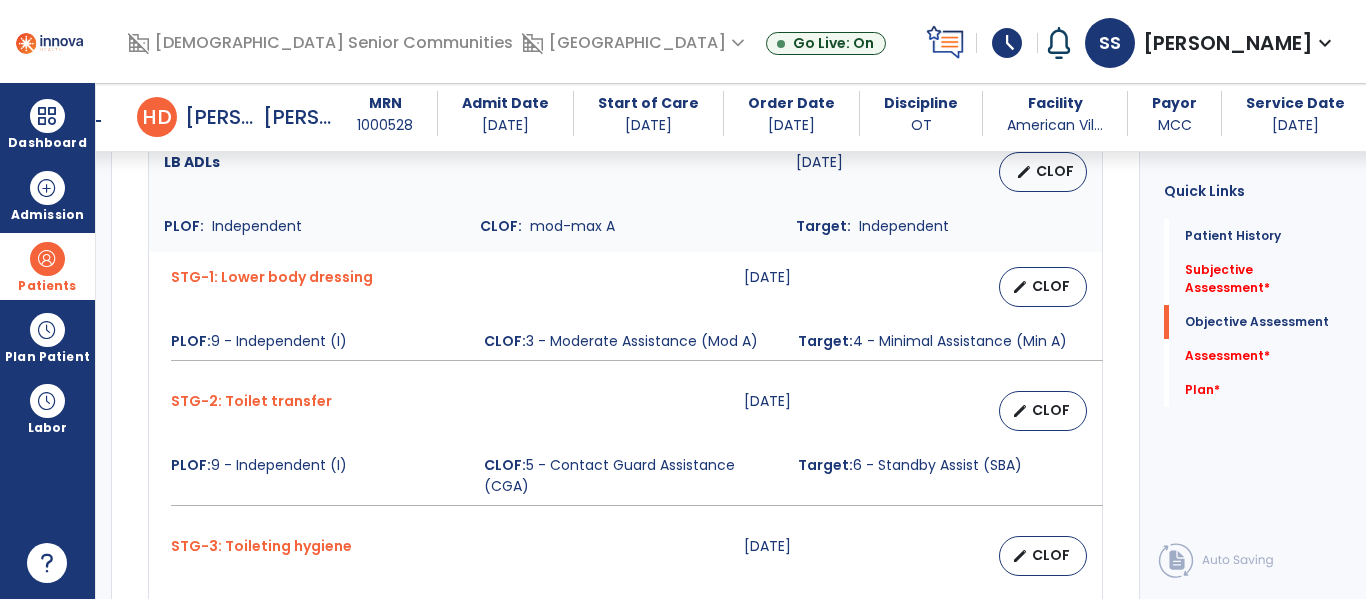 scroll, scrollTop: 1272, scrollLeft: 0, axis: vertical 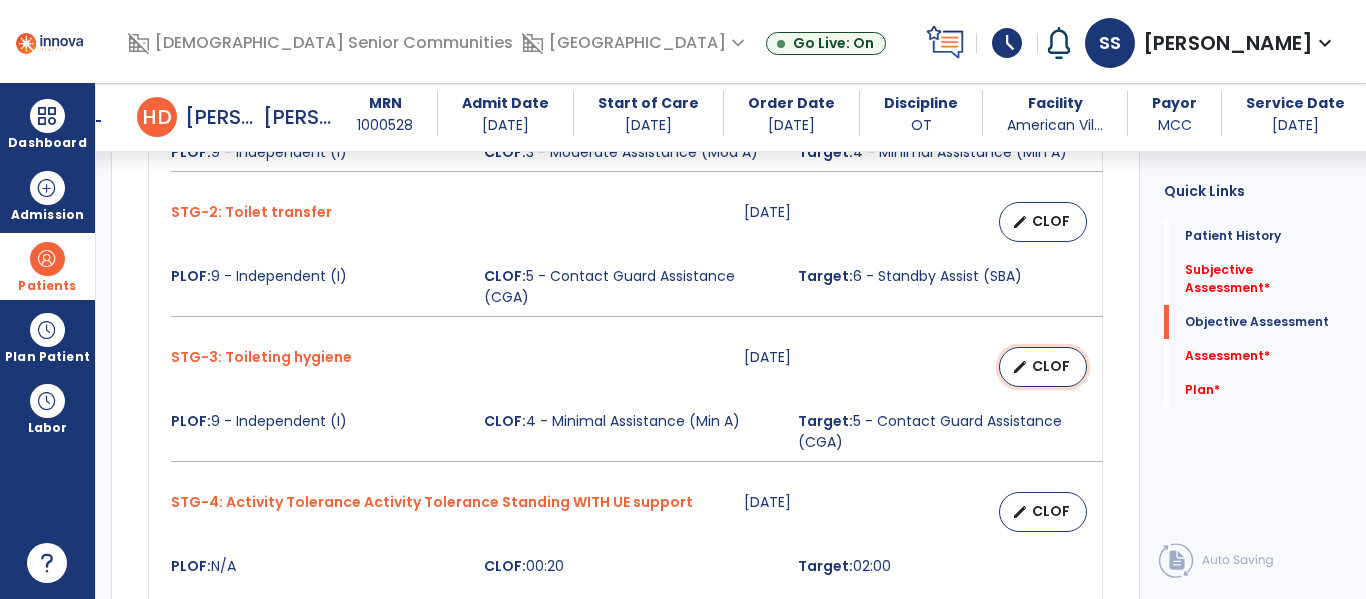 click on "CLOF" at bounding box center (1051, 366) 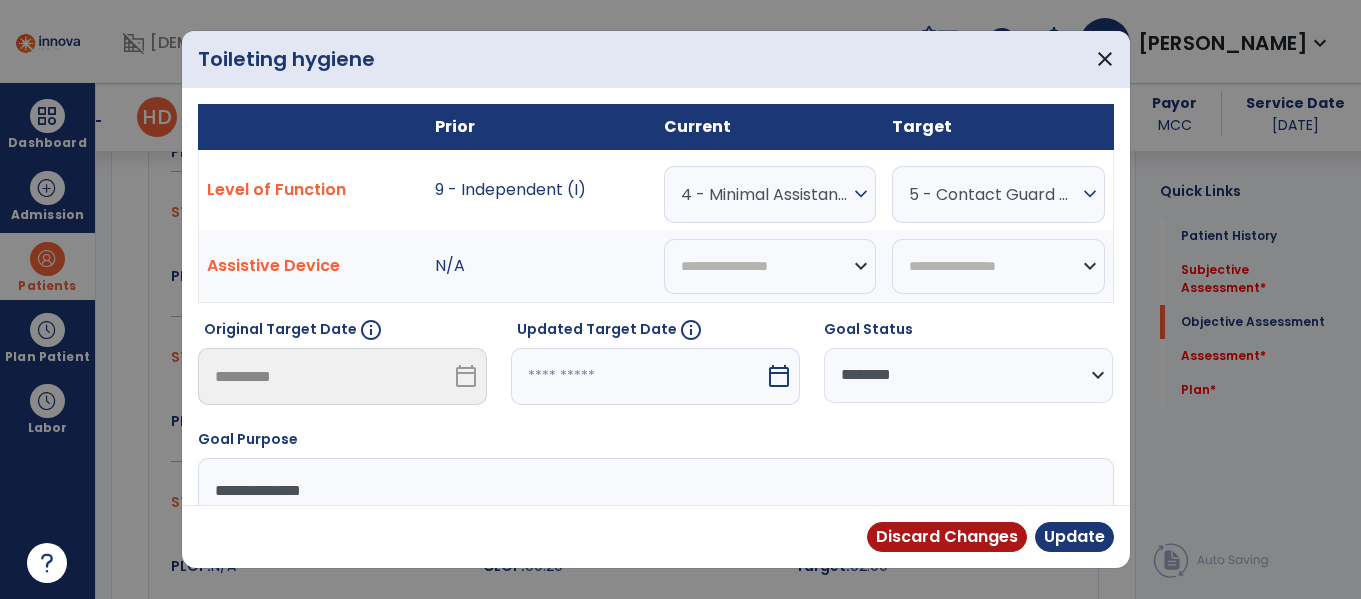 scroll, scrollTop: 1417, scrollLeft: 0, axis: vertical 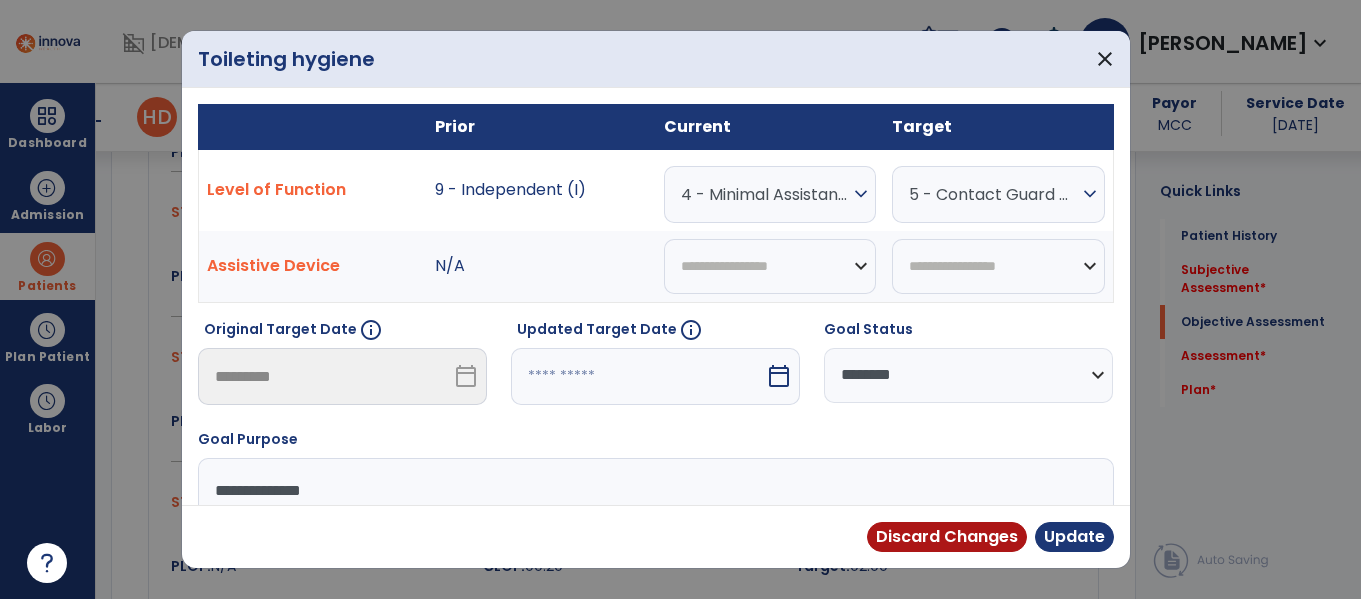 click on "4 - Minimal Assistance (Min A)" at bounding box center [765, 194] 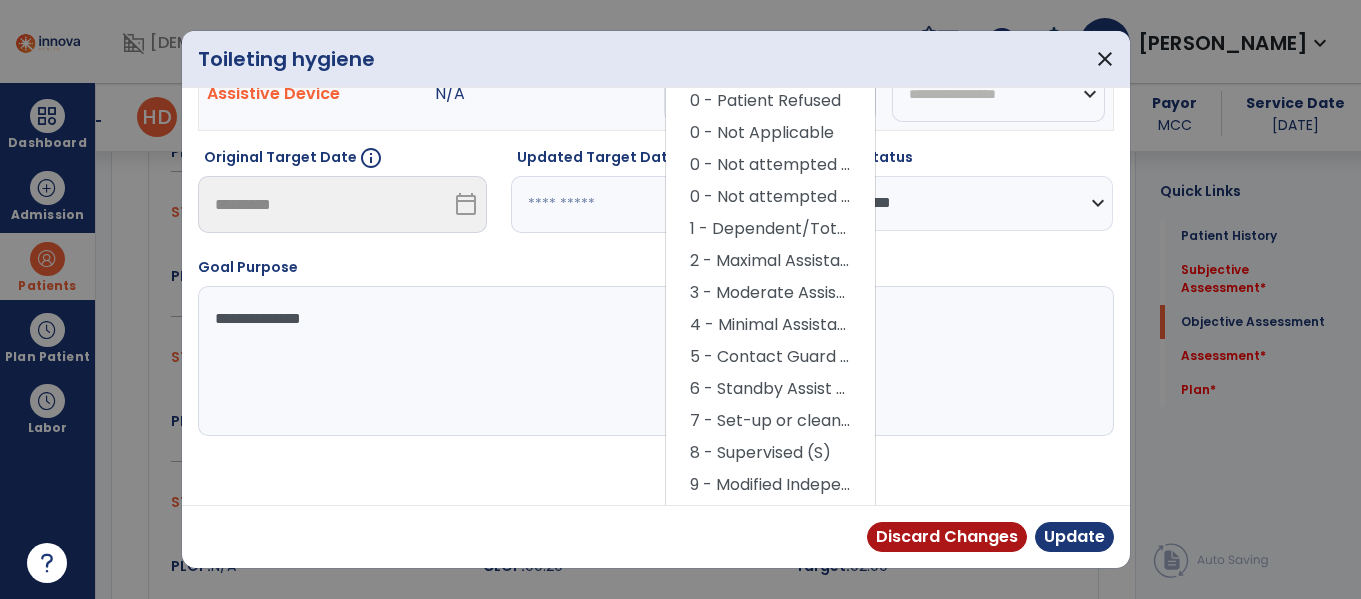 click on "5 - Contact Guard Assistance (CGA)" at bounding box center [770, 357] 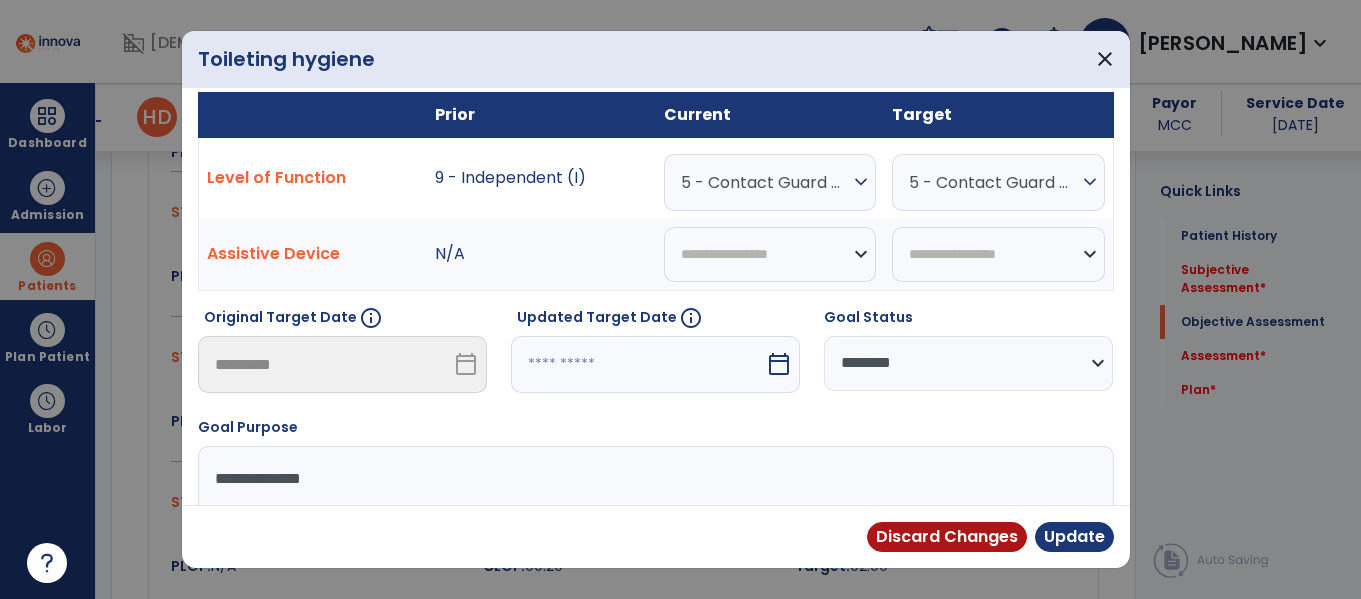 scroll, scrollTop: 8, scrollLeft: 0, axis: vertical 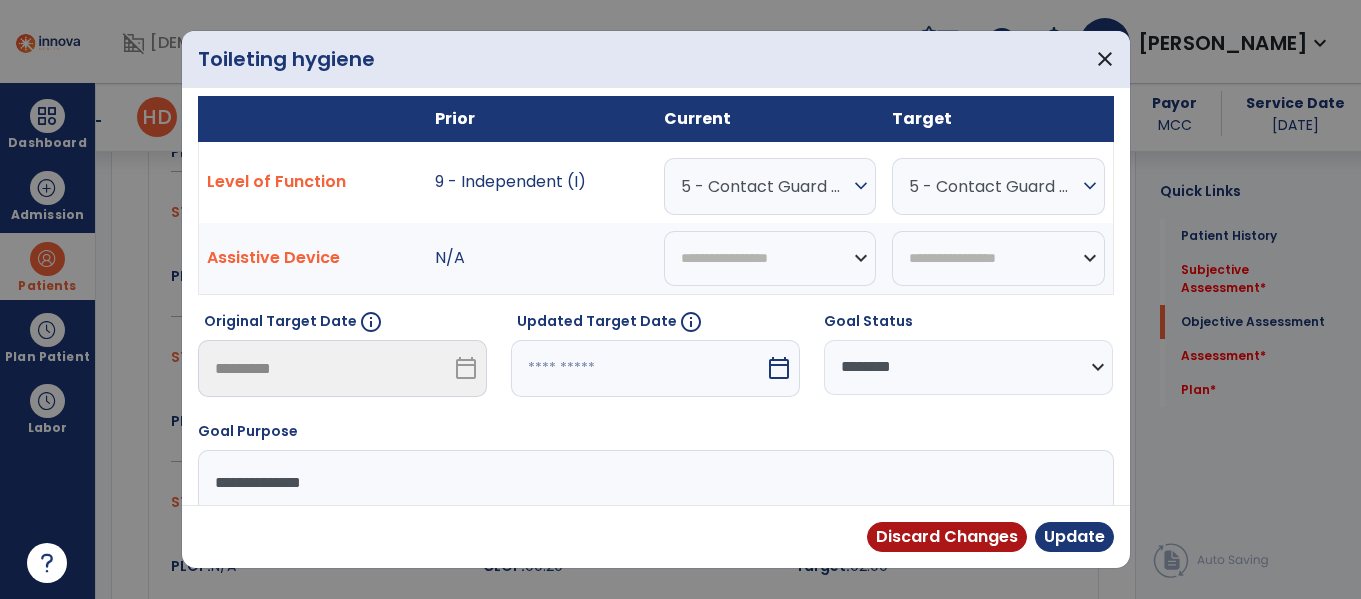 click on "5 - Contact Guard Assistance (CGA)" at bounding box center [993, 186] 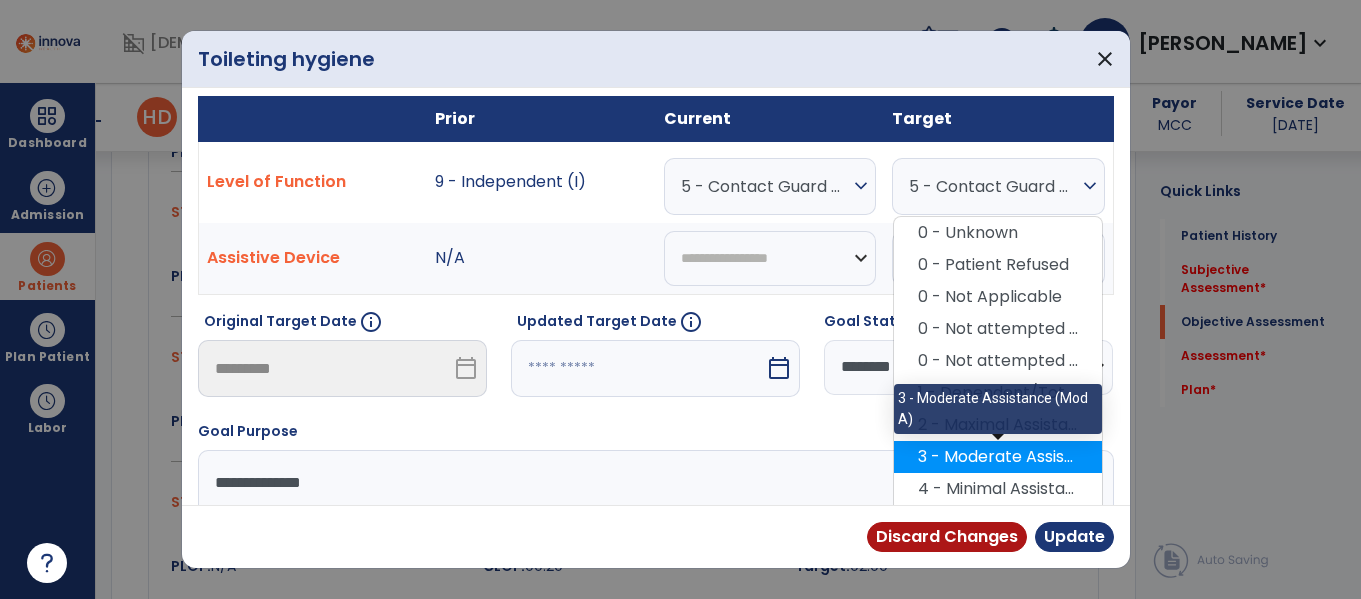 scroll, scrollTop: 114, scrollLeft: 0, axis: vertical 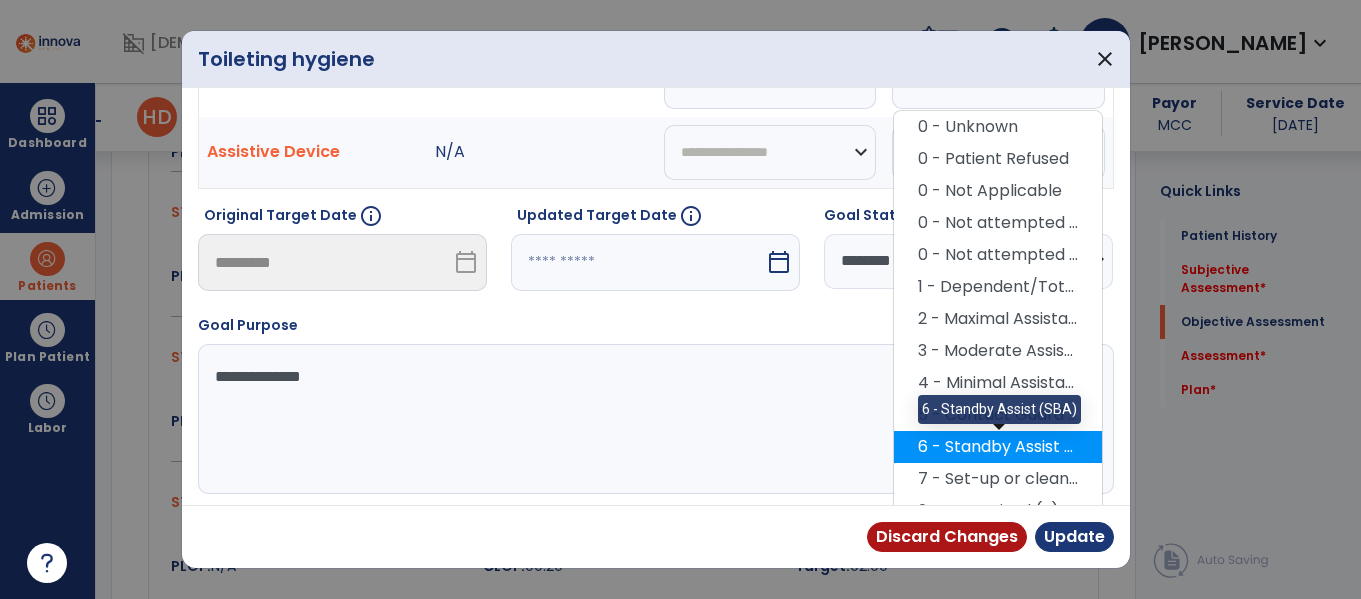 click on "6 - Standby Assist (SBA)" at bounding box center [998, 447] 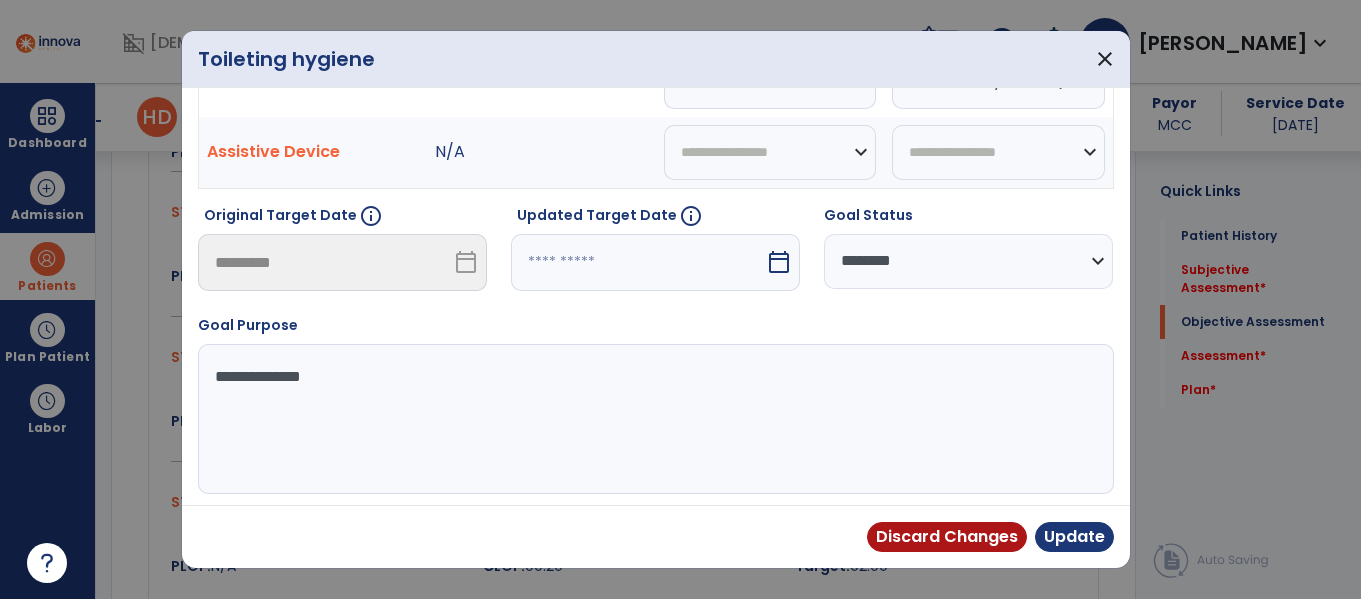 scroll, scrollTop: 0, scrollLeft: 0, axis: both 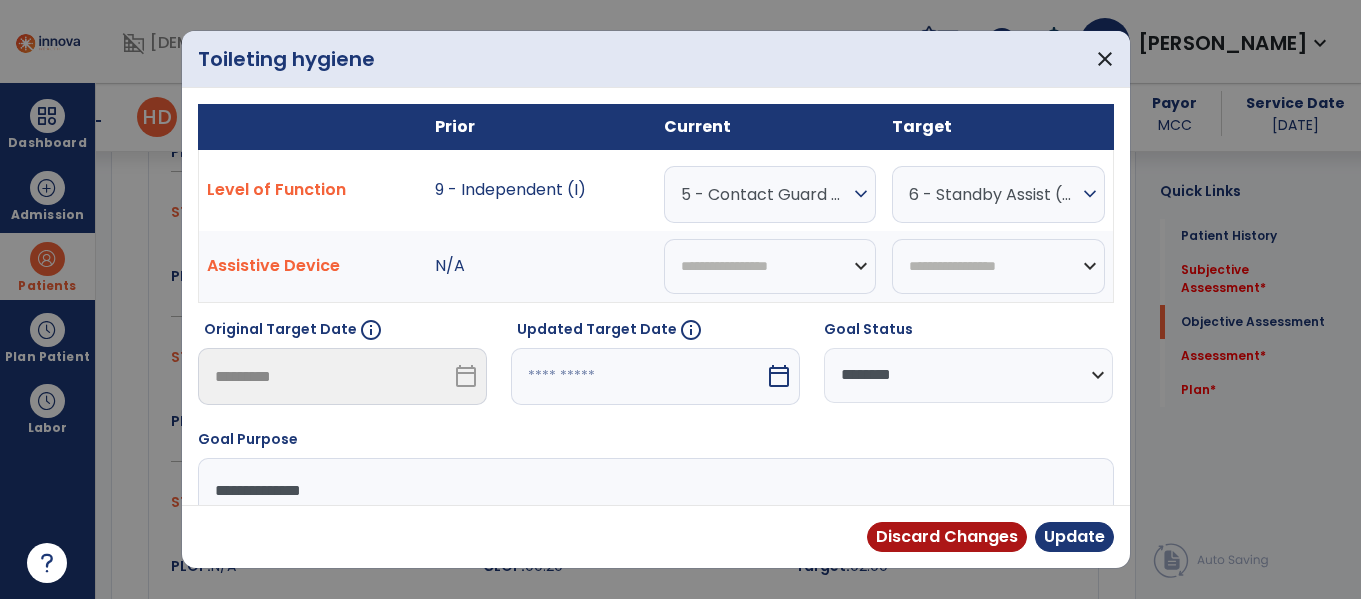 click on "calendar_today" at bounding box center (655, 376) 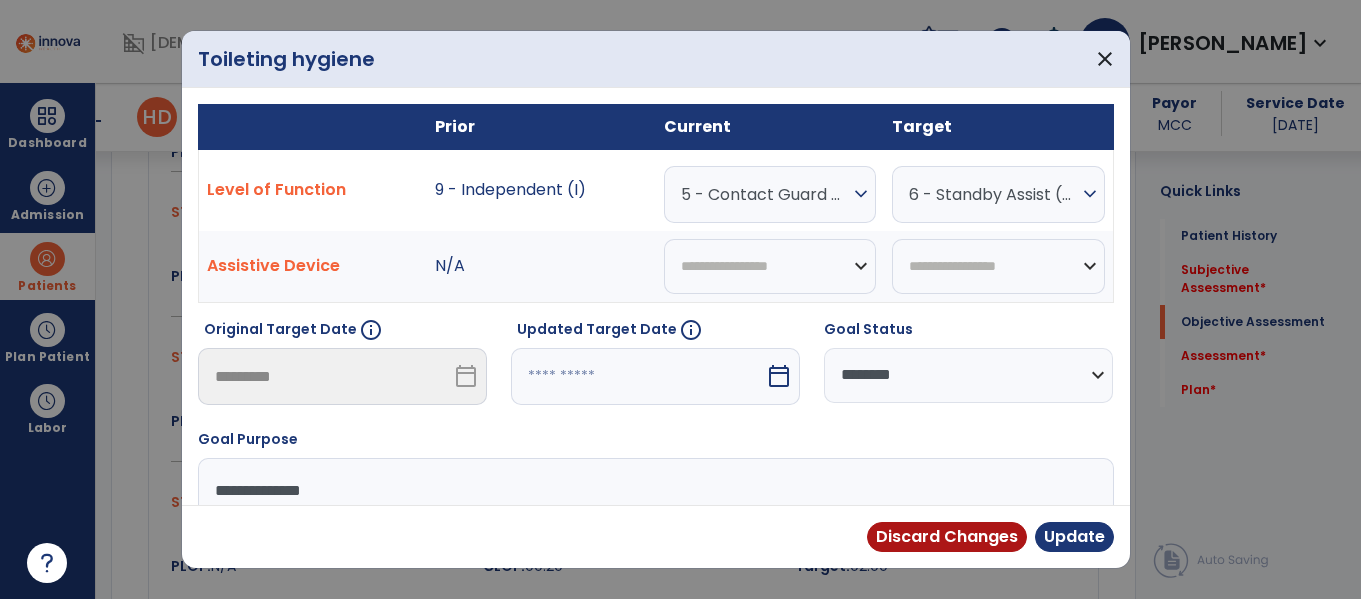 scroll, scrollTop: 197, scrollLeft: 0, axis: vertical 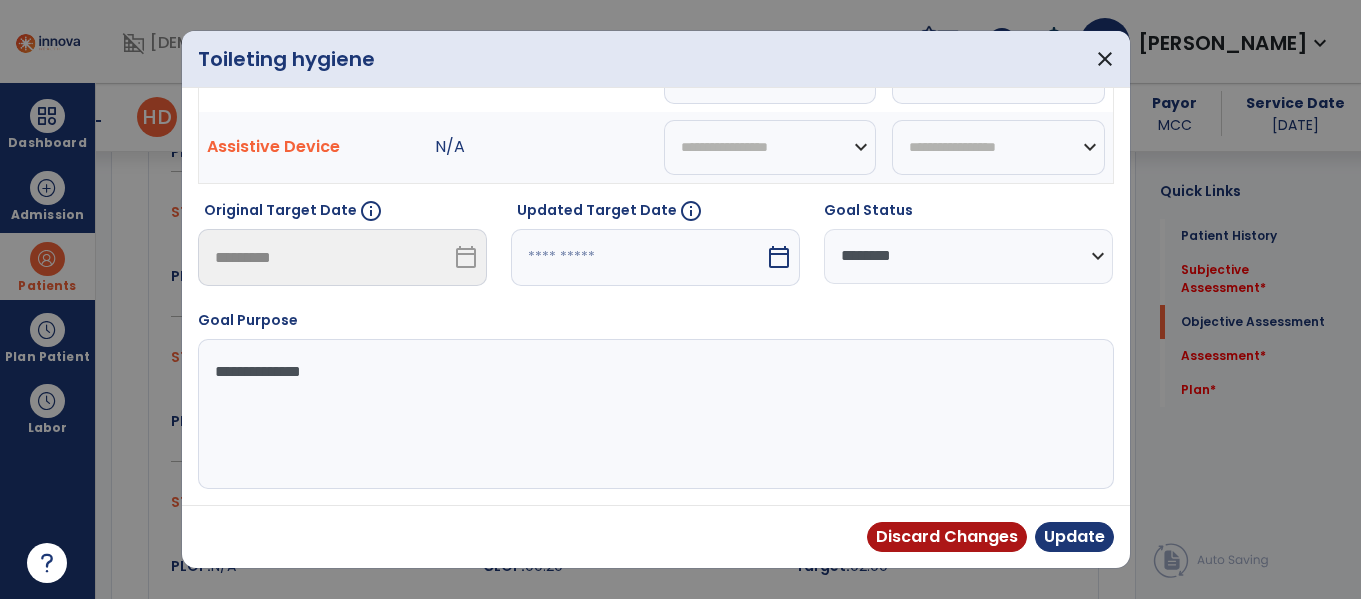 select on "*" 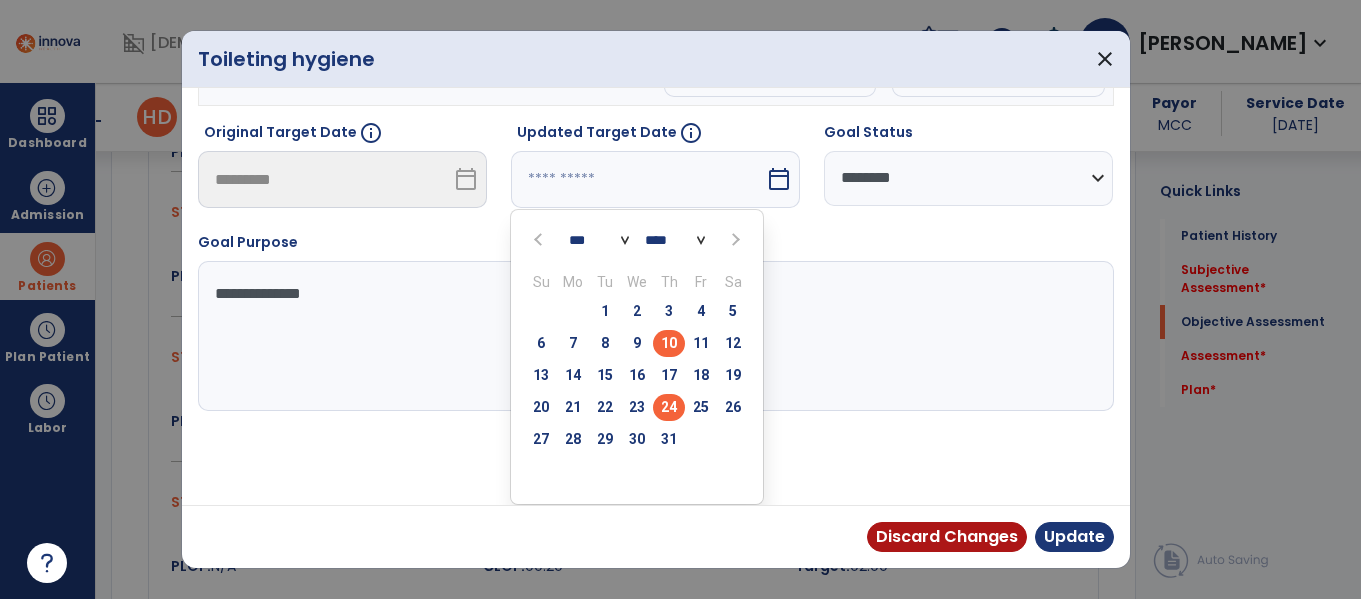click on "24" at bounding box center (669, 407) 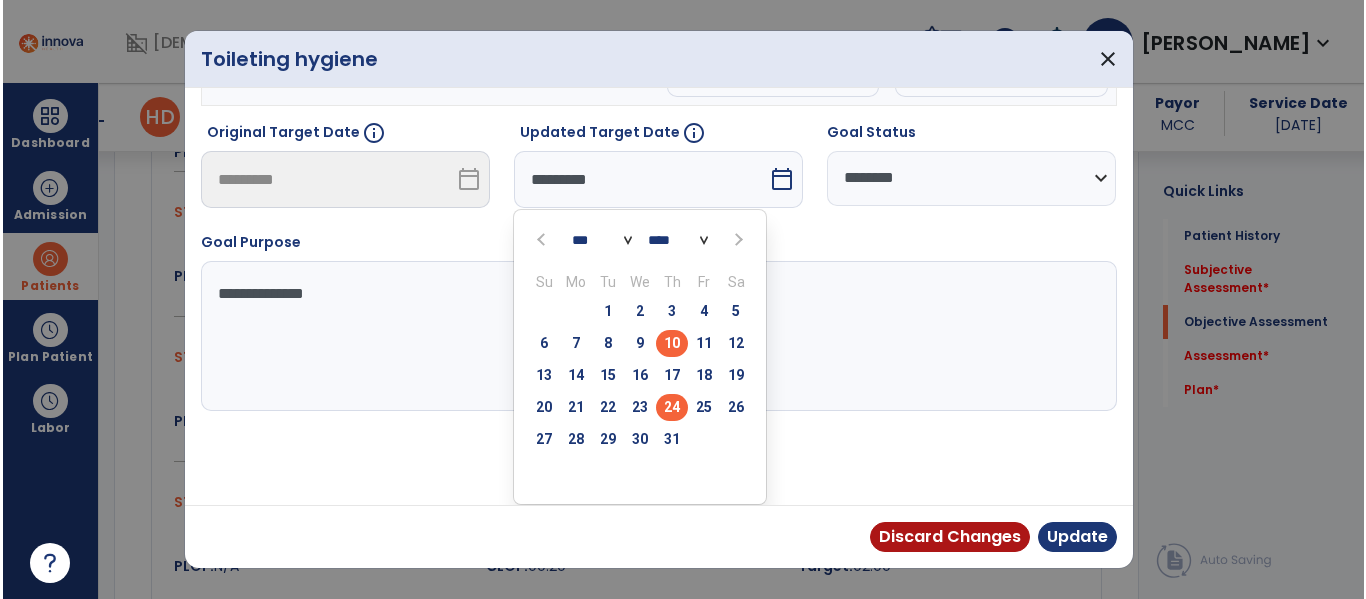 scroll, scrollTop: 119, scrollLeft: 0, axis: vertical 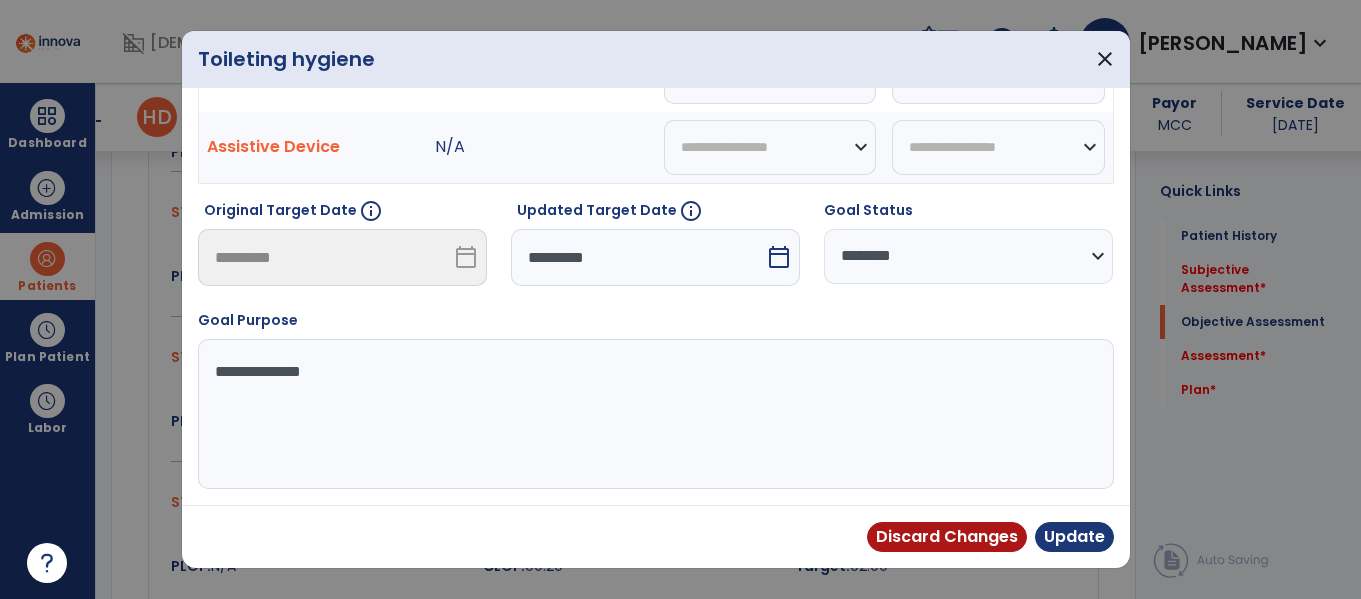 click on "Discard Changes  Update" at bounding box center (656, 536) 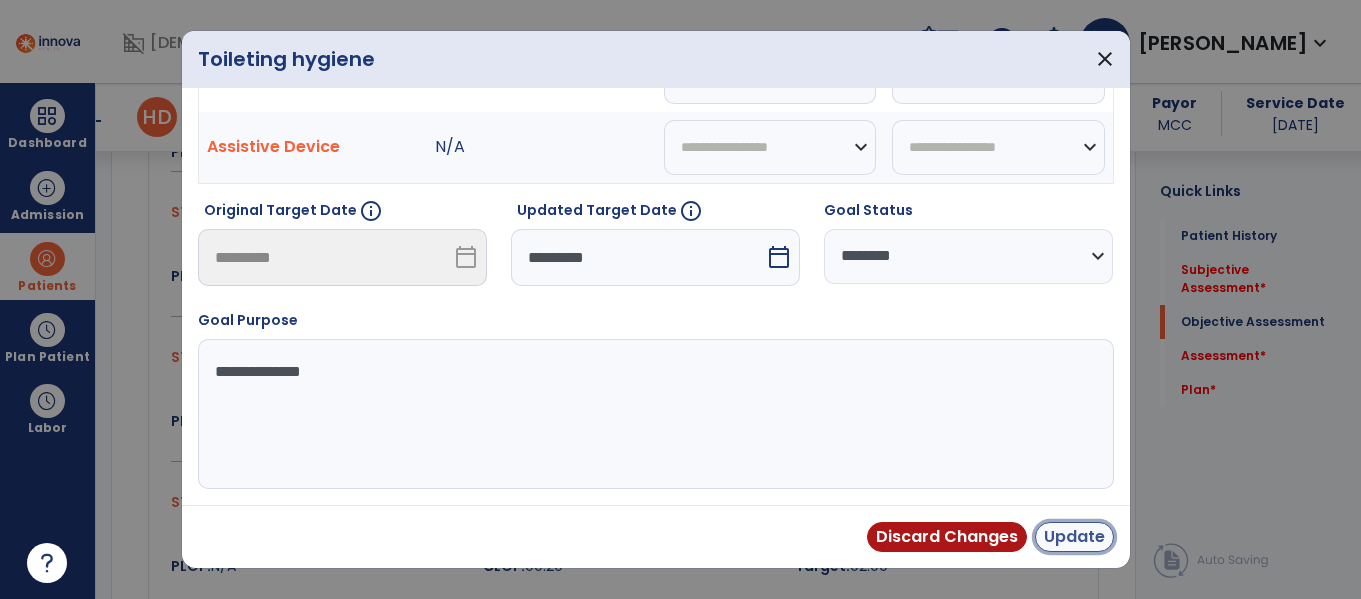 click on "Update" at bounding box center [1074, 537] 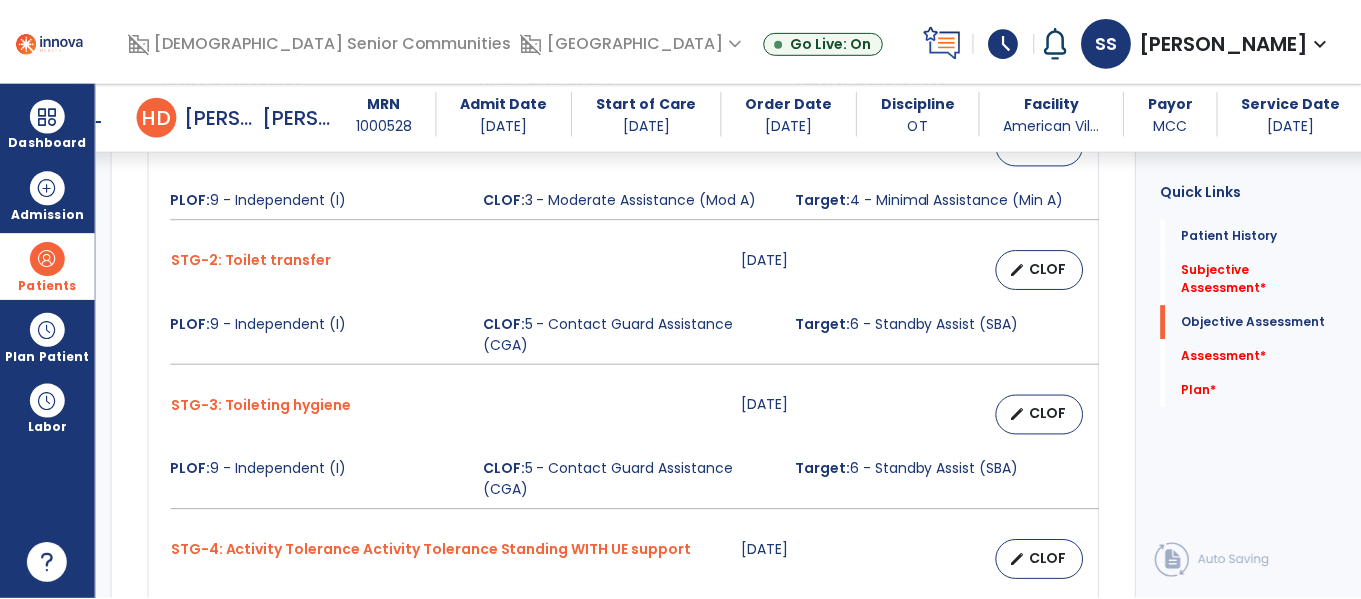 scroll, scrollTop: 1364, scrollLeft: 0, axis: vertical 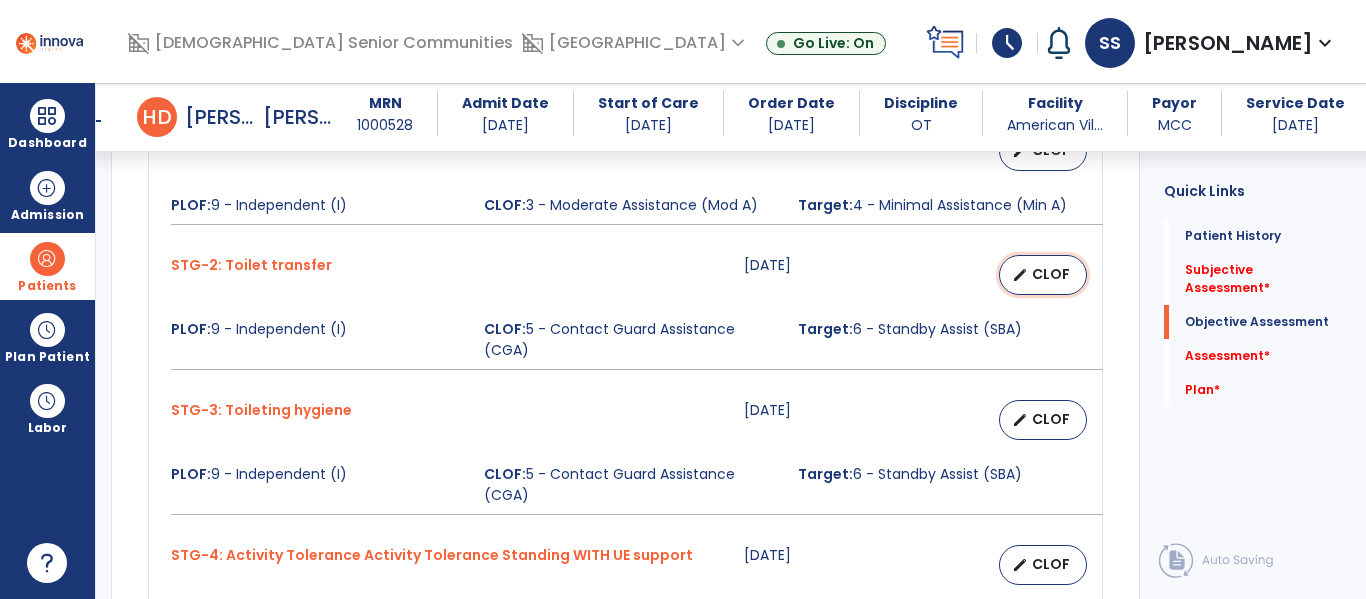 click on "CLOF" at bounding box center [1051, 274] 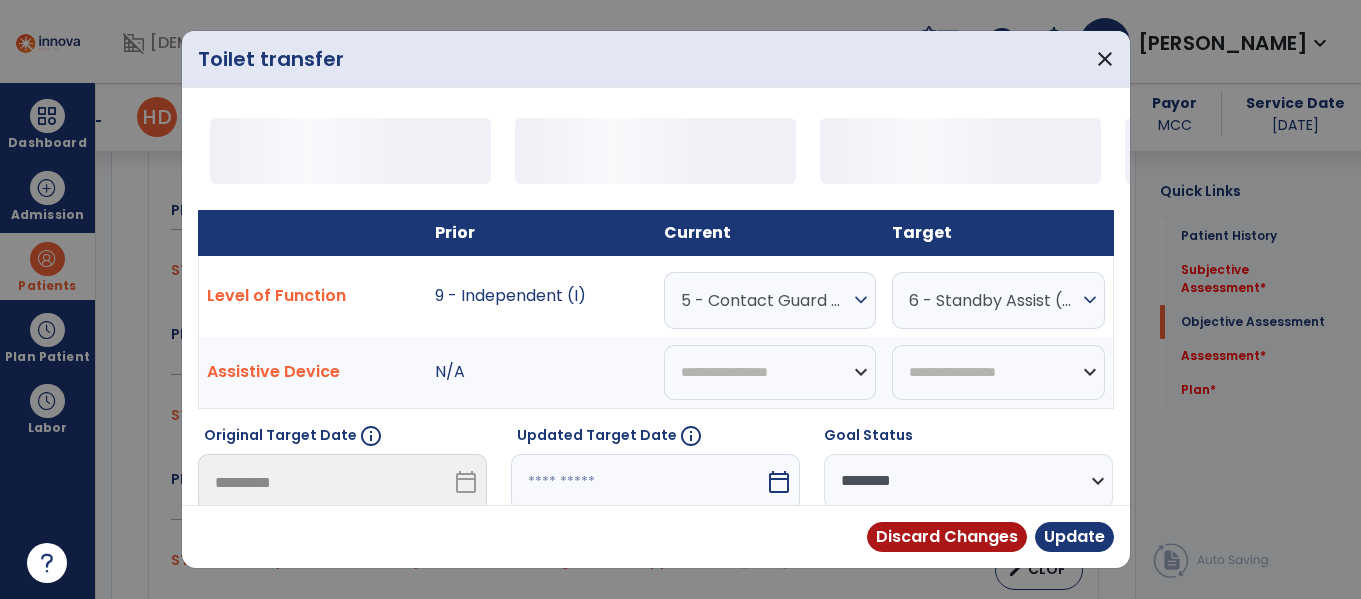 scroll, scrollTop: 1364, scrollLeft: 0, axis: vertical 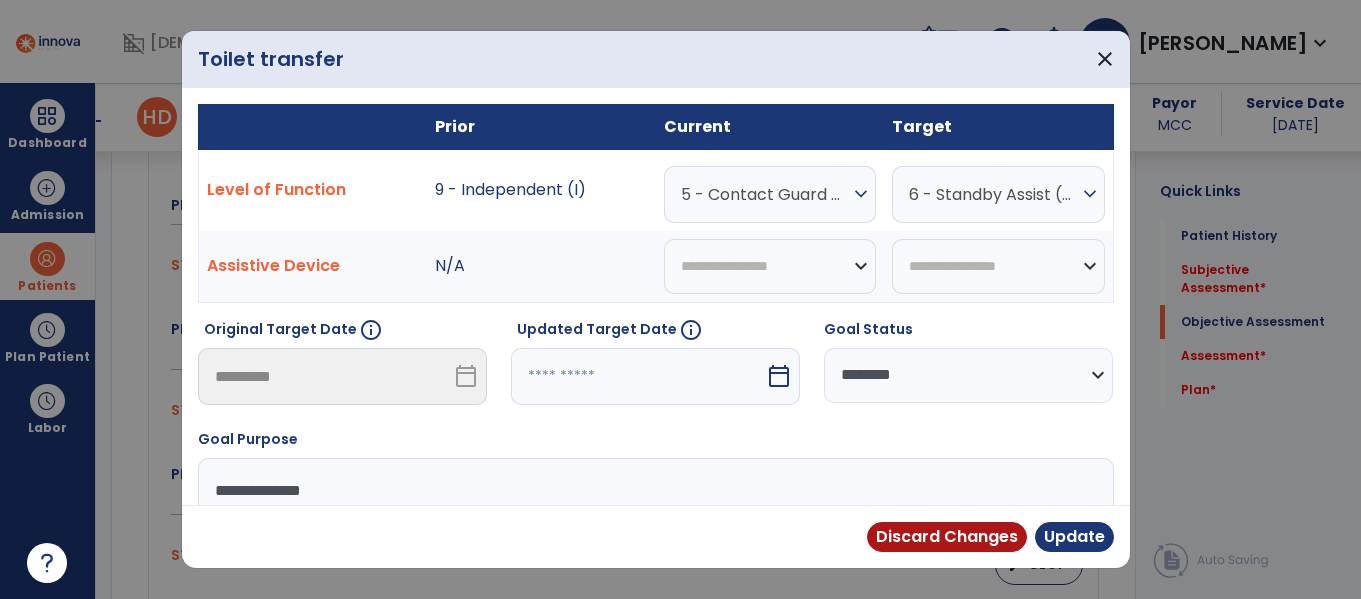 click at bounding box center [638, 376] 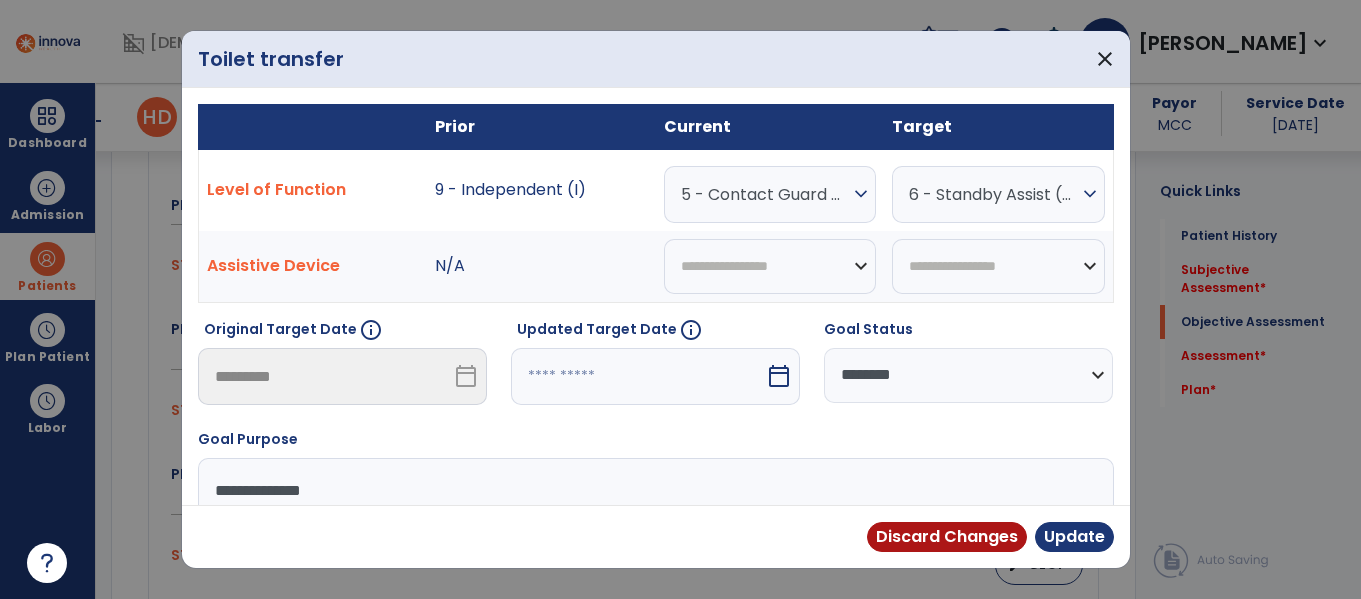 select on "*" 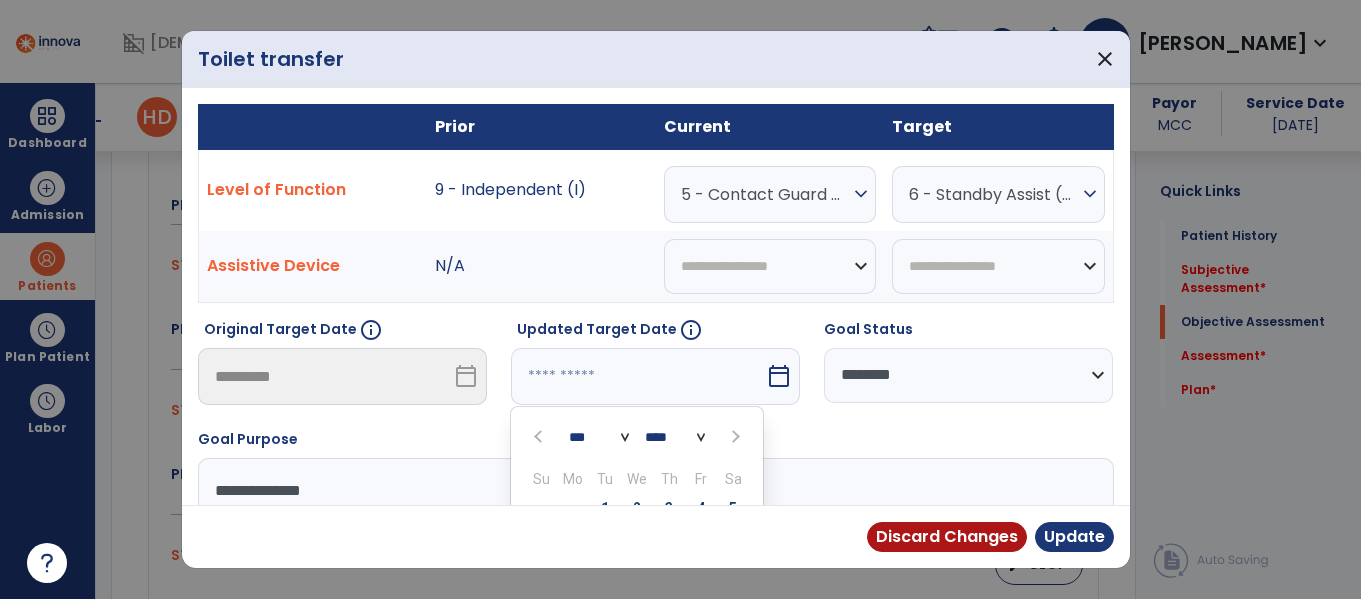 scroll, scrollTop: 197, scrollLeft: 0, axis: vertical 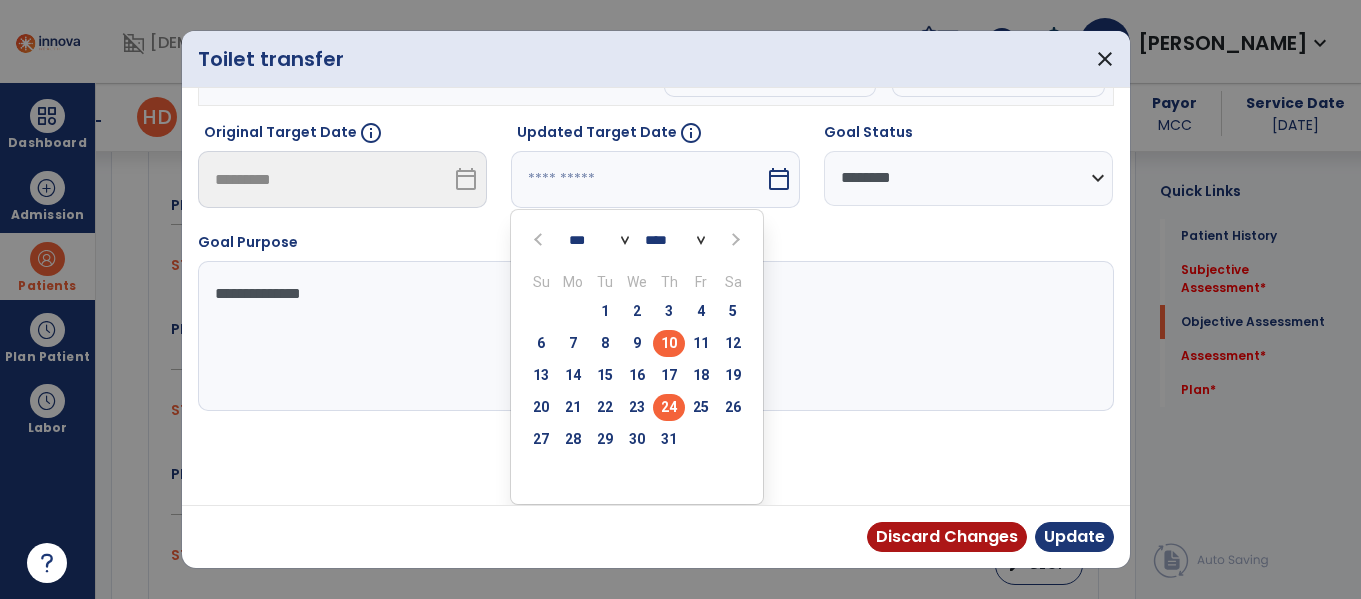 click on "24" at bounding box center [669, 407] 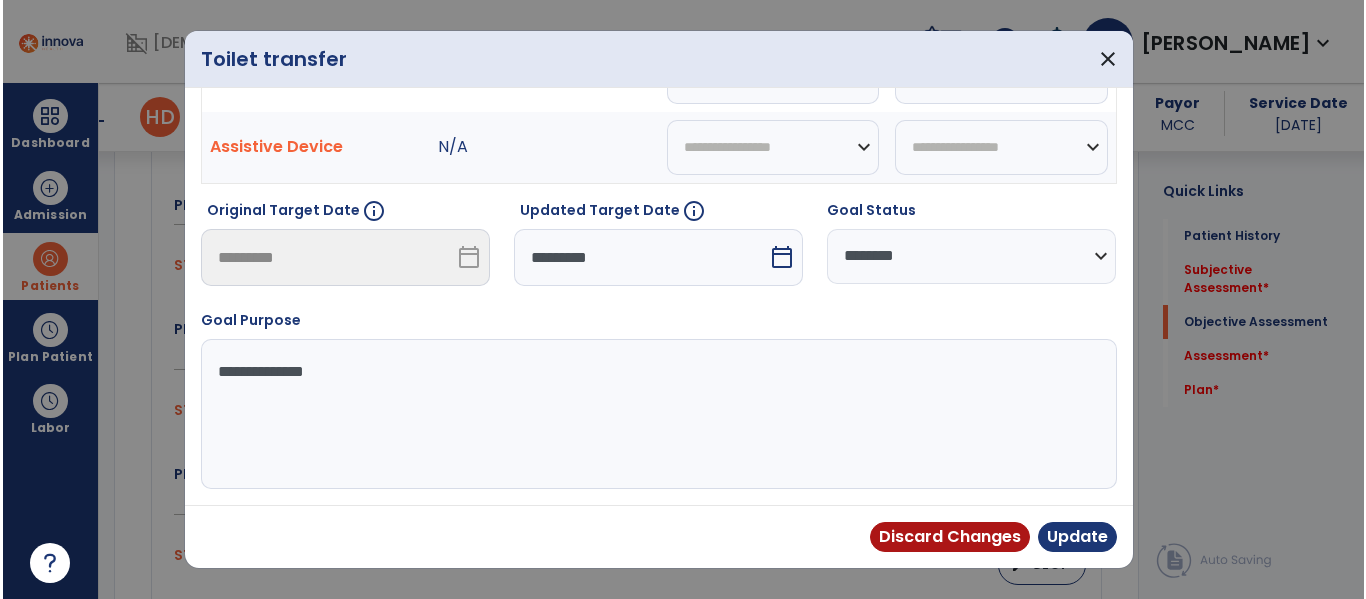 scroll, scrollTop: 119, scrollLeft: 0, axis: vertical 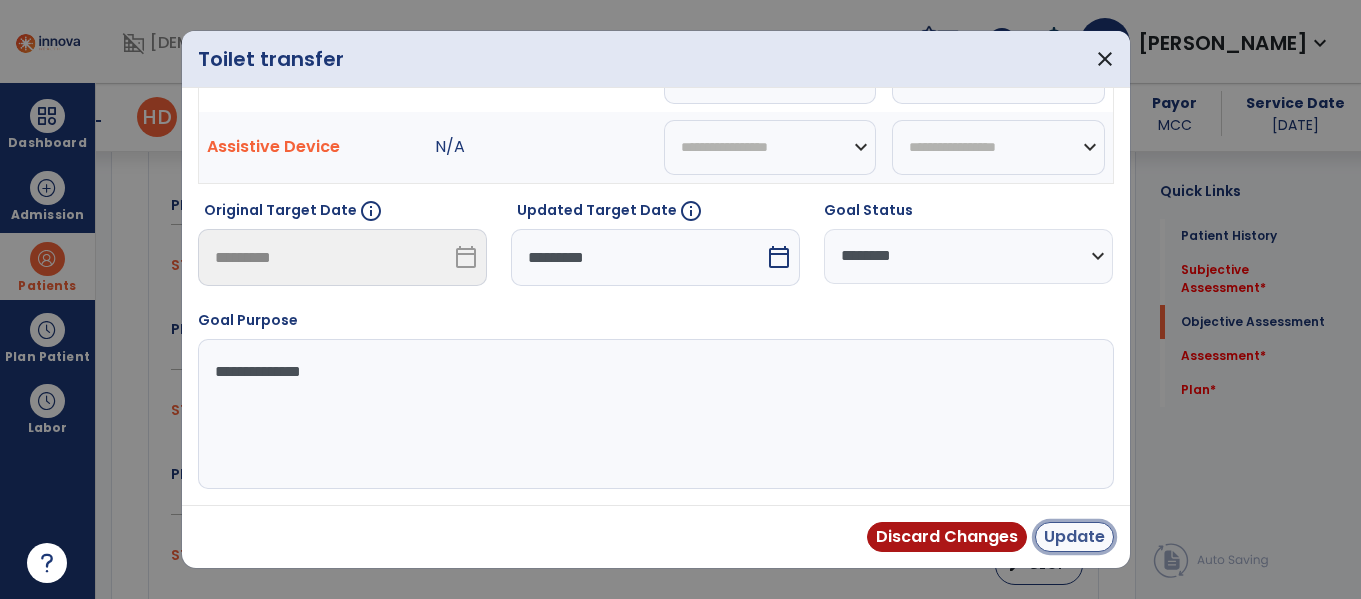 click on "Update" at bounding box center (1074, 537) 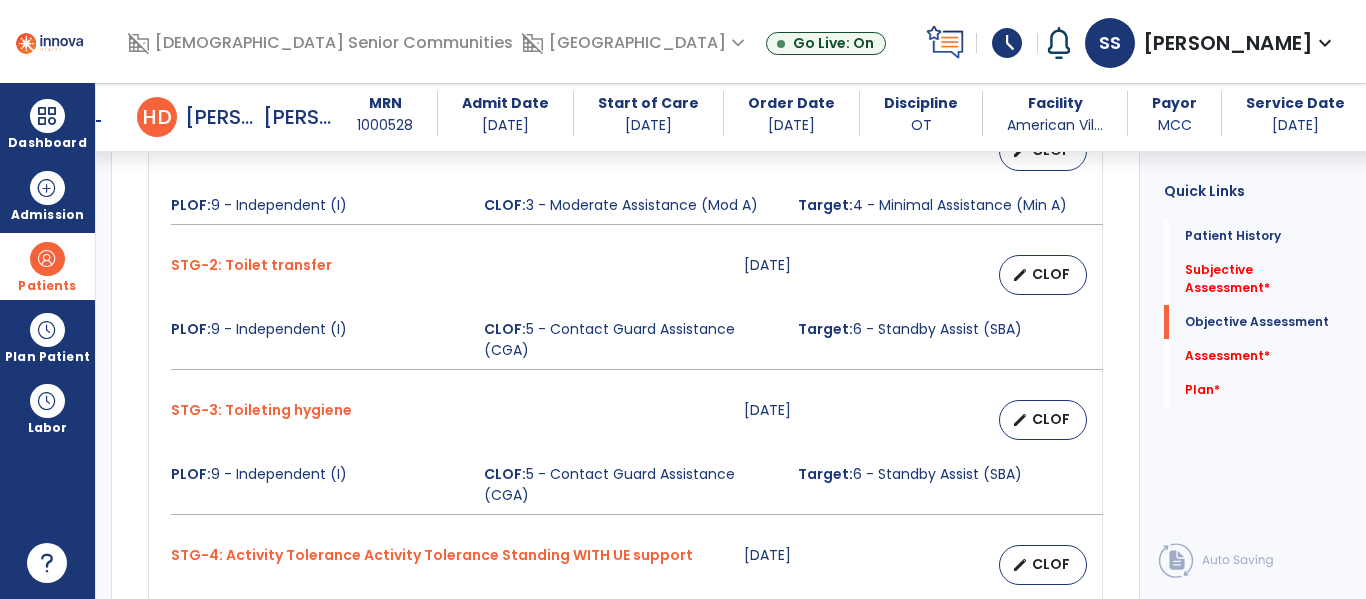 scroll, scrollTop: 1143, scrollLeft: 0, axis: vertical 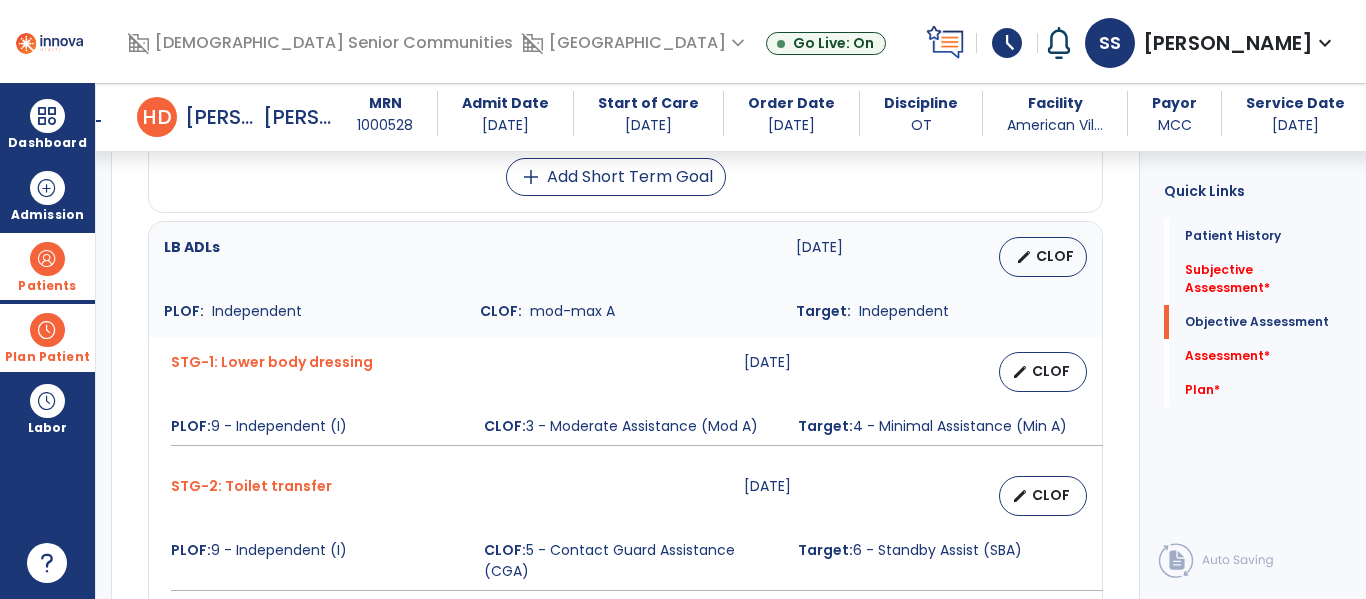 click on "Plan Patient" at bounding box center [47, 266] 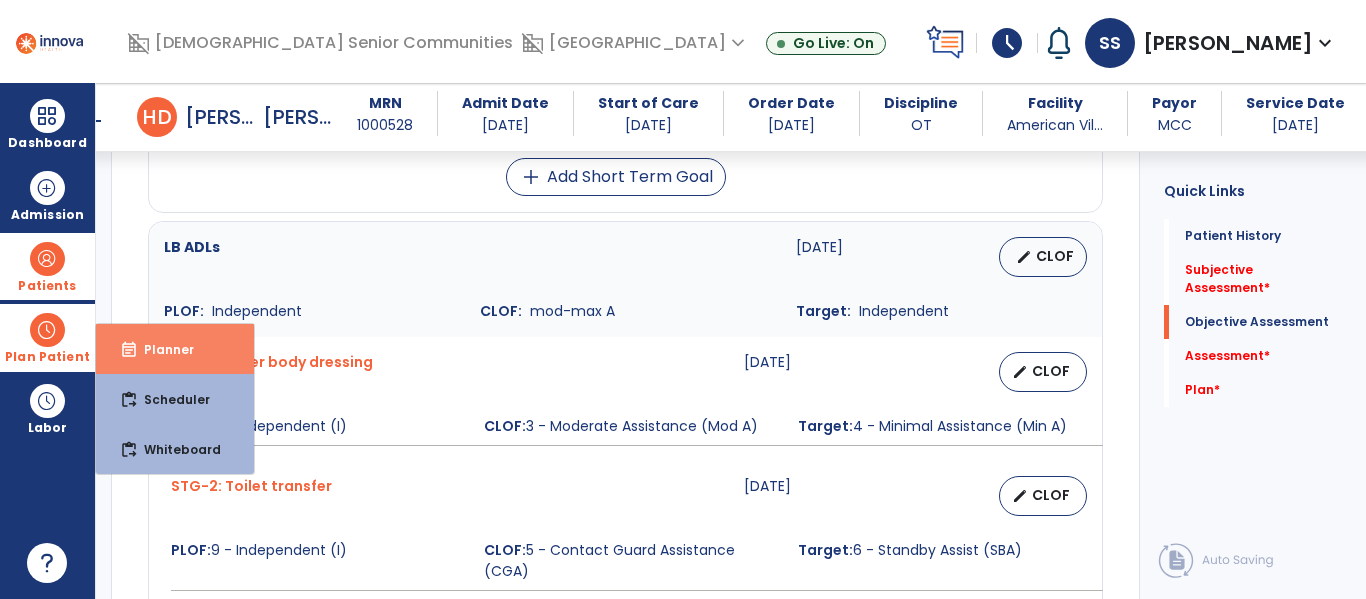click on "Planner" at bounding box center [161, 349] 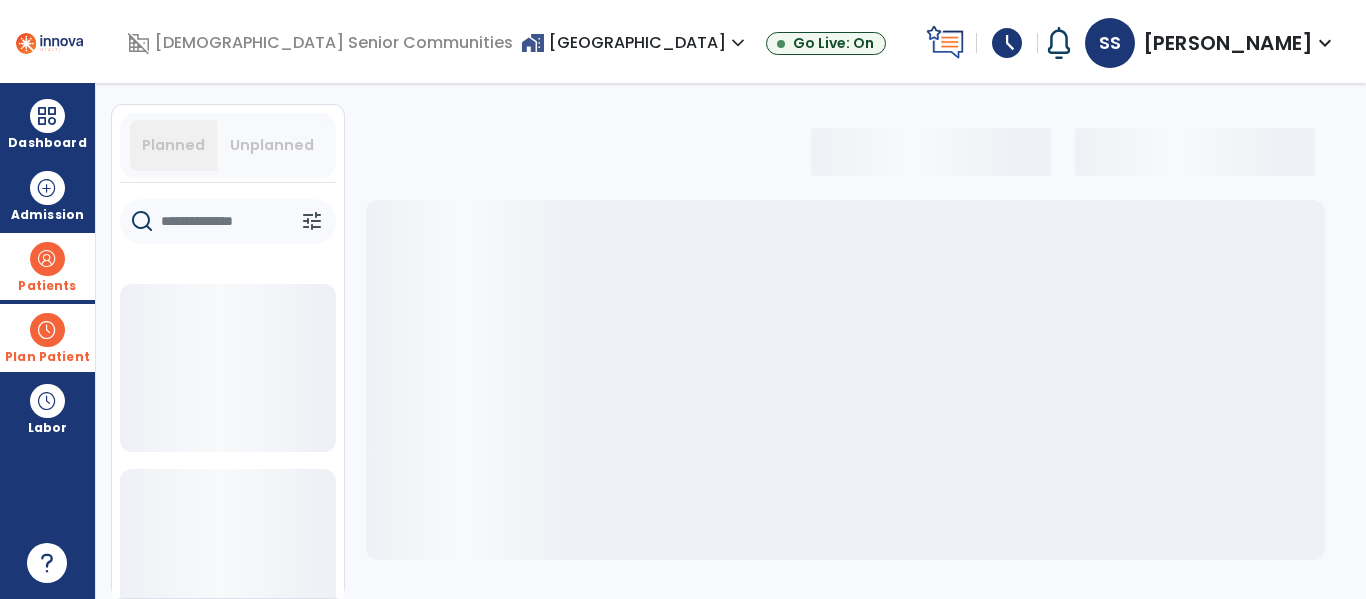 scroll, scrollTop: 53, scrollLeft: 0, axis: vertical 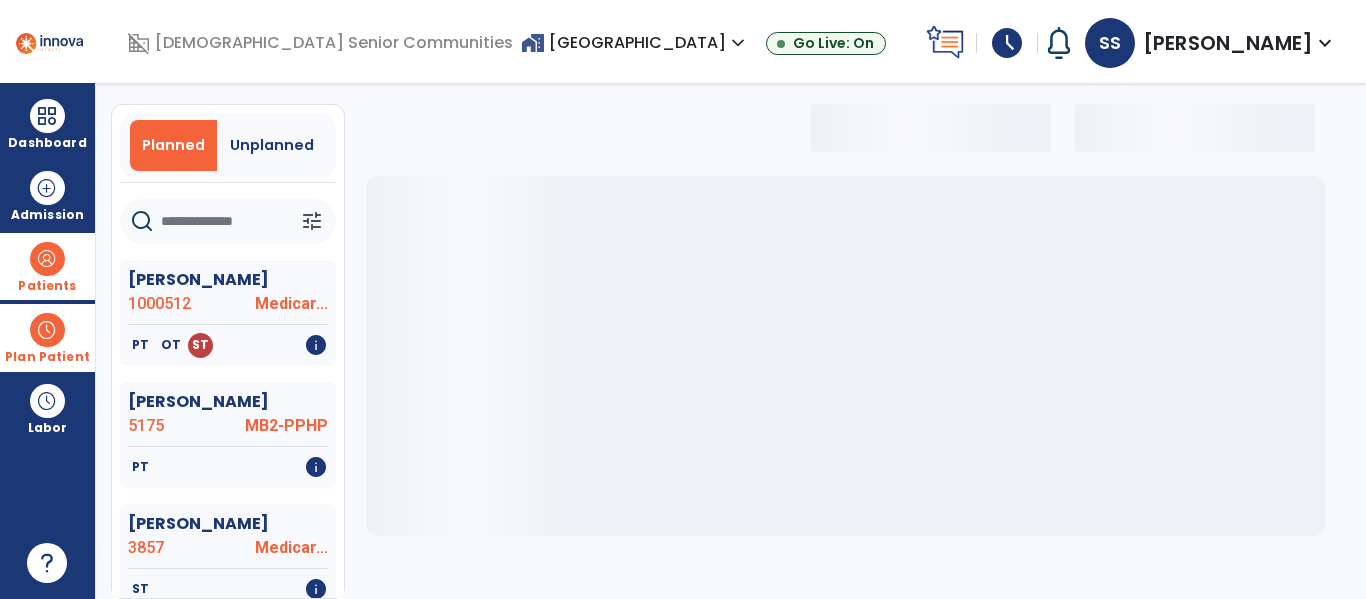 select on "***" 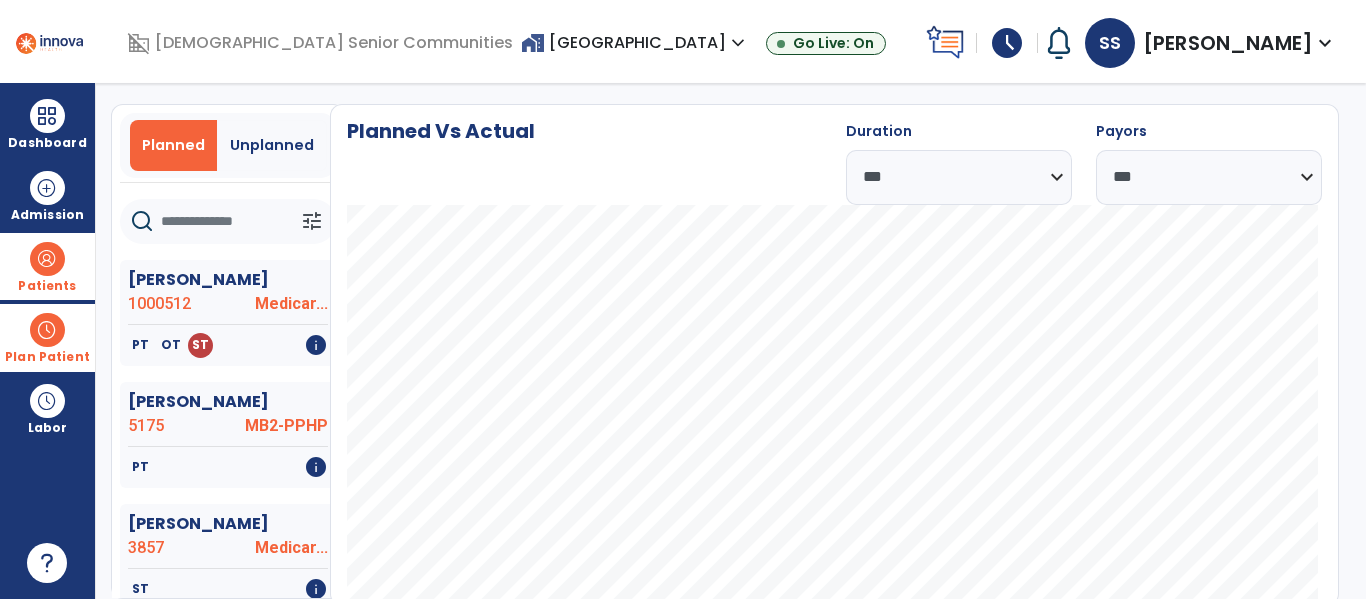 scroll, scrollTop: 0, scrollLeft: 0, axis: both 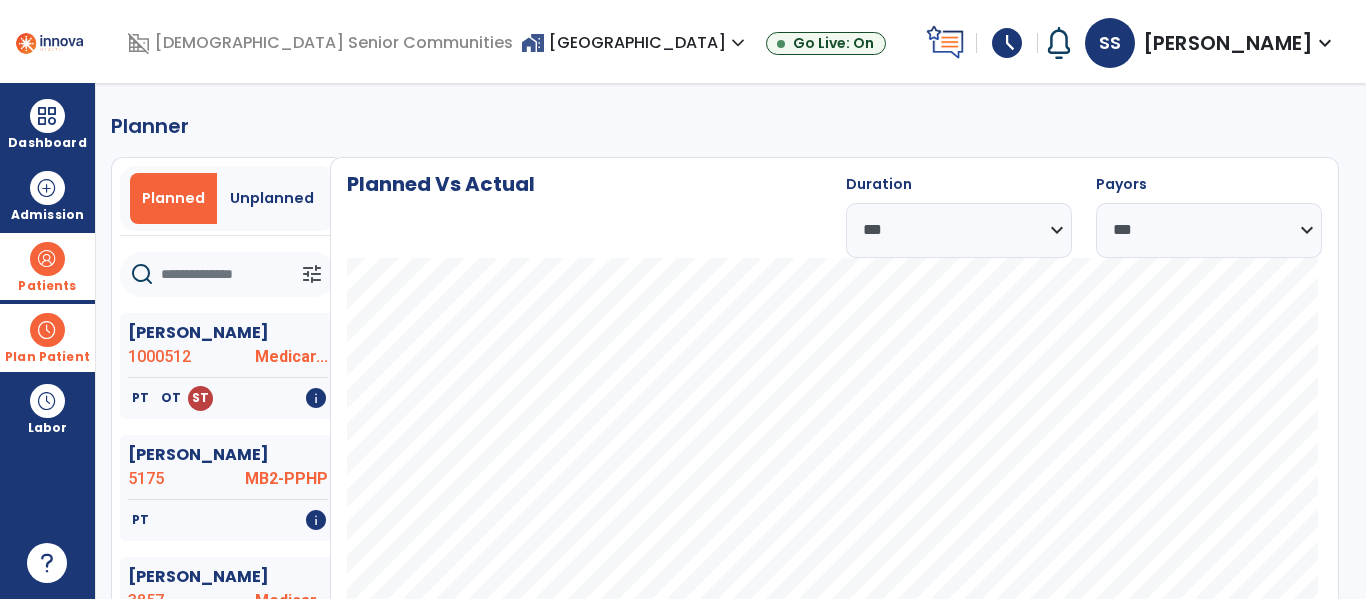 click 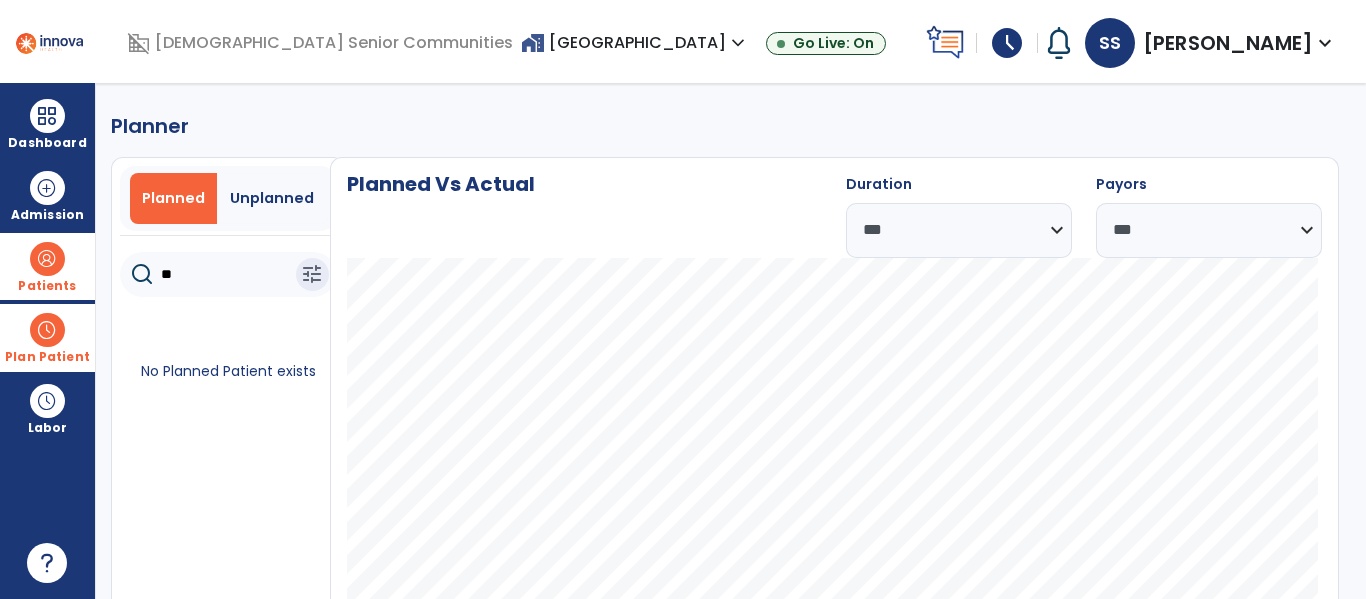 type on "*" 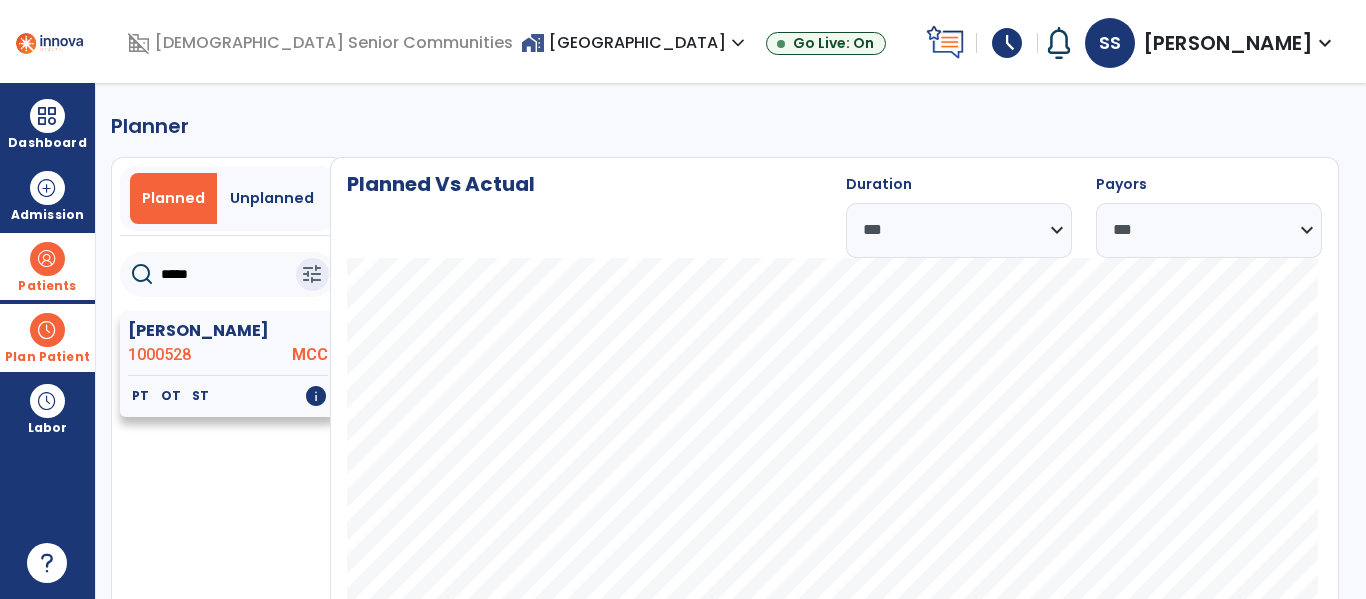 type on "*****" 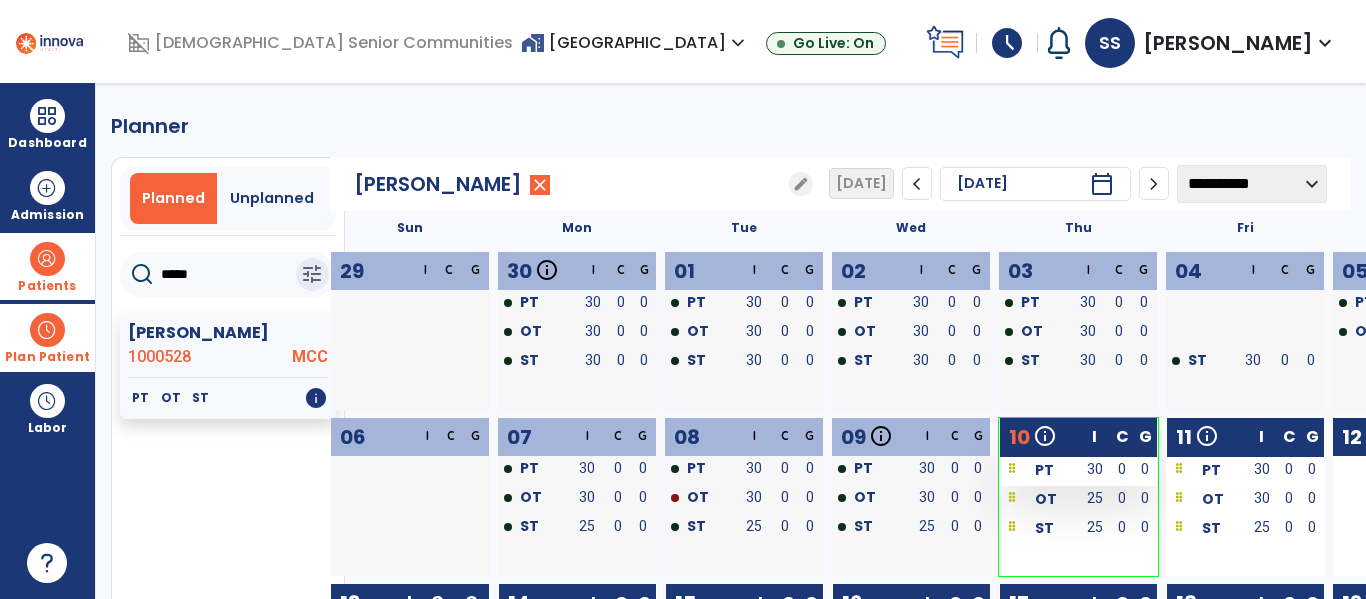 click on "PT" at bounding box center [1039, 471] 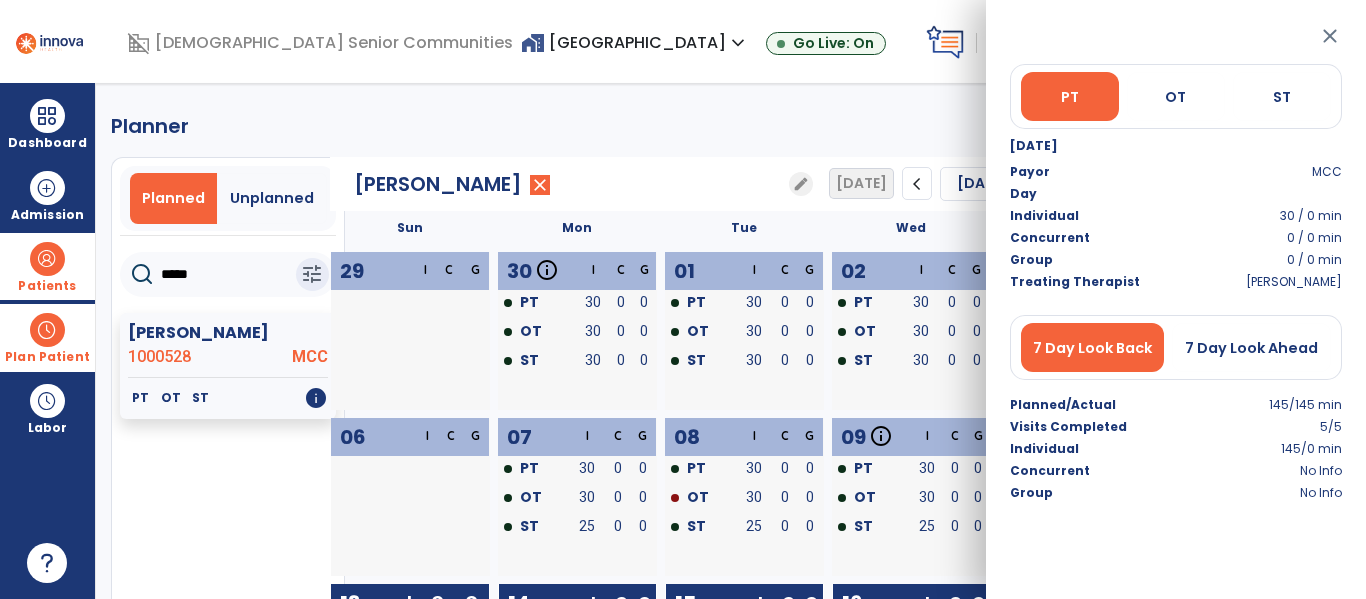 click on "close" at bounding box center (1330, 36) 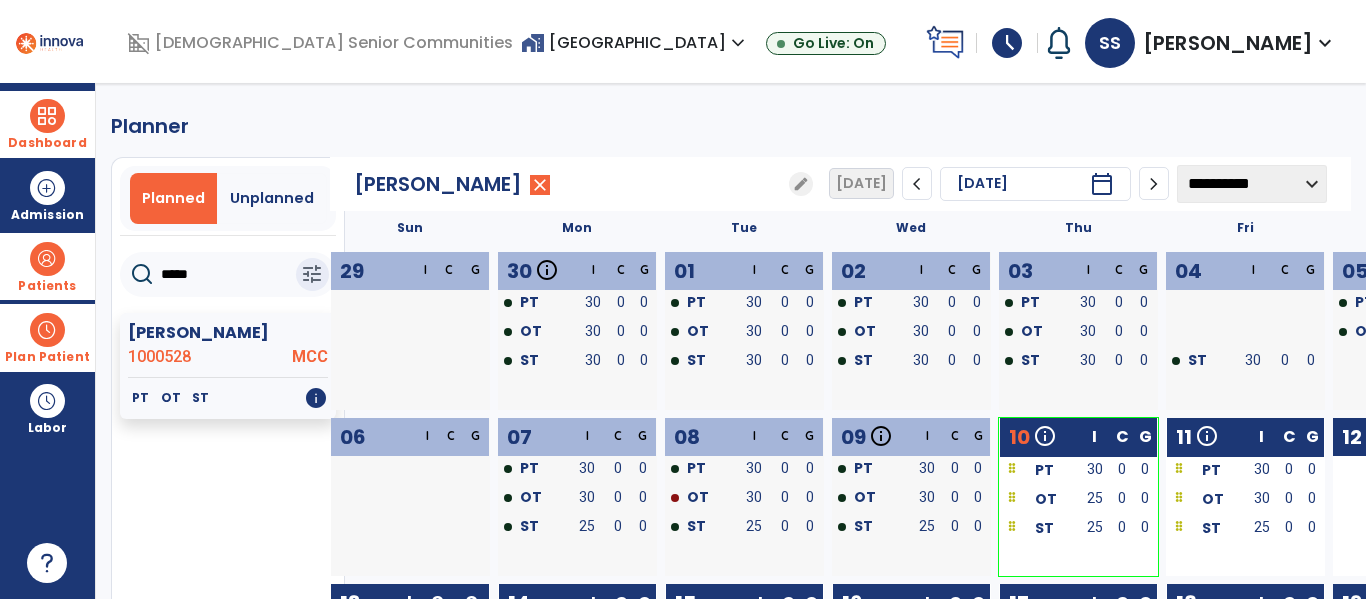 click on "Dashboard" at bounding box center [47, 124] 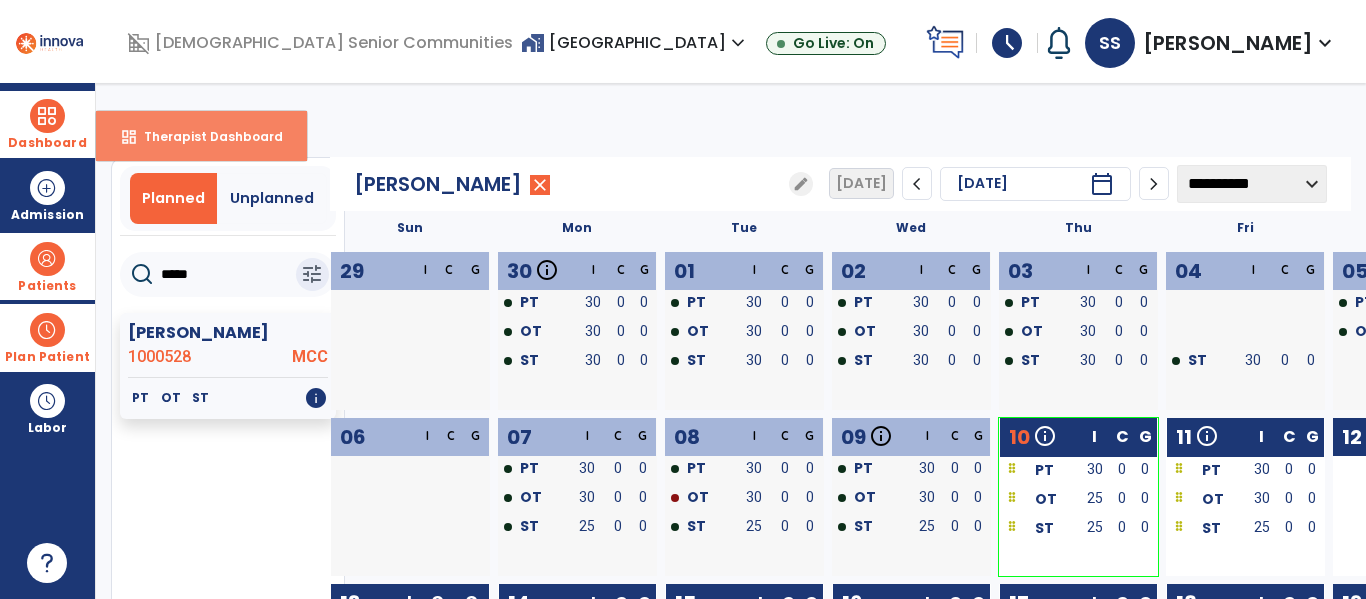 click on "dashboard" at bounding box center (129, 137) 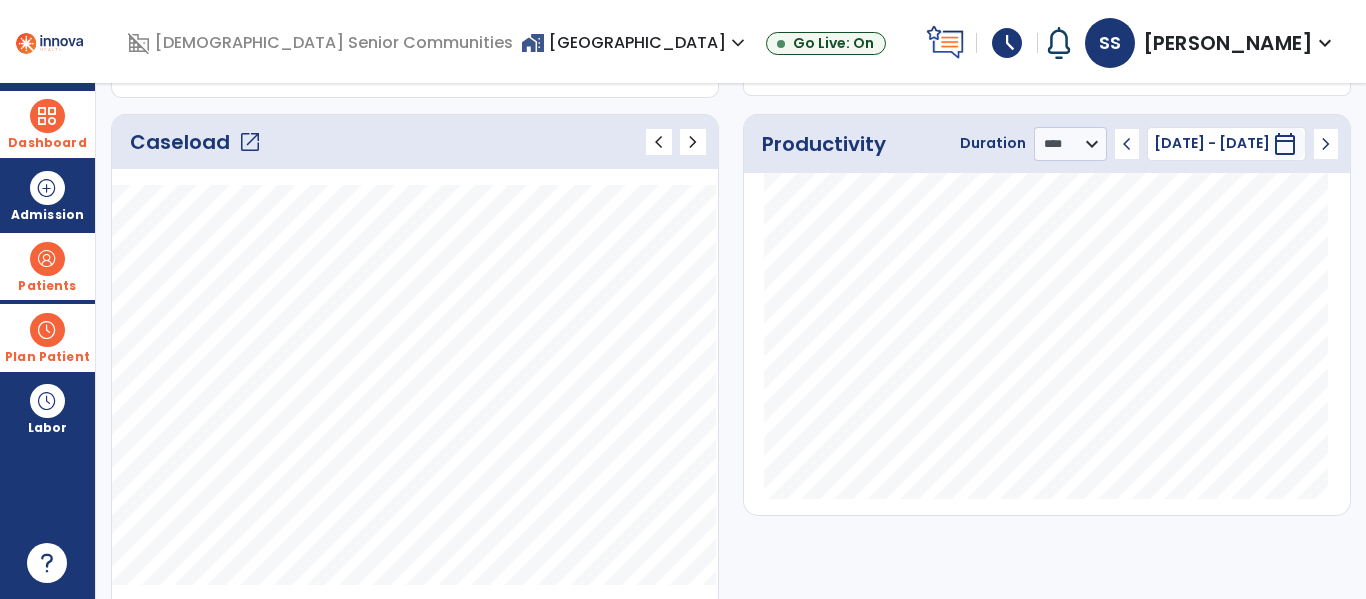 click on "open_in_new" 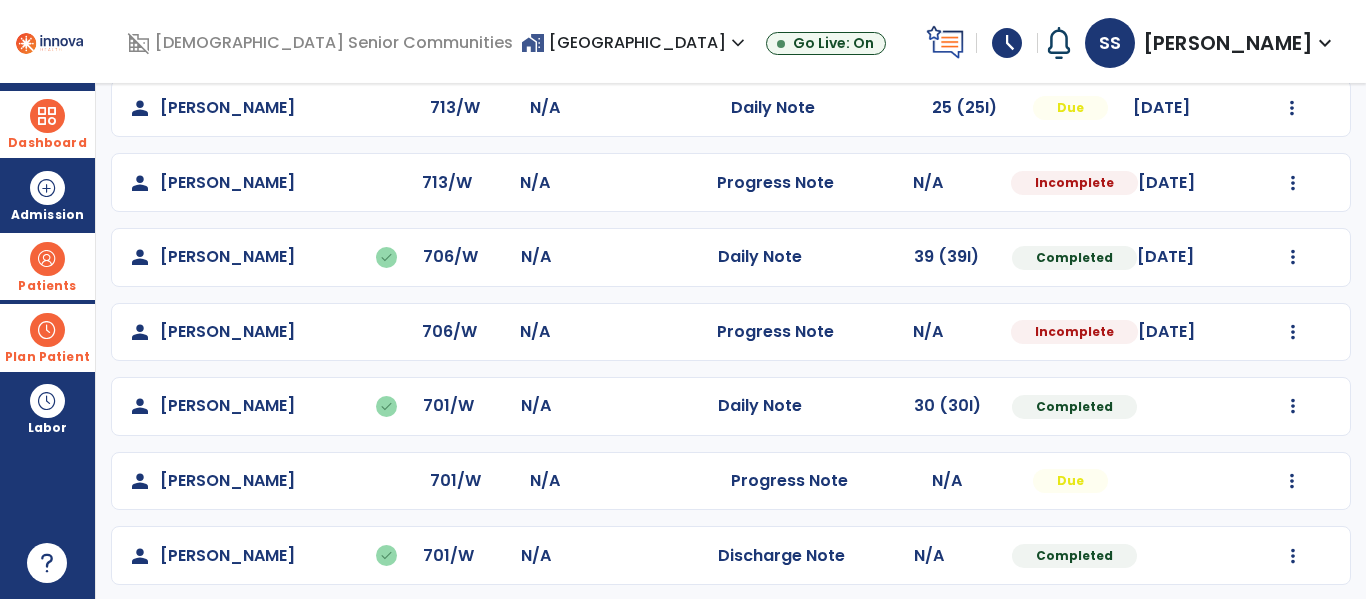 scroll, scrollTop: 1069, scrollLeft: 0, axis: vertical 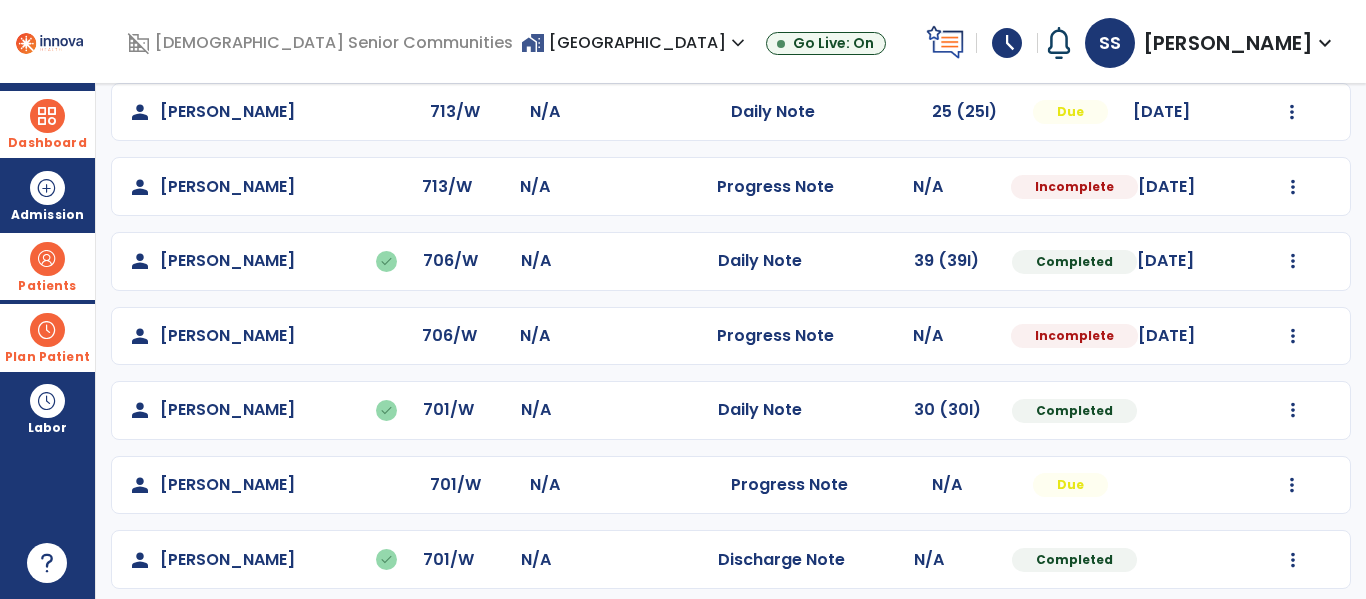 click on "Mark Visit As Complete   Reset Note   Open Document   G + C Mins" 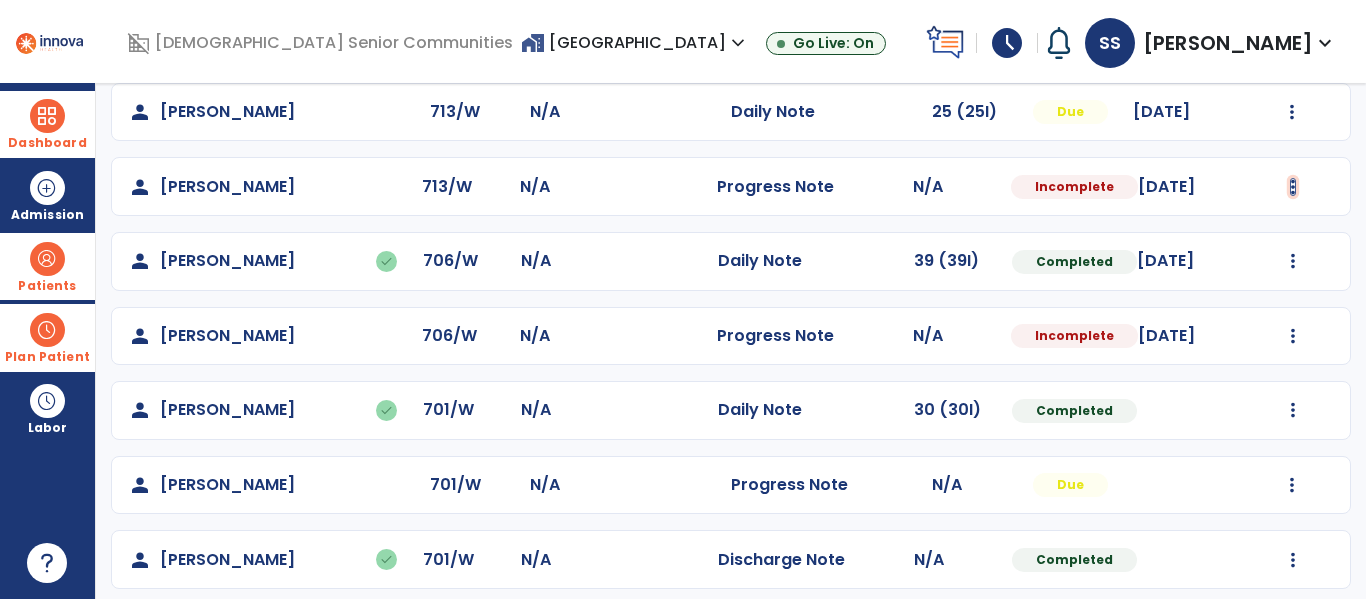 click at bounding box center [1292, -781] 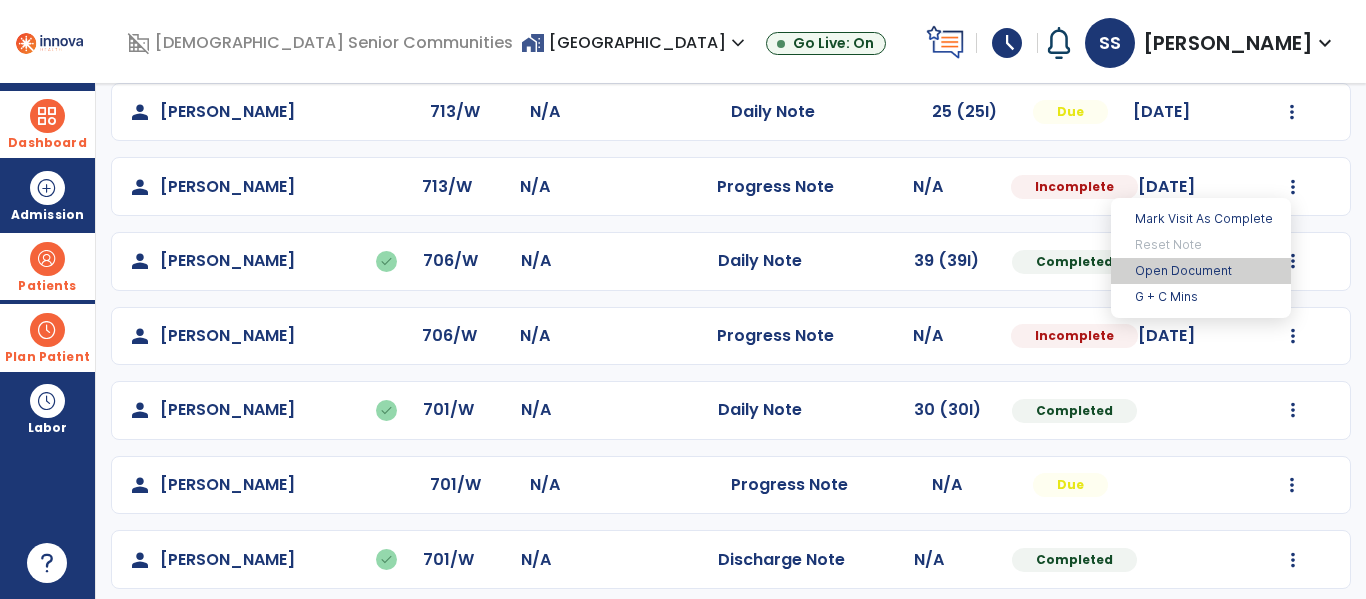 click on "Open Document" at bounding box center (1201, 271) 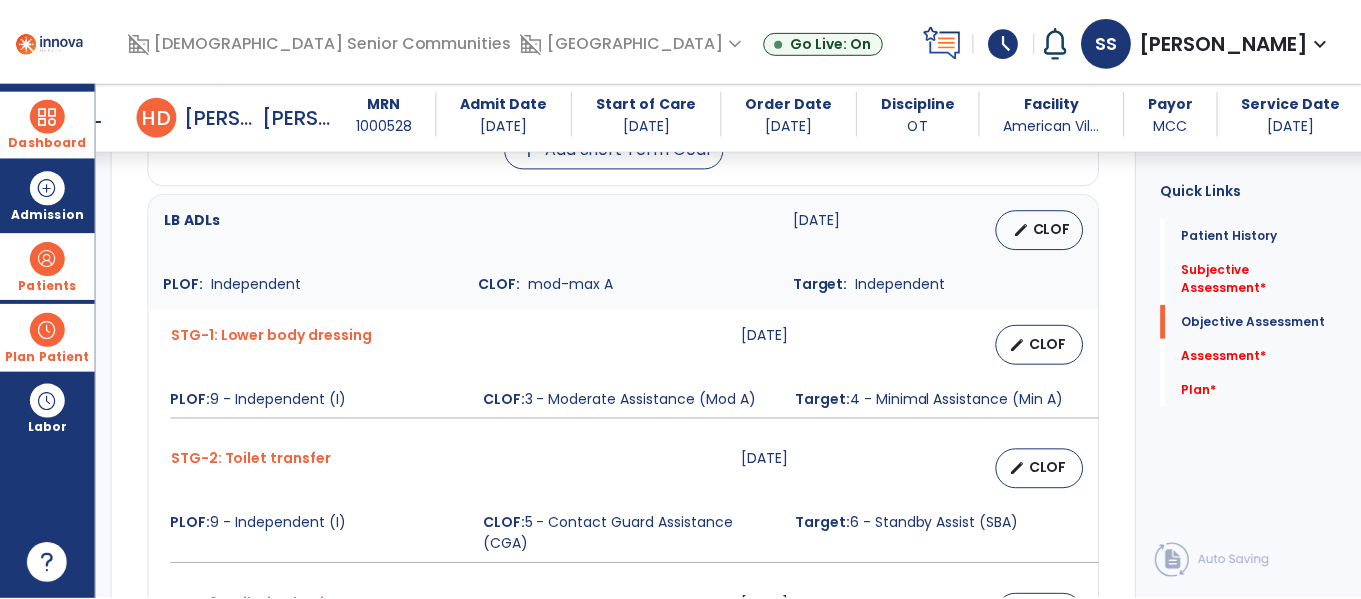 scroll, scrollTop: 1188, scrollLeft: 0, axis: vertical 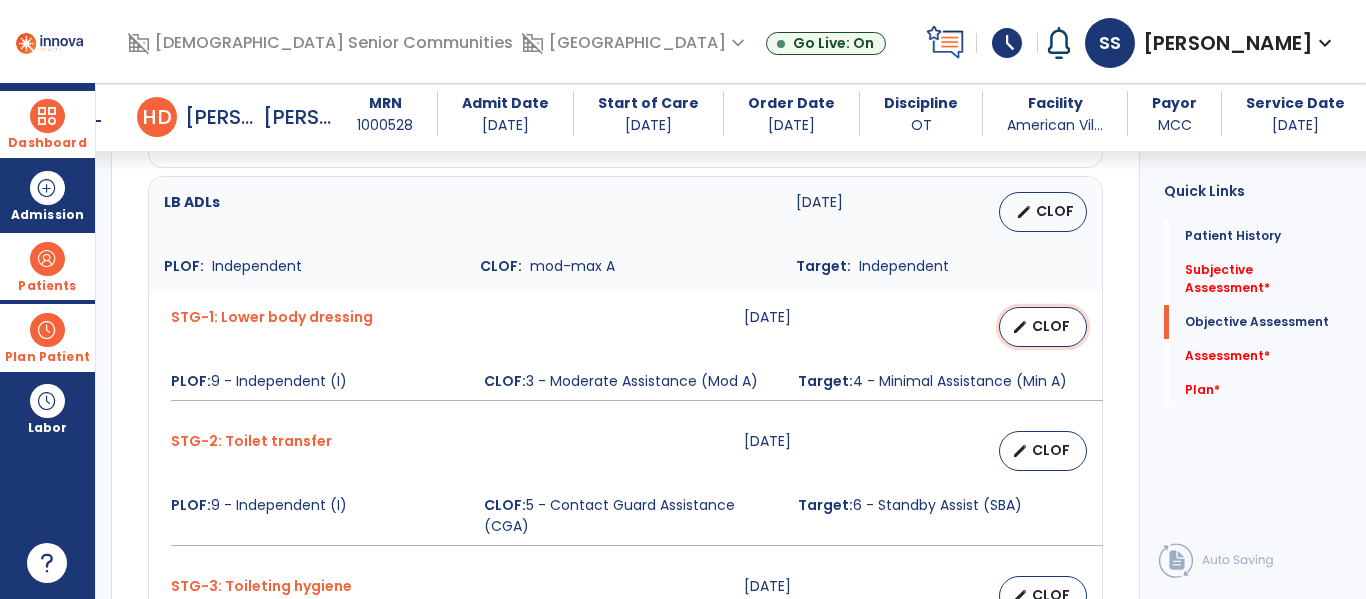click on "CLOF" at bounding box center [1051, 326] 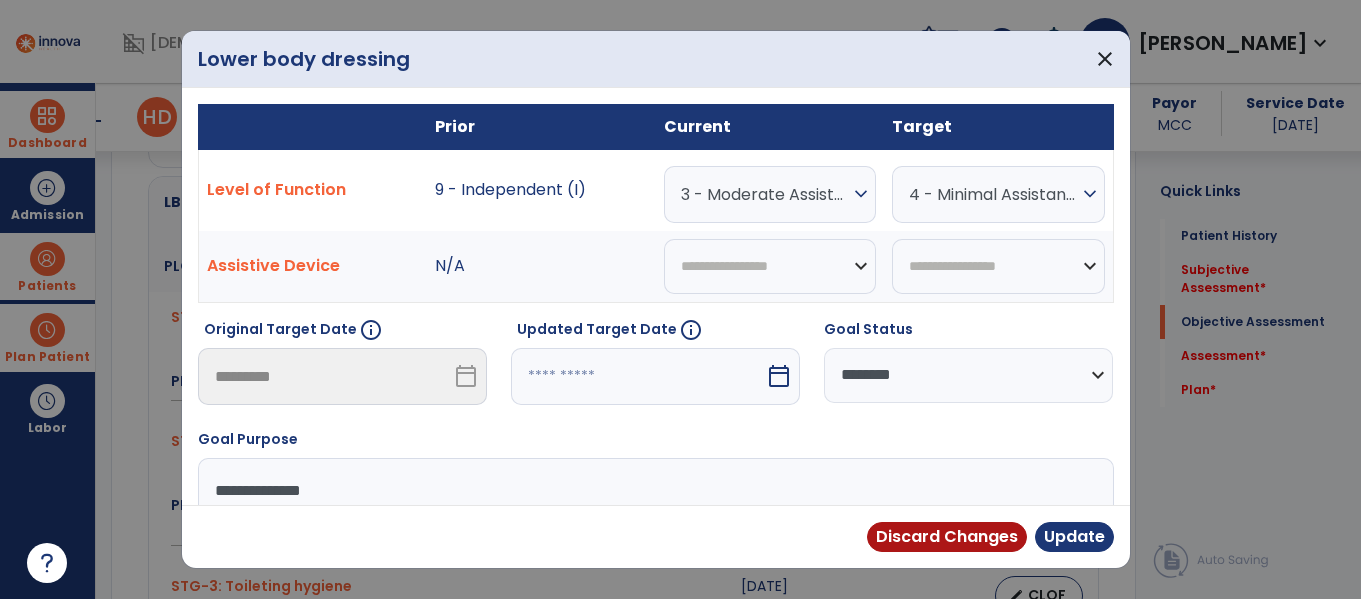 scroll, scrollTop: 1188, scrollLeft: 0, axis: vertical 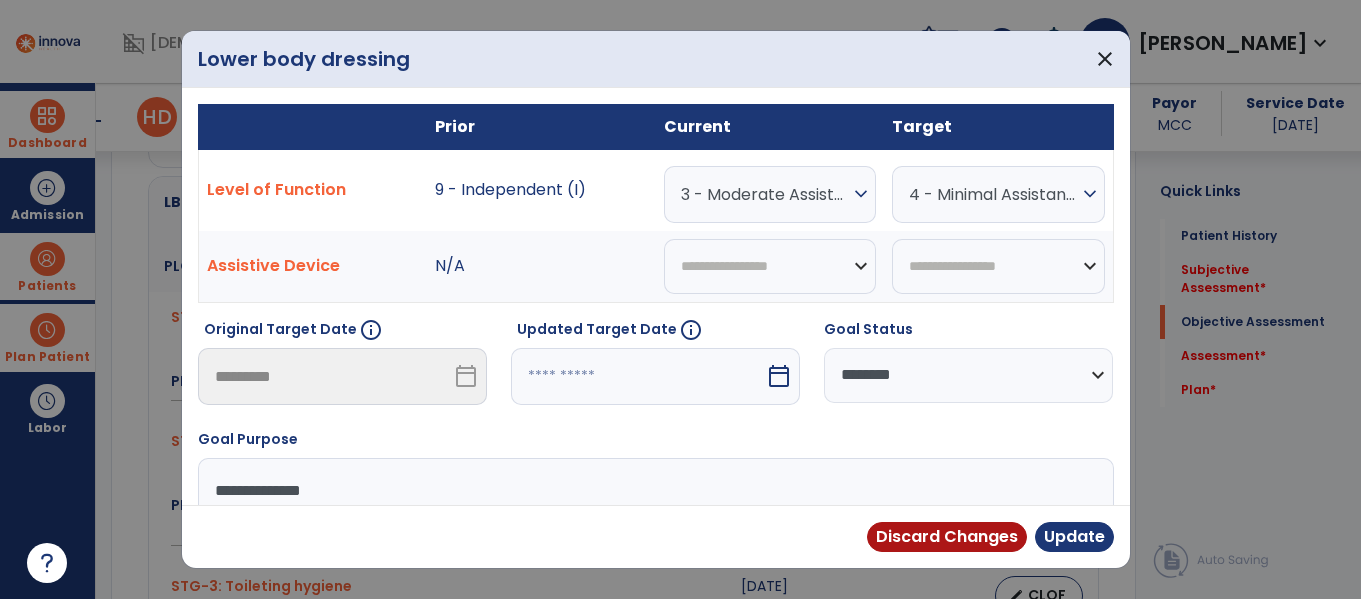 click on "3 - Moderate Assistance (Mod A)" at bounding box center (765, 194) 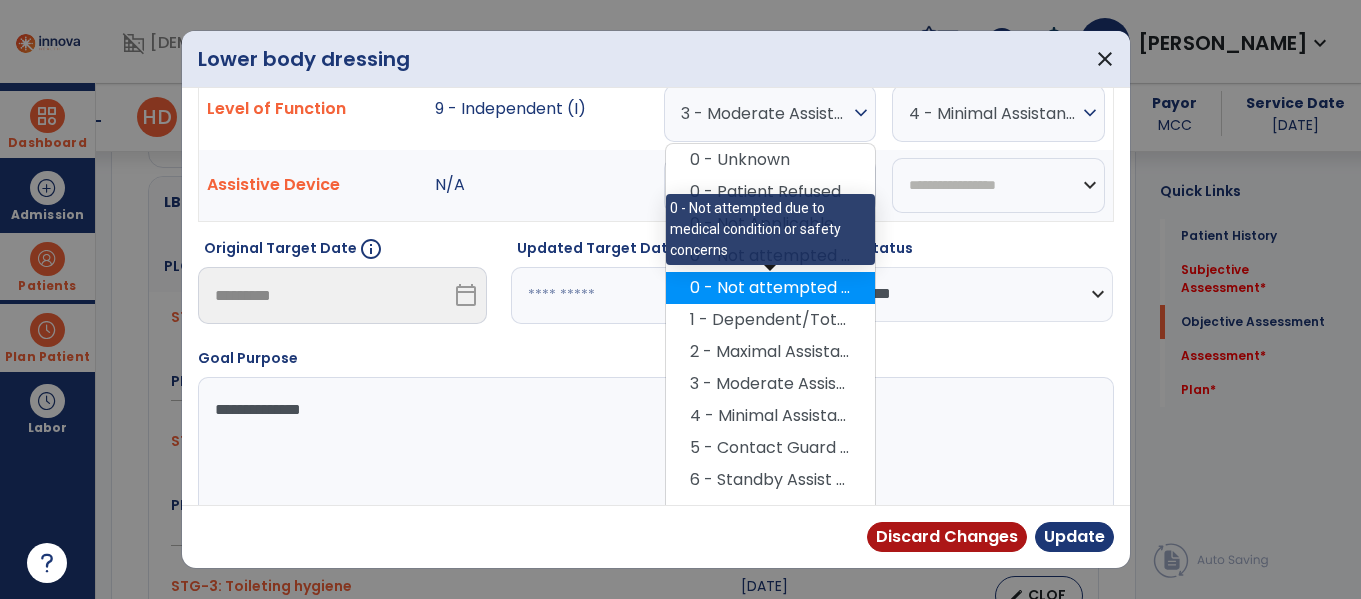scroll, scrollTop: 86, scrollLeft: 0, axis: vertical 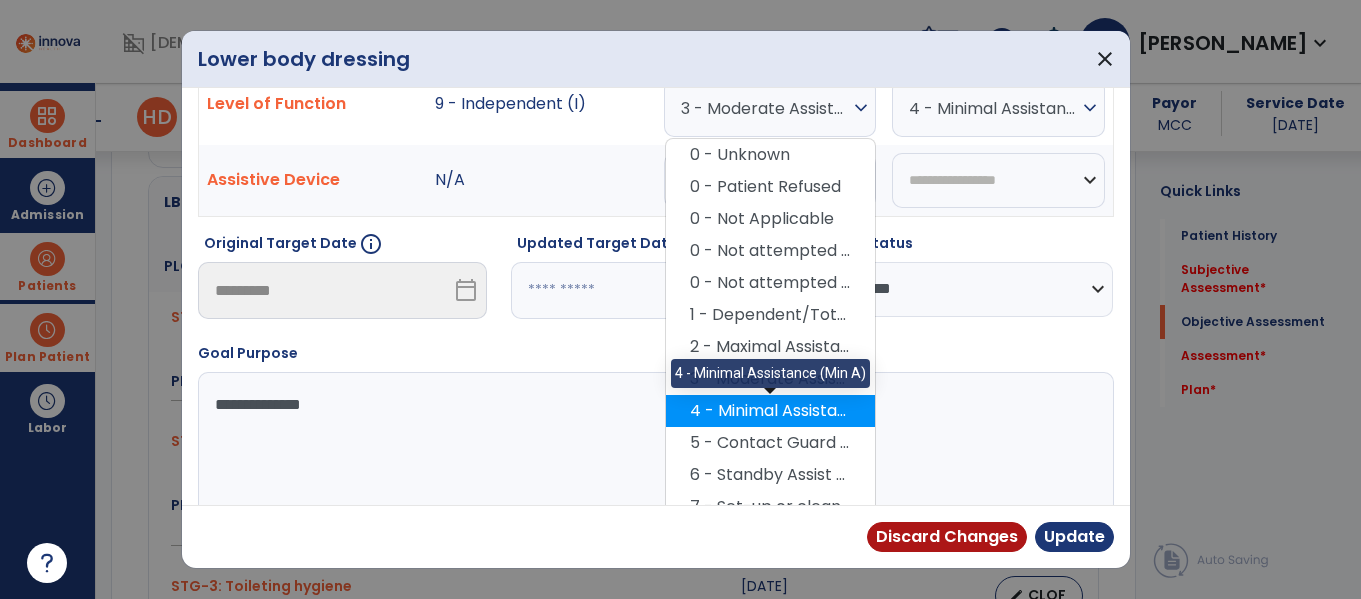 click on "4 - Minimal Assistance (Min A)" at bounding box center [770, 411] 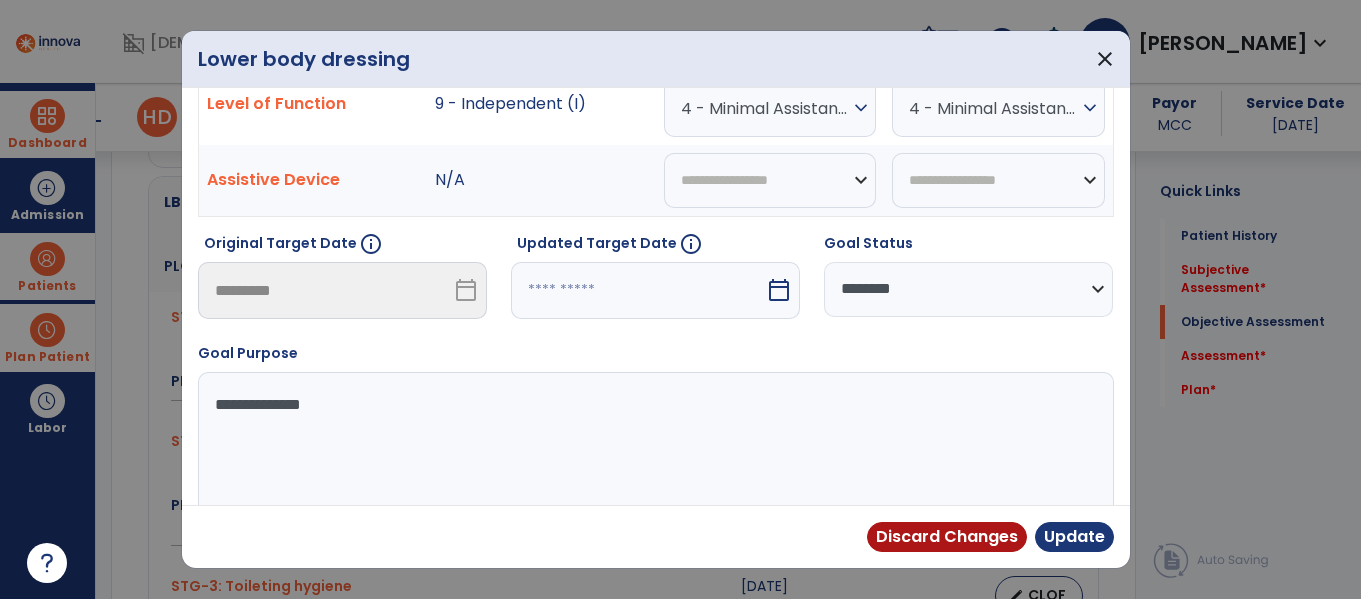 scroll, scrollTop: 0, scrollLeft: 0, axis: both 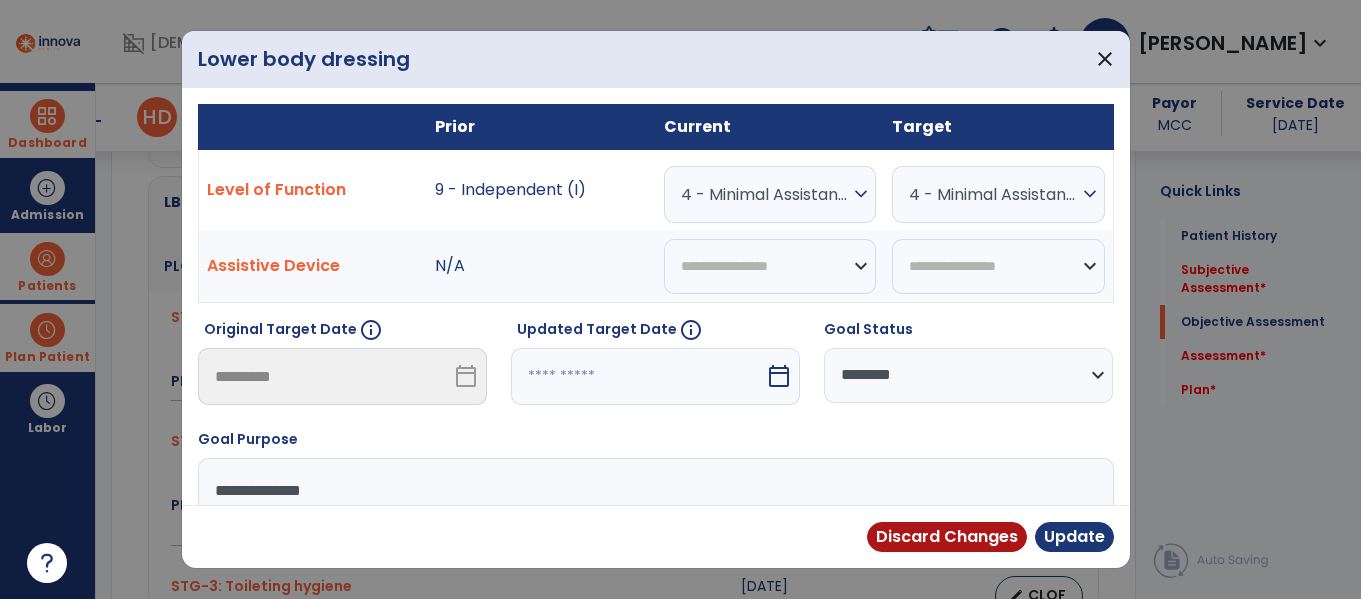 click on "4 - Minimal Assistance (Min A)" at bounding box center [993, 194] 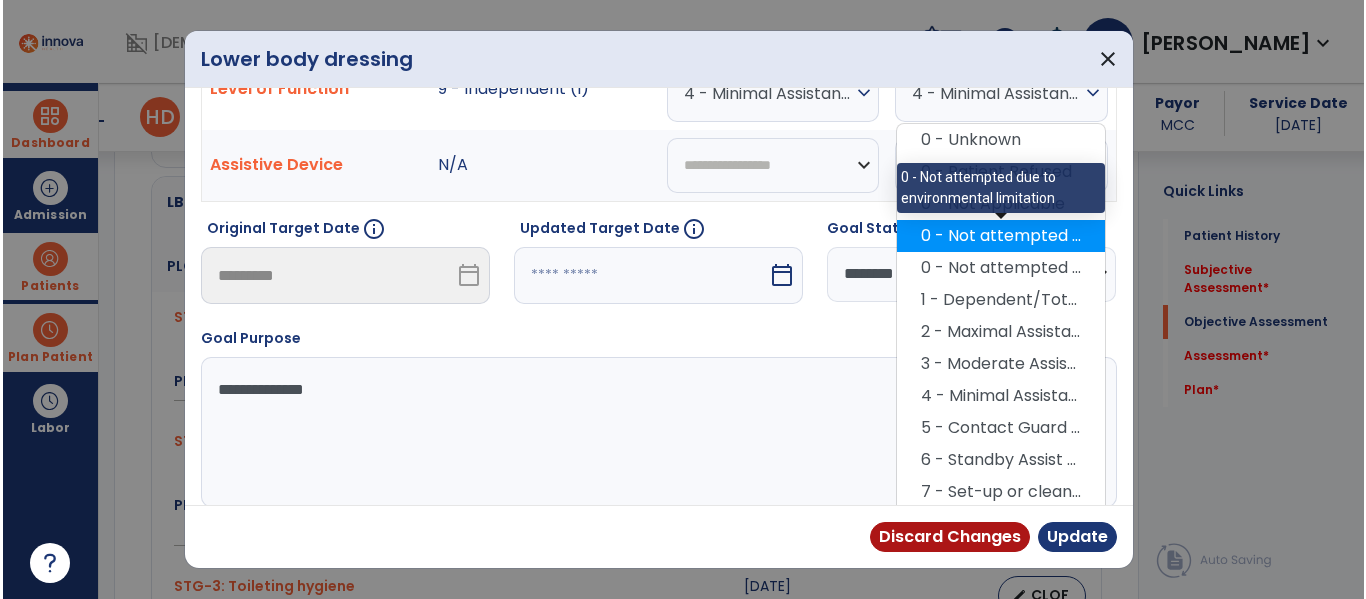 scroll, scrollTop: 110, scrollLeft: 0, axis: vertical 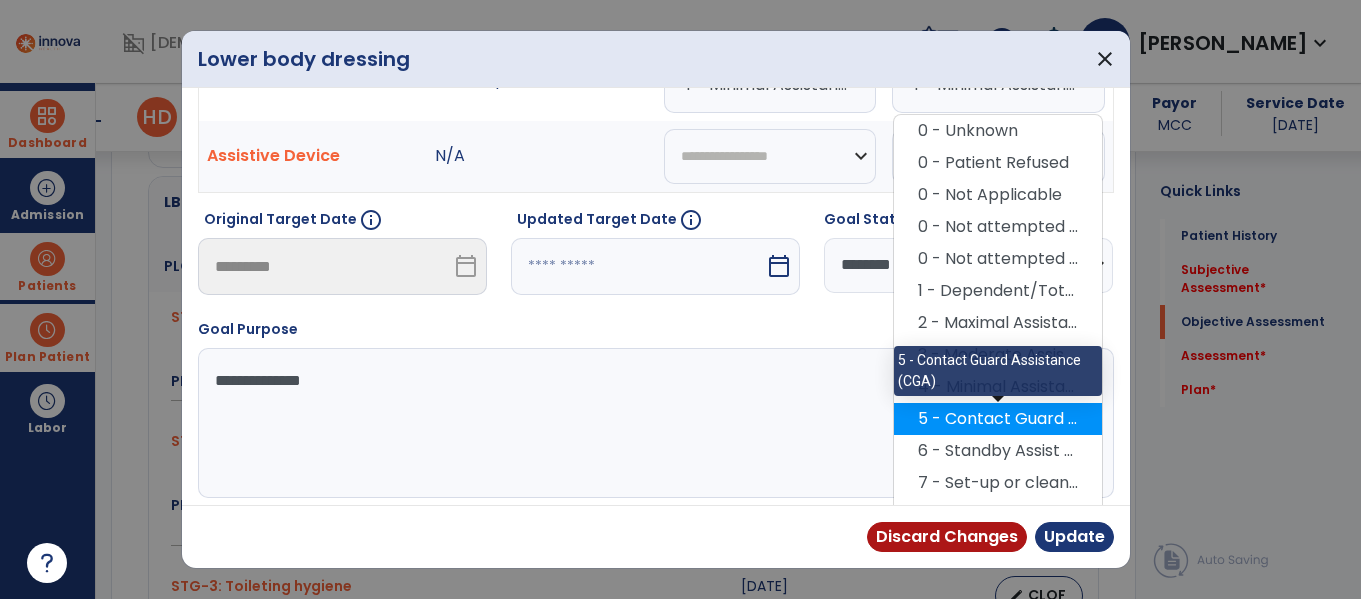 click on "5 - Contact Guard Assistance (CGA)" at bounding box center [998, 419] 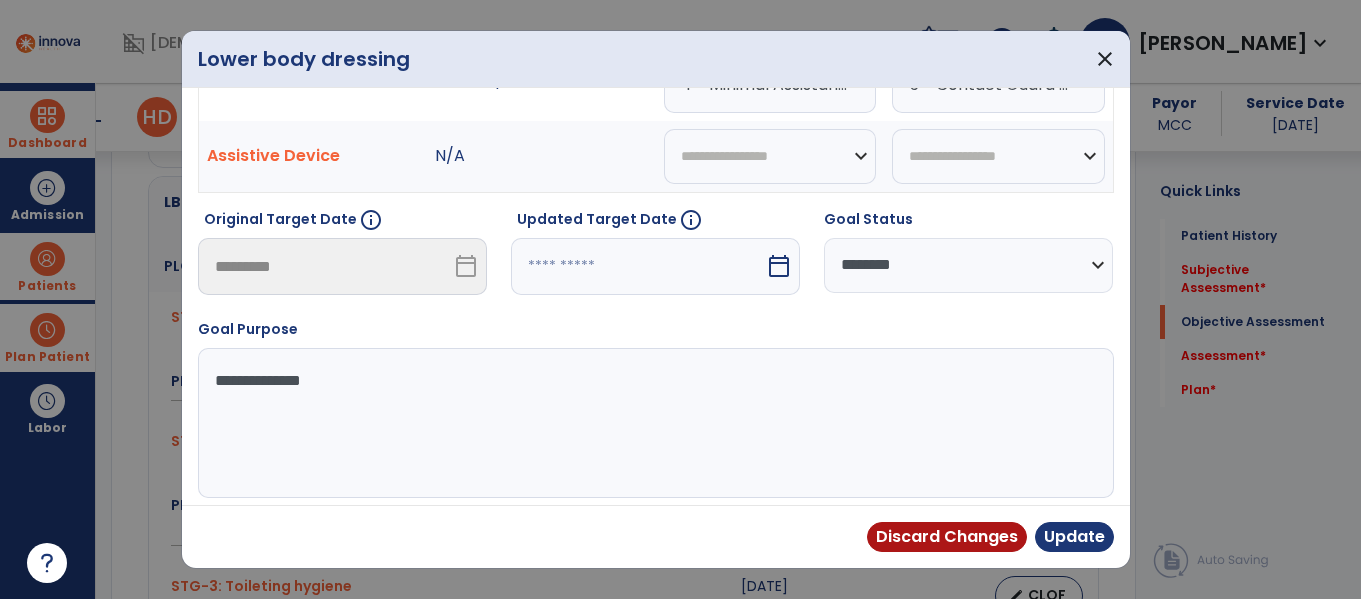 click at bounding box center (638, 266) 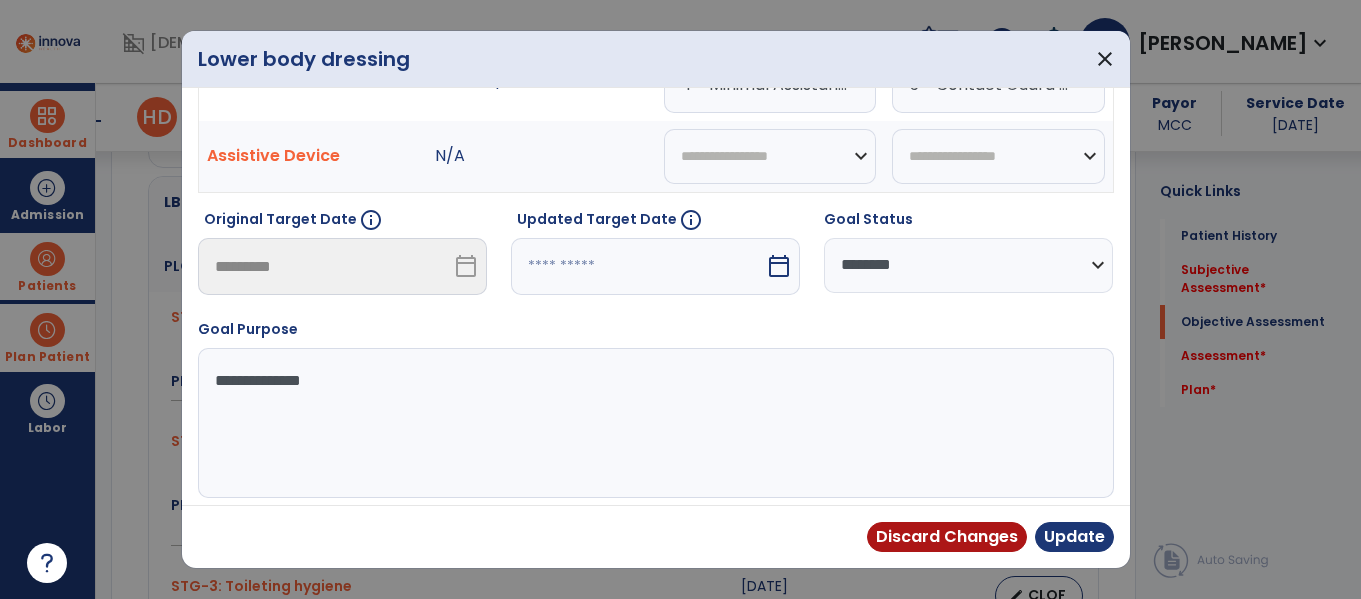 select on "*" 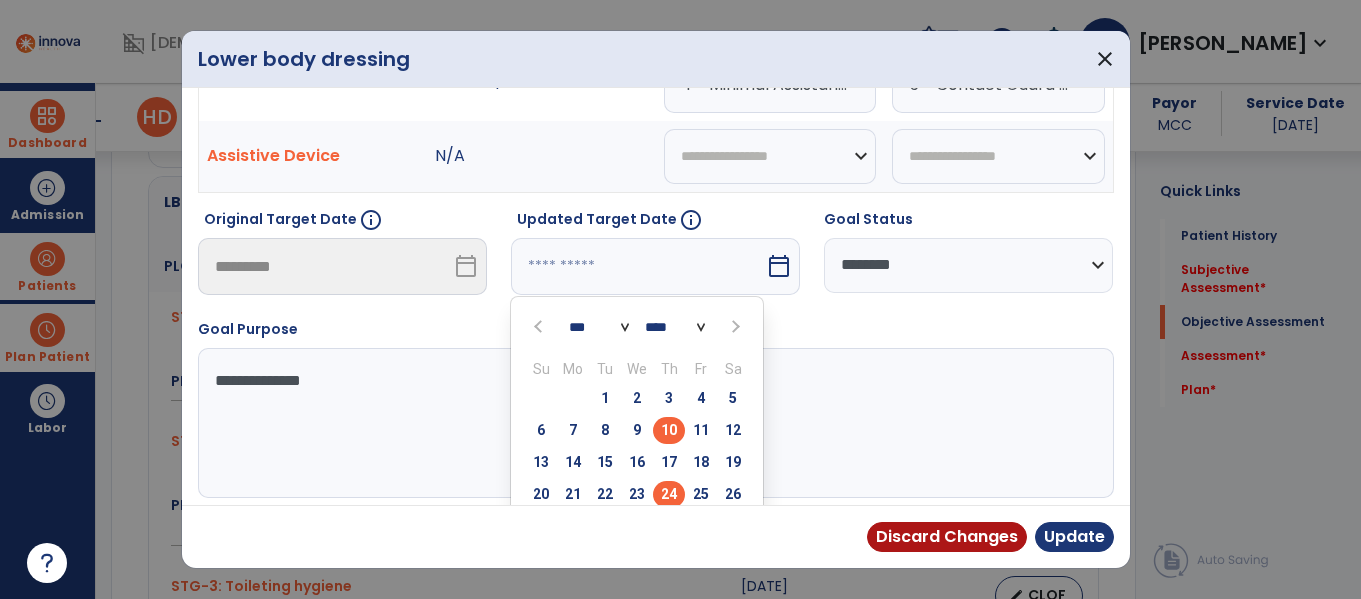 click on "24" at bounding box center (669, 494) 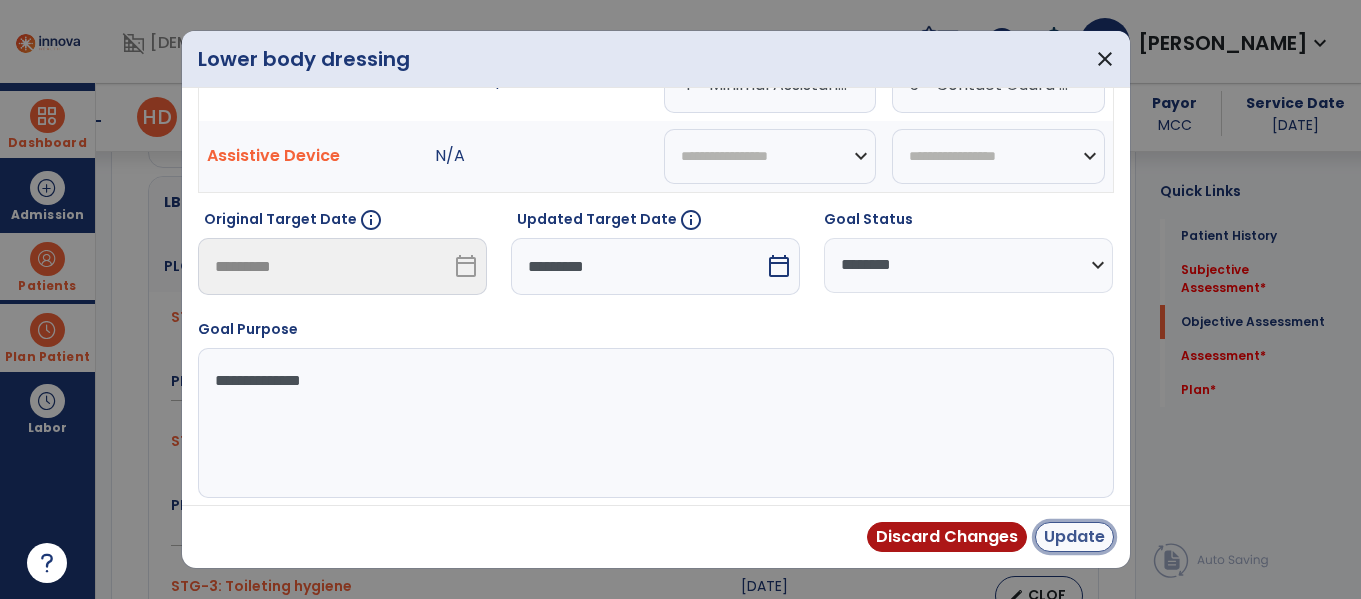 click on "Update" at bounding box center (1074, 537) 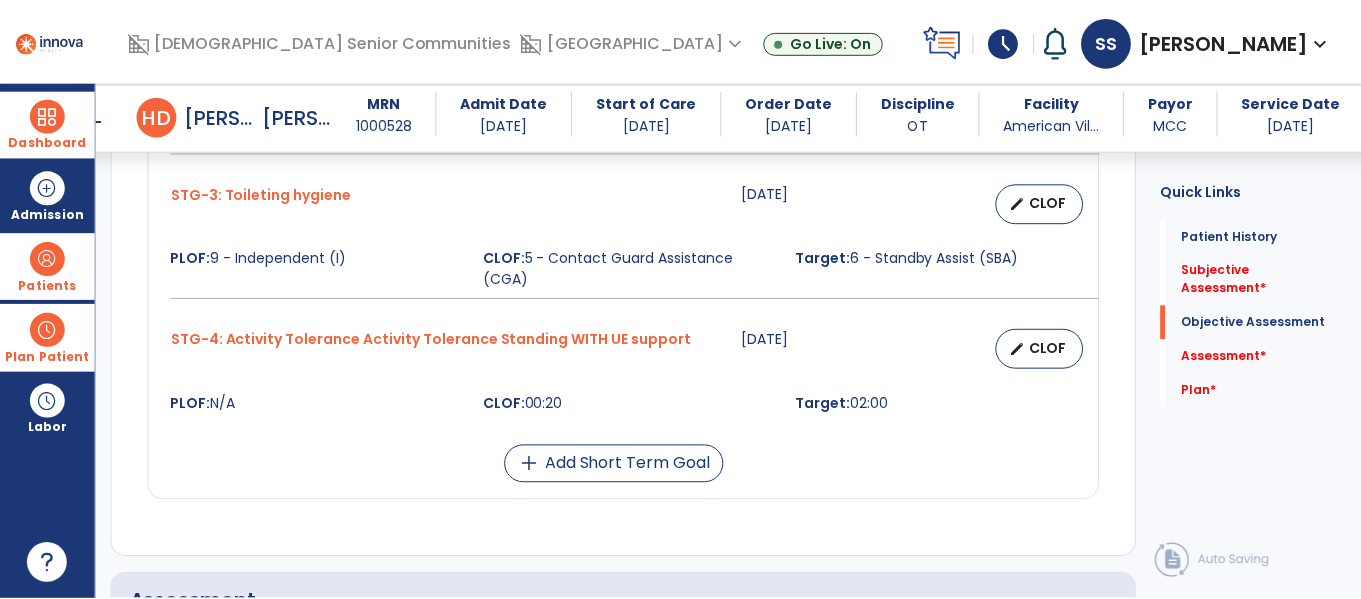 scroll, scrollTop: 1602, scrollLeft: 0, axis: vertical 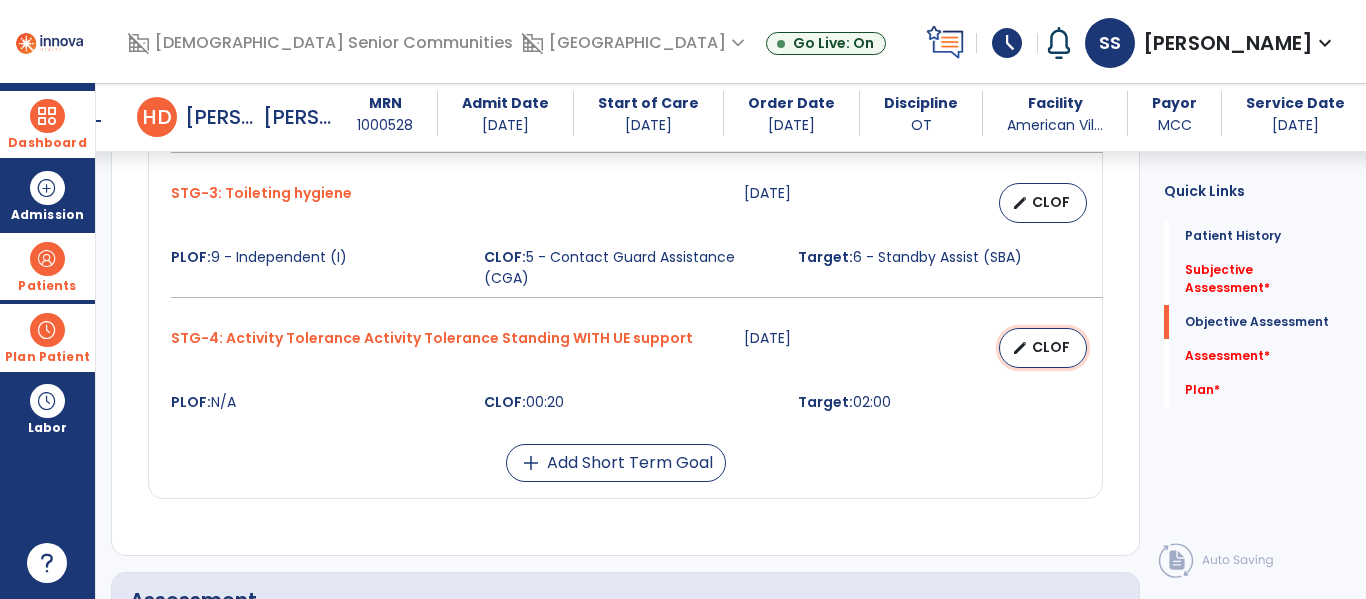 click on "CLOF" at bounding box center (1051, 347) 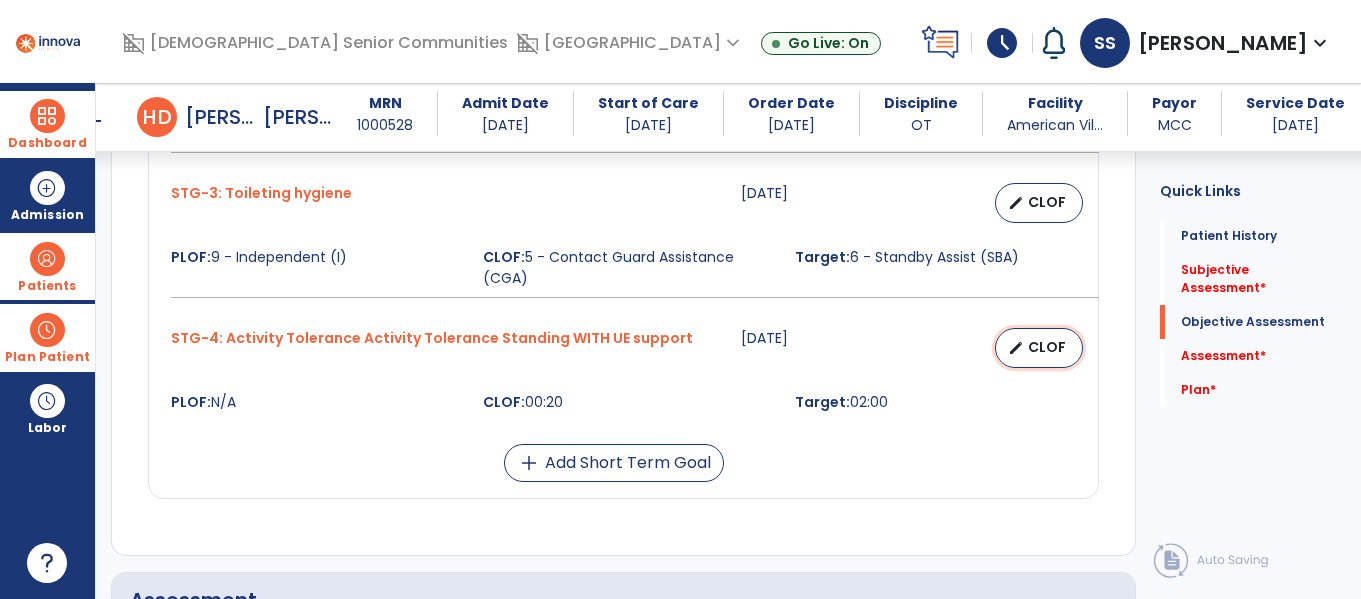 select on "********" 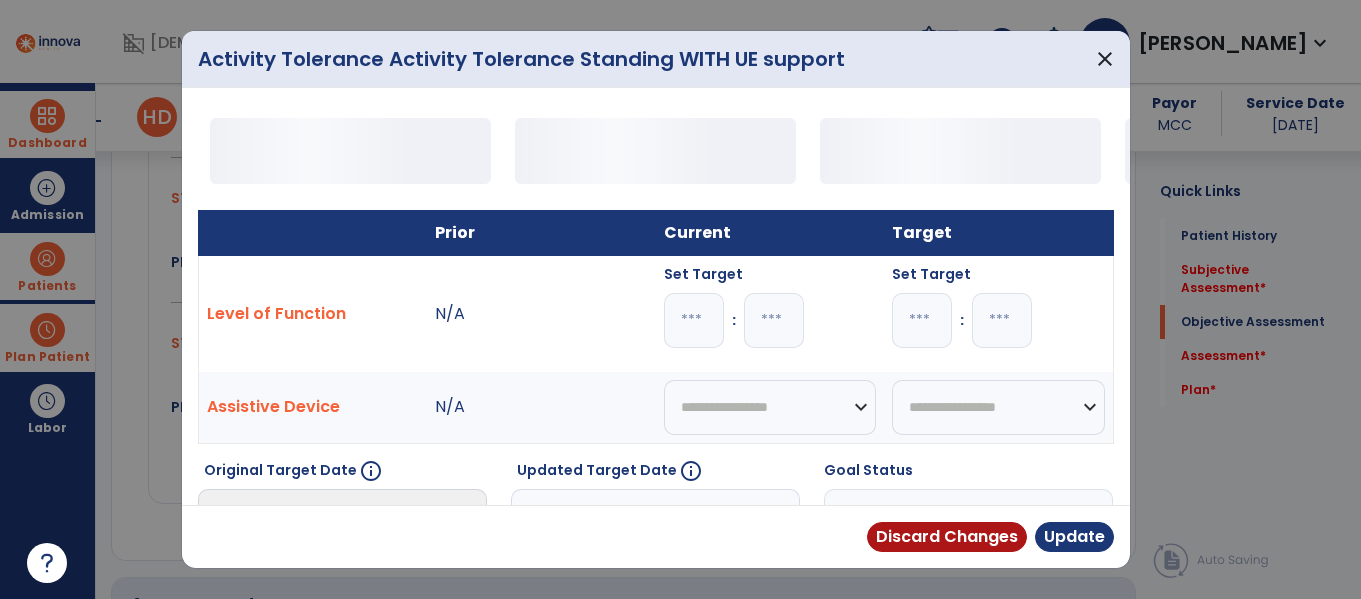 scroll, scrollTop: 1602, scrollLeft: 0, axis: vertical 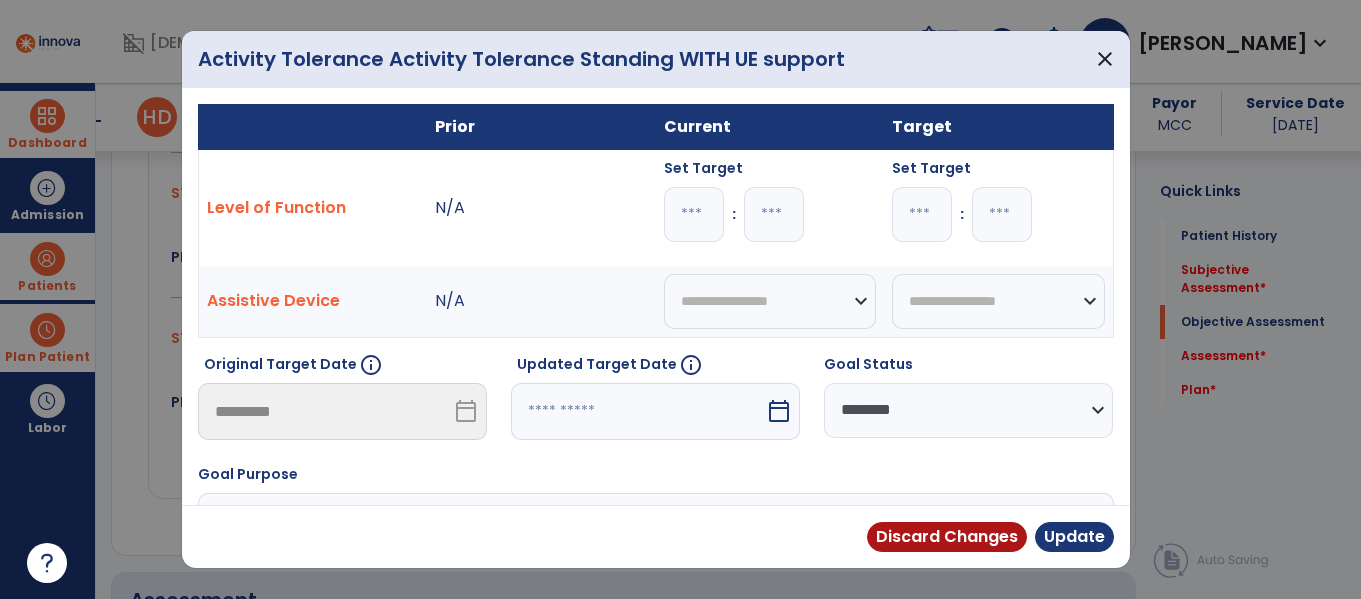 click at bounding box center [694, 214] 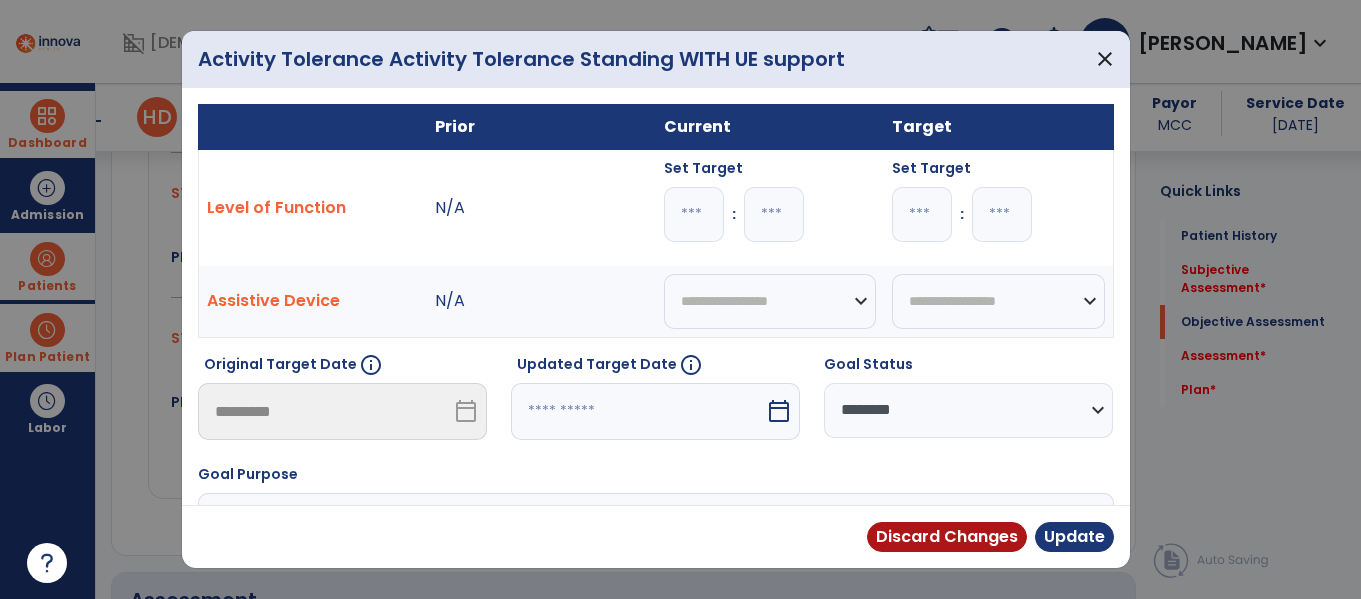 type on "*" 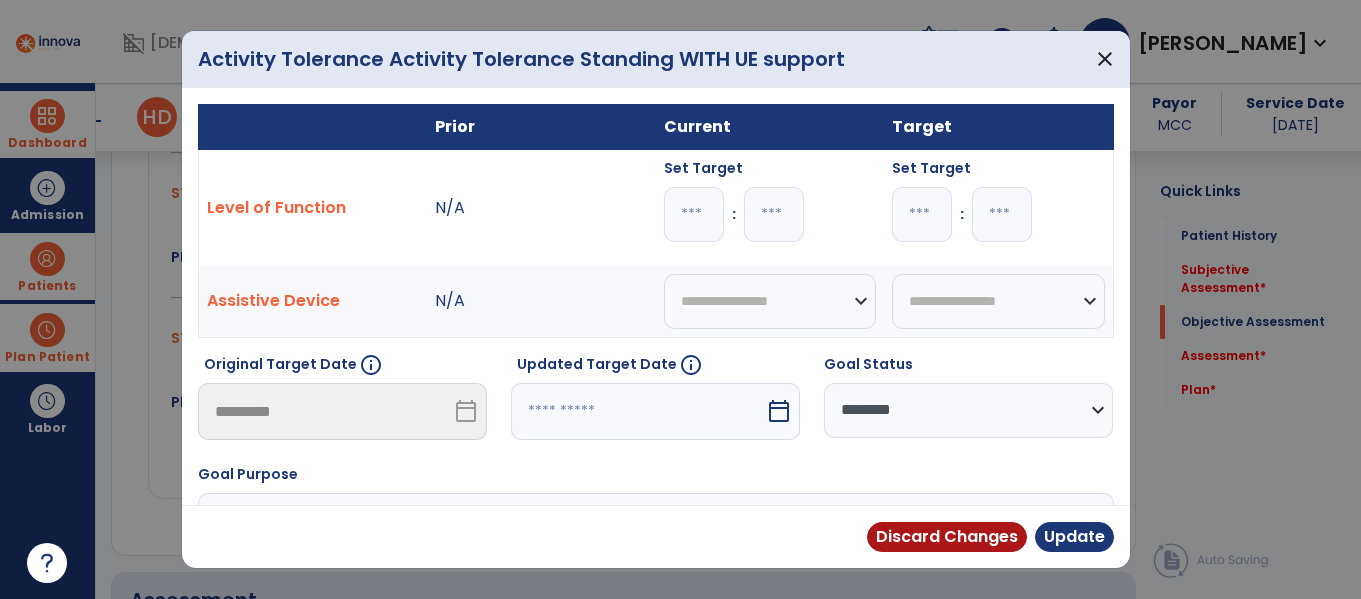click at bounding box center (638, 411) 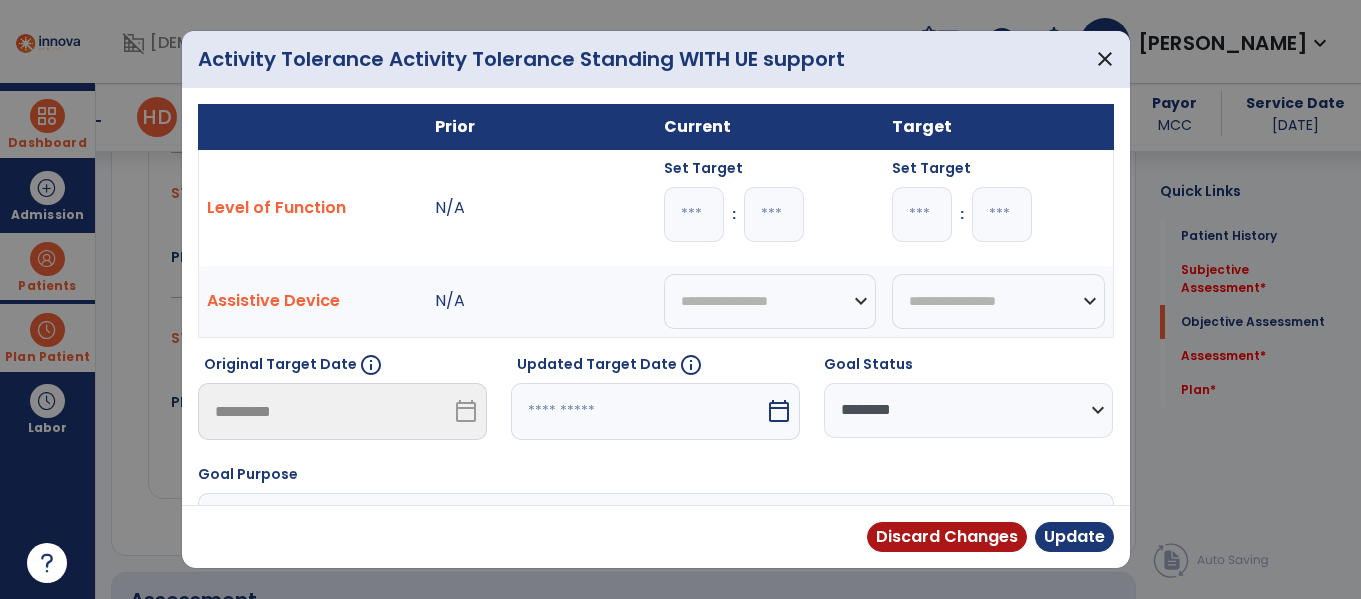 select on "*" 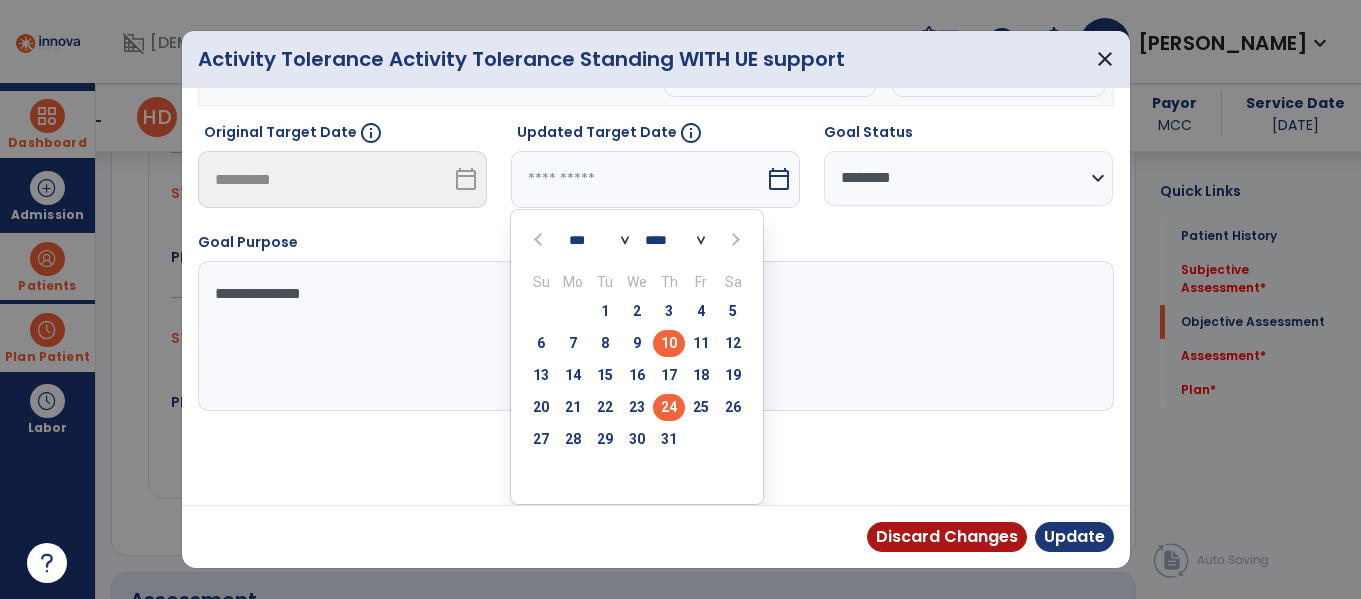 click on "24" at bounding box center (669, 407) 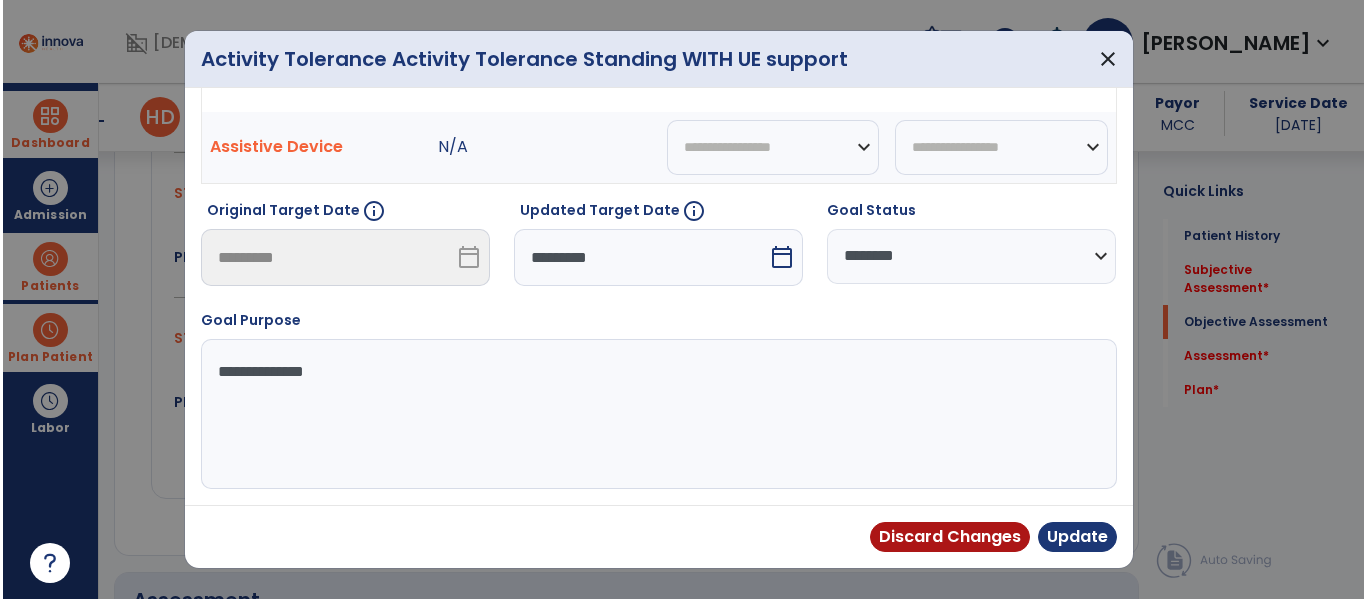 scroll, scrollTop: 154, scrollLeft: 0, axis: vertical 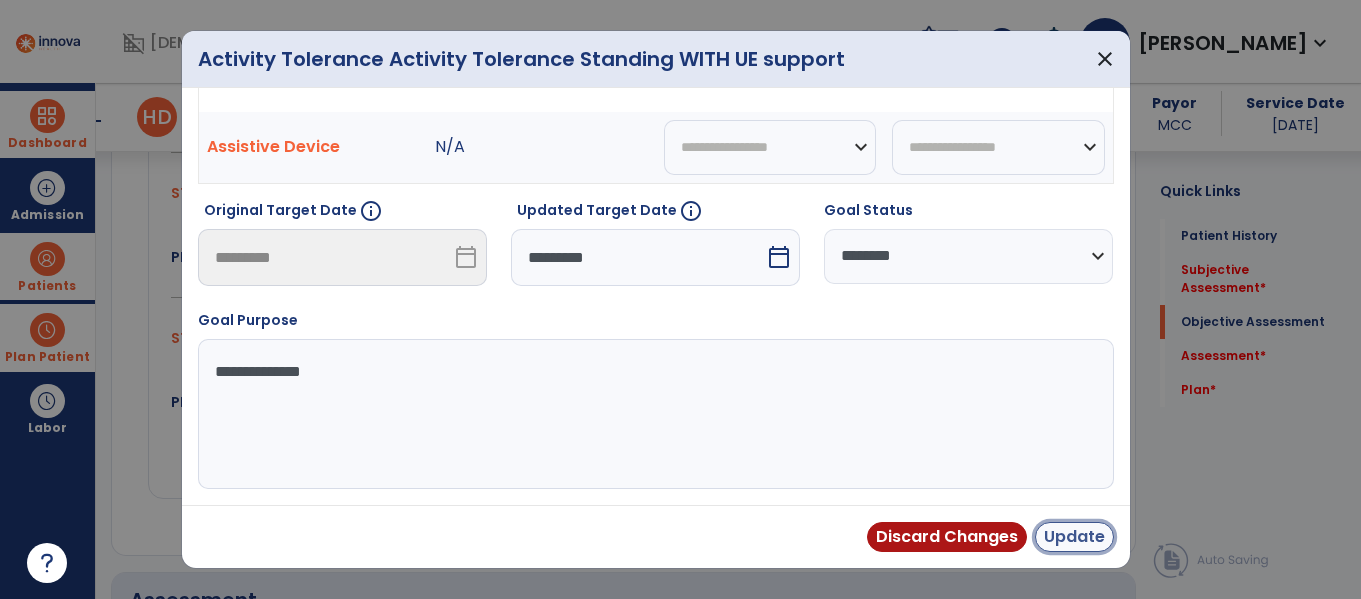 click on "Update" at bounding box center [1074, 537] 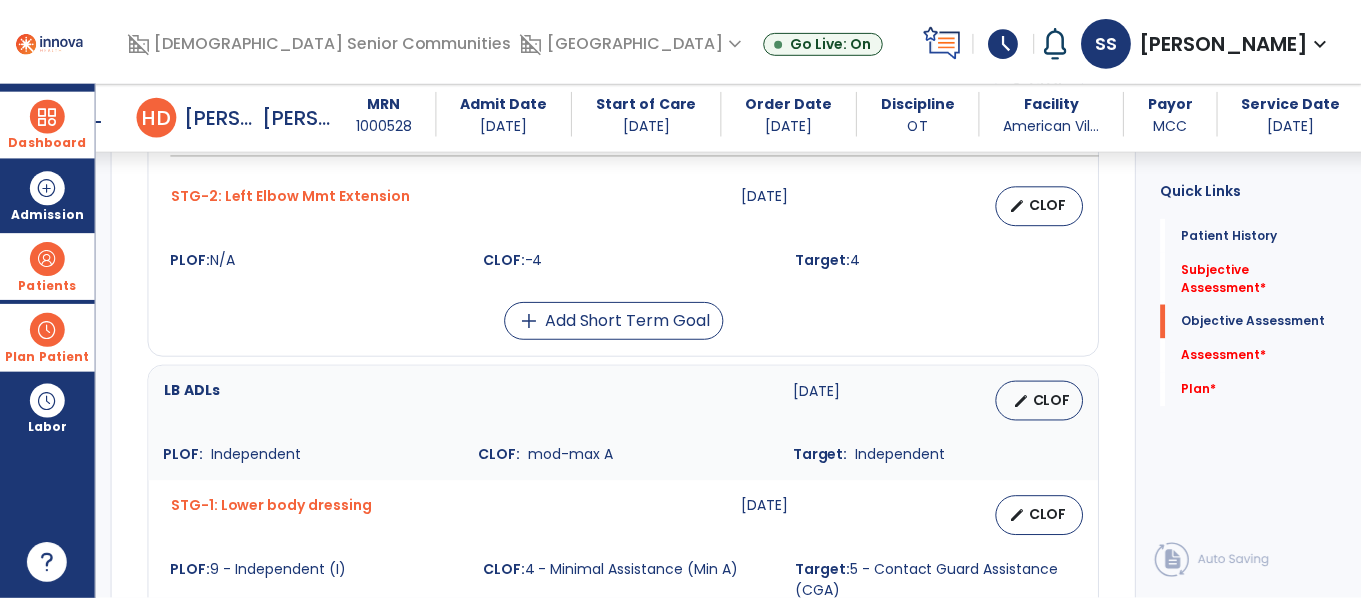 scroll, scrollTop: 1000, scrollLeft: 0, axis: vertical 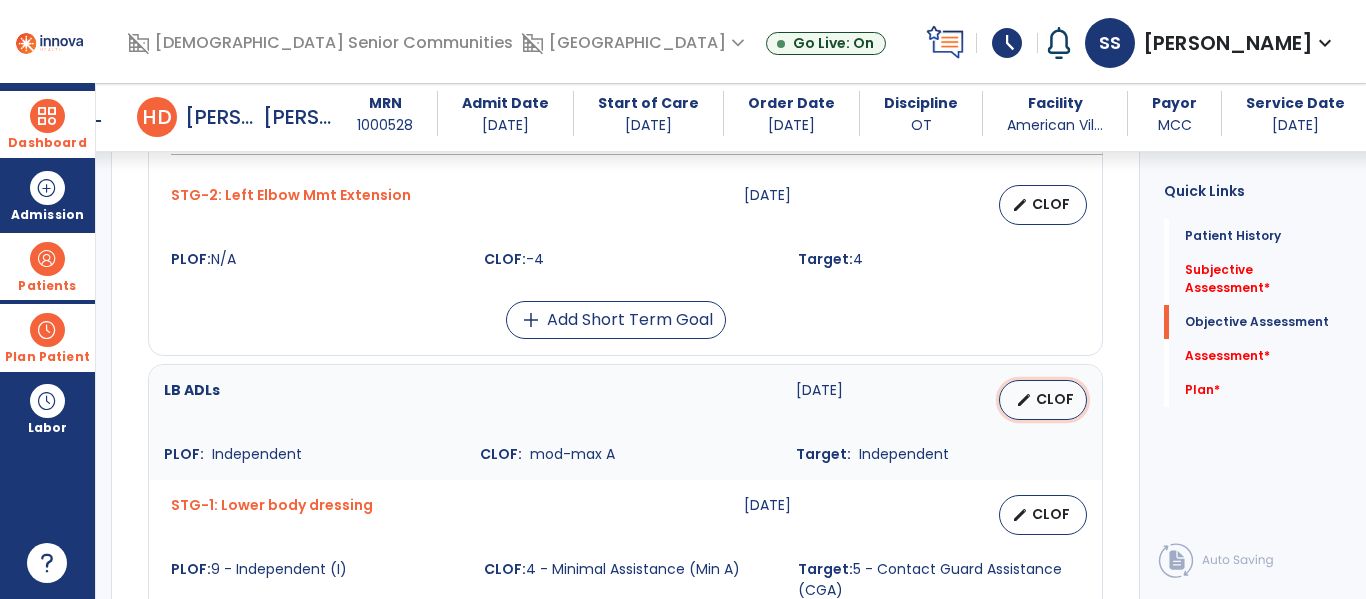 click on "CLOF" at bounding box center (1055, 399) 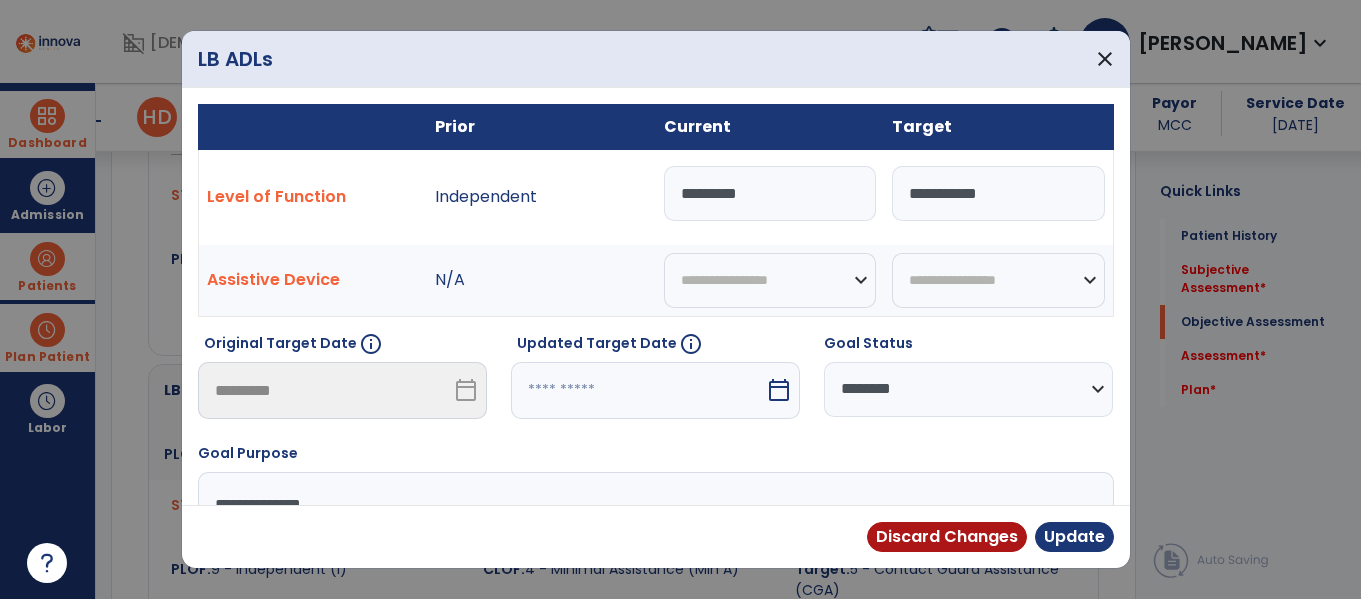 scroll, scrollTop: 1000, scrollLeft: 0, axis: vertical 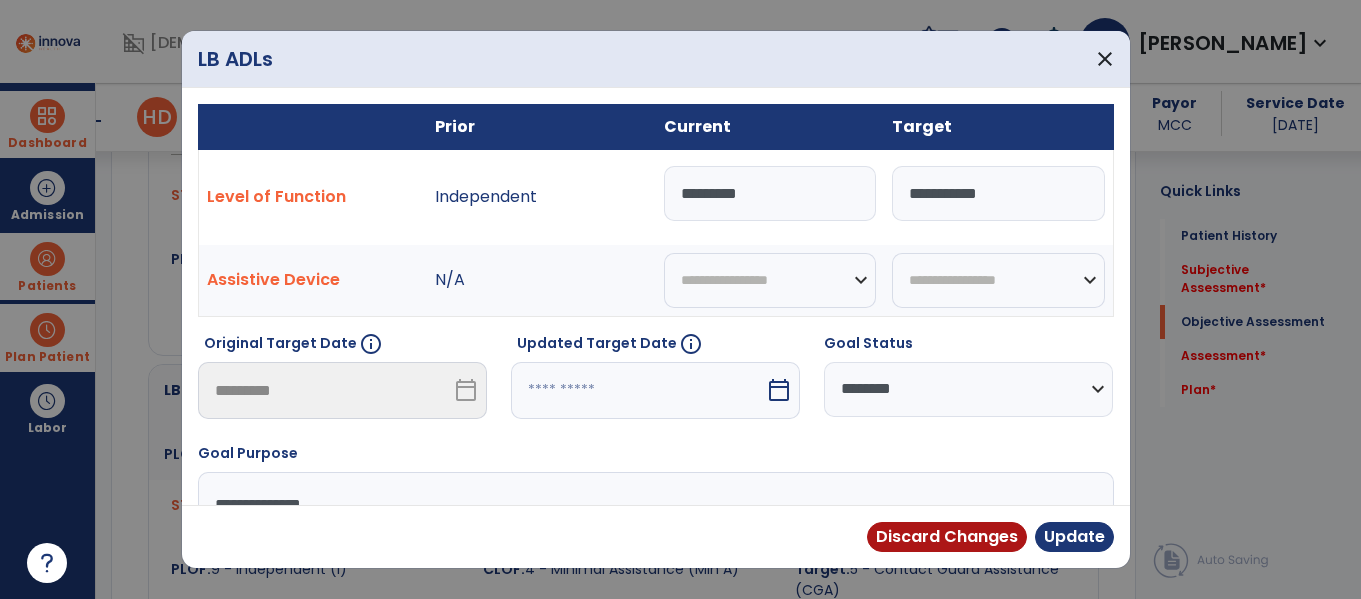 click at bounding box center (638, 390) 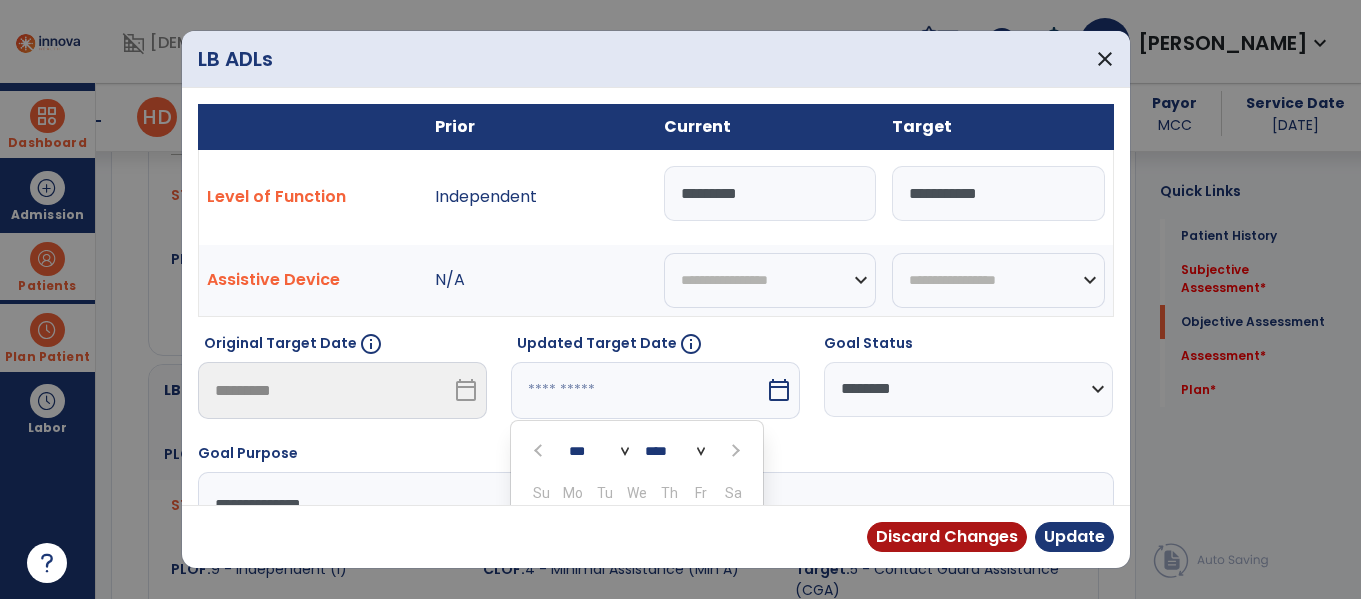 scroll, scrollTop: 211, scrollLeft: 0, axis: vertical 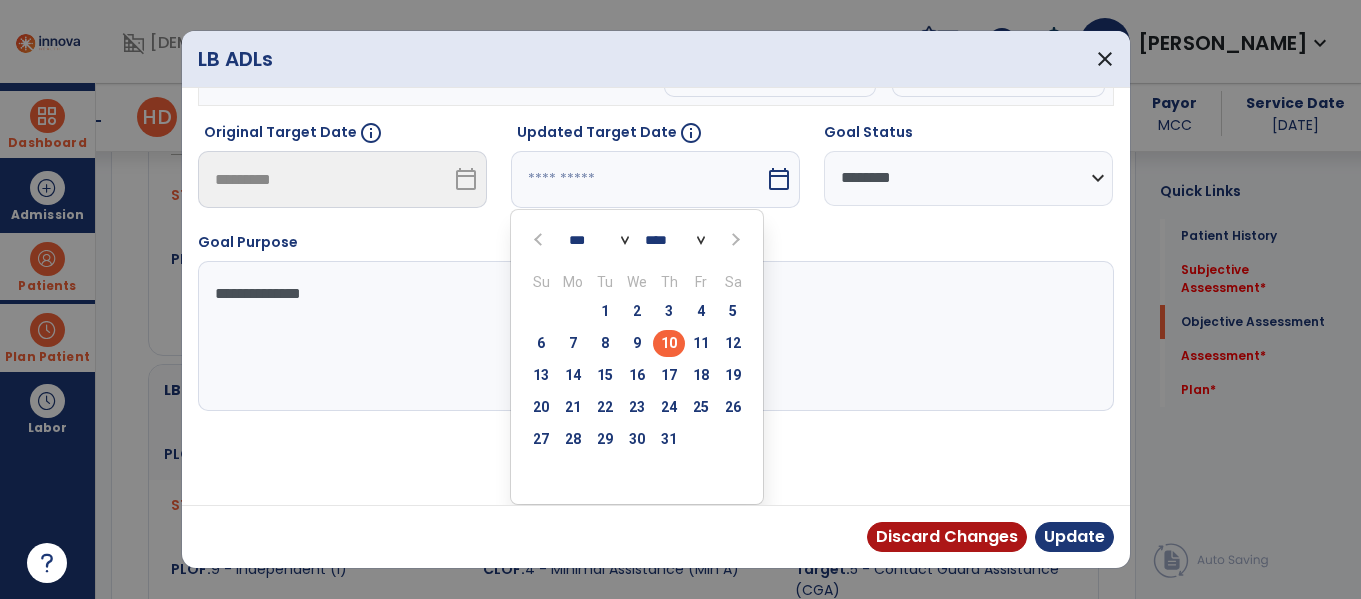 click at bounding box center (733, 239) 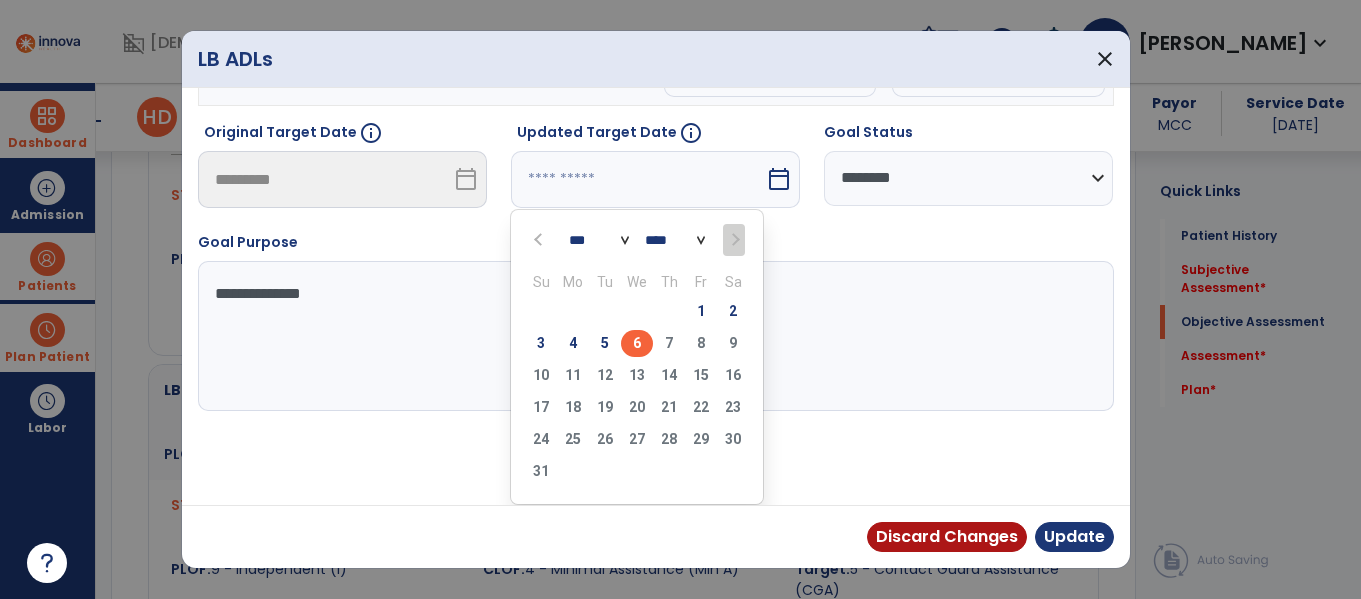 click on "6" at bounding box center (637, 343) 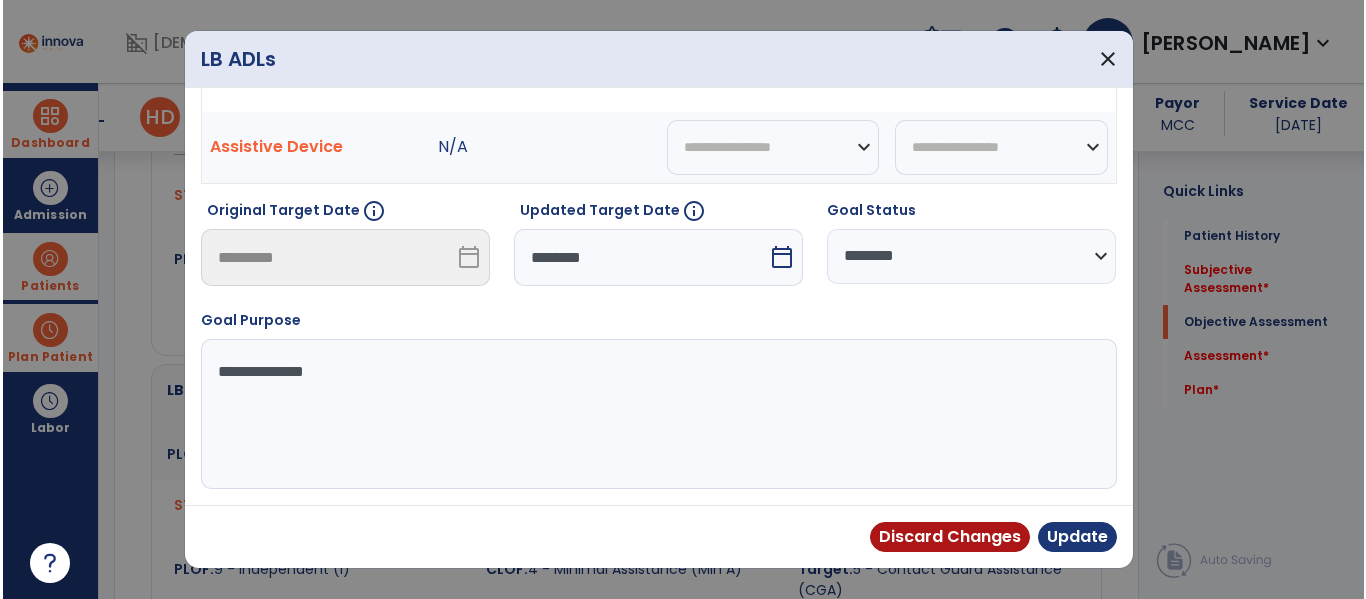 scroll, scrollTop: 133, scrollLeft: 0, axis: vertical 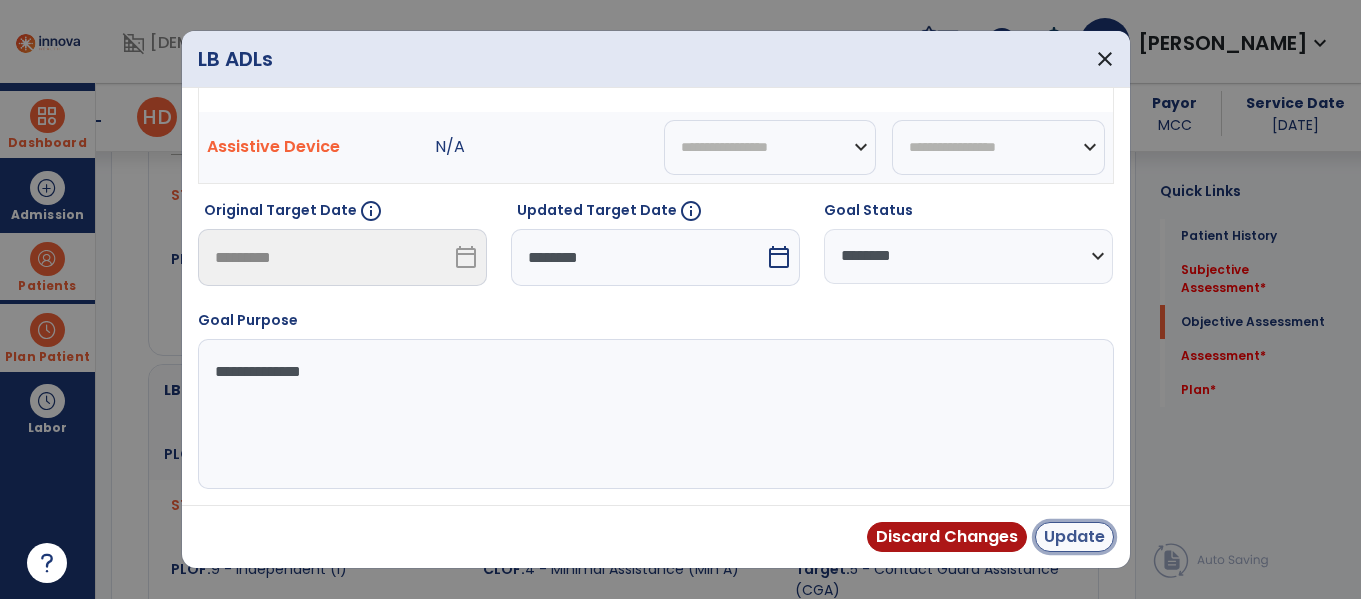 click on "Update" at bounding box center (1074, 537) 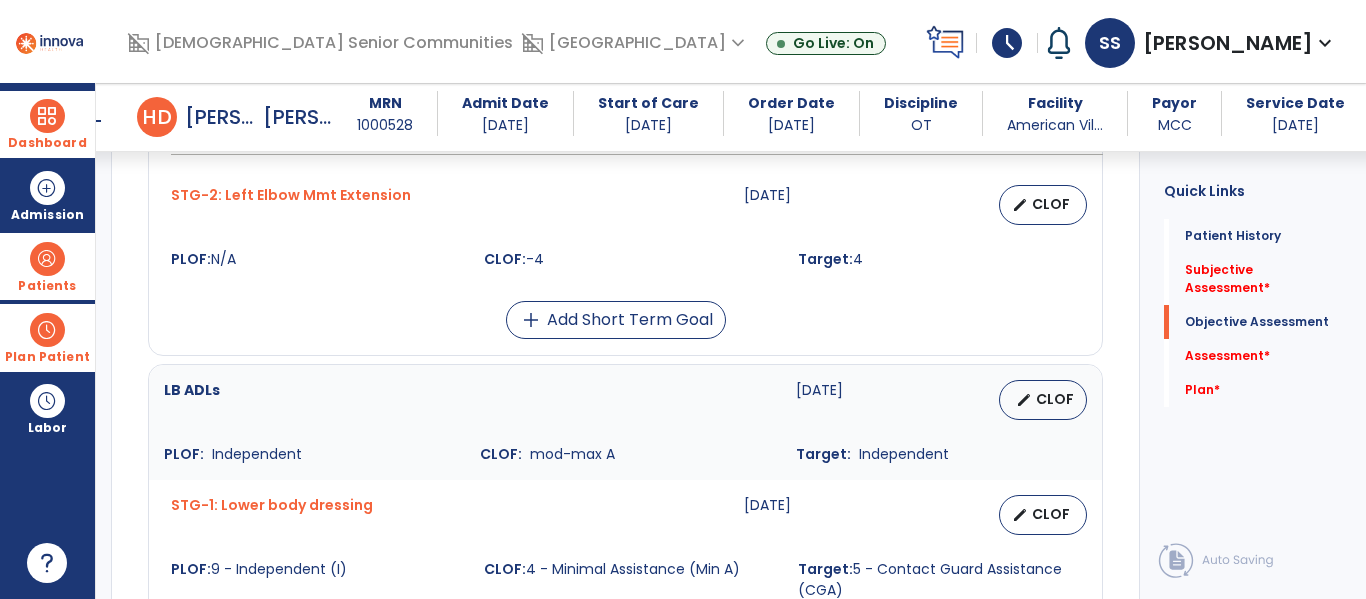 scroll, scrollTop: 872, scrollLeft: 0, axis: vertical 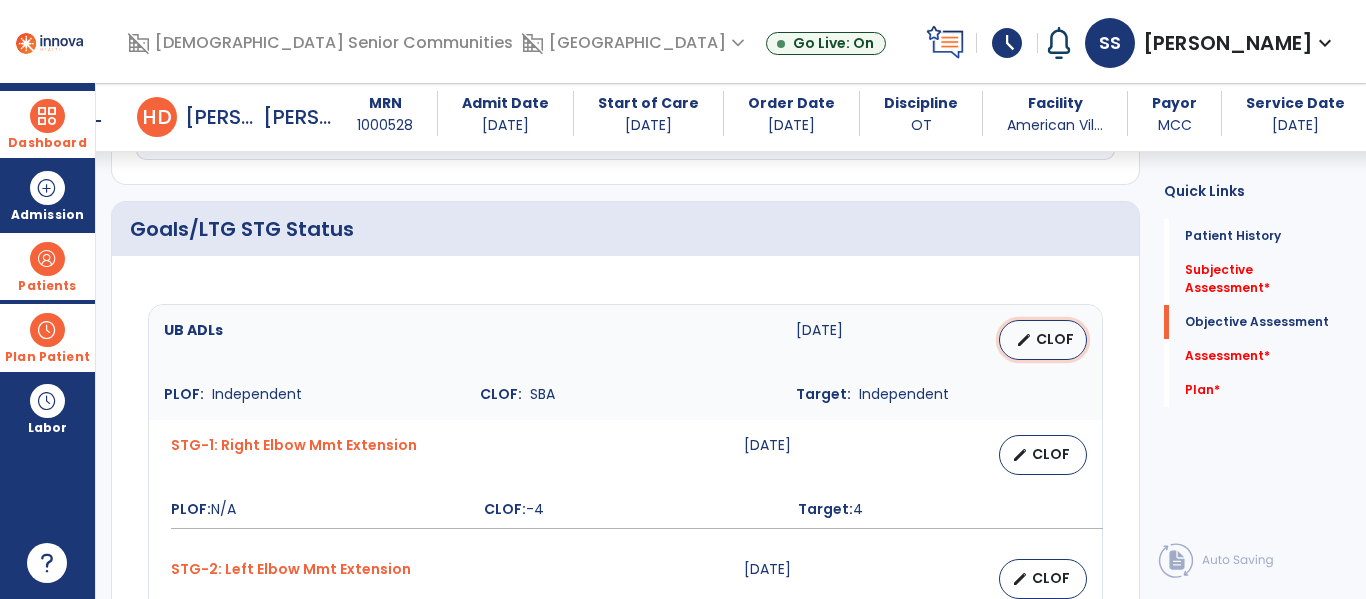 click on "edit" at bounding box center (1024, 340) 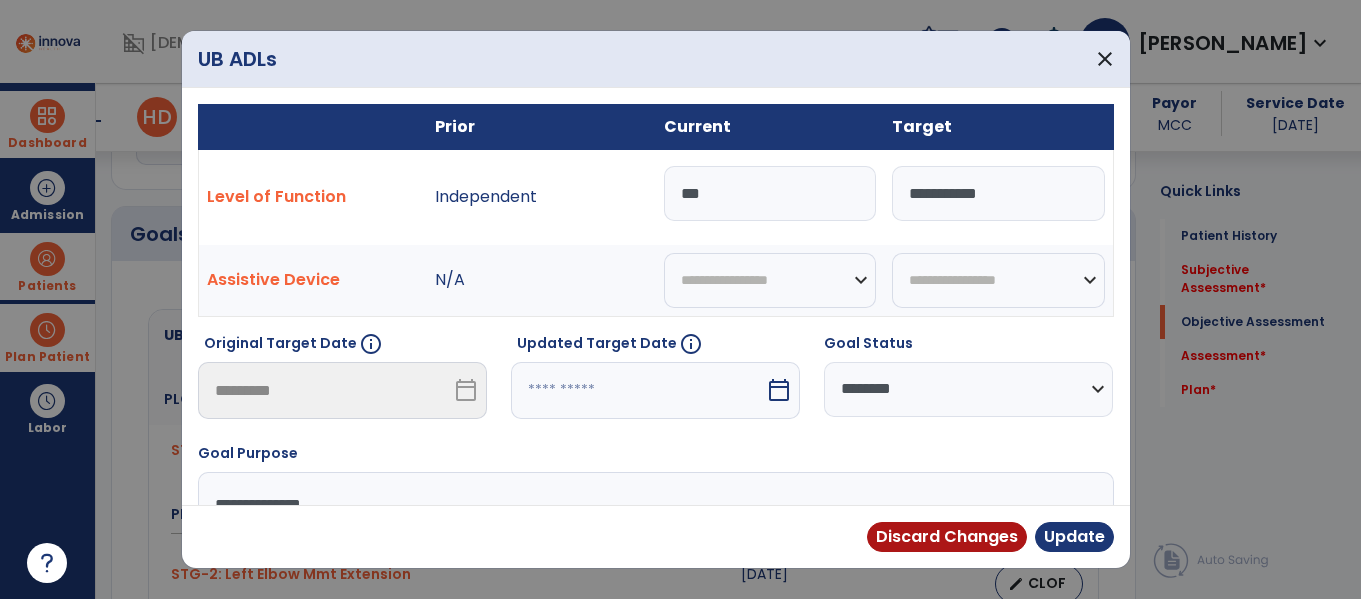 scroll, scrollTop: 626, scrollLeft: 0, axis: vertical 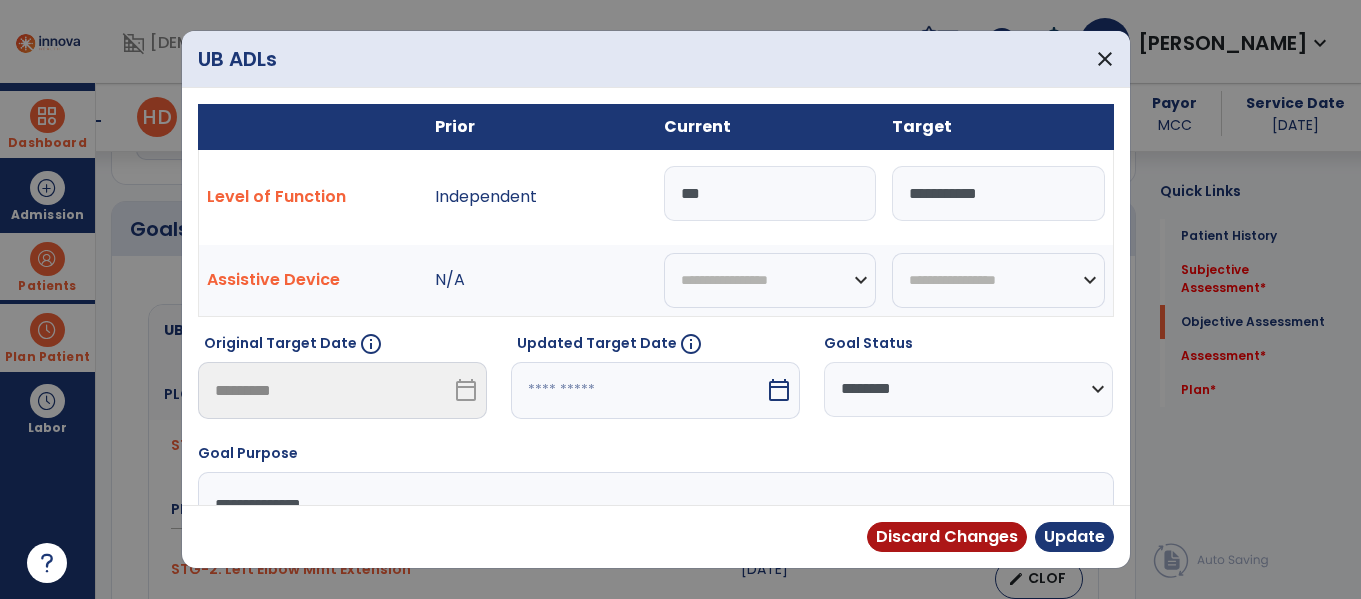 click on "***" at bounding box center (770, 193) 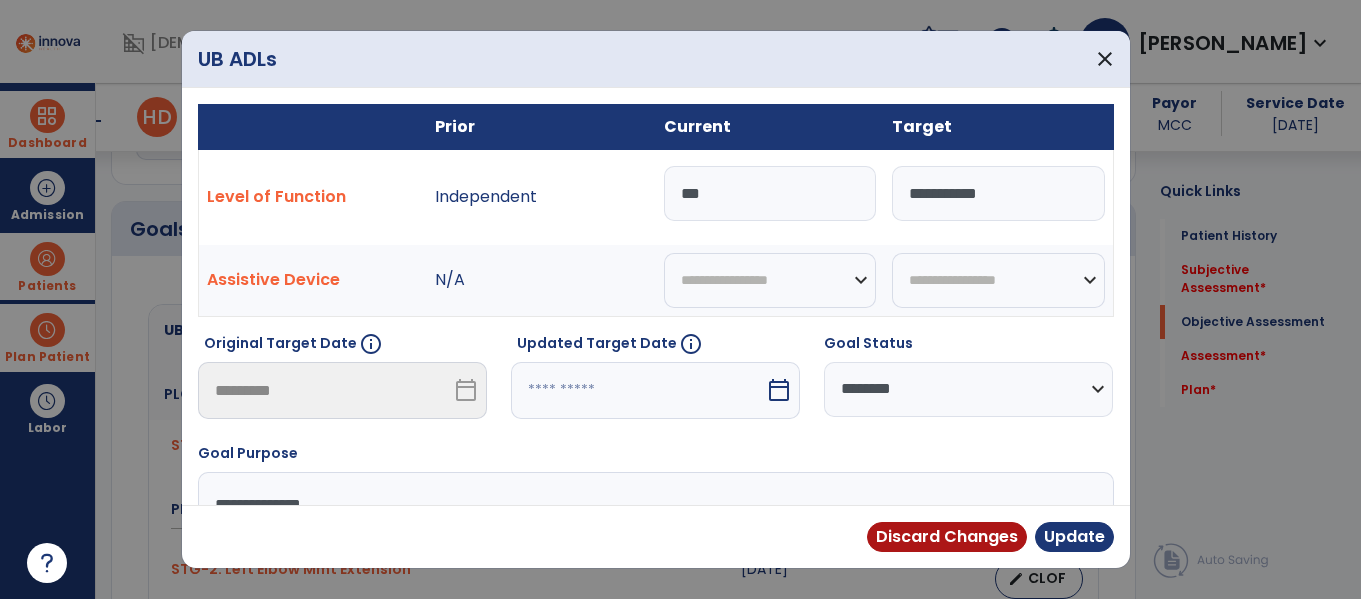 click on "calendar_today" at bounding box center [779, 390] 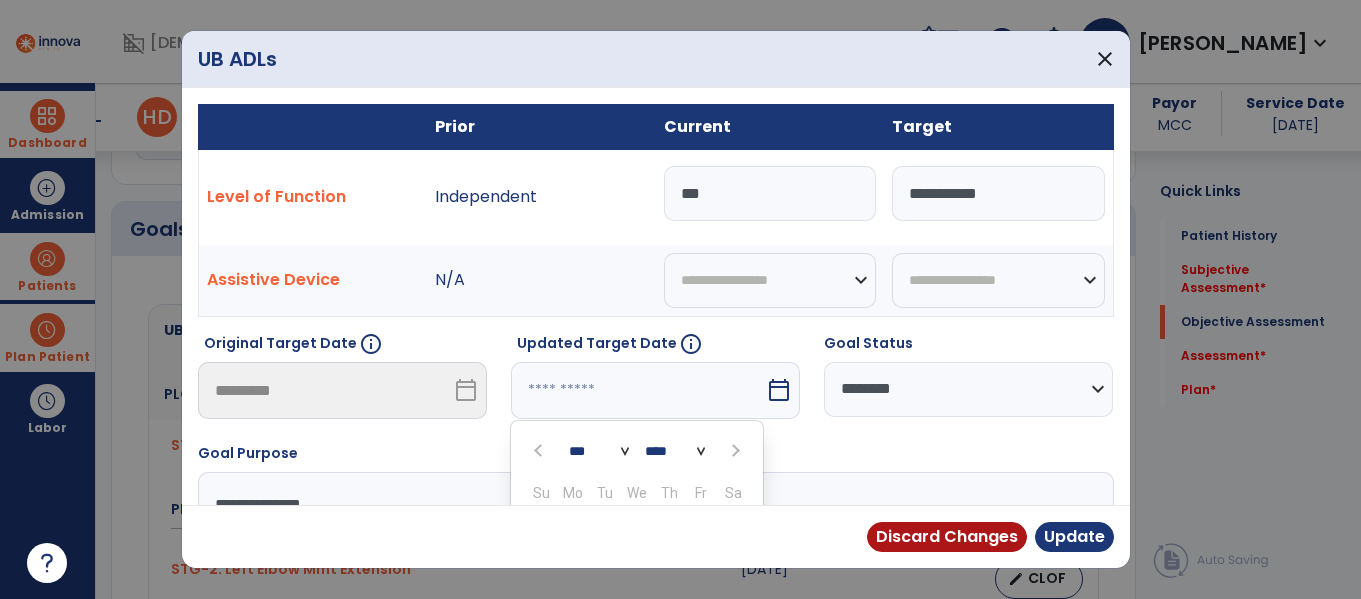 scroll, scrollTop: 211, scrollLeft: 0, axis: vertical 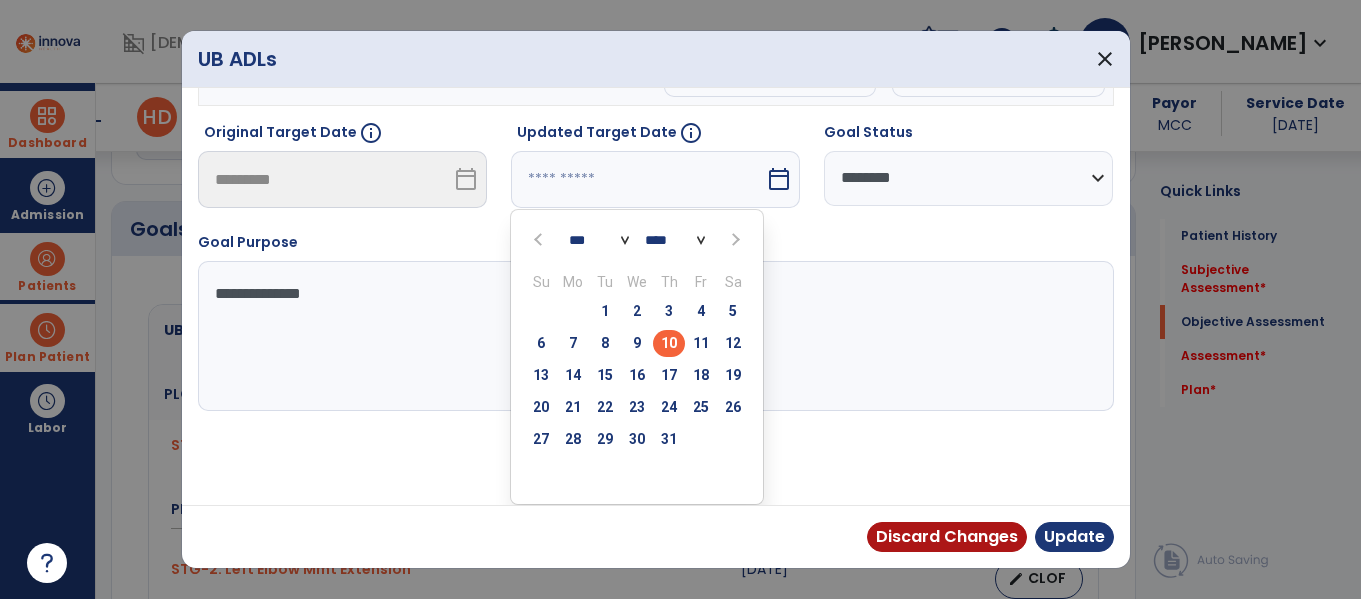 click at bounding box center [734, 240] 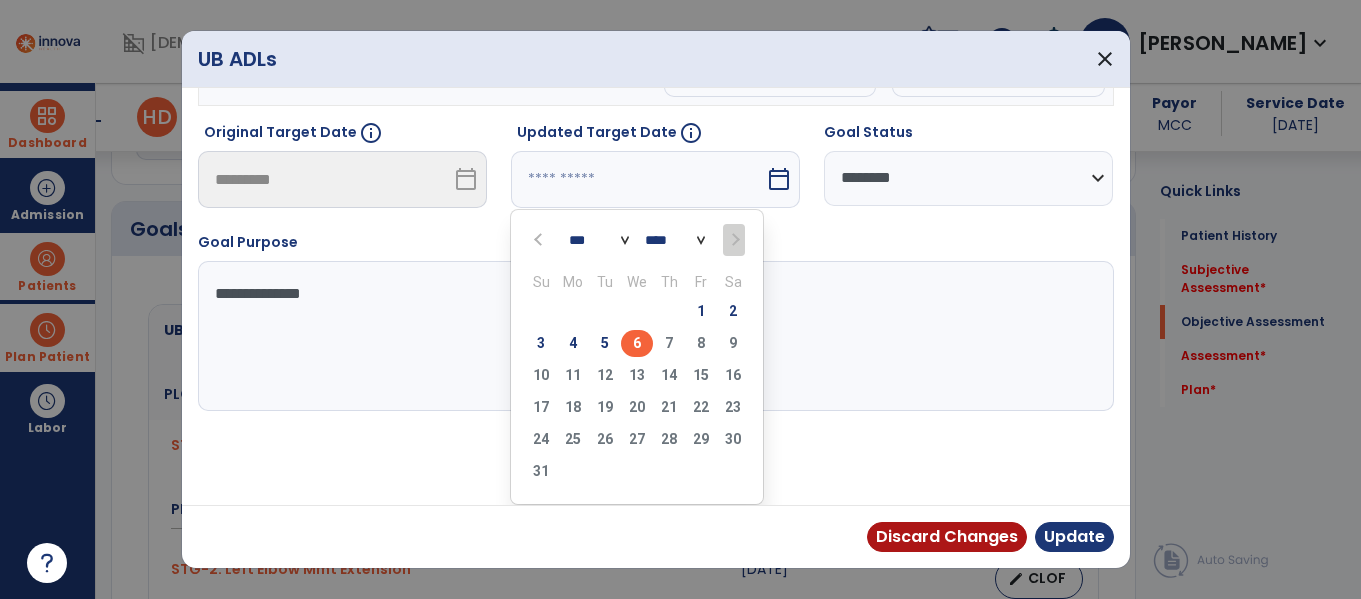 click on "6" at bounding box center (637, 343) 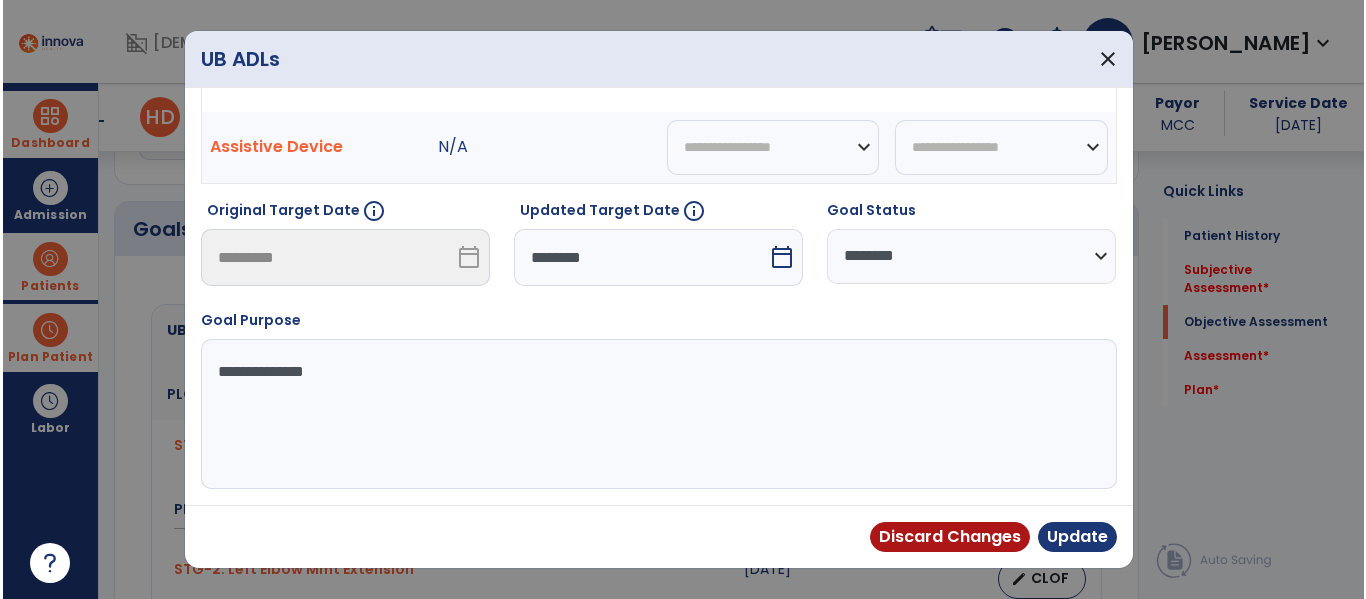 scroll, scrollTop: 133, scrollLeft: 0, axis: vertical 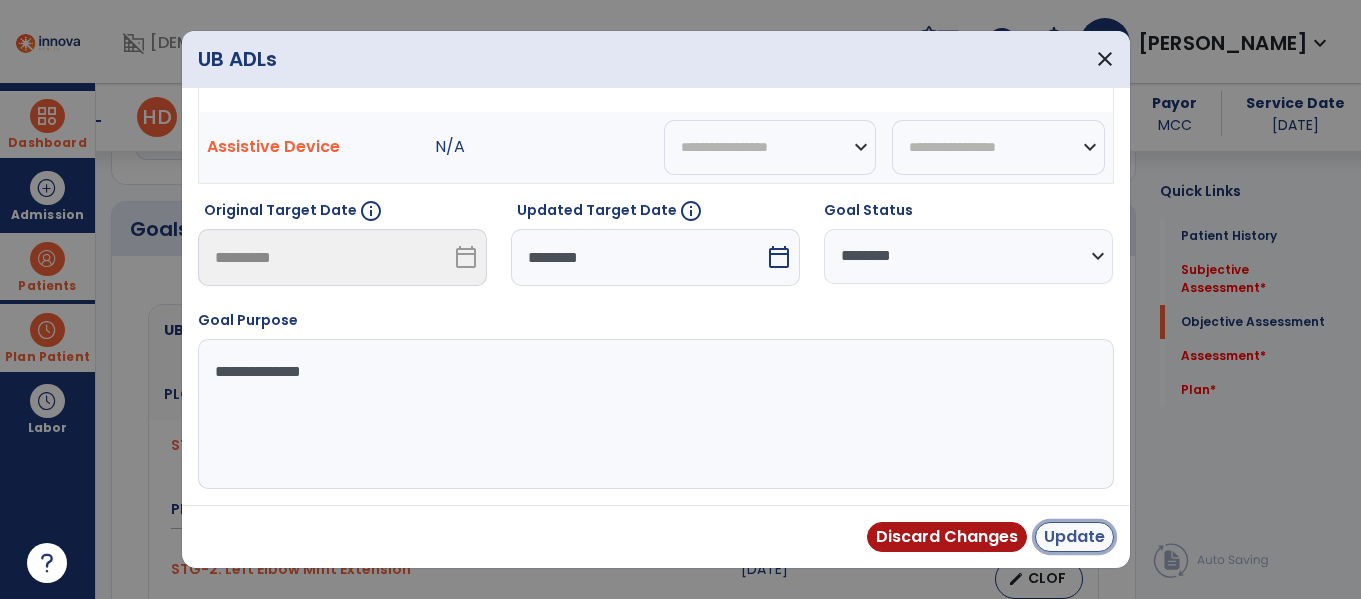 click on "Update" at bounding box center (1074, 537) 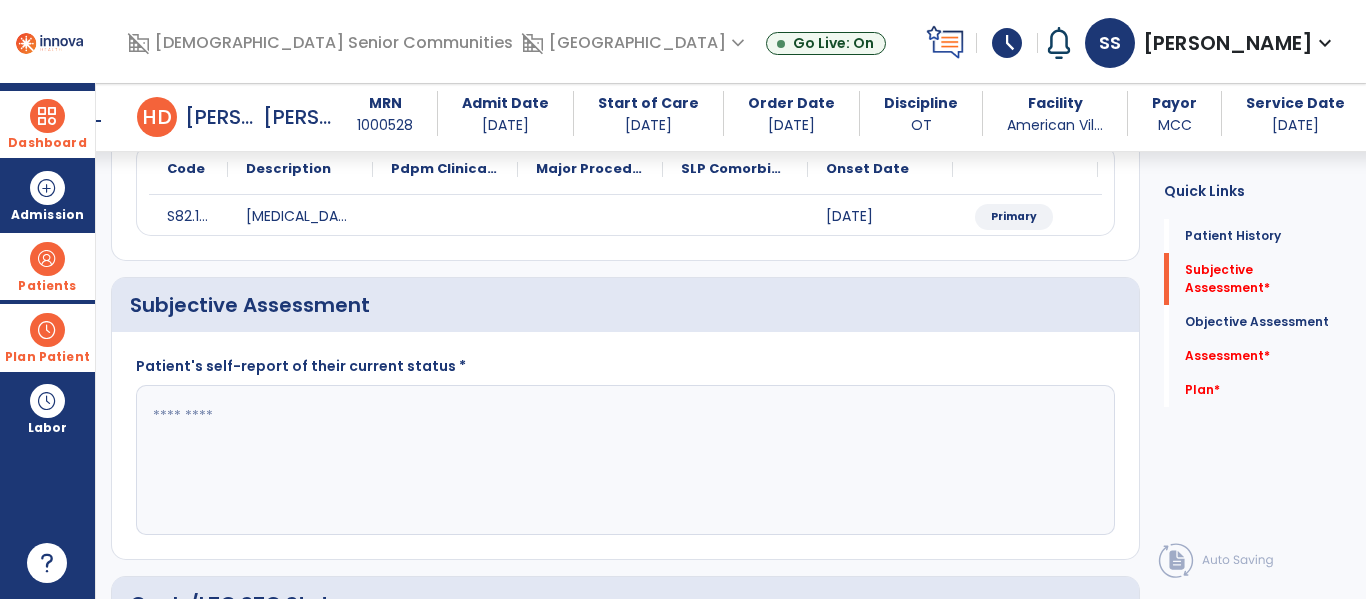 scroll, scrollTop: 255, scrollLeft: 0, axis: vertical 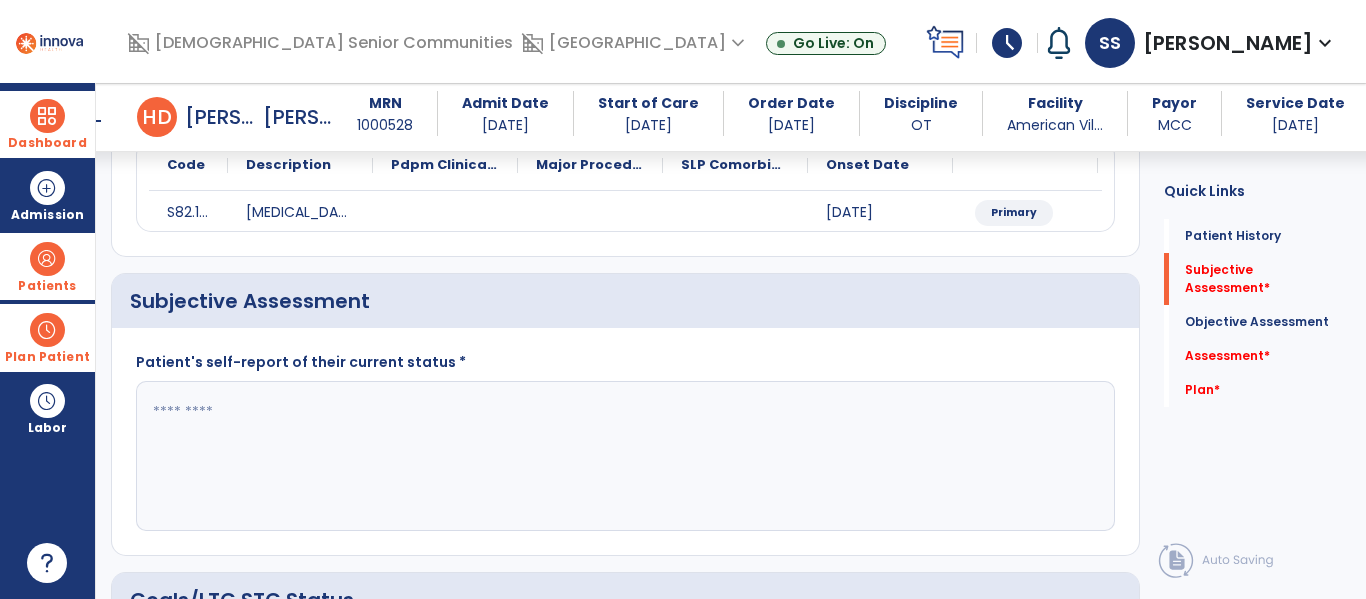 click 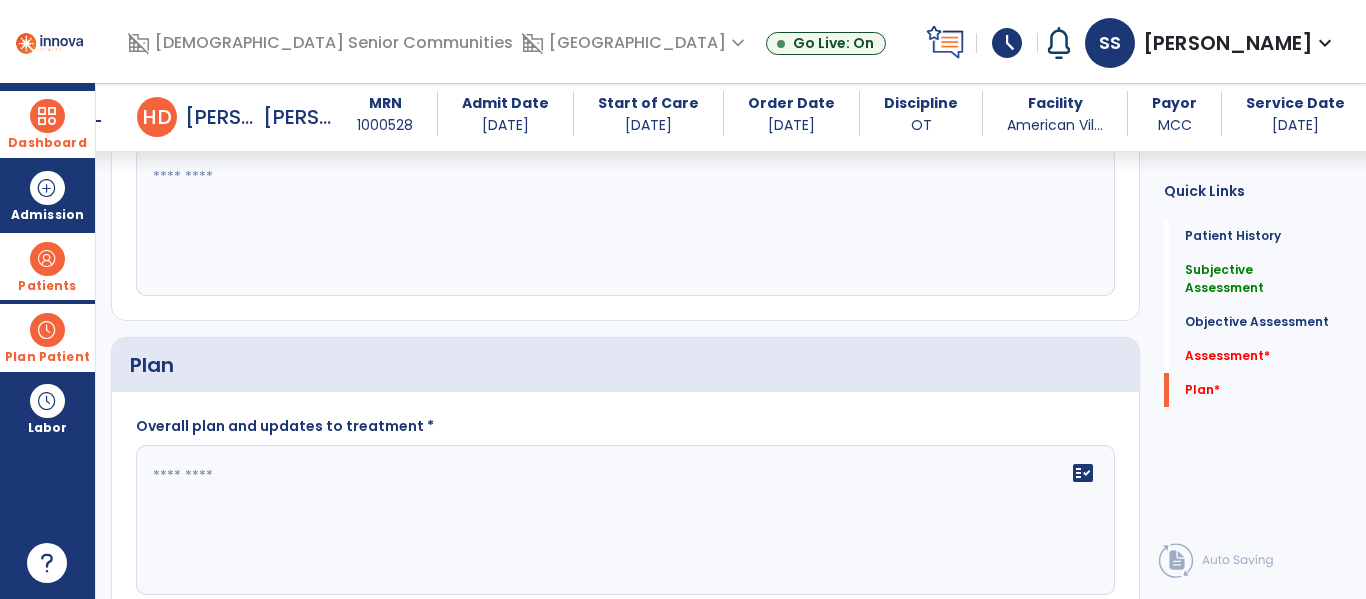 scroll, scrollTop: 2186, scrollLeft: 0, axis: vertical 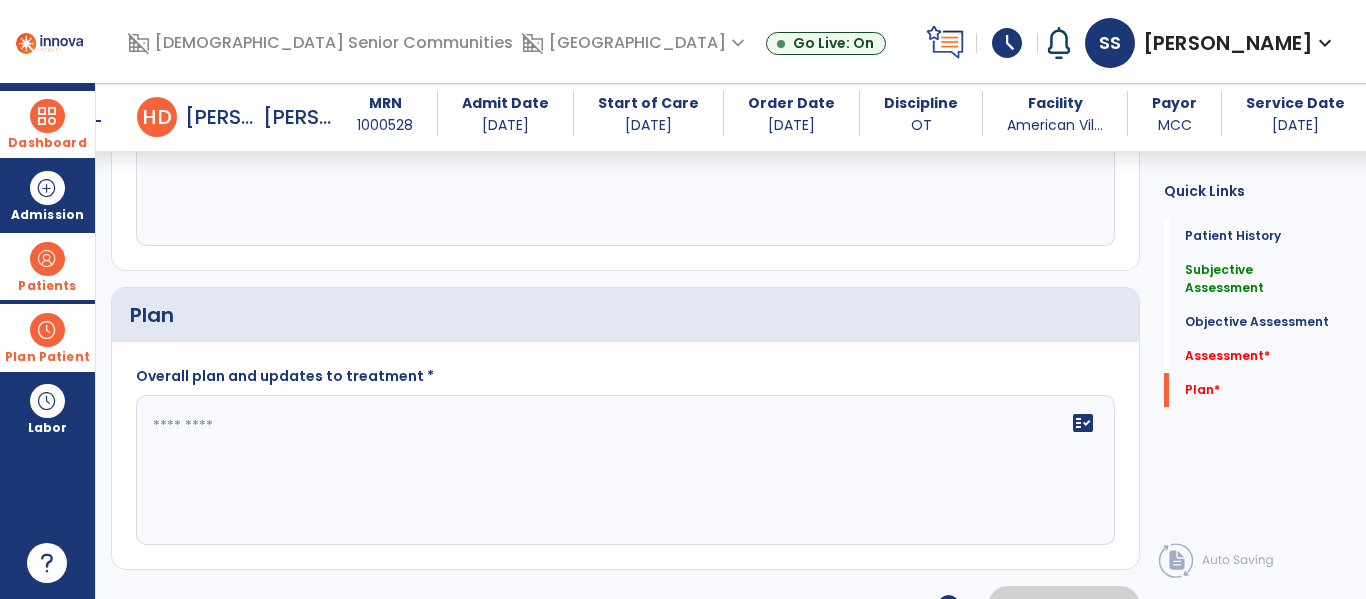 type on "**********" 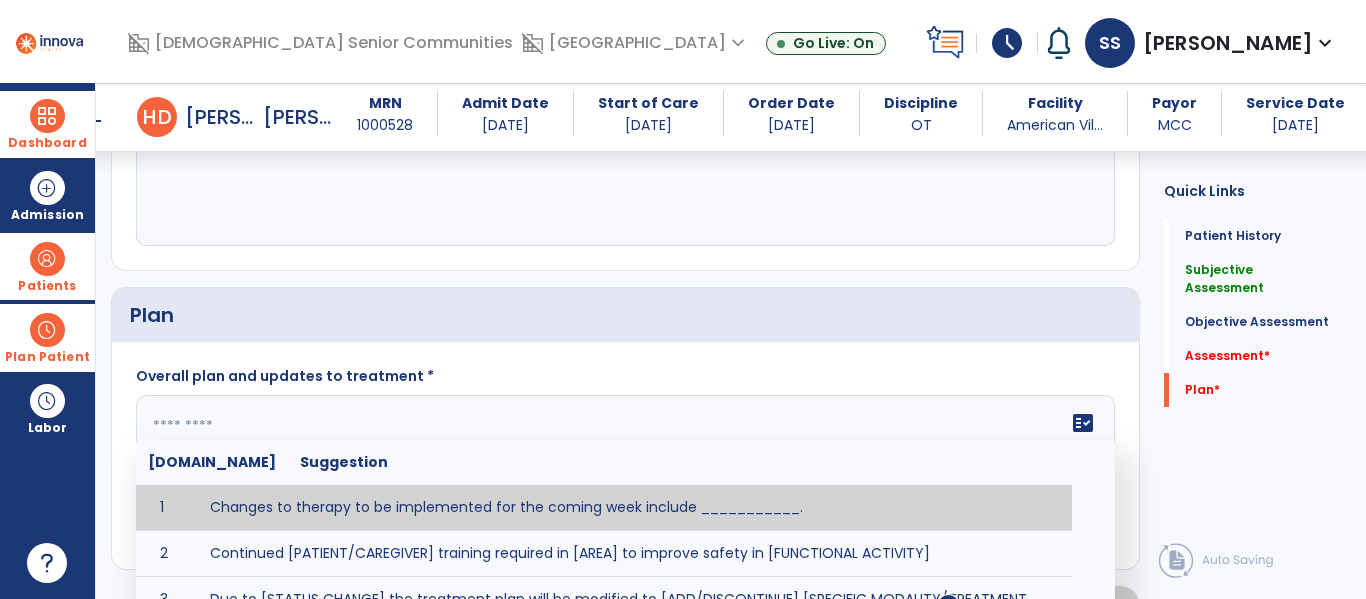 paste on "**********" 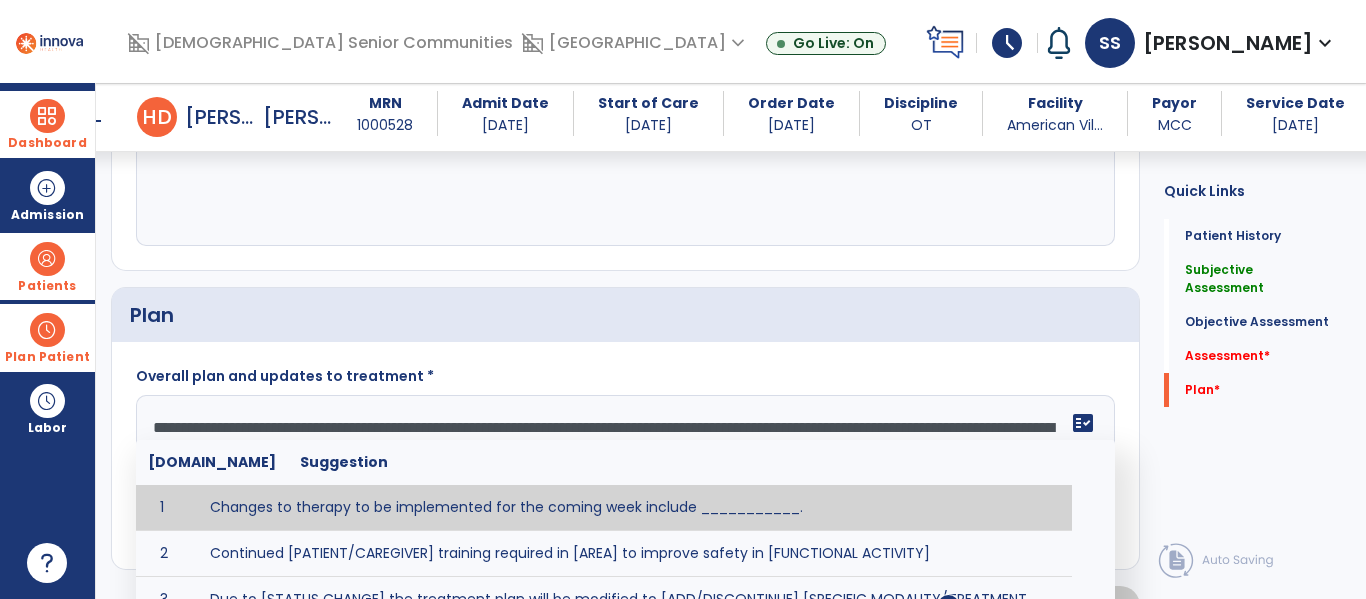 paste on "**********" 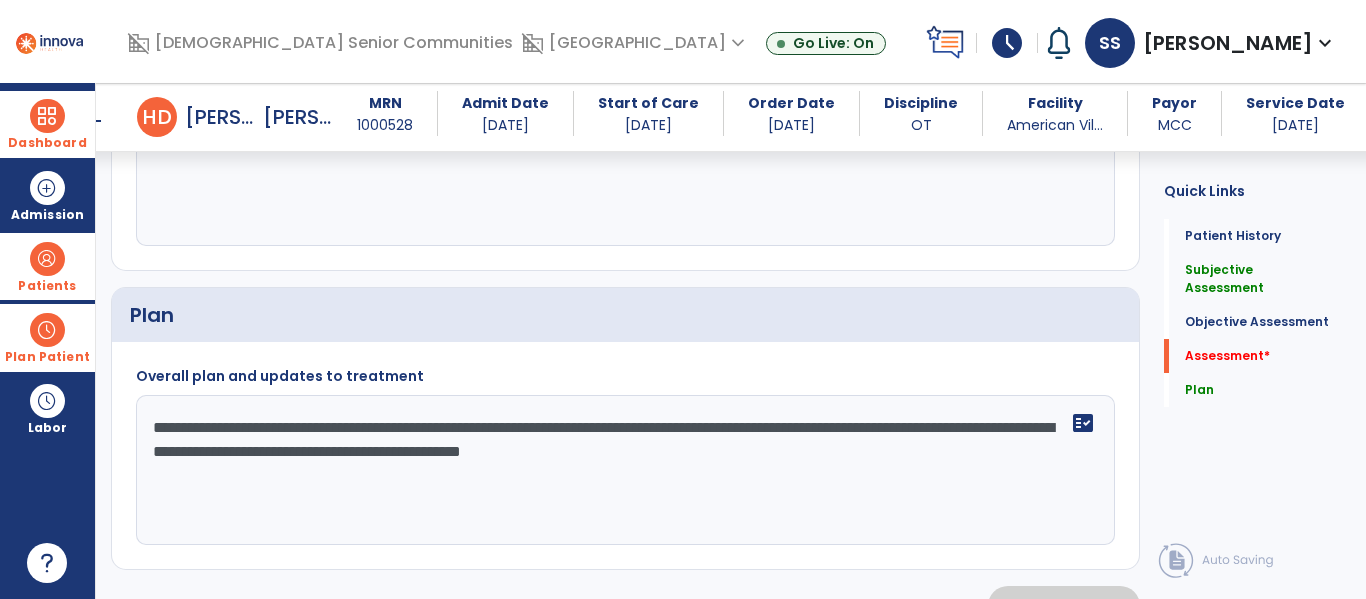 scroll, scrollTop: 2009, scrollLeft: 0, axis: vertical 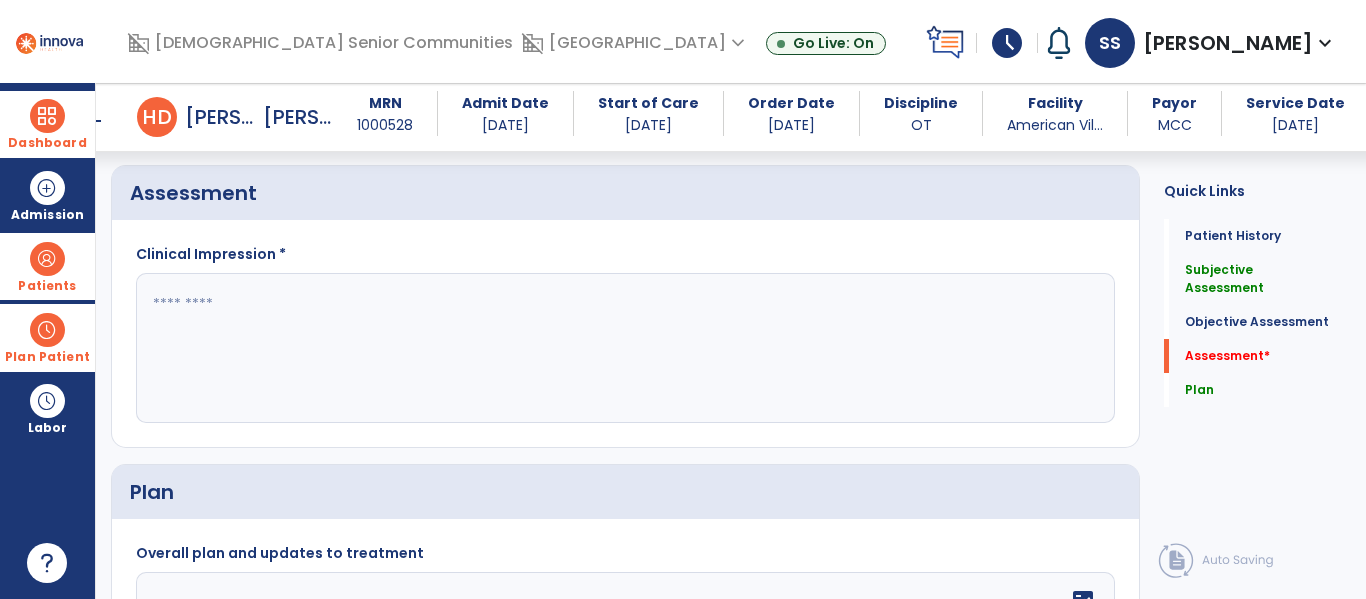 type on "**********" 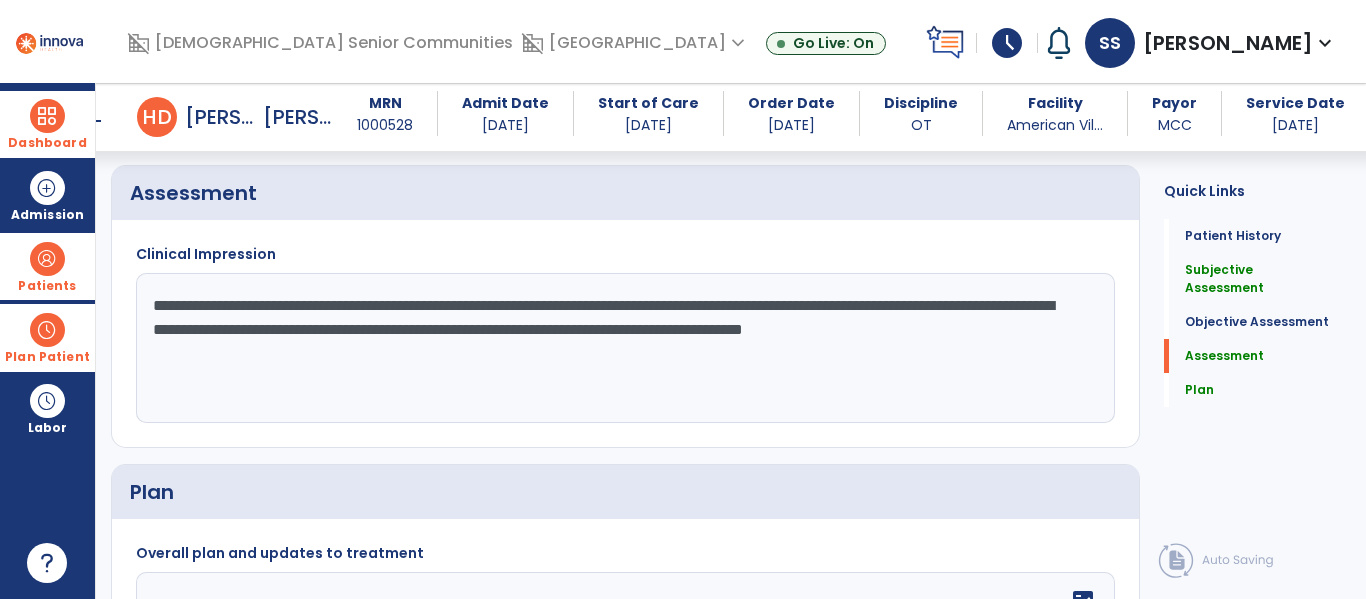 paste on "**********" 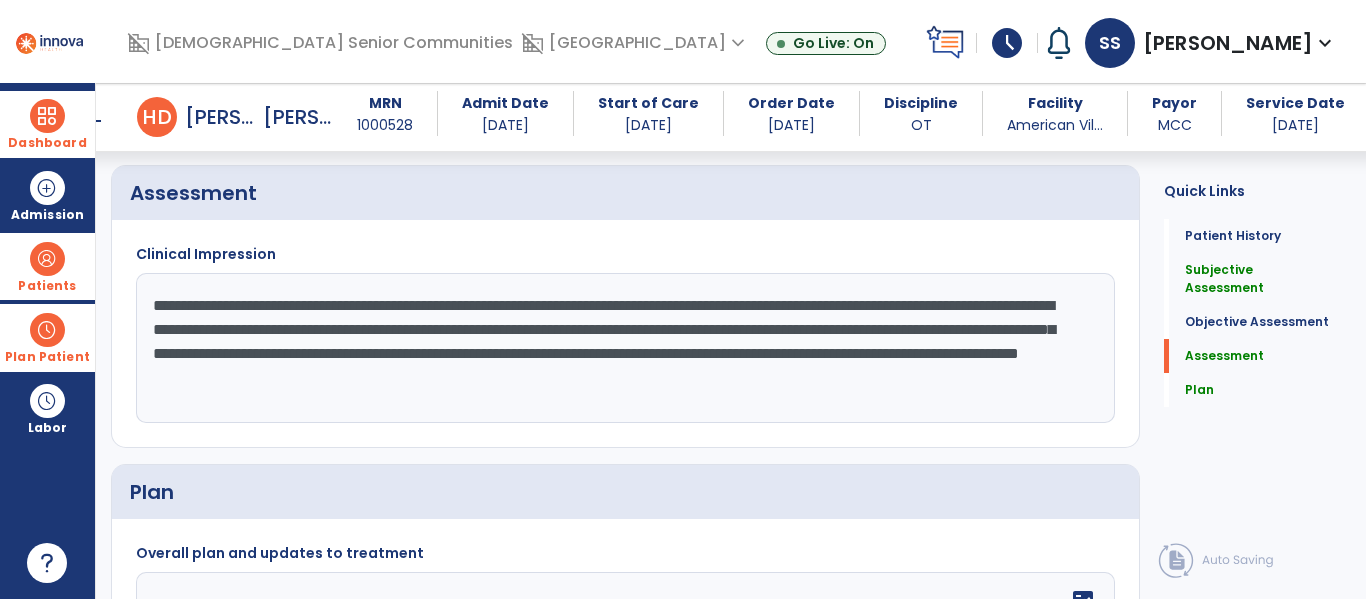 click on "**********" 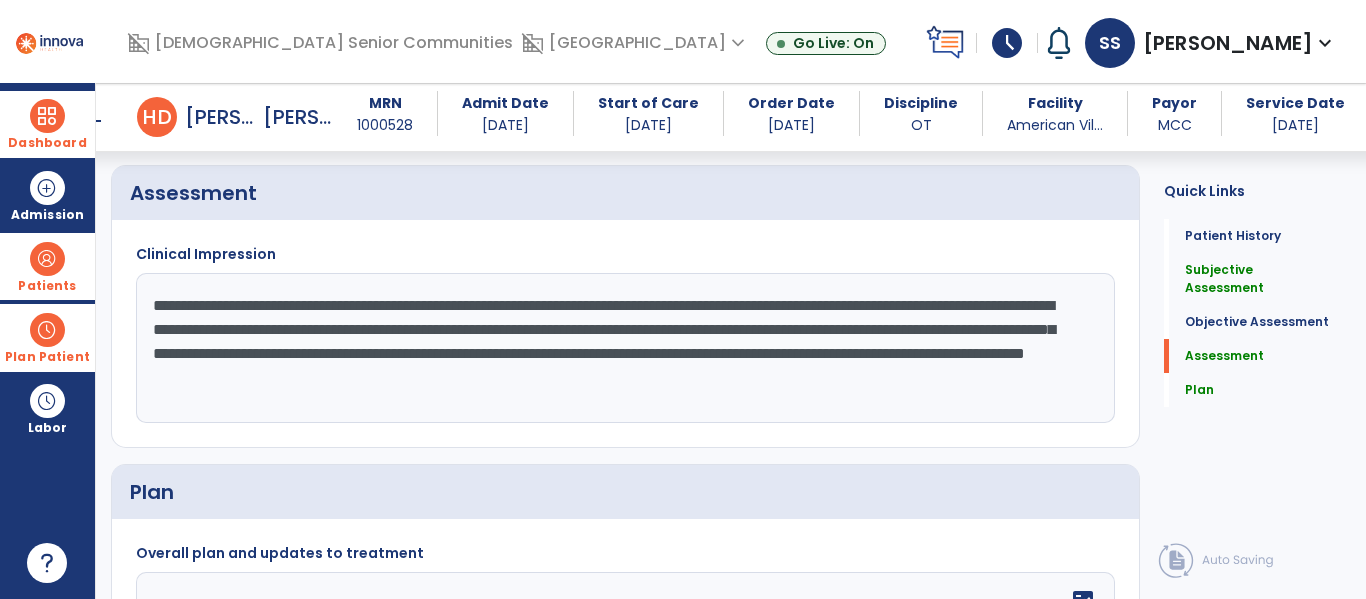 click on "**********" 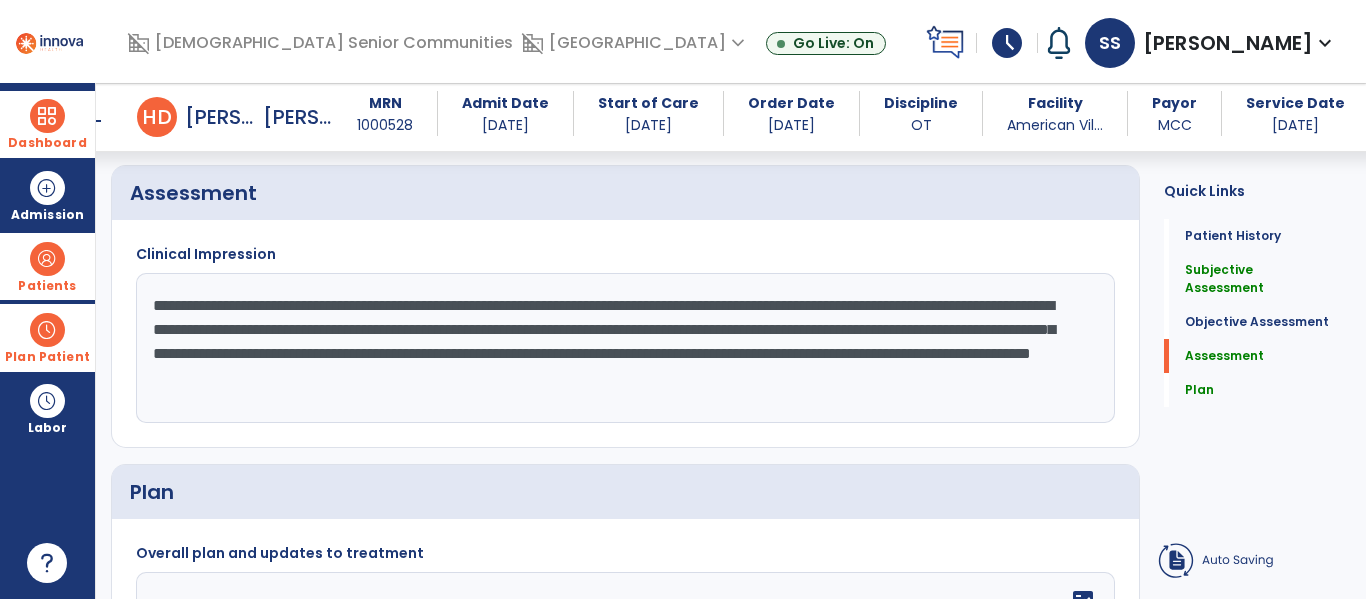 click on "**********" 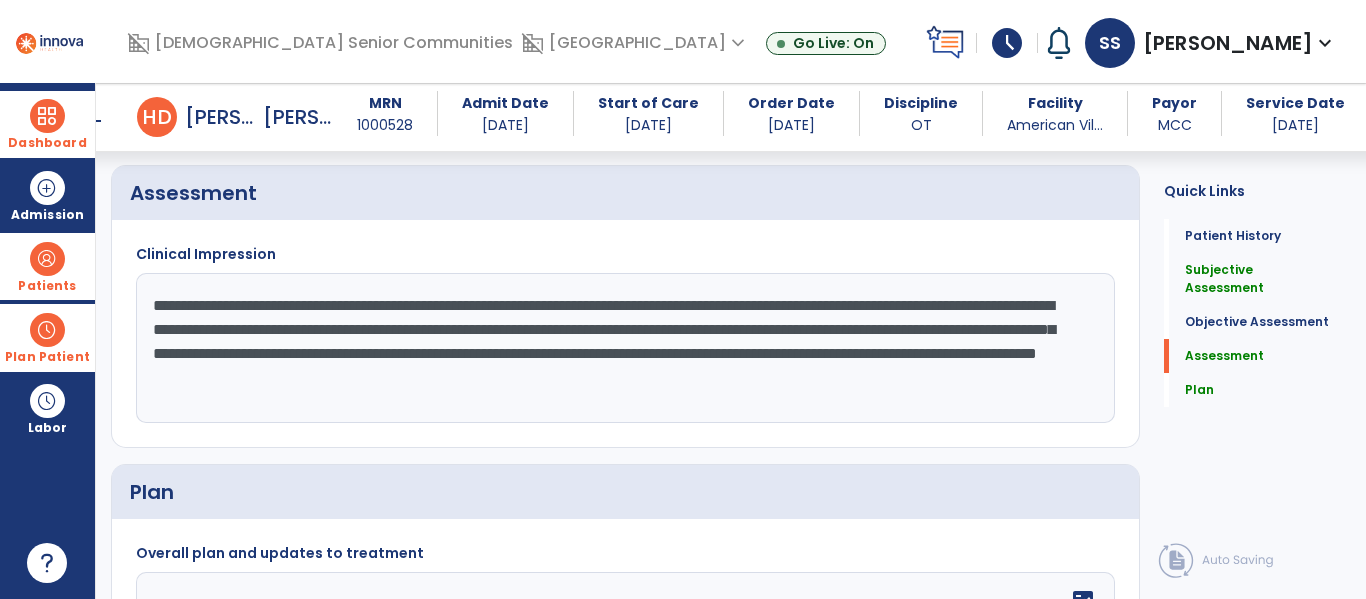 click on "**********" 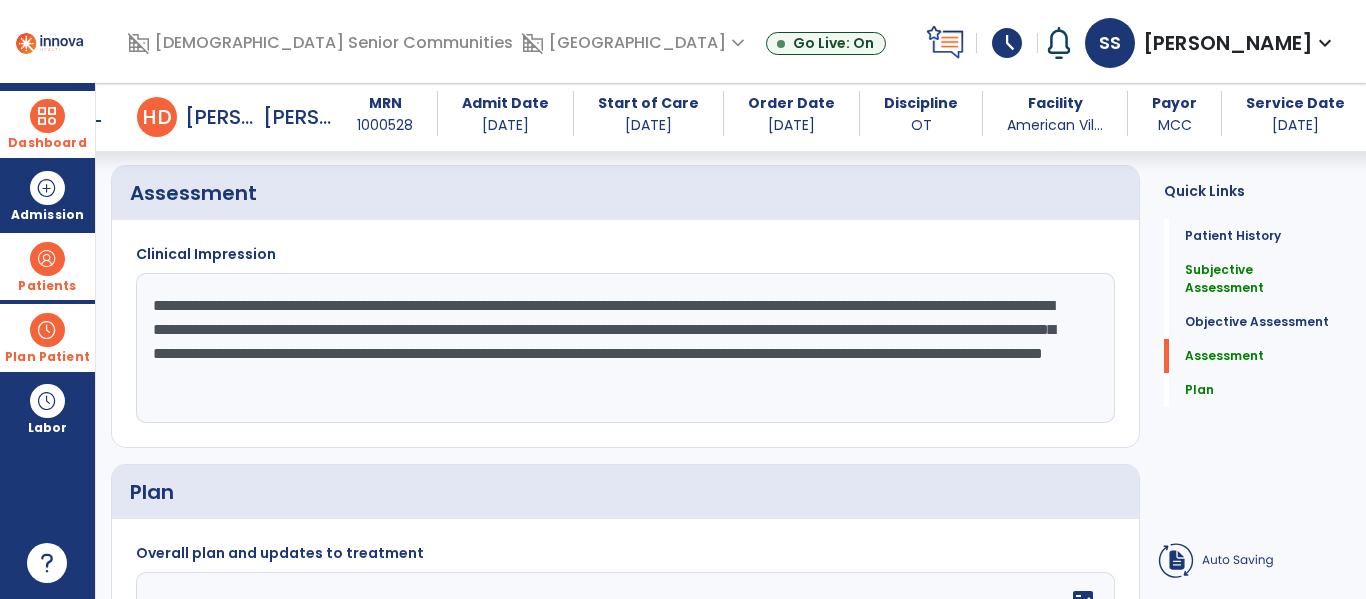 click on "**********" 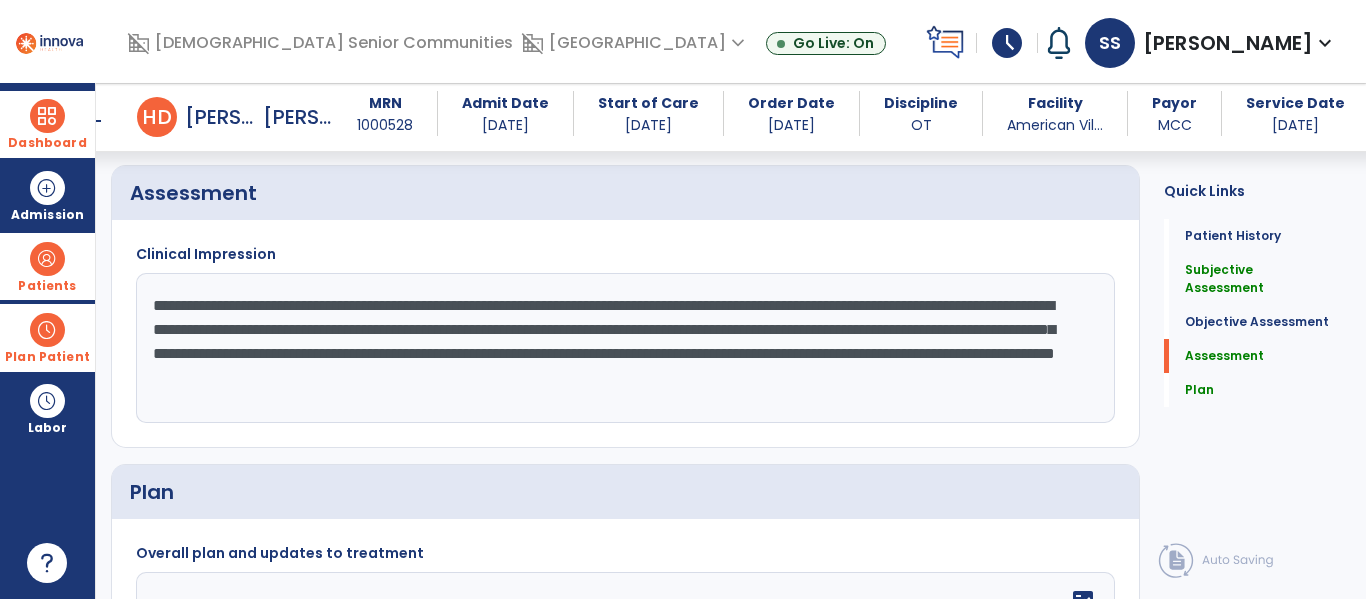 click on "**********" 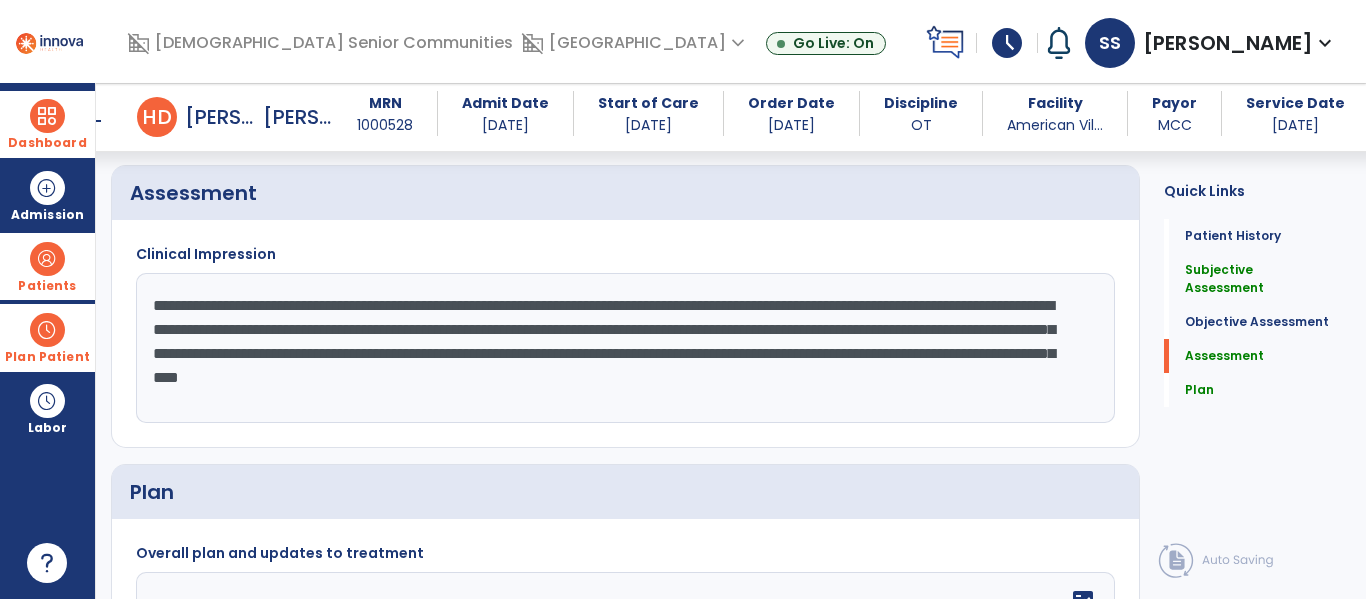 click on "**********" 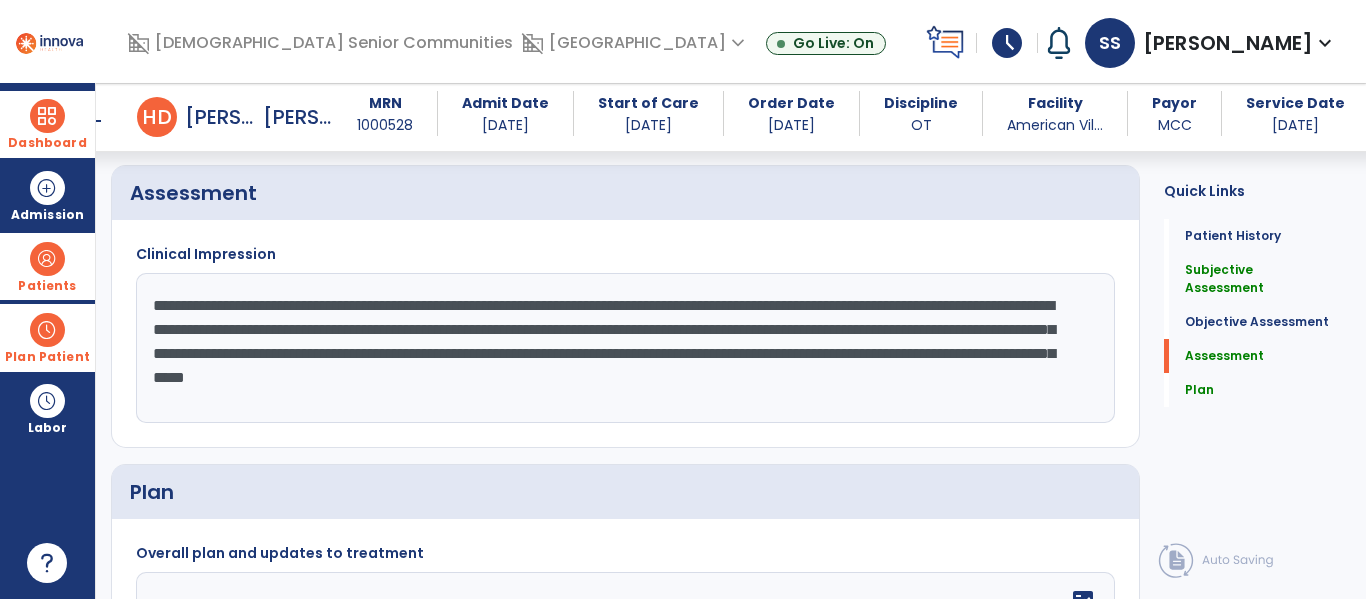 click on "**********" 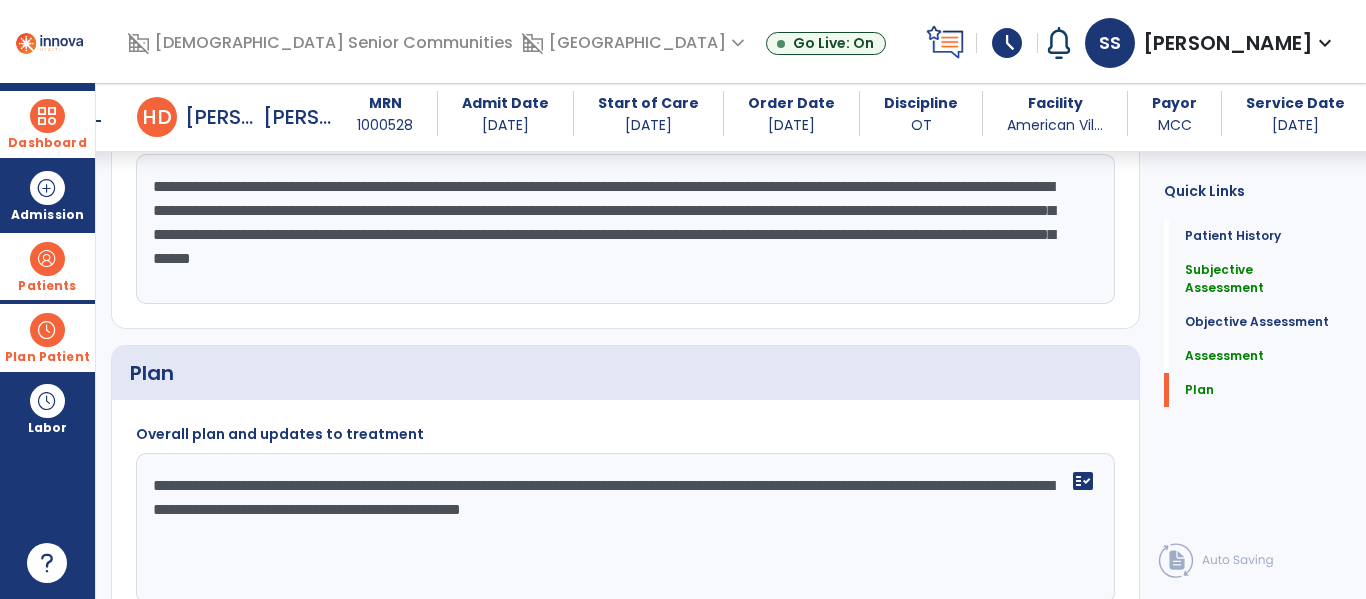 scroll, scrollTop: 2159, scrollLeft: 0, axis: vertical 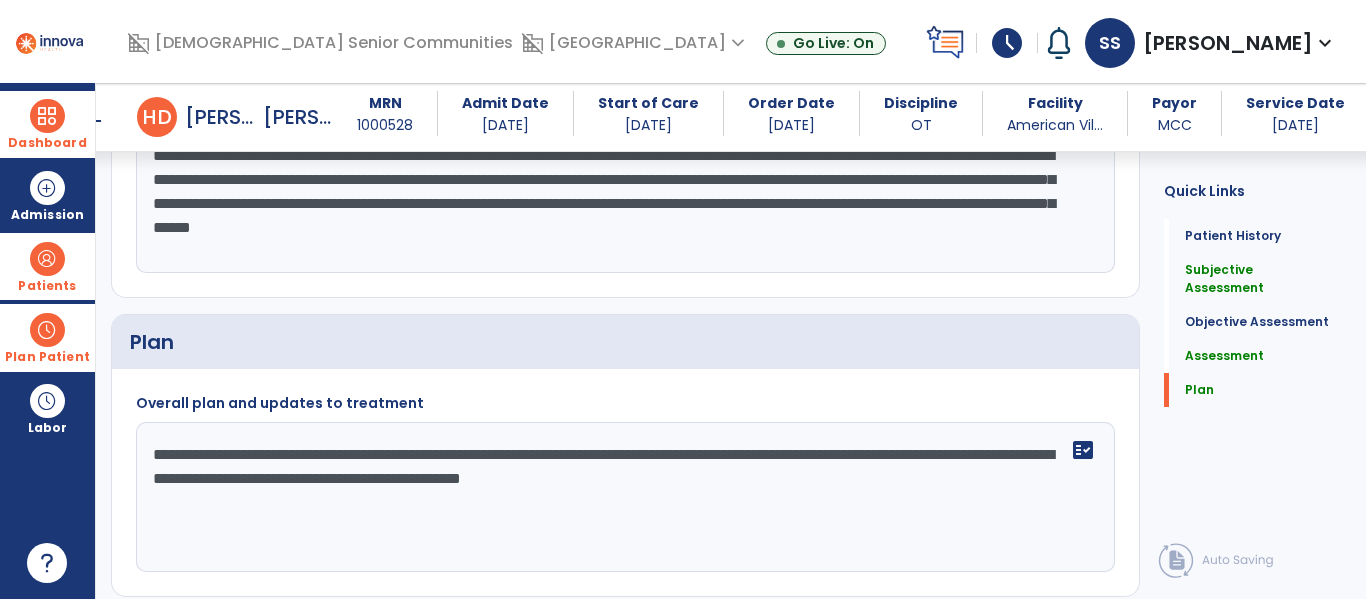 click on "**********" 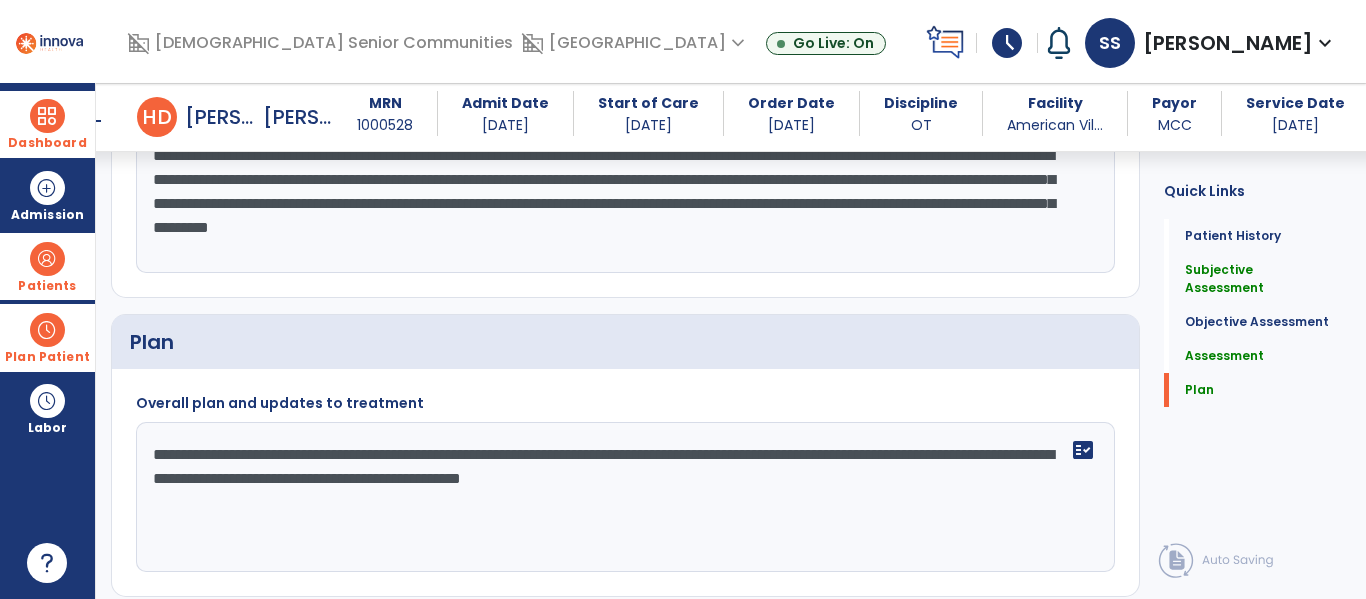 click on "**********" 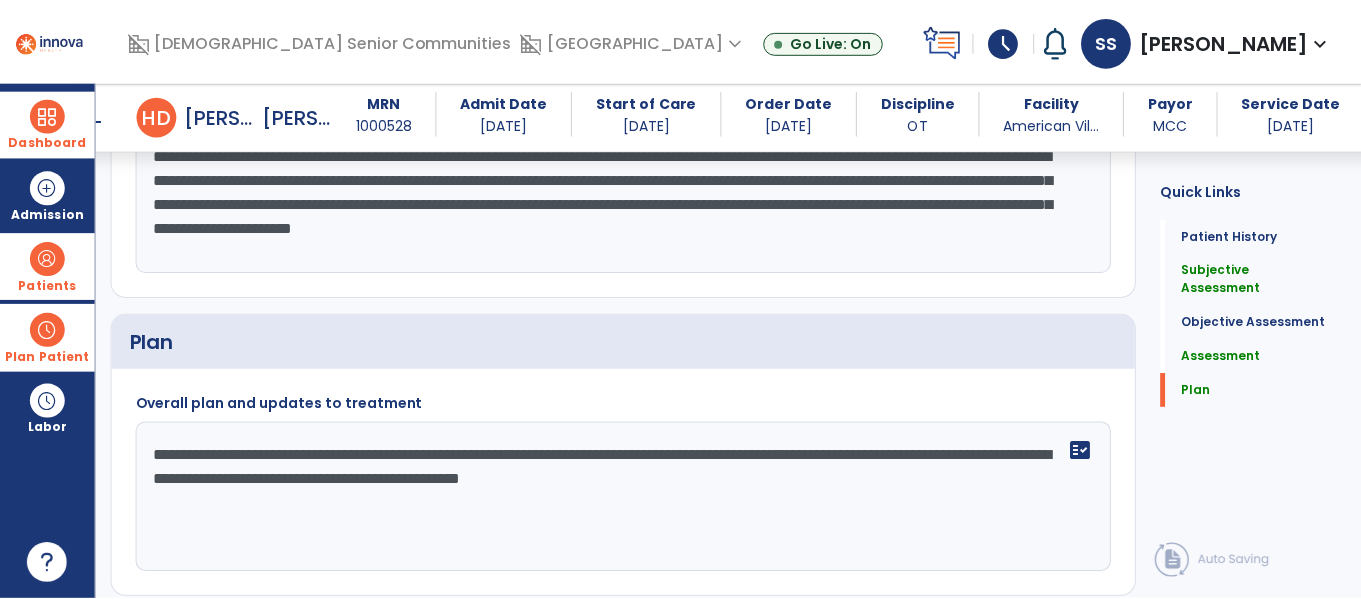 scroll, scrollTop: 2231, scrollLeft: 0, axis: vertical 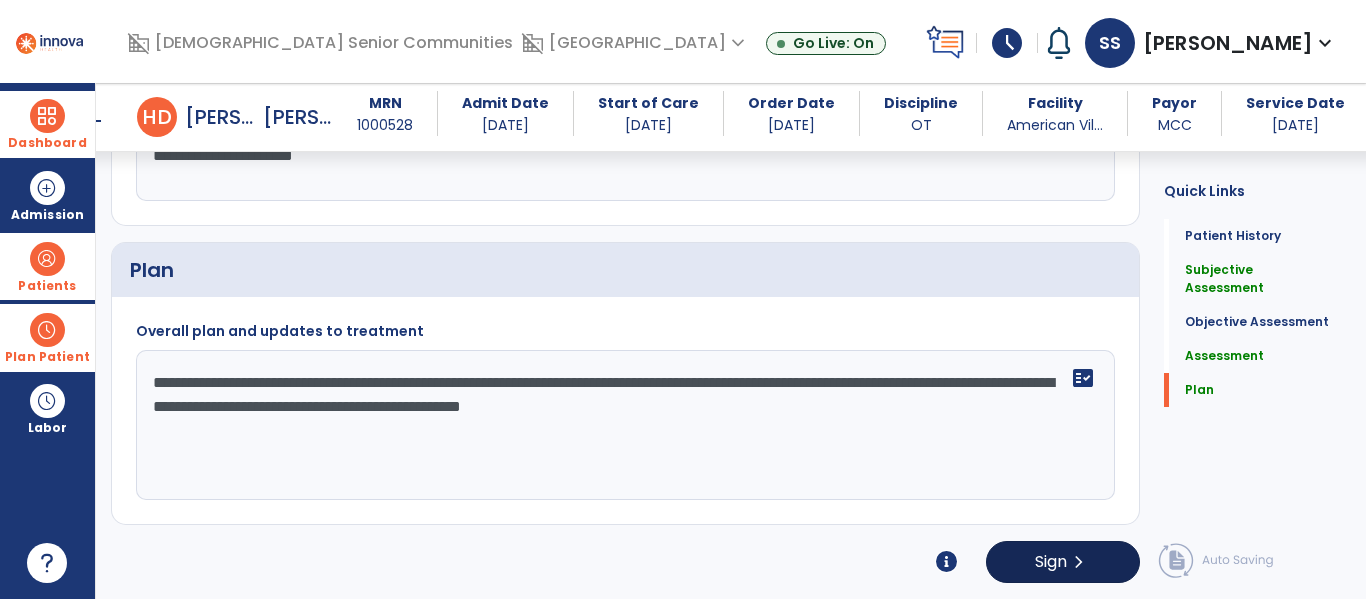 type on "**********" 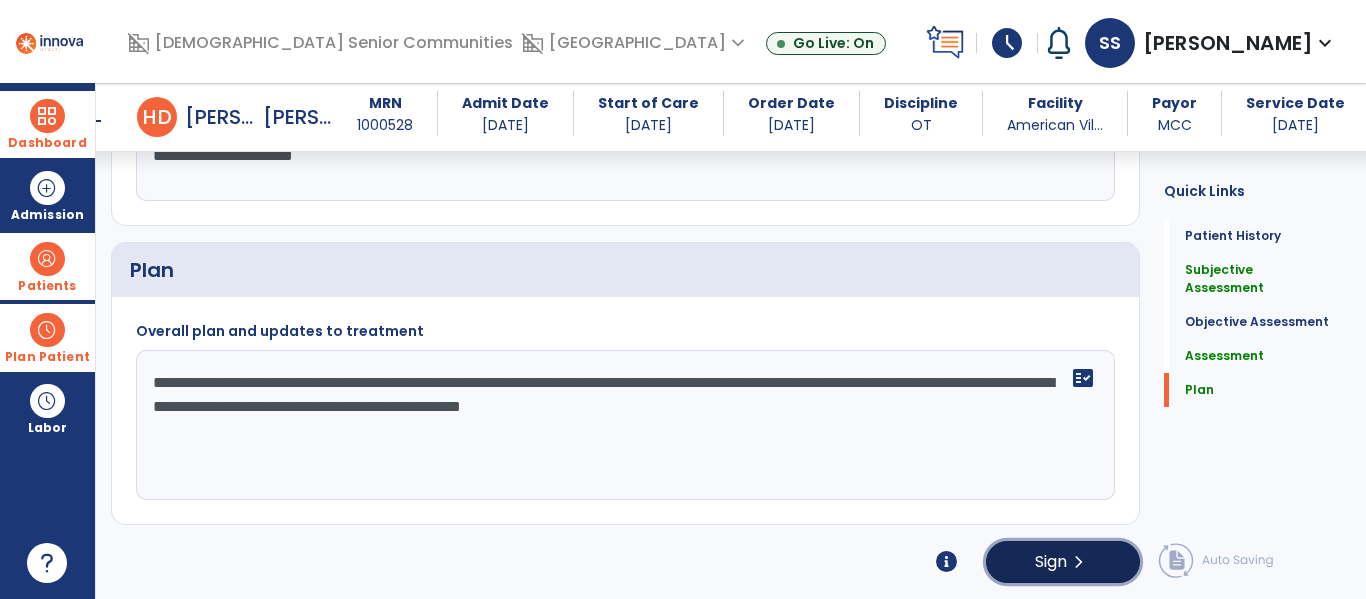 click on "Sign" 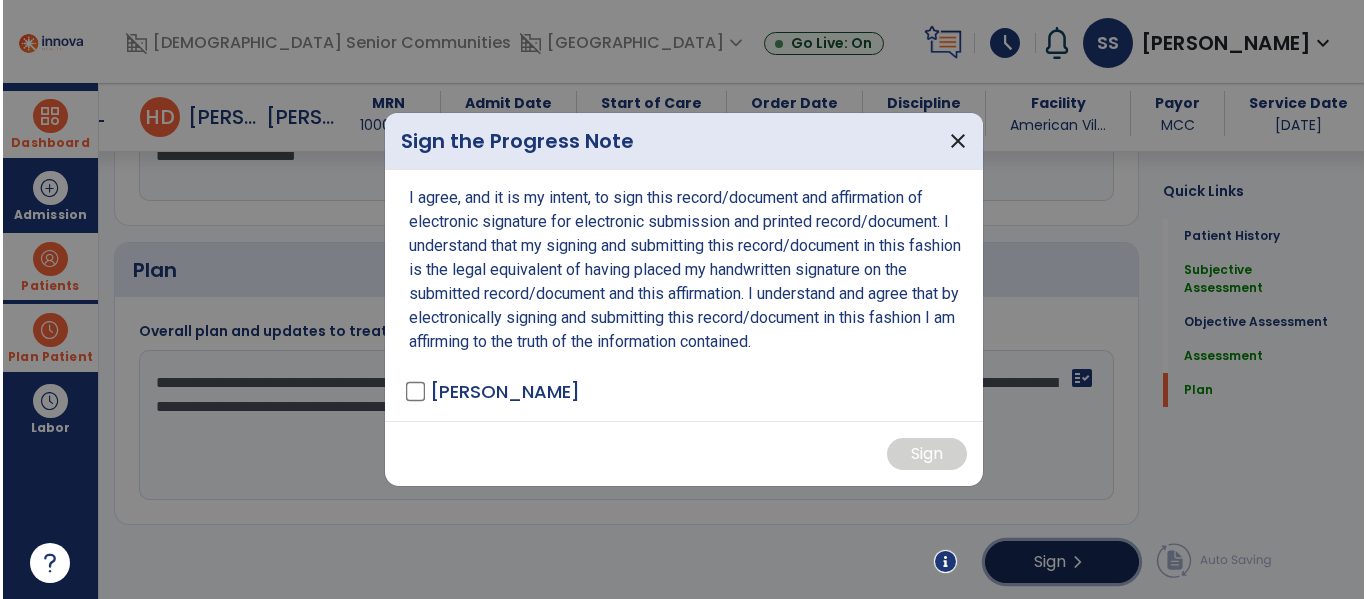 scroll, scrollTop: 2231, scrollLeft: 0, axis: vertical 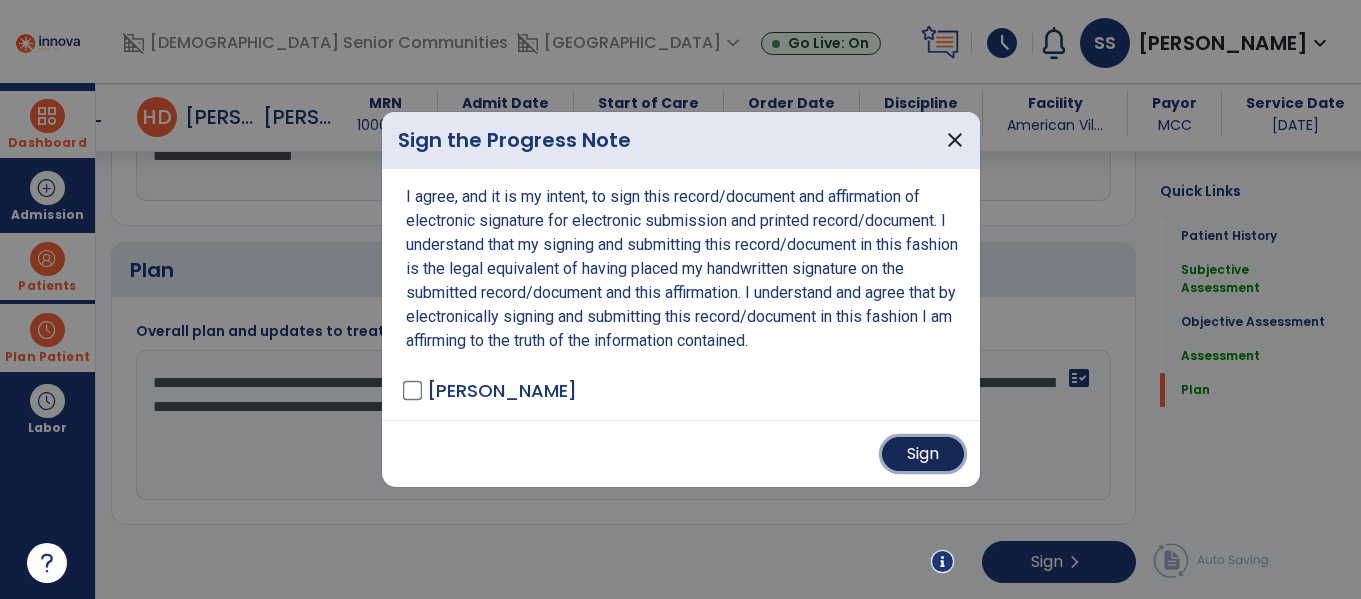 click on "Sign" at bounding box center [923, 454] 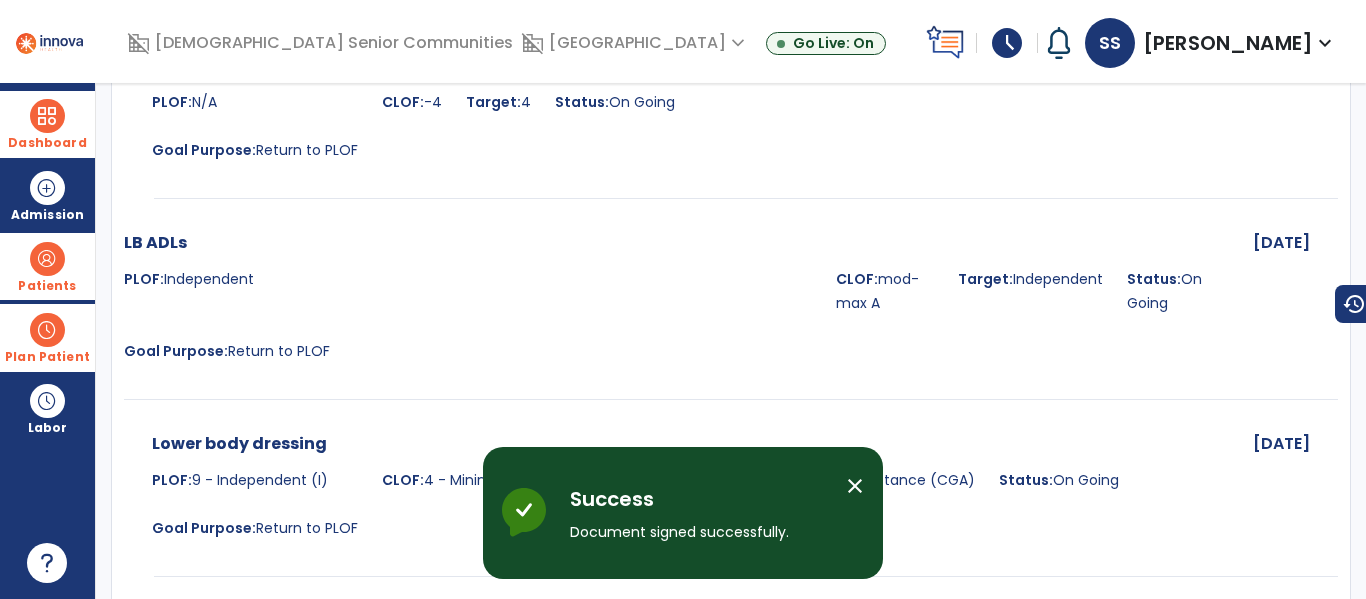 scroll, scrollTop: 0, scrollLeft: 0, axis: both 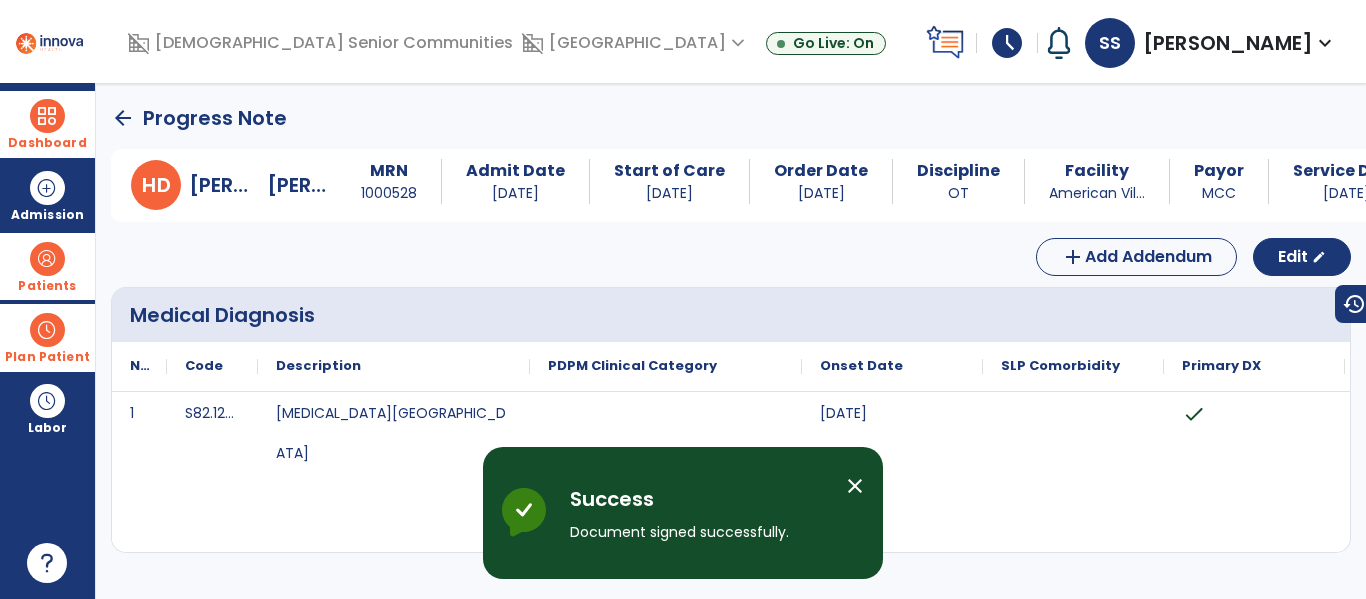 click on "arrow_back" 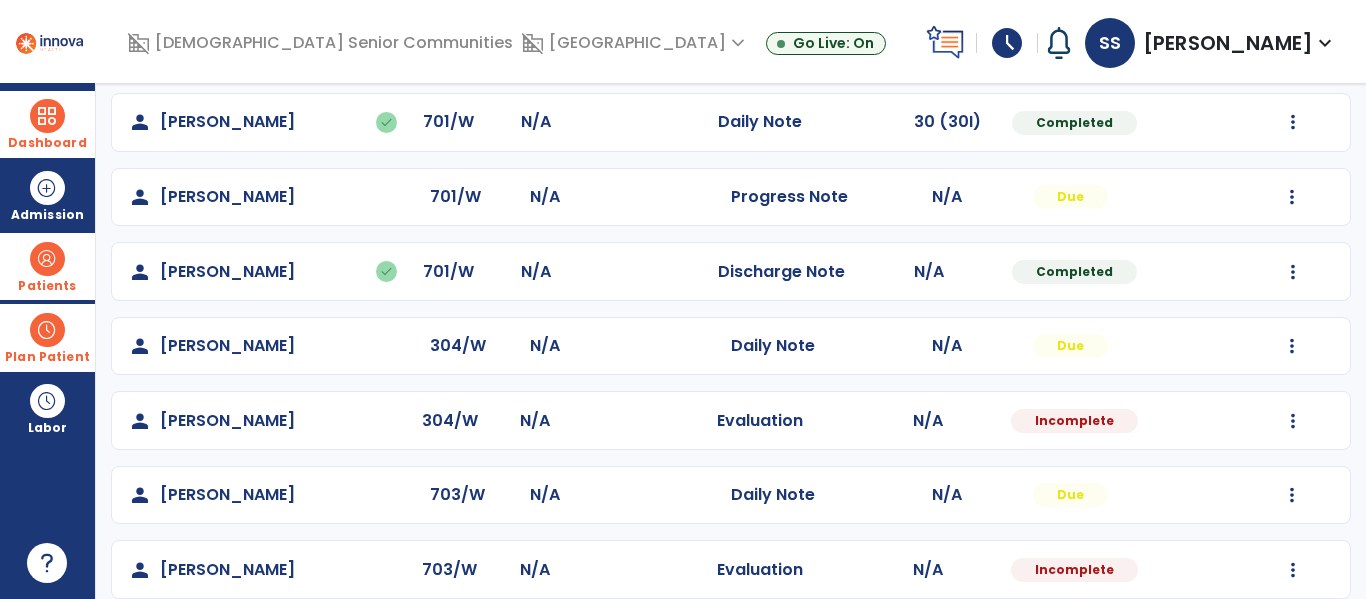 scroll, scrollTop: 1381, scrollLeft: 0, axis: vertical 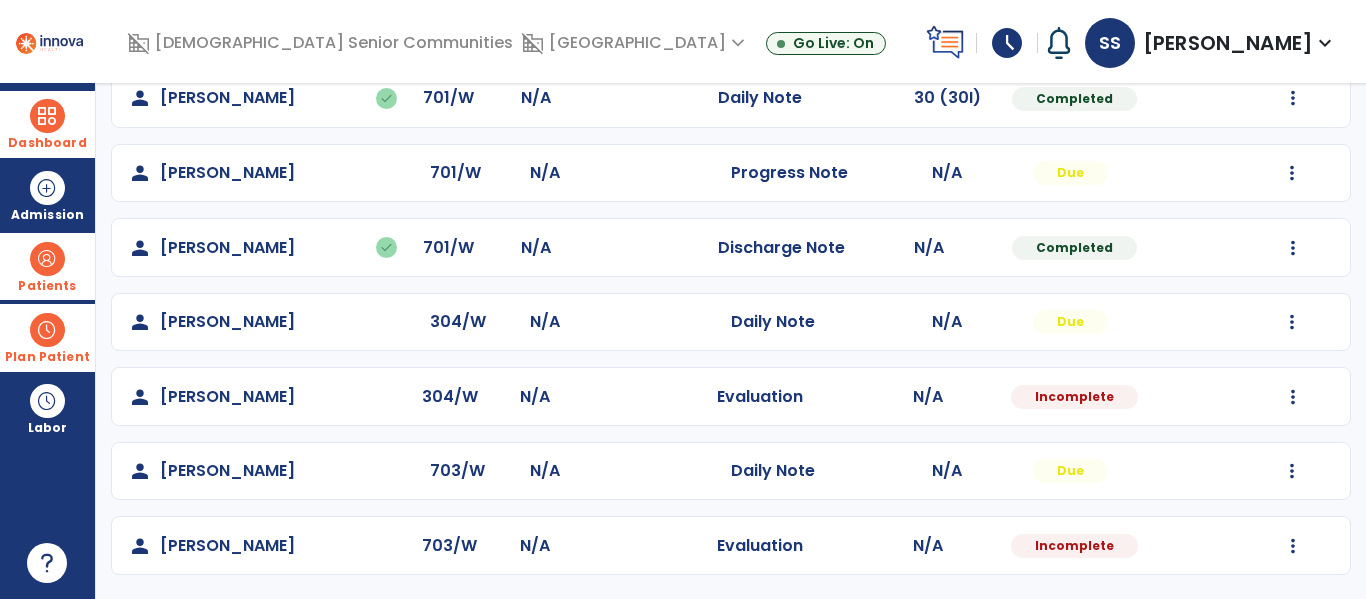 click on "Mark Visit As Complete   Reset Note   Open Document   G + C Mins" 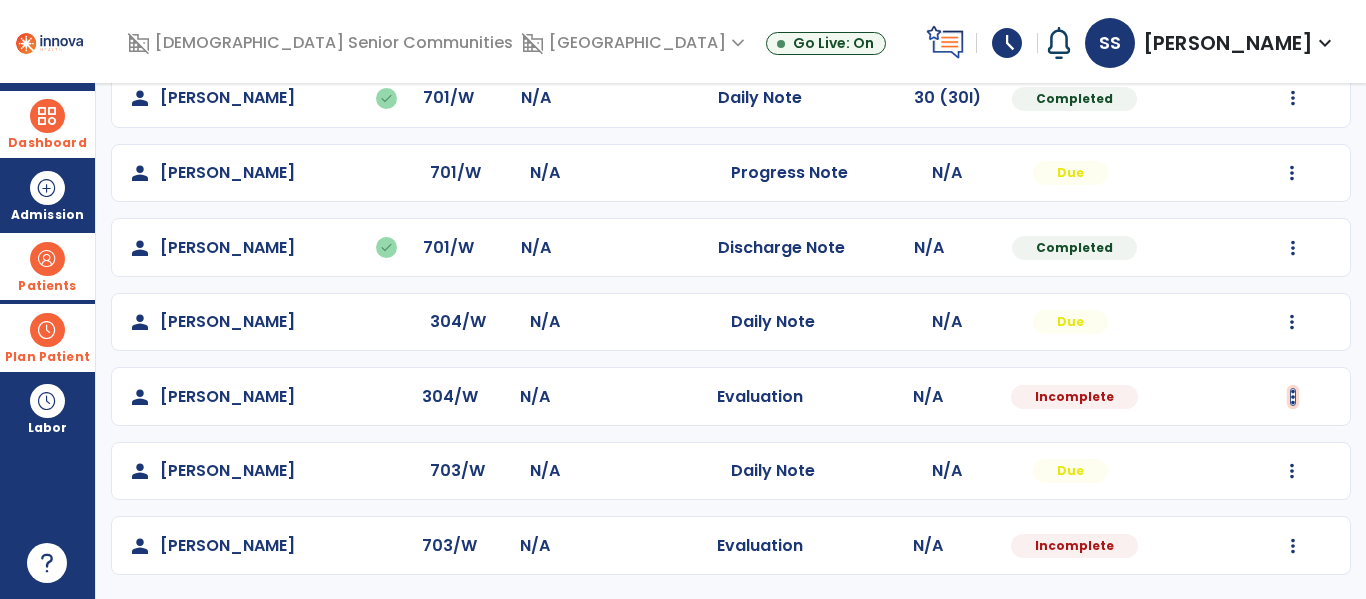 click at bounding box center [1292, -1093] 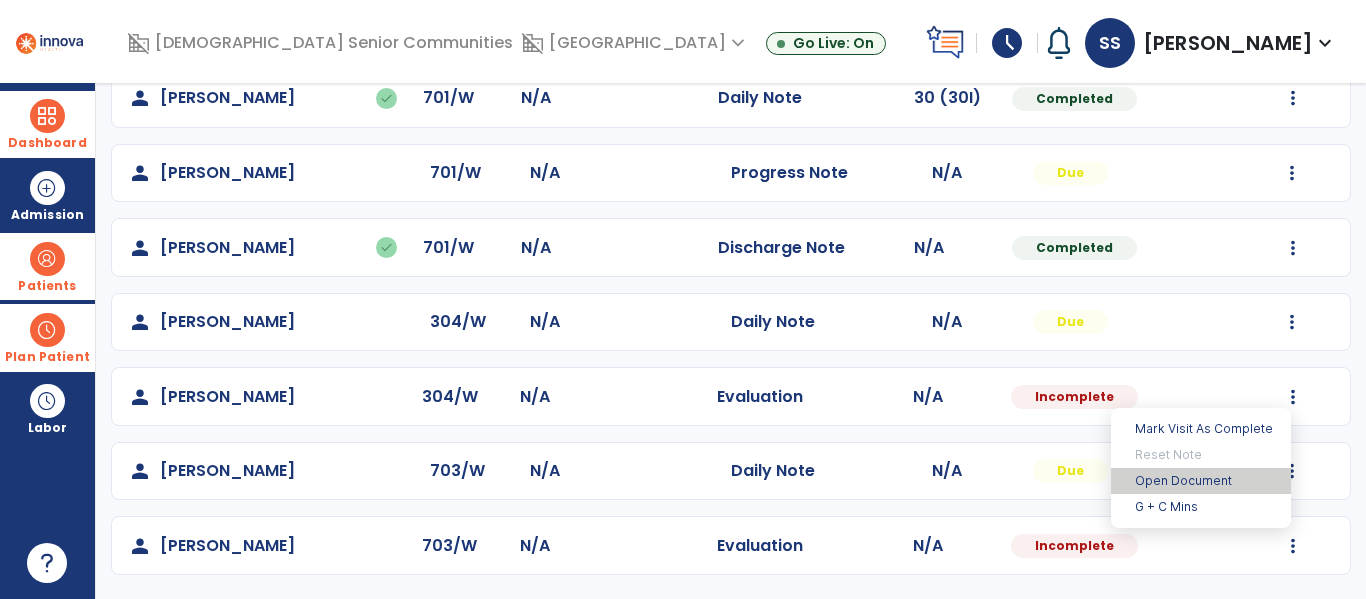 click on "Open Document" at bounding box center (1201, 481) 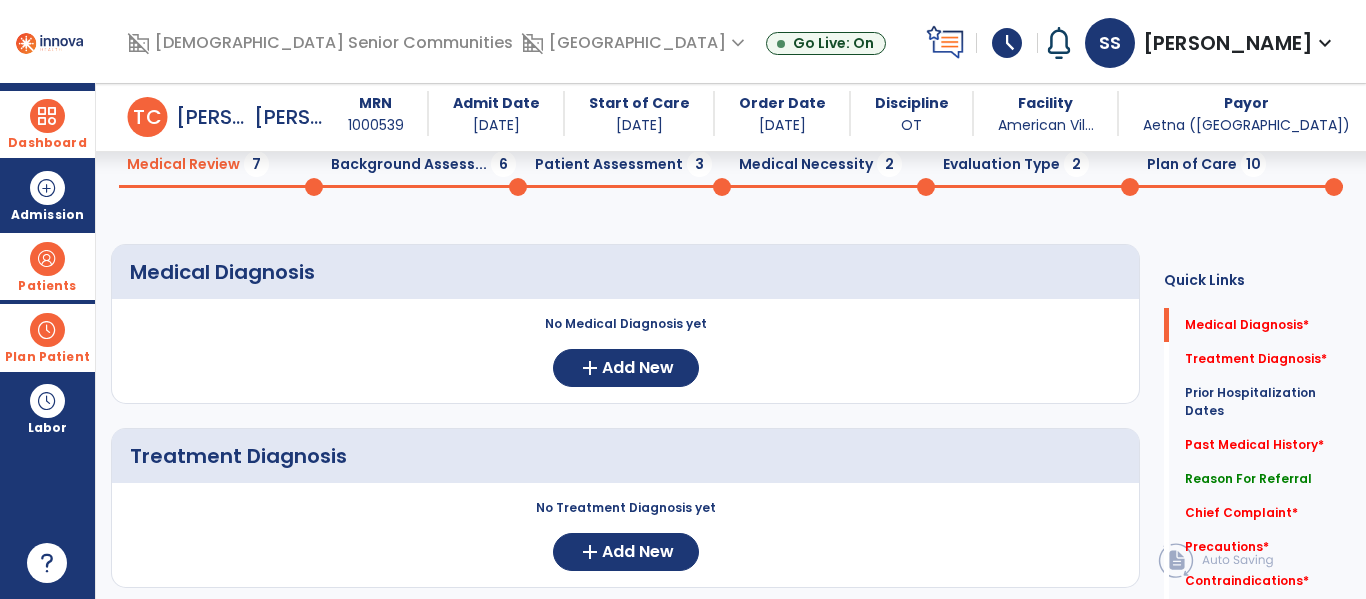 scroll, scrollTop: 86, scrollLeft: 0, axis: vertical 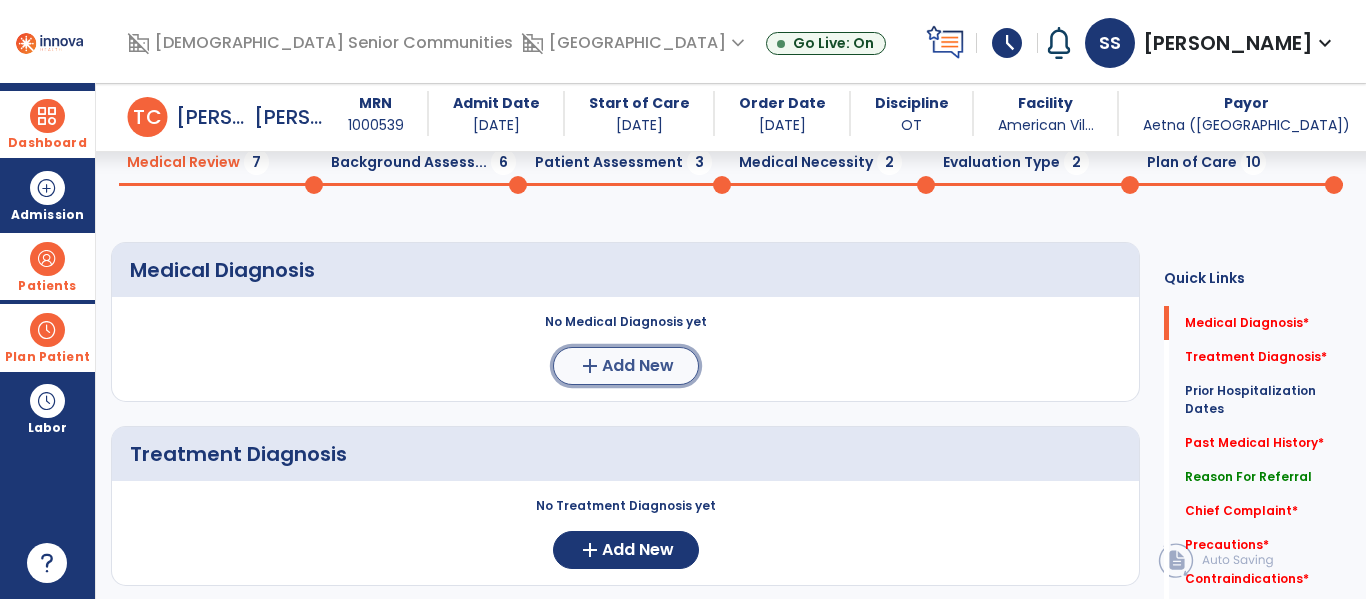click on "Add New" 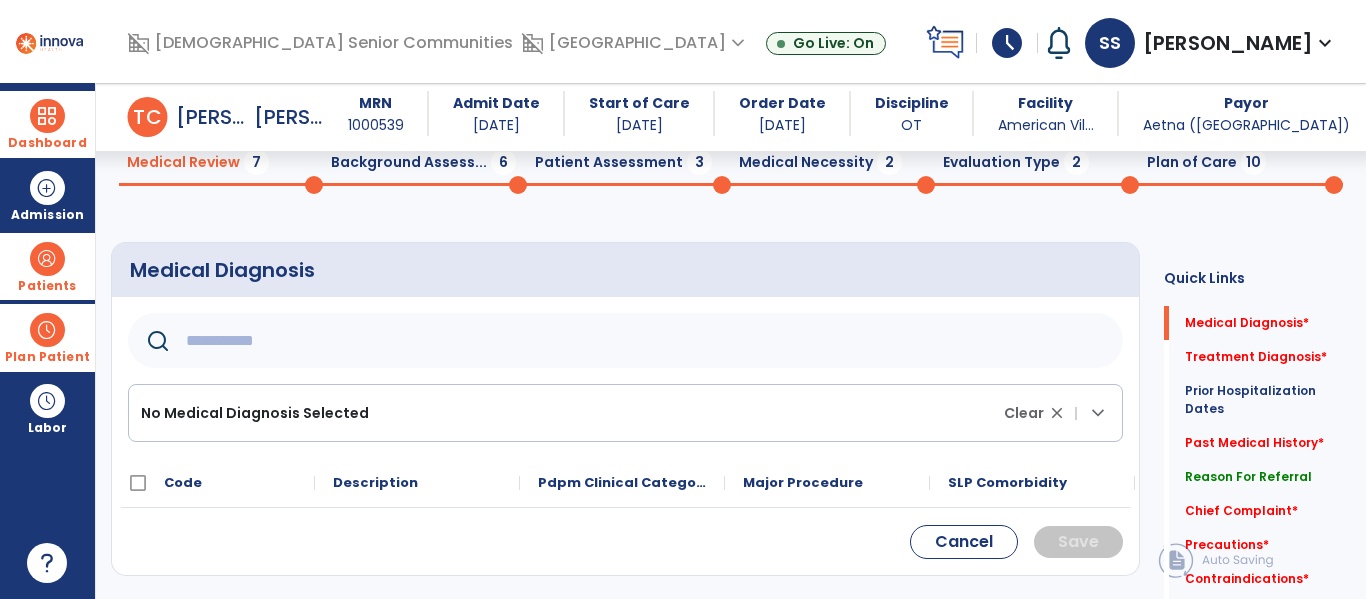 click 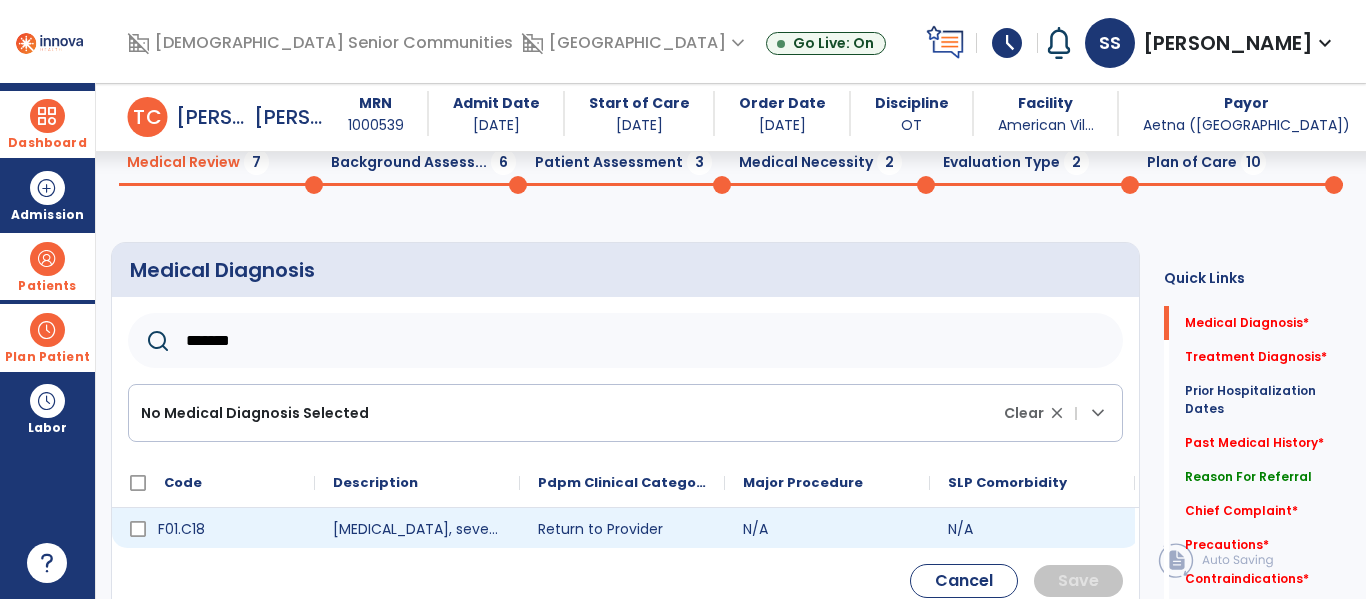 type on "*******" 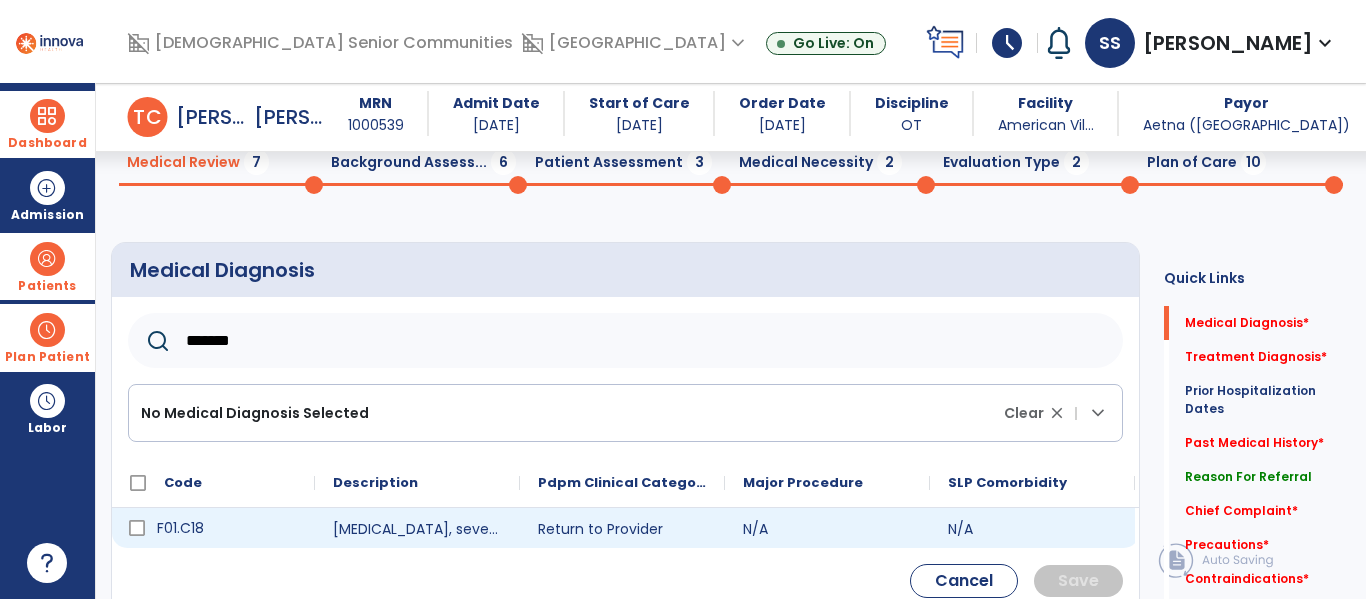 click 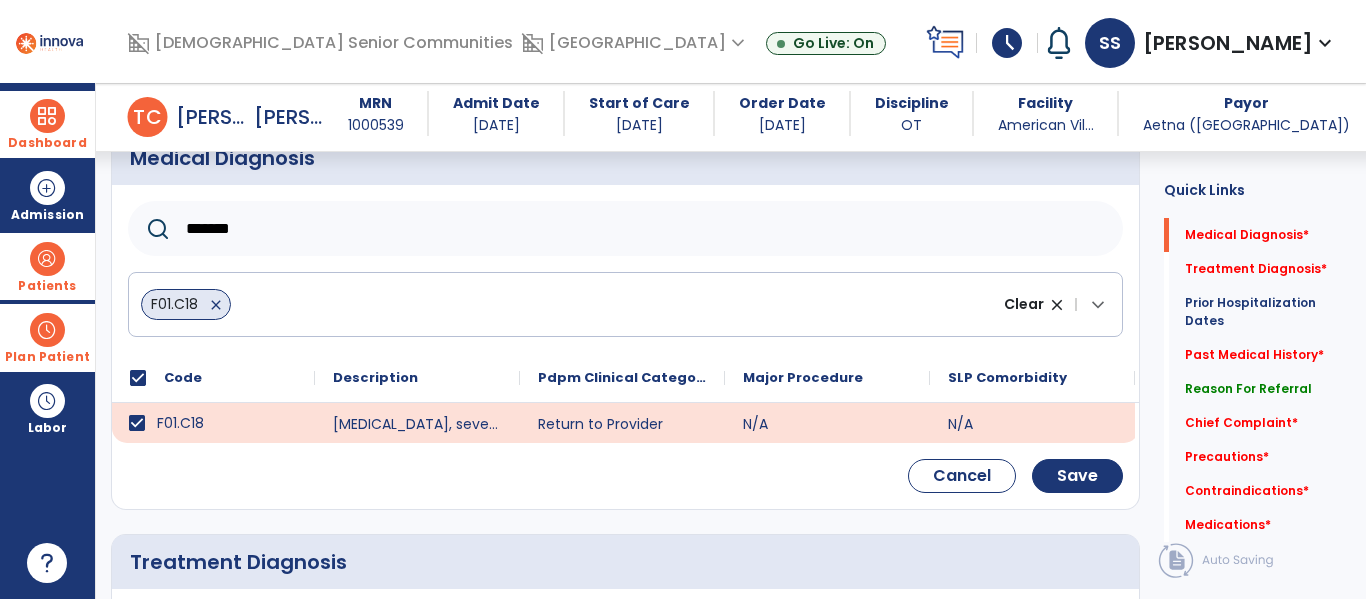 scroll, scrollTop: 220, scrollLeft: 0, axis: vertical 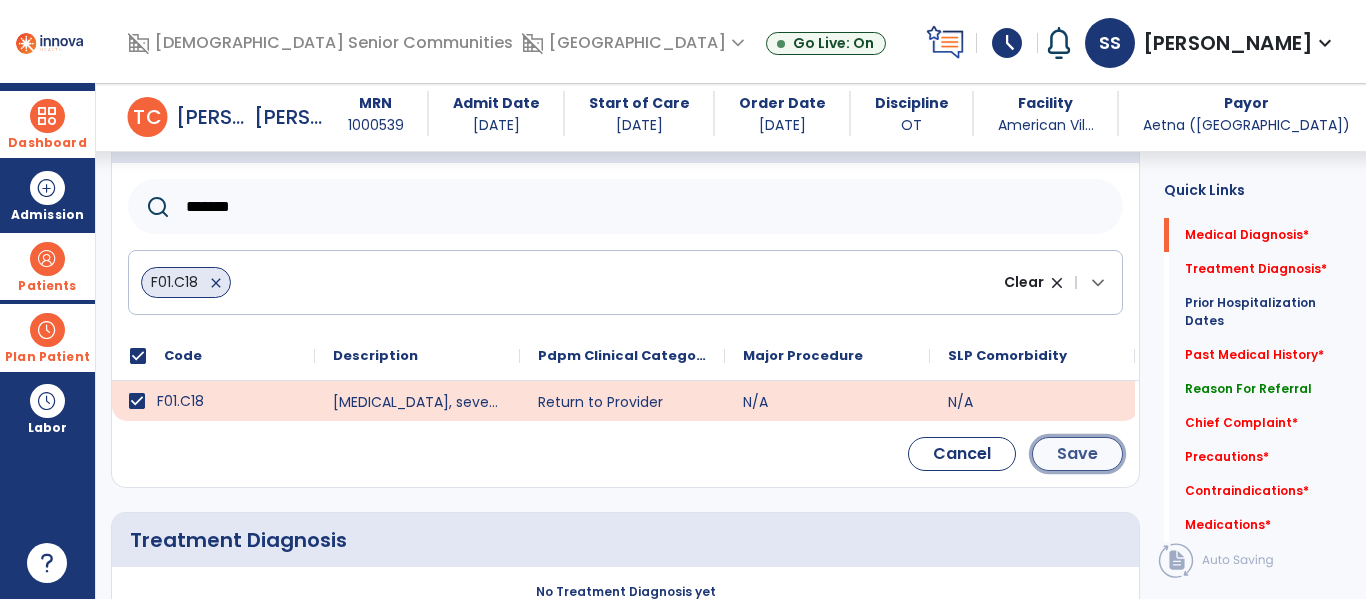click on "Save" 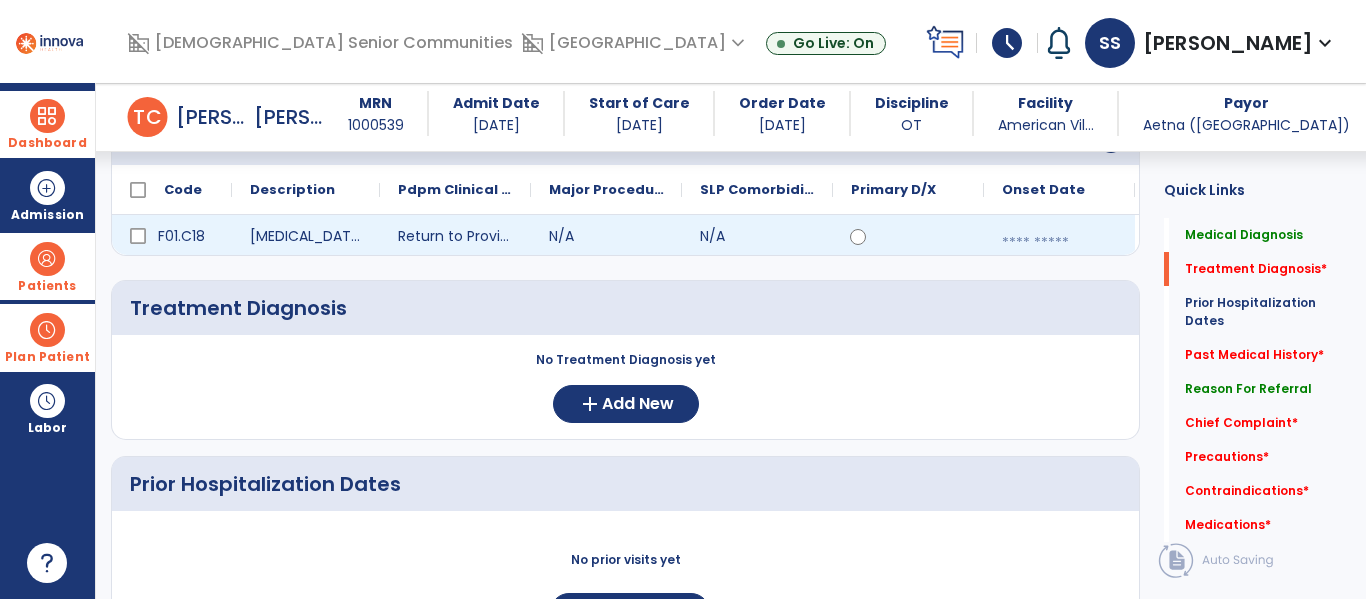 click at bounding box center [1059, 243] 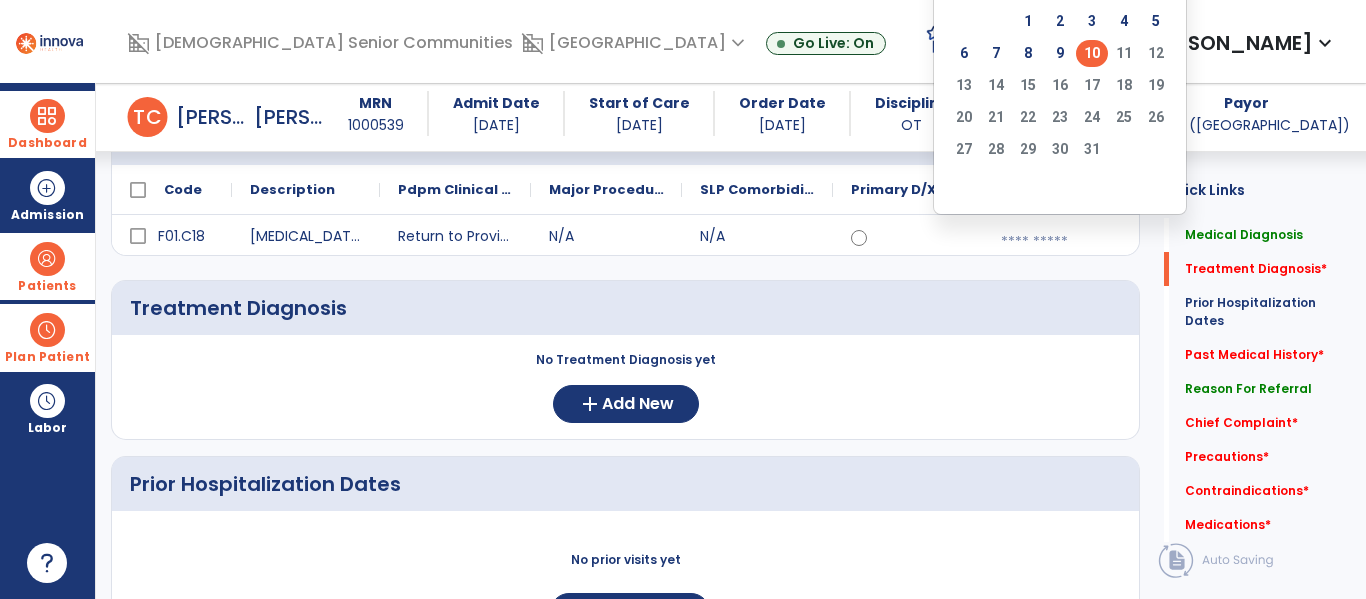 click on "10" 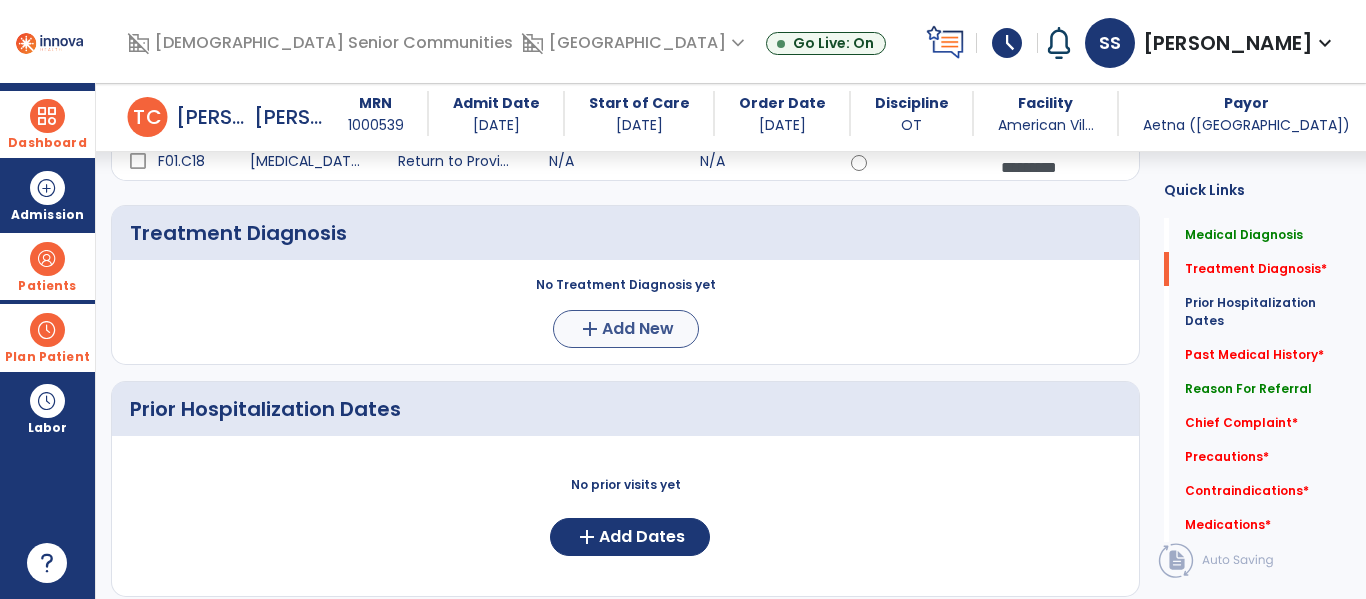 scroll, scrollTop: 296, scrollLeft: 0, axis: vertical 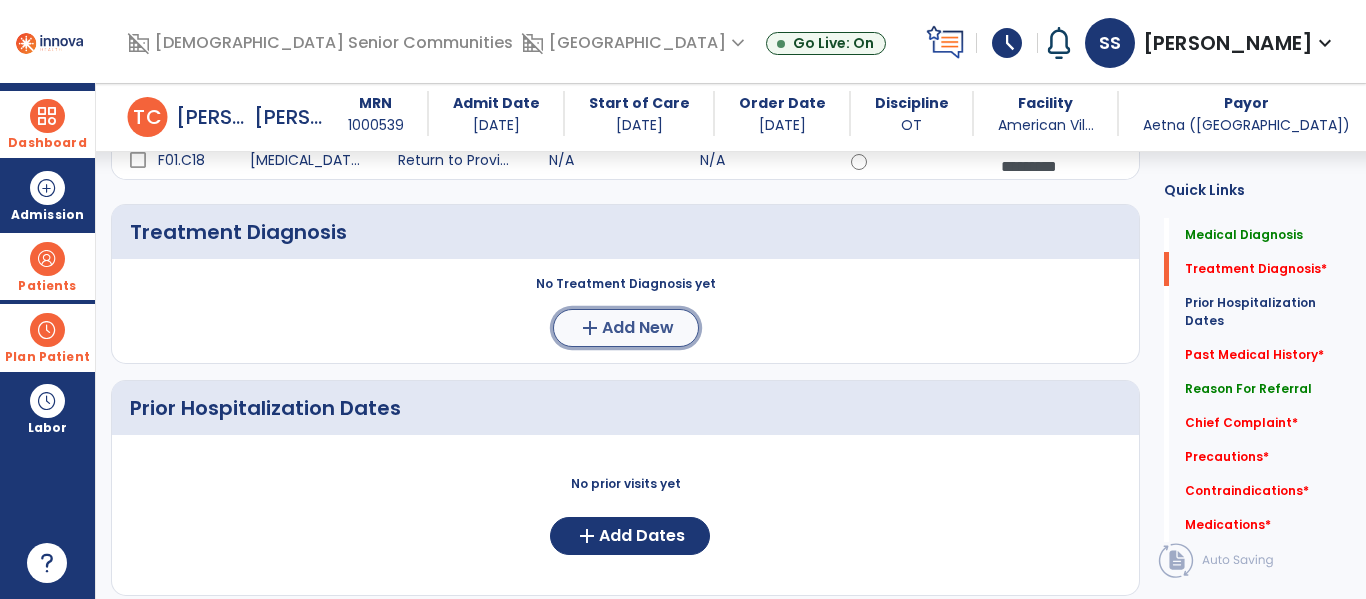 click on "Add New" 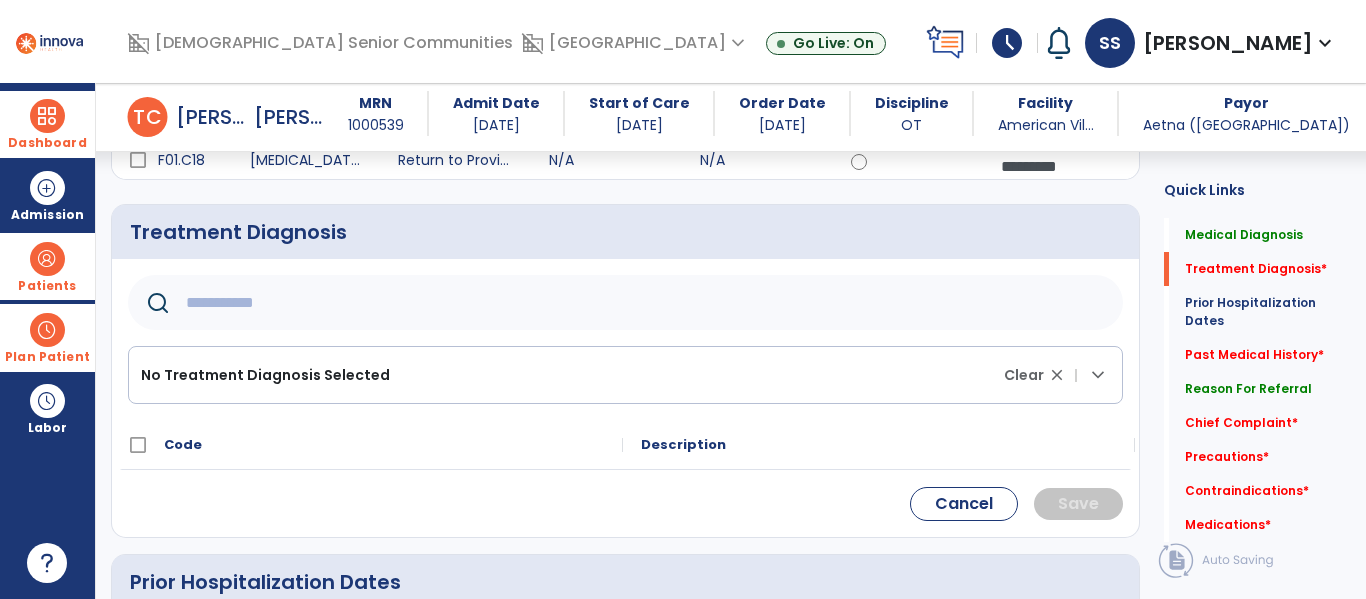 click 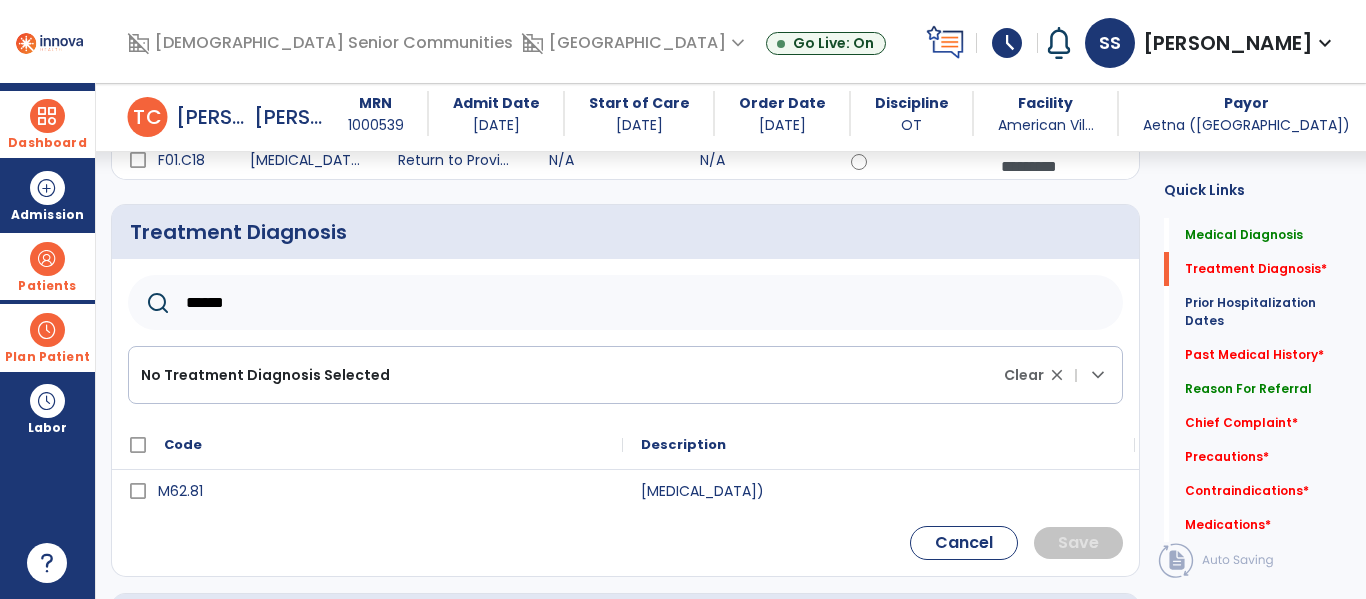 scroll, scrollTop: 347, scrollLeft: 0, axis: vertical 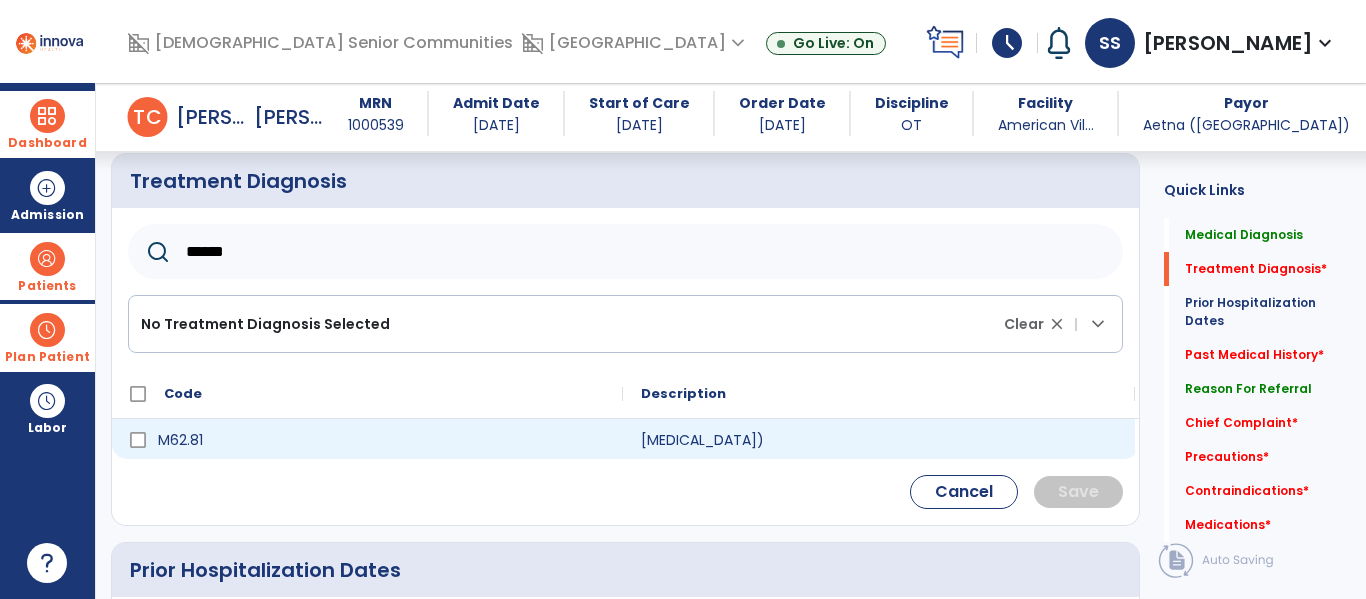 type on "******" 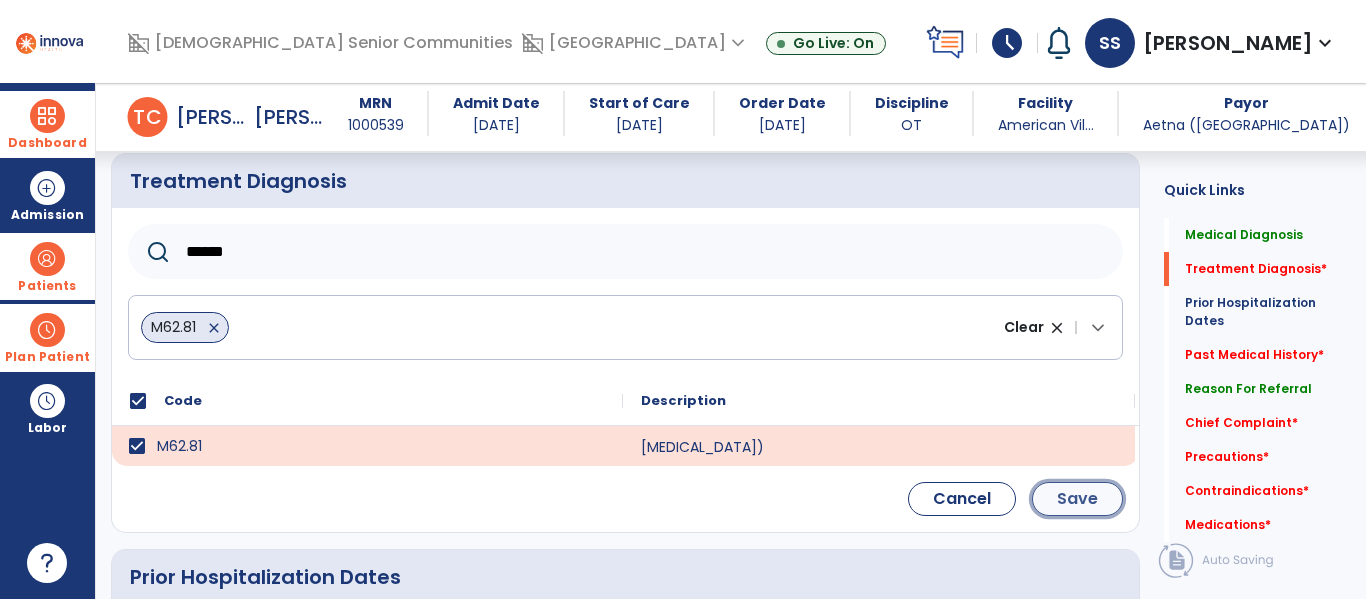 click on "Save" 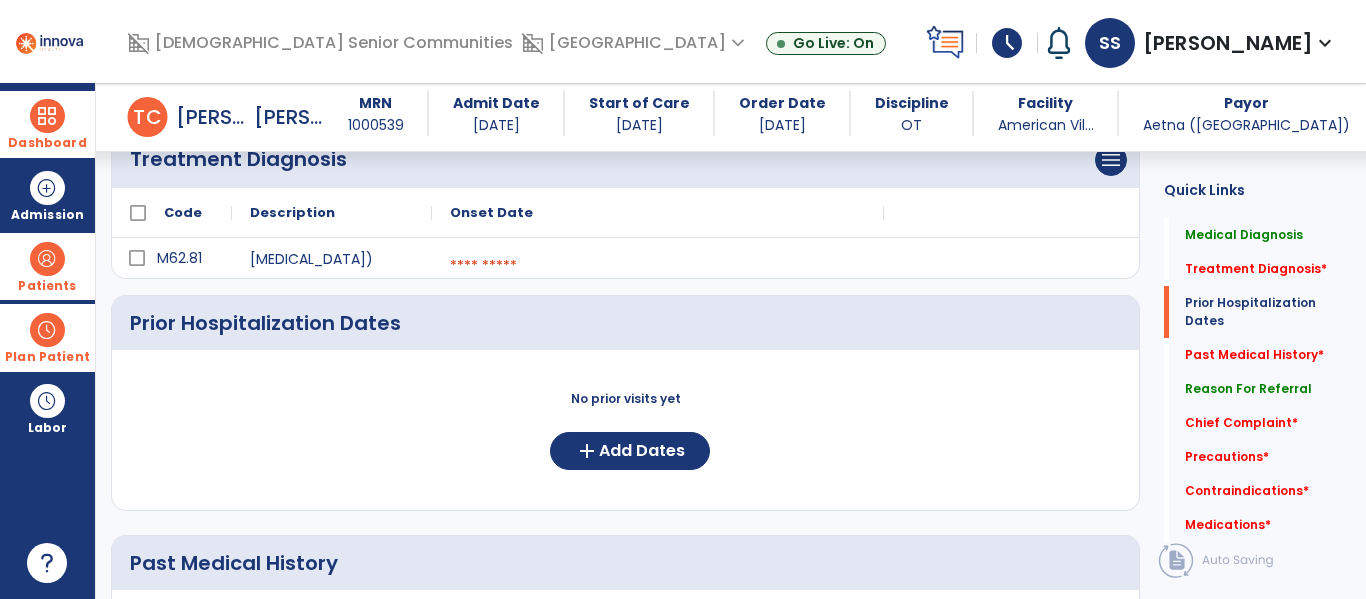 scroll, scrollTop: 379, scrollLeft: 0, axis: vertical 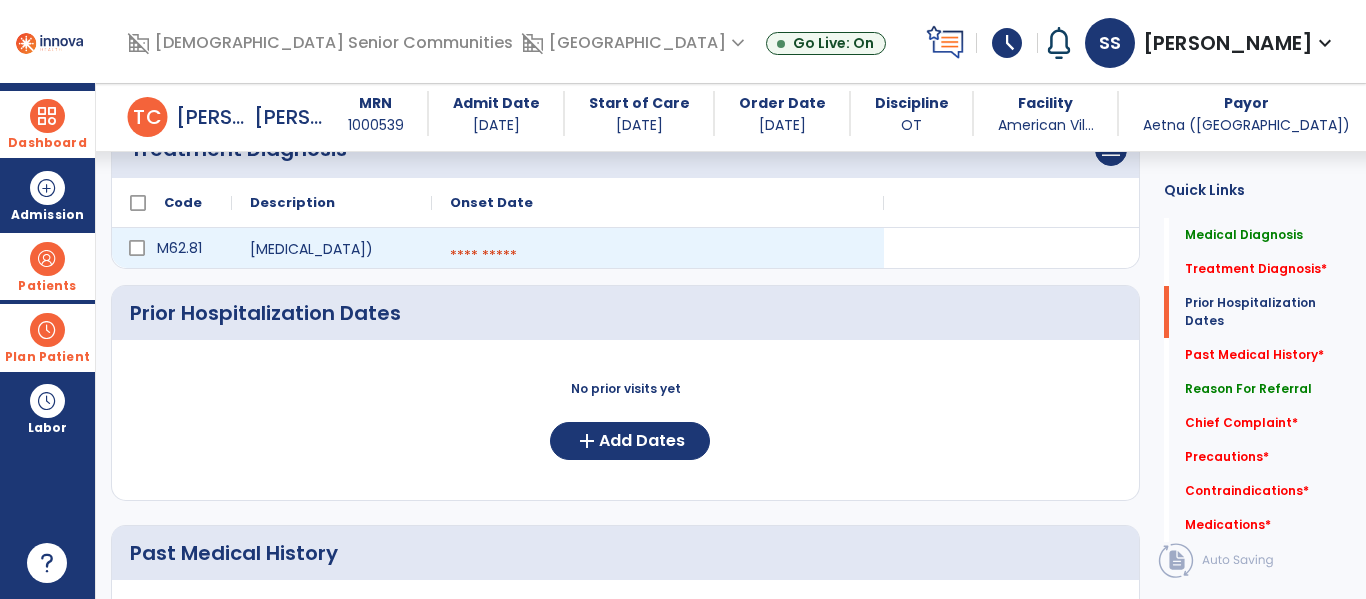 click at bounding box center [658, 256] 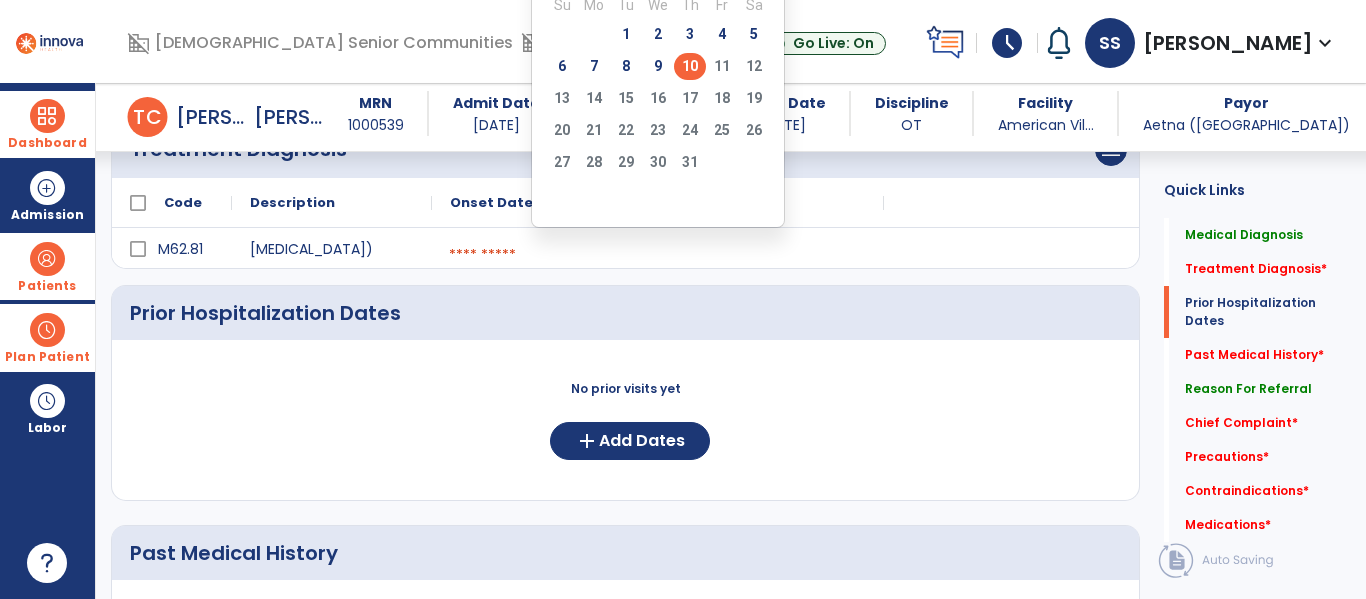 click on "10" 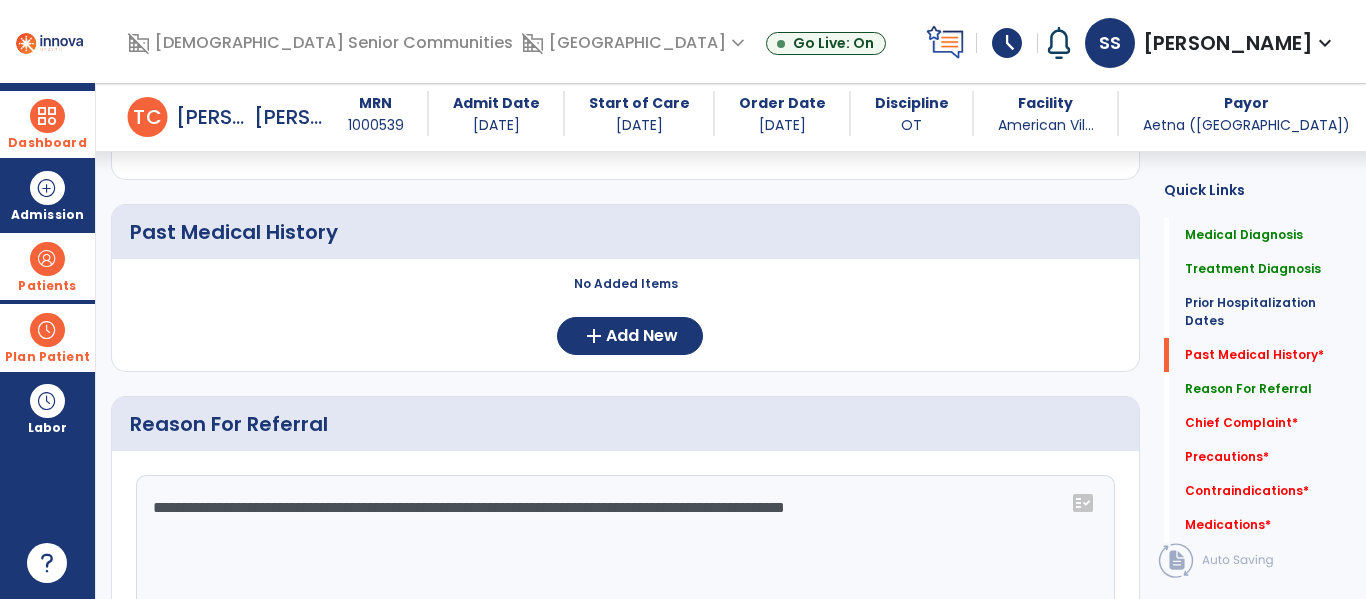 scroll, scrollTop: 719, scrollLeft: 0, axis: vertical 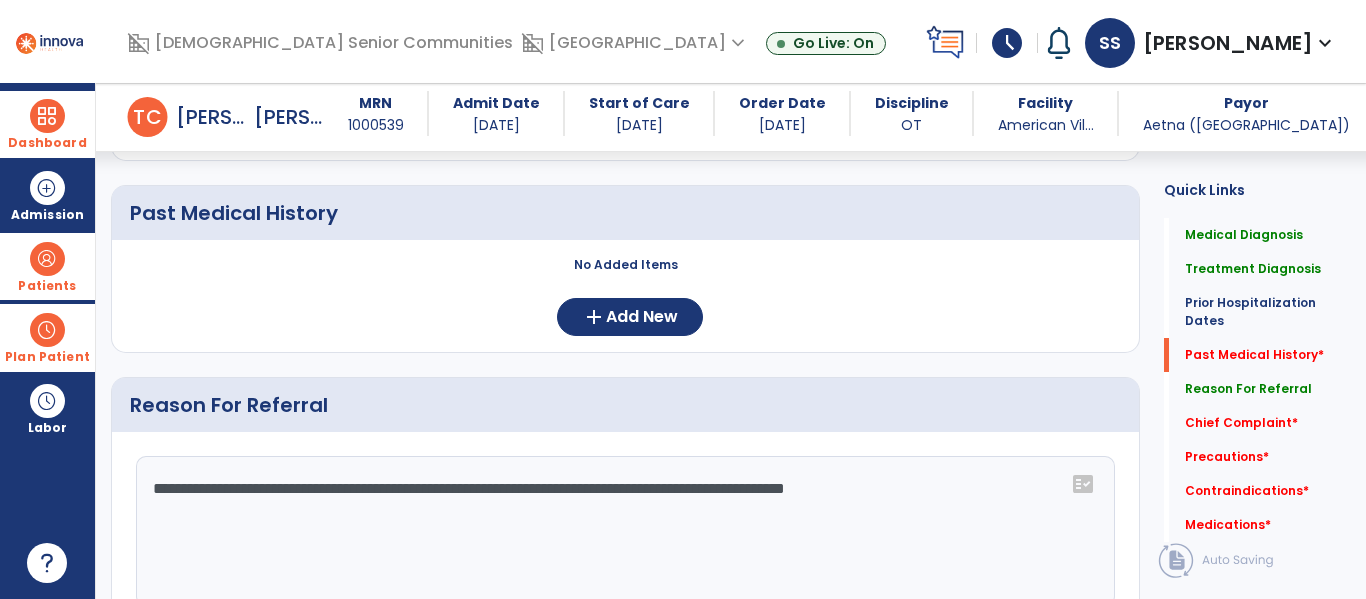 click on "Past Medical History     No Added Items  add  Add New" 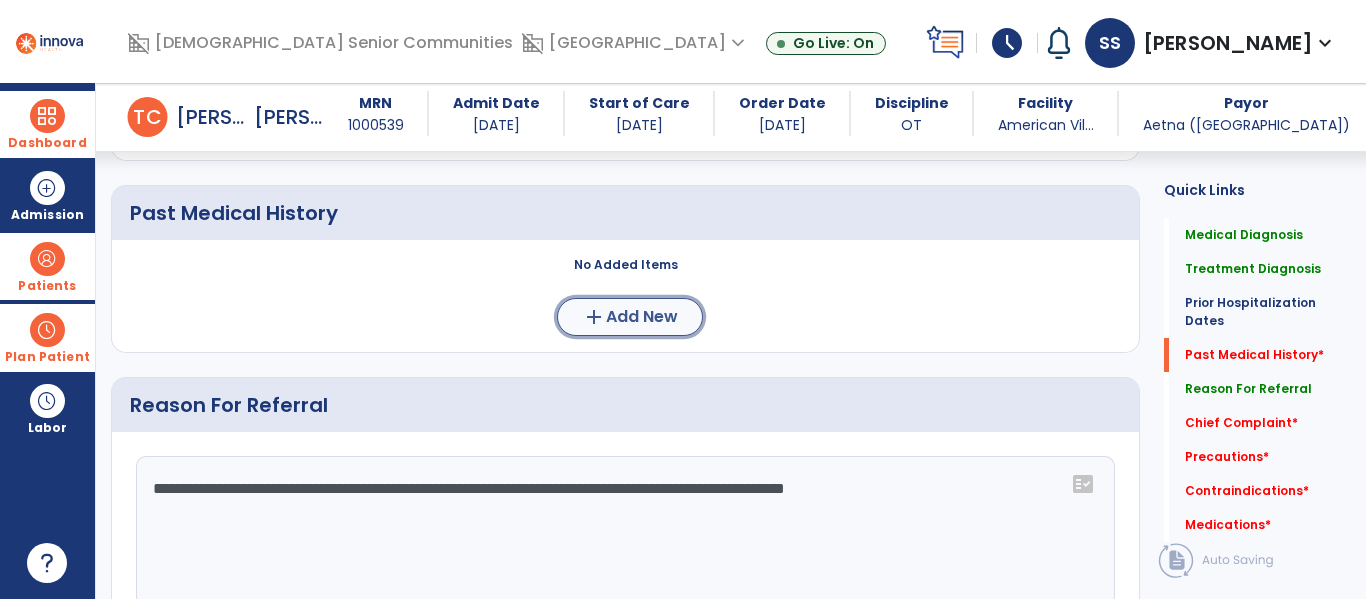 click on "Add New" 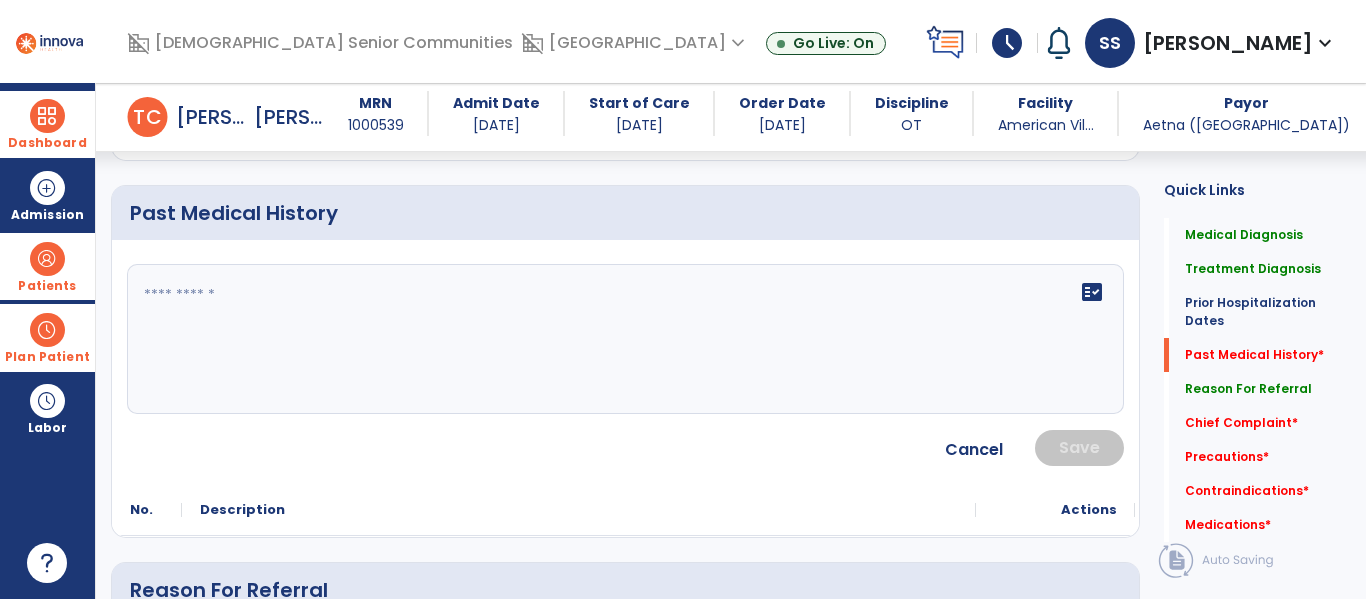 click on "fact_check" 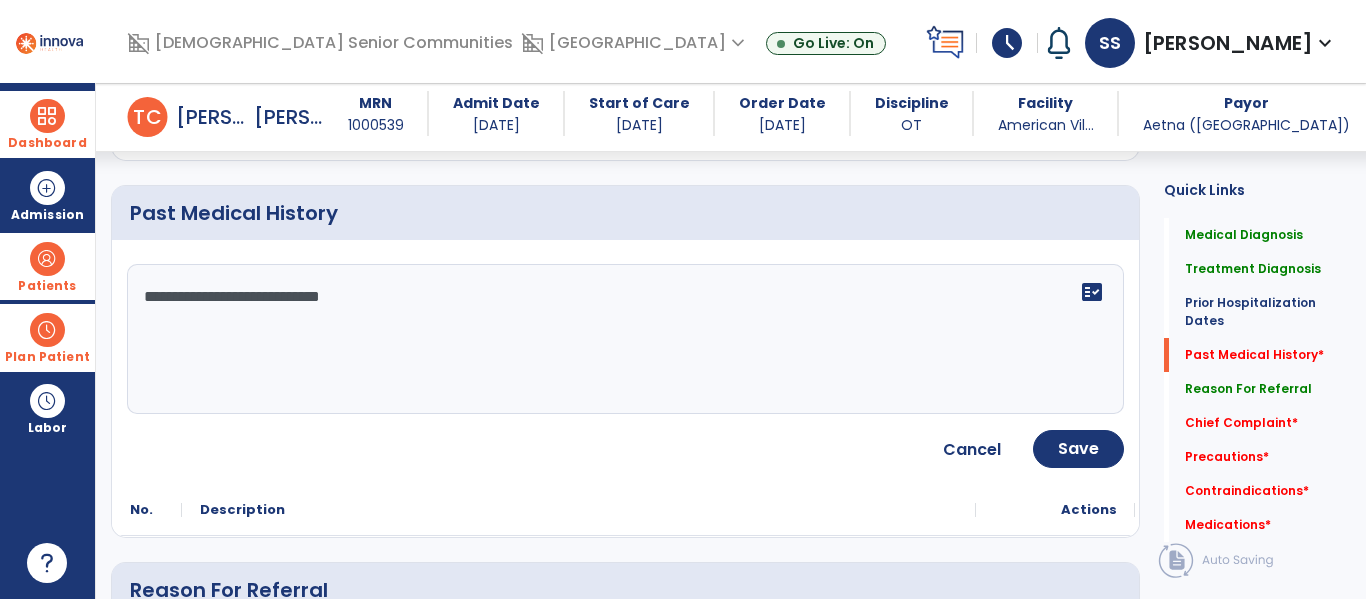 paste on "**********" 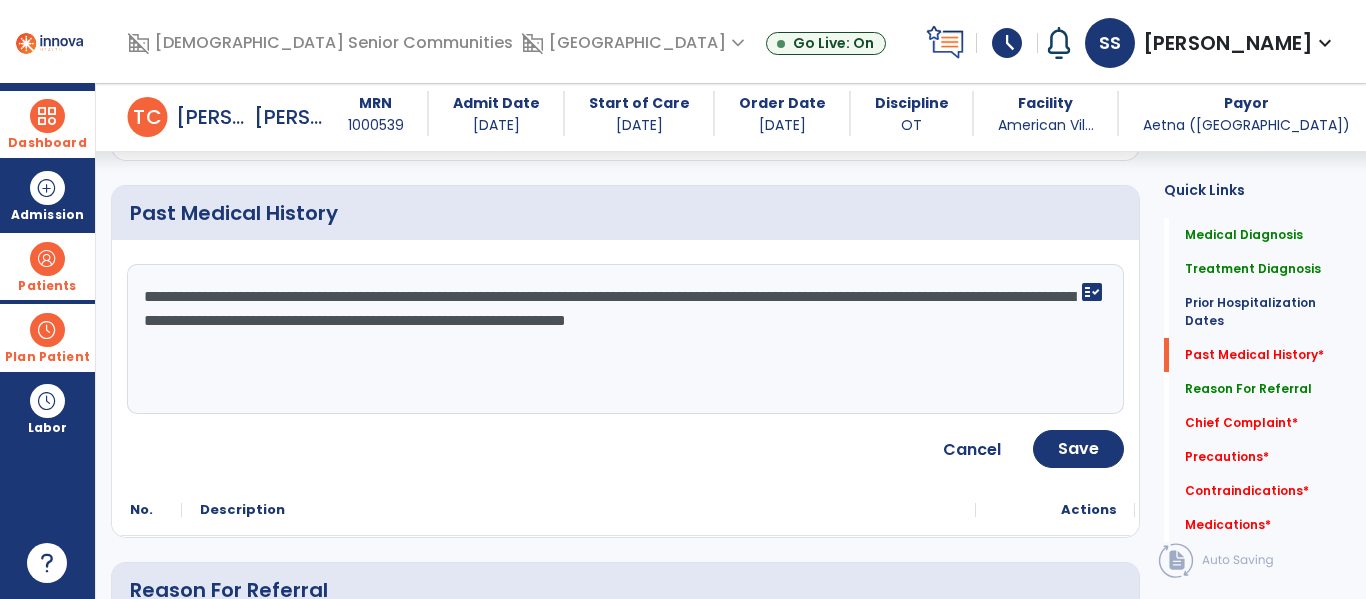 click on "**********" 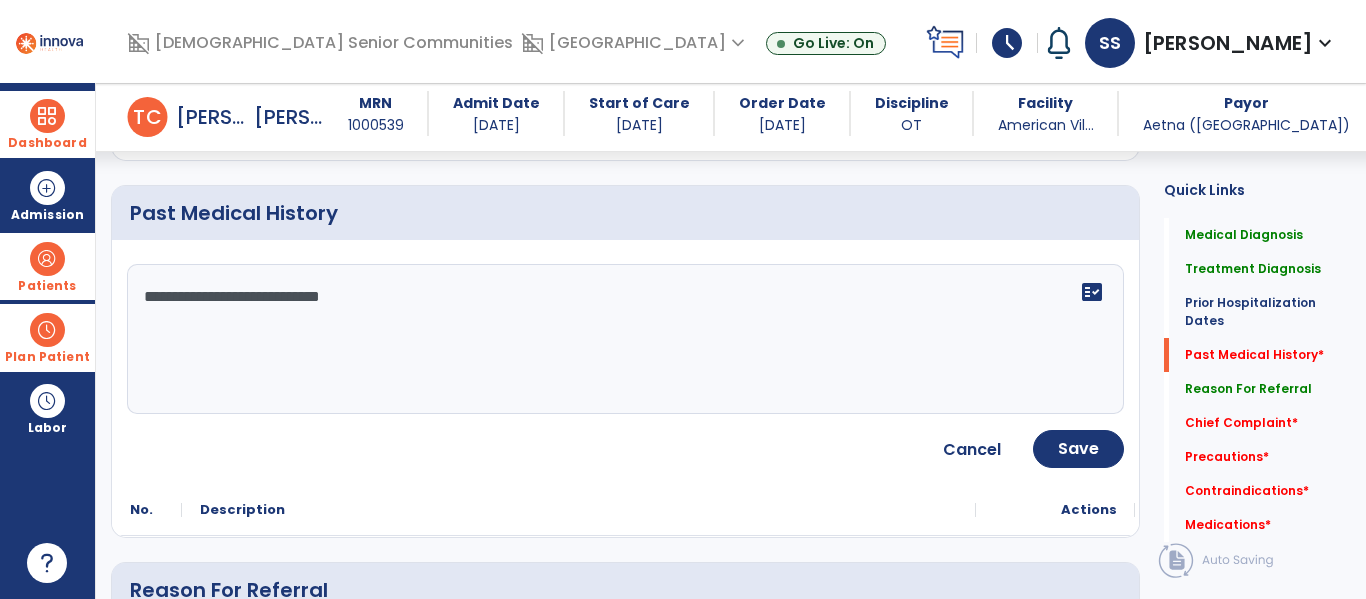 click on "**********" 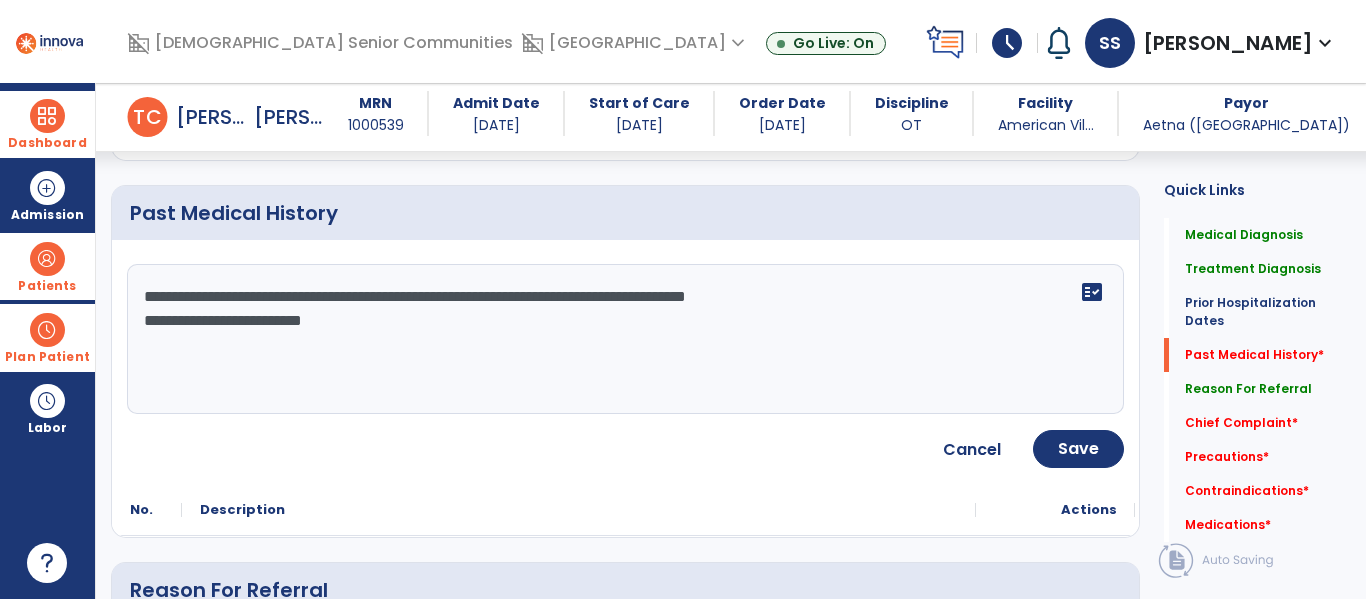 click on "**********" 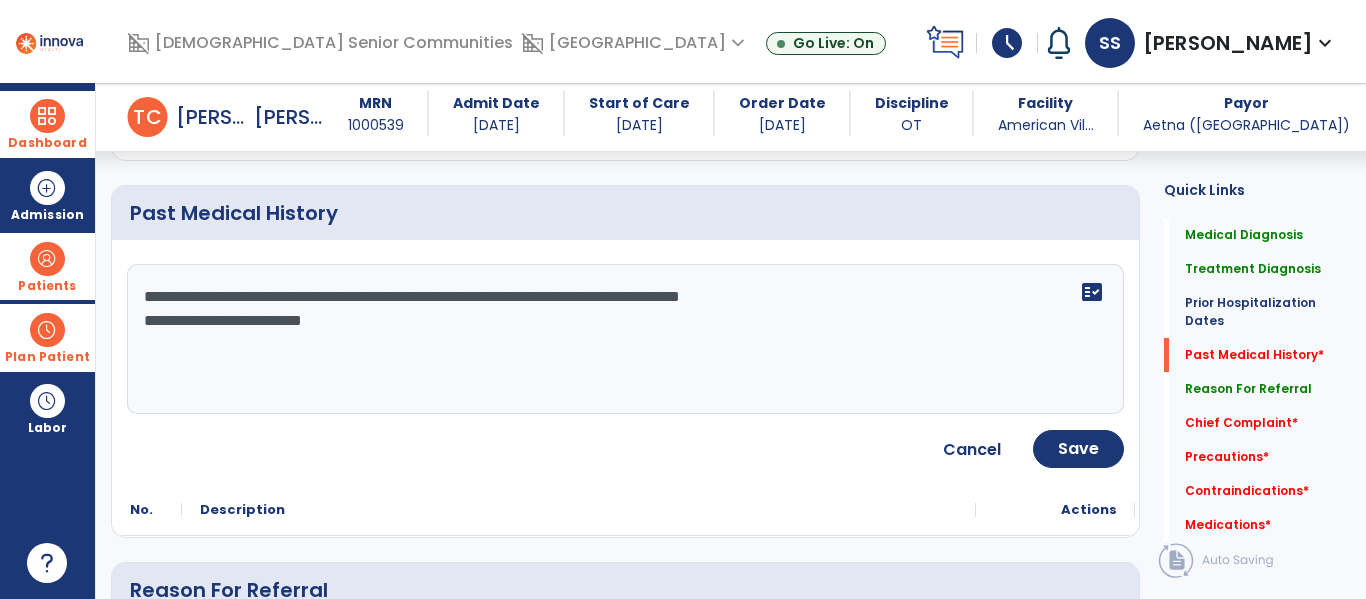 click on "**********" 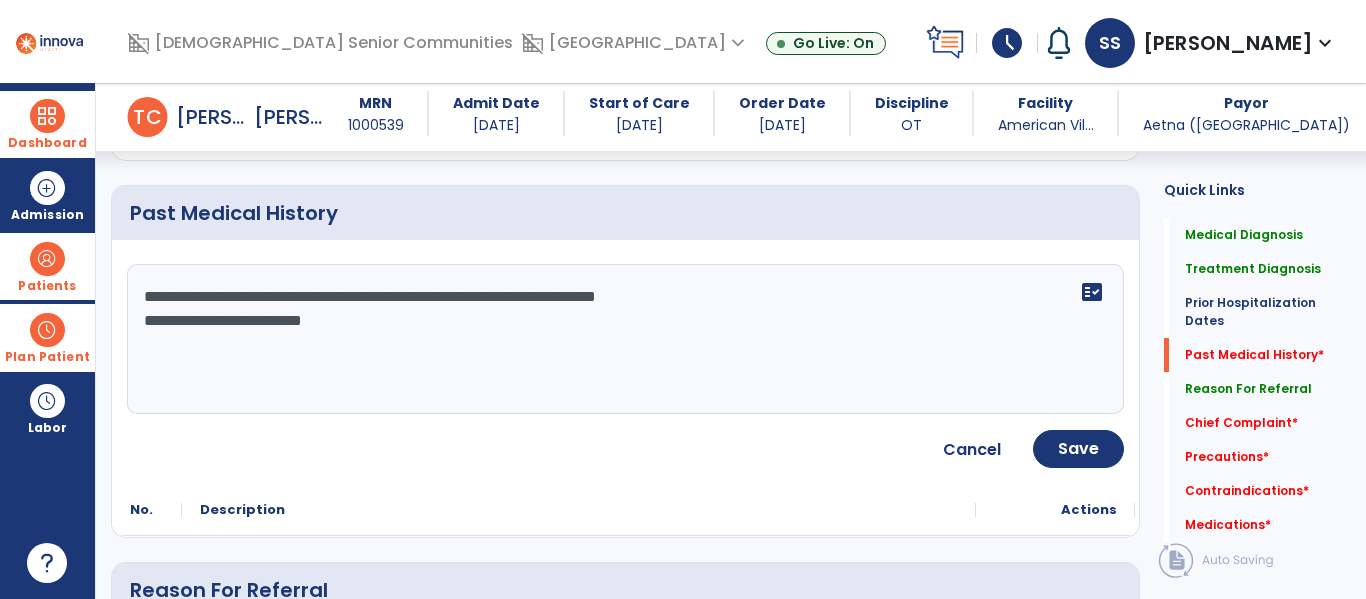 click on "**********" 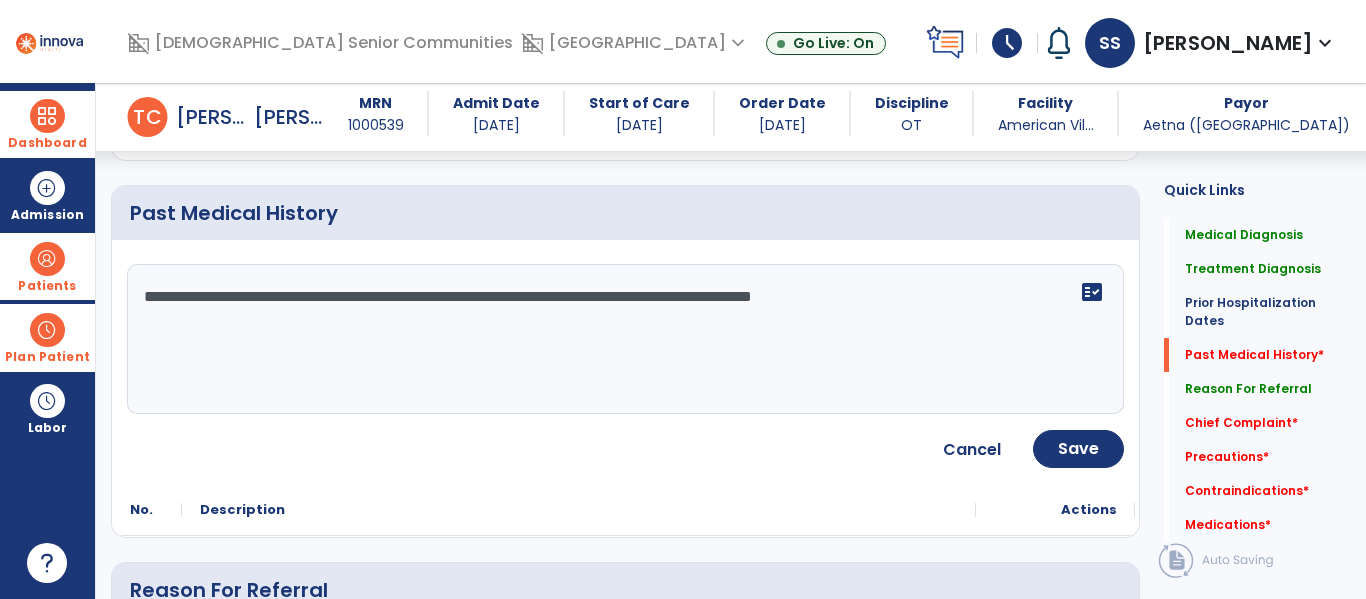 type on "**********" 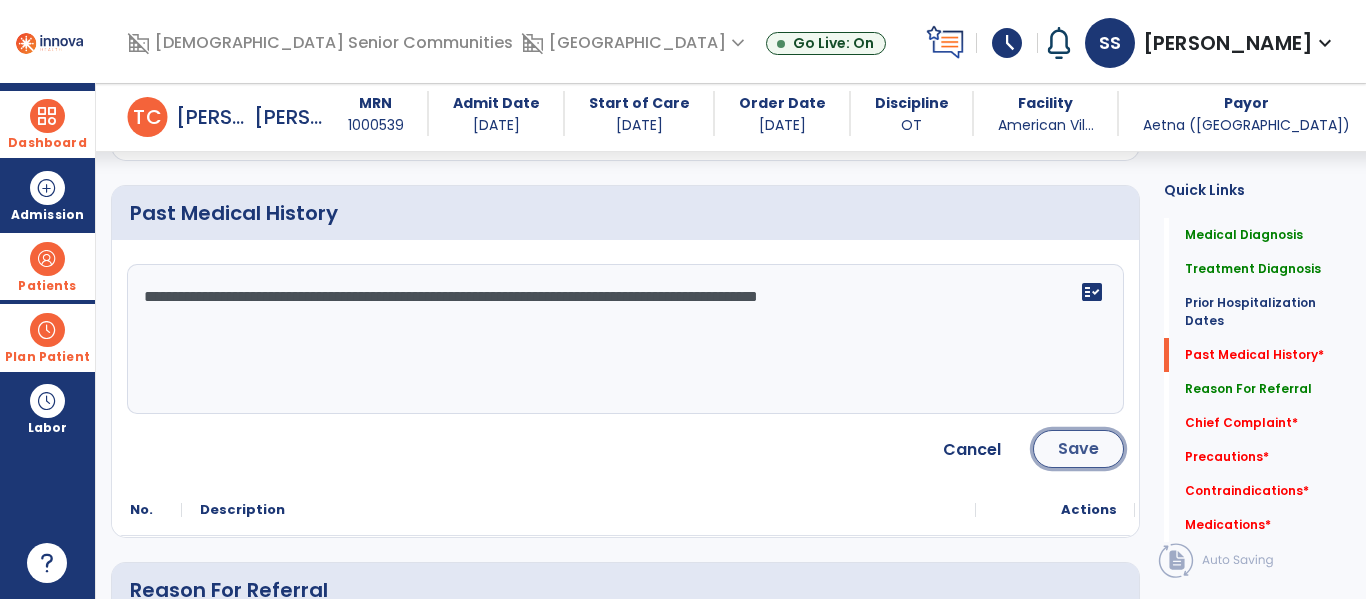 click on "Save" 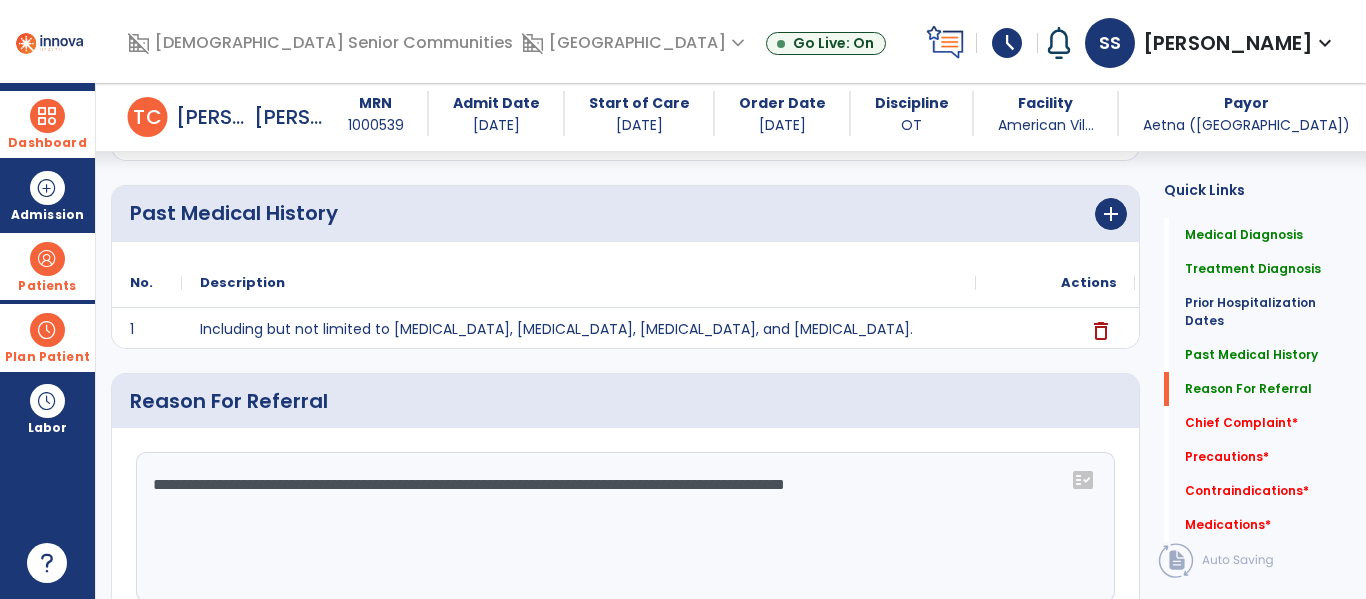 scroll, scrollTop: 975, scrollLeft: 0, axis: vertical 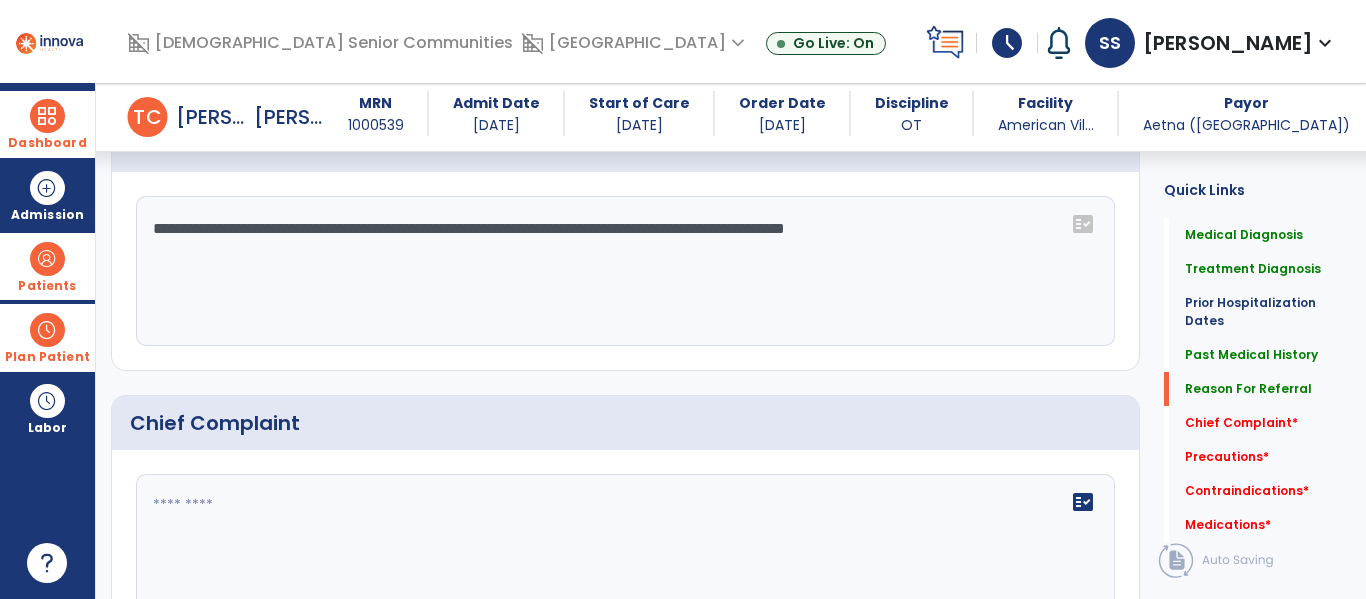 click on "**********" 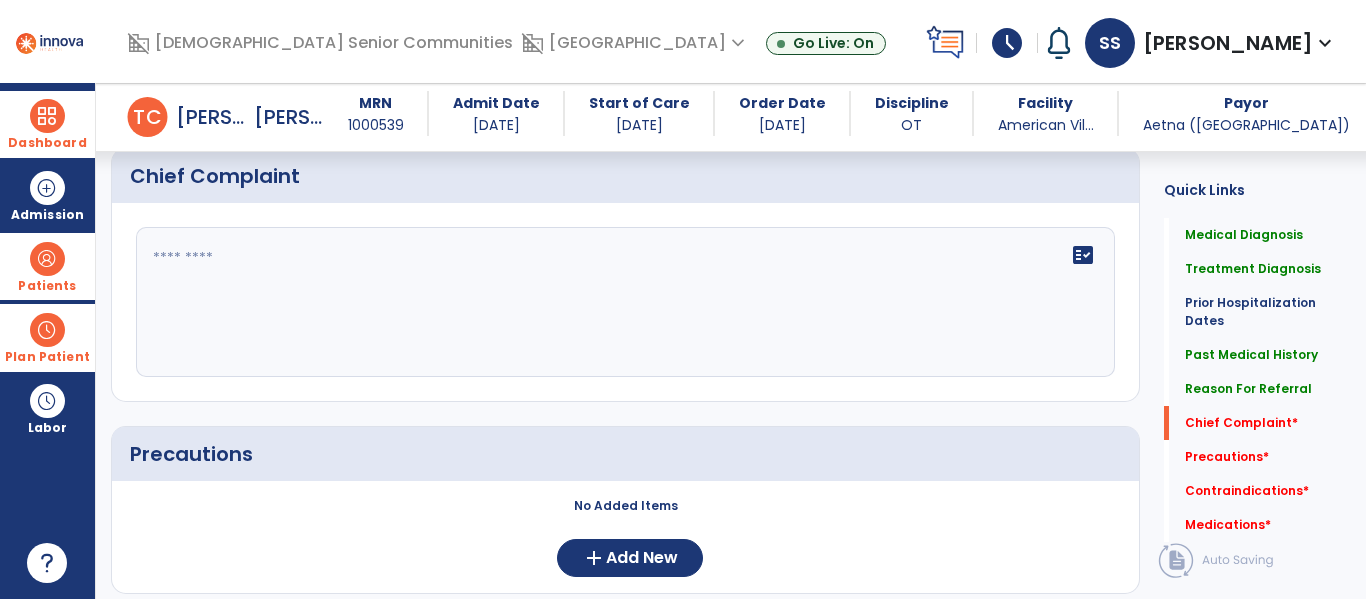 scroll, scrollTop: 1223, scrollLeft: 0, axis: vertical 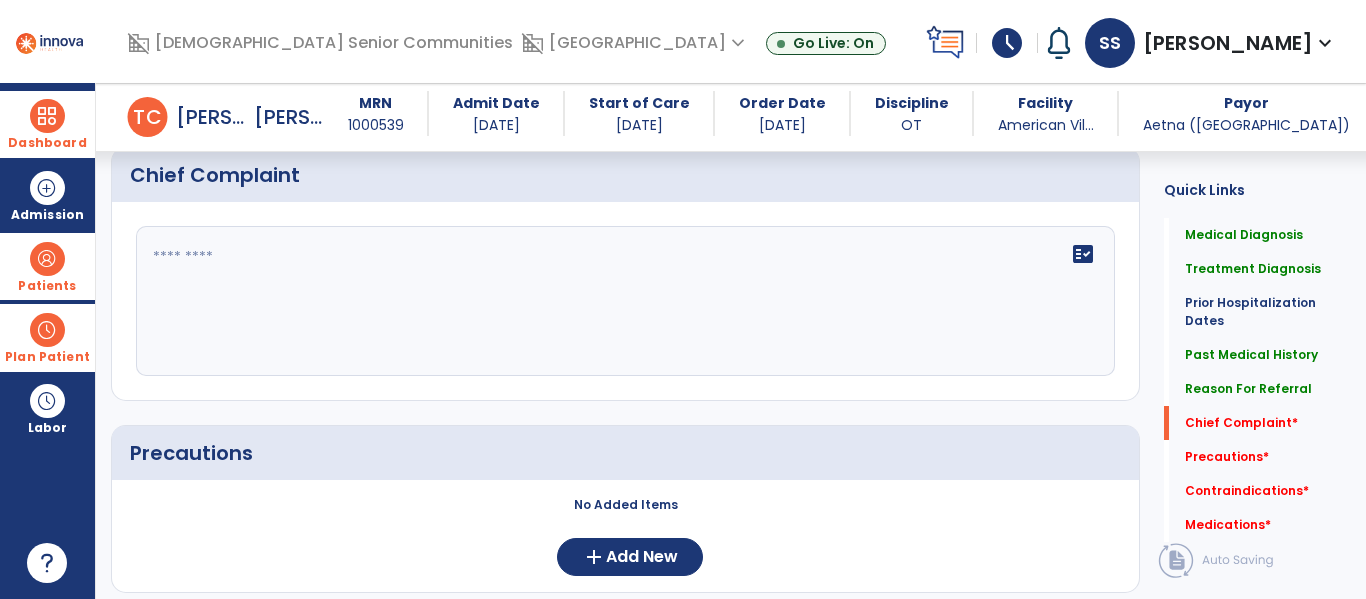 type on "**********" 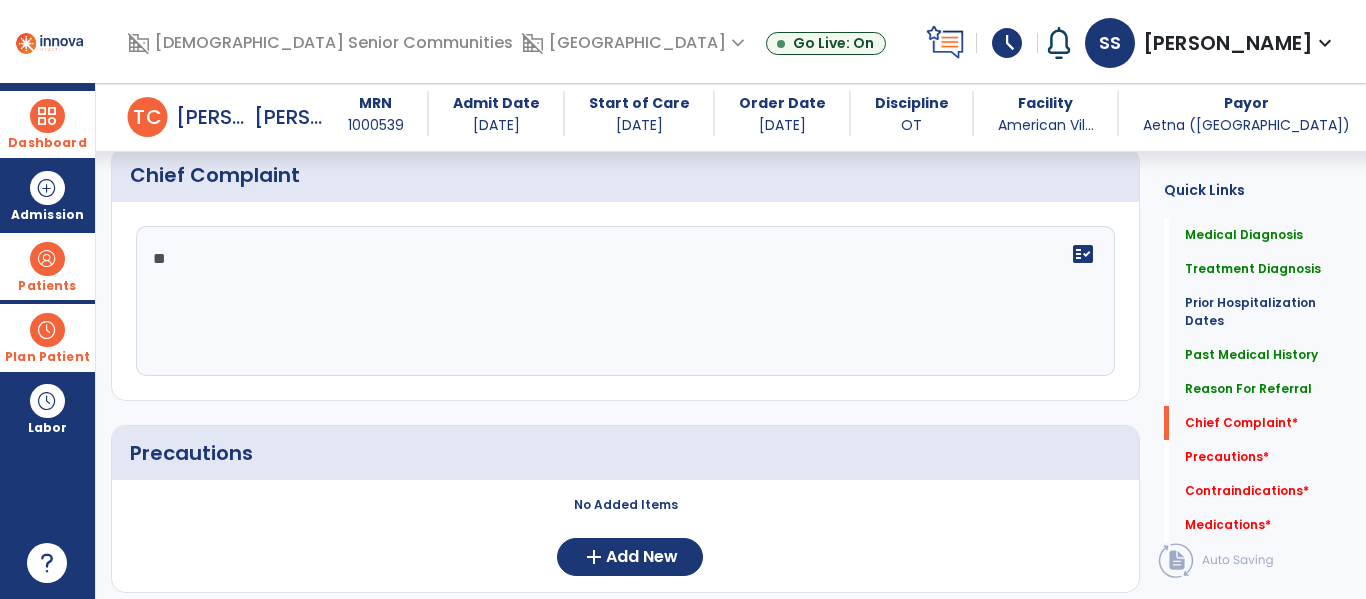 type on "*" 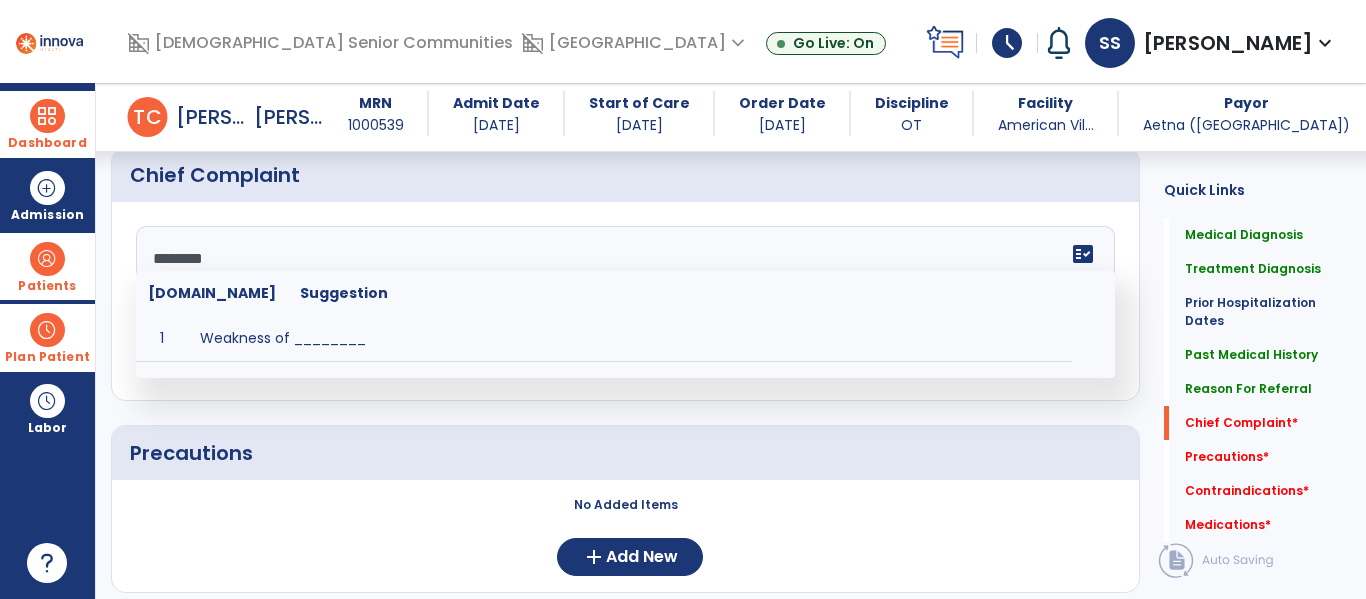 type on "********" 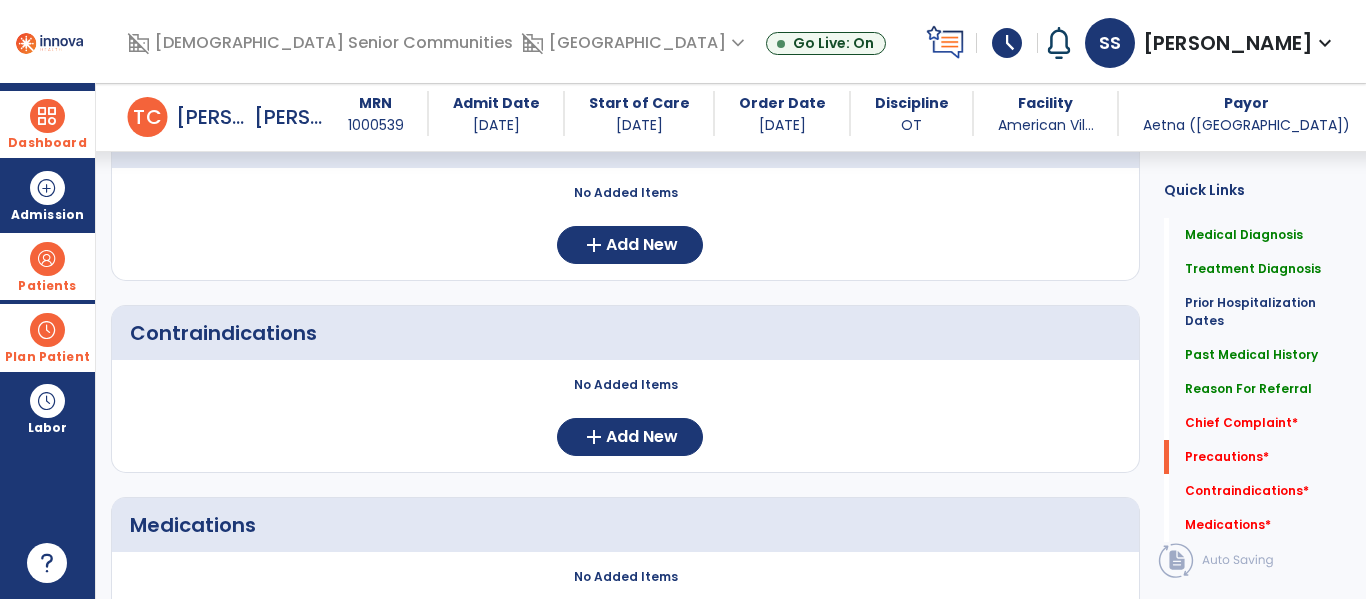 scroll, scrollTop: 1542, scrollLeft: 0, axis: vertical 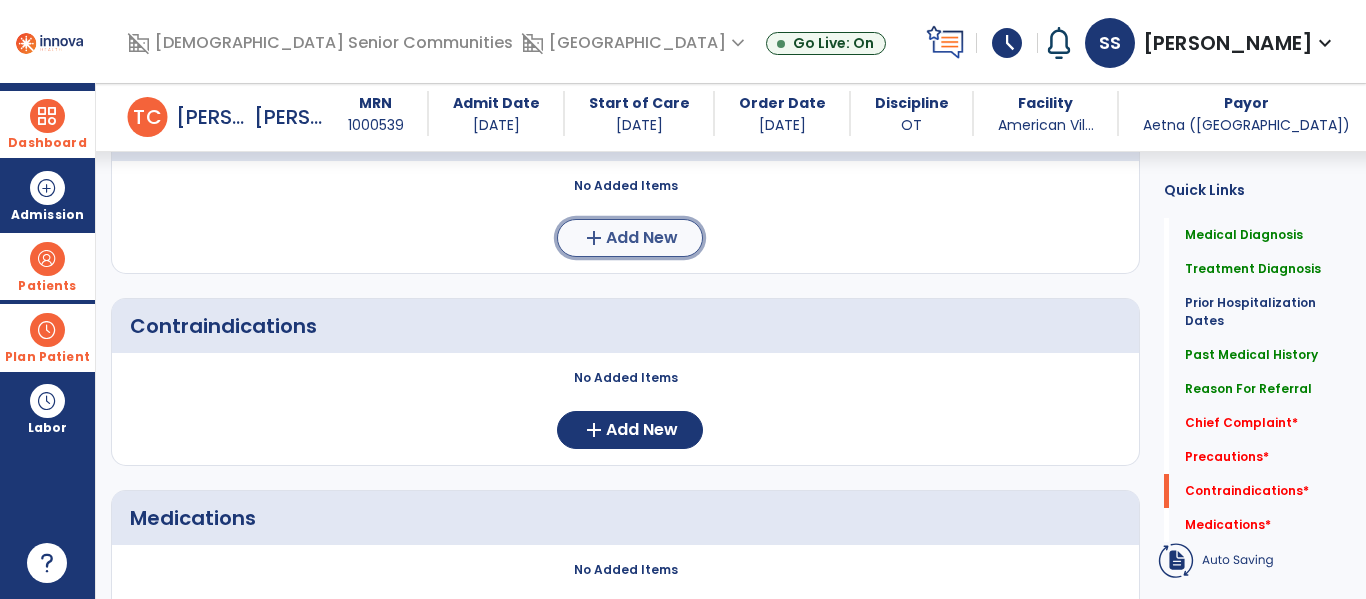 click on "add" 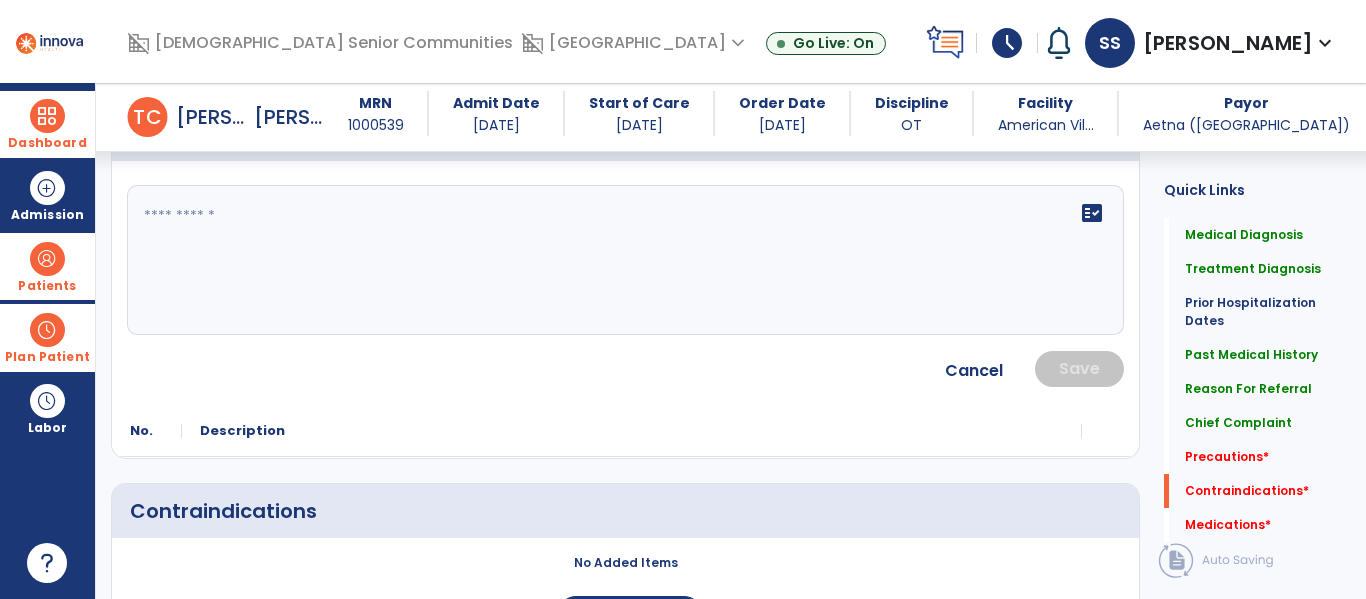 click on "fact_check" 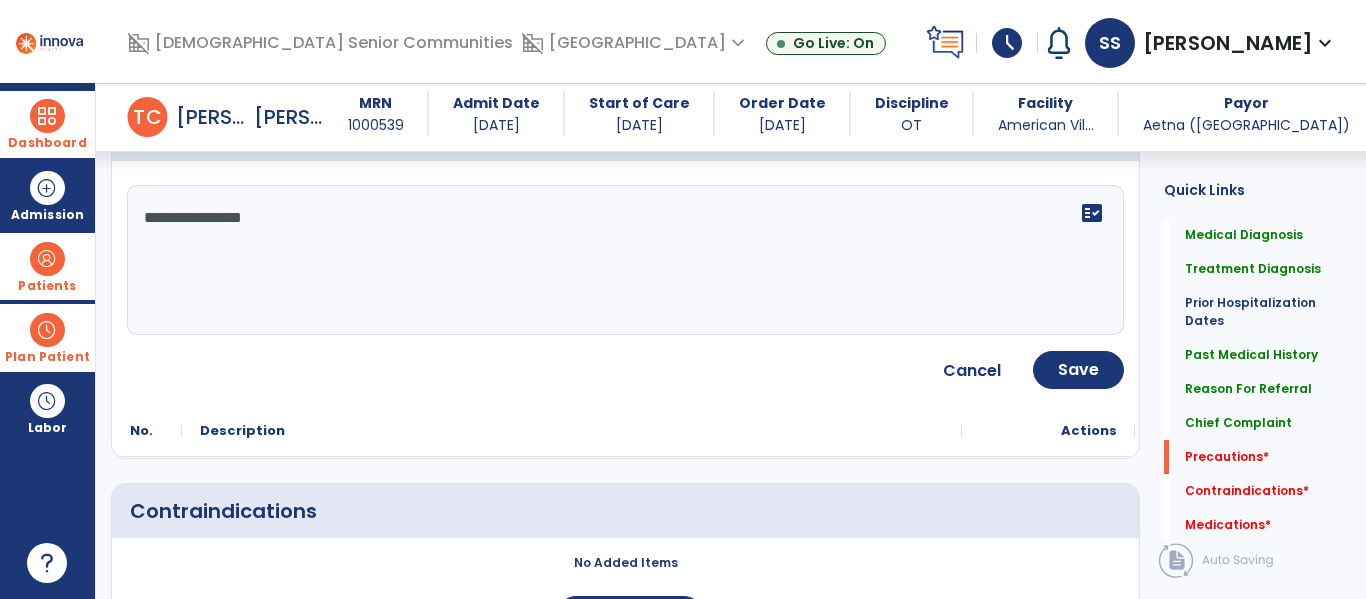 click on "**********" 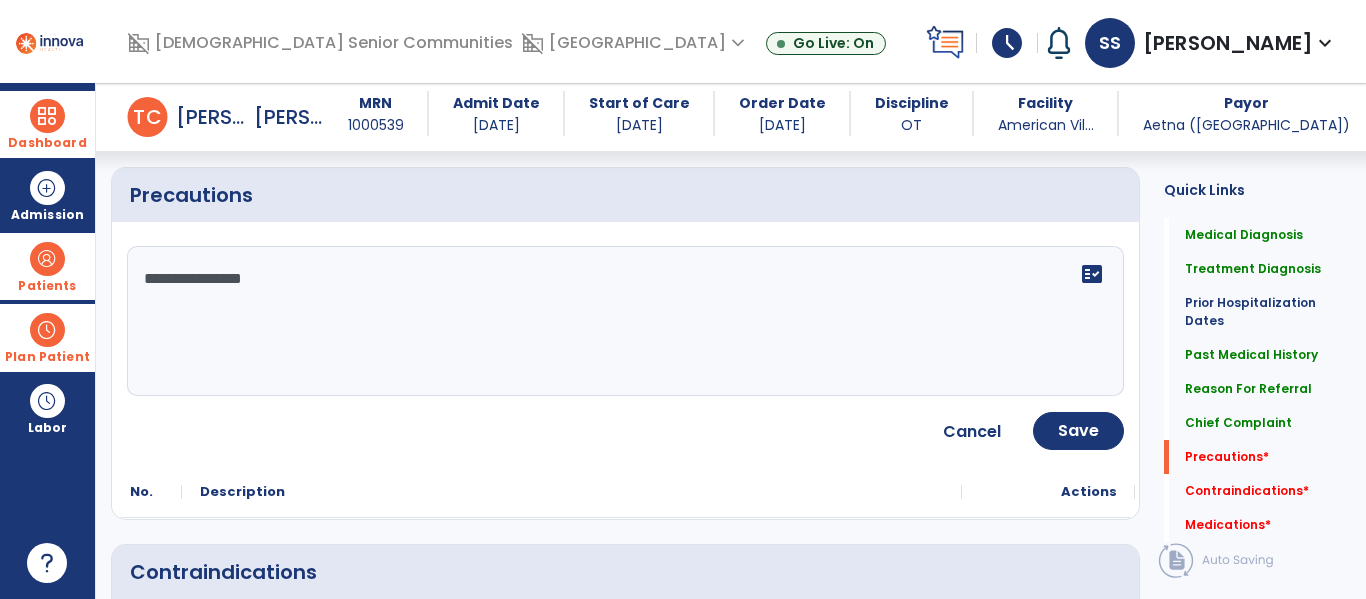 scroll, scrollTop: 1480, scrollLeft: 0, axis: vertical 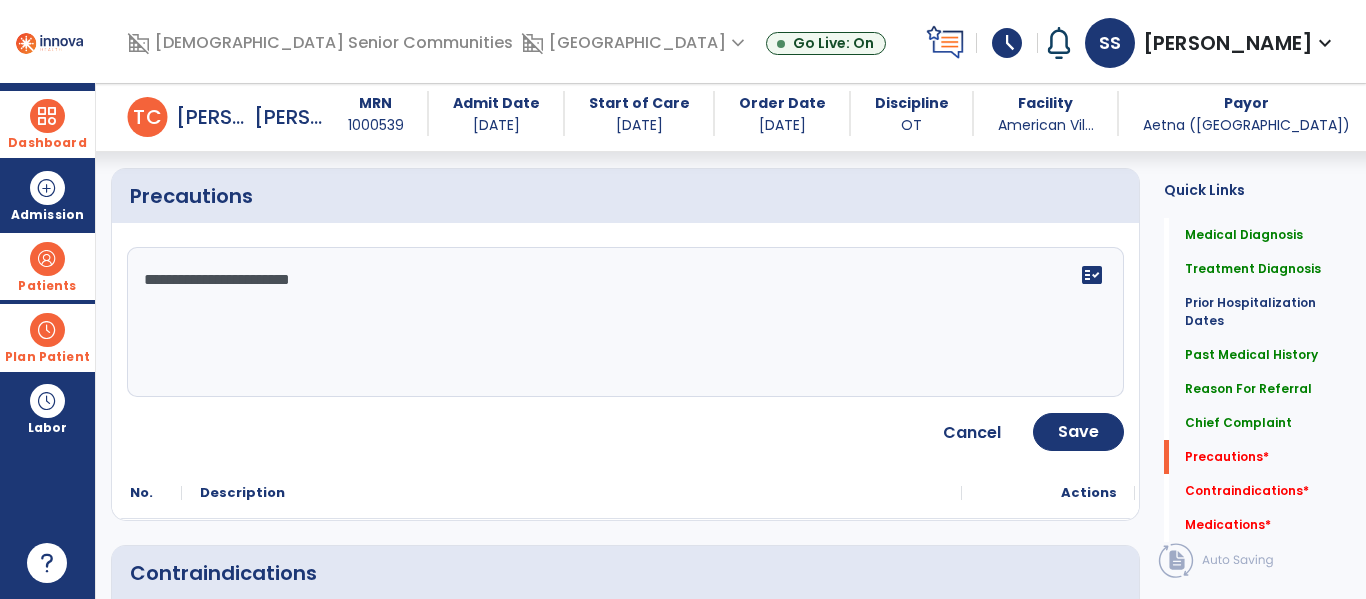 type on "**********" 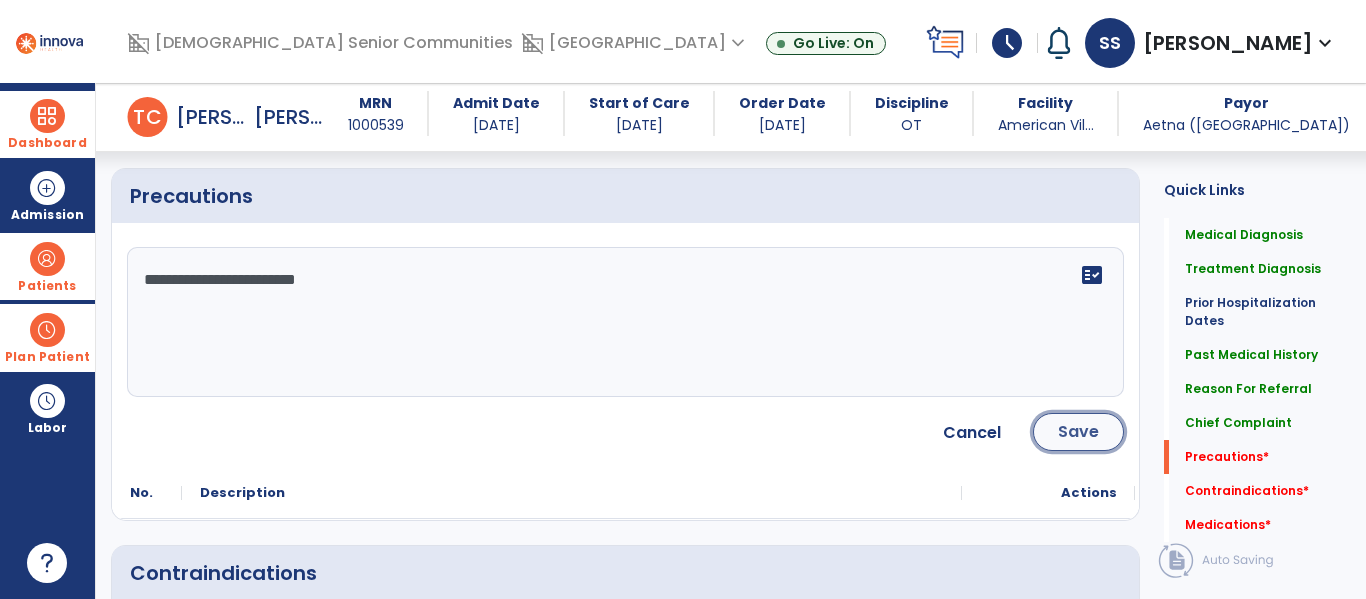 click on "Save" 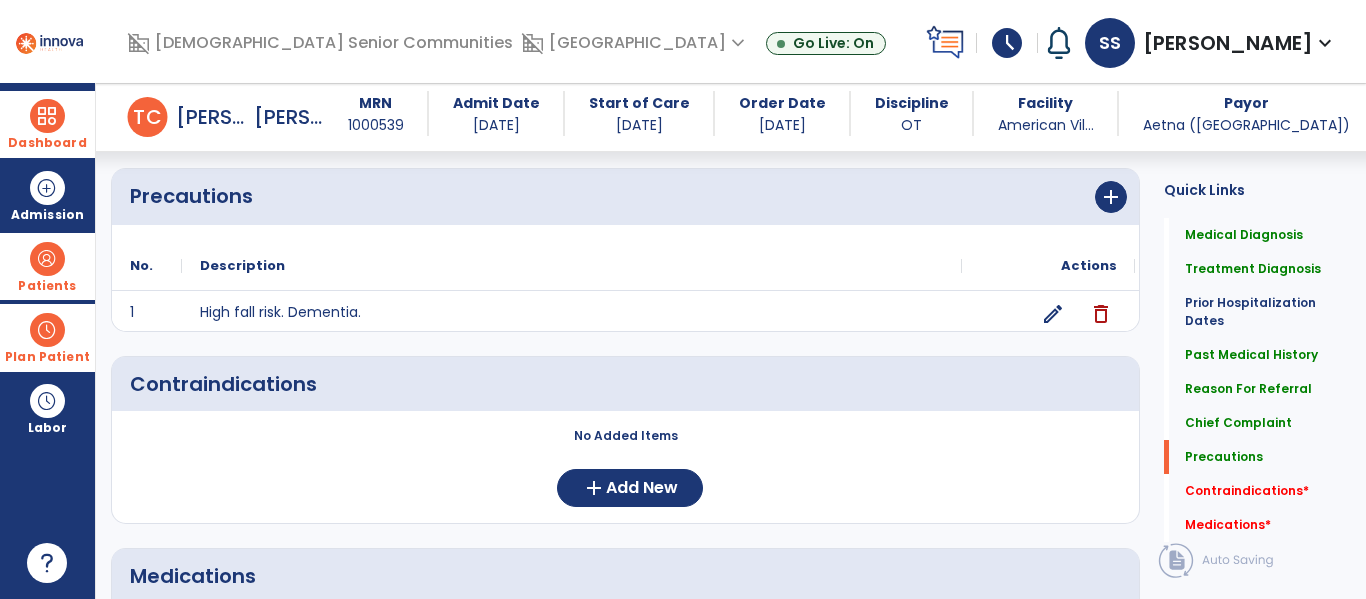 scroll, scrollTop: 1647, scrollLeft: 0, axis: vertical 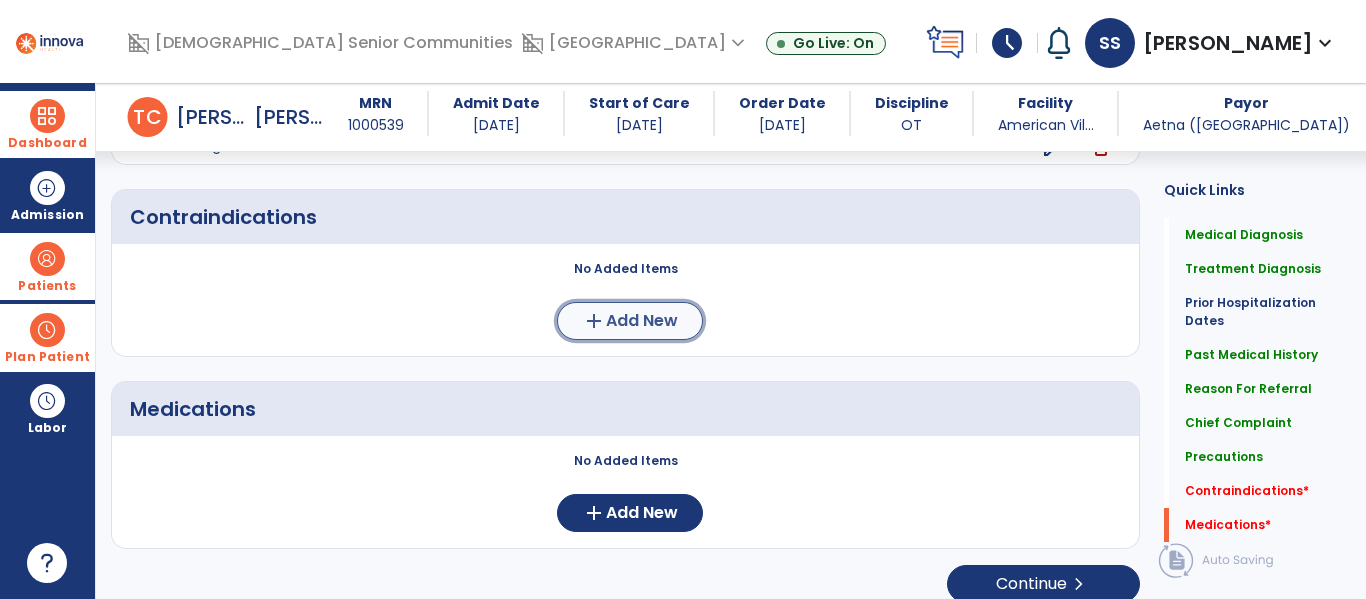 click on "add" 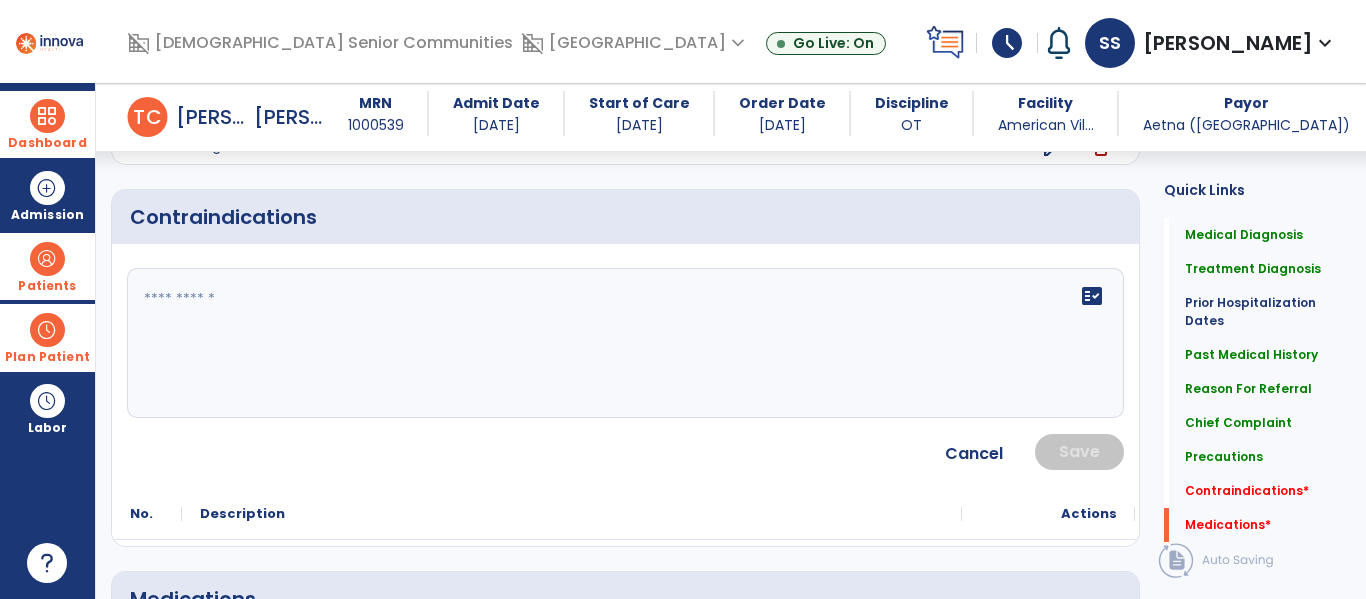 click on "fact_check" 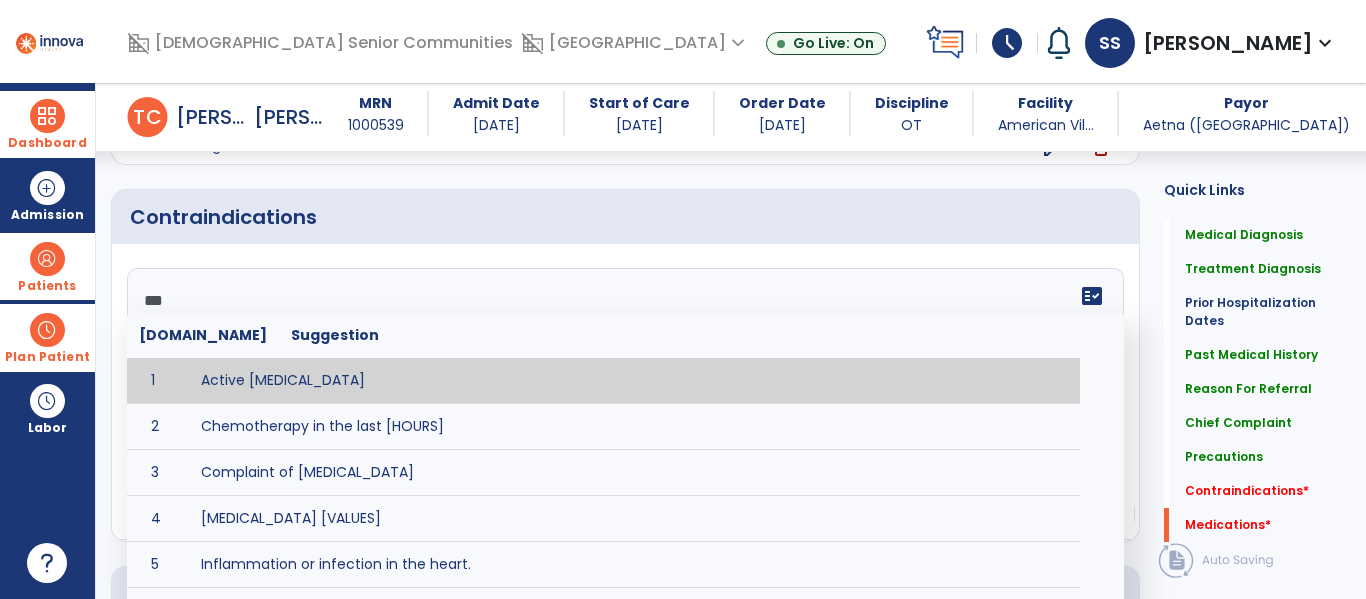 type on "****" 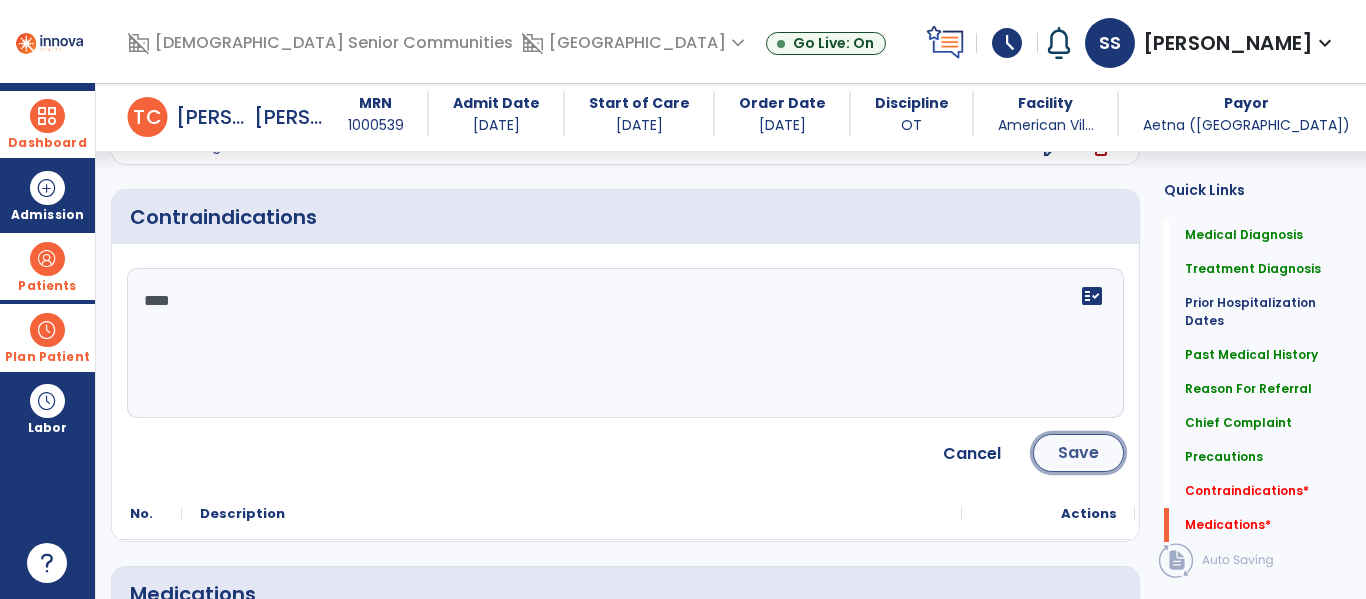 click on "Save" 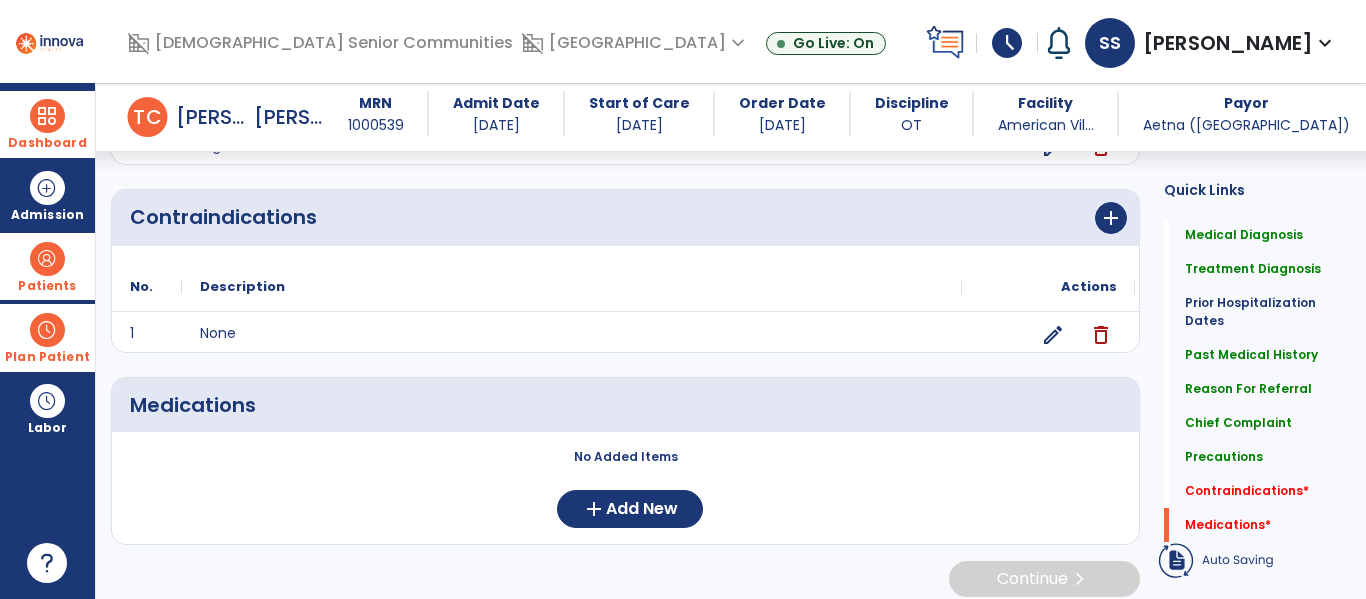scroll, scrollTop: 1661, scrollLeft: 0, axis: vertical 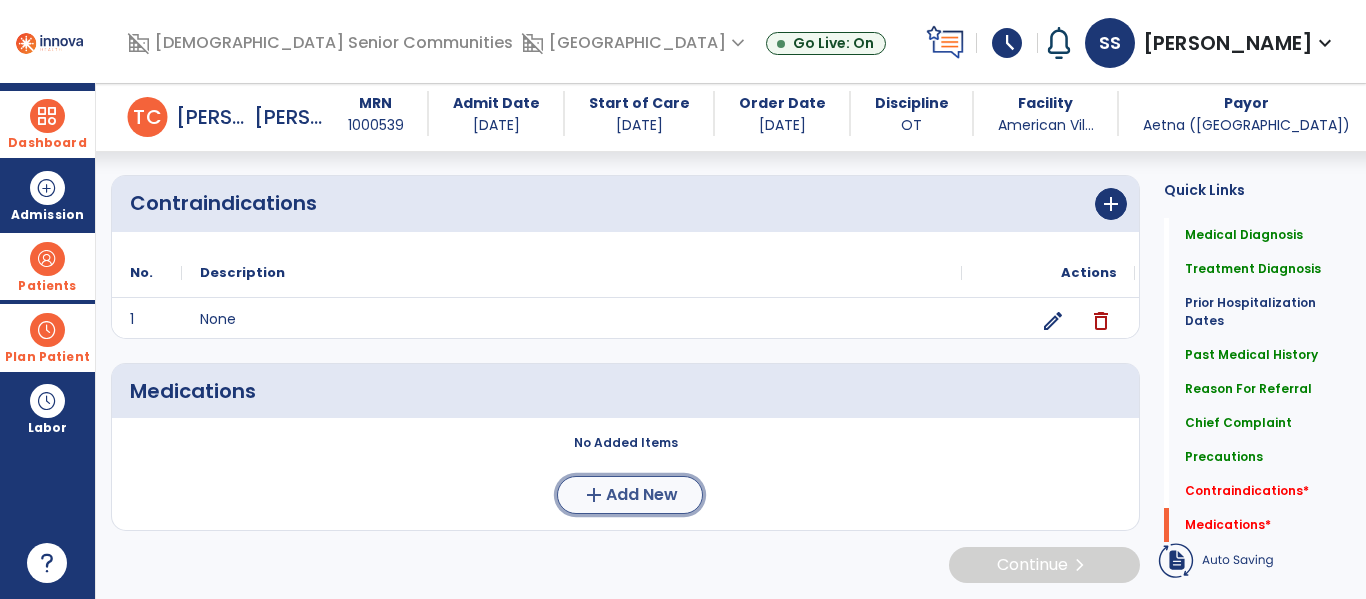 click on "Add New" 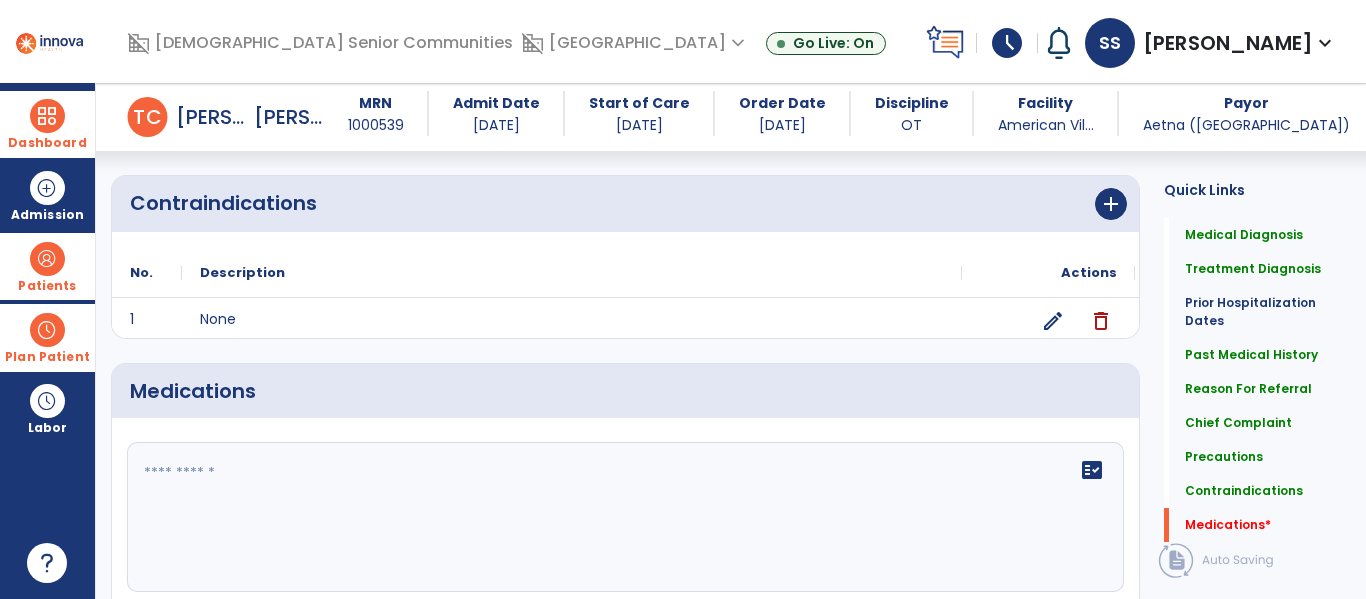 click on "fact_check" 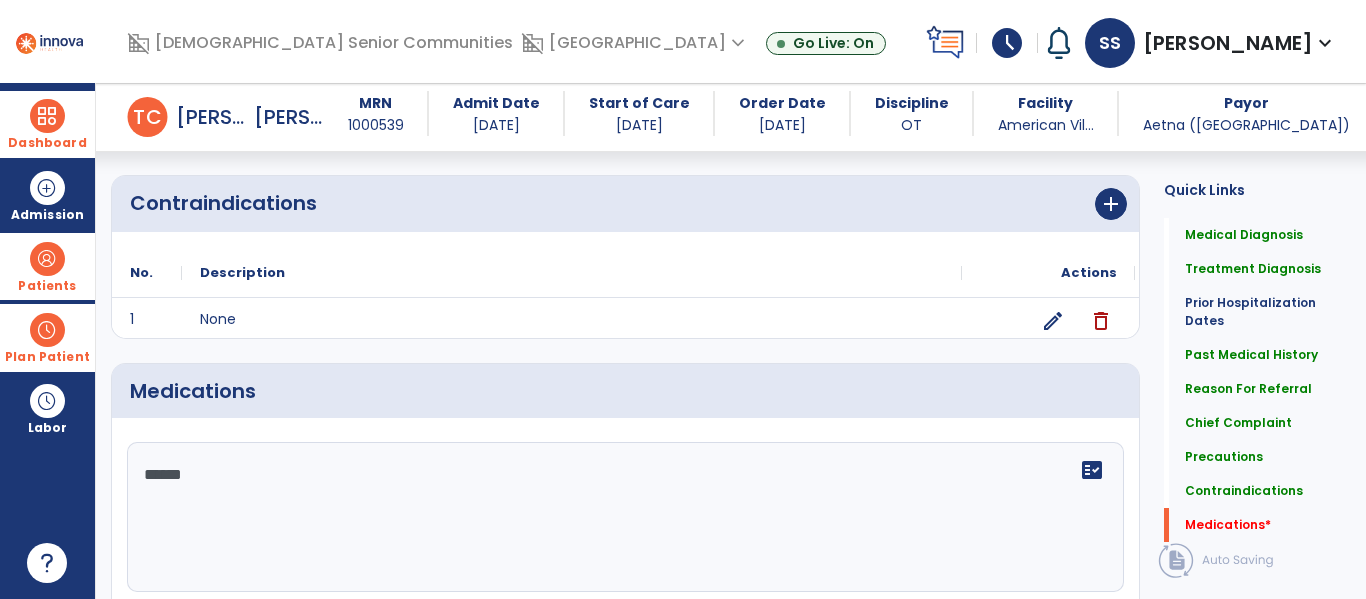 type on "*******" 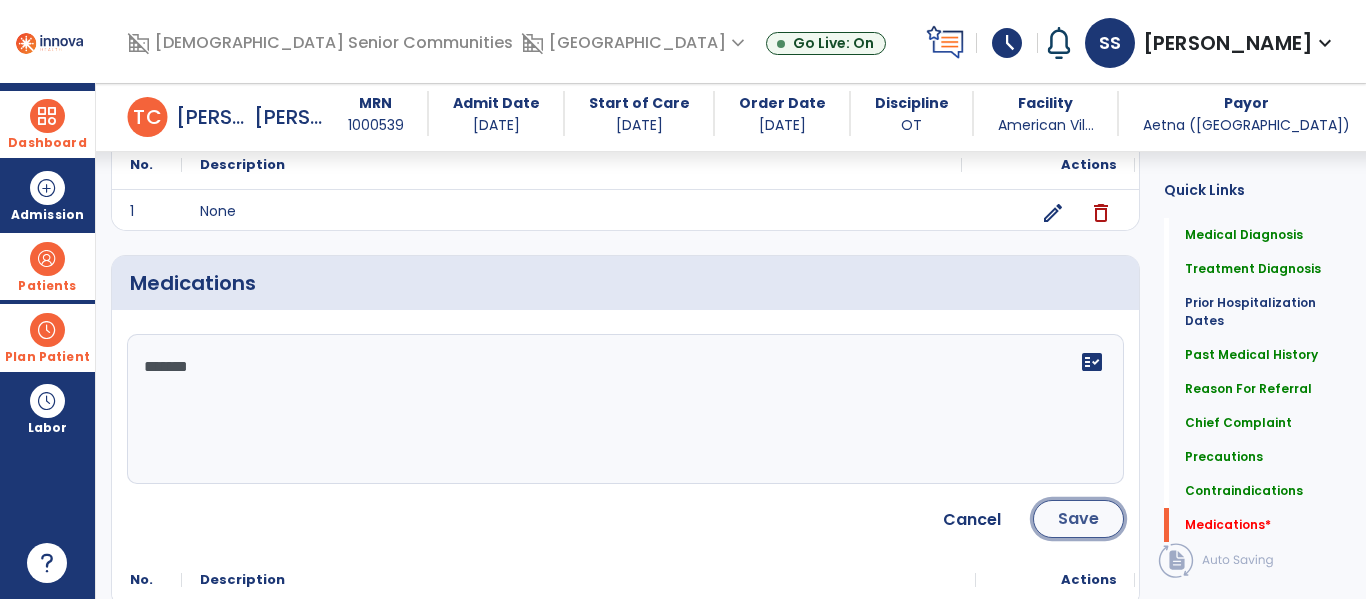 click on "Save" 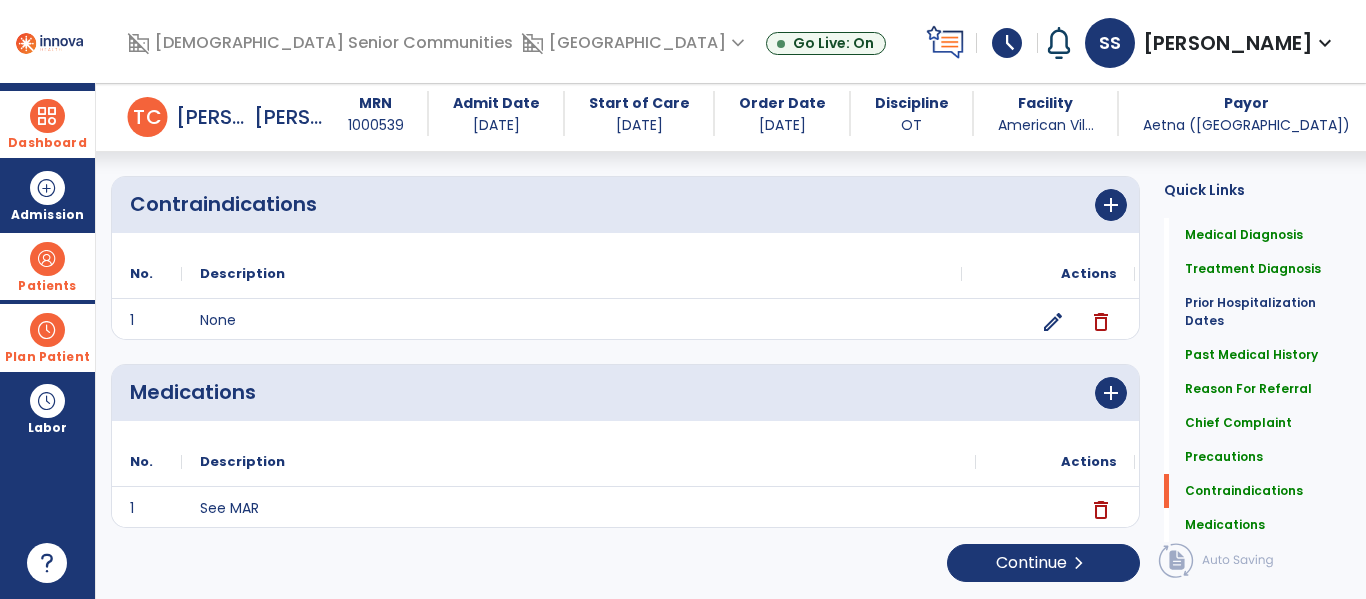 scroll, scrollTop: 0, scrollLeft: 0, axis: both 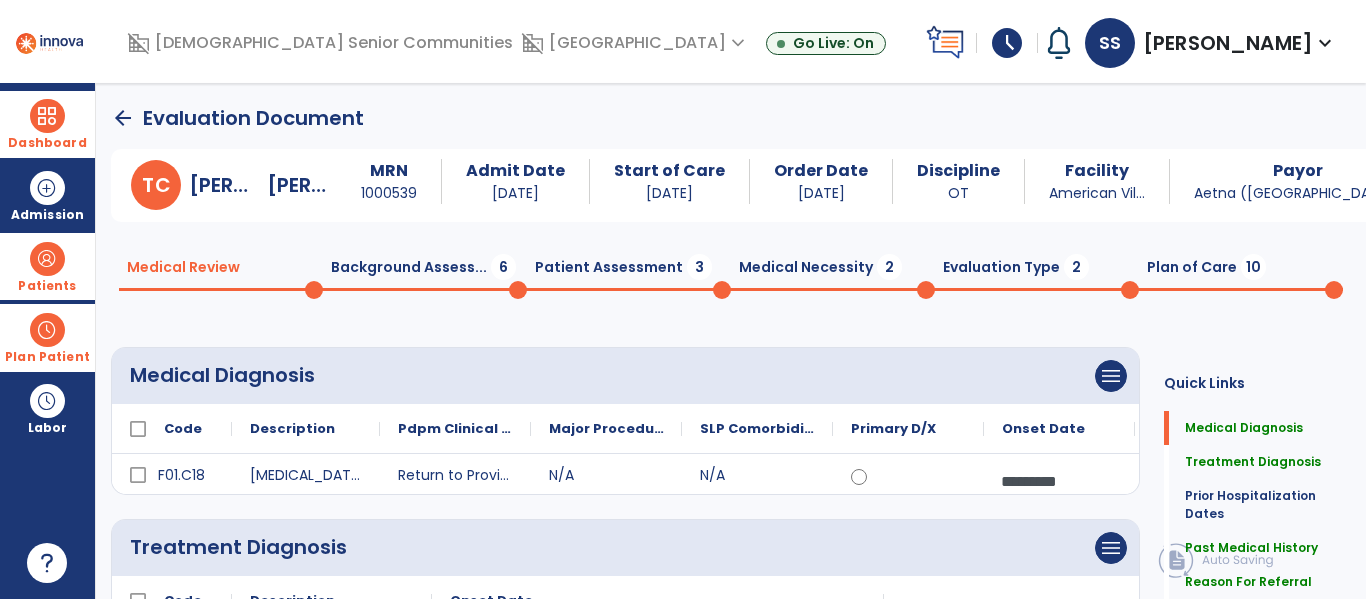 click on "Background Assess...  6" 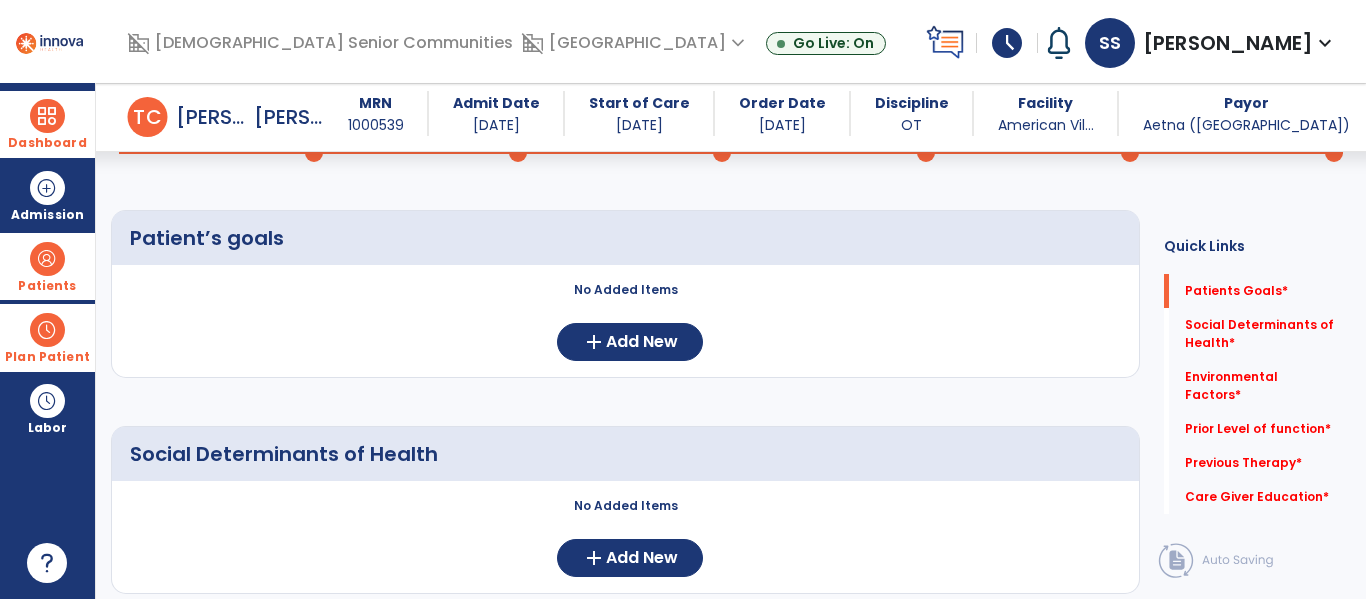 scroll, scrollTop: 127, scrollLeft: 0, axis: vertical 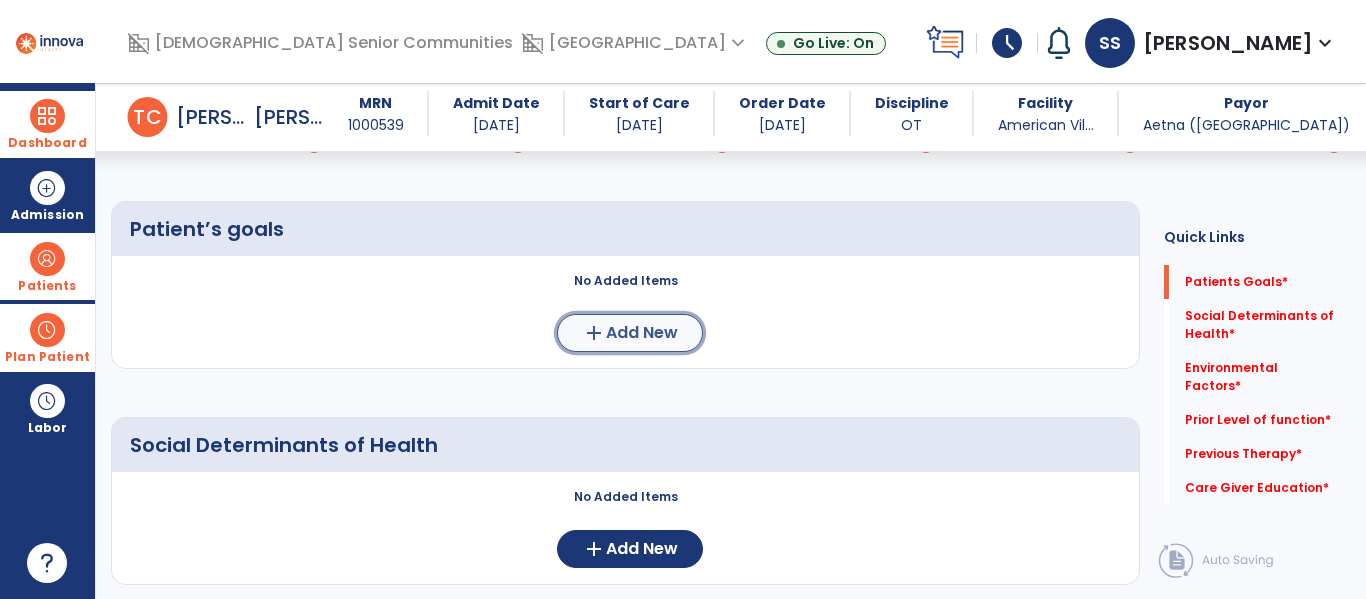 click on "Add New" 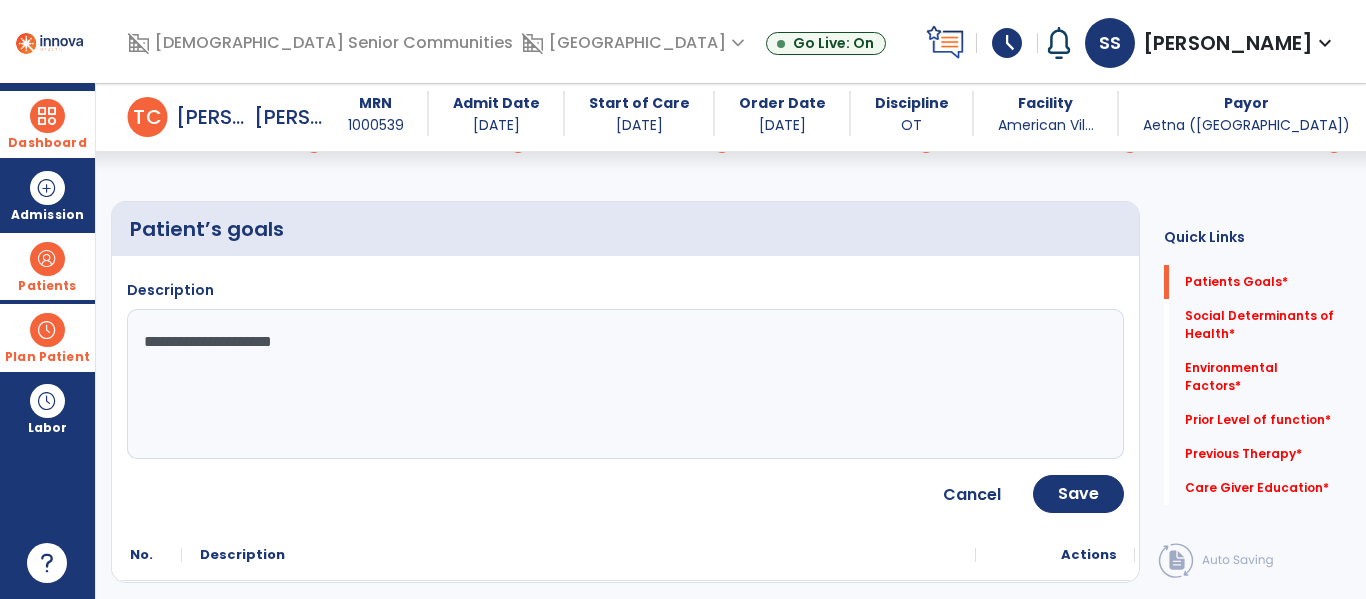 type on "**********" 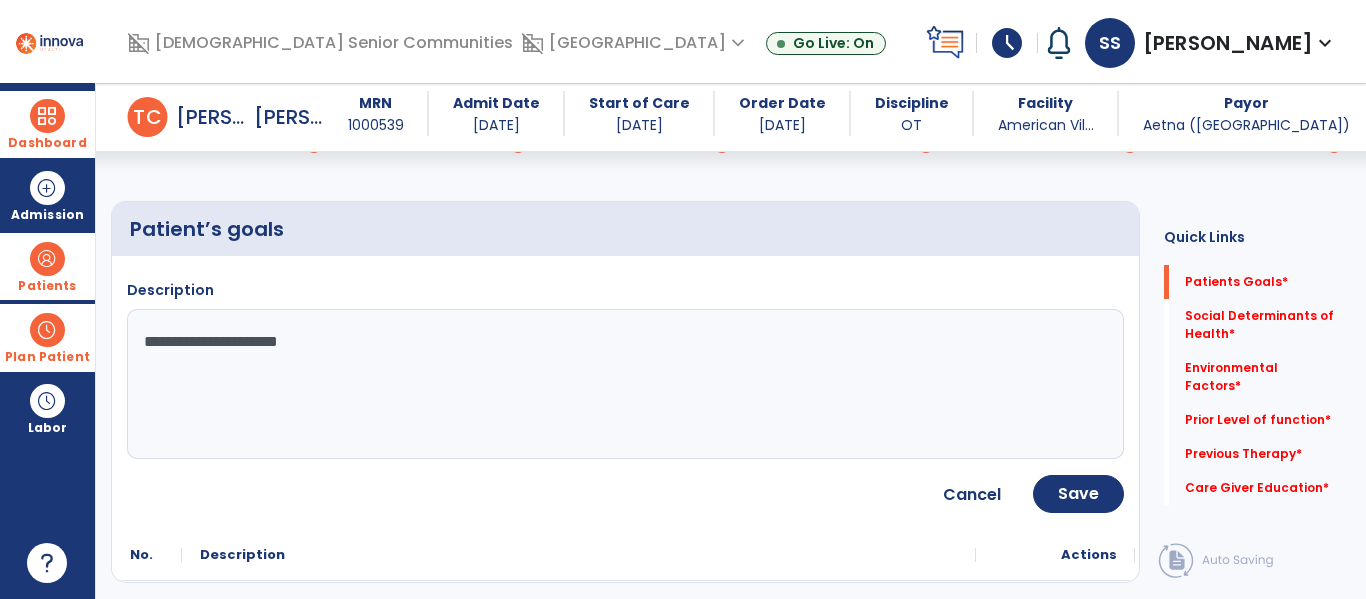 scroll, scrollTop: 310, scrollLeft: 0, axis: vertical 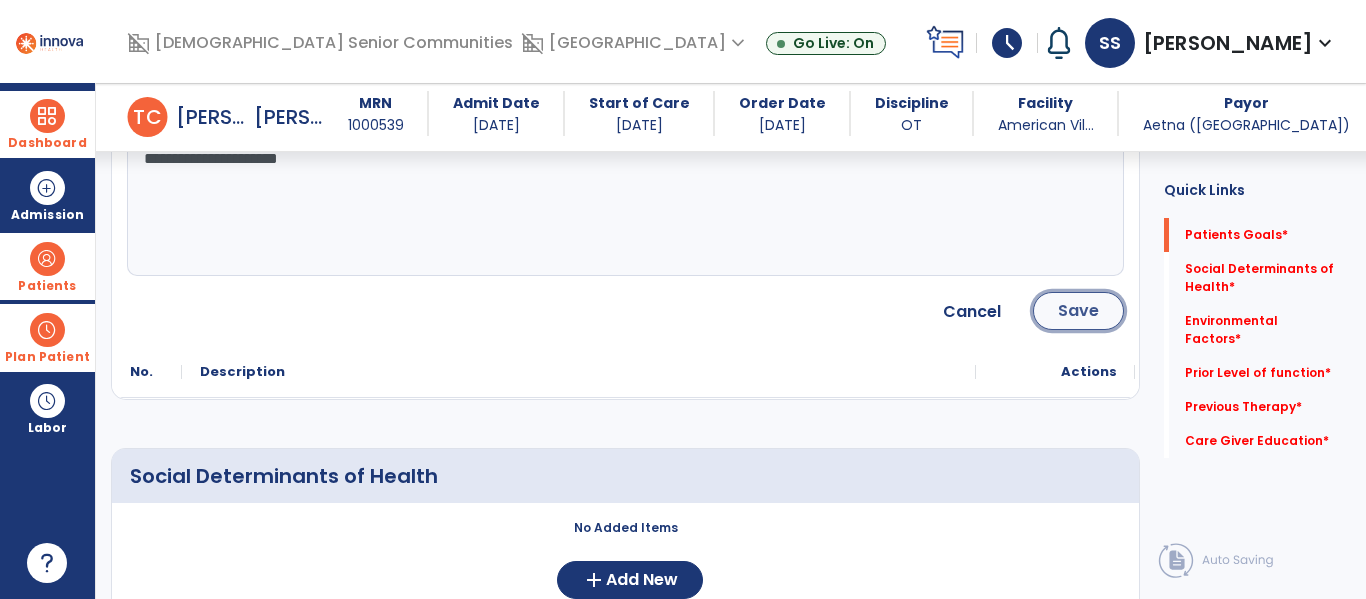 click on "Save" 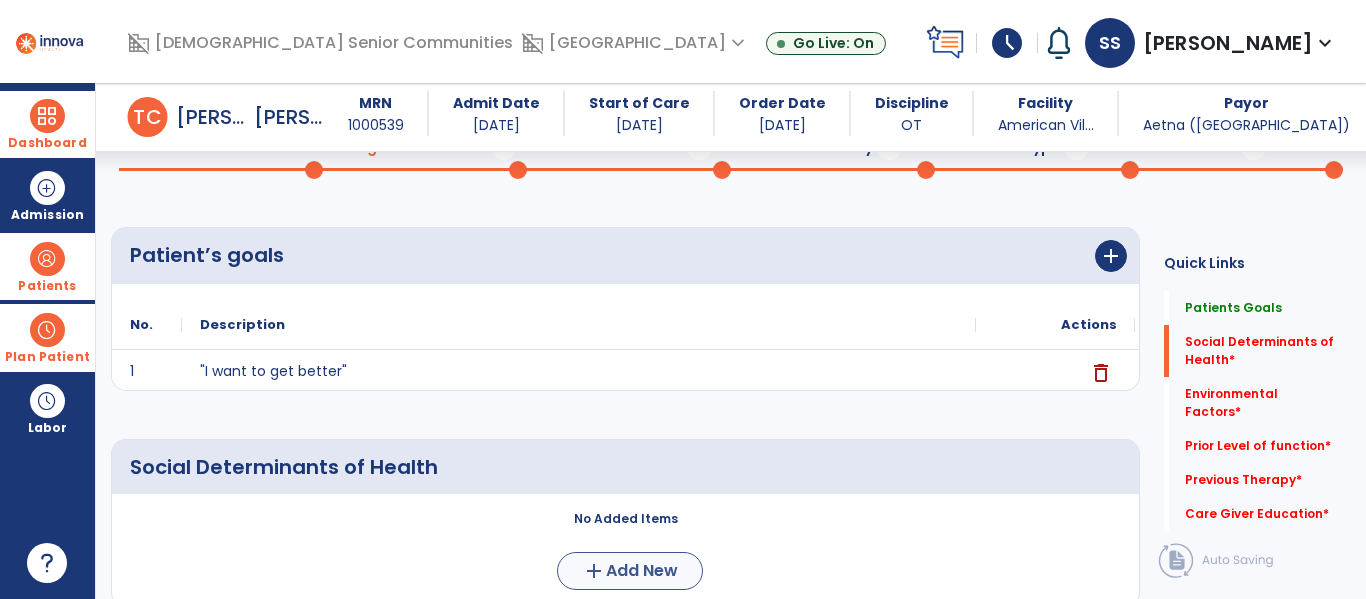 scroll, scrollTop: 262, scrollLeft: 0, axis: vertical 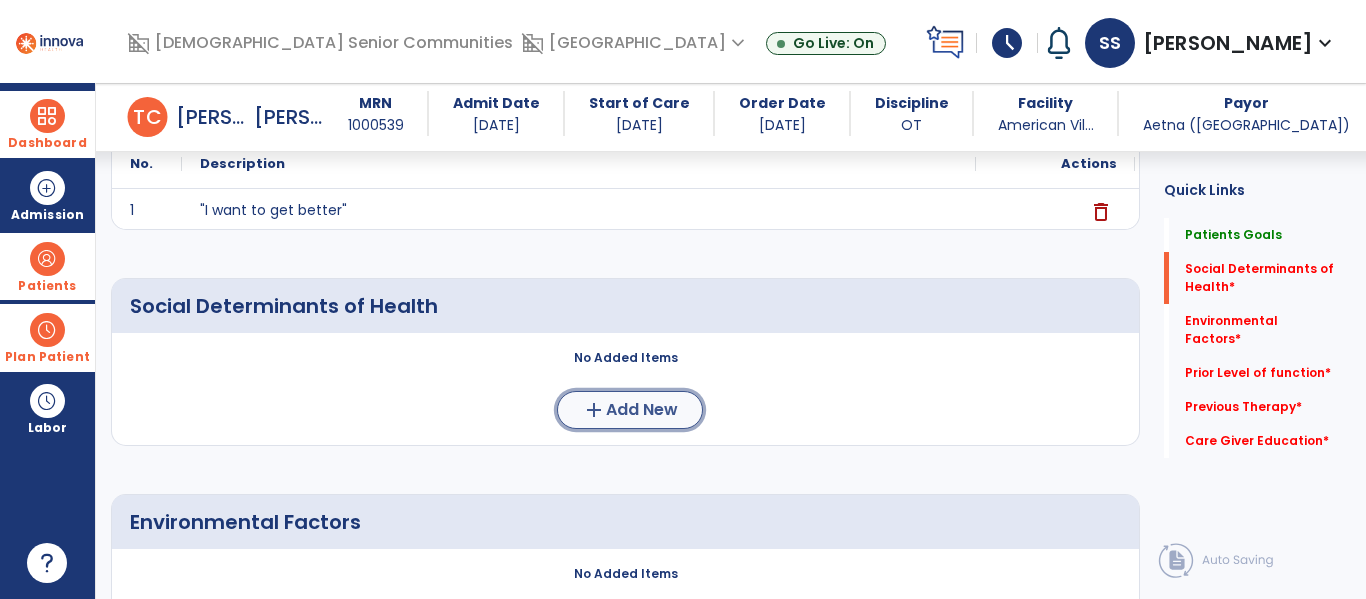 click on "Add New" 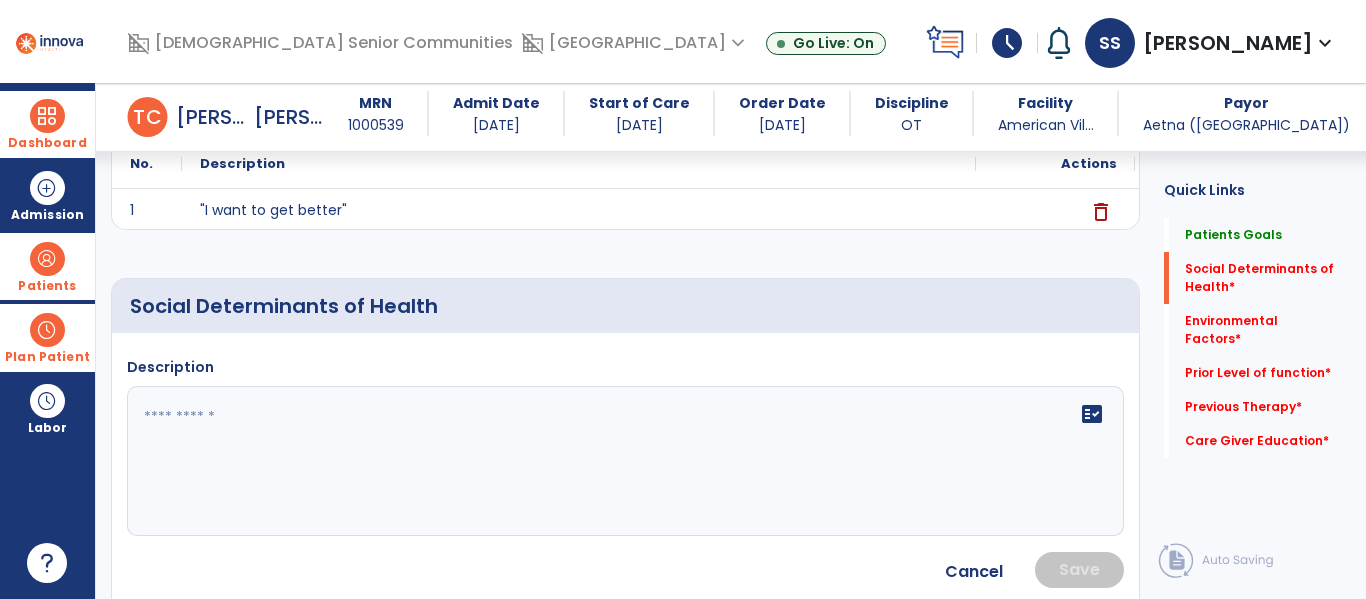 click on "fact_check" 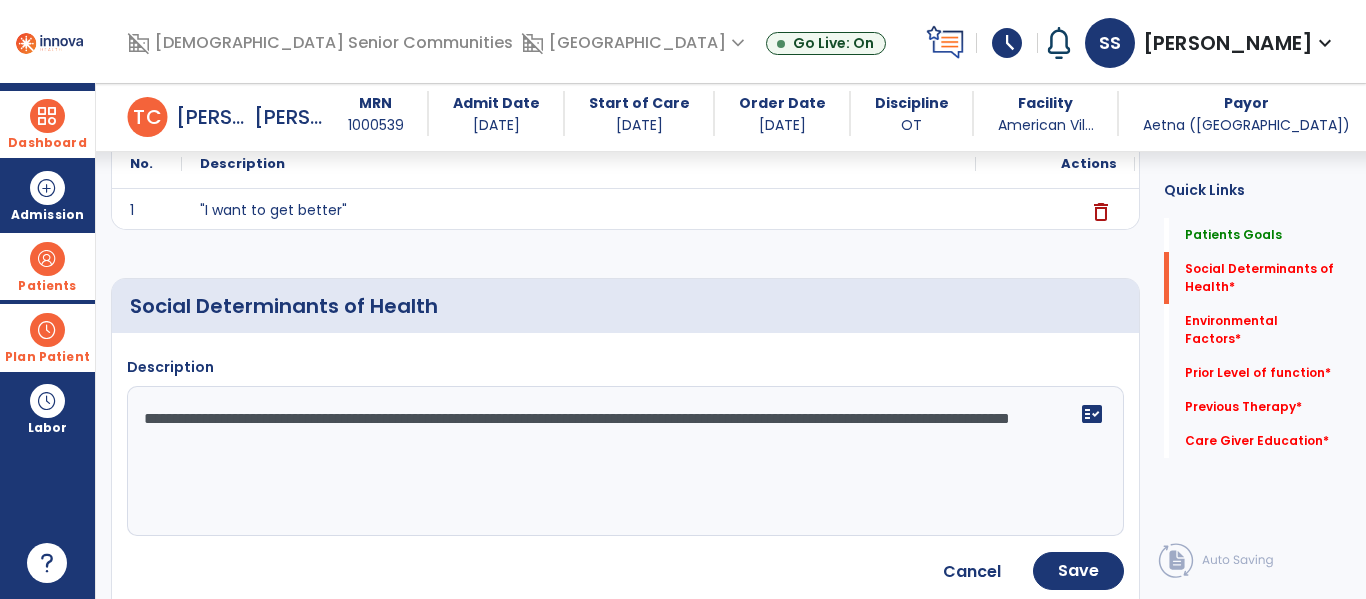 type on "**********" 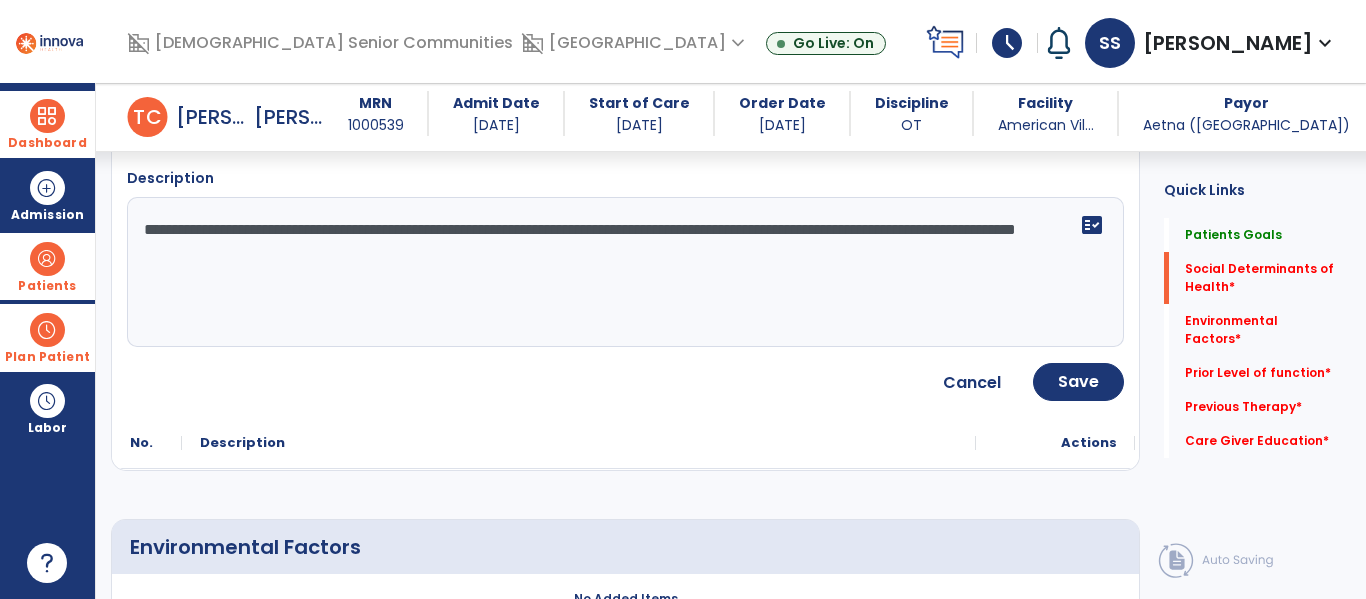 scroll, scrollTop: 502, scrollLeft: 0, axis: vertical 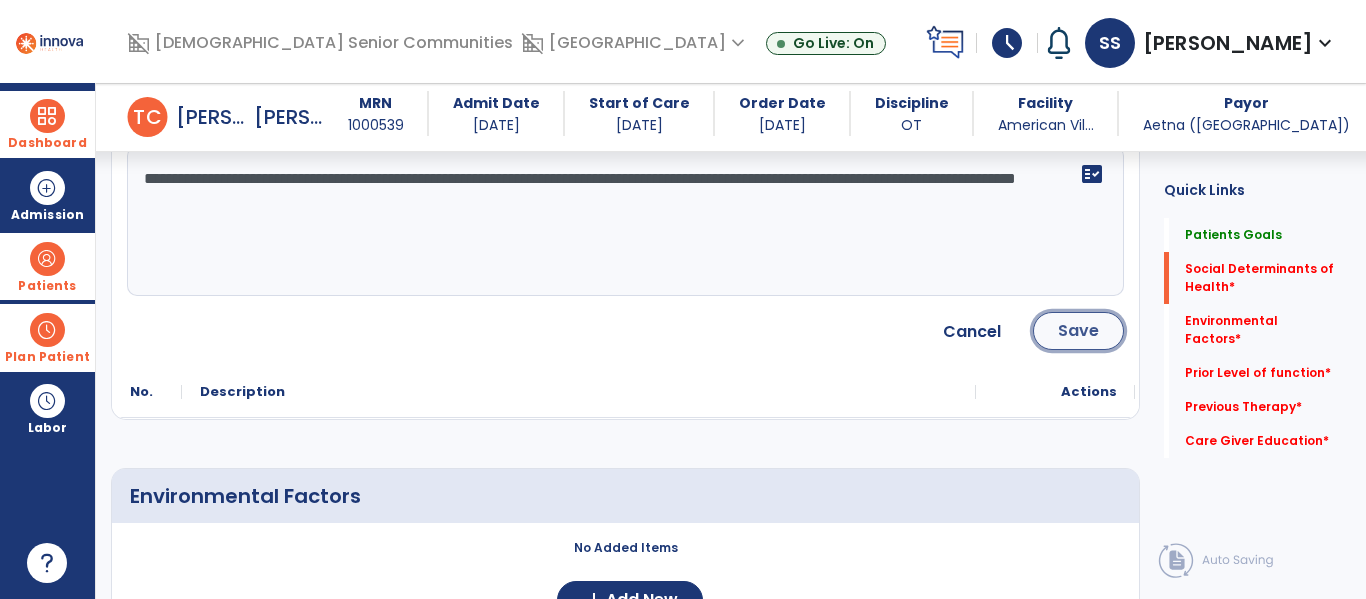 click on "Save" 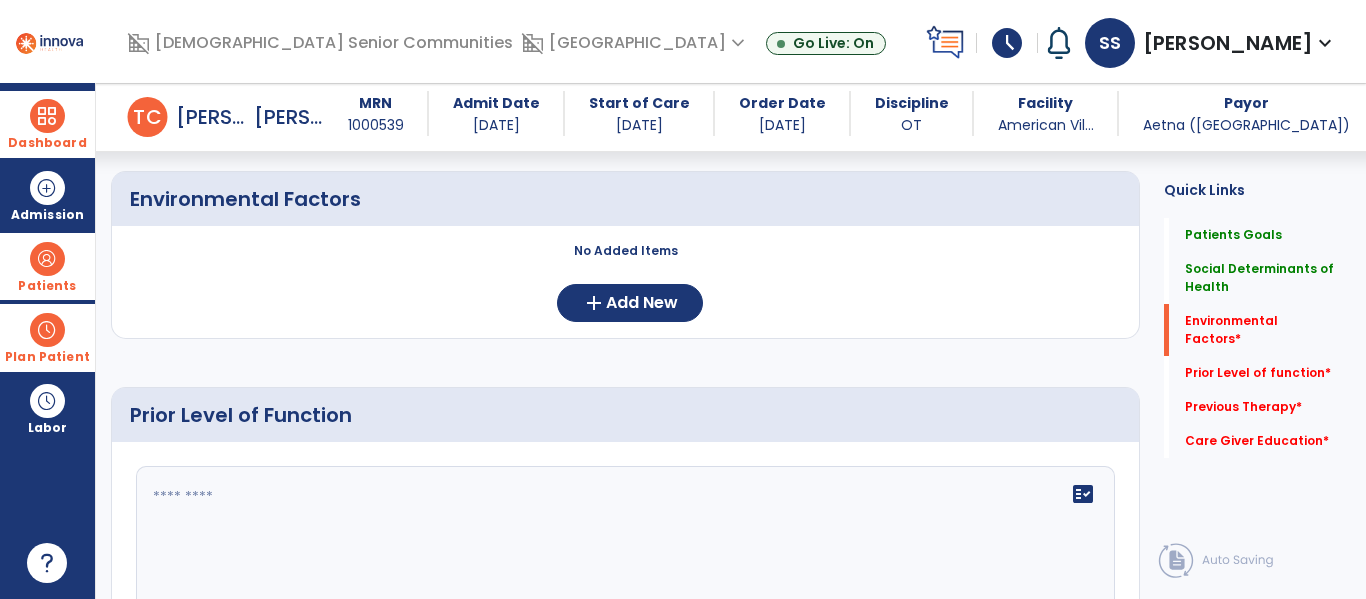 scroll, scrollTop: 593, scrollLeft: 0, axis: vertical 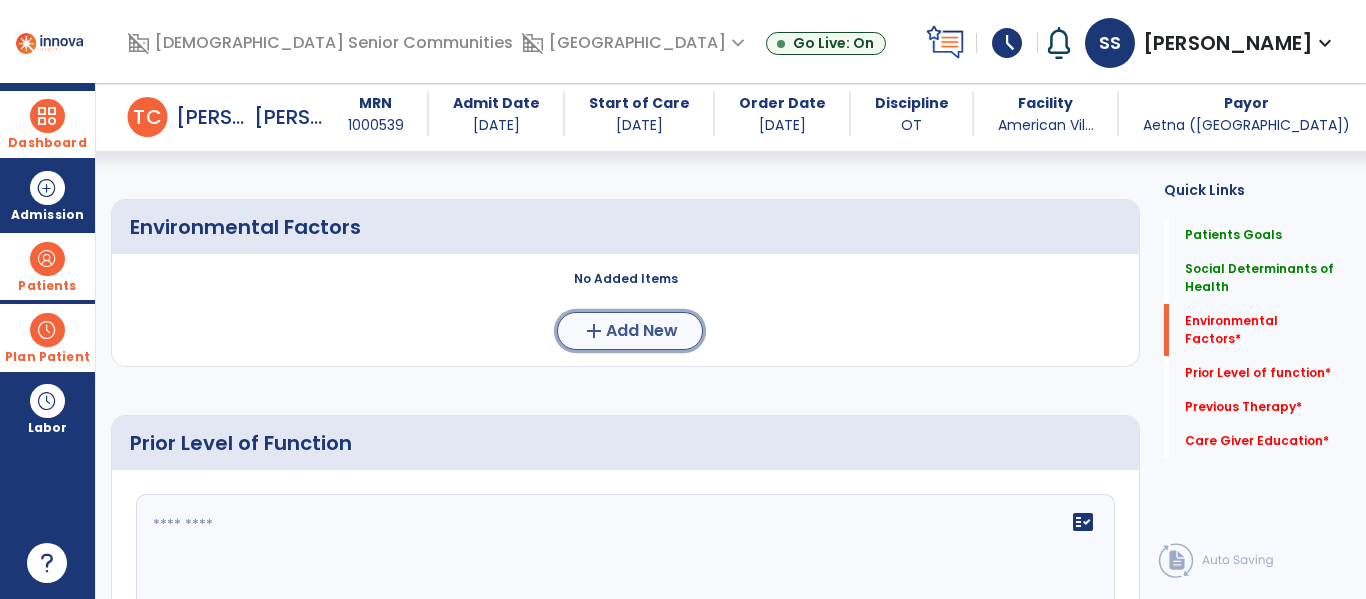 click on "add  Add New" 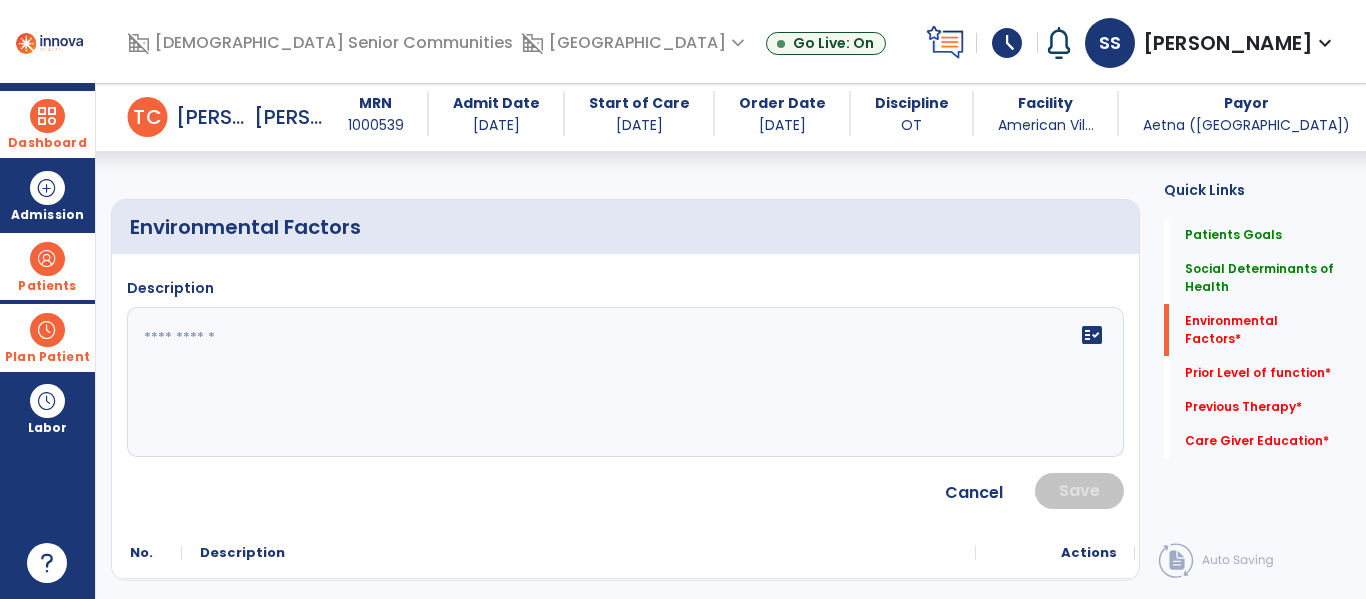 click 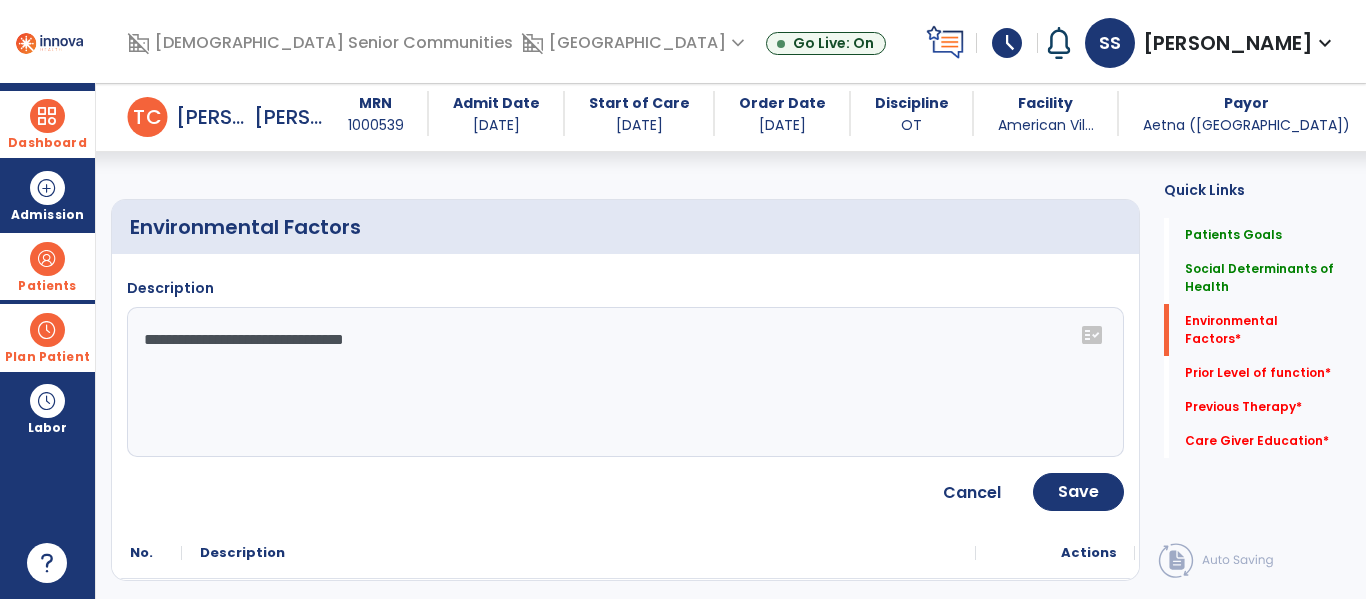 click on "**********" 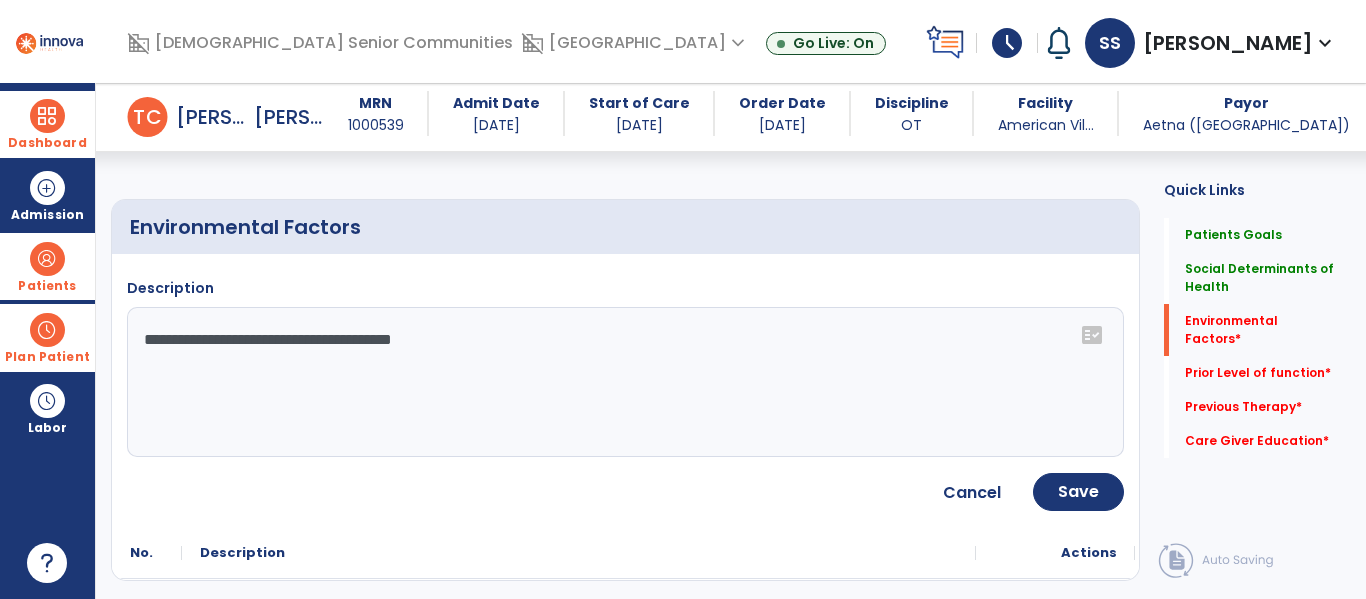 type on "**********" 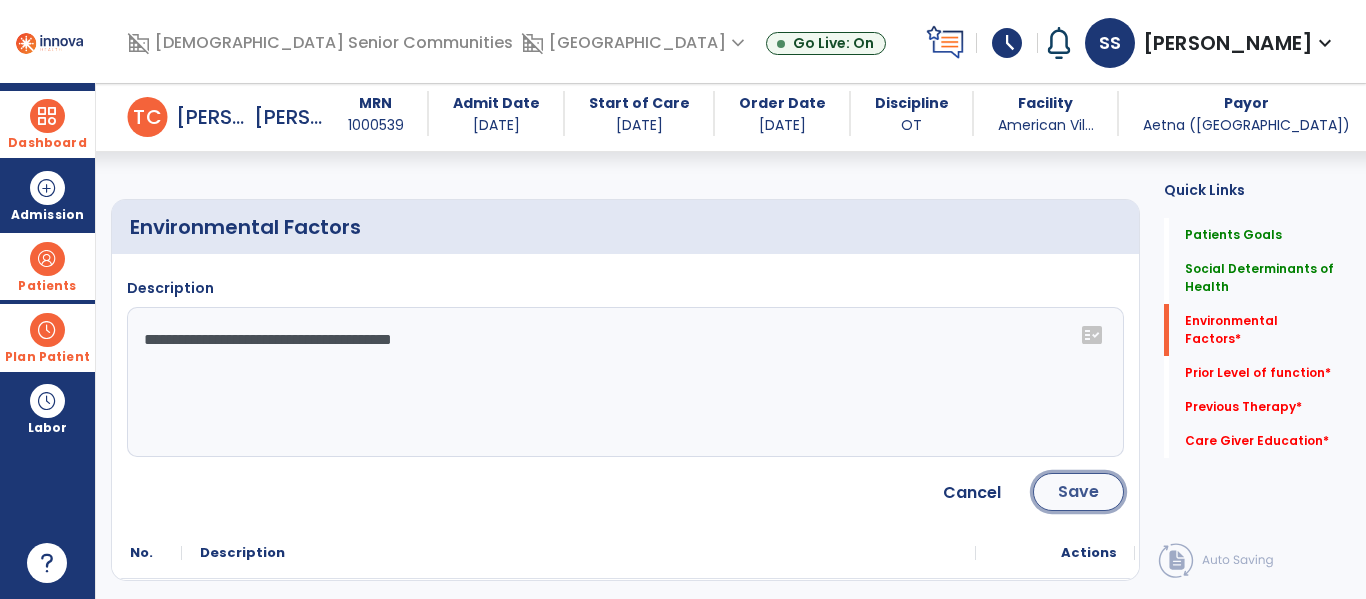 click on "Save" 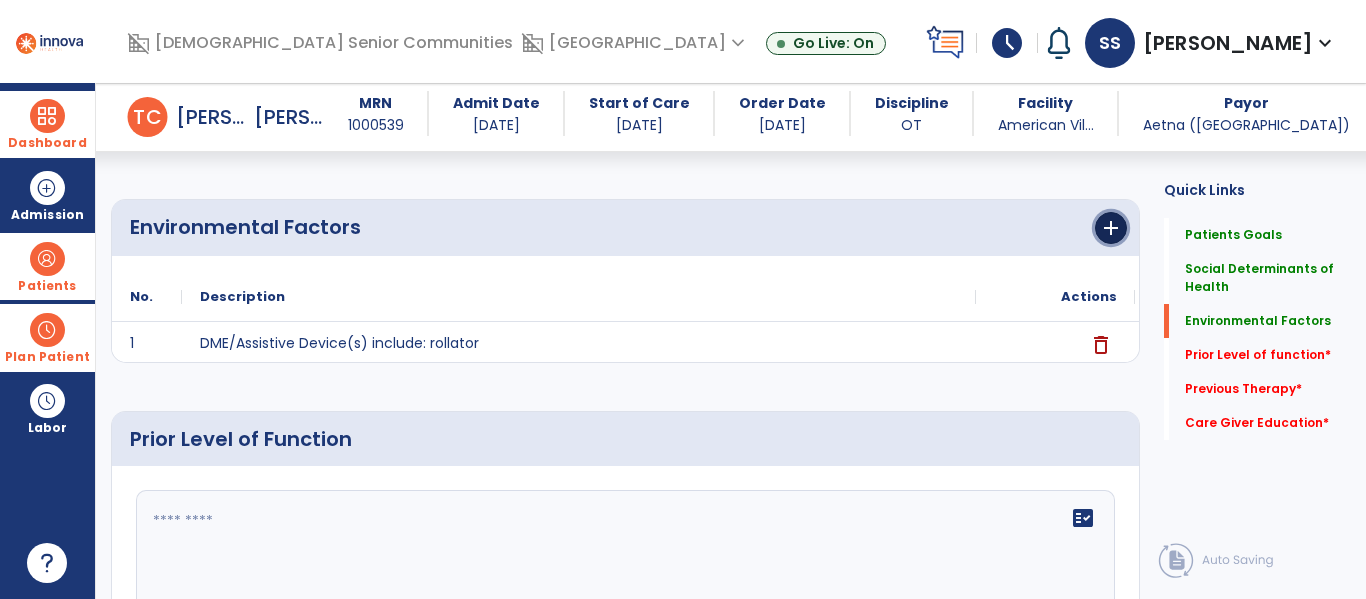 click on "add" 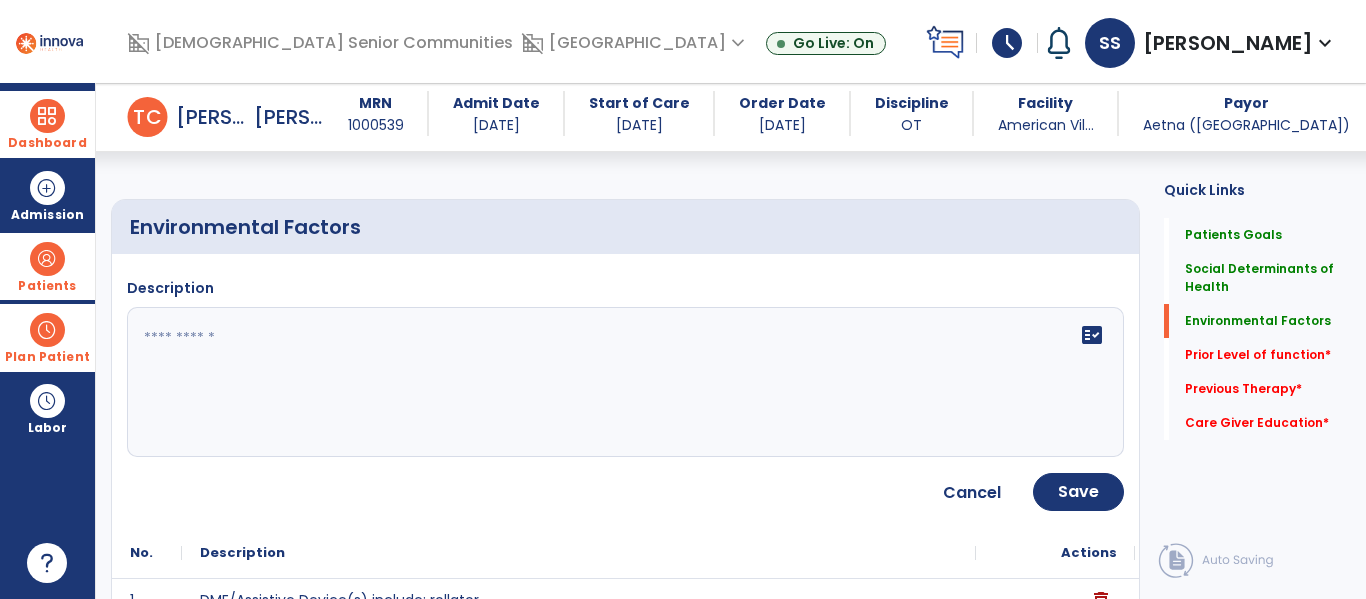 click 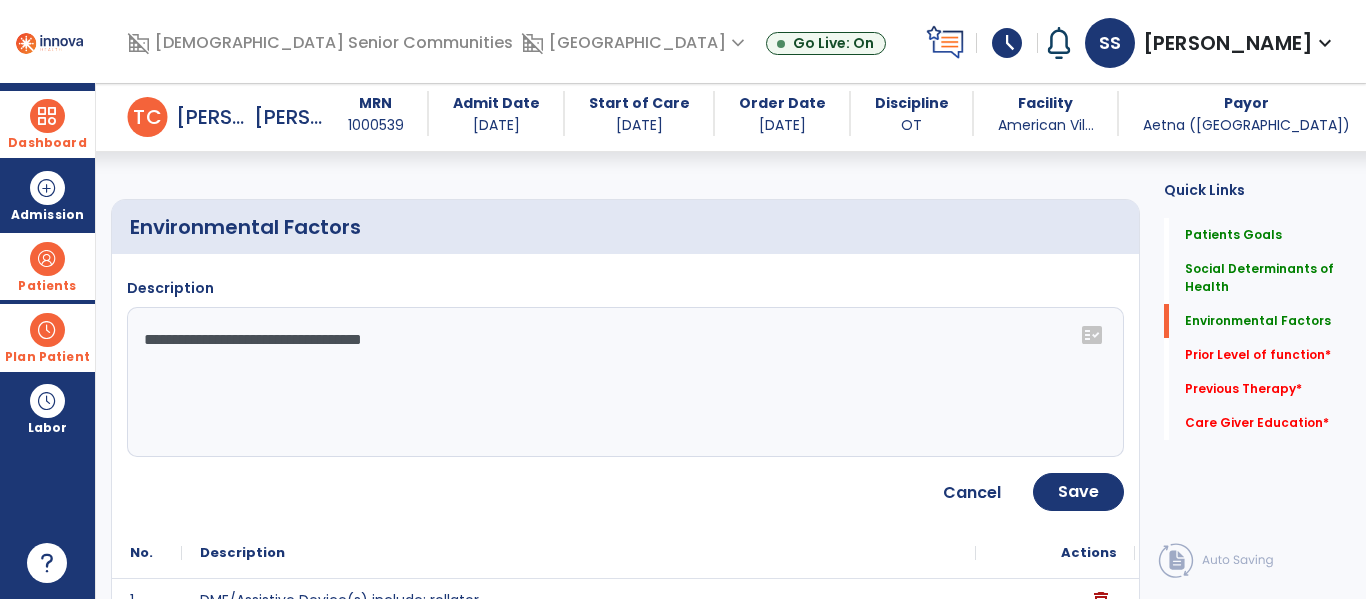 click on "**********" 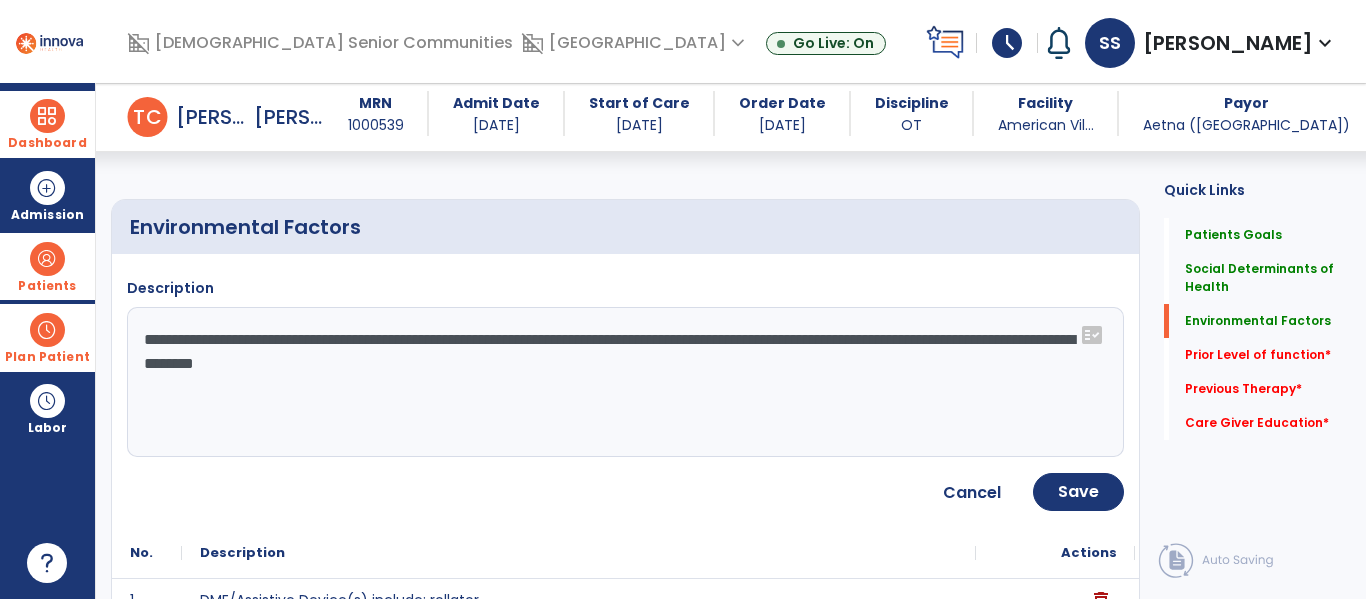 type on "**********" 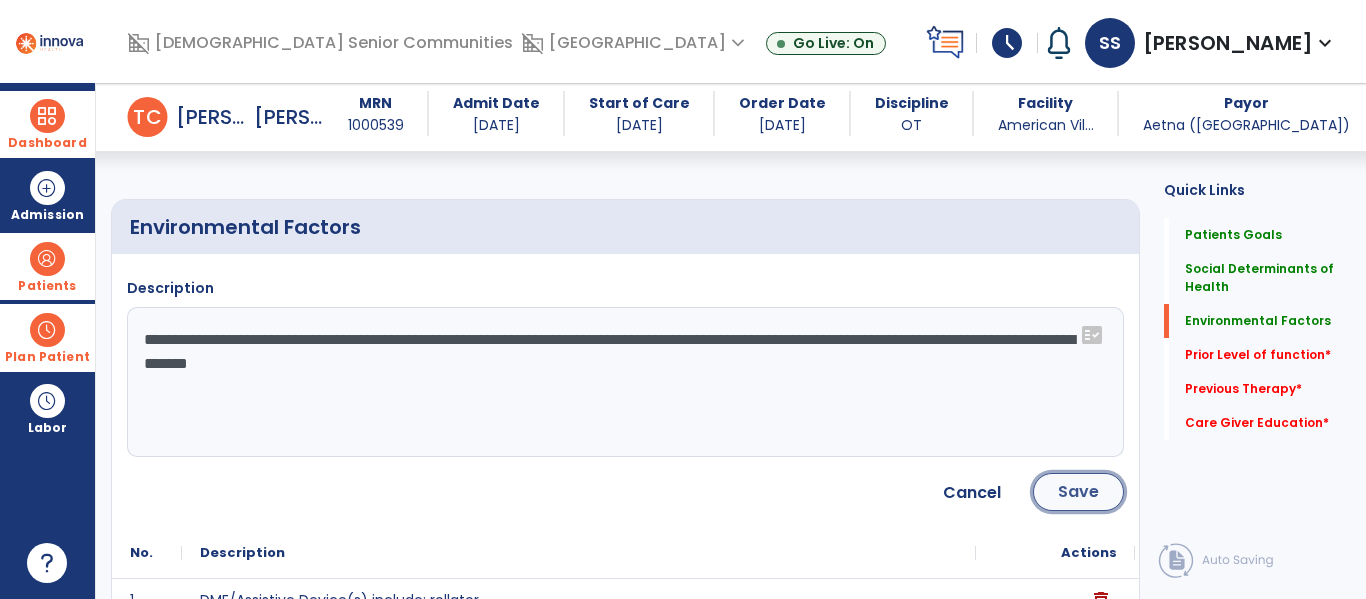 click on "Save" 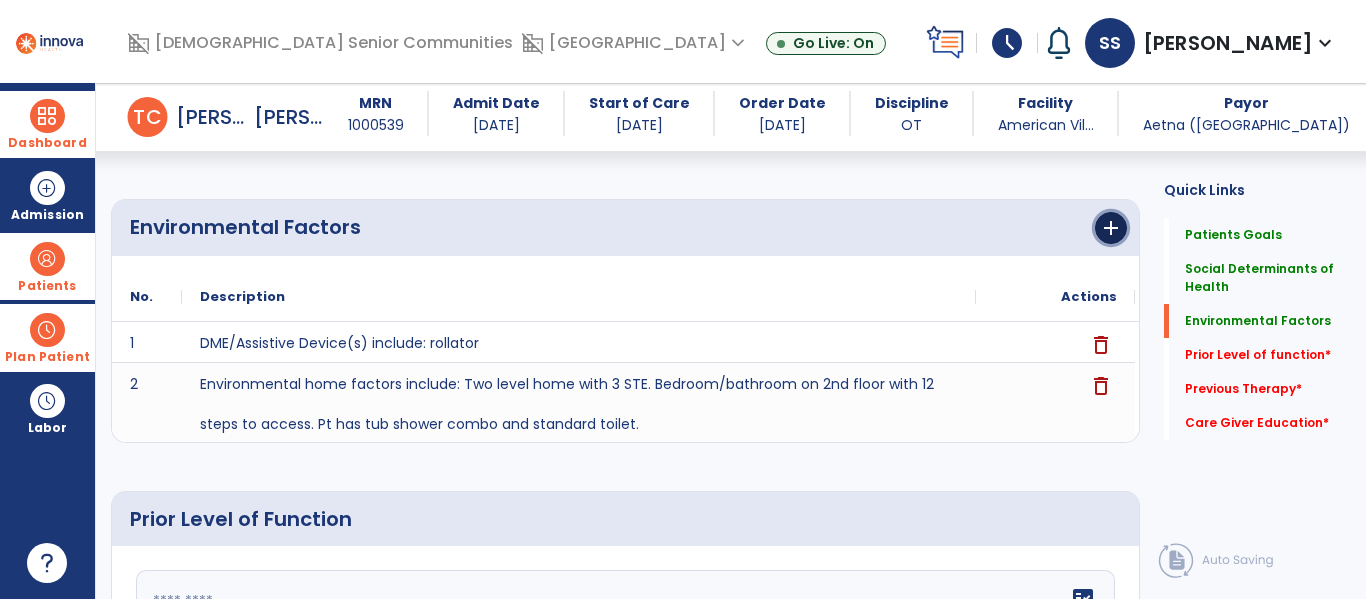 click on "add" 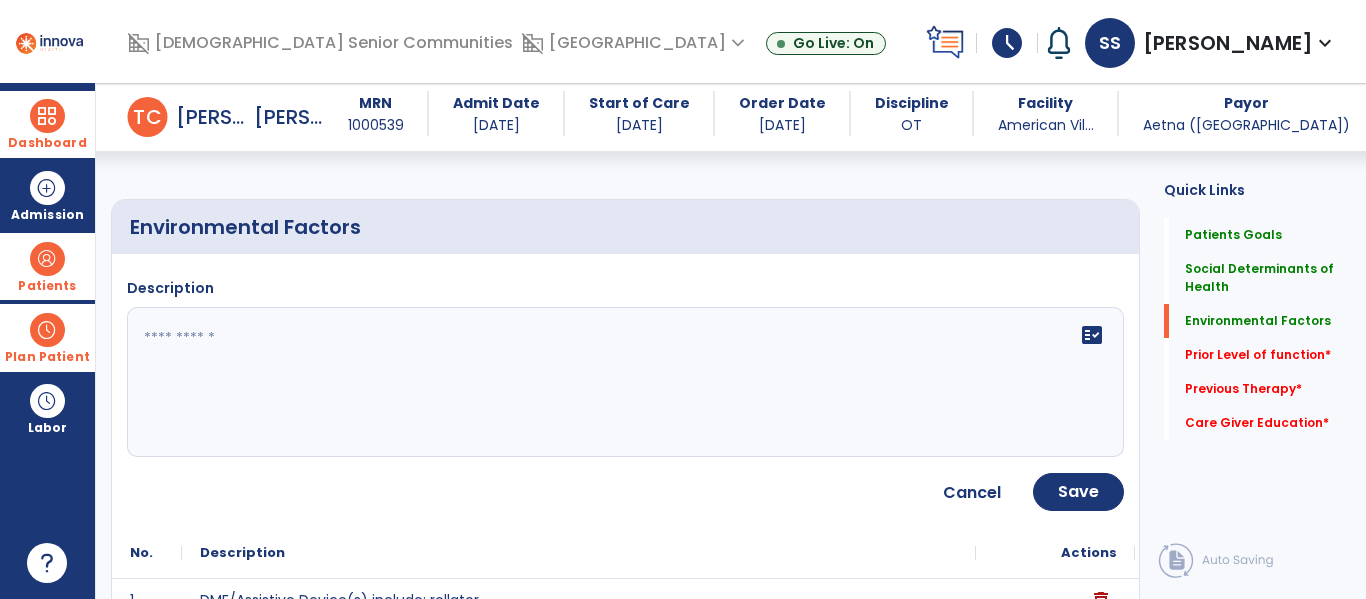 click on "Description   fact_check" 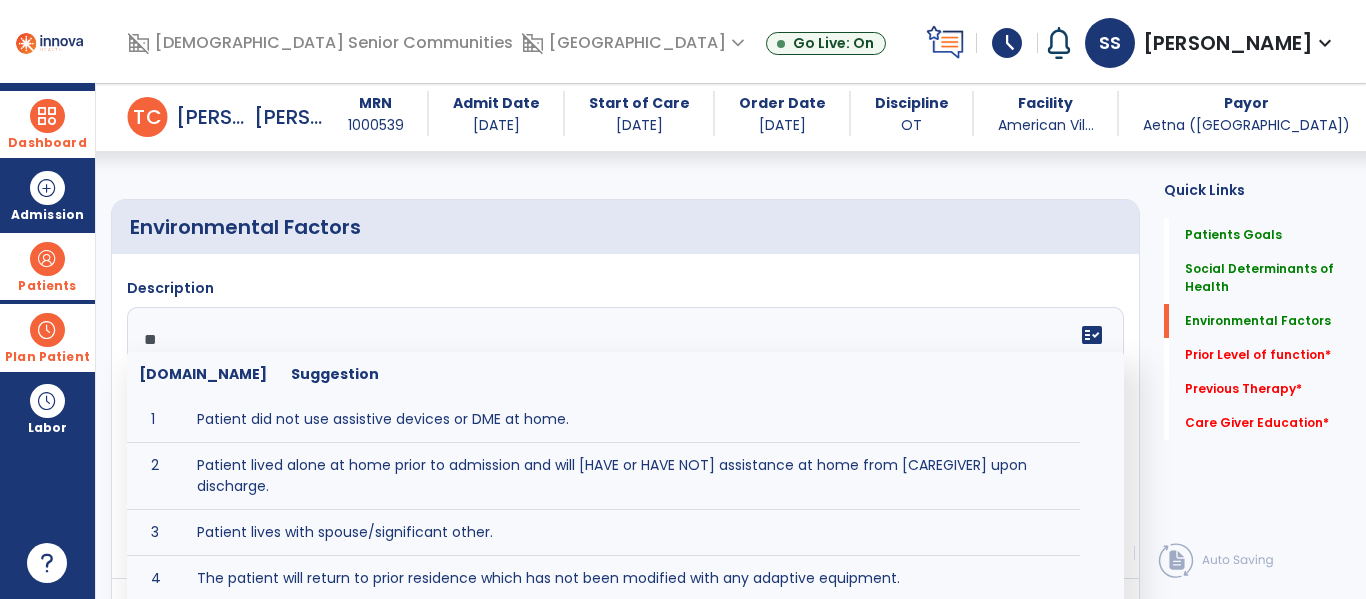 type on "*" 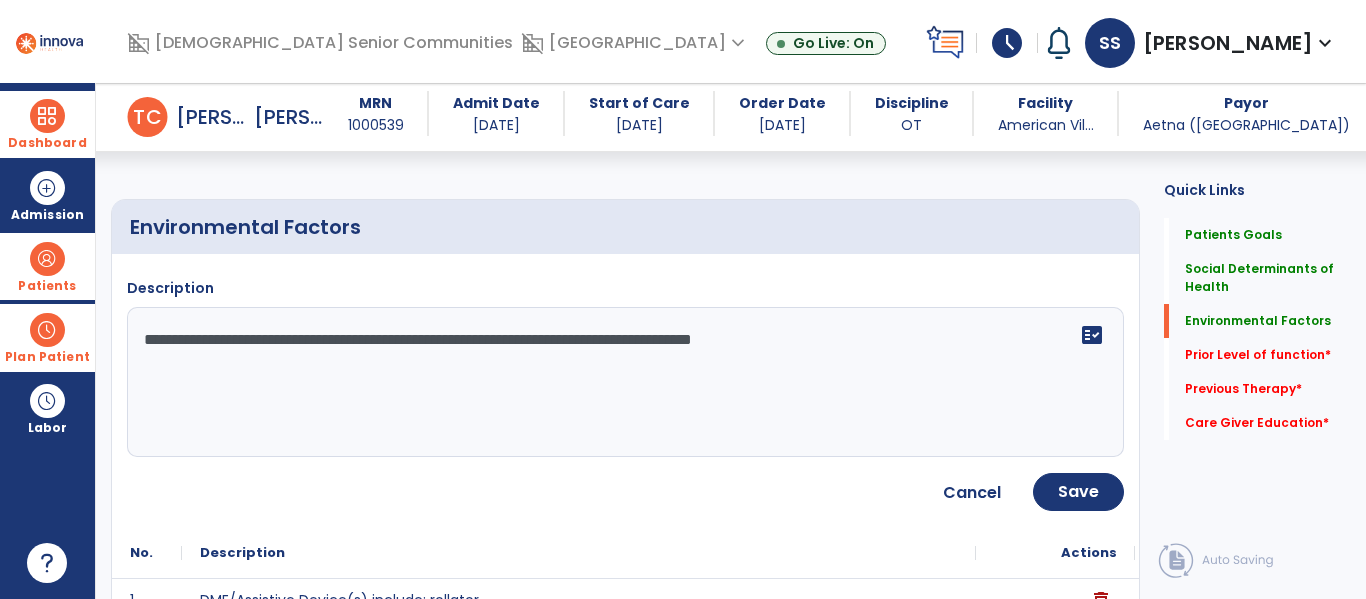 type on "**********" 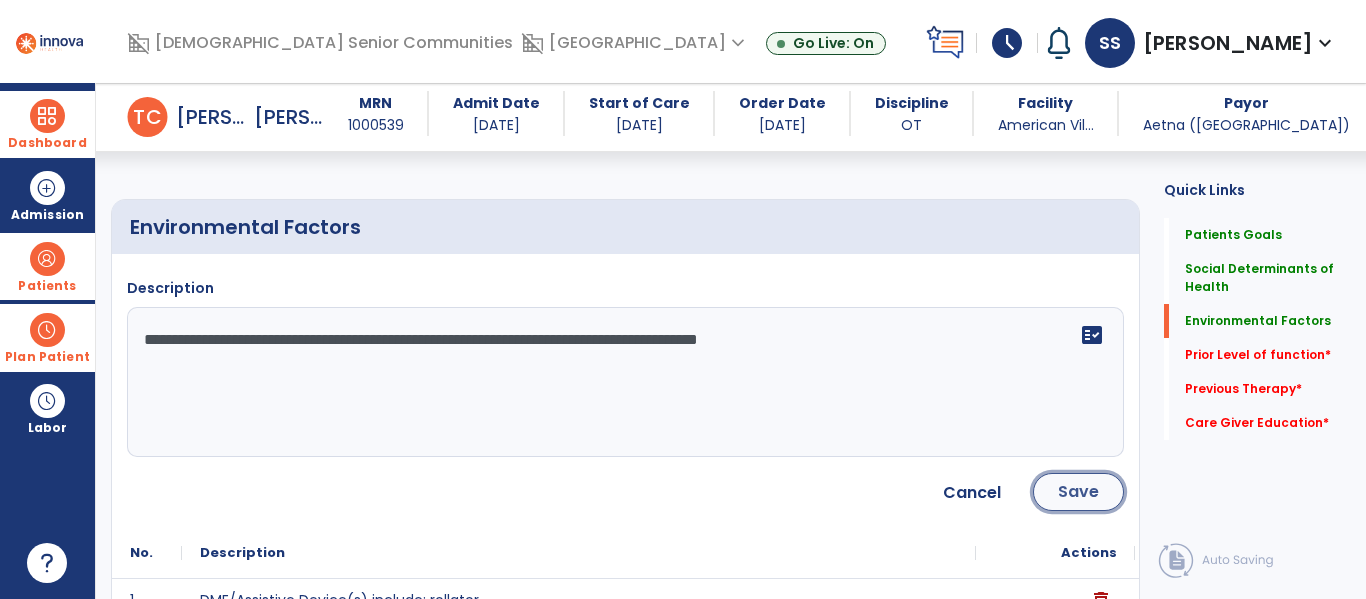 click on "Save" 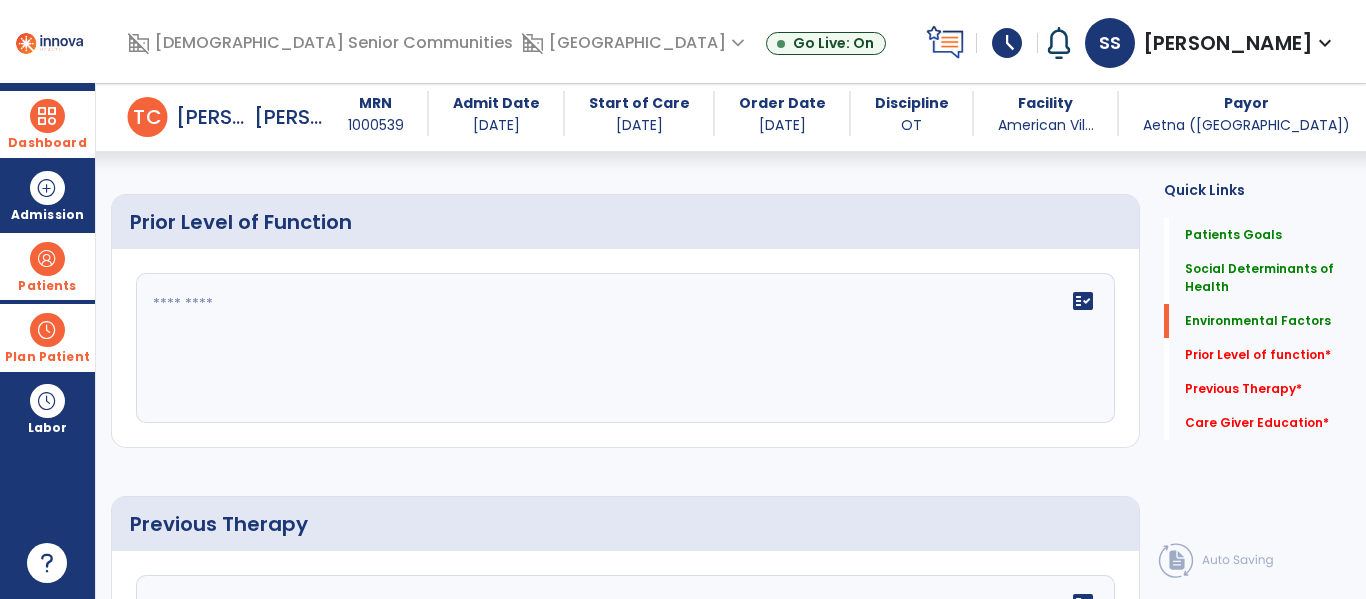 scroll, scrollTop: 936, scrollLeft: 0, axis: vertical 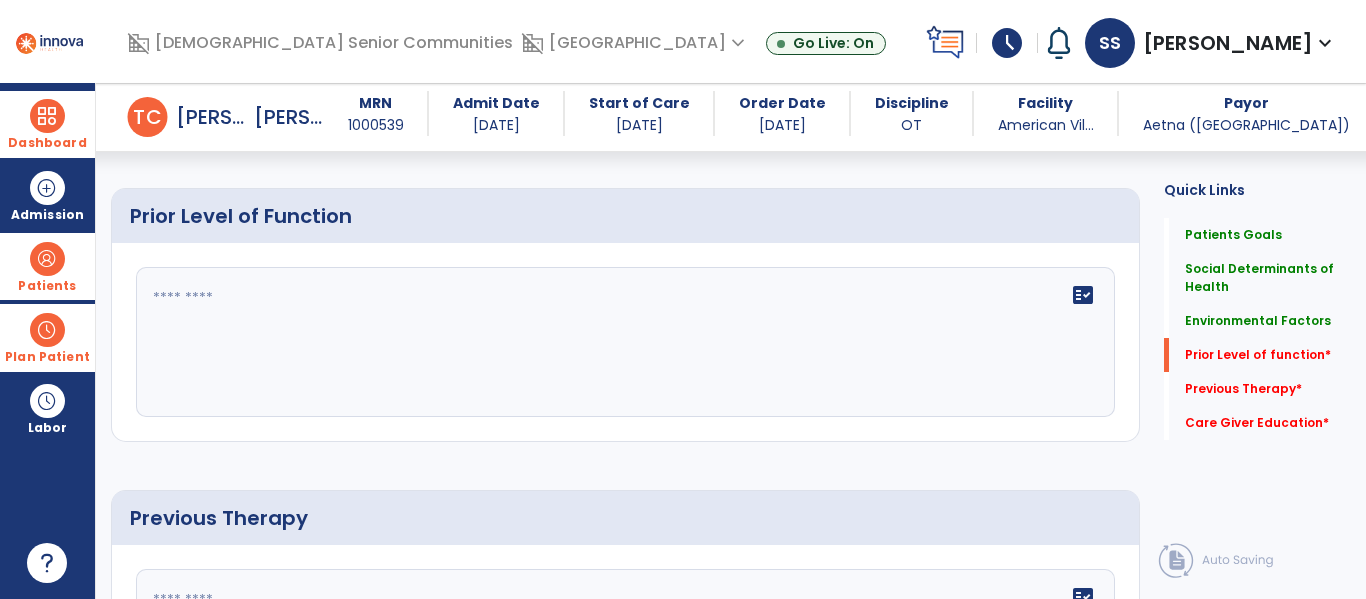 click on "fact_check" 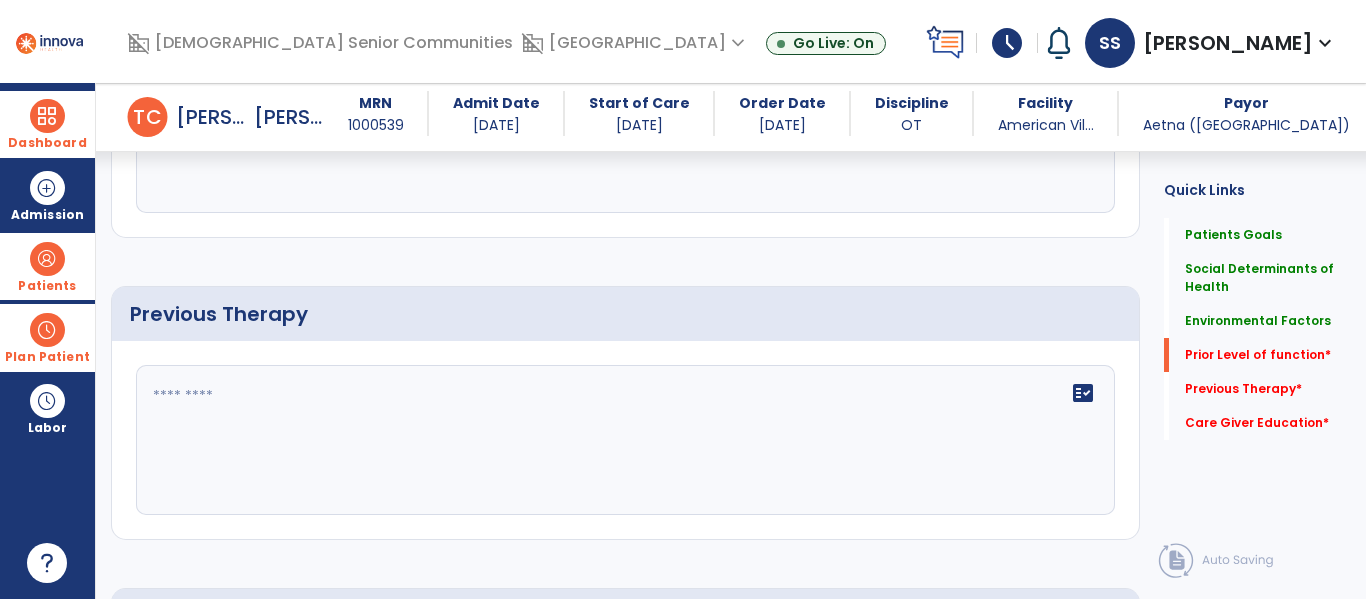 scroll, scrollTop: 1143, scrollLeft: 0, axis: vertical 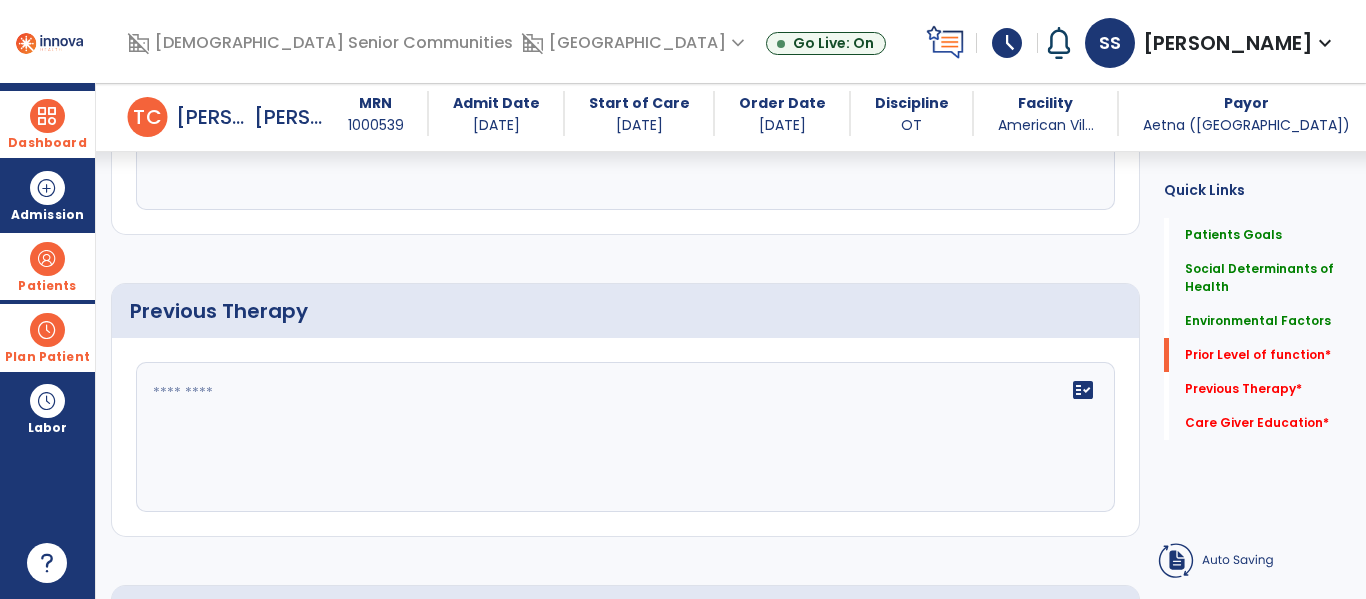 type on "**********" 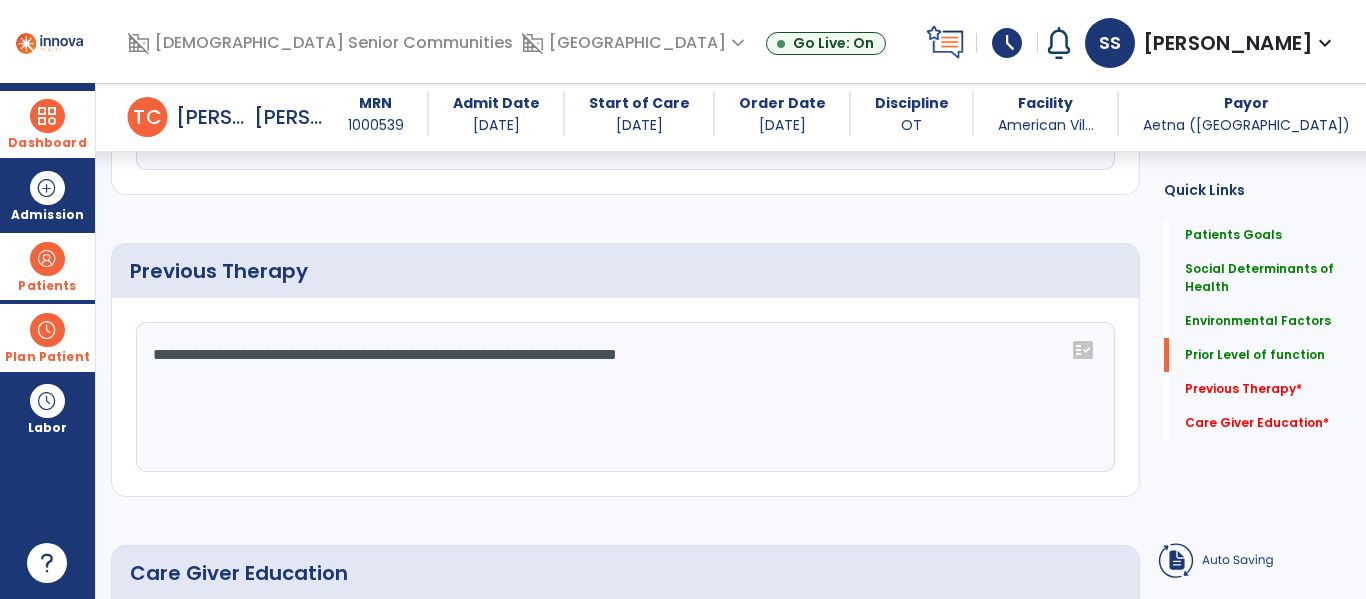 type on "**********" 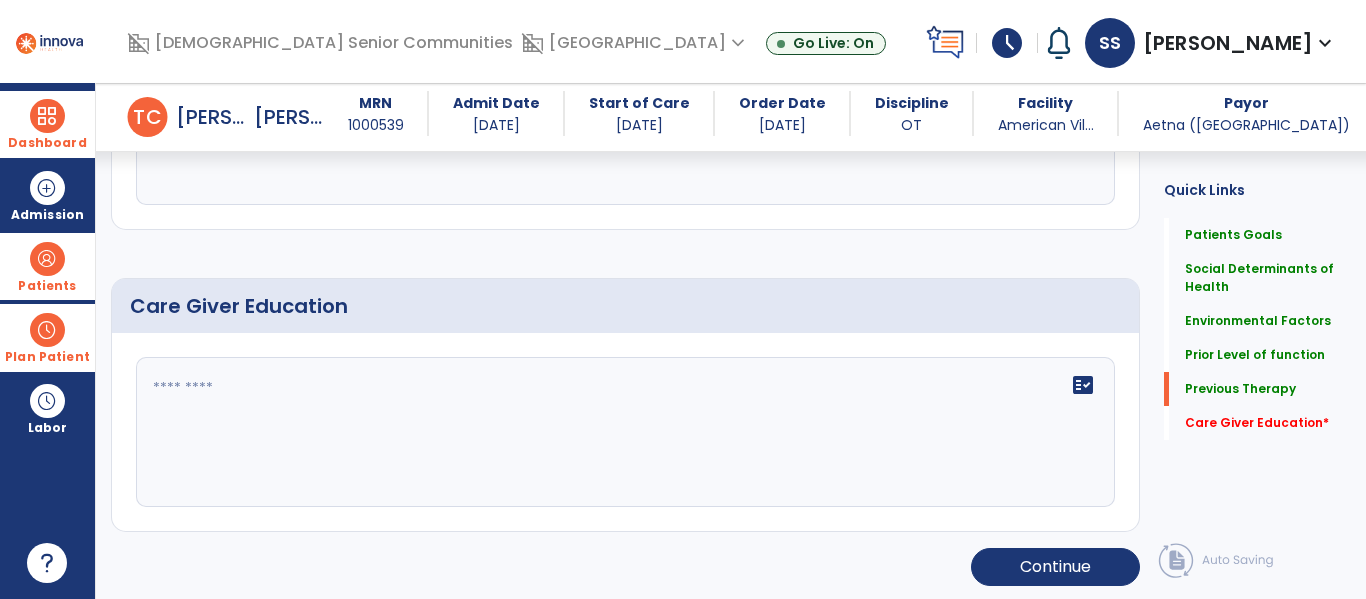 scroll, scrollTop: 1453, scrollLeft: 0, axis: vertical 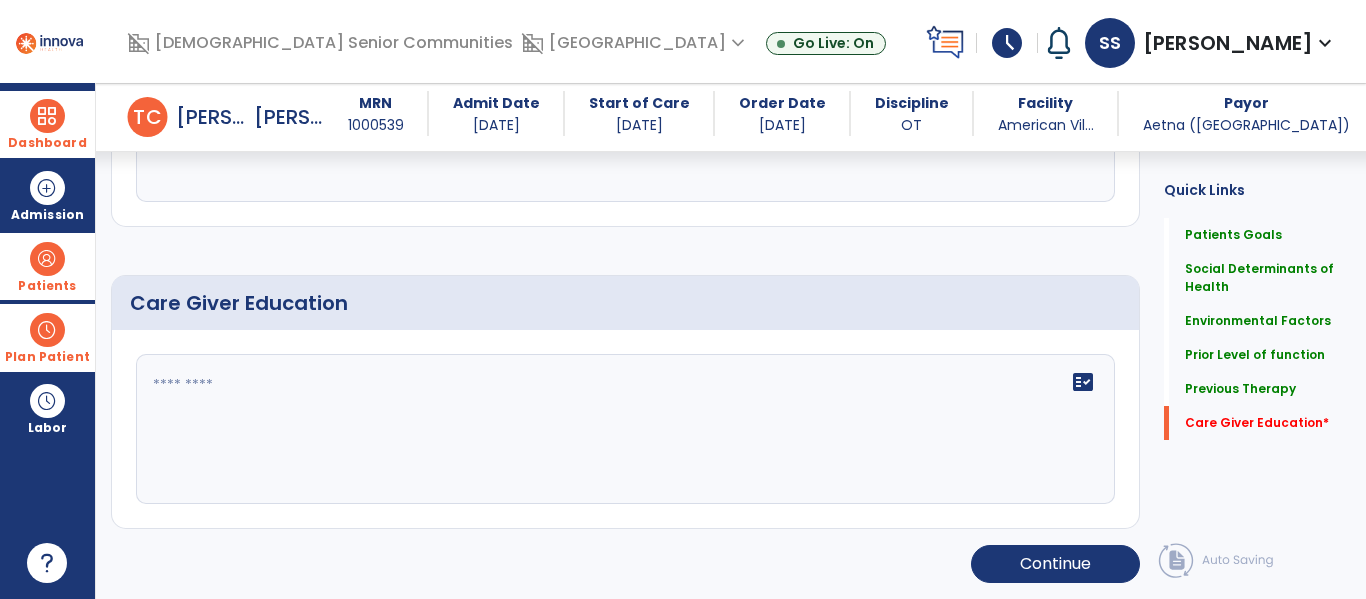 click on "fact_check" 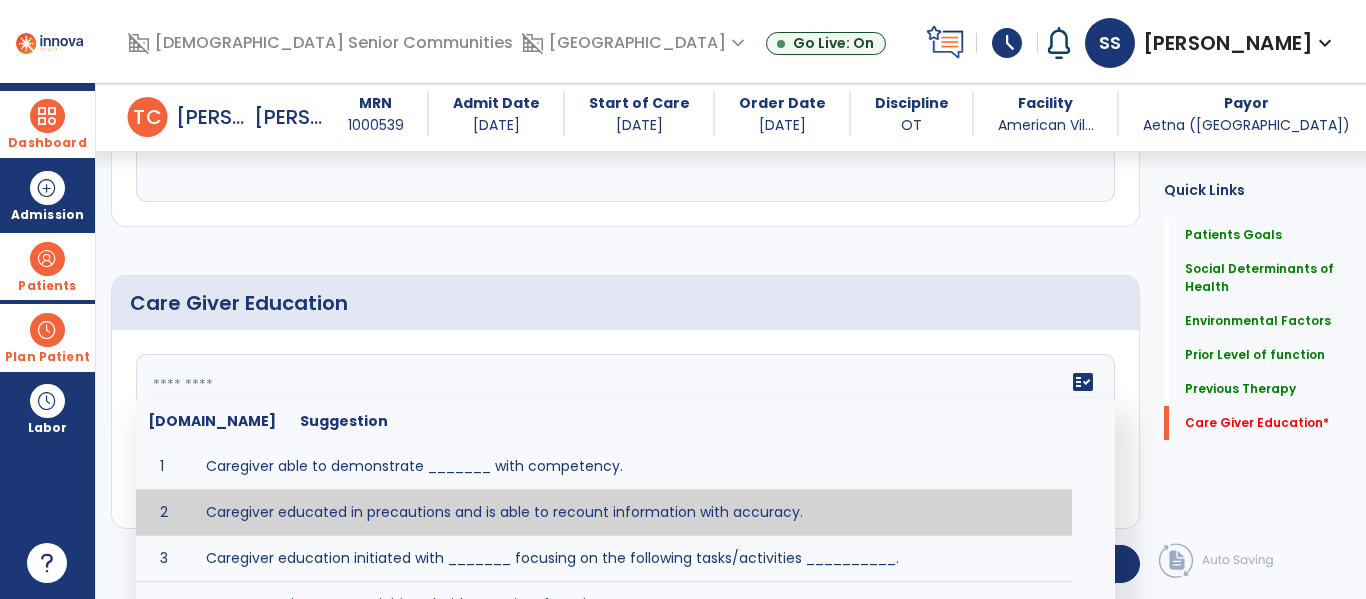 type on "**********" 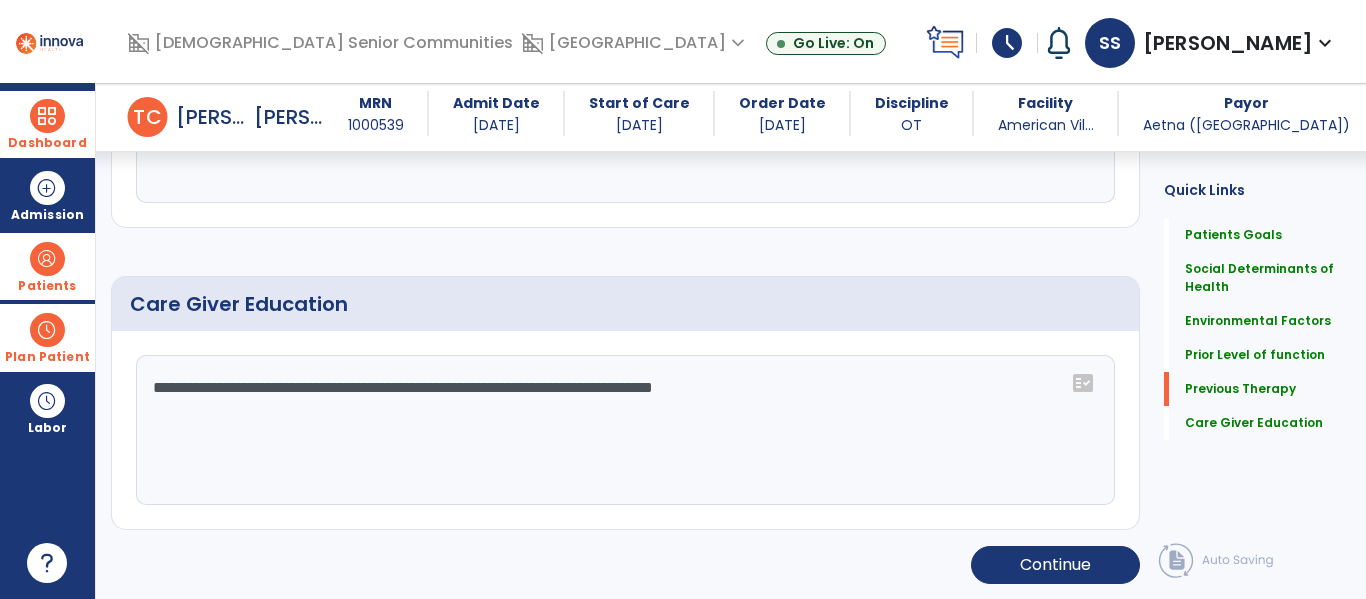 scroll, scrollTop: 0, scrollLeft: 0, axis: both 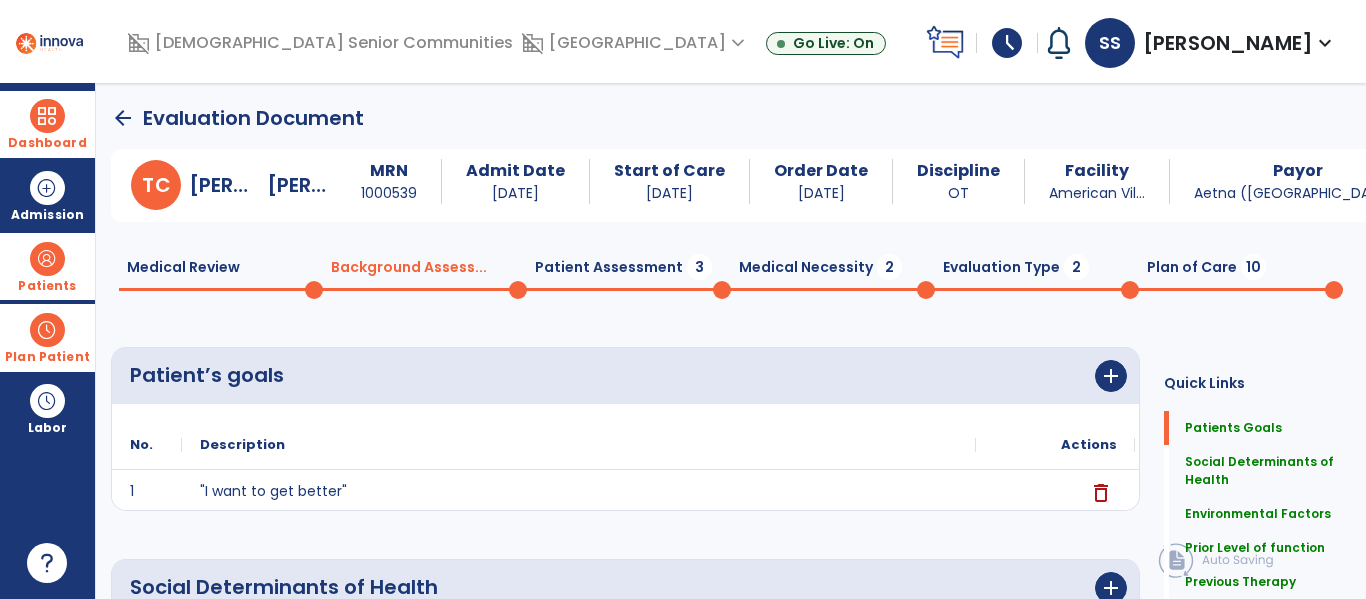 click on "Patient Assessment  3" 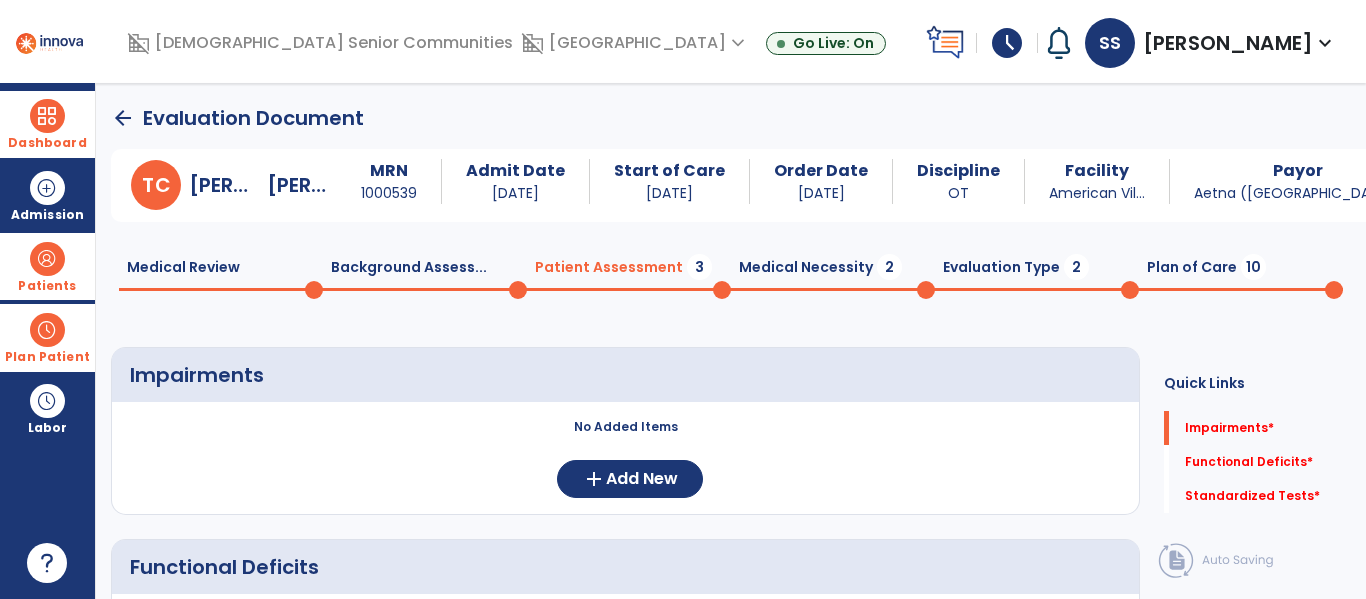 scroll, scrollTop: 57, scrollLeft: 0, axis: vertical 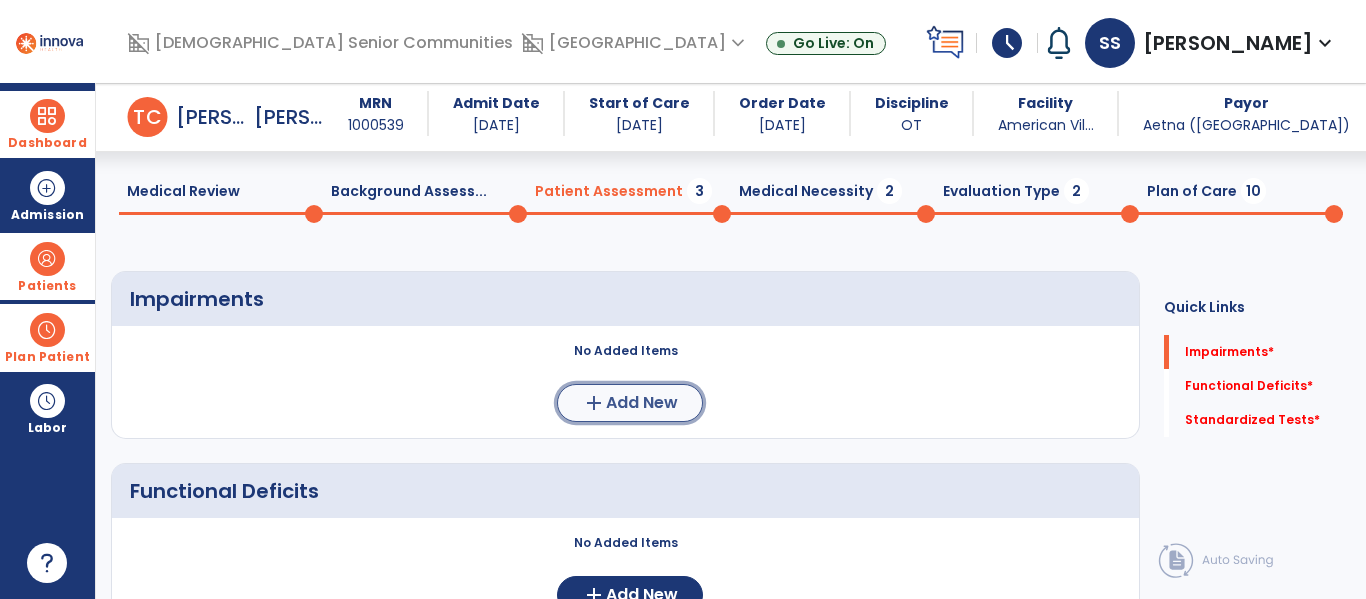 click on "add  Add New" 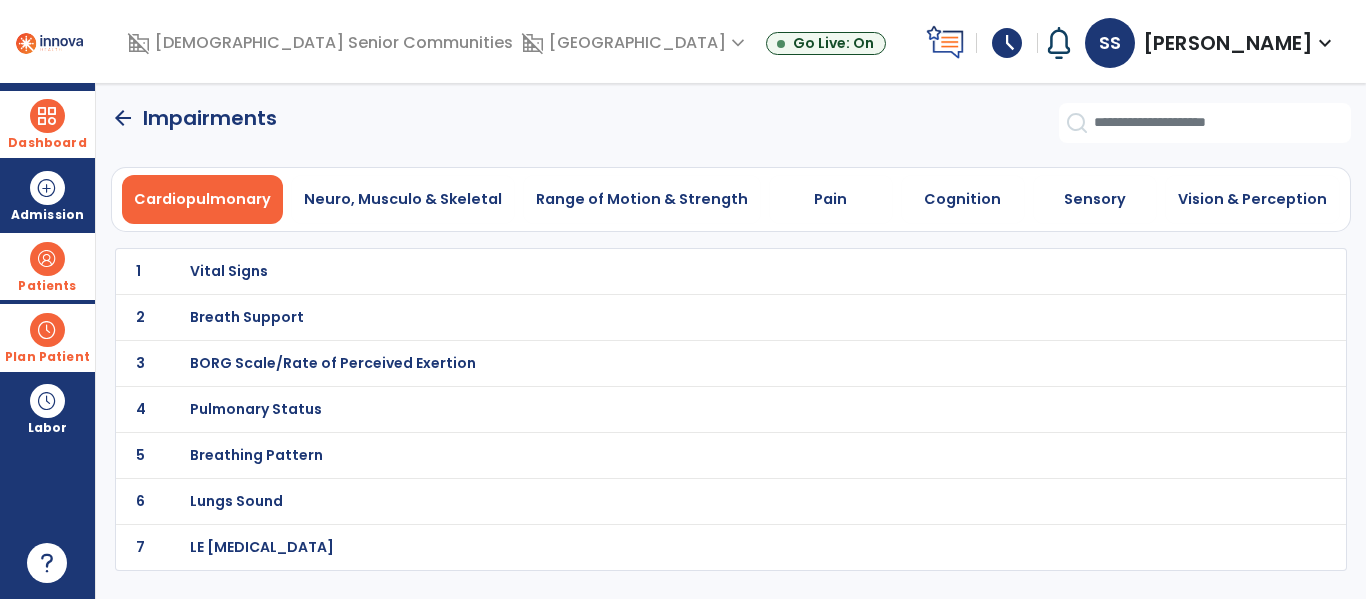 scroll, scrollTop: 0, scrollLeft: 0, axis: both 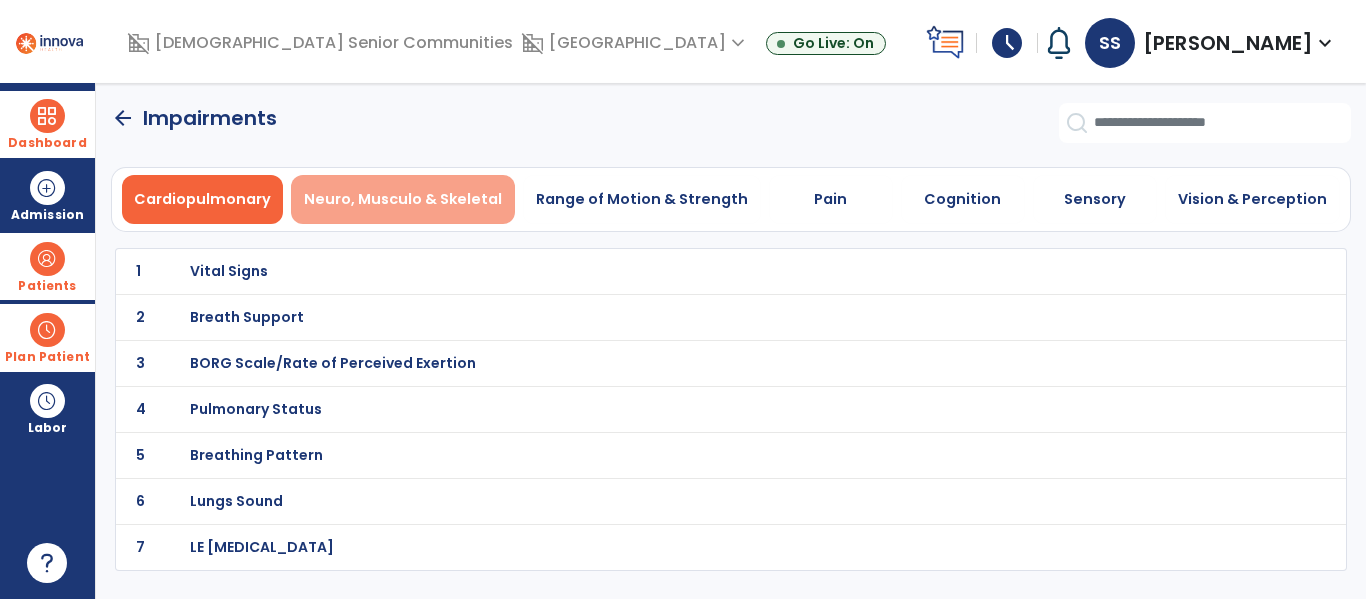 click on "Neuro, Musculo & Skeletal" at bounding box center [403, 199] 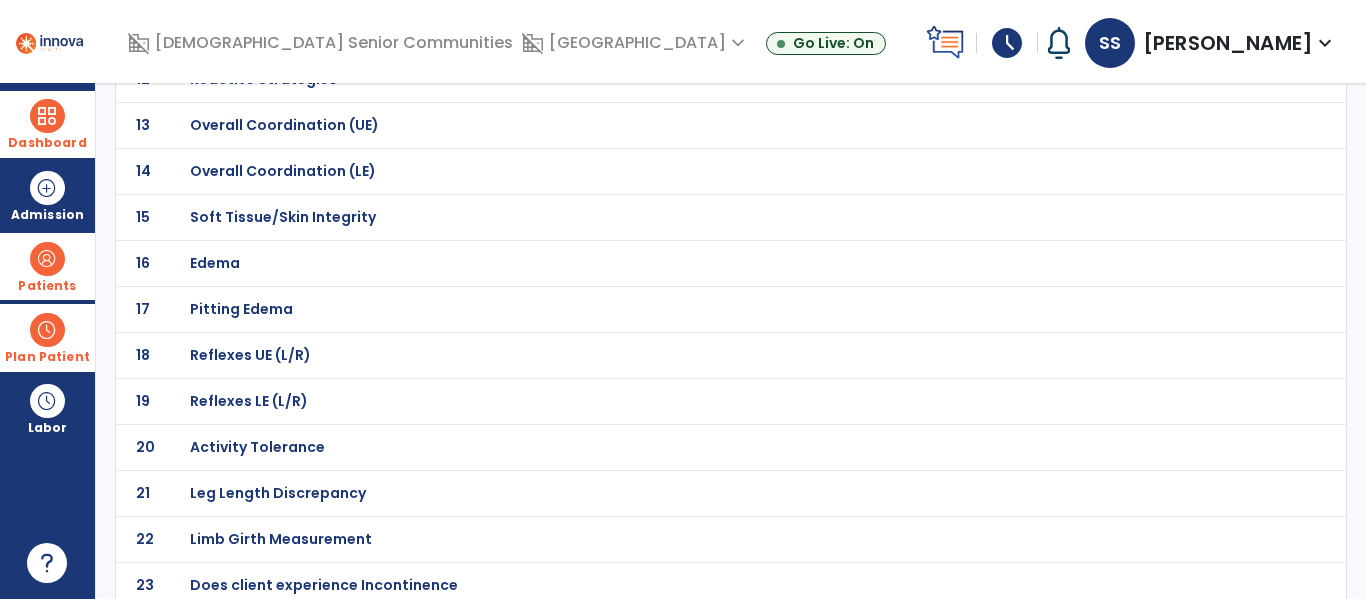 scroll, scrollTop: 708, scrollLeft: 0, axis: vertical 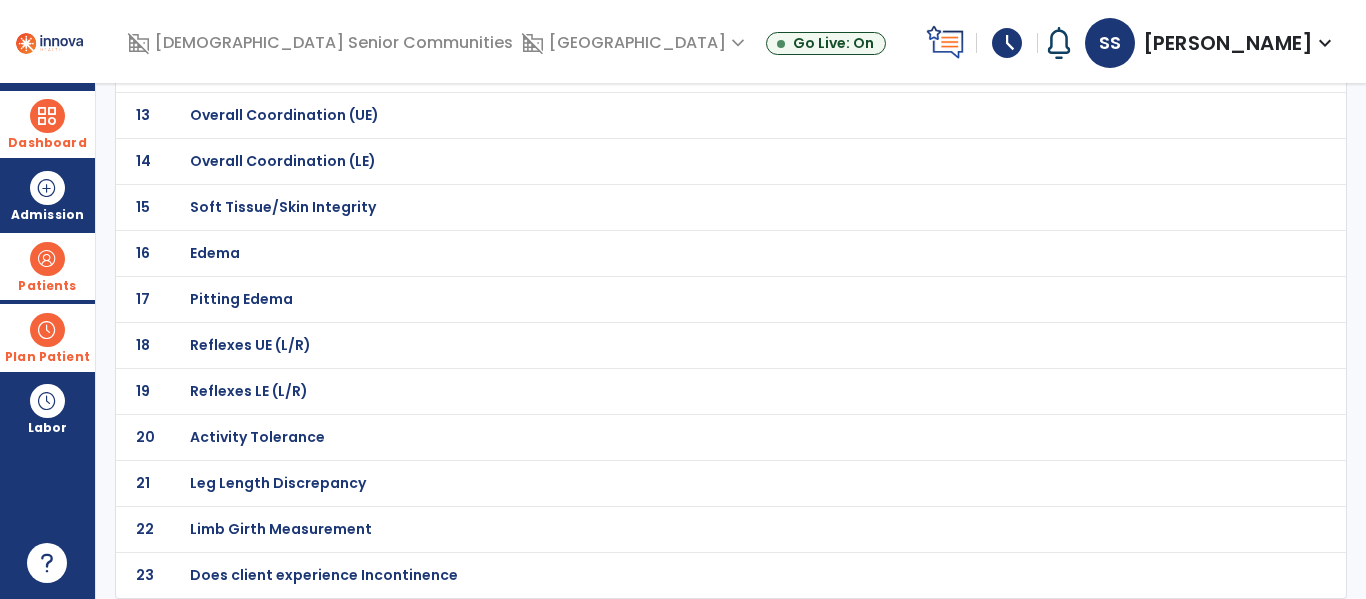 click on "Activity Tolerance" at bounding box center [261, -437] 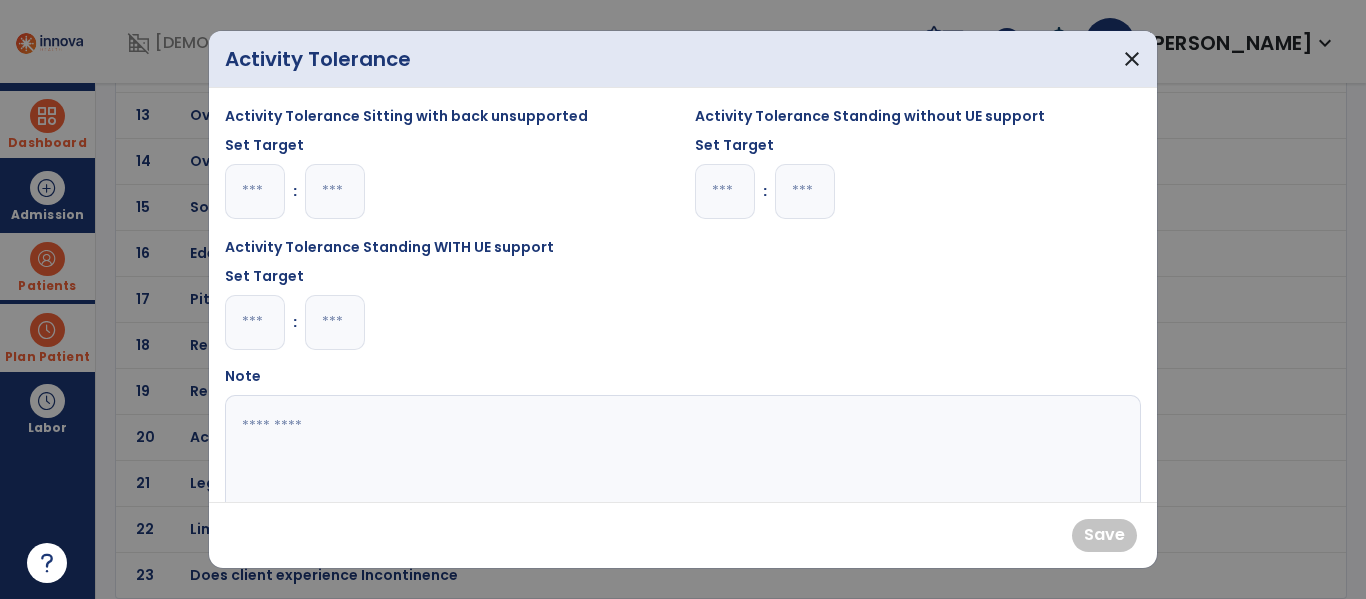 click at bounding box center (255, 322) 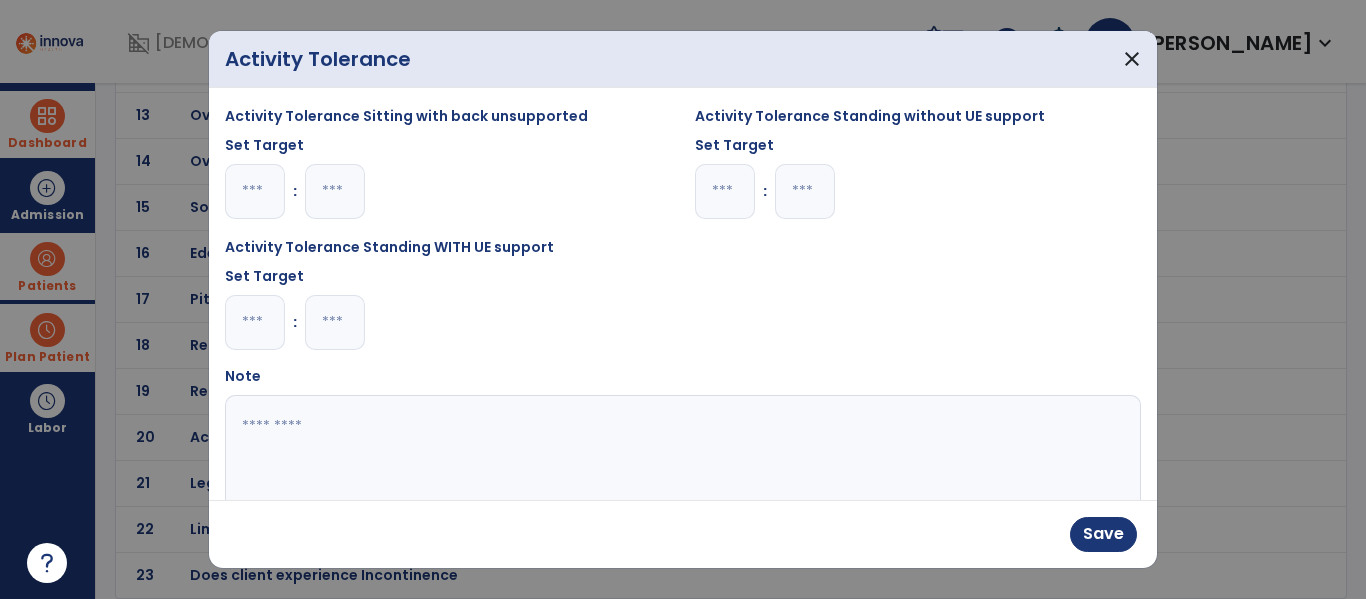 type on "*" 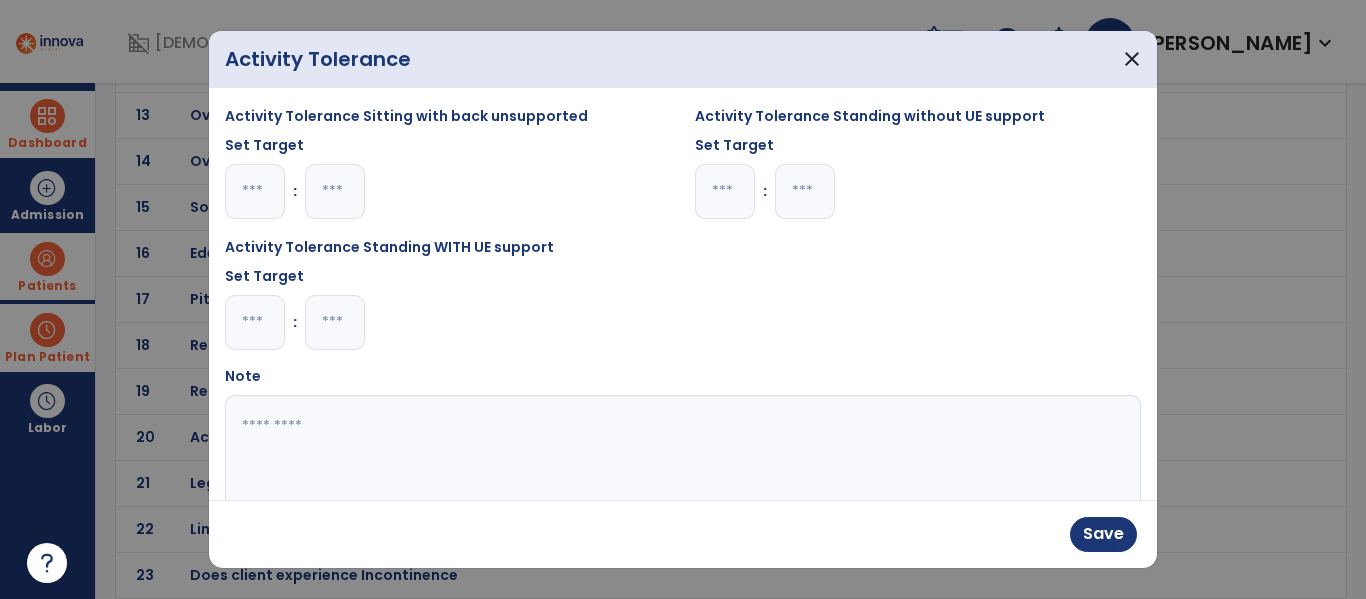 type on "*" 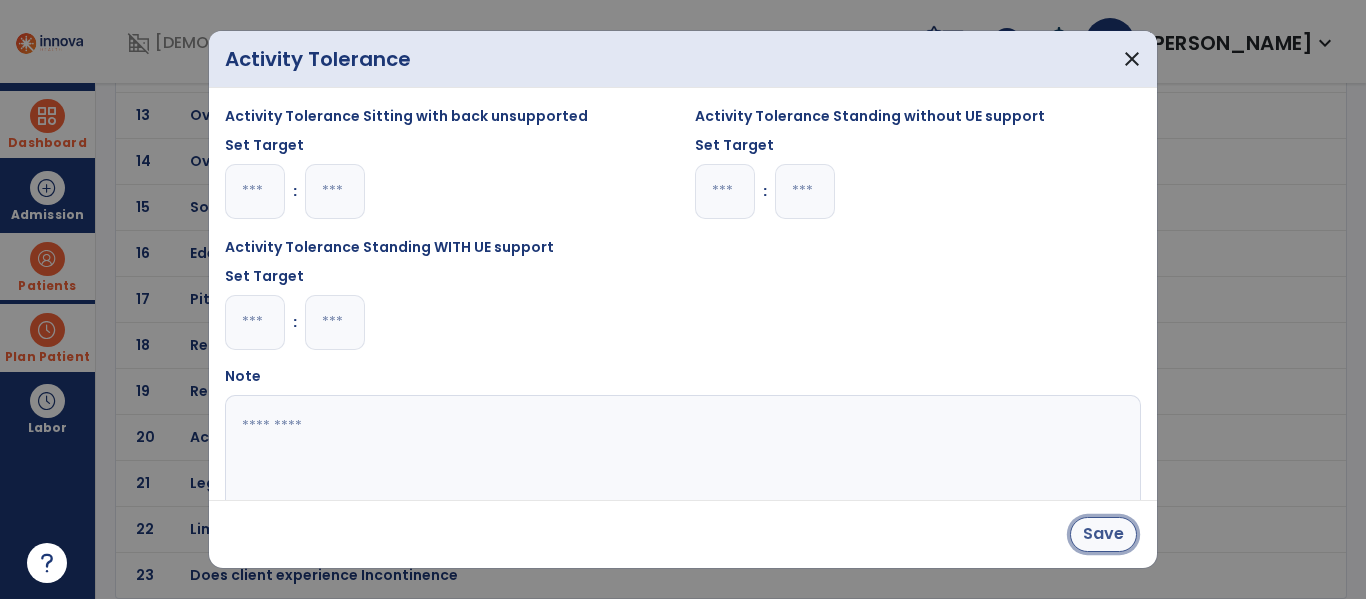 click on "Save" at bounding box center (1103, 534) 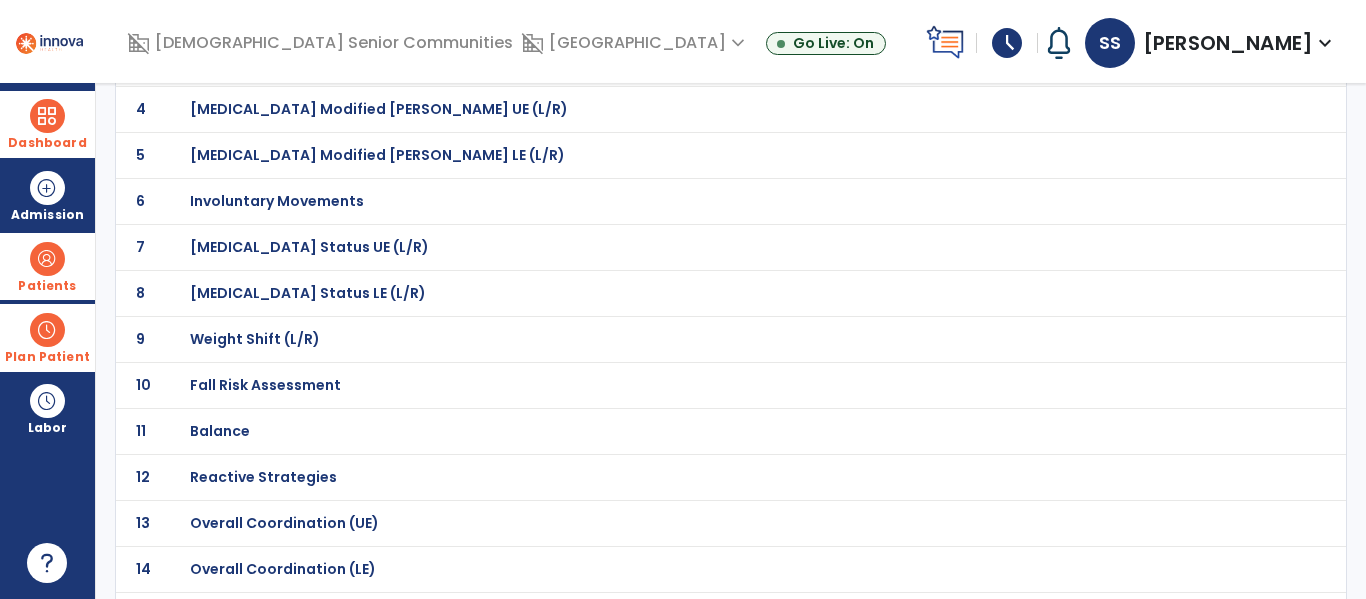 scroll, scrollTop: 293, scrollLeft: 0, axis: vertical 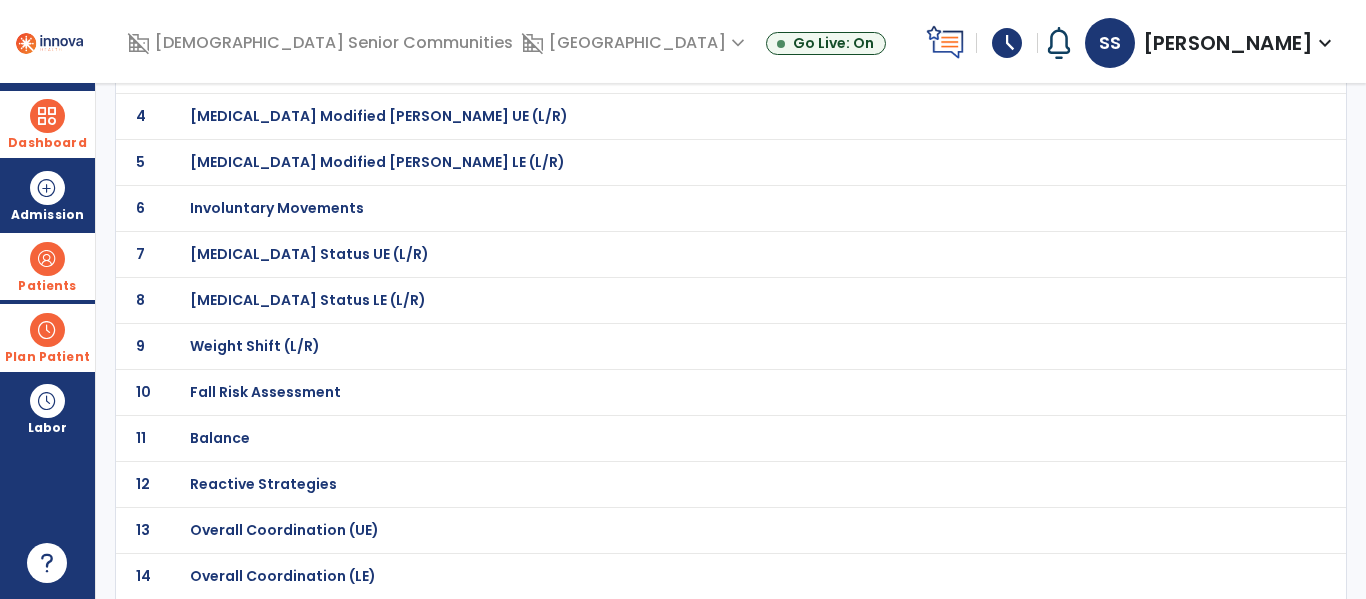 click on "Balance" at bounding box center (687, -22) 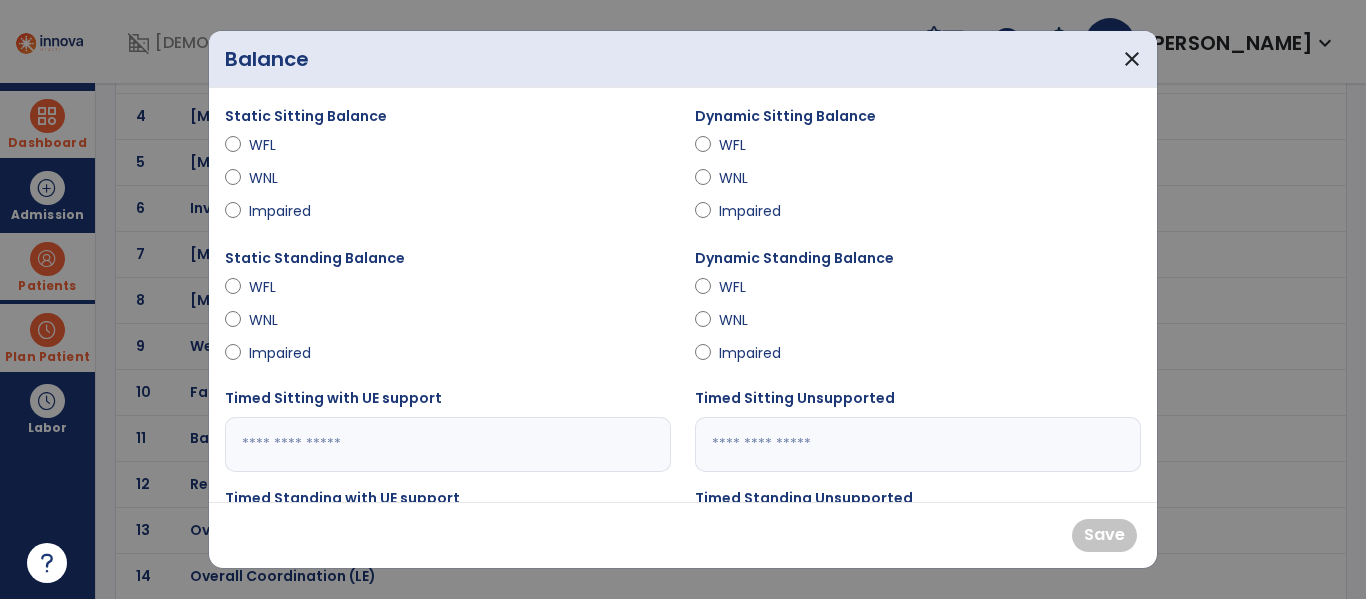 click on "Static Sitting Balance" at bounding box center (306, 116) 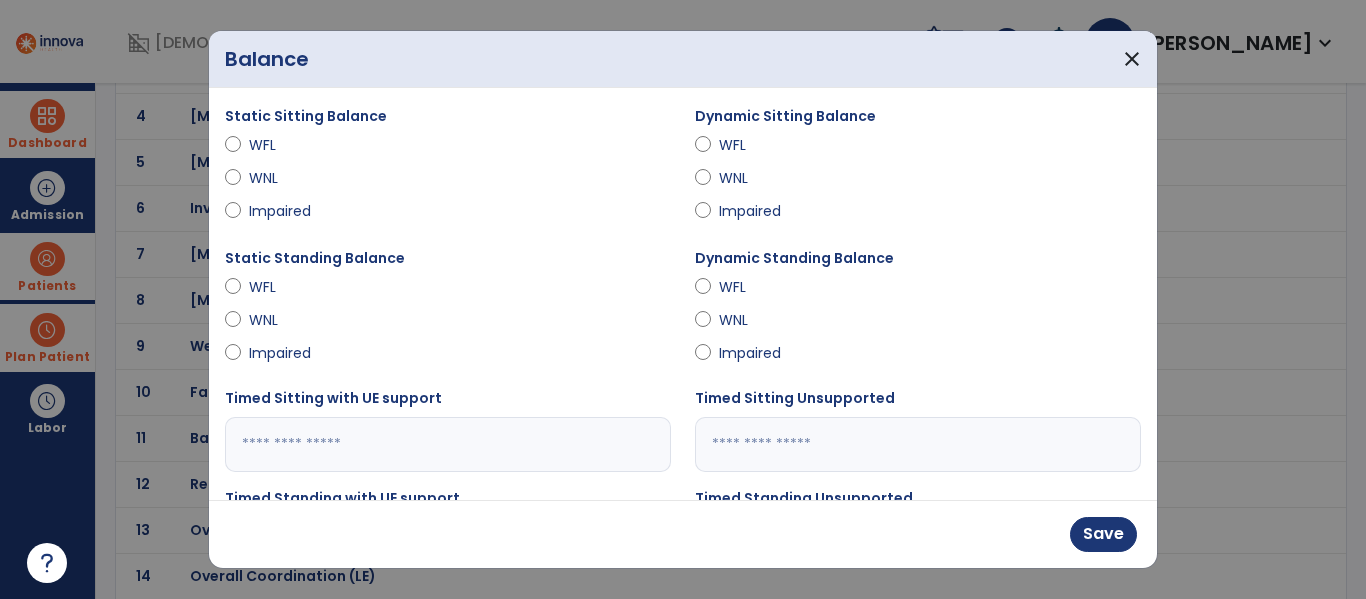 click on "Impaired" at bounding box center (284, 353) 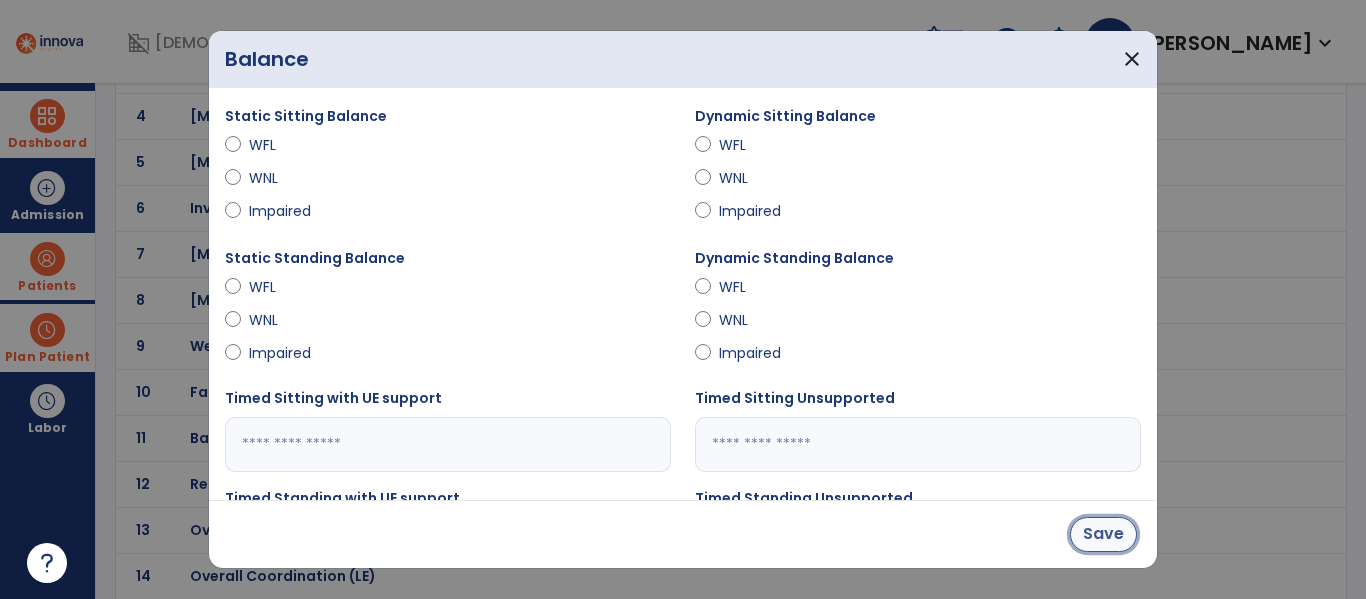 click on "Save" at bounding box center (1103, 534) 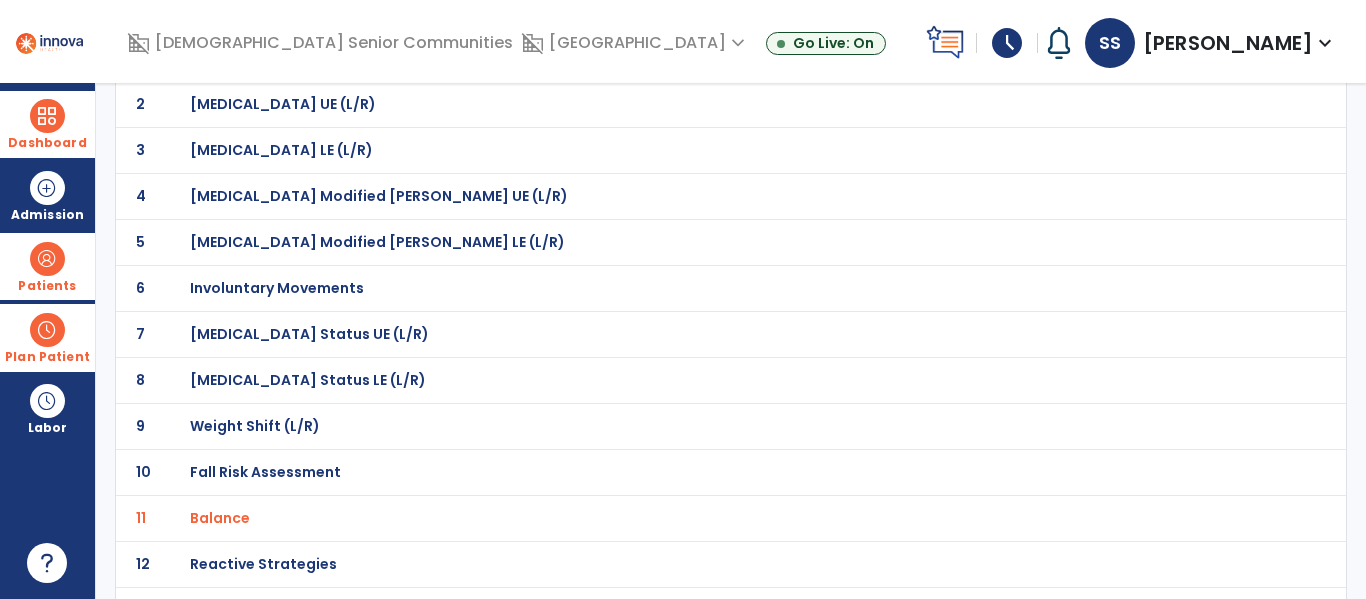 scroll, scrollTop: 0, scrollLeft: 0, axis: both 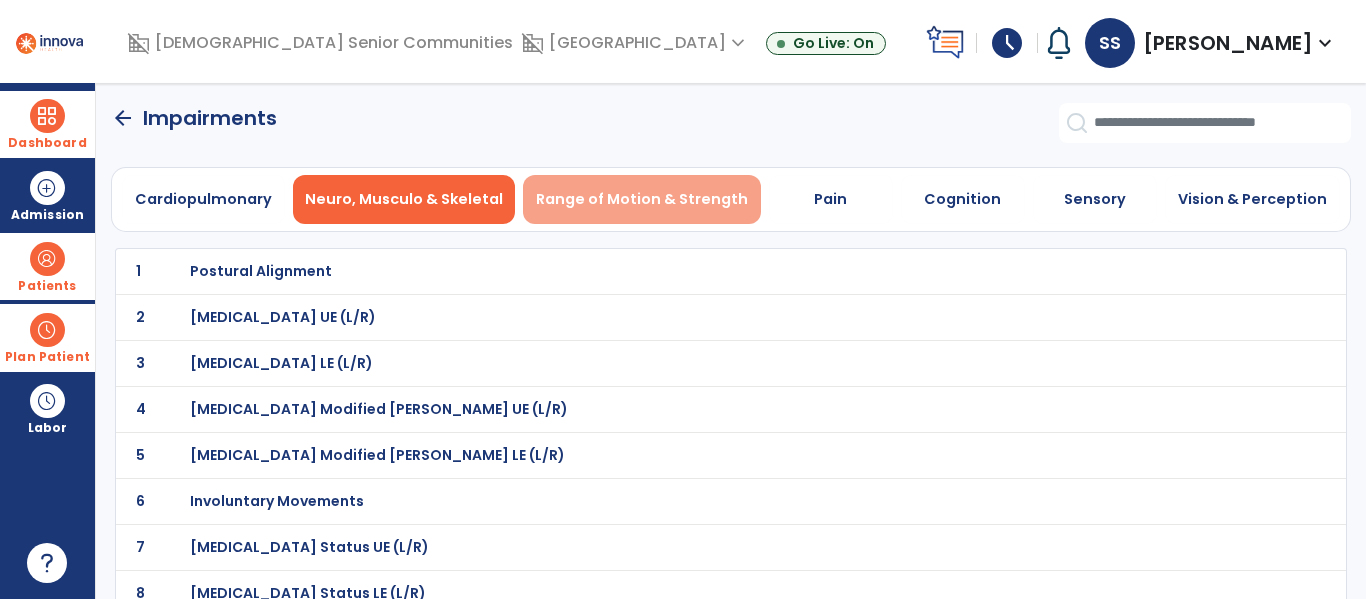 click on "Range of Motion & Strength" at bounding box center (642, 199) 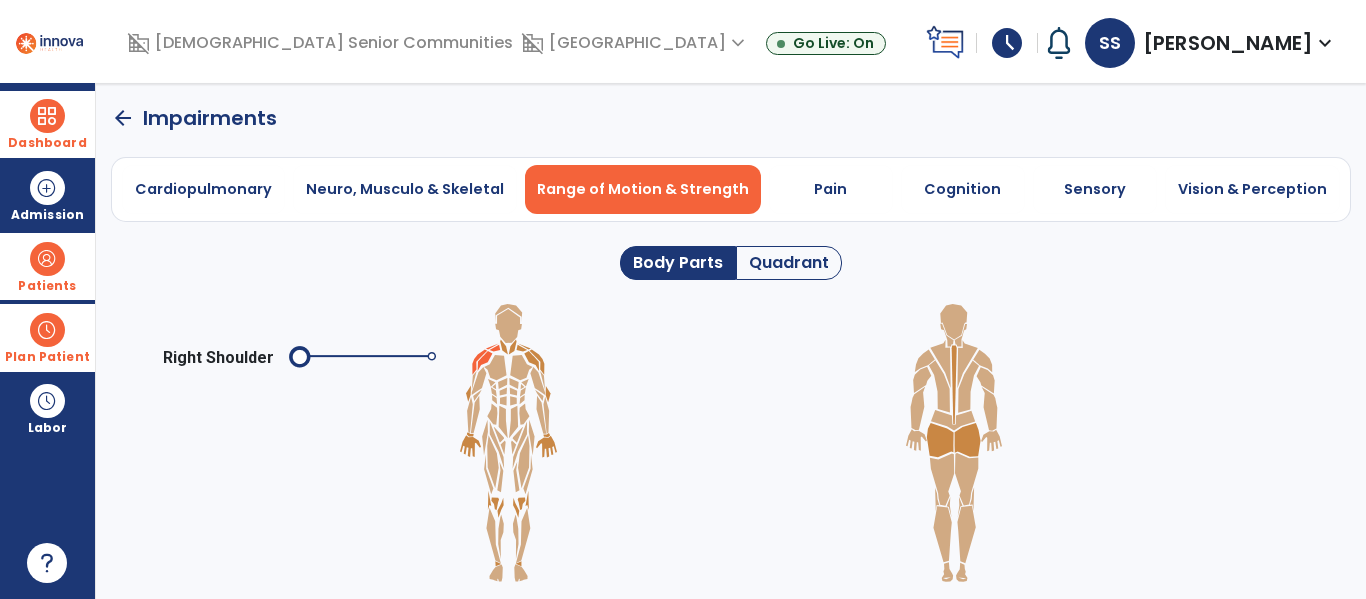 click 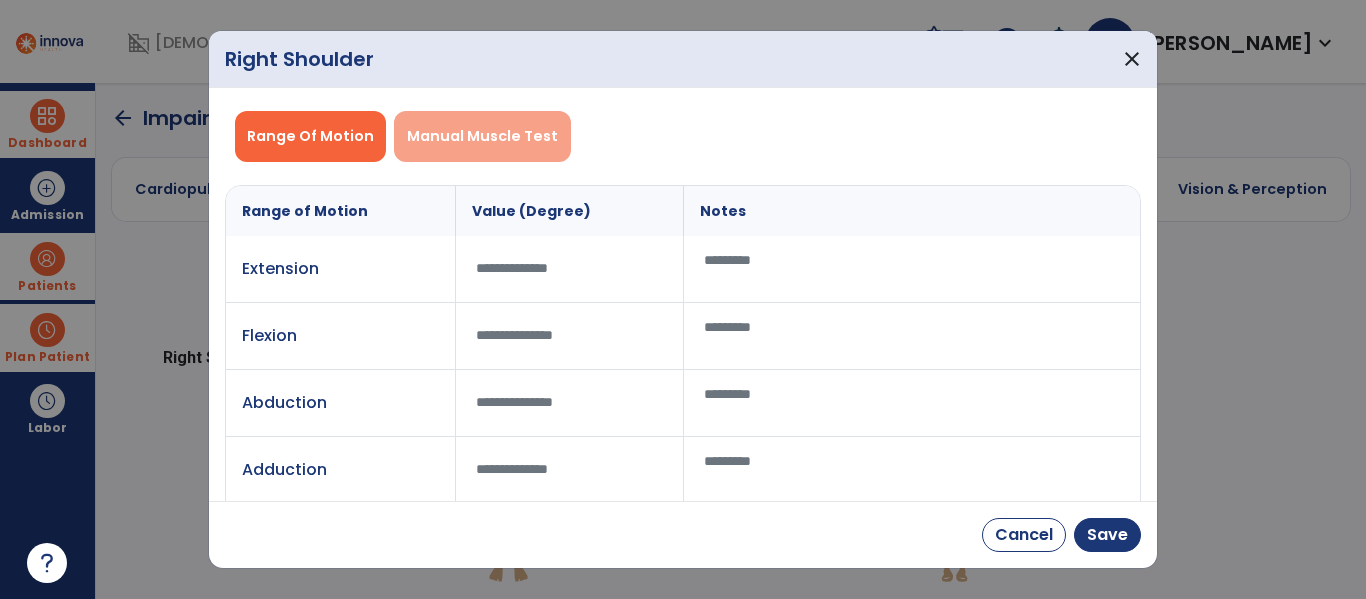 click on "Manual Muscle Test" at bounding box center (482, 136) 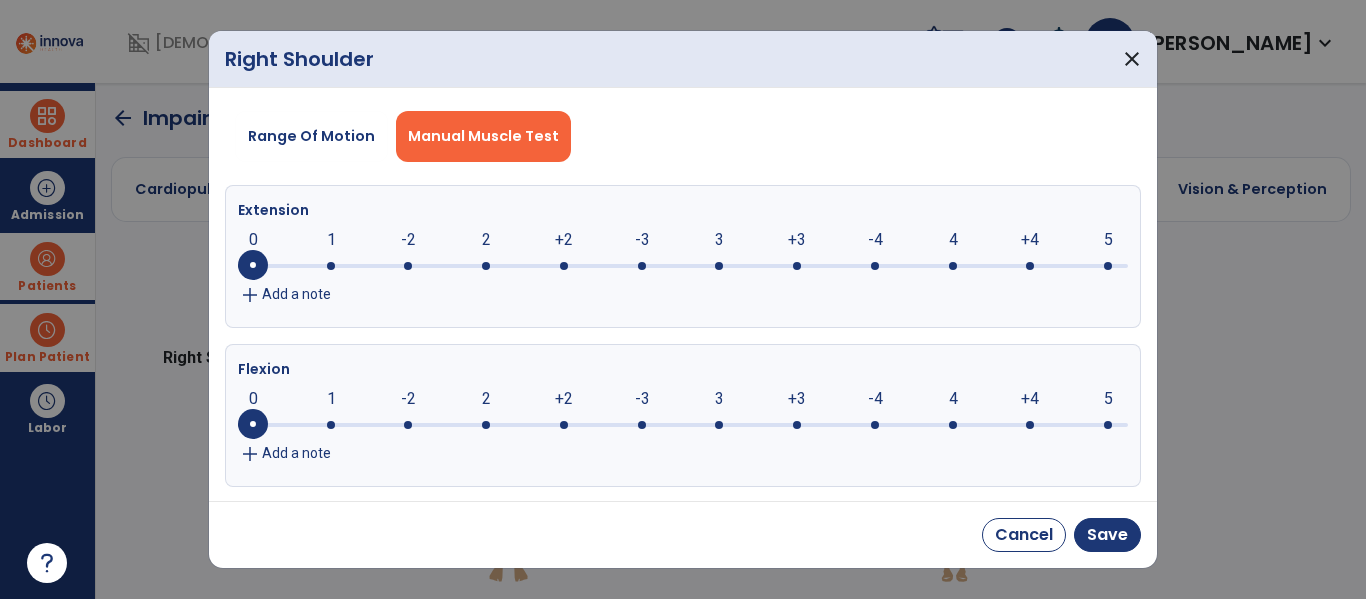 click 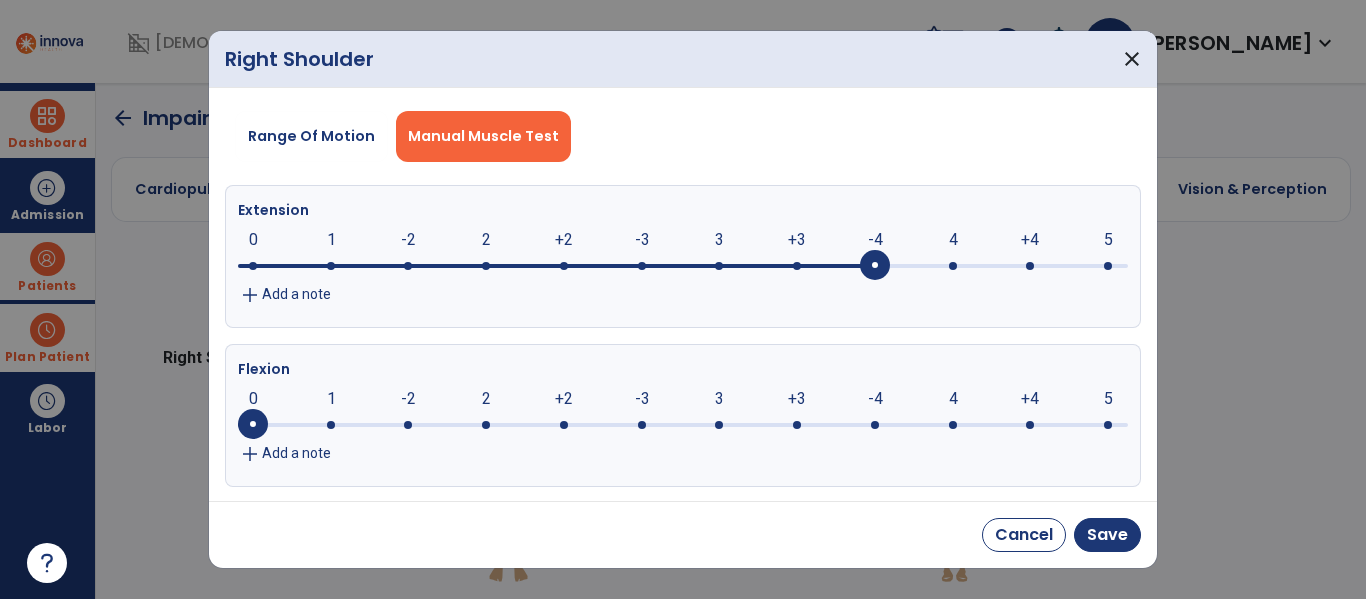 click on "-4" 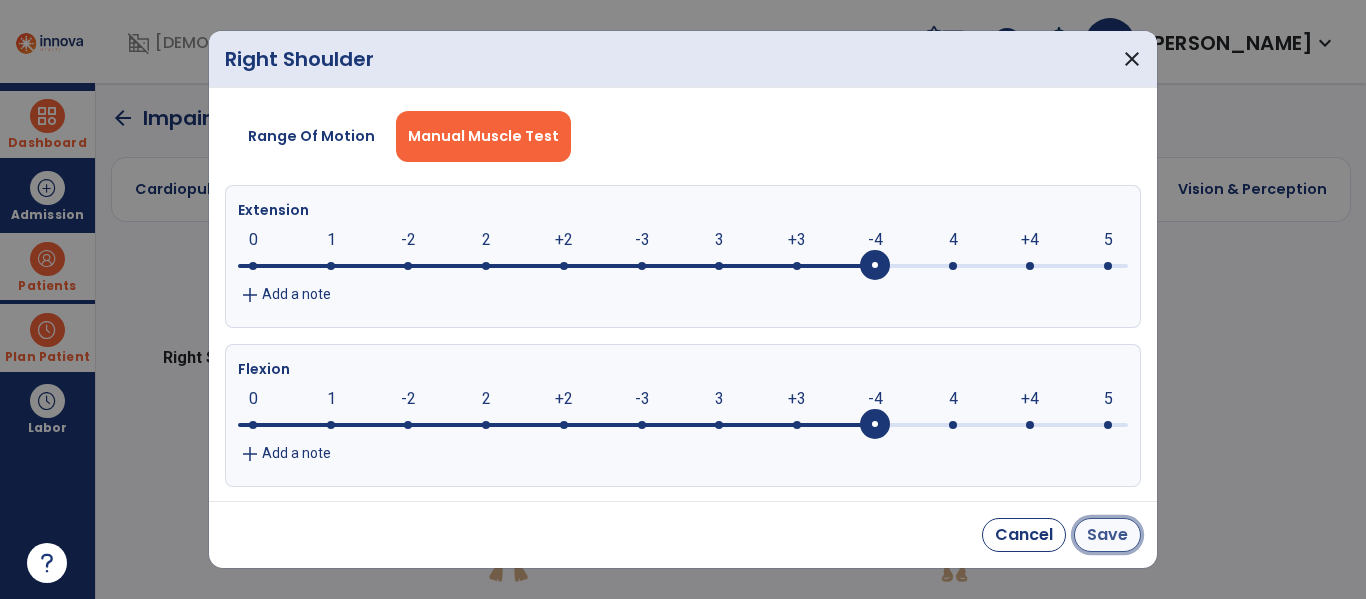 click on "Save" at bounding box center [1107, 535] 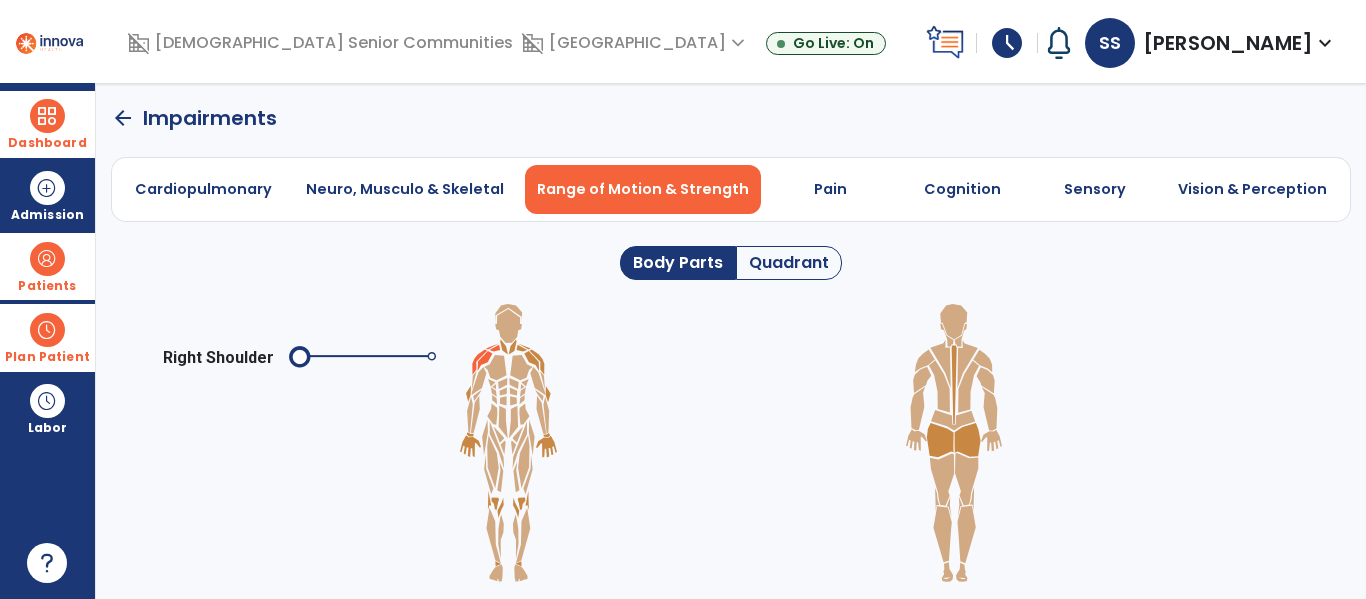 click 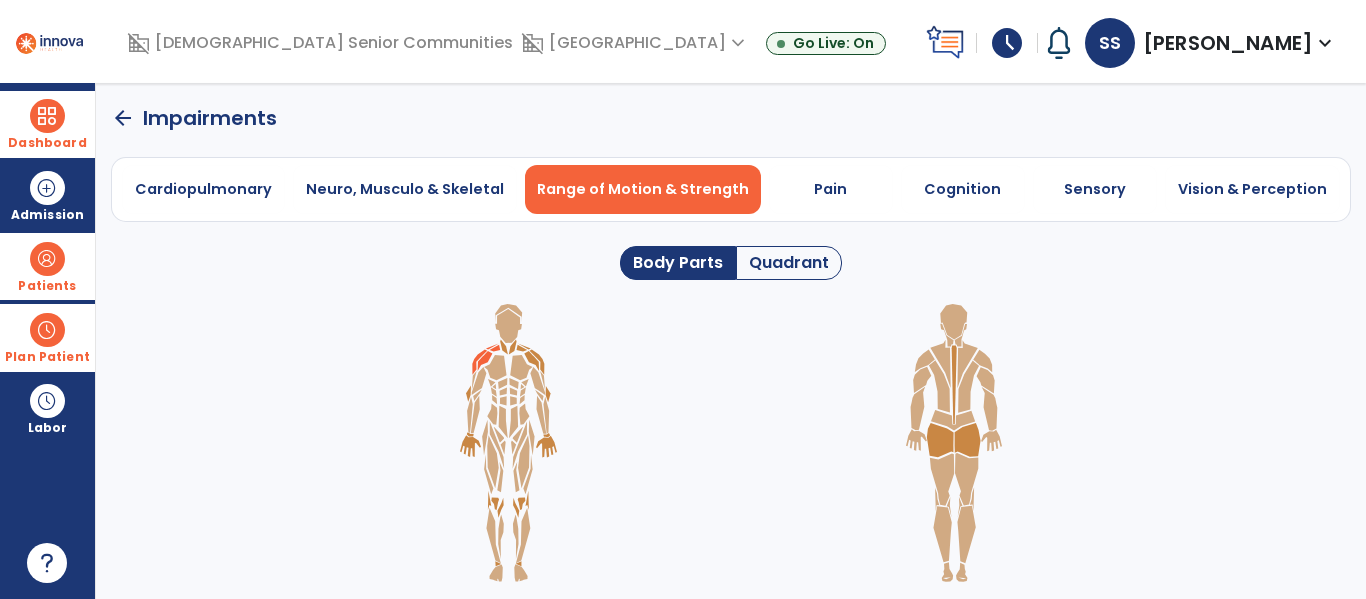 click 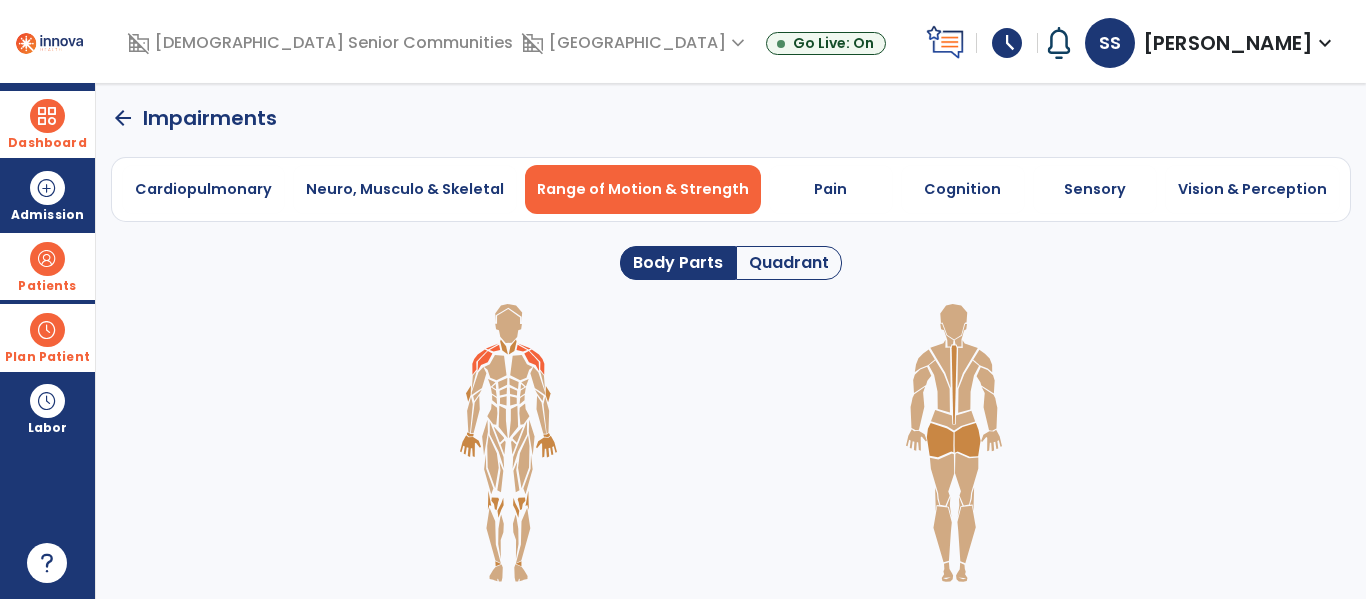 click 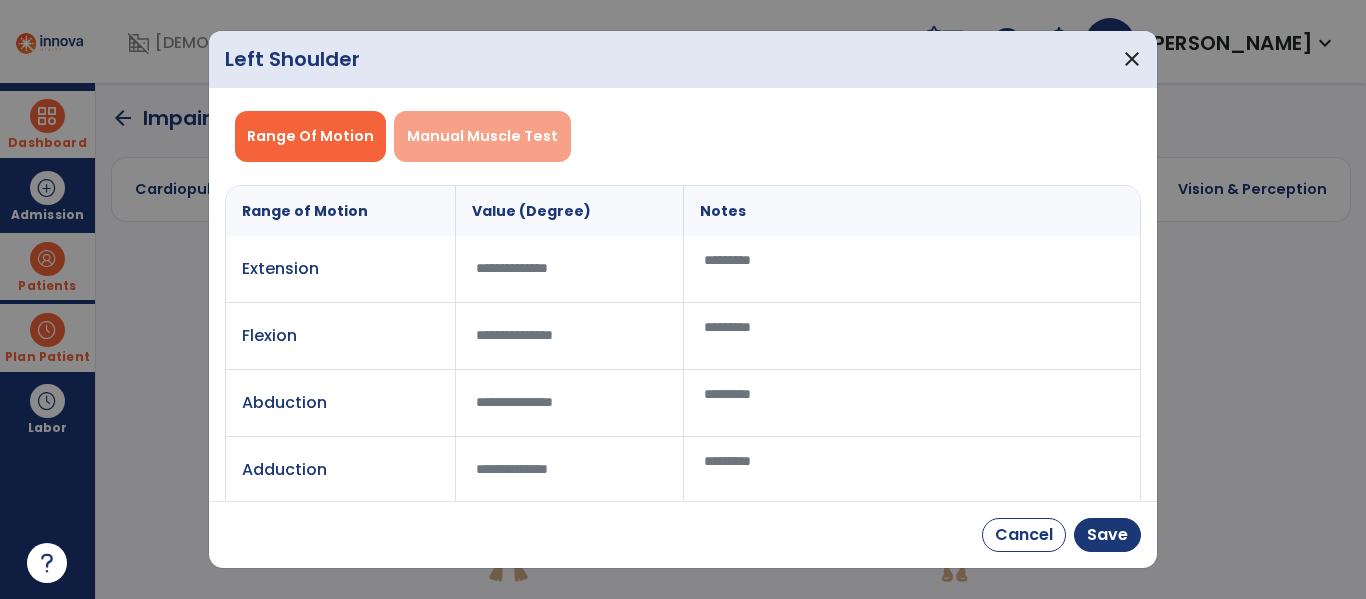 click on "Manual Muscle Test" at bounding box center (482, 136) 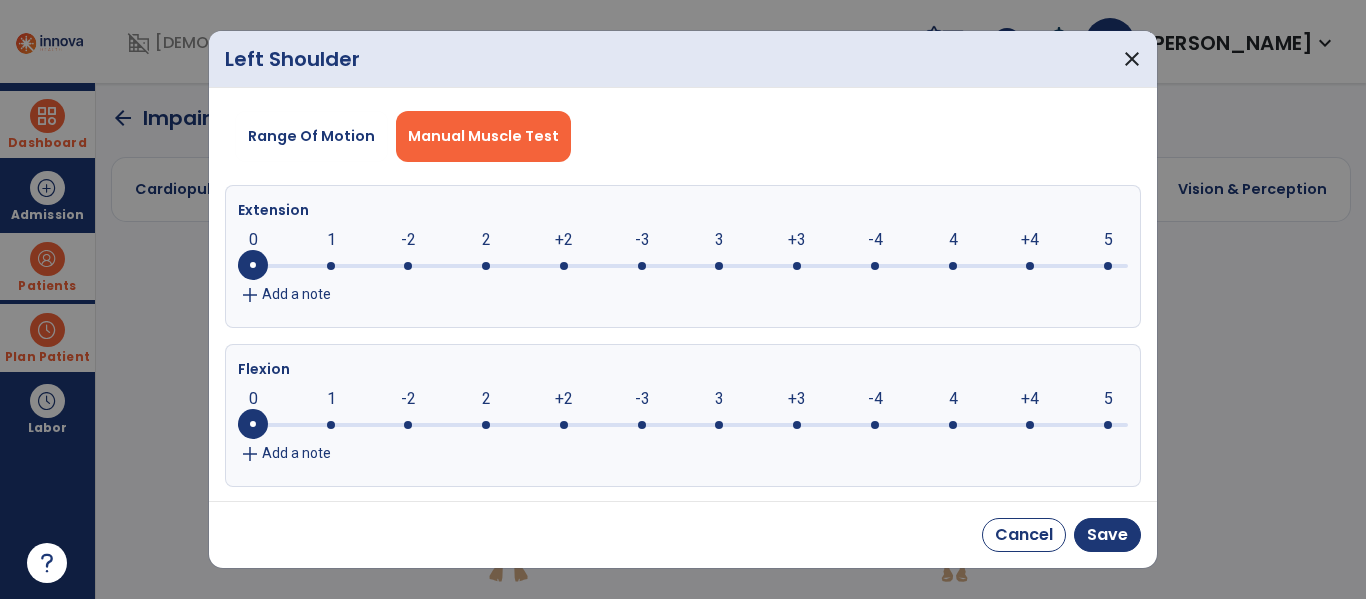 click 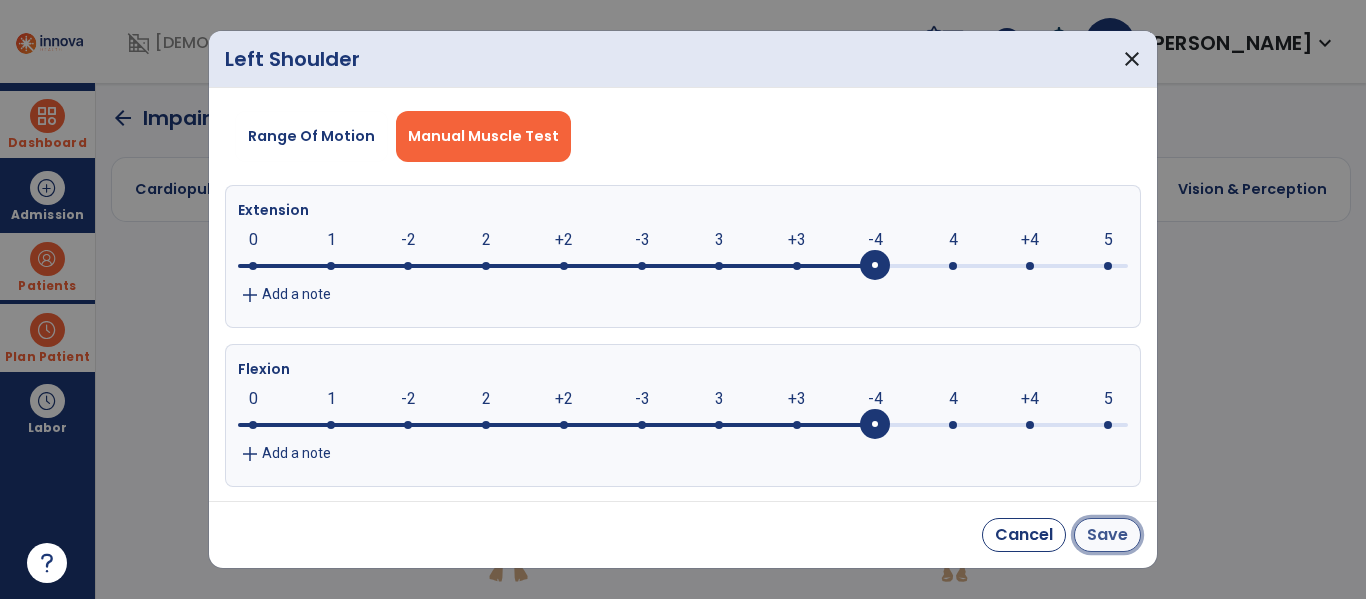 click on "Save" at bounding box center [1107, 535] 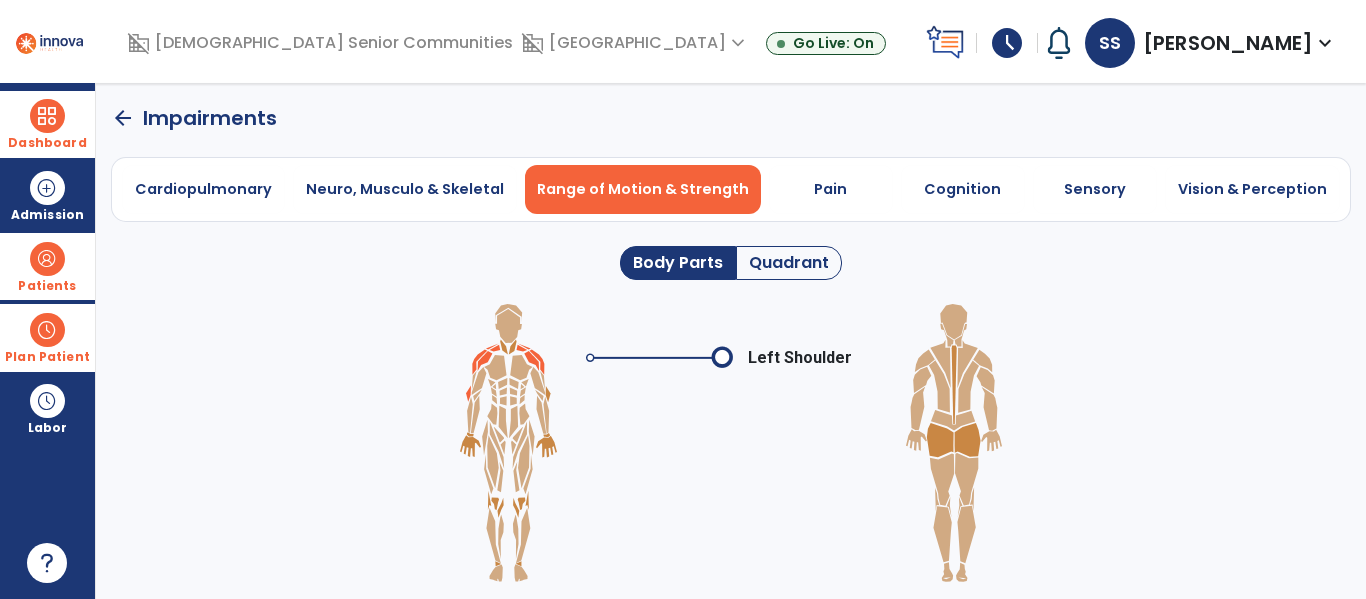 click 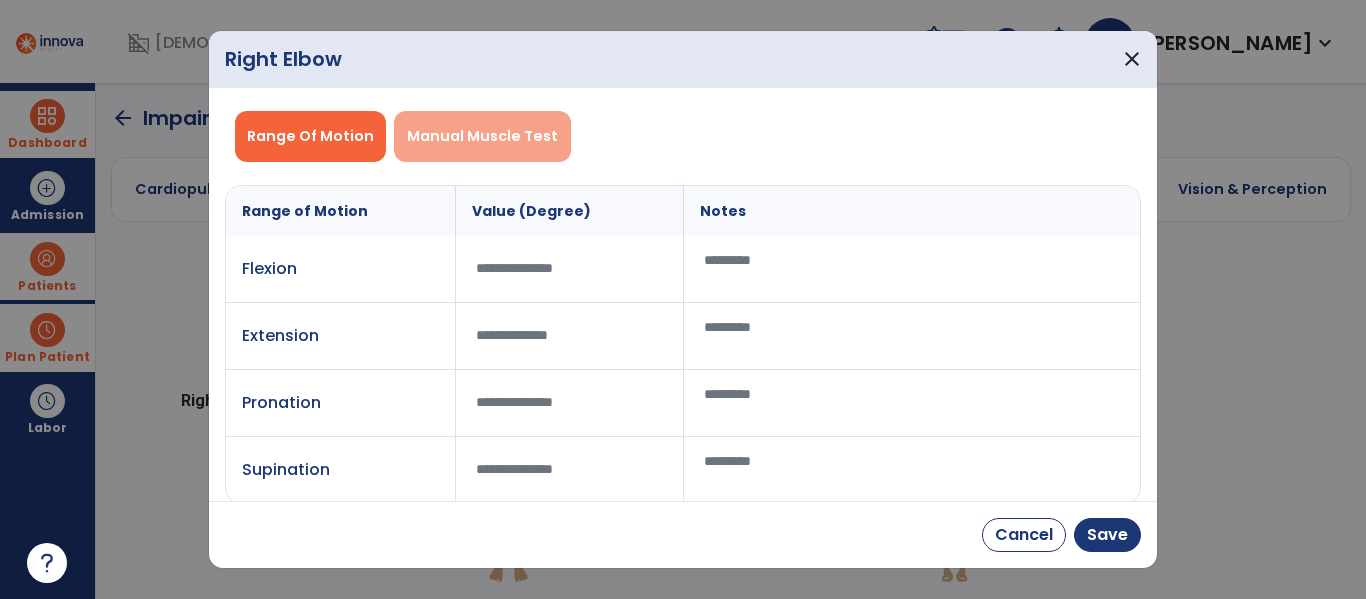 click on "Manual Muscle Test" at bounding box center (482, 136) 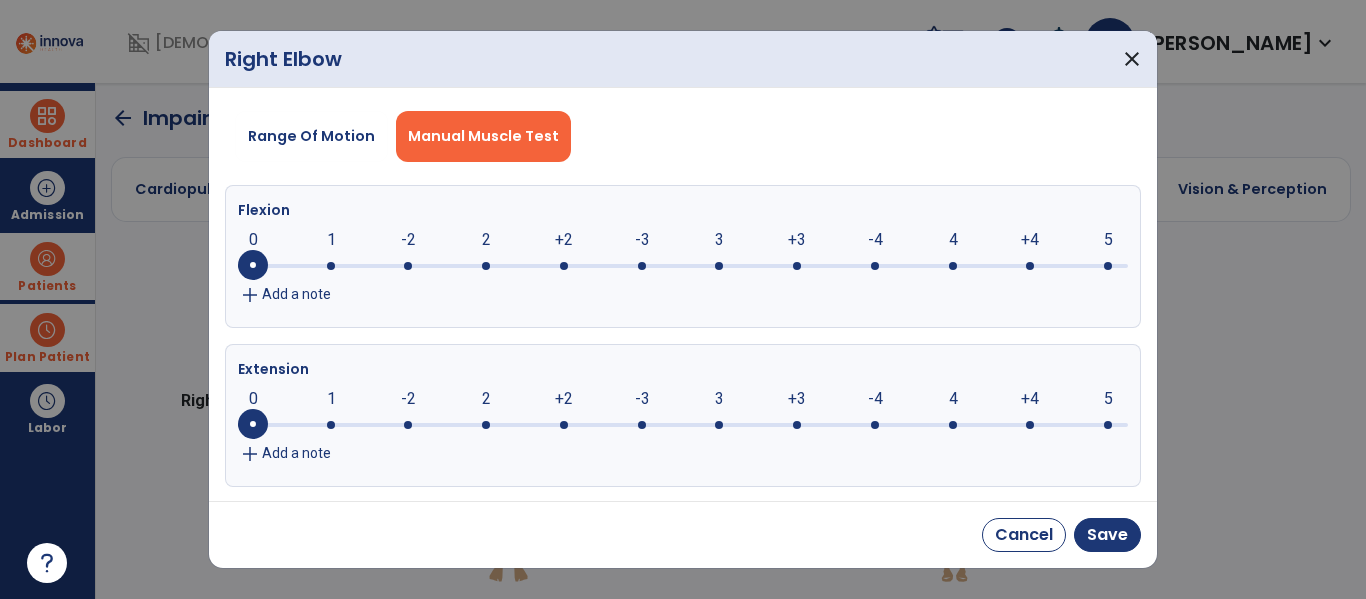 click on "add Add a note" 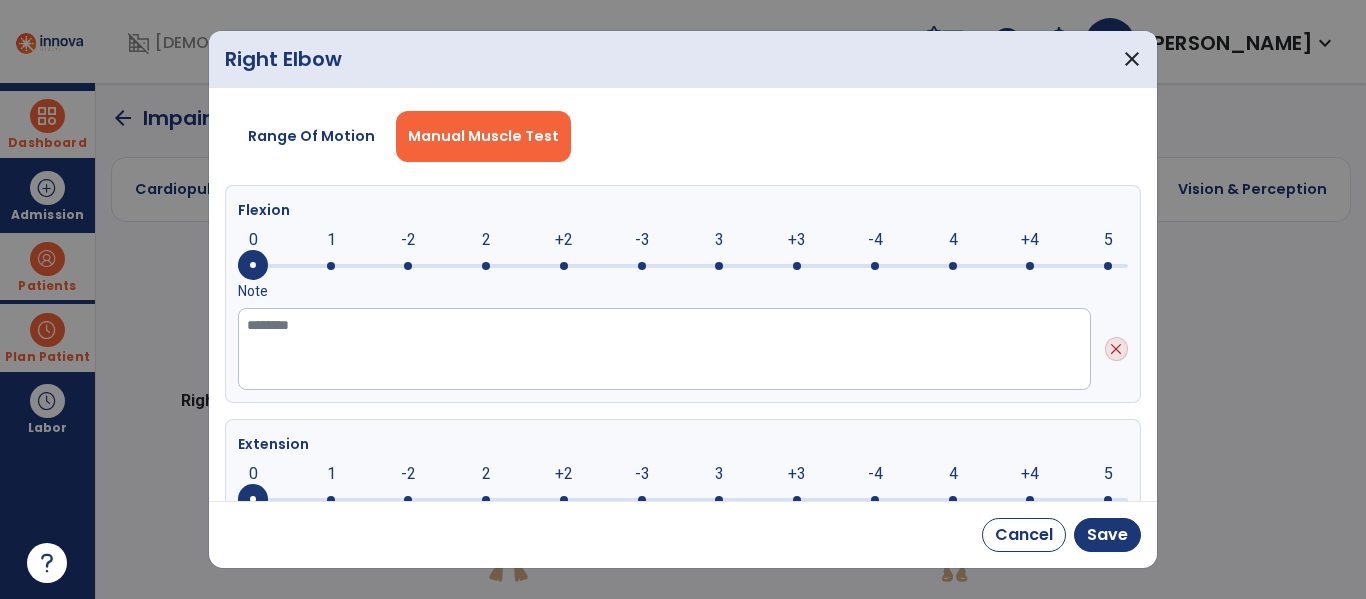 click 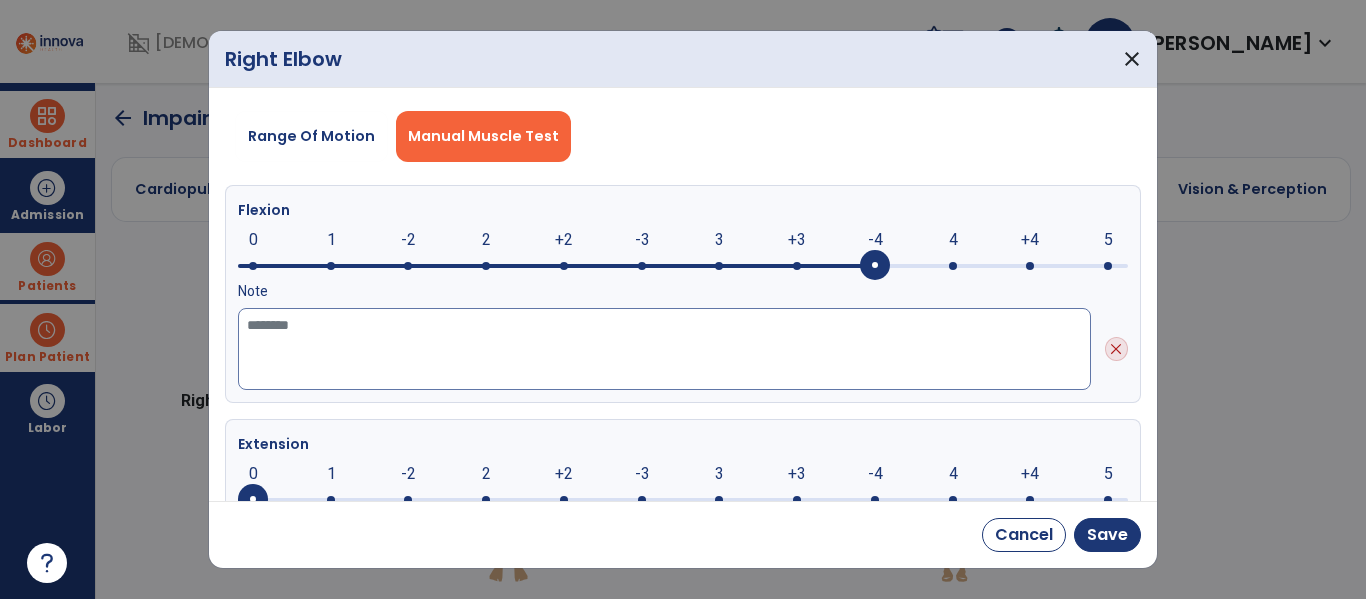 click 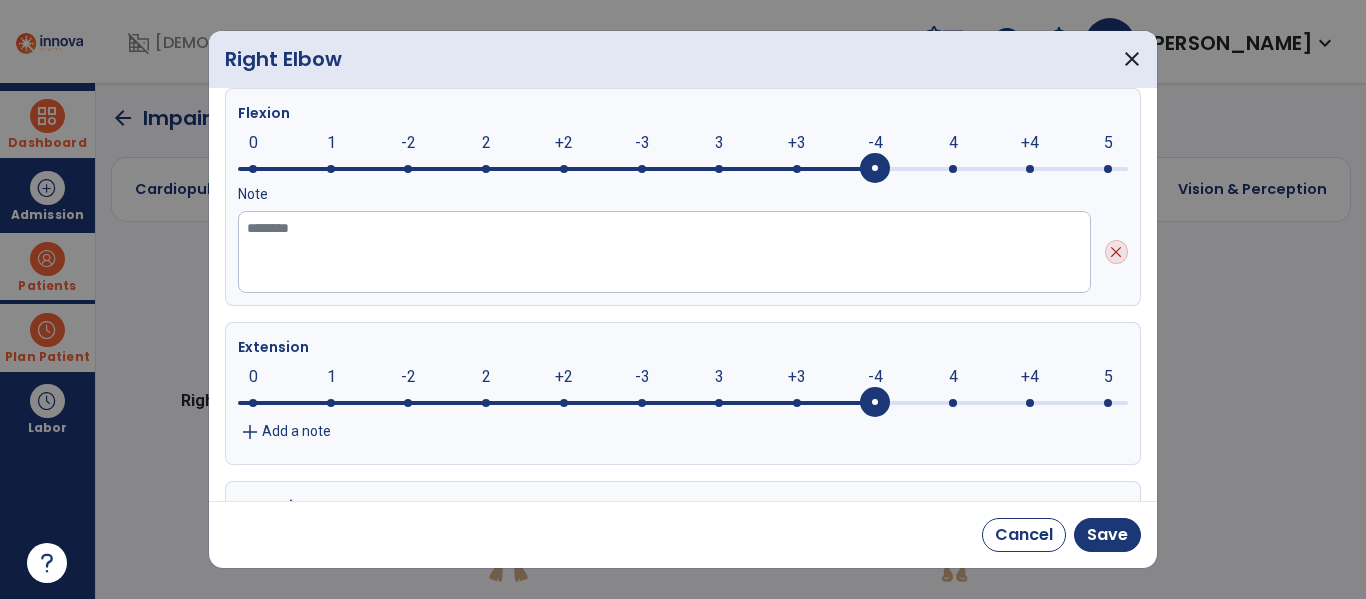 scroll, scrollTop: 98, scrollLeft: 0, axis: vertical 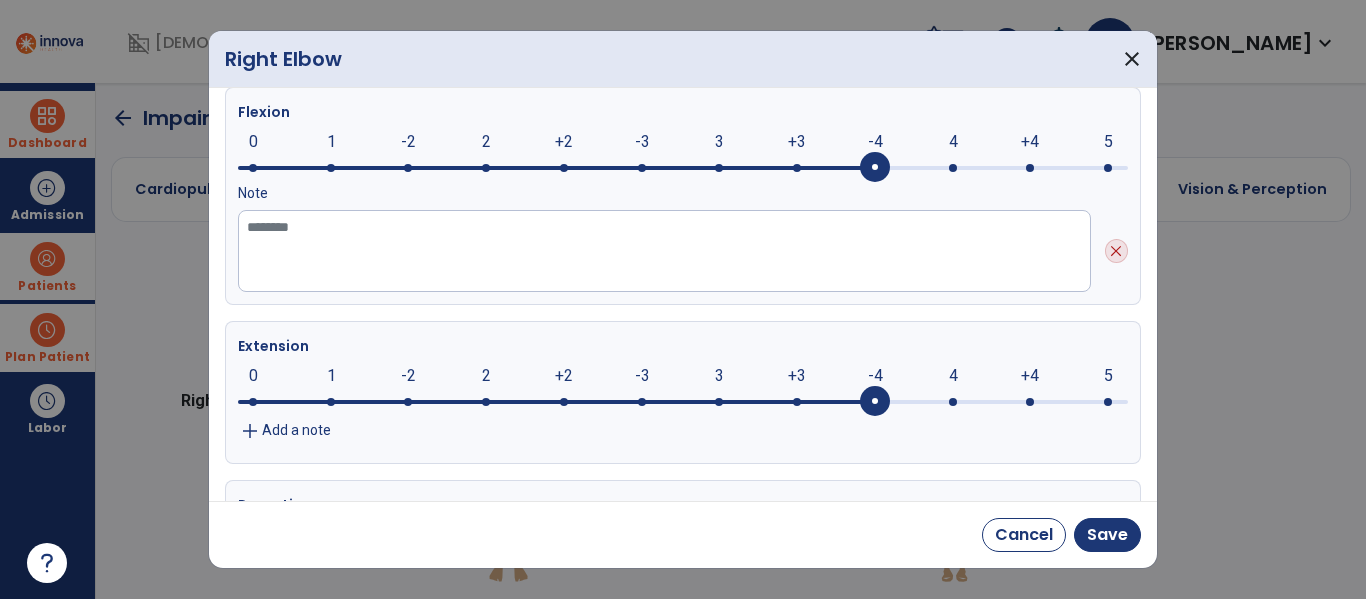 click 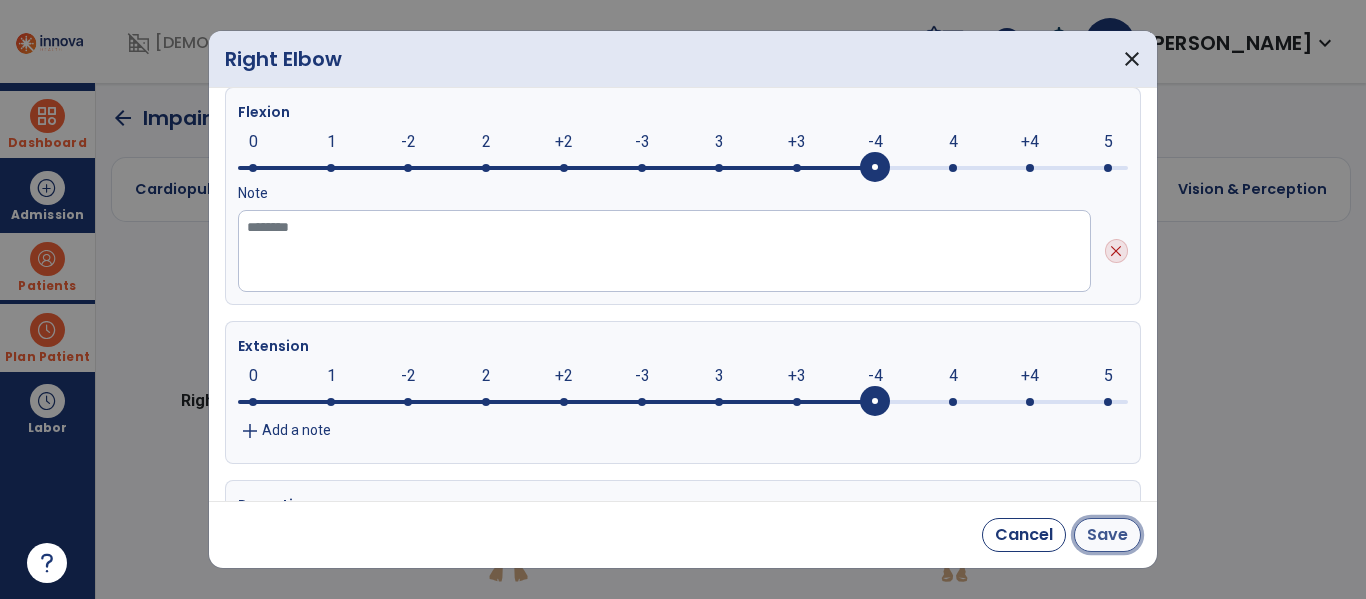 click on "Save" at bounding box center [1107, 535] 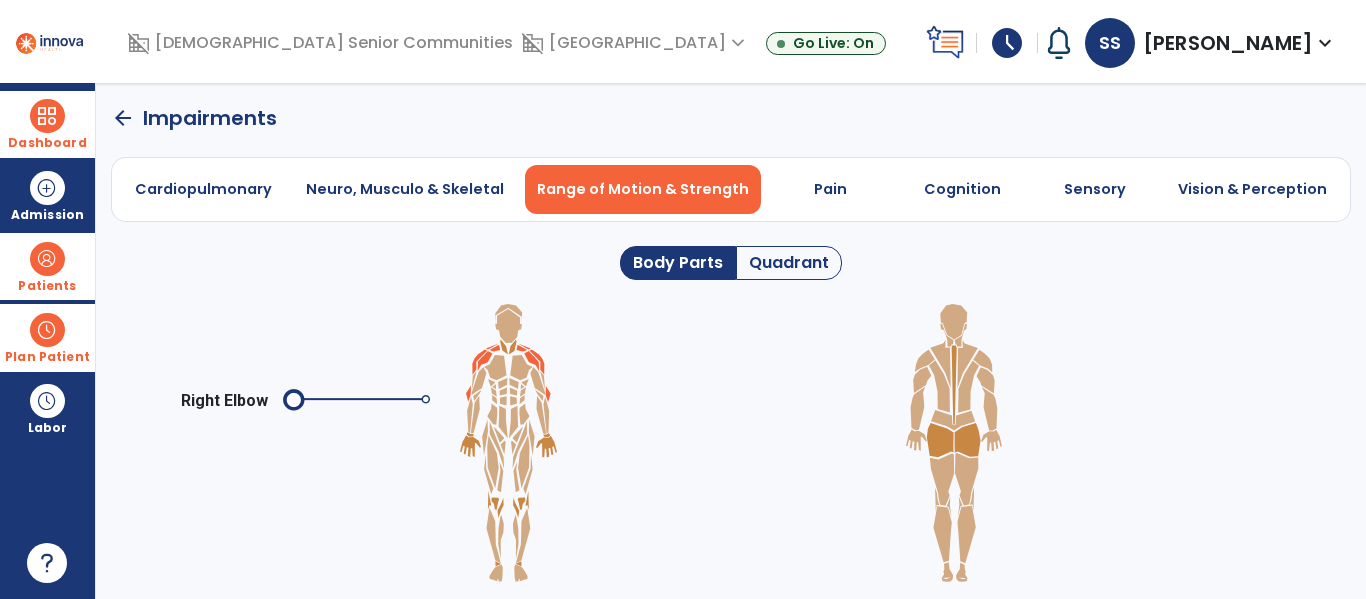 click 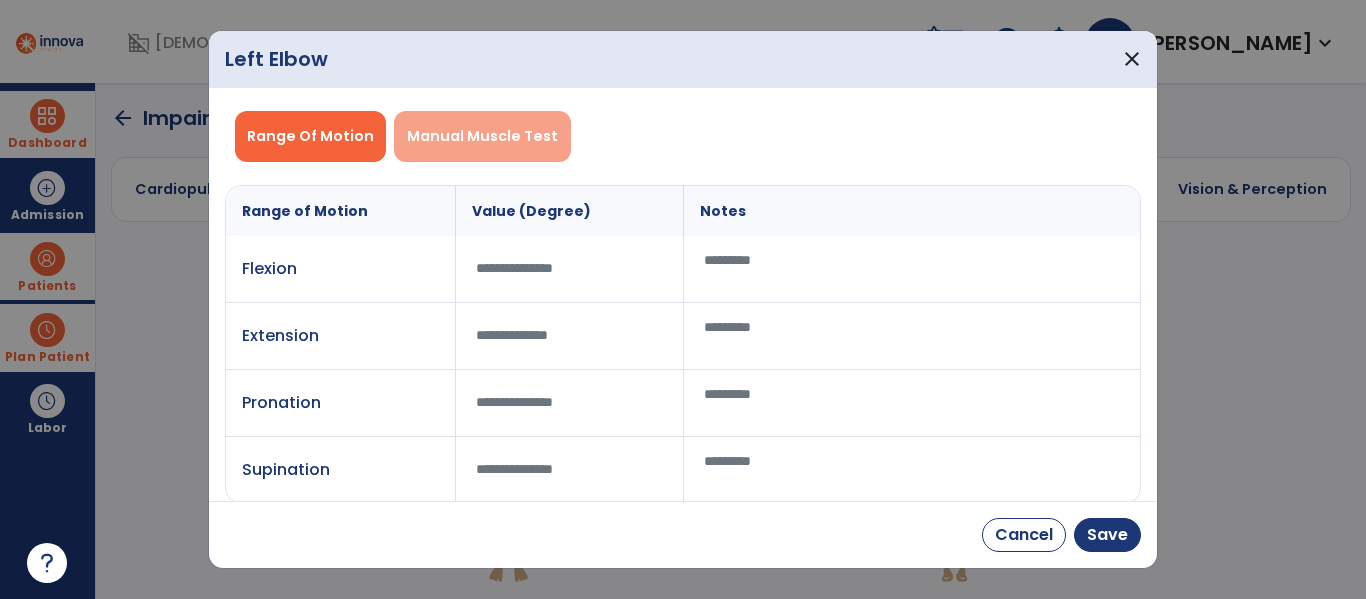 click on "Manual Muscle Test" at bounding box center (482, 136) 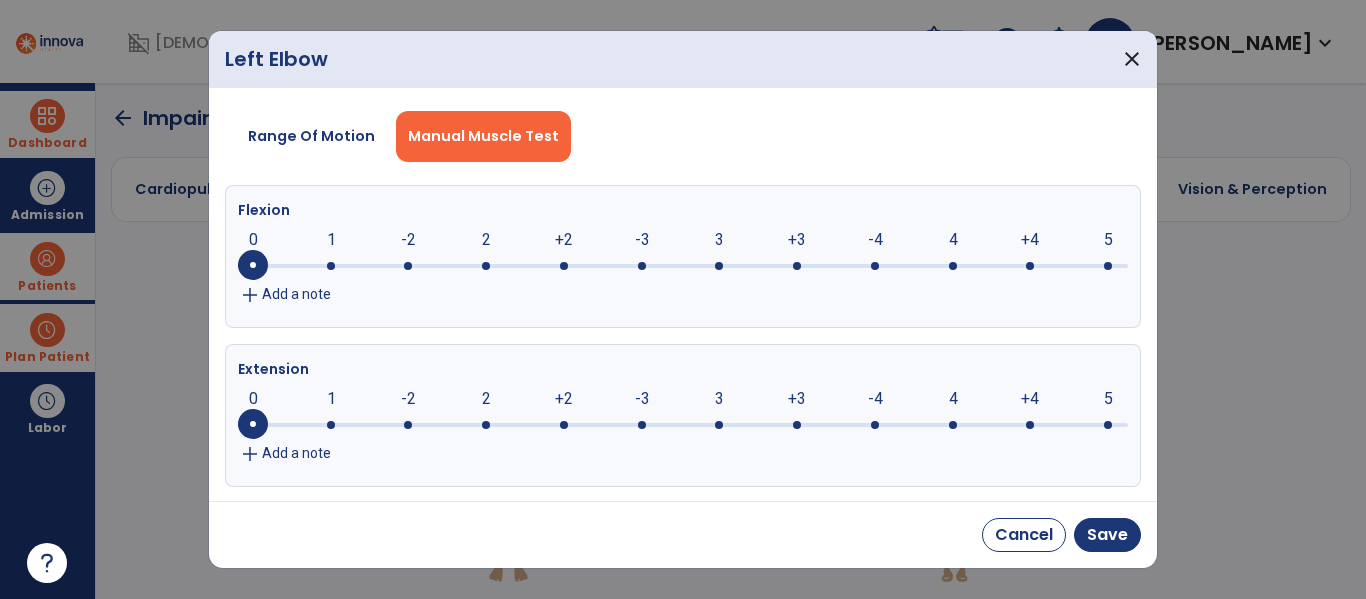 click 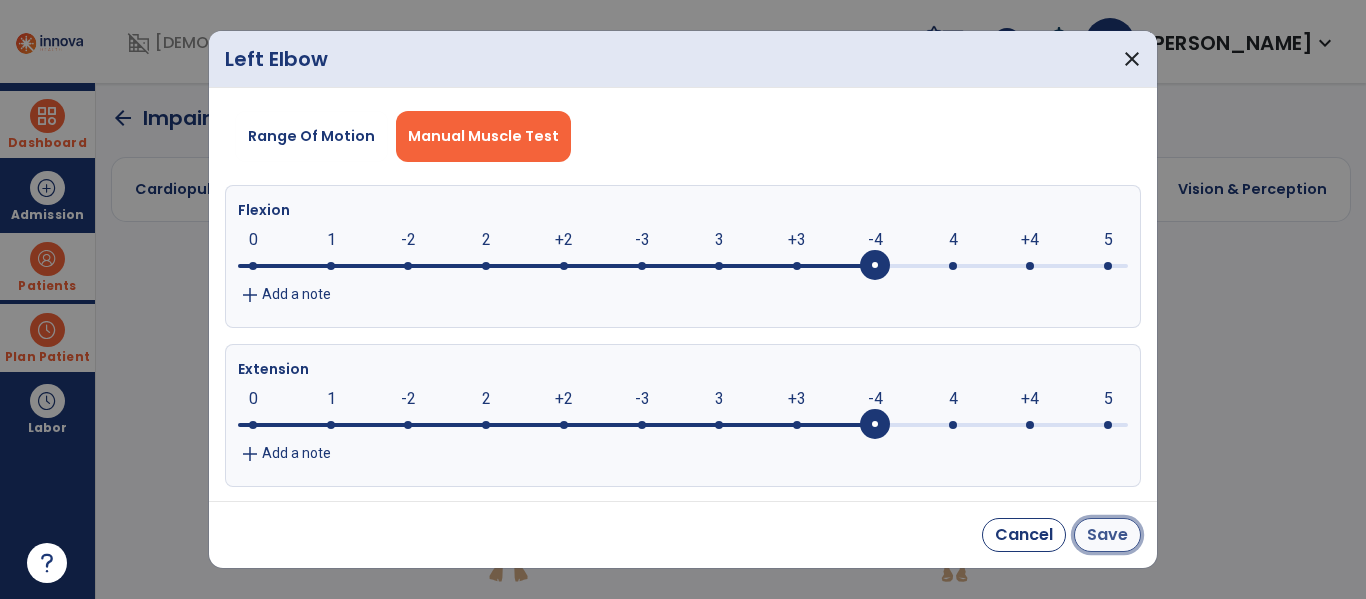 click on "Save" at bounding box center (1107, 535) 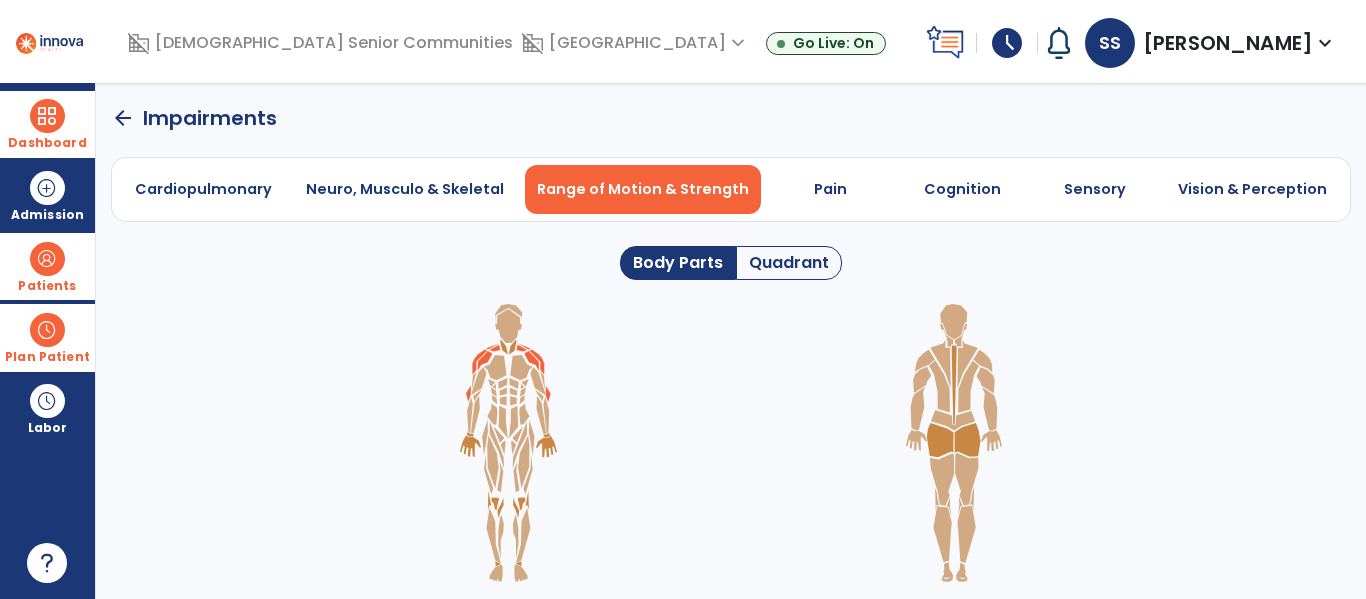click on "arrow_back" 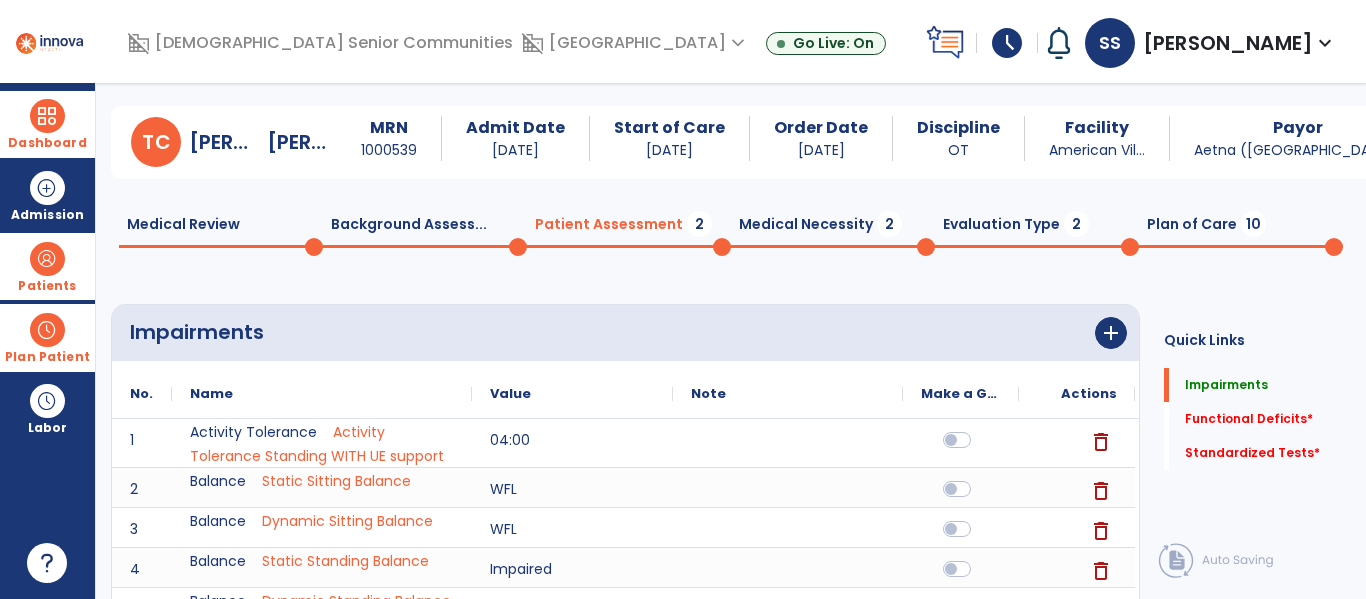scroll, scrollTop: 0, scrollLeft: 0, axis: both 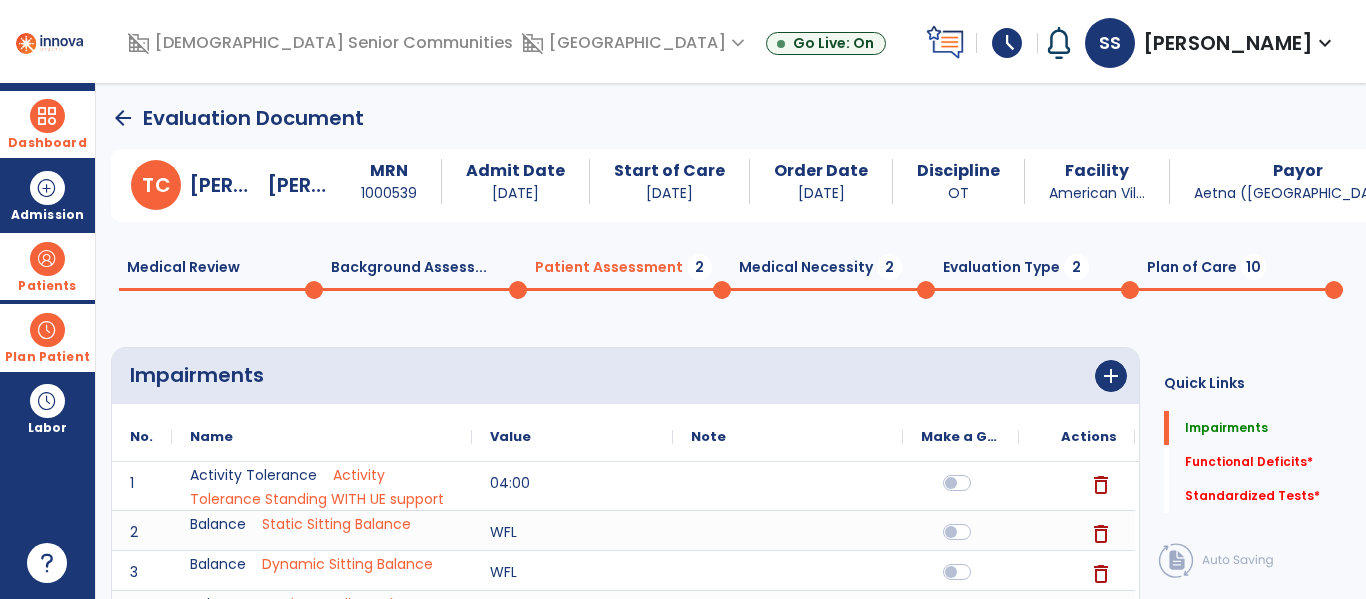 click on "Medical Review  0  Background Assess...  0  Patient Assessment  2  Medical Necessity  2  Evaluation Type  2  Plan of Care  10" 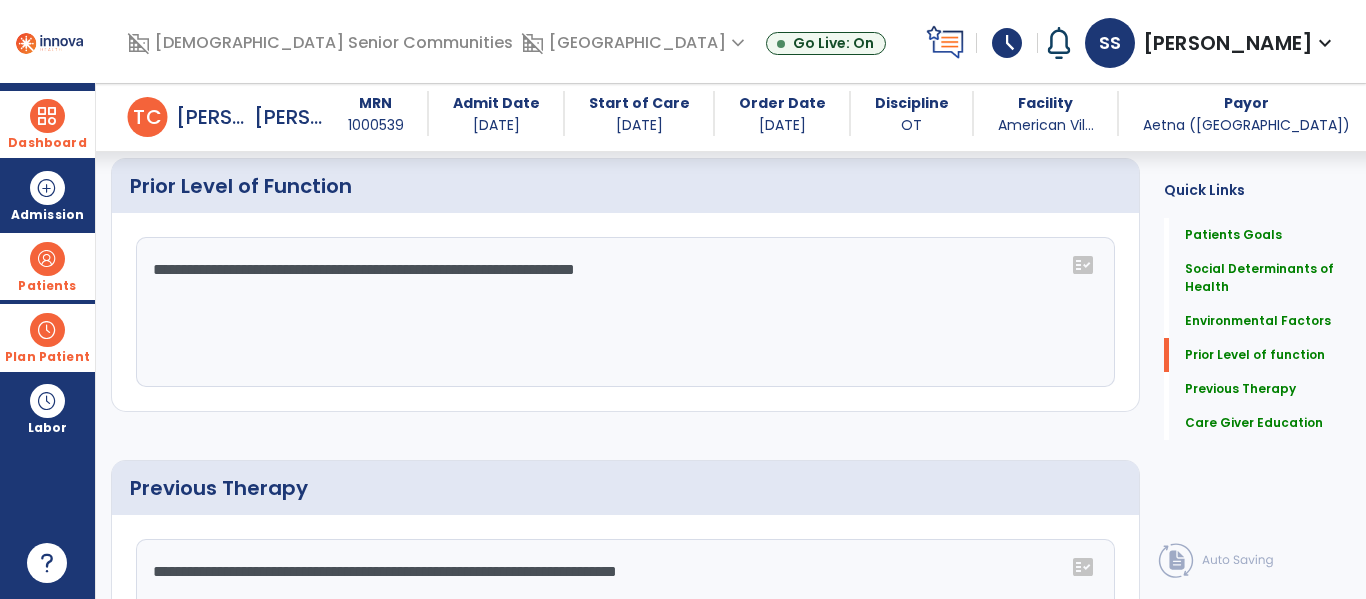 scroll, scrollTop: 957, scrollLeft: 0, axis: vertical 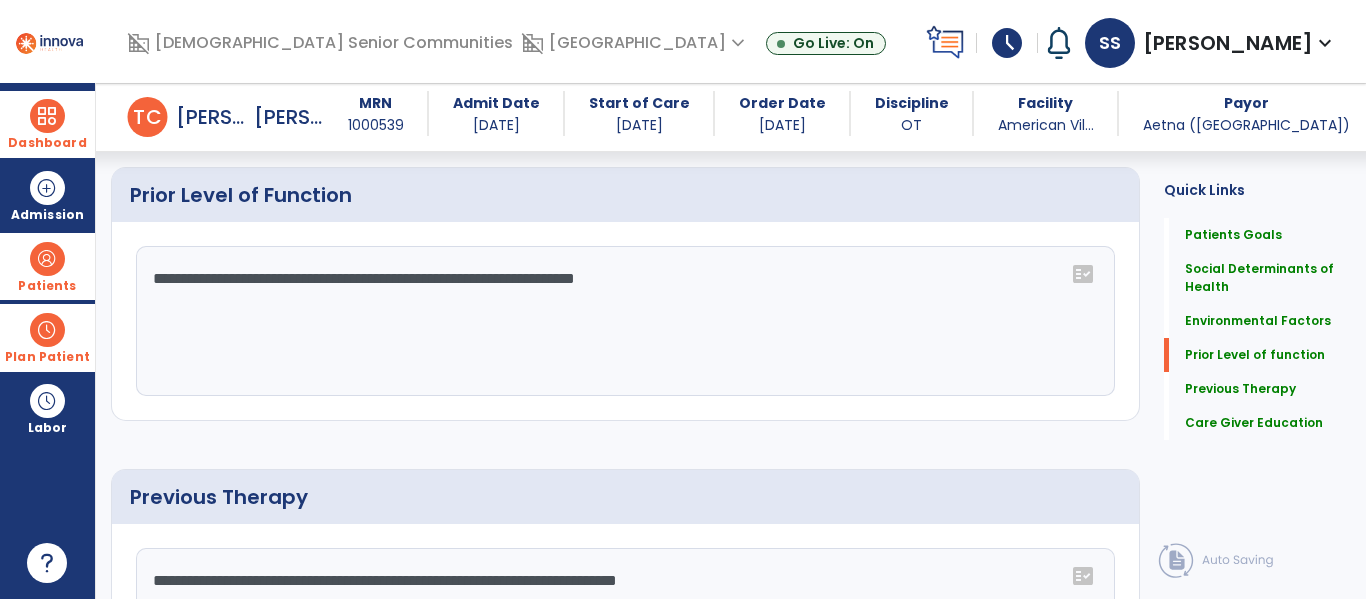 click on "**********" 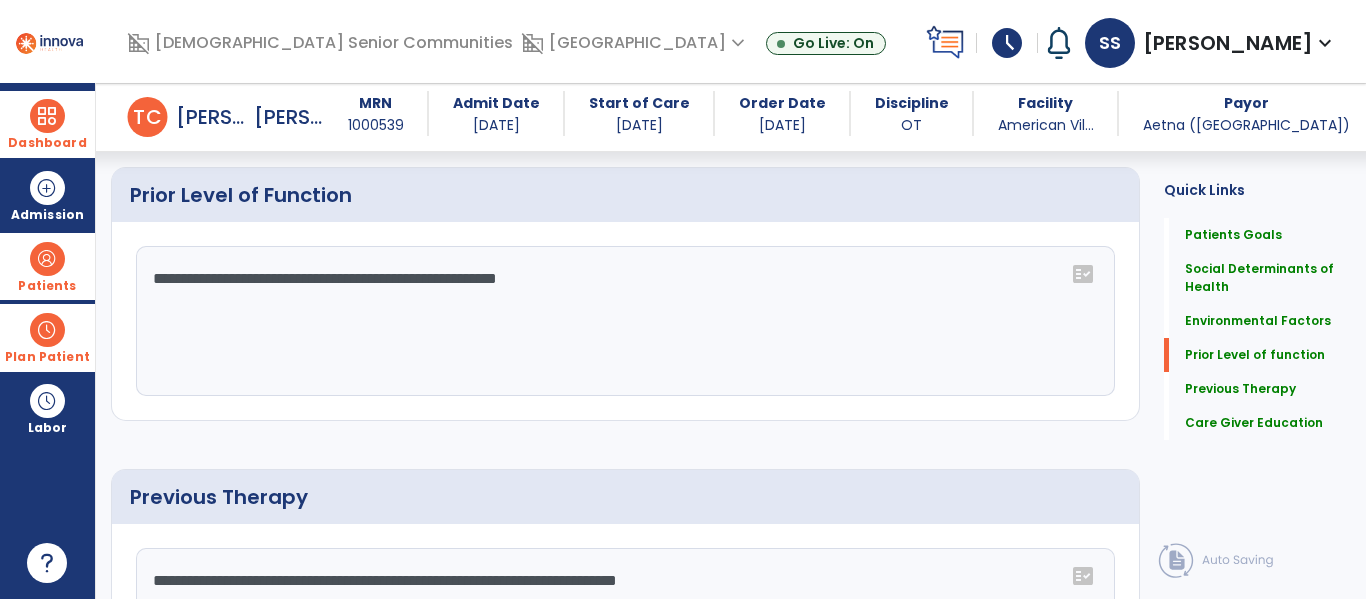 scroll, scrollTop: 997, scrollLeft: 0, axis: vertical 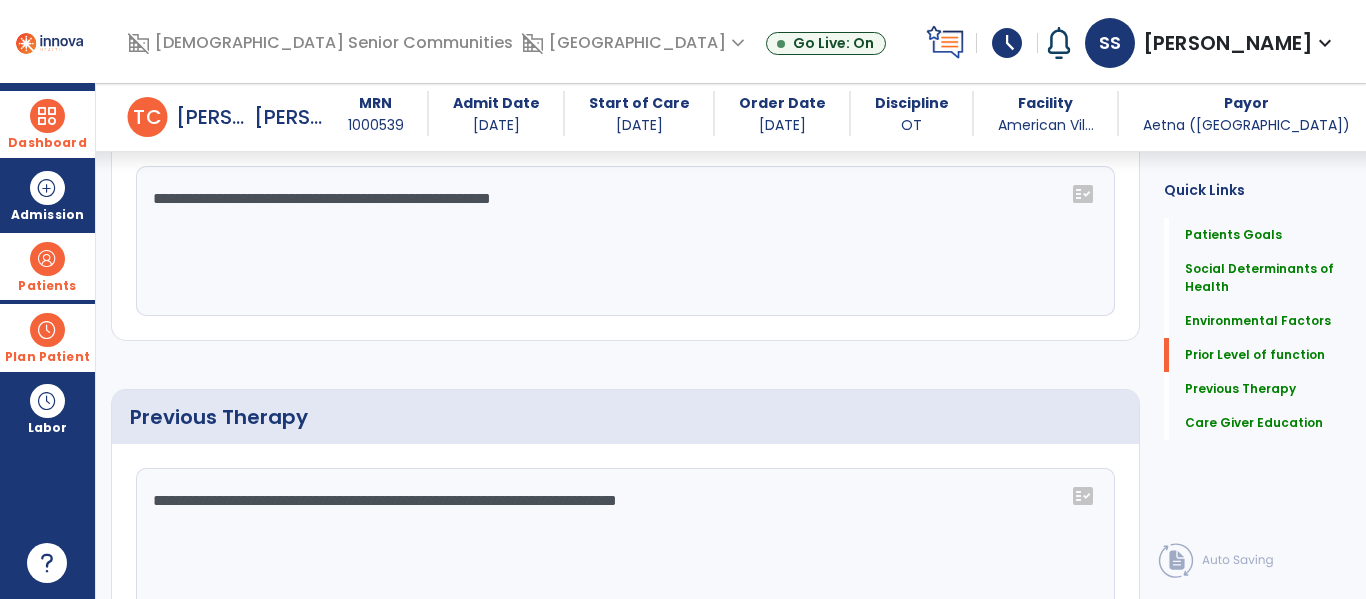 click on "**********" 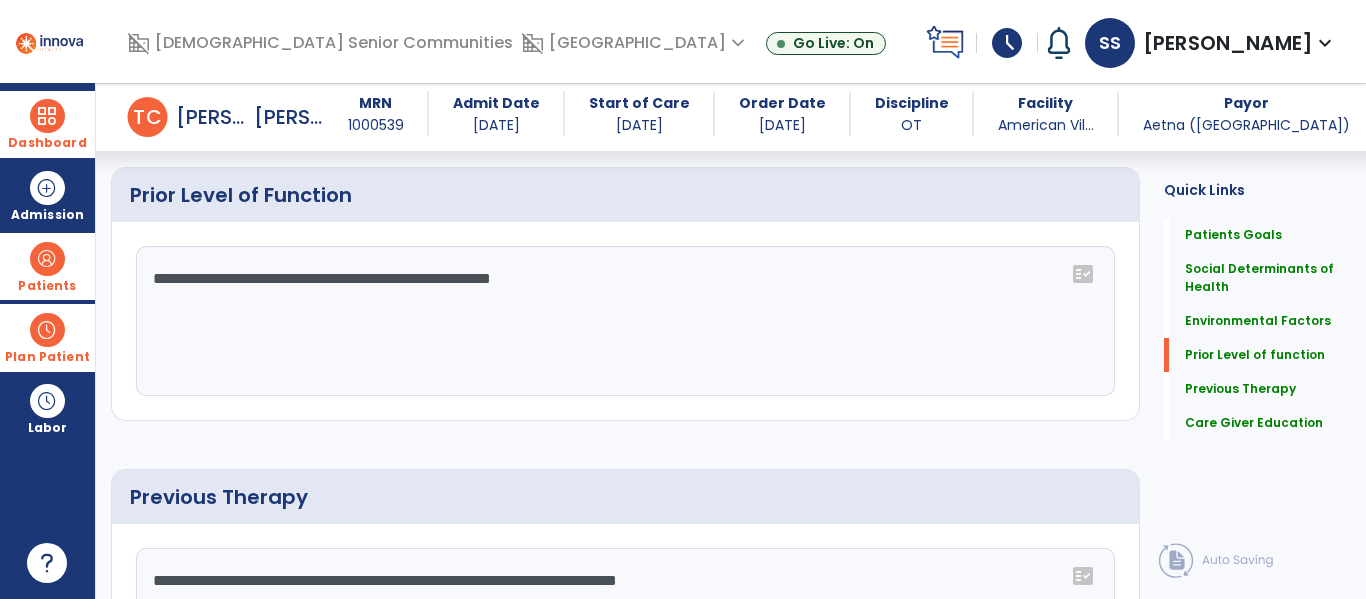 scroll, scrollTop: 997, scrollLeft: 0, axis: vertical 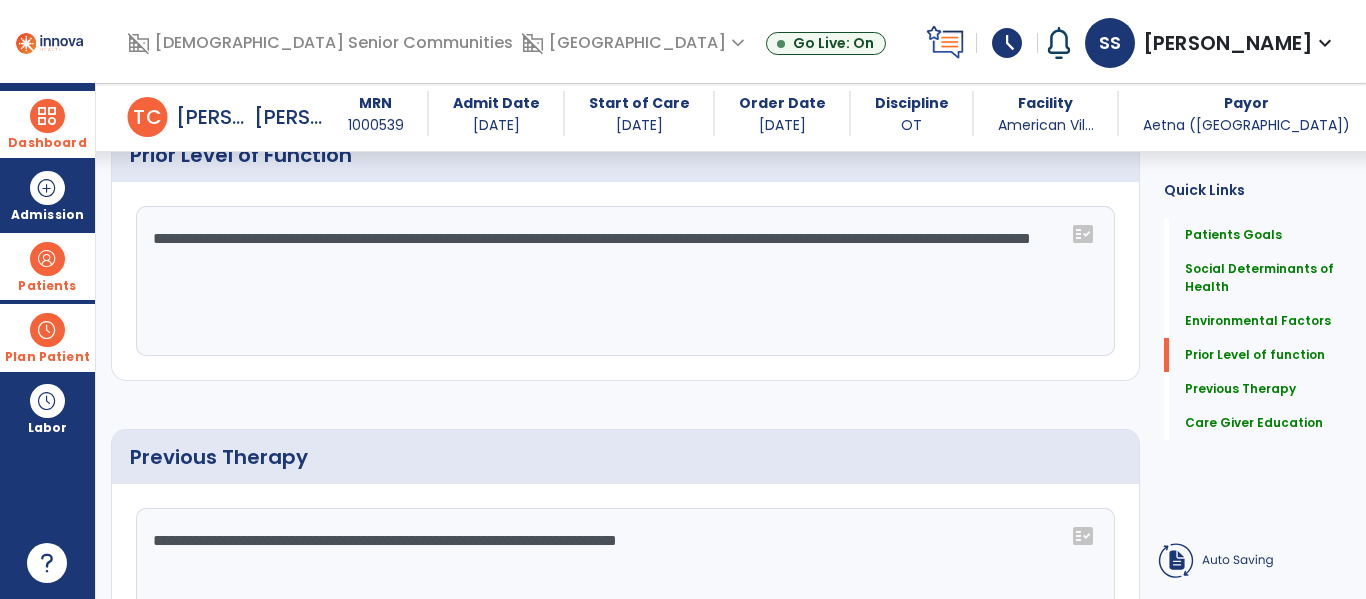type on "**********" 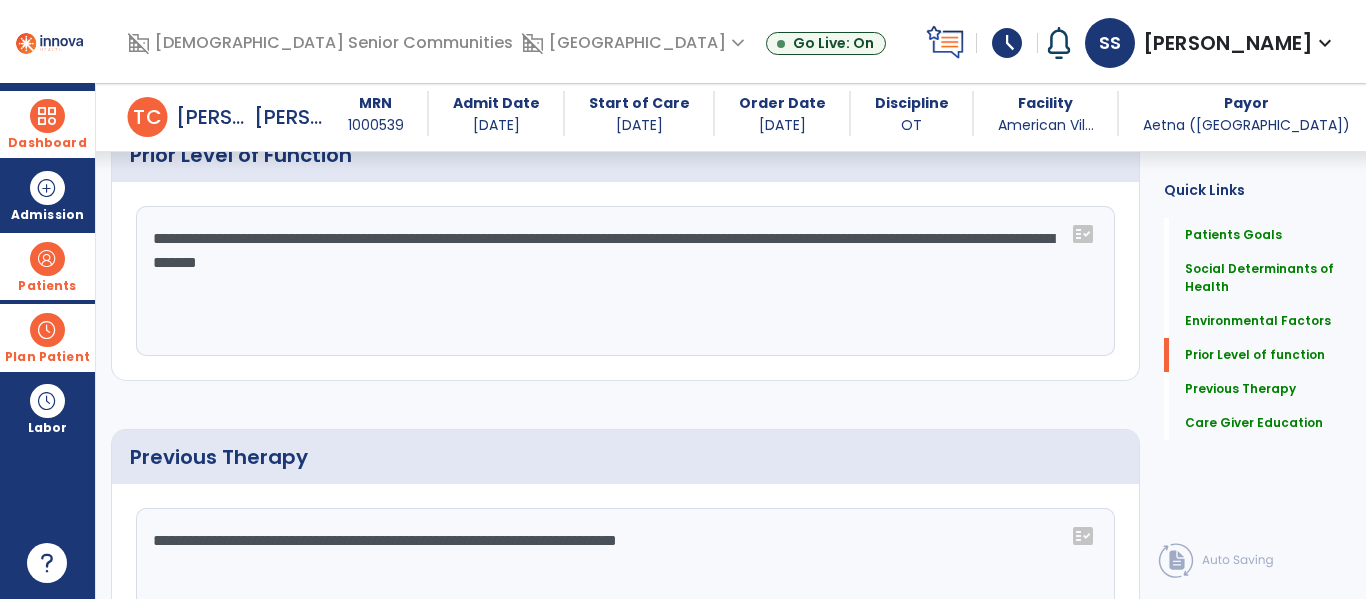 scroll, scrollTop: 0, scrollLeft: 0, axis: both 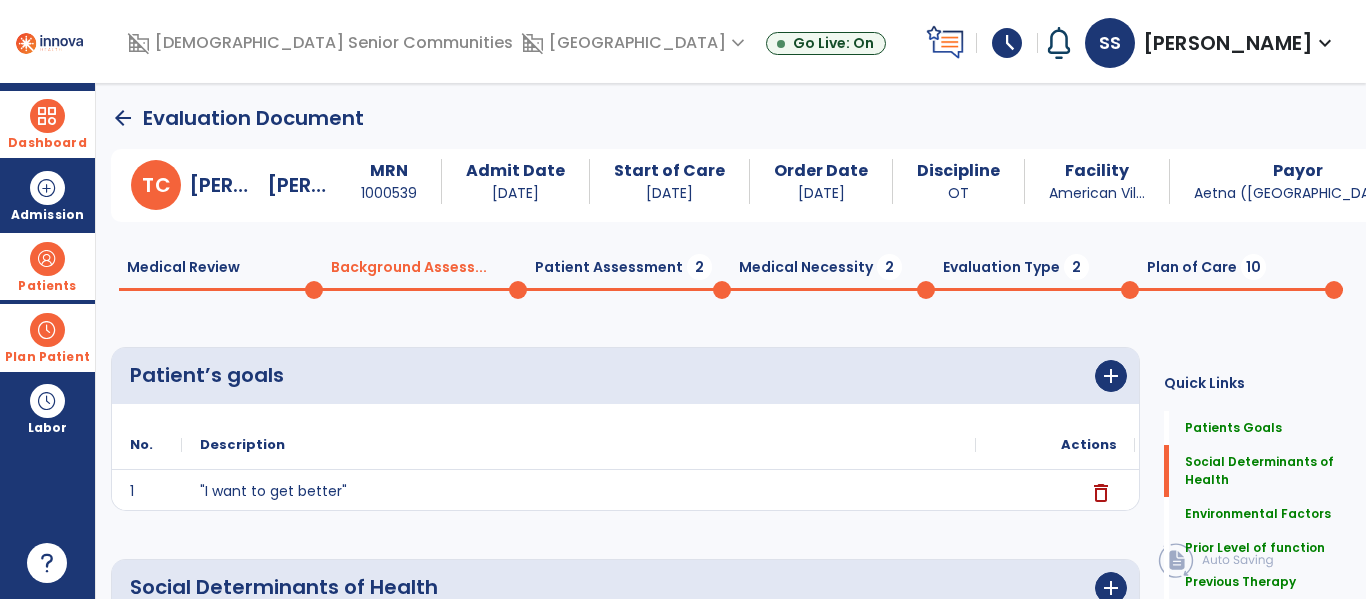 click on "Patient Assessment  2" 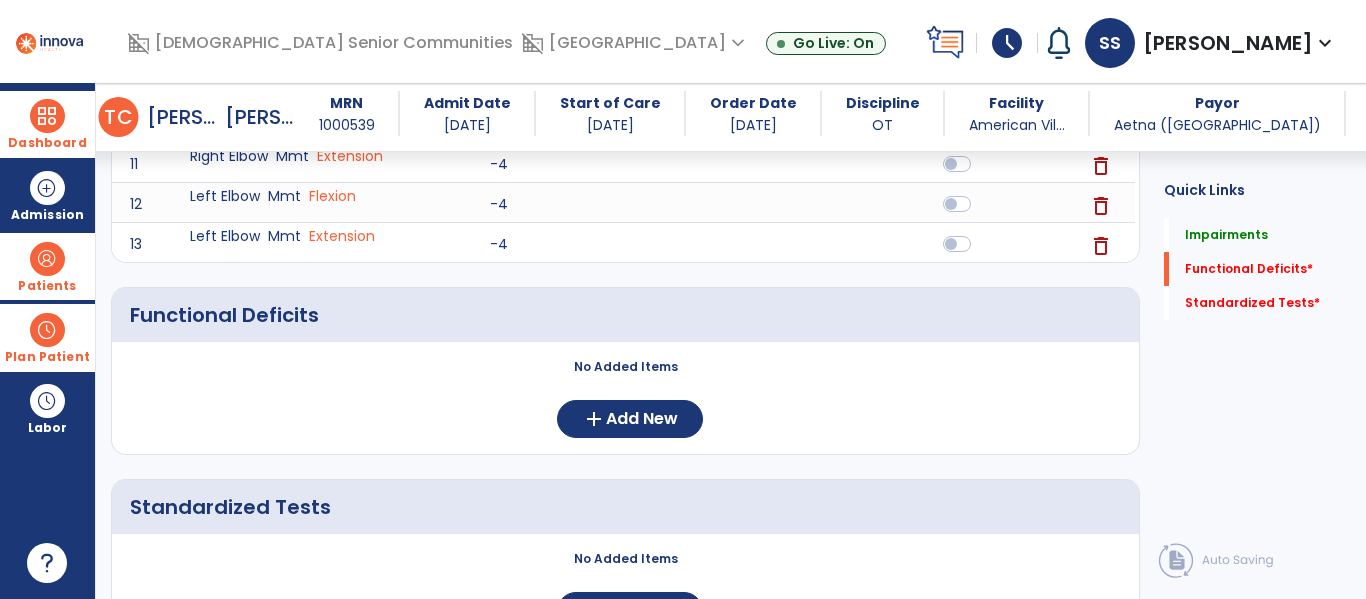 scroll, scrollTop: 827, scrollLeft: 0, axis: vertical 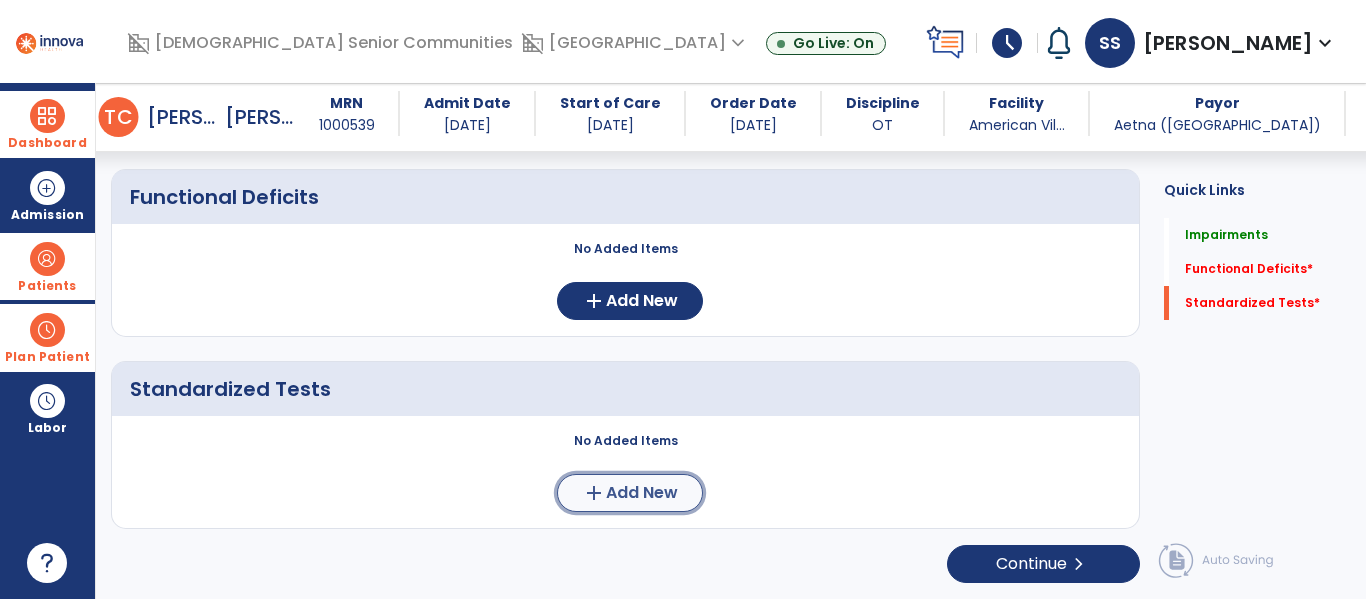 click on "Add New" 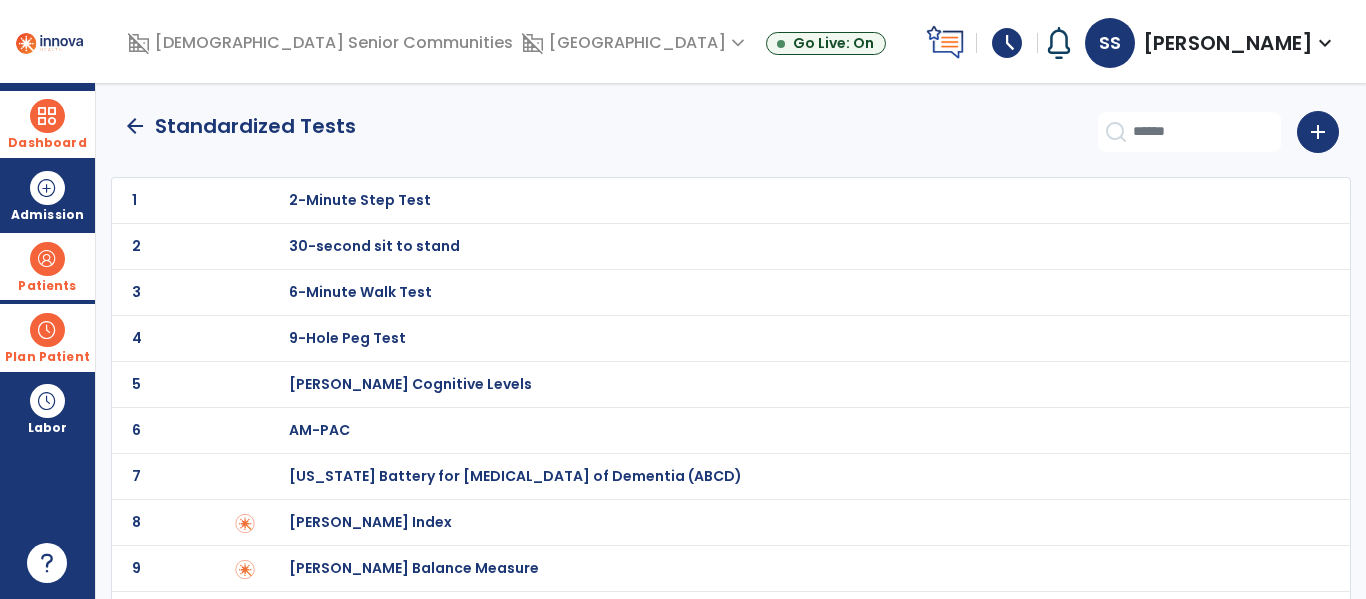 scroll, scrollTop: 168, scrollLeft: 0, axis: vertical 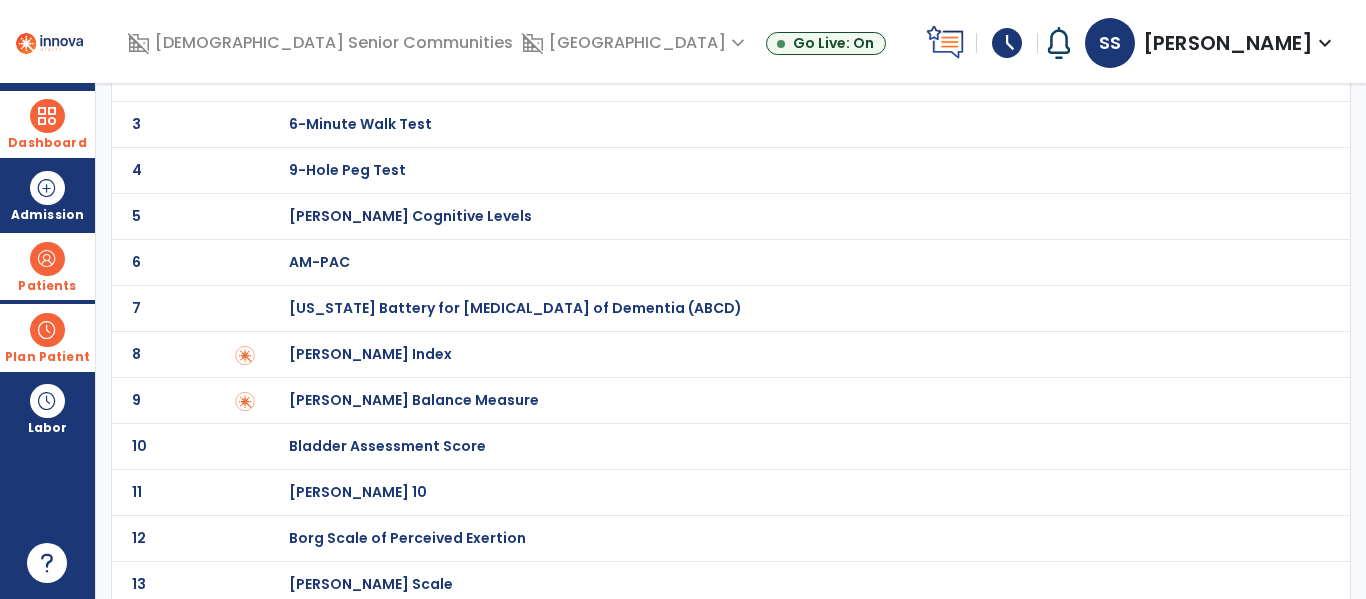 click on "[PERSON_NAME] Index" at bounding box center (789, 32) 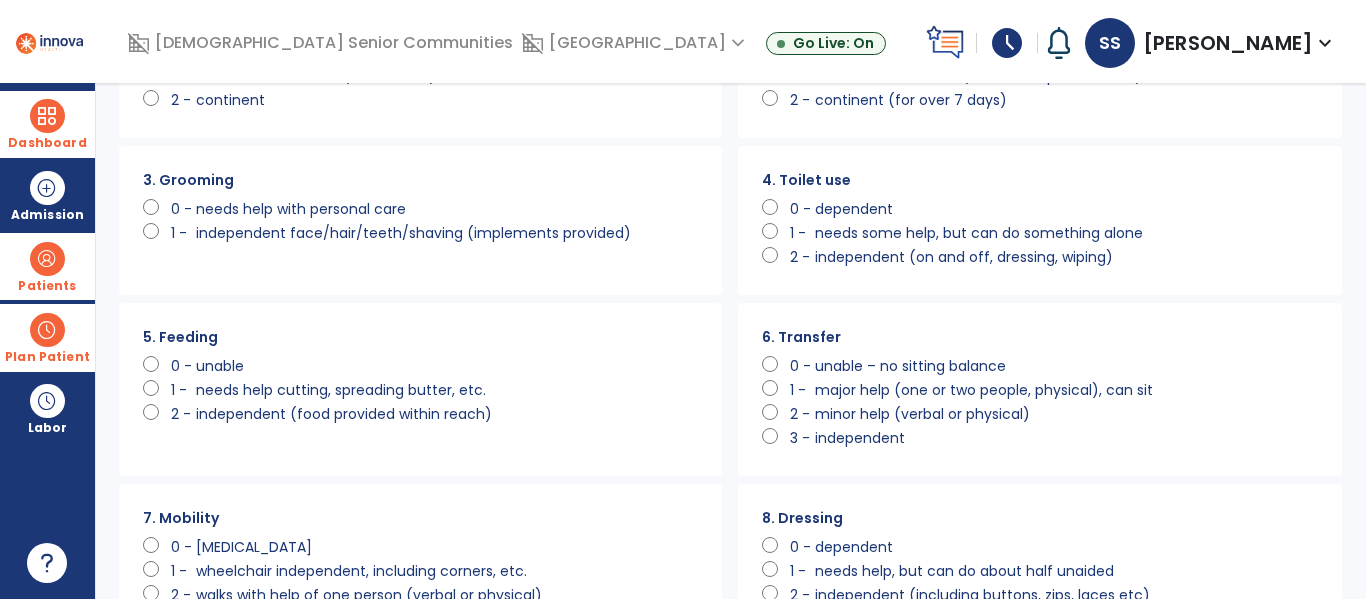 scroll, scrollTop: 0, scrollLeft: 0, axis: both 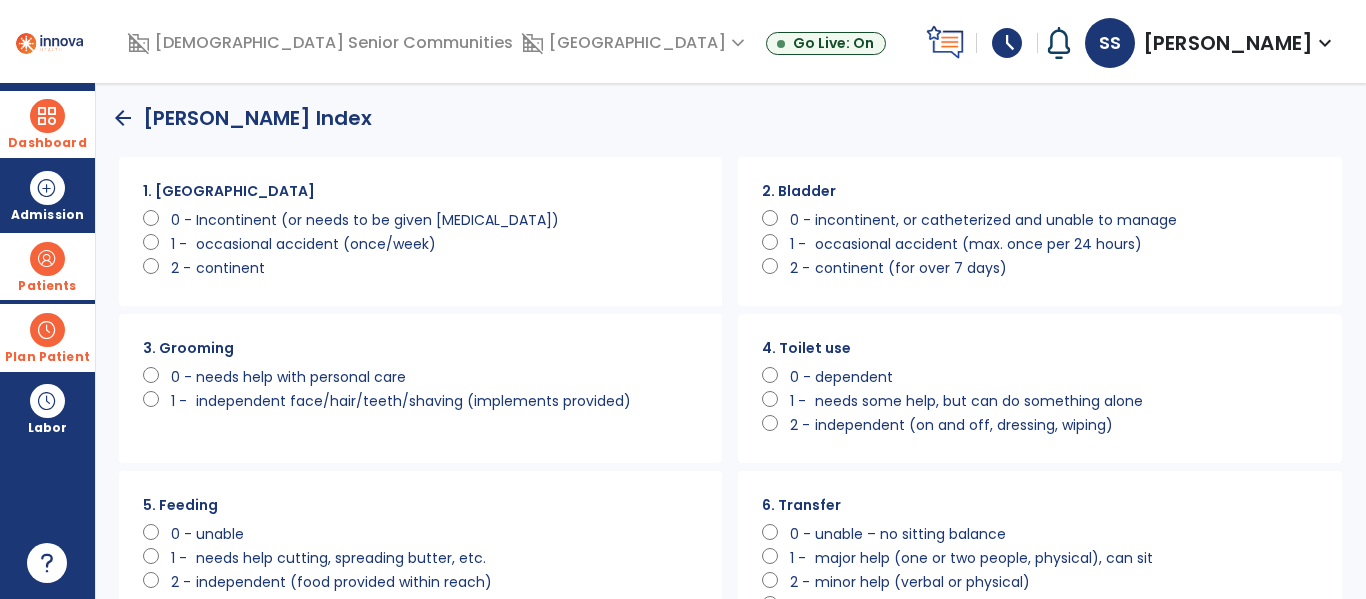 click on "Incontinent (or needs to be given [MEDICAL_DATA])" 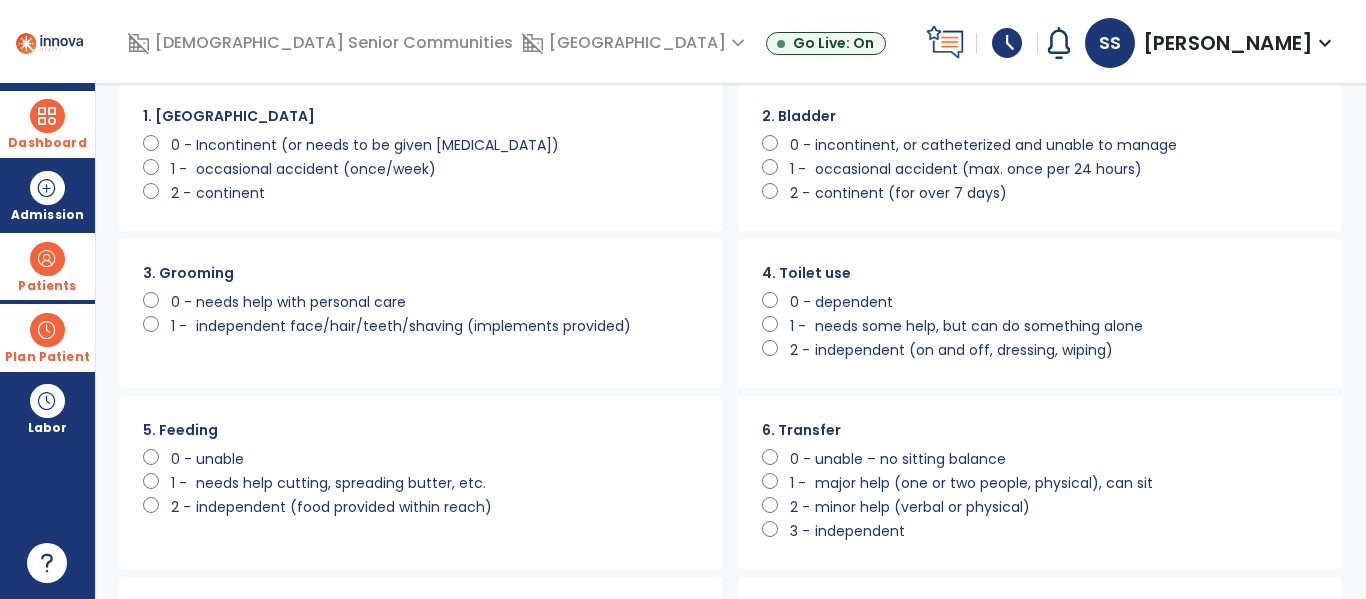 scroll, scrollTop: 68, scrollLeft: 0, axis: vertical 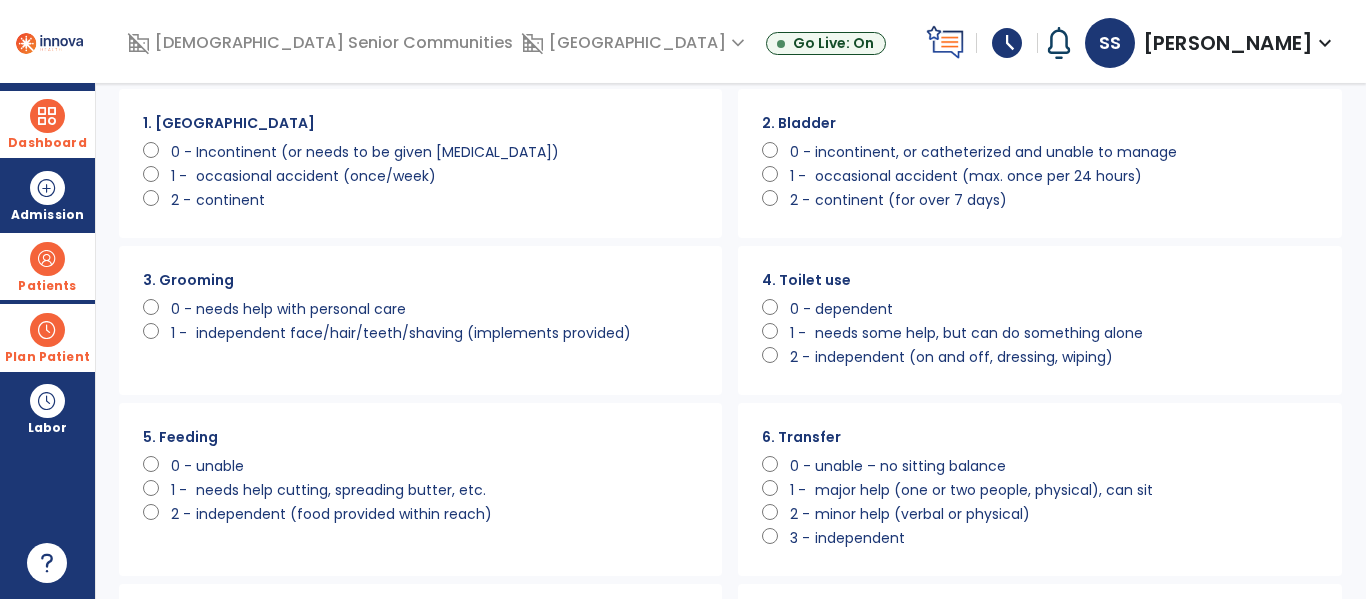 click on "needs help with personal care" 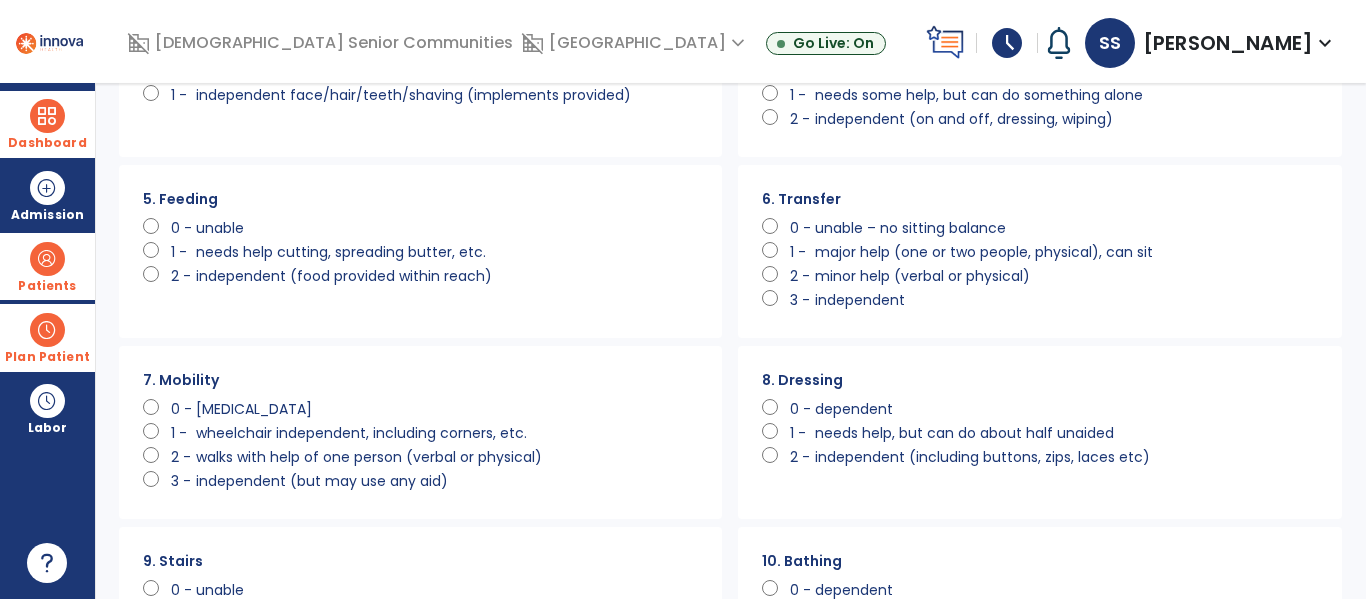 scroll, scrollTop: 307, scrollLeft: 0, axis: vertical 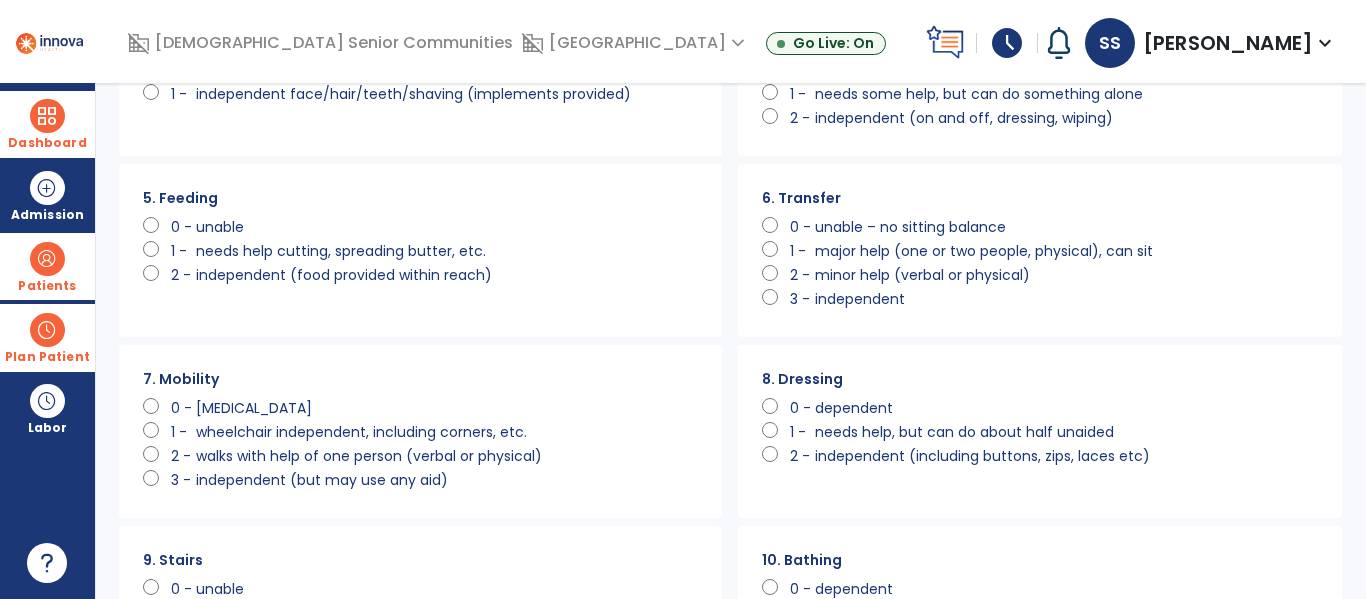 click on "minor help (verbal or physical)" 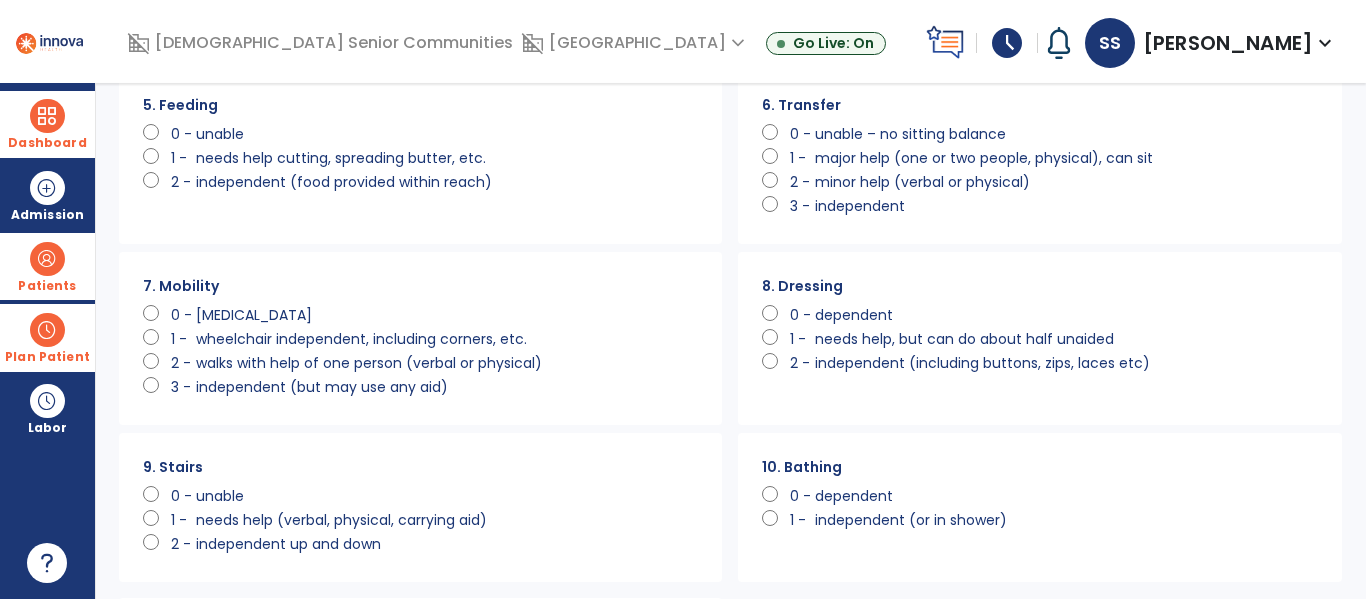 click on "needs help cutting, spreading butter, etc." 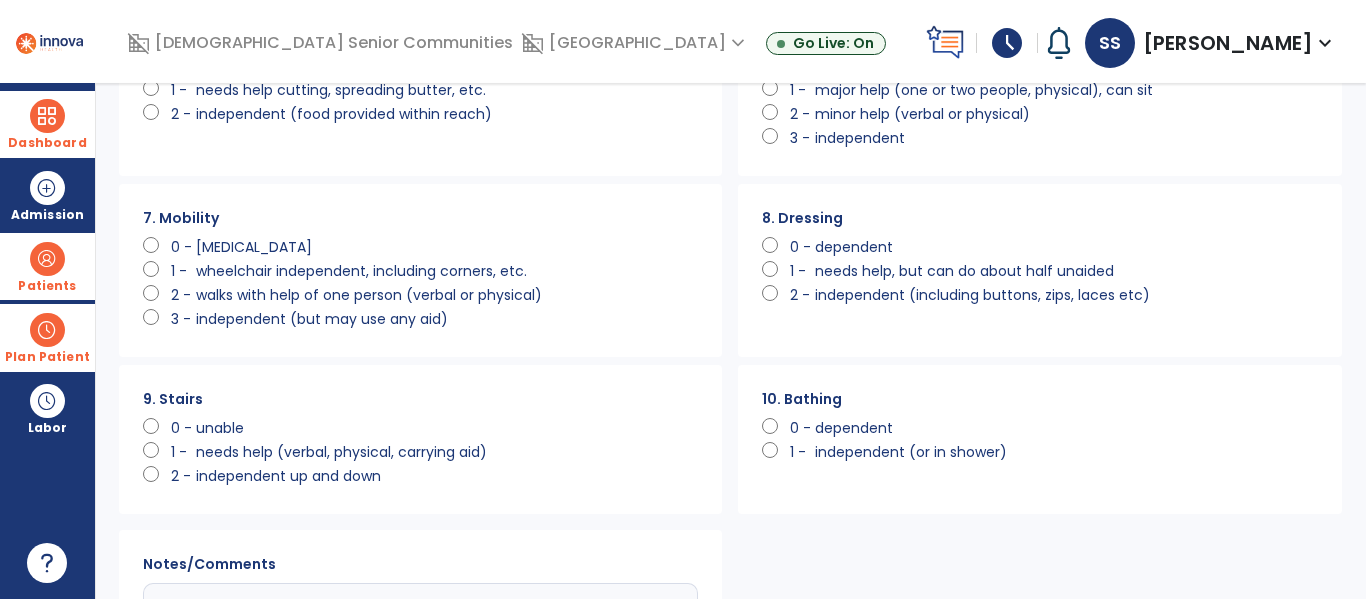 scroll, scrollTop: 471, scrollLeft: 0, axis: vertical 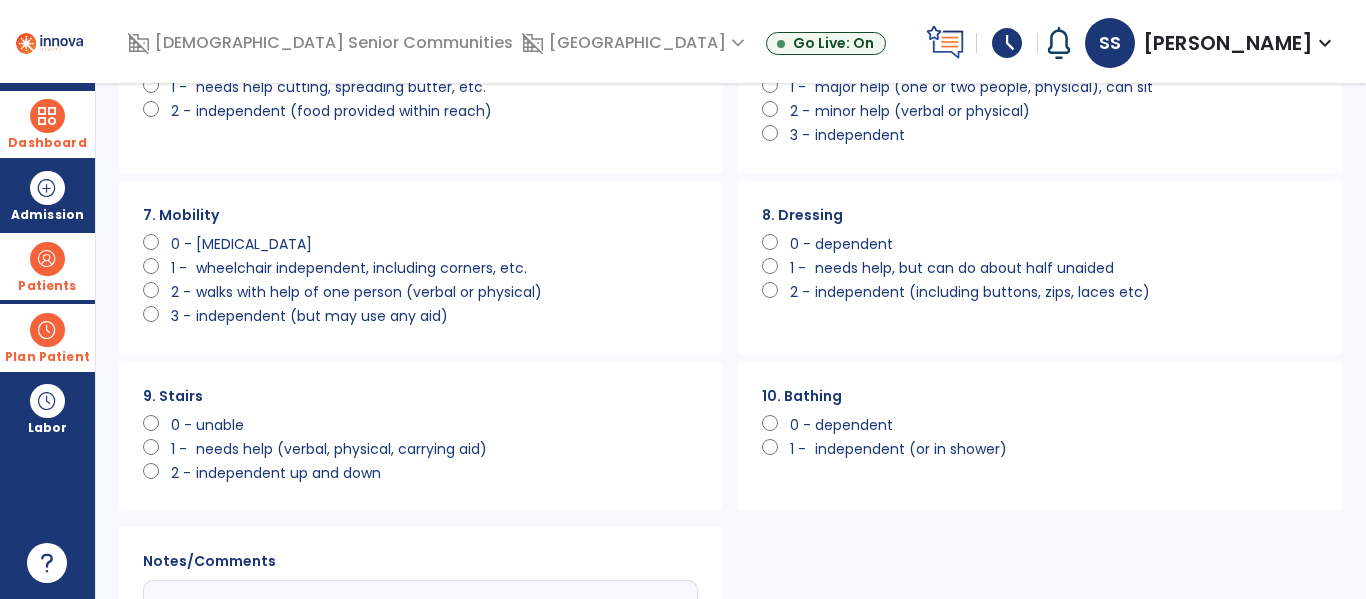click on "walks with help of one person (verbal or physical)" 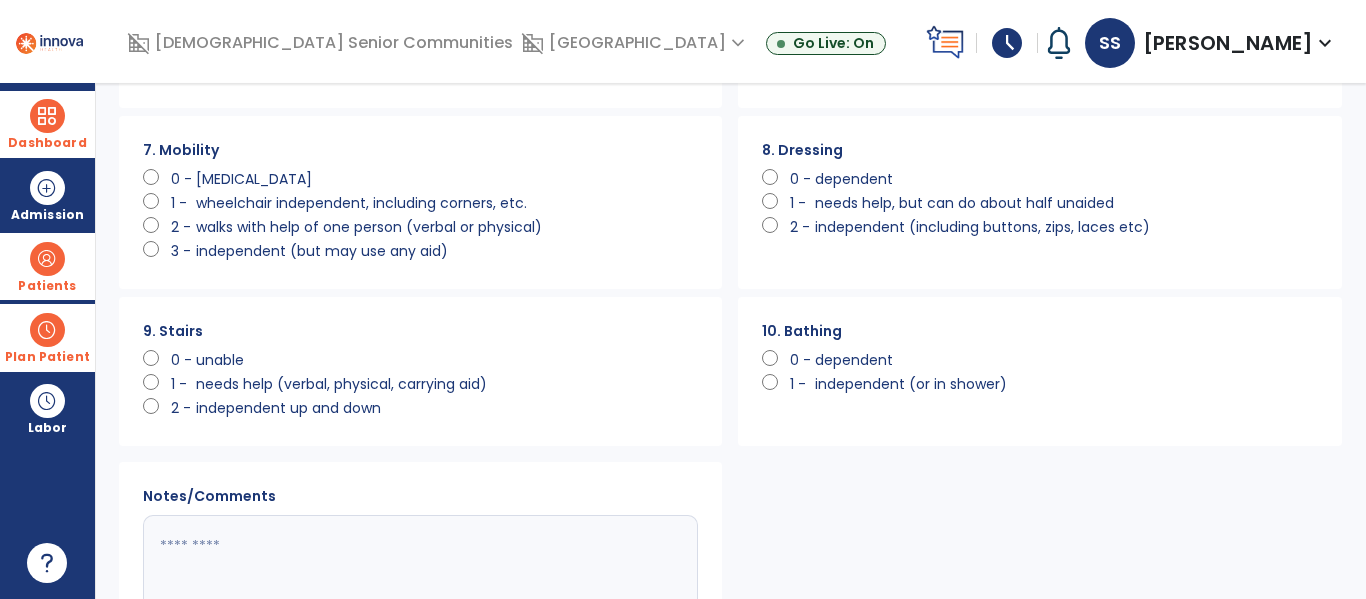 scroll, scrollTop: 579, scrollLeft: 0, axis: vertical 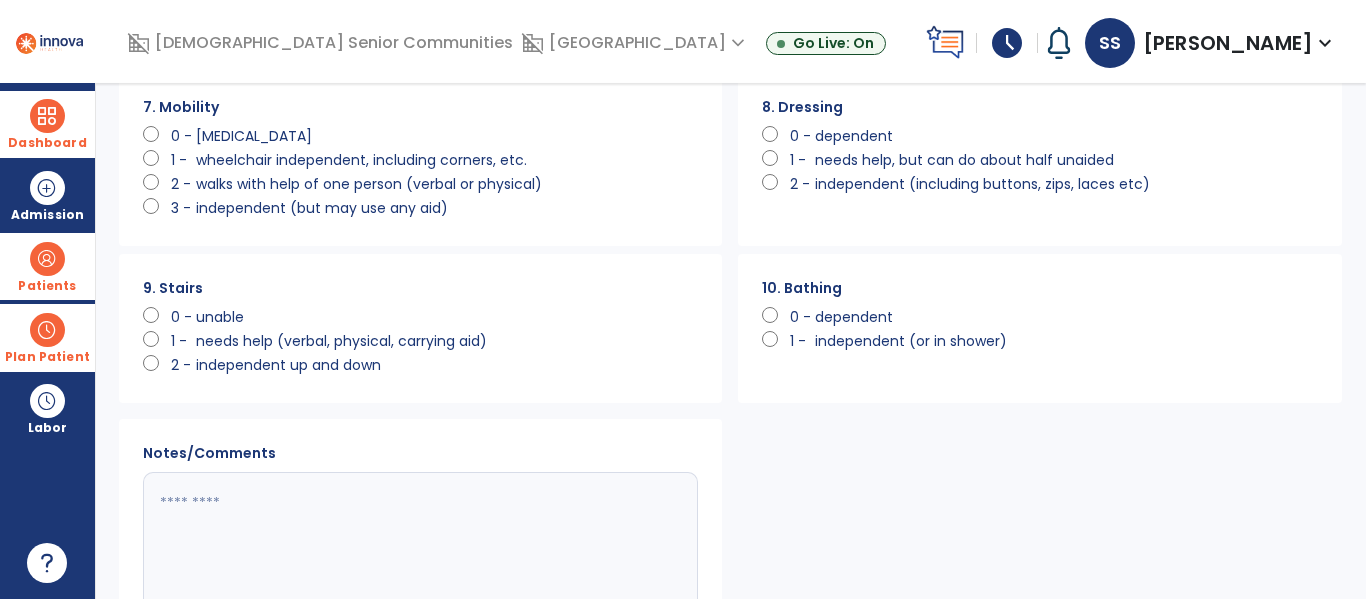 click on "dependent" 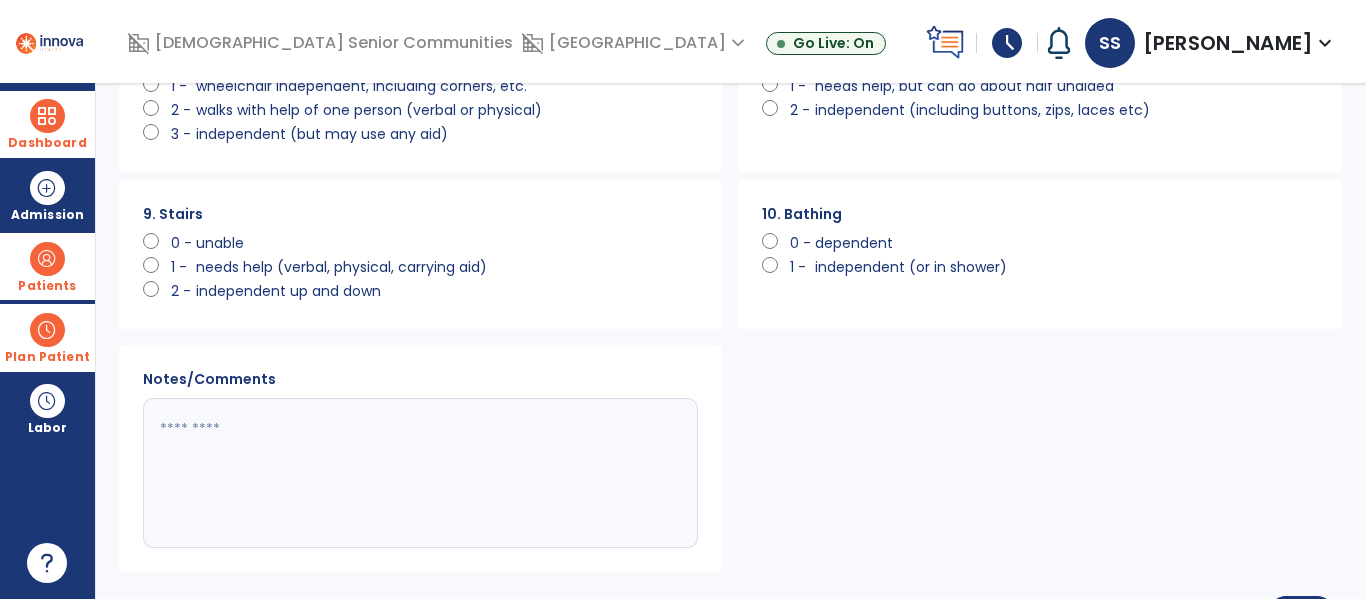 scroll, scrollTop: 710, scrollLeft: 0, axis: vertical 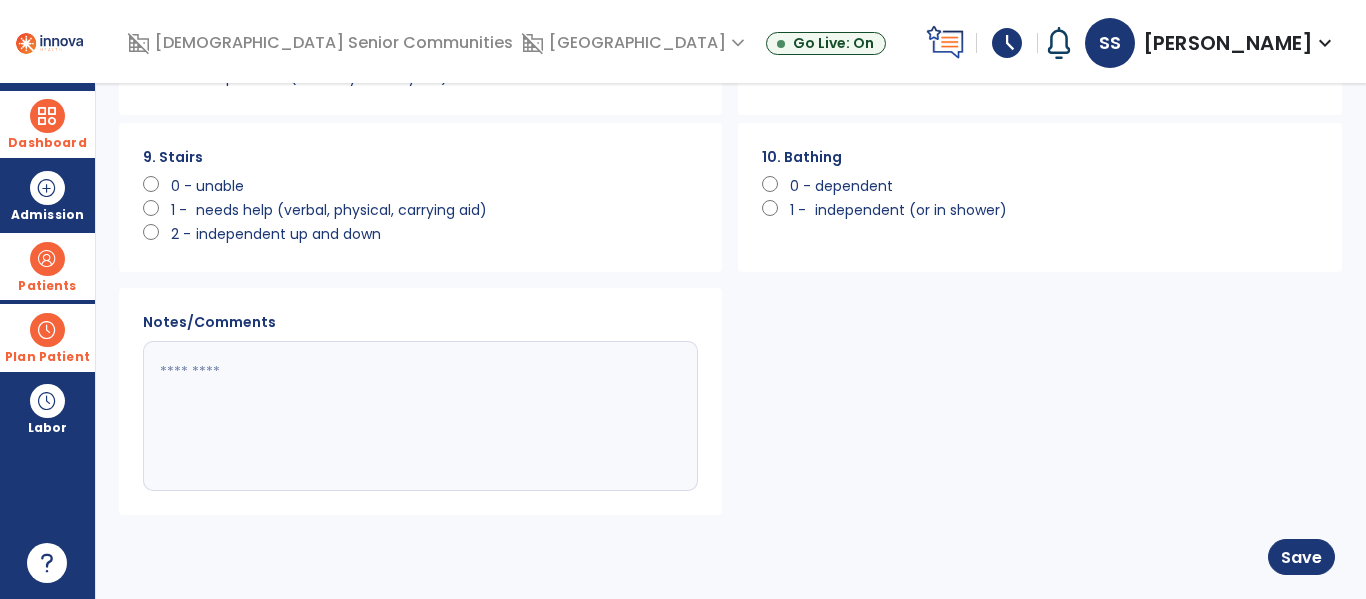 click on "unable" 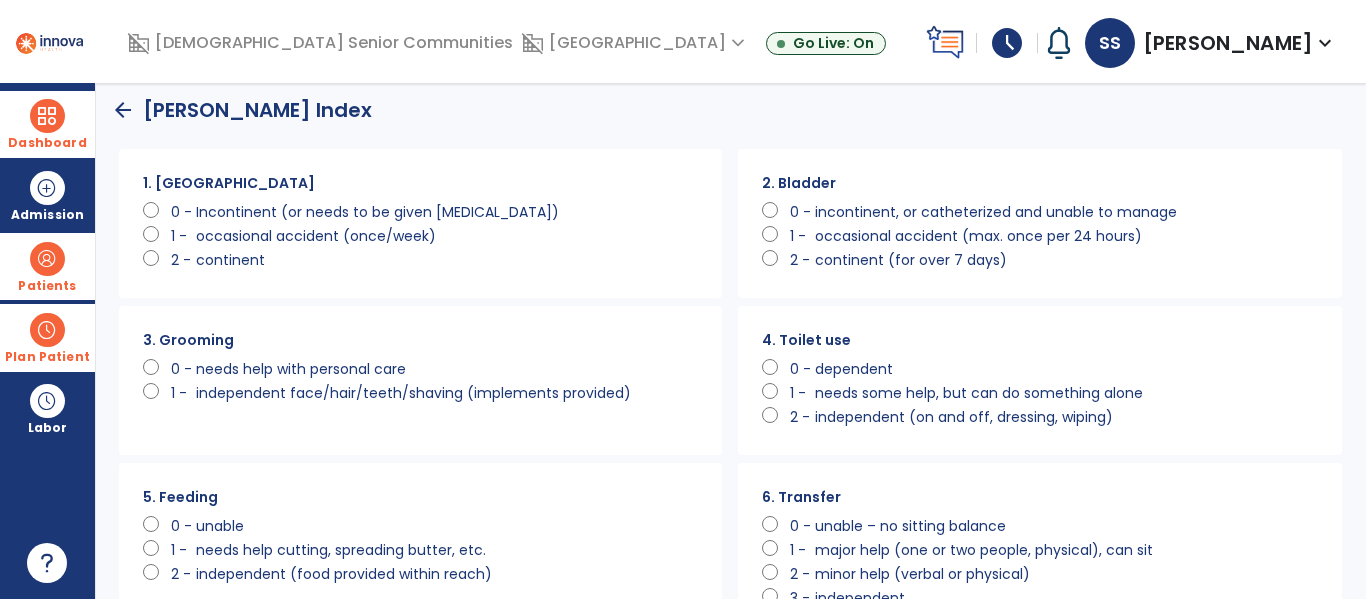 scroll, scrollTop: 0, scrollLeft: 0, axis: both 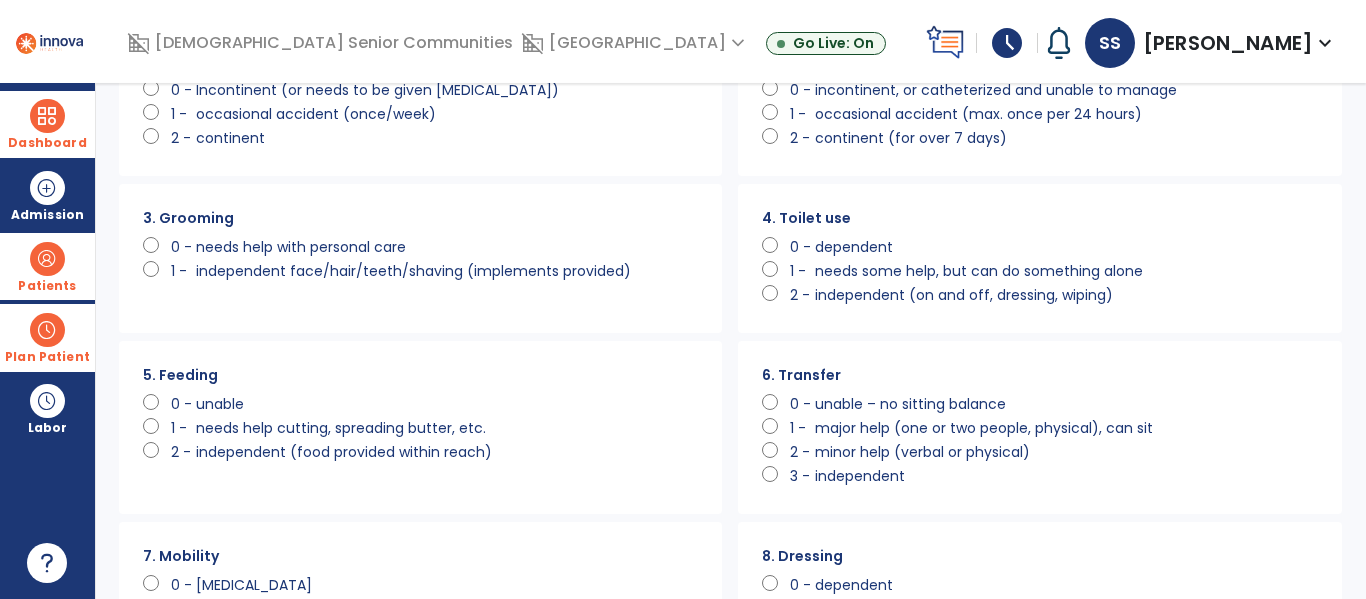 click on "needs some help, but can do something alone" 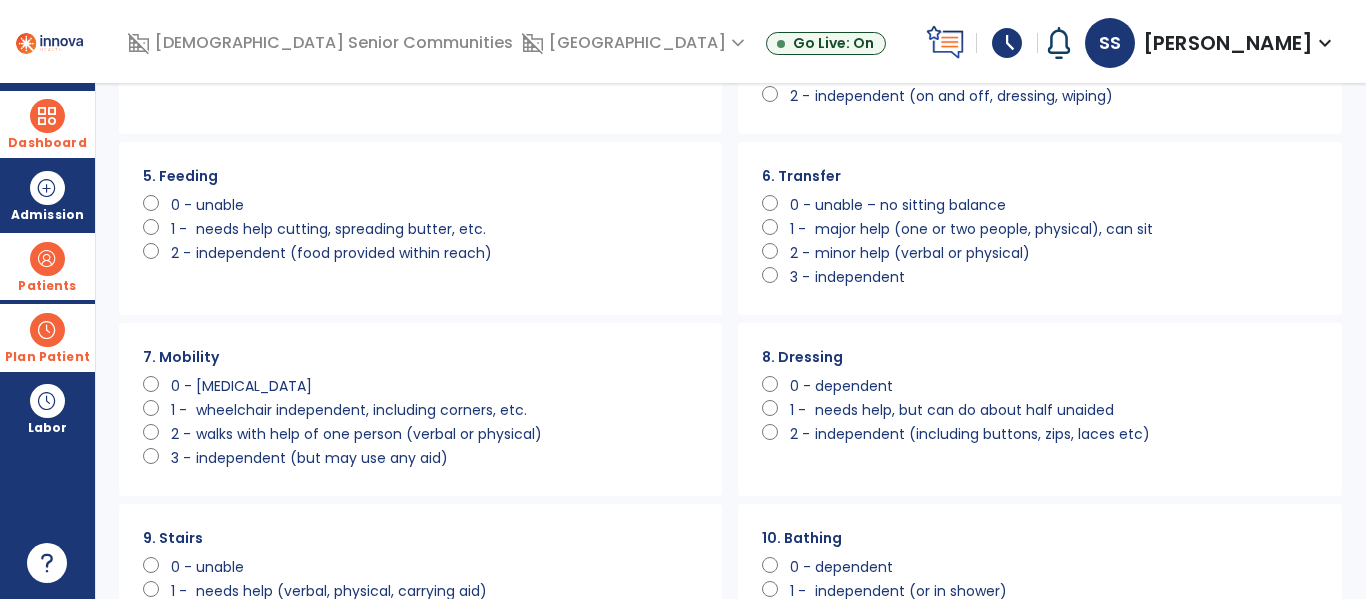 scroll, scrollTop: 340, scrollLeft: 0, axis: vertical 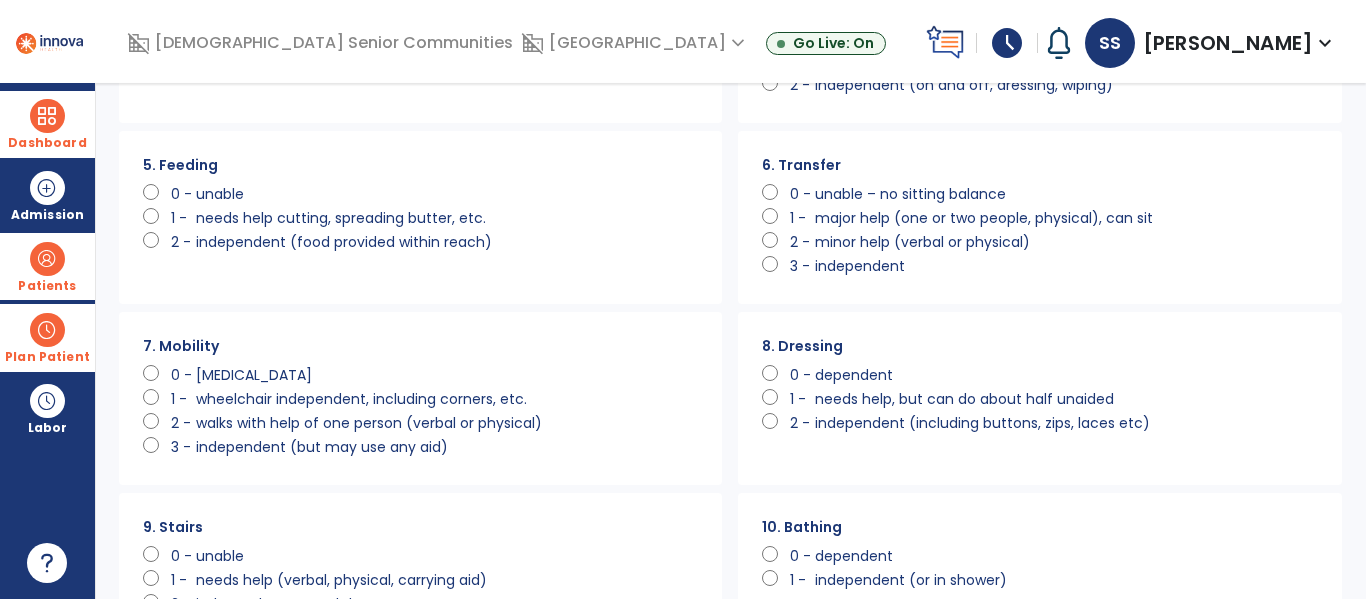 click on "dependent" 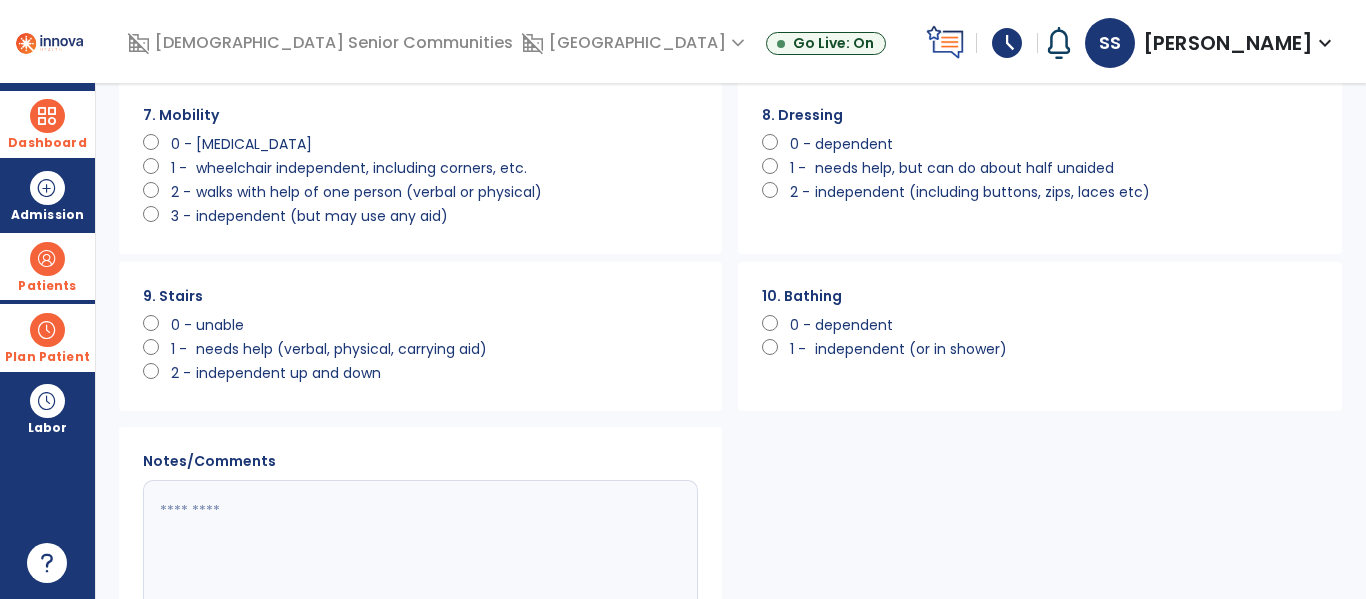 scroll, scrollTop: 710, scrollLeft: 0, axis: vertical 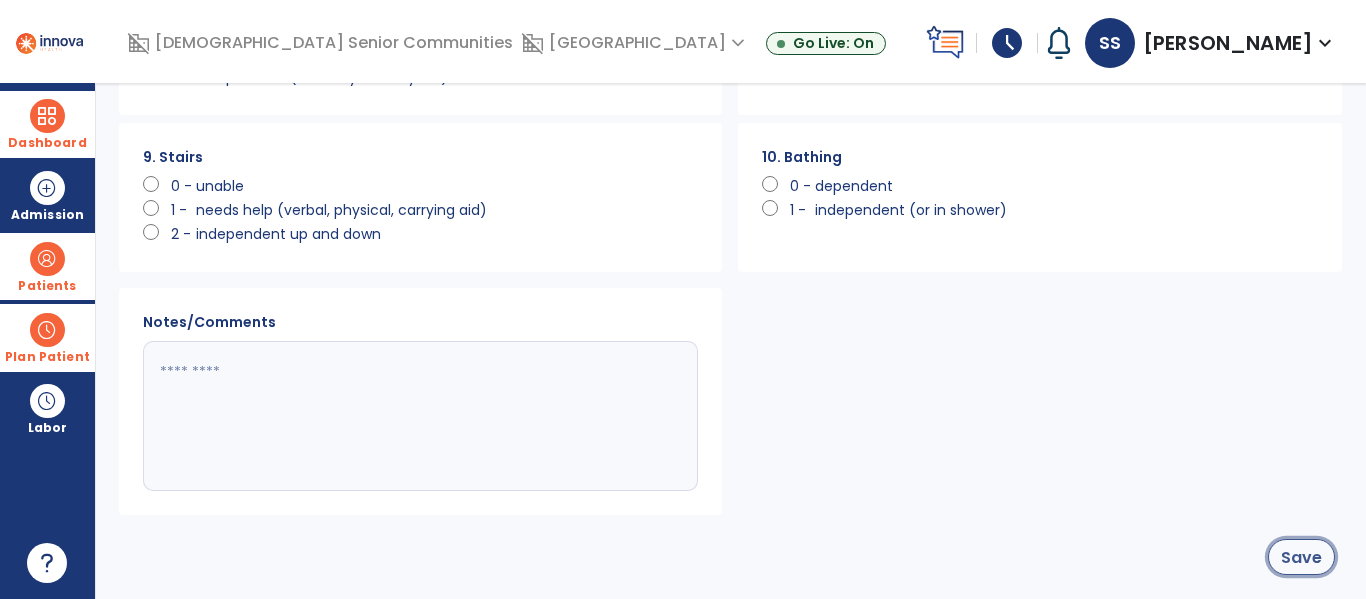 click on "Save" 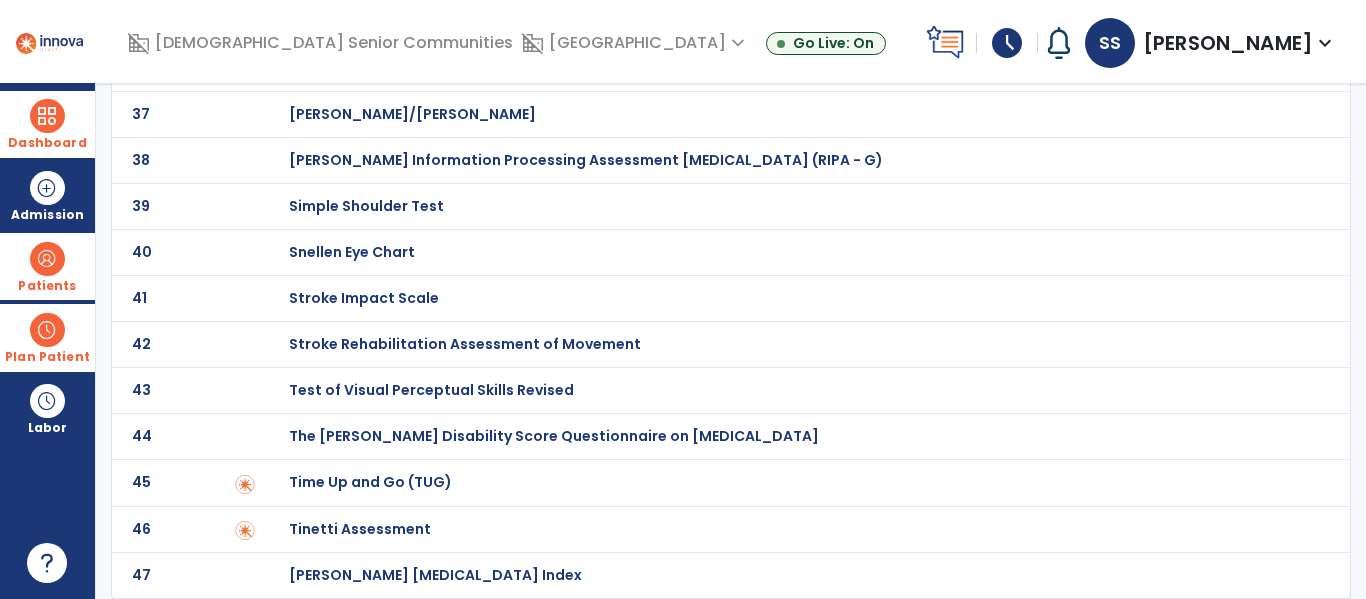 scroll, scrollTop: 0, scrollLeft: 0, axis: both 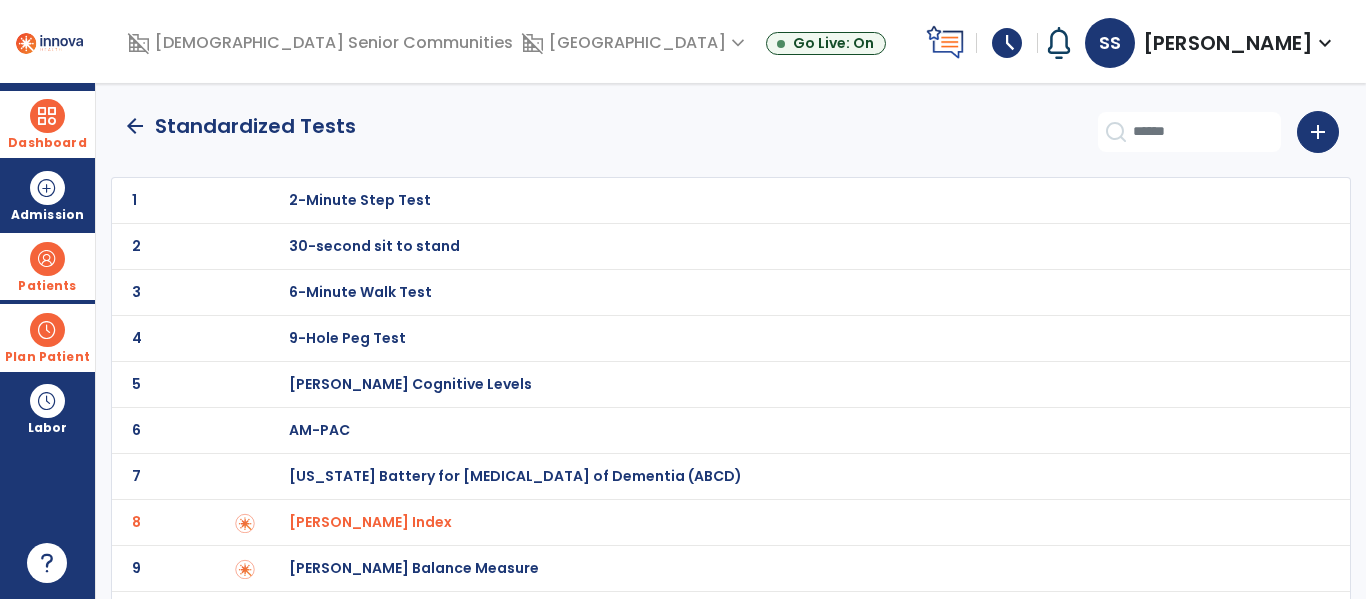 click on "arrow_back" 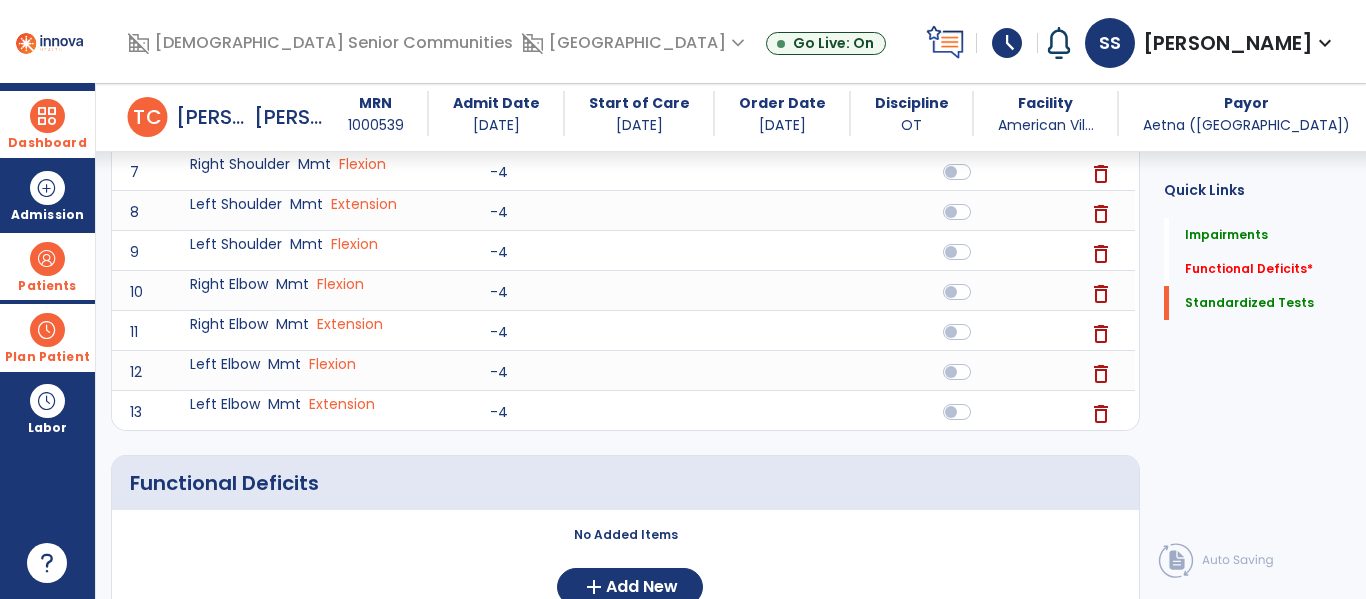 scroll, scrollTop: 815, scrollLeft: 0, axis: vertical 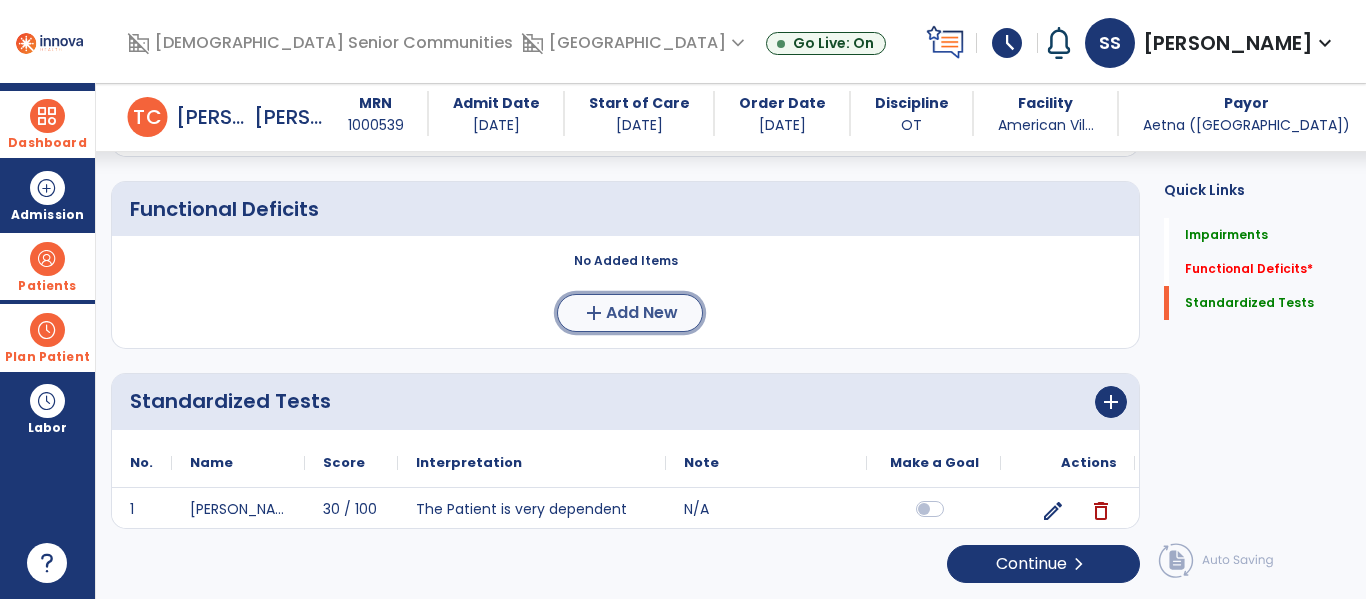 click on "add  Add New" 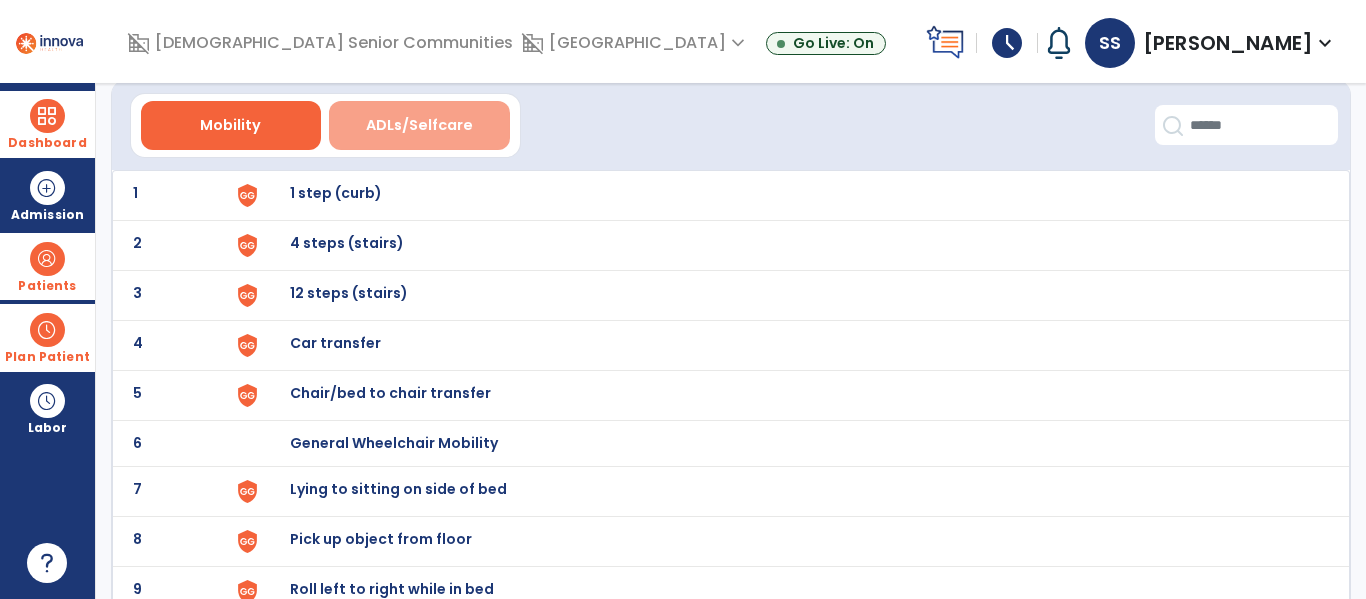 scroll, scrollTop: 73, scrollLeft: 0, axis: vertical 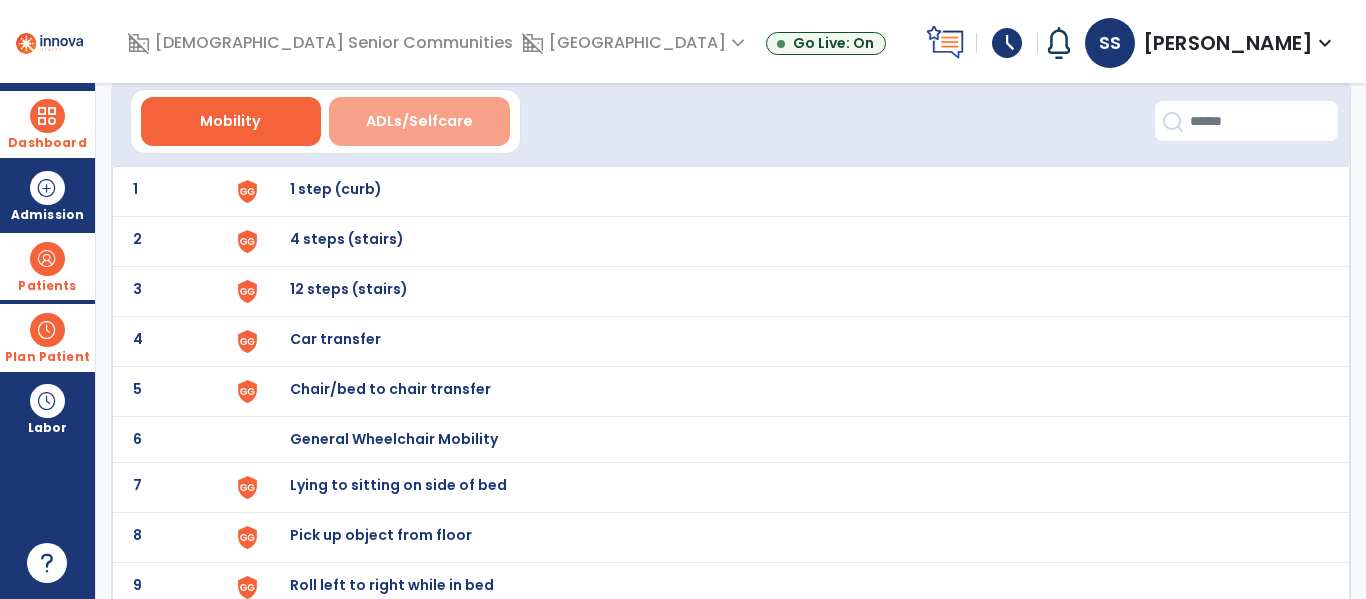 click on "ADLs/Selfcare" at bounding box center [419, 121] 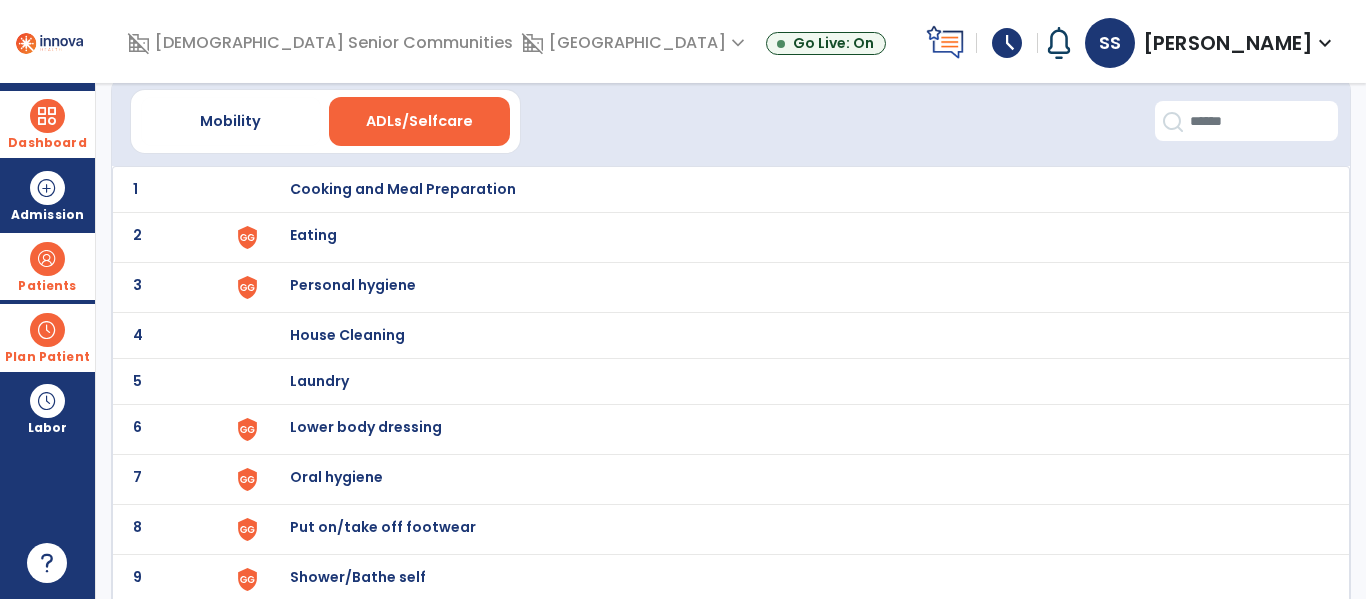 click on "Eating" at bounding box center (789, 189) 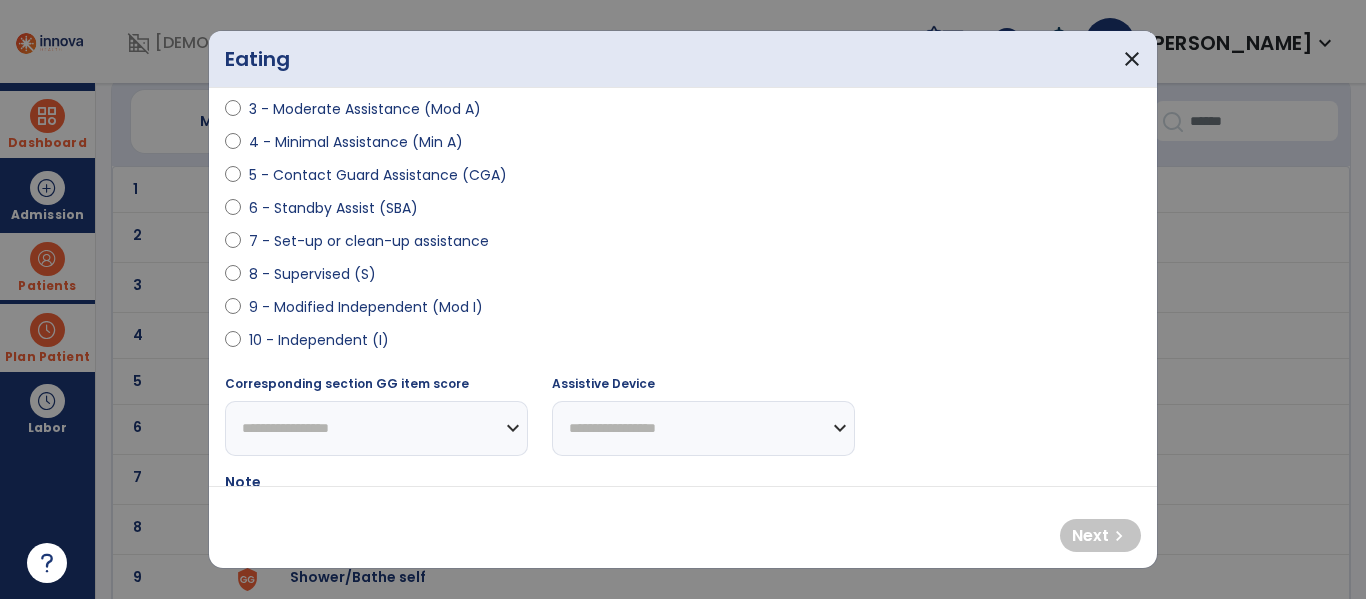 scroll, scrollTop: 296, scrollLeft: 0, axis: vertical 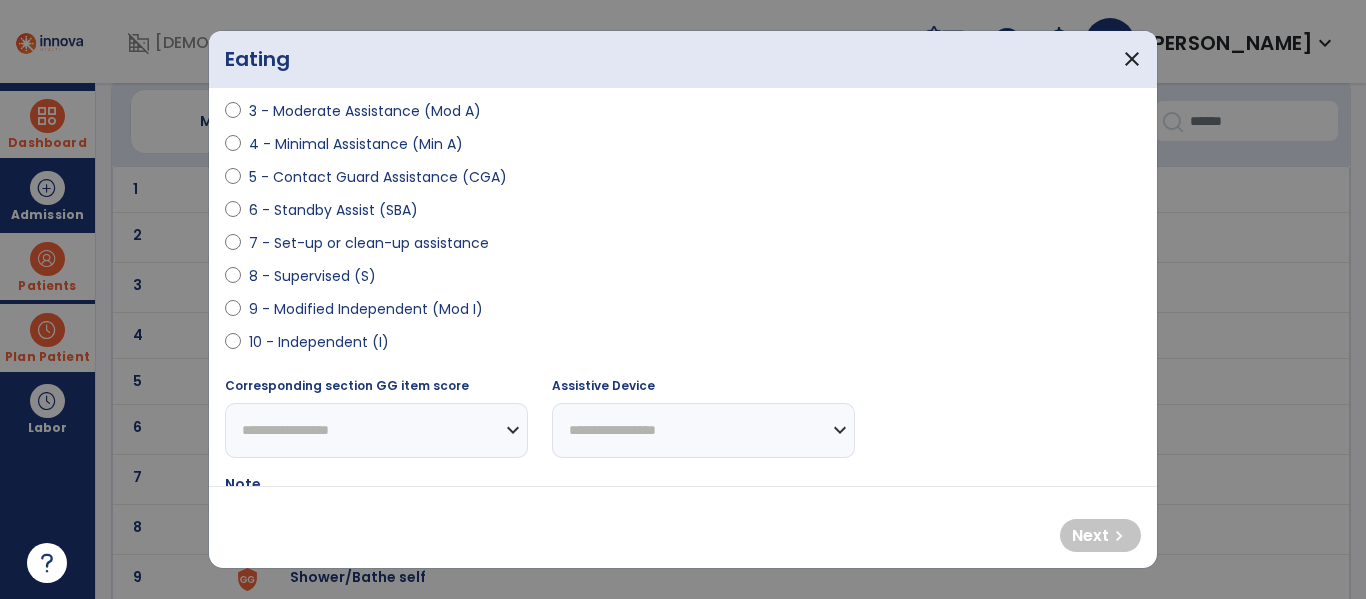 click on "7 - Set-up or clean-up assistance" at bounding box center [369, 243] 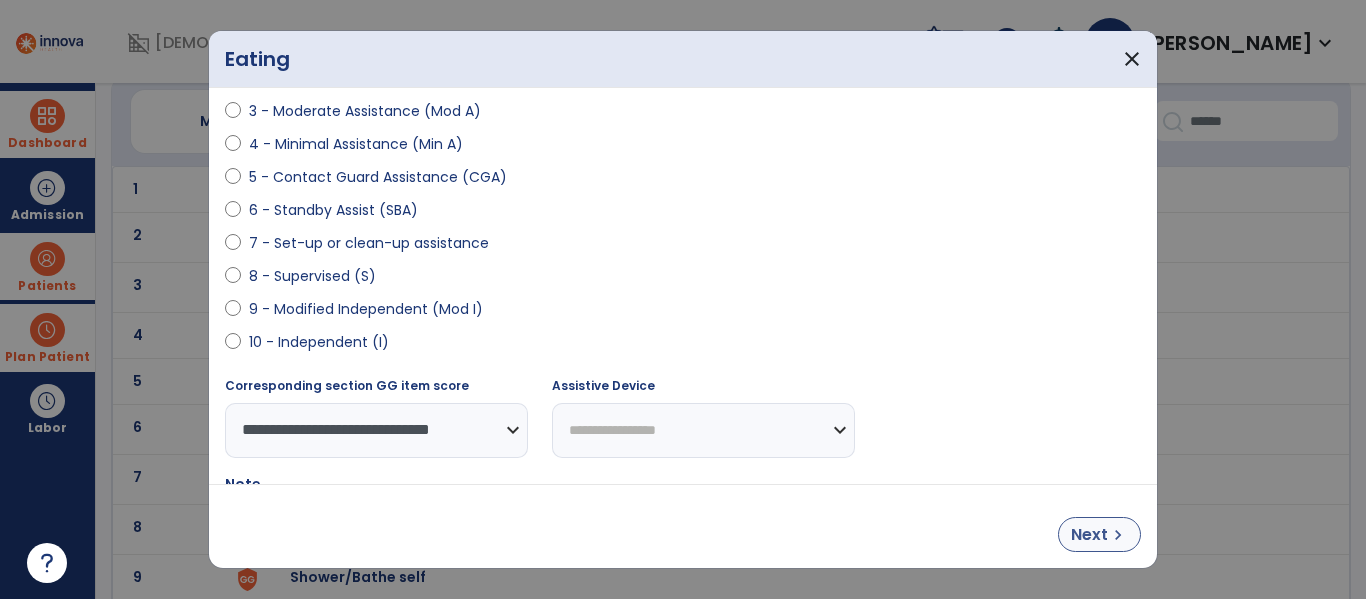 click on "chevron_right" at bounding box center [1118, 535] 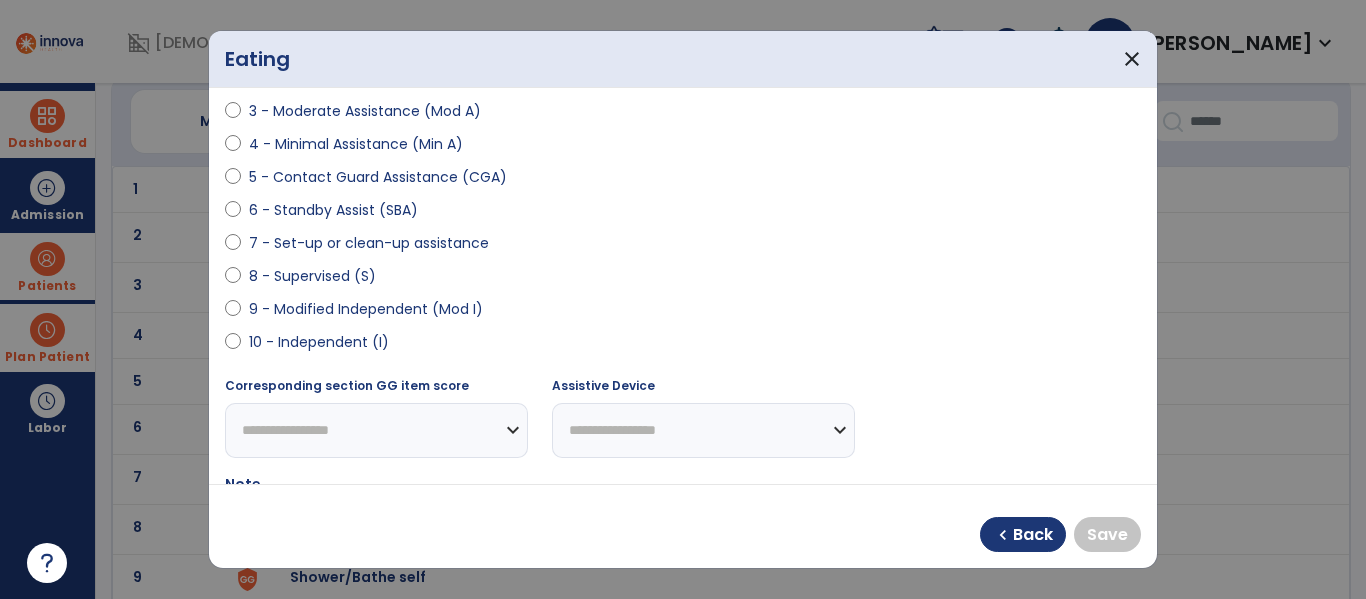 select on "**********" 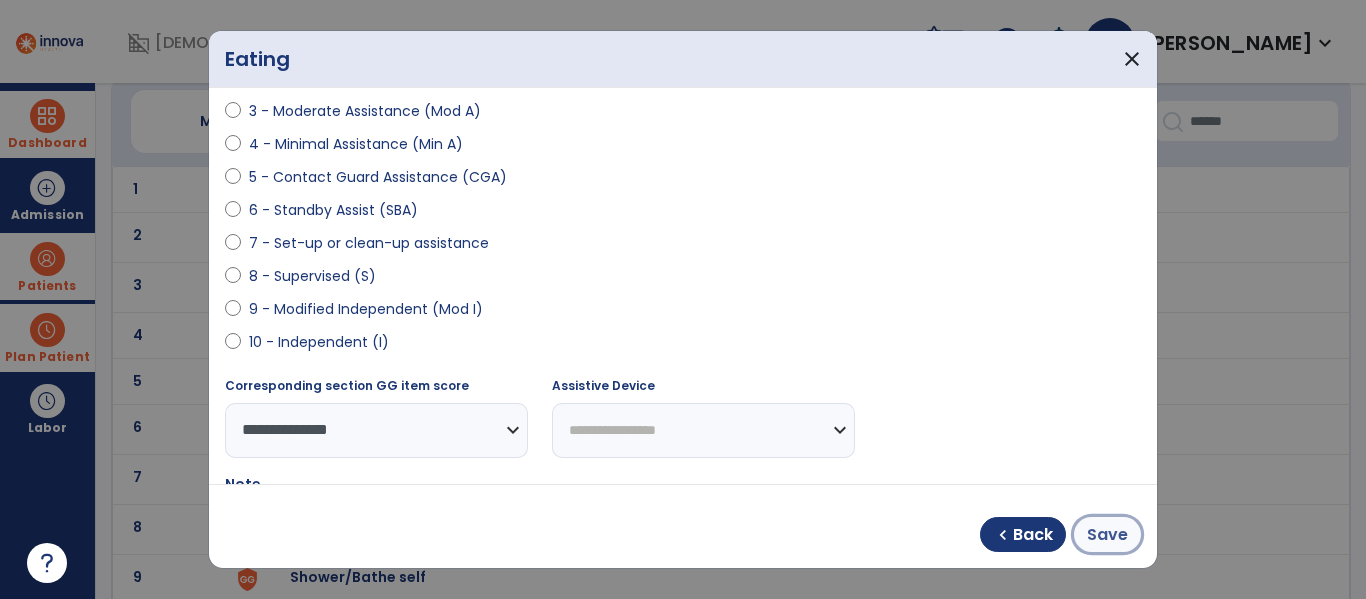 click on "Save" at bounding box center [1107, 535] 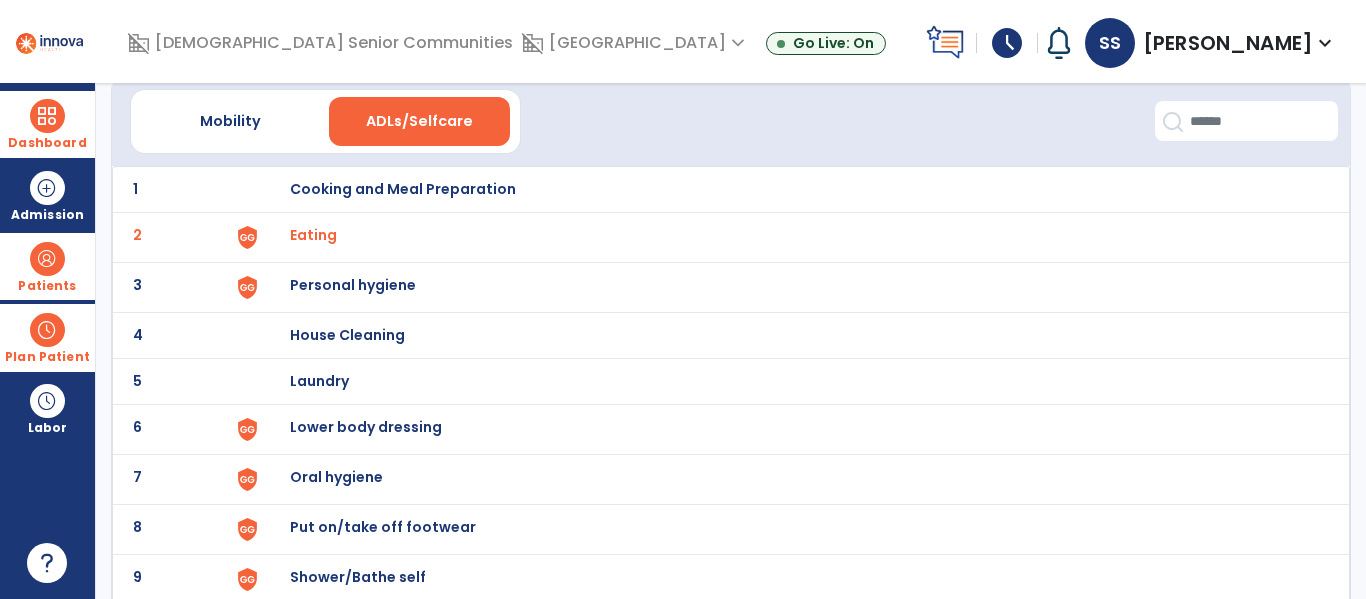 click on "Personal hygiene" at bounding box center [789, 189] 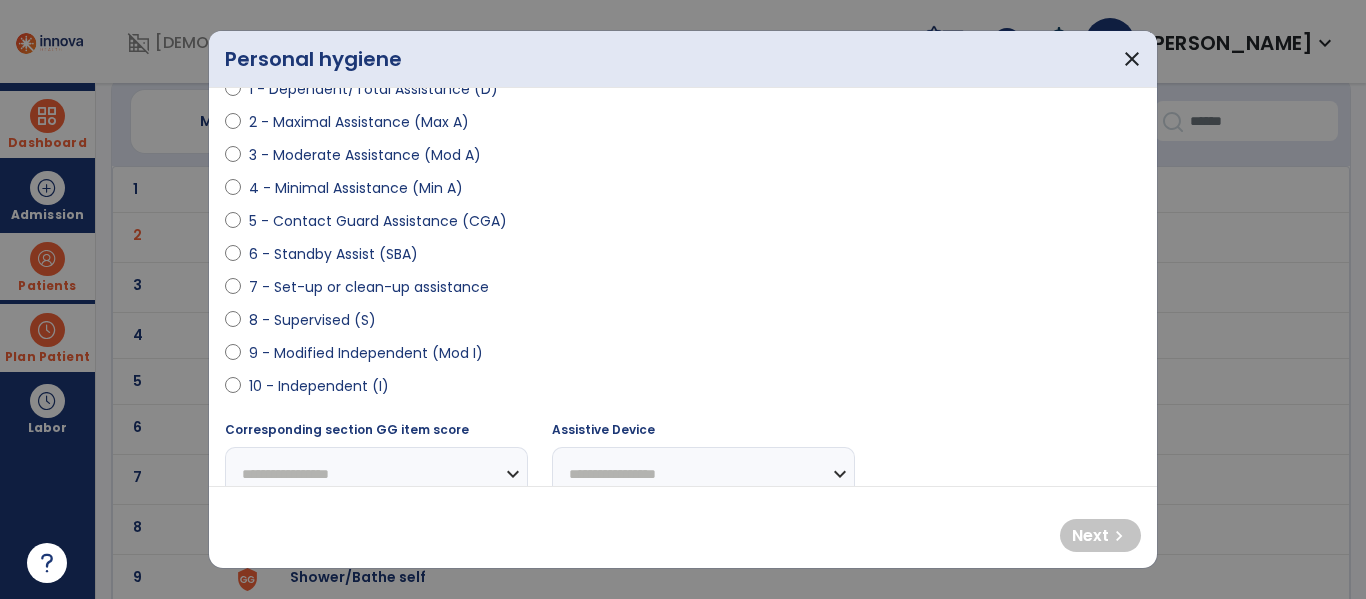 scroll, scrollTop: 268, scrollLeft: 0, axis: vertical 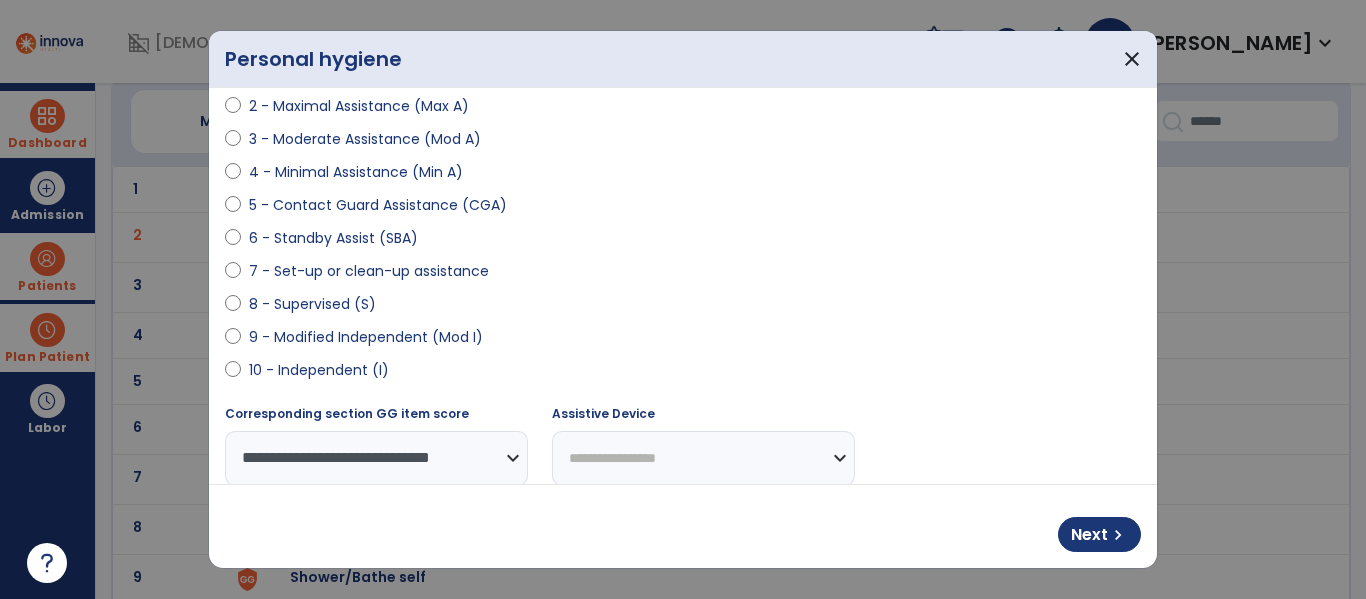 select on "**********" 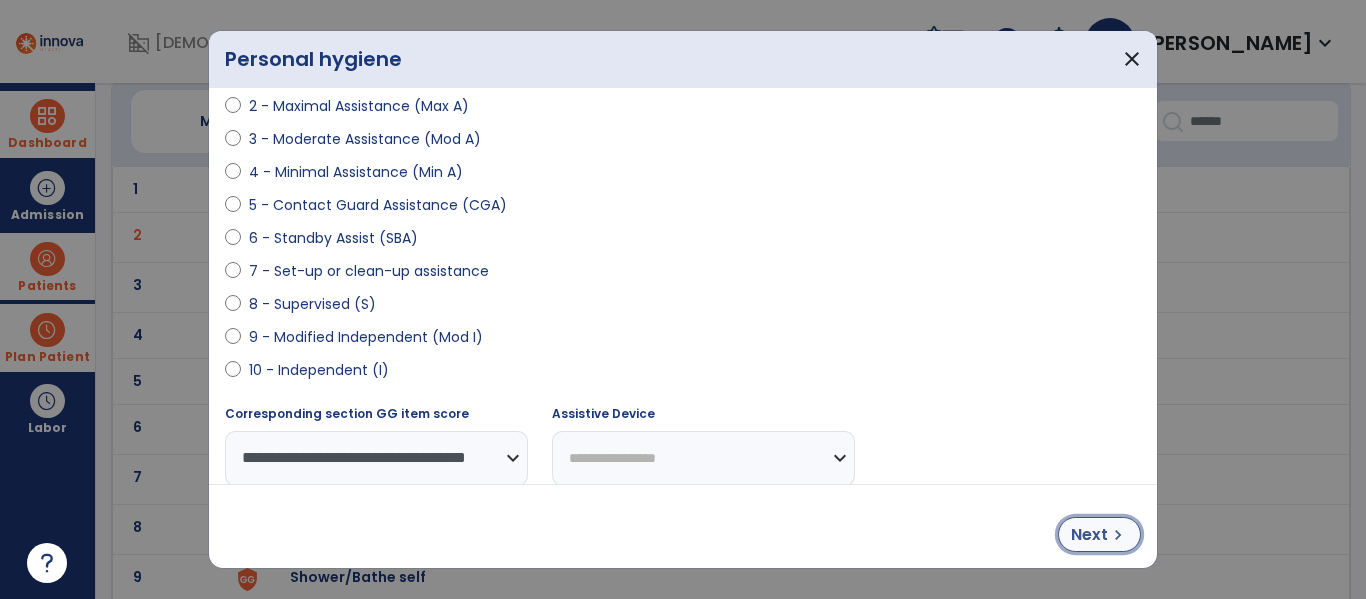 click on "chevron_right" at bounding box center (1118, 535) 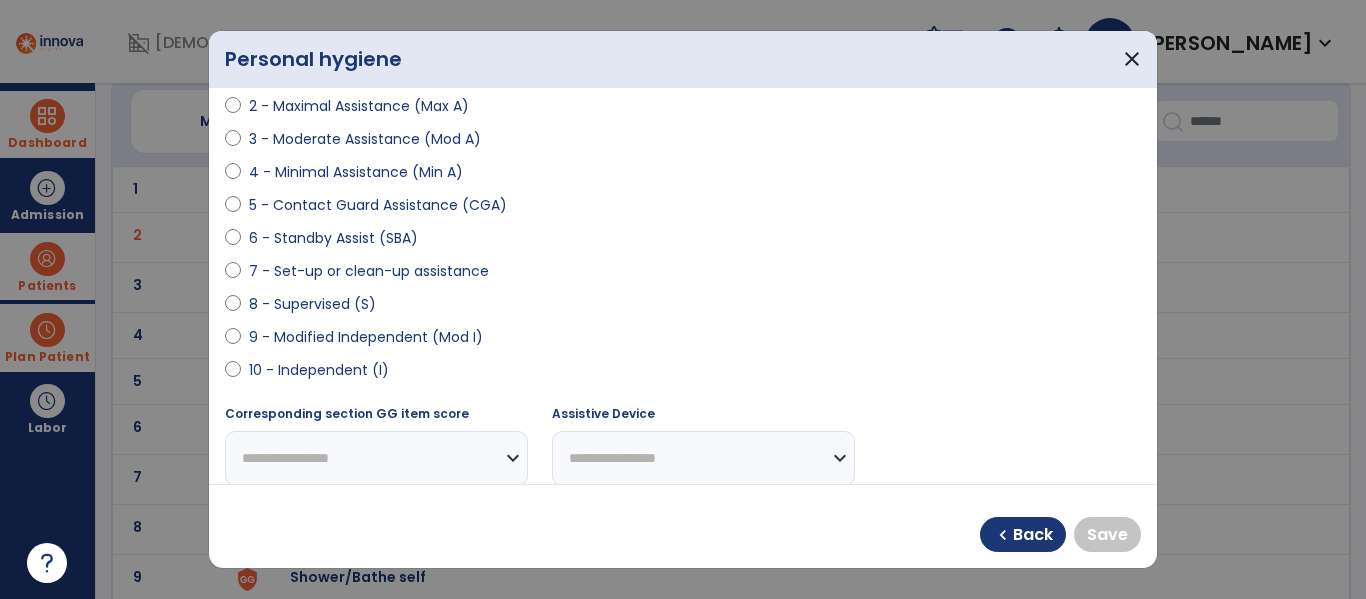 select on "**********" 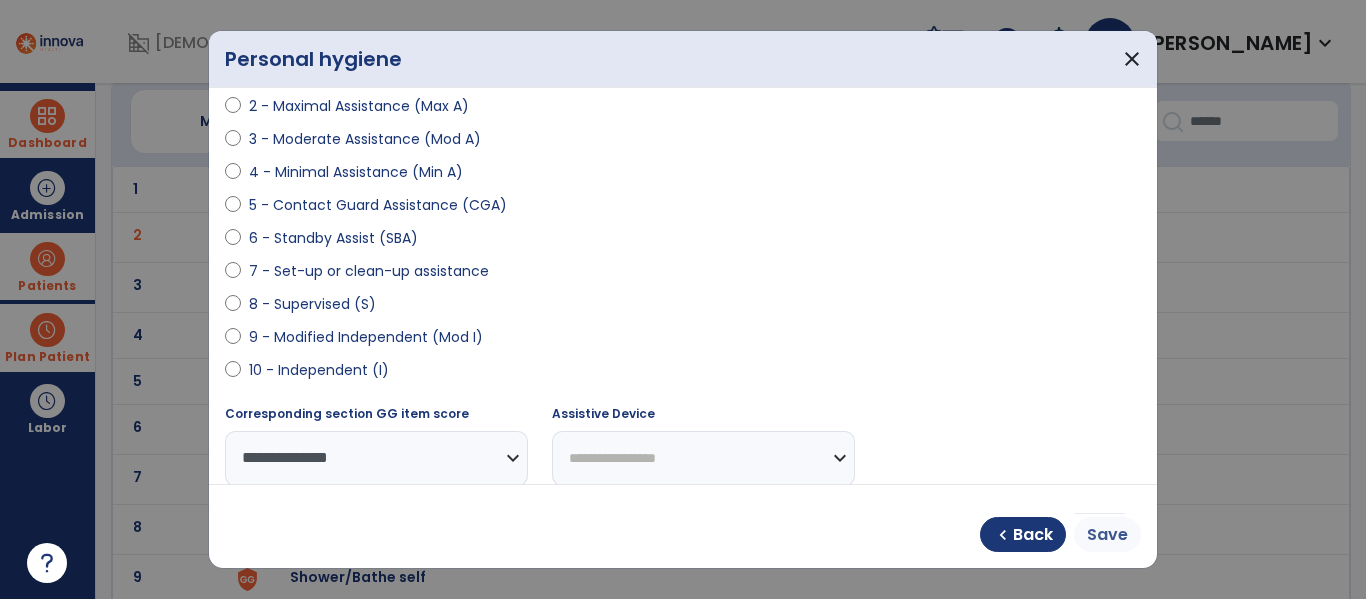 click on "Save" at bounding box center (1107, 535) 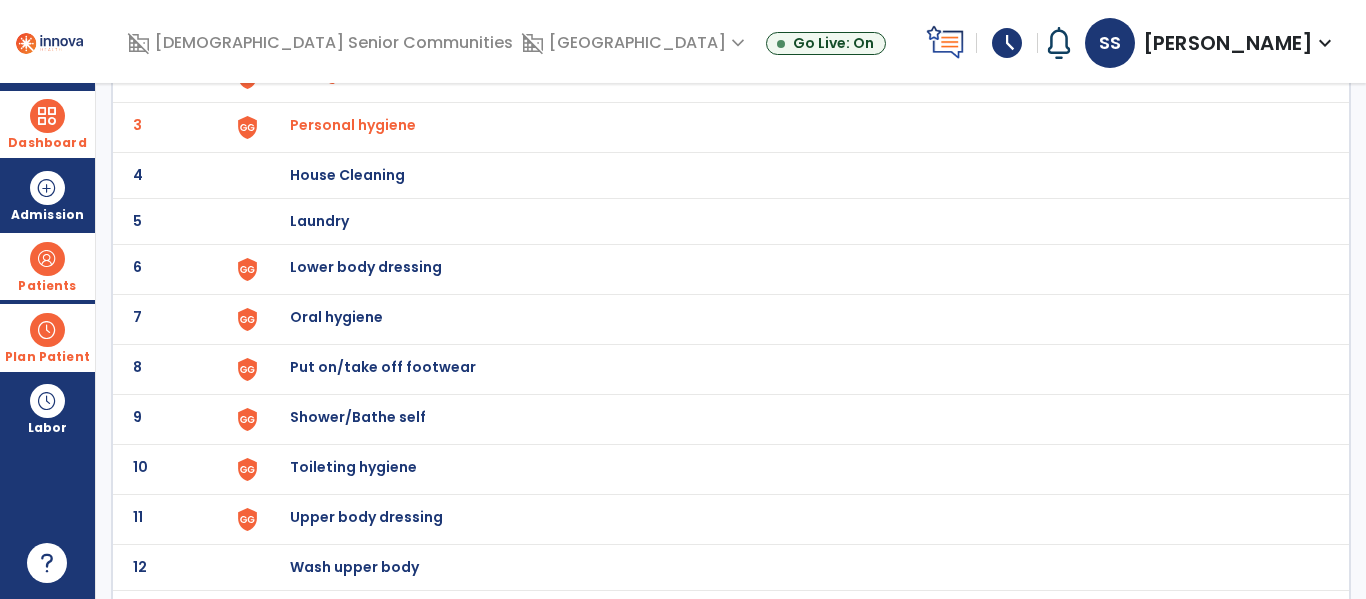 scroll, scrollTop: 272, scrollLeft: 0, axis: vertical 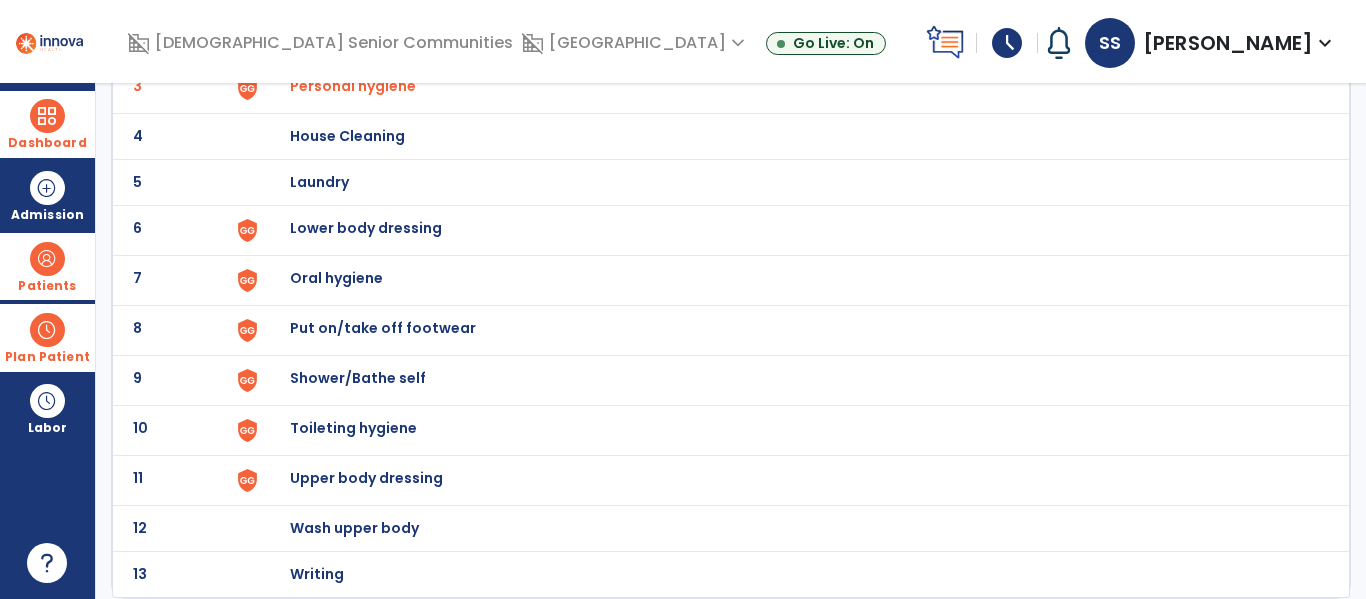 click on "Upper body dressing" at bounding box center [403, -10] 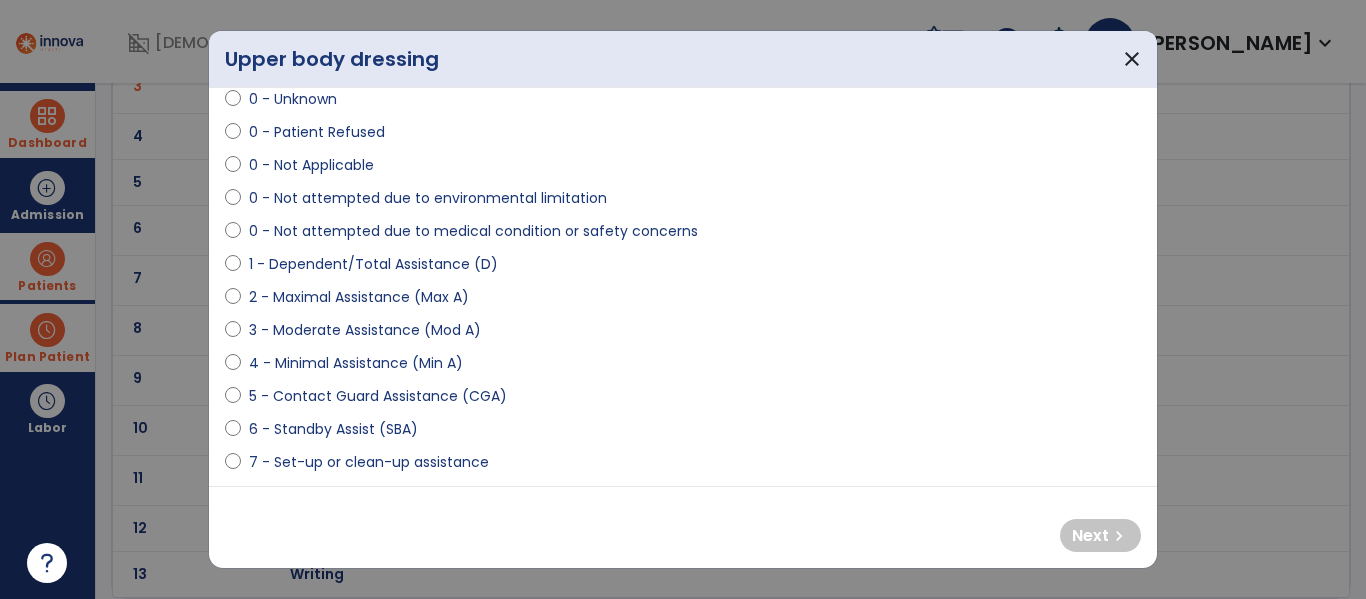 scroll, scrollTop: 129, scrollLeft: 0, axis: vertical 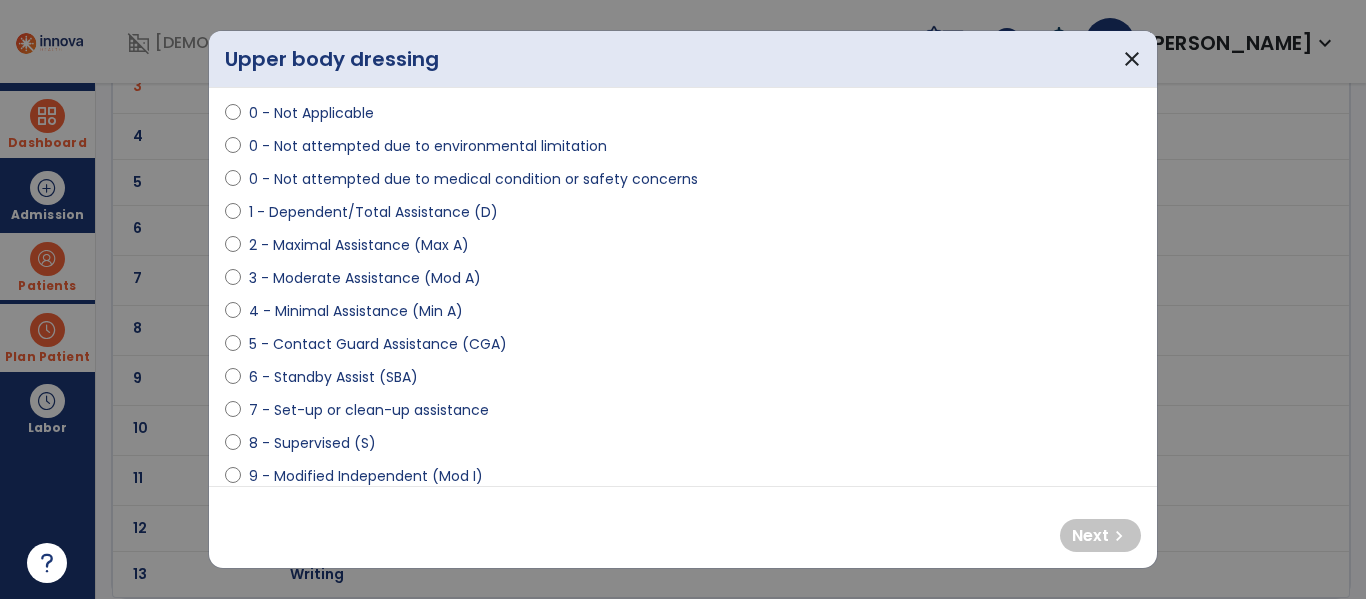 select on "**********" 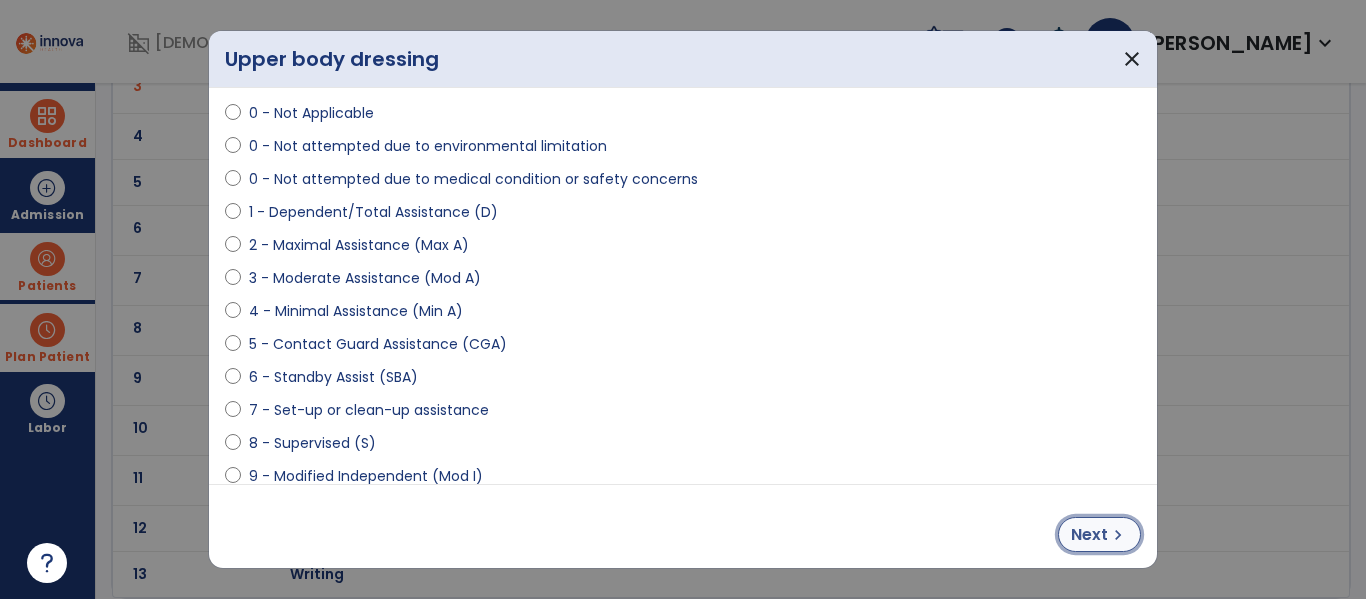 click on "Next  chevron_right" at bounding box center [1099, 534] 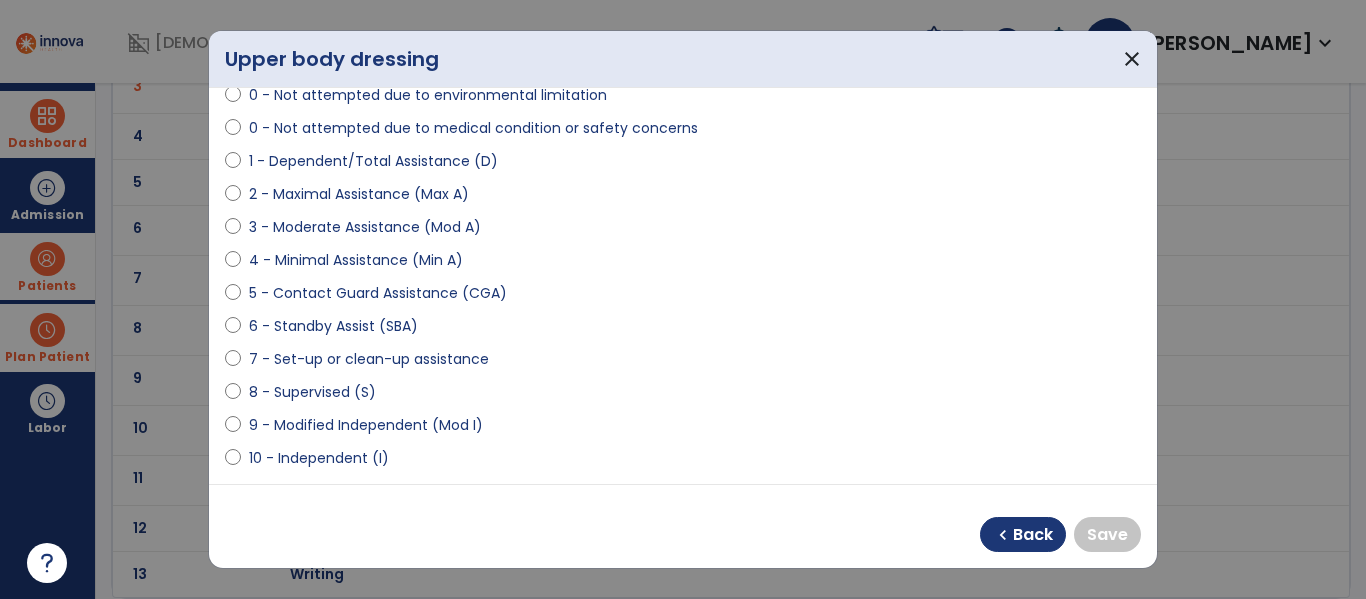 scroll, scrollTop: 230, scrollLeft: 0, axis: vertical 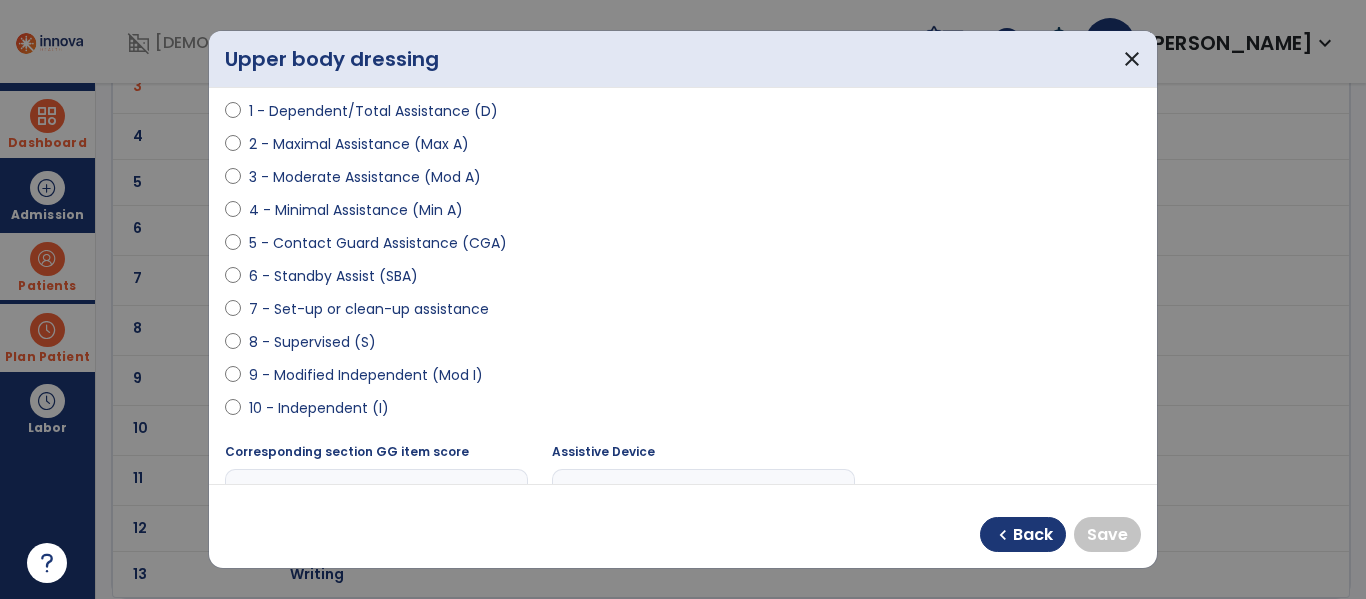 click on "10 - Independent (I)" at bounding box center (319, 408) 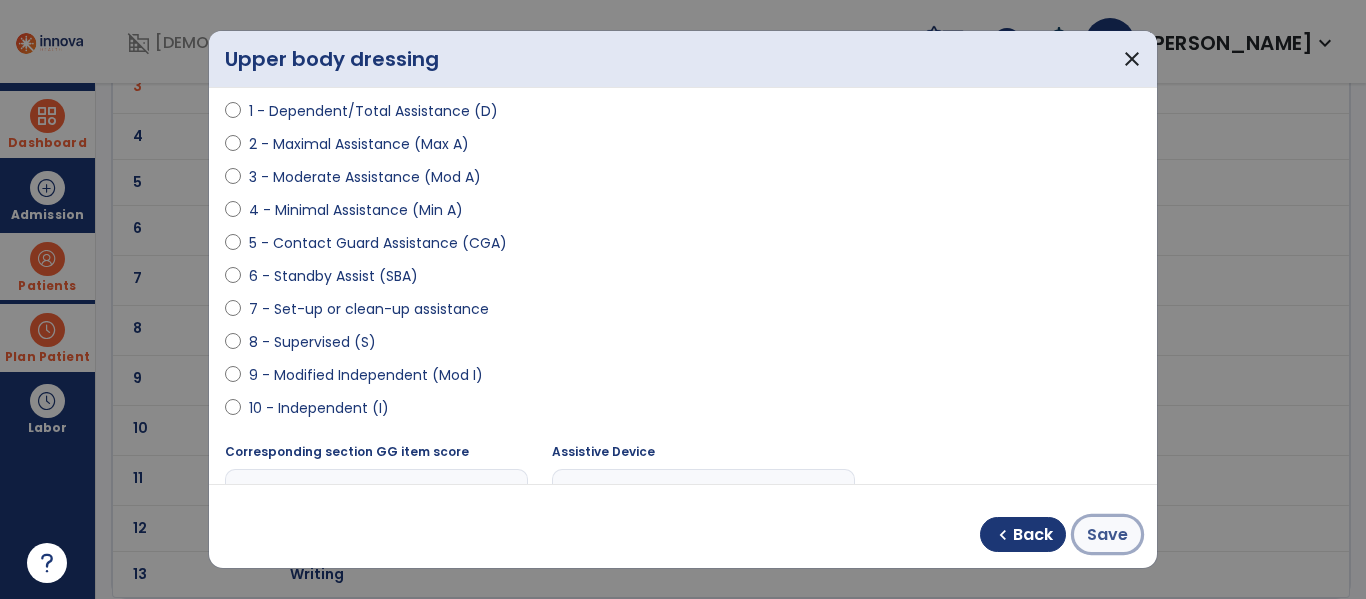 click on "Save" at bounding box center [1107, 534] 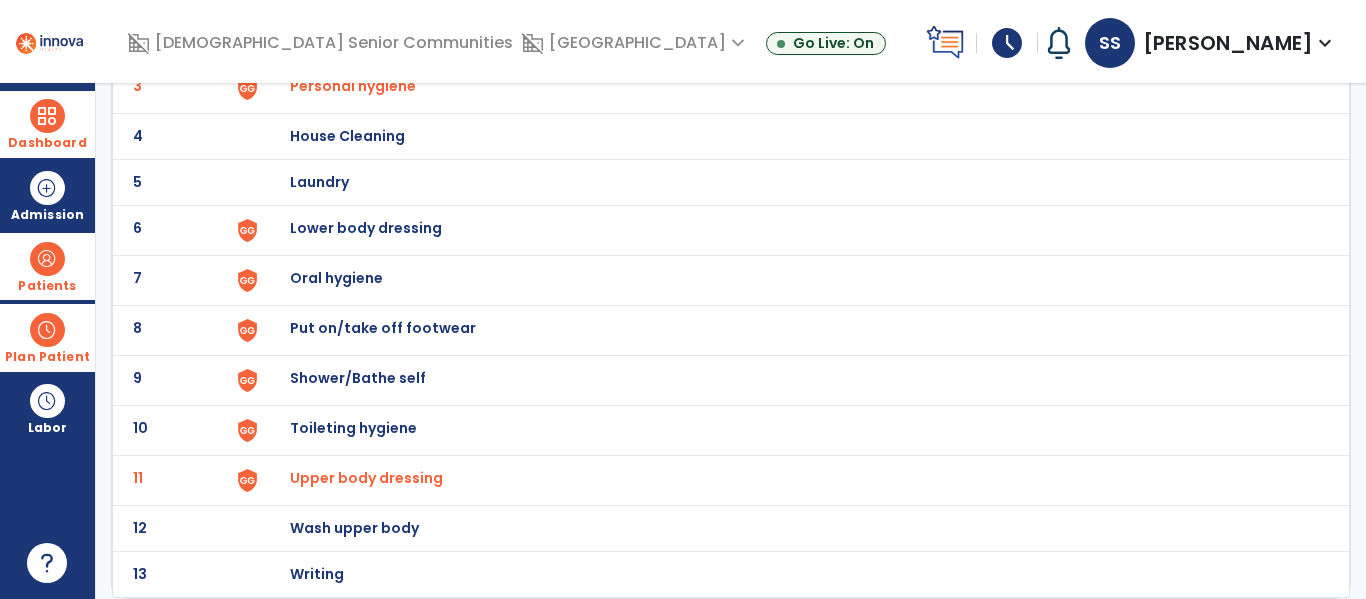 click on "6 Lower body dressing" 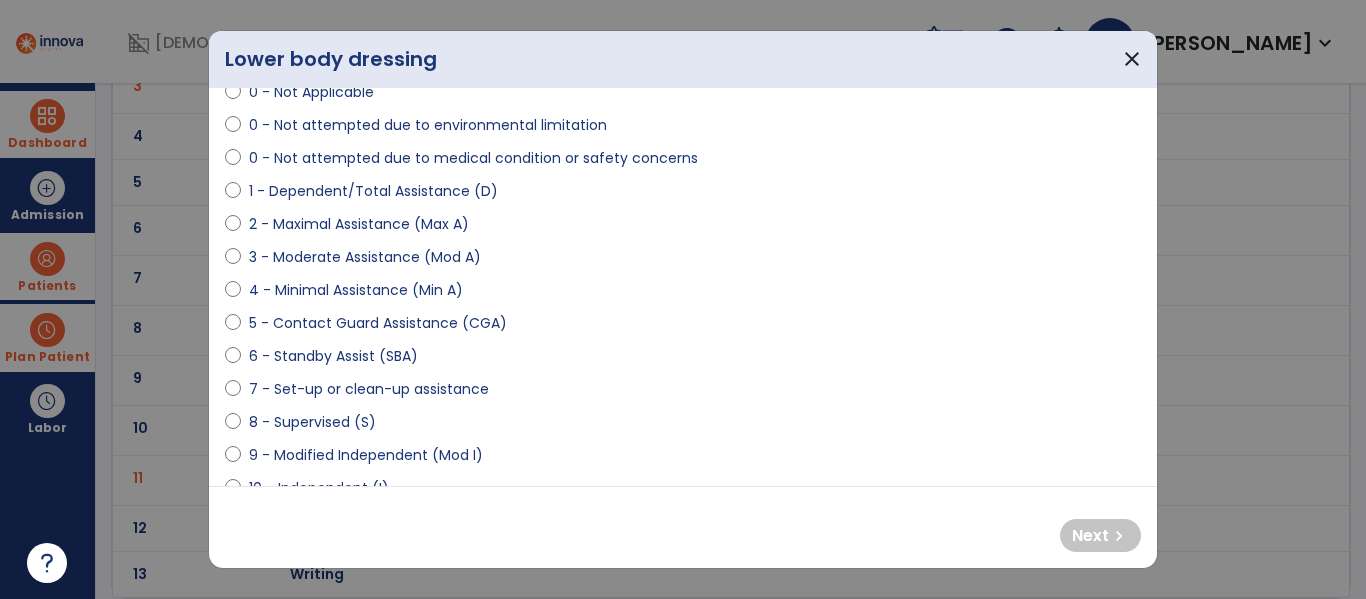 scroll, scrollTop: 160, scrollLeft: 0, axis: vertical 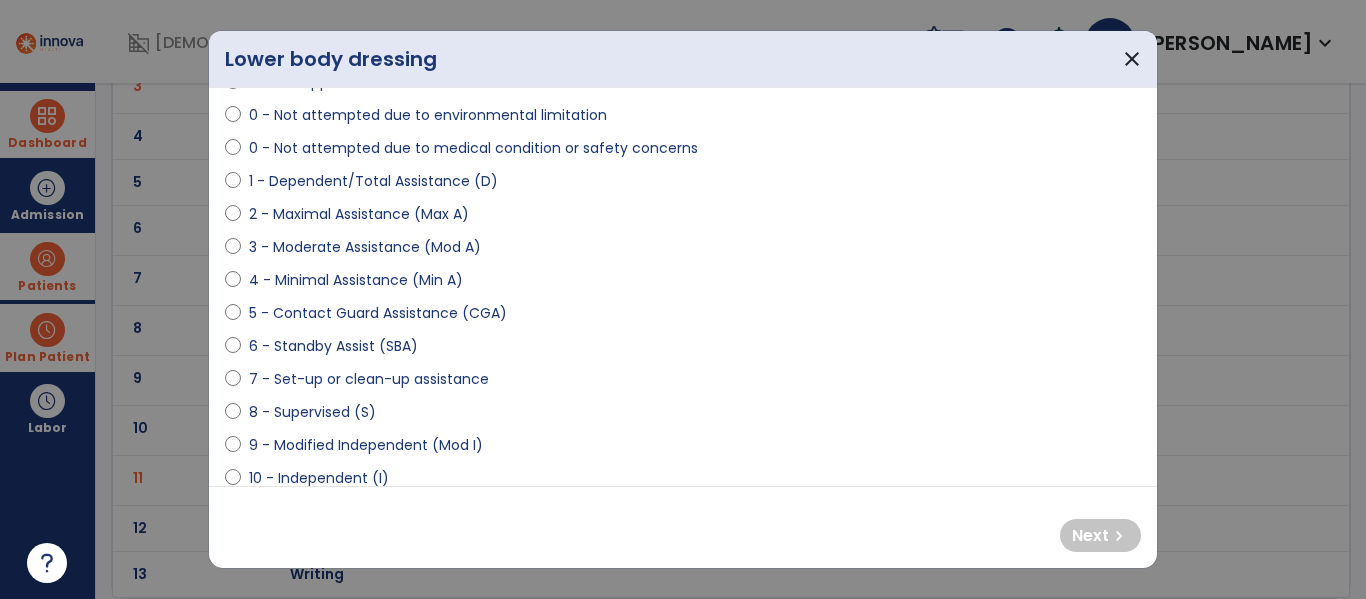 select on "**********" 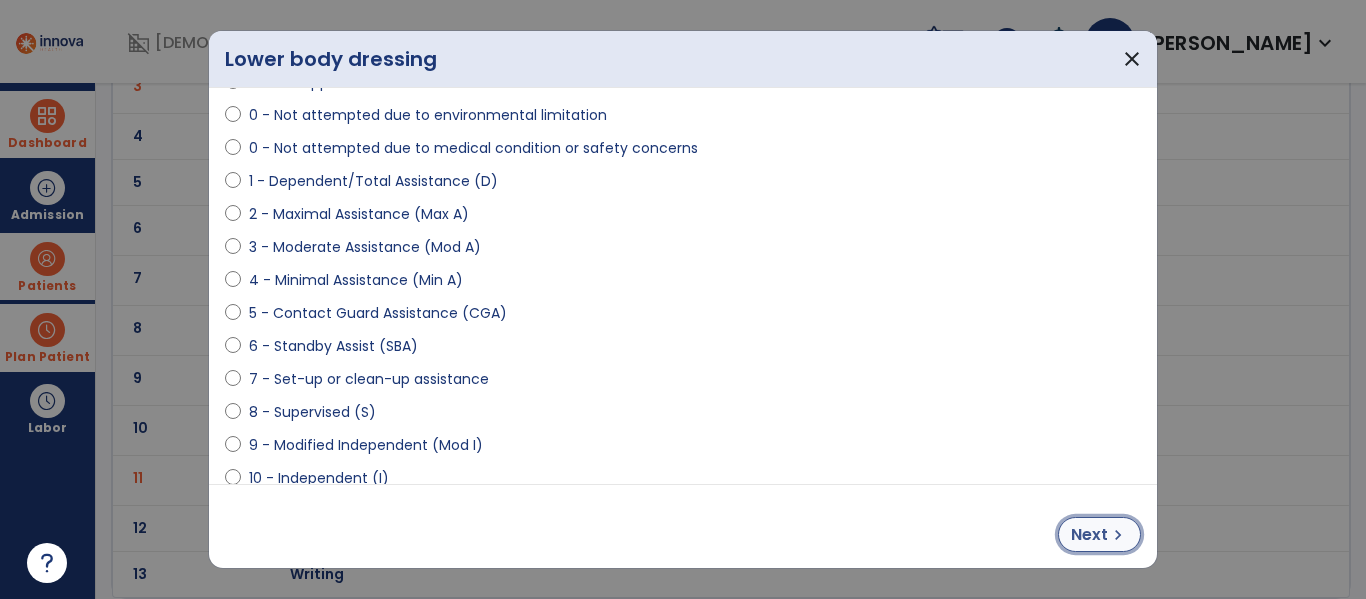 click on "Next  chevron_right" at bounding box center [1099, 534] 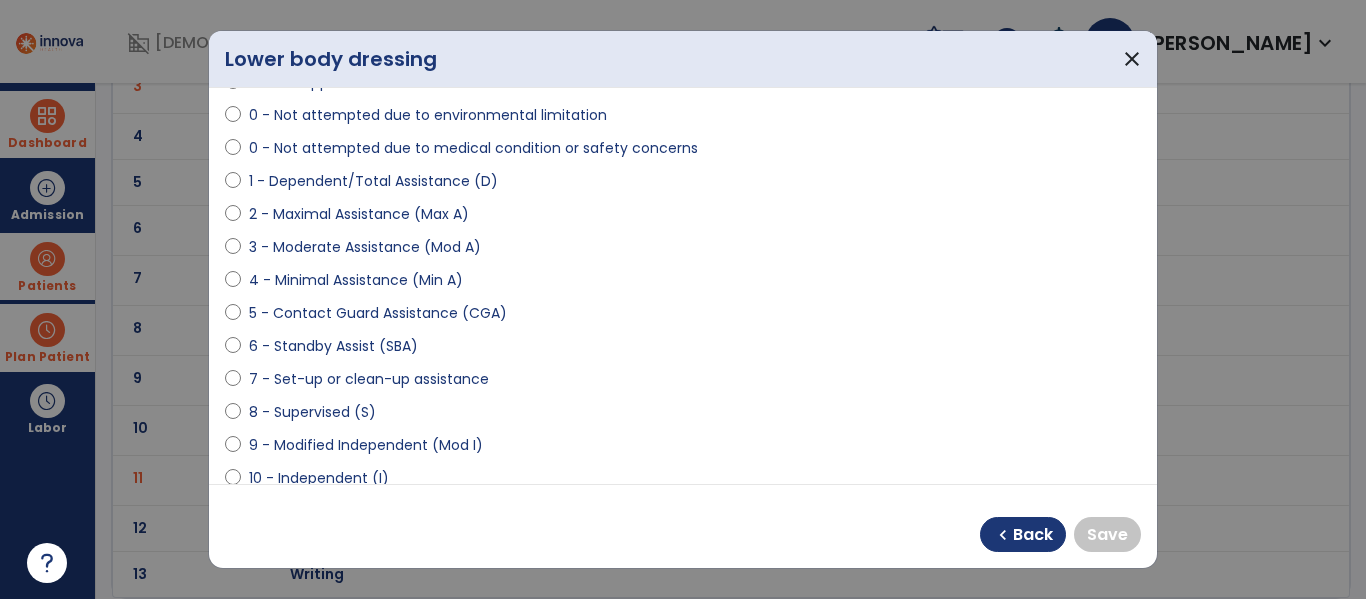 click on "8 - Supervised (S)" at bounding box center [312, 412] 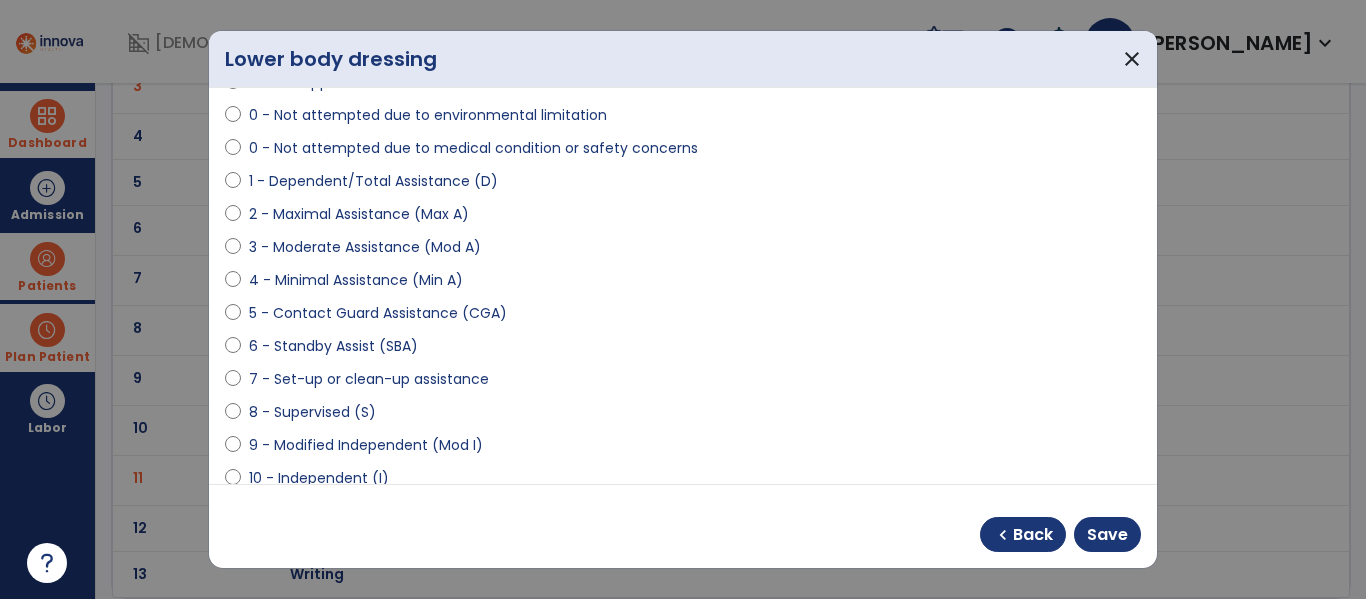 scroll, scrollTop: 249, scrollLeft: 0, axis: vertical 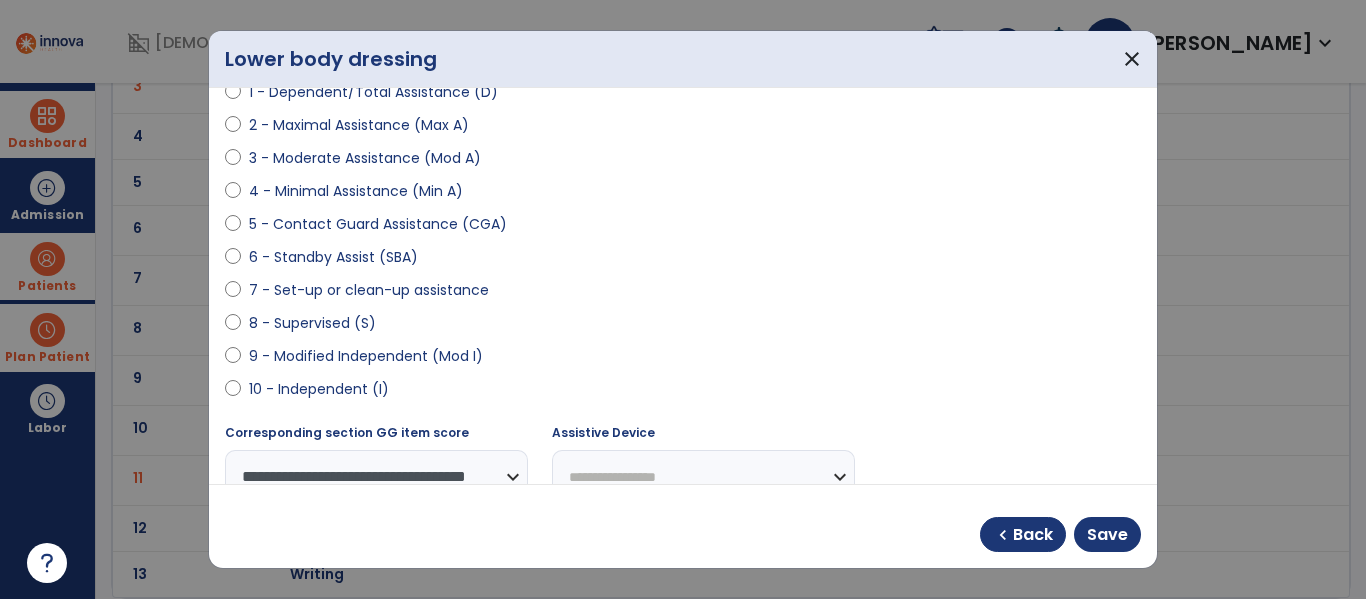 select on "**********" 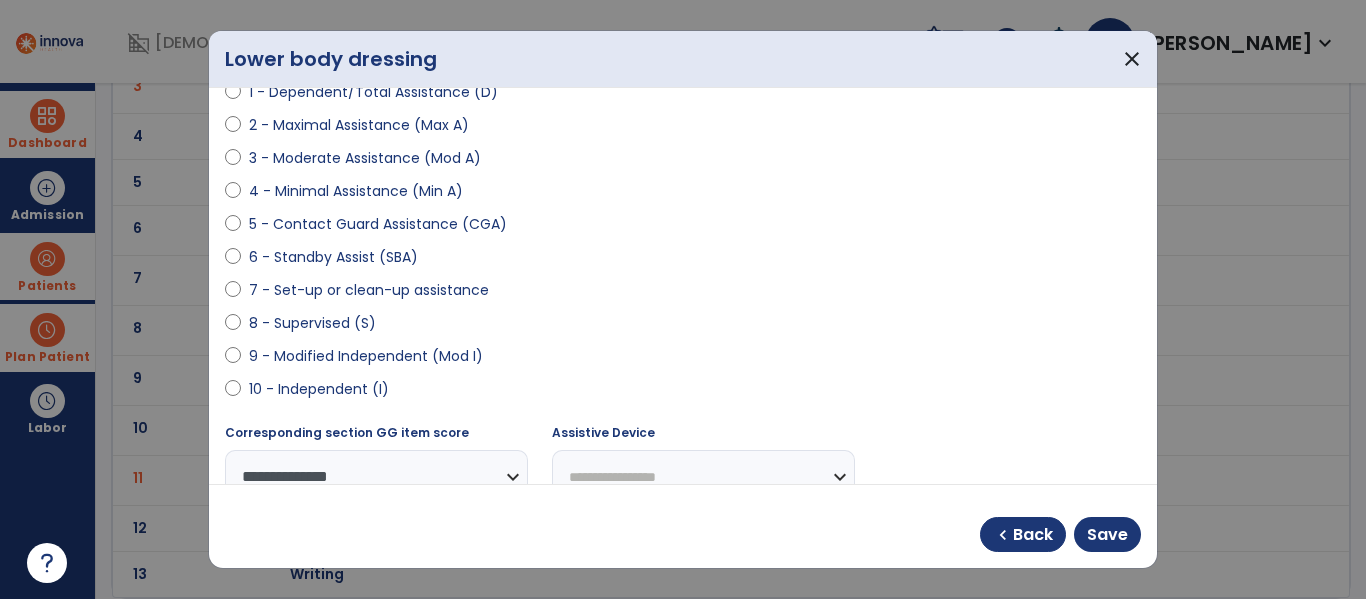 scroll, scrollTop: 273, scrollLeft: 0, axis: vertical 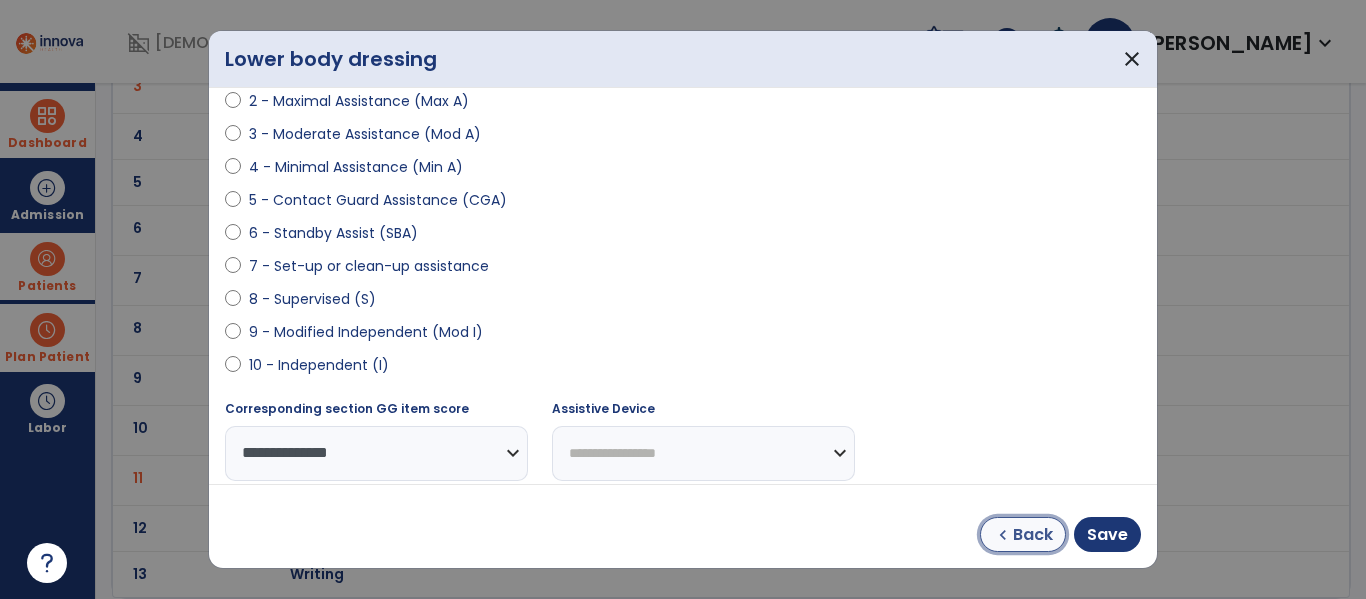 click on "Back" at bounding box center (1033, 535) 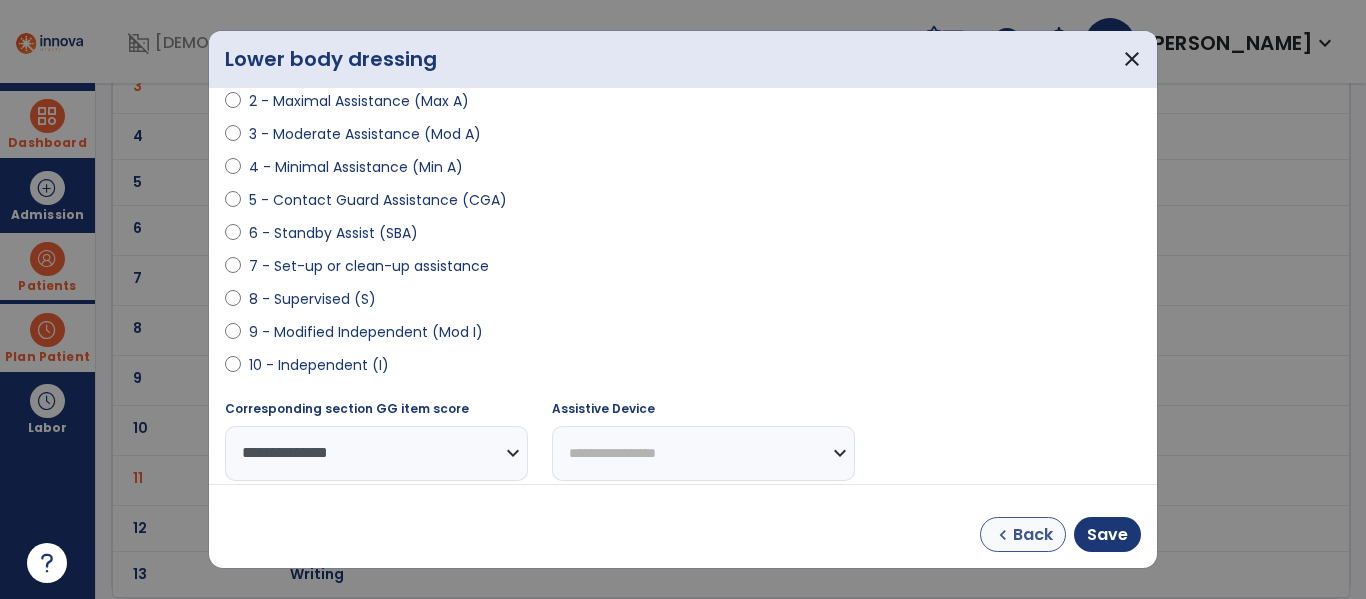select on "**********" 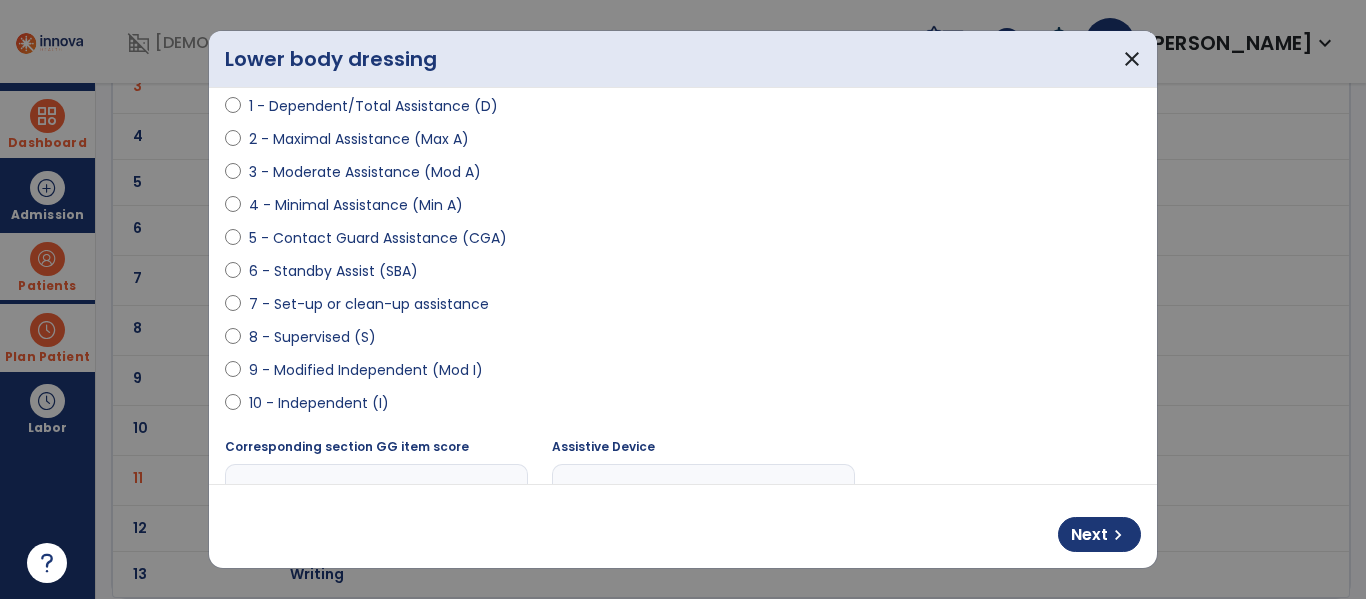 scroll, scrollTop: 186, scrollLeft: 0, axis: vertical 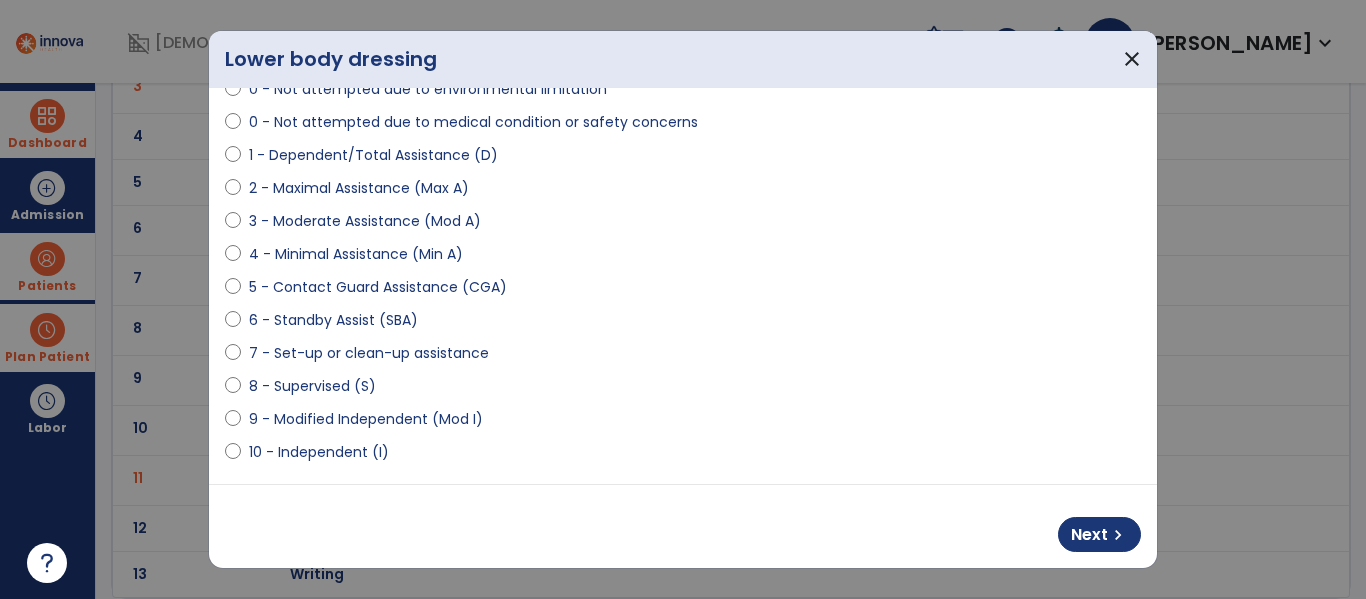 click on "**********" at bounding box center [683, 286] 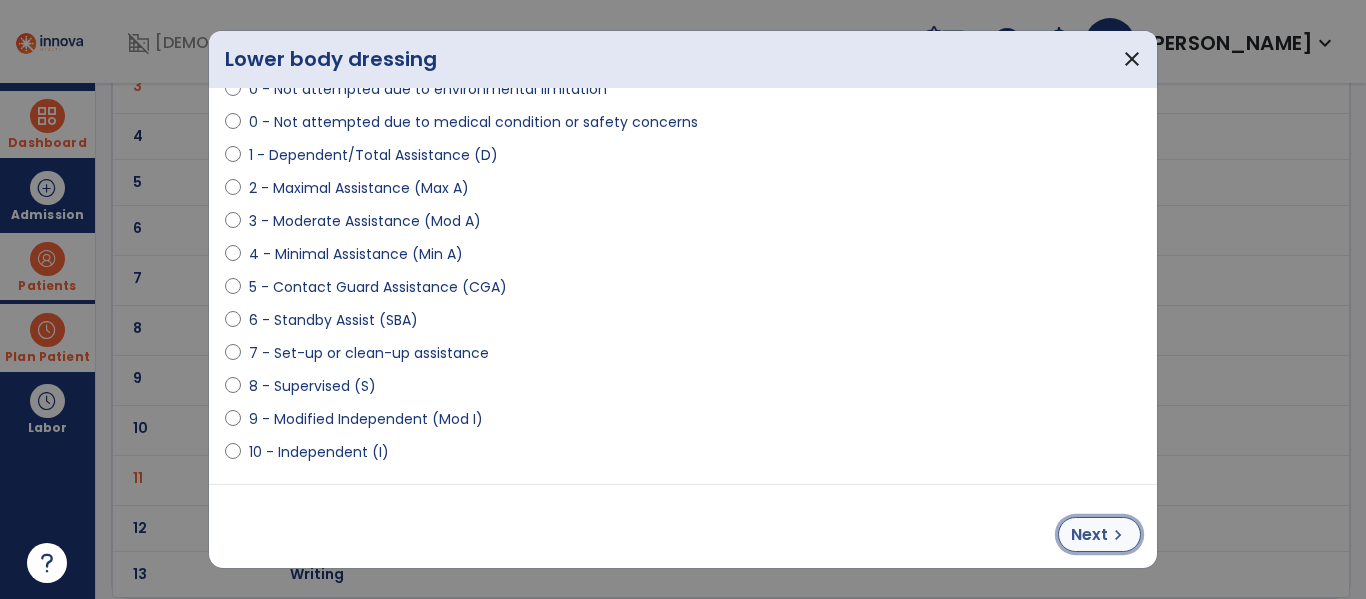 click on "chevron_right" at bounding box center [1118, 535] 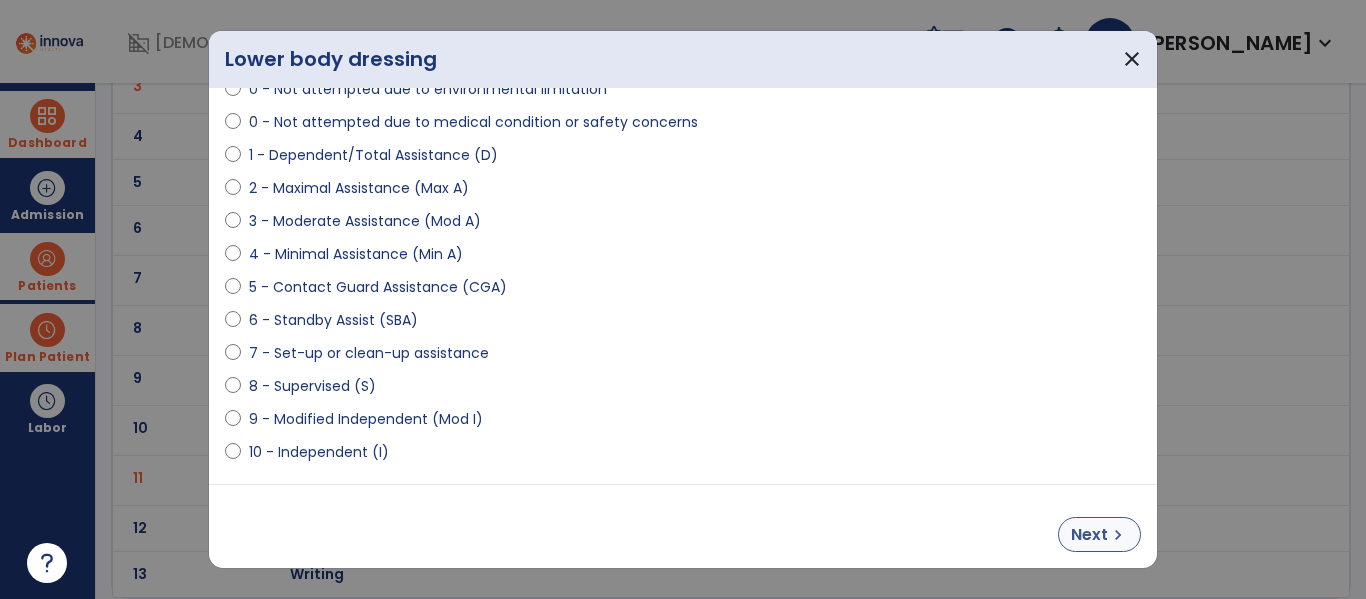 select on "**********" 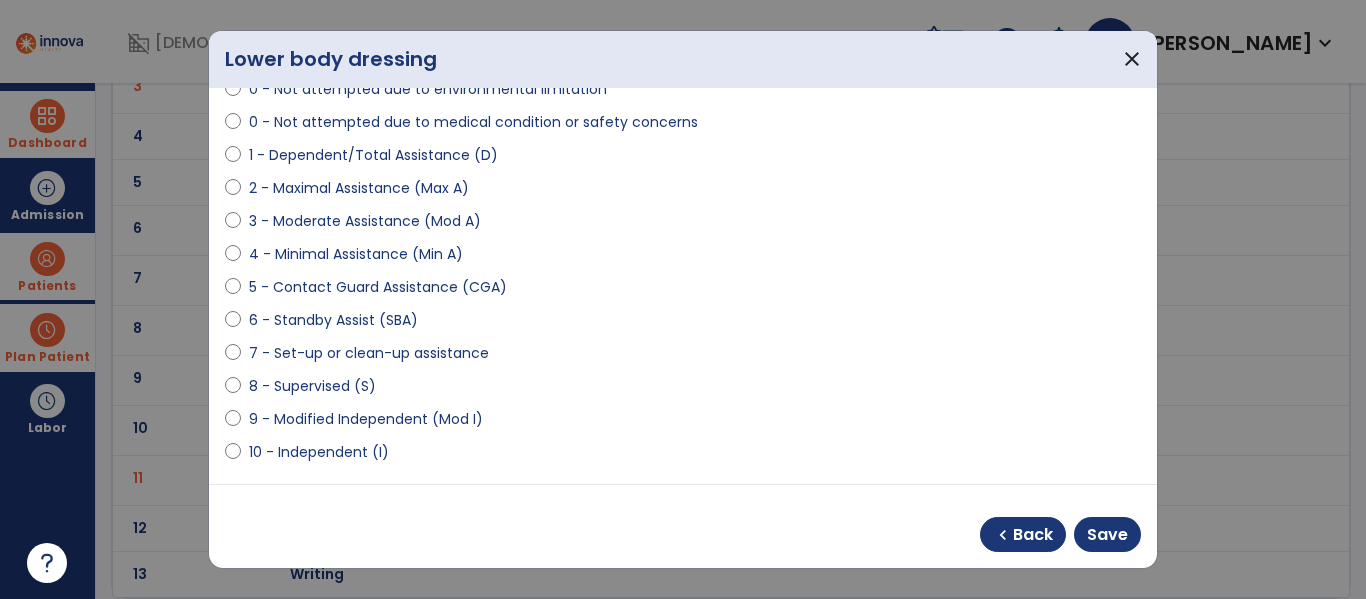 click on "chevron_left  Back Save" at bounding box center [683, 526] 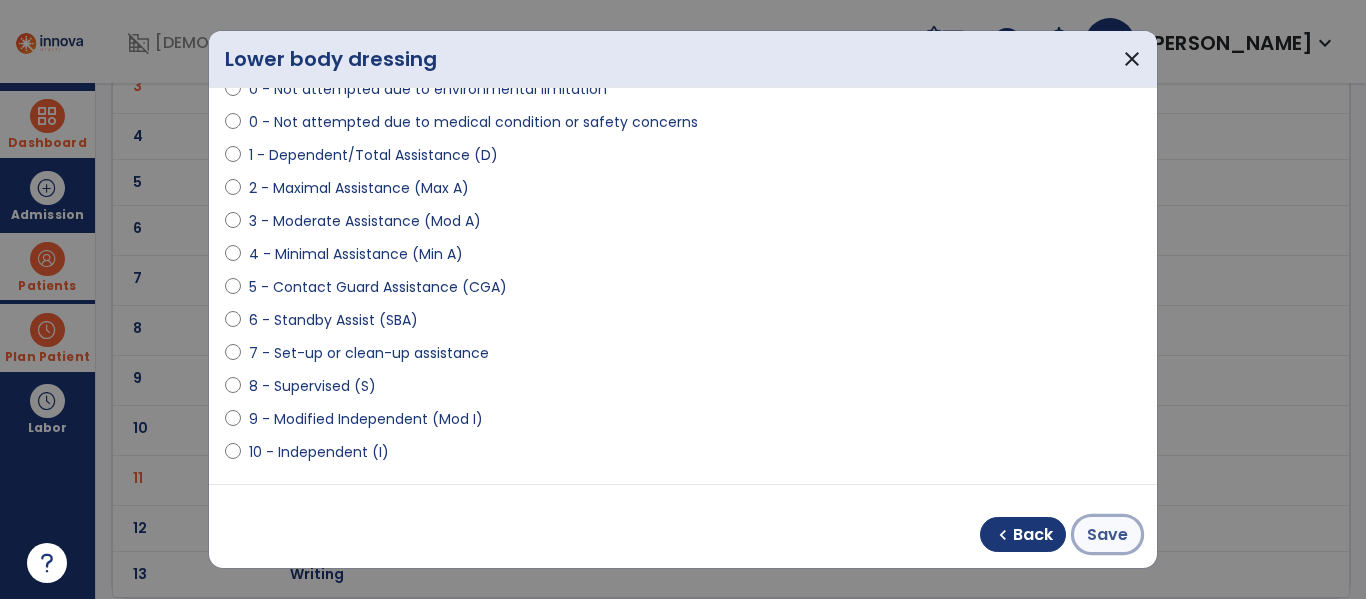 click on "Save" at bounding box center (1107, 534) 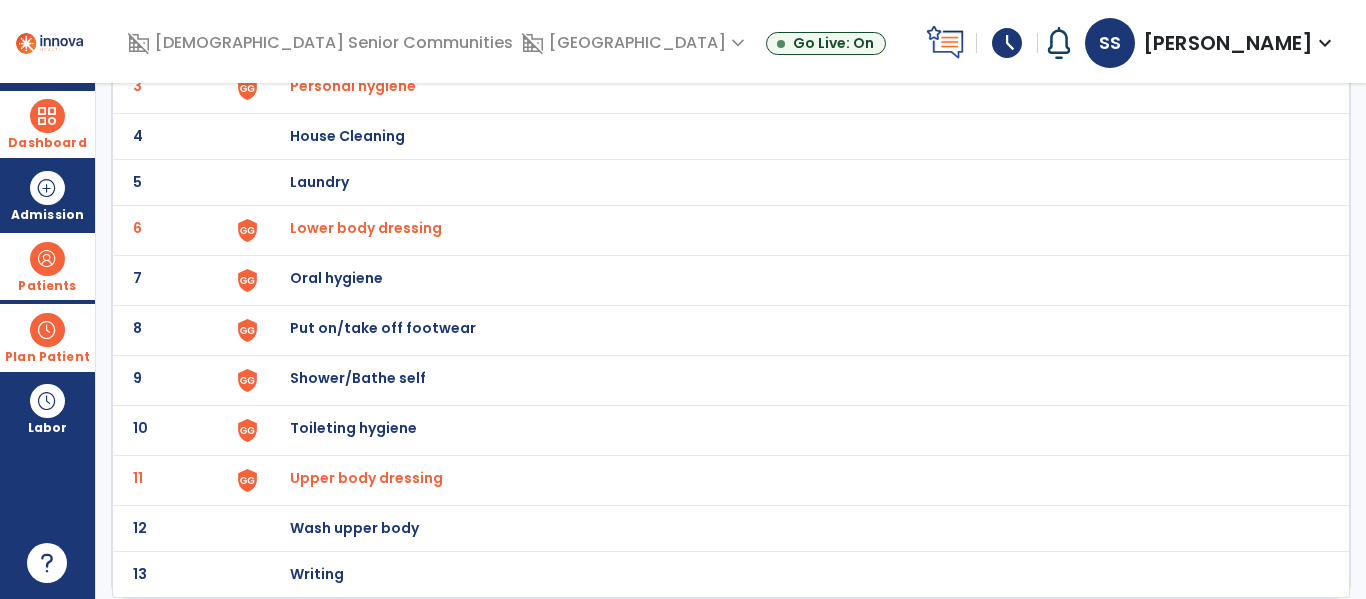 click on "Oral hygiene" at bounding box center (403, -10) 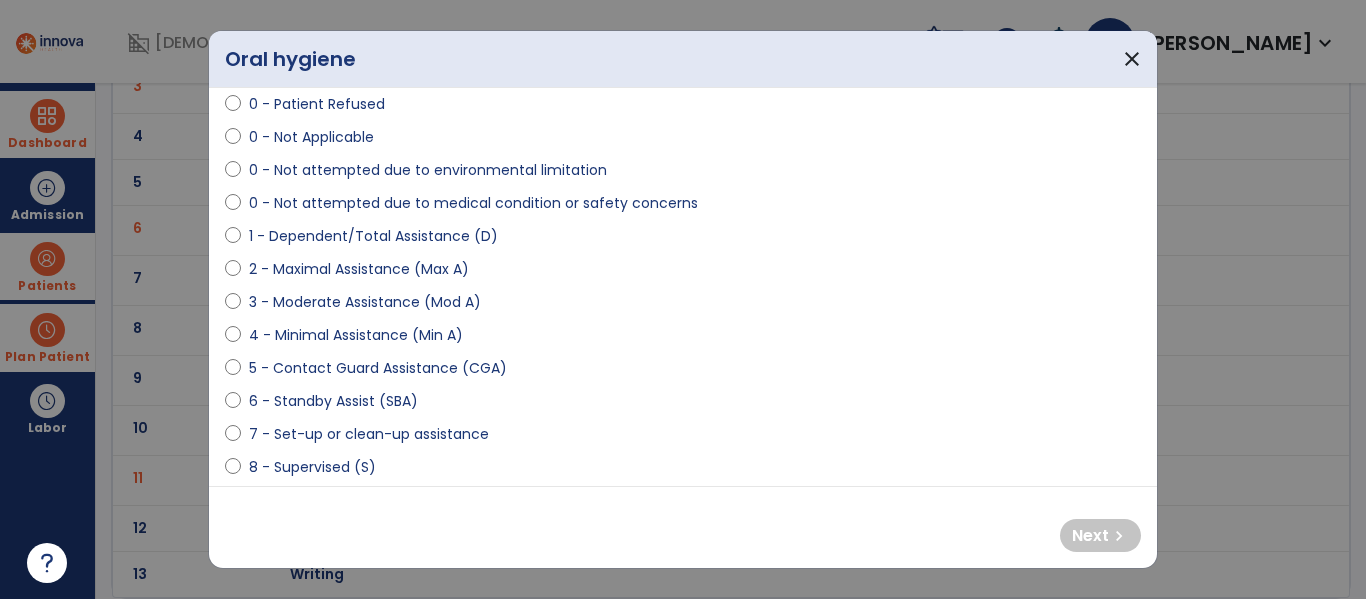 scroll, scrollTop: 108, scrollLeft: 0, axis: vertical 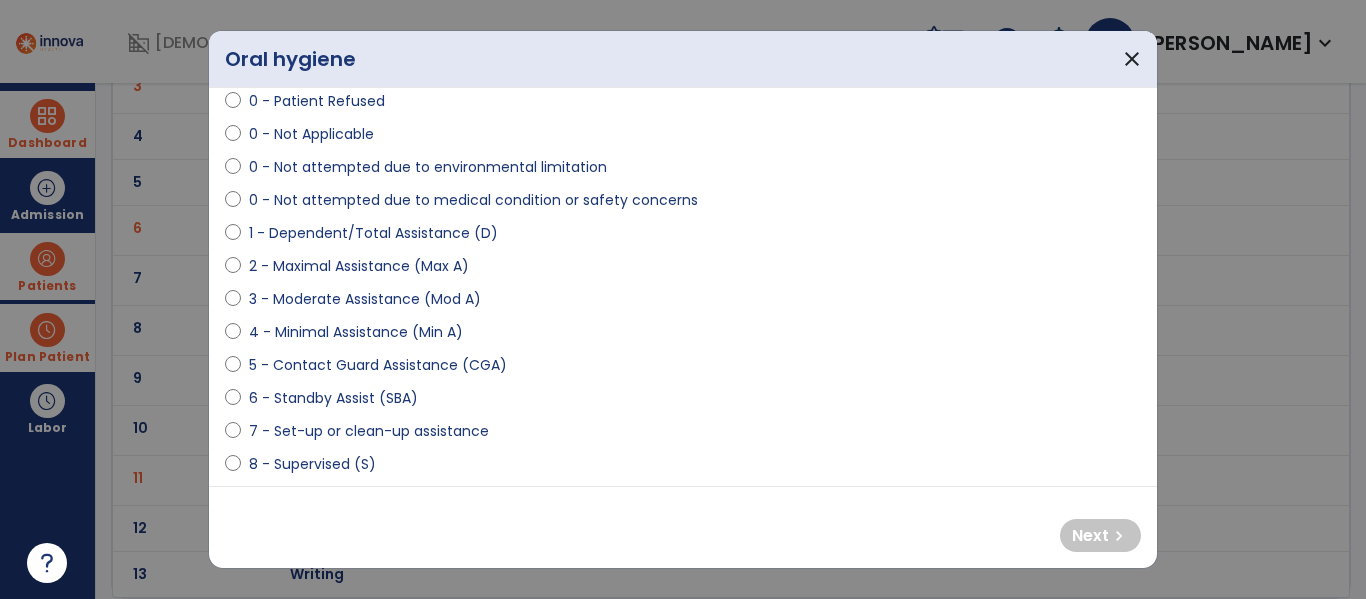 select on "**********" 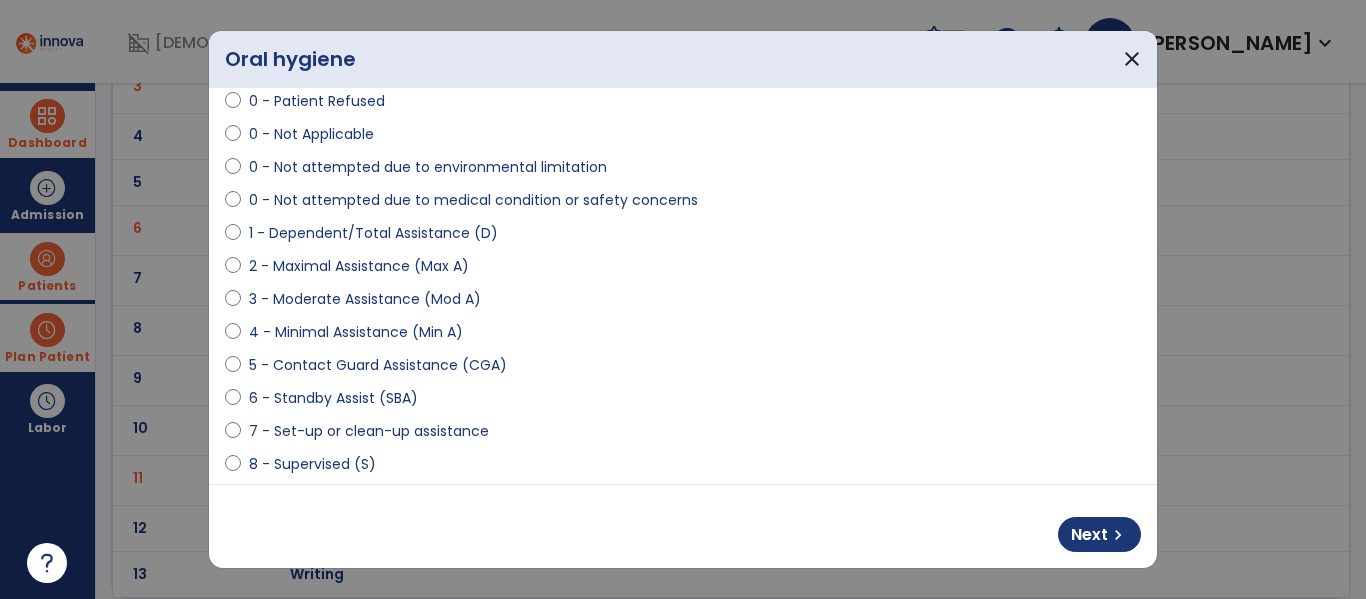 click on "Next  chevron_right" at bounding box center (683, 526) 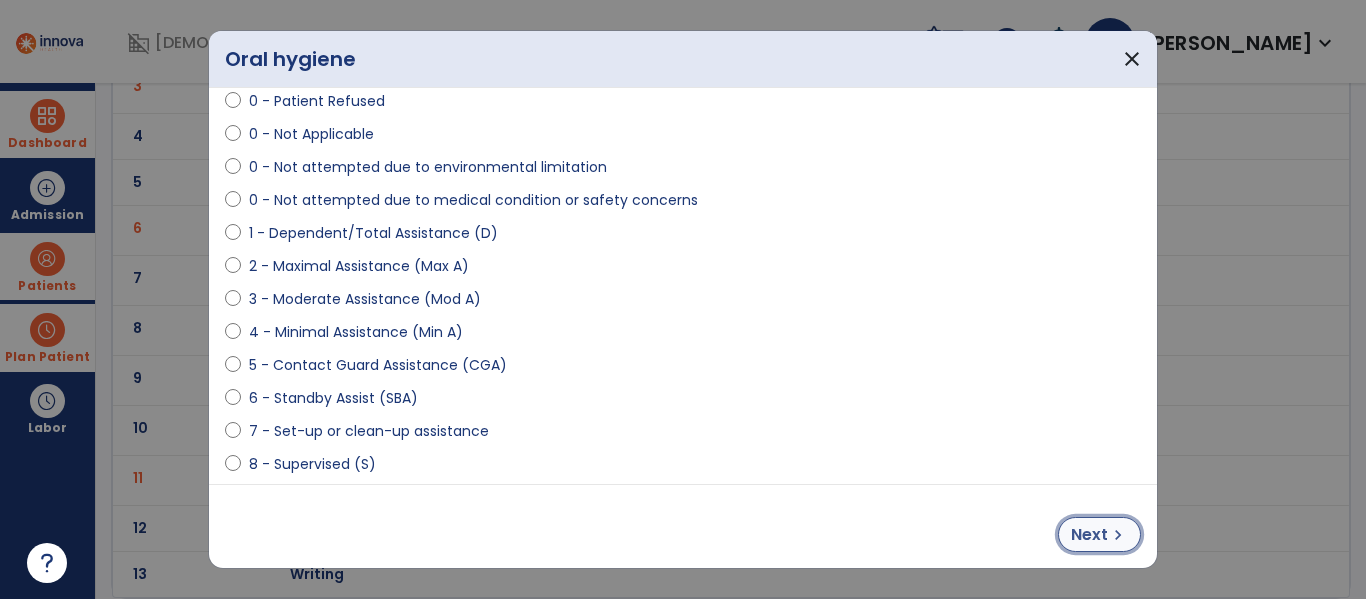 click on "Next  chevron_right" at bounding box center [1099, 534] 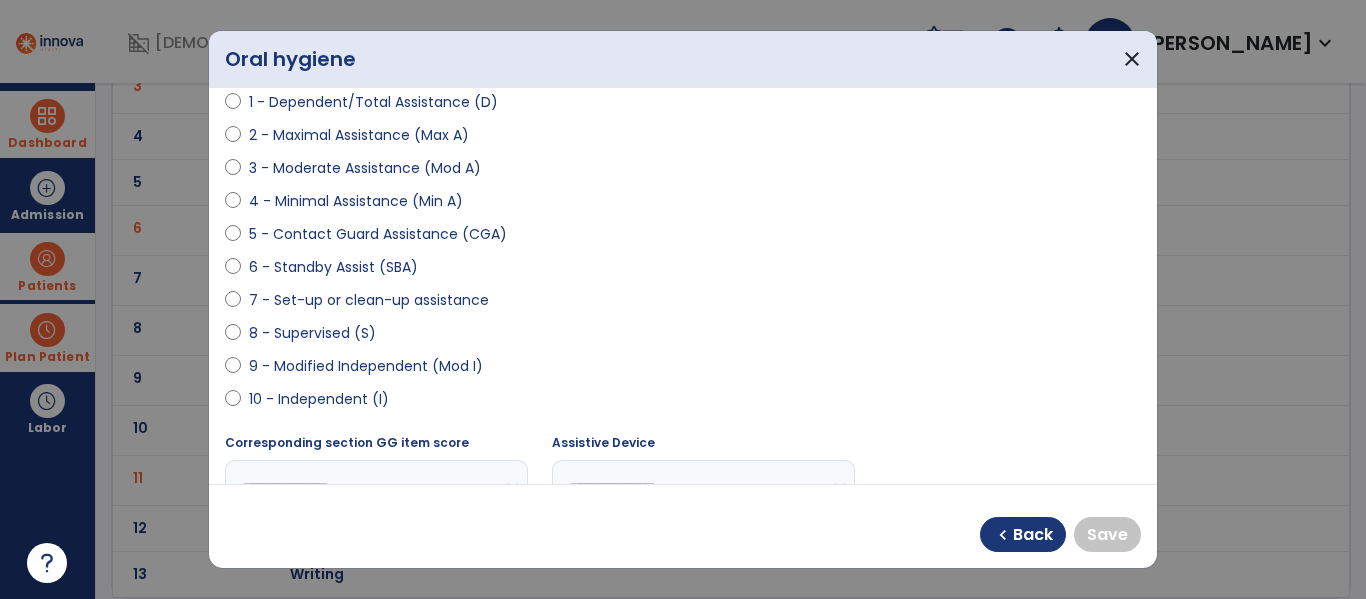 scroll, scrollTop: 236, scrollLeft: 0, axis: vertical 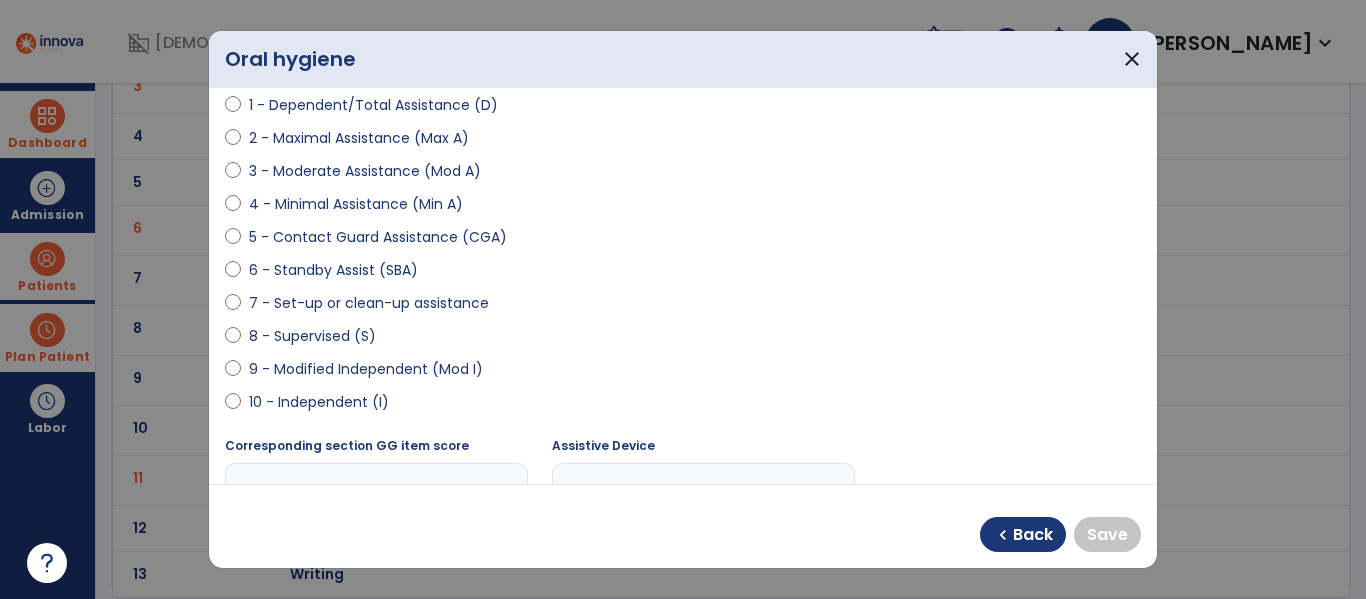 select on "**********" 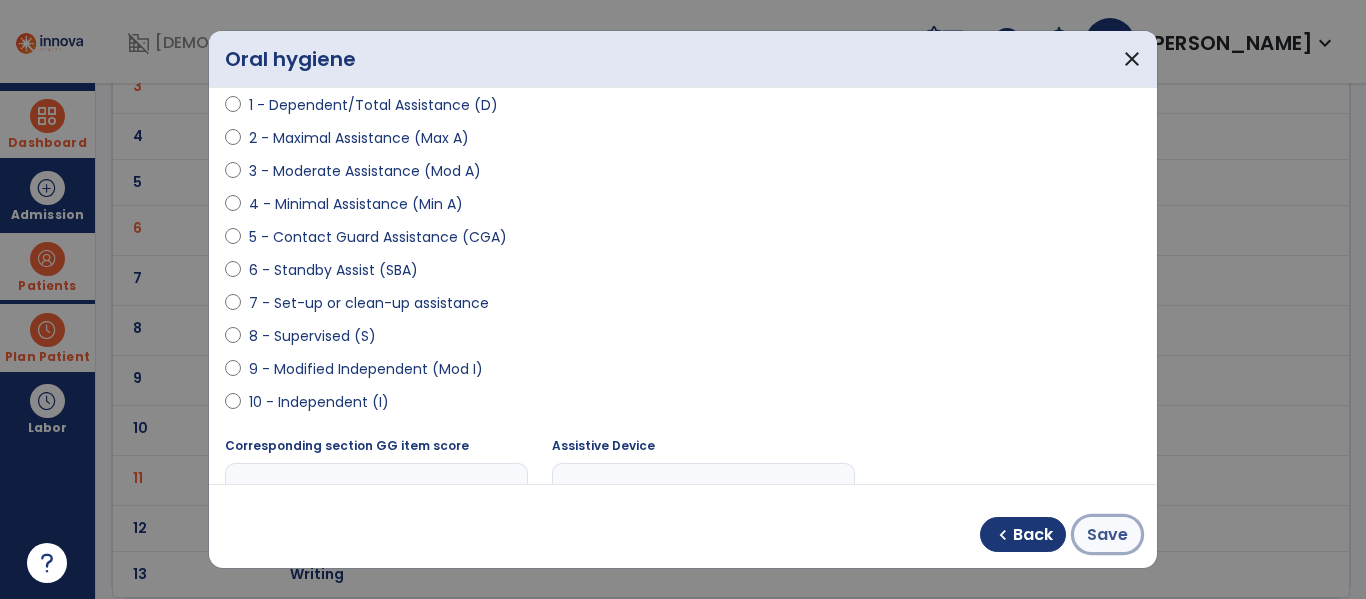 click on "Save" at bounding box center [1107, 535] 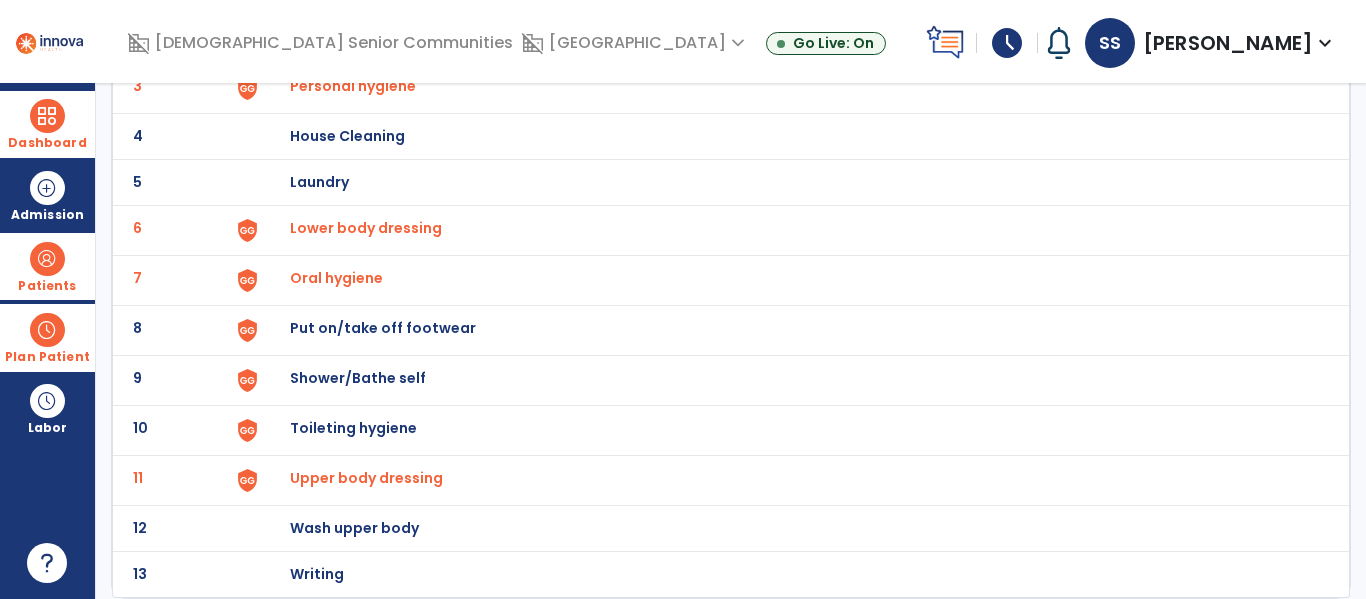 click on "Put on/take off footwear" at bounding box center [403, -10] 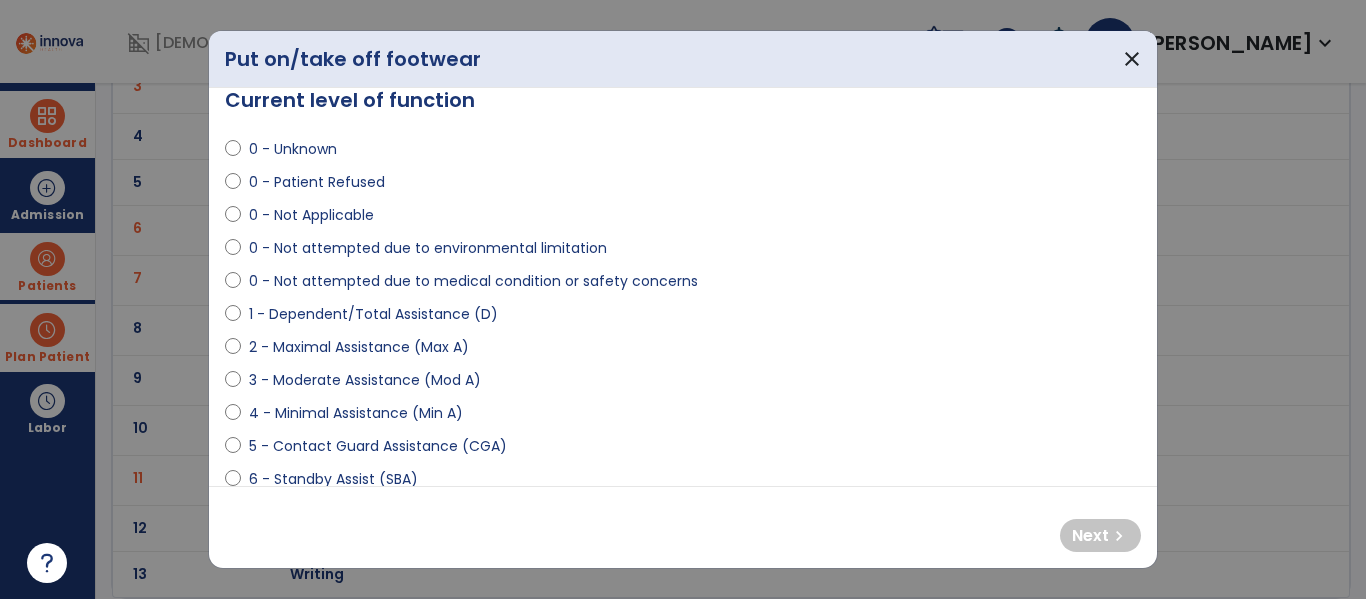 scroll, scrollTop: 110, scrollLeft: 0, axis: vertical 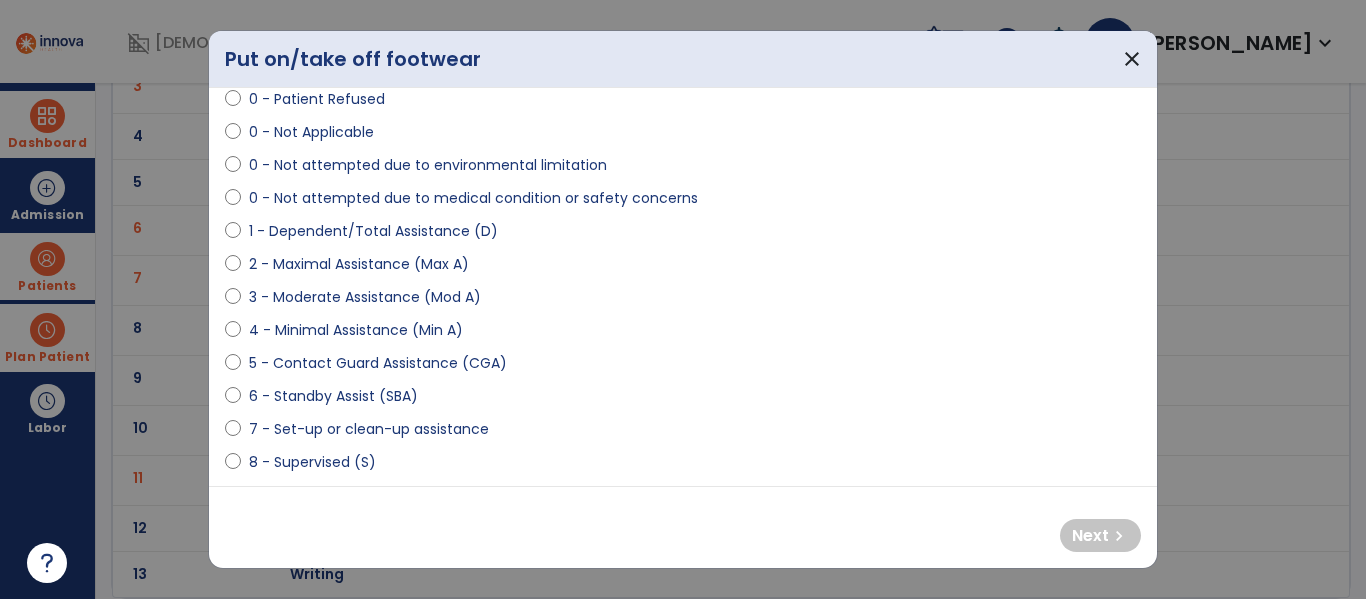 select on "**********" 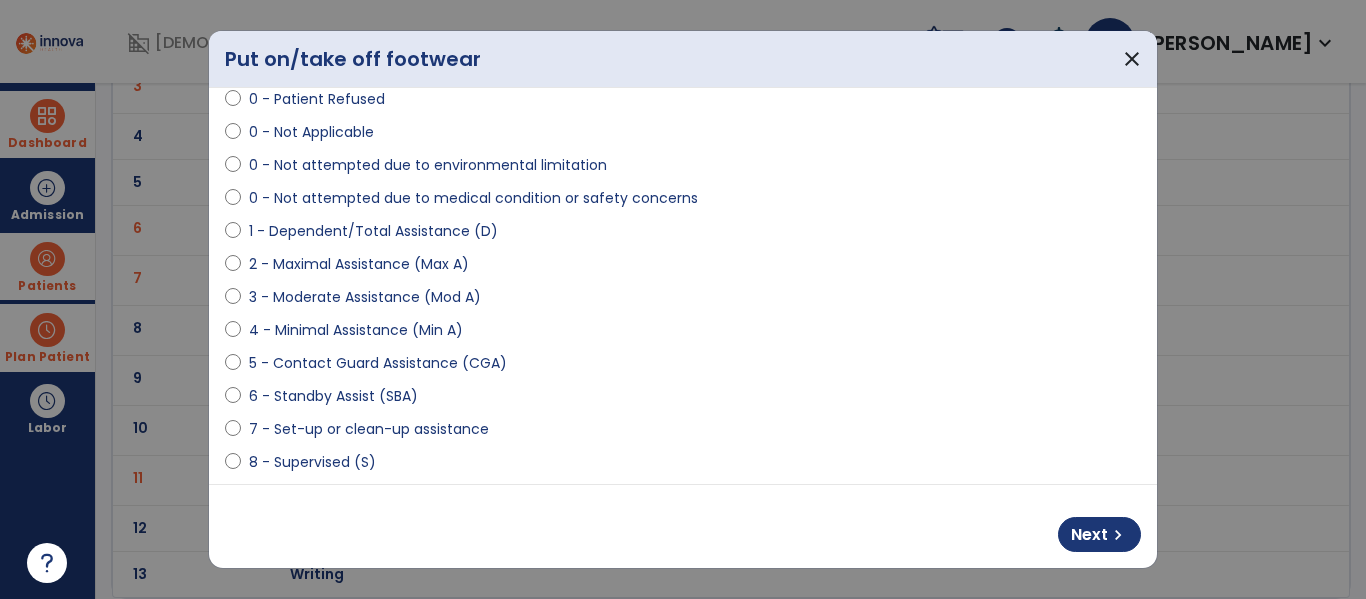 click on "Next  chevron_right" at bounding box center (683, 526) 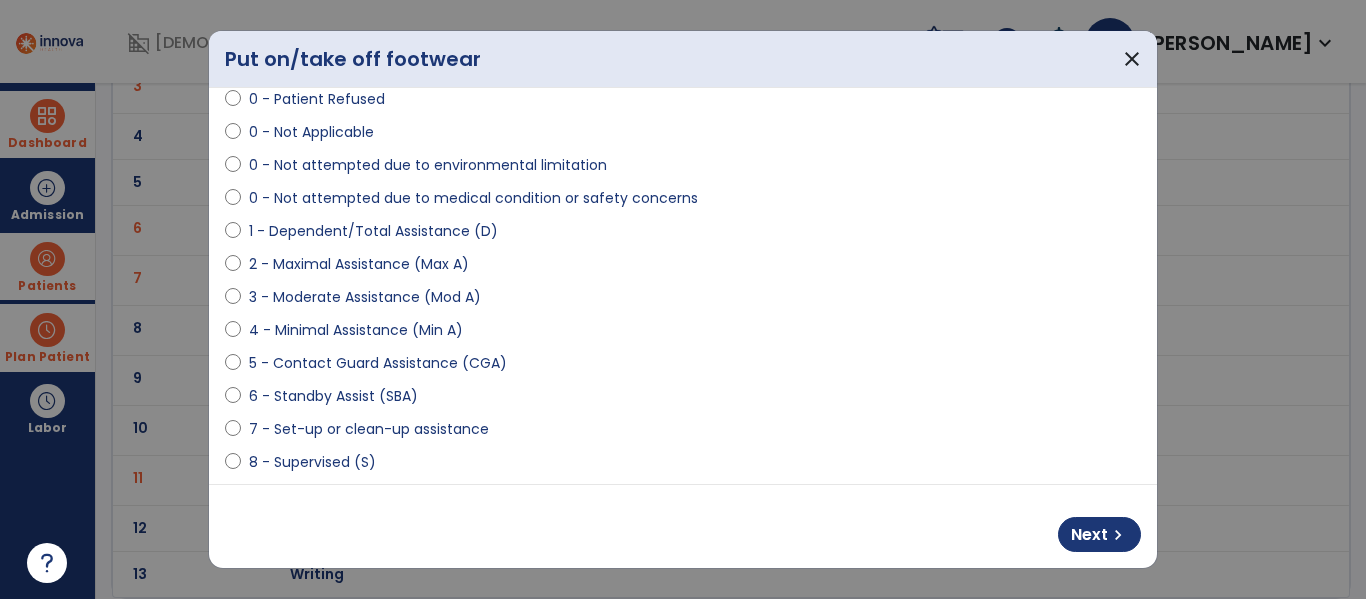 click on "Next  chevron_right" at bounding box center [683, 526] 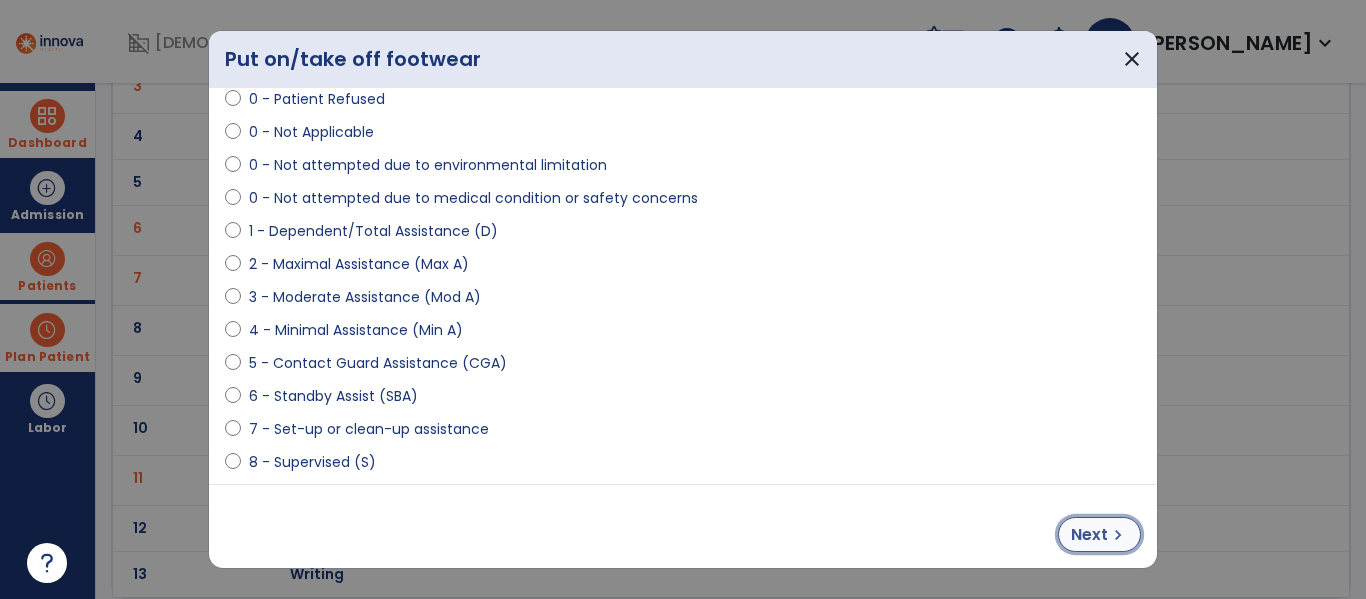 click on "chevron_right" at bounding box center [1118, 535] 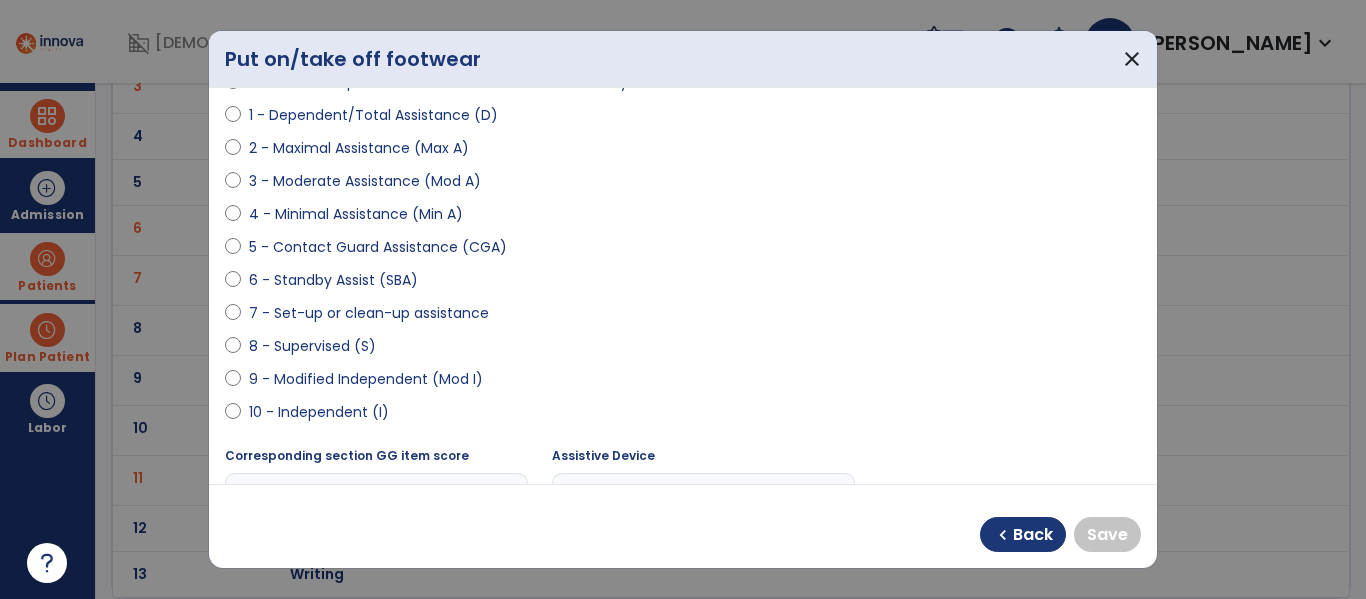 scroll, scrollTop: 227, scrollLeft: 0, axis: vertical 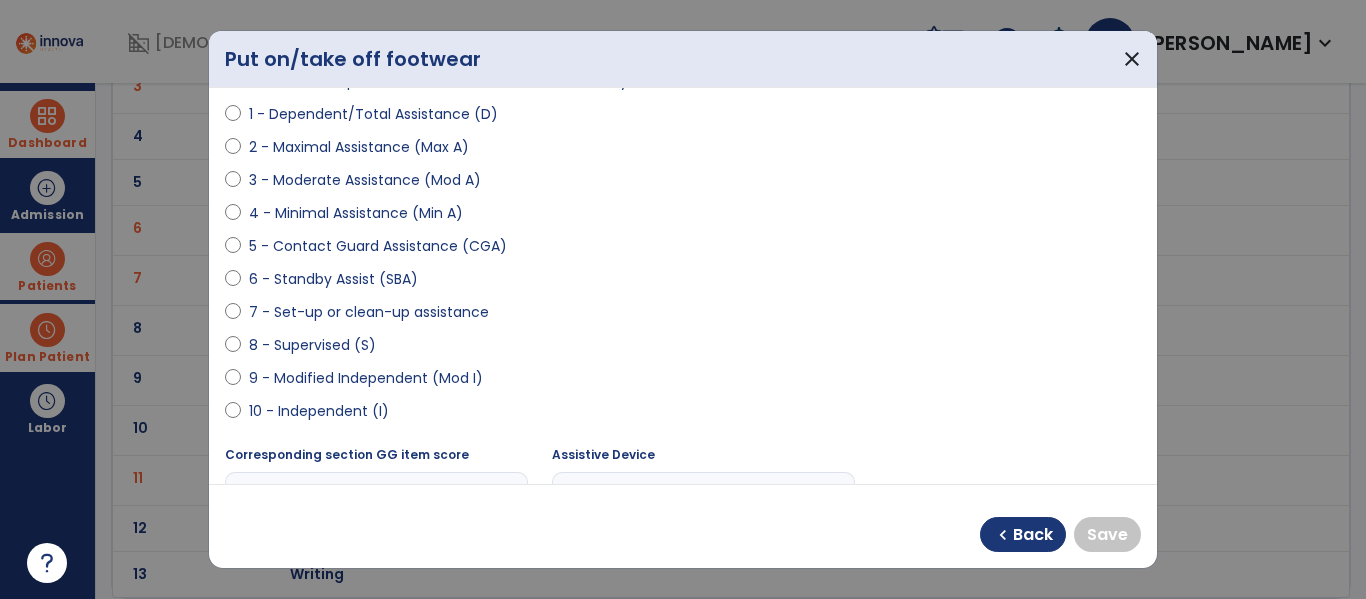 click on "10 - Independent (I)" at bounding box center [319, 411] 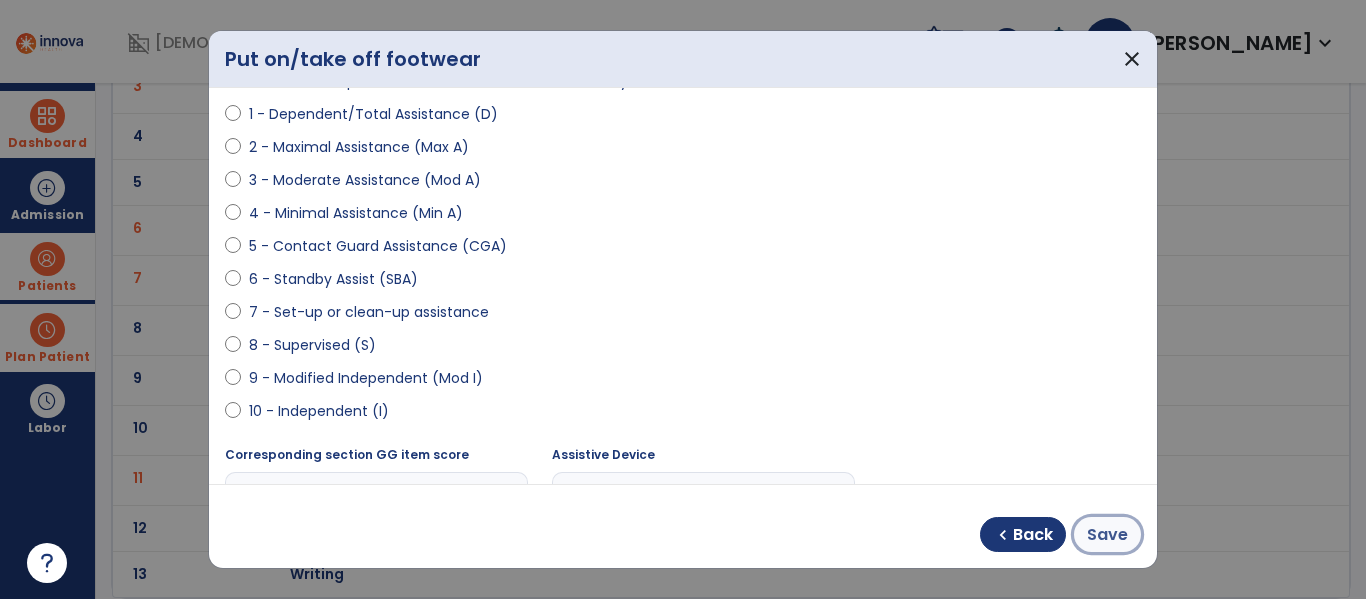 click on "Save" at bounding box center [1107, 535] 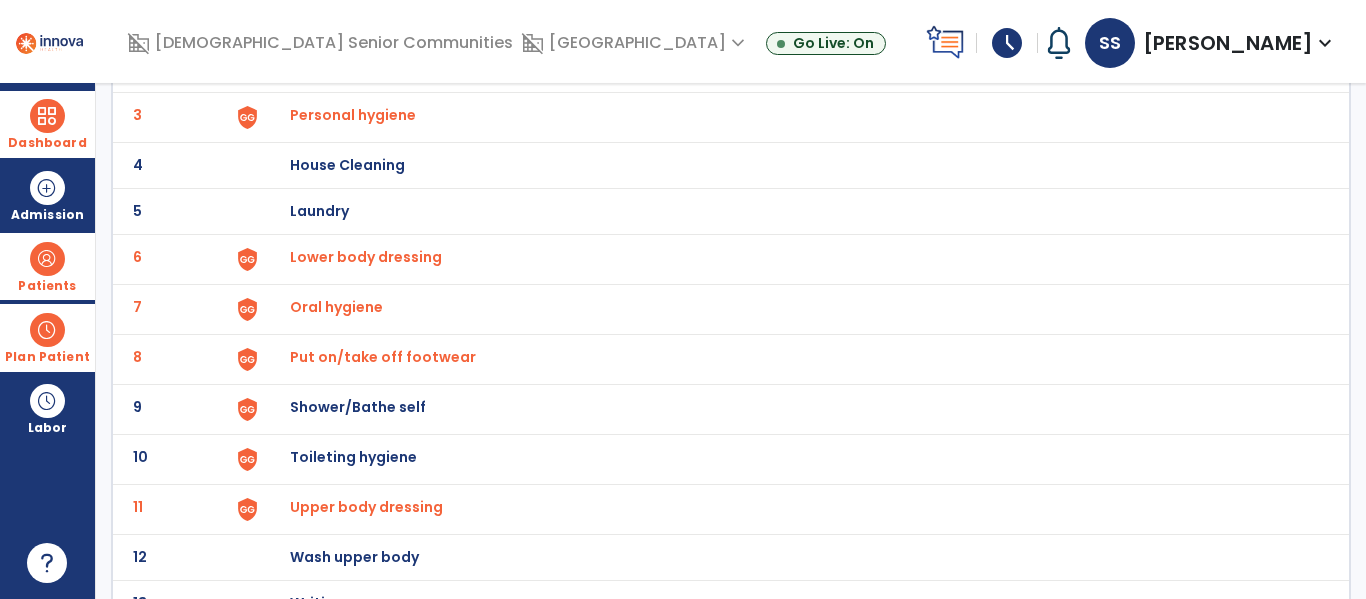 scroll, scrollTop: 242, scrollLeft: 0, axis: vertical 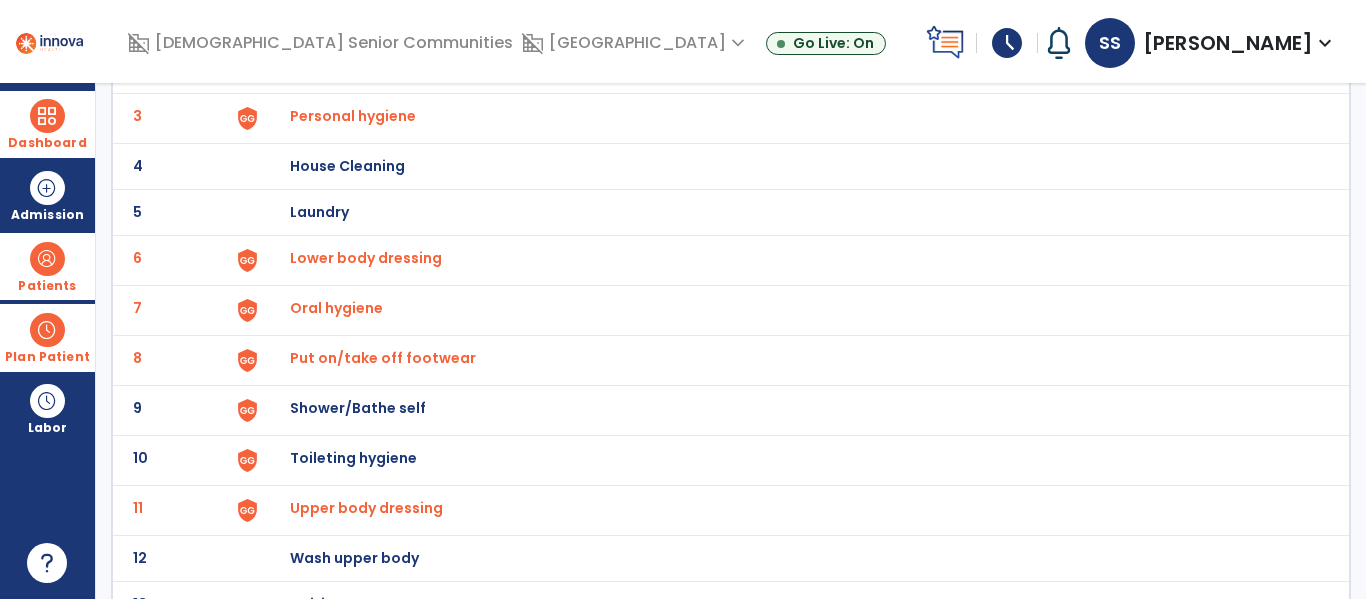 click on "Shower/Bathe self" at bounding box center (403, 20) 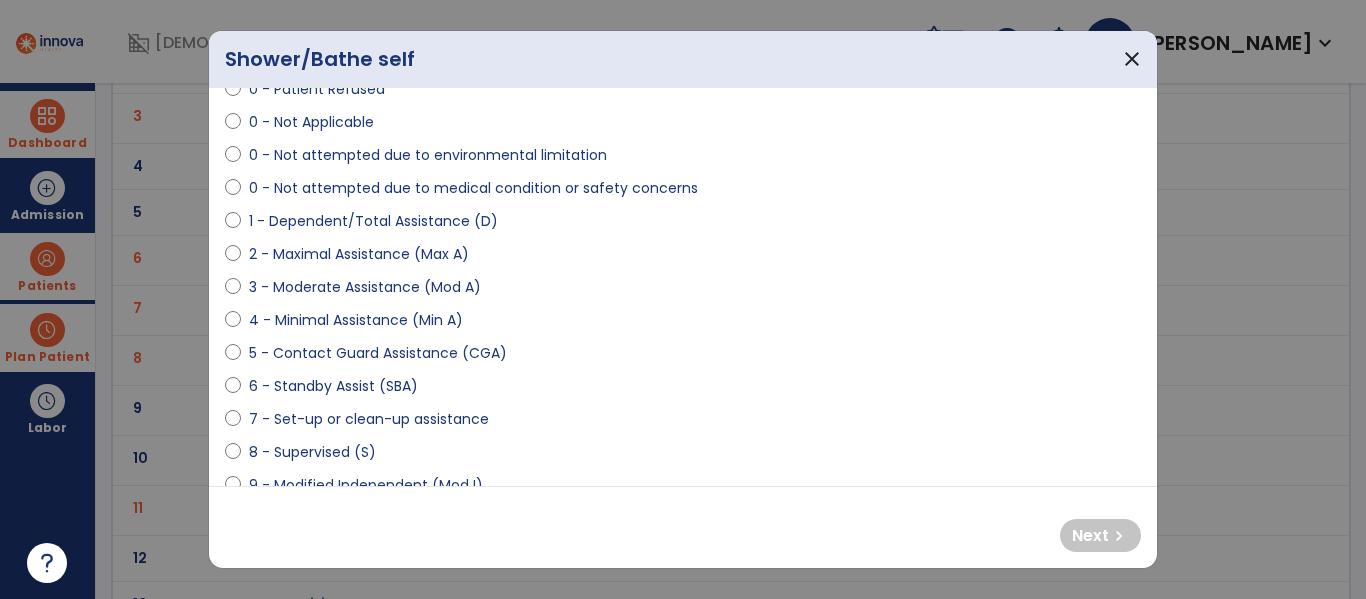 scroll, scrollTop: 124, scrollLeft: 0, axis: vertical 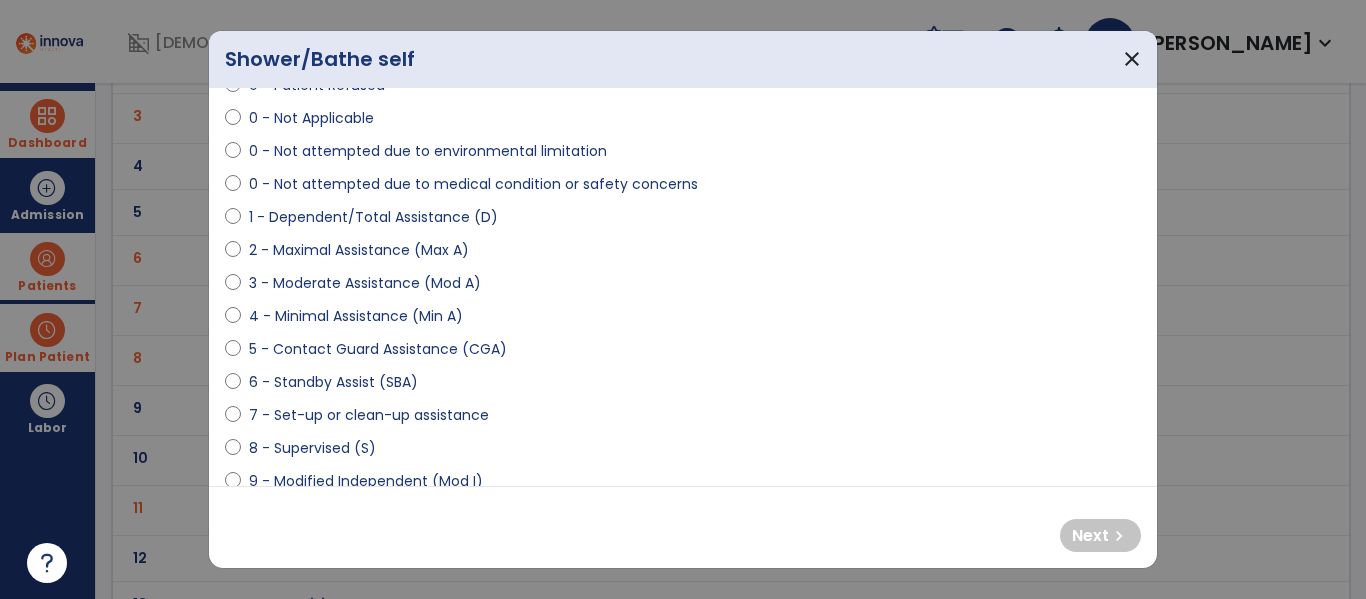 click on "3 - Moderate Assistance (Mod A)" at bounding box center [365, 283] 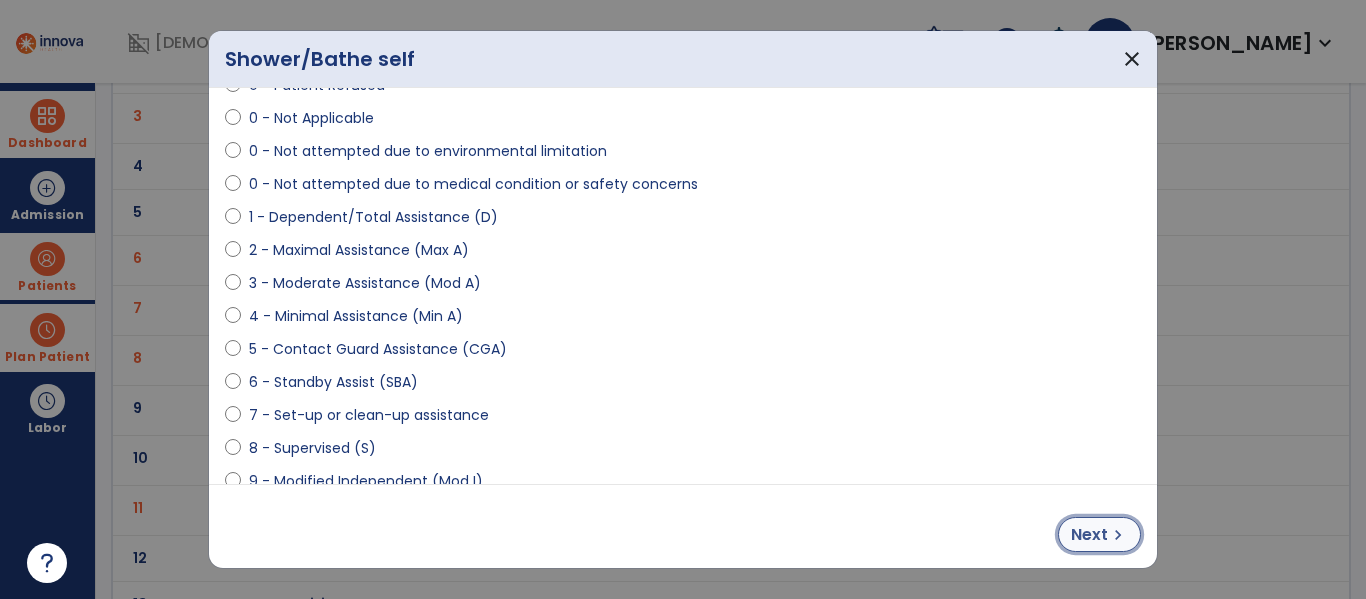 click on "chevron_right" at bounding box center [1118, 535] 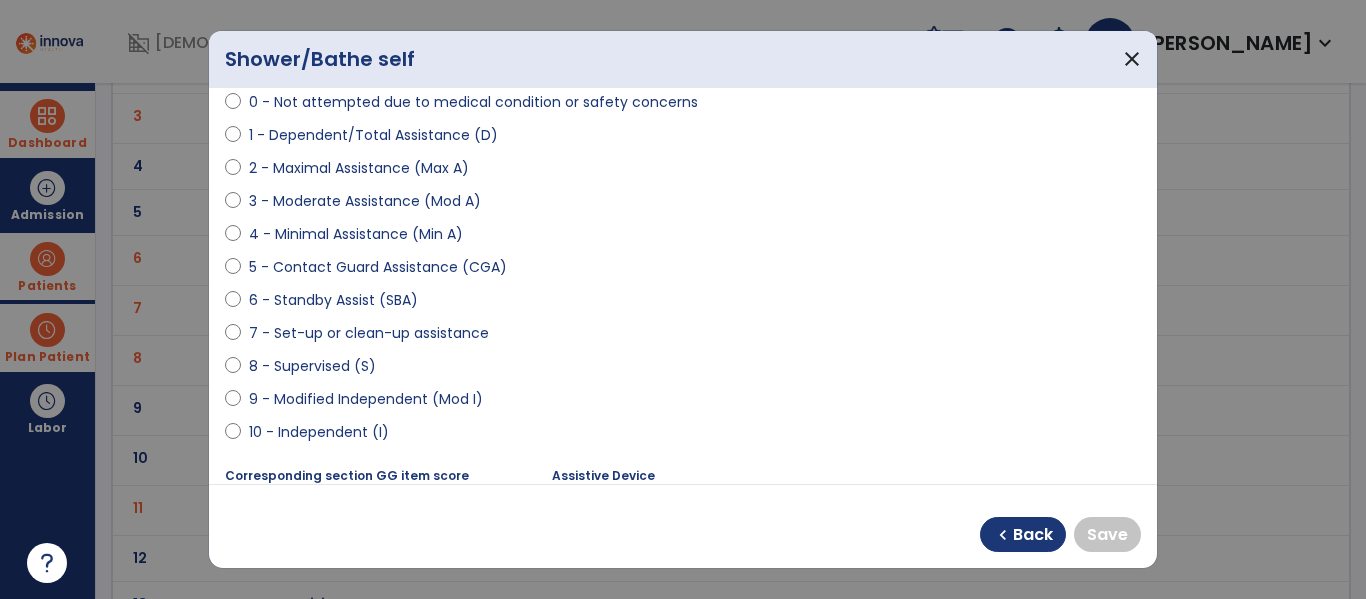 scroll, scrollTop: 207, scrollLeft: 0, axis: vertical 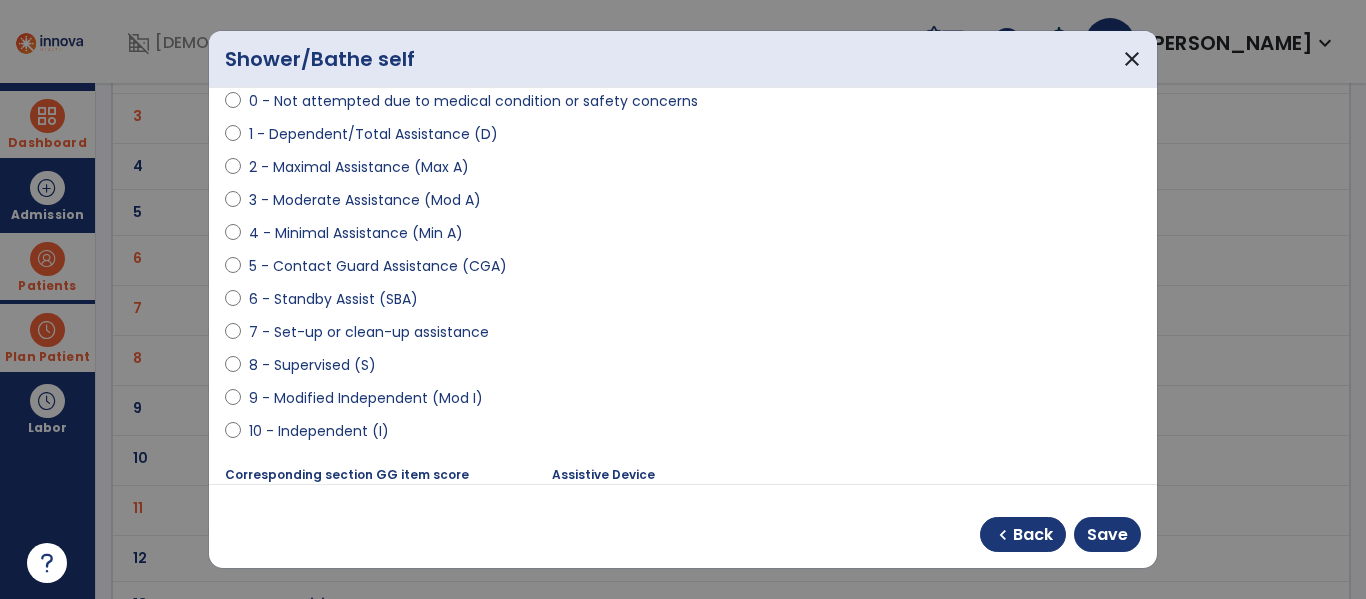select on "**********" 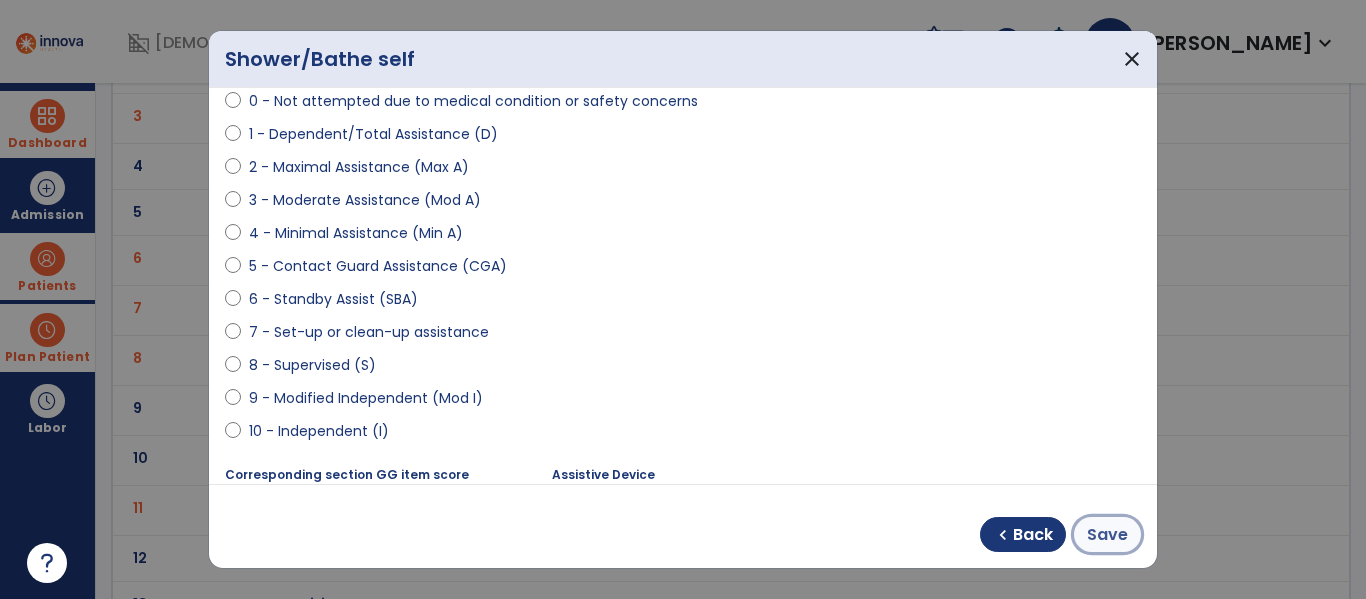 click on "Save" at bounding box center [1107, 535] 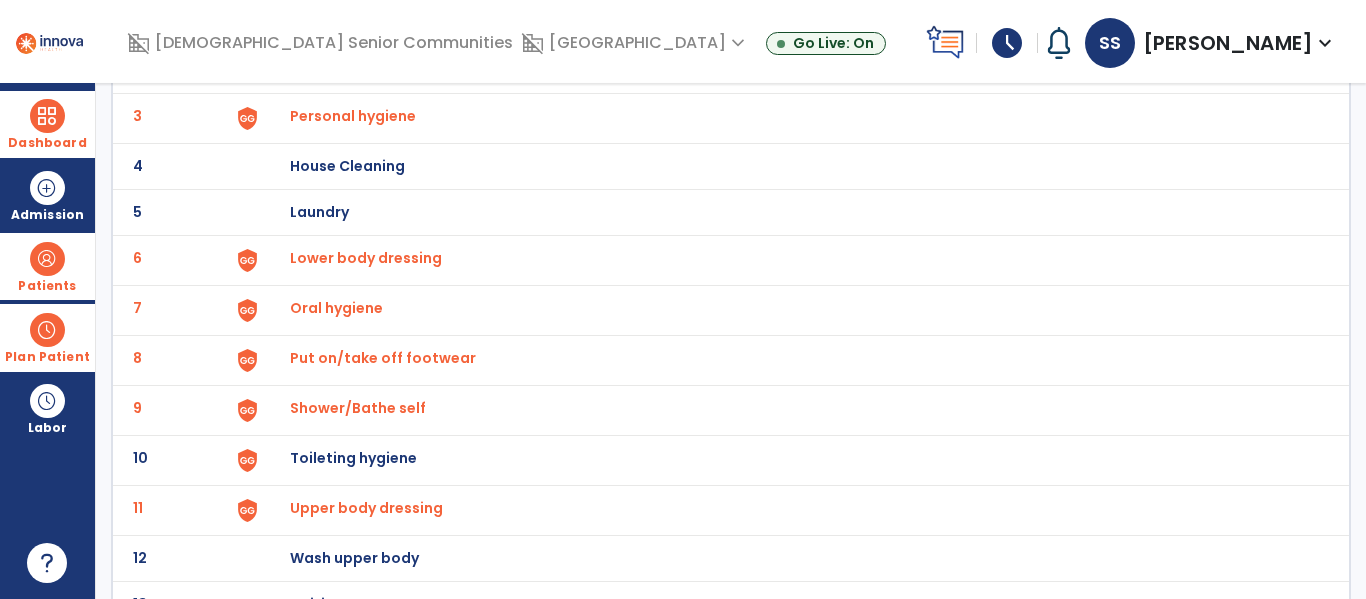 click on "Toileting hygiene" at bounding box center (403, 20) 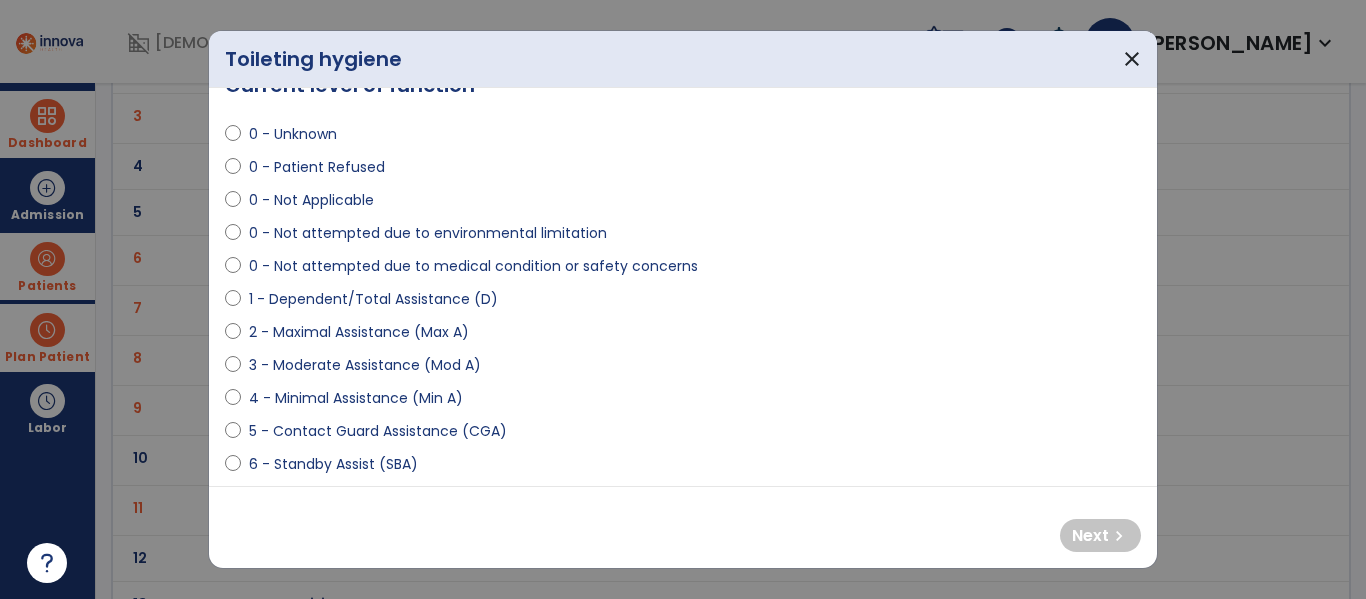 scroll, scrollTop: 103, scrollLeft: 0, axis: vertical 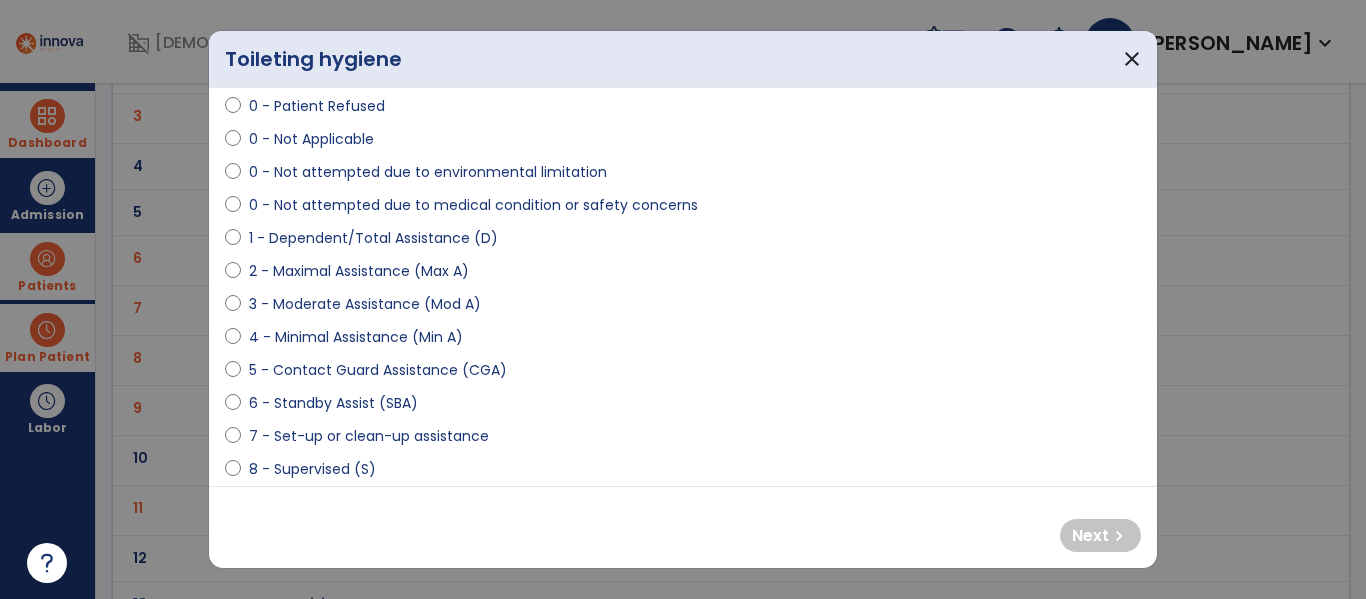select on "**********" 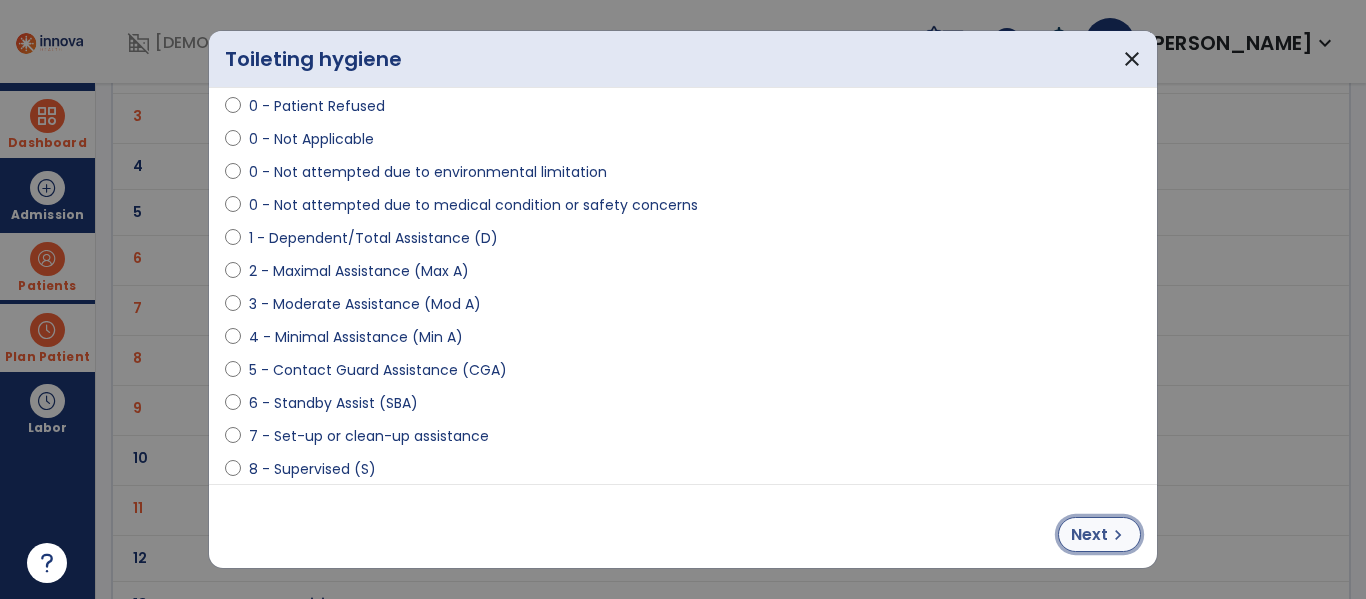 click on "chevron_right" at bounding box center (1118, 535) 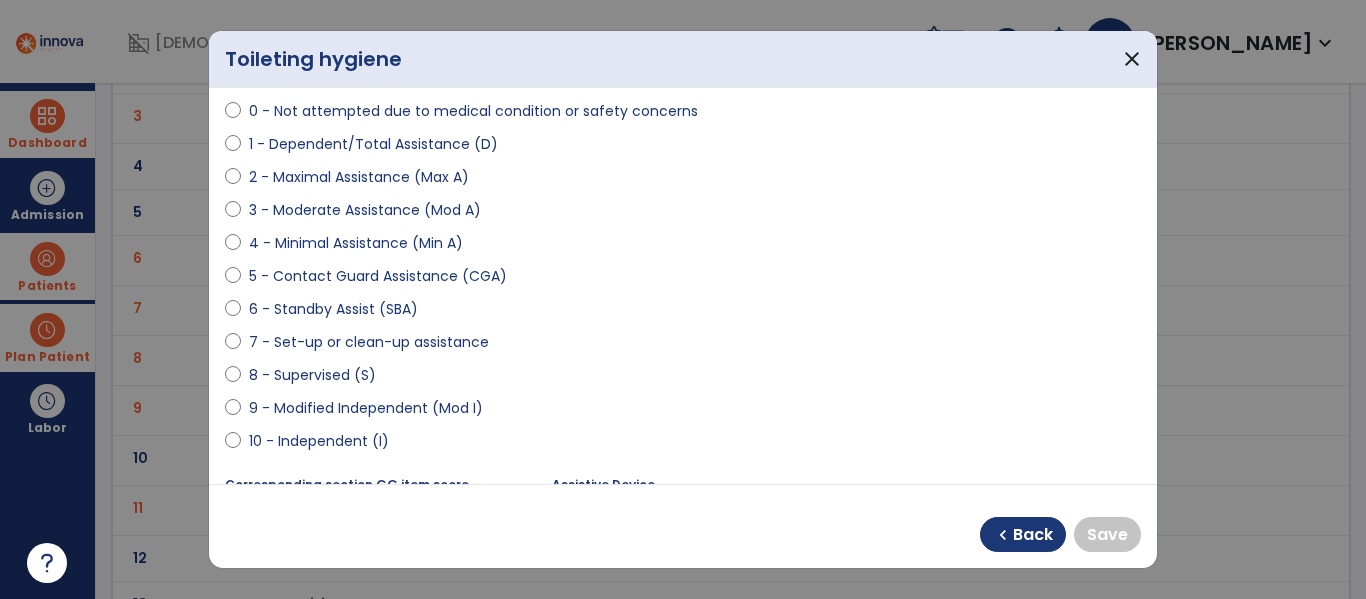 scroll, scrollTop: 199, scrollLeft: 0, axis: vertical 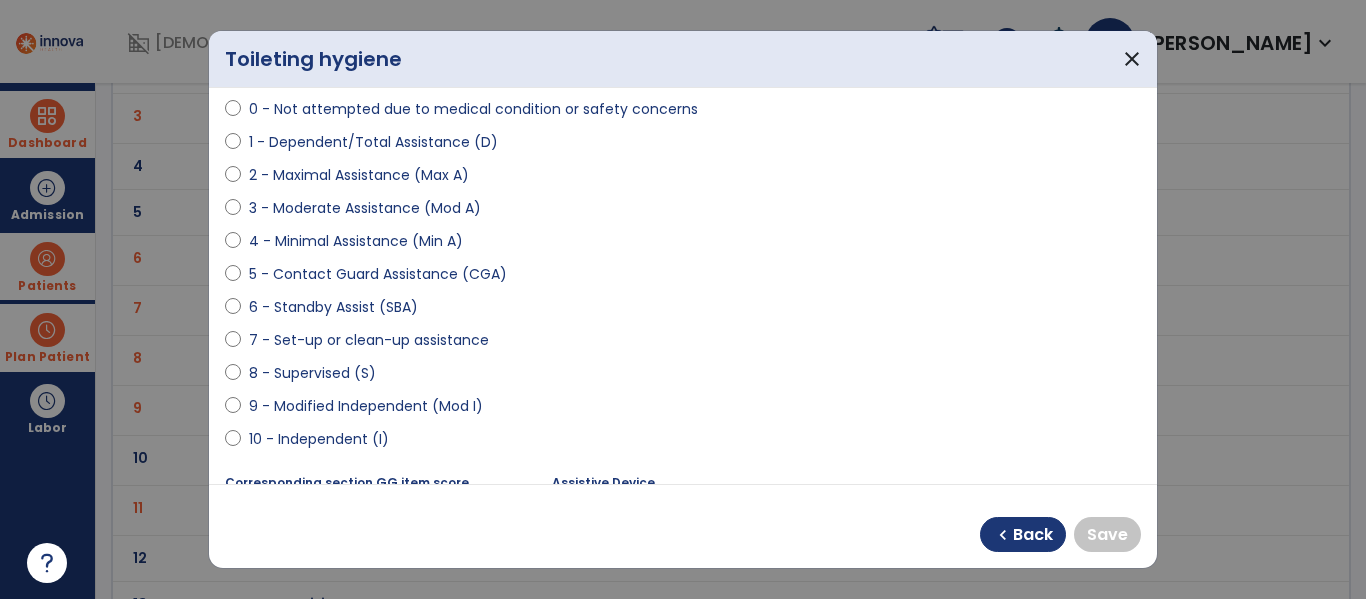 select on "**********" 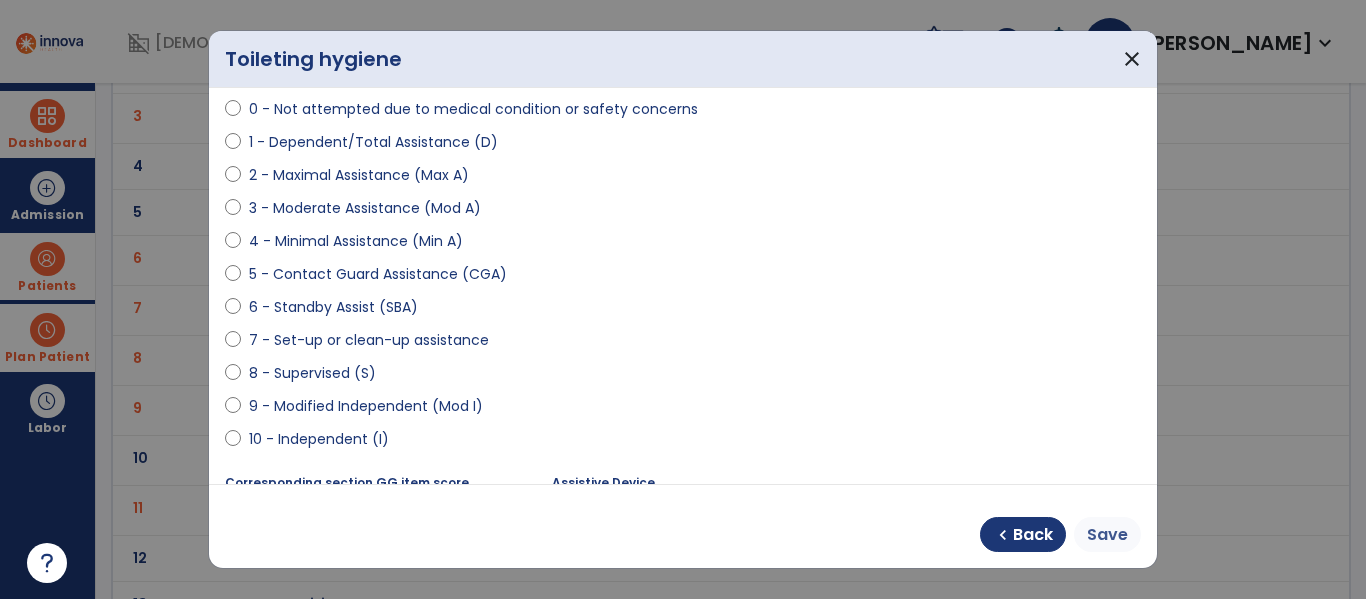 click on "Save" at bounding box center [1107, 534] 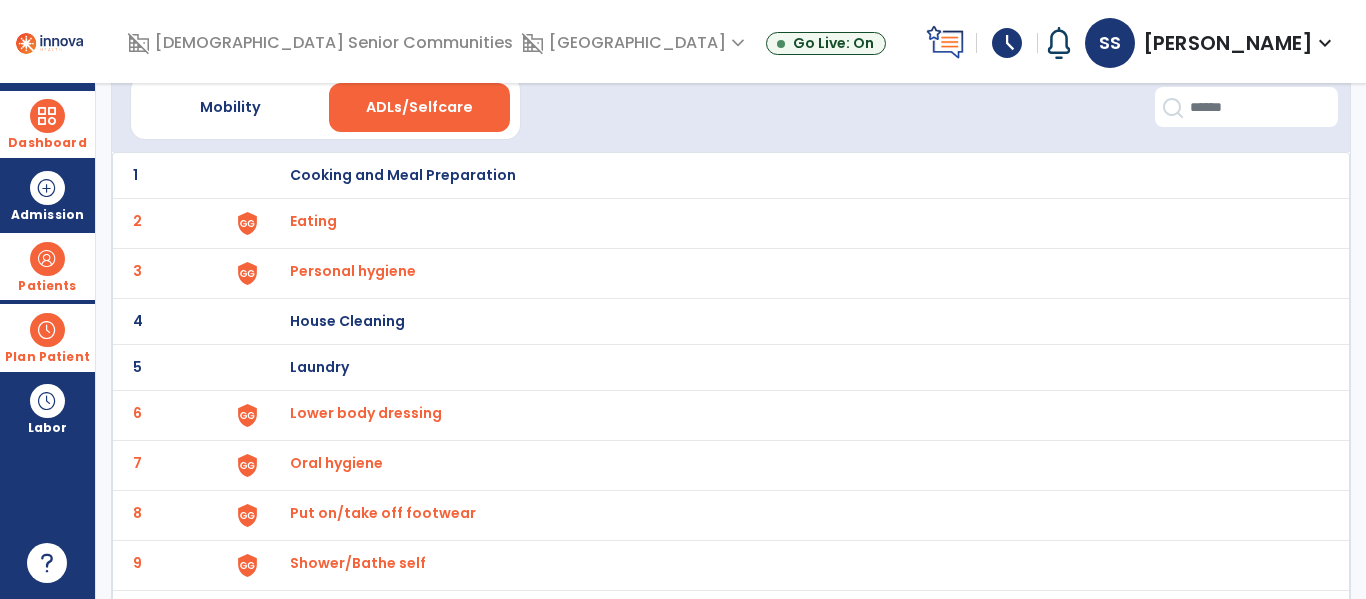 scroll, scrollTop: 0, scrollLeft: 0, axis: both 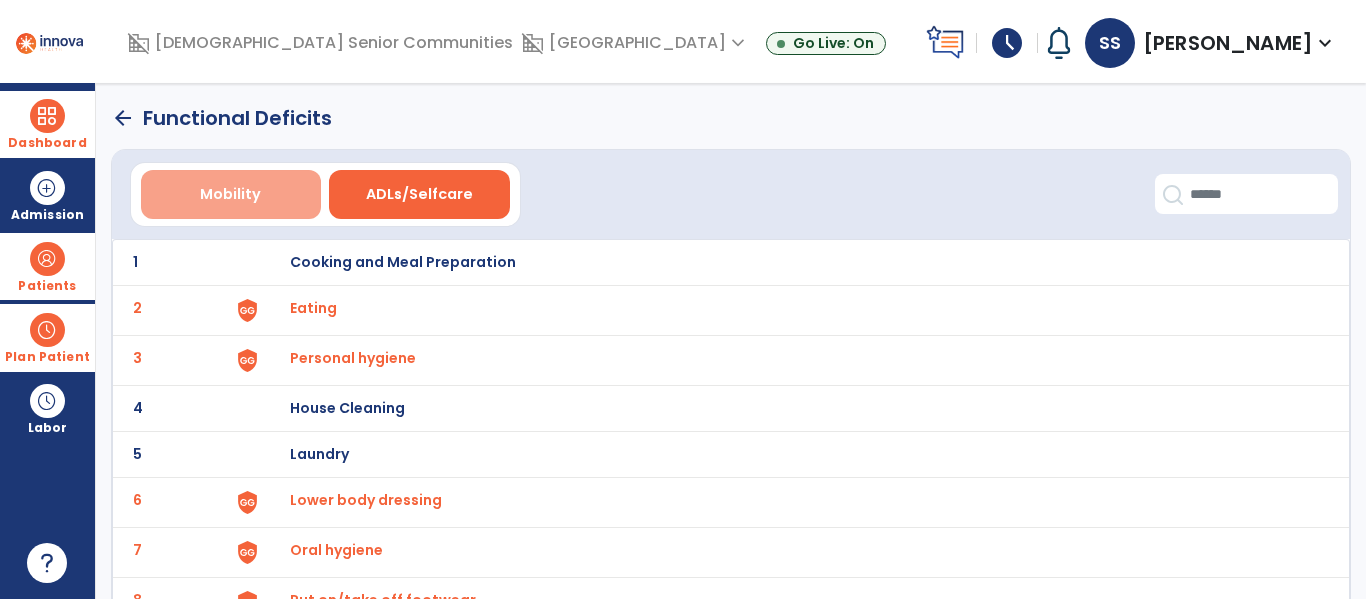 click on "Mobility" at bounding box center (231, 194) 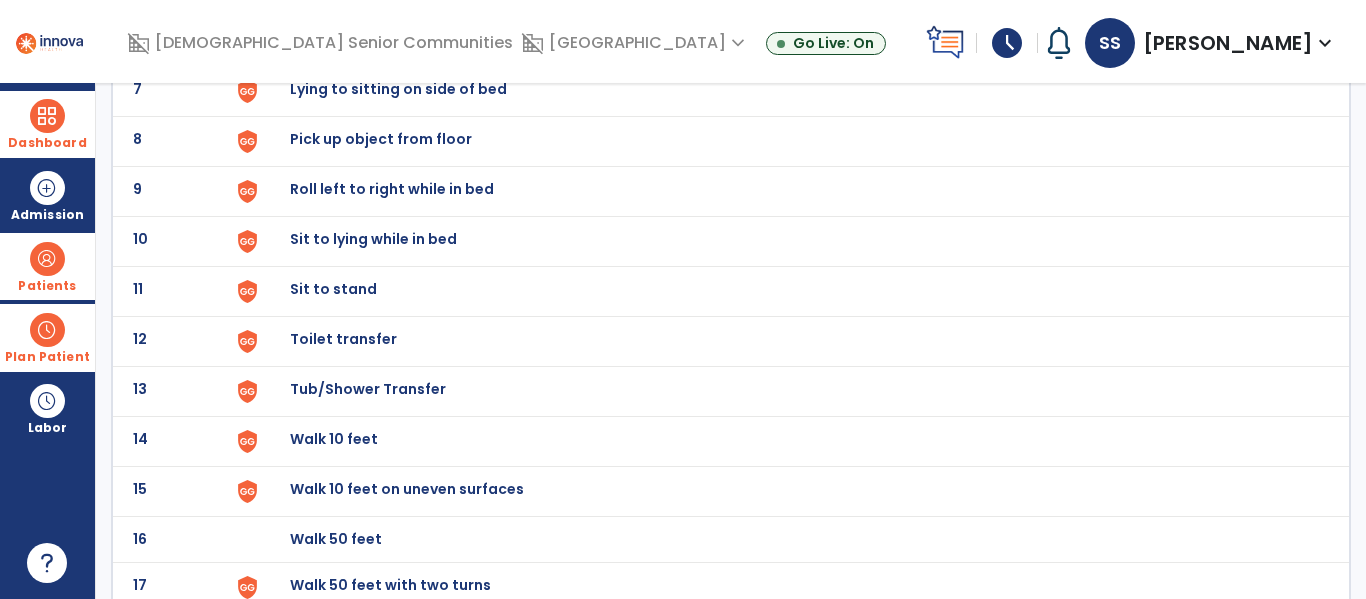 scroll, scrollTop: 472, scrollLeft: 0, axis: vertical 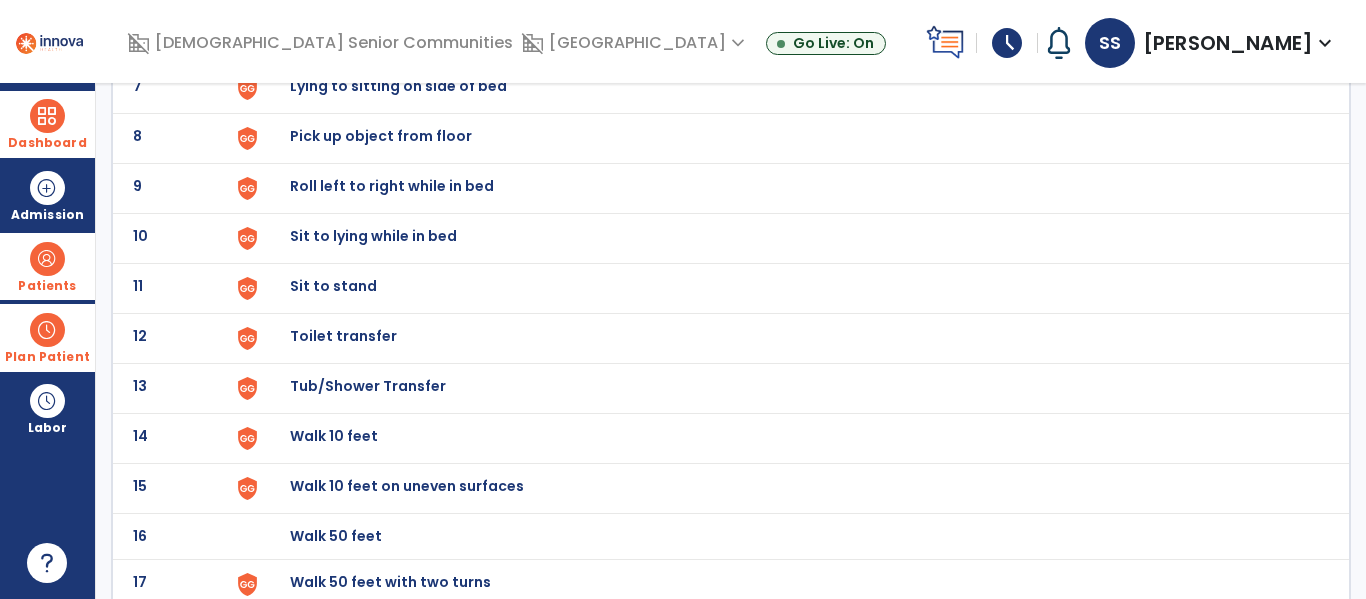 click on "Toilet transfer" at bounding box center (336, -210) 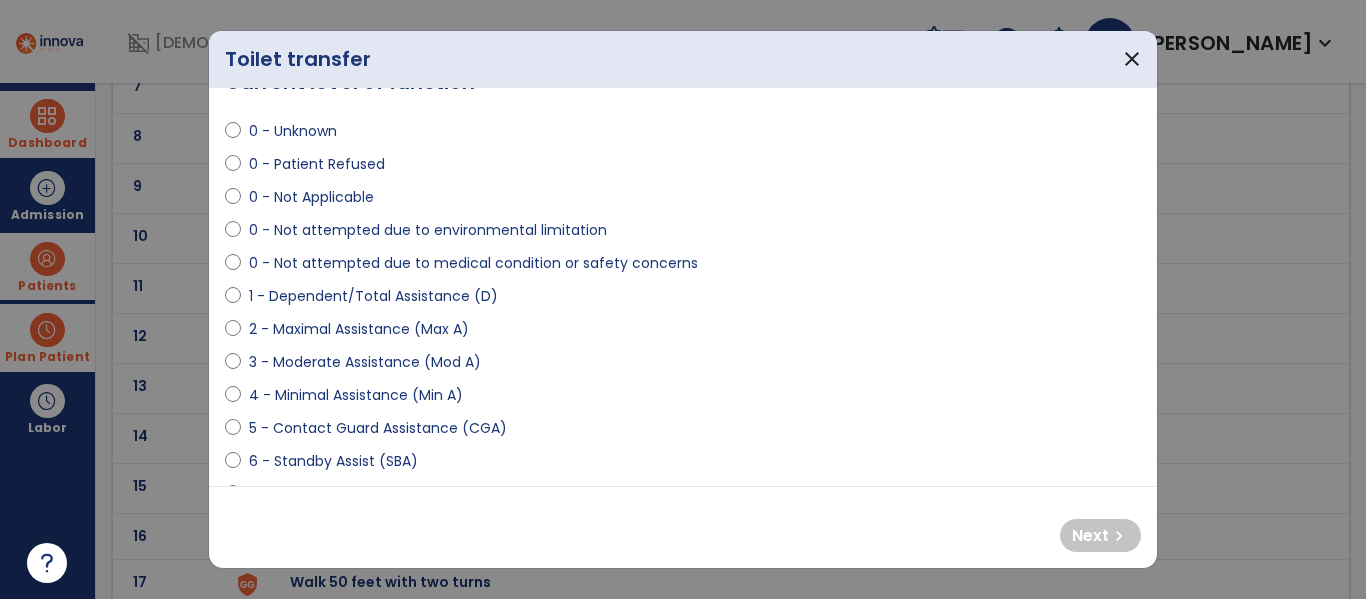 scroll, scrollTop: 104, scrollLeft: 0, axis: vertical 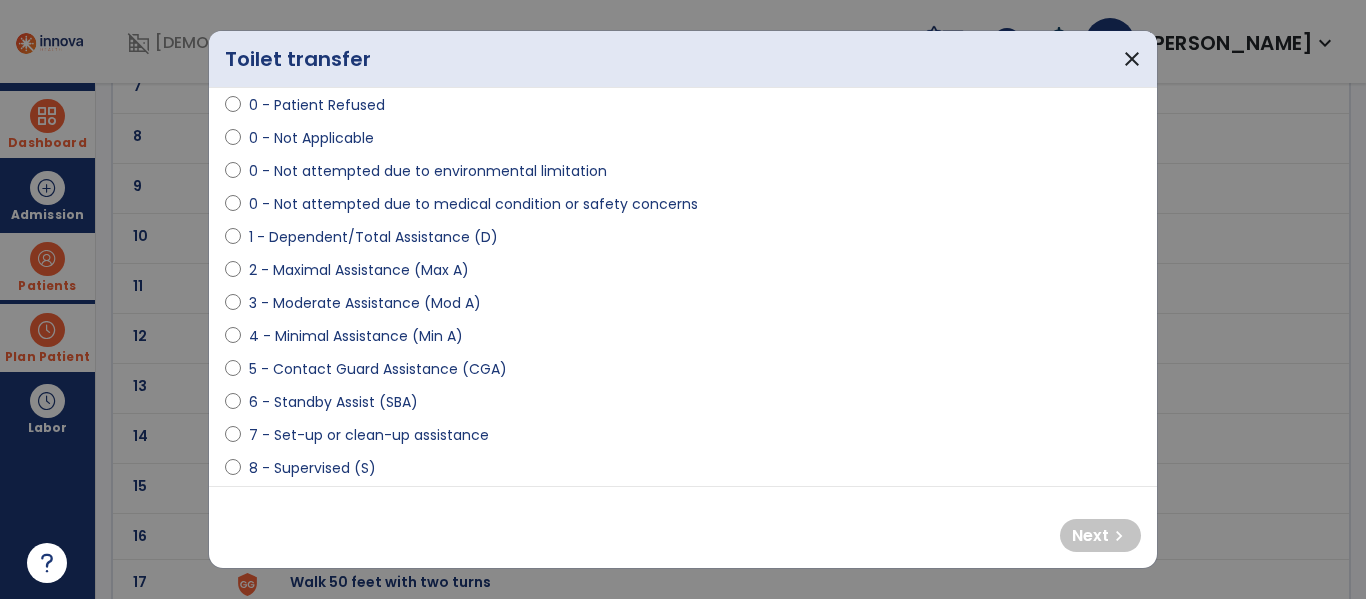 select on "**********" 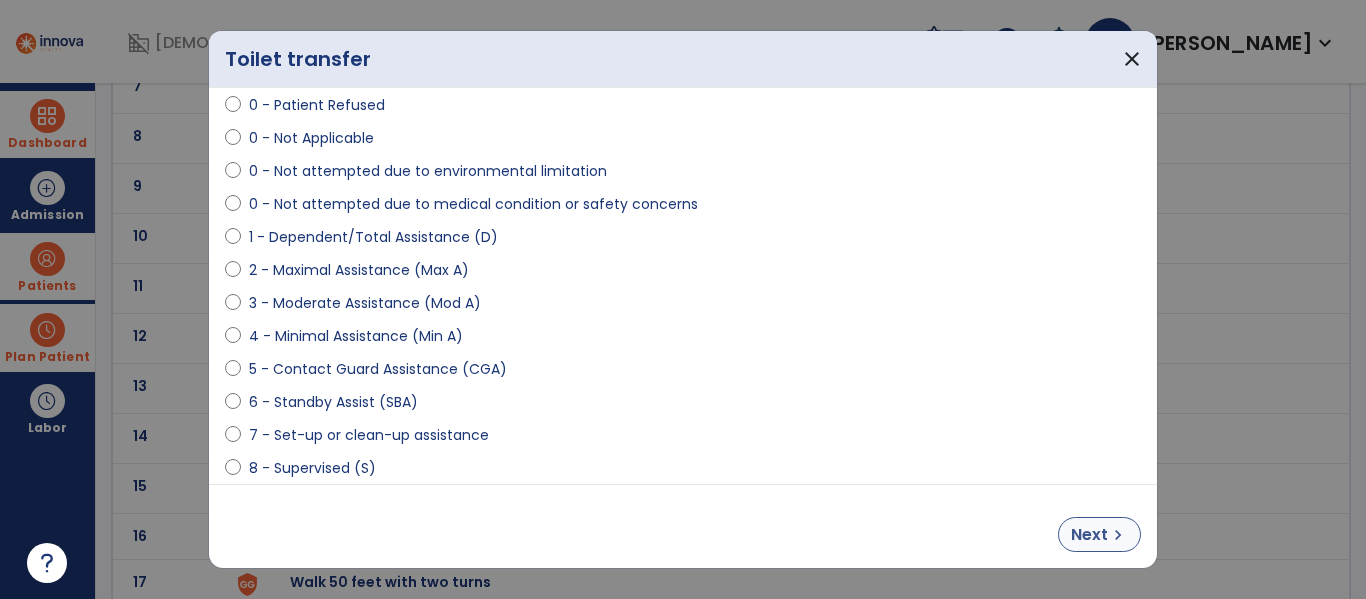 click on "chevron_right" at bounding box center (1118, 535) 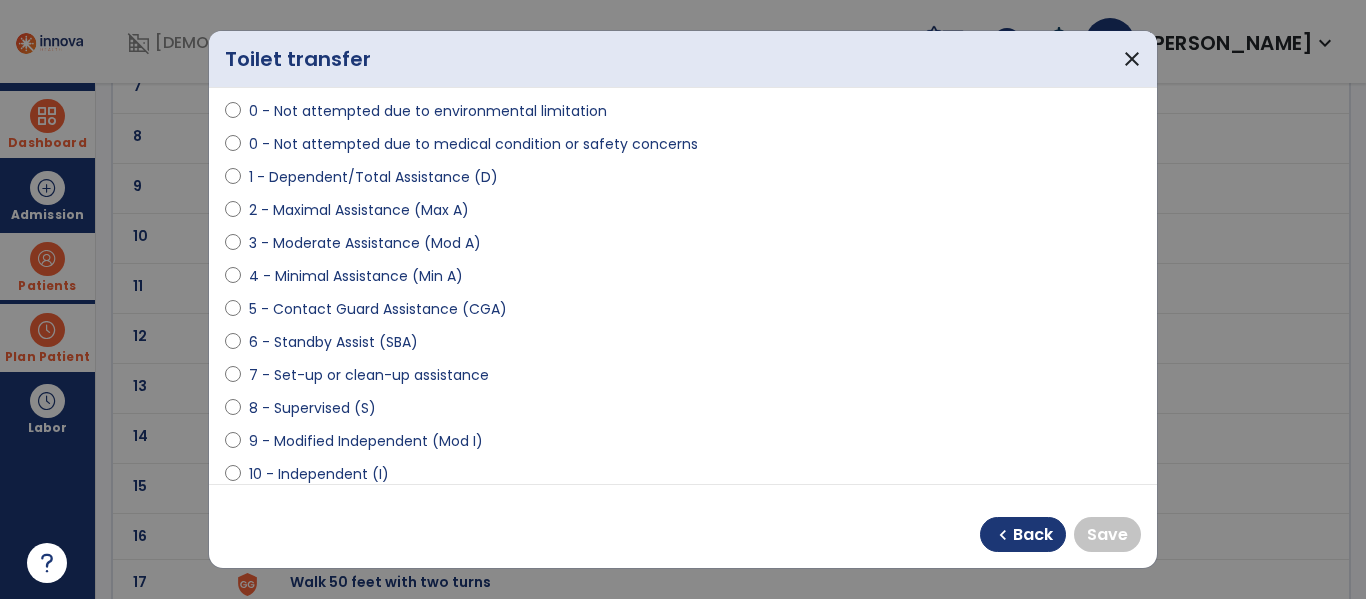 scroll, scrollTop: 206, scrollLeft: 0, axis: vertical 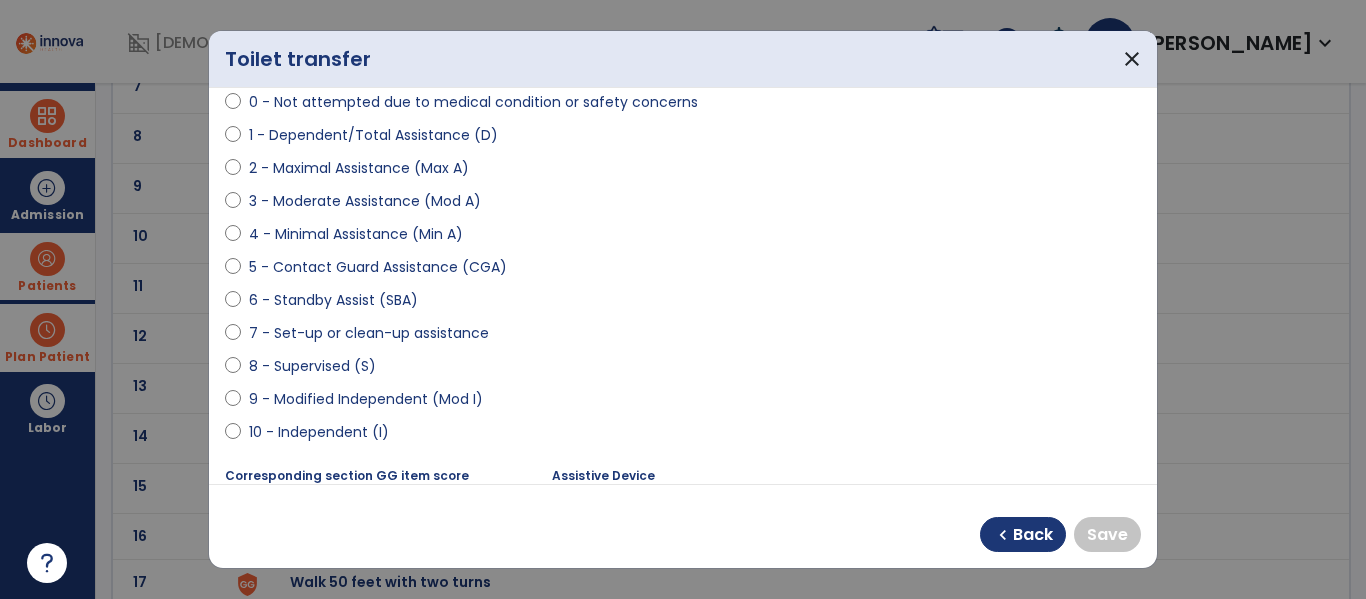 click on "10 - Independent (I)" at bounding box center (319, 432) 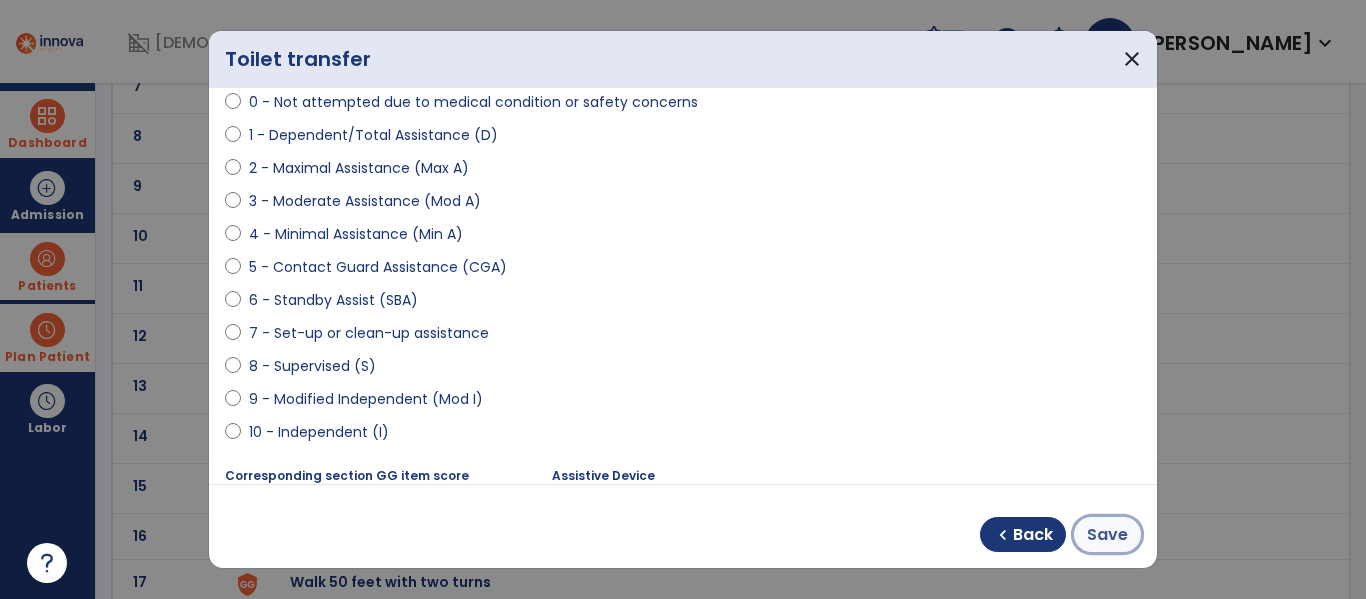 click on "Save" at bounding box center [1107, 535] 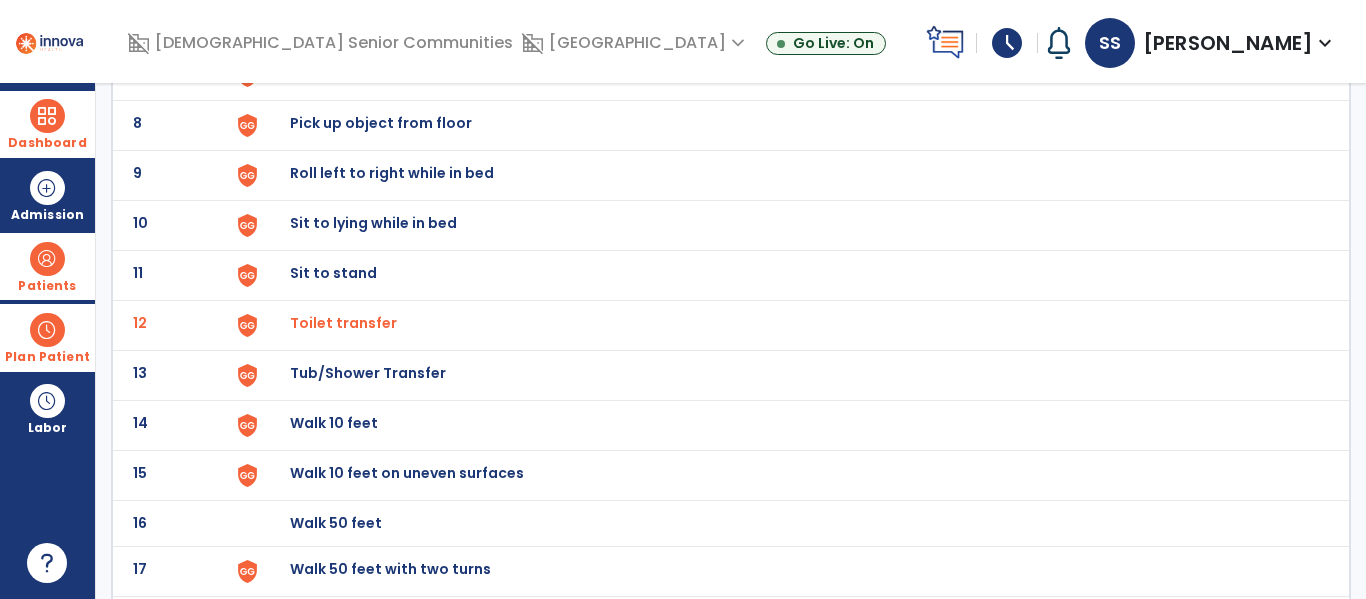 scroll, scrollTop: 489, scrollLeft: 0, axis: vertical 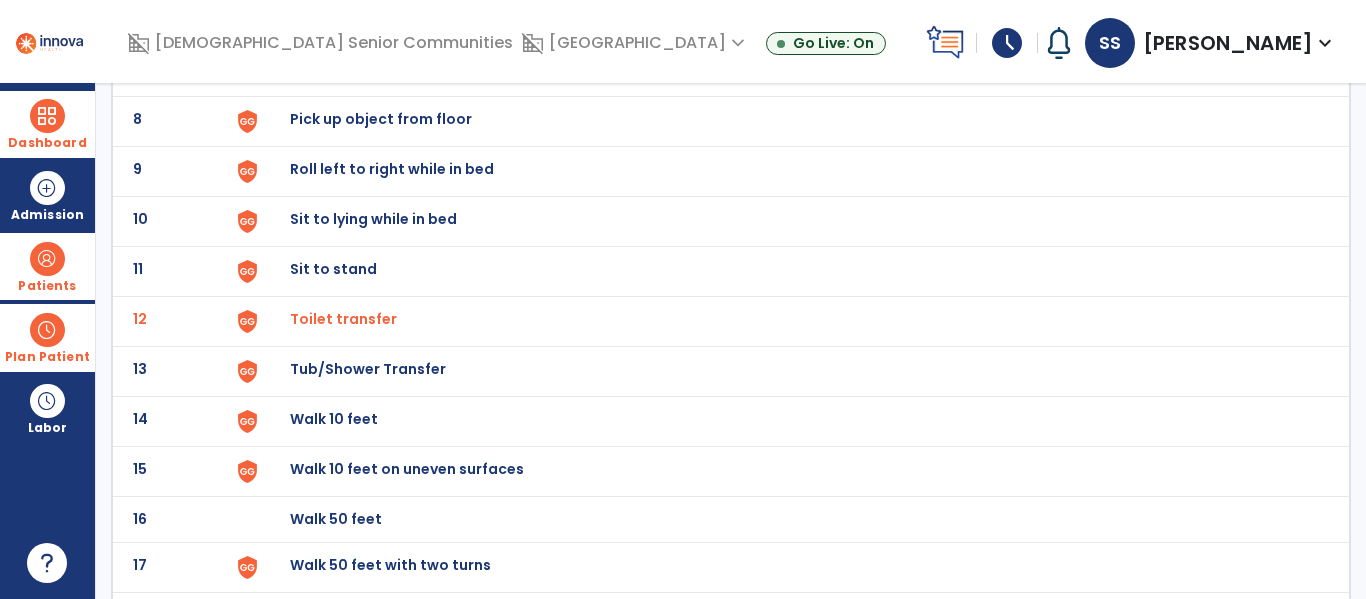 click on "Tub/Shower Transfer" at bounding box center [336, -227] 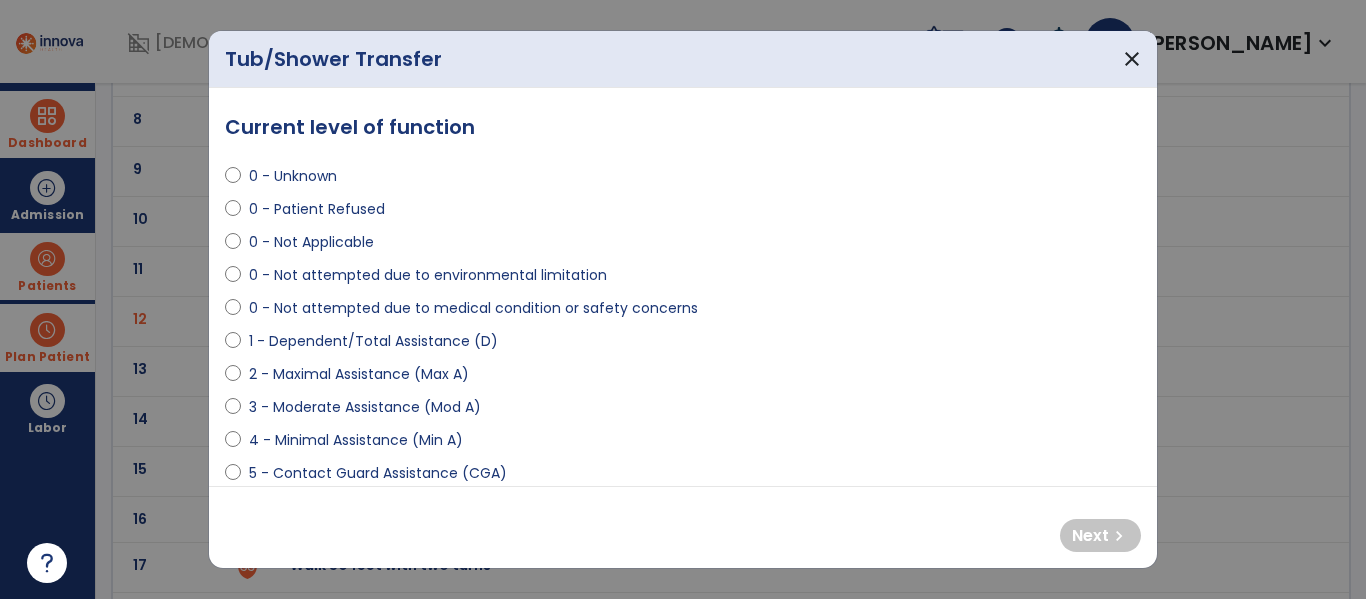 select on "**********" 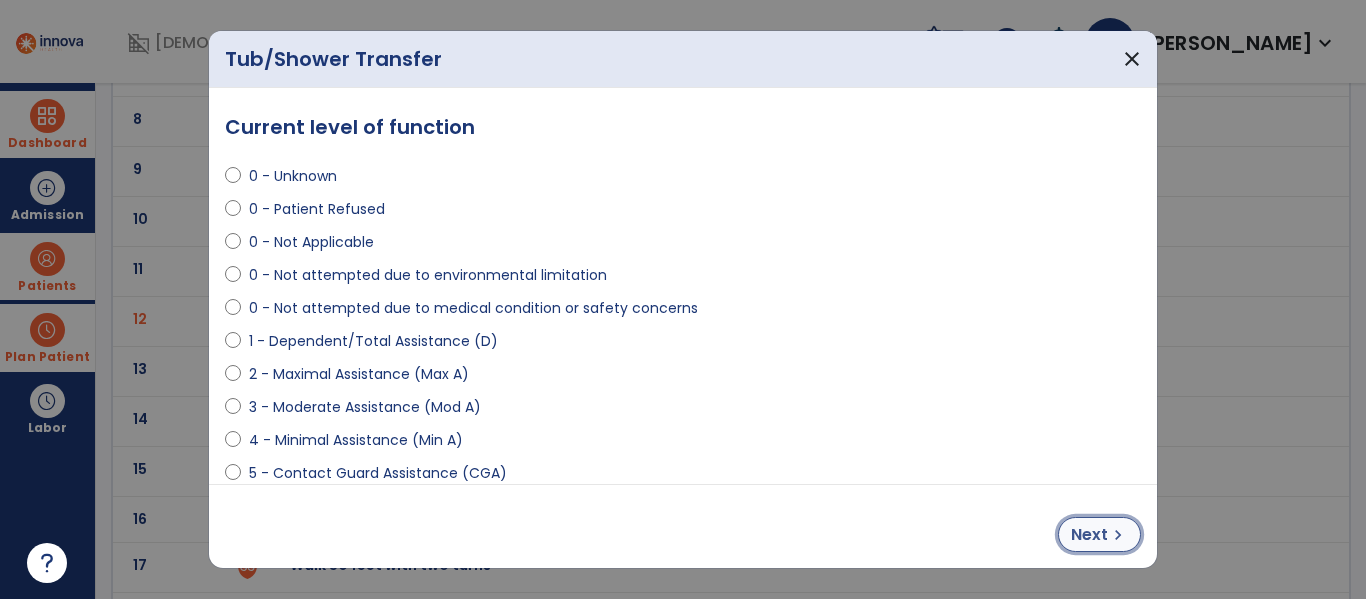 click on "chevron_right" at bounding box center (1118, 535) 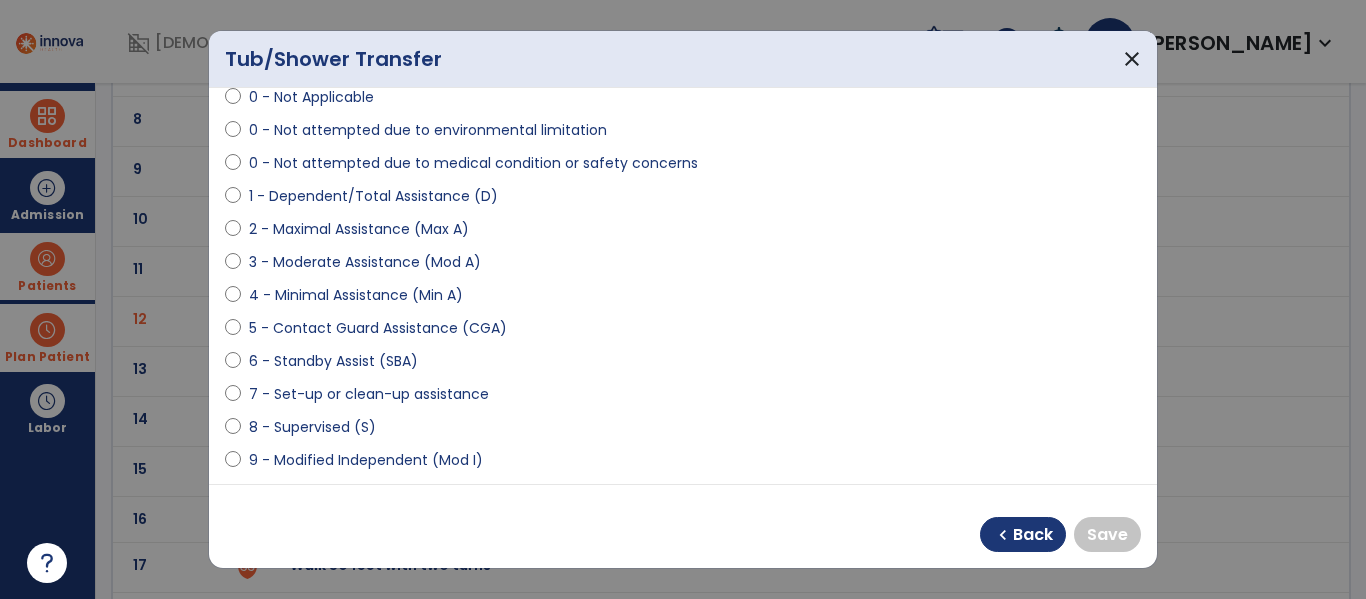 scroll, scrollTop: 114, scrollLeft: 0, axis: vertical 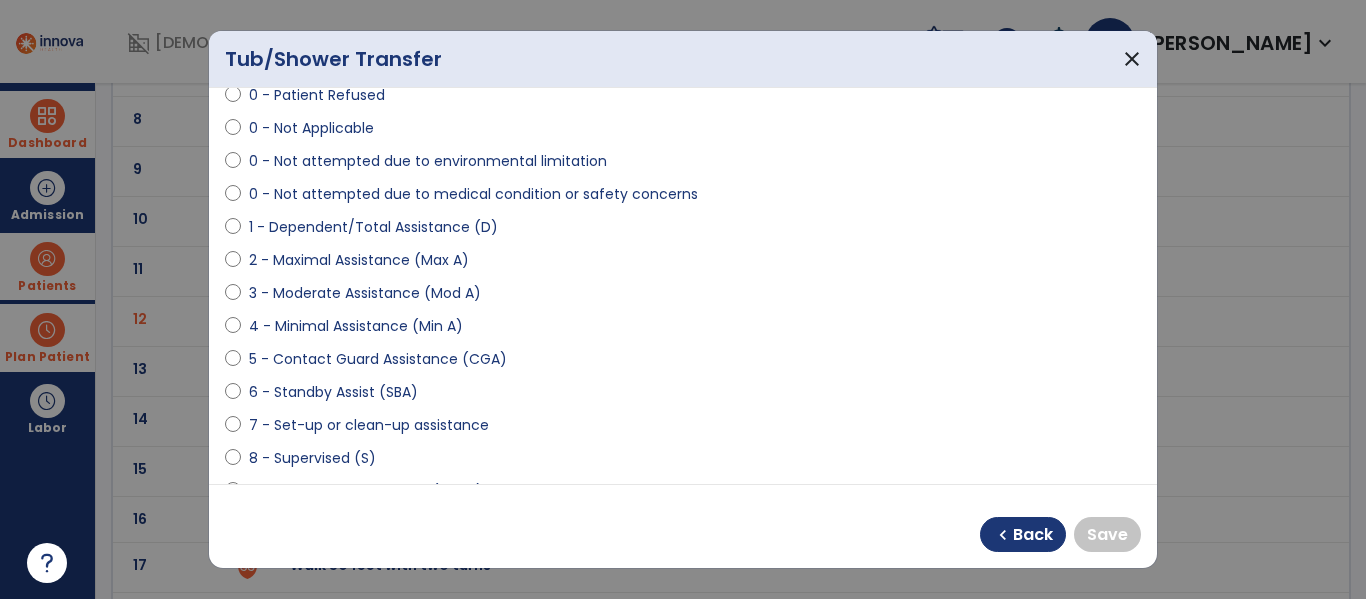 select on "**********" 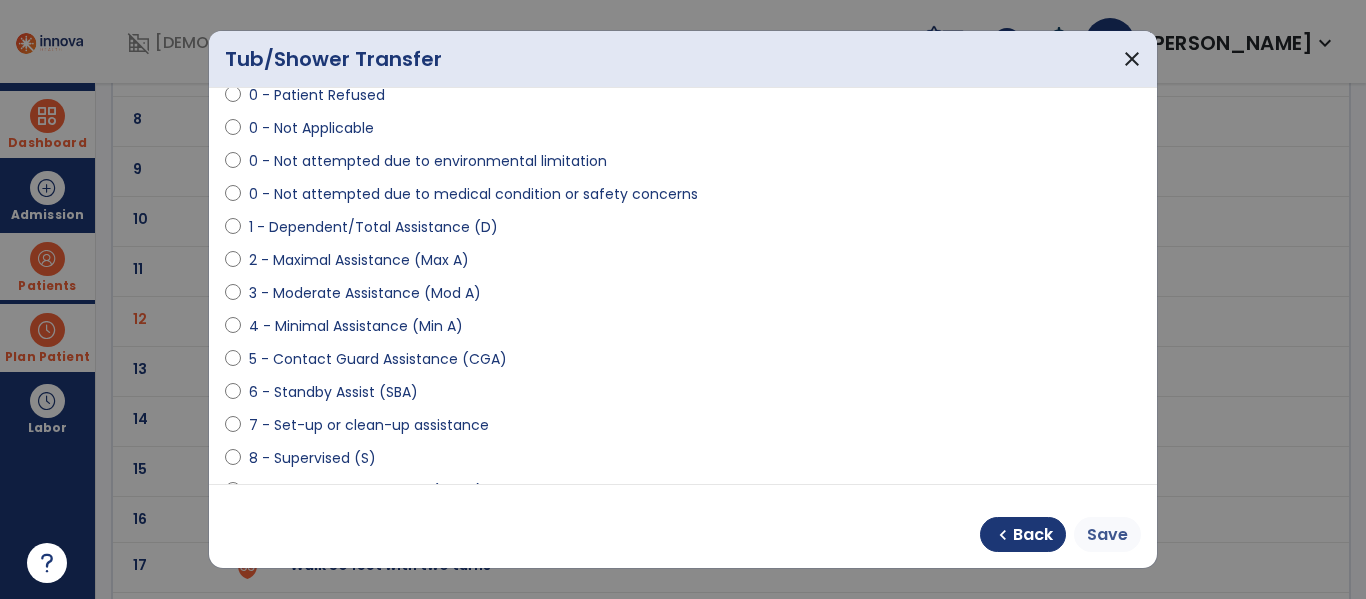 click on "Save" at bounding box center (1107, 534) 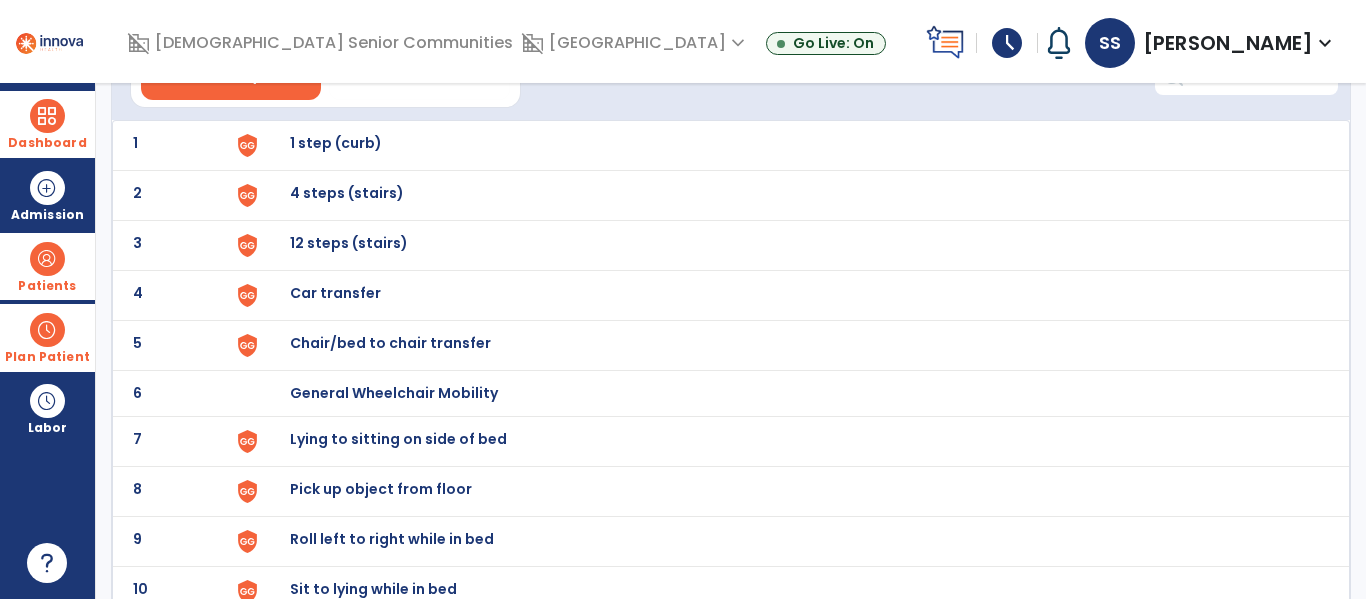 scroll, scrollTop: 0, scrollLeft: 0, axis: both 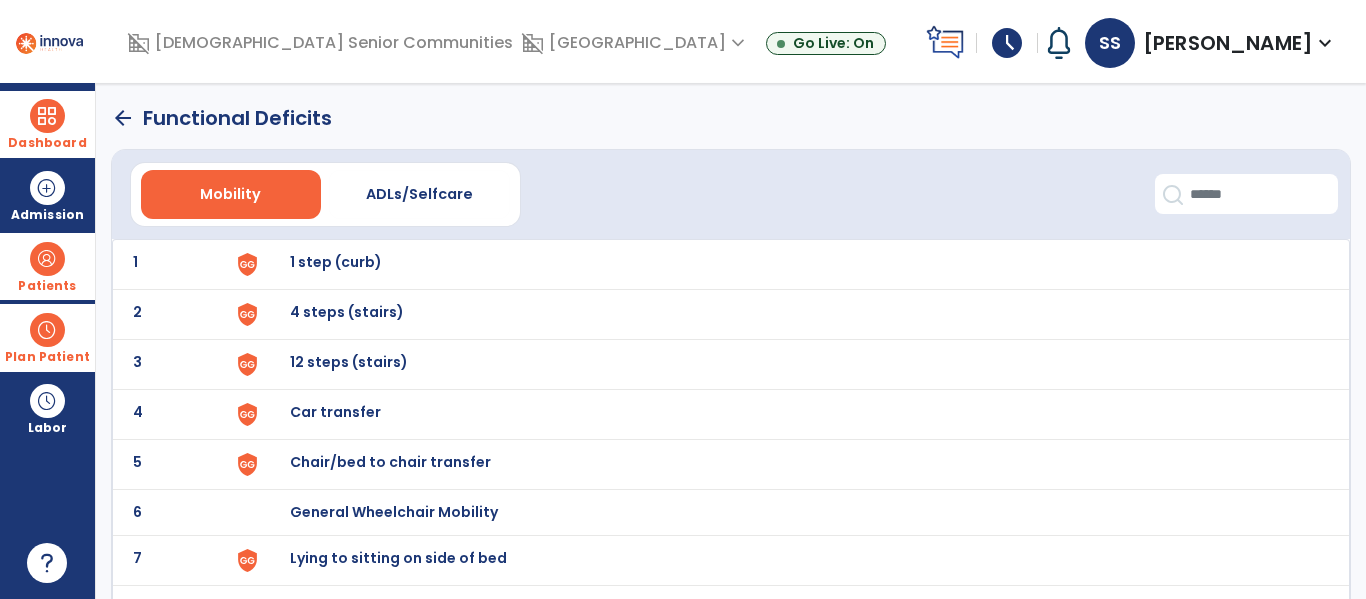 click on "arrow_back" 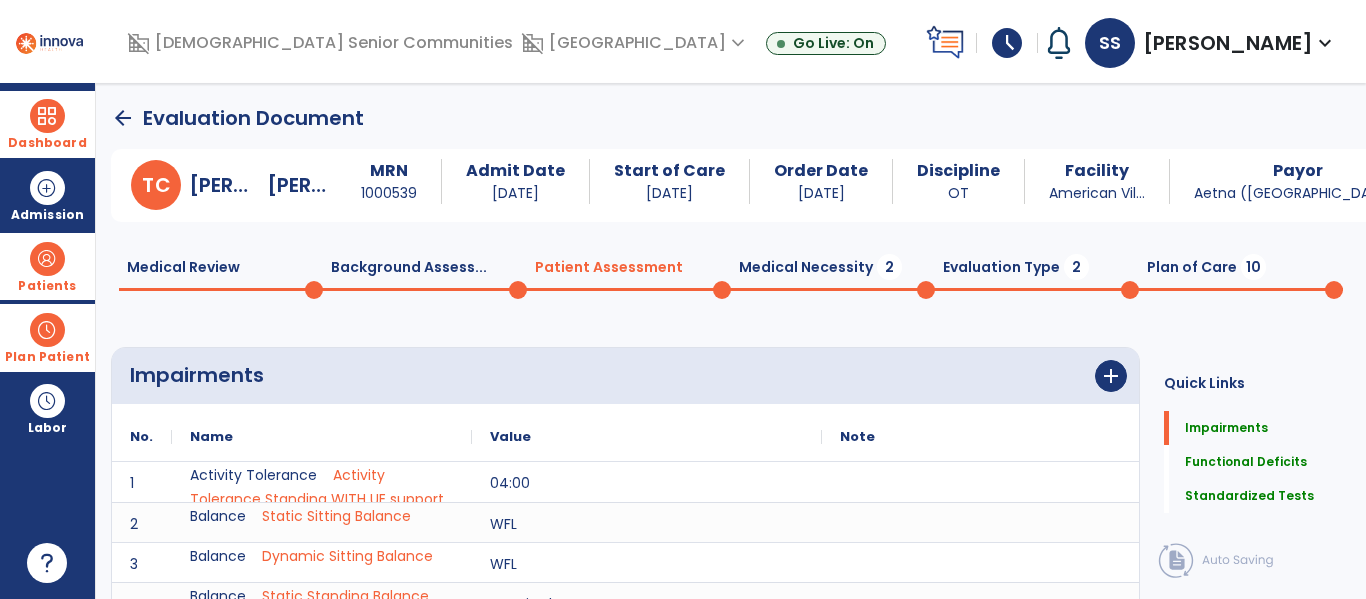 scroll, scrollTop: 20, scrollLeft: 0, axis: vertical 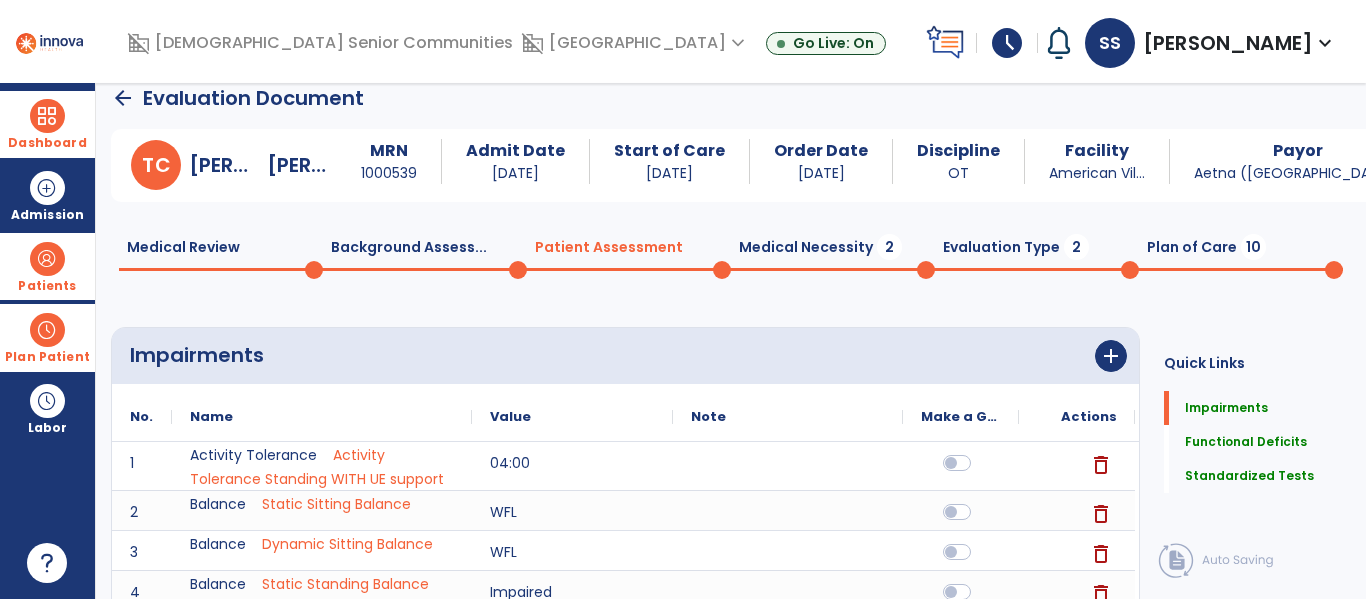 click on "Medical Necessity  2" 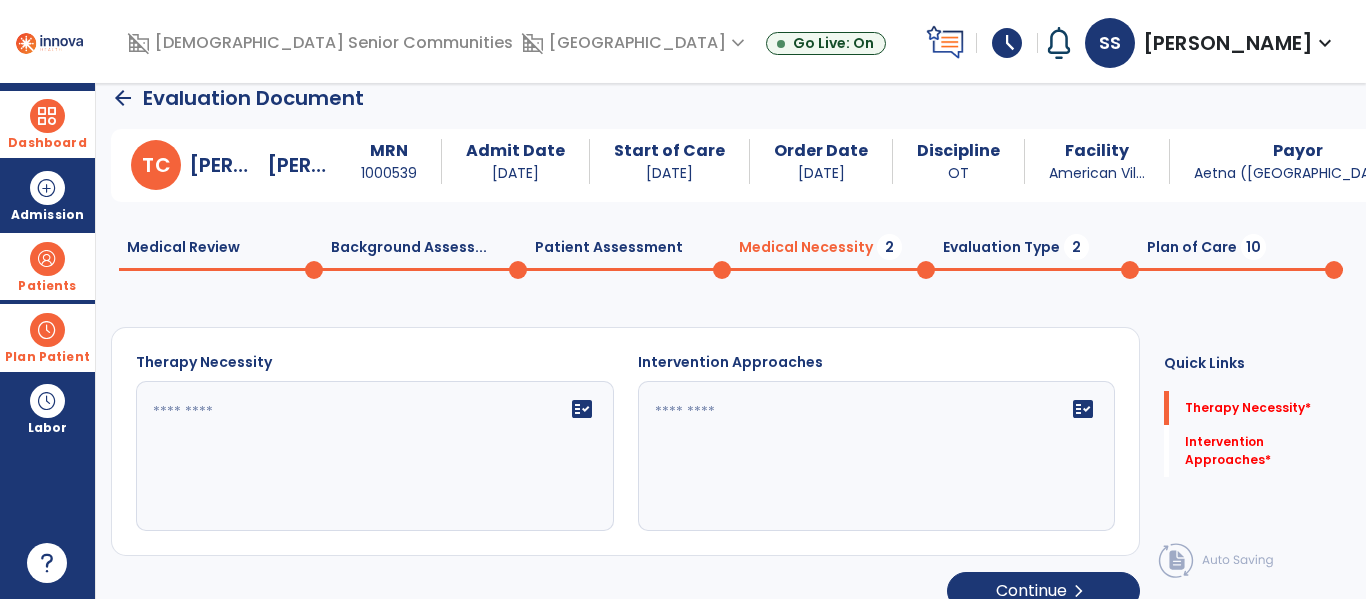 click 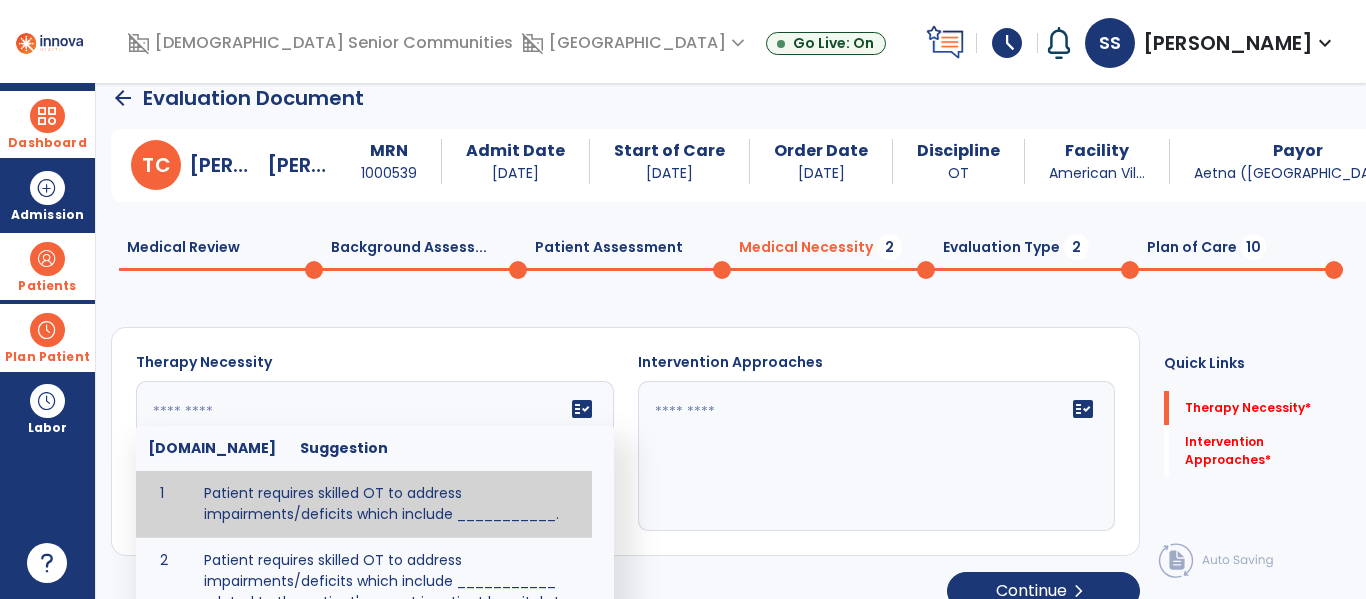 paste on "**********" 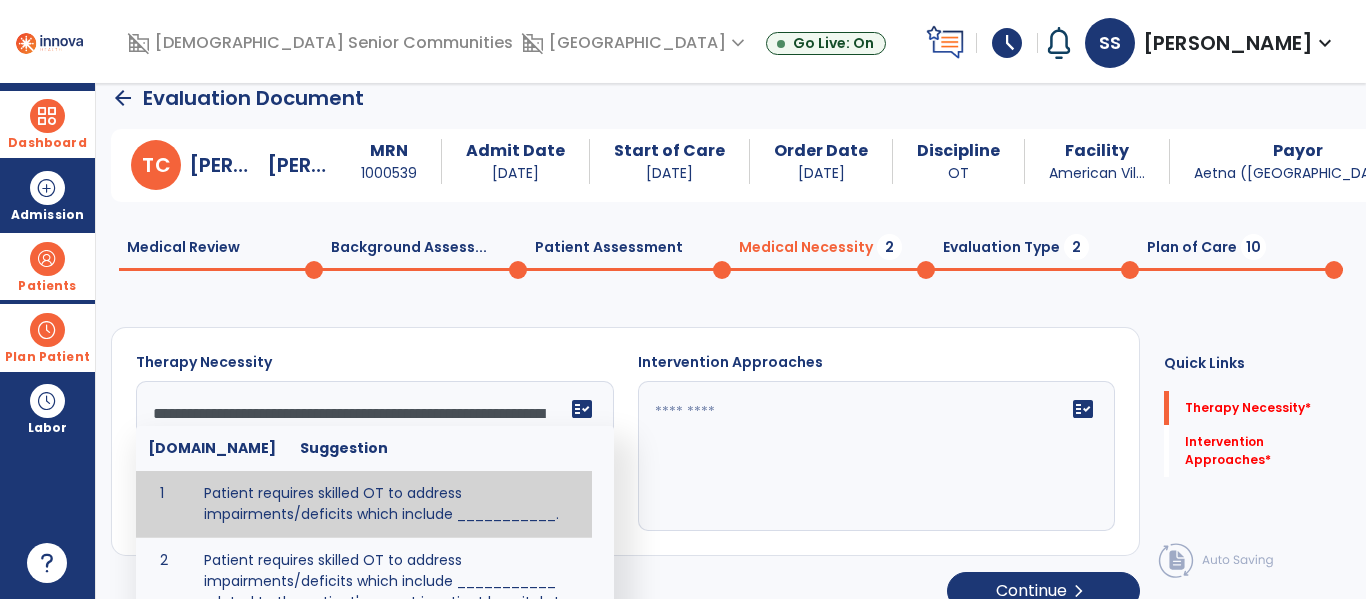 scroll, scrollTop: 16, scrollLeft: 0, axis: vertical 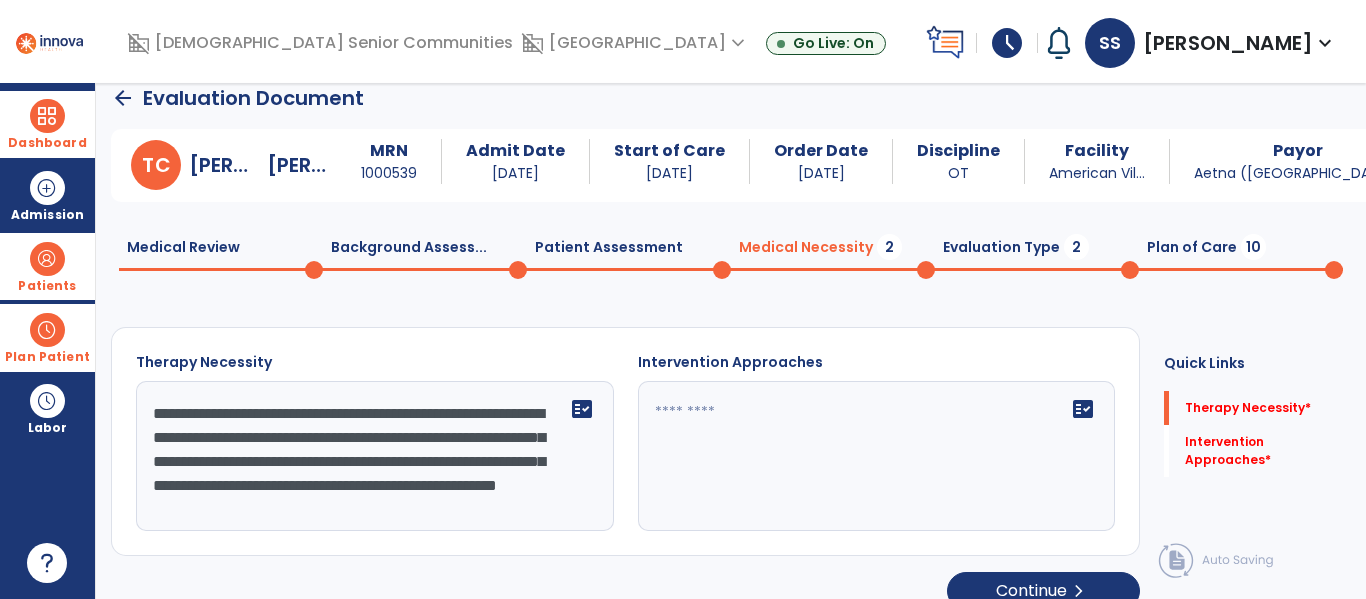 type on "**********" 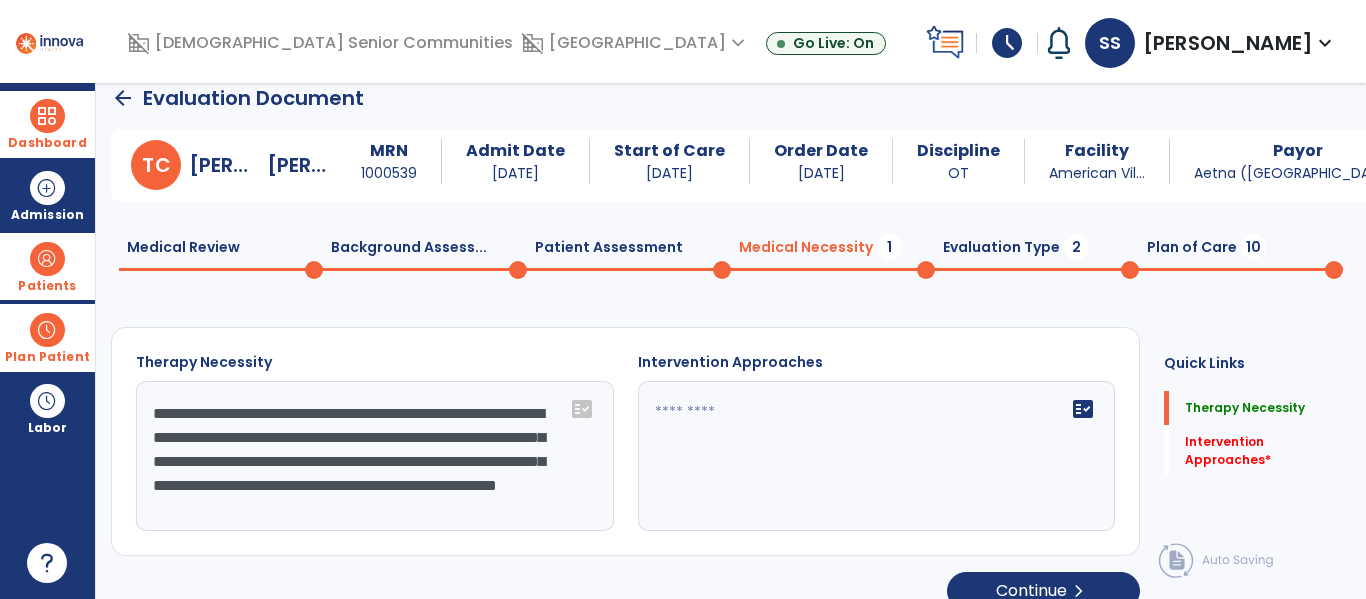 click on "fact_check" 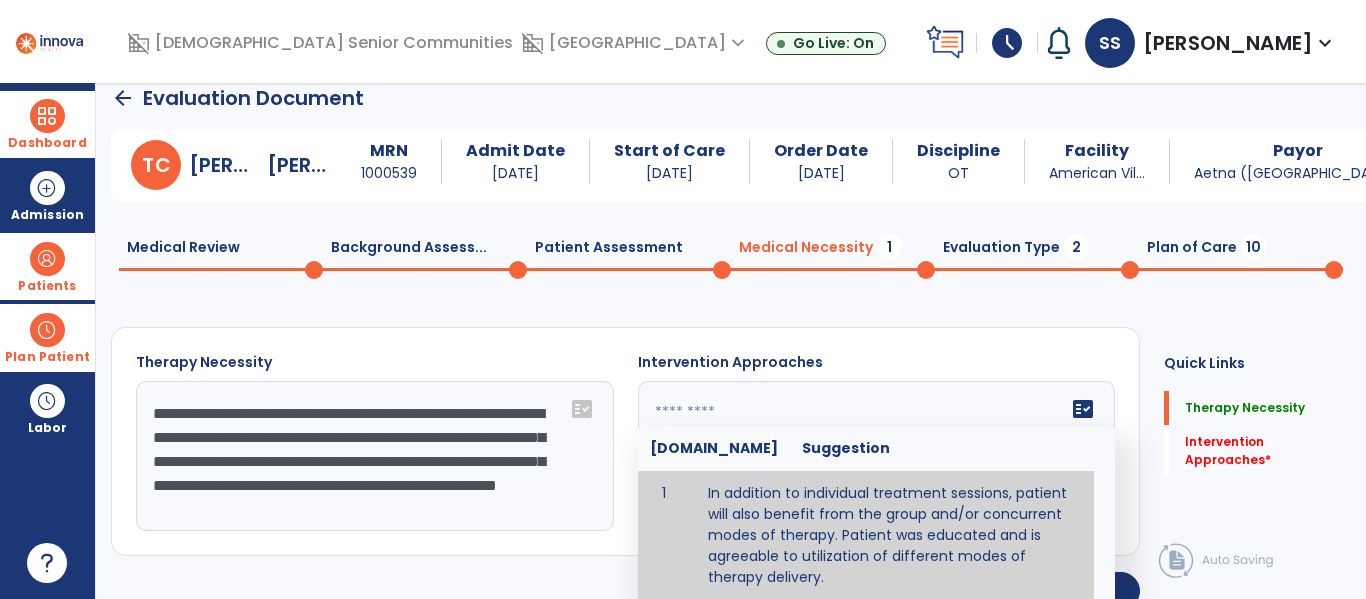 scroll, scrollTop: 22, scrollLeft: 0, axis: vertical 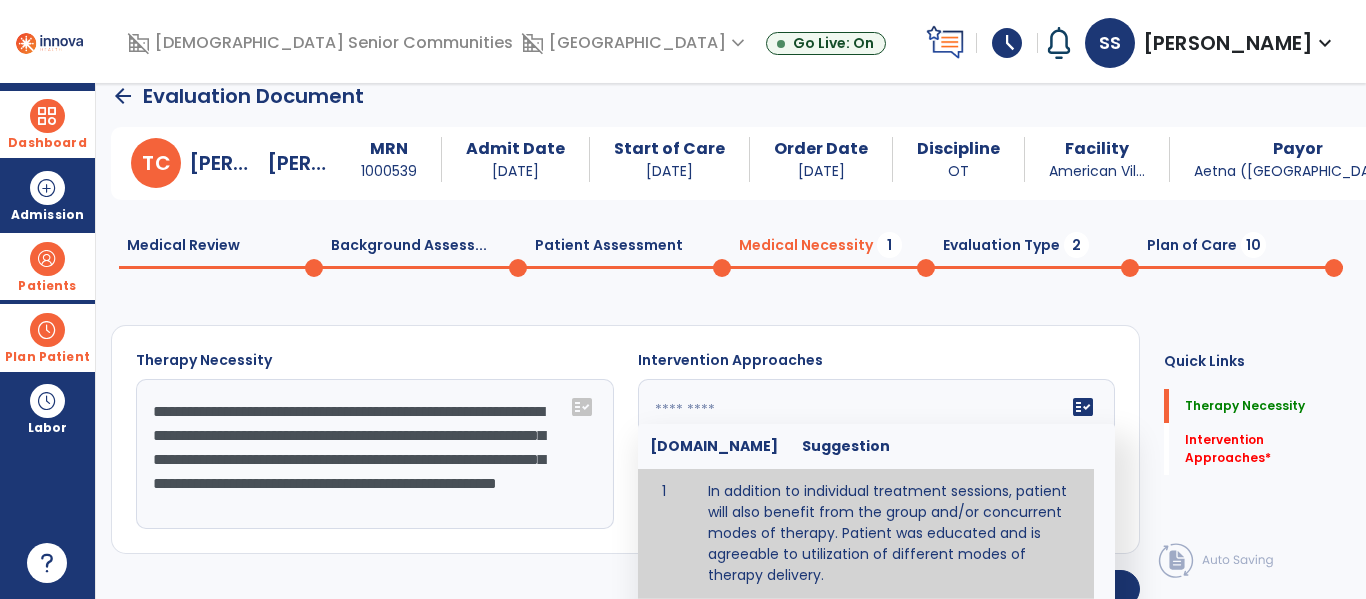 paste on "**********" 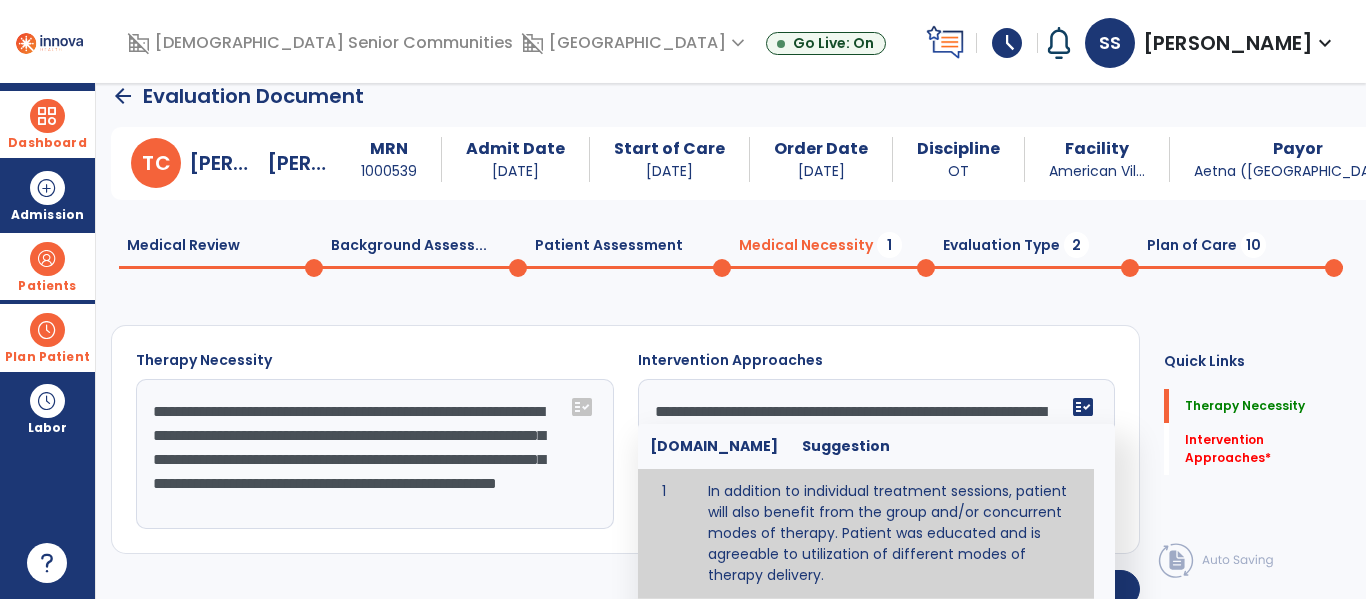 scroll, scrollTop: 16, scrollLeft: 0, axis: vertical 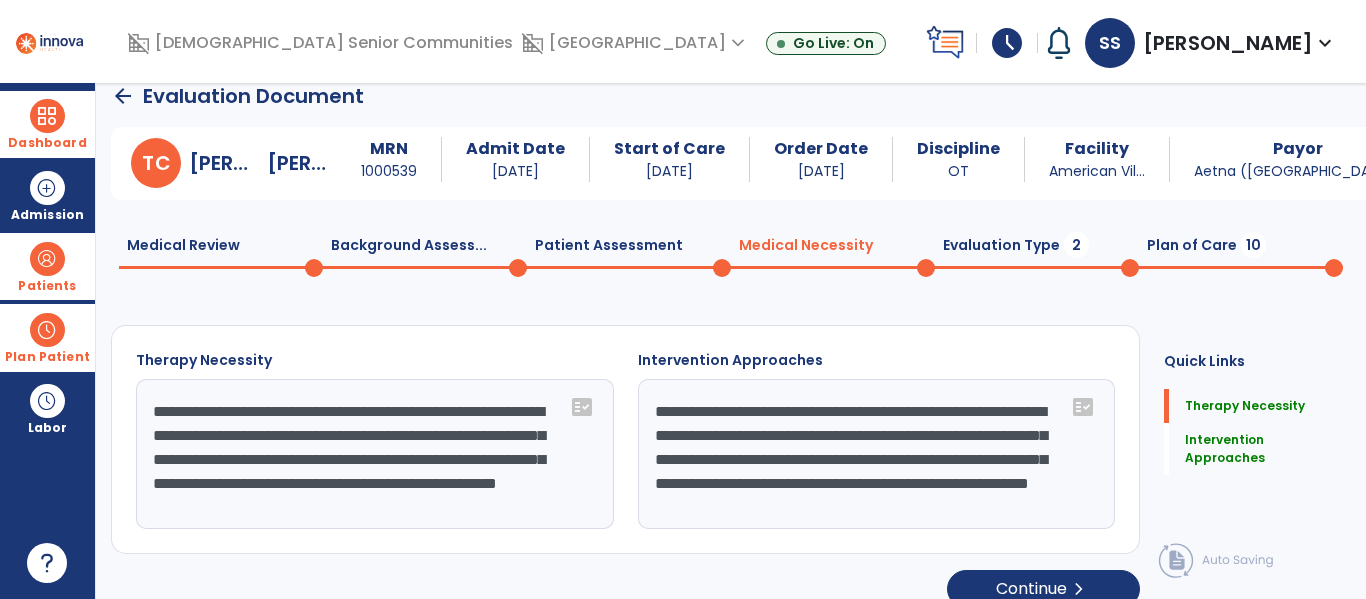 drag, startPoint x: 956, startPoint y: 498, endPoint x: 890, endPoint y: 470, distance: 71.693794 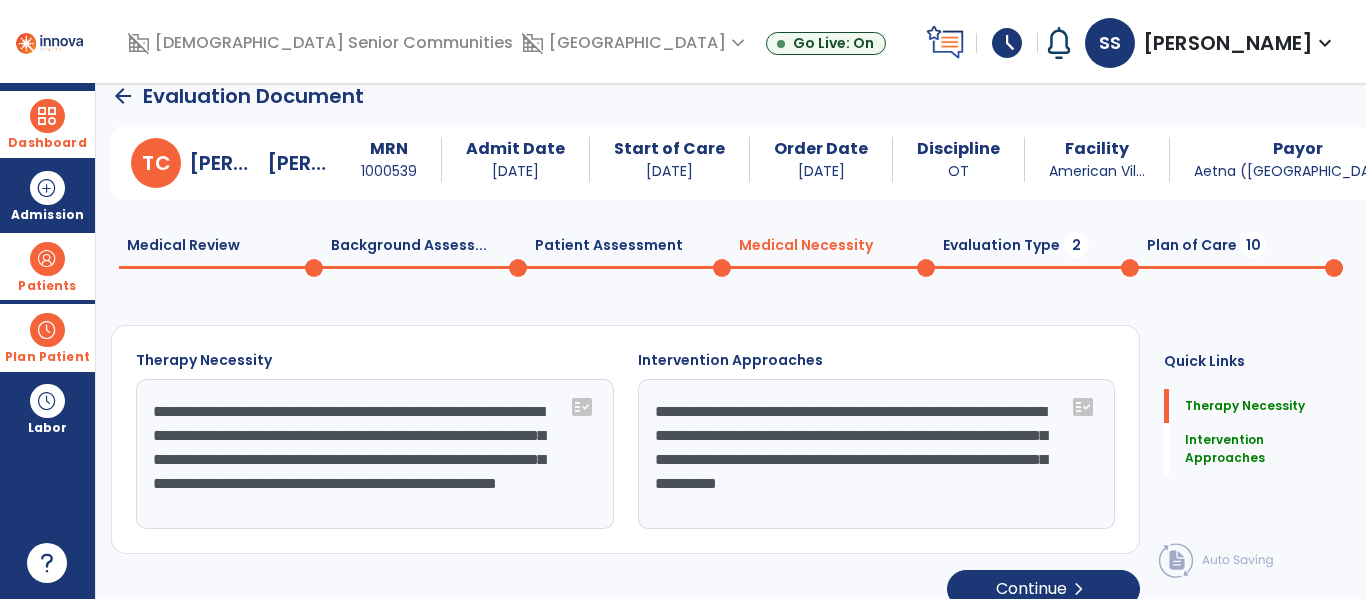 scroll, scrollTop: 0, scrollLeft: 0, axis: both 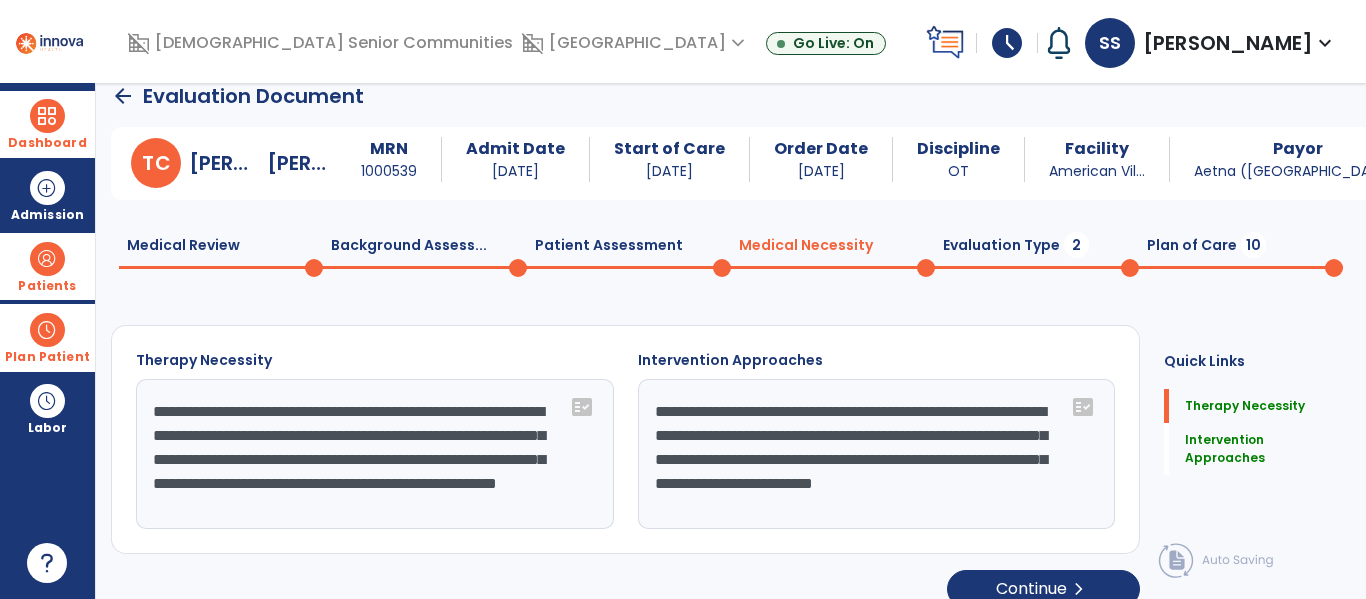 type on "**********" 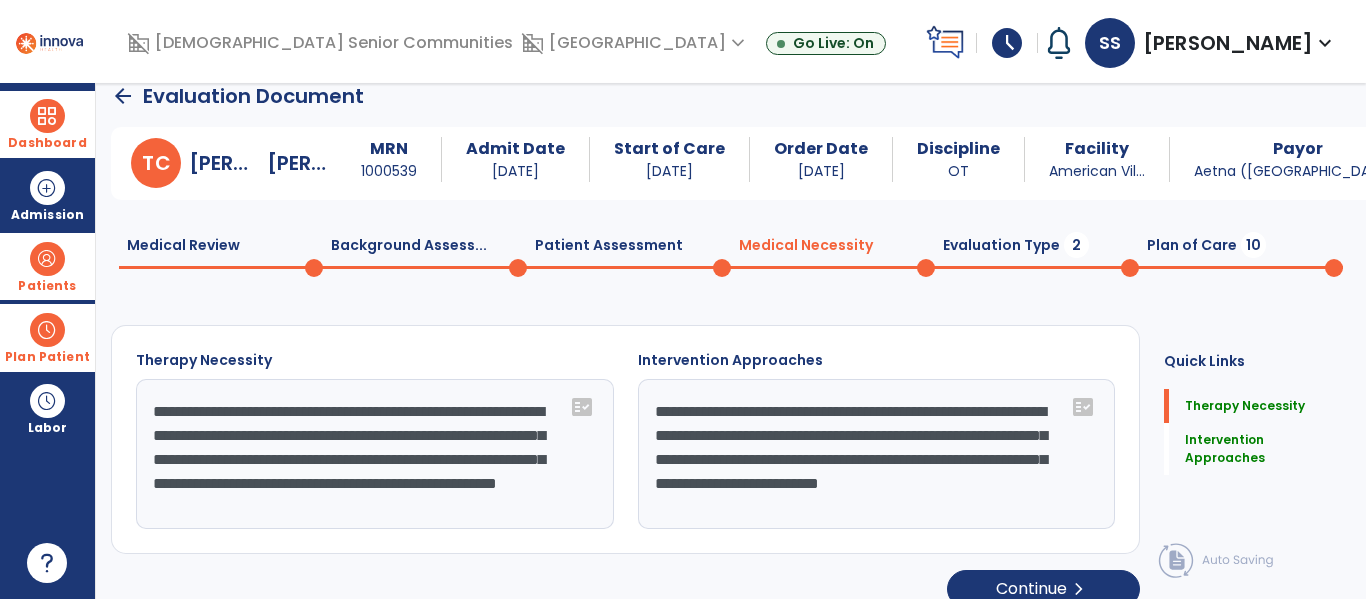 click on "Evaluation Type  2" 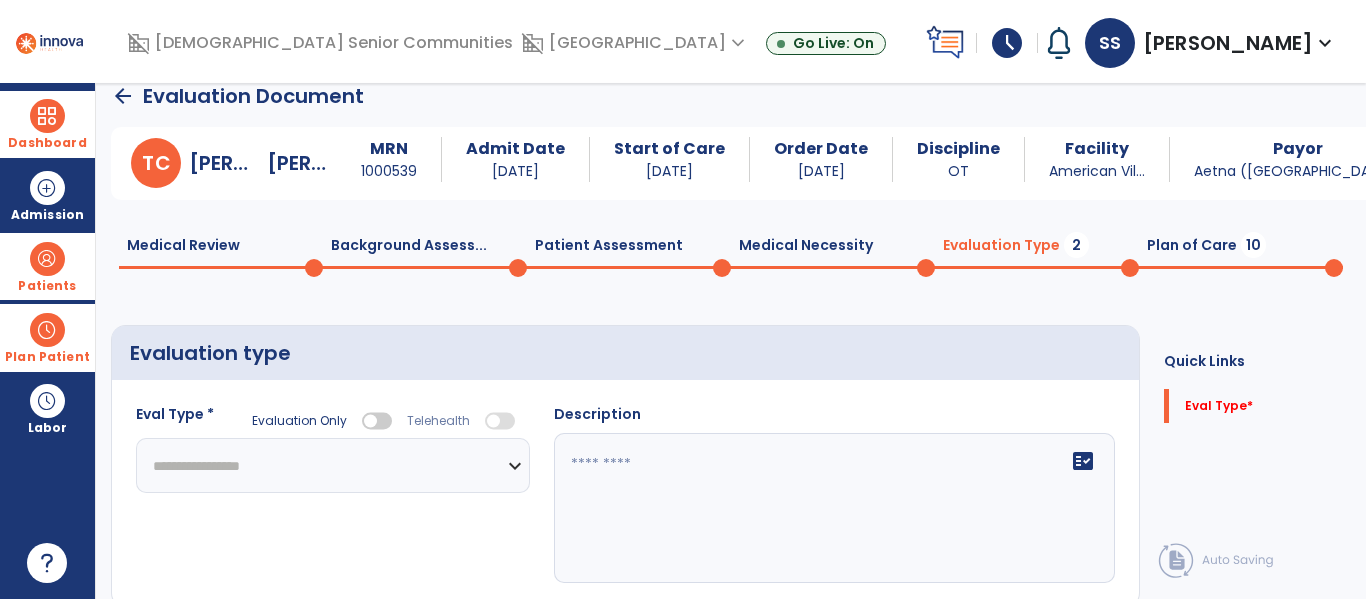 select 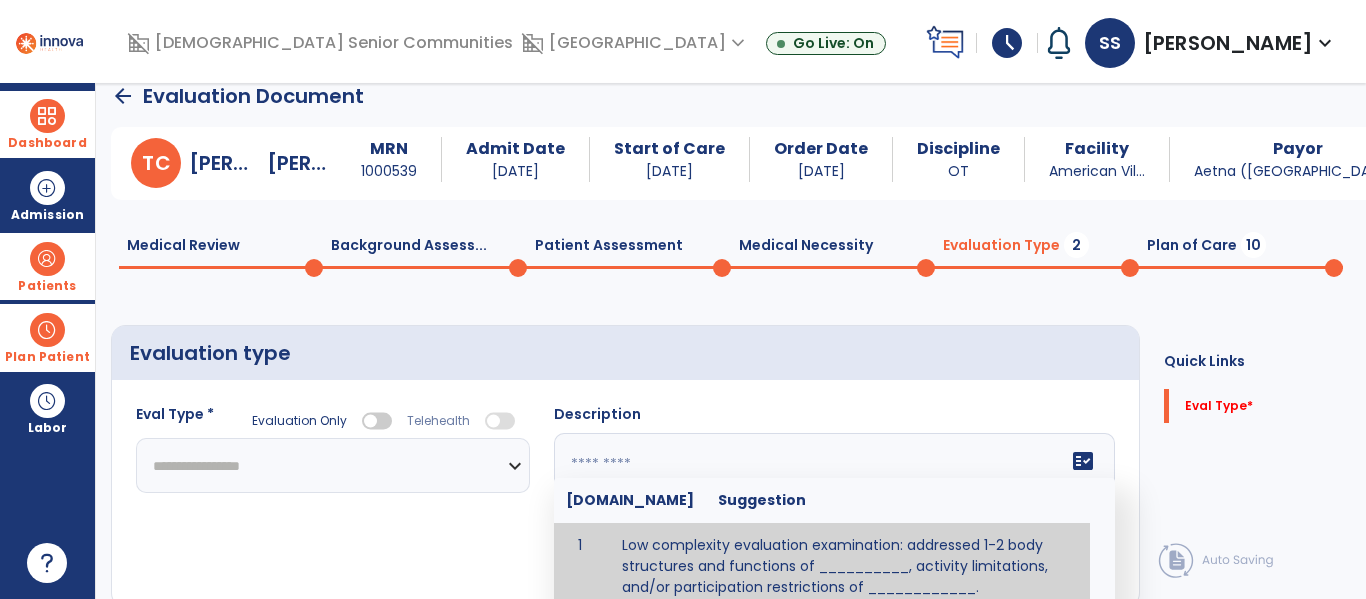 scroll, scrollTop: 34, scrollLeft: 0, axis: vertical 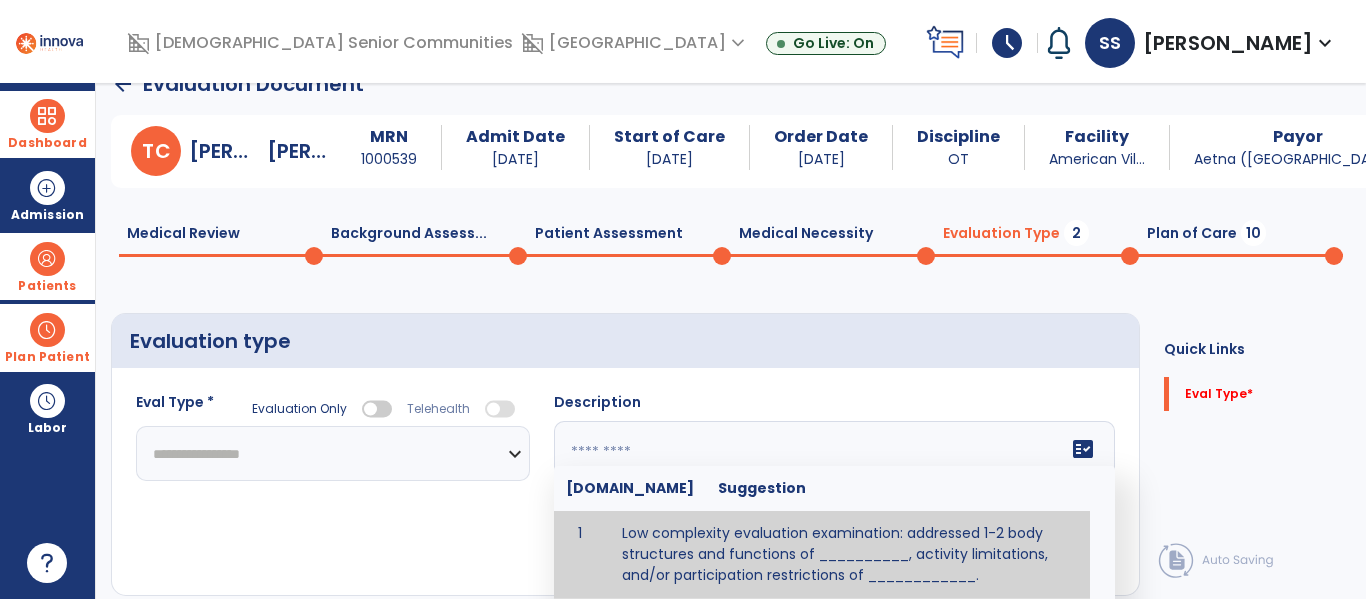paste on "**********" 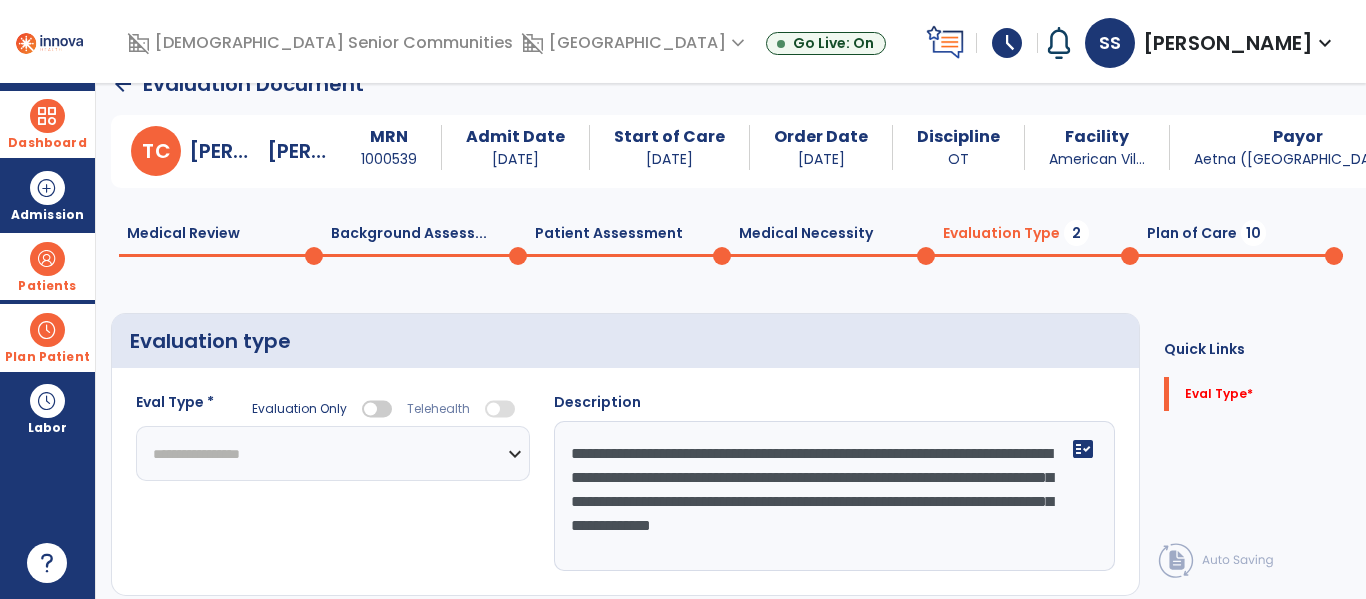type on "**********" 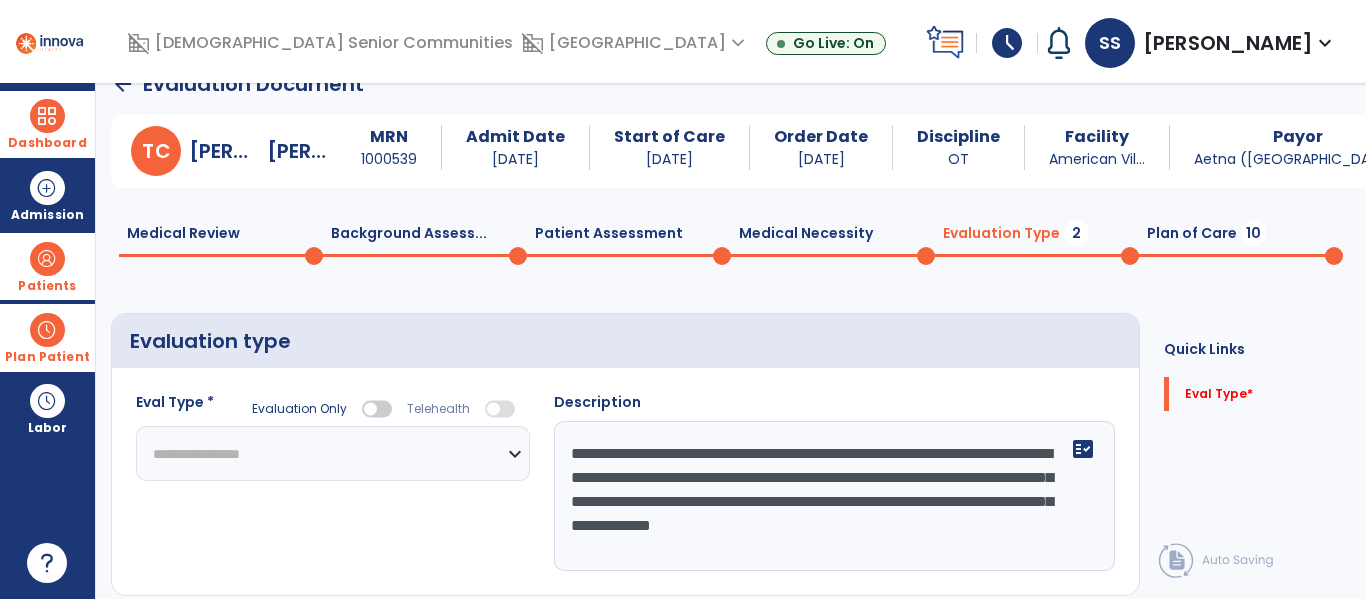 click on "**********" 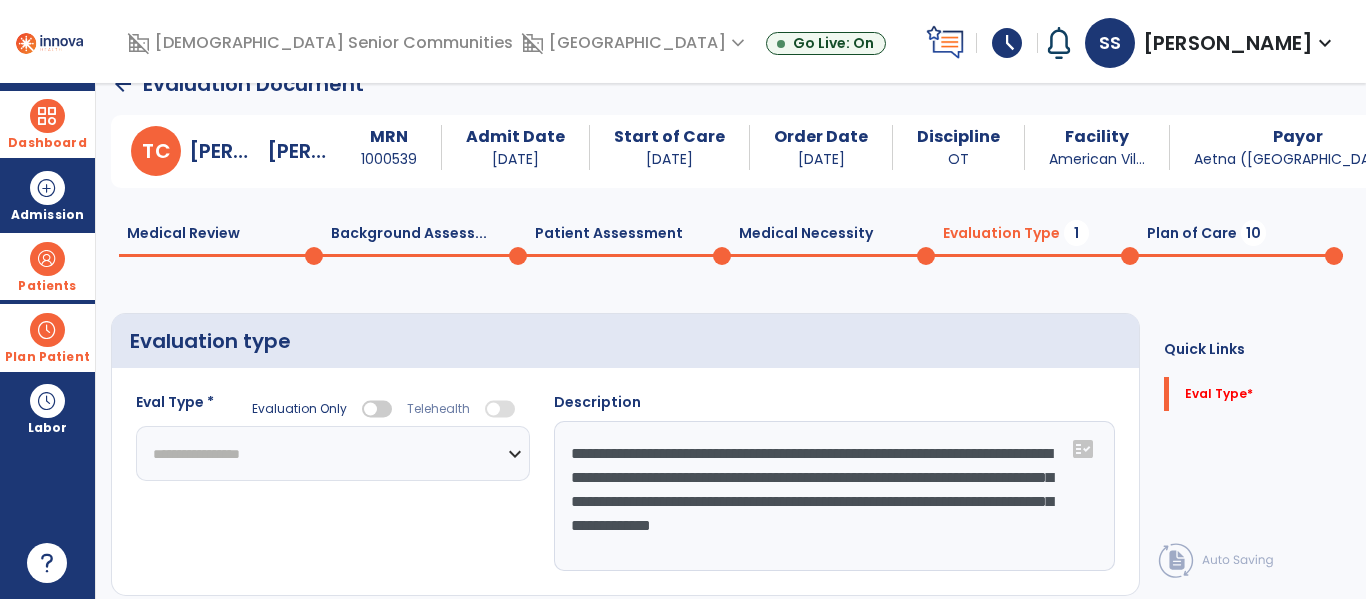 select on "**********" 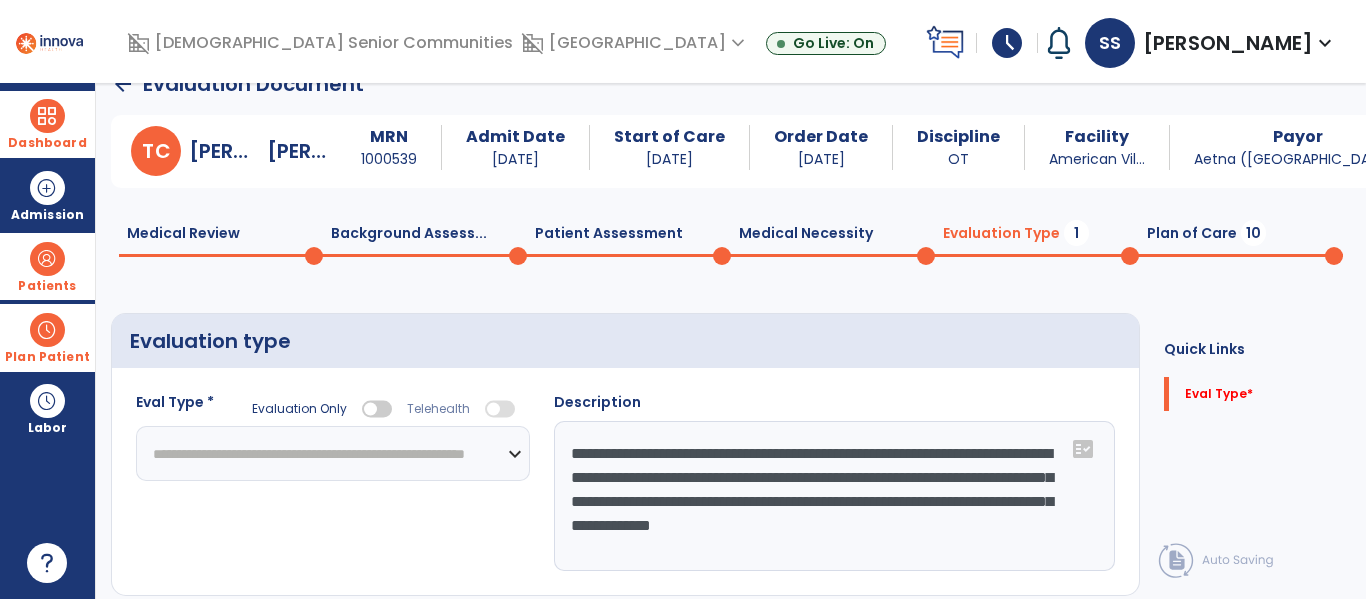 click on "**********" 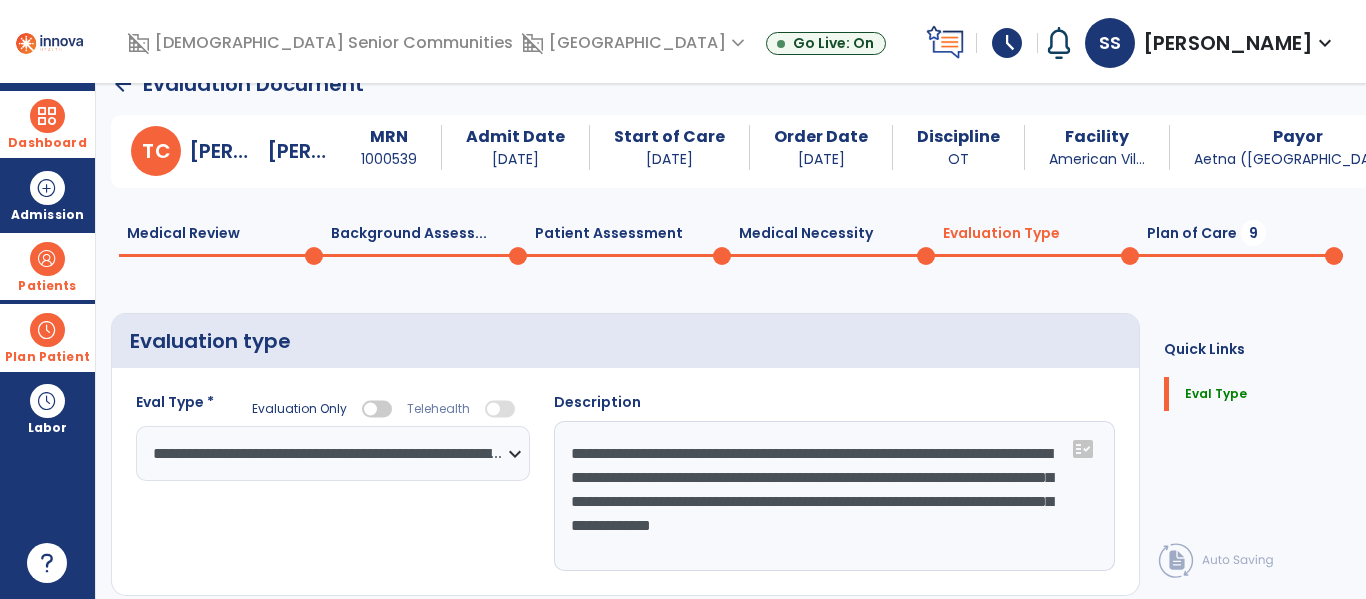 click on "Plan of Care  9" 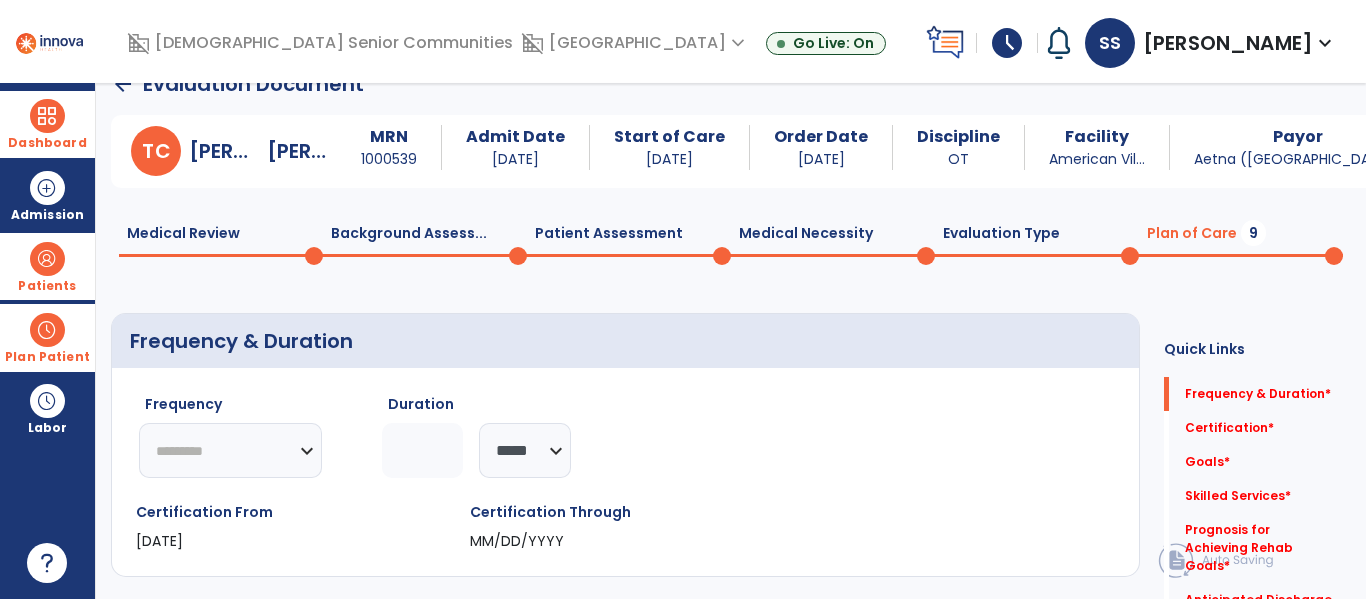 click on "********* ** ** ** ** ** ** **" 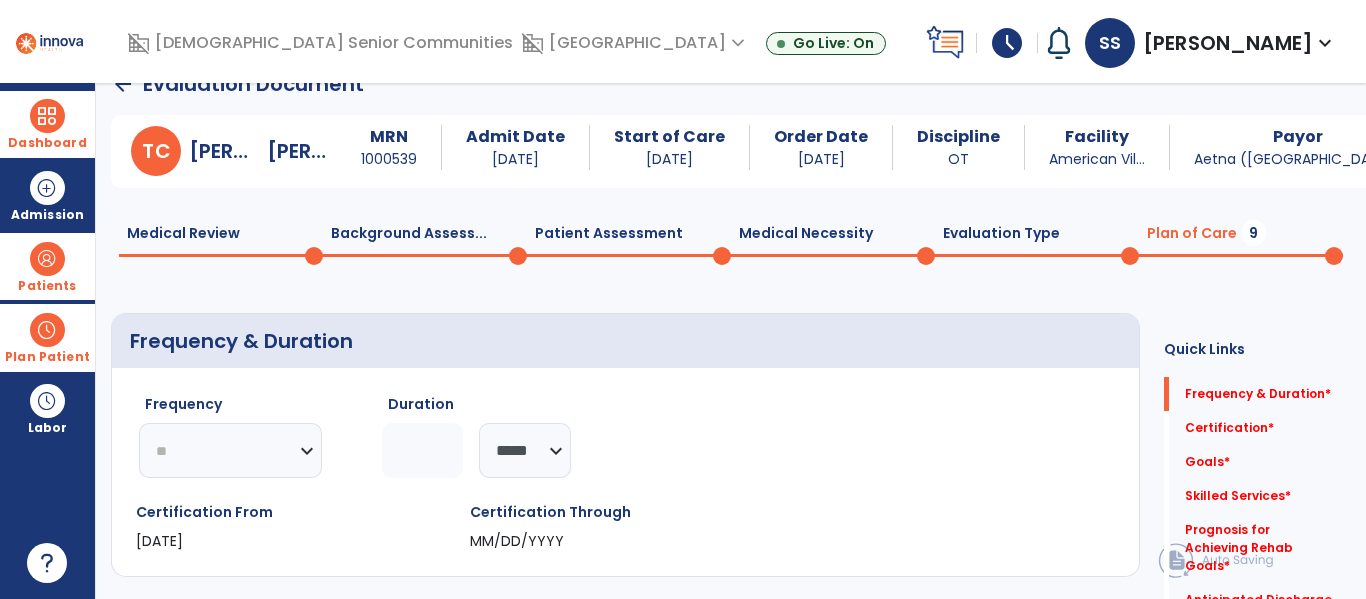 click on "********* ** ** ** ** ** ** **" 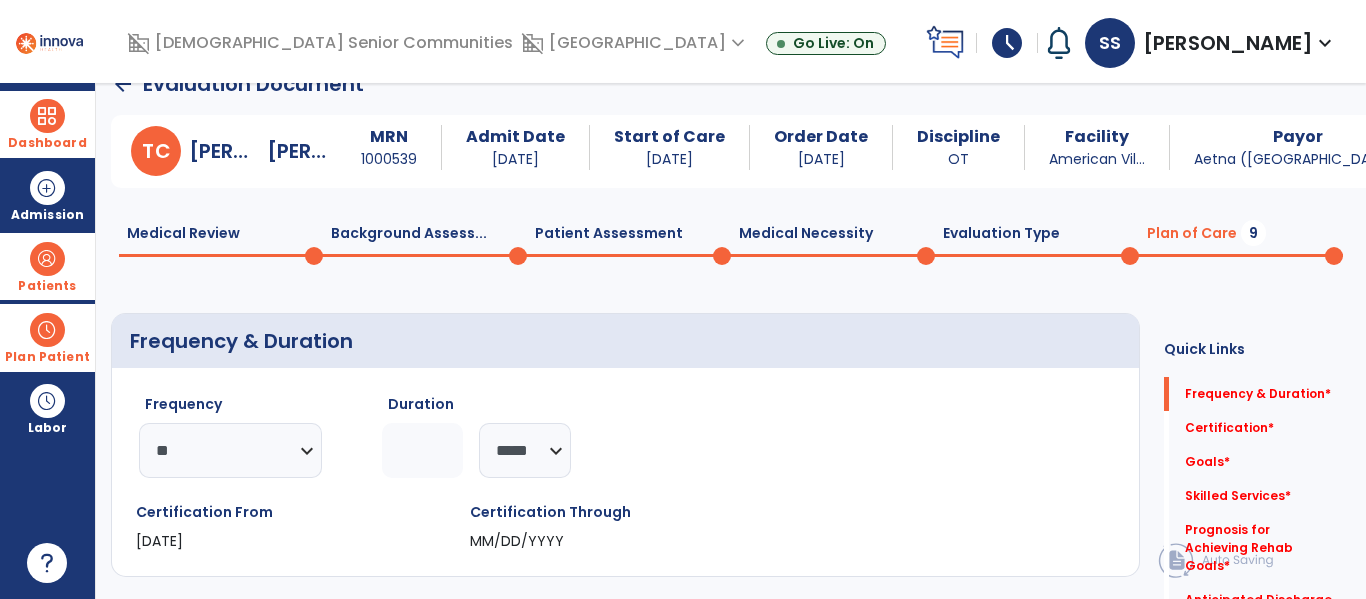 click 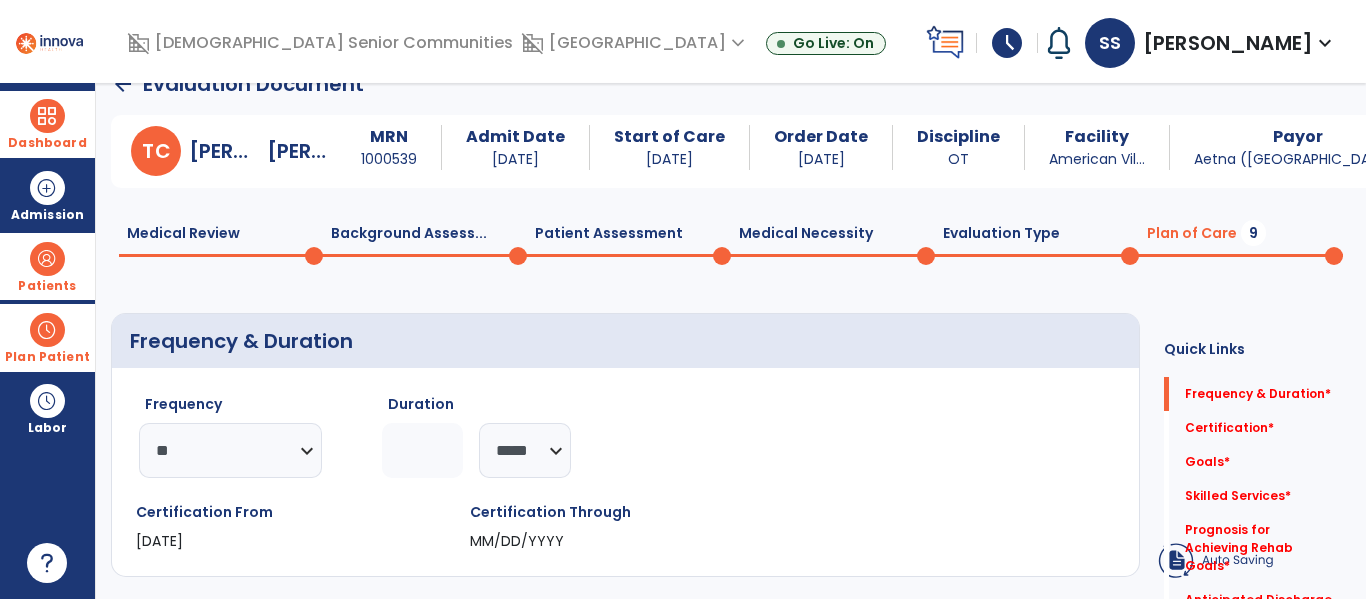 click on "Frequency  ********* ** ** ** ** ** ** **  Duration  * ******** *****" 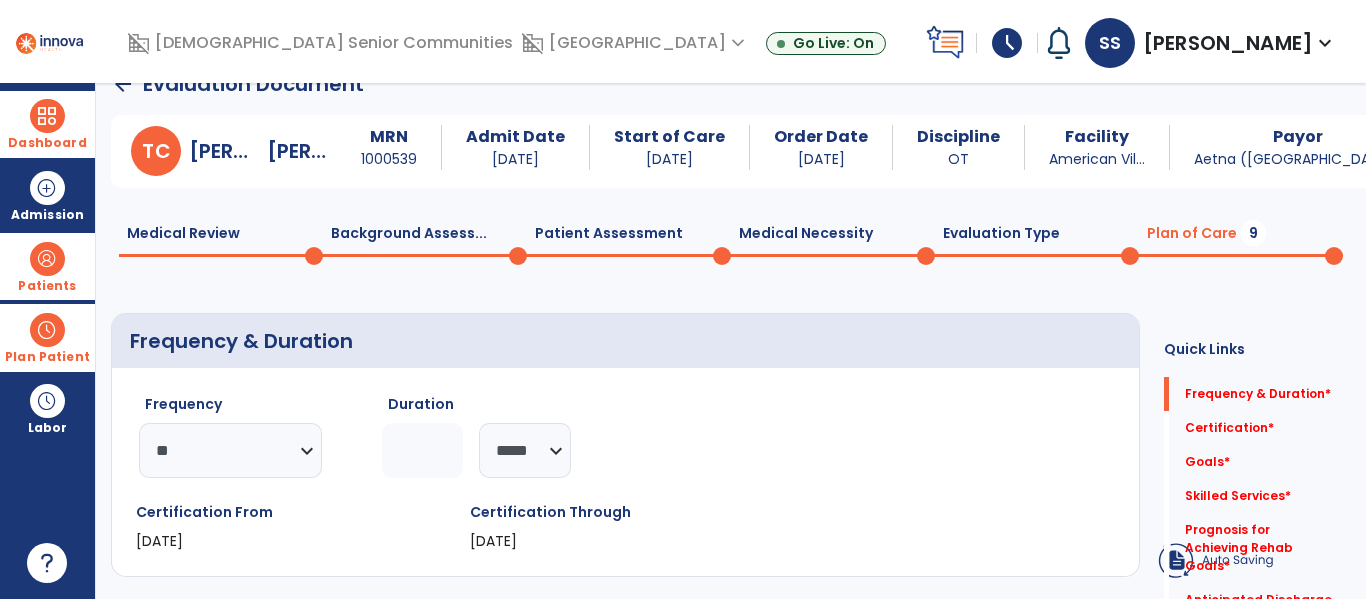 type on "*" 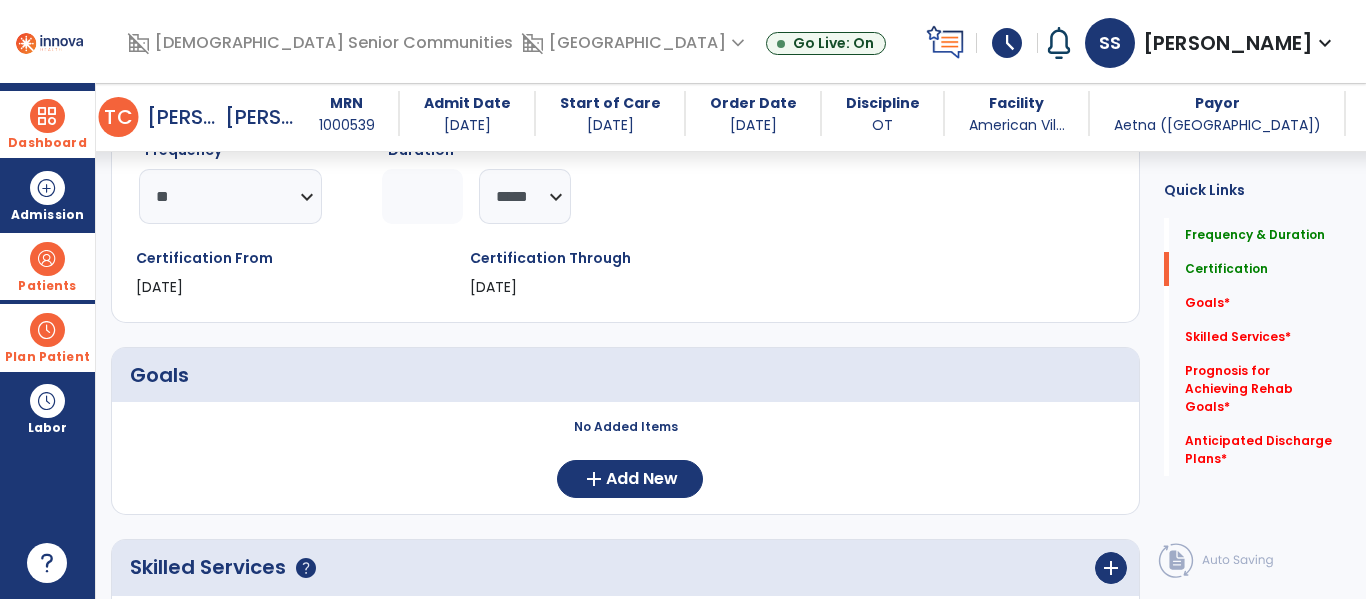 scroll, scrollTop: 289, scrollLeft: 0, axis: vertical 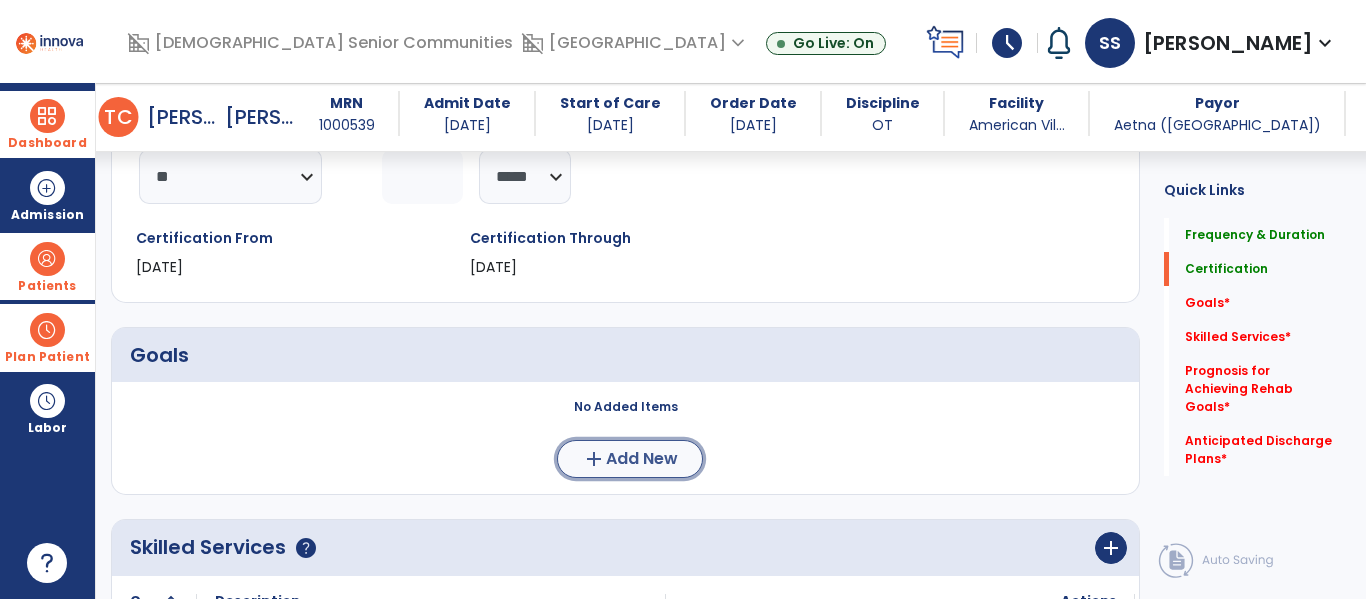 click on "Add New" at bounding box center (642, 459) 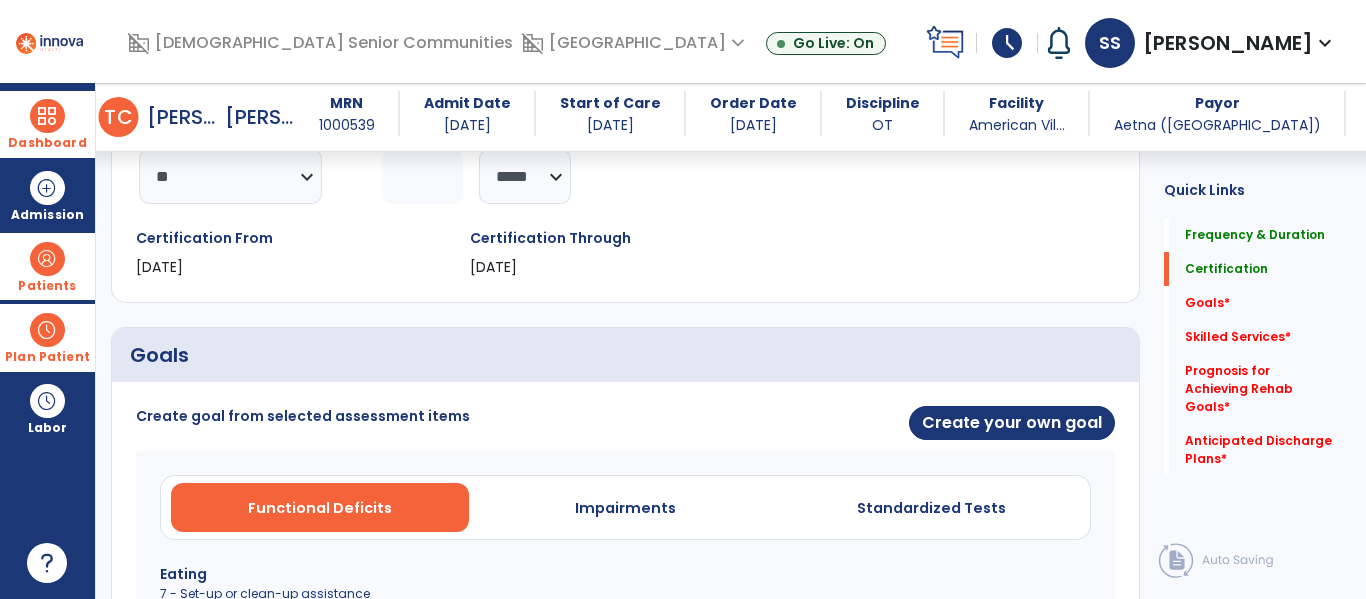 scroll, scrollTop: 167, scrollLeft: 0, axis: vertical 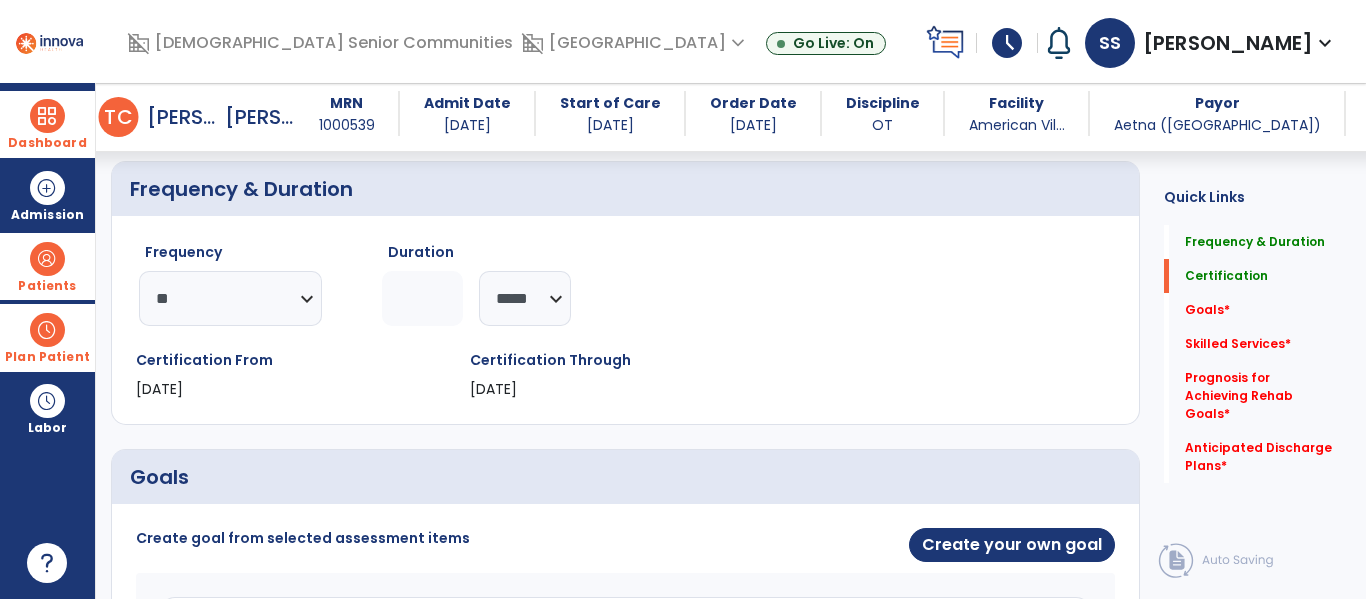 click on "*" 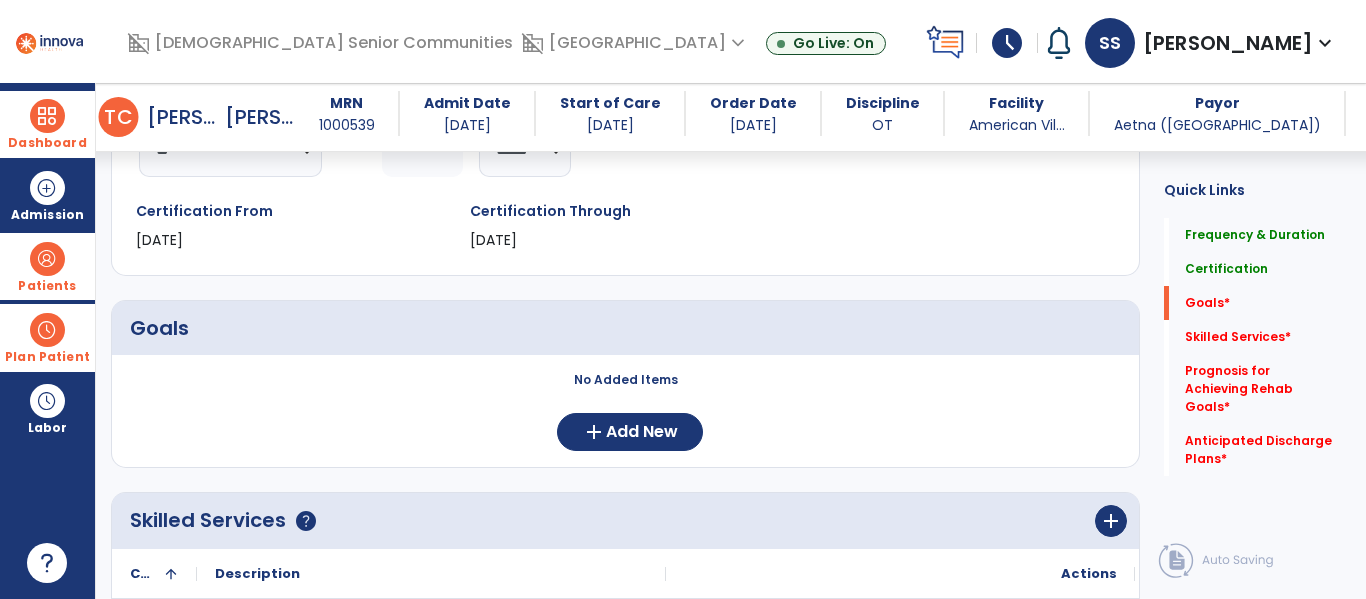 scroll, scrollTop: 459, scrollLeft: 0, axis: vertical 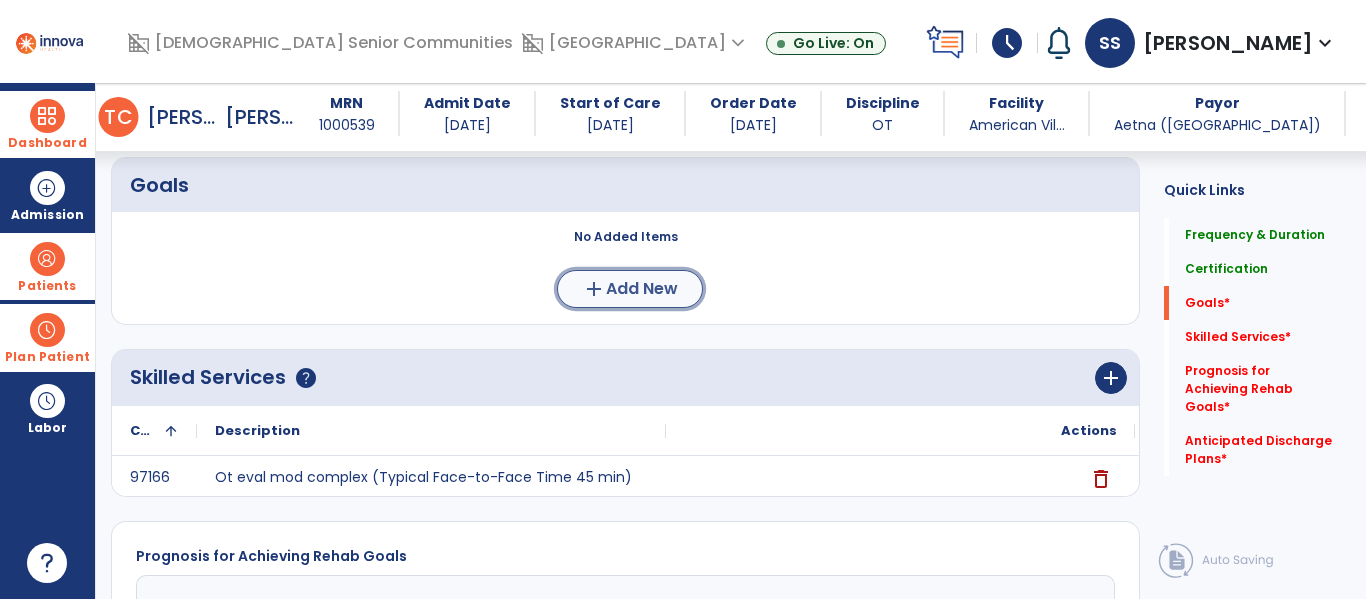 click on "Add New" at bounding box center [642, 289] 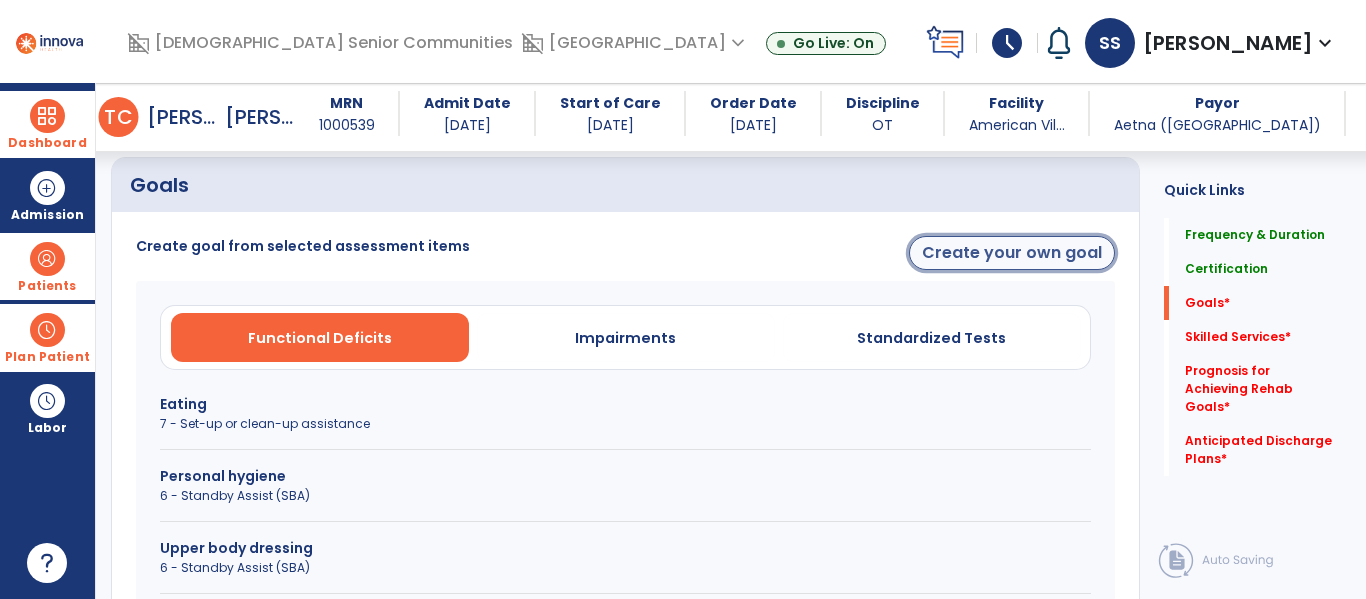 click on "Create your own goal" at bounding box center [1012, 253] 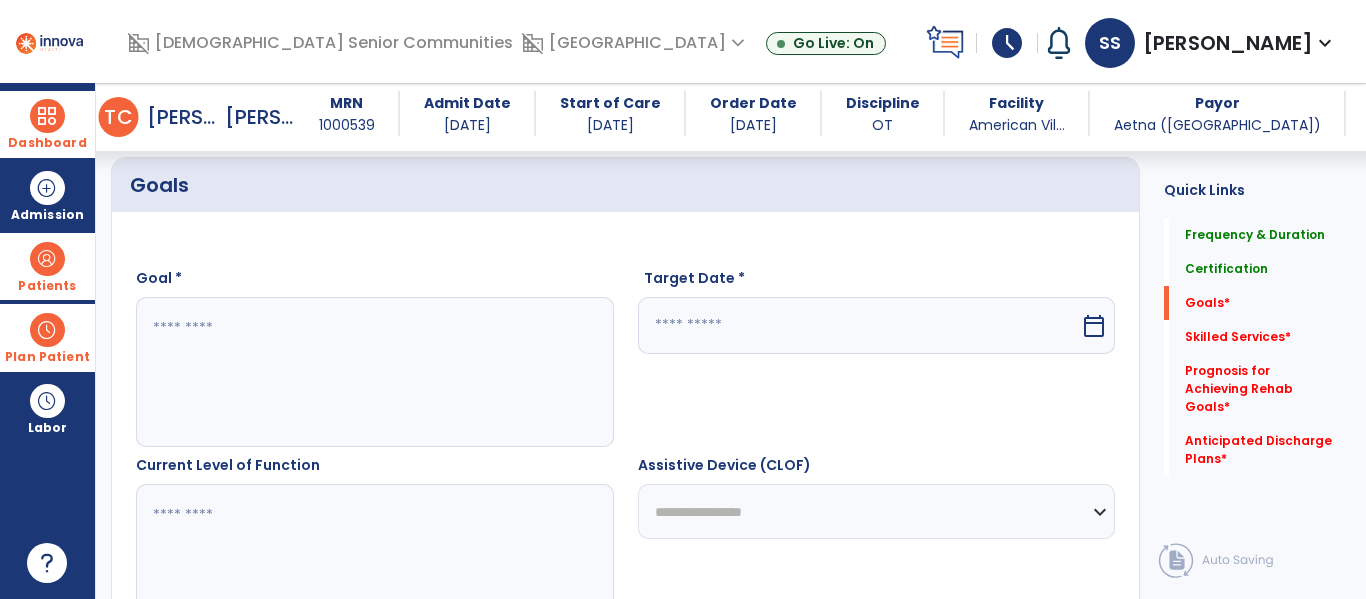 click at bounding box center (374, 372) 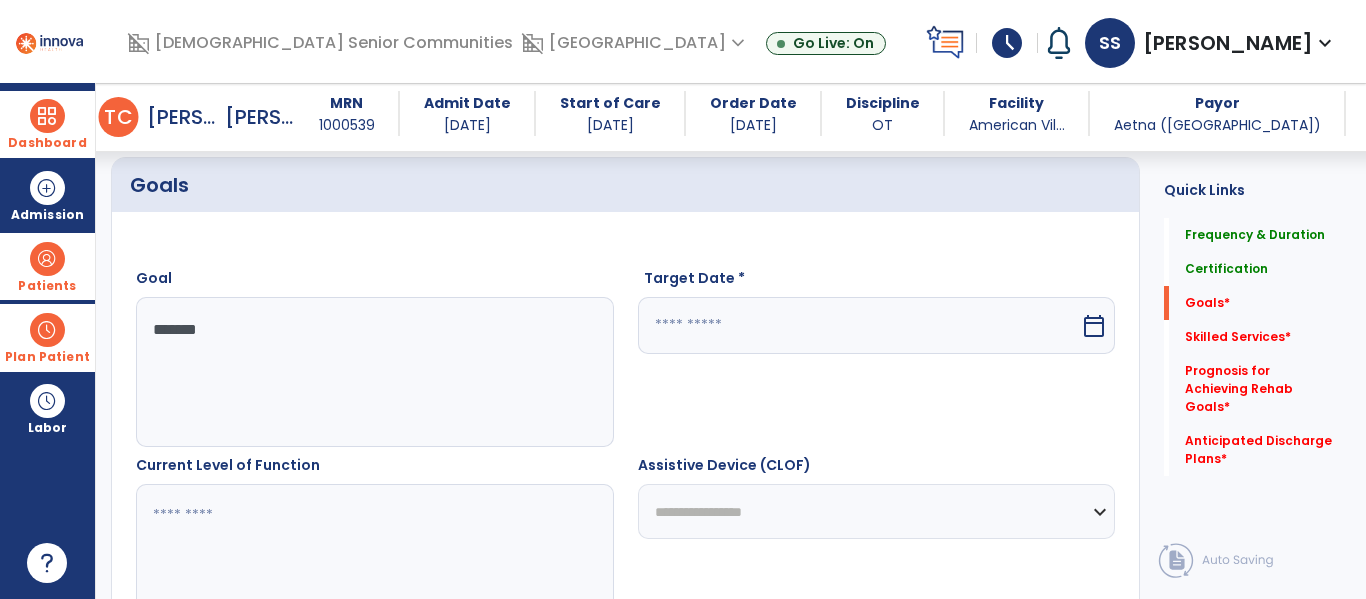 click on "*******" at bounding box center [374, 372] 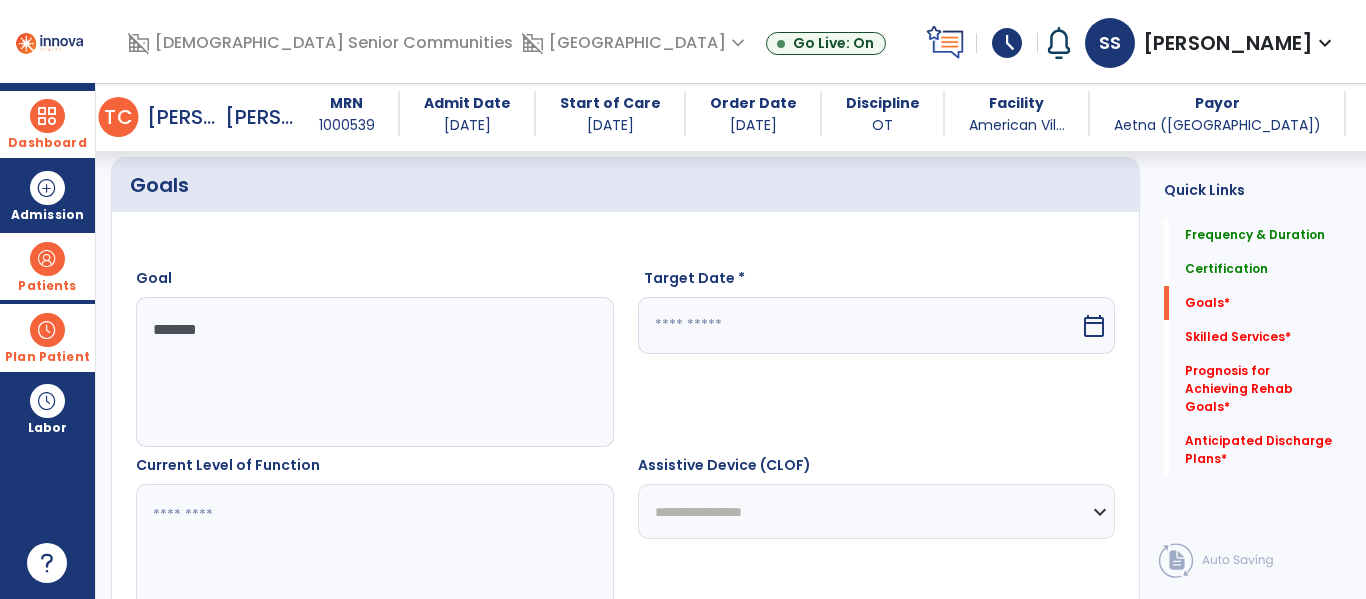 type on "*******" 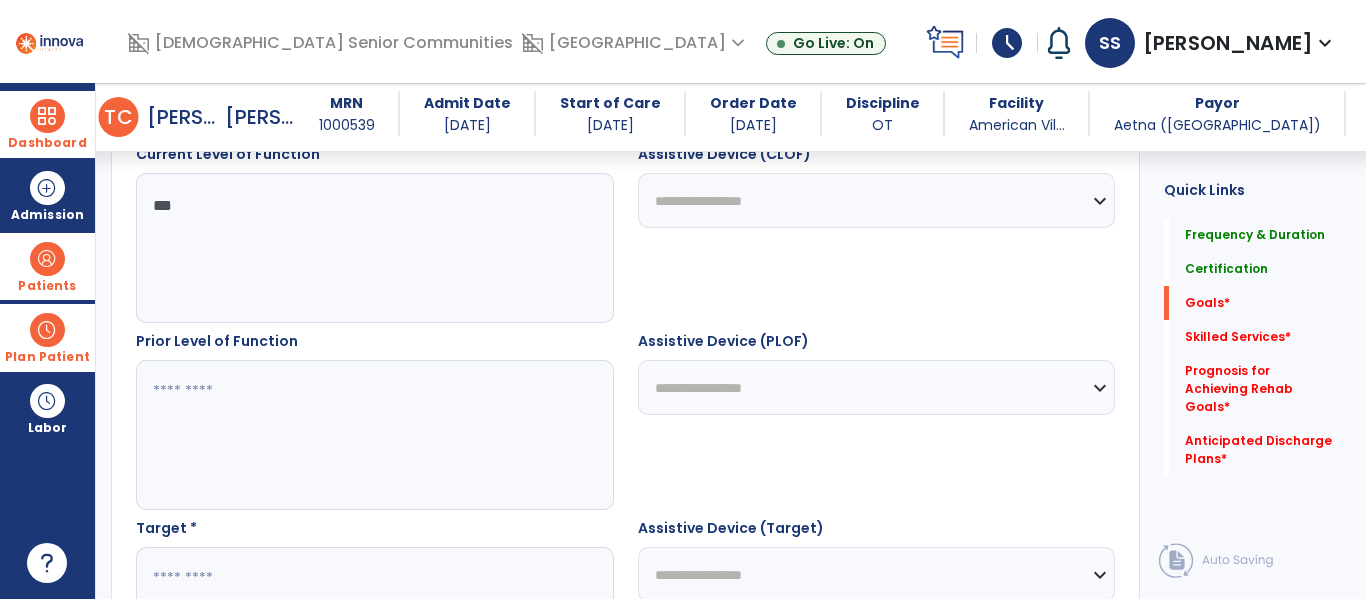 scroll, scrollTop: 778, scrollLeft: 0, axis: vertical 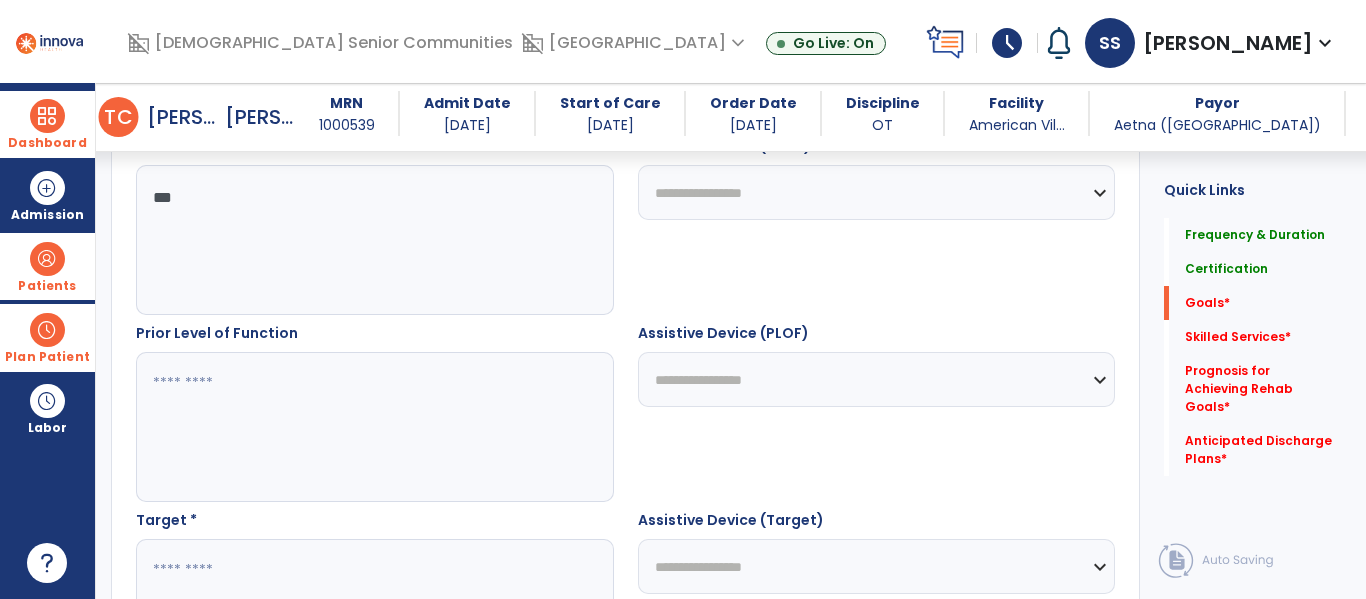 type on "***" 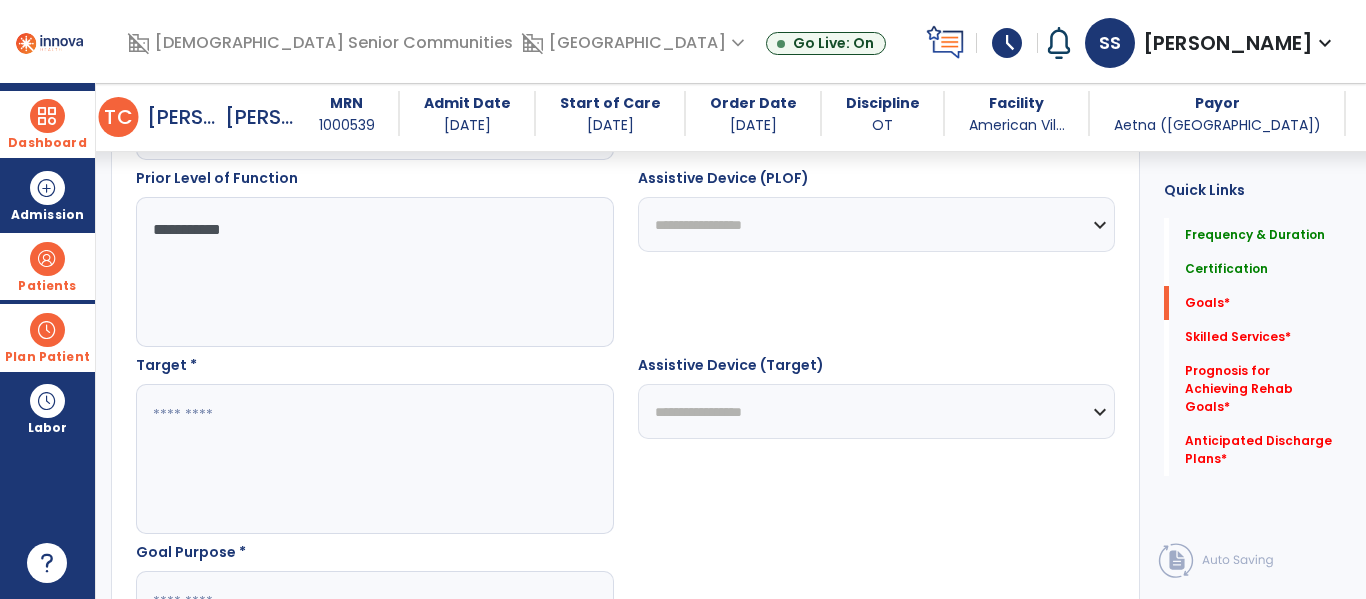 scroll, scrollTop: 956, scrollLeft: 0, axis: vertical 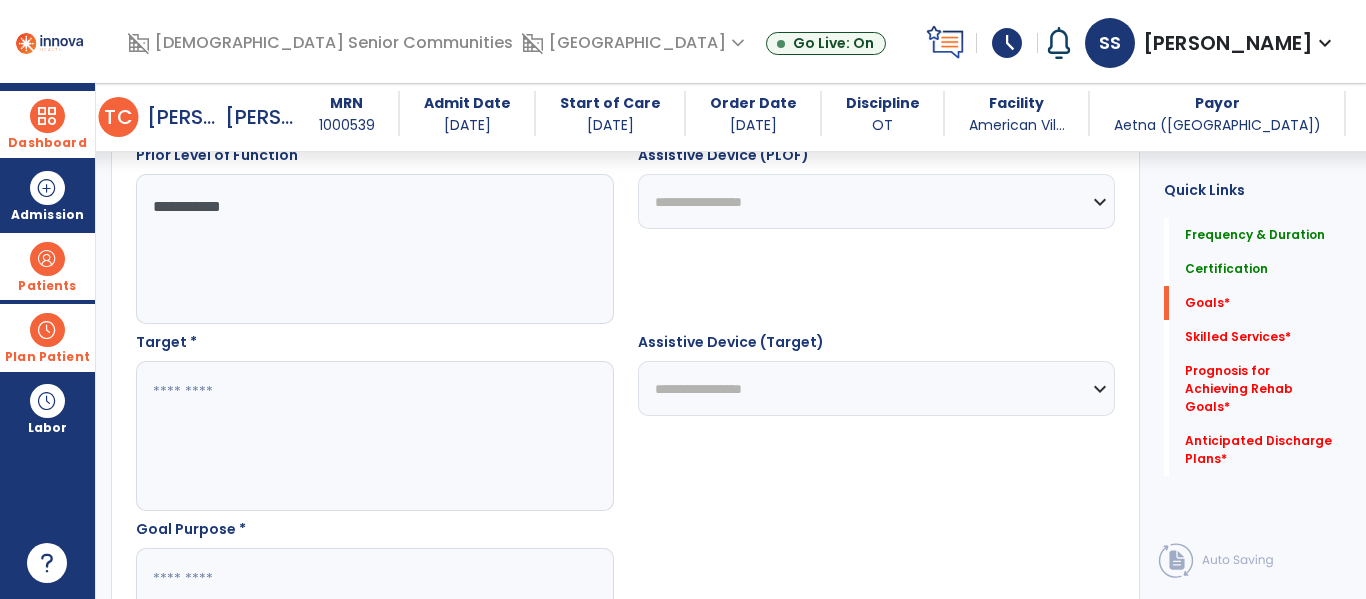 click at bounding box center (374, 436) 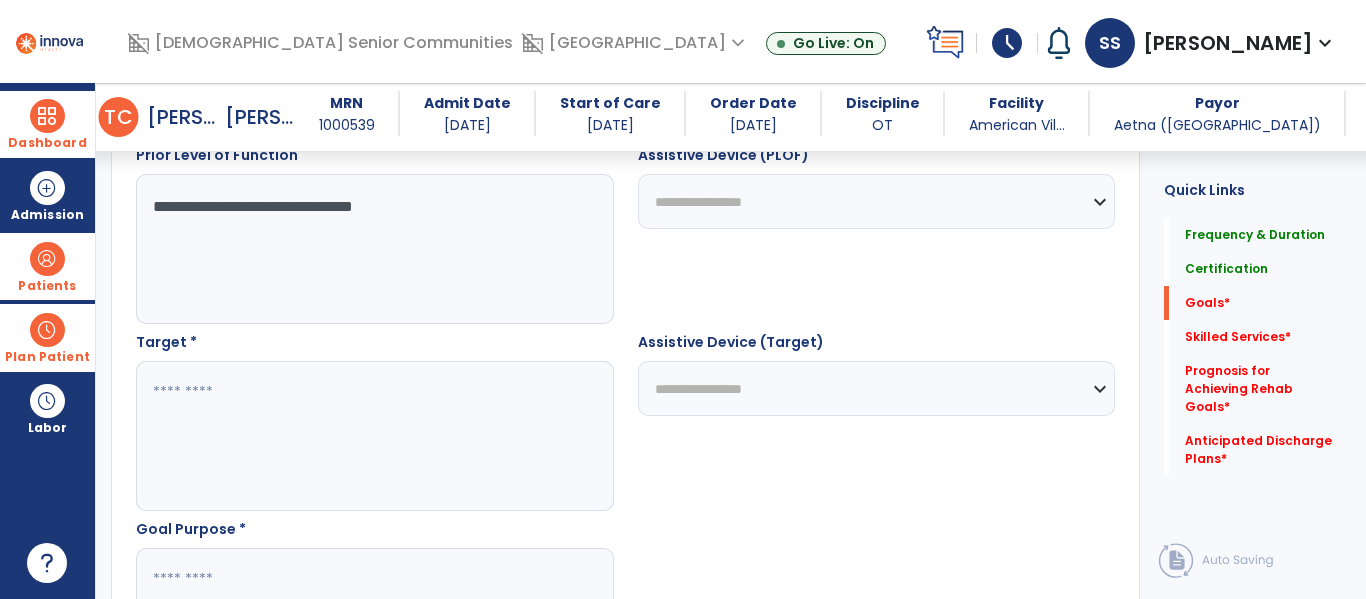 type on "**********" 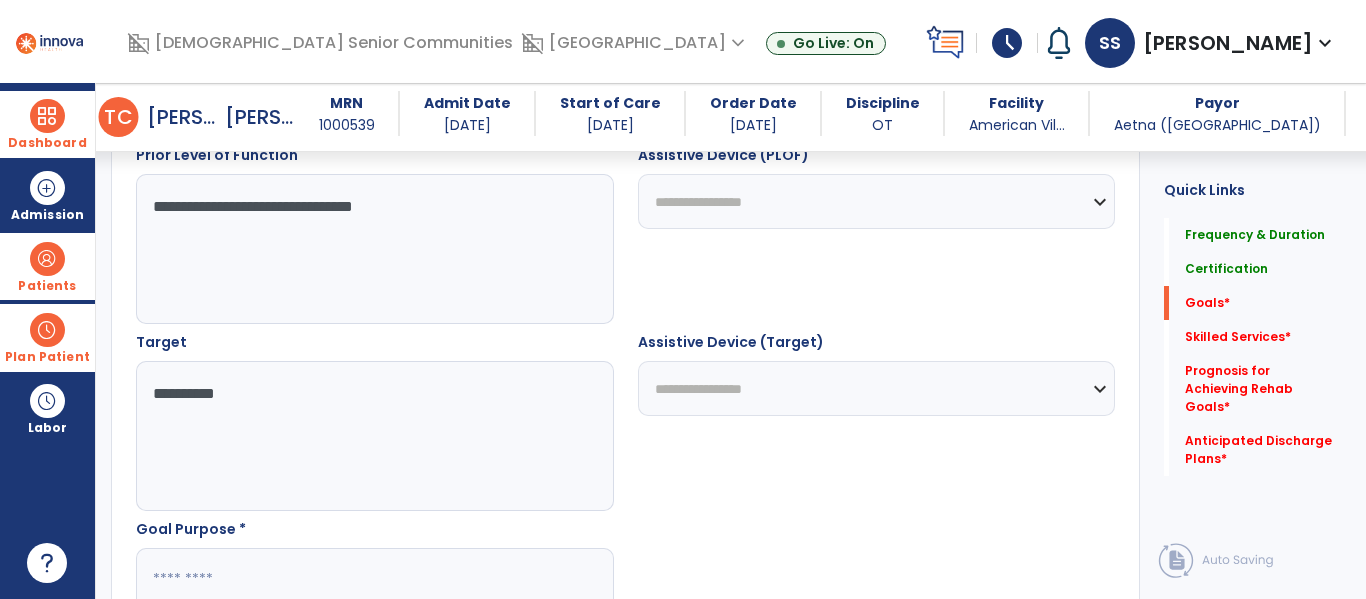 type on "**********" 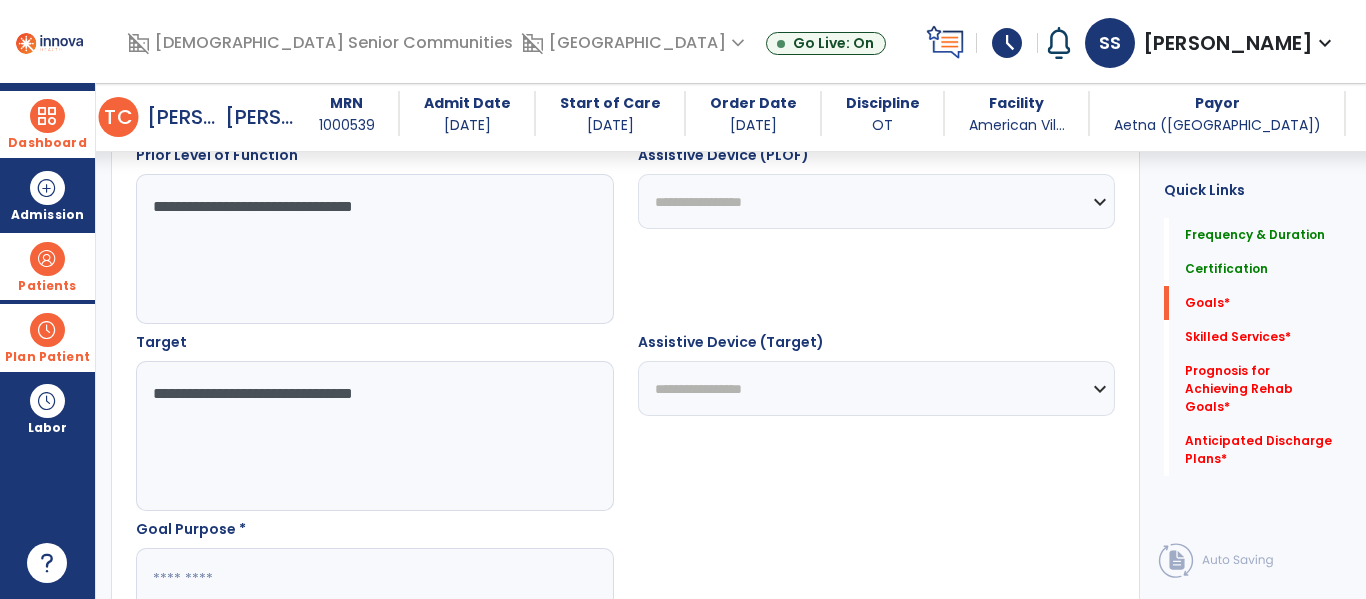 scroll, scrollTop: 1132, scrollLeft: 0, axis: vertical 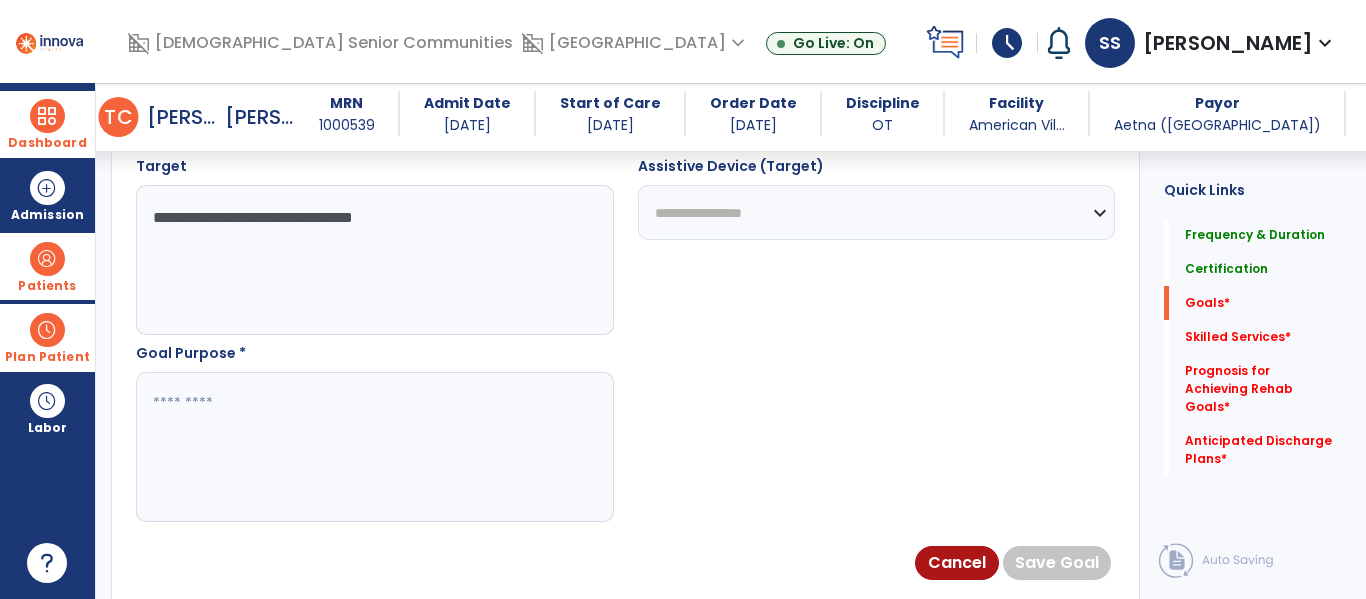 type on "**********" 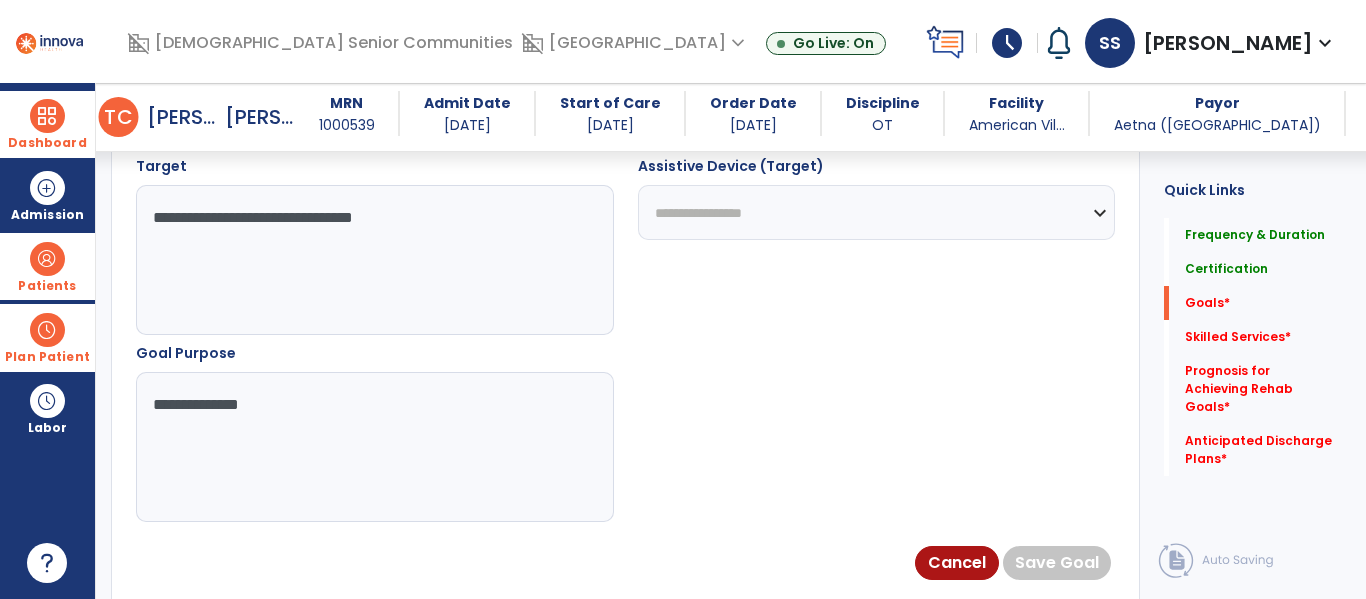 click on "**********" at bounding box center (374, 447) 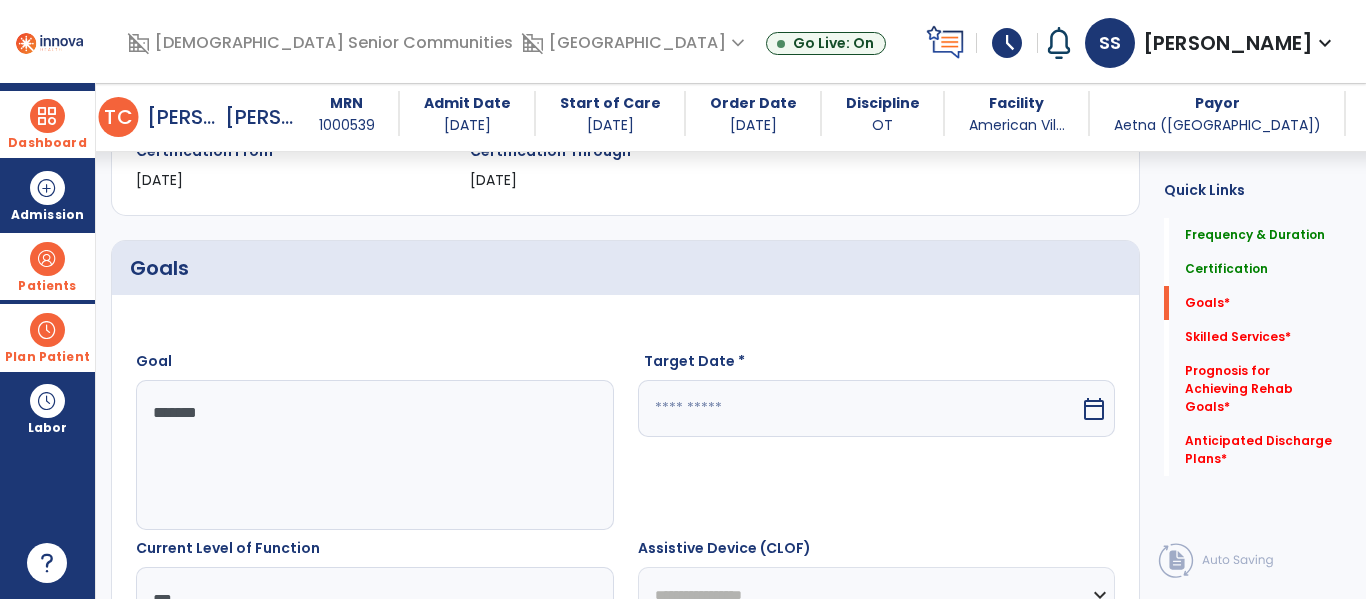 type on "**********" 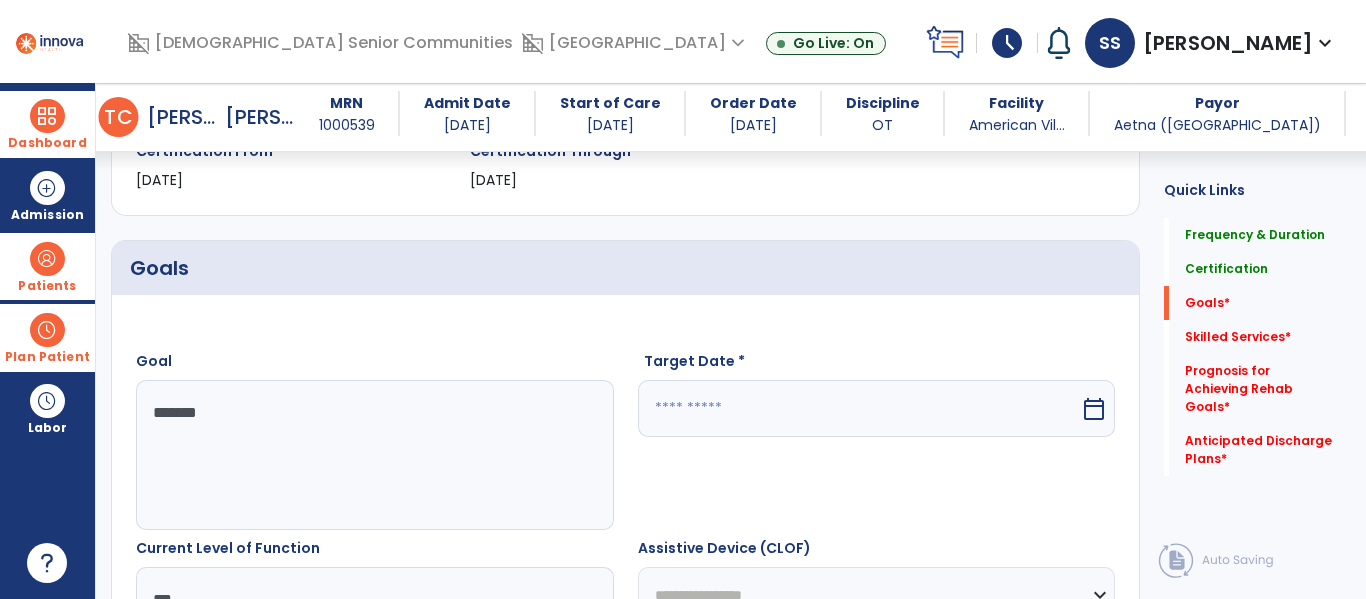 click at bounding box center (859, 408) 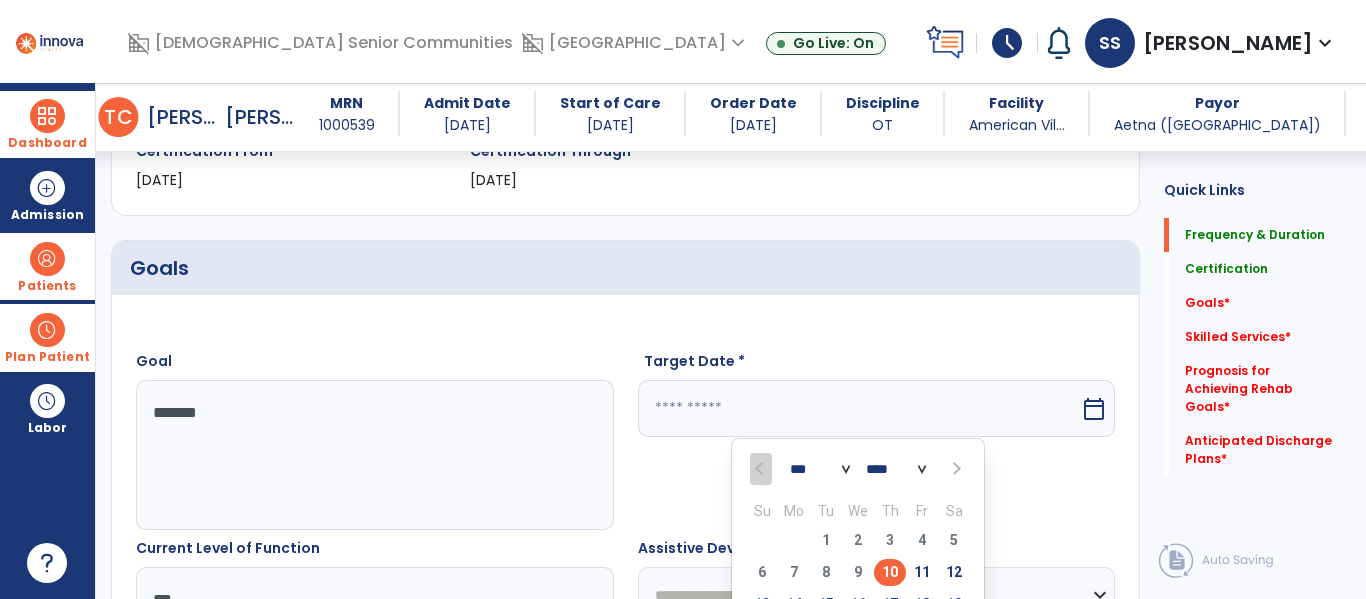 scroll, scrollTop: 421, scrollLeft: 0, axis: vertical 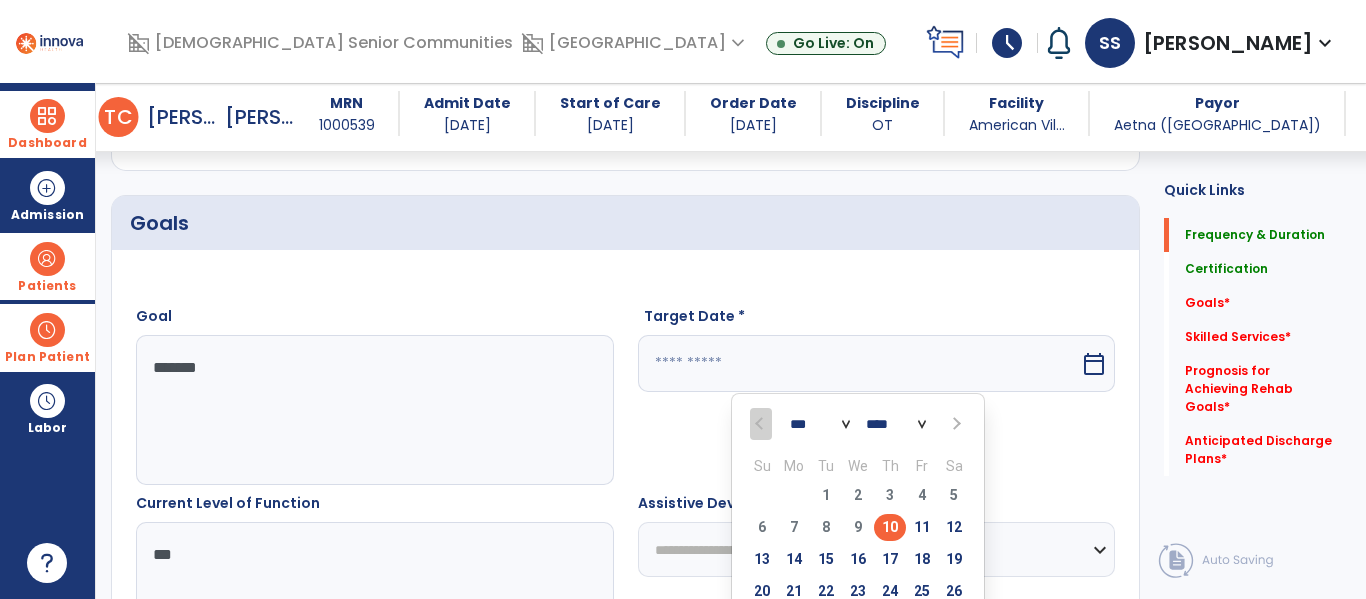 click at bounding box center [955, 424] 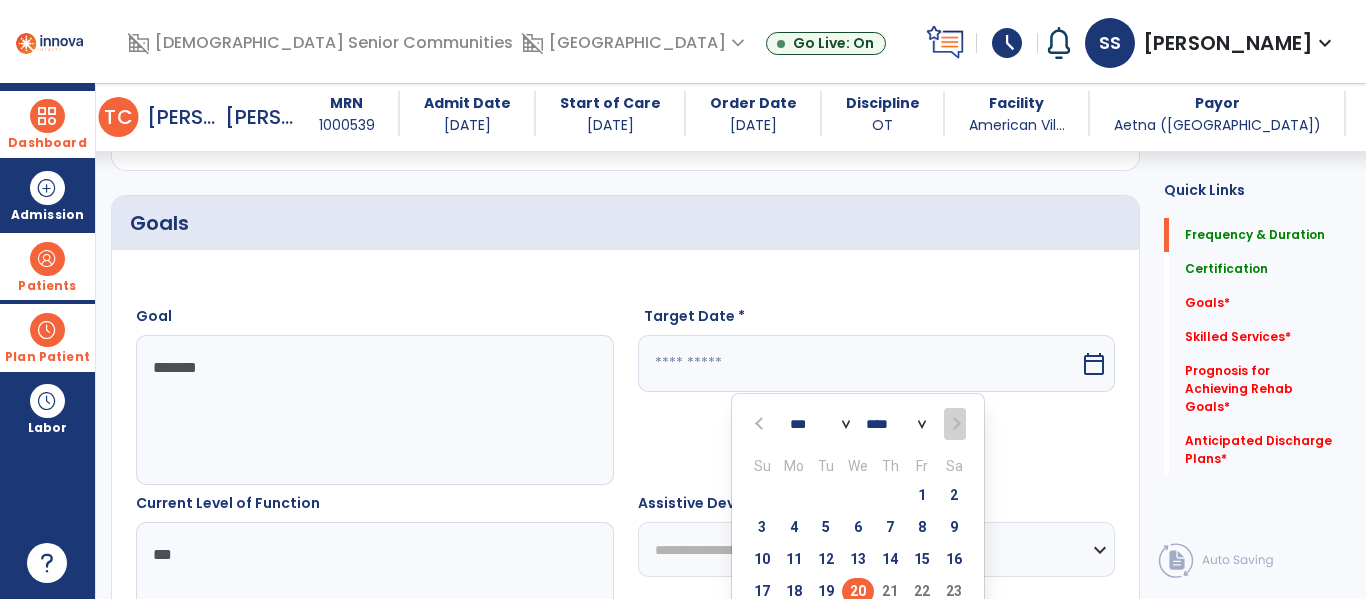 click on "20" at bounding box center (858, 591) 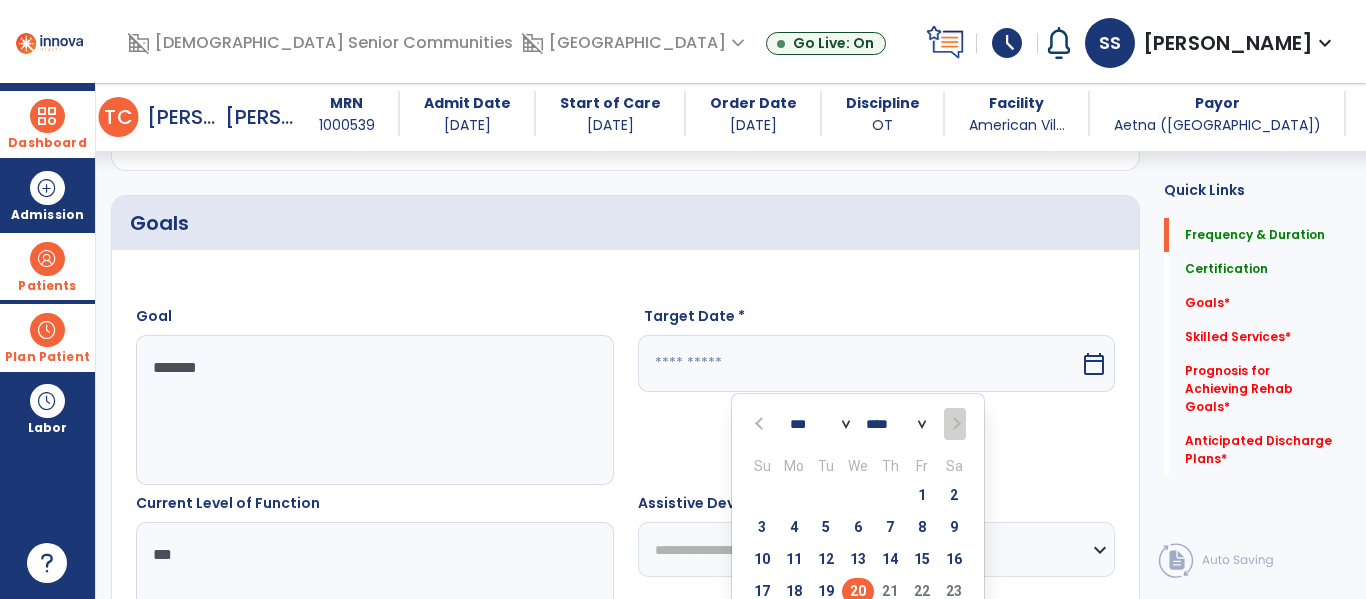 type on "*********" 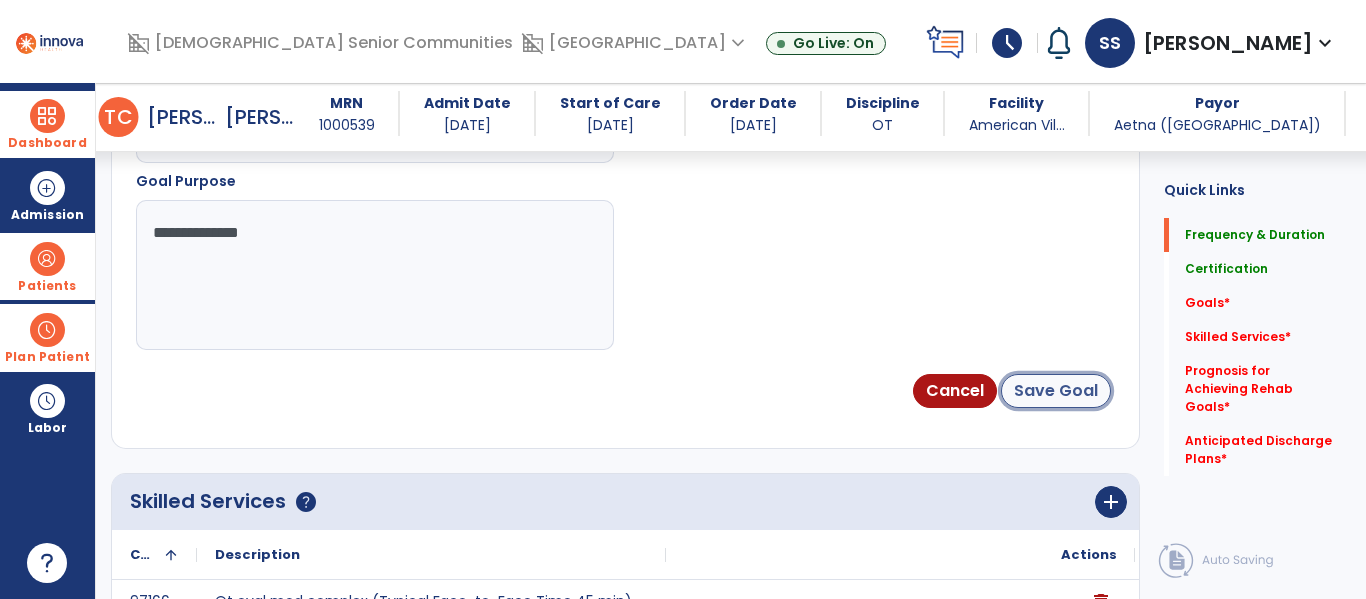 click on "Save Goal" at bounding box center [1056, 391] 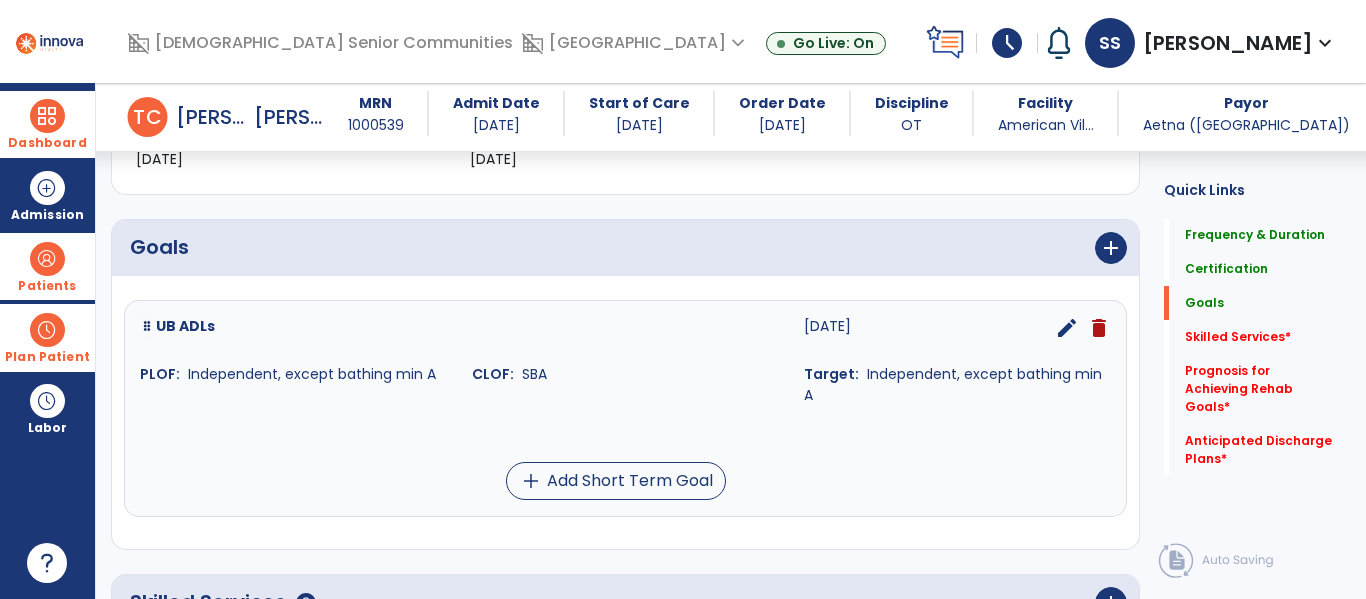 scroll, scrollTop: 400, scrollLeft: 0, axis: vertical 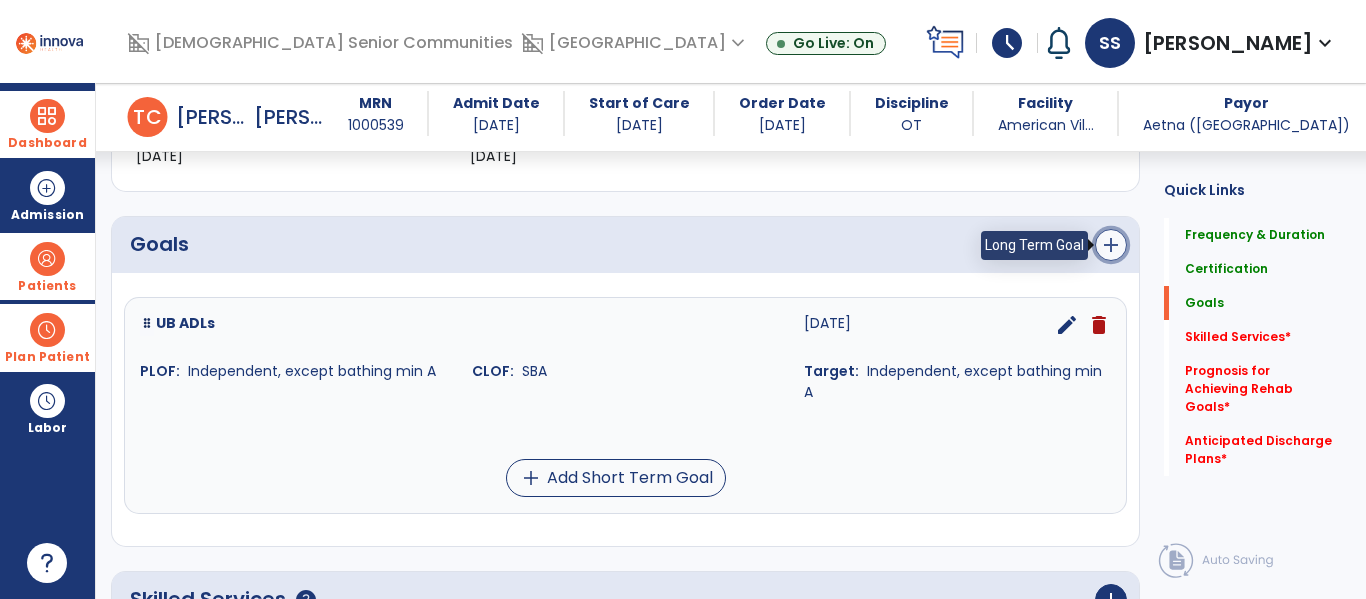click on "add" at bounding box center [1111, 245] 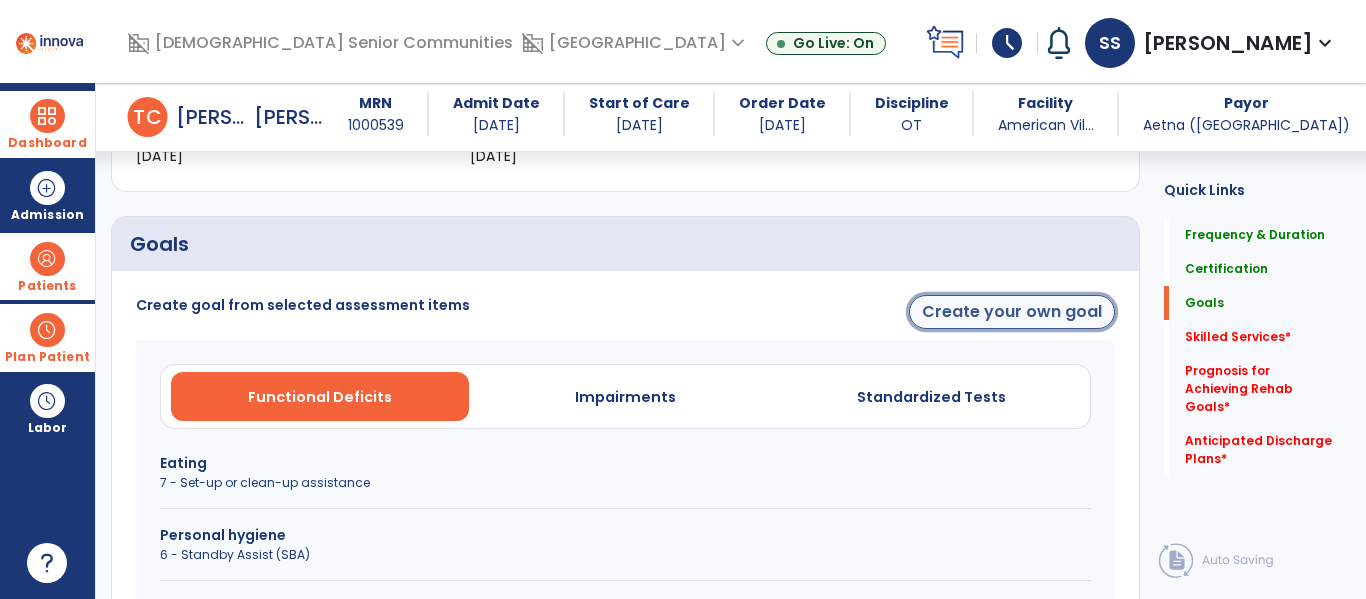 click on "Create your own goal" at bounding box center (1012, 312) 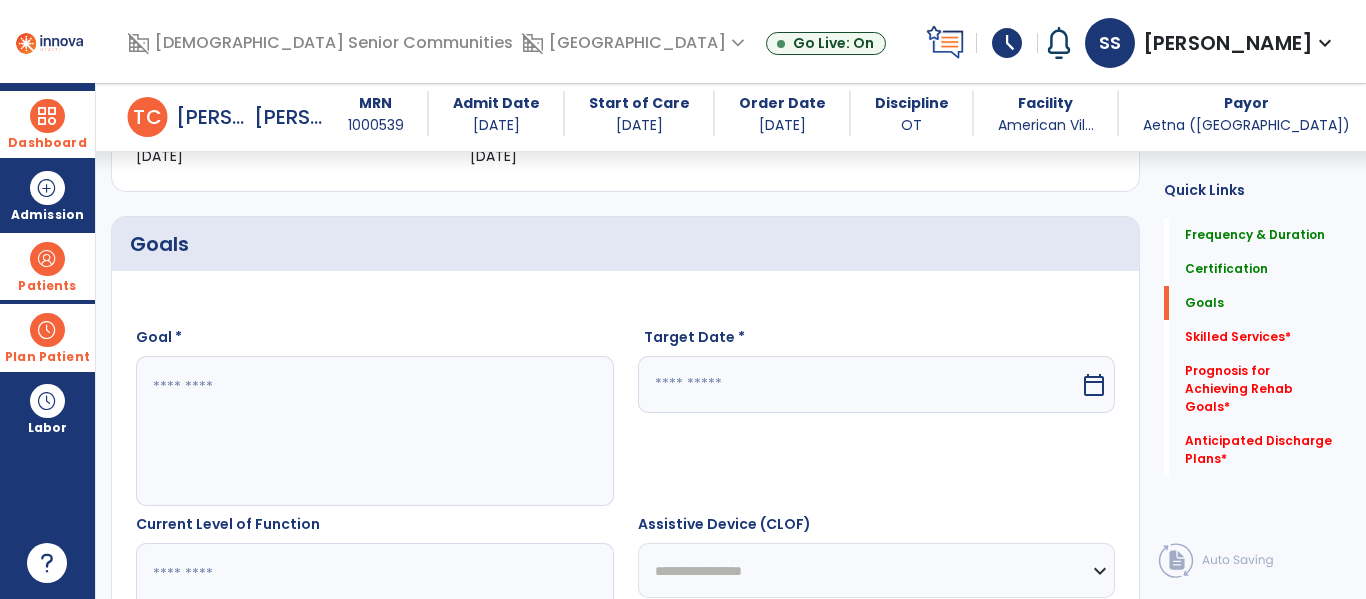 click at bounding box center [374, 431] 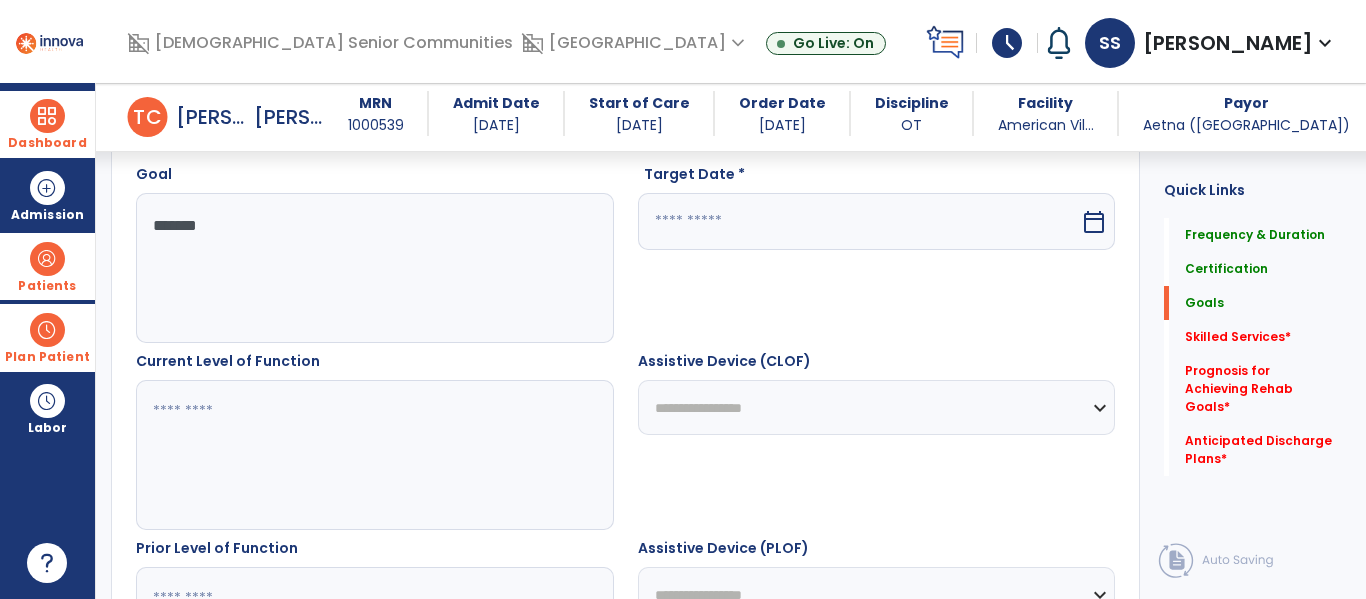 scroll, scrollTop: 564, scrollLeft: 0, axis: vertical 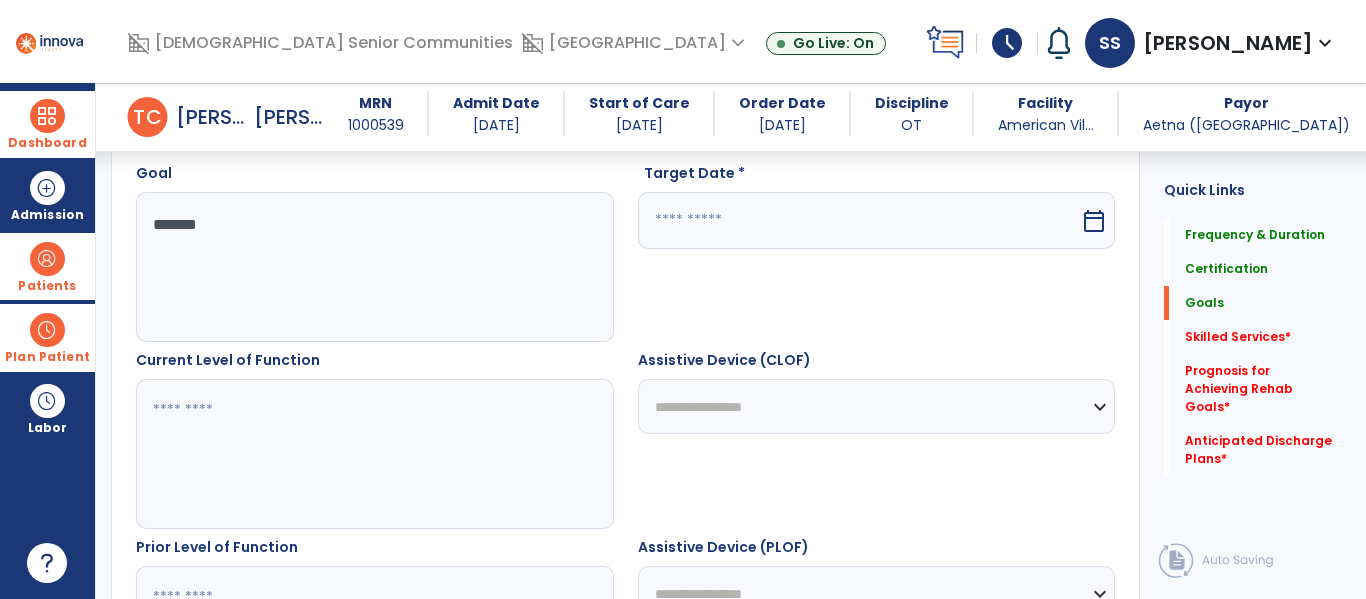 type on "*******" 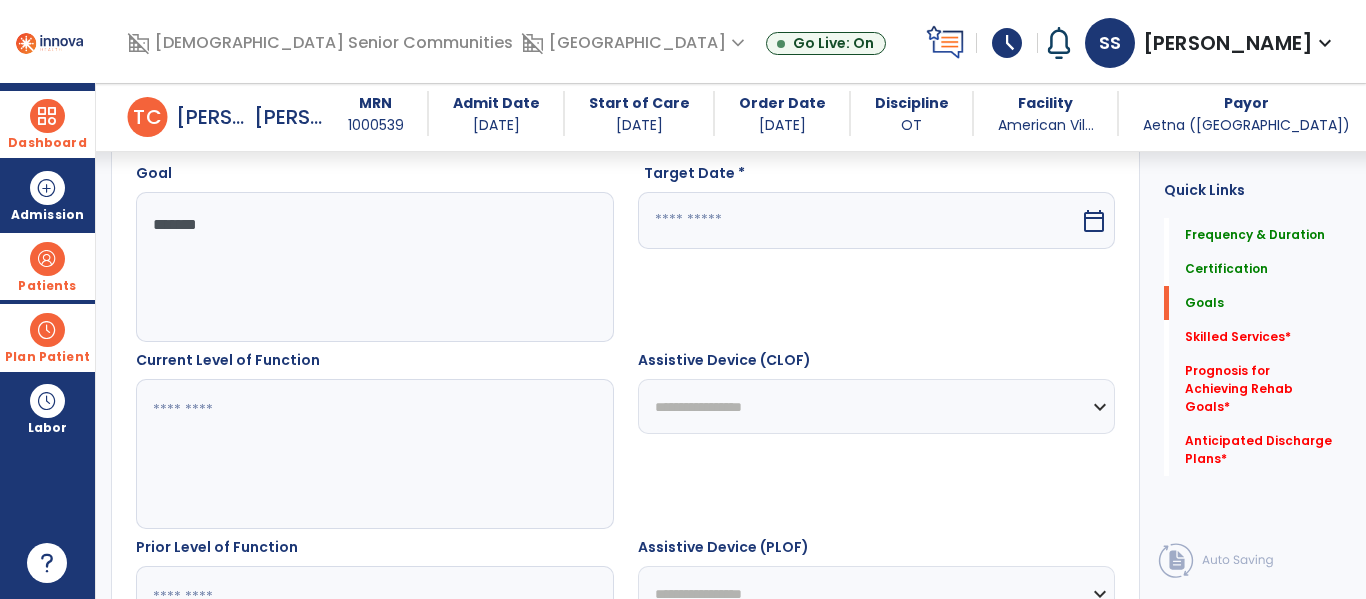 click at bounding box center [374, 454] 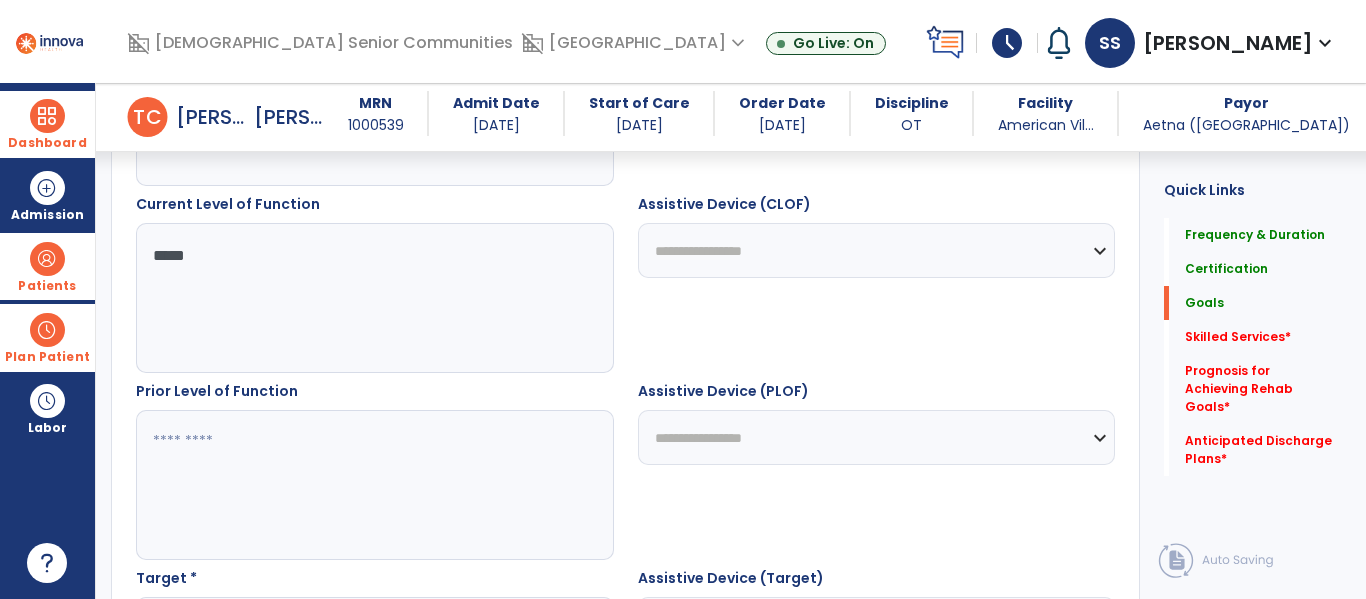 scroll, scrollTop: 730, scrollLeft: 0, axis: vertical 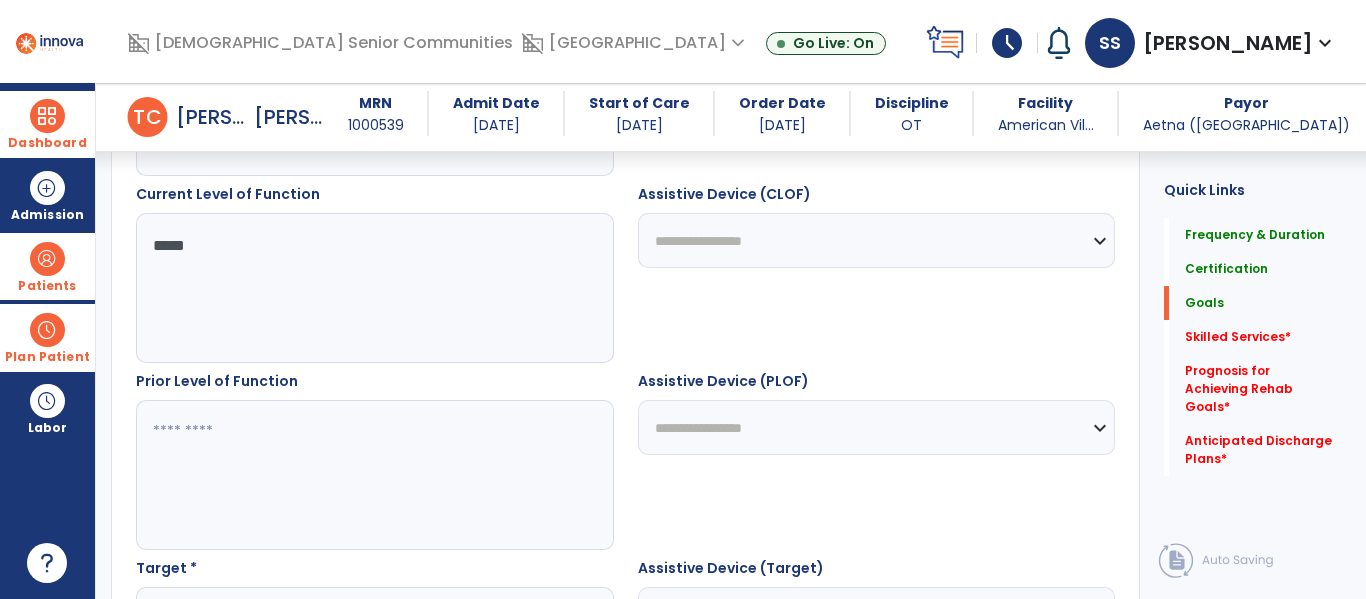 type on "*****" 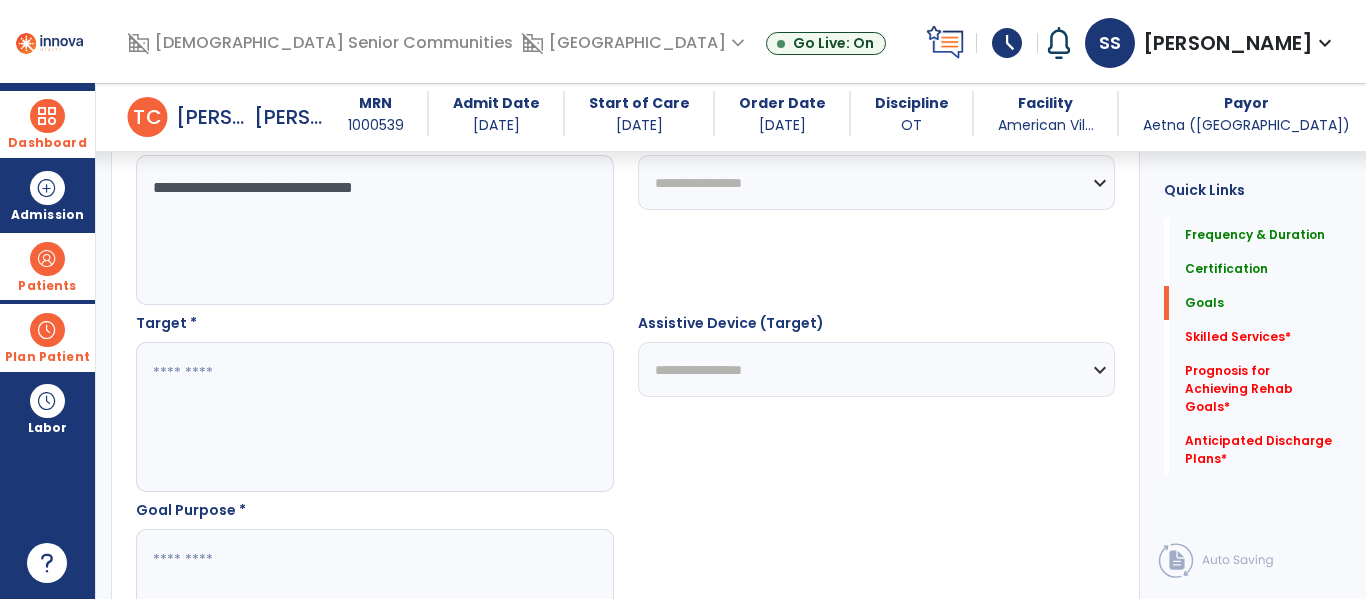 scroll, scrollTop: 983, scrollLeft: 0, axis: vertical 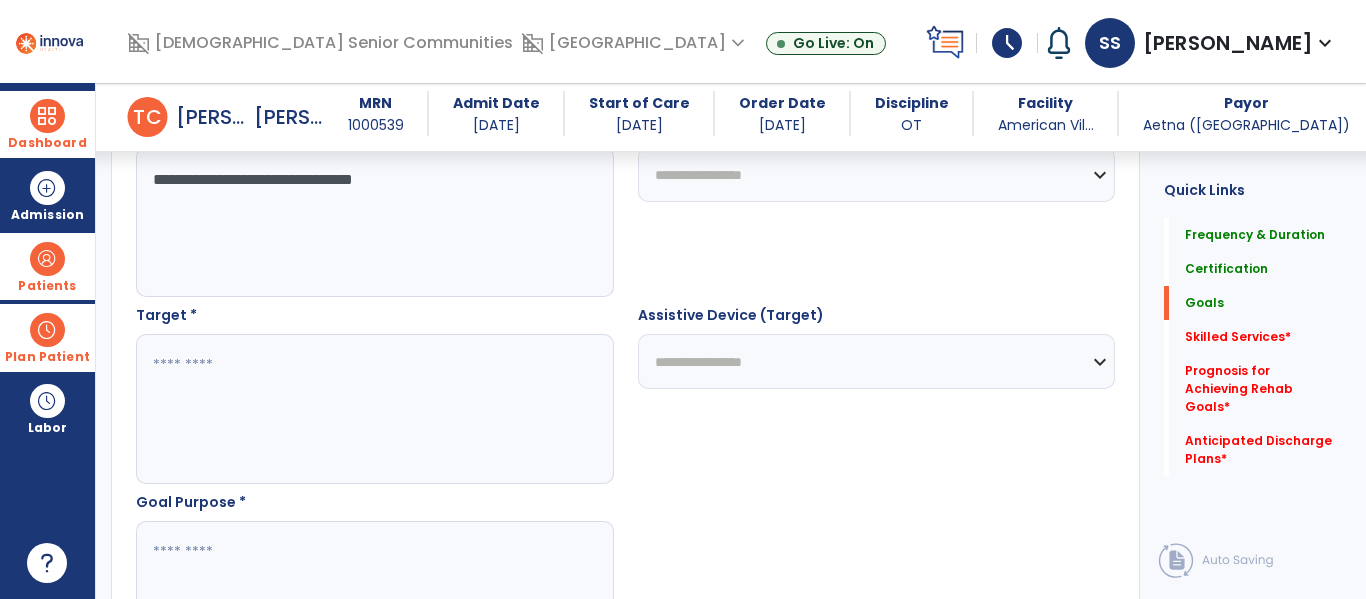 type on "**********" 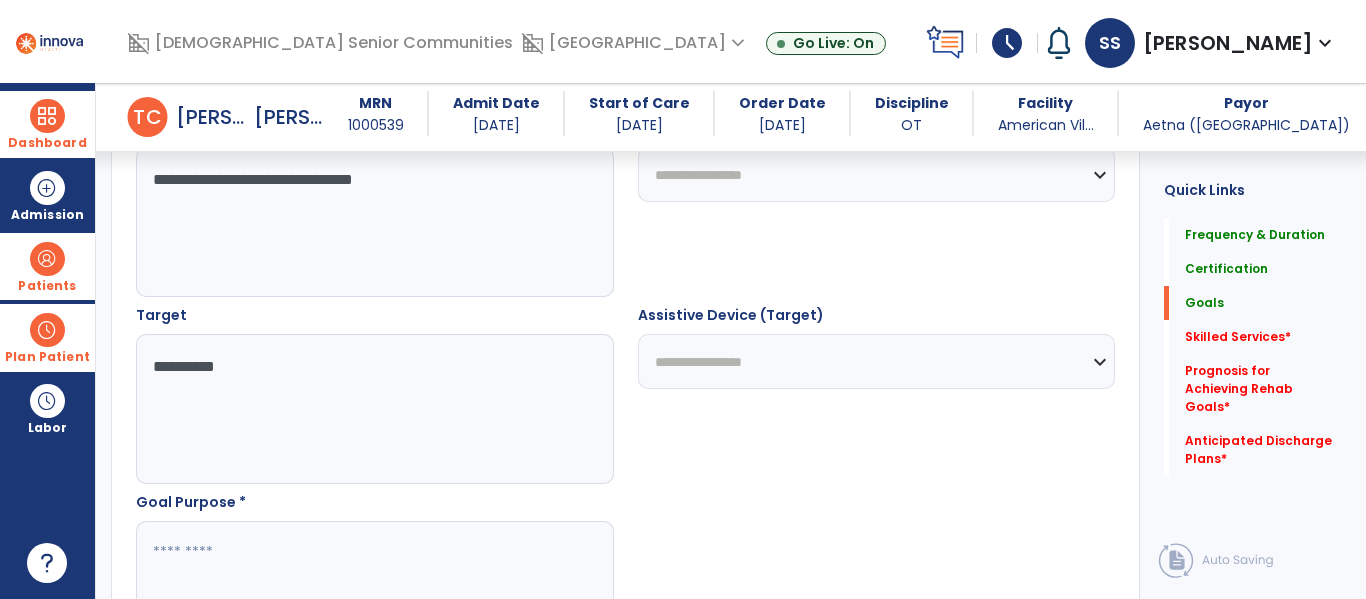 type on "**********" 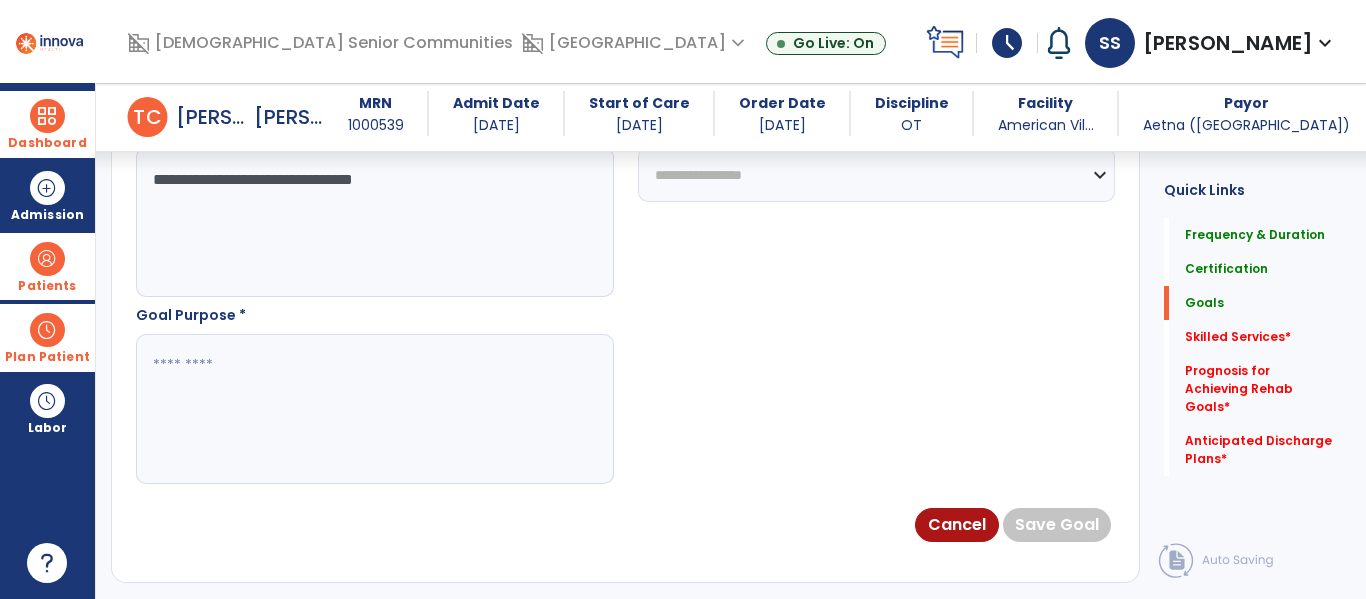scroll, scrollTop: 1181, scrollLeft: 0, axis: vertical 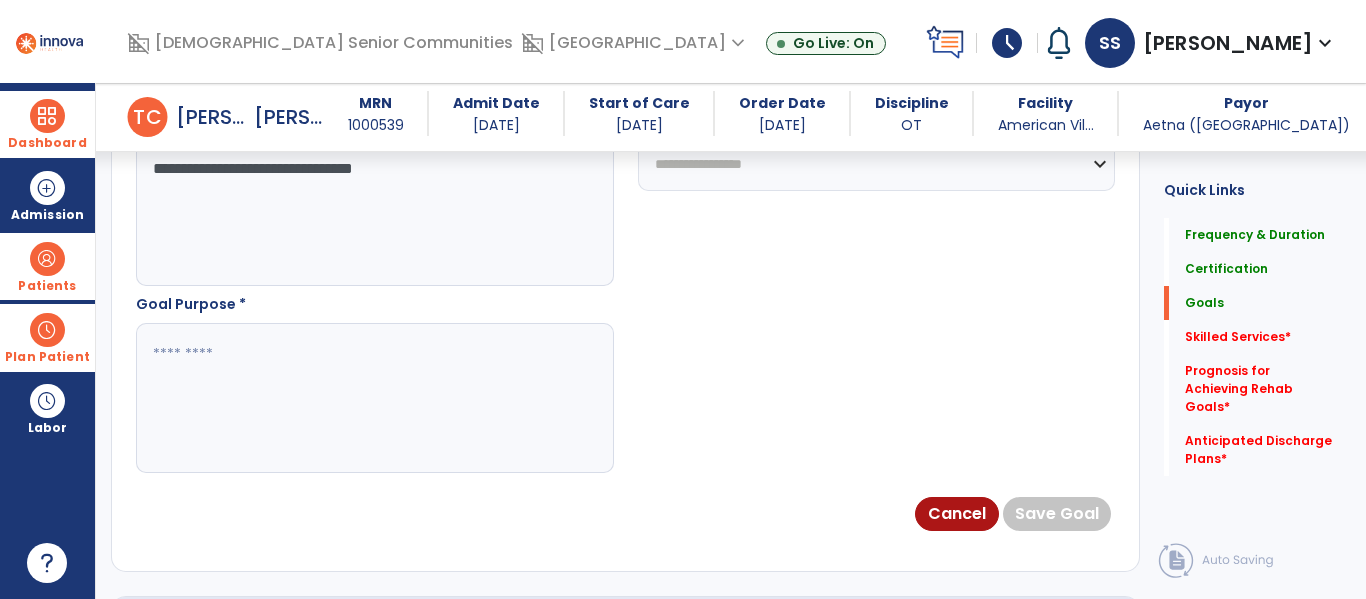 type on "**********" 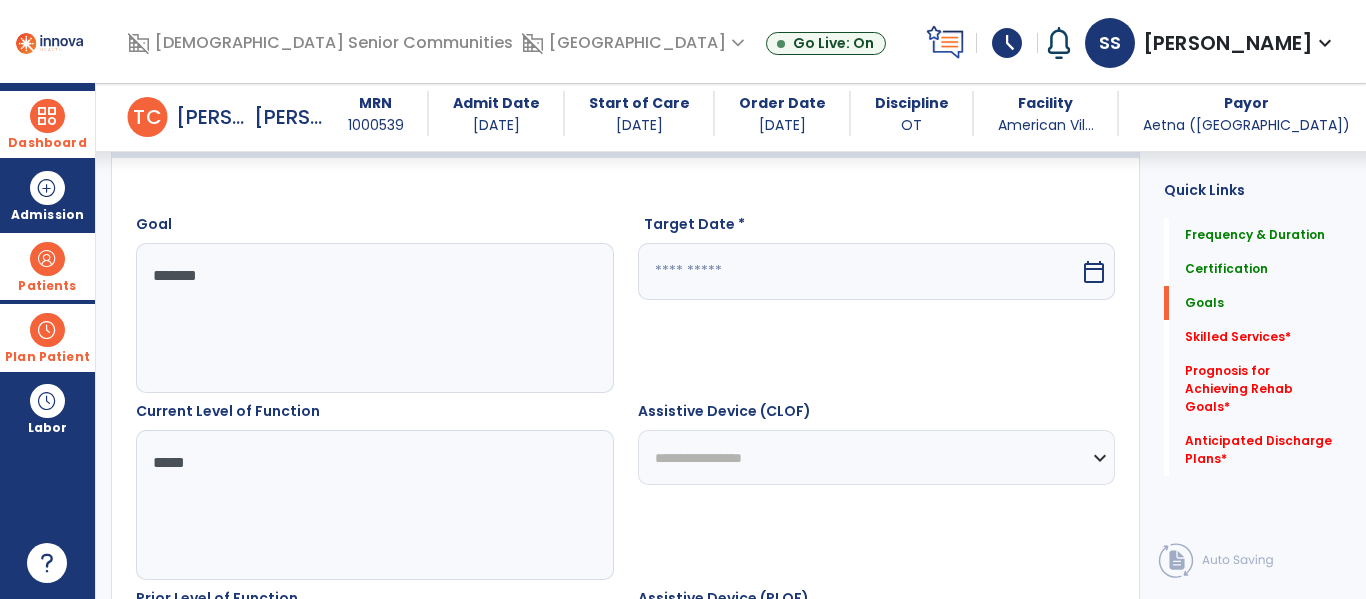 scroll, scrollTop: 455, scrollLeft: 0, axis: vertical 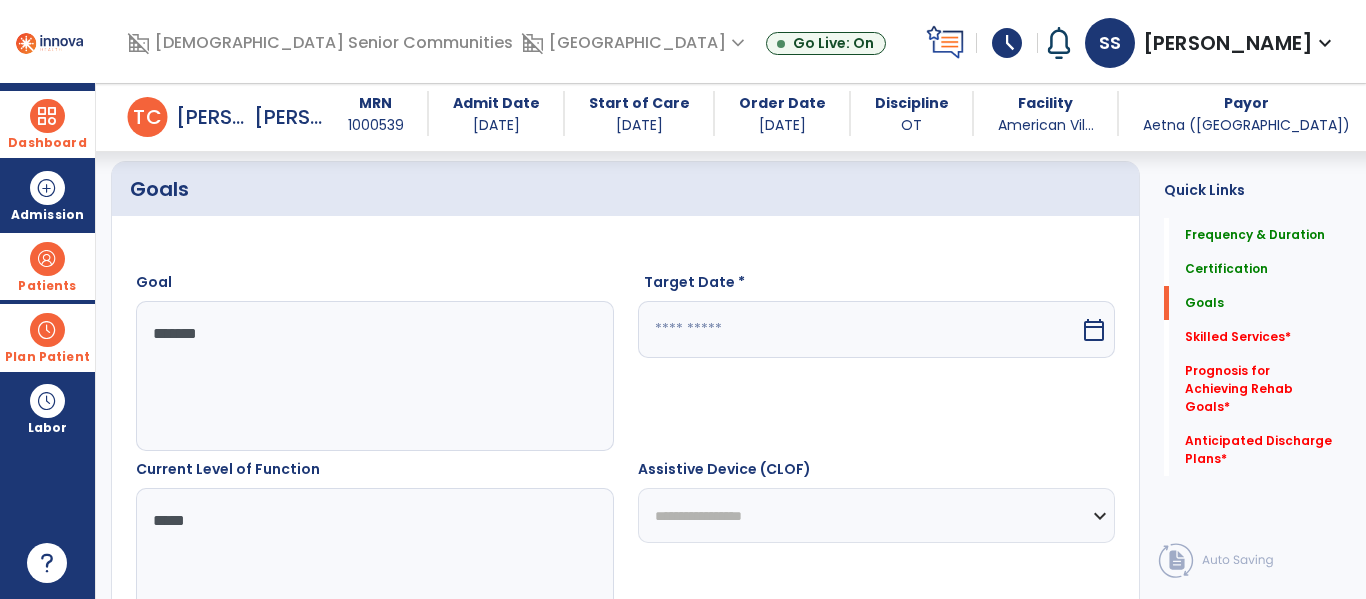 type on "**********" 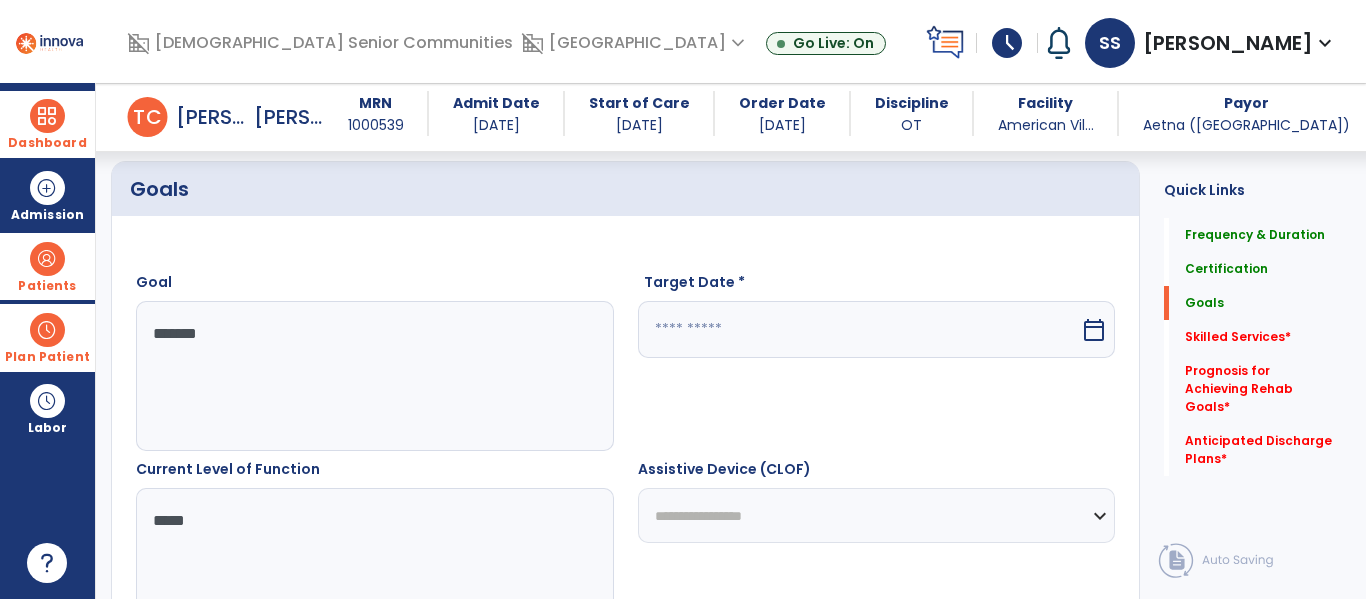 click at bounding box center (859, 329) 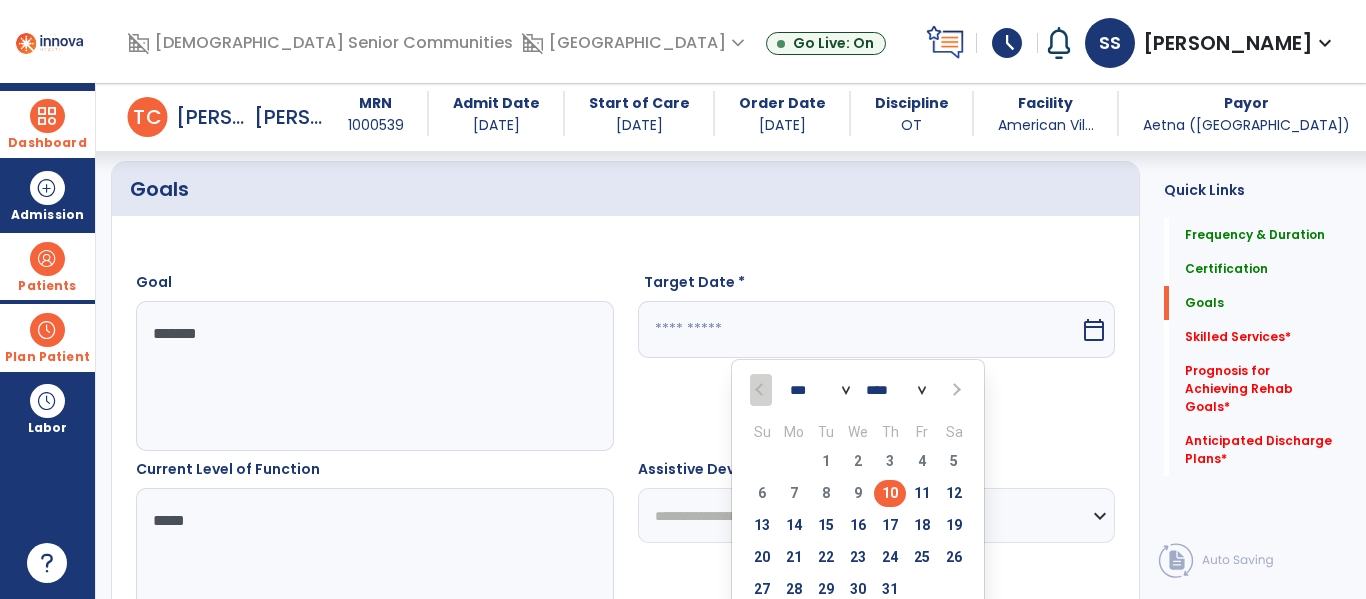 click at bounding box center [955, 390] 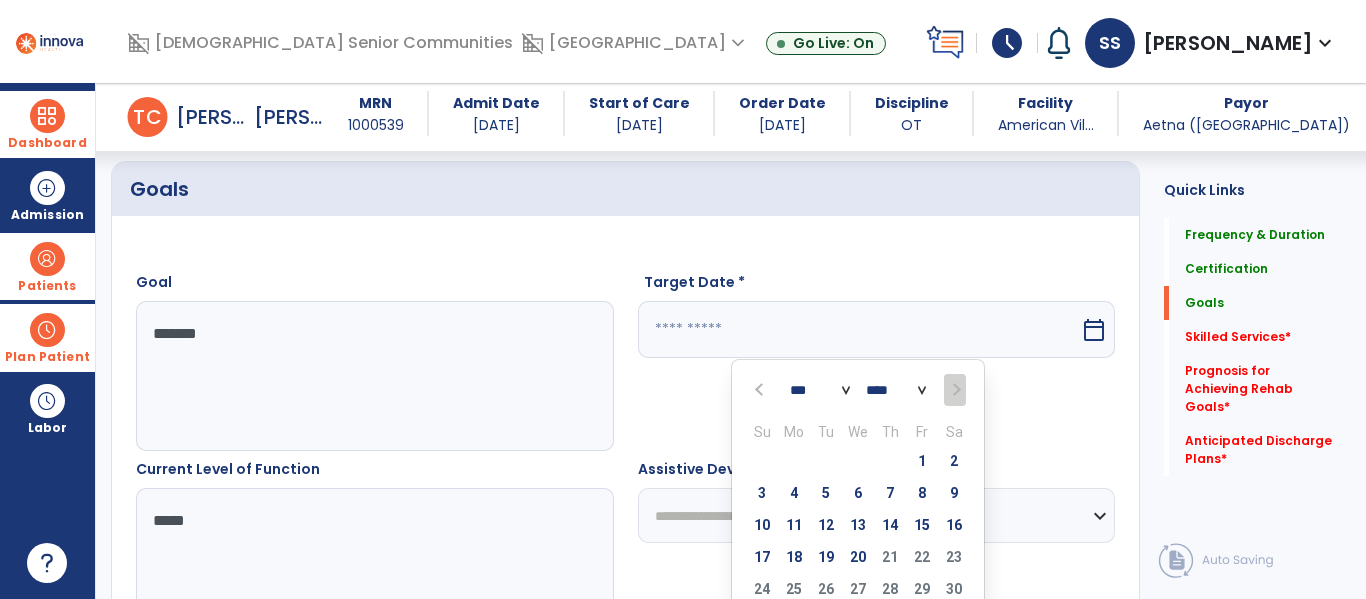 select on "*" 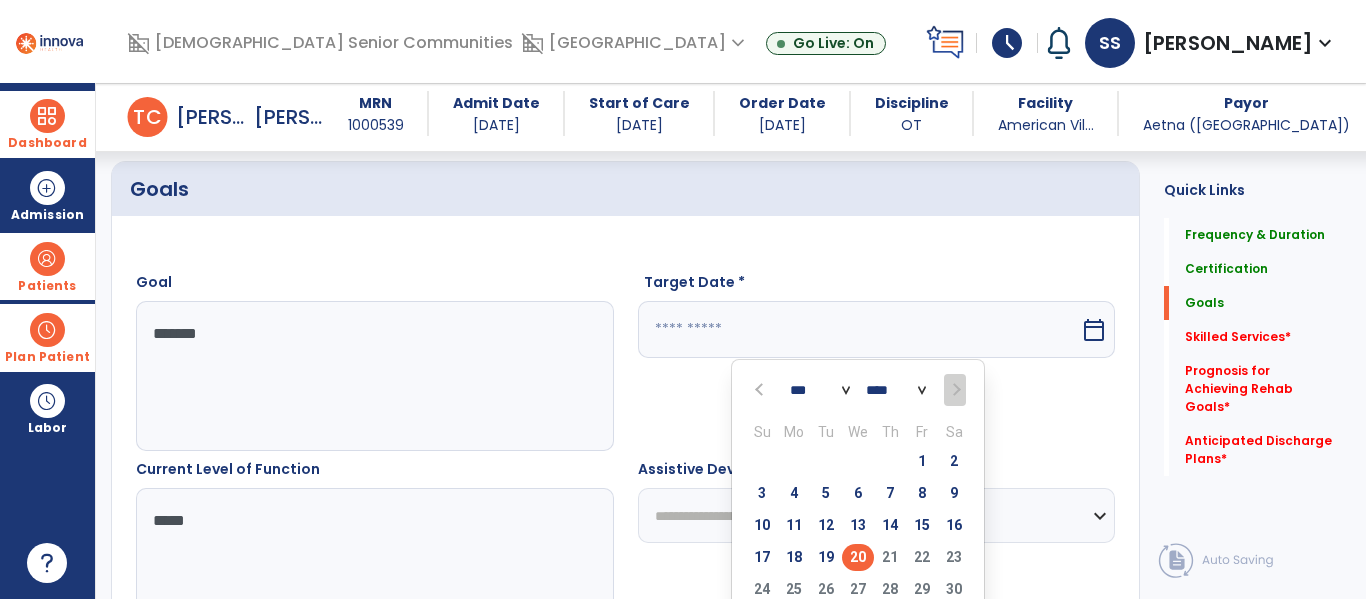 click on "20" at bounding box center [858, 557] 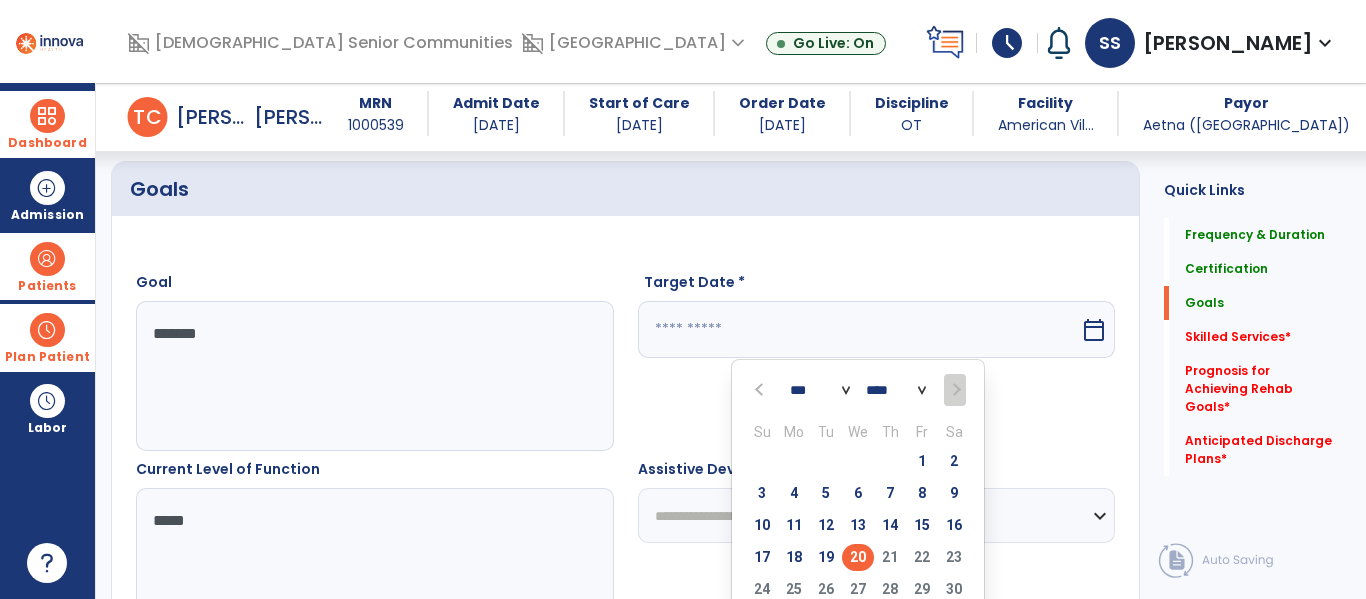 type on "*********" 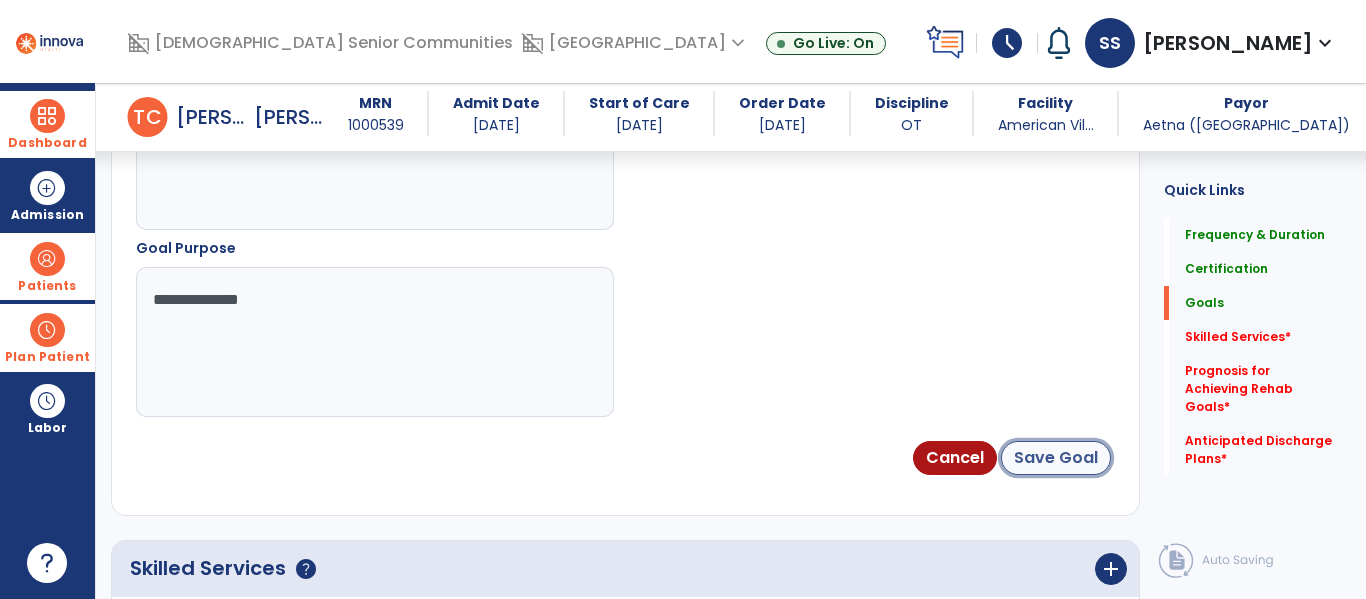 click on "Save Goal" at bounding box center (1056, 458) 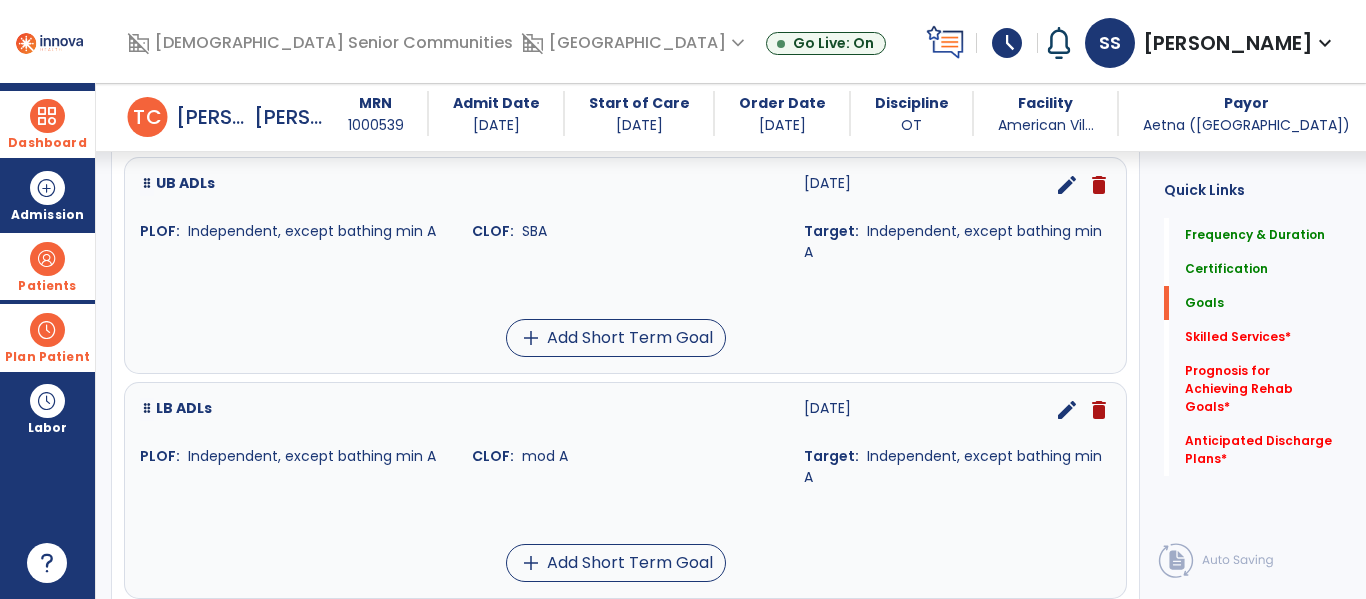 scroll, scrollTop: 537, scrollLeft: 0, axis: vertical 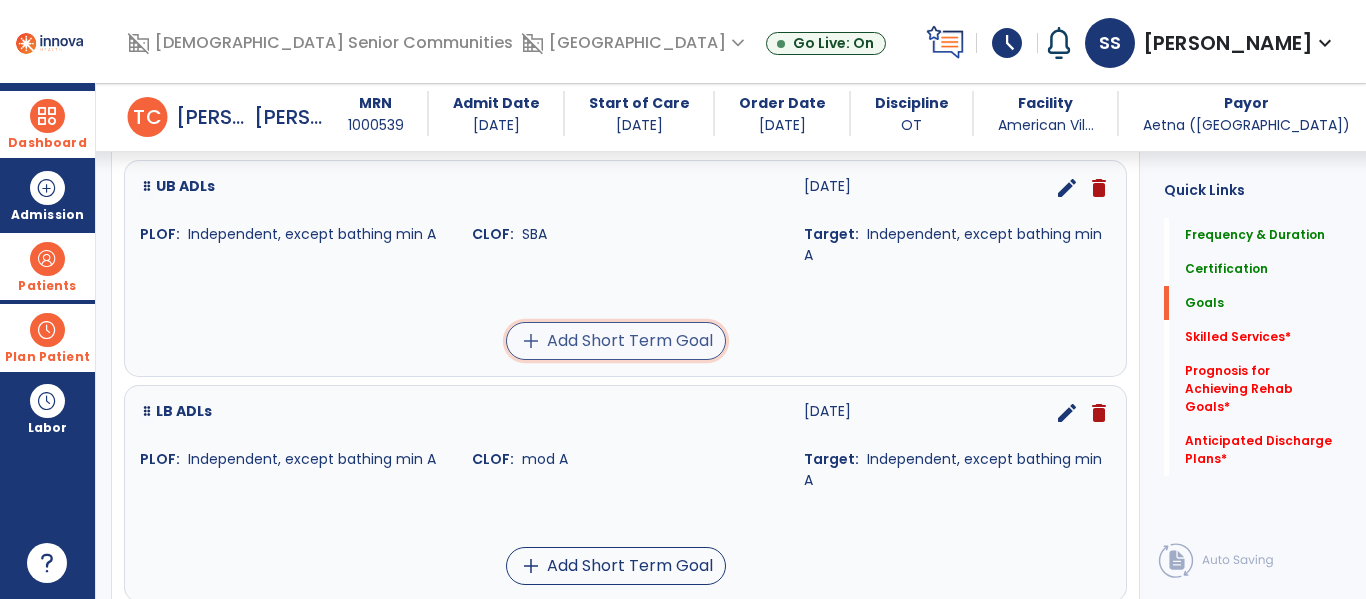 click on "add  Add Short Term Goal" at bounding box center [616, 341] 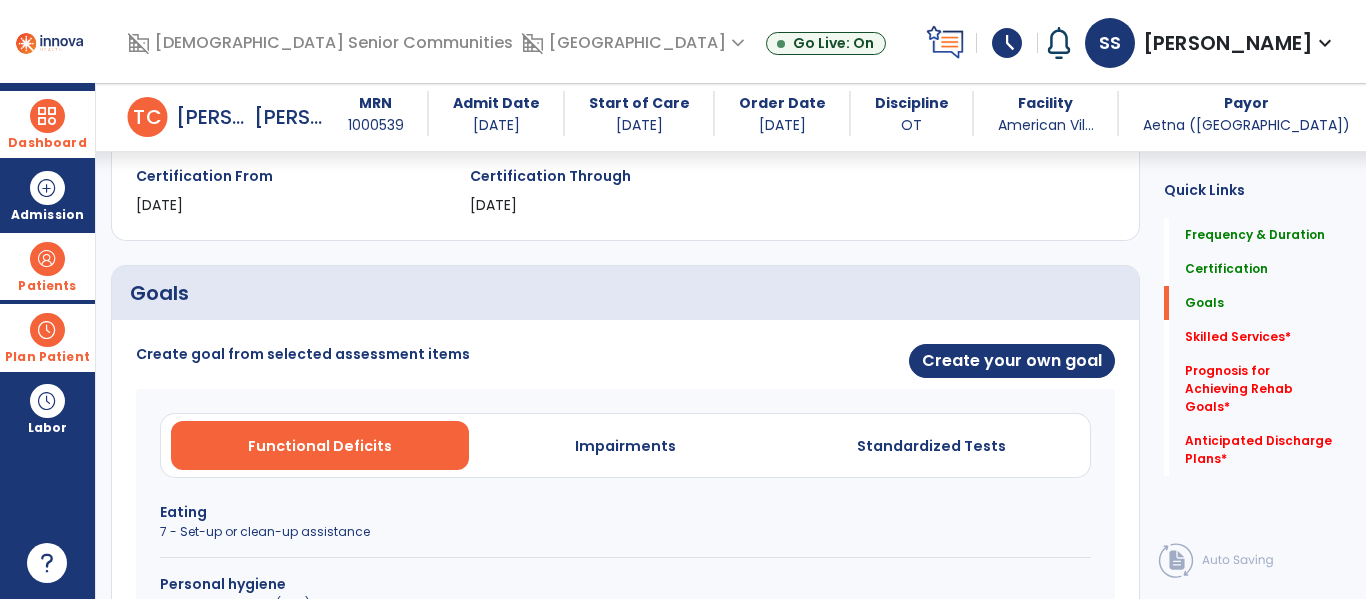 scroll, scrollTop: 314, scrollLeft: 0, axis: vertical 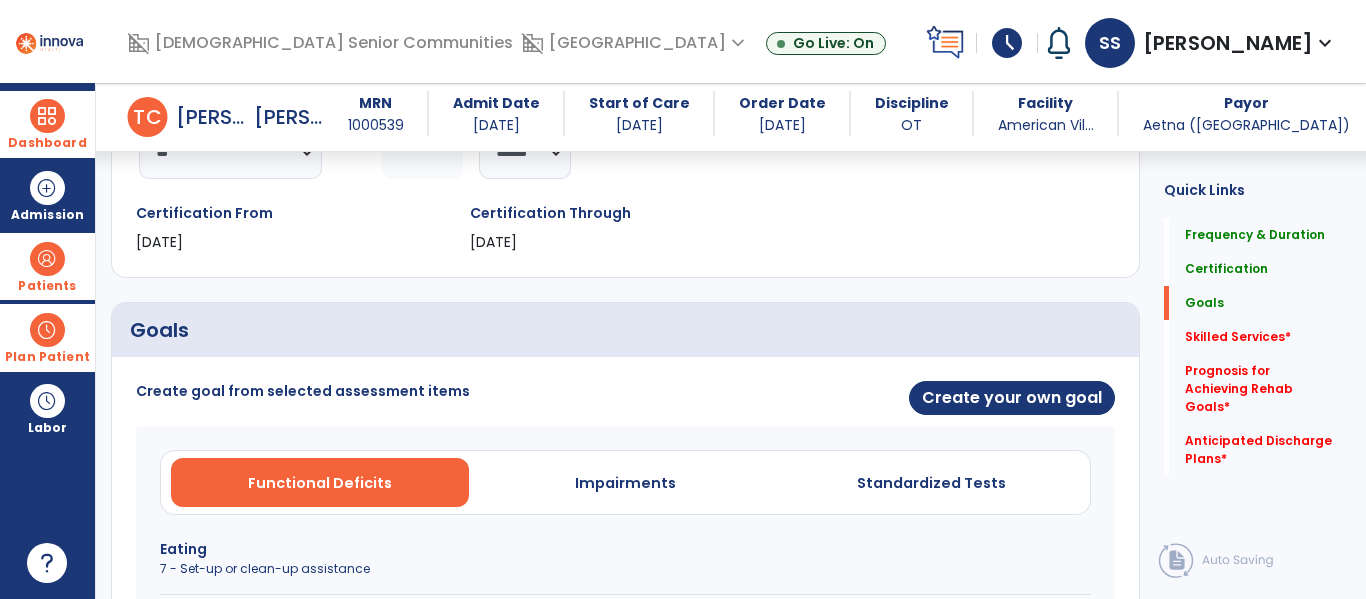 click on "Functional Deficits   Impairments   Standardized Tests" at bounding box center [625, 482] 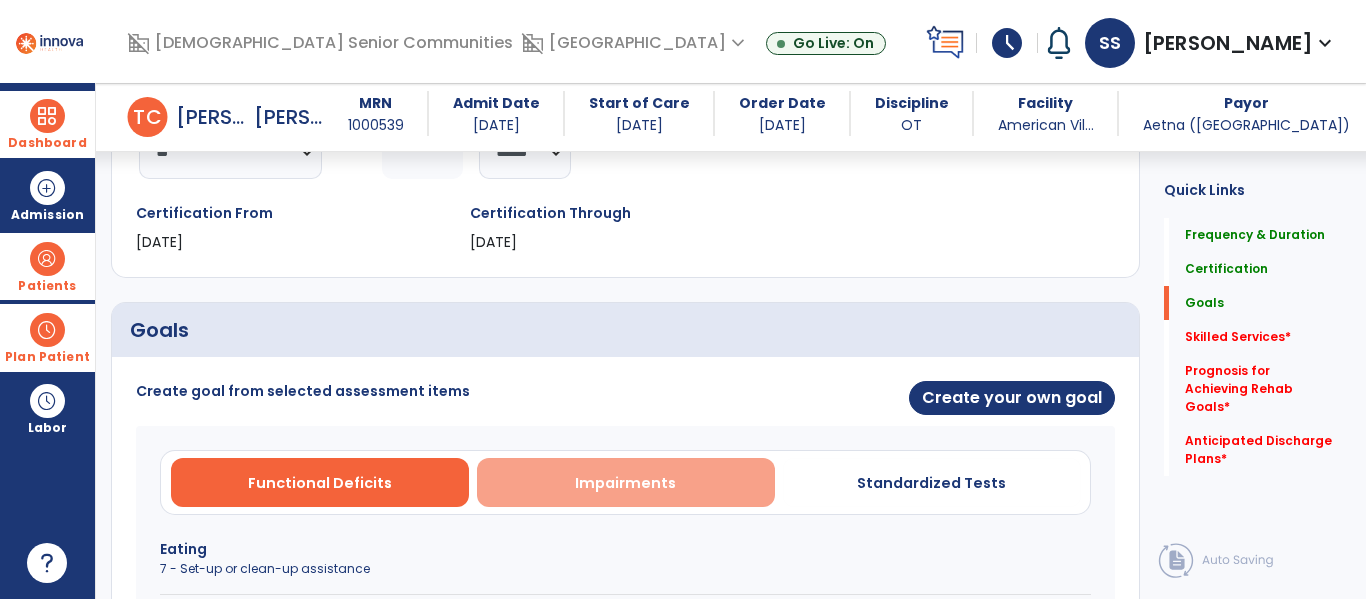 click on "Impairments" at bounding box center [626, 482] 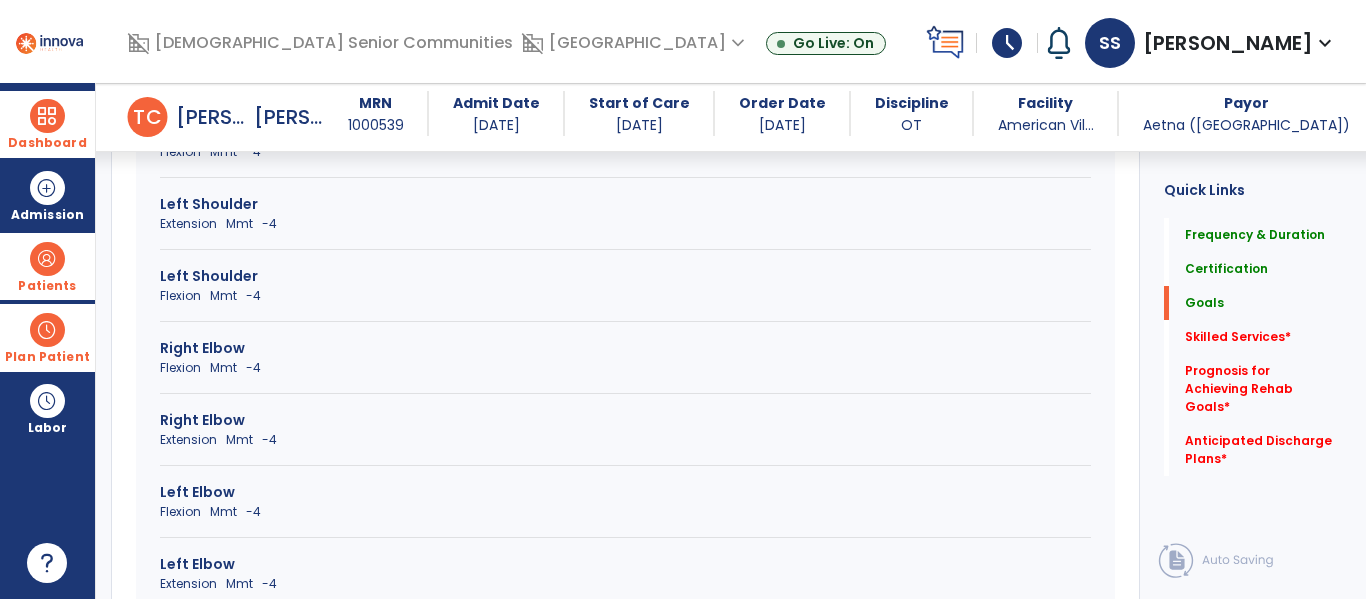 scroll, scrollTop: 1170, scrollLeft: 0, axis: vertical 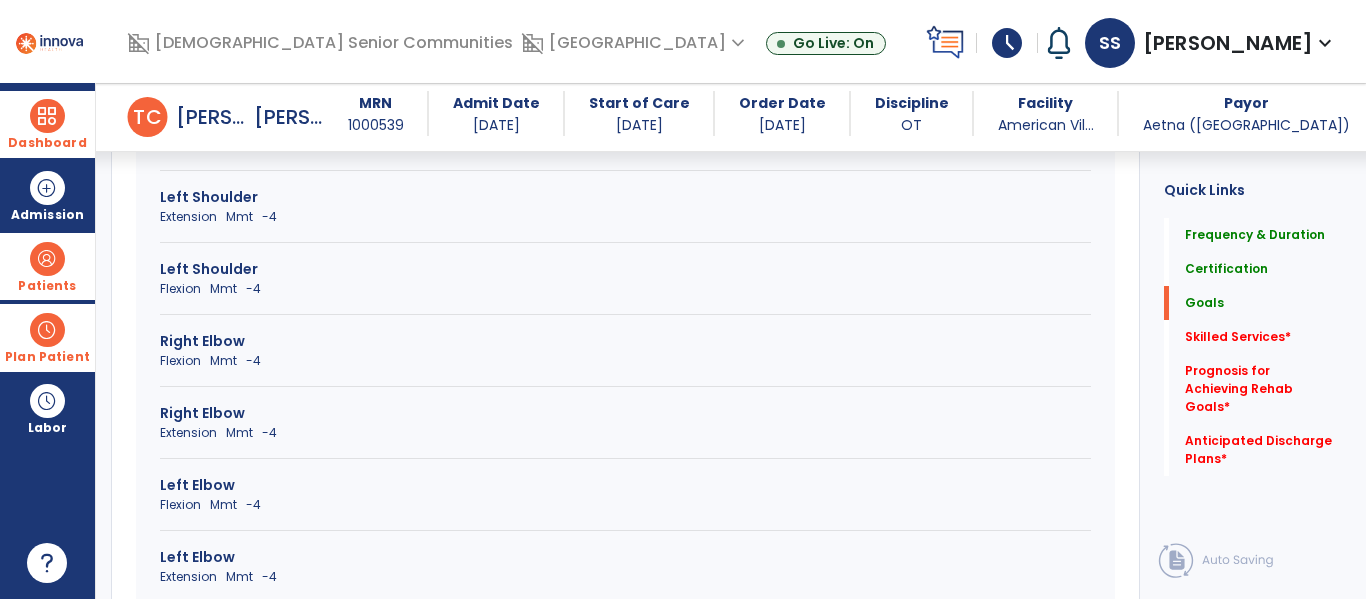 click on "Extension   Mmt   -4" at bounding box center (625, 433) 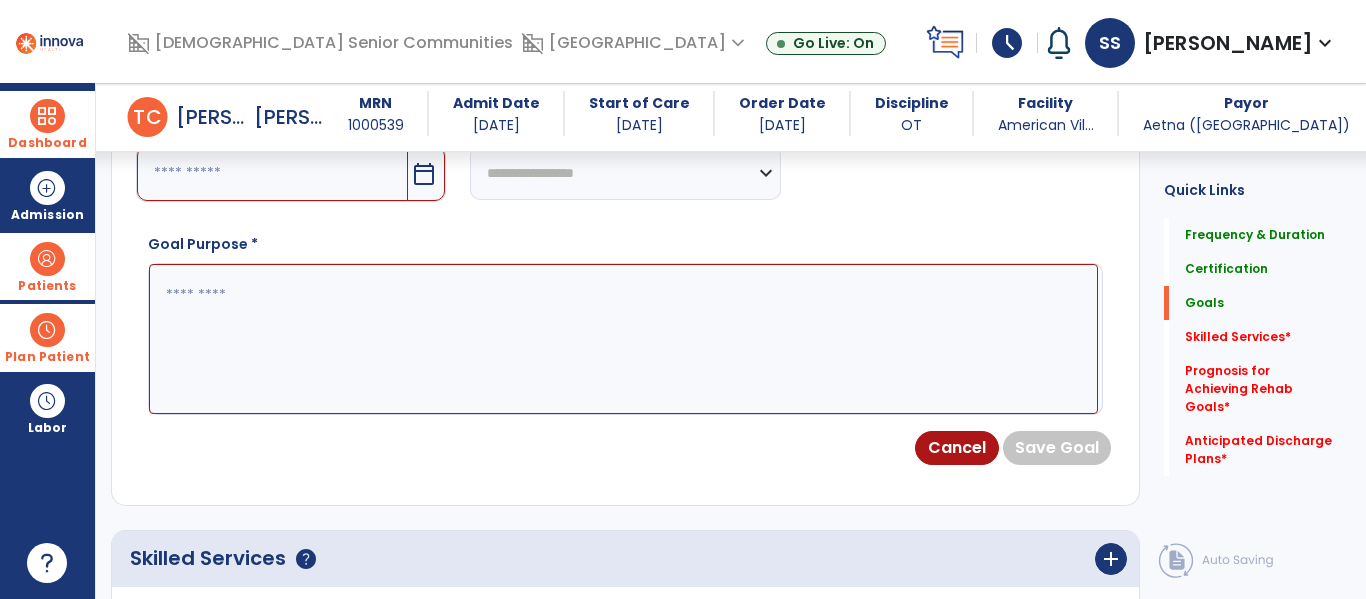 scroll, scrollTop: 859, scrollLeft: 0, axis: vertical 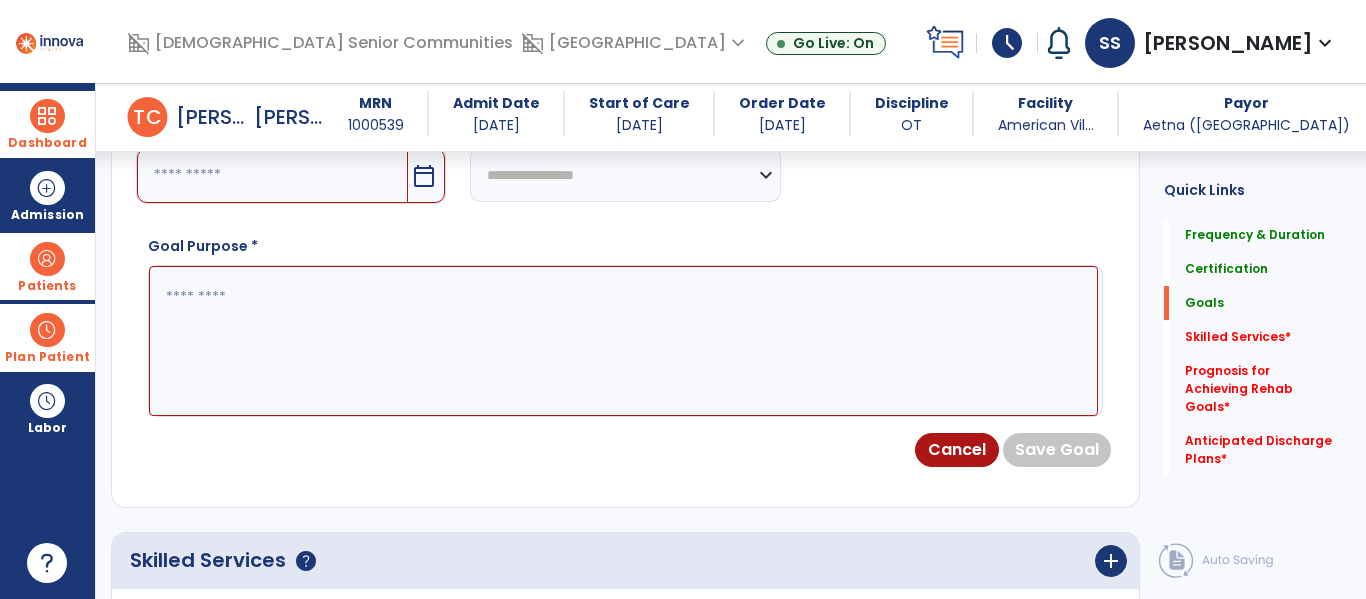 click at bounding box center [623, 341] 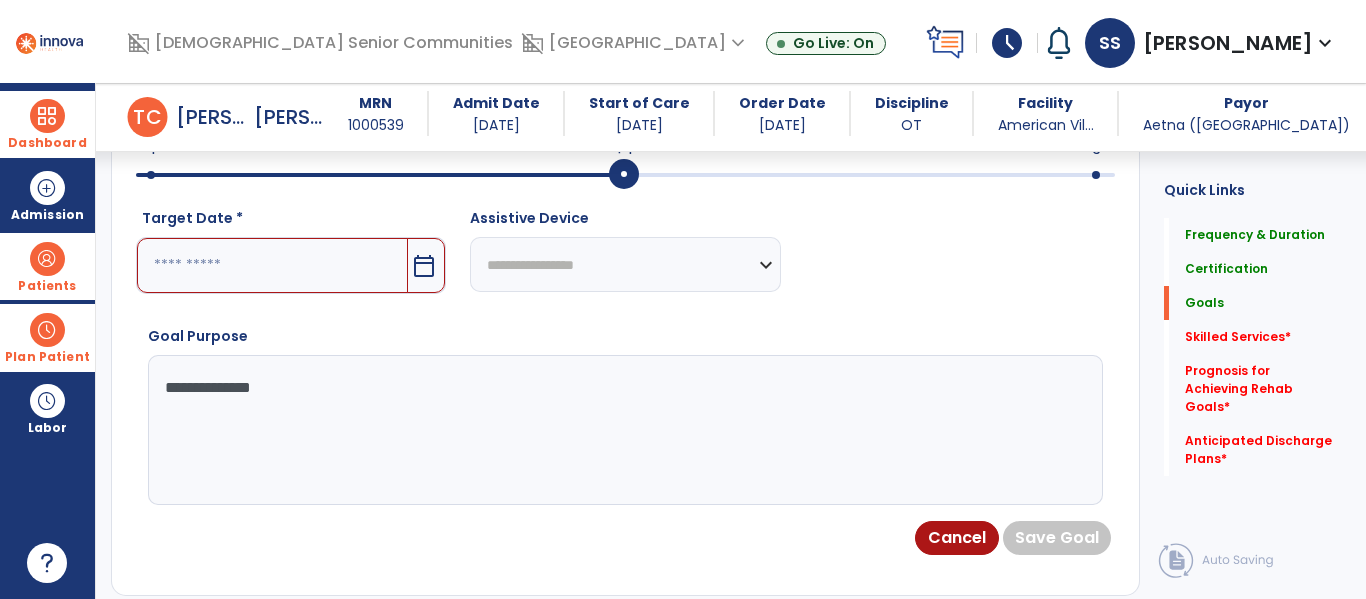 scroll, scrollTop: 699, scrollLeft: 0, axis: vertical 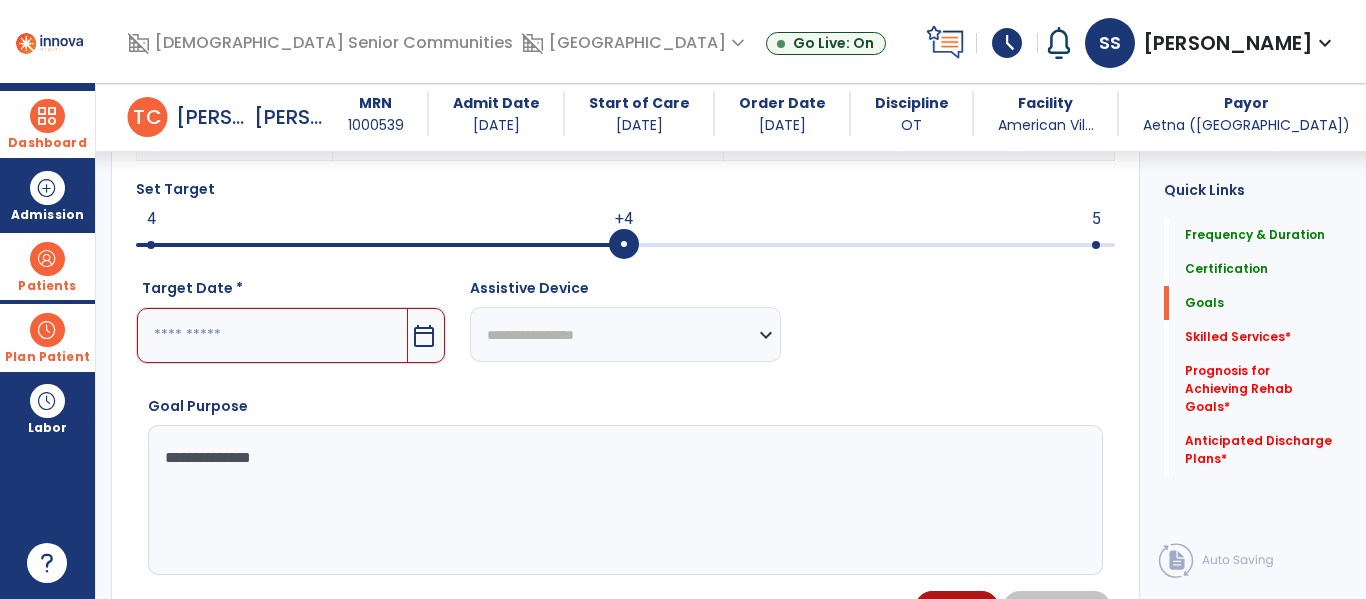 type on "**********" 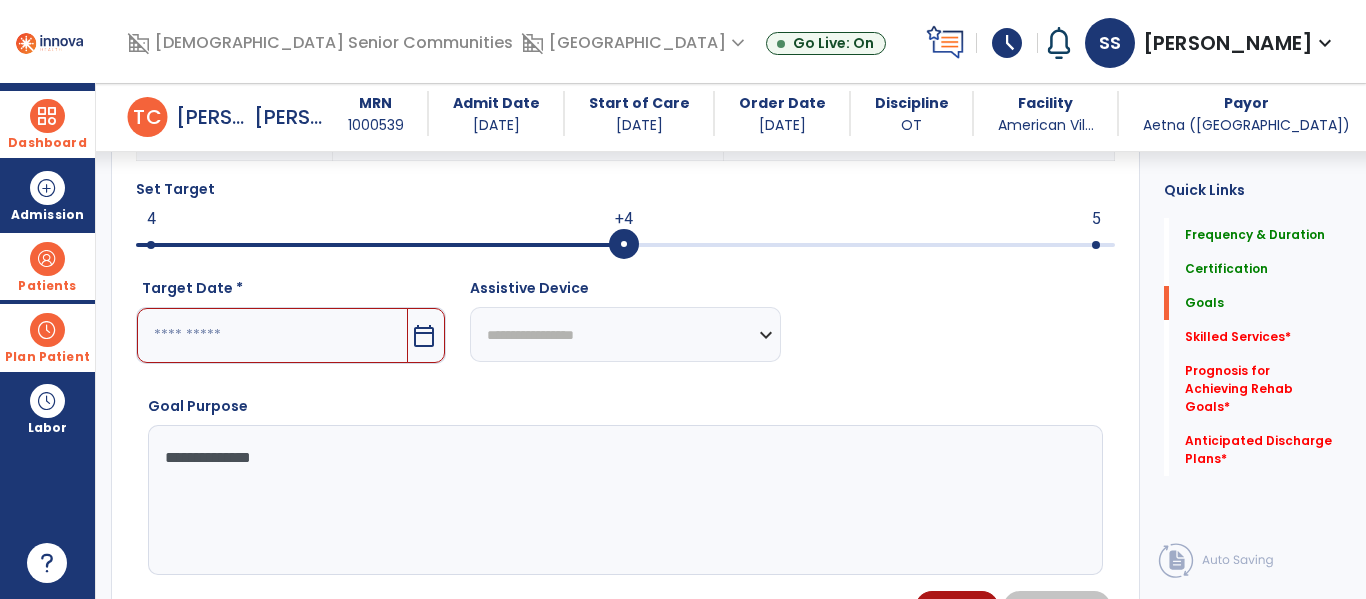 click at bounding box center [272, 335] 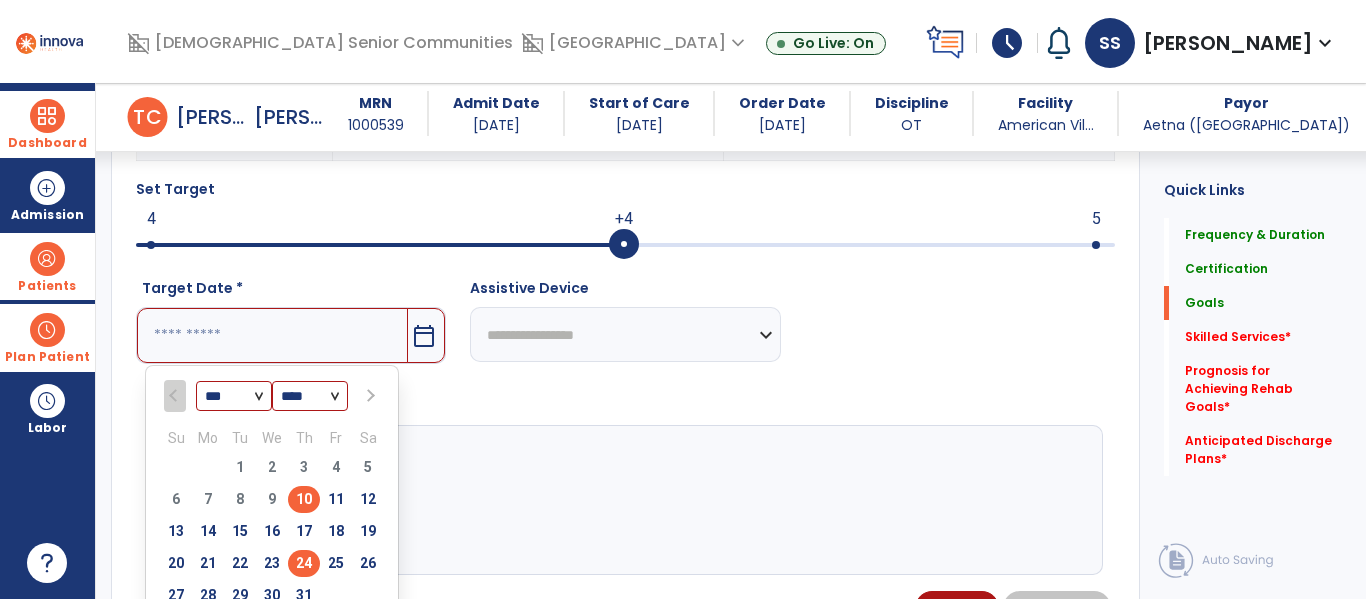 click on "24" at bounding box center (304, 563) 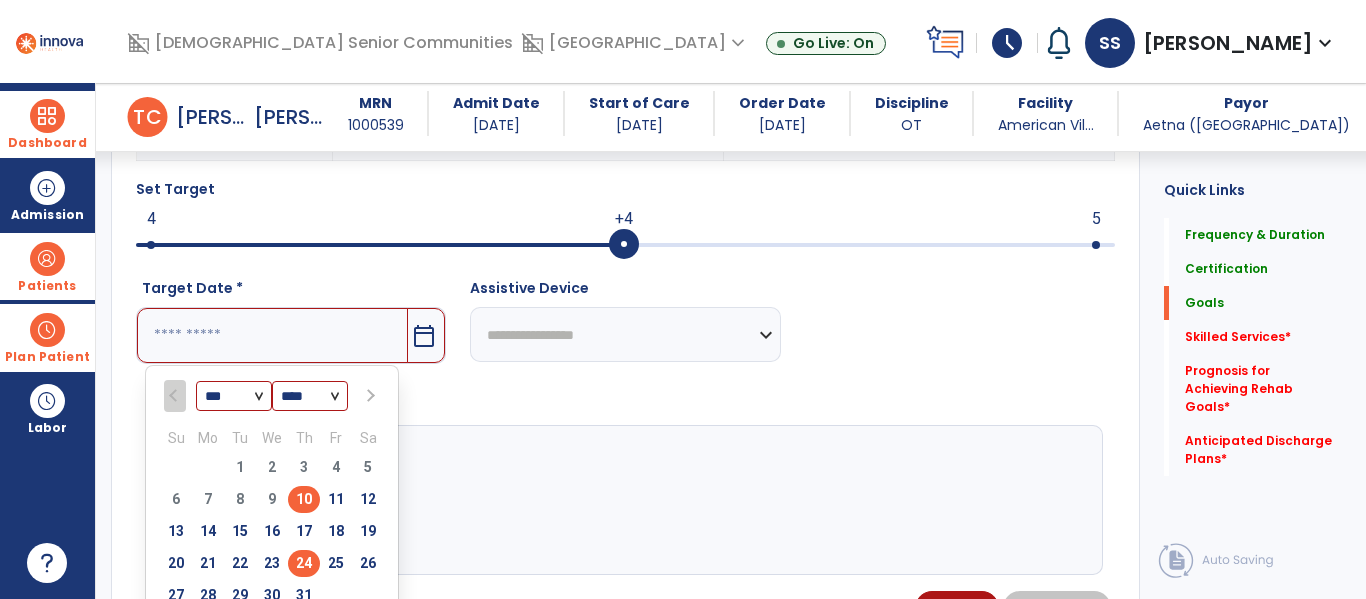 type on "*********" 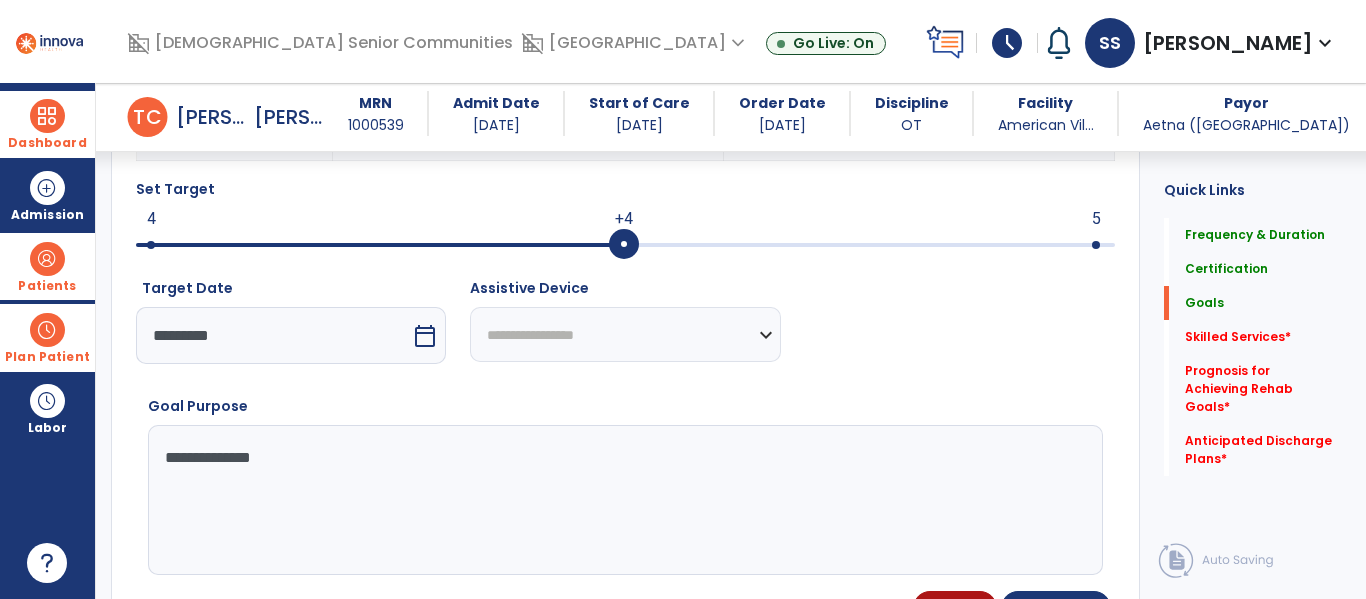 click at bounding box center [380, 243] 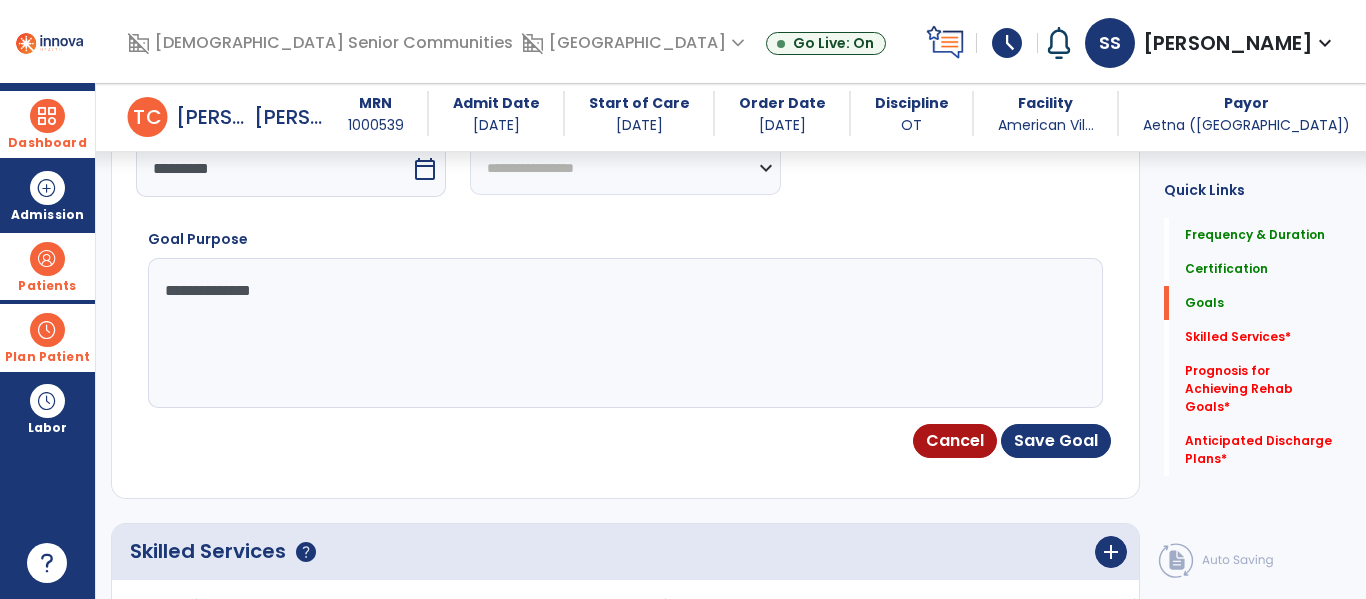 scroll, scrollTop: 875, scrollLeft: 0, axis: vertical 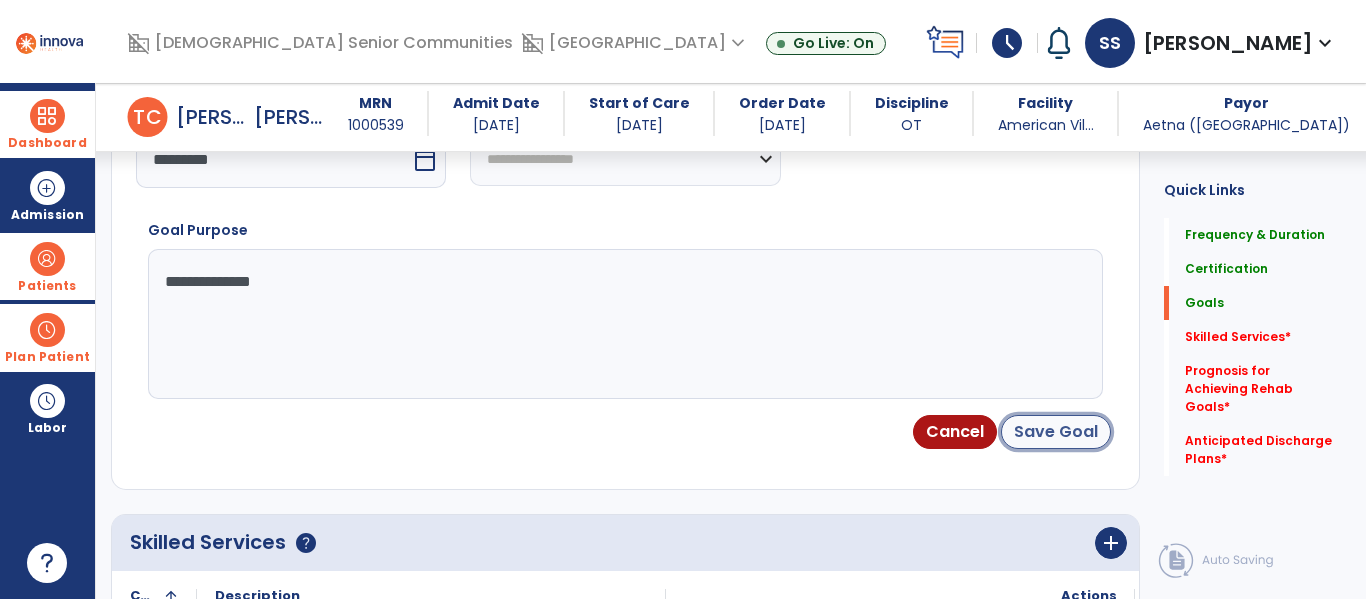 click on "Save Goal" at bounding box center (1056, 432) 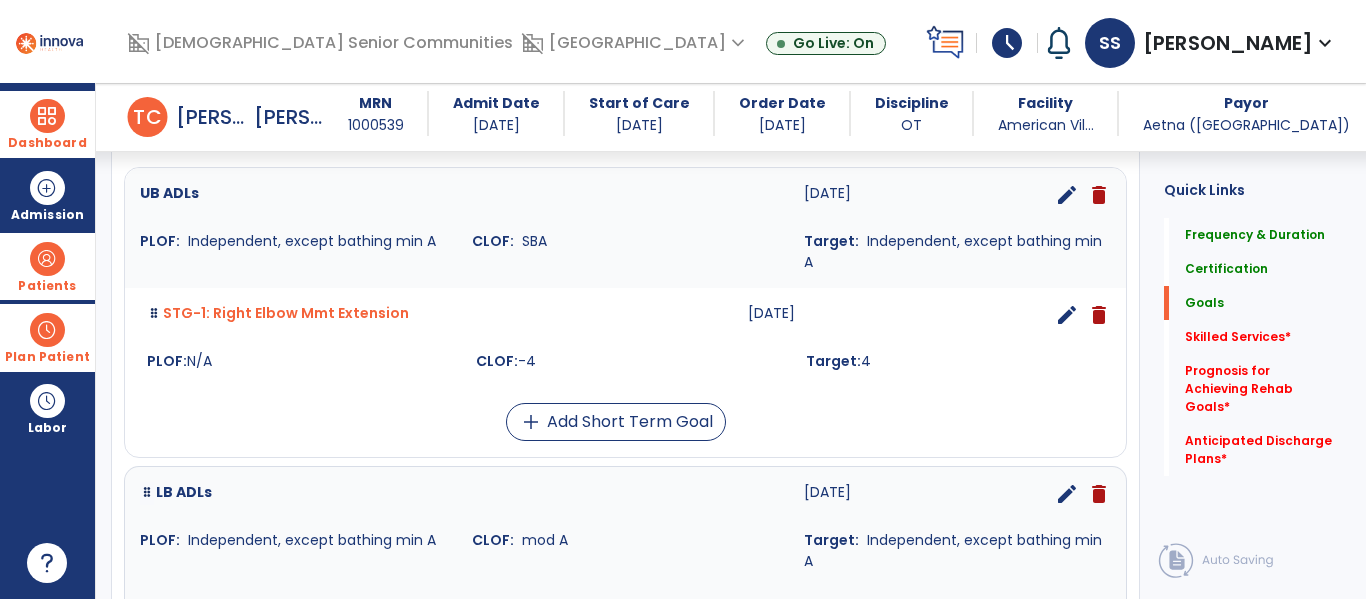 scroll, scrollTop: 586, scrollLeft: 0, axis: vertical 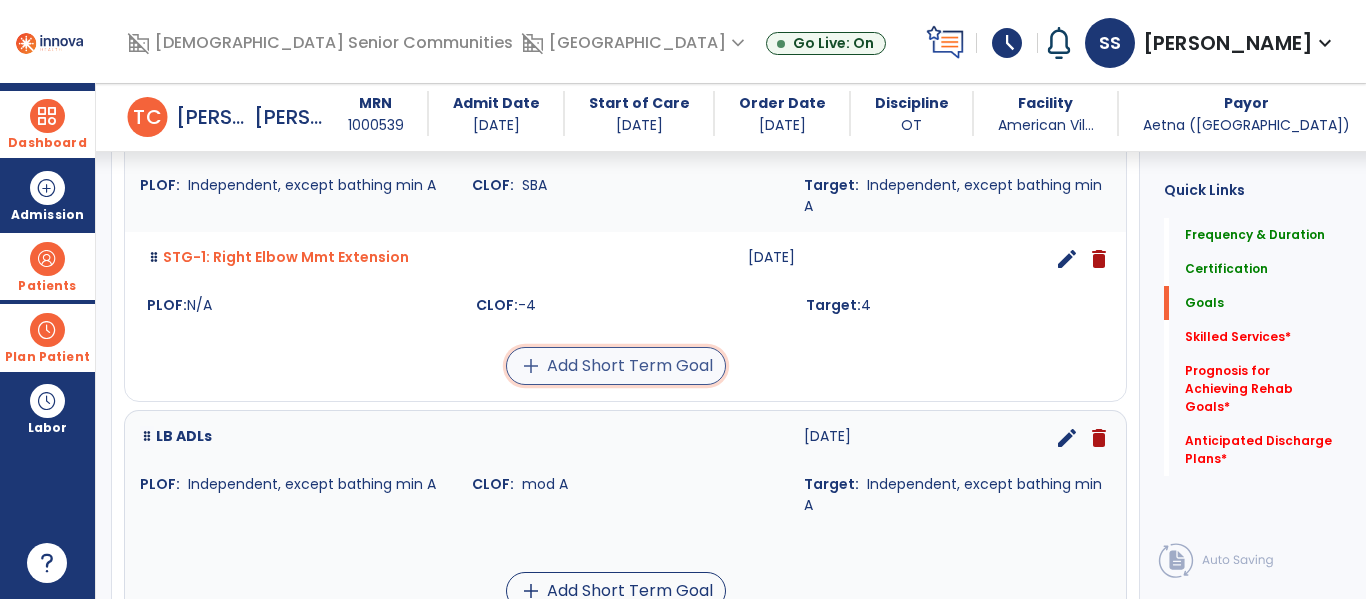 click on "add  Add Short Term Goal" at bounding box center (616, 366) 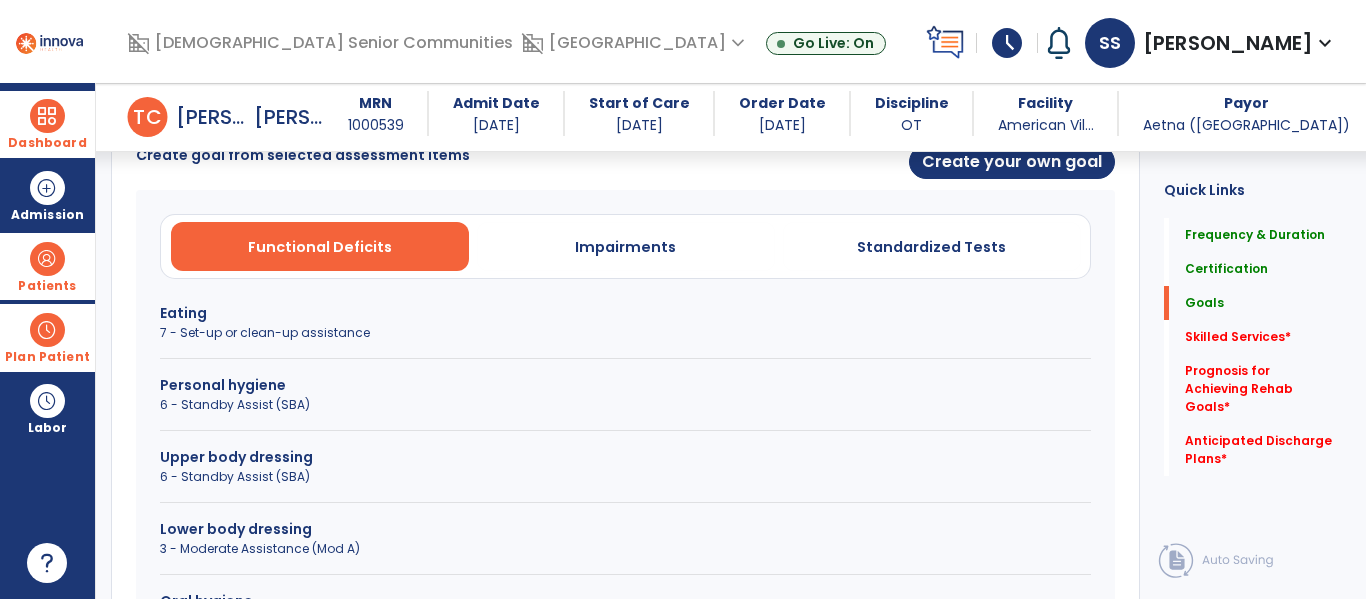 scroll, scrollTop: 552, scrollLeft: 0, axis: vertical 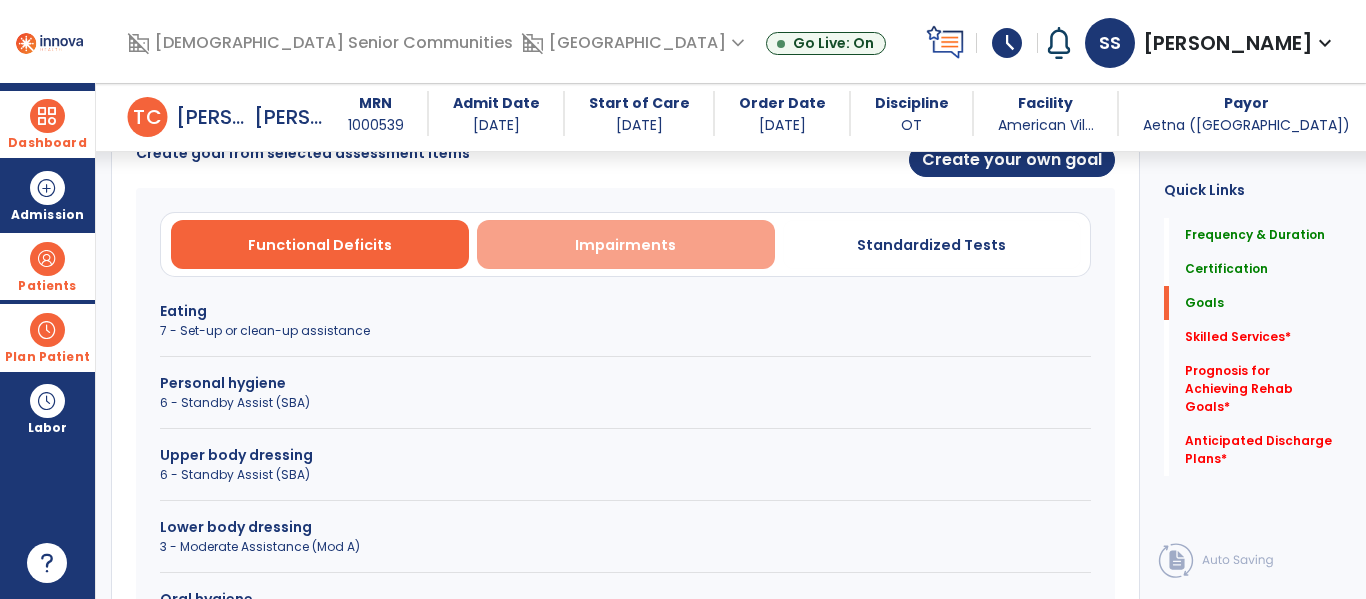 click on "Impairments" at bounding box center (626, 244) 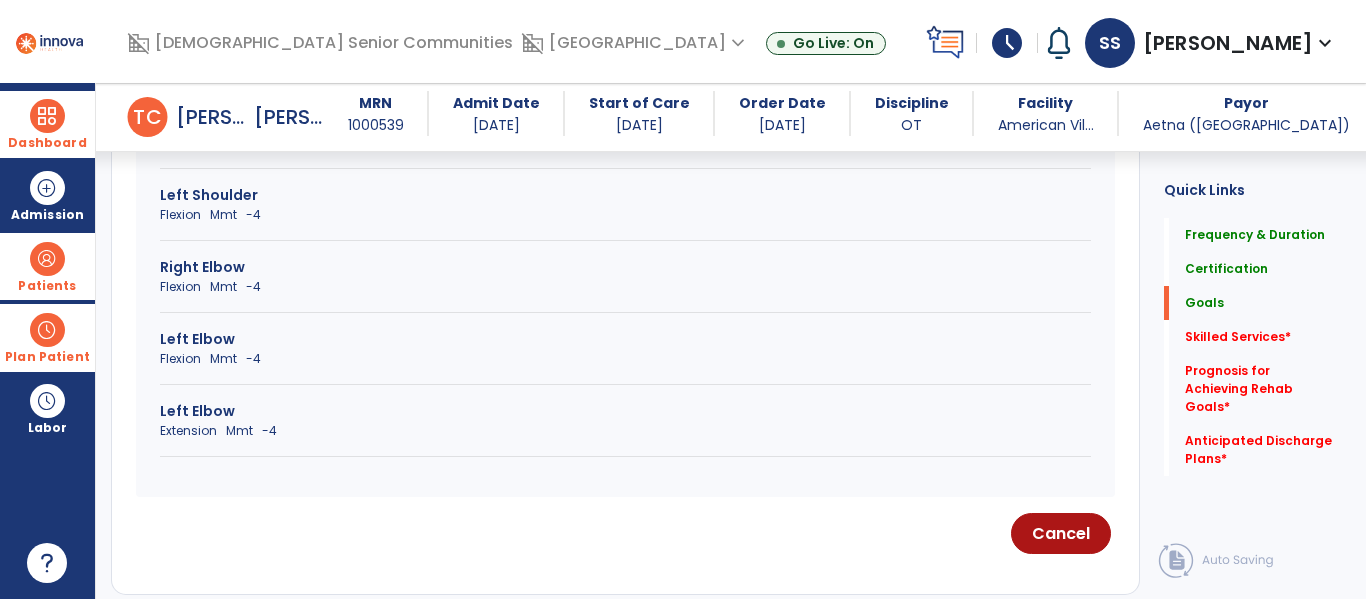 click on "Left Elbow" at bounding box center (625, 411) 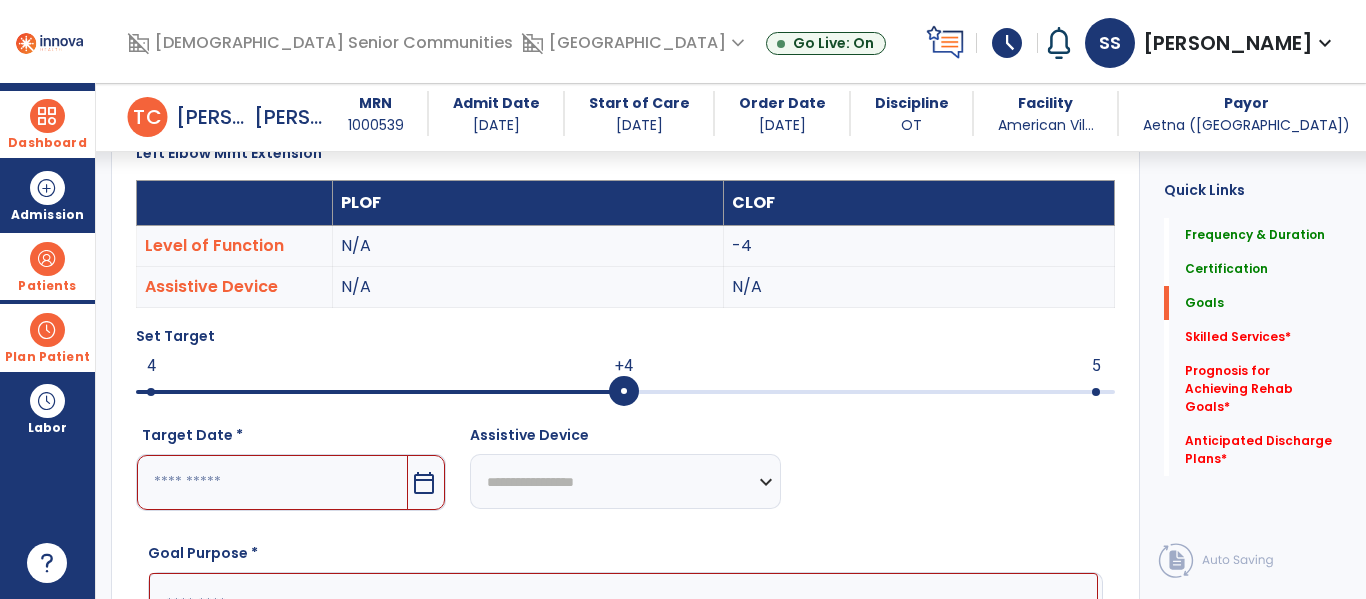 scroll, scrollTop: 584, scrollLeft: 0, axis: vertical 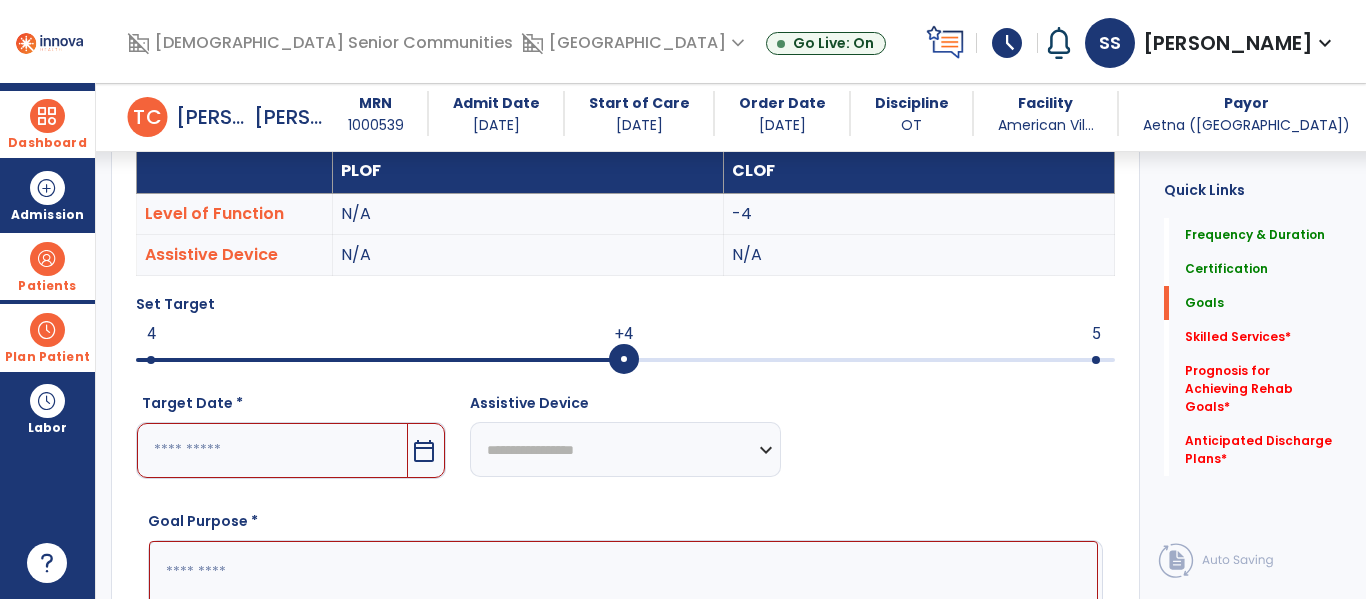 click at bounding box center [380, 358] 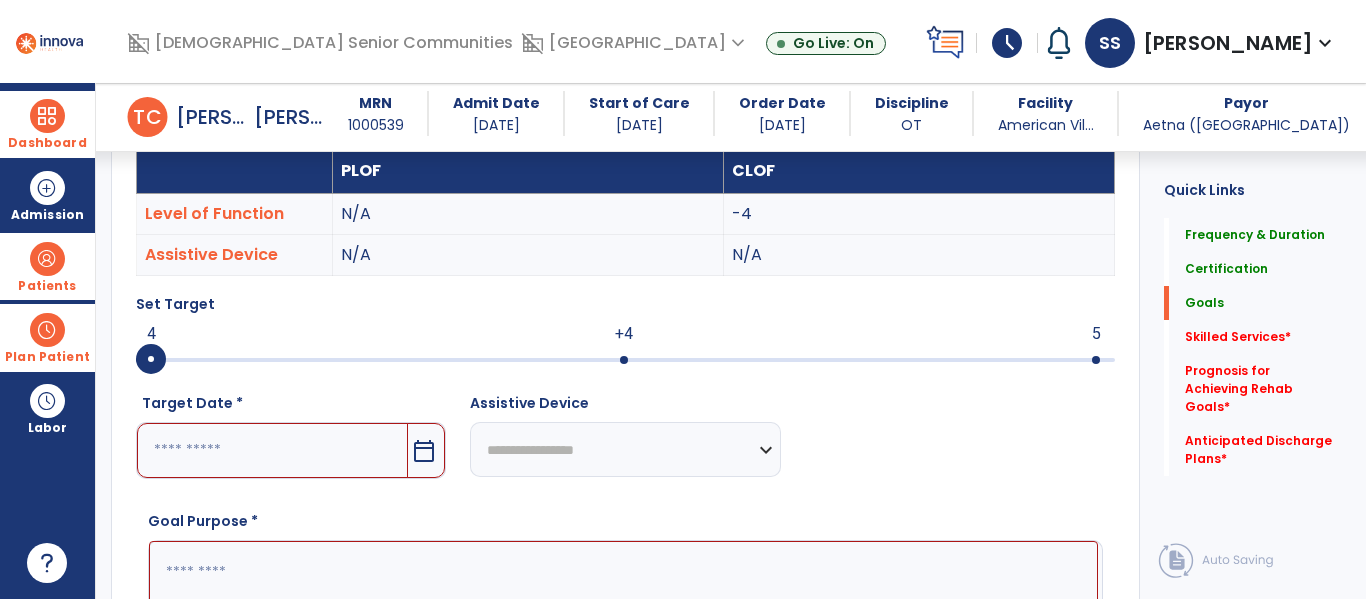 click at bounding box center (272, 450) 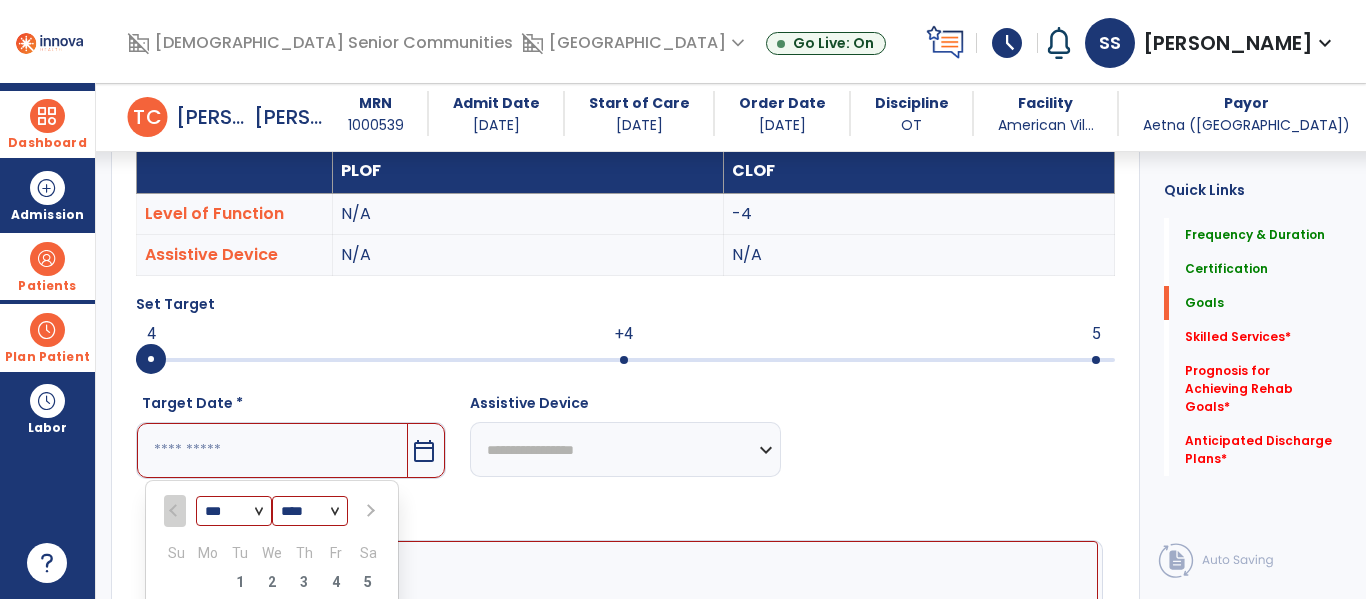 scroll, scrollTop: 861, scrollLeft: 0, axis: vertical 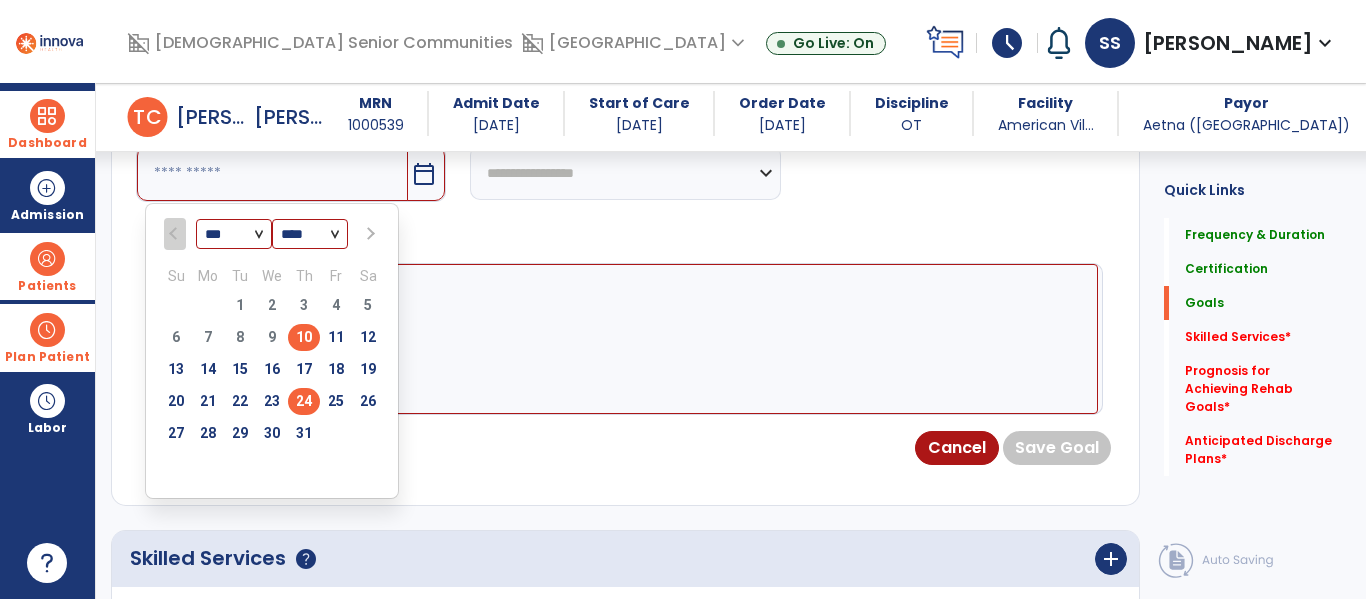 click on "24" at bounding box center (304, 401) 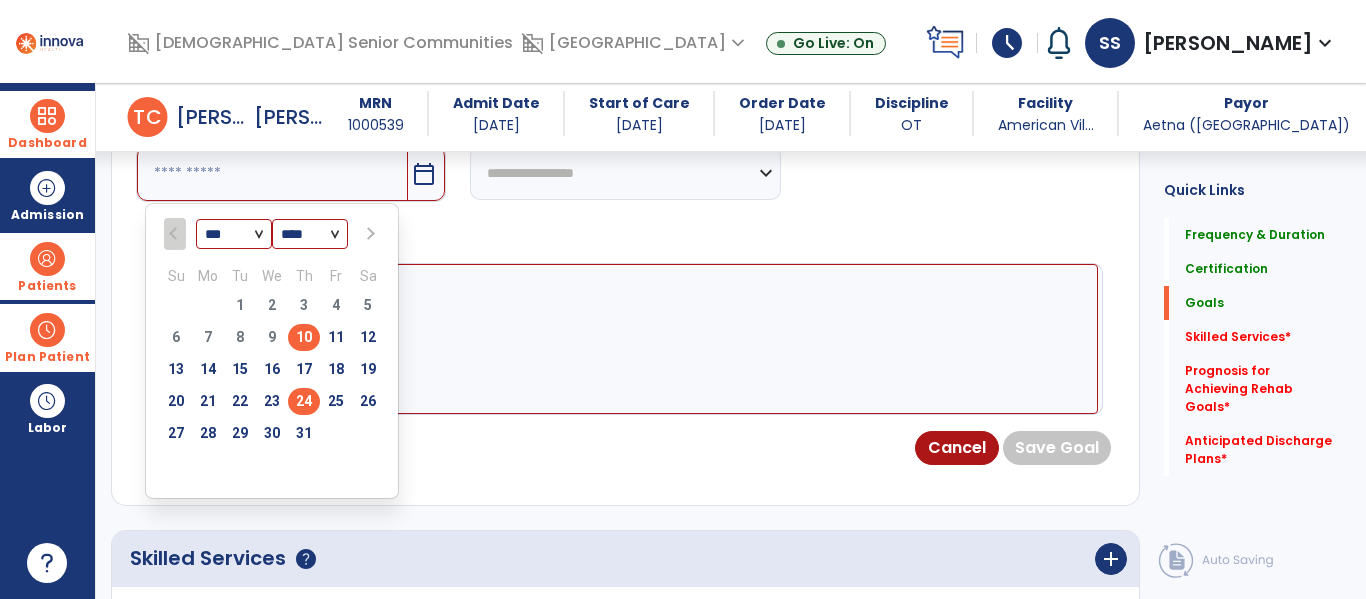 type on "*********" 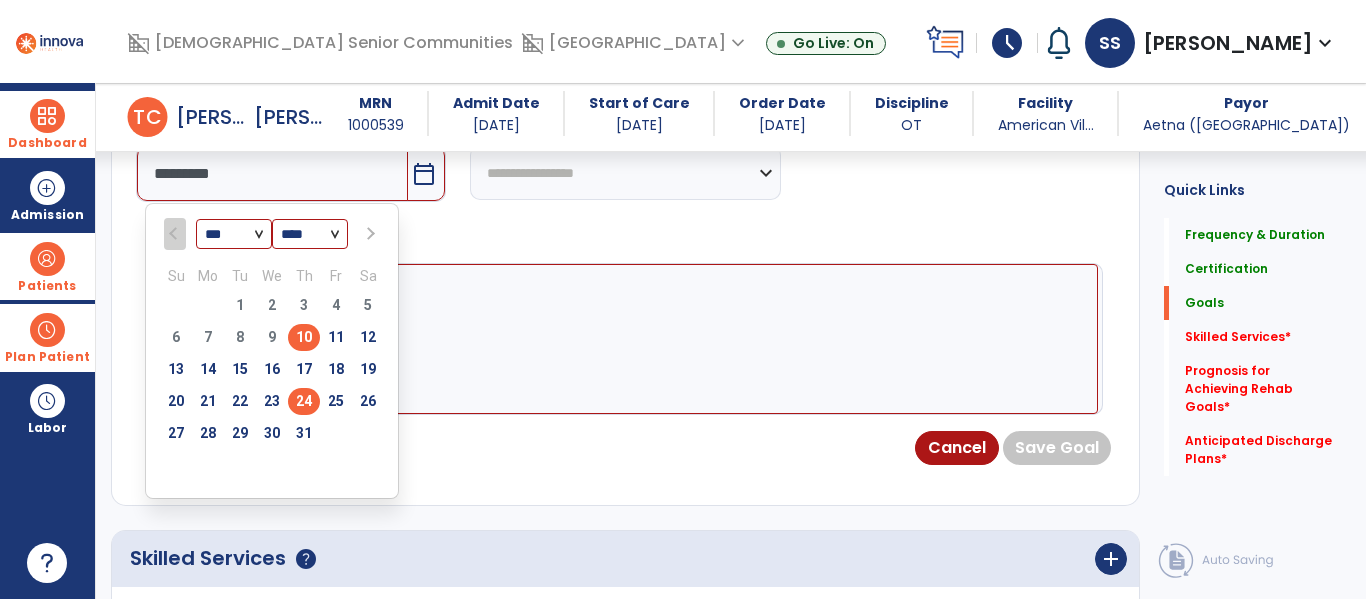 click at bounding box center [623, 339] 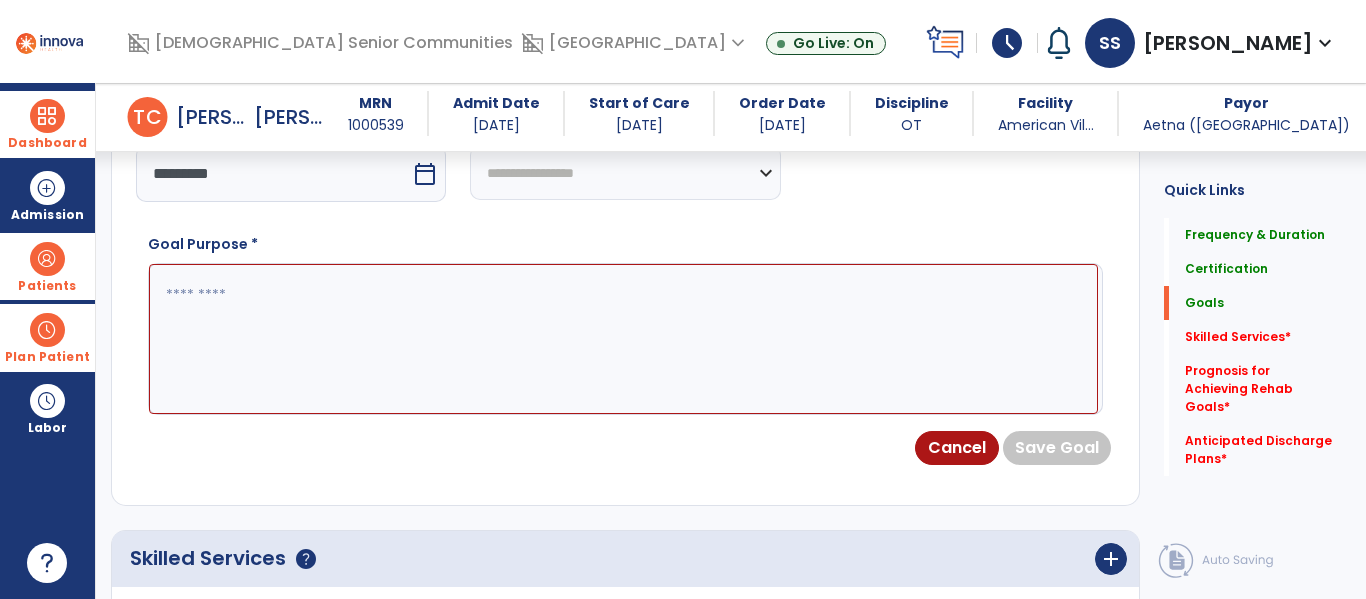paste on "**********" 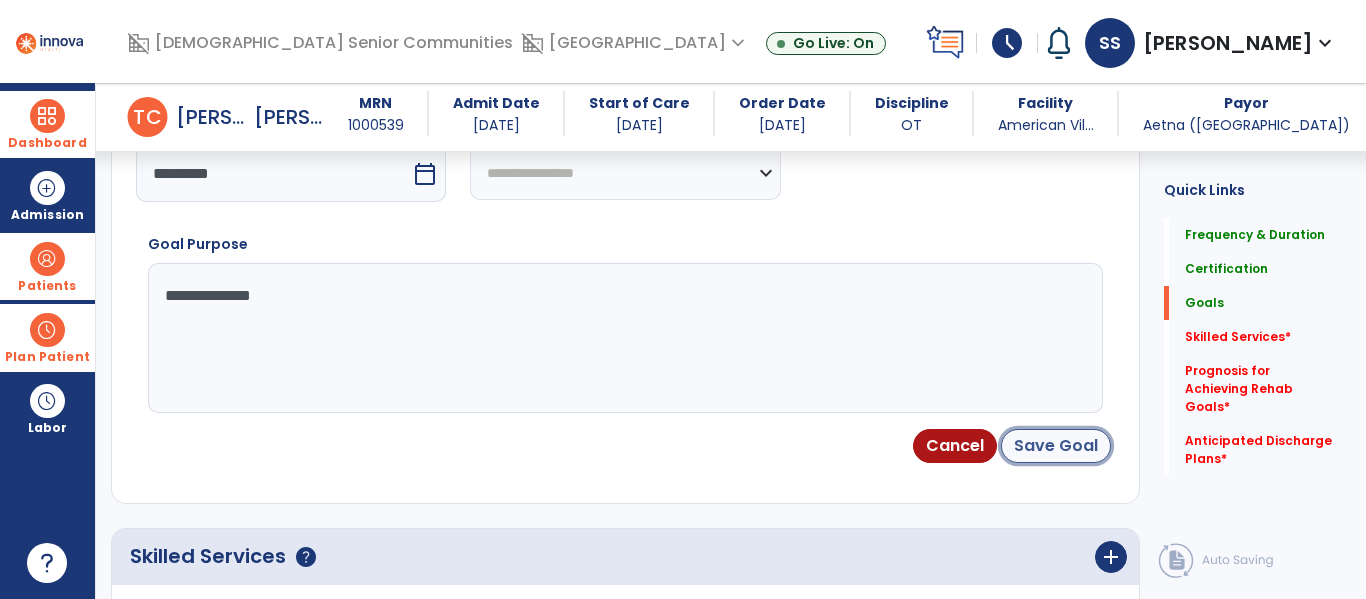 click on "Save Goal" at bounding box center (1056, 446) 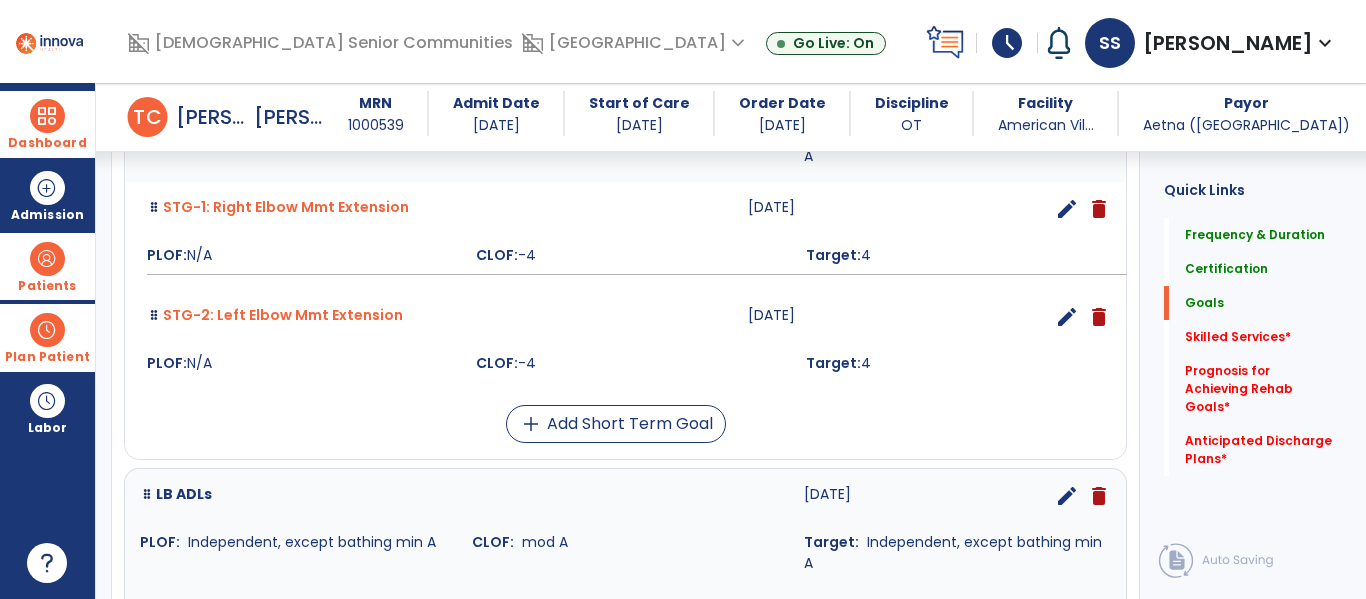 scroll, scrollTop: 649, scrollLeft: 0, axis: vertical 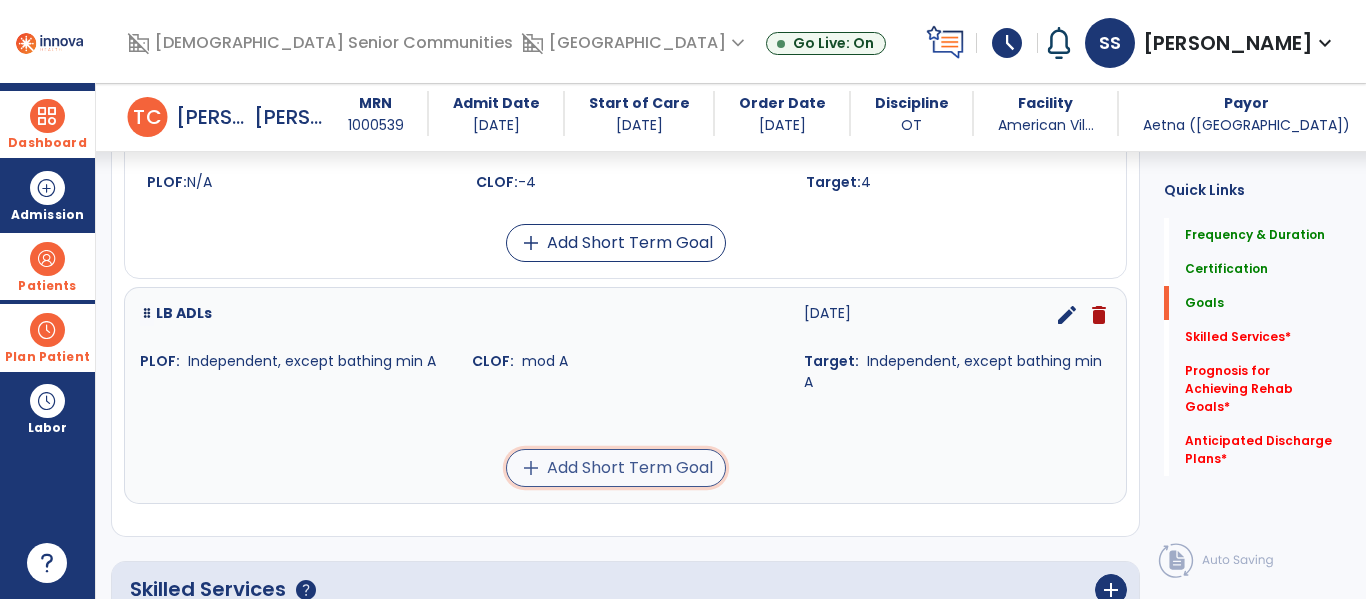 click on "add  Add Short Term Goal" at bounding box center [616, 468] 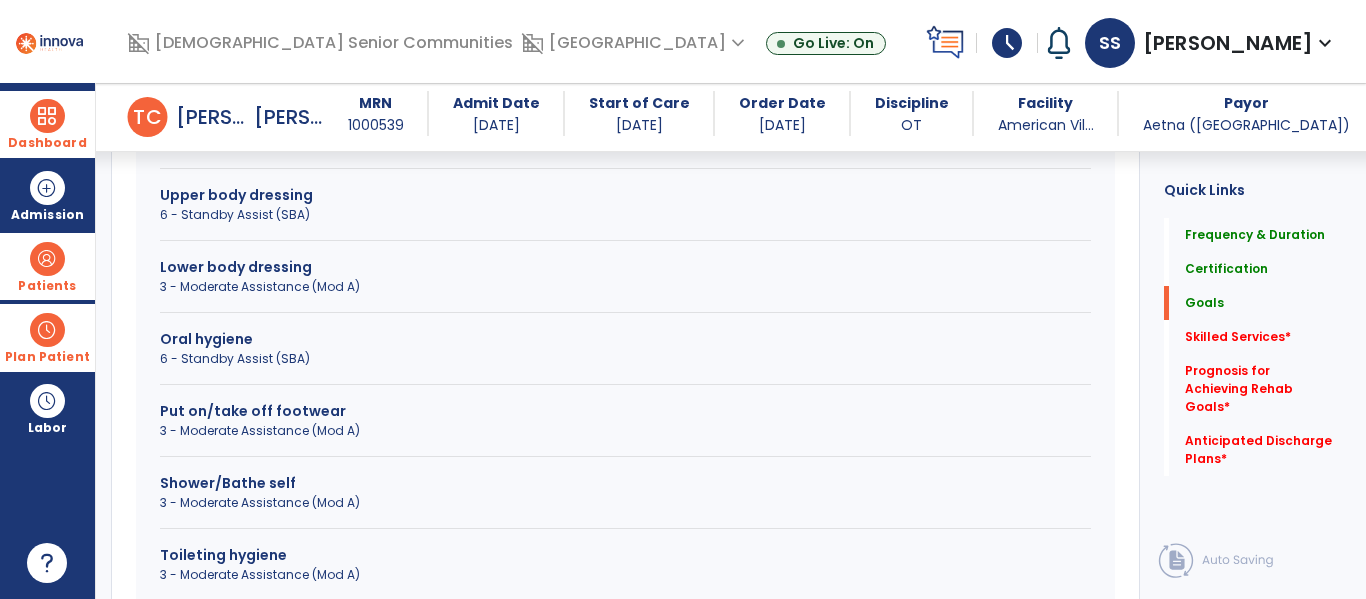 scroll, scrollTop: 799, scrollLeft: 0, axis: vertical 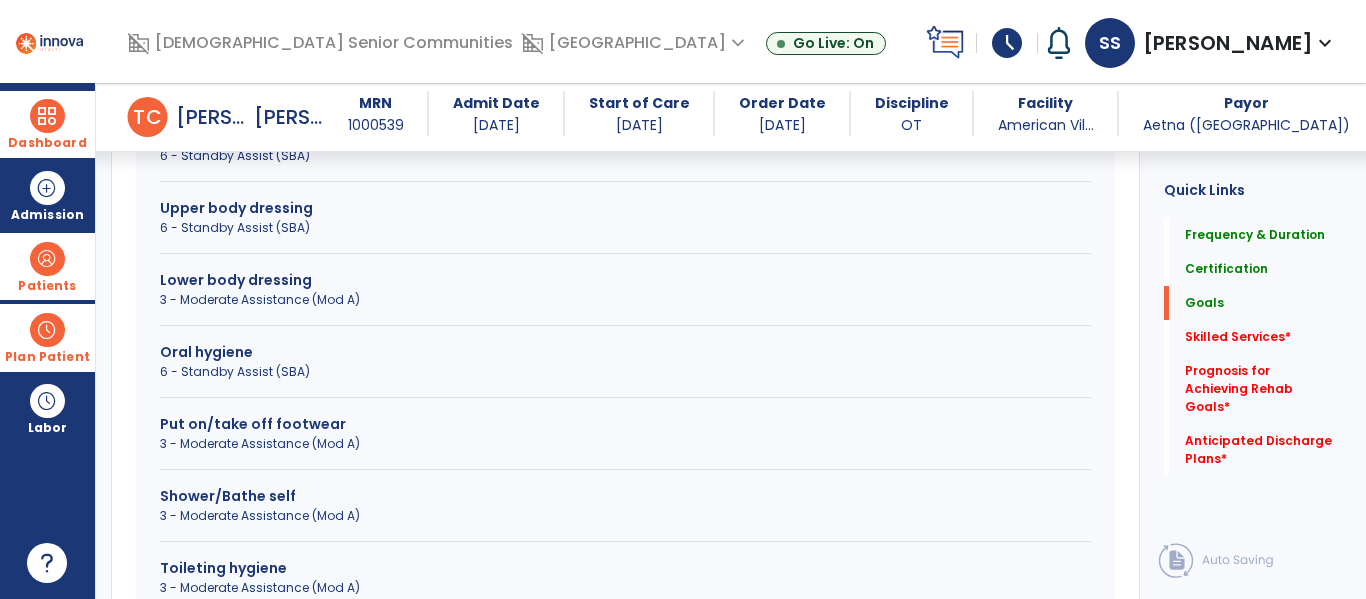 click on "3 - Moderate Assistance (Mod A)" at bounding box center [625, 300] 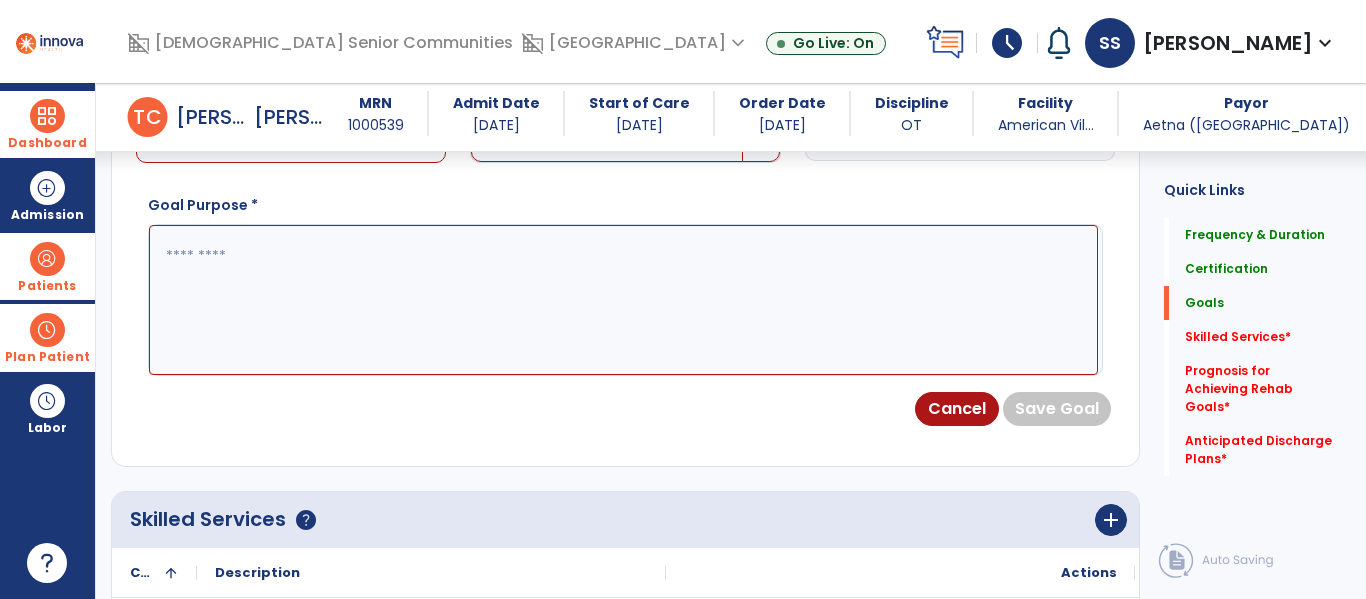 click at bounding box center [623, 300] 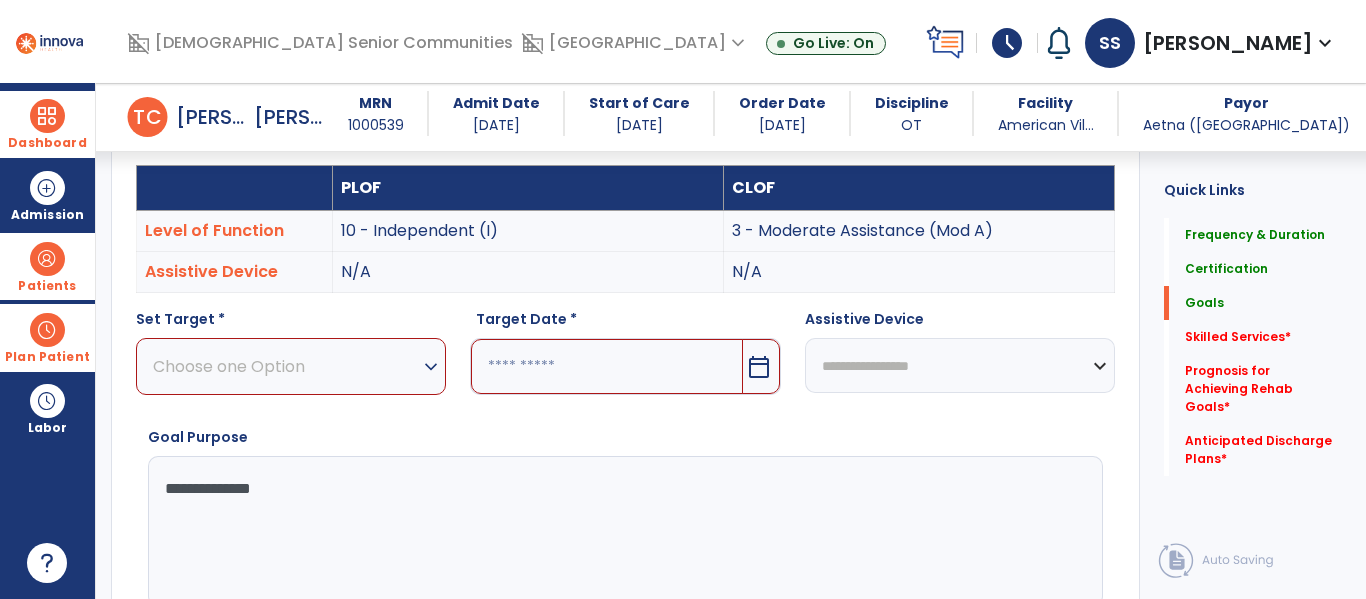 scroll, scrollTop: 543, scrollLeft: 0, axis: vertical 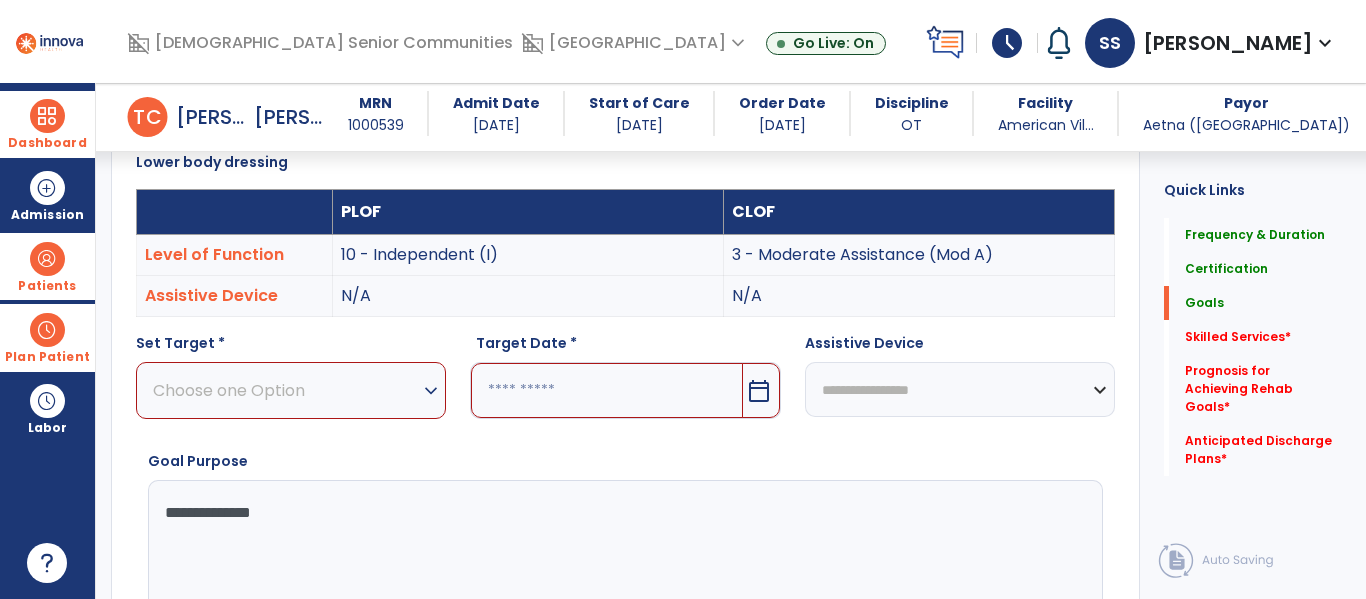 type on "**********" 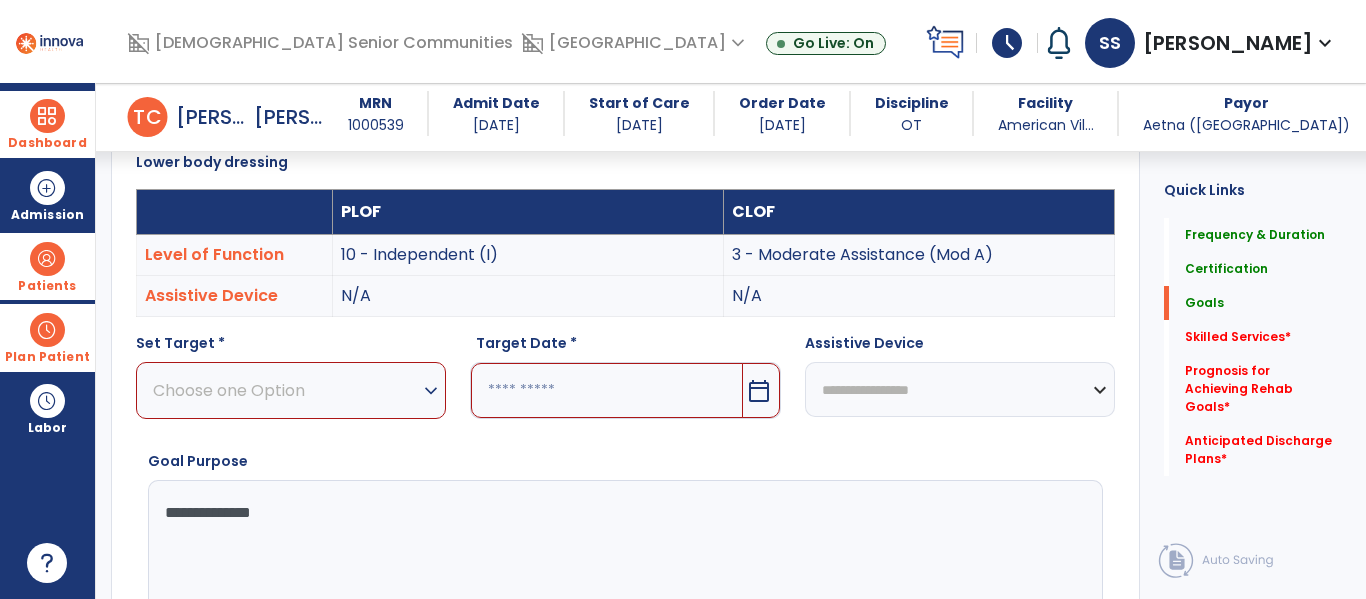 click on "Choose one Option" at bounding box center [286, 390] 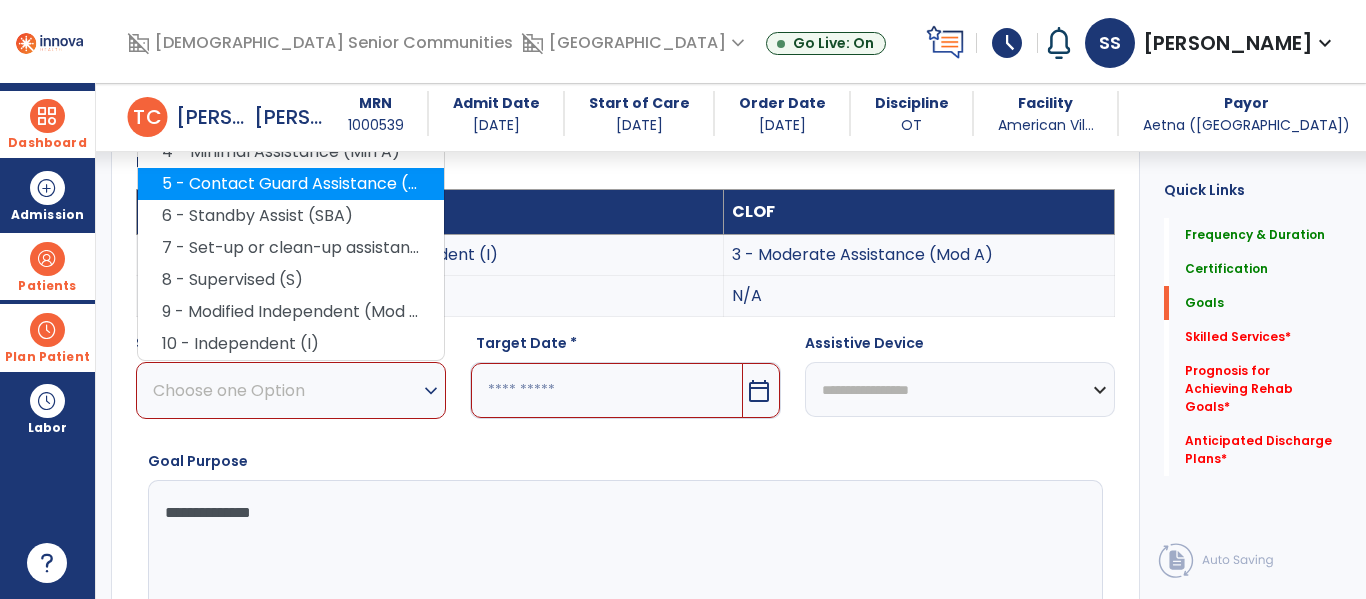 scroll, scrollTop: 490, scrollLeft: 0, axis: vertical 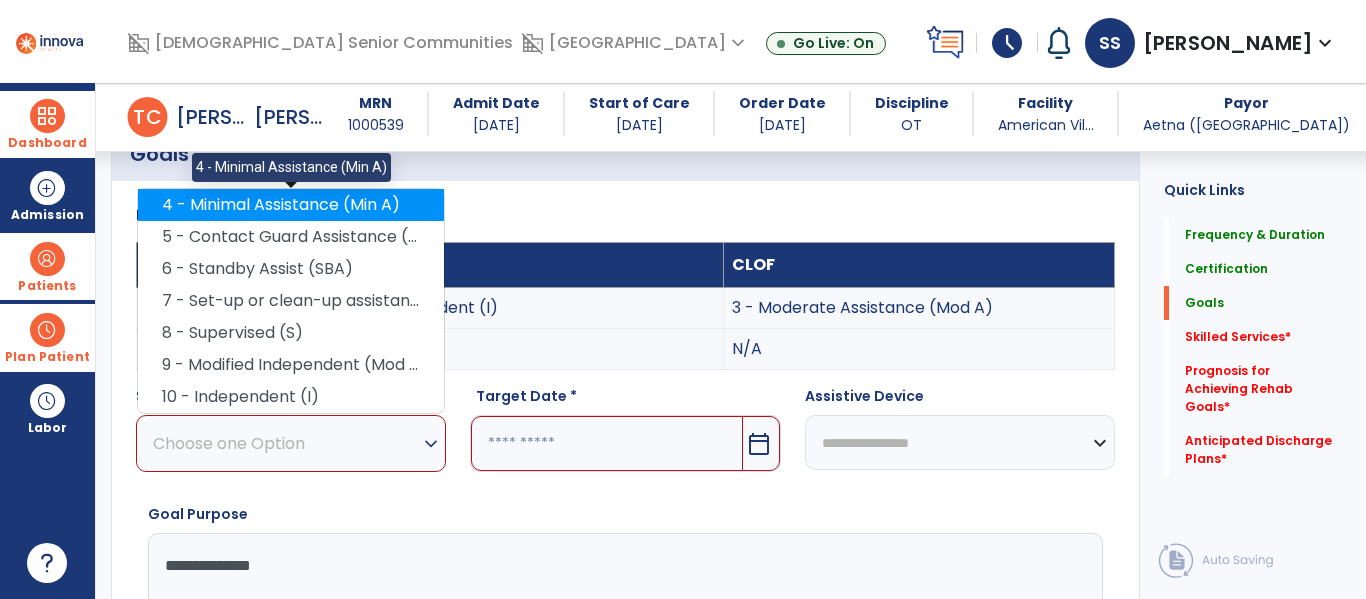 click on "4 - Minimal Assistance (Min A)" at bounding box center [291, 205] 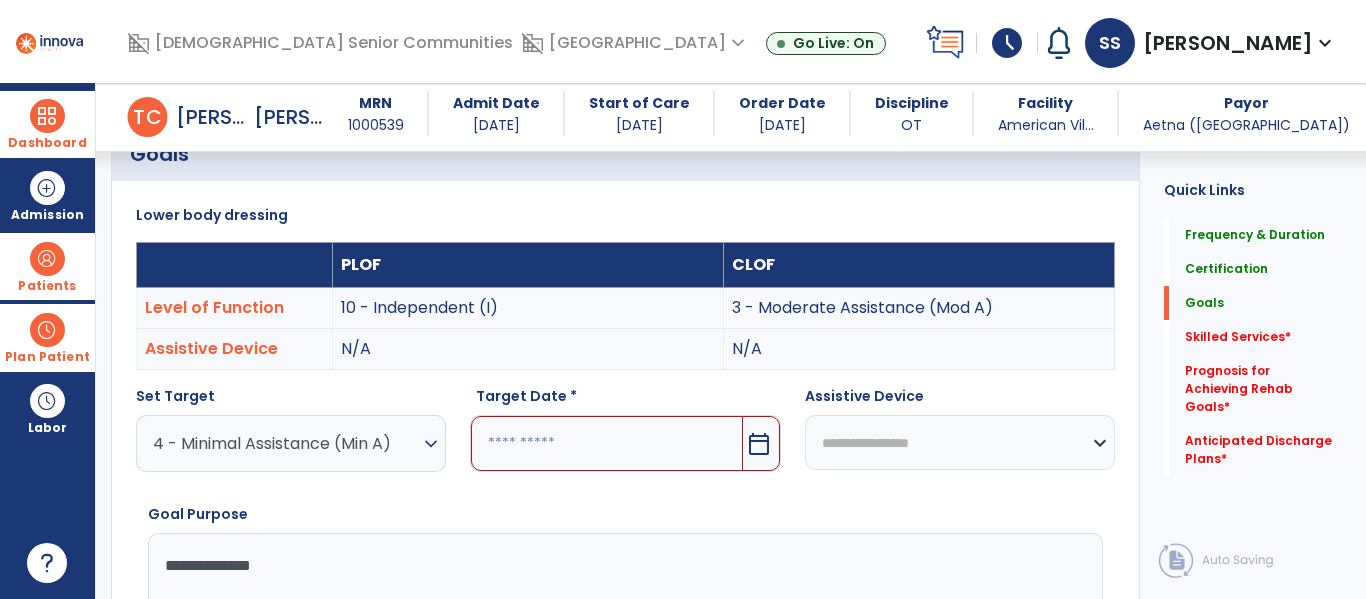 click at bounding box center [606, 443] 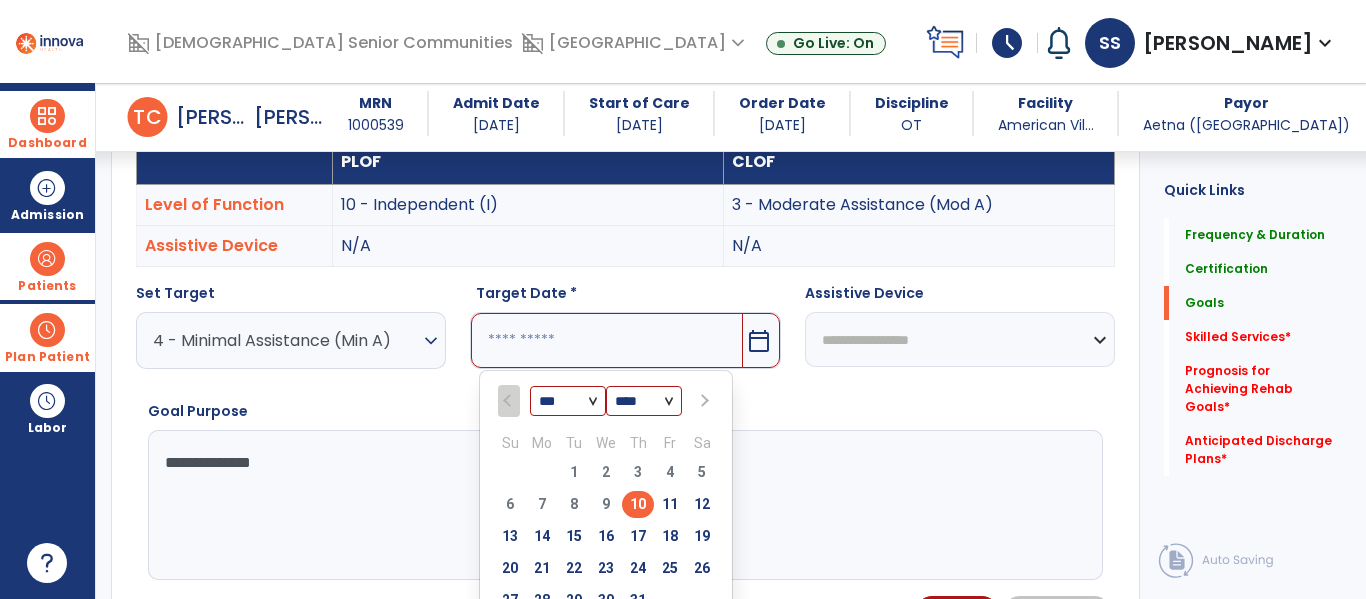 scroll, scrollTop: 622, scrollLeft: 0, axis: vertical 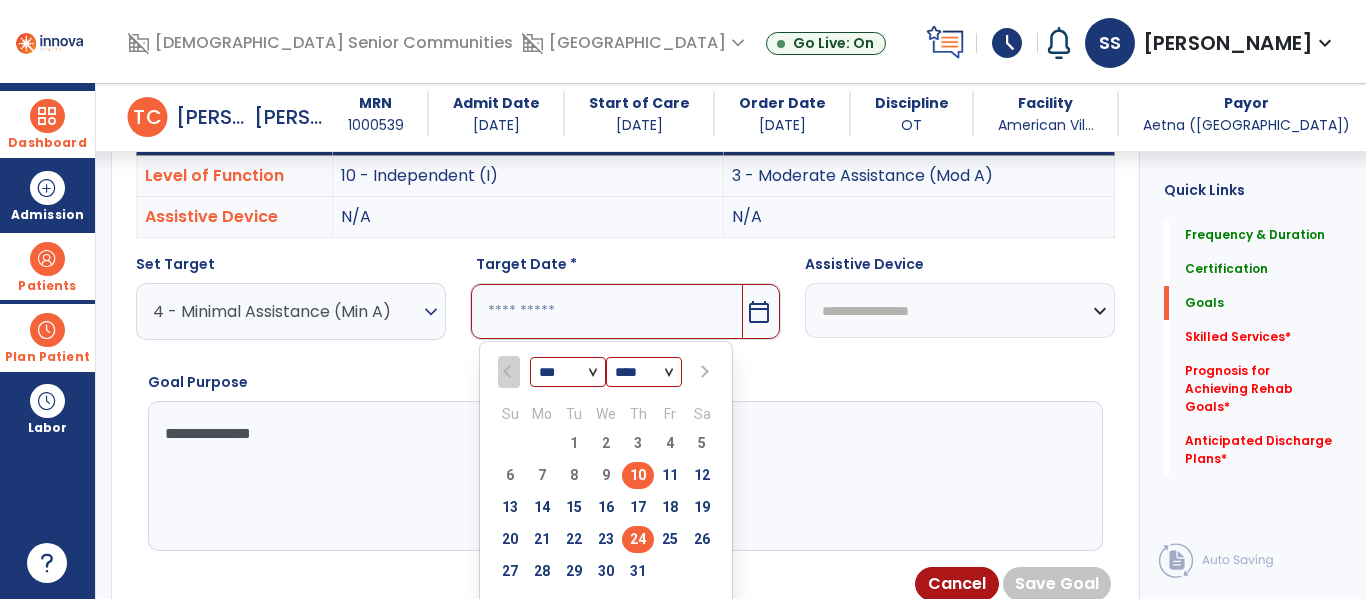 click on "24" at bounding box center (638, 539) 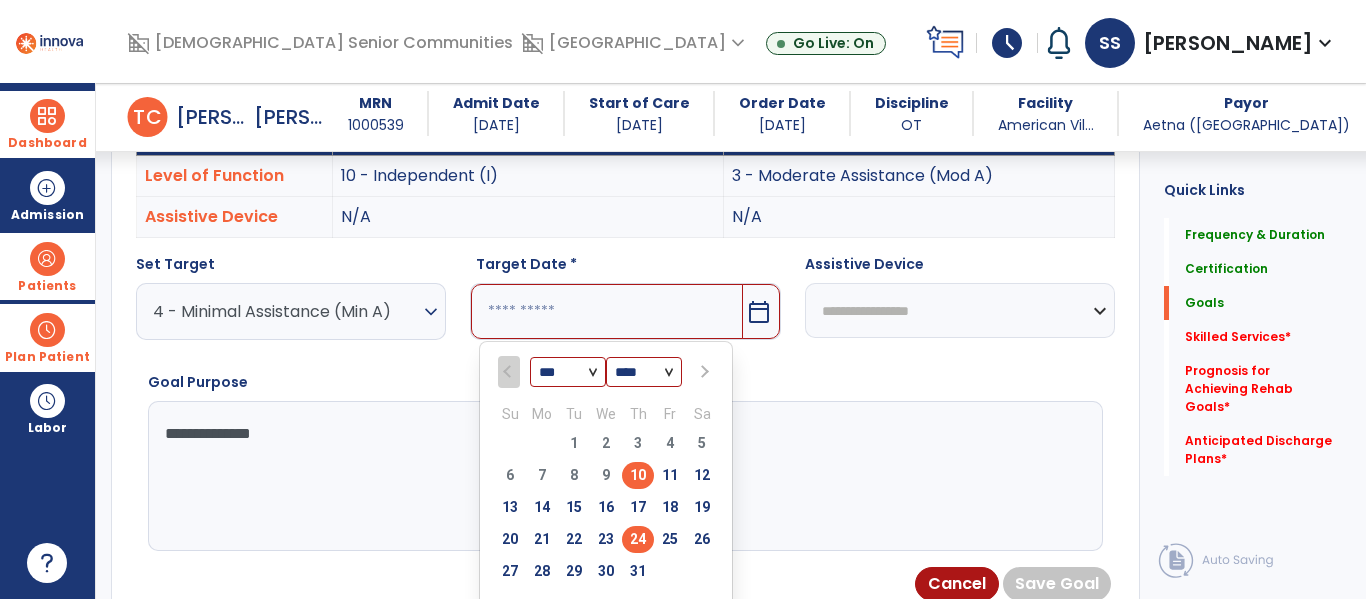 type on "*********" 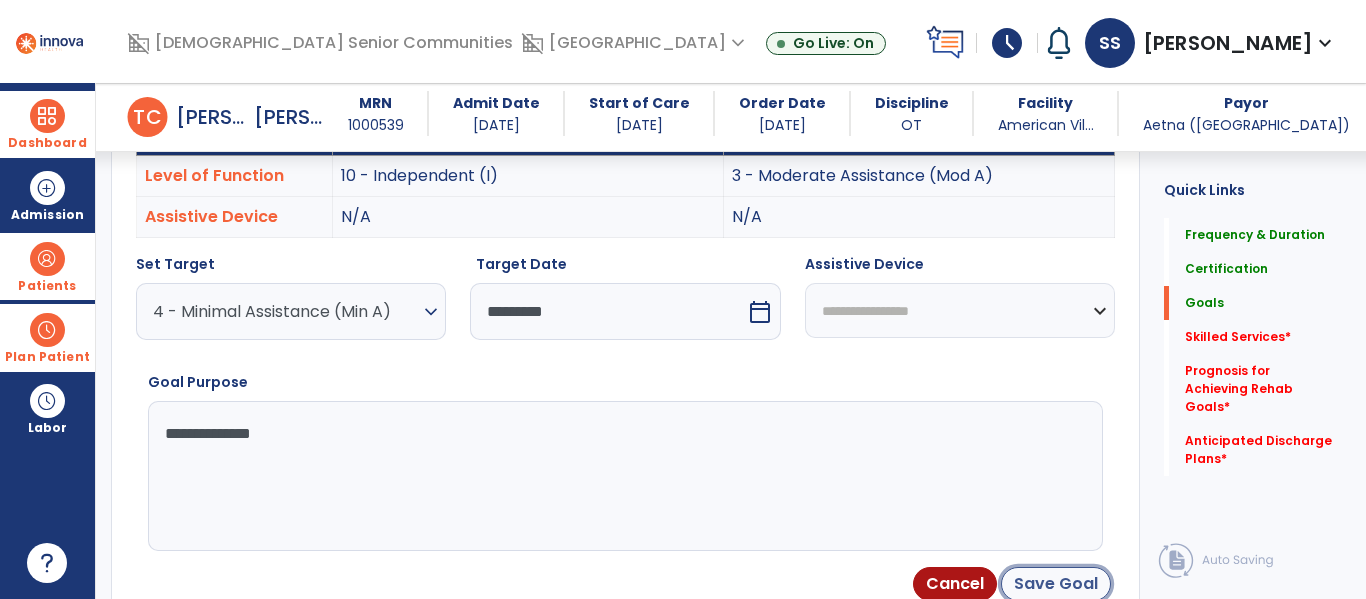 click on "Save Goal" at bounding box center (1056, 584) 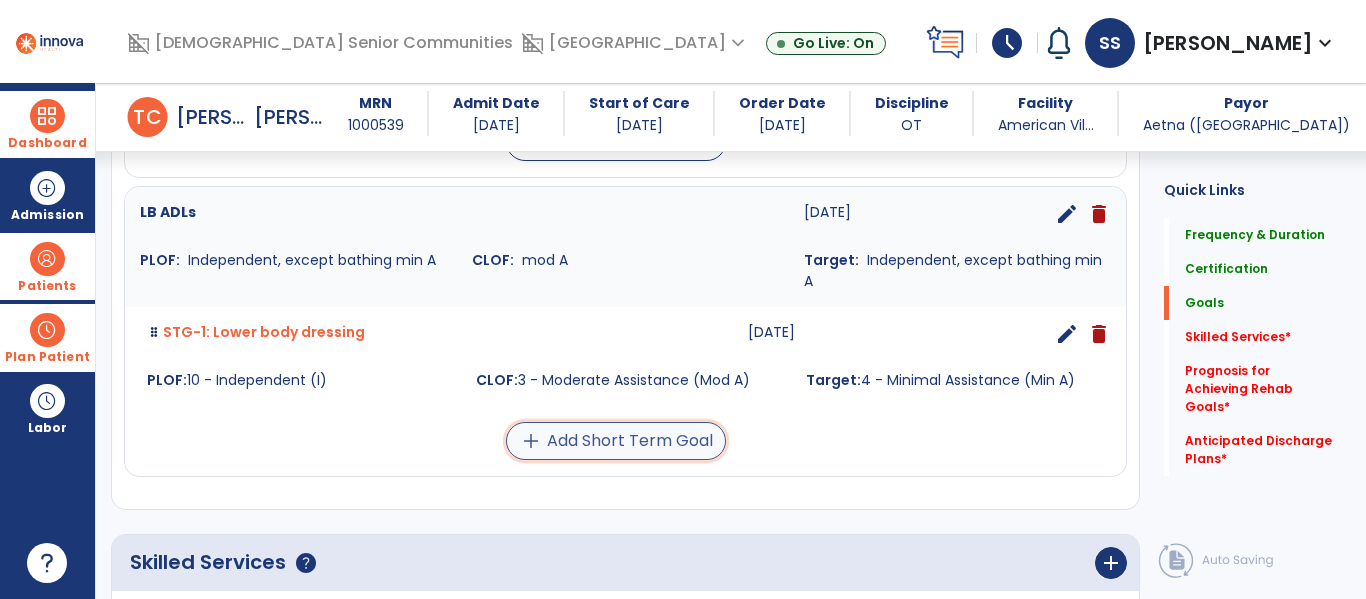 click on "add  Add Short Term Goal" at bounding box center [616, 441] 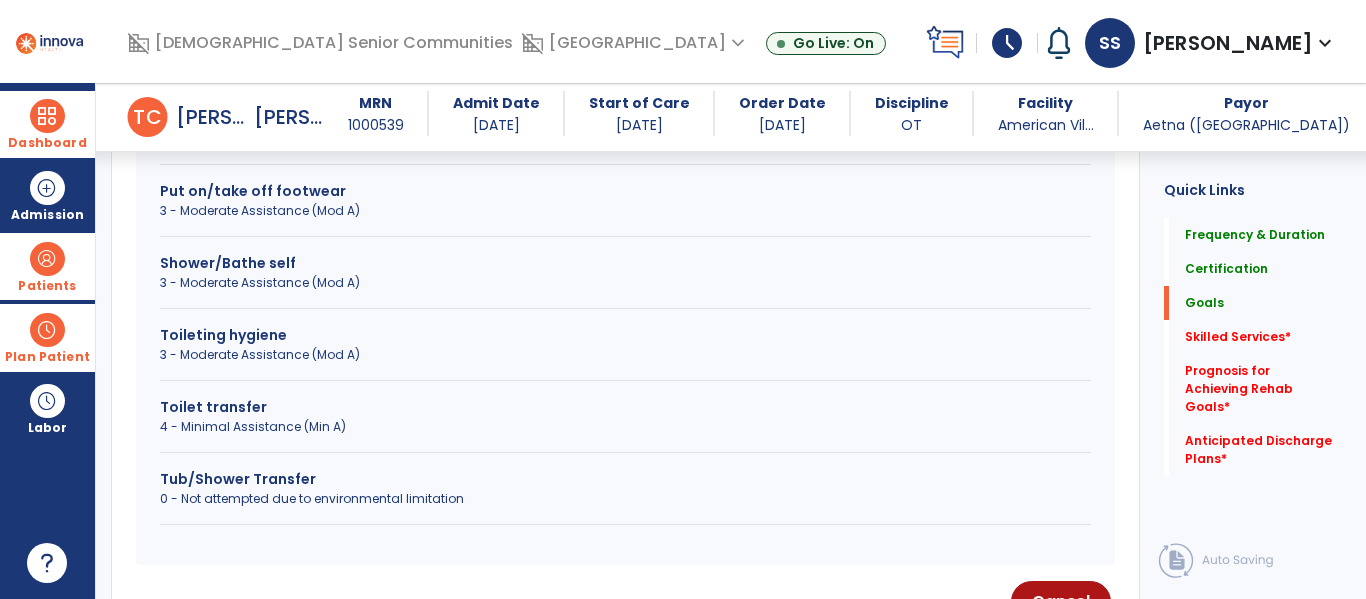 scroll, scrollTop: 957, scrollLeft: 0, axis: vertical 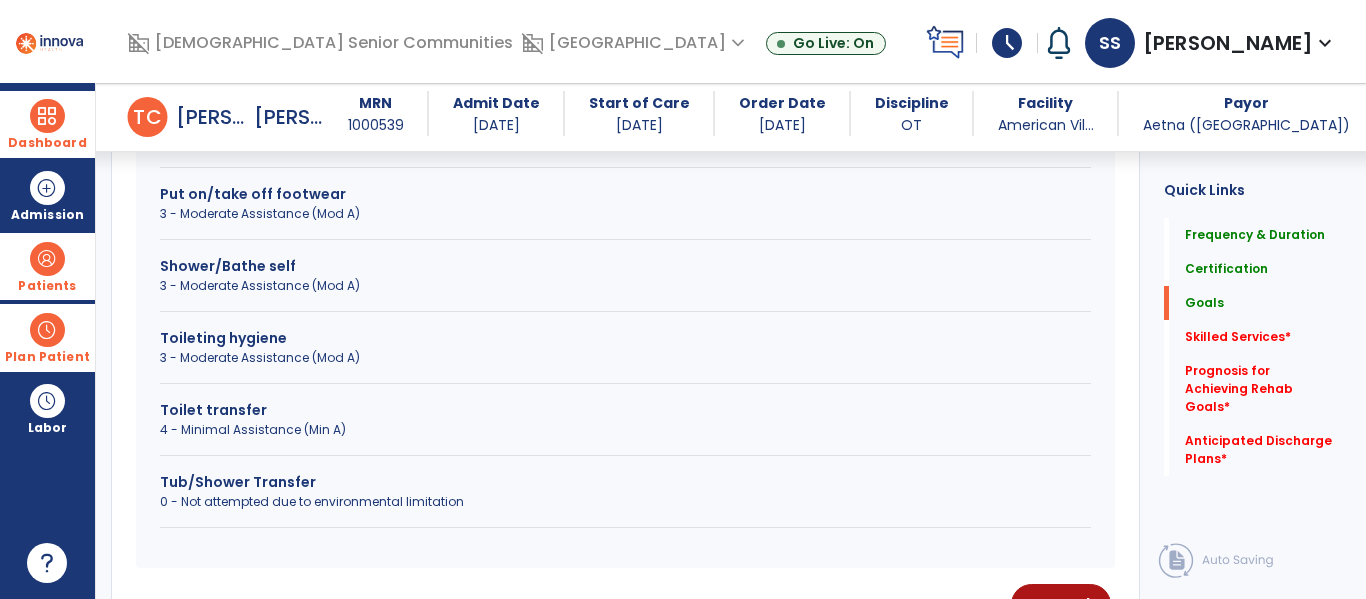 click on "3 - Moderate Assistance (Mod A)" at bounding box center (625, 358) 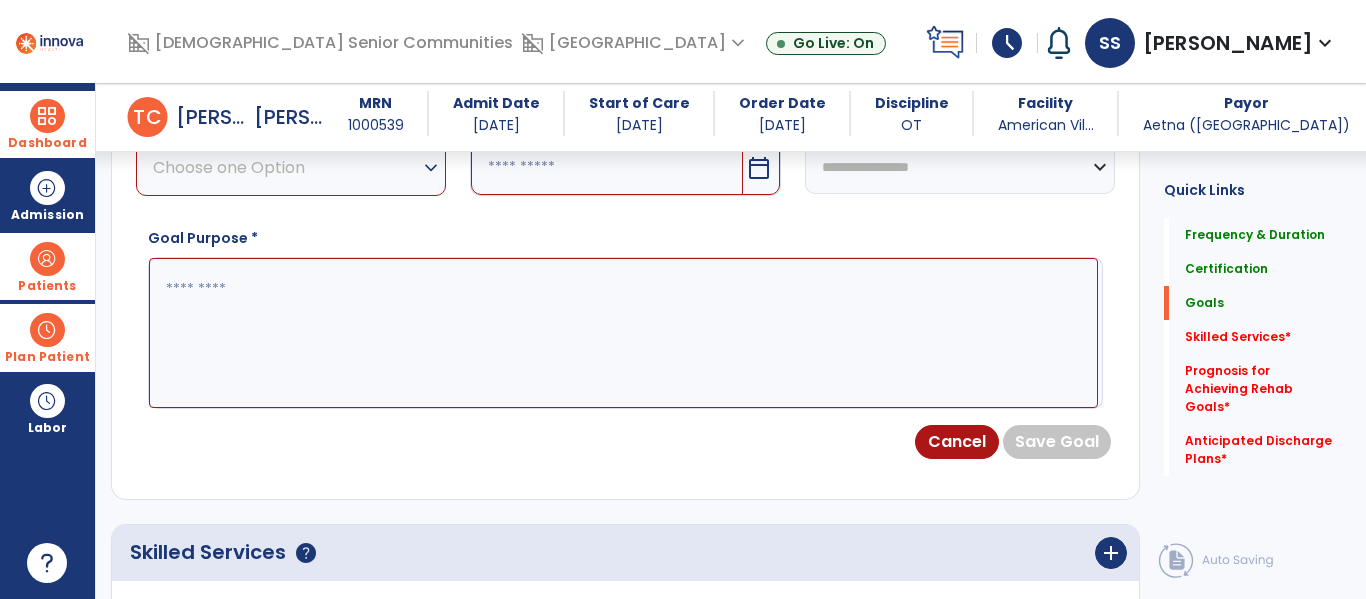 scroll, scrollTop: 765, scrollLeft: 0, axis: vertical 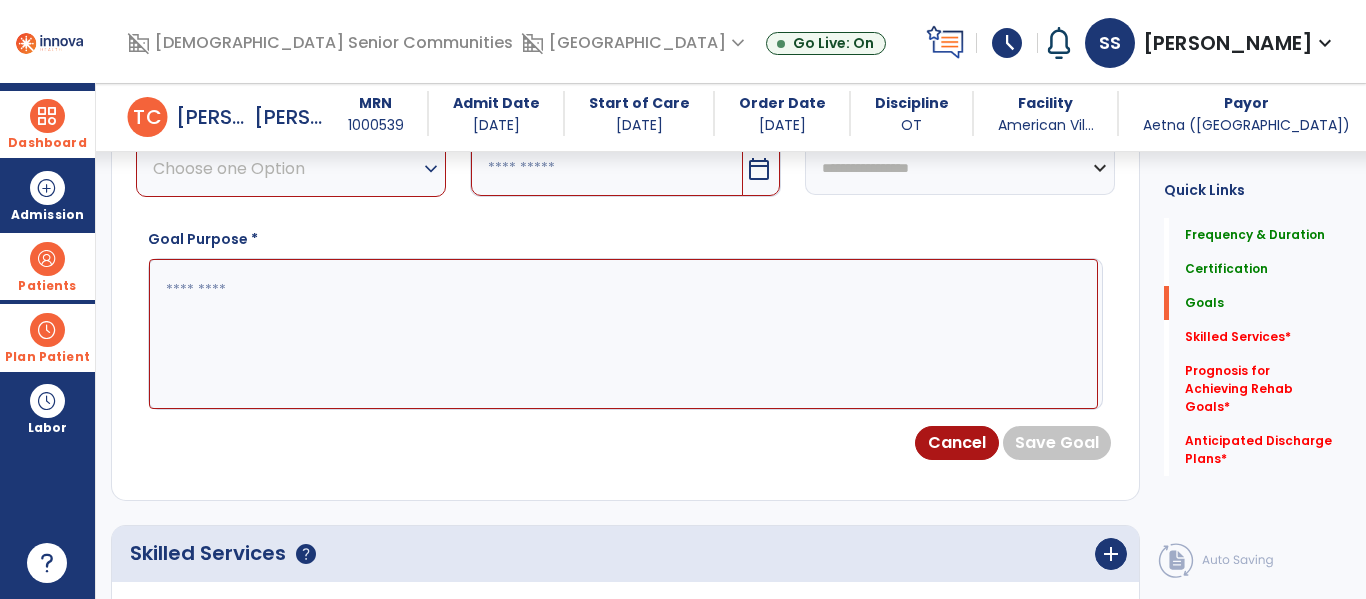 click at bounding box center [623, 334] 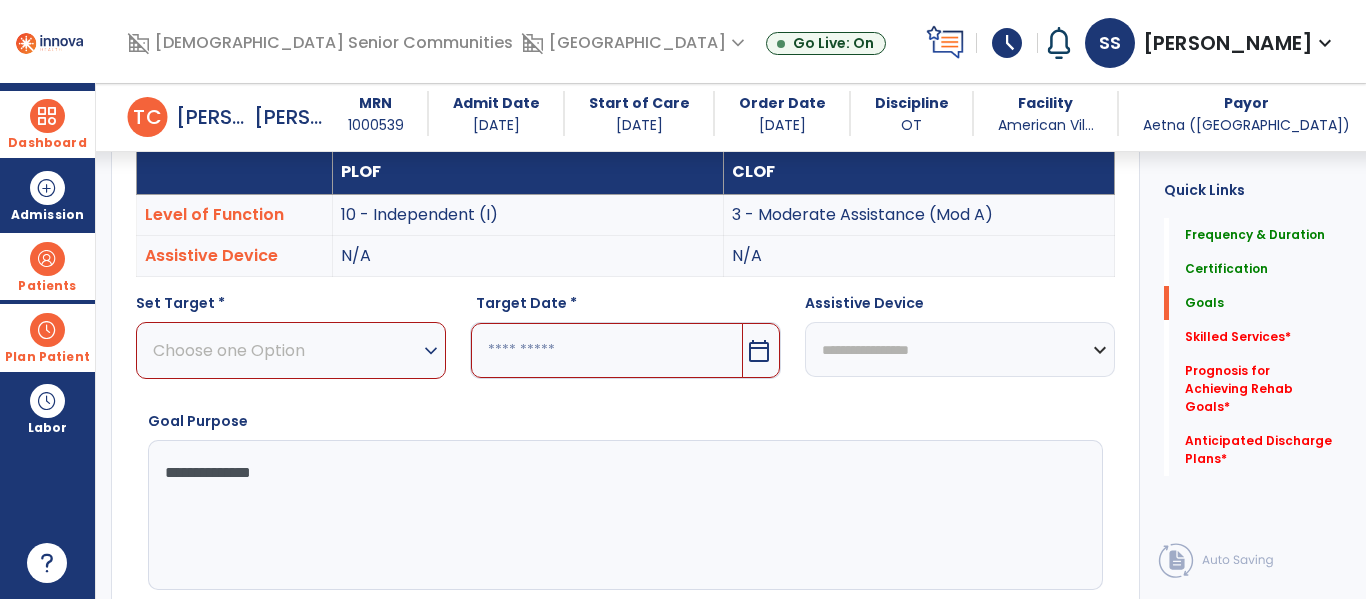 scroll, scrollTop: 582, scrollLeft: 0, axis: vertical 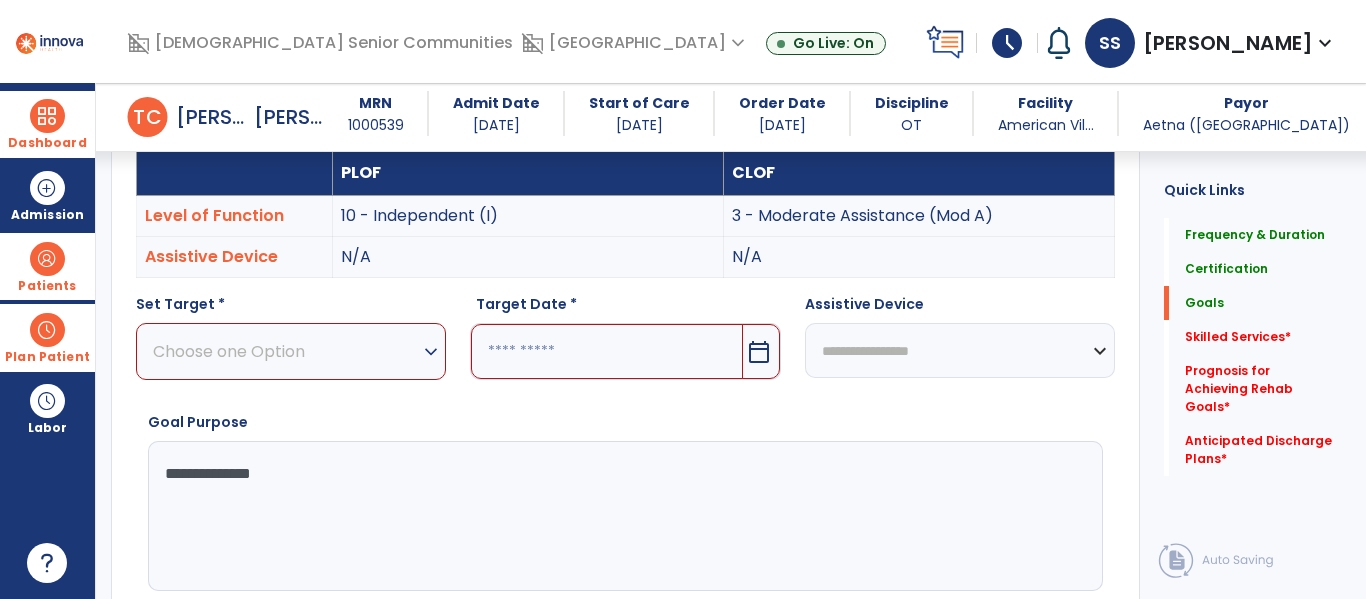 type on "**********" 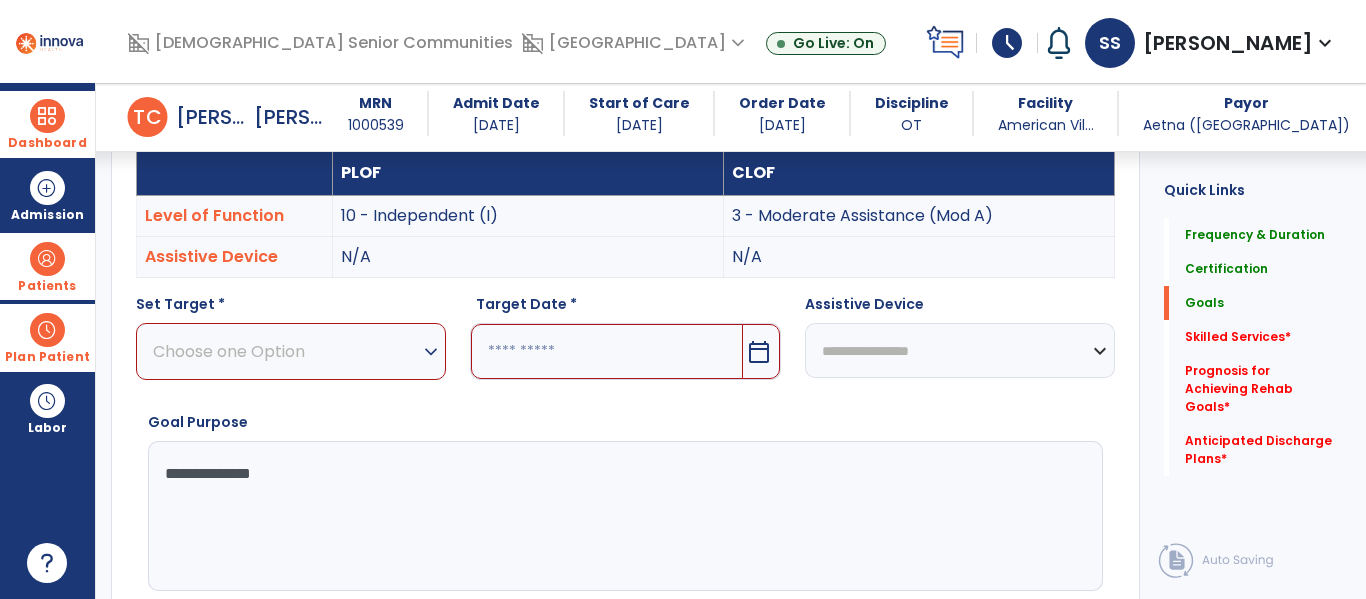 click on "Choose one Option" at bounding box center (286, 351) 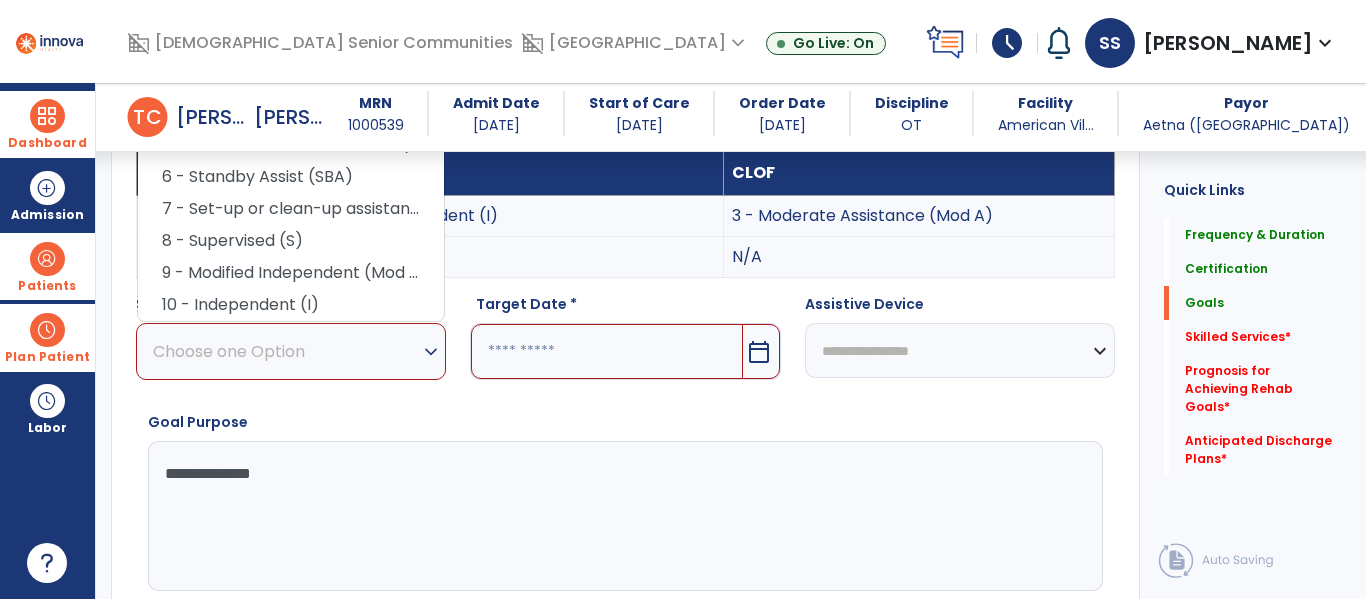 scroll, scrollTop: 511, scrollLeft: 0, axis: vertical 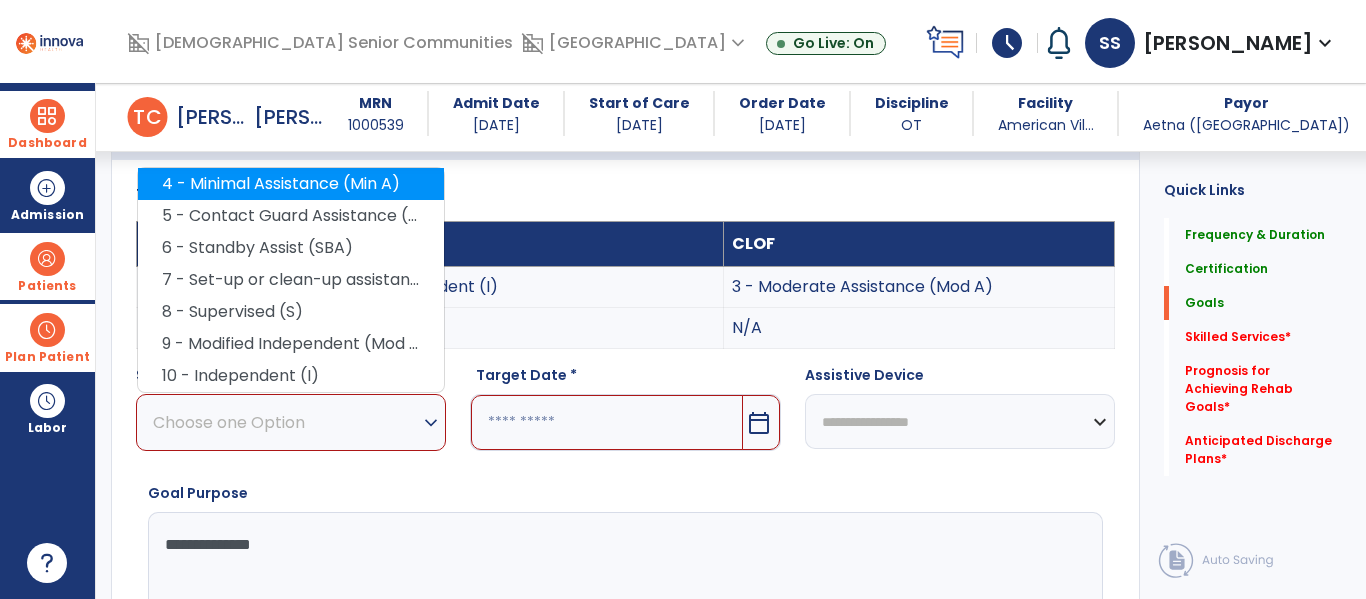 click on "4 - Minimal Assistance (Min A)" at bounding box center (291, 184) 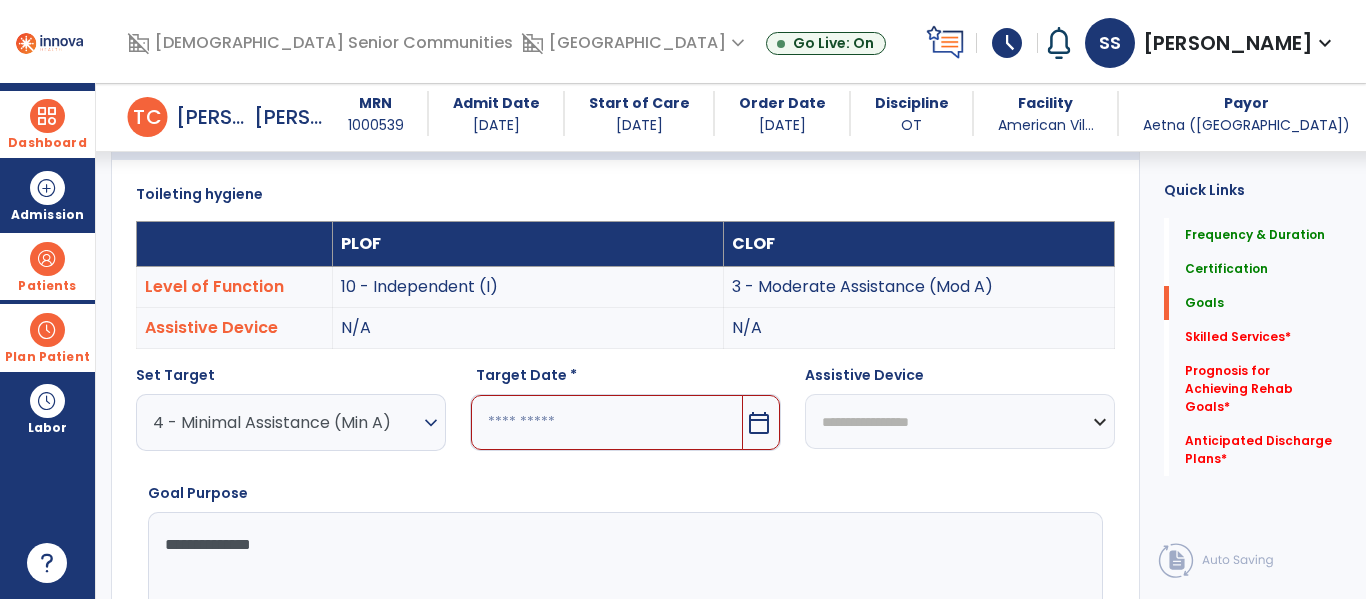 click at bounding box center [606, 422] 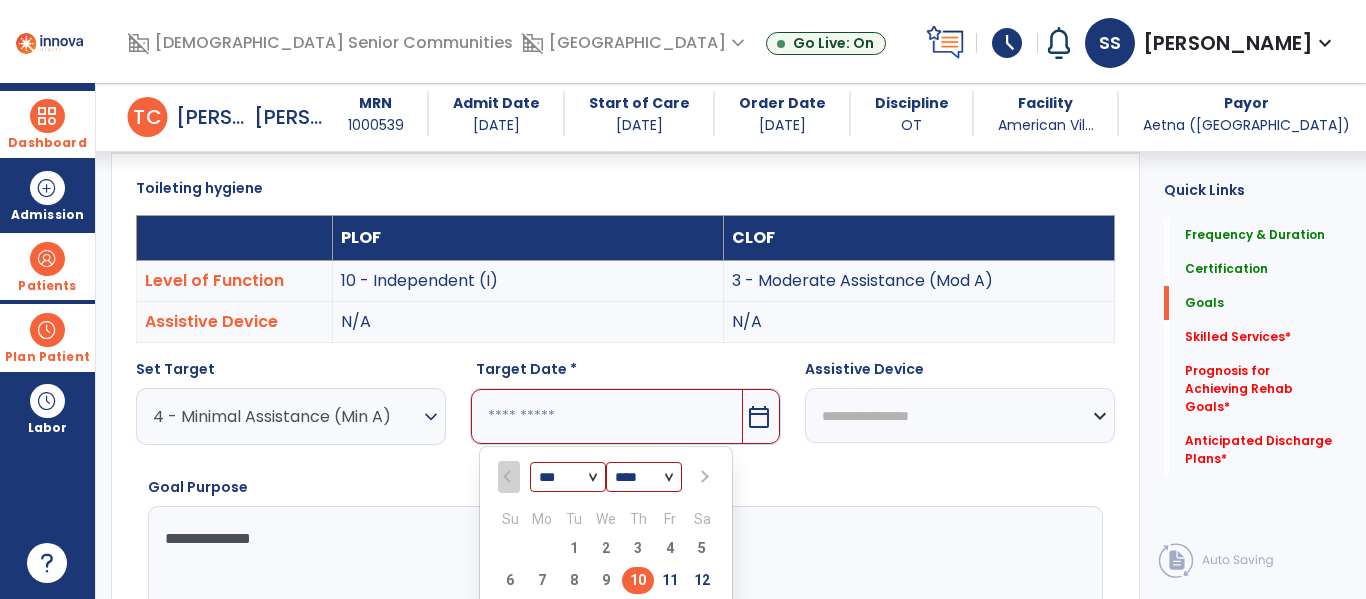 scroll, scrollTop: 615, scrollLeft: 0, axis: vertical 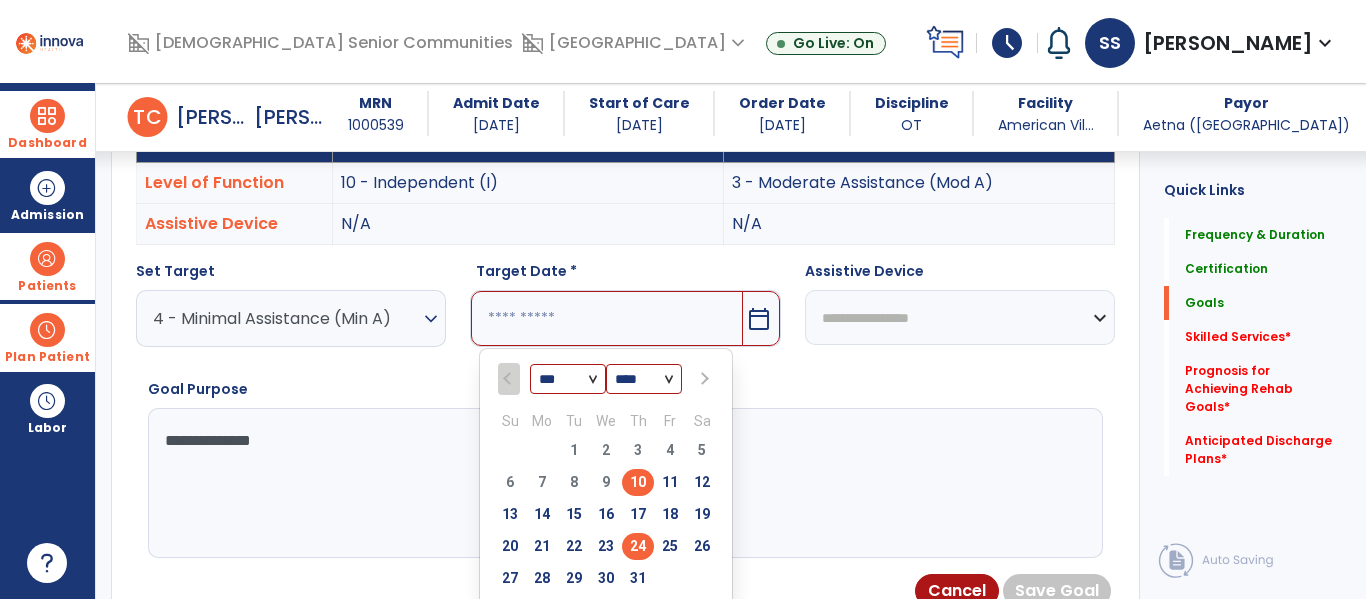 click on "24" at bounding box center [638, 546] 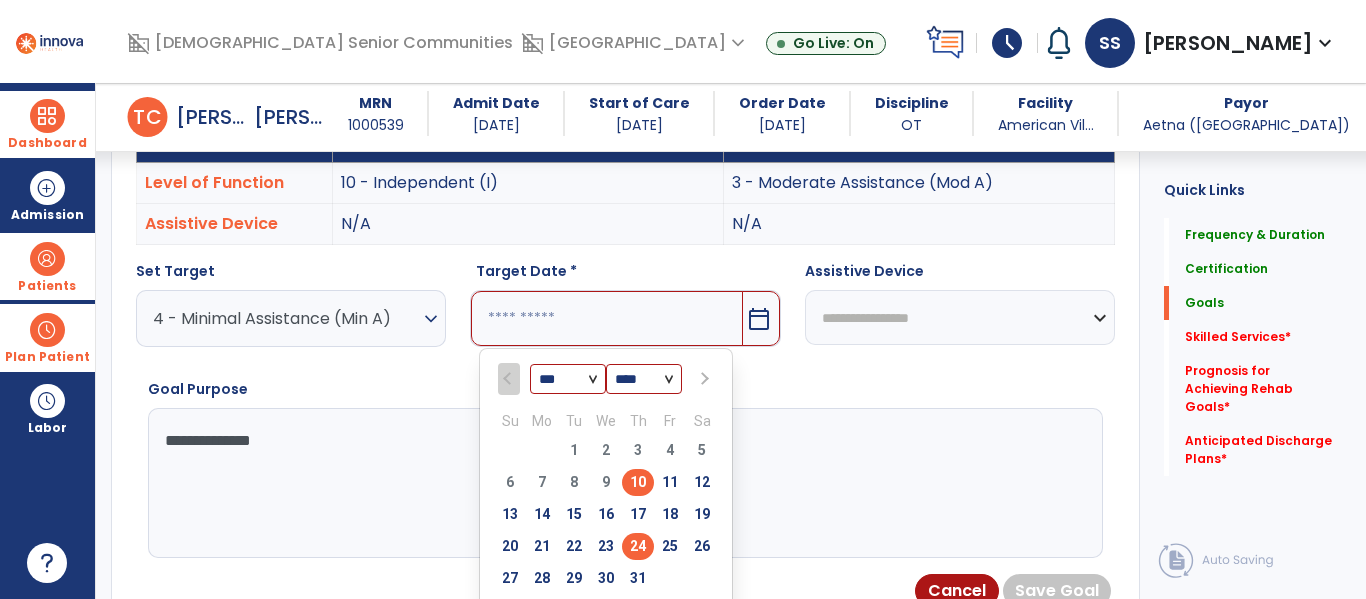 type on "*********" 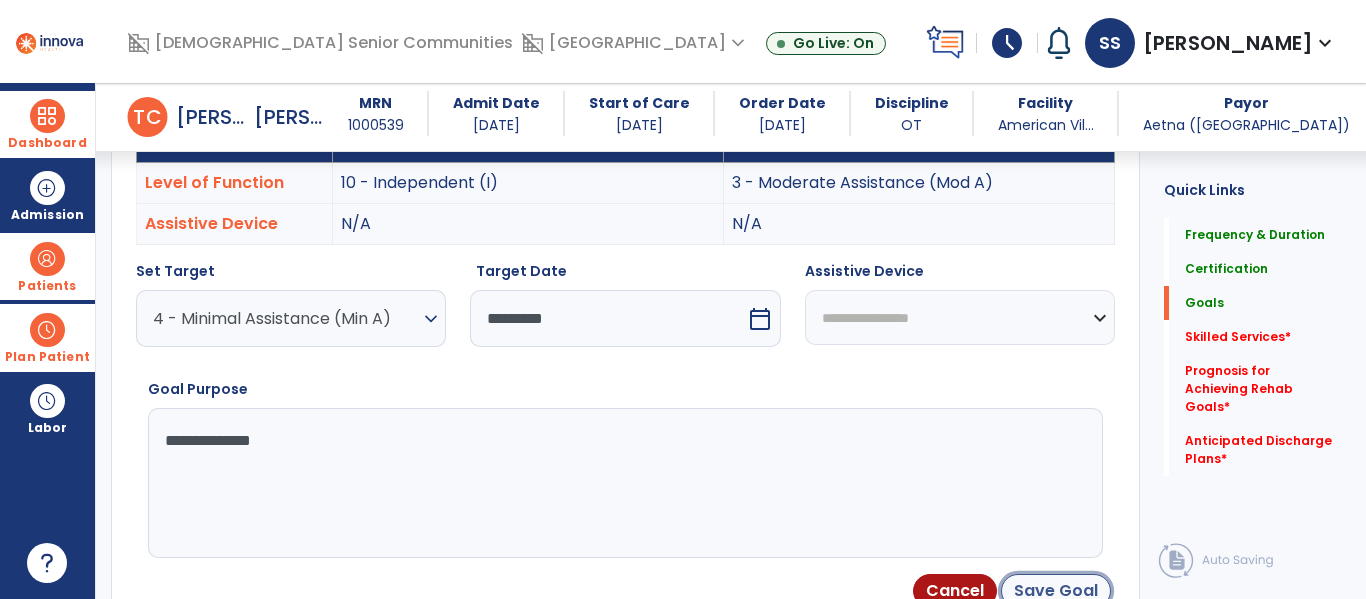 click on "Save Goal" at bounding box center [1056, 591] 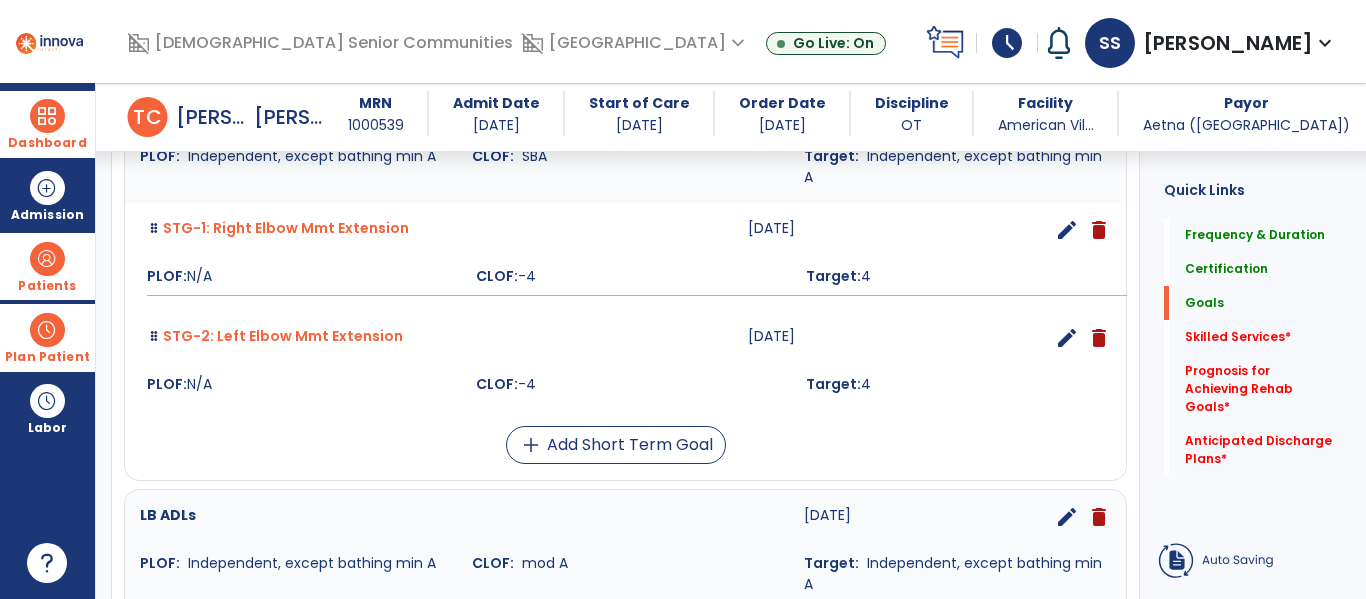 scroll, scrollTop: 617, scrollLeft: 0, axis: vertical 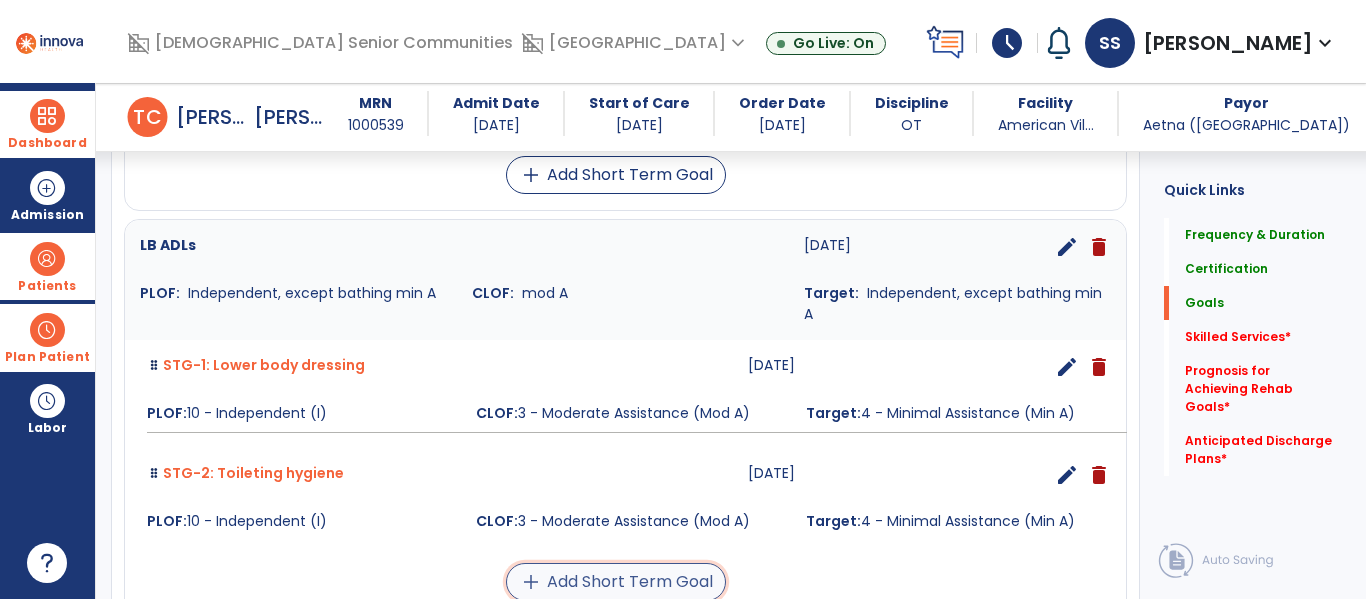 click on "add  Add Short Term Goal" at bounding box center (616, 582) 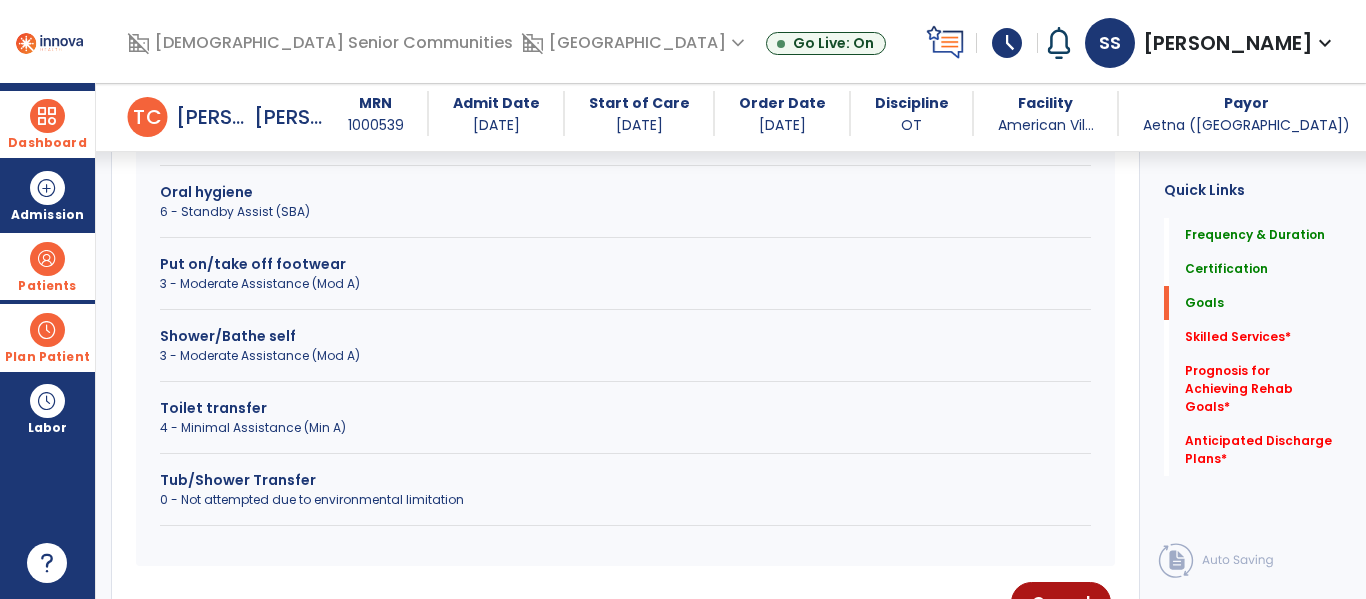 scroll, scrollTop: 850, scrollLeft: 0, axis: vertical 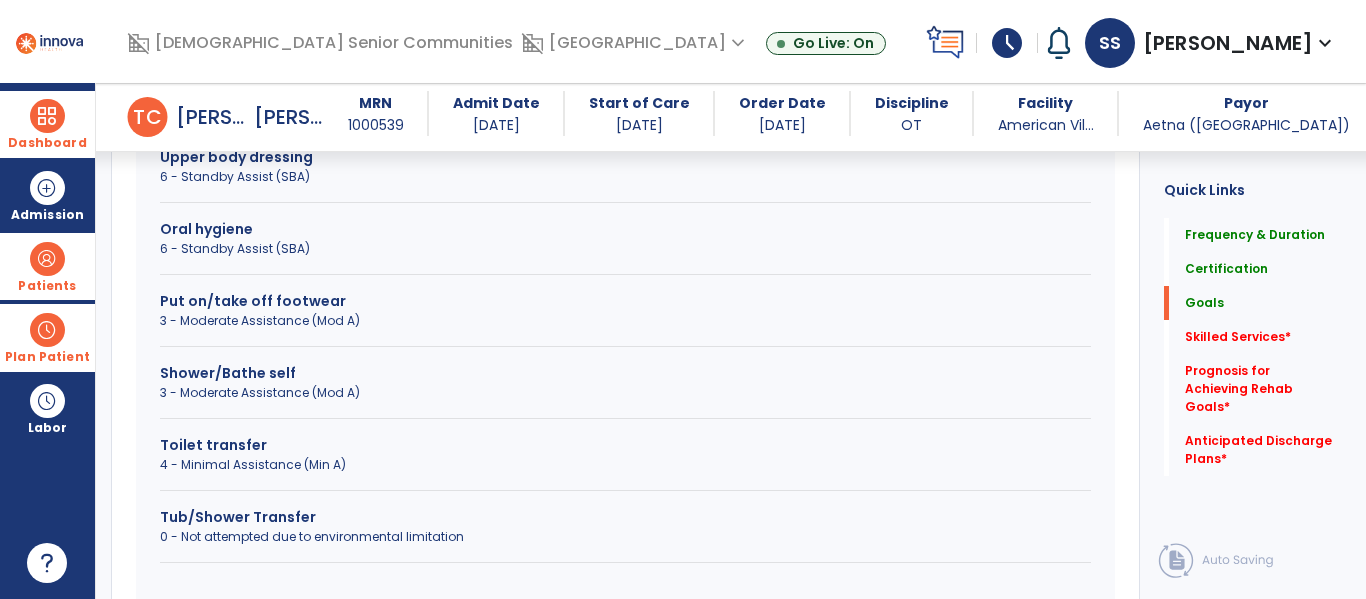 click on "Toilet transfer" at bounding box center [625, 445] 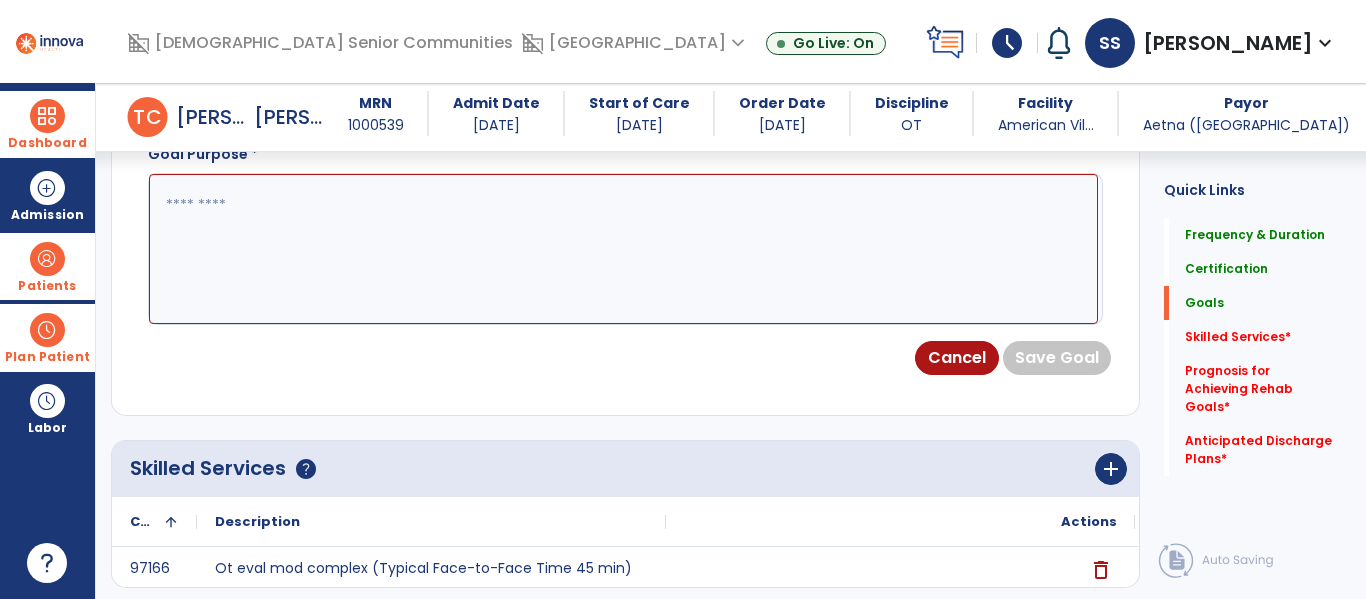 scroll, scrollTop: 663, scrollLeft: 0, axis: vertical 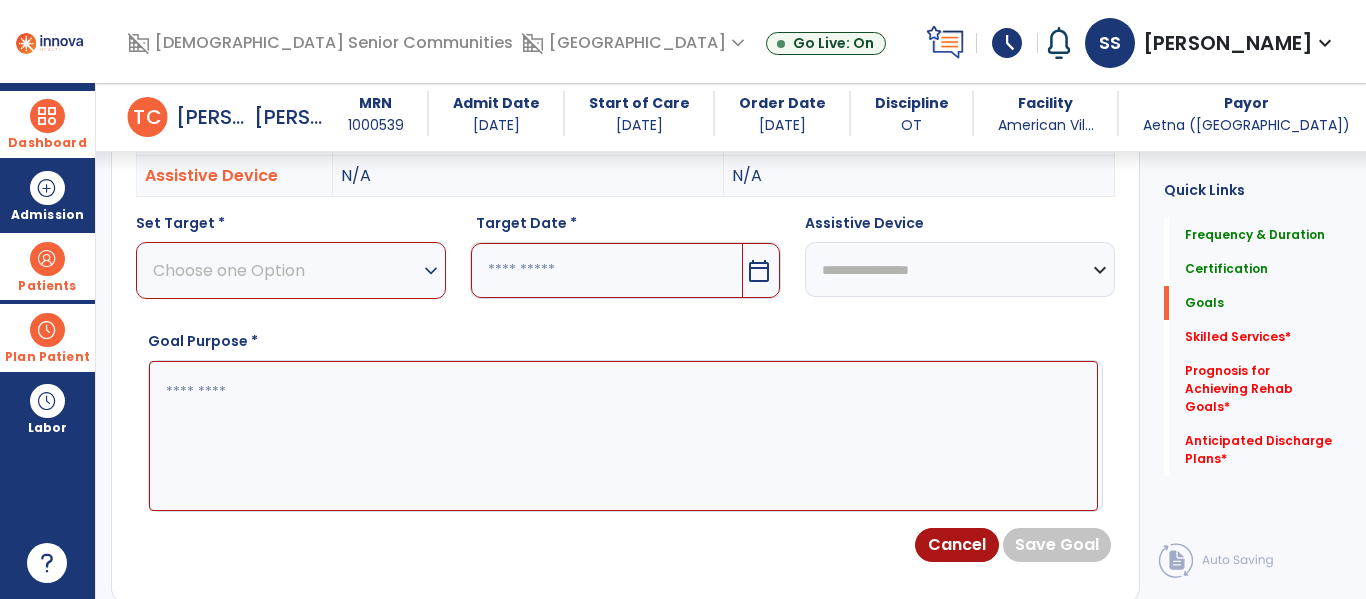 click at bounding box center [623, 436] 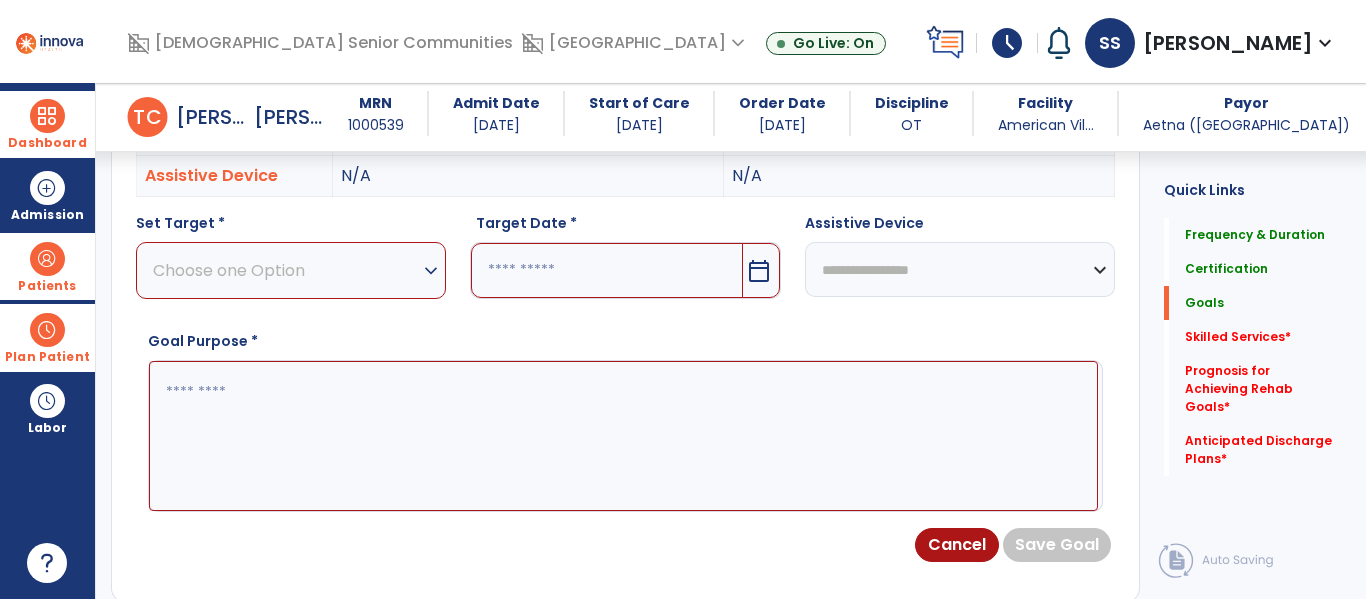 paste on "**********" 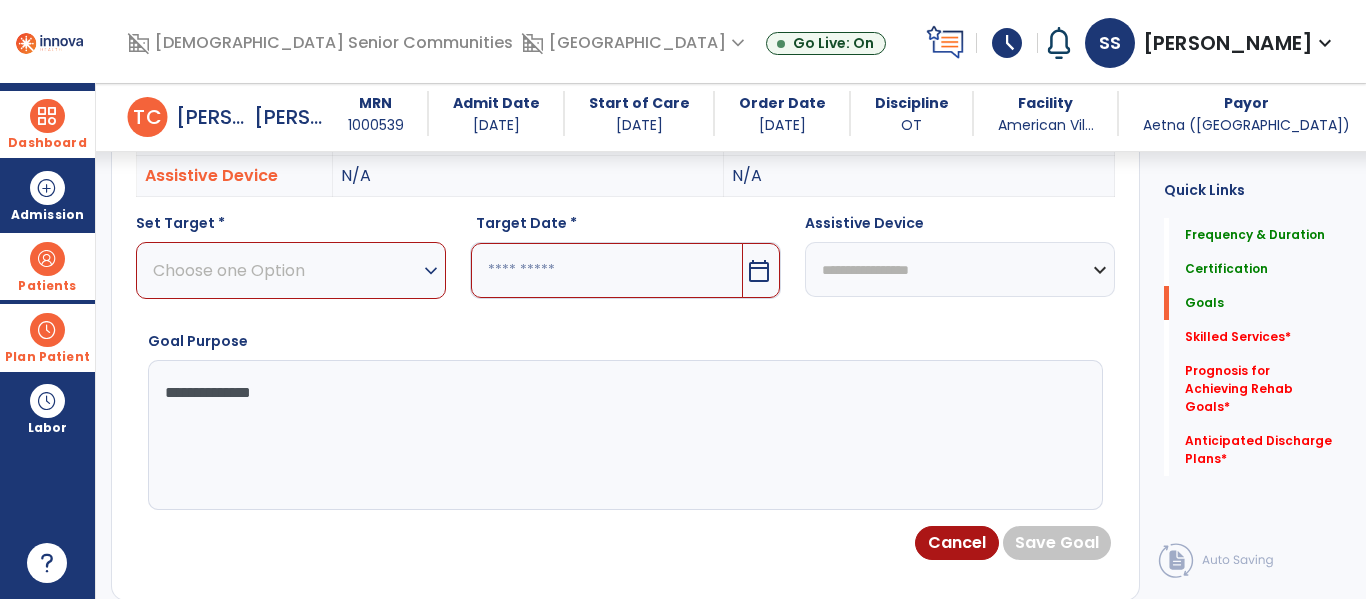 type on "**********" 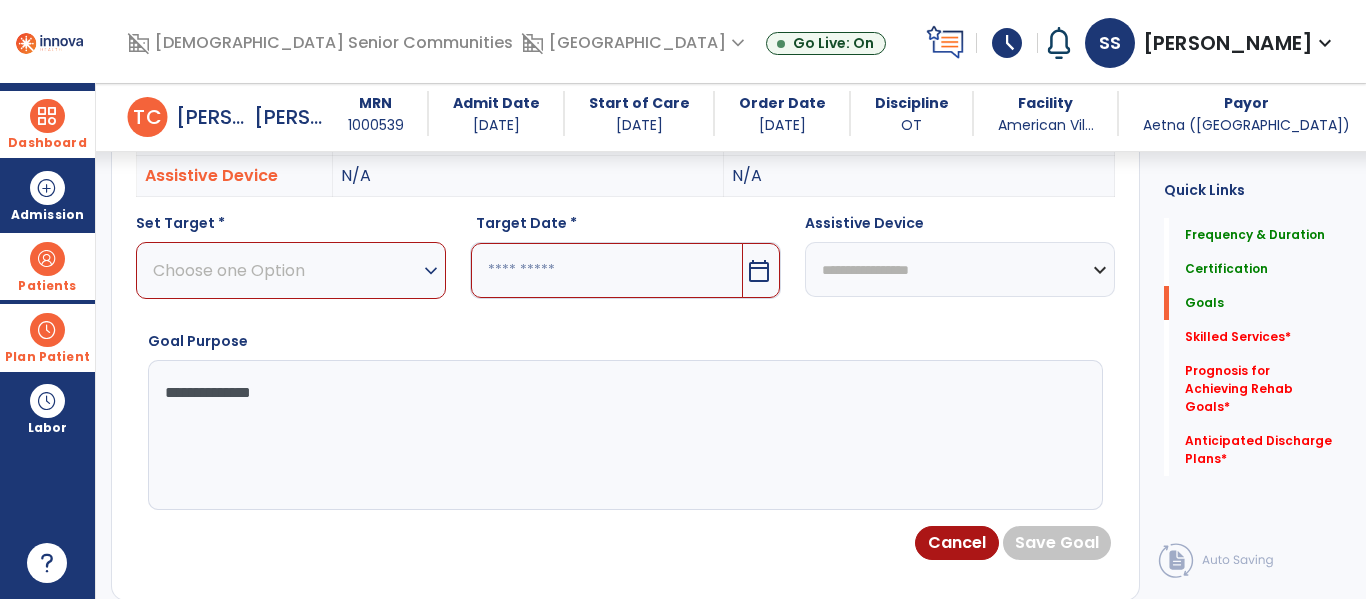 click on "Choose one Option   expand_more" at bounding box center [291, 270] 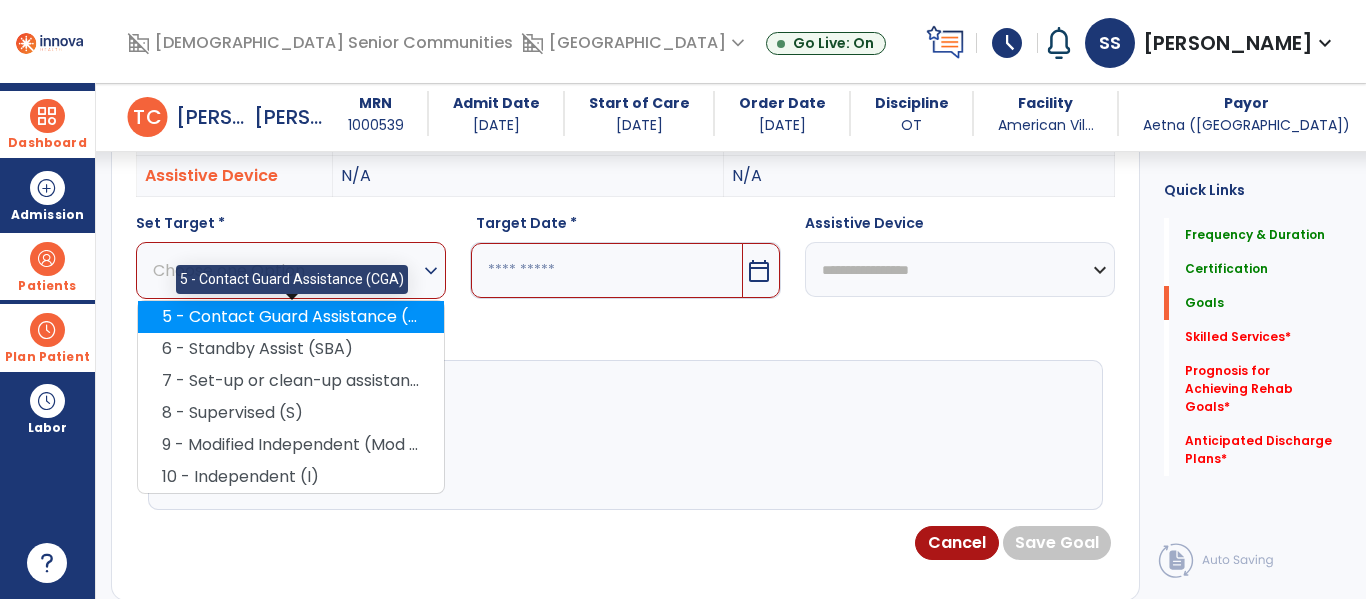 click on "5 - Contact Guard Assistance (CGA)" at bounding box center (291, 317) 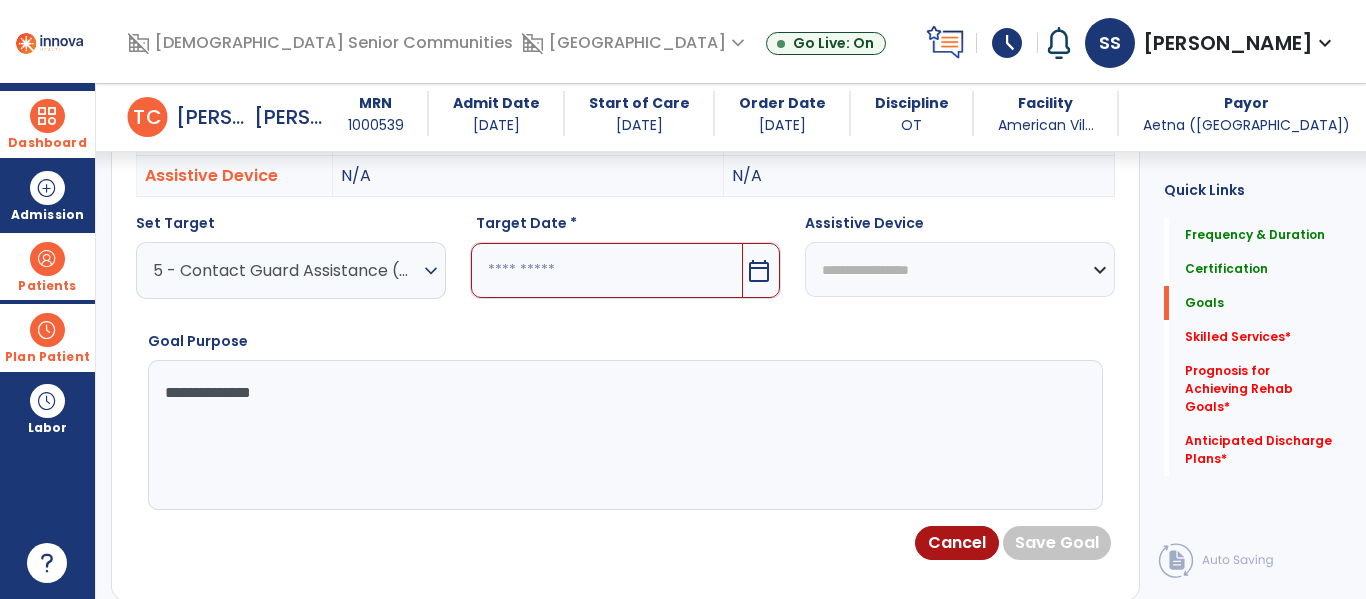 click at bounding box center [606, 270] 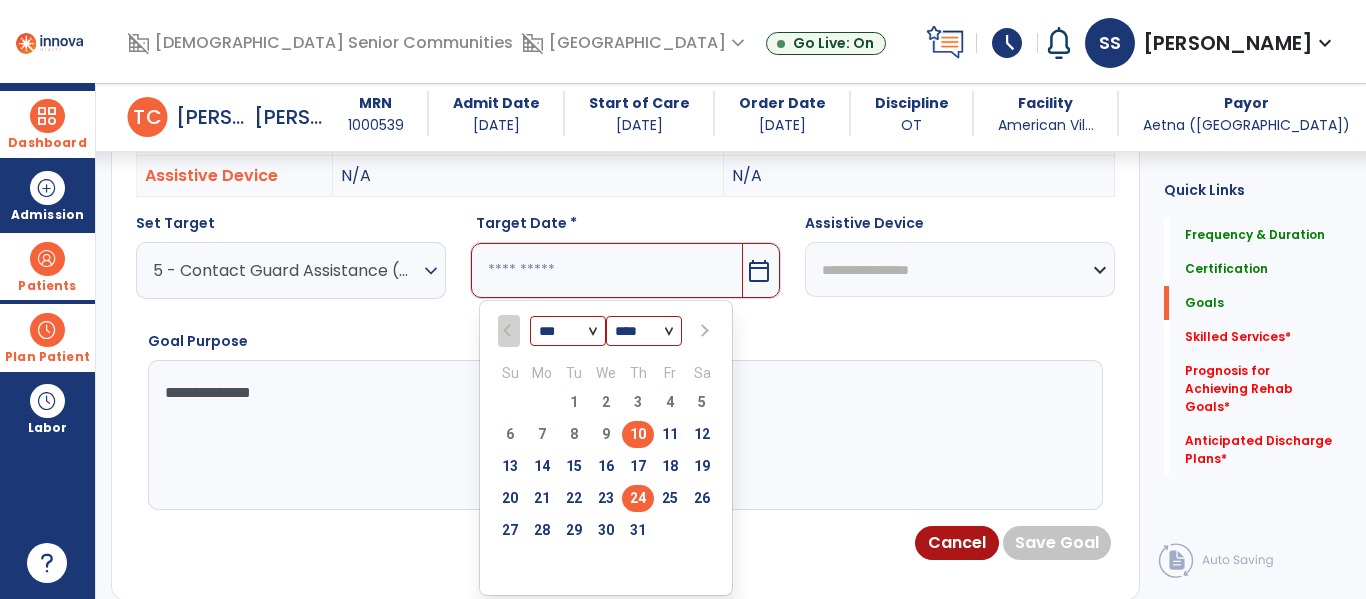 click on "24" at bounding box center (638, 498) 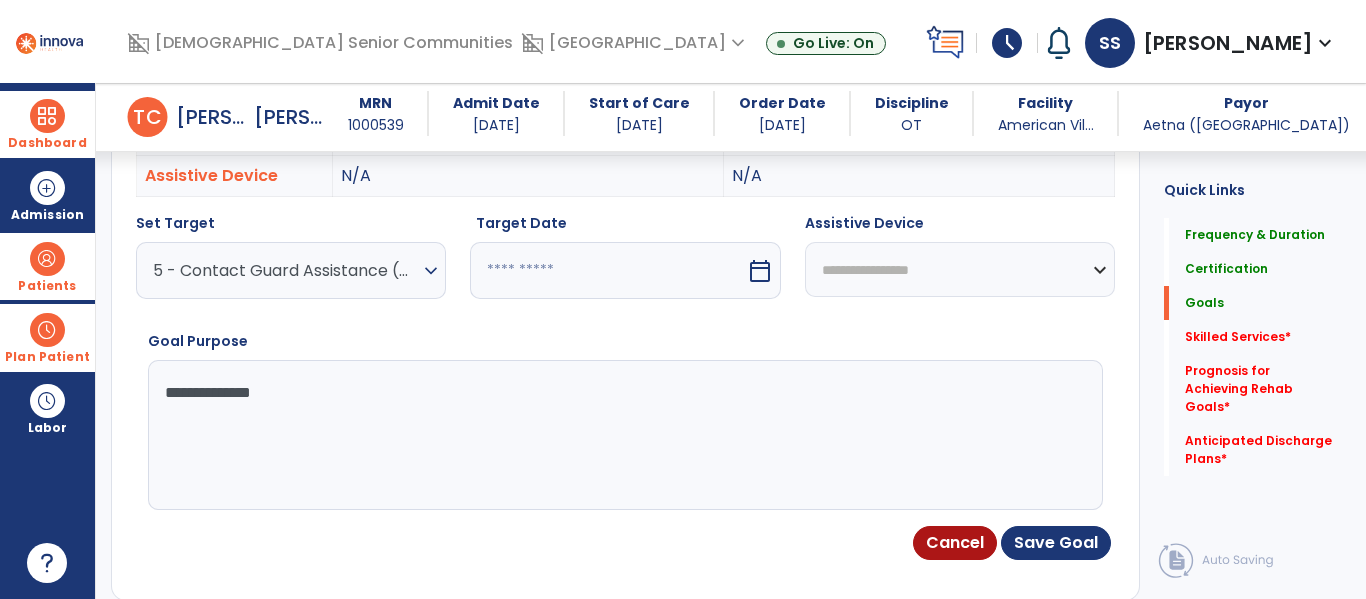 type on "*********" 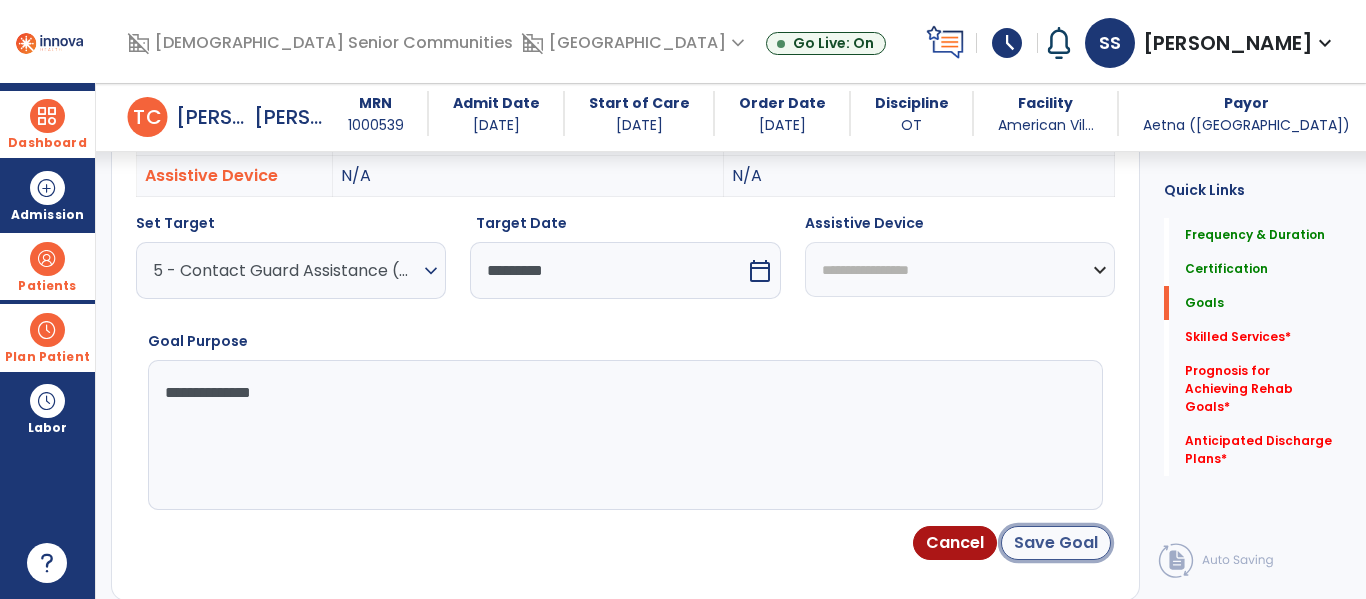 click on "Save Goal" at bounding box center [1056, 543] 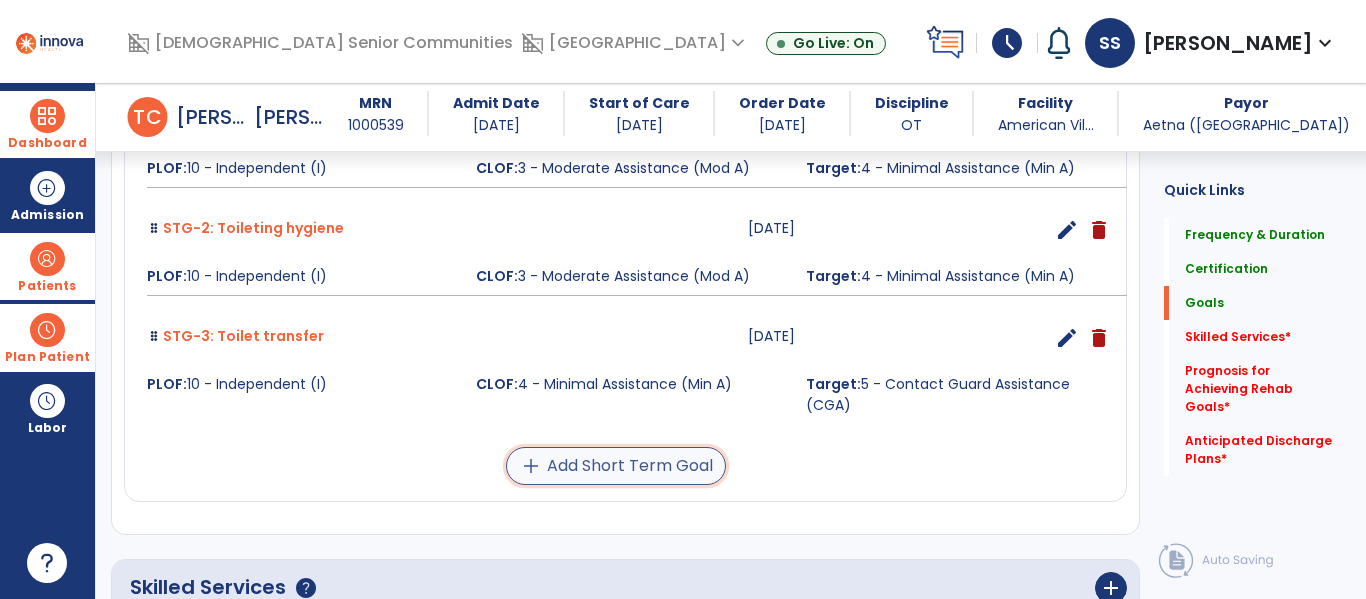 click on "add  Add Short Term Goal" at bounding box center (616, 466) 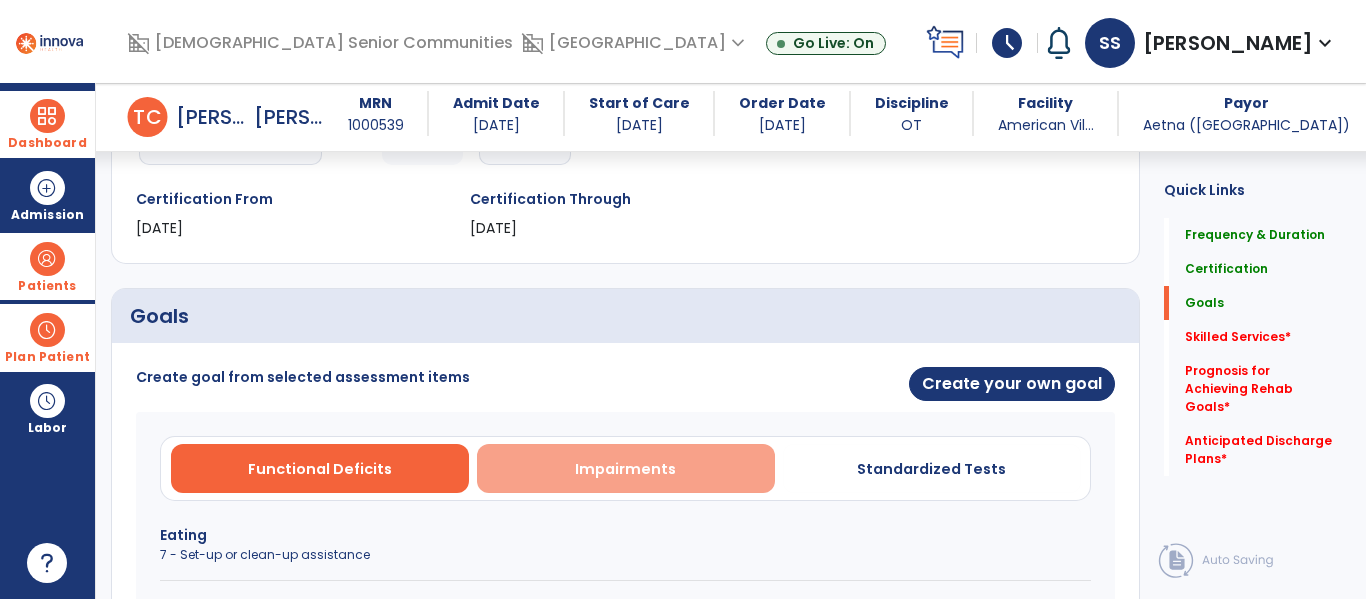 click on "Impairments" at bounding box center (626, 468) 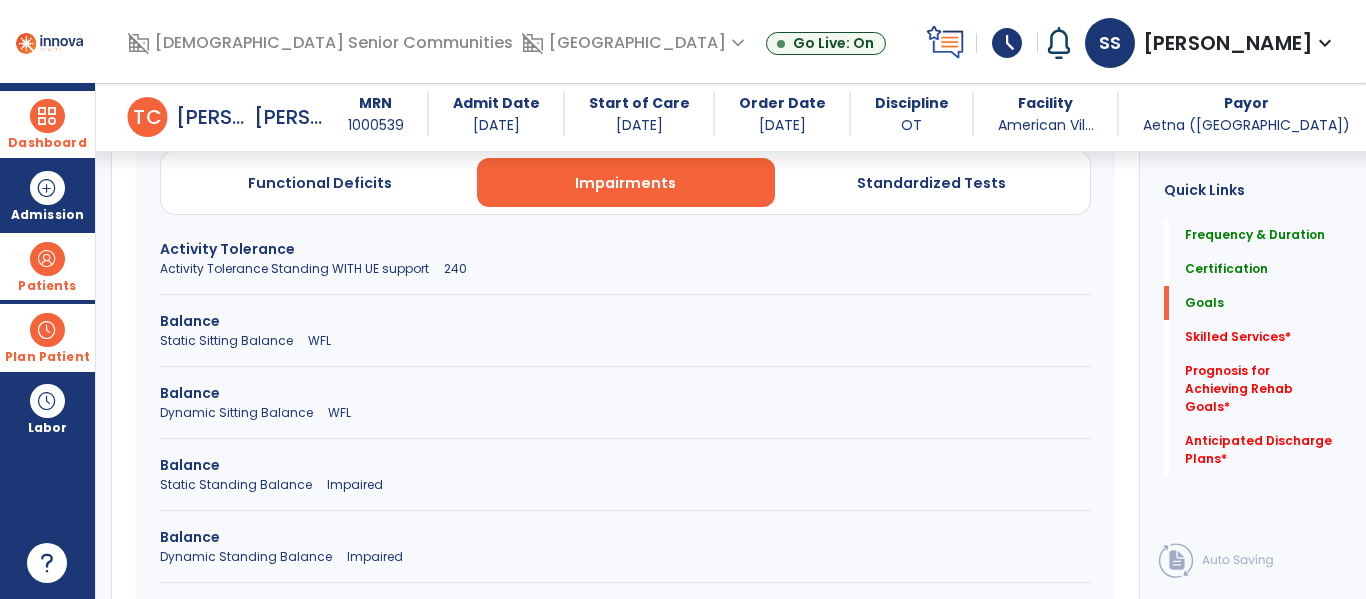 scroll, scrollTop: 609, scrollLeft: 0, axis: vertical 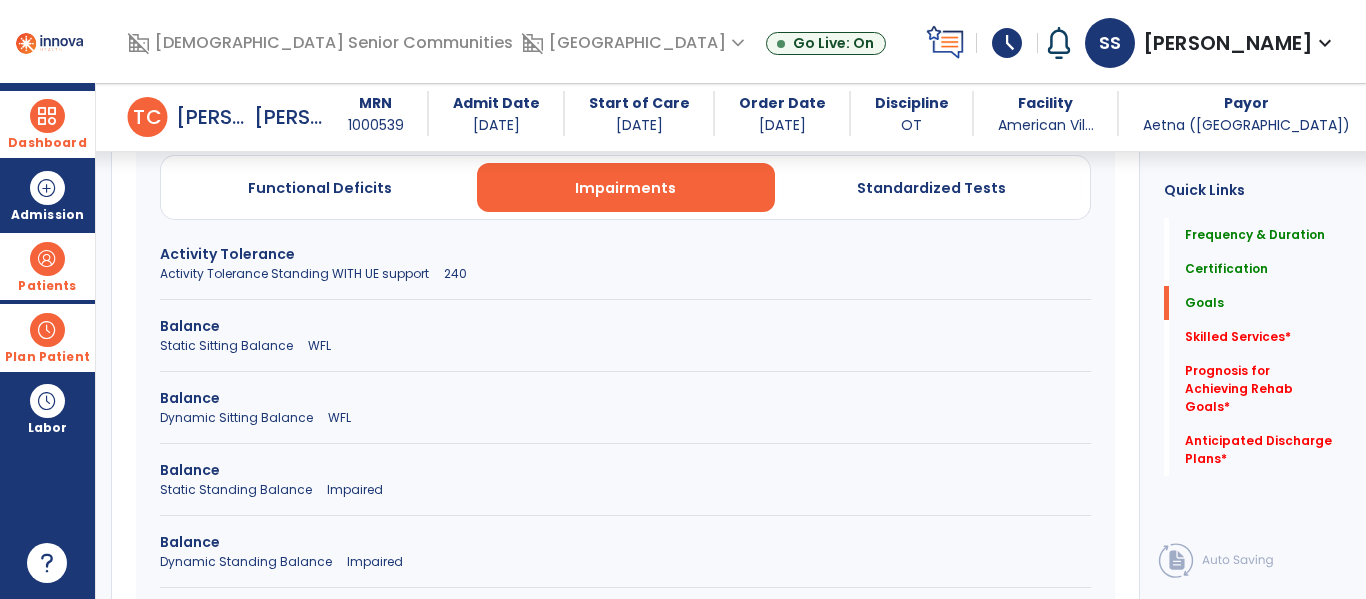 click on "Activity Tolerance Standing WITH UE support      240" at bounding box center [625, 274] 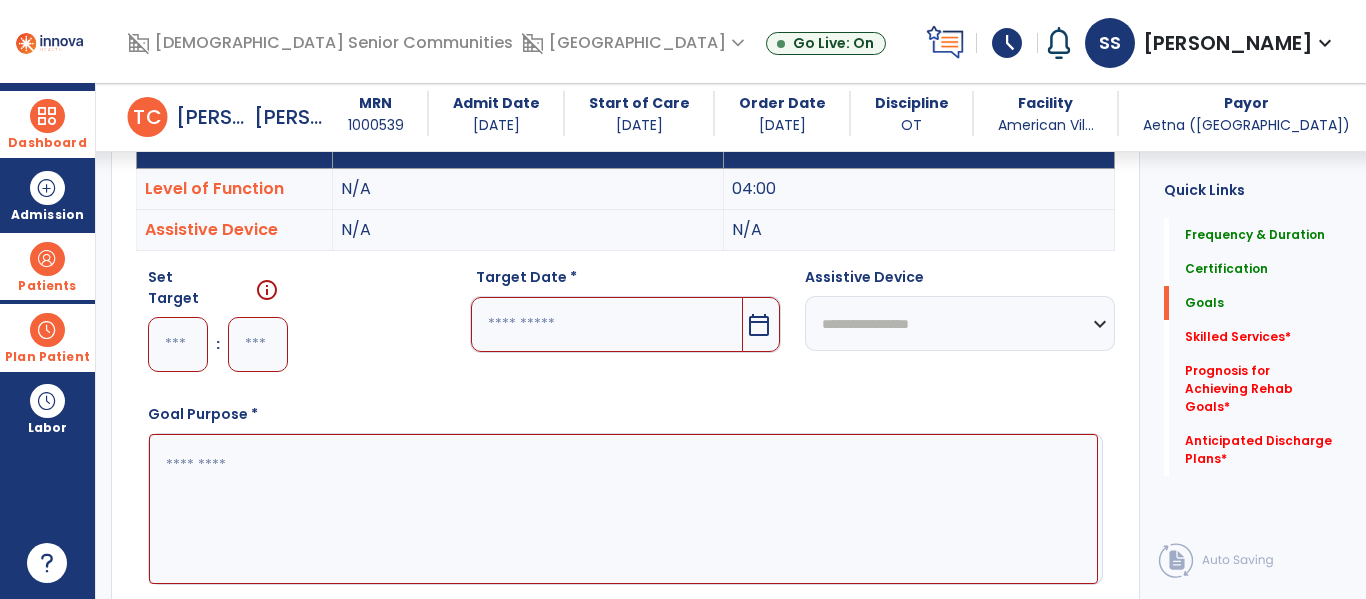 click at bounding box center [178, 344] 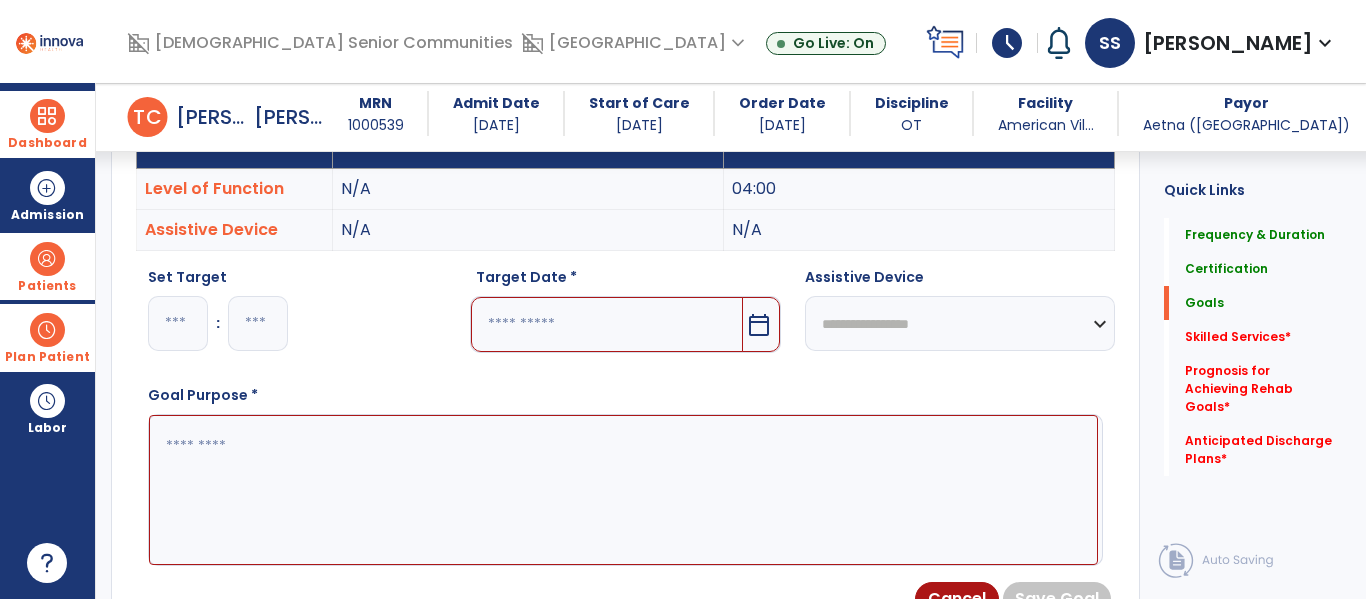 type on "*" 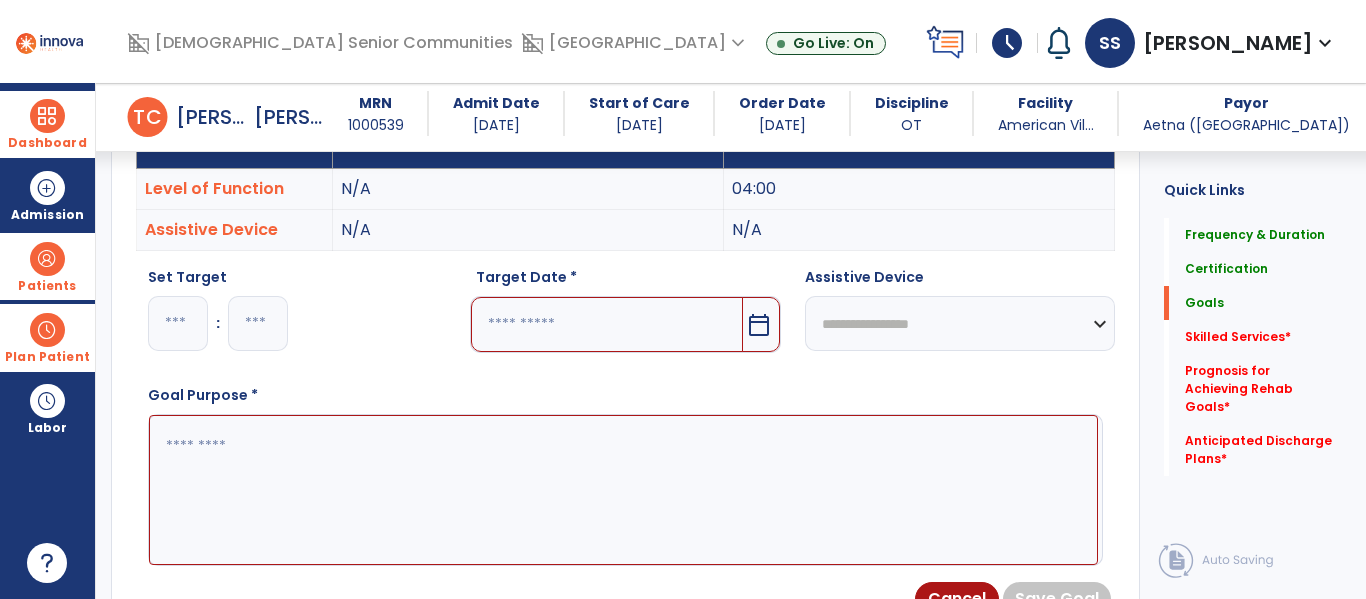 click at bounding box center (623, 490) 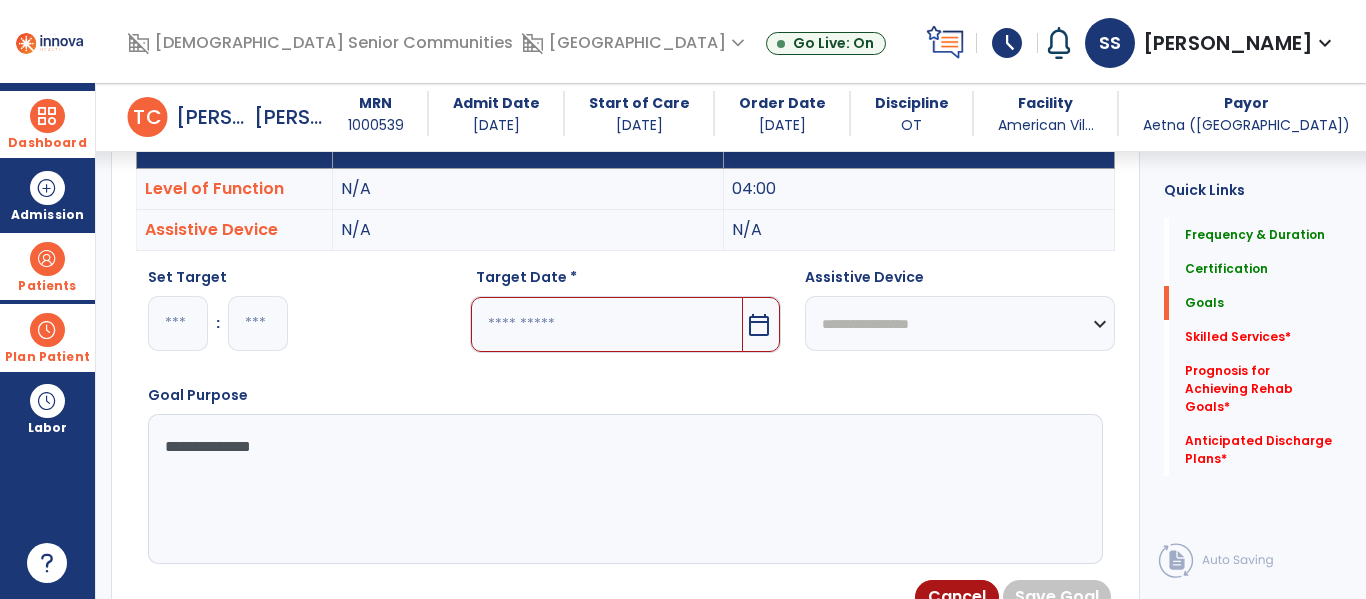 type on "**********" 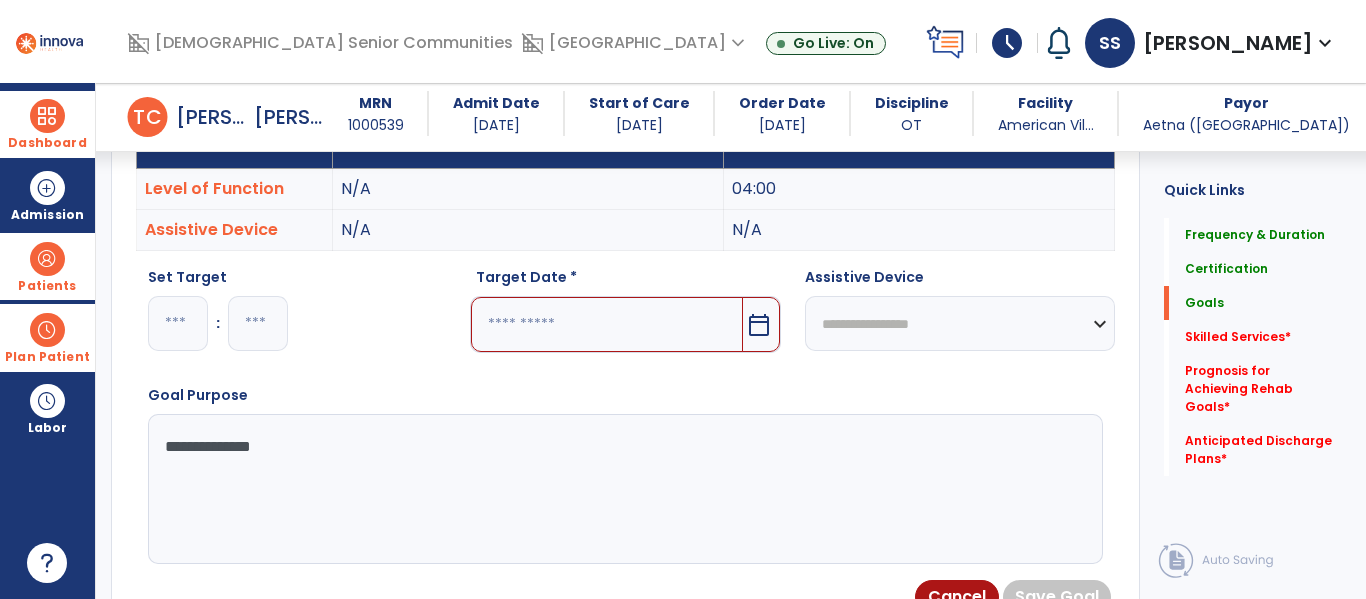 click at bounding box center (606, 324) 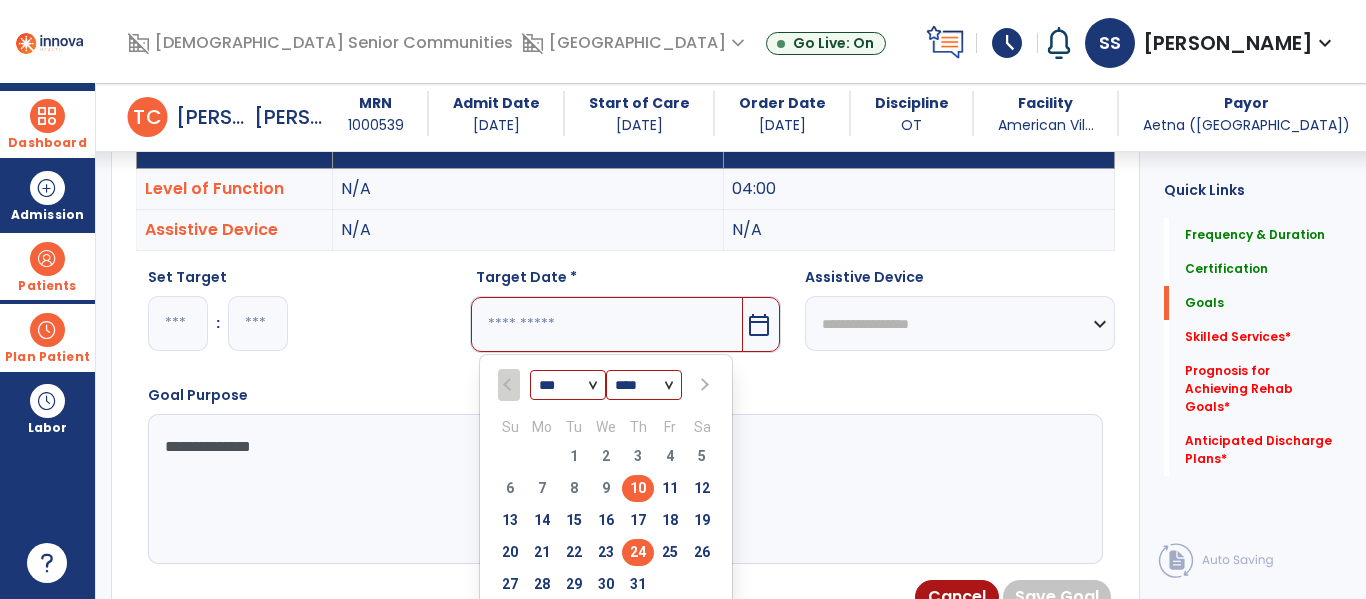 click on "24" at bounding box center [638, 552] 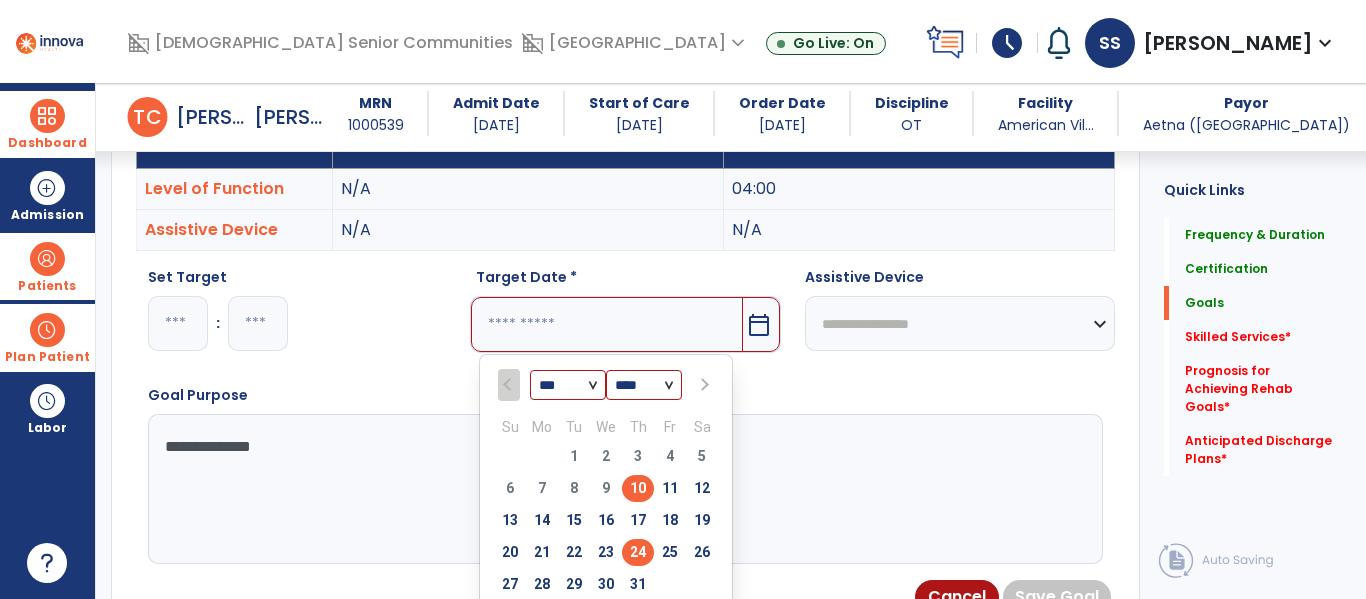 type on "*********" 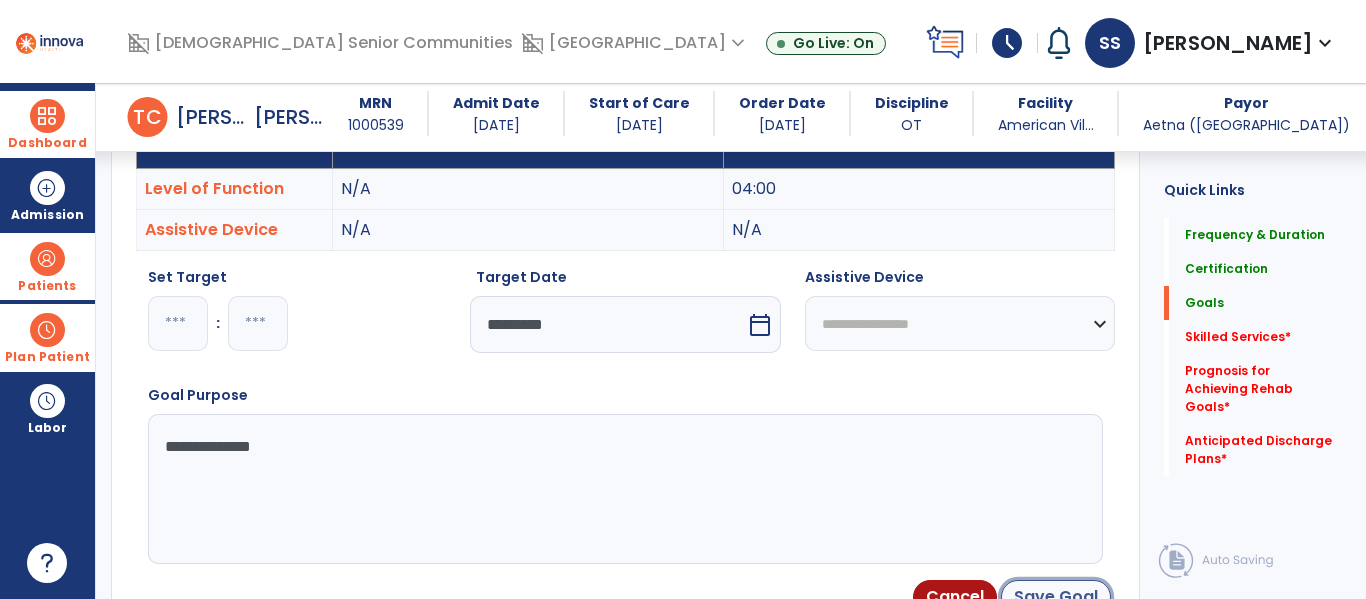 click on "Save Goal" at bounding box center [1056, 597] 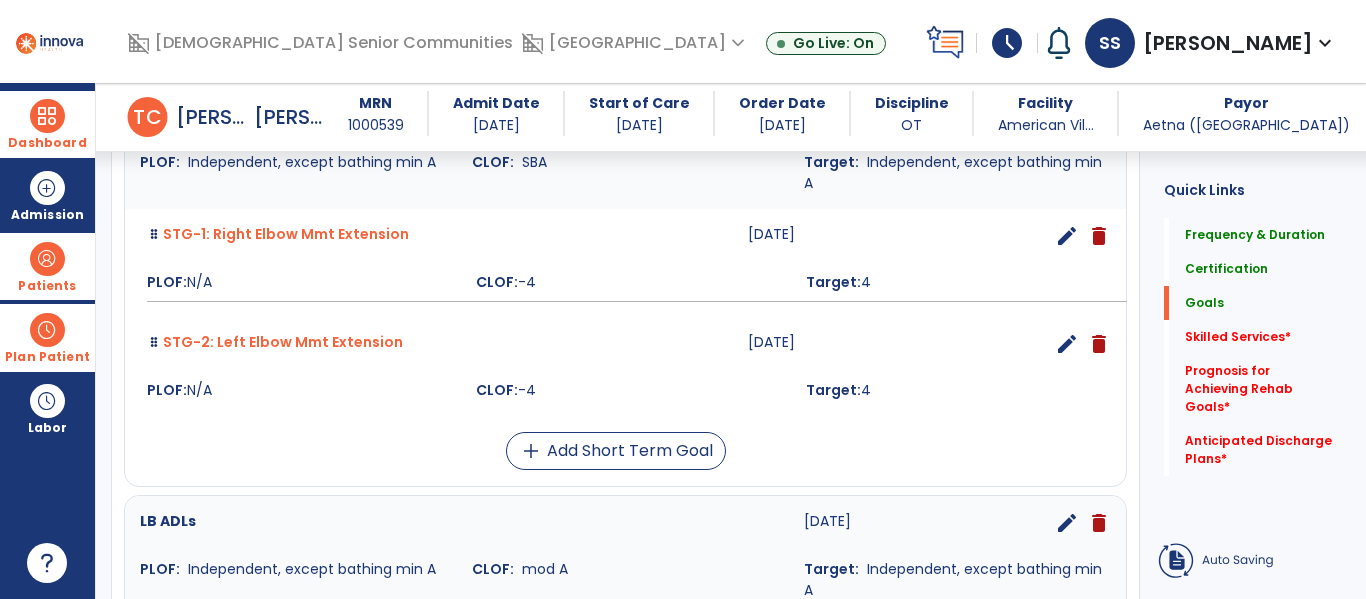 scroll, scrollTop: 611, scrollLeft: 0, axis: vertical 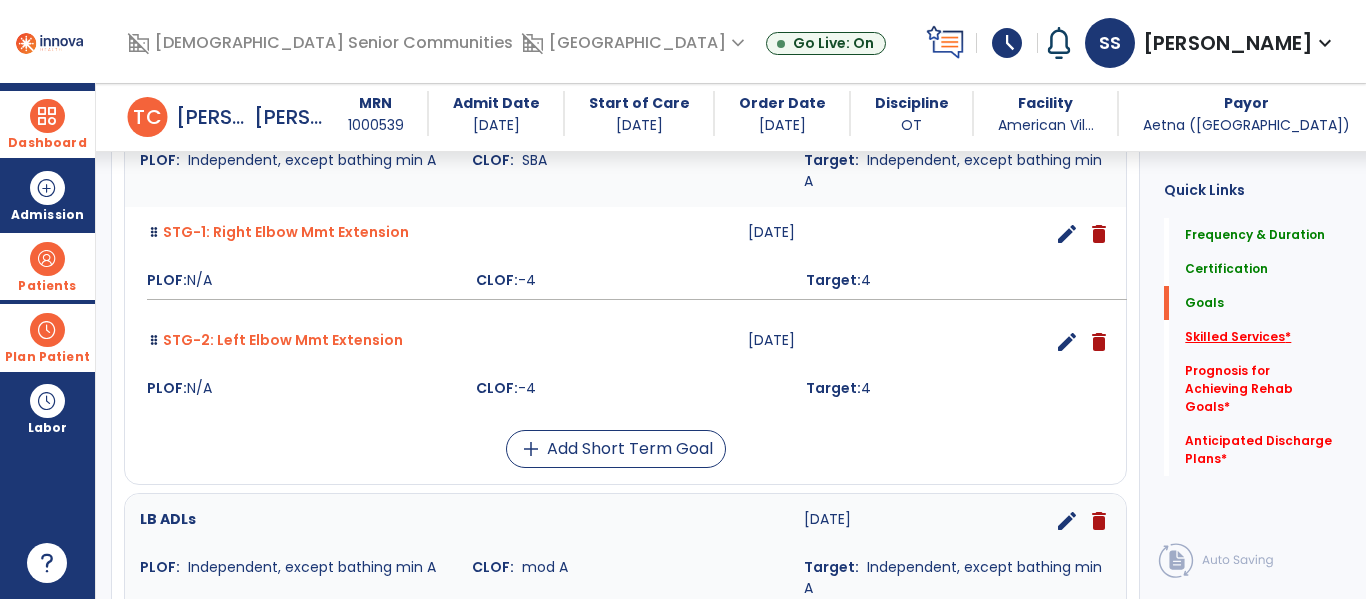 click on "Skilled Services   *" 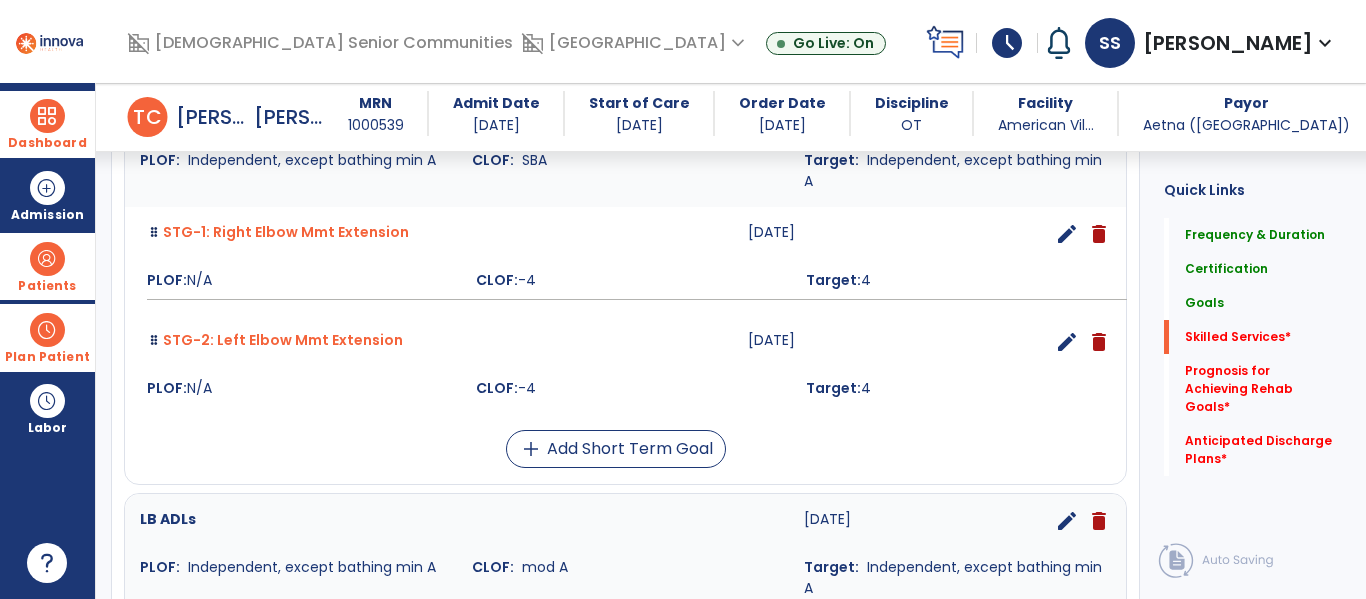 scroll, scrollTop: 958, scrollLeft: 0, axis: vertical 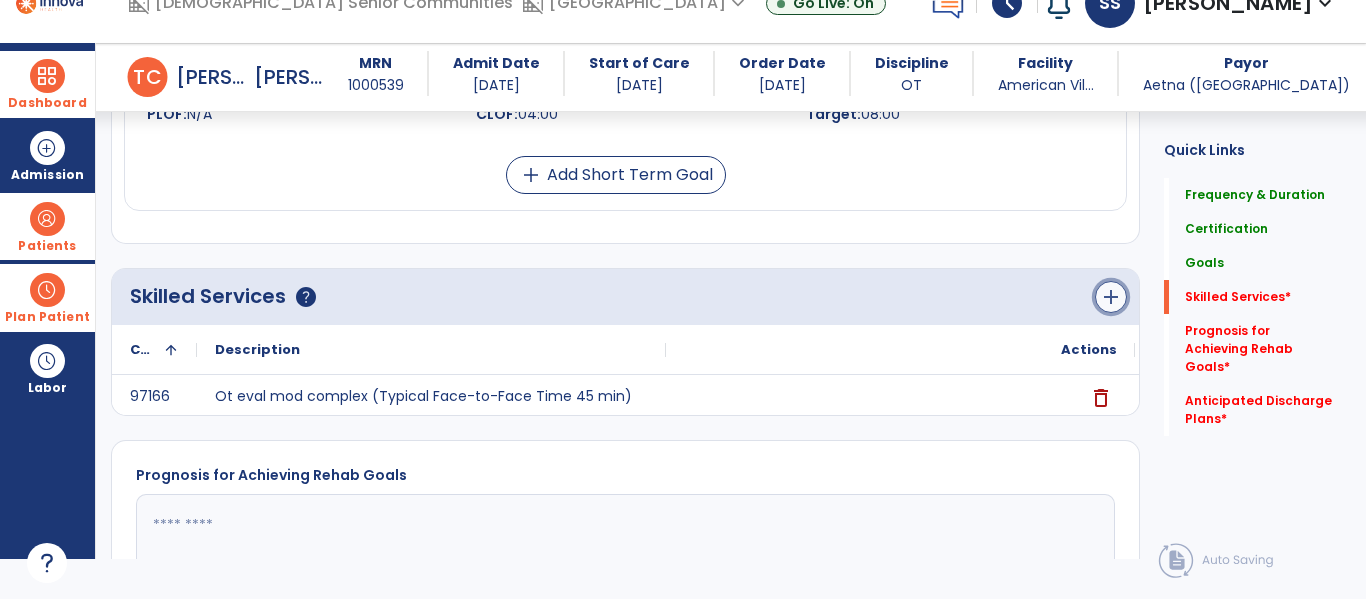 click on "add" 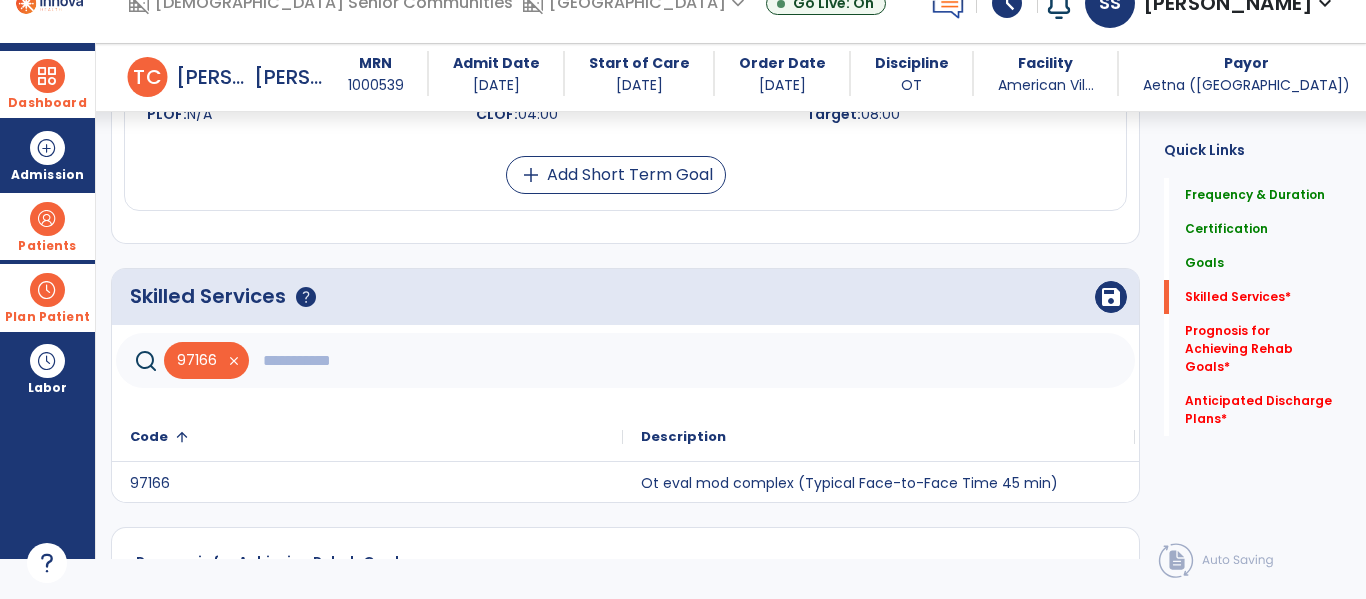 click 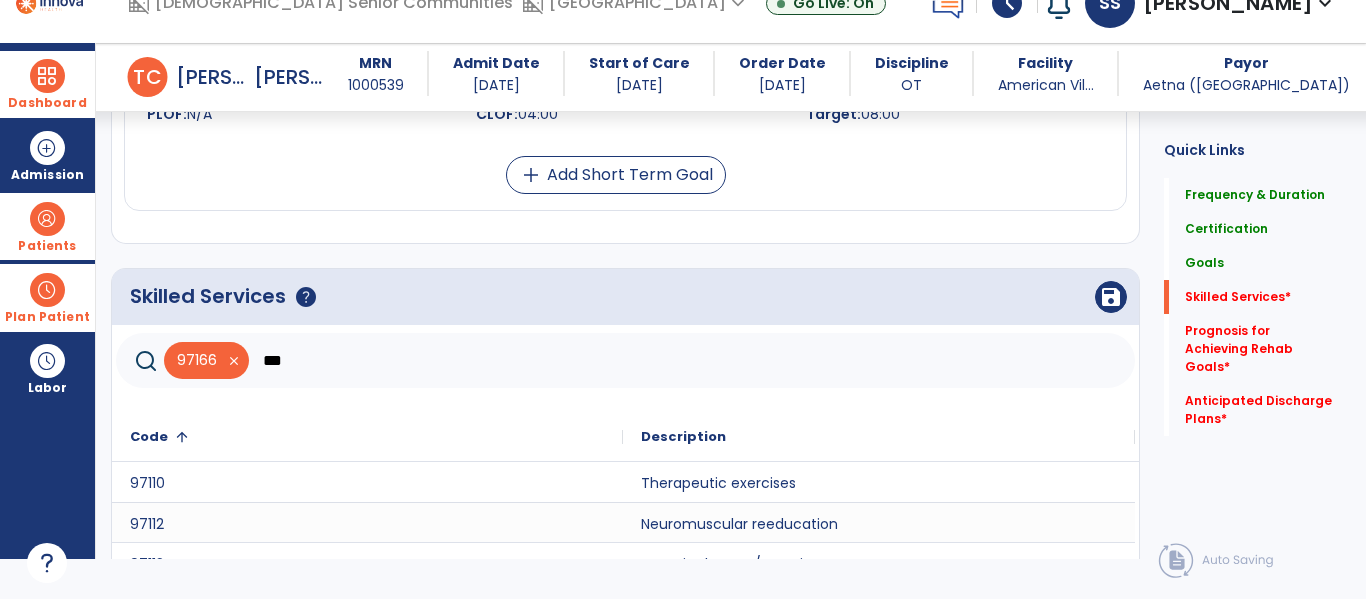 scroll, scrollTop: 0, scrollLeft: 0, axis: both 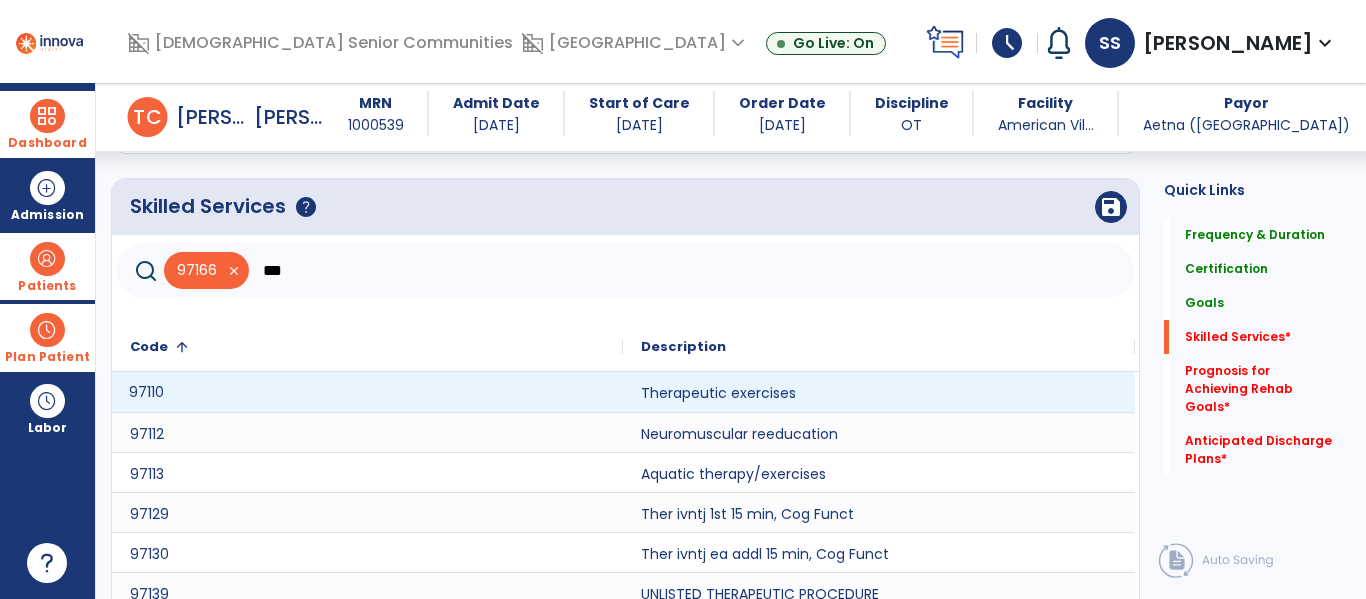 click on "97110" 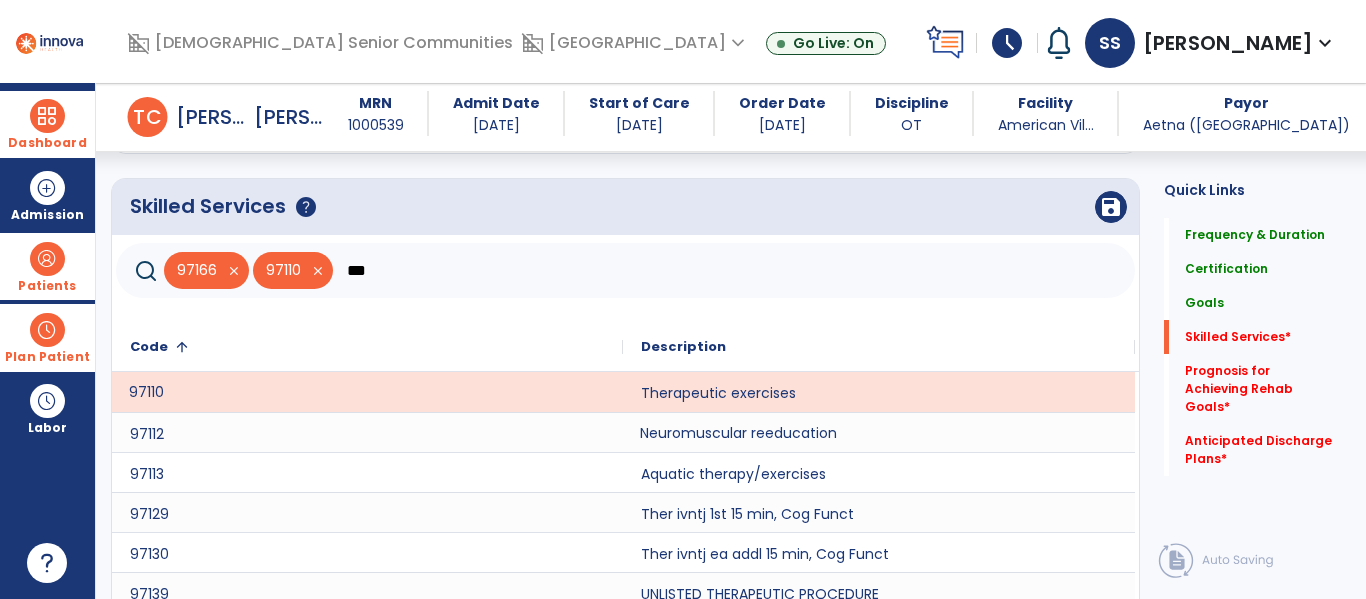 click on "Neuromuscular reeducation" 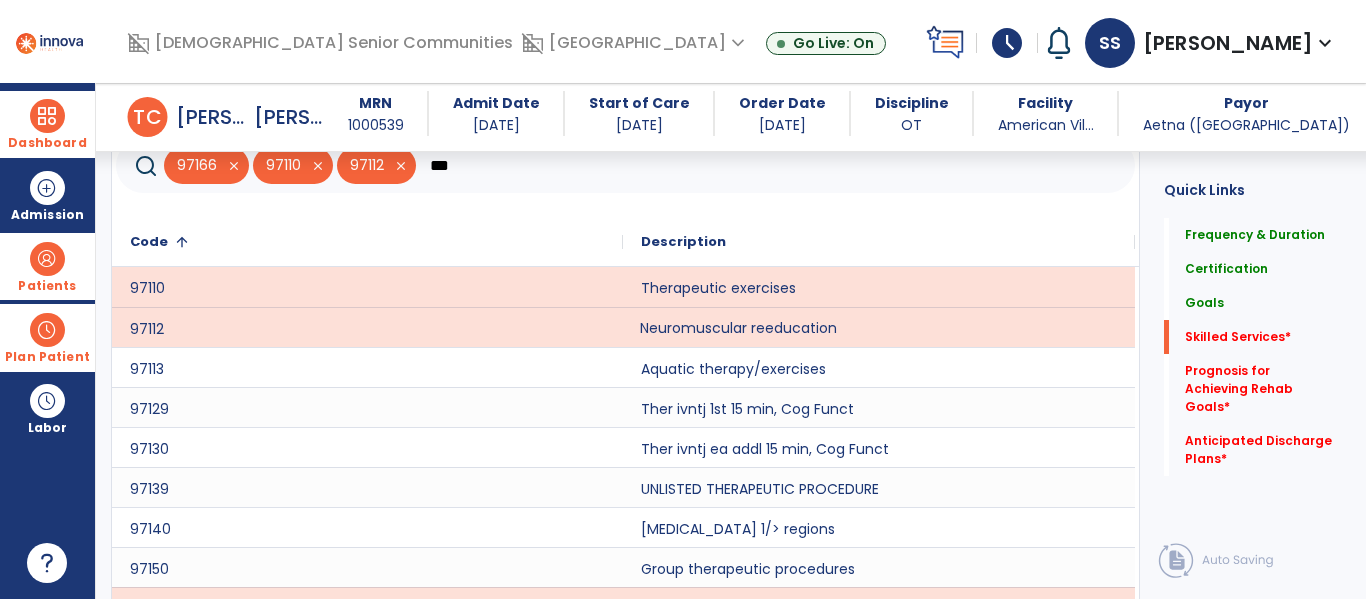 scroll, scrollTop: 1729, scrollLeft: 0, axis: vertical 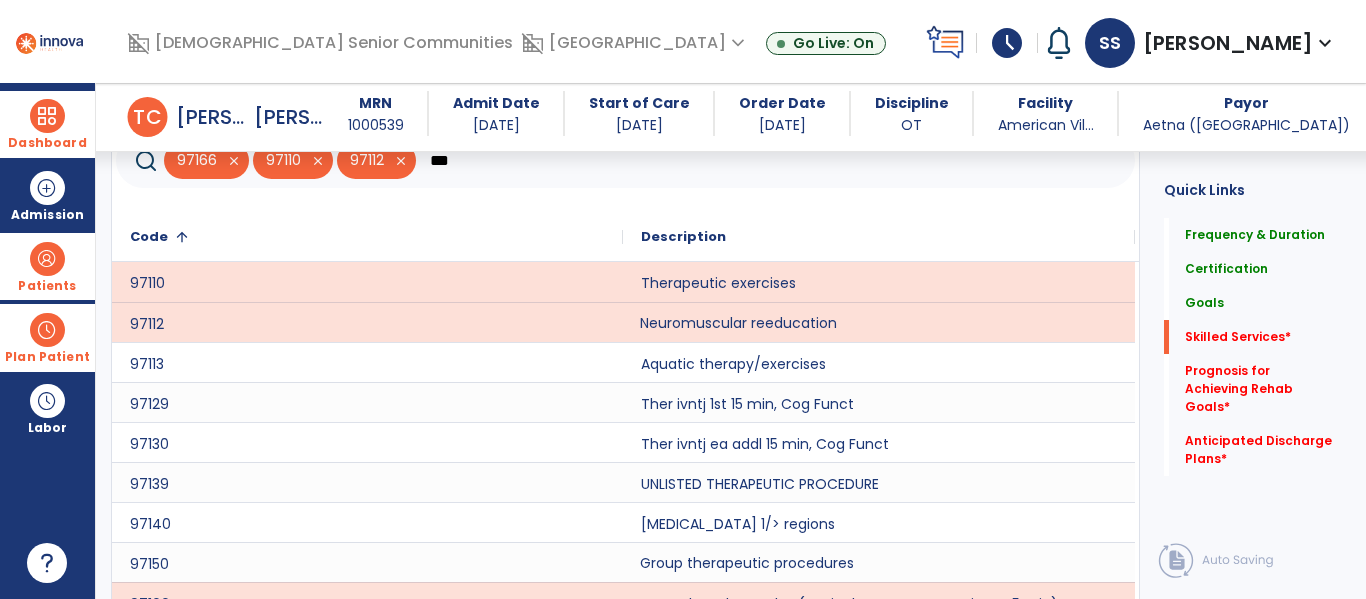 click on "Group therapeutic procedures" 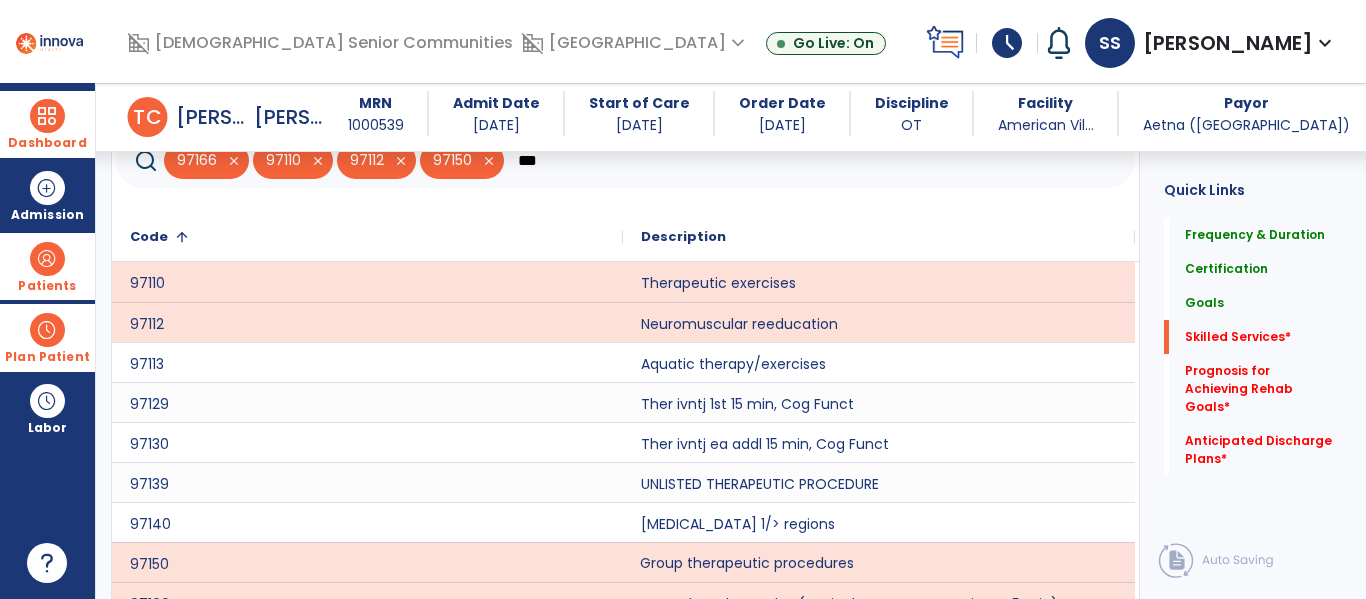 scroll, scrollTop: 1646, scrollLeft: 0, axis: vertical 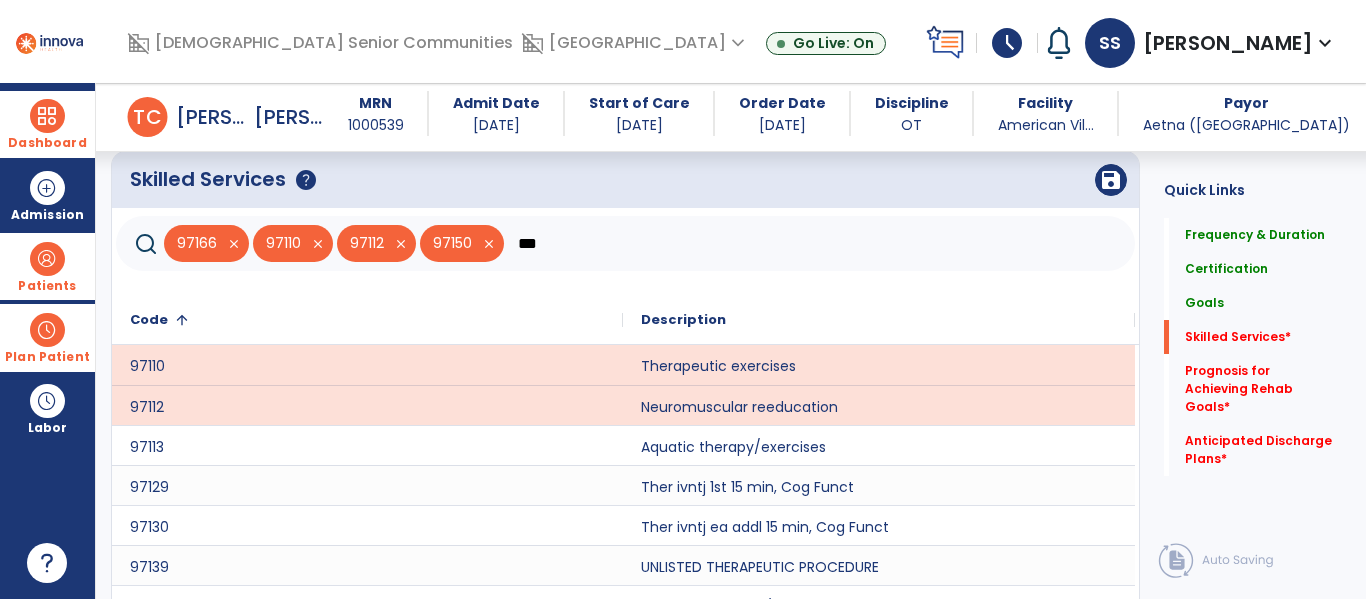 click on "***" 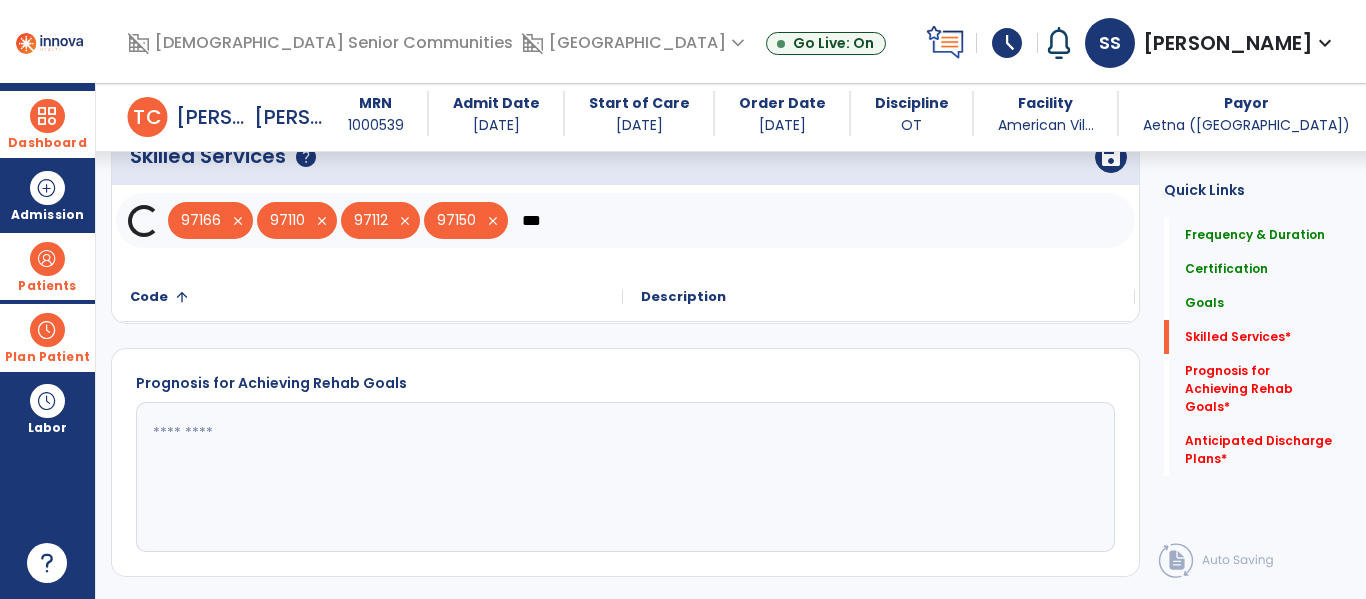 scroll, scrollTop: 1677, scrollLeft: 0, axis: vertical 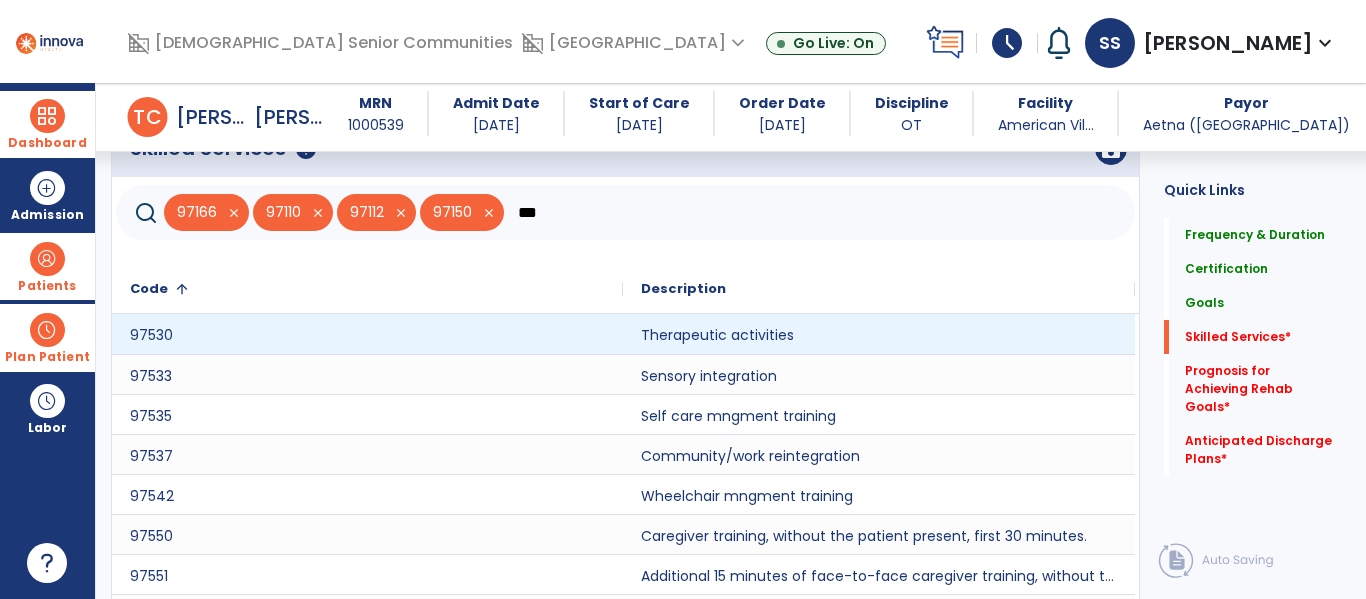 type on "***" 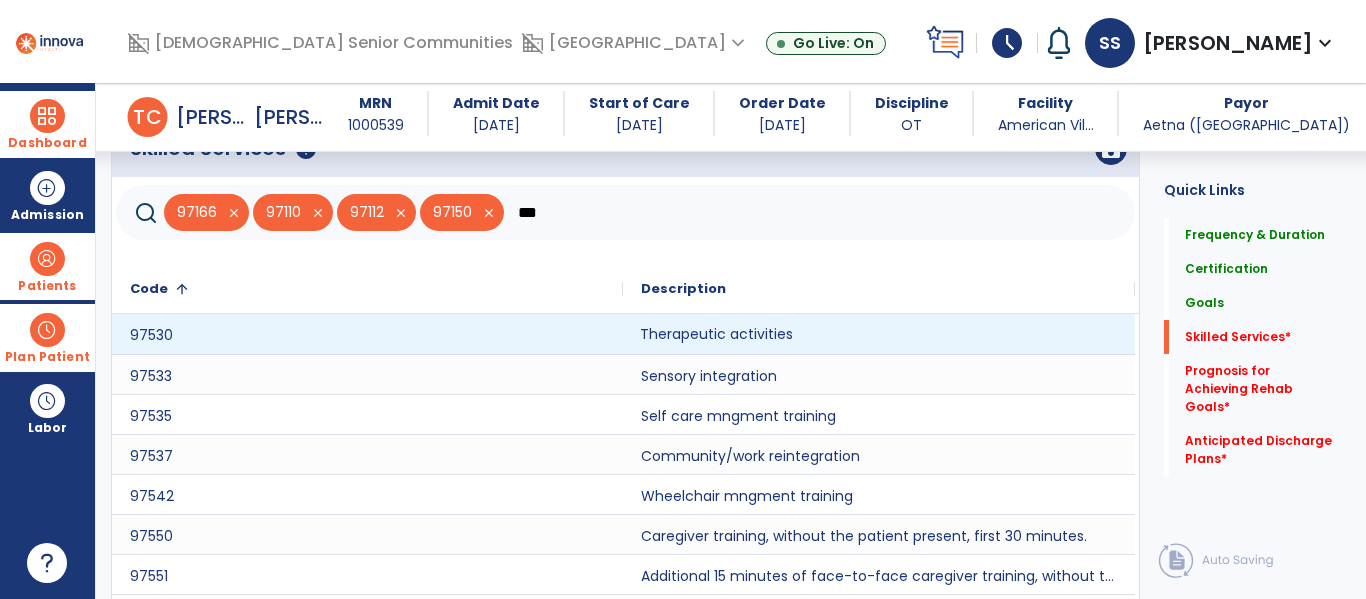 click on "Therapeutic activities" 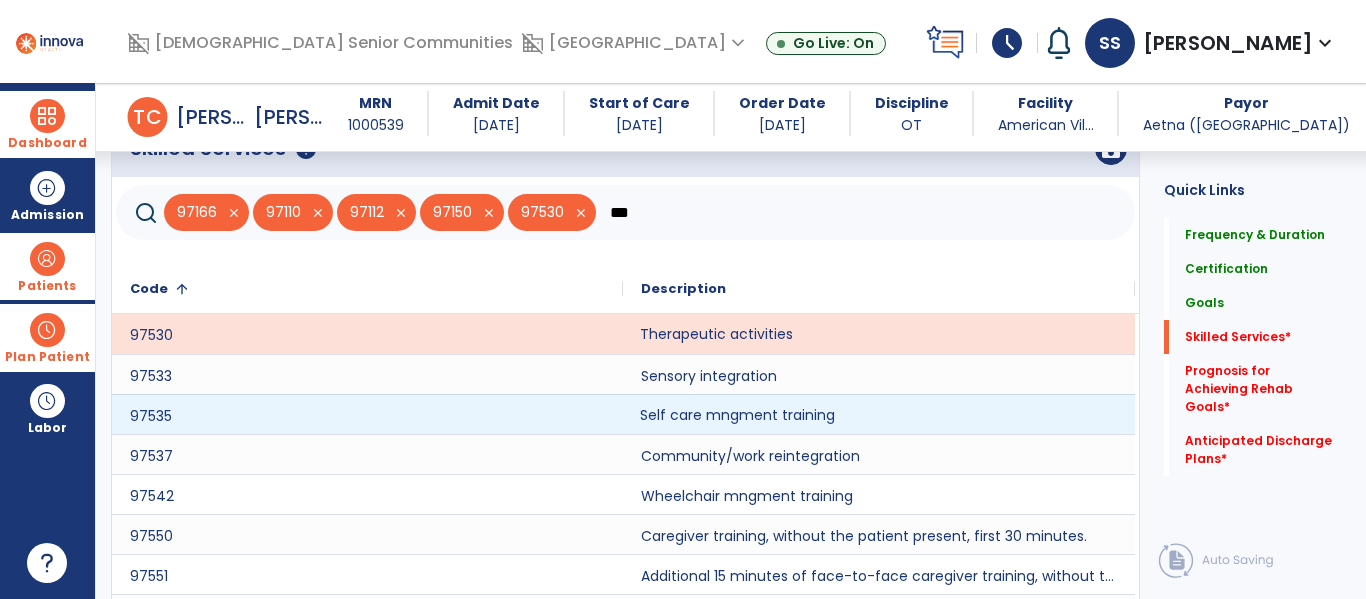 click on "Self care mngment training" 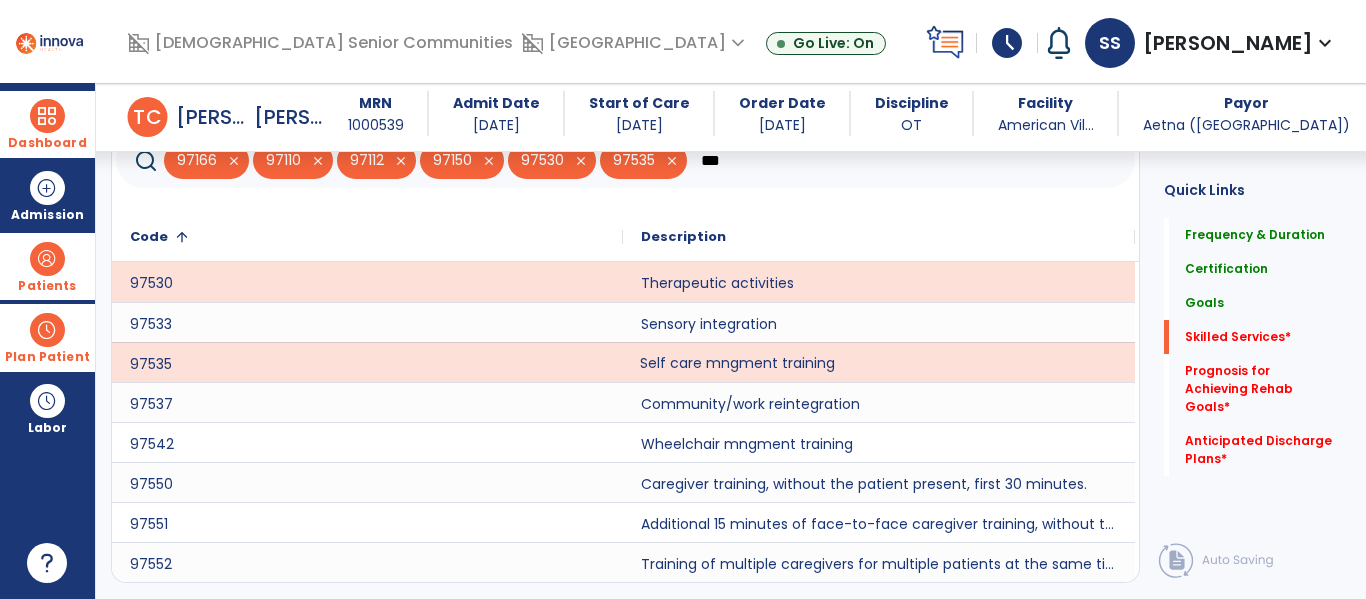 scroll, scrollTop: 1586, scrollLeft: 0, axis: vertical 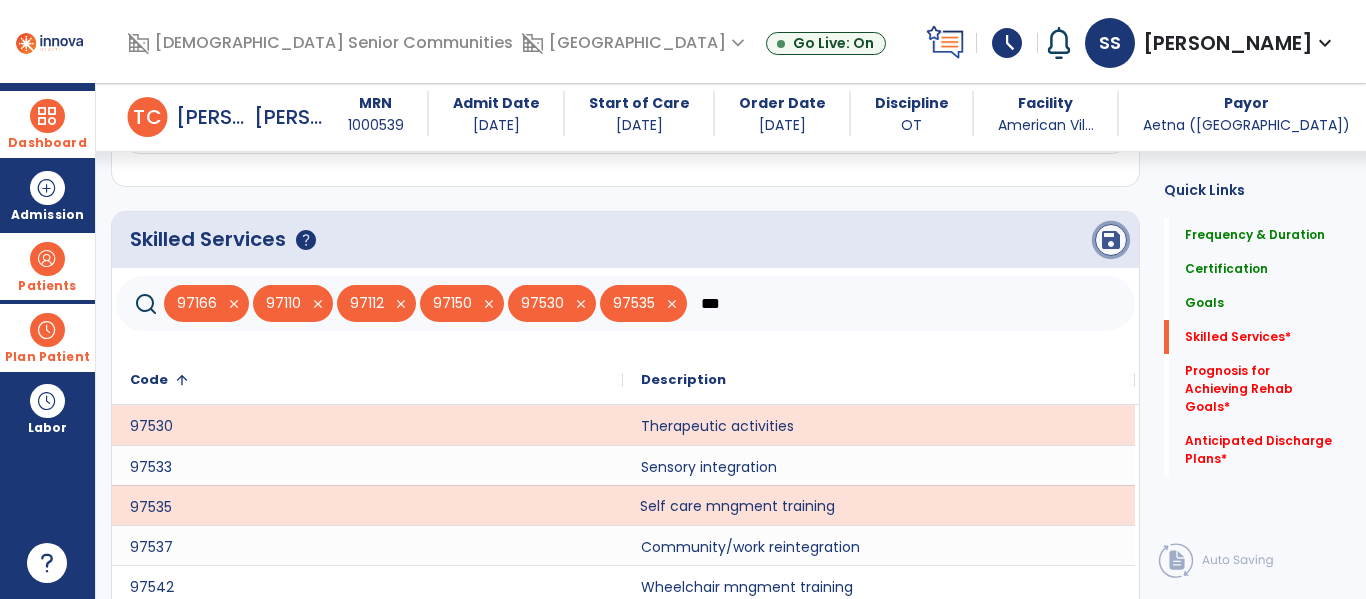 click on "save" 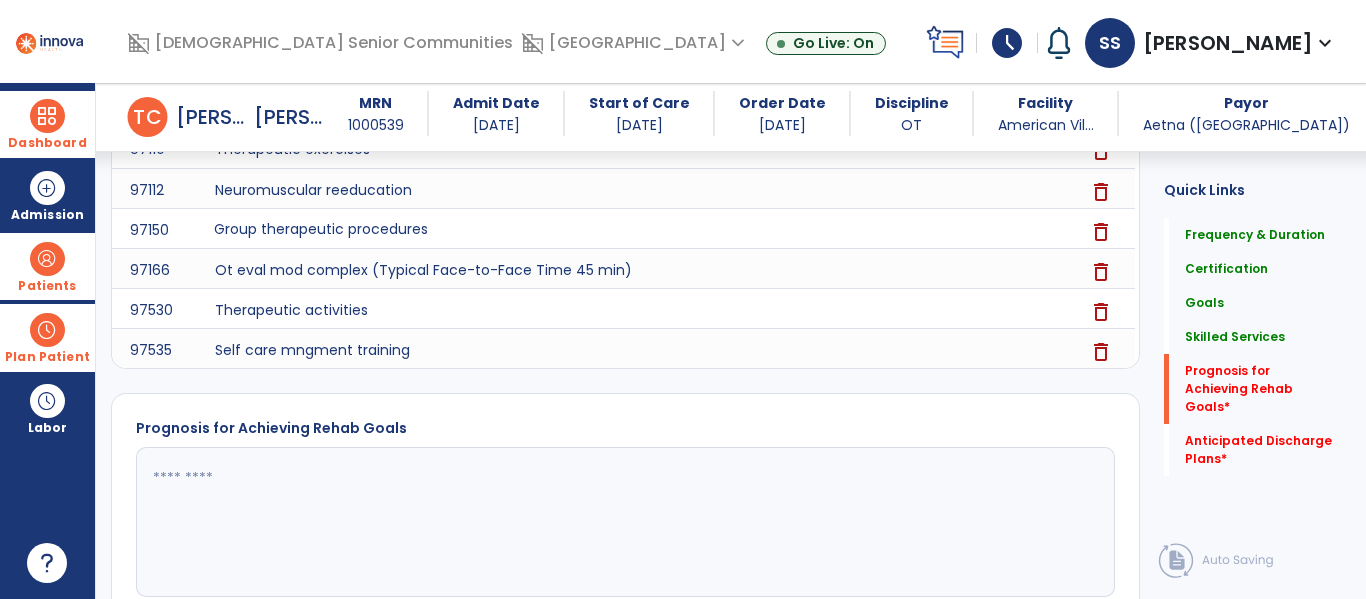 scroll, scrollTop: 1883, scrollLeft: 0, axis: vertical 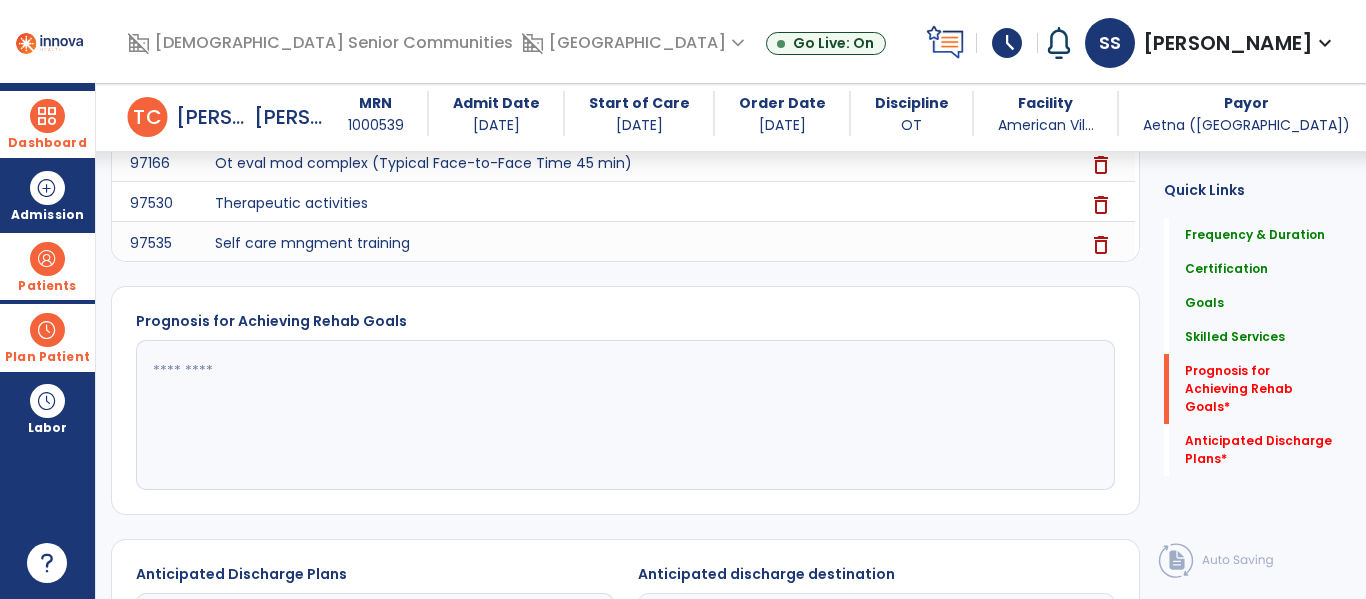 click 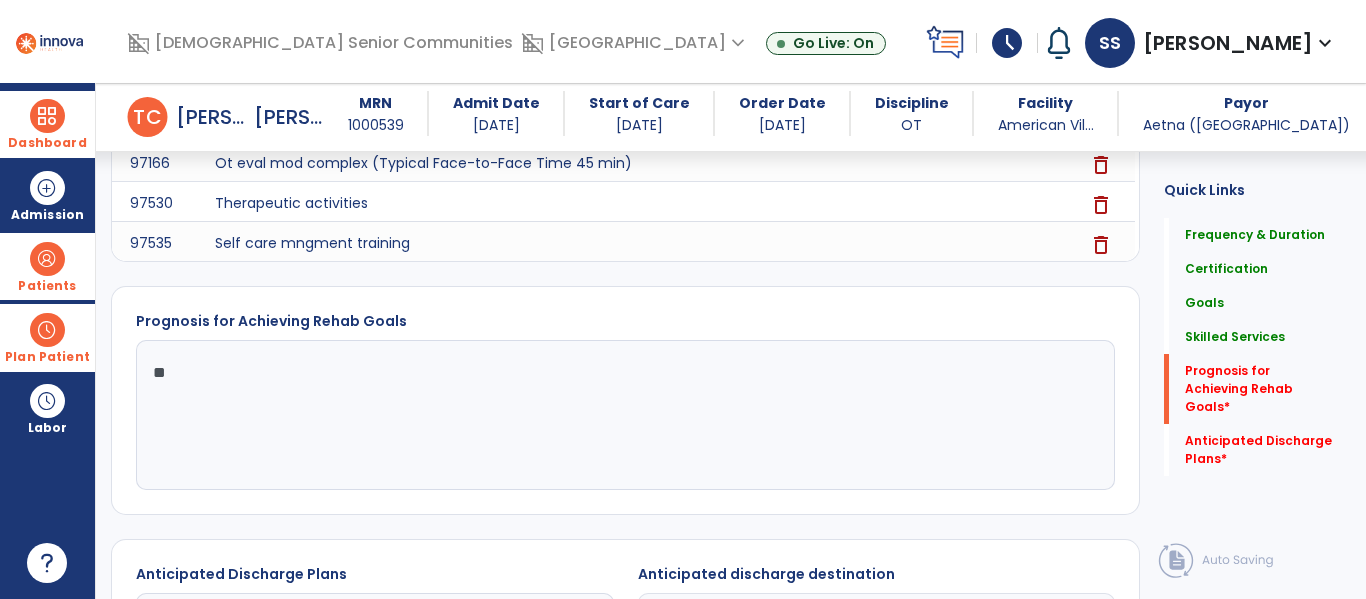 type on "*" 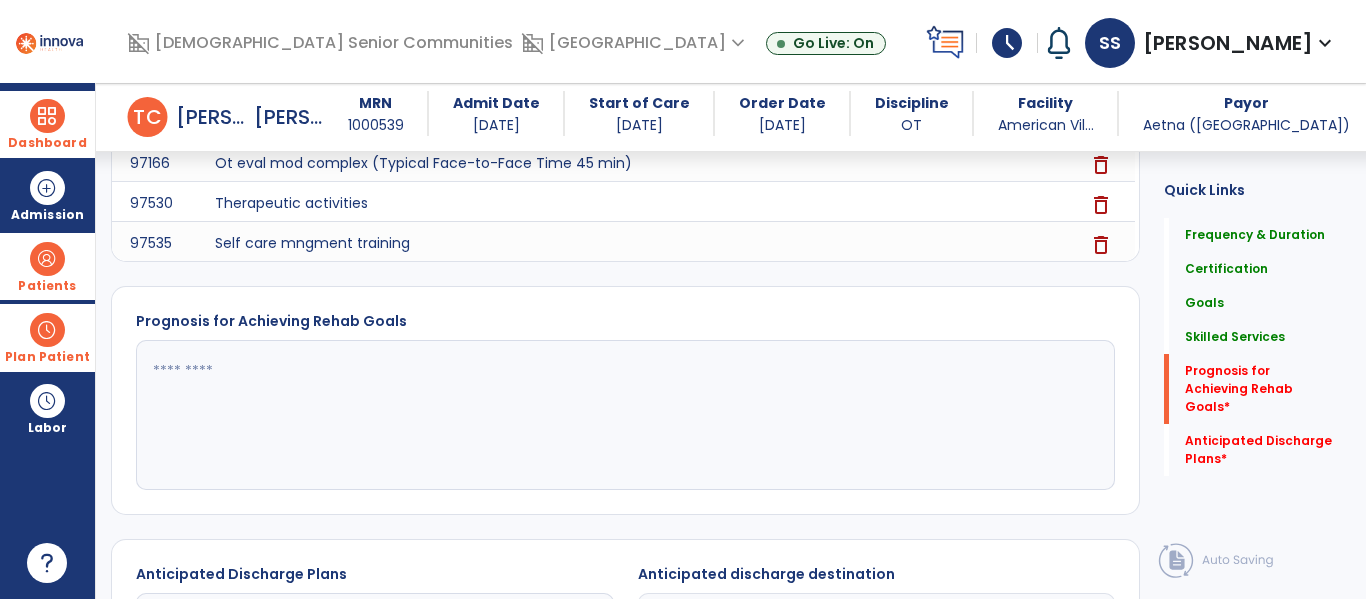 type on "*" 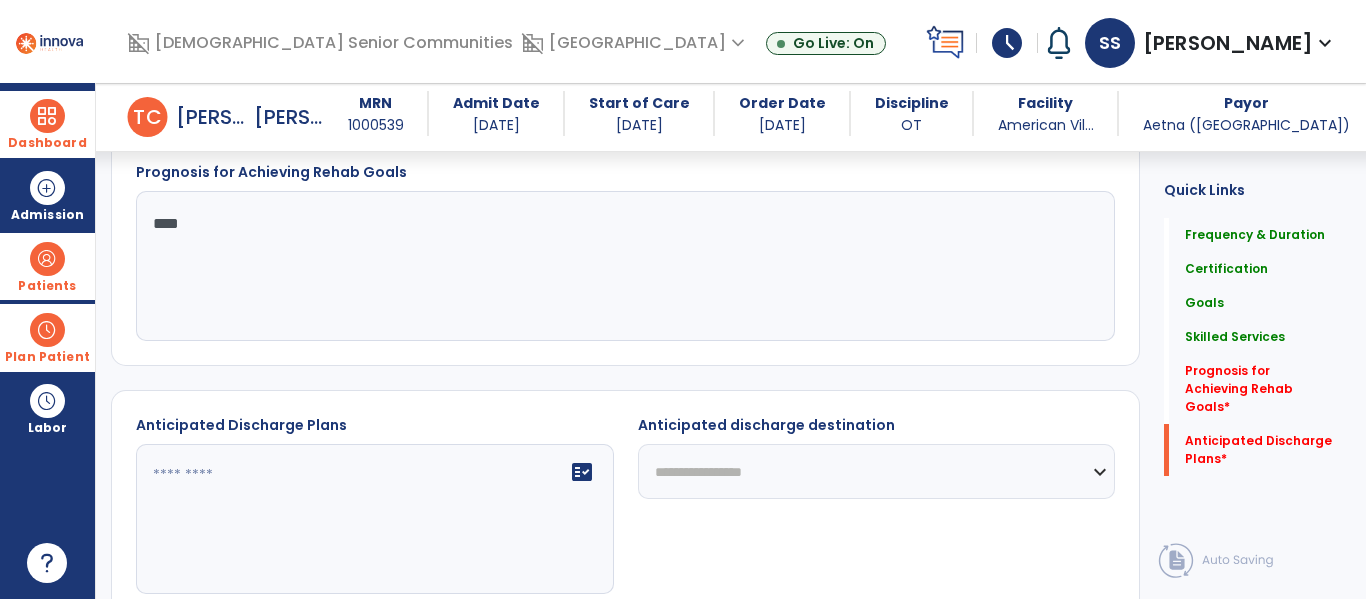scroll, scrollTop: 2046, scrollLeft: 0, axis: vertical 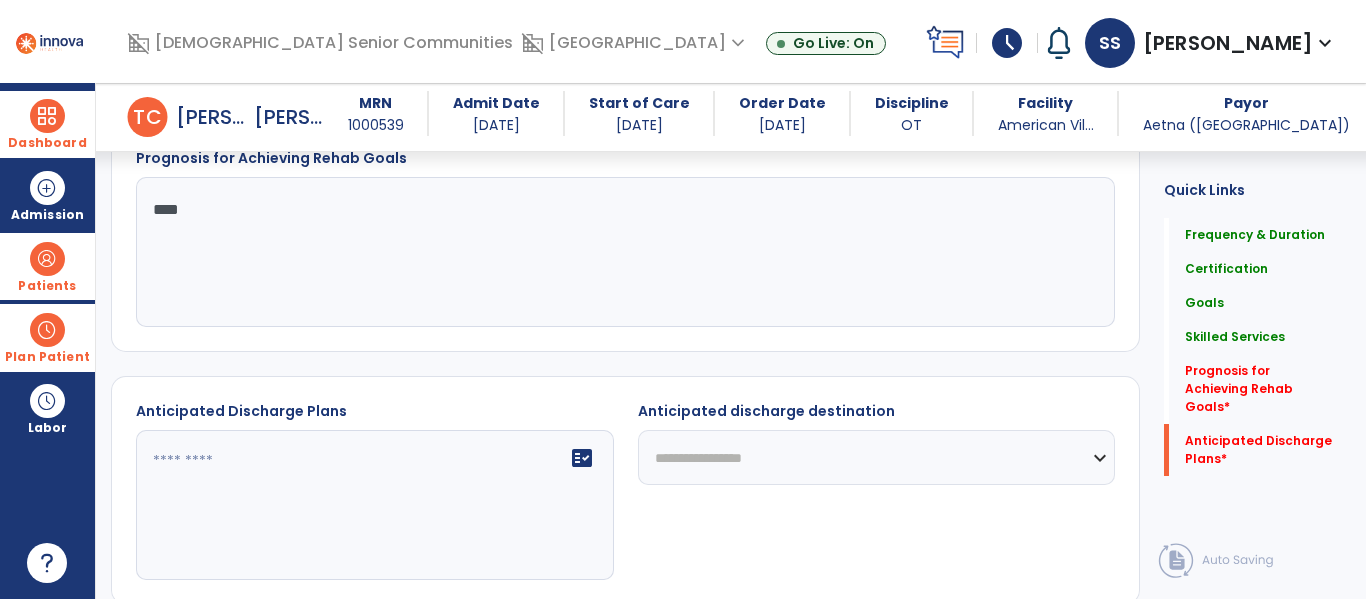 type on "****" 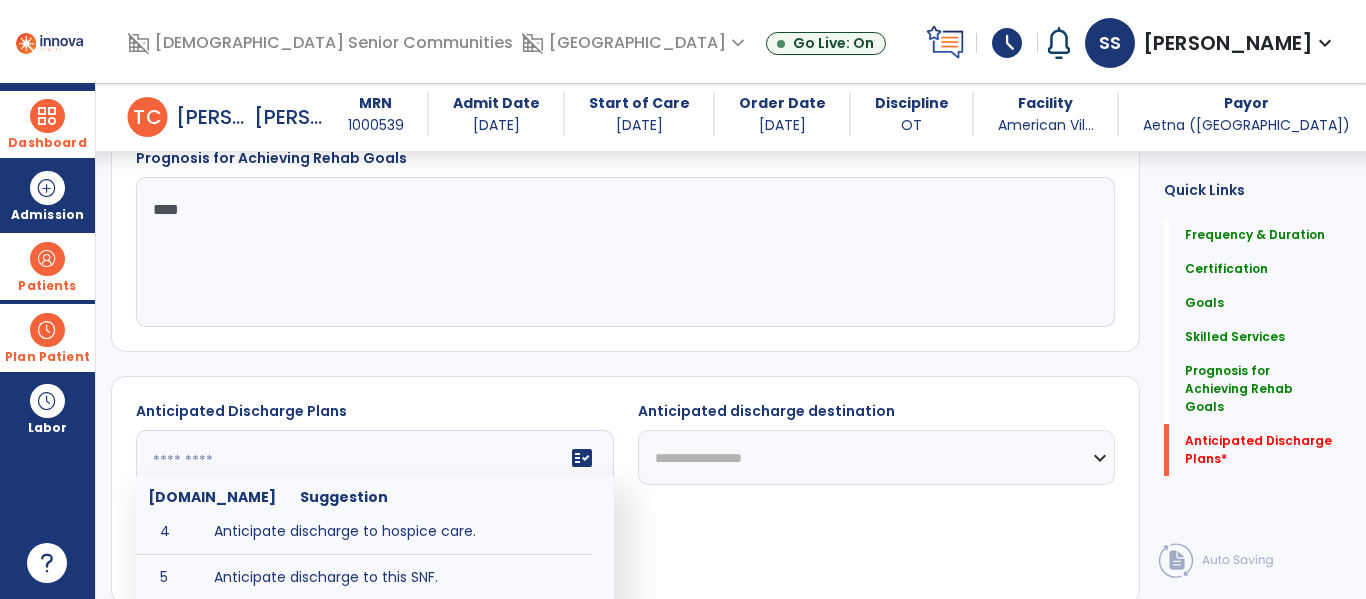 scroll, scrollTop: 144, scrollLeft: 0, axis: vertical 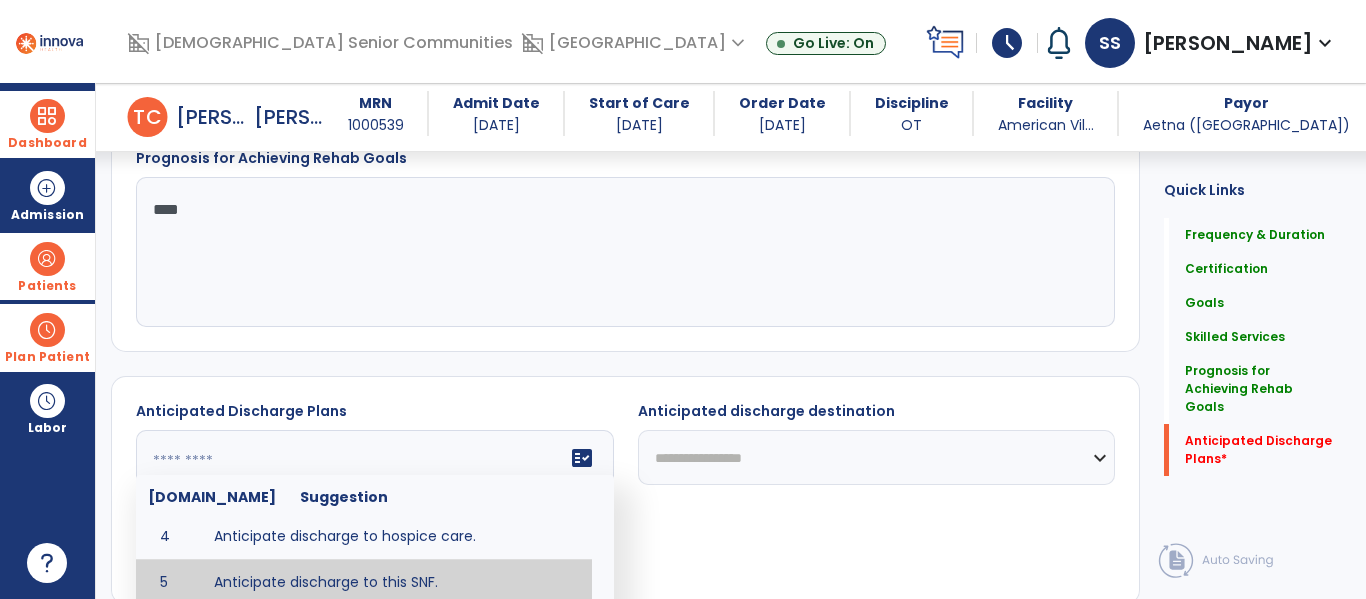 type on "**********" 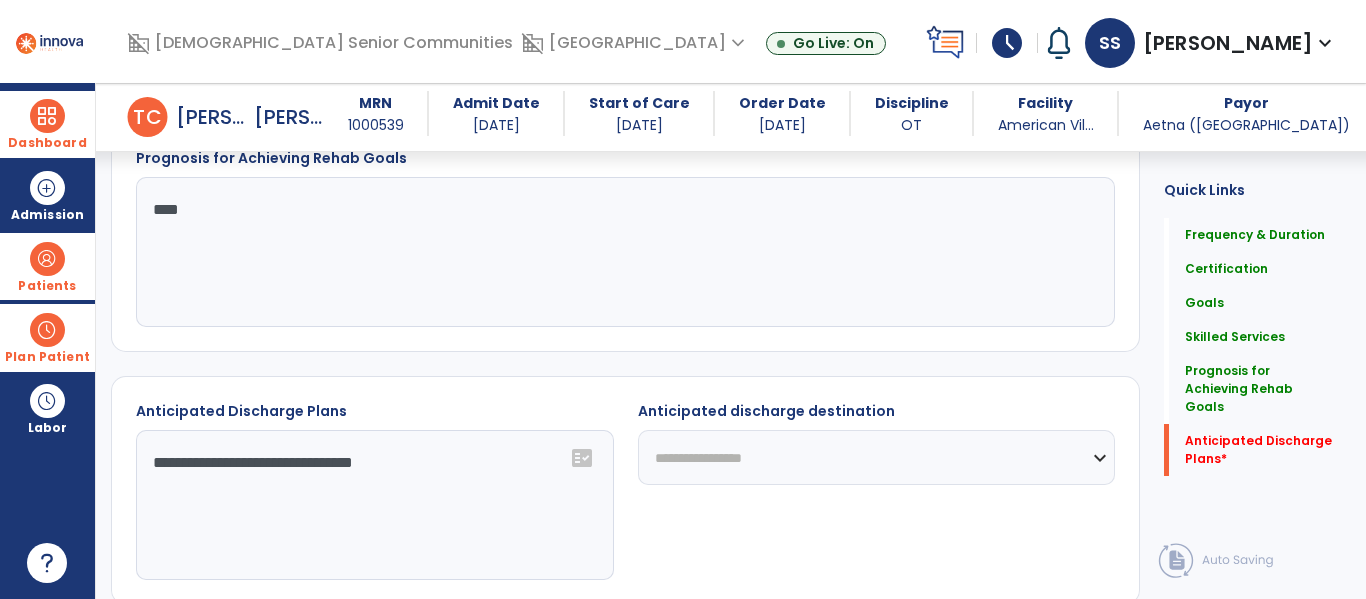 click on "**********" 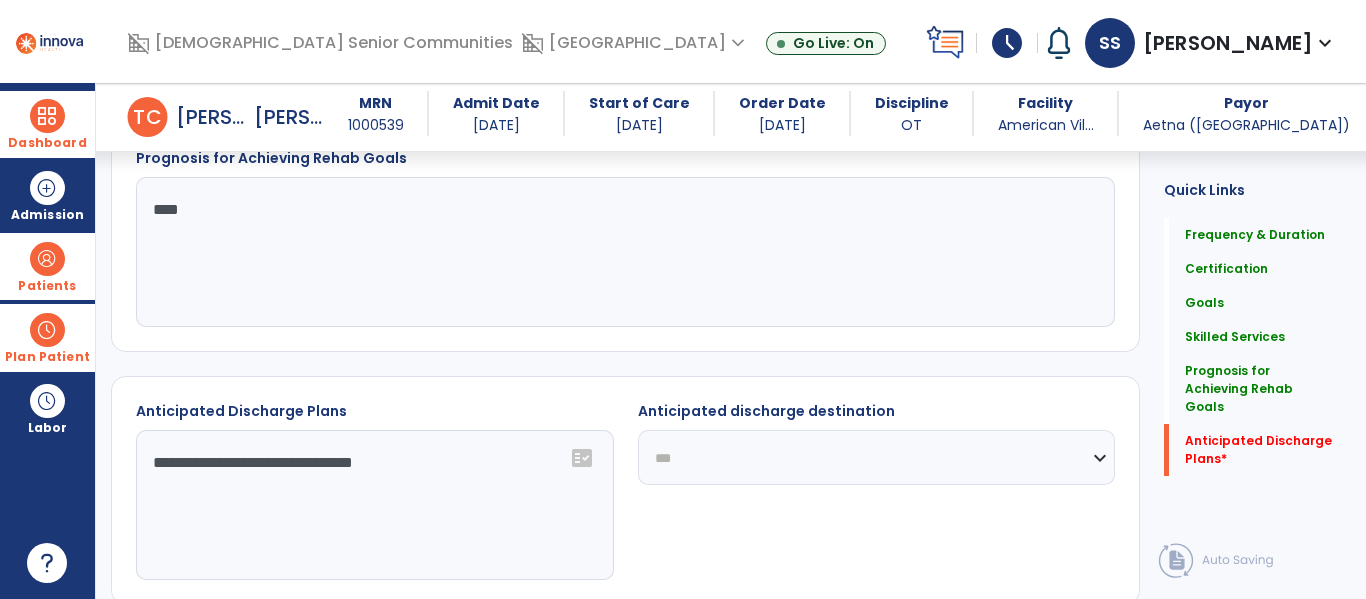 click on "**********" 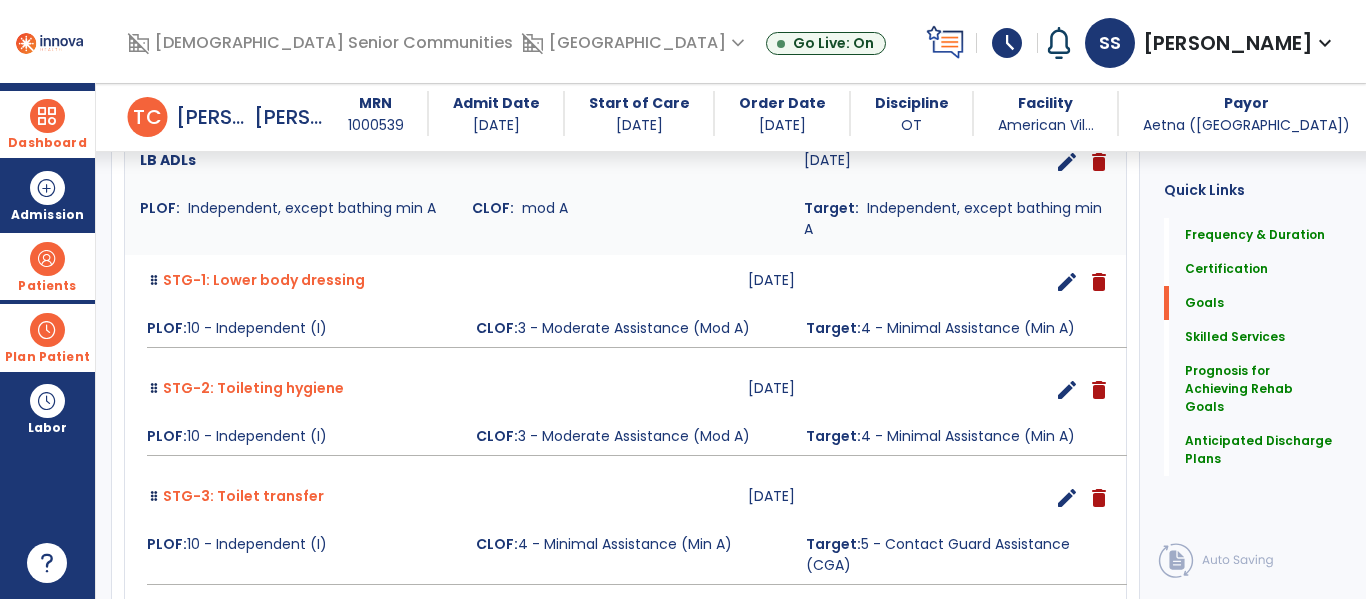 scroll, scrollTop: 0, scrollLeft: 0, axis: both 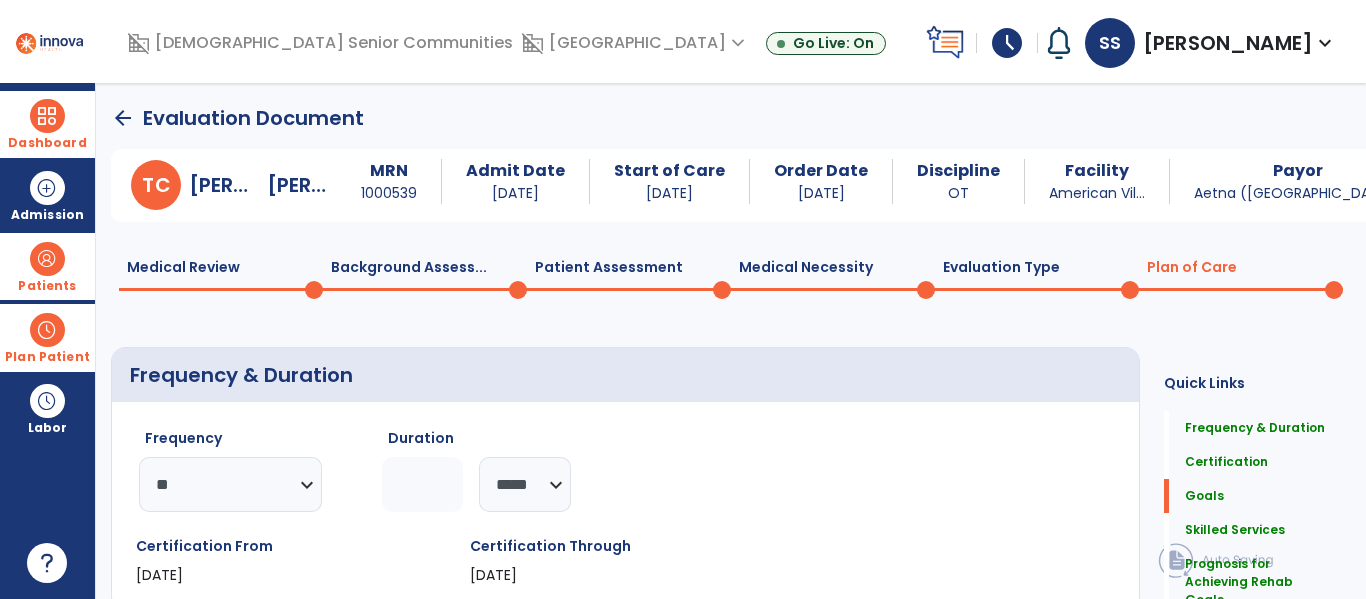 click on "Medical Review  0  Background Assess...  0  Patient Assessment  0  Medical Necessity  0  Evaluation Type  0  Plan of Care  0" 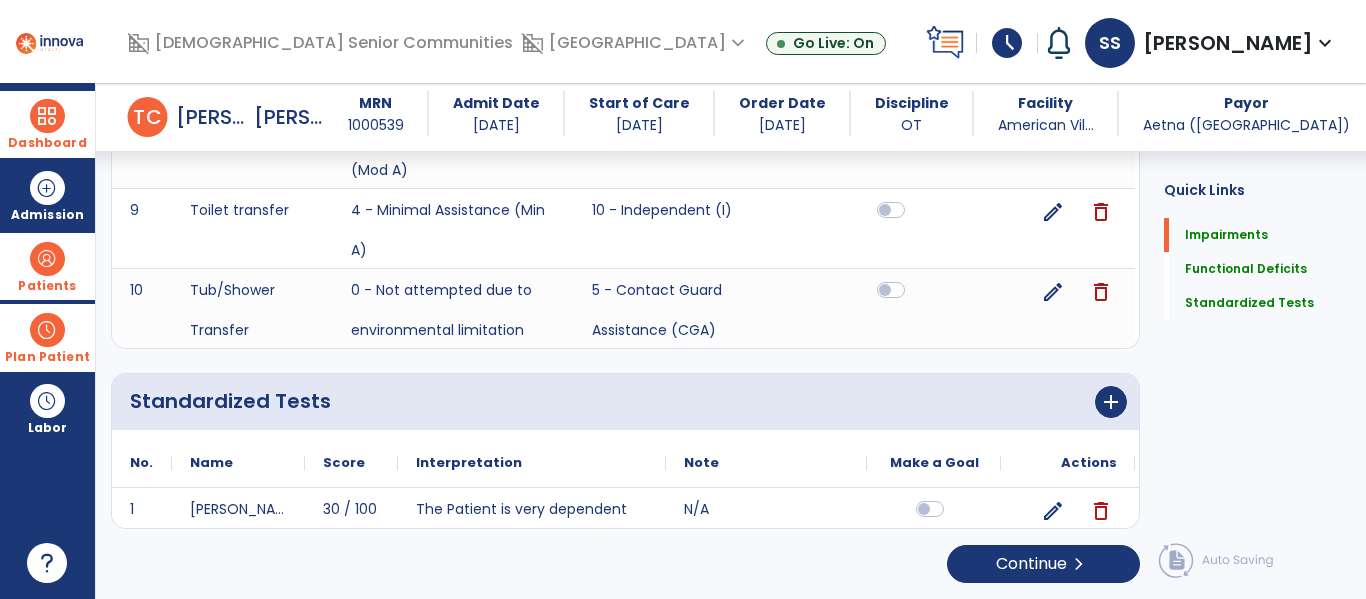 scroll, scrollTop: 0, scrollLeft: 0, axis: both 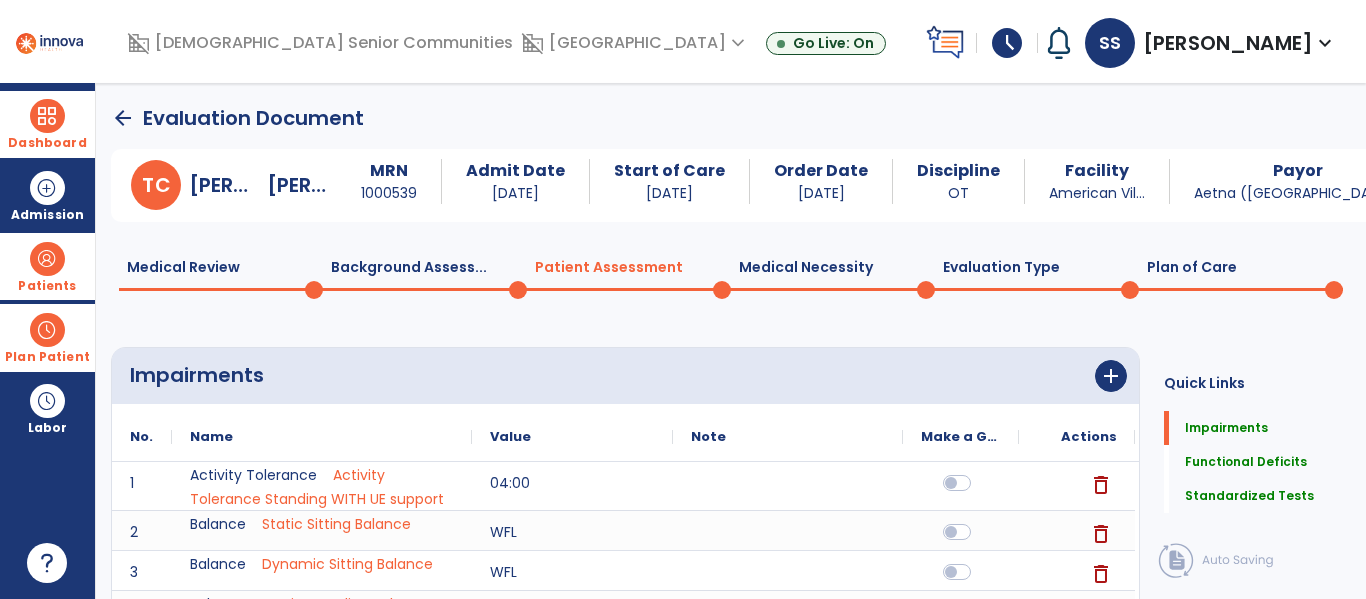 click on "Plan of Care  0" 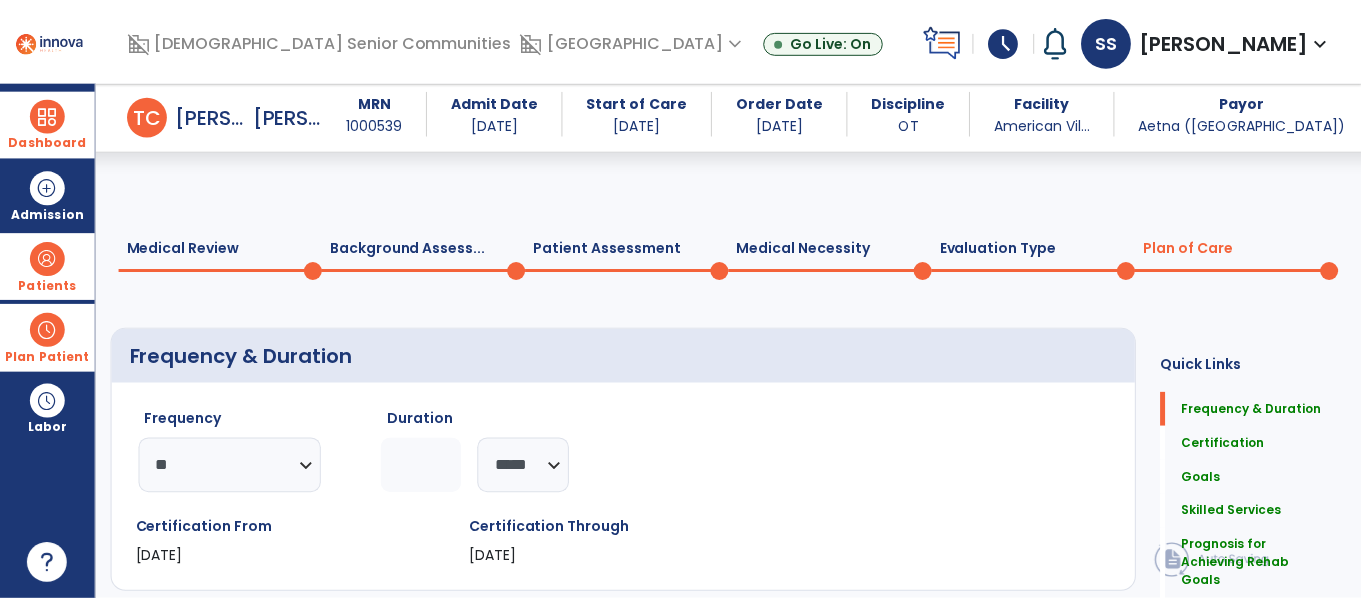 scroll, scrollTop: 2108, scrollLeft: 0, axis: vertical 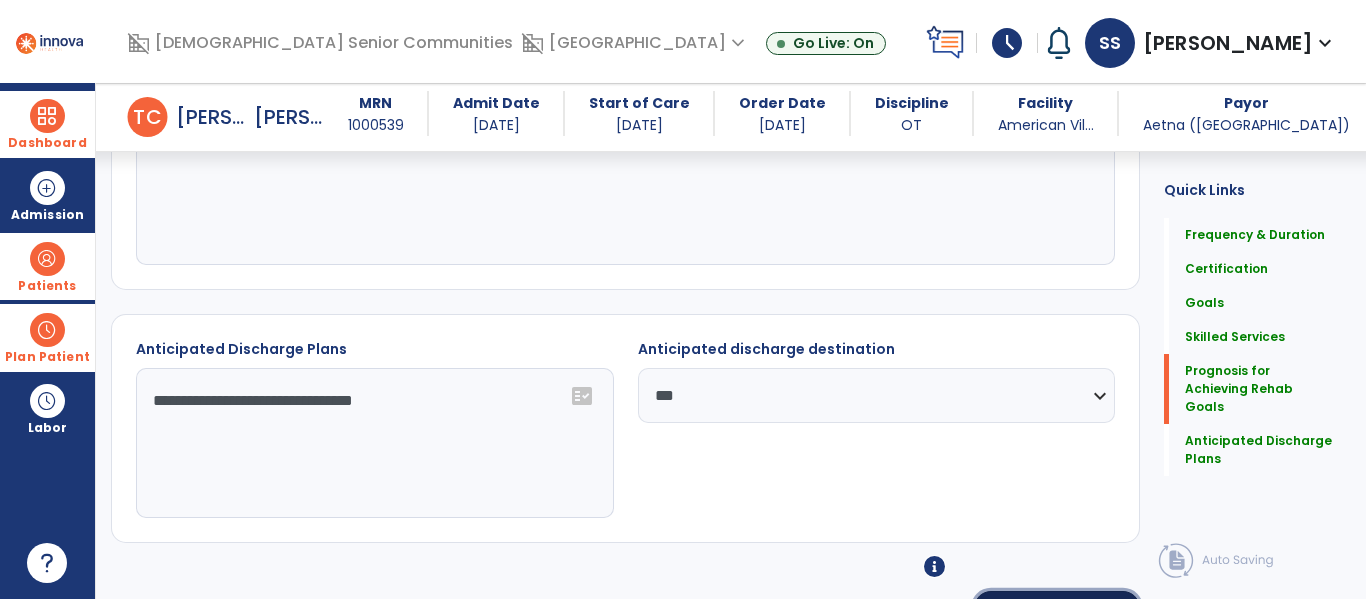 click on "Sign Doc" 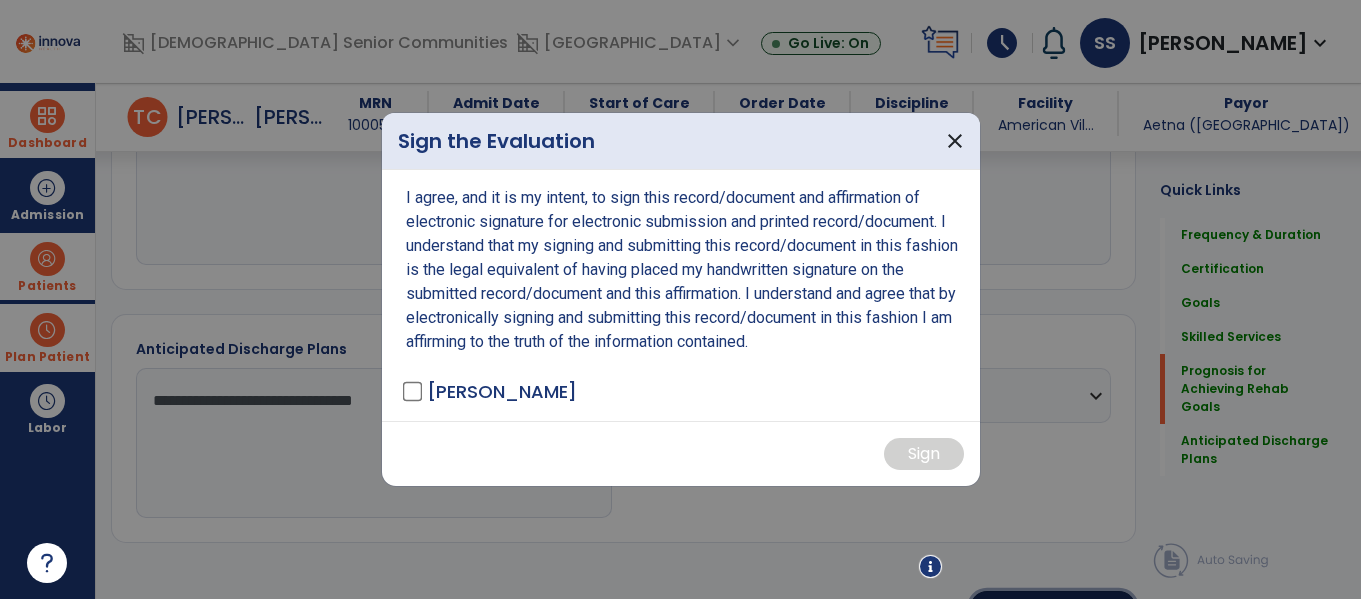 scroll, scrollTop: 2108, scrollLeft: 0, axis: vertical 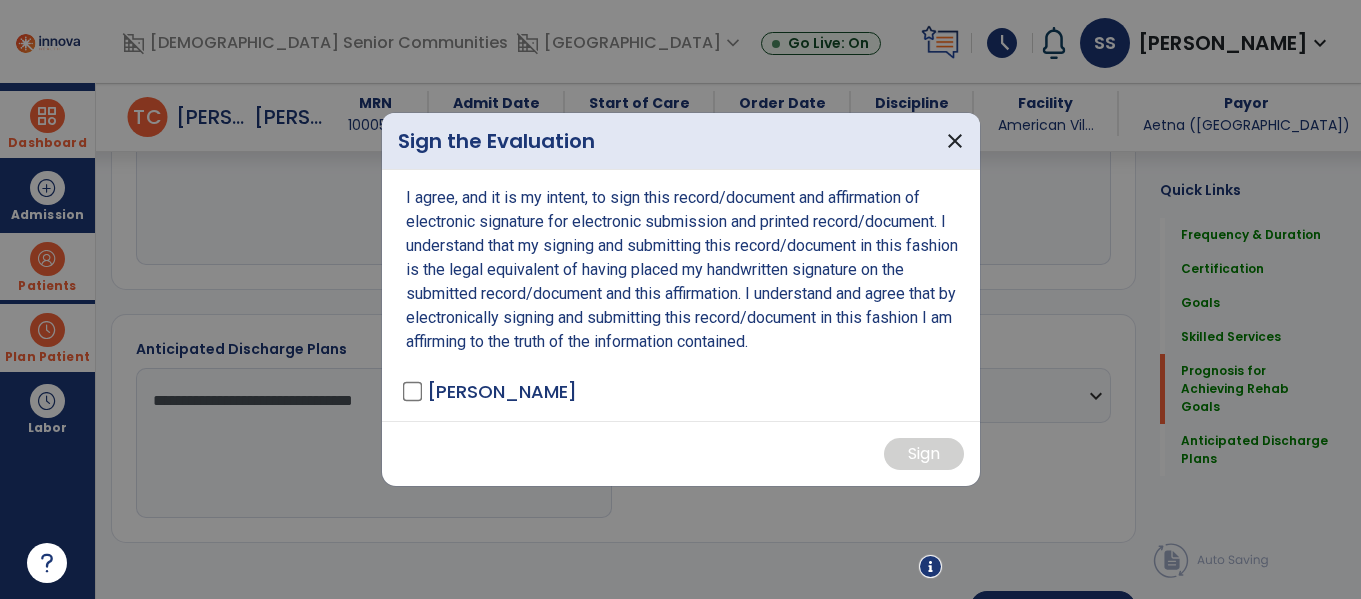 click on "I agree, and it is my intent, to sign this record/document and affirmation of electronic signature for electronic submission and printed record/document. I understand that my signing and submitting this record/document in this fashion is the legal equivalent of having placed my handwritten signature on the submitted record/document and this affirmation. I understand and agree that by electronically signing and submitting this record/document in this fashion I am affirming to the truth of the information contained.  Skarshaug, Sara  - OT" at bounding box center [681, 295] 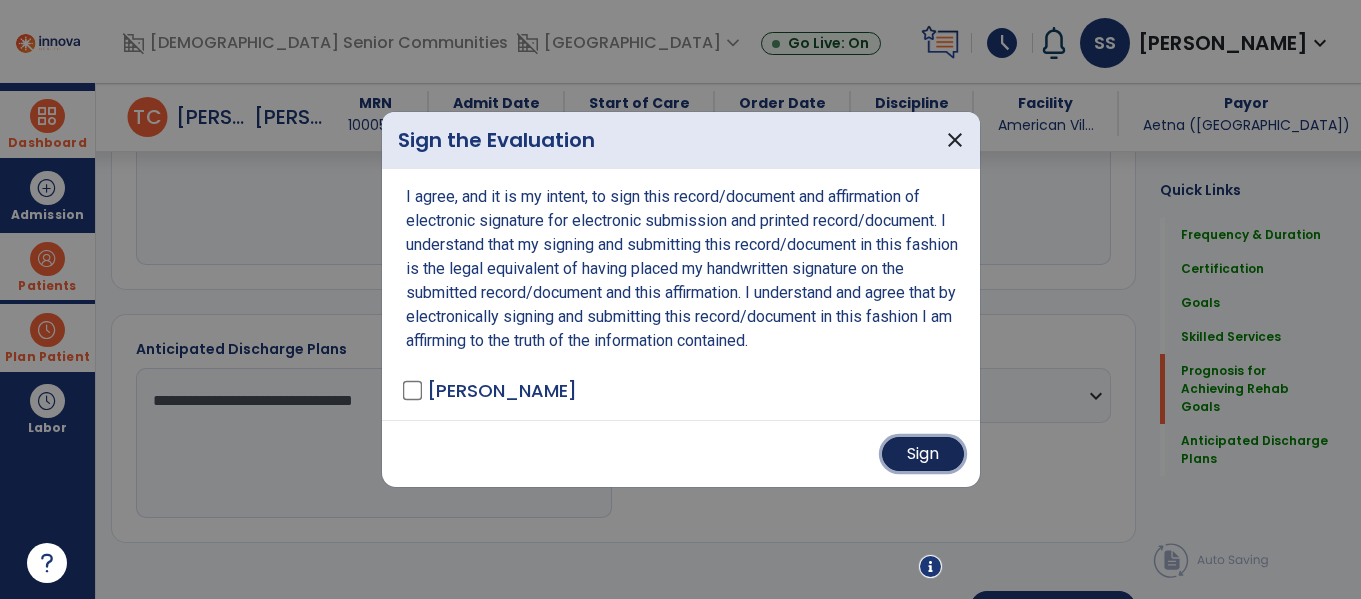 click on "Sign" at bounding box center (923, 454) 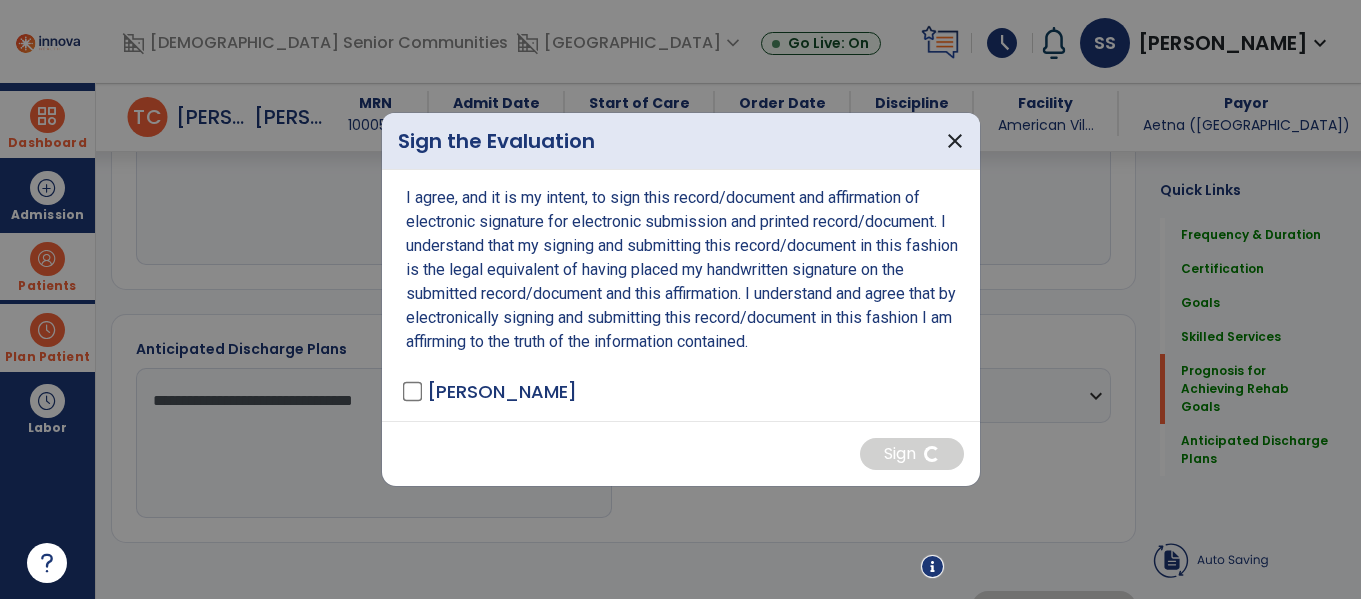scroll, scrollTop: 2107, scrollLeft: 0, axis: vertical 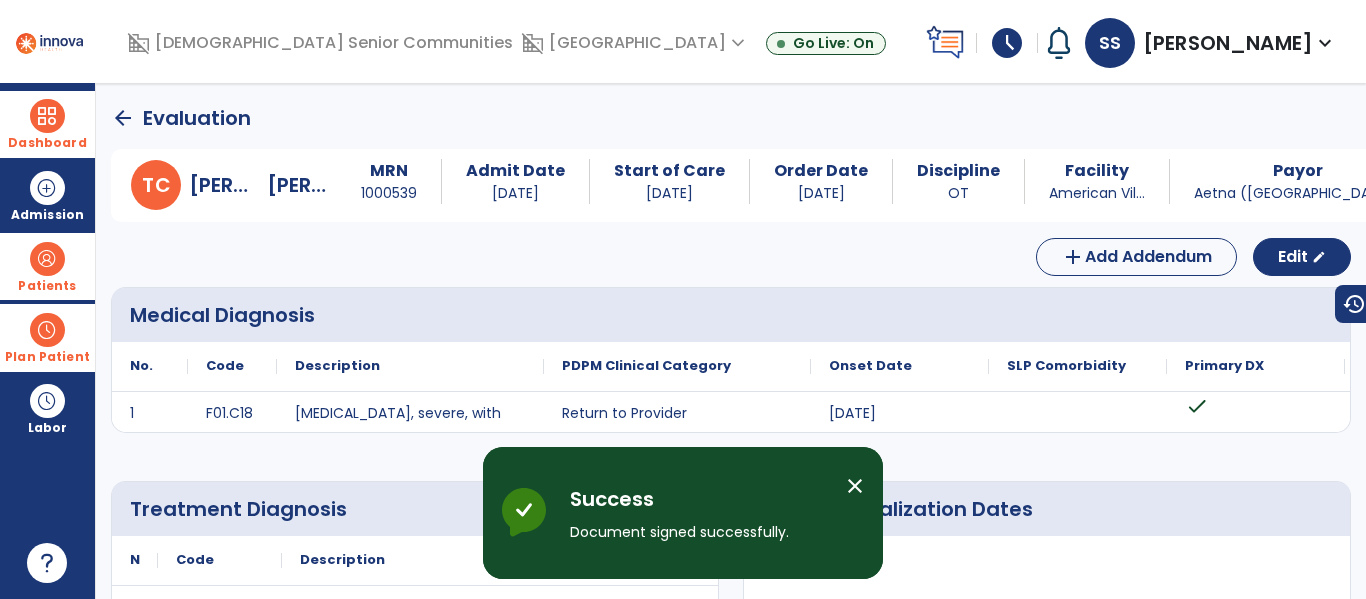 click on "arrow_back" 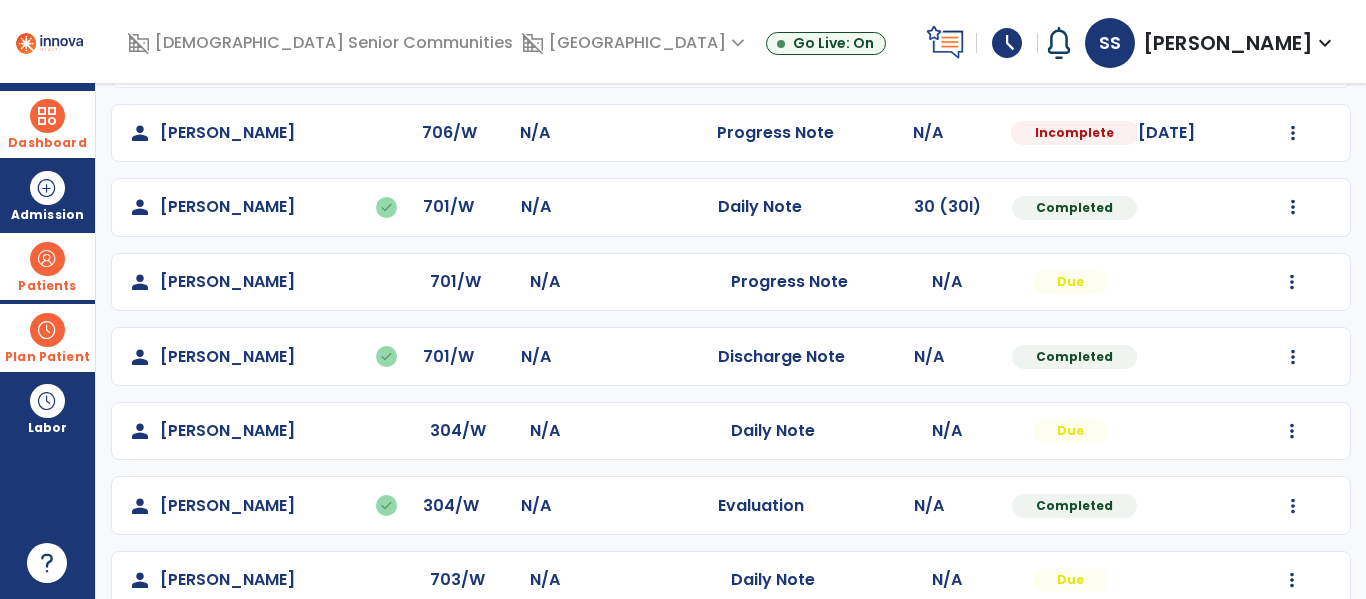 scroll, scrollTop: 1381, scrollLeft: 0, axis: vertical 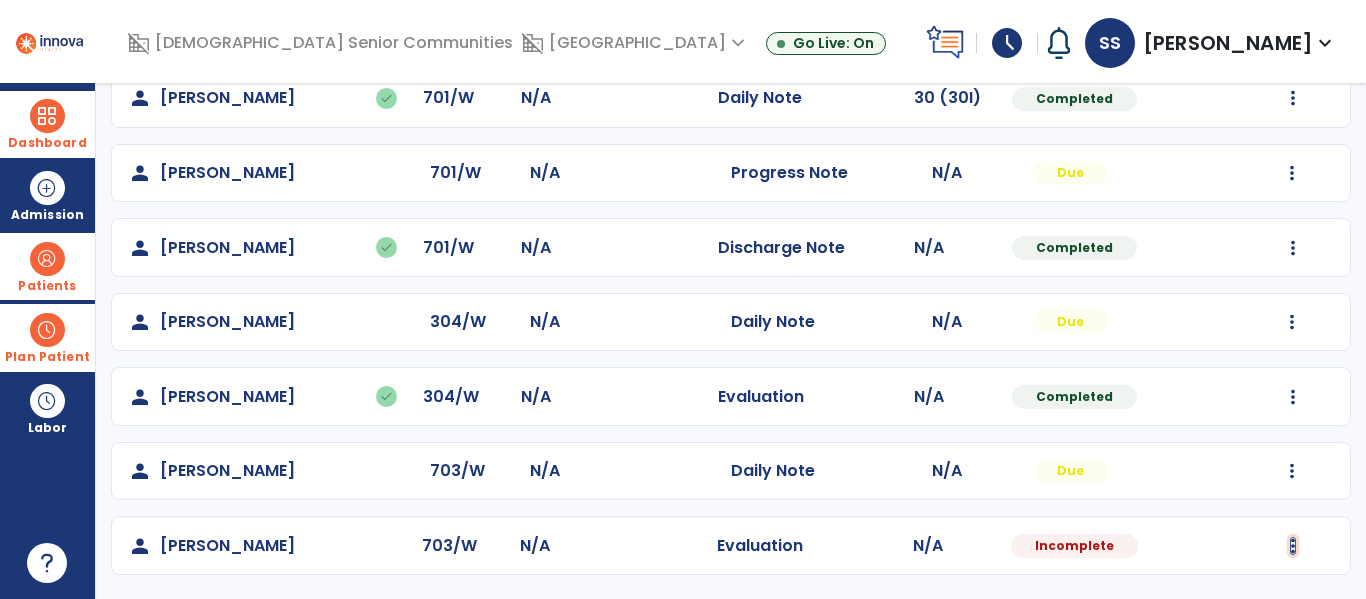 click at bounding box center (1292, -1093) 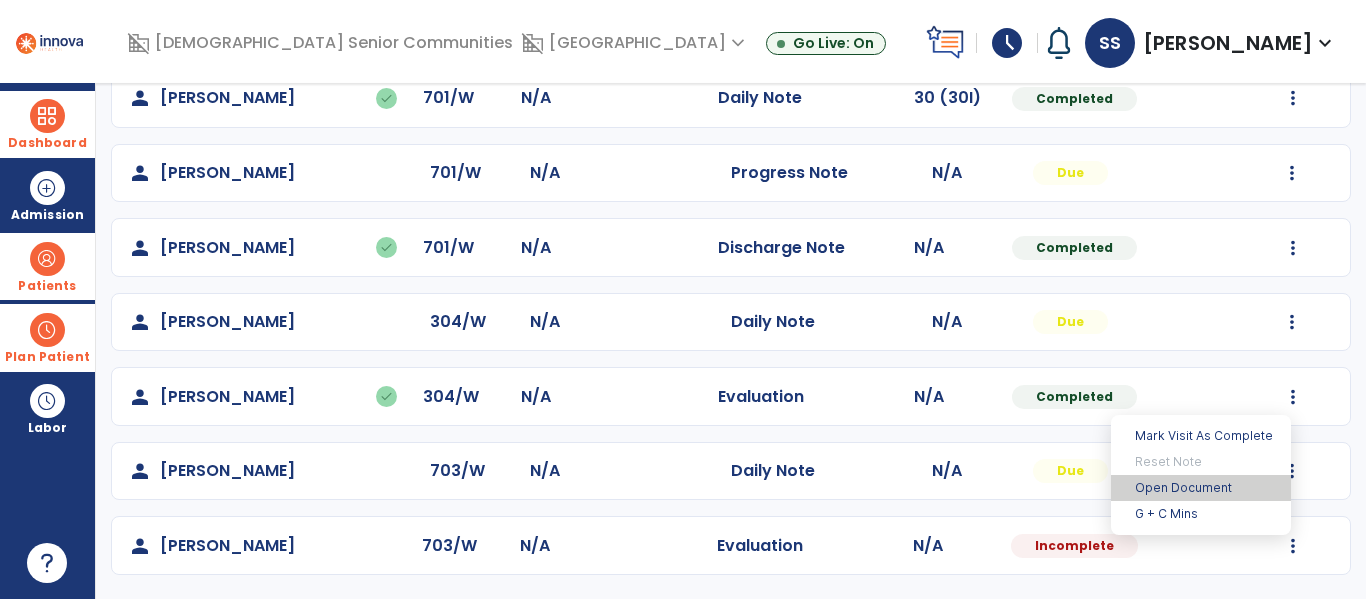 click on "Open Document" at bounding box center (1201, 488) 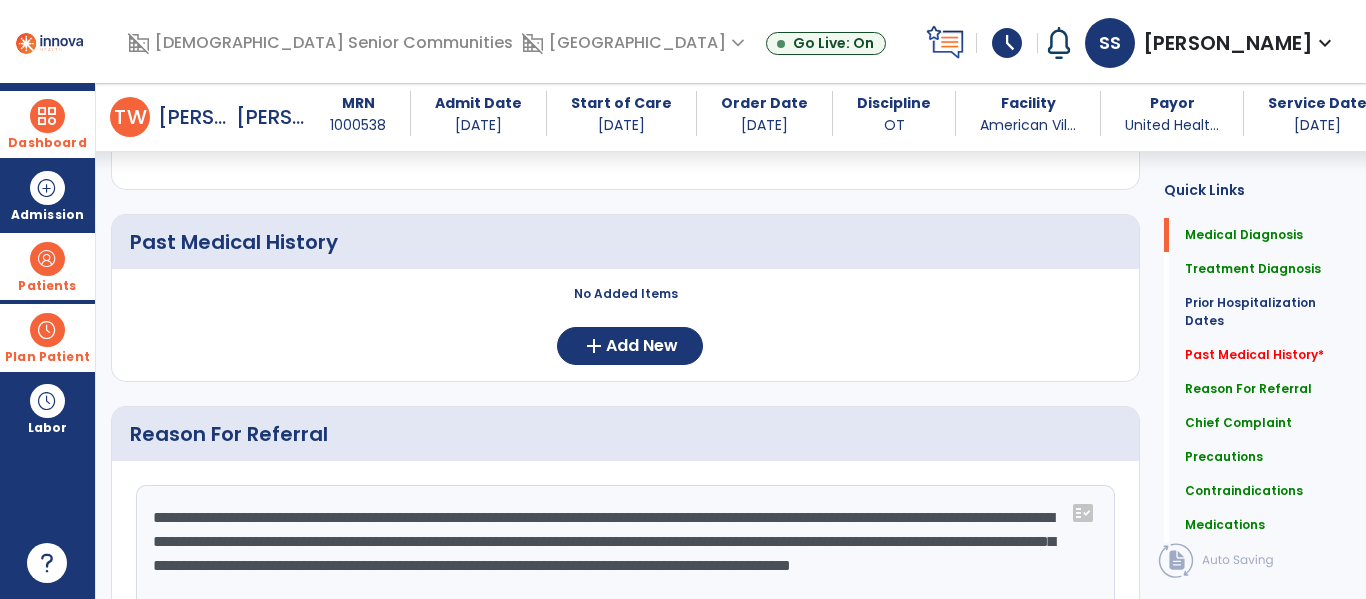 scroll, scrollTop: 724, scrollLeft: 0, axis: vertical 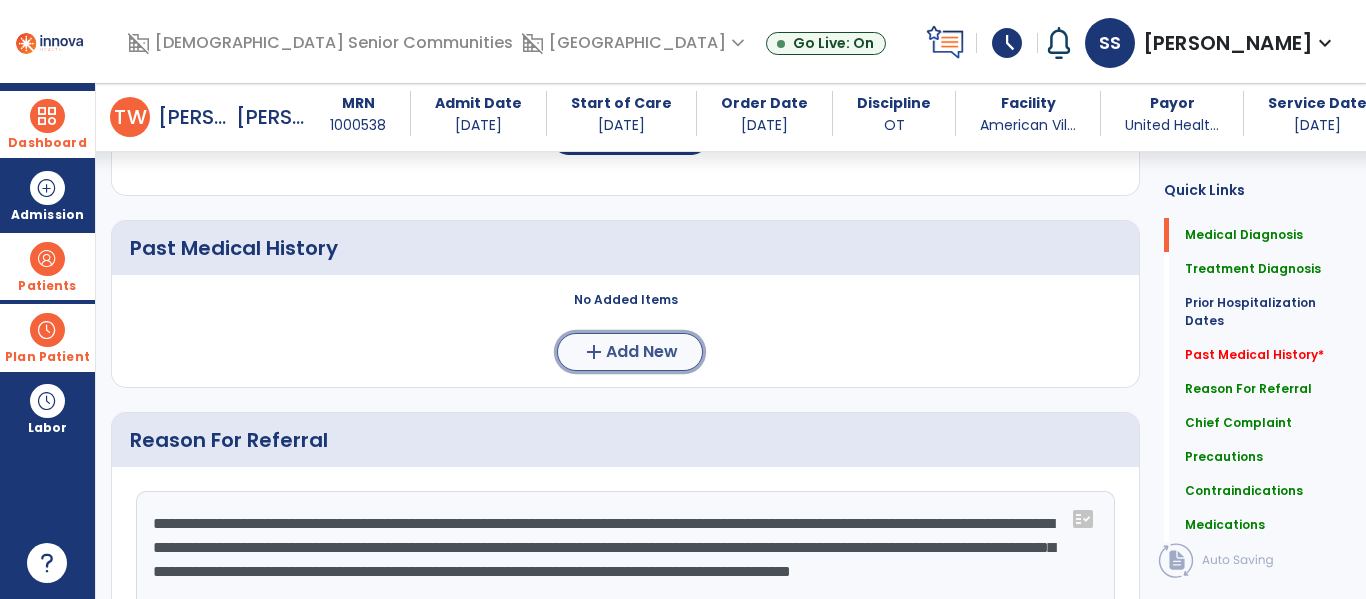 click on "add  Add New" 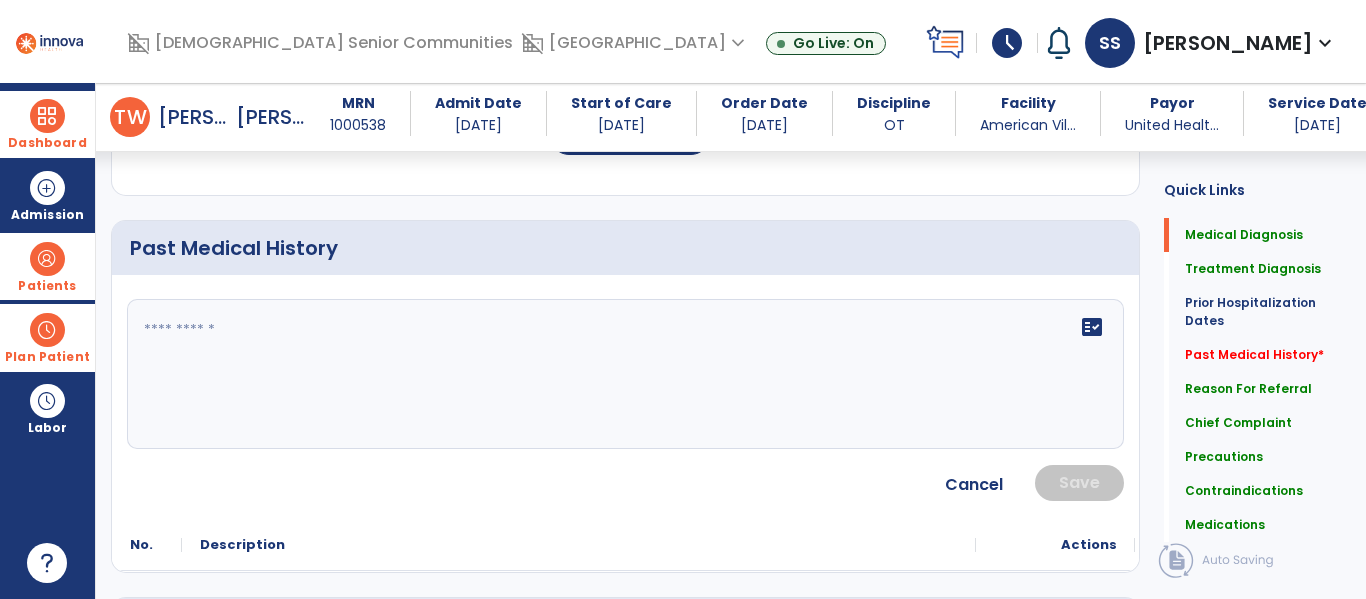 click on "fact_check" 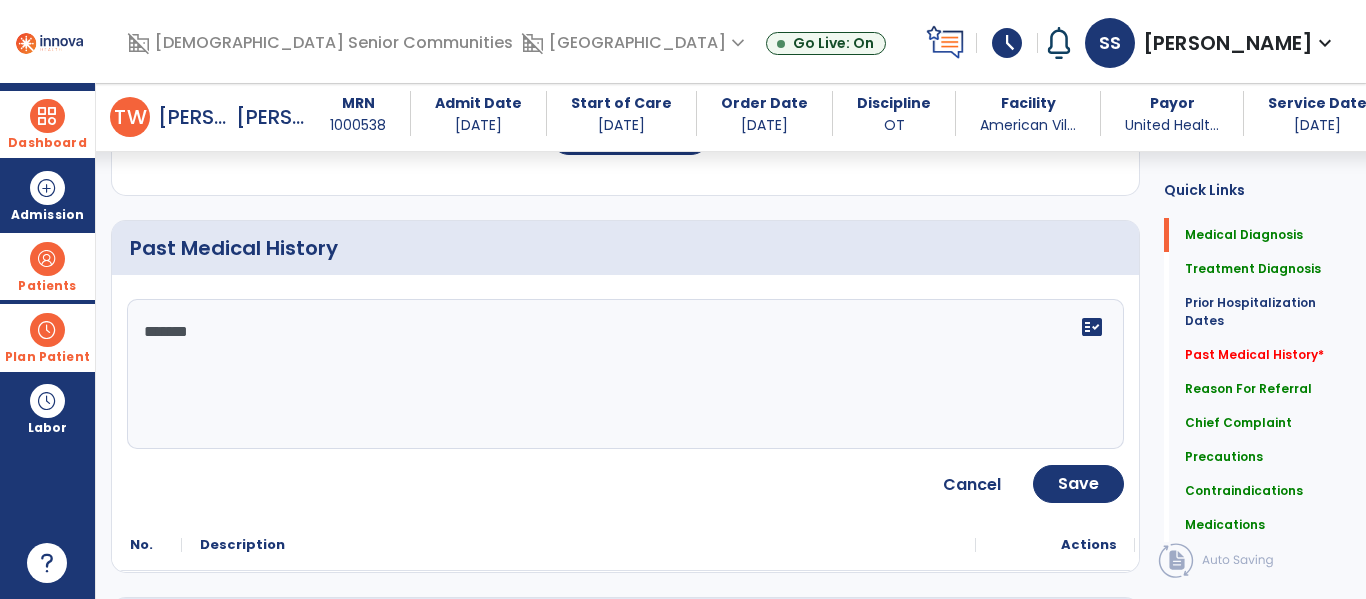 type on "********" 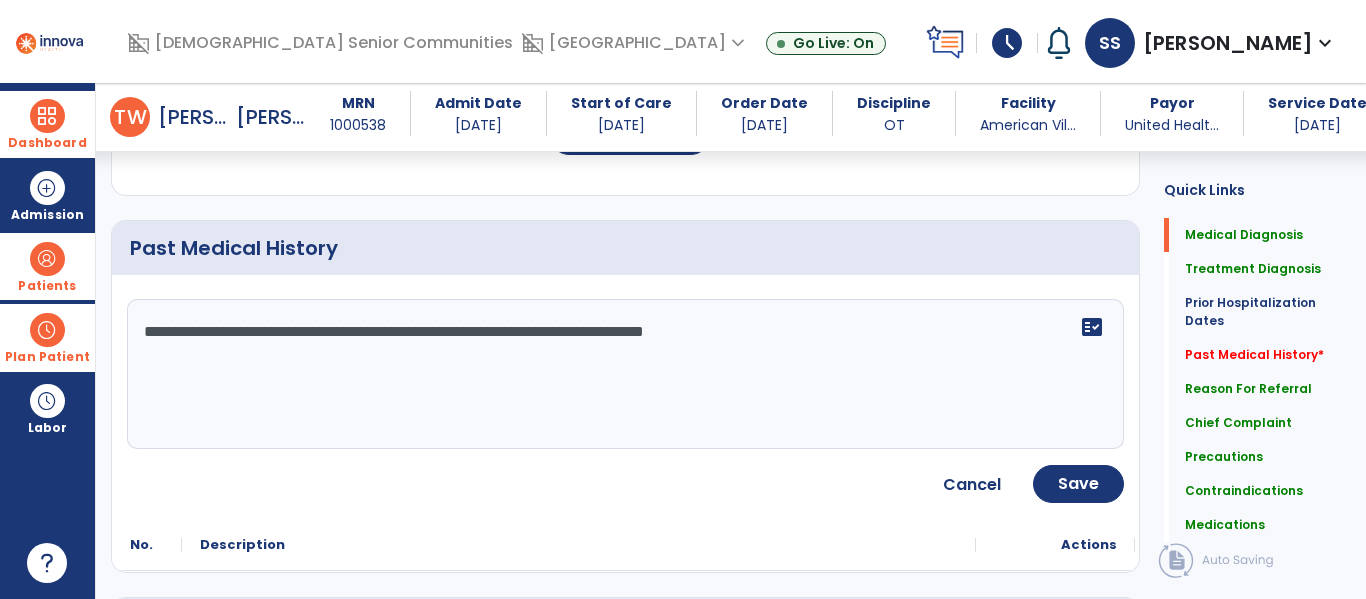type on "**********" 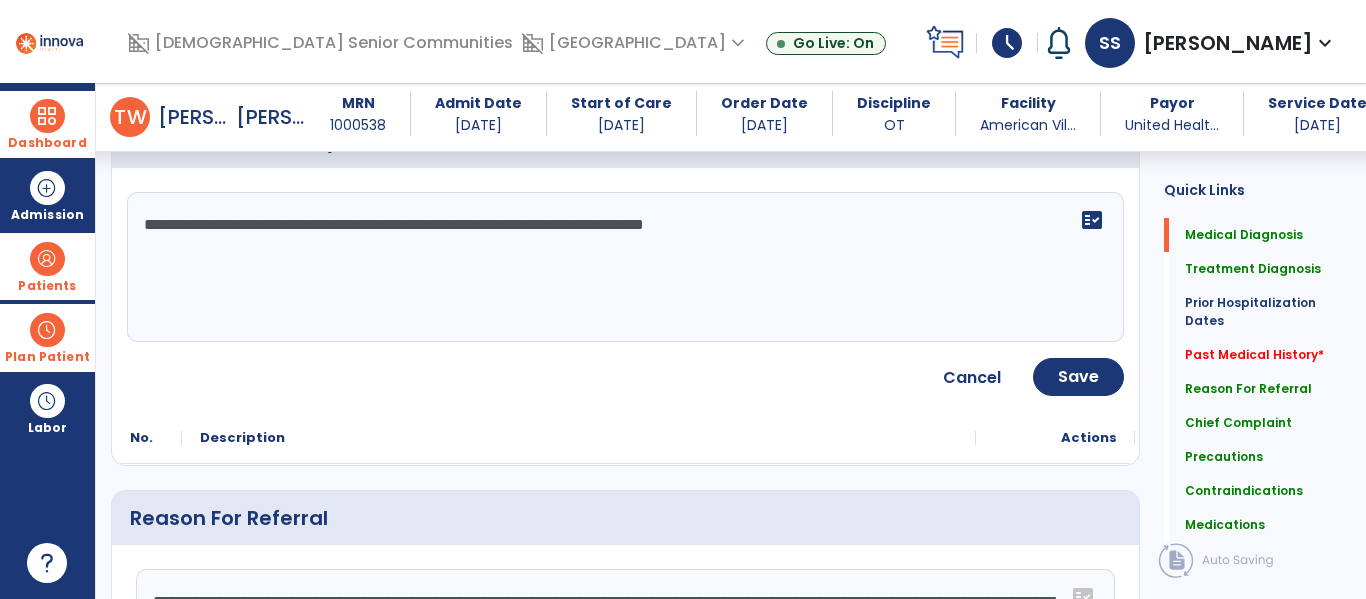 scroll, scrollTop: 838, scrollLeft: 0, axis: vertical 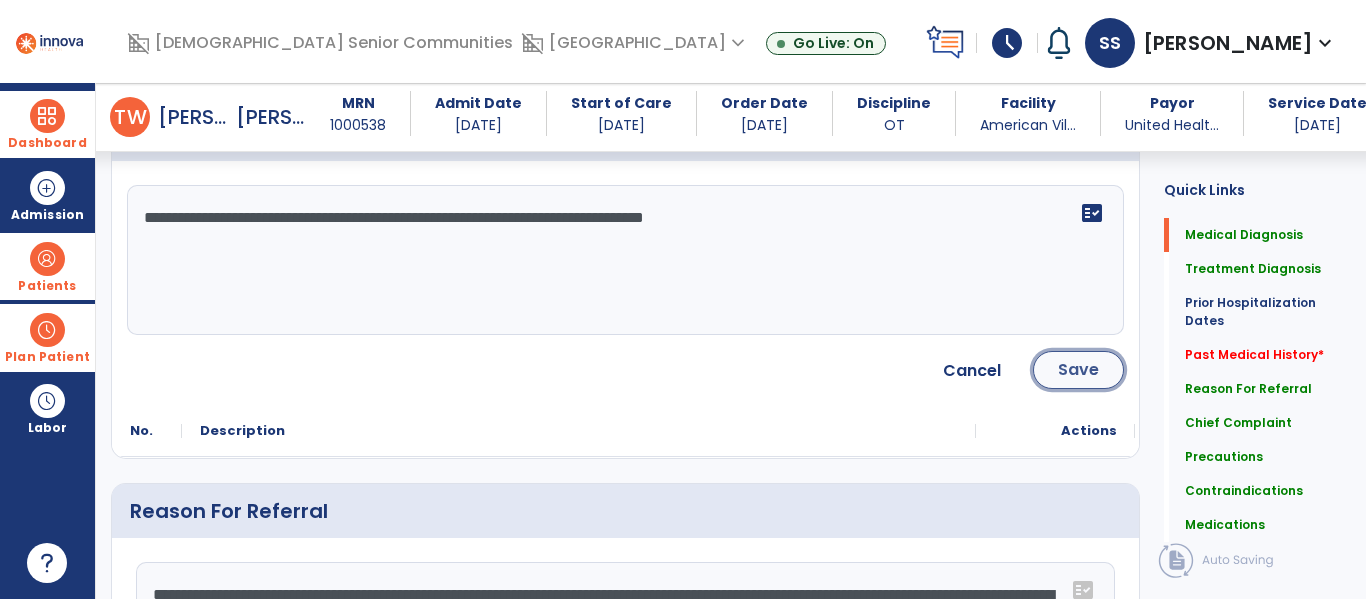 click on "Save" 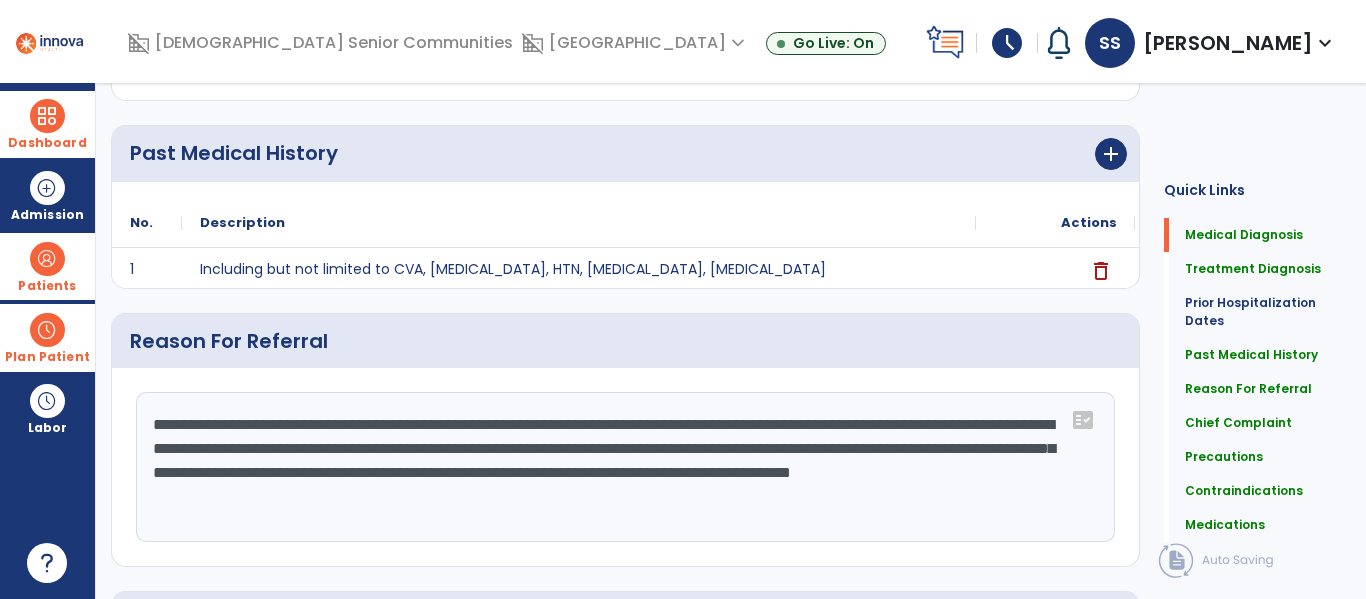 scroll, scrollTop: 0, scrollLeft: 0, axis: both 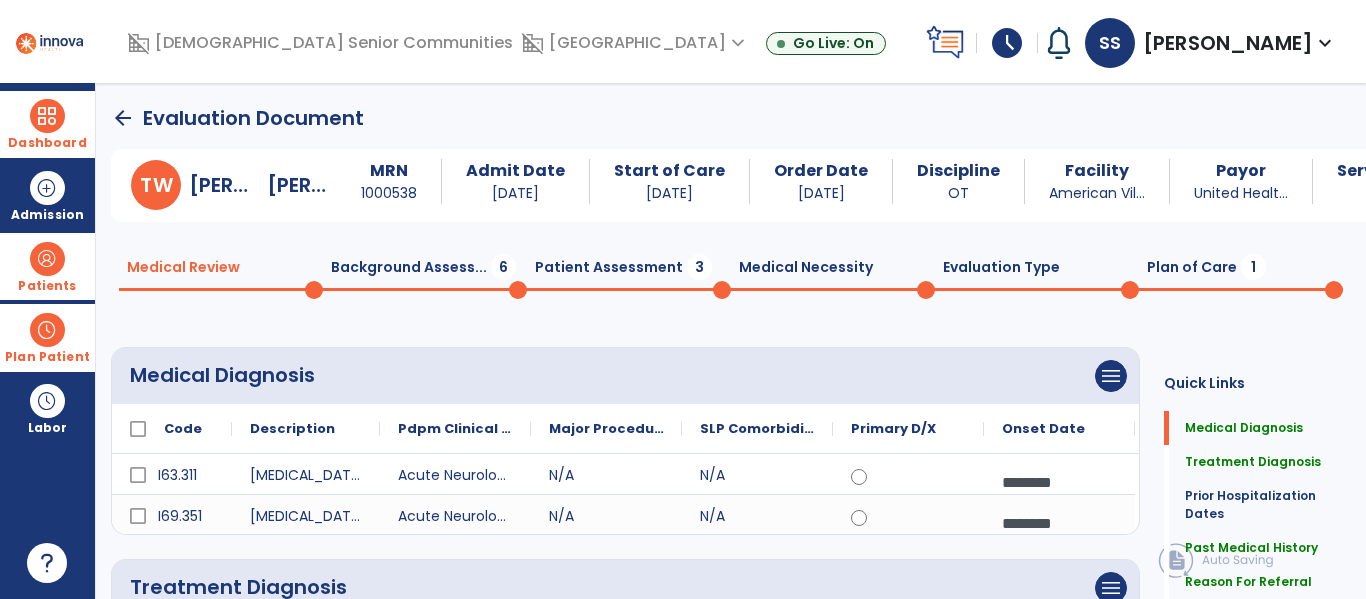 click on "Background Assess...  6" 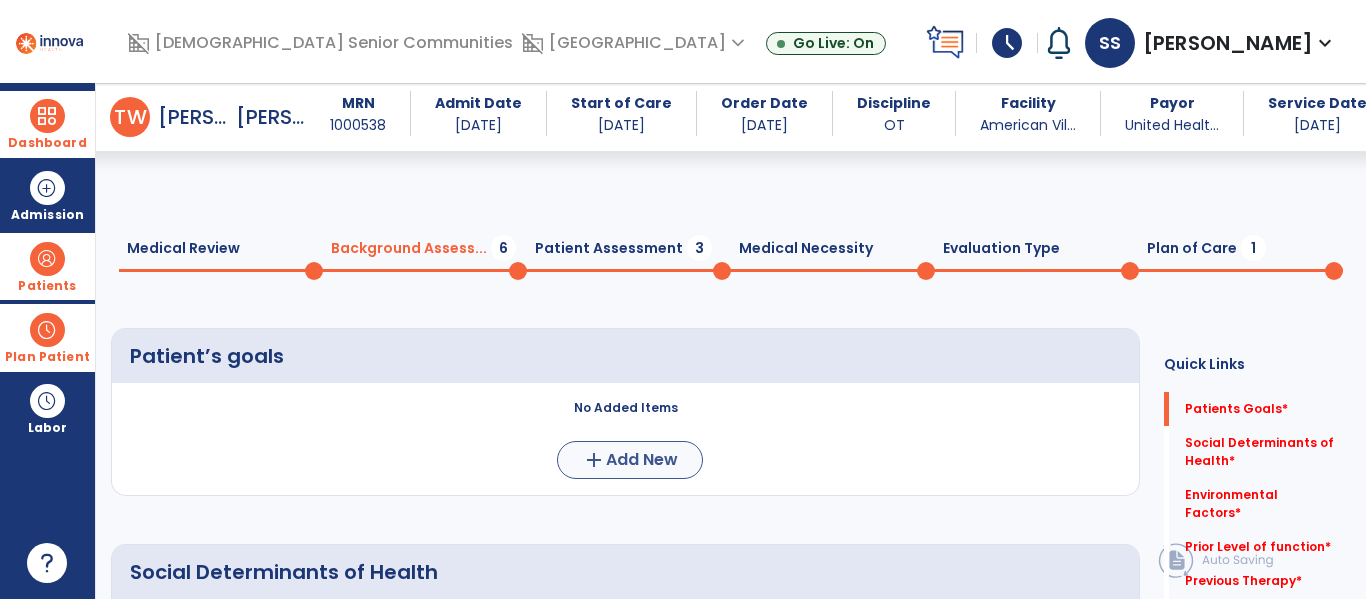 scroll, scrollTop: 86, scrollLeft: 0, axis: vertical 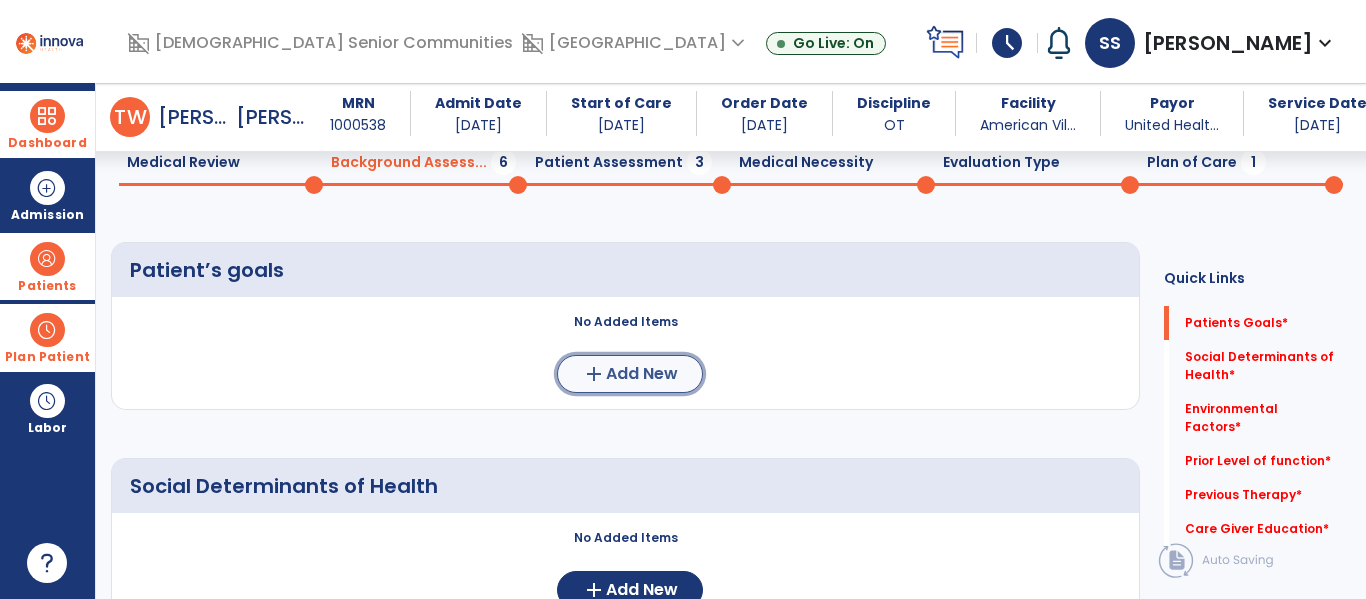 click on "Add New" 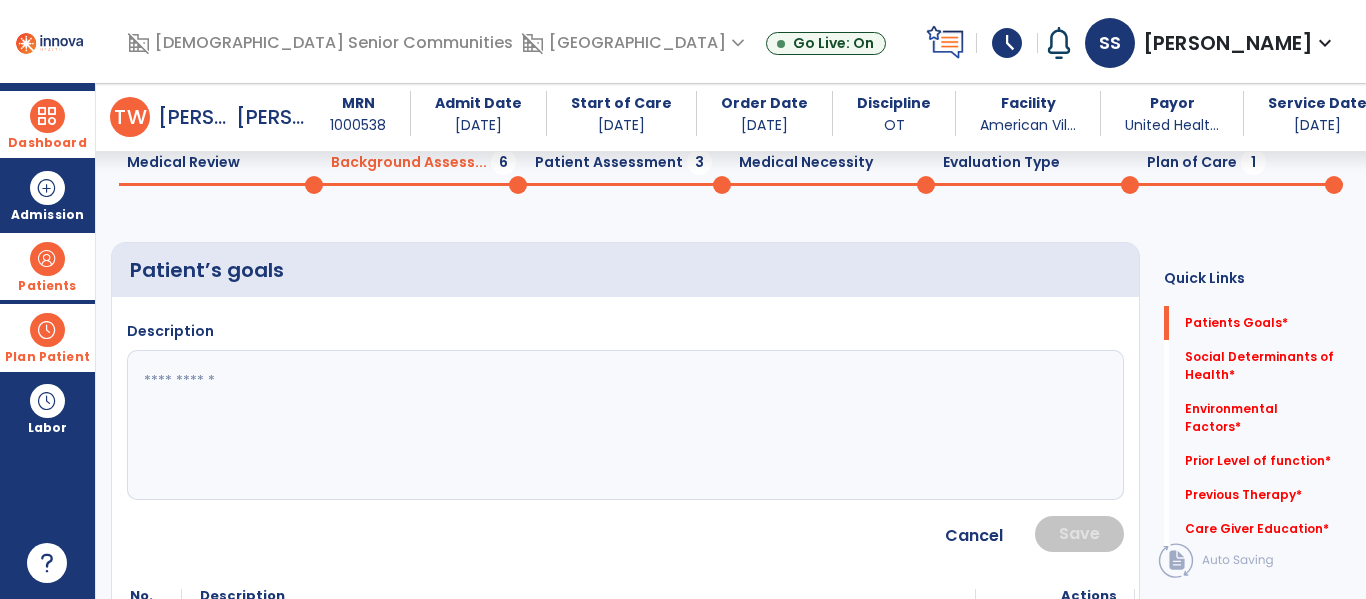 click 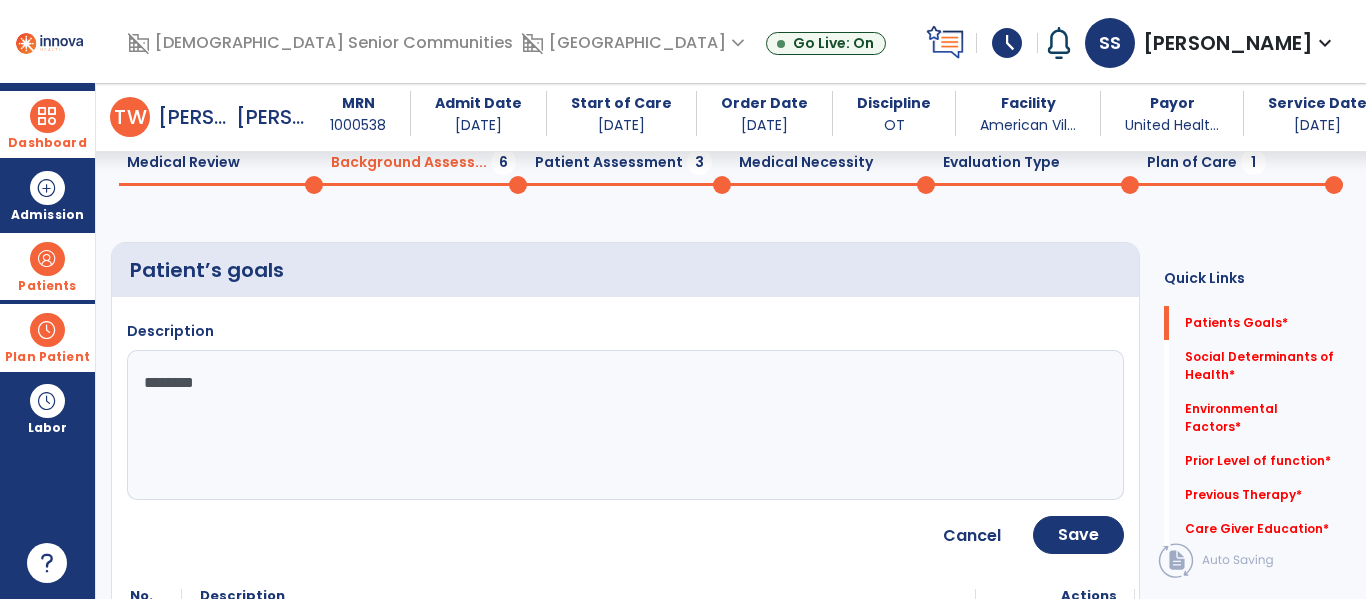 type on "*********" 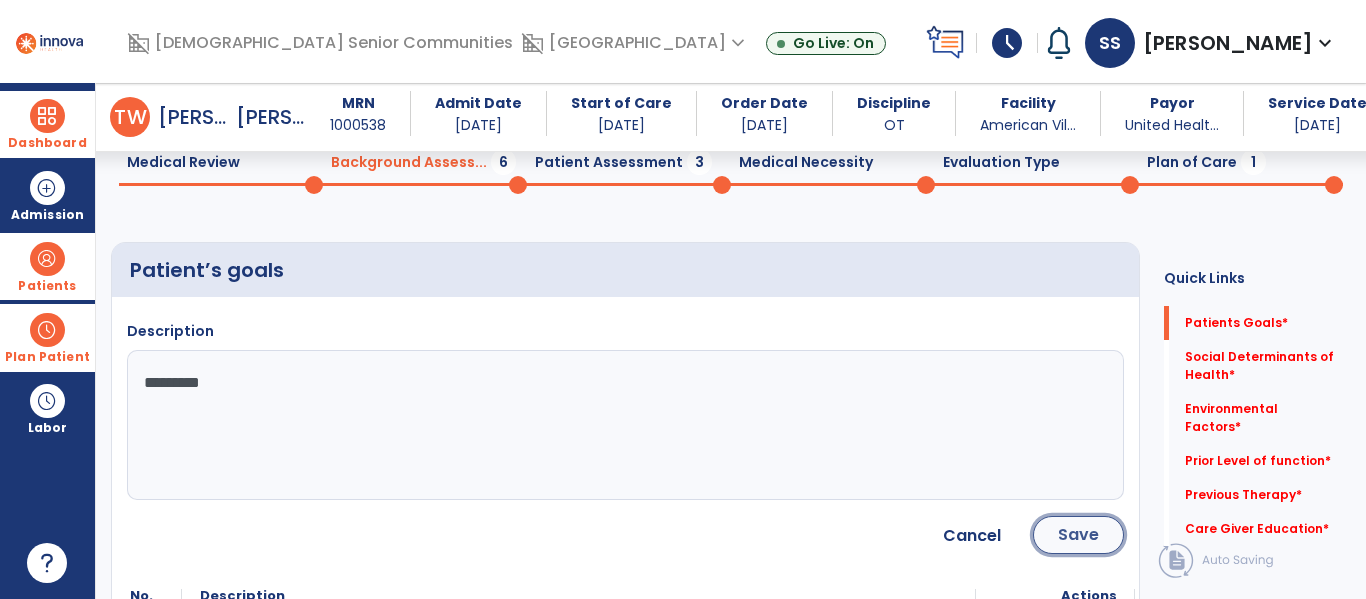 click on "Save" 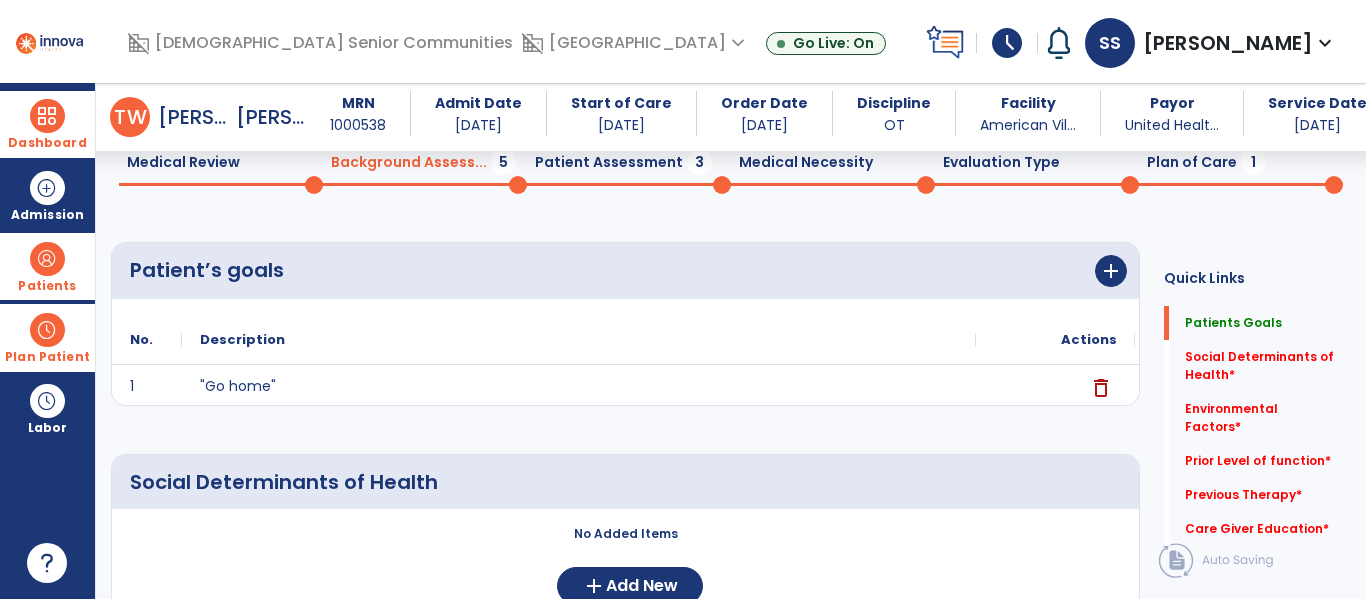 click on "Quick Links  Patients Goals   Patients Goals   Social Determinants of Health   *  Social Determinants of Health   *  Environmental Factors   *  Environmental Factors   *  Prior Level of function   *  Prior Level of function   *  Previous Therapy   *  Previous Therapy   *  Care Giver Education   *  Care Giver Education   *" 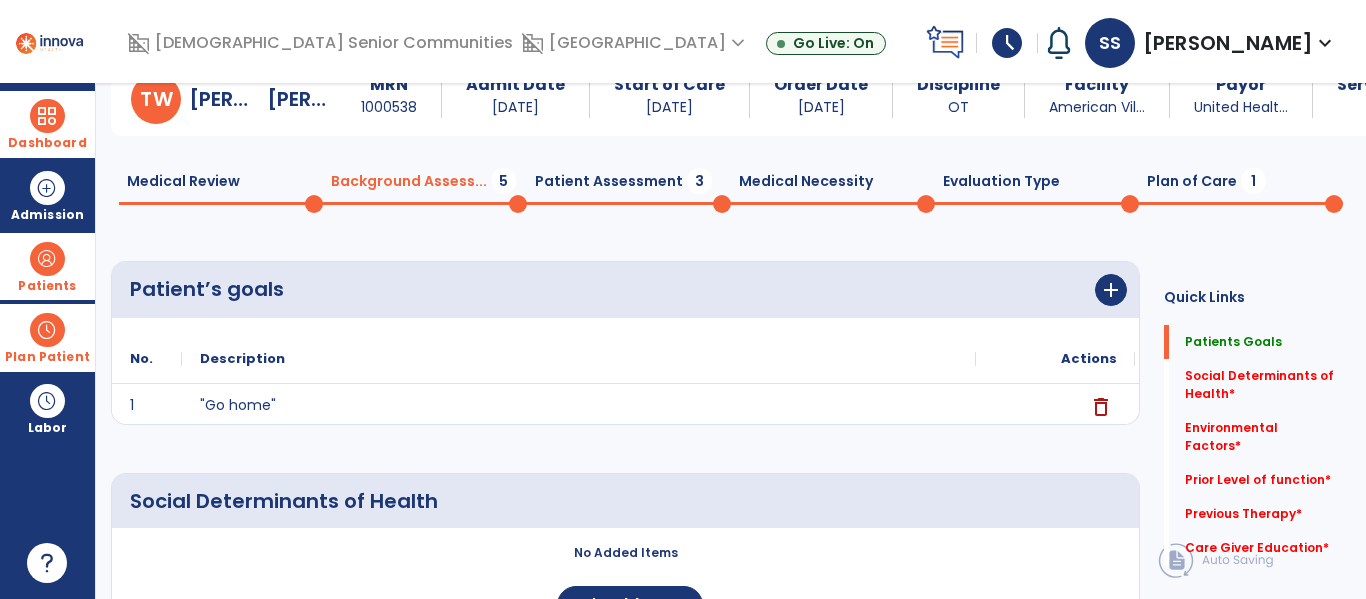 scroll, scrollTop: 0, scrollLeft: 0, axis: both 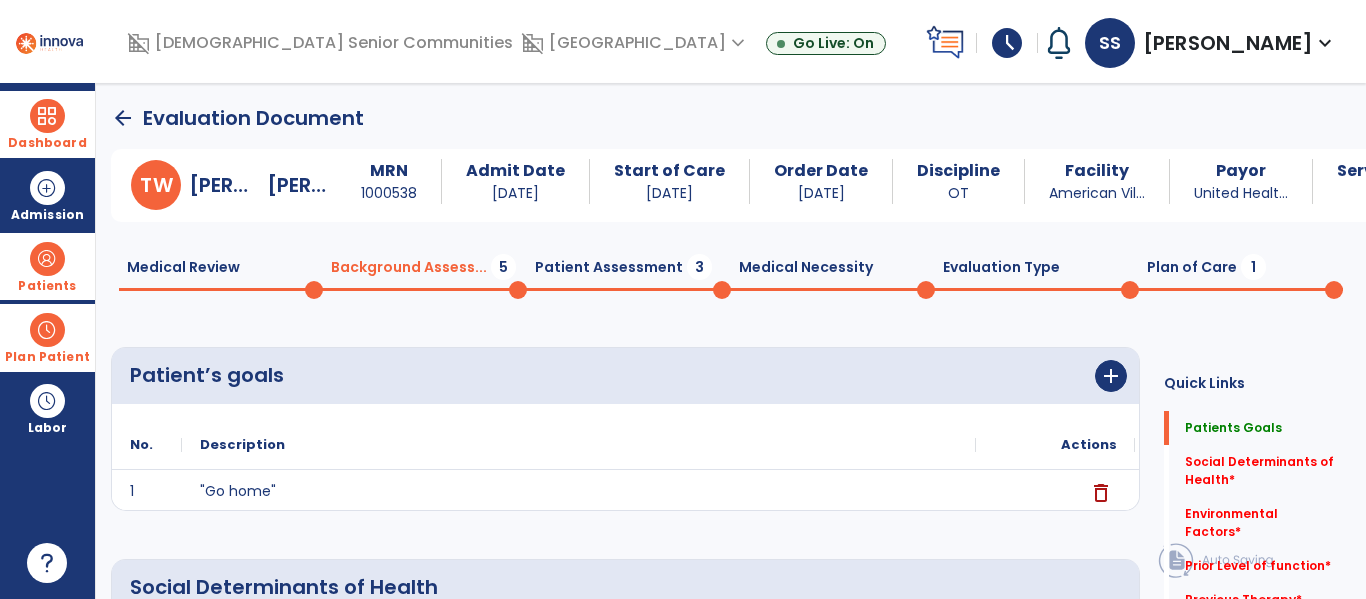 click on "Plan of Care  1" 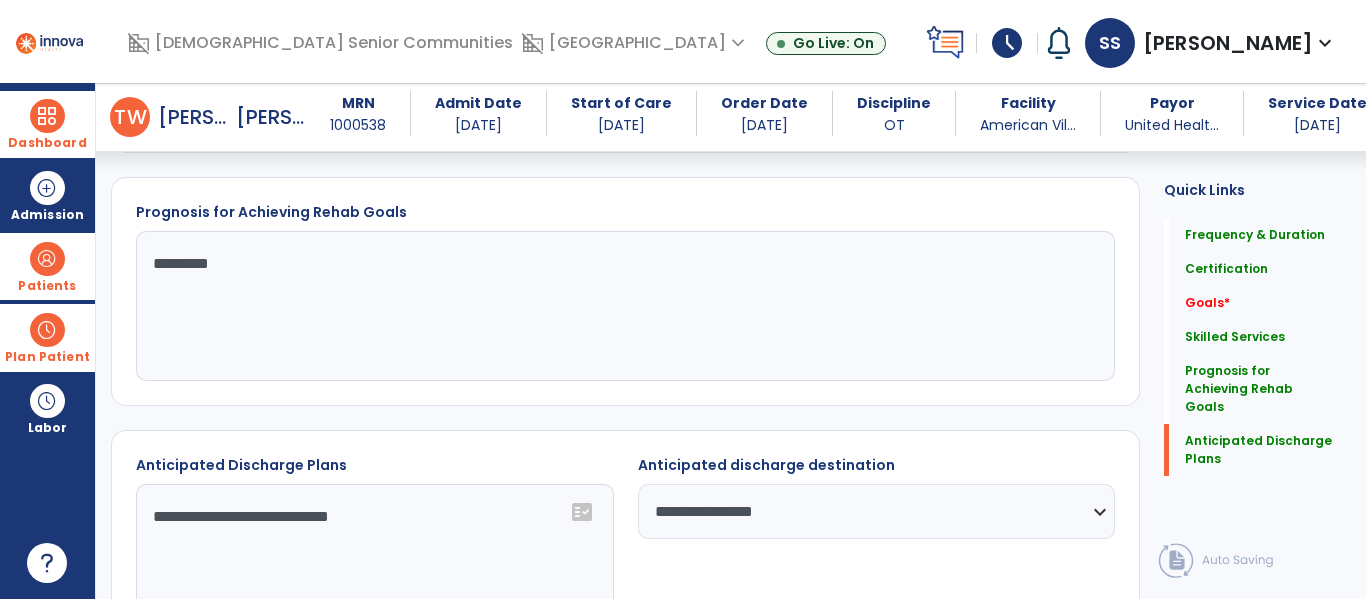 scroll, scrollTop: 1279, scrollLeft: 0, axis: vertical 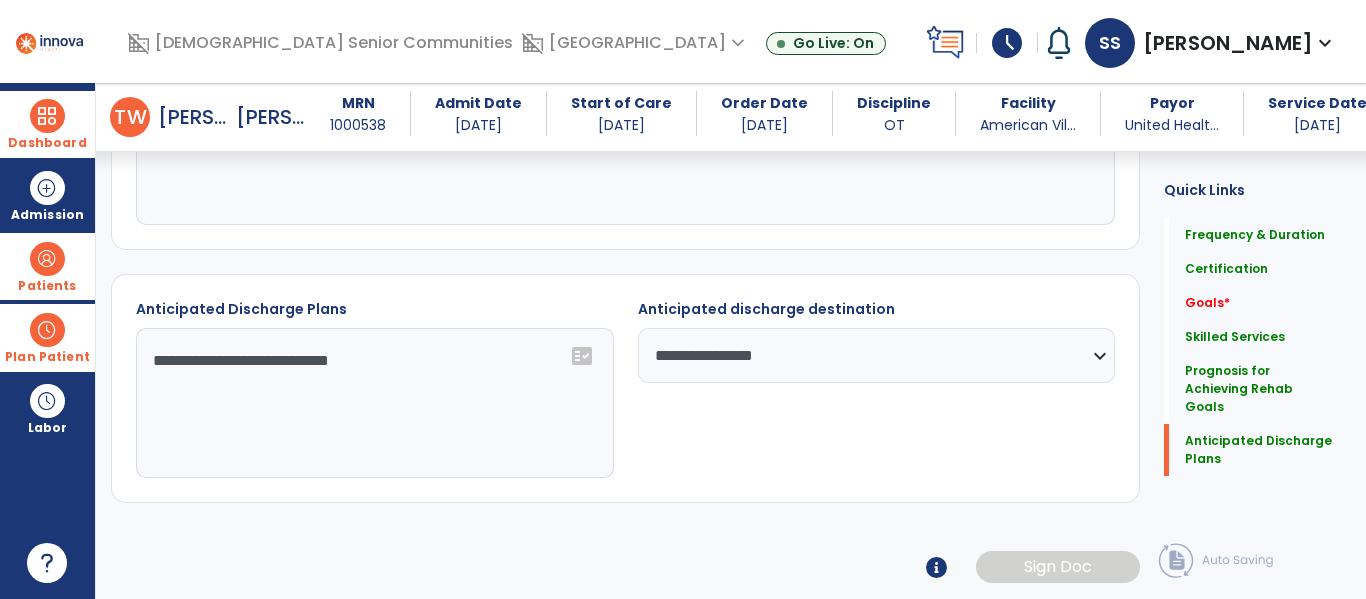 click on "**********" 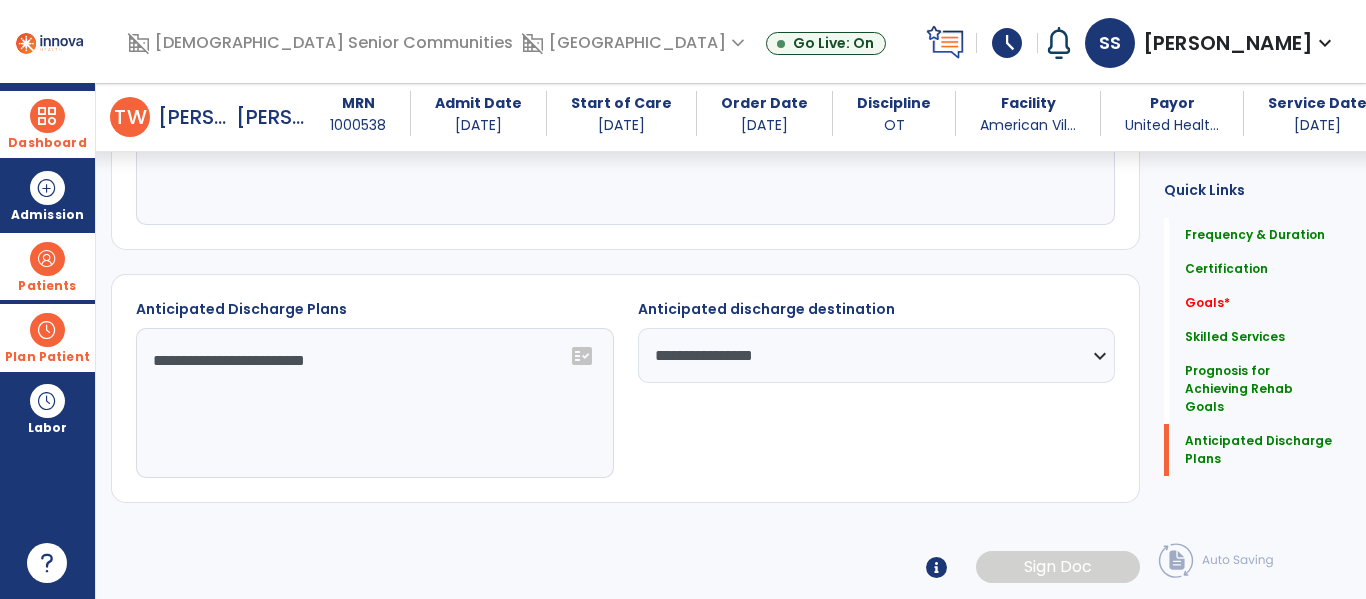 type on "**********" 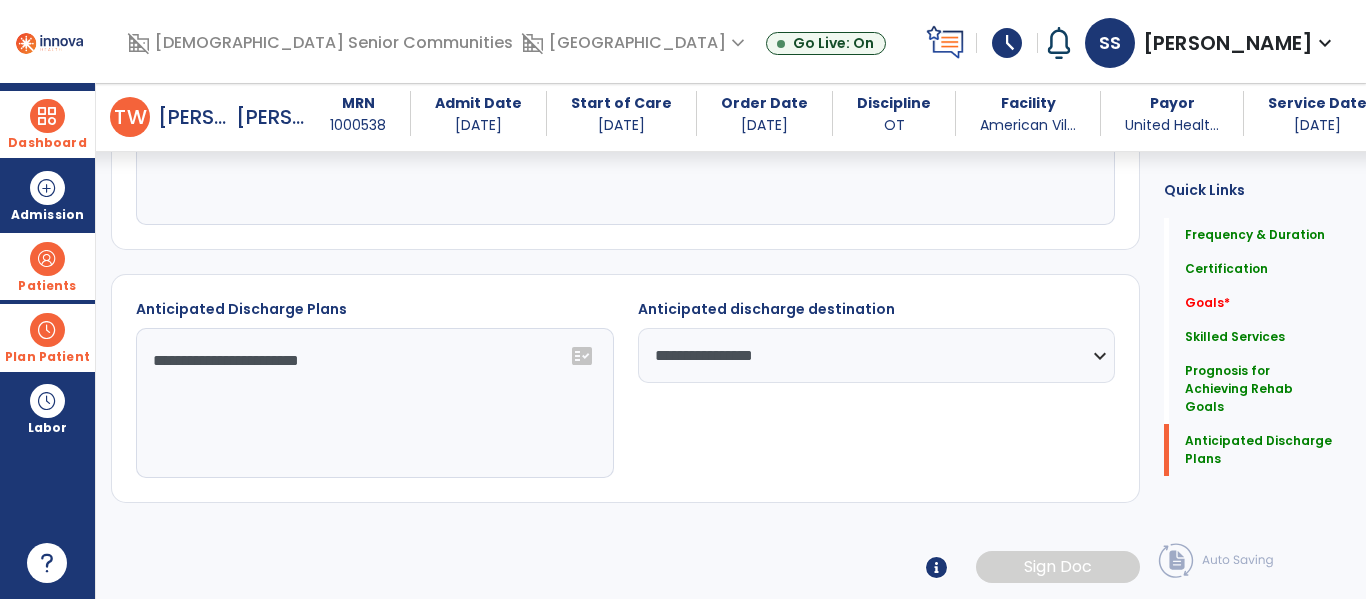 click on "**********" 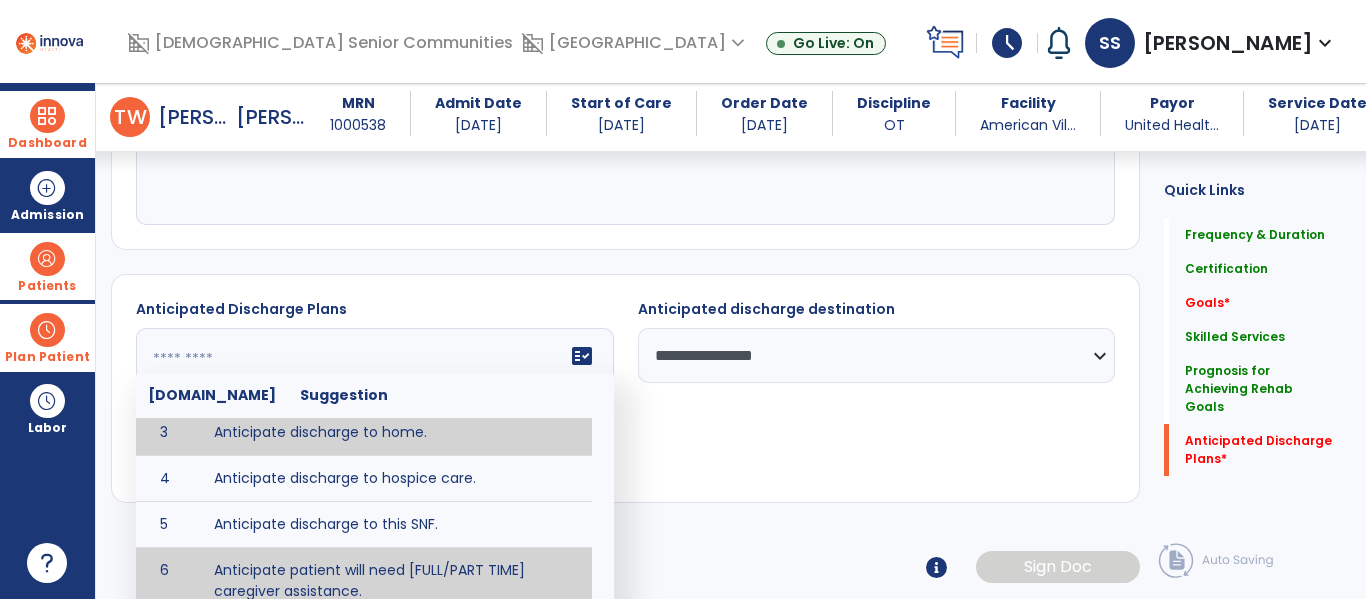scroll, scrollTop: 101, scrollLeft: 0, axis: vertical 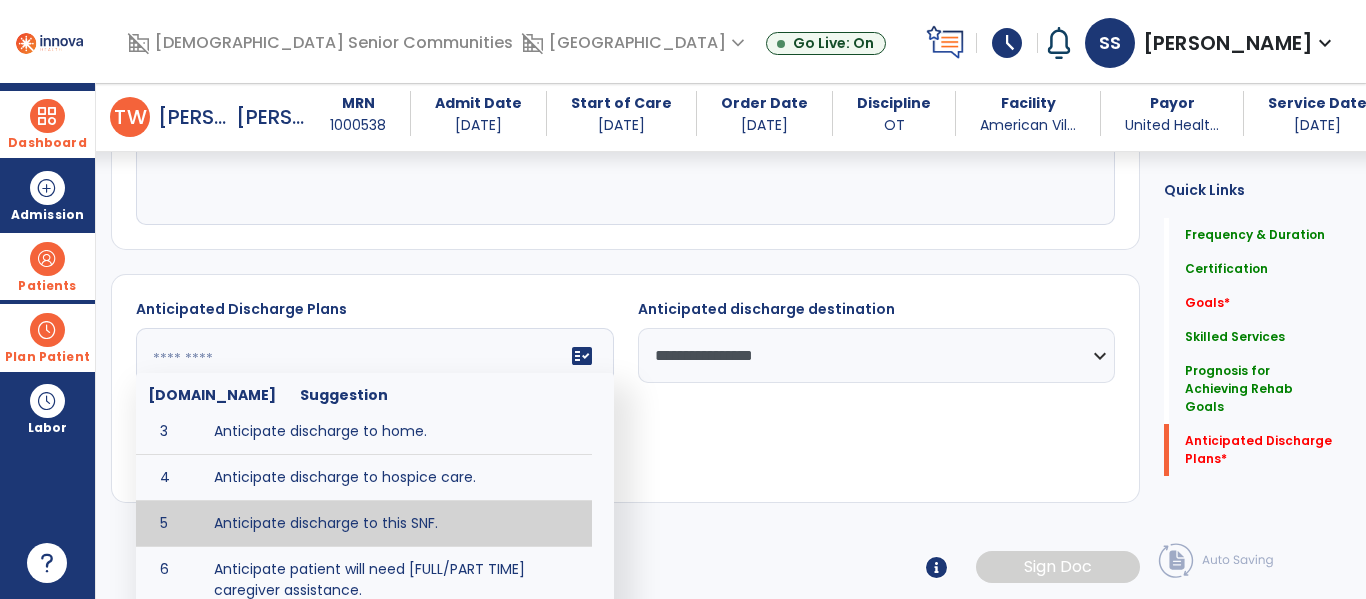 type on "**********" 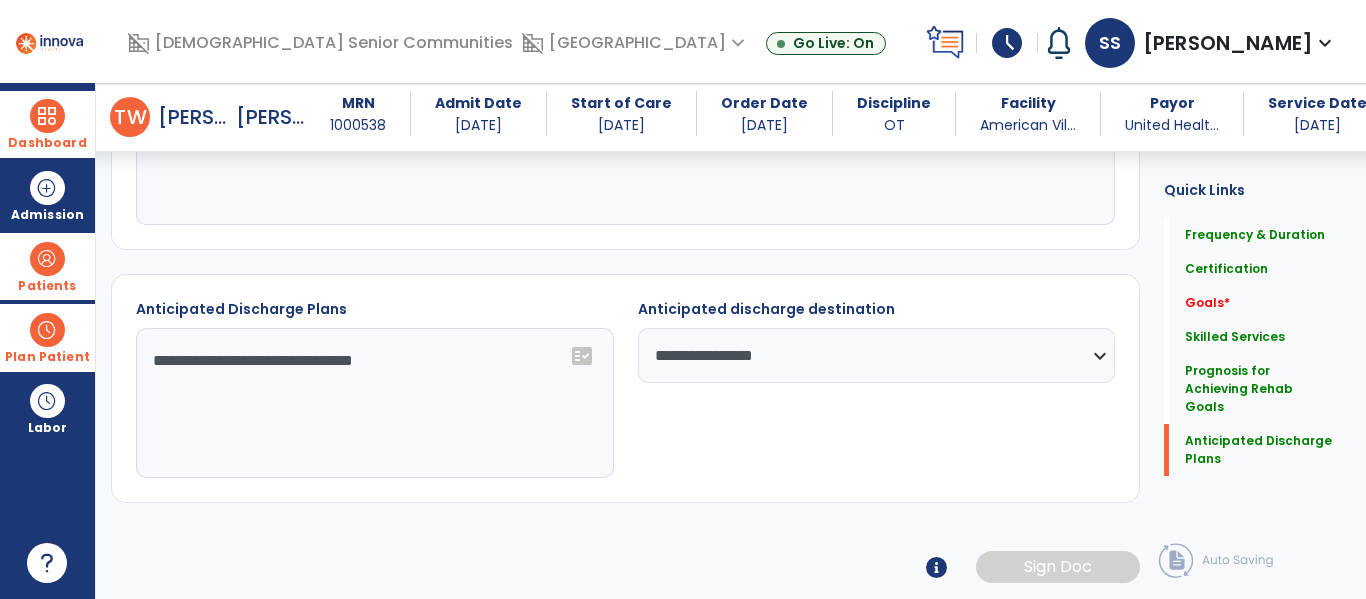 click on "**********" 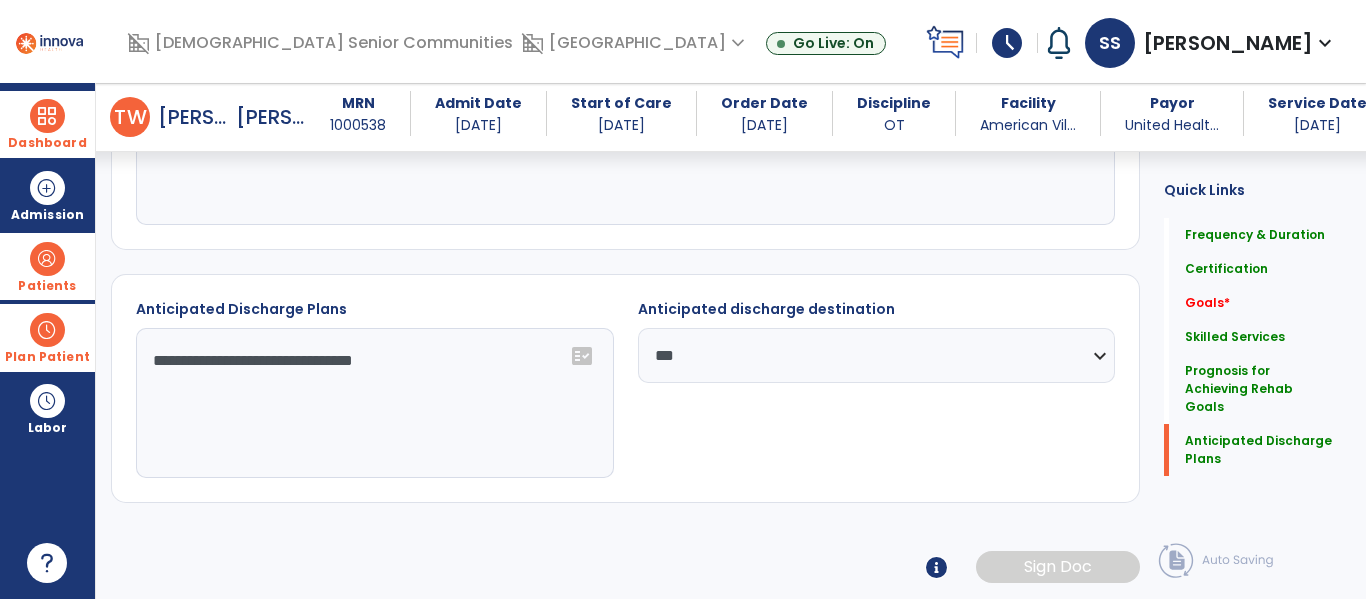 click on "**********" 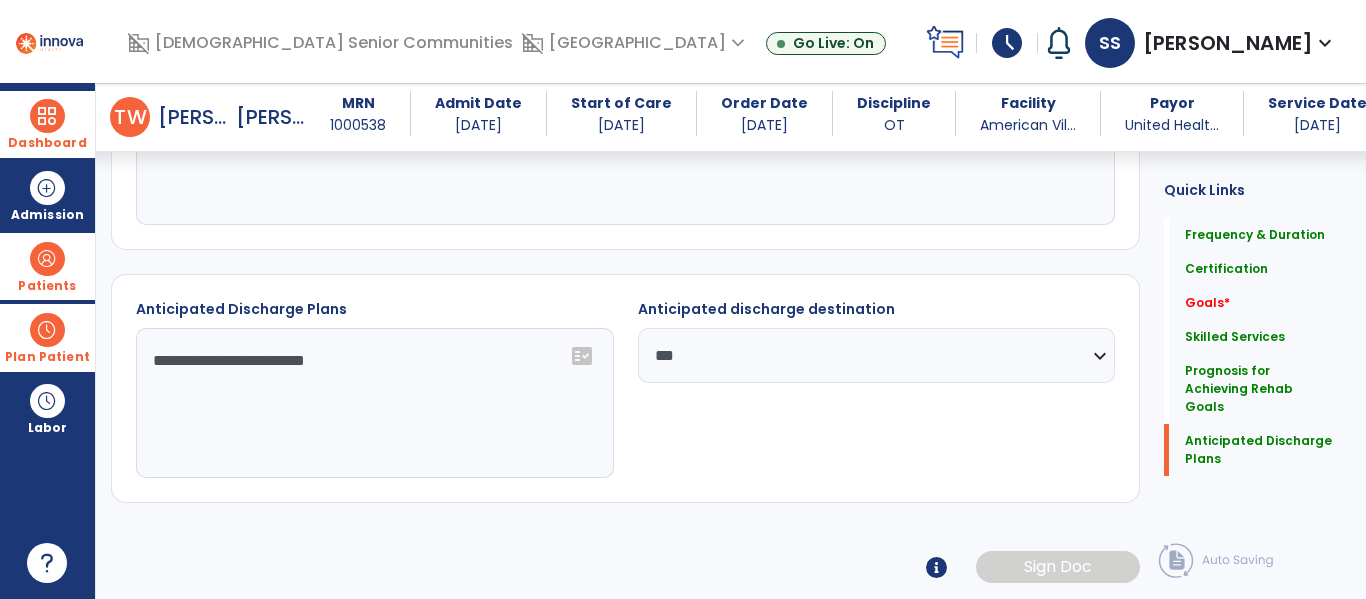 click on "**********" 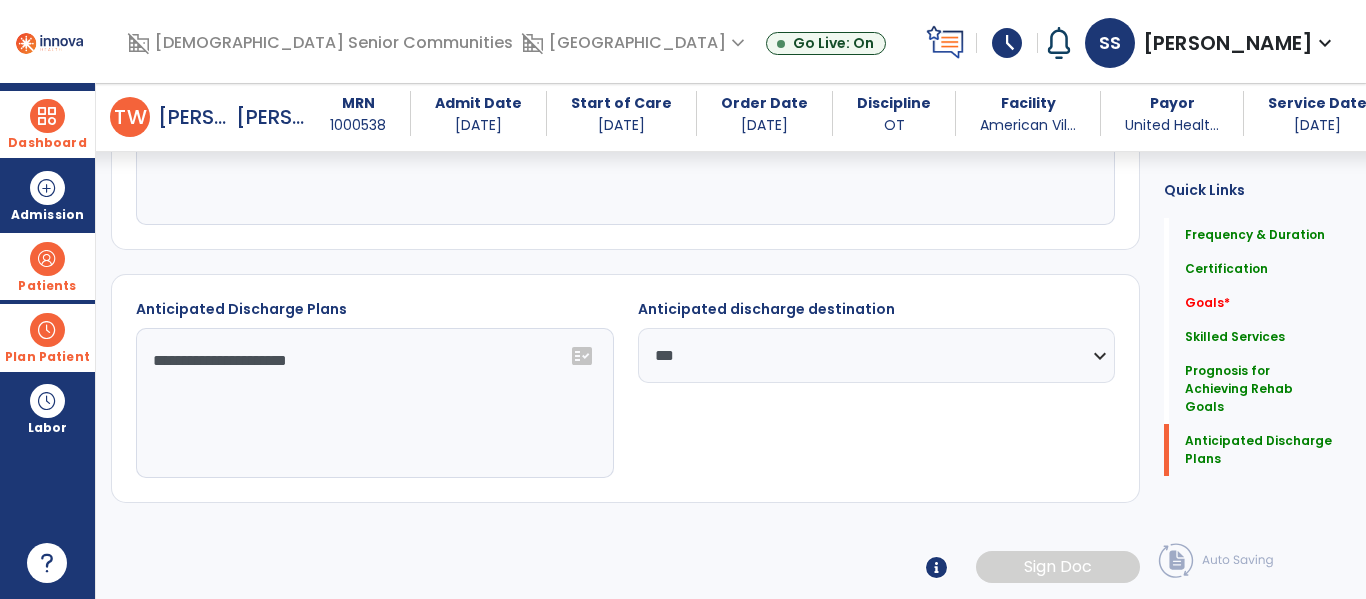 type on "**********" 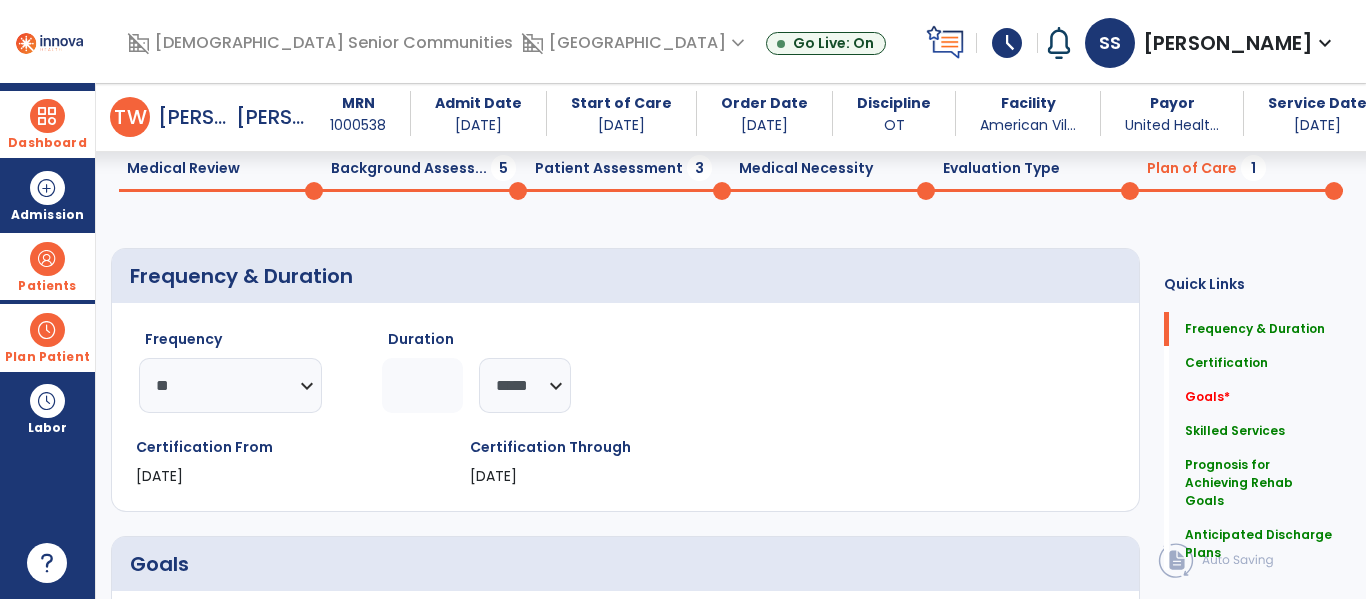 scroll, scrollTop: 83, scrollLeft: 0, axis: vertical 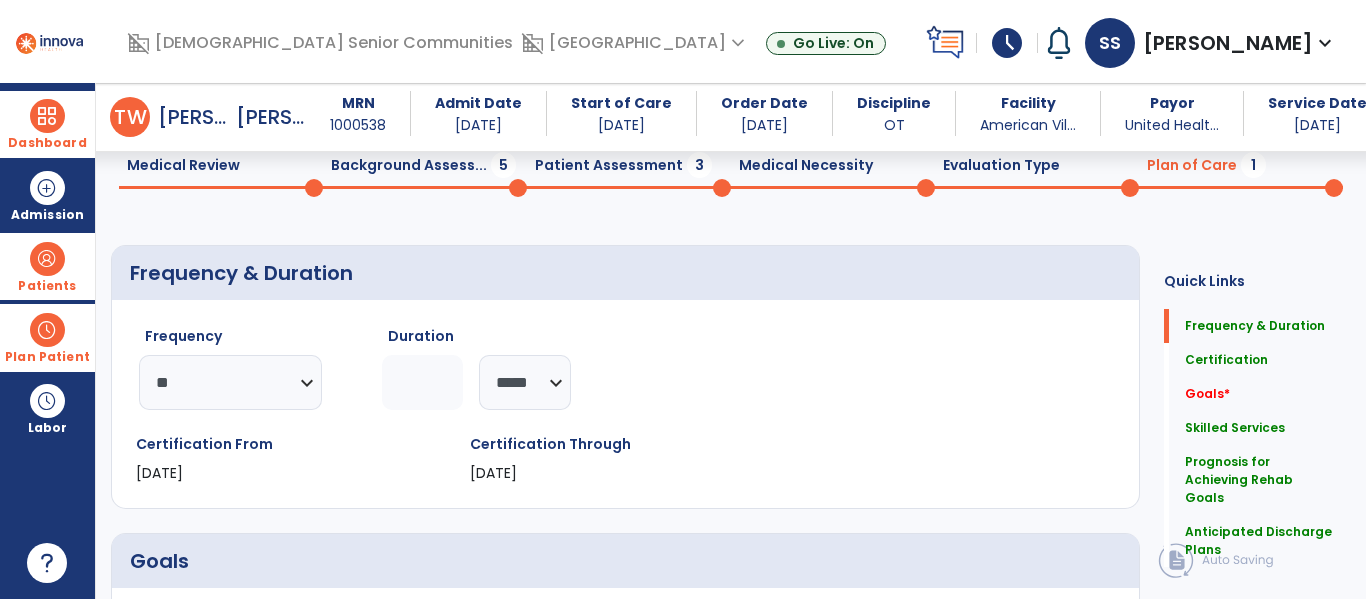 click on "Background Assess...  5" 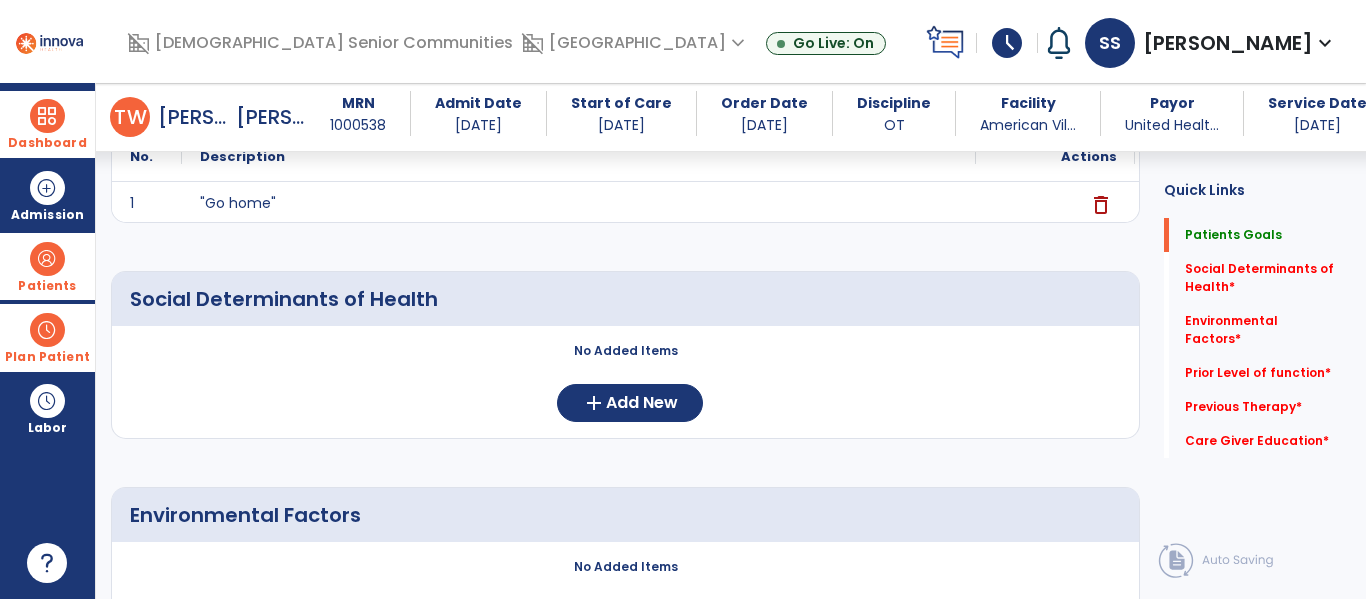 scroll, scrollTop: 296, scrollLeft: 0, axis: vertical 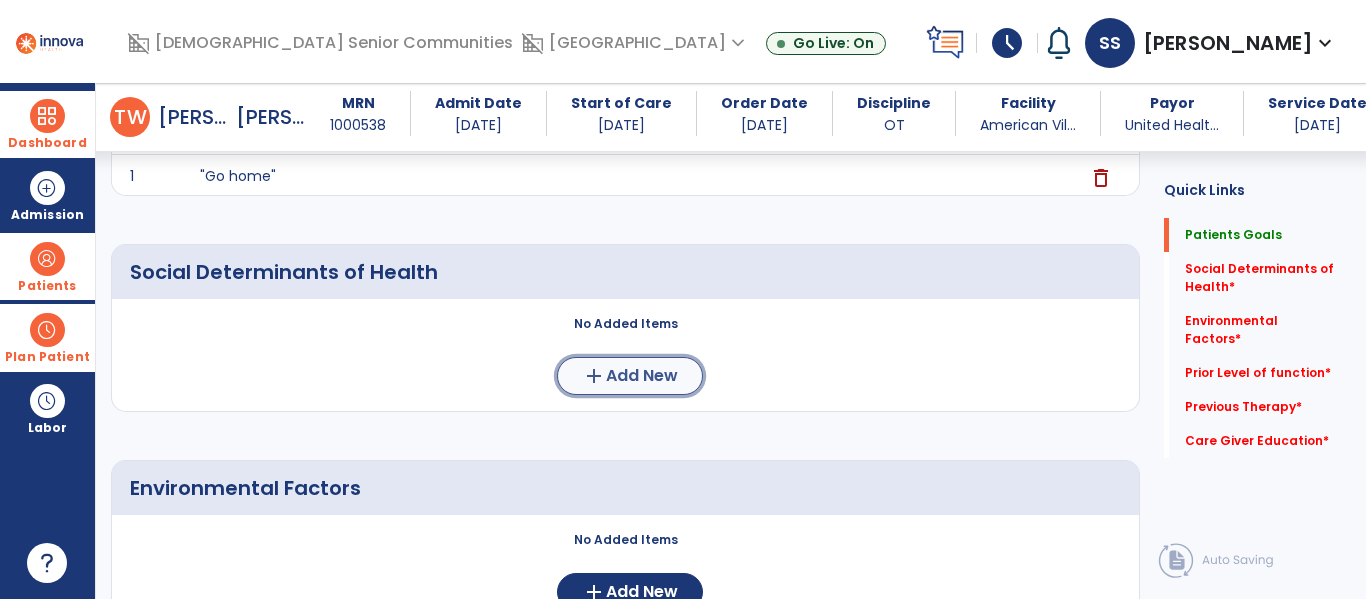 click on "add  Add New" 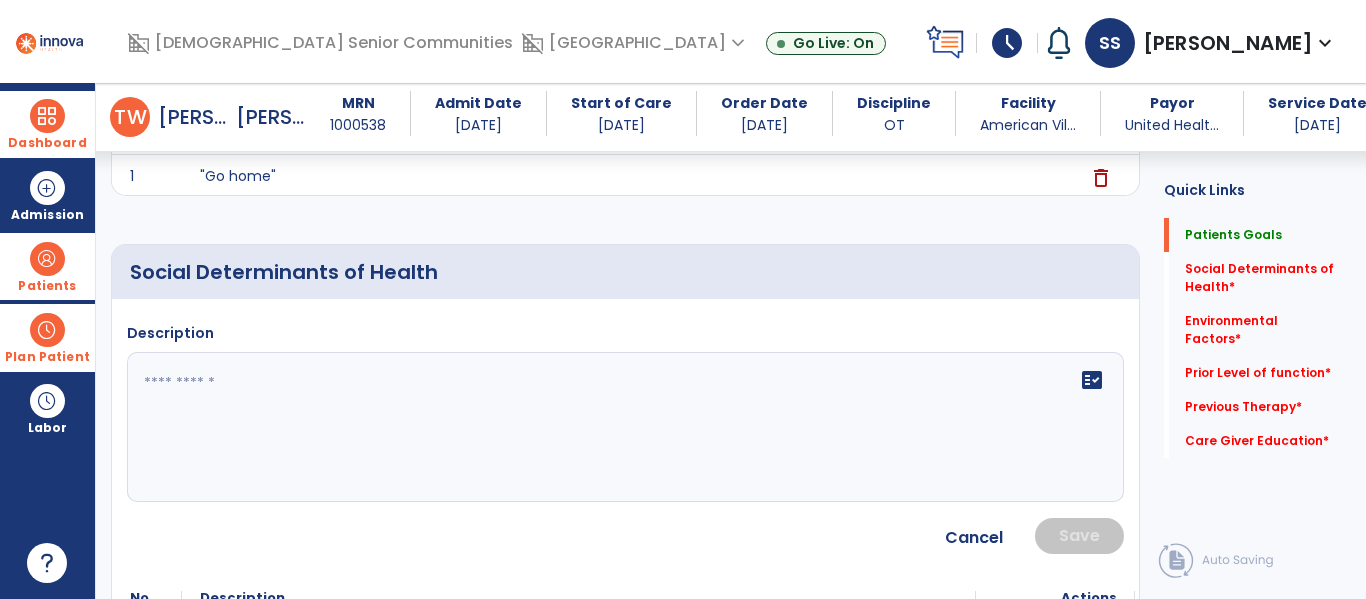 click 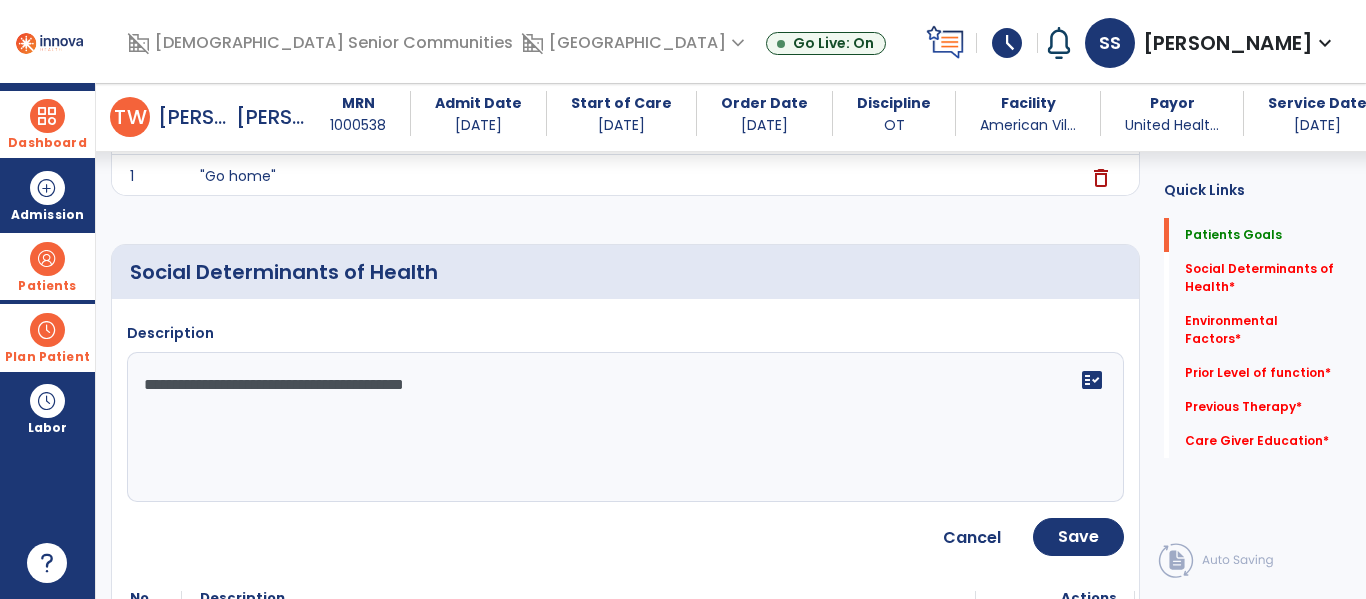 type on "**********" 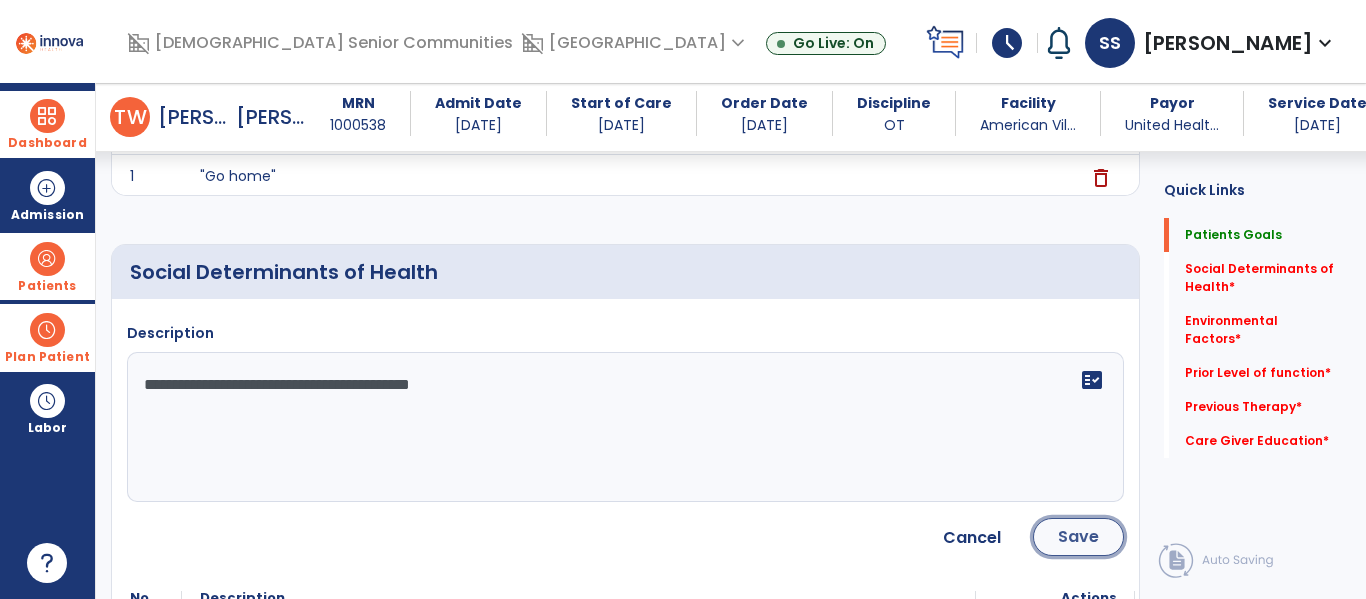 click on "Save" 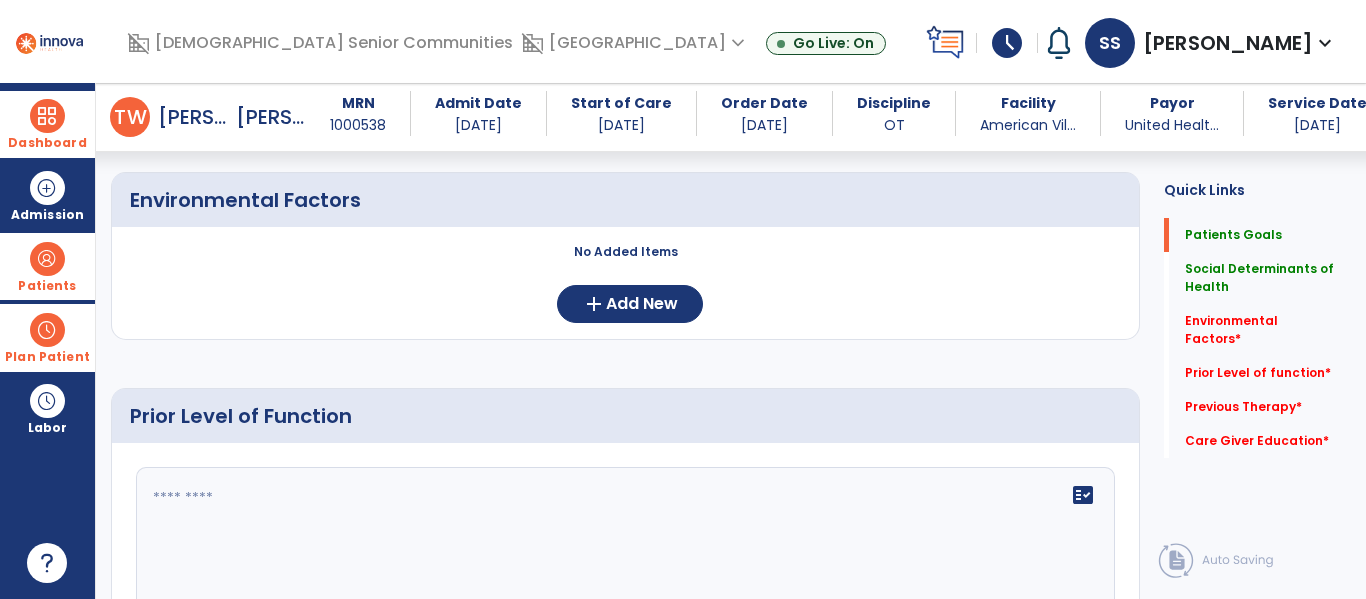 scroll, scrollTop: 582, scrollLeft: 0, axis: vertical 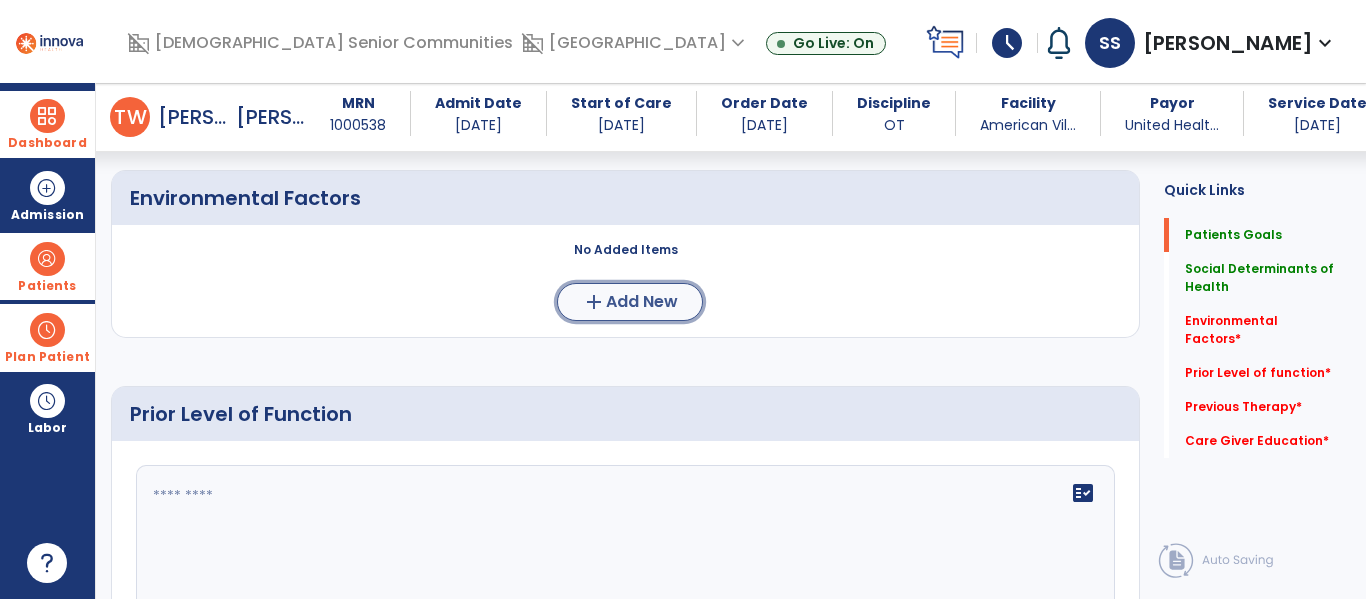 click on "Add New" 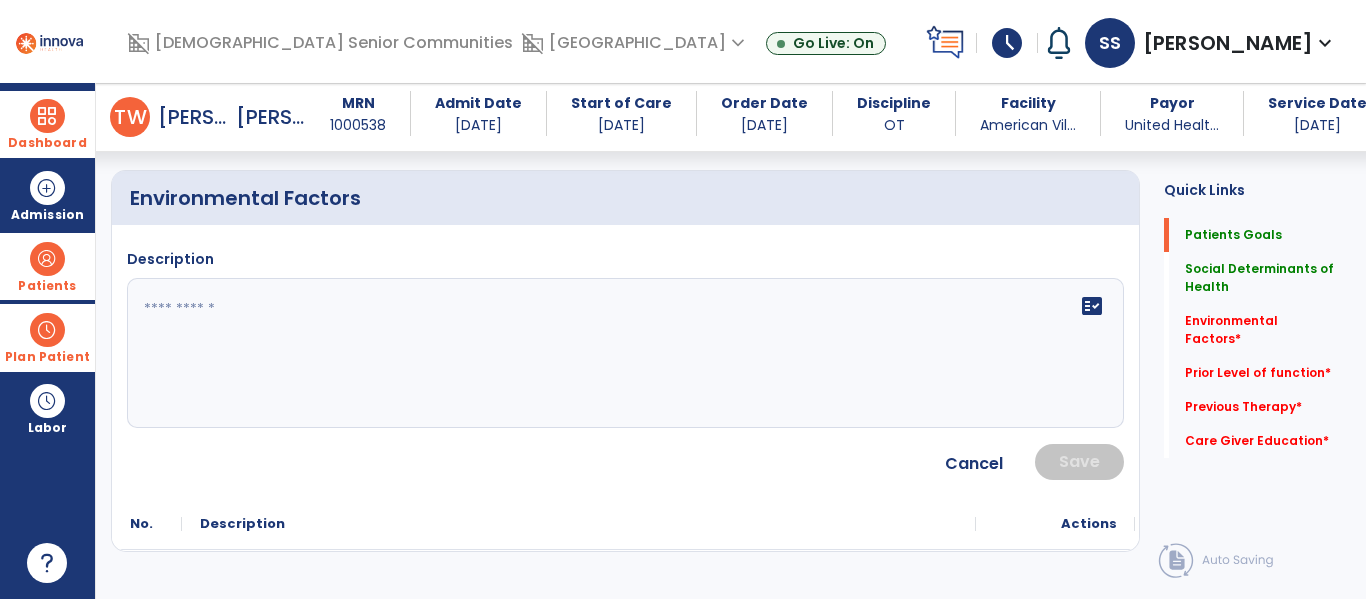 click 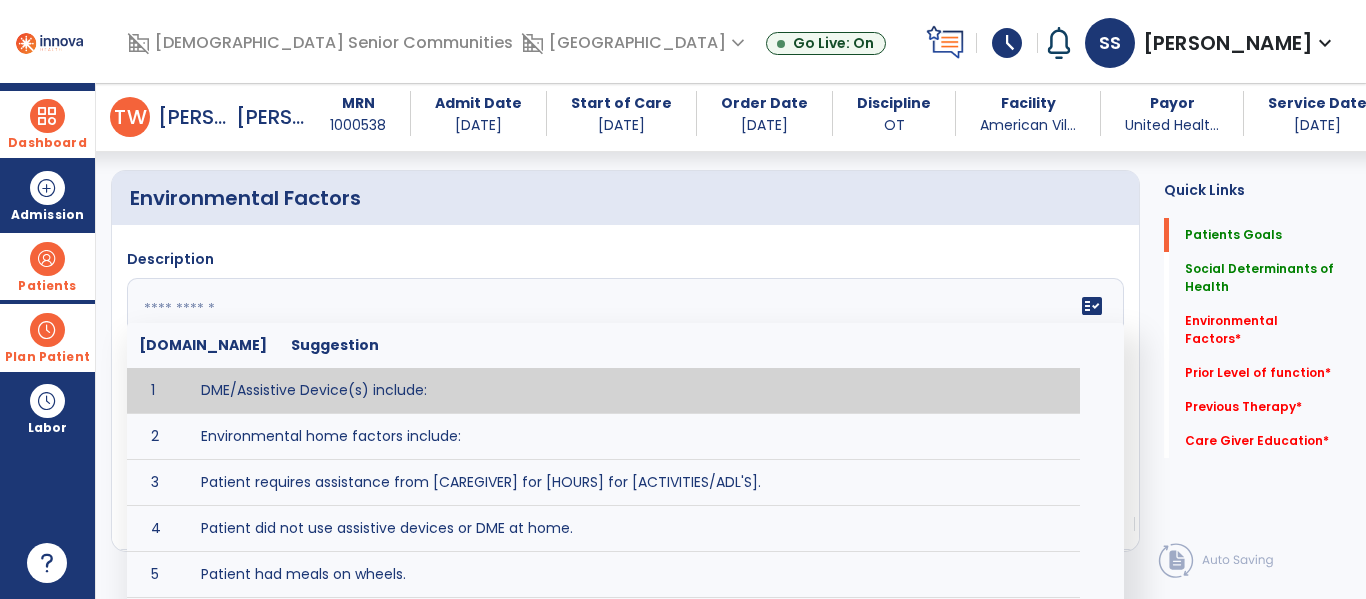 type on "**********" 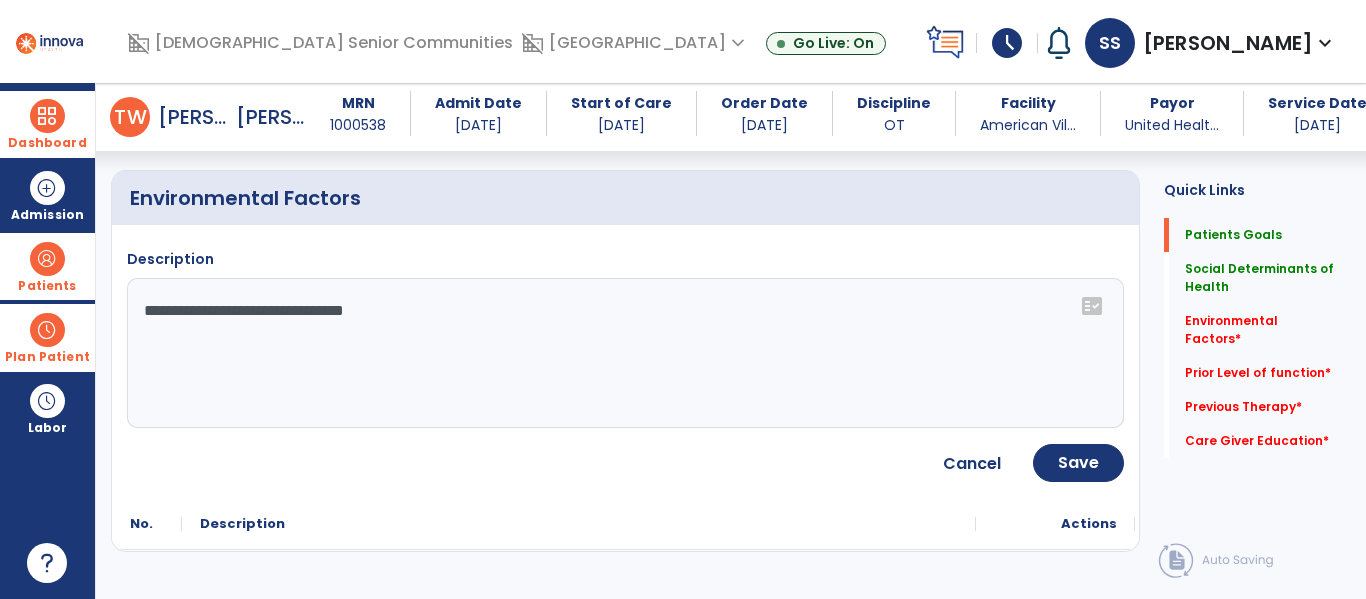 click on "**********" 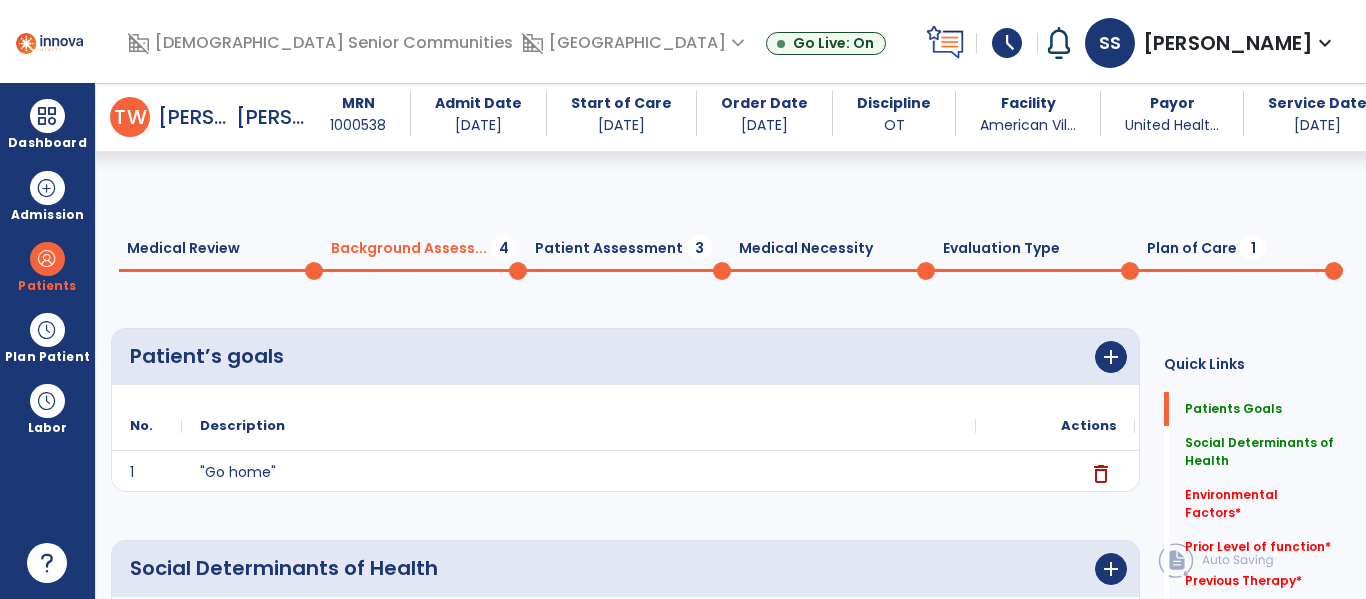 click on "**********" 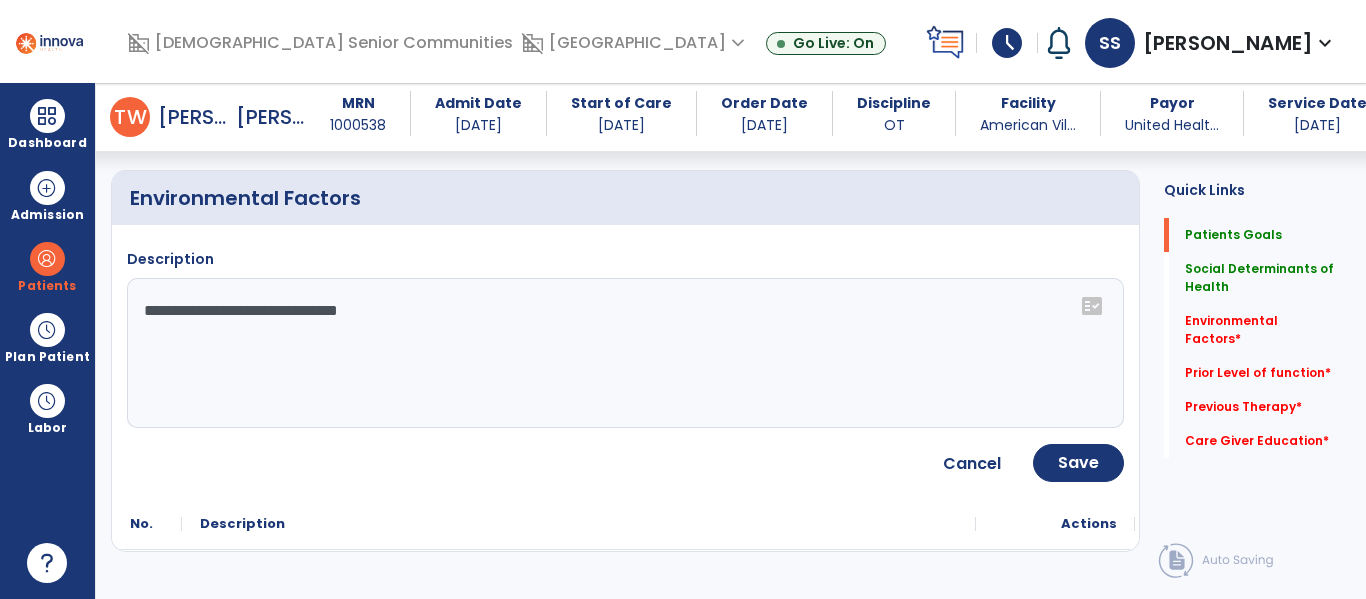 click on "**********" 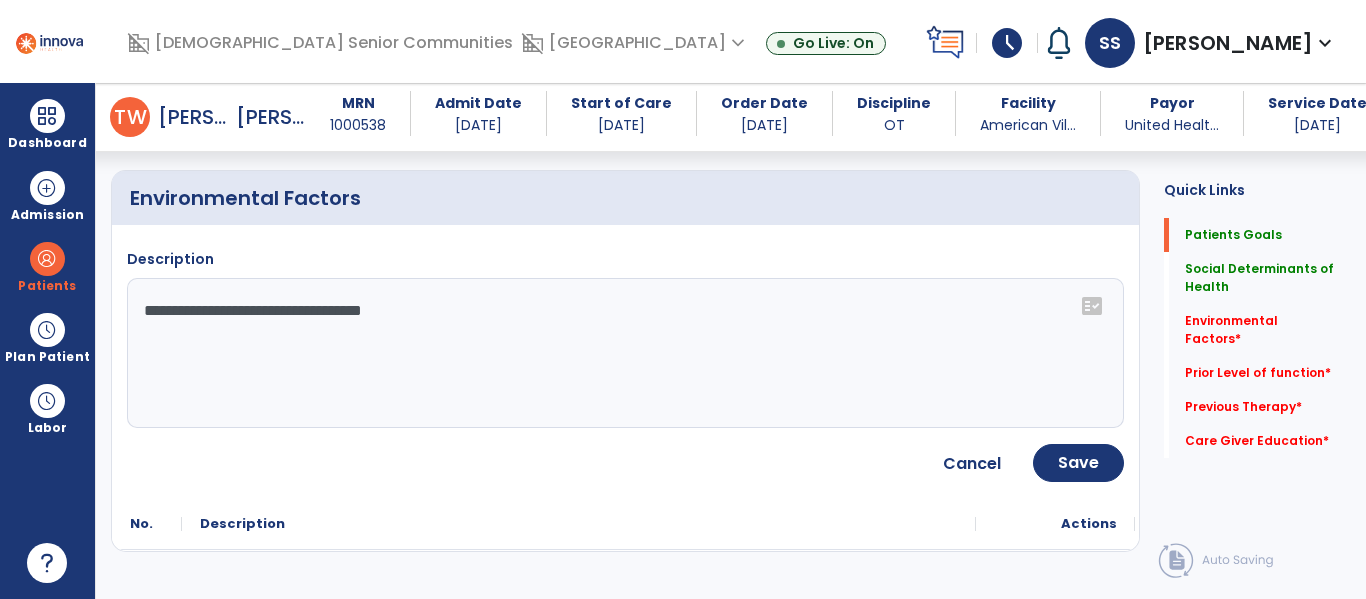 click on "**********" 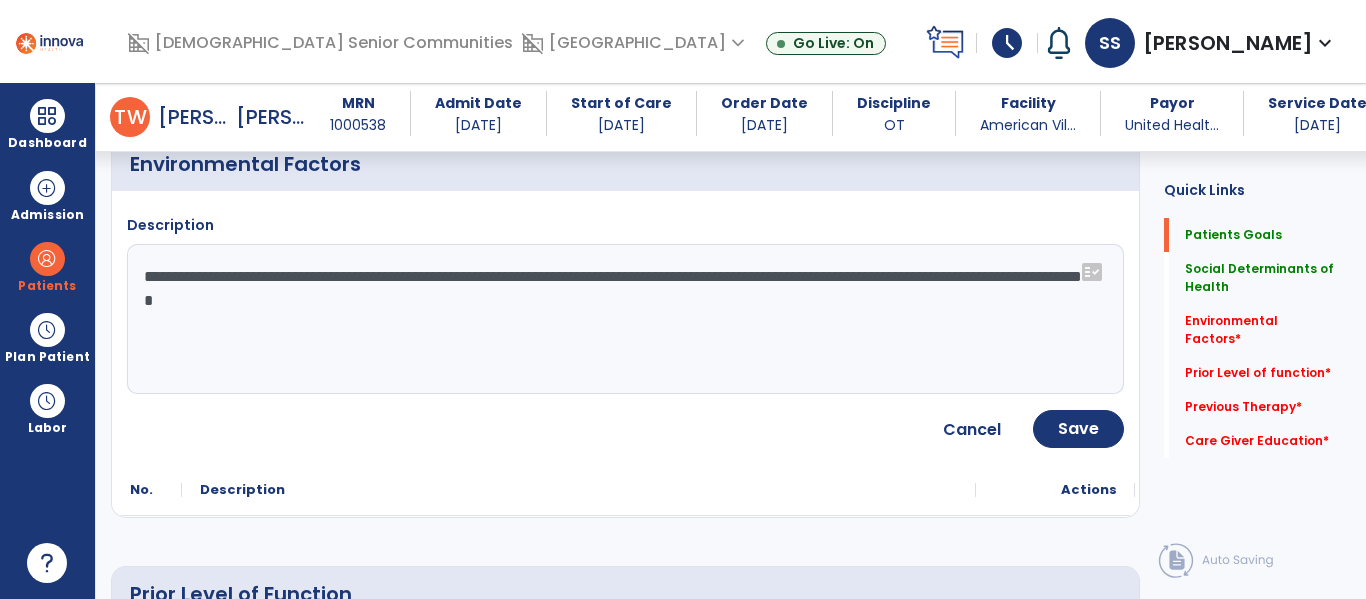 scroll, scrollTop: 618, scrollLeft: 0, axis: vertical 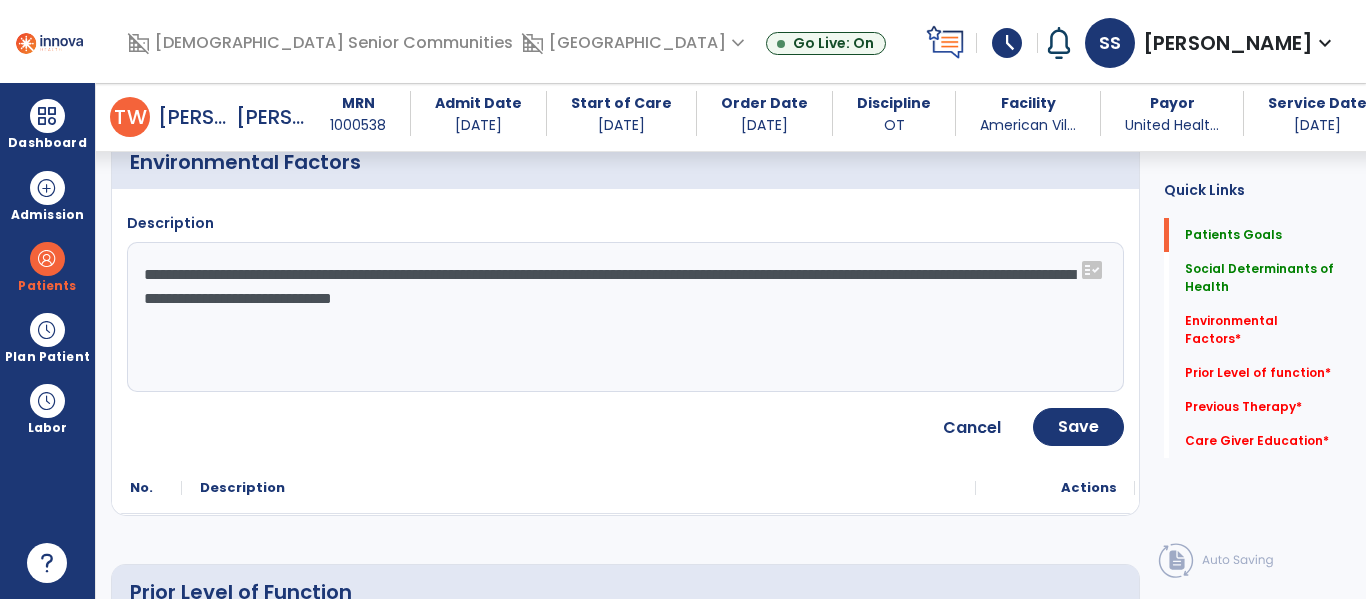 type on "**********" 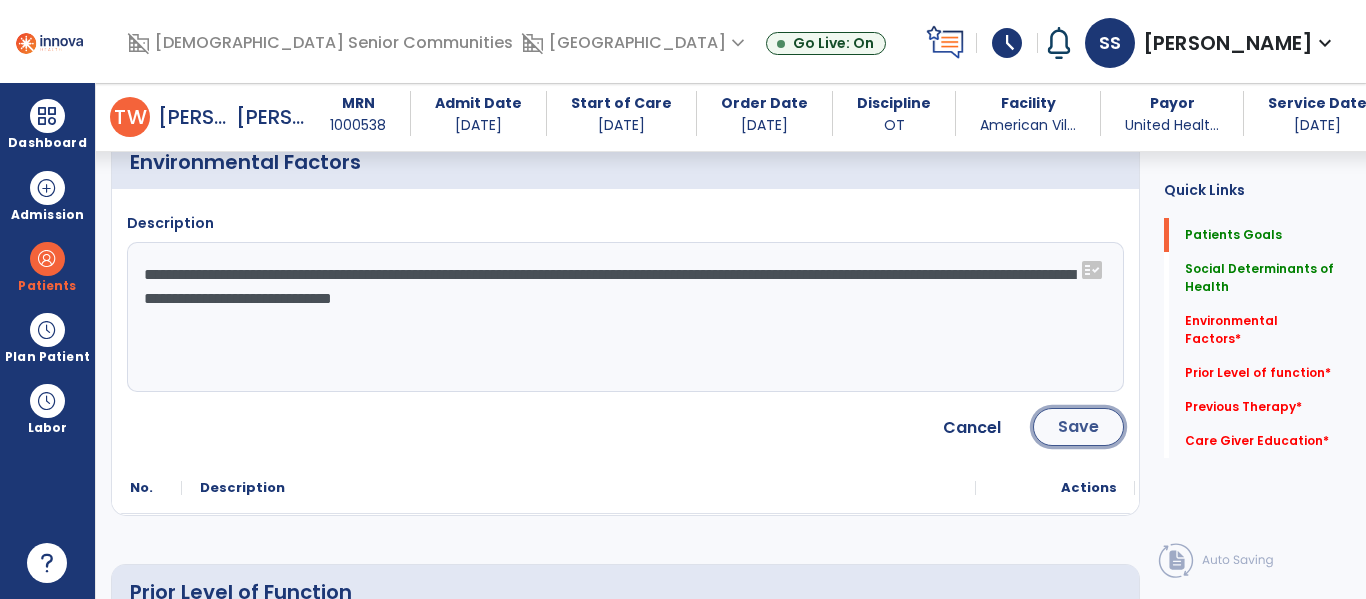 click on "Save" 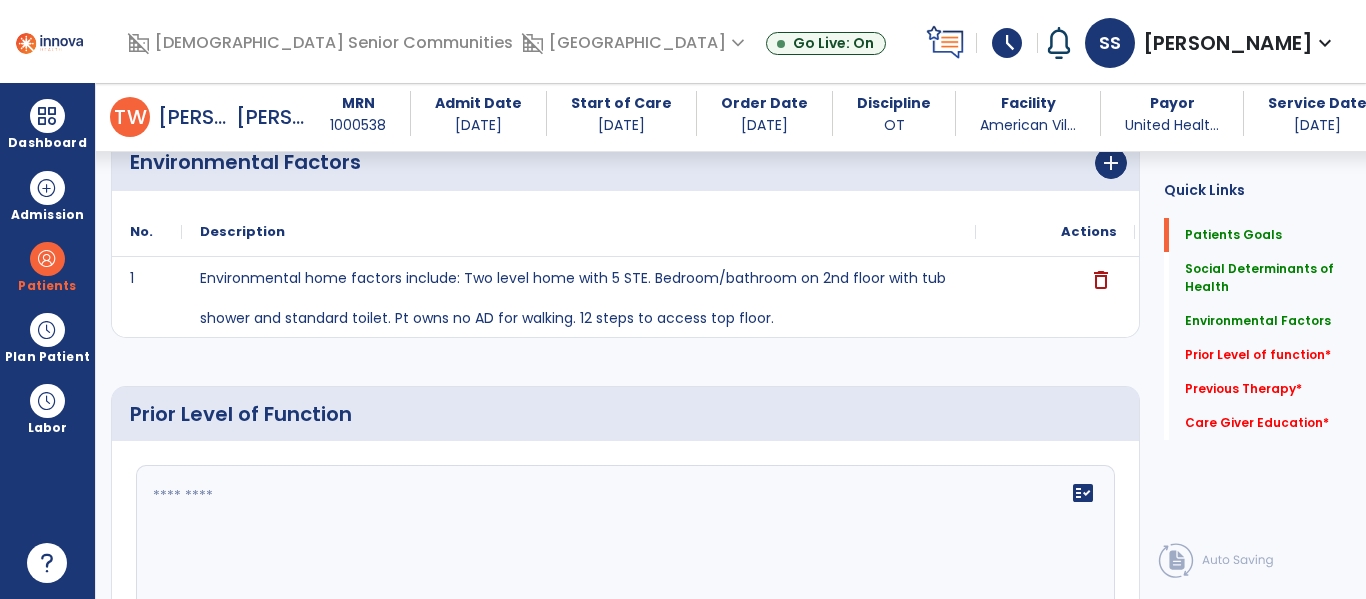 scroll, scrollTop: 751, scrollLeft: 0, axis: vertical 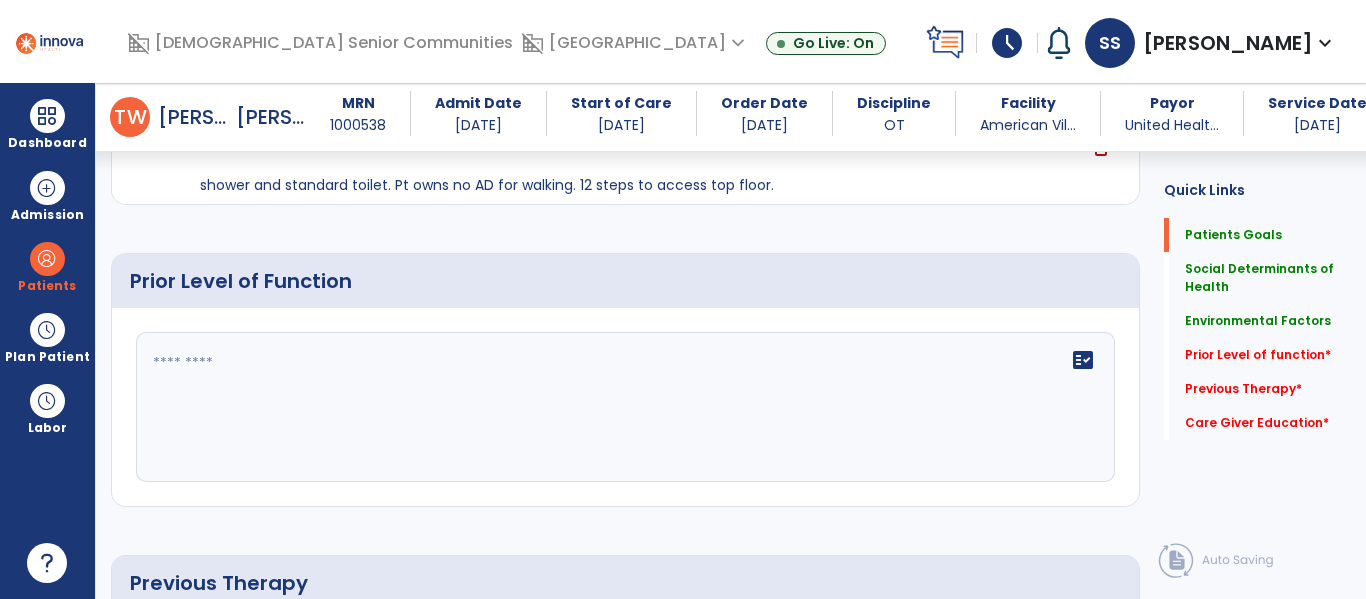 click on "fact_check" 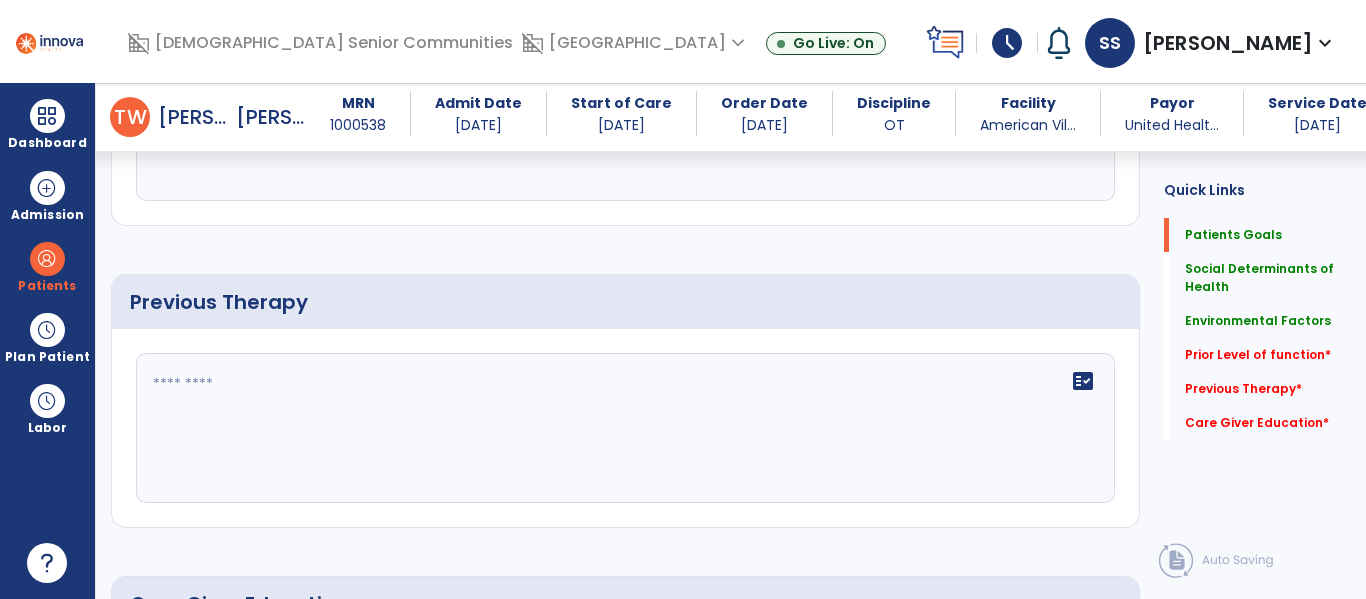 scroll, scrollTop: 1038, scrollLeft: 0, axis: vertical 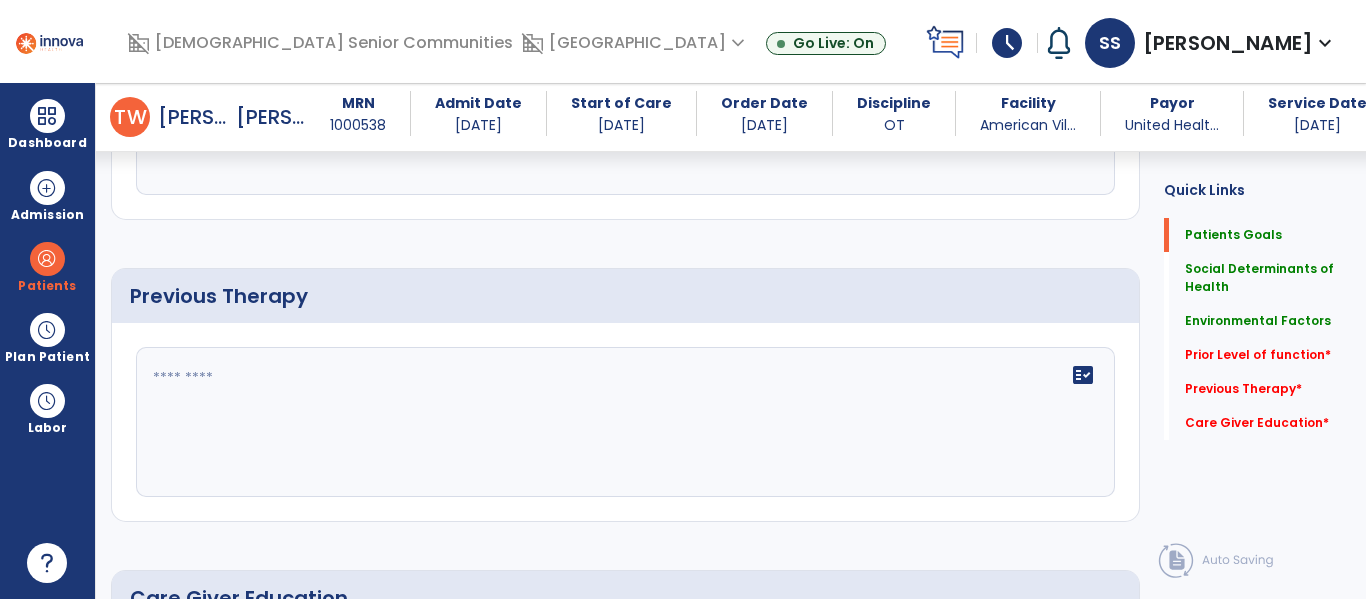 type on "**********" 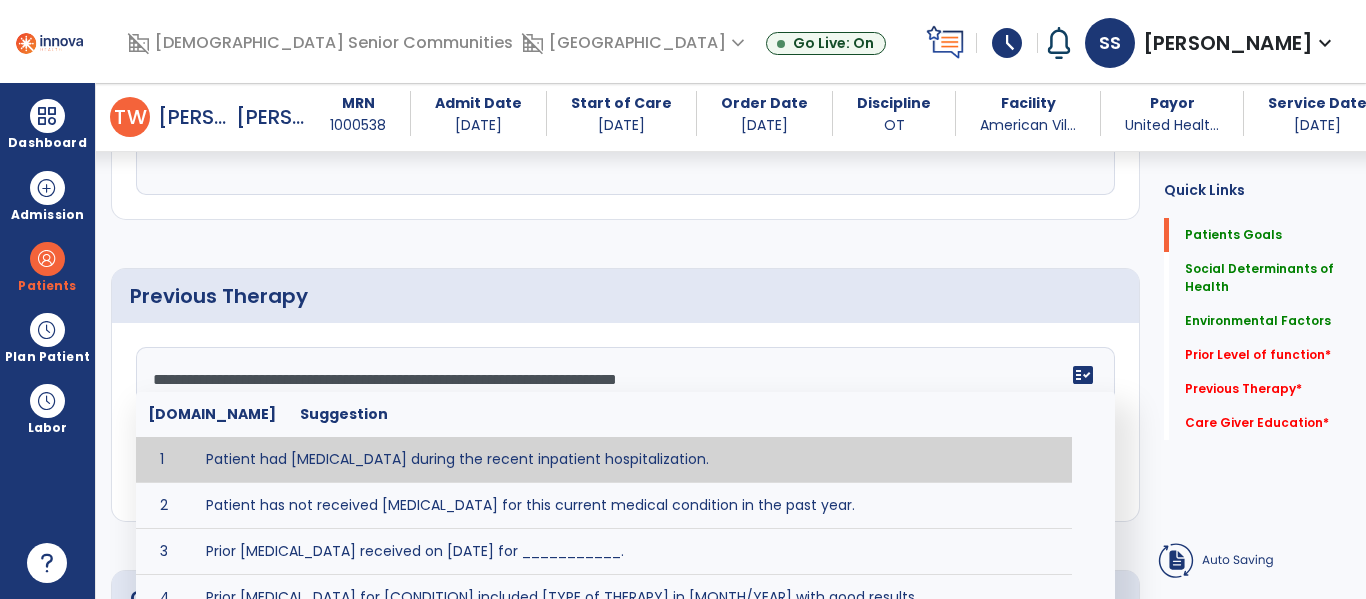 type on "**********" 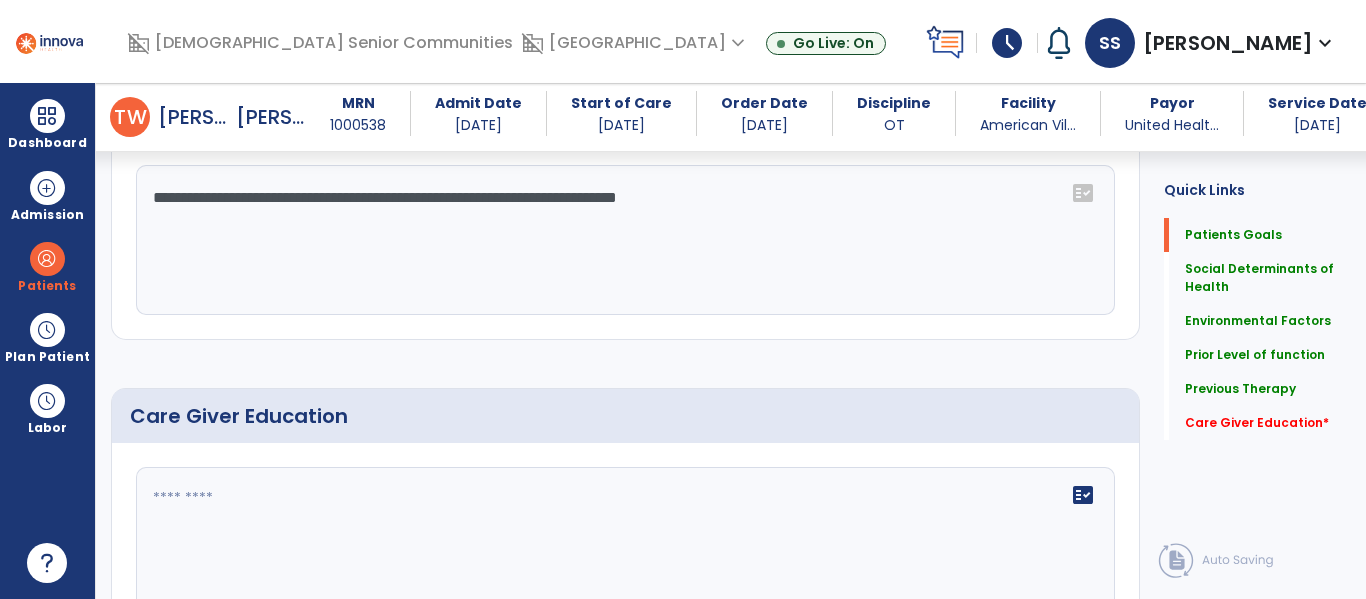 scroll, scrollTop: 1288, scrollLeft: 0, axis: vertical 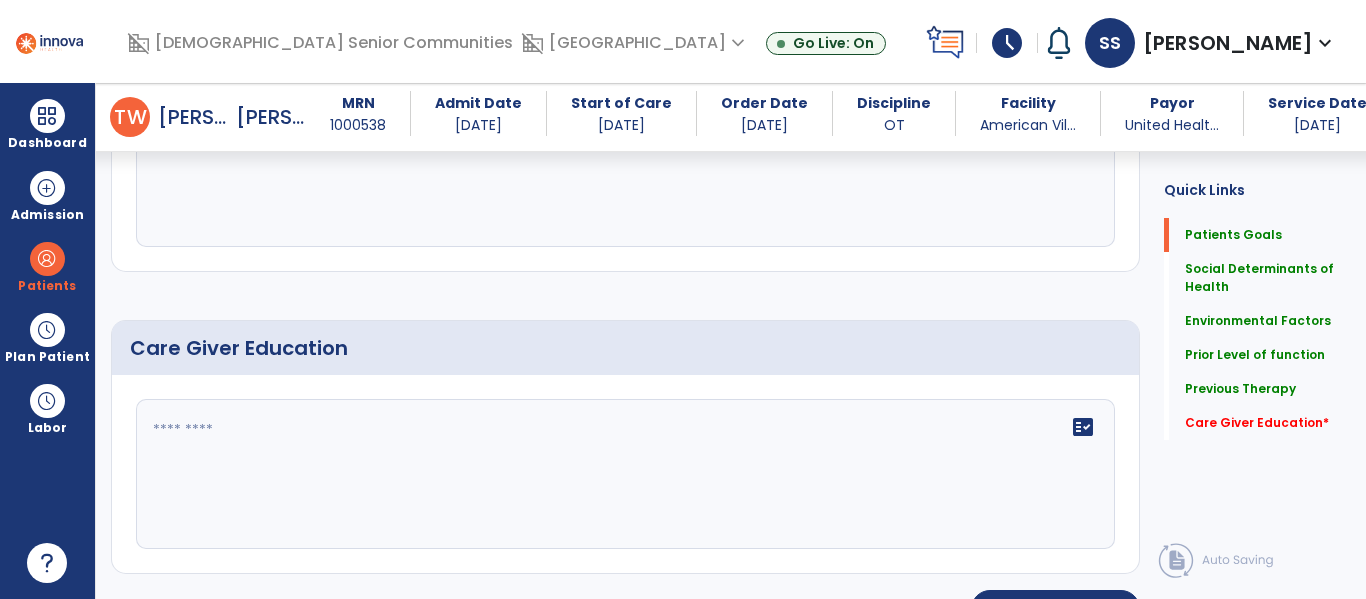 click on "fact_check" 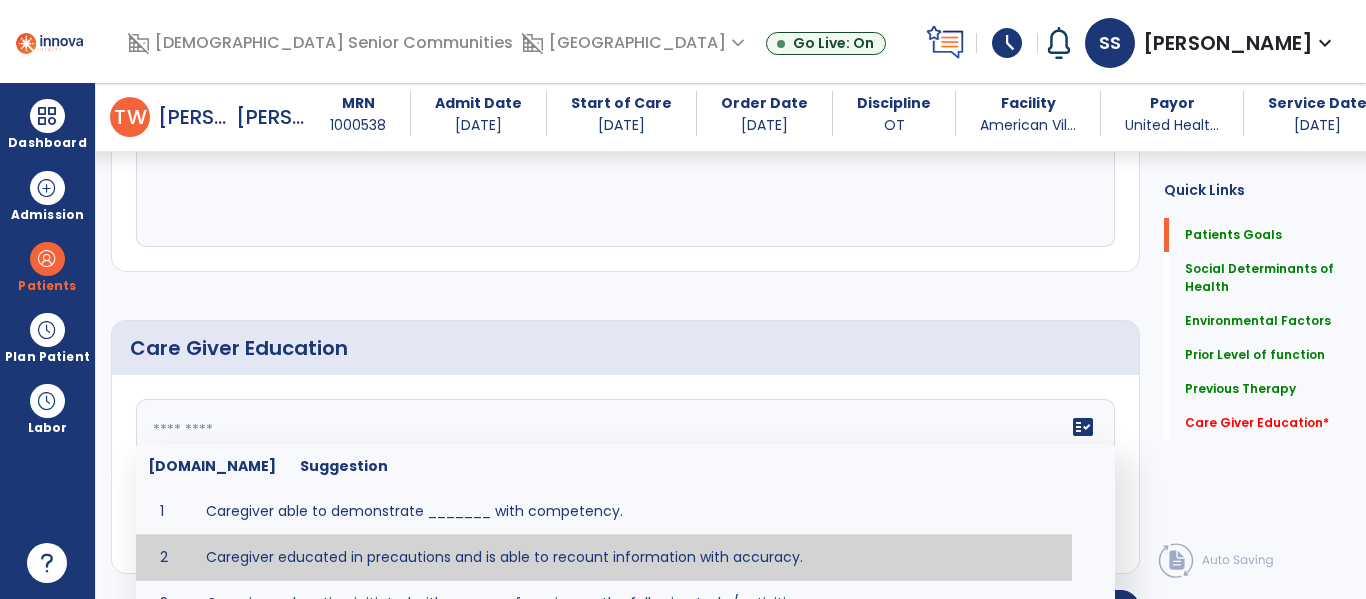 type on "**********" 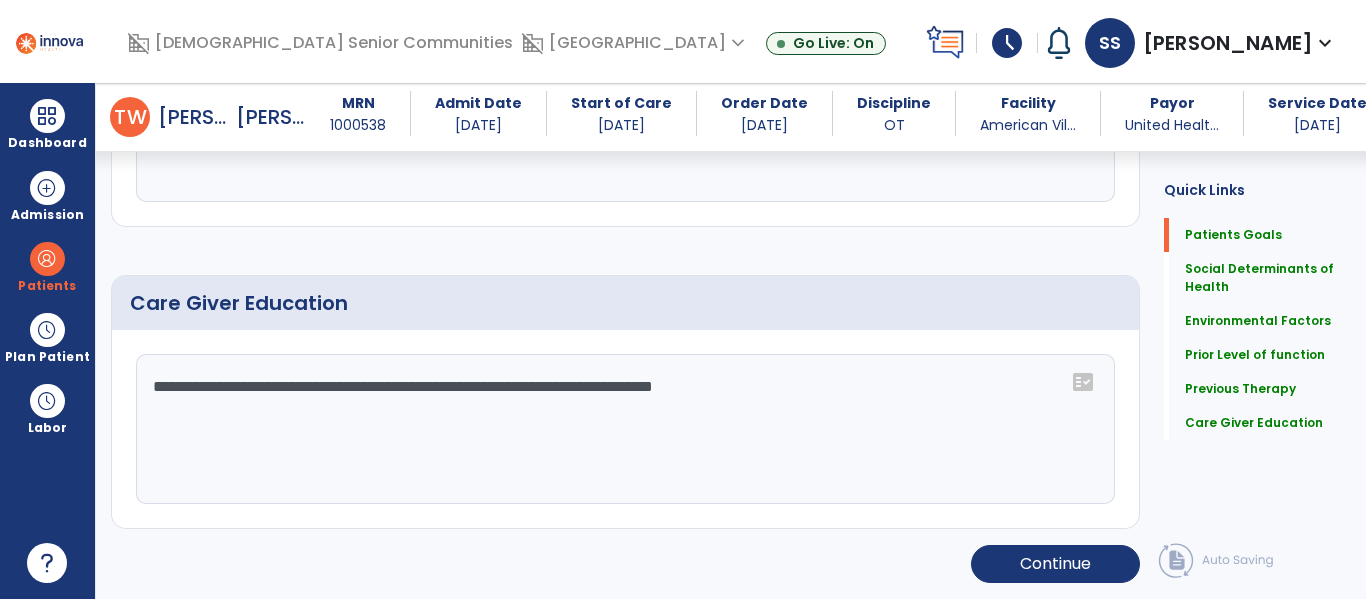 scroll, scrollTop: 0, scrollLeft: 0, axis: both 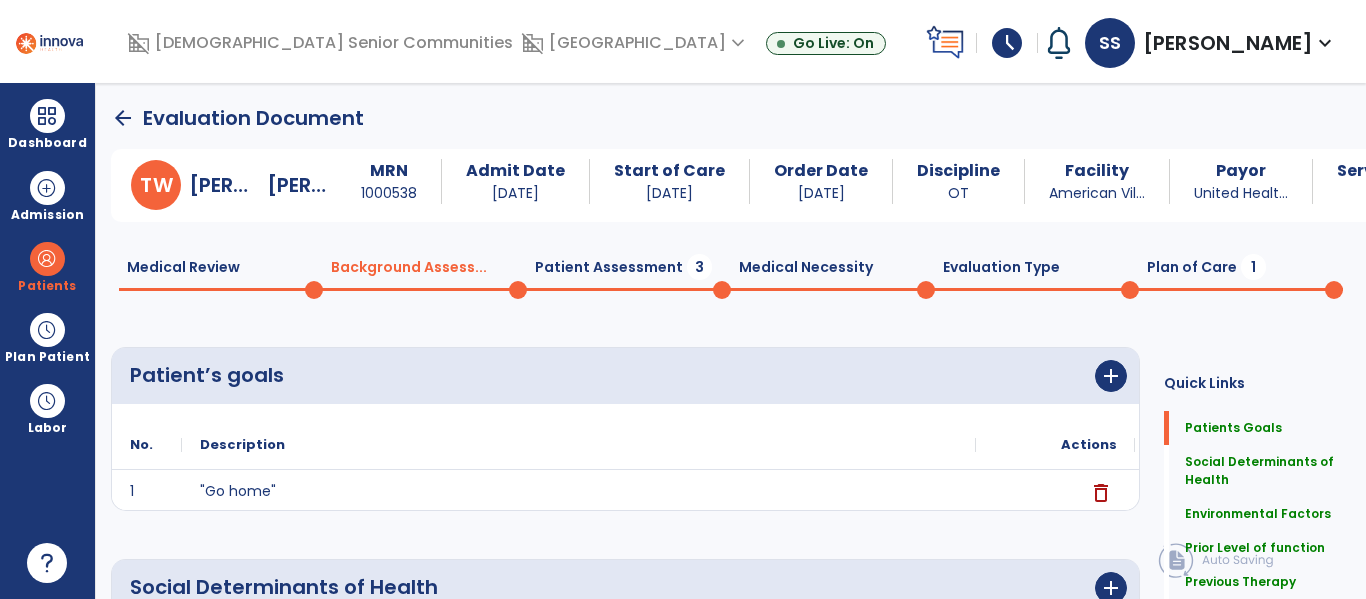 click on "Patient Assessment  3" 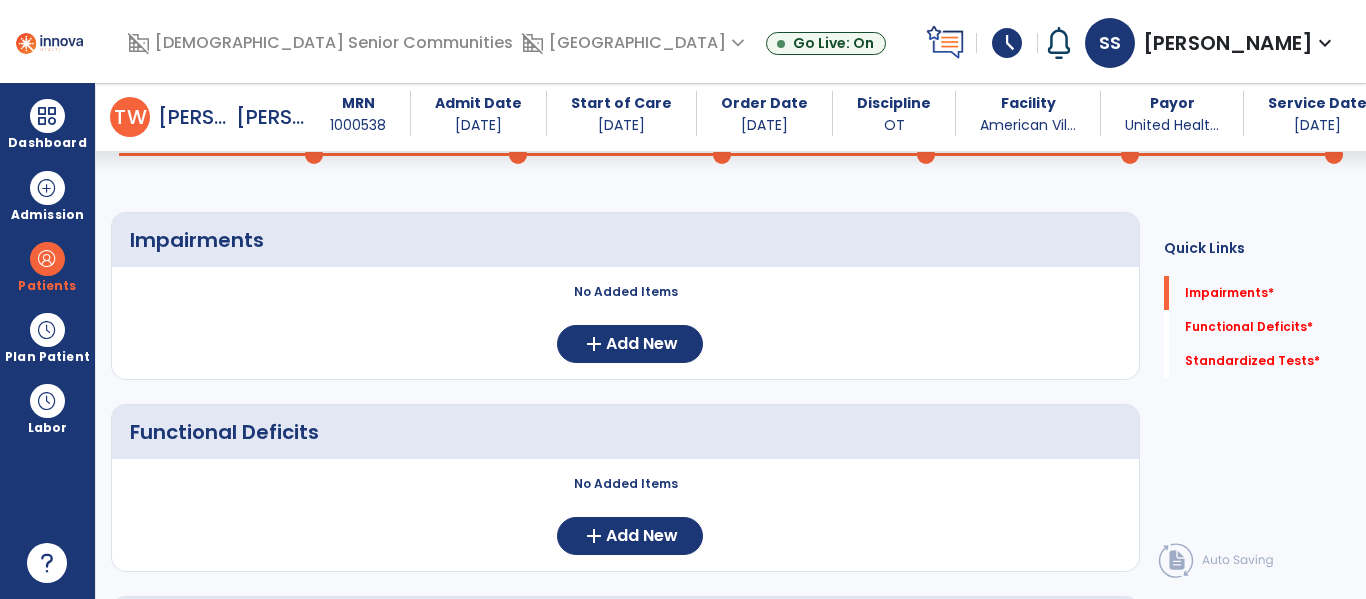 scroll, scrollTop: 351, scrollLeft: 0, axis: vertical 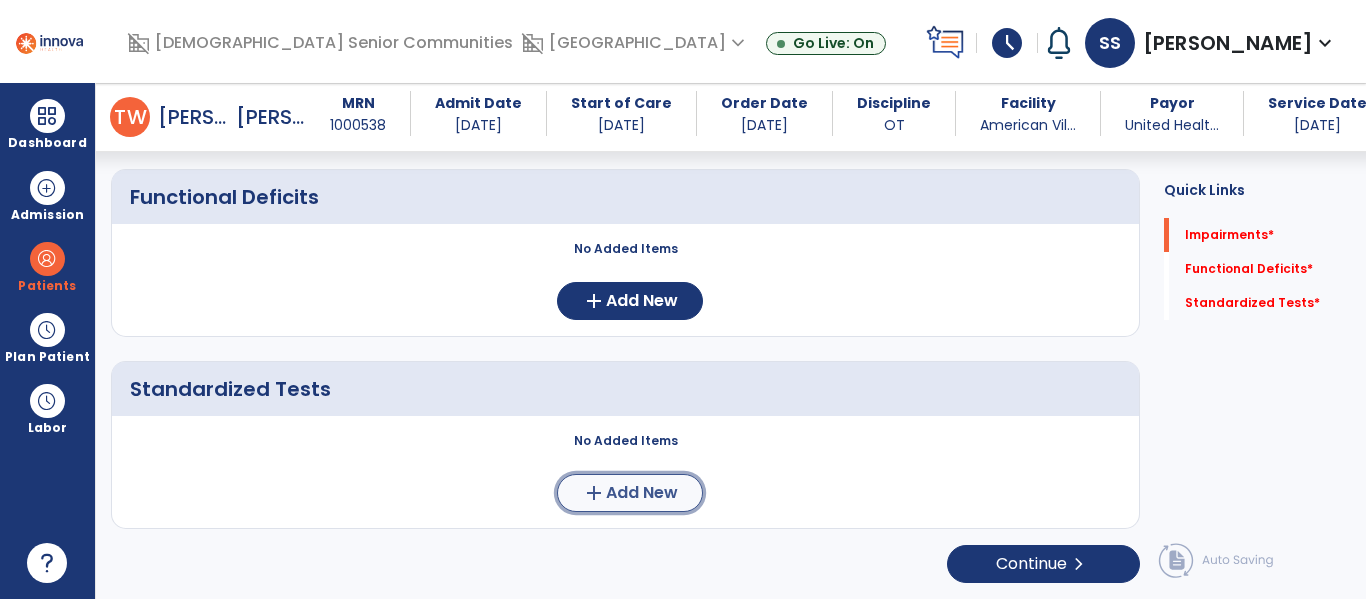 click on "Add New" 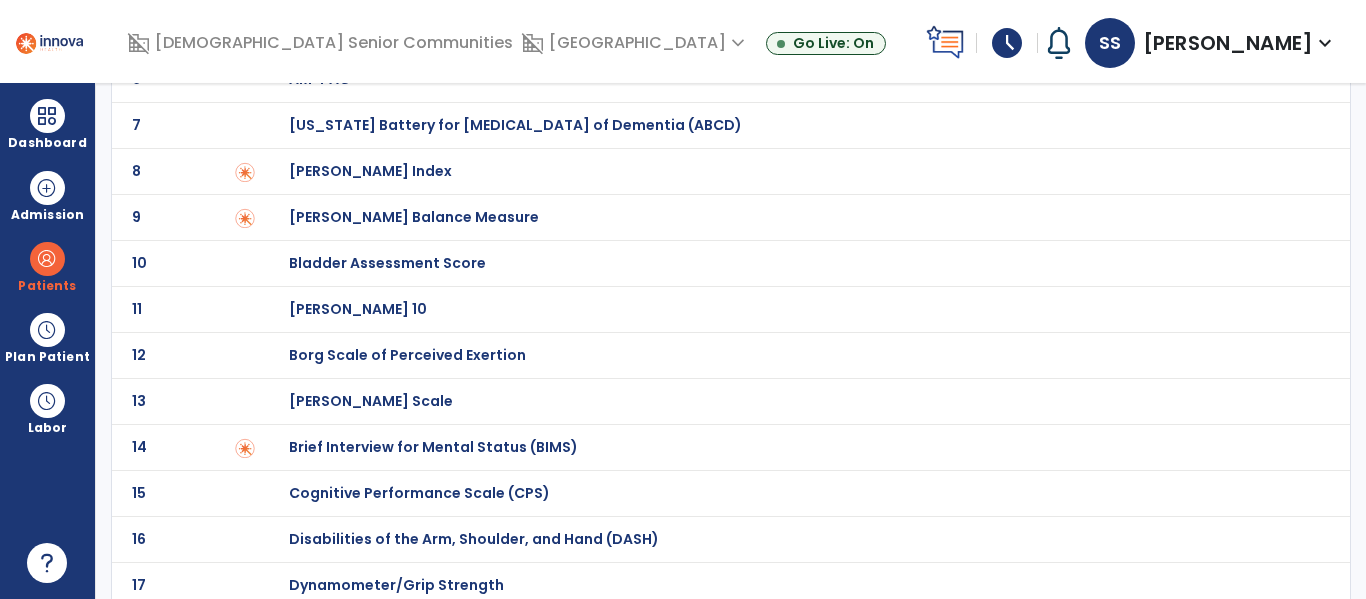 scroll, scrollTop: 0, scrollLeft: 0, axis: both 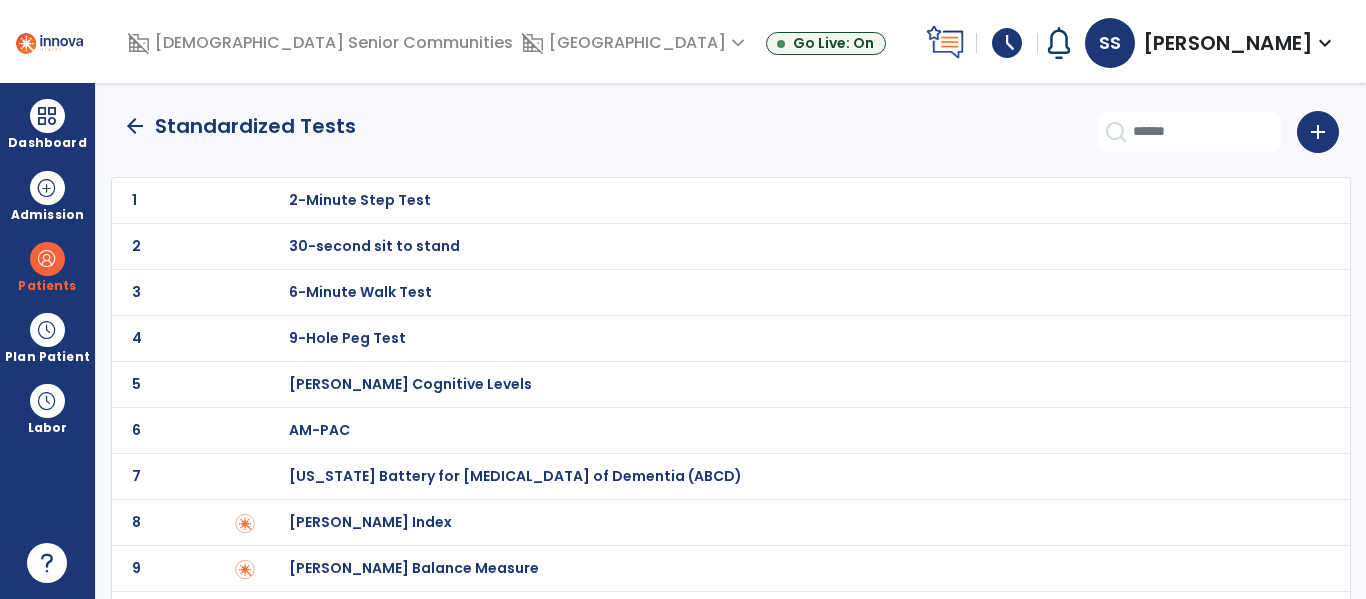 click on "[PERSON_NAME] Index" at bounding box center (789, 200) 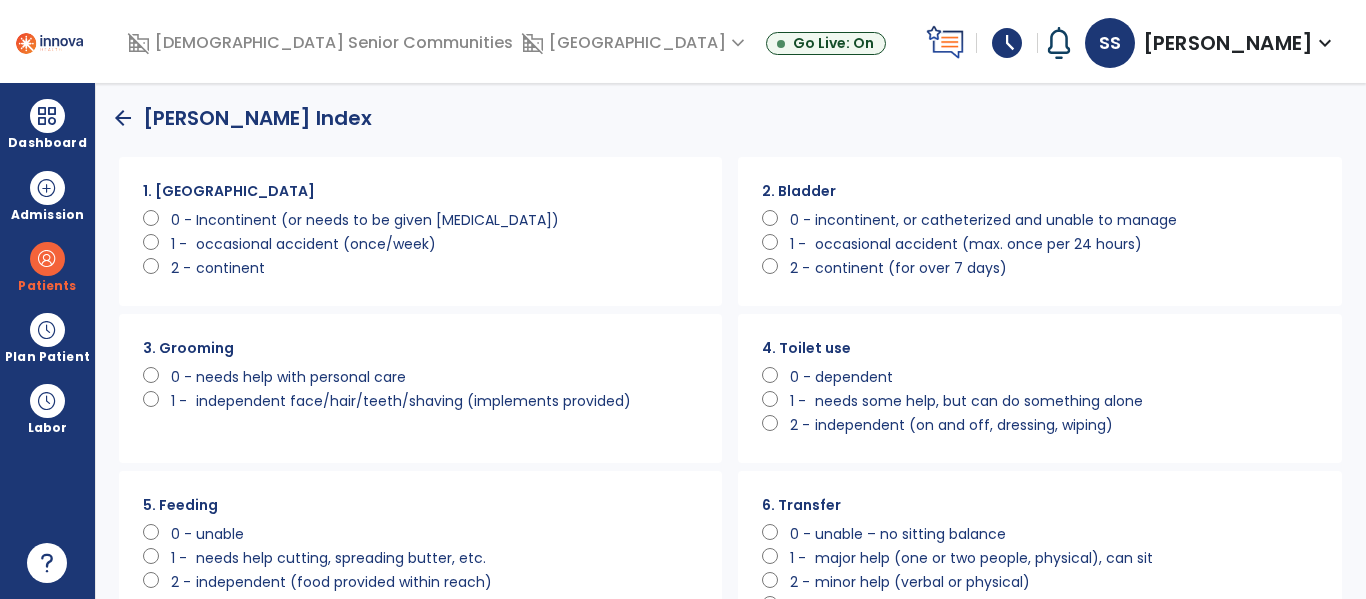 scroll, scrollTop: 0, scrollLeft: 0, axis: both 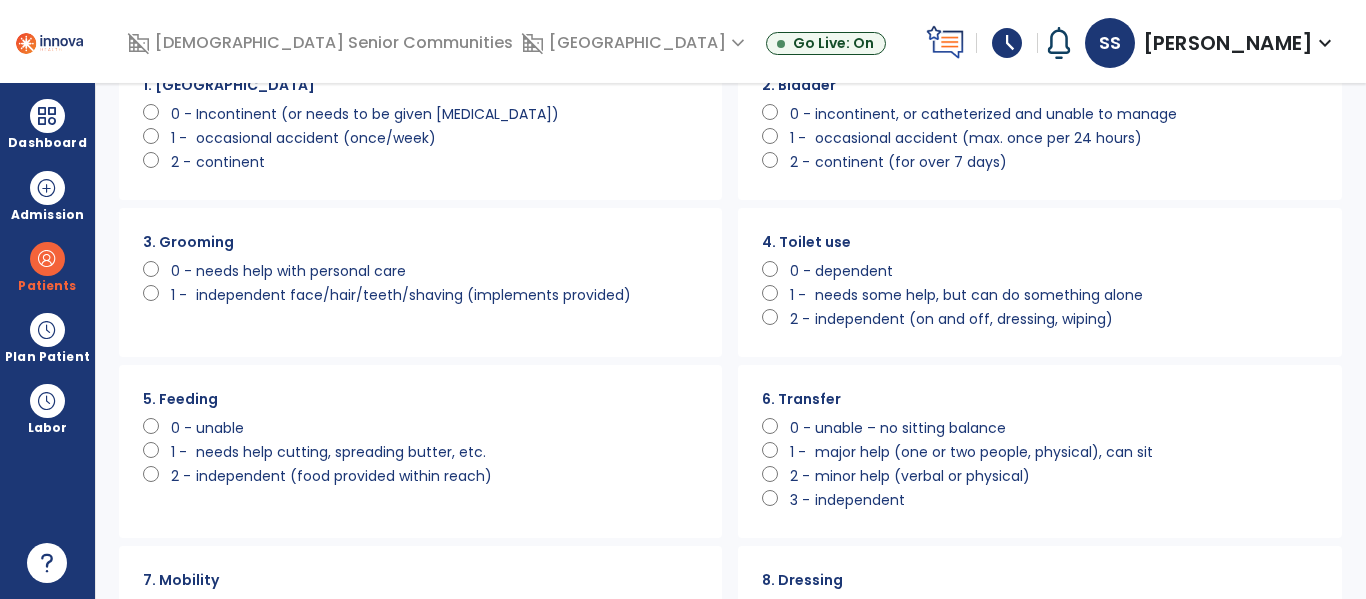 click on "dependent" 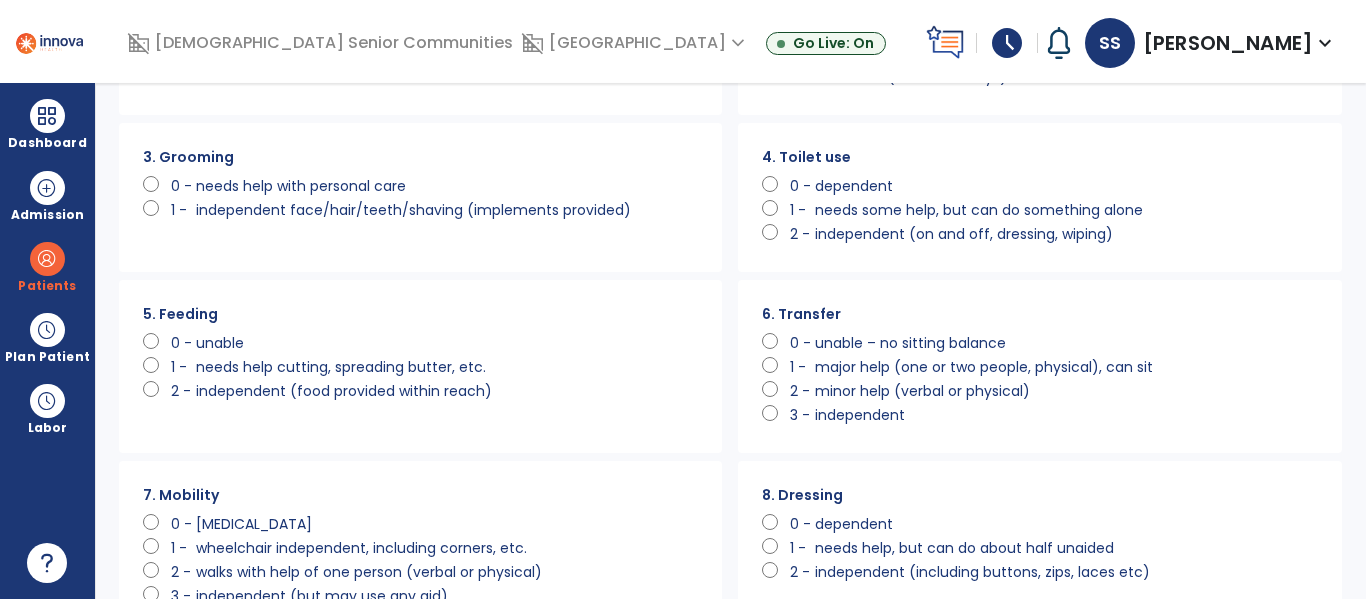 click on "unable – no sitting balance" 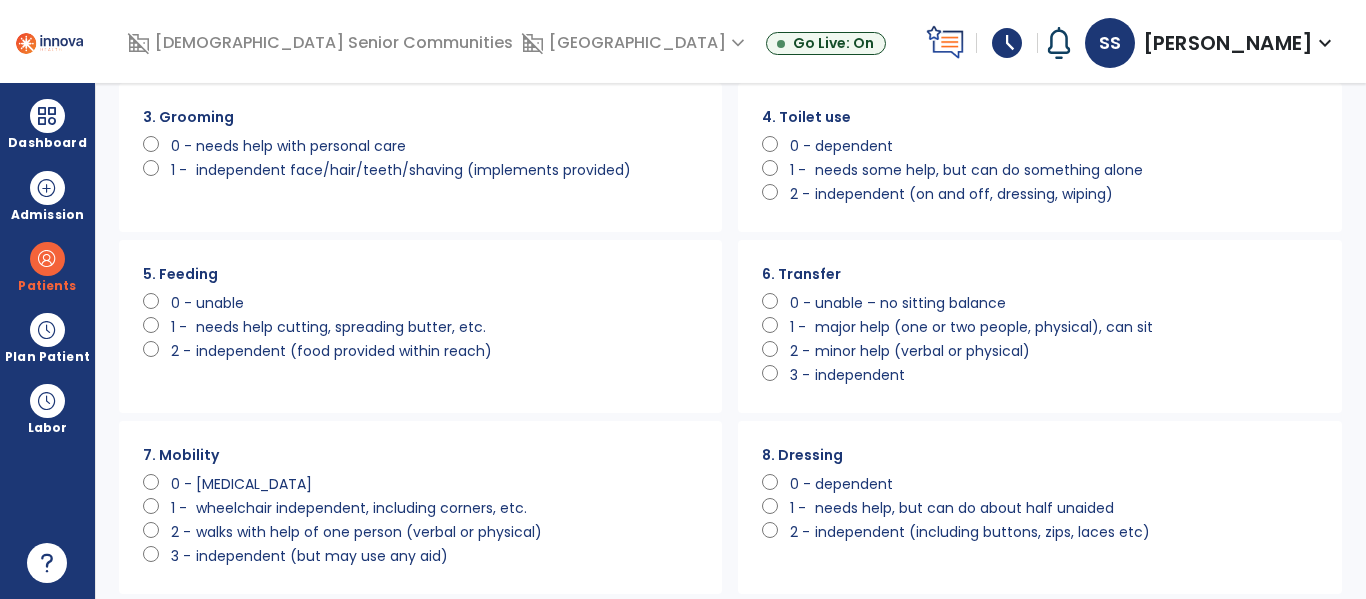 click on "1 -" 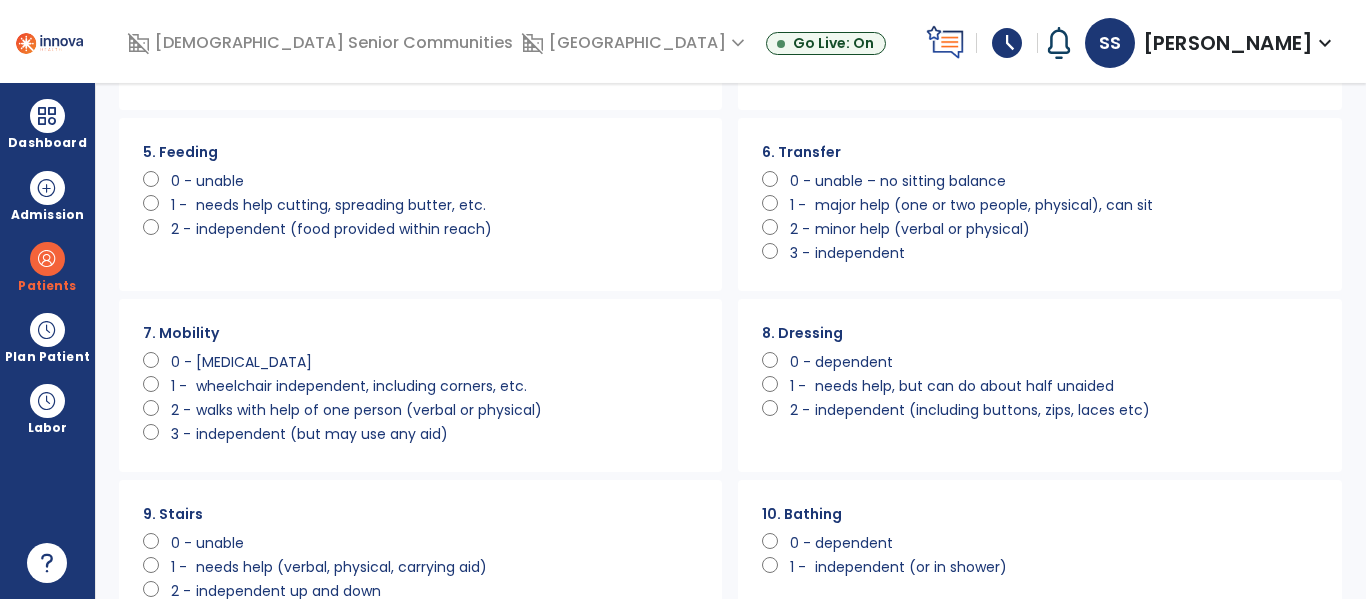 scroll, scrollTop: 428, scrollLeft: 0, axis: vertical 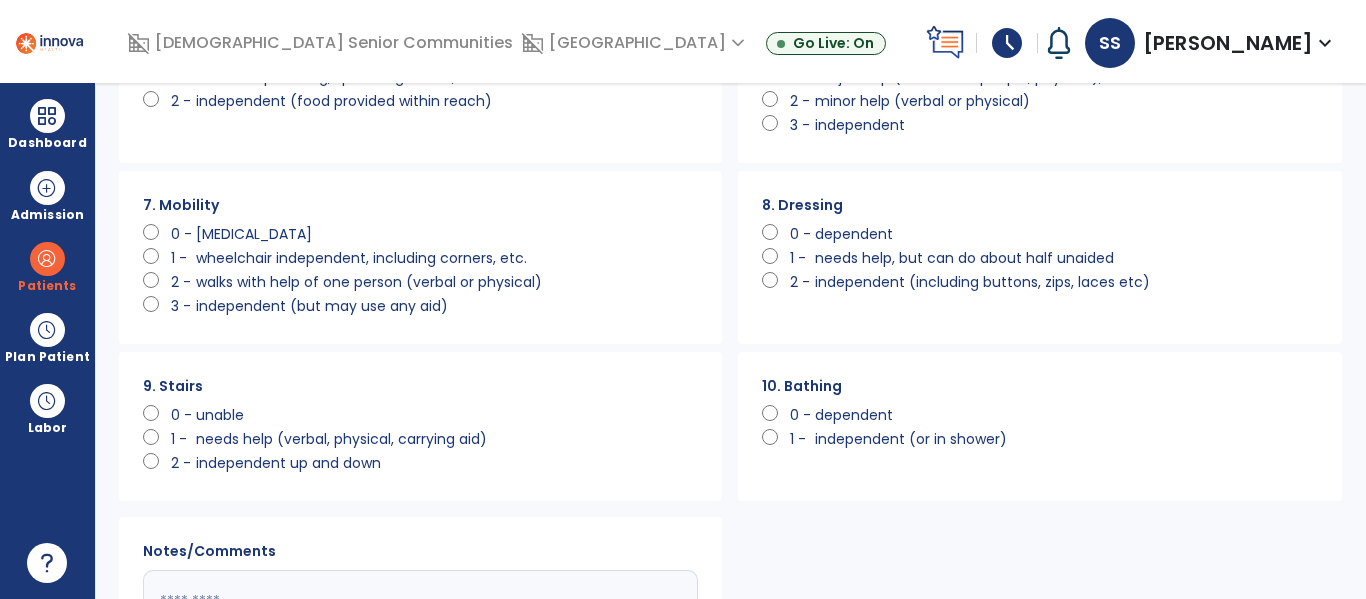 click on "dependent" 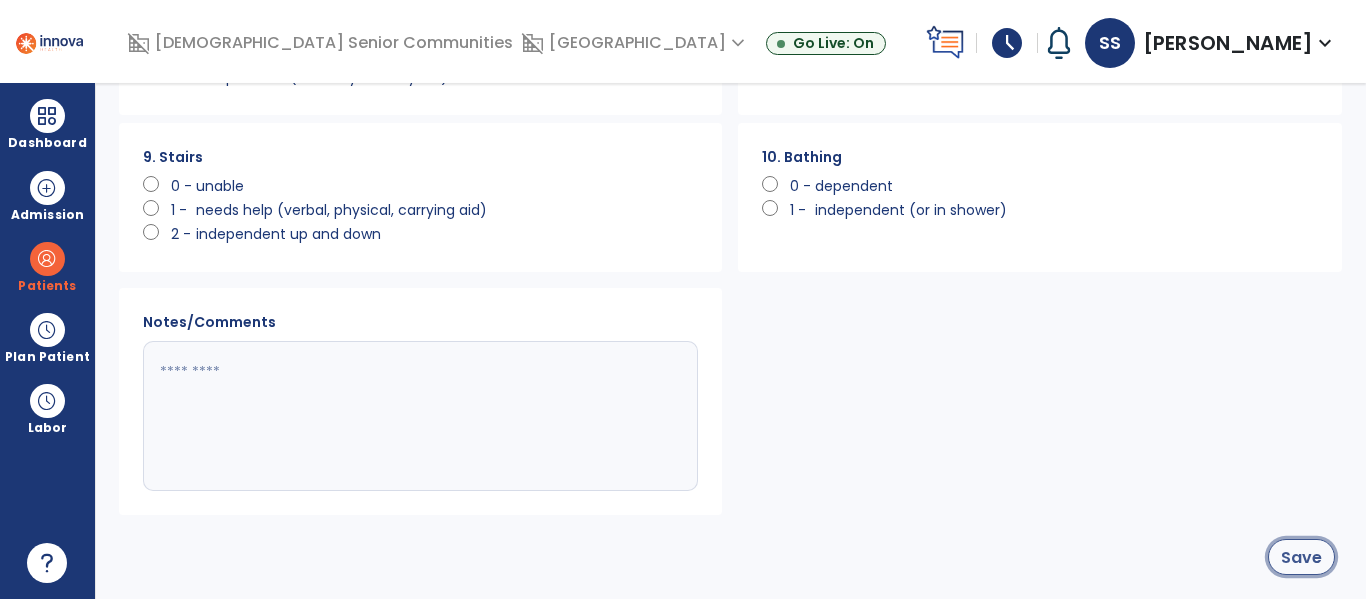 click on "Save" 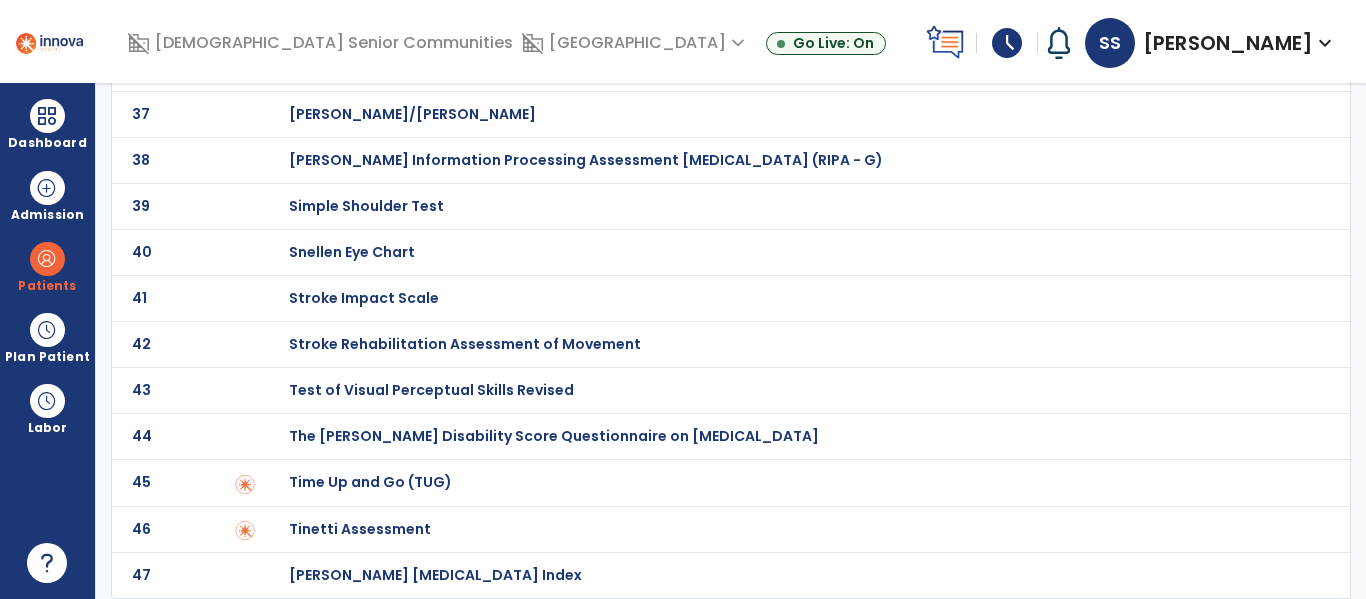 scroll, scrollTop: 0, scrollLeft: 0, axis: both 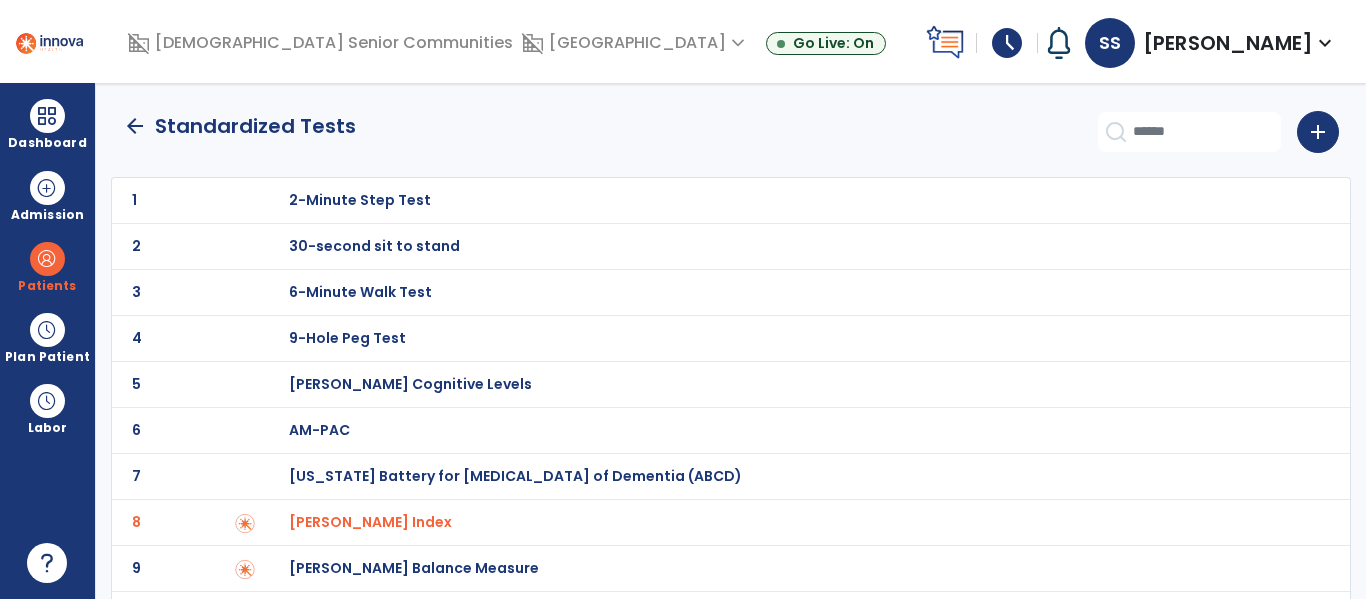 click on "arrow_back" 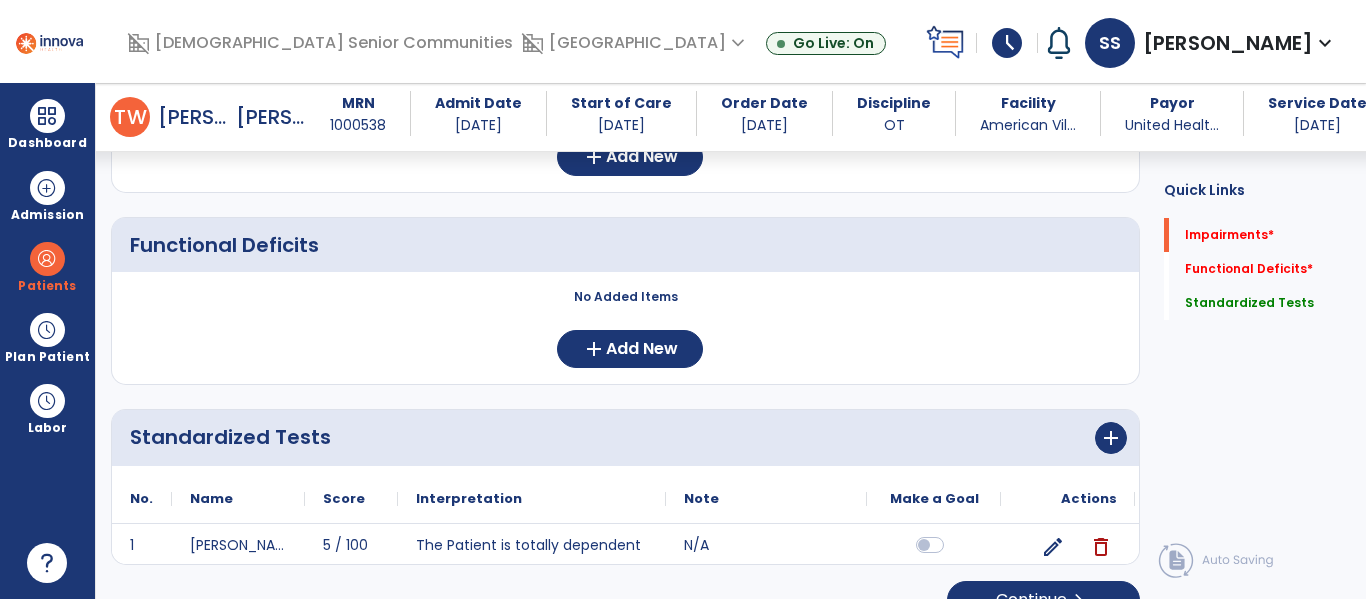 scroll, scrollTop: 113, scrollLeft: 0, axis: vertical 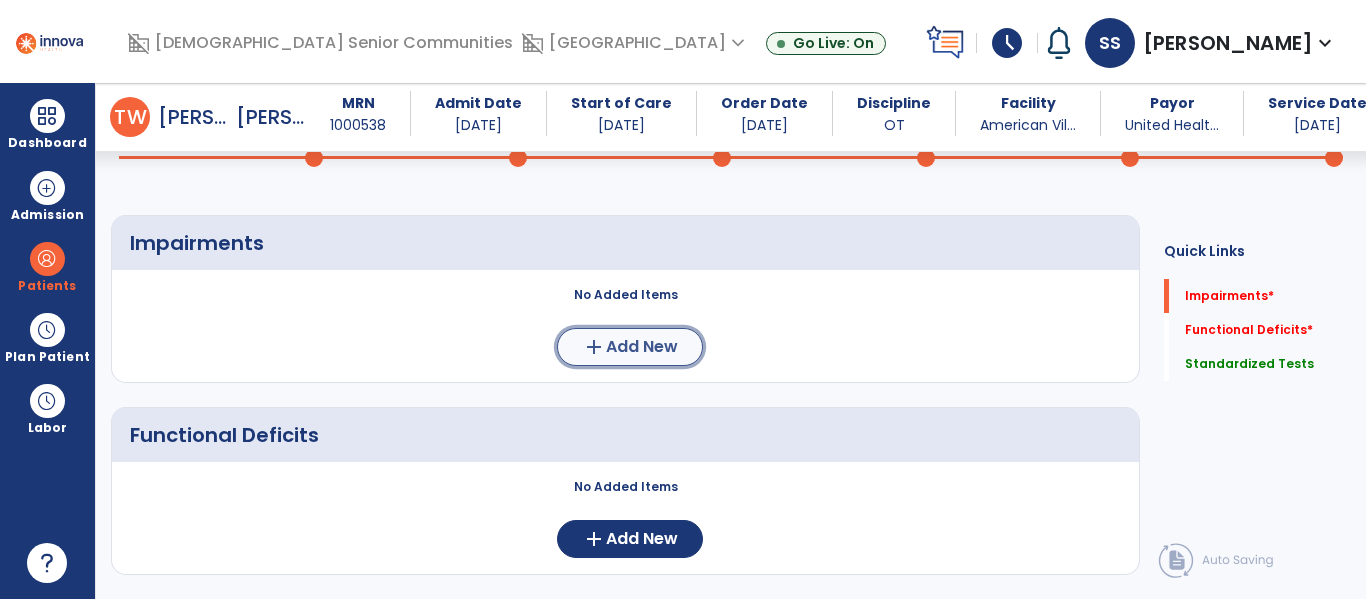 click on "Add New" 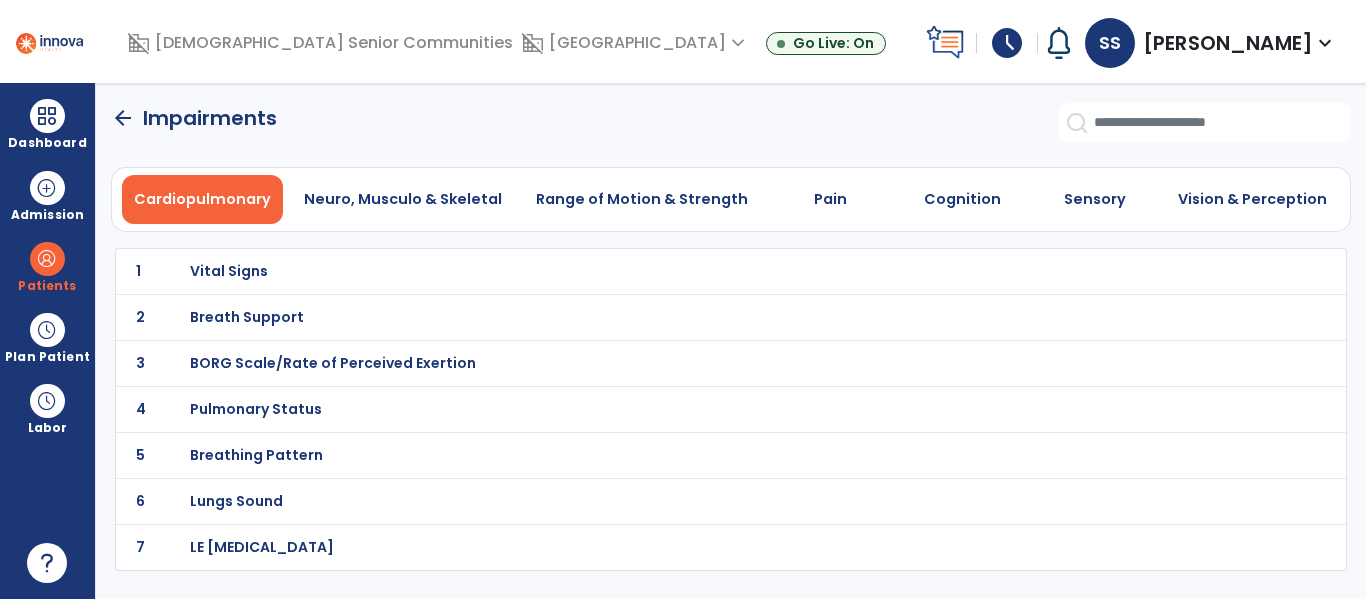 scroll, scrollTop: 0, scrollLeft: 0, axis: both 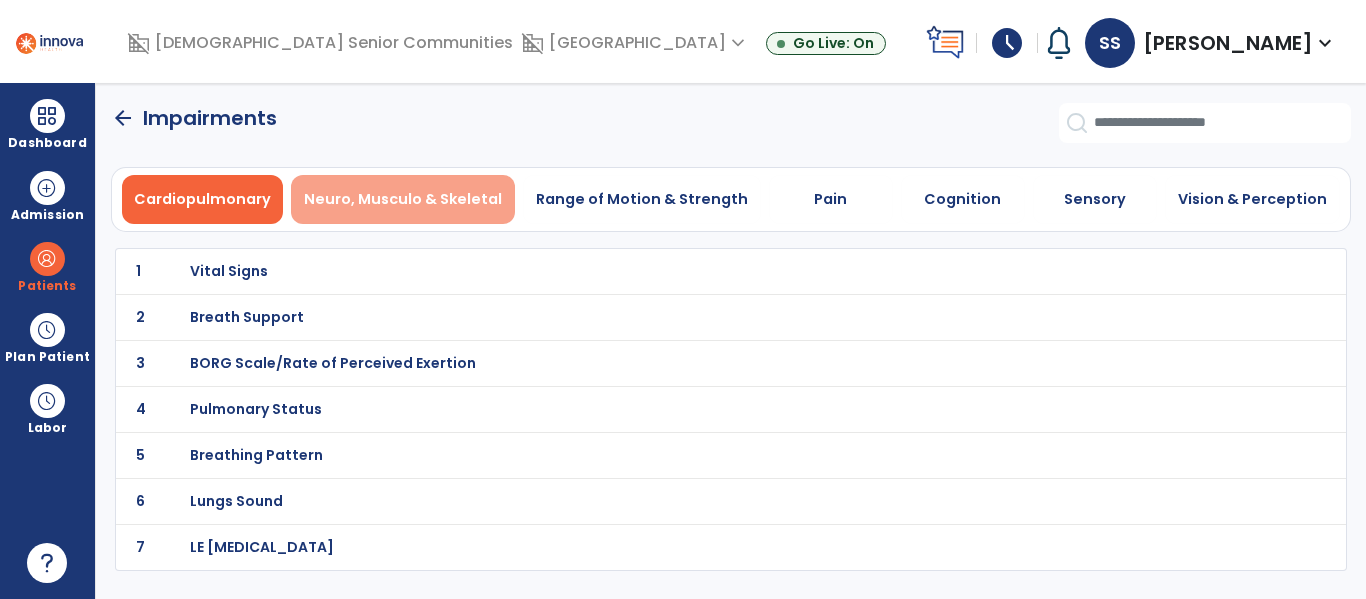 click on "Neuro, Musculo & Skeletal" at bounding box center [403, 199] 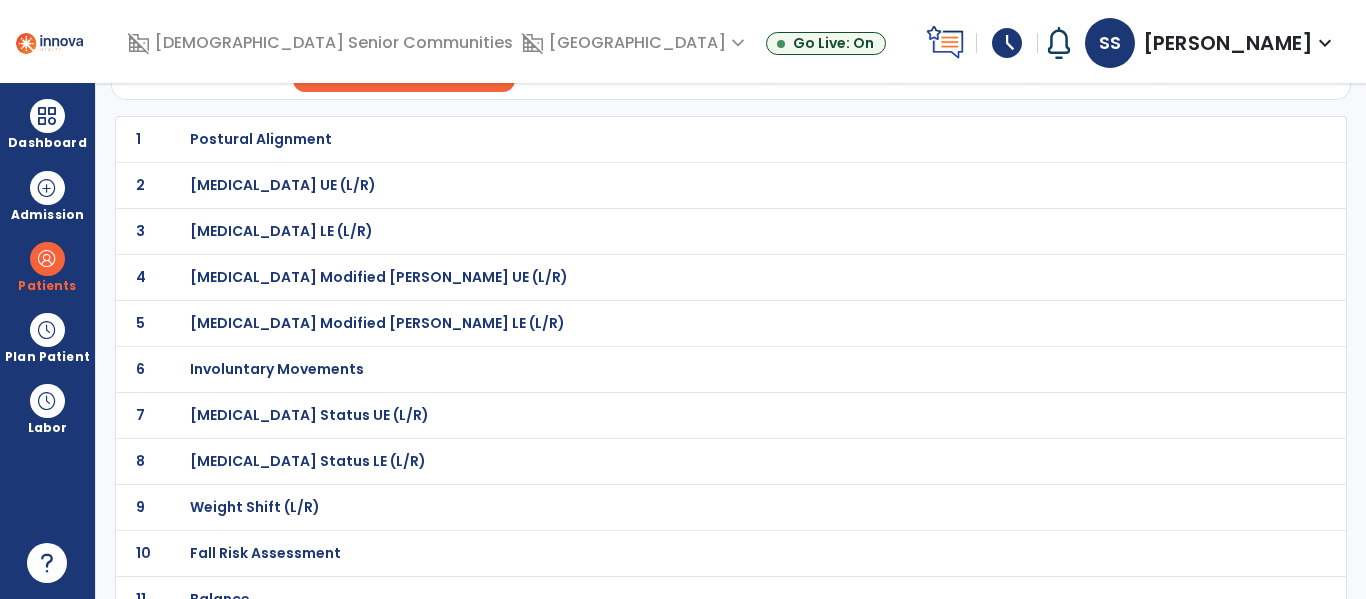 click on "[MEDICAL_DATA] UE (L/R)" at bounding box center (261, 139) 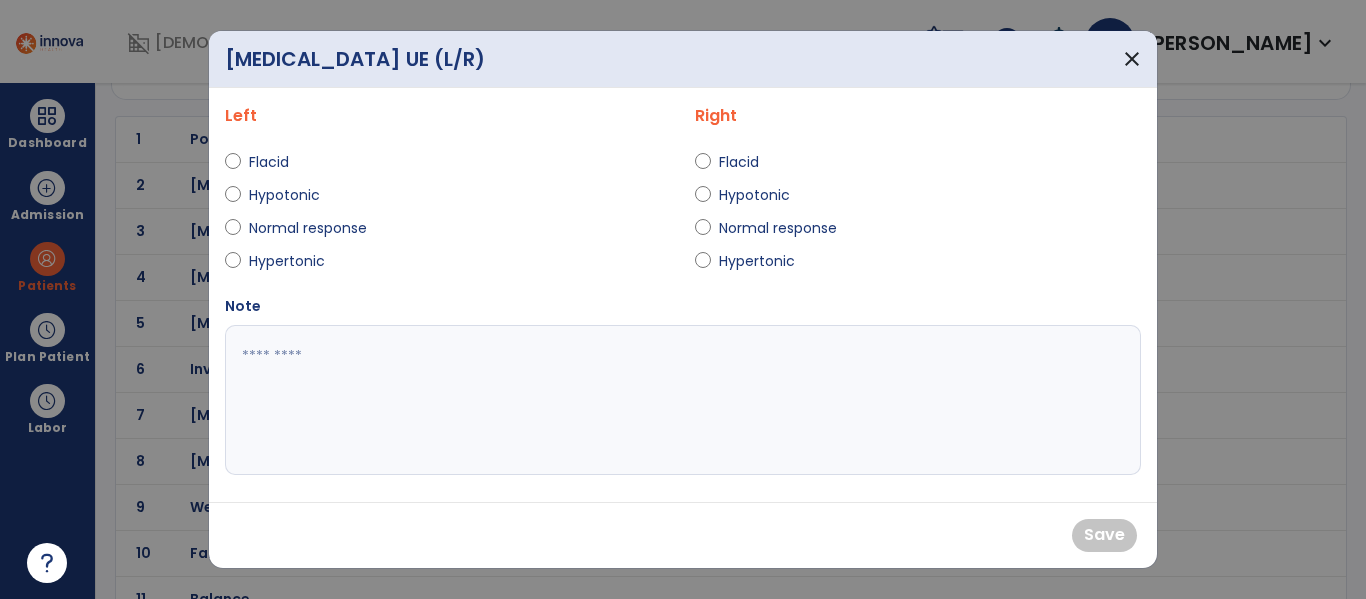 click on "Flacid" at bounding box center (284, 162) 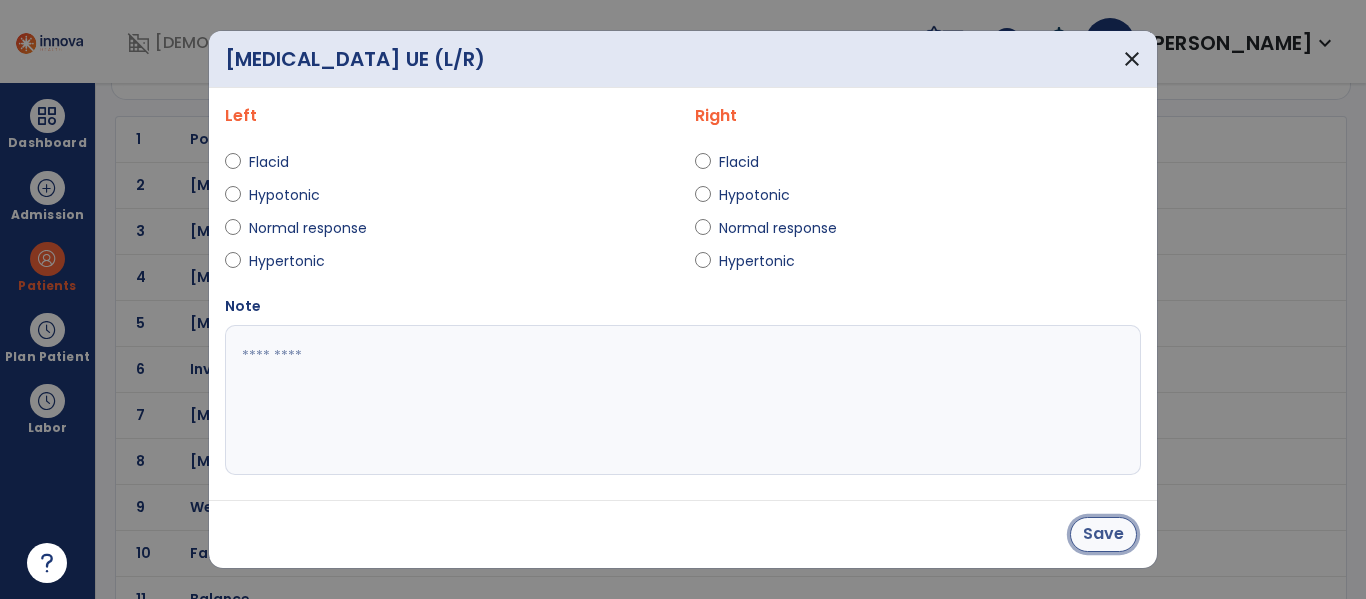 click on "Save" at bounding box center (1103, 534) 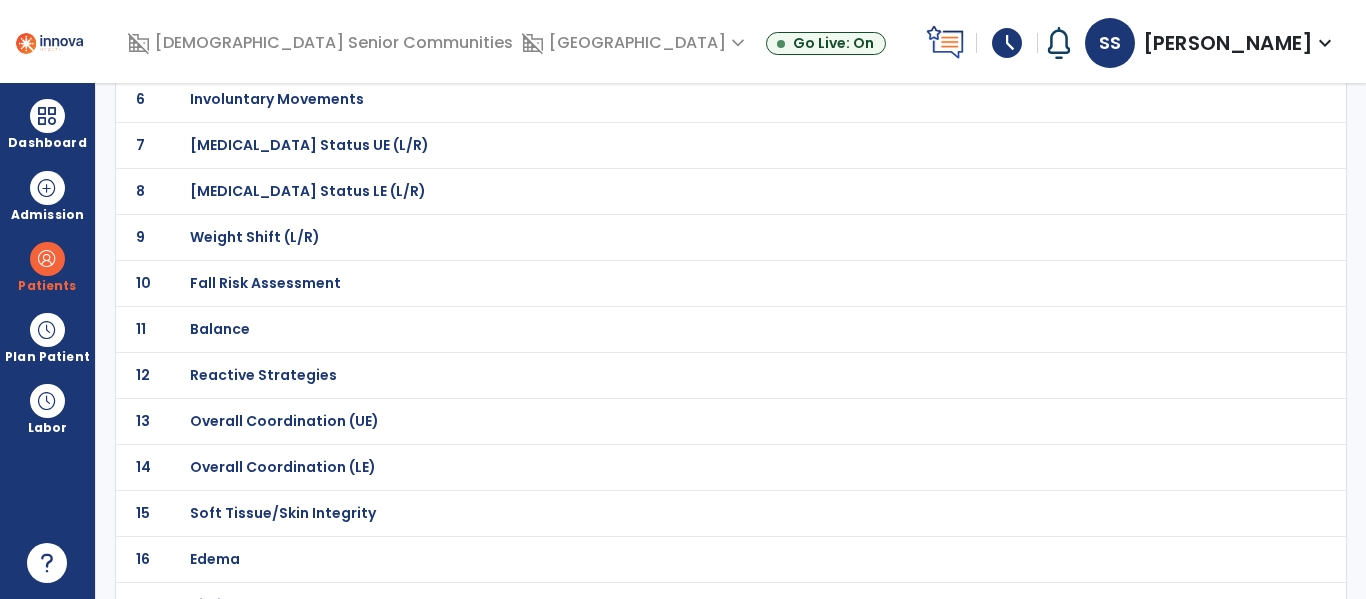 scroll, scrollTop: 405, scrollLeft: 0, axis: vertical 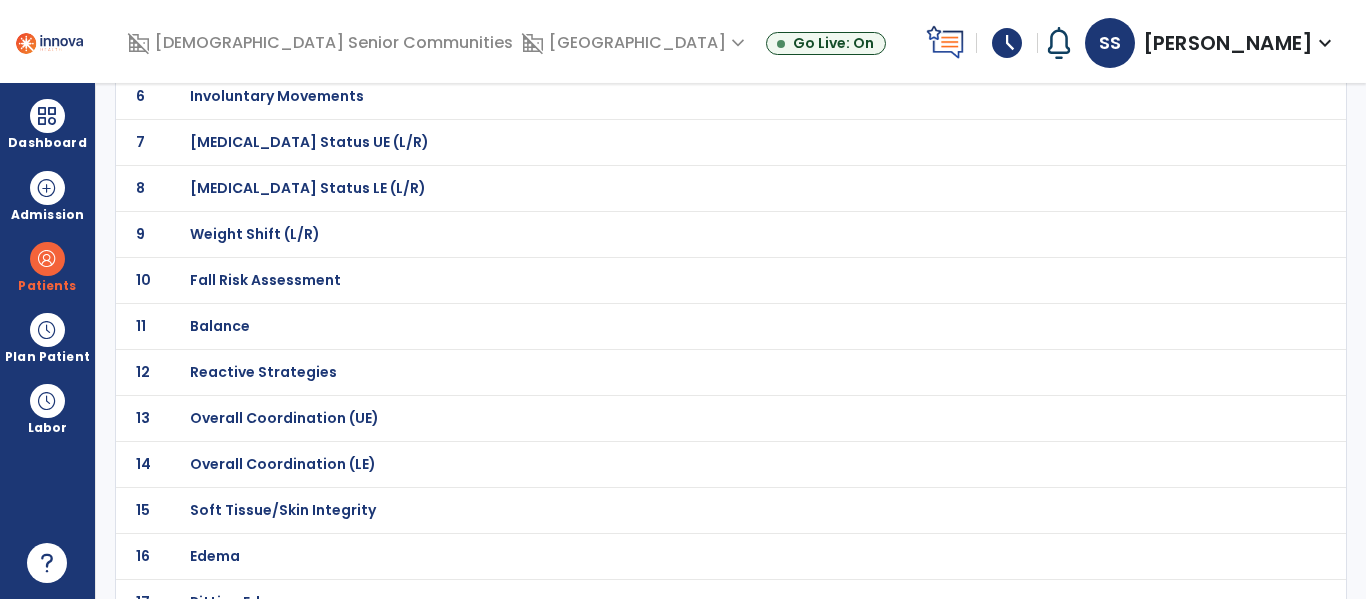 click on "Balance" at bounding box center (687, -134) 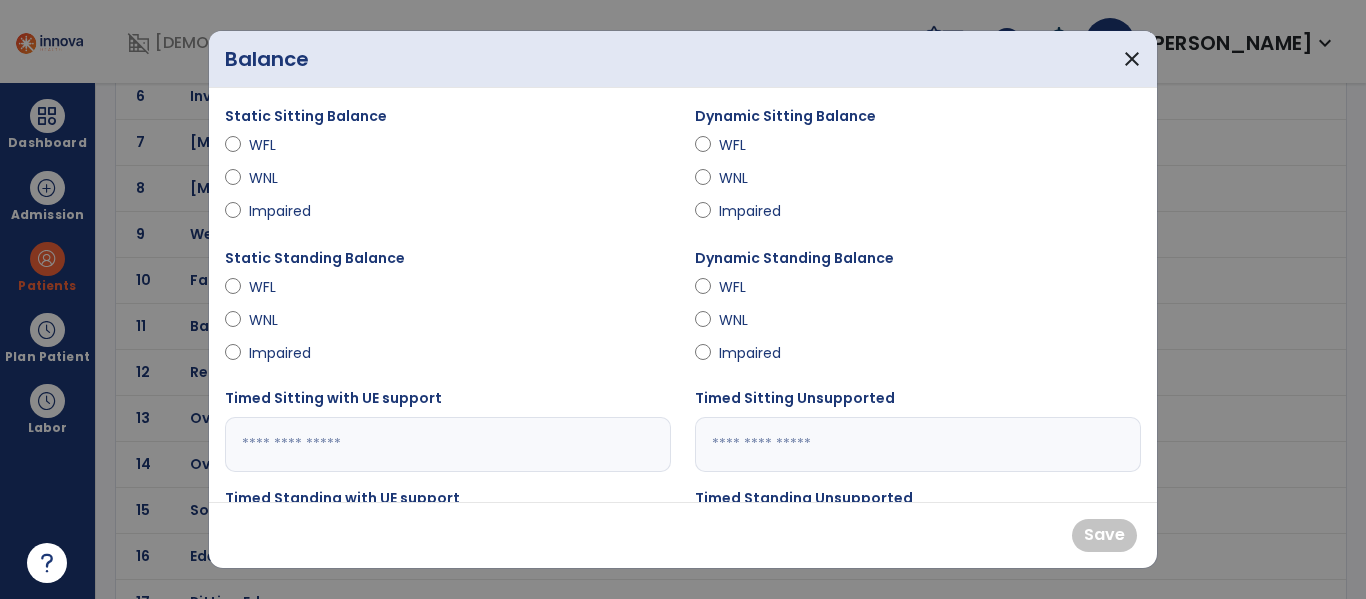 click on "Impaired" at bounding box center [284, 211] 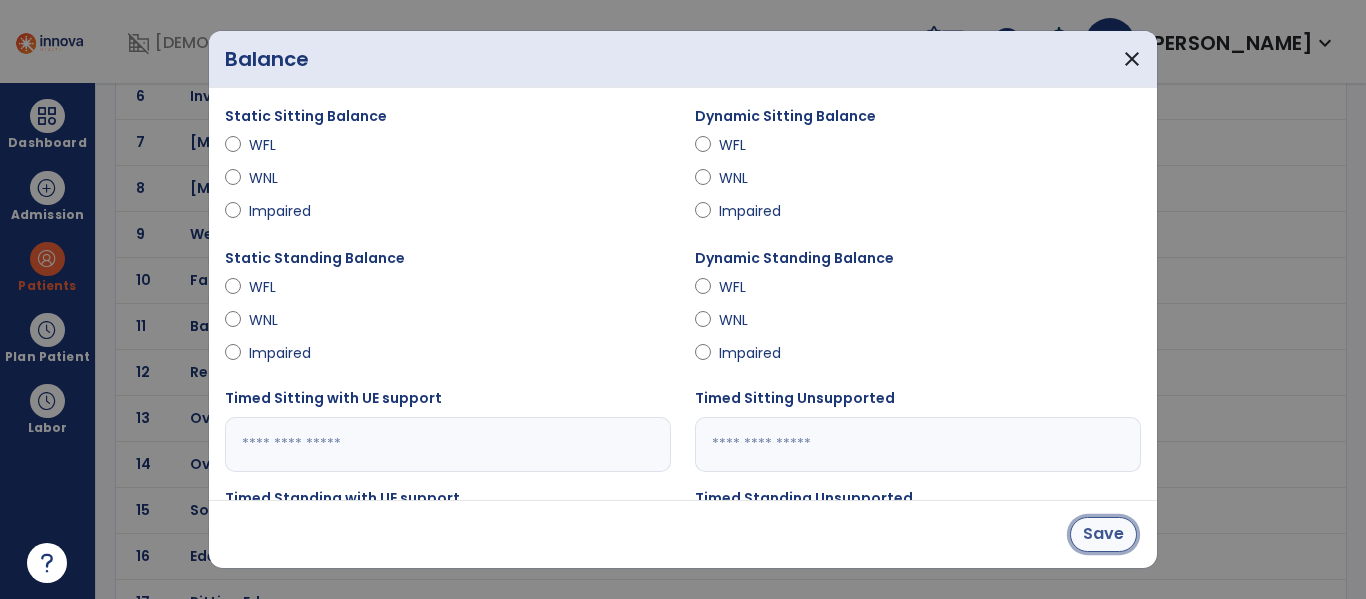 click on "Save" at bounding box center (1103, 534) 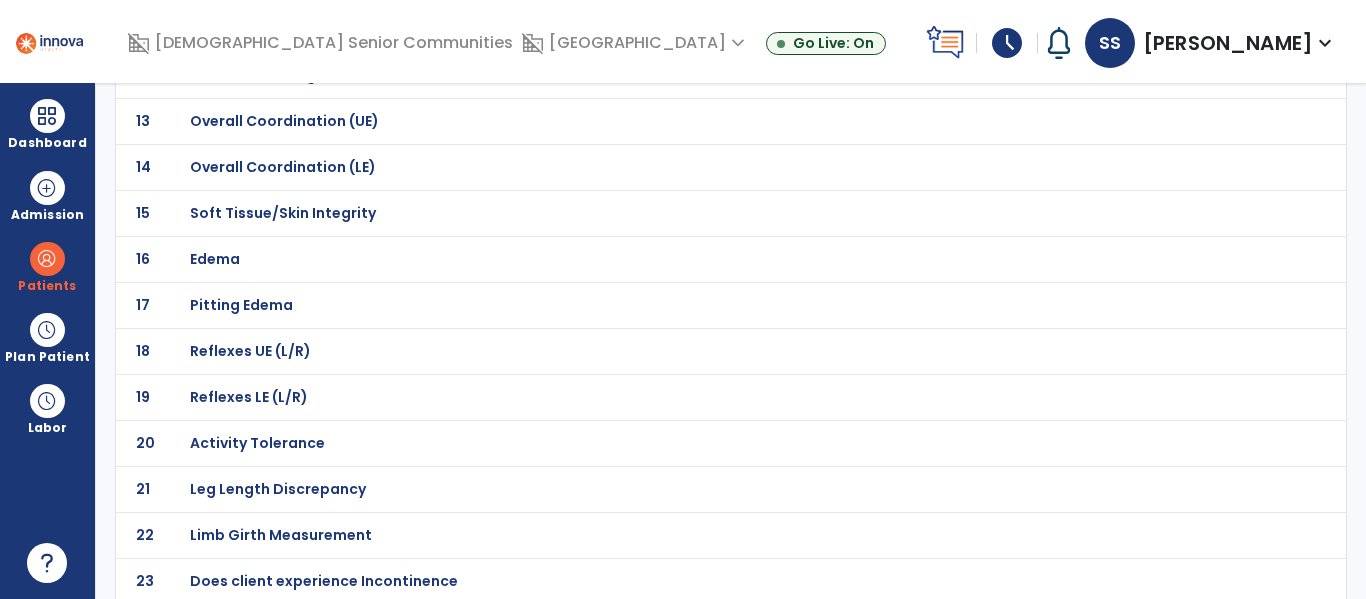 scroll, scrollTop: 708, scrollLeft: 0, axis: vertical 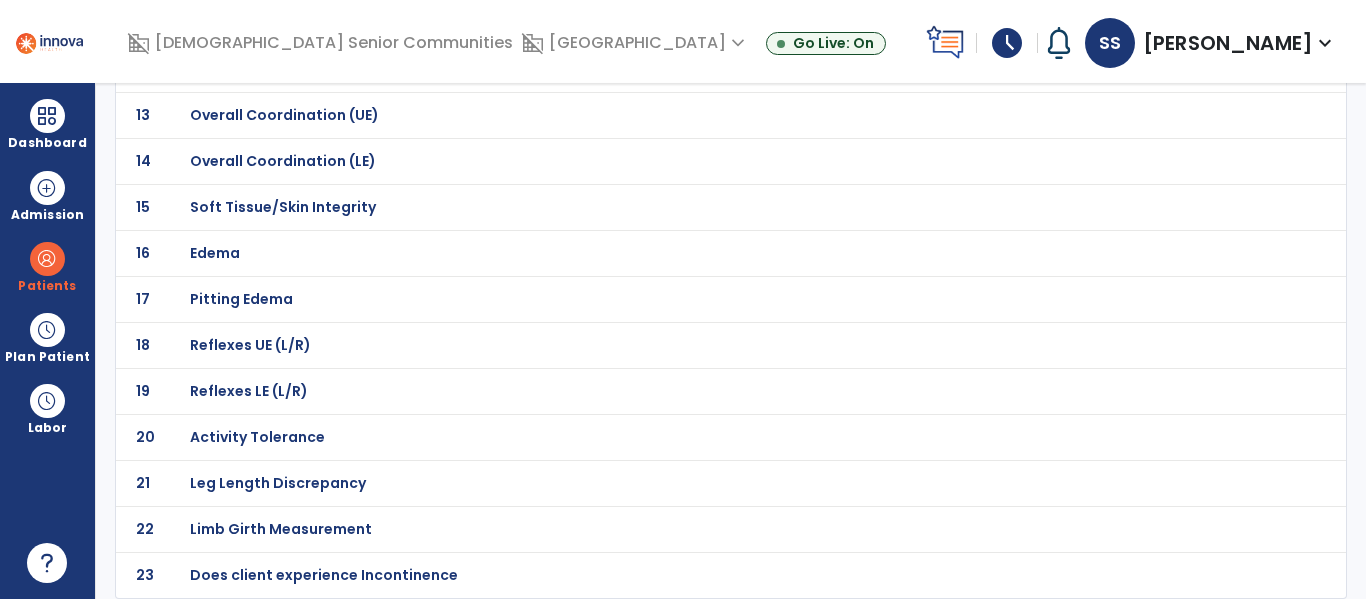 click on "Edema" at bounding box center (687, -437) 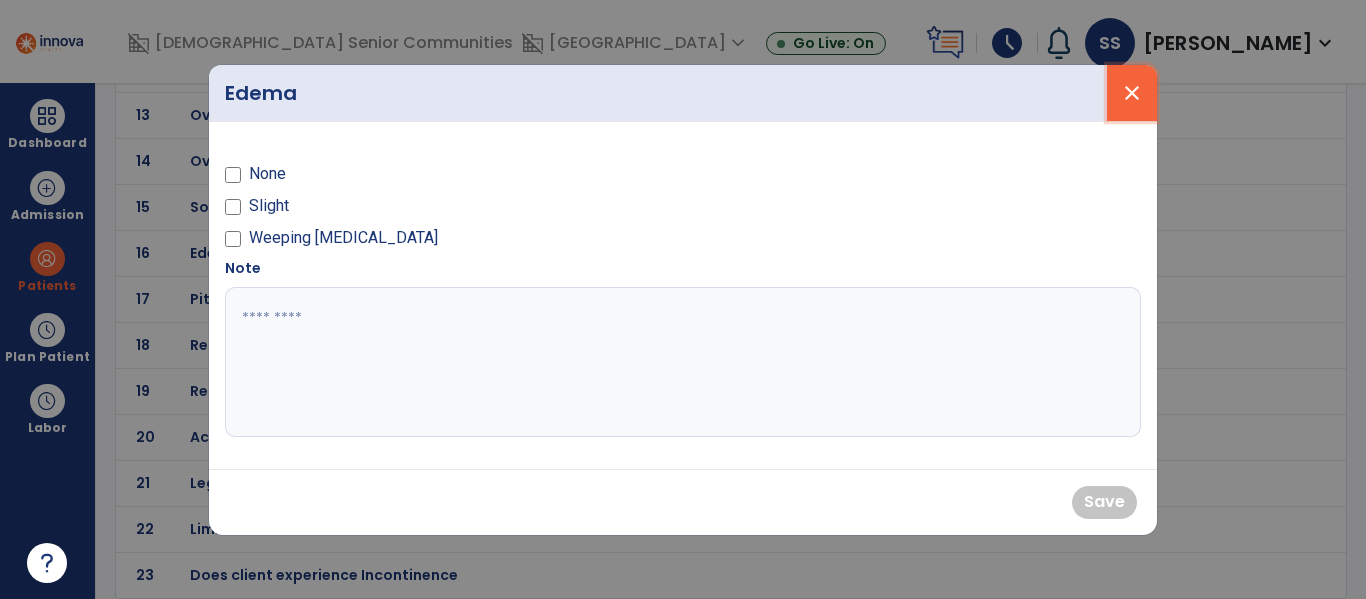 click on "close" at bounding box center (1132, 93) 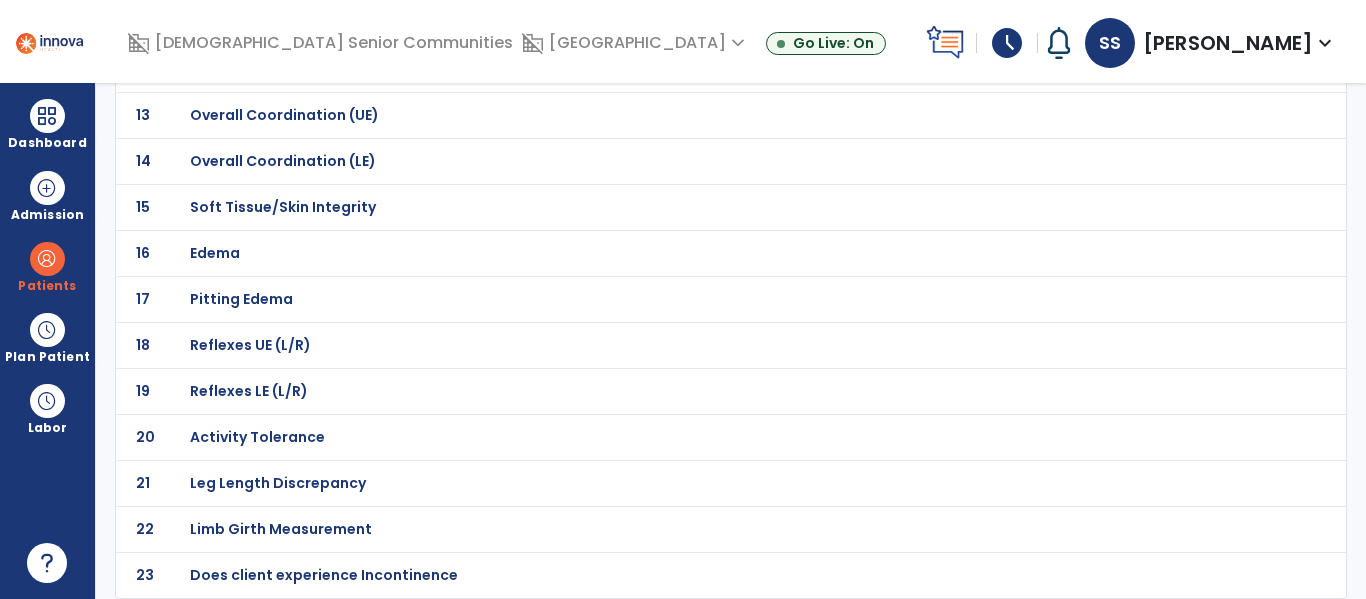click on "Activity Tolerance" at bounding box center [261, -437] 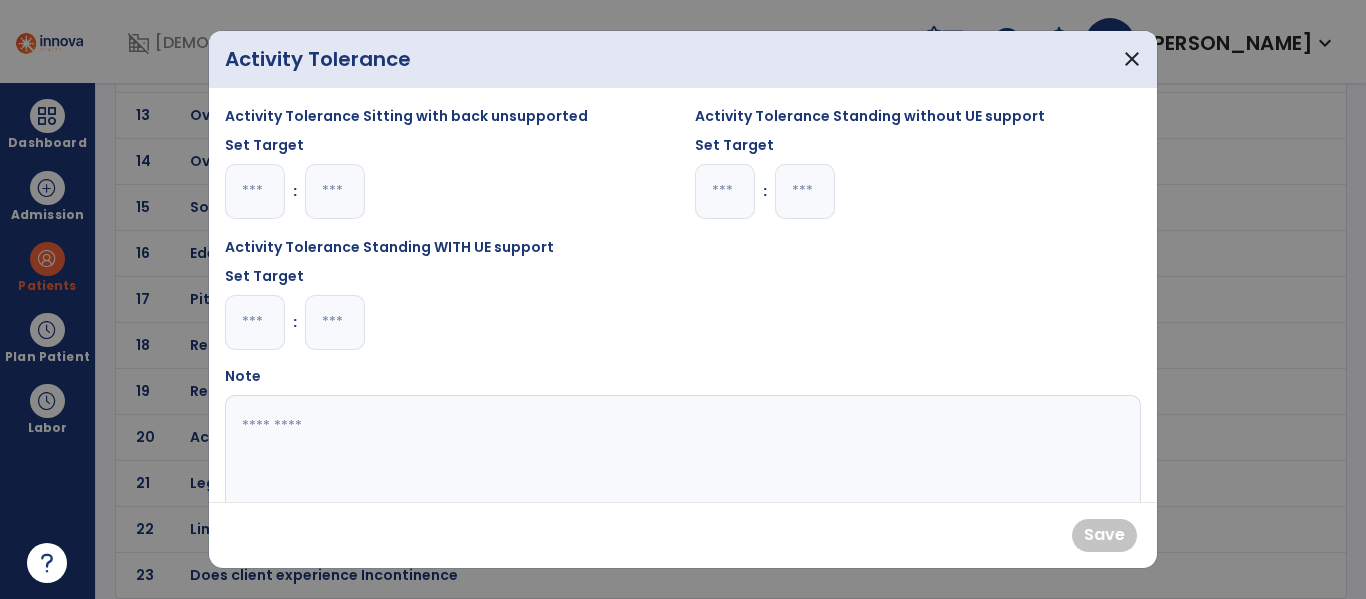 click at bounding box center (335, 191) 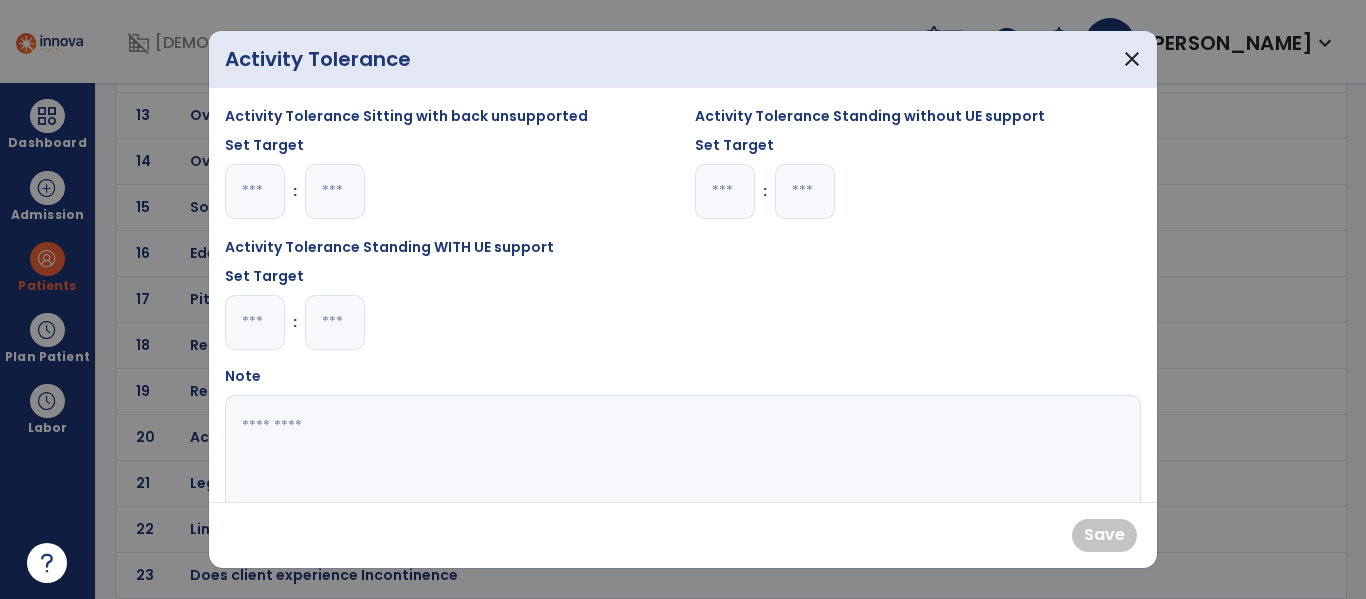 type on "*" 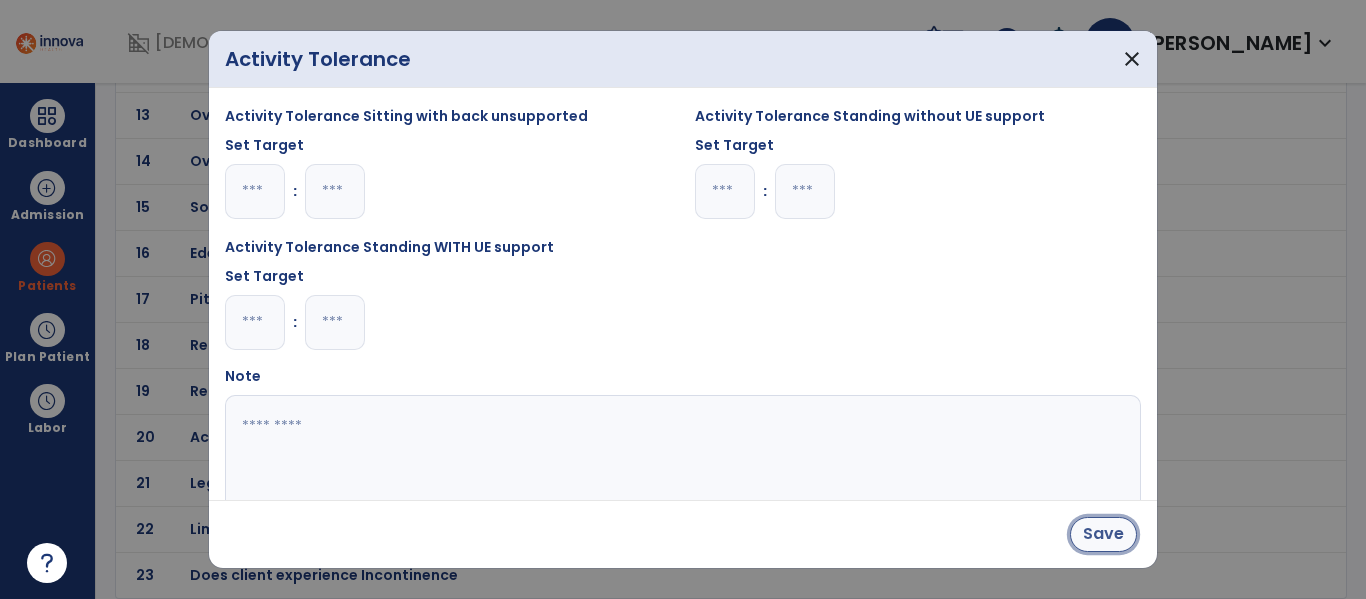 click on "Save" at bounding box center (1103, 534) 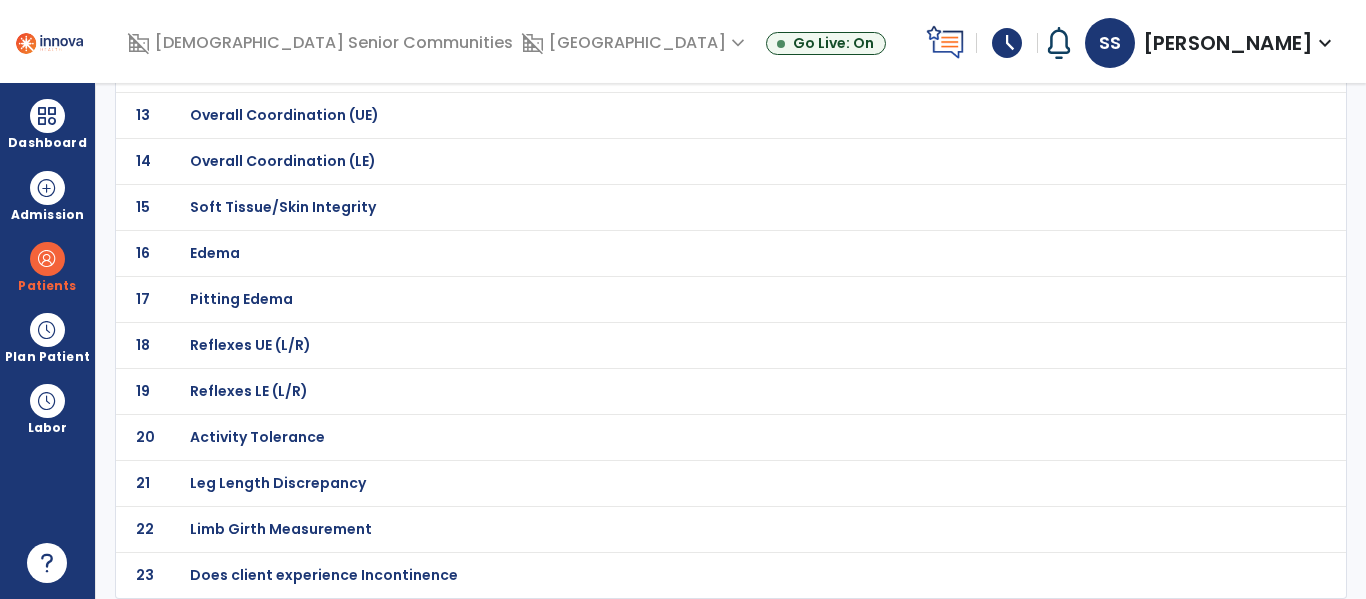 scroll, scrollTop: 0, scrollLeft: 0, axis: both 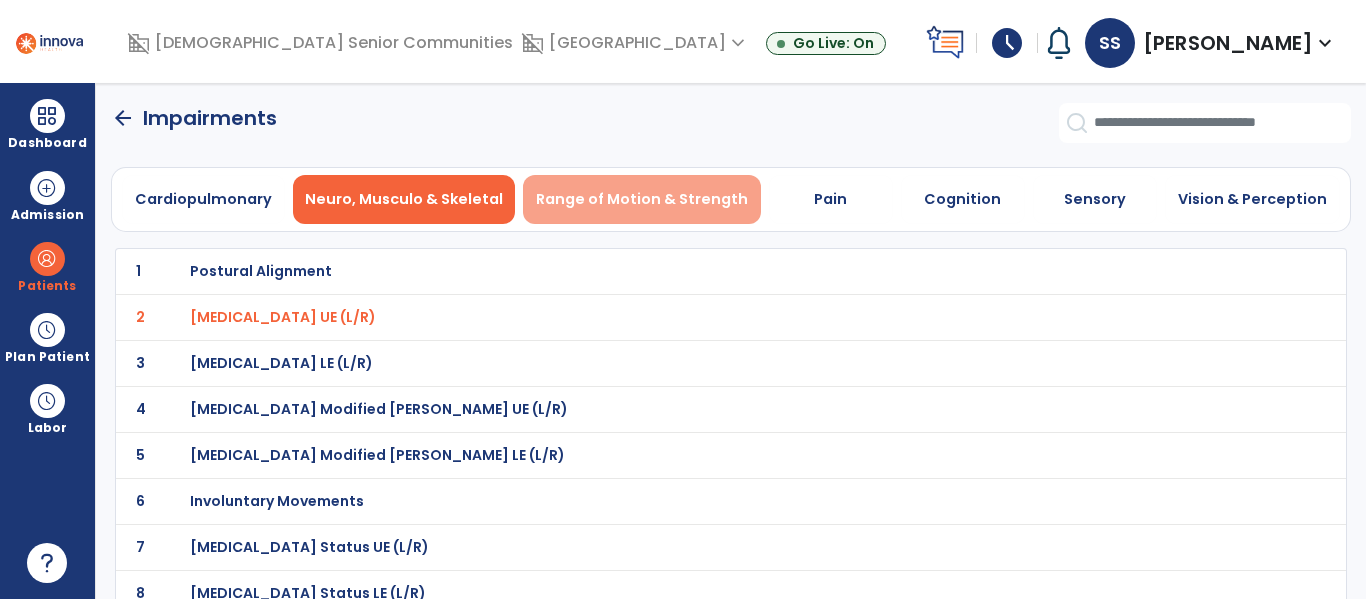 click on "Range of Motion & Strength" at bounding box center (642, 199) 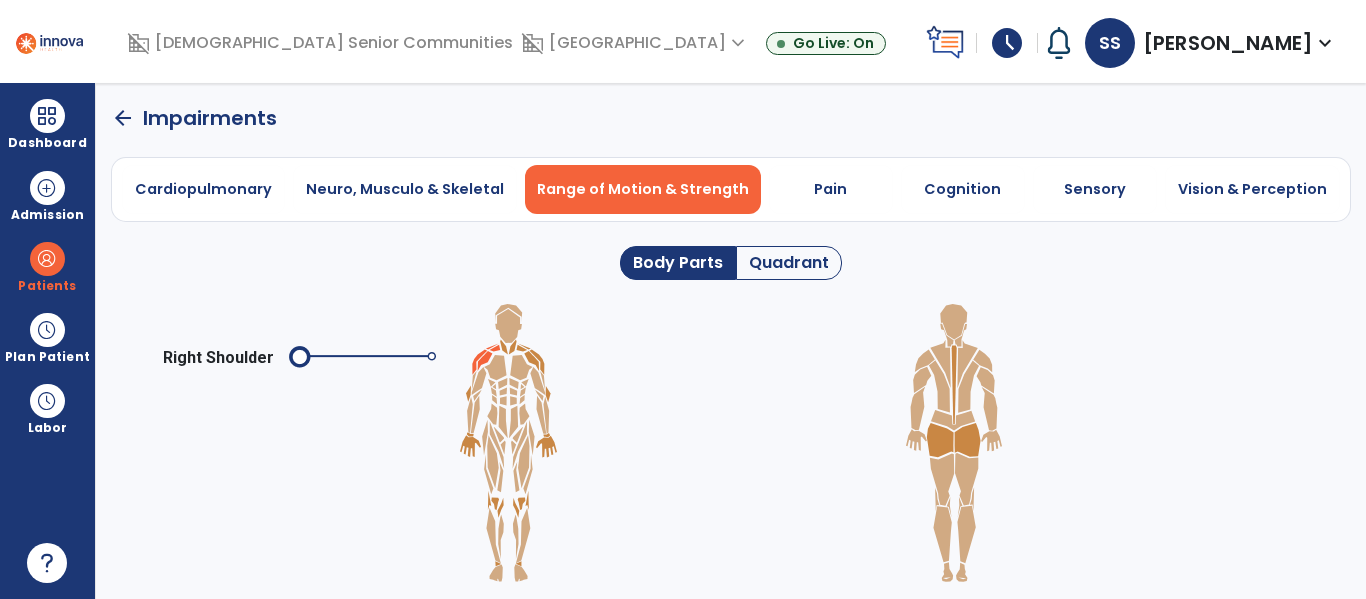 click 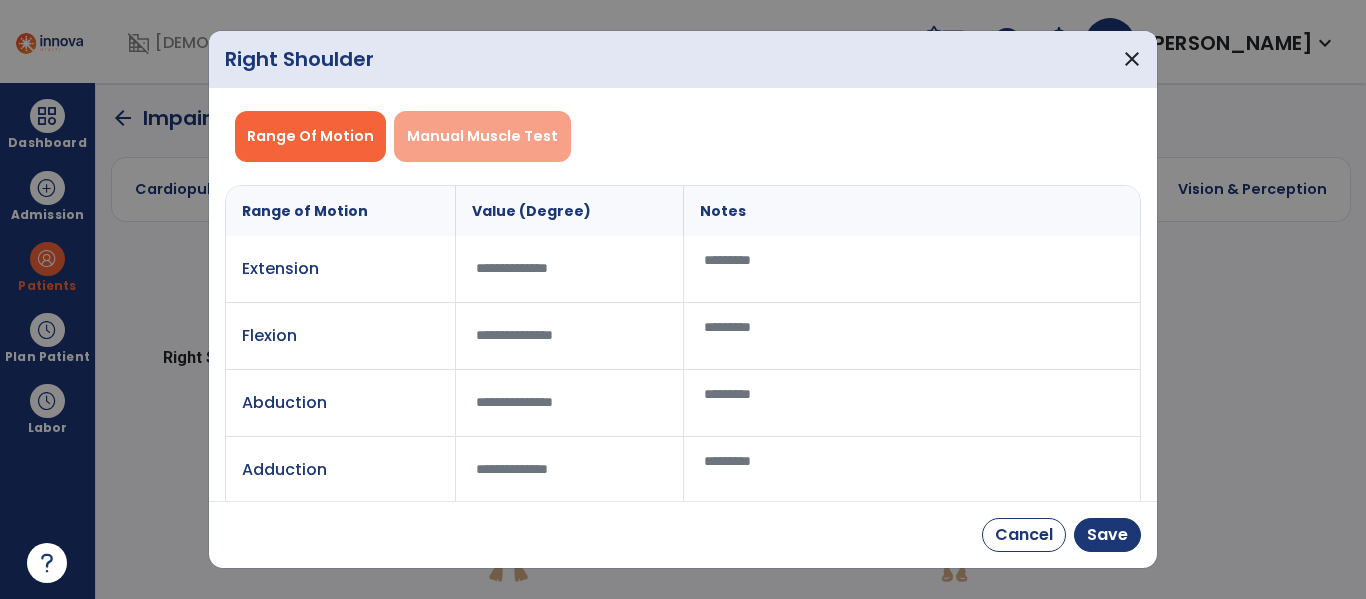 click on "Manual Muscle Test" at bounding box center [482, 136] 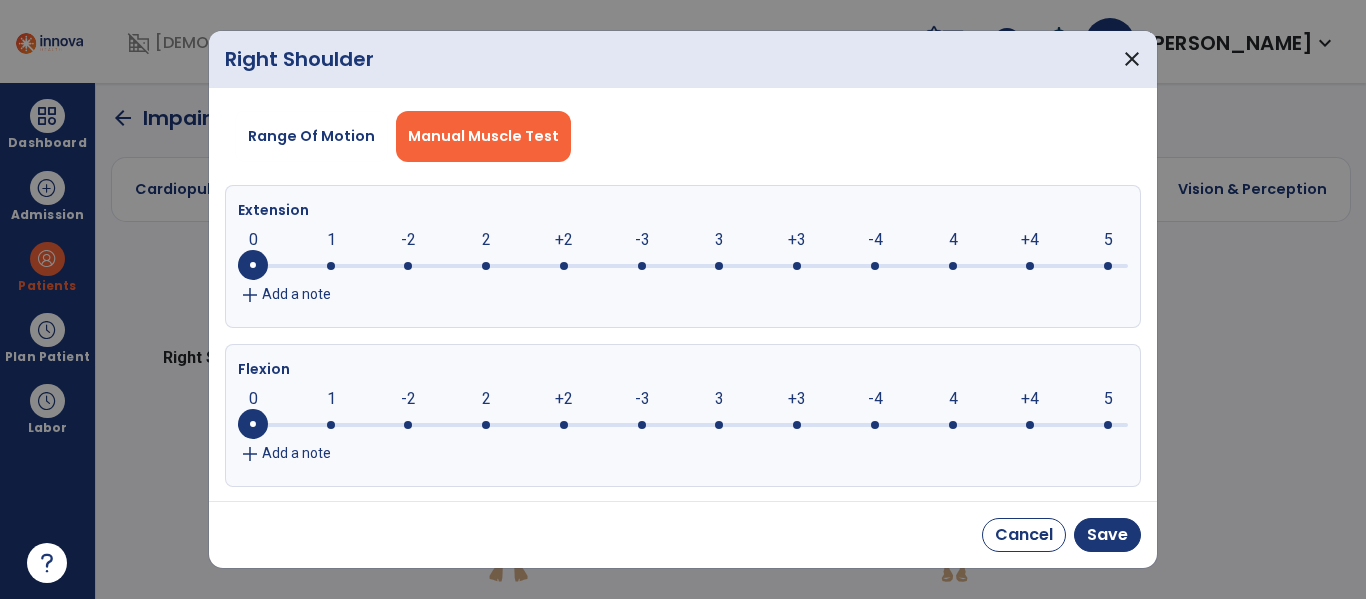 click 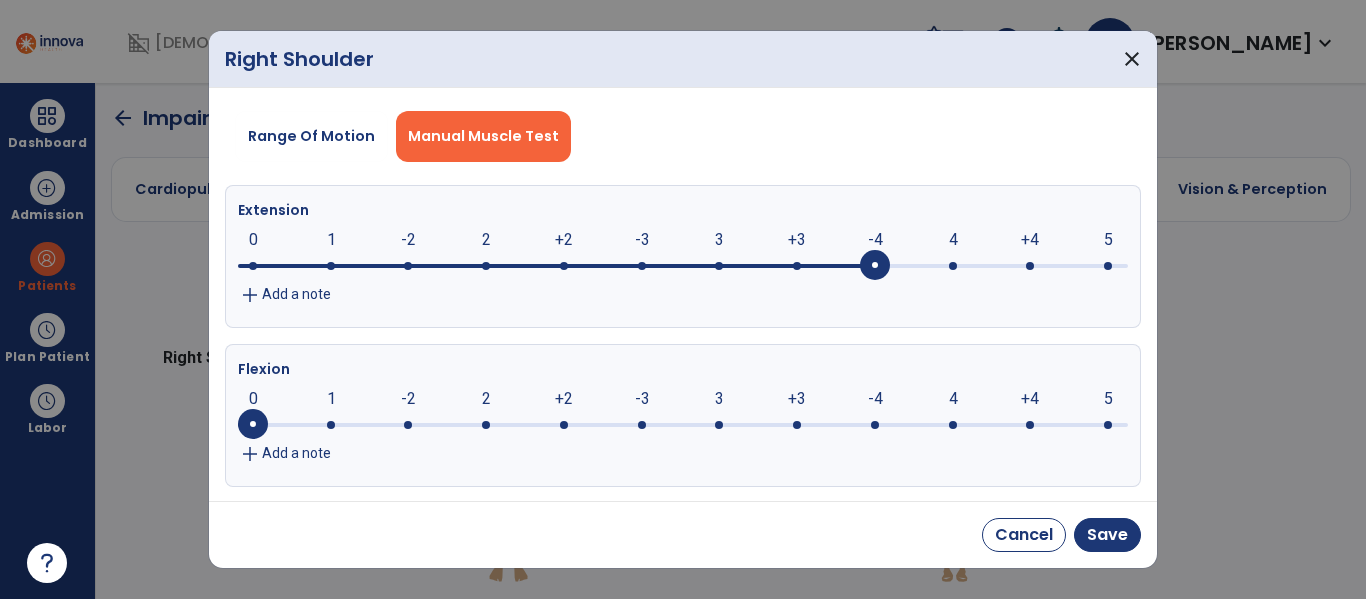 click 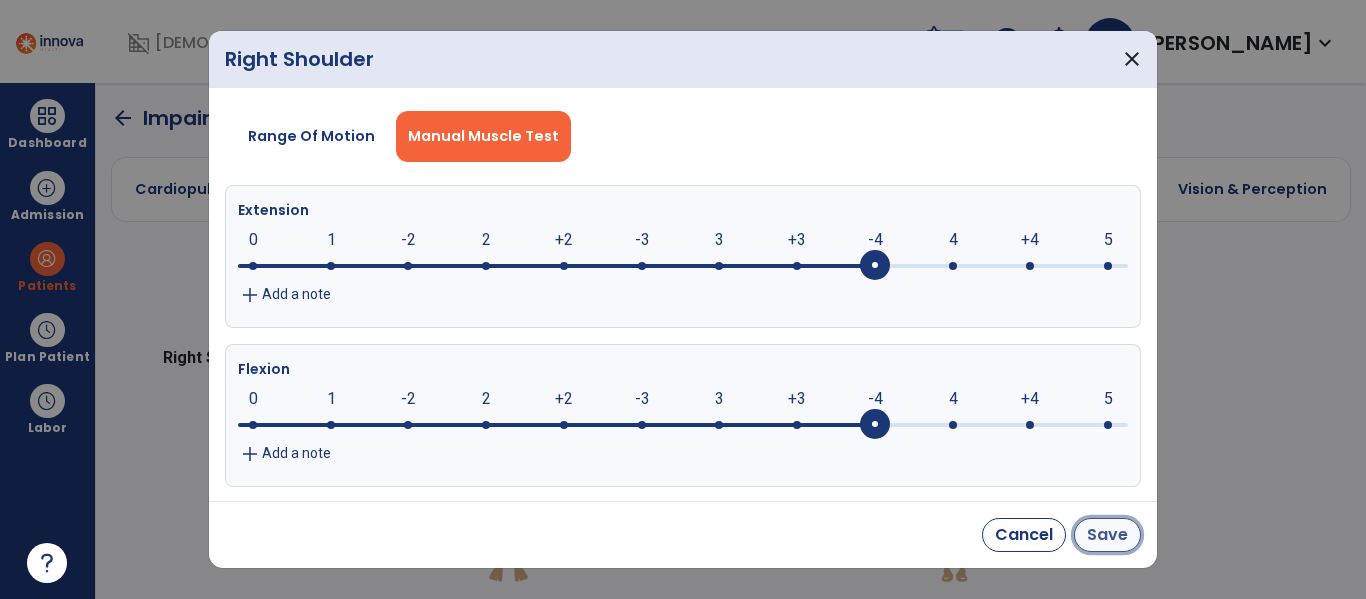 click on "Save" at bounding box center [1107, 535] 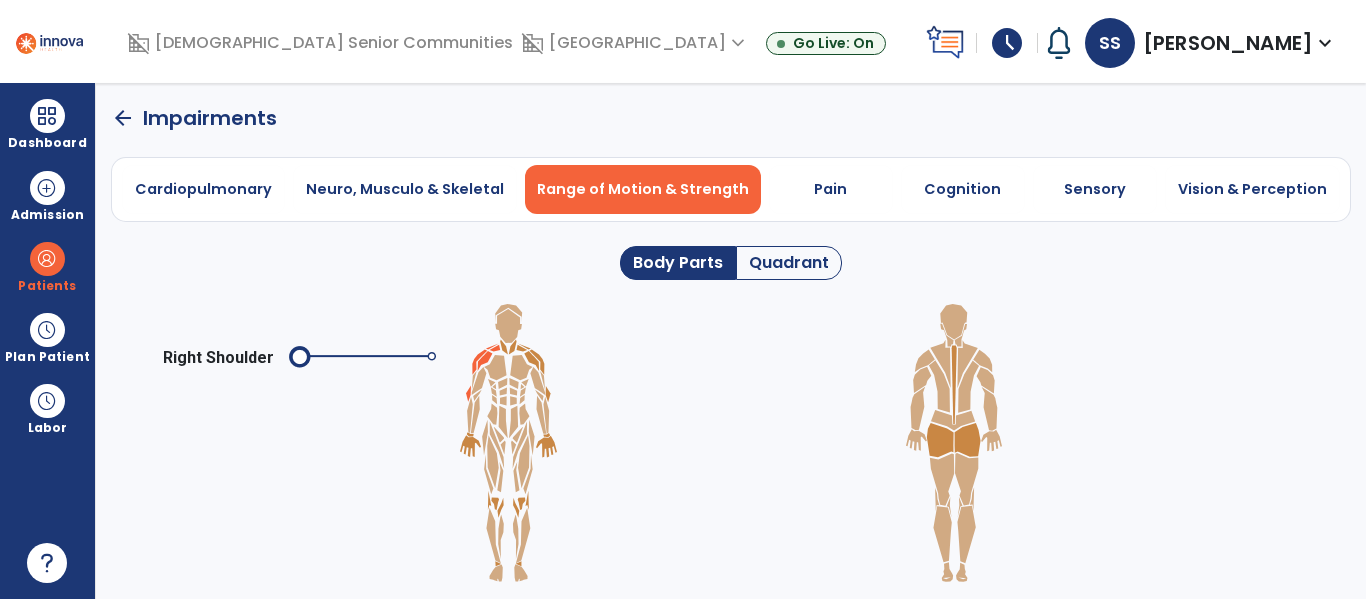 click 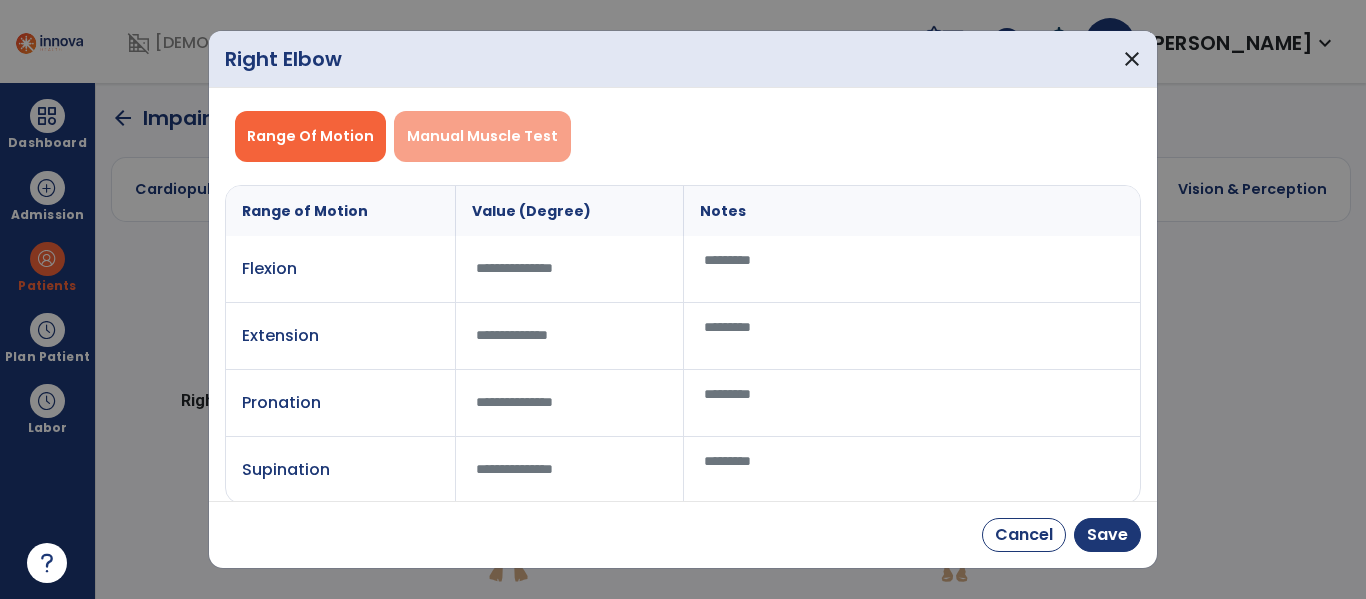 click on "Manual Muscle Test" at bounding box center (482, 136) 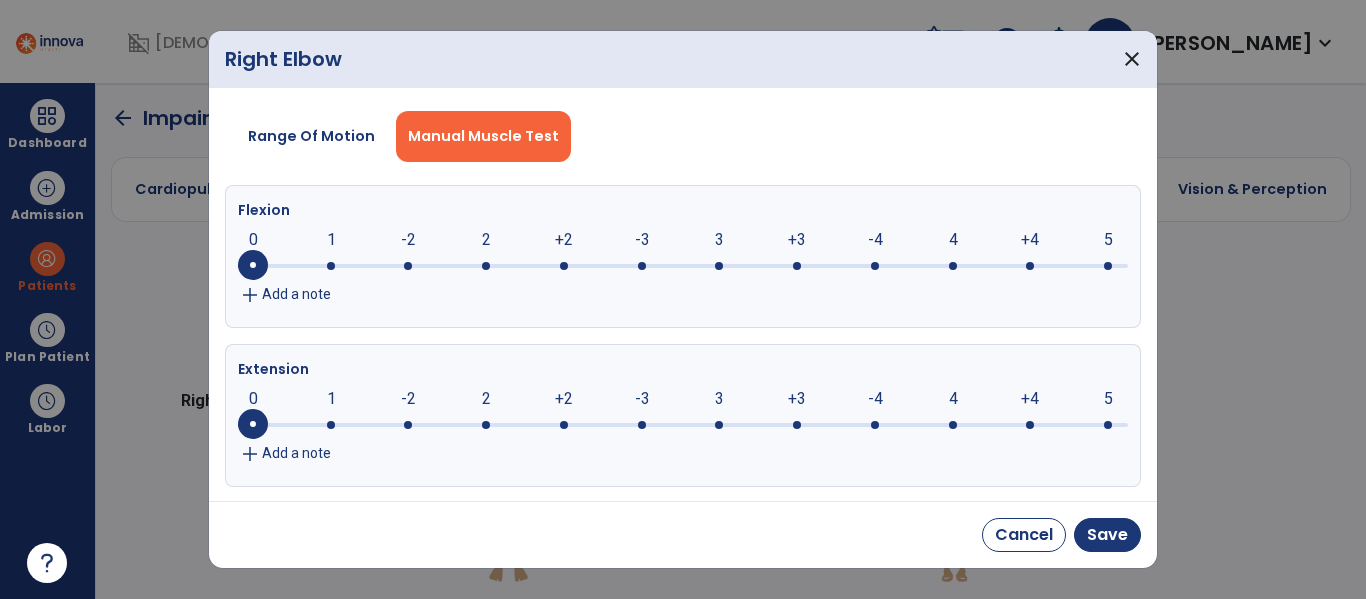 click 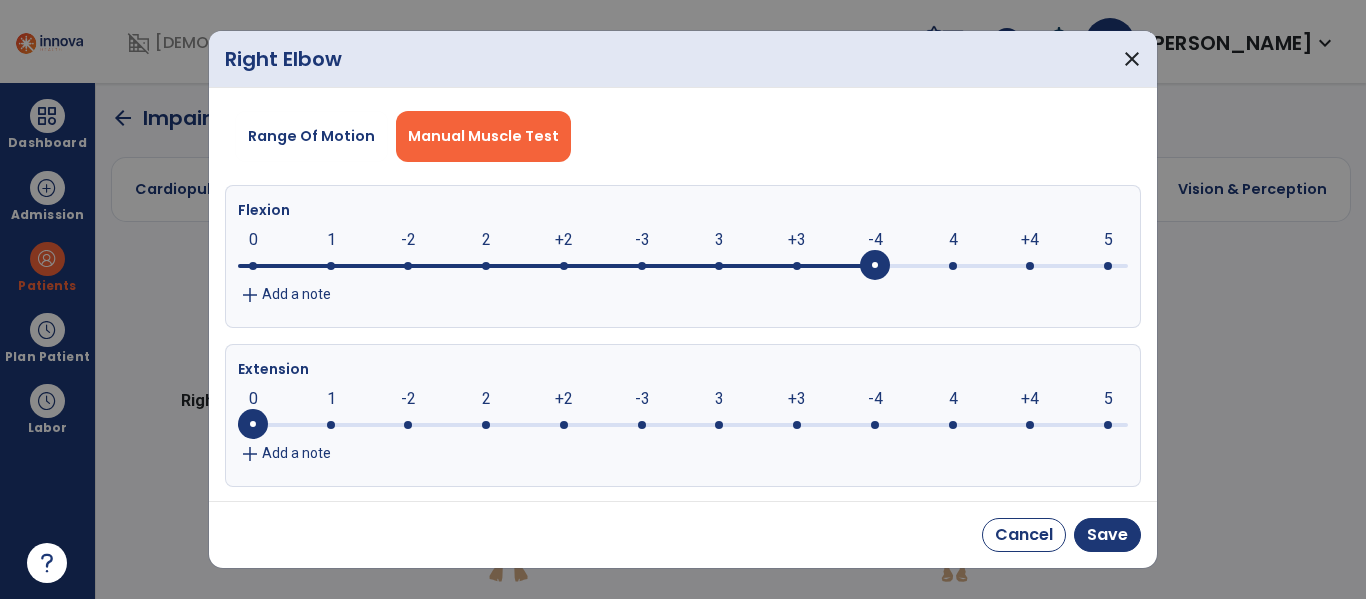 click on "add Add a note" 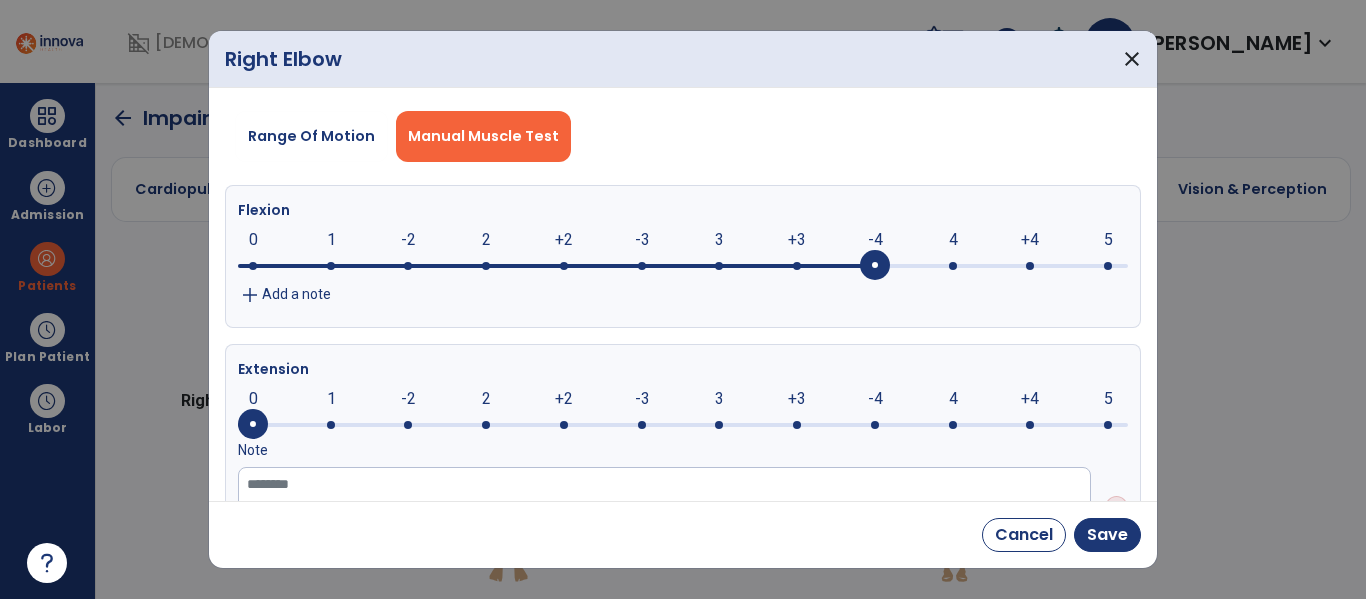 click 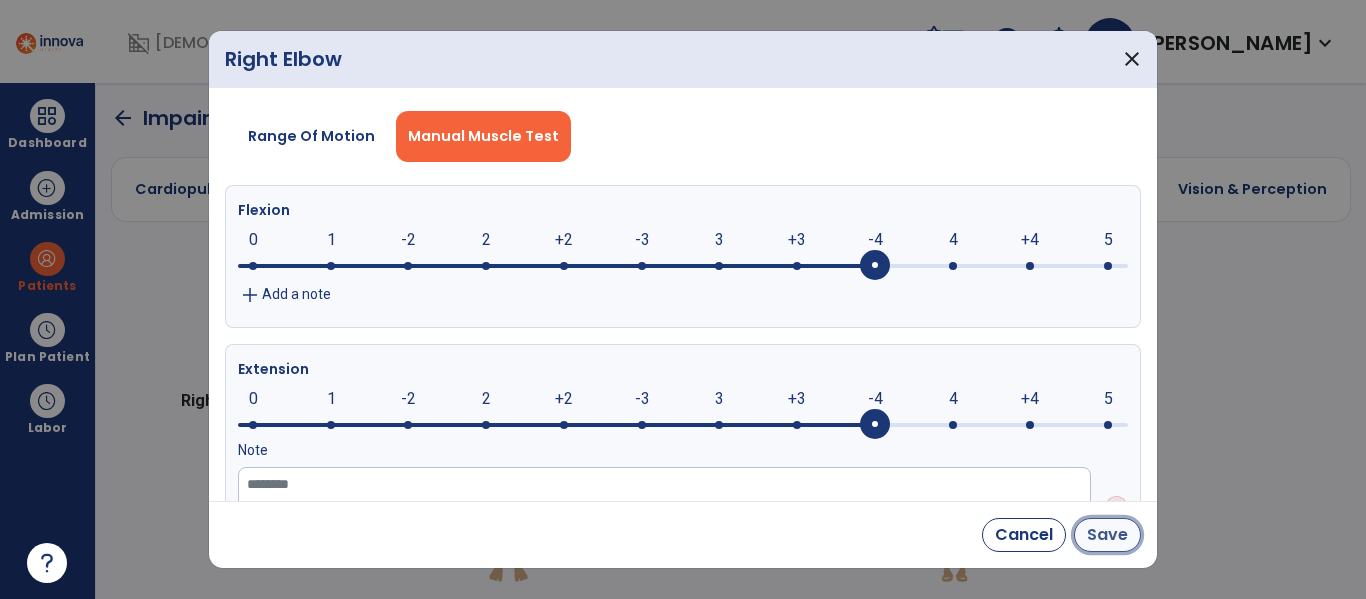 click on "Save" at bounding box center [1107, 535] 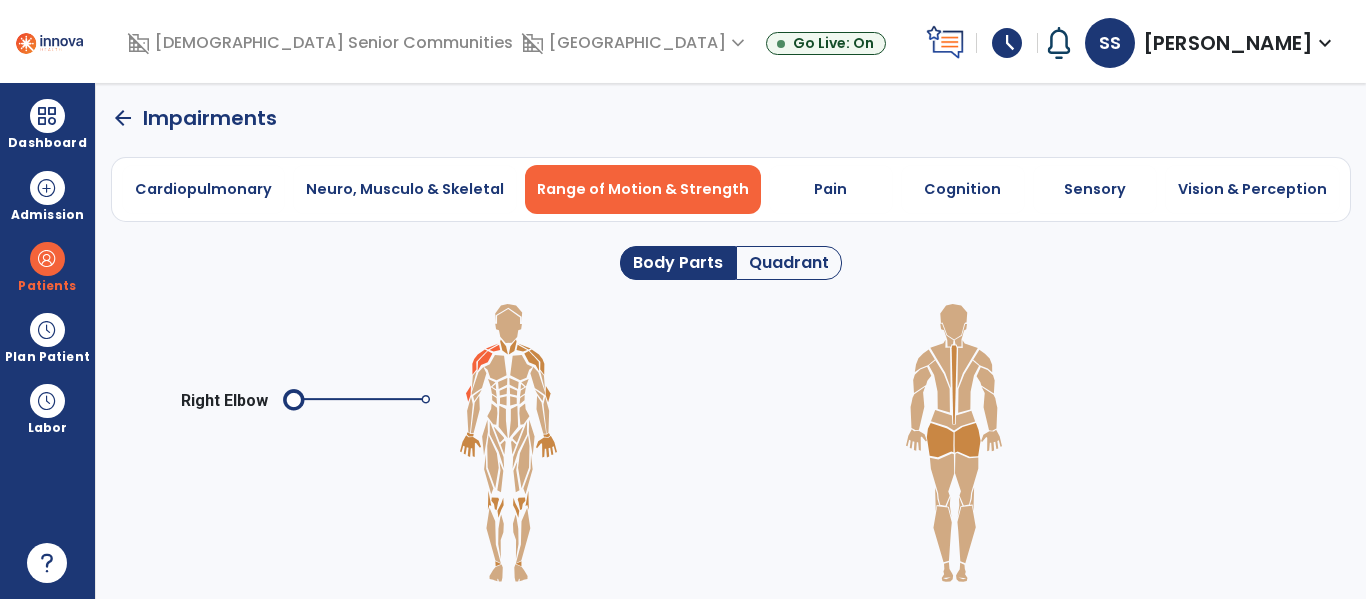 click 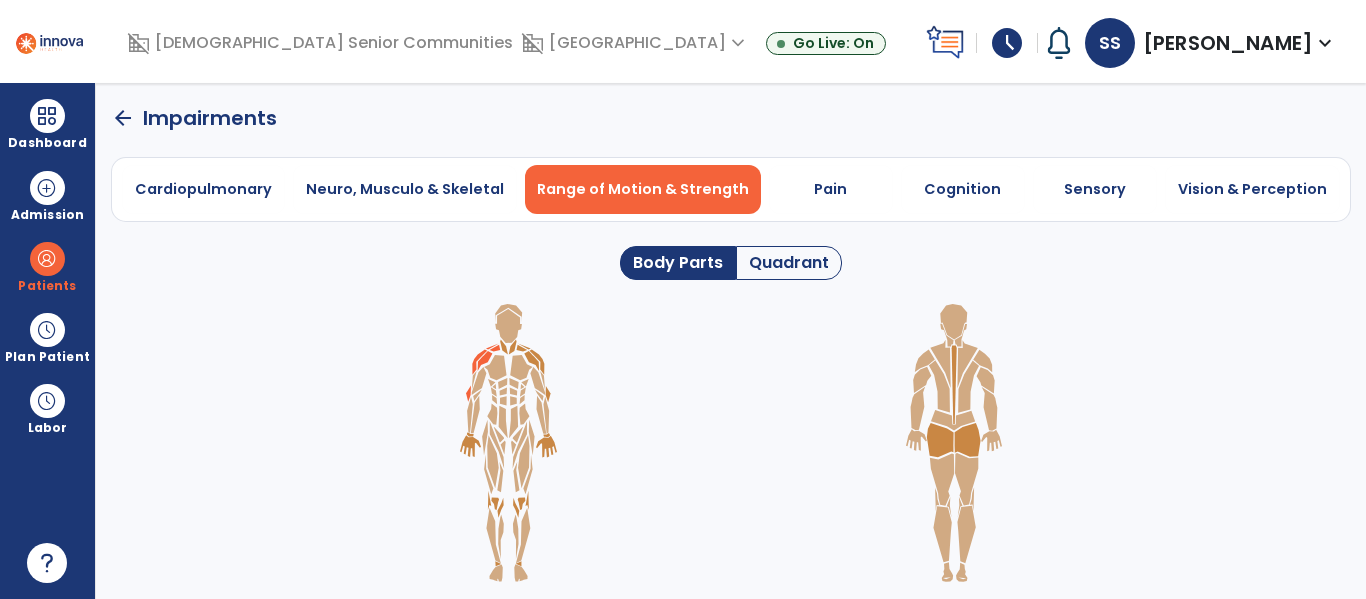 click 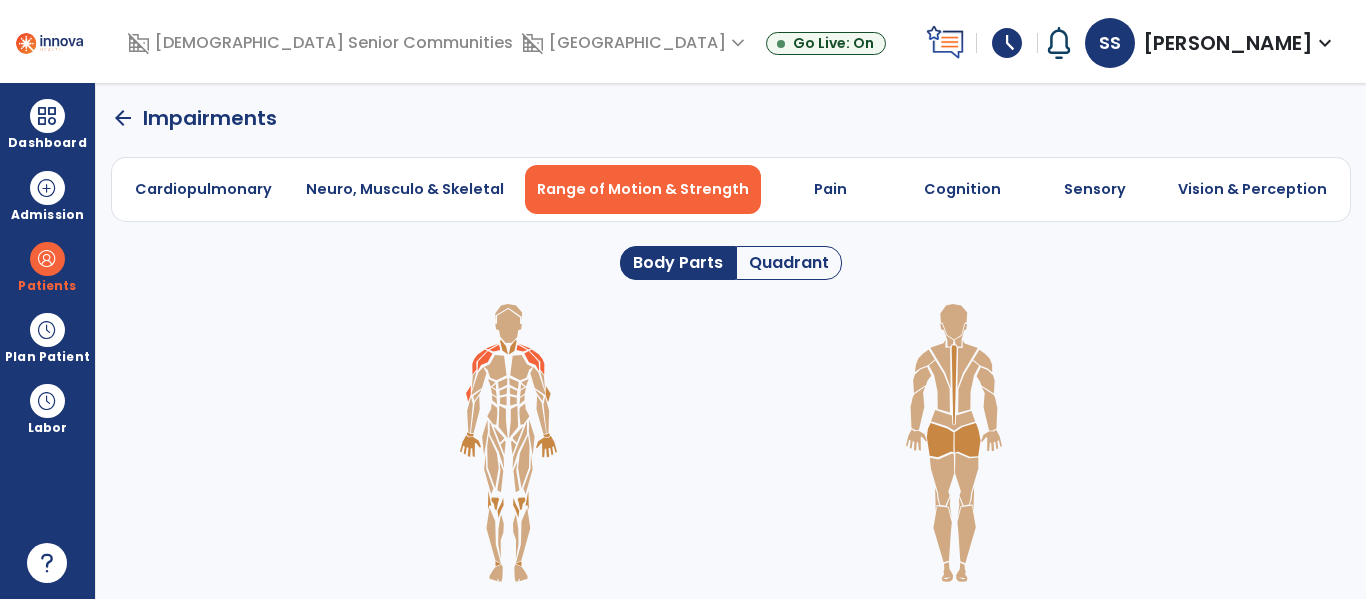 click 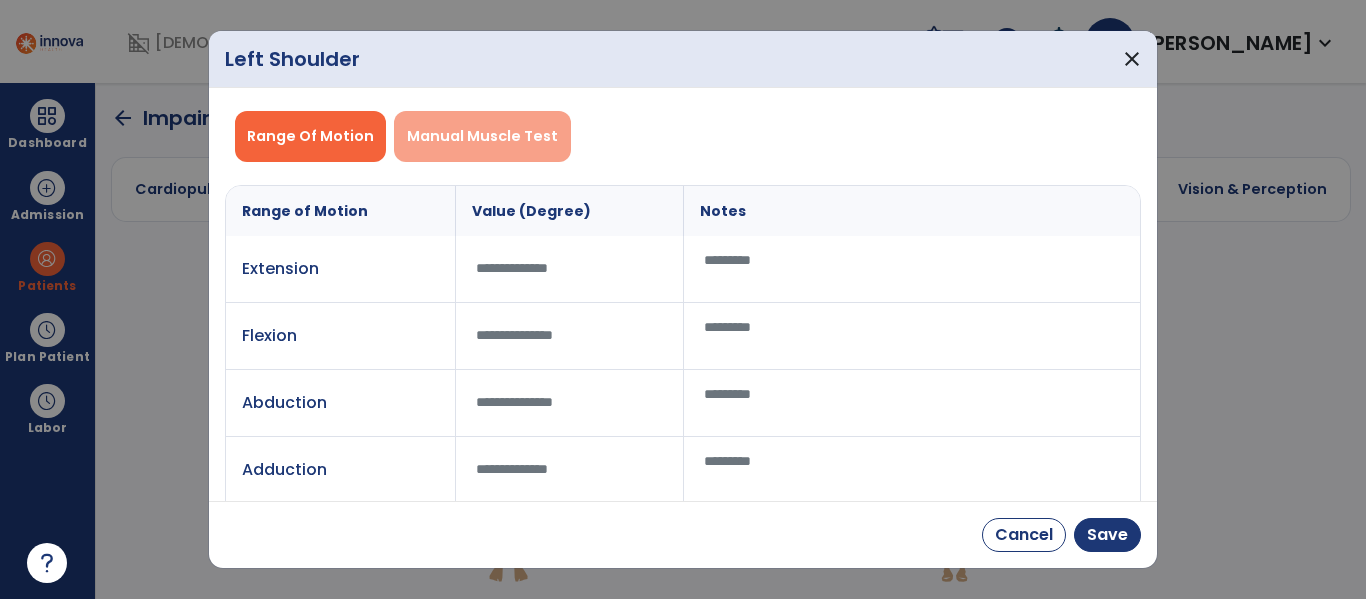 click on "Manual Muscle Test" at bounding box center (482, 136) 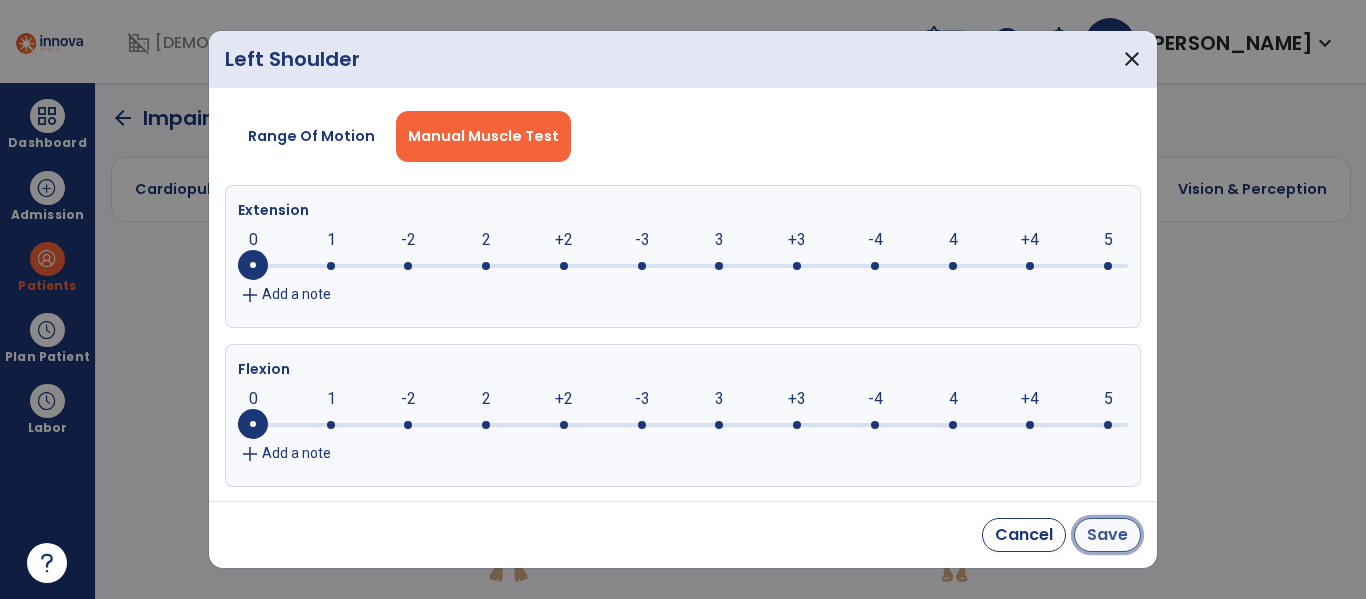 click on "Save" at bounding box center [1107, 535] 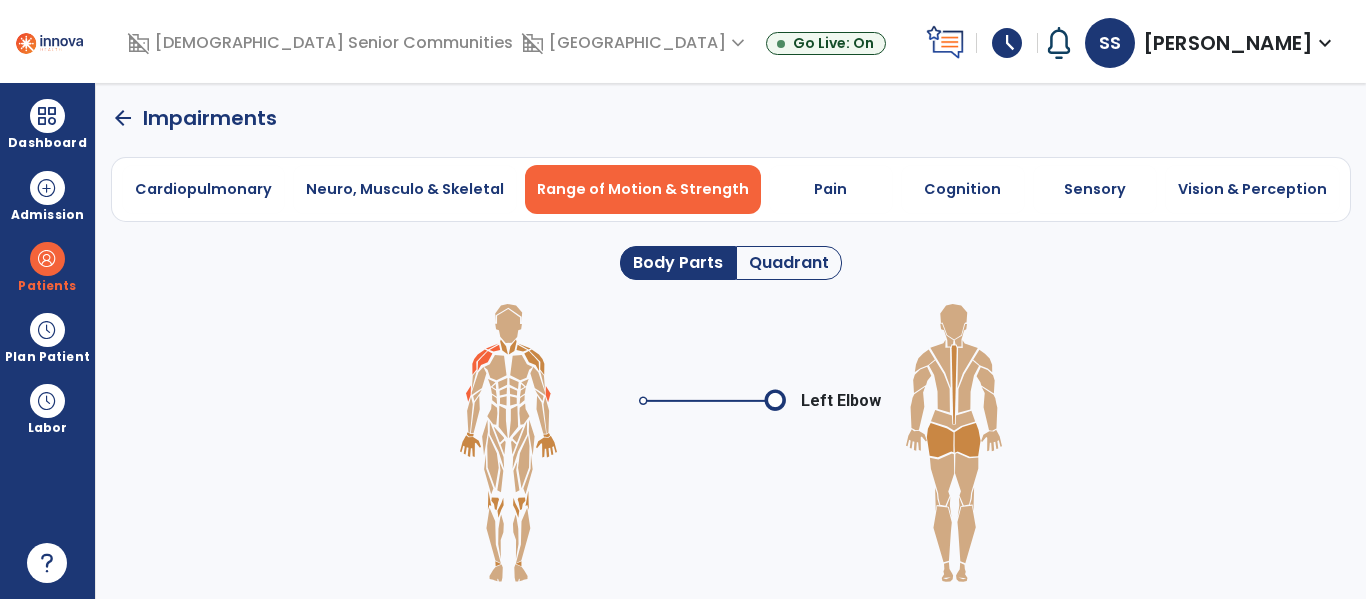 click 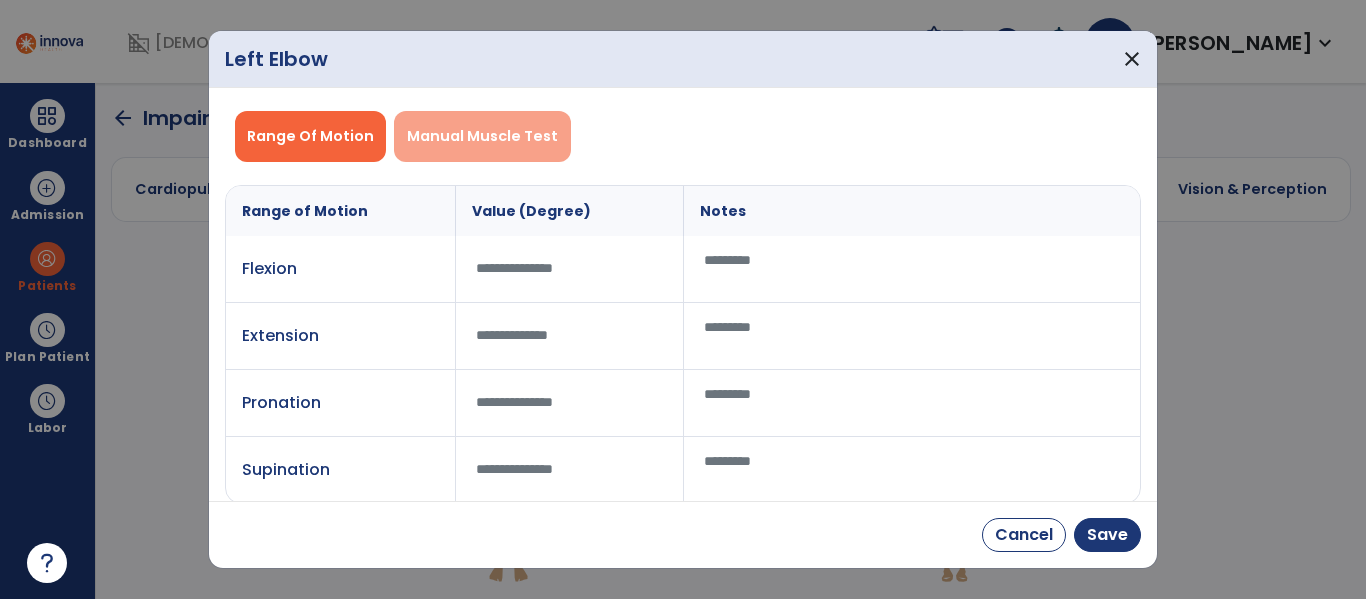 click on "Manual Muscle Test" at bounding box center [482, 136] 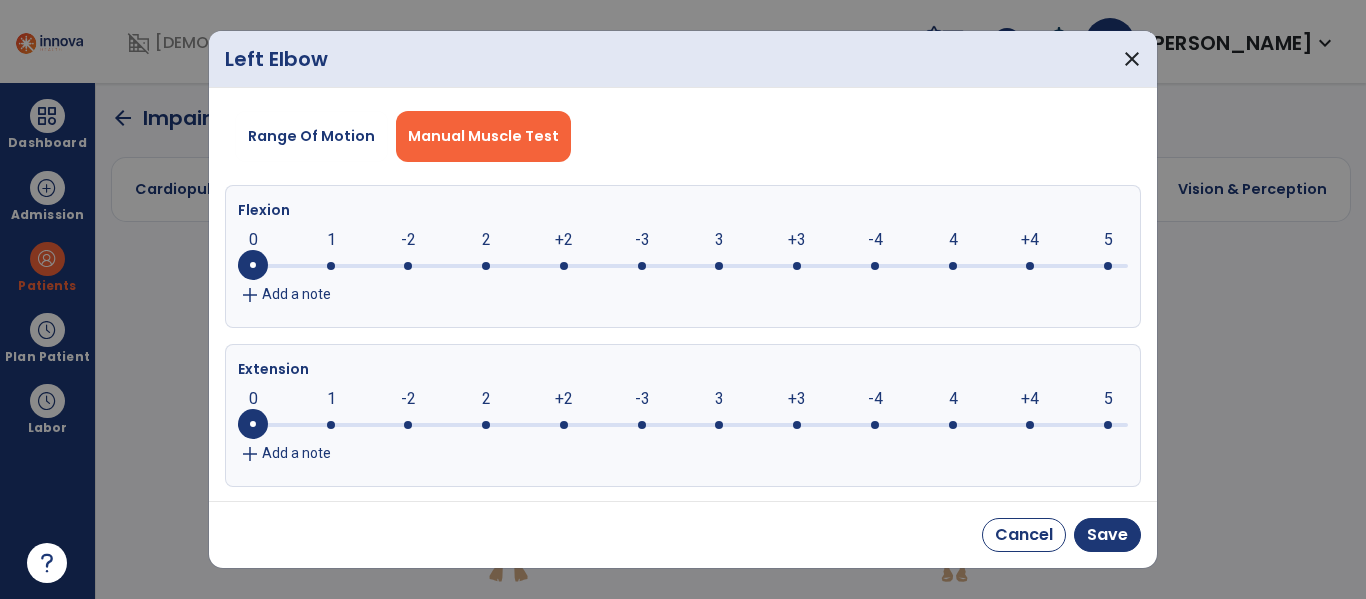 click 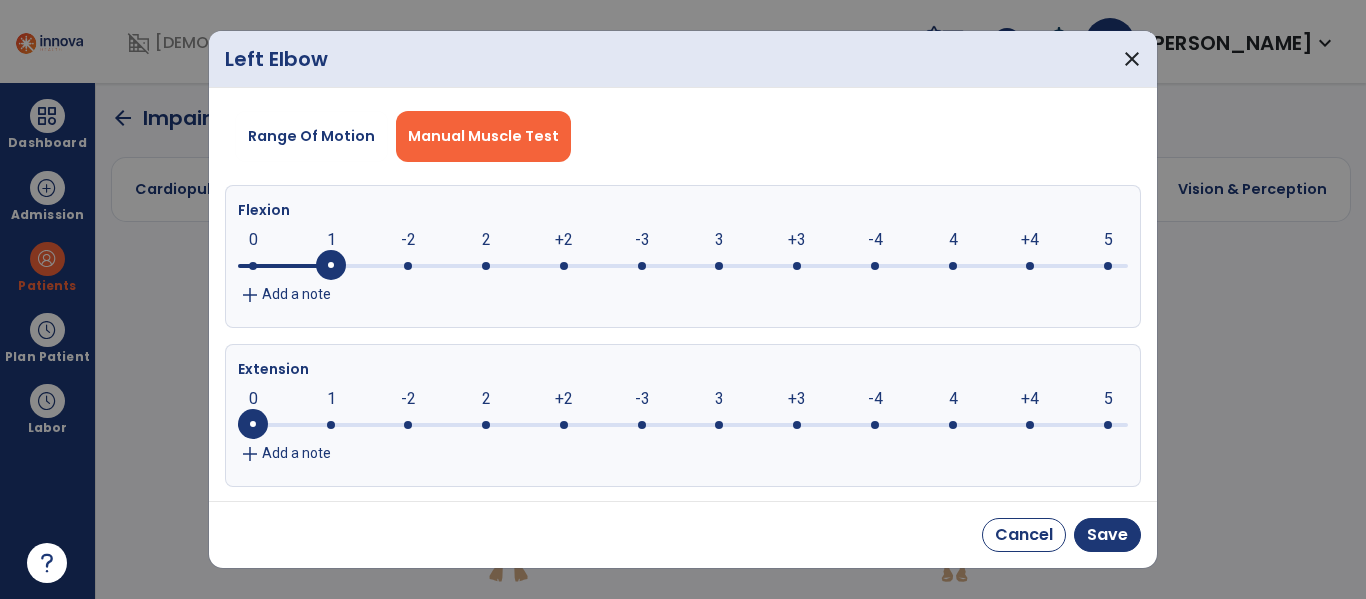 click on "1" 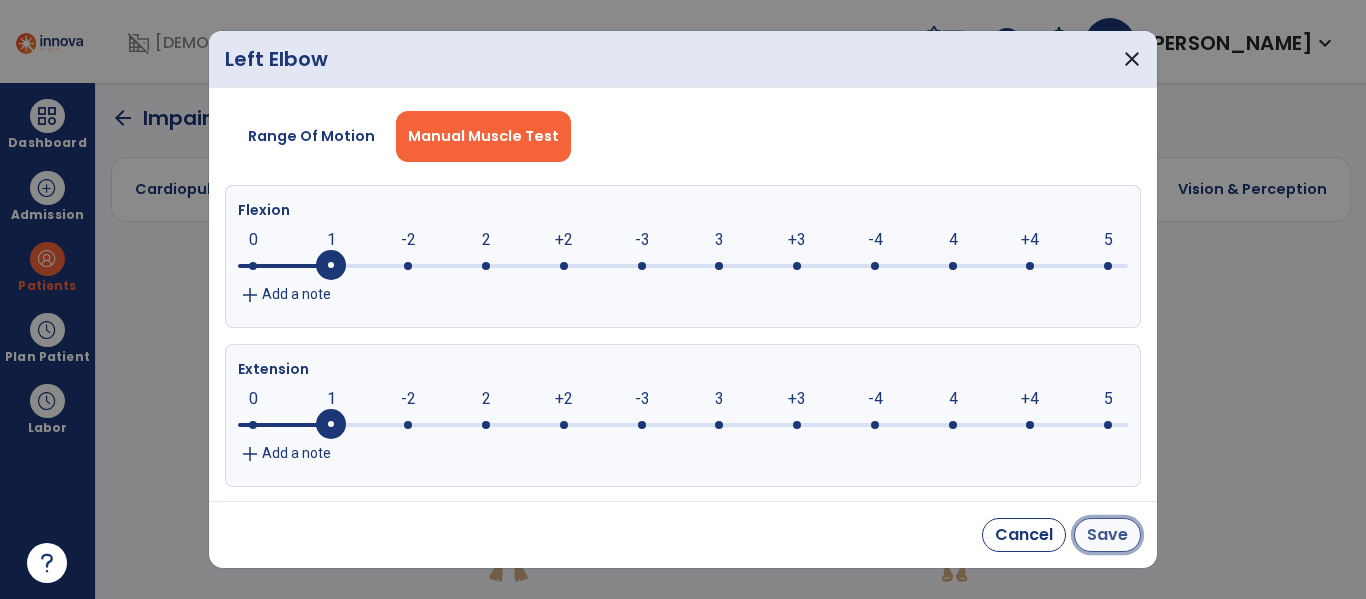 click on "Save" at bounding box center [1107, 535] 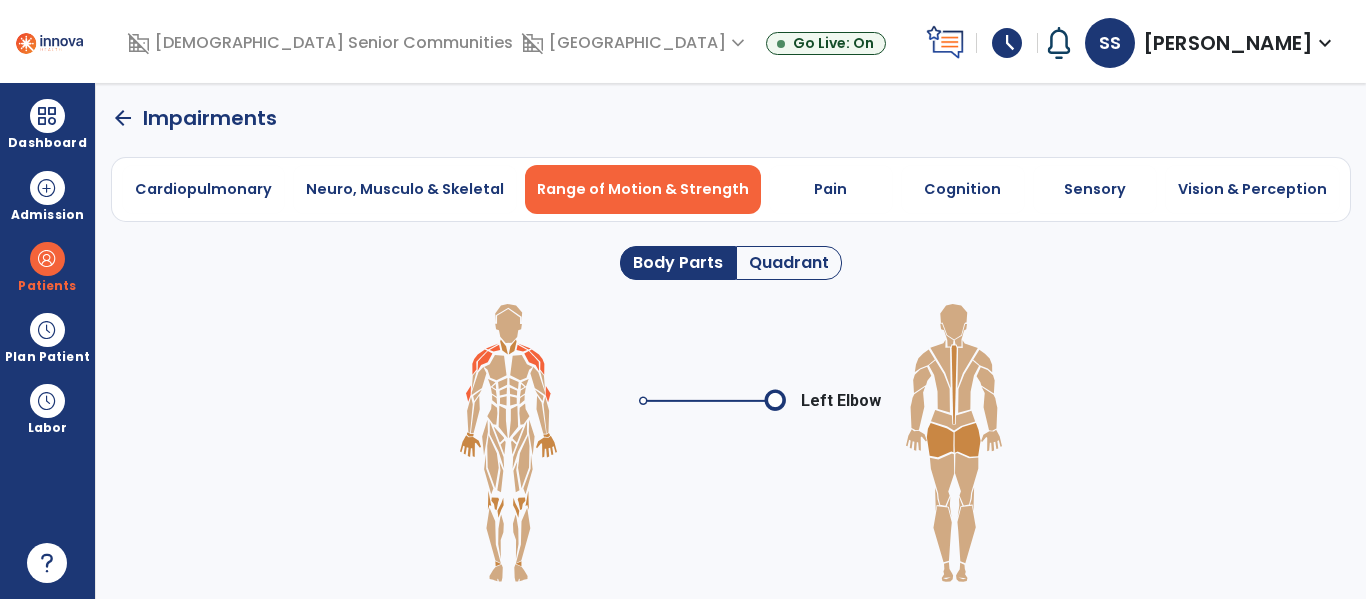 click 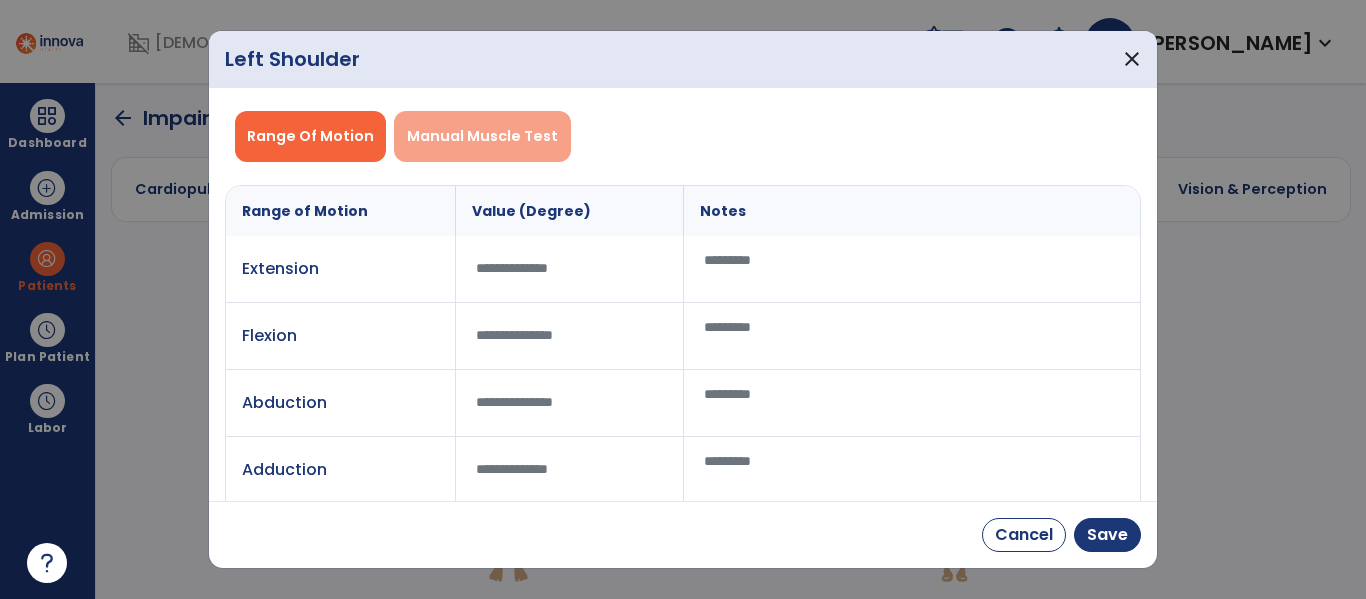click on "Manual Muscle Test" at bounding box center [482, 136] 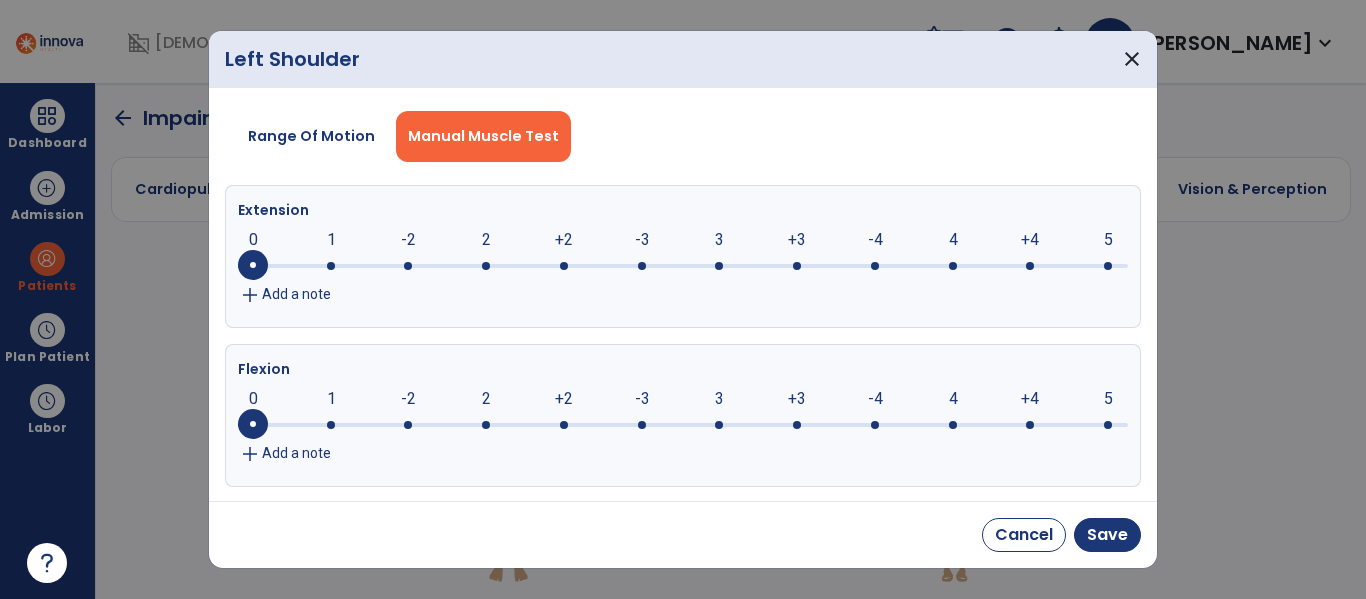 click on "Manual Muscle Test" at bounding box center (483, 136) 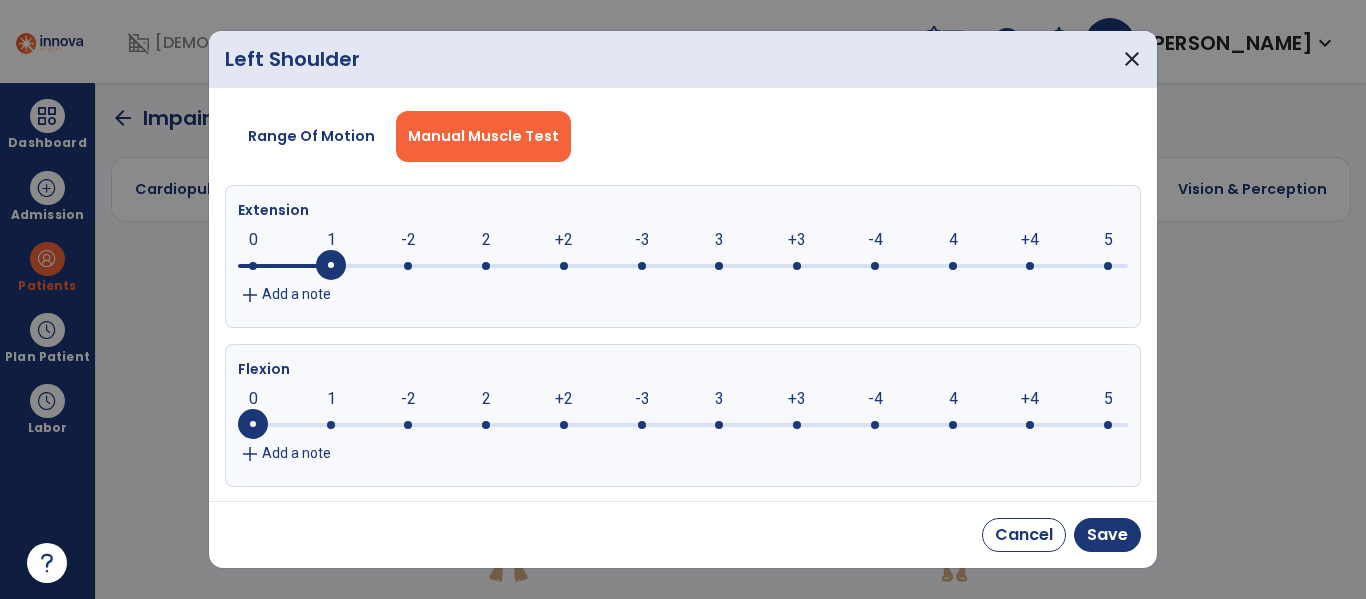 click on "1" 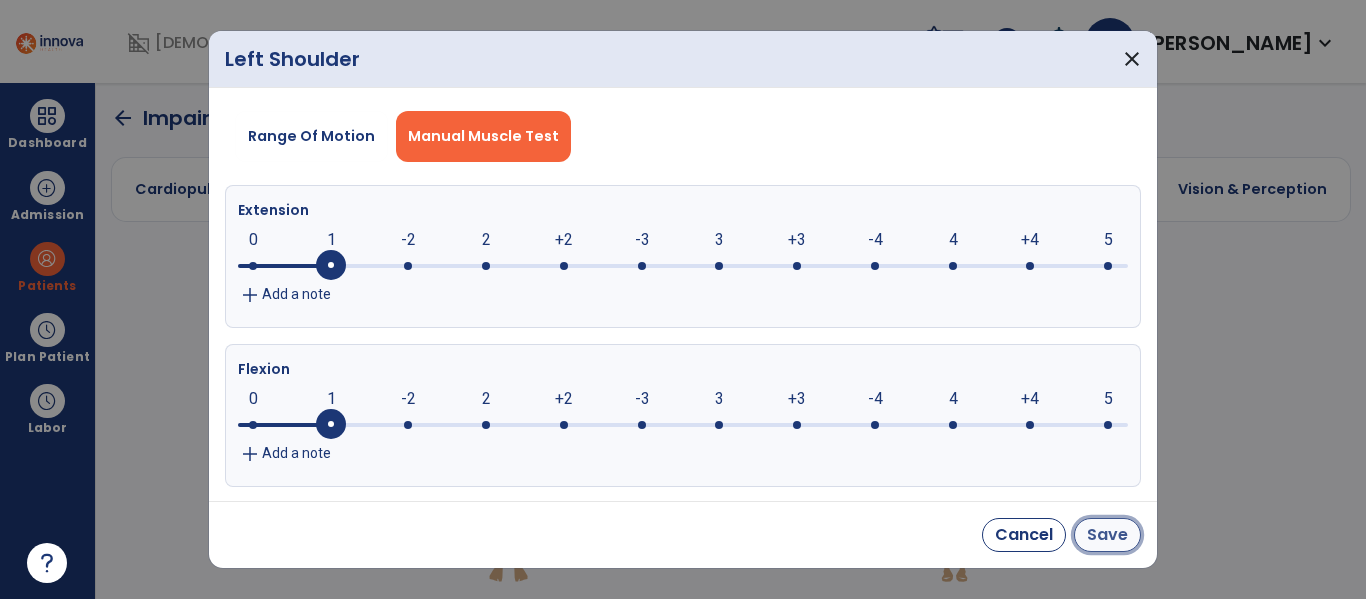 click on "Save" at bounding box center (1107, 535) 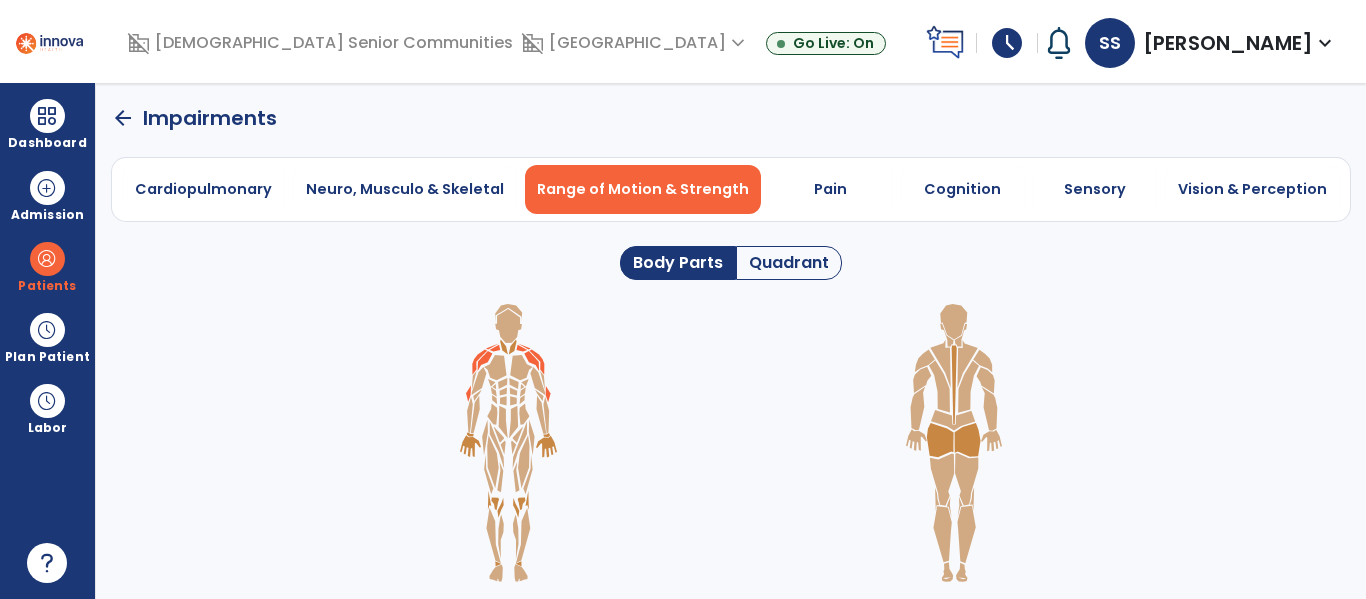 click on "arrow_back" 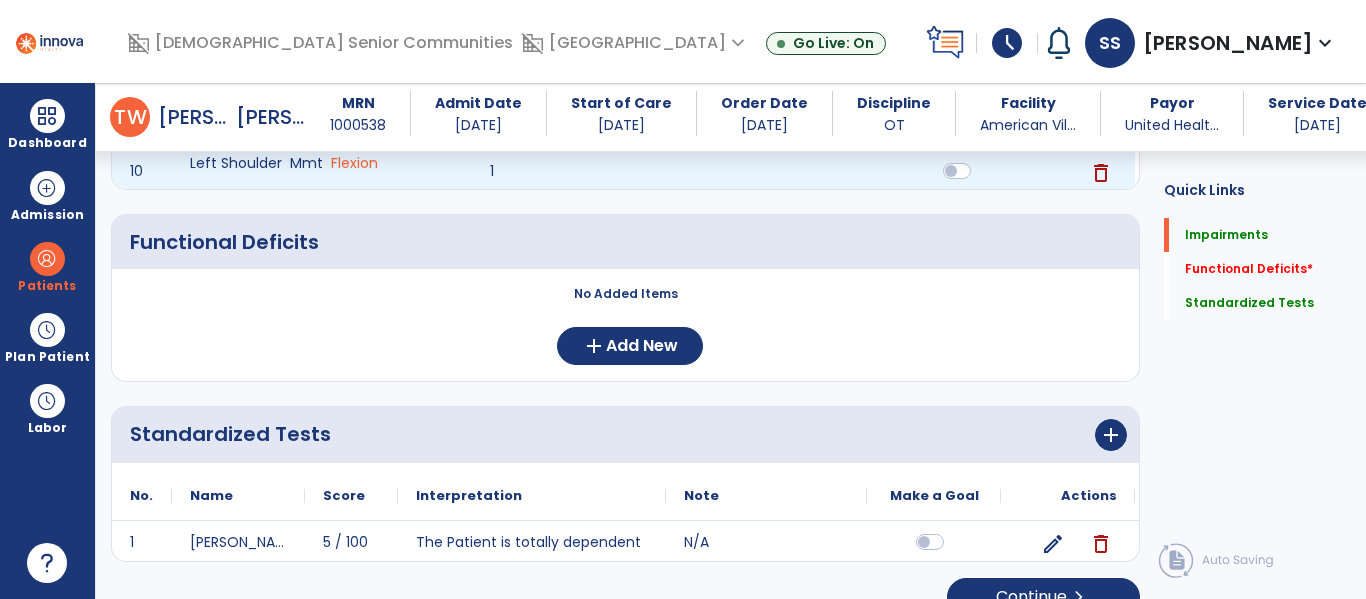 scroll, scrollTop: 653, scrollLeft: 0, axis: vertical 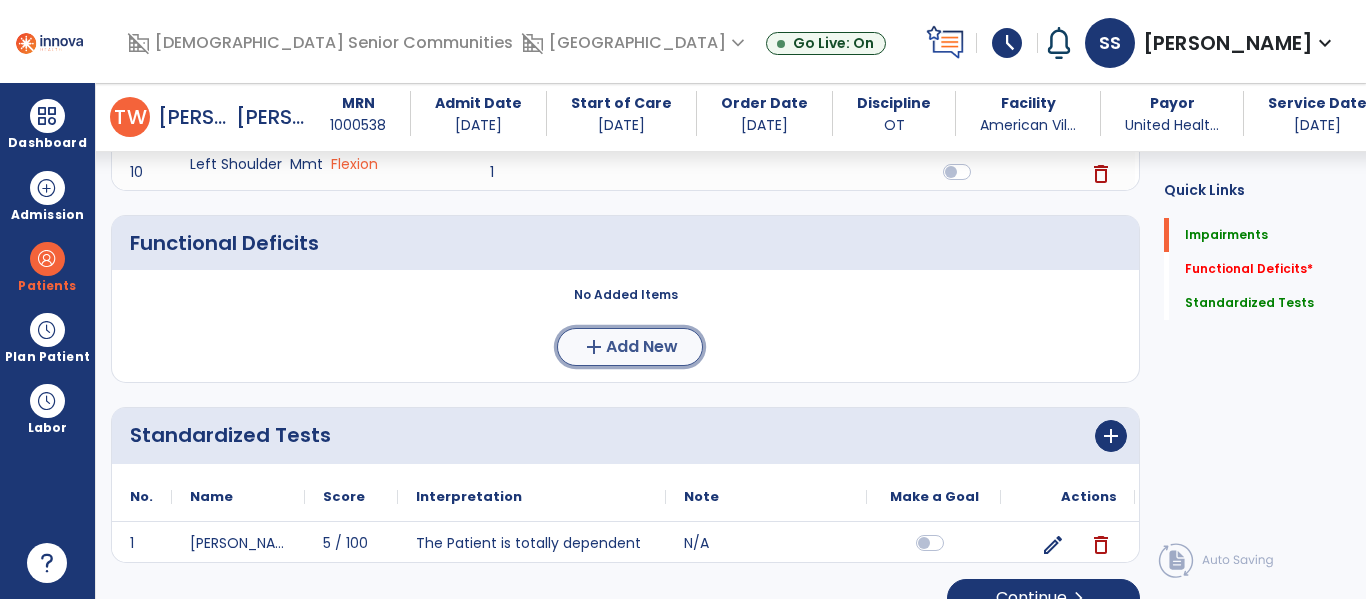 click on "Add New" 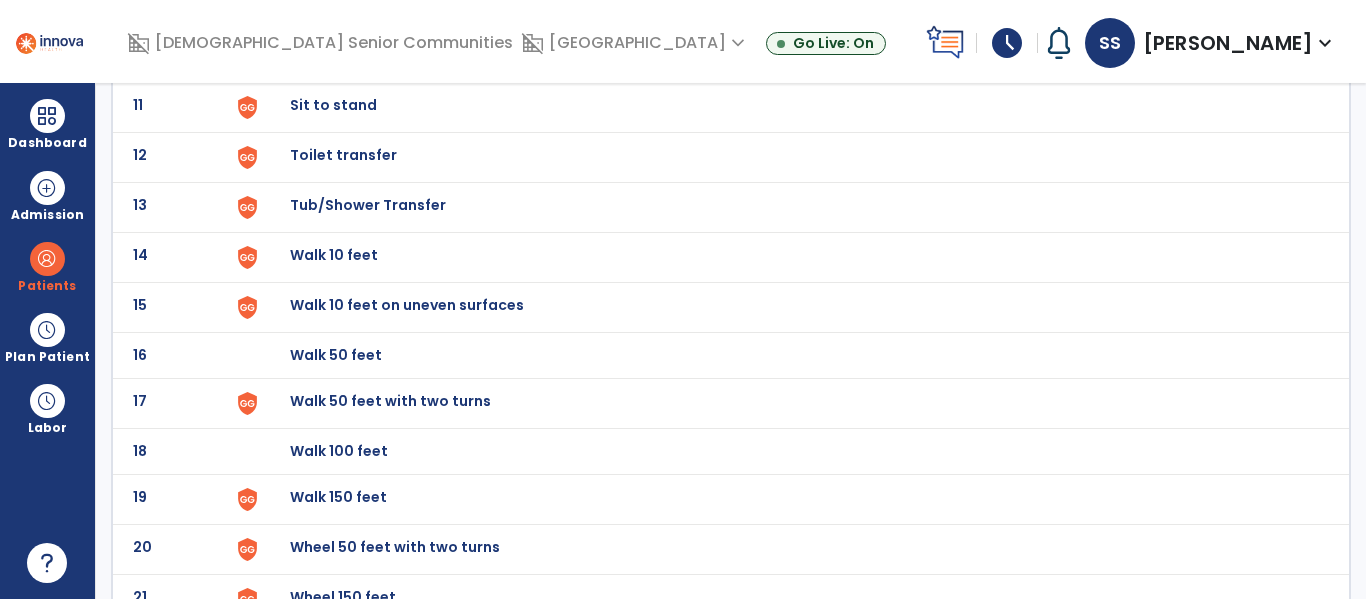 scroll, scrollTop: 0, scrollLeft: 0, axis: both 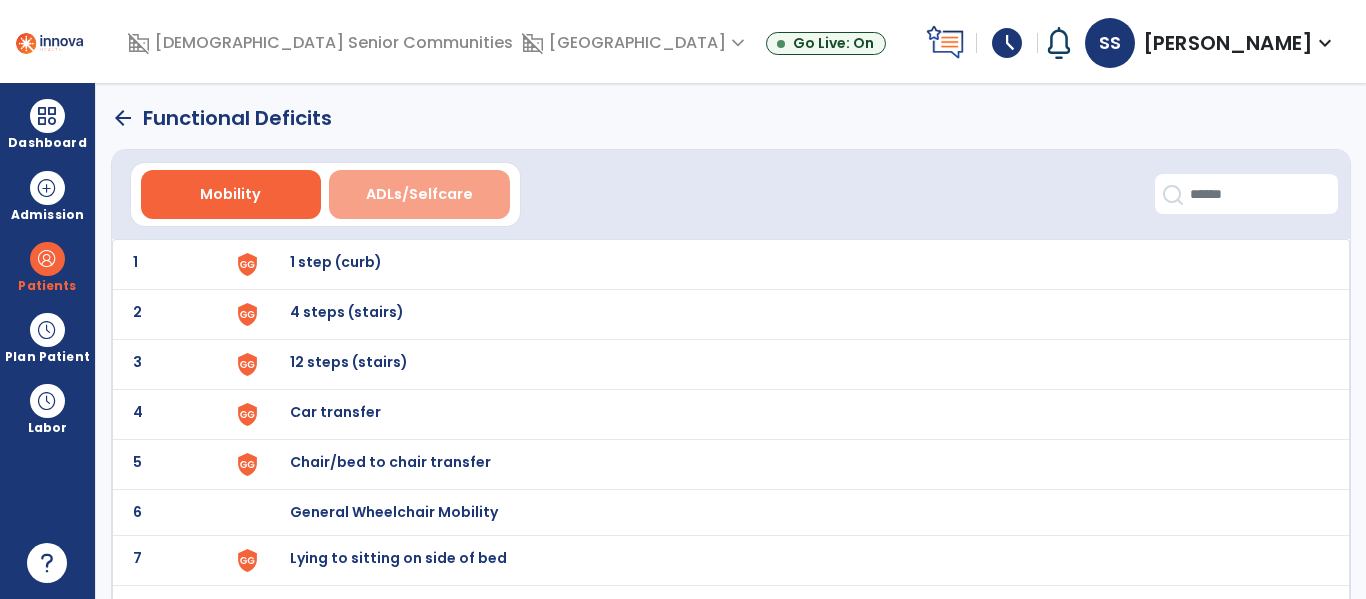 click on "ADLs/Selfcare" at bounding box center (419, 194) 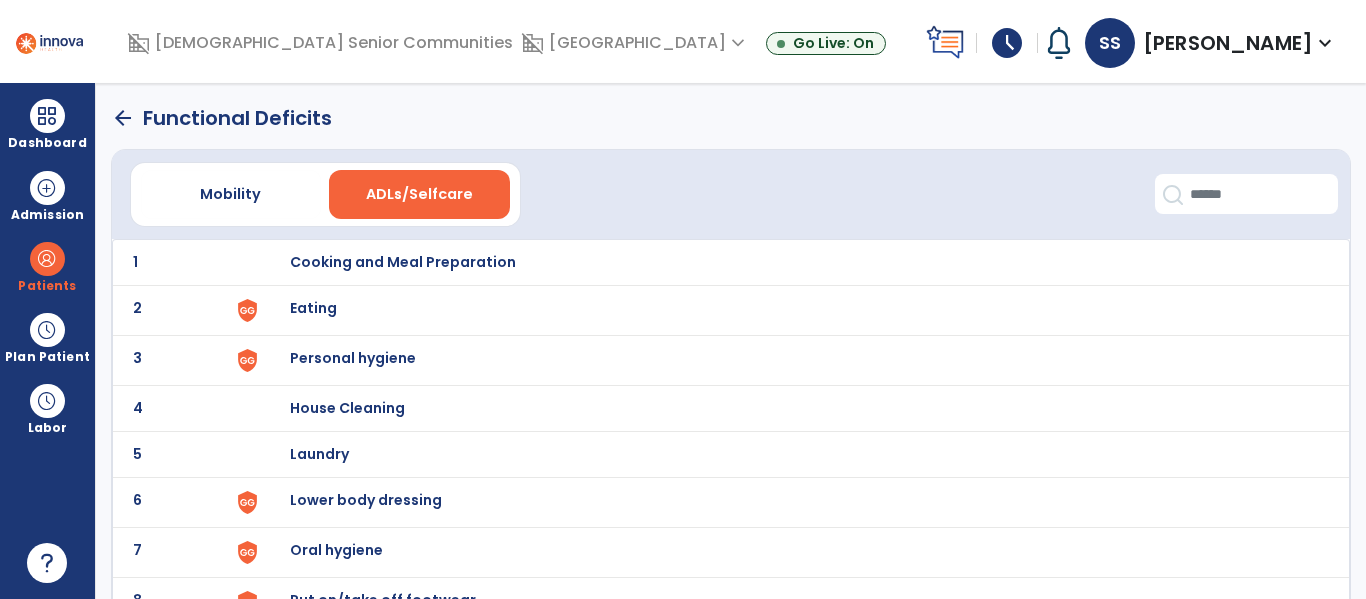 click on "Eating" at bounding box center (789, 262) 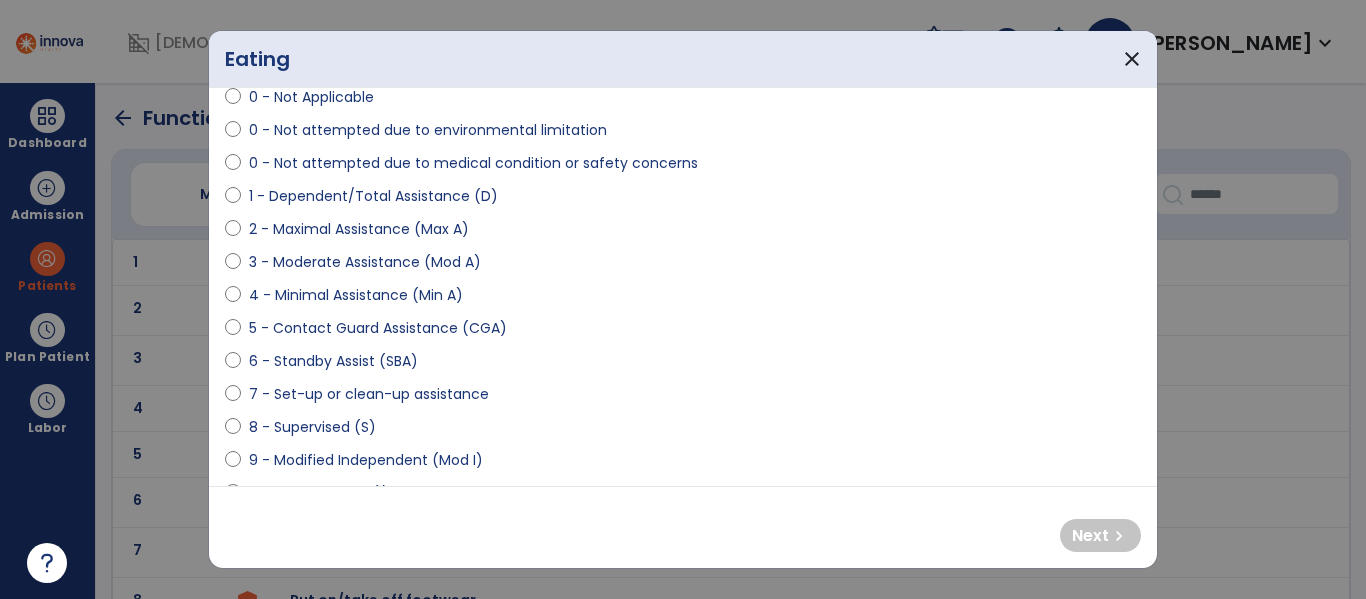 scroll, scrollTop: 149, scrollLeft: 0, axis: vertical 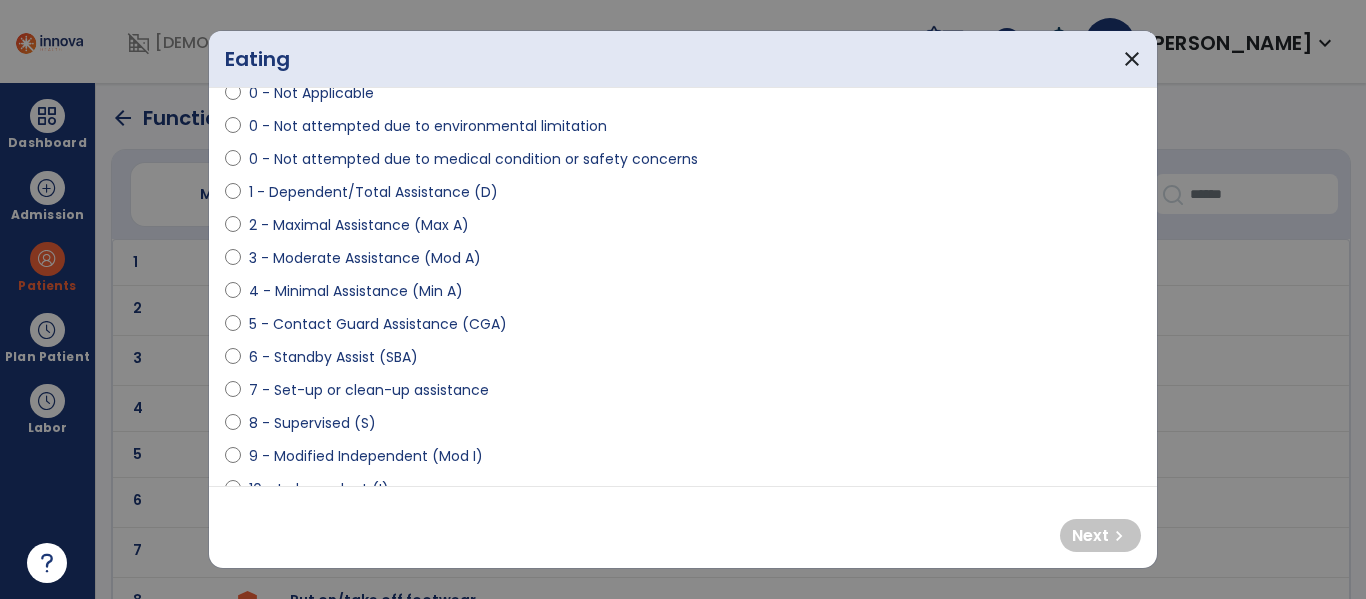 click on "6 - Standby Assist (SBA)" at bounding box center (333, 357) 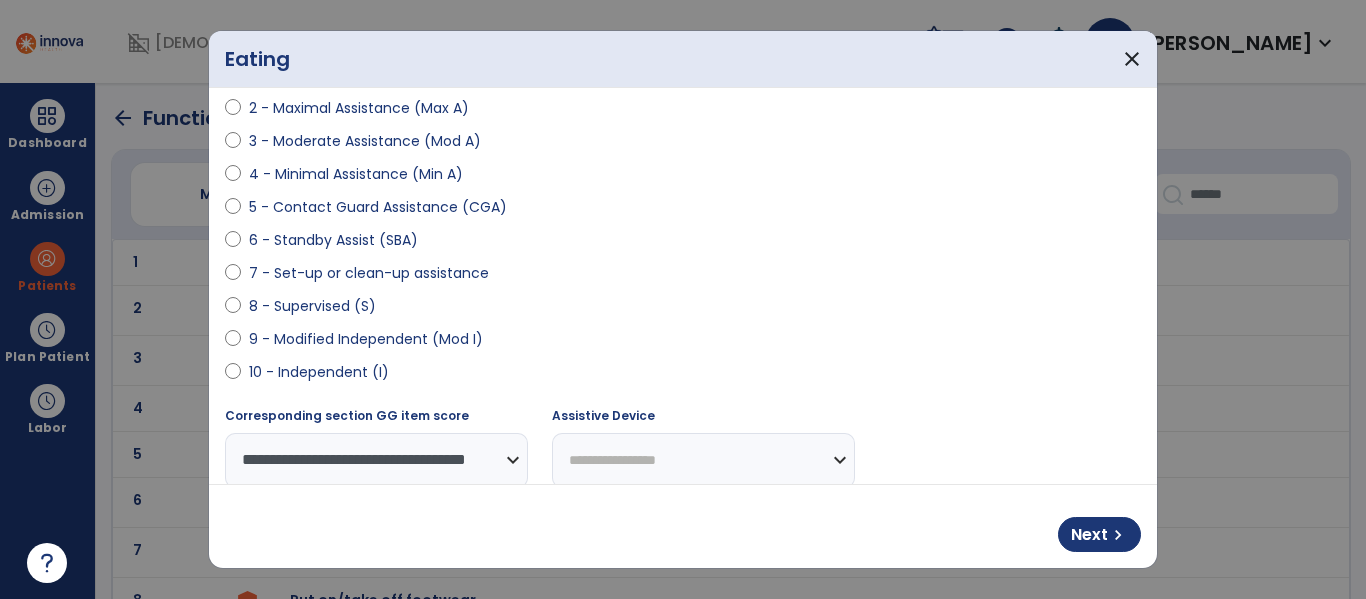 scroll, scrollTop: 280, scrollLeft: 0, axis: vertical 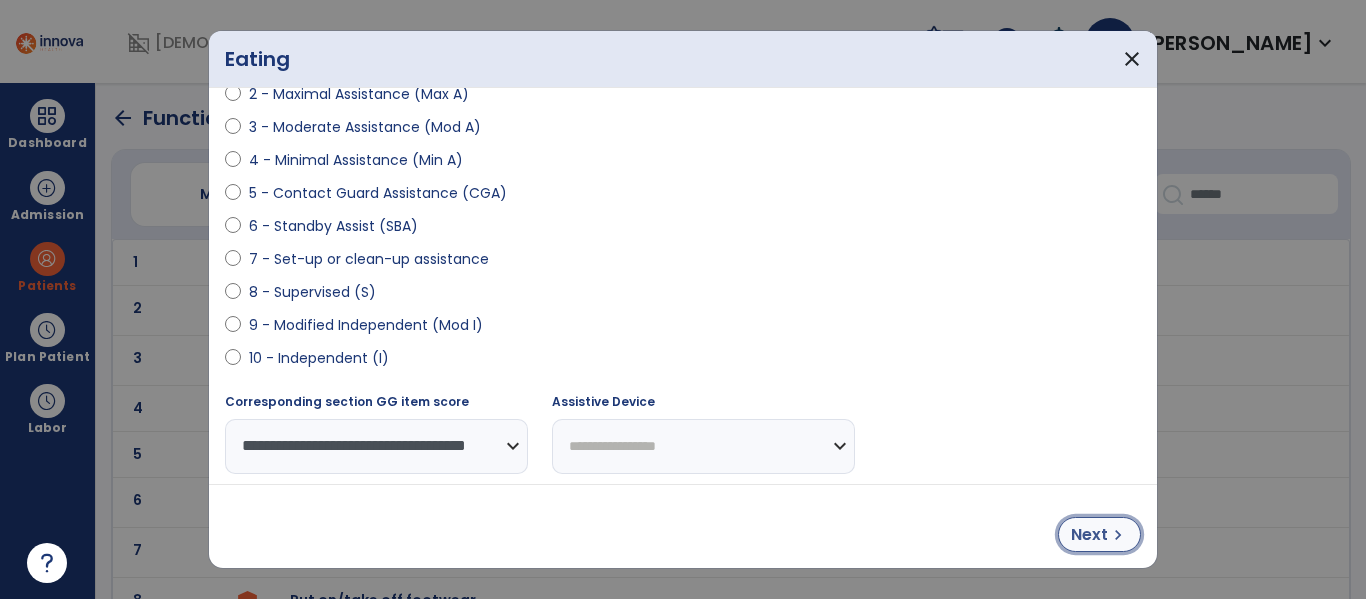 click on "chevron_right" at bounding box center (1118, 535) 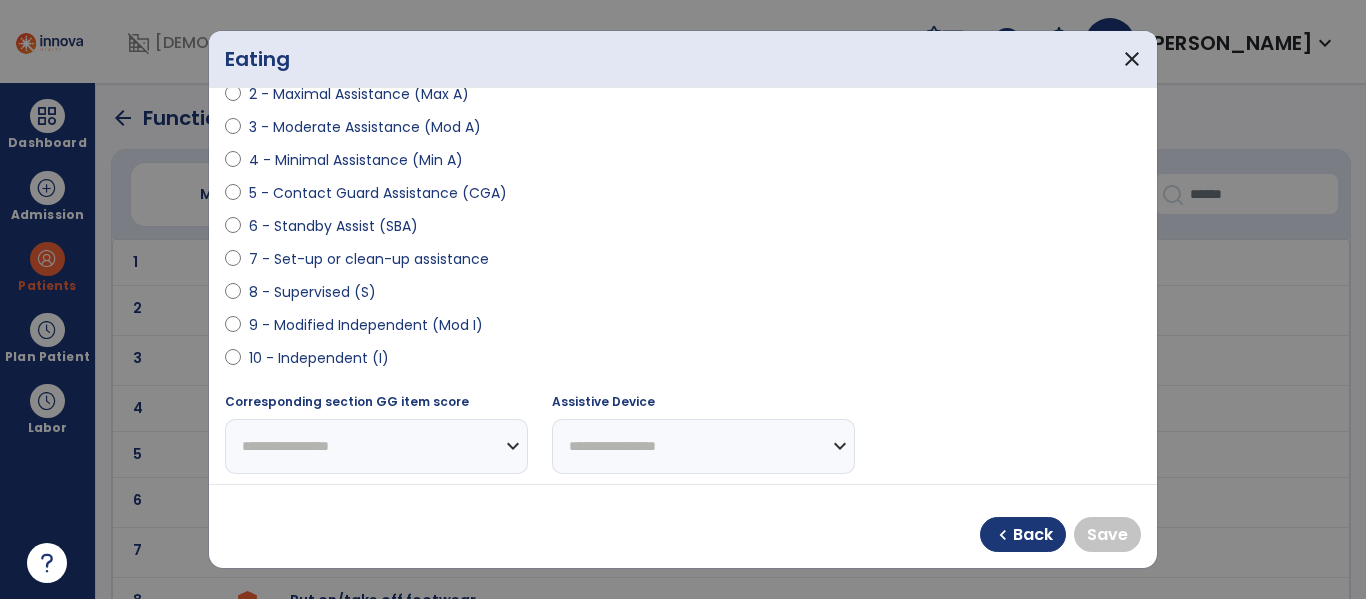 select on "**********" 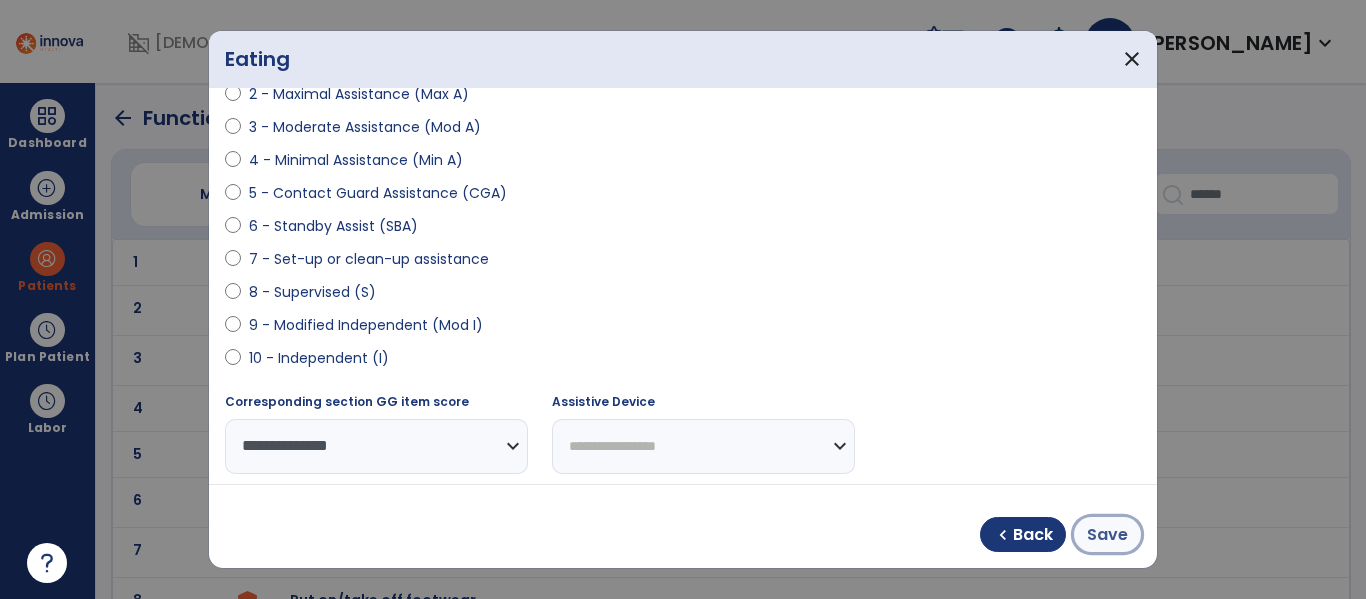 click on "Save" at bounding box center (1107, 535) 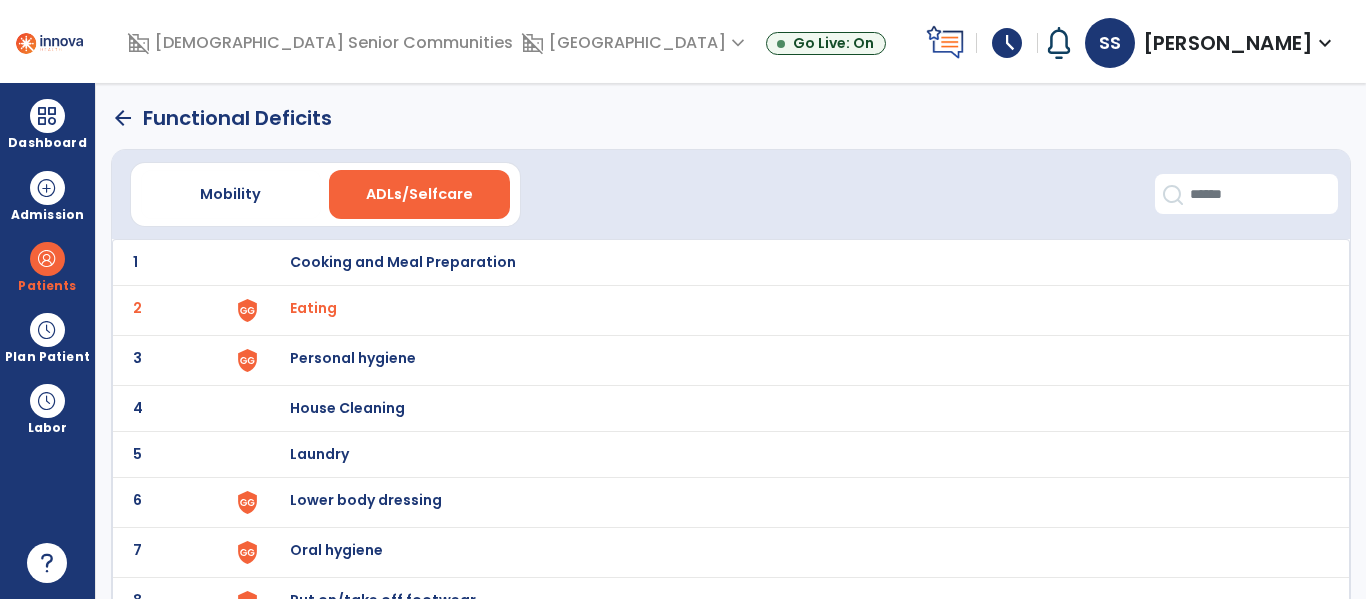 click on "Personal hygiene" at bounding box center [403, 262] 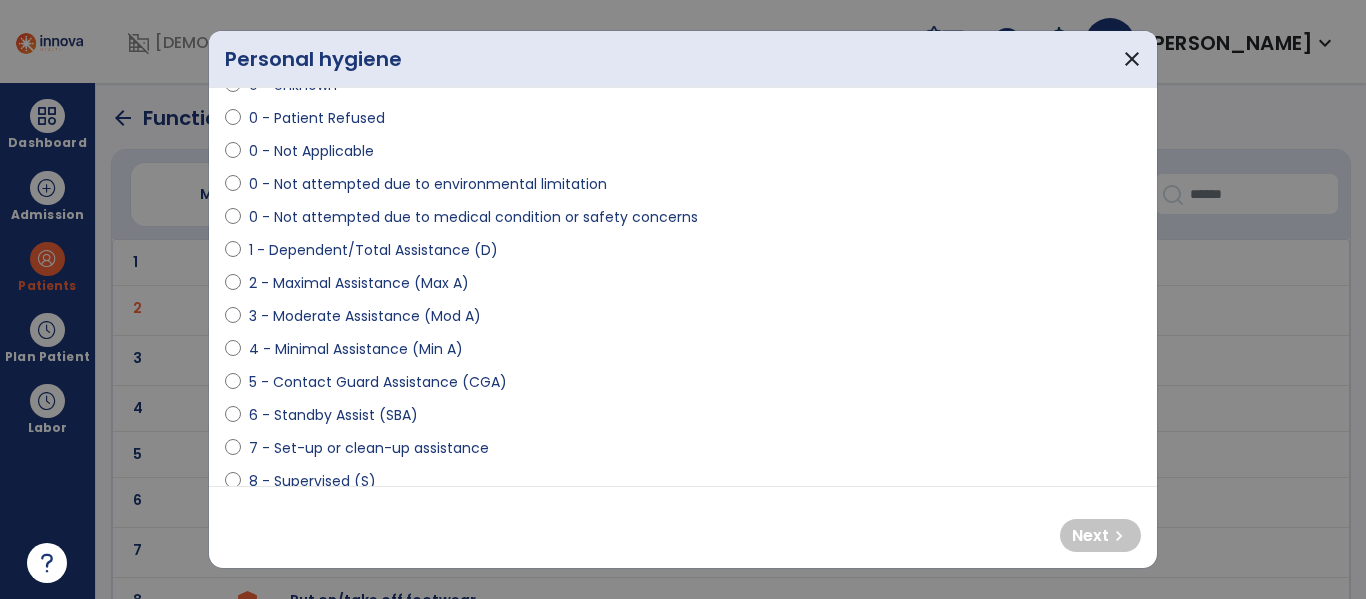 scroll, scrollTop: 96, scrollLeft: 0, axis: vertical 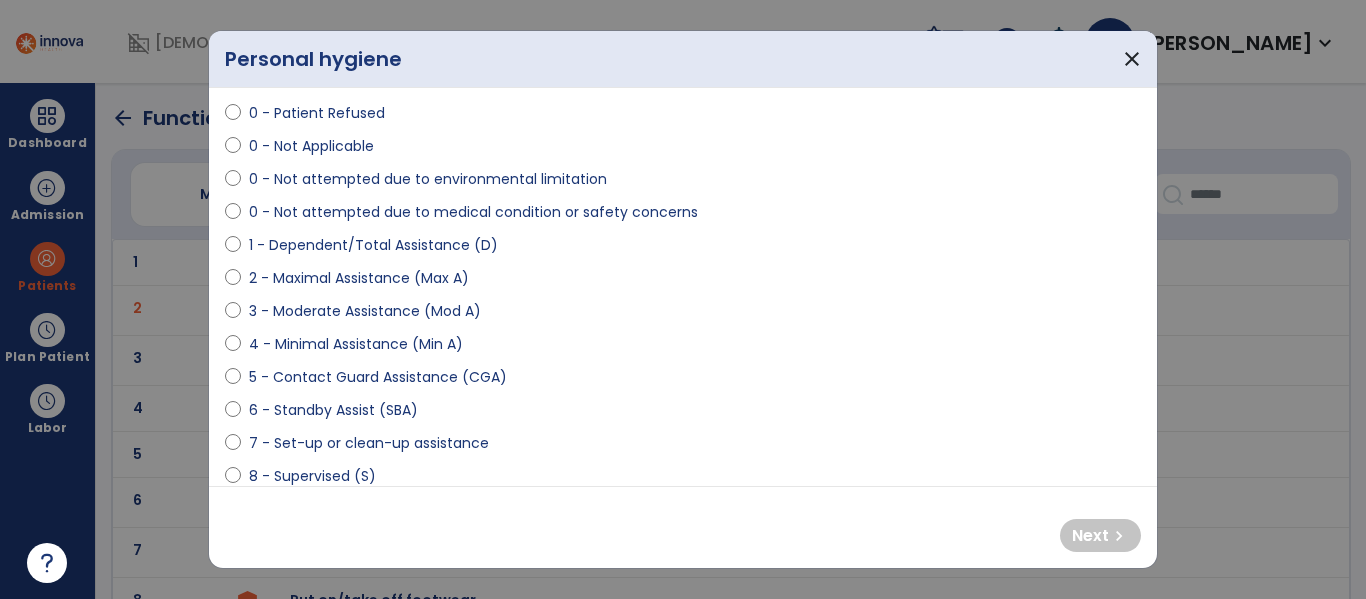 select on "**********" 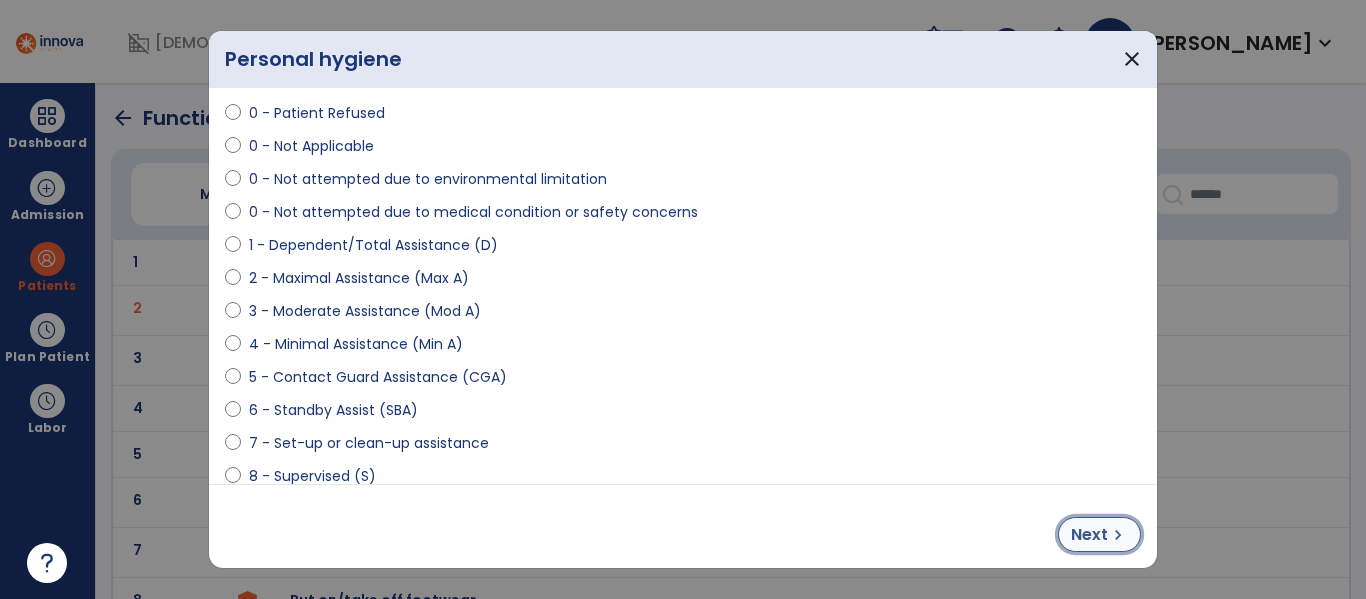 click on "Next  chevron_right" at bounding box center [1099, 534] 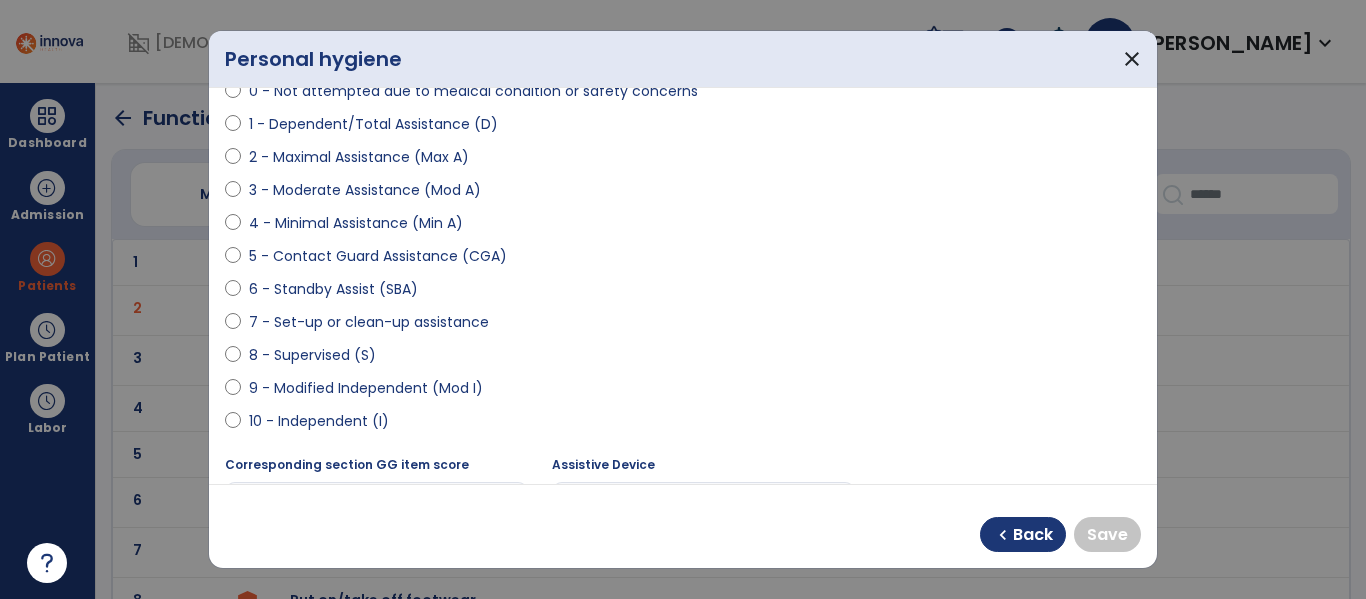 scroll, scrollTop: 218, scrollLeft: 0, axis: vertical 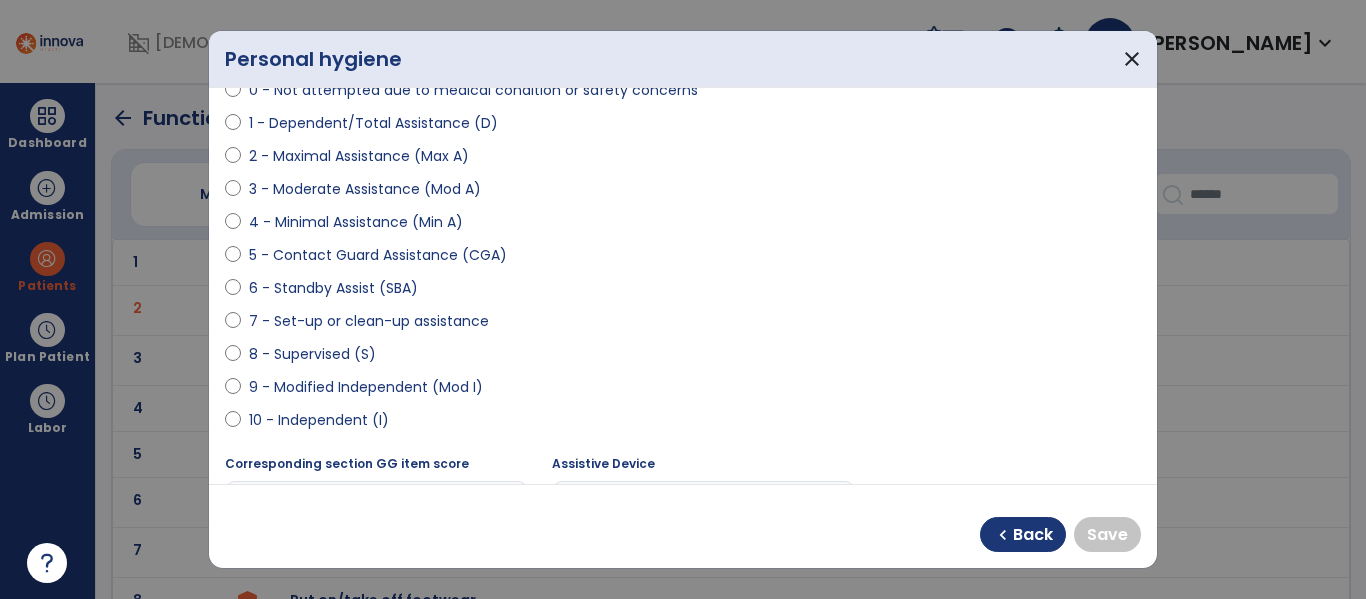 select on "**********" 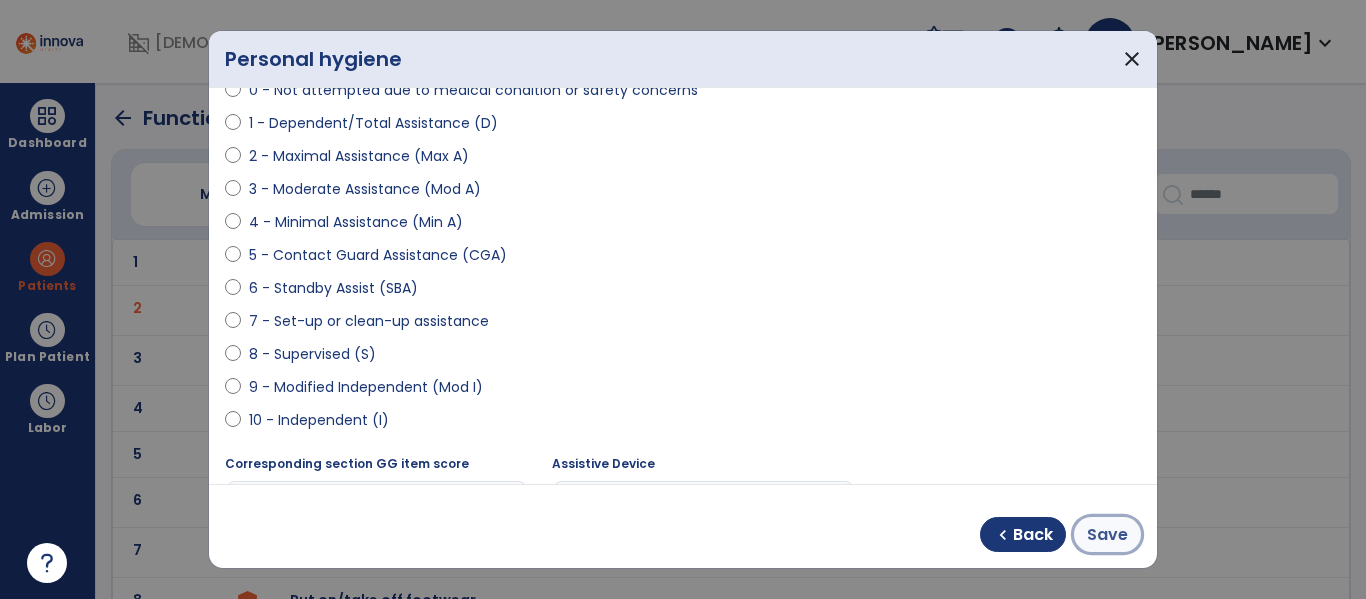 click on "Save" at bounding box center [1107, 535] 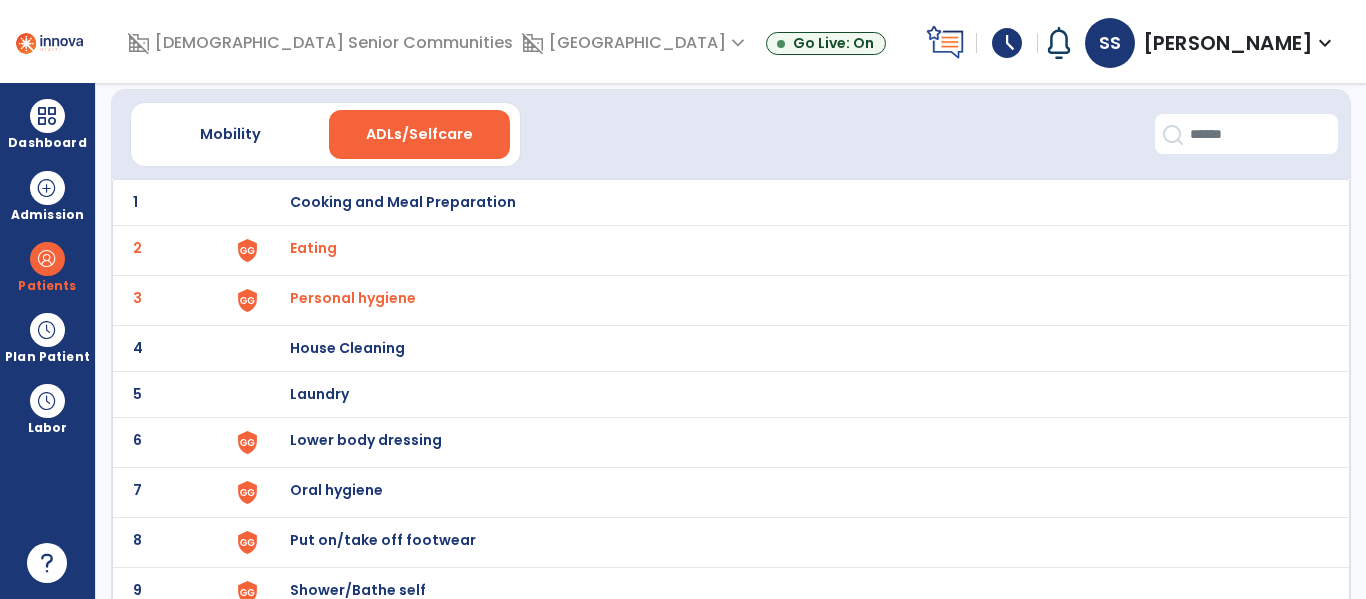 scroll, scrollTop: 102, scrollLeft: 0, axis: vertical 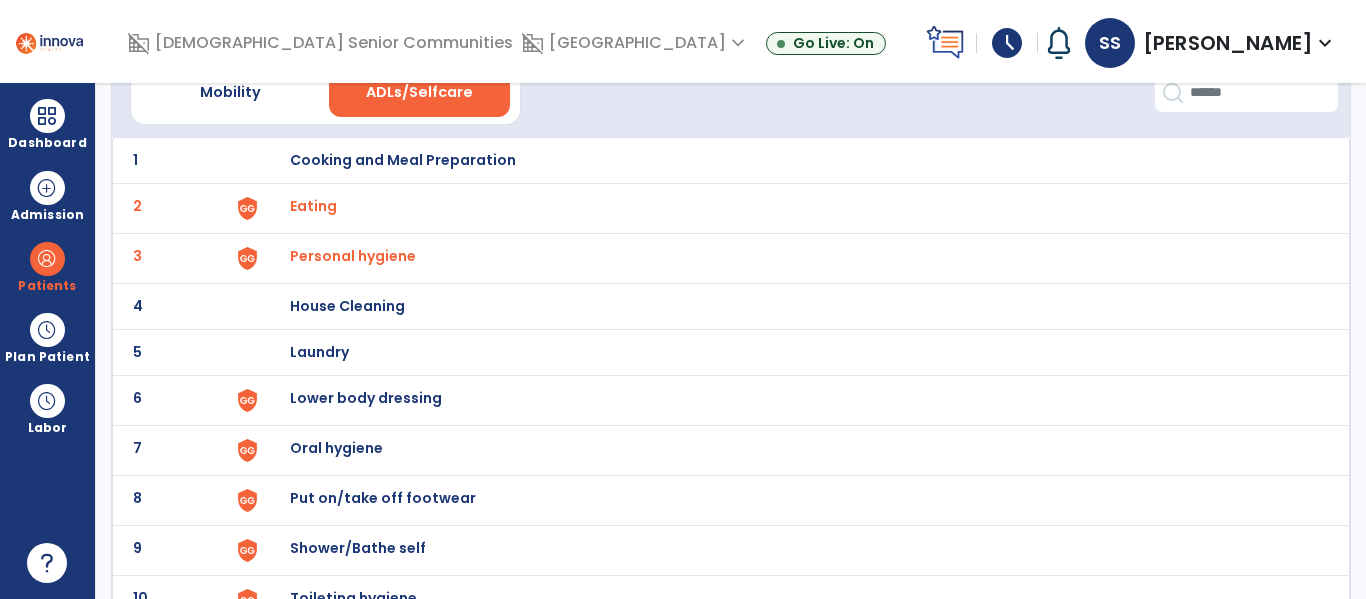 click on "7 Oral hygiene" 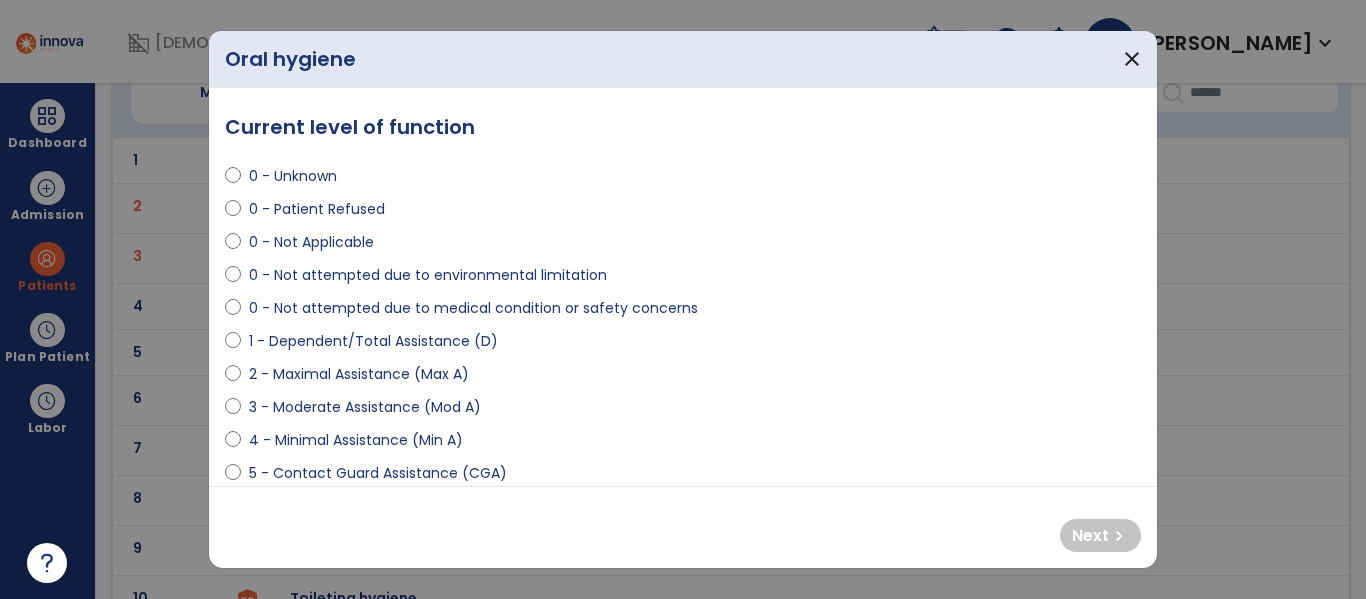 scroll, scrollTop: 23, scrollLeft: 0, axis: vertical 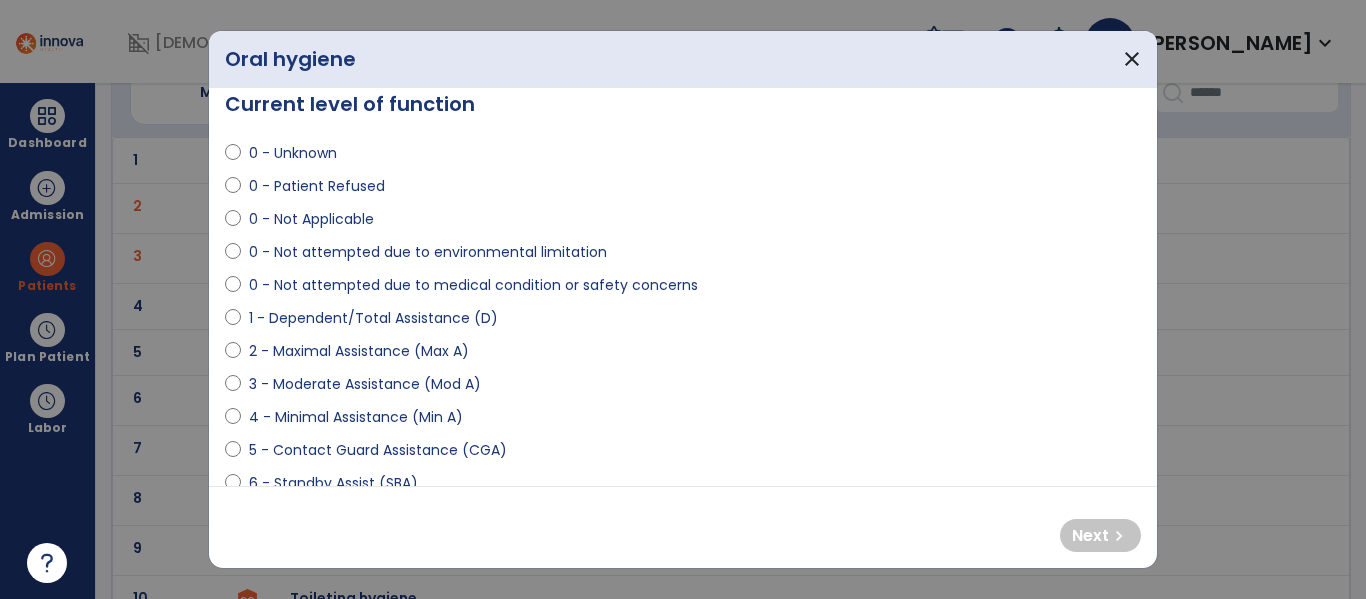 select on "**********" 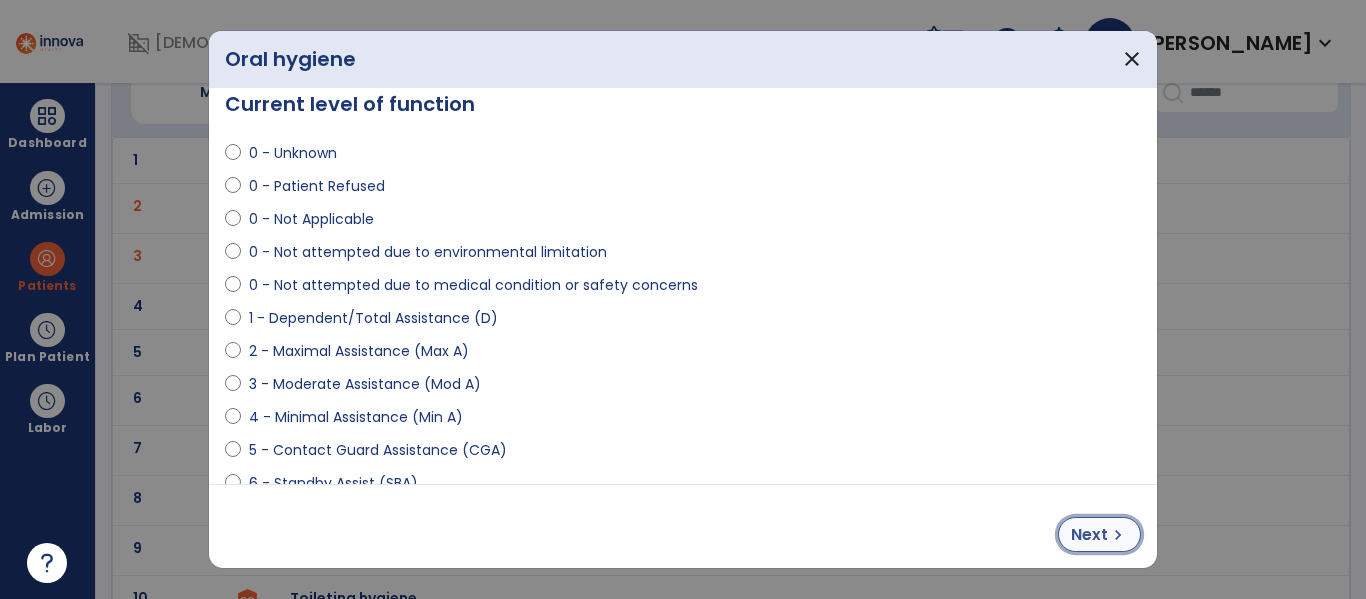 click on "chevron_right" at bounding box center (1118, 535) 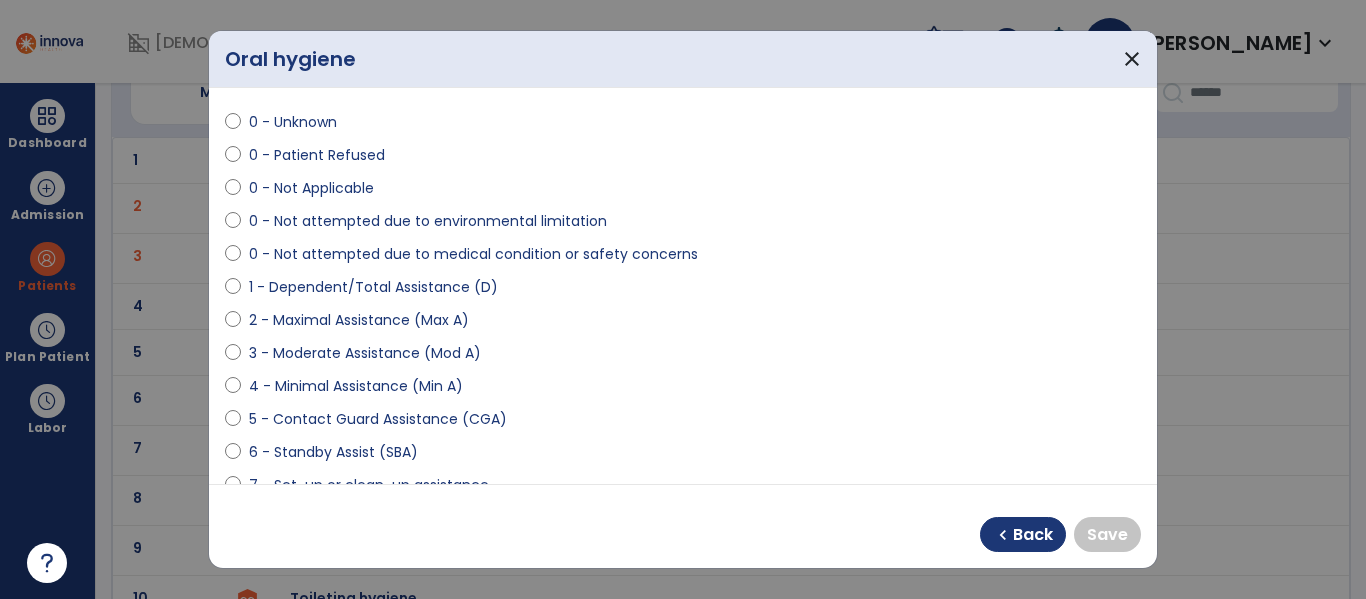 scroll, scrollTop: 46, scrollLeft: 0, axis: vertical 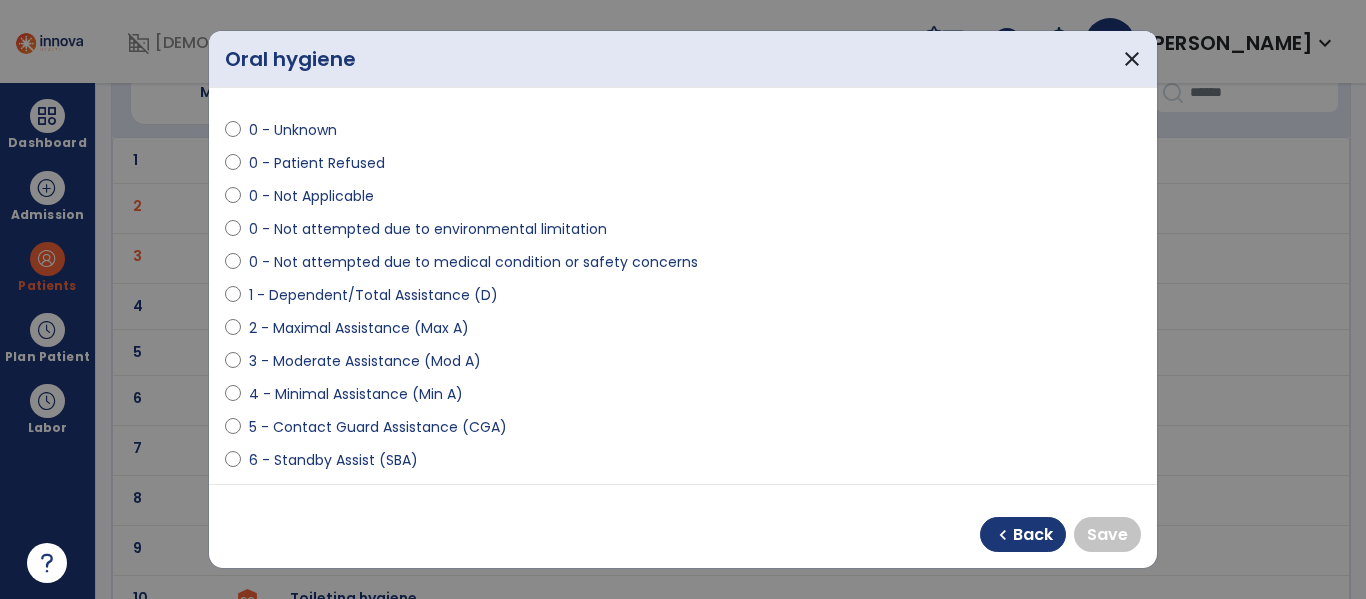 click on "**********" at bounding box center (683, 286) 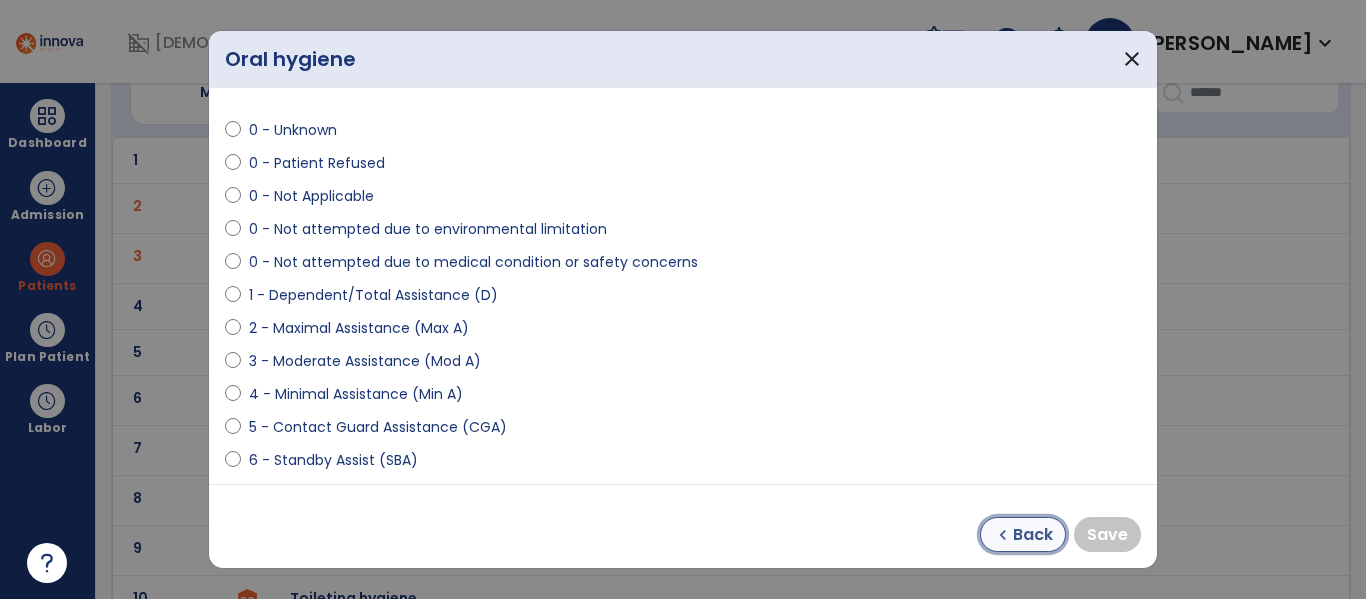 click on "chevron_left" at bounding box center (1003, 535) 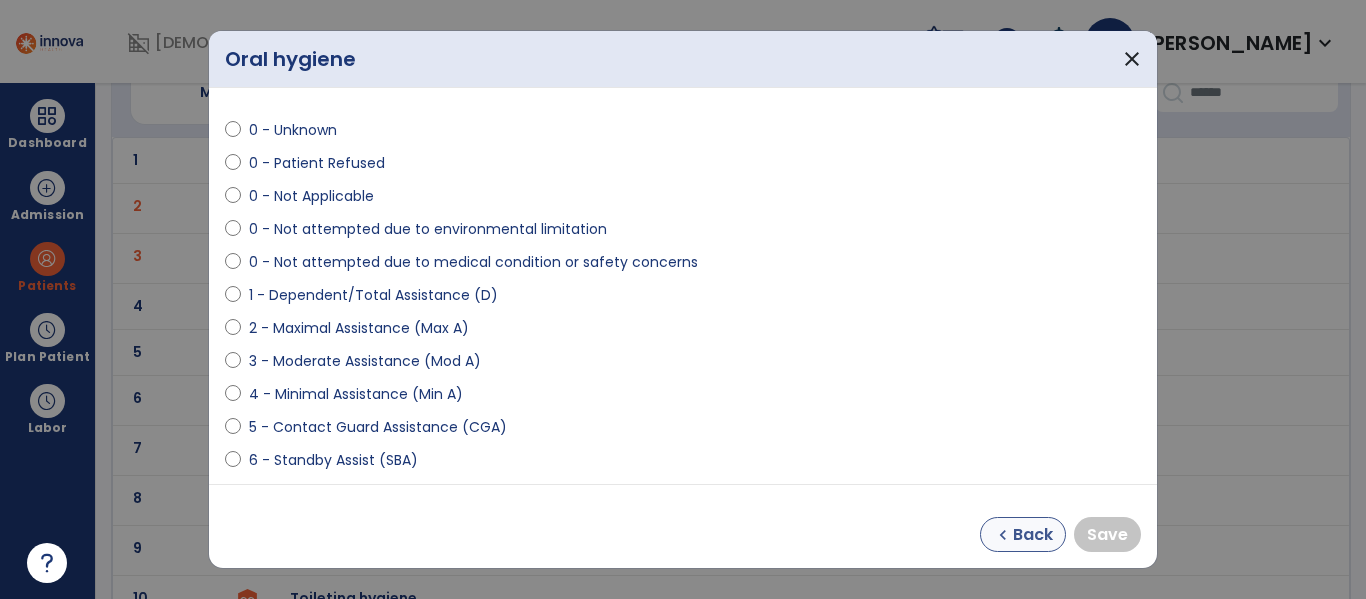 select on "**********" 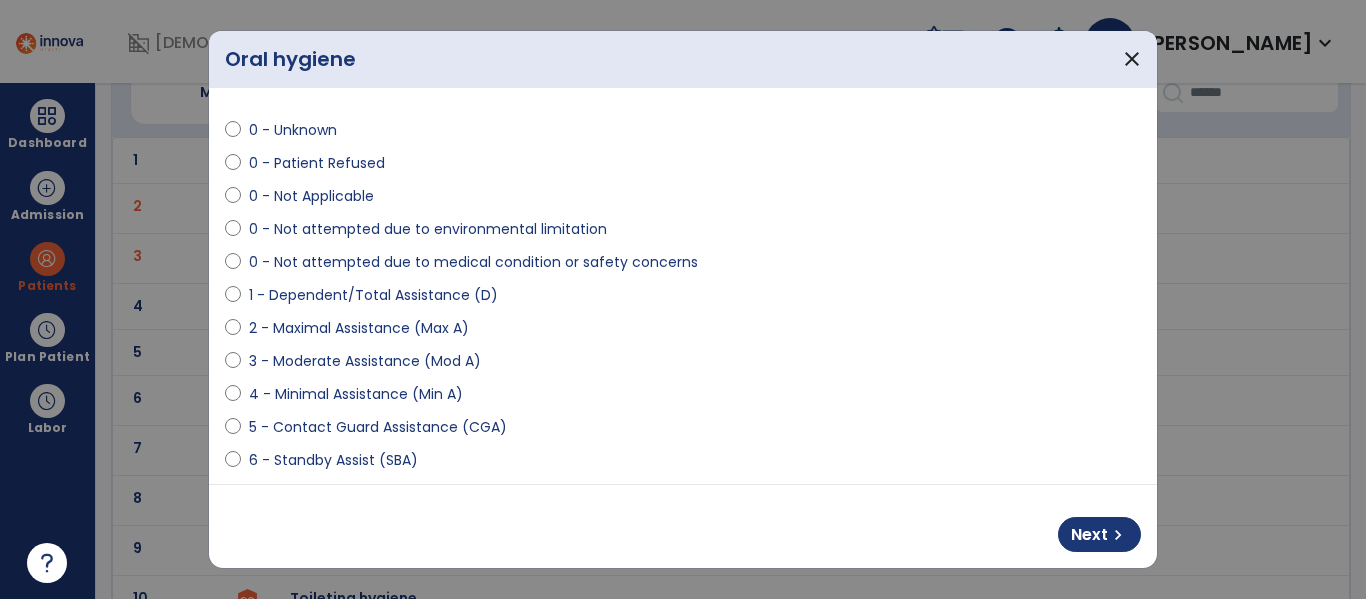 click on "Next  chevron_right" at bounding box center (683, 526) 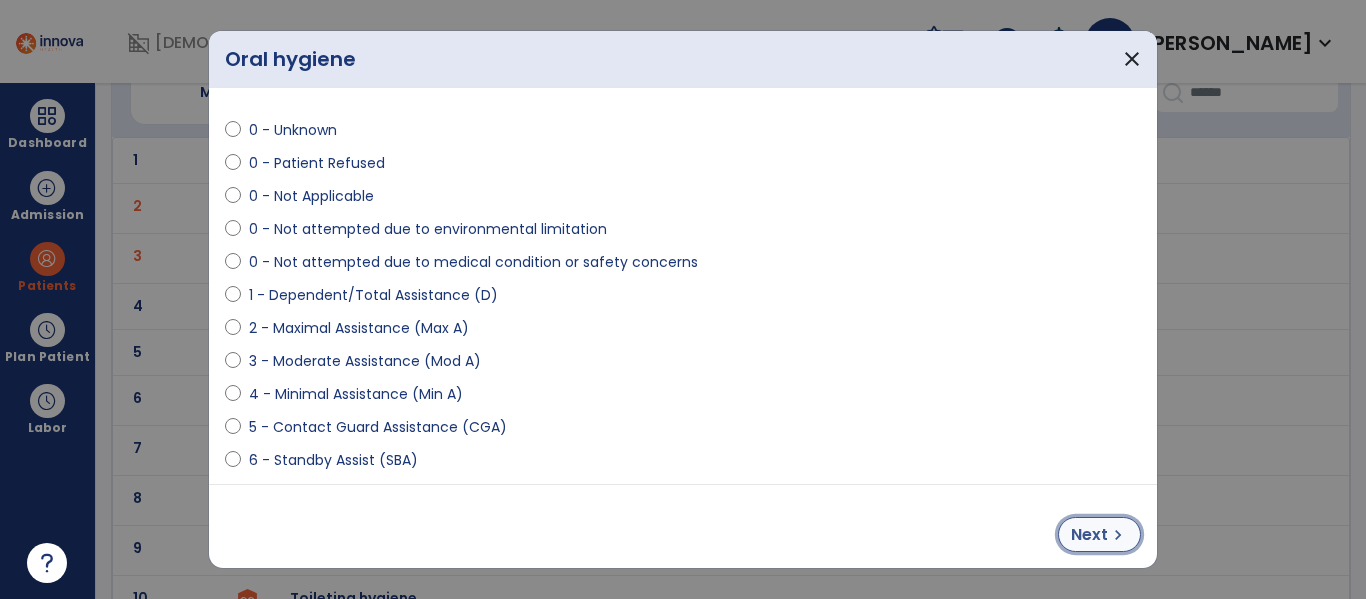 click on "chevron_right" at bounding box center [1118, 535] 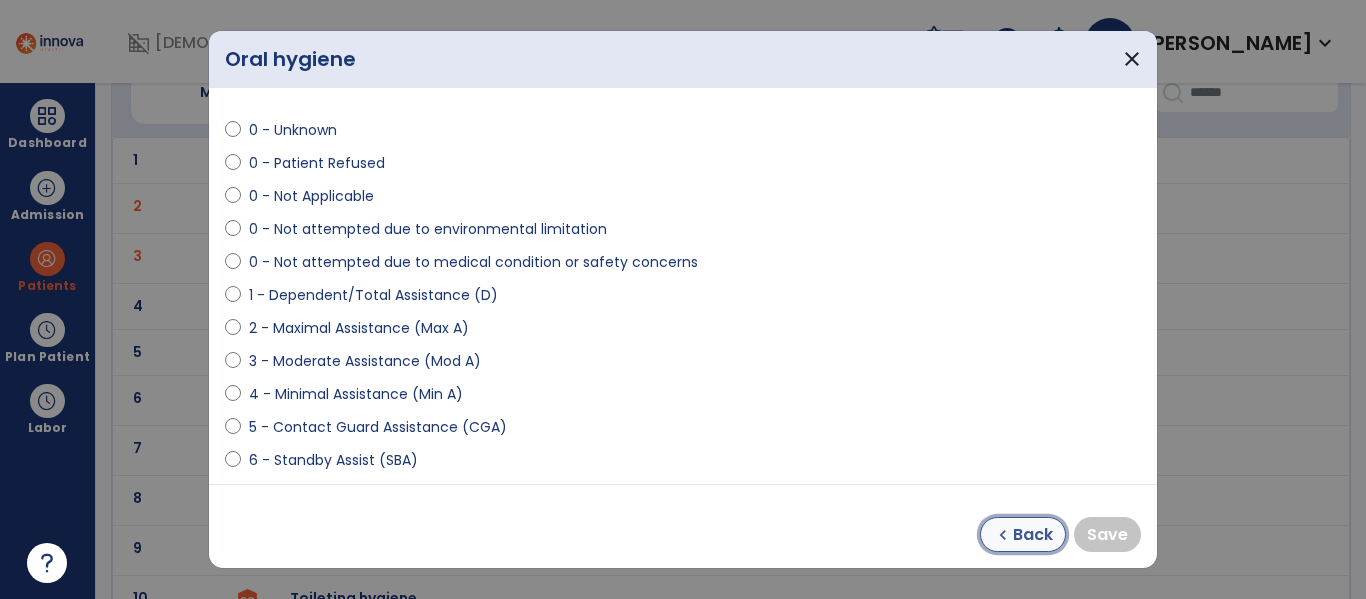 click on "Back" at bounding box center [1033, 535] 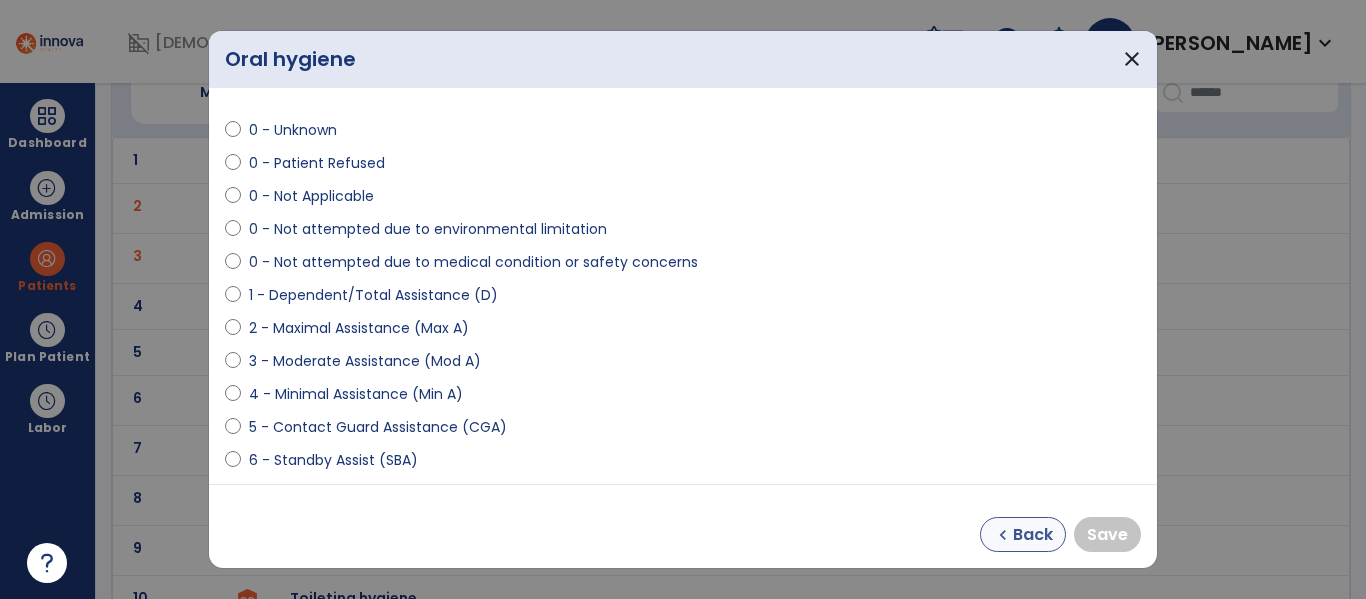 select on "**********" 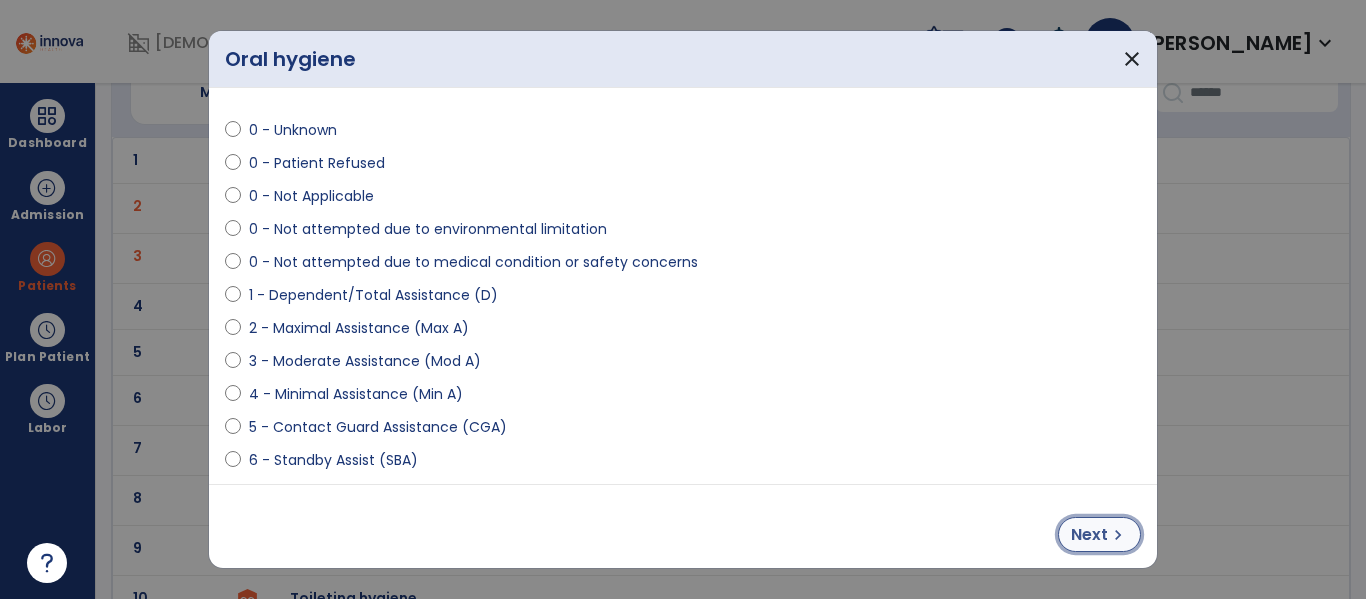 click on "Next  chevron_right" at bounding box center (1099, 534) 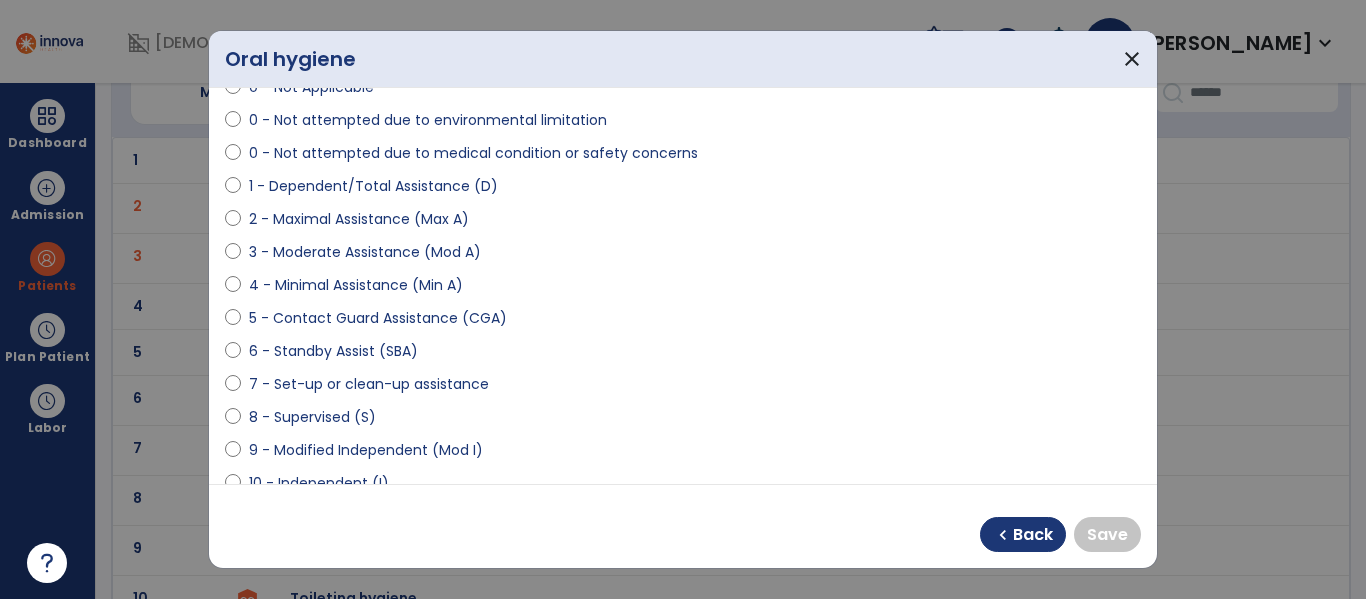 scroll, scrollTop: 172, scrollLeft: 0, axis: vertical 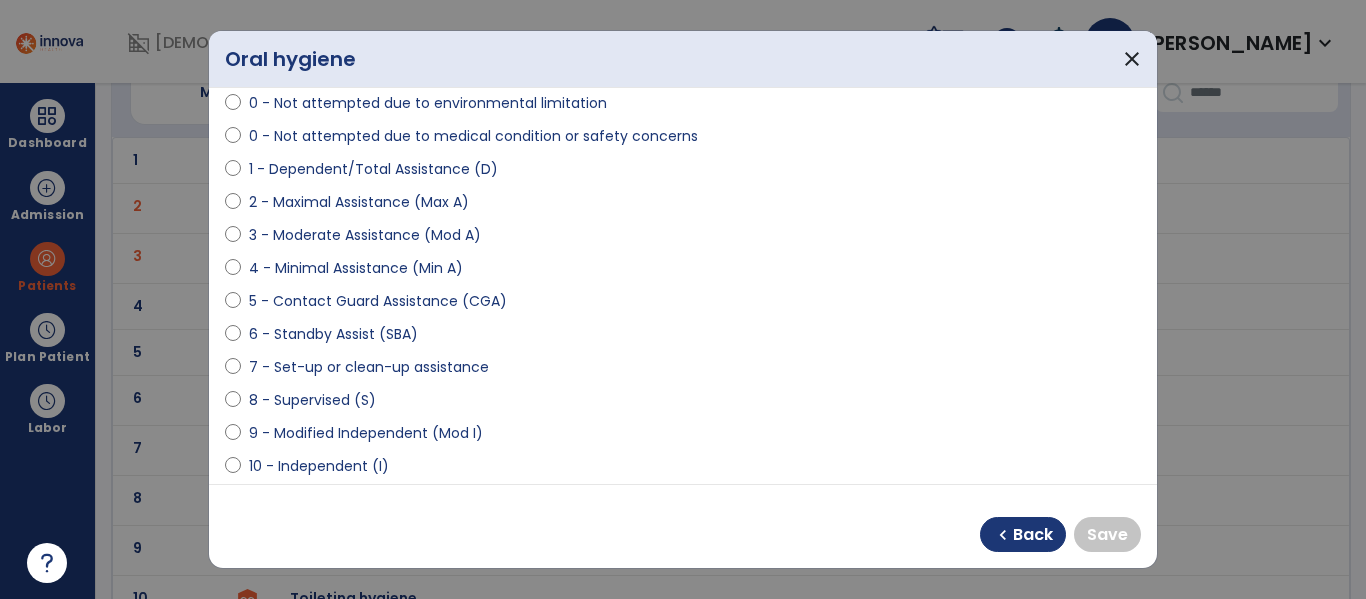 select on "**********" 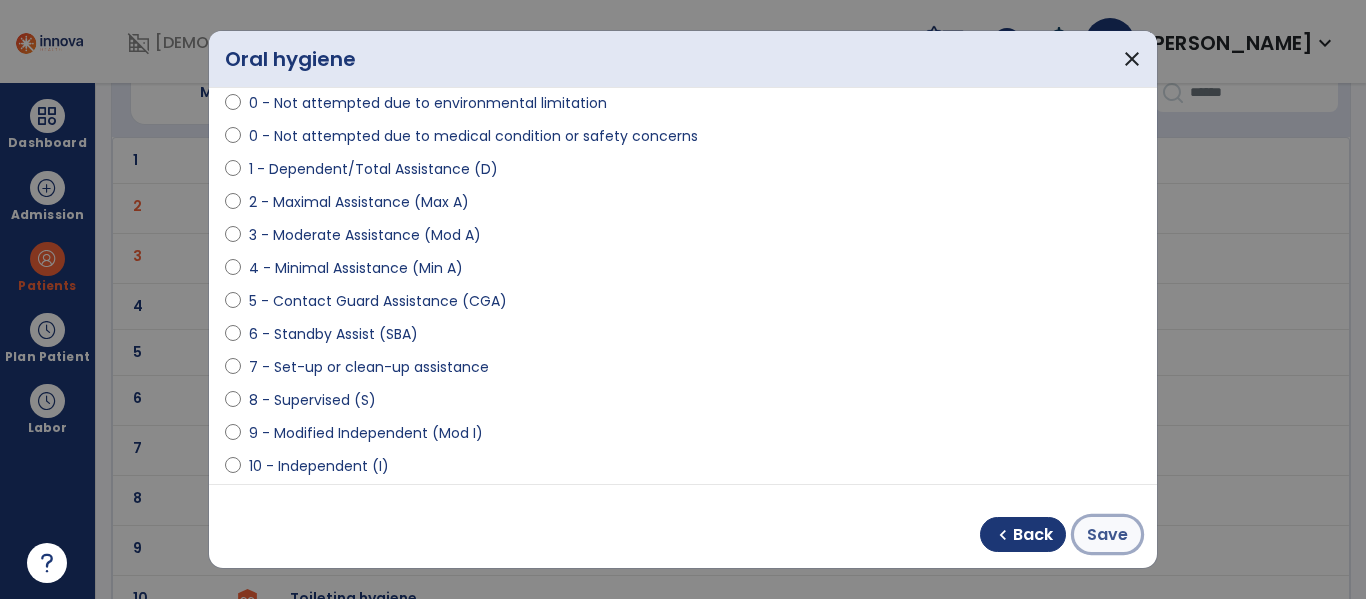 click on "Save" at bounding box center [1107, 535] 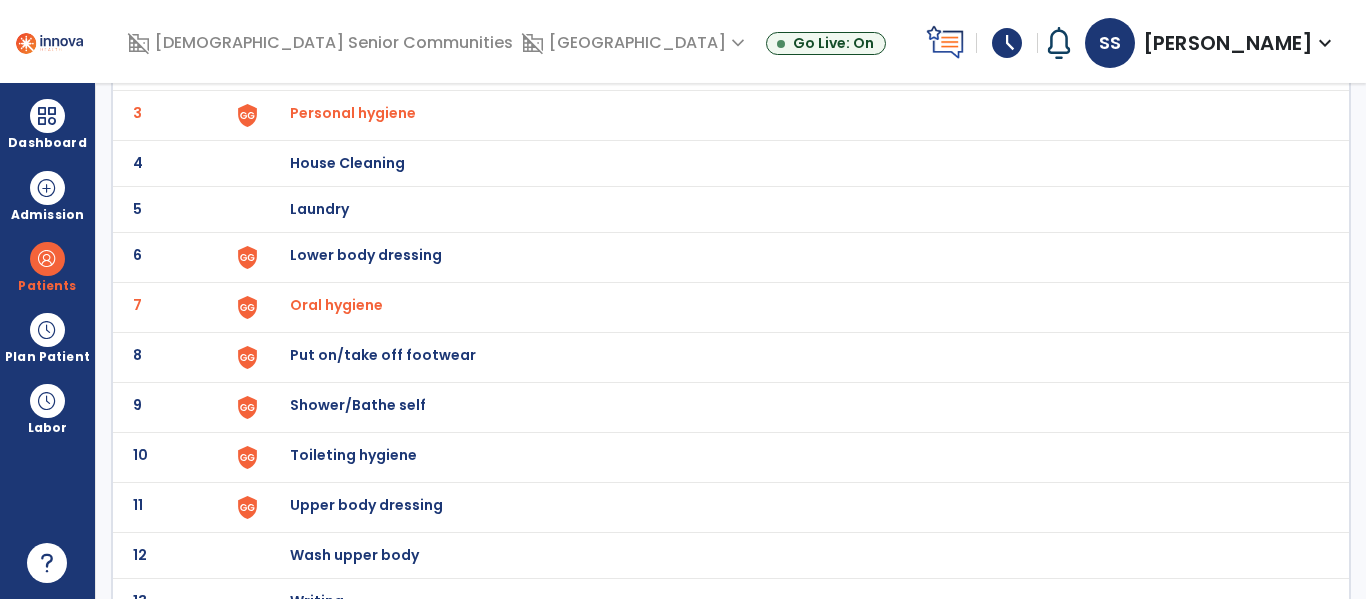 scroll, scrollTop: 272, scrollLeft: 0, axis: vertical 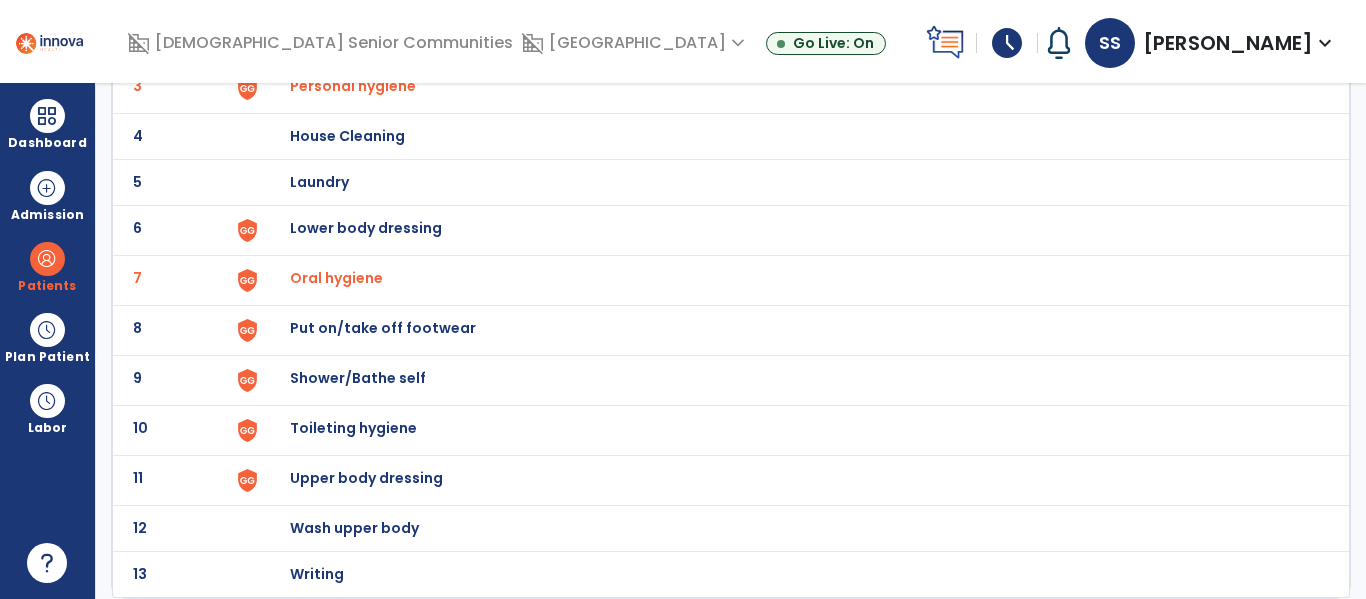 click on "11 Upper body dressing" 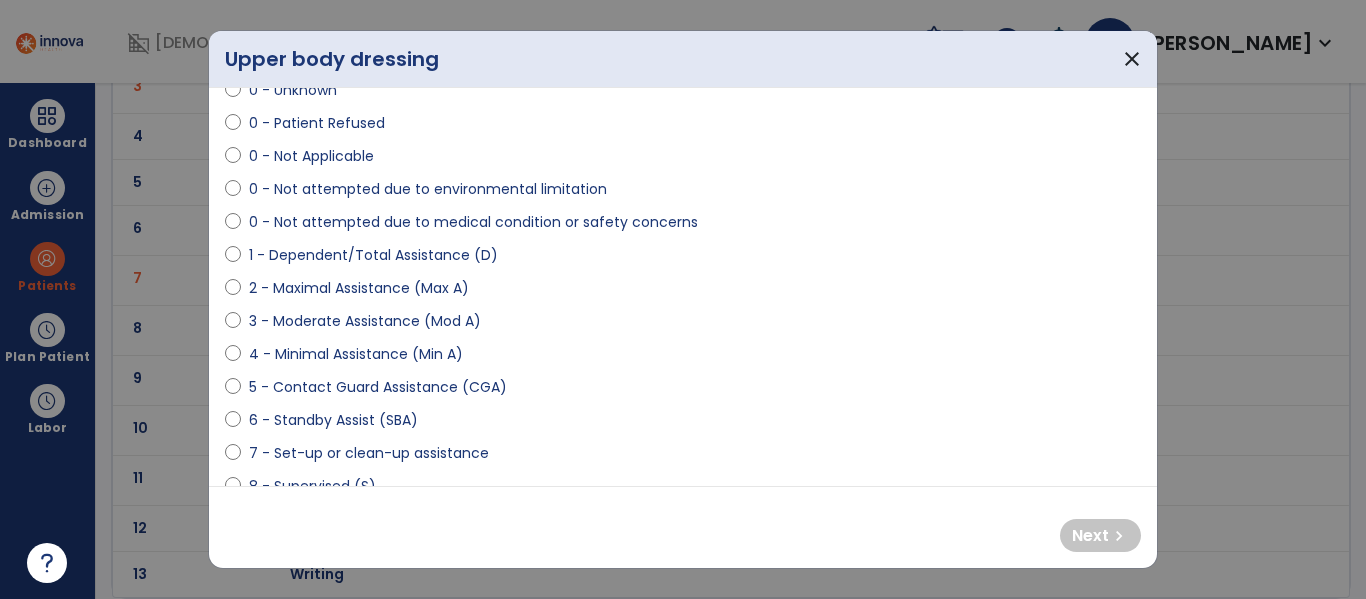 scroll, scrollTop: 88, scrollLeft: 0, axis: vertical 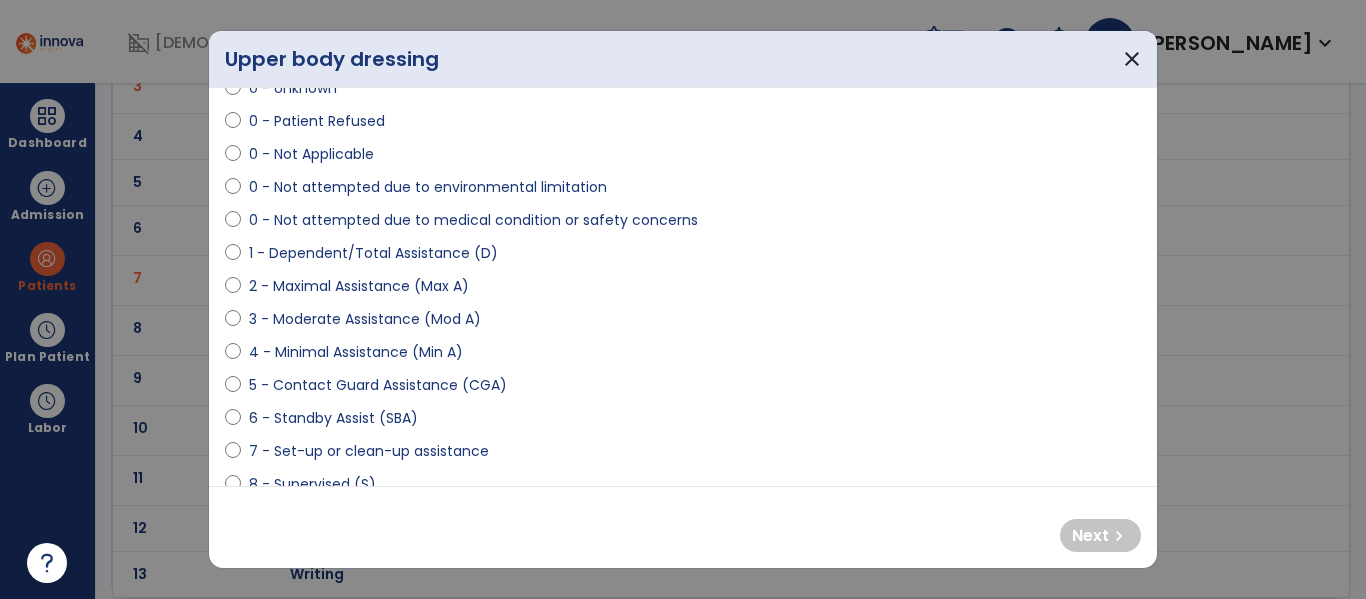 select on "**********" 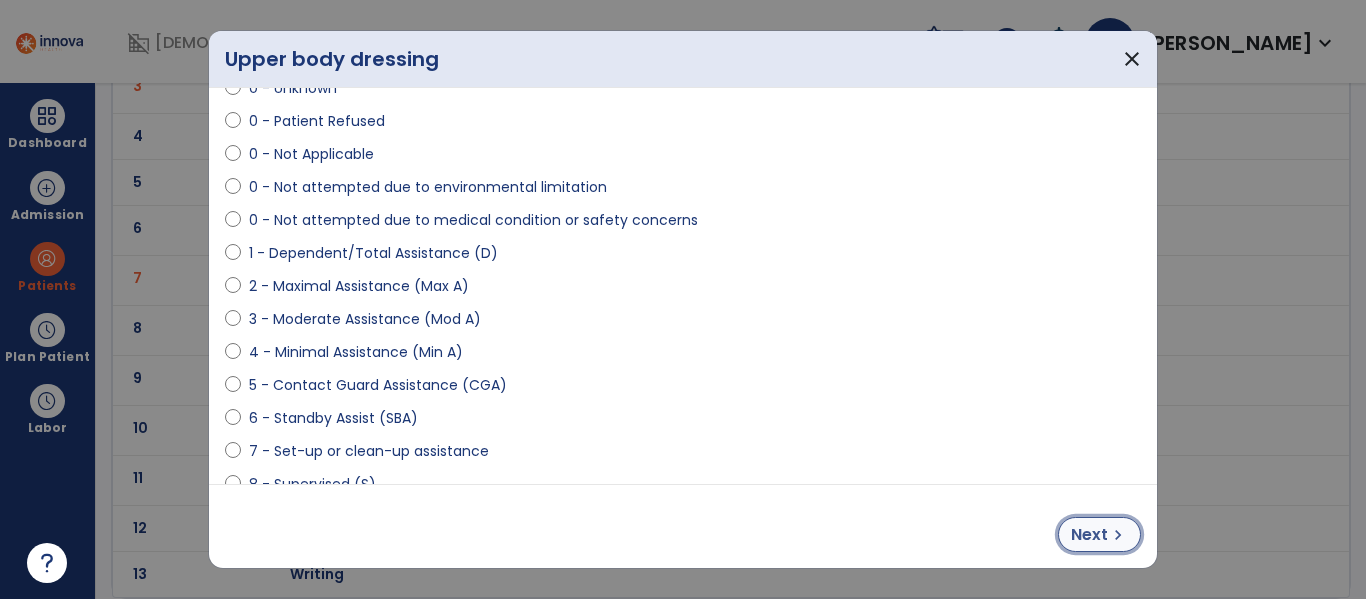 click on "chevron_right" at bounding box center [1118, 535] 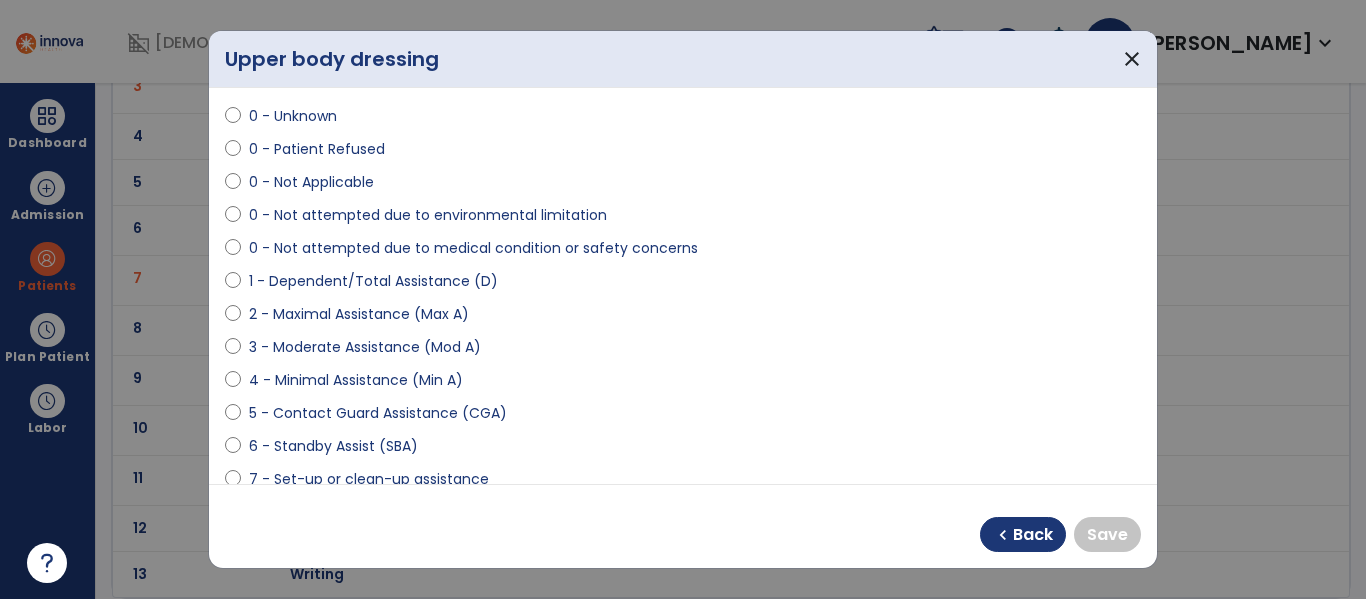 scroll, scrollTop: 57, scrollLeft: 0, axis: vertical 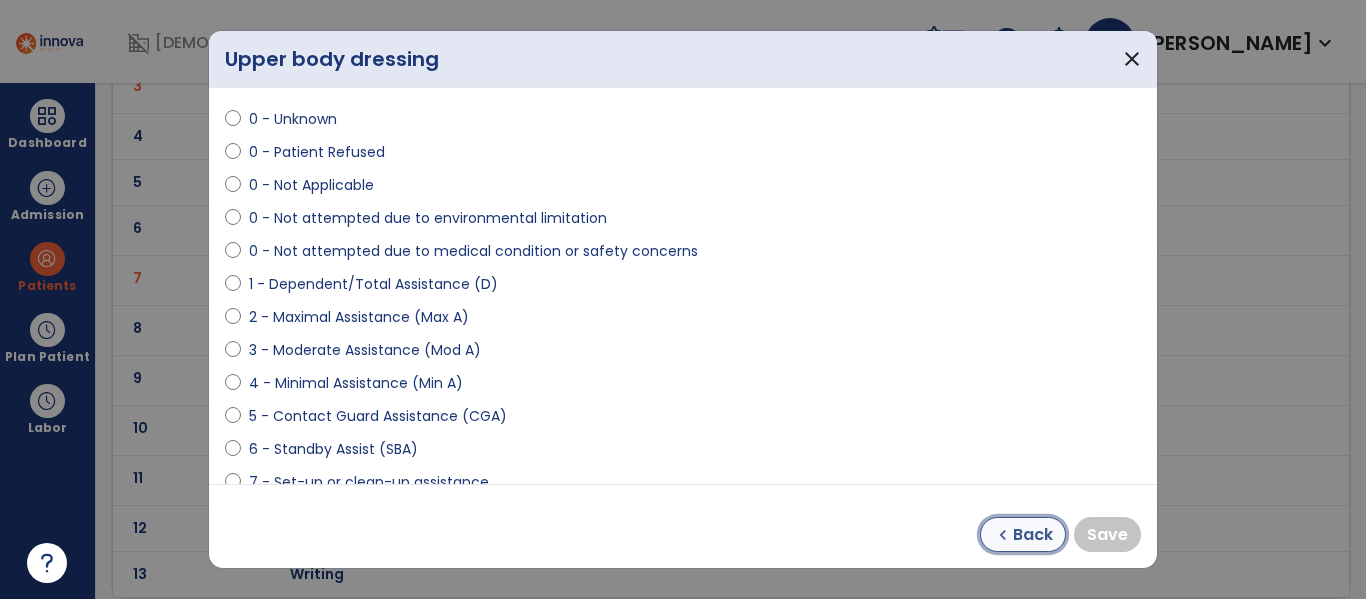 click on "Back" at bounding box center [1033, 535] 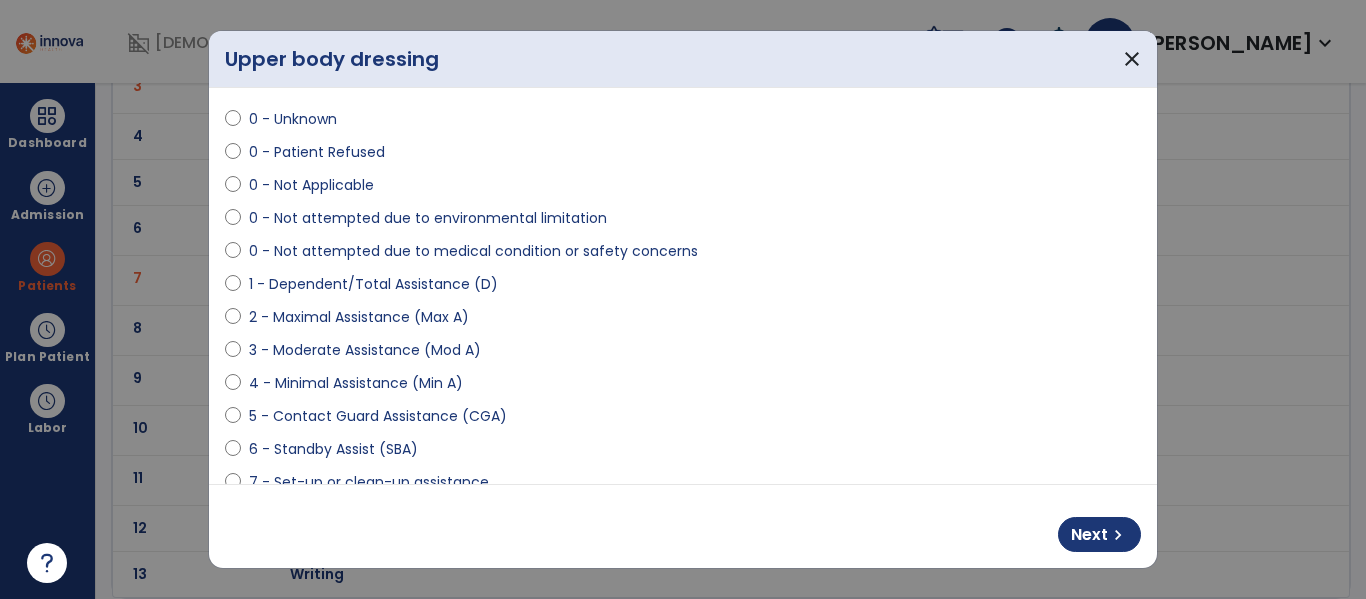 click on "**********" at bounding box center [683, 286] 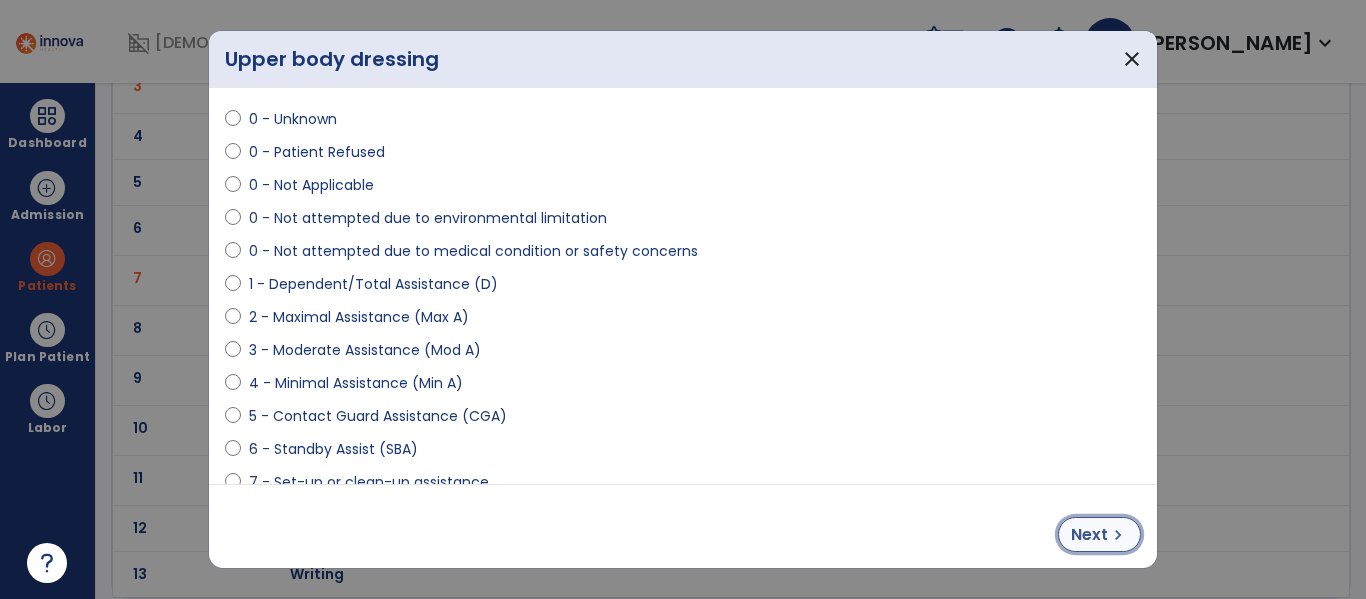 click on "chevron_right" at bounding box center (1118, 535) 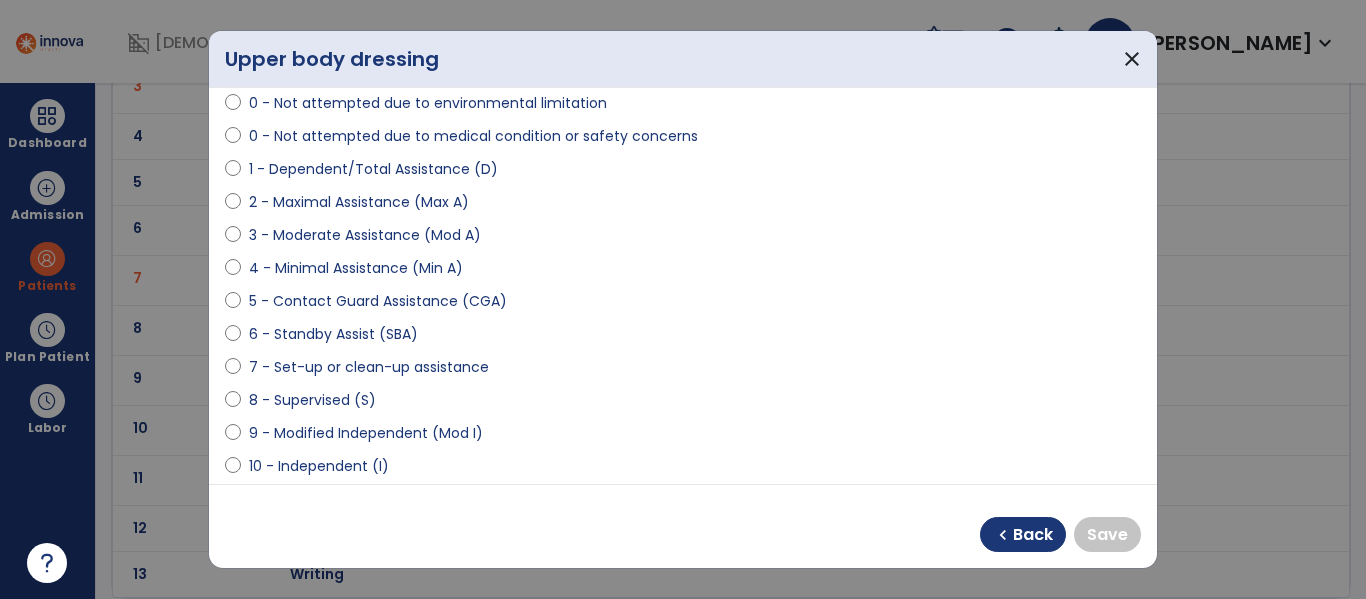 scroll, scrollTop: 176, scrollLeft: 0, axis: vertical 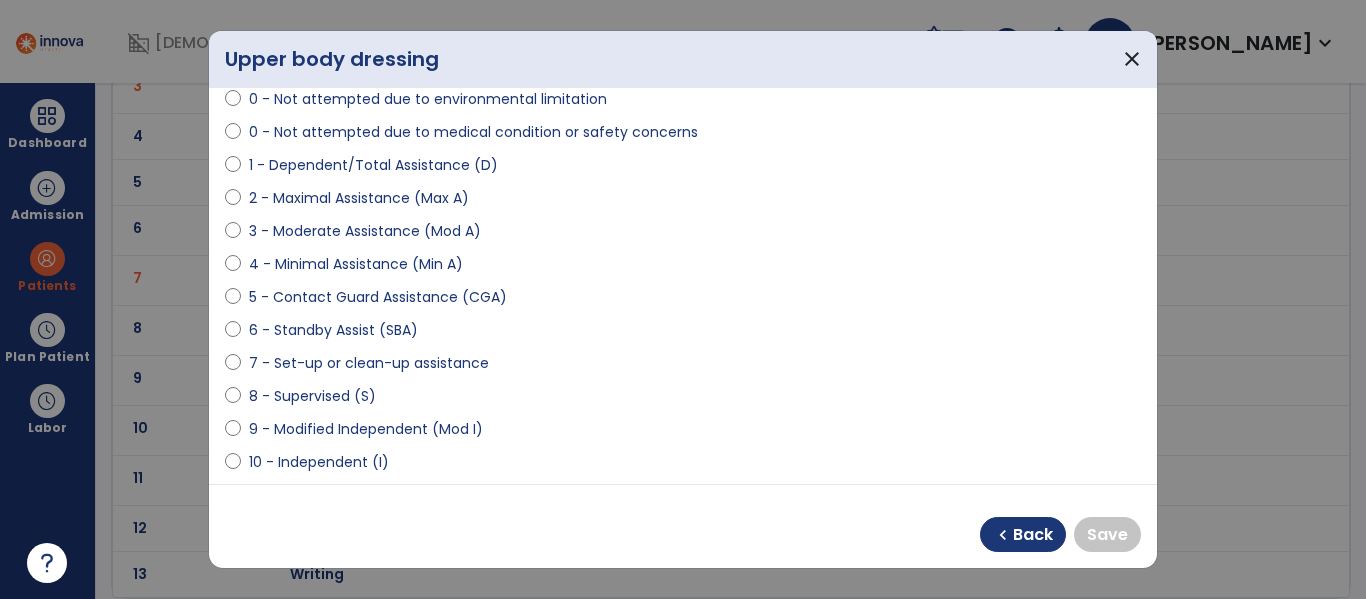 select on "**********" 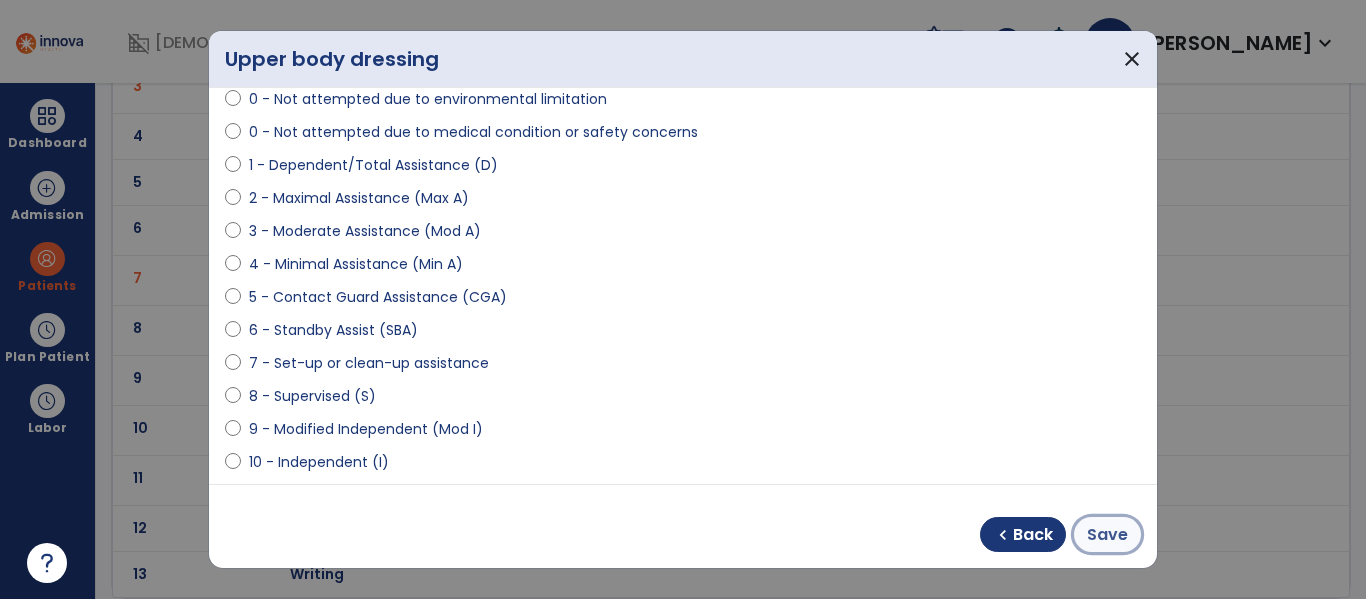 click on "Save" at bounding box center (1107, 535) 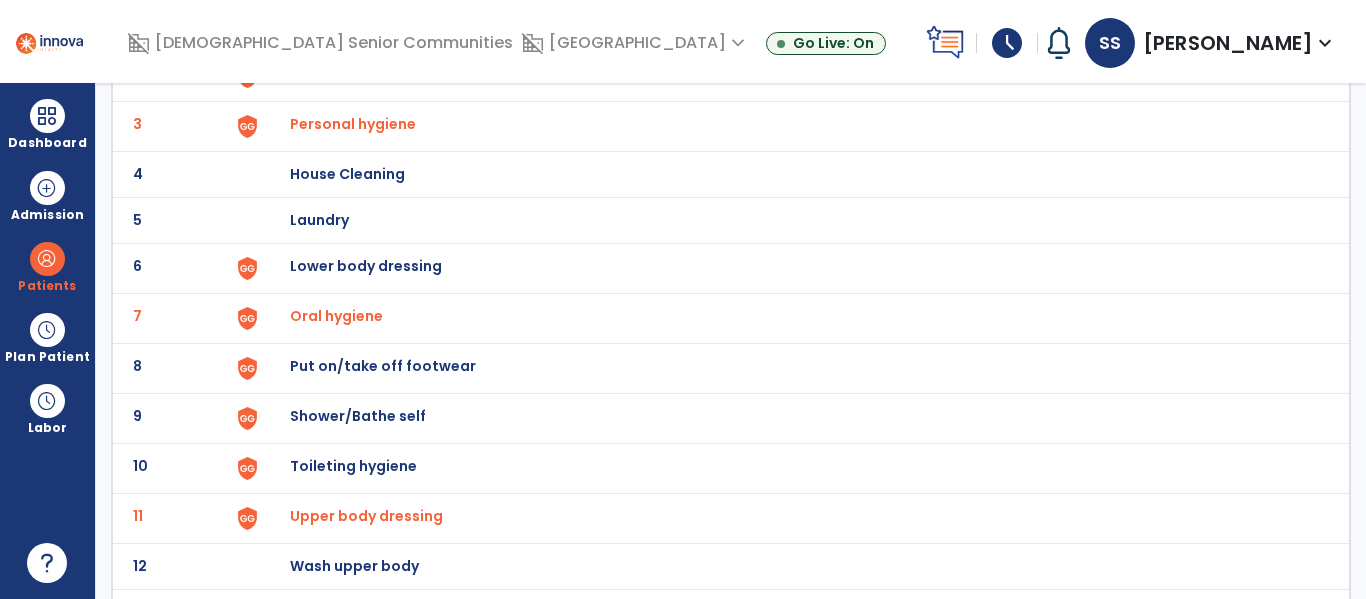 scroll, scrollTop: 225, scrollLeft: 0, axis: vertical 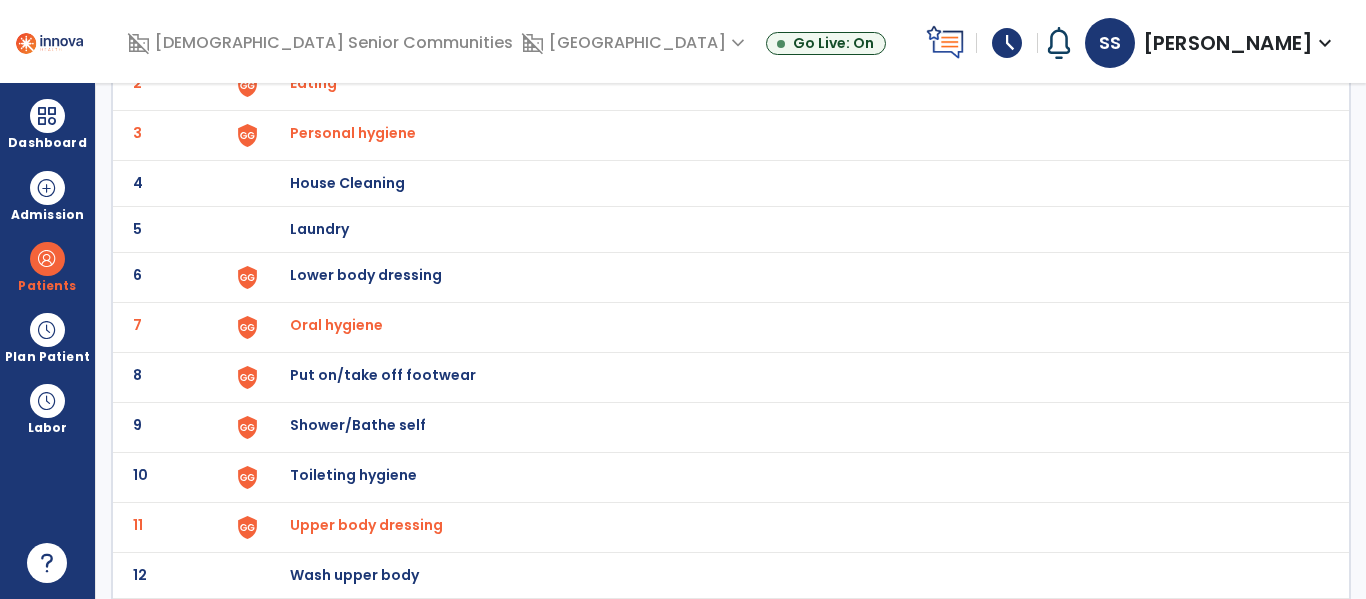 click at bounding box center (274, 37) 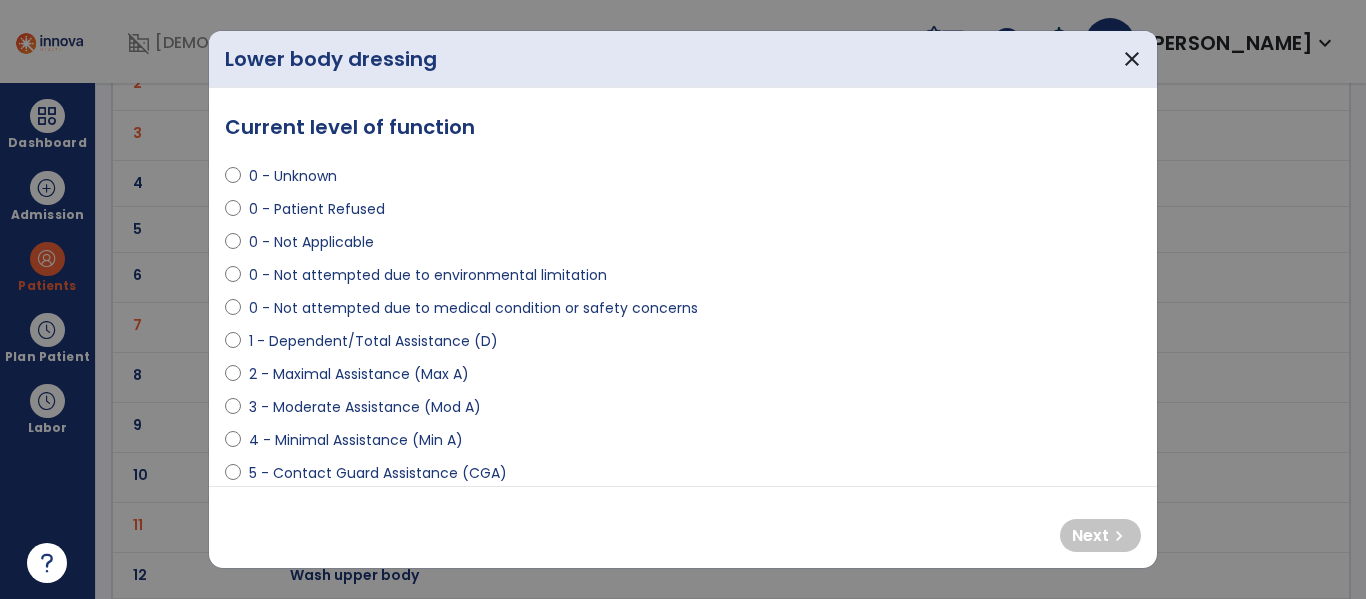 select on "**********" 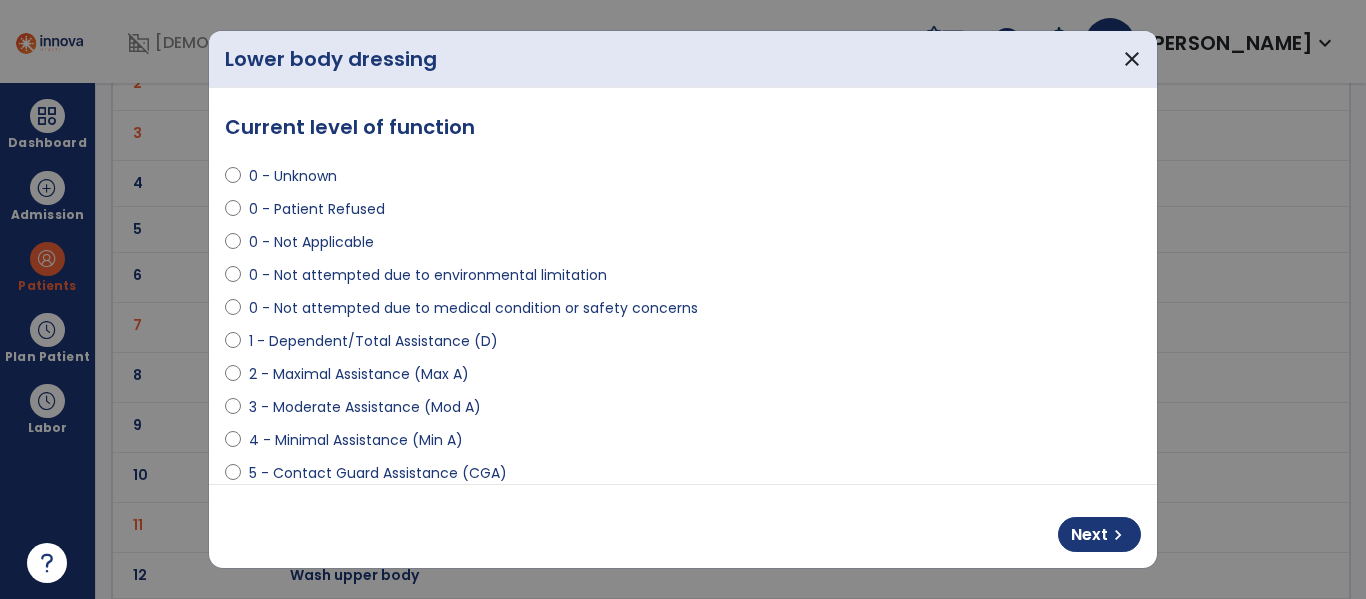 click on "Next  chevron_right" at bounding box center (683, 526) 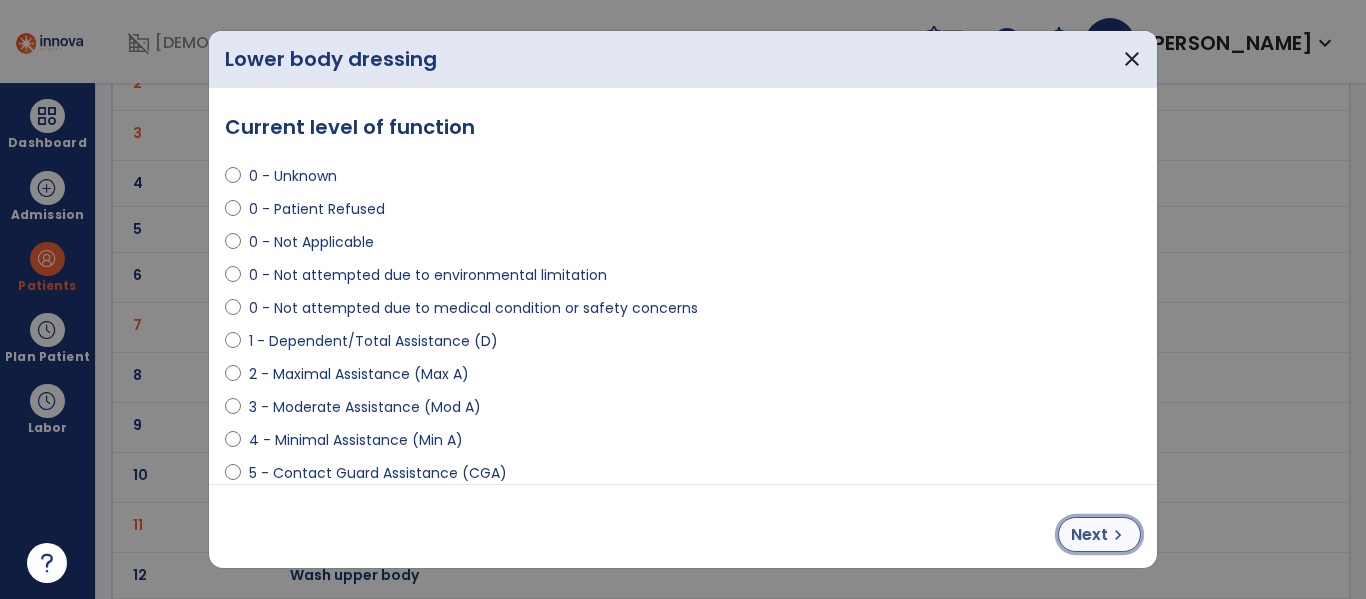click on "chevron_right" at bounding box center [1118, 535] 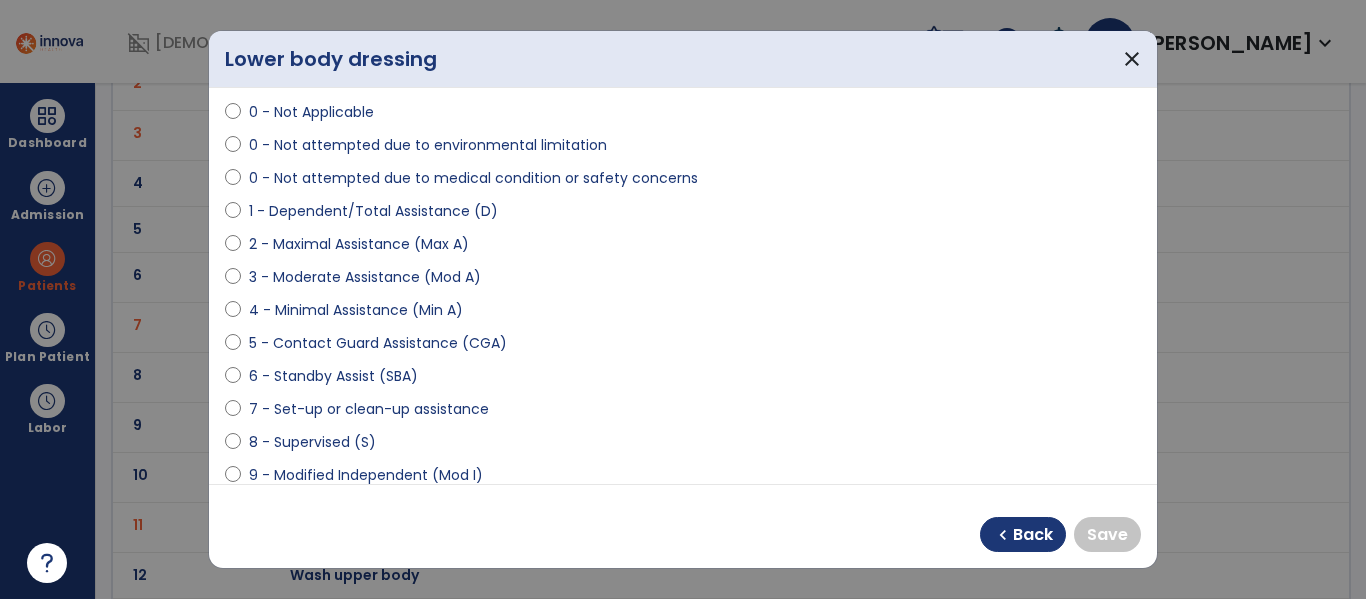 scroll, scrollTop: 204, scrollLeft: 0, axis: vertical 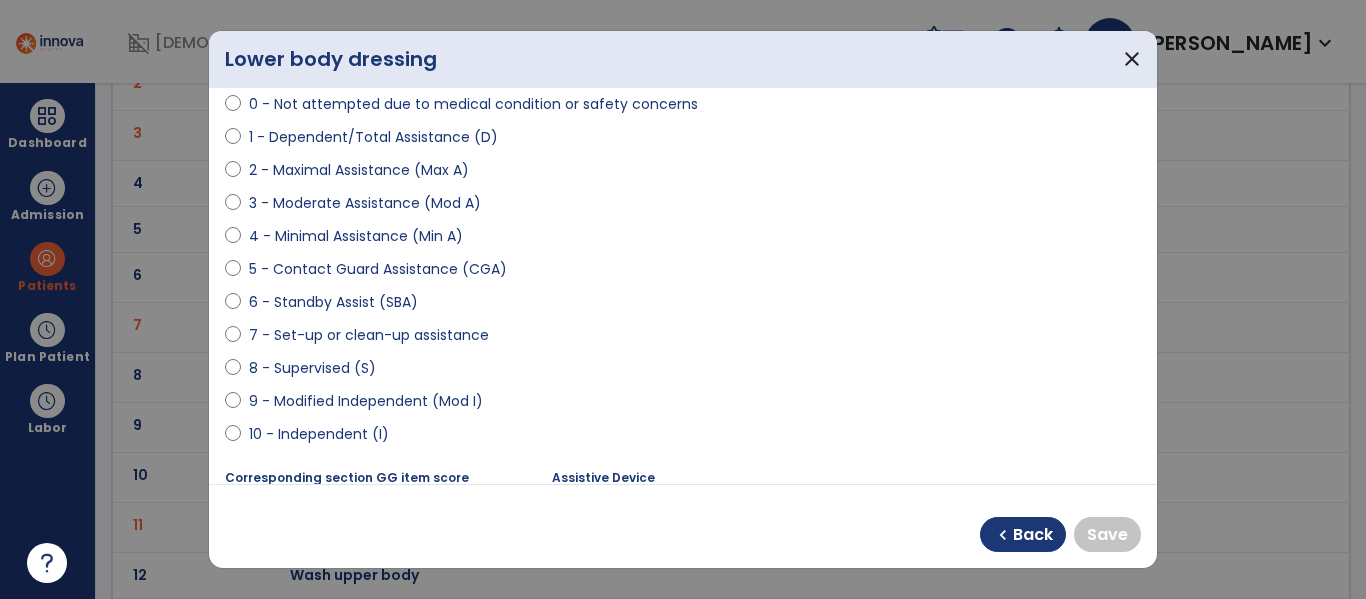 select on "**********" 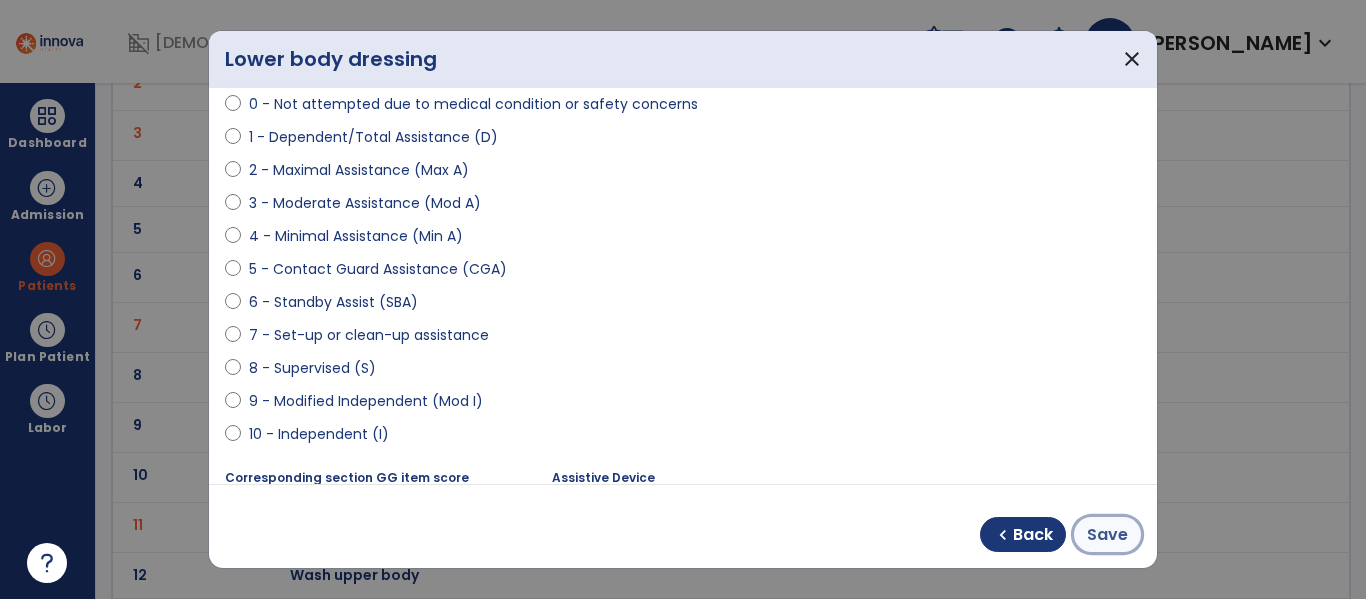 click on "Save" at bounding box center [1107, 535] 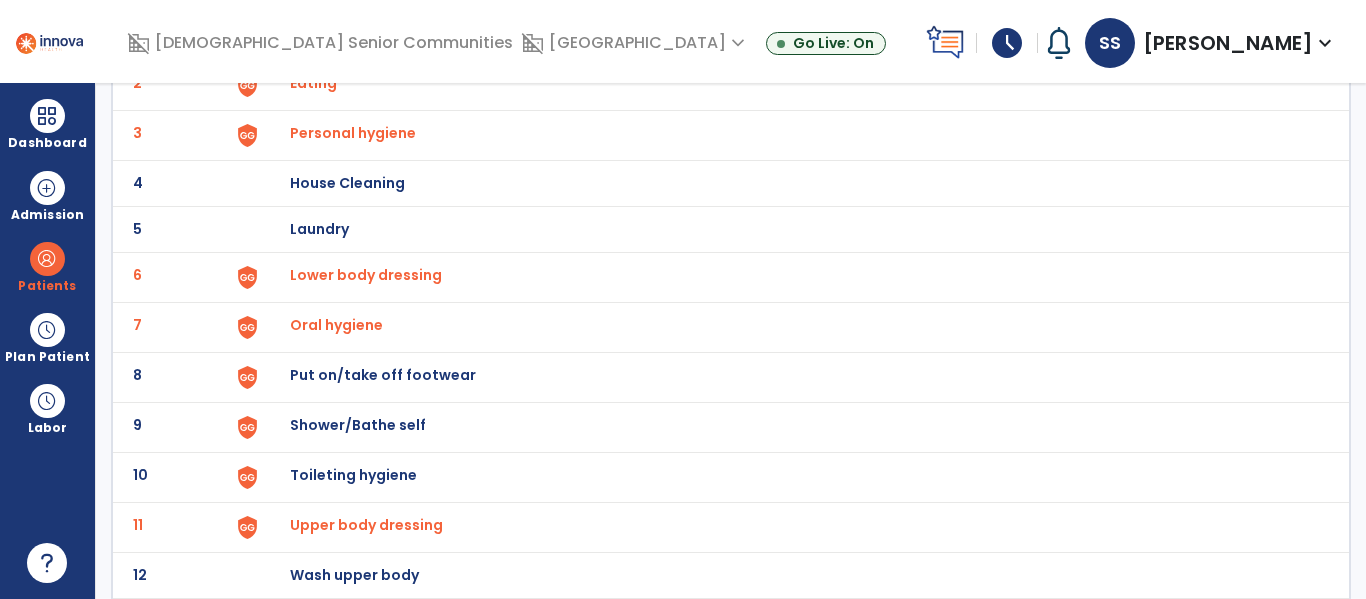 click on "Put on/take off footwear" at bounding box center [403, 37] 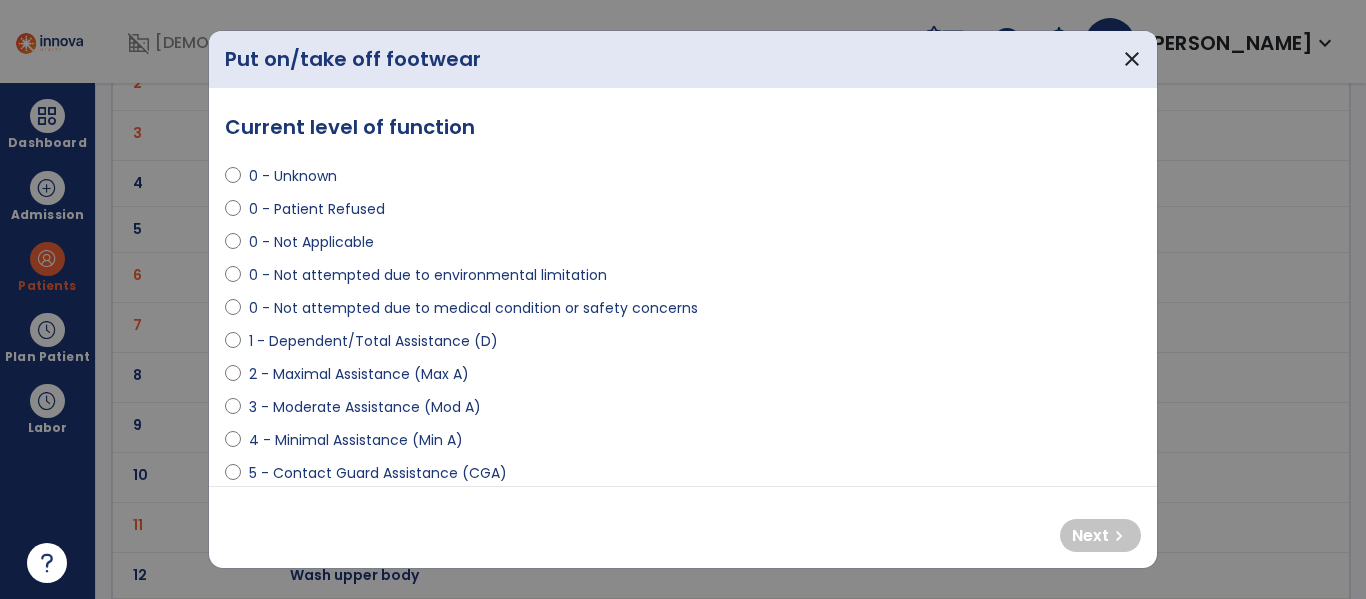 click on "**********" at bounding box center [683, 287] 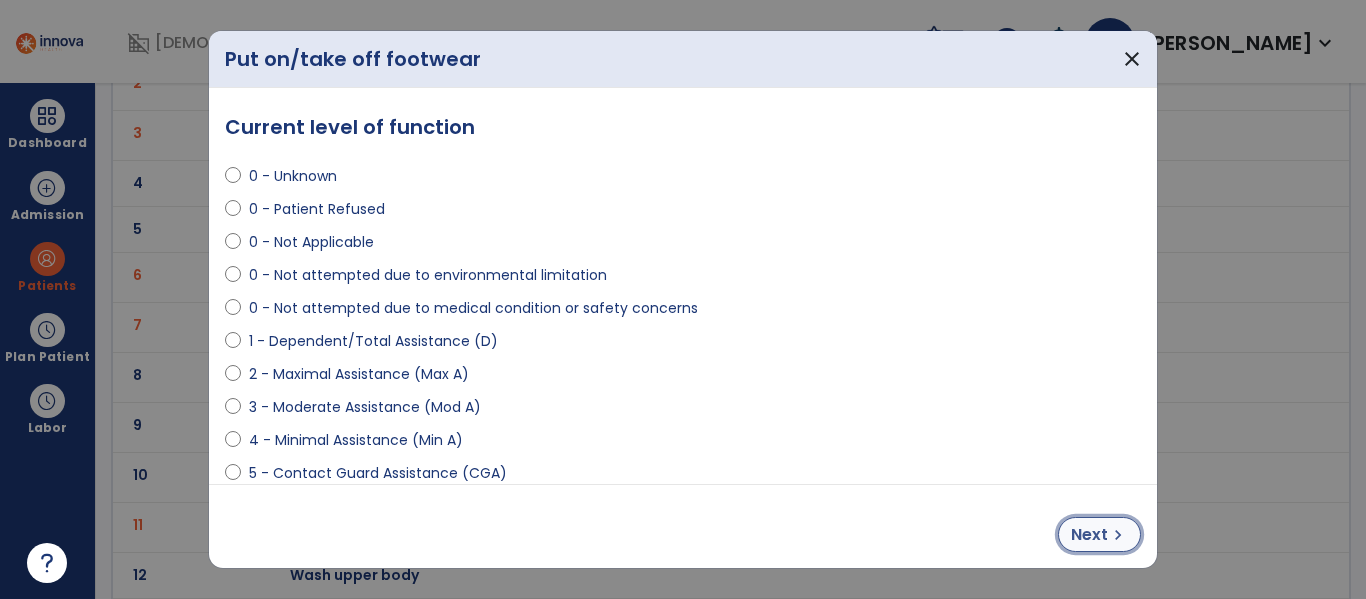 click on "Next" at bounding box center [1089, 535] 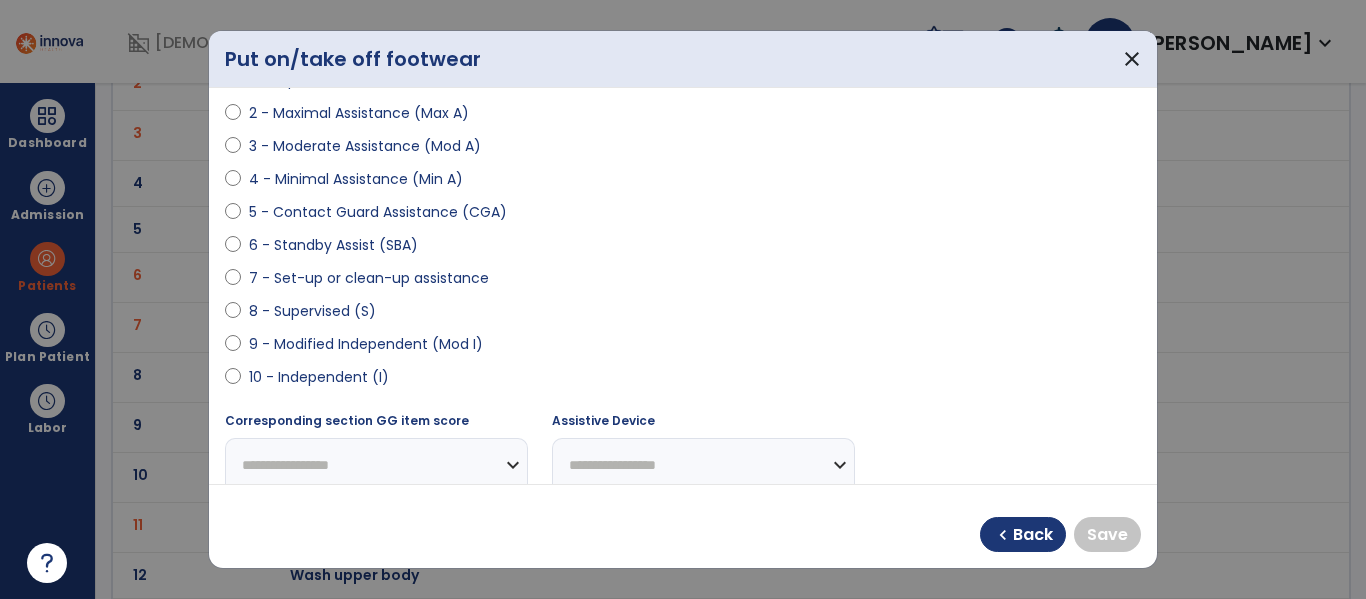 scroll, scrollTop: 262, scrollLeft: 0, axis: vertical 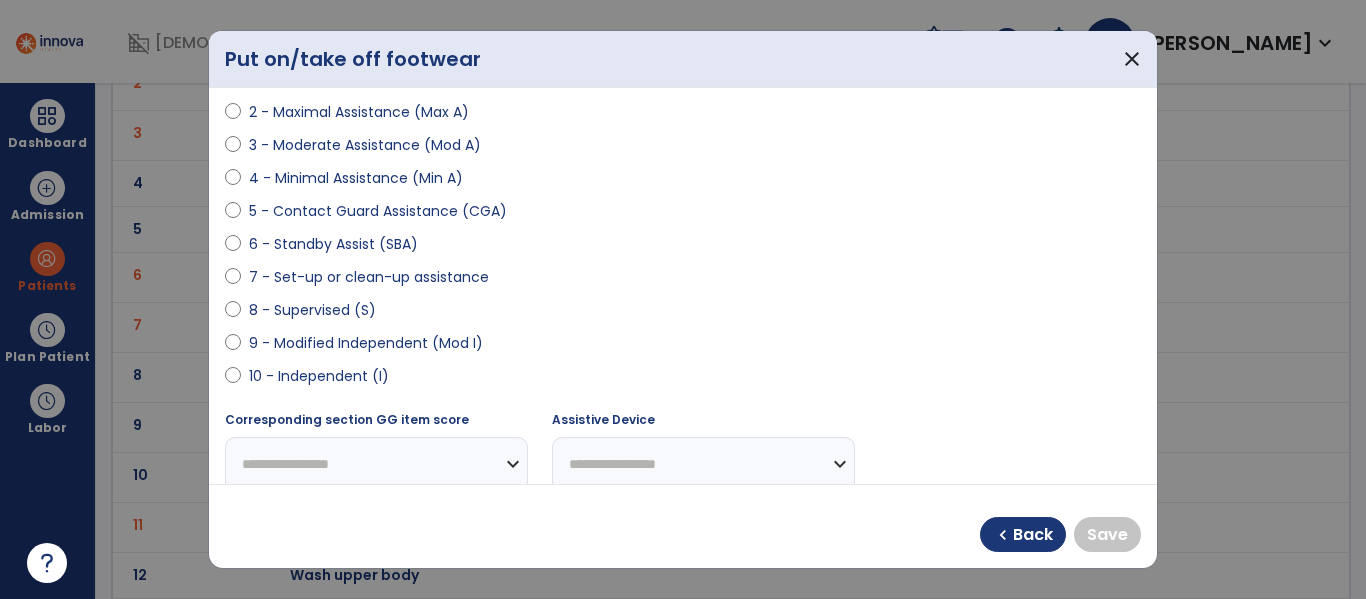 select on "**********" 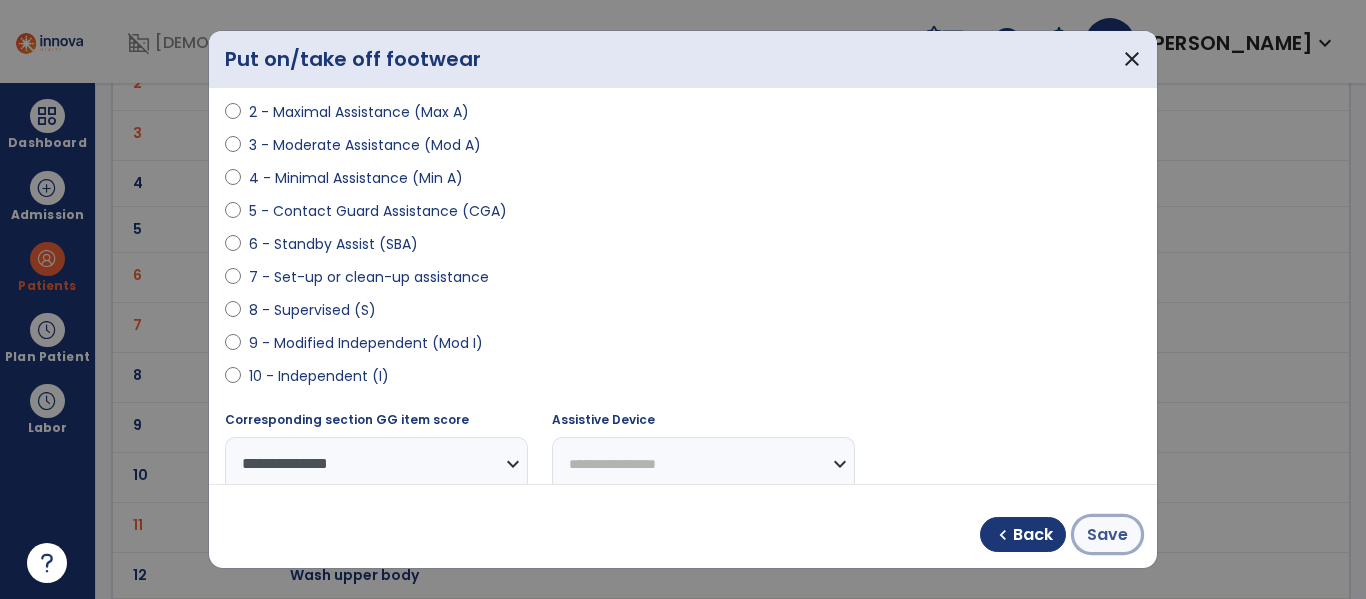 click on "Save" at bounding box center (1107, 535) 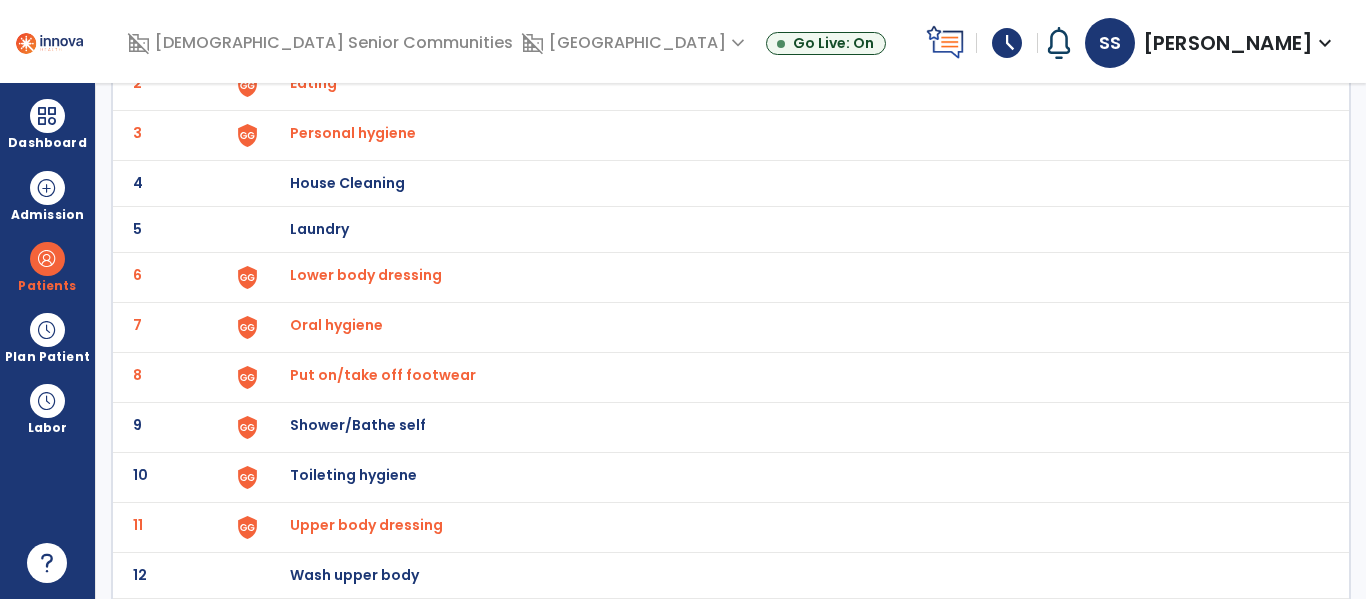 click on "Shower/Bathe self" at bounding box center (403, 37) 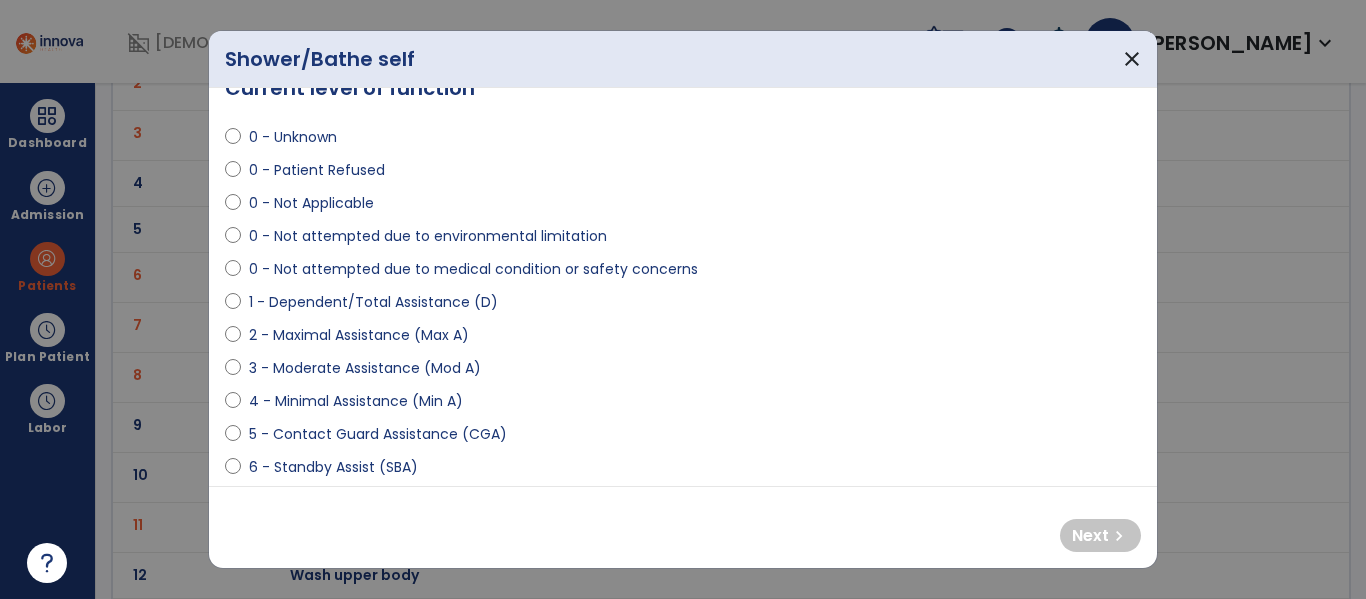 scroll, scrollTop: 45, scrollLeft: 0, axis: vertical 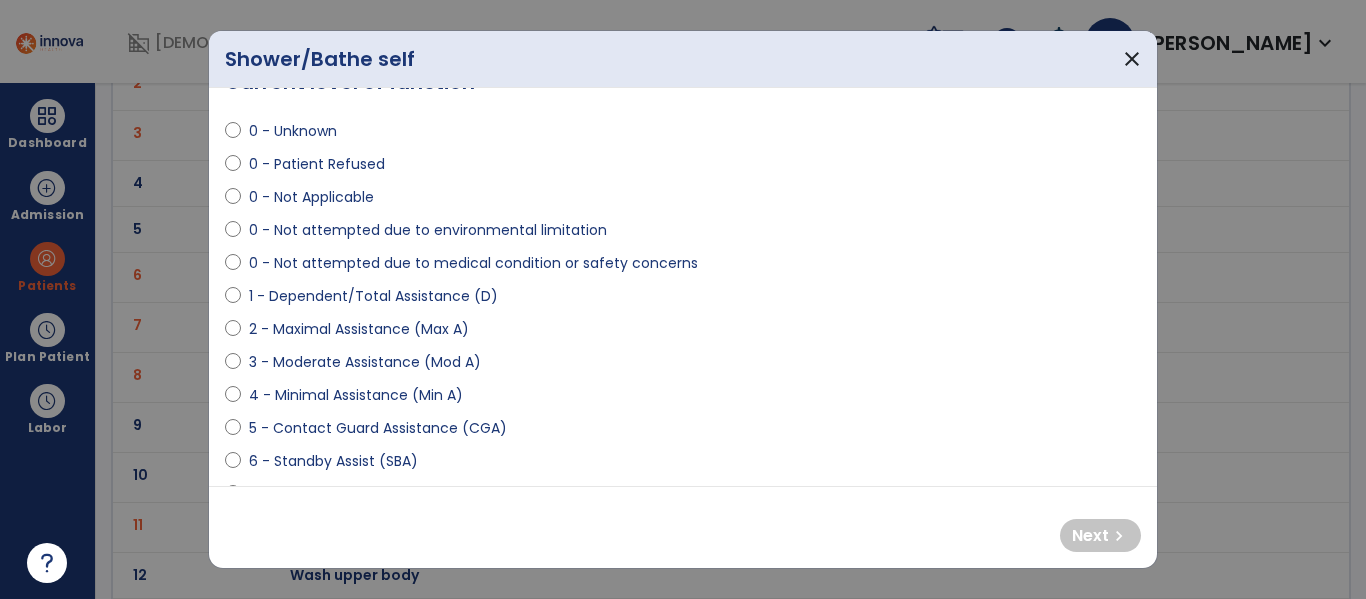select on "**********" 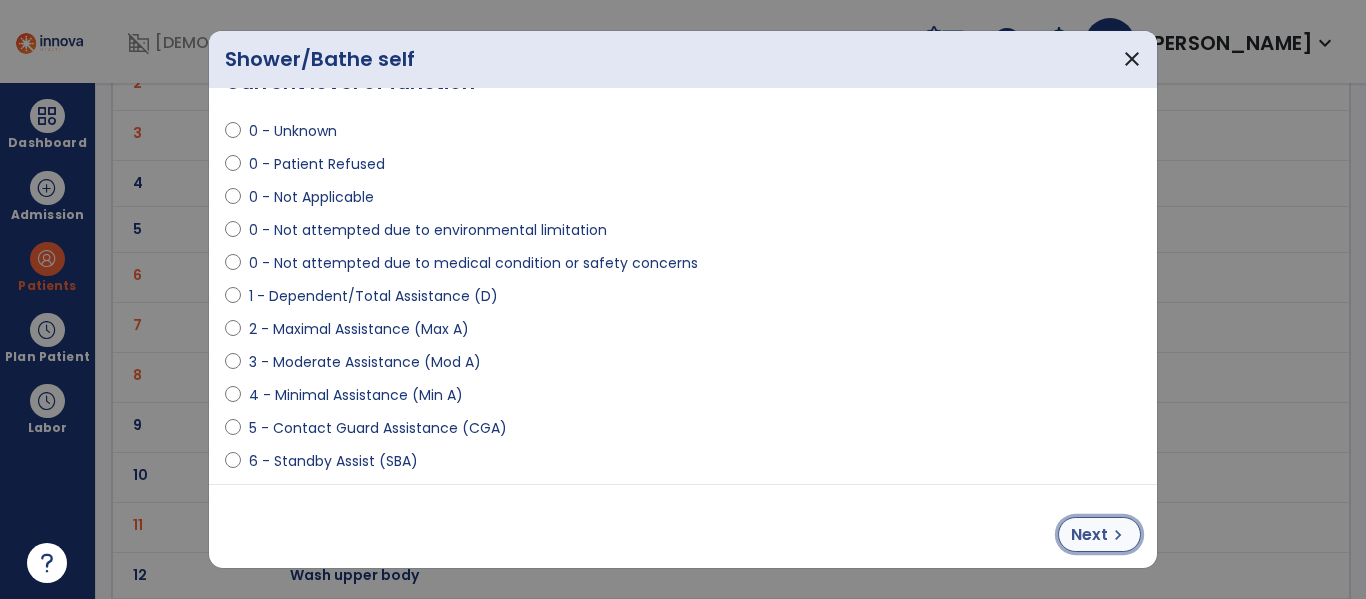 click on "Next  chevron_right" at bounding box center [1099, 534] 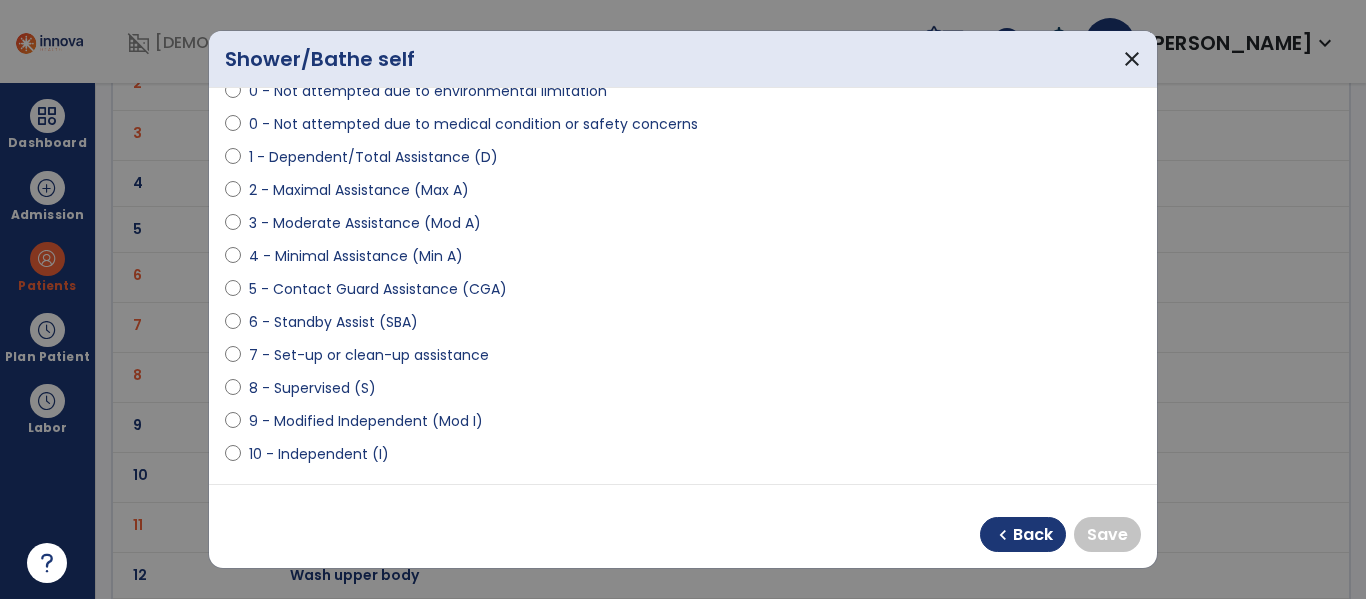 scroll, scrollTop: 198, scrollLeft: 0, axis: vertical 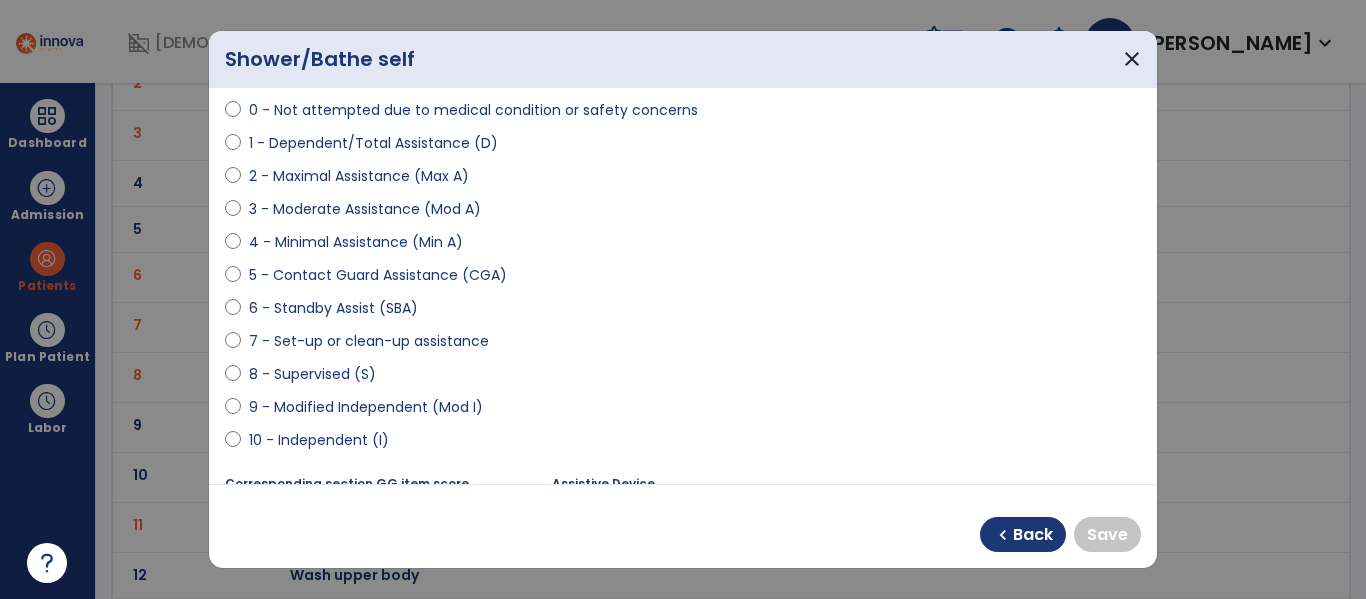 select on "**********" 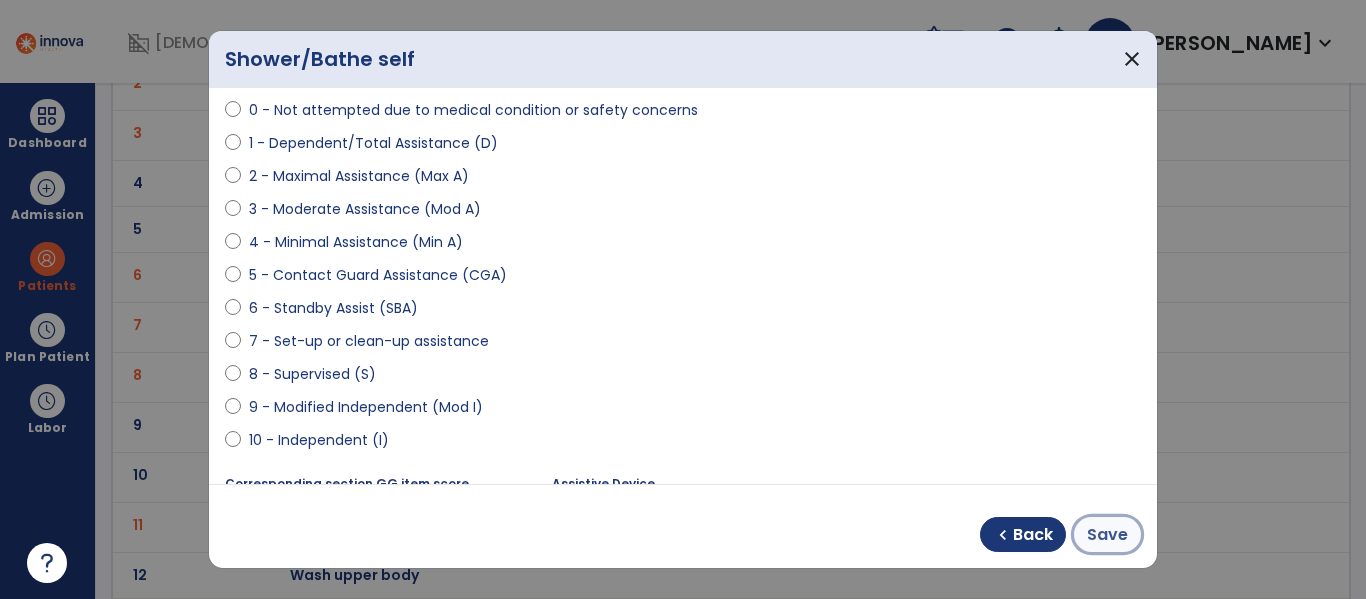 click on "Save" at bounding box center [1107, 535] 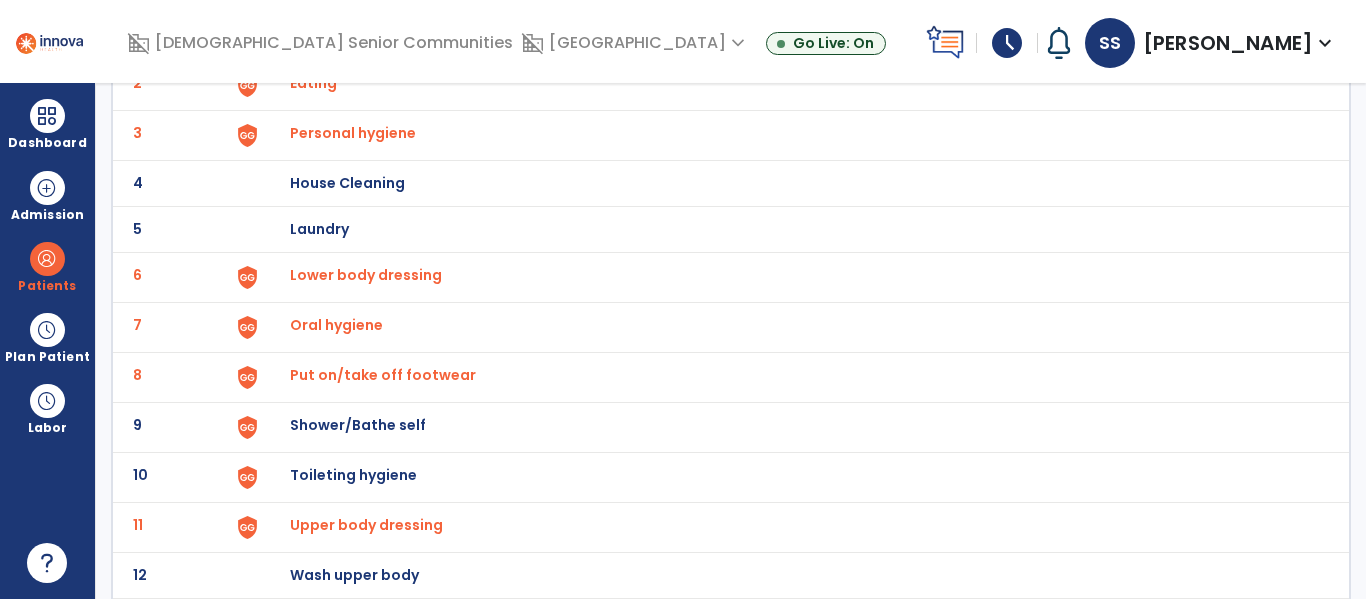 click on "Toileting hygiene" at bounding box center (403, 37) 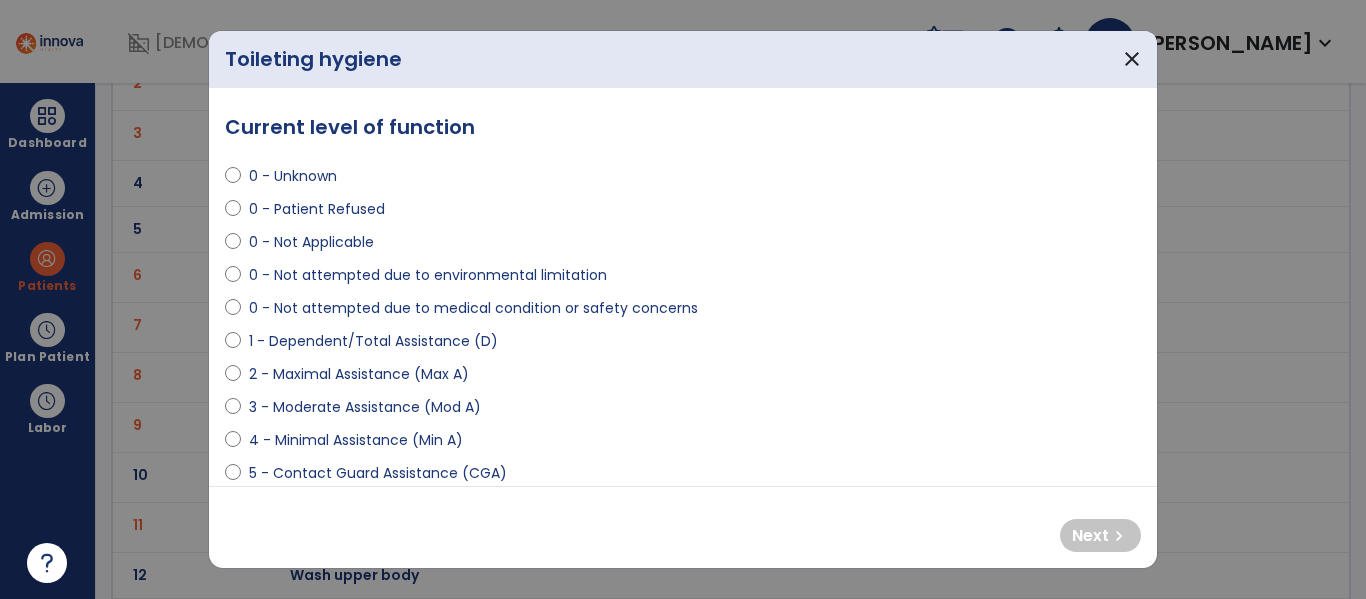 select on "**********" 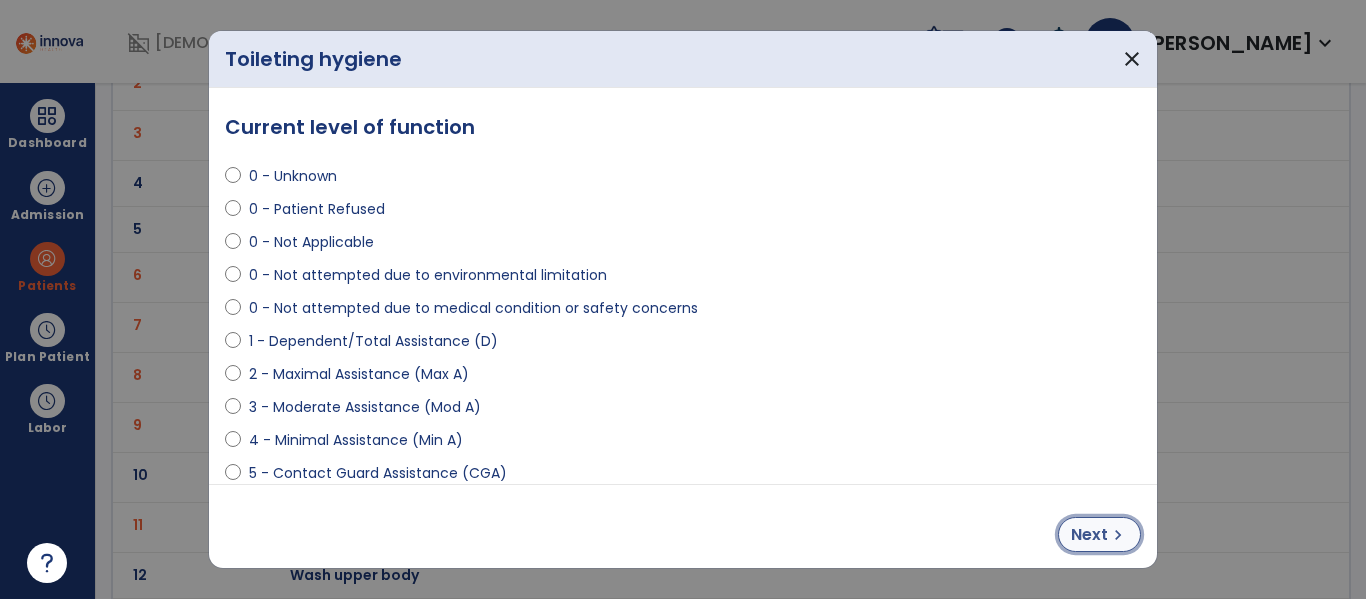 click on "chevron_right" at bounding box center (1118, 535) 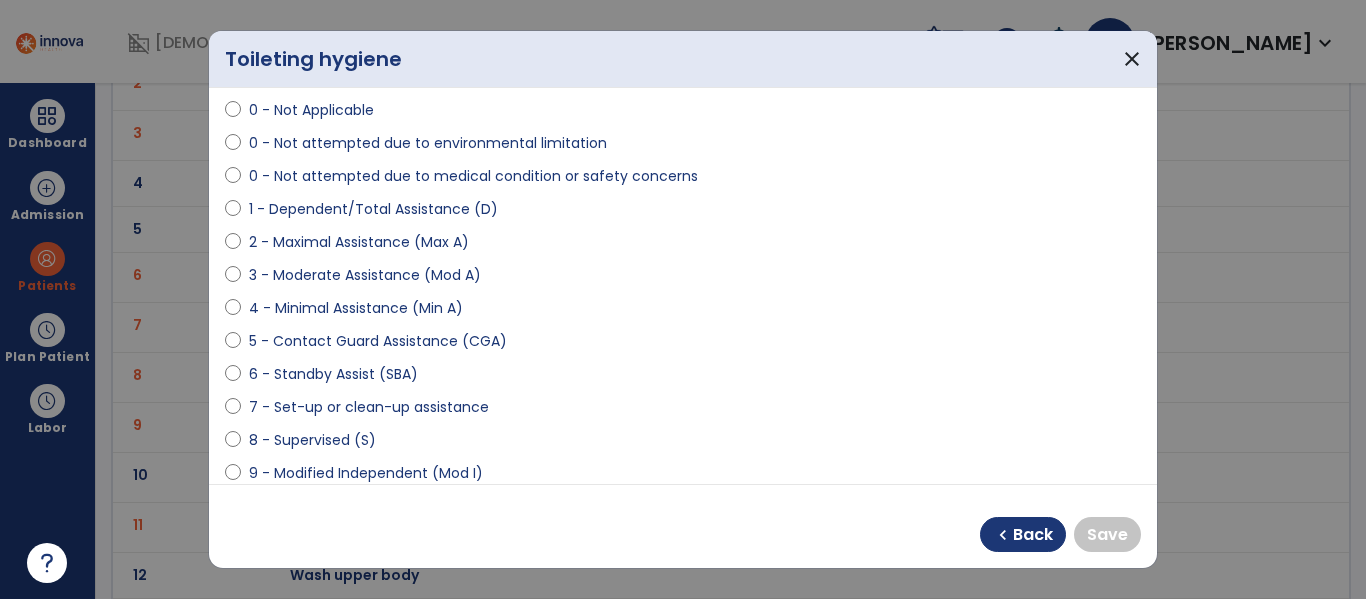 scroll, scrollTop: 203, scrollLeft: 0, axis: vertical 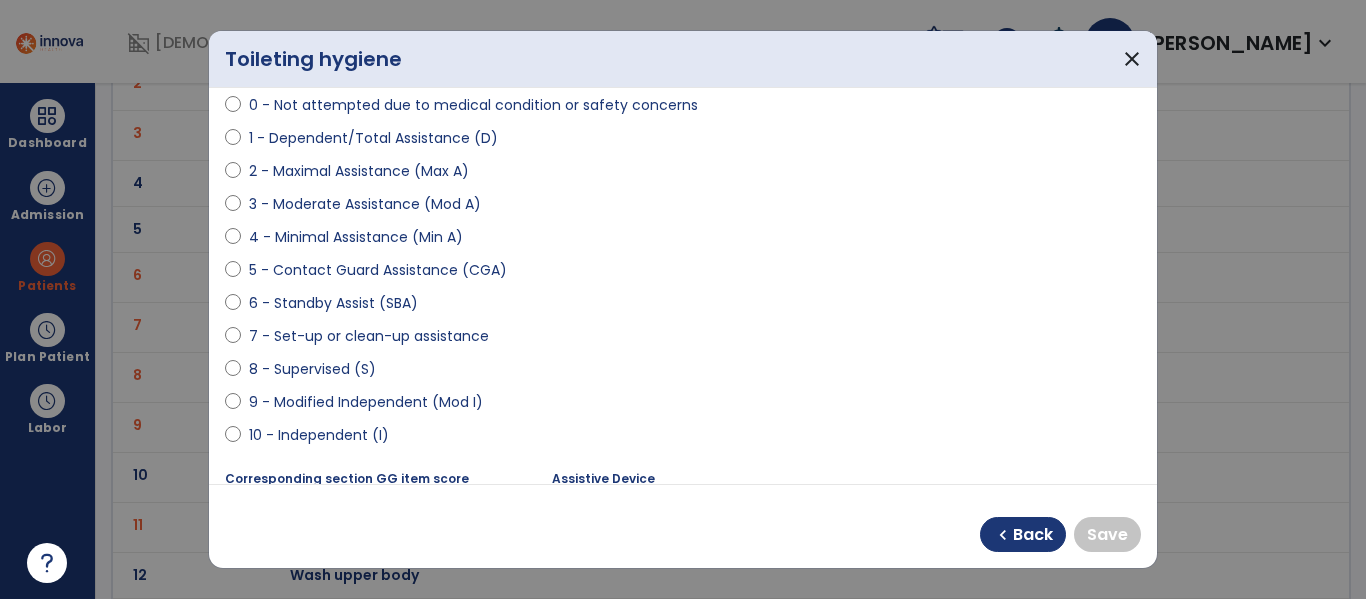 select on "**********" 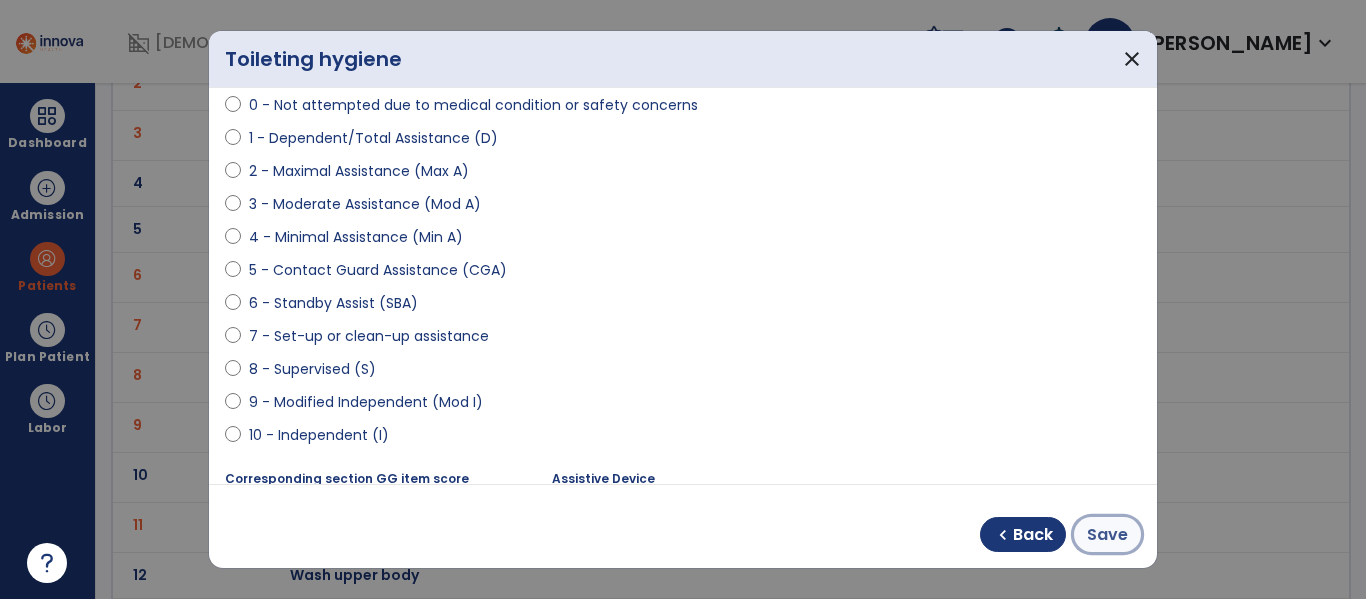 click on "Save" at bounding box center [1107, 535] 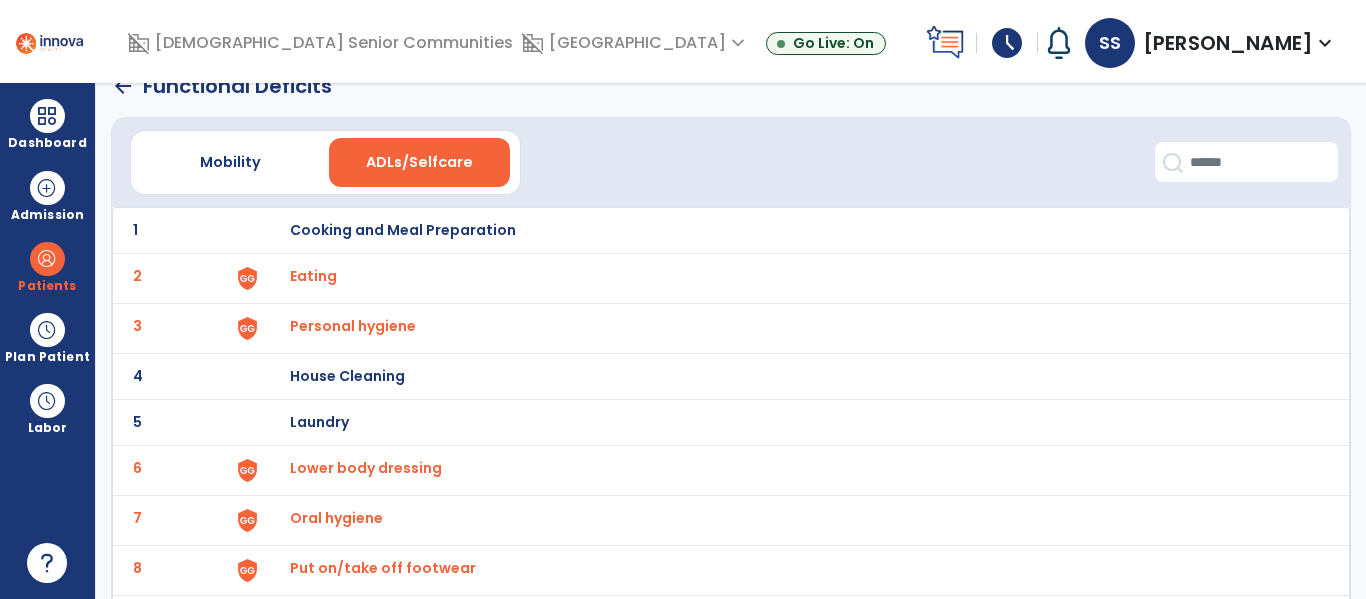 scroll, scrollTop: 0, scrollLeft: 0, axis: both 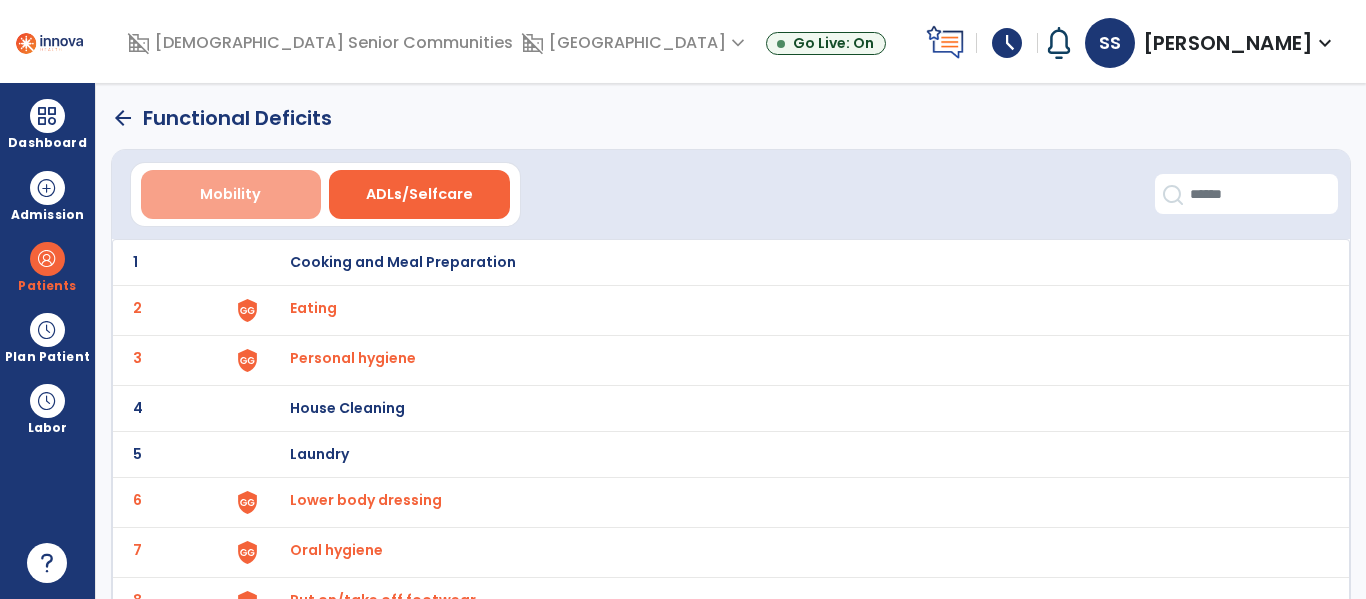 click on "Mobility" at bounding box center [231, 194] 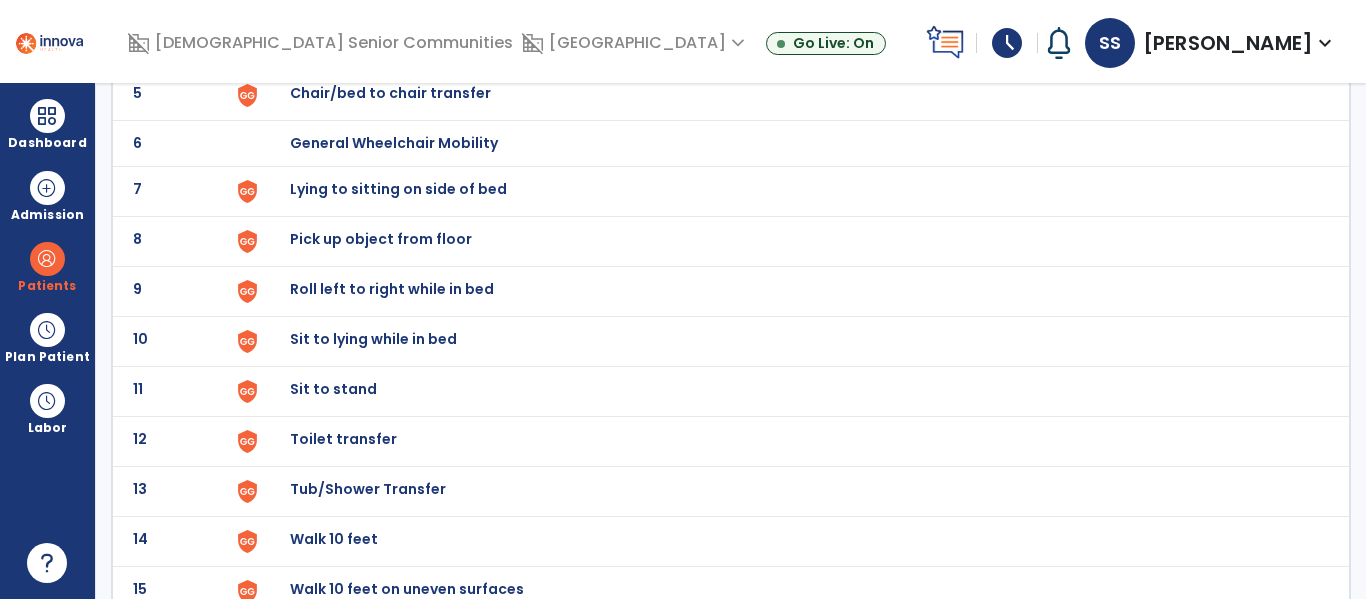 scroll, scrollTop: 365, scrollLeft: 0, axis: vertical 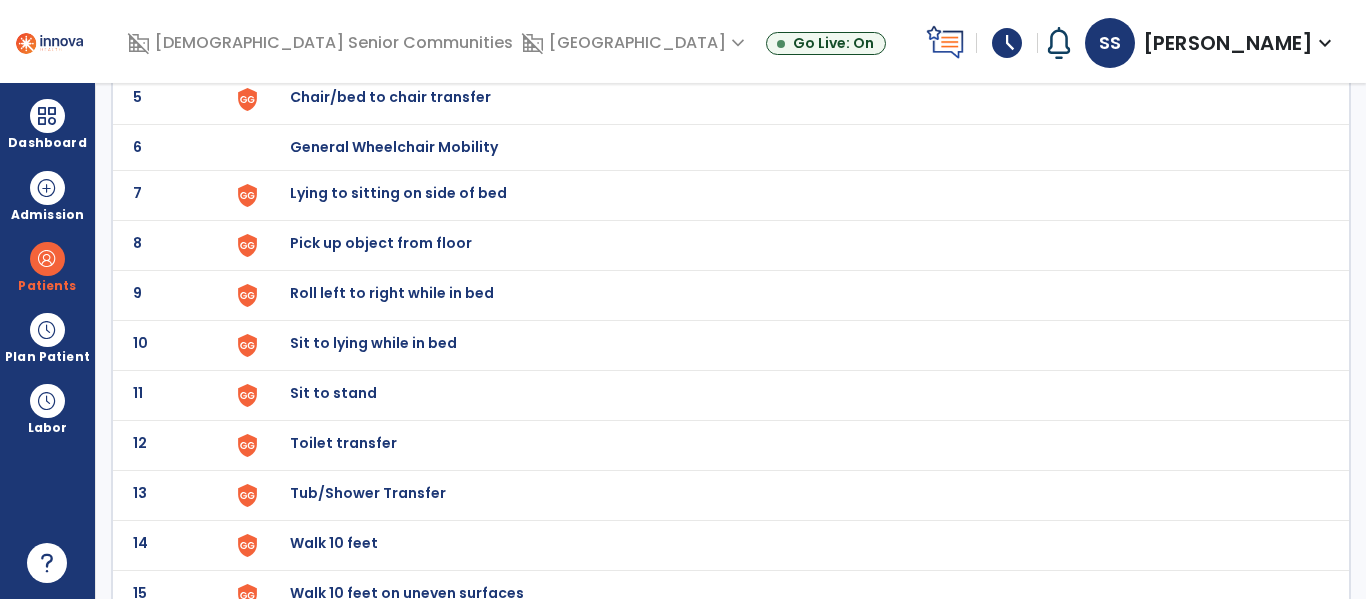 click on "Toilet transfer" at bounding box center [789, -101] 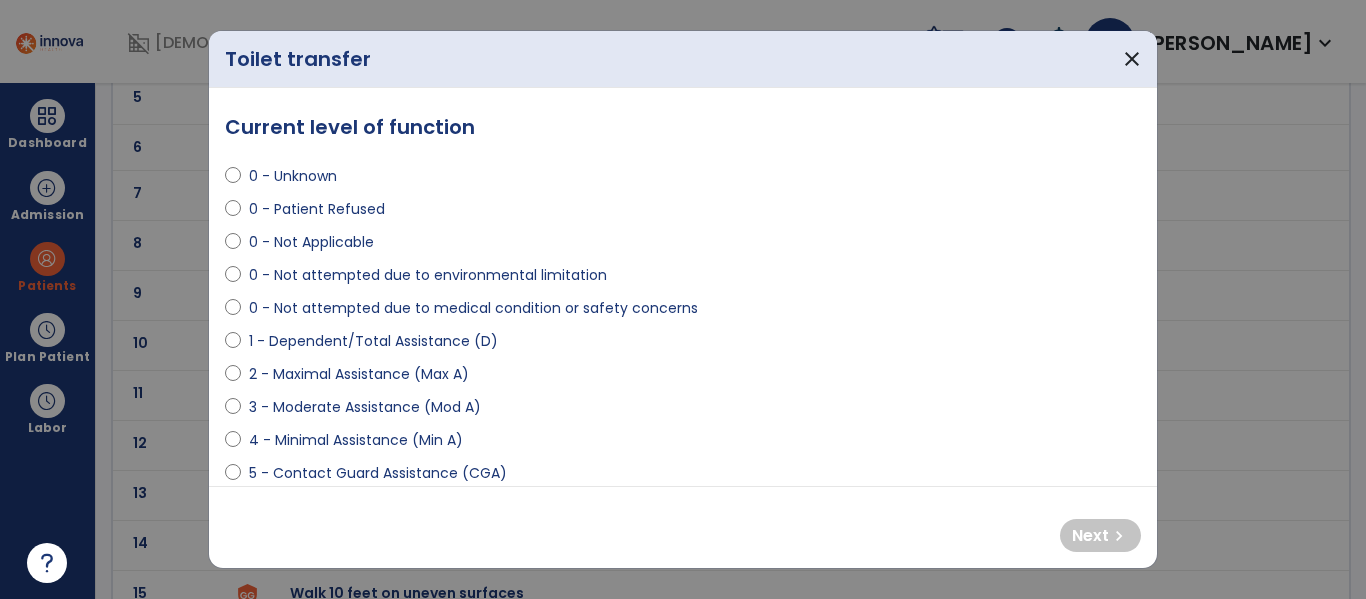 click on "0 - Not attempted due to medical condition or safety concerns" at bounding box center [473, 308] 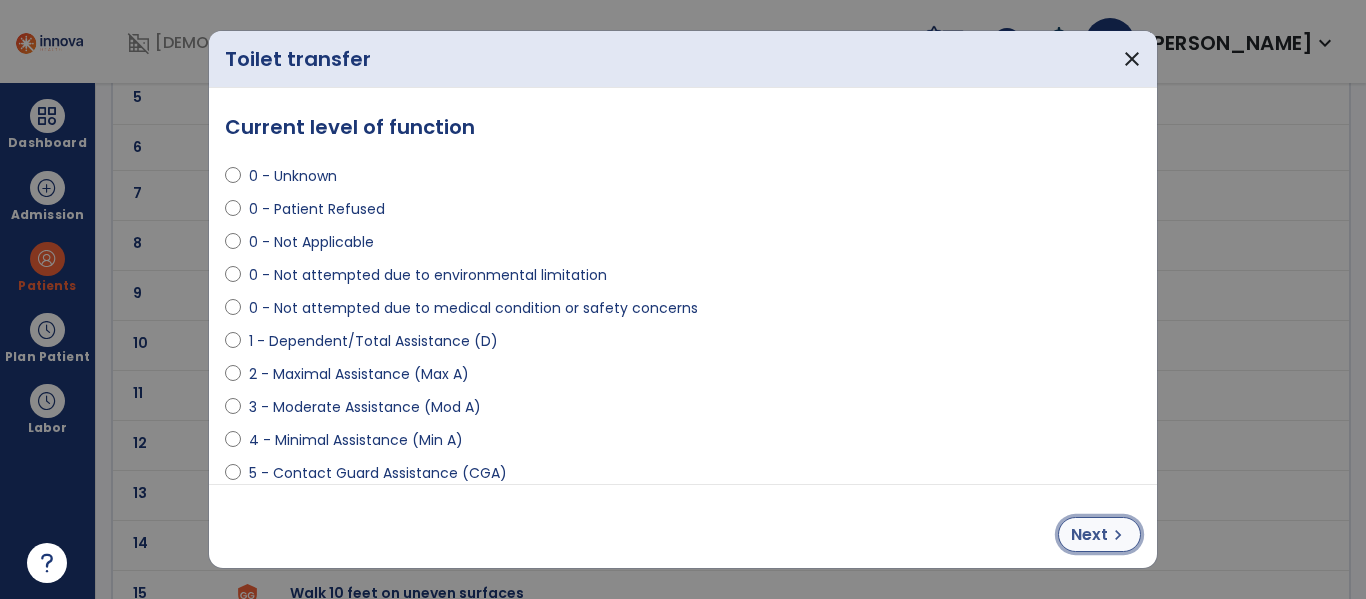 click on "Next" at bounding box center [1089, 535] 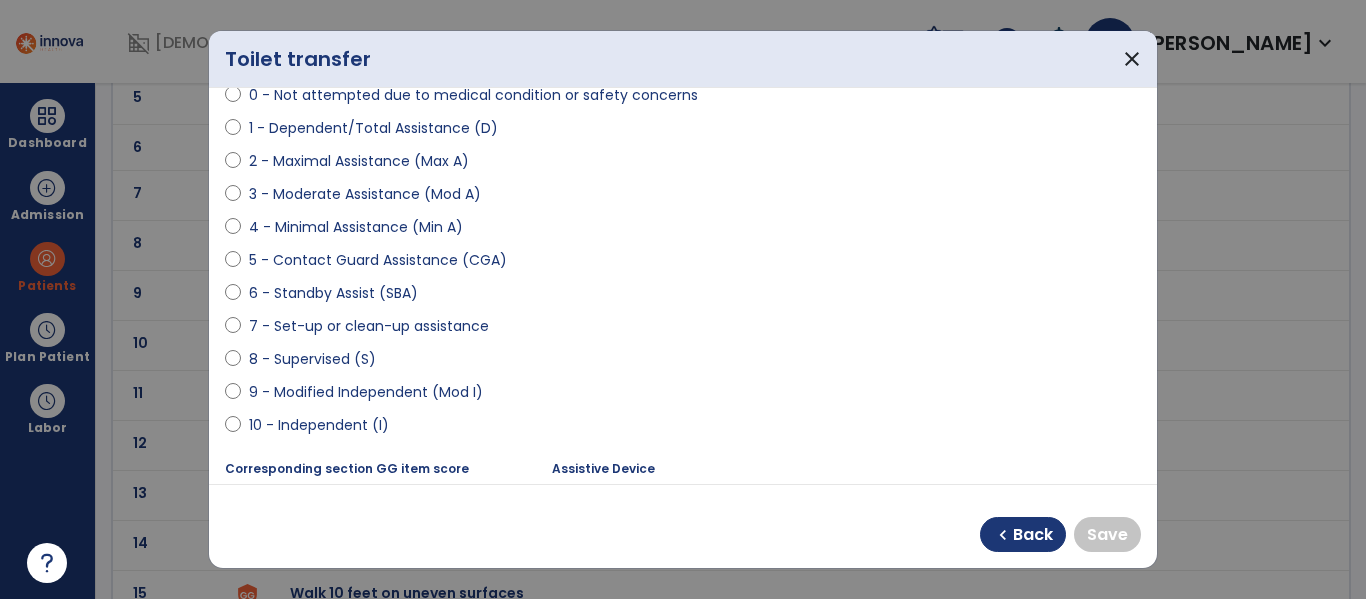 scroll, scrollTop: 221, scrollLeft: 0, axis: vertical 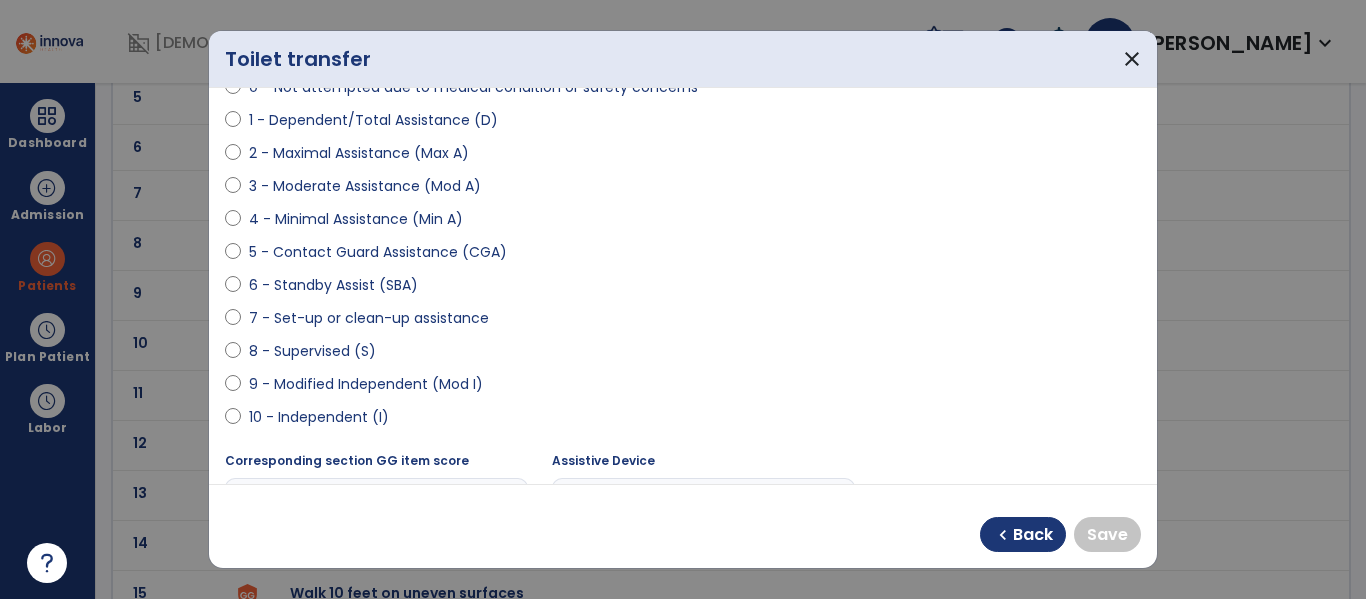 click on "10 - Independent (I)" at bounding box center [319, 417] 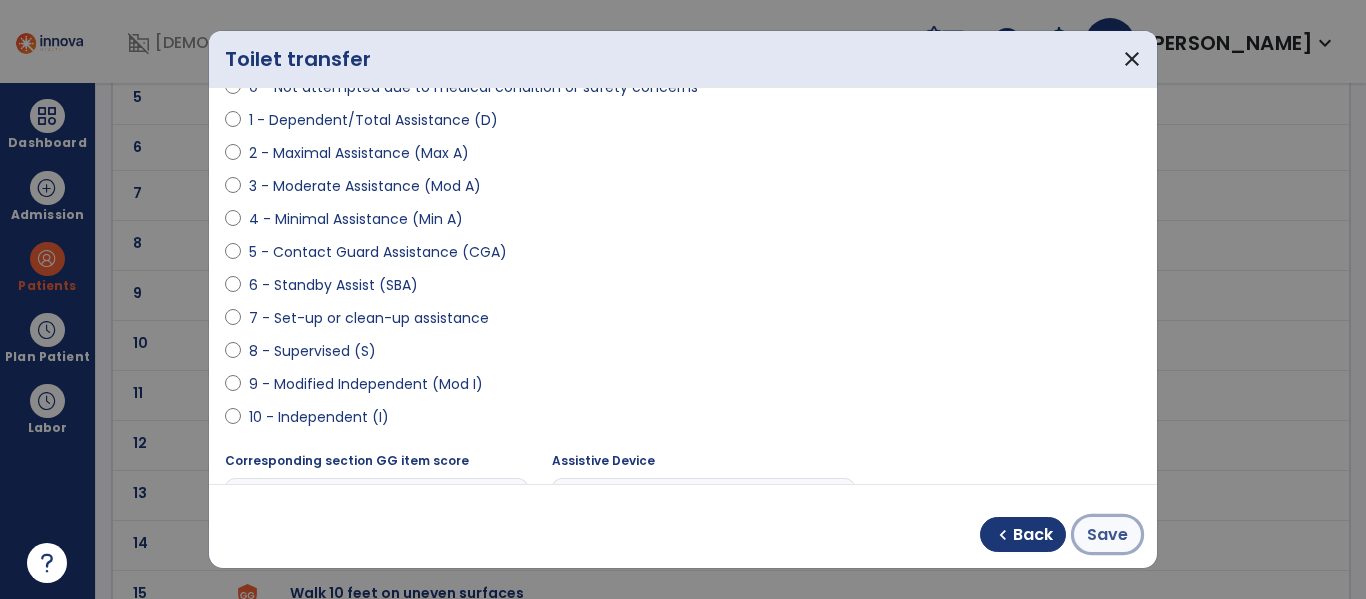 click on "Save" at bounding box center [1107, 535] 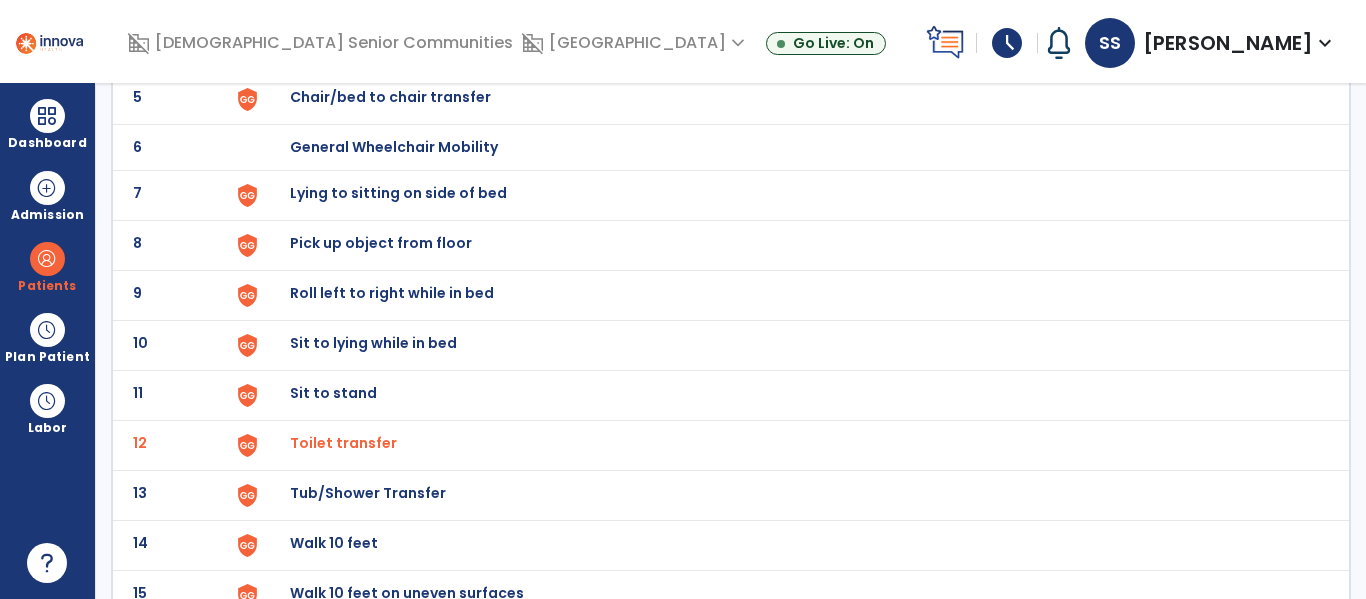 click on "Tub/Shower Transfer" at bounding box center [336, -103] 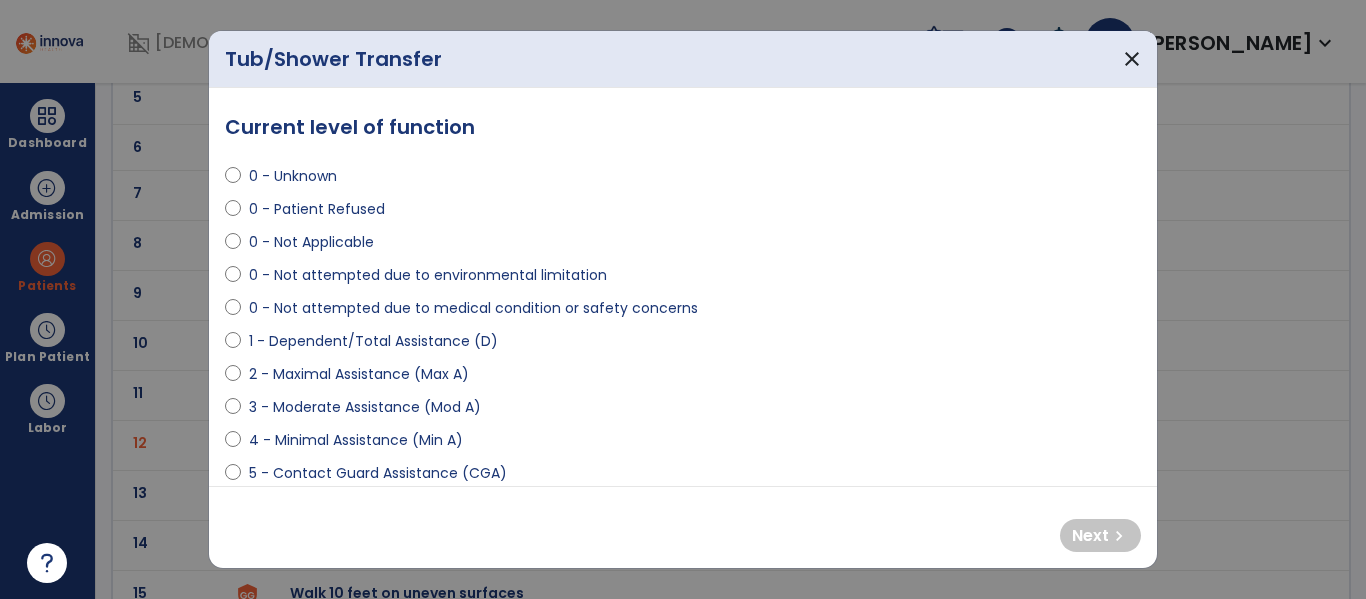 select on "**********" 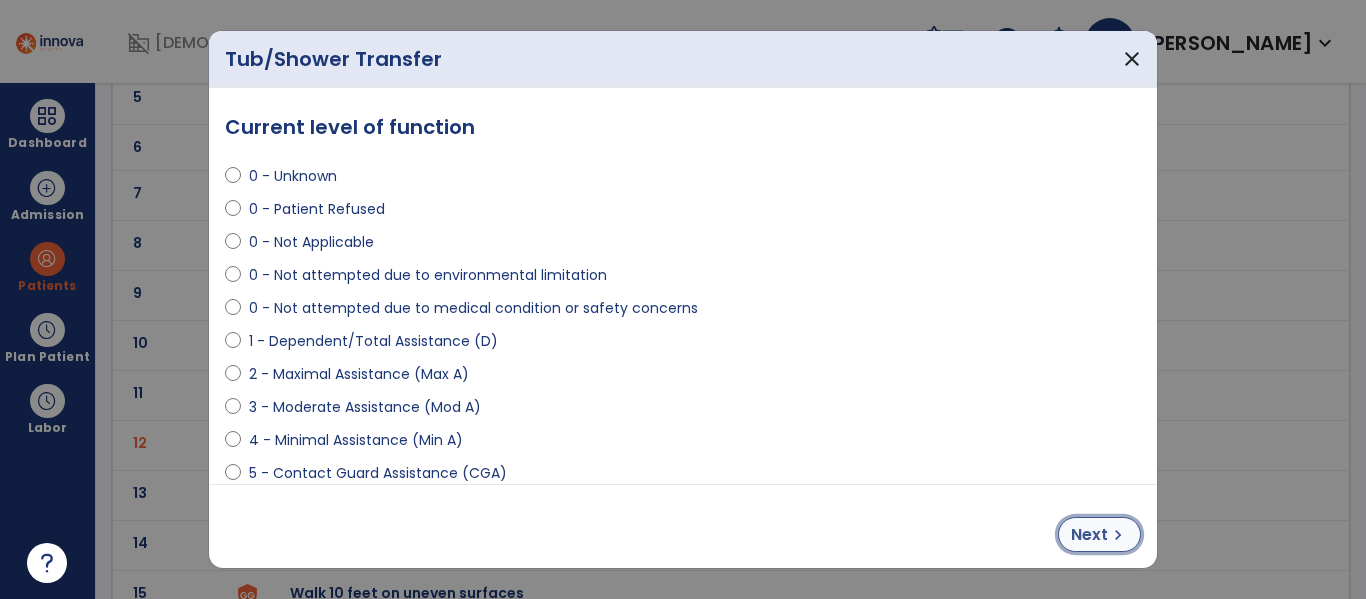 click on "Next  chevron_right" at bounding box center (1099, 534) 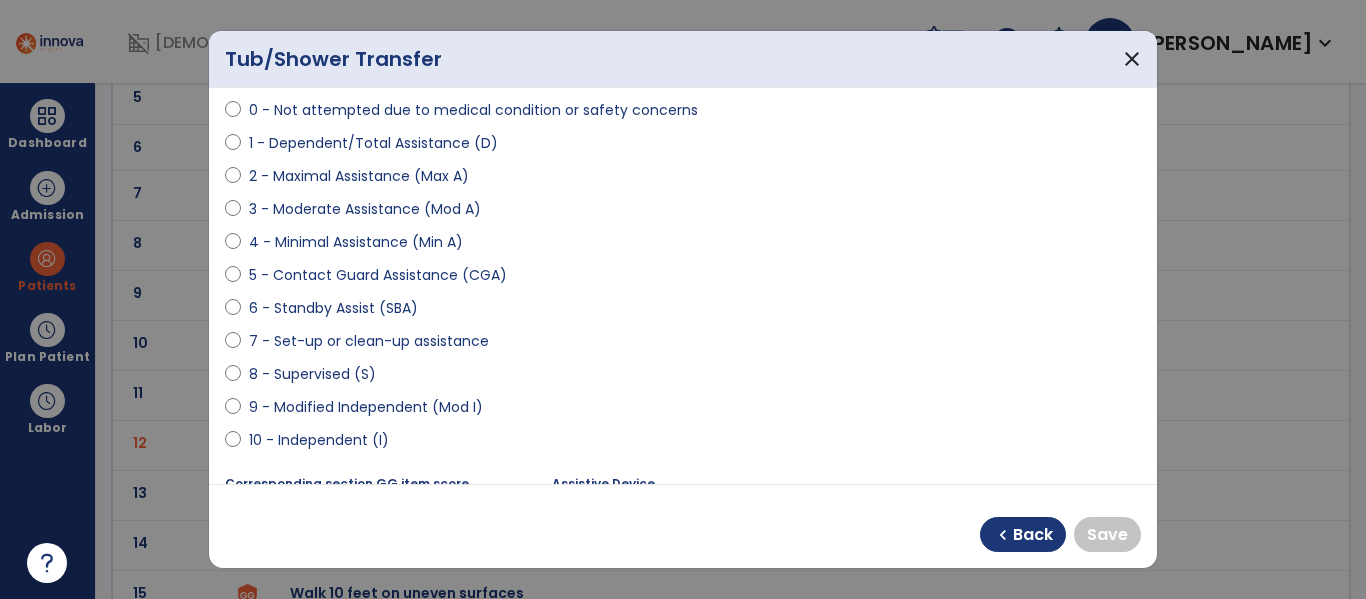 scroll, scrollTop: 219, scrollLeft: 0, axis: vertical 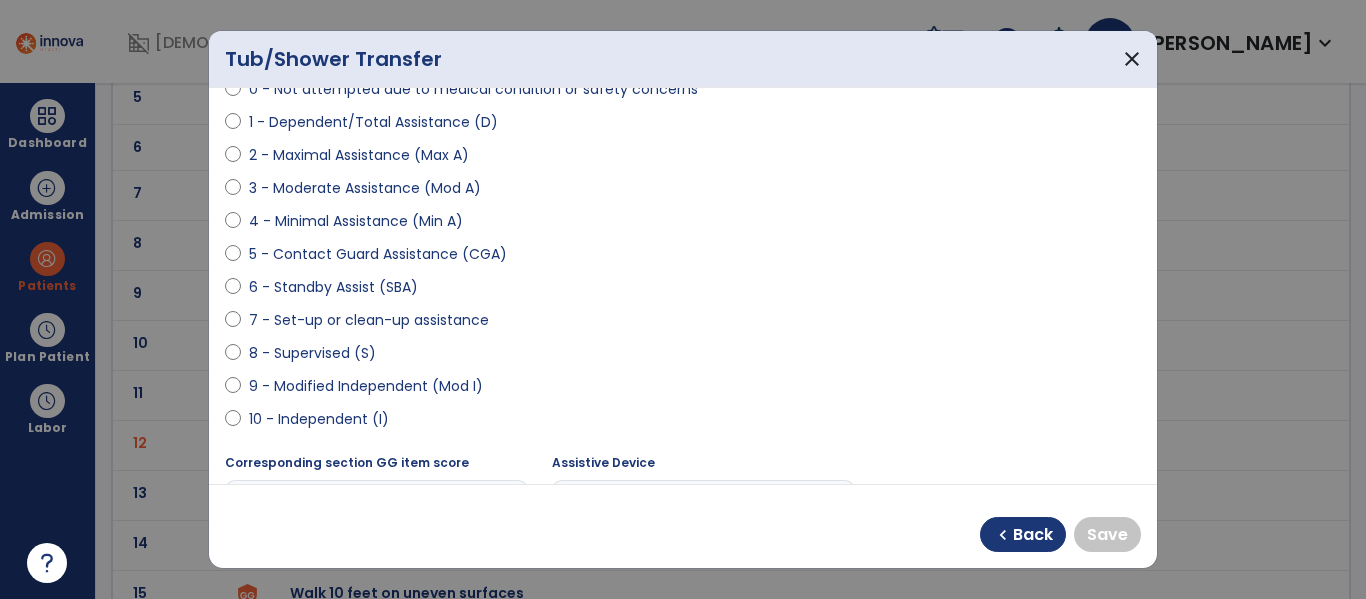 select on "**********" 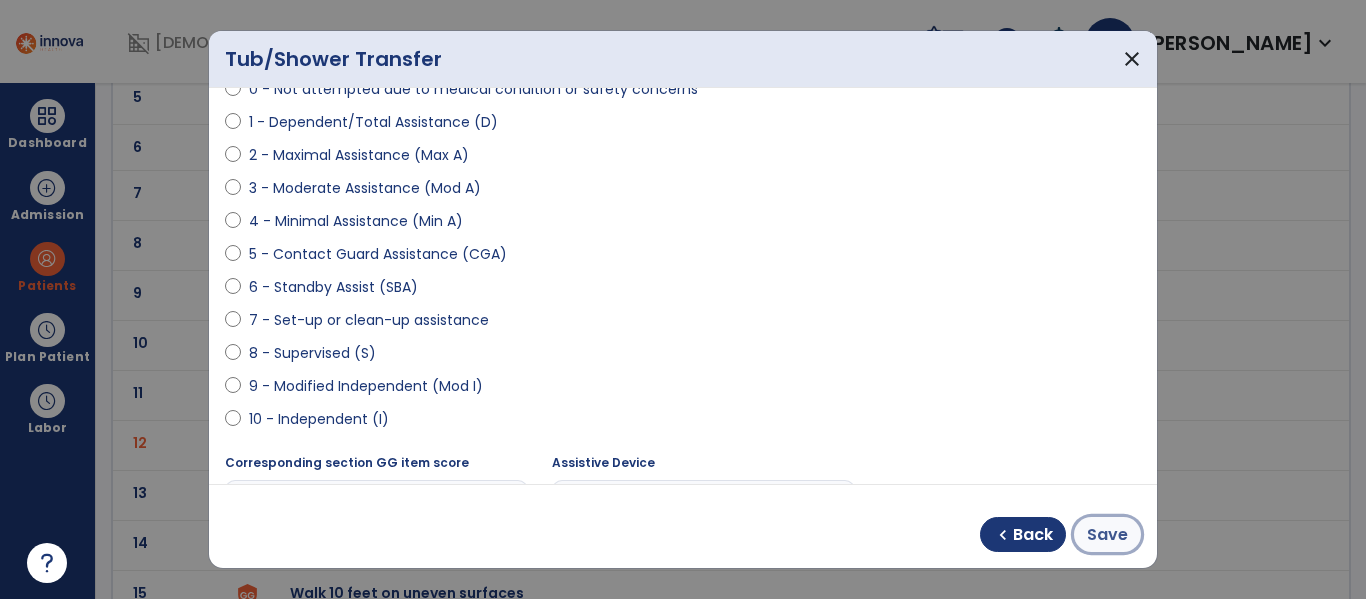 click on "Save" at bounding box center [1107, 535] 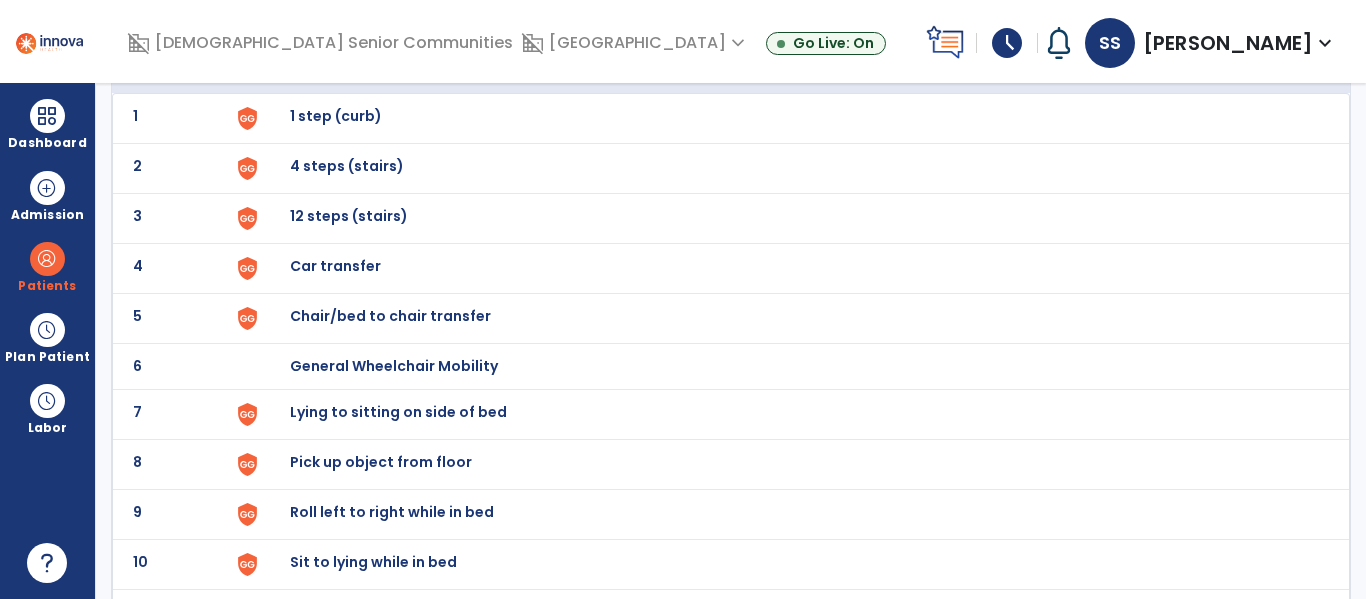 scroll, scrollTop: 0, scrollLeft: 0, axis: both 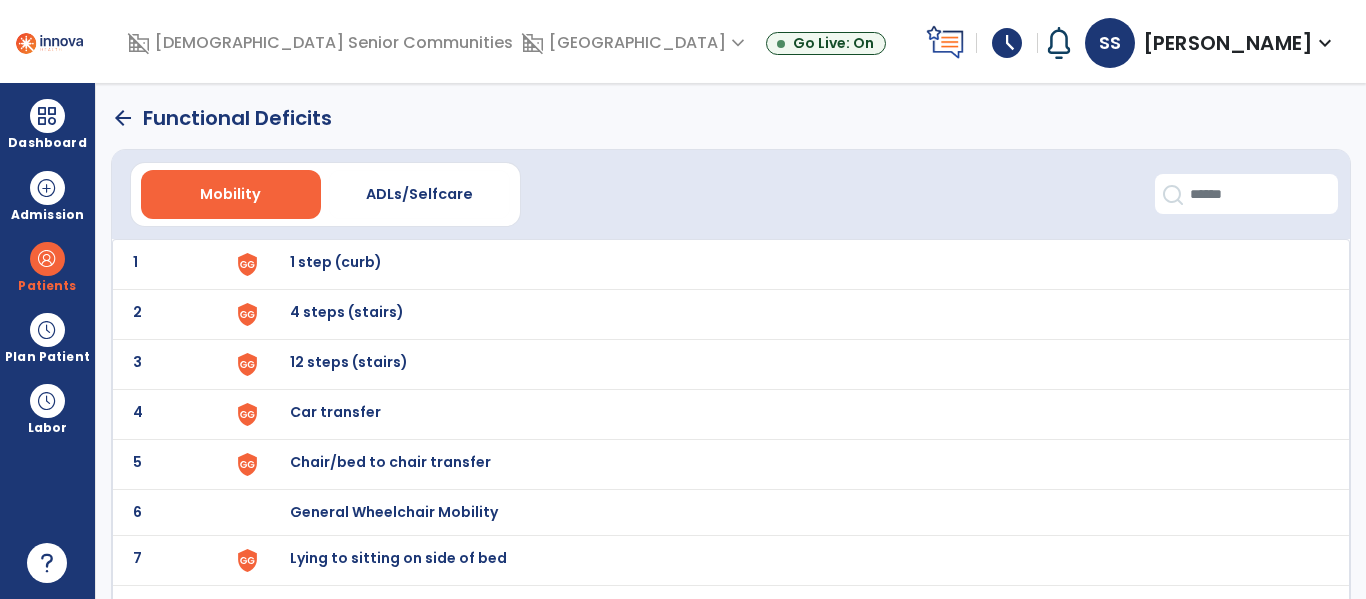 click on "arrow_back" 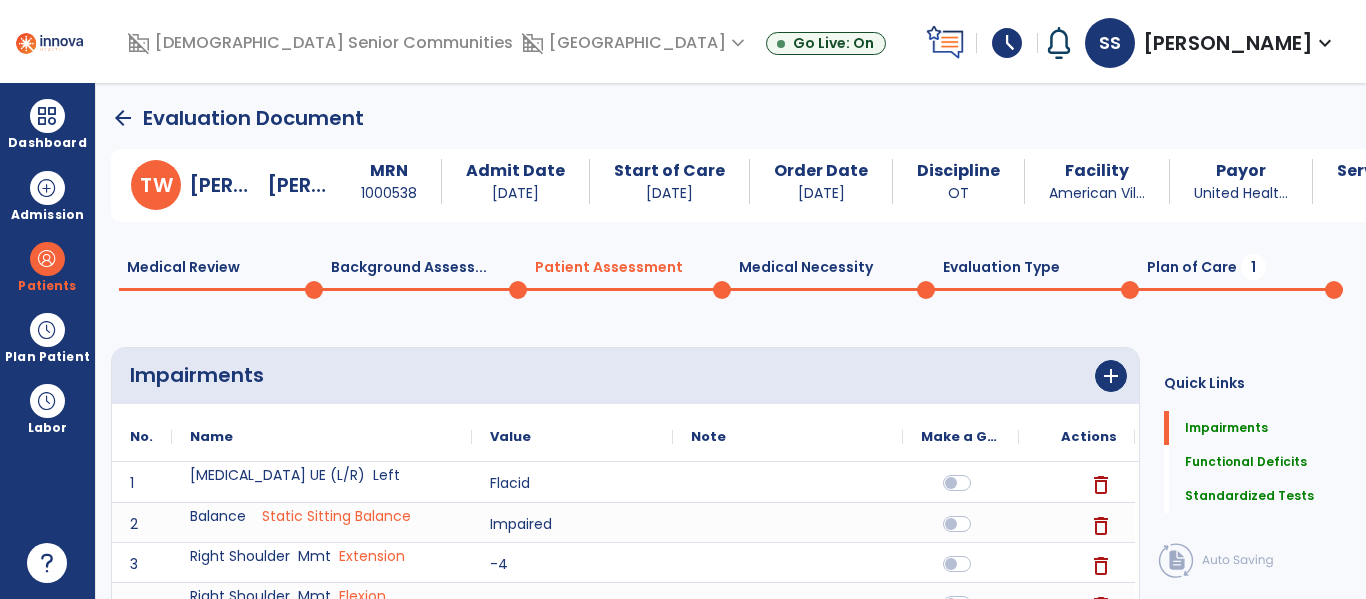 scroll, scrollTop: 20, scrollLeft: 0, axis: vertical 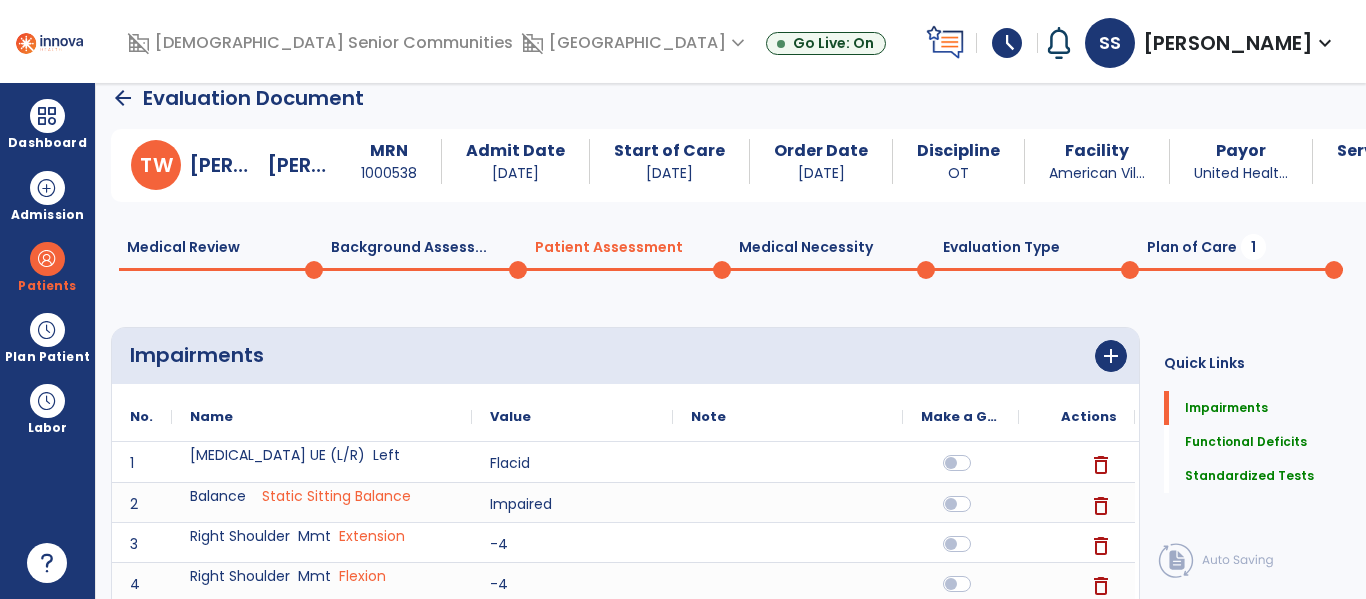 click on "Note" 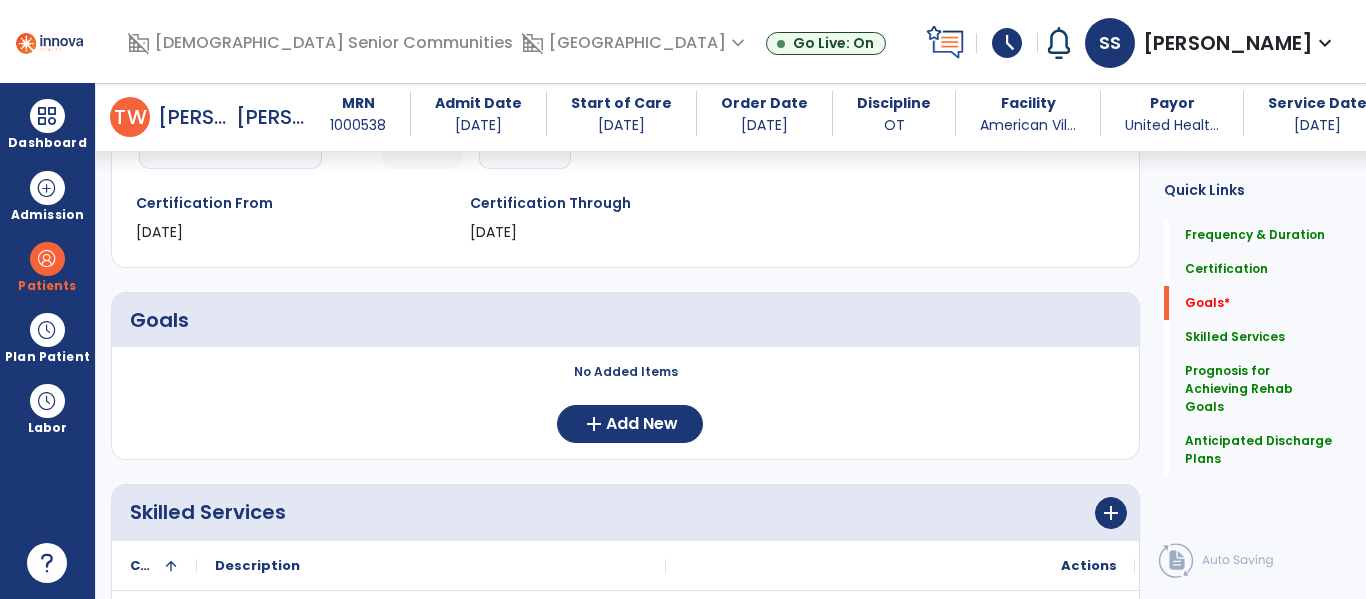 scroll, scrollTop: 332, scrollLeft: 0, axis: vertical 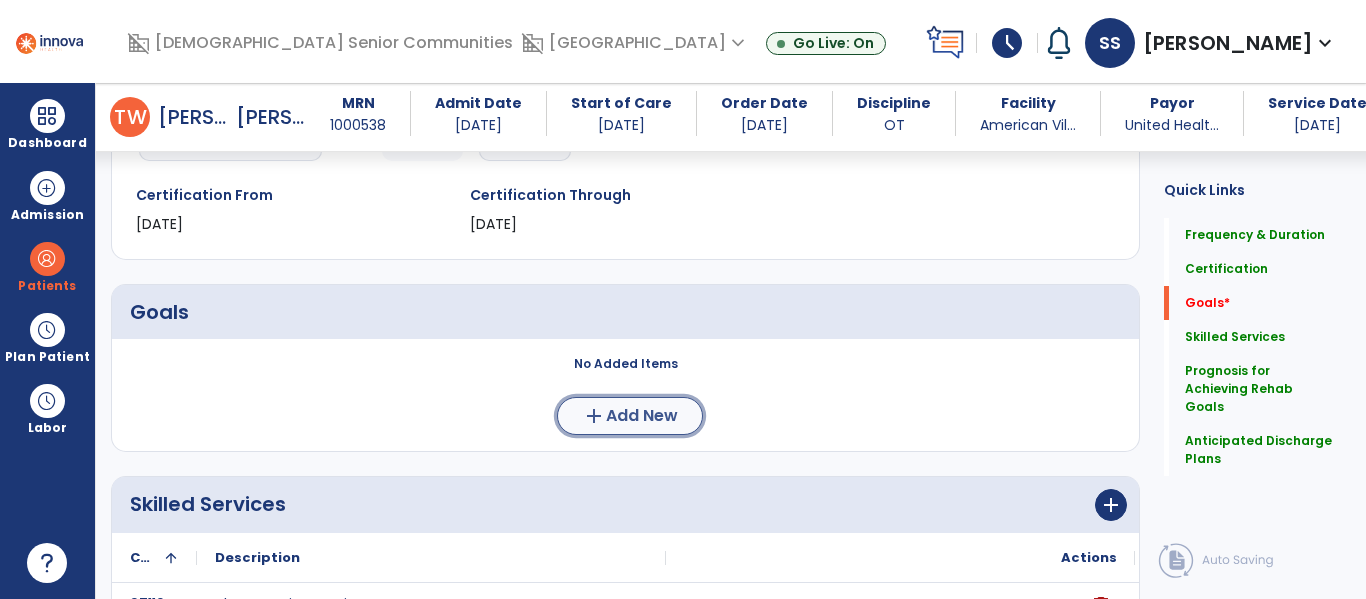 click on "Add New" at bounding box center [642, 416] 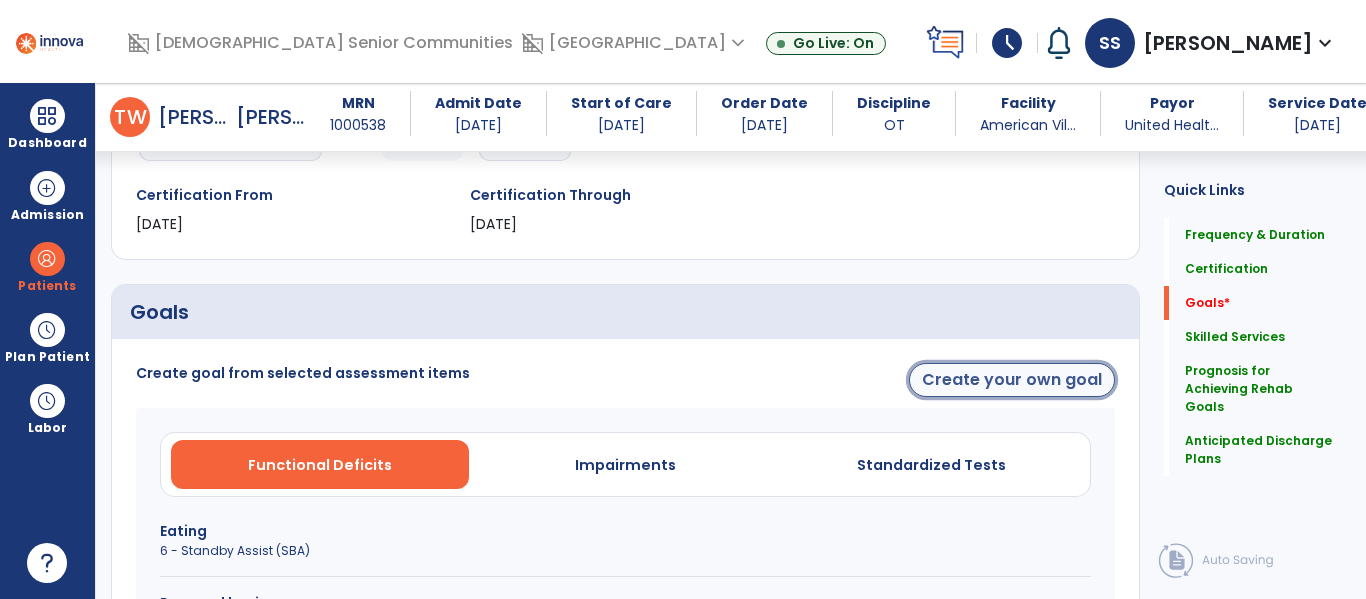 click on "Create your own goal" at bounding box center [1012, 380] 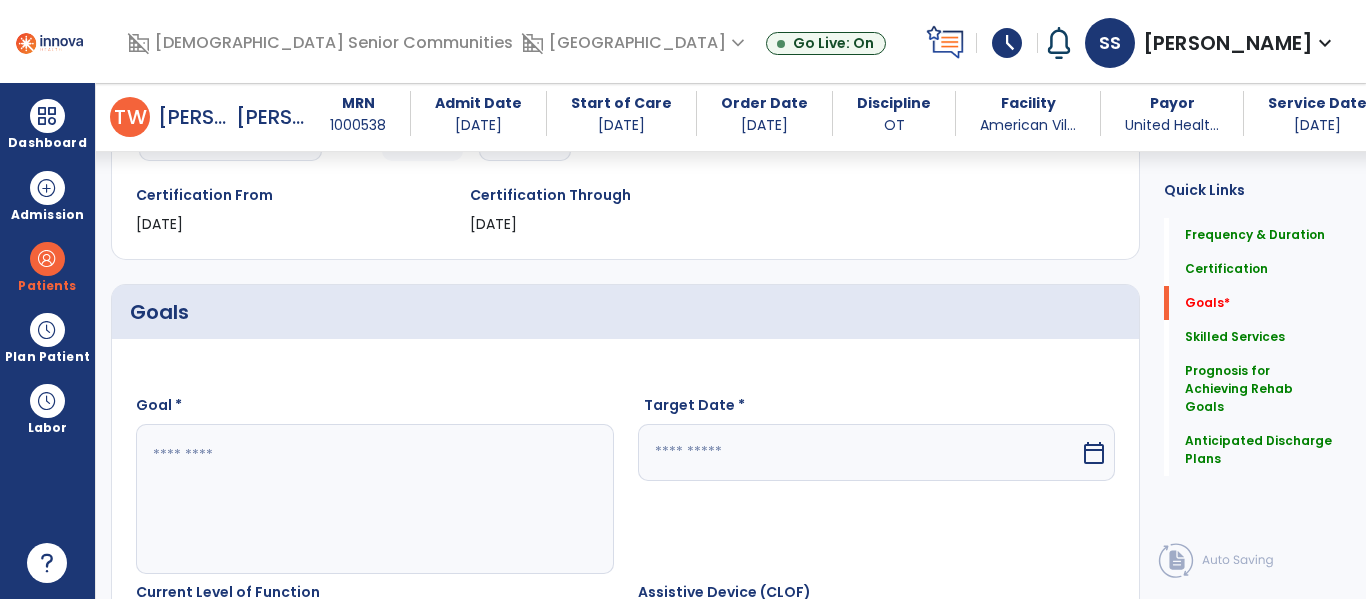 click at bounding box center (374, 499) 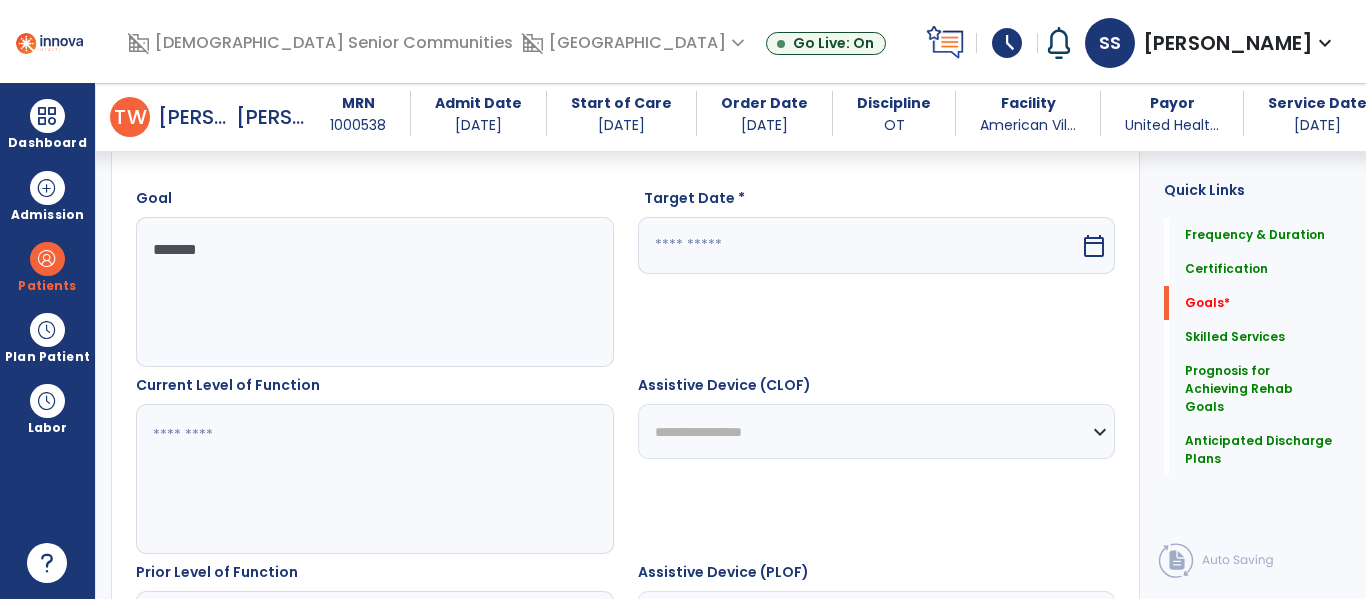 scroll, scrollTop: 569, scrollLeft: 0, axis: vertical 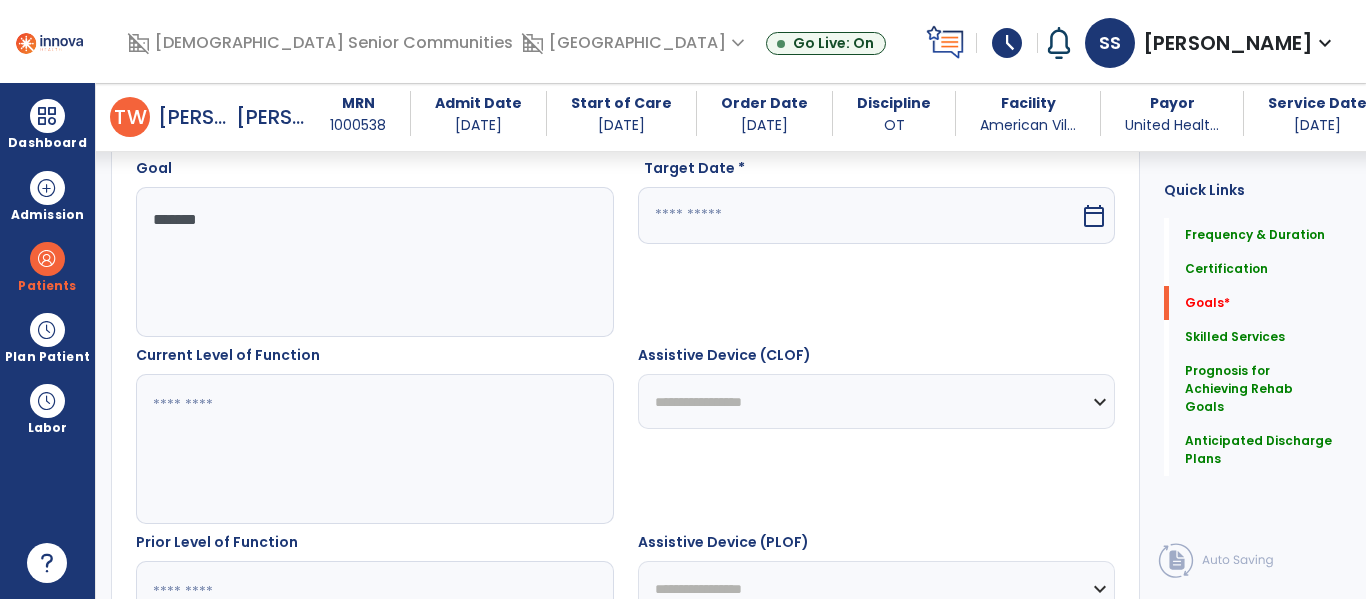 type on "*******" 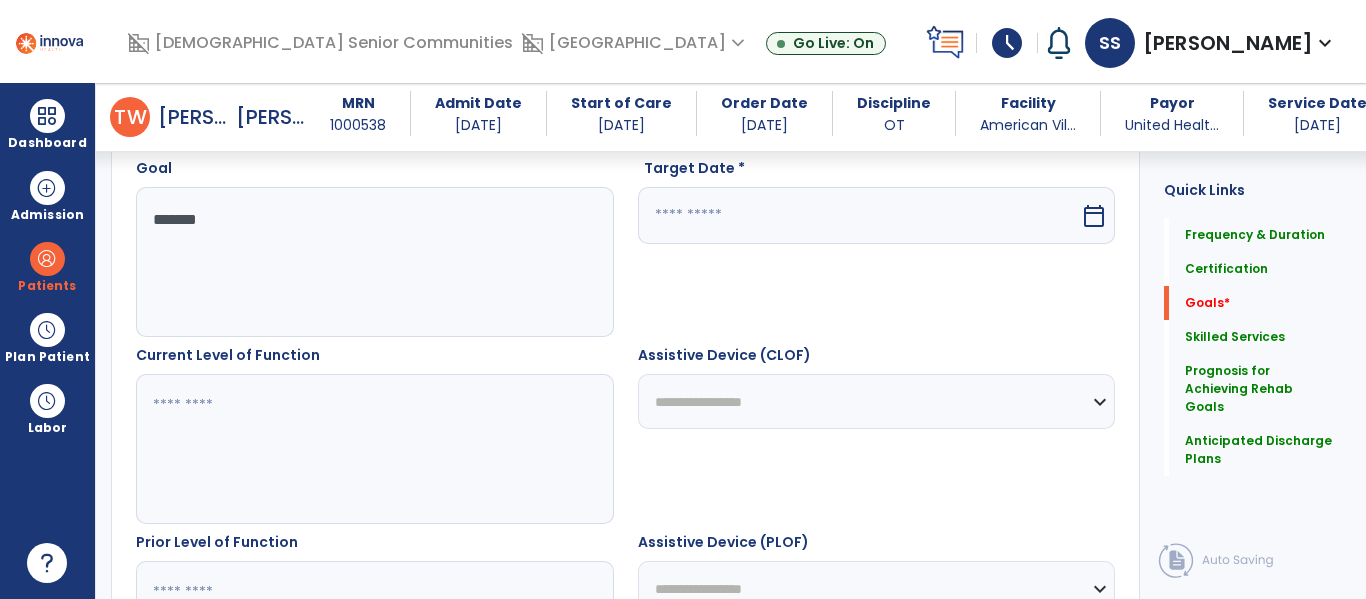 click at bounding box center [374, 449] 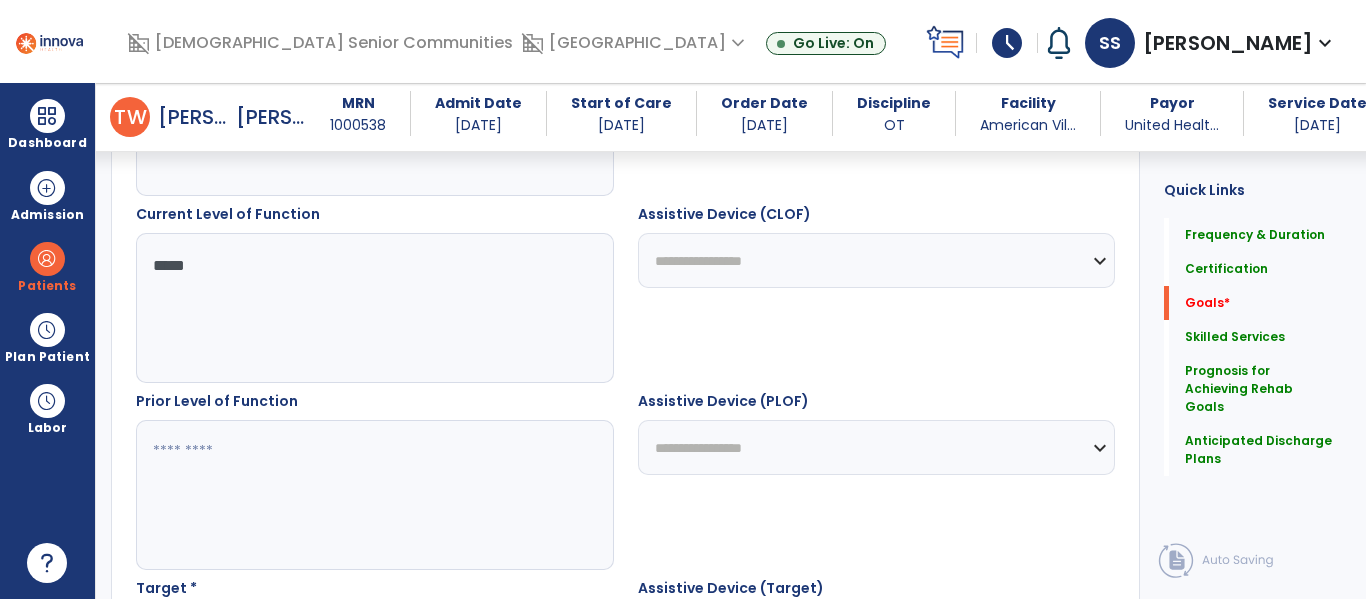 scroll, scrollTop: 719, scrollLeft: 0, axis: vertical 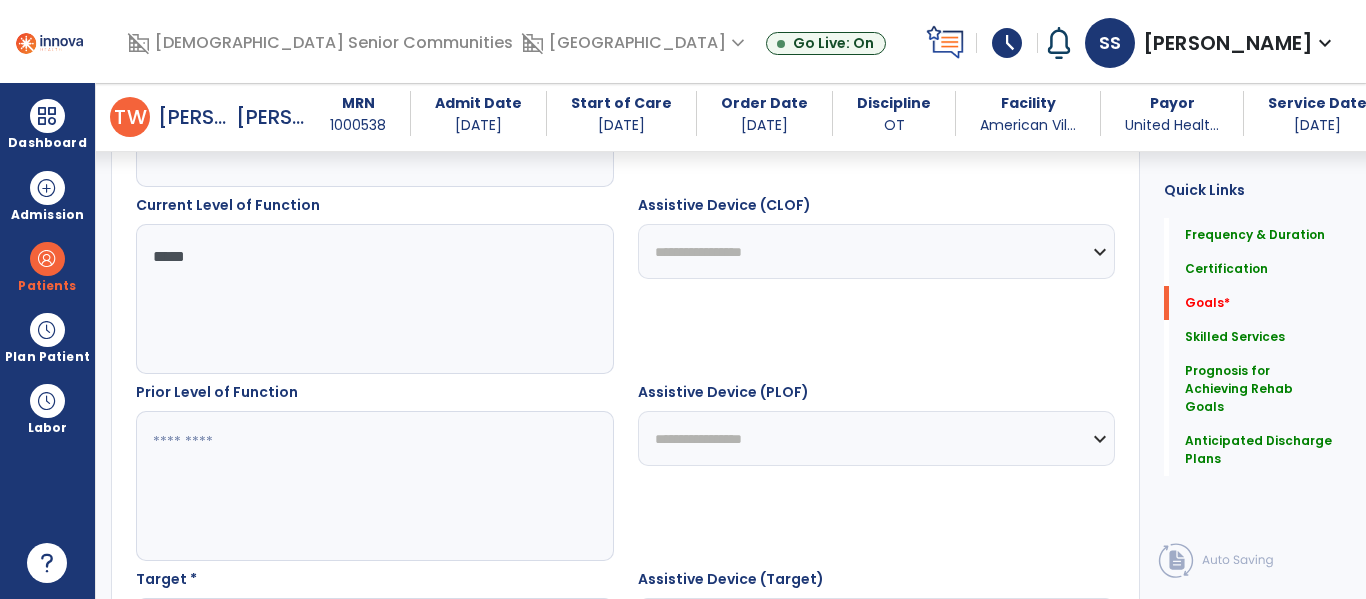 type on "*****" 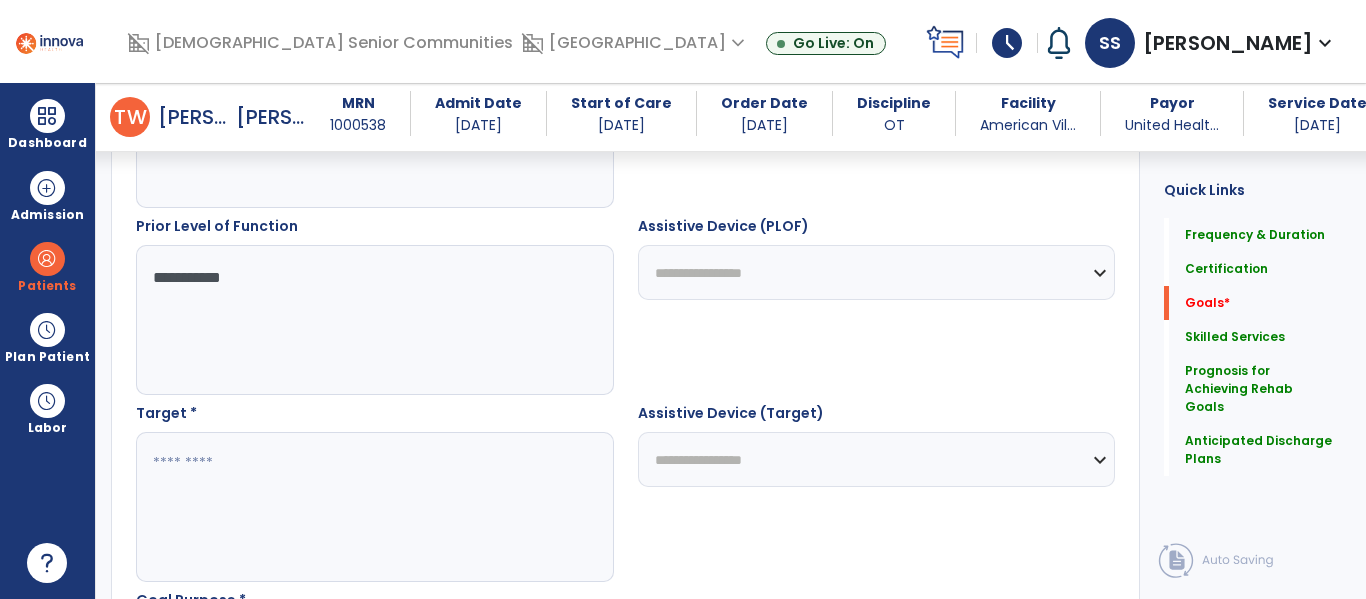 scroll, scrollTop: 899, scrollLeft: 0, axis: vertical 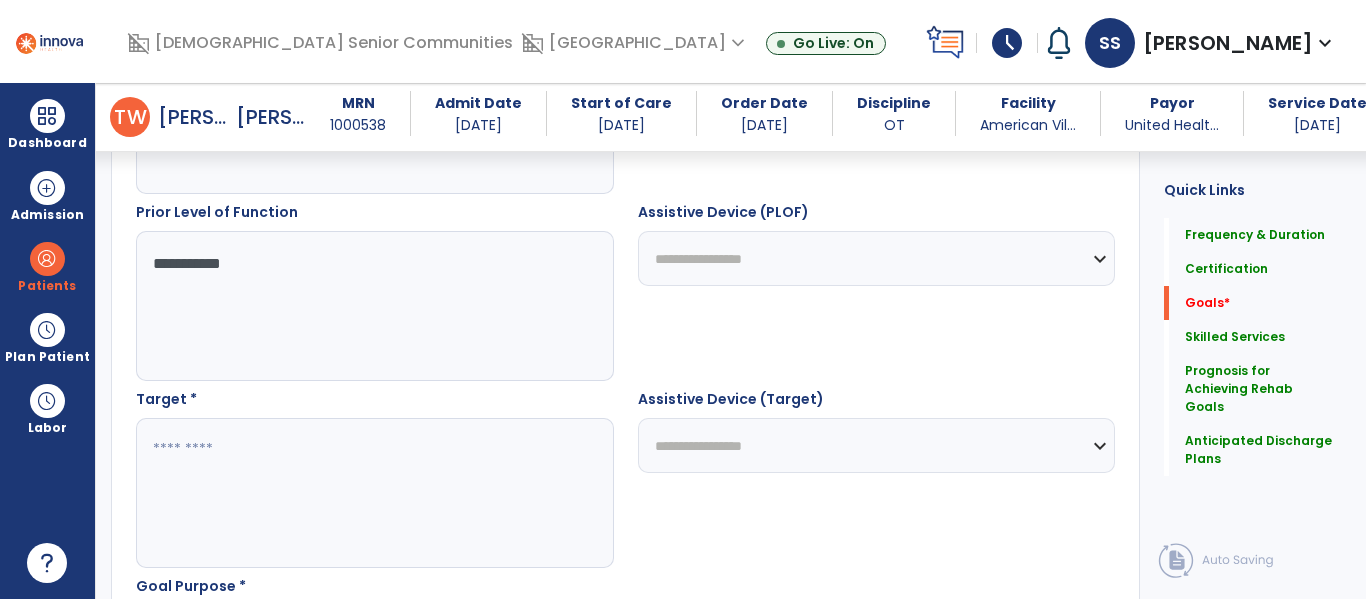 type on "**********" 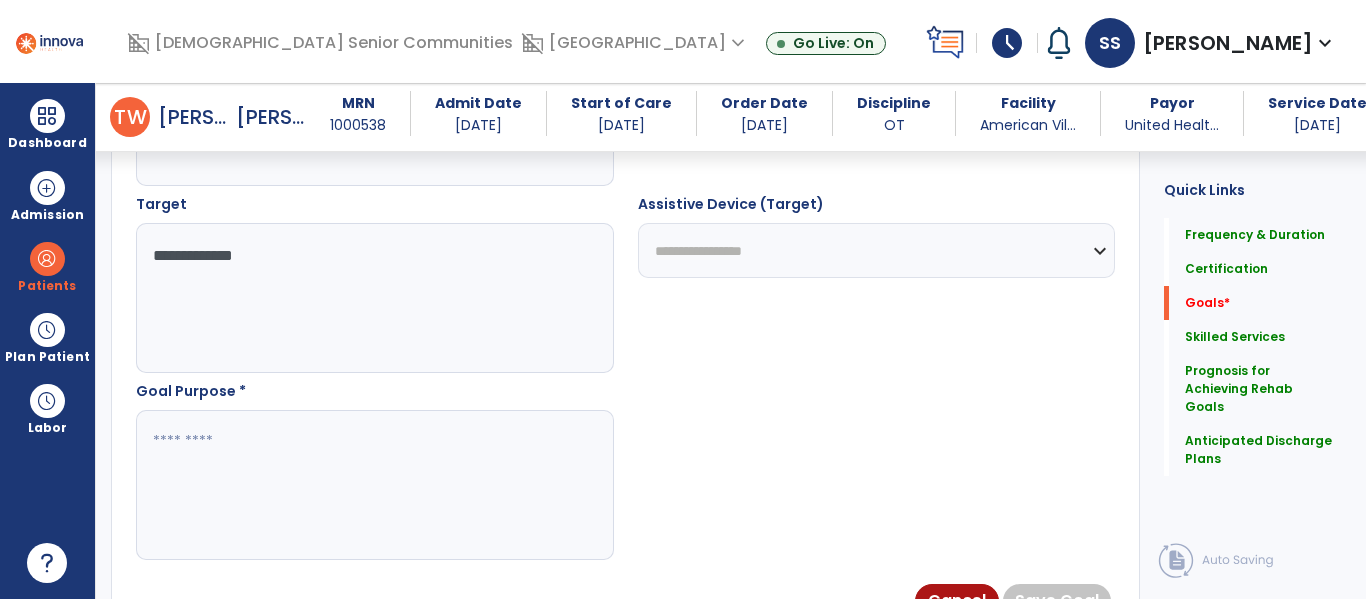 scroll, scrollTop: 1118, scrollLeft: 0, axis: vertical 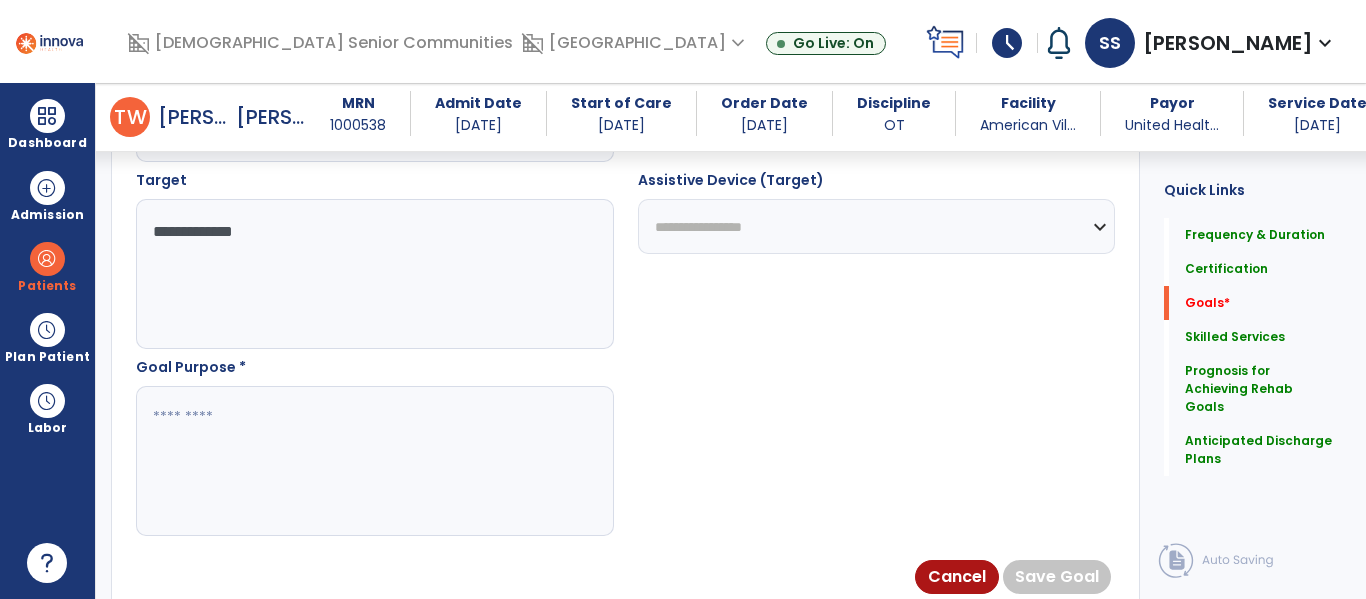 type on "**********" 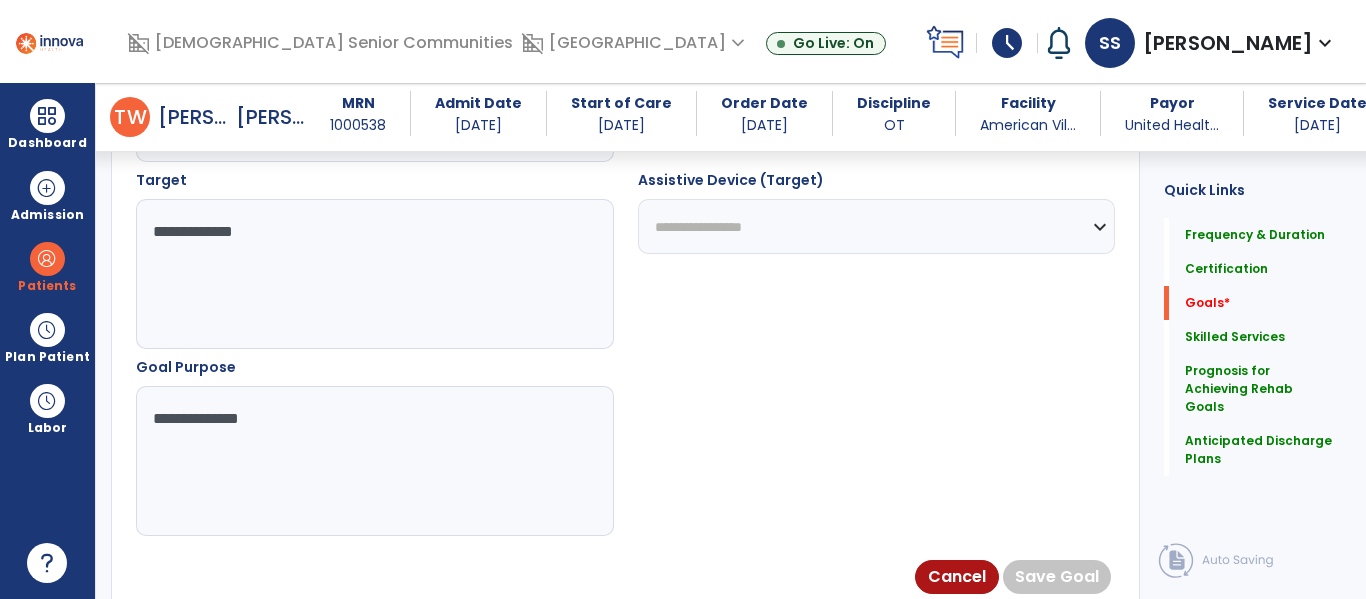 click on "**********" at bounding box center (374, 461) 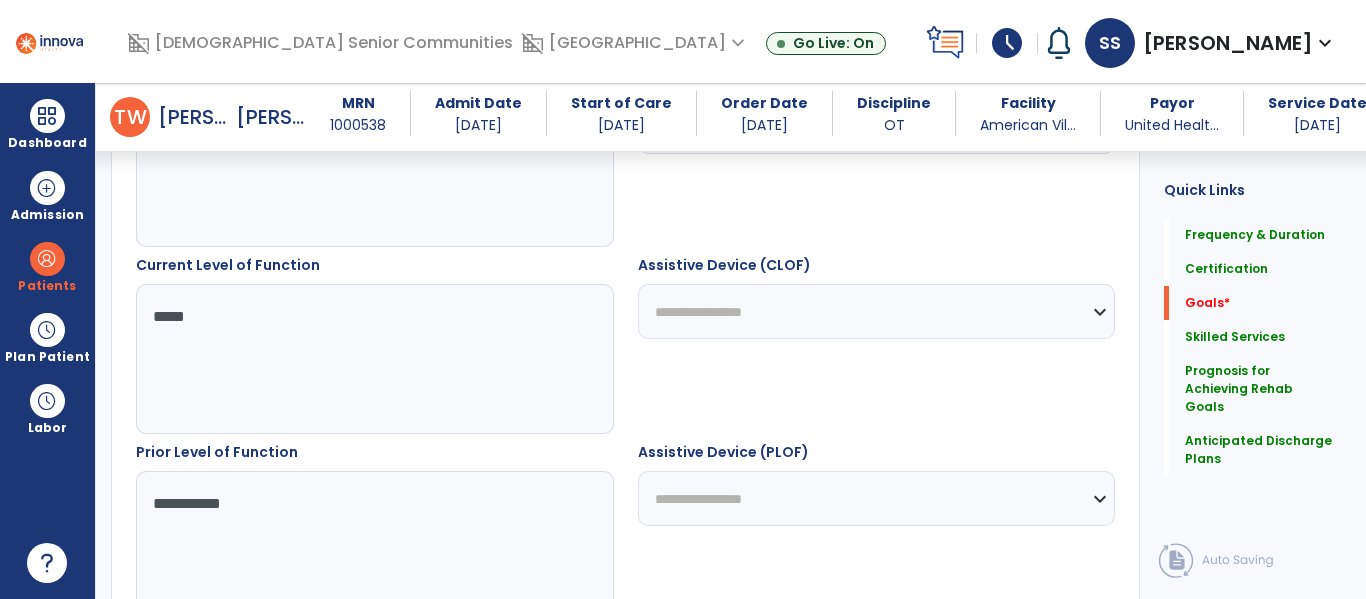 scroll, scrollTop: 434, scrollLeft: 0, axis: vertical 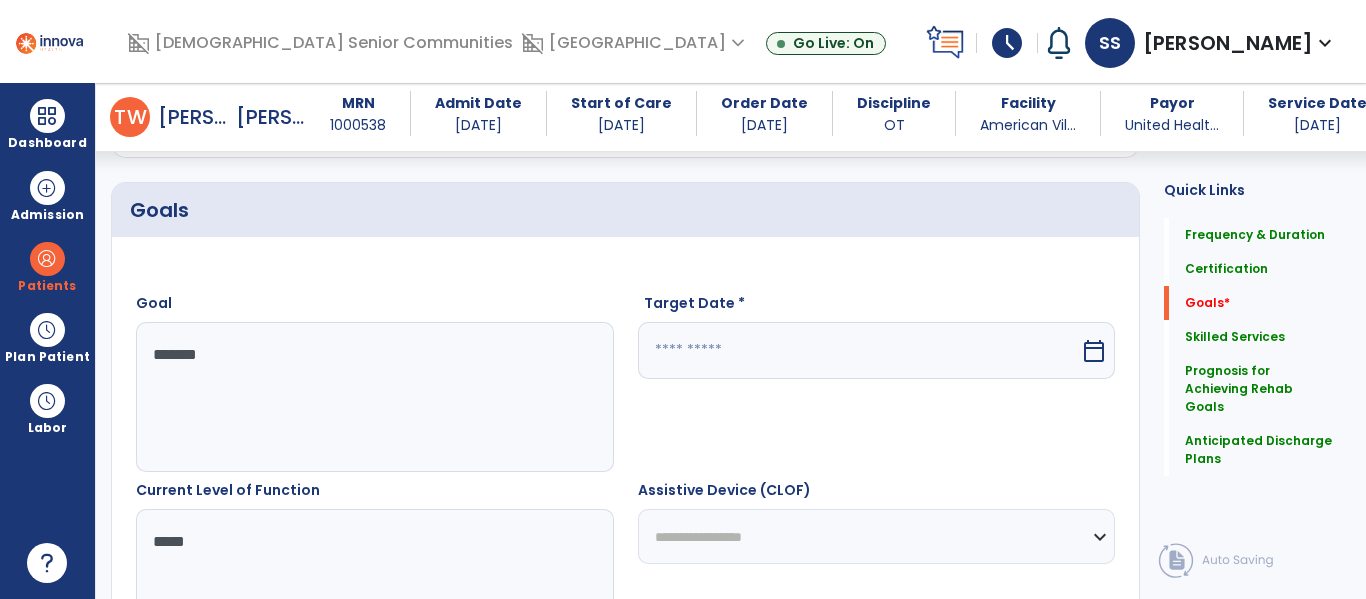 type on "**********" 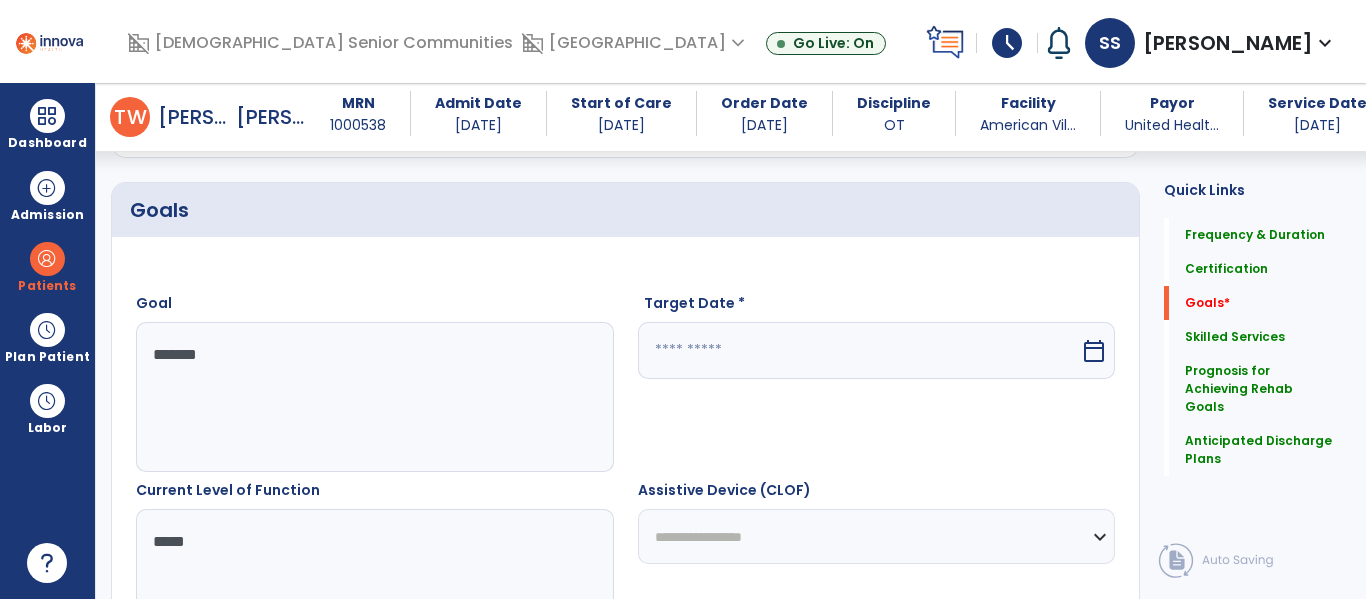 click at bounding box center [859, 350] 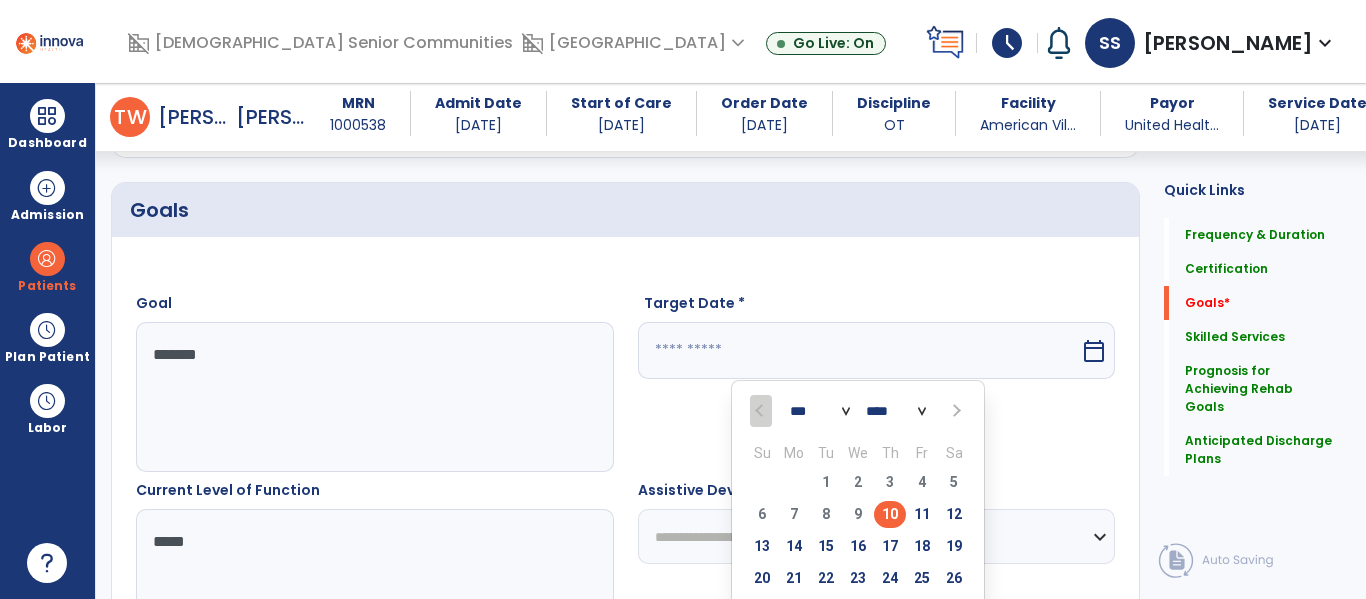 click at bounding box center (955, 411) 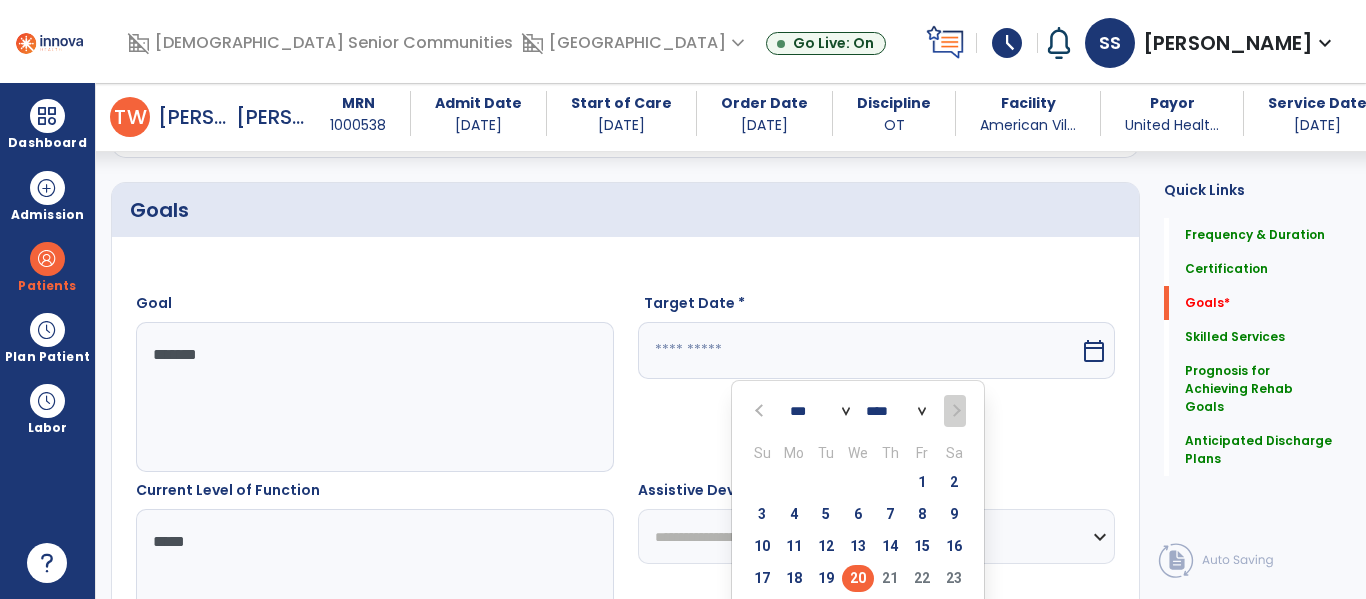 click on "20" at bounding box center (858, 578) 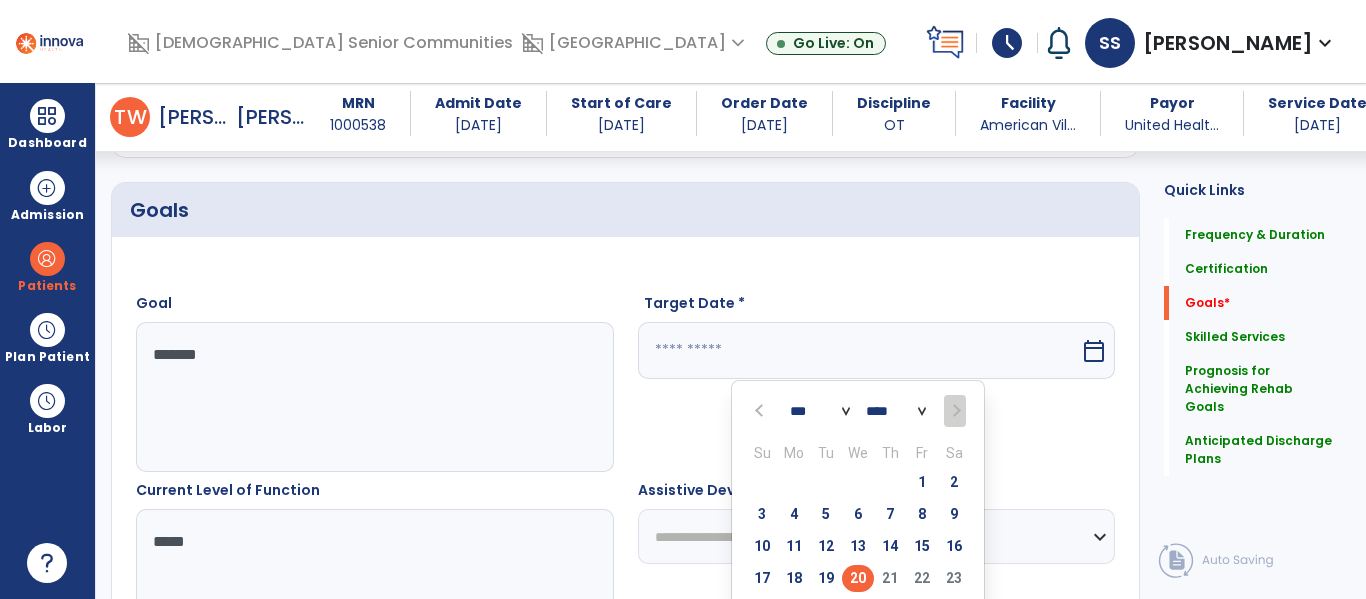 type on "*********" 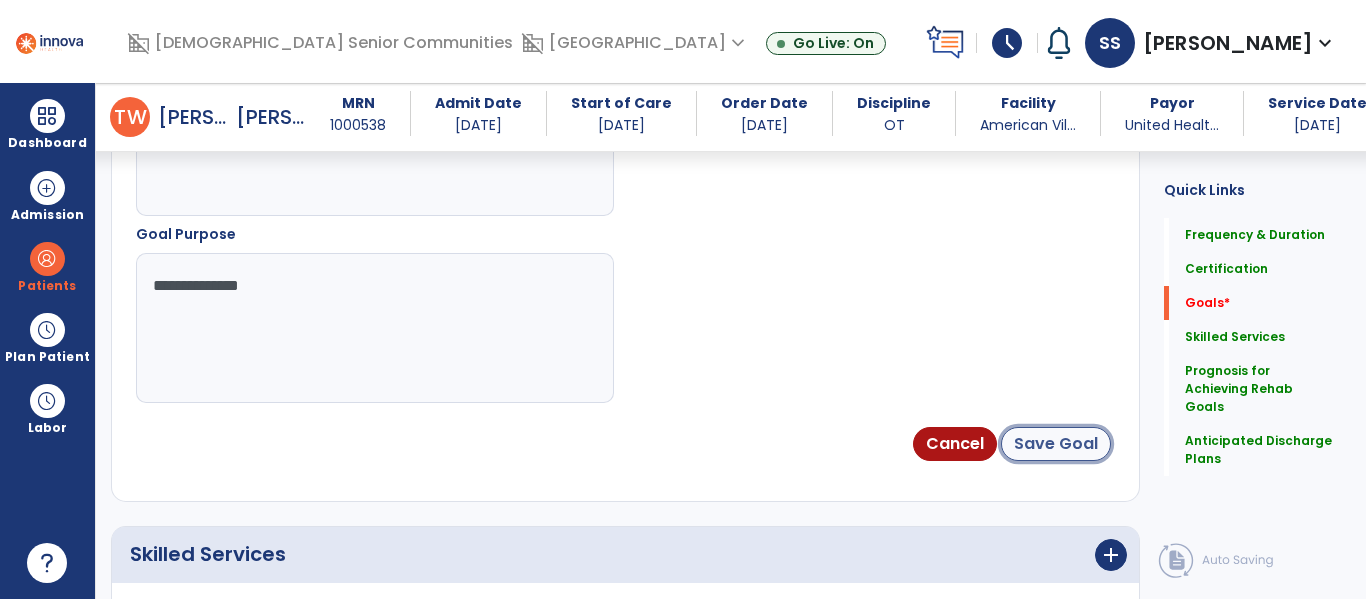 click on "Save Goal" at bounding box center [1056, 444] 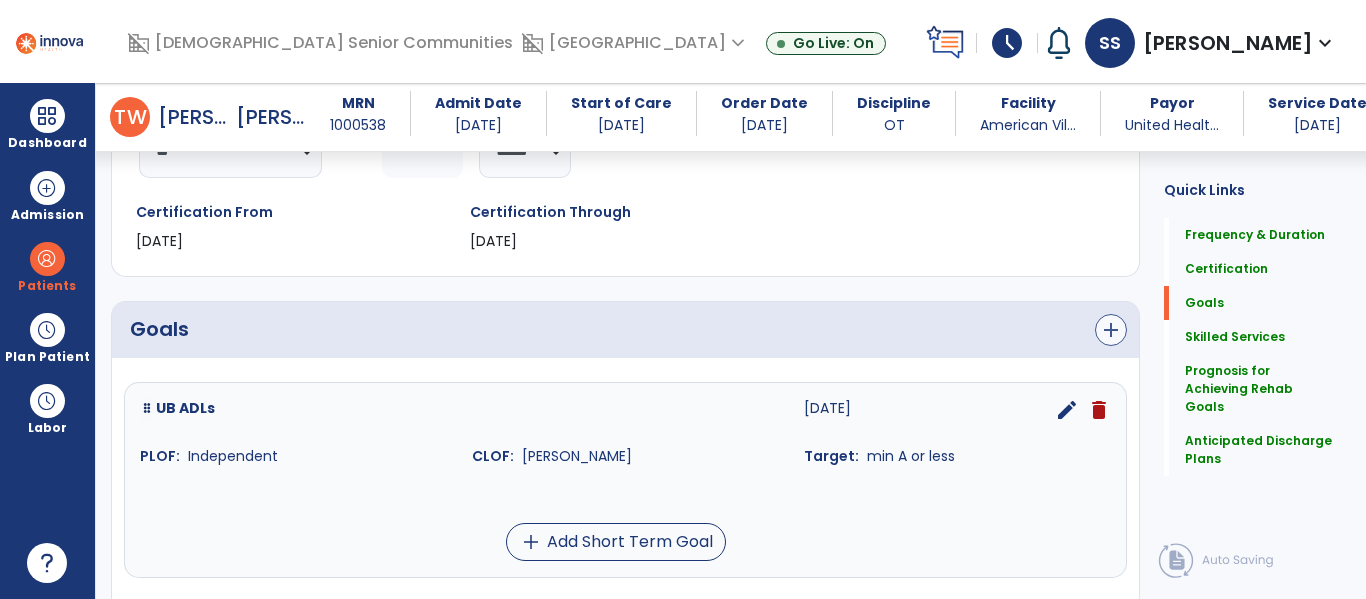 scroll, scrollTop: 317, scrollLeft: 0, axis: vertical 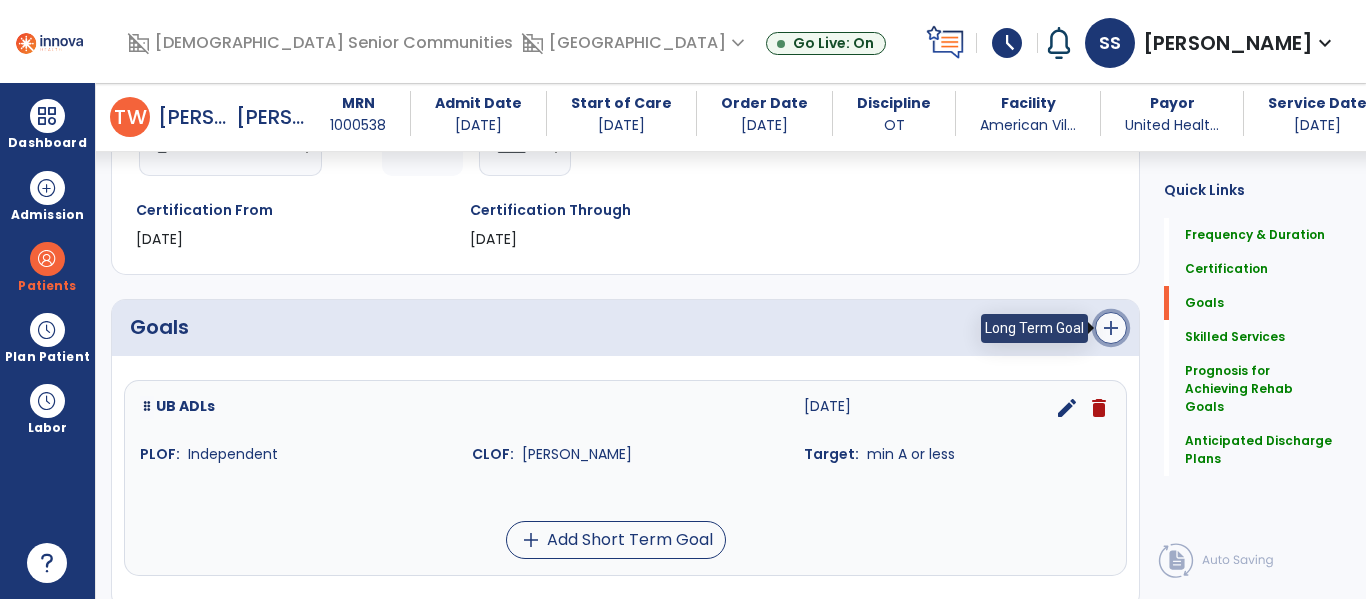click on "add" at bounding box center (1111, 328) 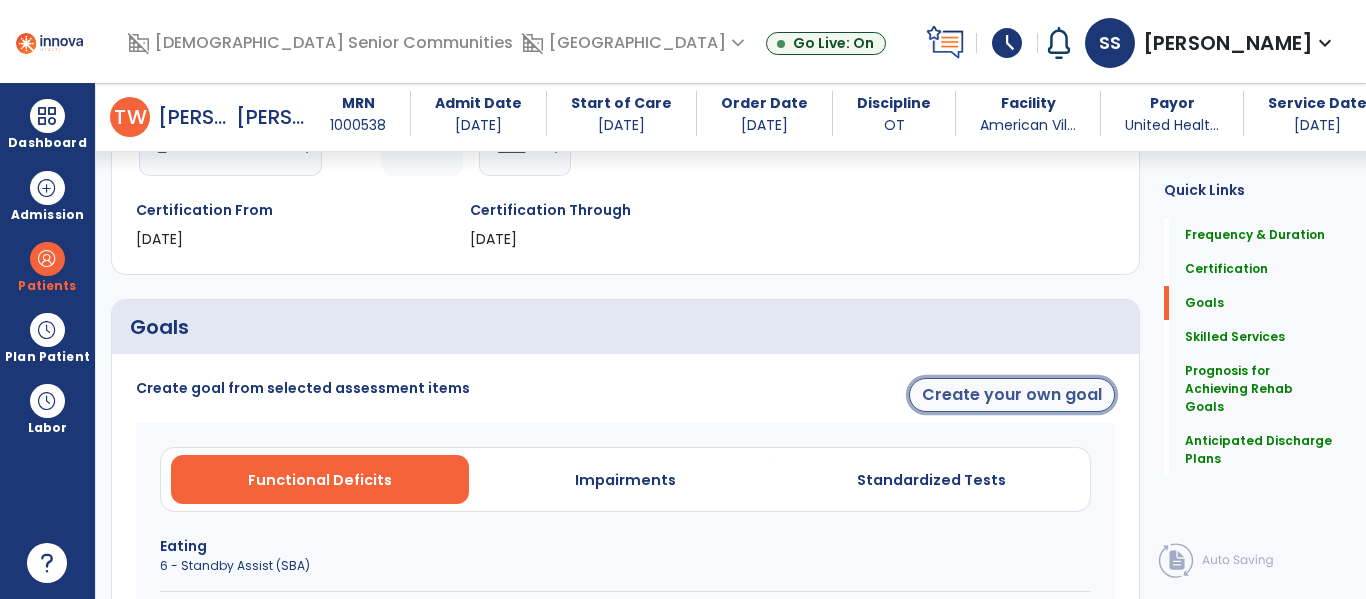 click on "Create your own goal" at bounding box center (1012, 395) 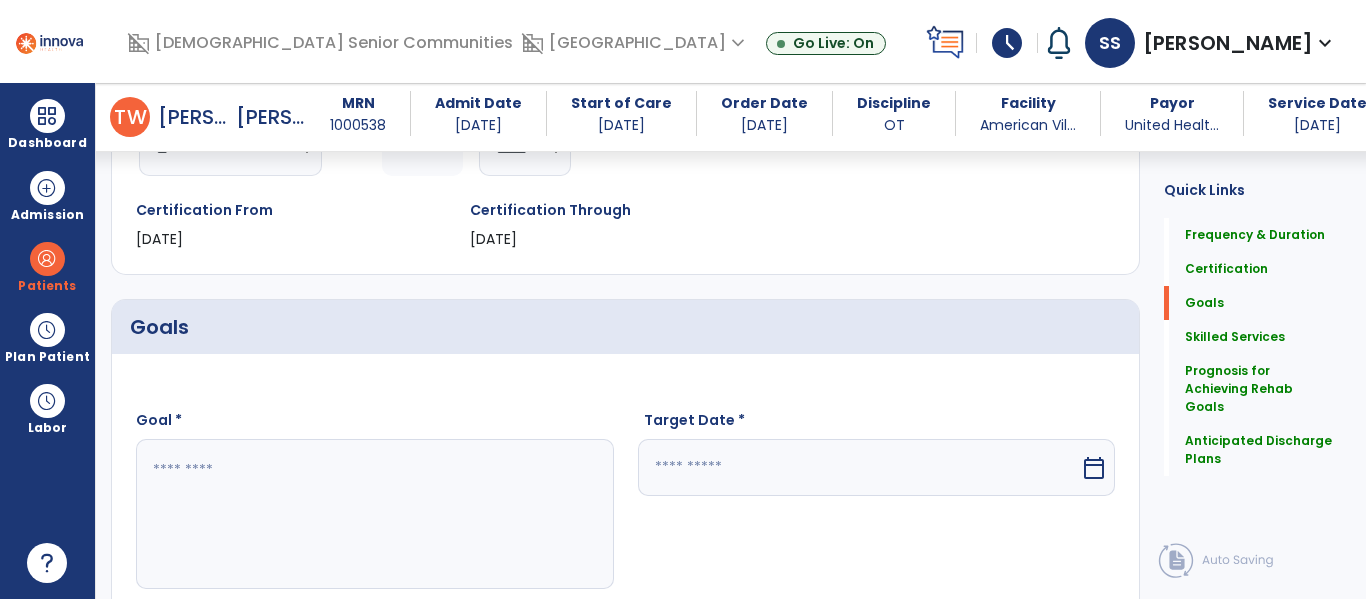 click at bounding box center [374, 514] 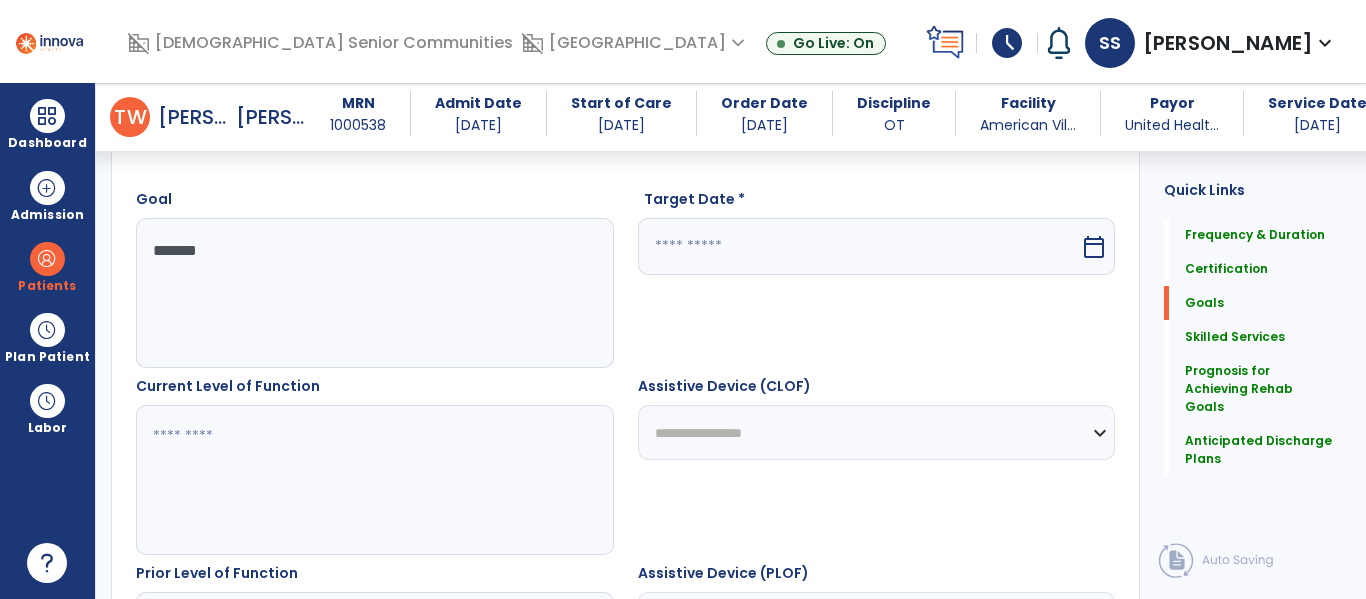 scroll, scrollTop: 573, scrollLeft: 0, axis: vertical 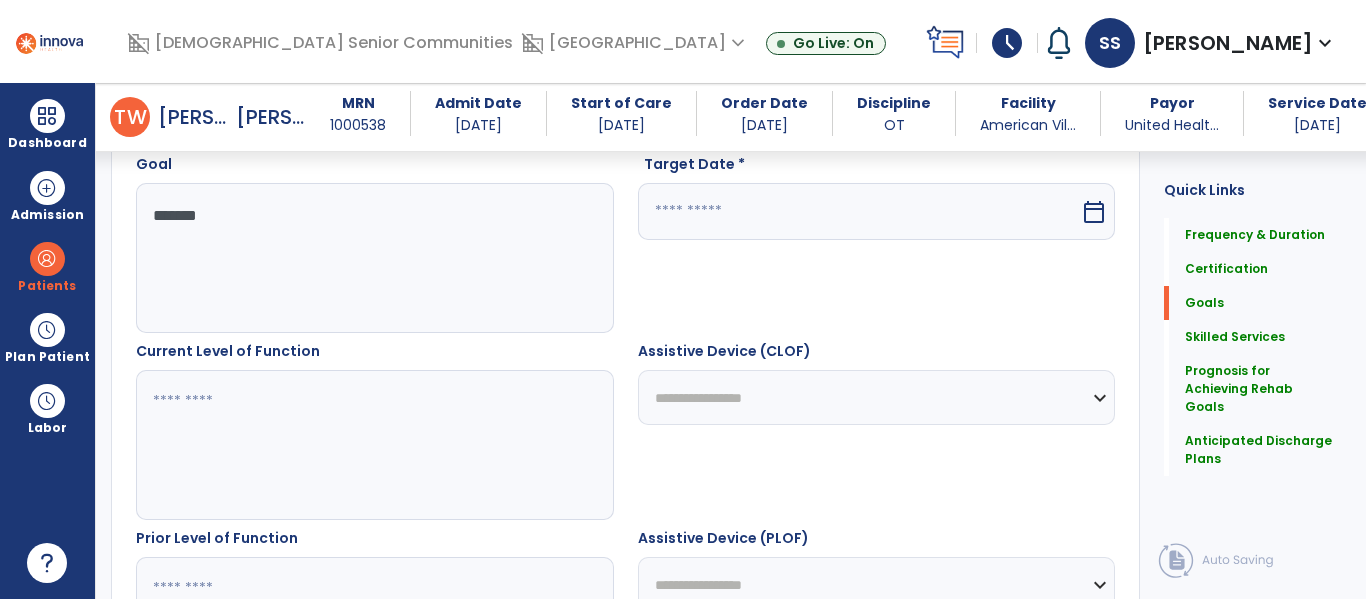 type on "*******" 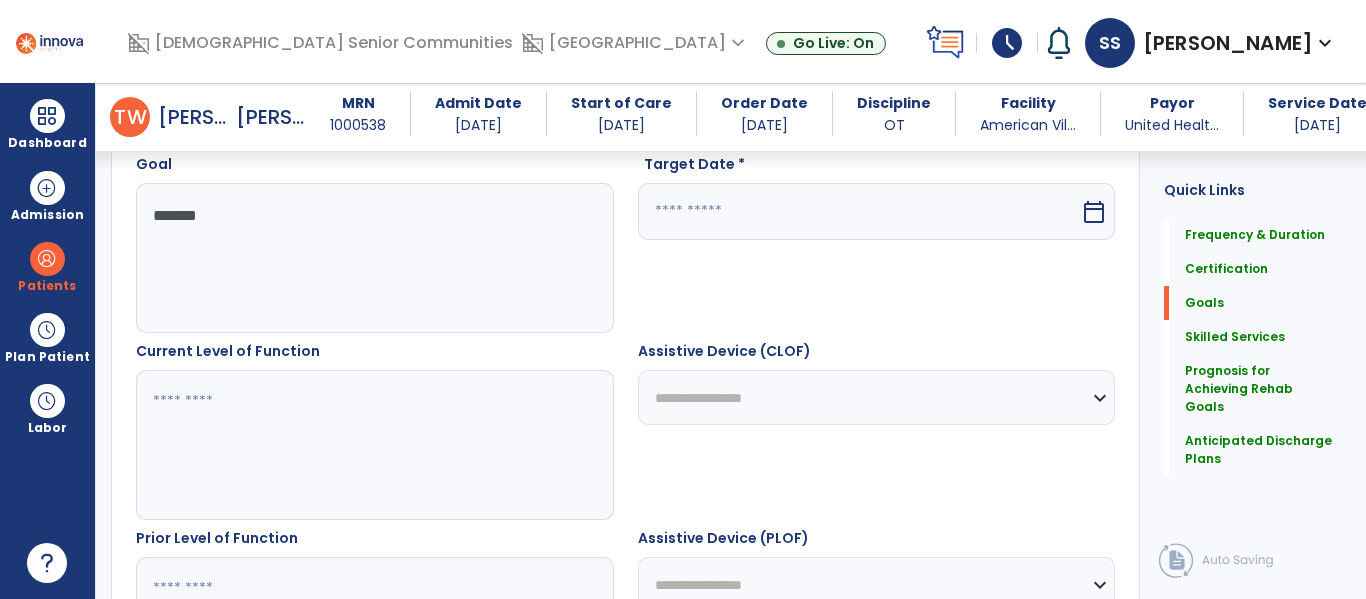 click at bounding box center [374, 445] 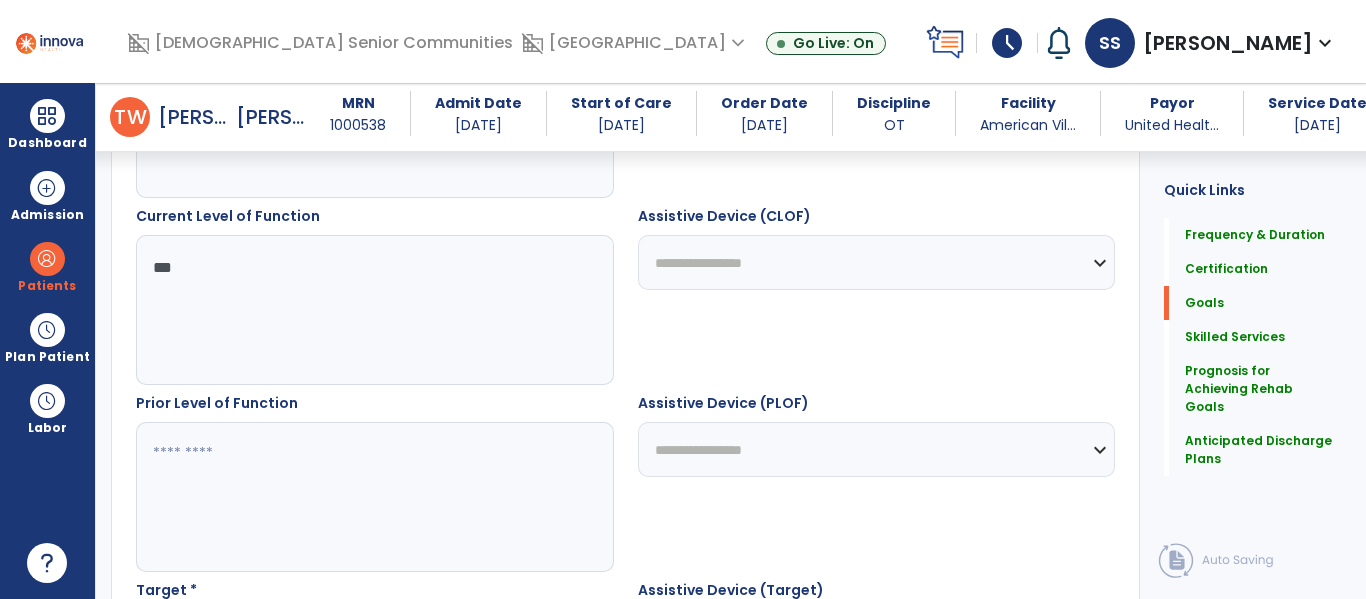 scroll, scrollTop: 721, scrollLeft: 0, axis: vertical 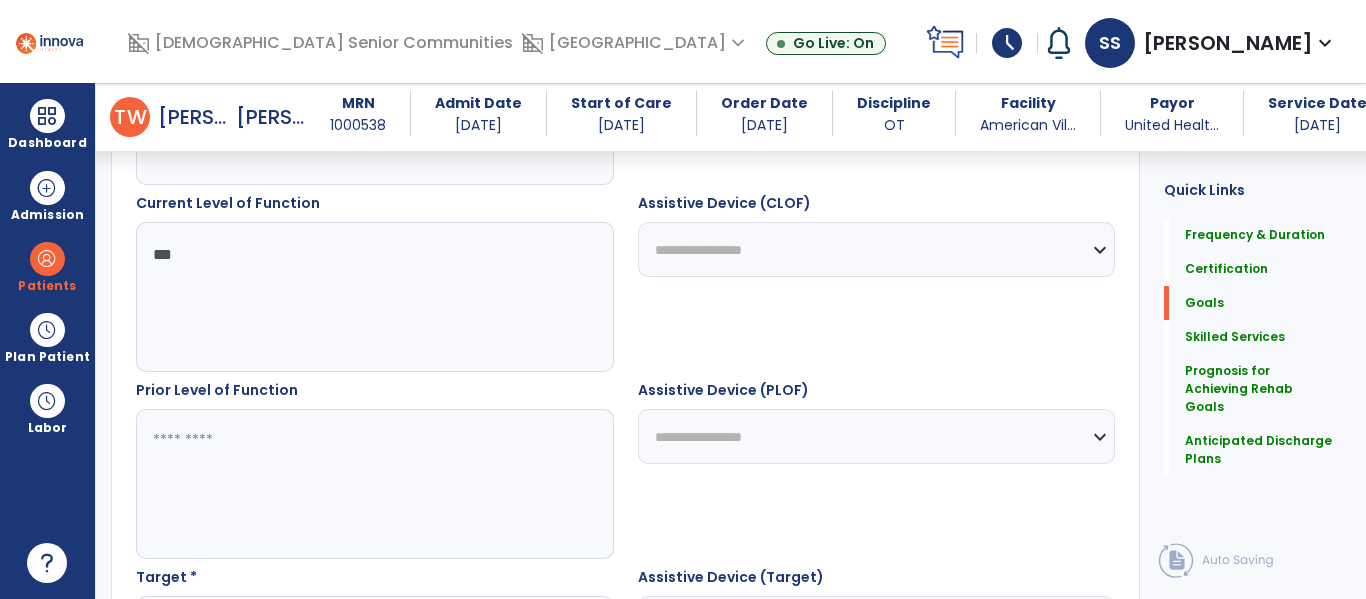 type on "***" 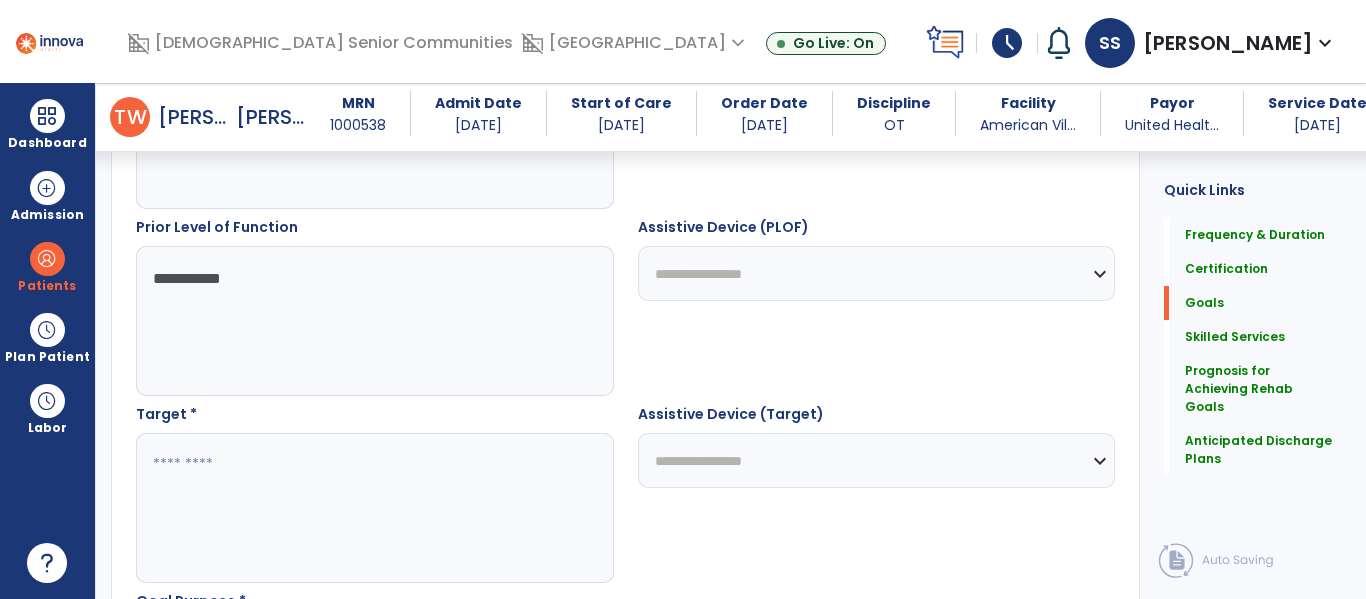 scroll, scrollTop: 910, scrollLeft: 0, axis: vertical 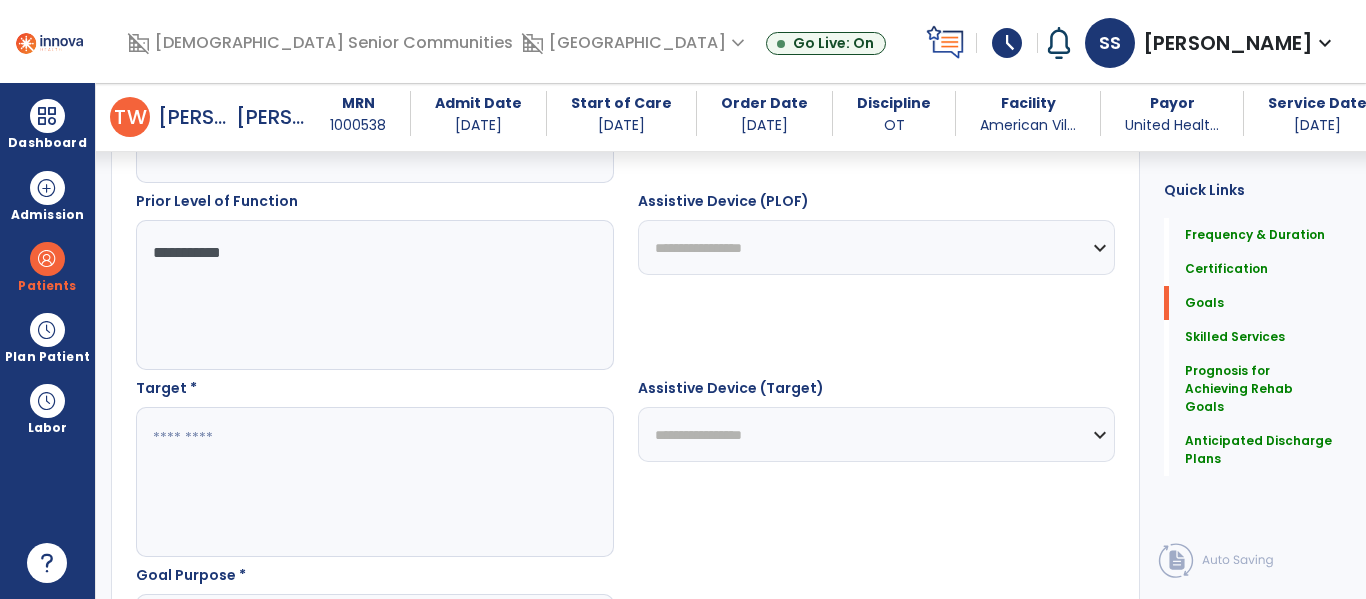 type on "**********" 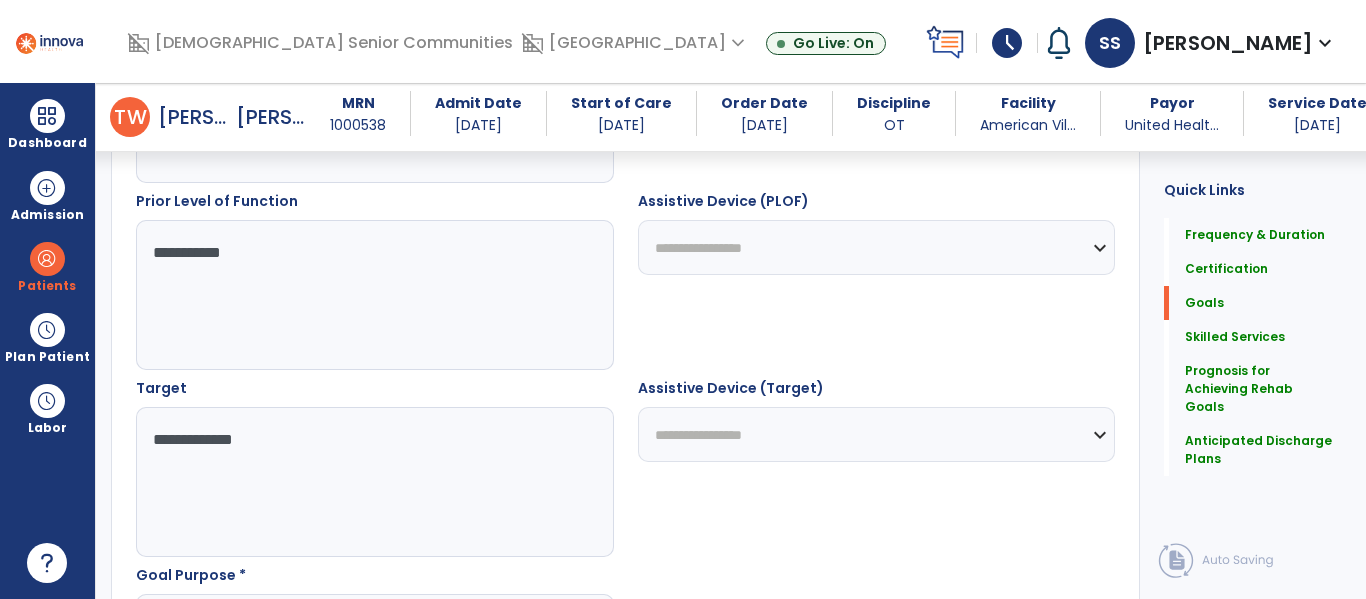 scroll, scrollTop: 1040, scrollLeft: 0, axis: vertical 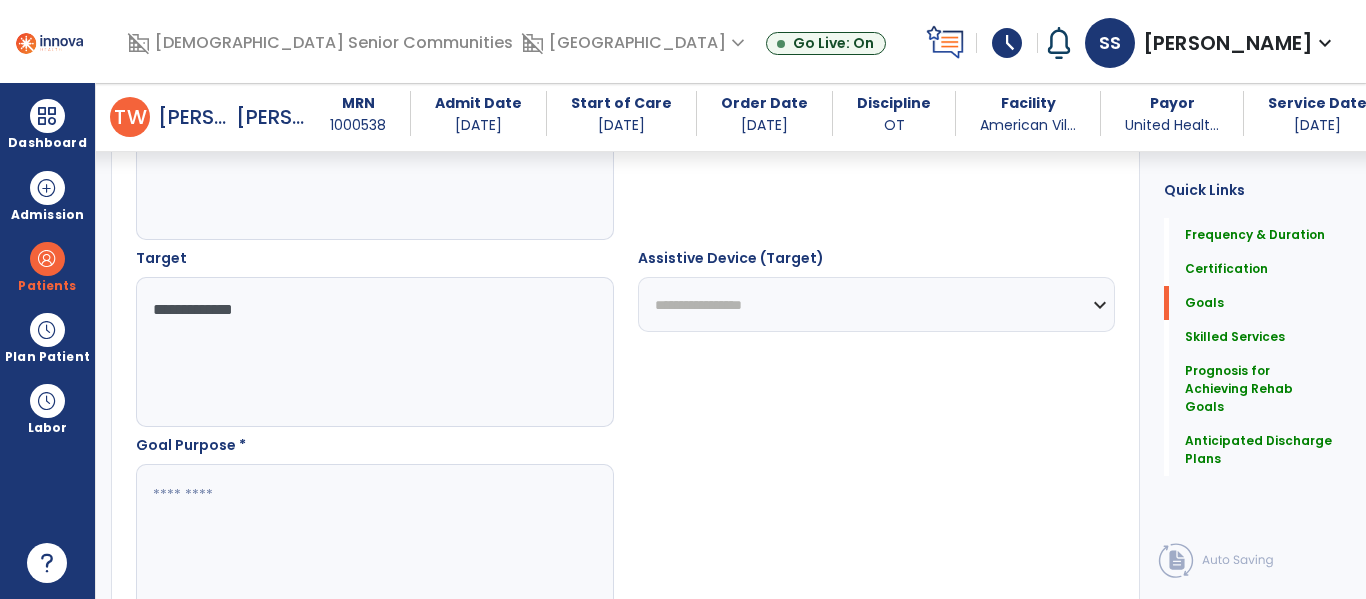 type on "**********" 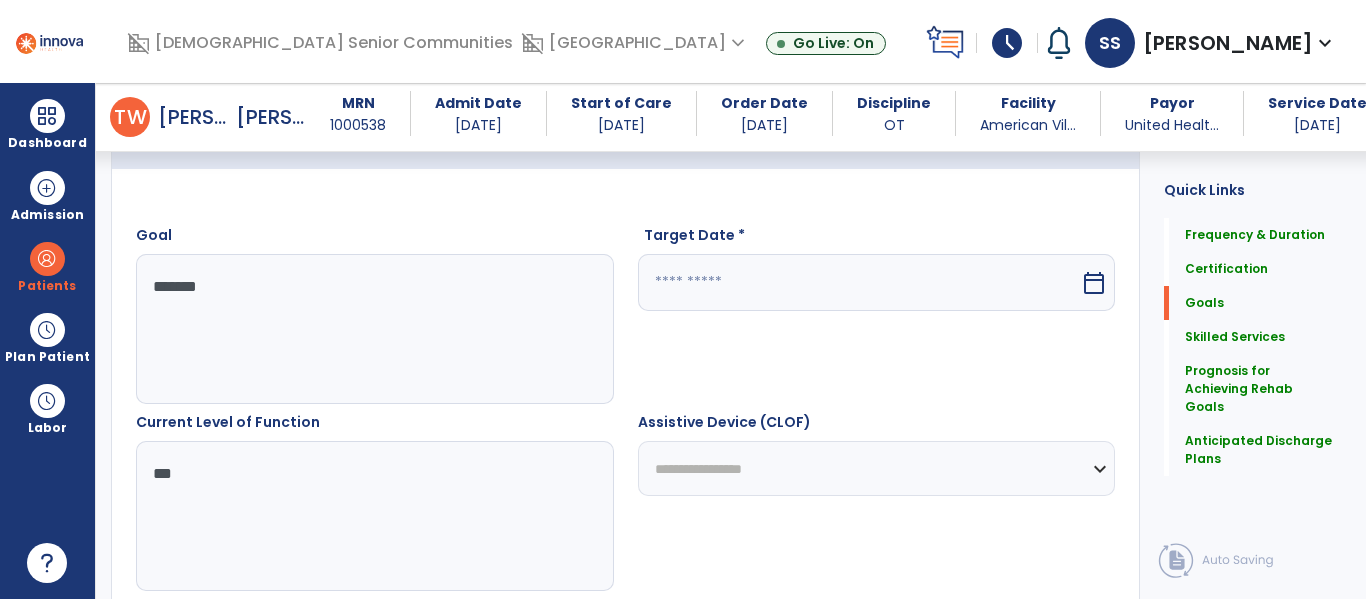 scroll, scrollTop: 499, scrollLeft: 0, axis: vertical 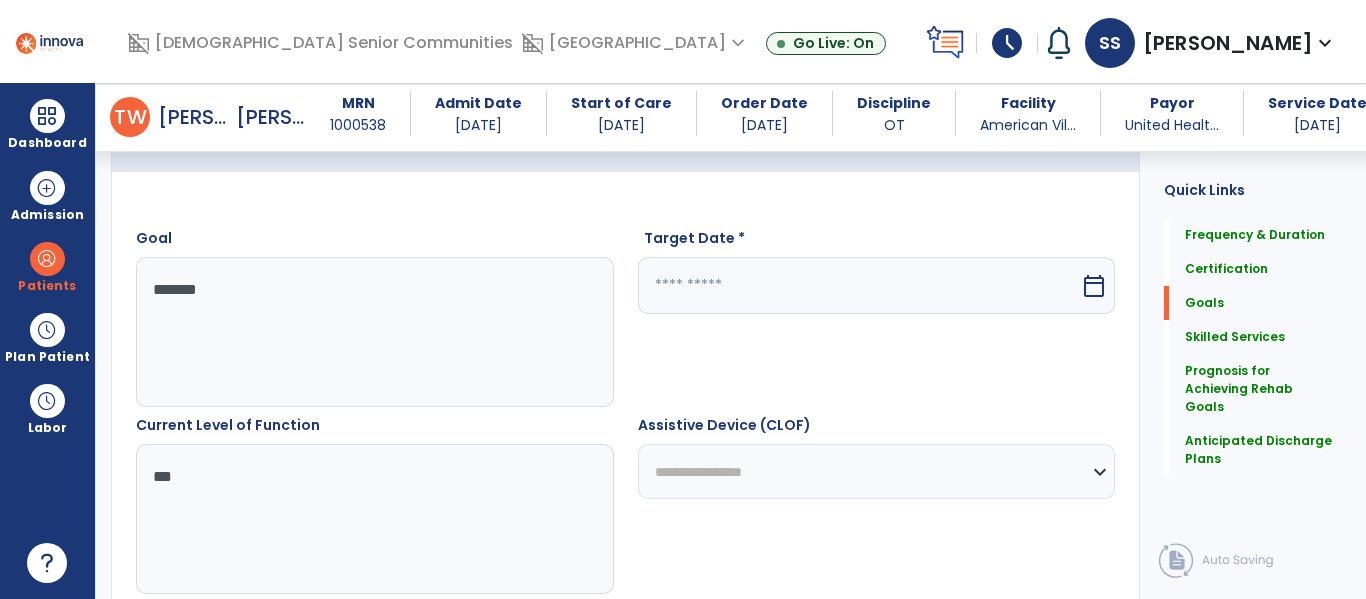 type on "**********" 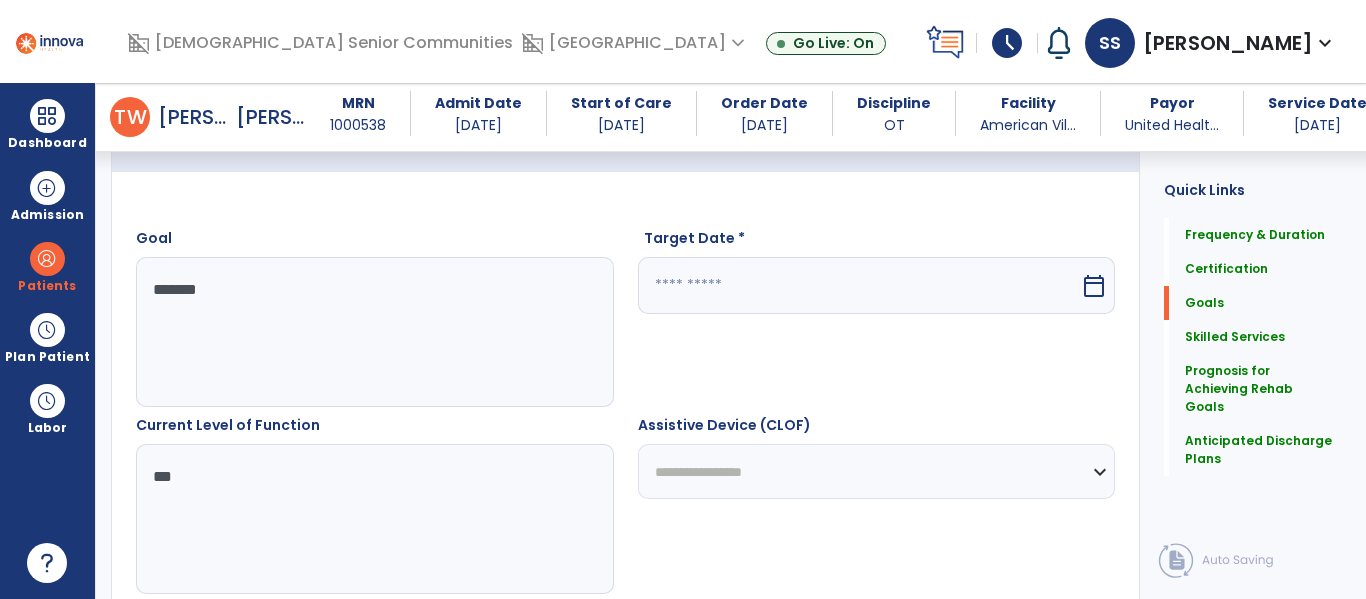 click at bounding box center [859, 285] 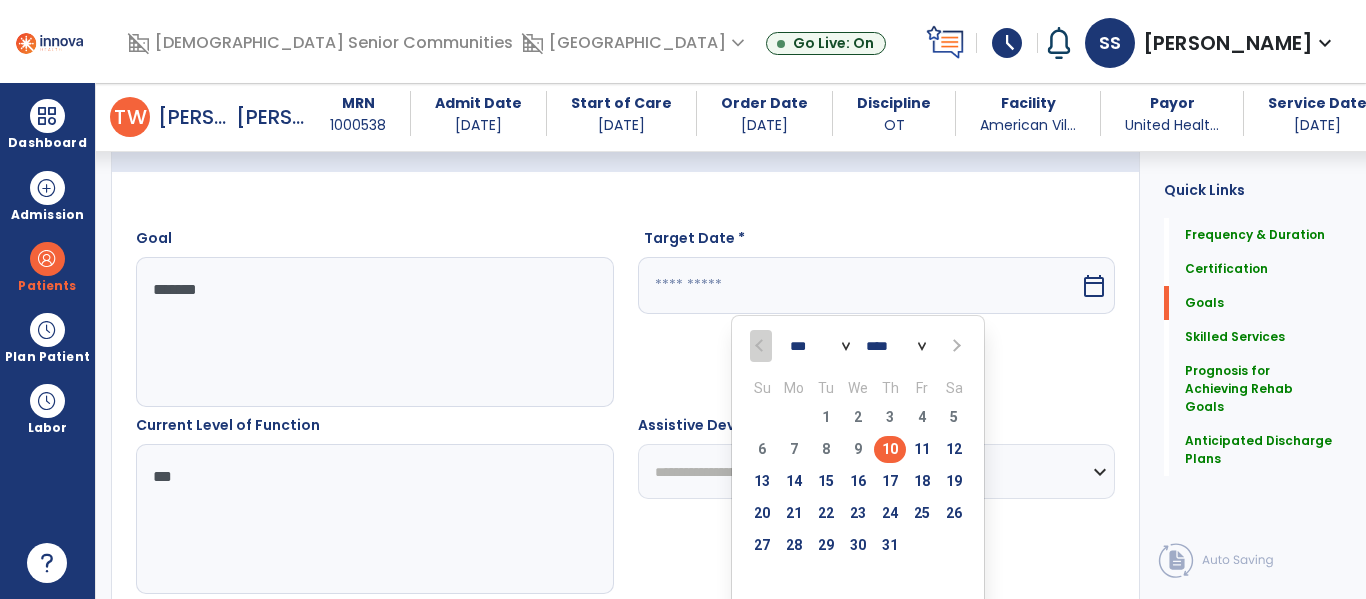 click at bounding box center (954, 346) 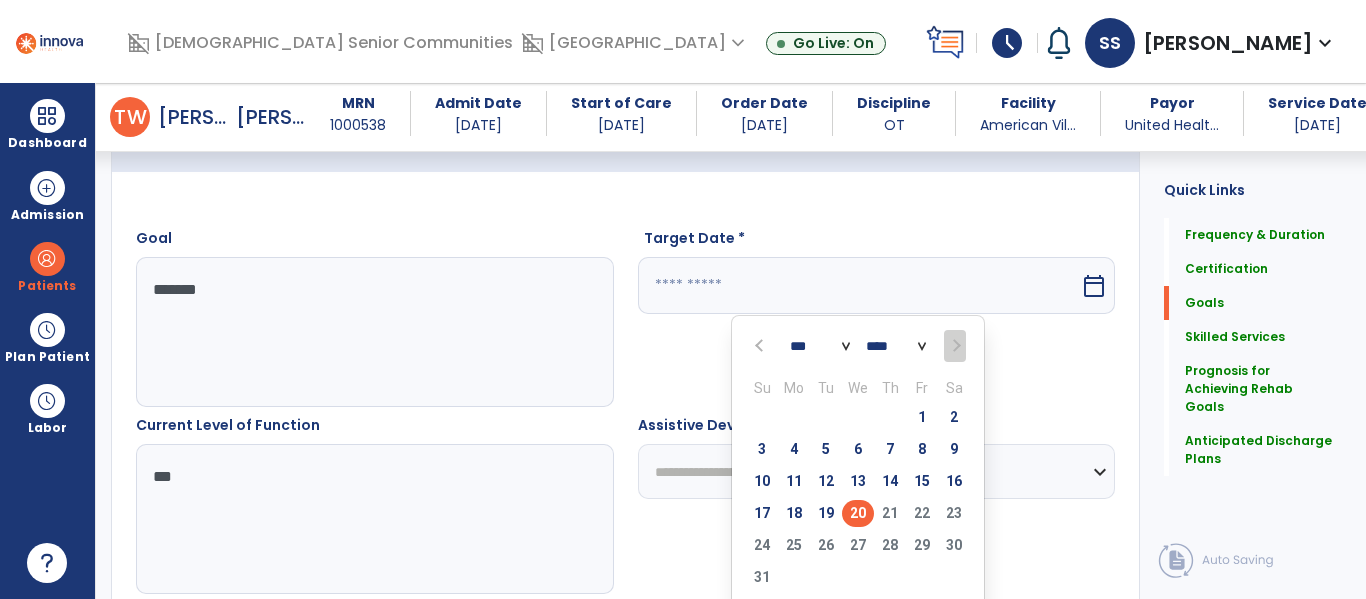 click on "20" at bounding box center (858, 513) 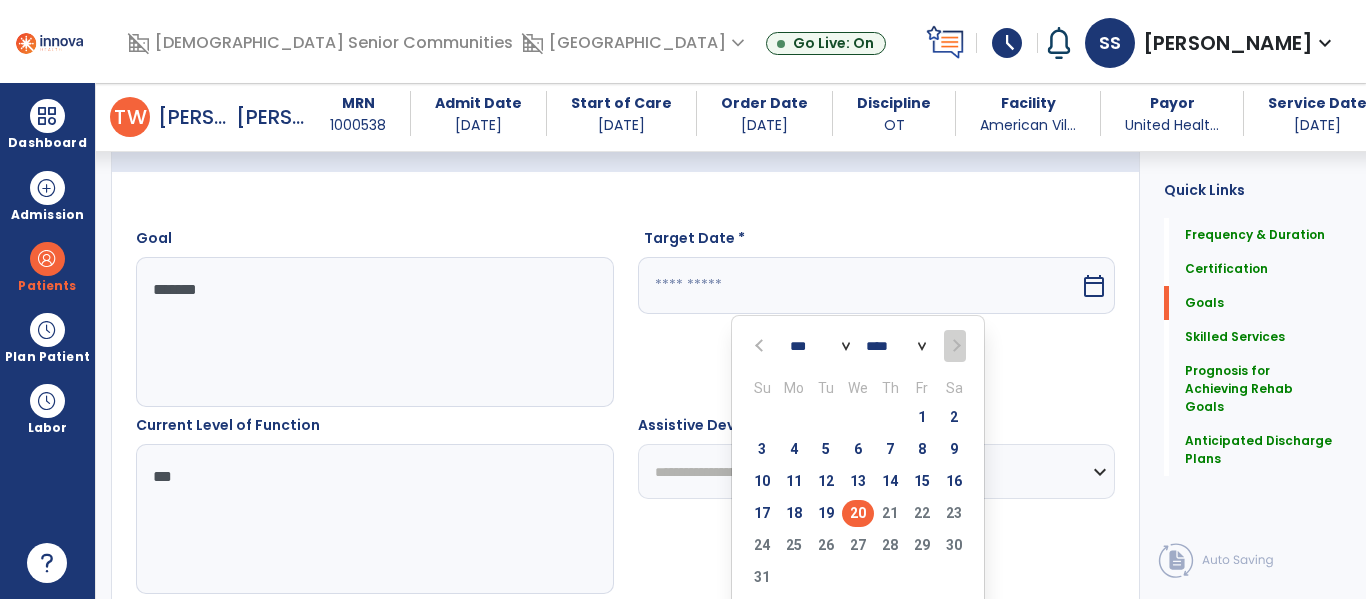 type on "*********" 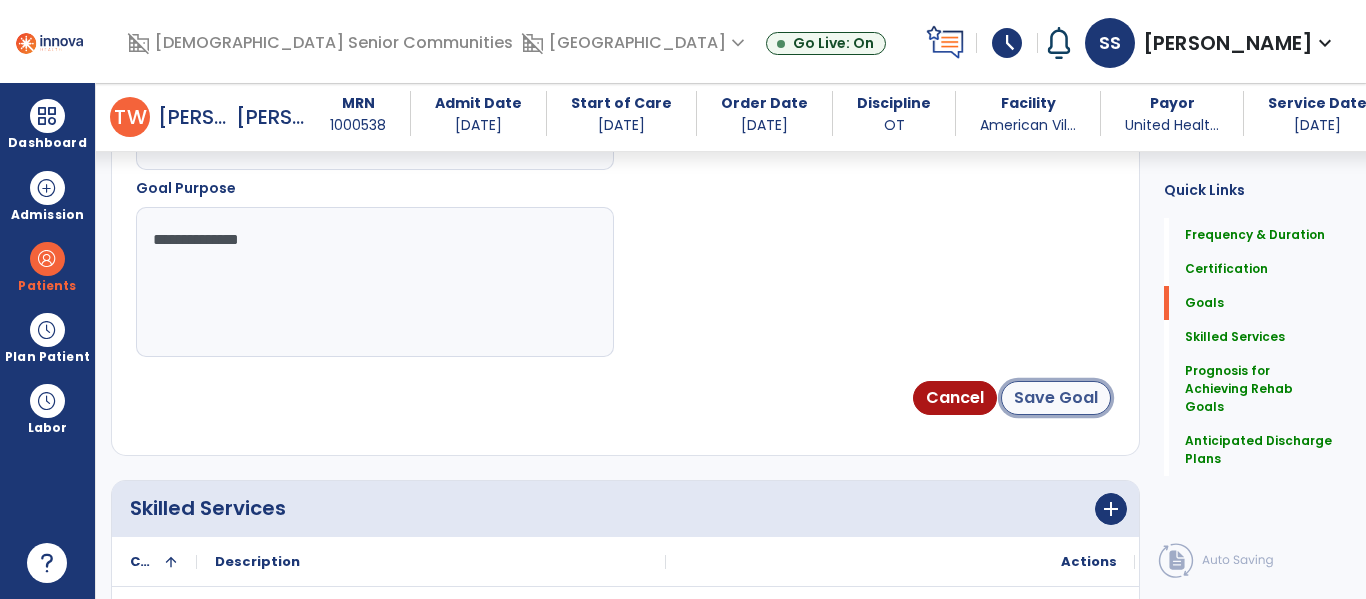 click on "Save Goal" at bounding box center (1056, 398) 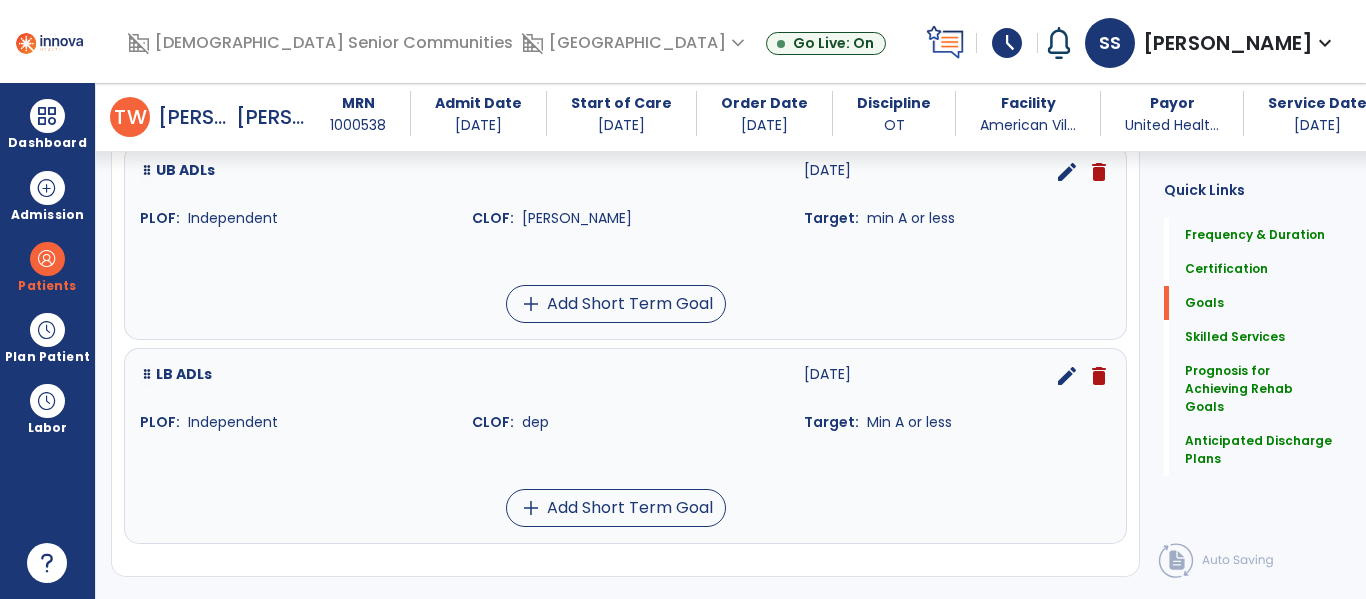 scroll, scrollTop: 552, scrollLeft: 0, axis: vertical 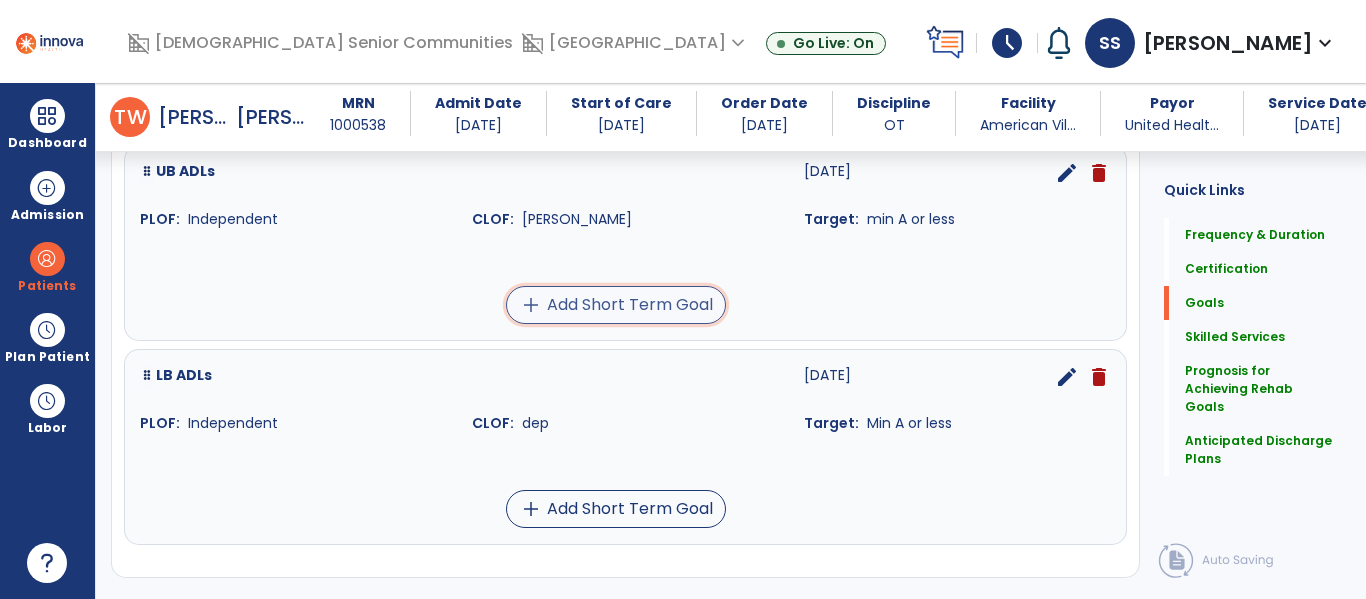 click on "add  Add Short Term Goal" at bounding box center (616, 305) 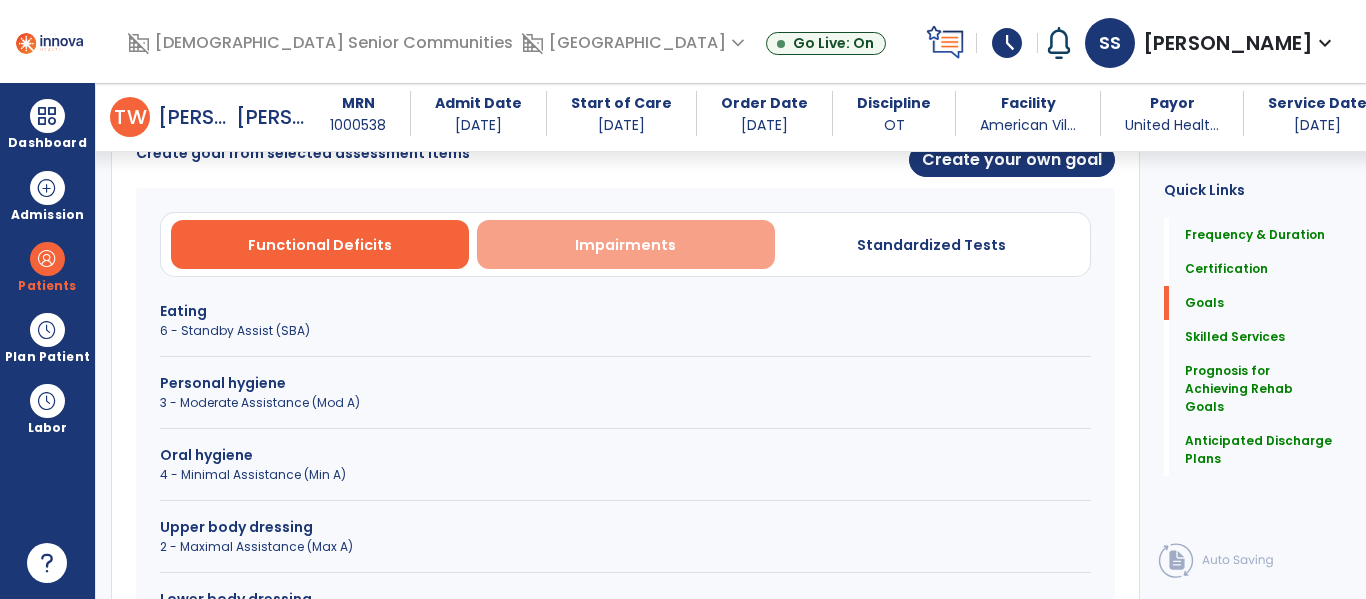 click on "Impairments" at bounding box center (626, 244) 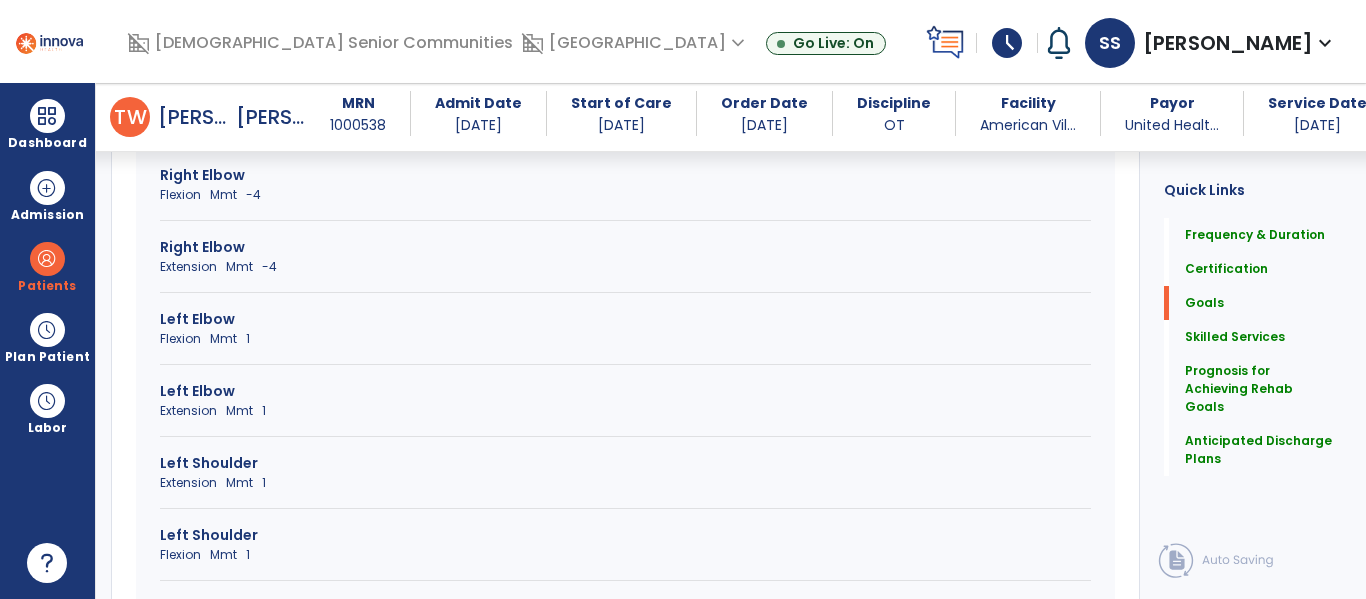 scroll, scrollTop: 970, scrollLeft: 0, axis: vertical 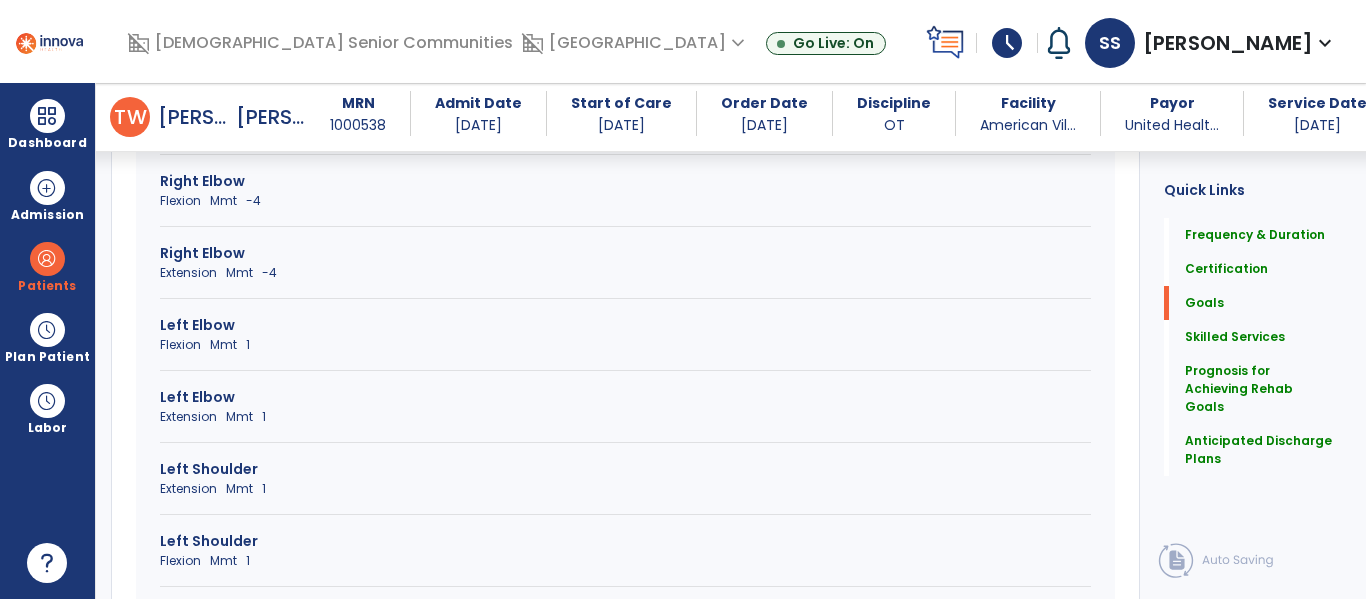 click on "Extension   Mmt   -4" at bounding box center [625, 273] 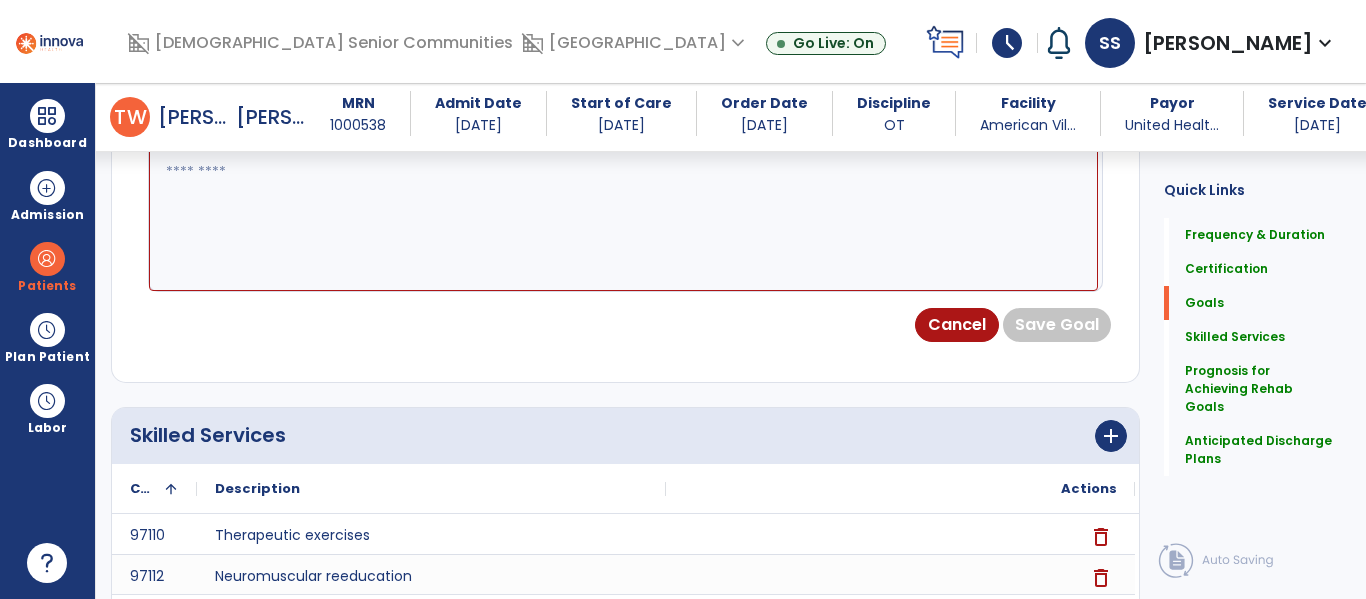 scroll, scrollTop: 979, scrollLeft: 0, axis: vertical 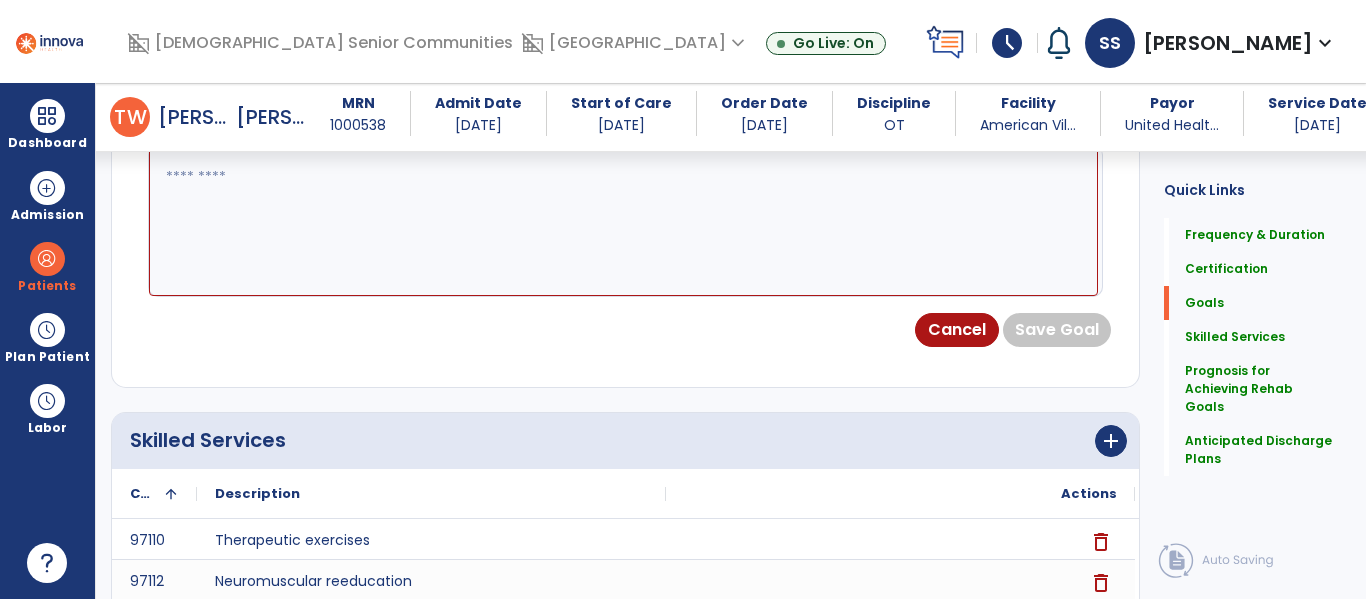 click at bounding box center (623, 221) 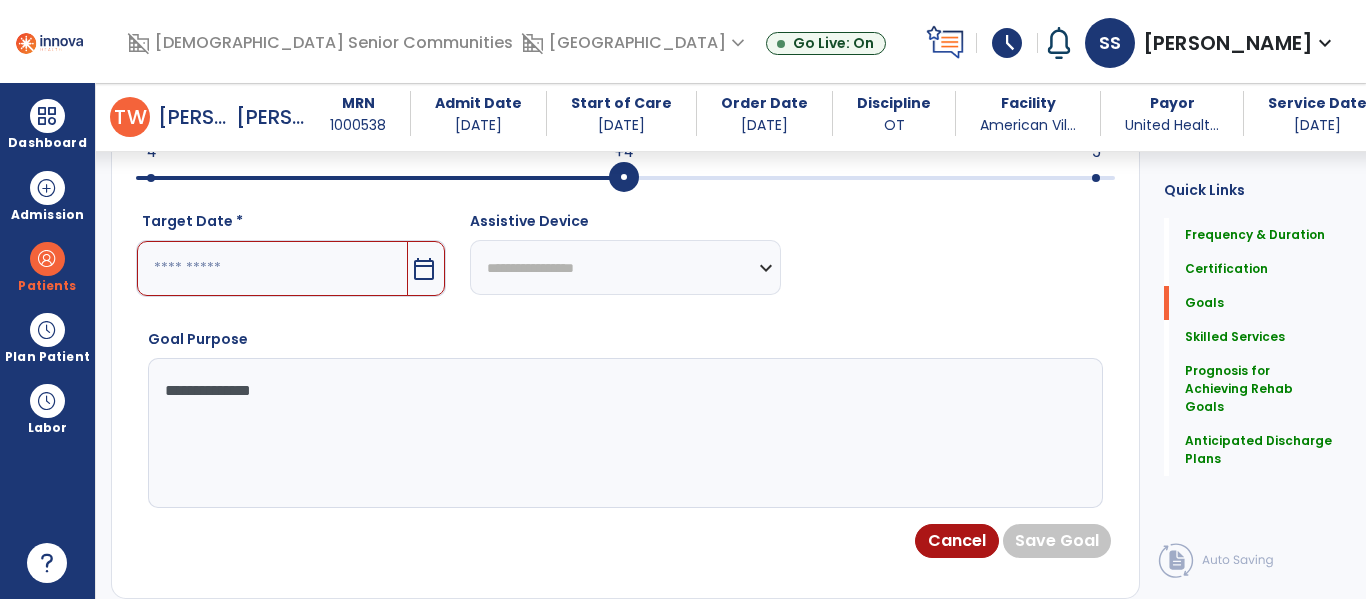 scroll, scrollTop: 761, scrollLeft: 0, axis: vertical 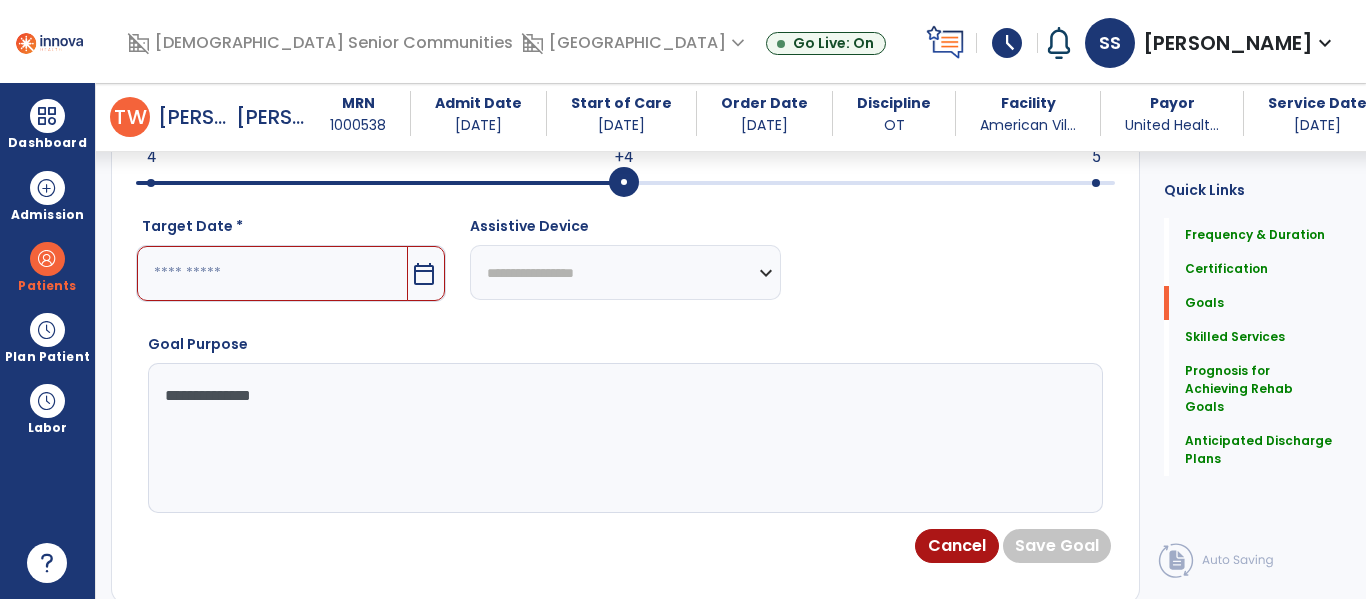 type on "**********" 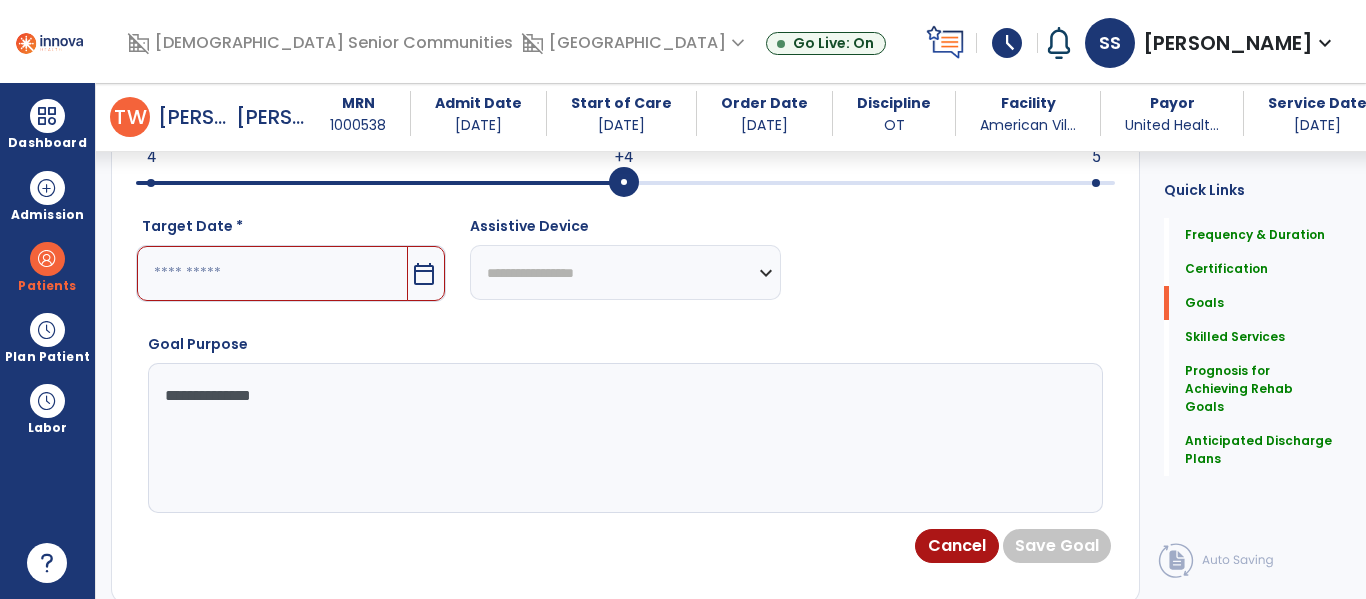 click at bounding box center (272, 273) 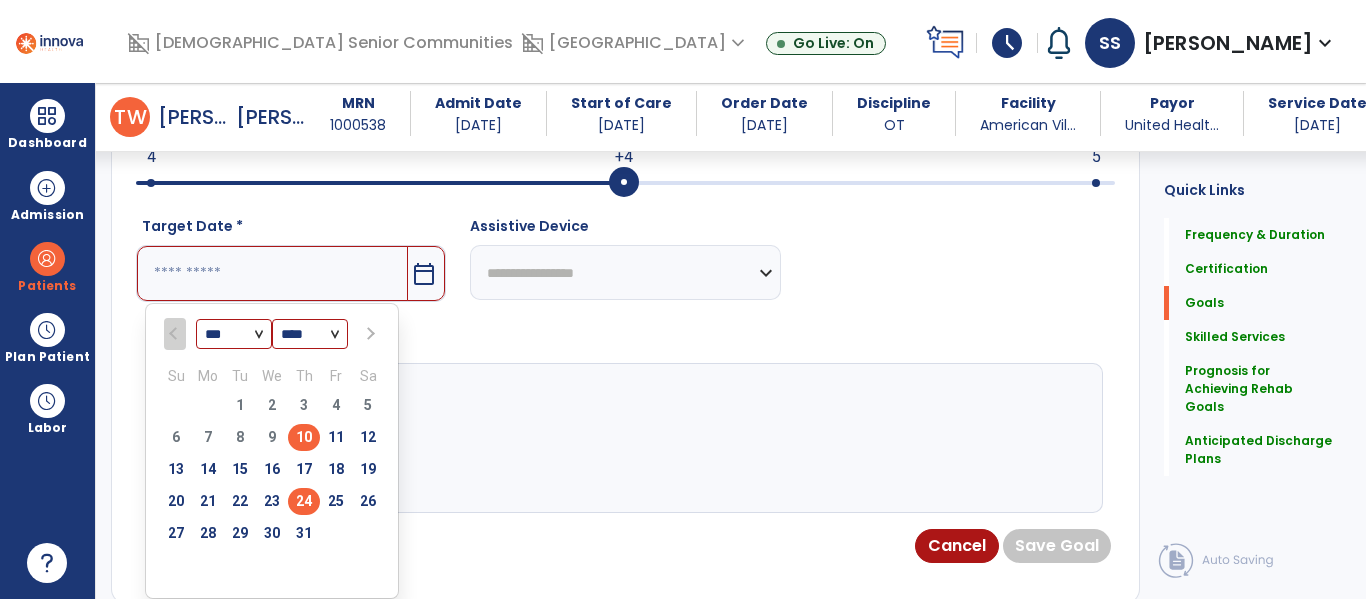 click on "24" at bounding box center [304, 501] 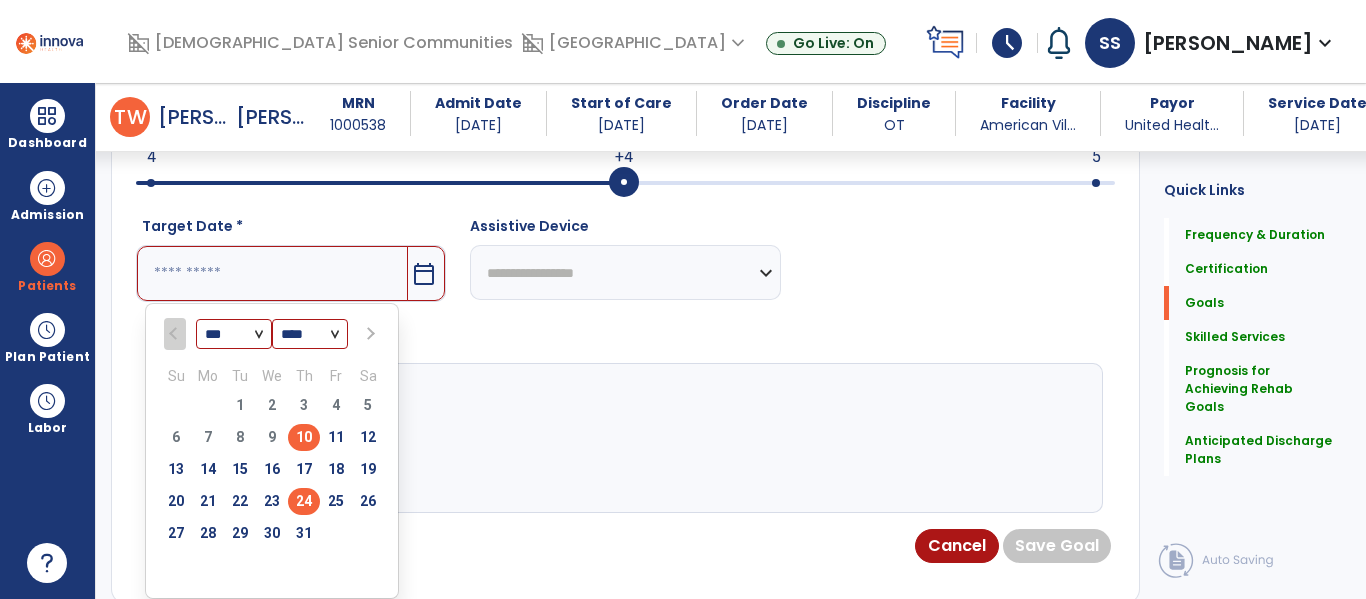 type on "*********" 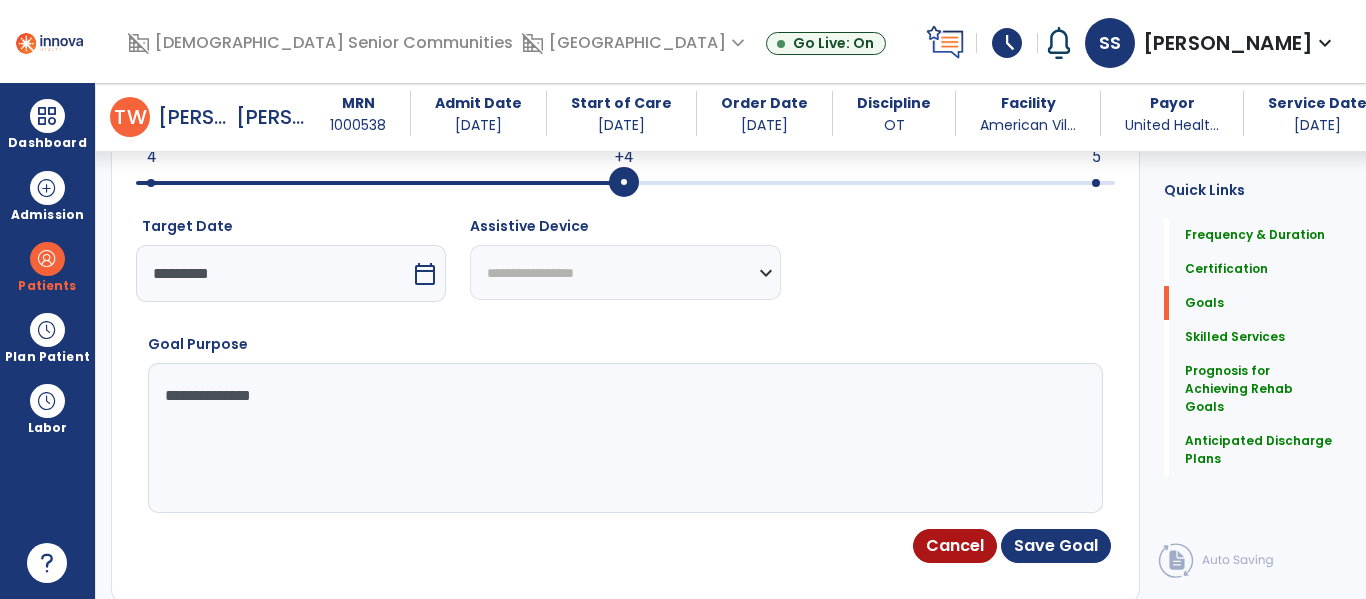 click at bounding box center (151, 183) 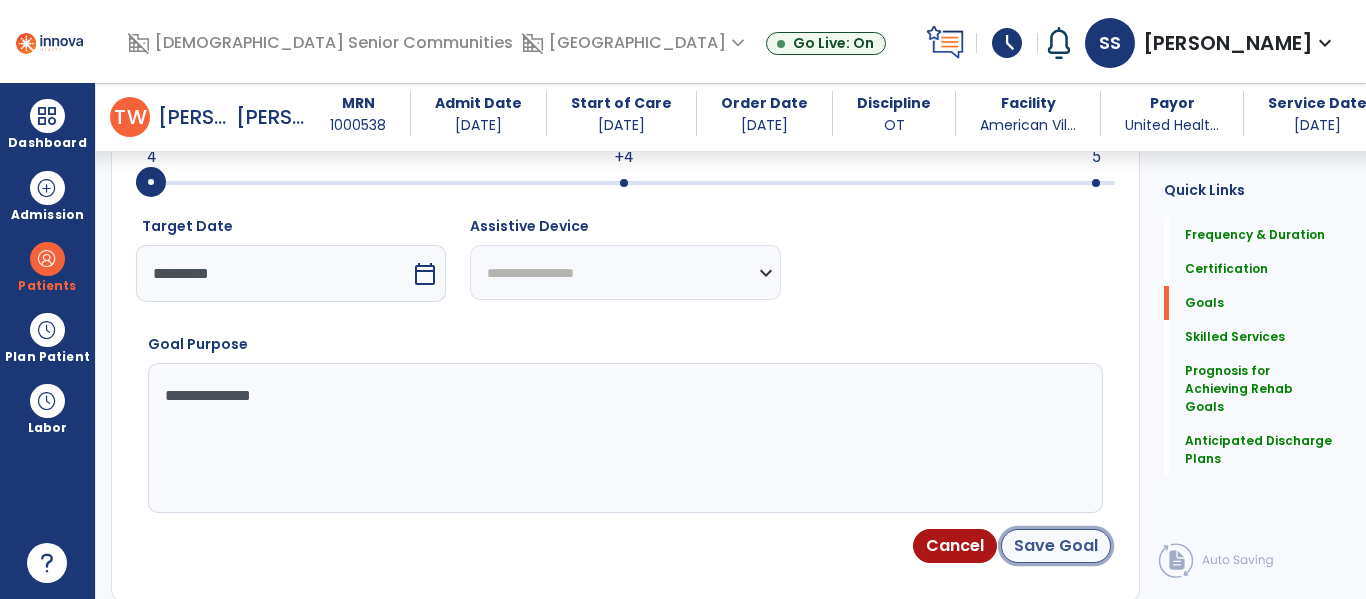 click on "Save Goal" at bounding box center (1056, 546) 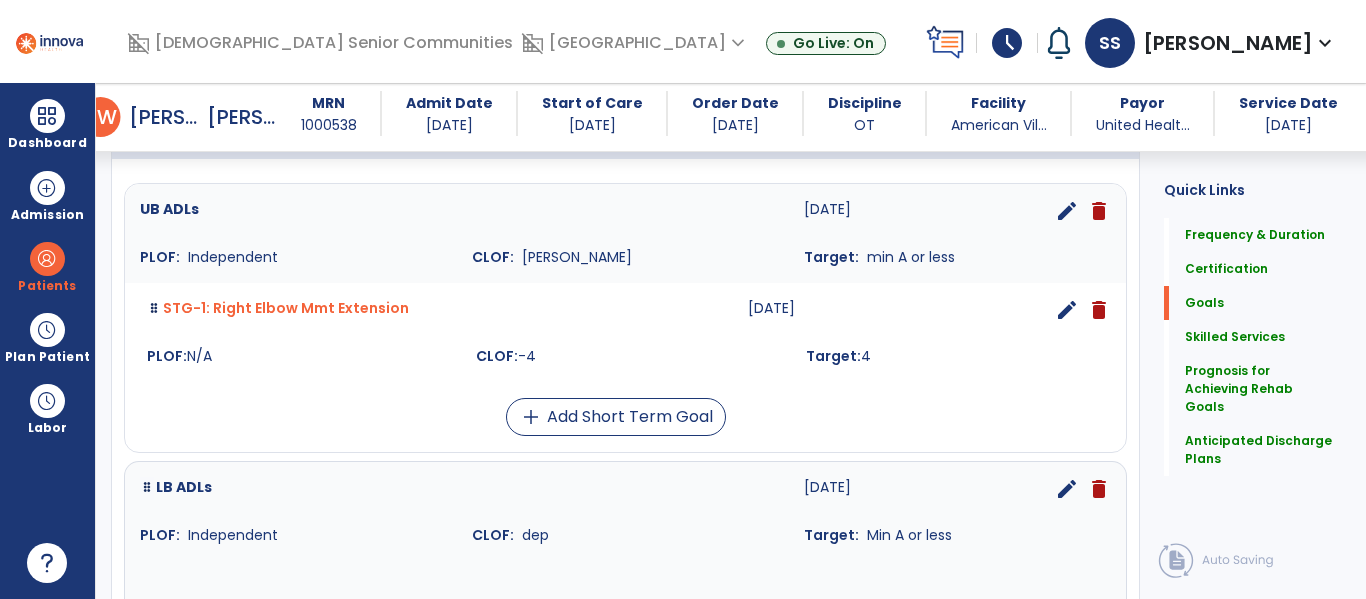 scroll, scrollTop: 519, scrollLeft: 0, axis: vertical 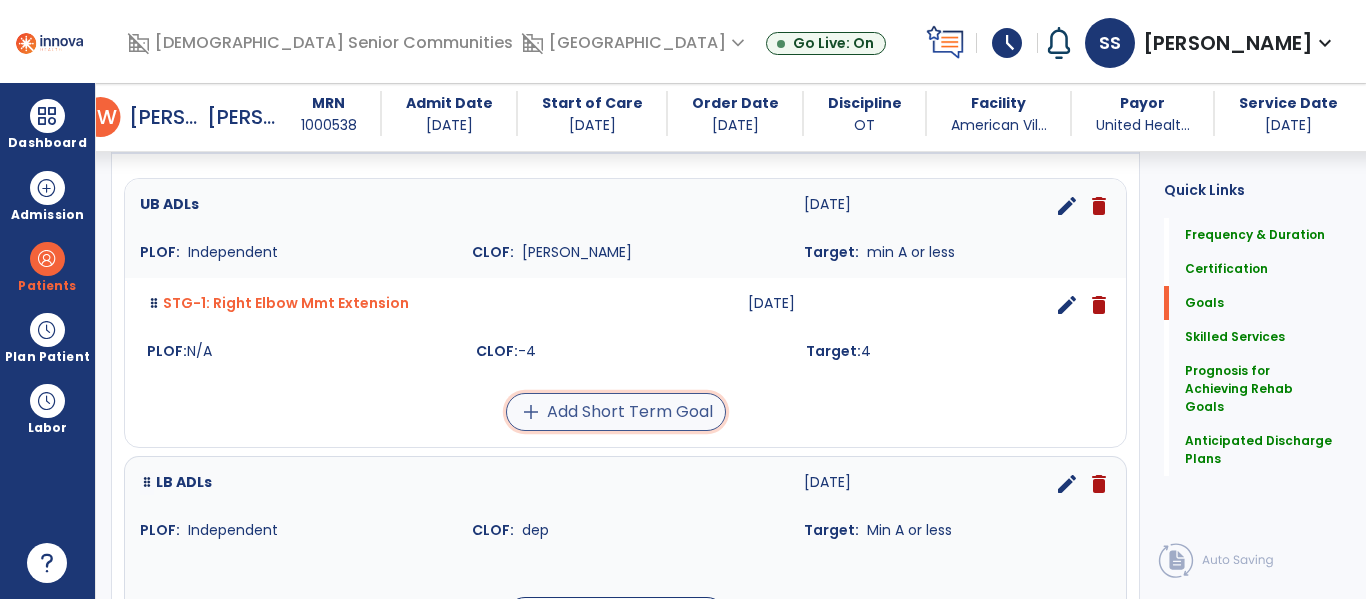click on "add  Add Short Term Goal" at bounding box center (616, 412) 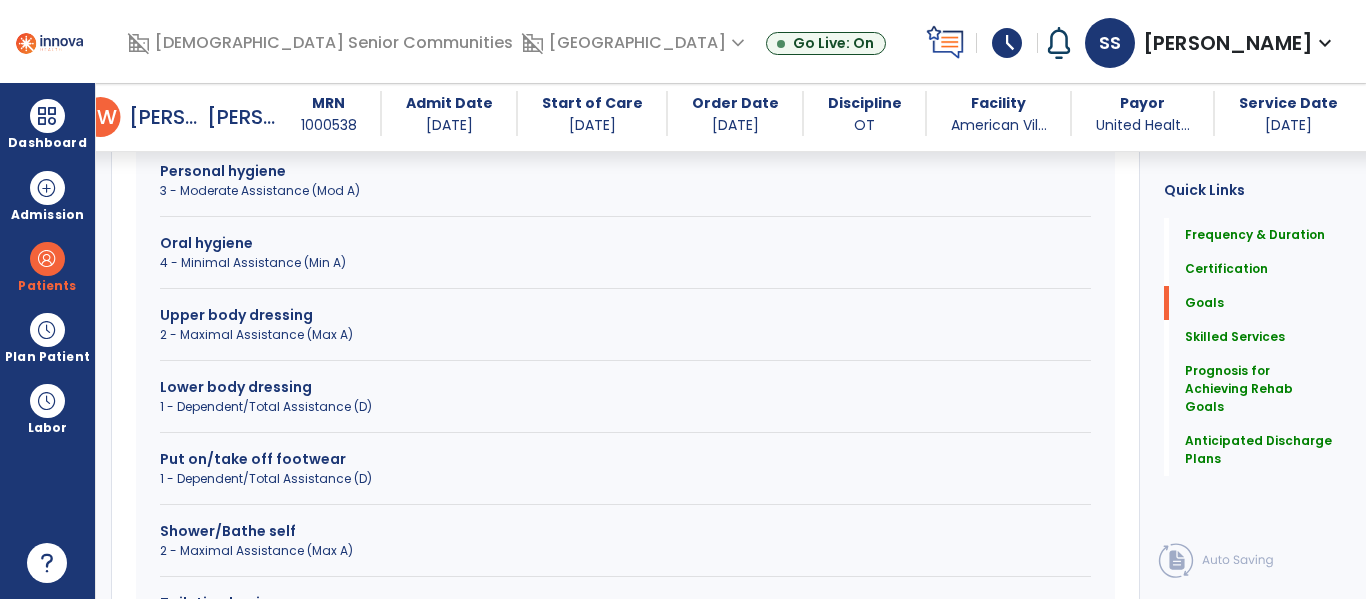 scroll, scrollTop: 765, scrollLeft: 0, axis: vertical 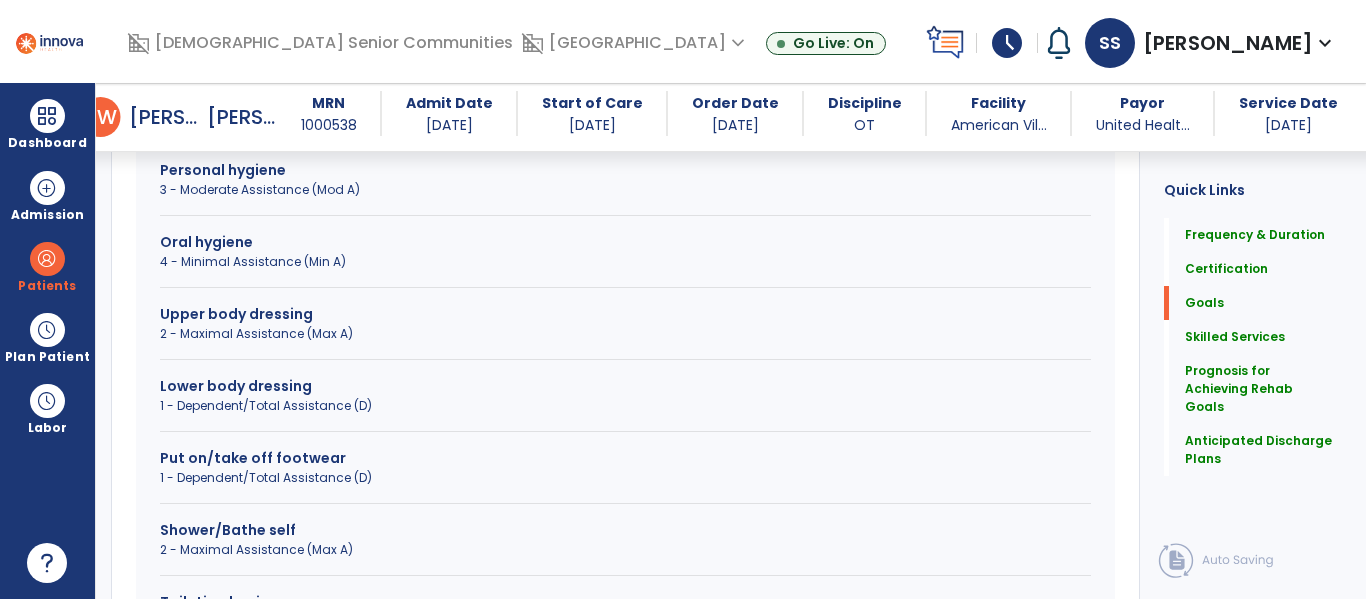 click on "Upper body dressing" at bounding box center [625, 314] 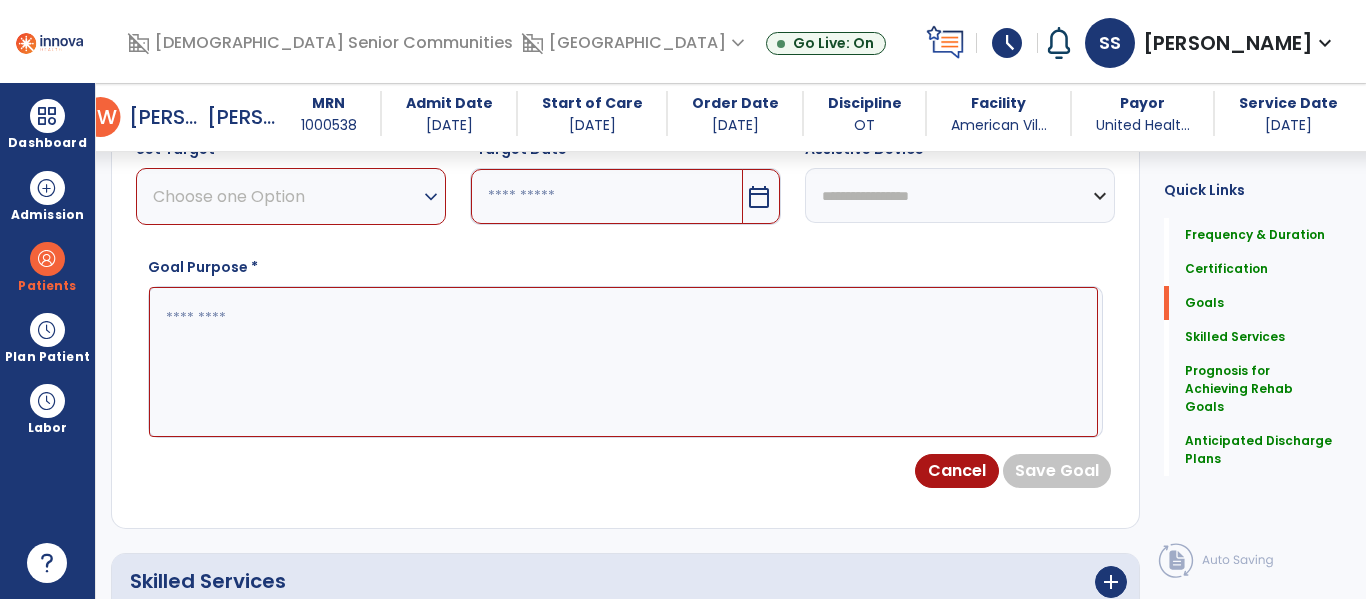 scroll, scrollTop: 759, scrollLeft: 0, axis: vertical 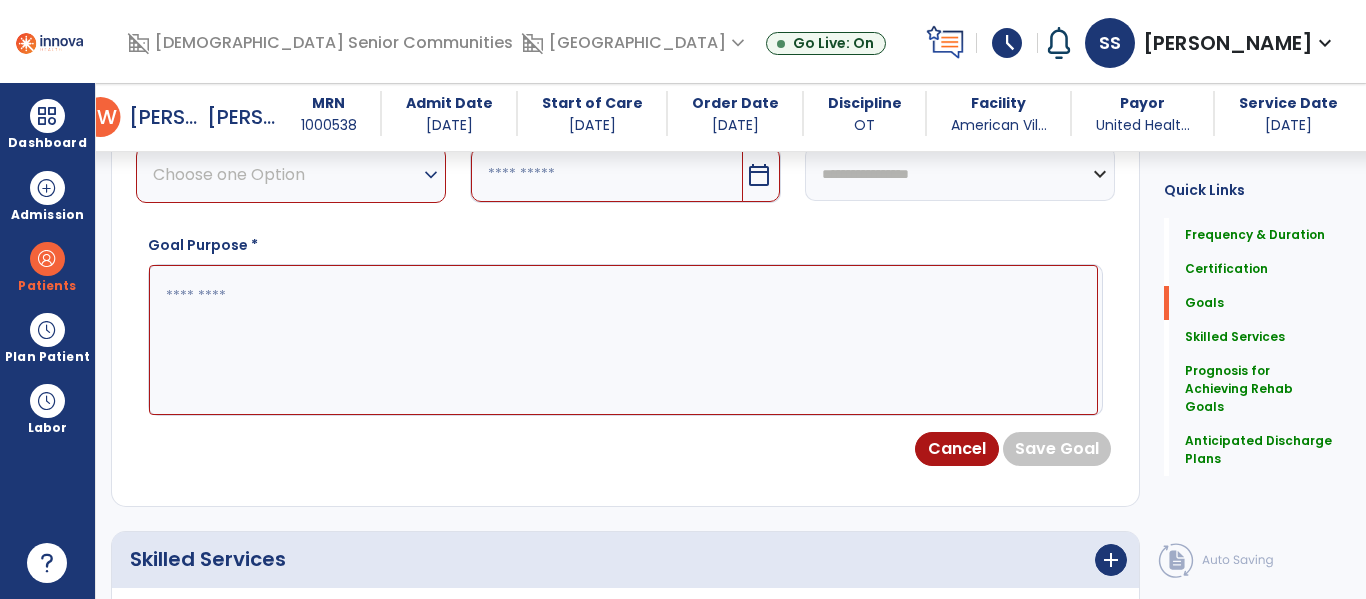 click at bounding box center [623, 340] 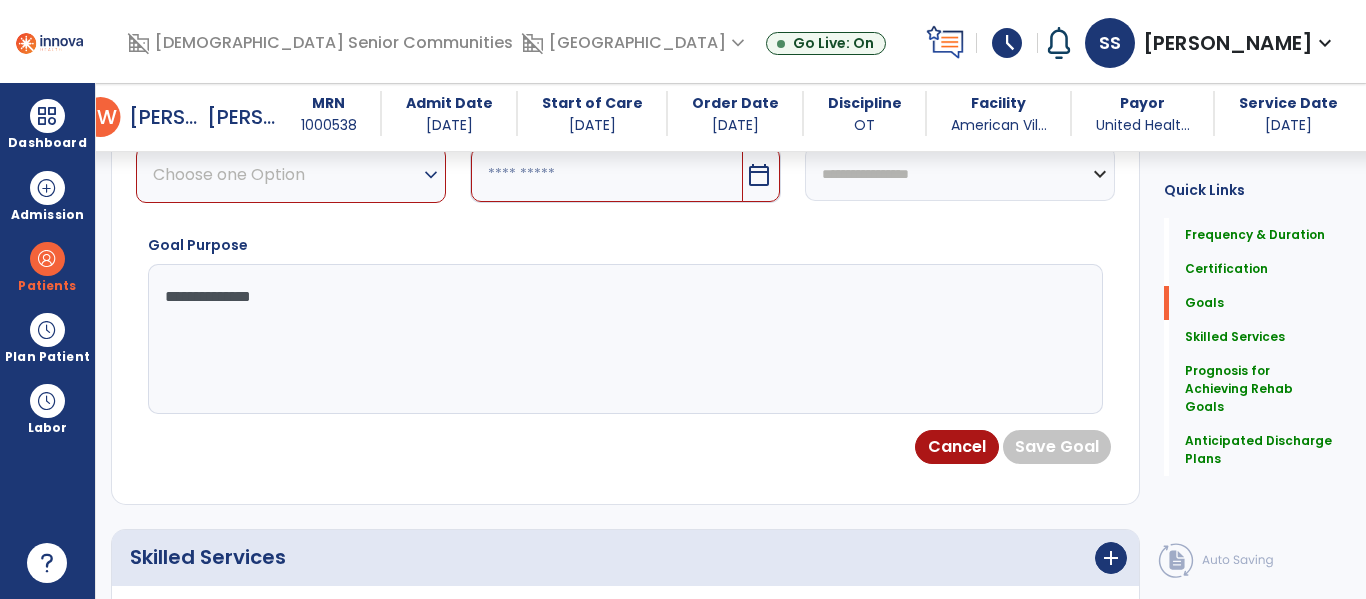 type on "**********" 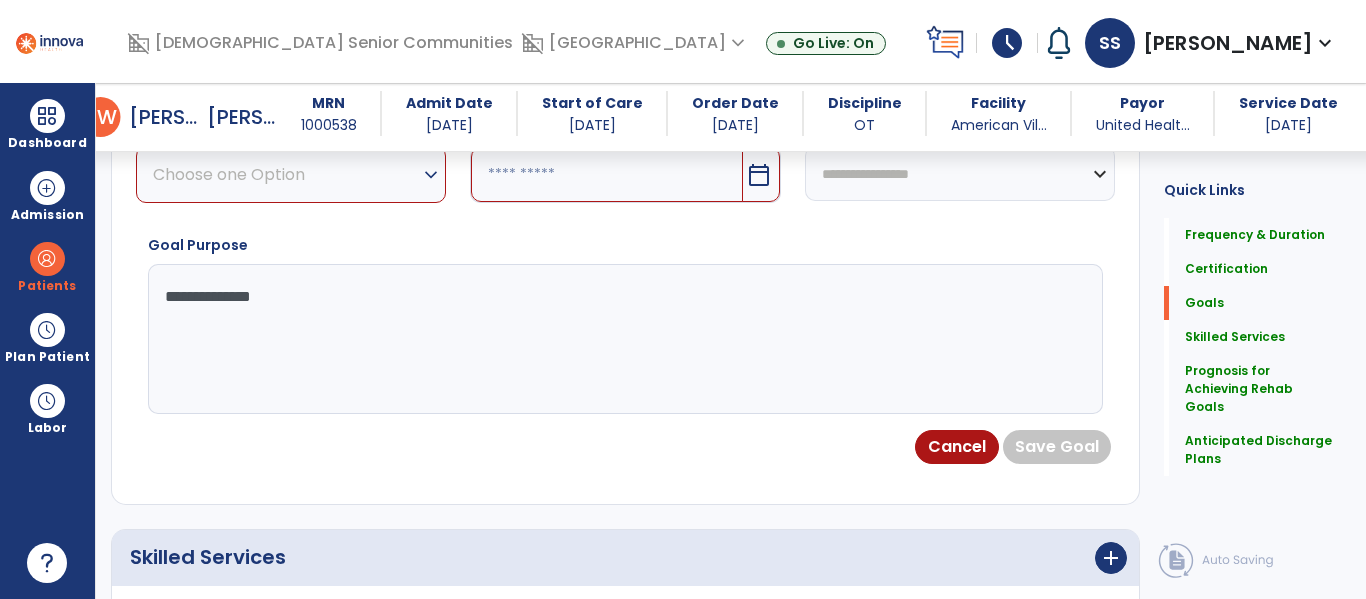 click on "Choose one Option" at bounding box center (286, 174) 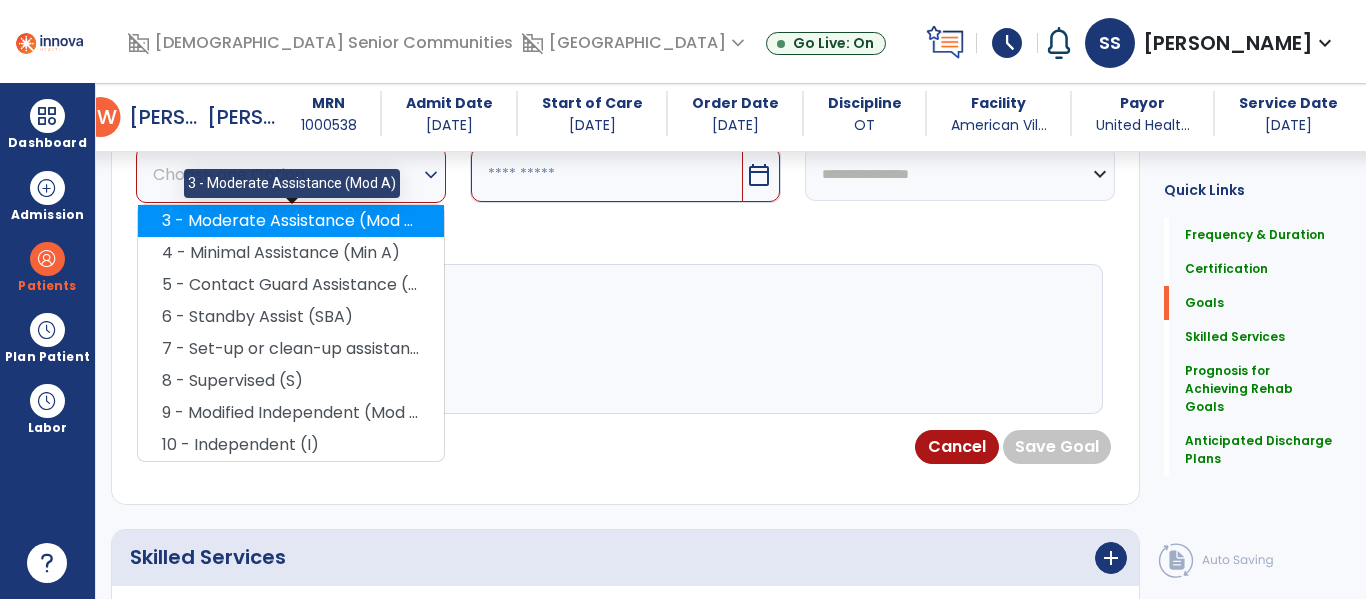 click on "3 - Moderate Assistance (Mod A)" at bounding box center [291, 221] 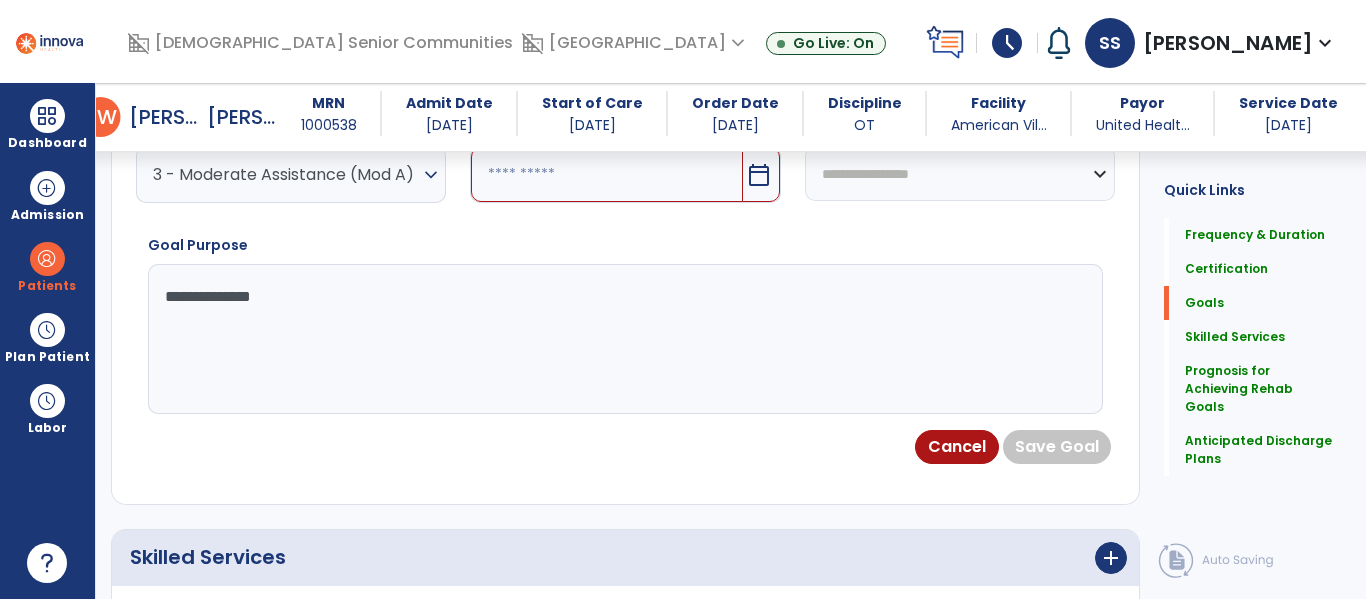 click on "calendar_today" at bounding box center (625, 174) 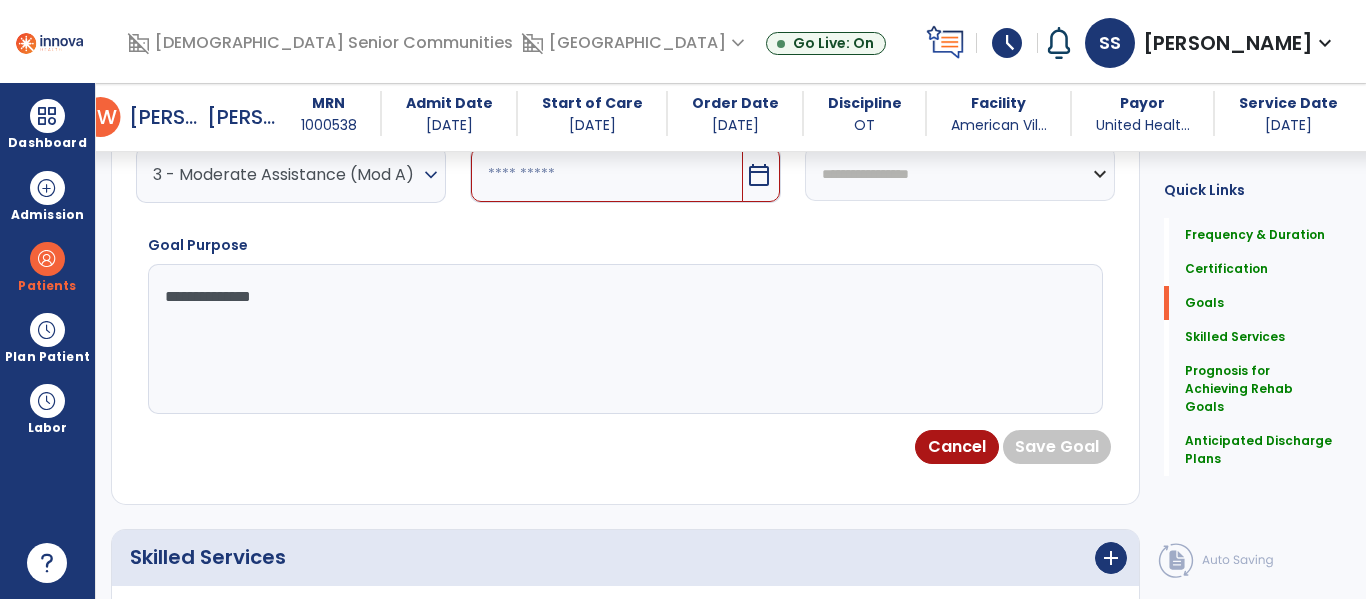 click at bounding box center [606, 174] 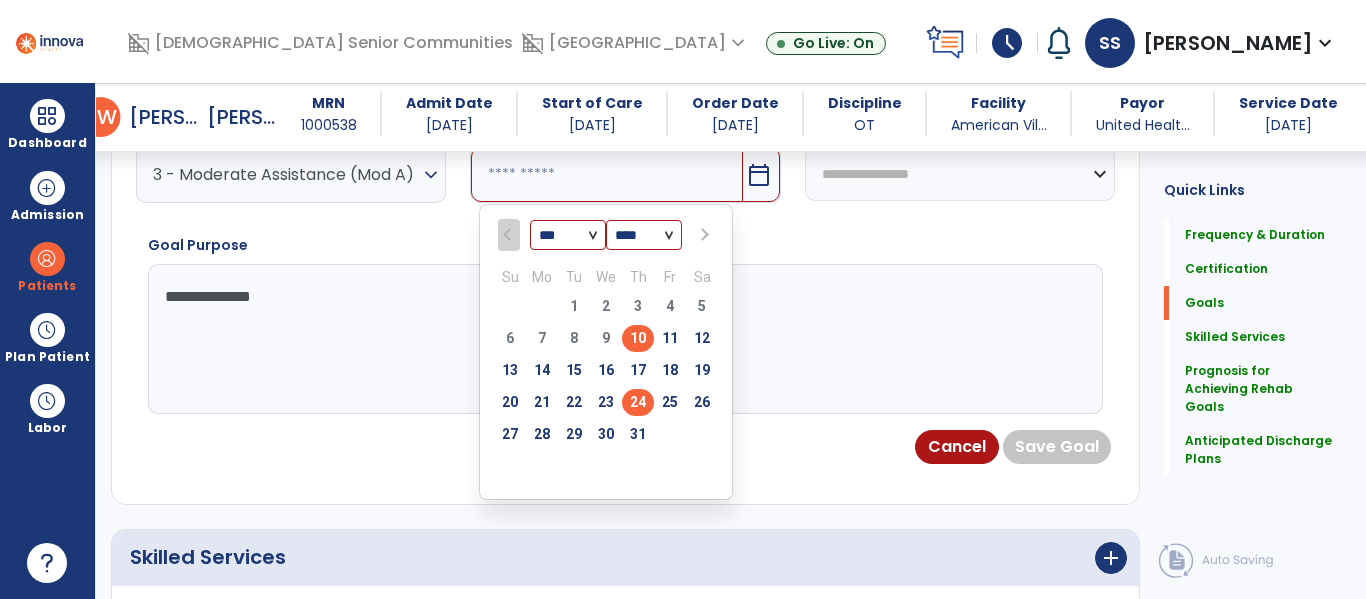 click on "24" at bounding box center [638, 402] 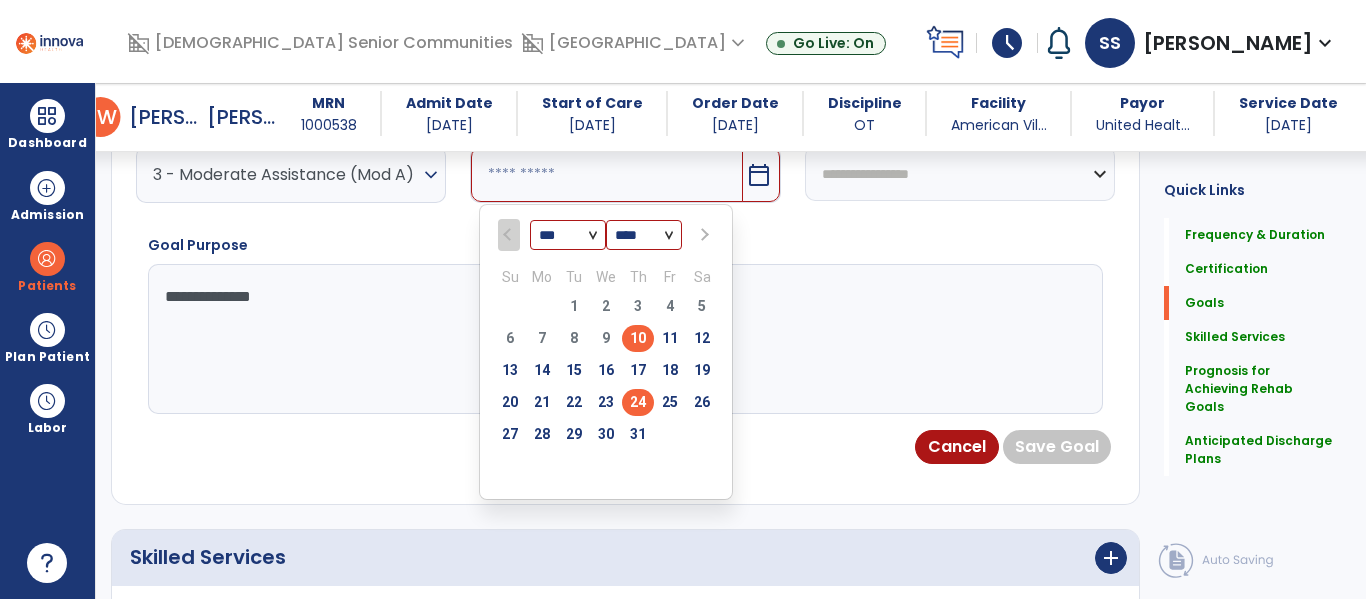 type on "*********" 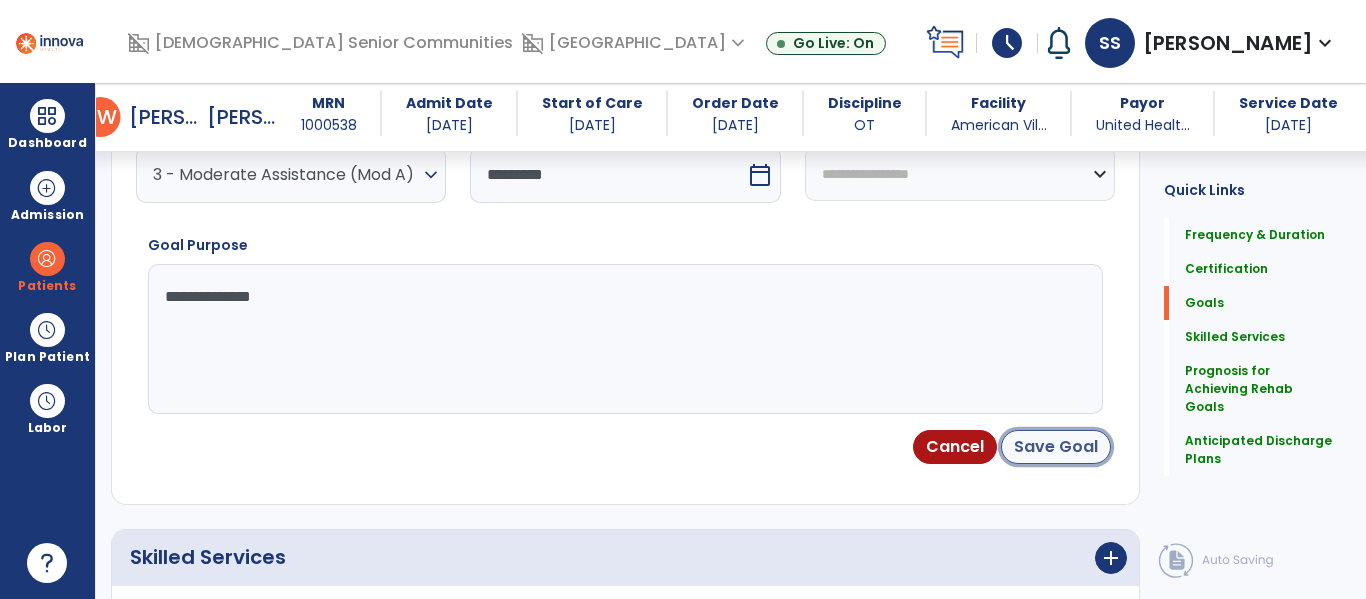 click on "Save Goal" at bounding box center (1056, 447) 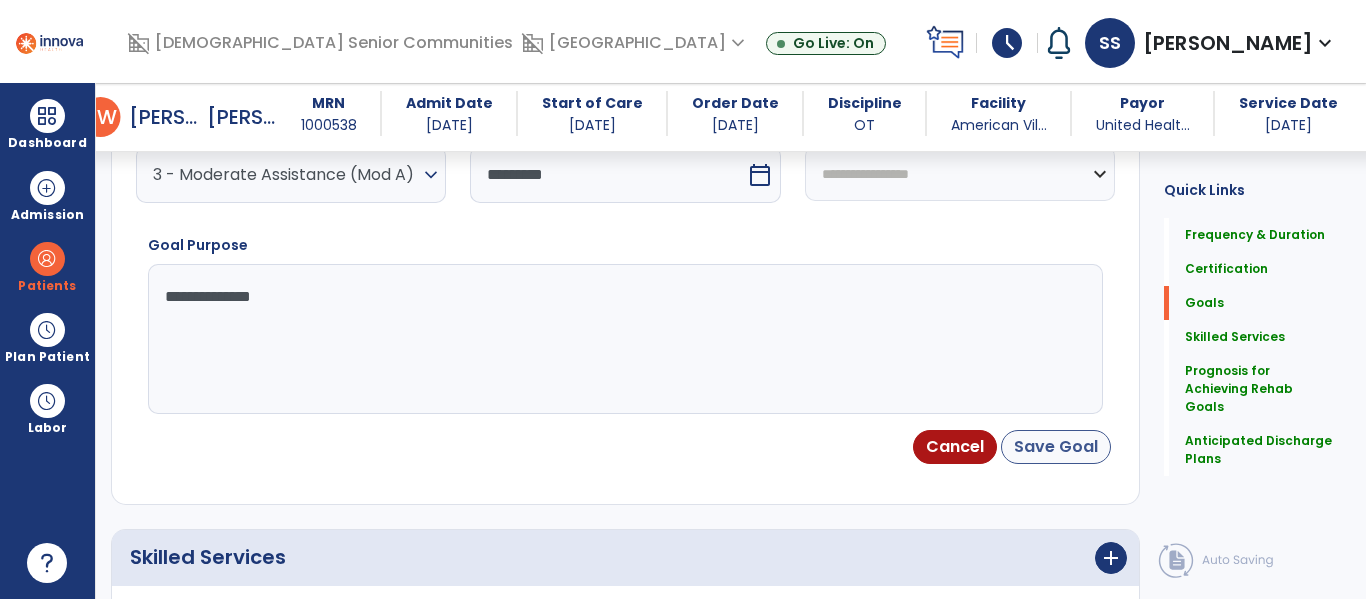 scroll, scrollTop: 169, scrollLeft: 0, axis: vertical 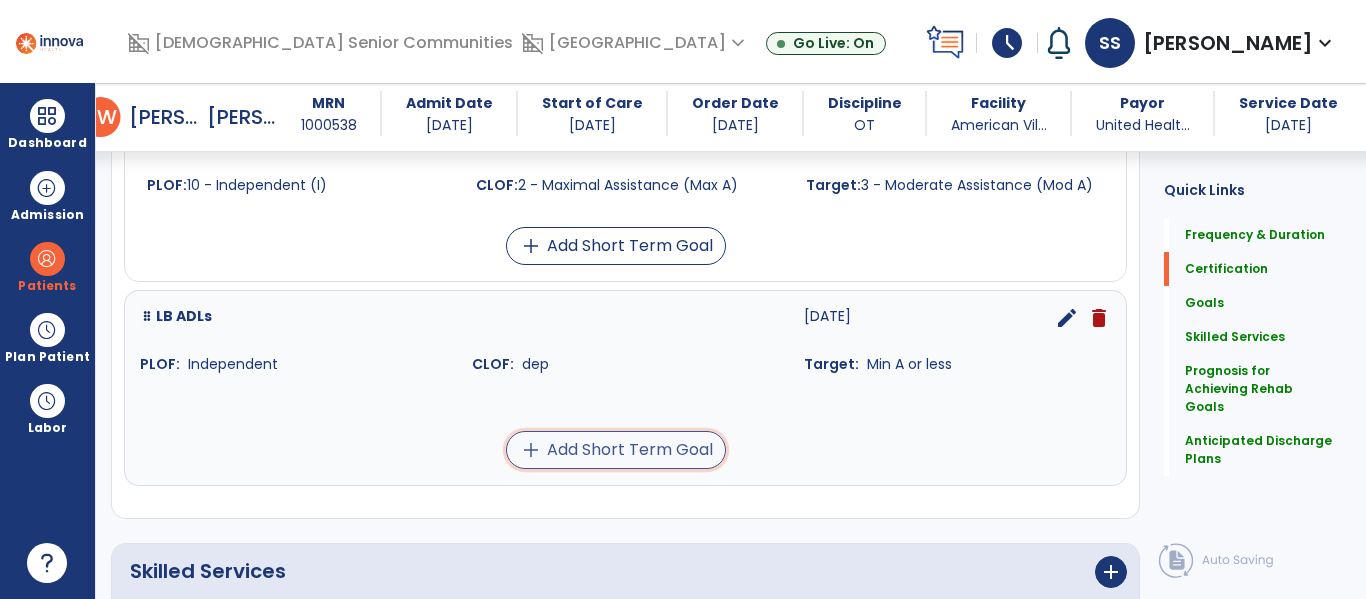 click on "add  Add Short Term Goal" at bounding box center [616, 450] 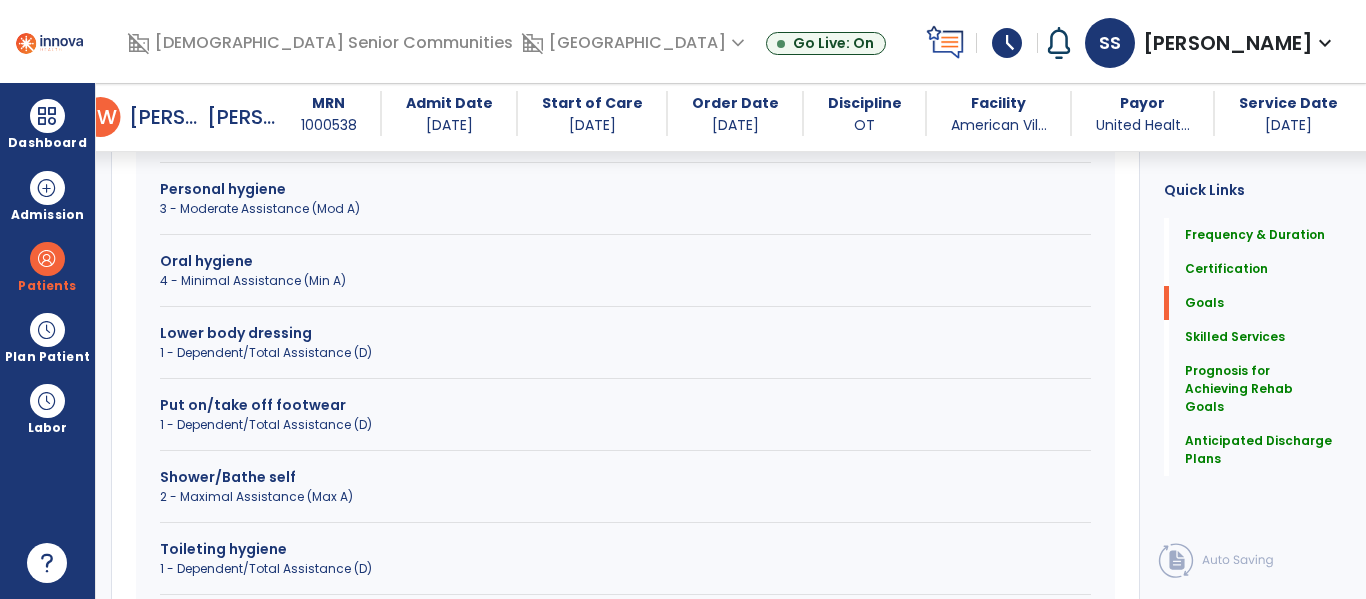 scroll, scrollTop: 738, scrollLeft: 0, axis: vertical 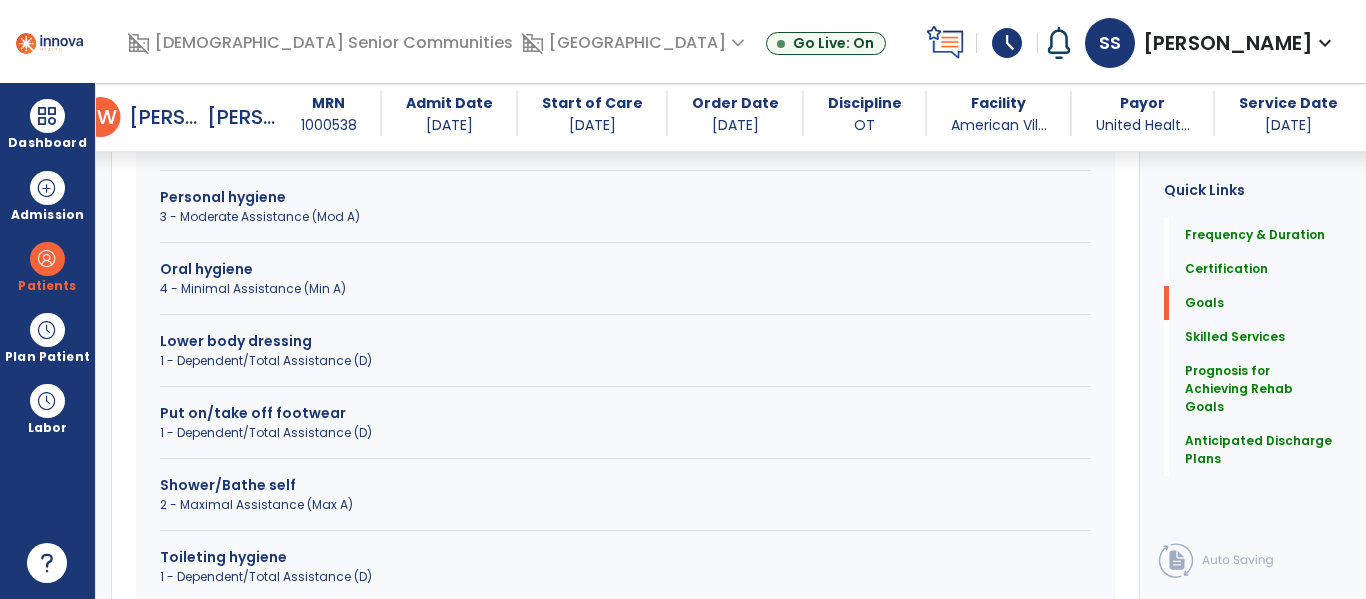 click on "Lower body dressing" at bounding box center [625, 341] 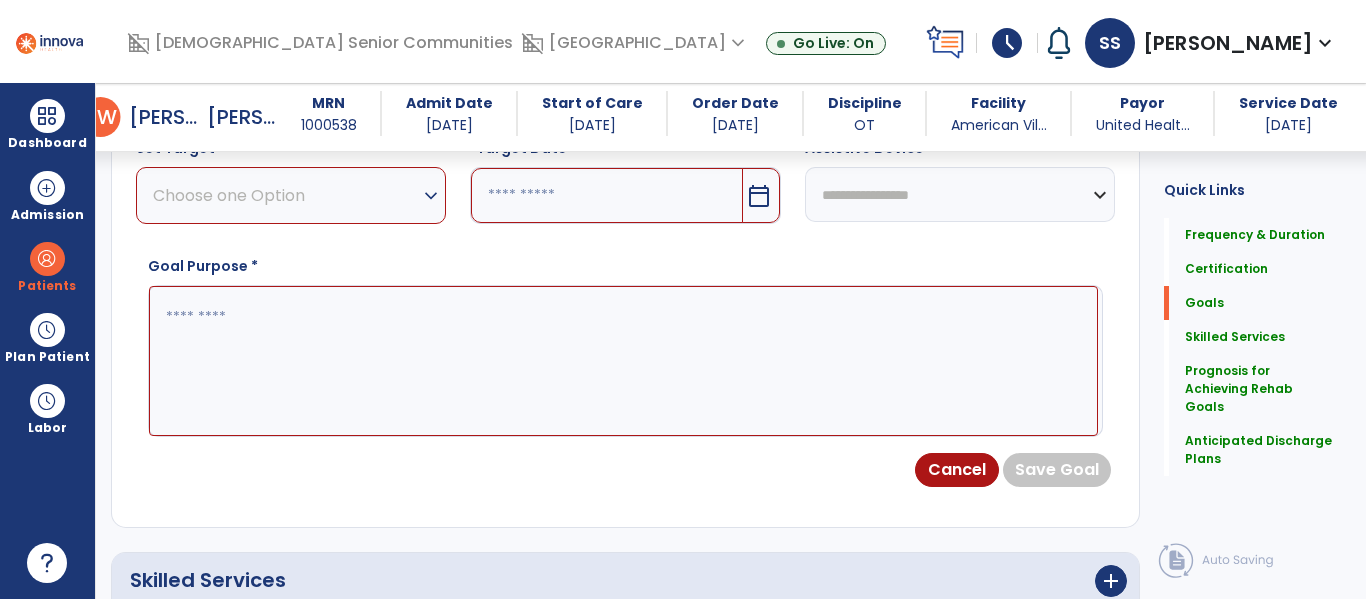 click at bounding box center (623, 361) 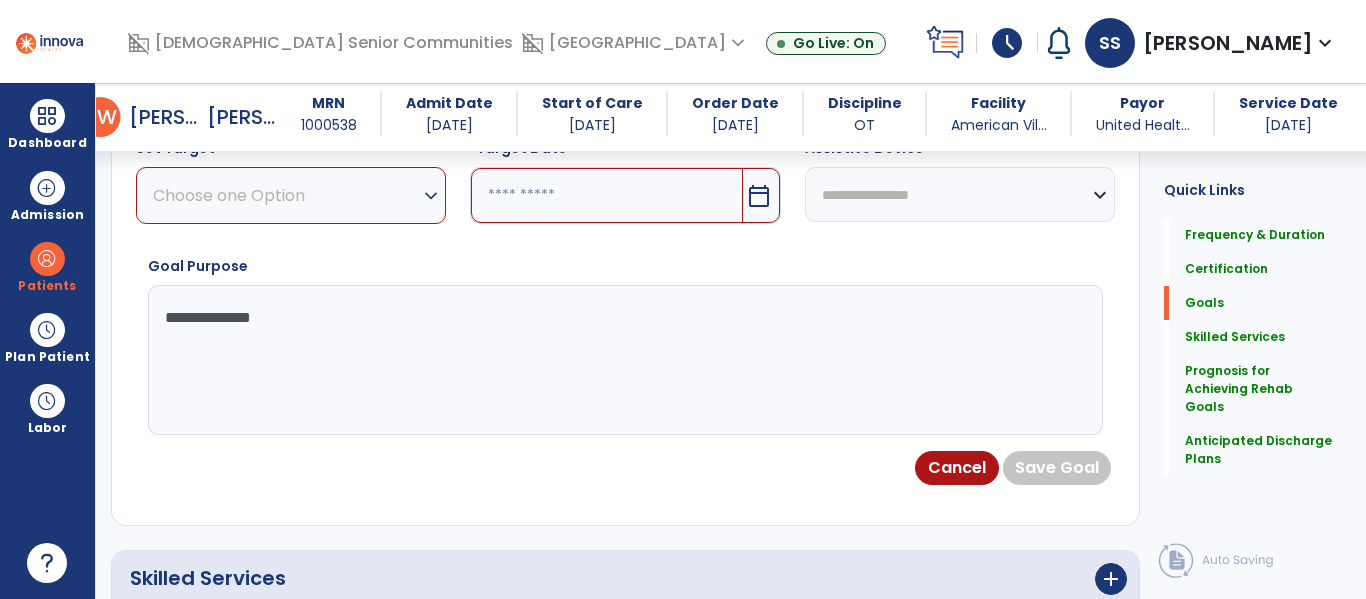 type on "**********" 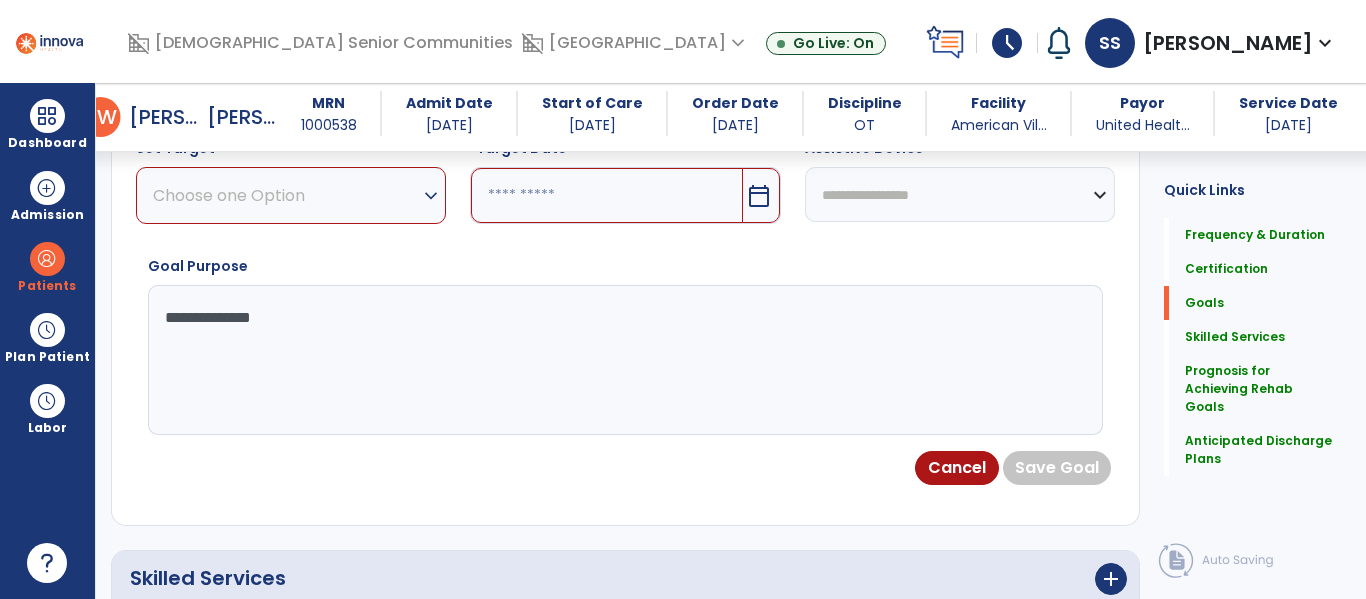 click on "Set Target *  Choose one Option   expand_more   2 - Maximal Assistance (Max A)   3 - Moderate Assistance (Mod A)   4 - Minimal Assistance (Min A)   5 - Contact Guard Assistance (CGA)   6 - Standby Assist (SBA)   7 - Set-up or clean-up assistance   8 - Supervised (S)   9 - Modified Independent (Mod I)   10 - Independent (I)" at bounding box center [291, 189] 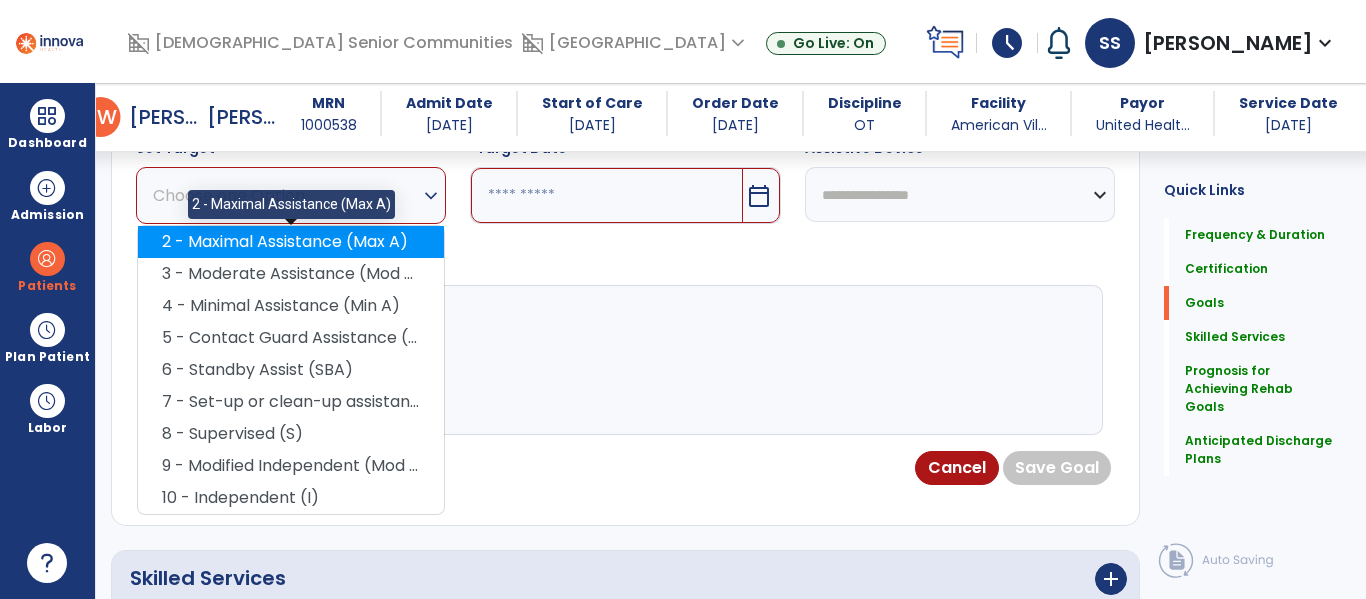 click on "2 - Maximal Assistance (Max A)" at bounding box center [291, 242] 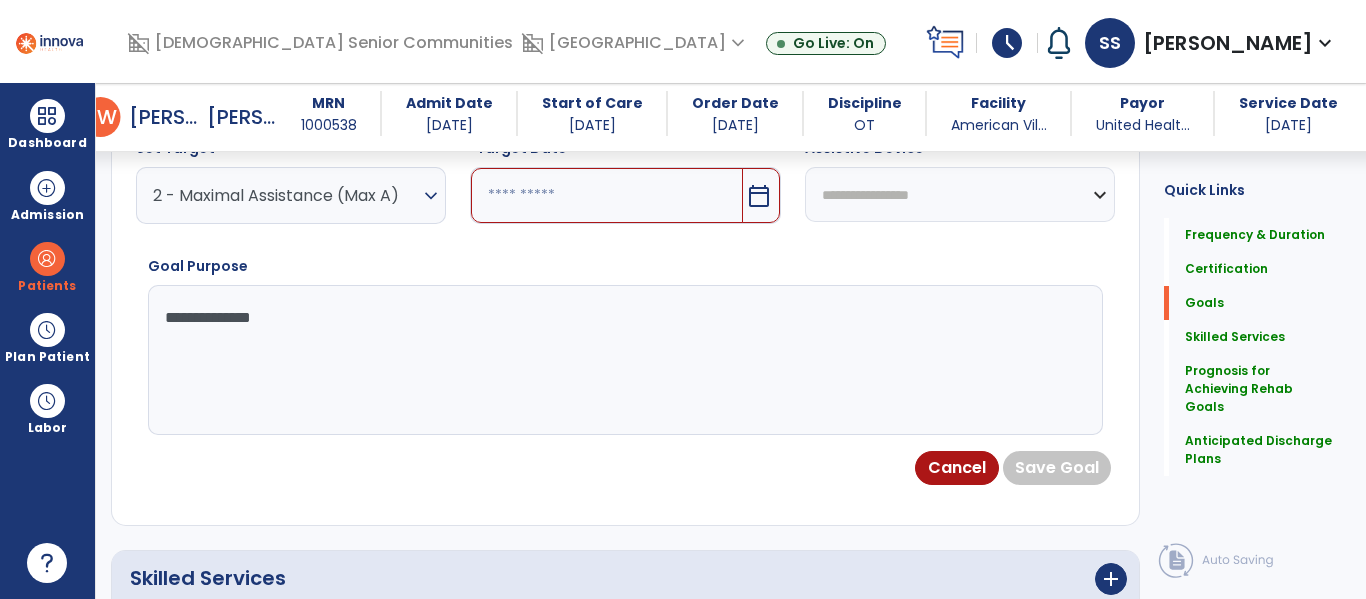 click on "Target Date *  calendar_today" at bounding box center (625, 189) 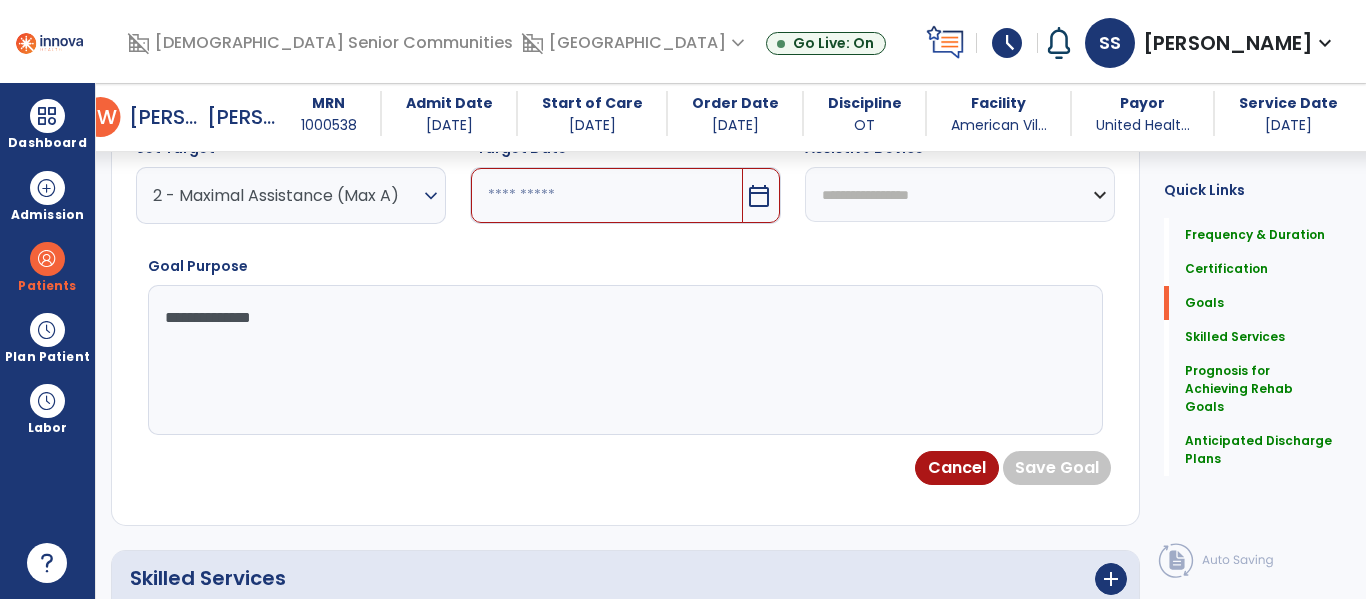 click at bounding box center [606, 195] 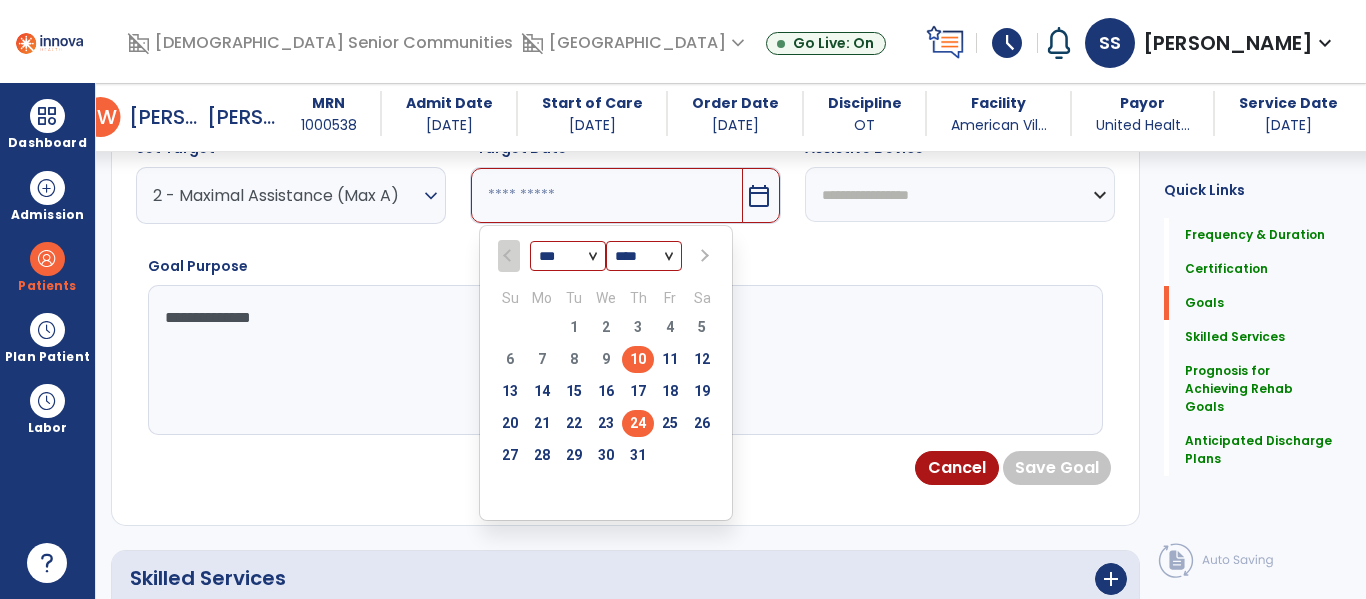 click on "24" at bounding box center (638, 423) 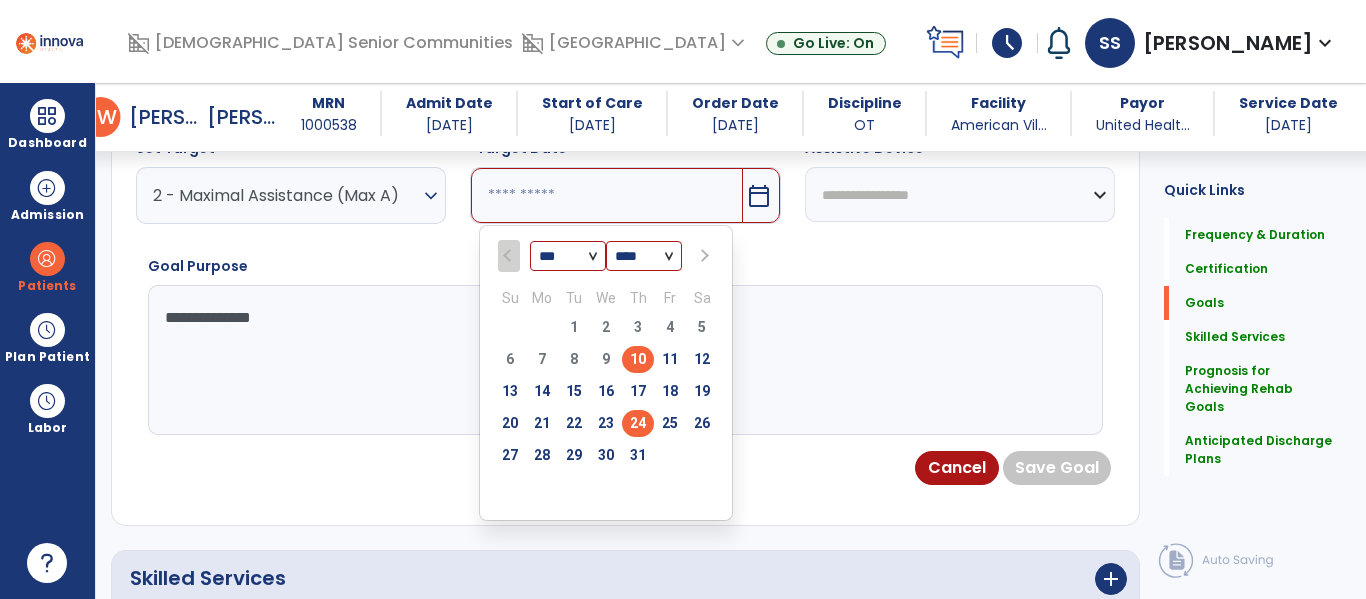 type on "*********" 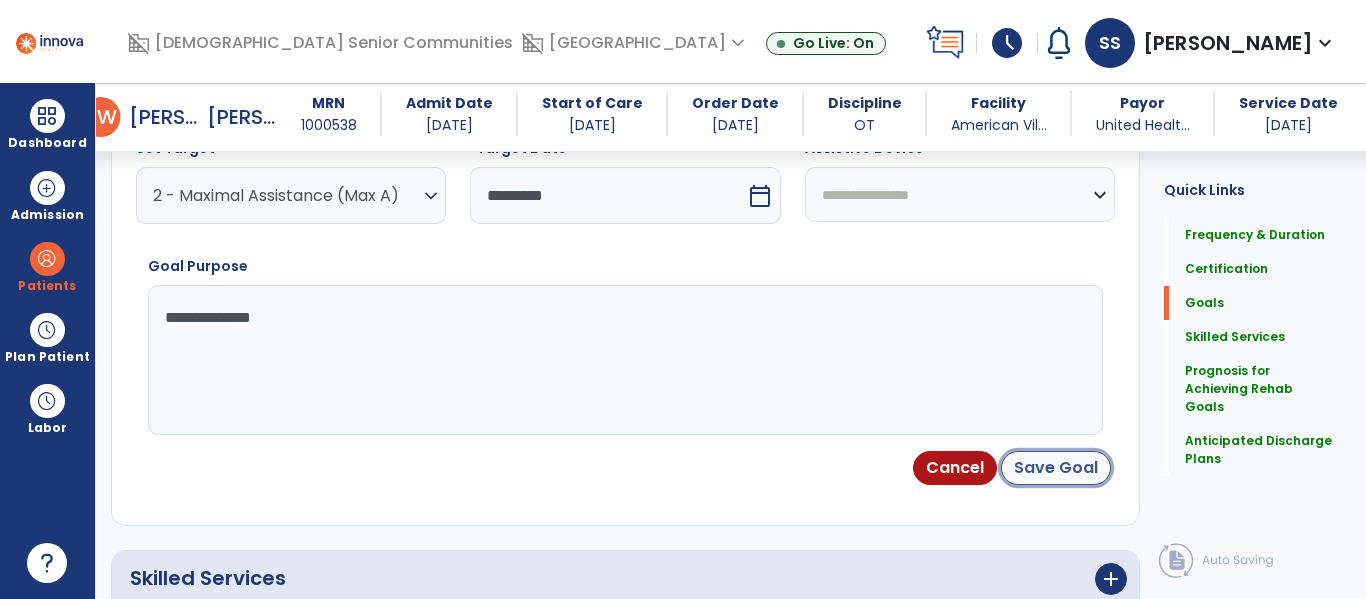click on "Save Goal" at bounding box center [1056, 468] 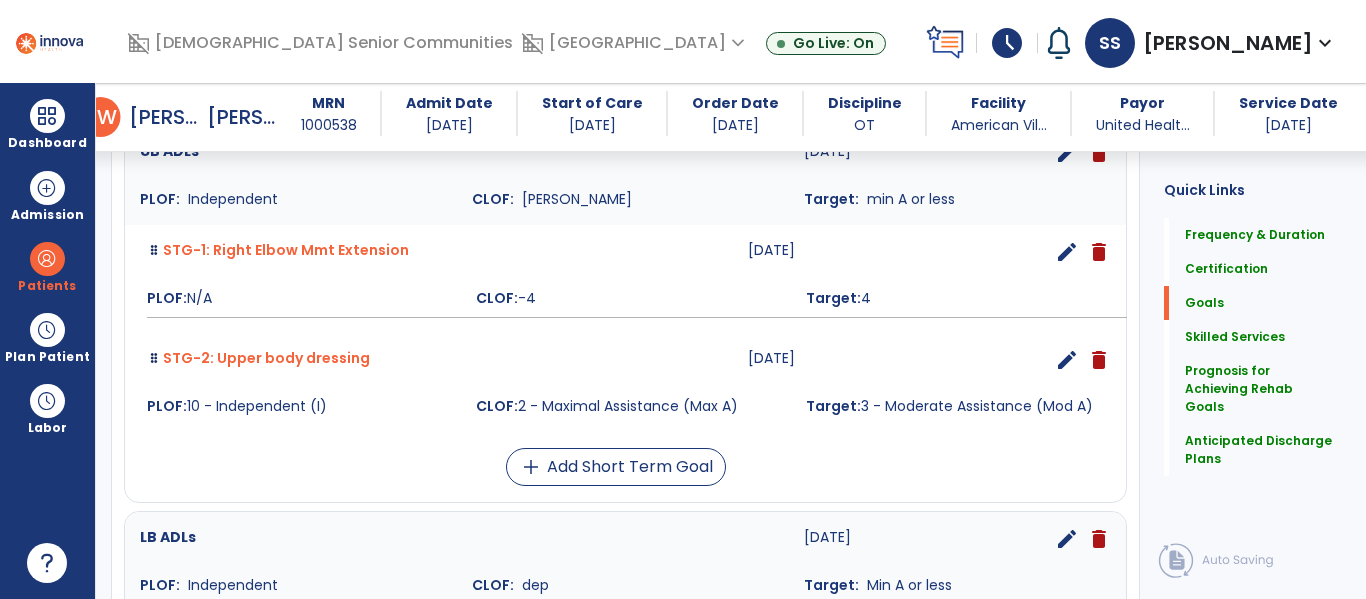 scroll, scrollTop: 575, scrollLeft: 0, axis: vertical 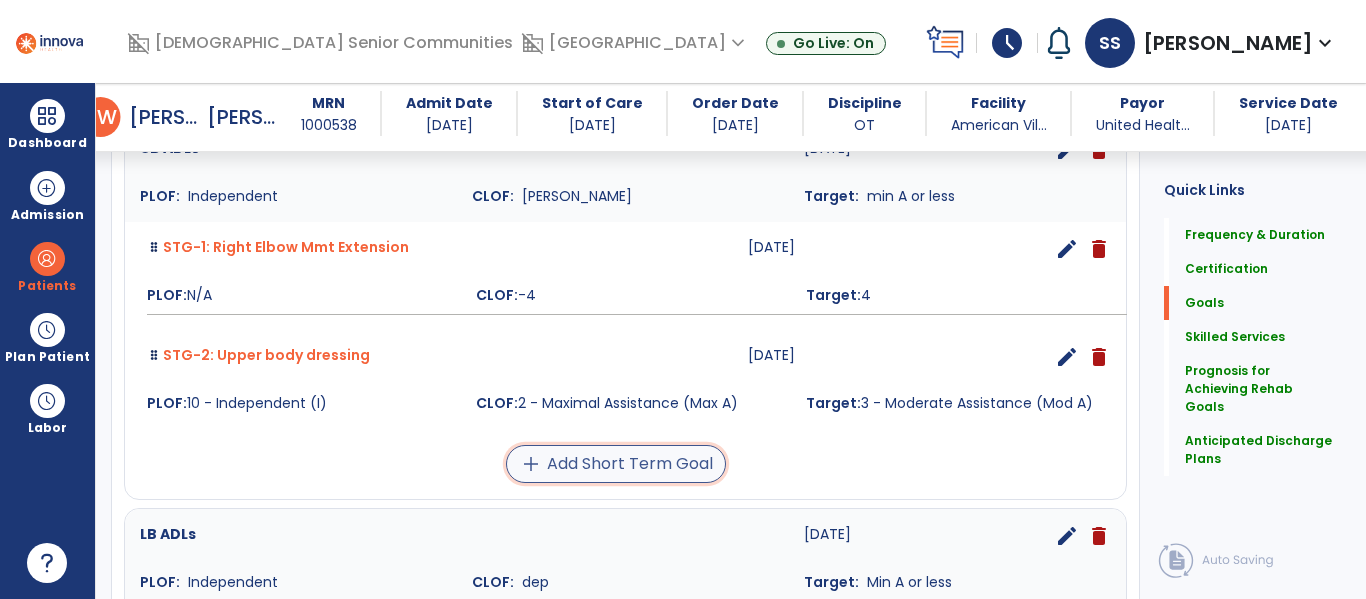 click on "add  Add Short Term Goal" at bounding box center (616, 464) 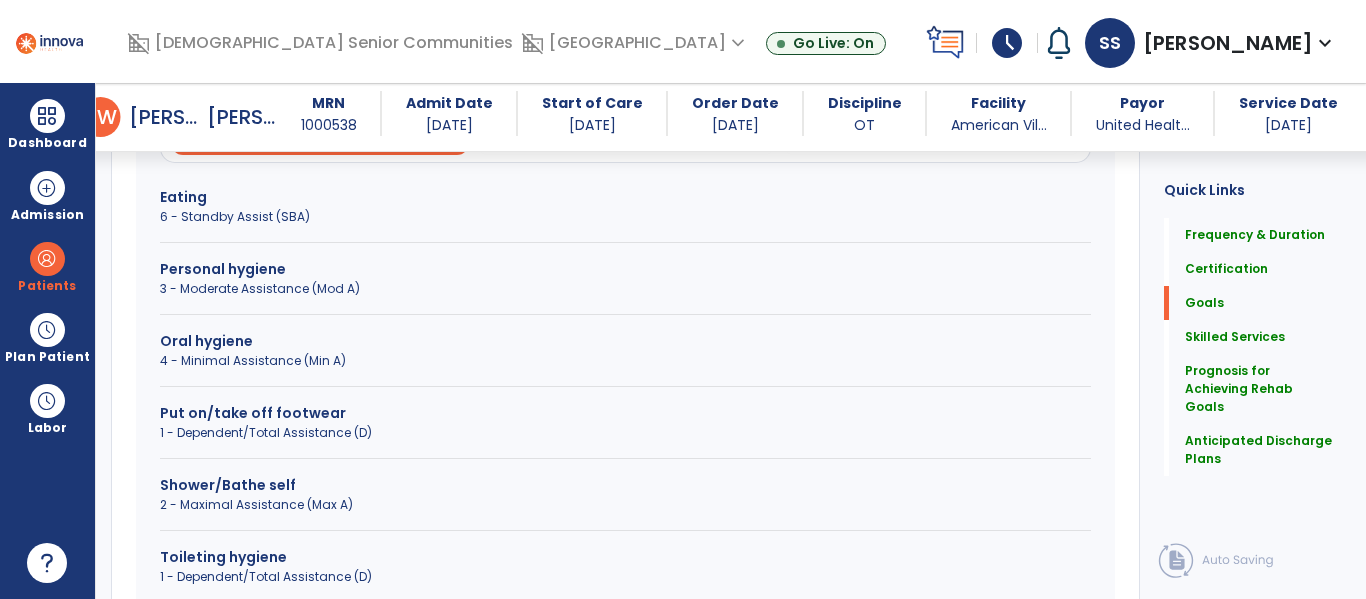 scroll, scrollTop: 668, scrollLeft: 0, axis: vertical 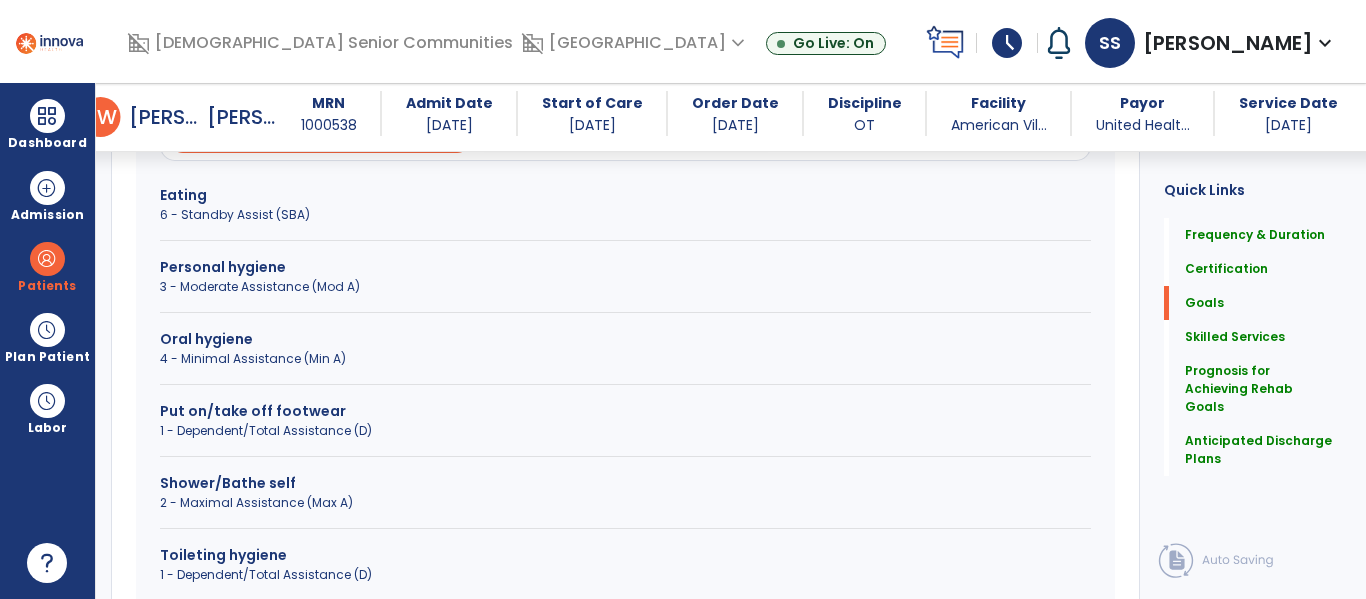 click on "Oral hygiene" at bounding box center [625, 339] 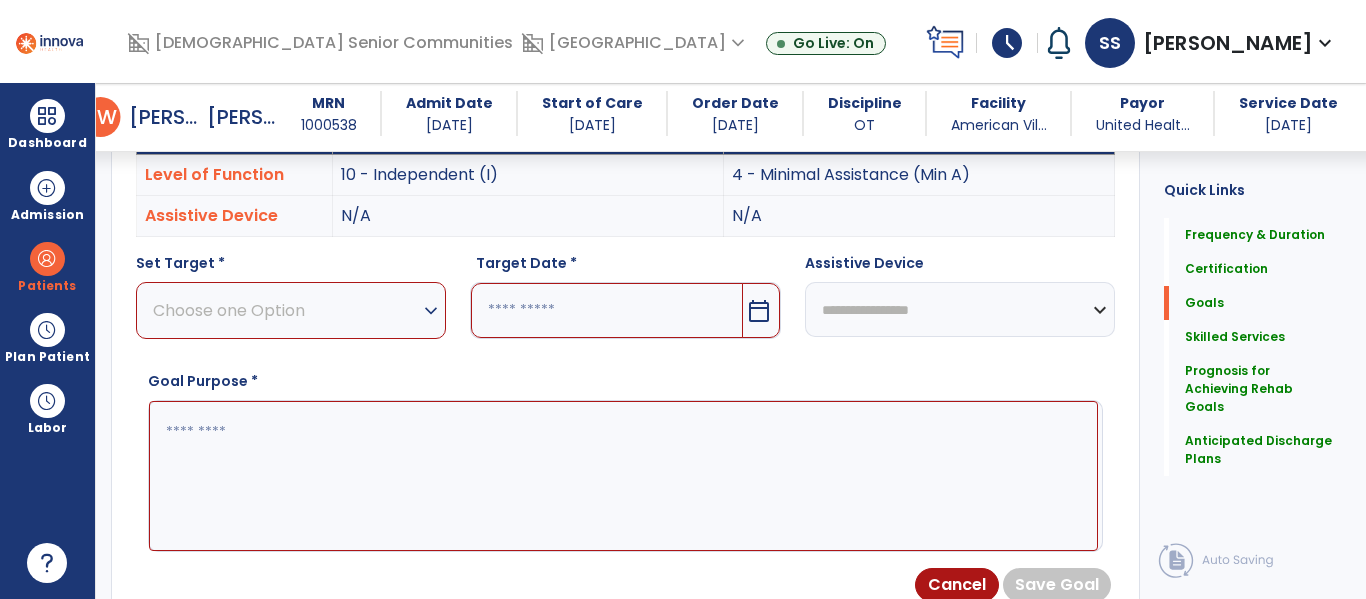 scroll, scrollTop: 619, scrollLeft: 0, axis: vertical 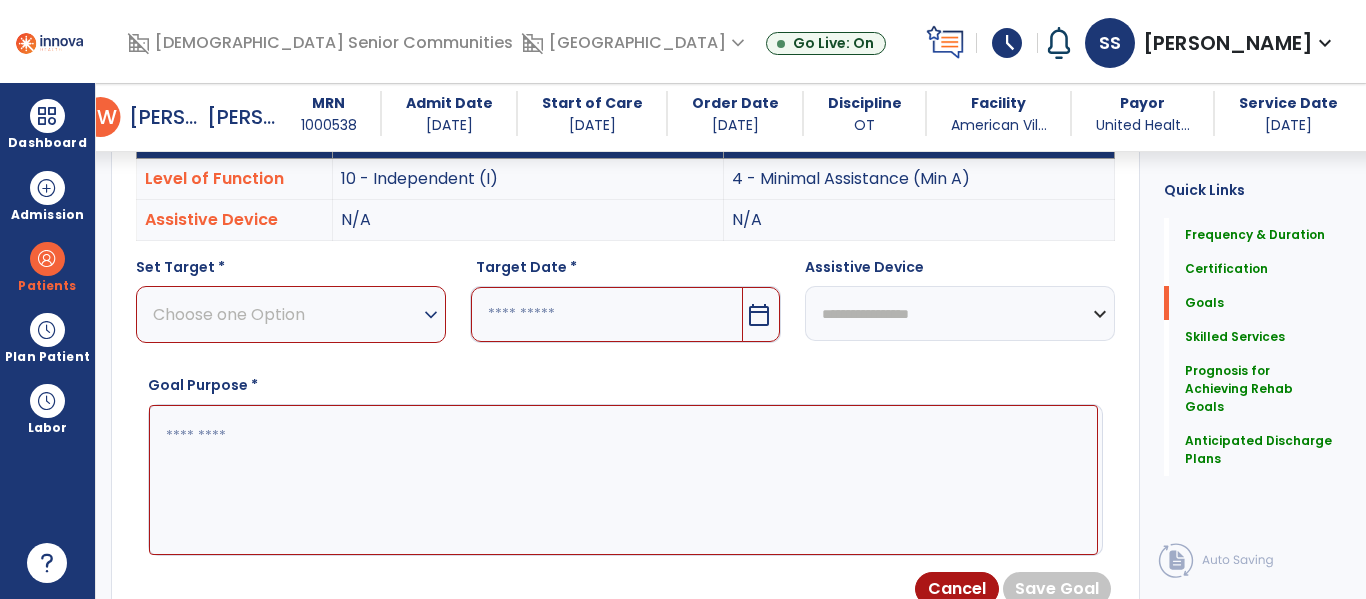 click on "Choose one Option   expand_more" at bounding box center (291, 314) 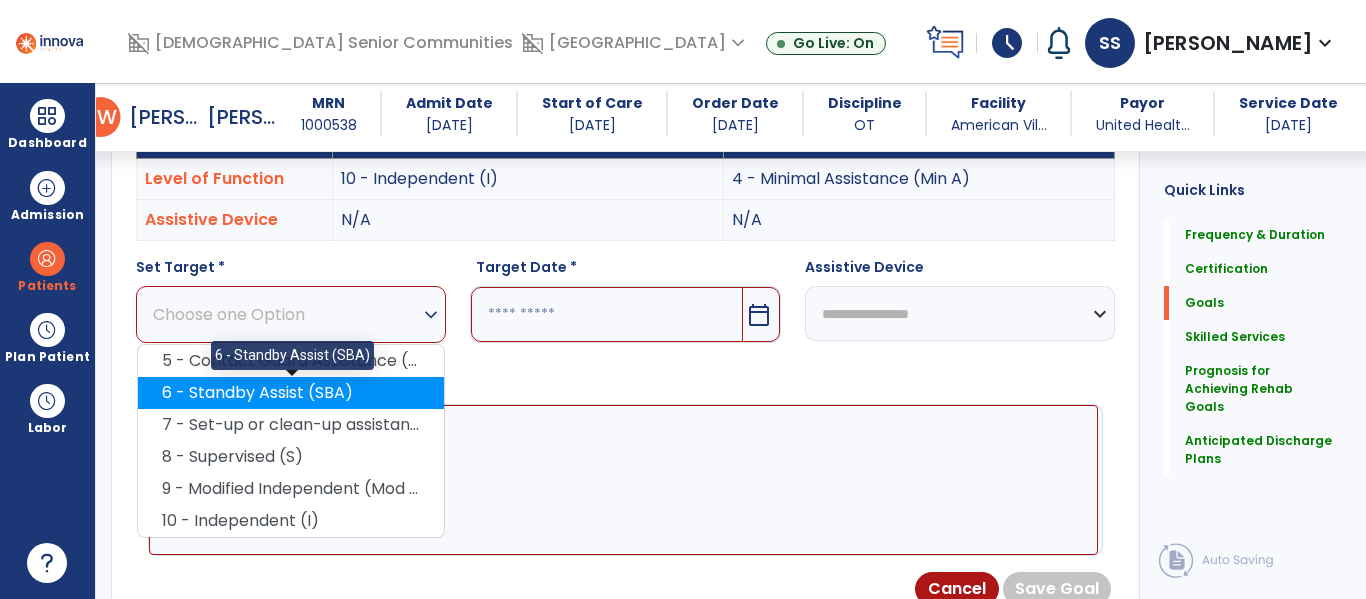 click on "6 - Standby Assist (SBA)" at bounding box center (291, 393) 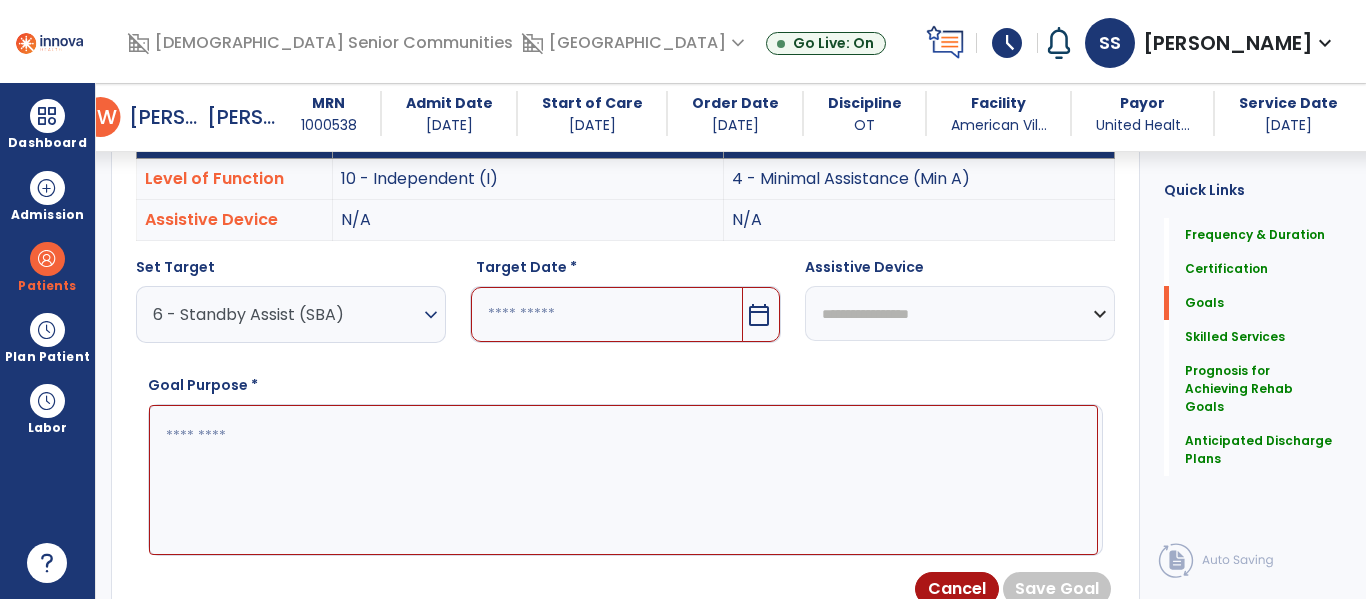 click at bounding box center [606, 314] 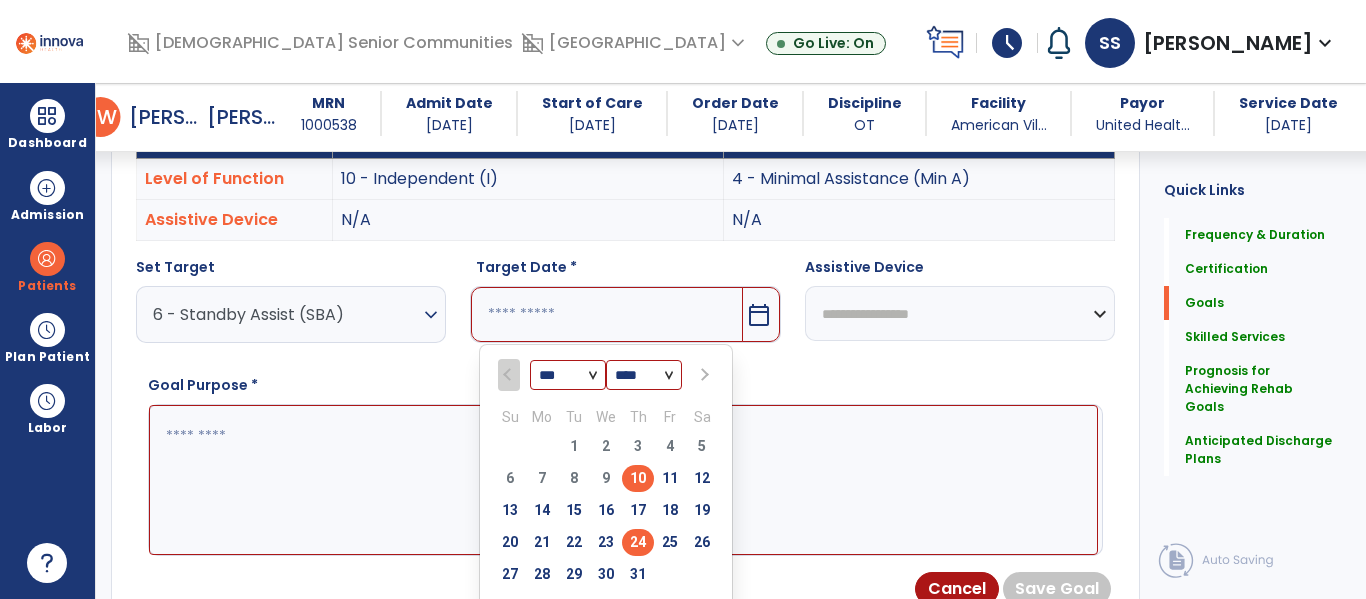 click on "24" at bounding box center (638, 542) 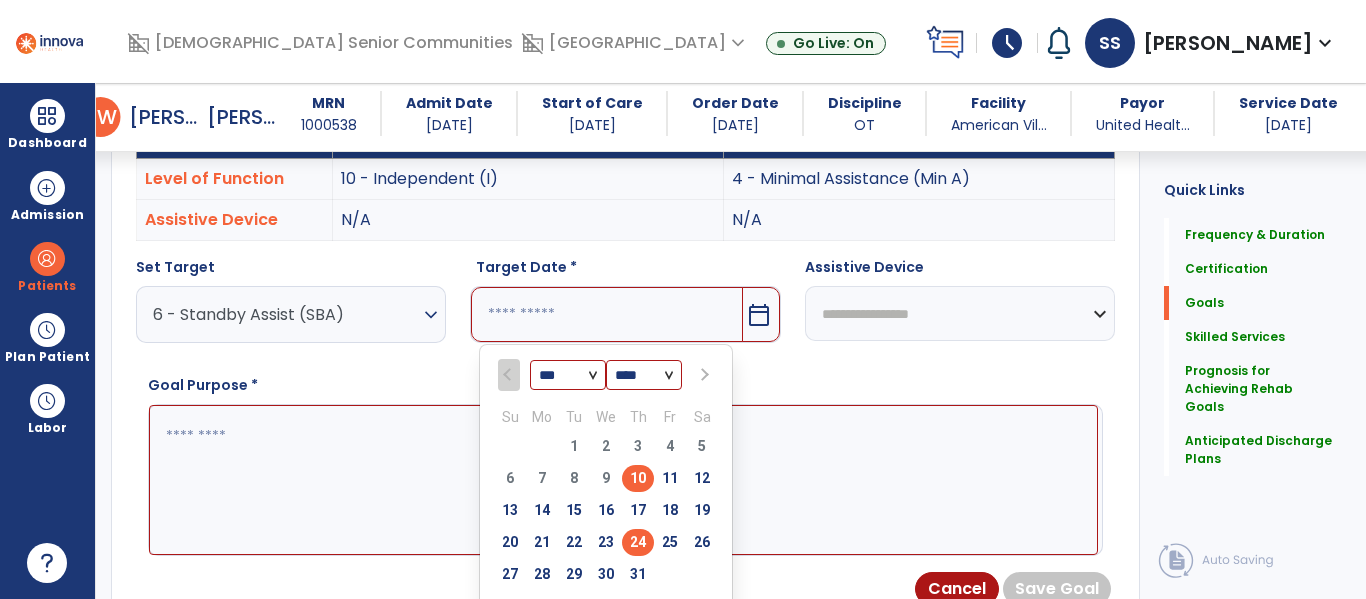 type on "*********" 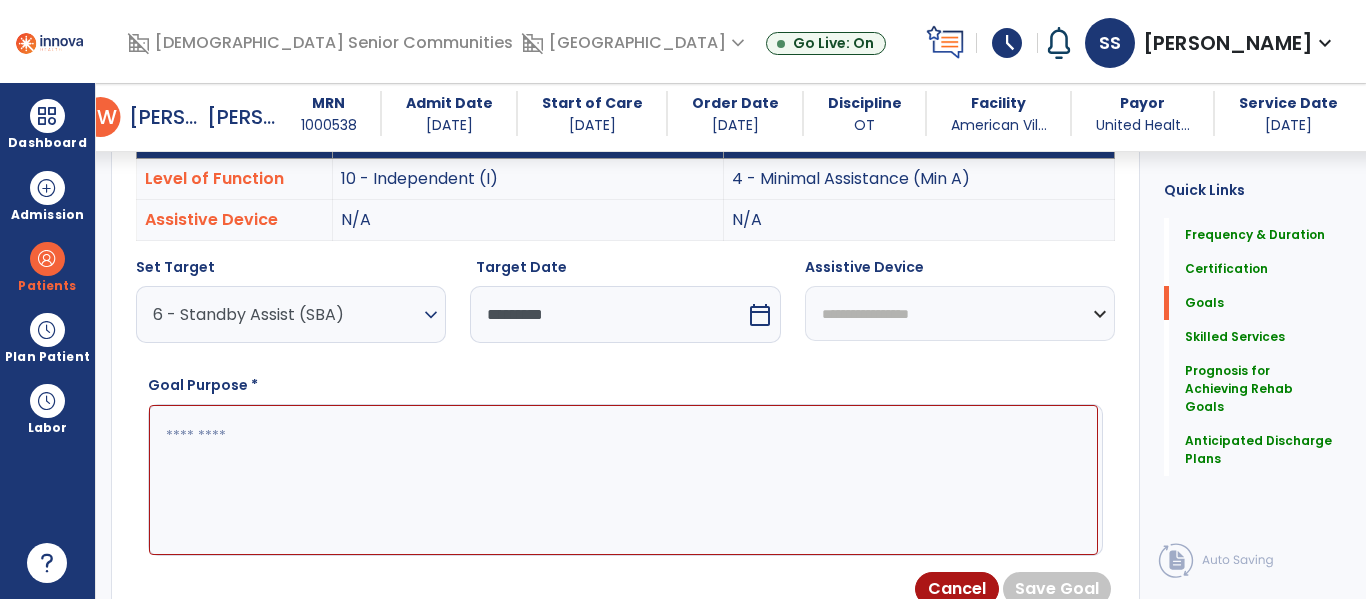 click at bounding box center [623, 480] 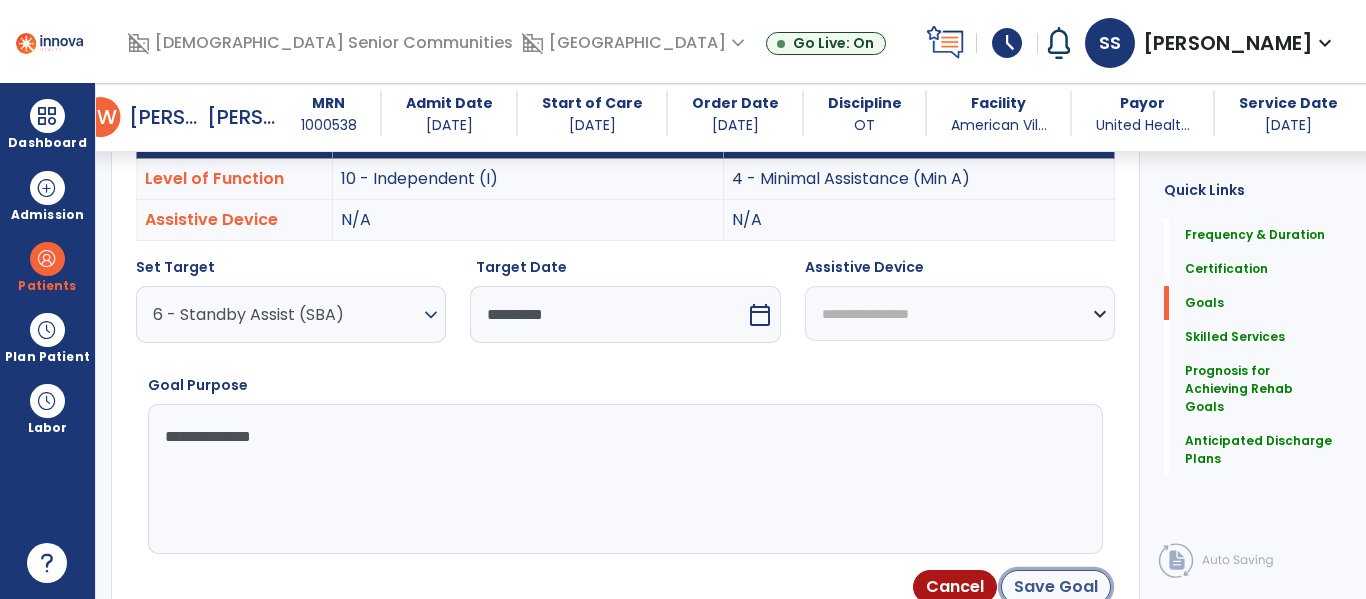 click on "Save Goal" at bounding box center [1056, 587] 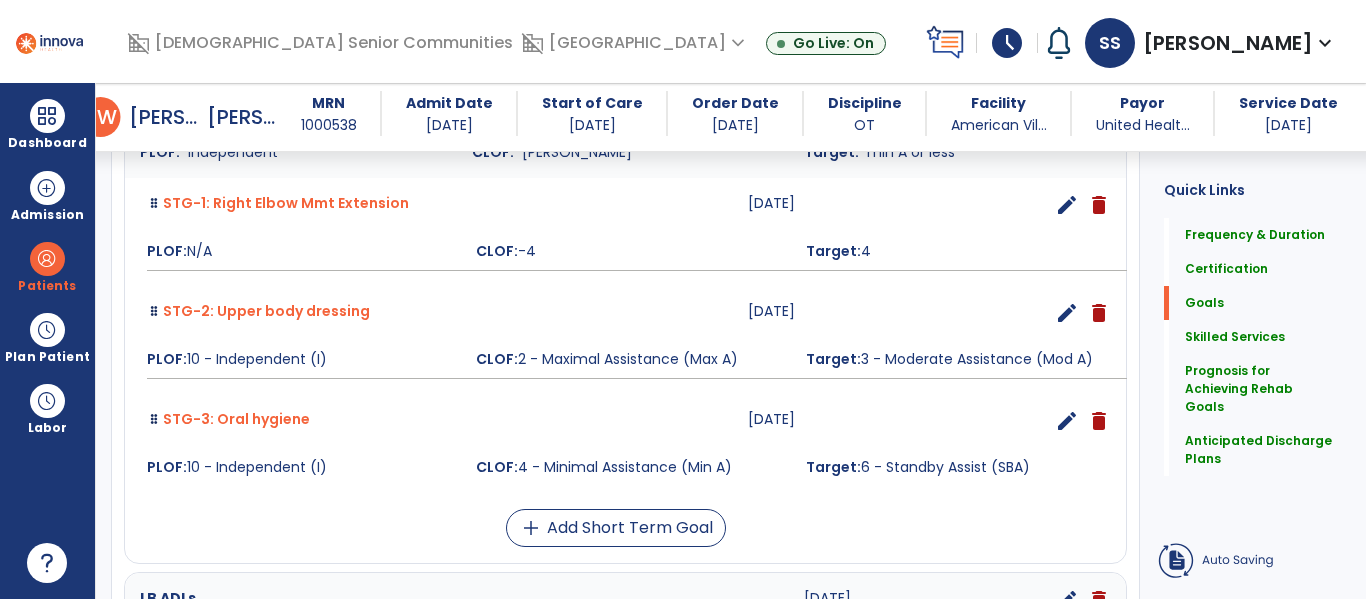 scroll, scrollTop: 621, scrollLeft: 0, axis: vertical 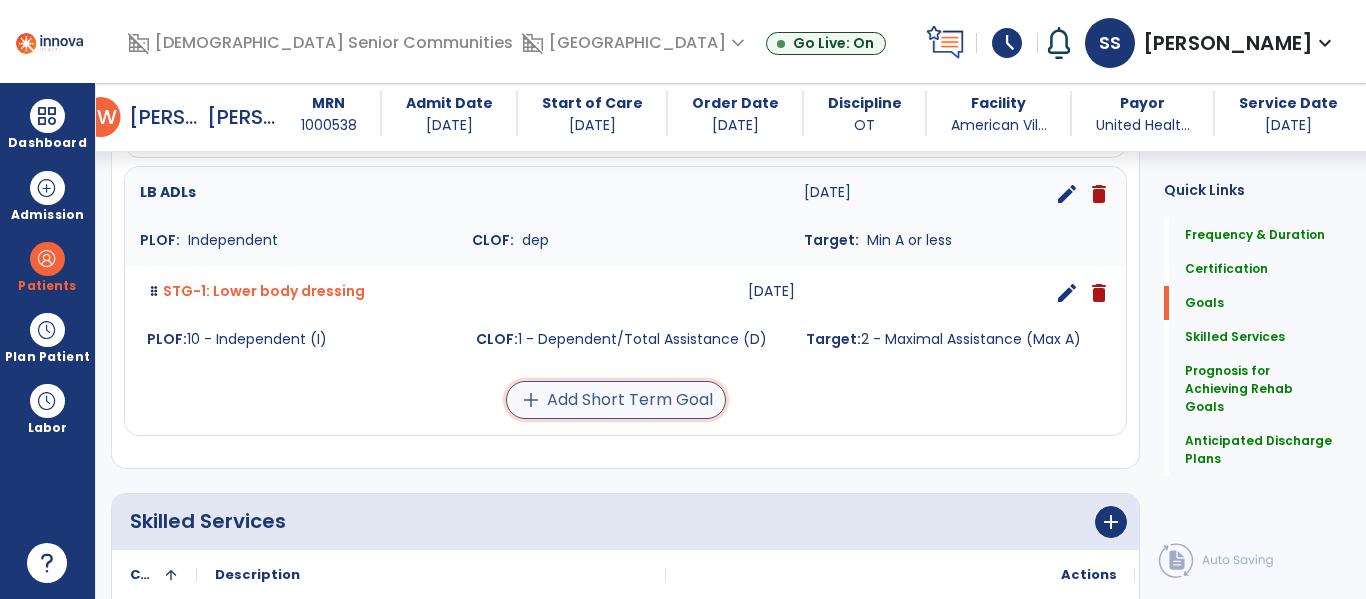 click on "add  Add Short Term Goal" at bounding box center (616, 400) 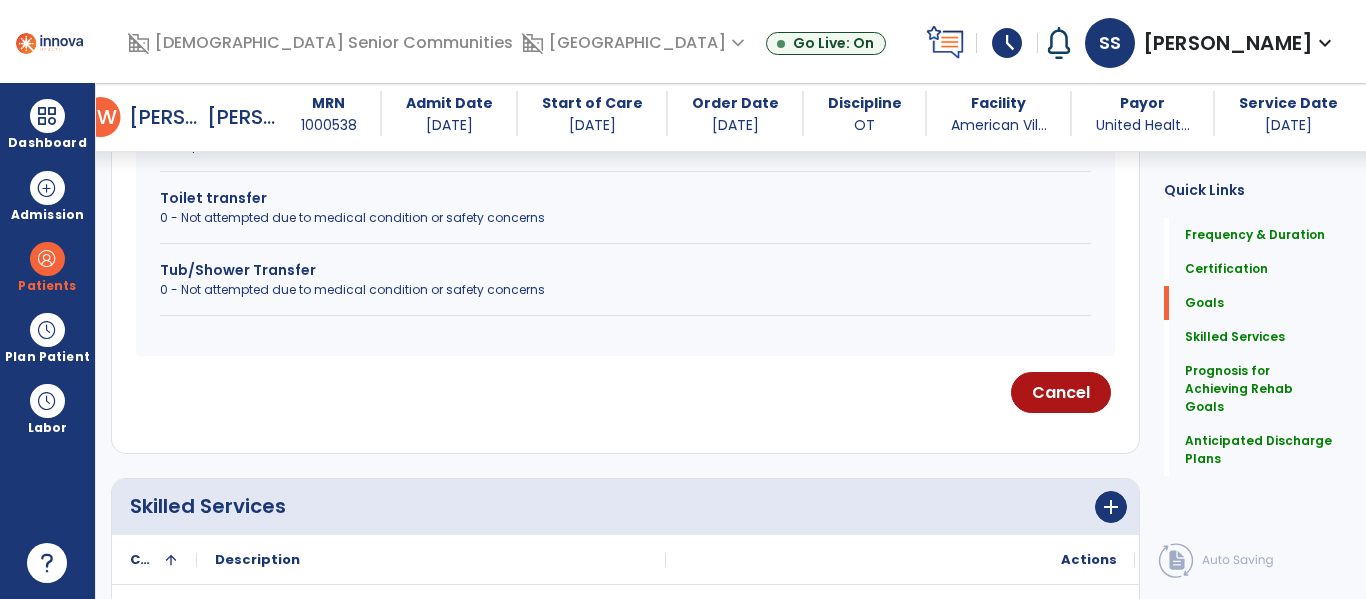 scroll, scrollTop: 1830, scrollLeft: 0, axis: vertical 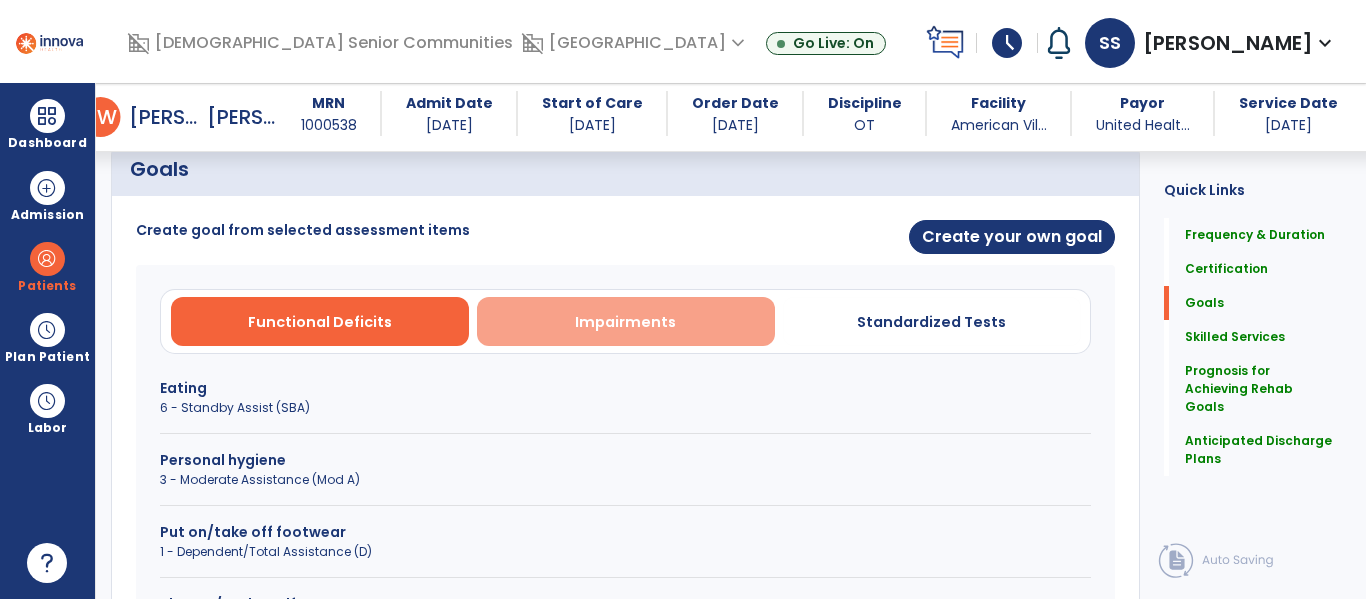 click on "Impairments" at bounding box center (626, 321) 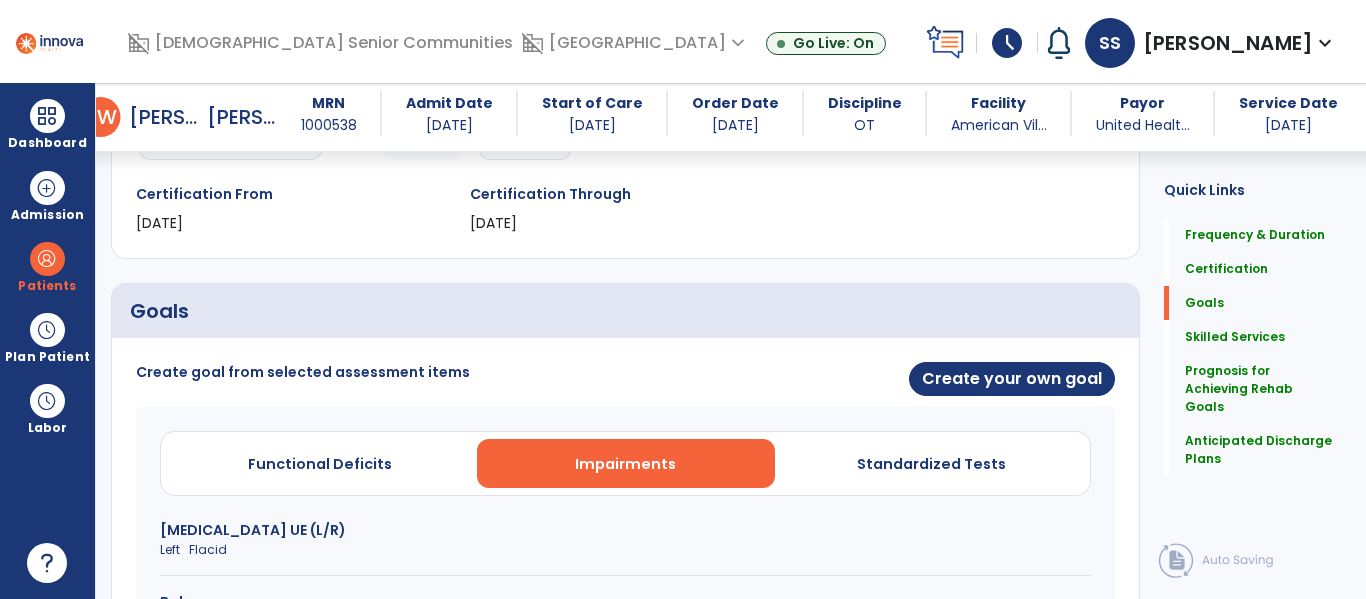 scroll, scrollTop: 326, scrollLeft: 0, axis: vertical 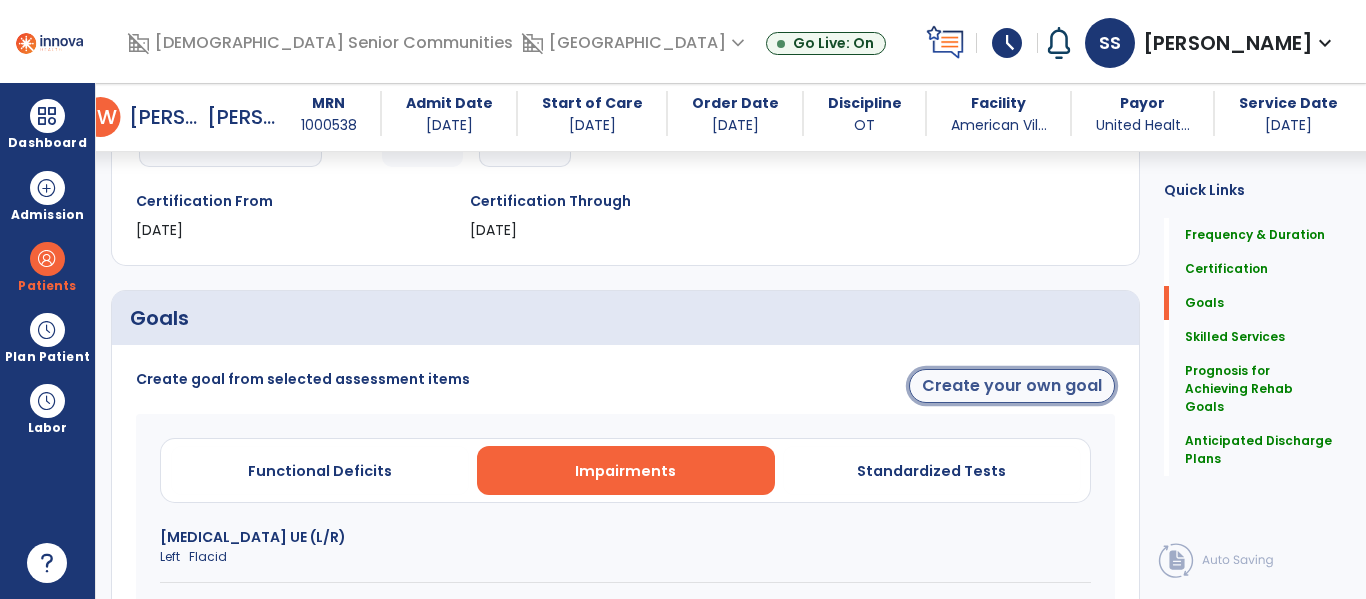 click on "Create your own goal" at bounding box center [1012, 386] 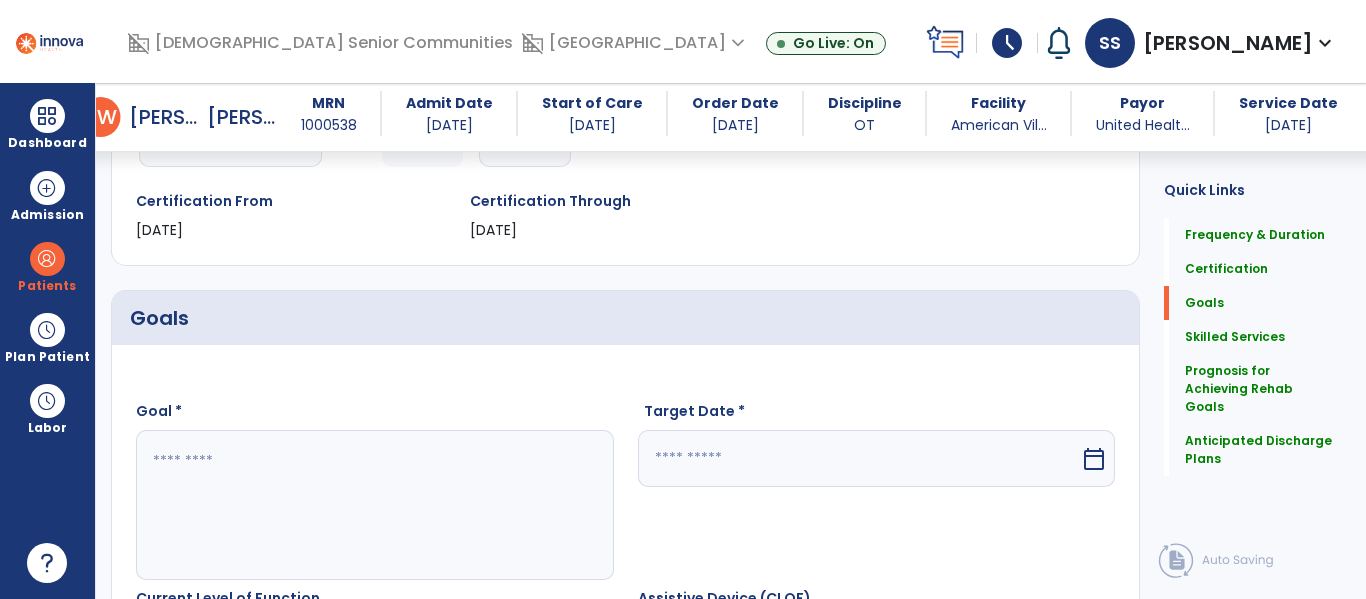 click at bounding box center [374, 505] 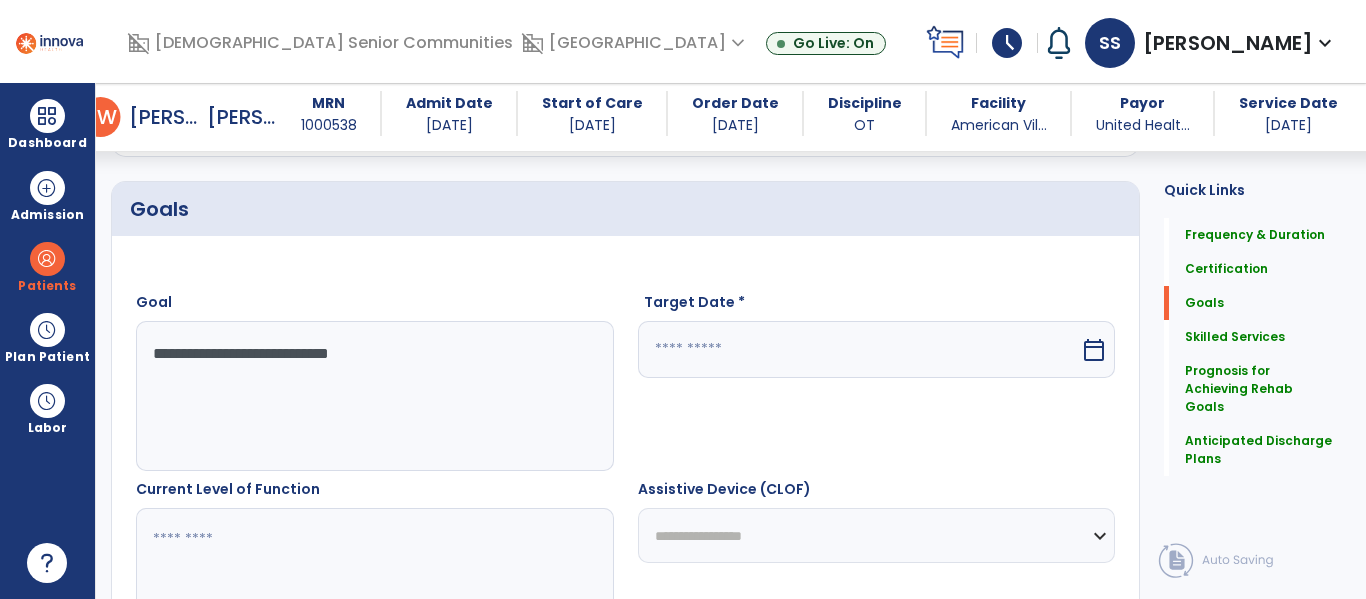 type on "**********" 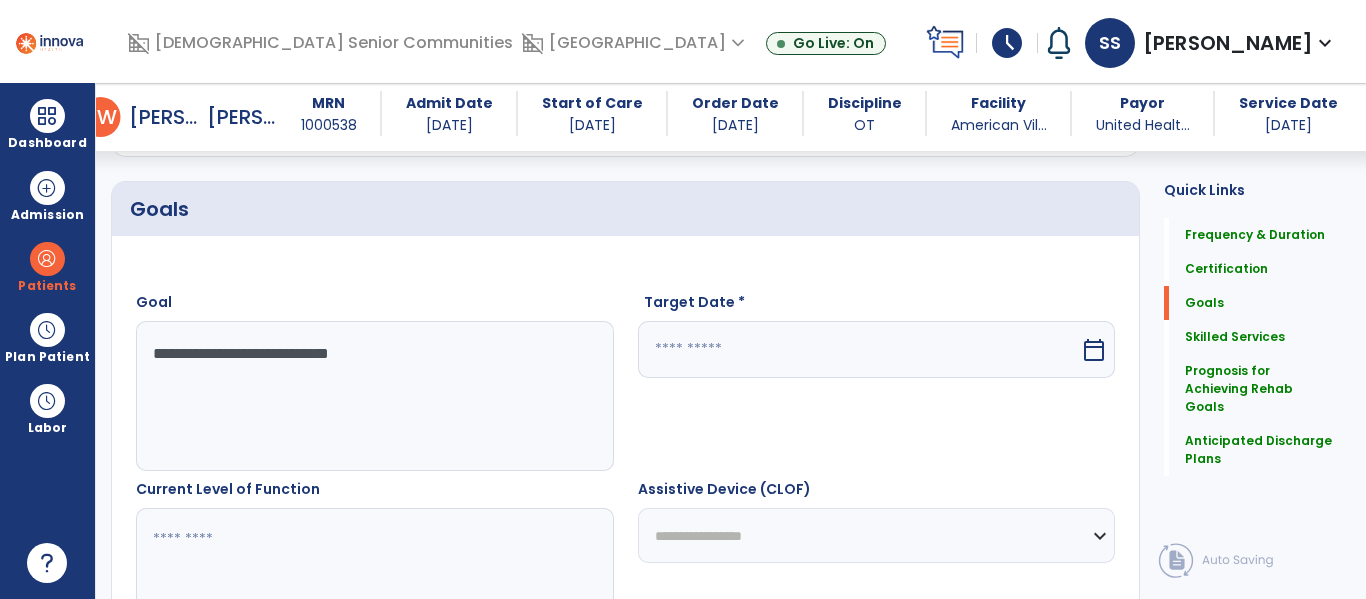click at bounding box center [374, 583] 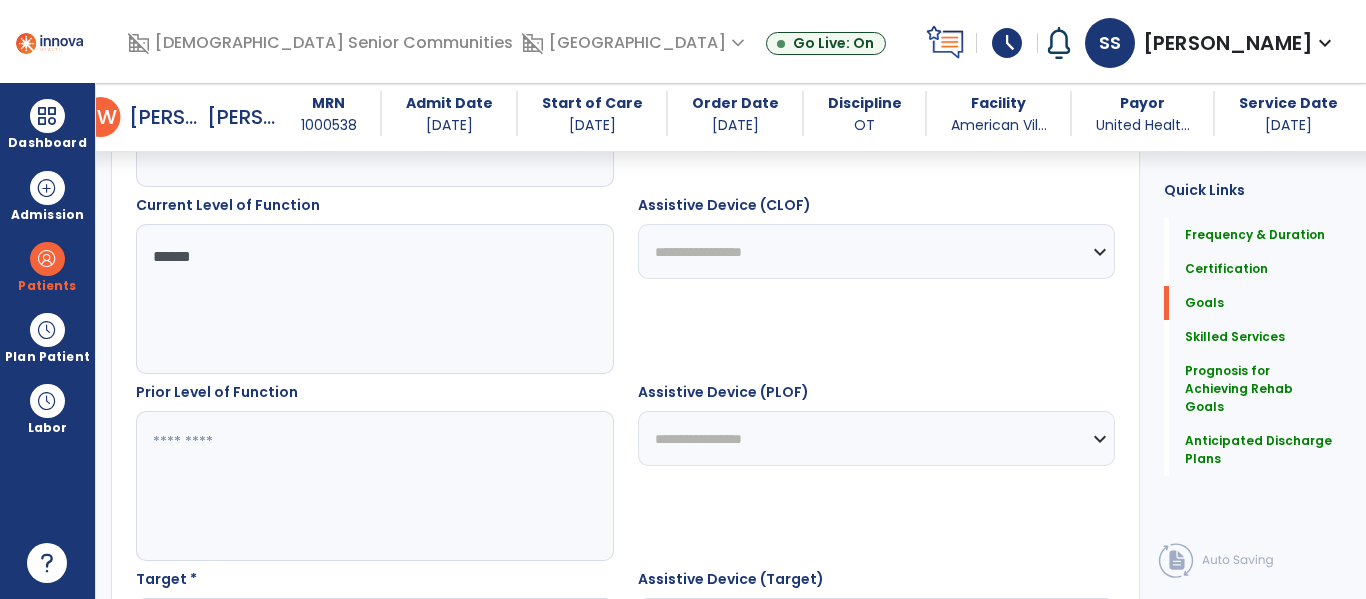scroll, scrollTop: 761, scrollLeft: 0, axis: vertical 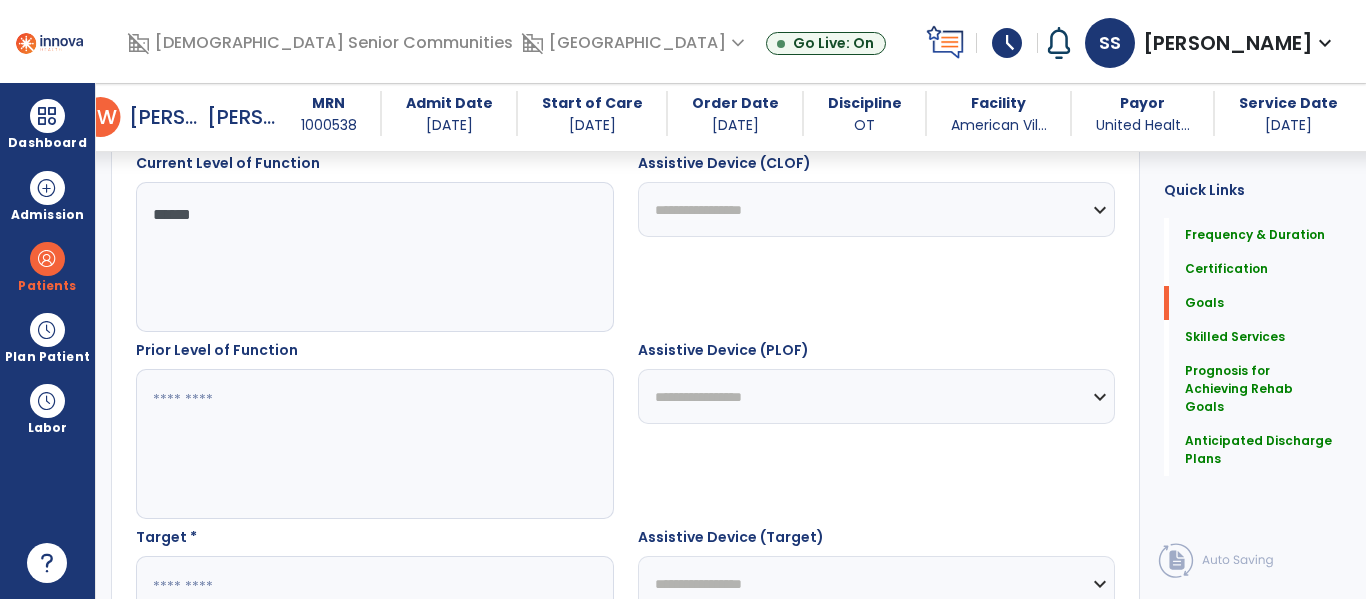 type on "******" 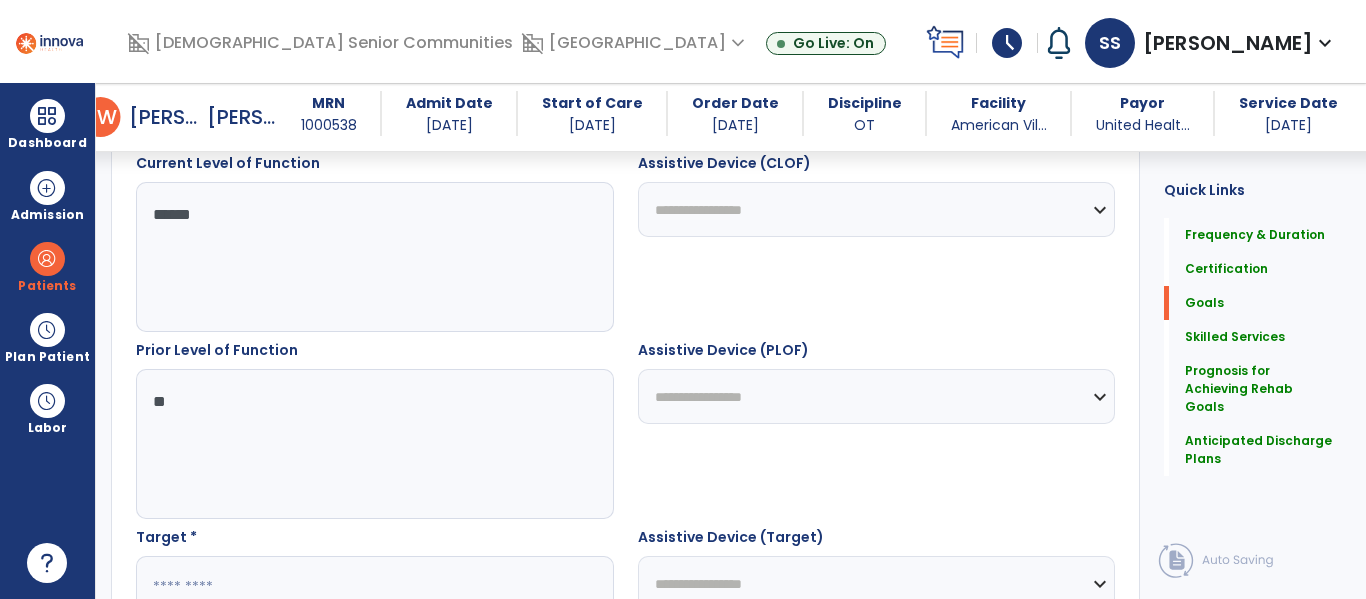 type on "*" 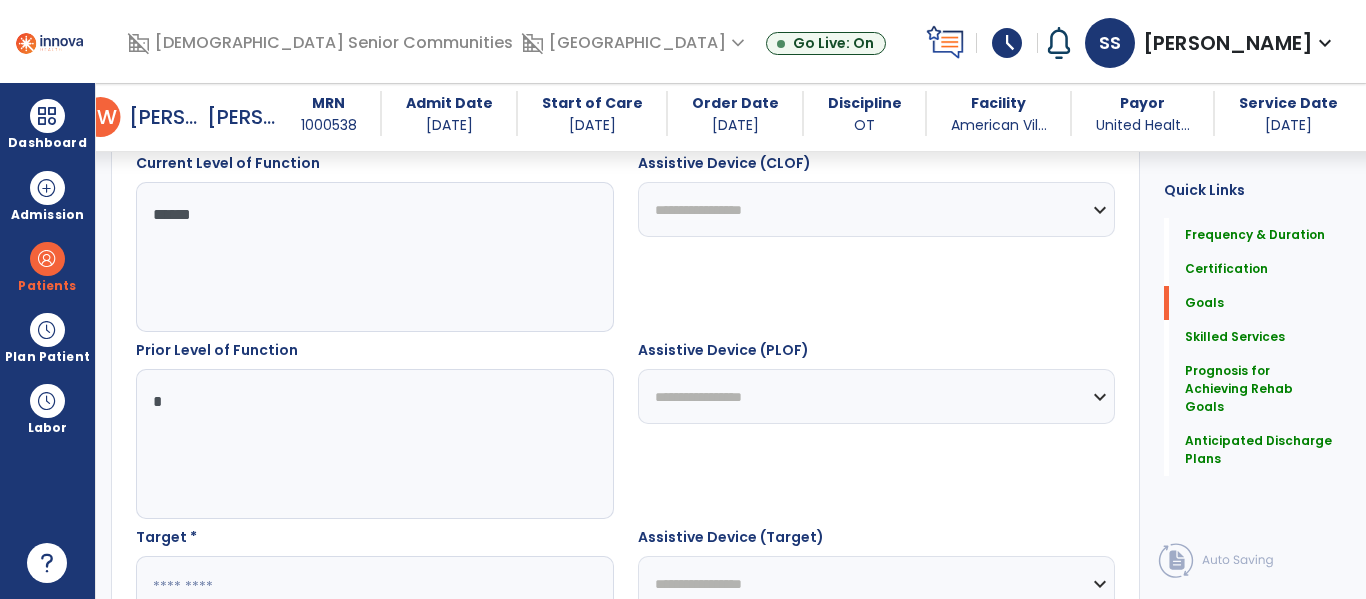 type 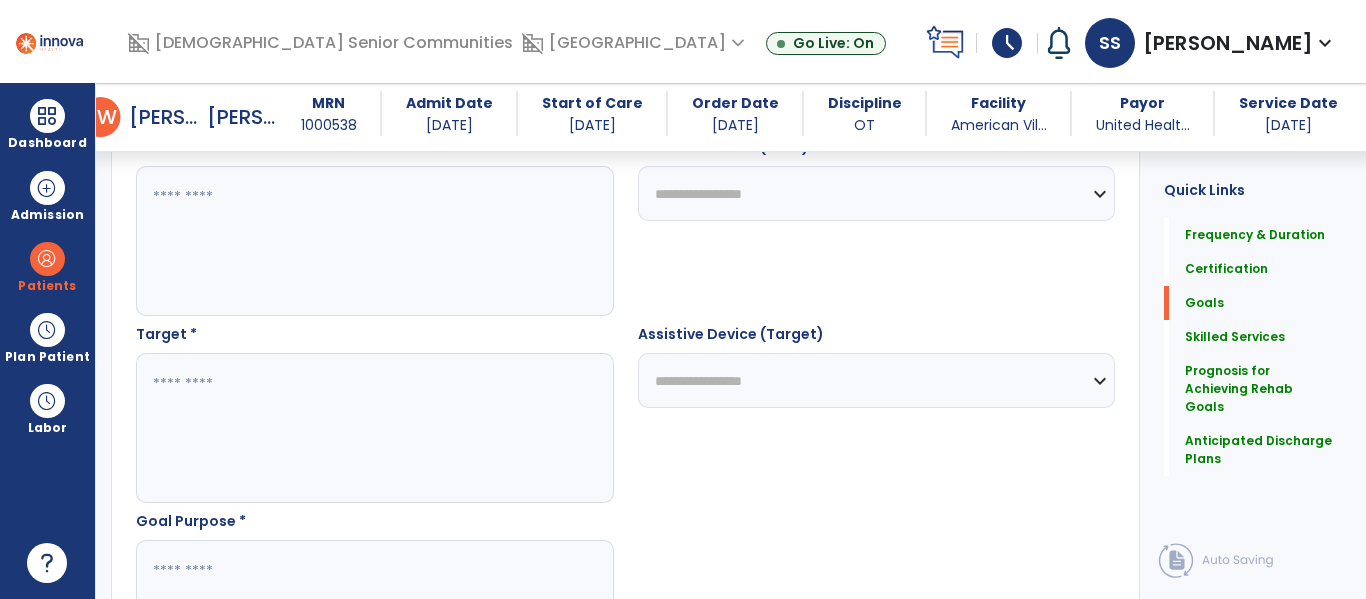 scroll, scrollTop: 974, scrollLeft: 0, axis: vertical 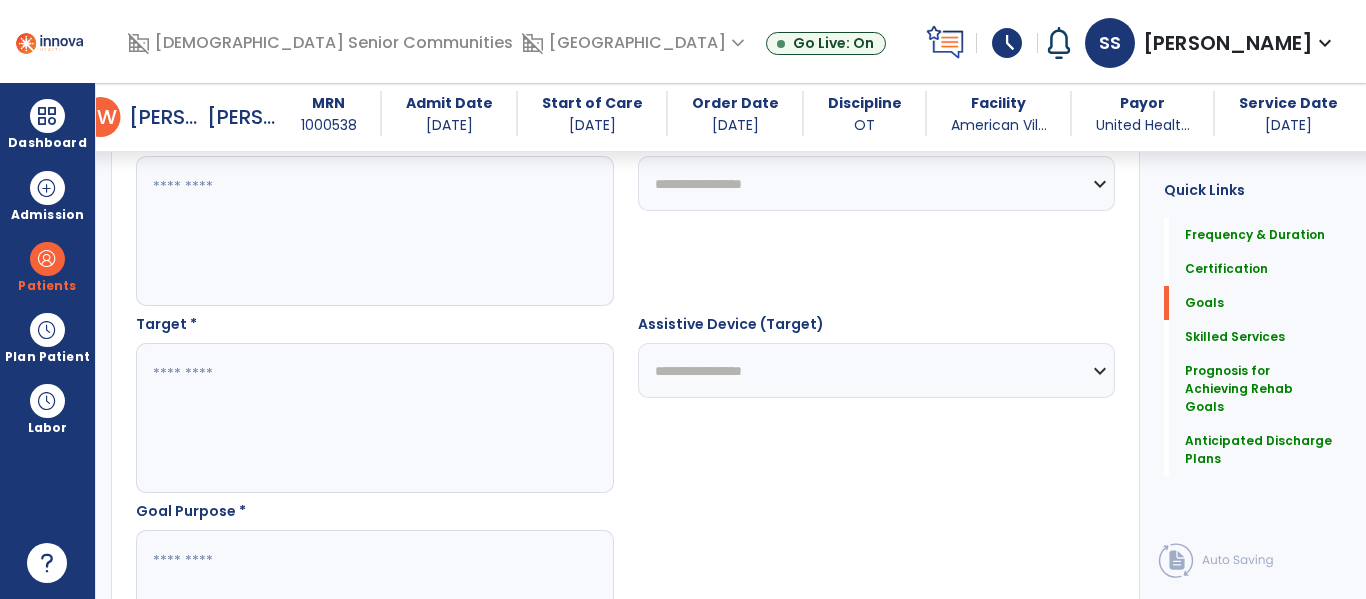 click at bounding box center (374, 418) 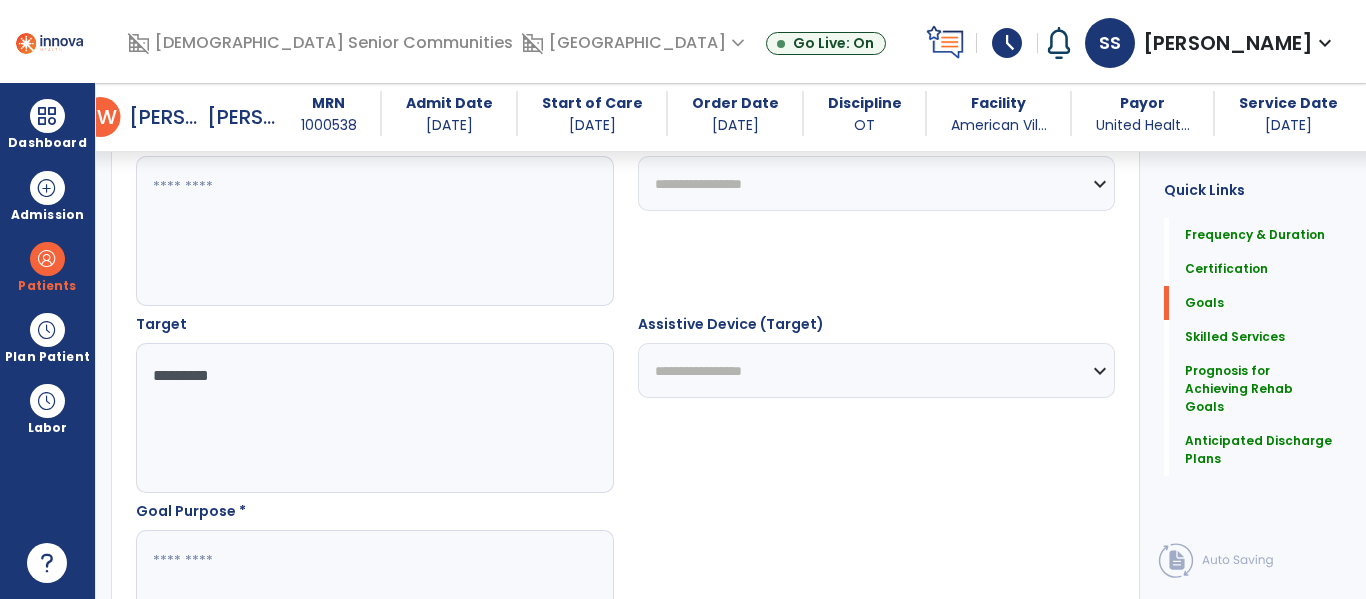 type on "*********" 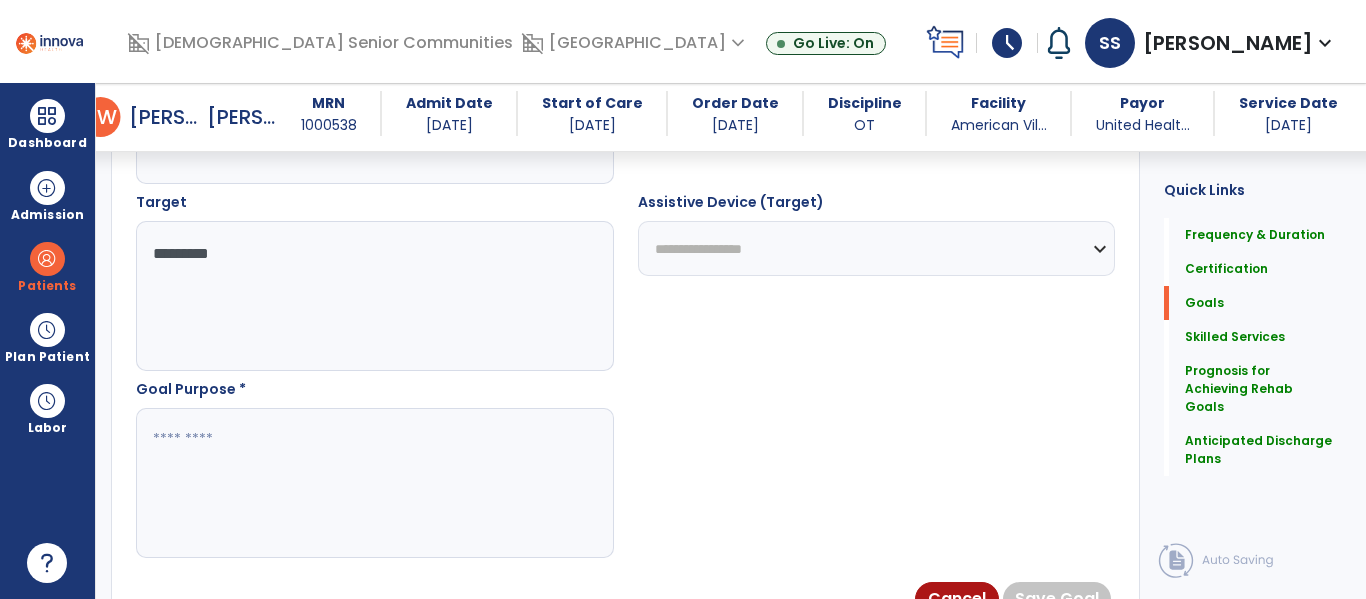 scroll, scrollTop: 1099, scrollLeft: 0, axis: vertical 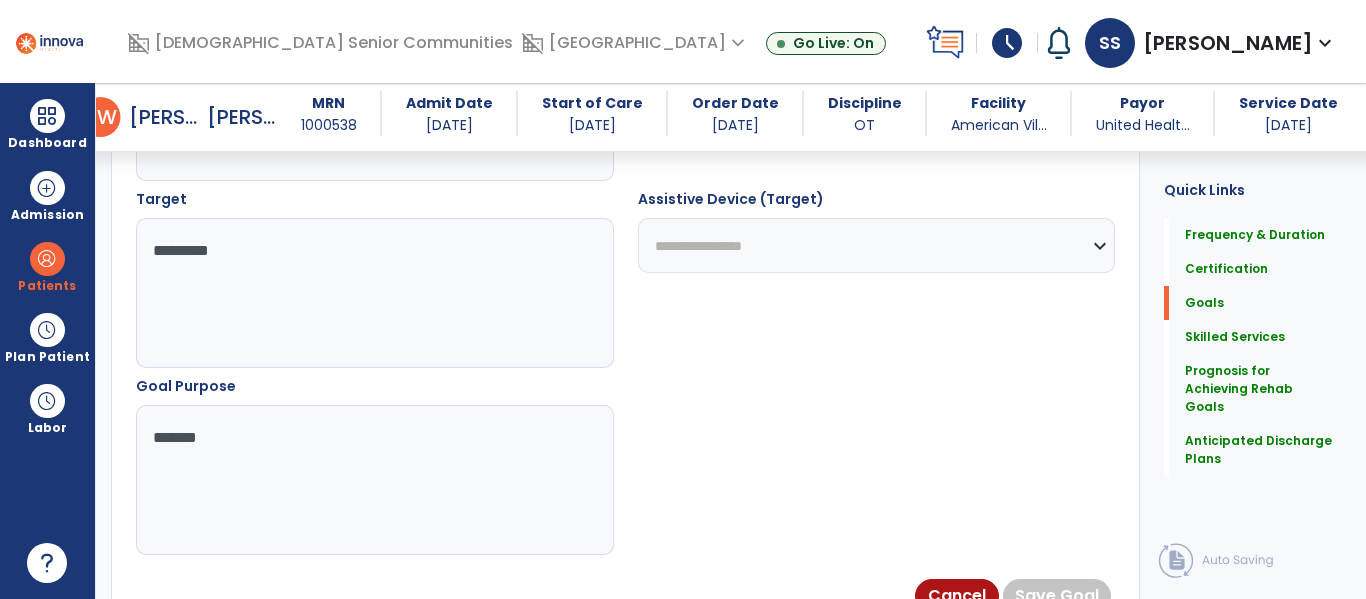 type on "********" 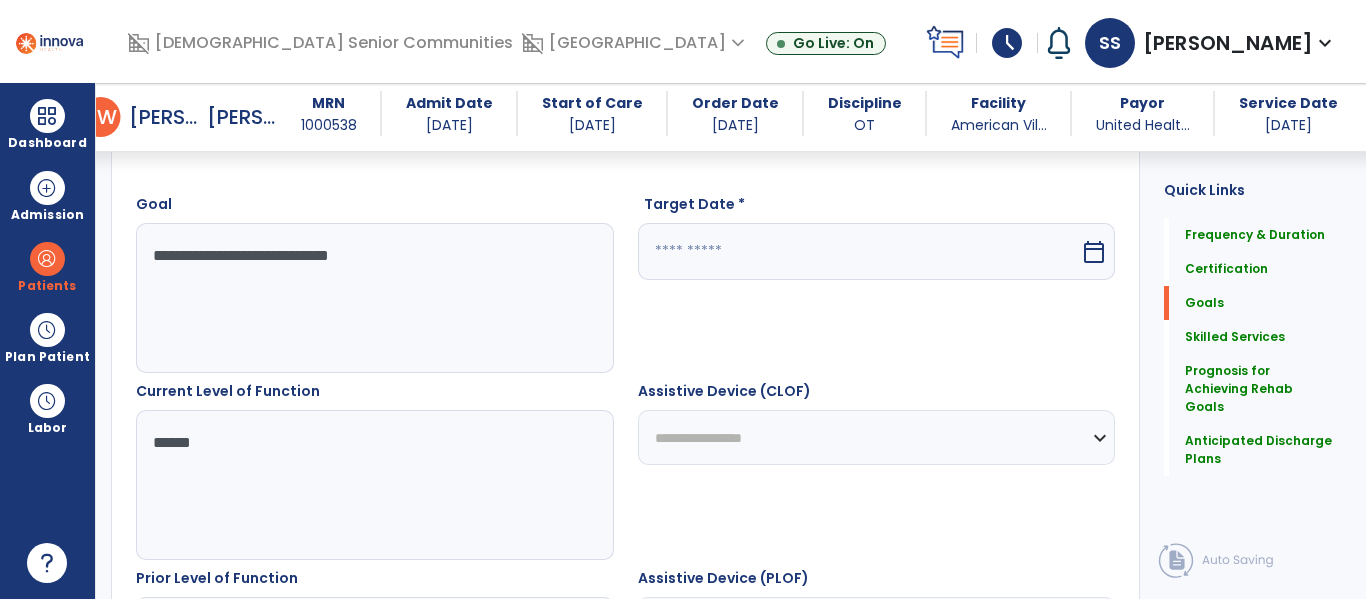 scroll, scrollTop: 516, scrollLeft: 0, axis: vertical 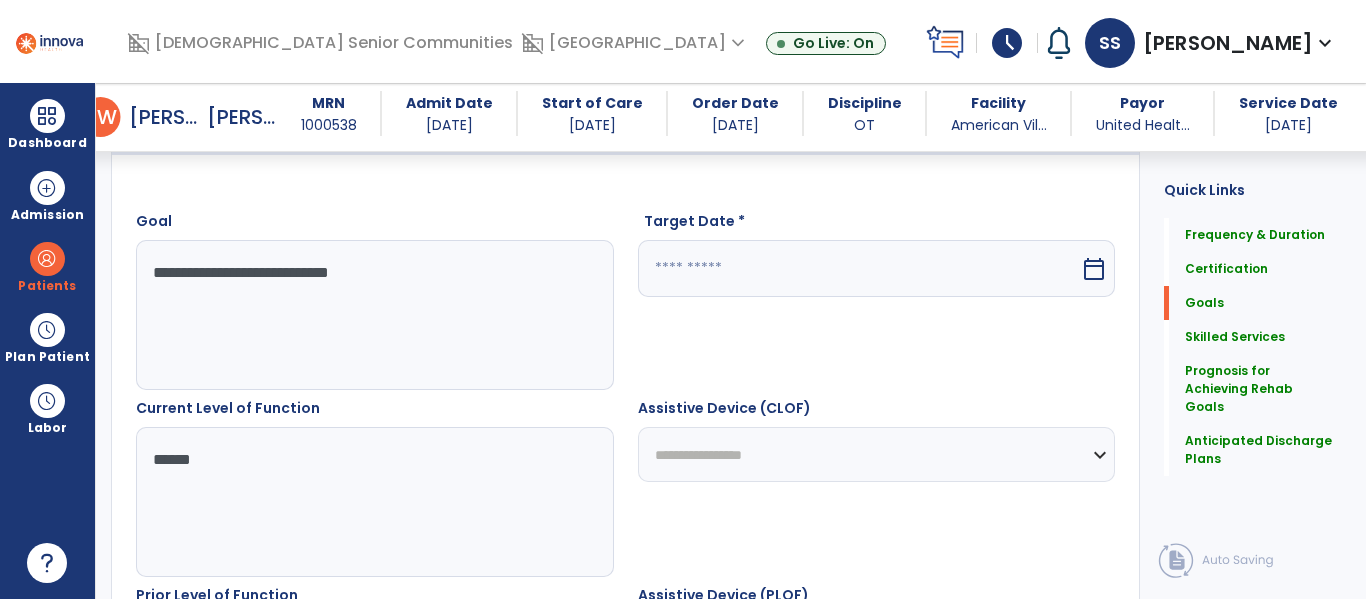 type on "**********" 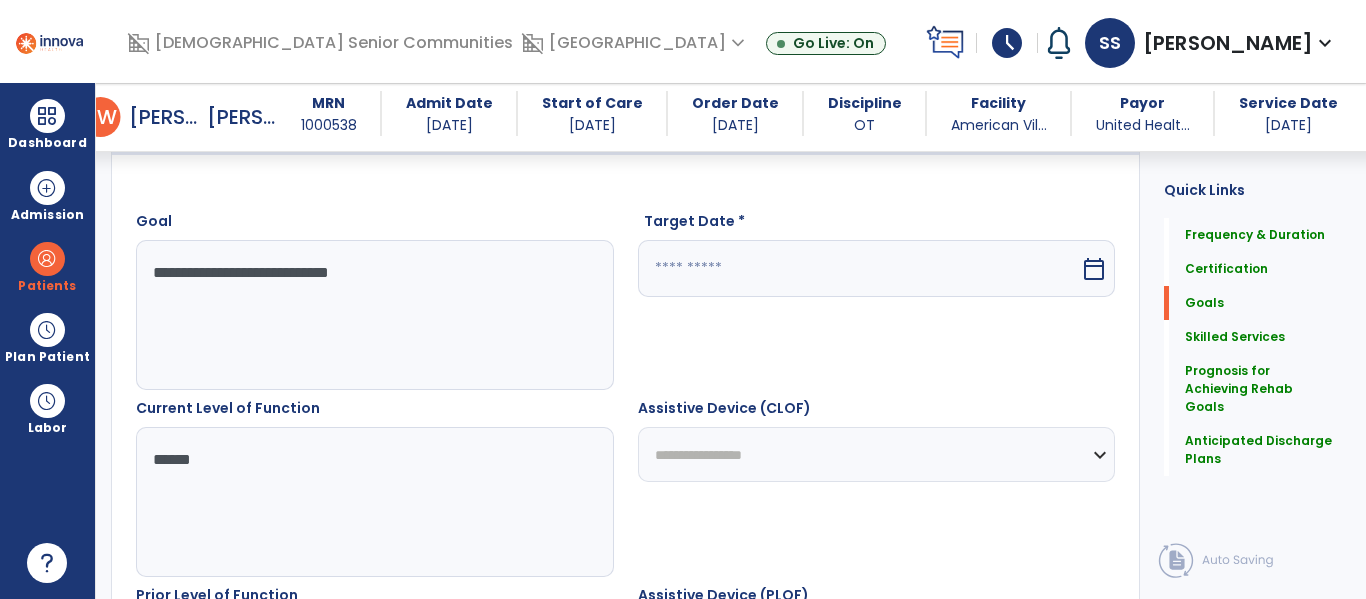 click at bounding box center [859, 268] 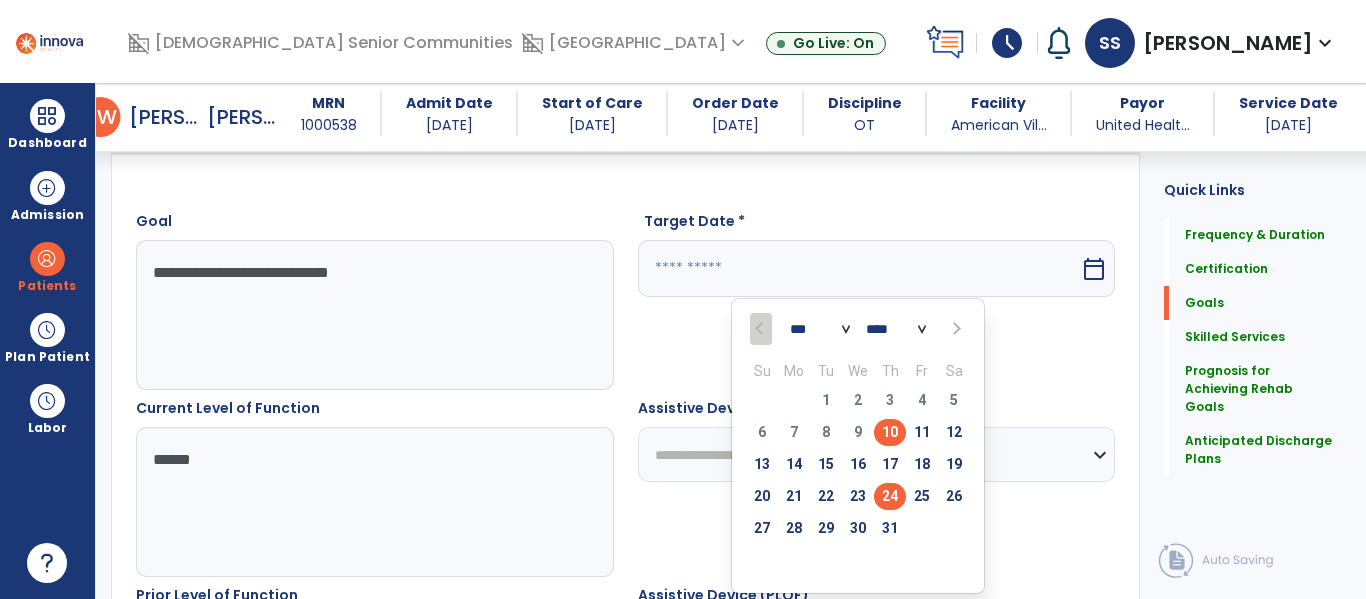 click on "24" at bounding box center [890, 496] 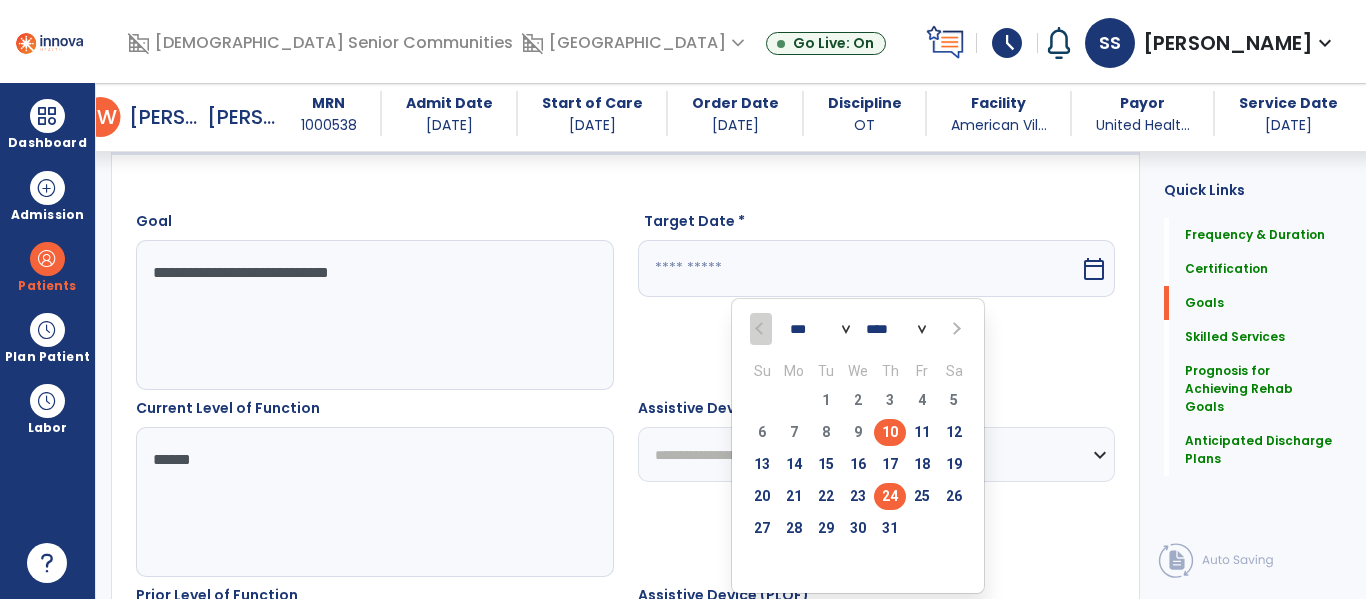 type on "*********" 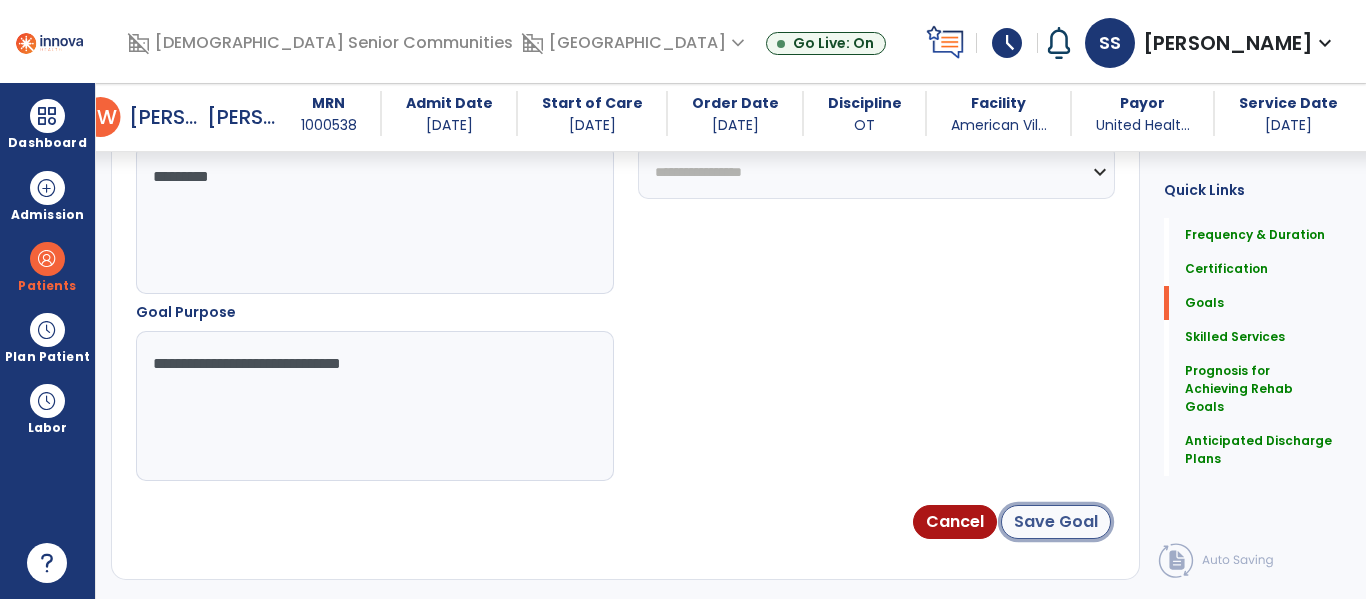 click on "Save Goal" at bounding box center [1056, 522] 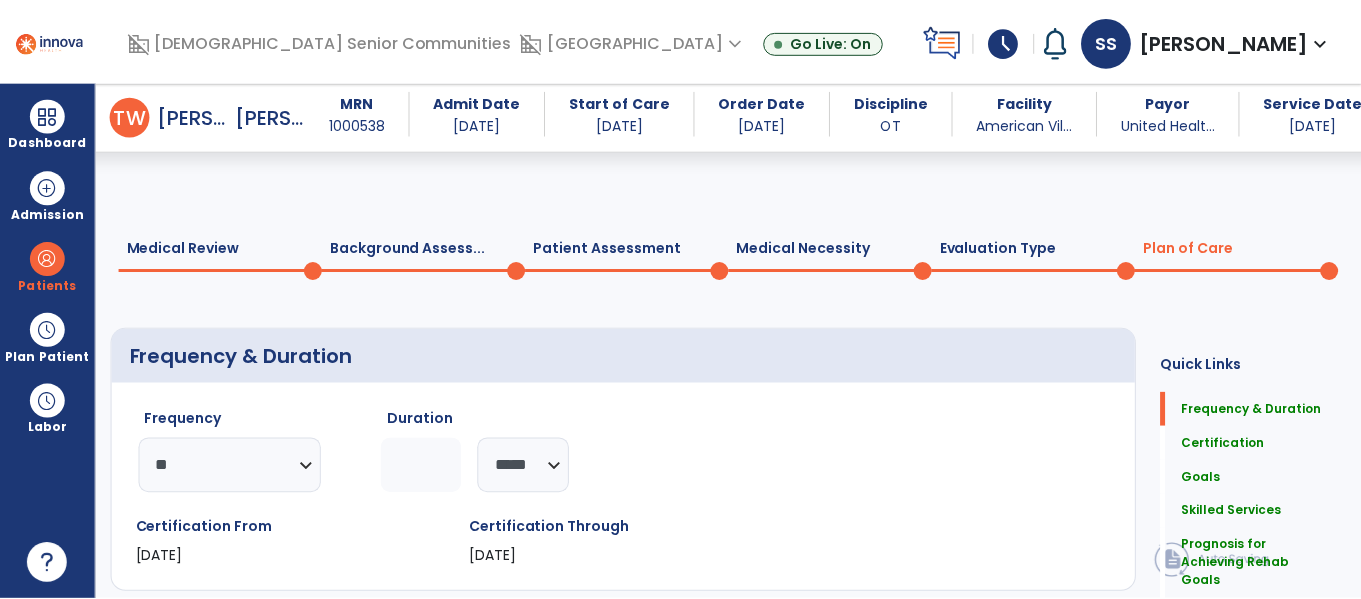 scroll, scrollTop: 2099, scrollLeft: 0, axis: vertical 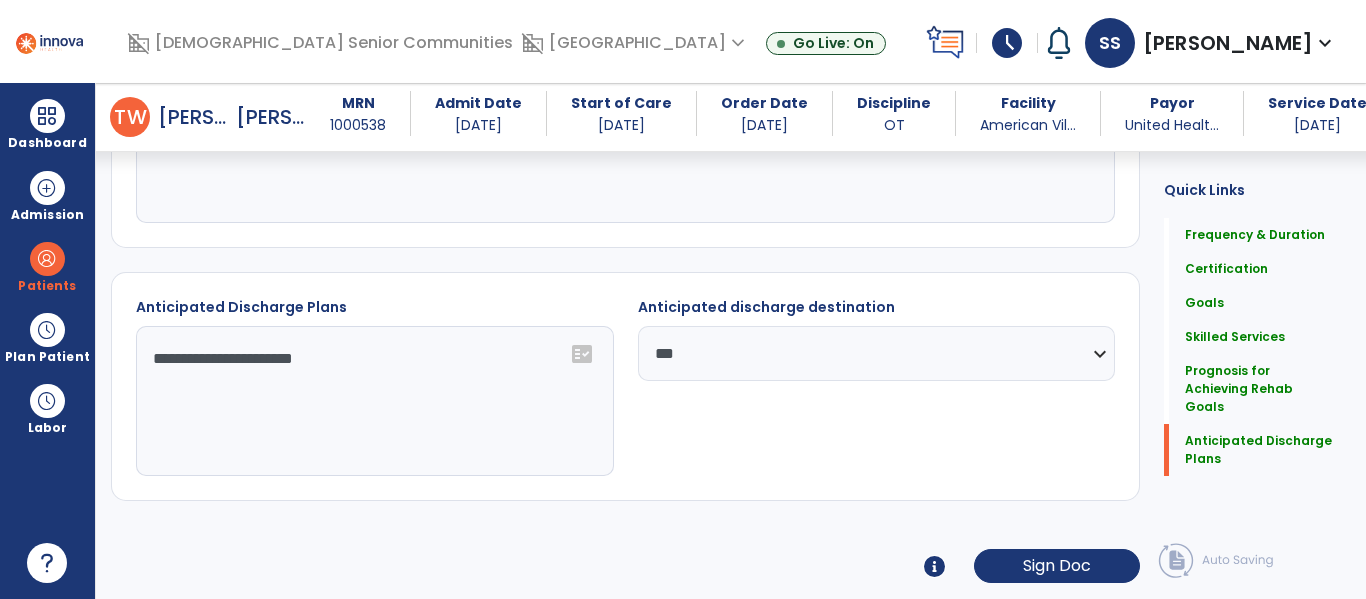 click on "Frequency & Duration  Frequency  ********* ** ** ** ** ** ** **  Duration  * ******** ***** Certification From [DATE] Certification Through [DATE] Goals      add  UB ADLs  [DATE]  edit delete PLOF:    Independent CLOF:    max A Target:    min A or less STG-1: Right Elbow Mmt Extension  [DATE]  edit delete PLOF:  N/A  CLOF:  -4  Target:  4  STG-2: Upper body dressing  [DATE]  edit delete PLOF:  10 - Independent (I)  CLOF:  2 - Maximal Assistance (Max A)  Target:  3 - Moderate Assistance (Mod A)  STG-3: Oral hygiene  [DATE]  edit delete PLOF:  10 - Independent (I)  CLOF:  4 - Minimal Assistance (Min A)  Target:  6 - Standby Assist (SBA)  add  Add Short Term Goal  LB ADLs  [DATE]  edit delete PLOF:    Independent CLOF:    dep Target:    Min A or less STG-1: Lower body dressing  [DATE]  edit delete PLOF:  10 - Independent (I)  CLOF:  1 - Dependent/Total Assistance (D)  Target:  2 - Maximal Assistance (Max A)  STG-2: Sitting tolerance unsupported edit" 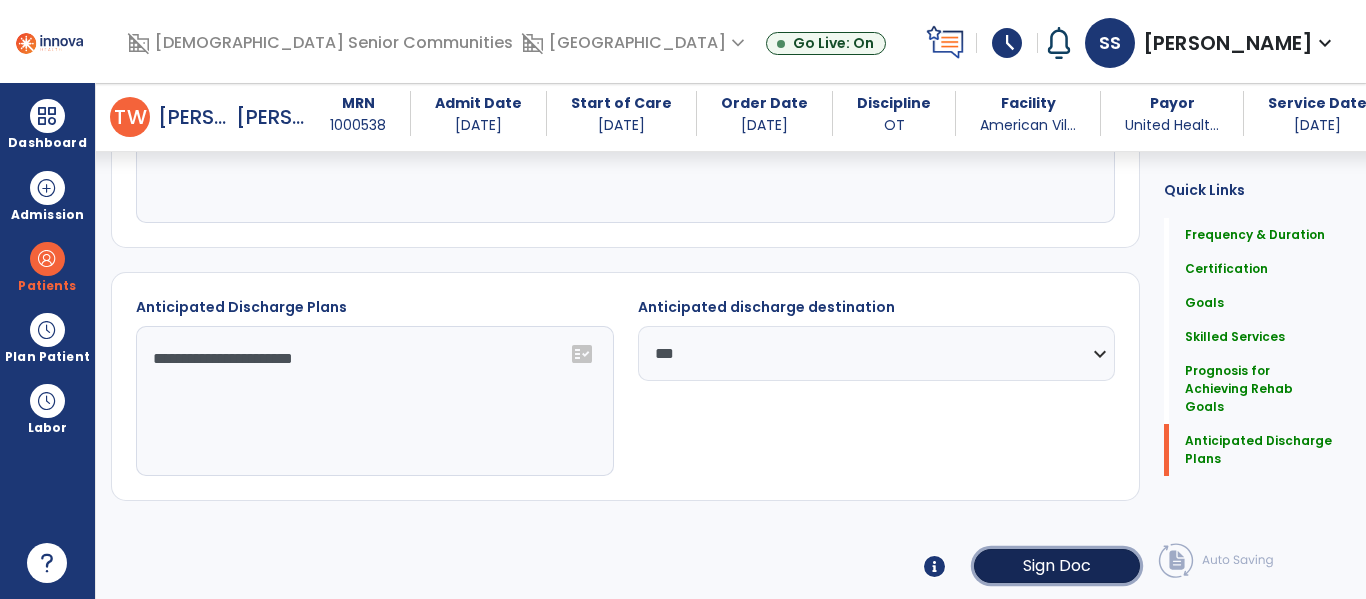 click on "Sign Doc" 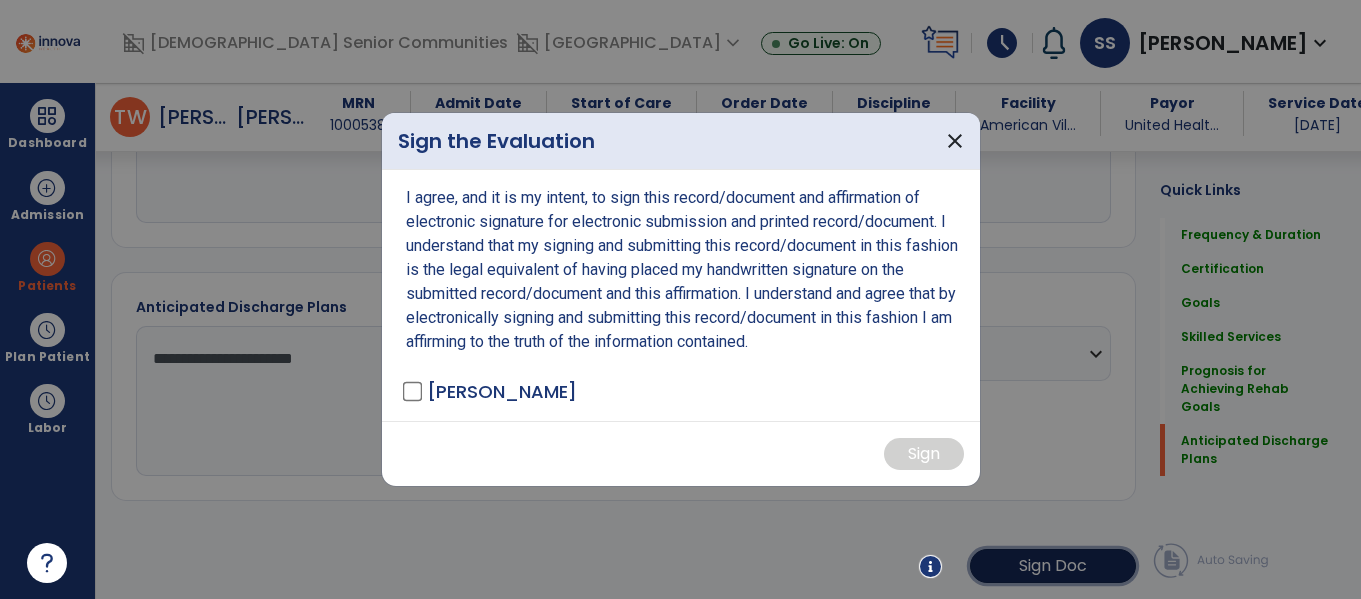 scroll, scrollTop: 2099, scrollLeft: 0, axis: vertical 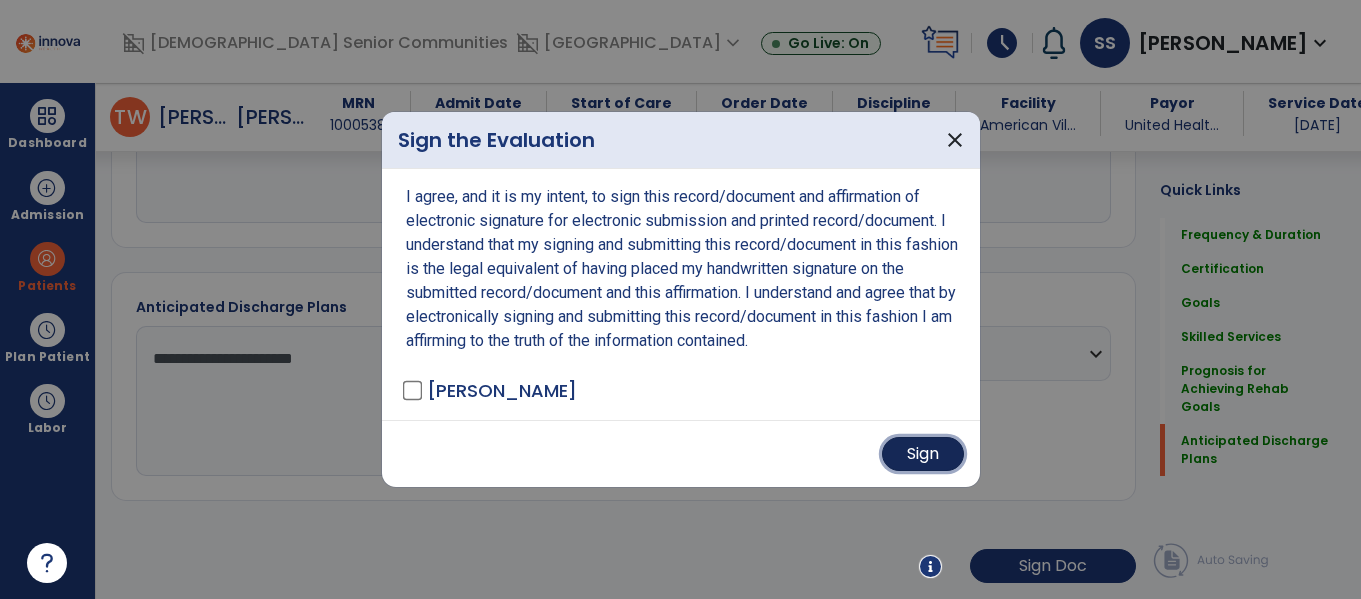 click on "Sign" at bounding box center [923, 454] 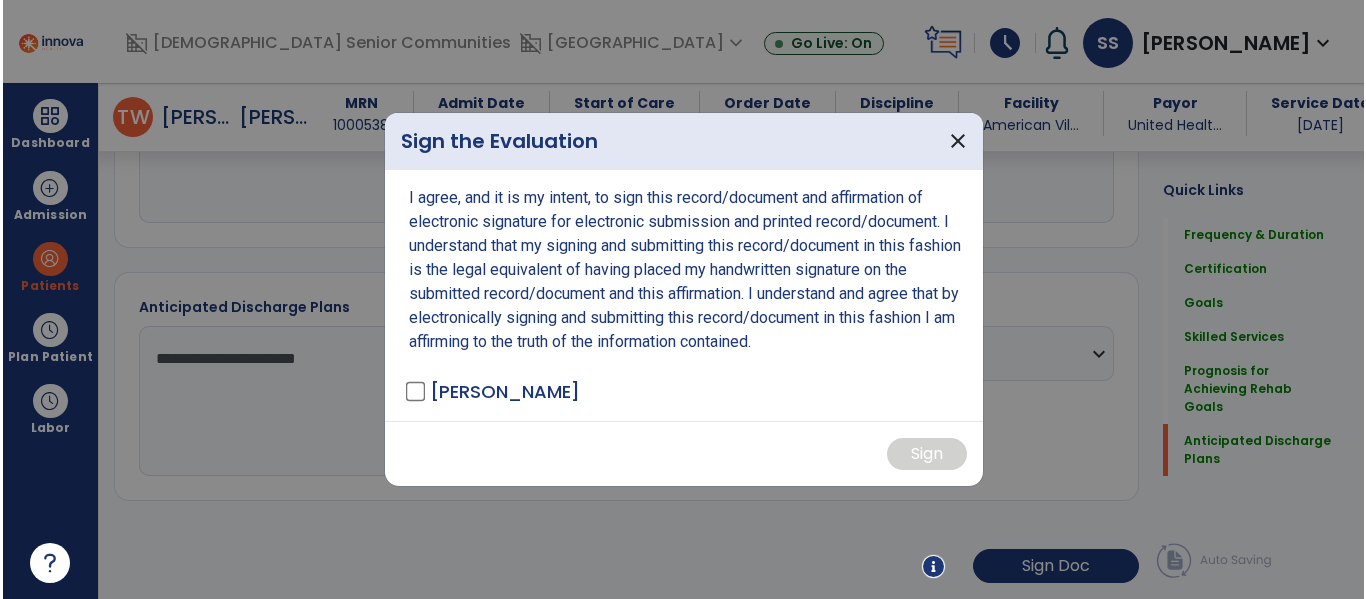 scroll, scrollTop: 2098, scrollLeft: 0, axis: vertical 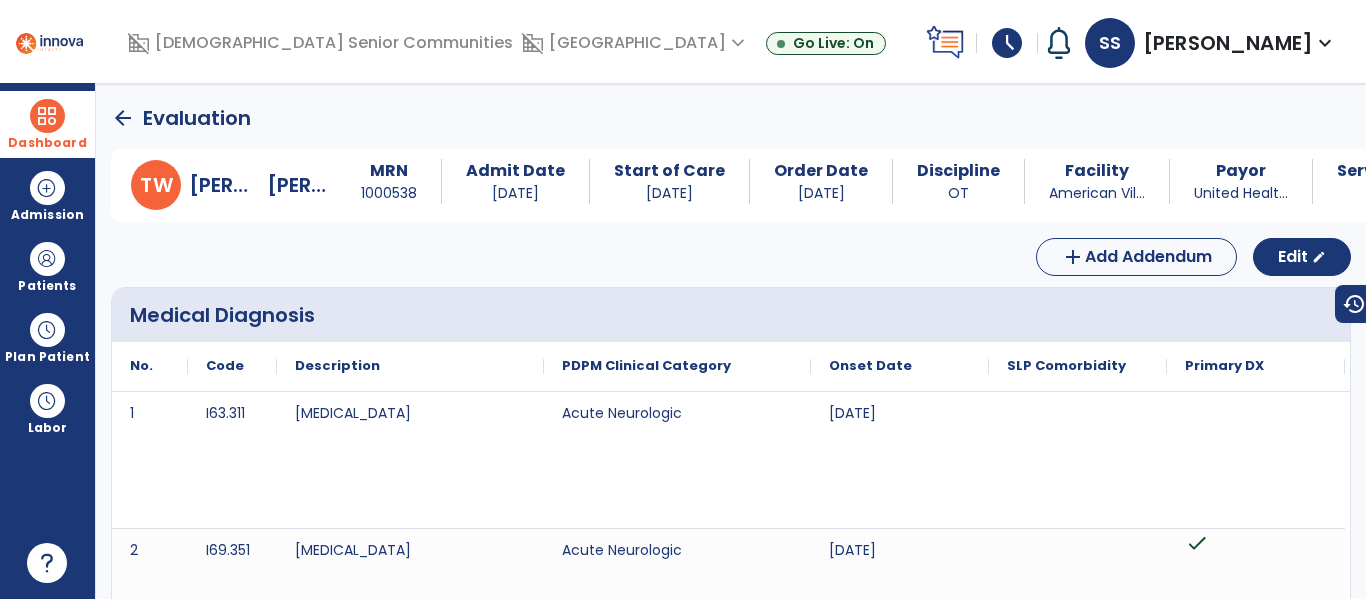 click at bounding box center (47, 116) 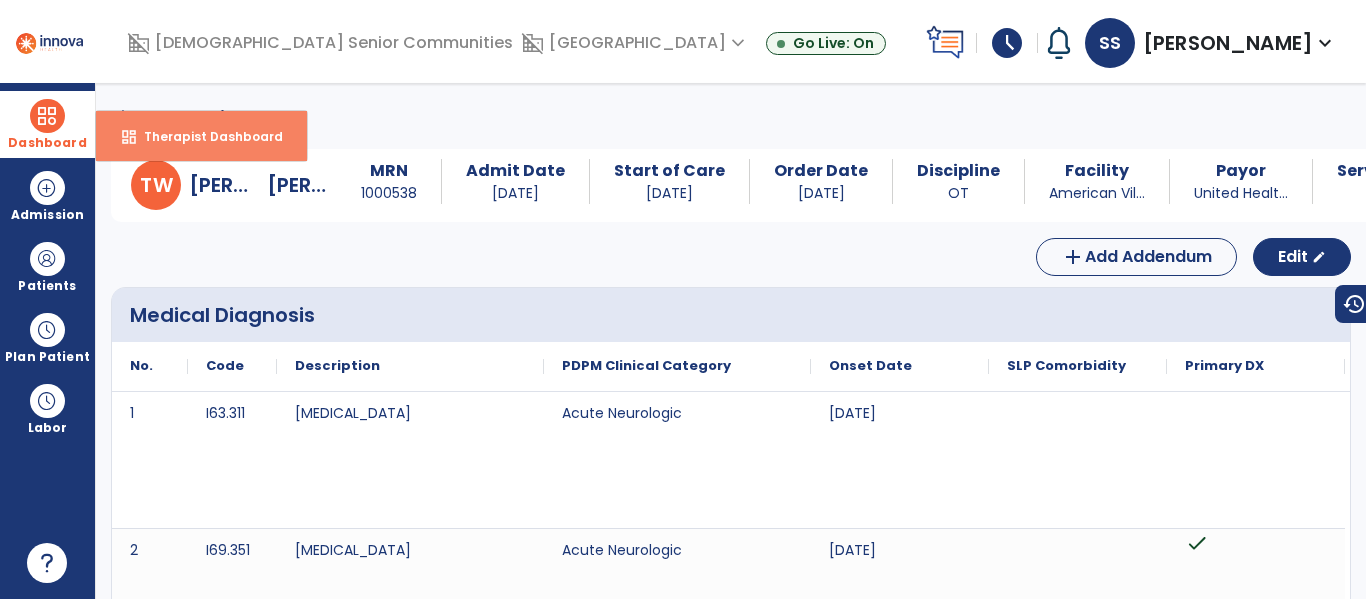 click on "dashboard  Therapist Dashboard" at bounding box center [201, 136] 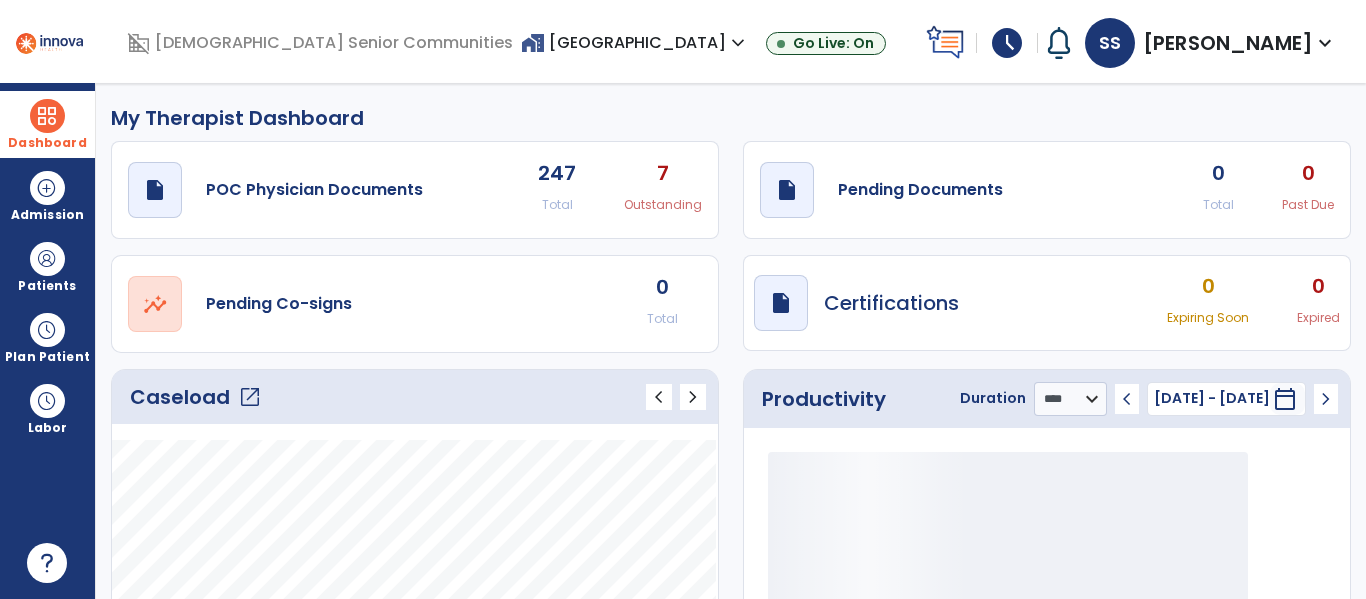 scroll, scrollTop: 237, scrollLeft: 0, axis: vertical 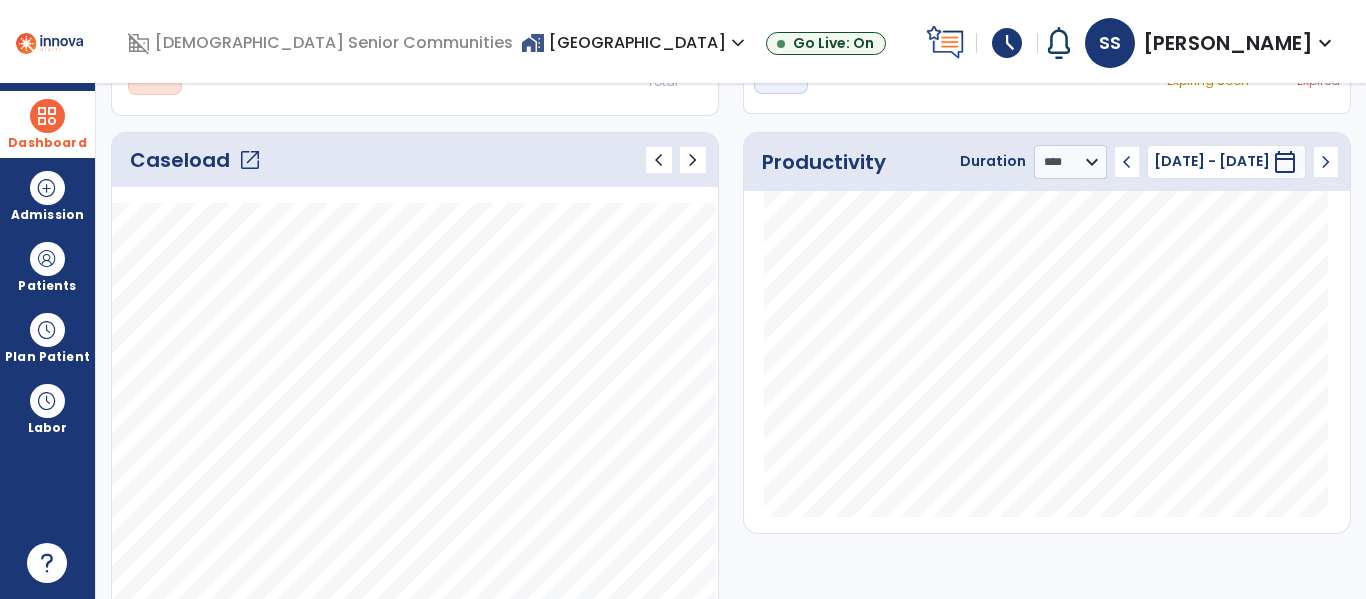 click on "open_in_new" 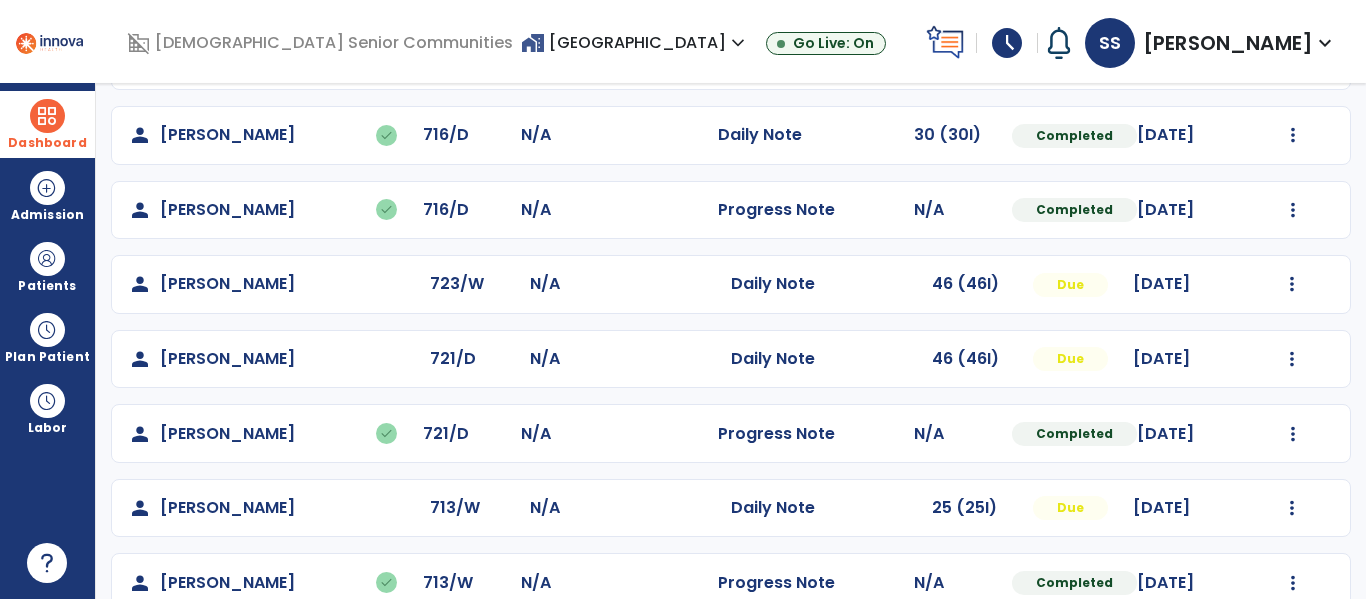 scroll, scrollTop: 655, scrollLeft: 0, axis: vertical 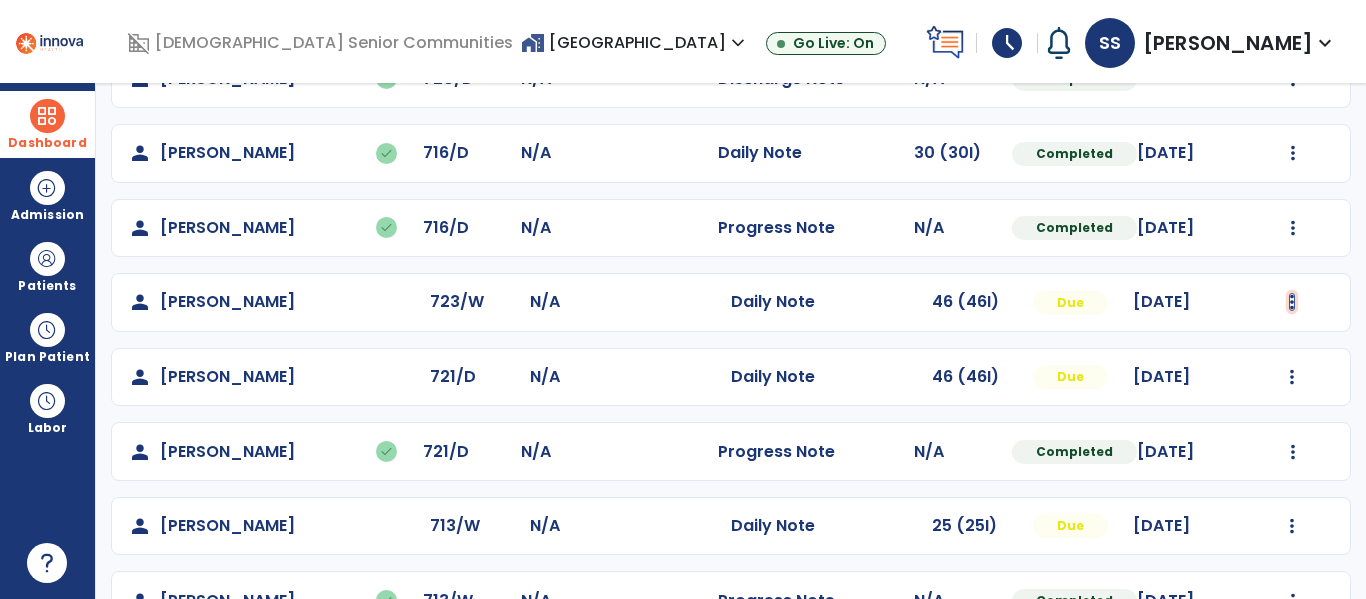 click at bounding box center (1292, -367) 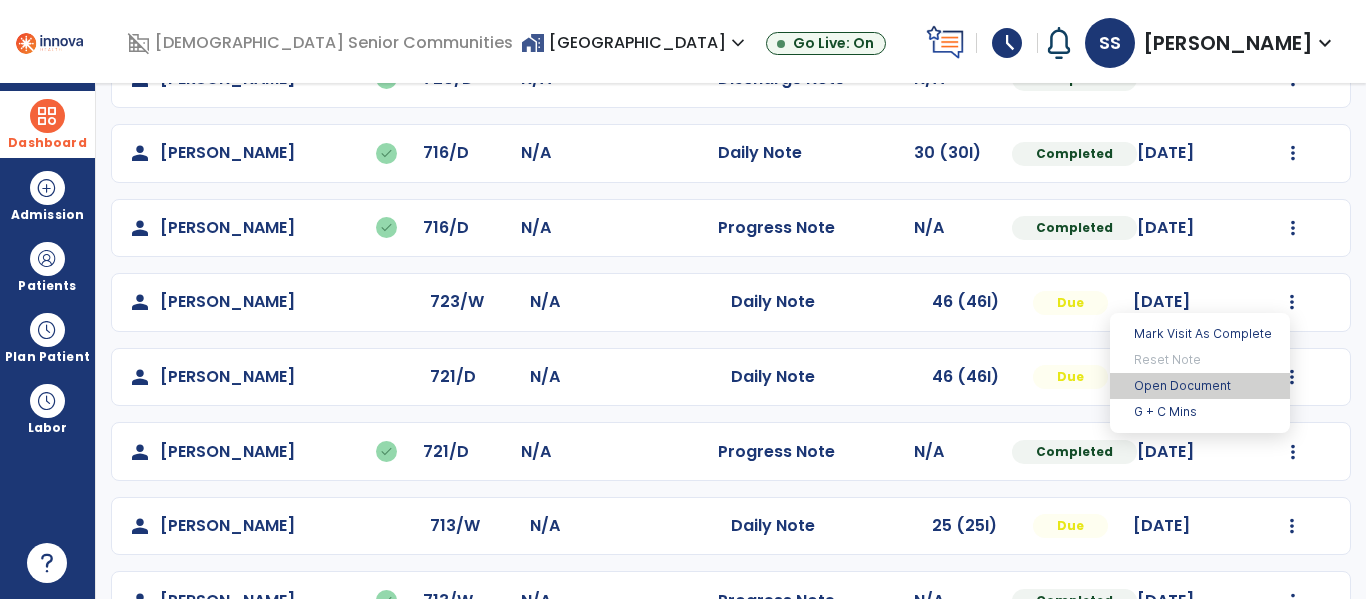 click on "Open Document" at bounding box center (1200, 386) 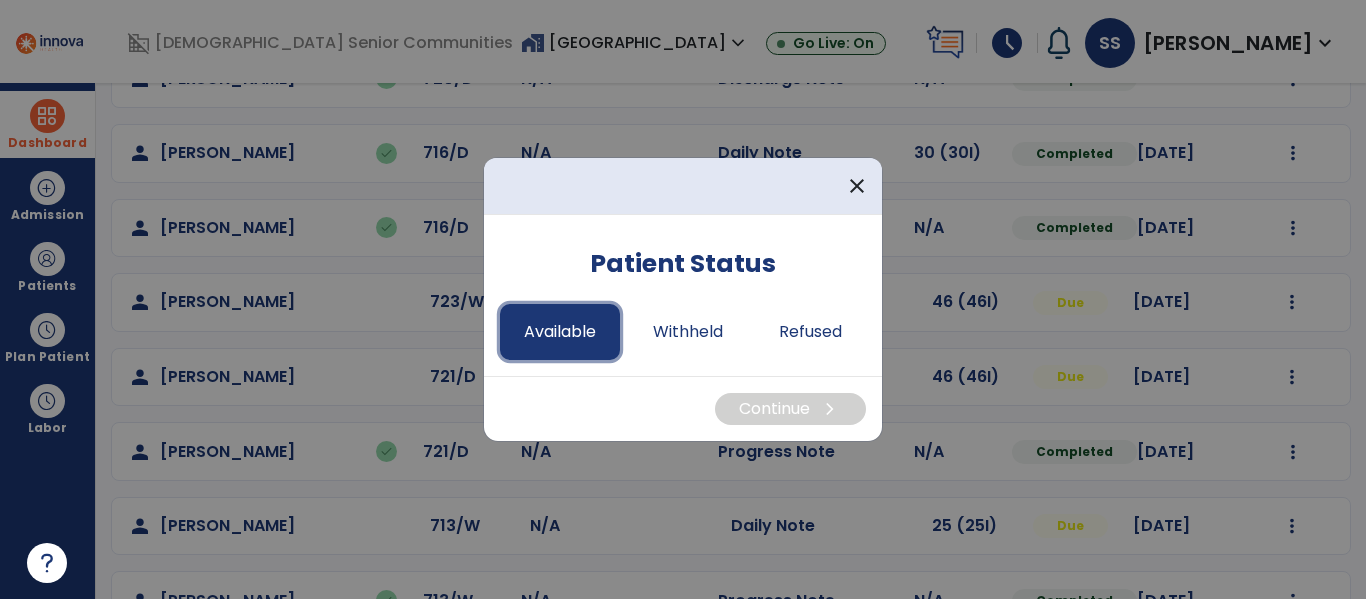 click on "Available" at bounding box center (560, 332) 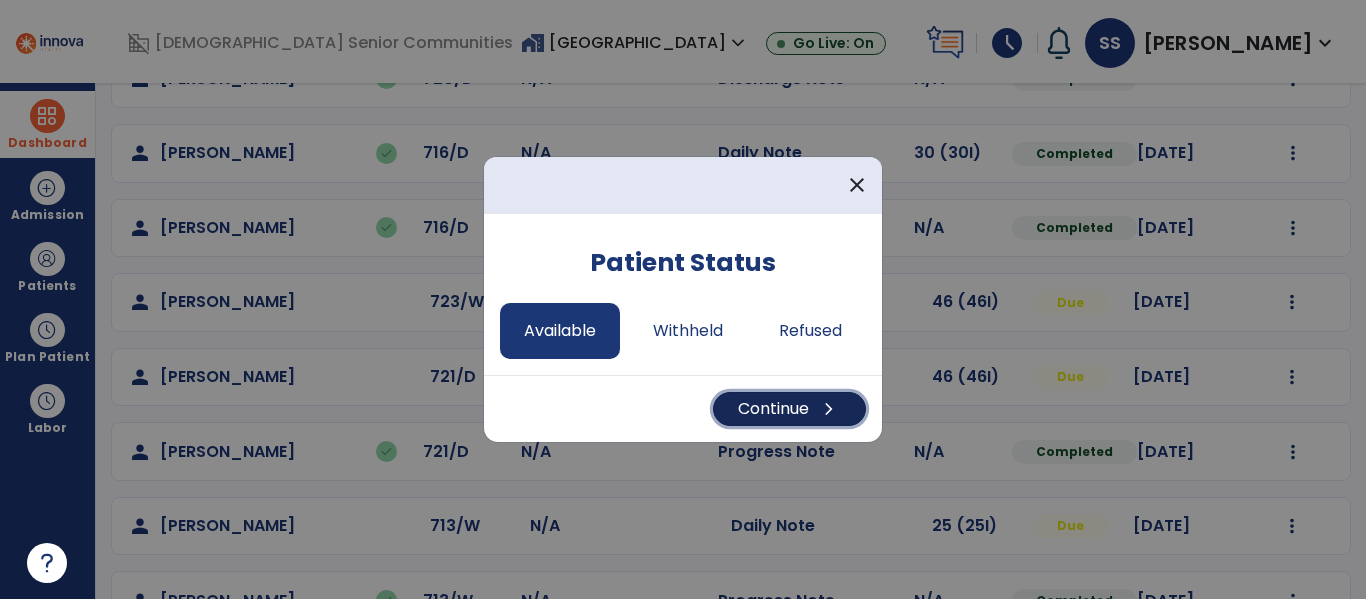 click on "Continue   chevron_right" at bounding box center (789, 409) 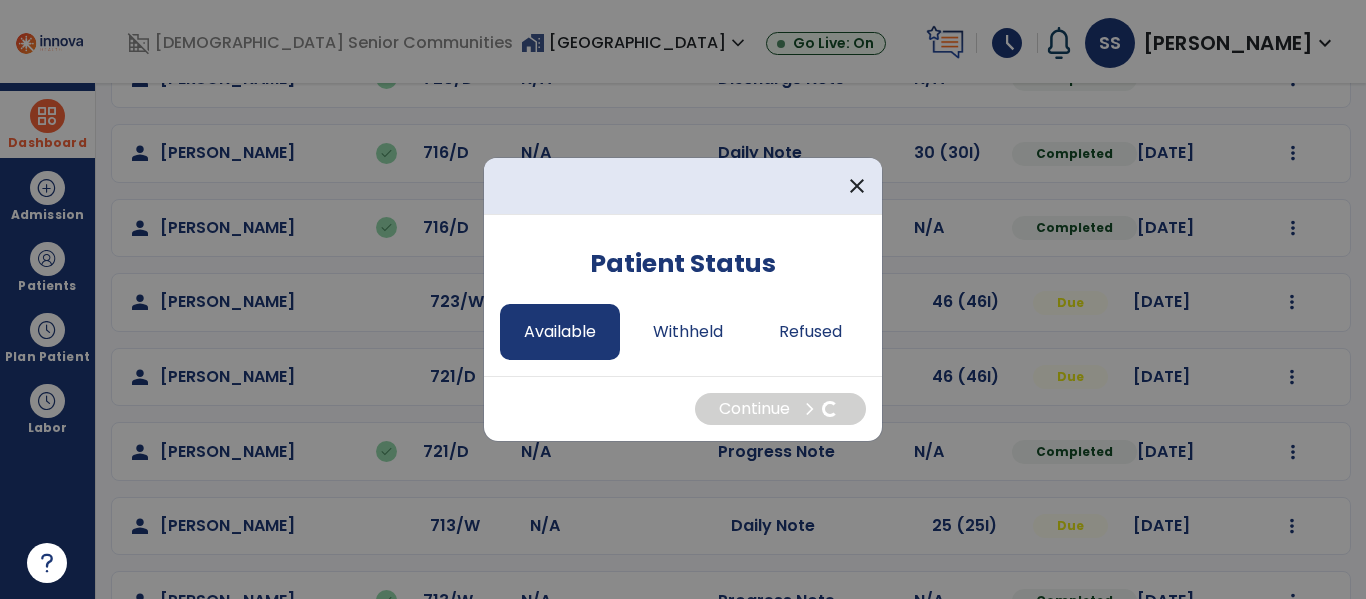 select on "*" 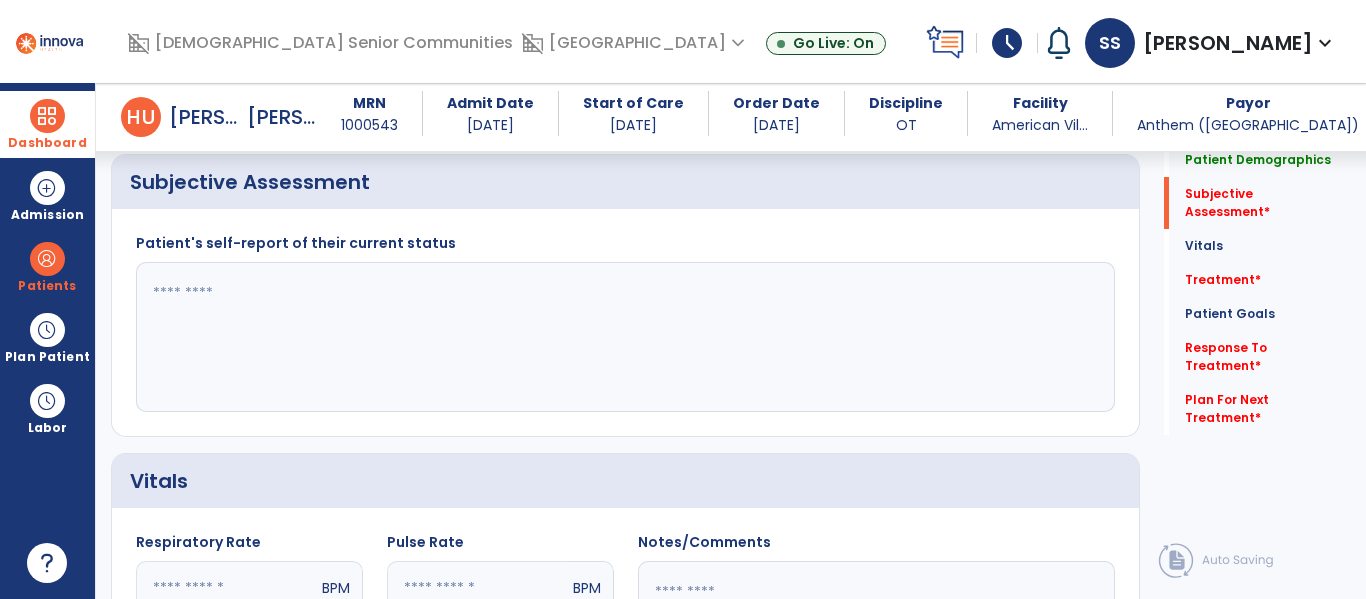 scroll, scrollTop: 387, scrollLeft: 0, axis: vertical 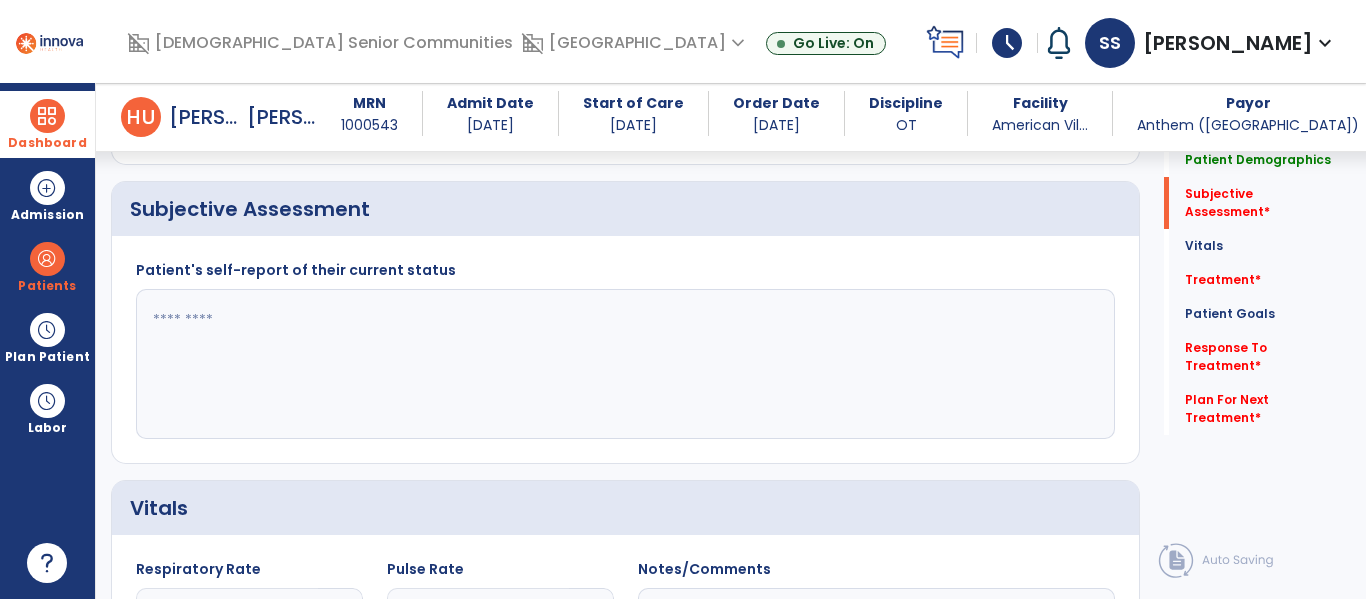 click 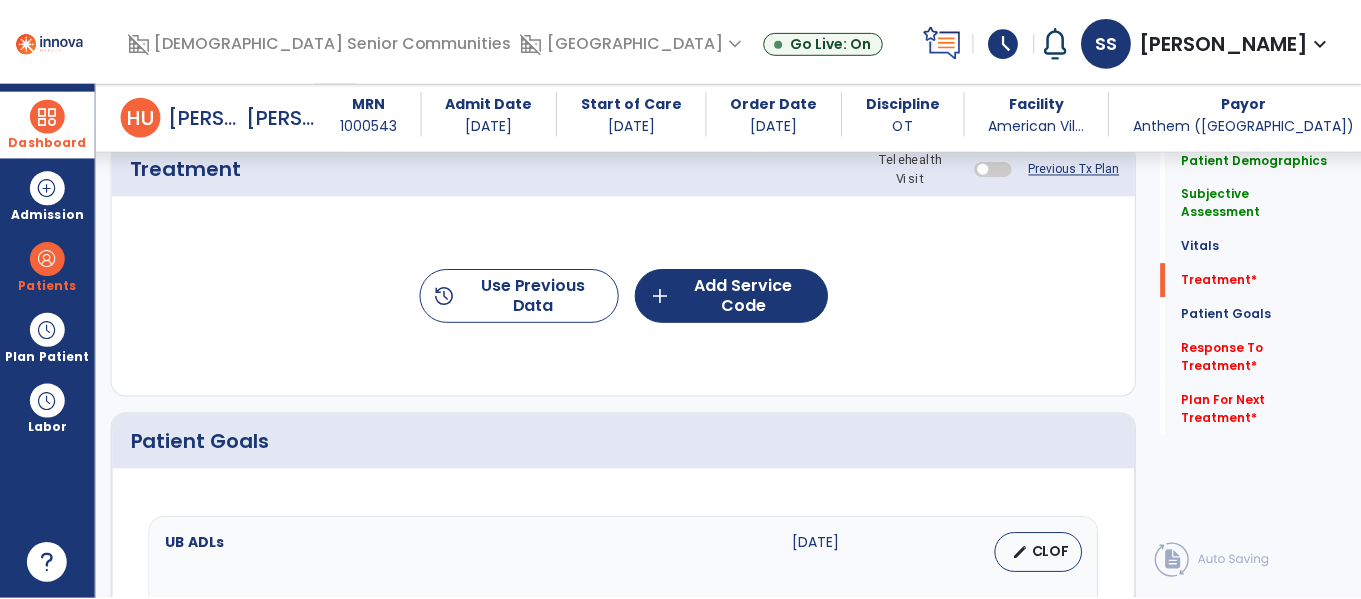 scroll, scrollTop: 1168, scrollLeft: 0, axis: vertical 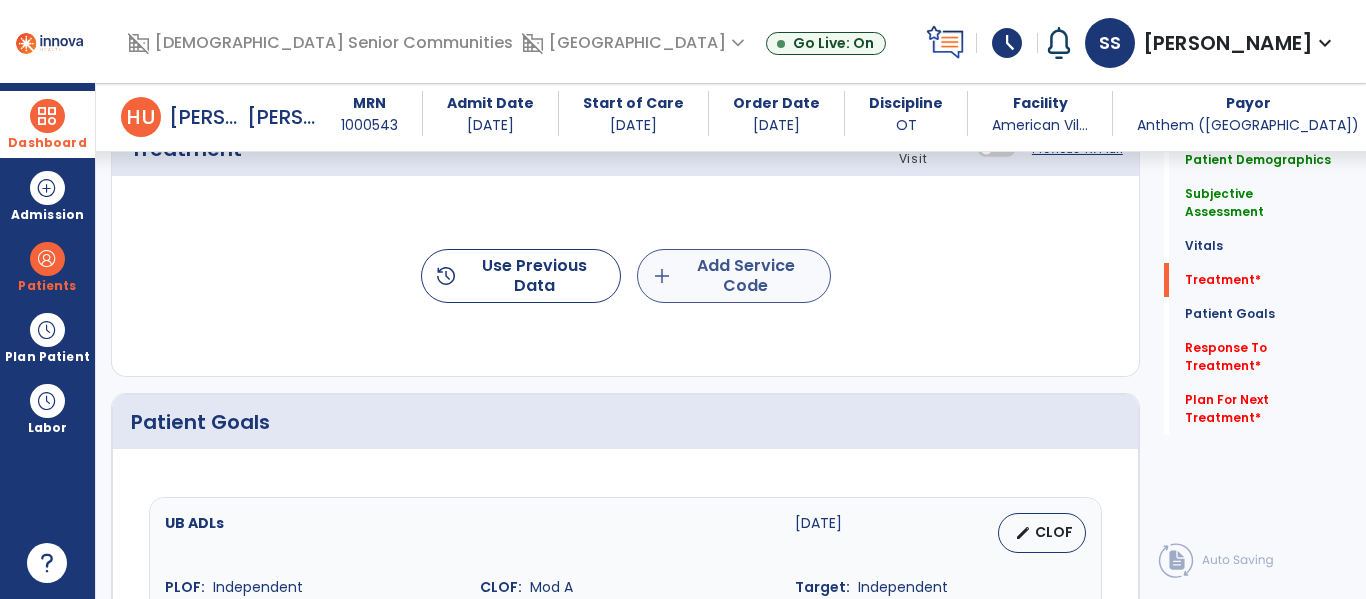 type on "**********" 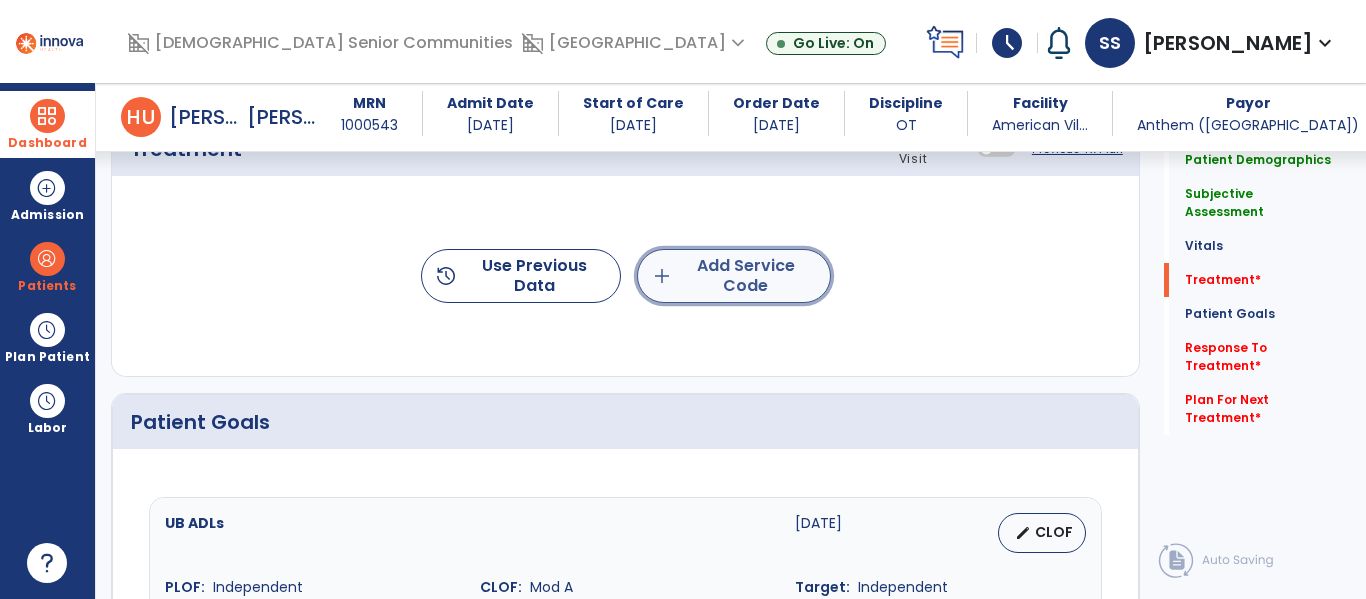 click on "add  Add Service Code" 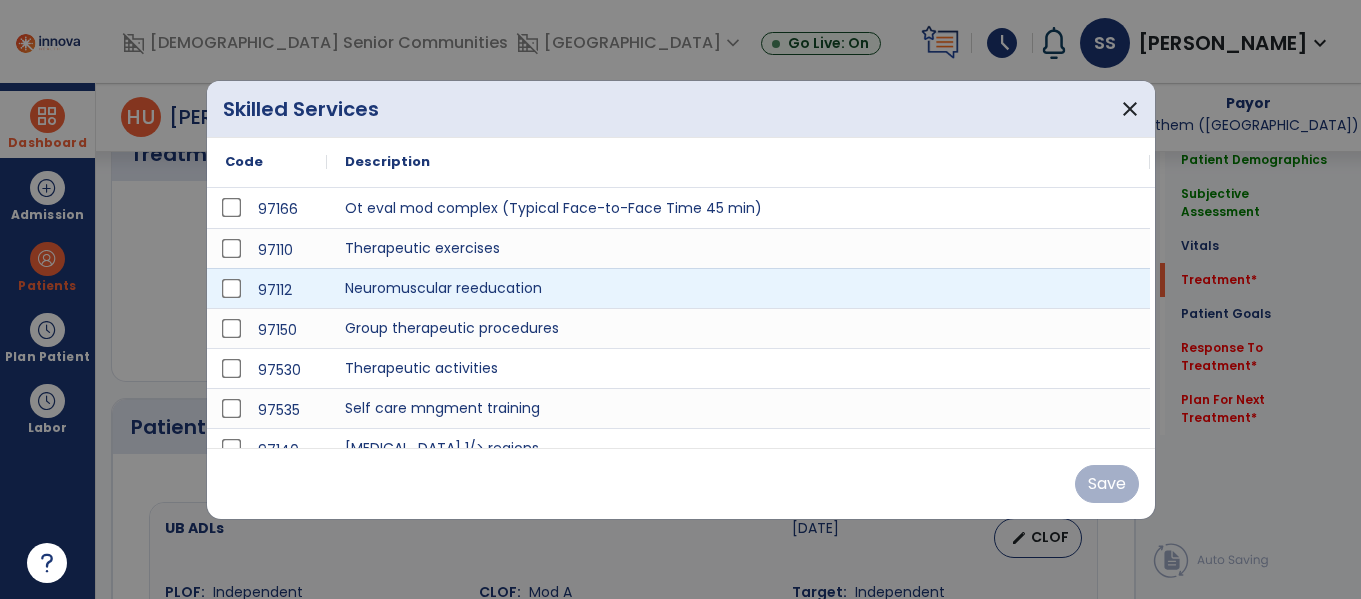 scroll, scrollTop: 1168, scrollLeft: 0, axis: vertical 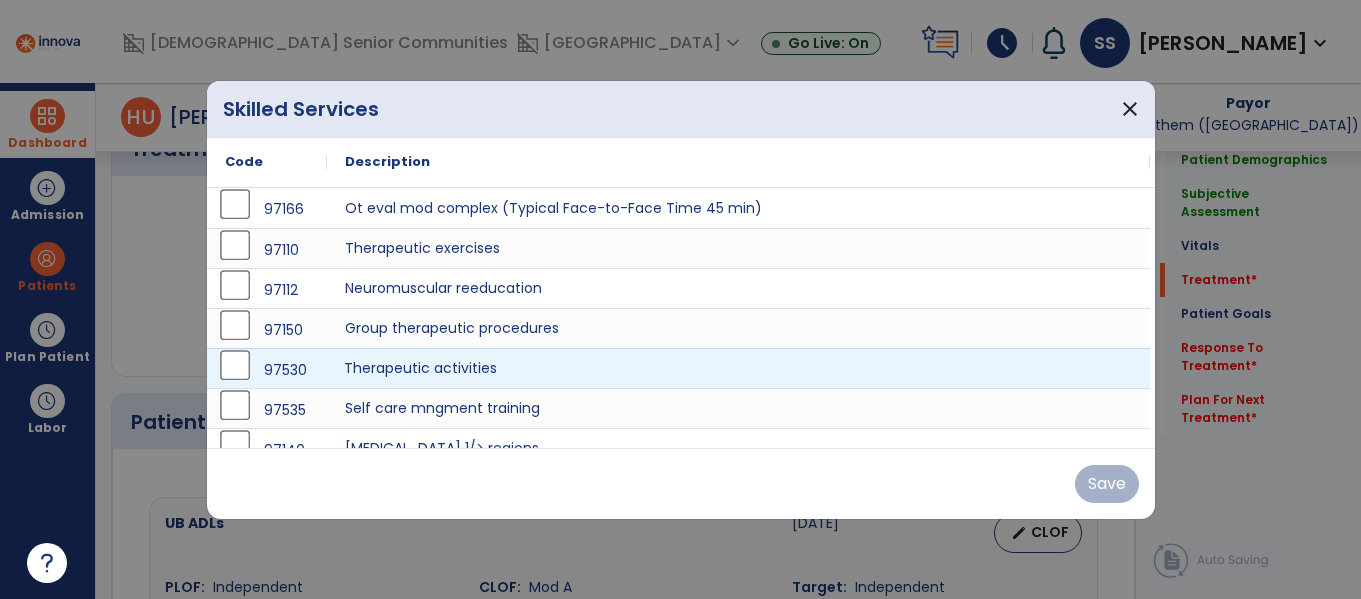 click on "Therapeutic activities" at bounding box center (738, 368) 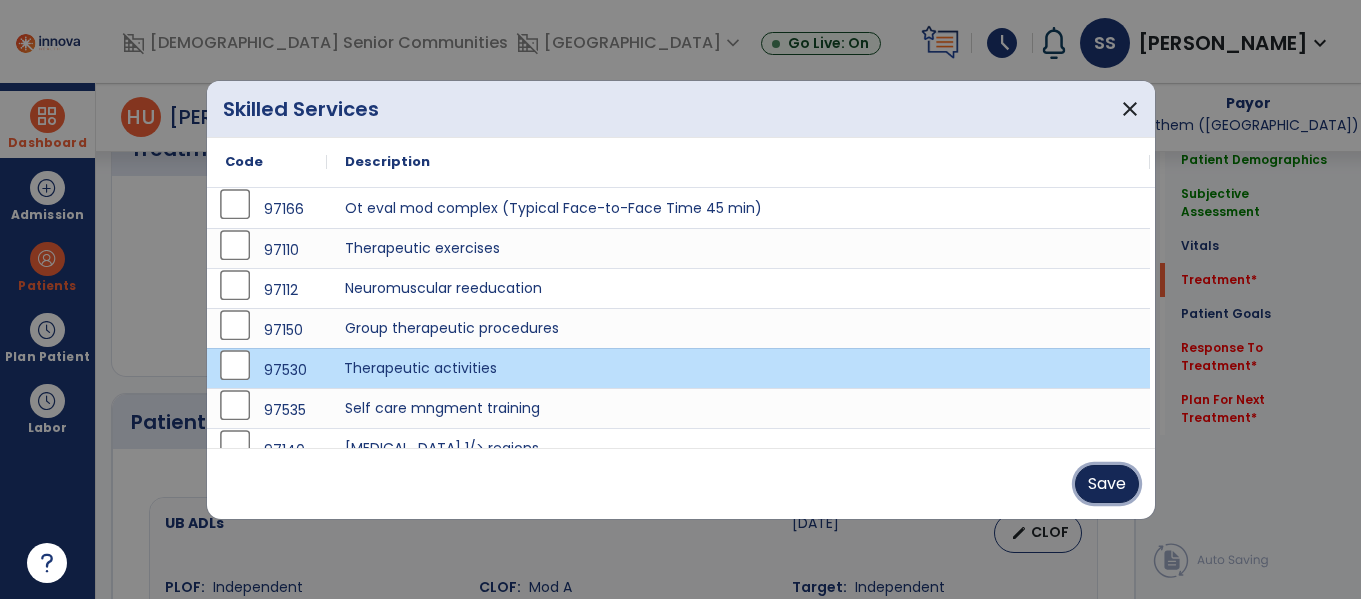 click on "Save" at bounding box center [1107, 484] 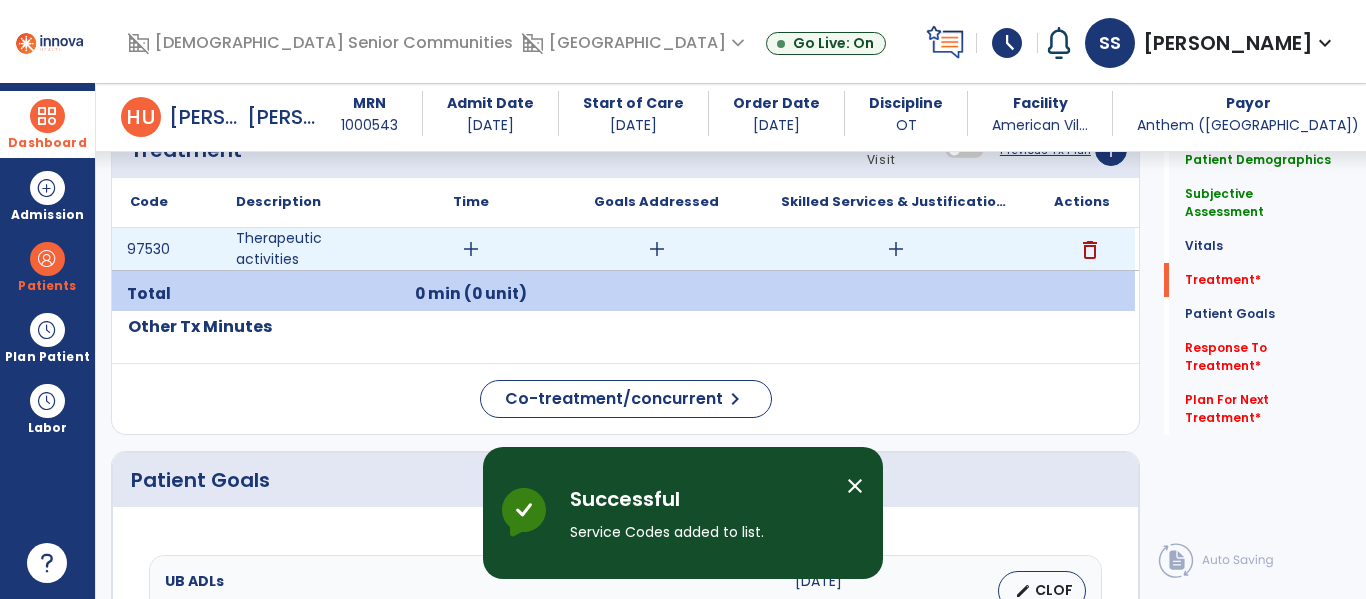 click on "add" at bounding box center [471, 249] 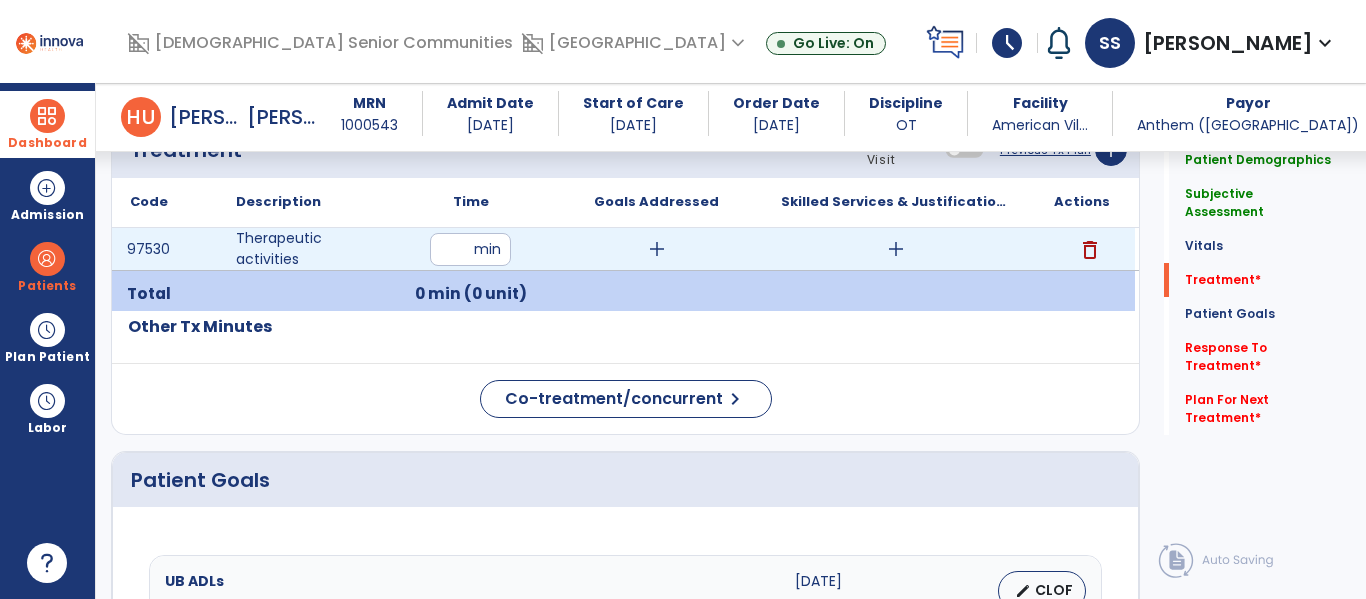 type on "**" 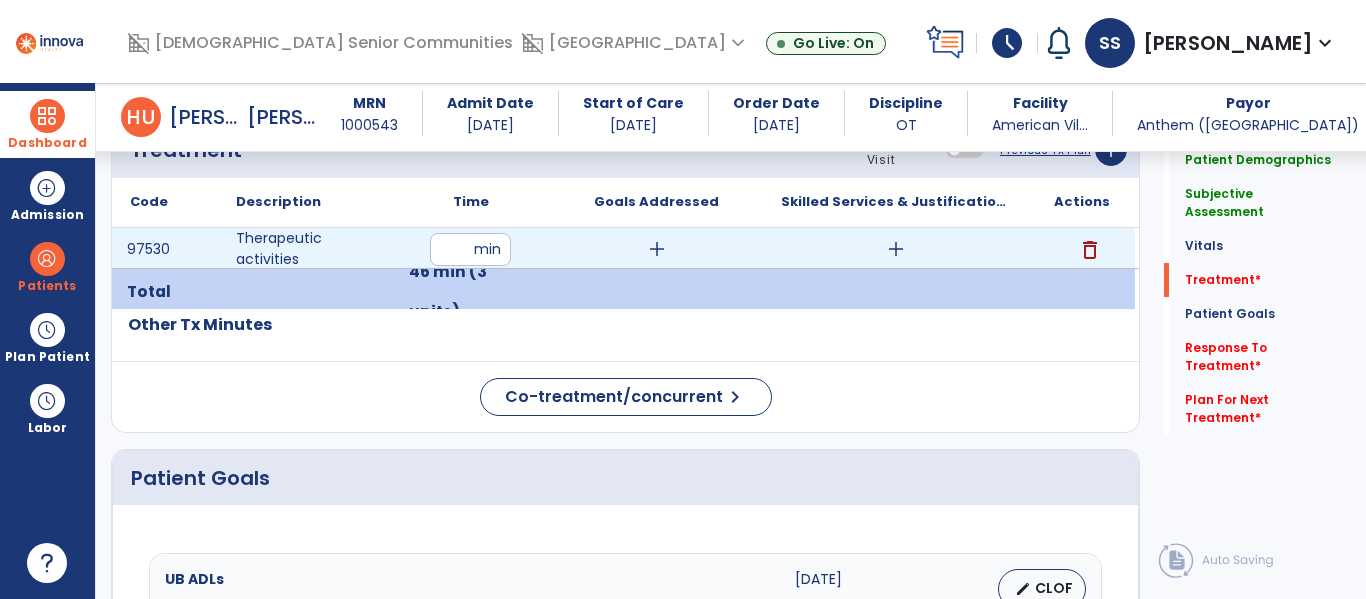 click on "add" at bounding box center (896, 249) 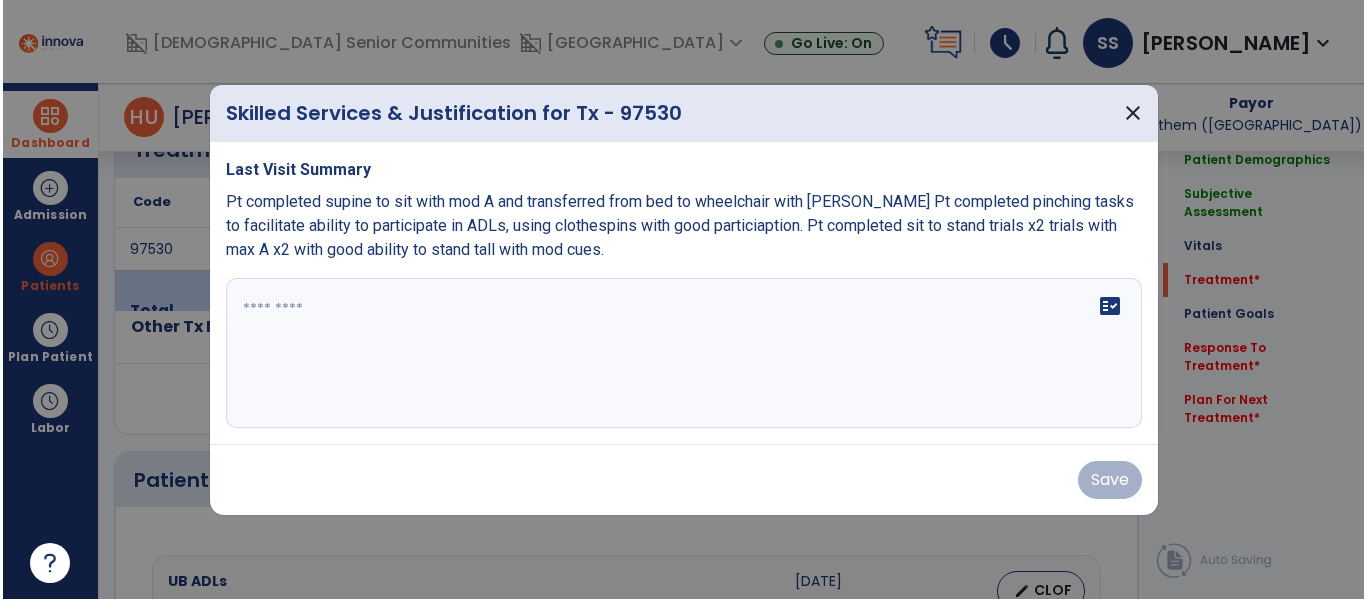 scroll, scrollTop: 1168, scrollLeft: 0, axis: vertical 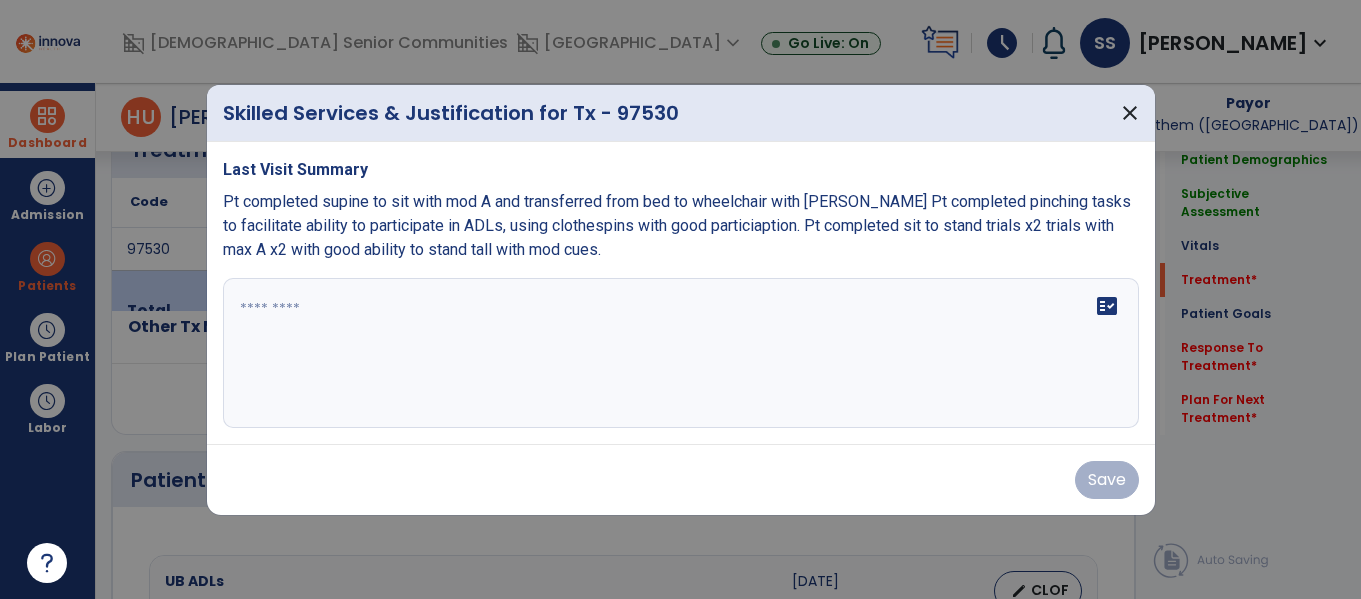 click at bounding box center (681, 353) 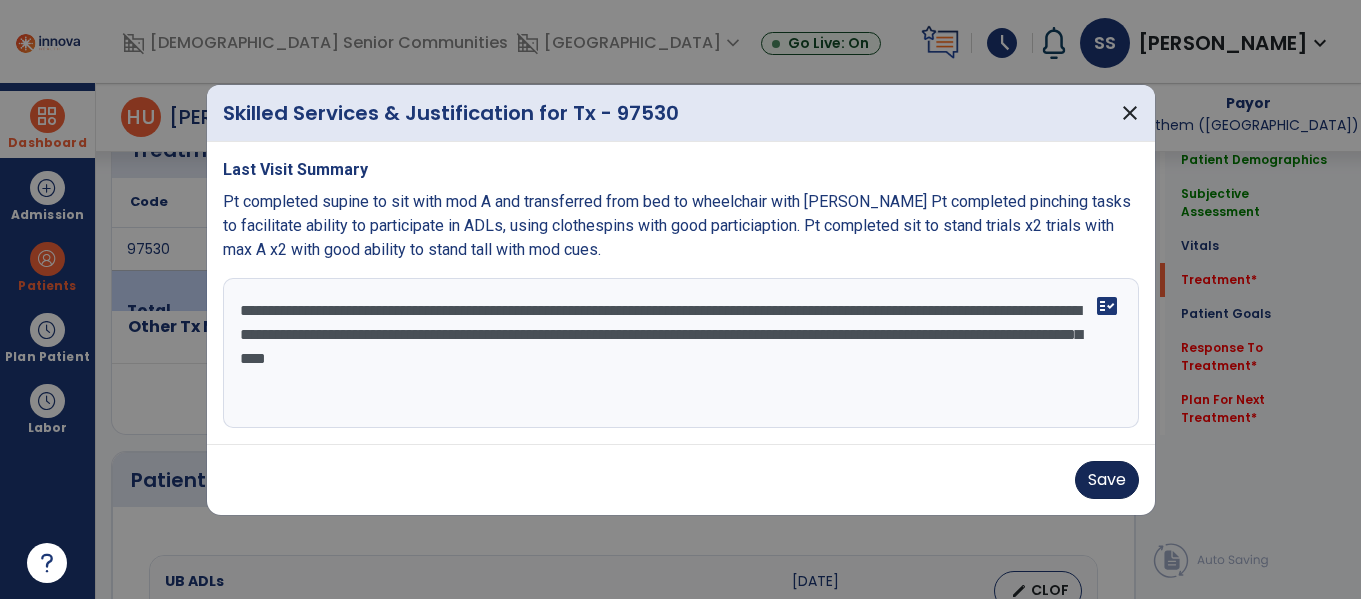 type on "**********" 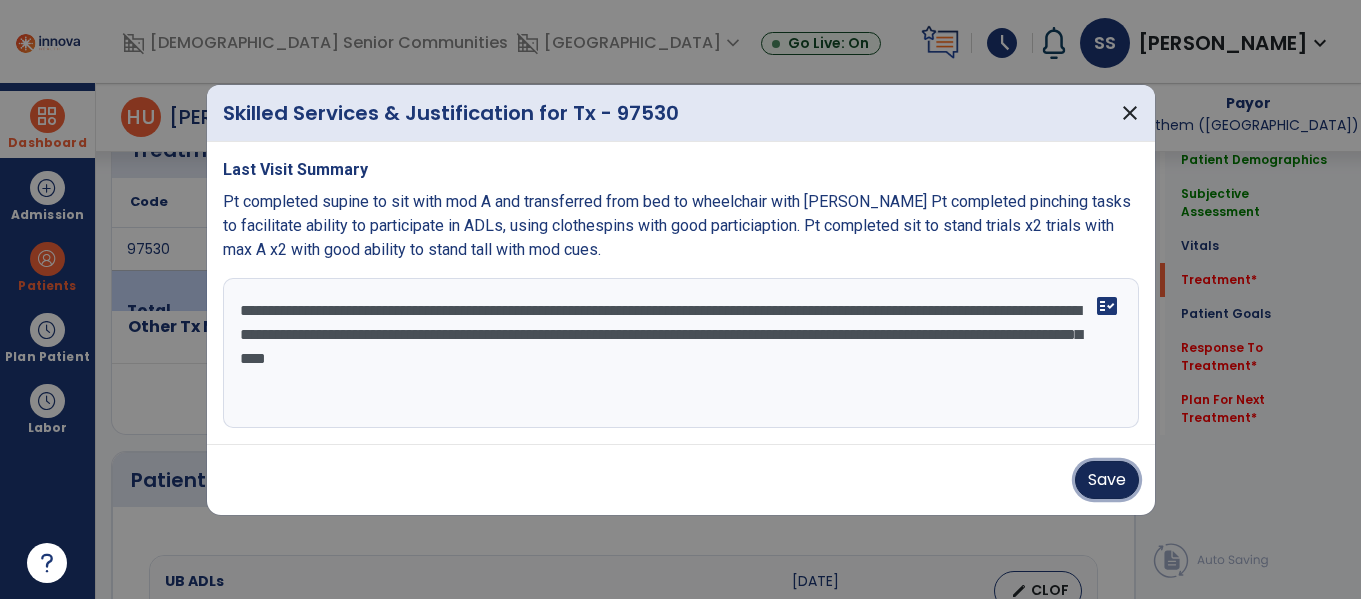 click on "Save" at bounding box center [1107, 480] 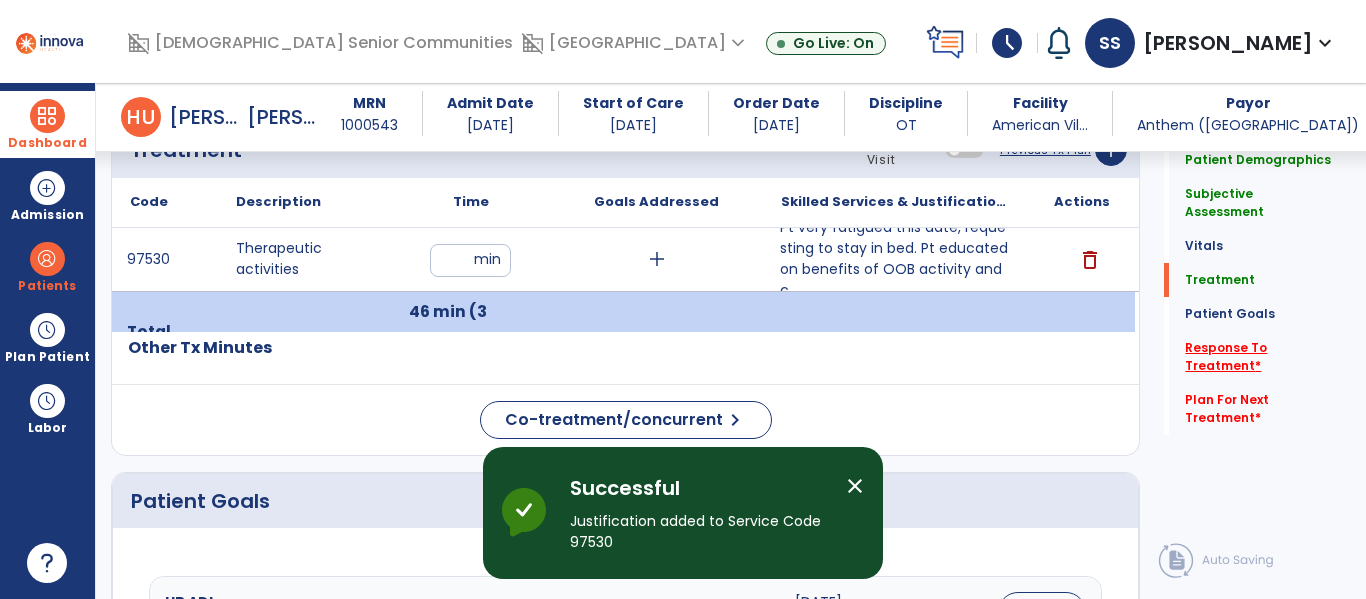 click on "Response To Treatment   *" 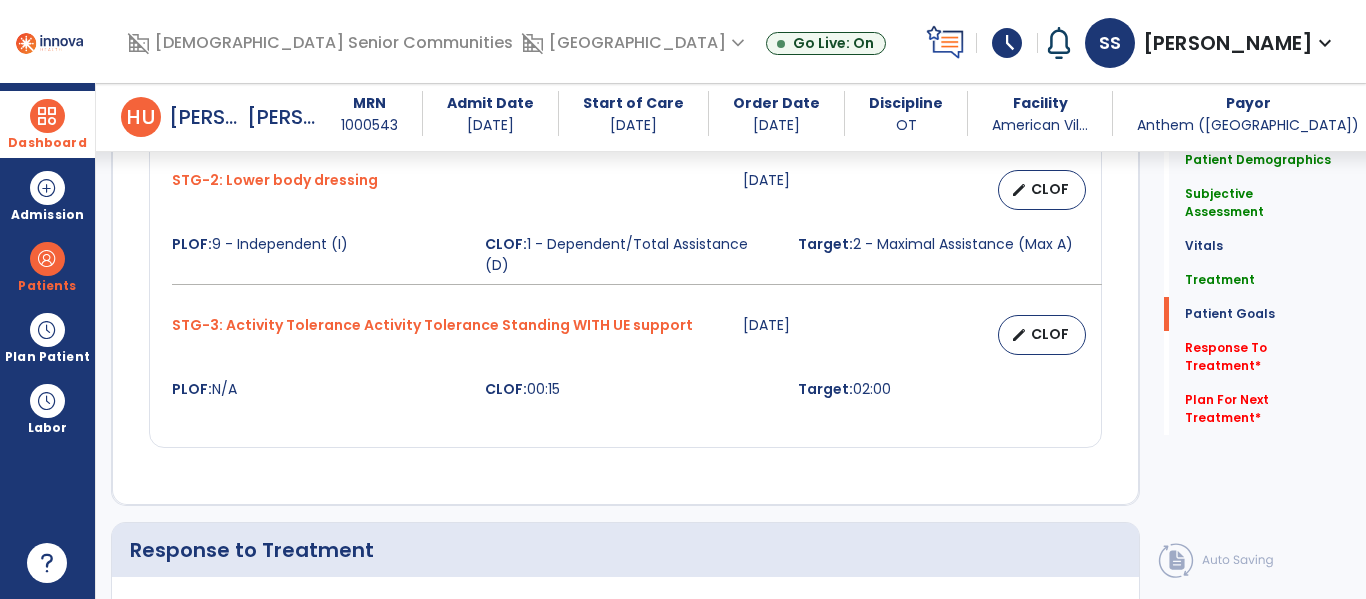 scroll, scrollTop: 2636, scrollLeft: 0, axis: vertical 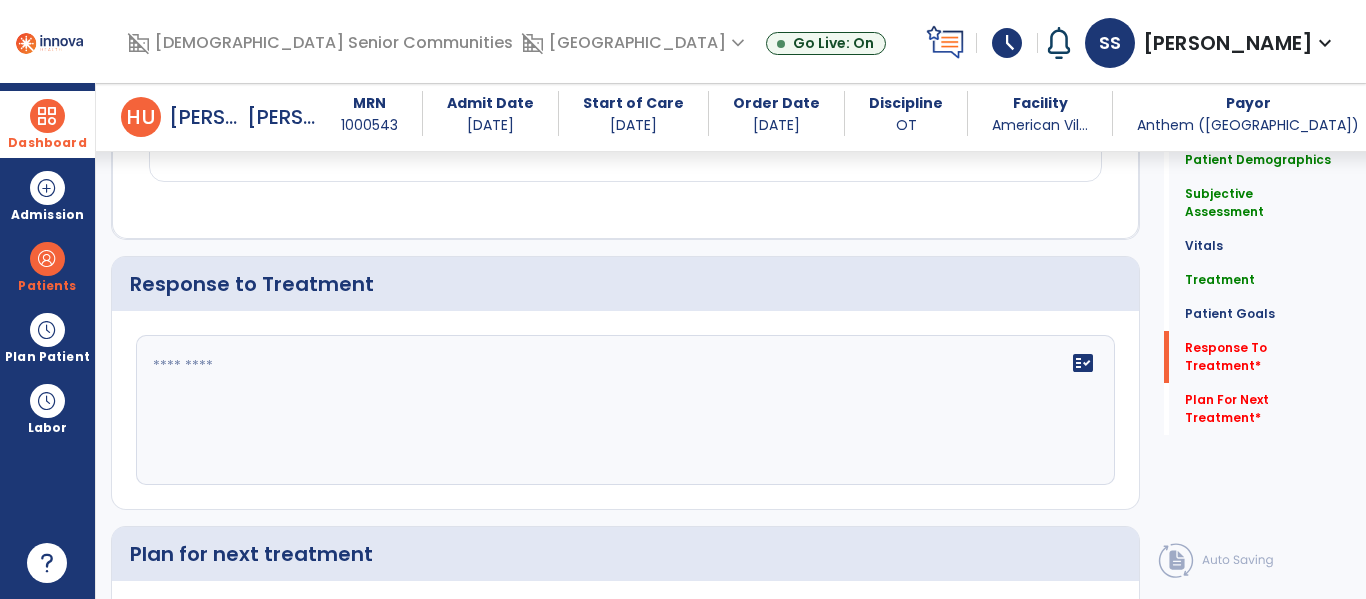 click on "fact_check" 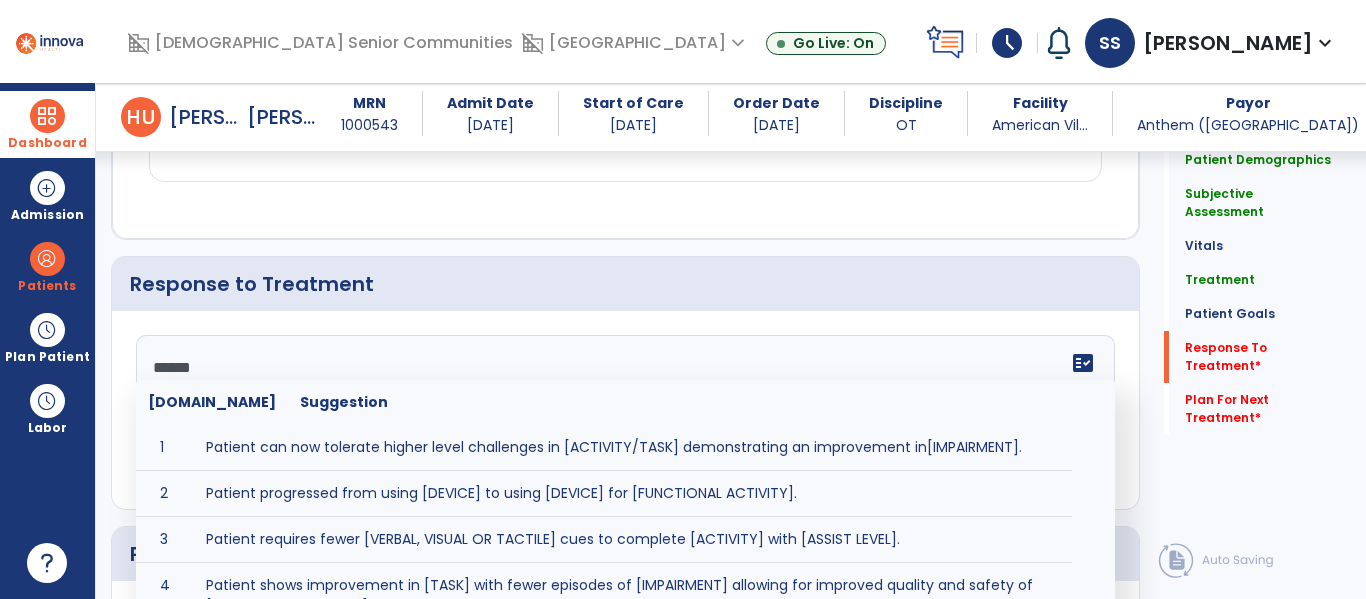 type on "*******" 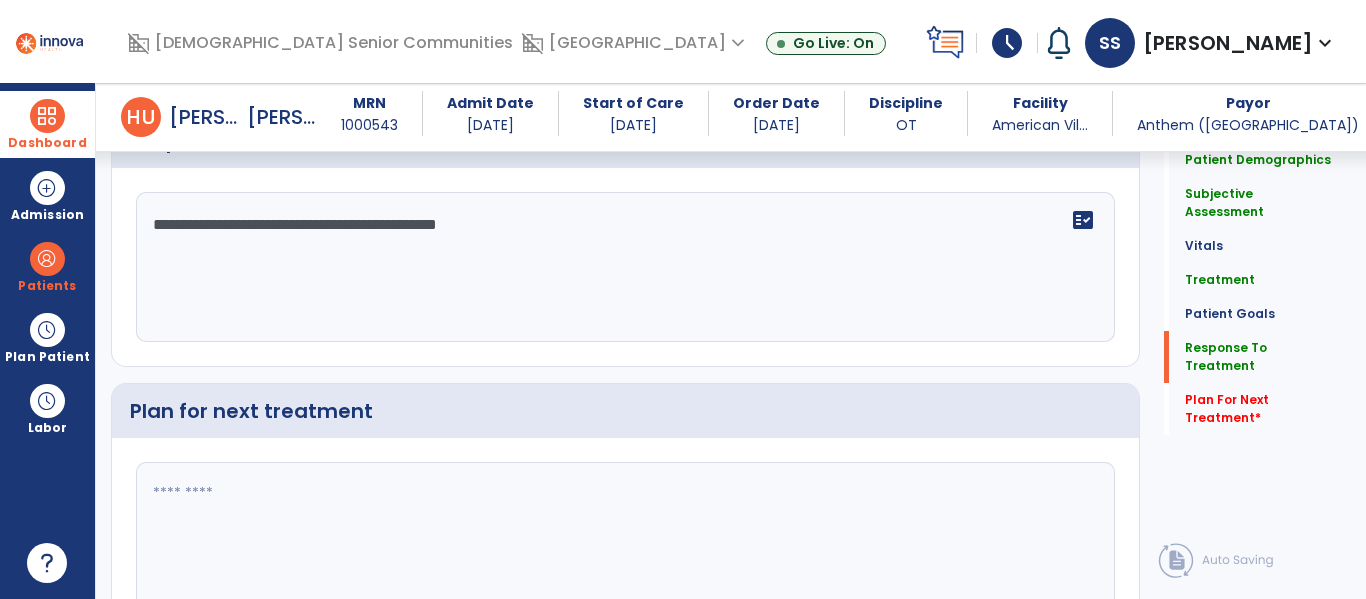scroll, scrollTop: 2786, scrollLeft: 0, axis: vertical 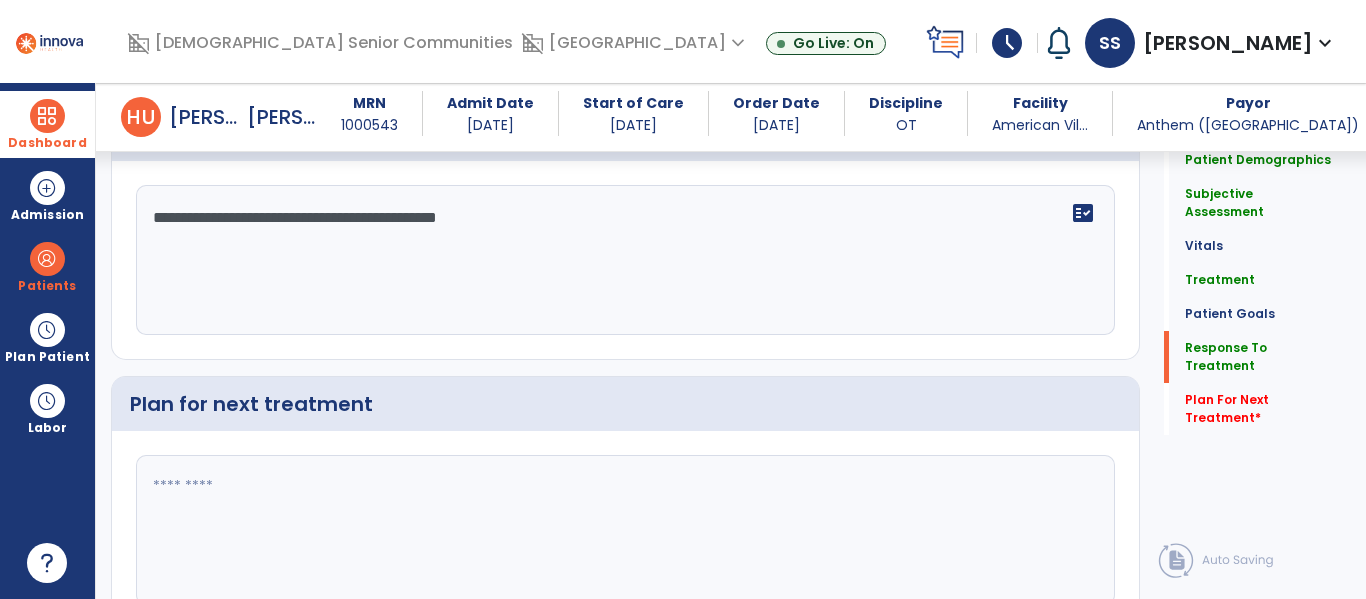 type on "**********" 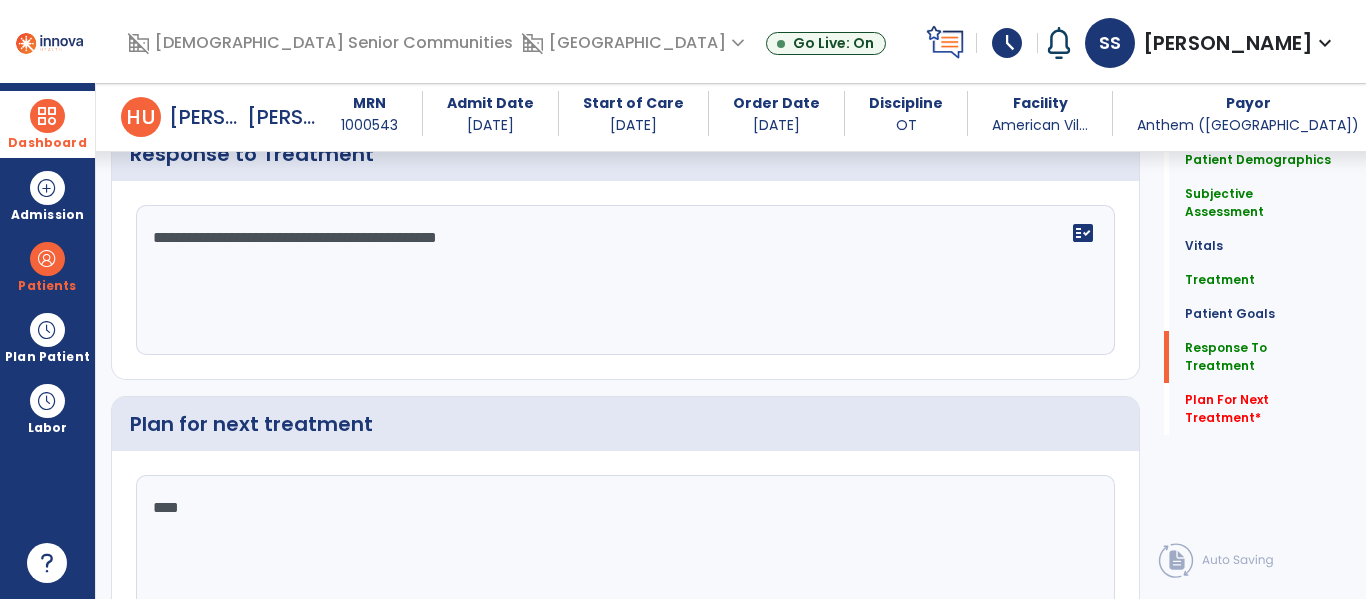 scroll, scrollTop: 2841, scrollLeft: 0, axis: vertical 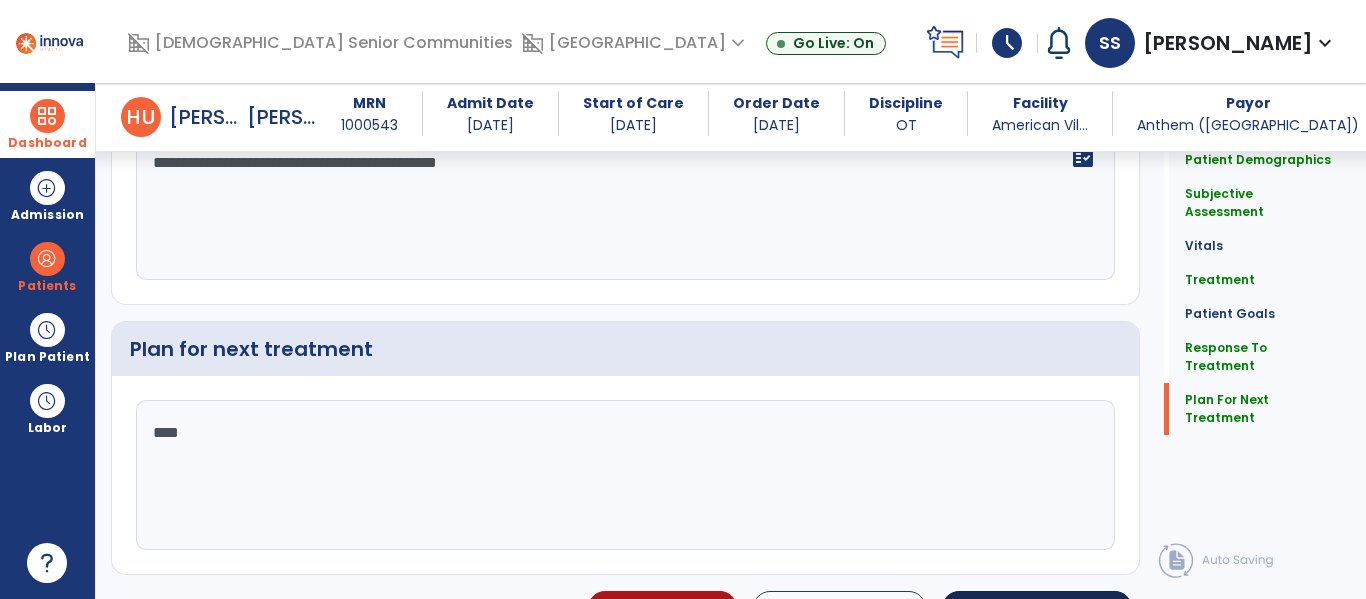 type on "****" 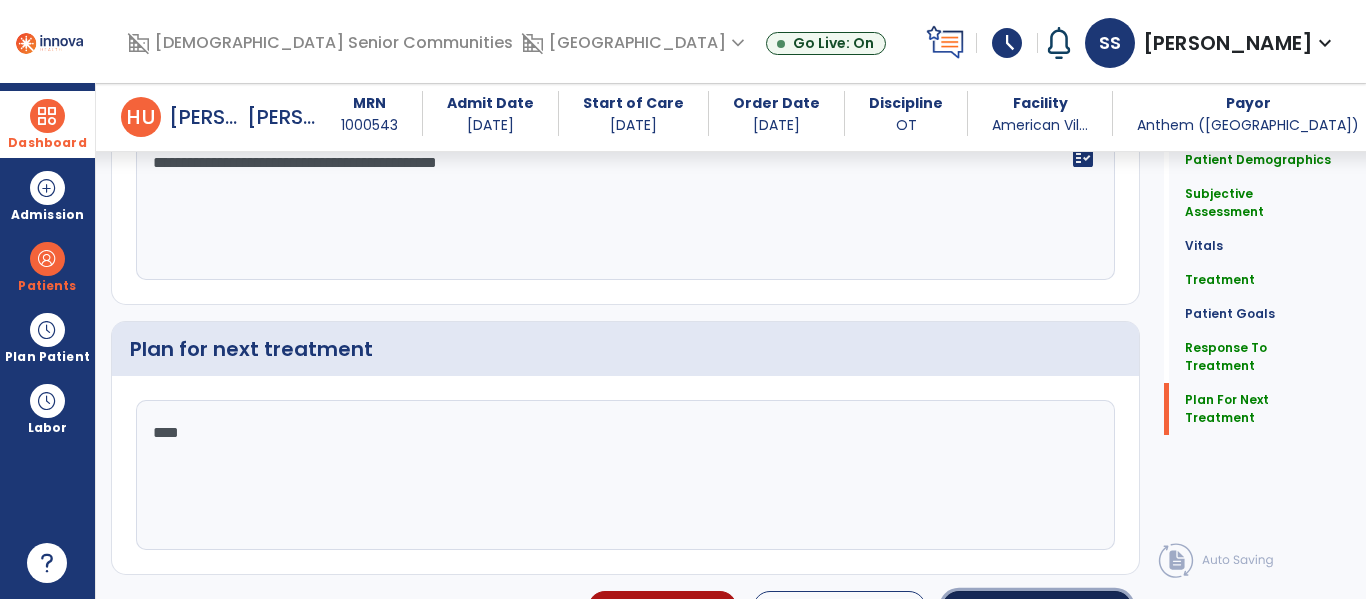 click on "Sign Doc" 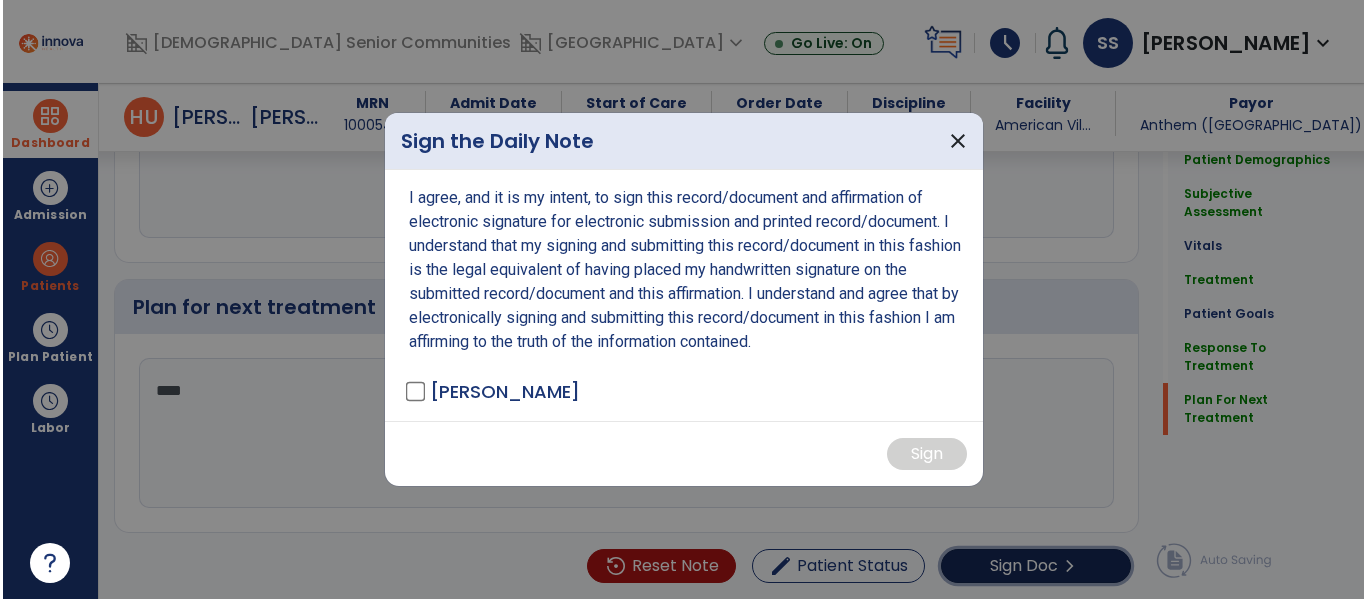 scroll, scrollTop: 2883, scrollLeft: 0, axis: vertical 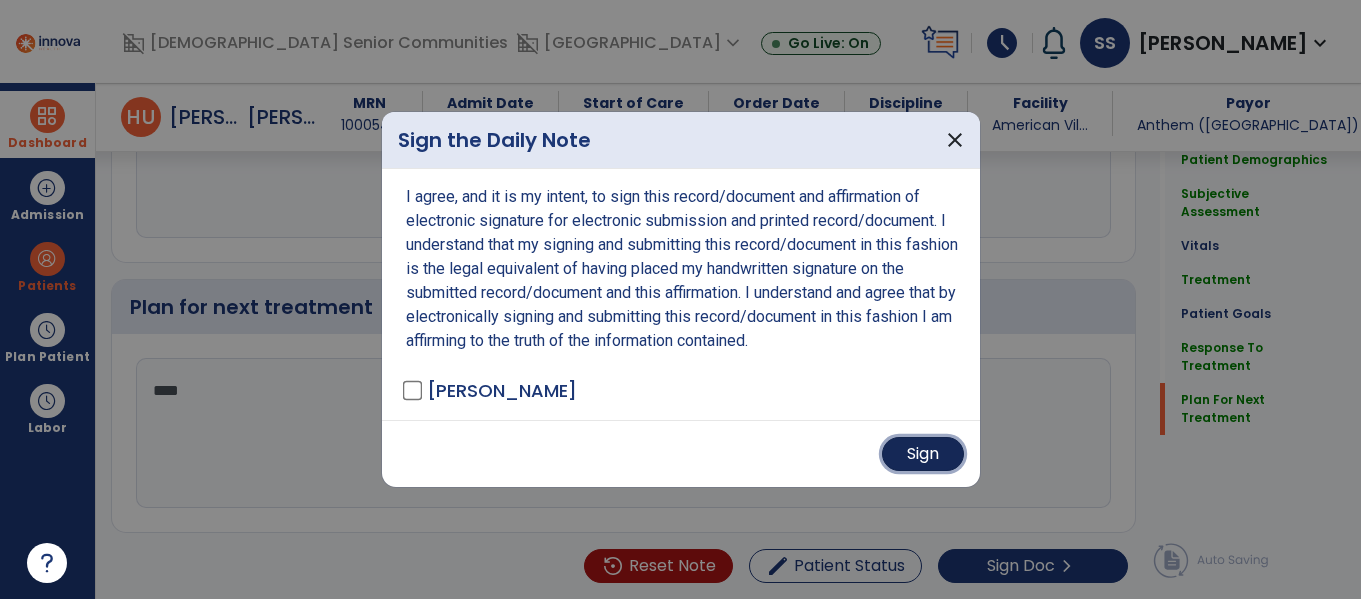 click on "Sign" at bounding box center (923, 454) 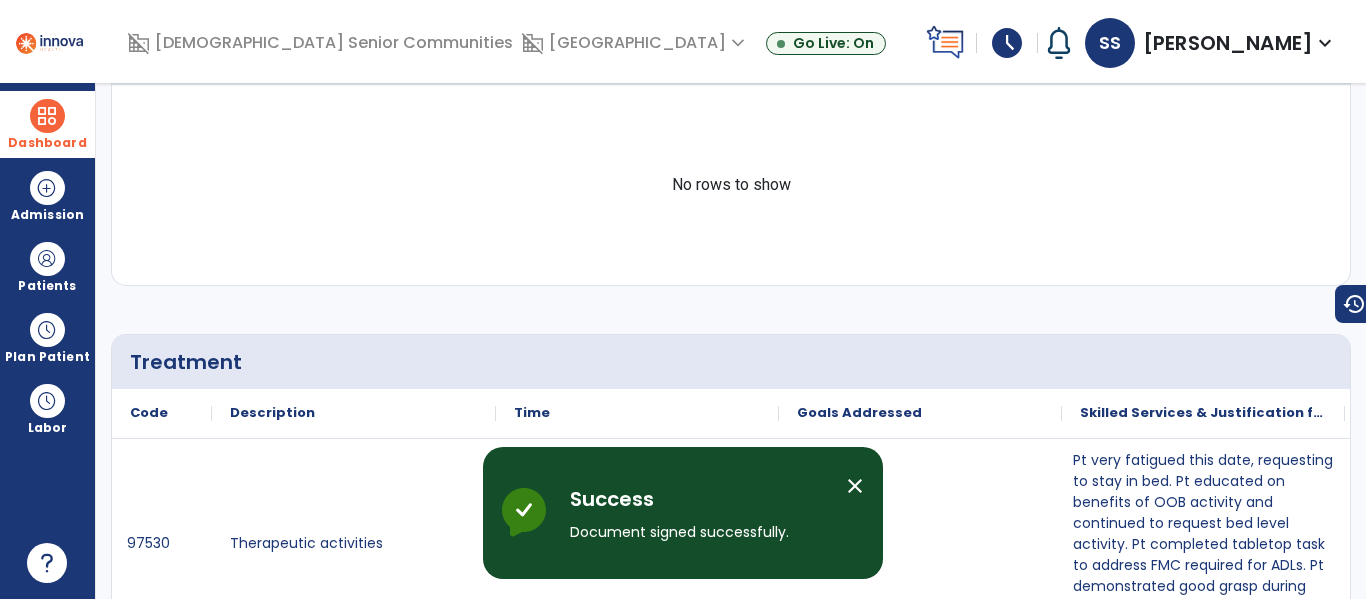 scroll, scrollTop: 0, scrollLeft: 0, axis: both 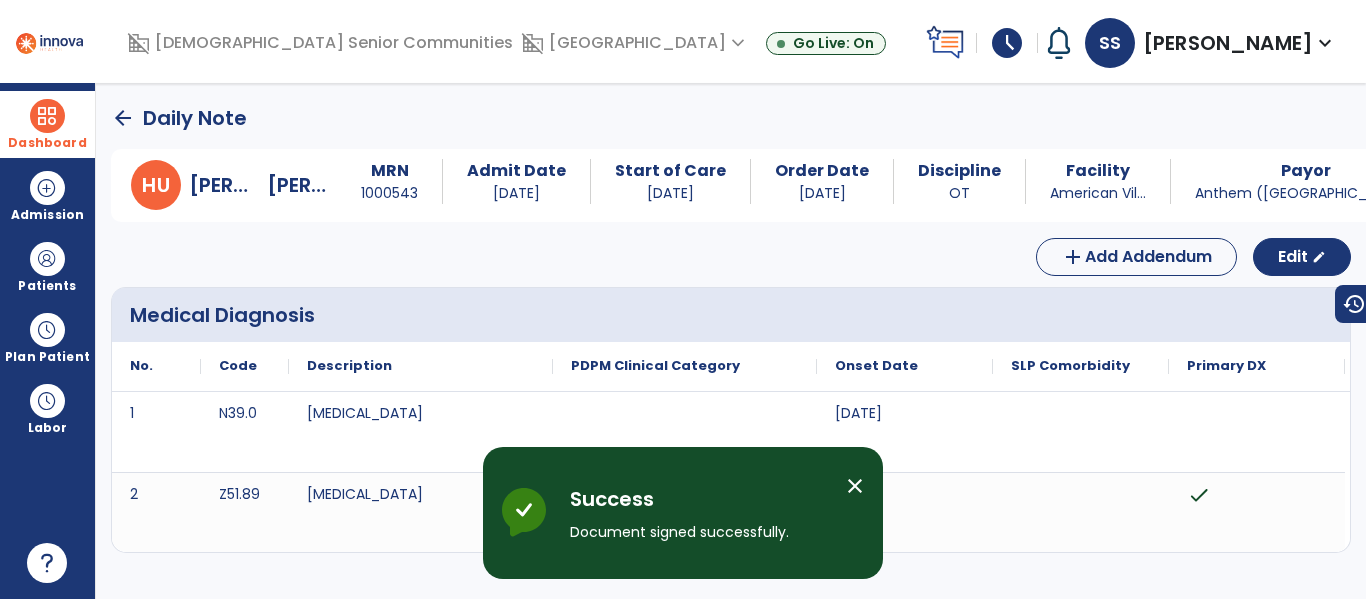 click on "arrow_back" 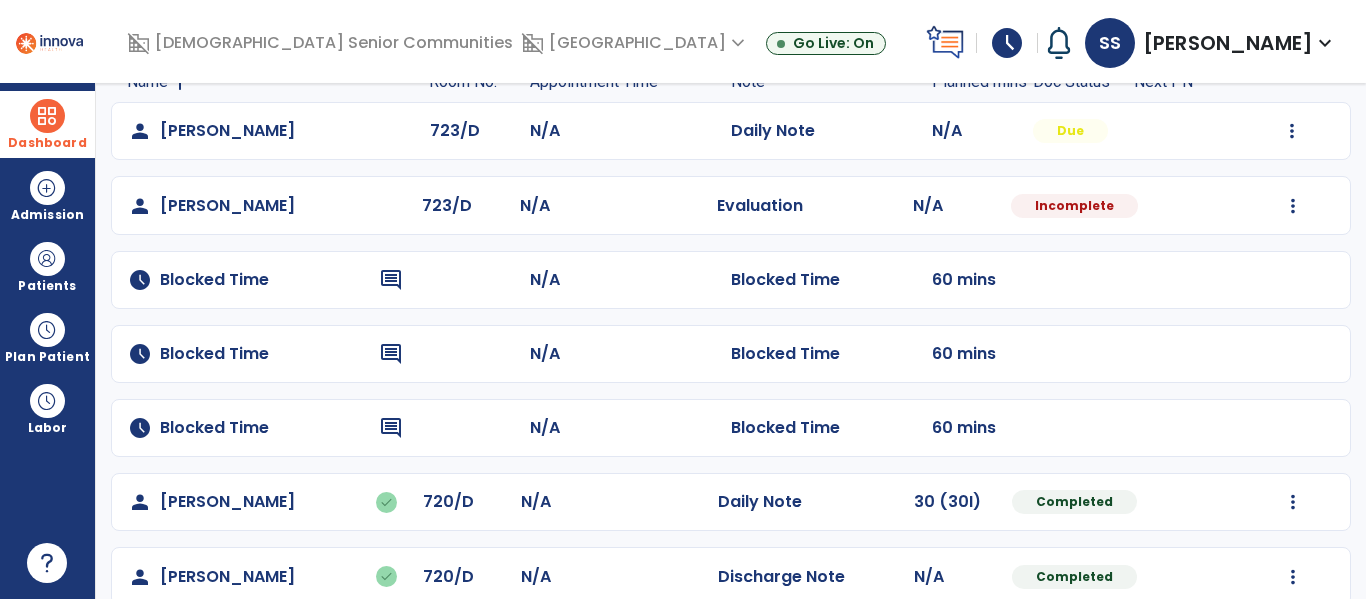 scroll, scrollTop: 161, scrollLeft: 0, axis: vertical 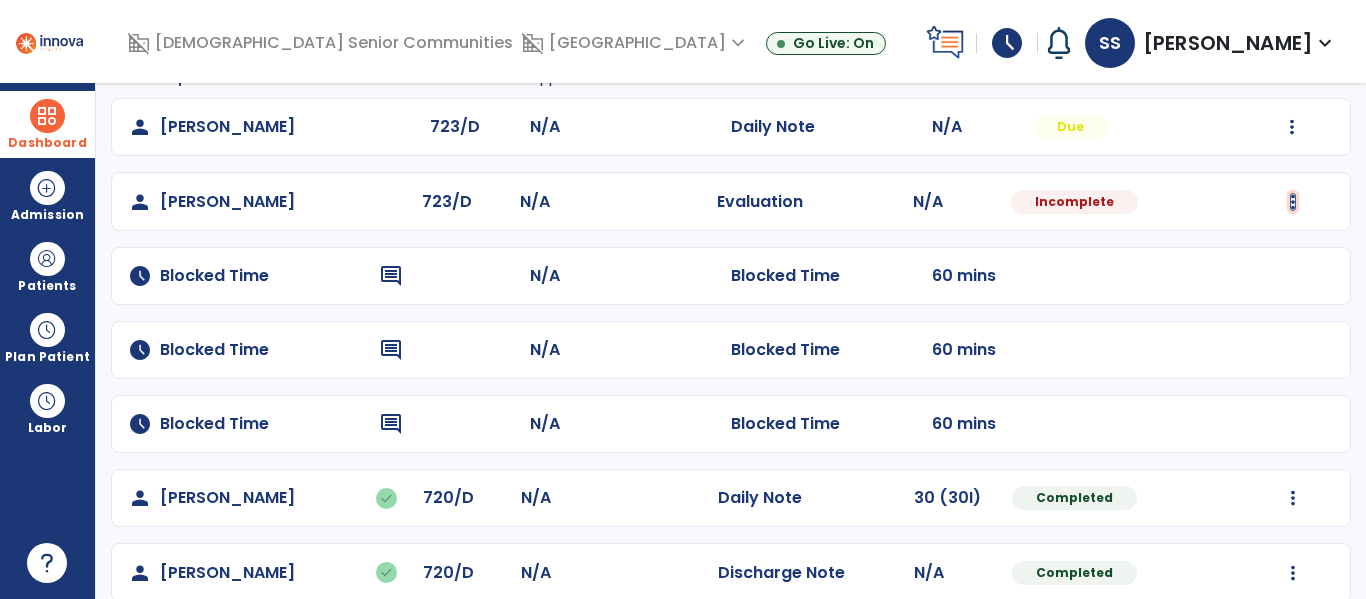 click at bounding box center (1292, 127) 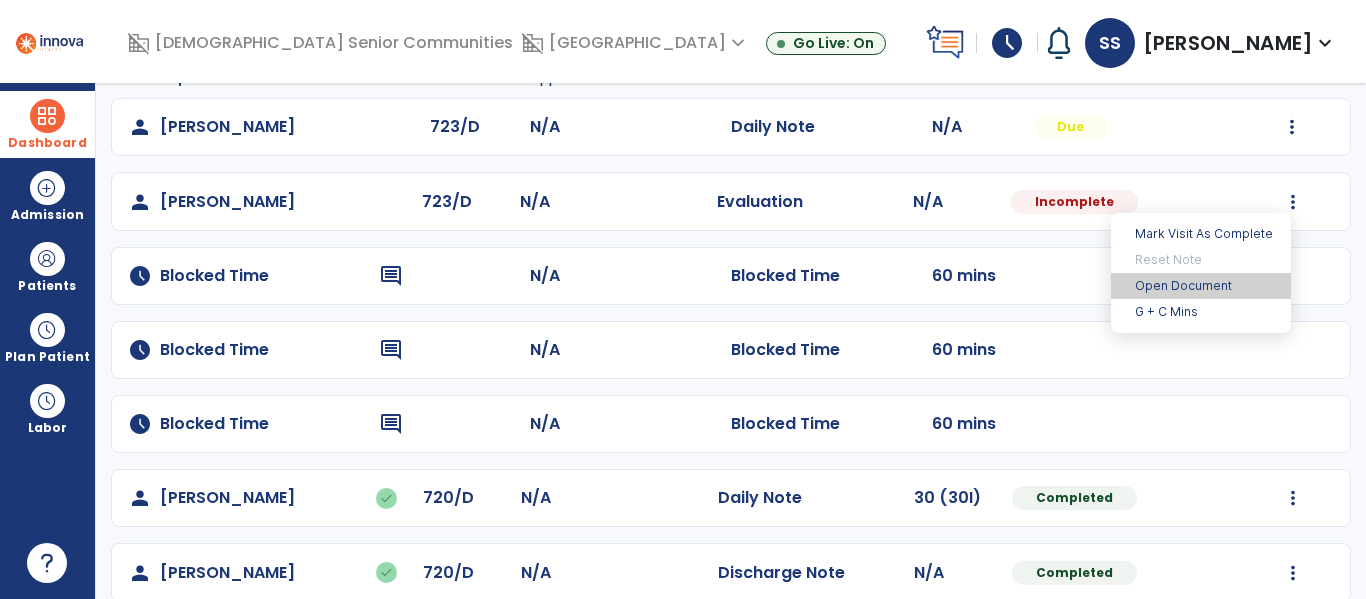 click on "Open Document" at bounding box center [1201, 286] 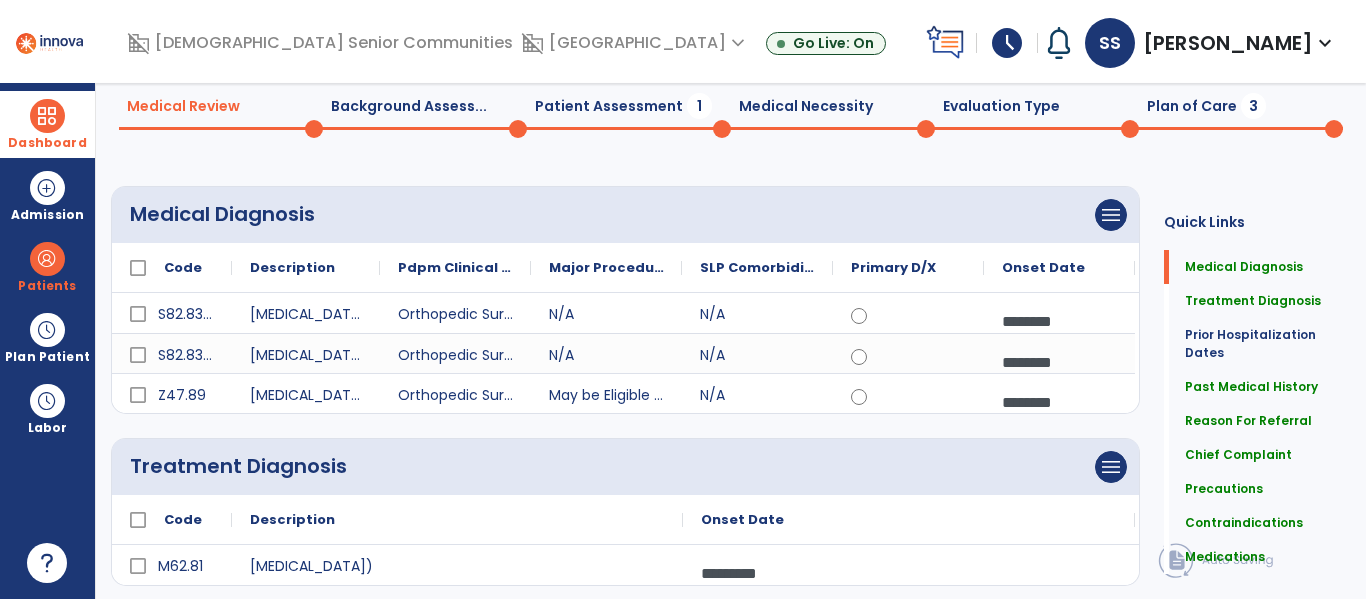scroll, scrollTop: 0, scrollLeft: 0, axis: both 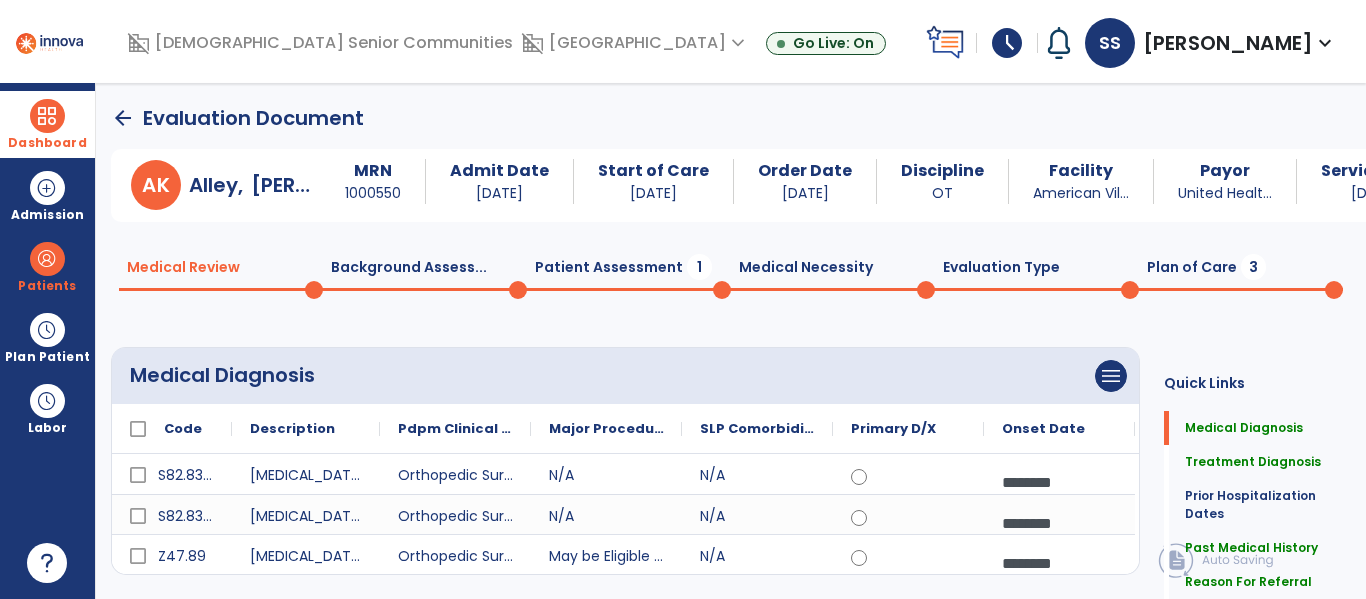 click on "1" 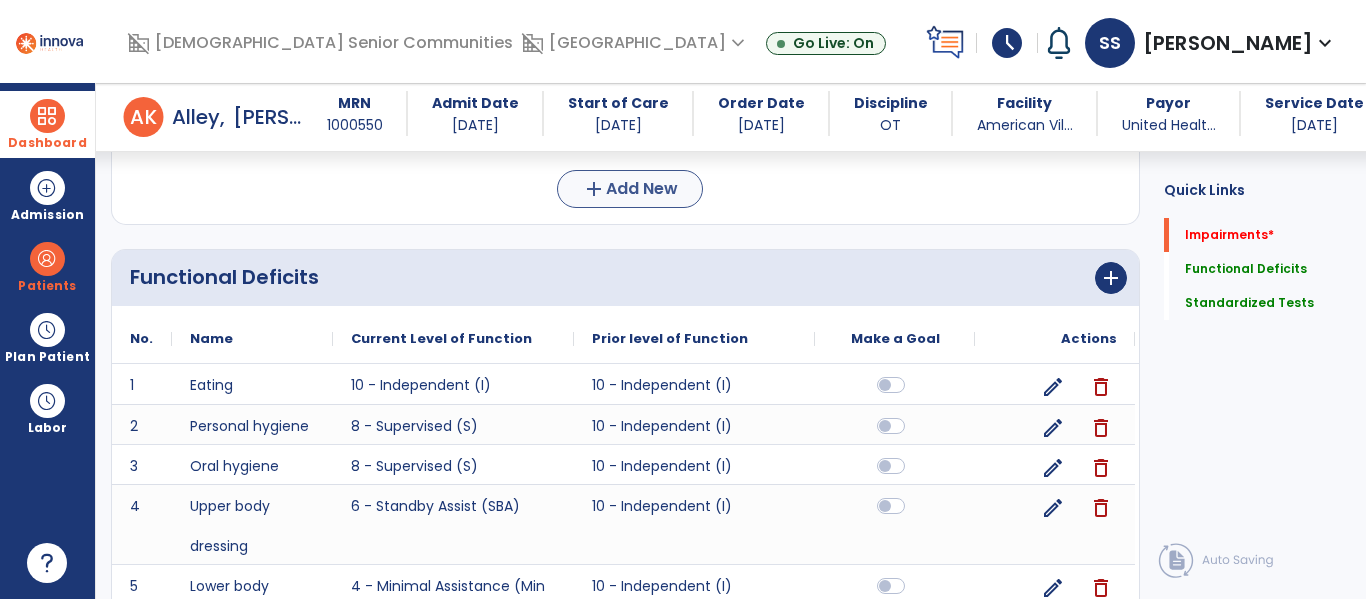 scroll, scrollTop: 185, scrollLeft: 0, axis: vertical 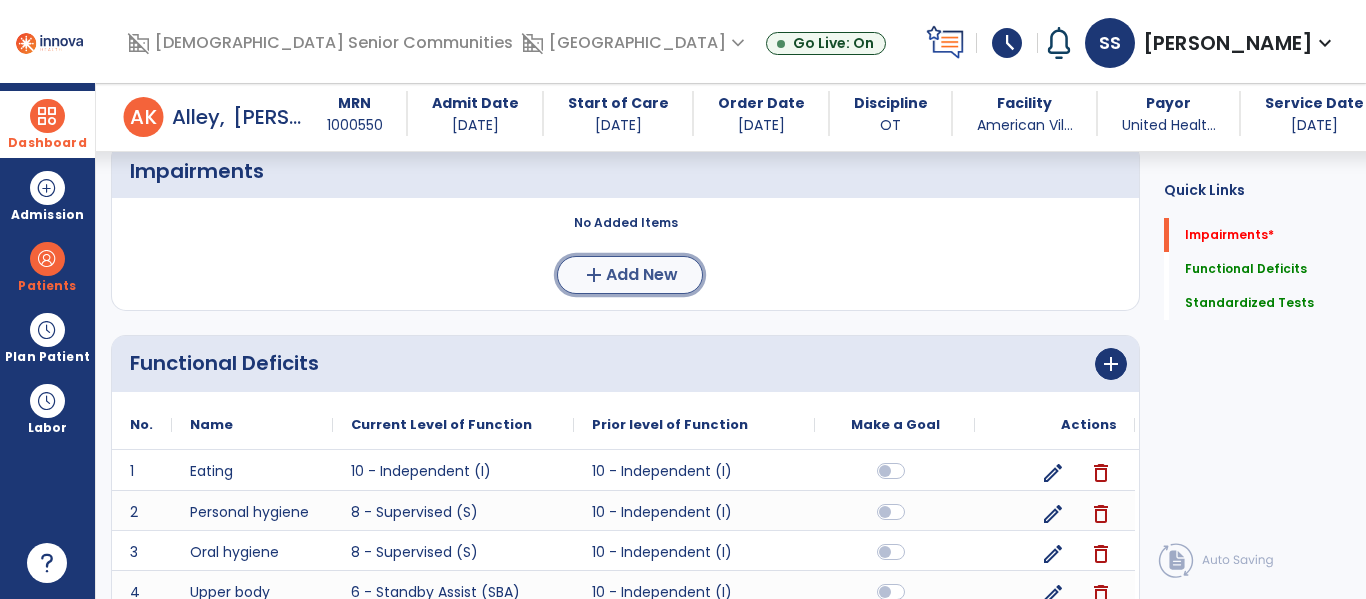 click on "add  Add New" 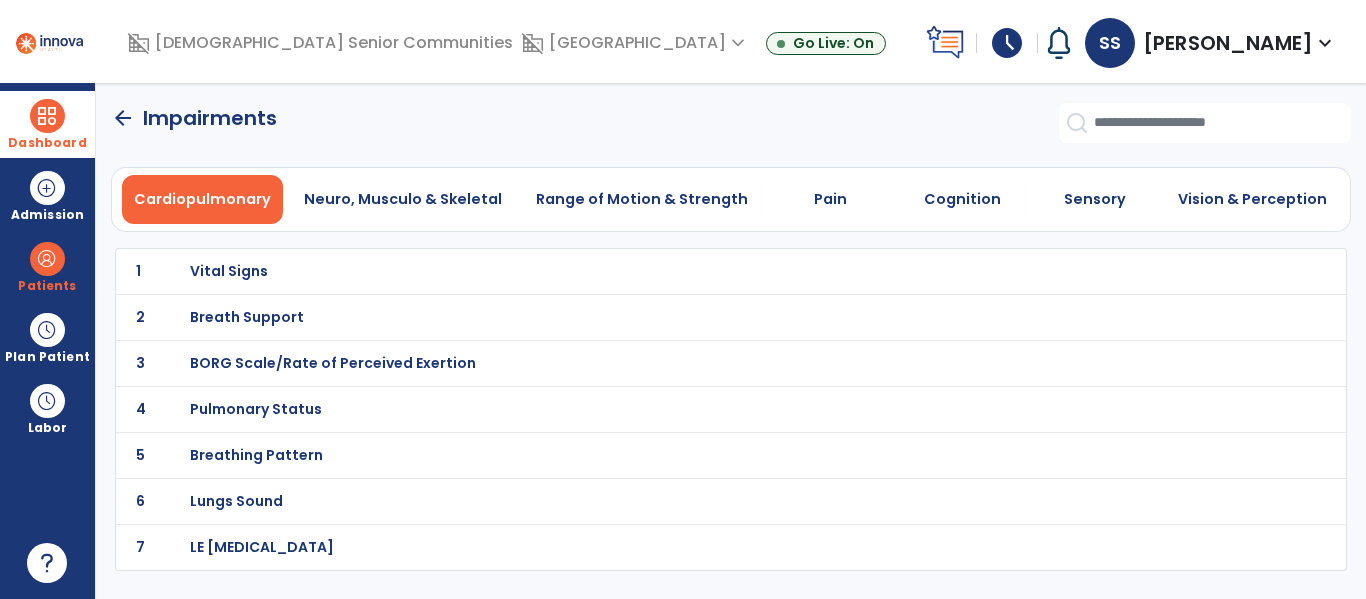 scroll, scrollTop: 0, scrollLeft: 0, axis: both 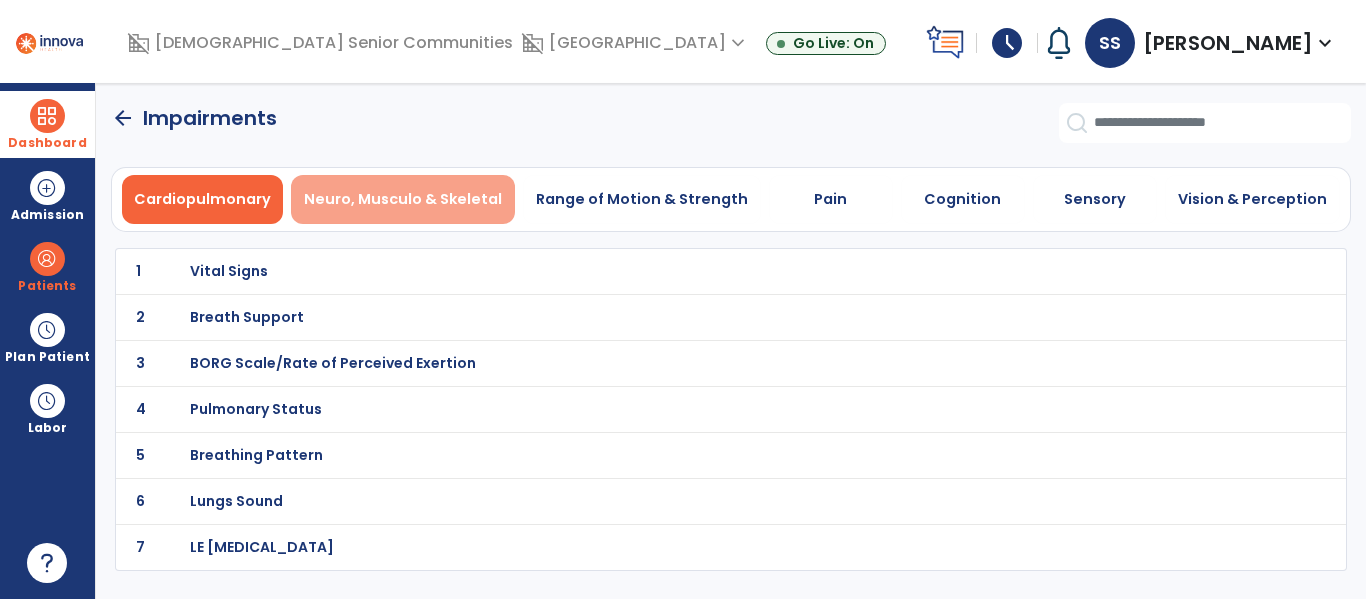 click on "Neuro, Musculo & Skeletal" at bounding box center (403, 199) 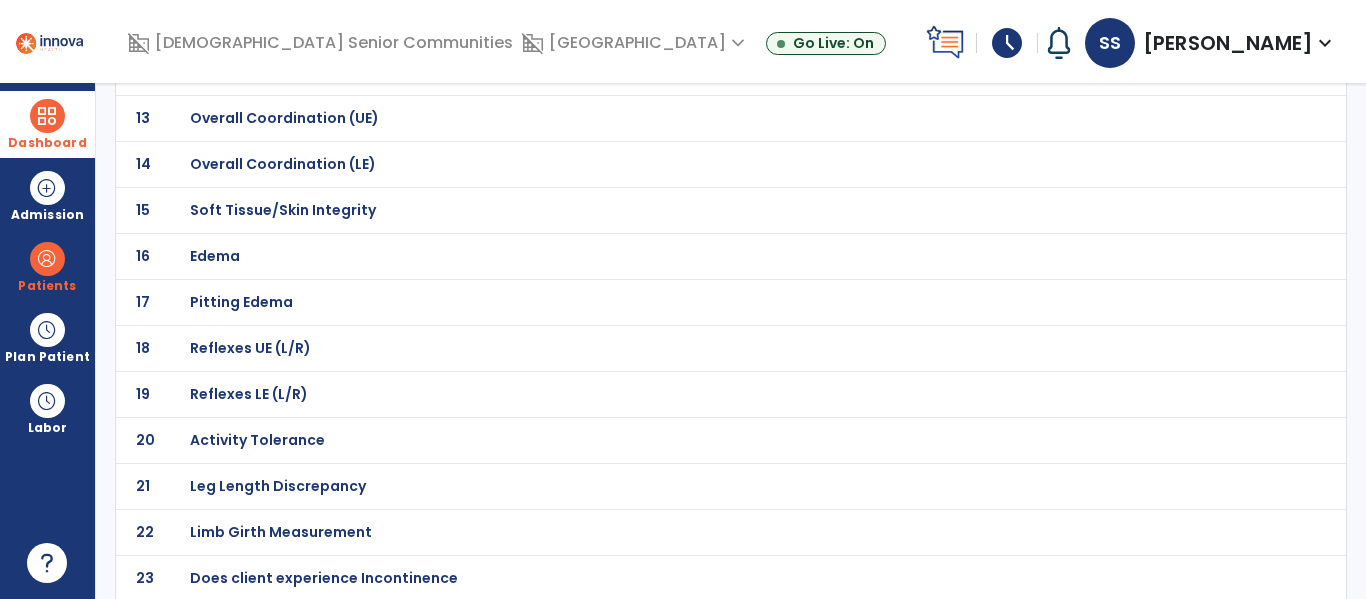 scroll, scrollTop: 708, scrollLeft: 0, axis: vertical 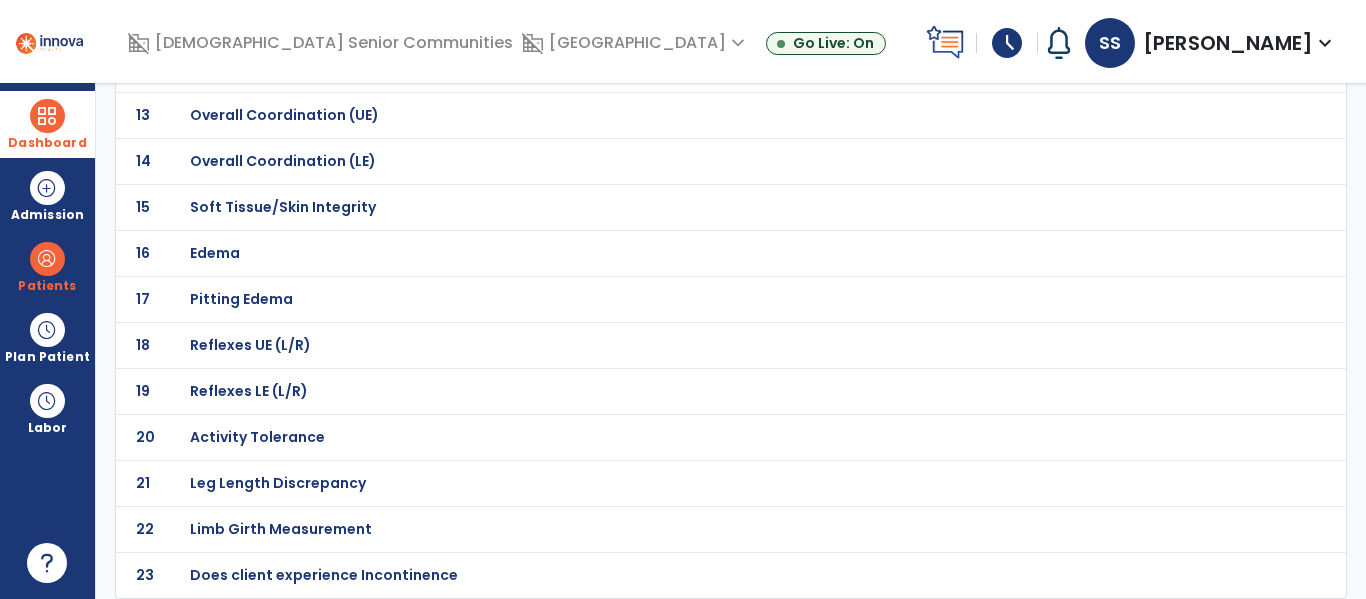 click on "Activity Tolerance" at bounding box center (687, -437) 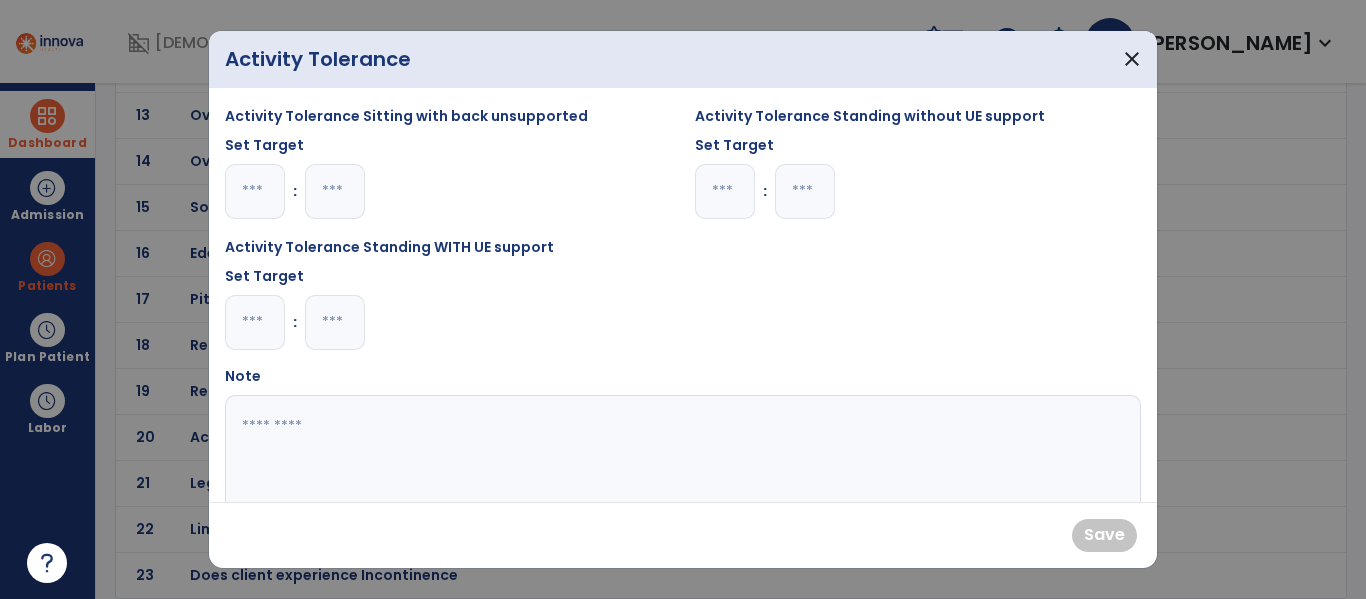 click at bounding box center [255, 322] 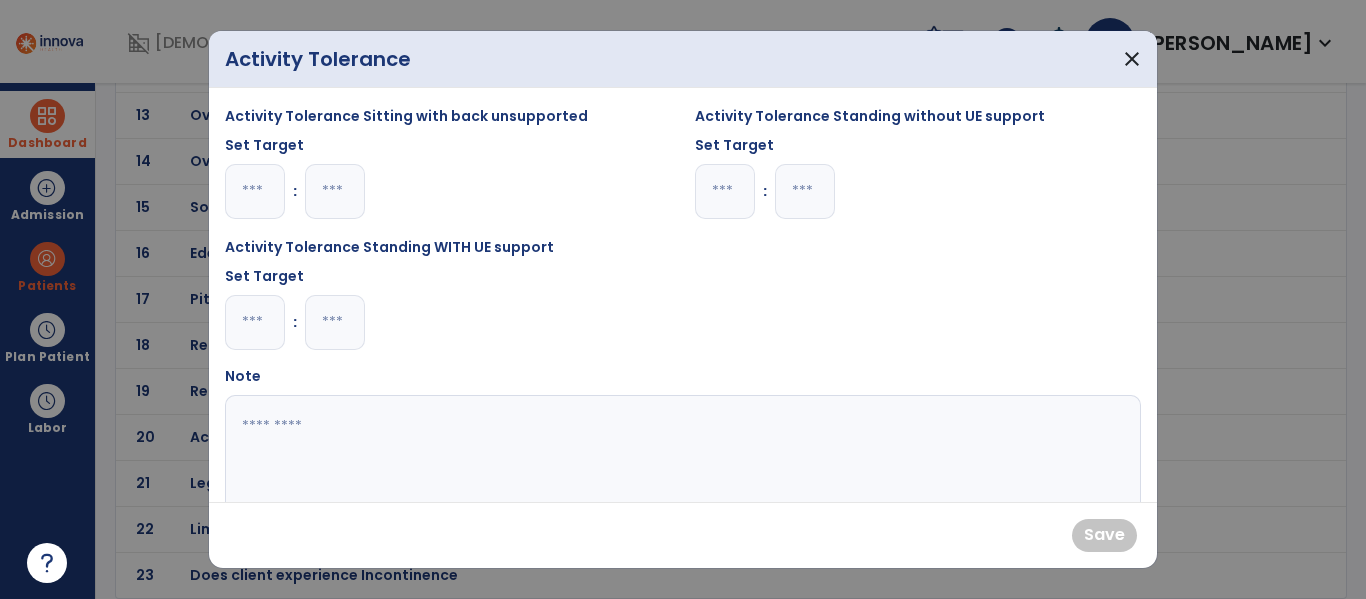 type on "*" 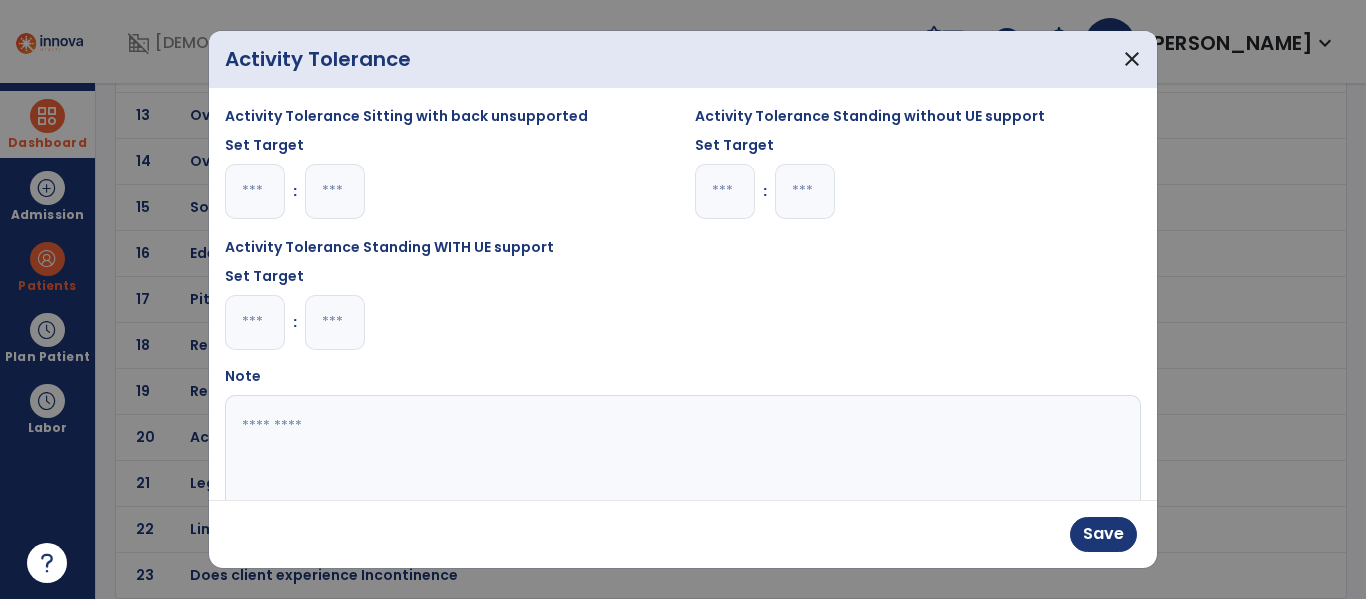type on "*" 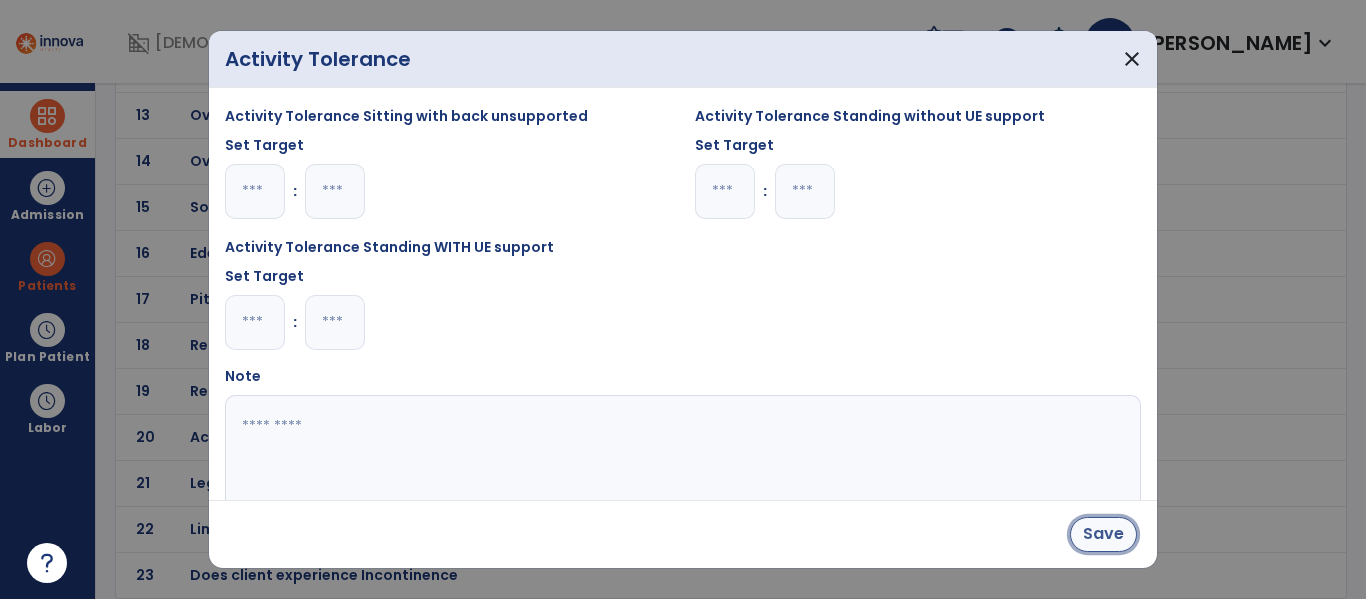 click on "Save" at bounding box center (1103, 534) 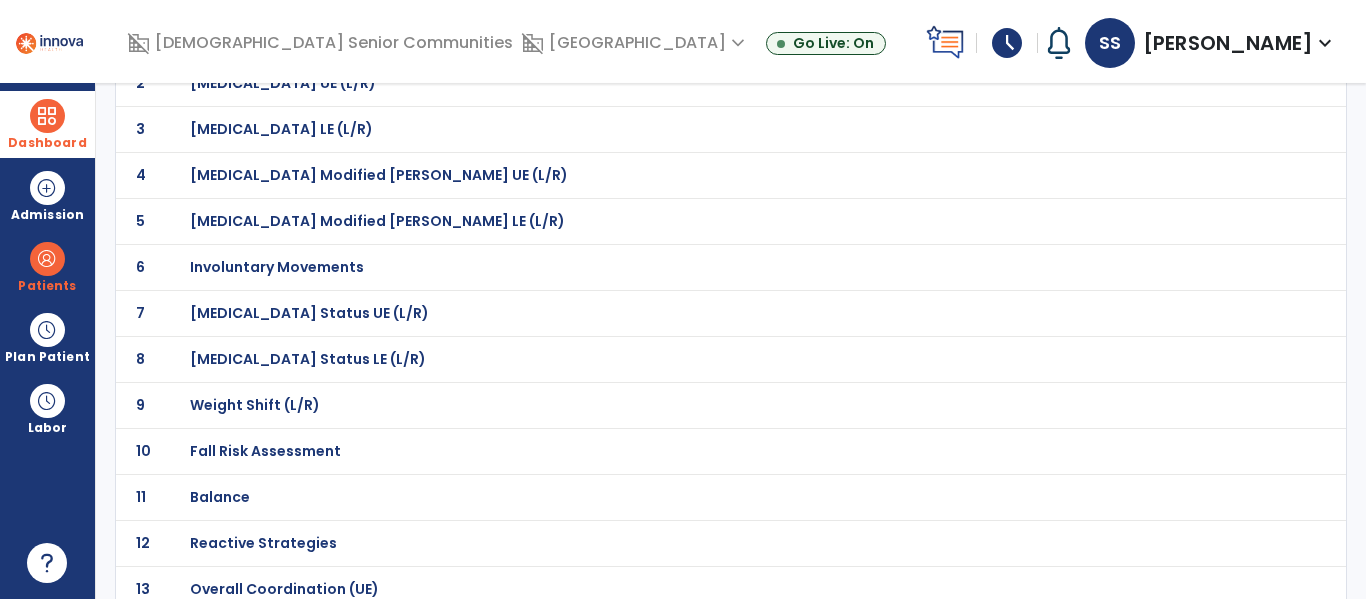 scroll, scrollTop: 289, scrollLeft: 0, axis: vertical 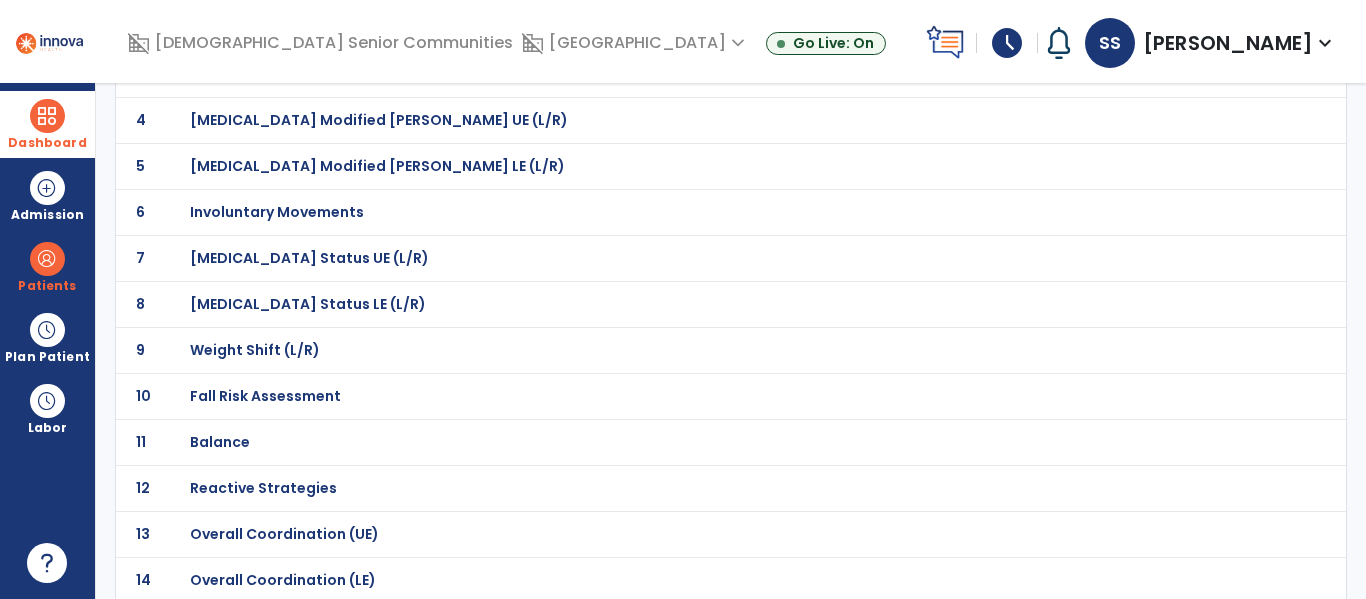 click on "Balance" at bounding box center [687, -18] 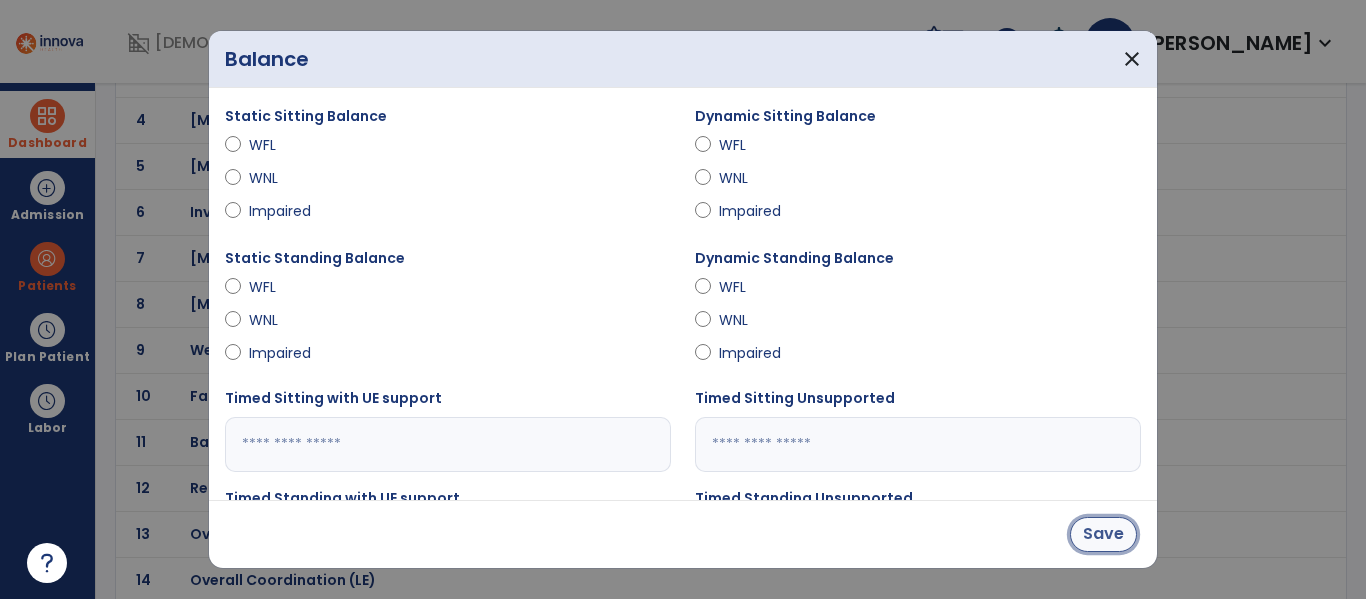 click on "Save" at bounding box center (1103, 534) 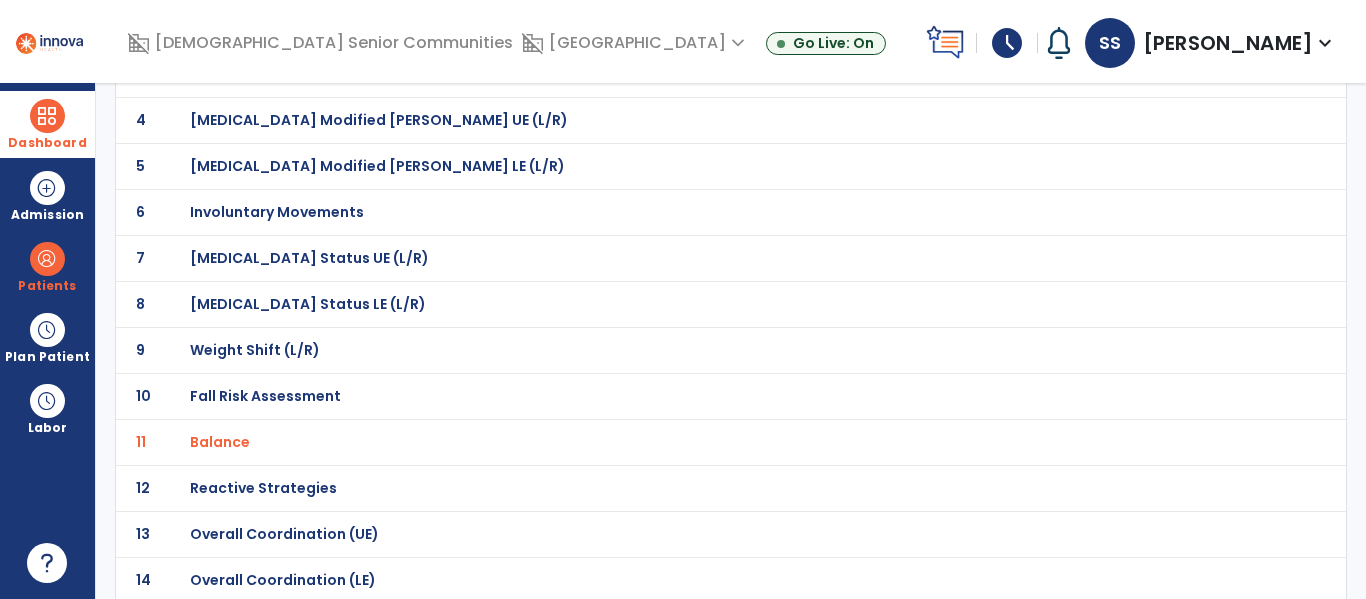 scroll, scrollTop: 0, scrollLeft: 0, axis: both 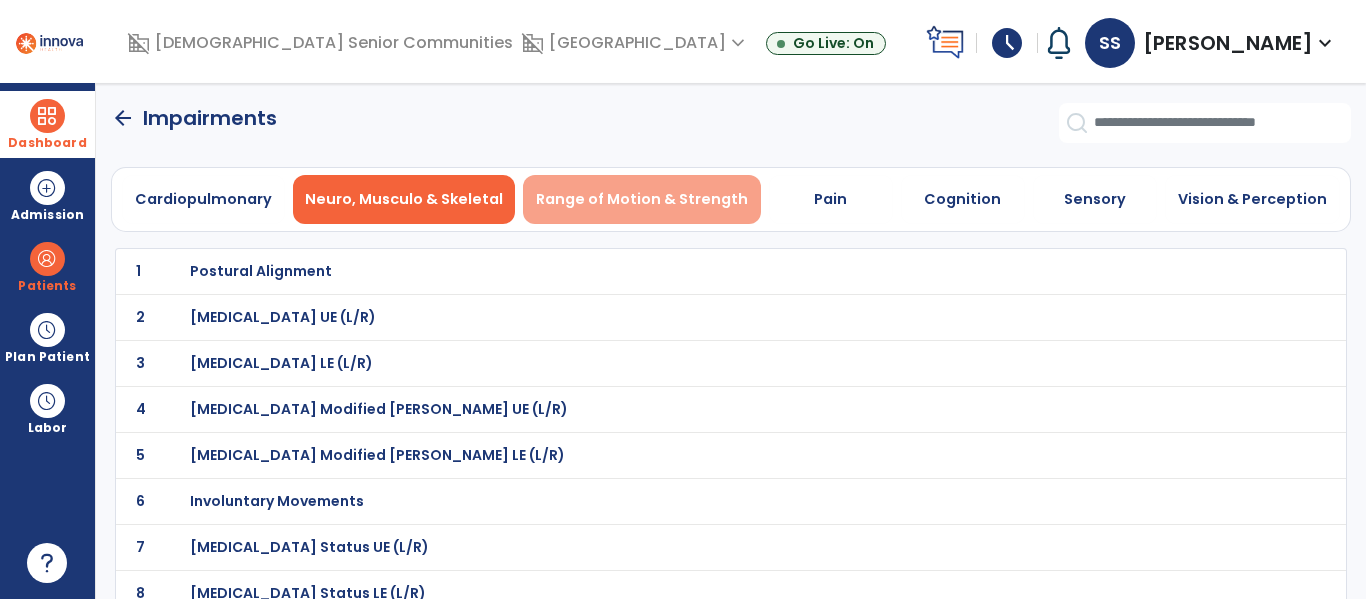 click on "Range of Motion & Strength" at bounding box center [642, 199] 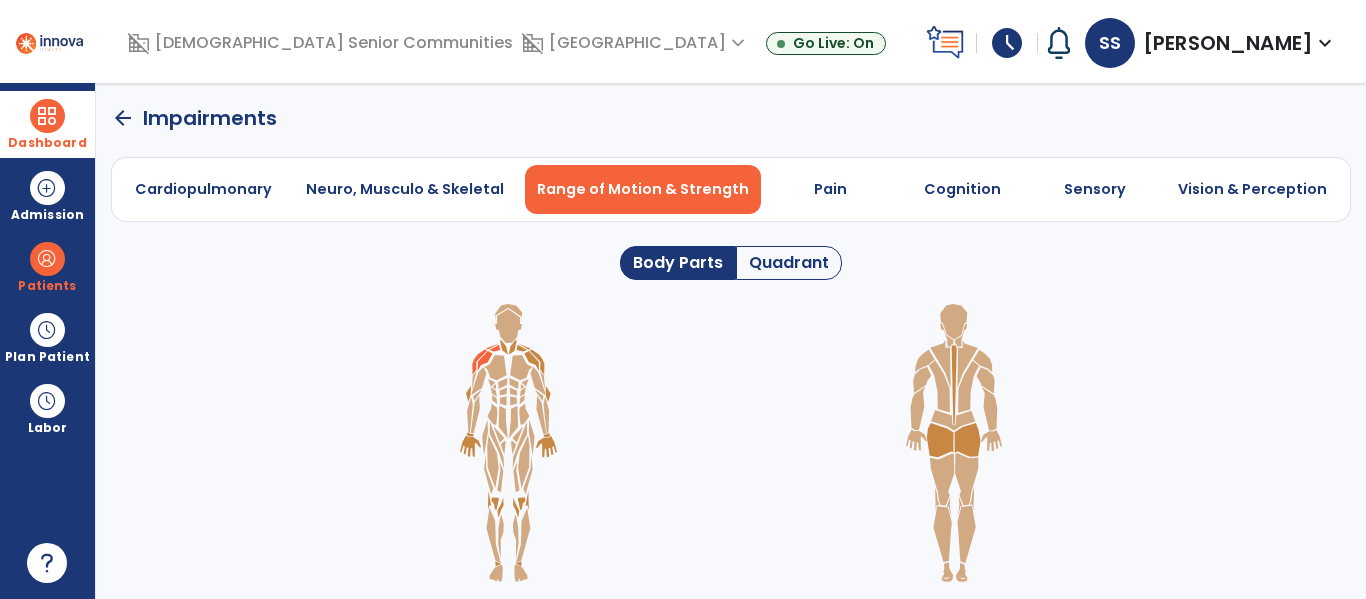 click 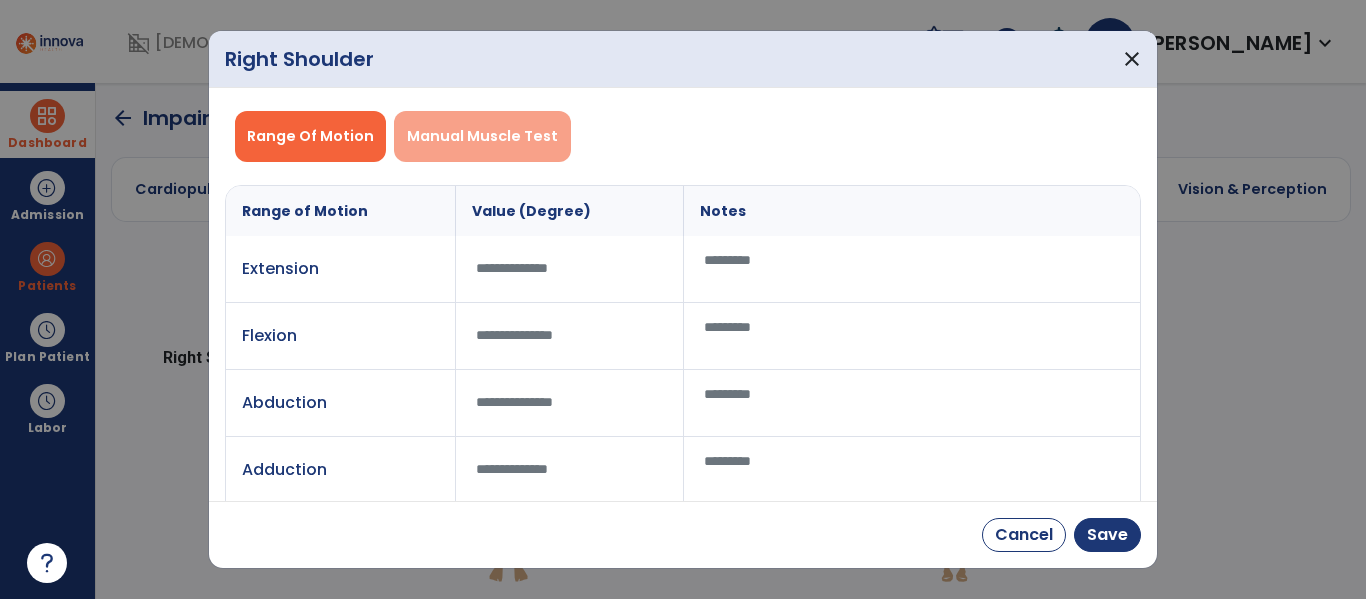 click on "Manual Muscle Test" at bounding box center (482, 136) 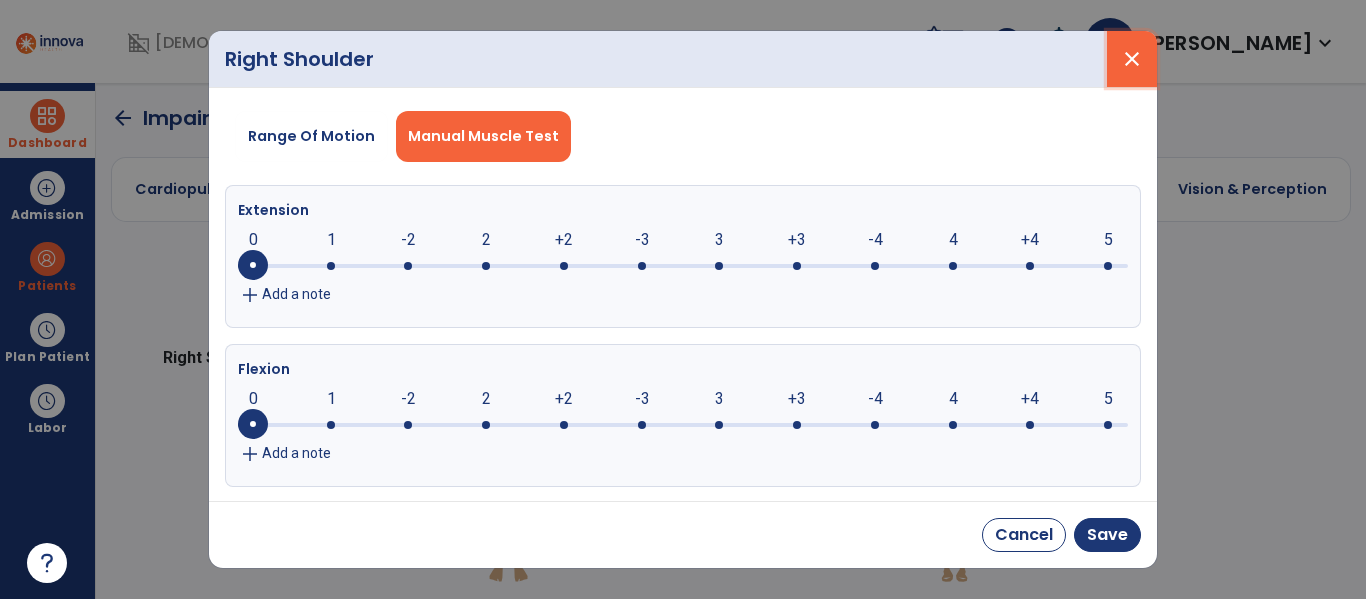 click on "close" at bounding box center (1132, 59) 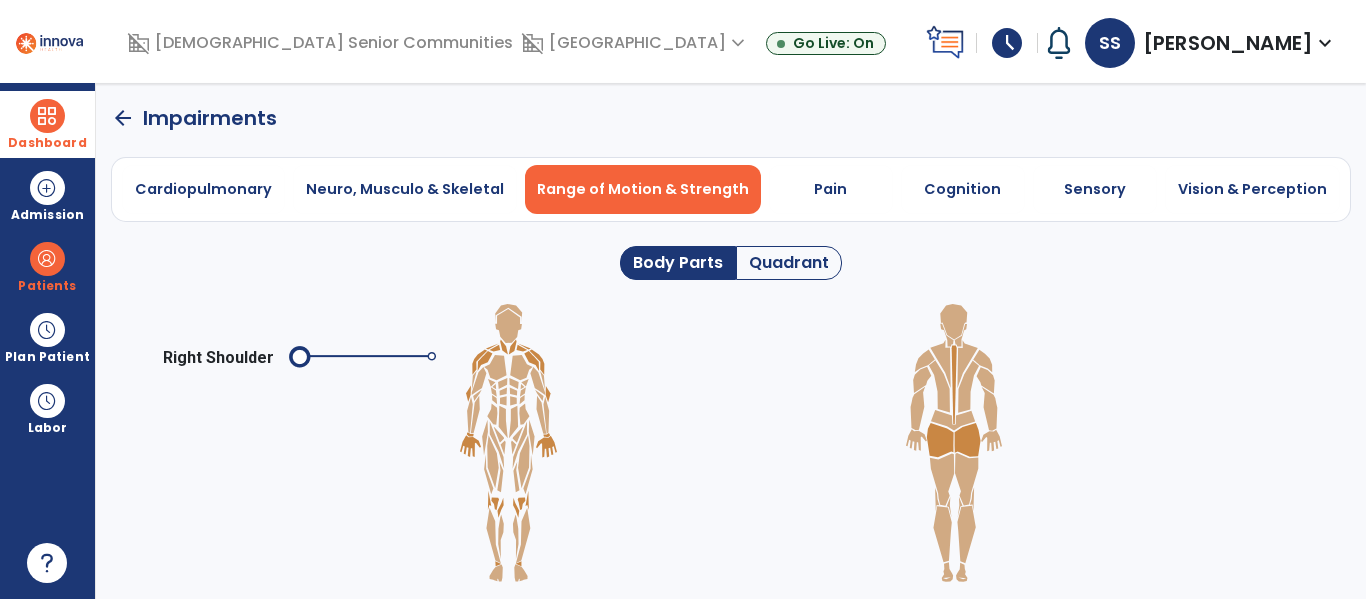 click 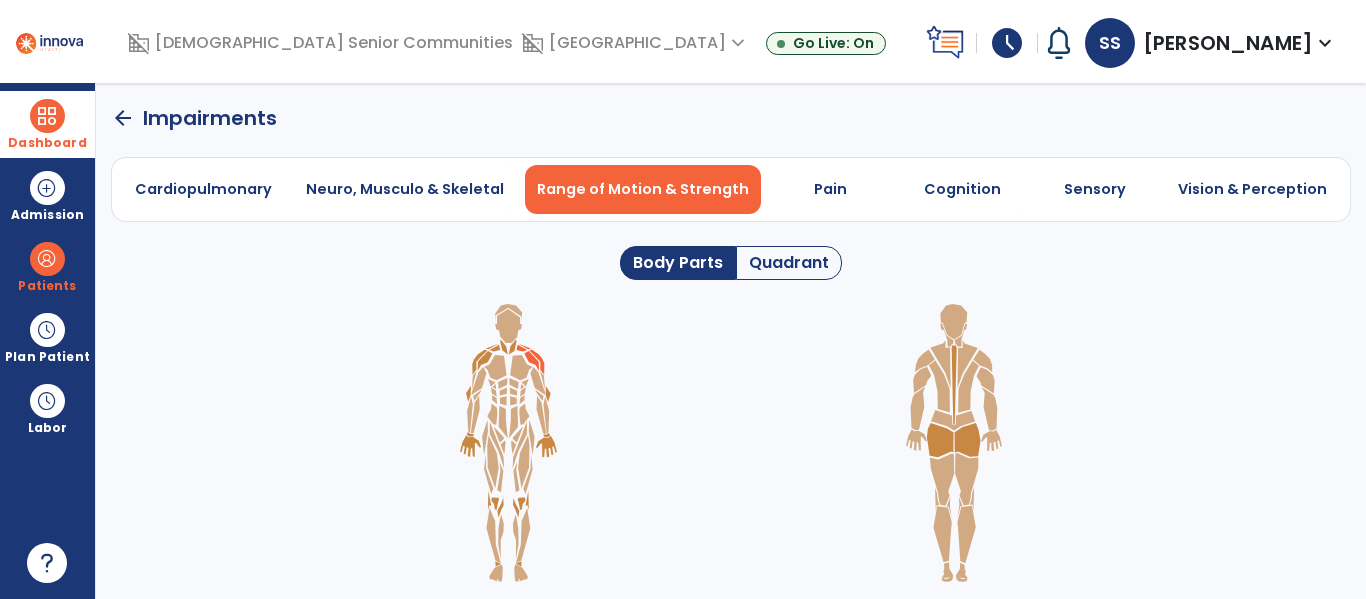 click 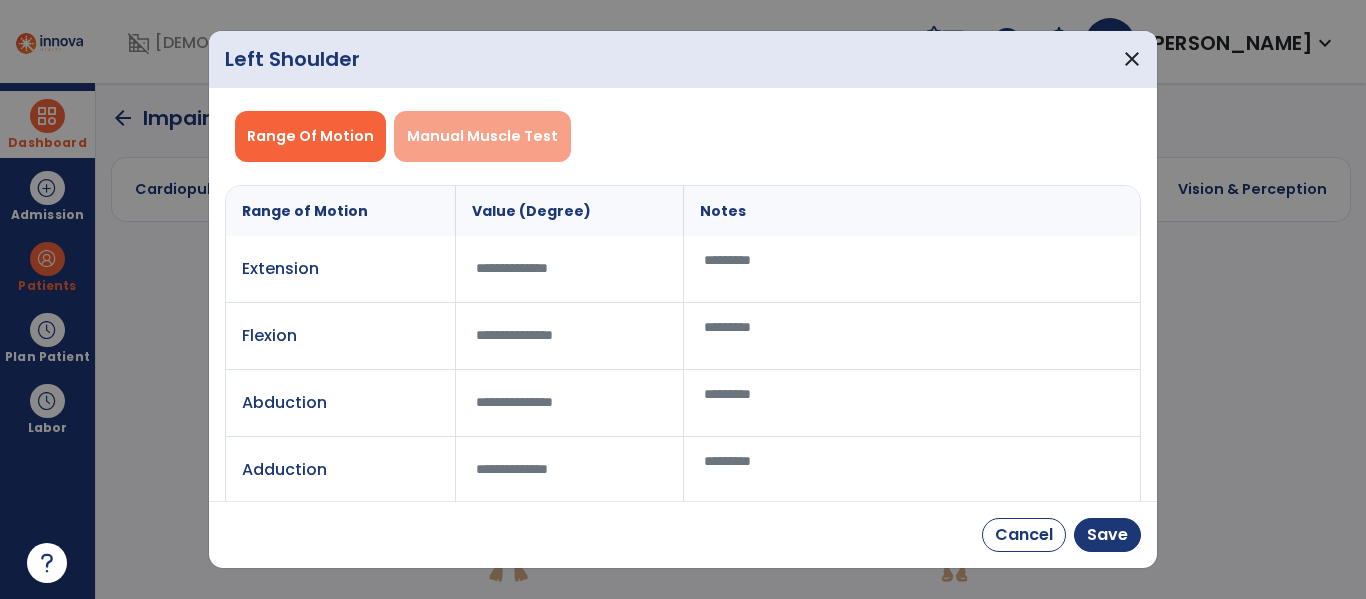 click on "Manual Muscle Test" at bounding box center (482, 136) 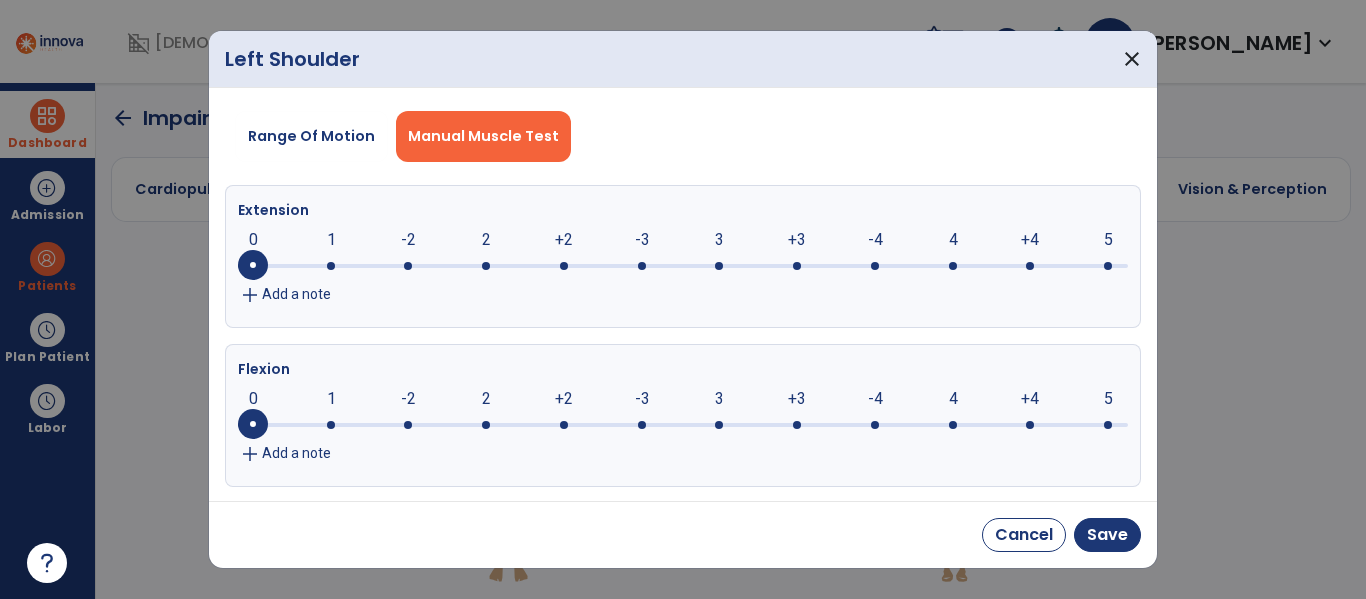 click 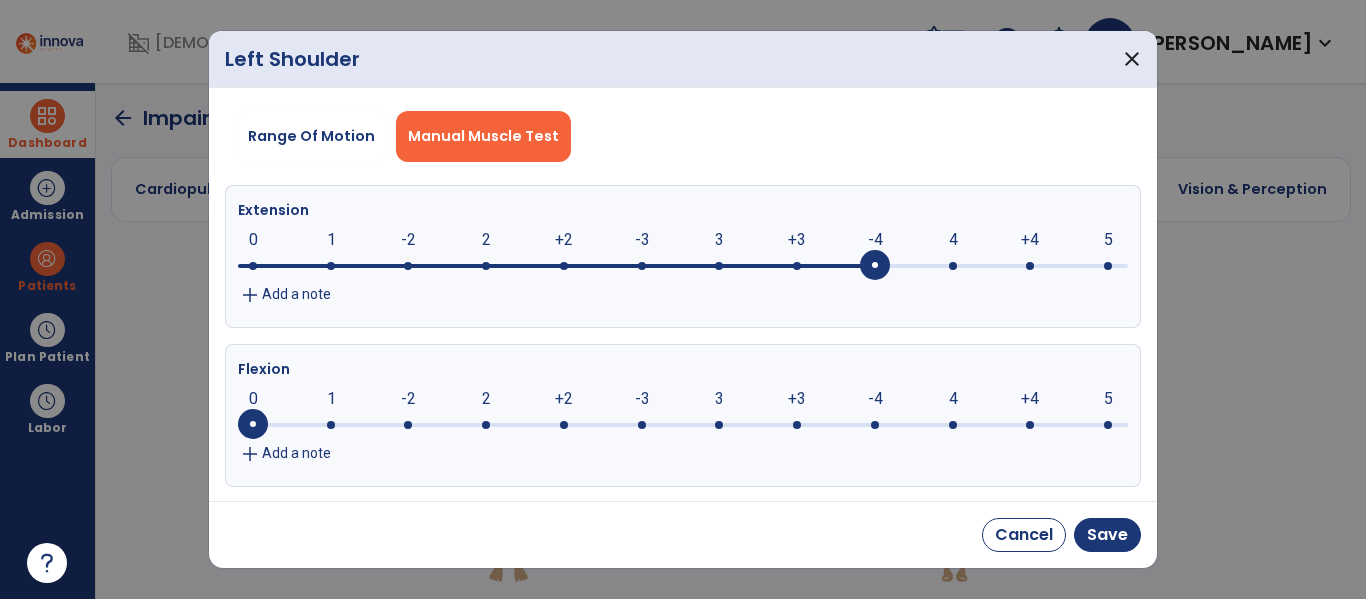click on "-4" 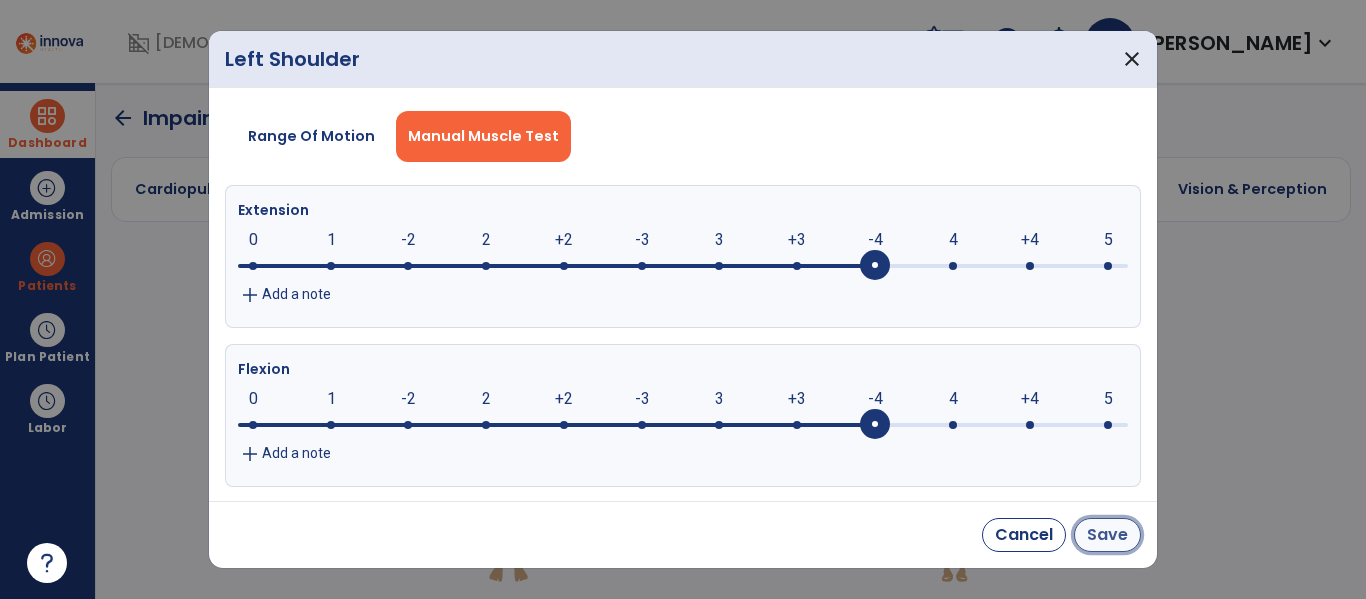 click on "Save" at bounding box center (1107, 535) 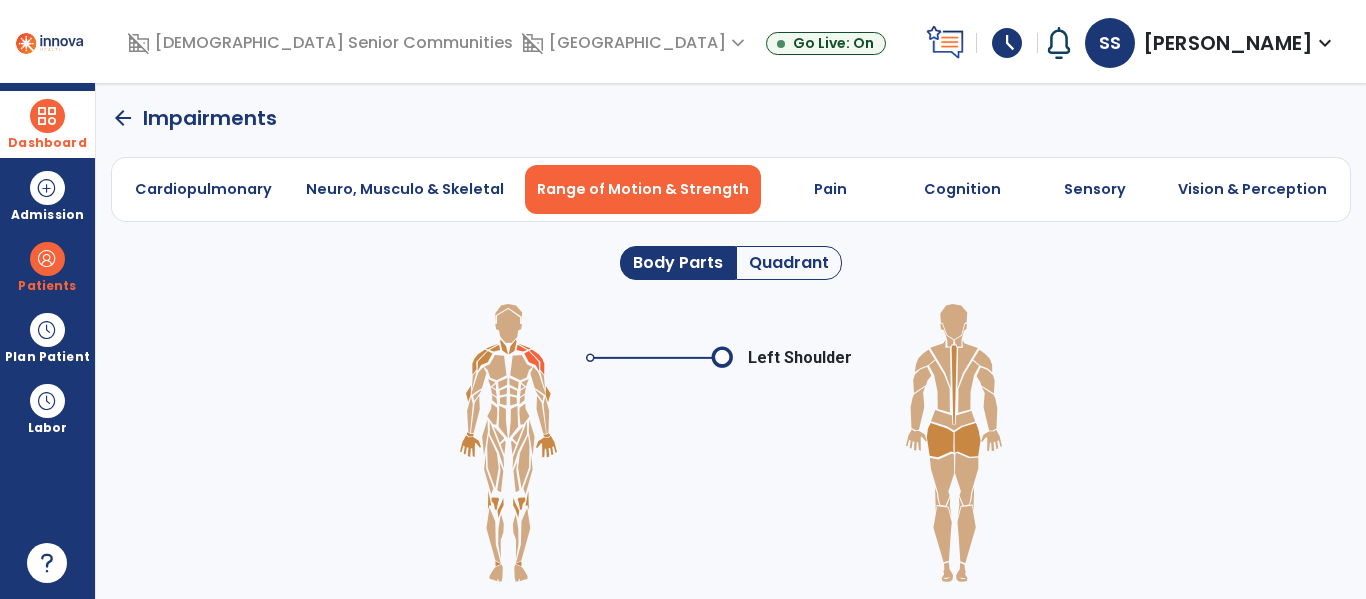click 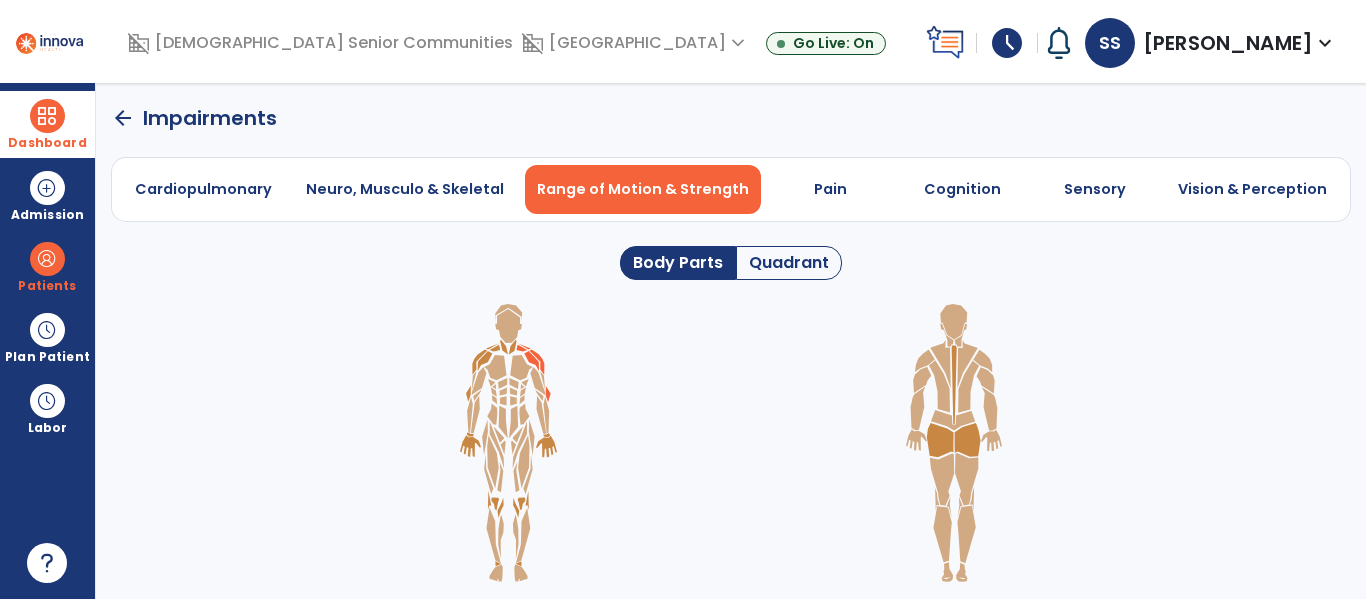 click 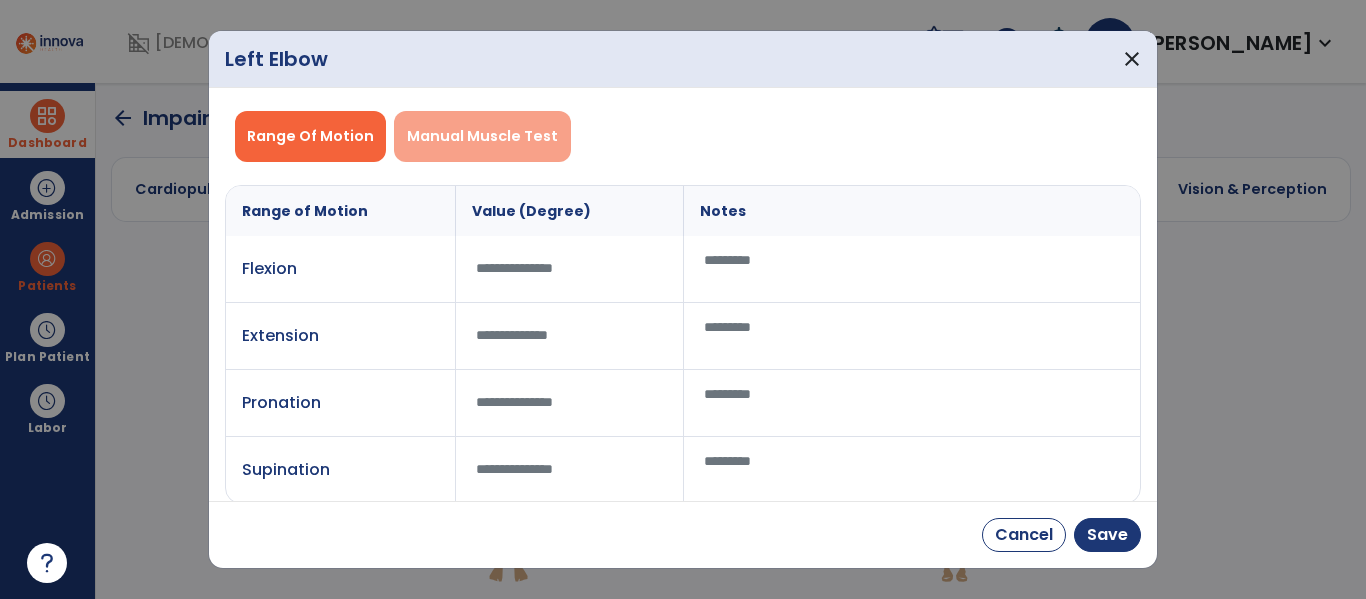 click on "Manual Muscle Test" at bounding box center [482, 136] 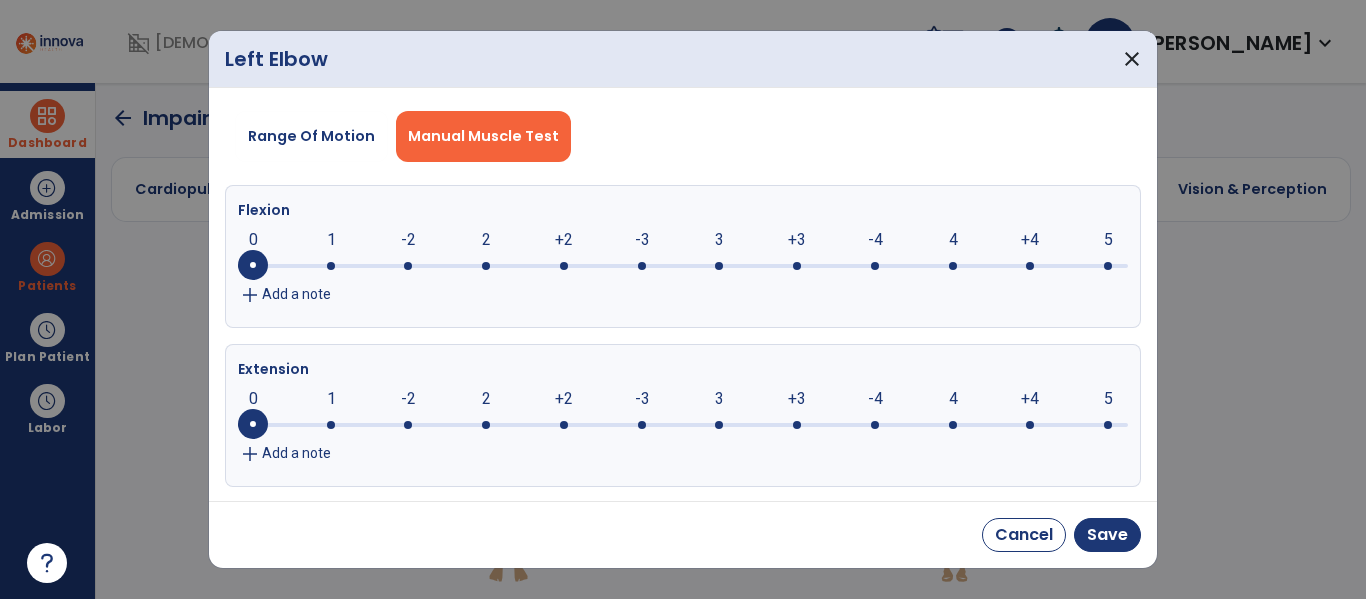 click 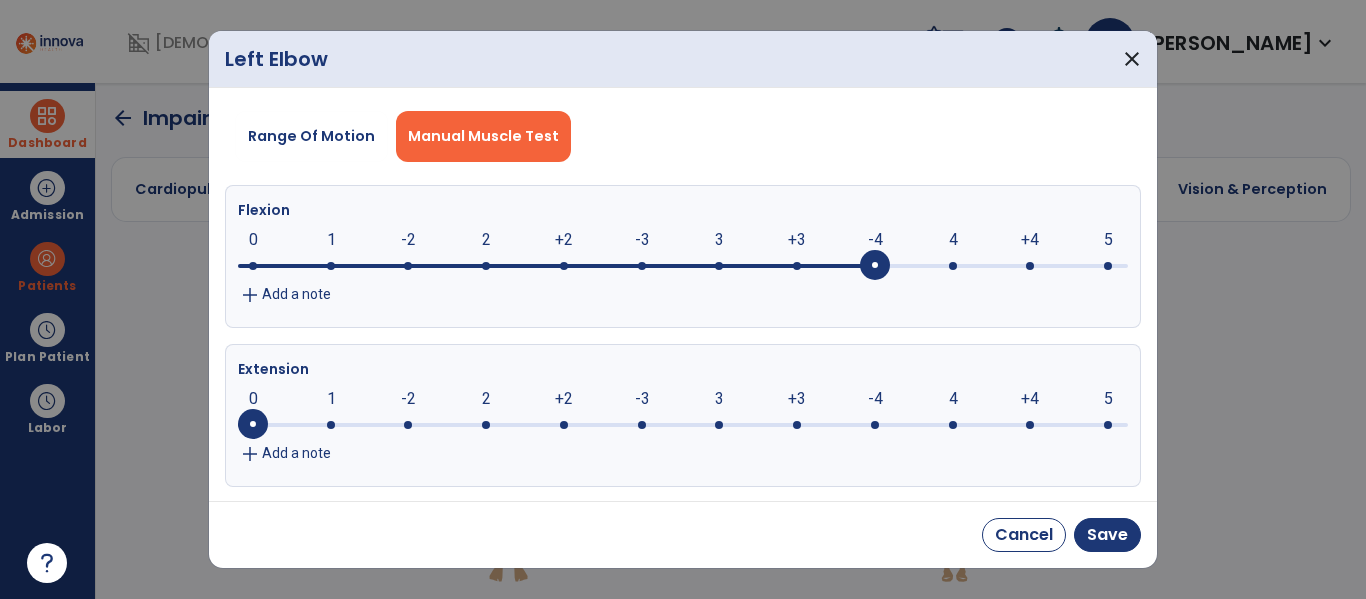 click 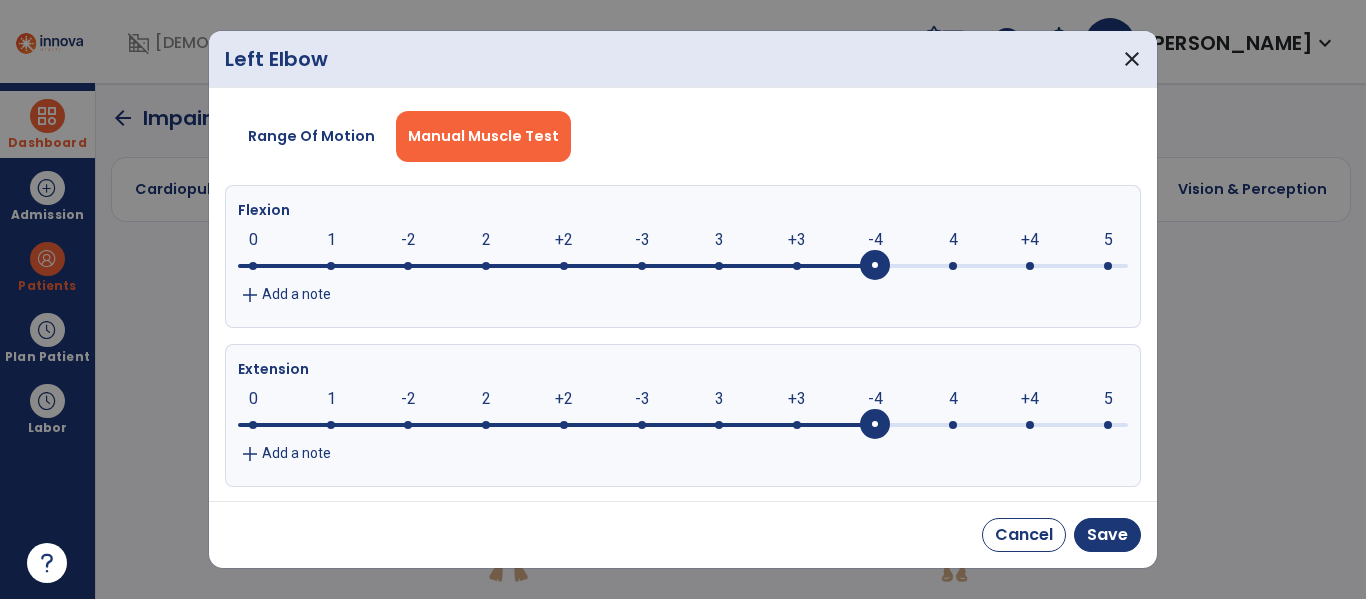 click on "Cancel   Save" at bounding box center [1061, 535] 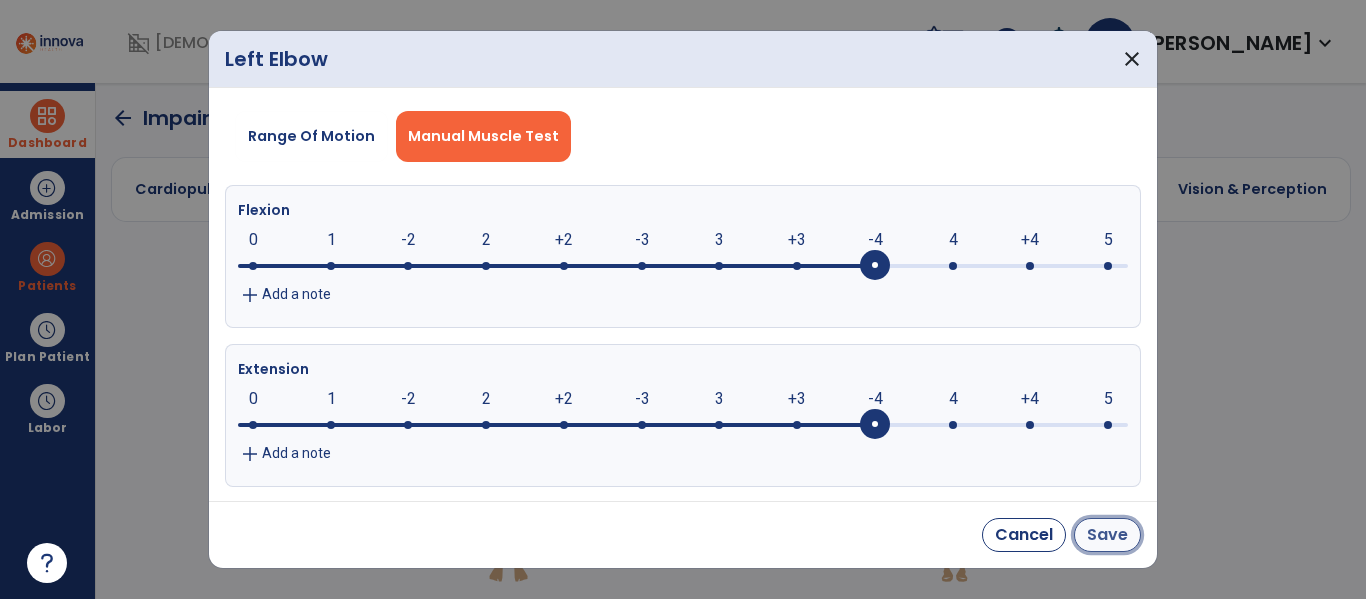 click on "Save" at bounding box center [1107, 535] 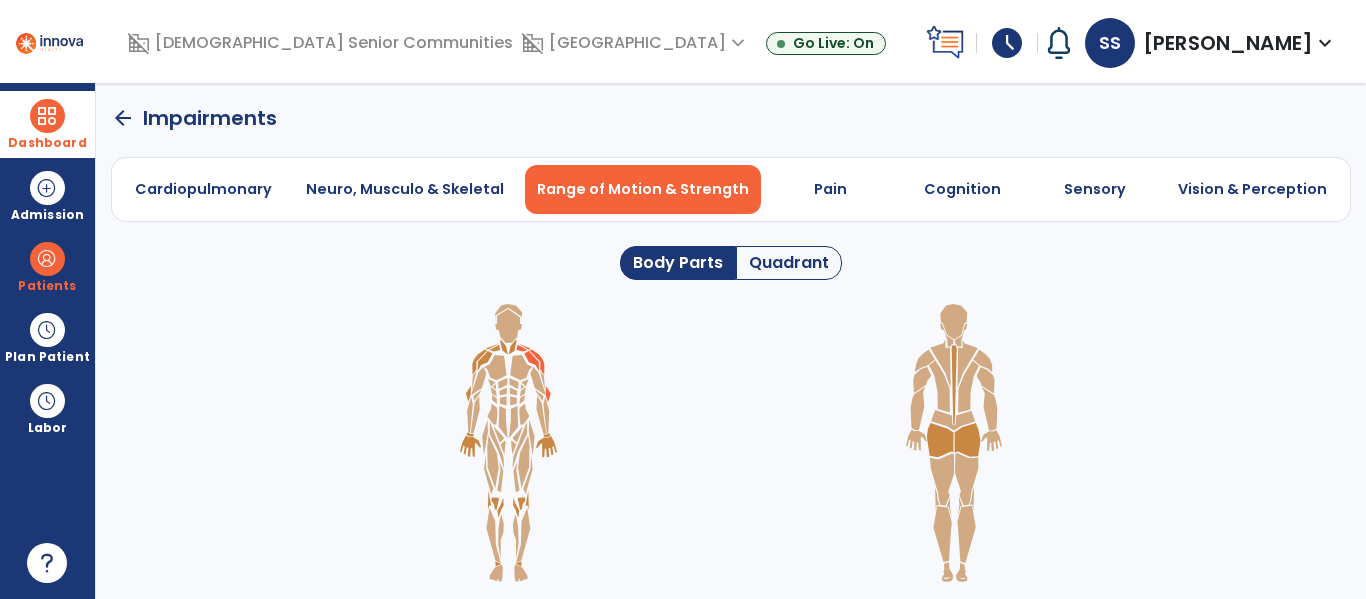 click on "arrow_back" 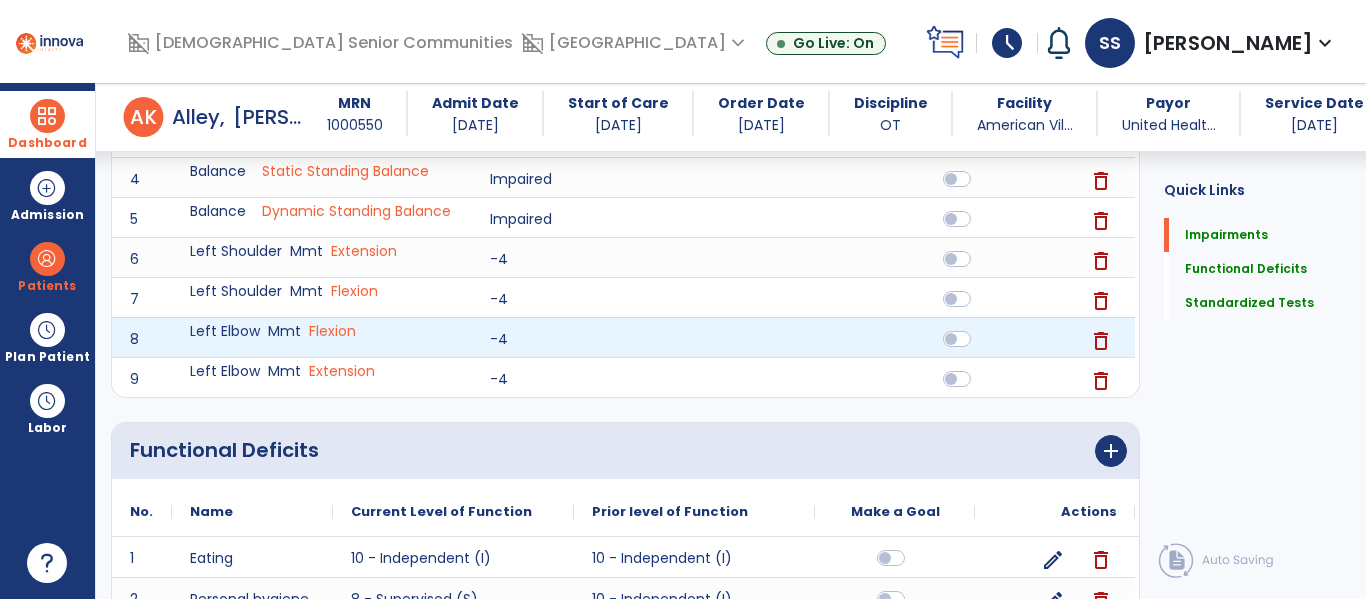 scroll, scrollTop: 230, scrollLeft: 0, axis: vertical 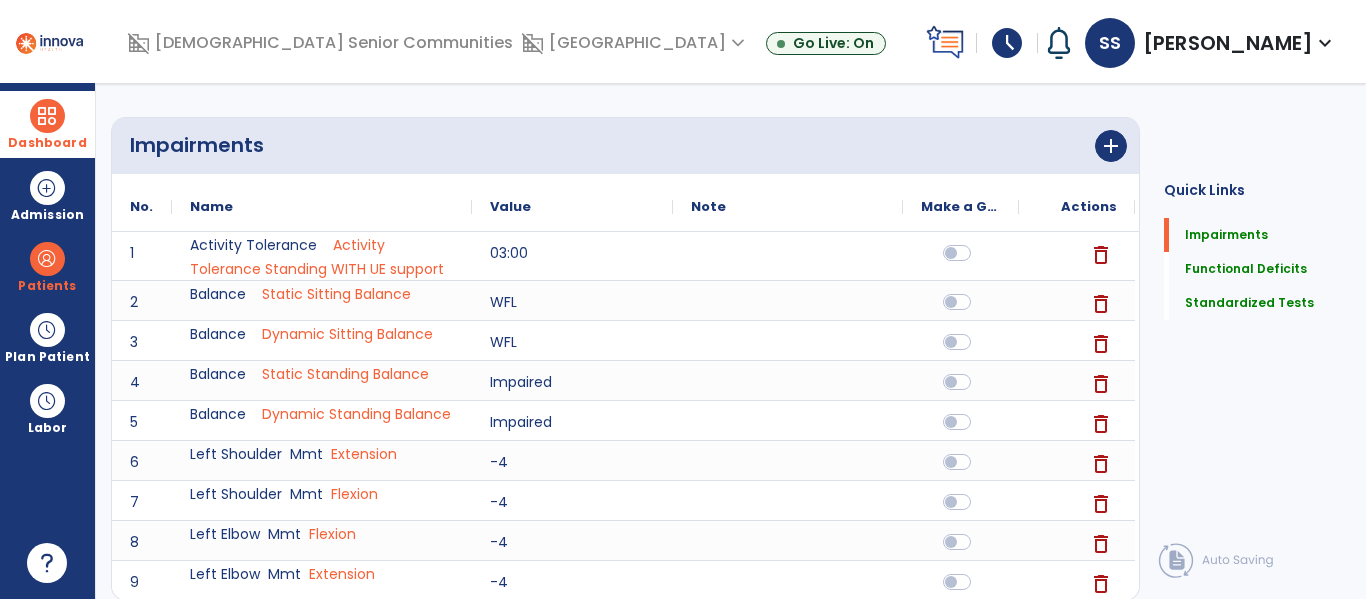 click on "3" 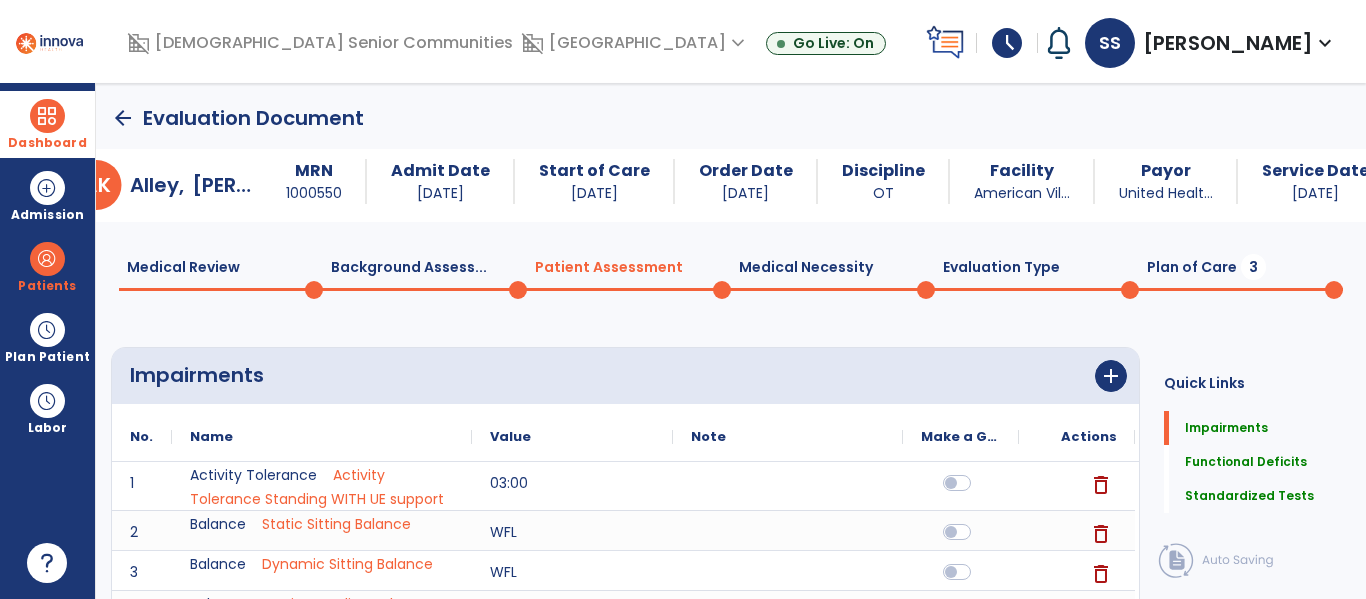 select on "**" 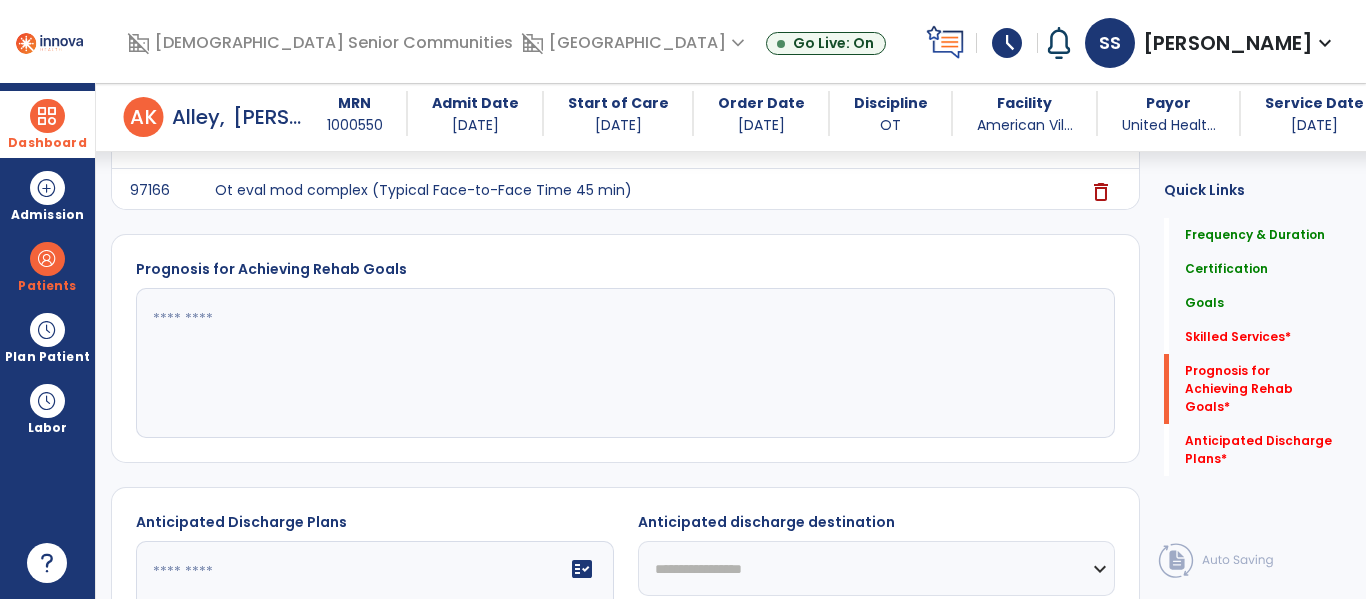 scroll, scrollTop: 822, scrollLeft: 0, axis: vertical 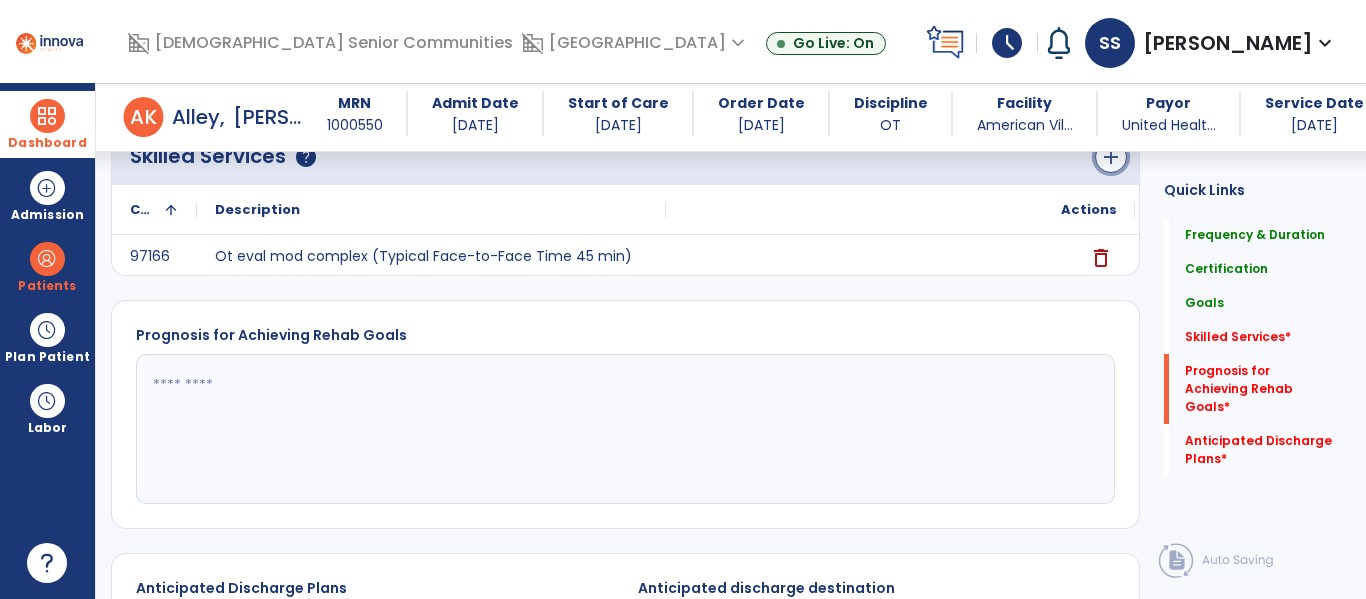 click on "add" 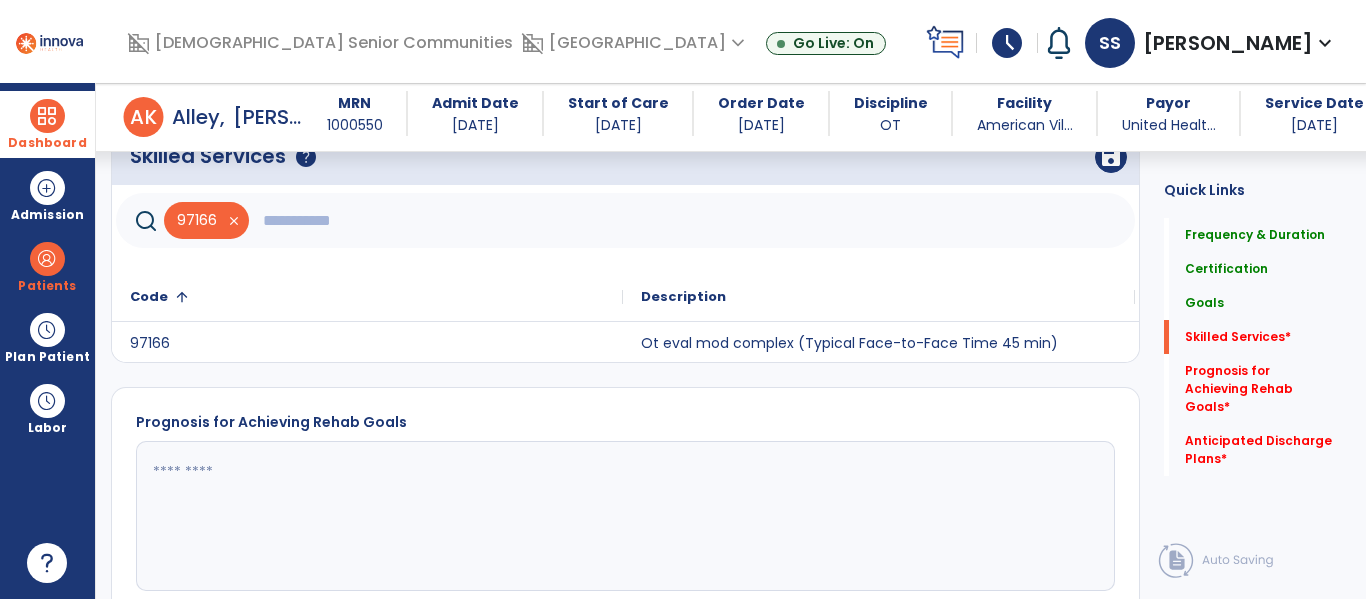 click 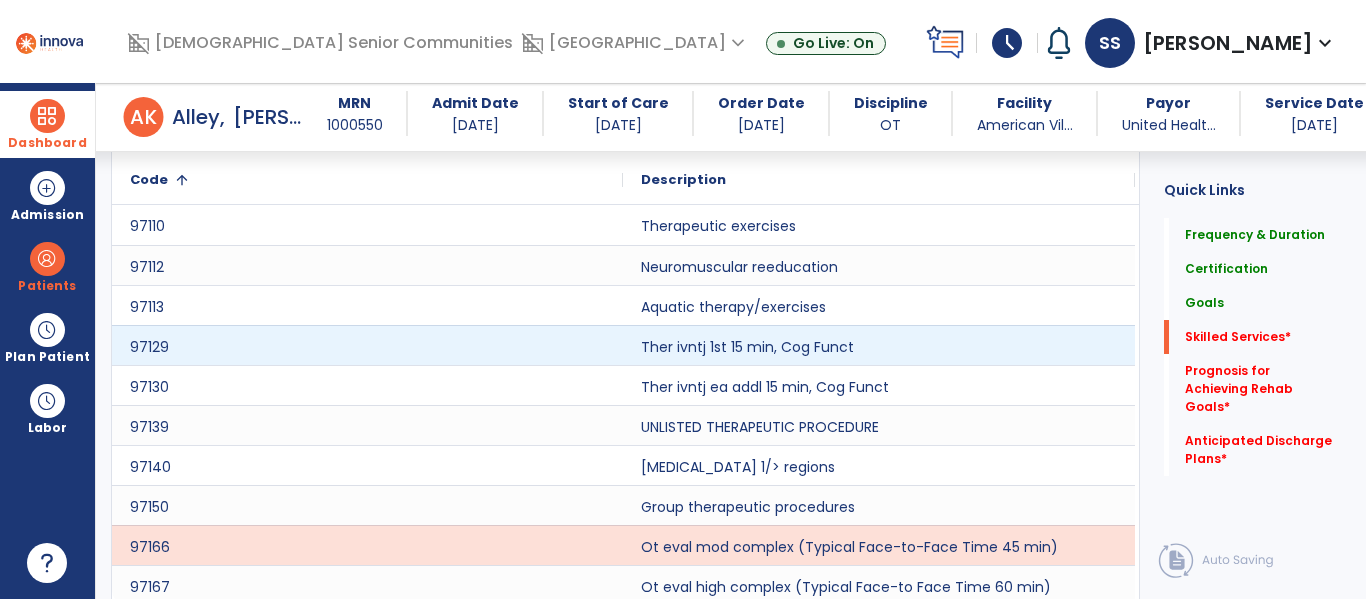 scroll, scrollTop: 936, scrollLeft: 0, axis: vertical 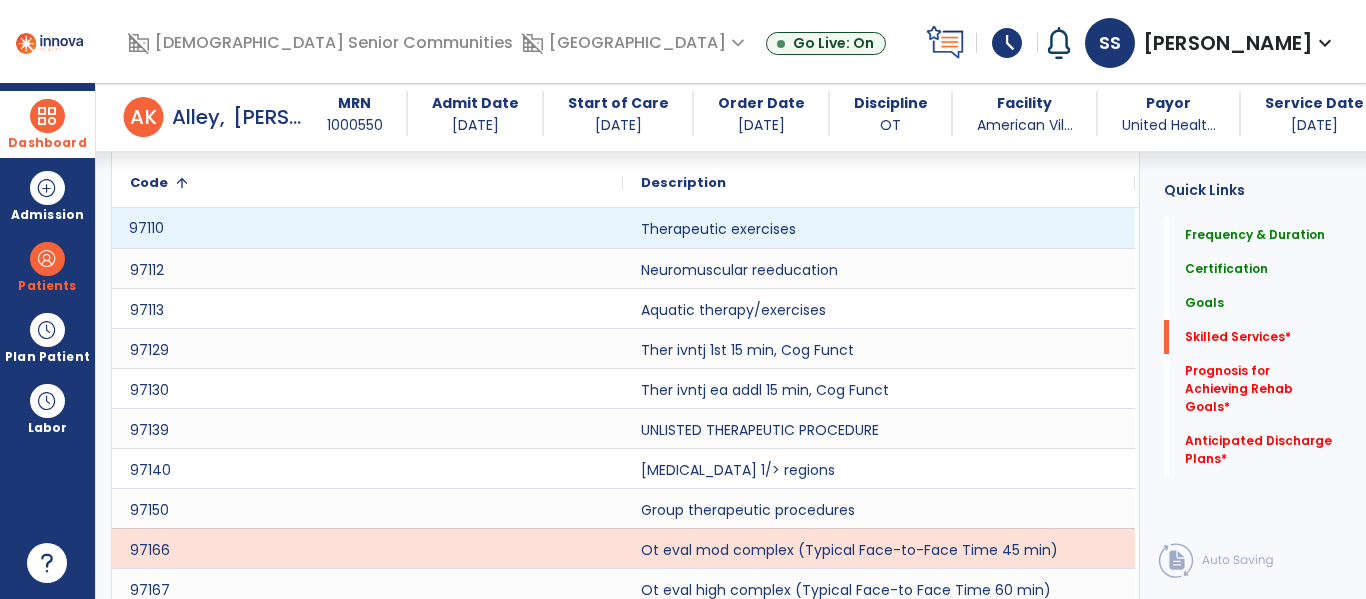 click on "97110" 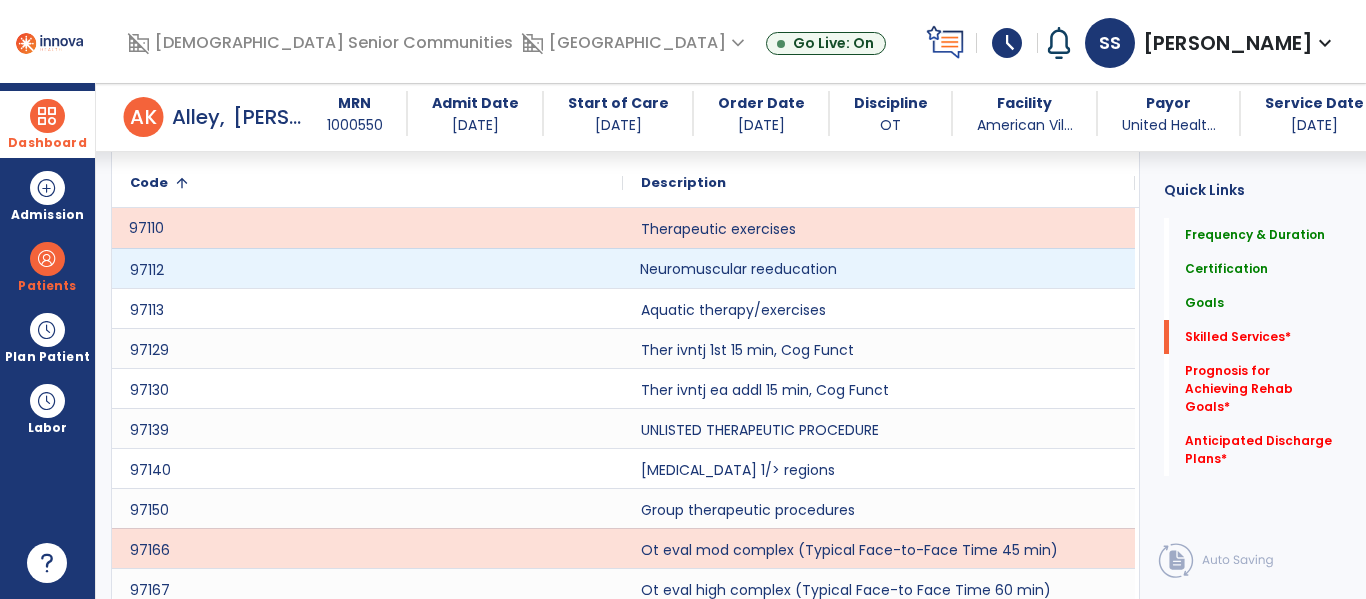 click on "Neuromuscular reeducation" 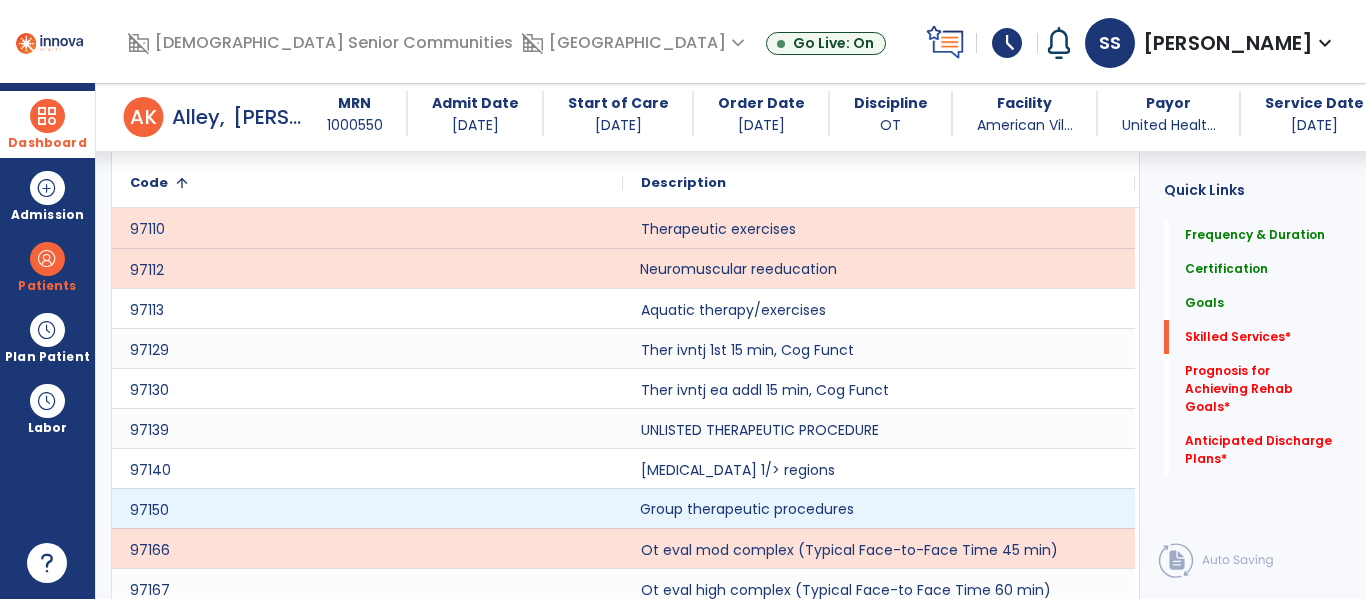 click on "Group therapeutic procedures" 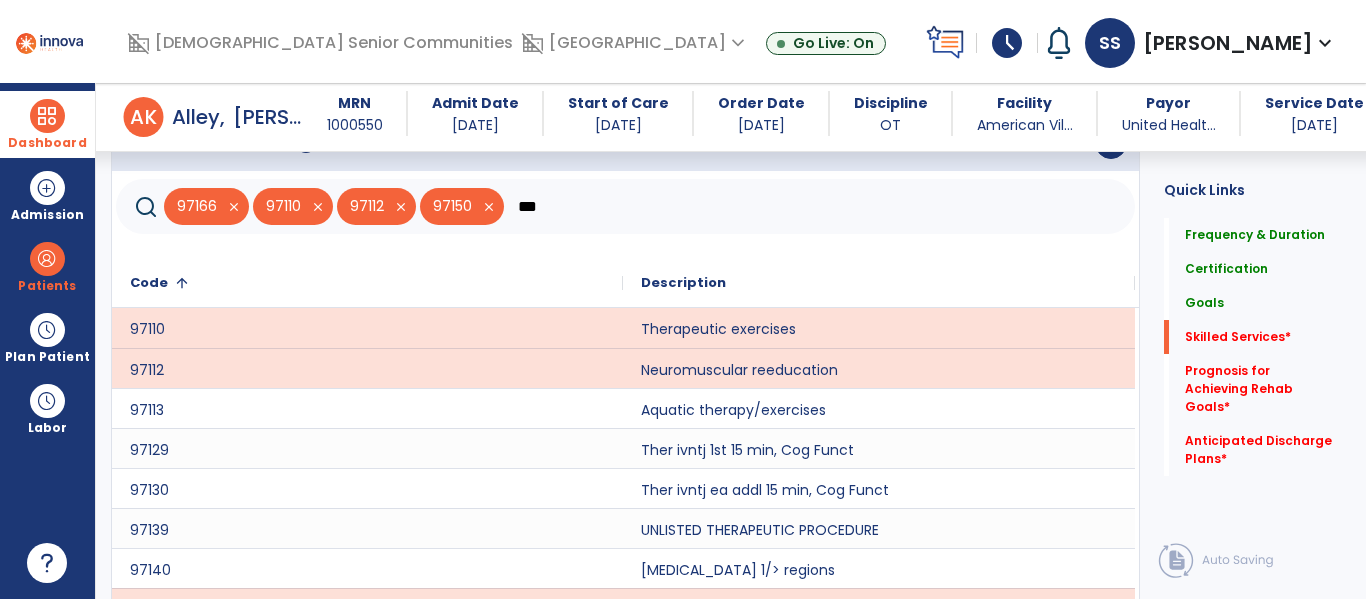 scroll, scrollTop: 813, scrollLeft: 0, axis: vertical 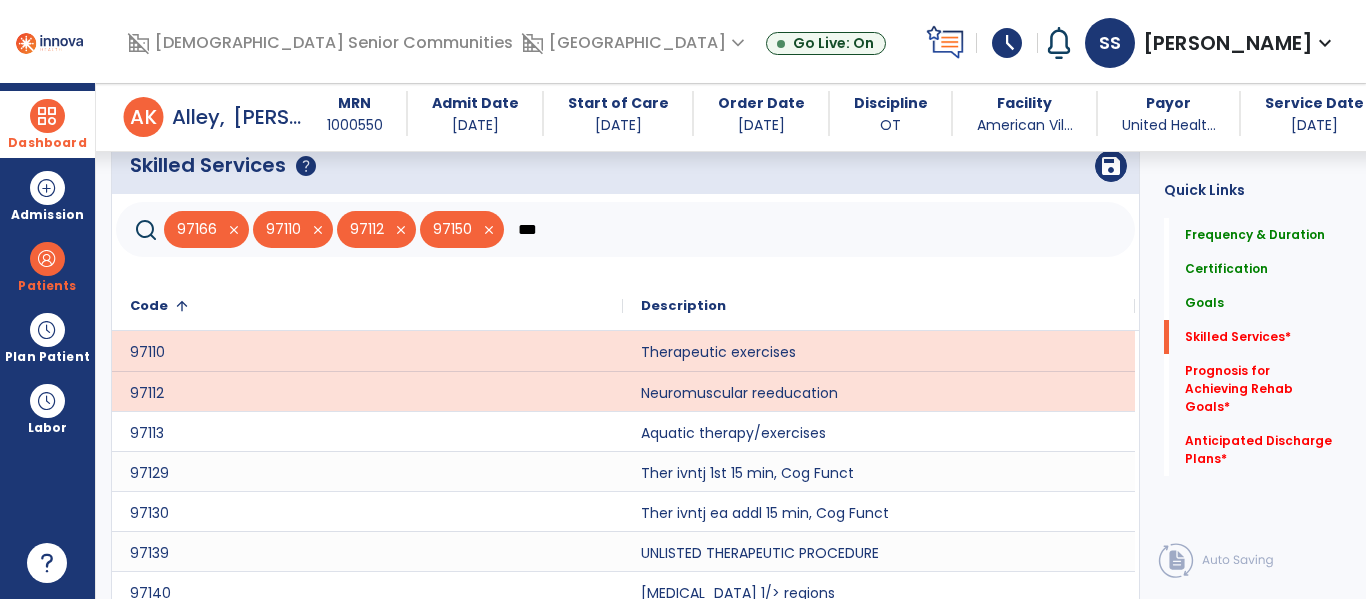 click on "***" 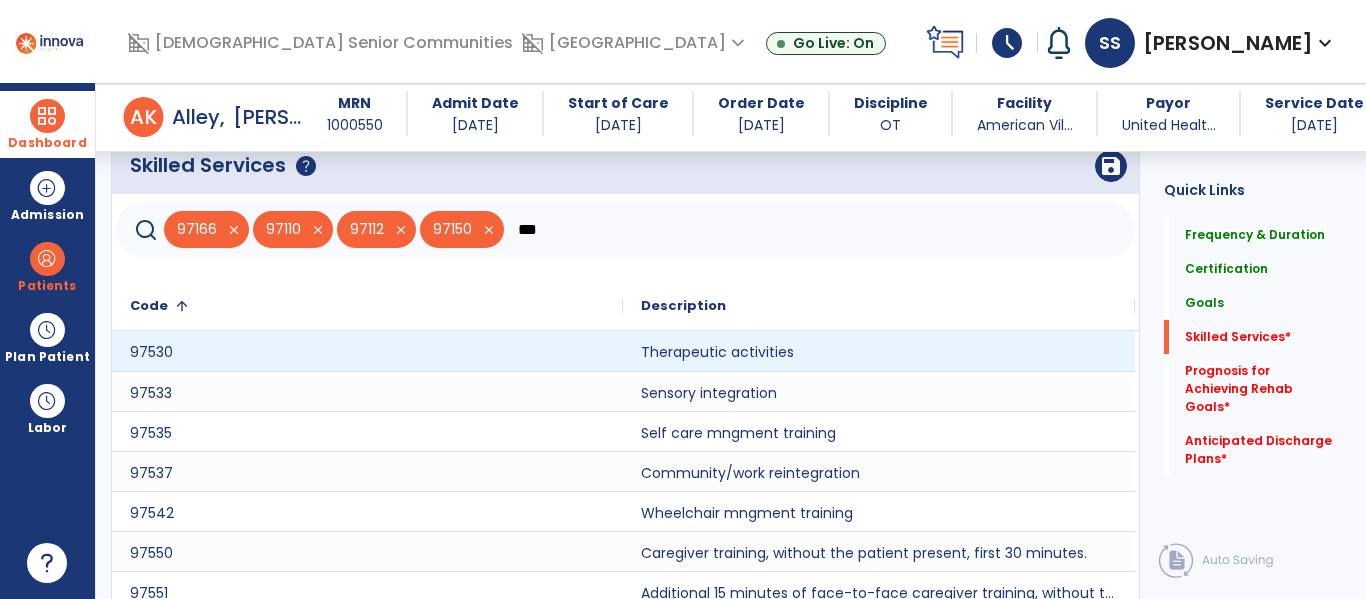 type on "***" 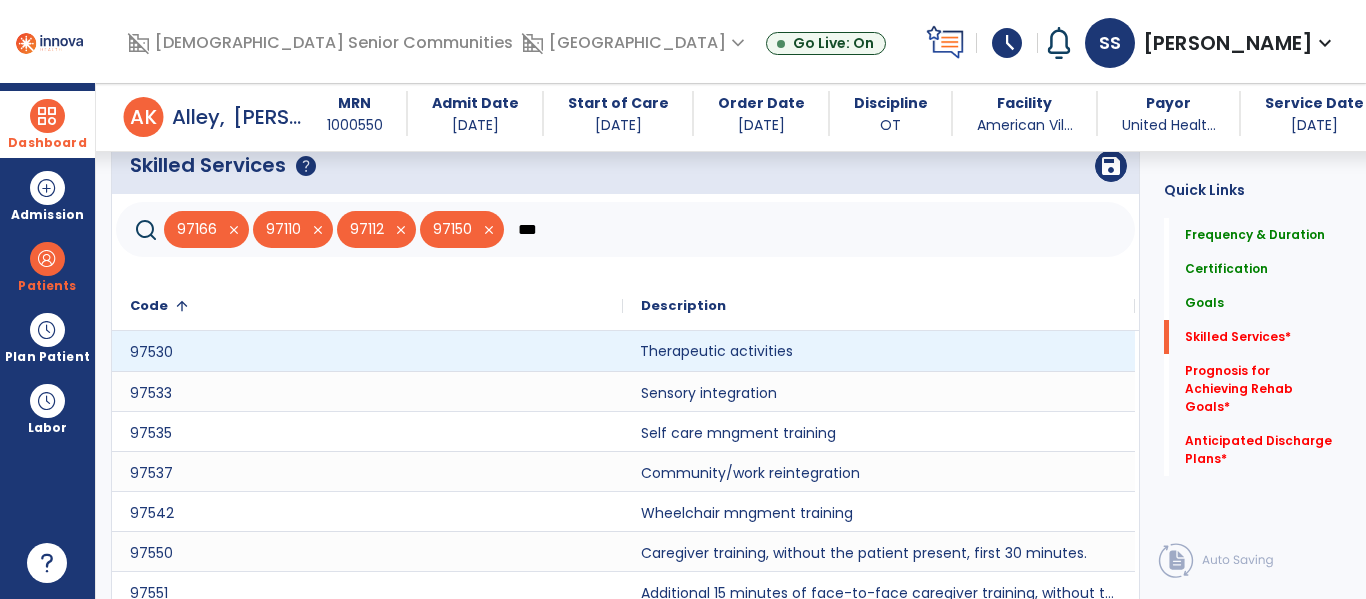 click on "Therapeutic activities" 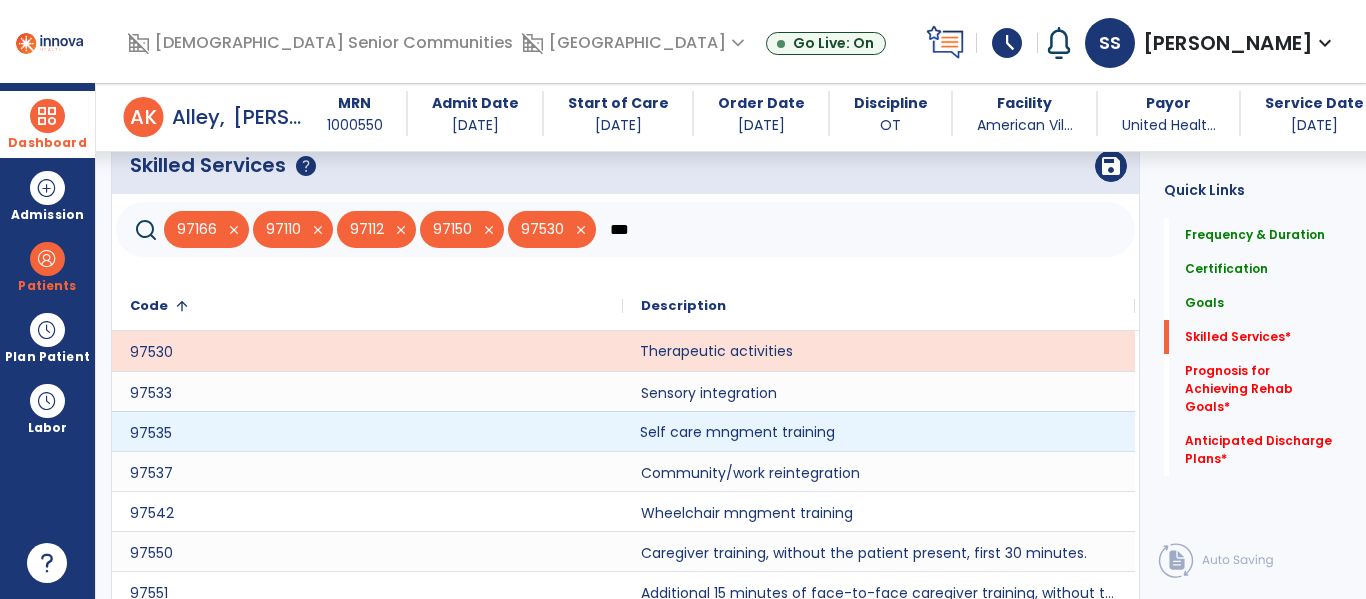 click on "Self care mngment training" 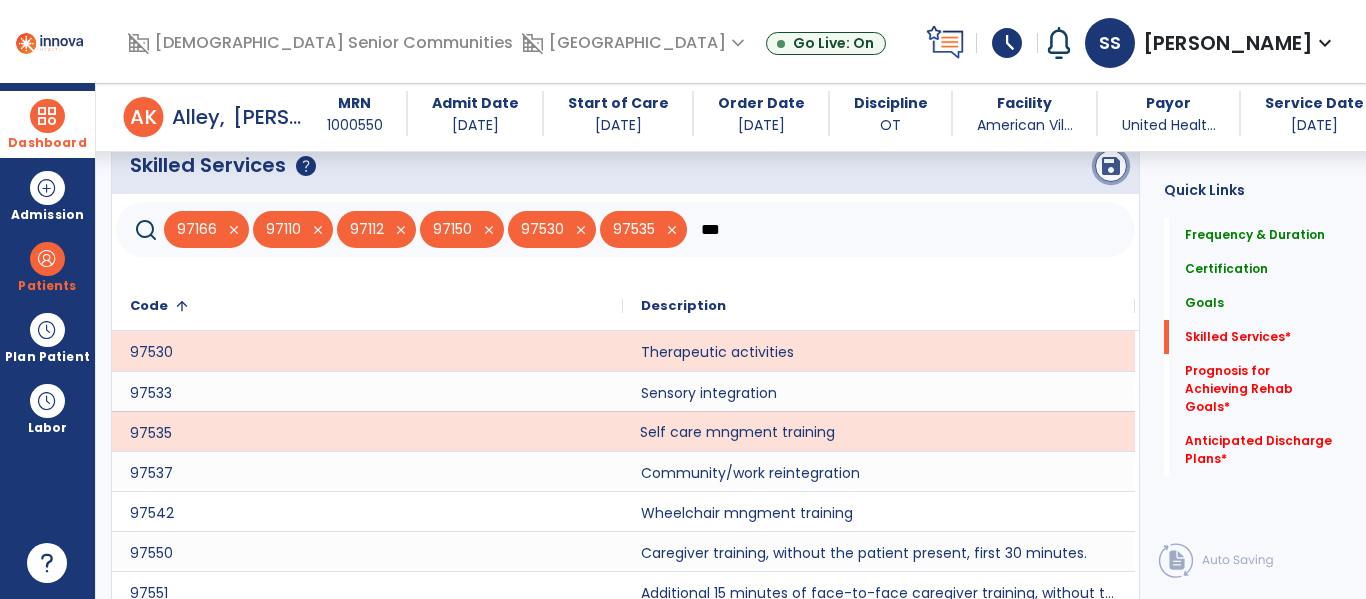 click on "save" 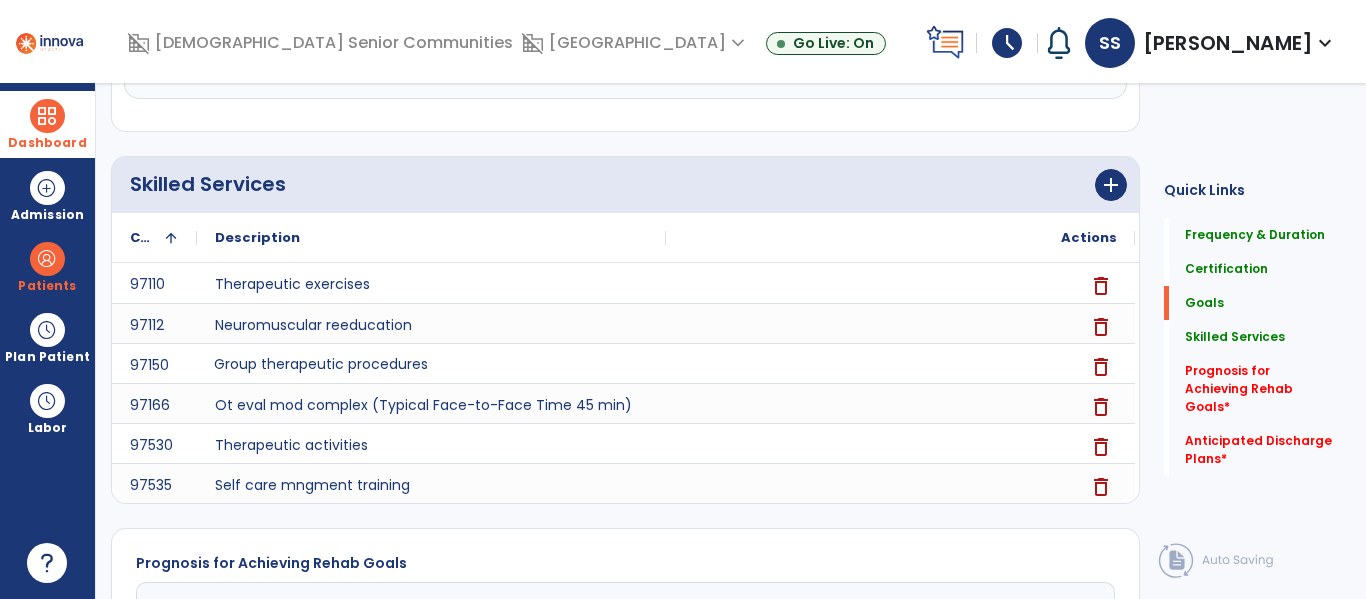 scroll, scrollTop: 0, scrollLeft: 0, axis: both 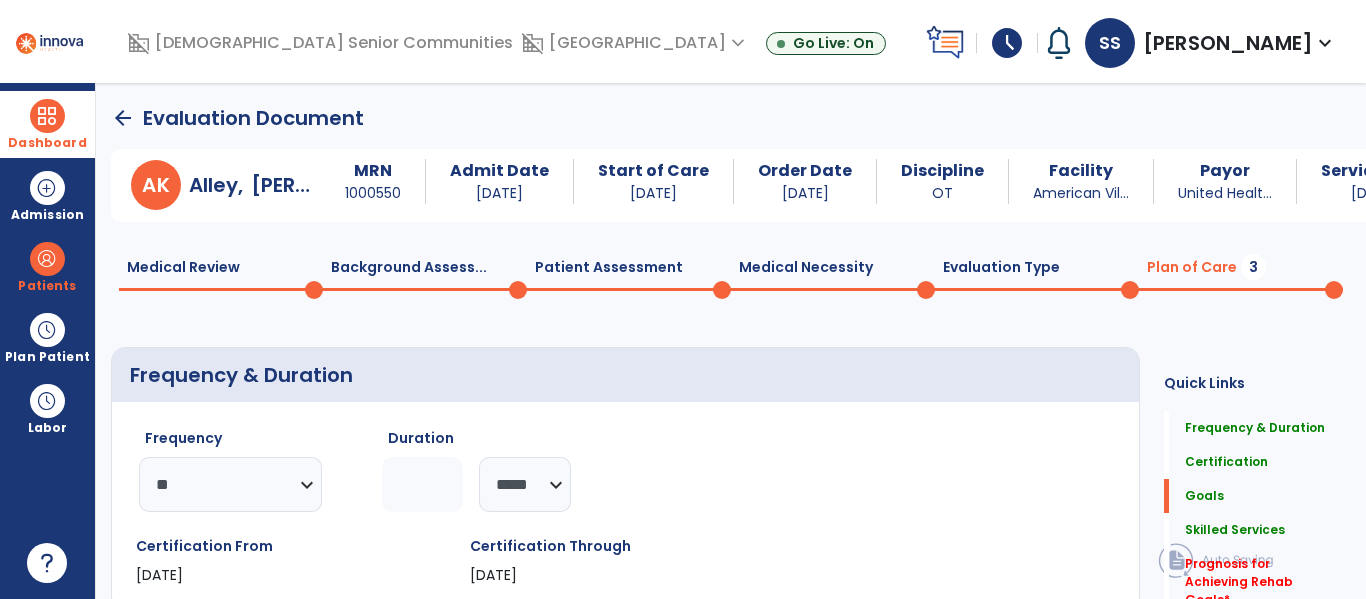 click on "Medical Necessity  0" 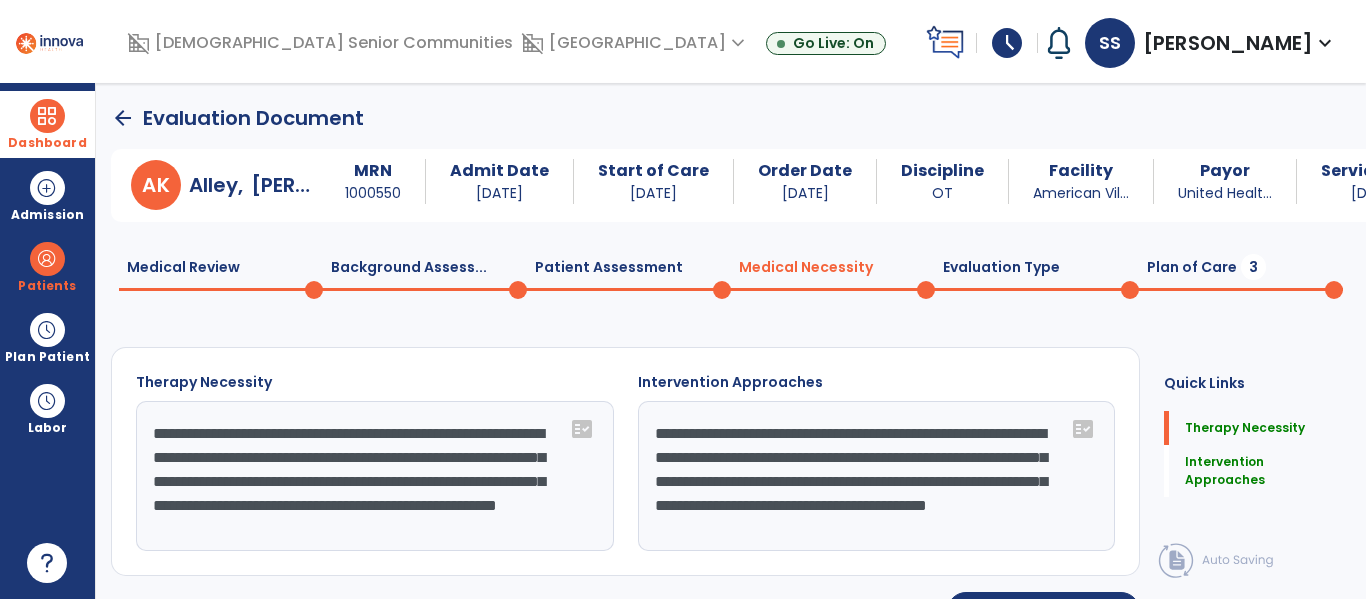 scroll, scrollTop: 47, scrollLeft: 0, axis: vertical 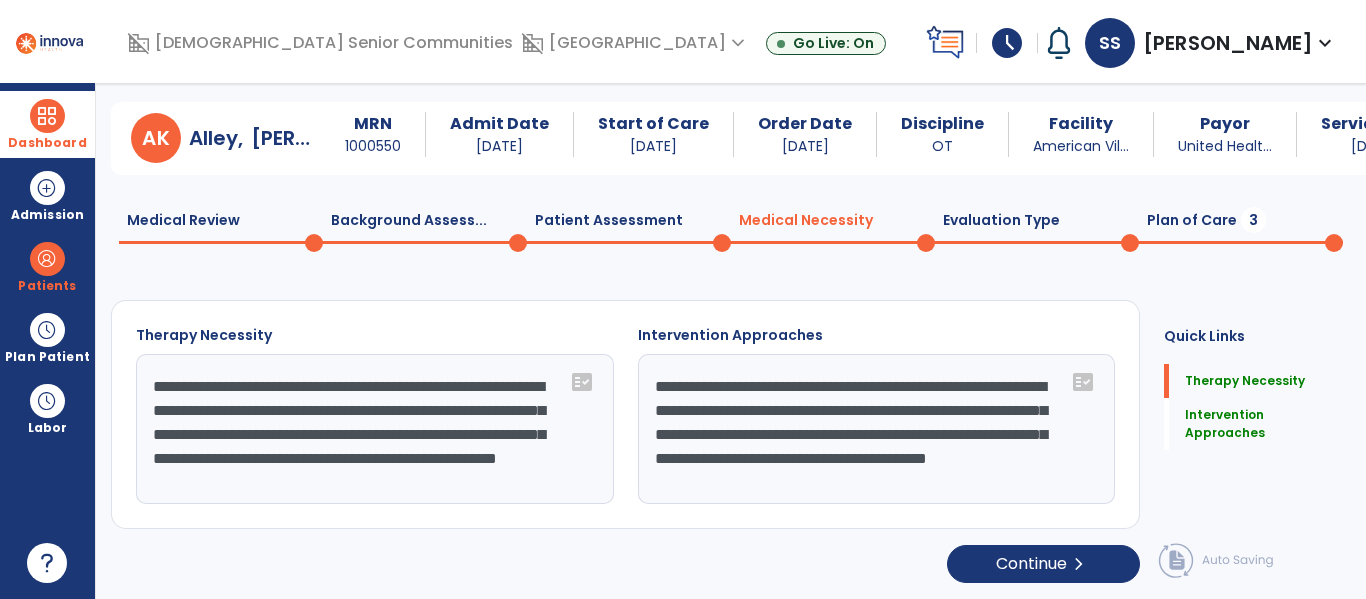 click on "Plan of Care  3" 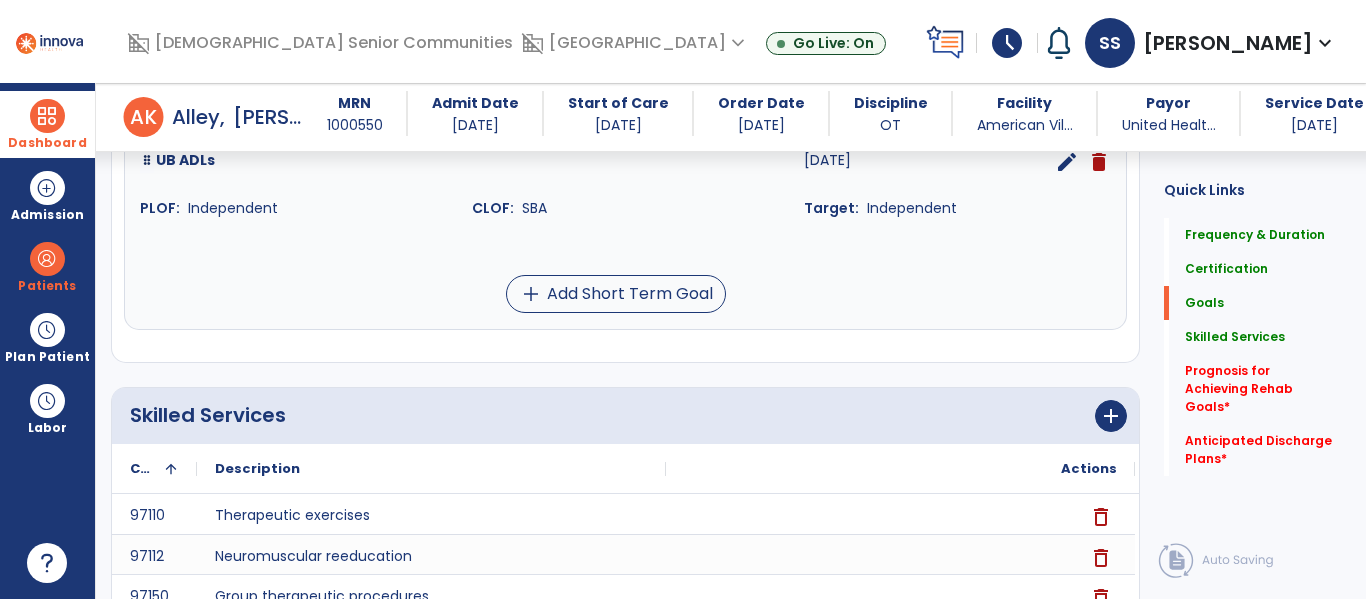 scroll, scrollTop: 612, scrollLeft: 0, axis: vertical 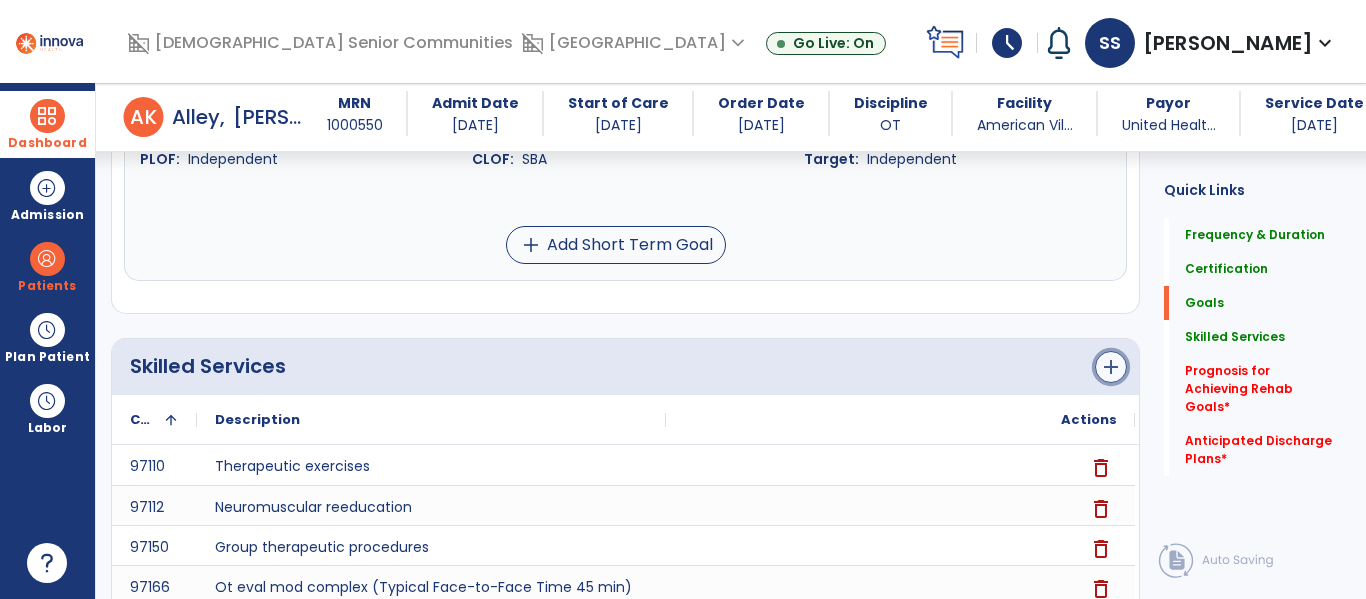 click on "add" 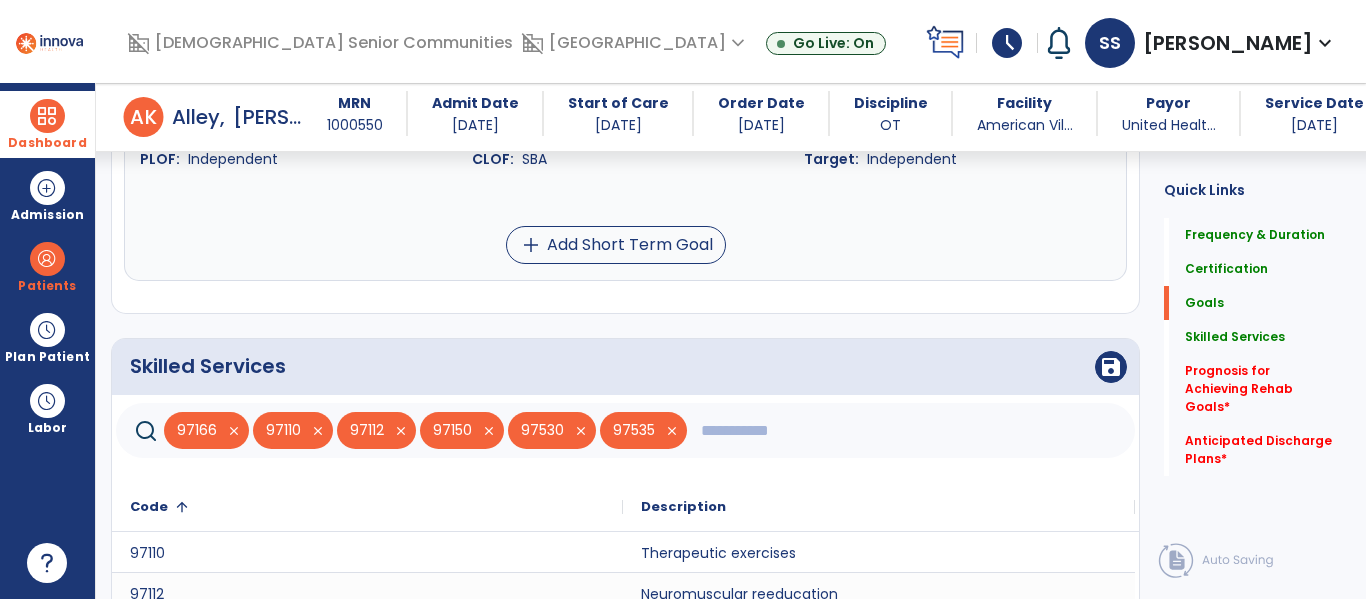 click 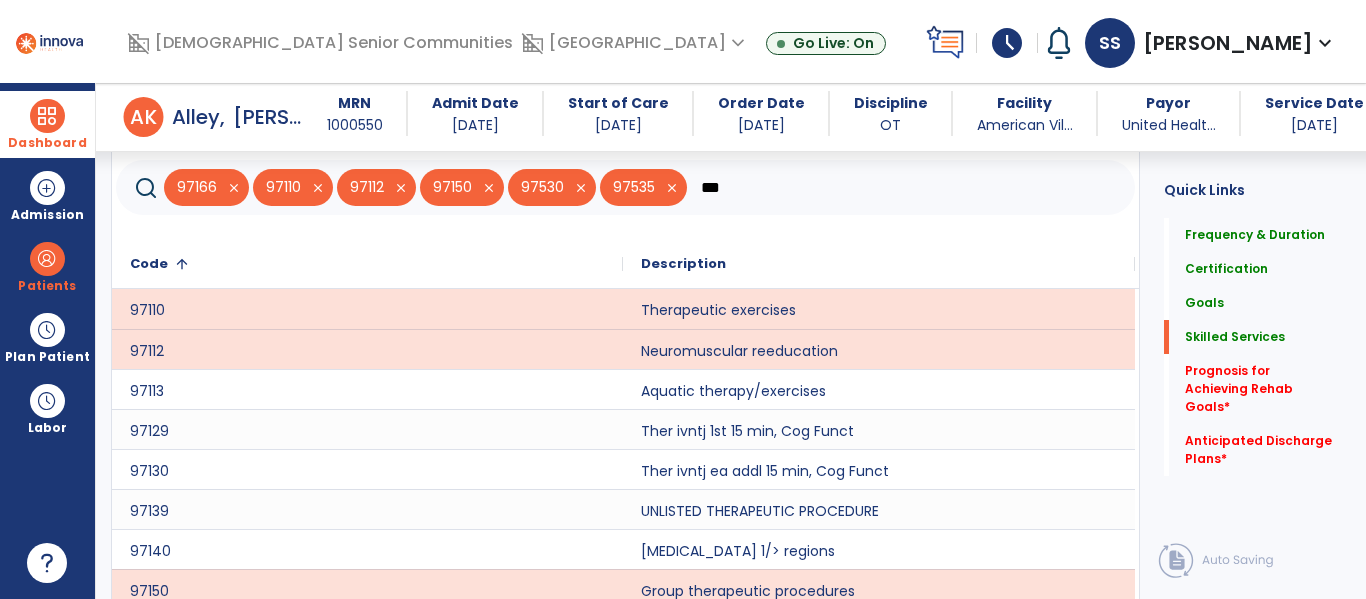 scroll, scrollTop: 992, scrollLeft: 0, axis: vertical 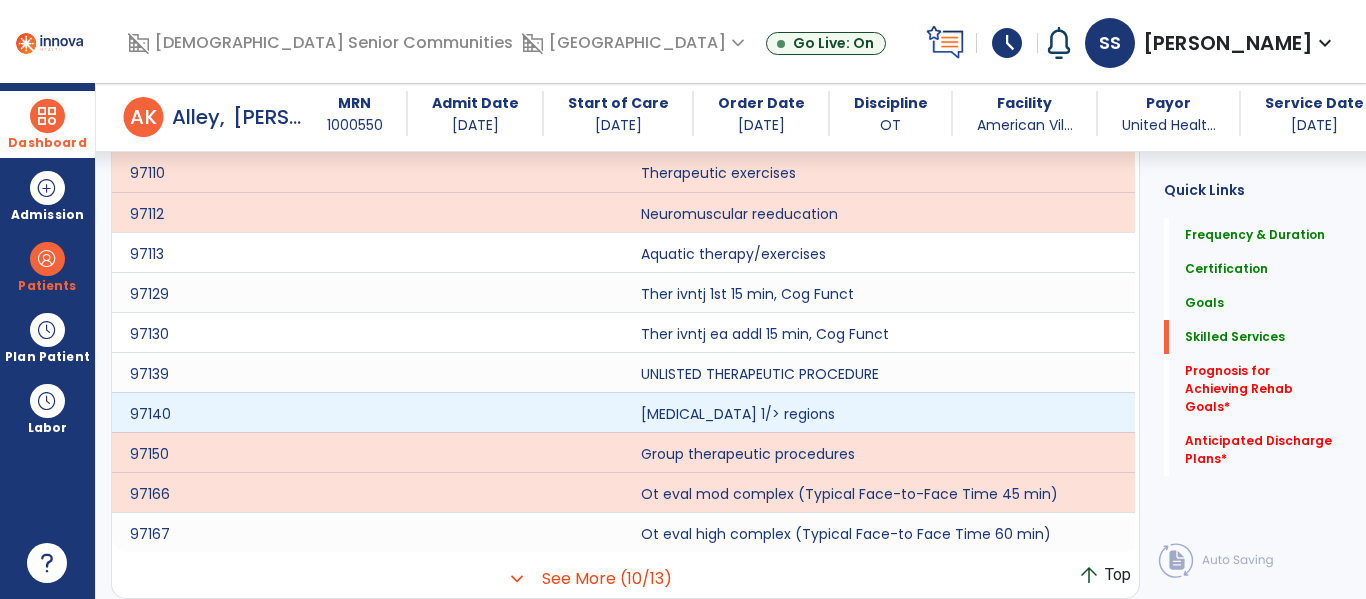 type on "***" 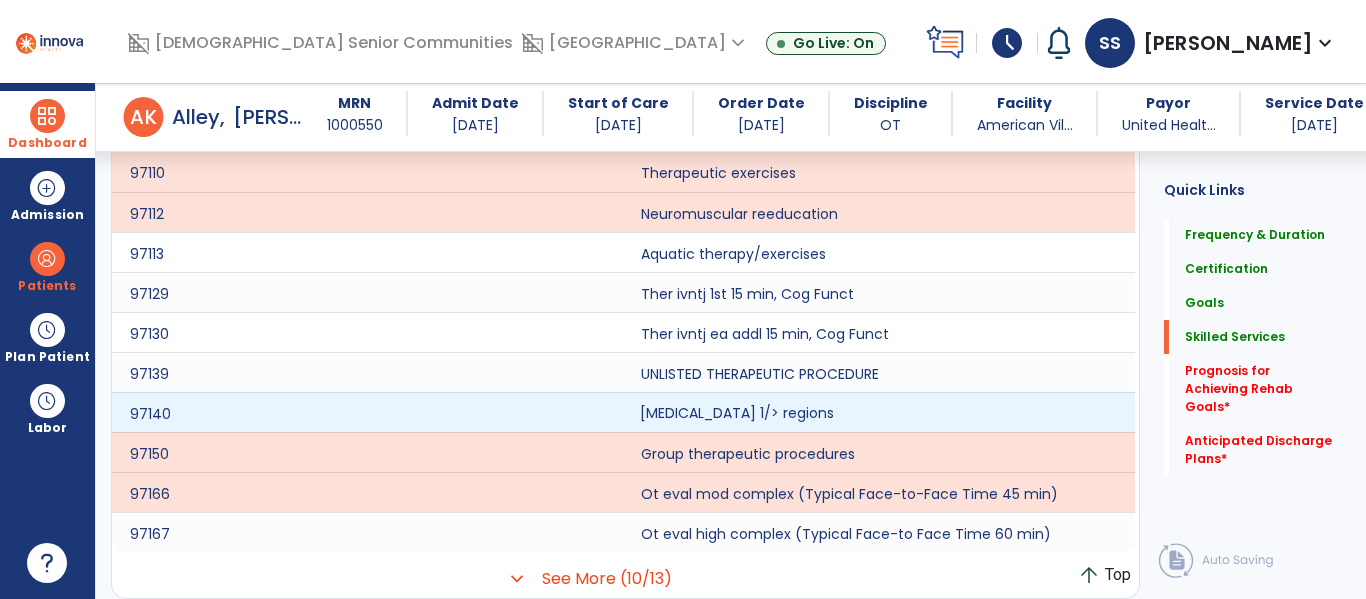 click on "[MEDICAL_DATA] 1/> regions" 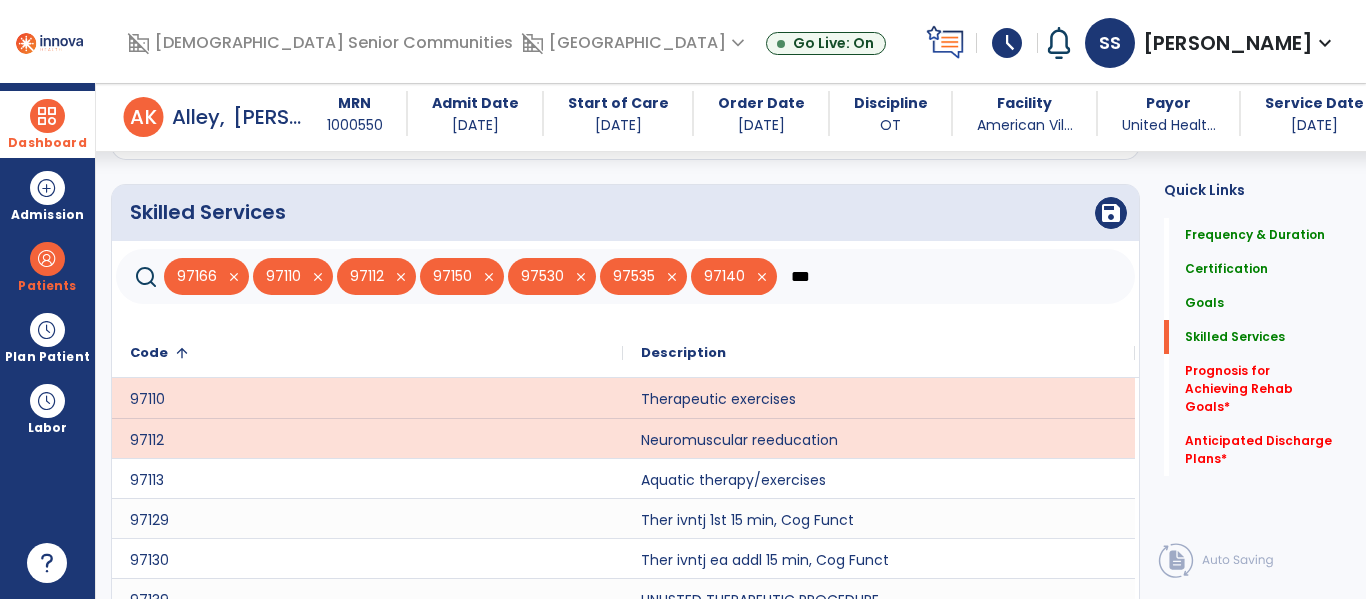 scroll, scrollTop: 750, scrollLeft: 0, axis: vertical 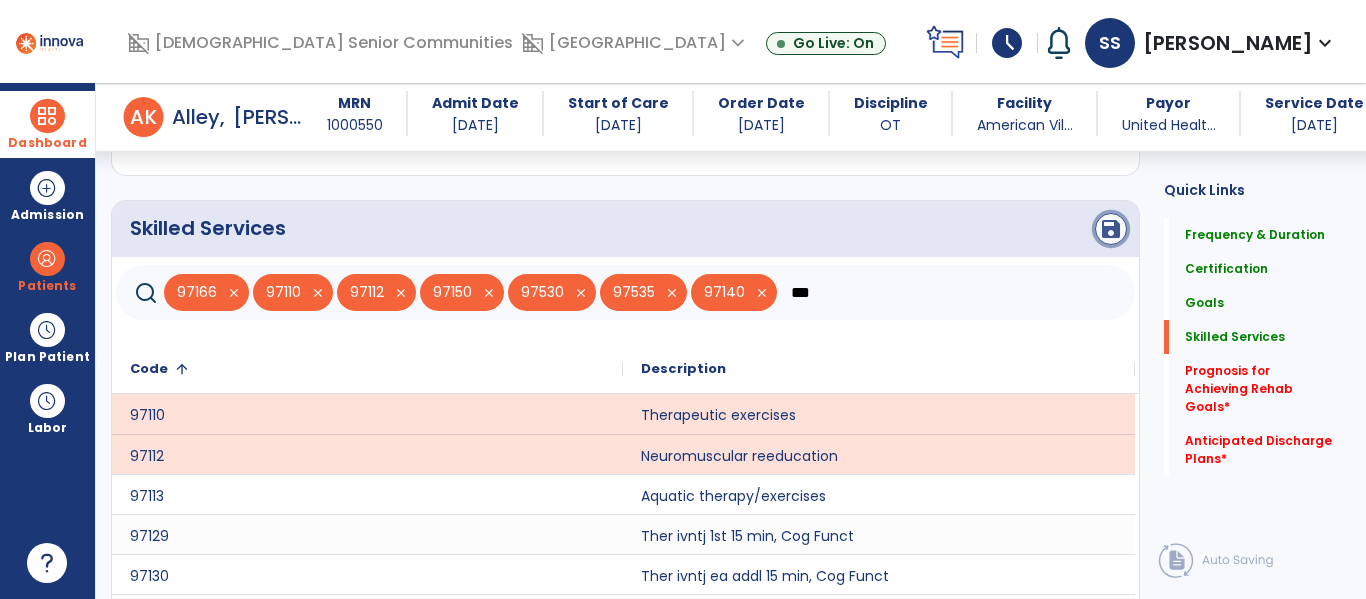 click on "save" 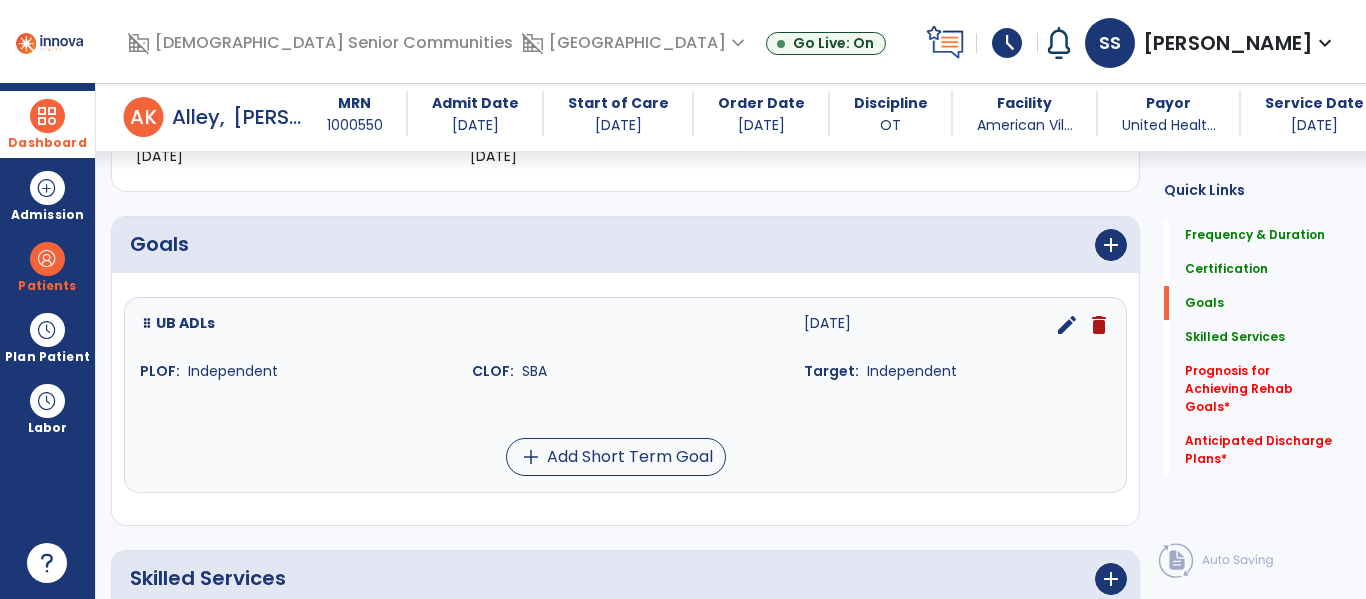 scroll, scrollTop: 406, scrollLeft: 0, axis: vertical 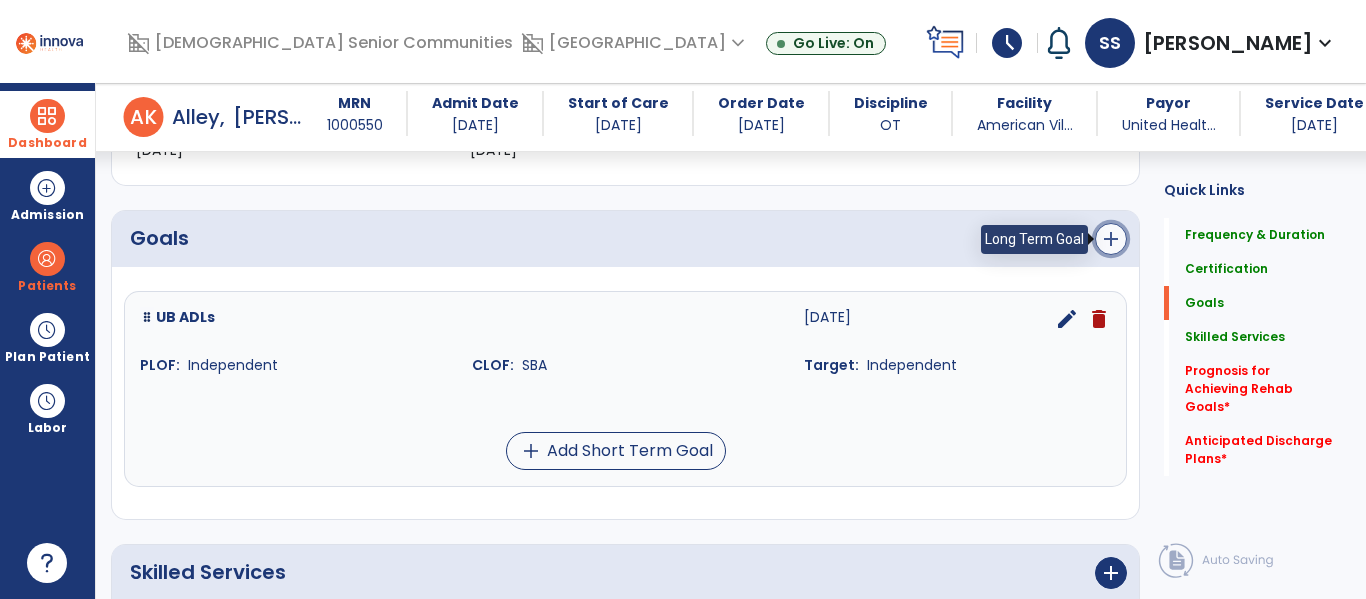 click on "add" at bounding box center (1111, 239) 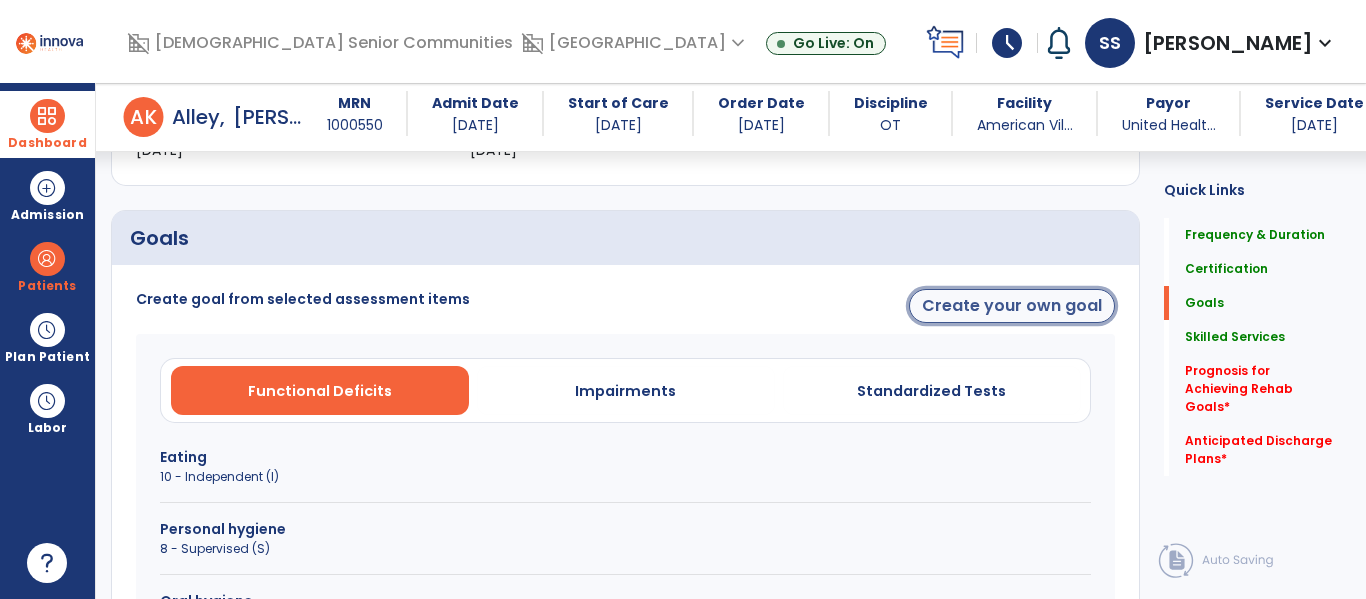 click on "Create your own goal" at bounding box center (1012, 306) 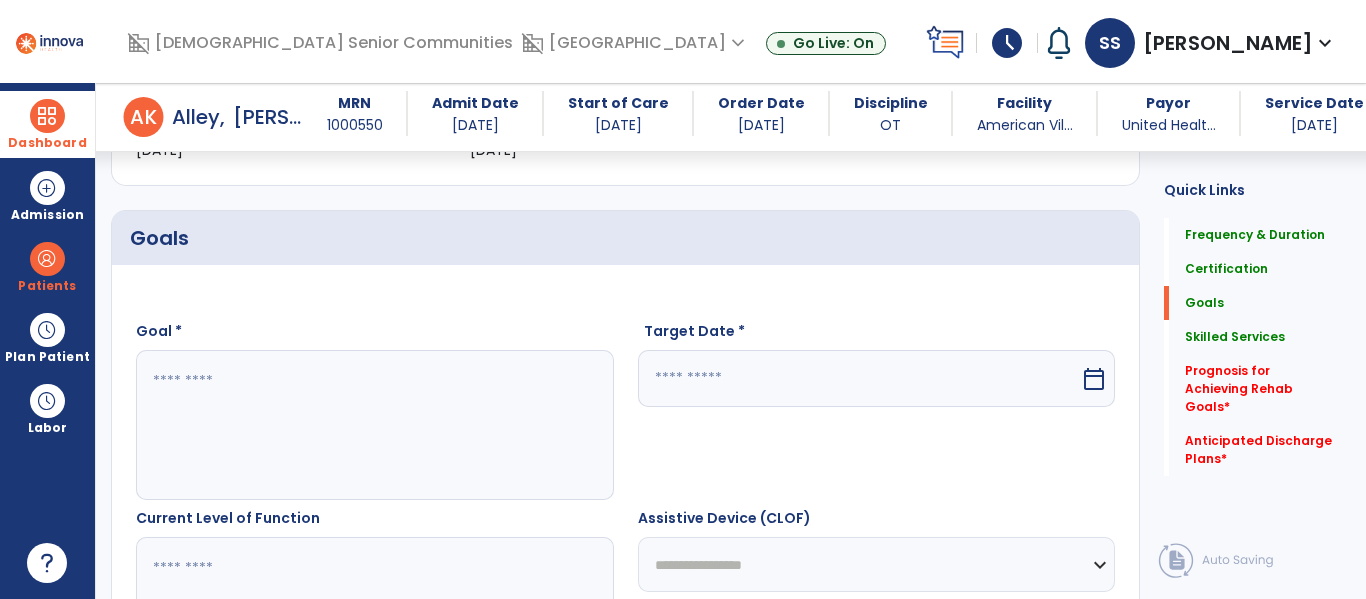 click at bounding box center (374, 425) 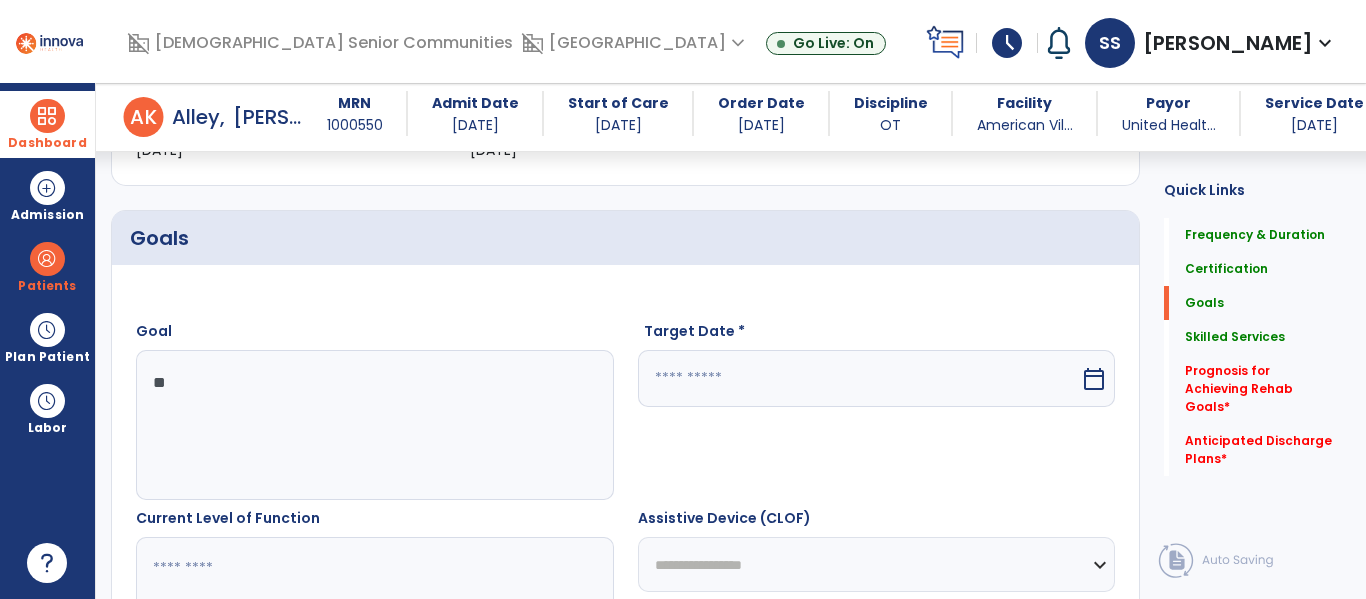 type on "*" 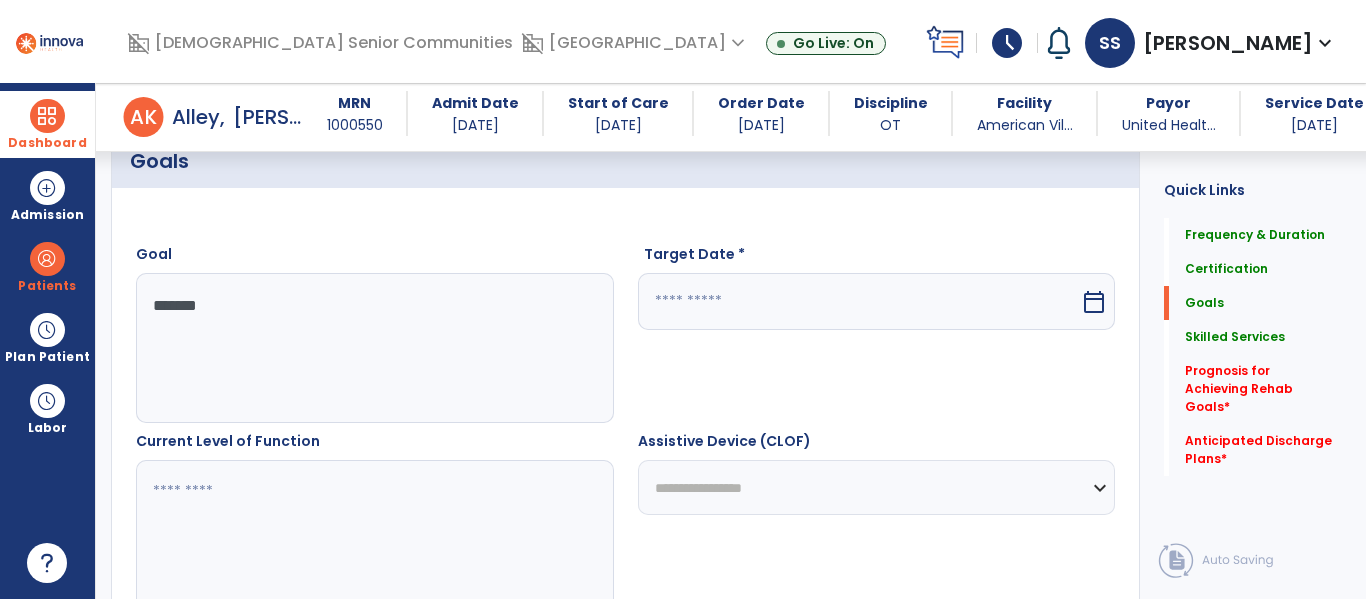 scroll, scrollTop: 485, scrollLeft: 0, axis: vertical 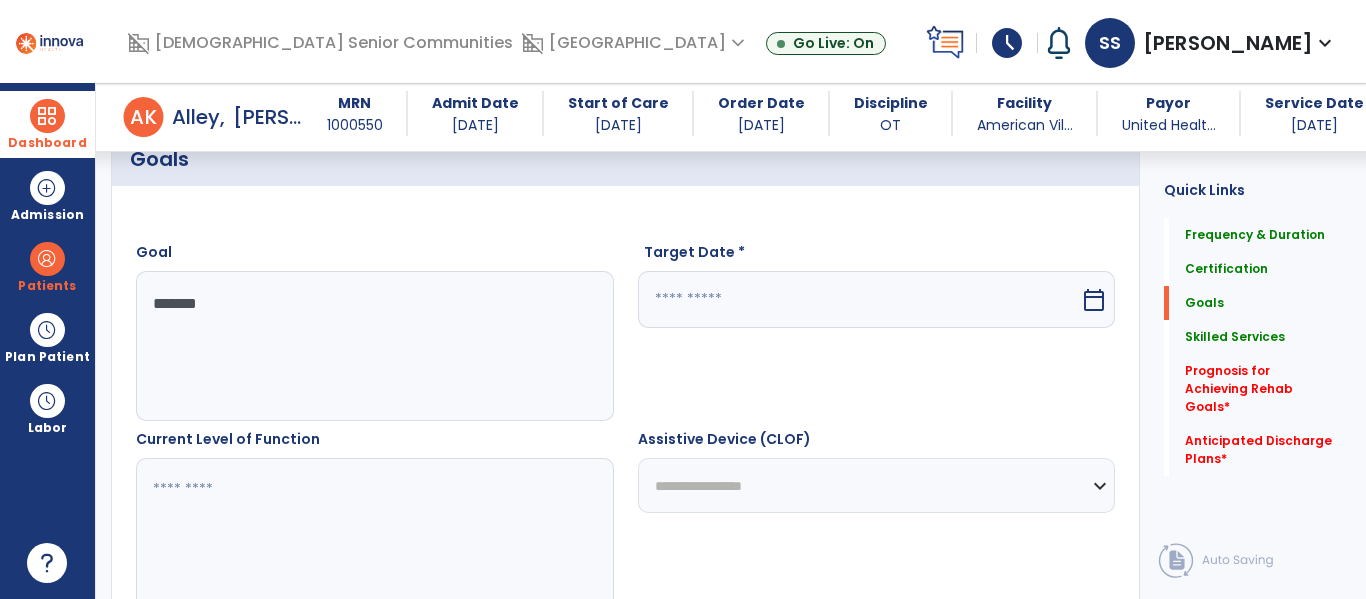 type on "*******" 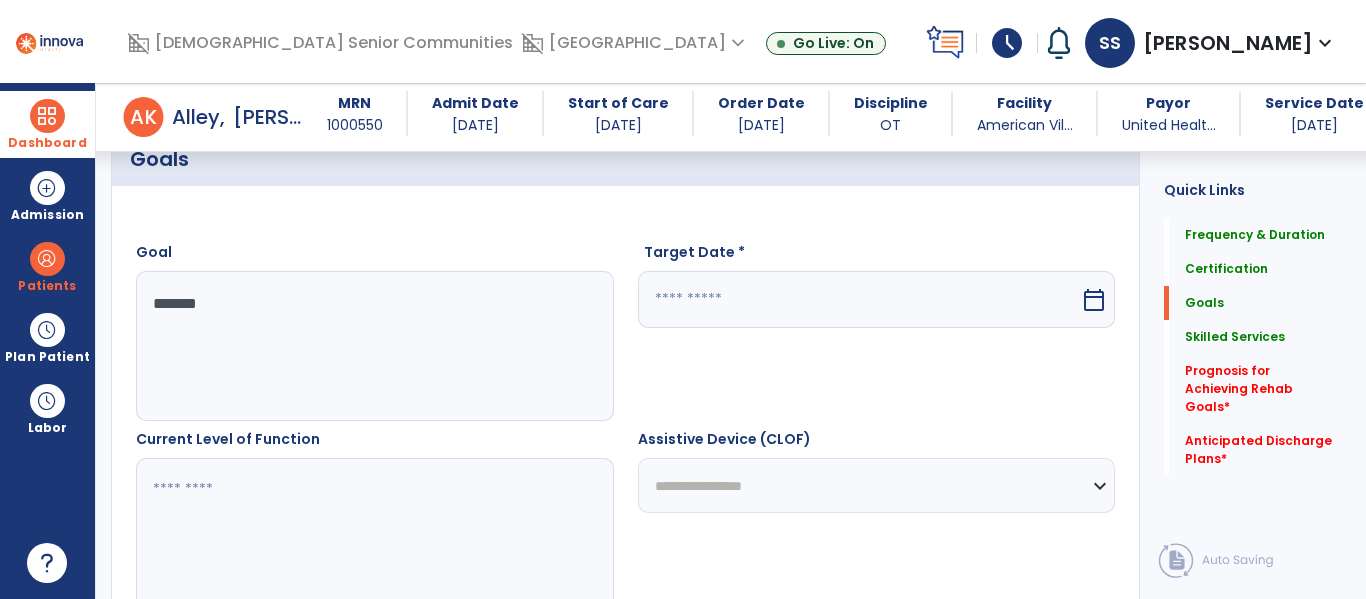 click at bounding box center [374, 533] 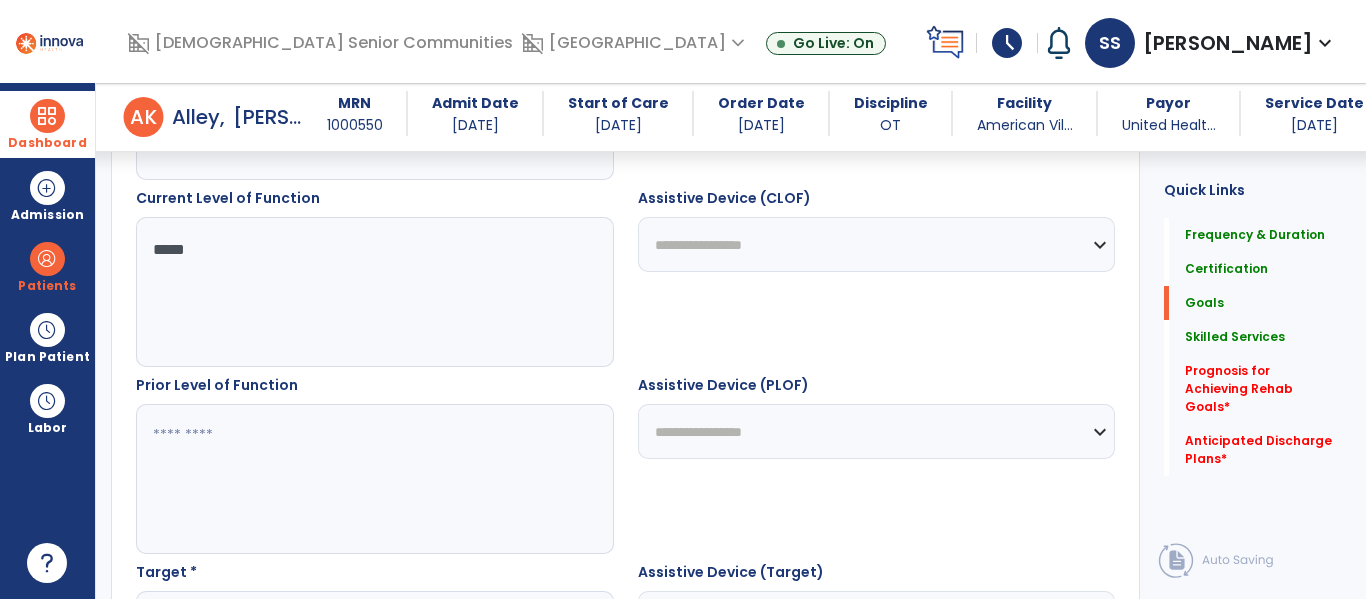 scroll, scrollTop: 762, scrollLeft: 0, axis: vertical 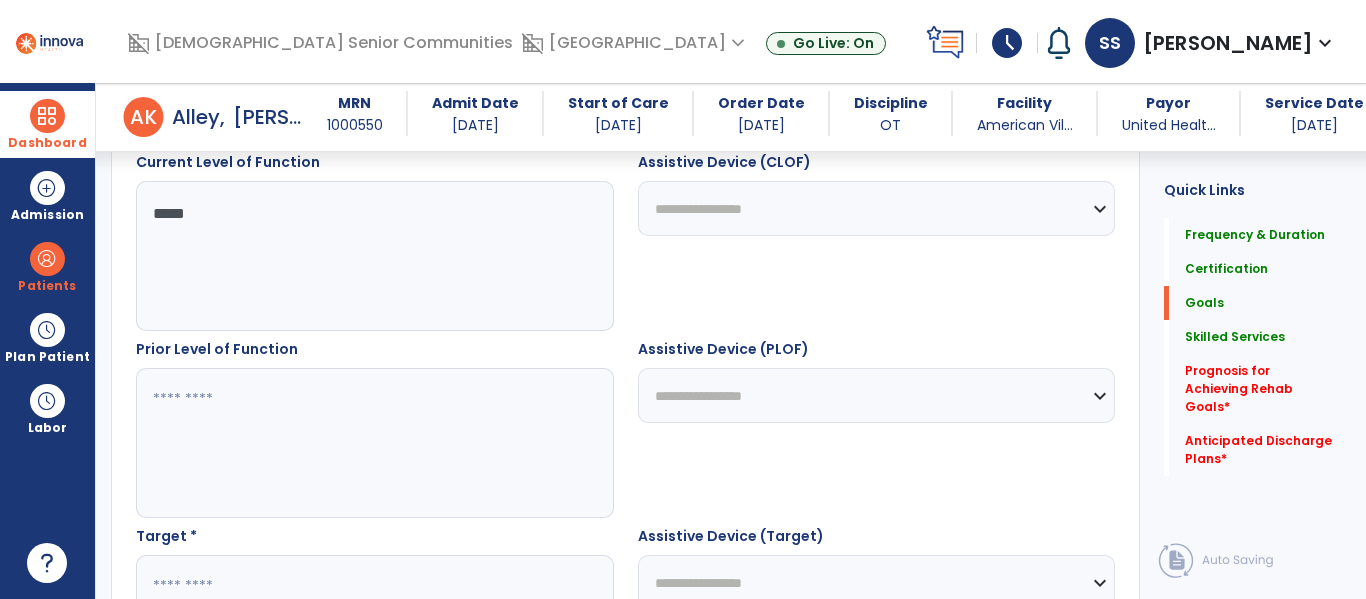 type on "*****" 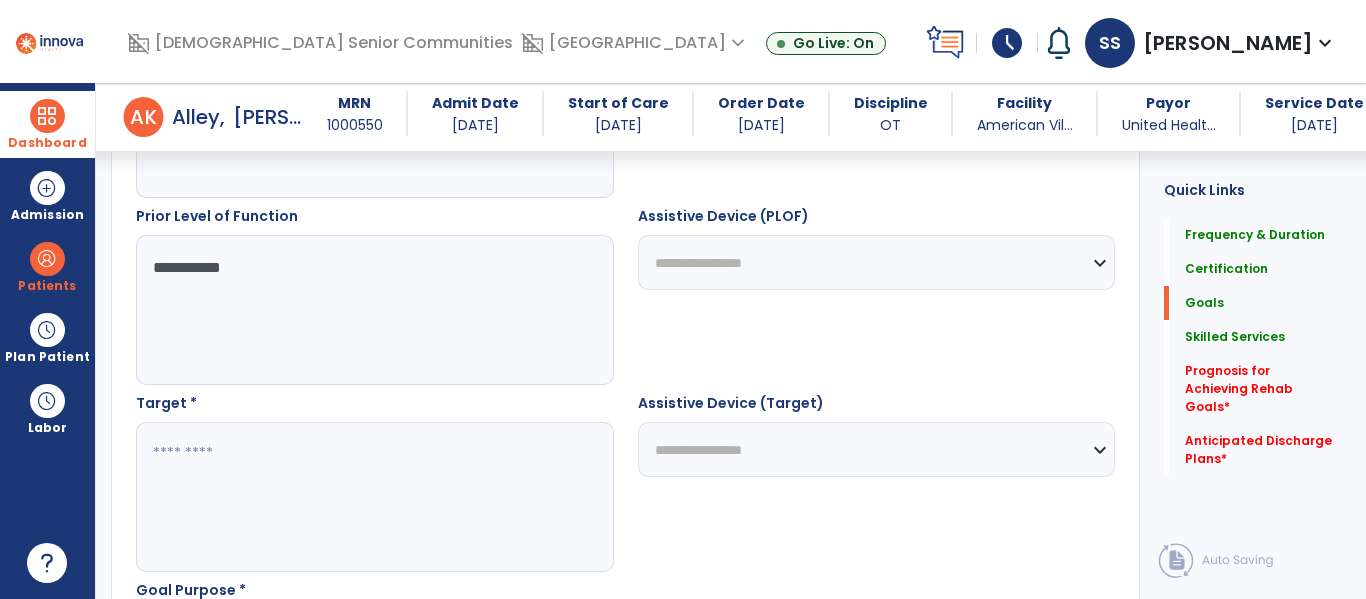 scroll, scrollTop: 911, scrollLeft: 0, axis: vertical 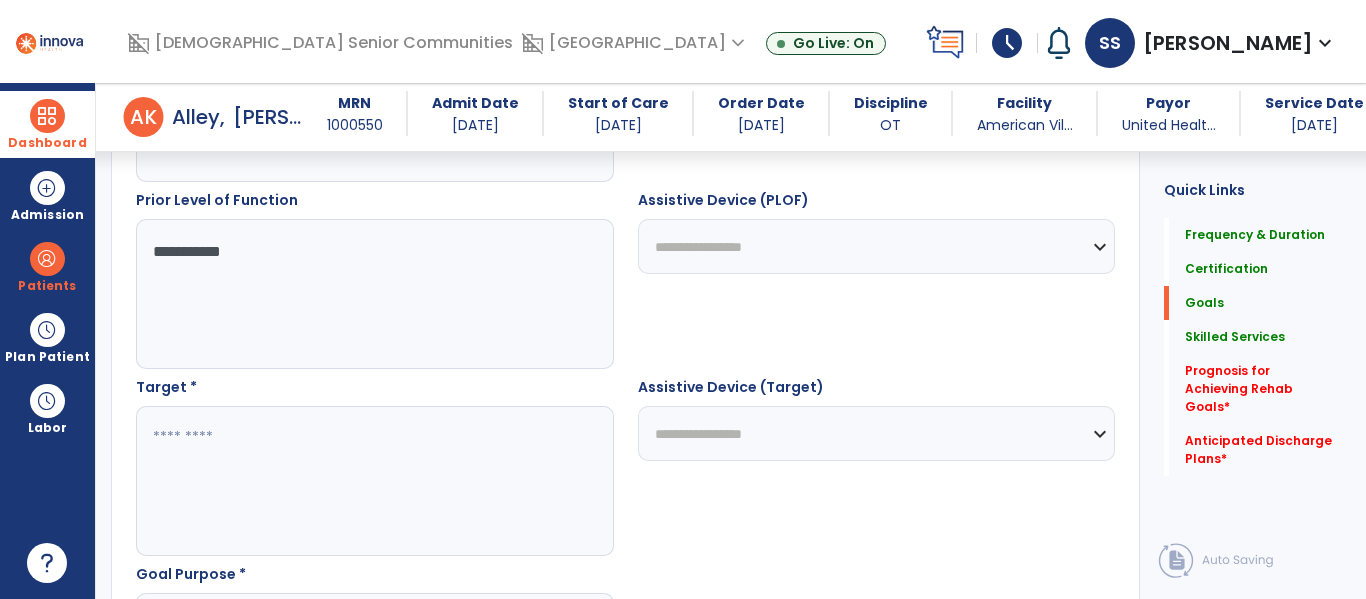 type on "**********" 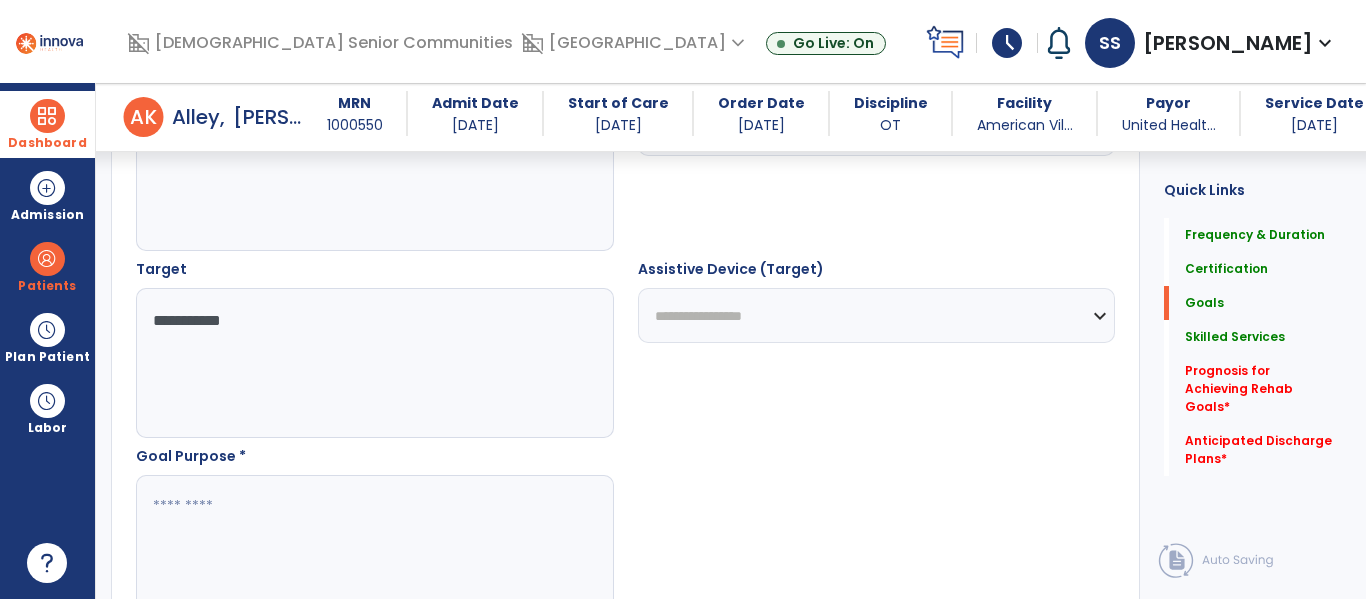 scroll, scrollTop: 1096, scrollLeft: 0, axis: vertical 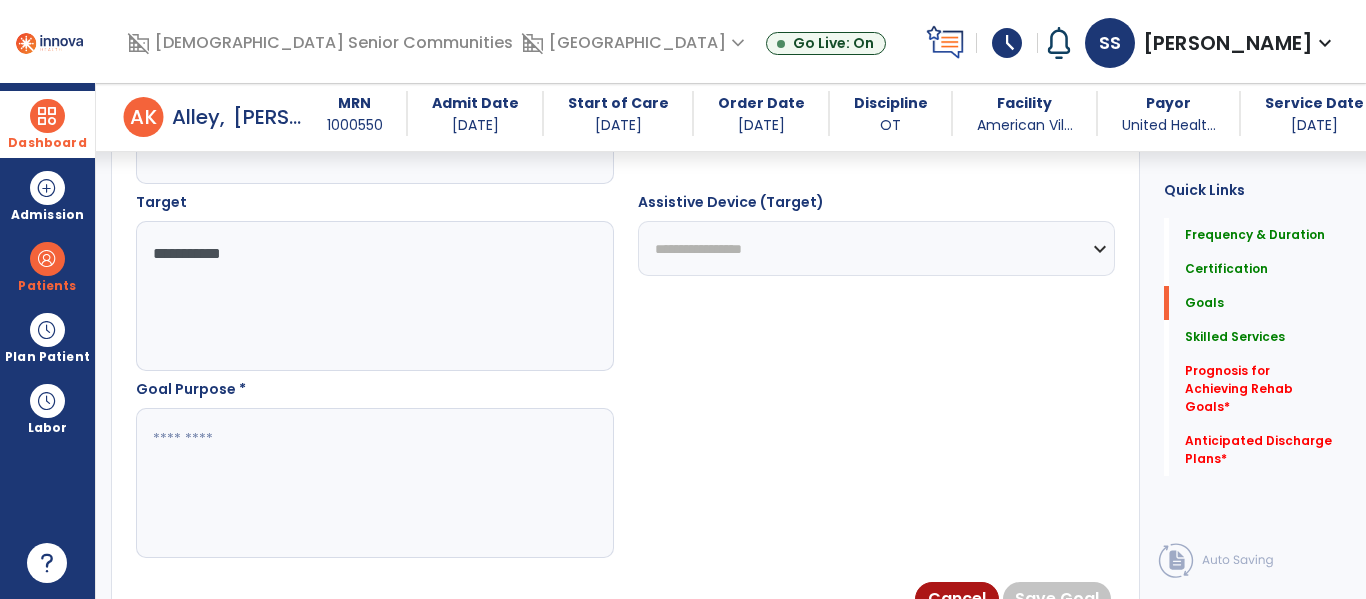 type on "**********" 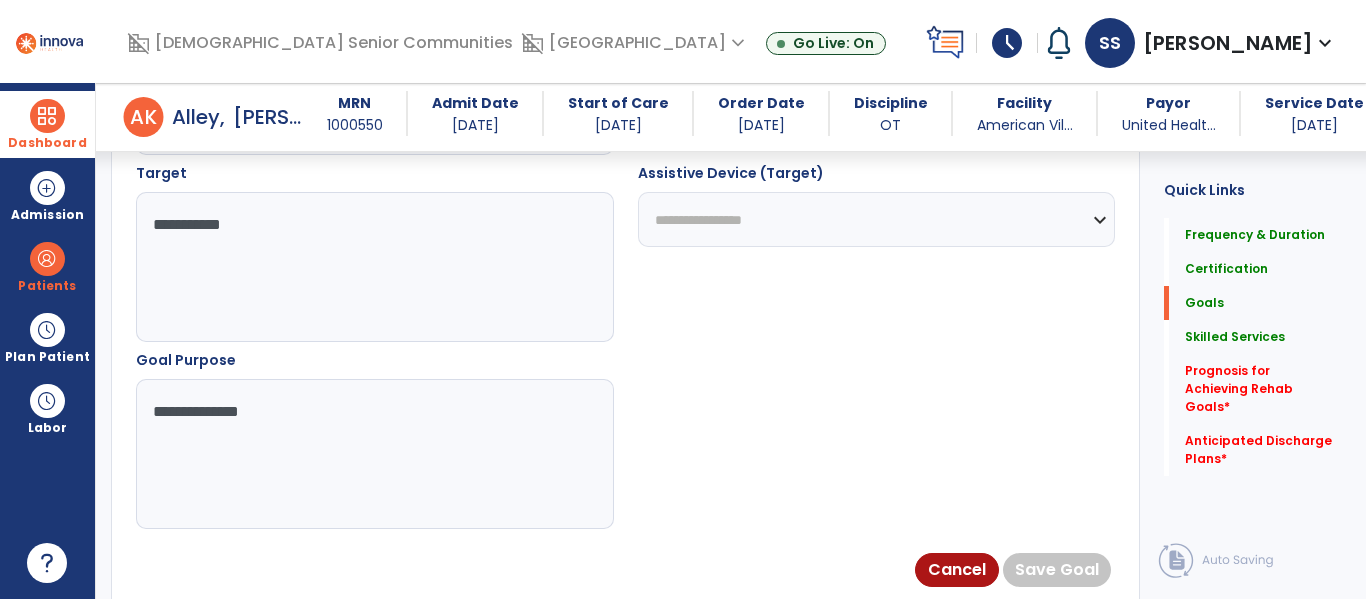 scroll, scrollTop: 1130, scrollLeft: 0, axis: vertical 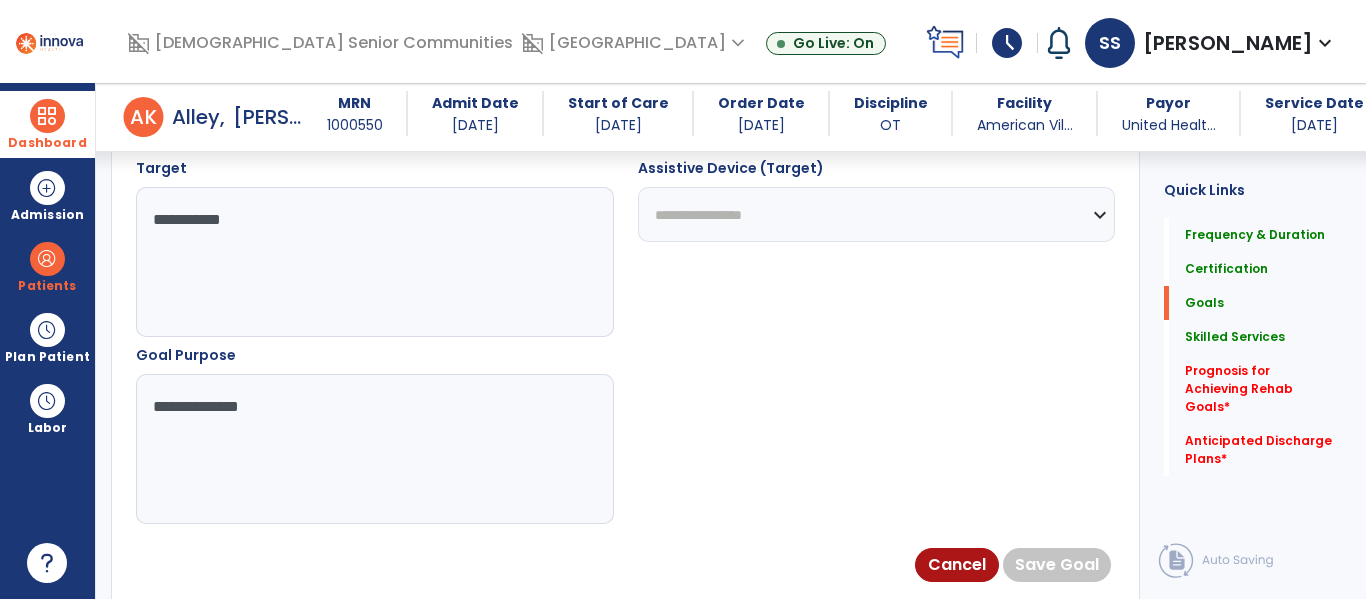 click on "**********" at bounding box center [374, 449] 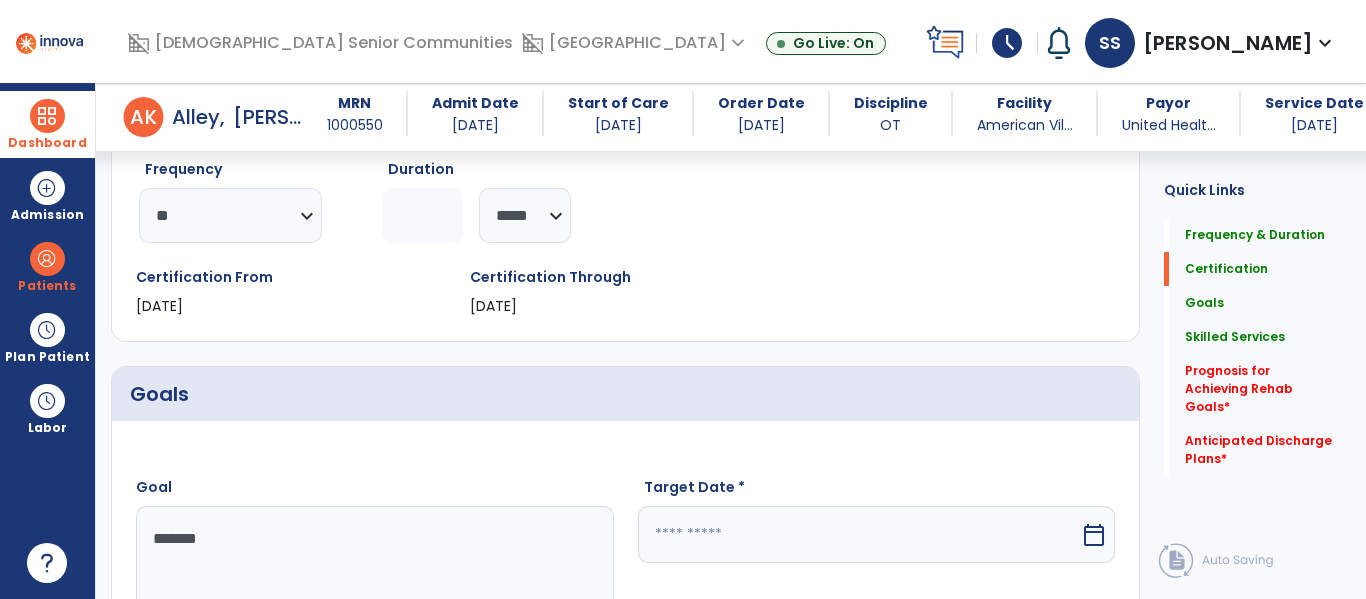 type on "**********" 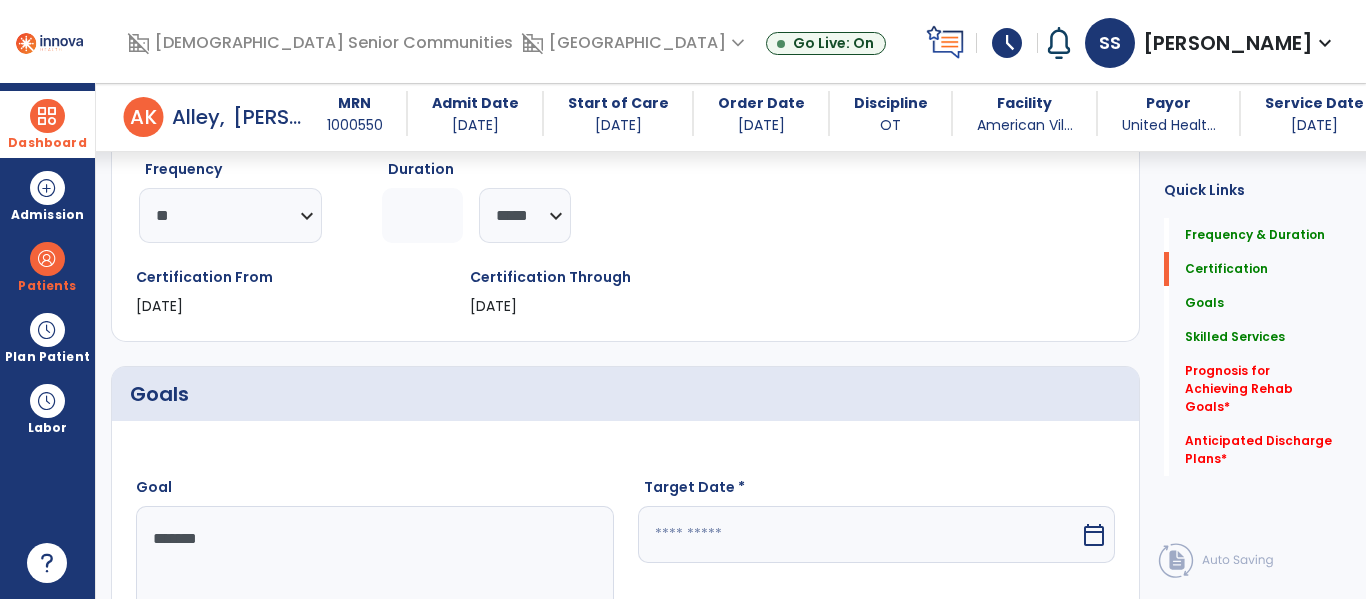 click at bounding box center [859, 534] 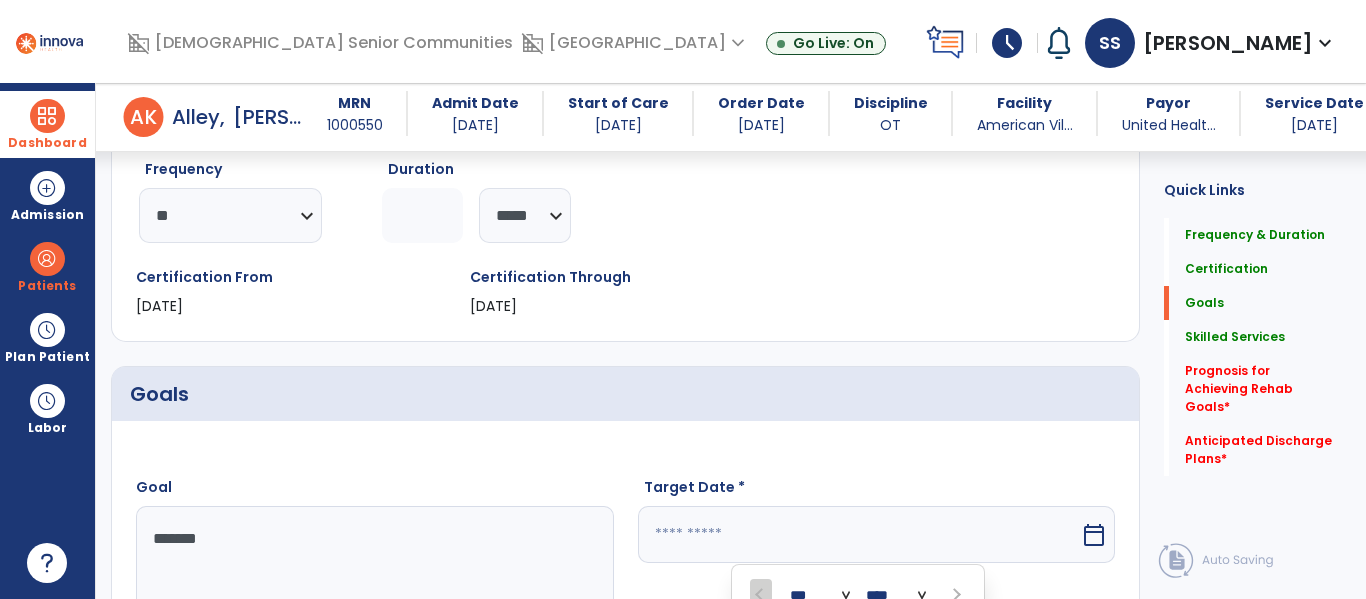 scroll, scrollTop: 611, scrollLeft: 0, axis: vertical 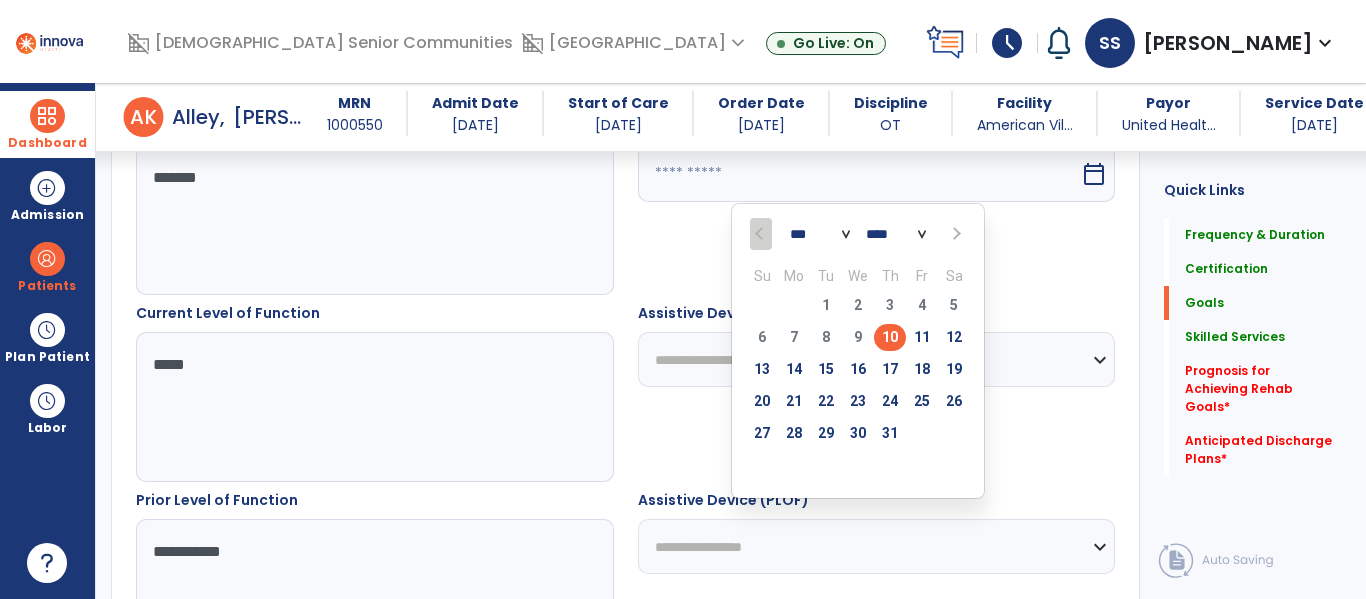 click at bounding box center [955, 234] 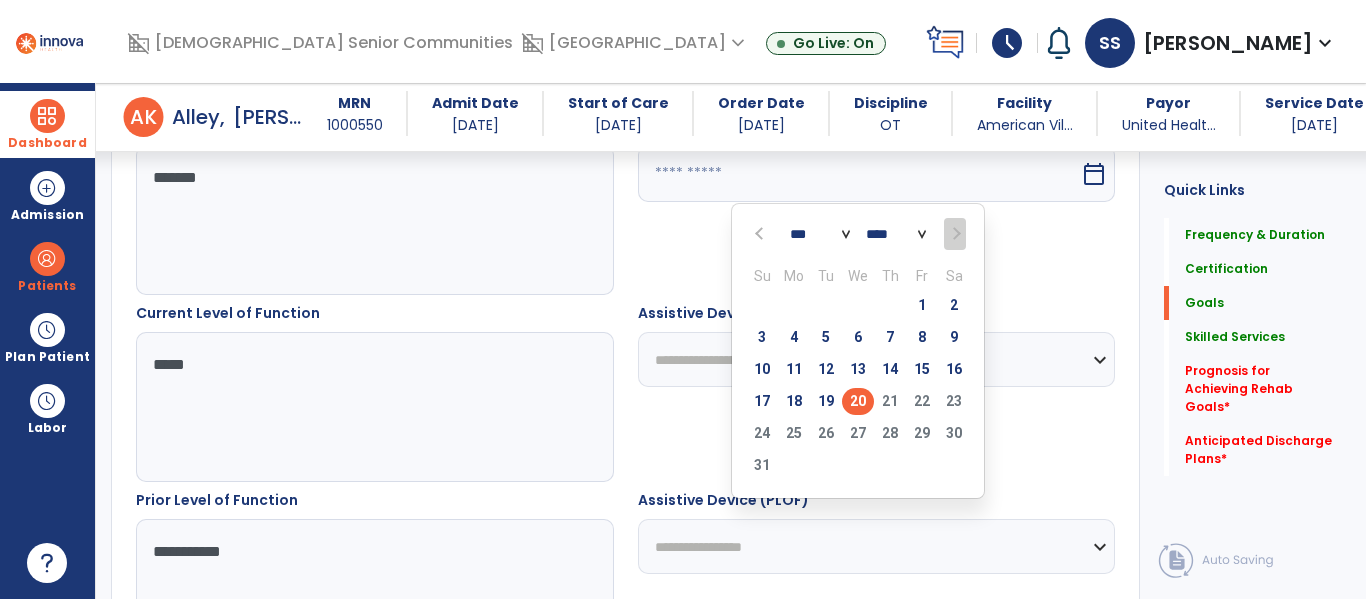 click on "20" at bounding box center [858, 401] 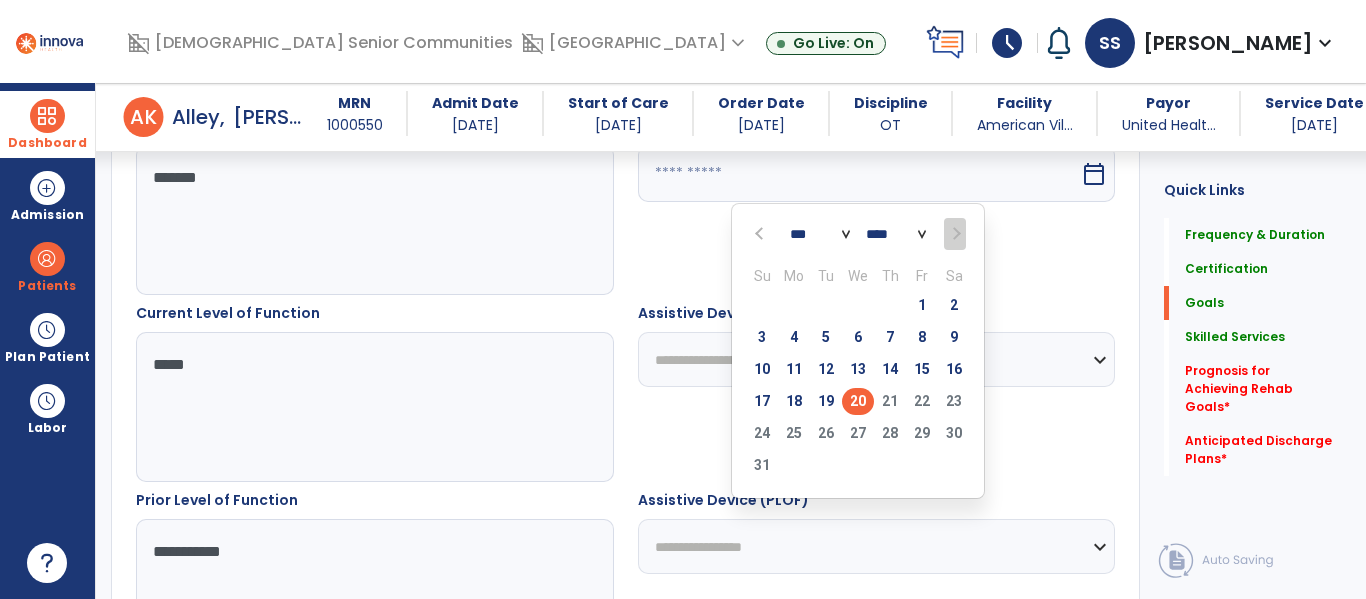 type on "*********" 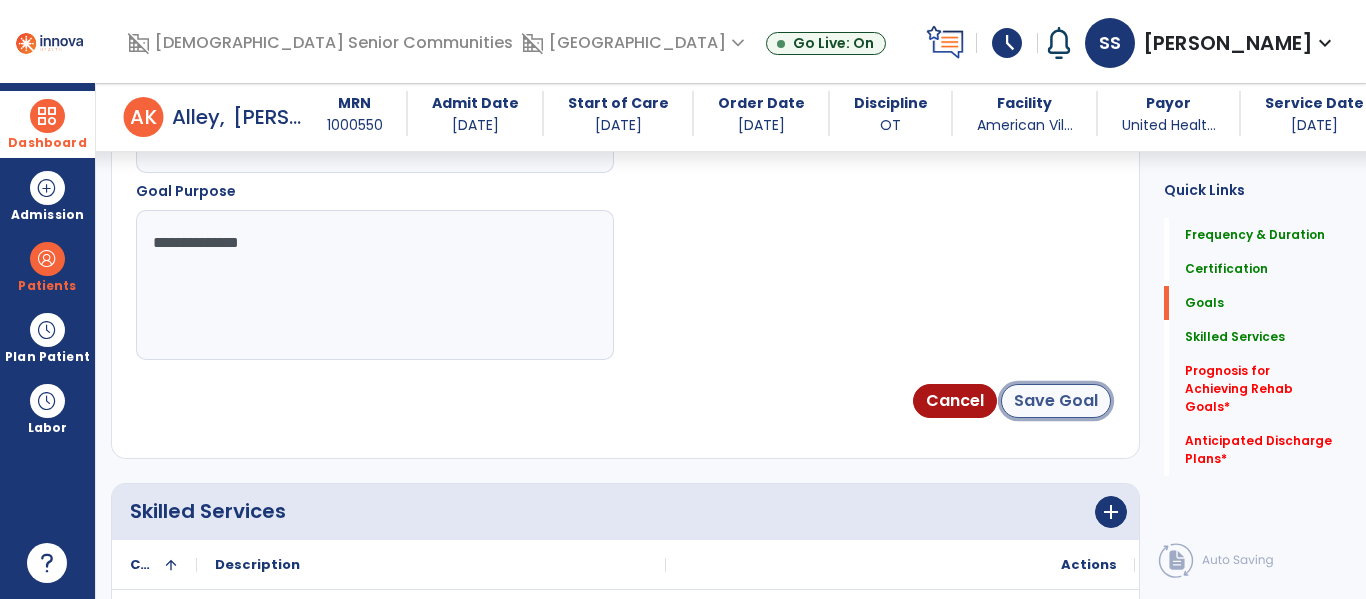 click on "Save Goal" at bounding box center [1056, 401] 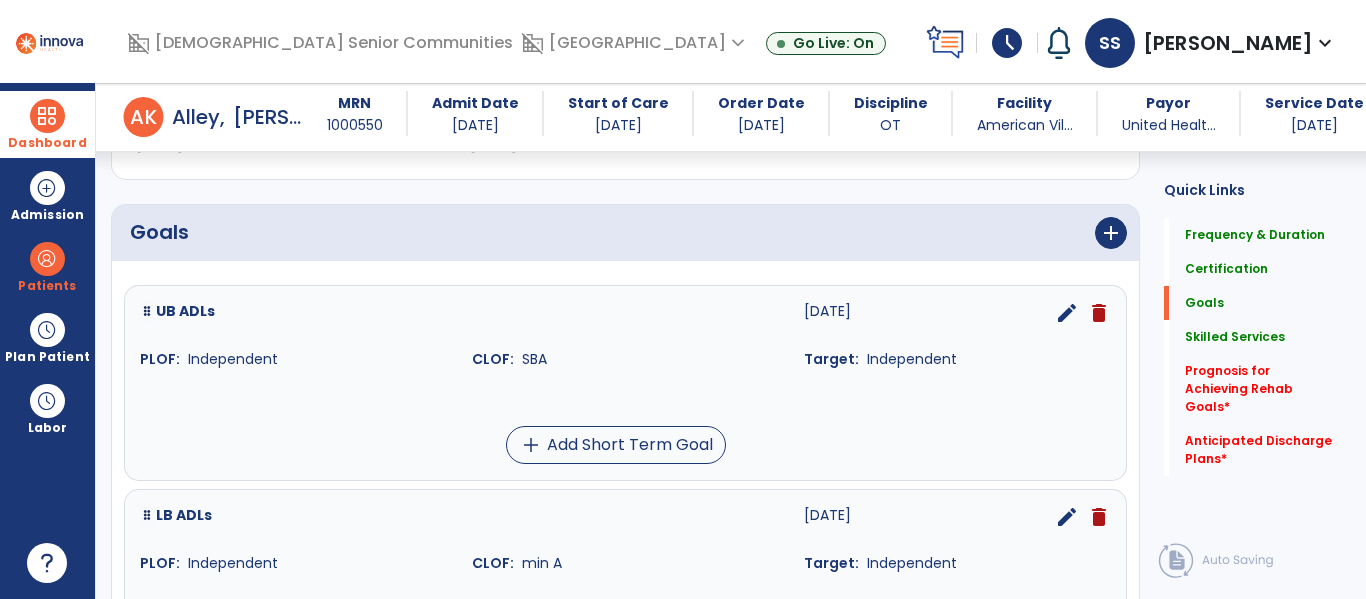 scroll, scrollTop: 425, scrollLeft: 0, axis: vertical 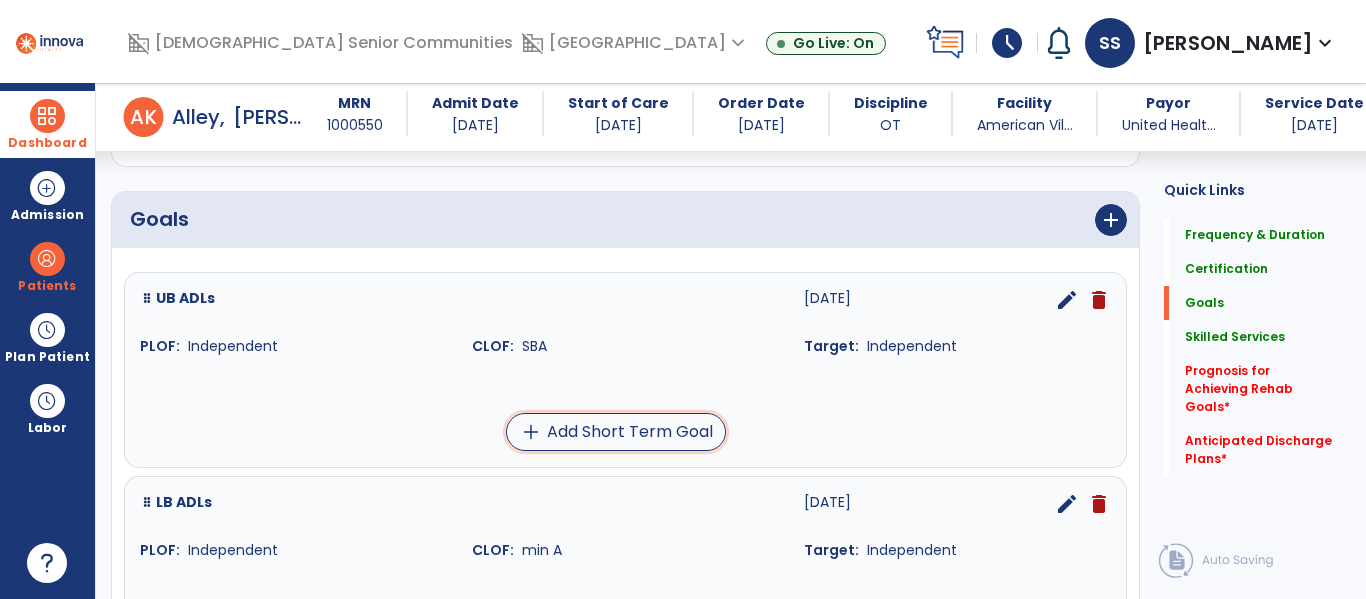 click on "add  Add Short Term Goal" at bounding box center [616, 432] 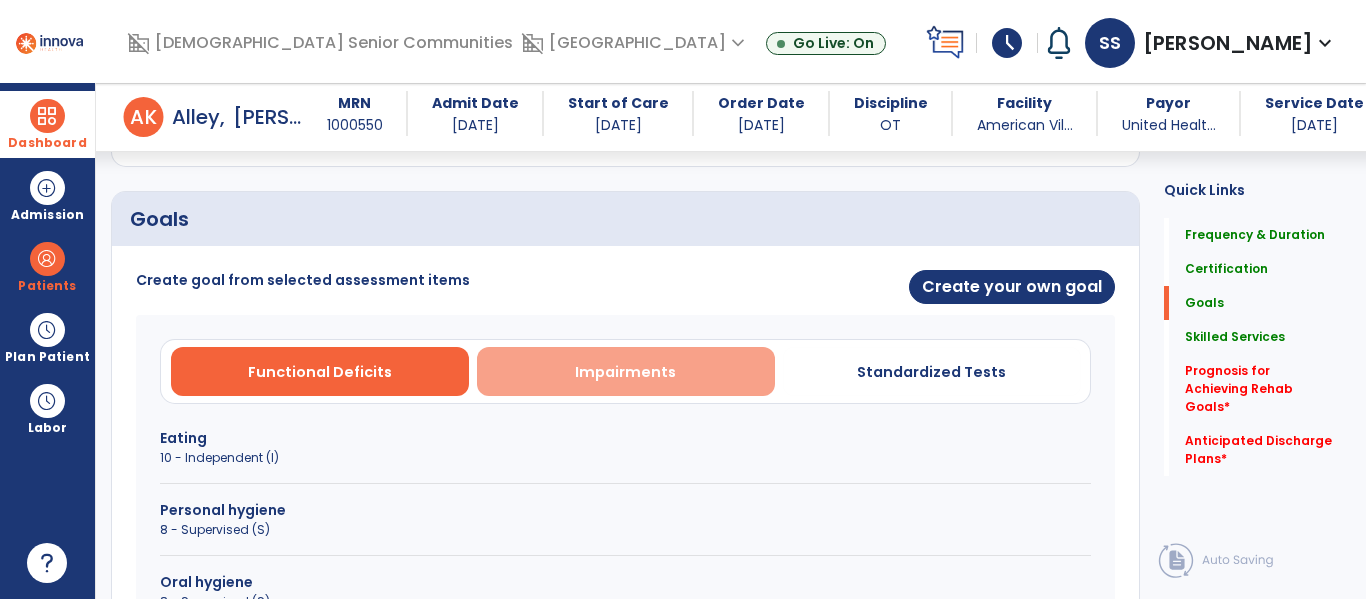 click on "Impairments" at bounding box center [625, 372] 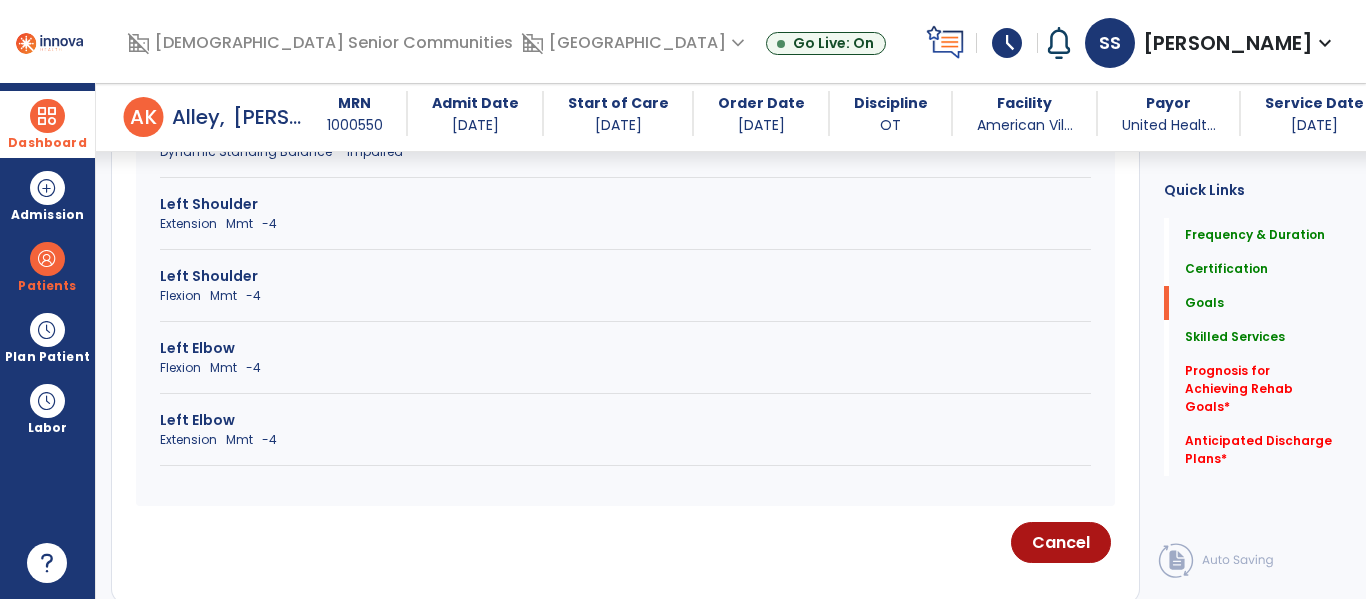 click on "Left Elbow" at bounding box center [625, 420] 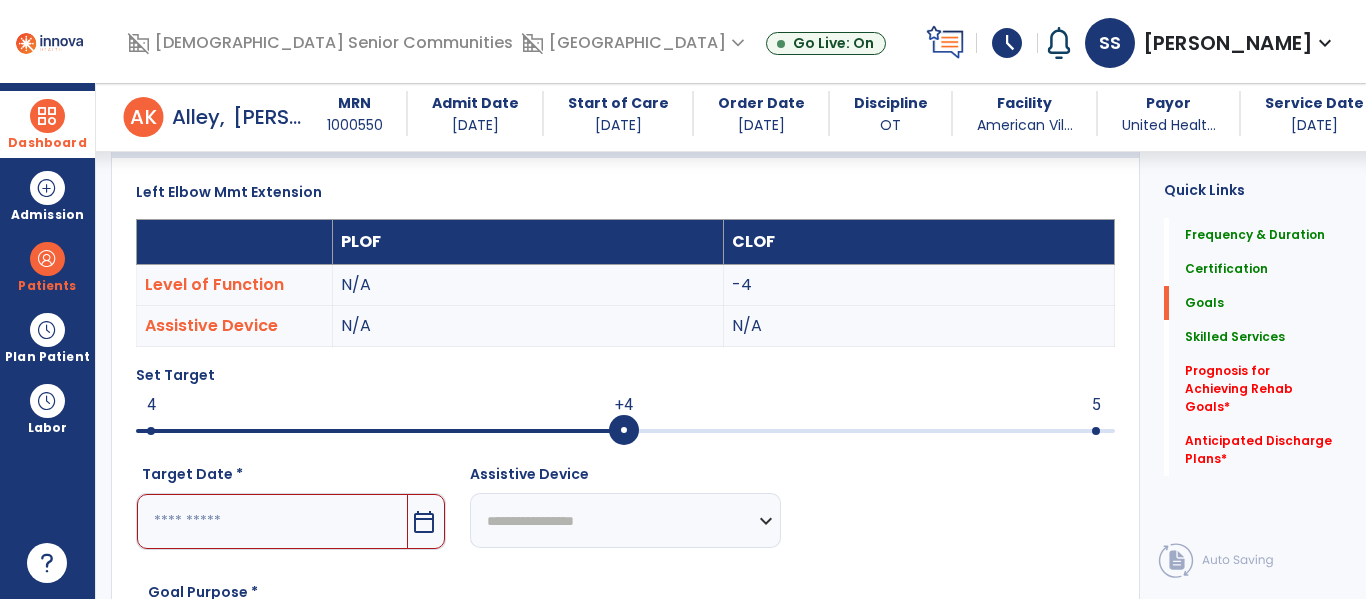 scroll, scrollTop: 526, scrollLeft: 0, axis: vertical 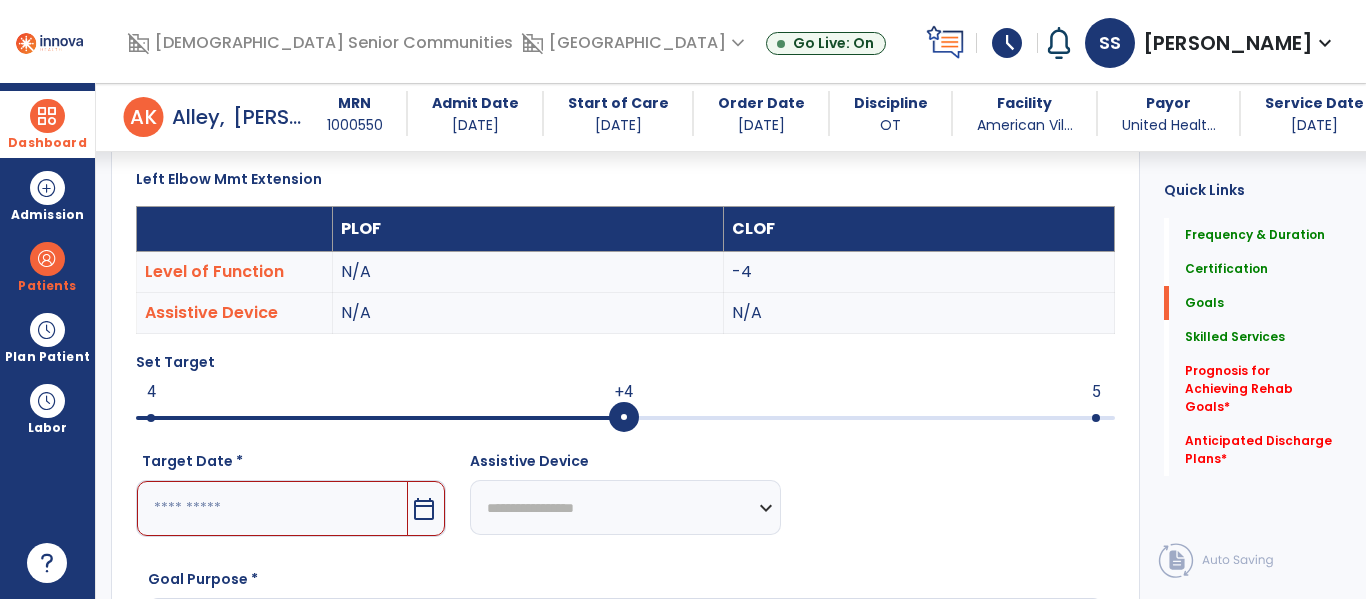 click at bounding box center (380, 416) 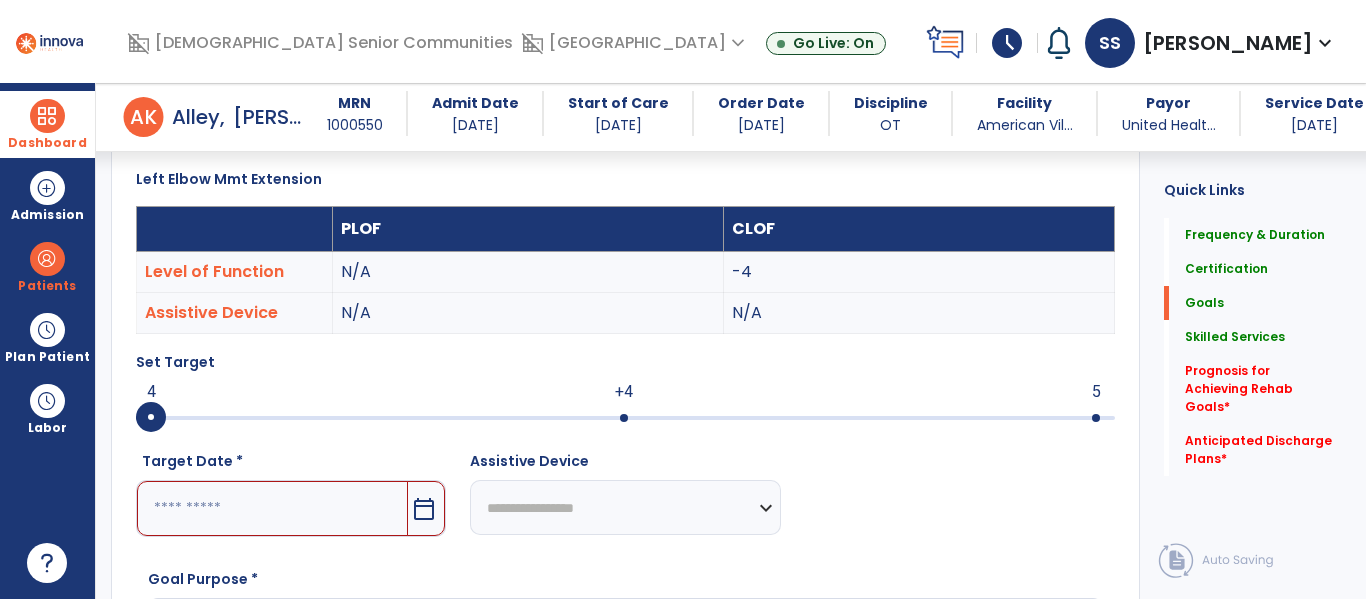 click at bounding box center (272, 508) 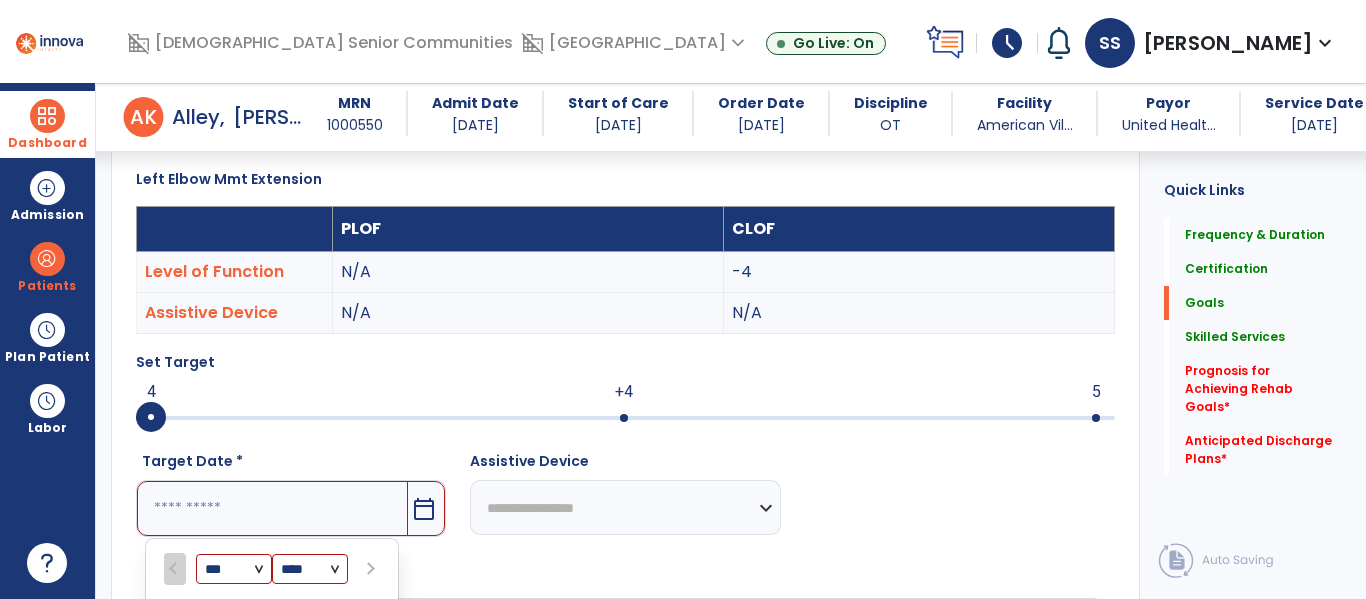 scroll, scrollTop: 861, scrollLeft: 0, axis: vertical 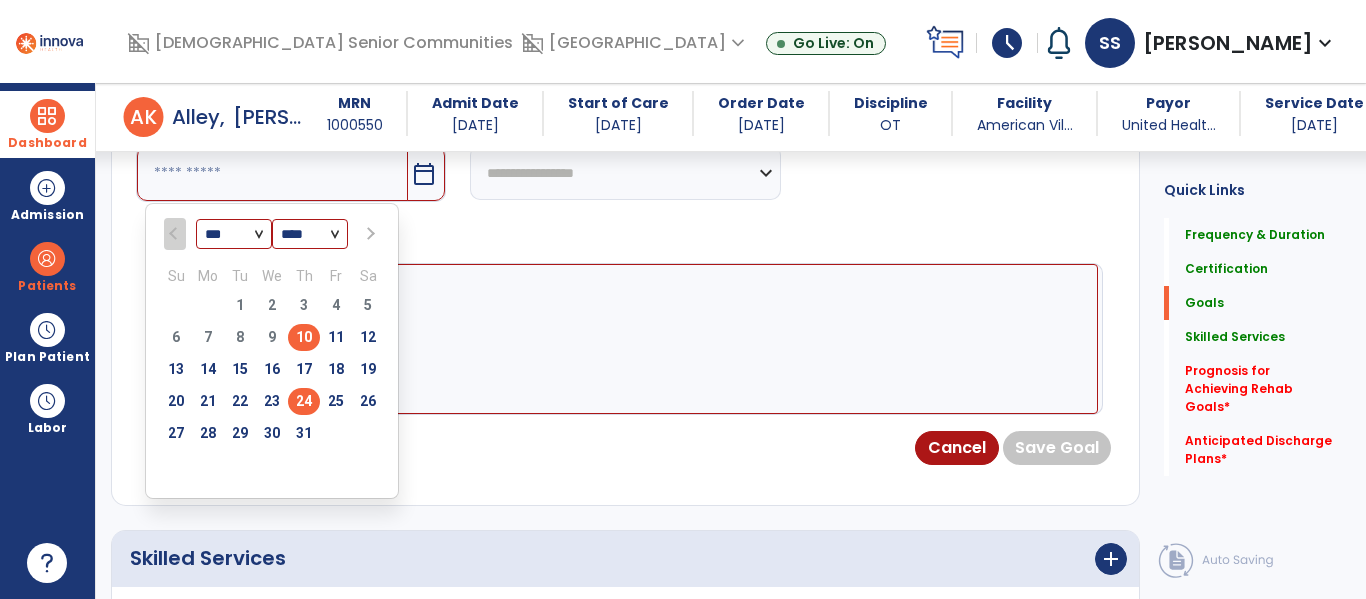 click on "24" at bounding box center (304, 401) 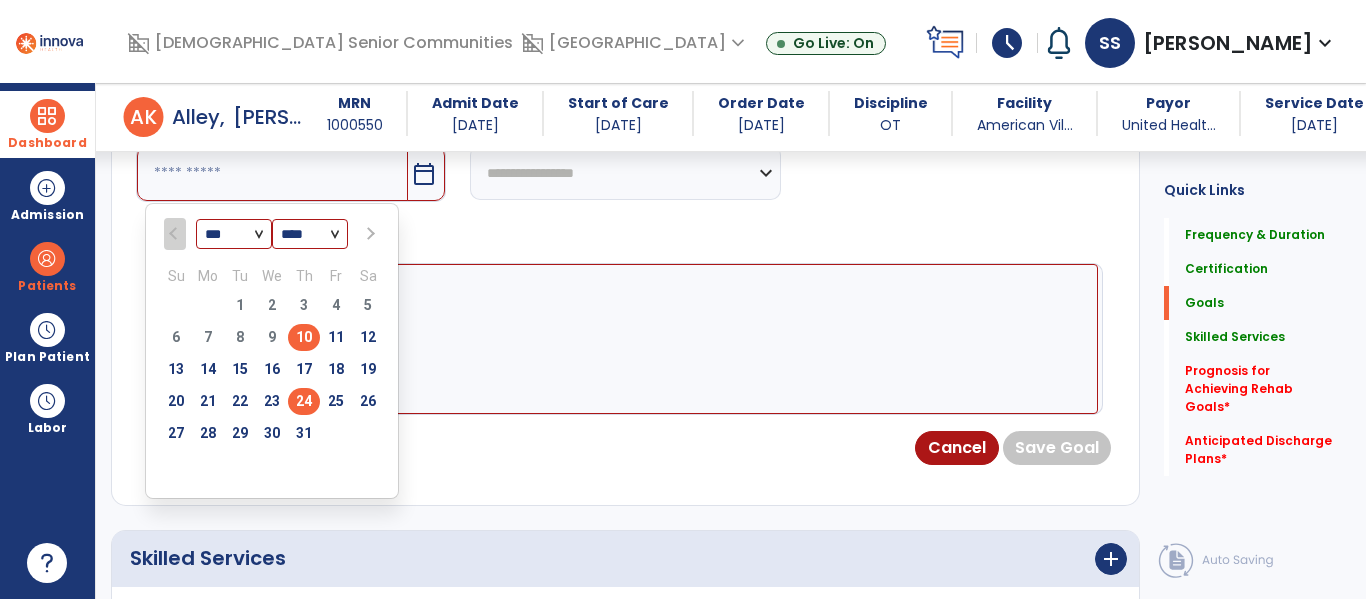 type on "*********" 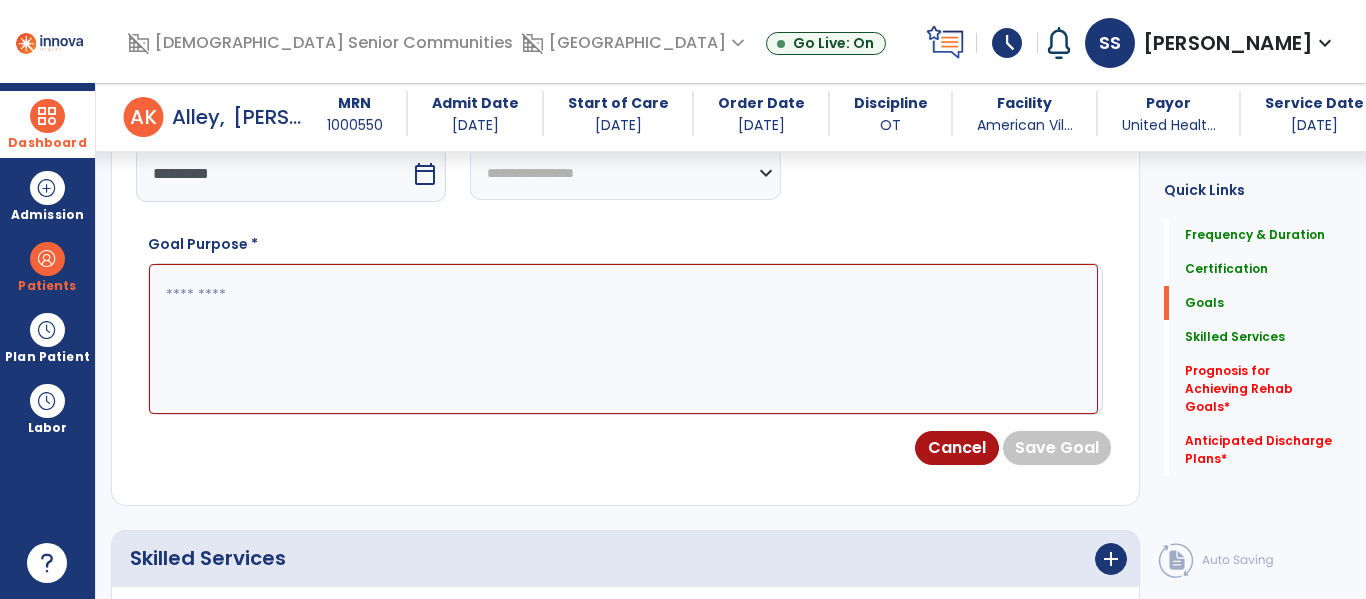 click at bounding box center (623, 339) 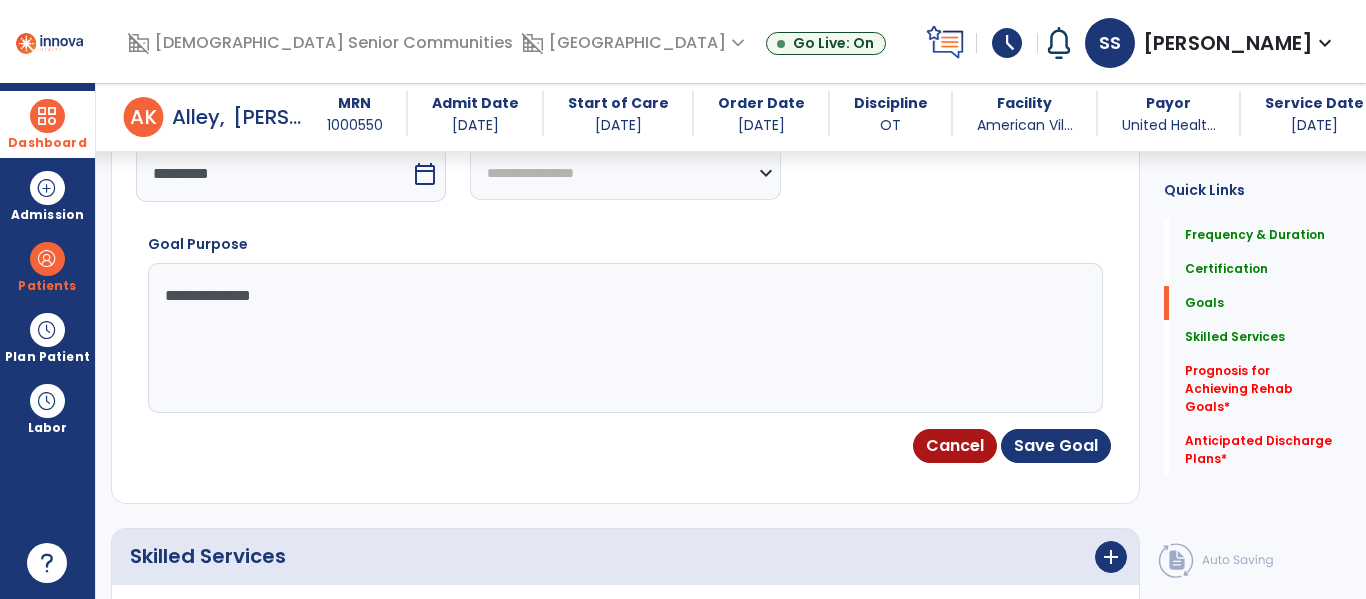 type on "**********" 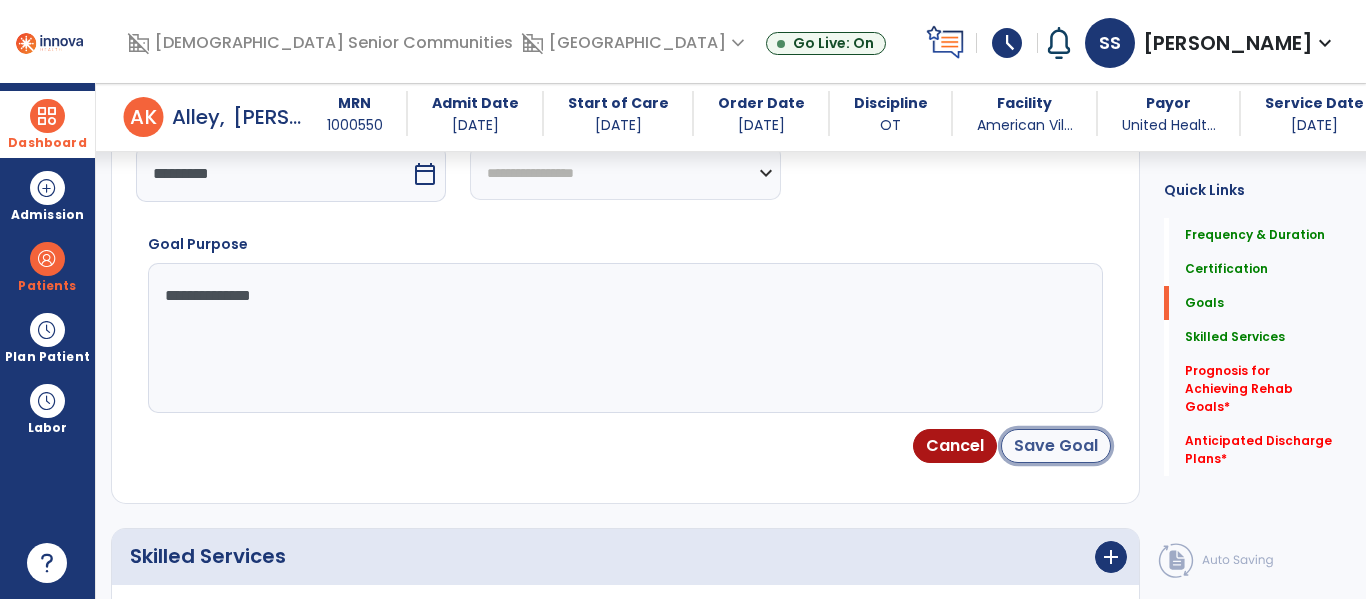 click on "Save Goal" at bounding box center (1056, 446) 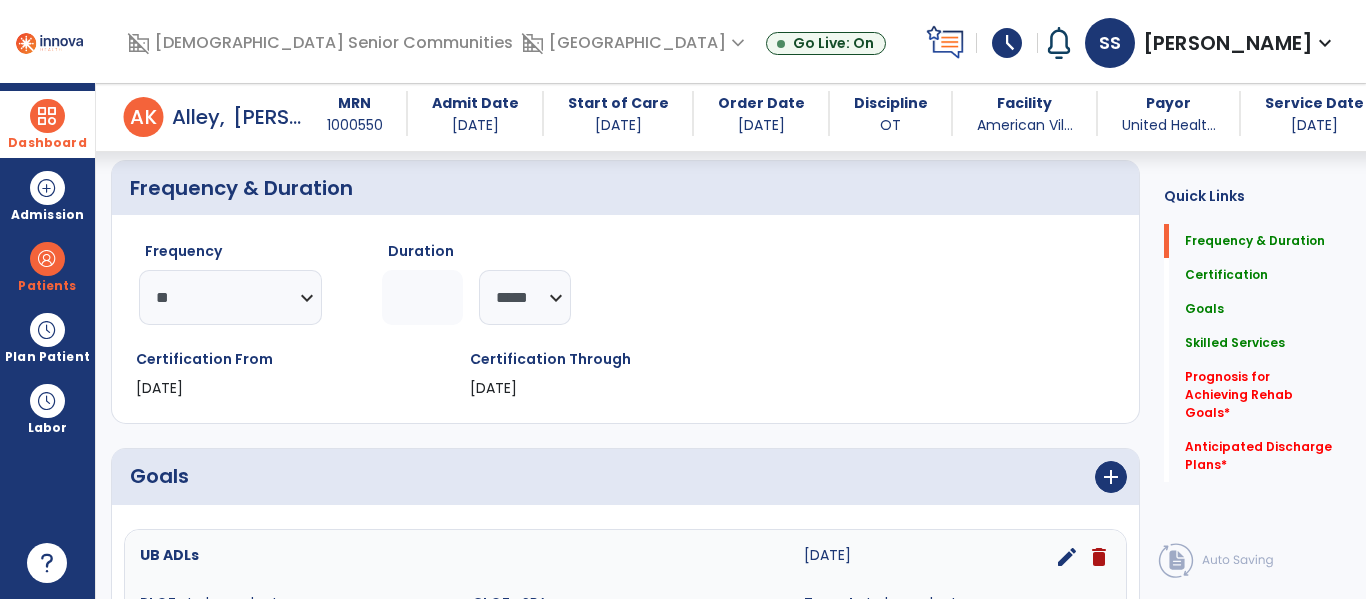 scroll, scrollTop: 532, scrollLeft: 0, axis: vertical 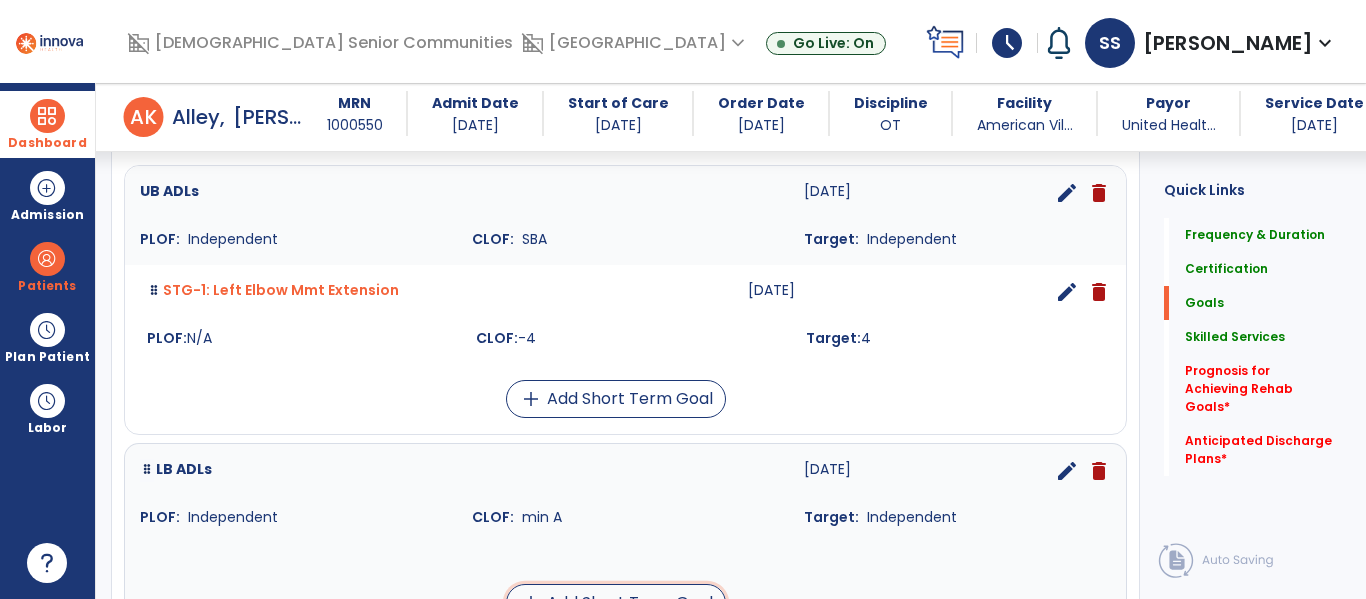click on "add  Add Short Term Goal" at bounding box center [616, 603] 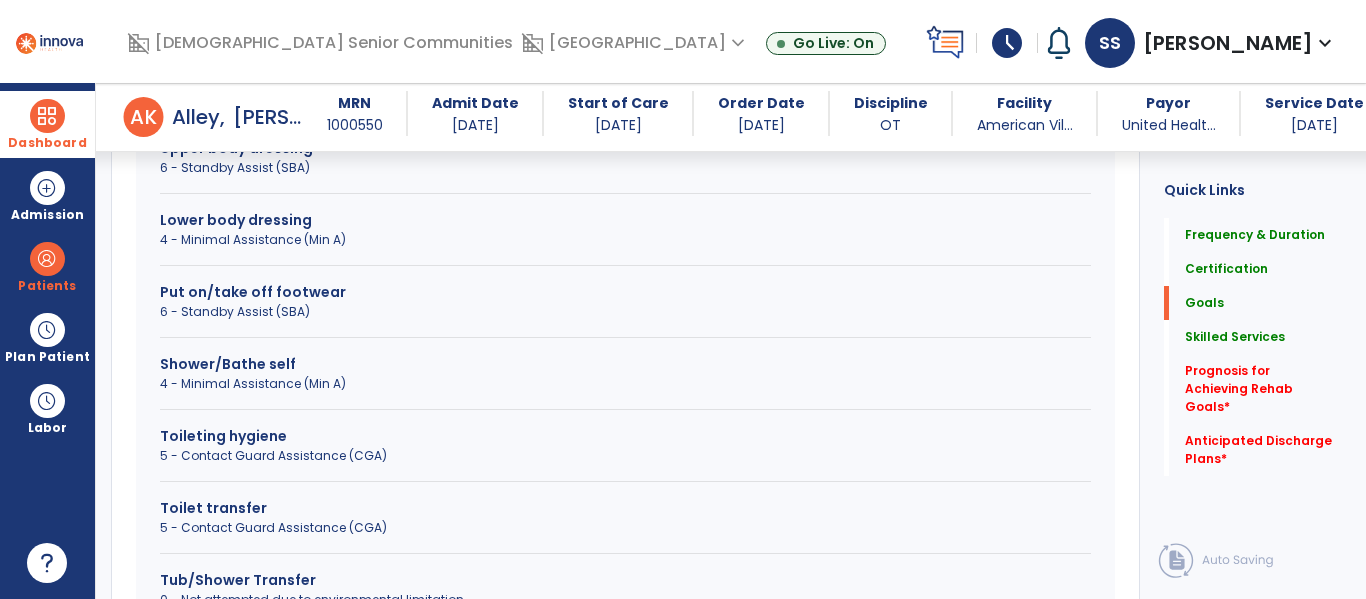 scroll, scrollTop: 918, scrollLeft: 0, axis: vertical 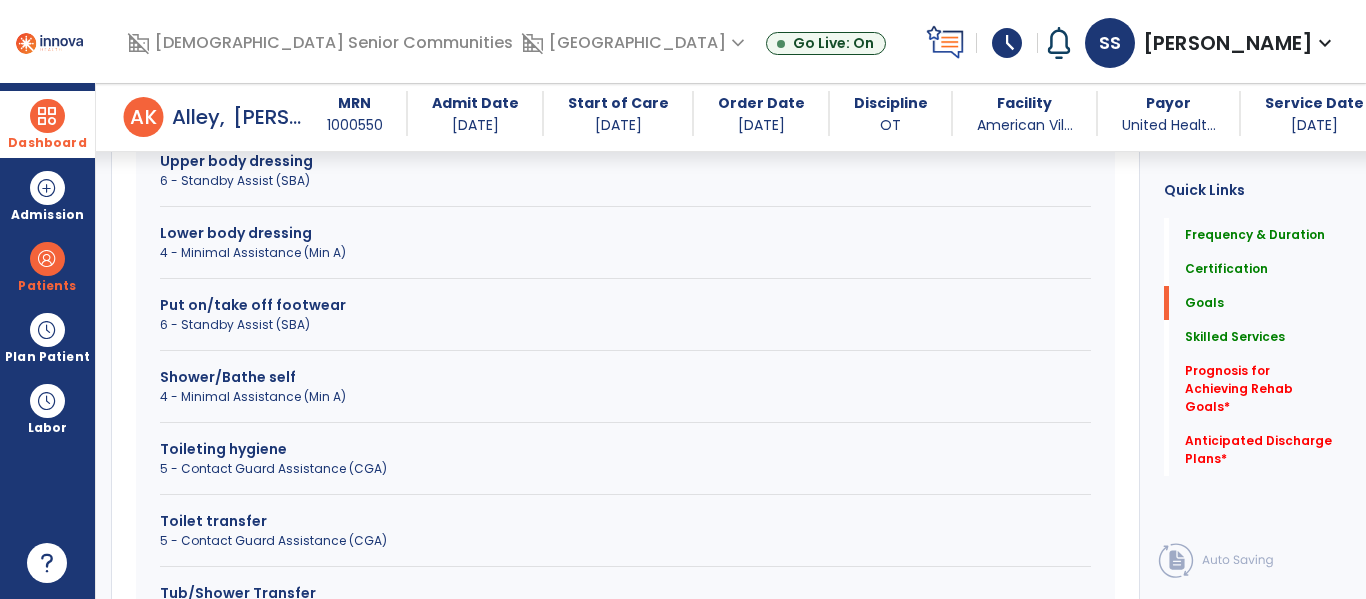 click on "Lower body dressing 4 - Minimal Assistance (Min A)" at bounding box center (625, 251) 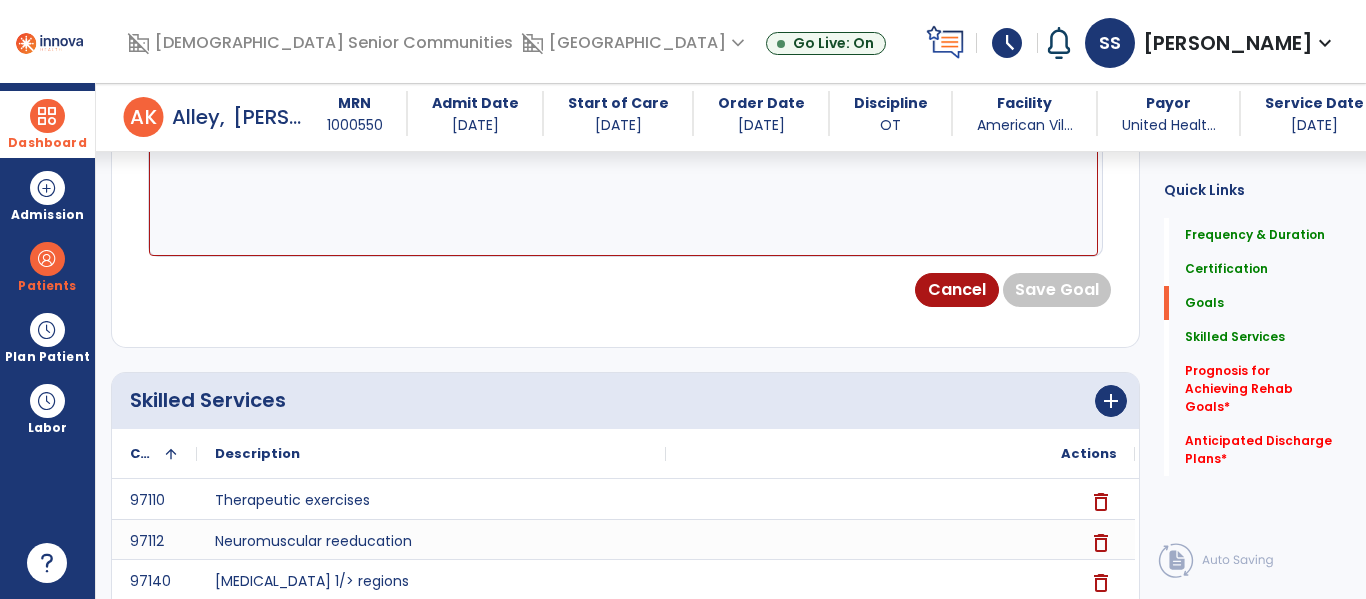 click at bounding box center [623, 181] 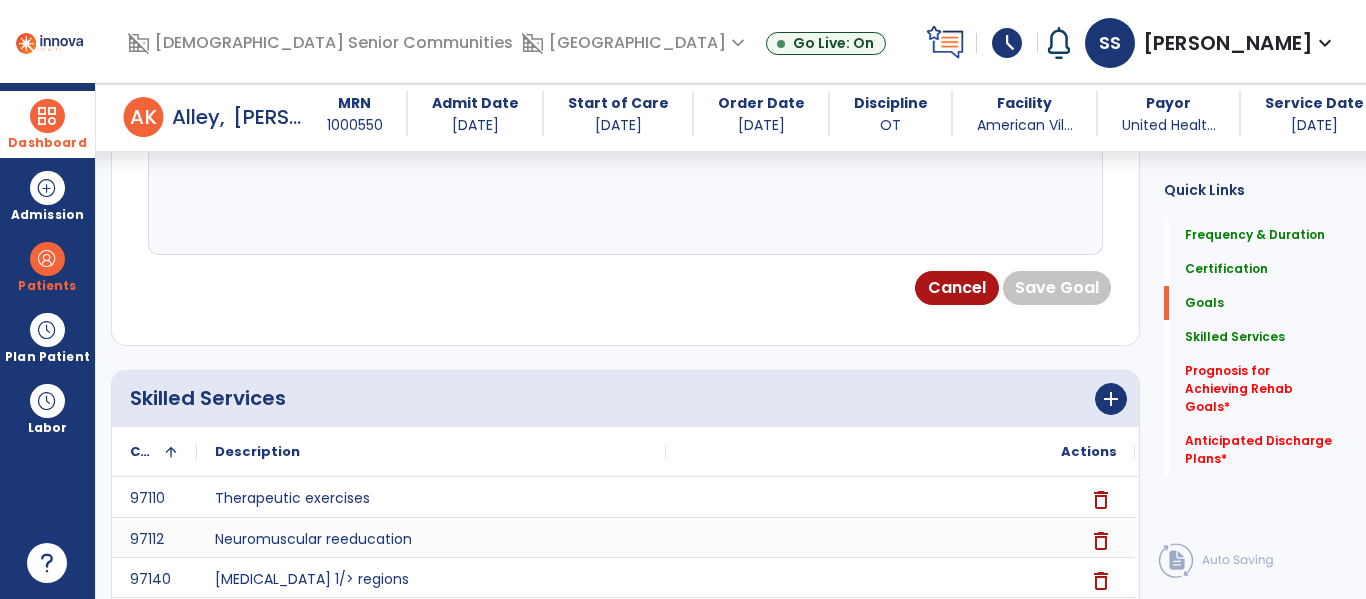 scroll, scrollTop: 791, scrollLeft: 0, axis: vertical 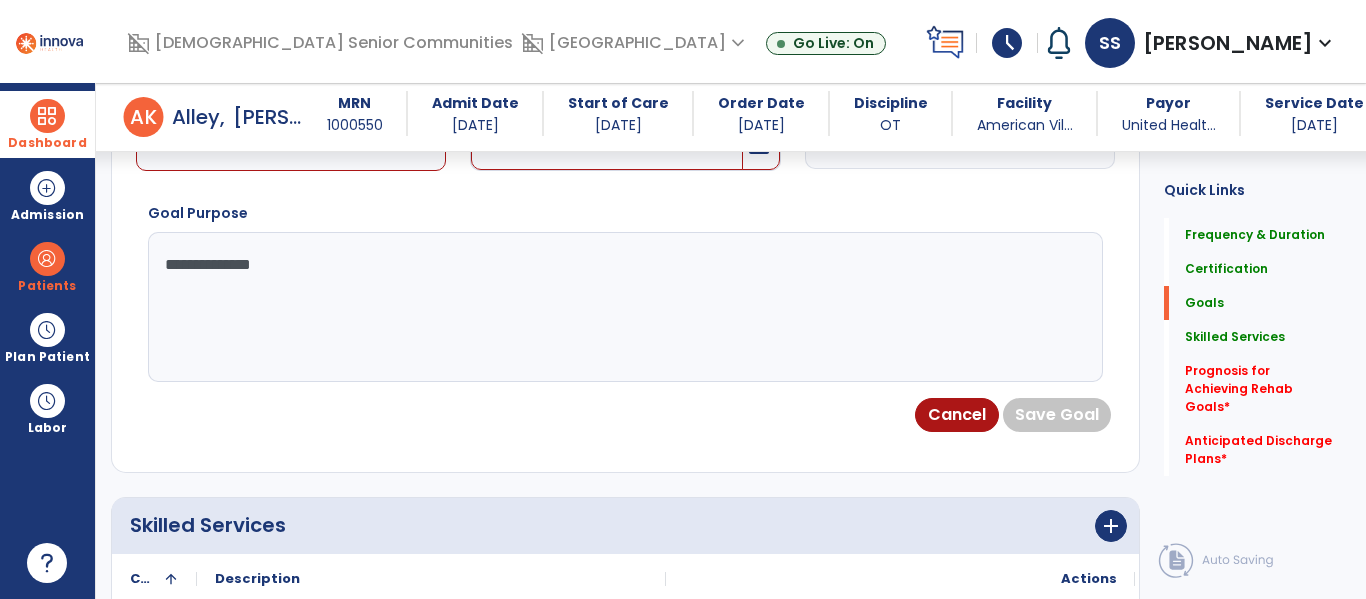 type on "**********" 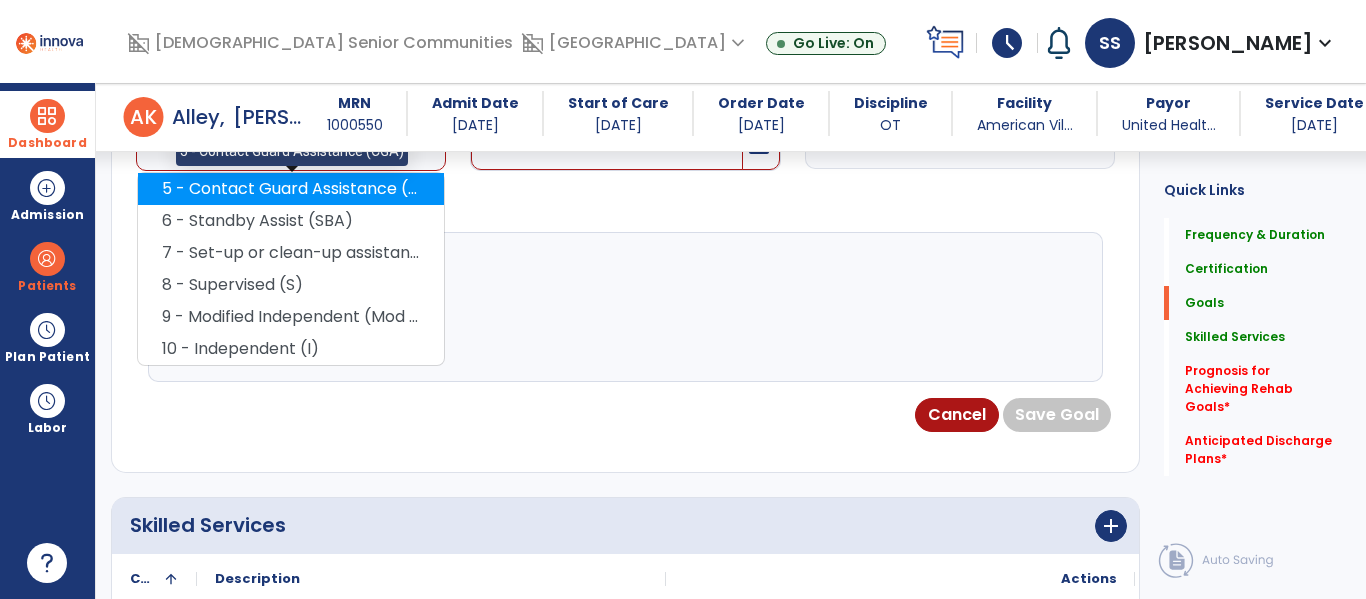 click on "5 - Contact Guard Assistance (CGA)" at bounding box center [291, 189] 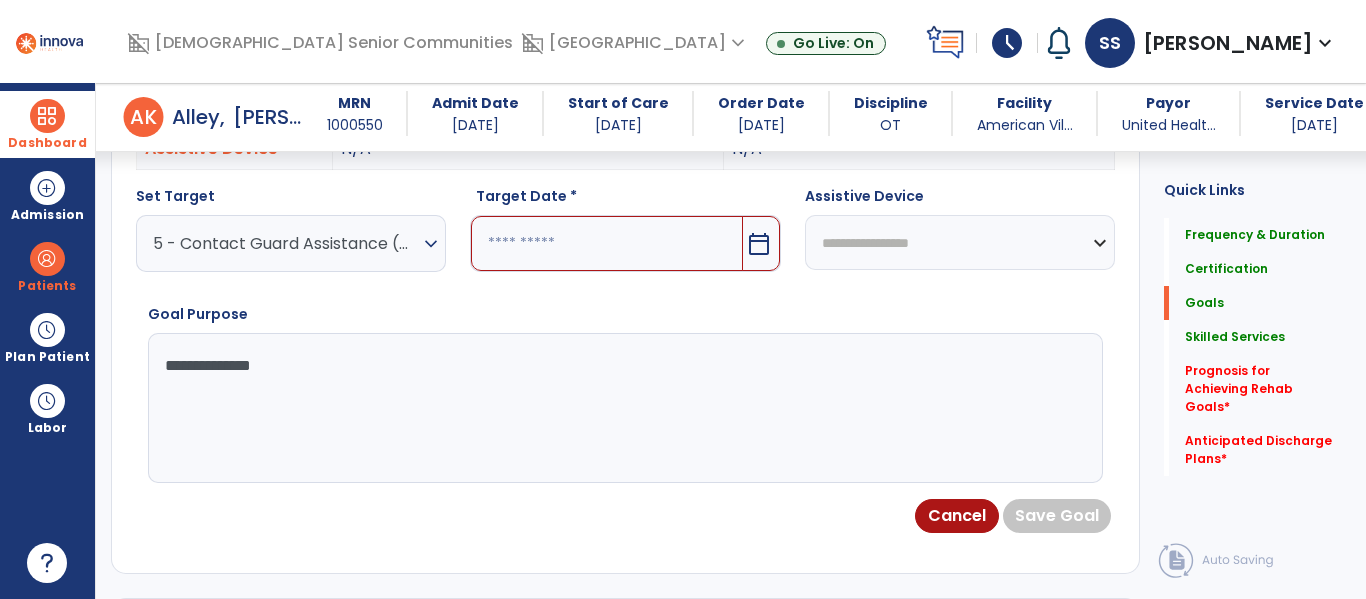 scroll, scrollTop: 676, scrollLeft: 0, axis: vertical 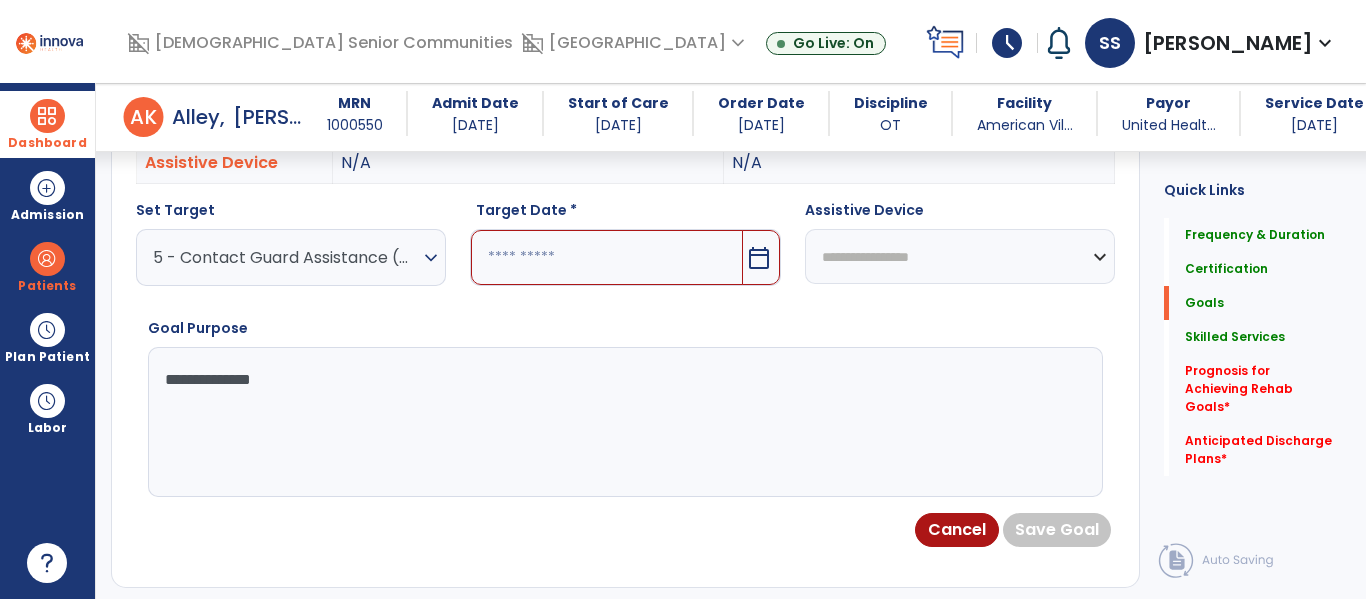 click at bounding box center (606, 257) 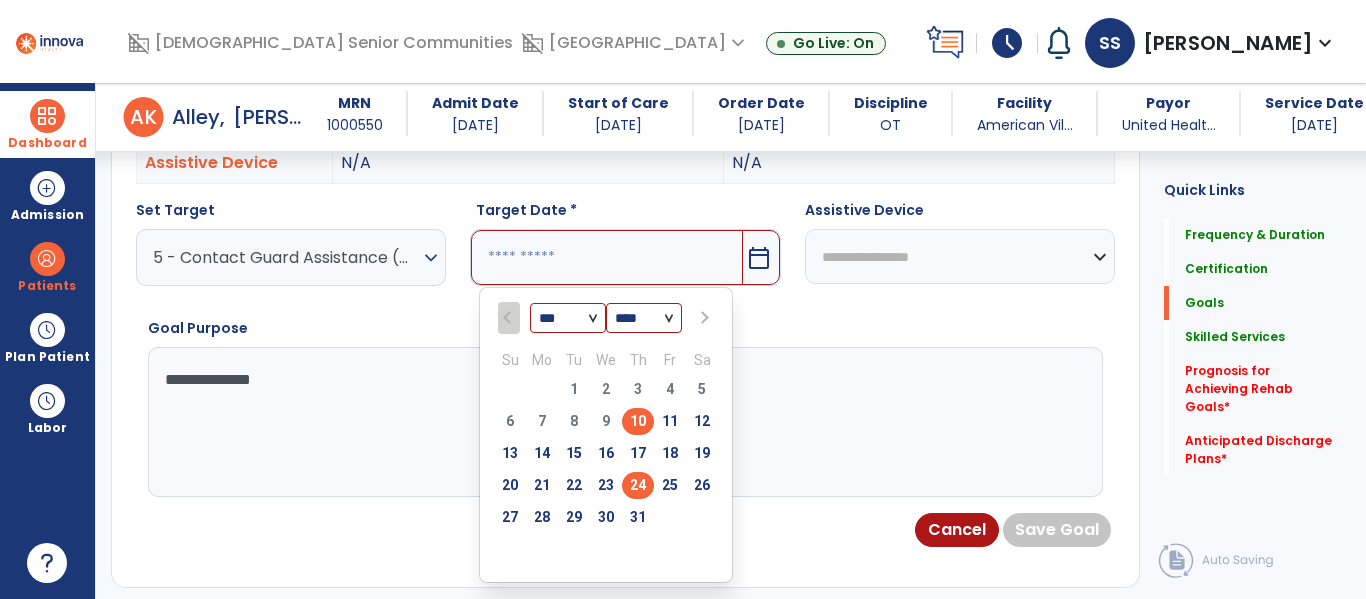 click on "24" at bounding box center (638, 485) 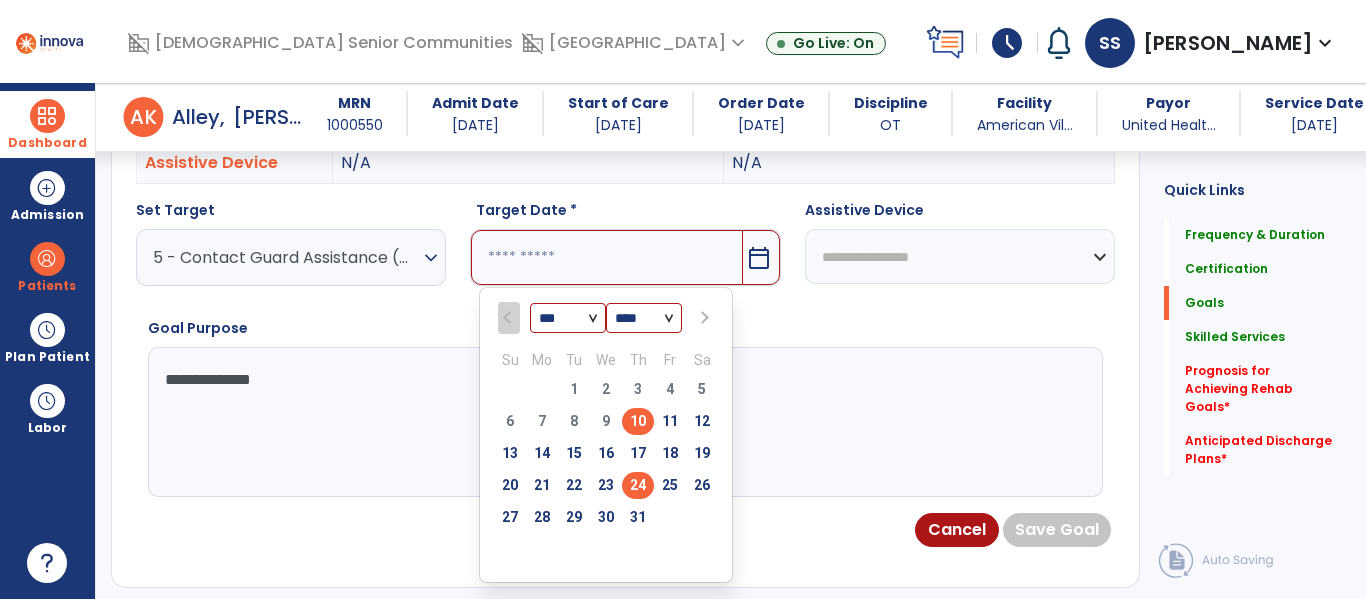 type on "*********" 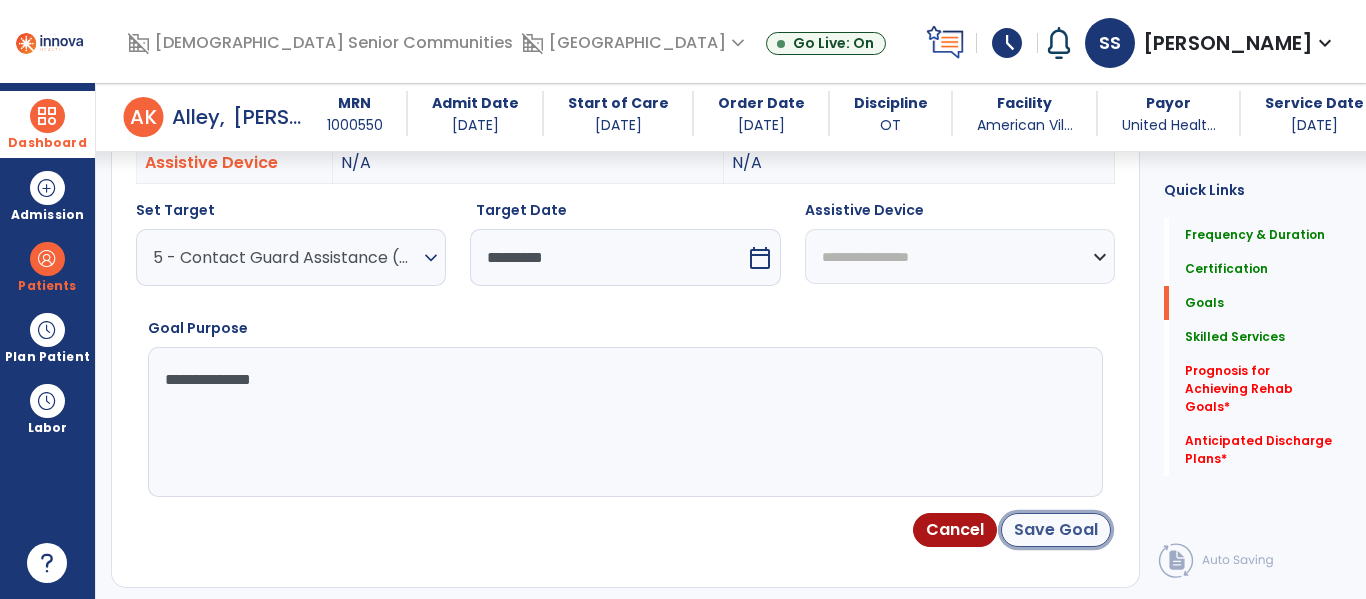 click on "Save Goal" at bounding box center [1056, 530] 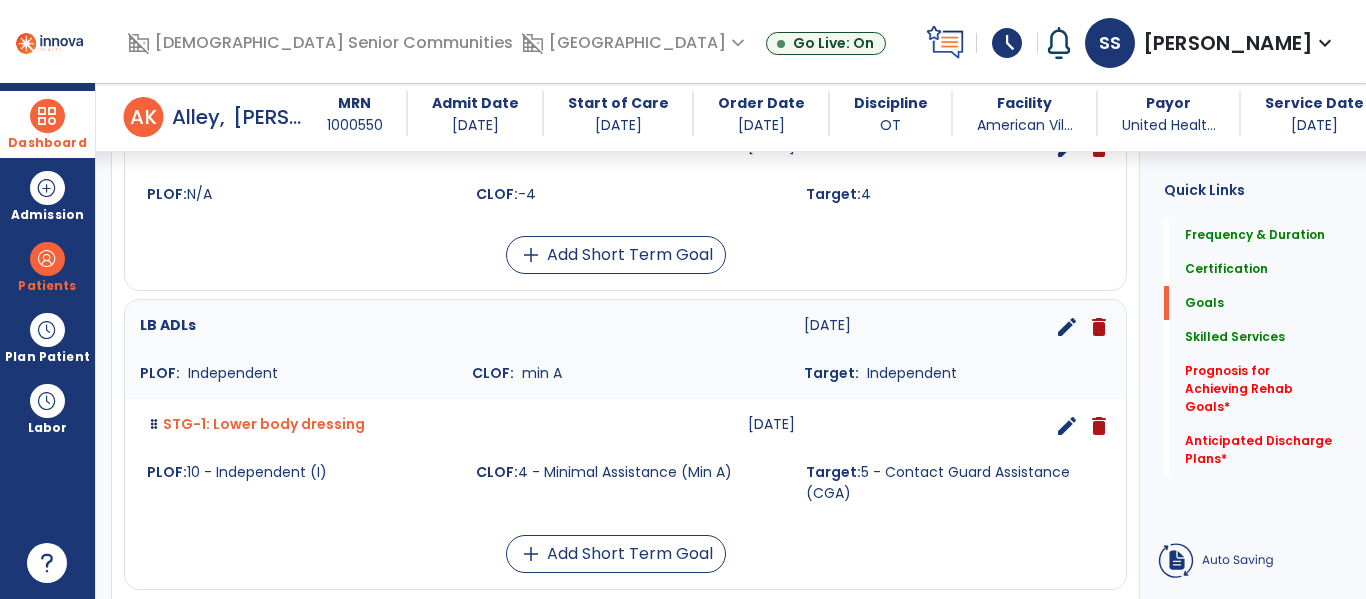 scroll, scrollTop: 86, scrollLeft: 0, axis: vertical 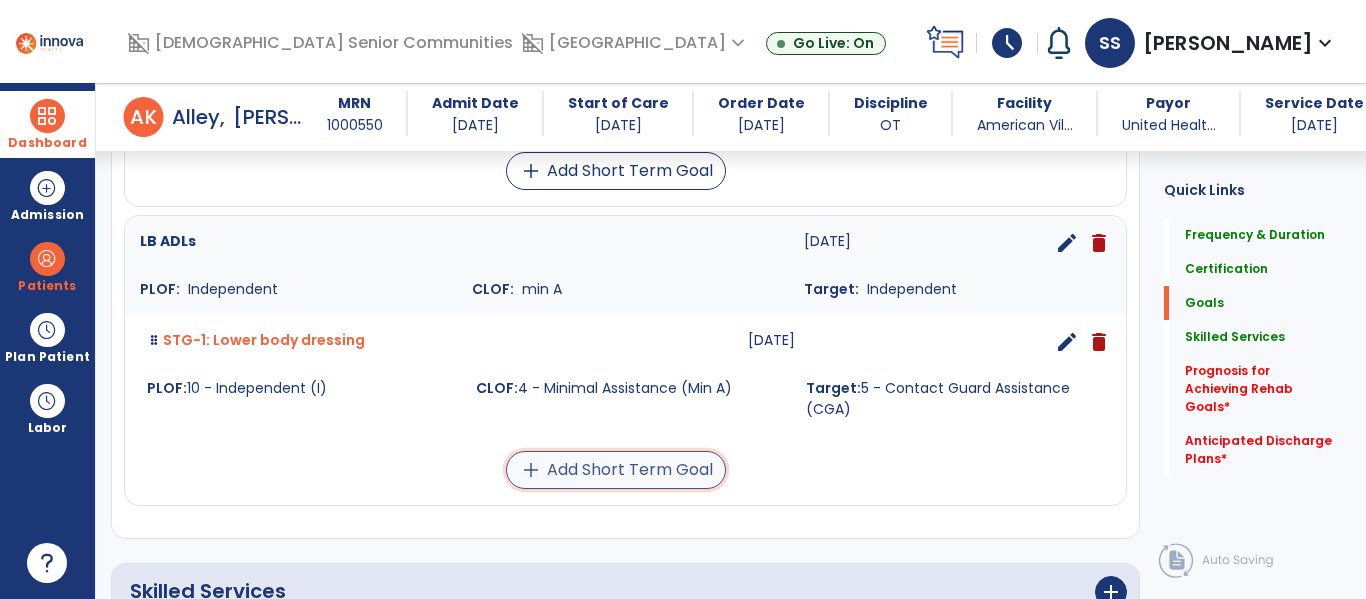 click on "add  Add Short Term Goal" at bounding box center (616, 470) 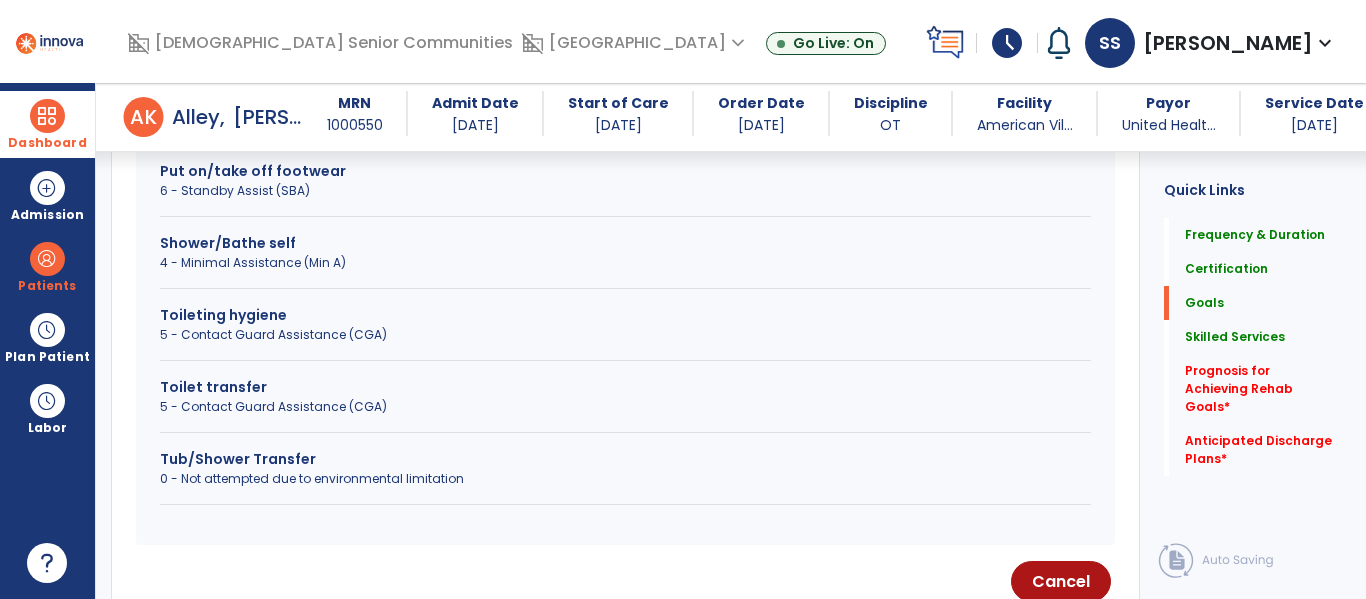 scroll, scrollTop: 977, scrollLeft: 0, axis: vertical 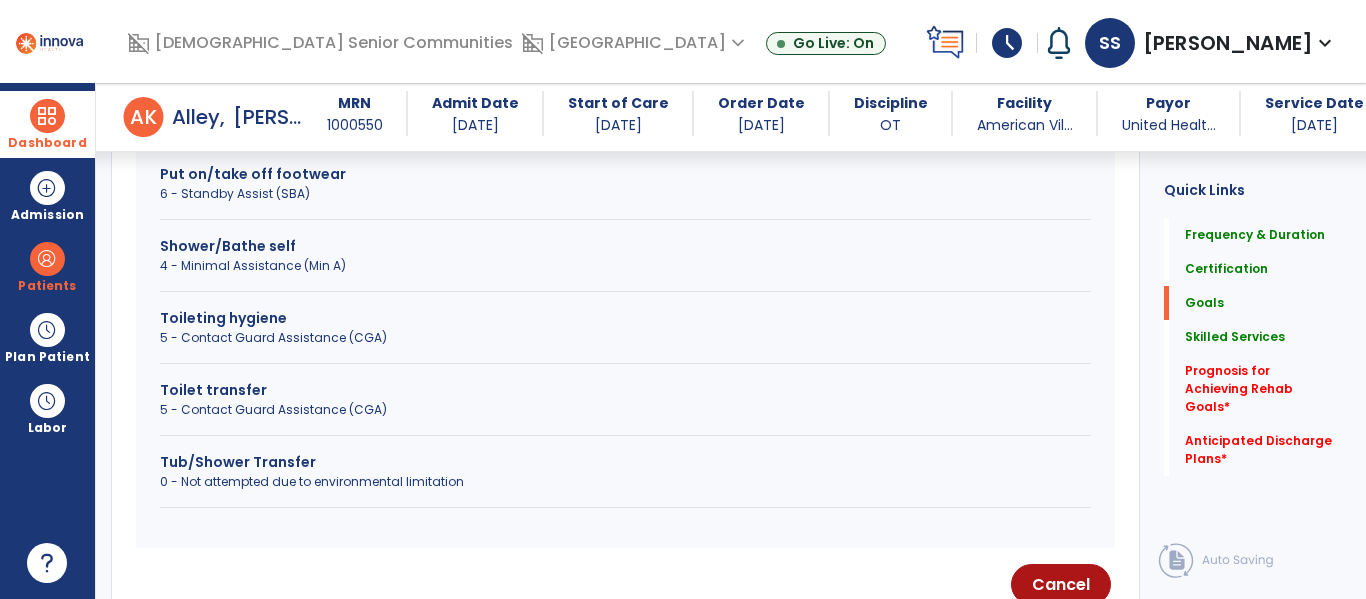 click on "Toilet transfer" at bounding box center (625, 390) 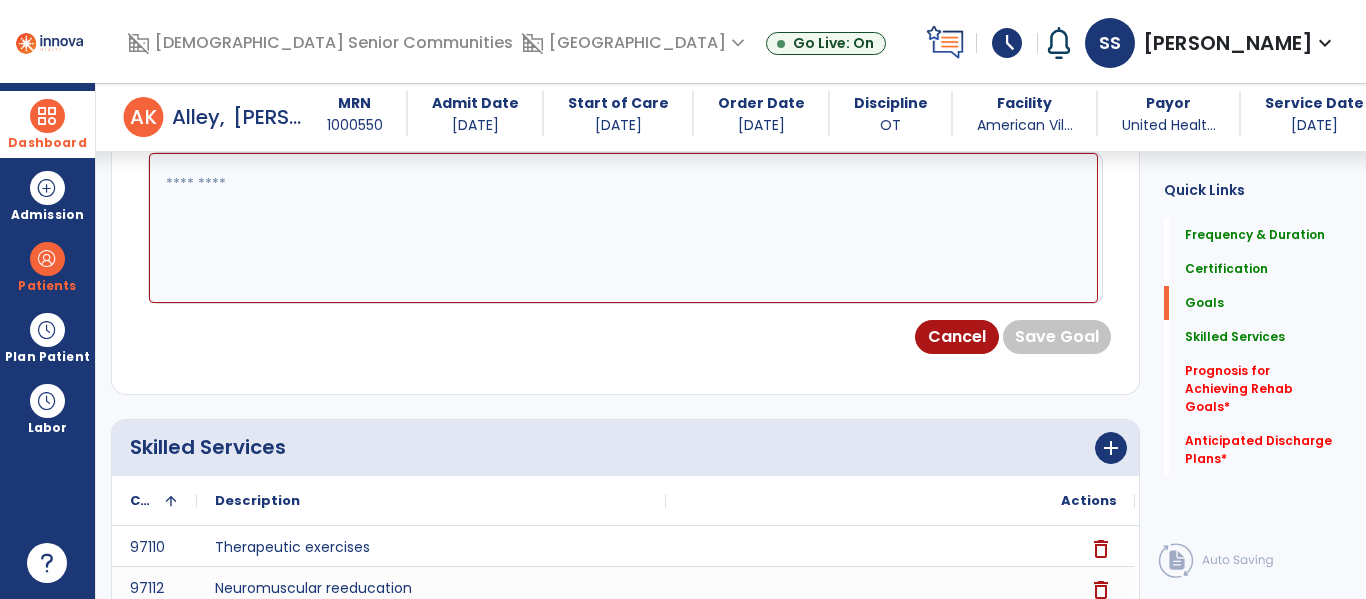 scroll, scrollTop: 849, scrollLeft: 0, axis: vertical 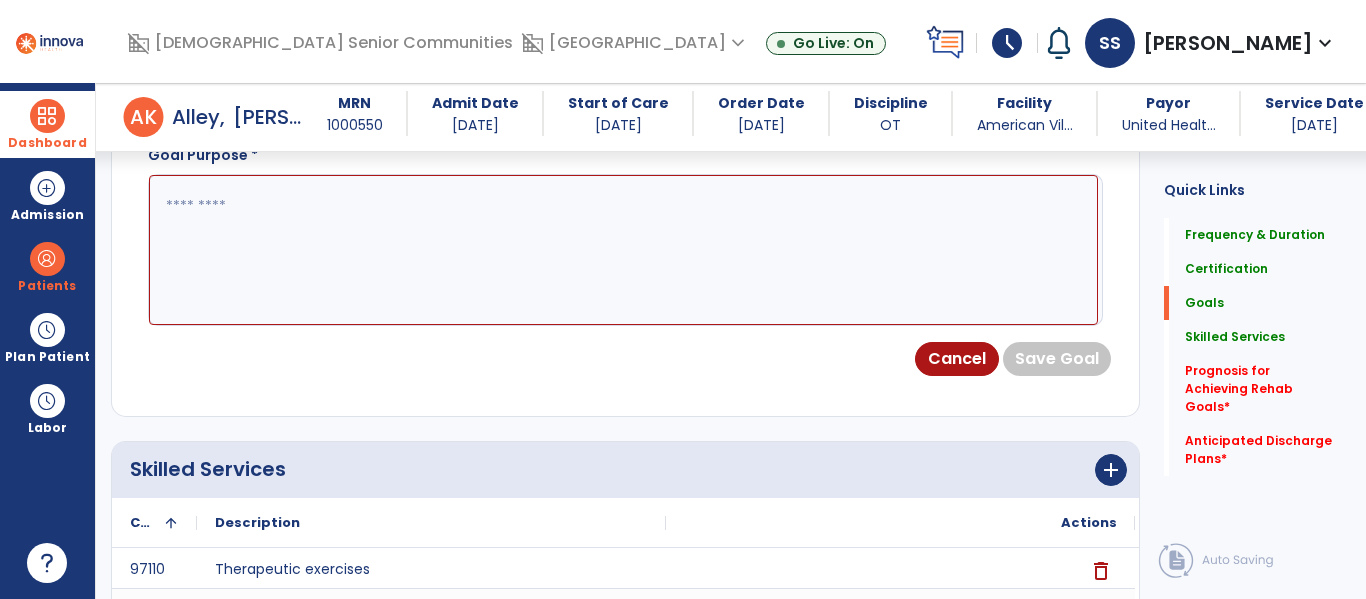 click at bounding box center (623, 250) 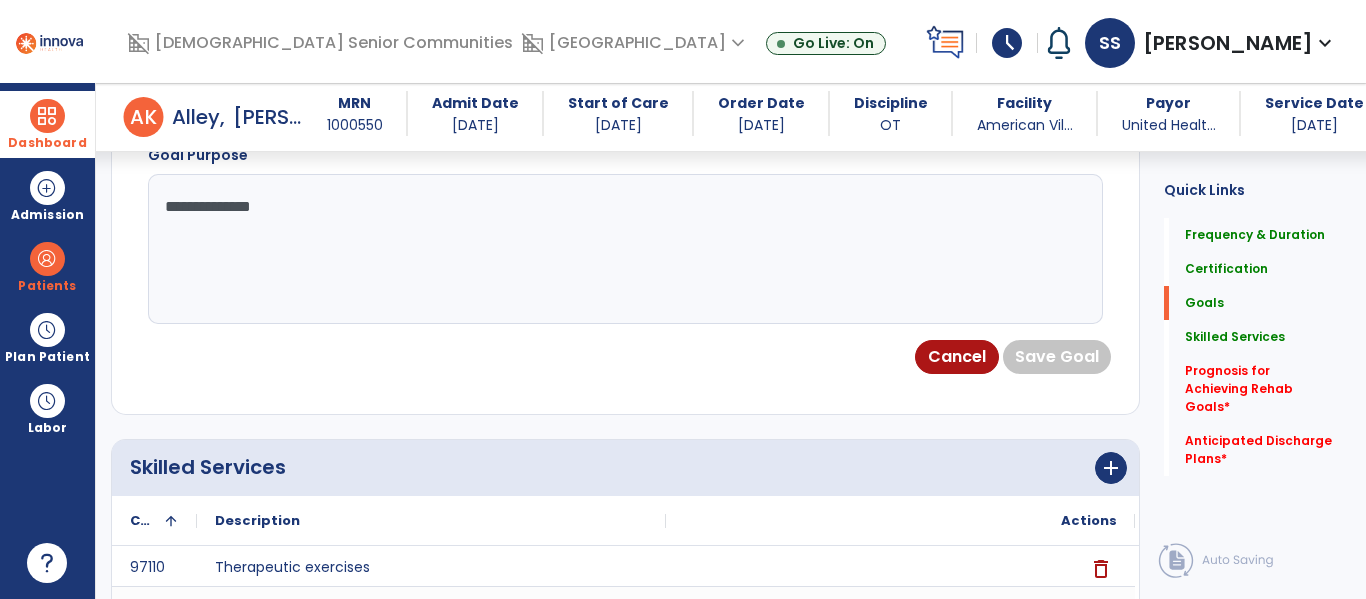scroll, scrollTop: 672, scrollLeft: 0, axis: vertical 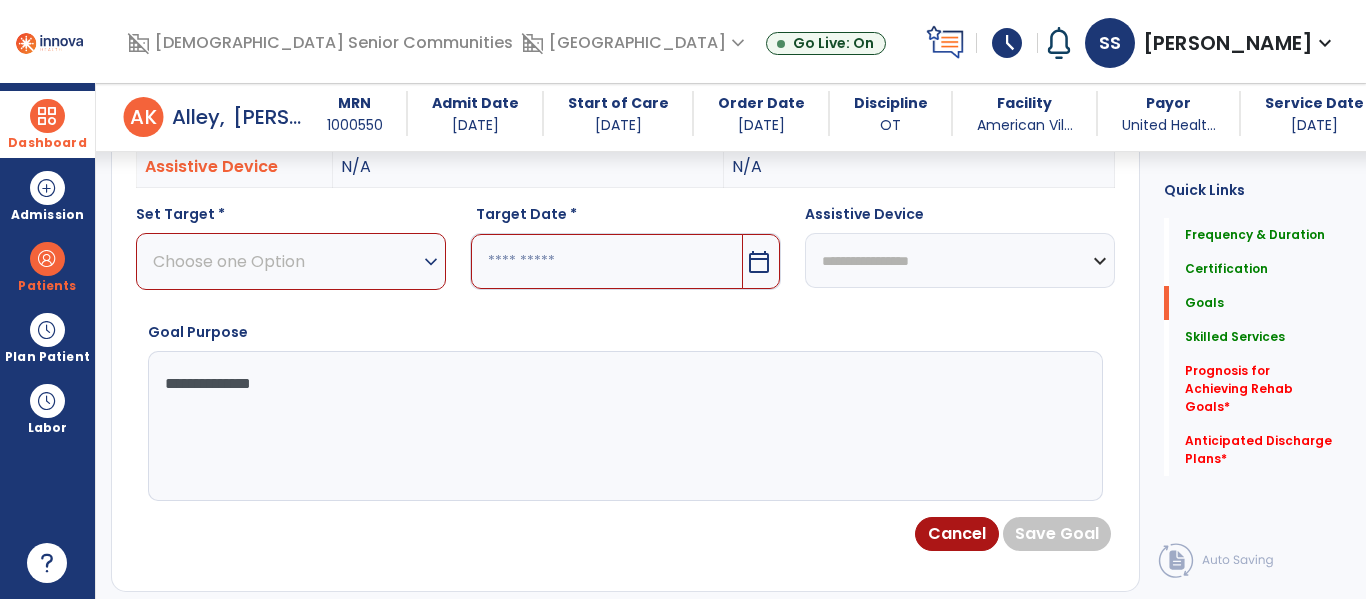 type on "**********" 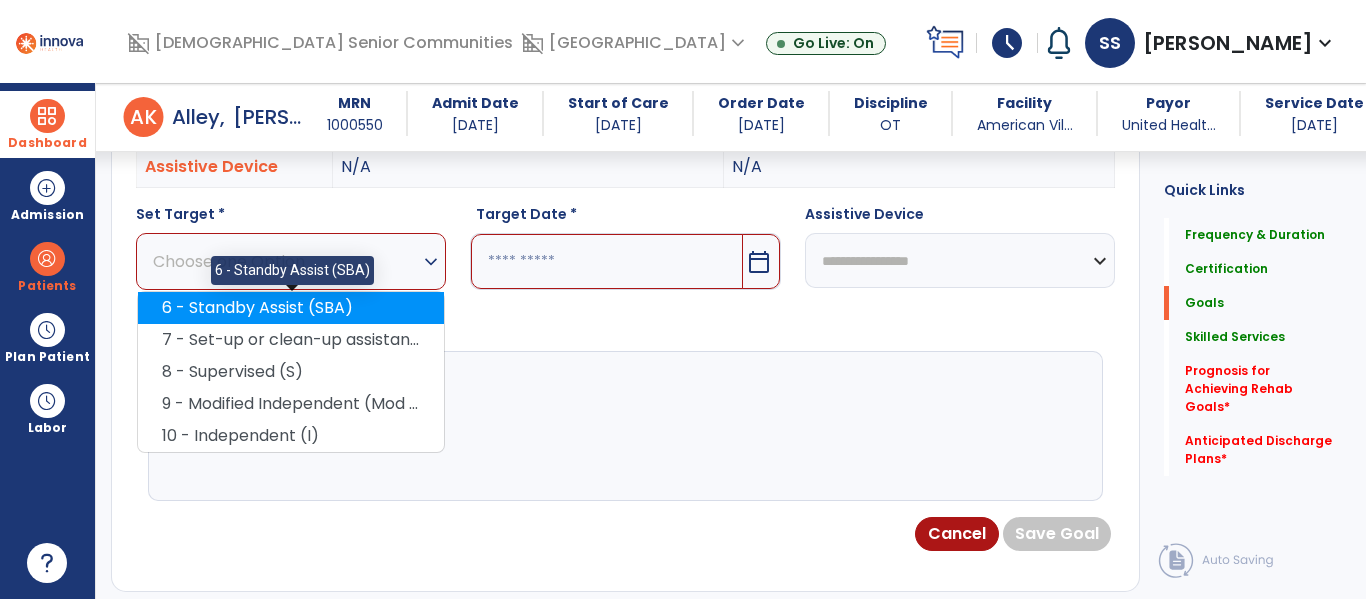 click on "6 - Standby Assist (SBA)" at bounding box center [291, 308] 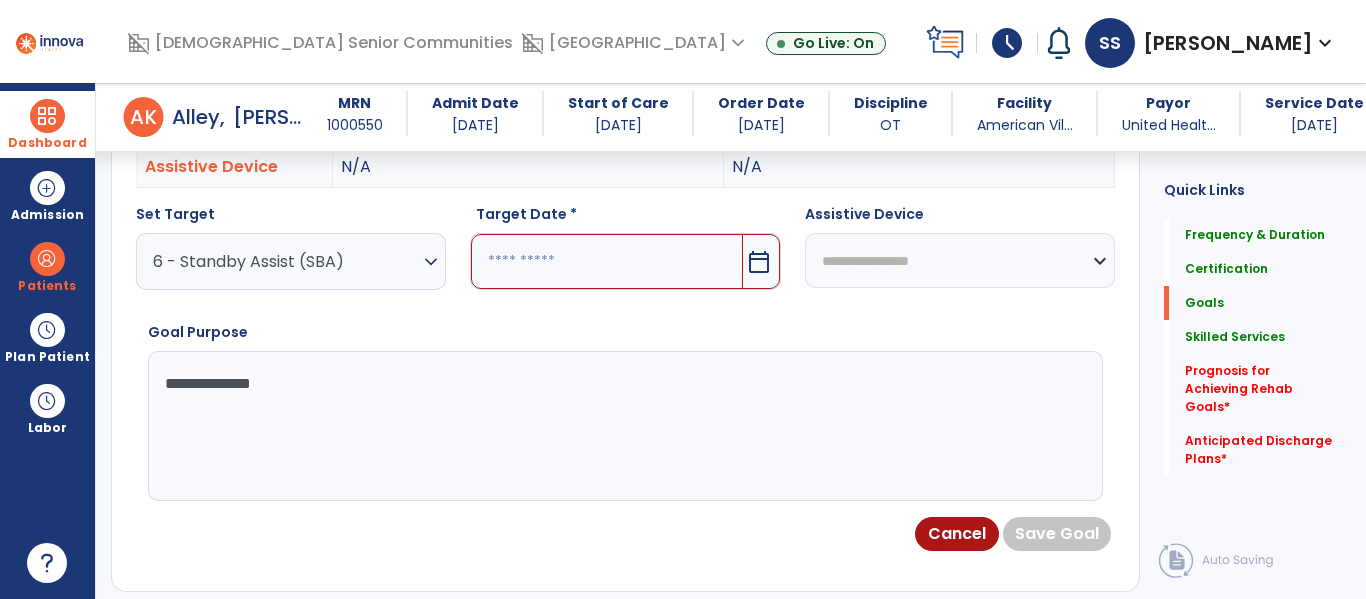 click at bounding box center (606, 261) 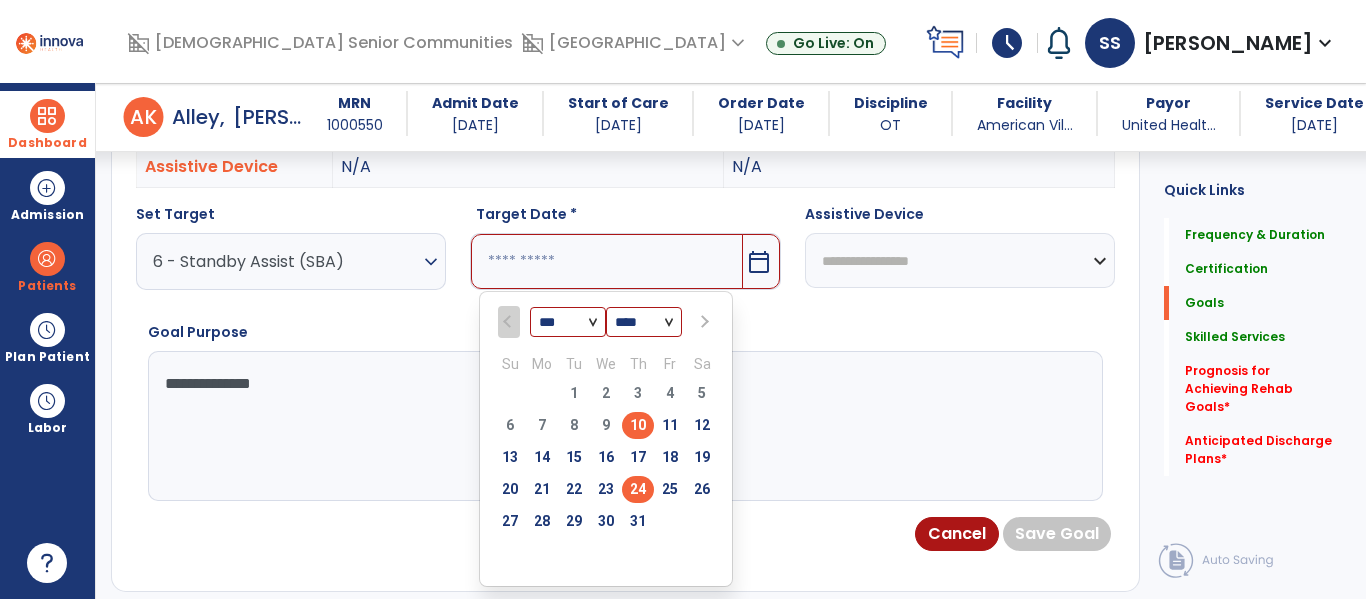 click on "24" at bounding box center (638, 489) 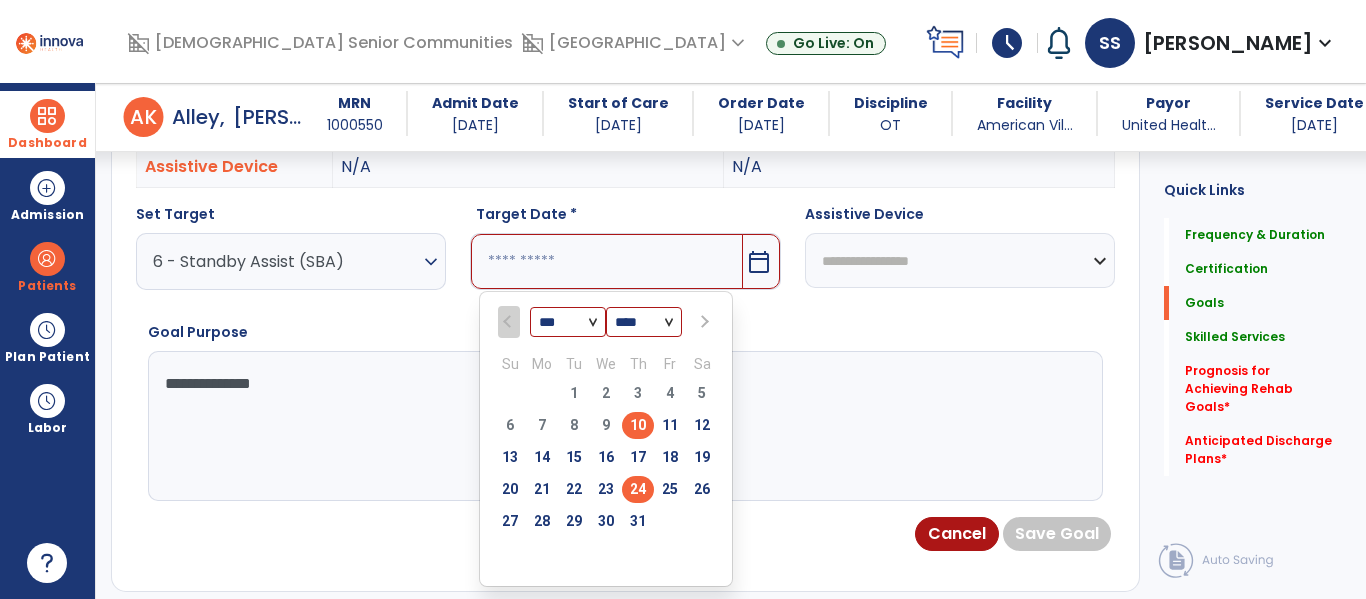 type on "*********" 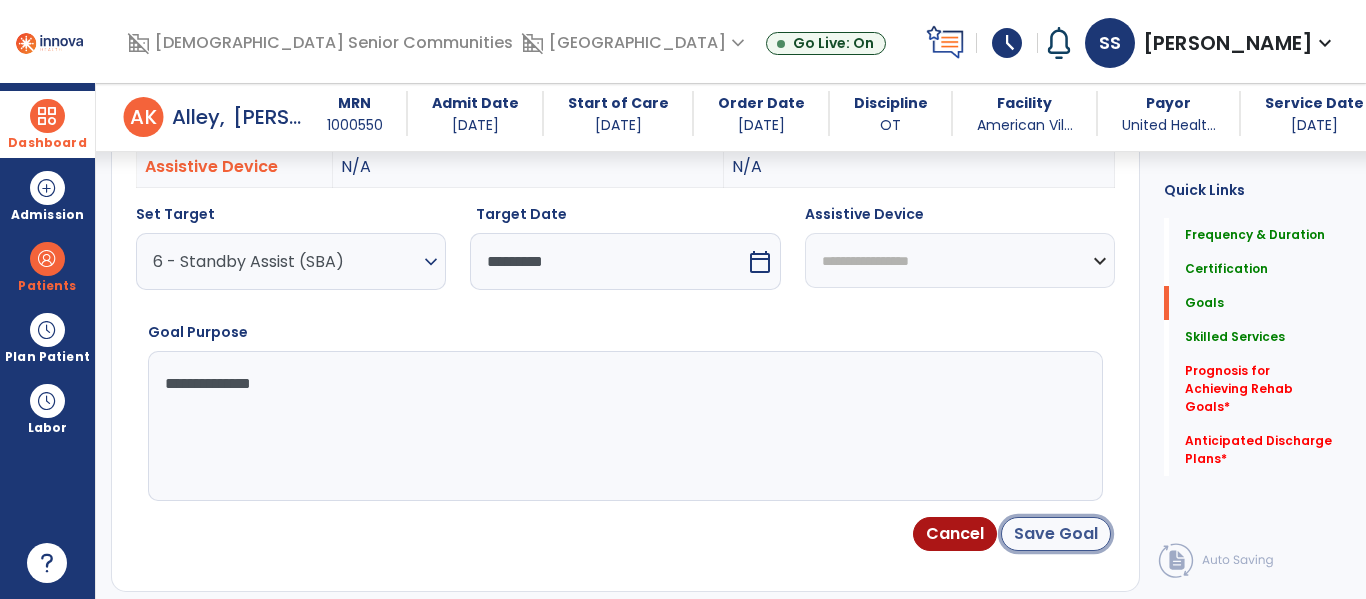 click on "Save Goal" at bounding box center [1056, 534] 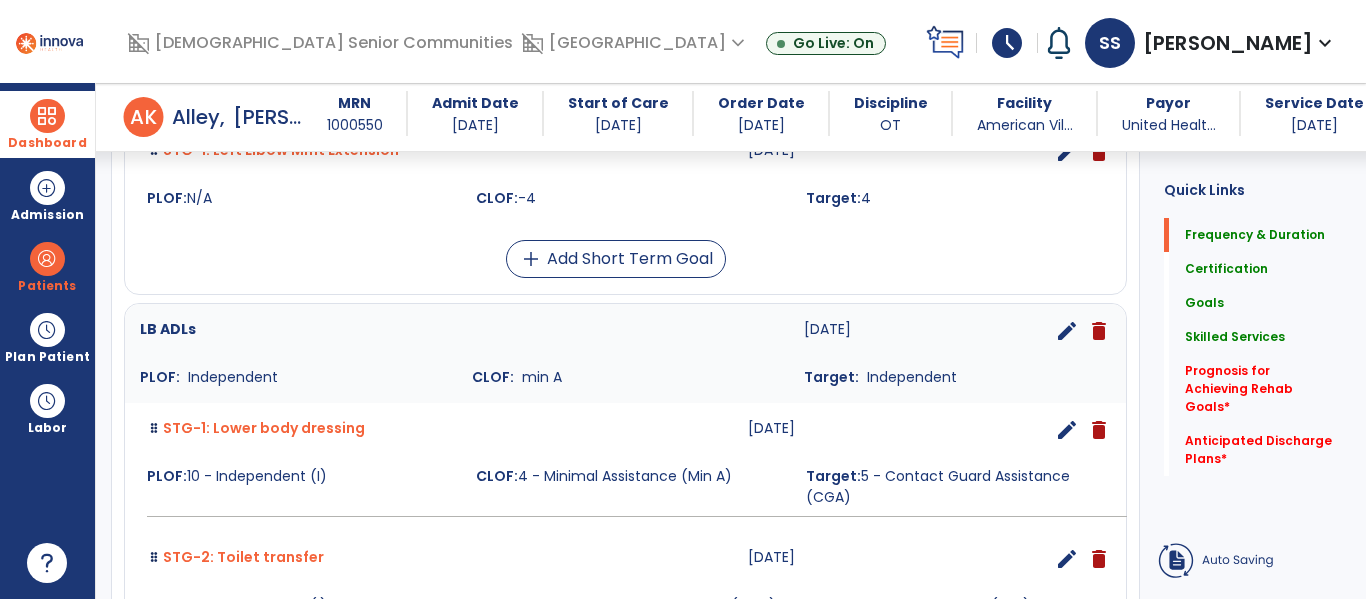 scroll, scrollTop: 82, scrollLeft: 0, axis: vertical 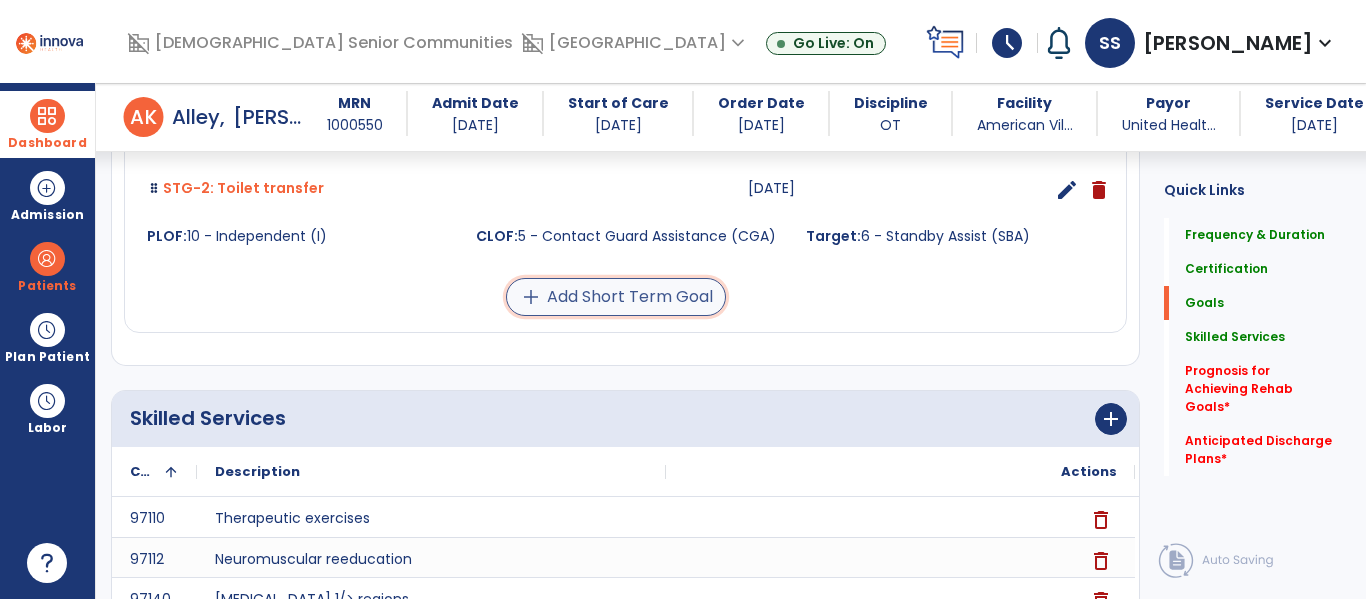 click on "add  Add Short Term Goal" at bounding box center (616, 297) 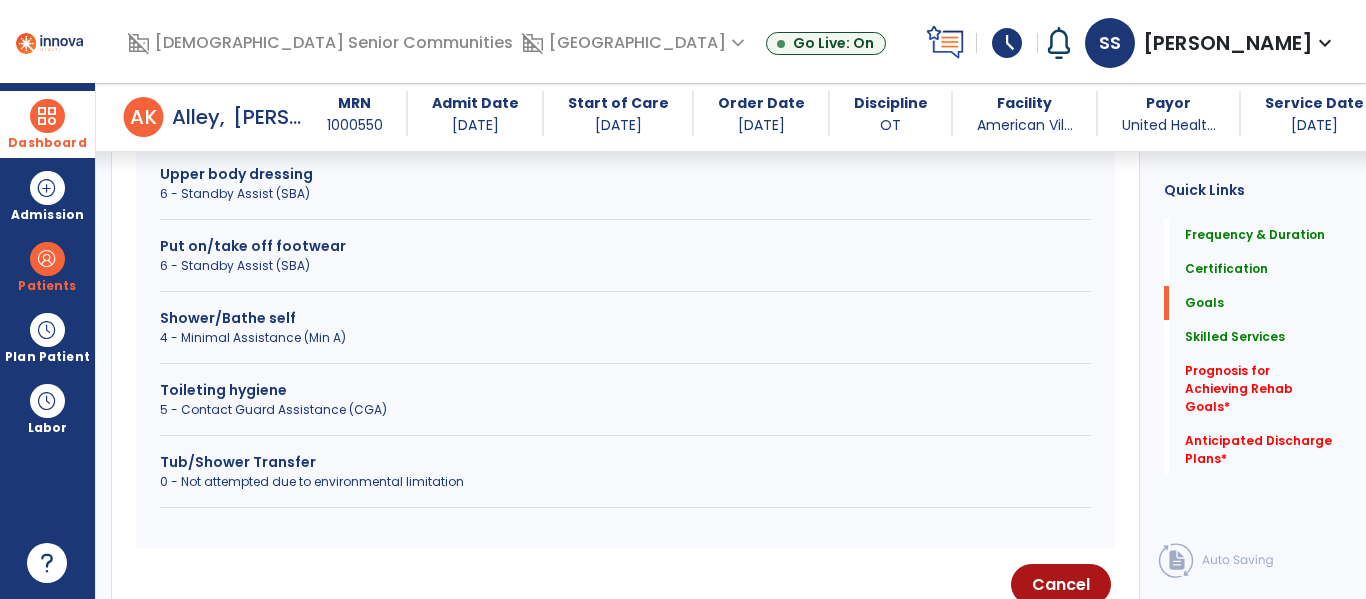 click on "5 - Contact Guard Assistance (CGA)" at bounding box center [625, 410] 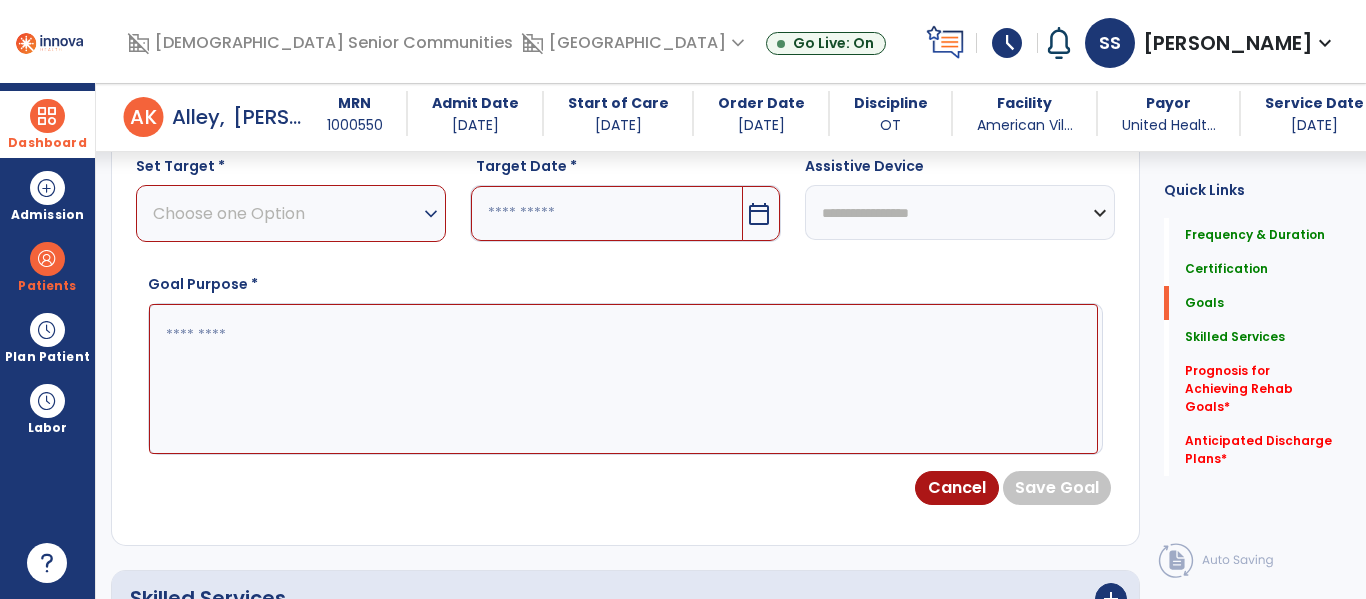 scroll, scrollTop: 706, scrollLeft: 0, axis: vertical 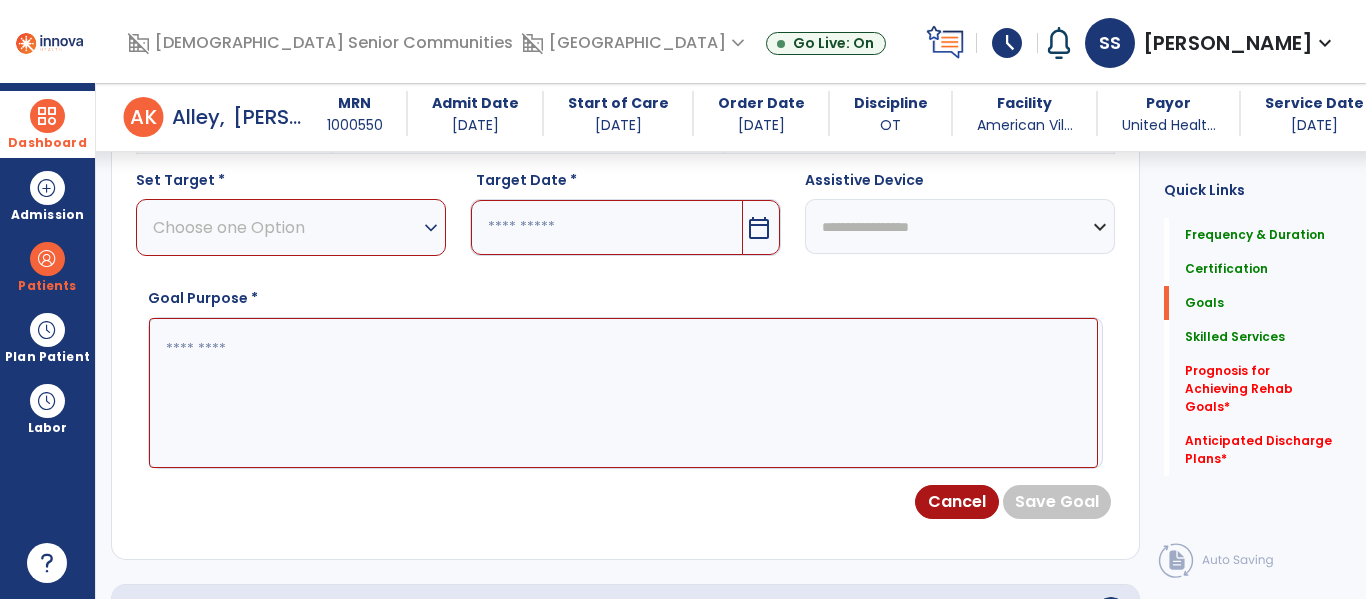 click at bounding box center [623, 393] 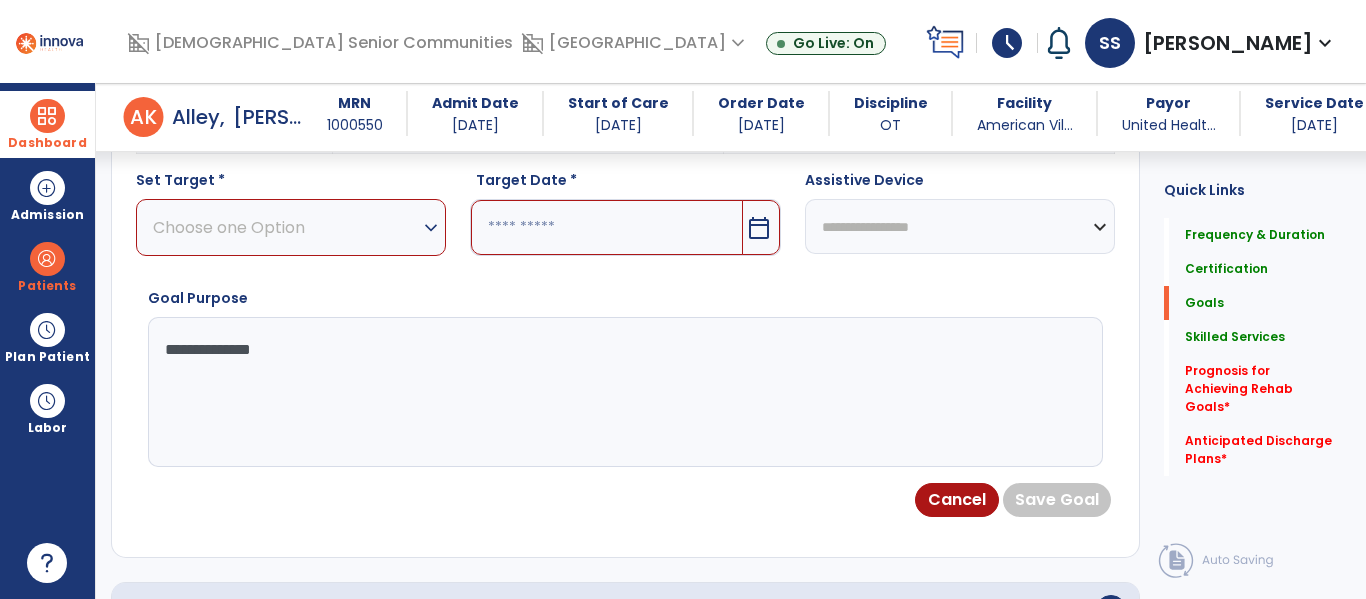 type on "**********" 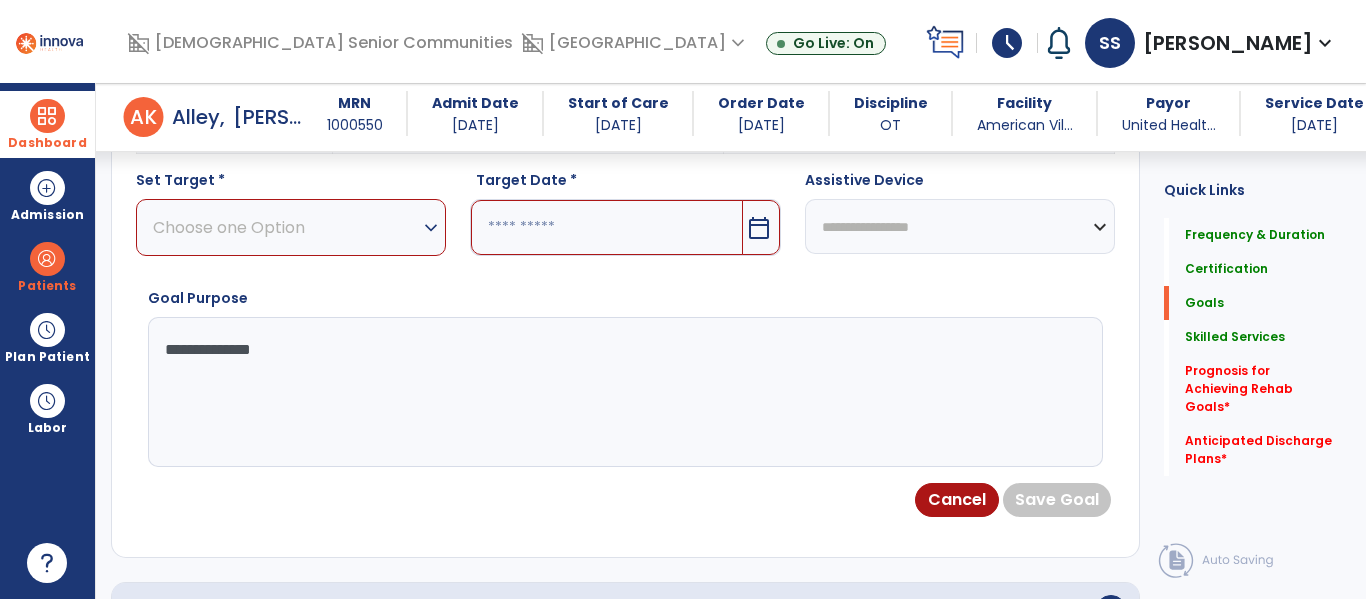 click on "Choose one Option" at bounding box center (286, 227) 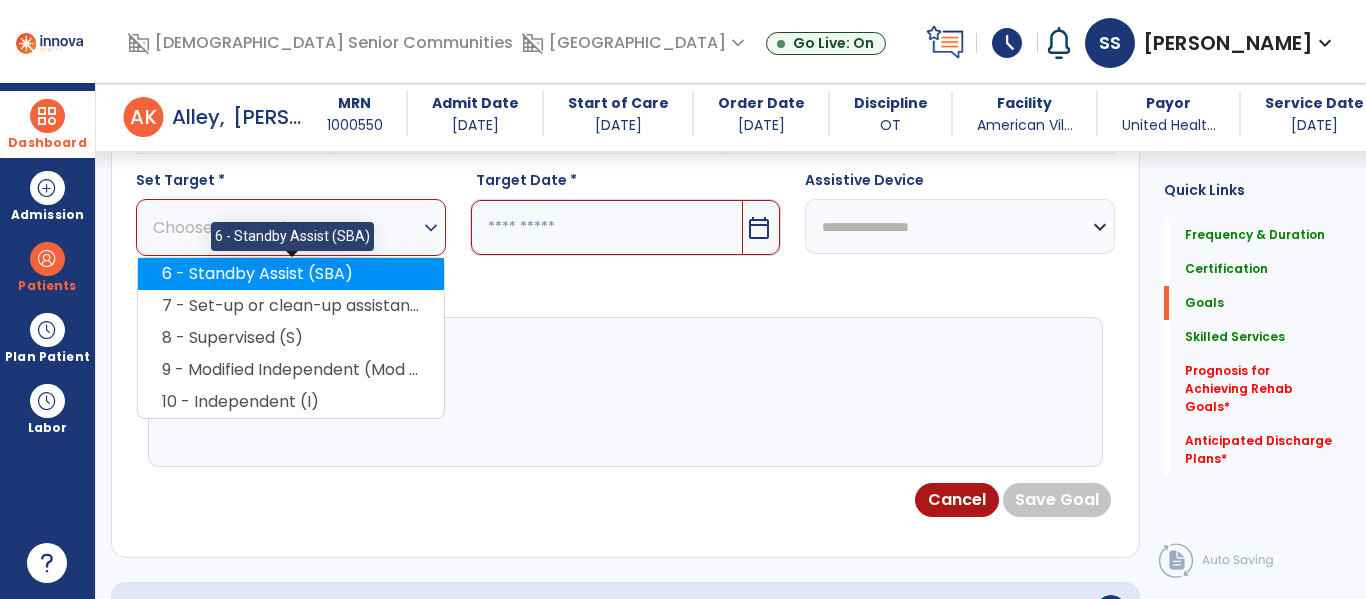 click on "6 - Standby Assist (SBA)" at bounding box center [291, 274] 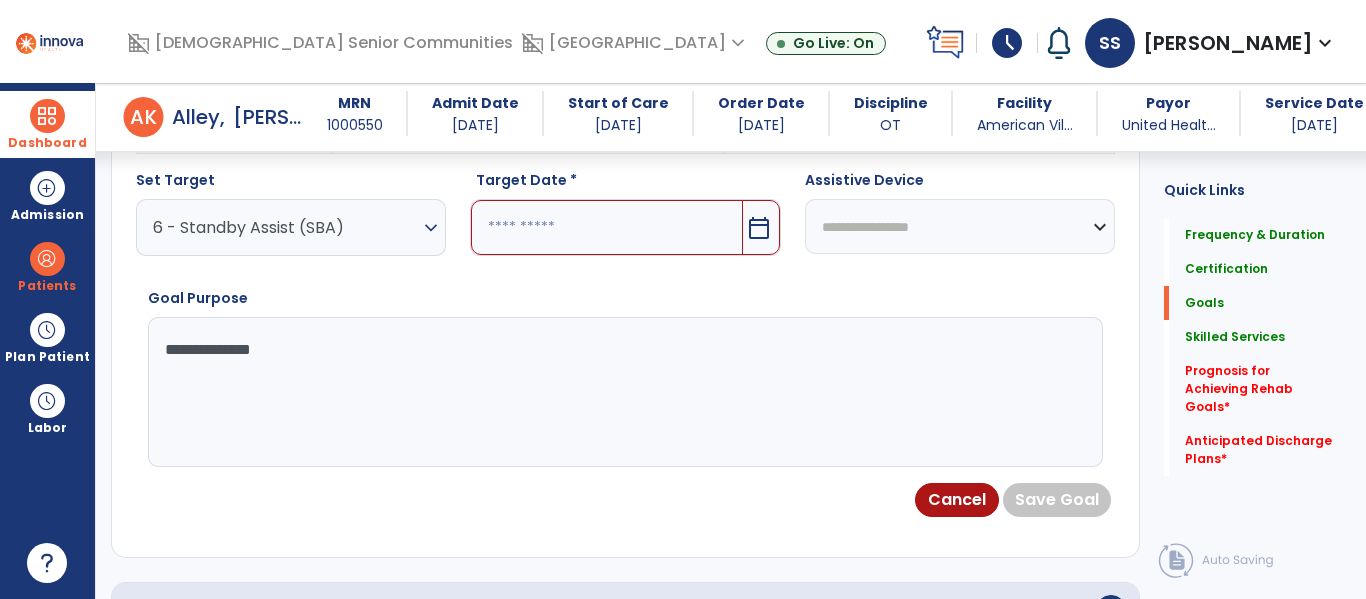 click at bounding box center [606, 227] 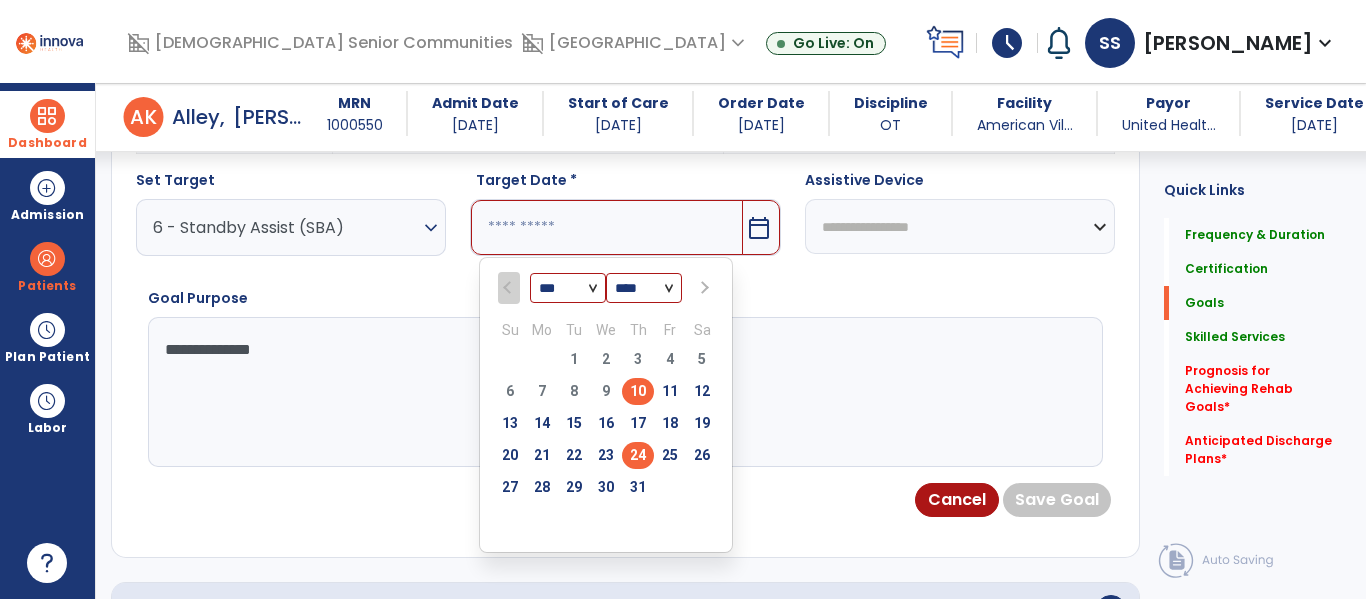 click on "24" at bounding box center [638, 455] 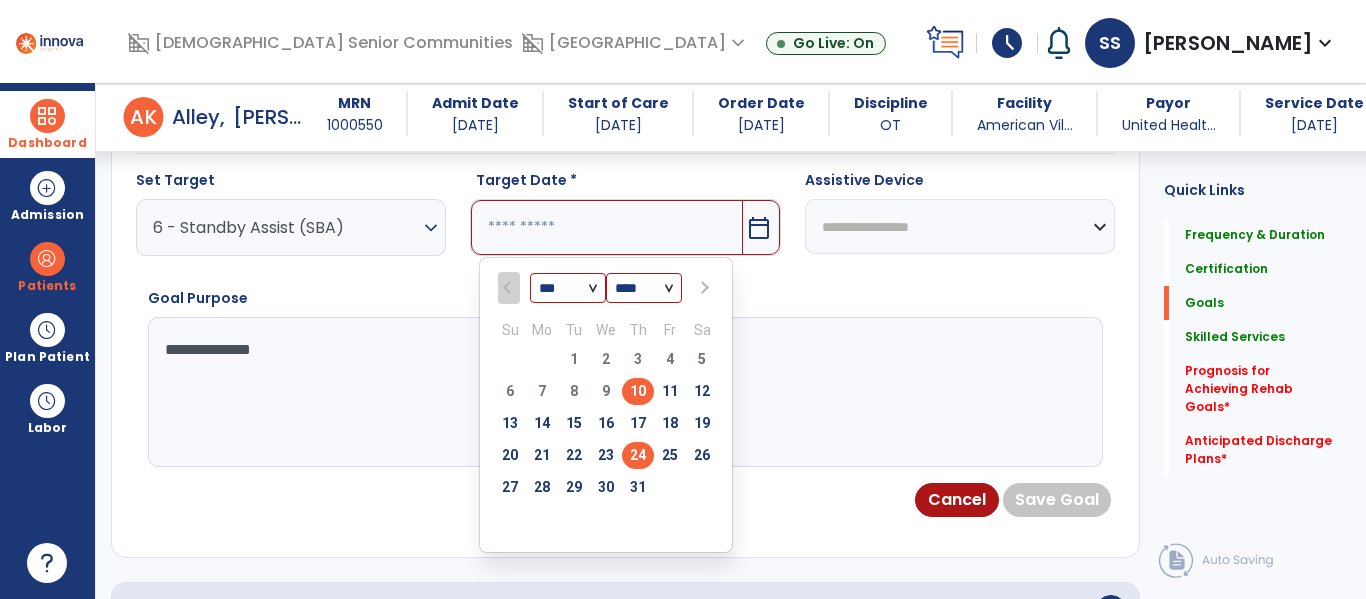 type on "*********" 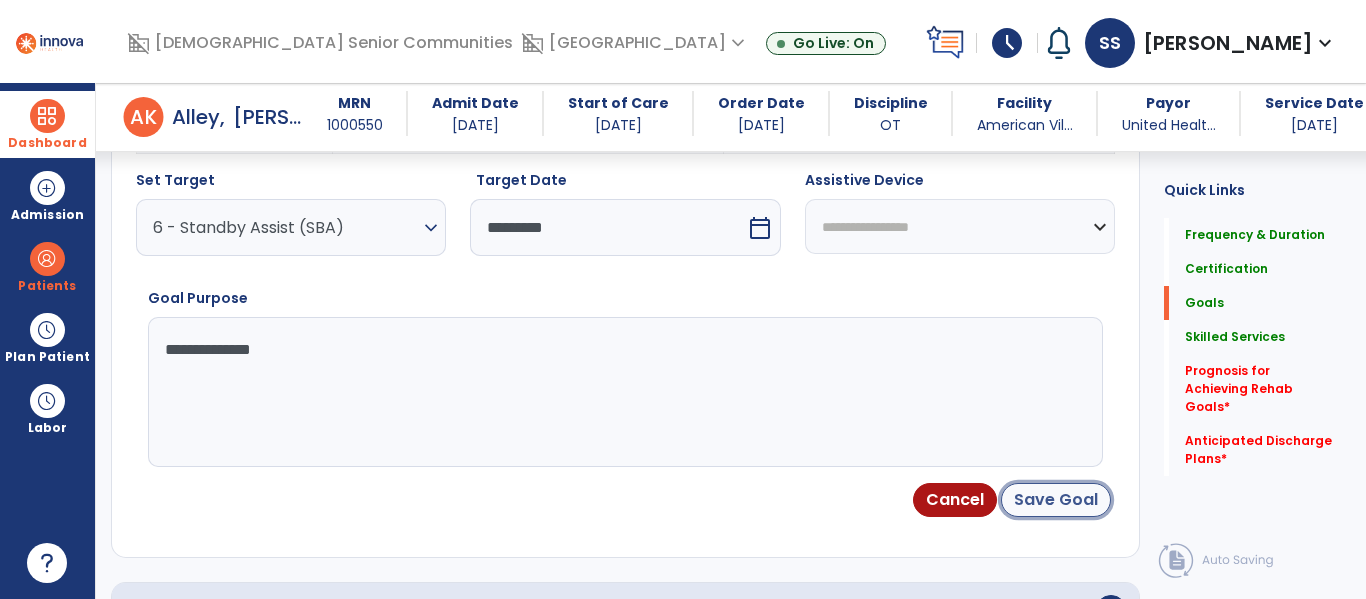click on "Save Goal" at bounding box center [1056, 500] 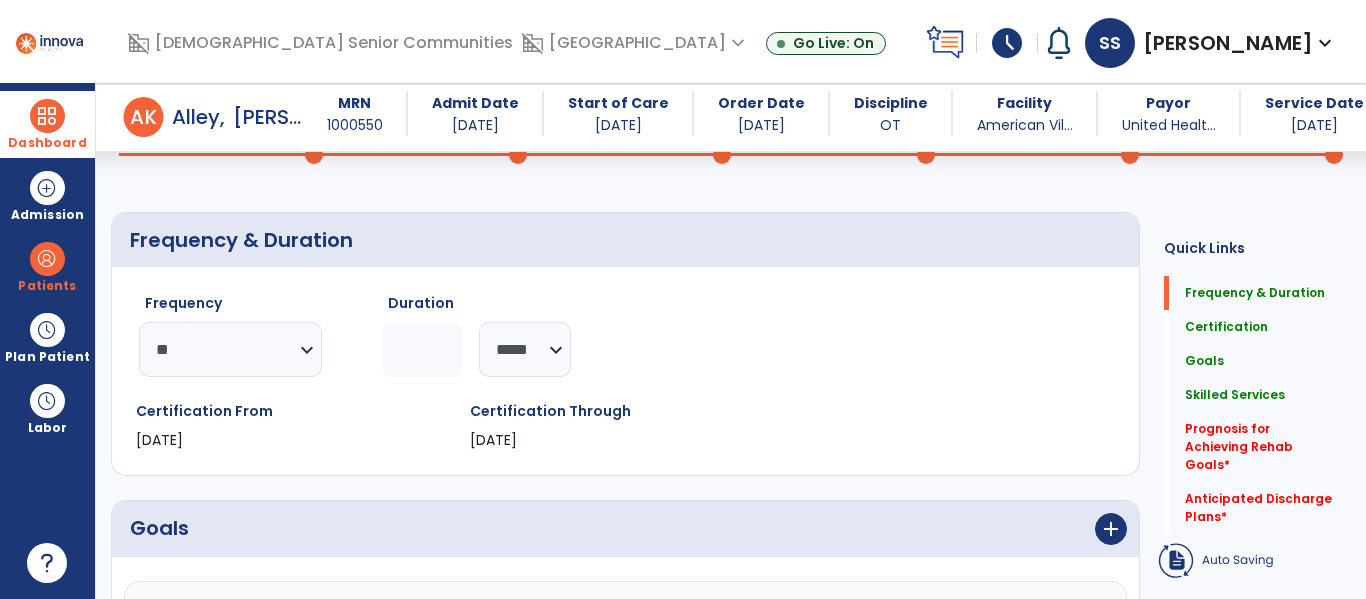 scroll, scrollTop: 0, scrollLeft: 0, axis: both 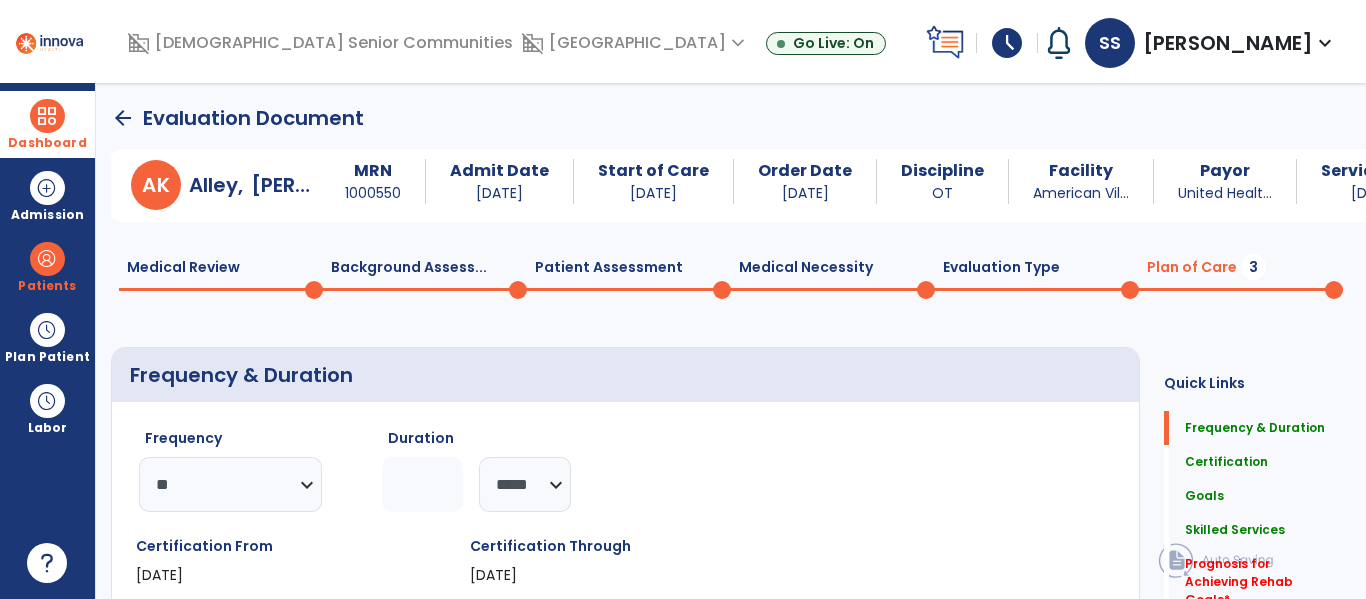 click on "Background Assess...  0" 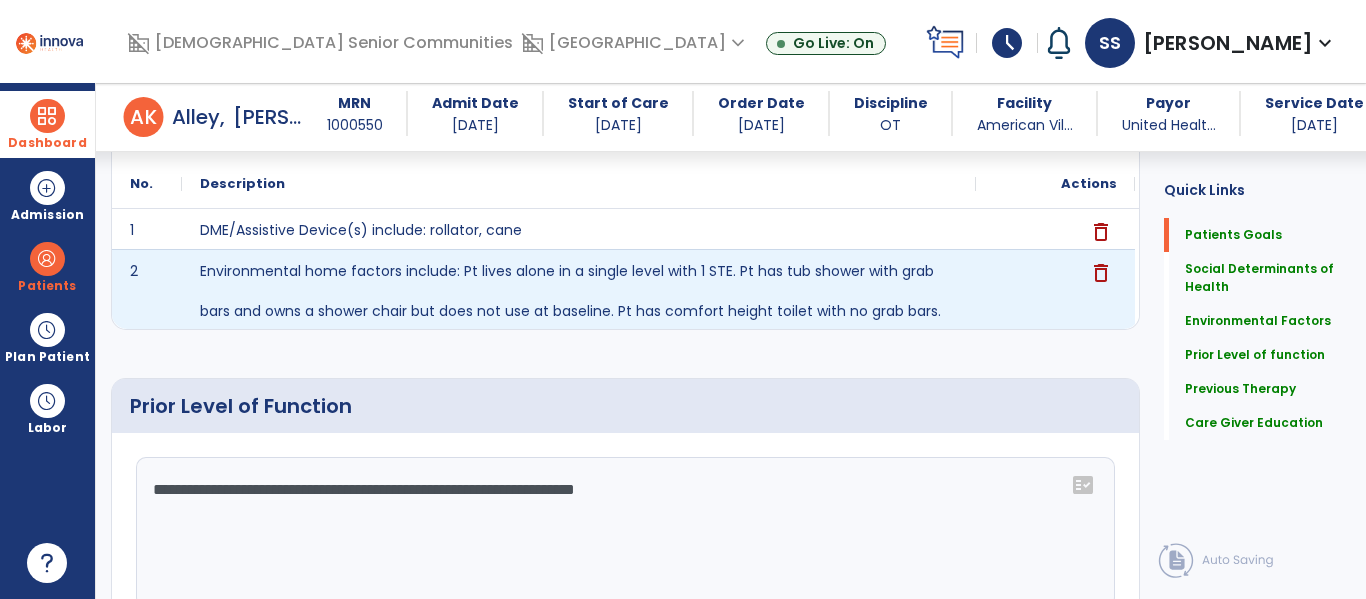 scroll, scrollTop: 0, scrollLeft: 0, axis: both 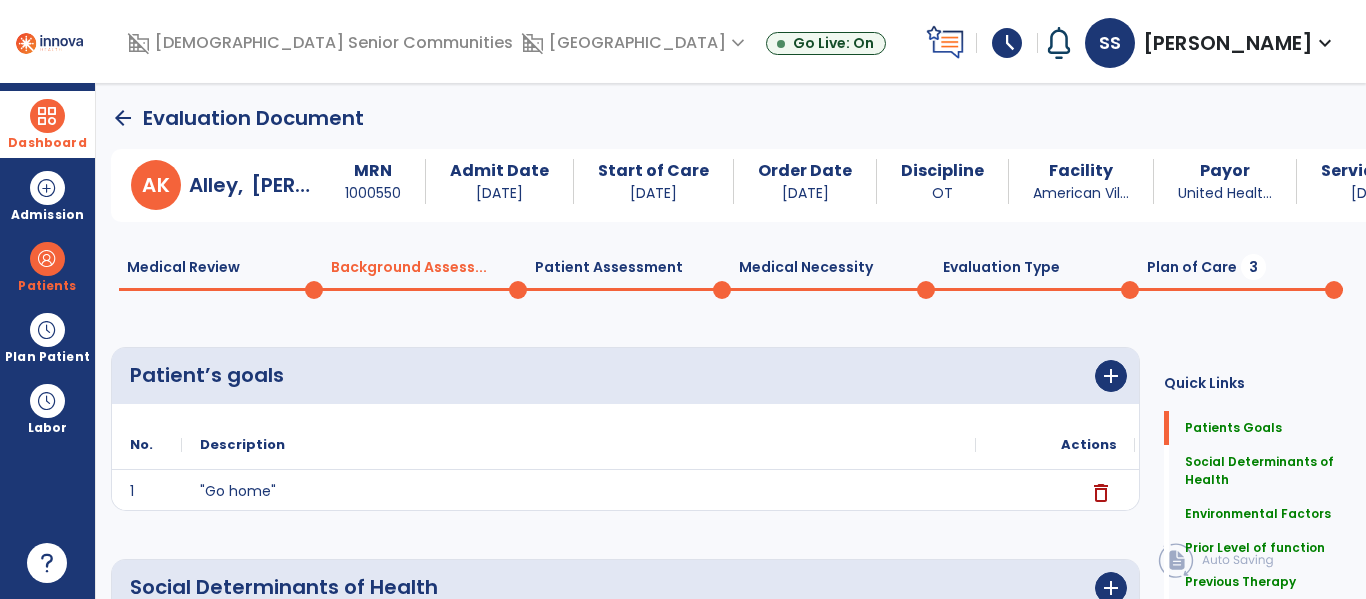 click on "Medical Review  0" 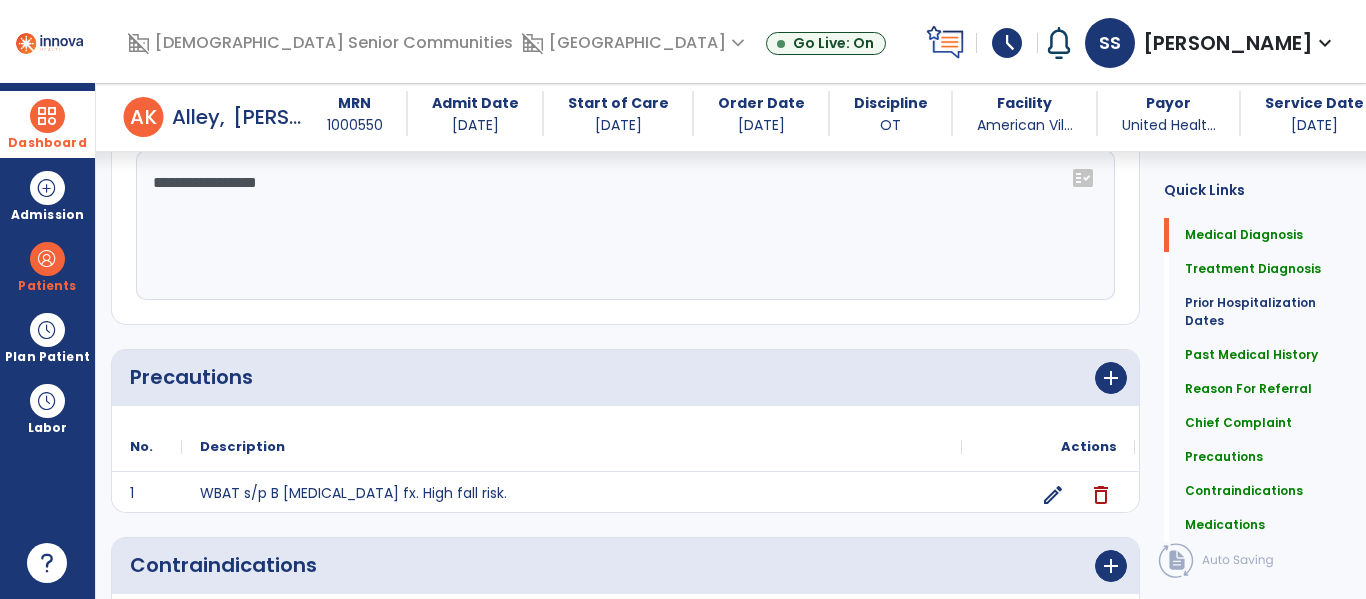 scroll, scrollTop: 1464, scrollLeft: 0, axis: vertical 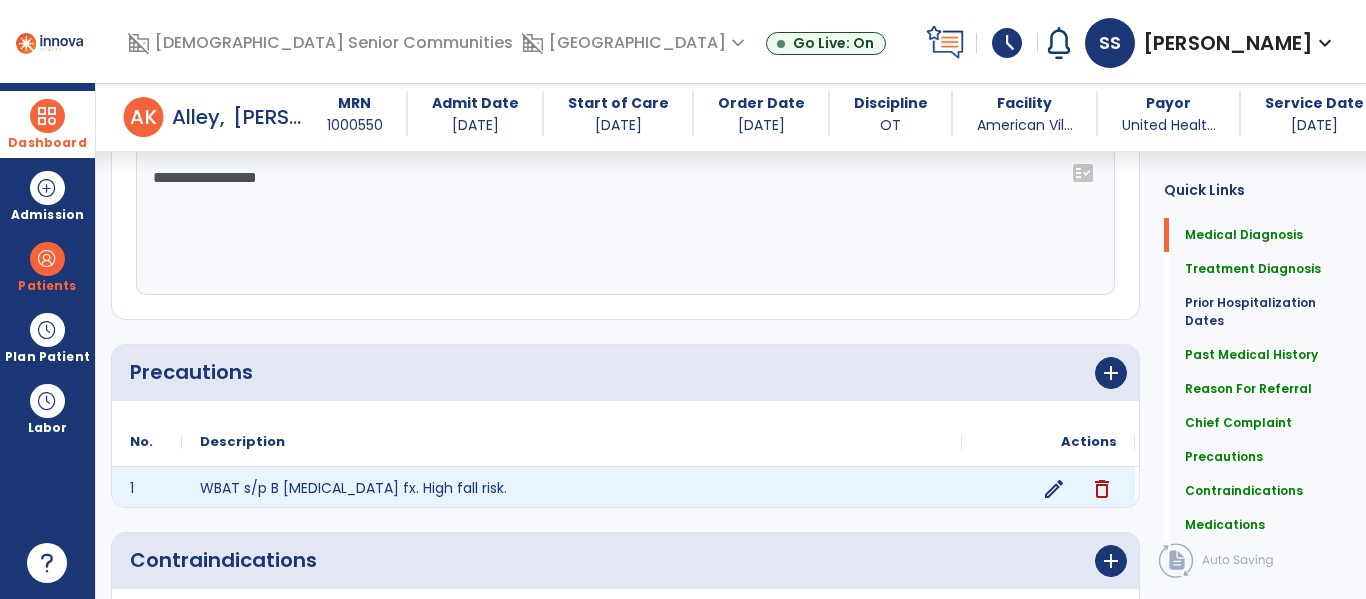 click on "edit" 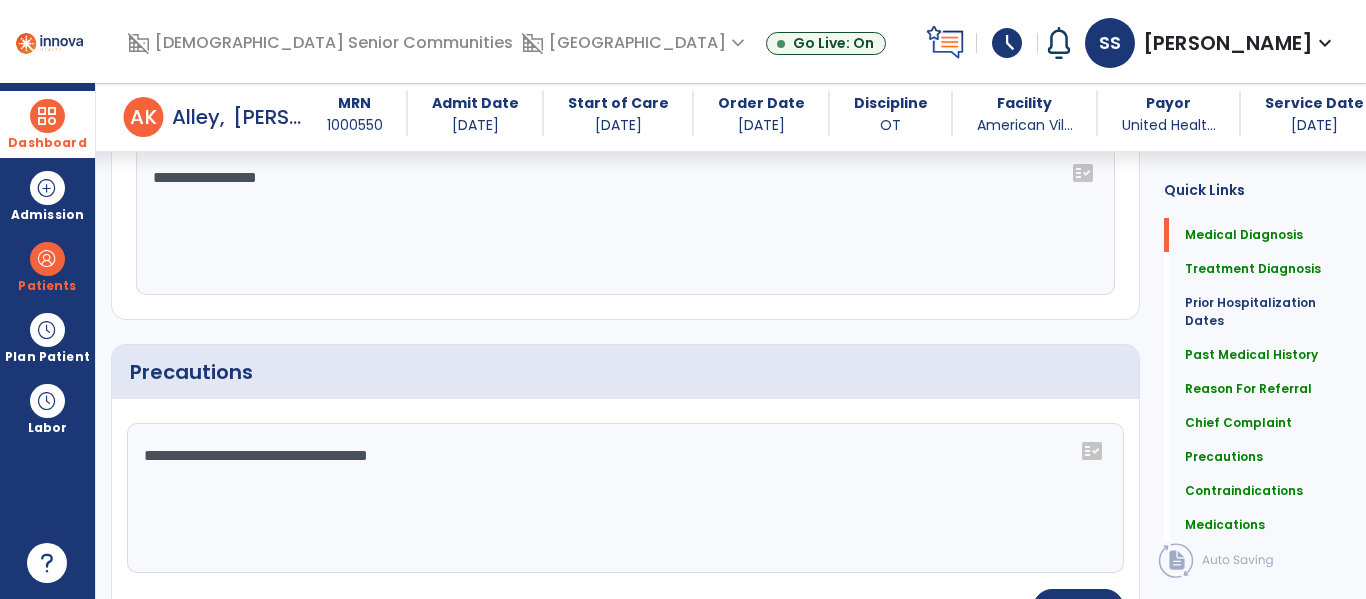click on "**********" 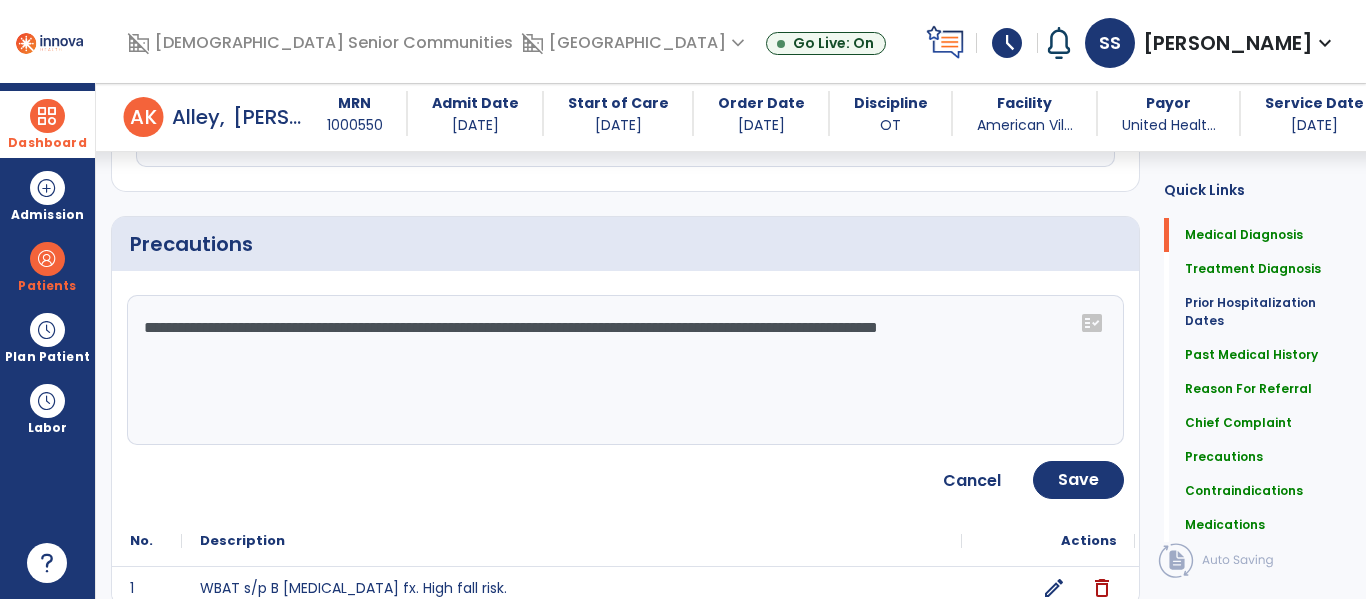 scroll, scrollTop: 1616, scrollLeft: 0, axis: vertical 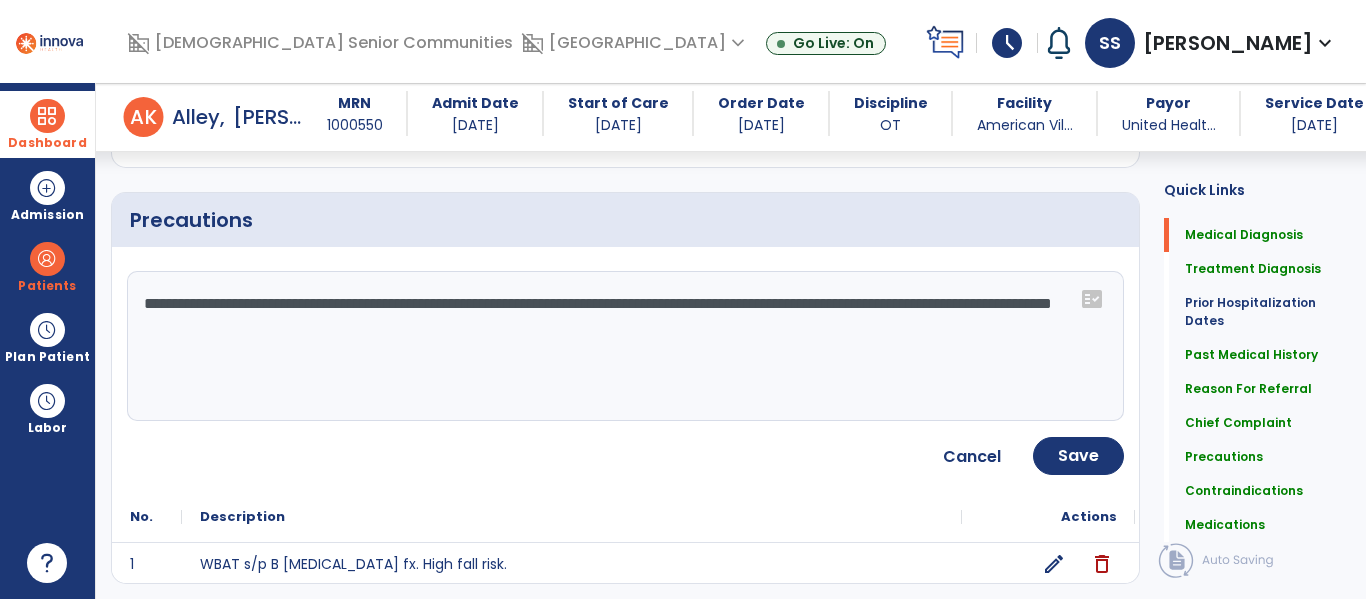 type on "**********" 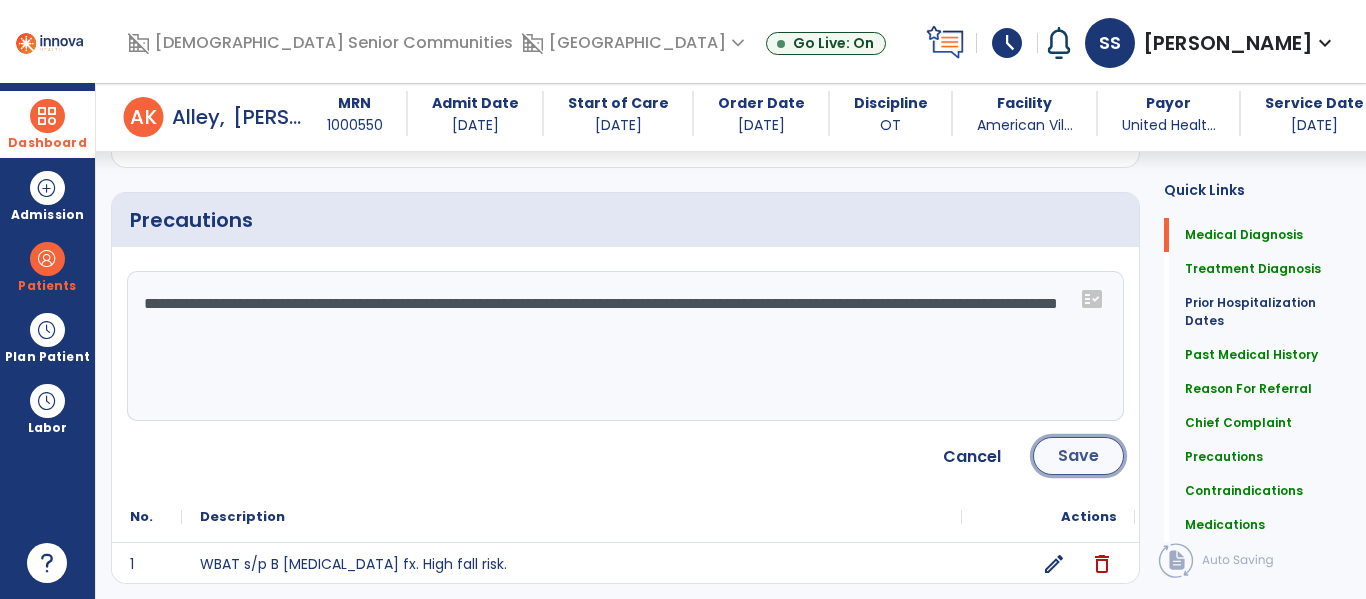 click on "Save" 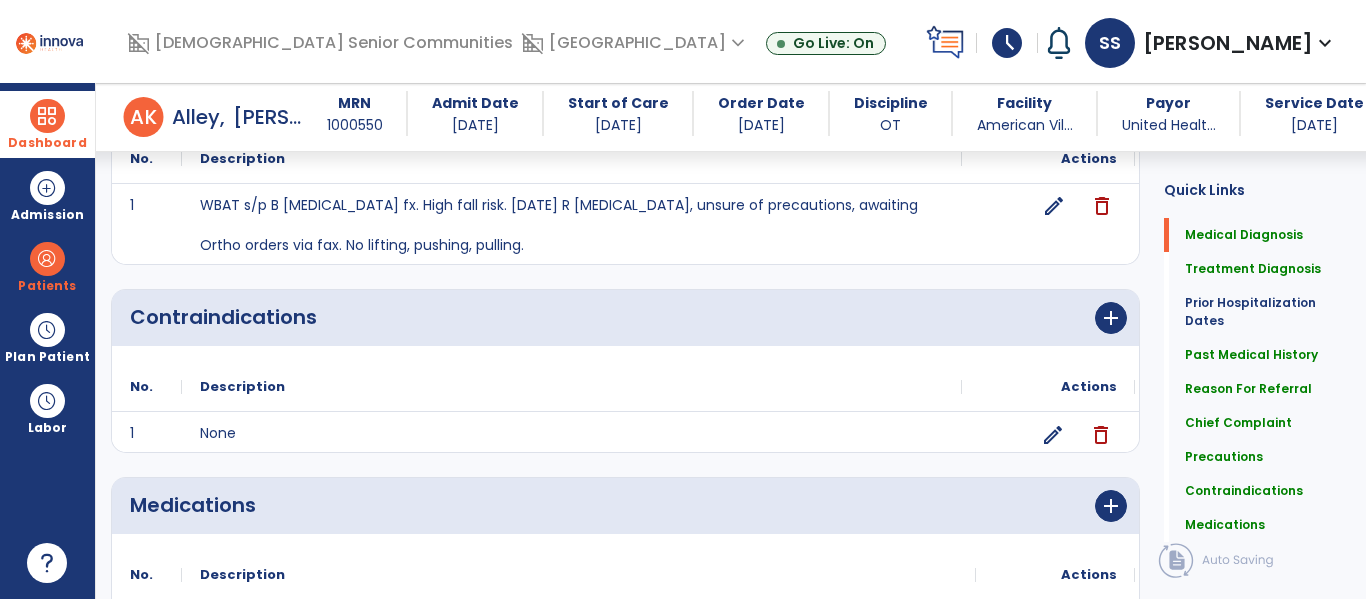 scroll, scrollTop: 0, scrollLeft: 0, axis: both 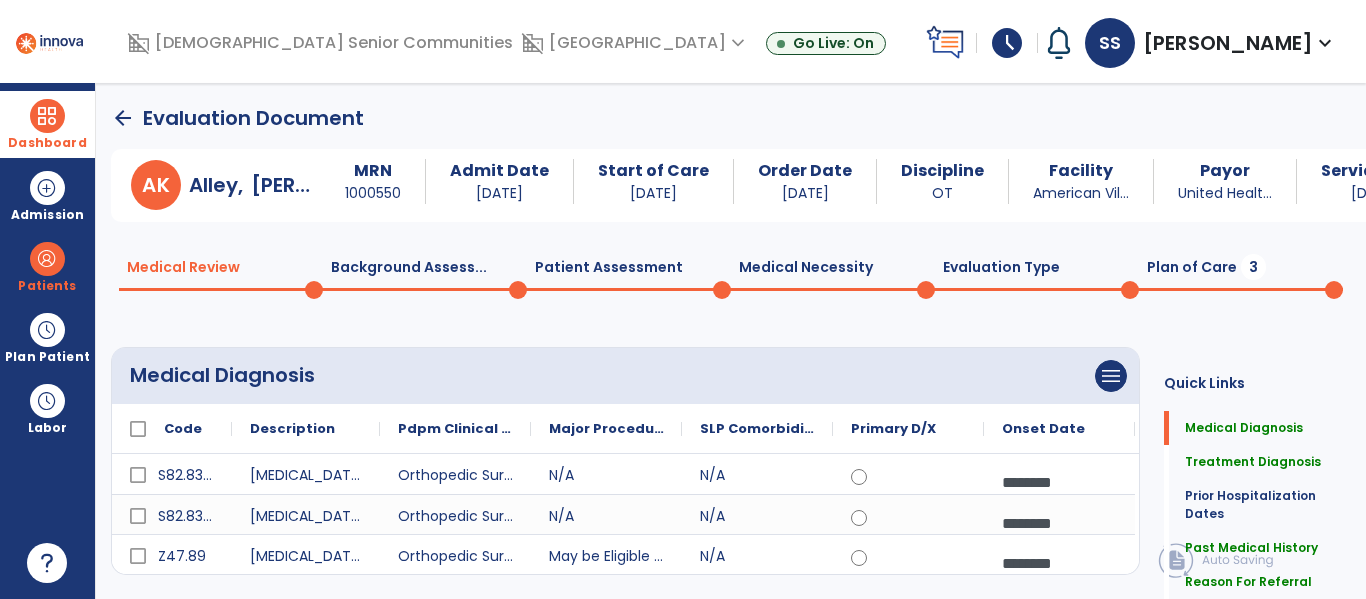 click on "Medical Review  0  Background Assess...  0  Patient Assessment  0  Medical Necessity  0  Evaluation Type  0  Plan of Care  3" 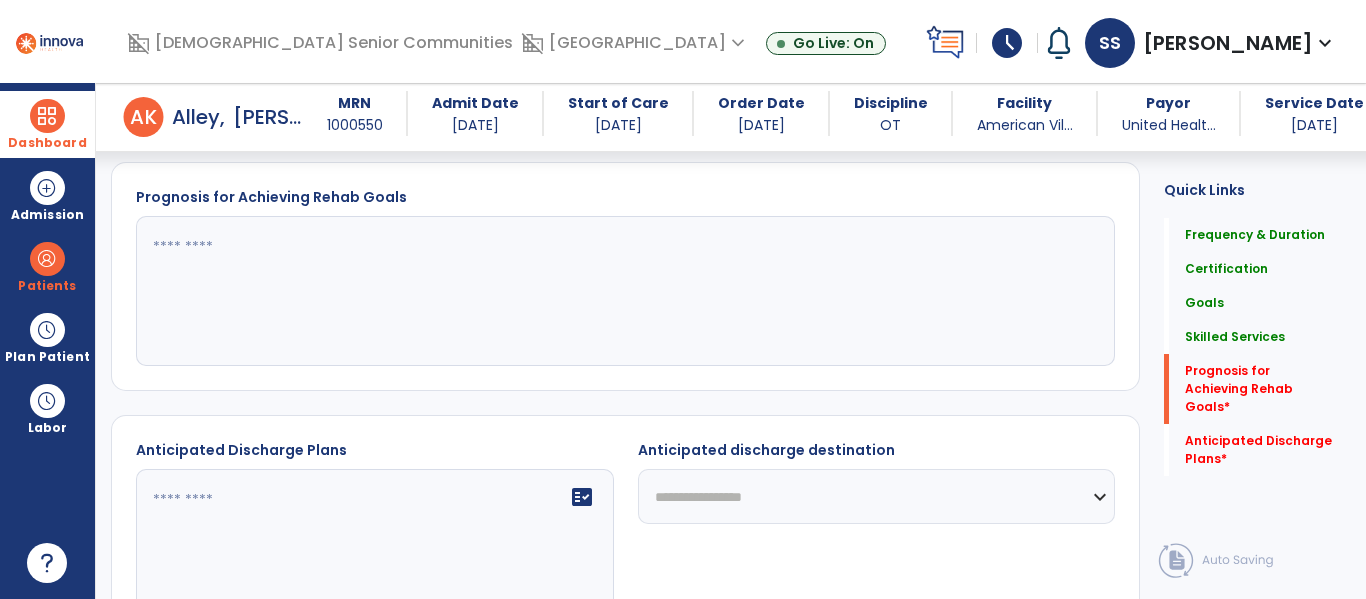 scroll, scrollTop: 1777, scrollLeft: 0, axis: vertical 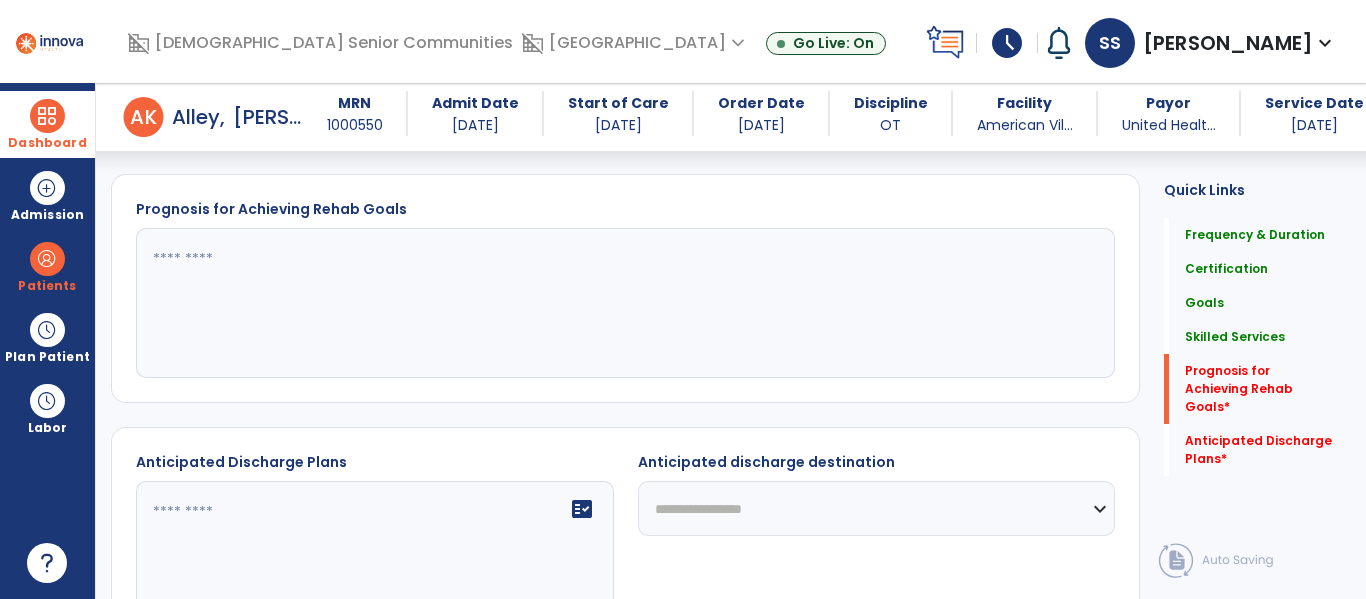 click 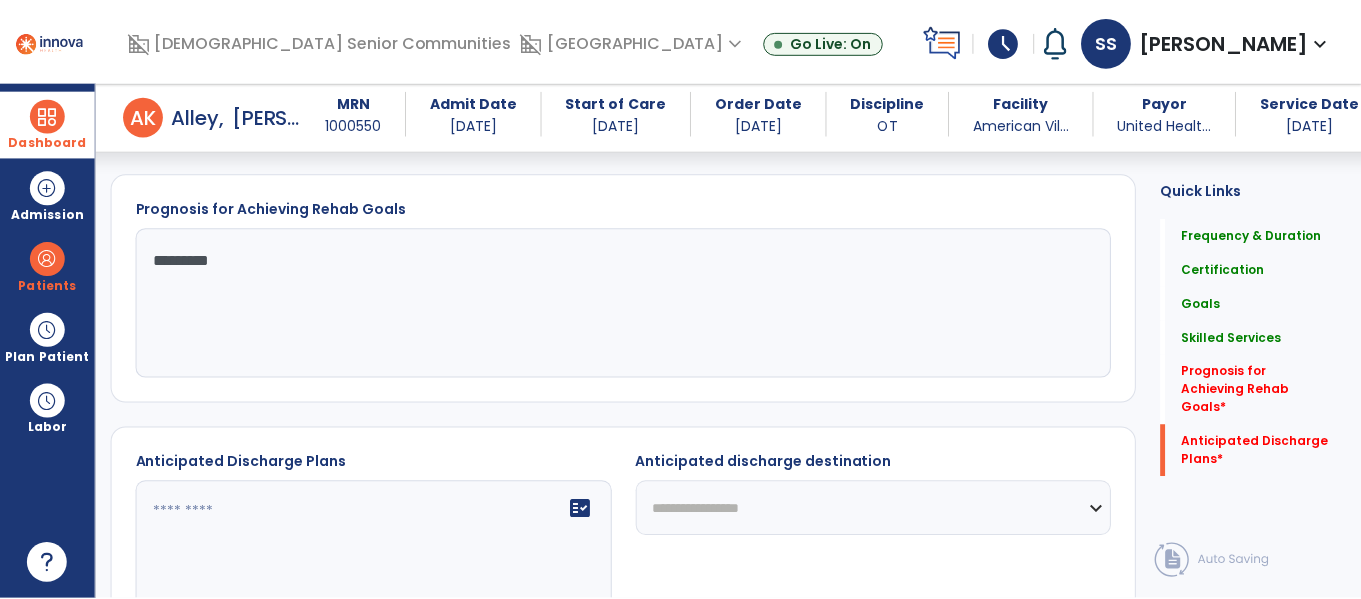 scroll, scrollTop: 1930, scrollLeft: 0, axis: vertical 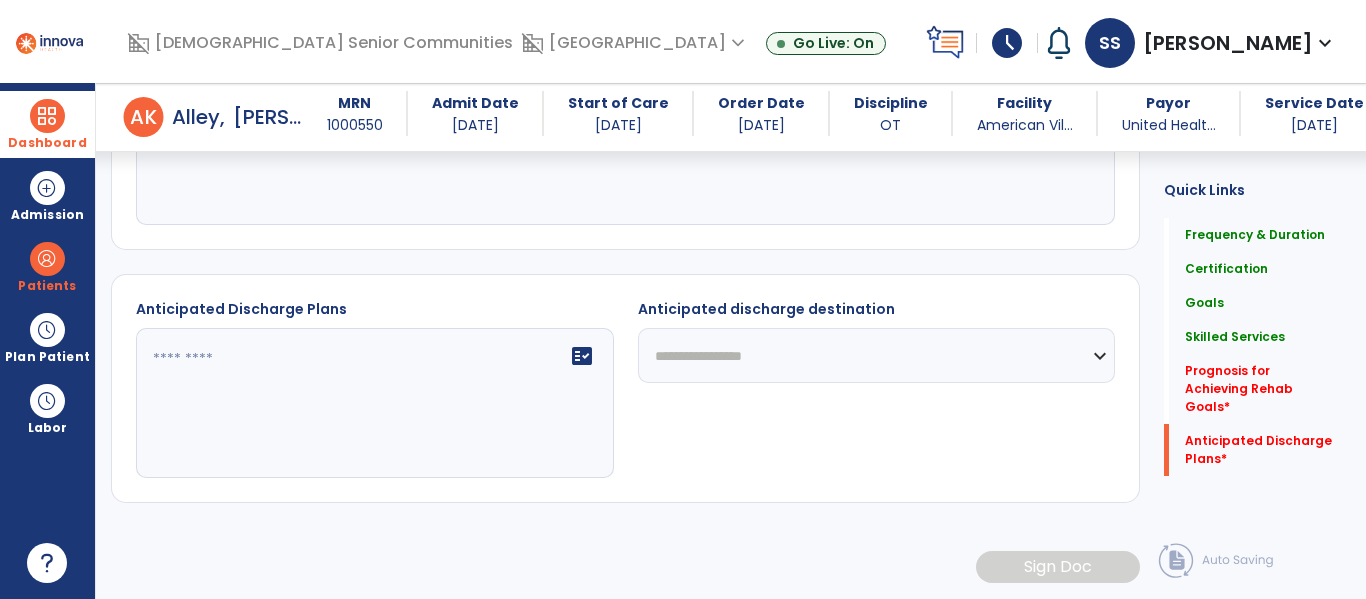 type on "*********" 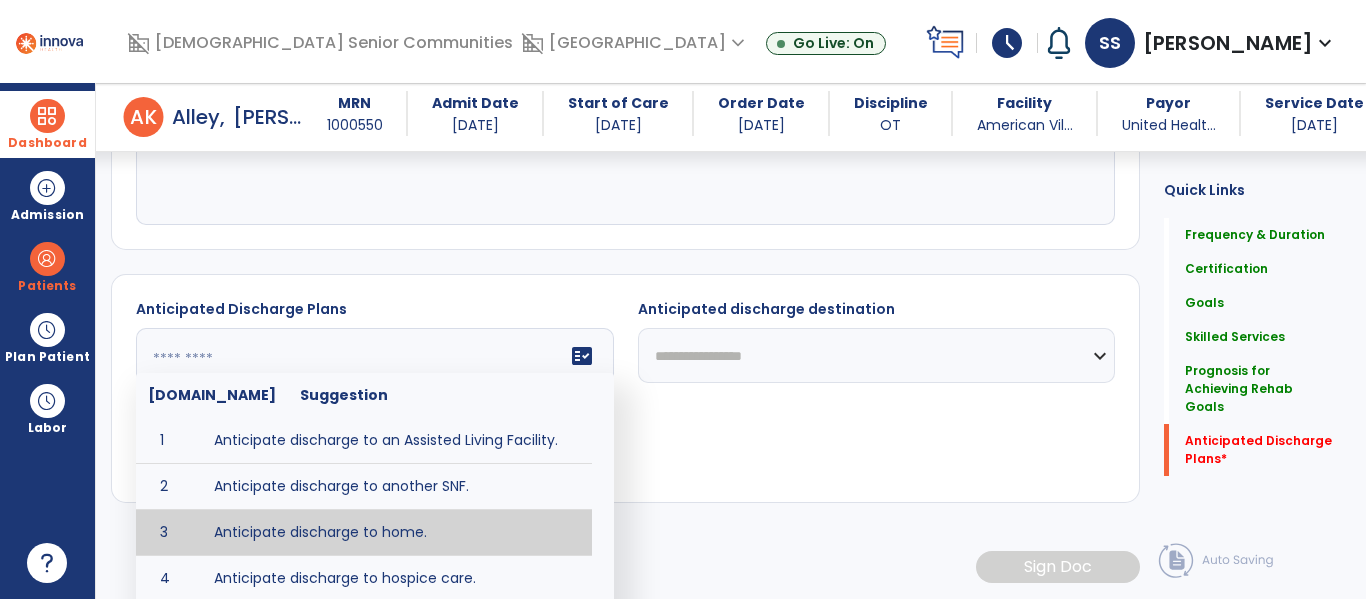 type on "**********" 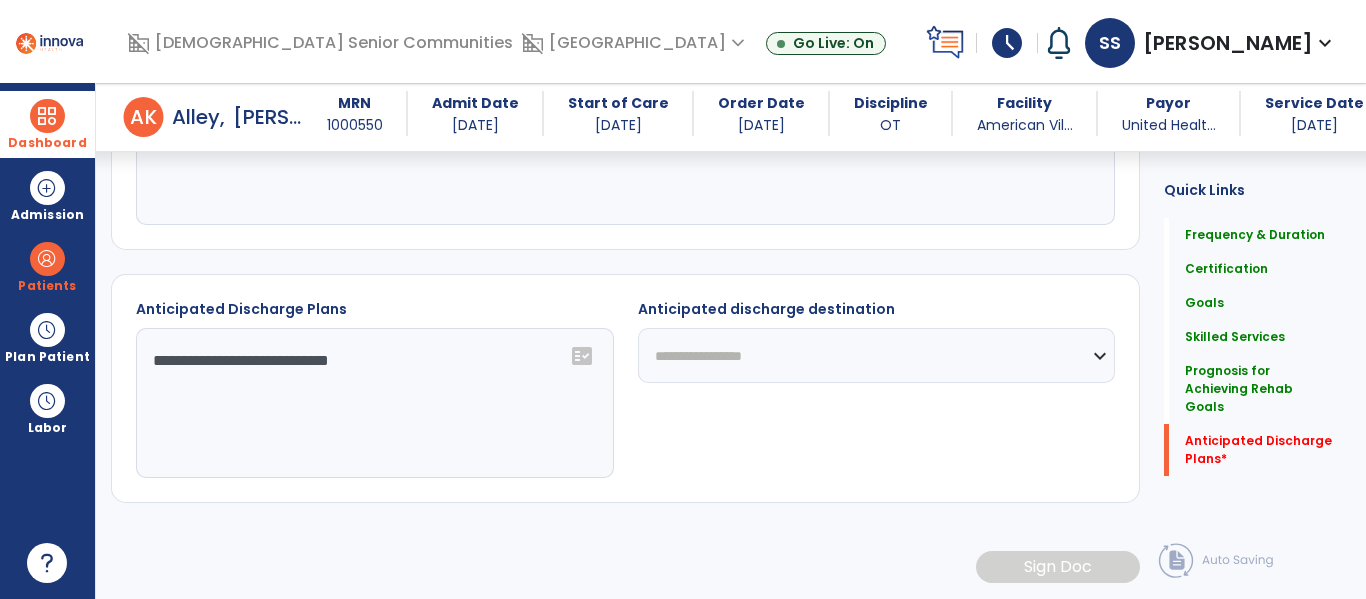 click on "**********" 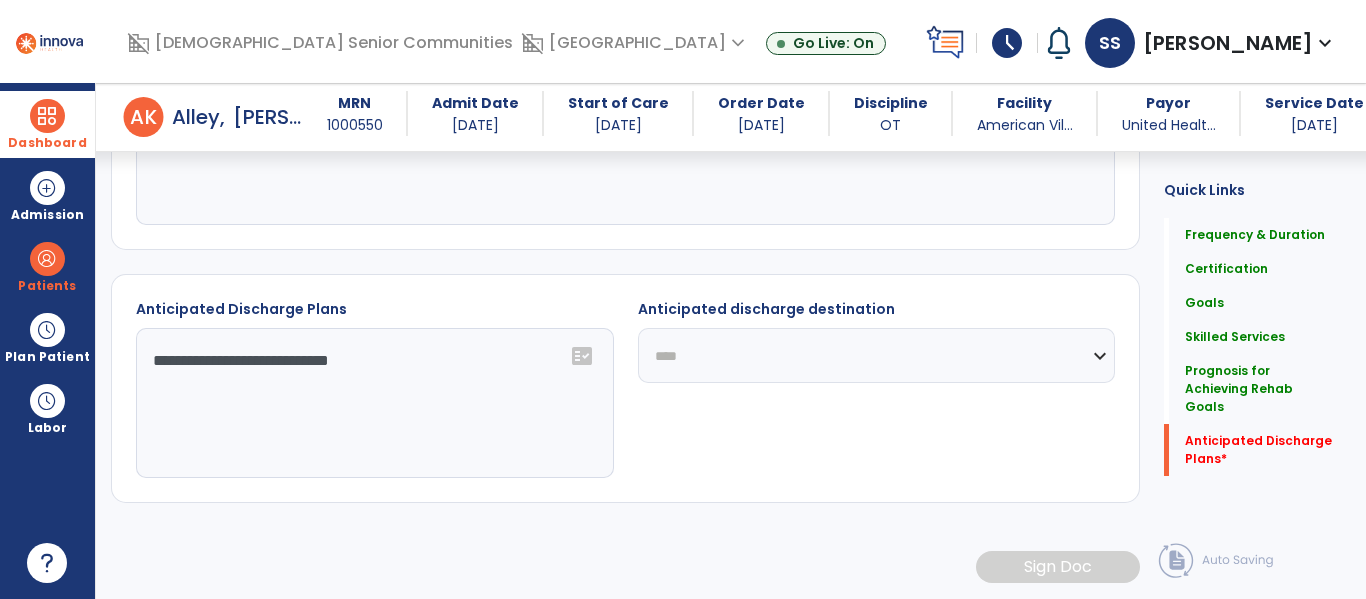 click on "**********" 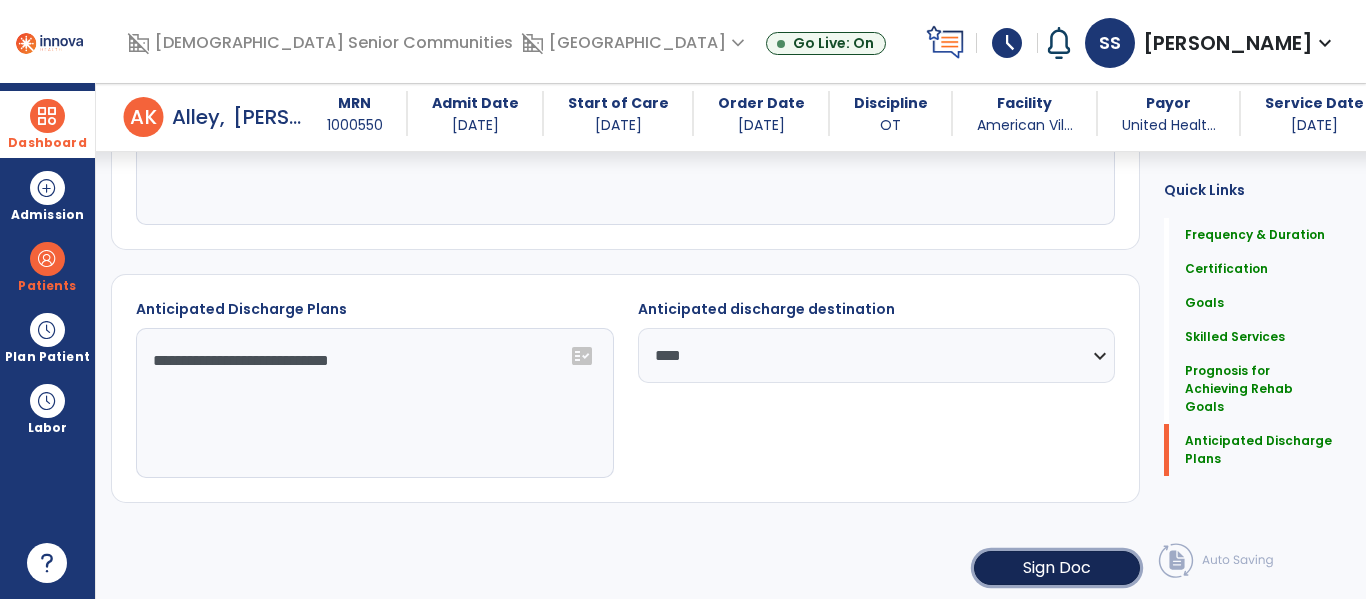 click on "Sign Doc" 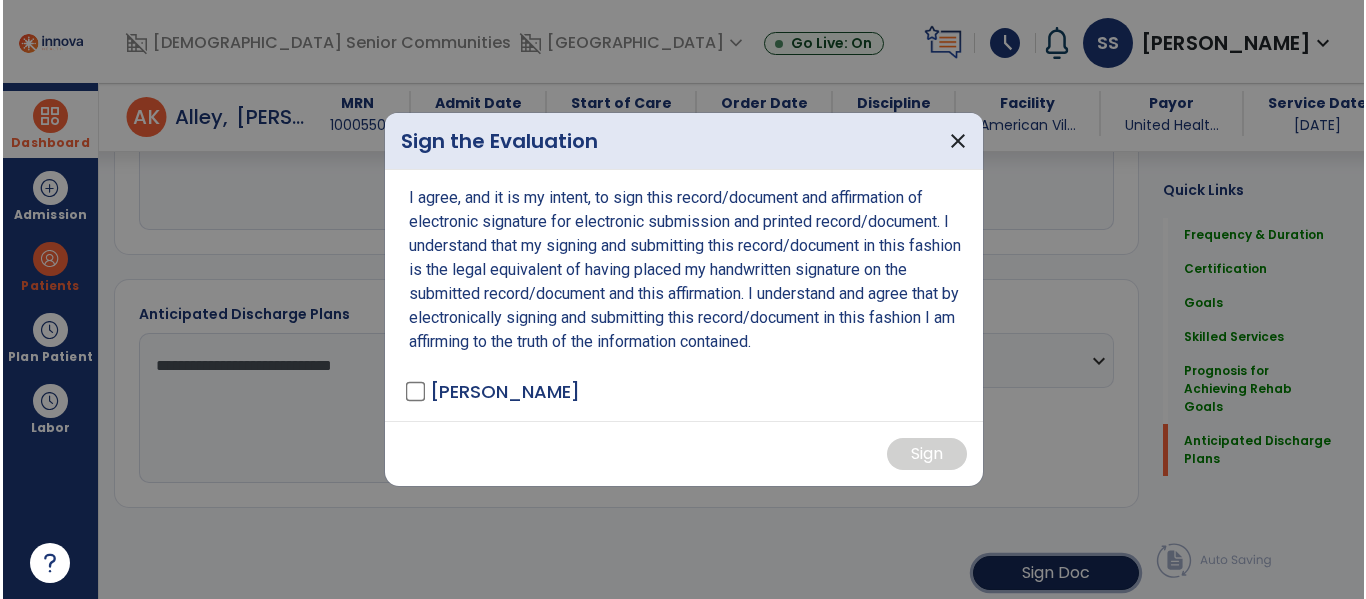 scroll, scrollTop: 1930, scrollLeft: 0, axis: vertical 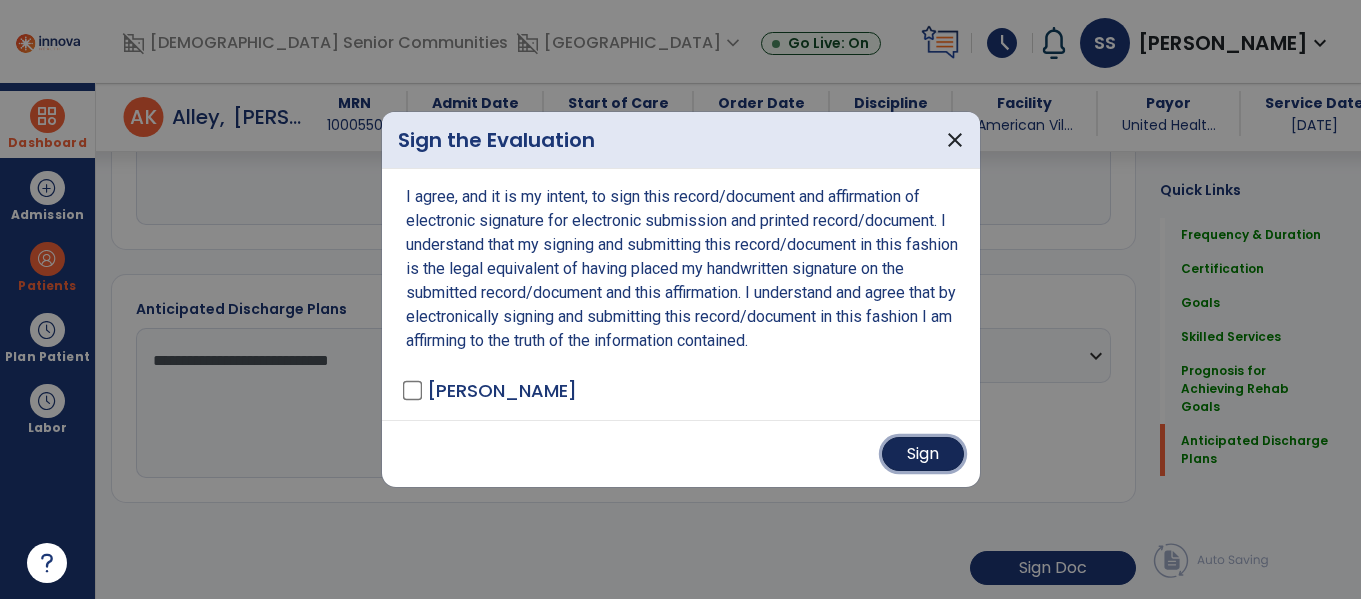 click on "Sign" at bounding box center (923, 454) 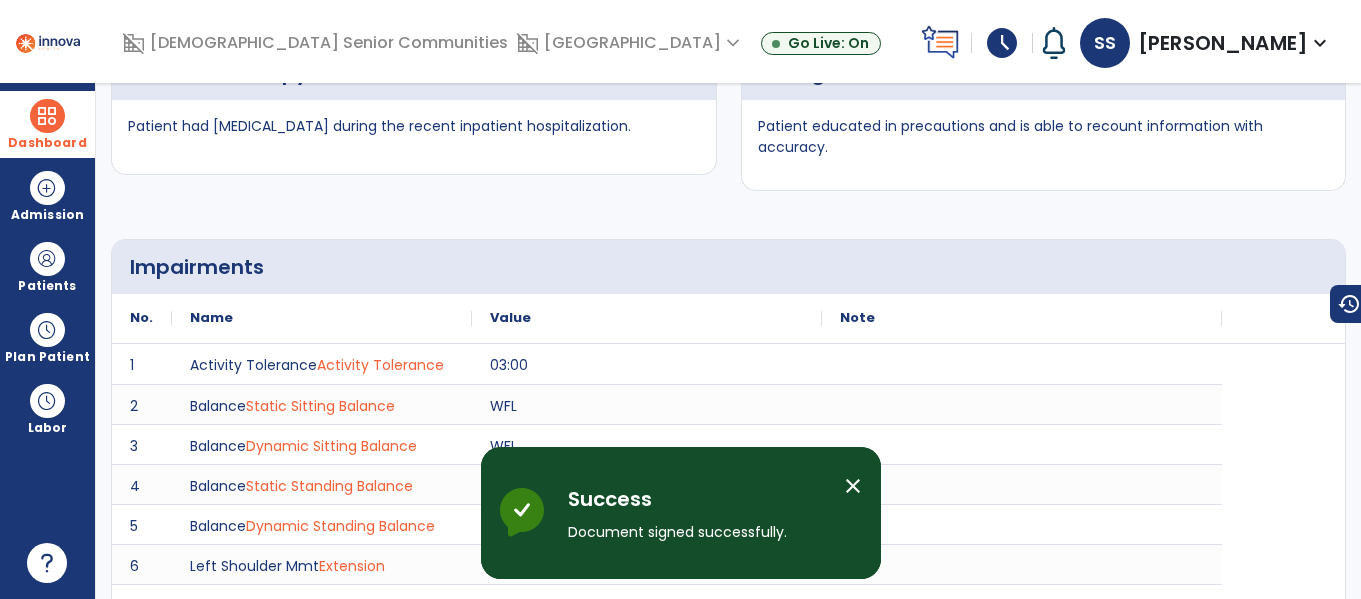 click on "arrow_back" 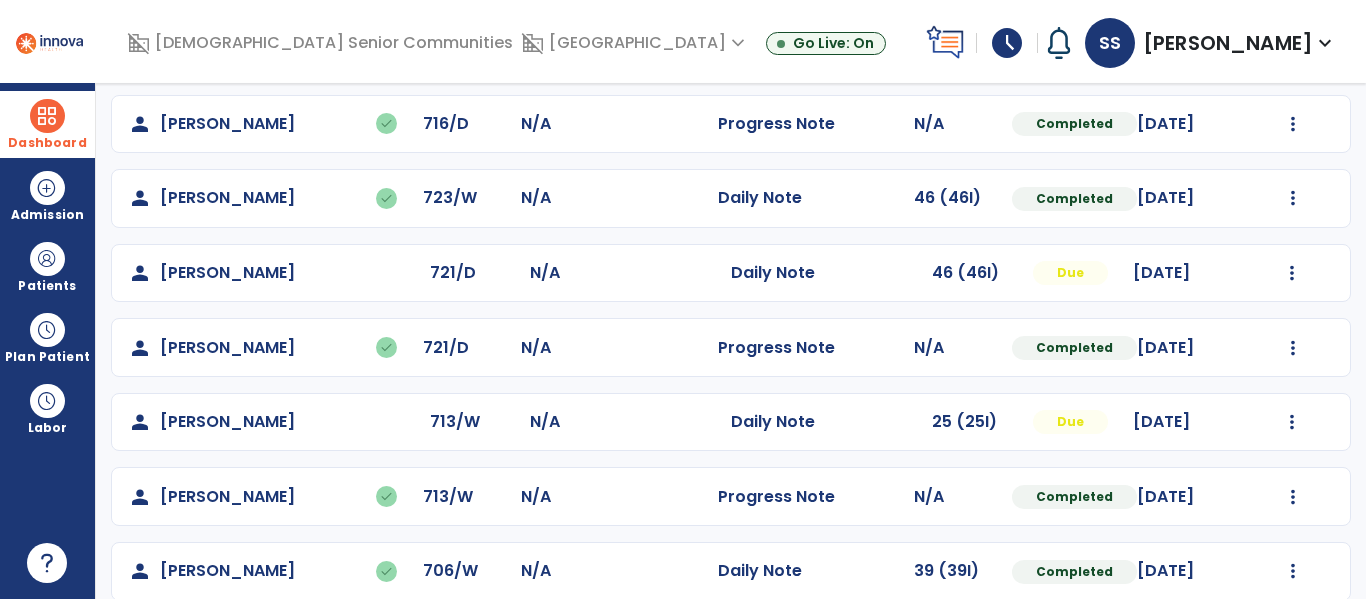 scroll, scrollTop: 767, scrollLeft: 0, axis: vertical 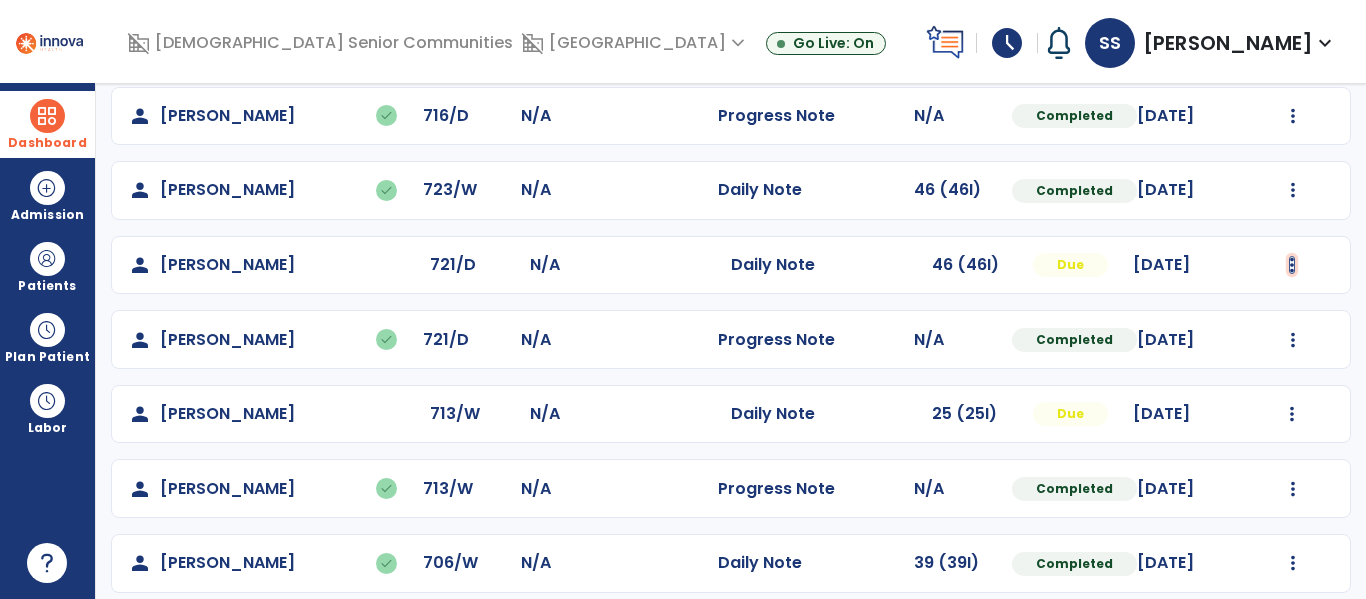 click at bounding box center (1292, -479) 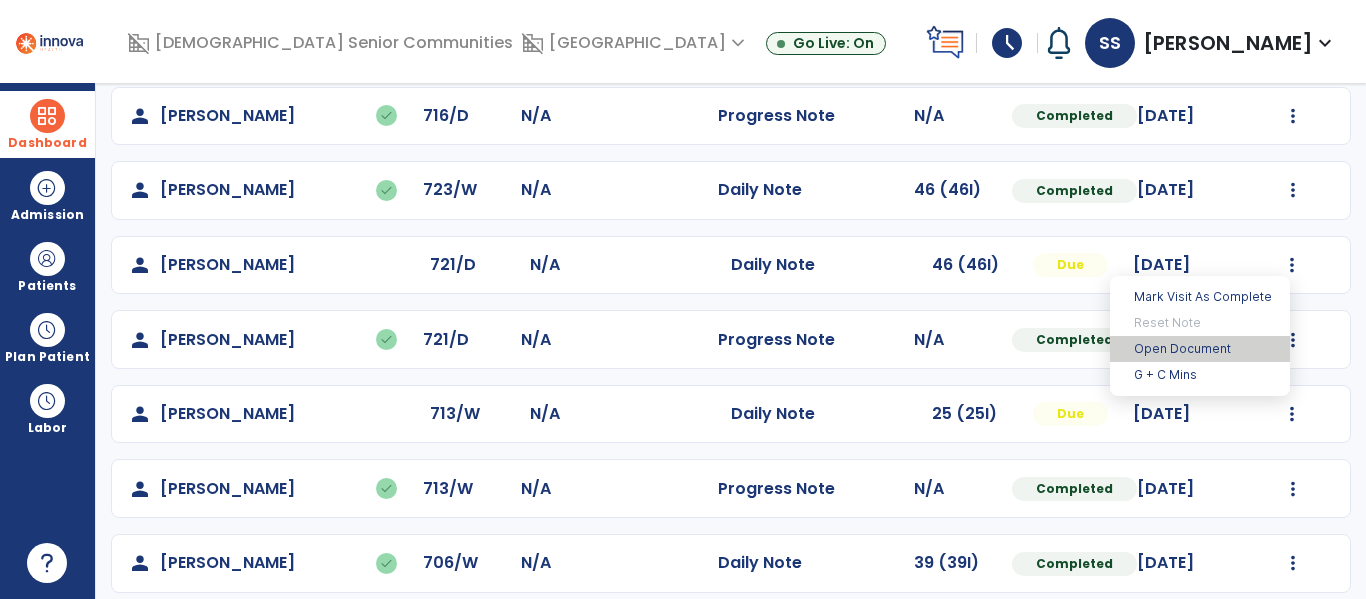 click on "Open Document" at bounding box center (1200, 349) 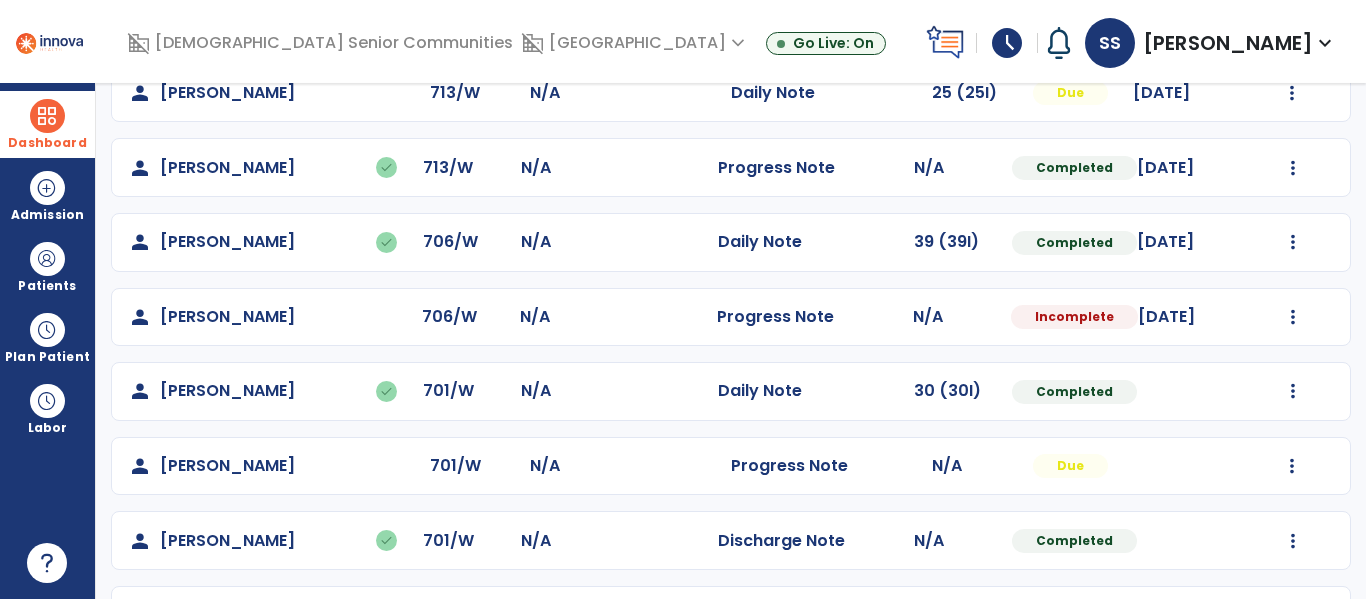 scroll, scrollTop: 1083, scrollLeft: 0, axis: vertical 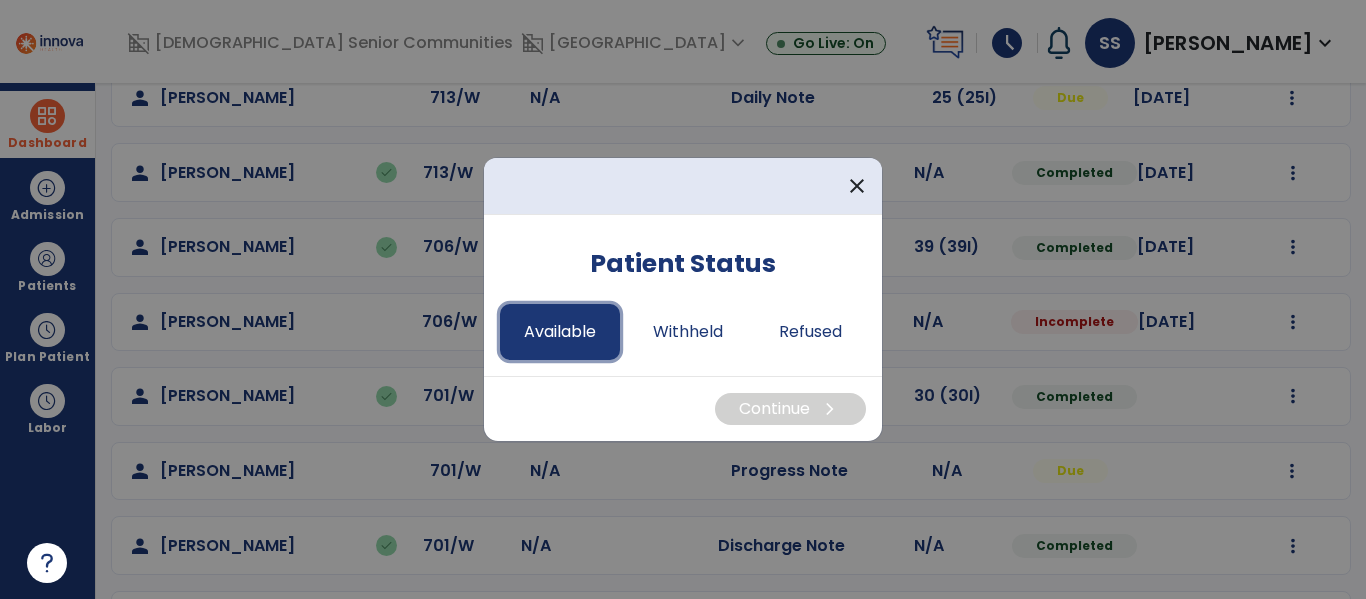 click on "Available" at bounding box center [560, 332] 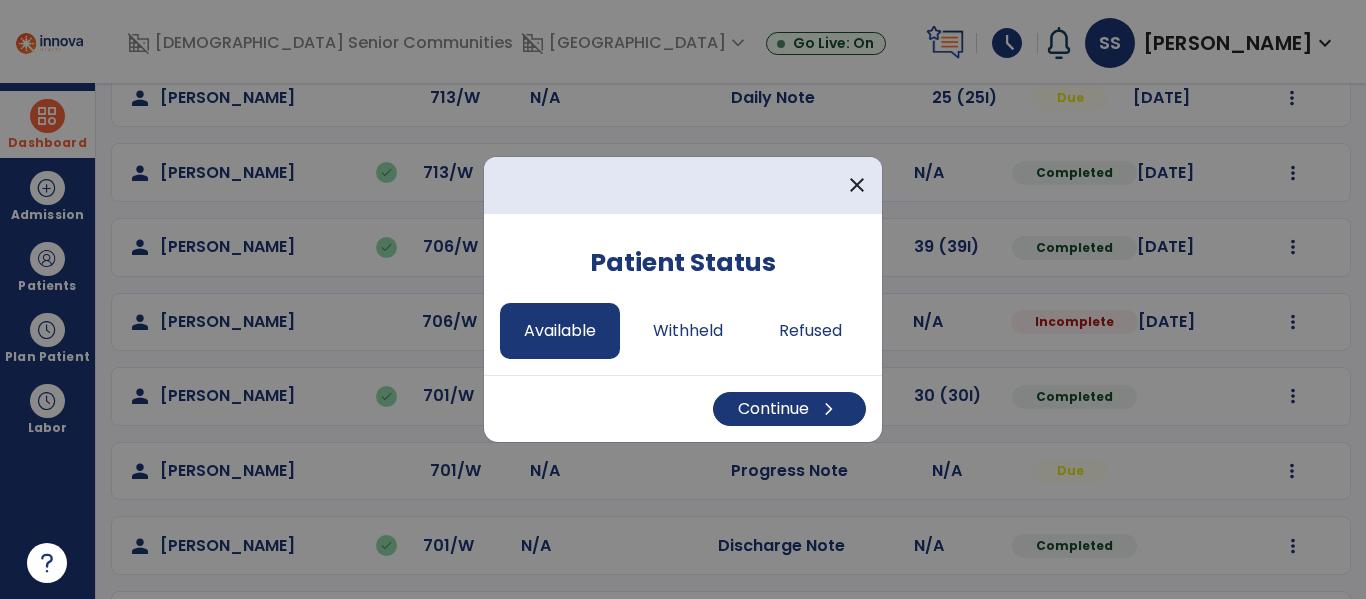 click on "Continue   chevron_right" at bounding box center [683, 409] 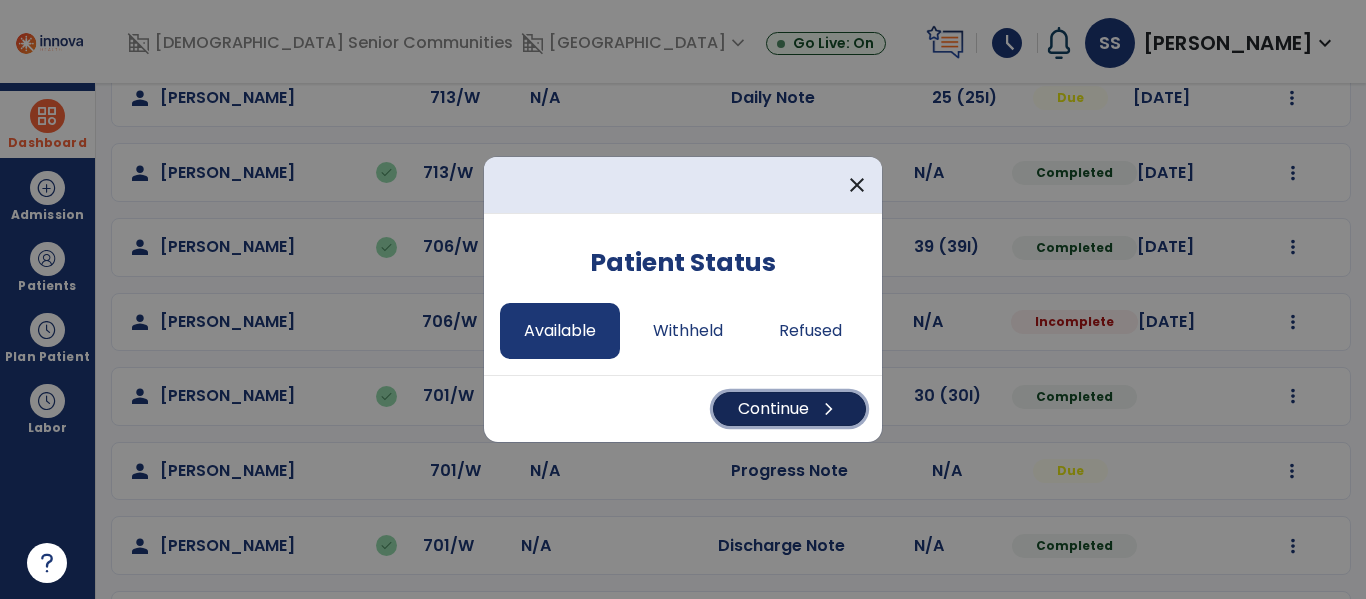 click on "Continue   chevron_right" at bounding box center [789, 409] 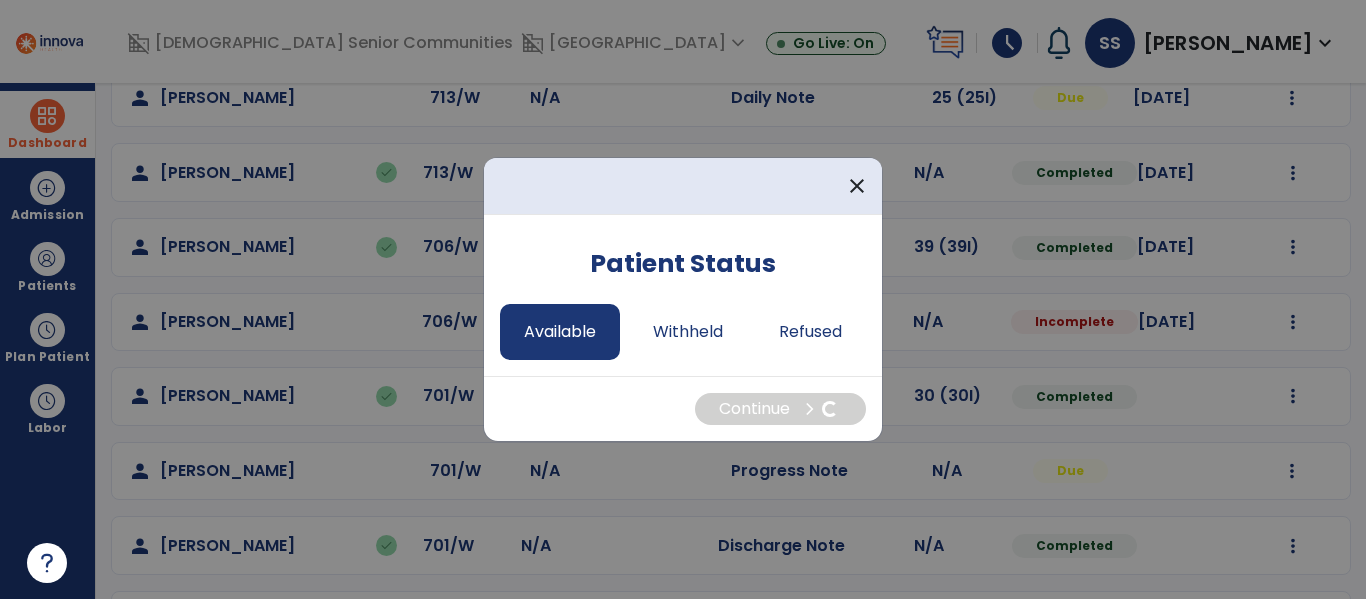 select on "*" 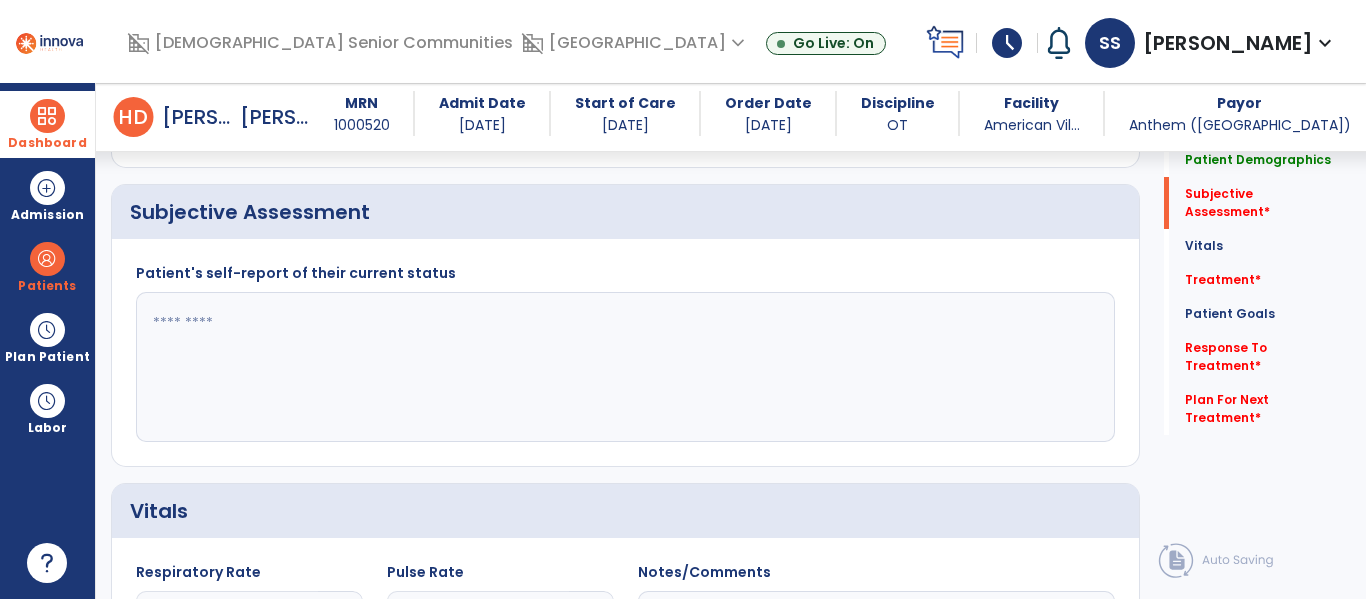 scroll, scrollTop: 423, scrollLeft: 0, axis: vertical 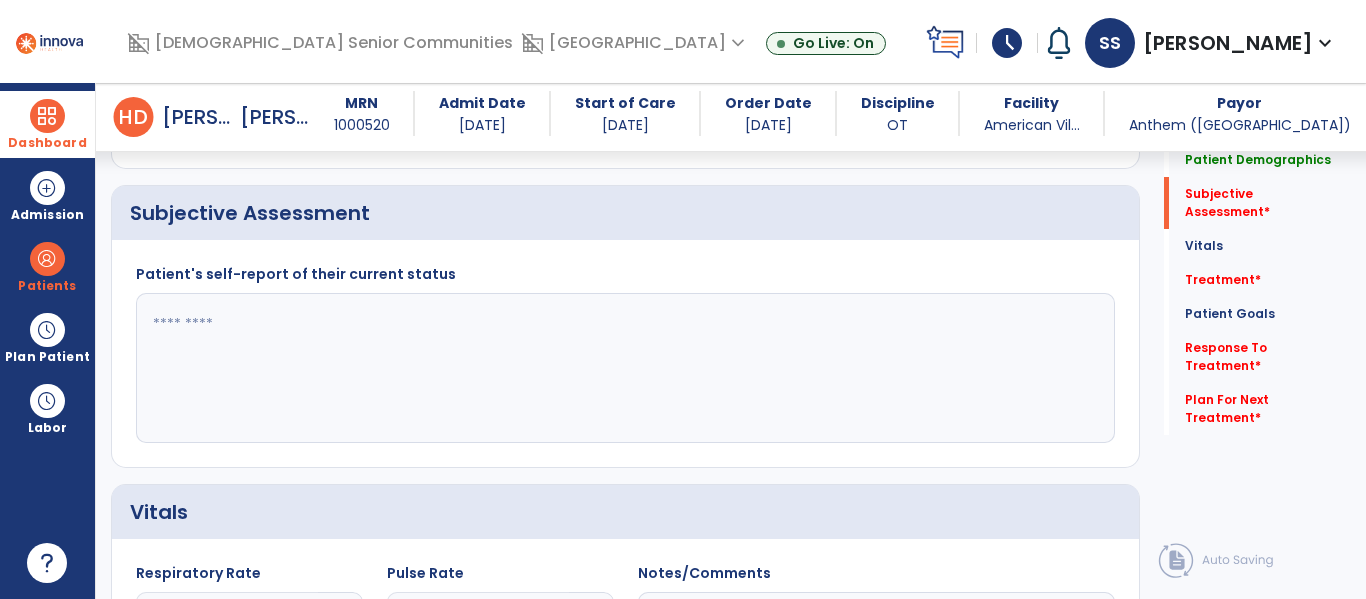 click 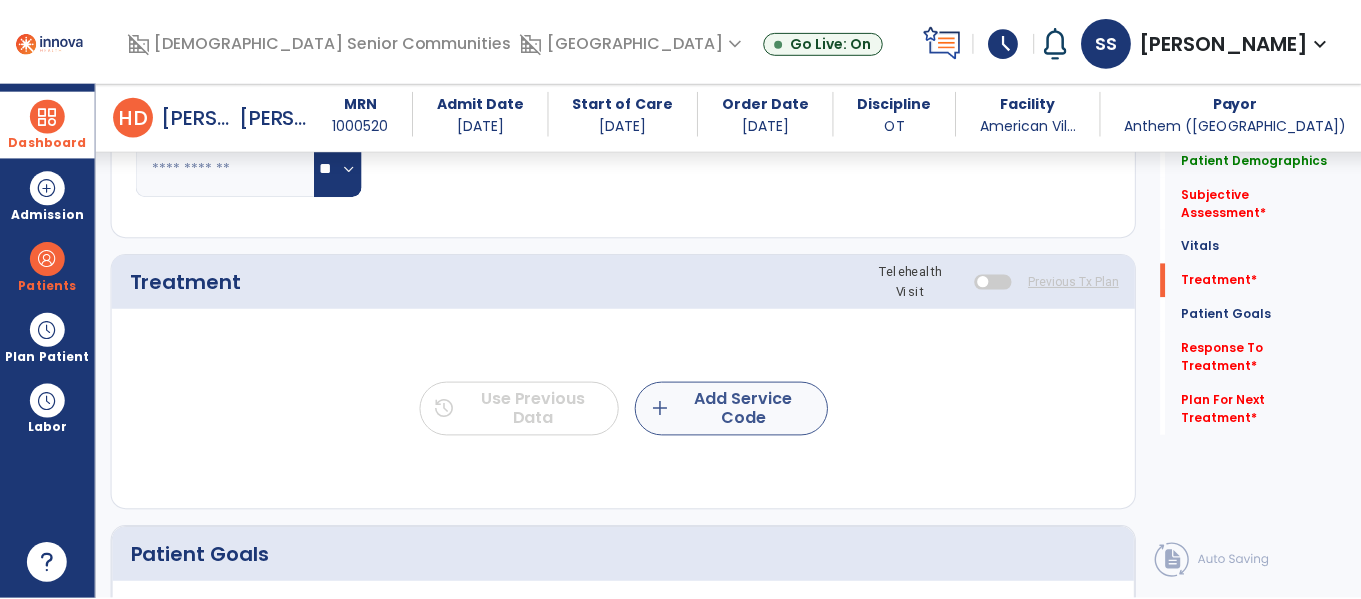 scroll, scrollTop: 1084, scrollLeft: 0, axis: vertical 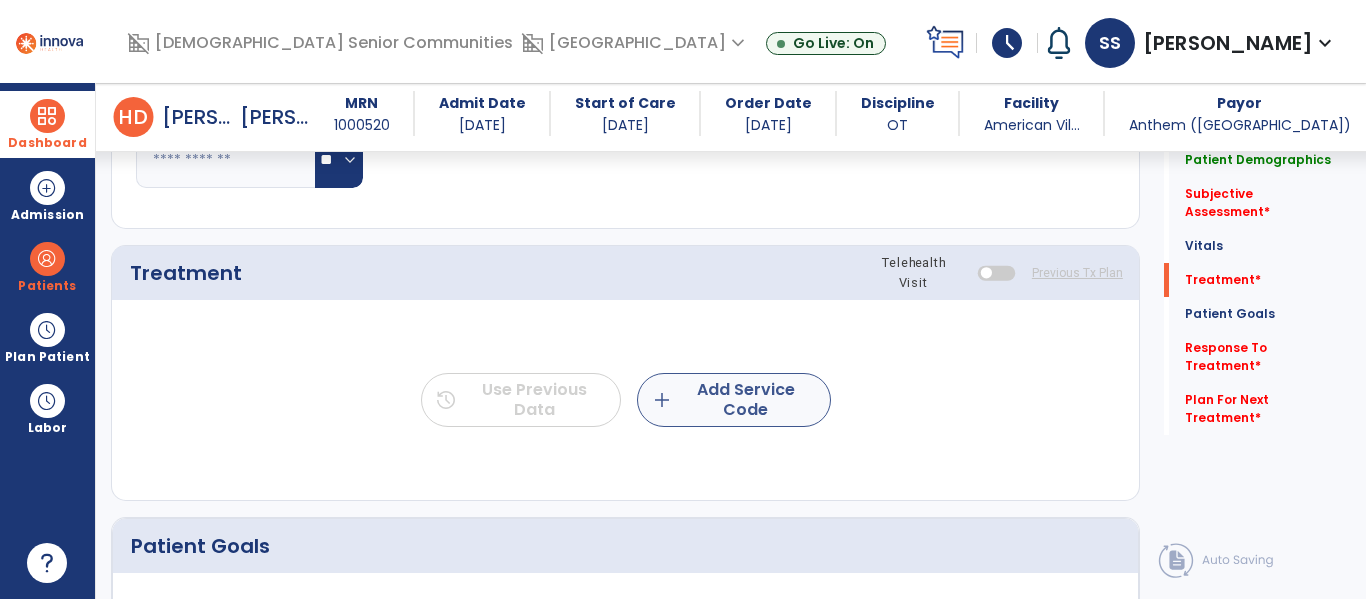 type on "**********" 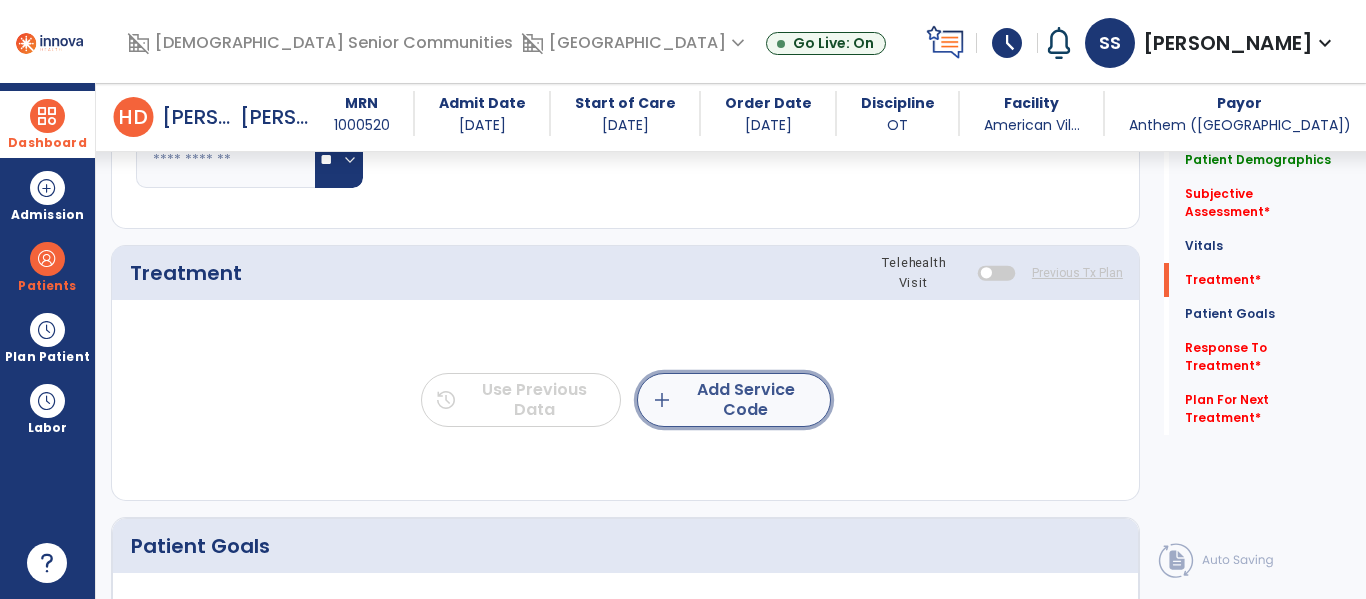click on "add  Add Service Code" 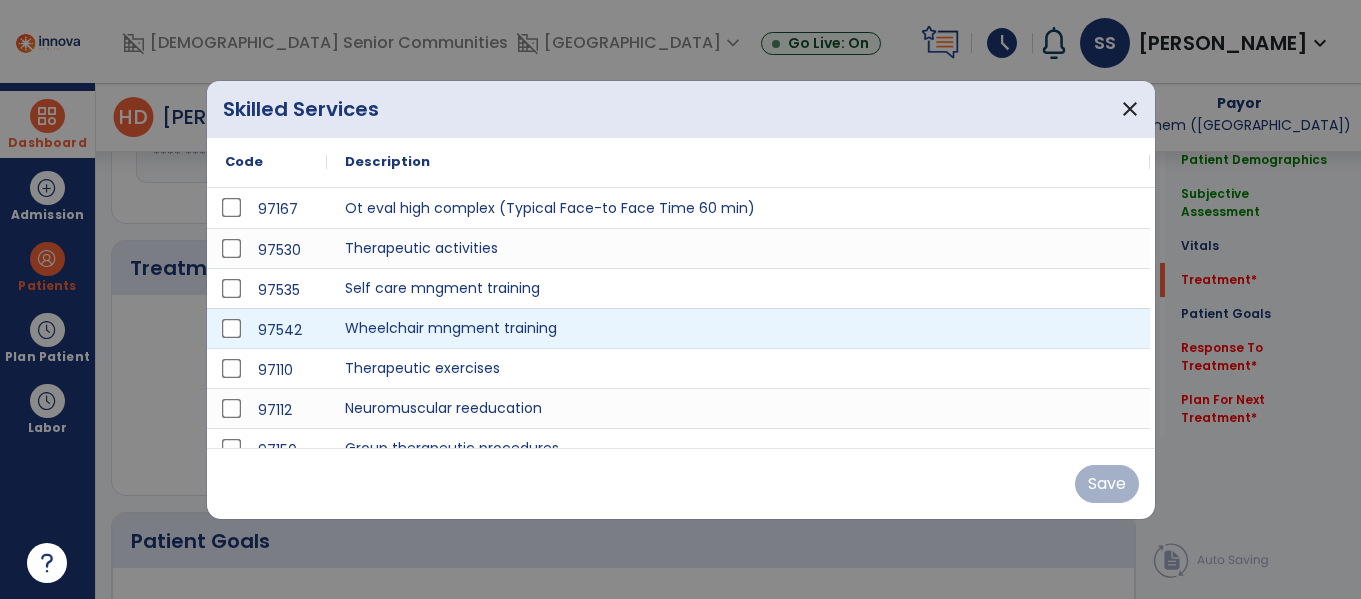 scroll, scrollTop: 1084, scrollLeft: 0, axis: vertical 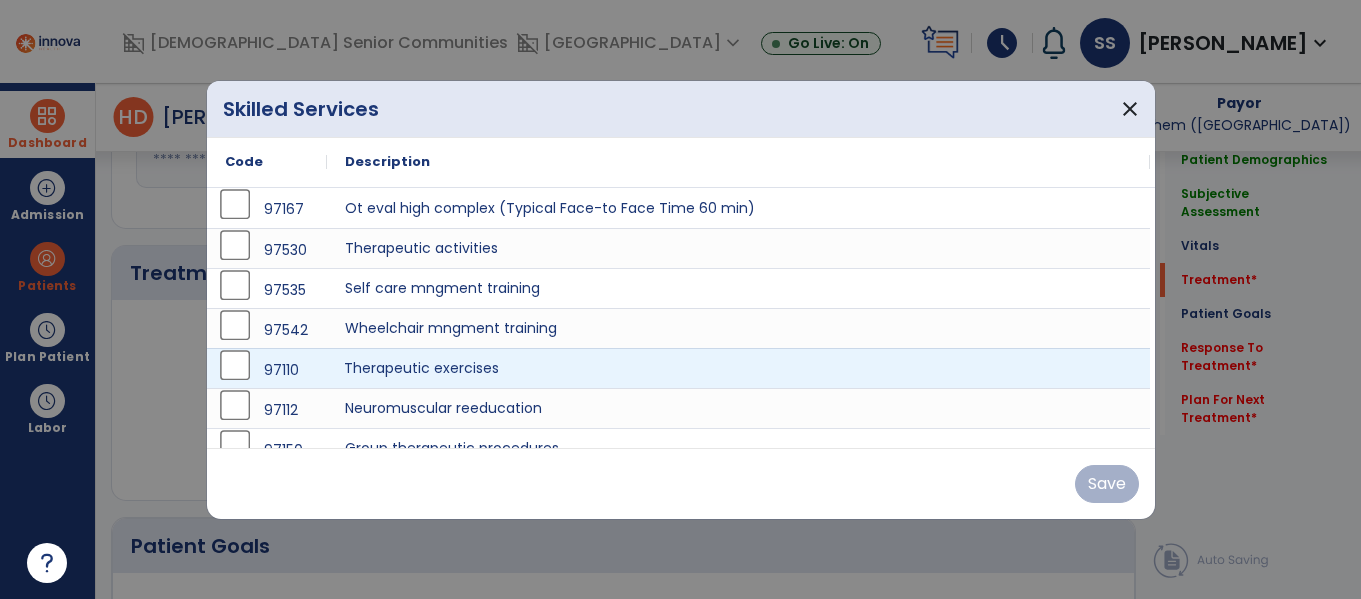 click on "Therapeutic exercises" at bounding box center (738, 368) 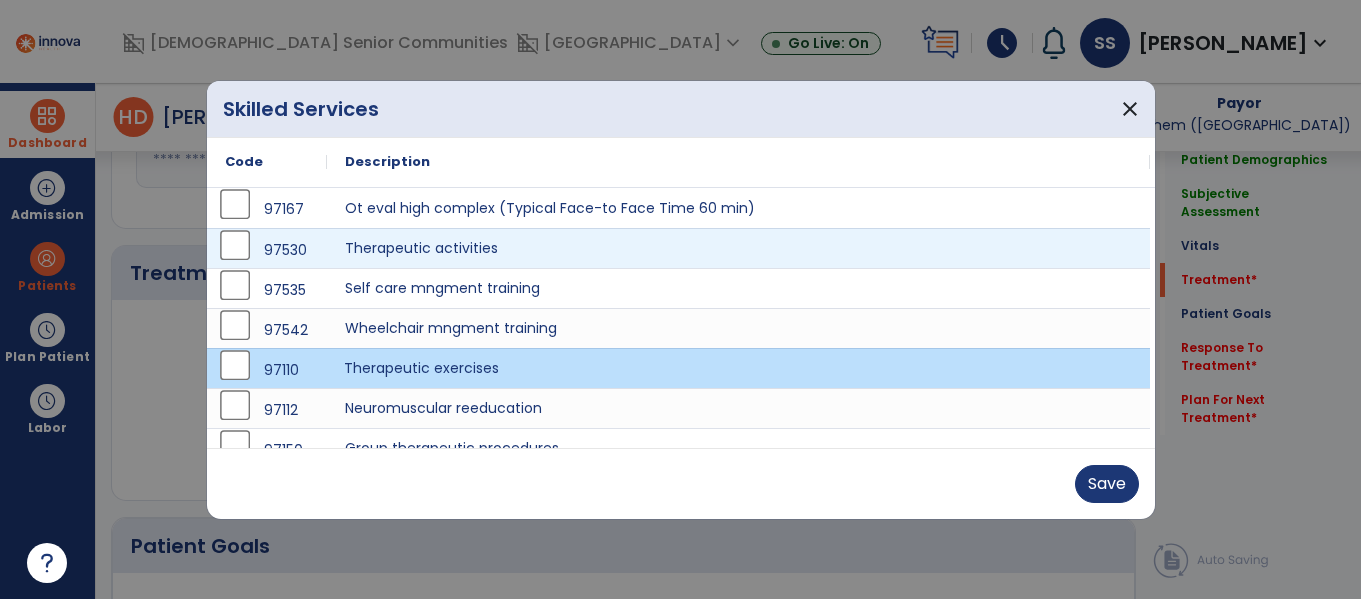 scroll, scrollTop: 20, scrollLeft: 0, axis: vertical 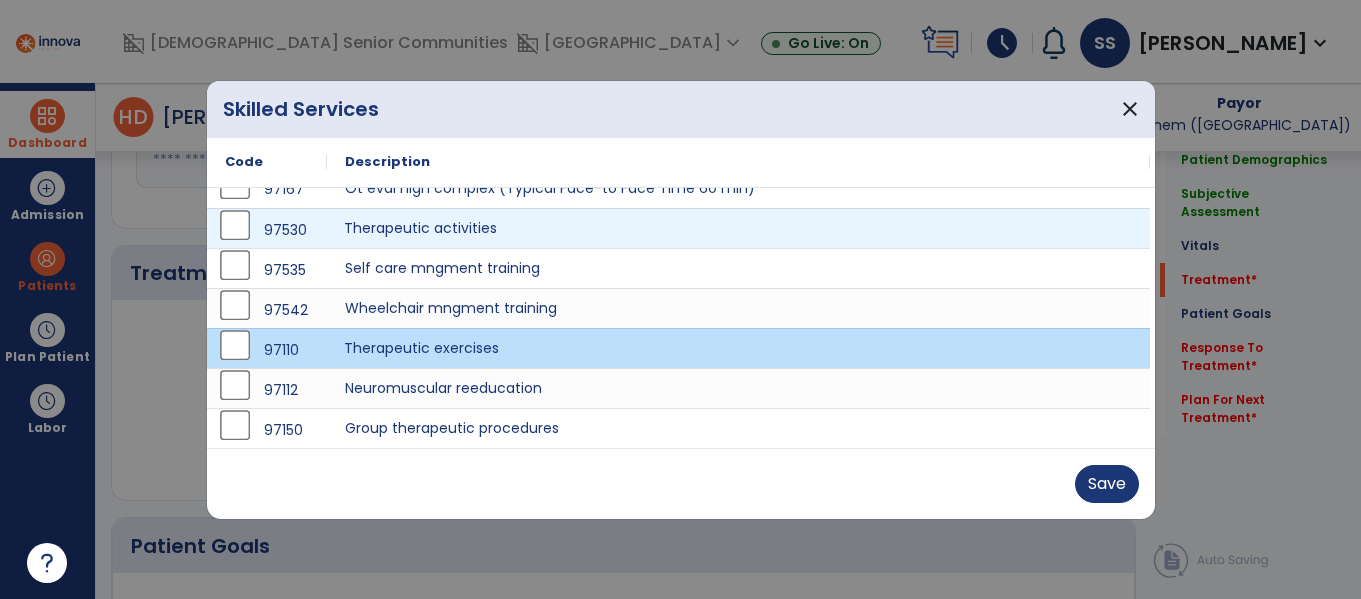 click on "Therapeutic activities" at bounding box center [738, 228] 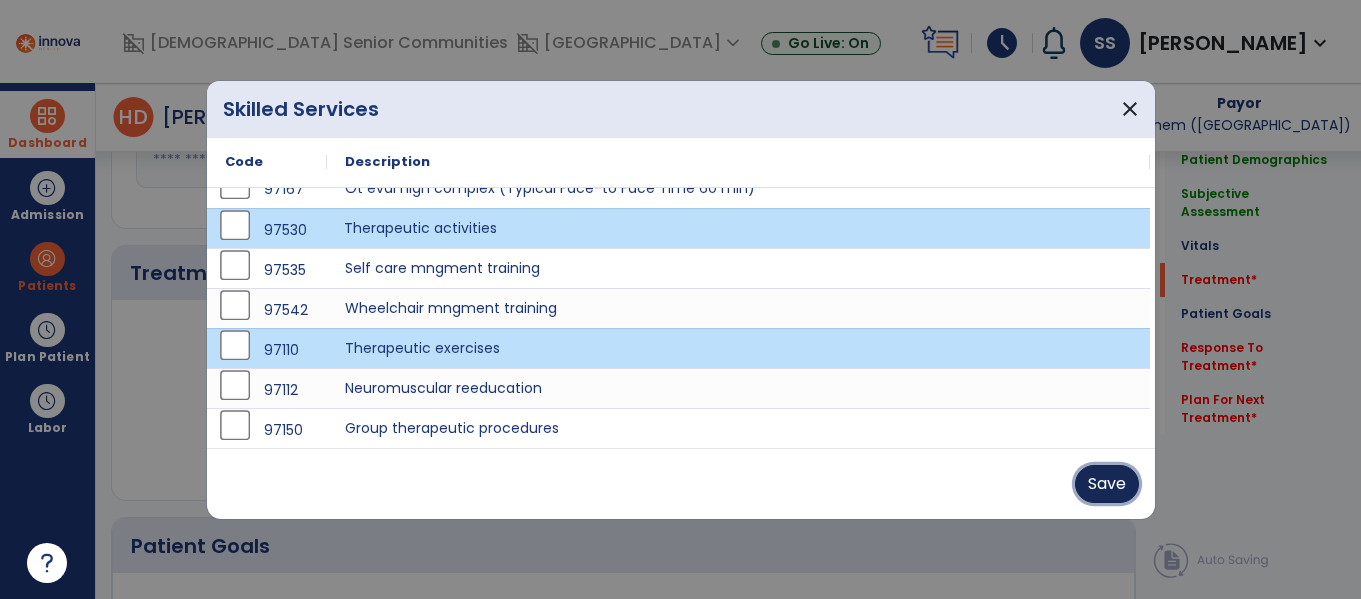 click on "Save" at bounding box center [1107, 484] 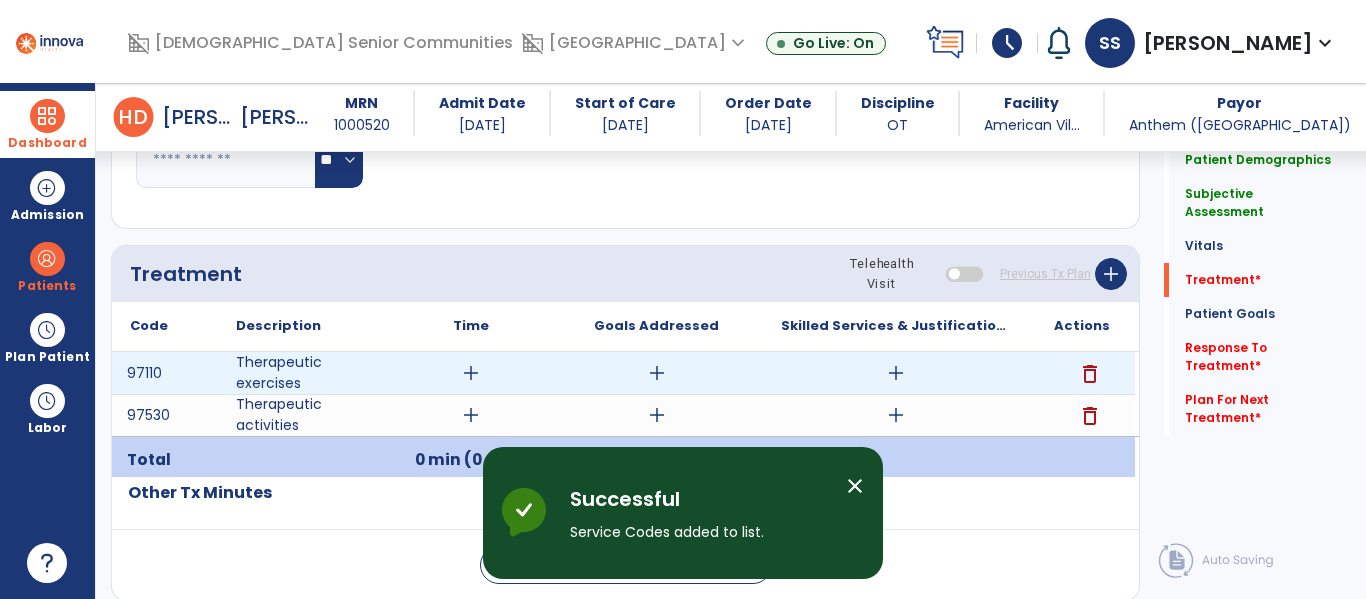 click on "add" at bounding box center [471, 373] 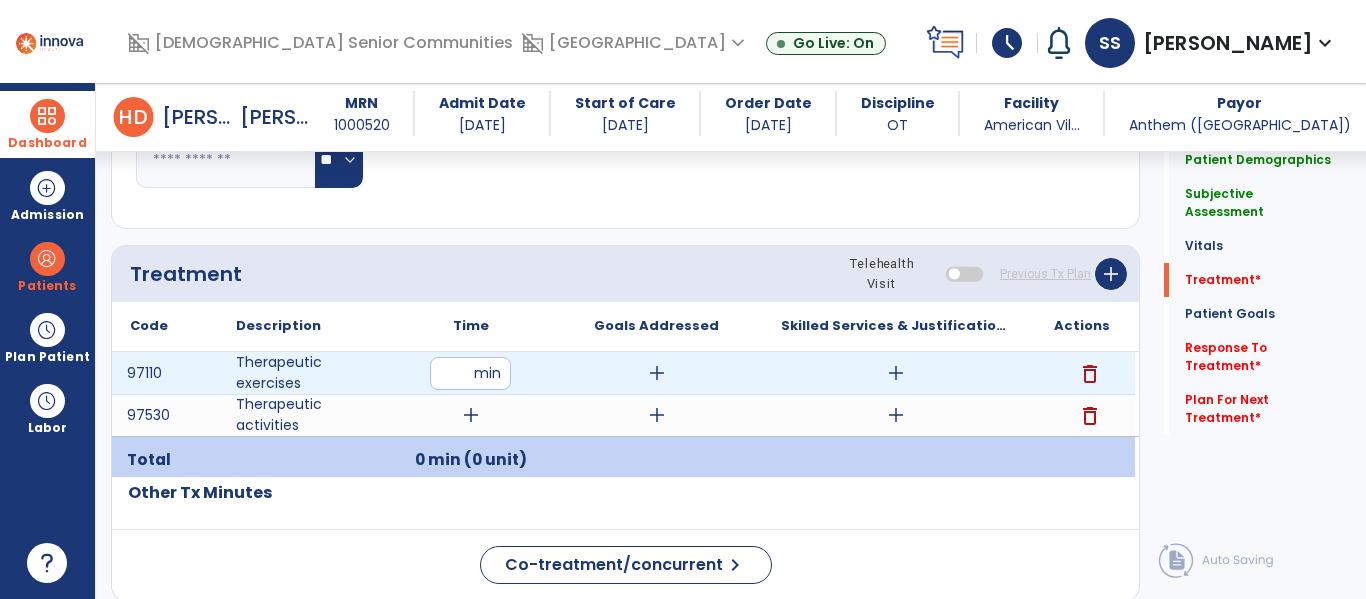 type on "**" 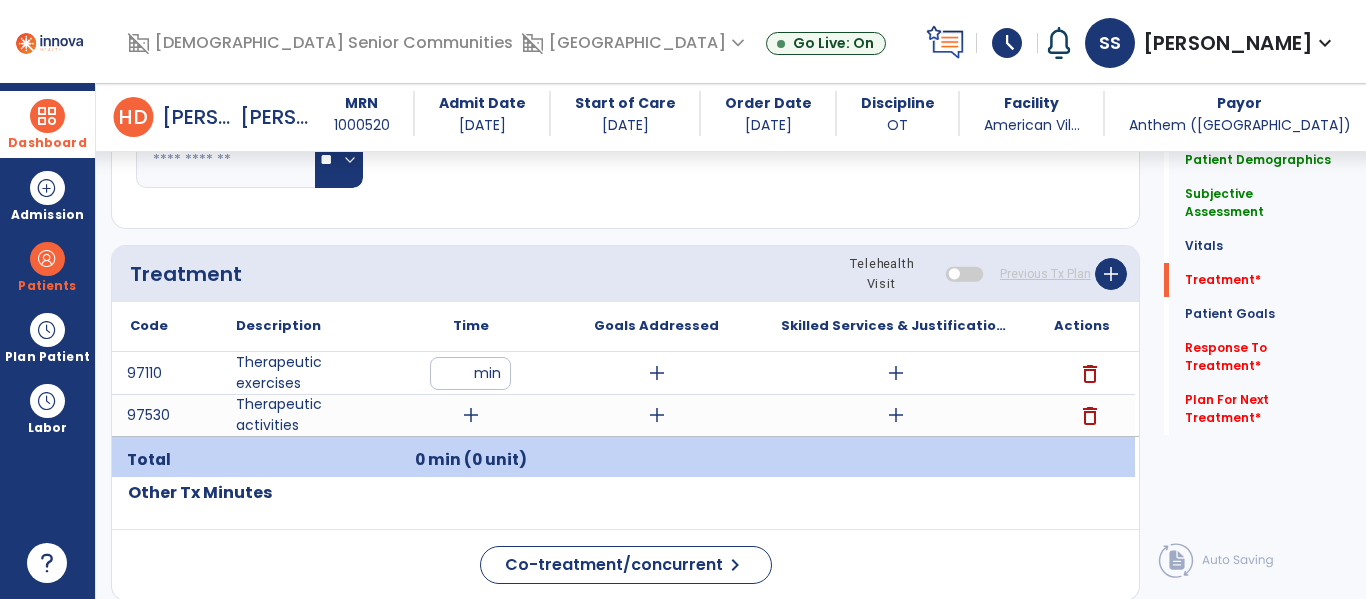 click on "Treatment Telehealth Visit  Previous Tx Plan   add" 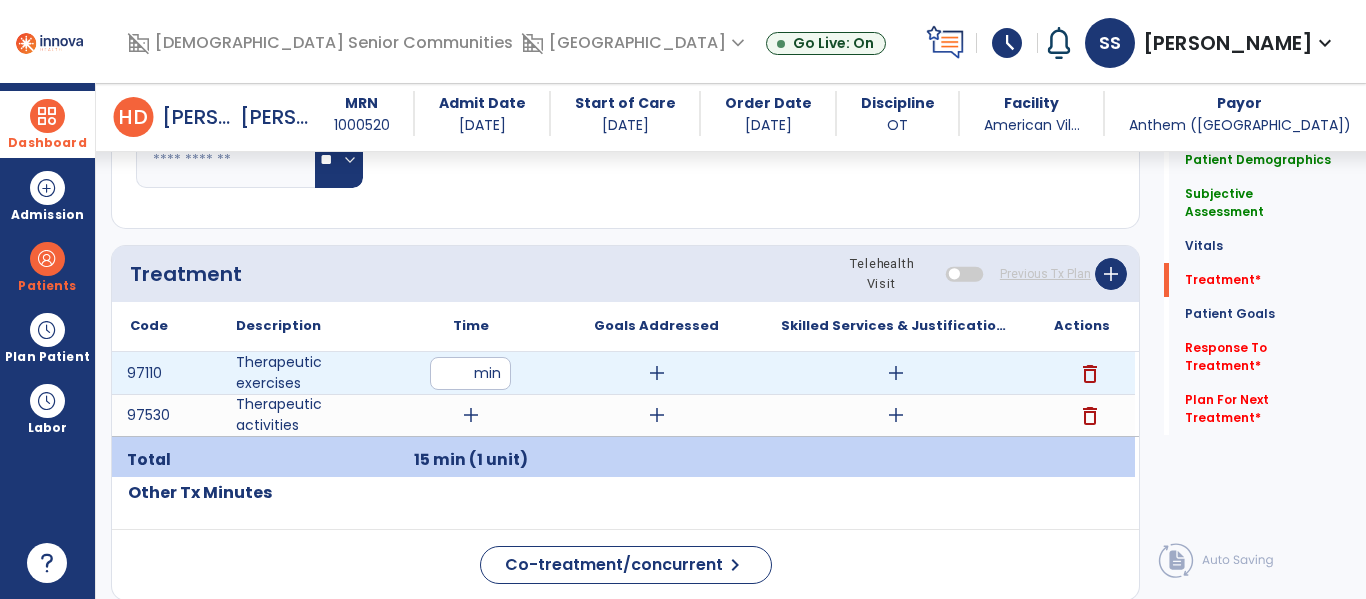 click on "add" at bounding box center [896, 373] 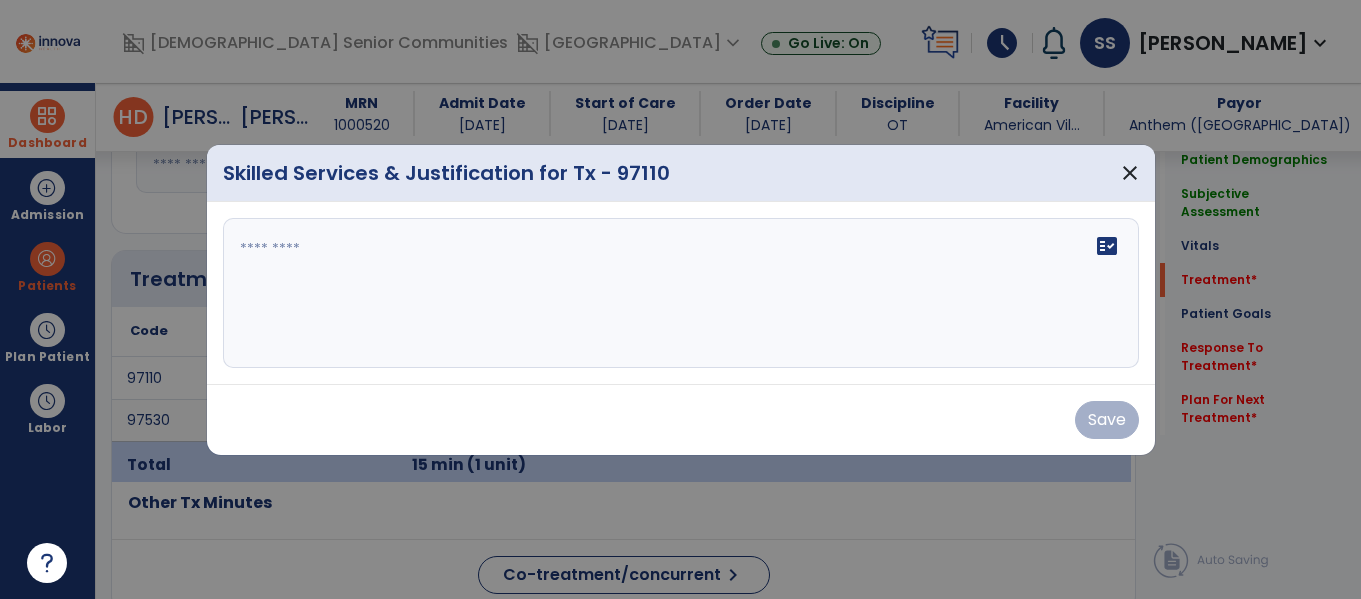 click on "fact_check" at bounding box center (681, 293) 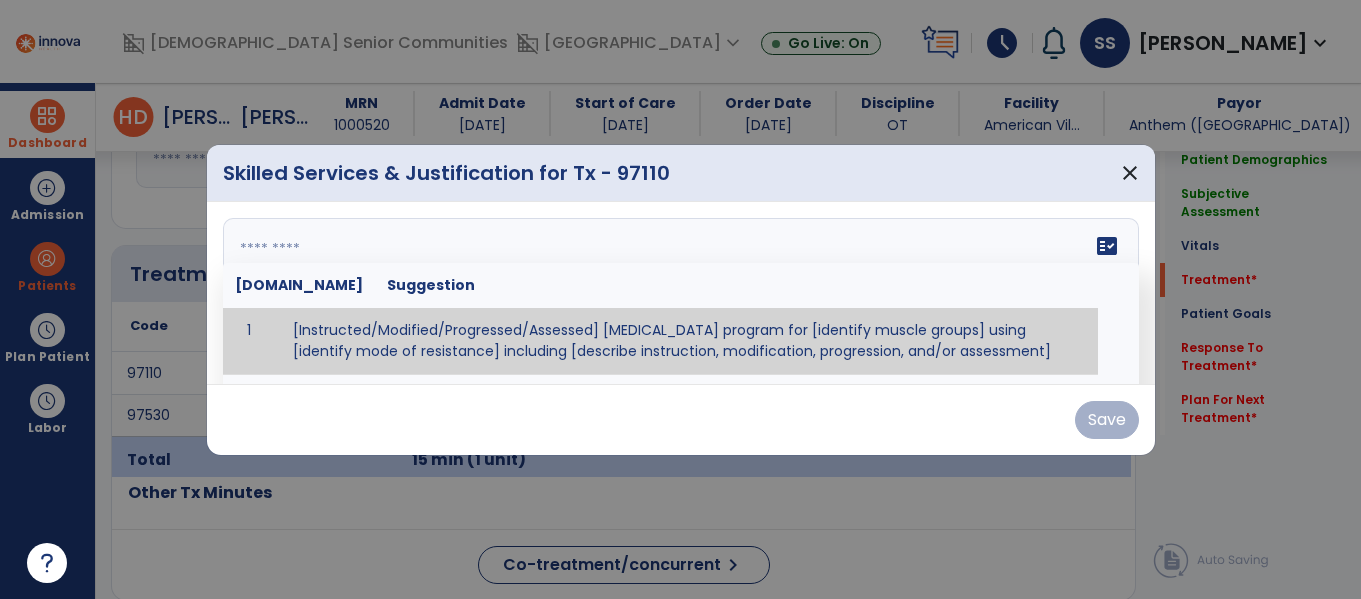 scroll, scrollTop: 1084, scrollLeft: 0, axis: vertical 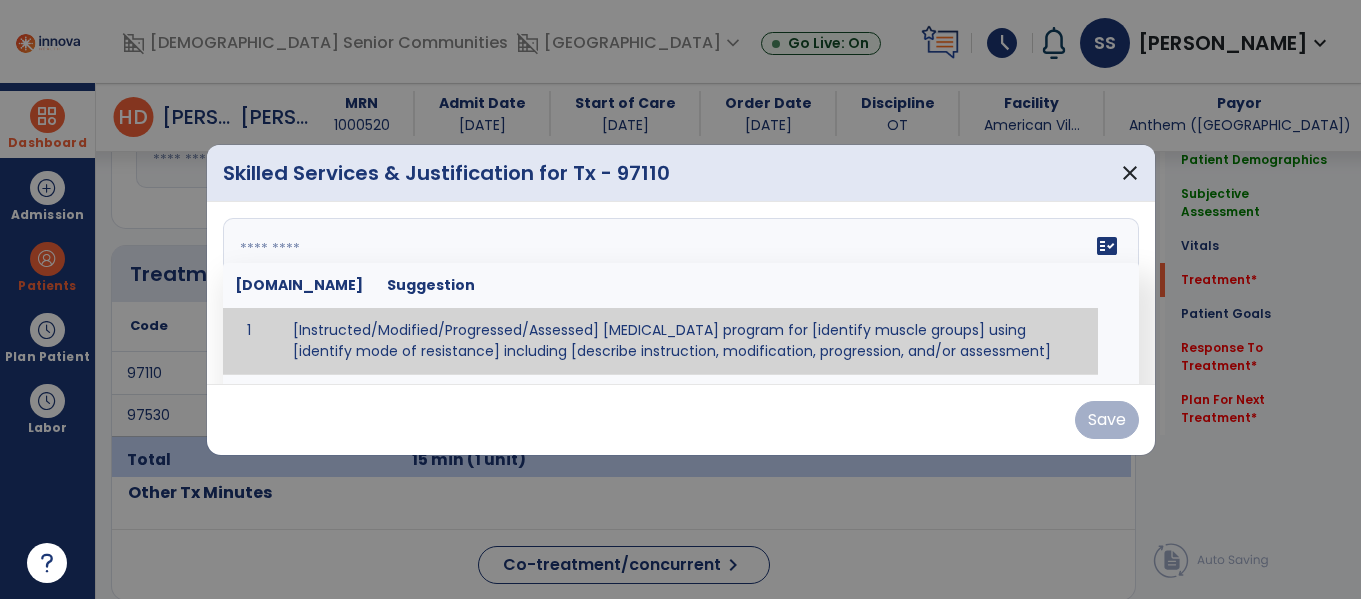 paste on "**********" 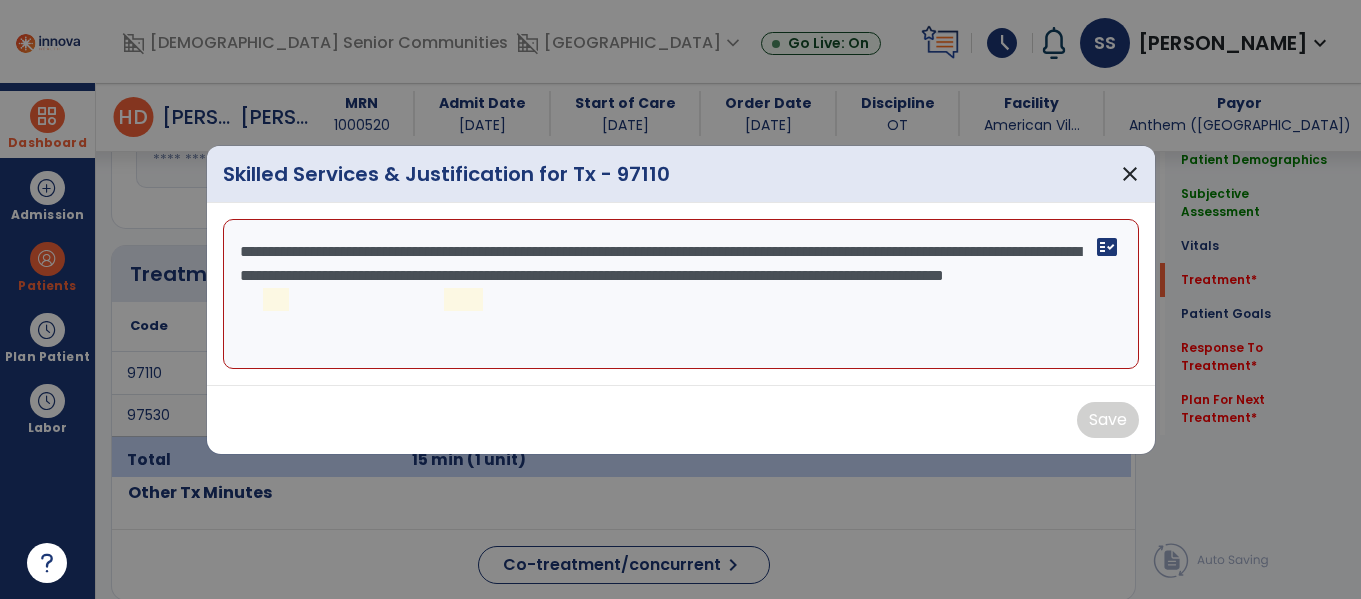 click on "**********" at bounding box center (681, 294) 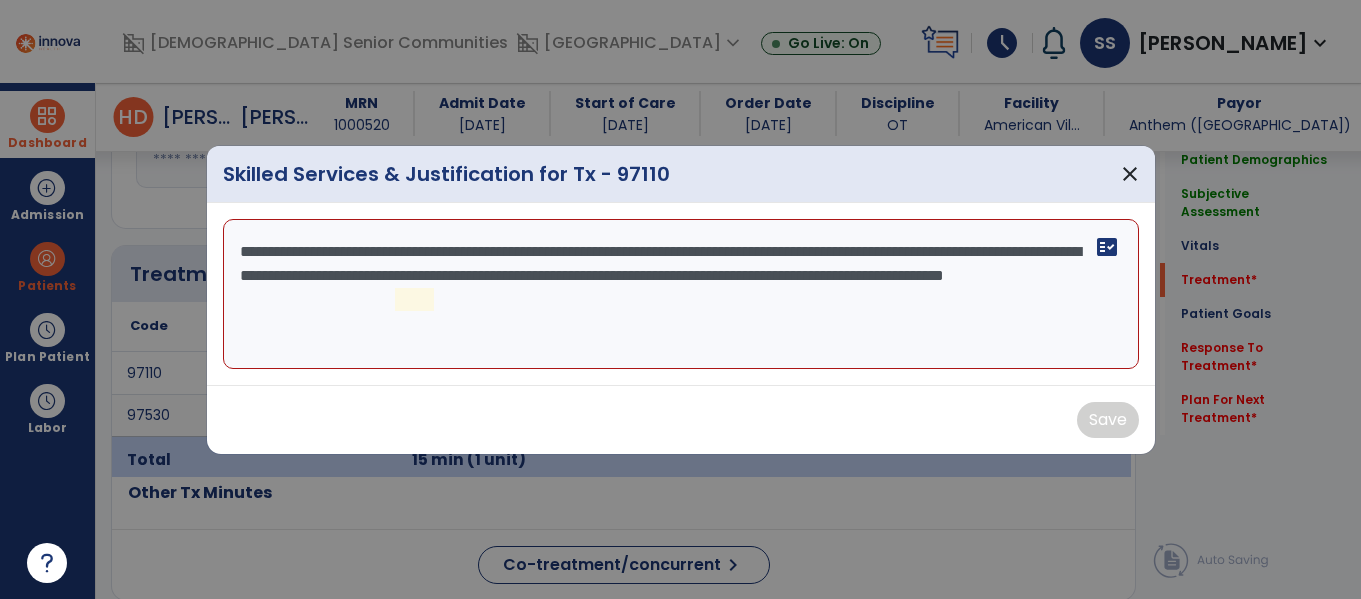 click on "**********" at bounding box center (681, 294) 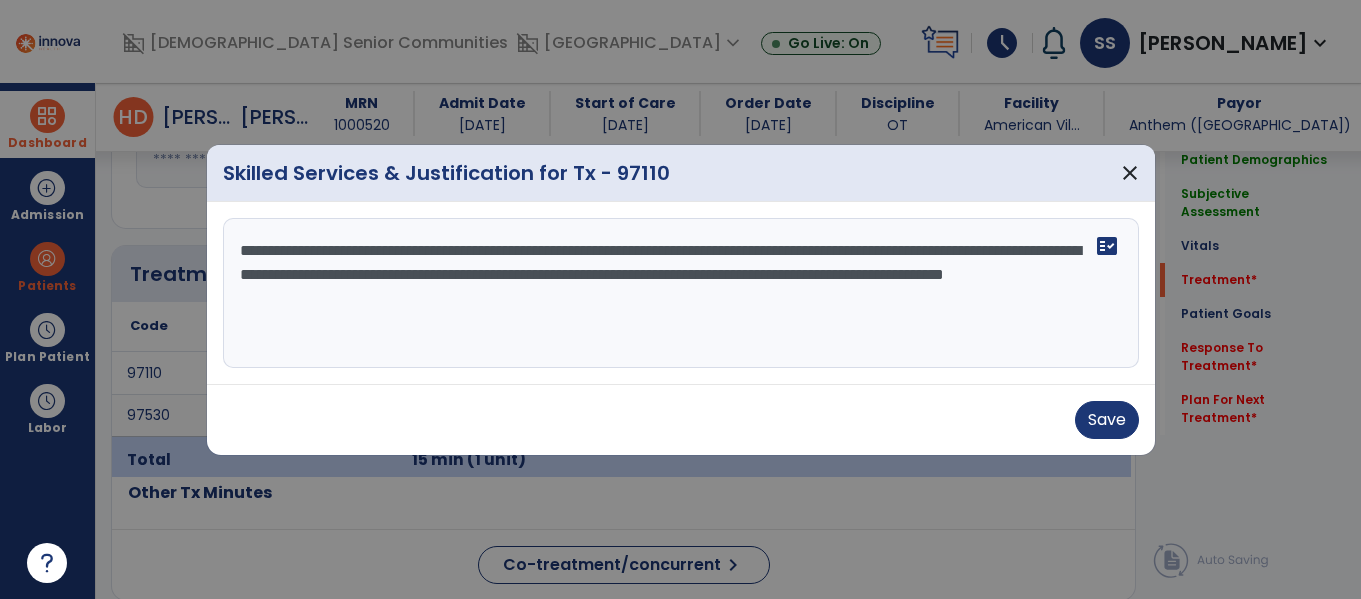 click on "**********" at bounding box center [681, 293] 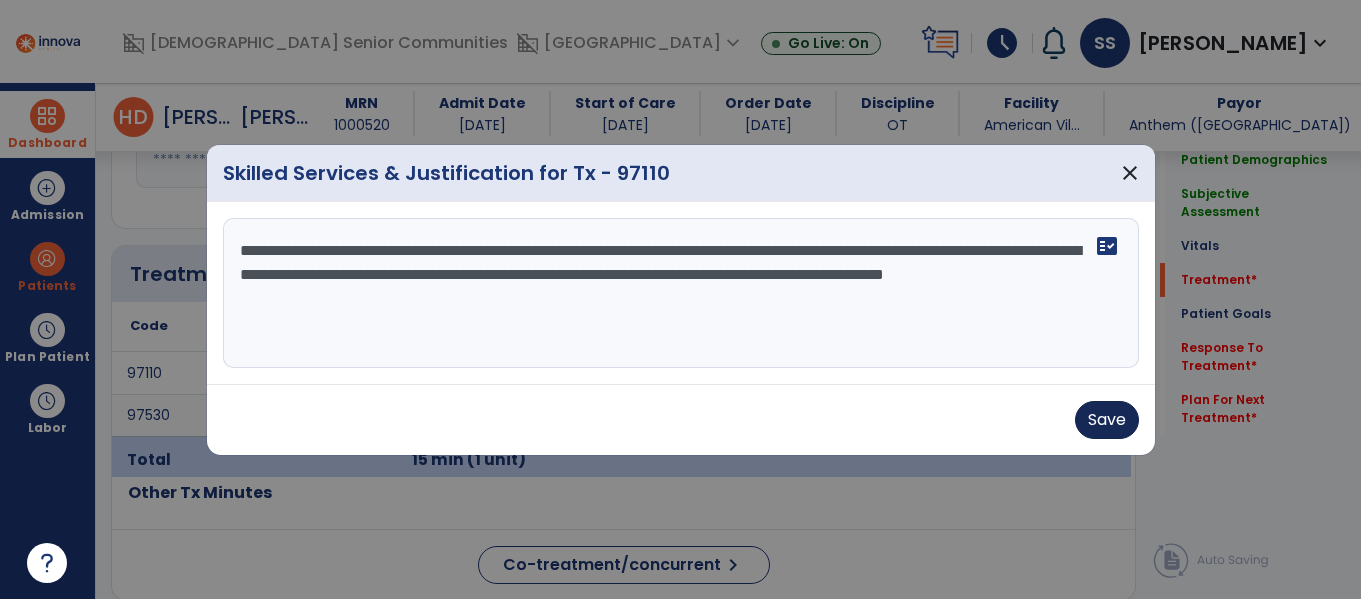 type on "**********" 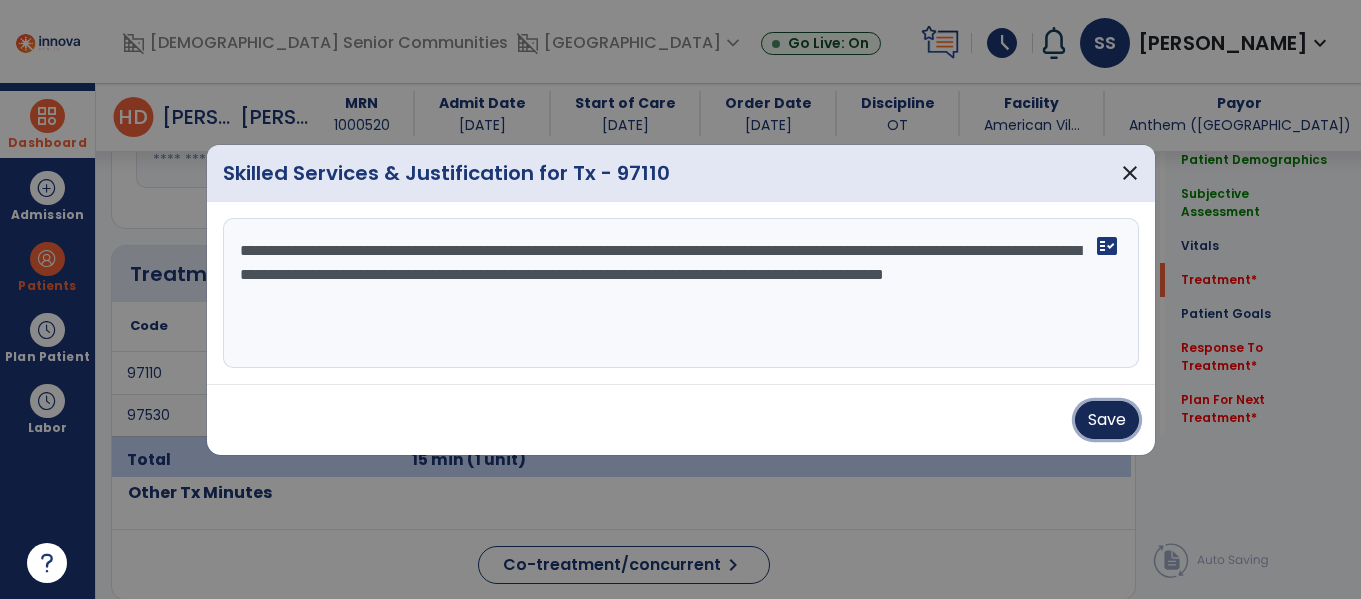 click on "Save" at bounding box center (1107, 420) 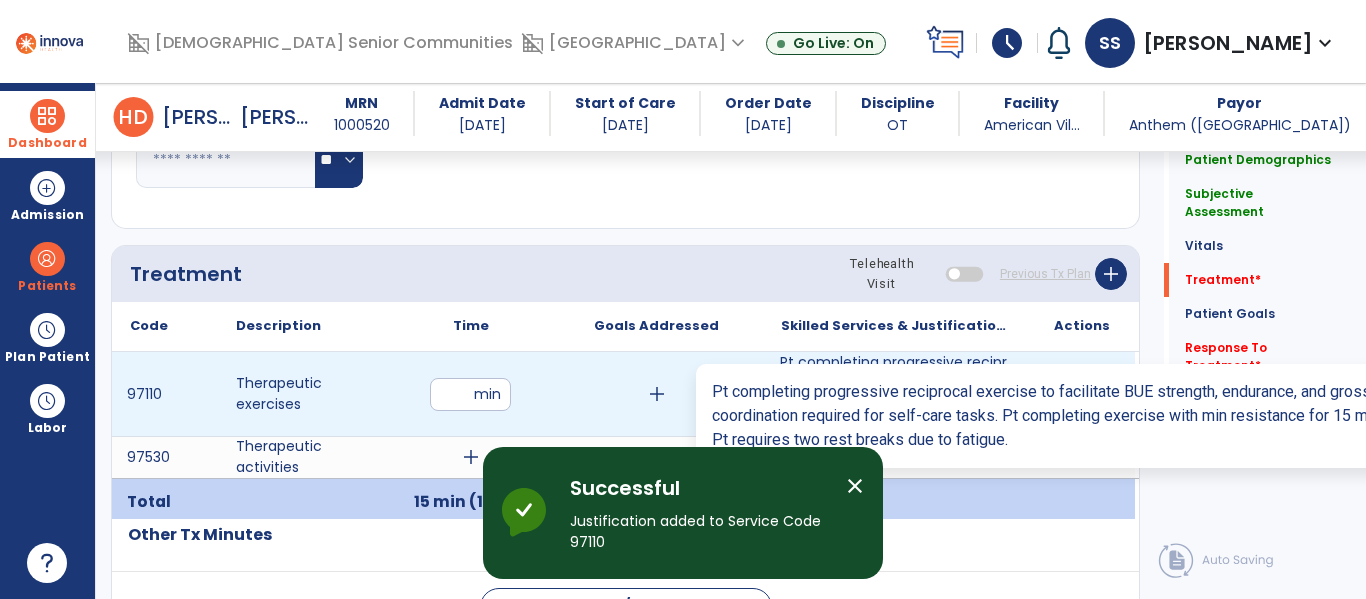 click on "**" at bounding box center (470, 394) 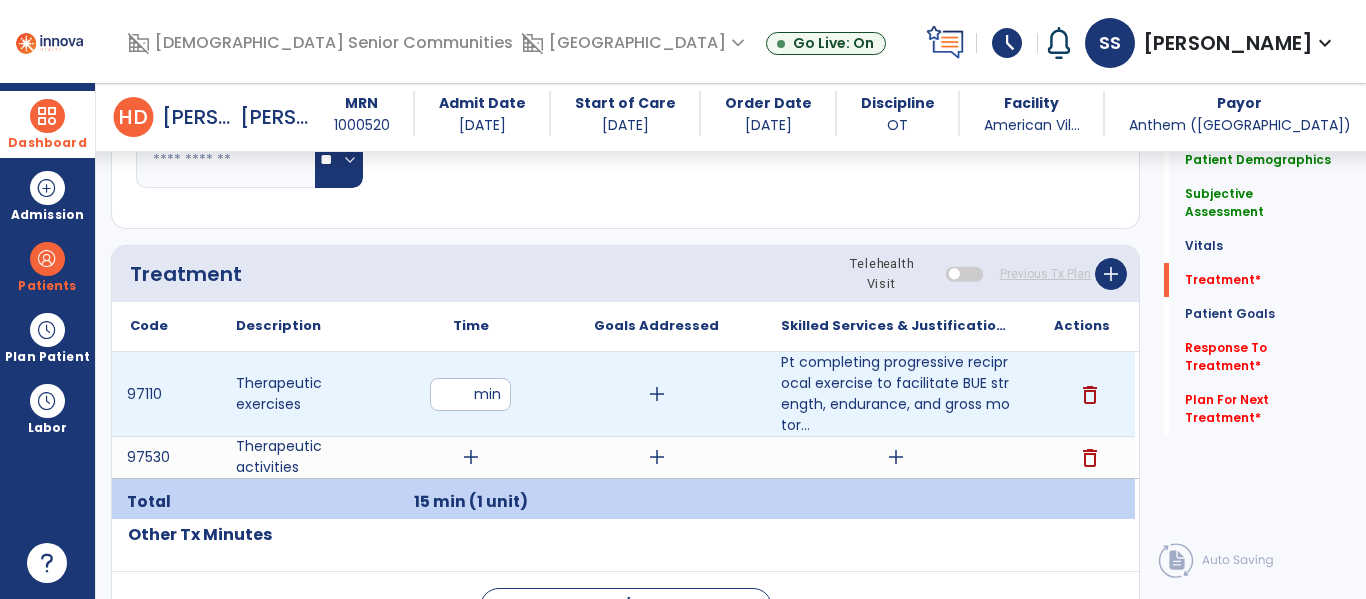 click on "**" at bounding box center [470, 394] 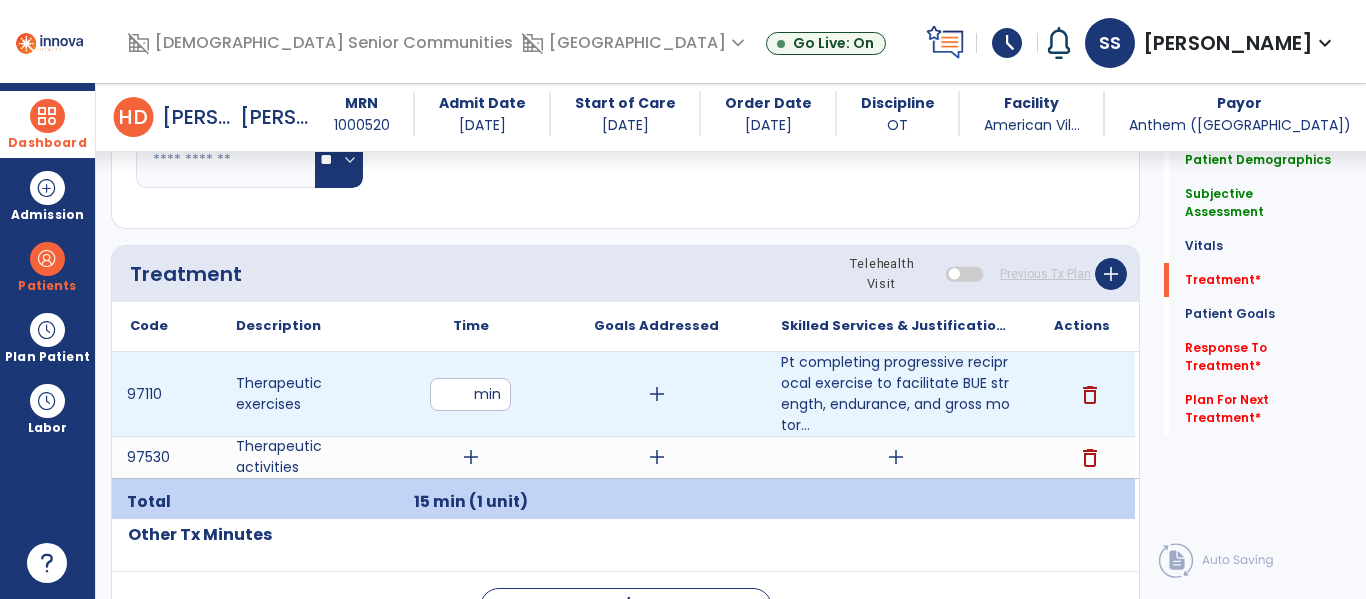 type on "**" 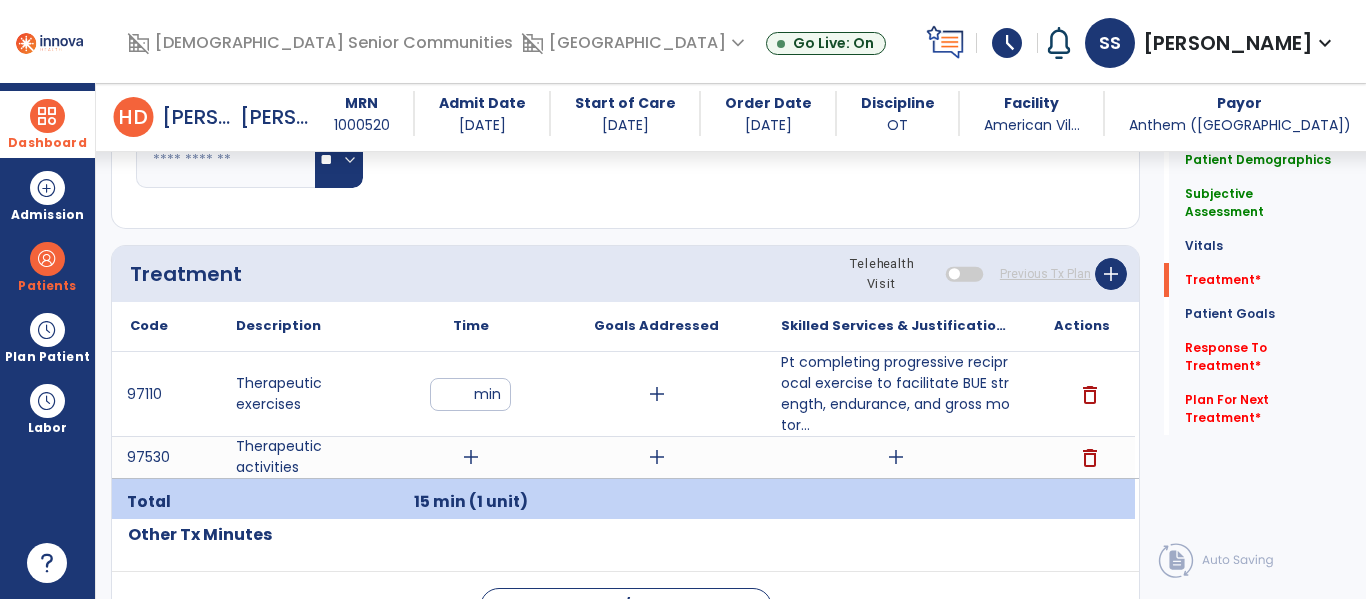 click on "Treatment Telehealth Visit  Previous Tx Plan   add" 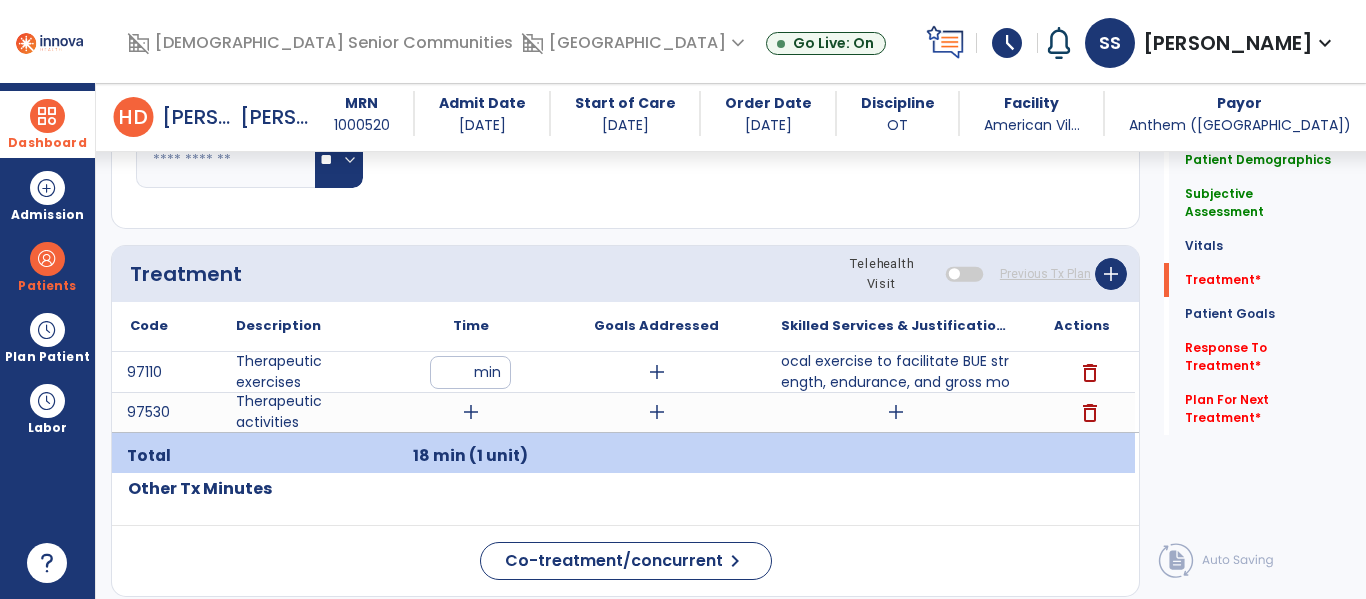 click on "18 min (1 unit)" at bounding box center (470, 455) 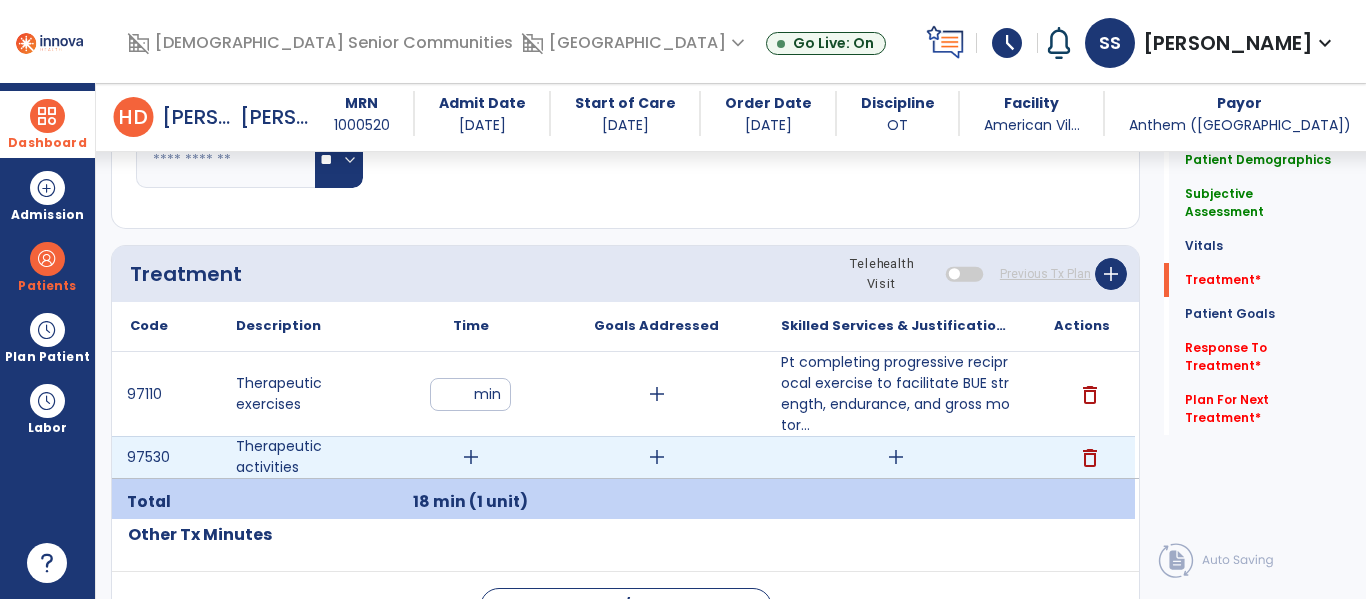 click on "add" at bounding box center [471, 457] 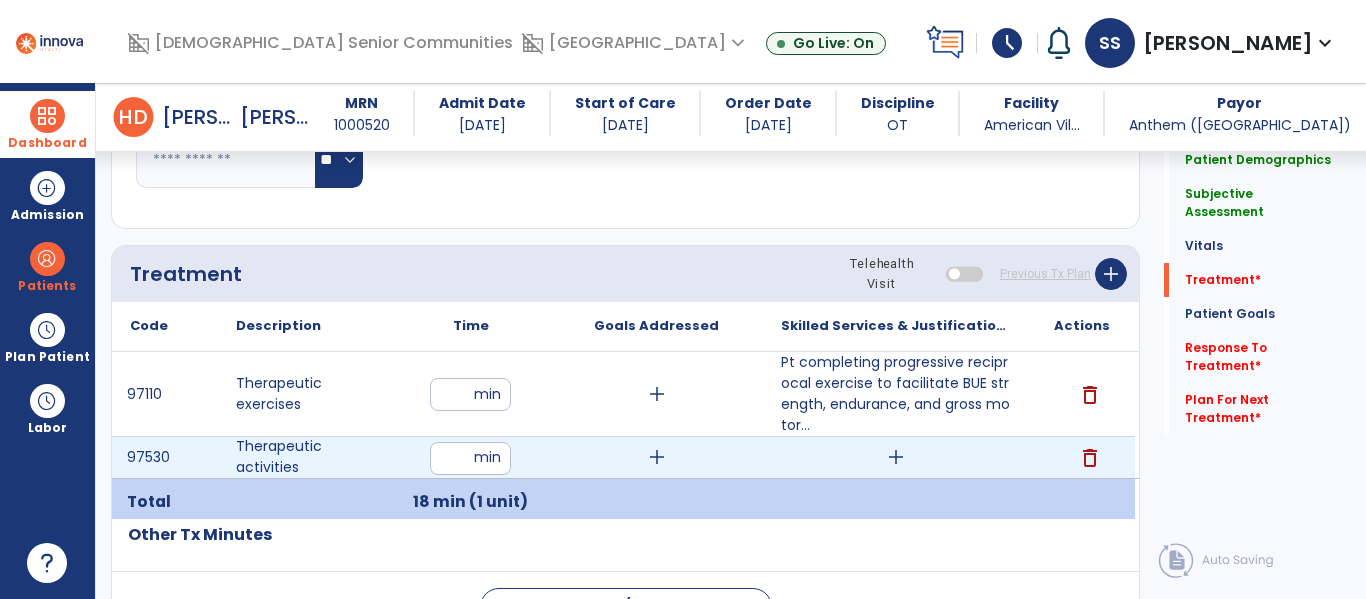 type on "**" 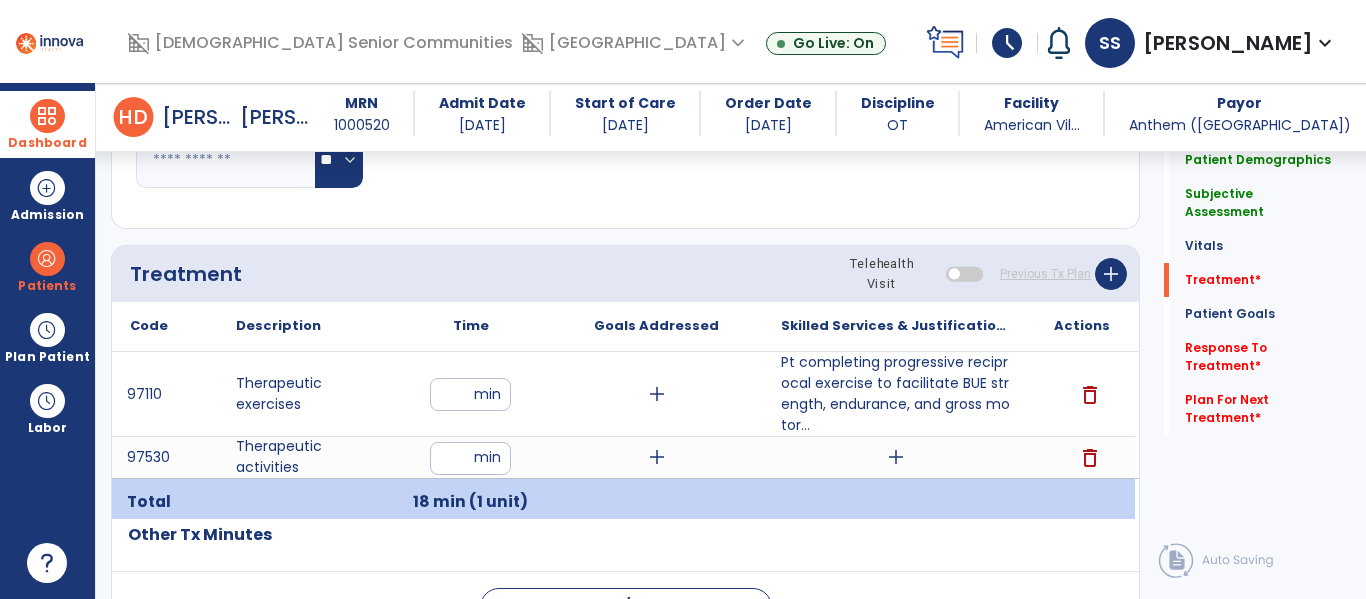 click on "Treatment Telehealth Visit  Previous Tx Plan   add" 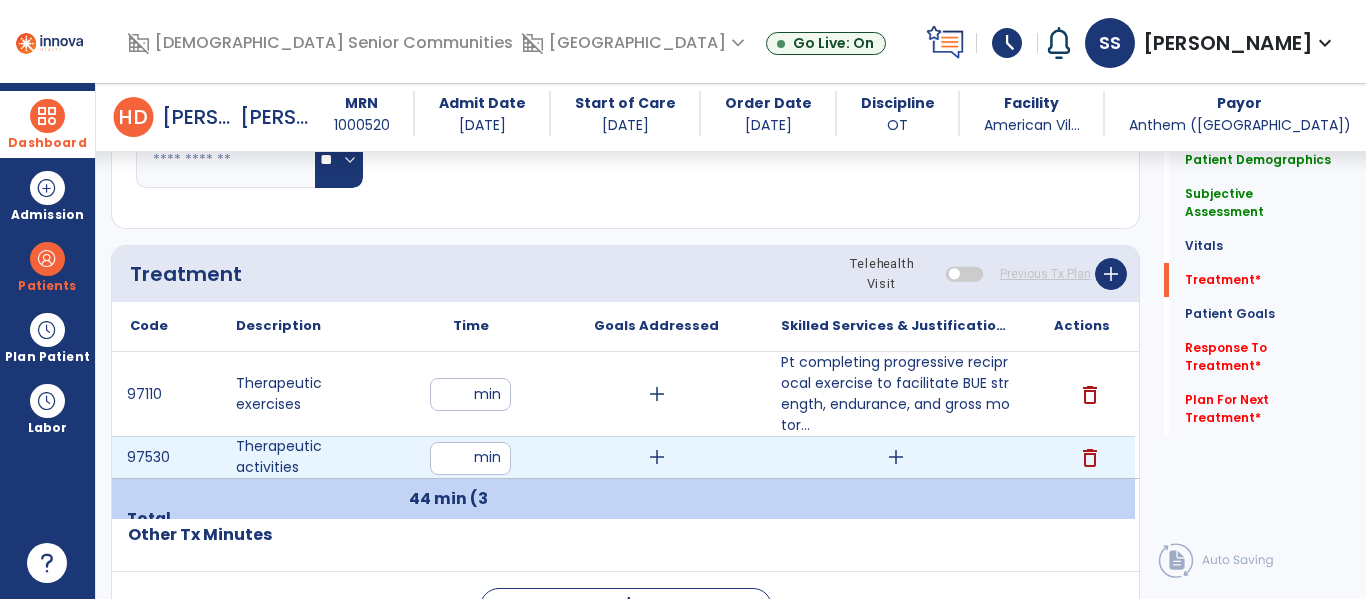 click on "**" at bounding box center [470, 458] 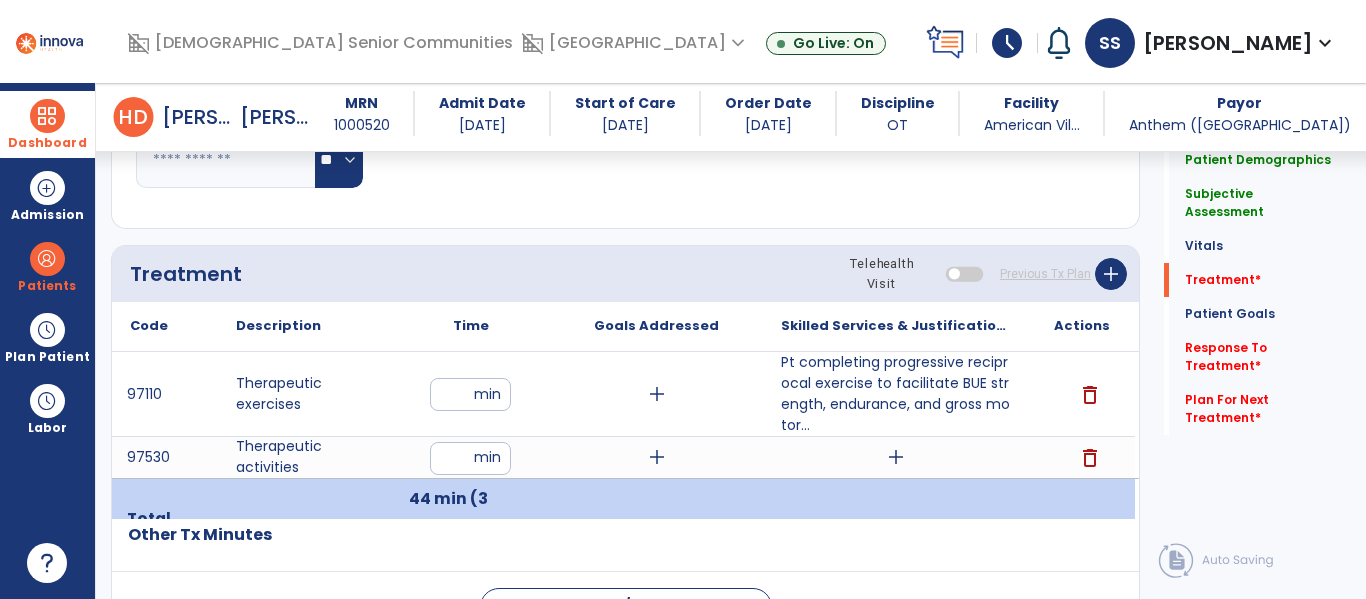 click on "Patient Demographics  Medical Diagnosis   Treatment Diagnosis   Precautions   Contraindications
Code
Description
Pdpm Clinical Category
R62.7 to" 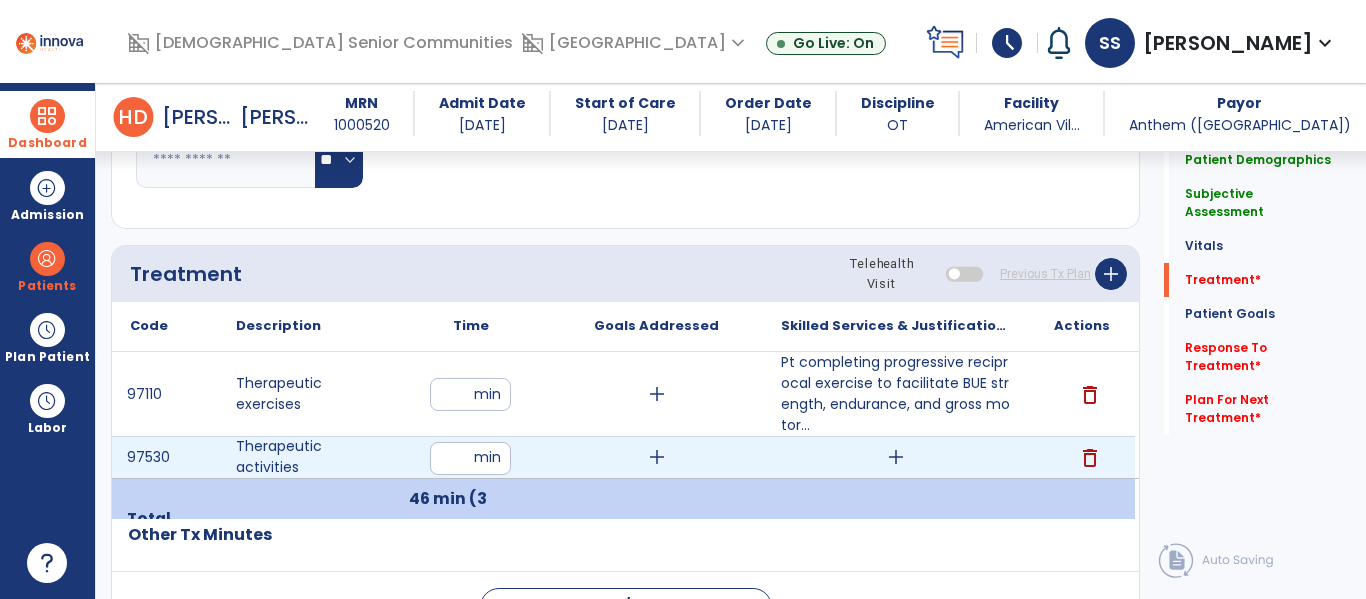 click on "add" at bounding box center [896, 457] 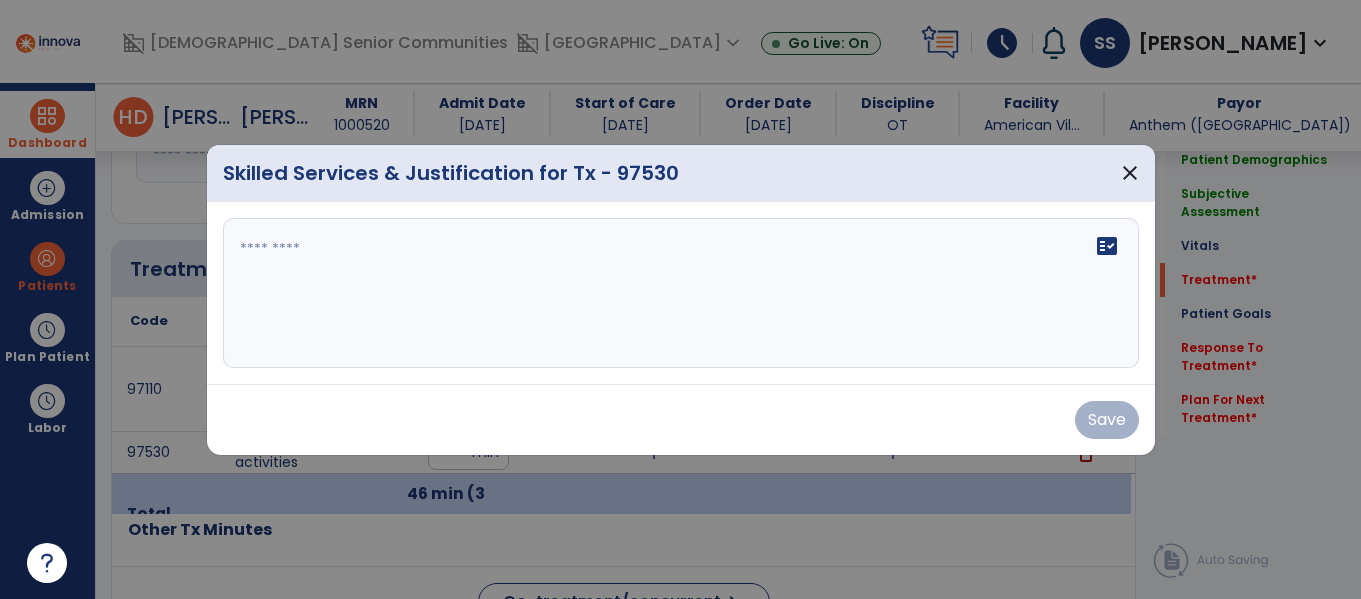 click at bounding box center (681, 293) 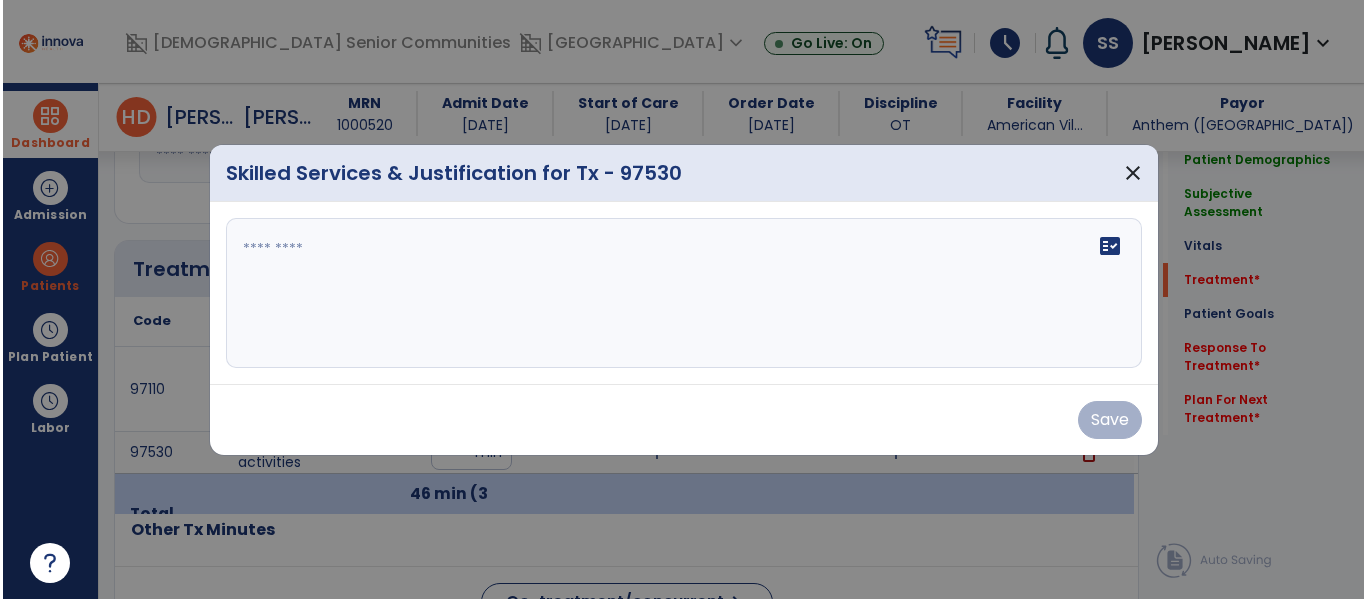 scroll, scrollTop: 1084, scrollLeft: 0, axis: vertical 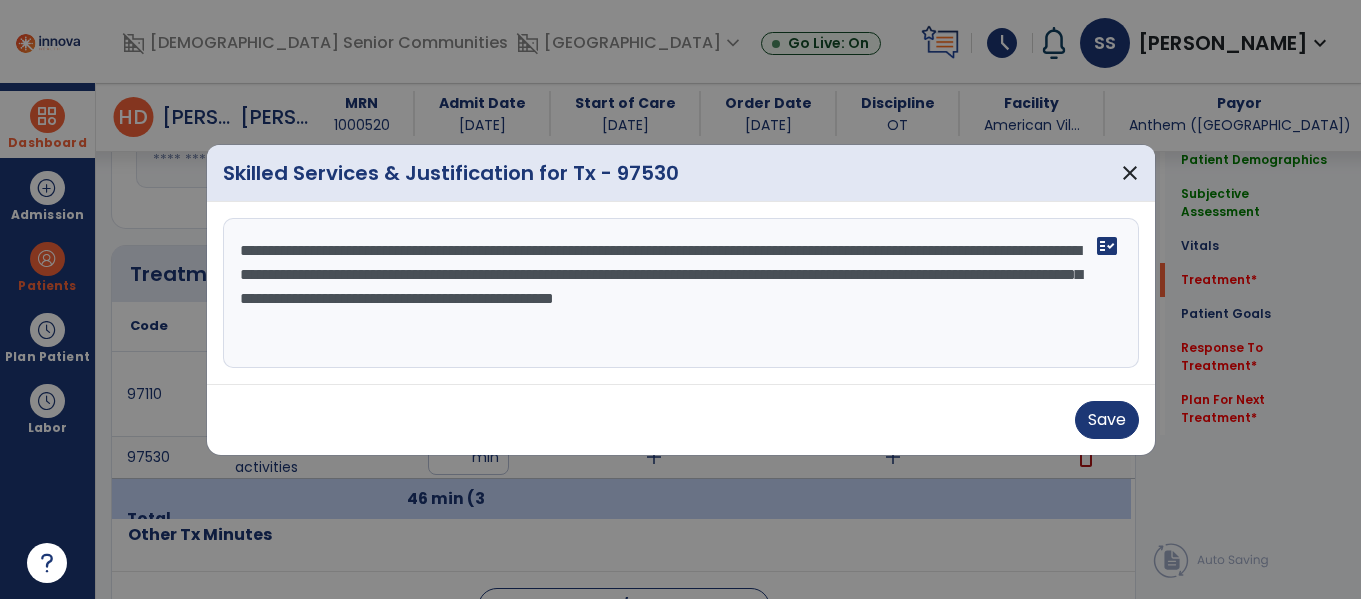 type on "**********" 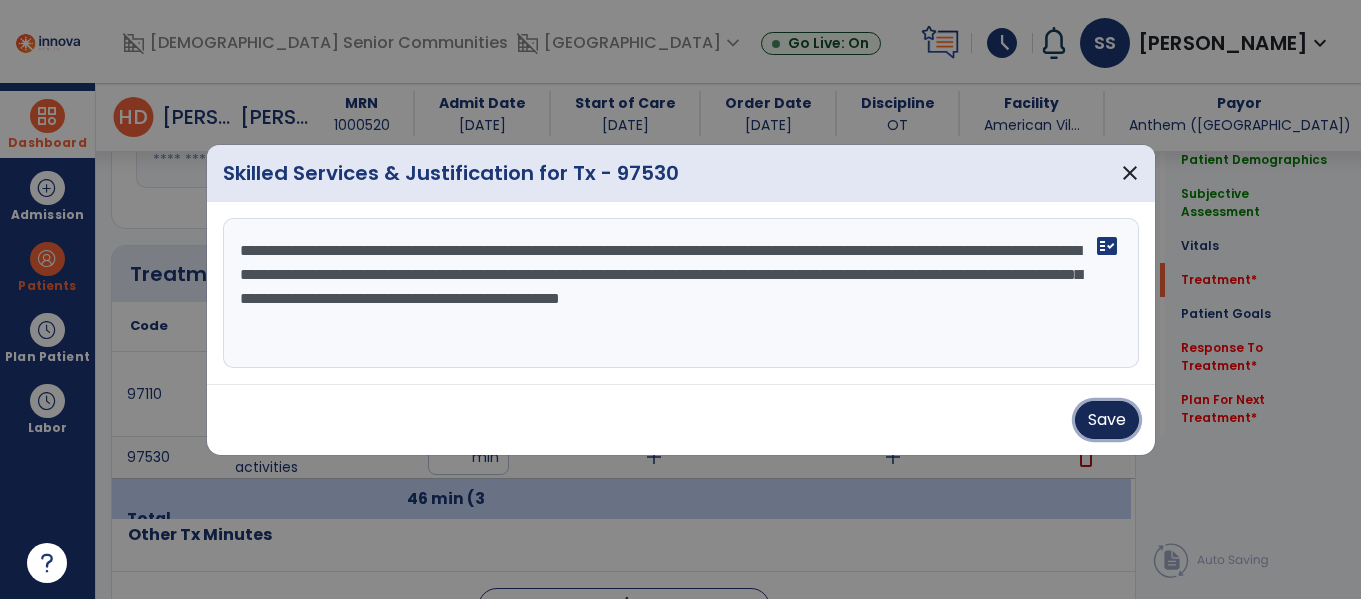 click on "Save" at bounding box center (1107, 420) 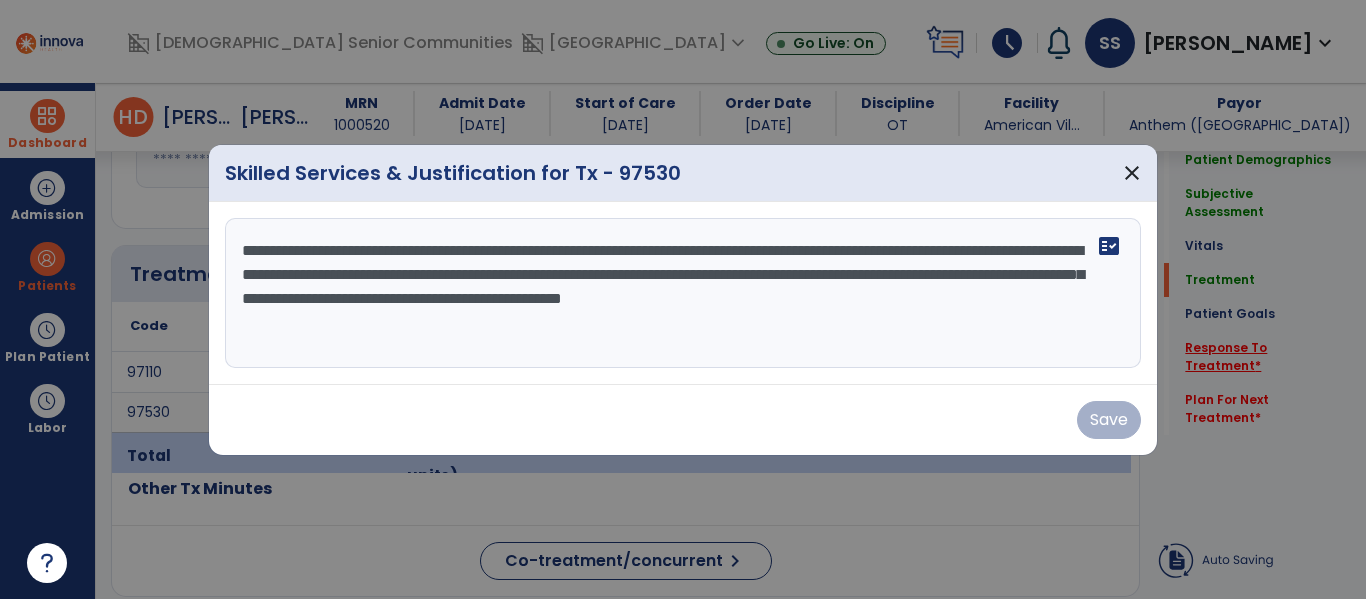 click on "Response To Treatment   *" 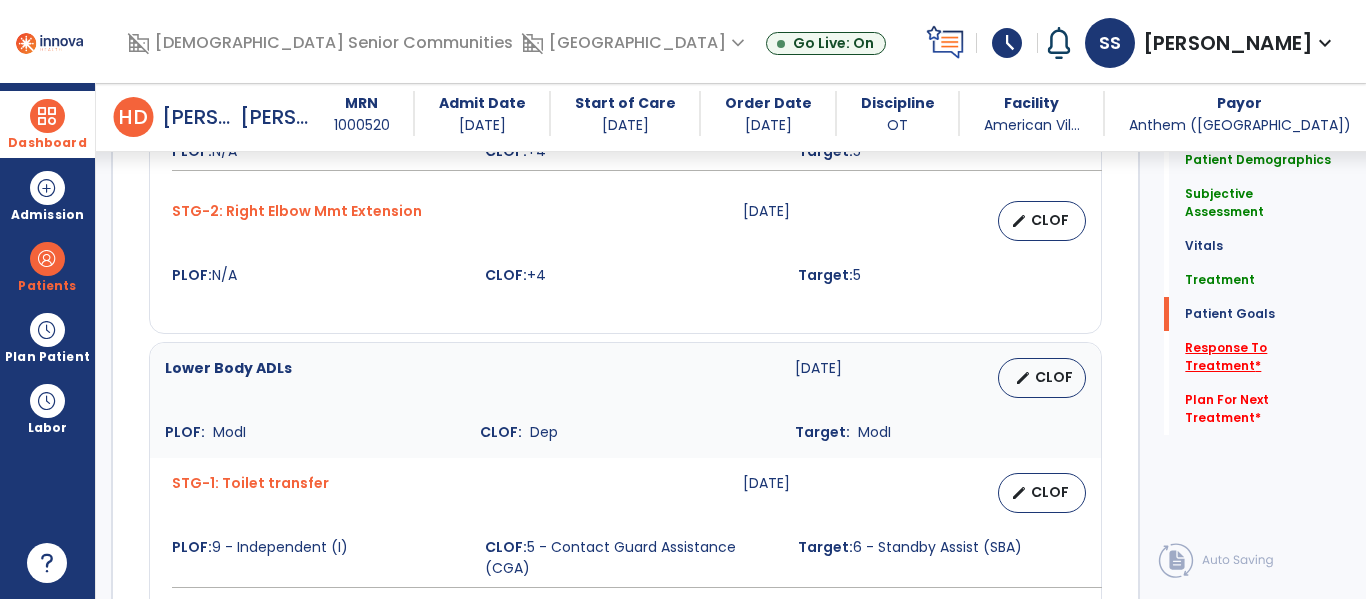 scroll, scrollTop: 2590, scrollLeft: 0, axis: vertical 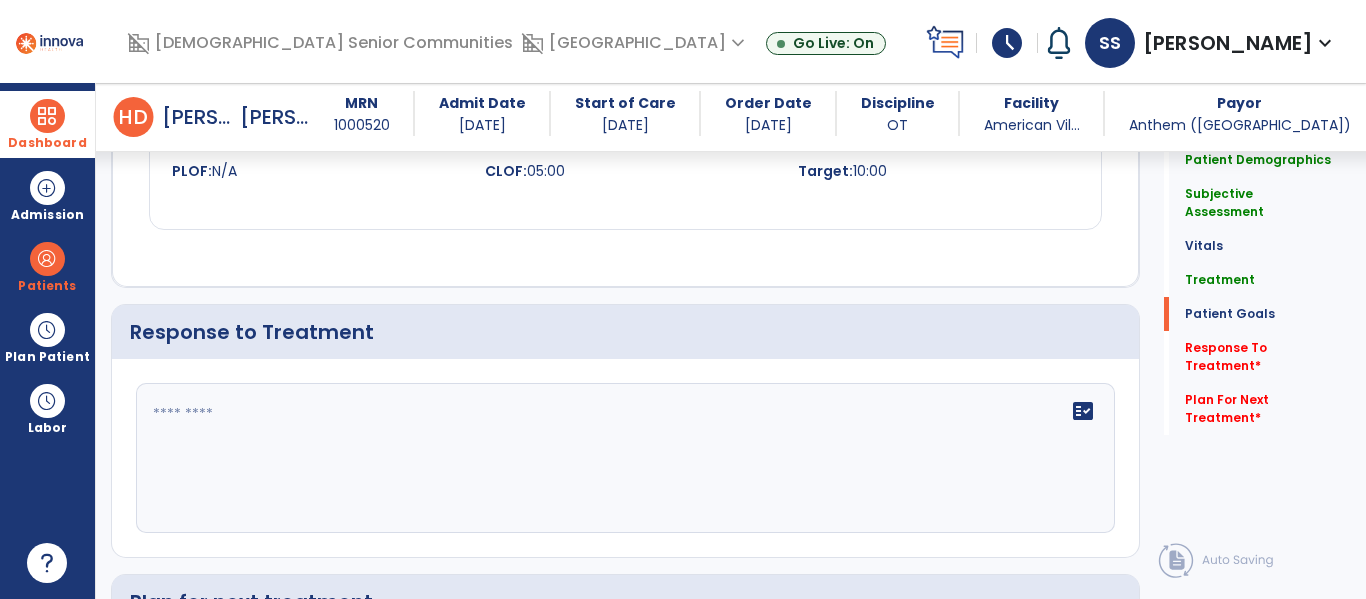 click 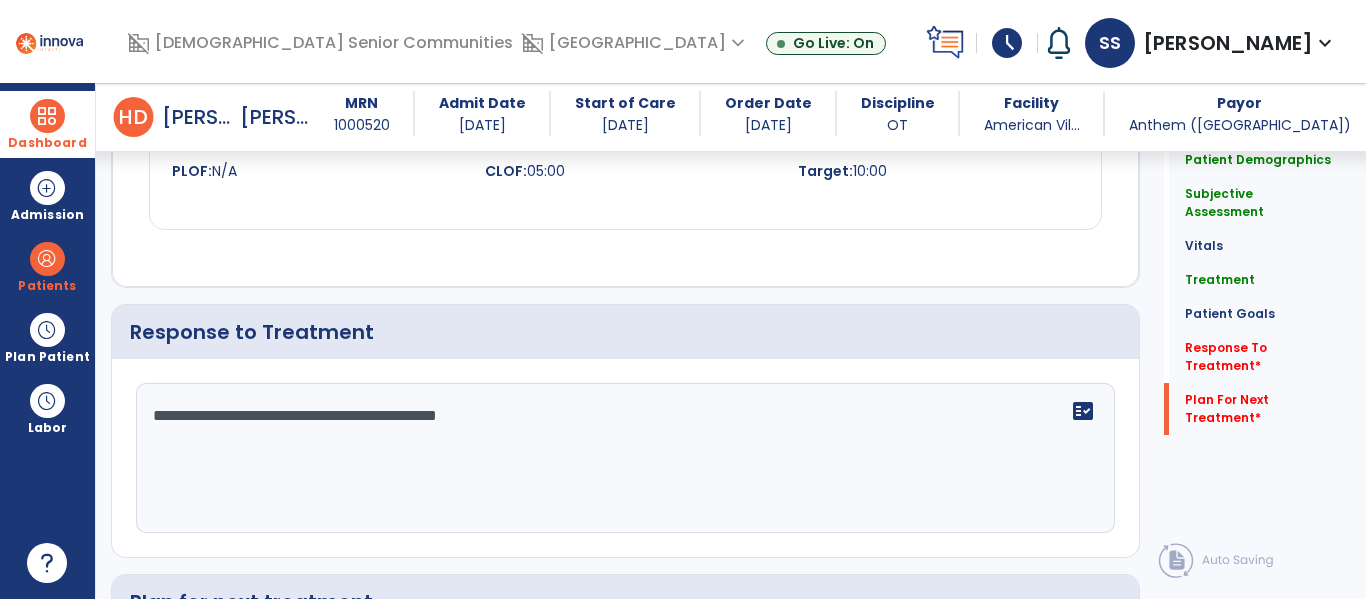 scroll, scrollTop: 2883, scrollLeft: 0, axis: vertical 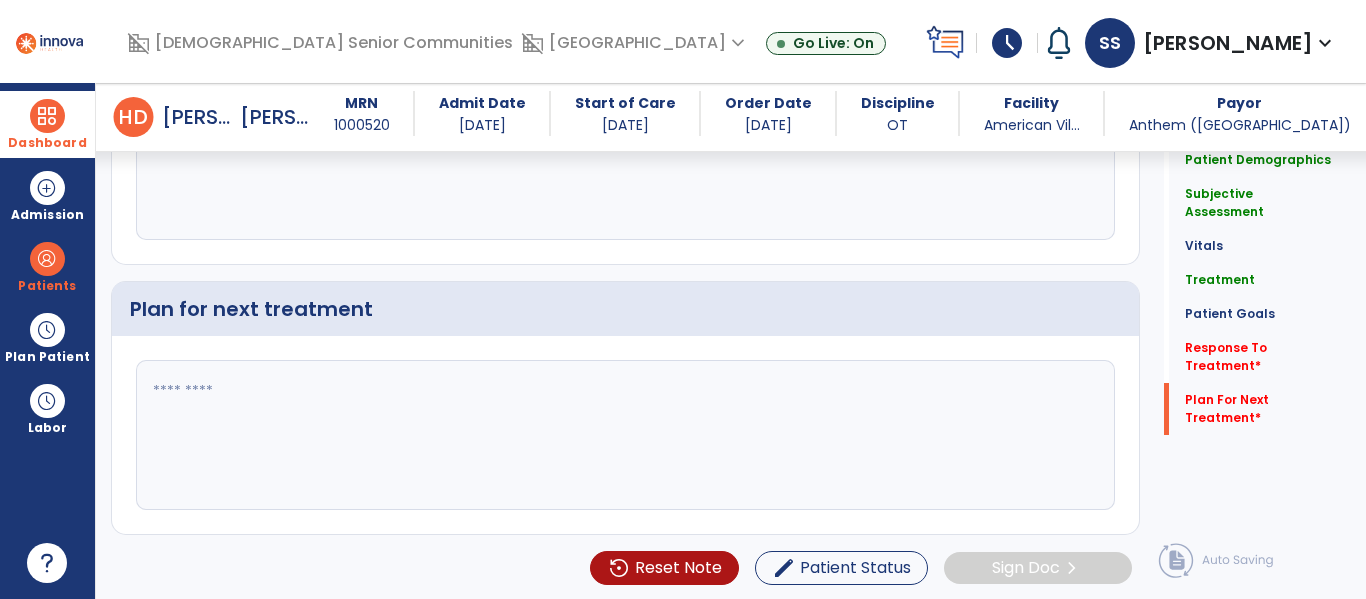 type on "**********" 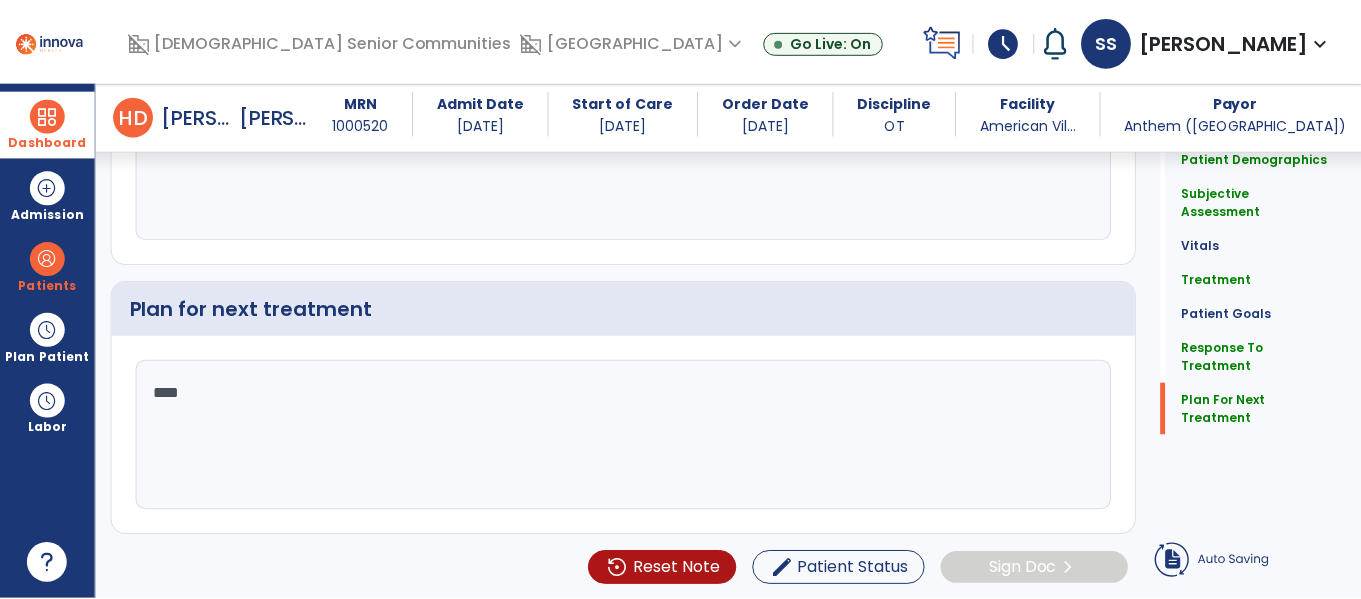 scroll, scrollTop: 2795, scrollLeft: 0, axis: vertical 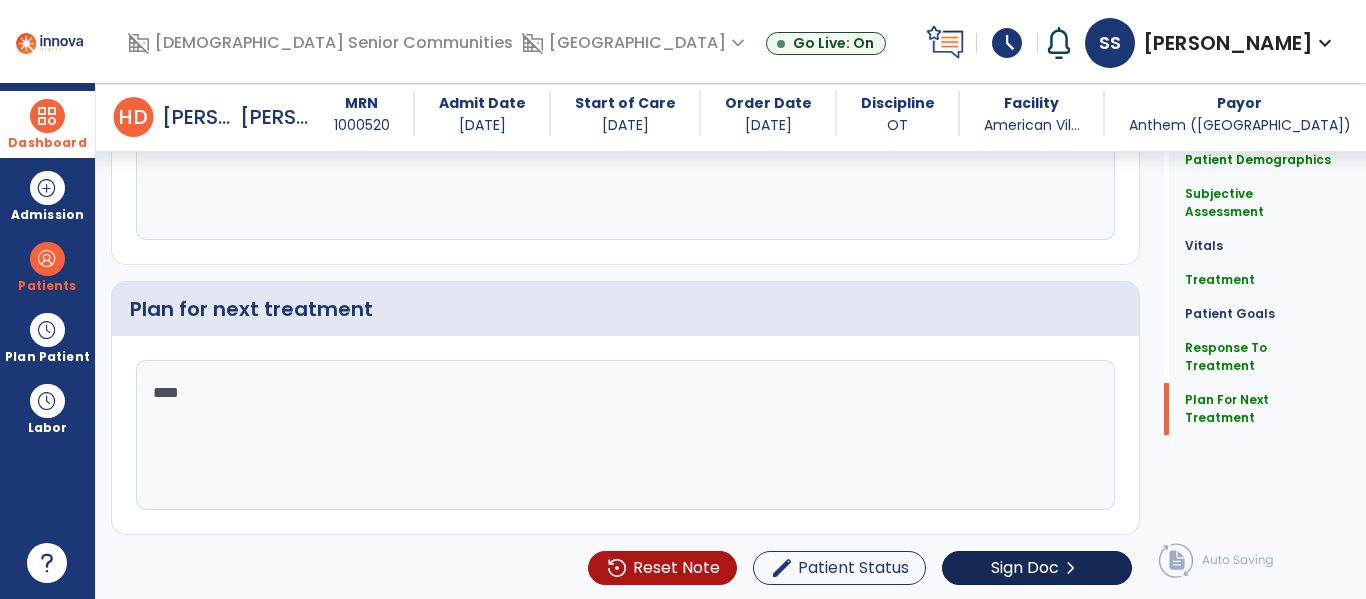 type on "****" 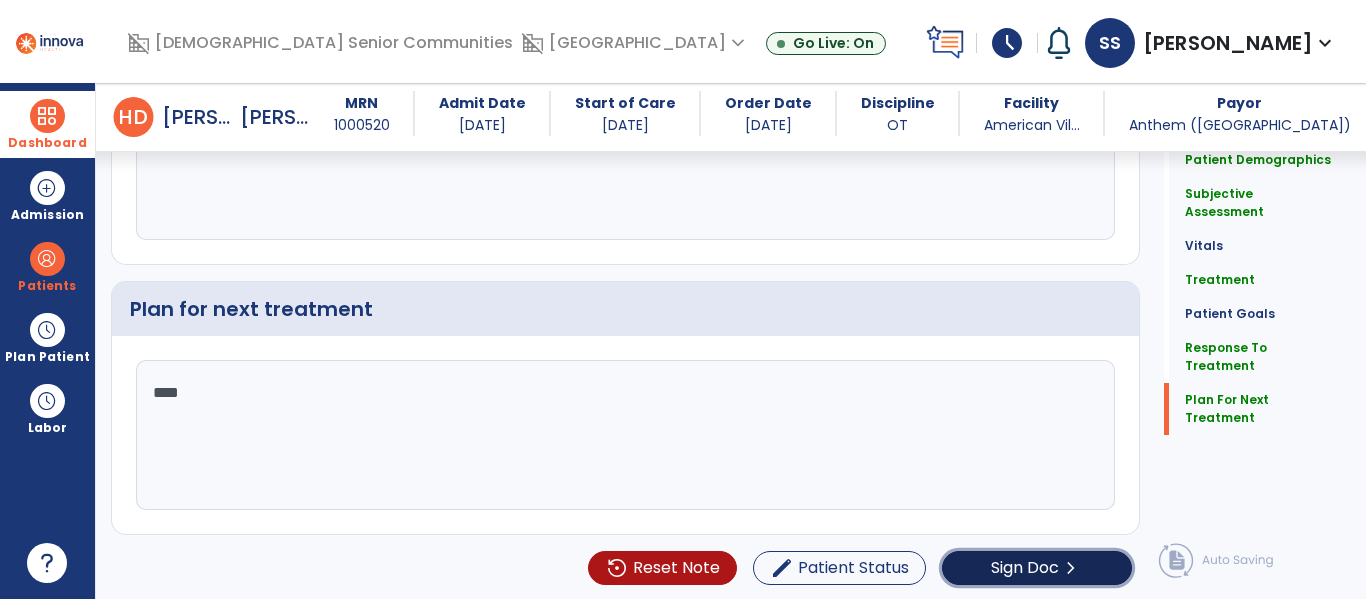 click on "chevron_right" 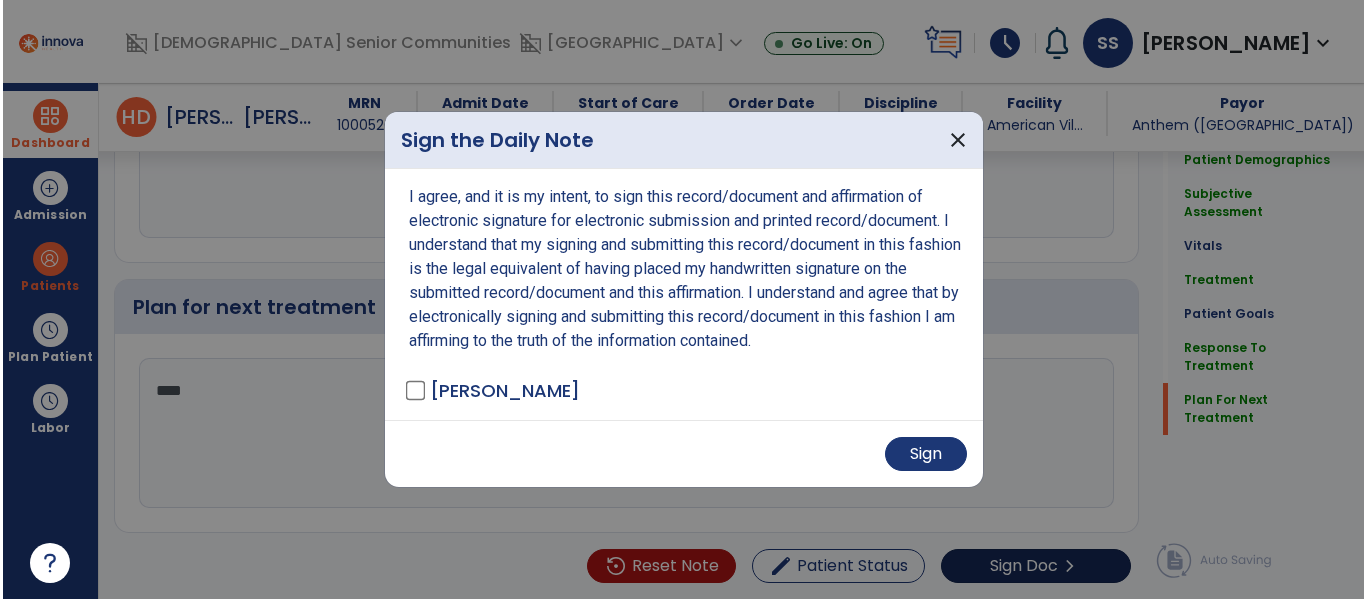 scroll, scrollTop: 2883, scrollLeft: 0, axis: vertical 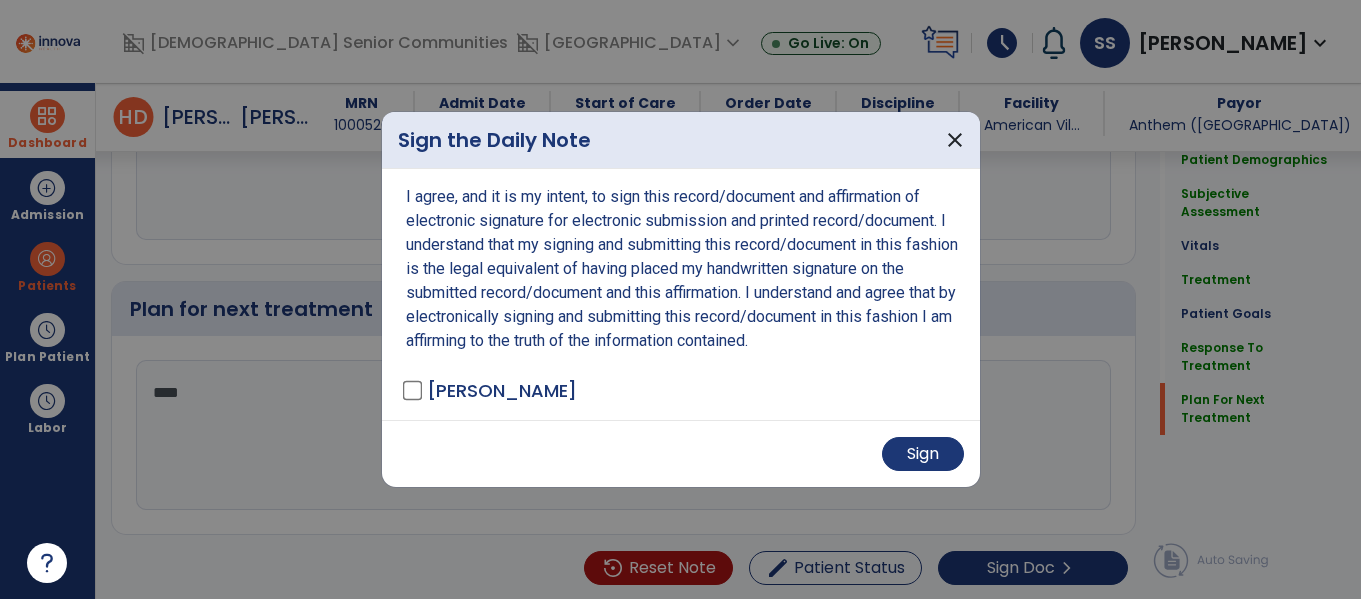 click on "Sign" at bounding box center (681, 453) 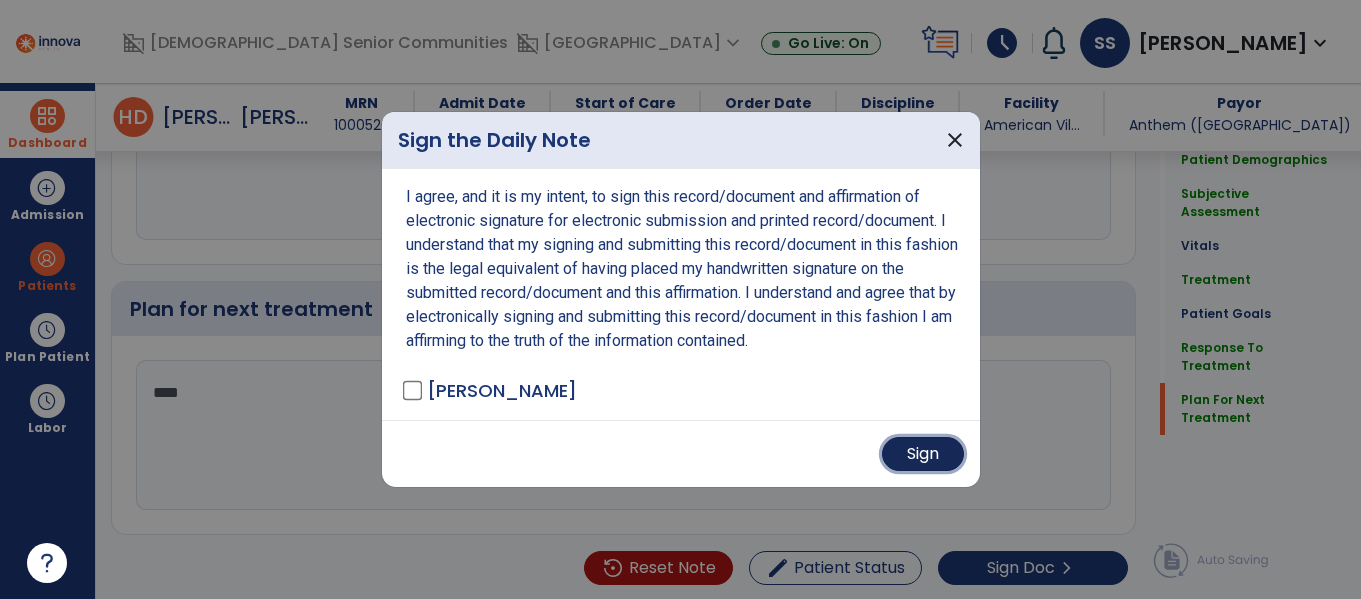 click on "Sign" at bounding box center (923, 454) 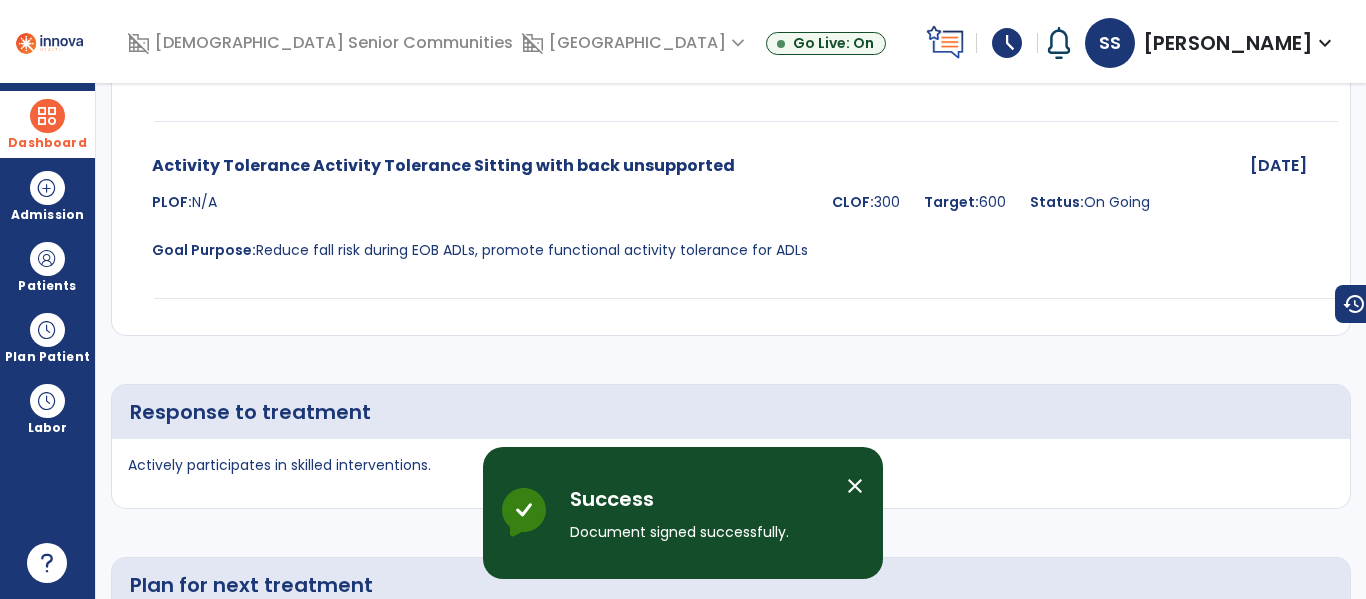 scroll, scrollTop: 0, scrollLeft: 0, axis: both 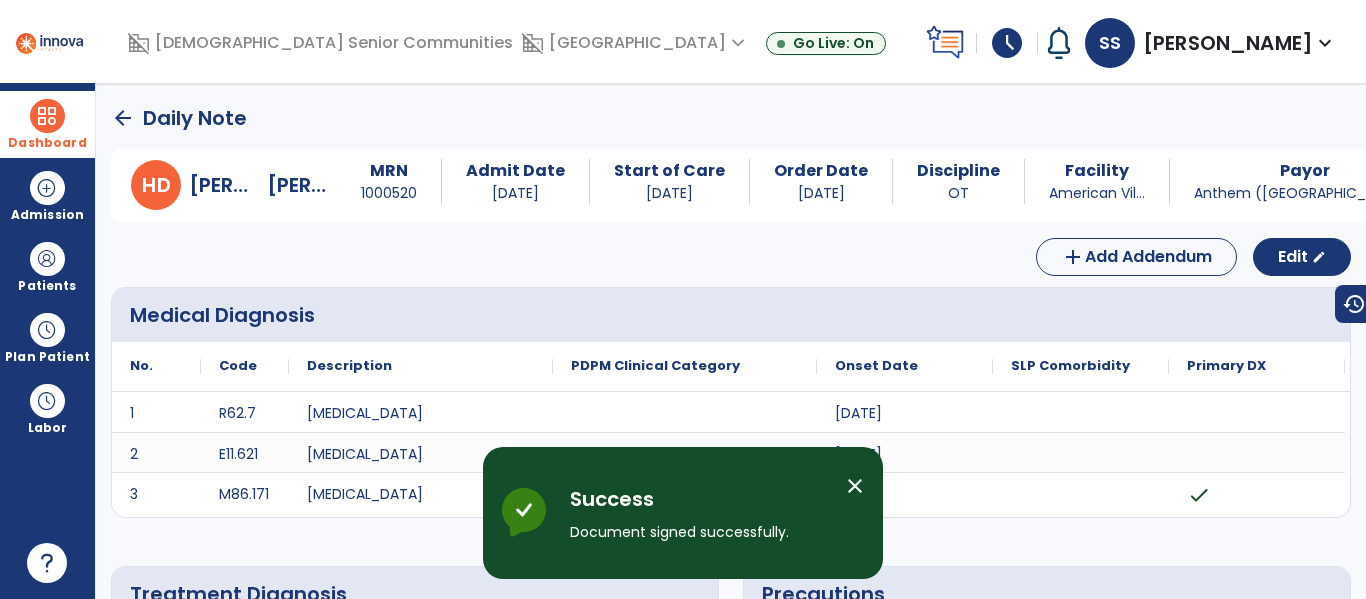 click on "arrow_back" 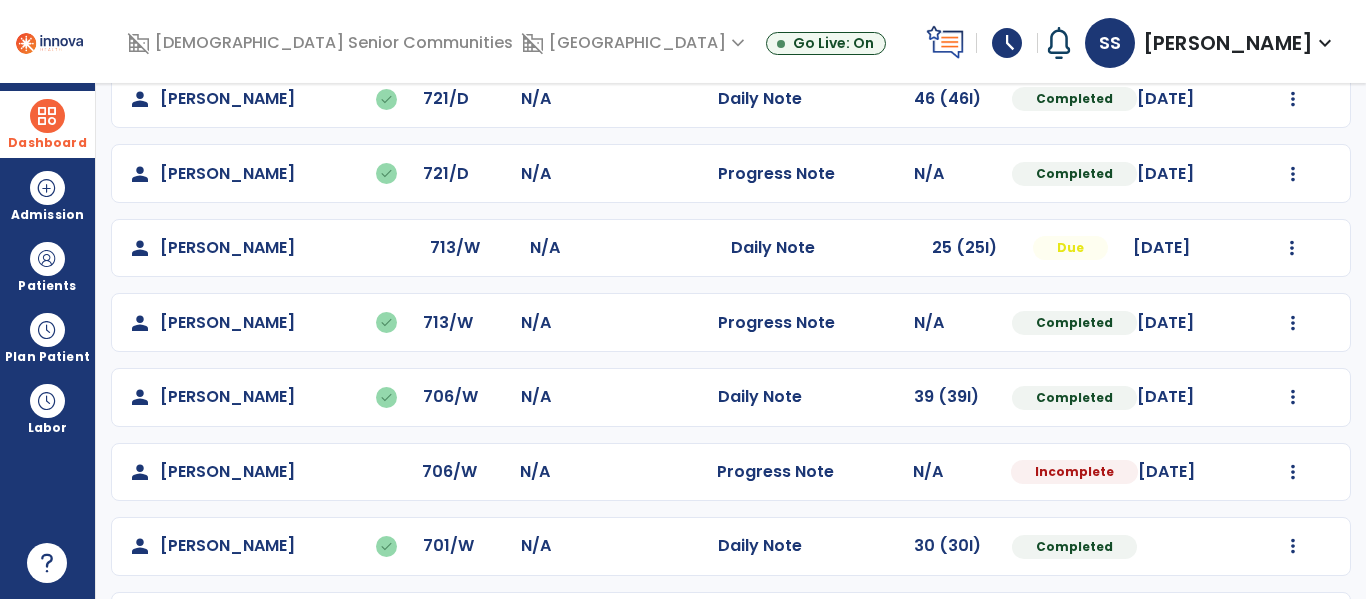 scroll, scrollTop: 944, scrollLeft: 0, axis: vertical 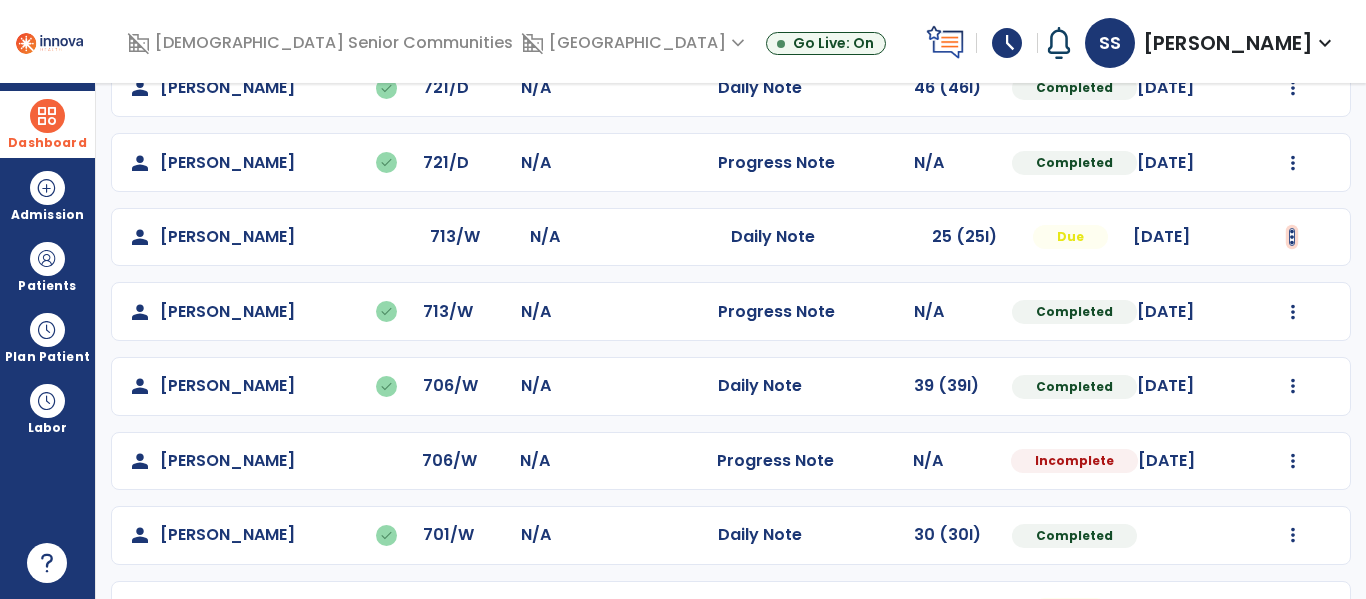 click at bounding box center (1292, -656) 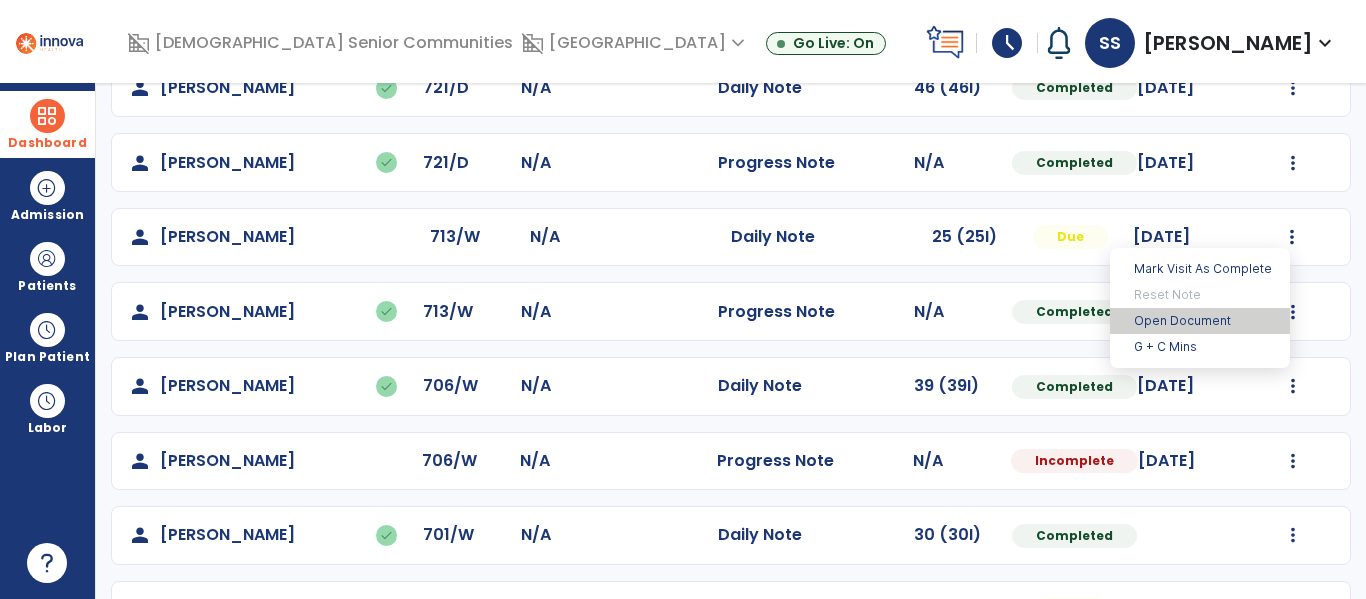 click on "Open Document" at bounding box center (1200, 321) 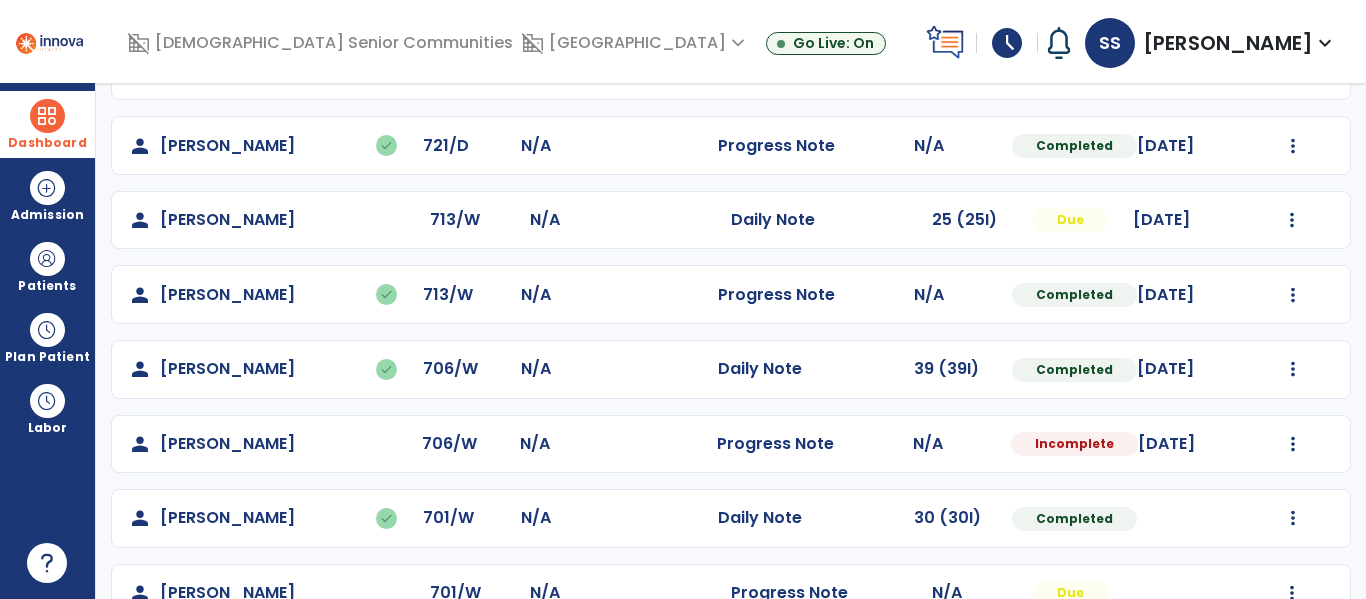 scroll, scrollTop: 952, scrollLeft: 0, axis: vertical 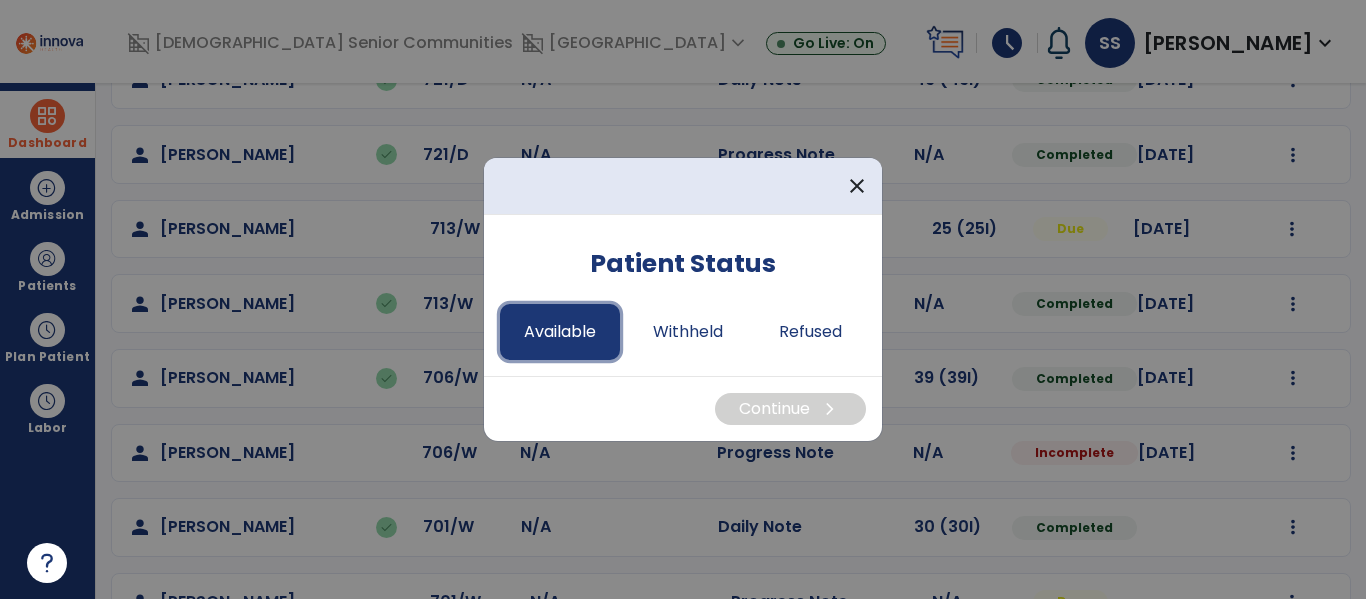 click on "Available" at bounding box center (560, 332) 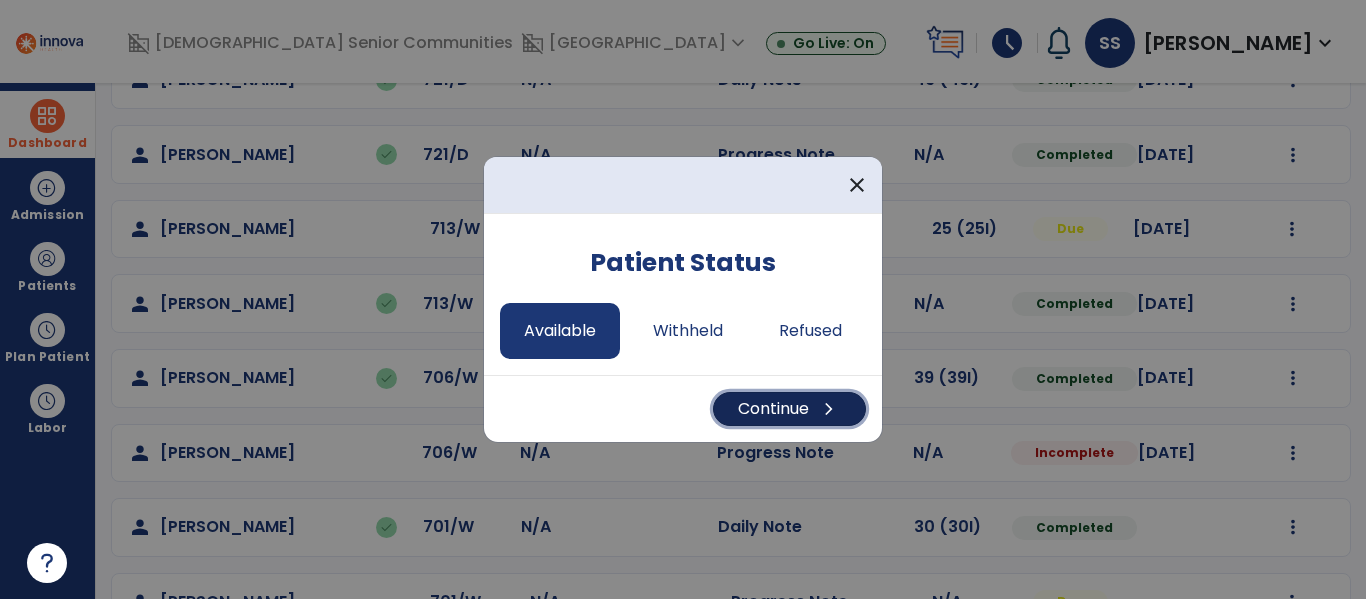 click on "Continue   chevron_right" at bounding box center (789, 409) 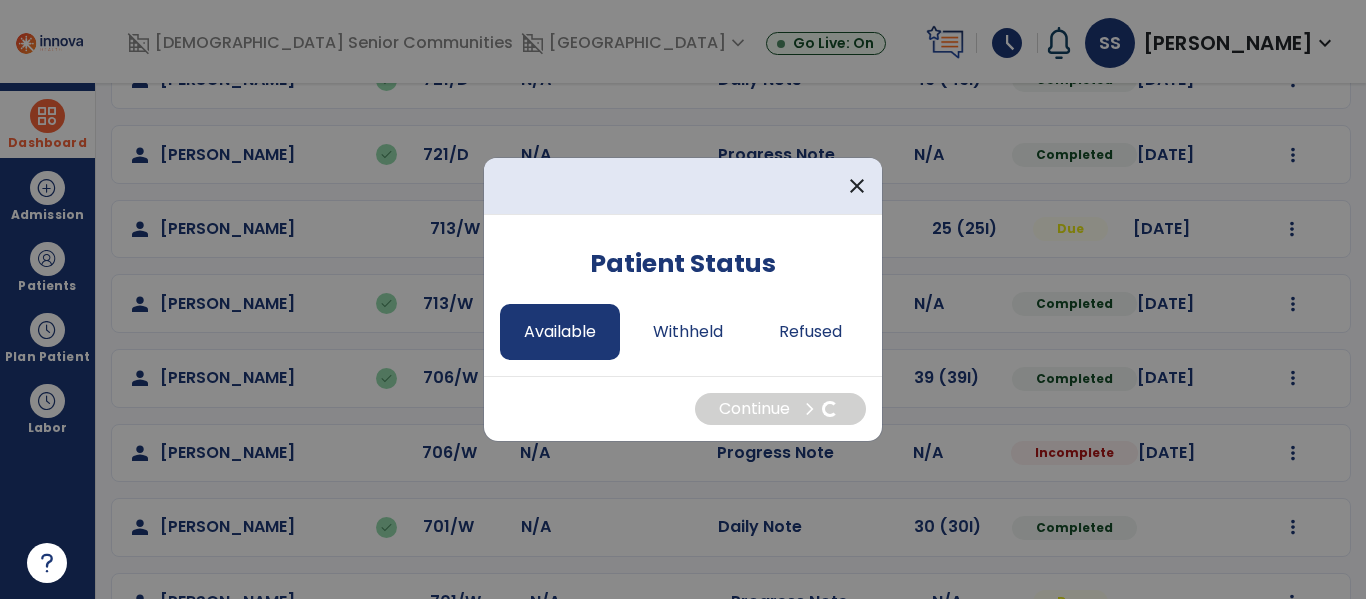 select on "*" 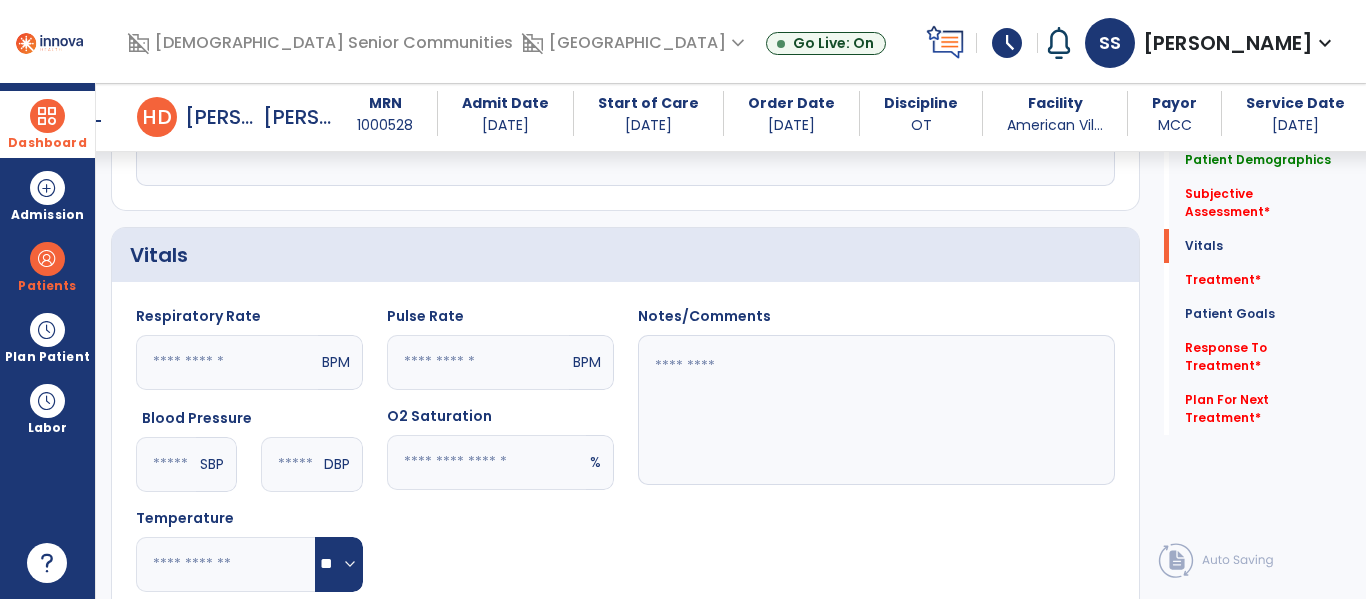 scroll, scrollTop: 454, scrollLeft: 0, axis: vertical 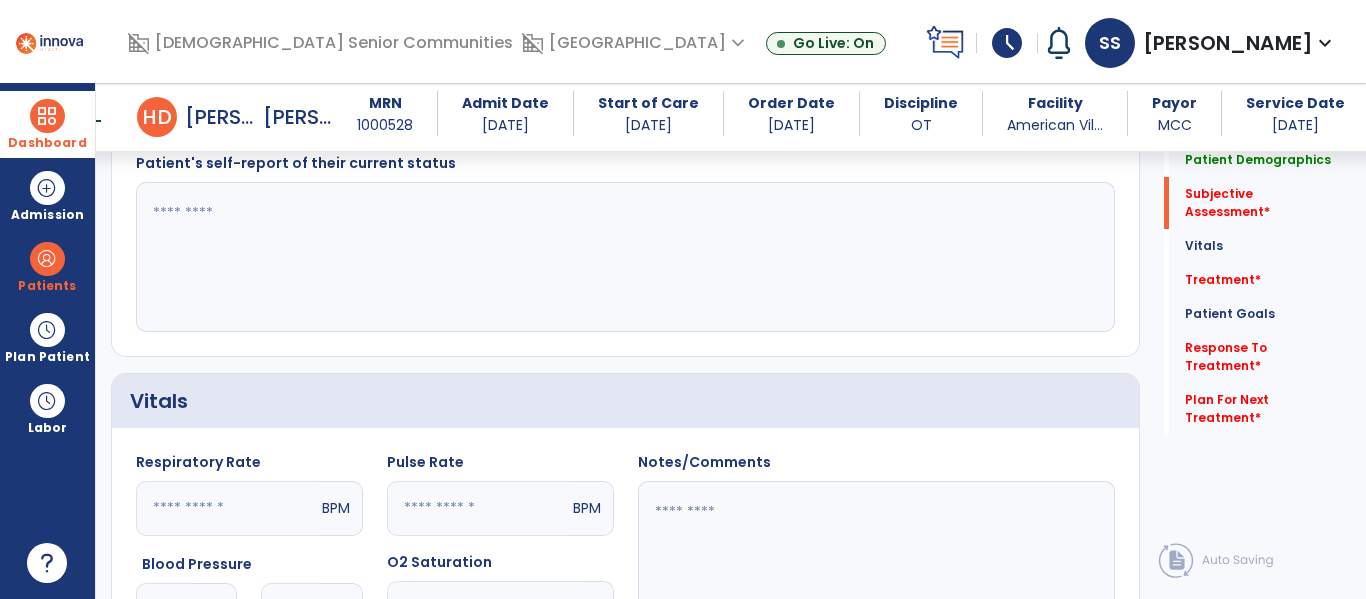 click 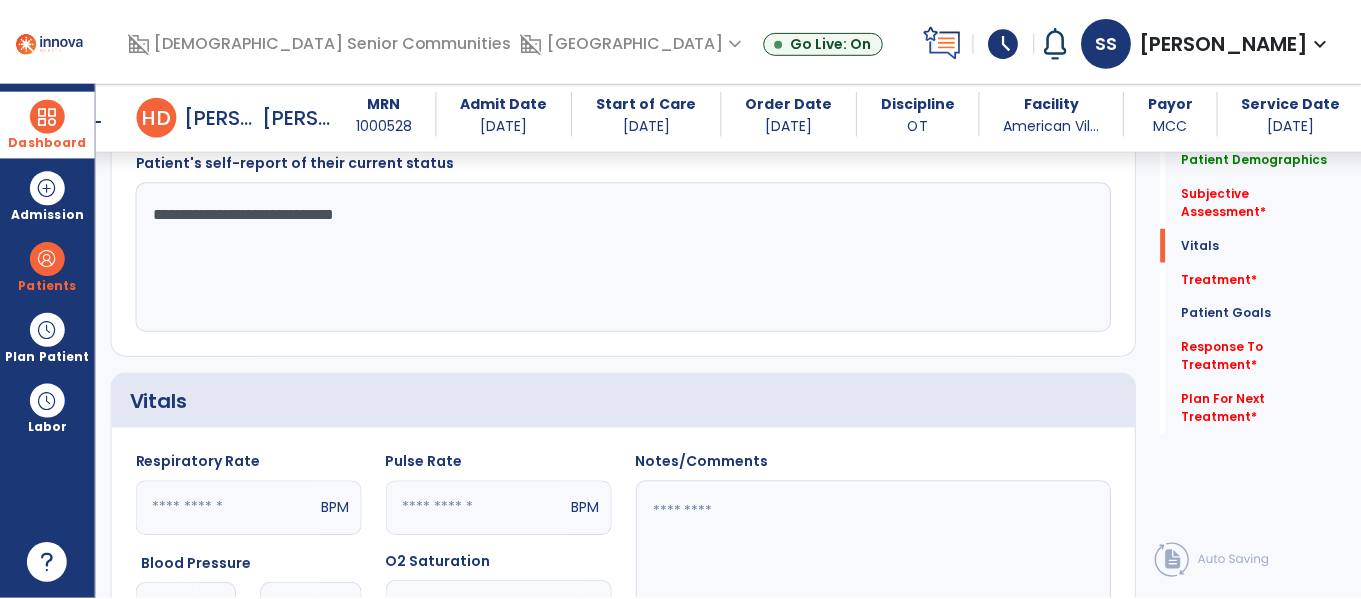 scroll, scrollTop: 1040, scrollLeft: 0, axis: vertical 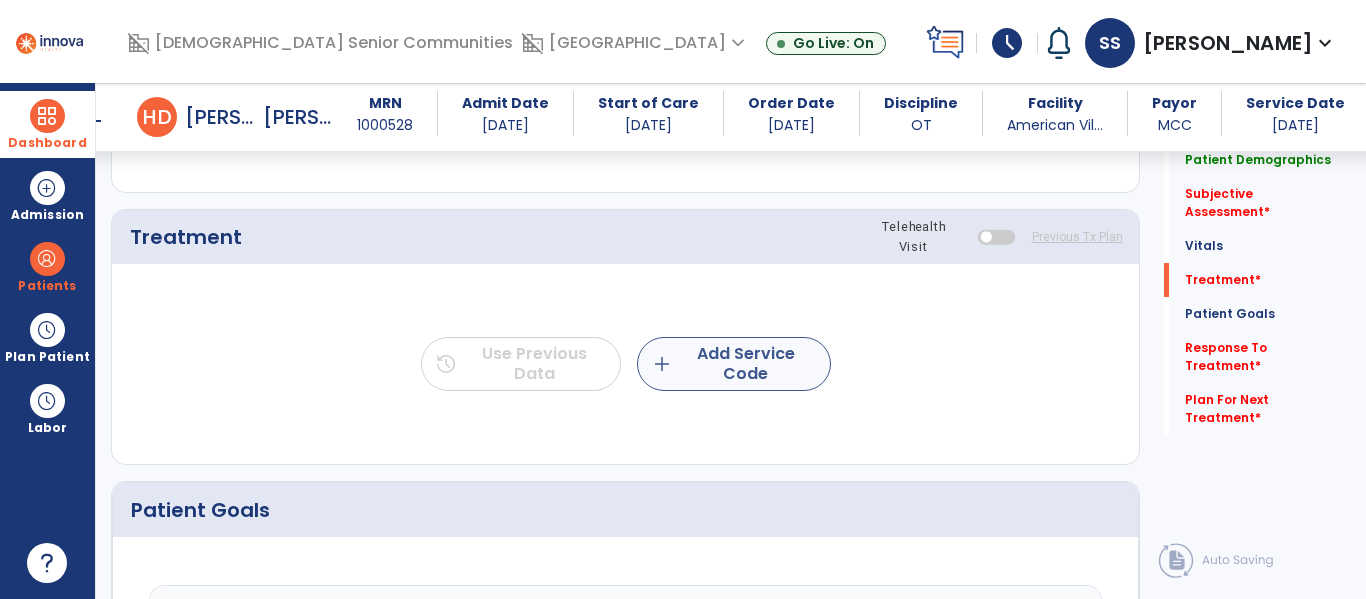type on "**********" 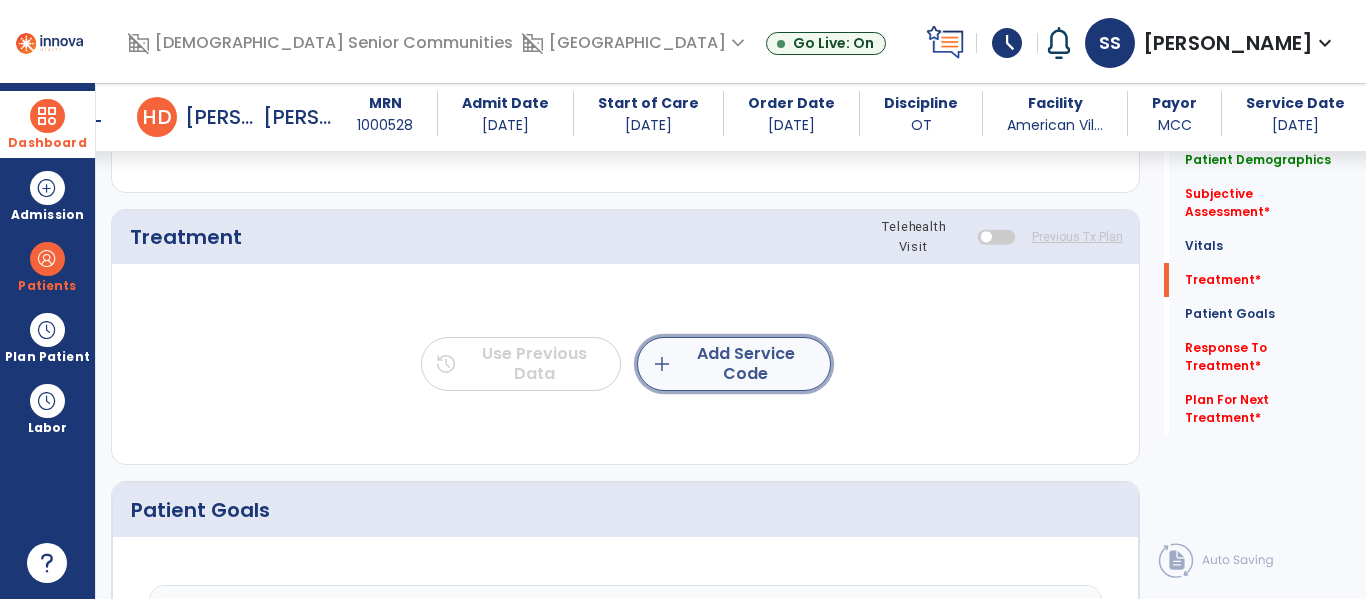click on "add  Add Service Code" 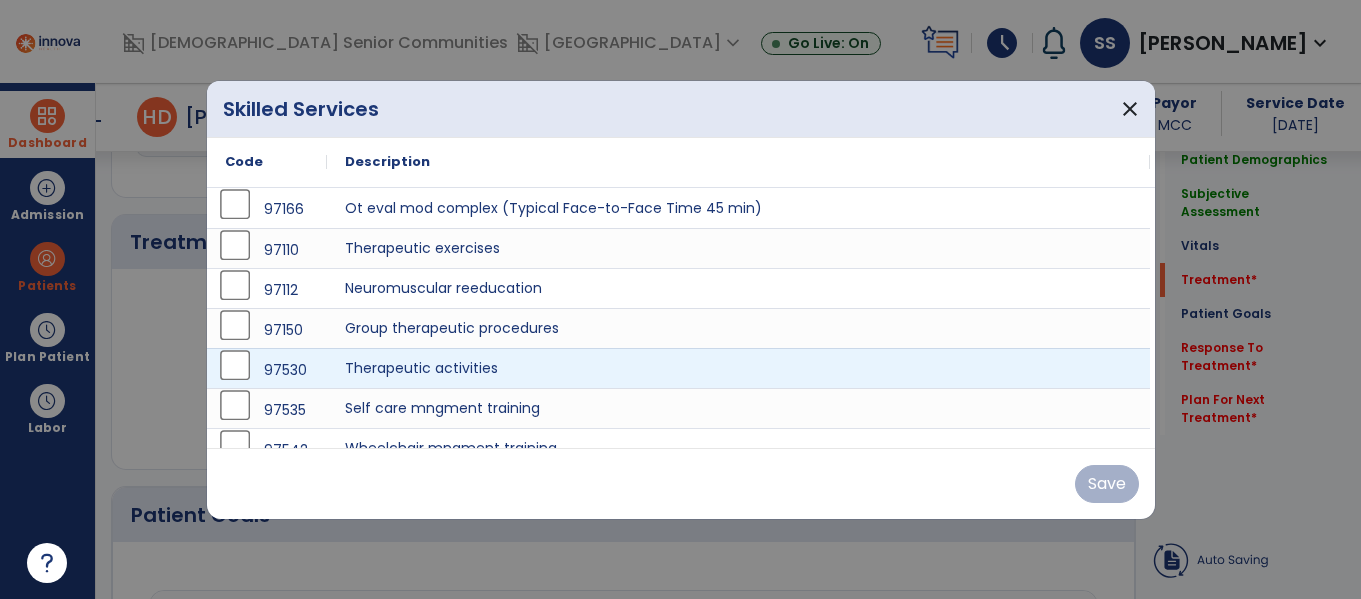 scroll, scrollTop: 1040, scrollLeft: 0, axis: vertical 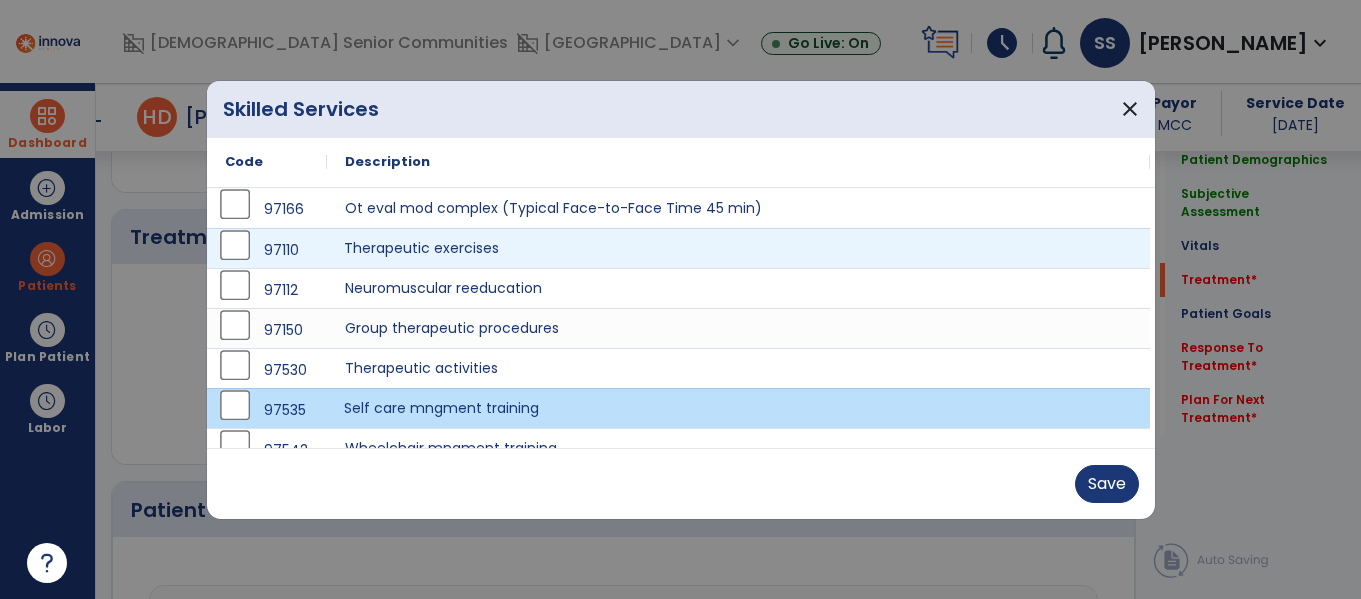 click on "Therapeutic exercises" at bounding box center [738, 248] 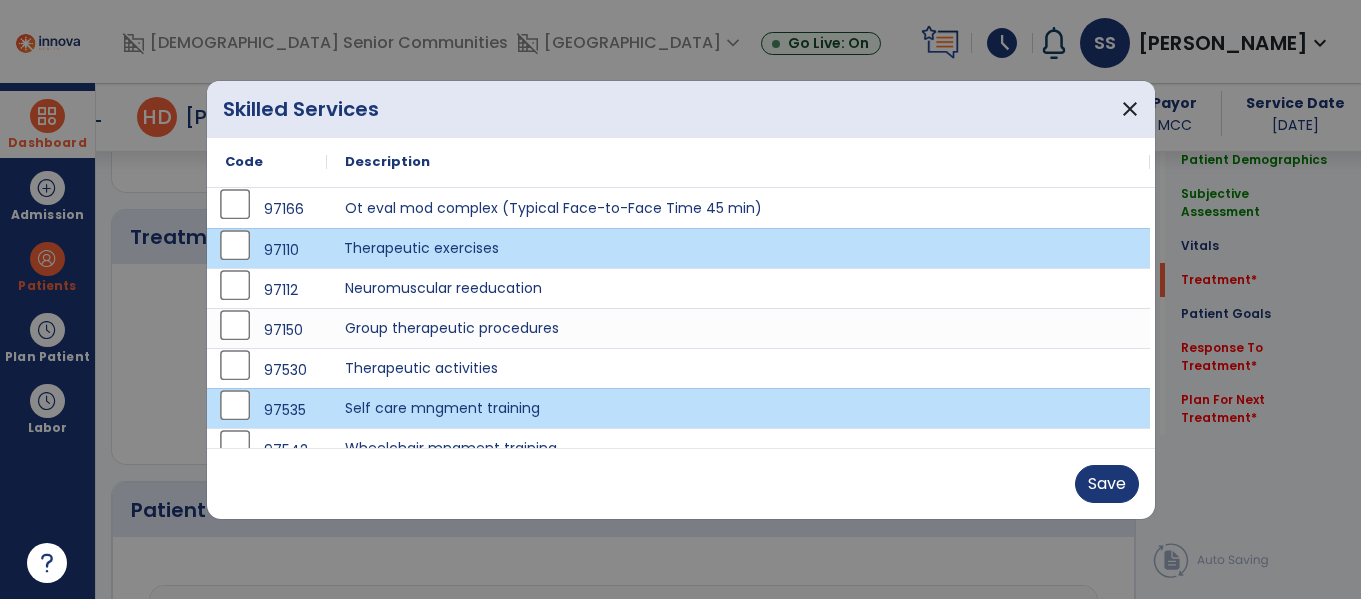 click on "Save" at bounding box center [681, 484] 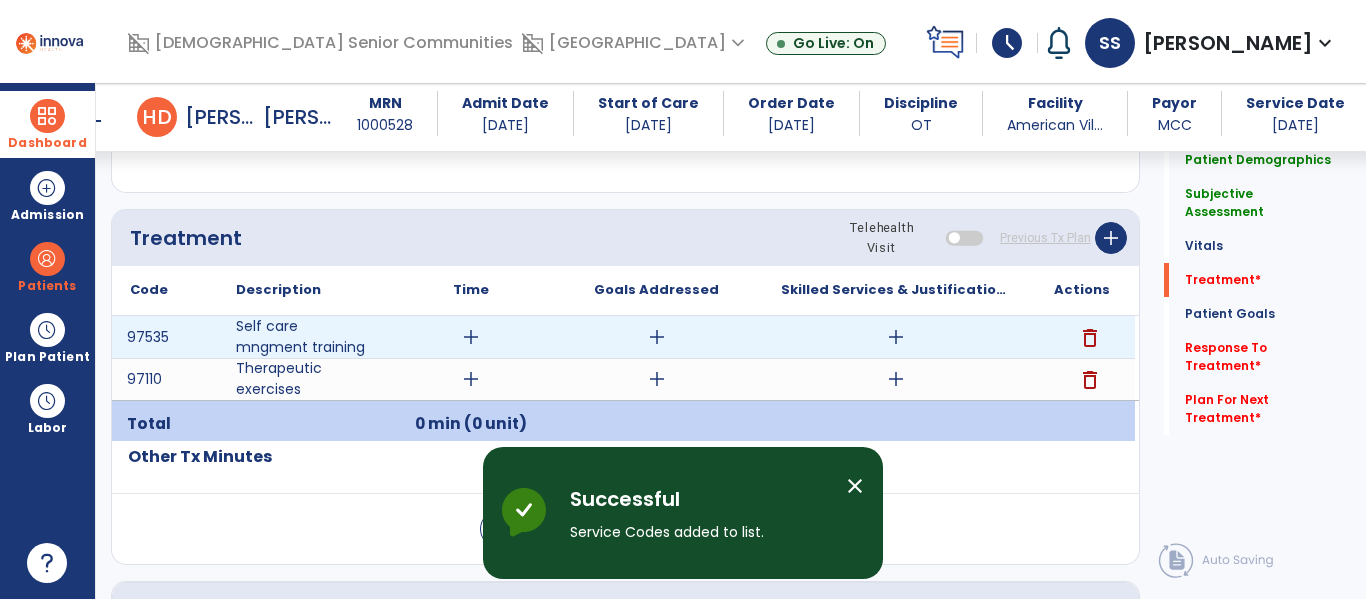 click on "add" at bounding box center [471, 337] 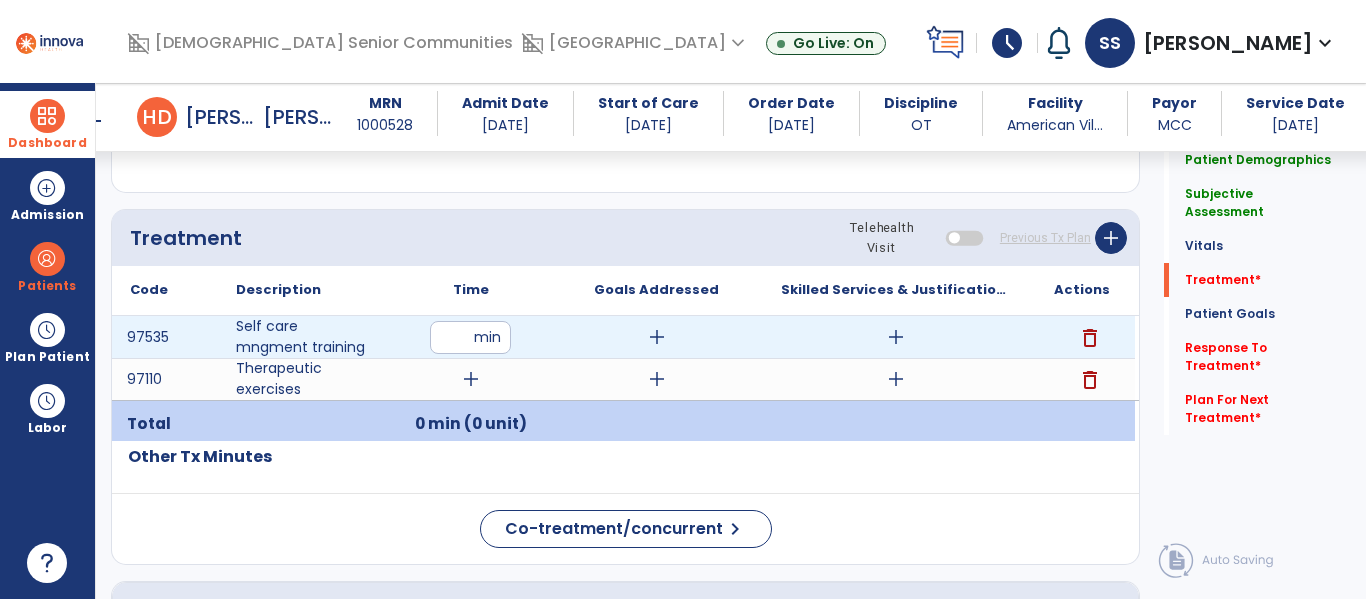 type on "*" 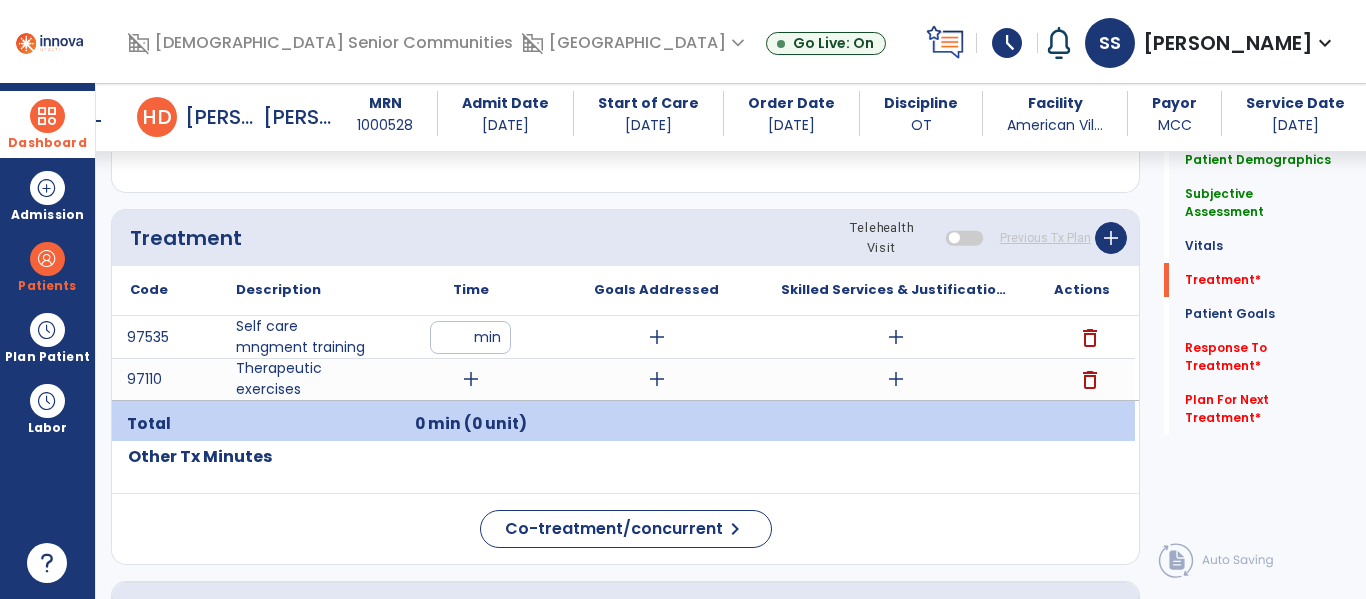 click on "Treatment Telehealth Visit  Previous Tx Plan   add" 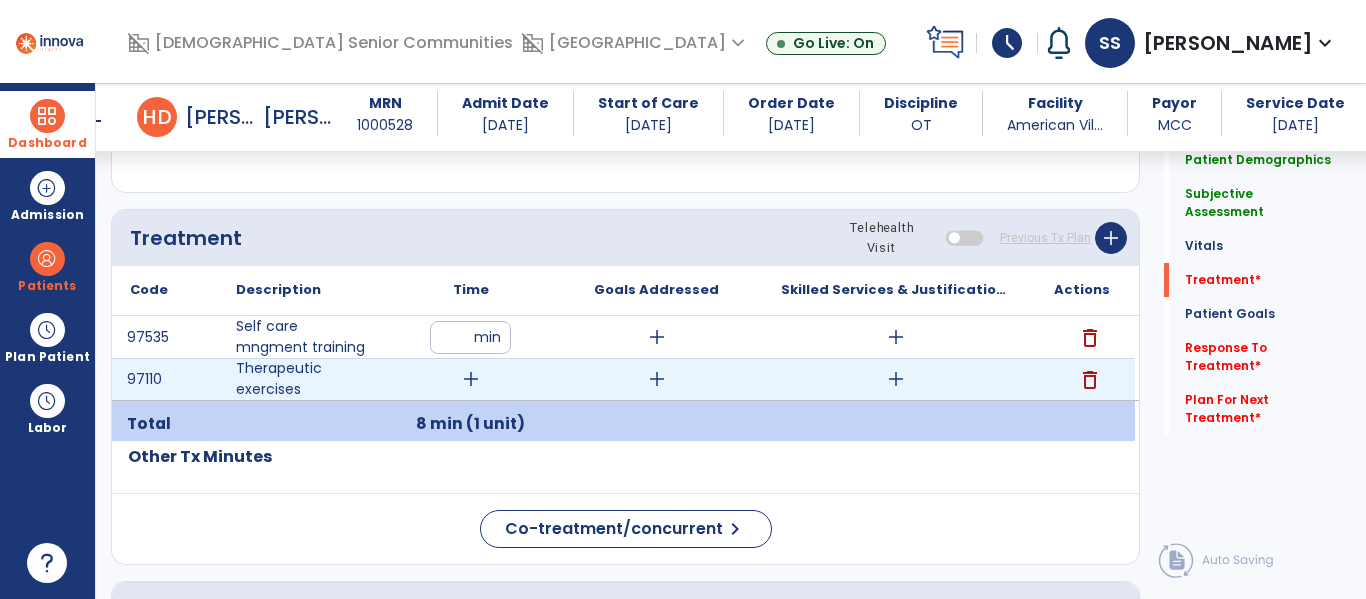 click on "add" at bounding box center [471, 379] 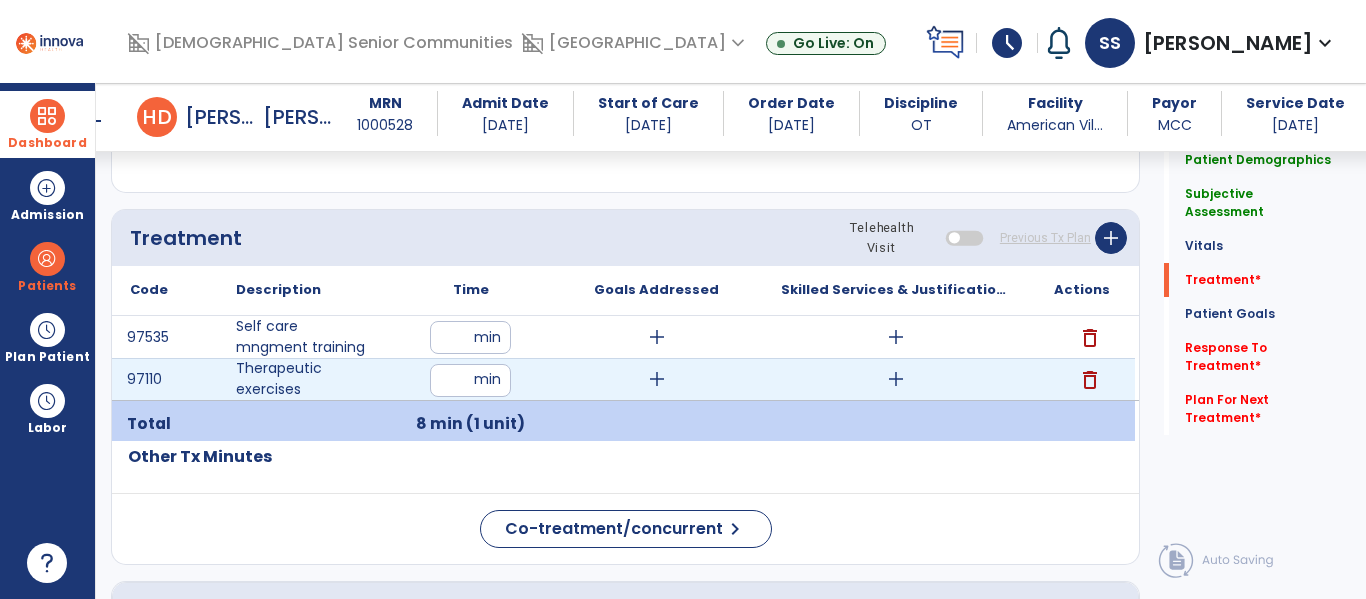 type on "**" 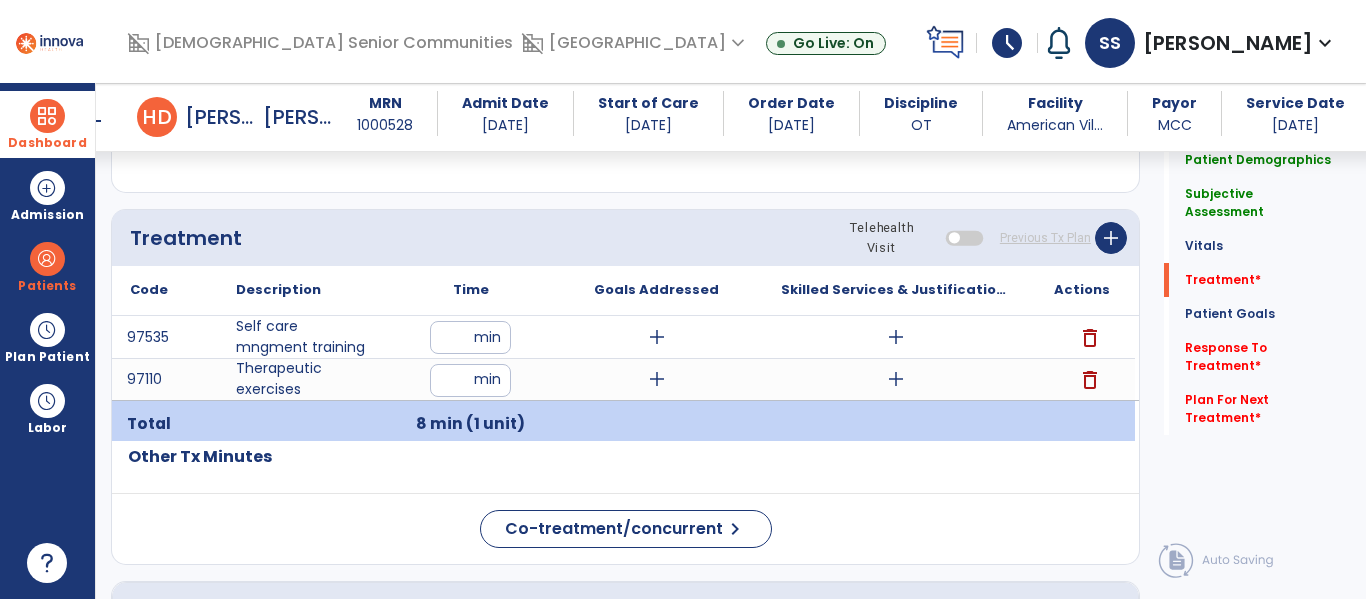 click on "Treatment Telehealth Visit  Previous Tx Plan   add
Code
Description
Time
*" 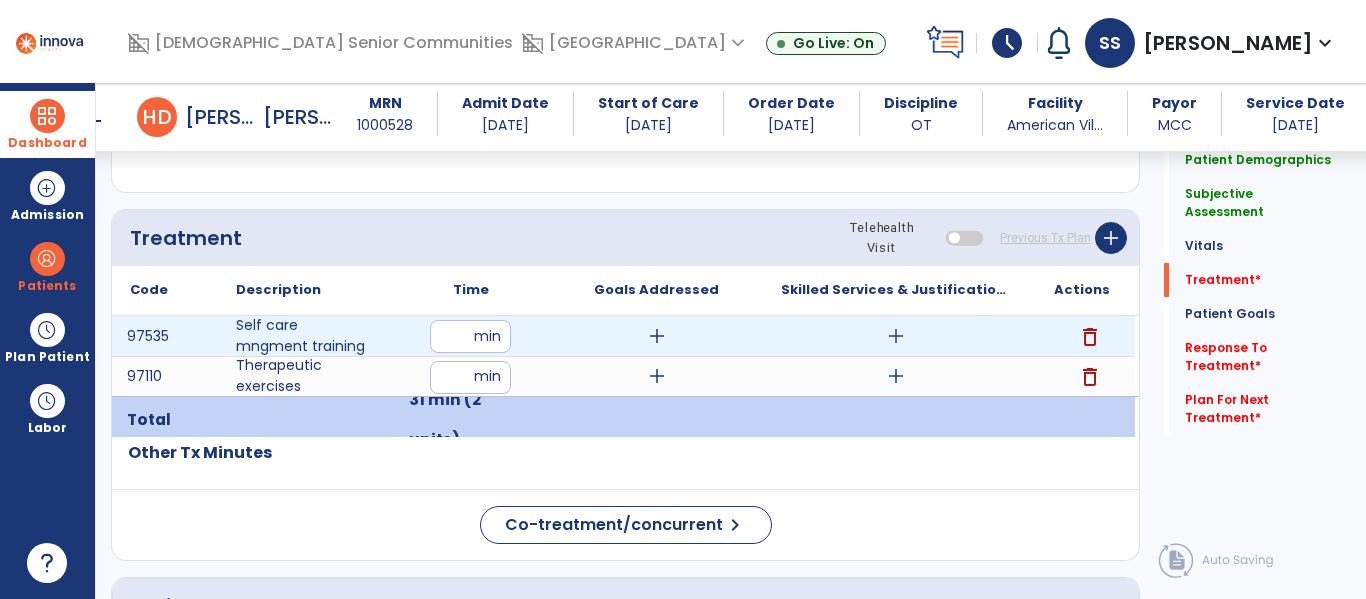 click on "add" at bounding box center [896, 336] 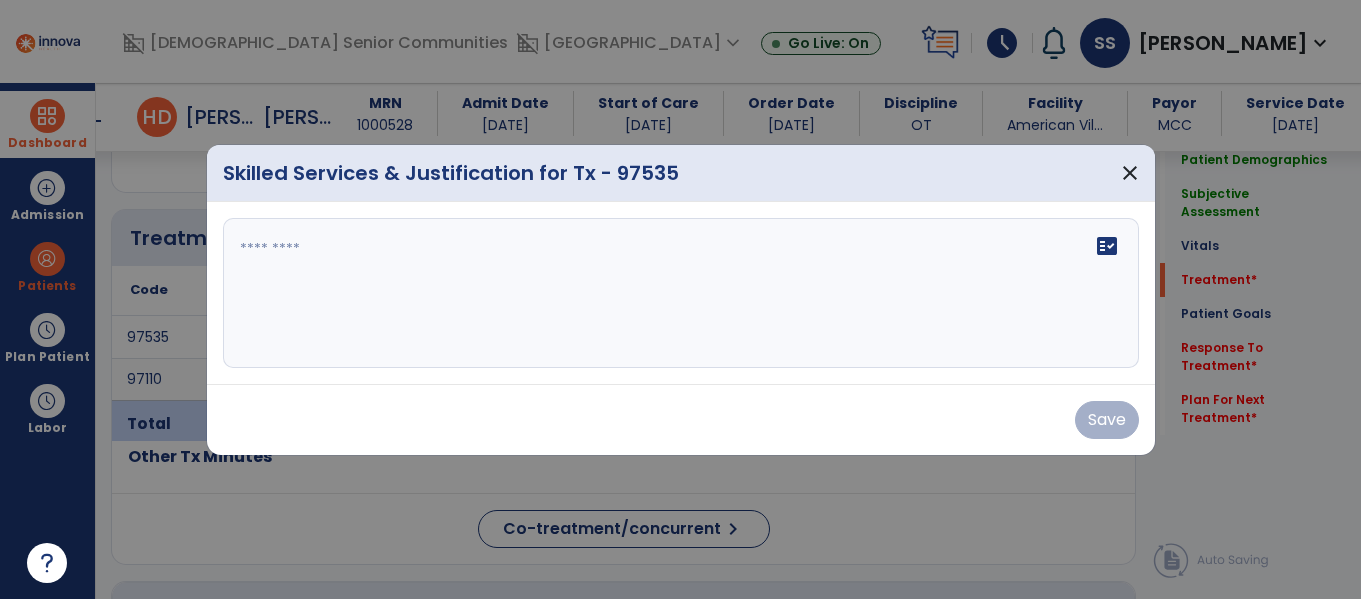 scroll, scrollTop: 1040, scrollLeft: 0, axis: vertical 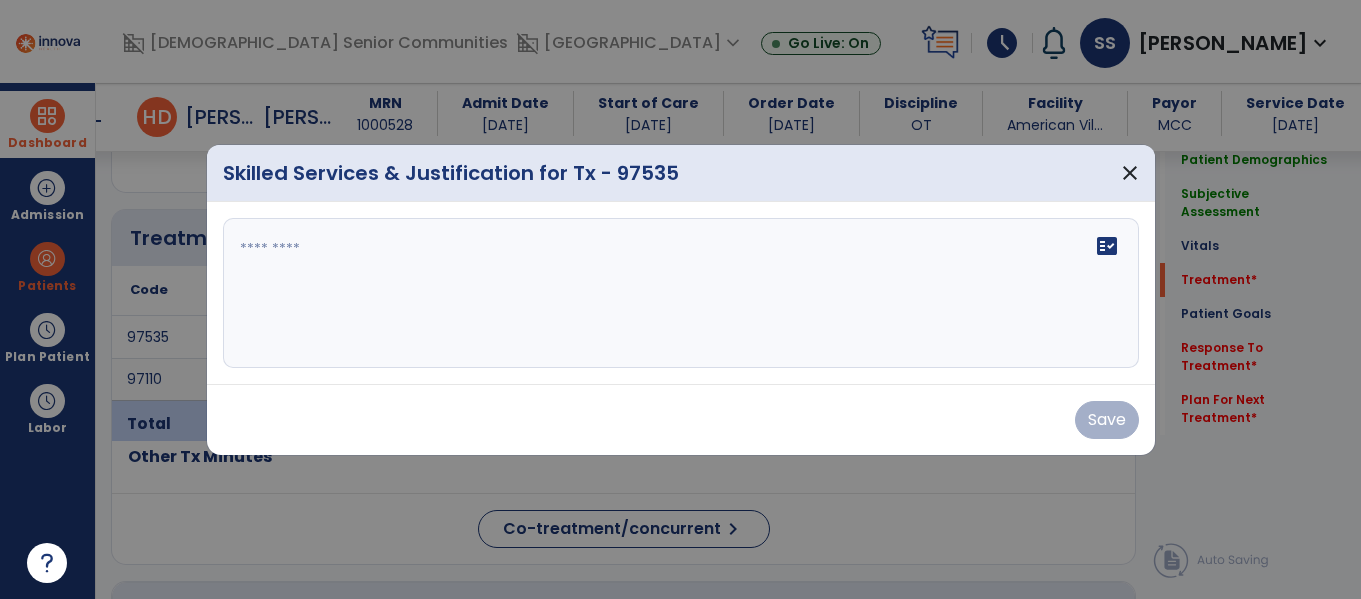 click on "fact_check" at bounding box center (681, 293) 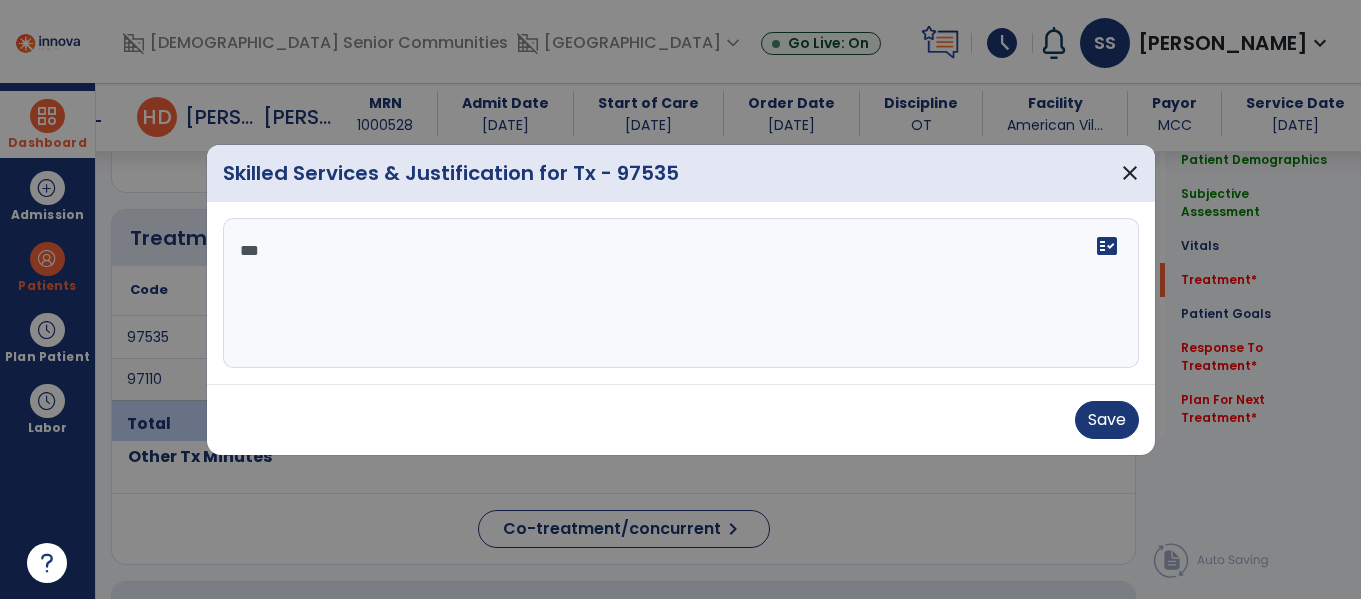 click on "**" at bounding box center [681, 293] 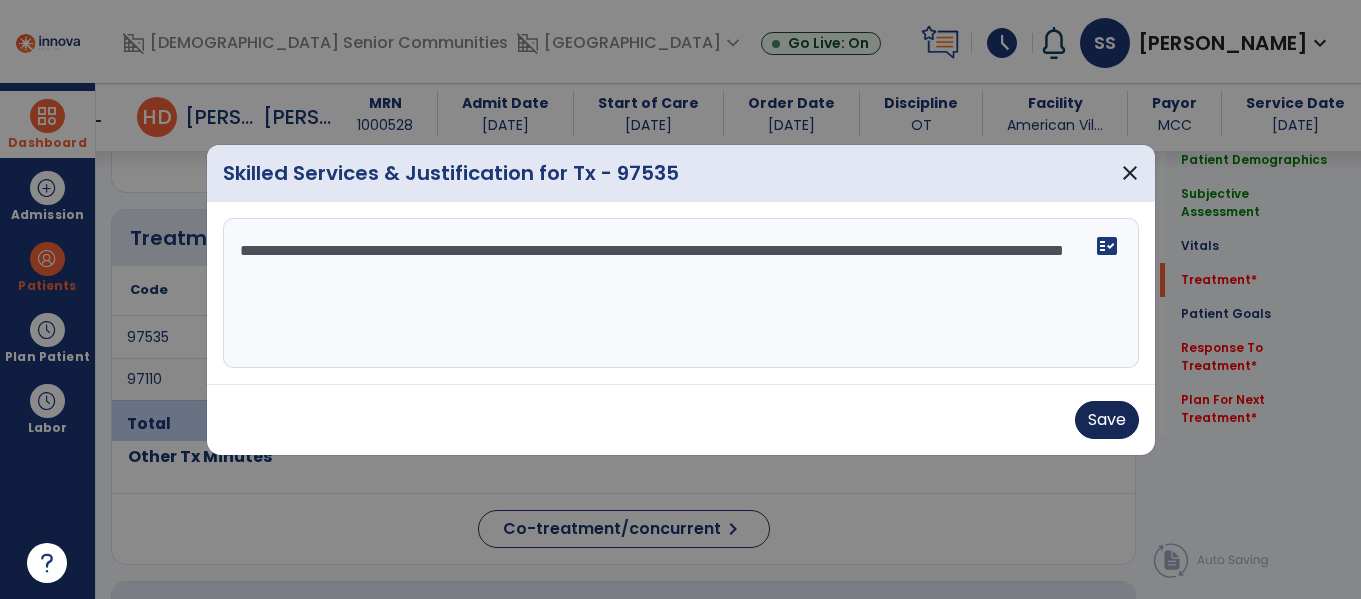 type on "**********" 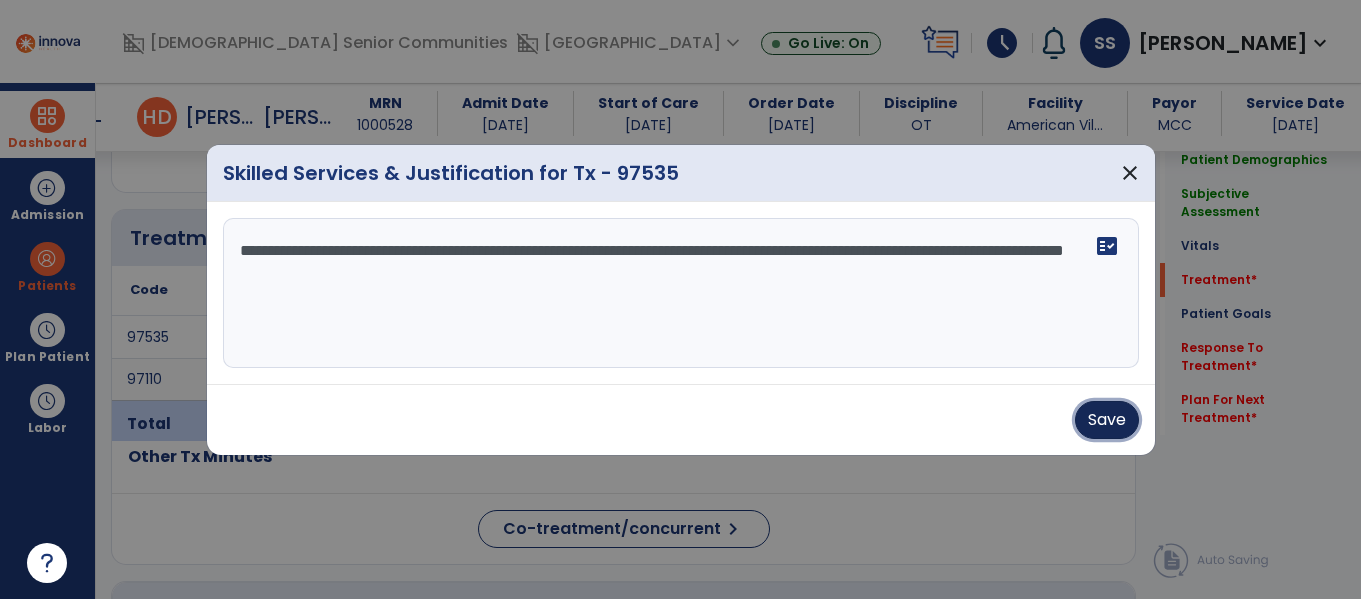 click on "Save" at bounding box center (1107, 420) 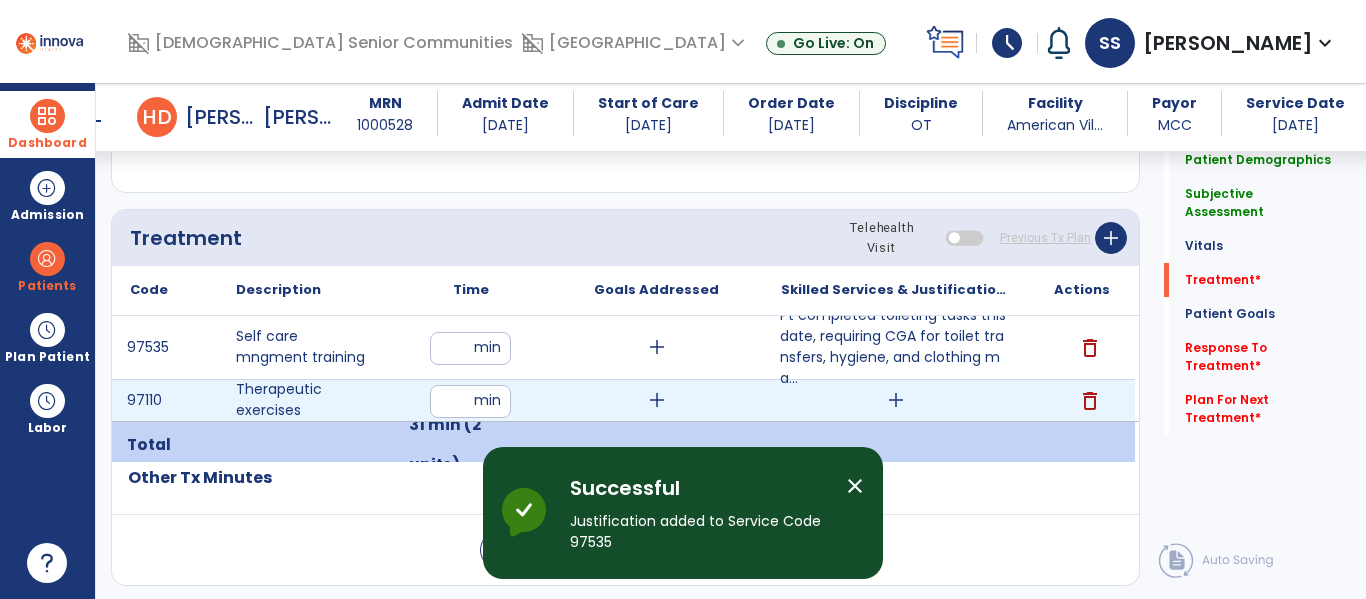 click on "add" at bounding box center [896, 400] 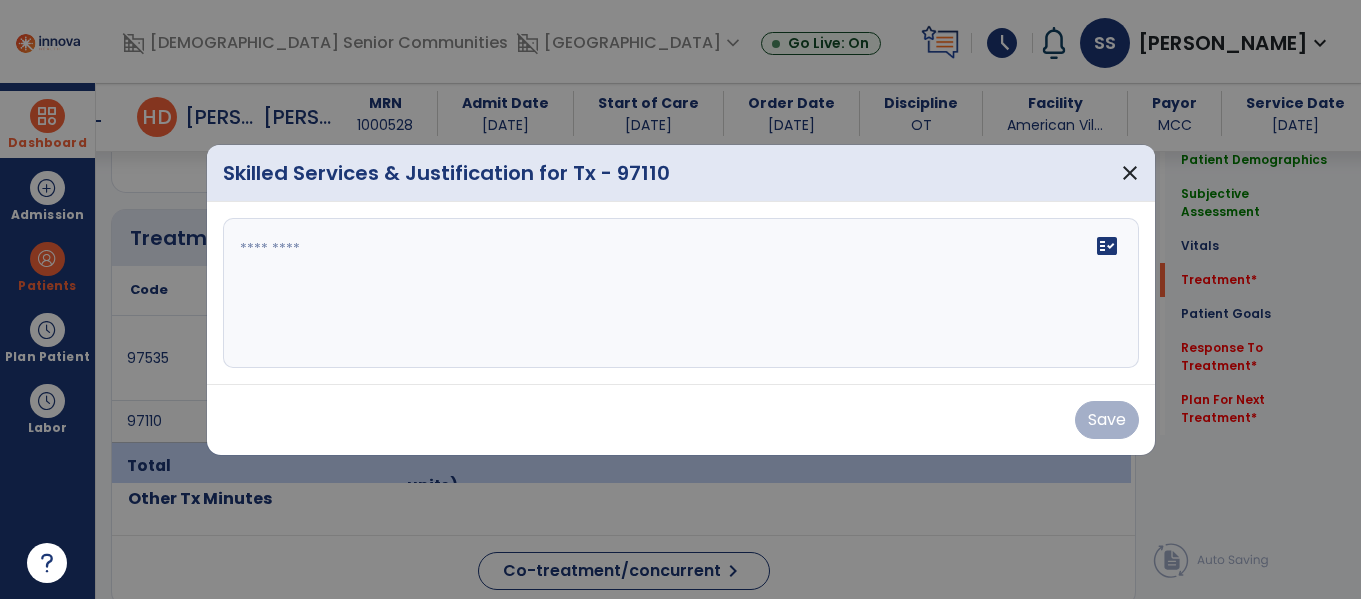 click on "fact_check" at bounding box center (681, 293) 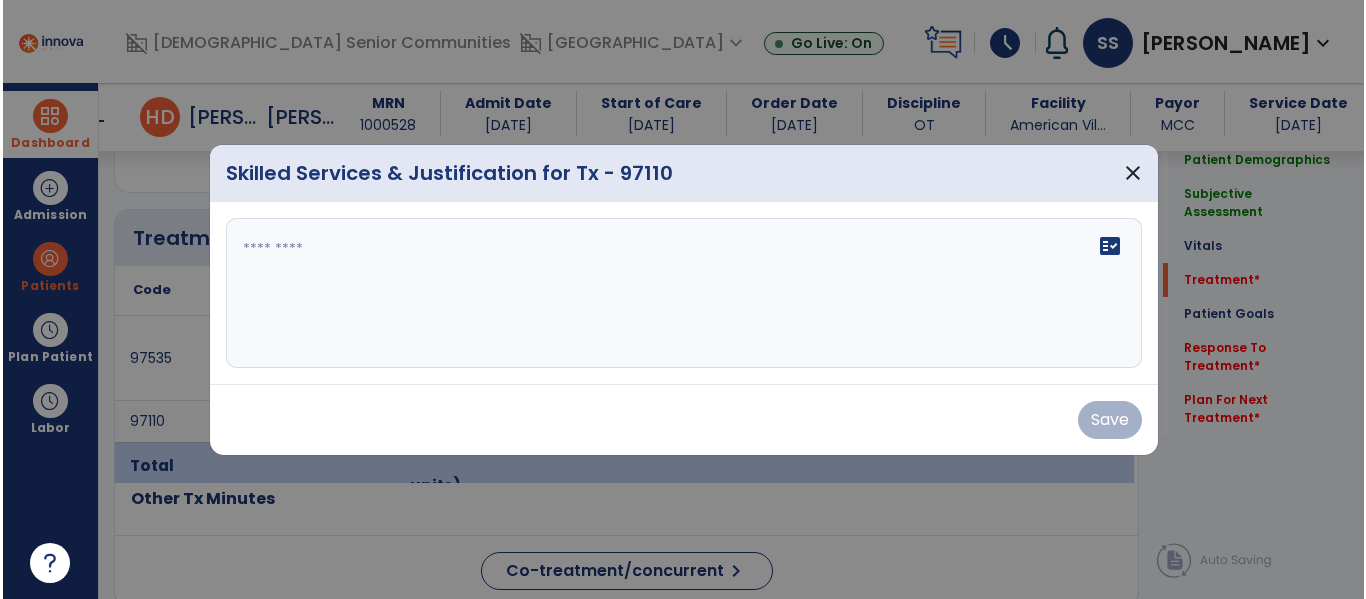 scroll, scrollTop: 1040, scrollLeft: 0, axis: vertical 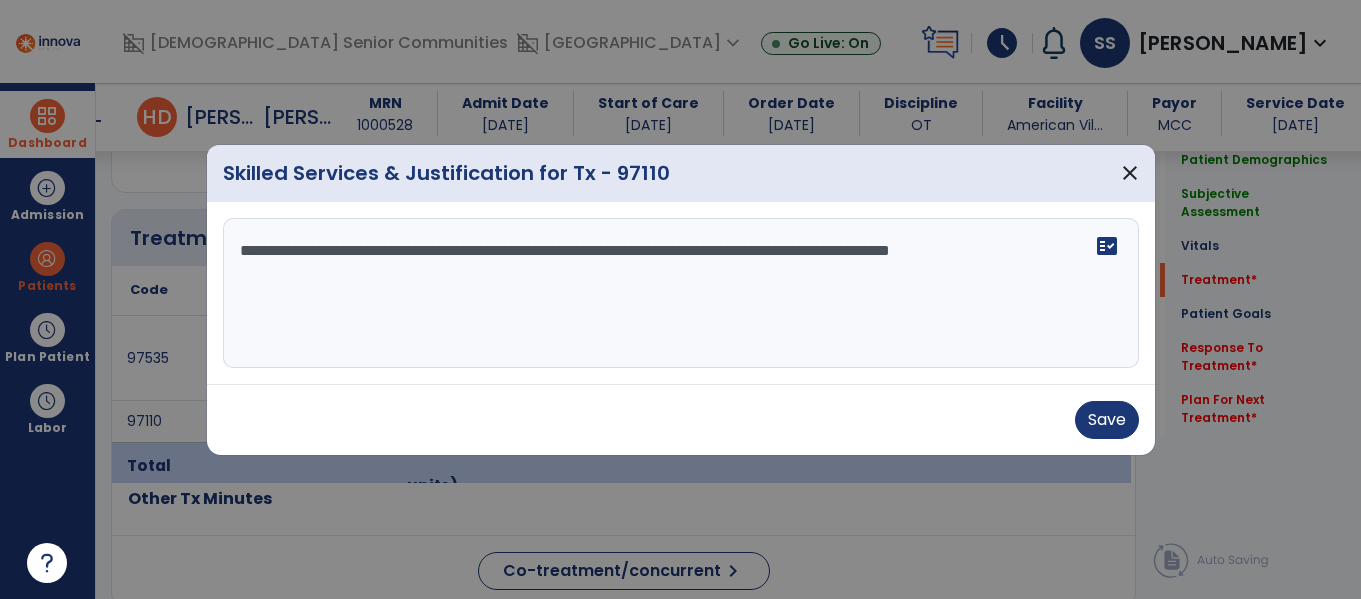 click on "**********" at bounding box center [681, 293] 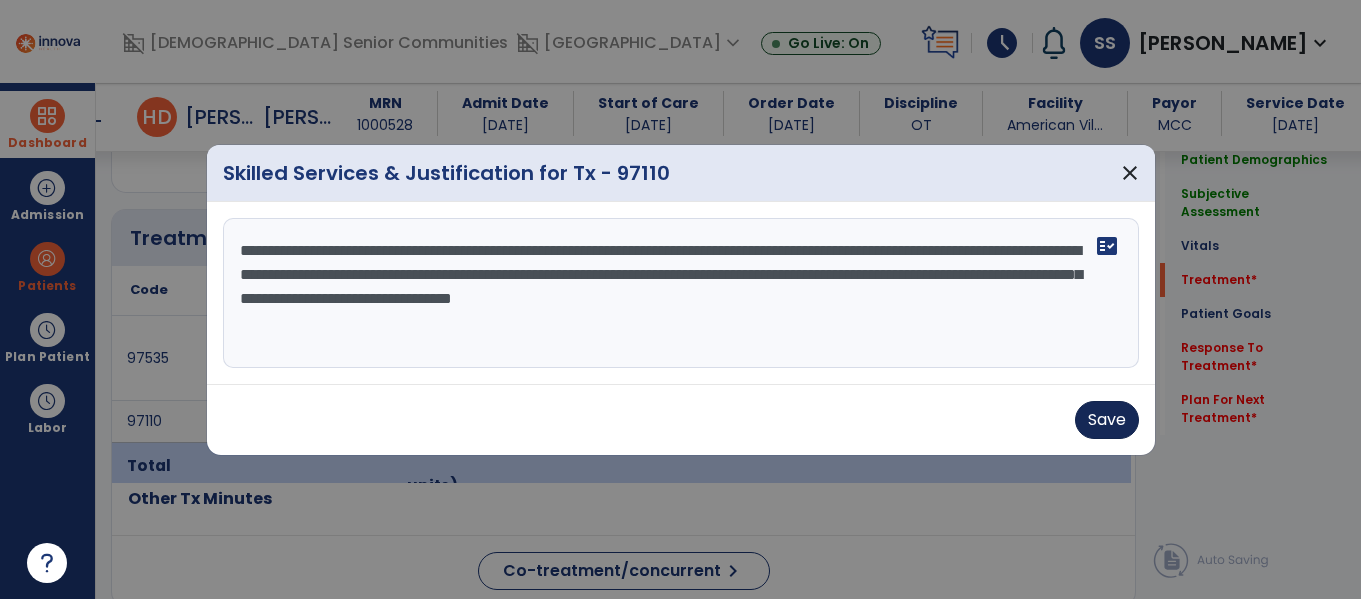type on "**********" 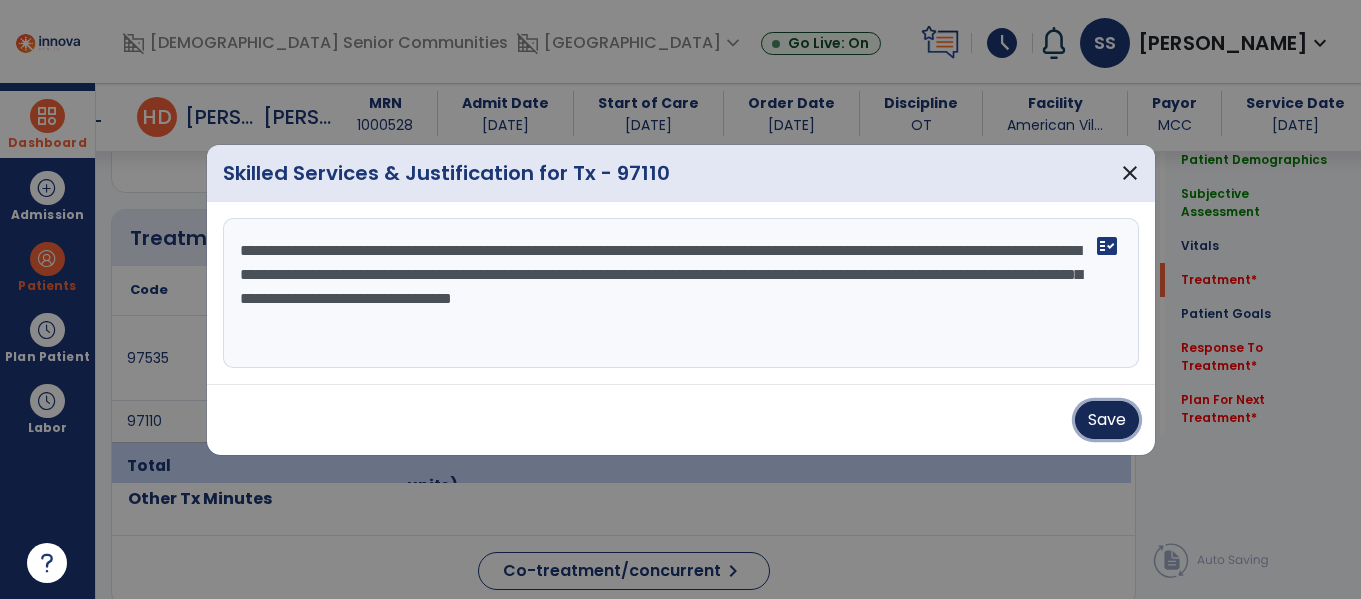 click on "Save" at bounding box center (1107, 420) 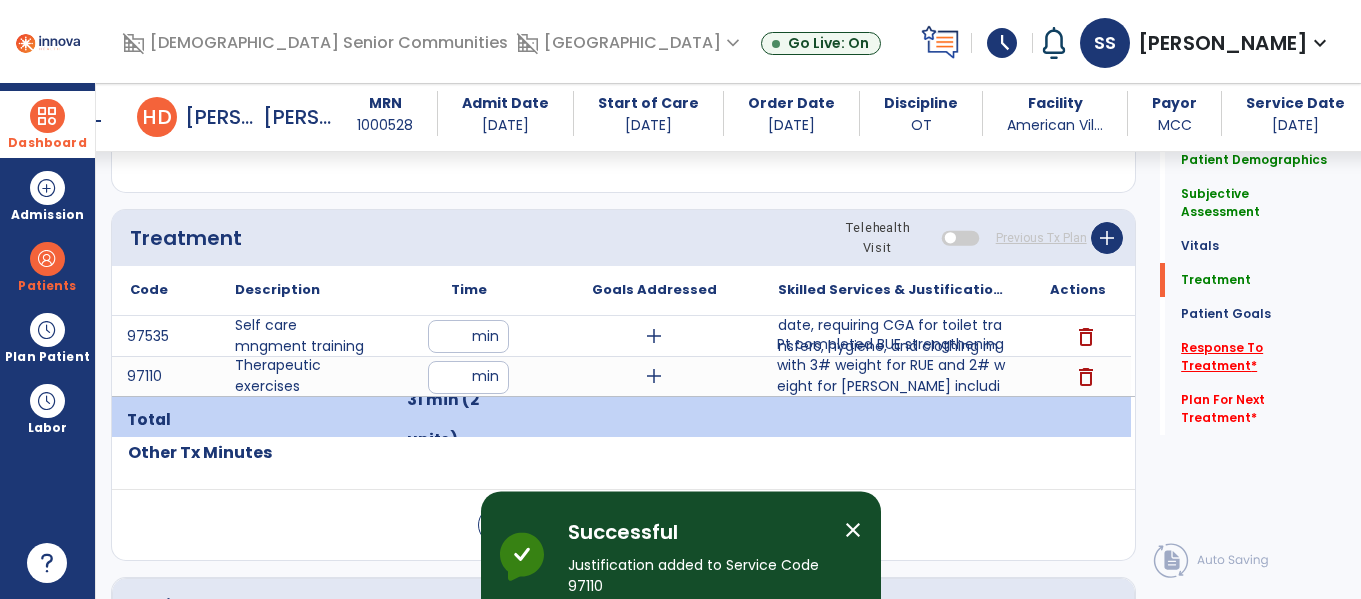 click on "Response To Treatment   *" 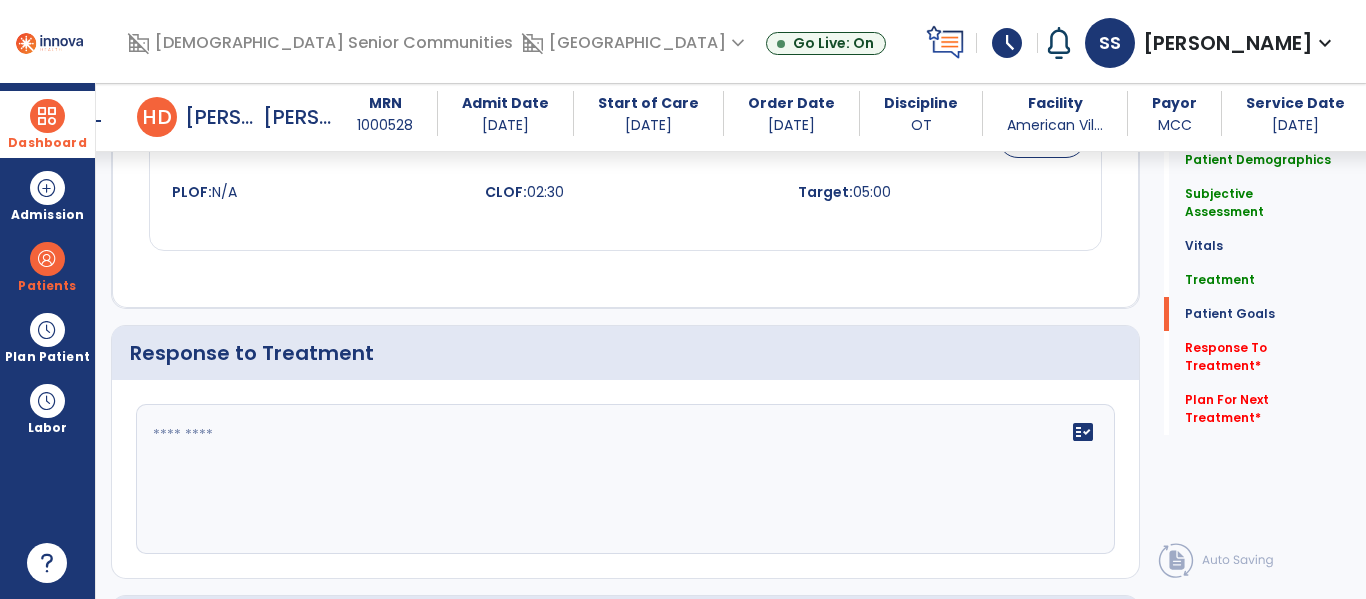scroll, scrollTop: 2676, scrollLeft: 0, axis: vertical 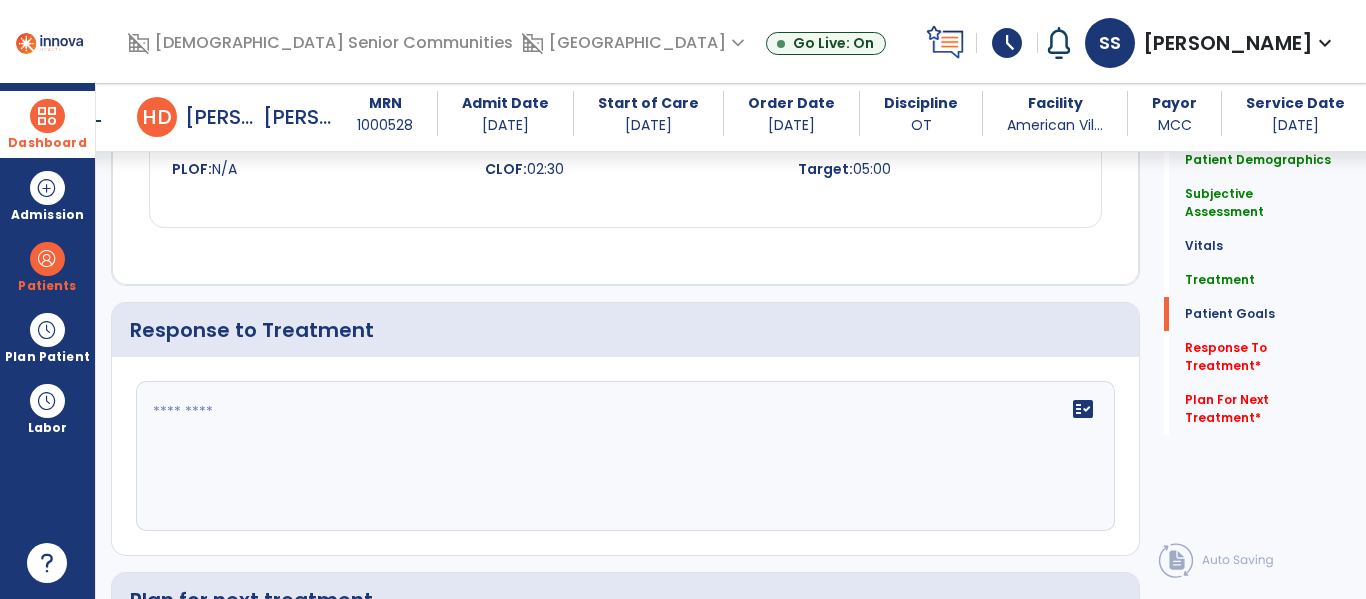 click on "fact_check" 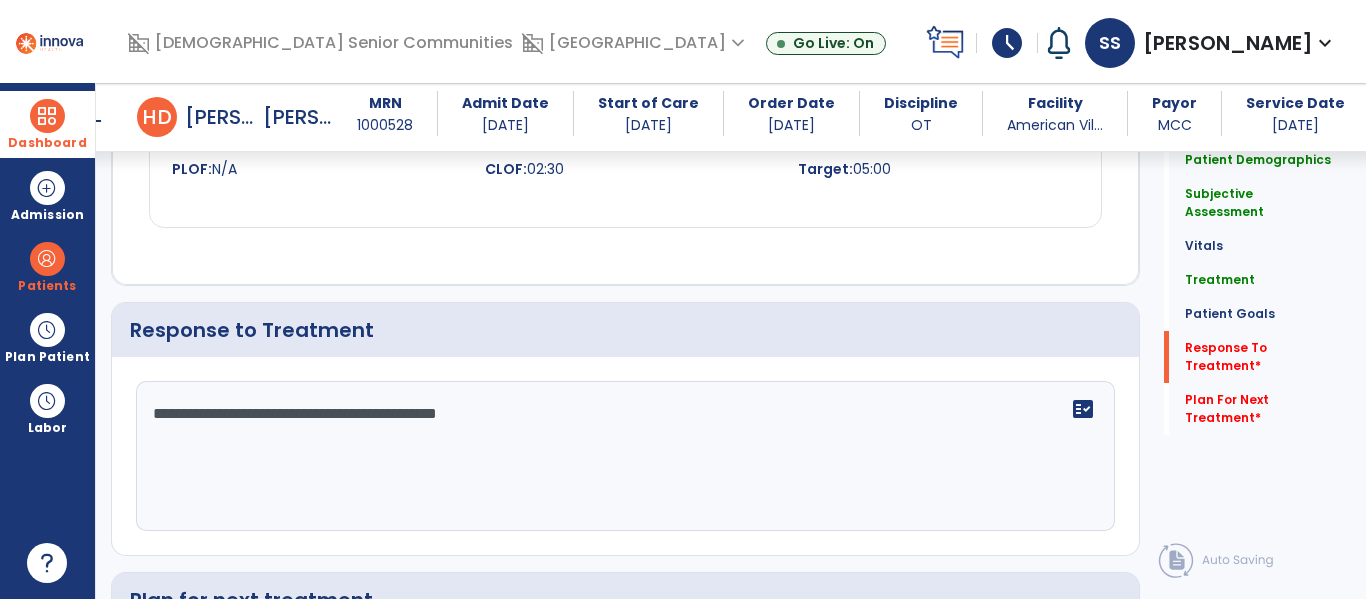 scroll, scrollTop: 2969, scrollLeft: 0, axis: vertical 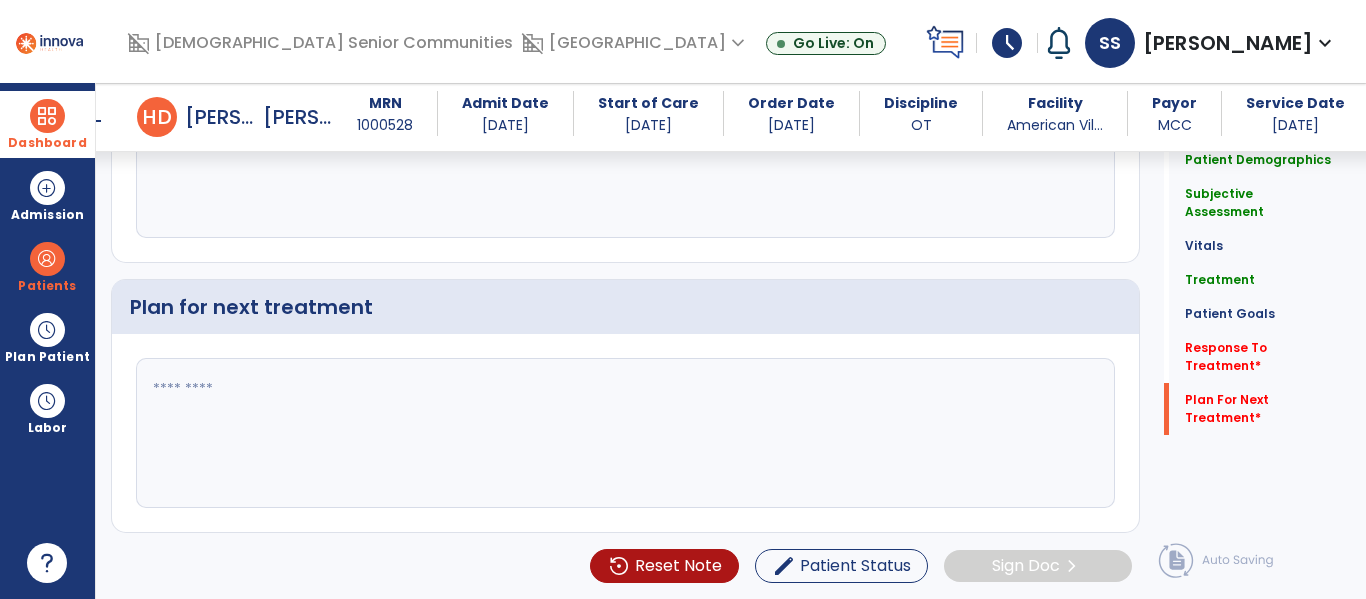 type on "**********" 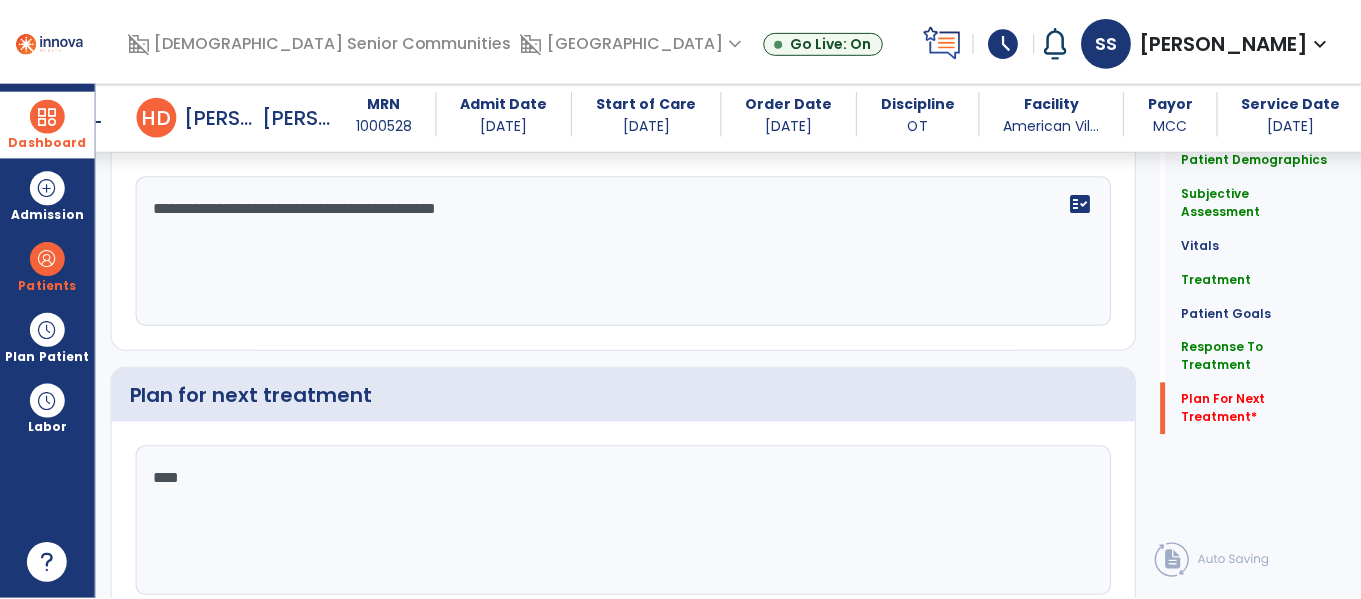 scroll, scrollTop: 2969, scrollLeft: 0, axis: vertical 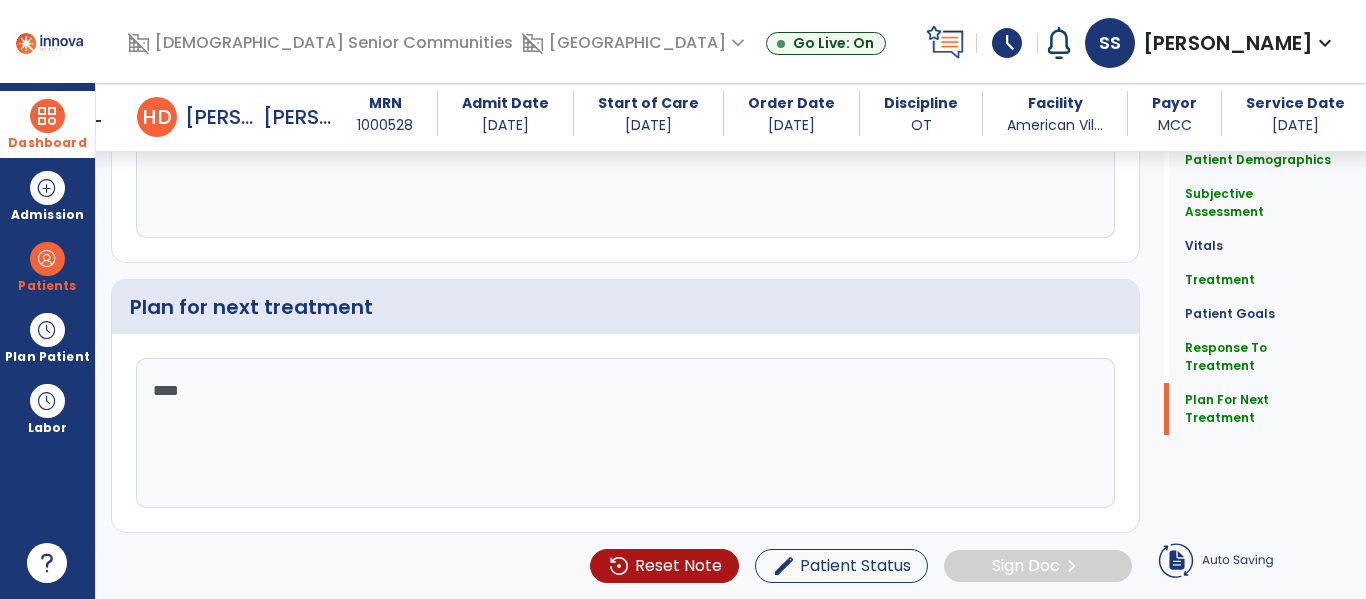 type on "****" 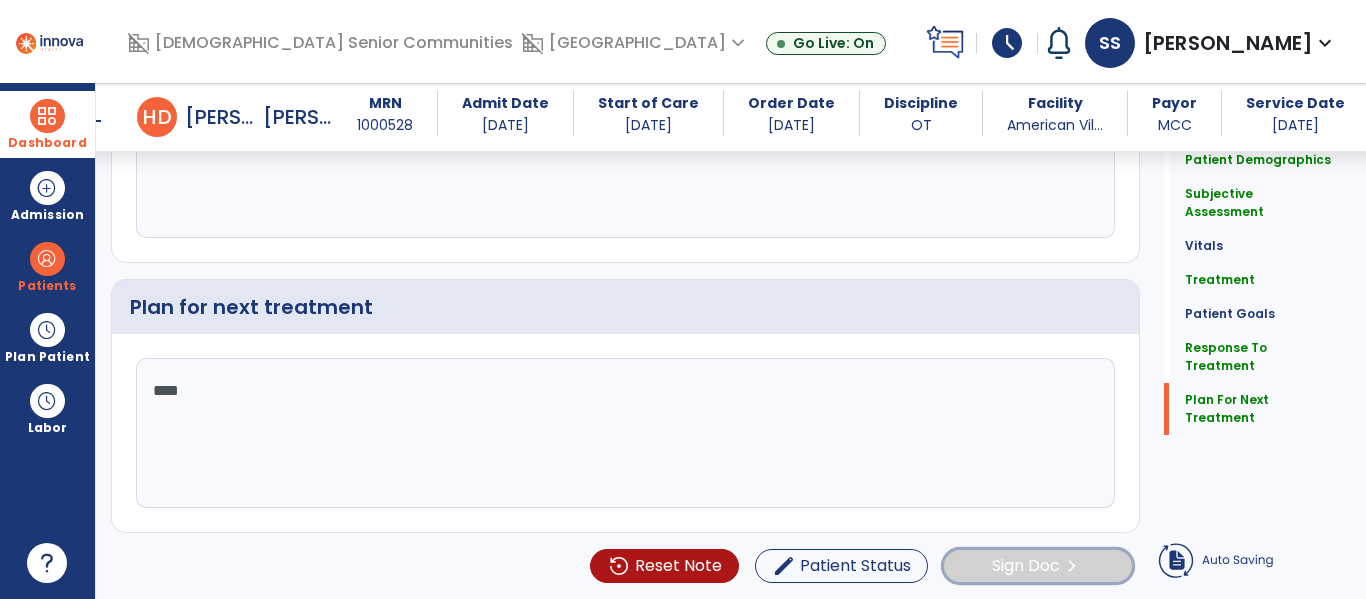click on "Sign Doc" 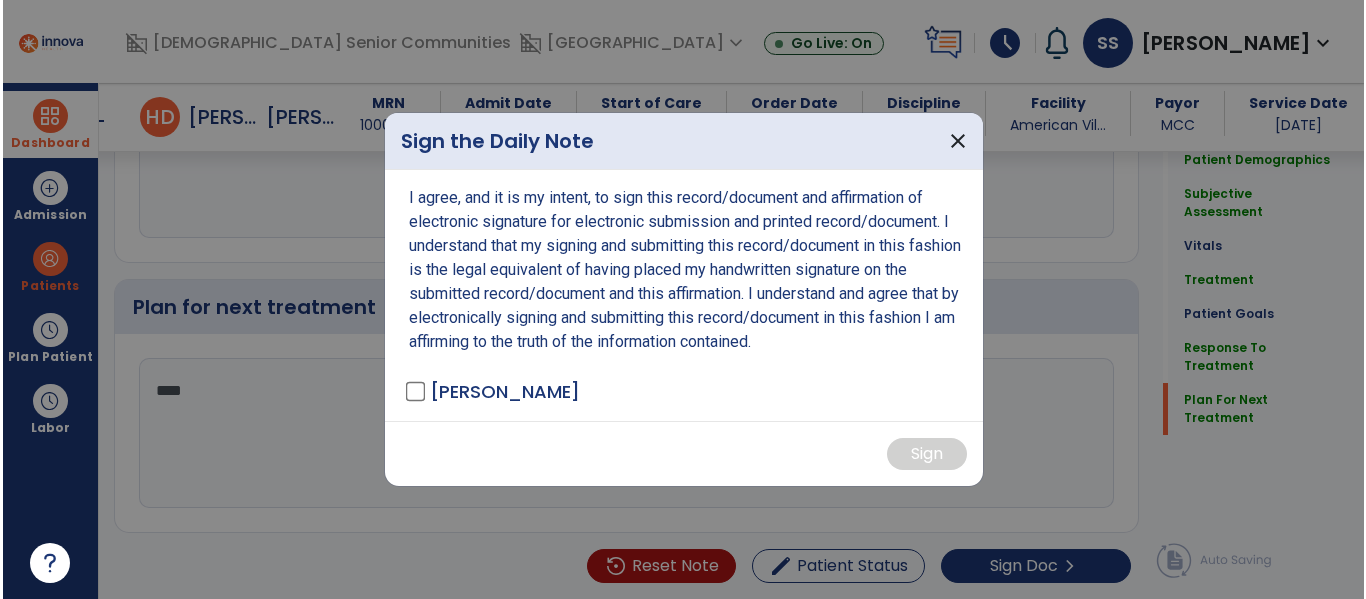scroll, scrollTop: 2969, scrollLeft: 0, axis: vertical 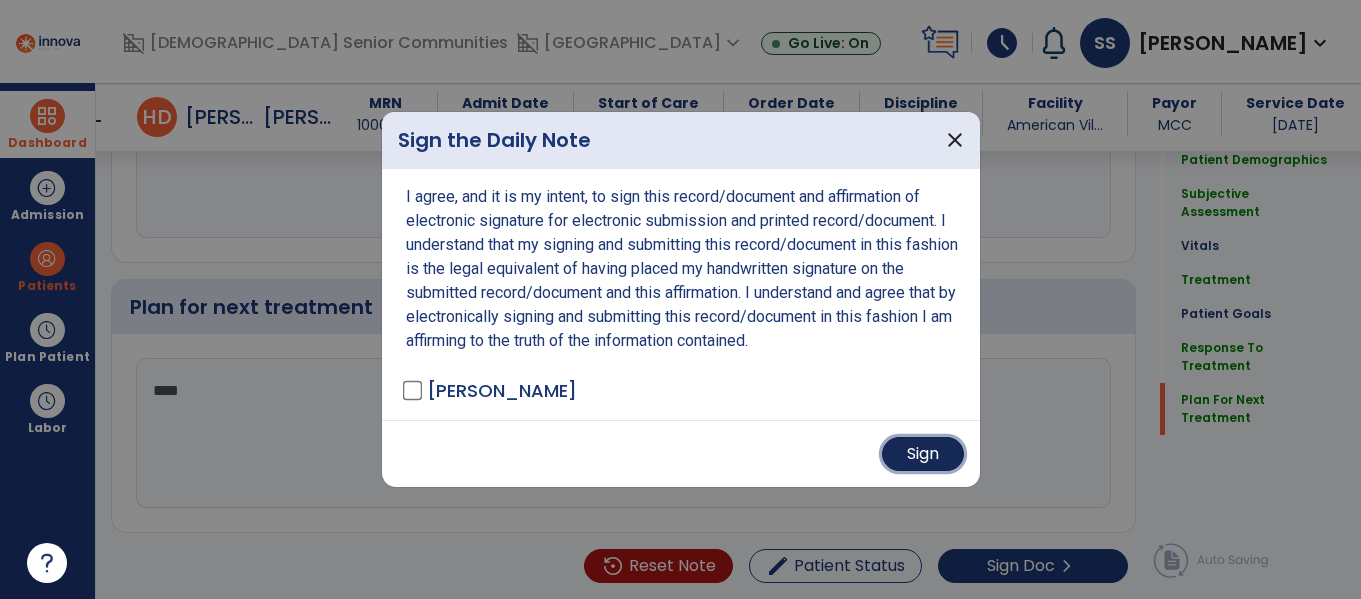 click on "Sign" at bounding box center (923, 454) 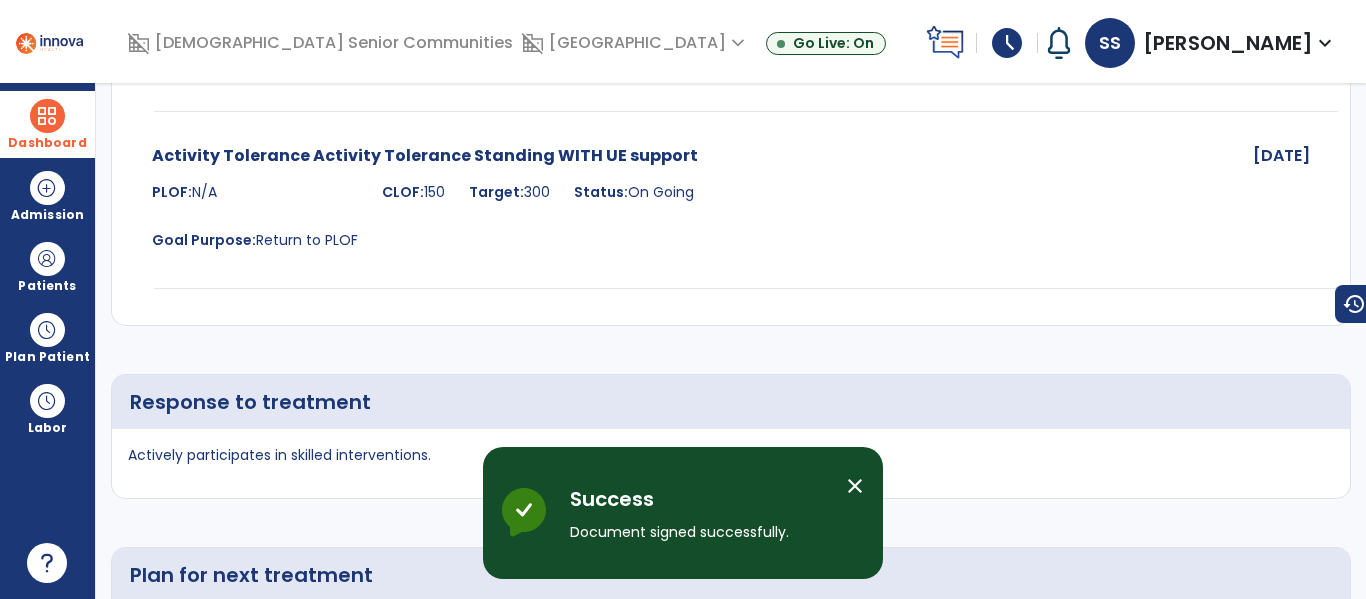 scroll, scrollTop: 0, scrollLeft: 0, axis: both 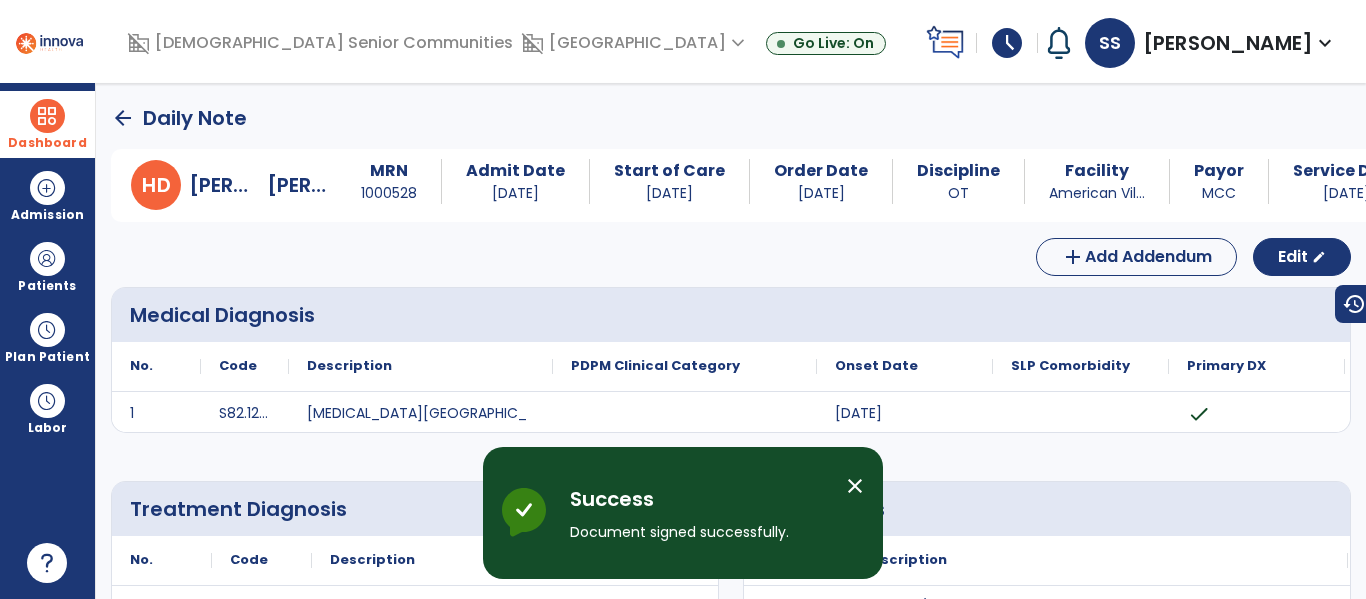 click on "arrow_back" 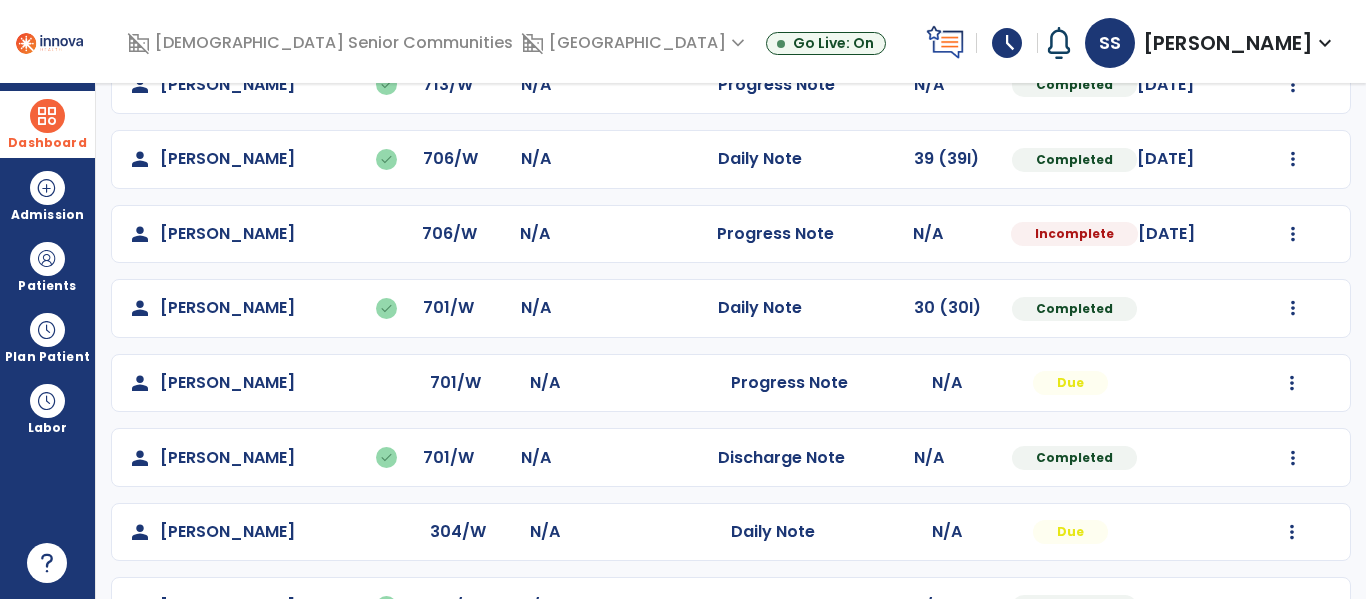 scroll, scrollTop: 1167, scrollLeft: 0, axis: vertical 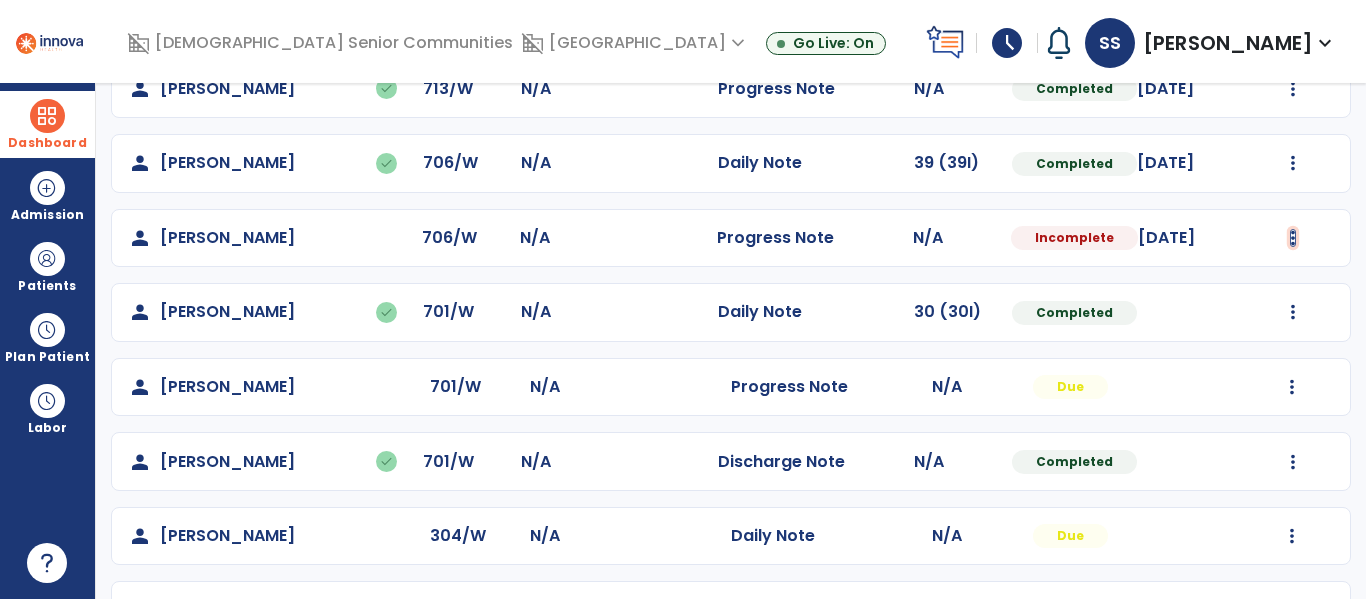 click at bounding box center (1292, -879) 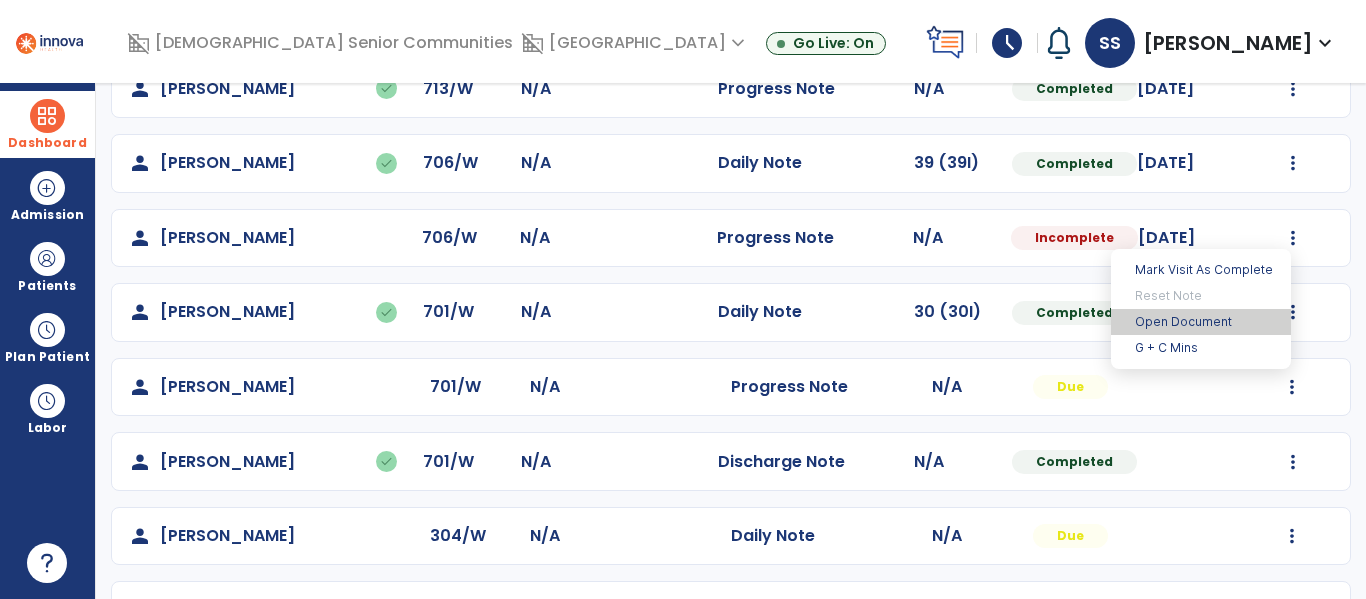 click on "Open Document" at bounding box center [1201, 322] 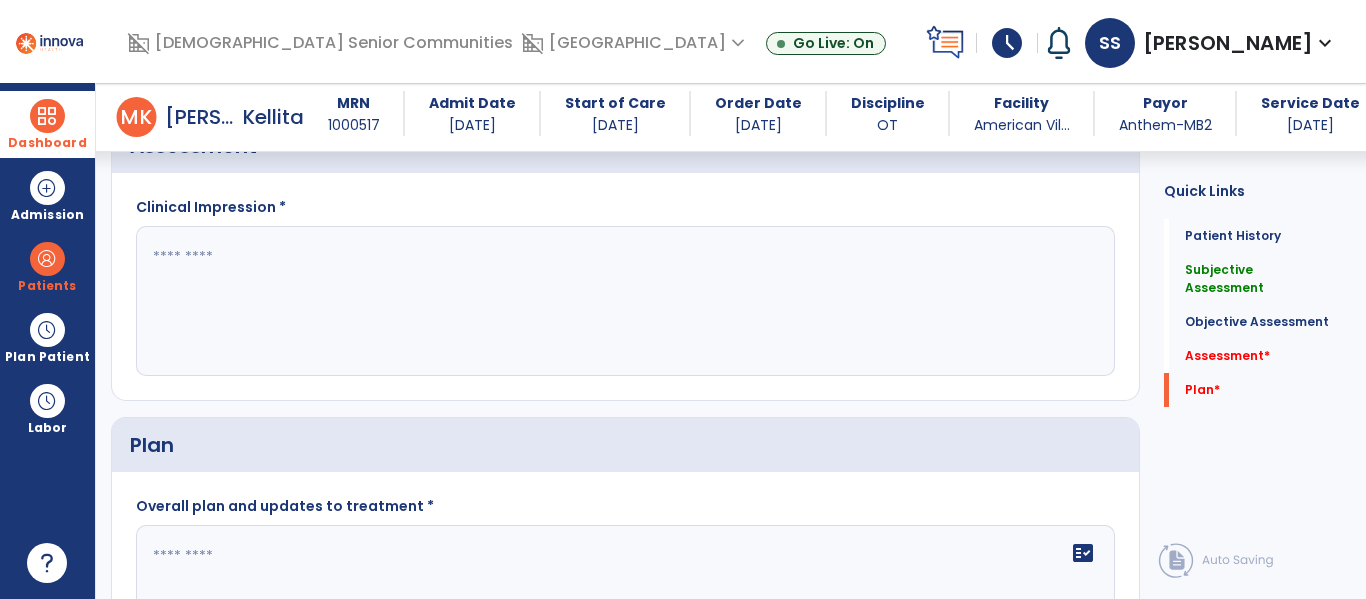 scroll, scrollTop: 1900, scrollLeft: 0, axis: vertical 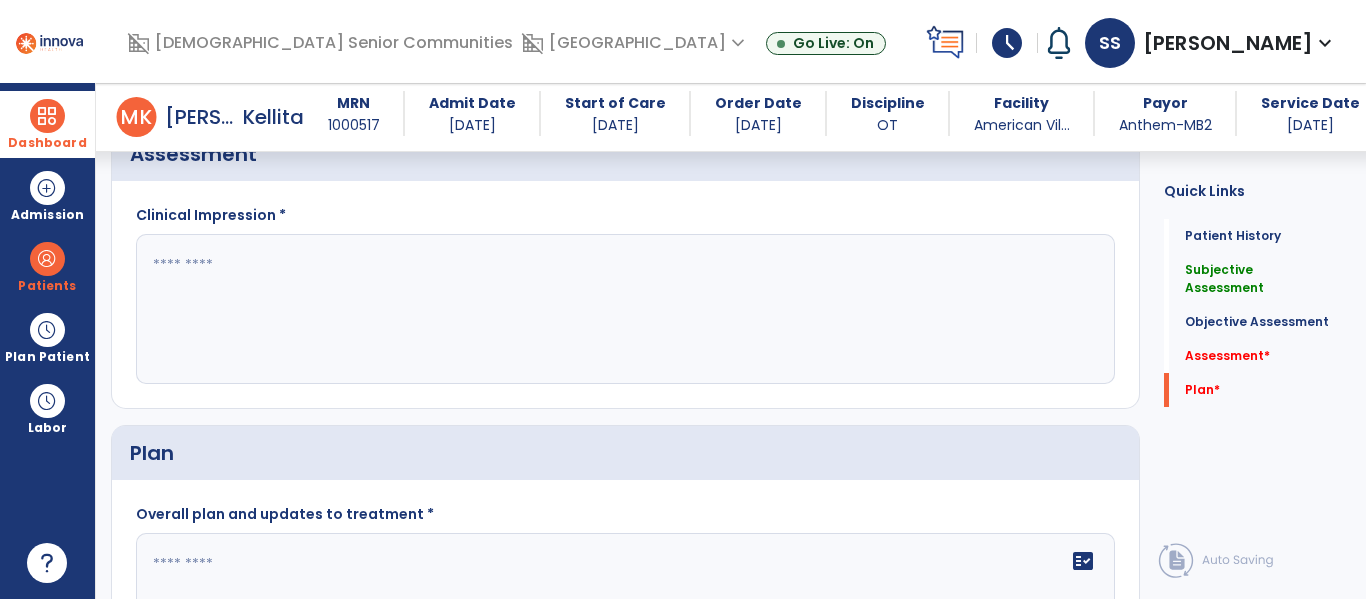 click 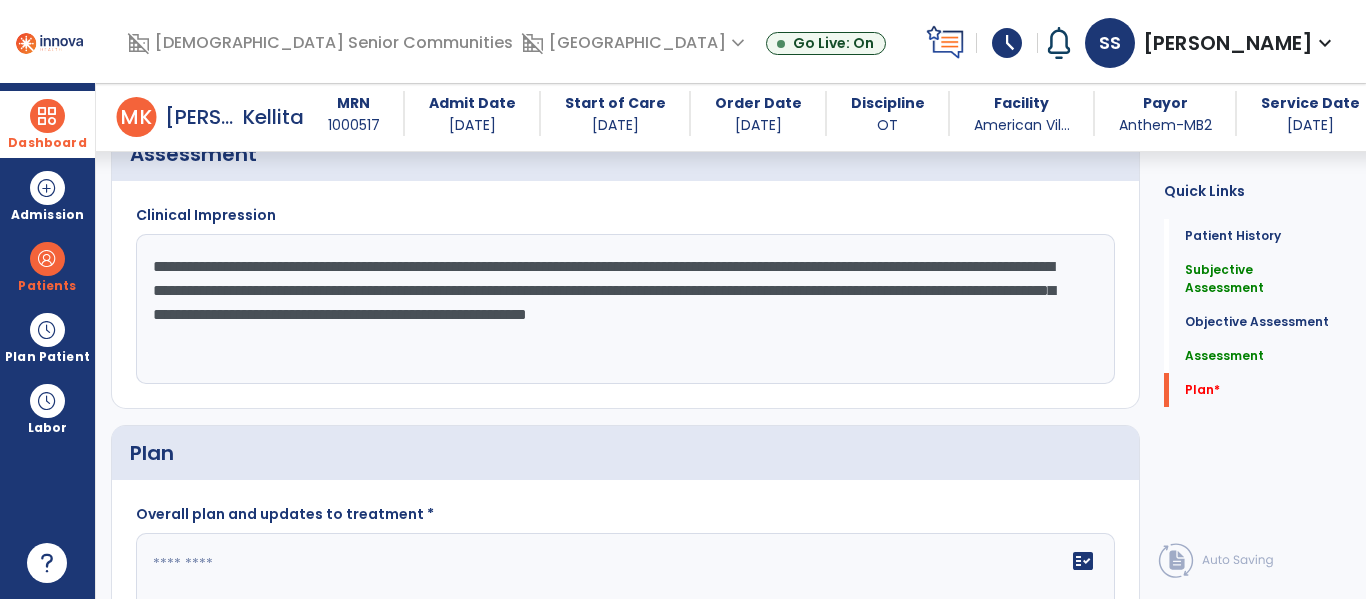 type on "**********" 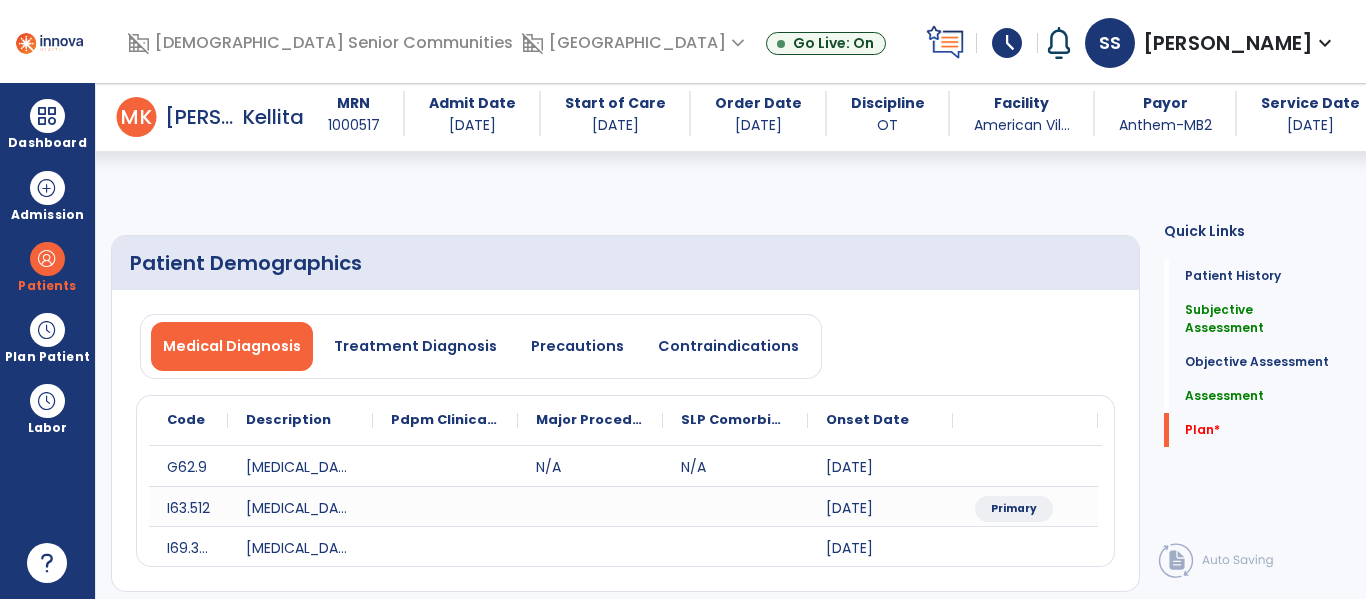 scroll, scrollTop: 0, scrollLeft: 0, axis: both 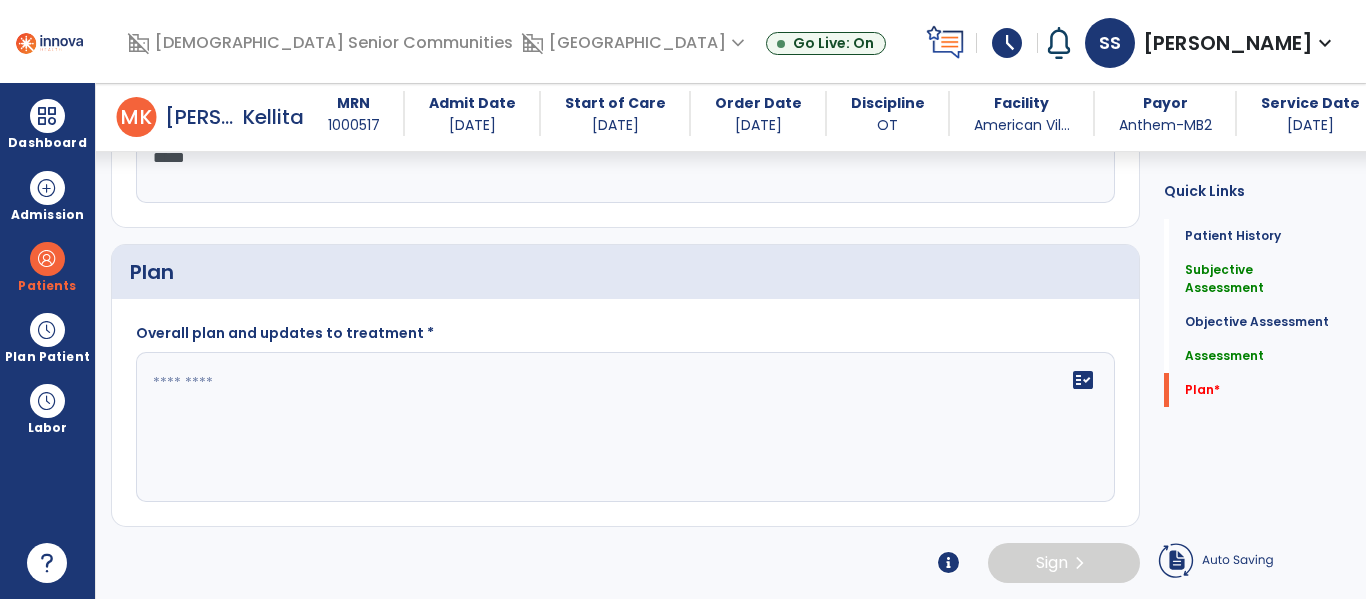 type on "**********" 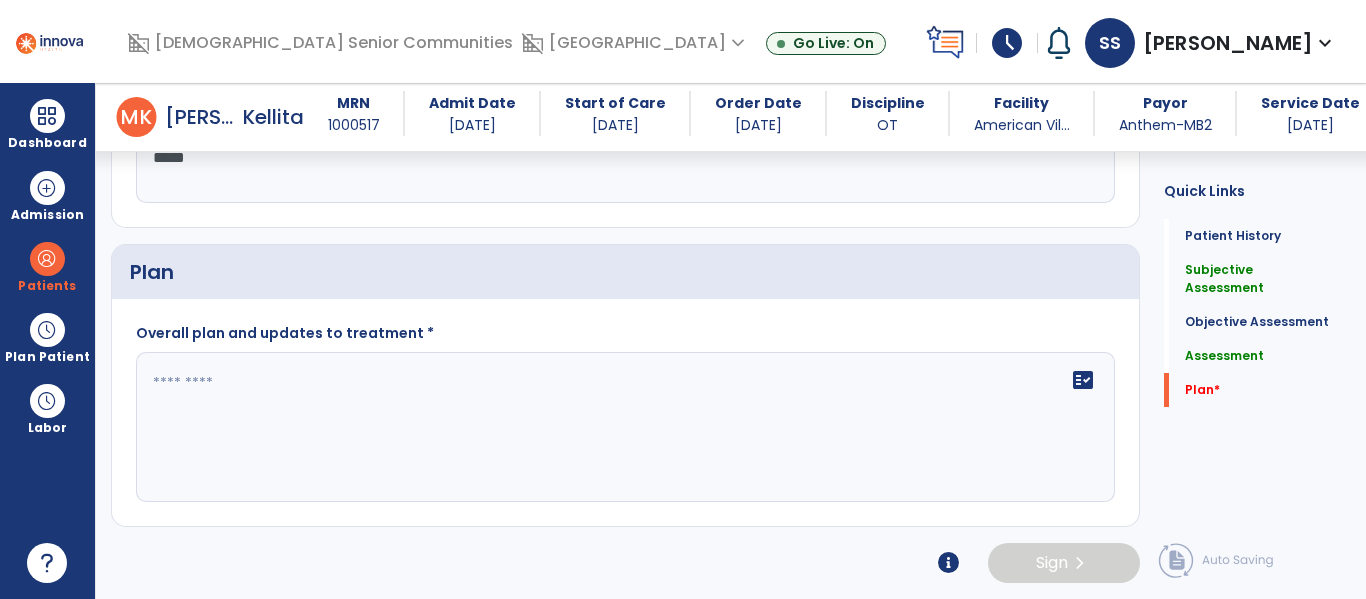click 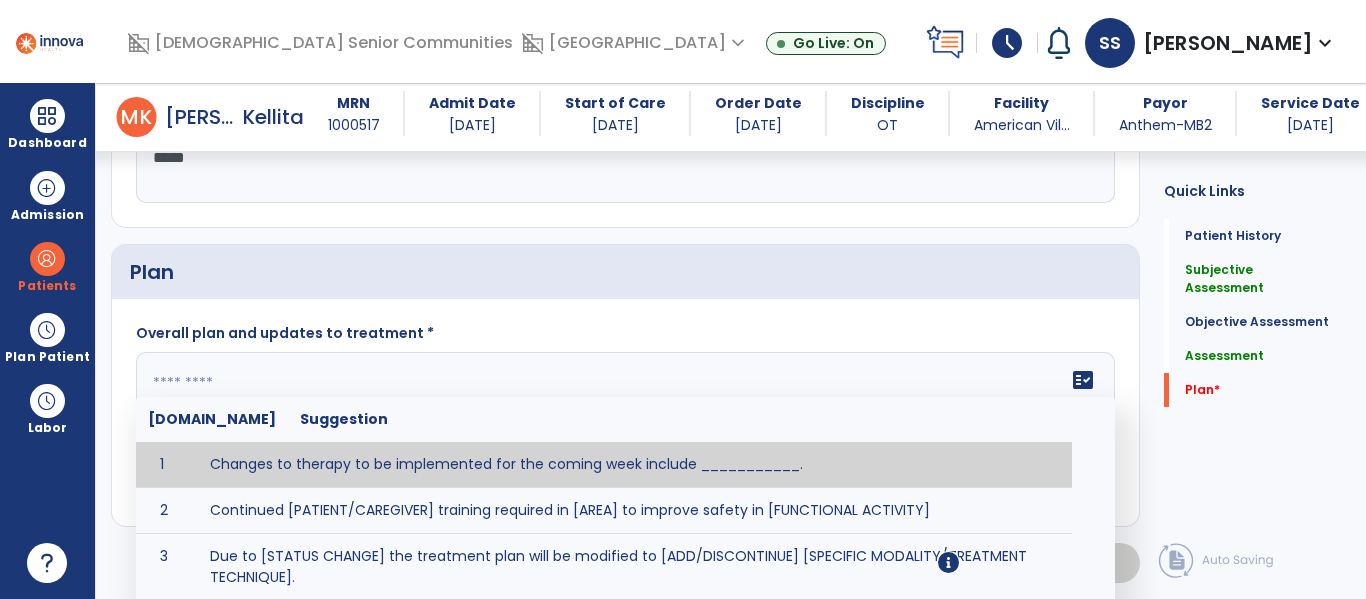 paste on "**********" 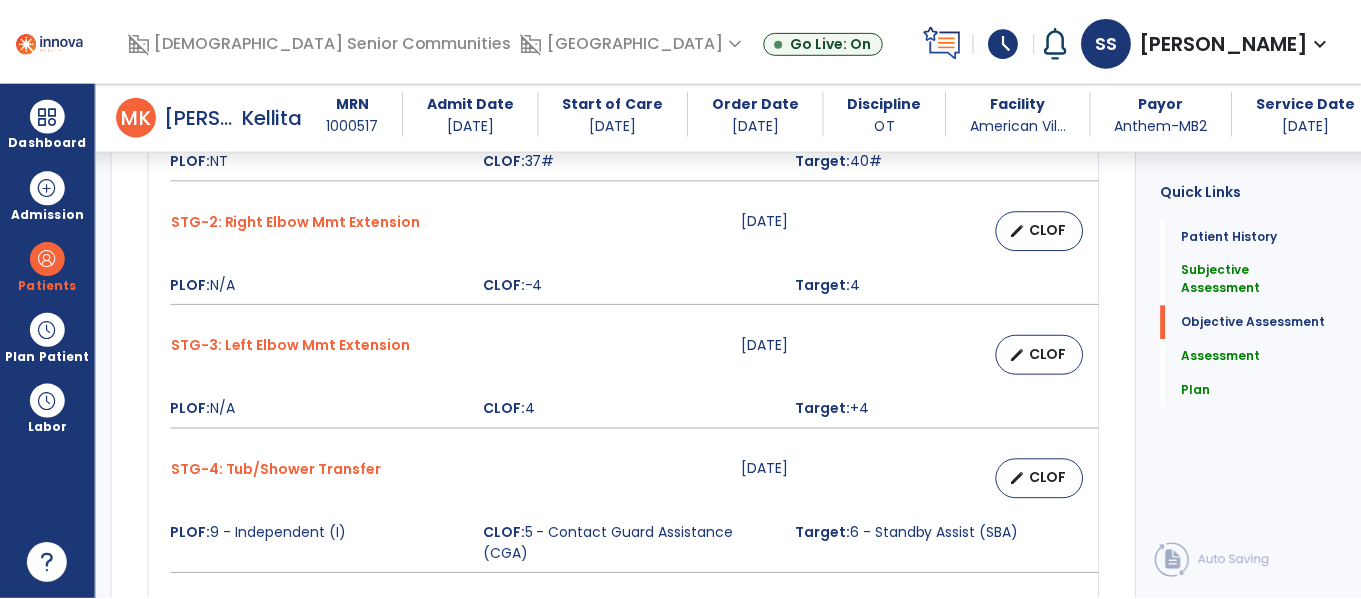 scroll, scrollTop: 1057, scrollLeft: 0, axis: vertical 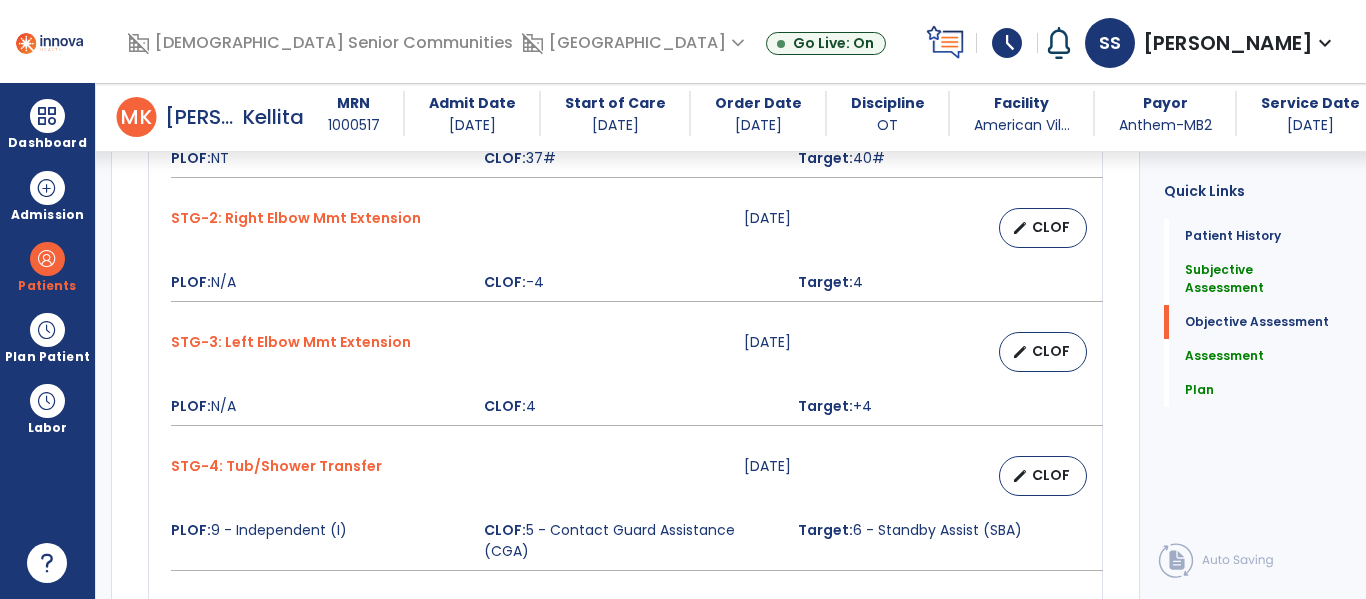 type on "**********" 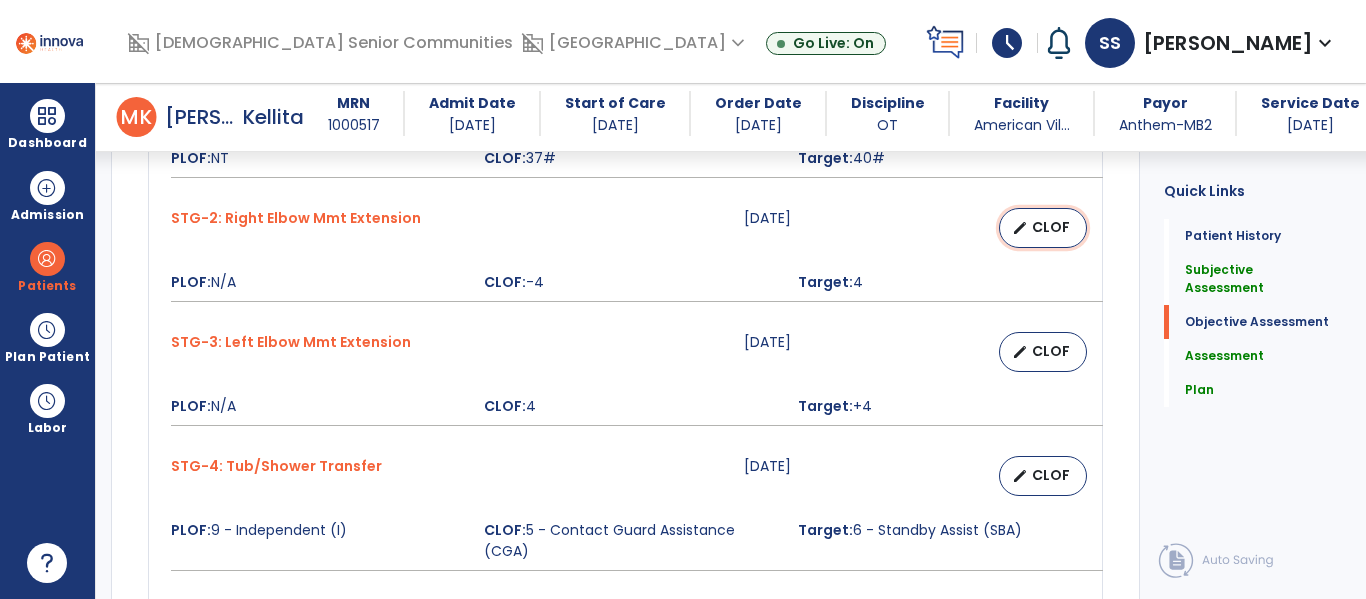 click on "edit   CLOF" at bounding box center [1043, 228] 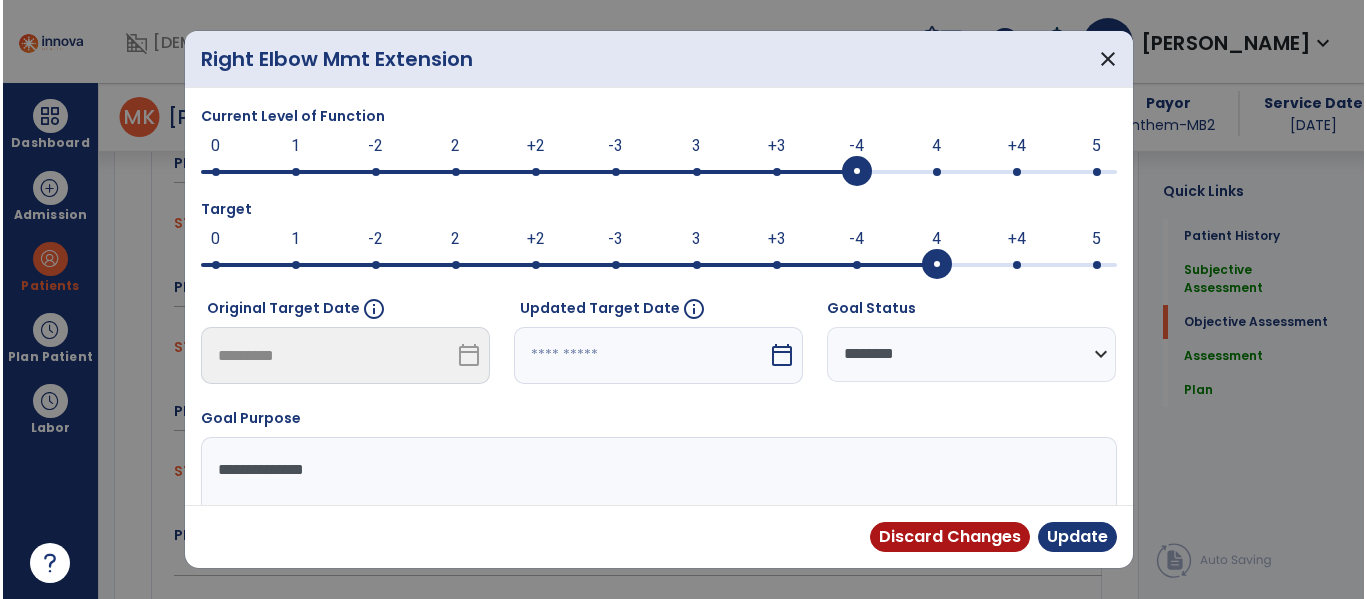 scroll, scrollTop: 1057, scrollLeft: 0, axis: vertical 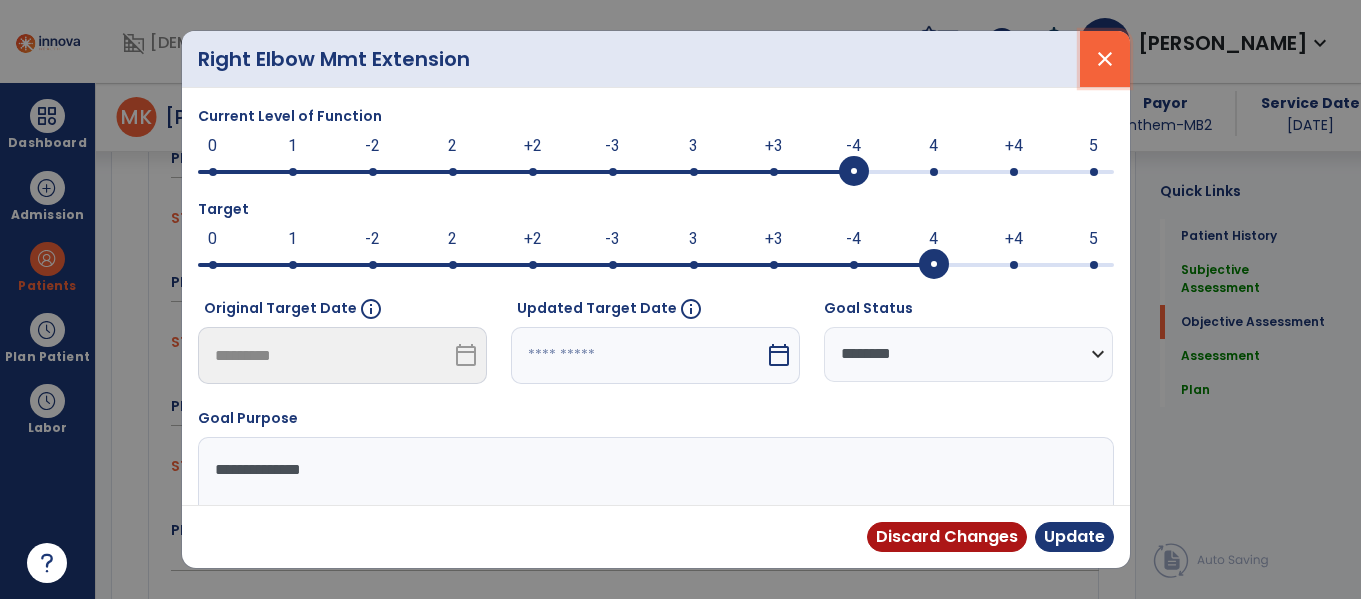 click on "close" at bounding box center [1105, 59] 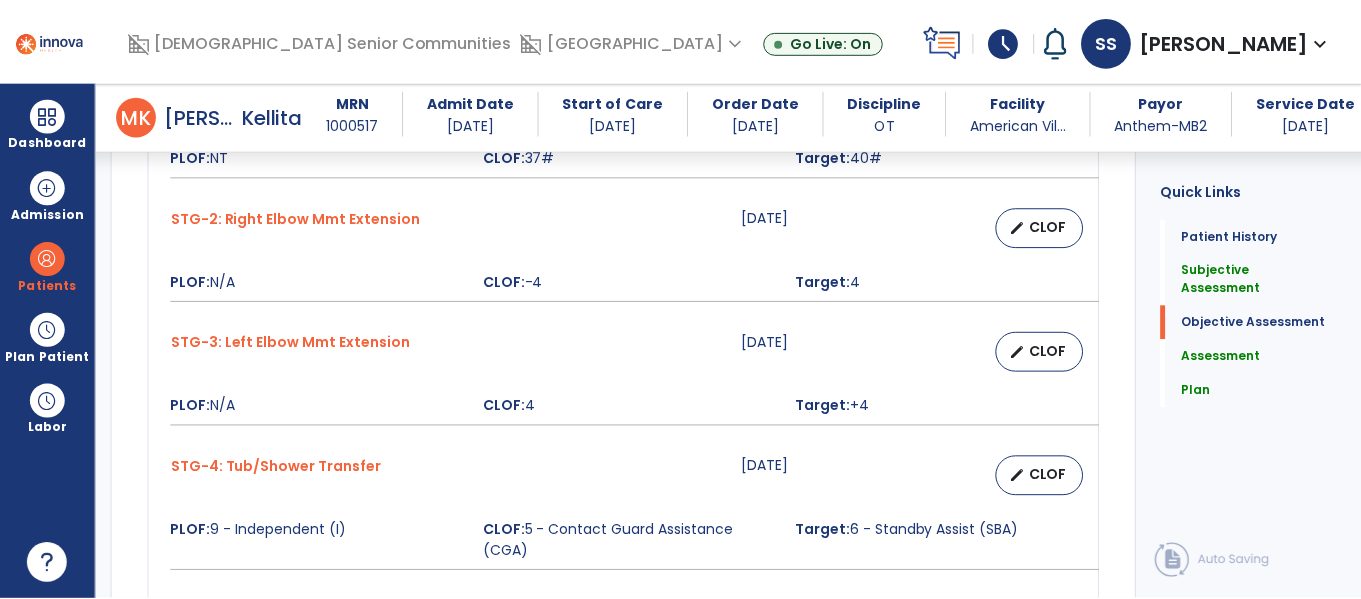 scroll, scrollTop: 2083, scrollLeft: 0, axis: vertical 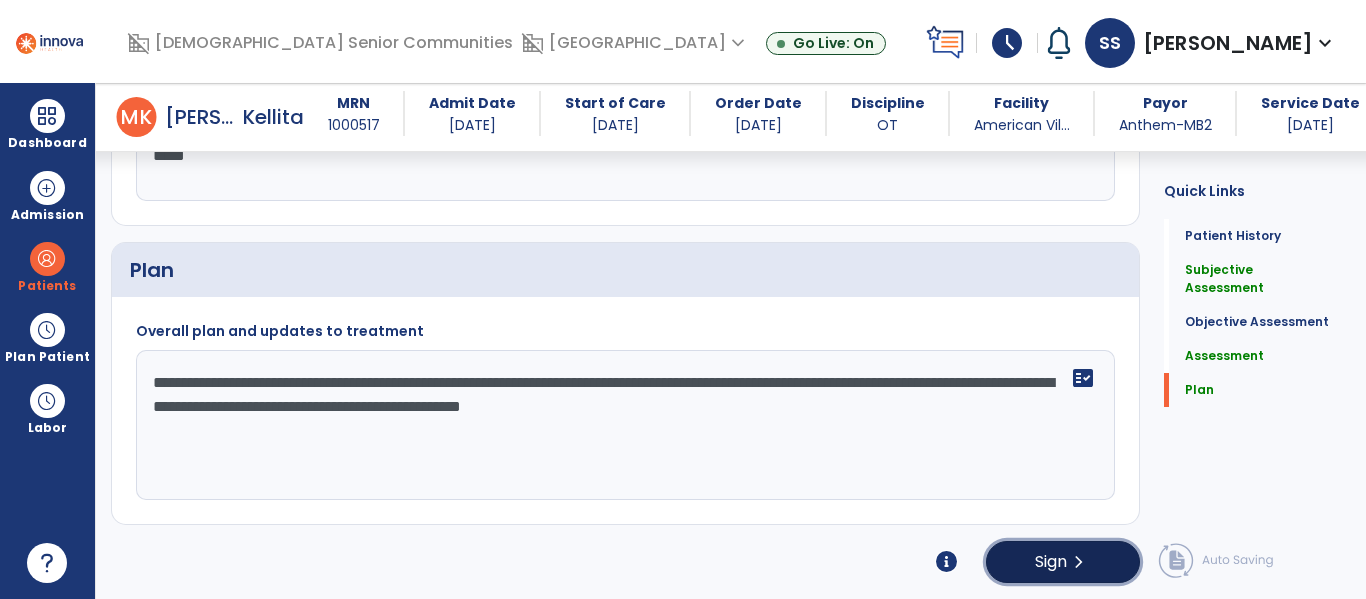 click on "Sign" 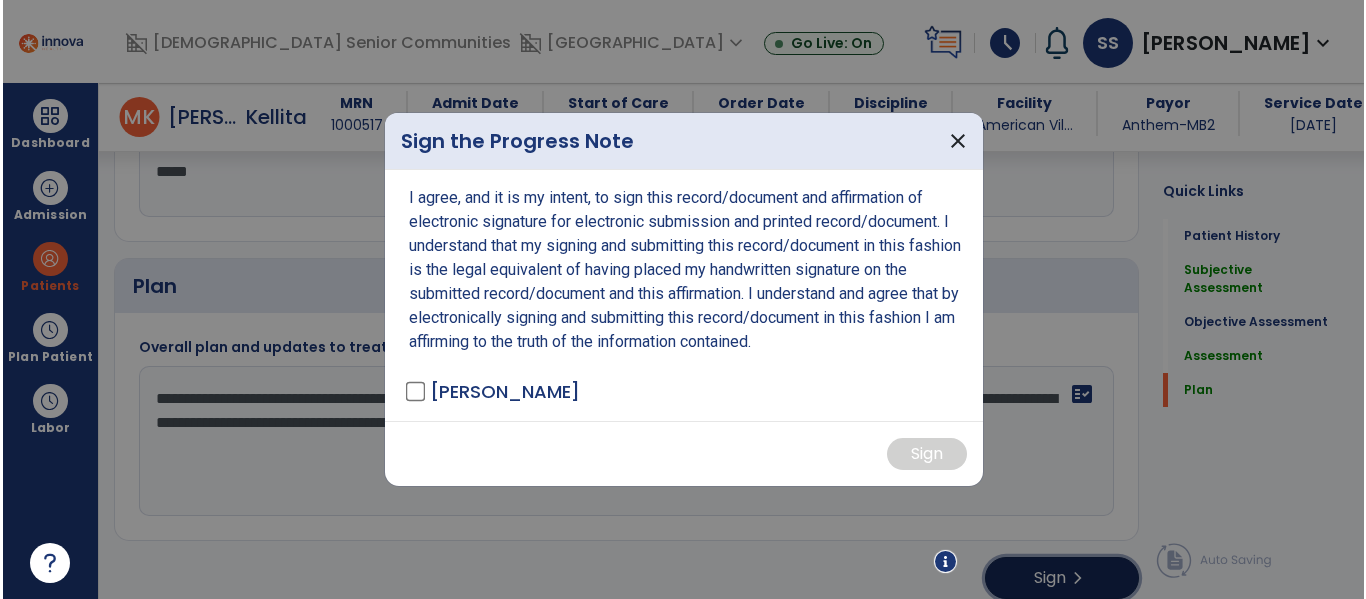 scroll, scrollTop: 2083, scrollLeft: 0, axis: vertical 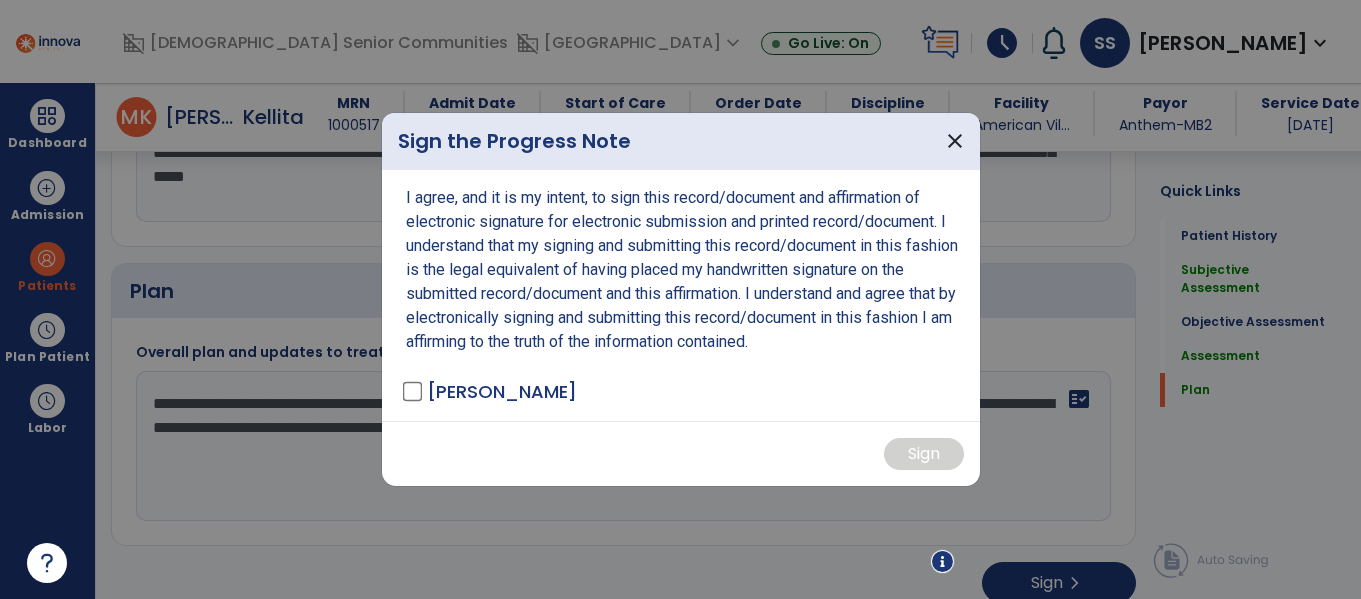 click on "[PERSON_NAME]" at bounding box center (502, 391) 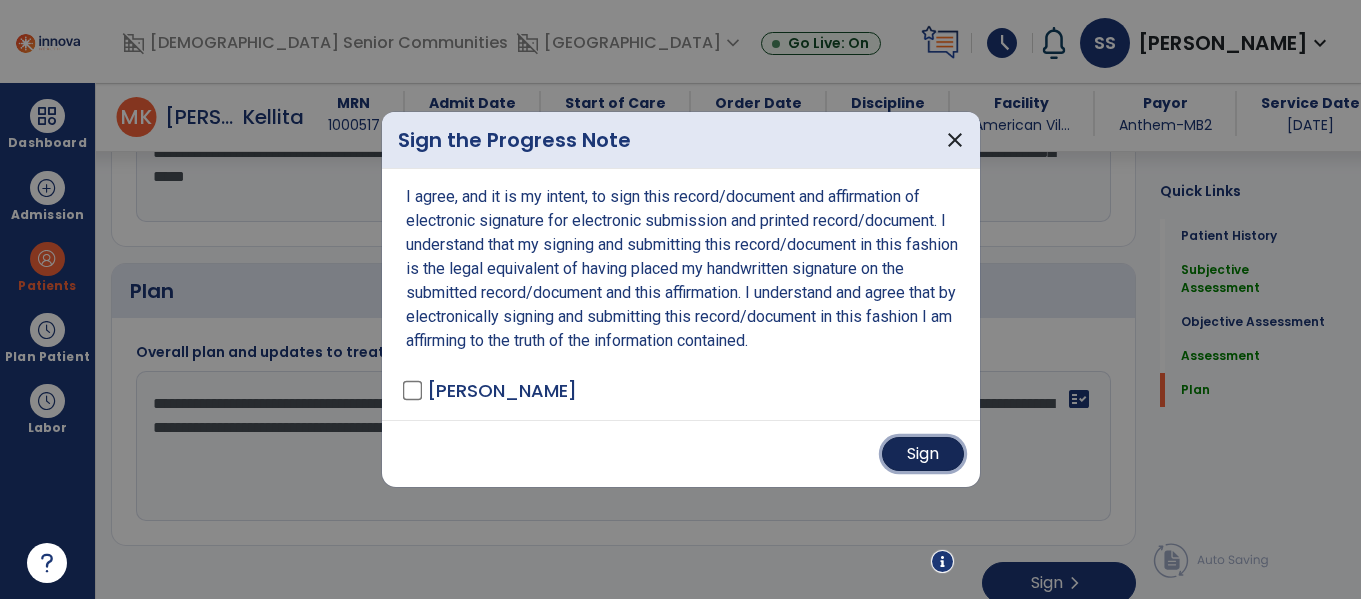 click on "Sign" at bounding box center [923, 454] 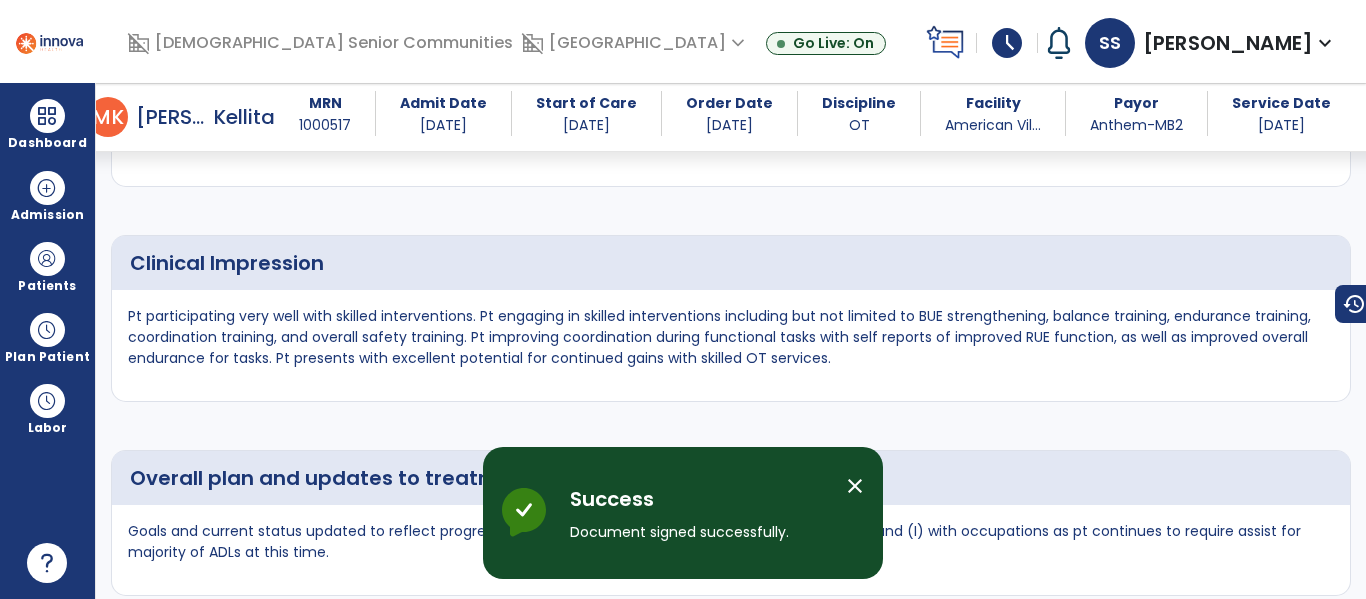 scroll, scrollTop: 0, scrollLeft: 0, axis: both 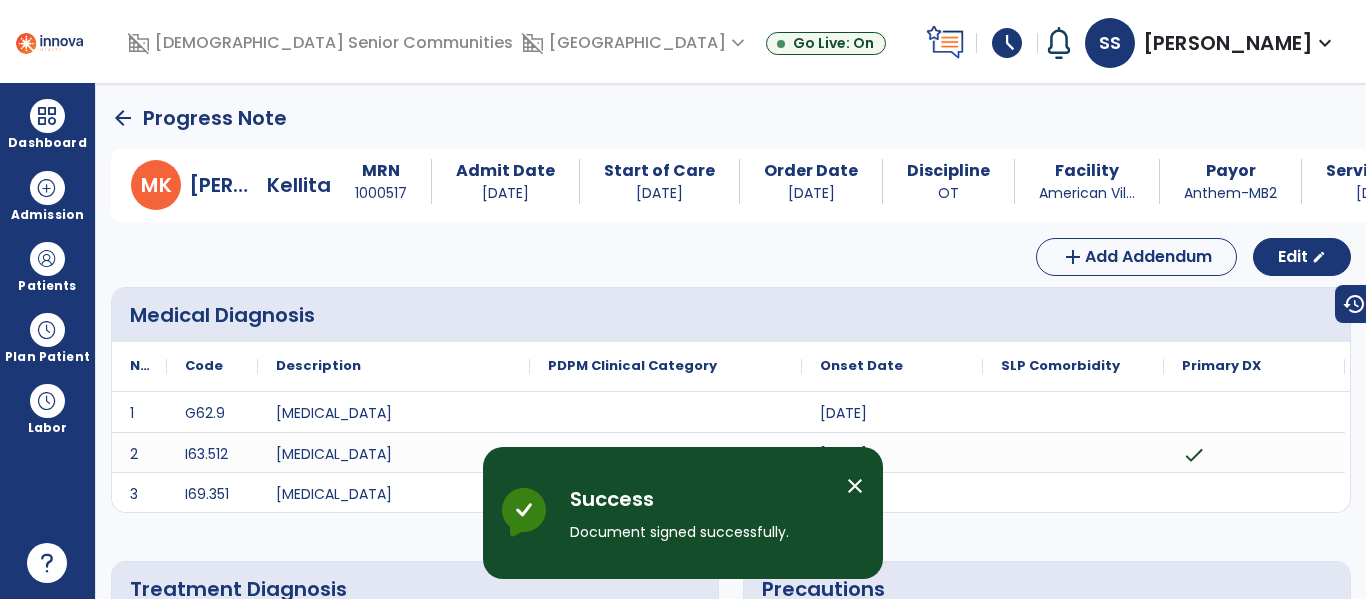 click on "arrow_back" 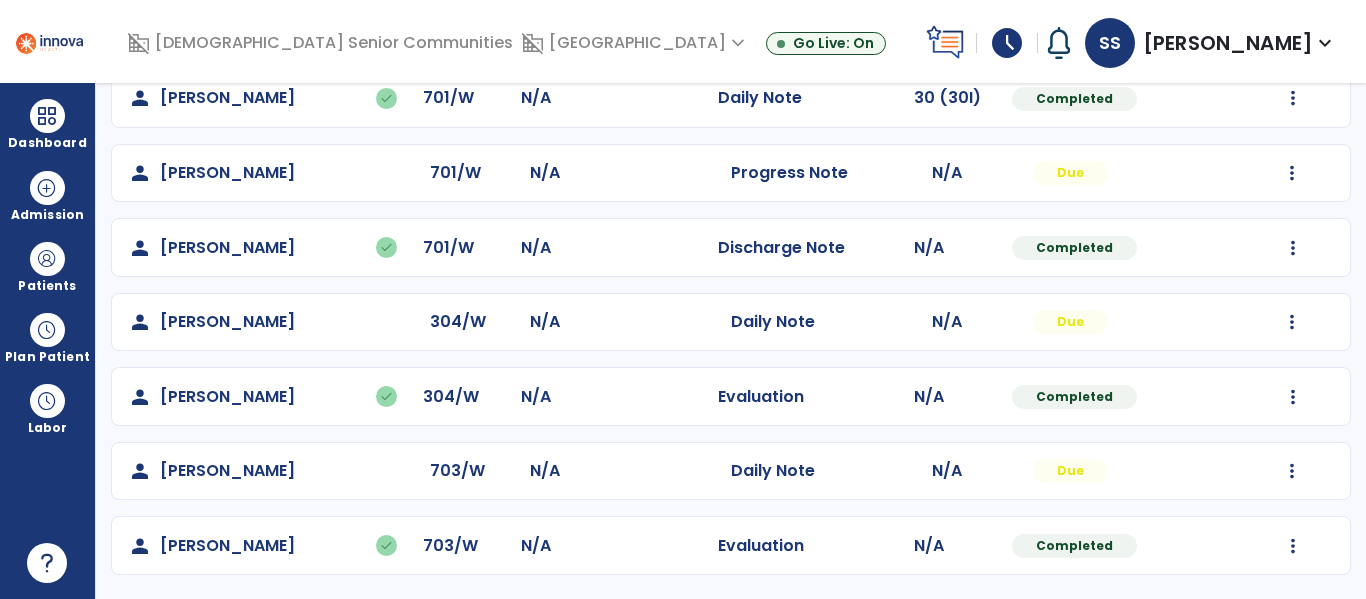 scroll, scrollTop: 0, scrollLeft: 0, axis: both 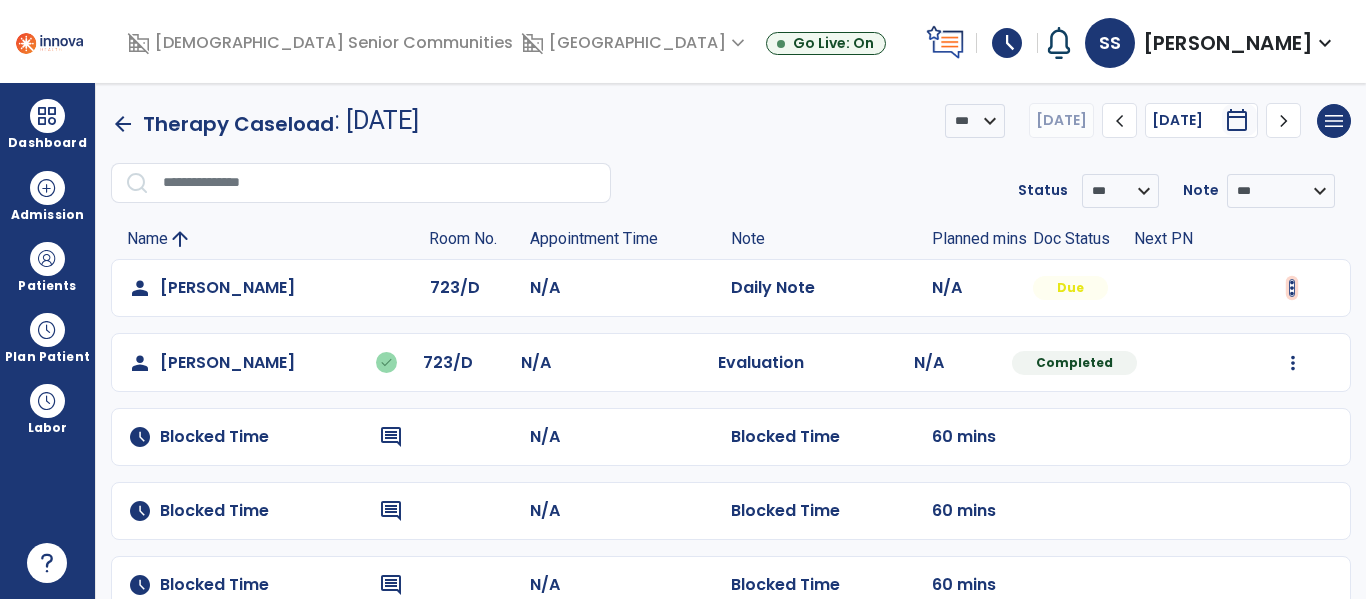 click at bounding box center (1292, 288) 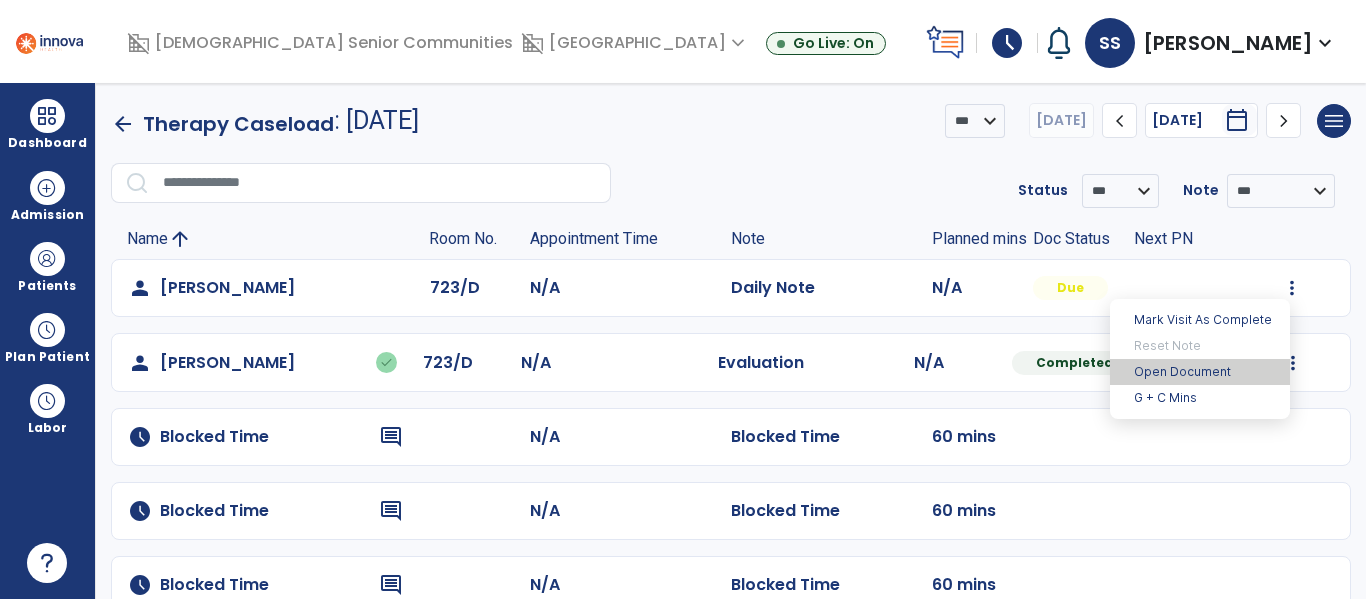 click on "Open Document" at bounding box center [1200, 372] 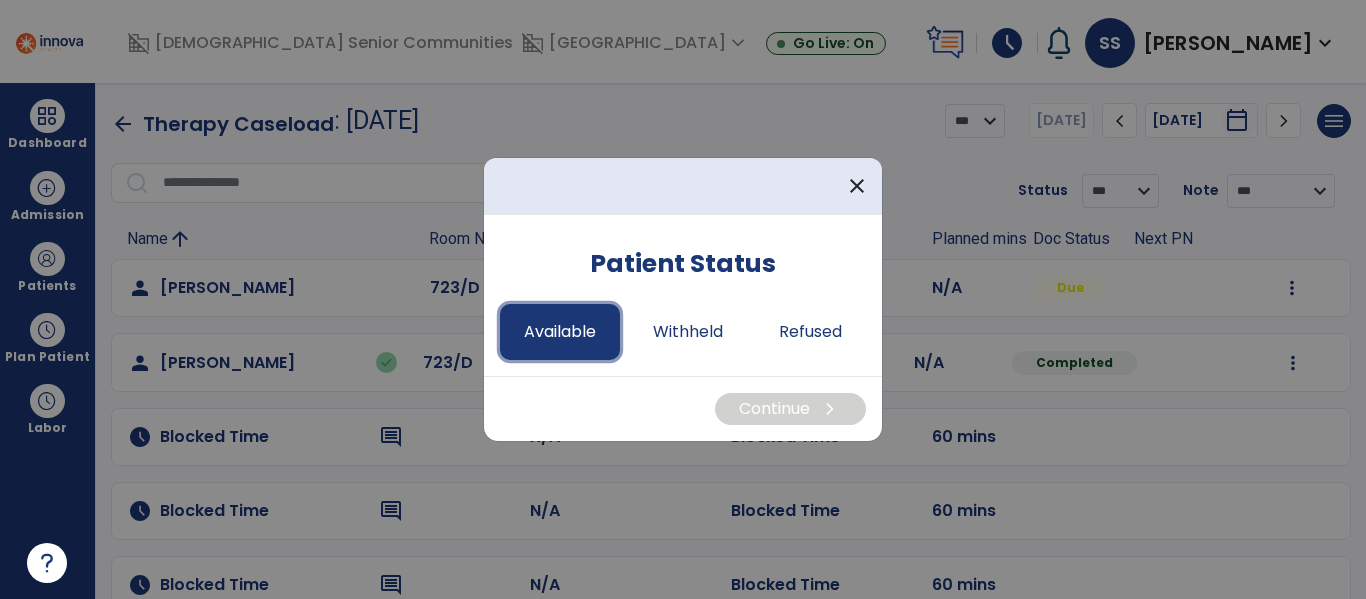click on "Available" at bounding box center (560, 332) 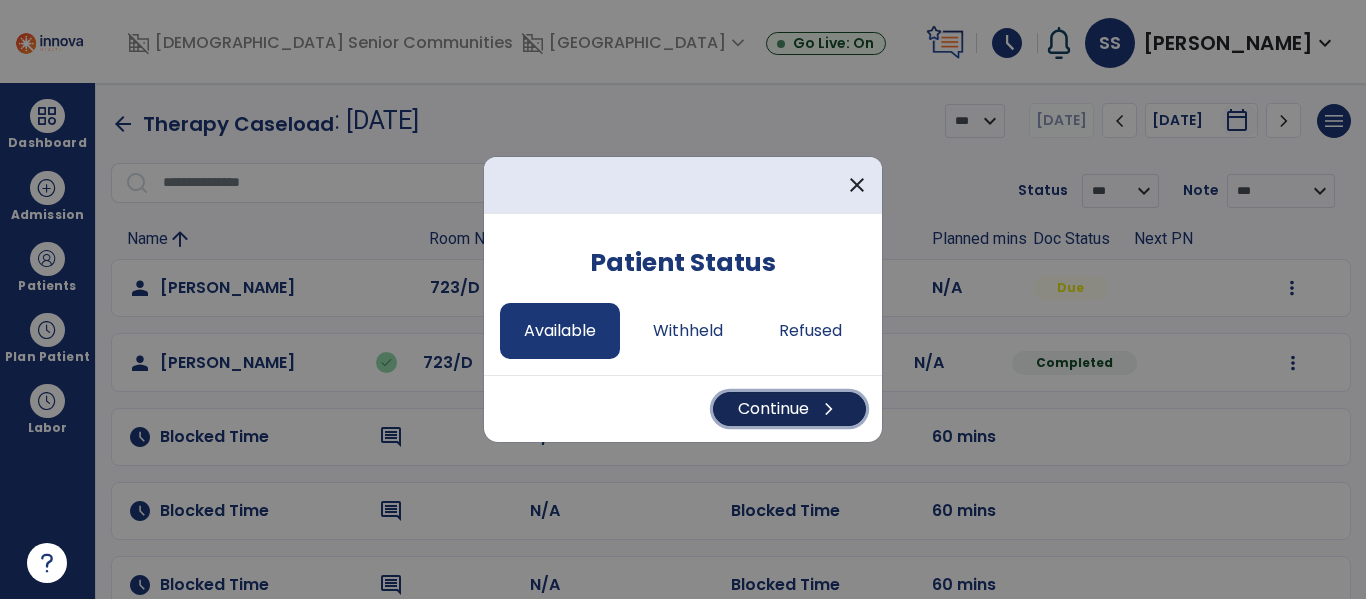 click on "Continue   chevron_right" at bounding box center [789, 409] 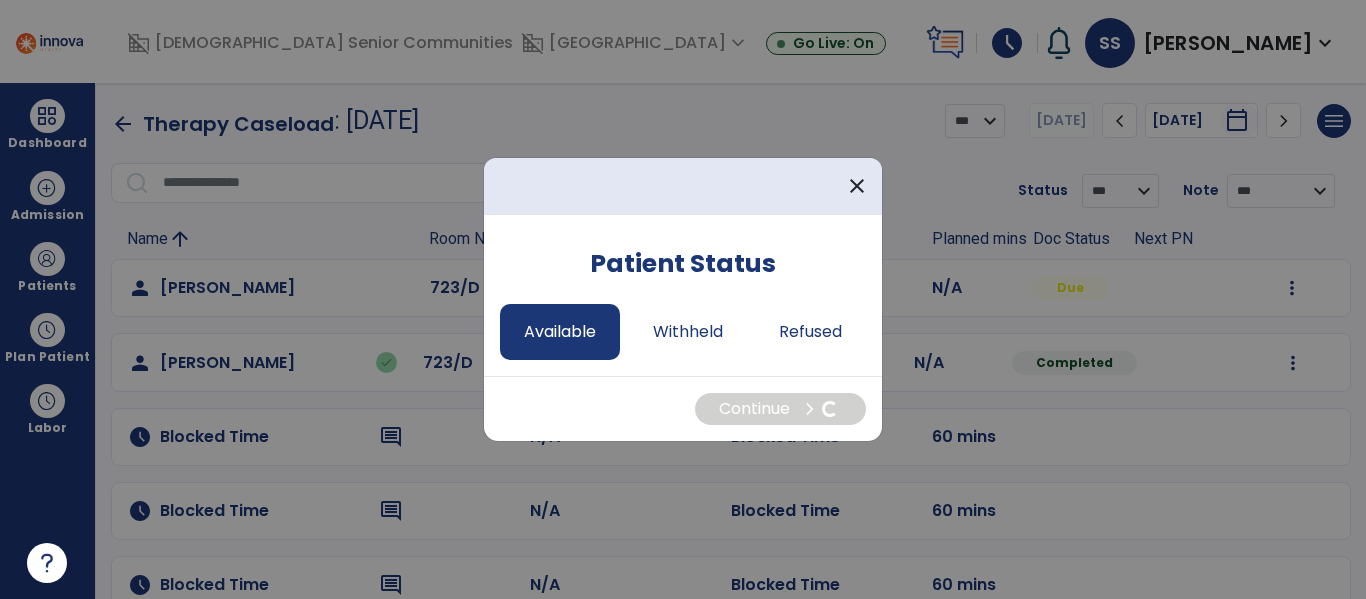 select on "*" 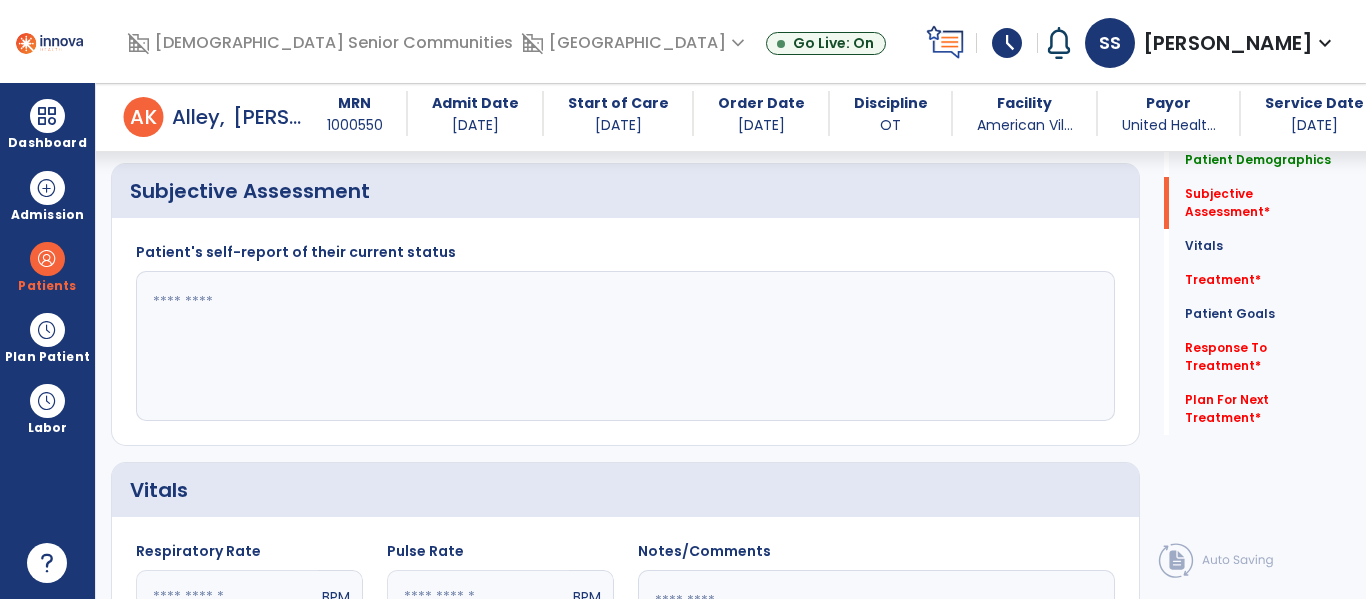 scroll, scrollTop: 450, scrollLeft: 0, axis: vertical 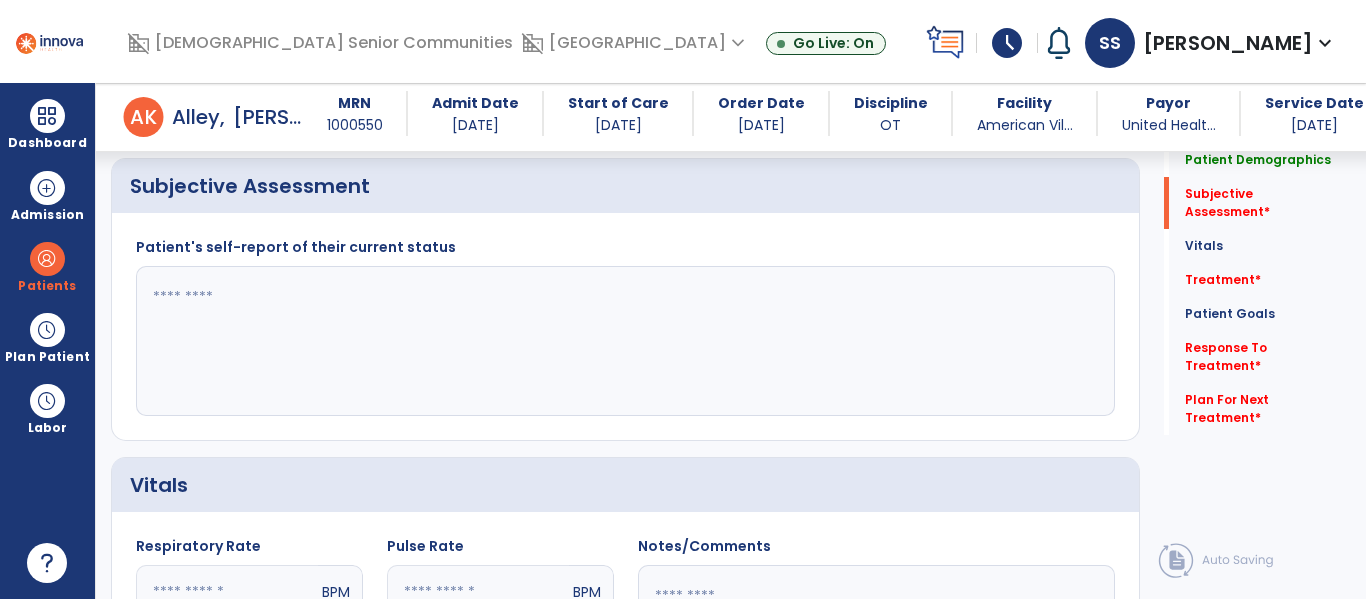 click 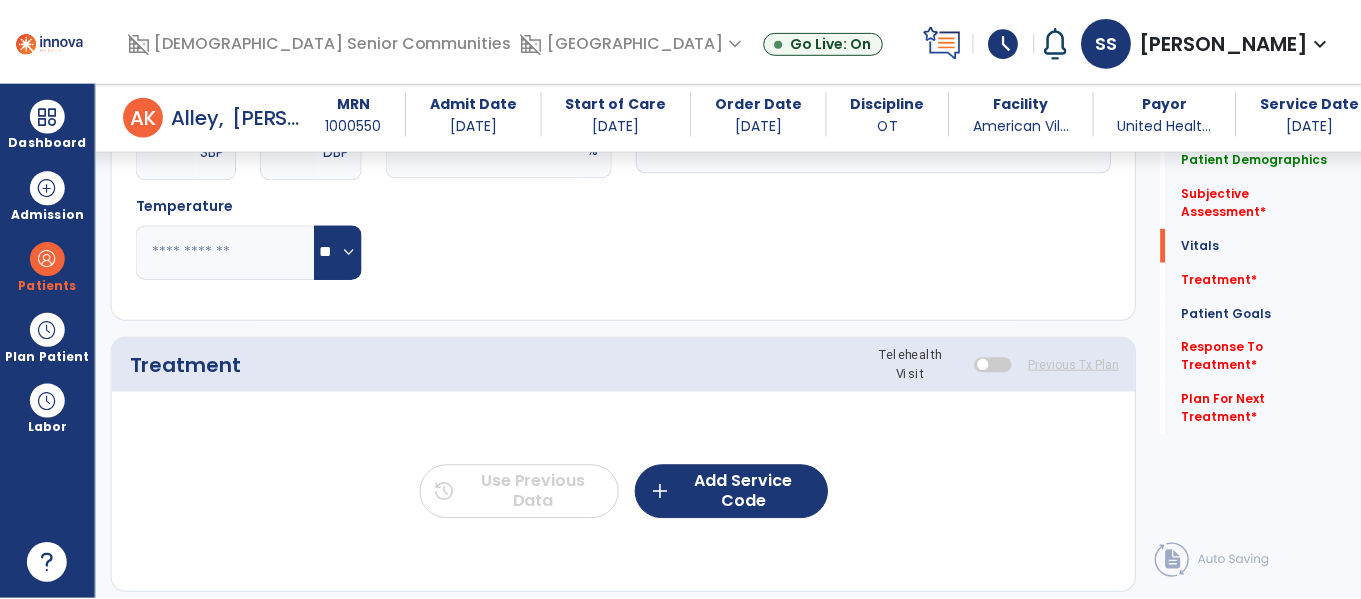 scroll, scrollTop: 1030, scrollLeft: 0, axis: vertical 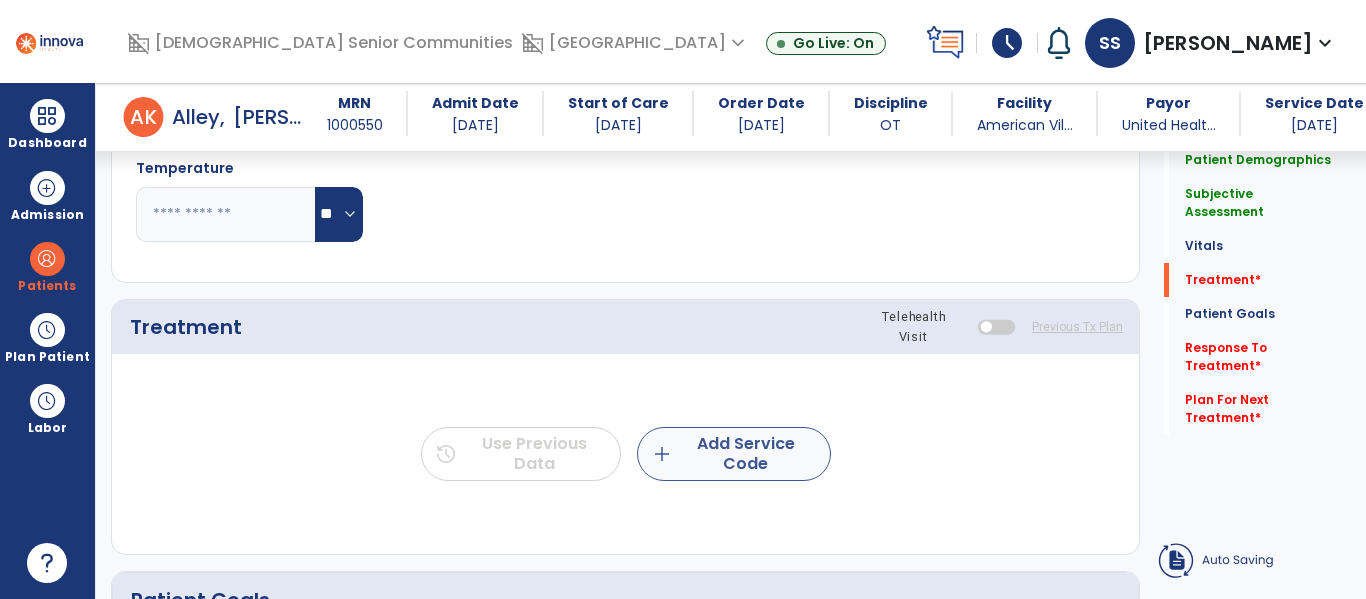 type on "**********" 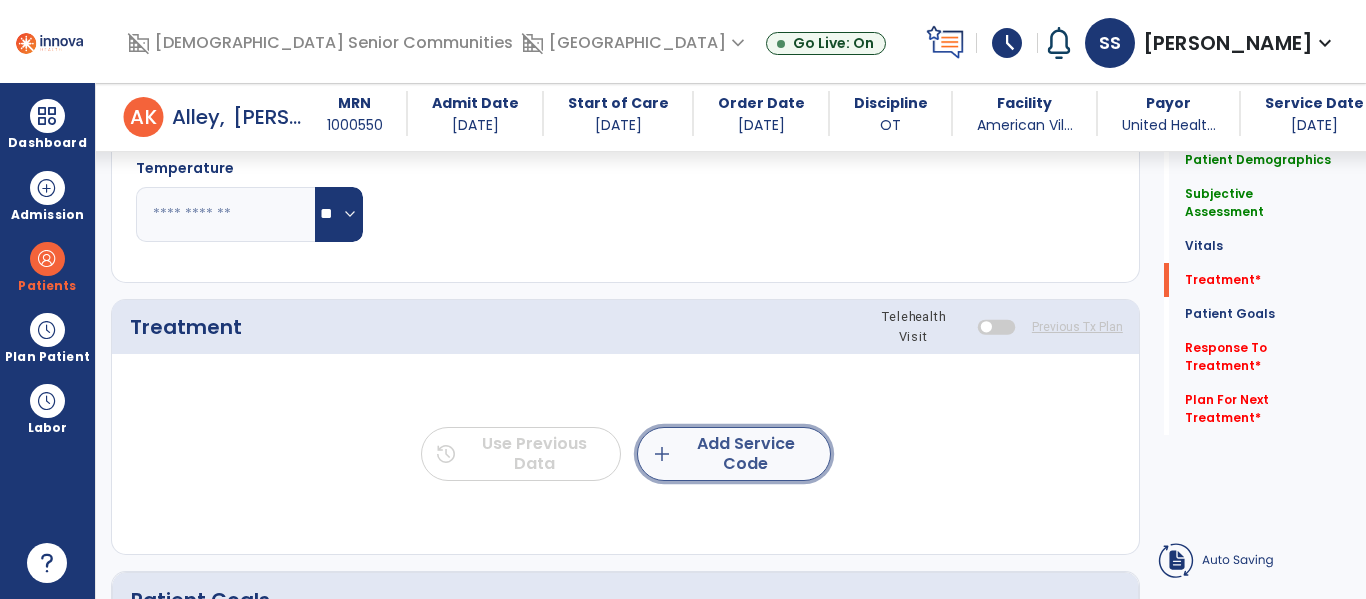 click on "add  Add Service Code" 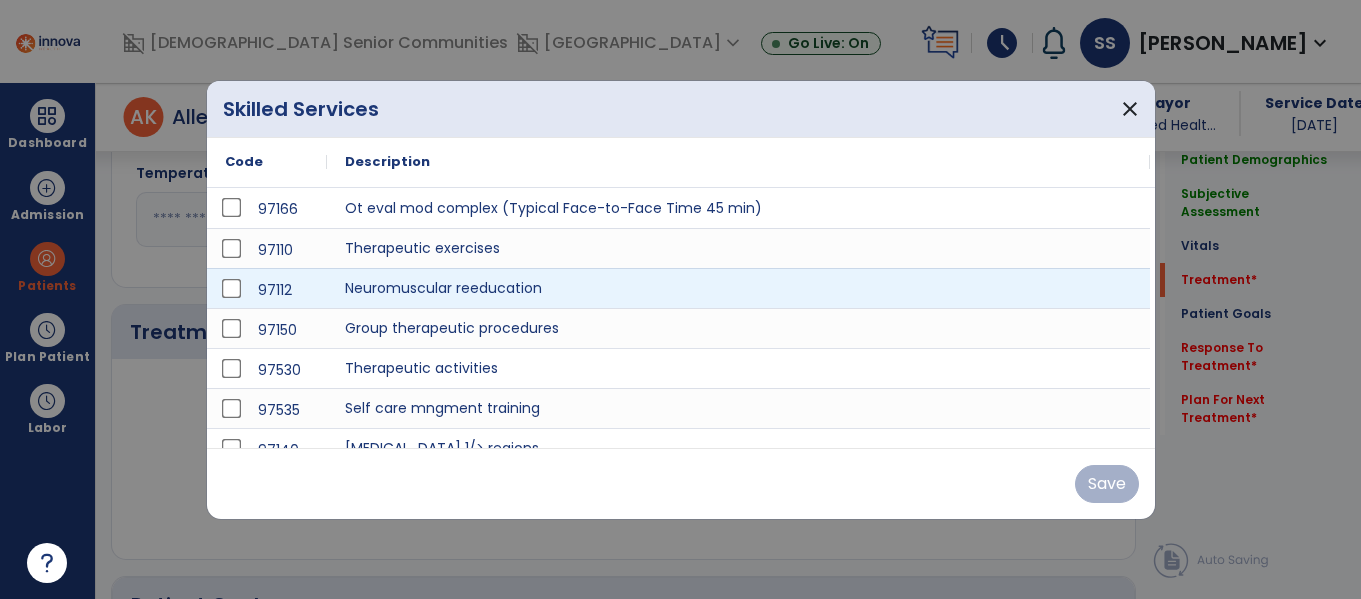 scroll, scrollTop: 1030, scrollLeft: 0, axis: vertical 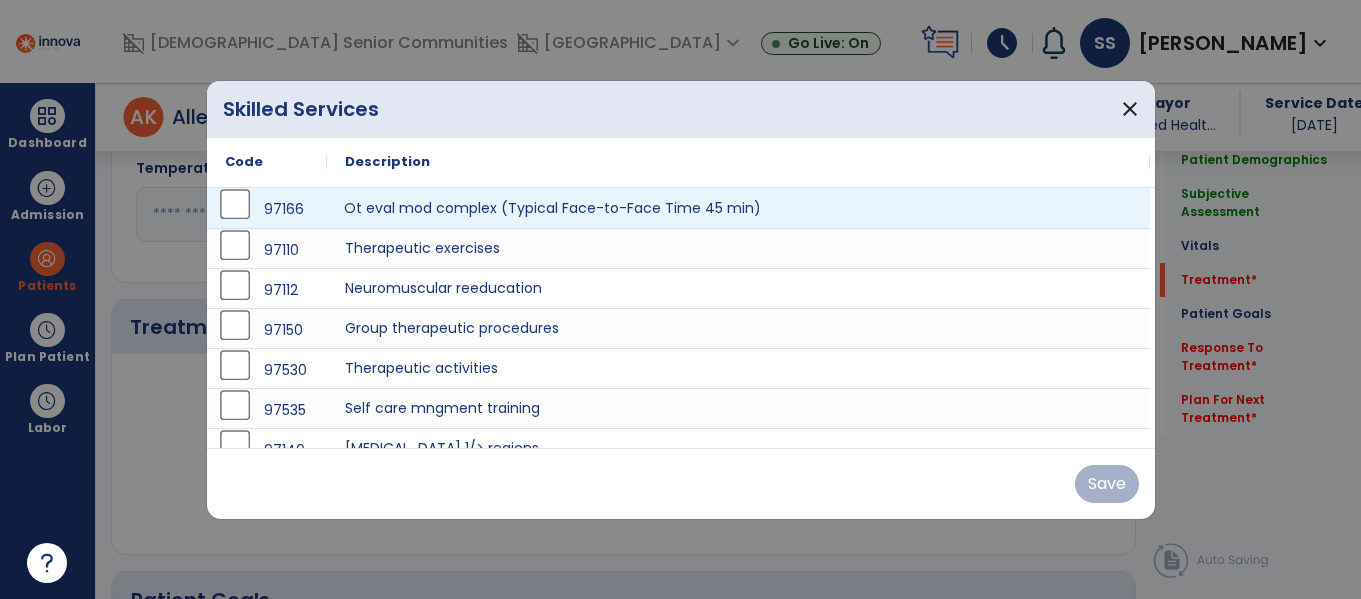 click on "Ot eval mod complex (Typical Face-to-Face Time 45 min)" at bounding box center (738, 208) 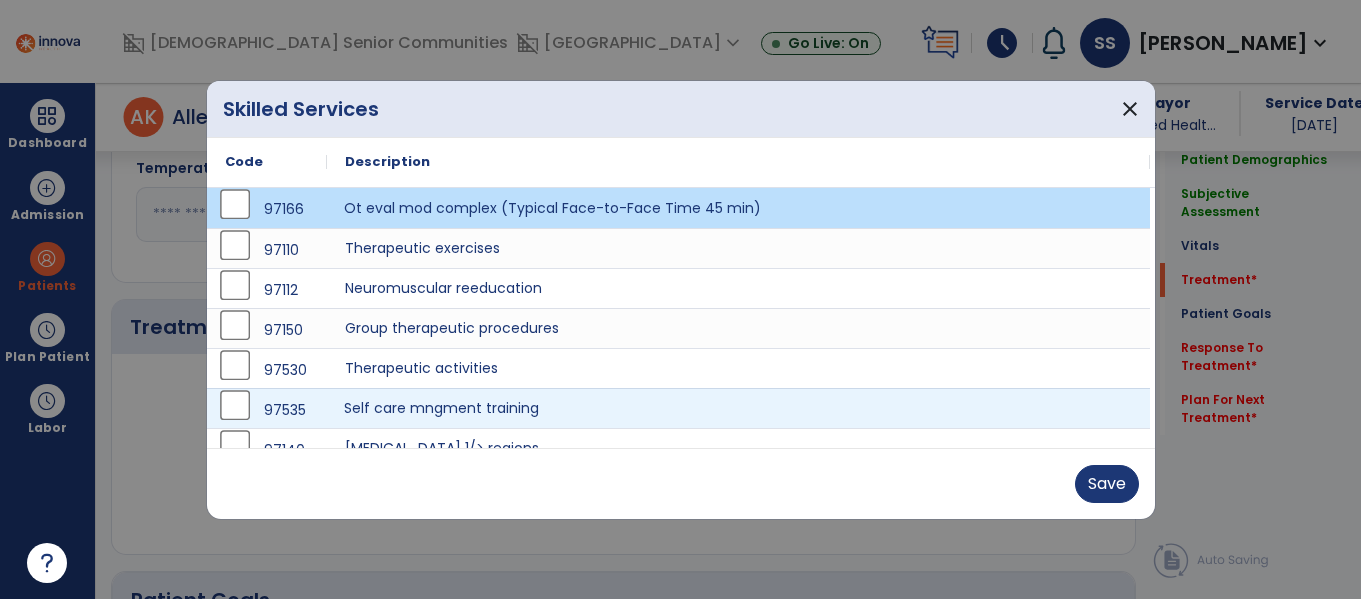 click on "Self care mngment training" at bounding box center [738, 408] 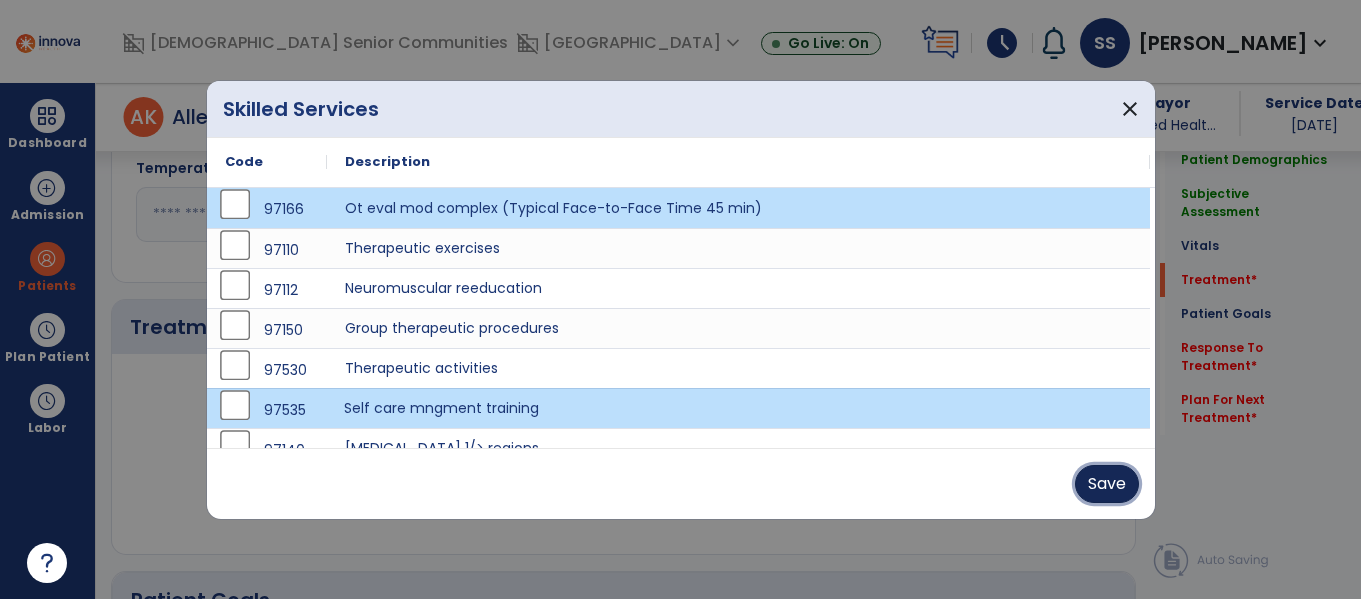 click on "Save" at bounding box center [1107, 484] 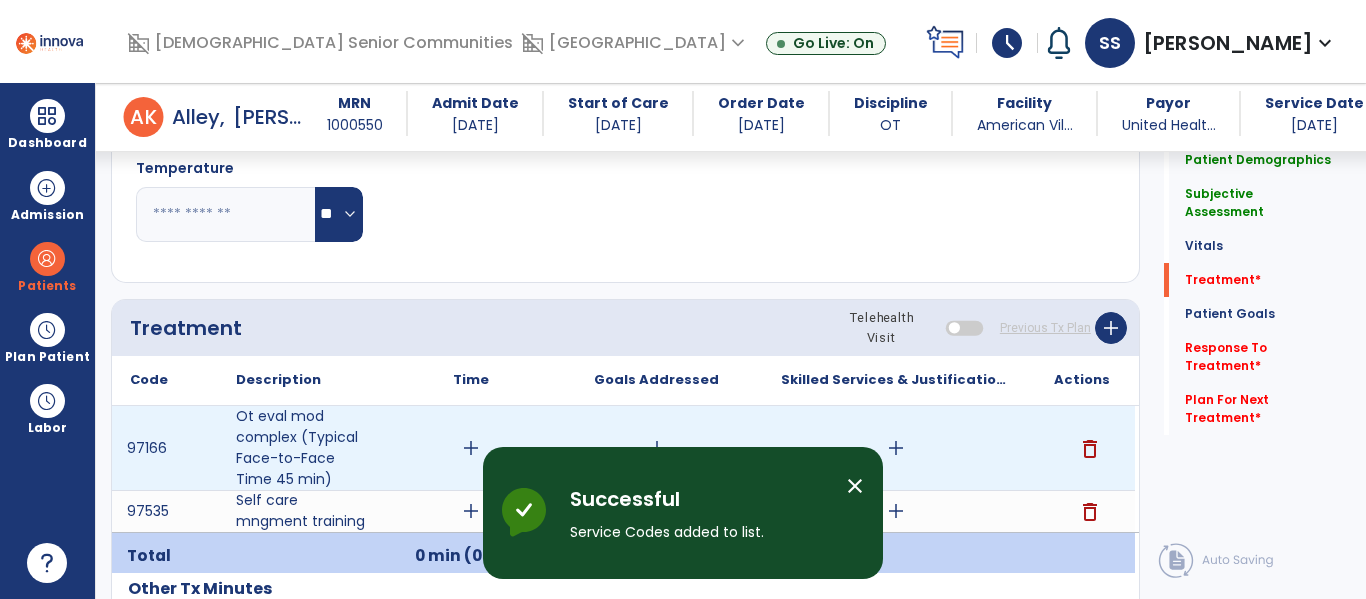 click on "add" at bounding box center (471, 448) 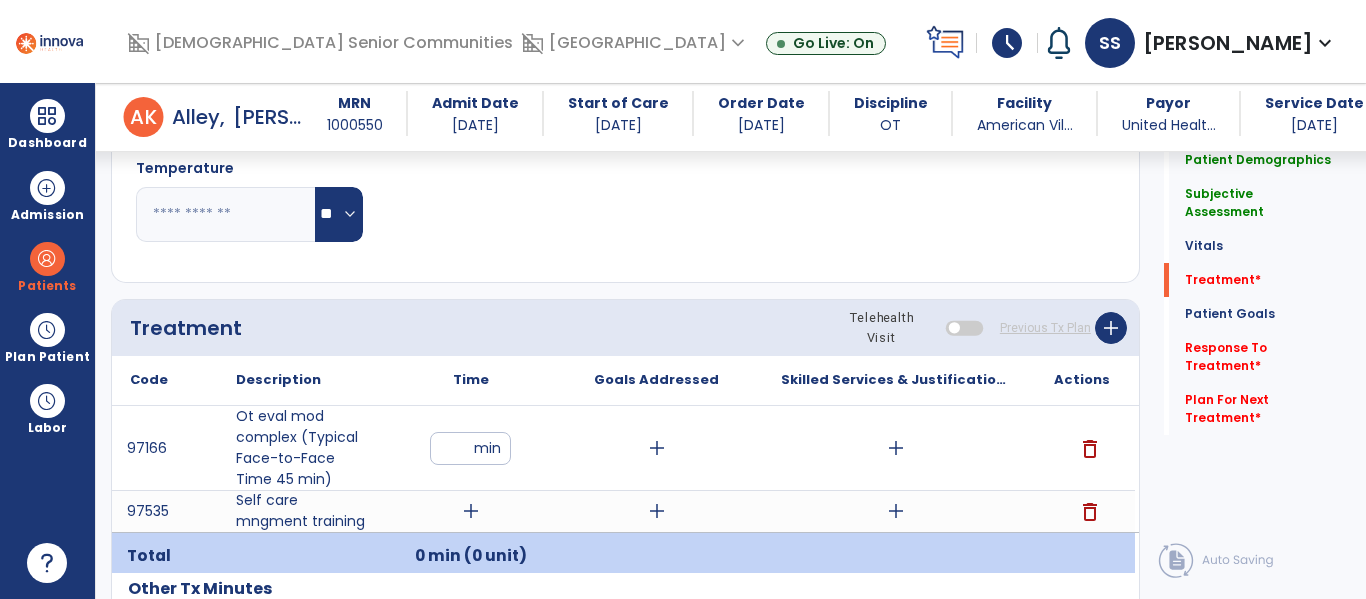 type on "*" 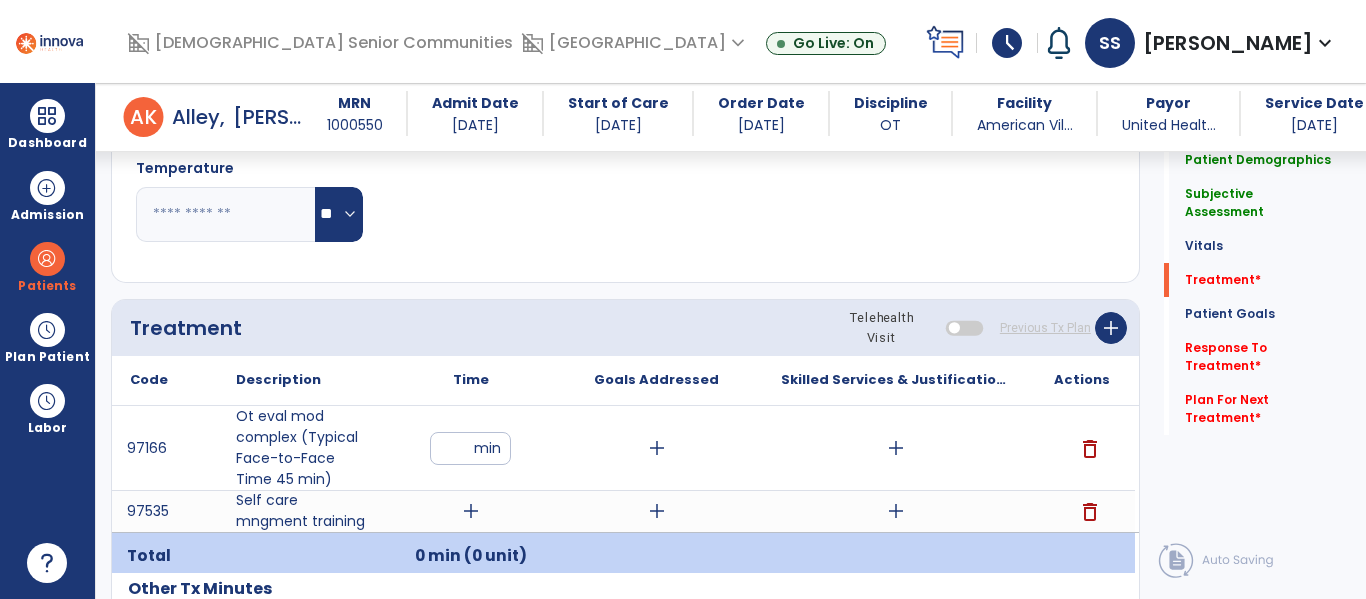 type on "**" 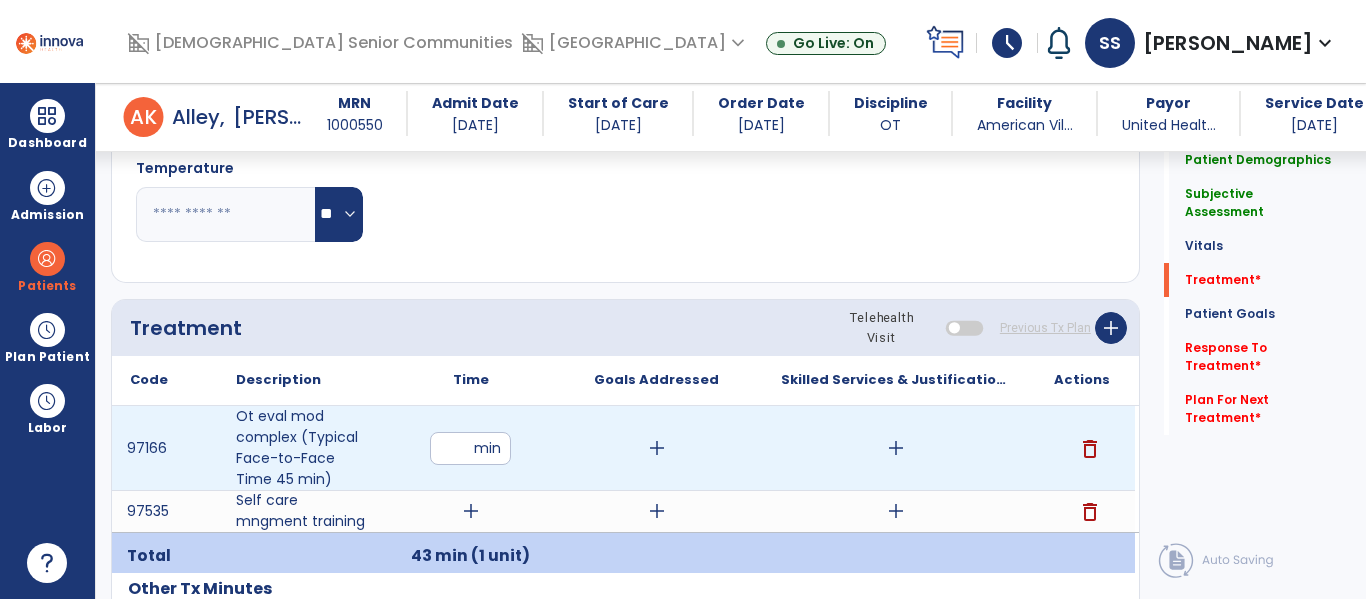 click on "add" at bounding box center [896, 448] 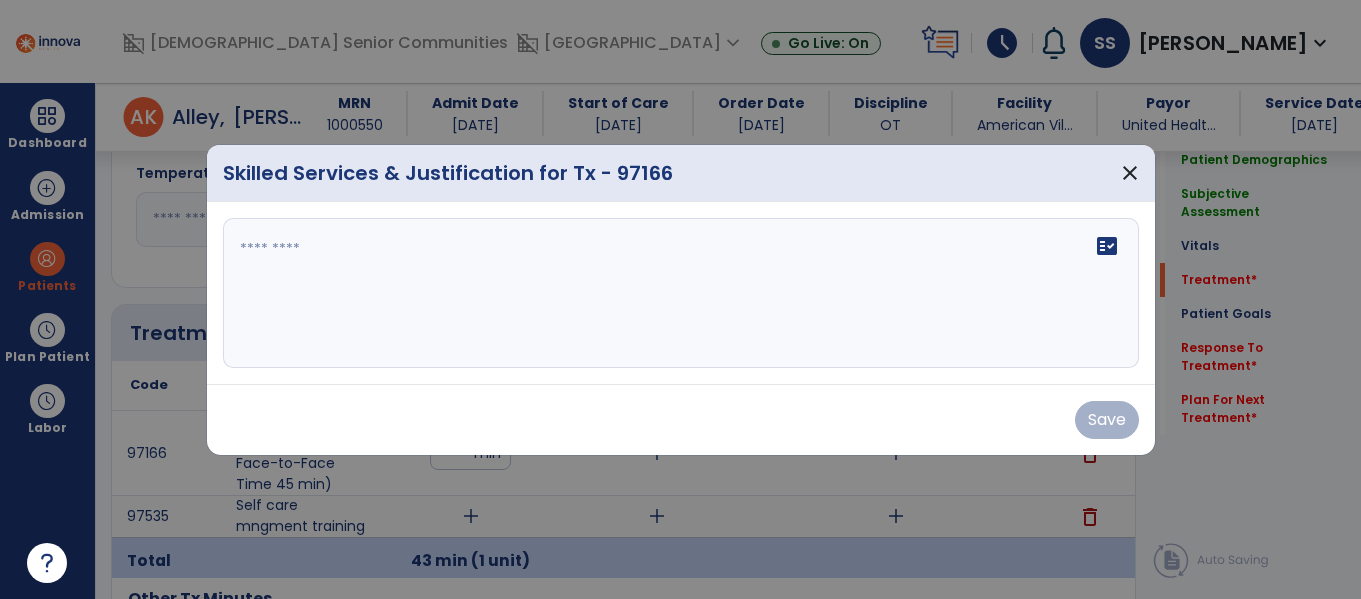 click at bounding box center (681, 293) 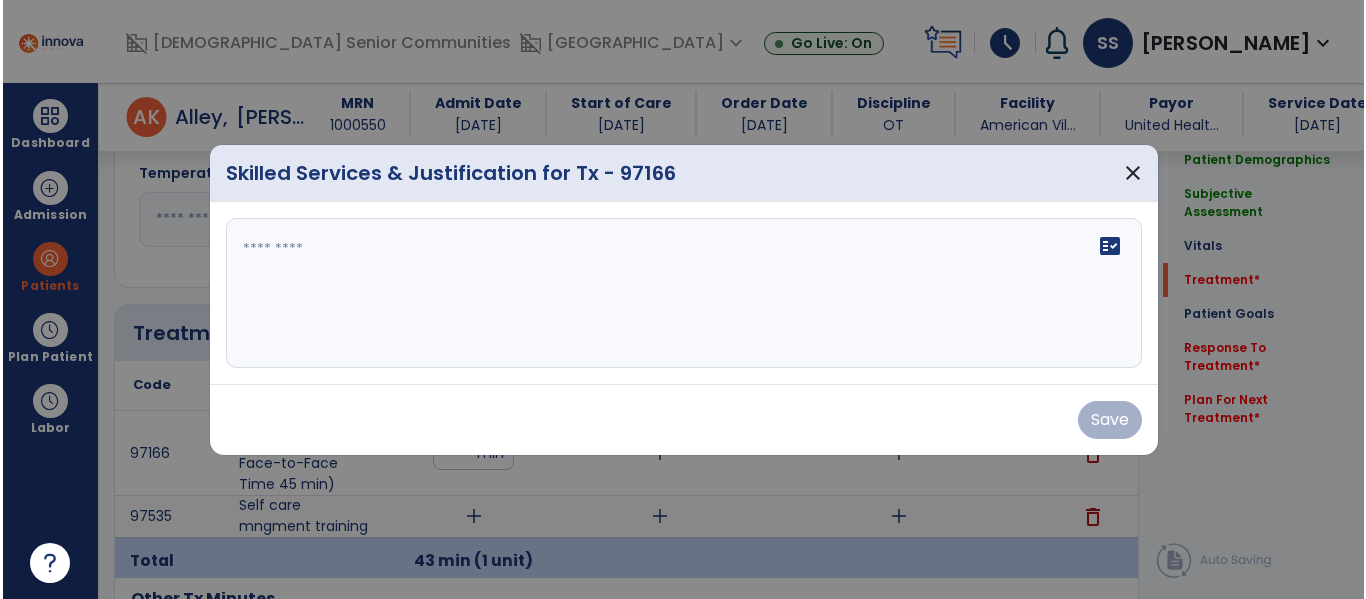 scroll, scrollTop: 1030, scrollLeft: 0, axis: vertical 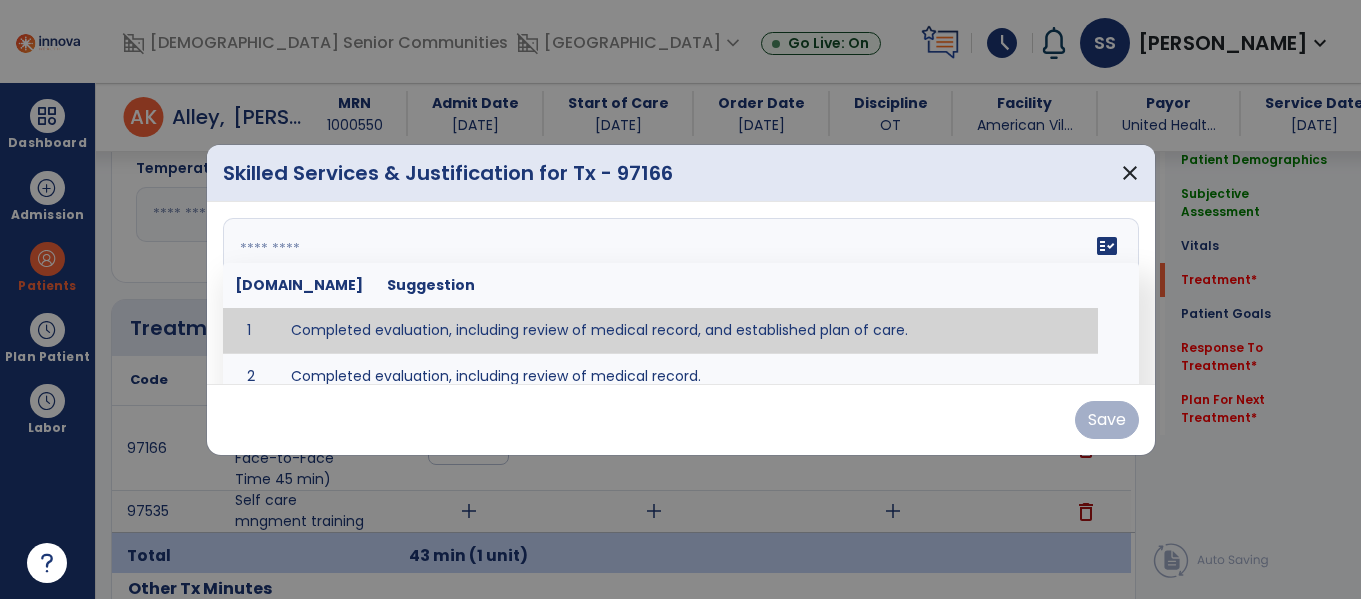 type on "**********" 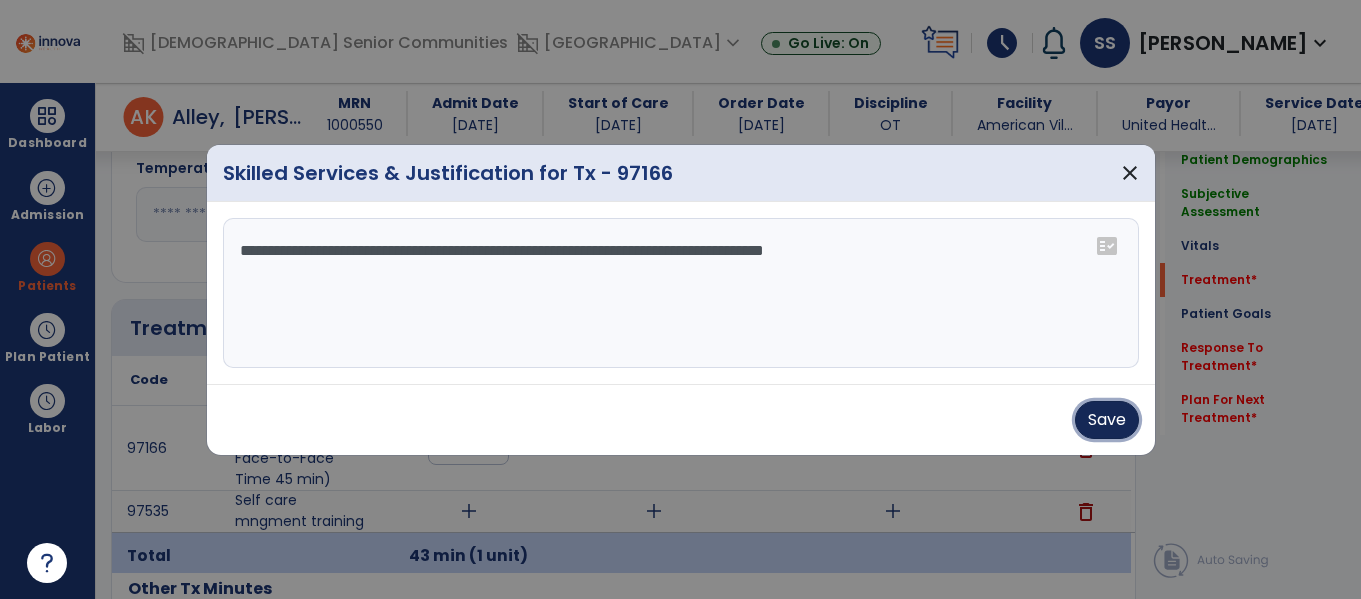 click on "Save" at bounding box center (1107, 420) 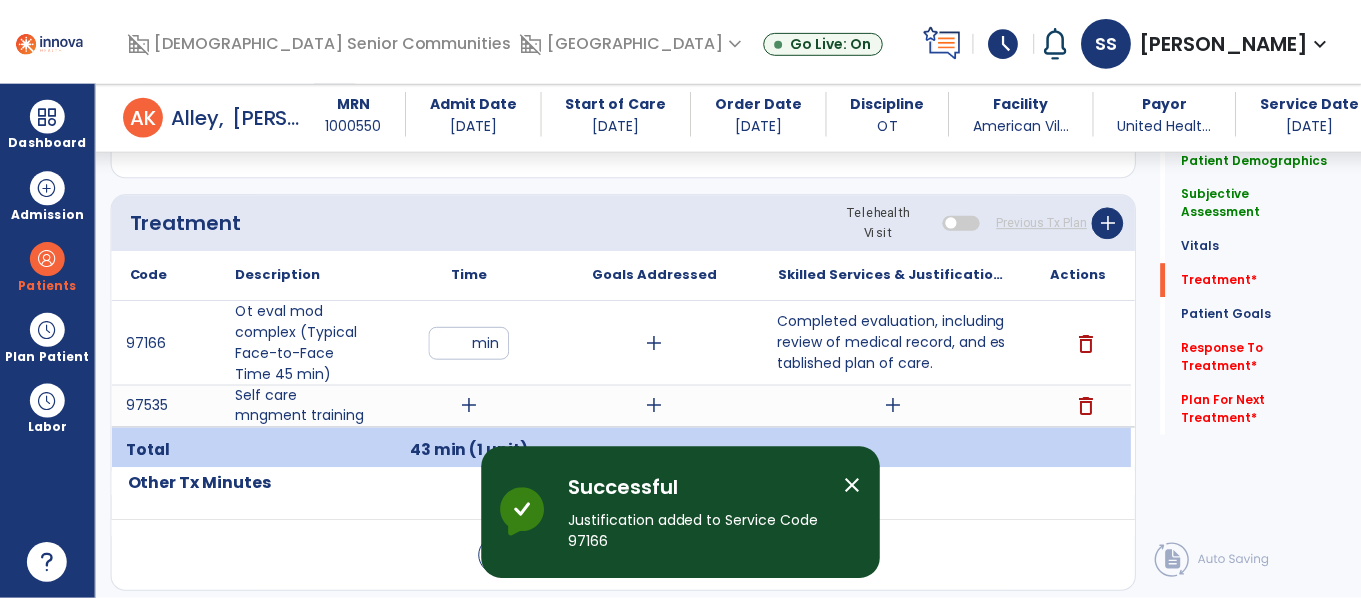 scroll, scrollTop: 1145, scrollLeft: 0, axis: vertical 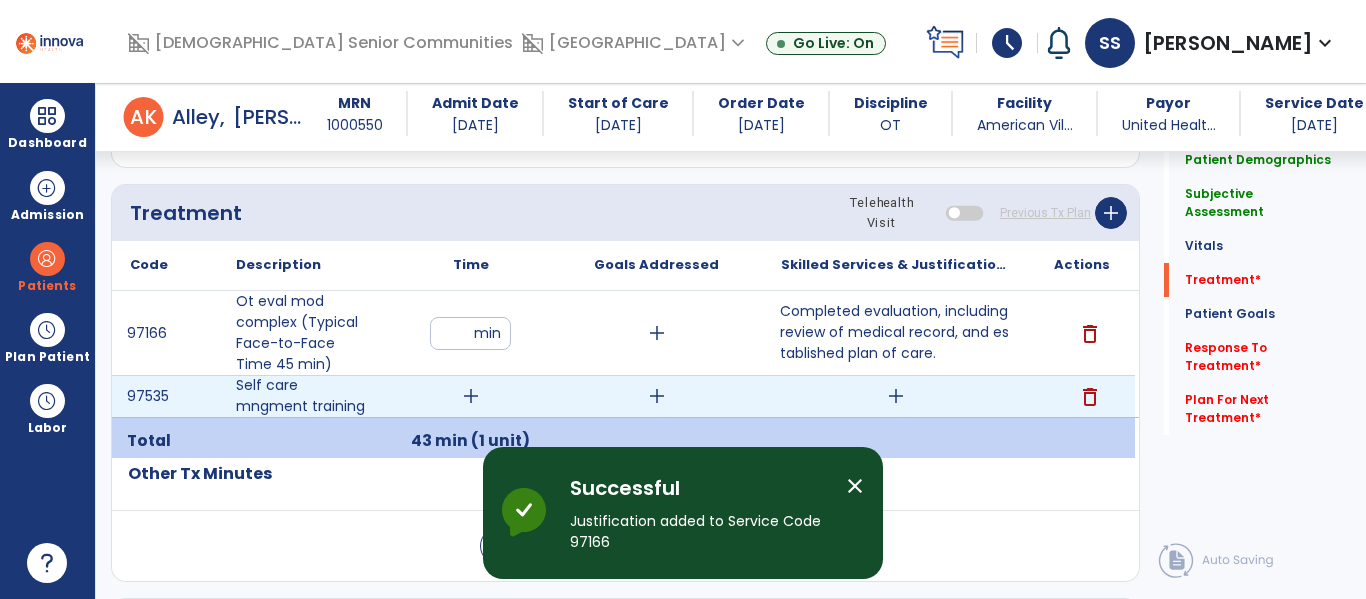 click on "add" at bounding box center (471, 396) 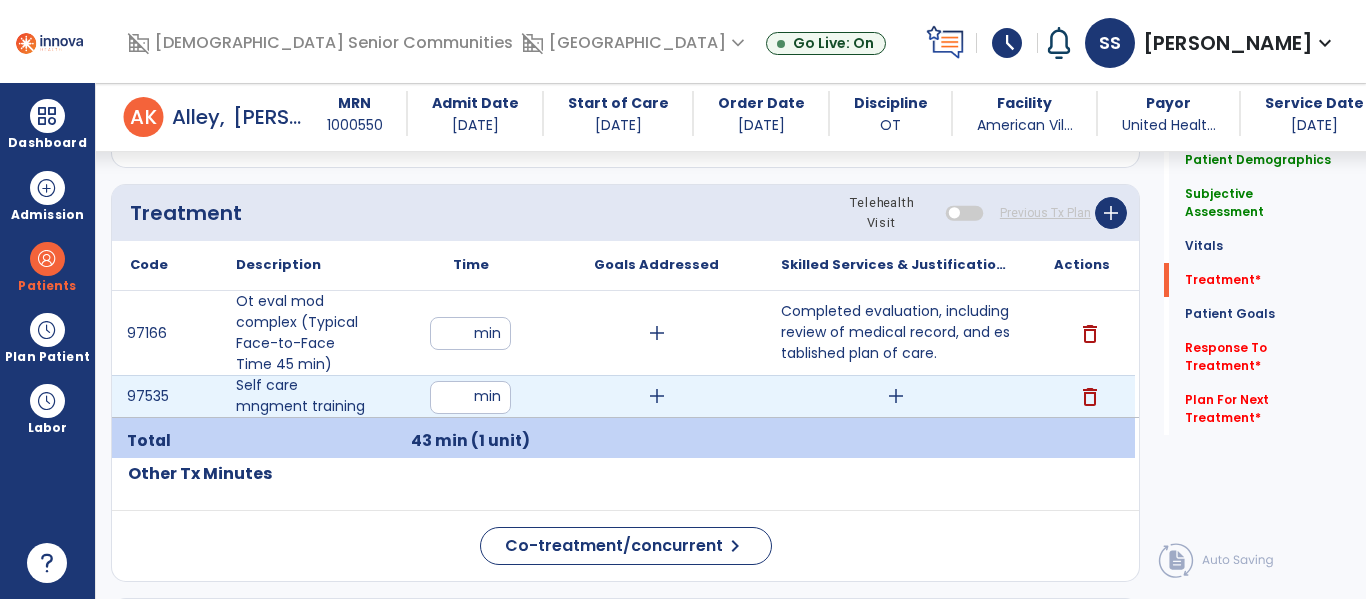 type on "**" 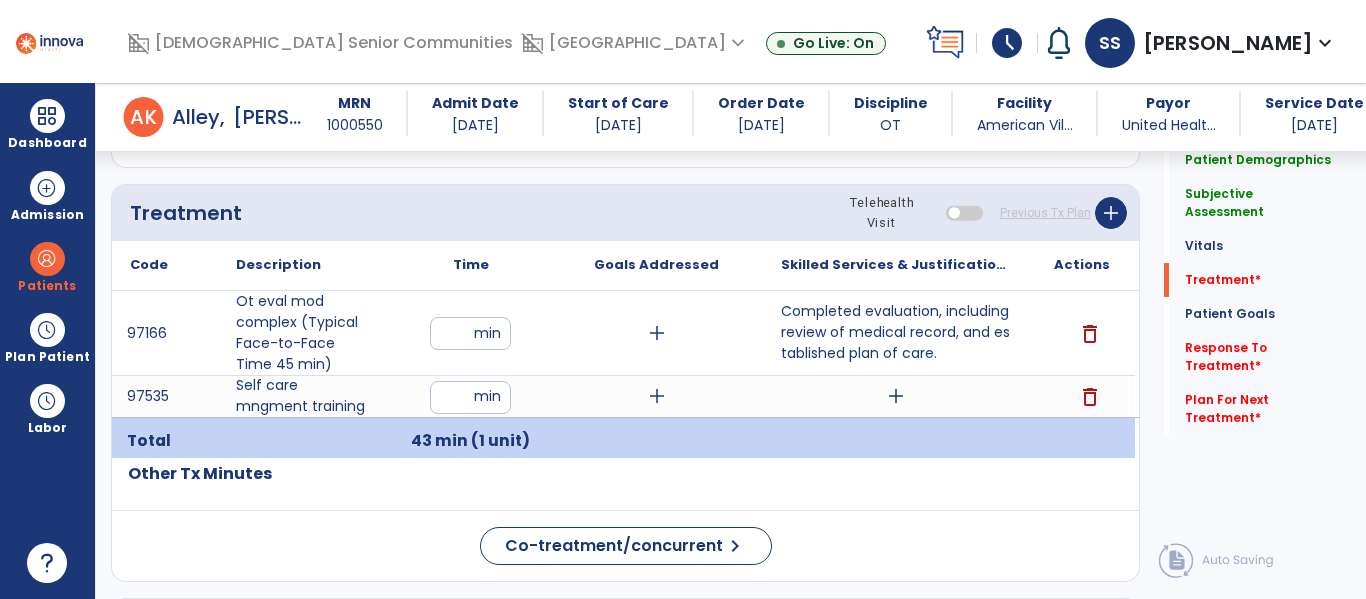 click on "Treatment Telehealth Visit  Previous Tx Plan   add" 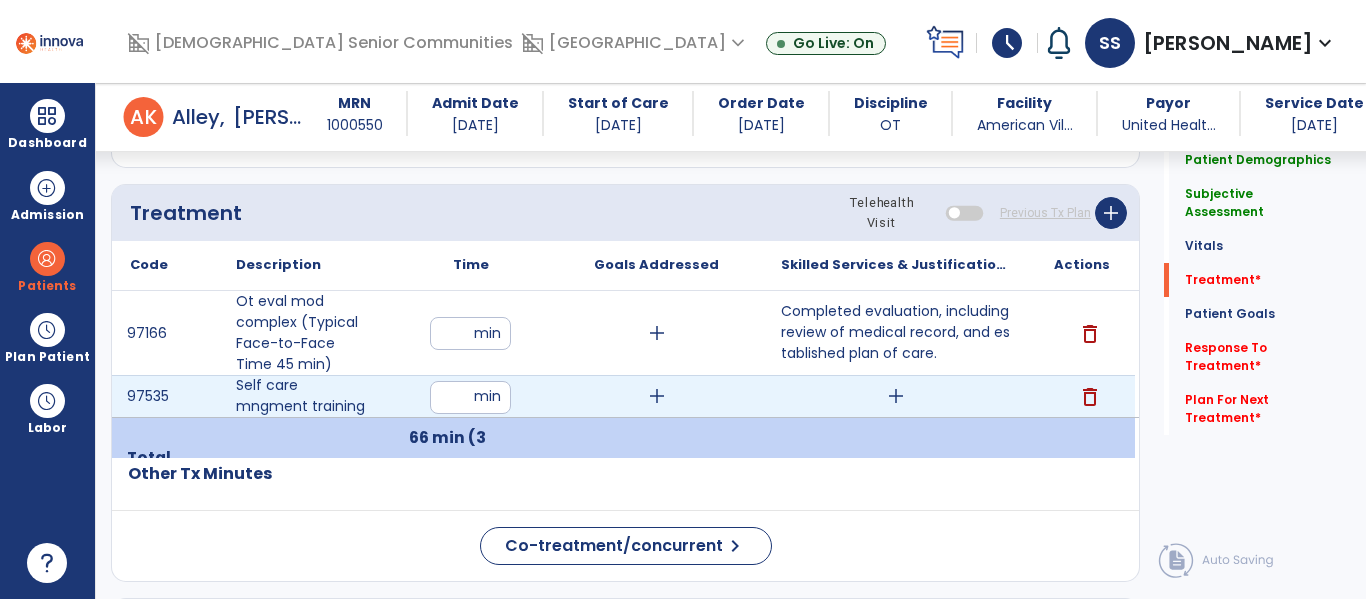 click on "**" at bounding box center [470, 397] 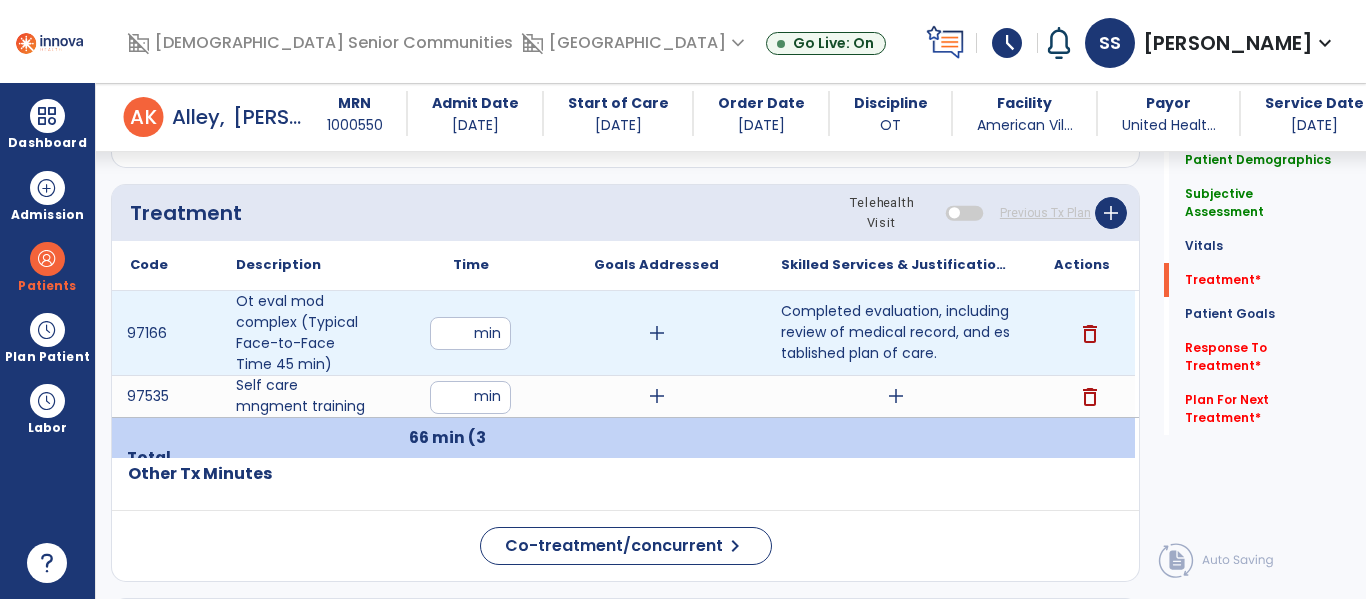click on "**" at bounding box center [470, 333] 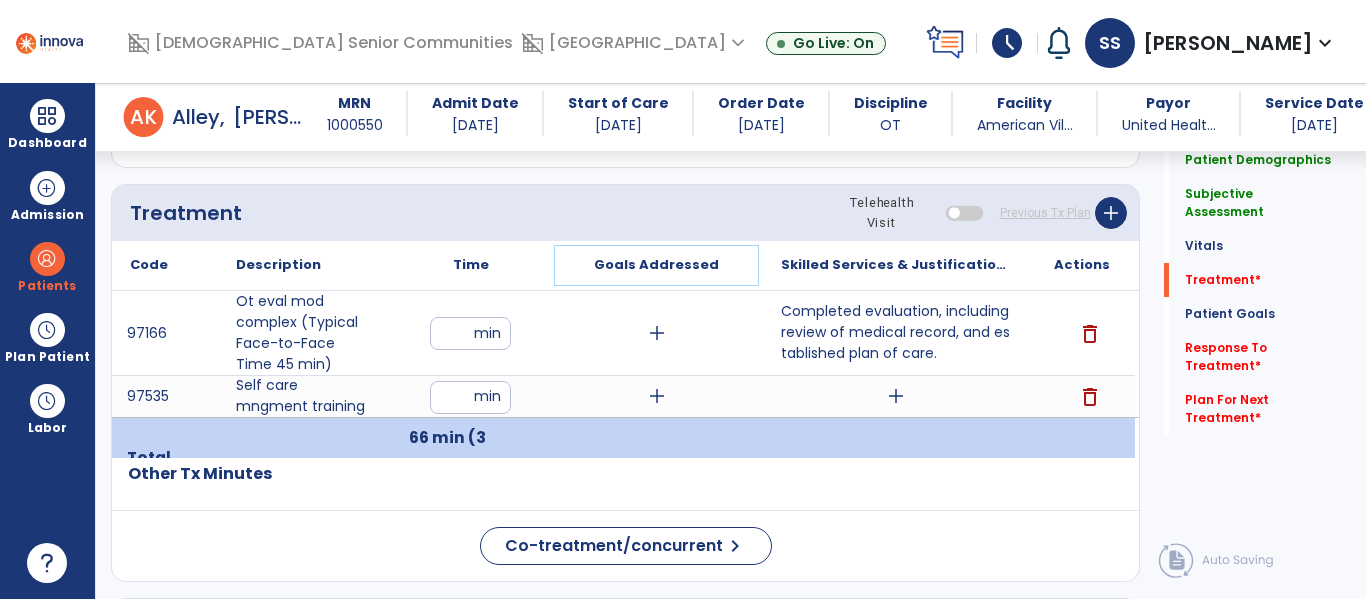 click on "Goals Addressed" at bounding box center (656, 265) 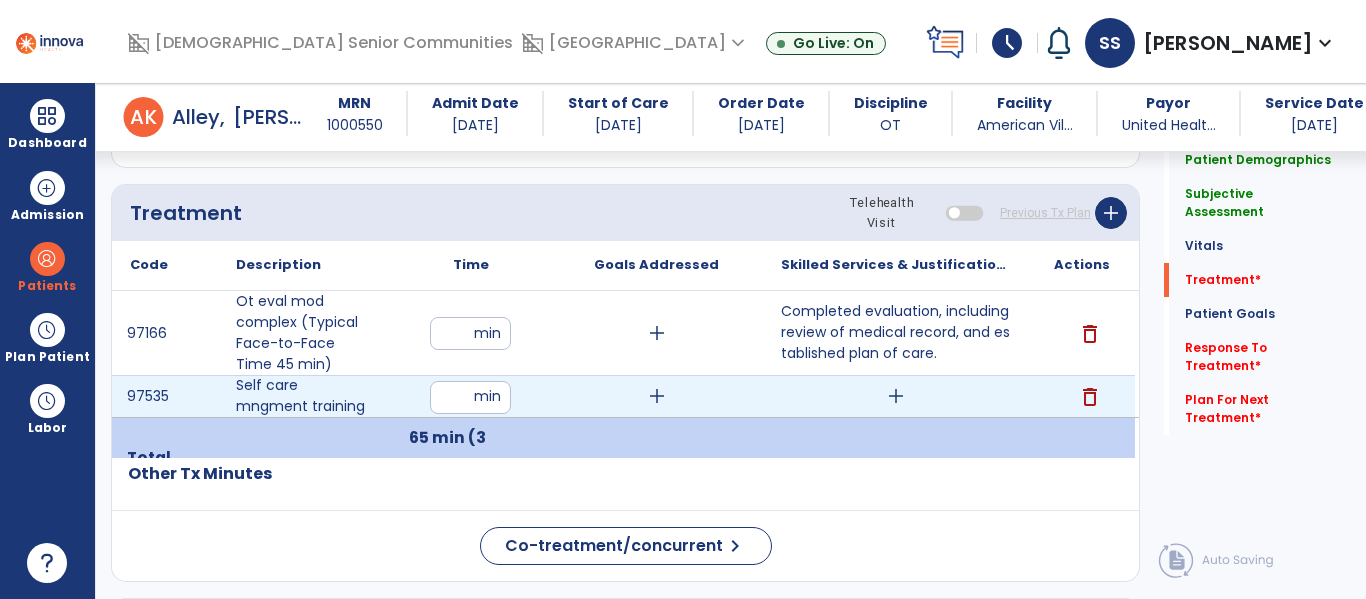 click on "add" at bounding box center (896, 396) 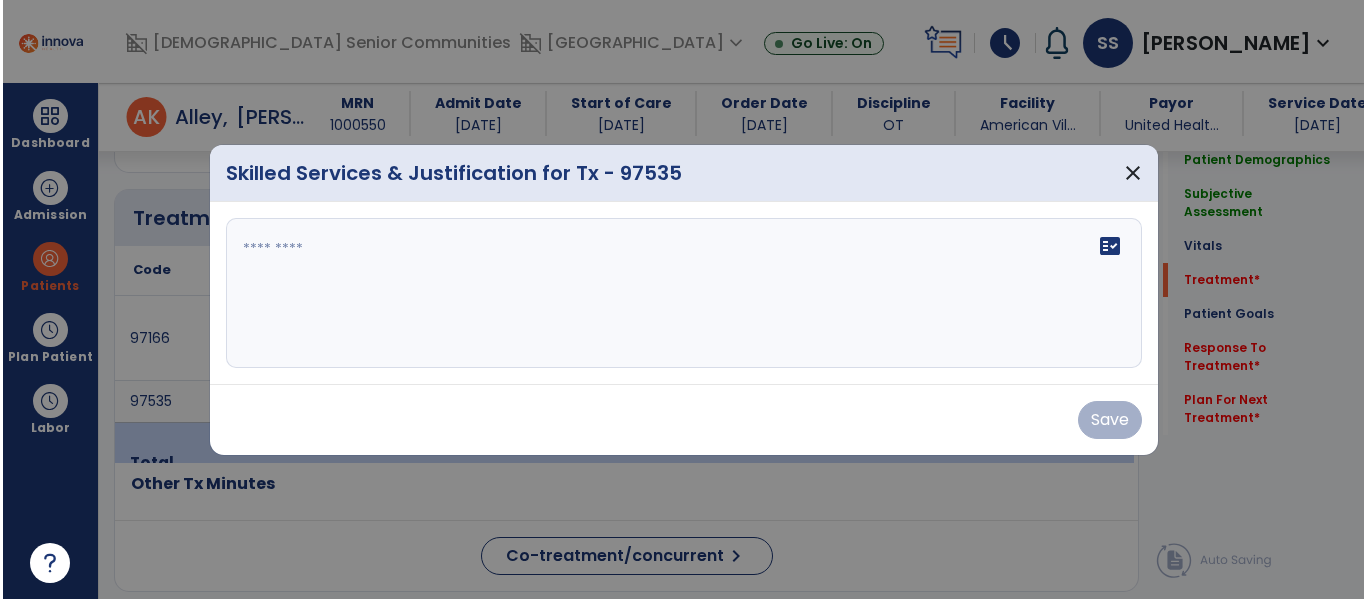 scroll, scrollTop: 1145, scrollLeft: 0, axis: vertical 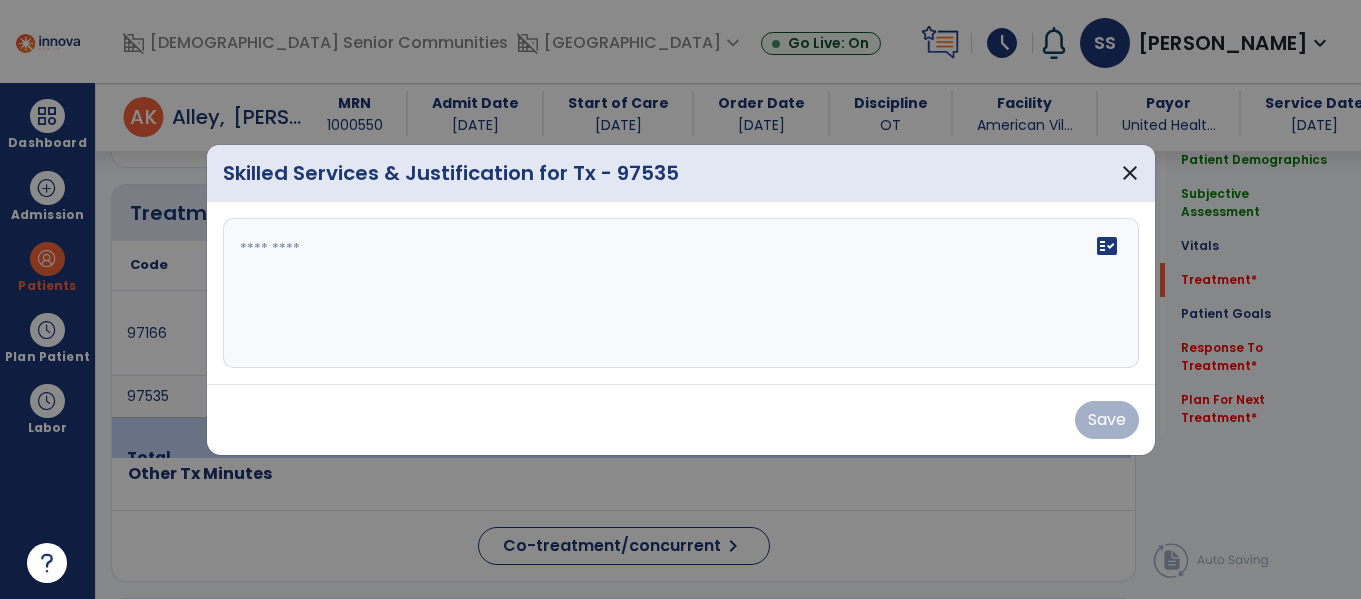 click on "fact_check" at bounding box center [681, 293] 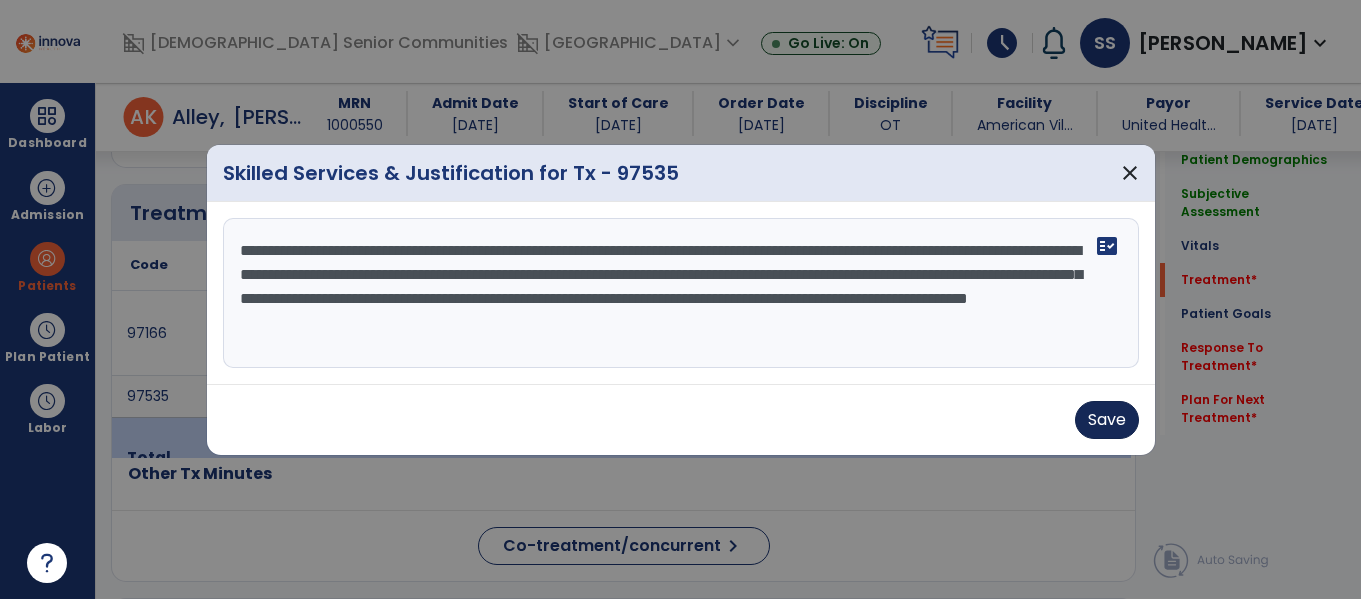 type on "**********" 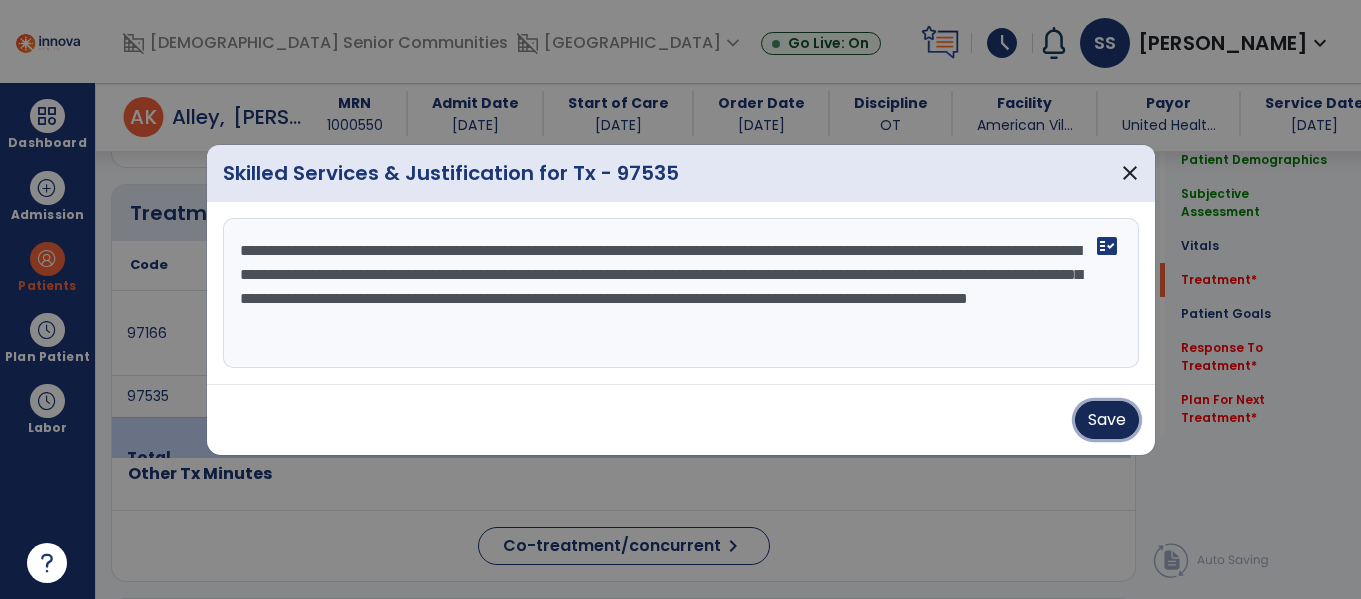 click on "Save" at bounding box center (1107, 420) 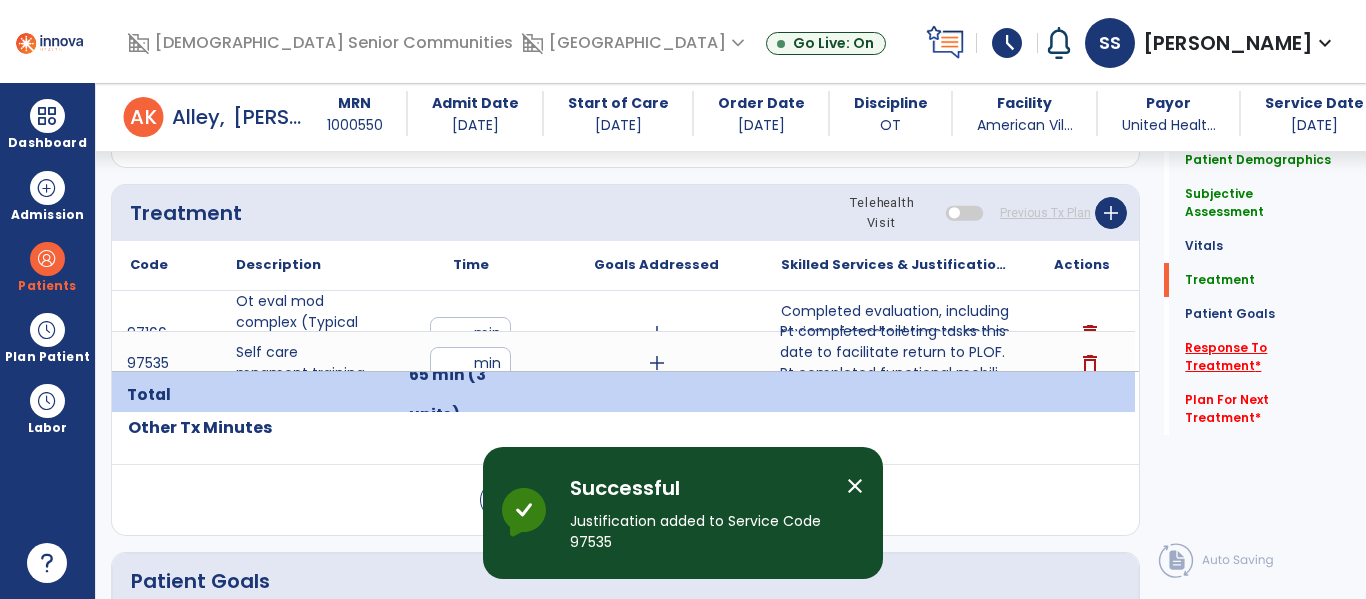 click on "Response To Treatment   *" 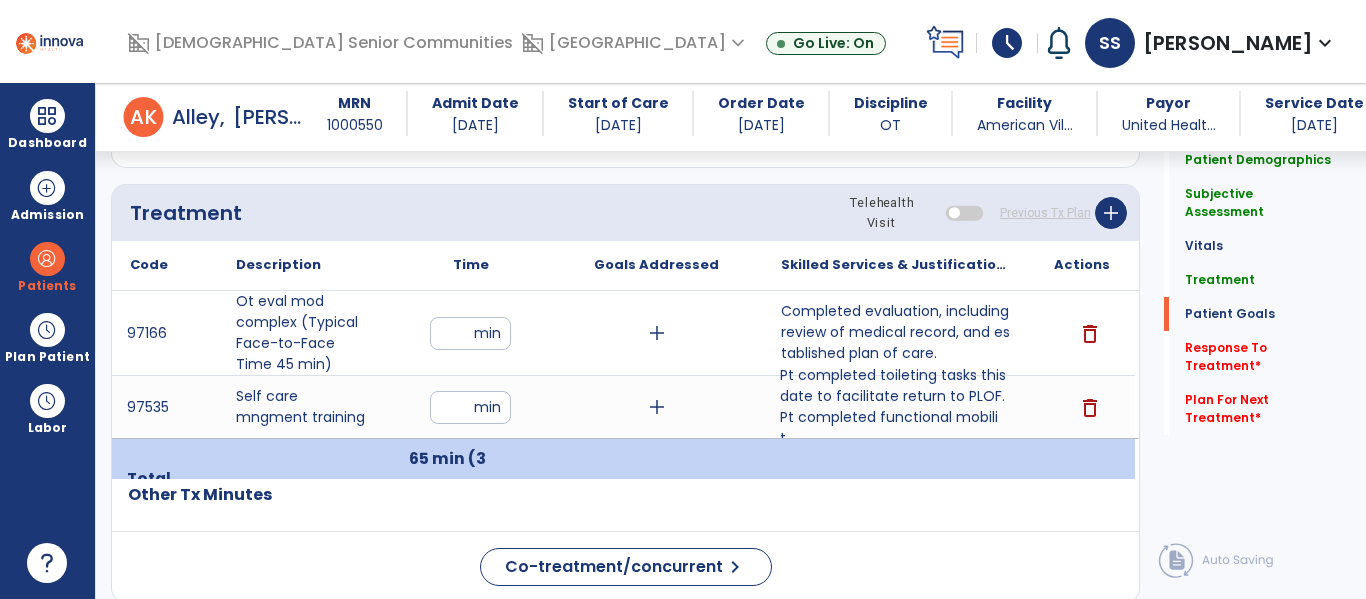 scroll, scrollTop: 2575, scrollLeft: 0, axis: vertical 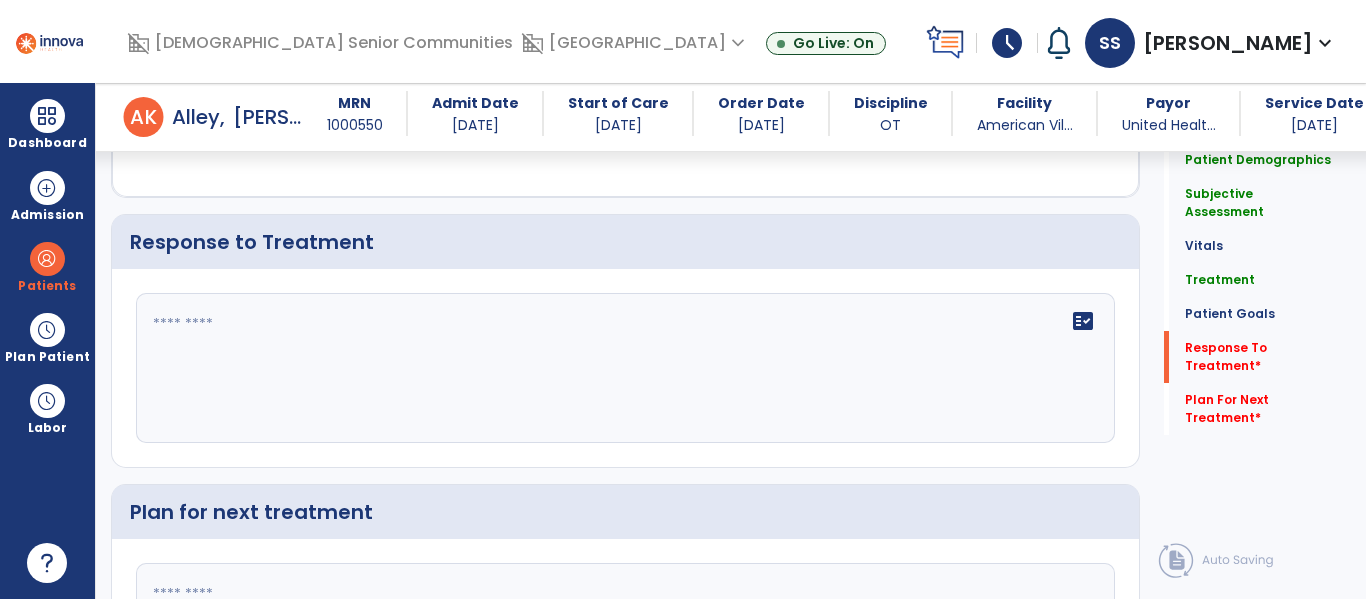 click on "fact_check" 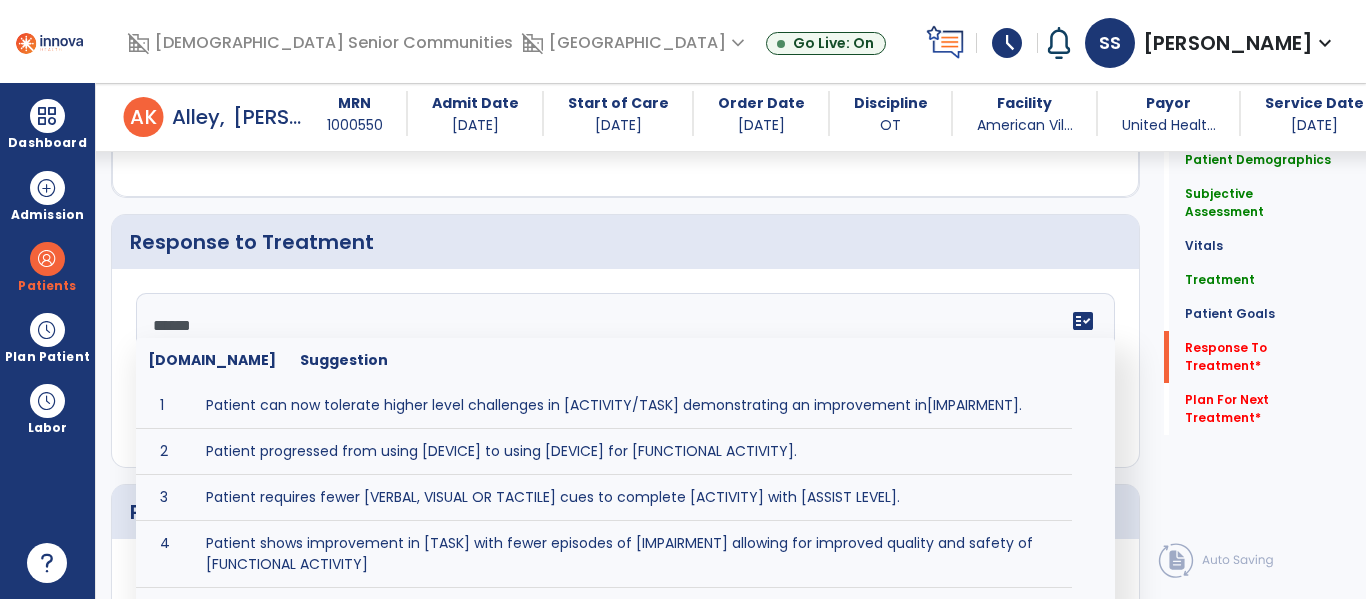 type on "*******" 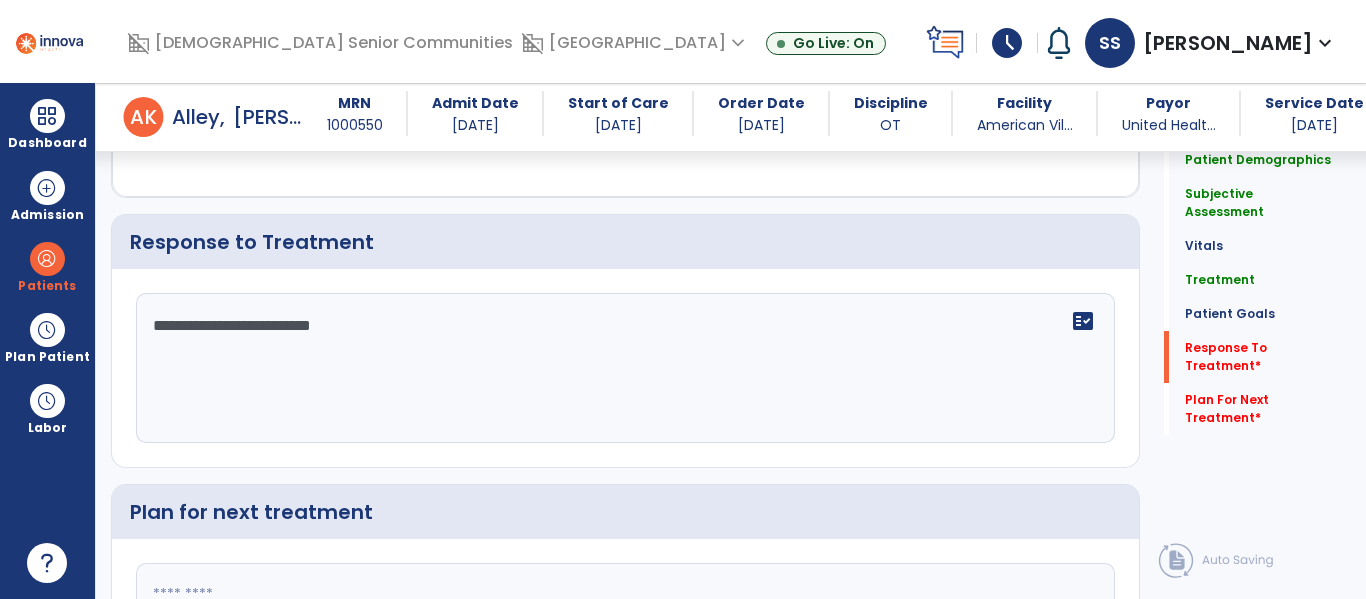 click on "**********" 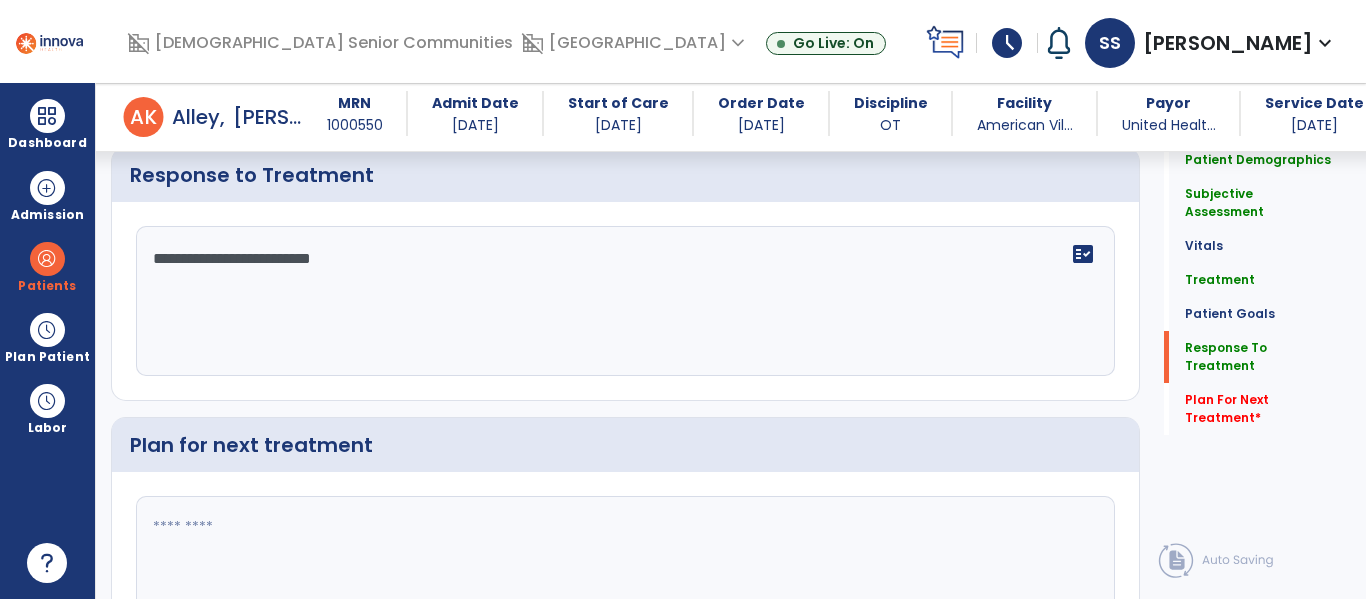 scroll, scrollTop: 2508, scrollLeft: 0, axis: vertical 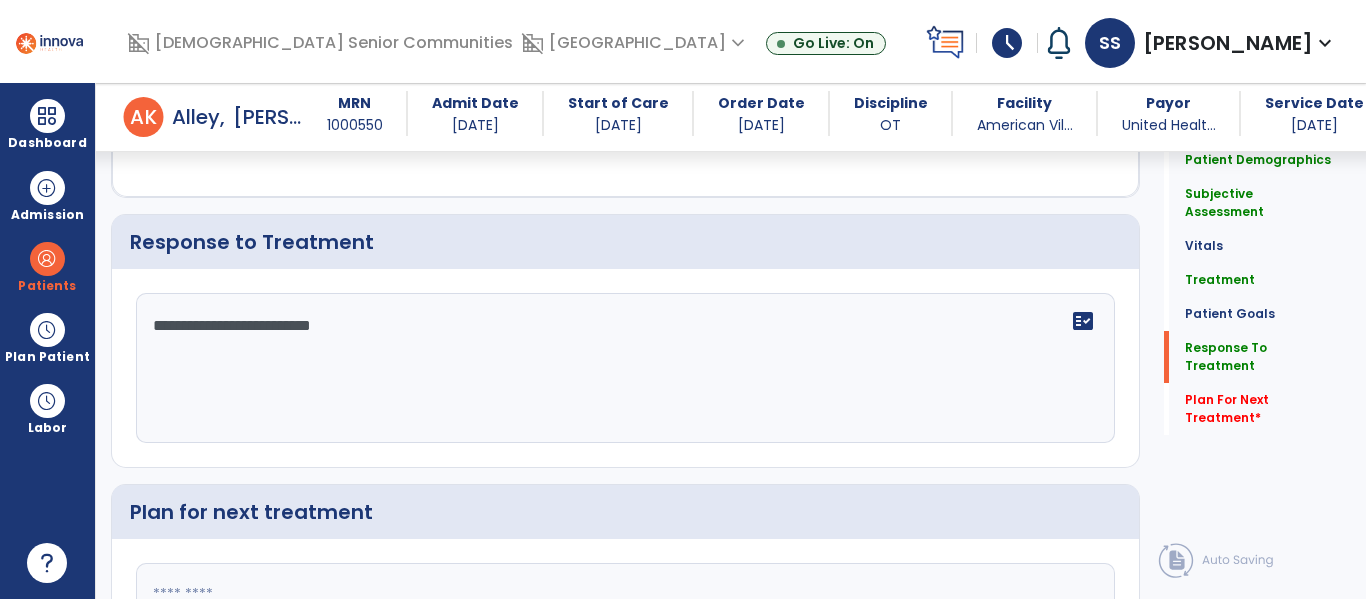 click on "**********" 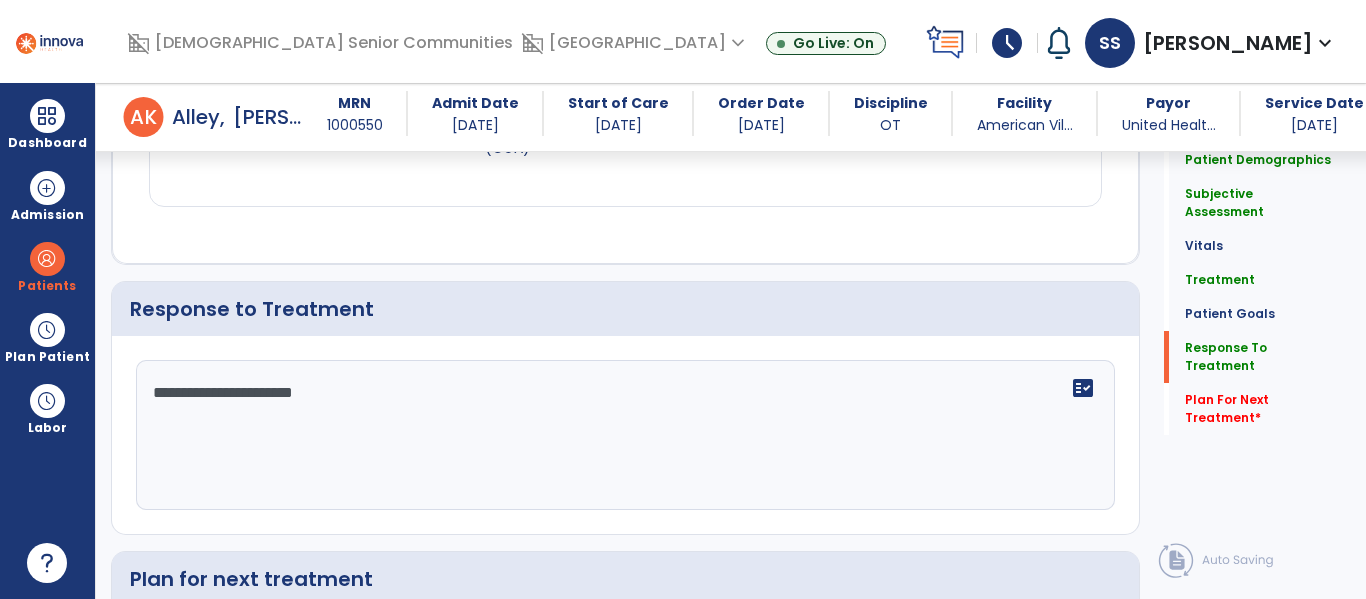 scroll, scrollTop: 2575, scrollLeft: 0, axis: vertical 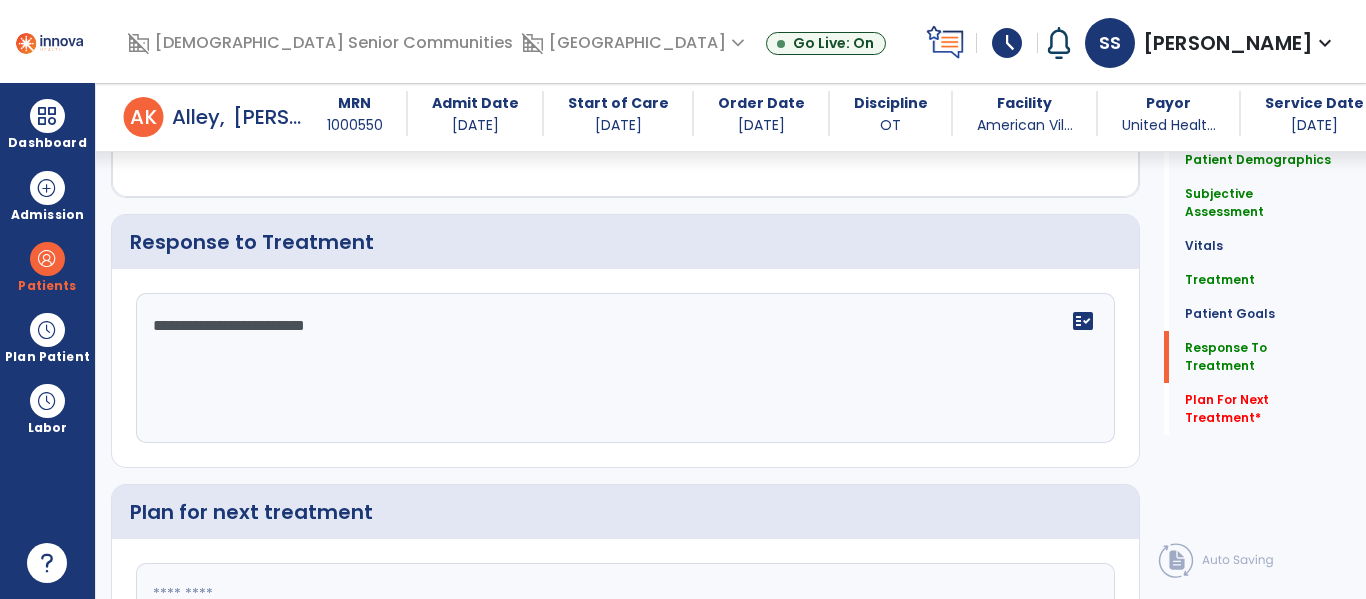 click on "**********" 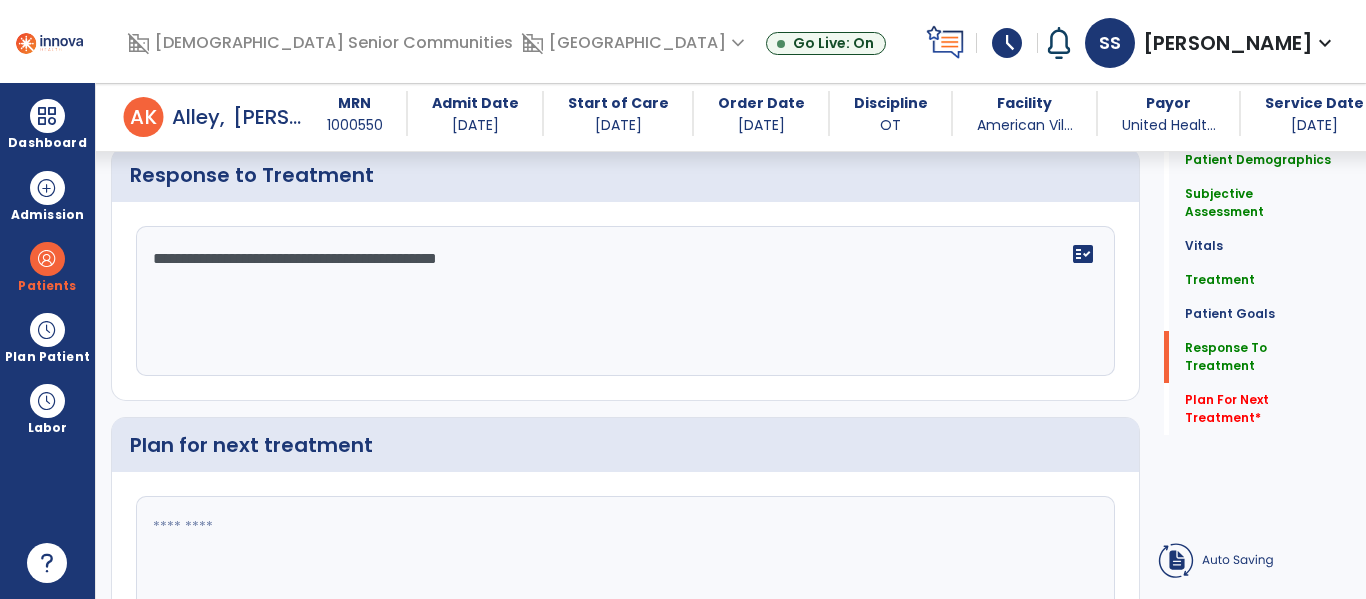 click on "**********" 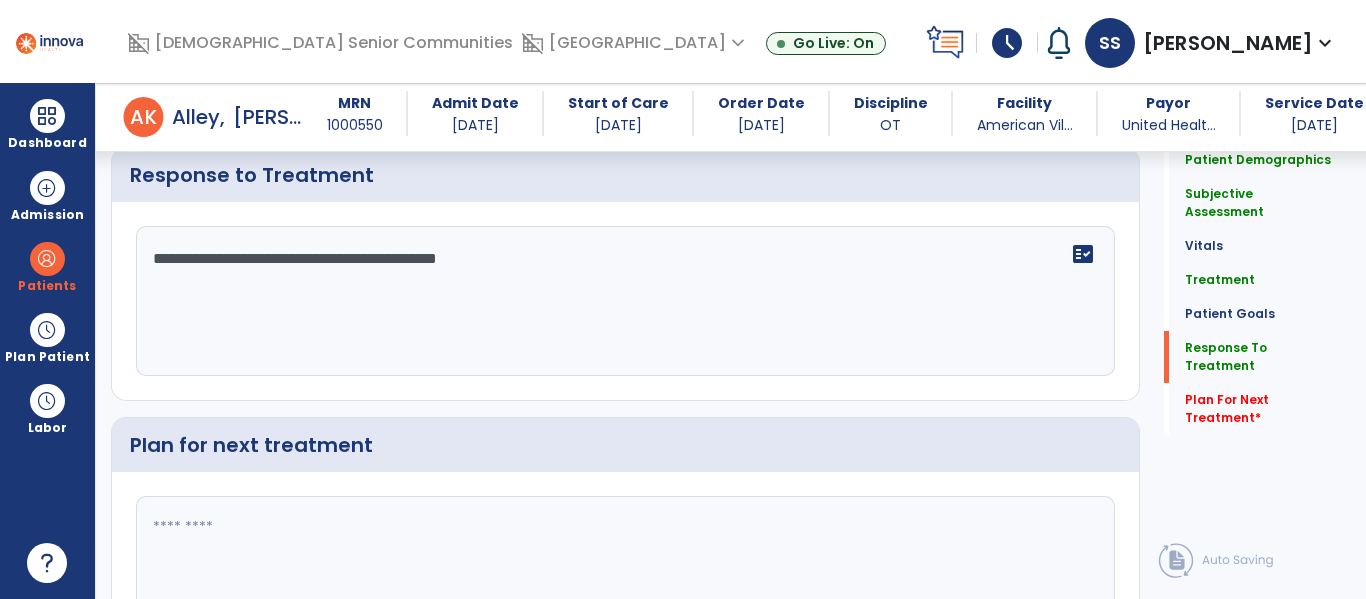click on "**********" 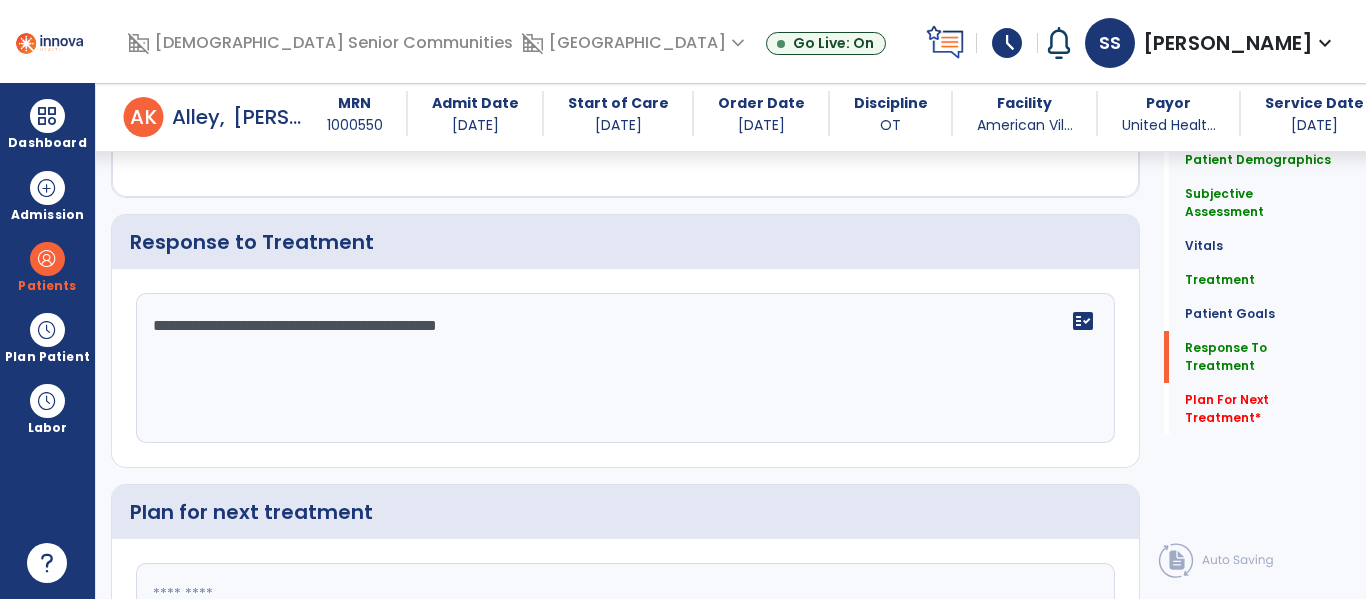 click on "**********" 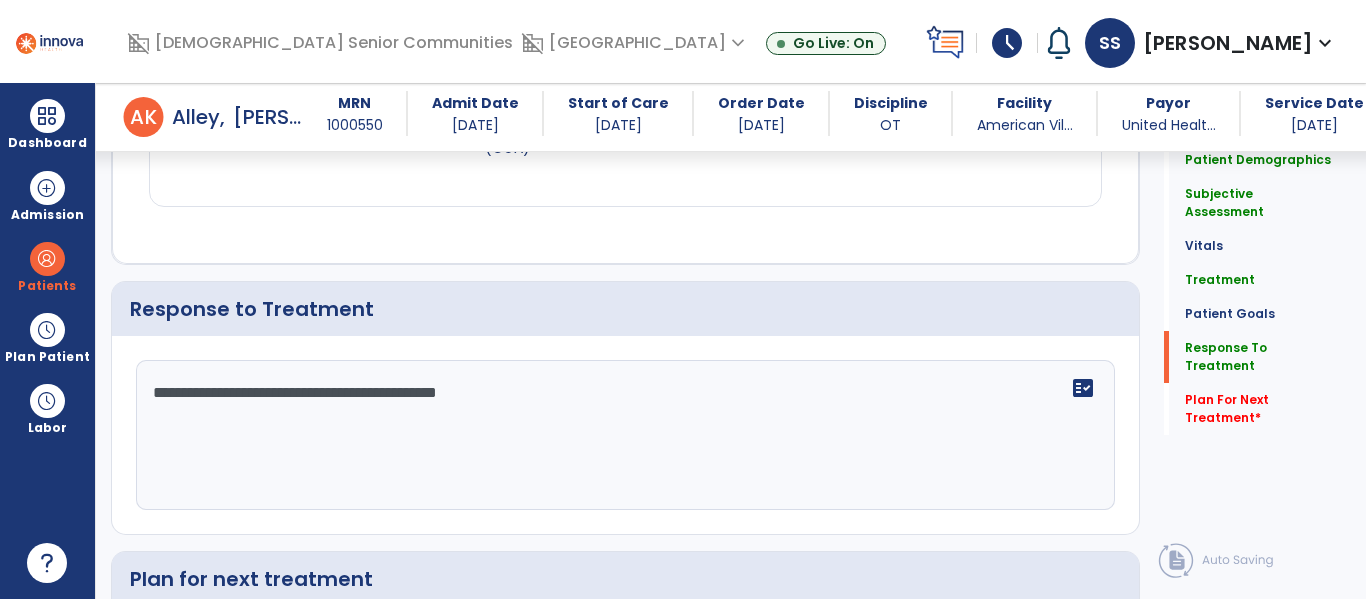 click on "**********" 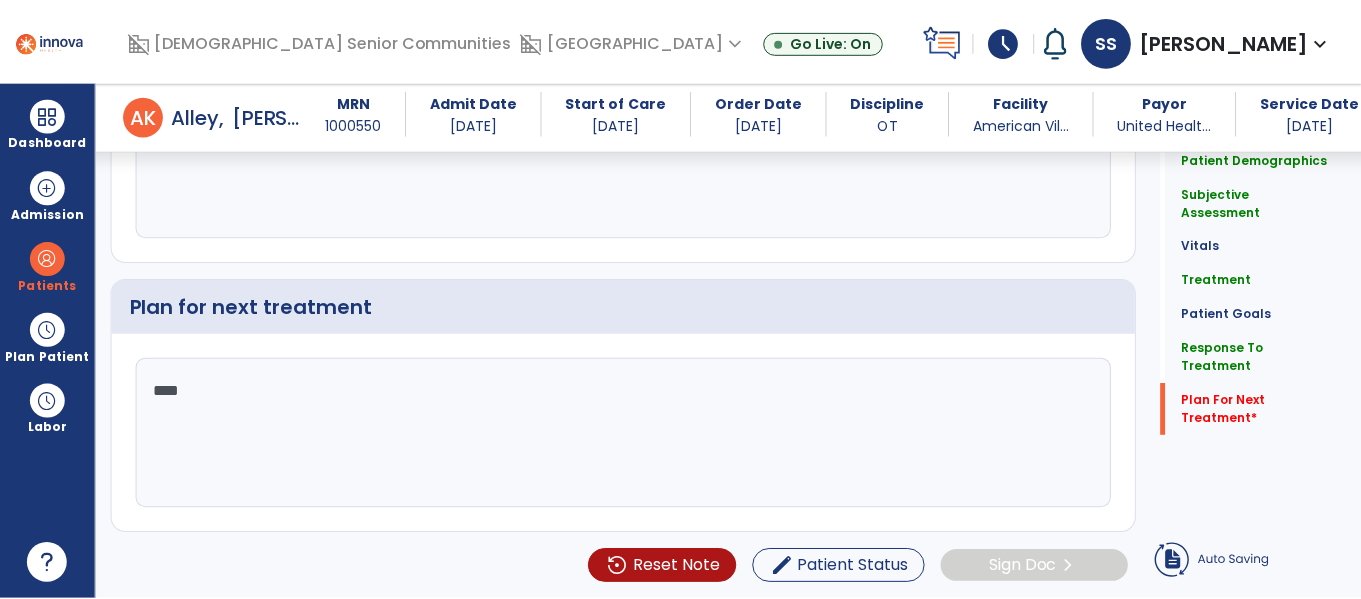 scroll, scrollTop: 2713, scrollLeft: 0, axis: vertical 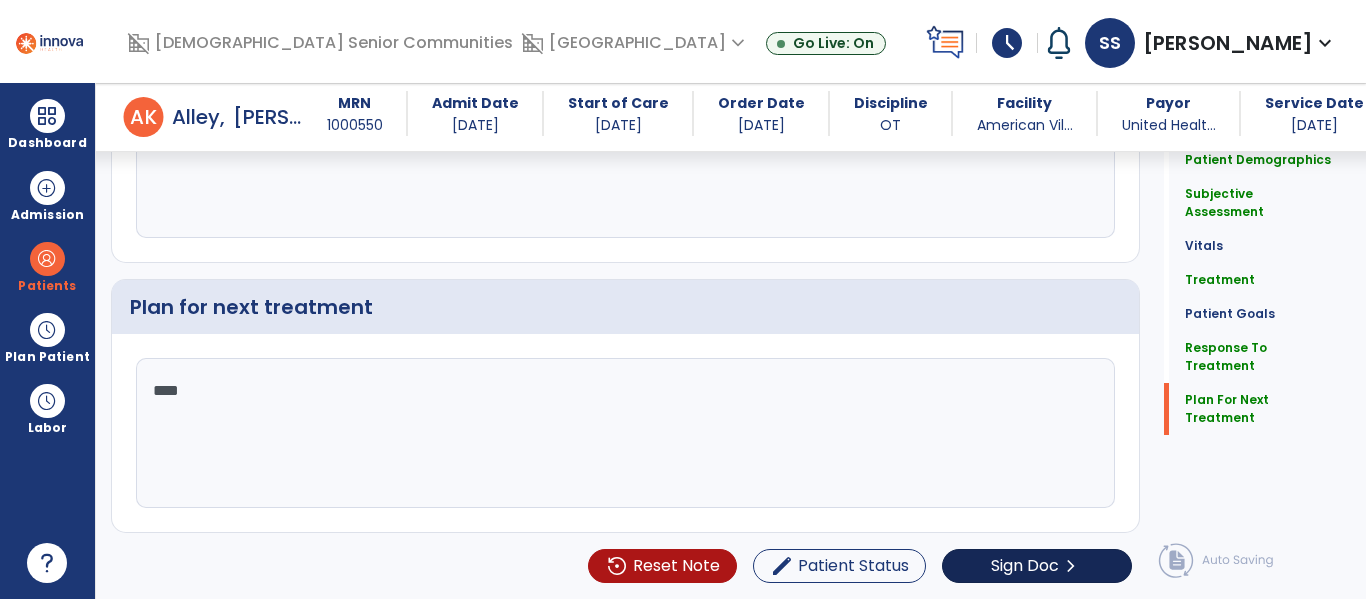 type on "****" 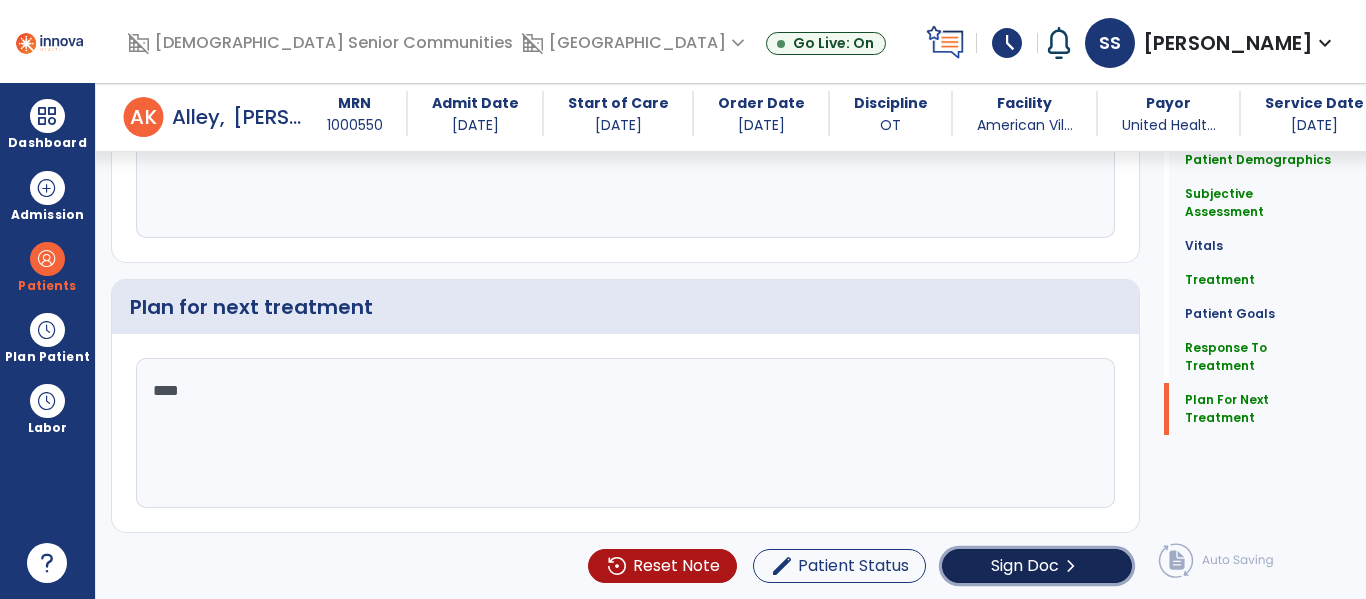 click on "Sign Doc" 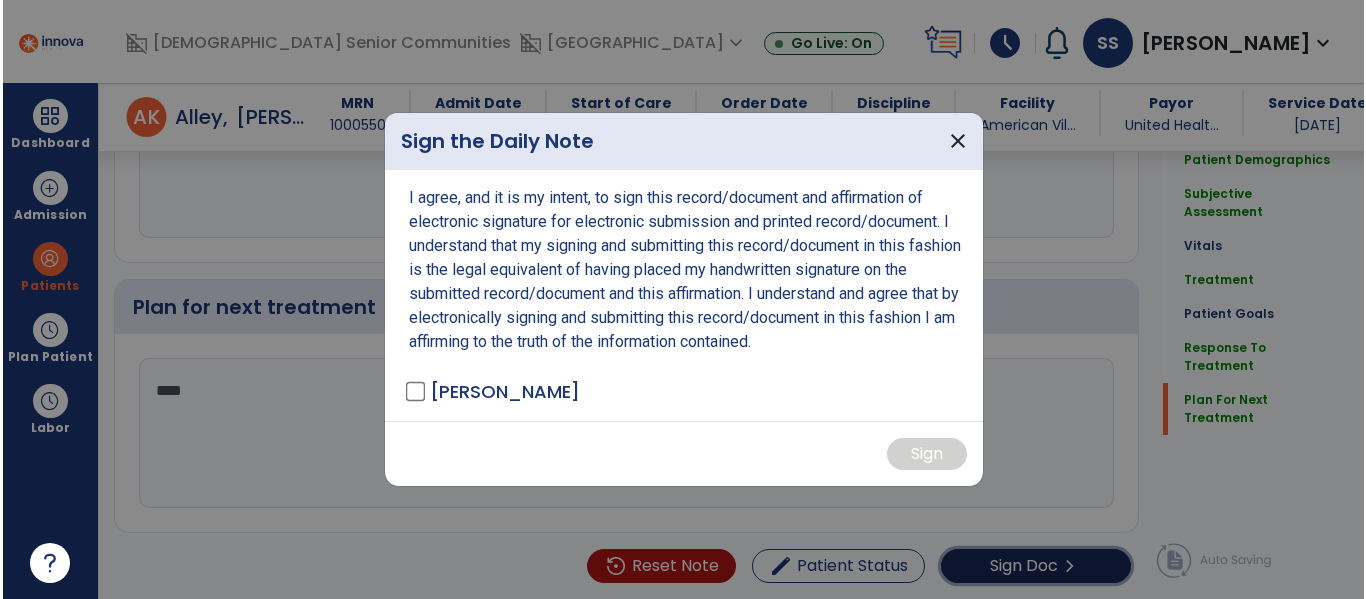 scroll, scrollTop: 2780, scrollLeft: 0, axis: vertical 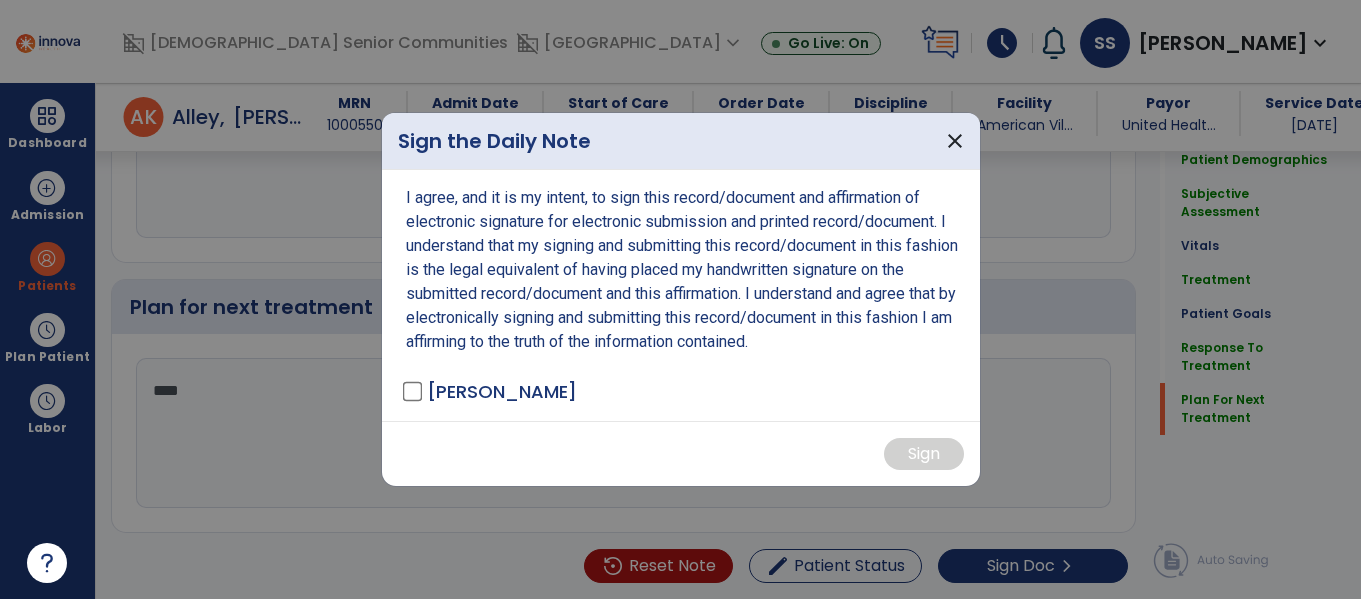 click on "[PERSON_NAME]" at bounding box center [502, 391] 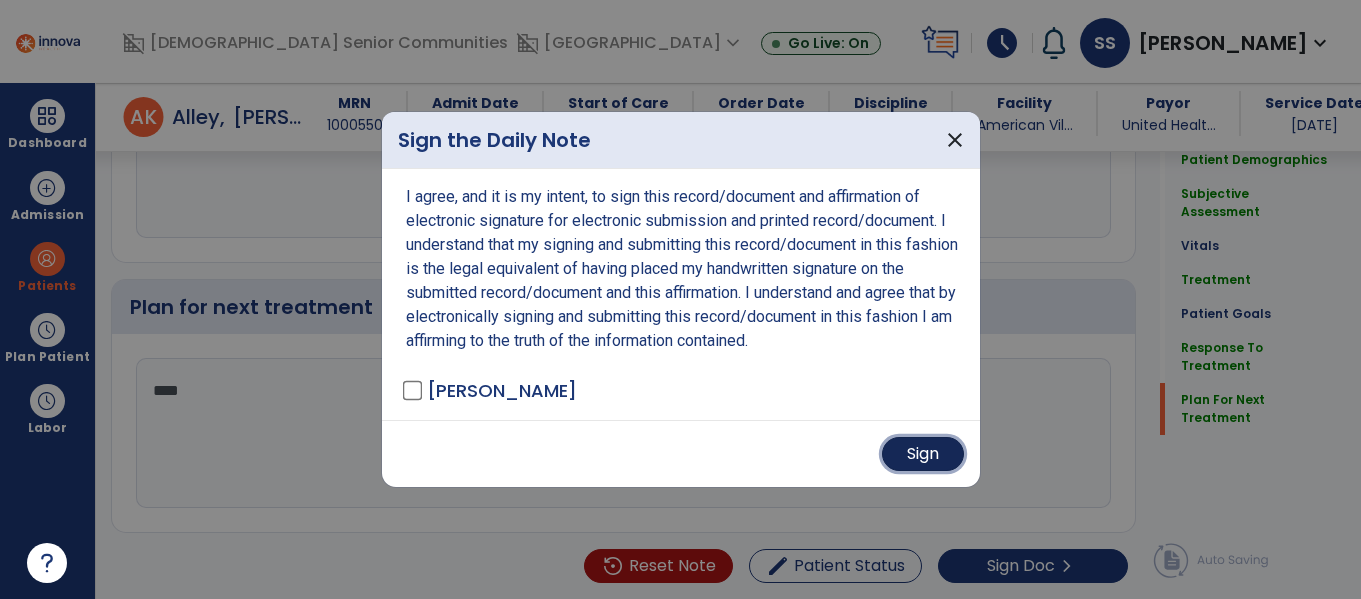 click on "Sign" at bounding box center (923, 454) 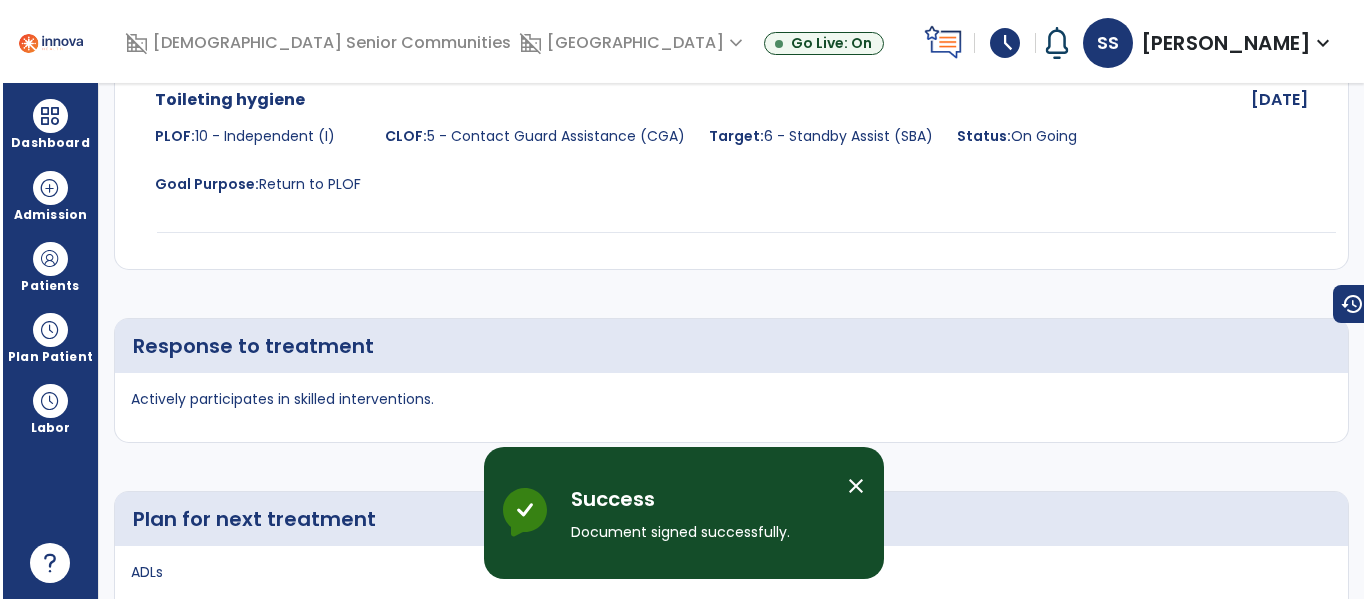 scroll, scrollTop: 0, scrollLeft: 0, axis: both 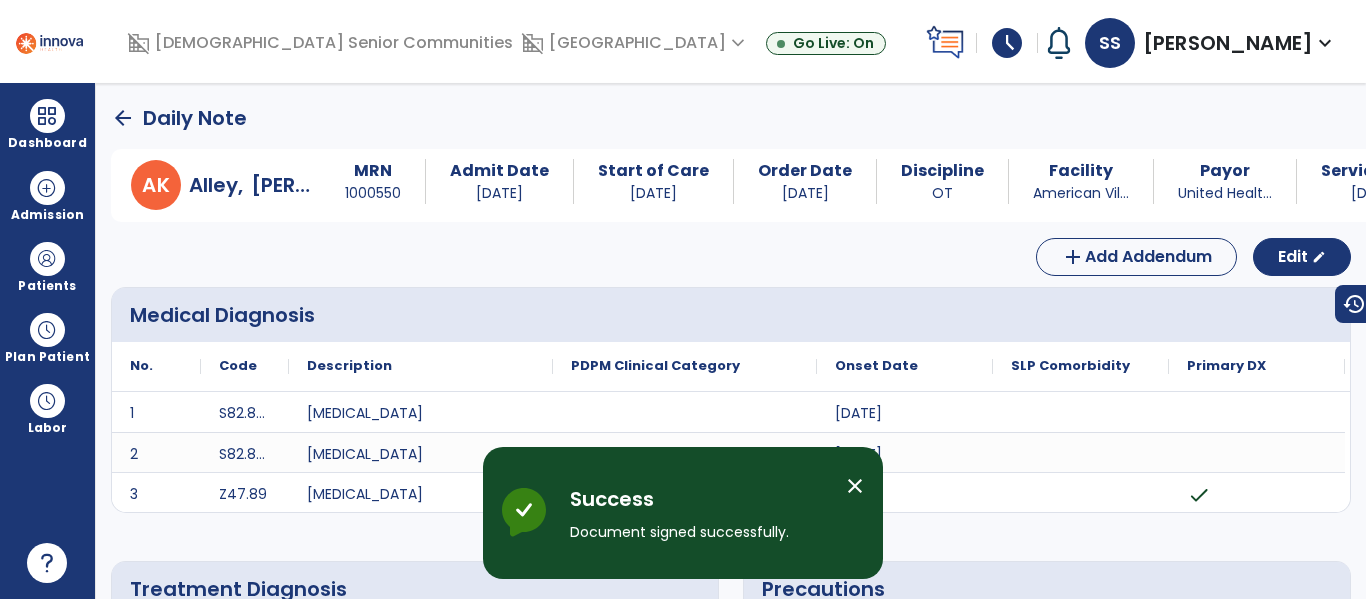 click on "arrow_back" 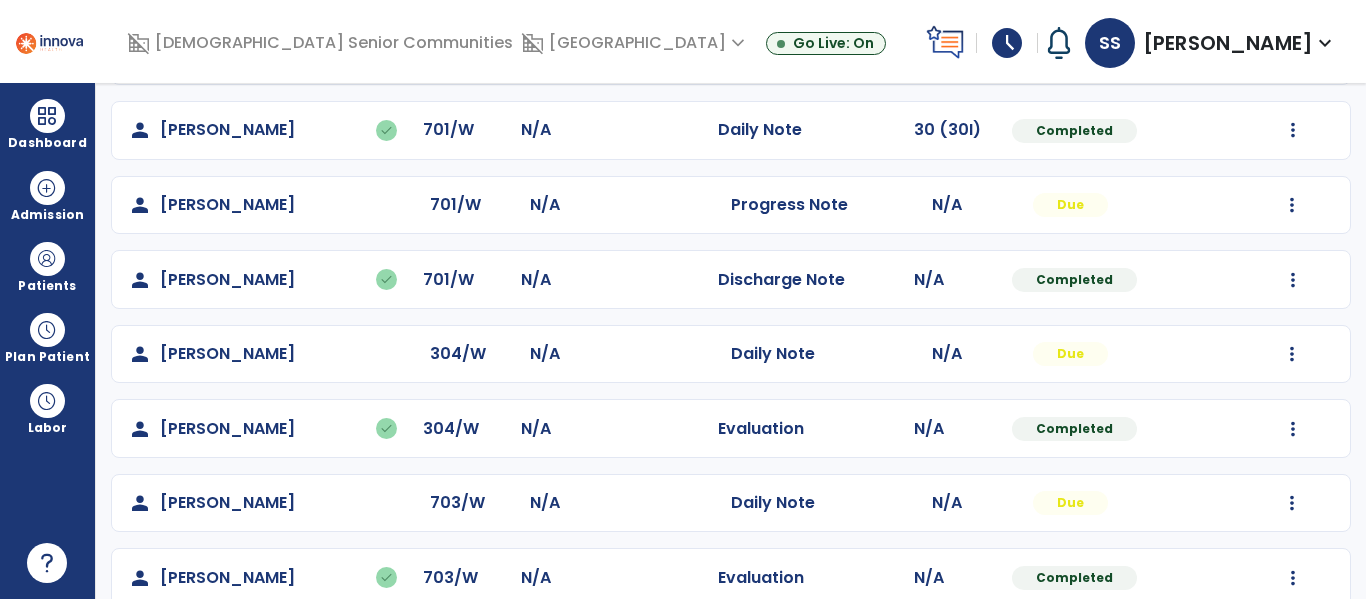scroll, scrollTop: 1381, scrollLeft: 0, axis: vertical 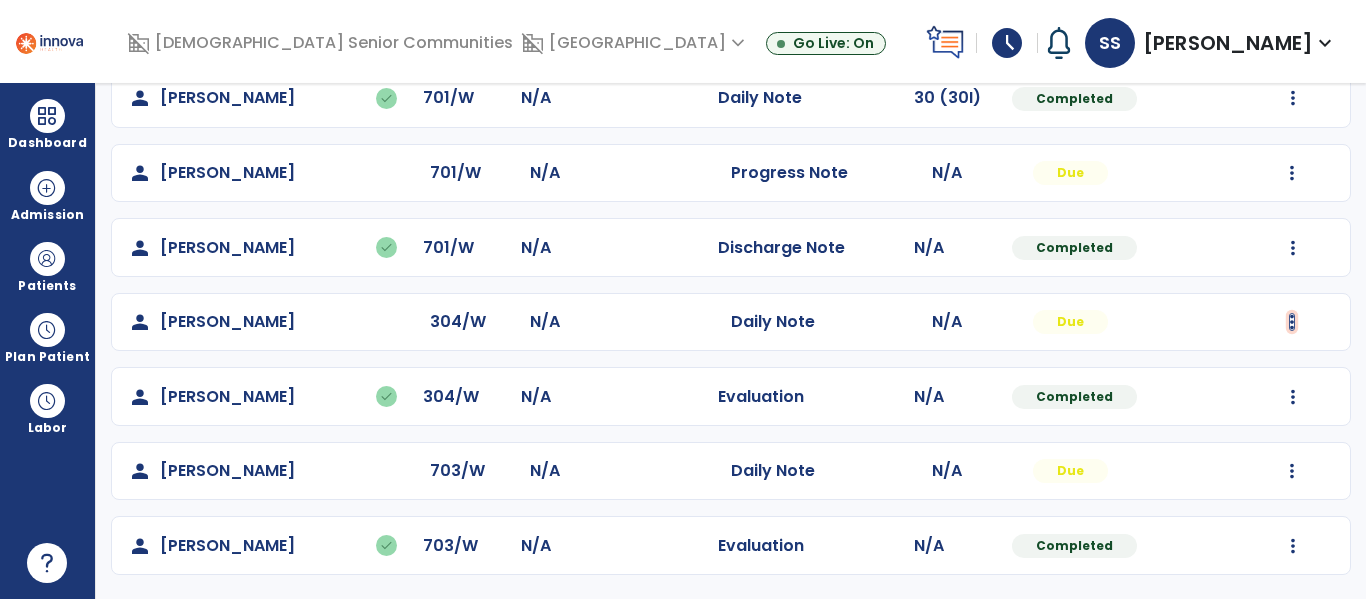 click at bounding box center [1293, -1093] 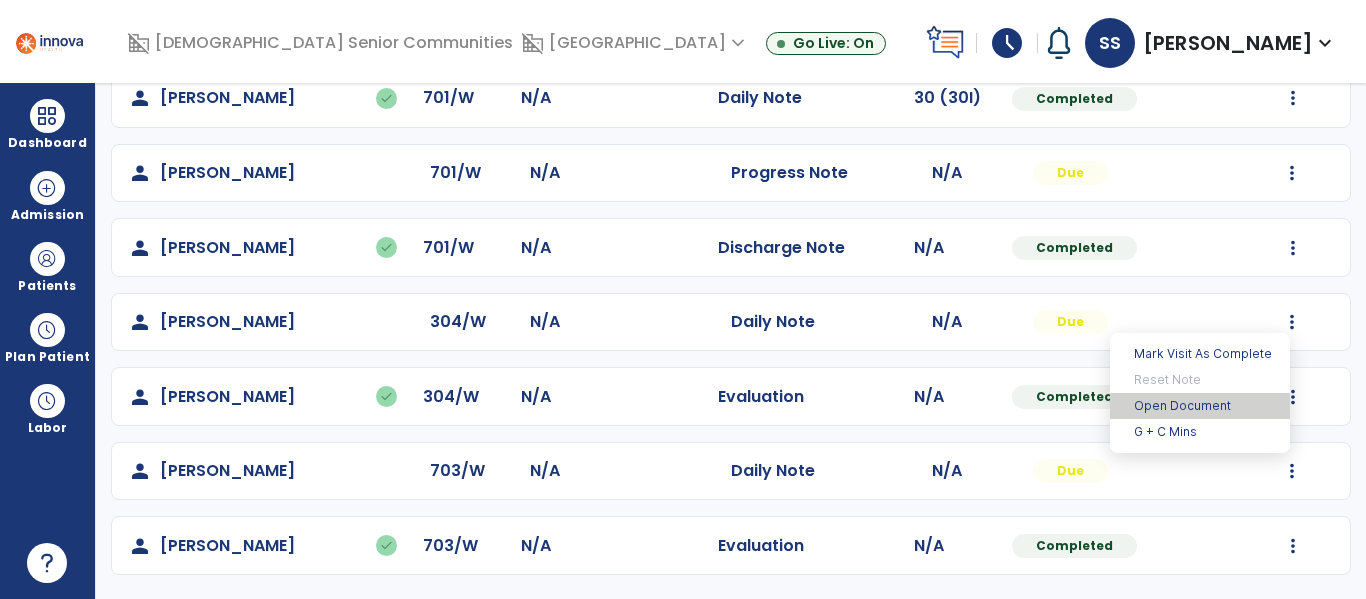 click on "Open Document" at bounding box center [1200, 406] 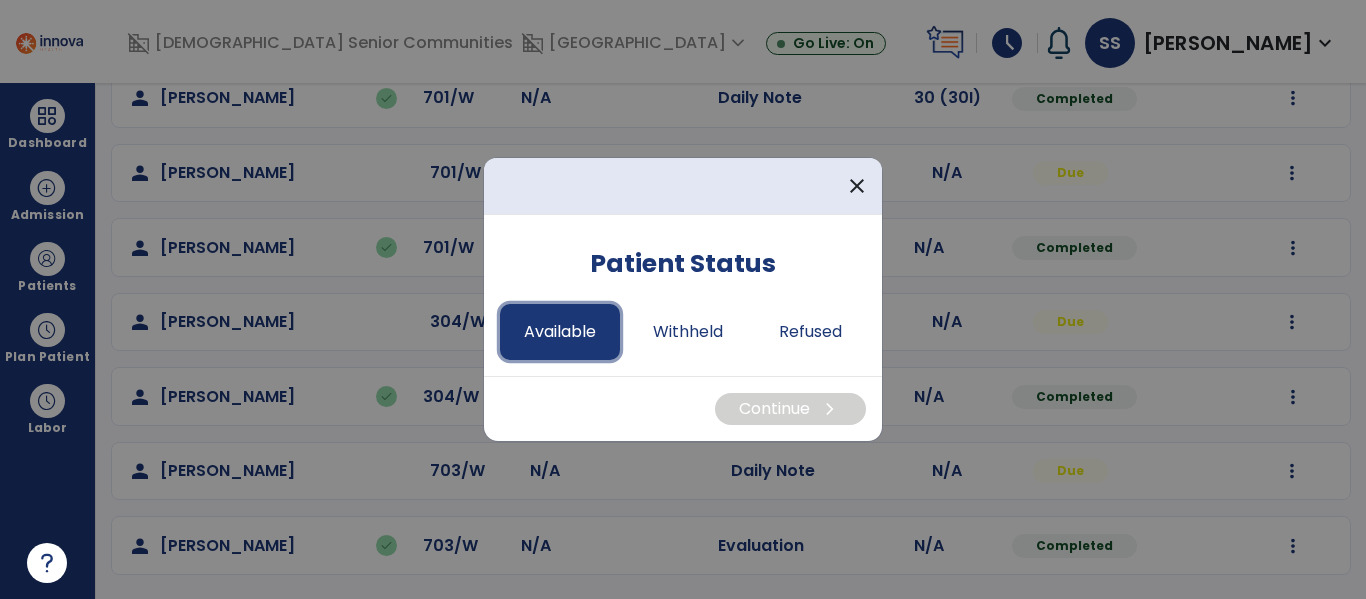click on "Available" at bounding box center (560, 332) 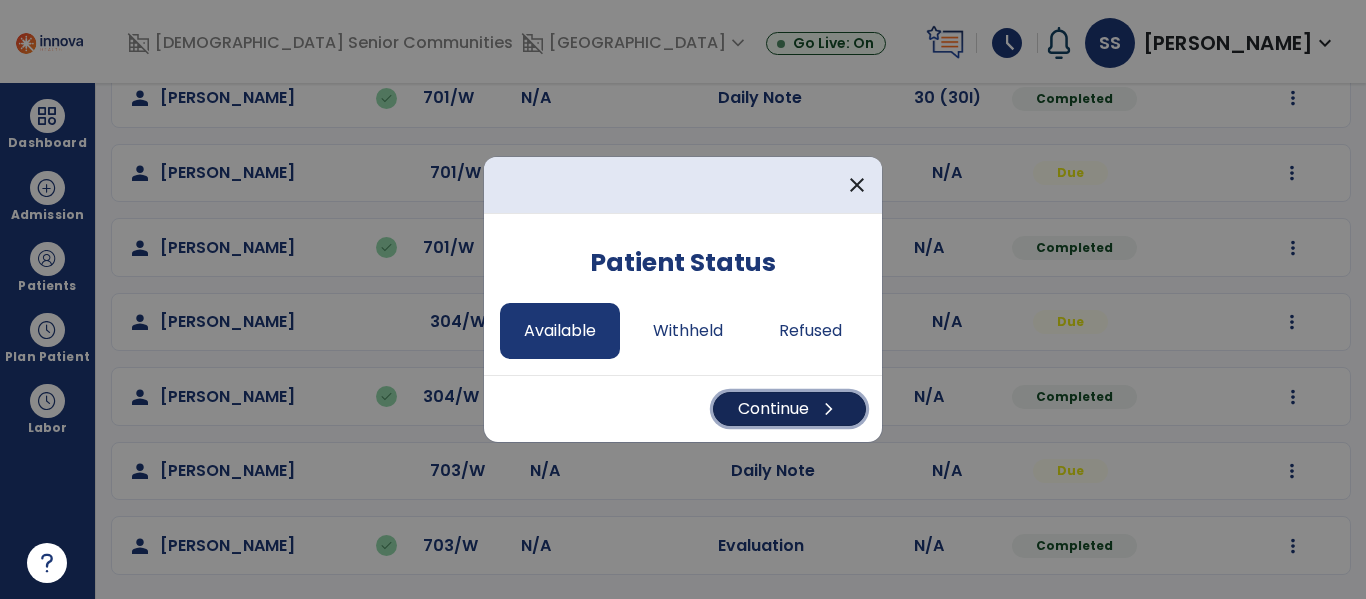 click on "Continue   chevron_right" at bounding box center (789, 409) 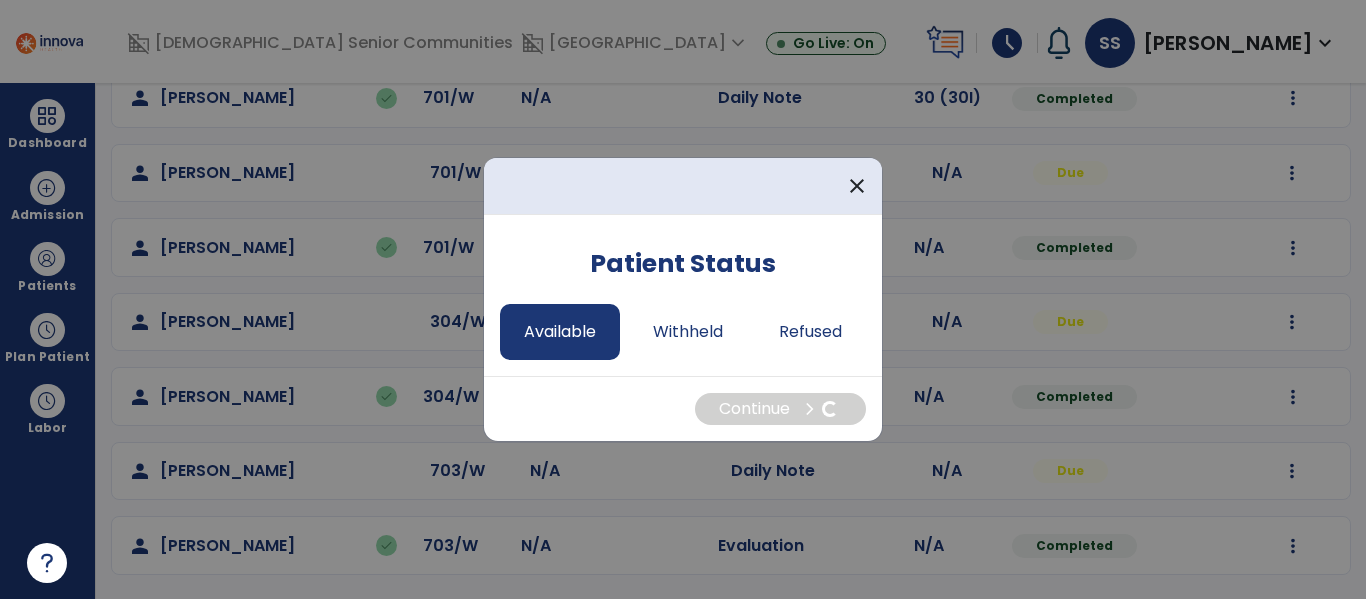 select on "*" 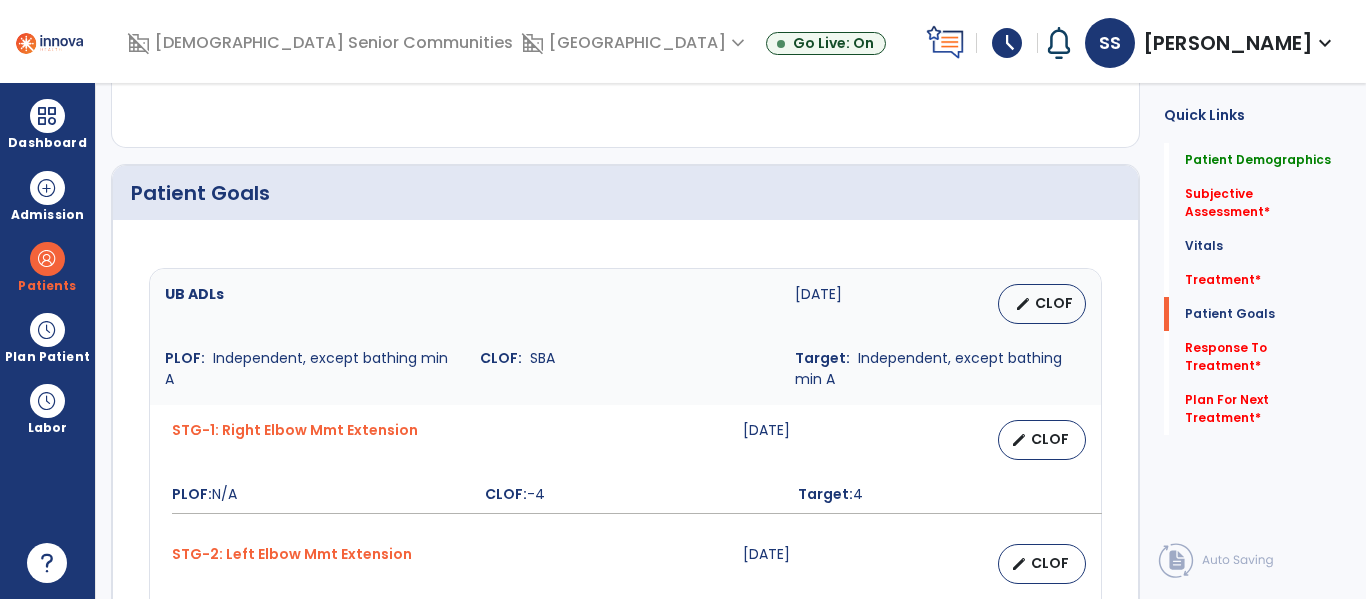 scroll, scrollTop: 1376, scrollLeft: 0, axis: vertical 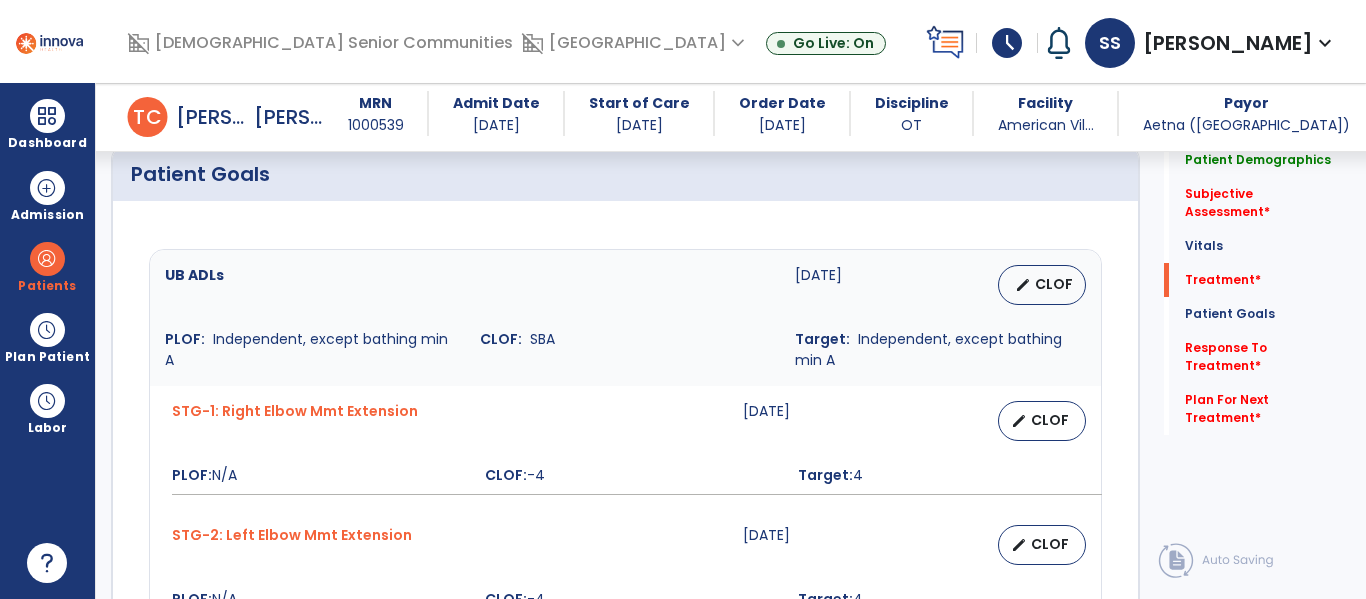 click 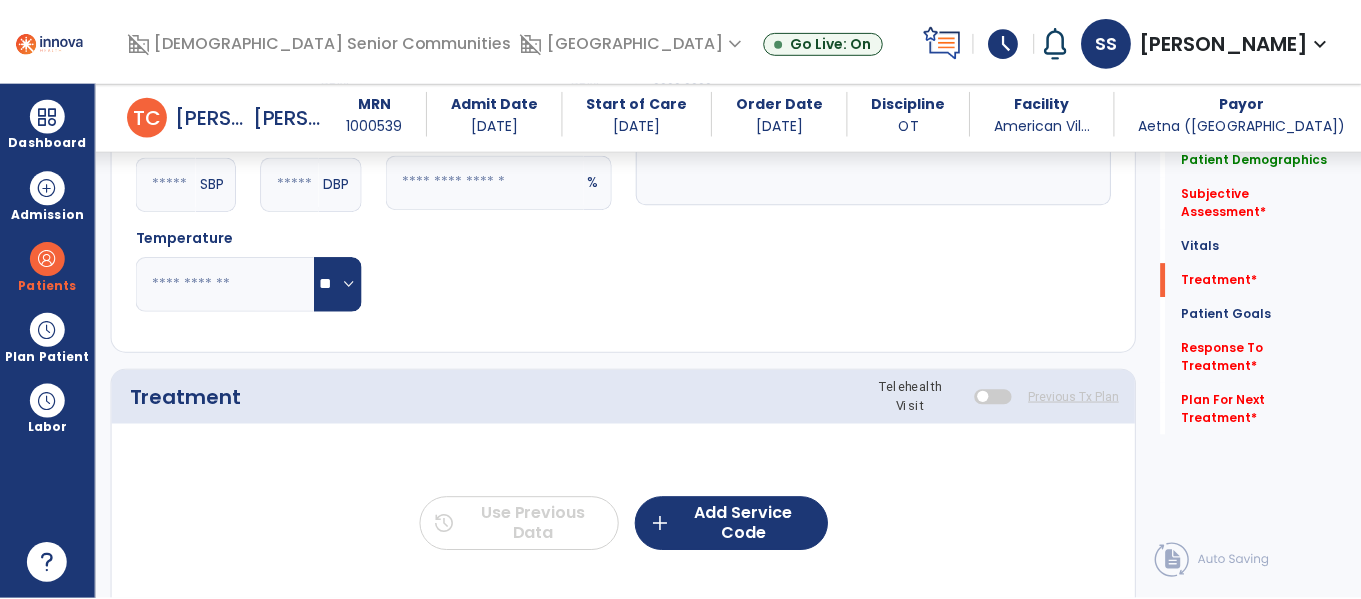 scroll, scrollTop: 1090, scrollLeft: 0, axis: vertical 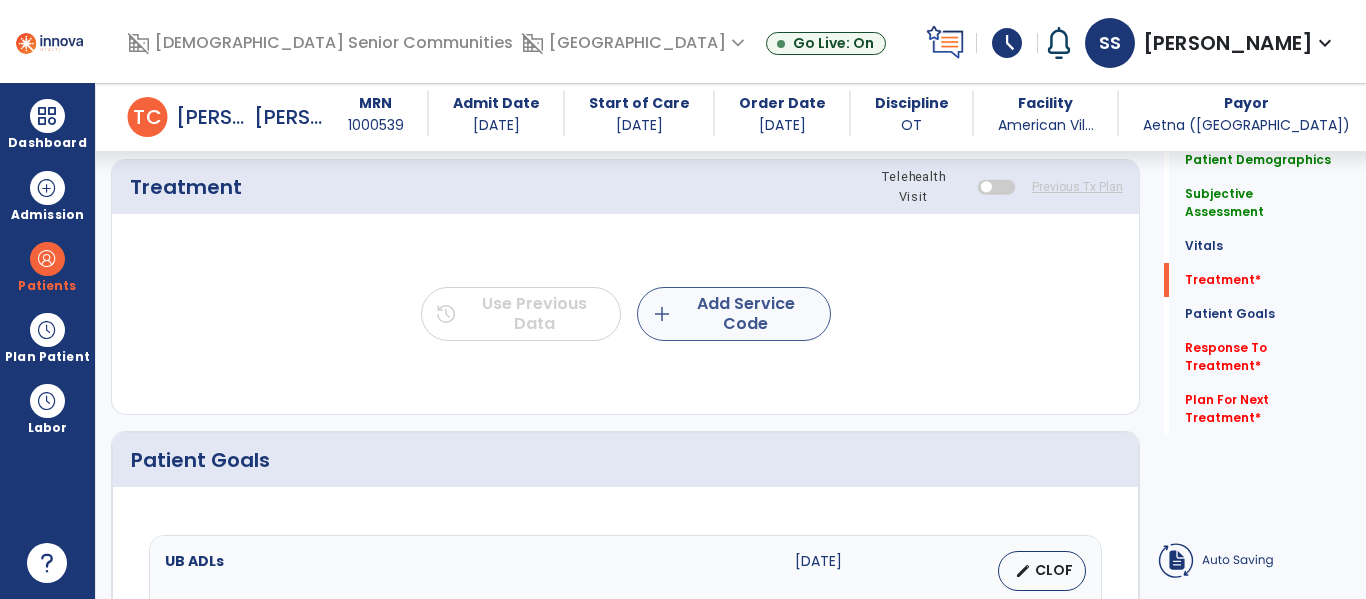 type on "**********" 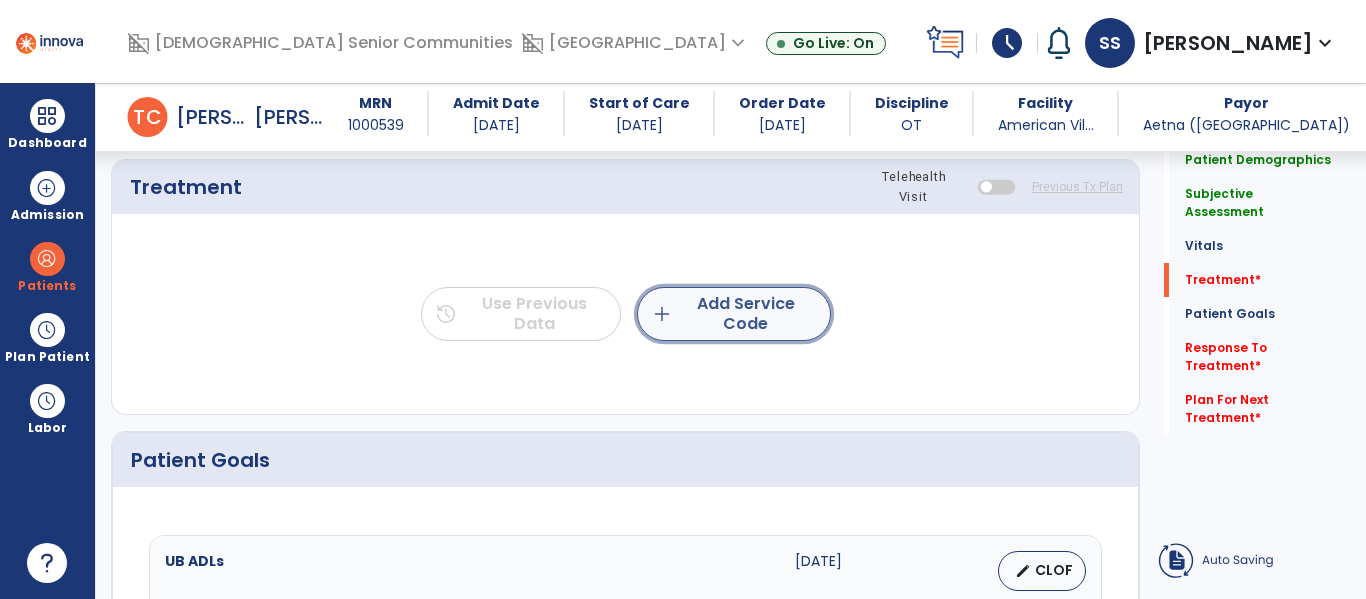 click on "add  Add Service Code" 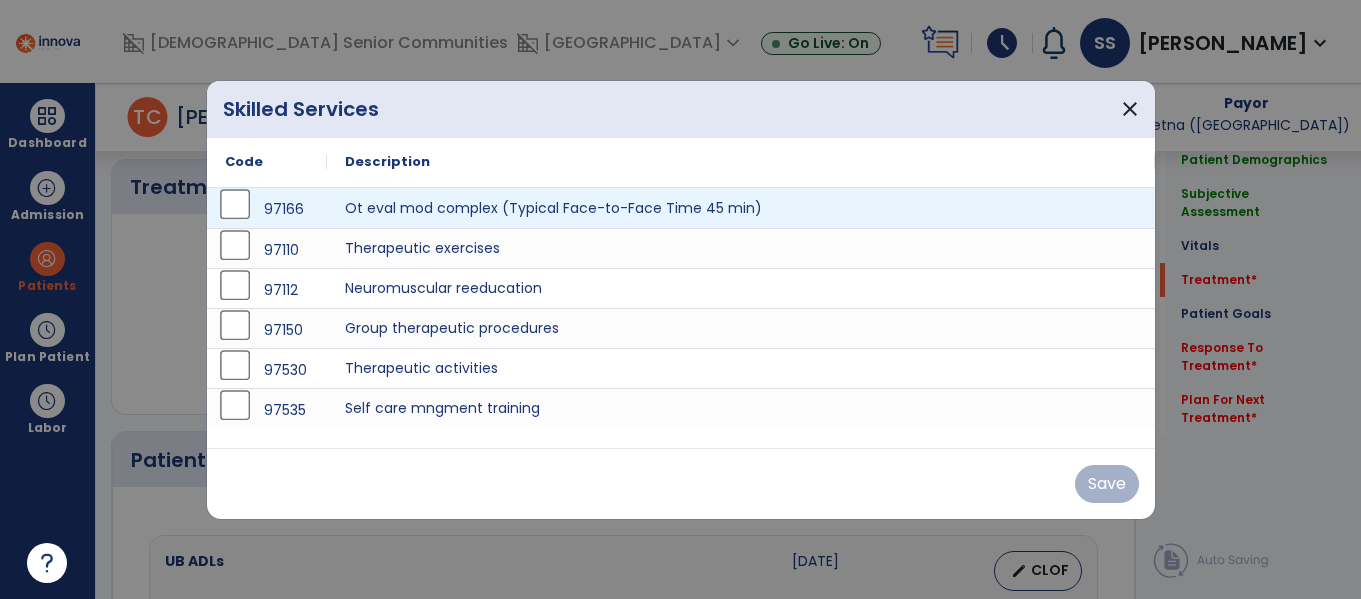scroll, scrollTop: 1090, scrollLeft: 0, axis: vertical 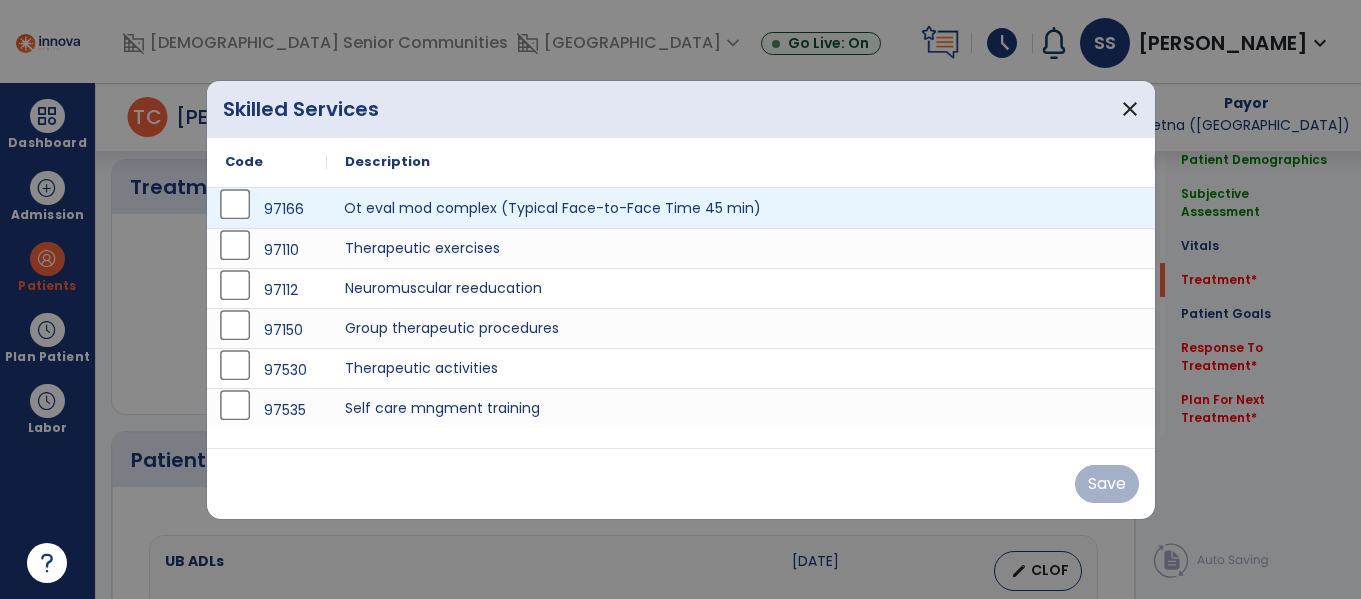 click on "Ot eval mod complex (Typical Face-to-Face Time 45 min)" at bounding box center [741, 208] 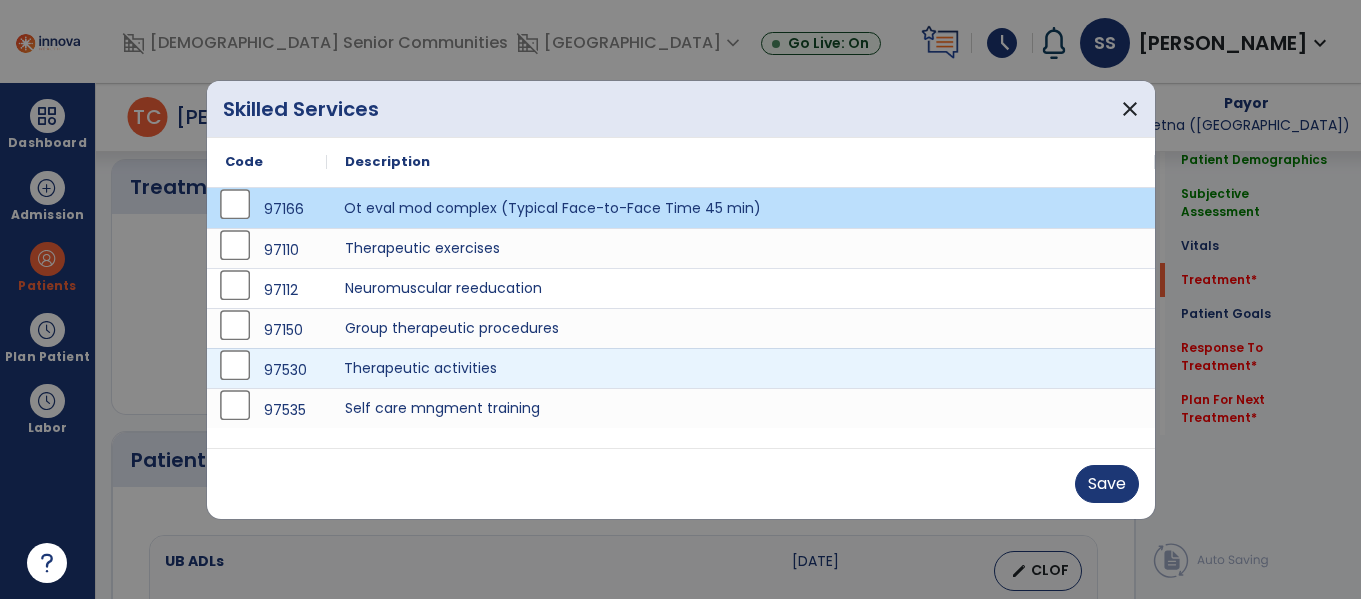 click on "Therapeutic activities" at bounding box center (741, 368) 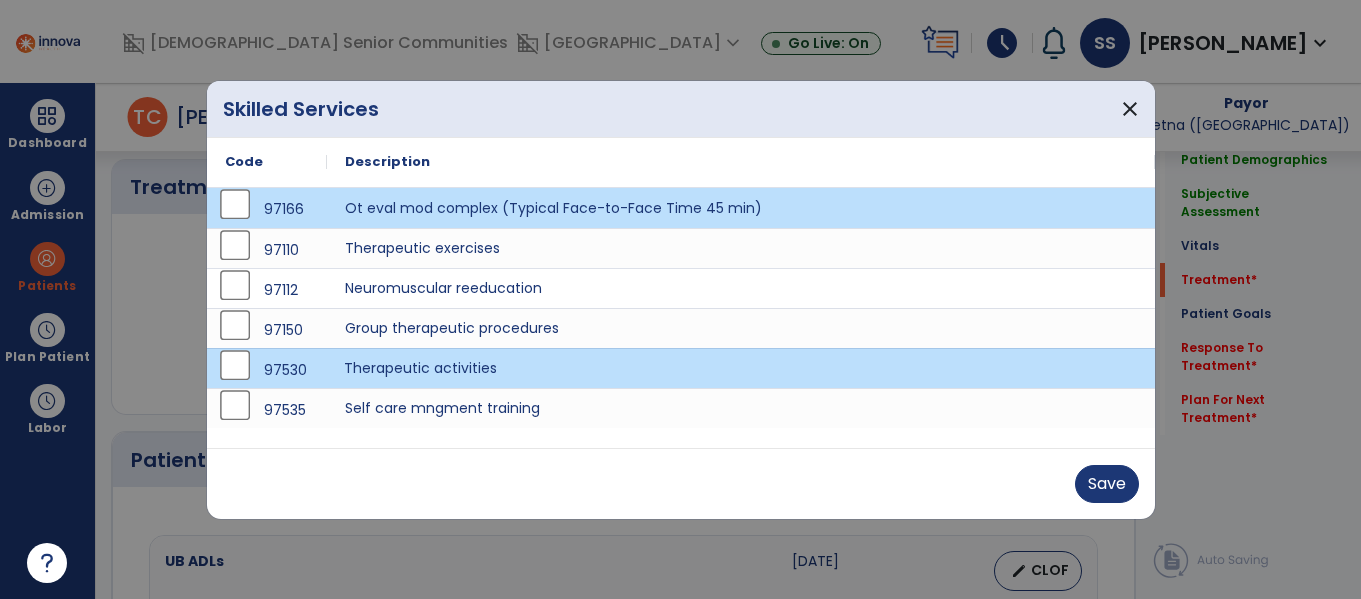 click on "Save" at bounding box center [681, 484] 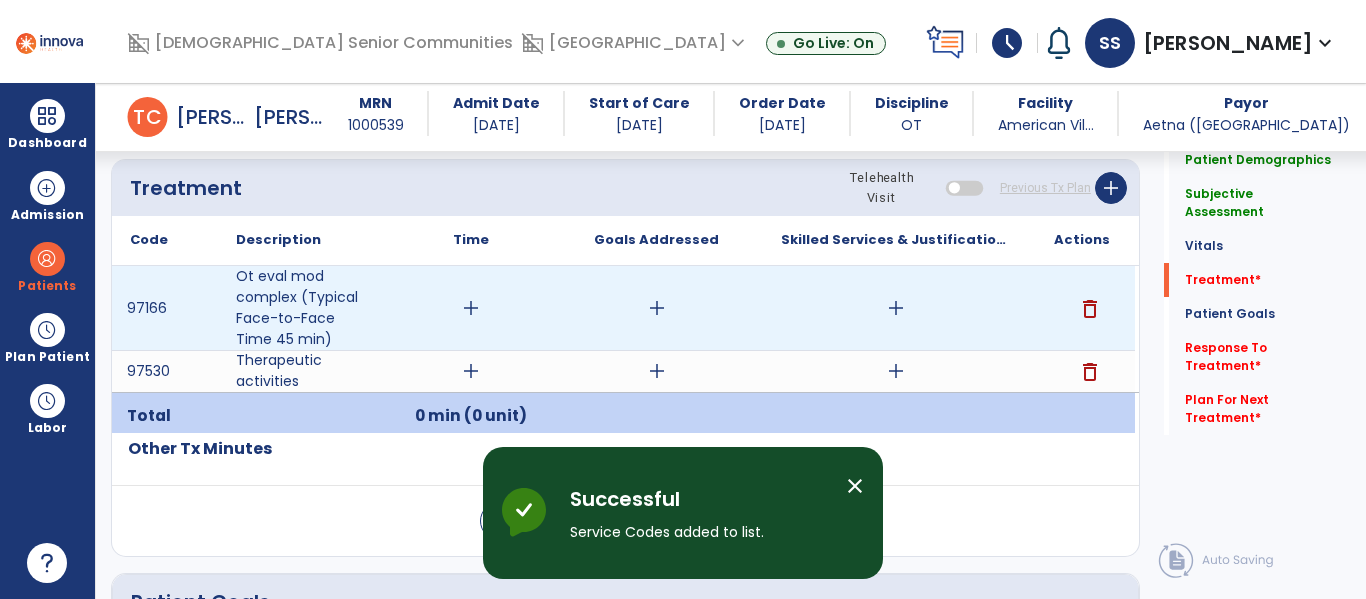 click on "add" at bounding box center (471, 308) 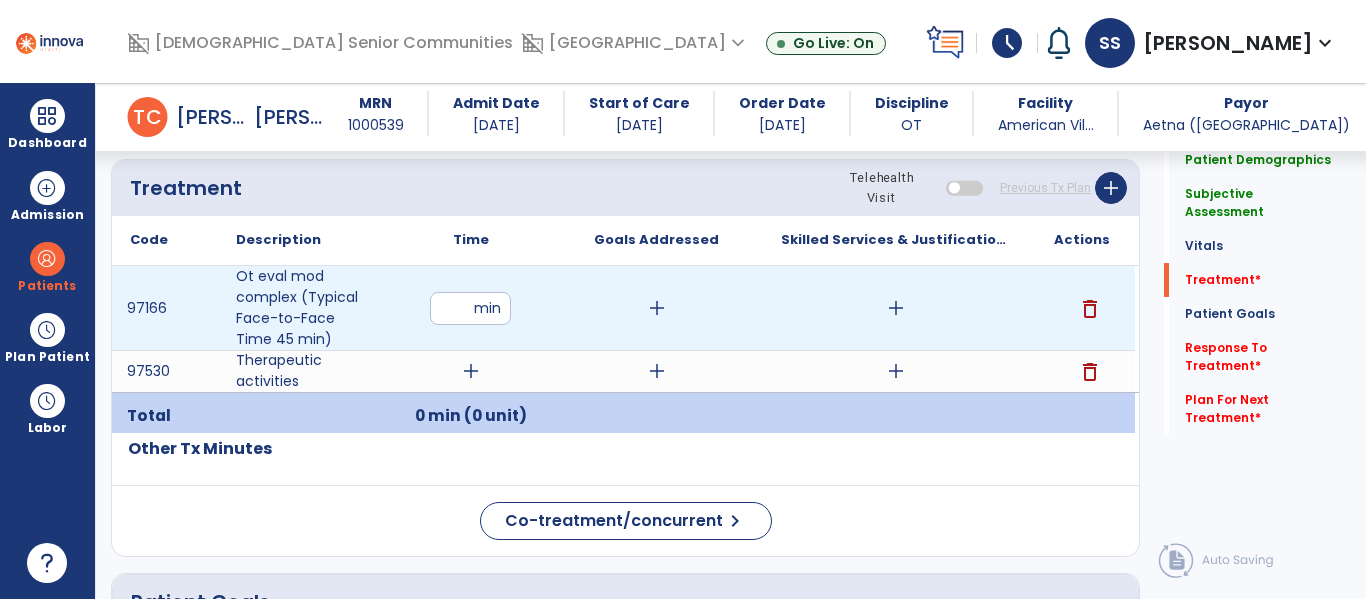type on "**" 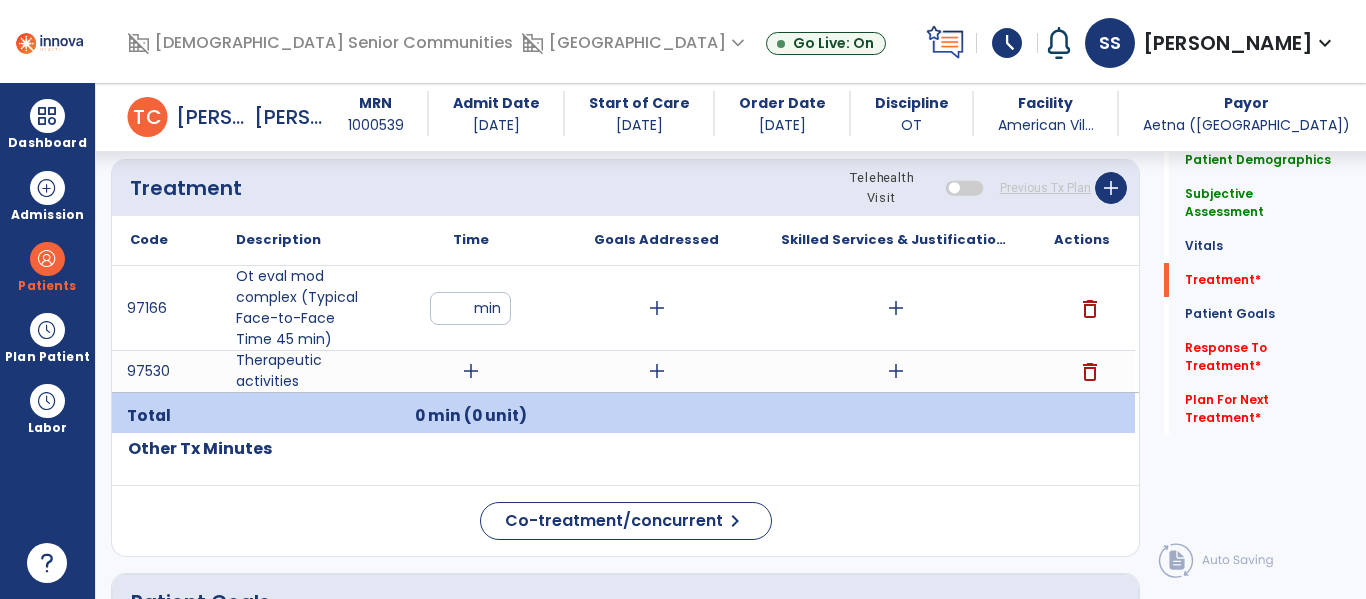 click on "Treatment Telehealth Visit  Previous Tx Plan   add" 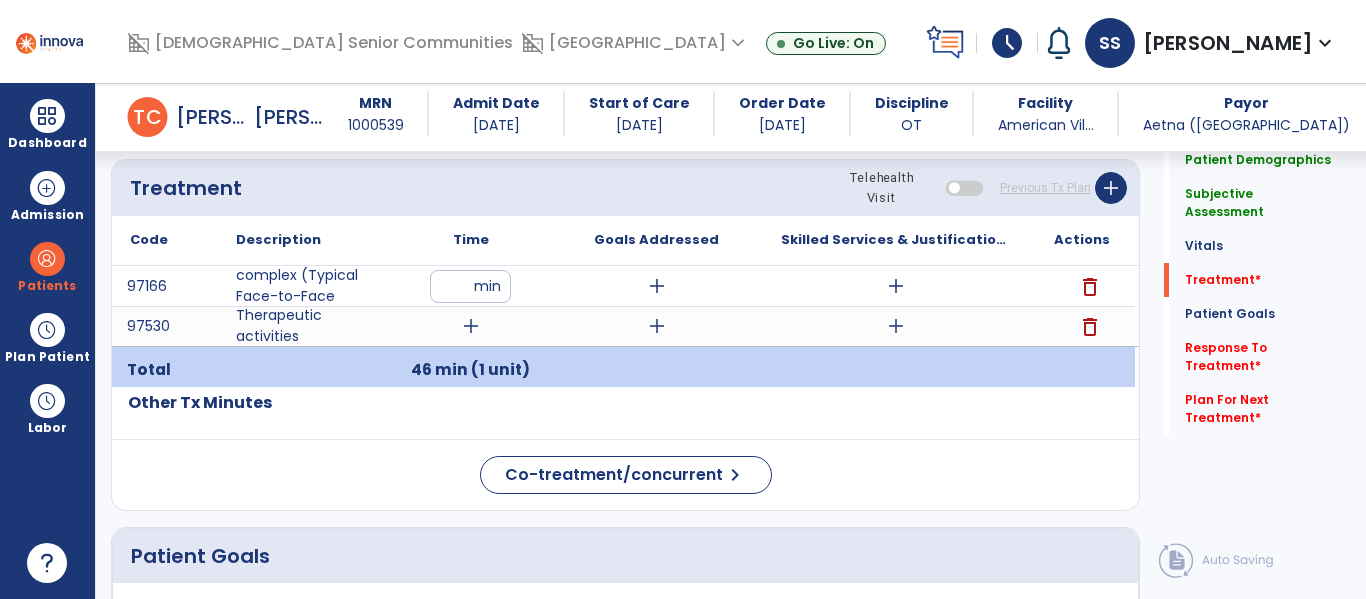 click on "46 min (1 unit)" at bounding box center [470, 369] 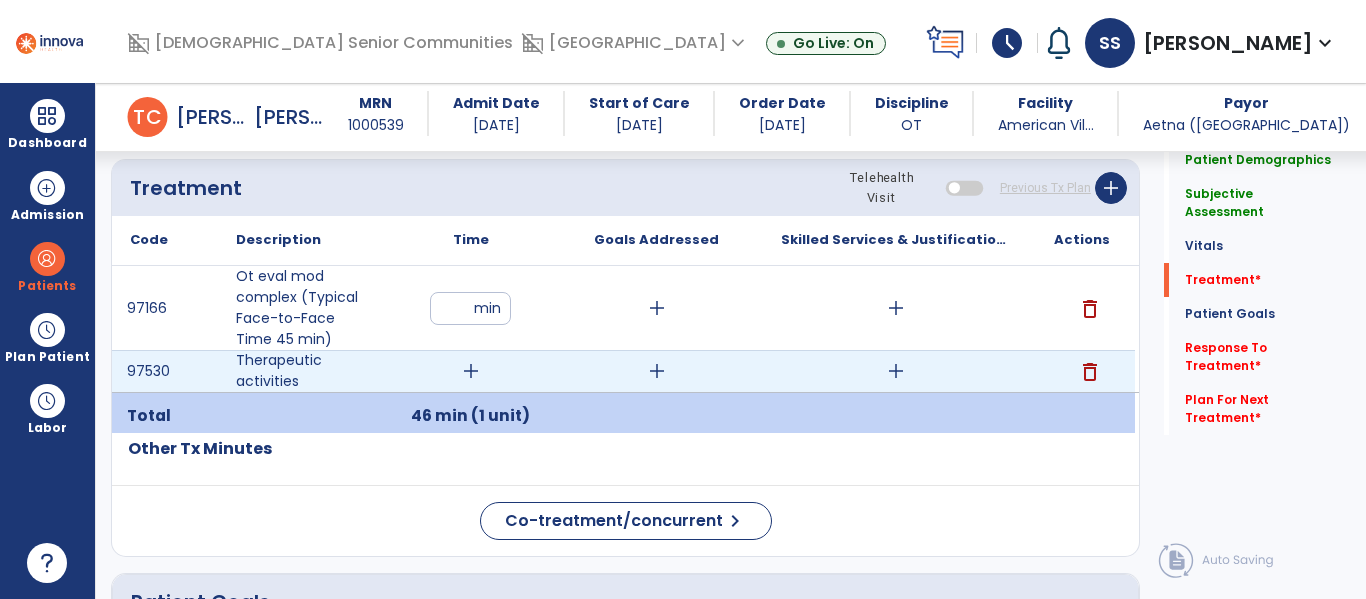click on "add" at bounding box center (471, 371) 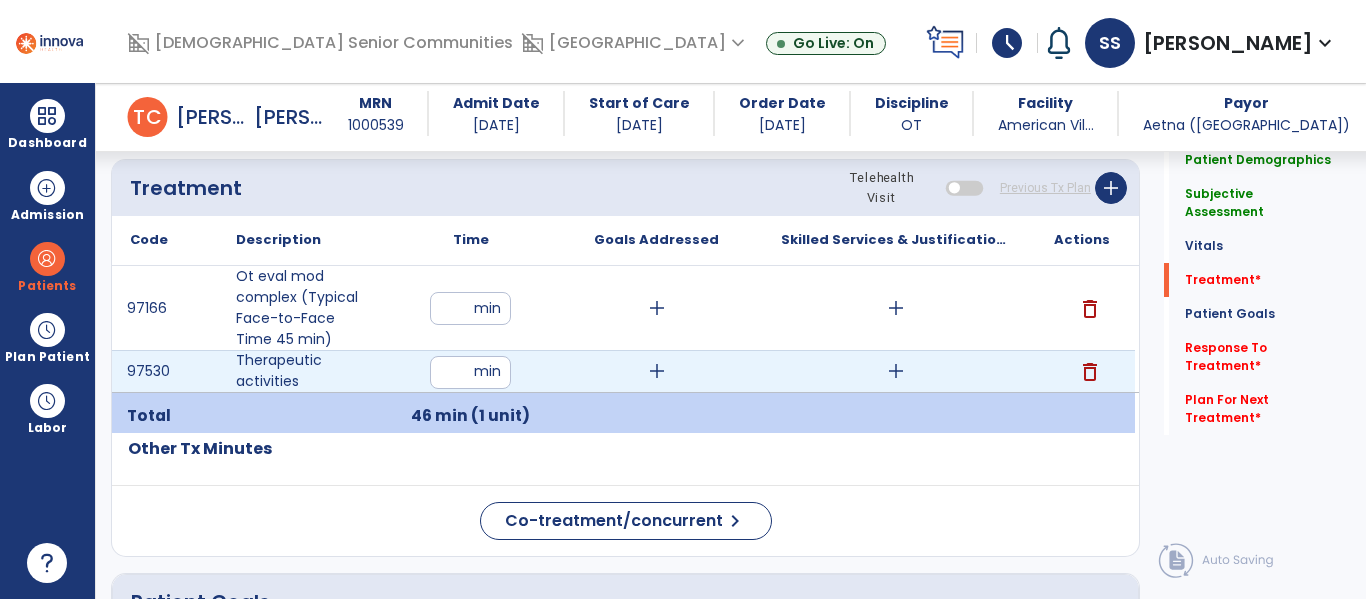 type on "**" 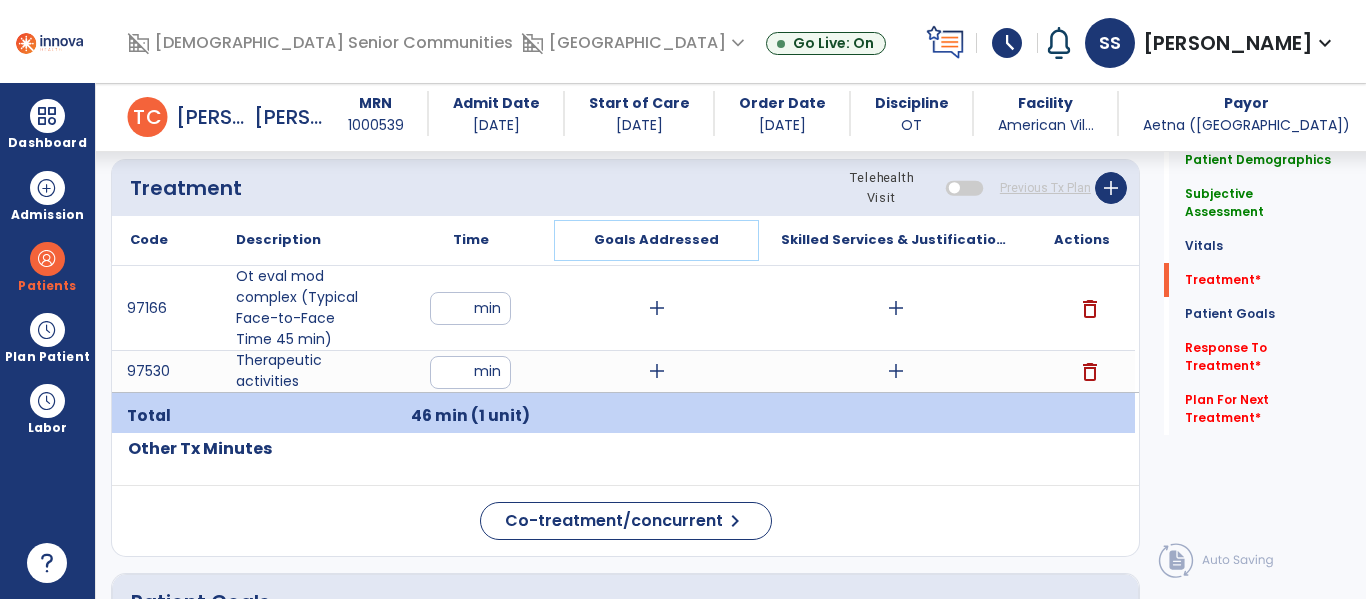 click on "Goals Addressed" at bounding box center [656, 240] 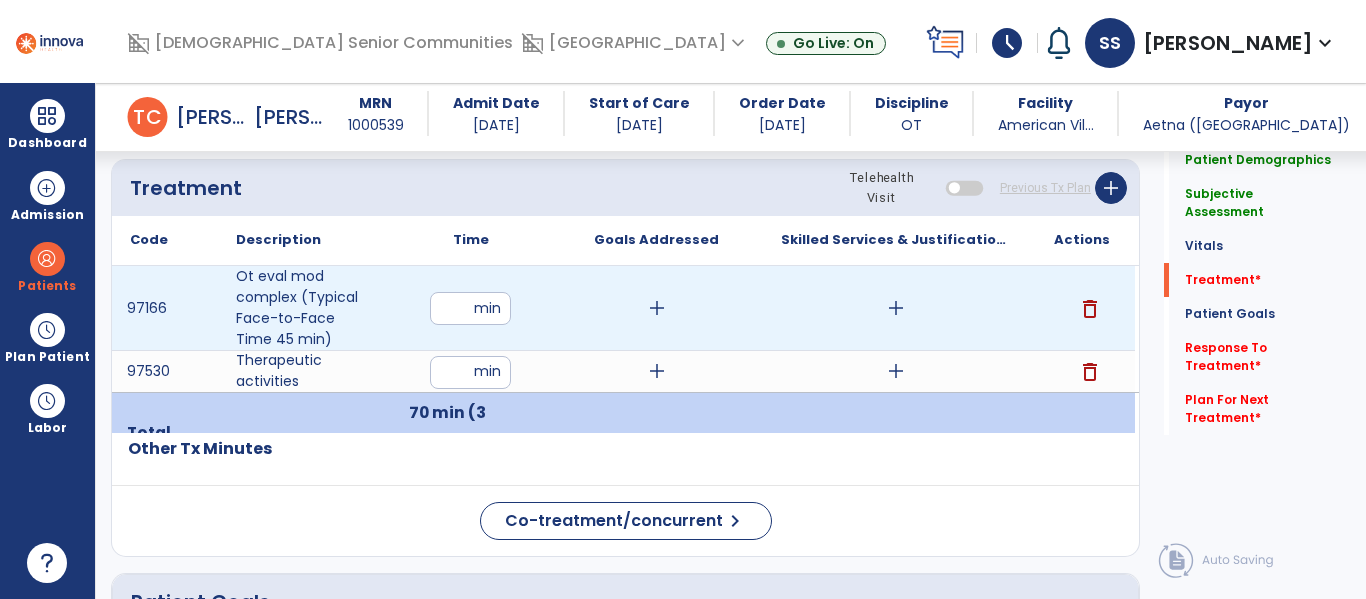 click on "add" at bounding box center (896, 308) 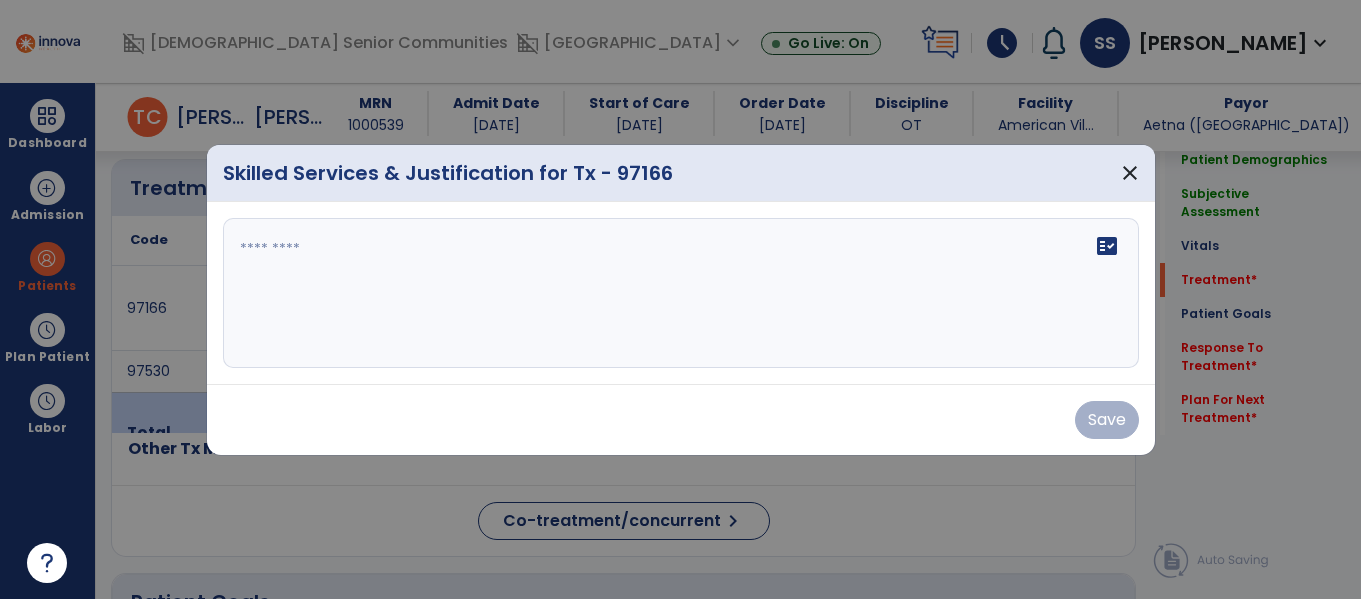 click on "fact_check" at bounding box center (681, 293) 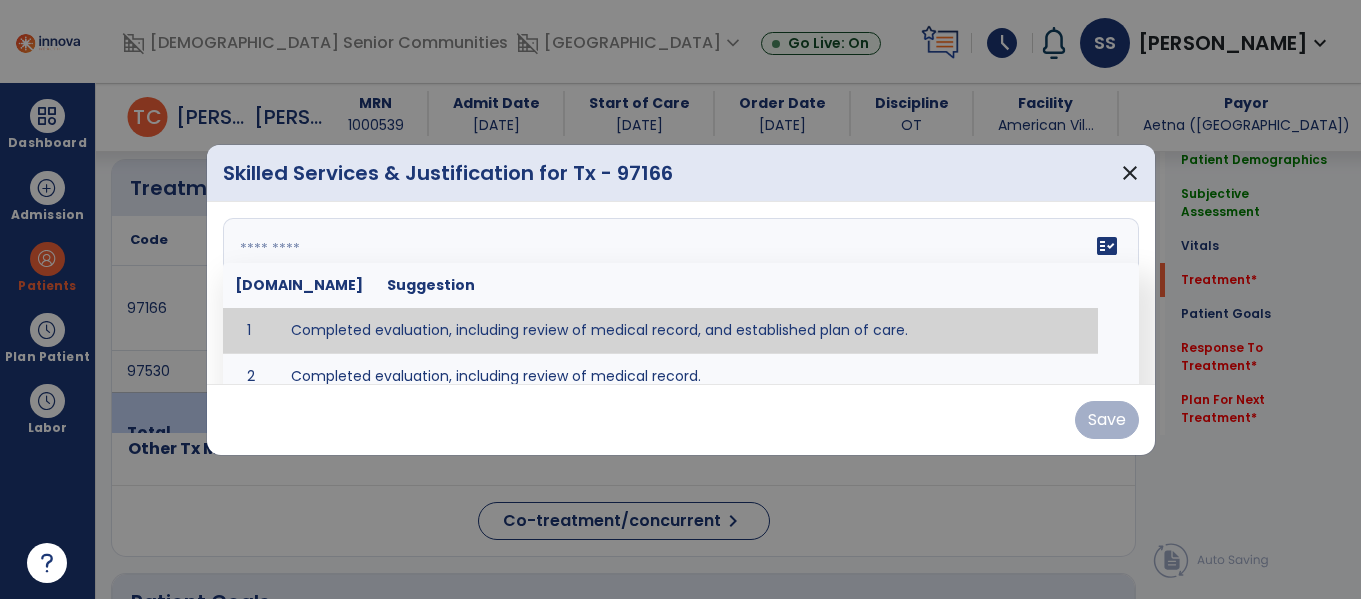 scroll, scrollTop: 1090, scrollLeft: 0, axis: vertical 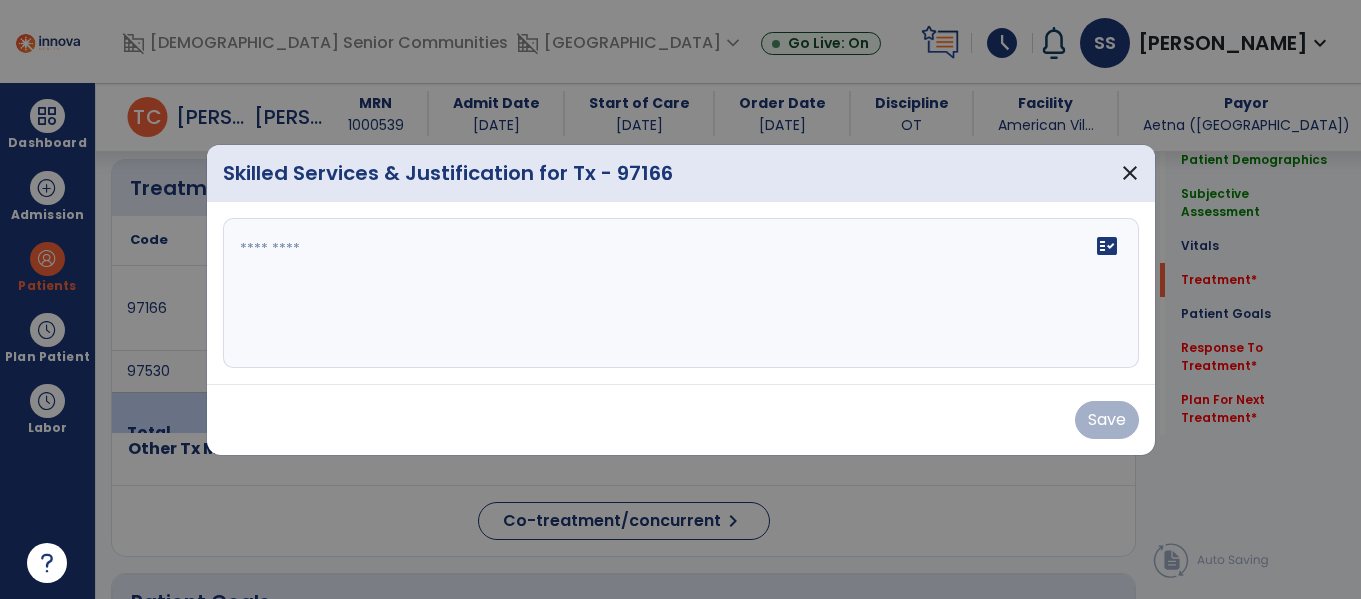 click on "fact_check" at bounding box center (681, 293) 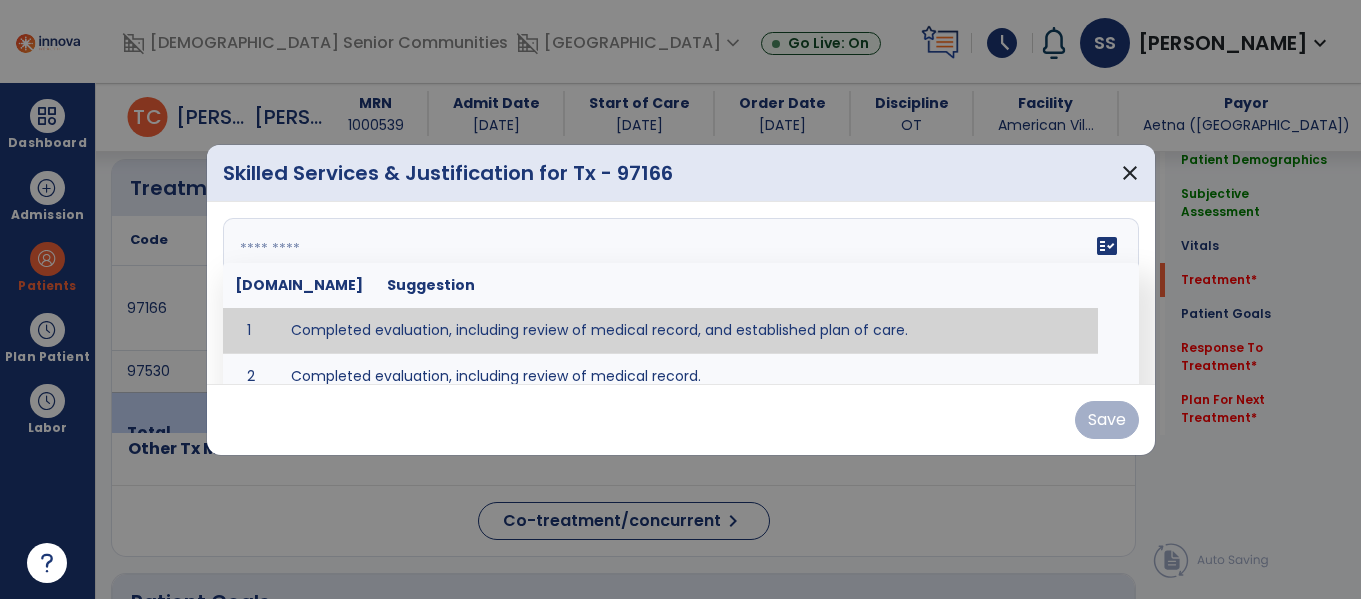 type on "**********" 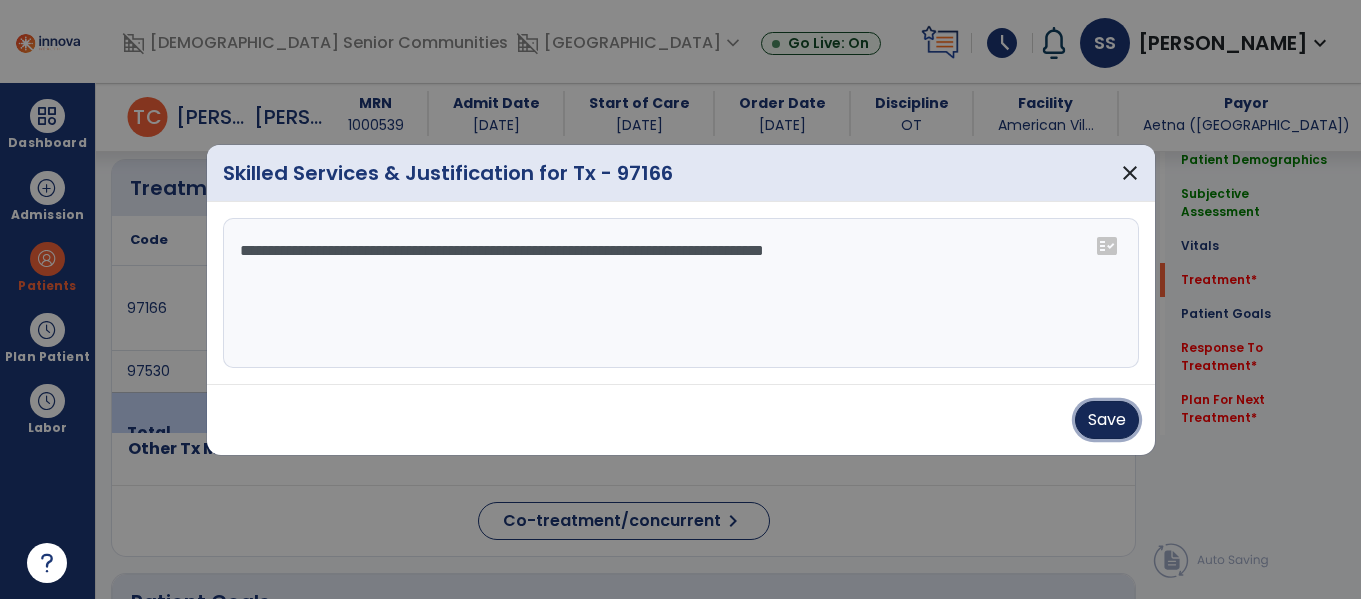 click on "Save" at bounding box center (1107, 420) 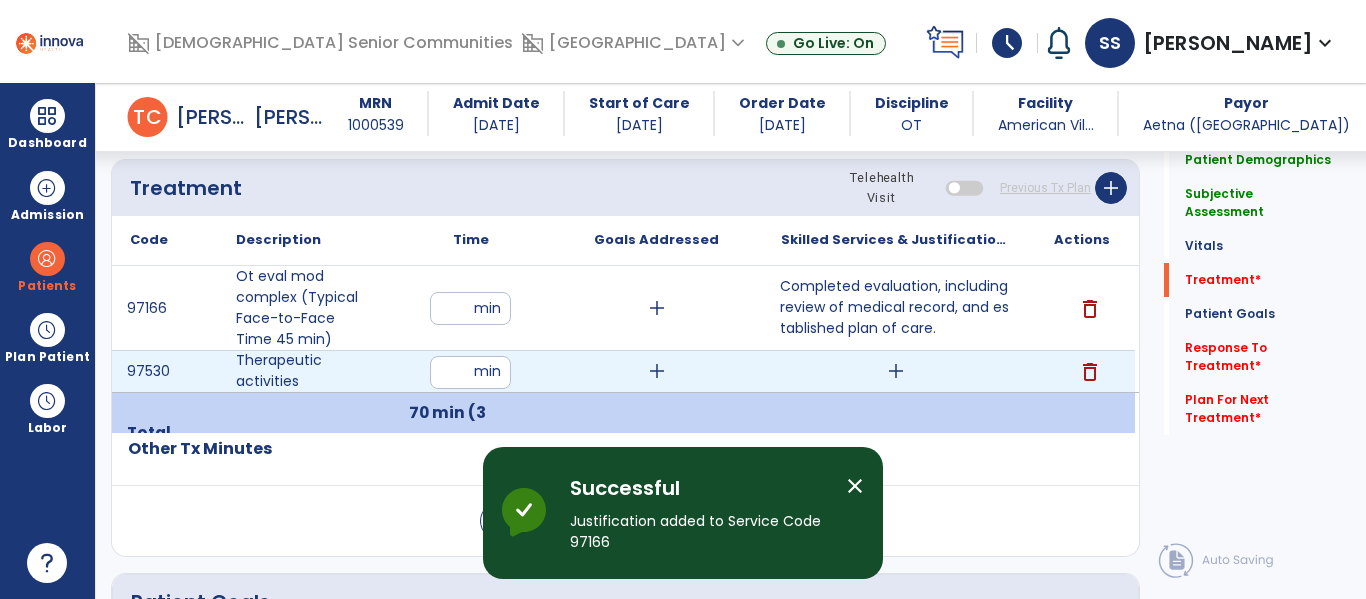 click on "add" at bounding box center [896, 371] 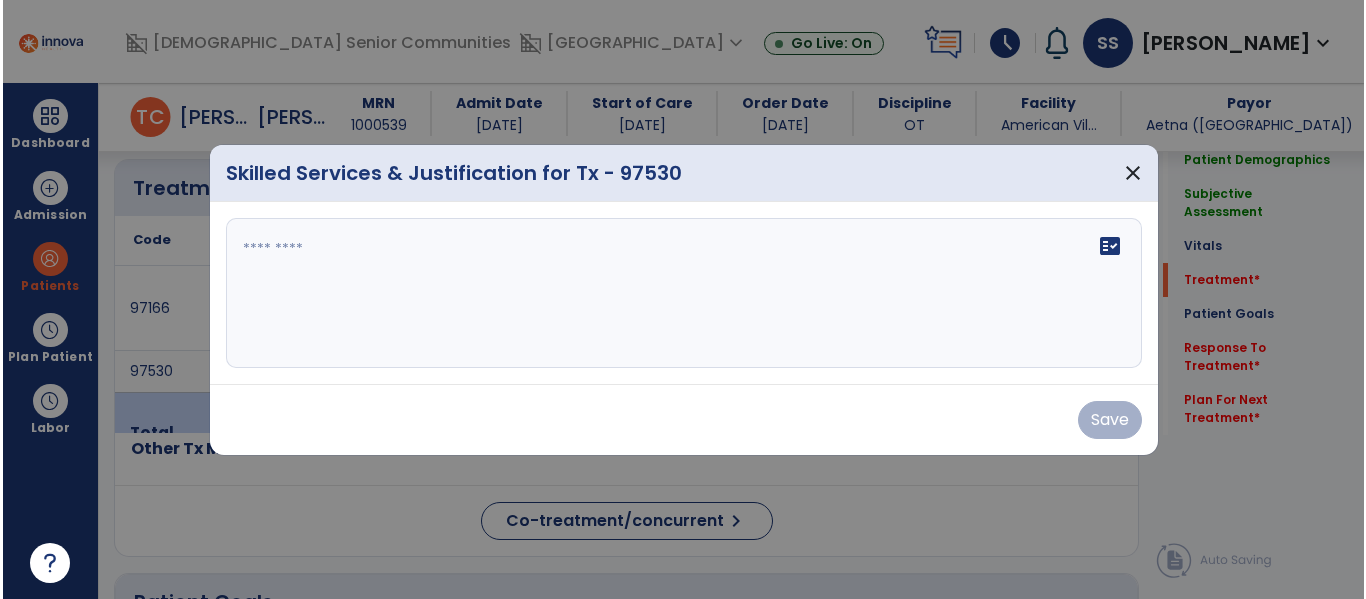 scroll, scrollTop: 1090, scrollLeft: 0, axis: vertical 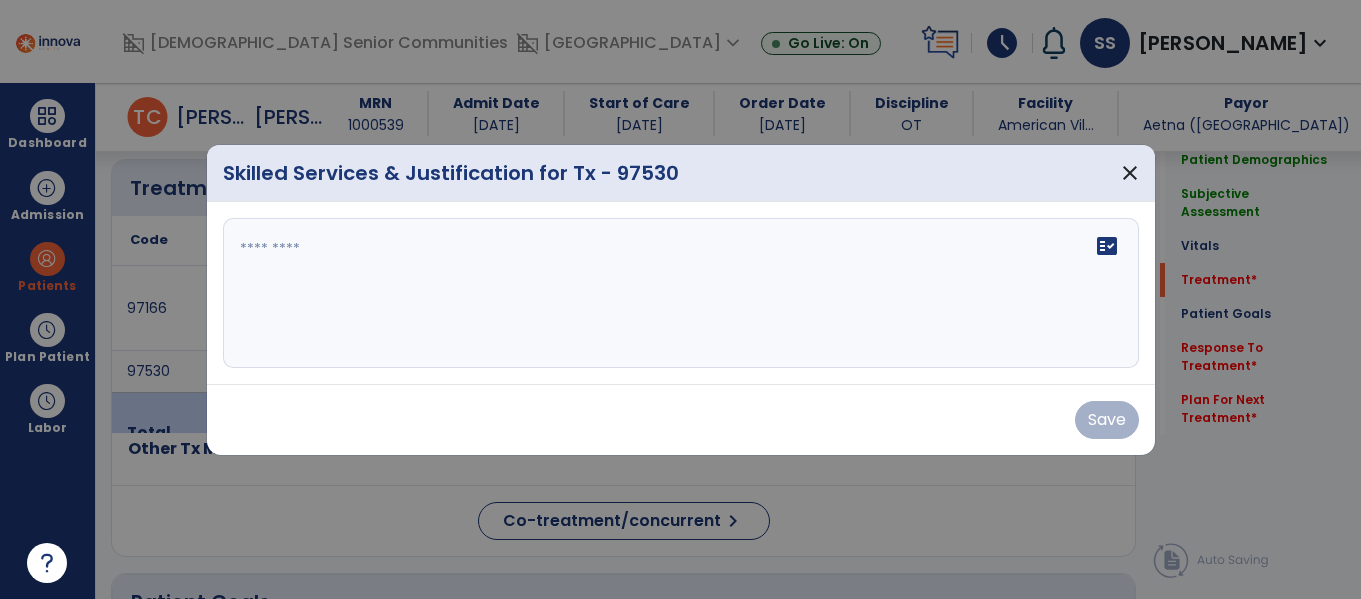 click on "fact_check" at bounding box center [681, 293] 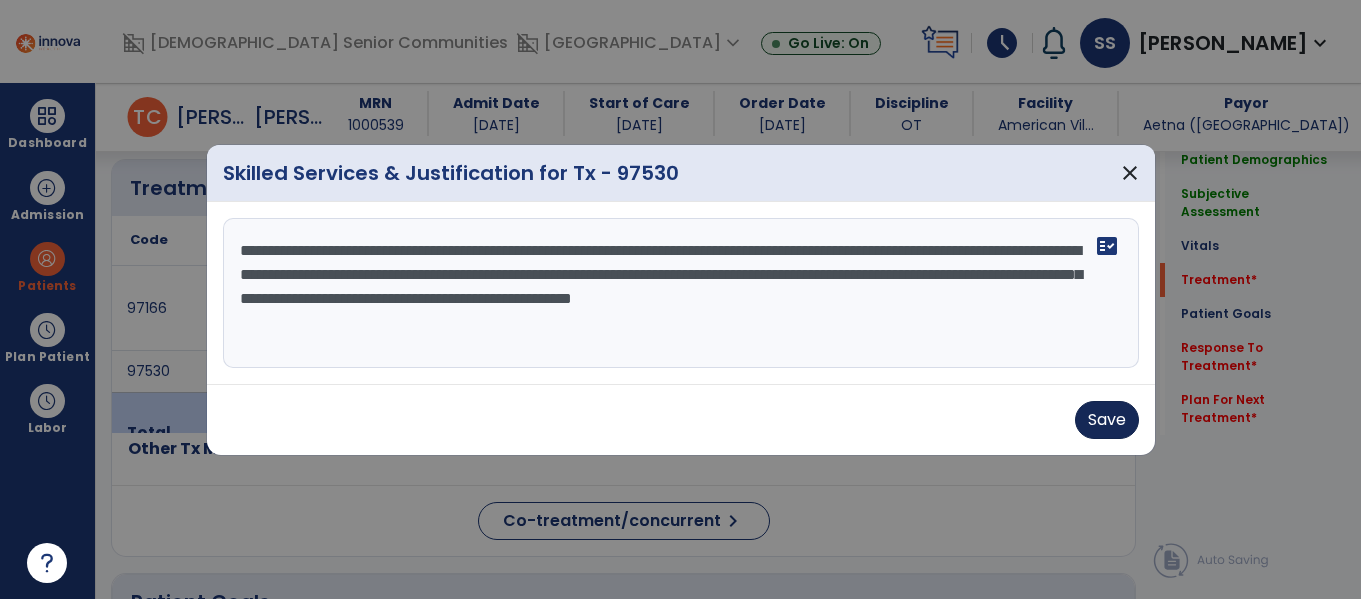 type on "**********" 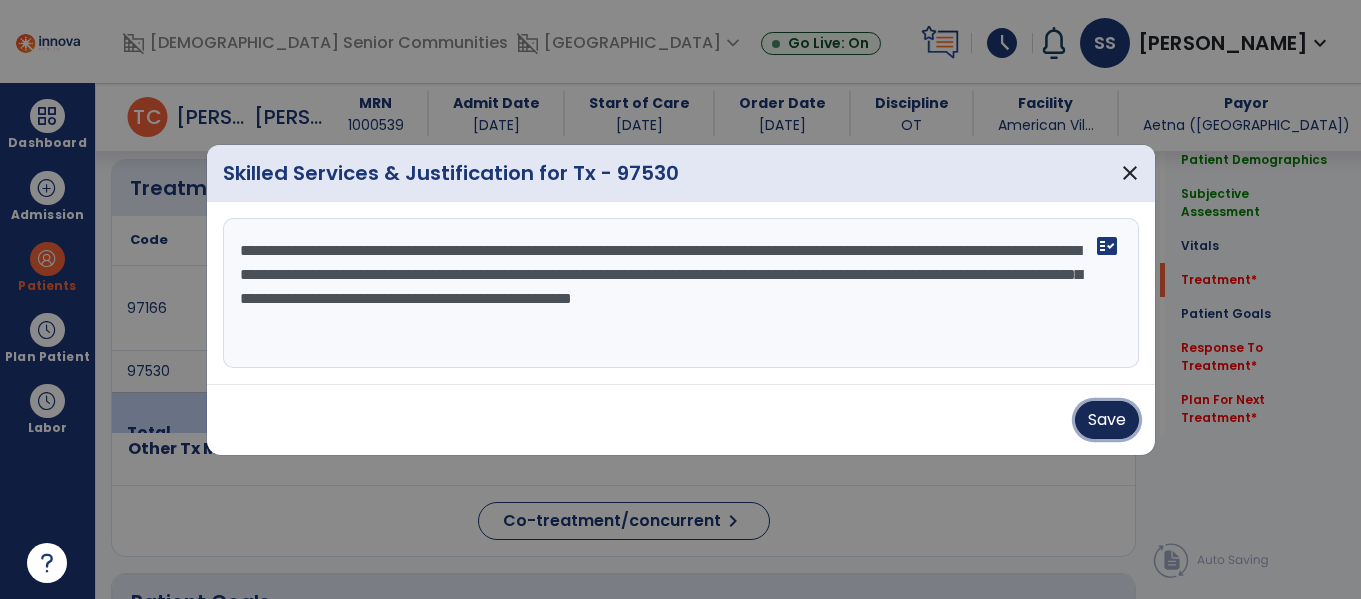click on "Save" at bounding box center (1107, 420) 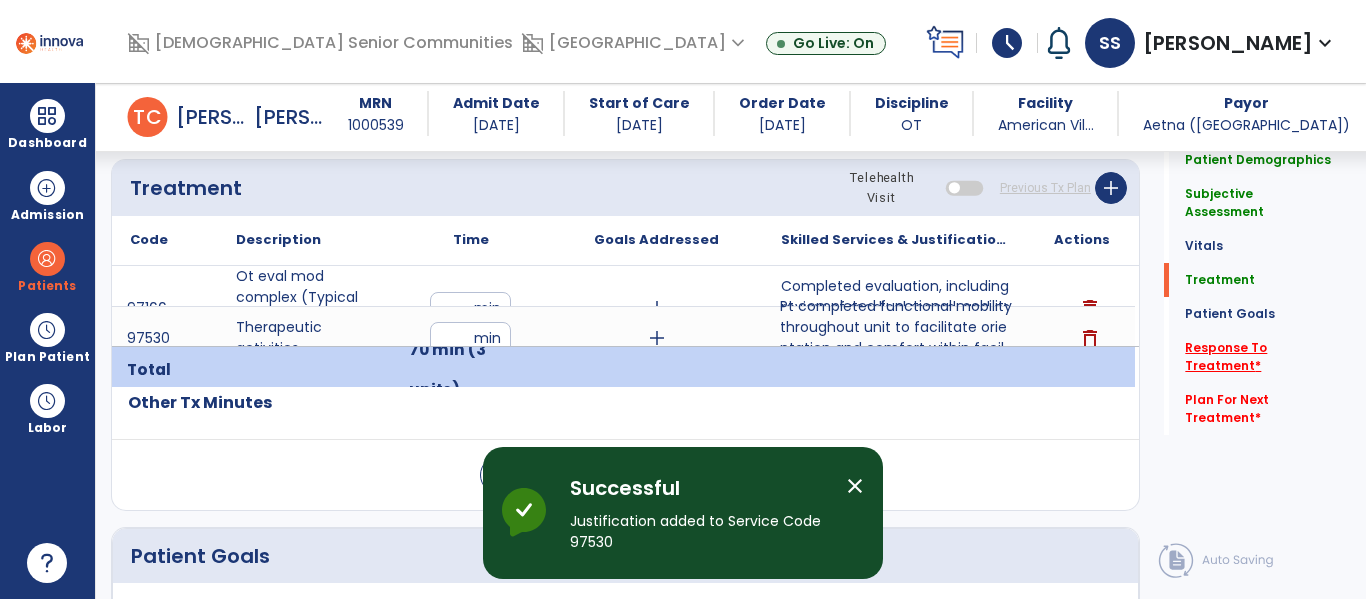 click on "Response To Treatment   *" 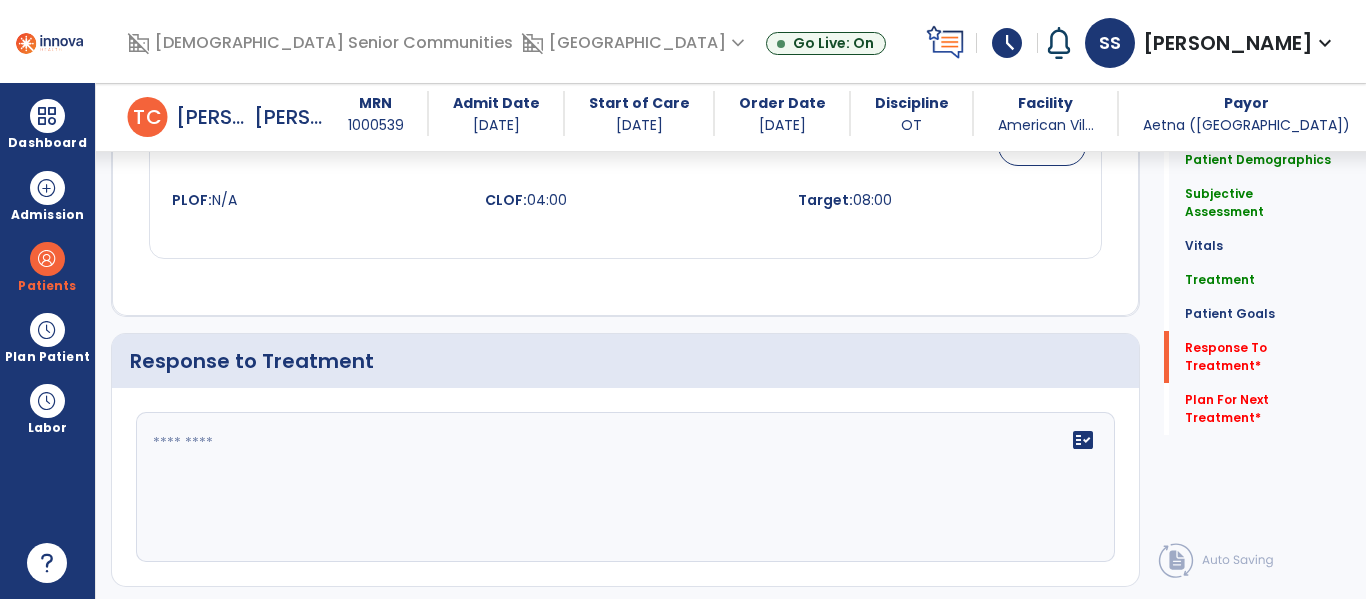 scroll, scrollTop: 2743, scrollLeft: 0, axis: vertical 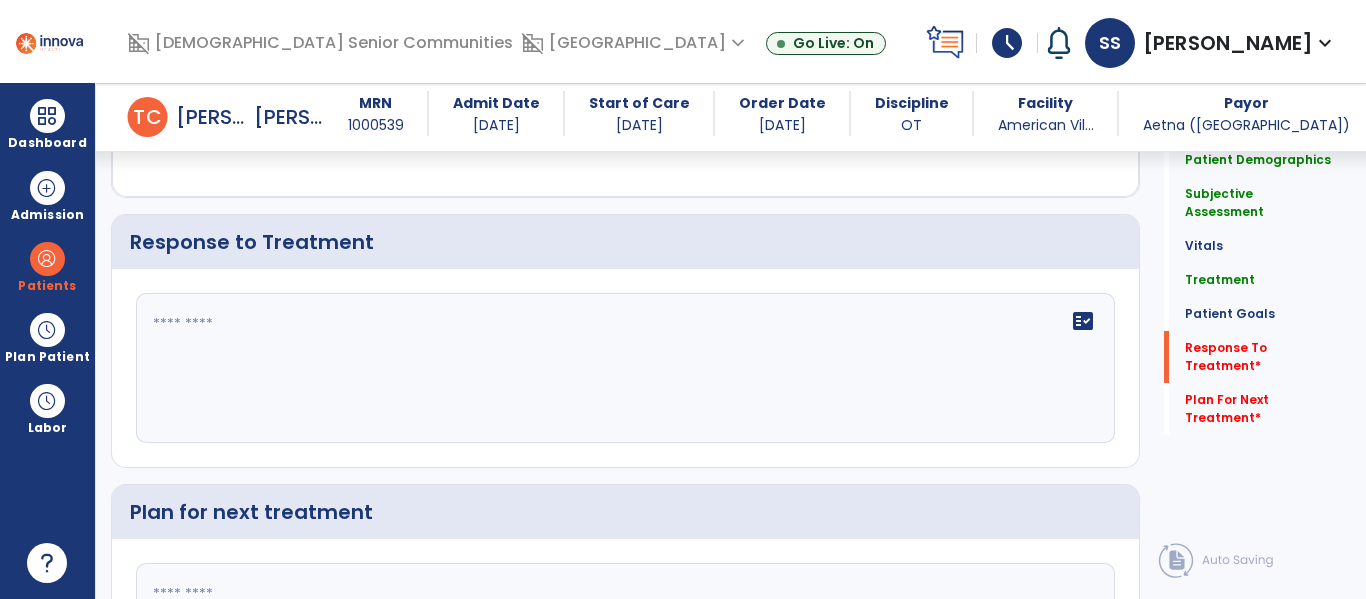 click on "fact_check" 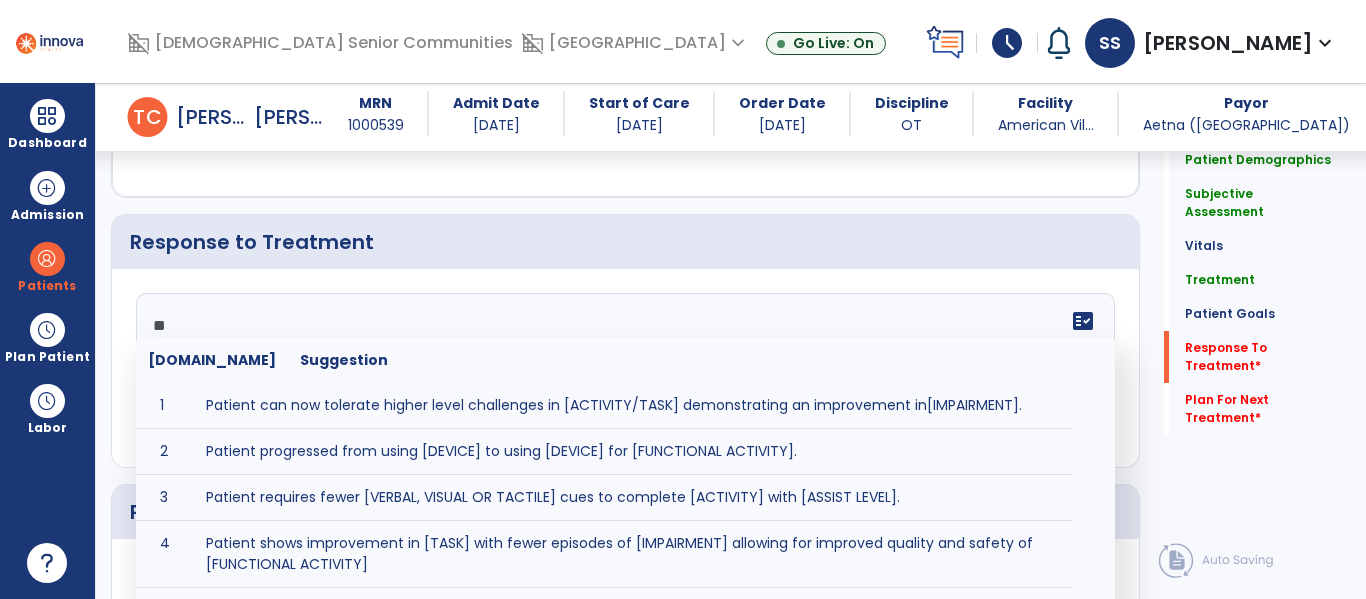 type on "*" 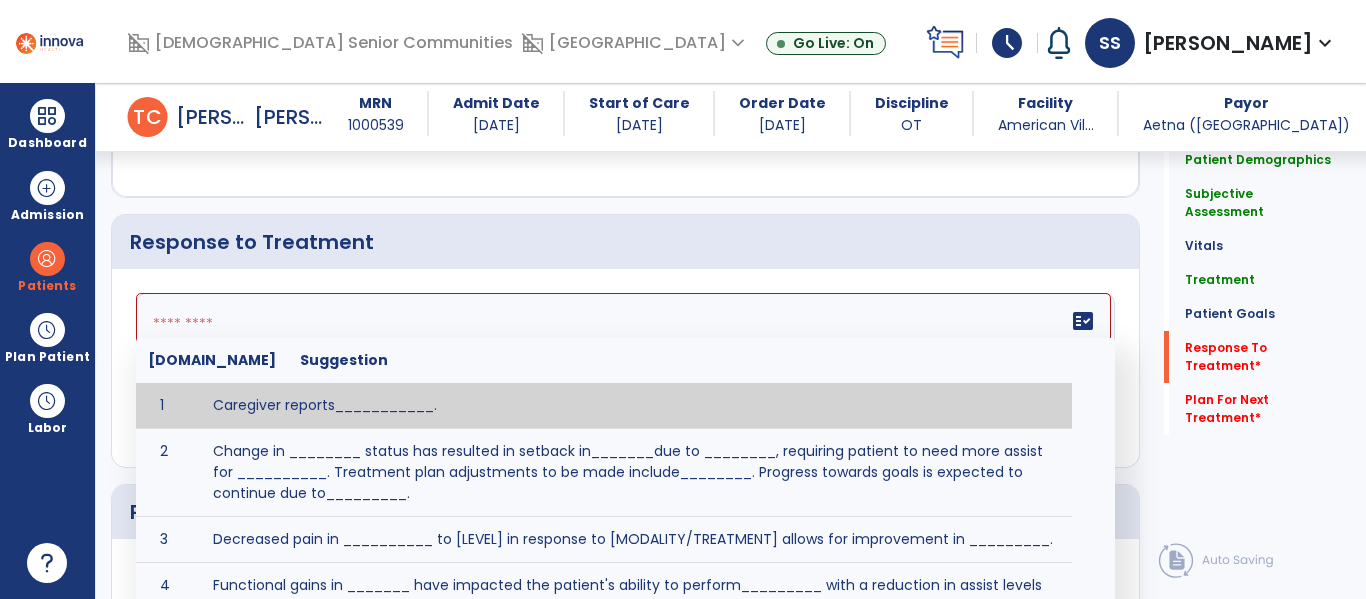 paste on "**********" 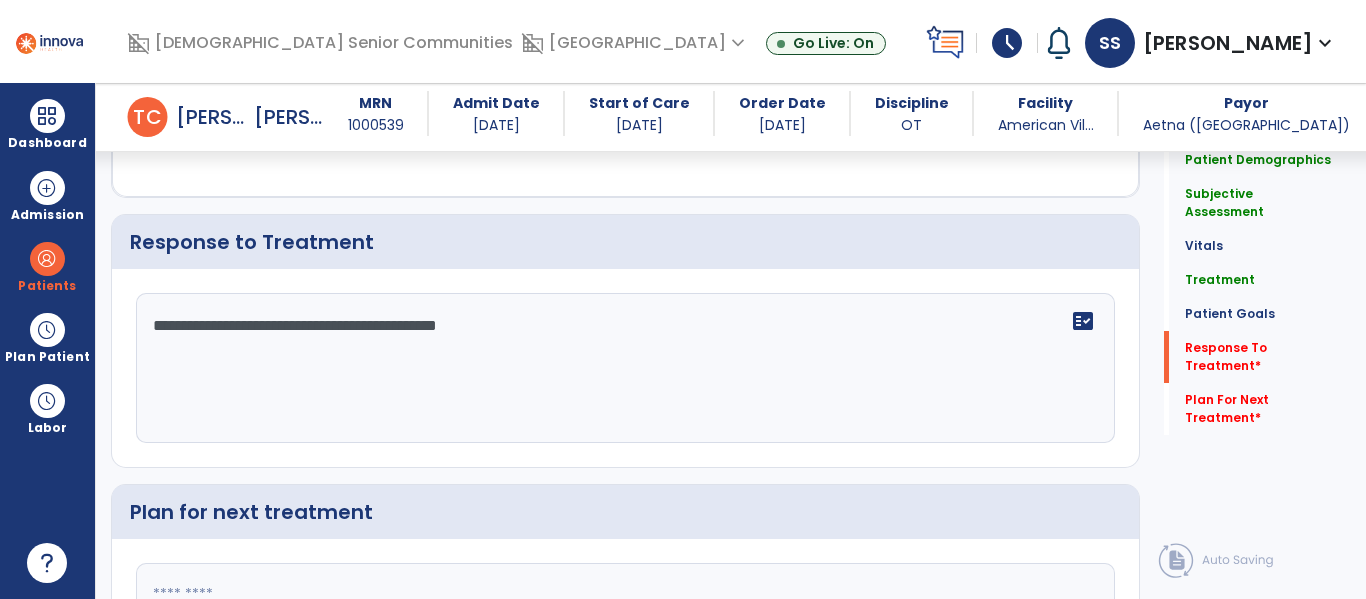 scroll, scrollTop: 2948, scrollLeft: 0, axis: vertical 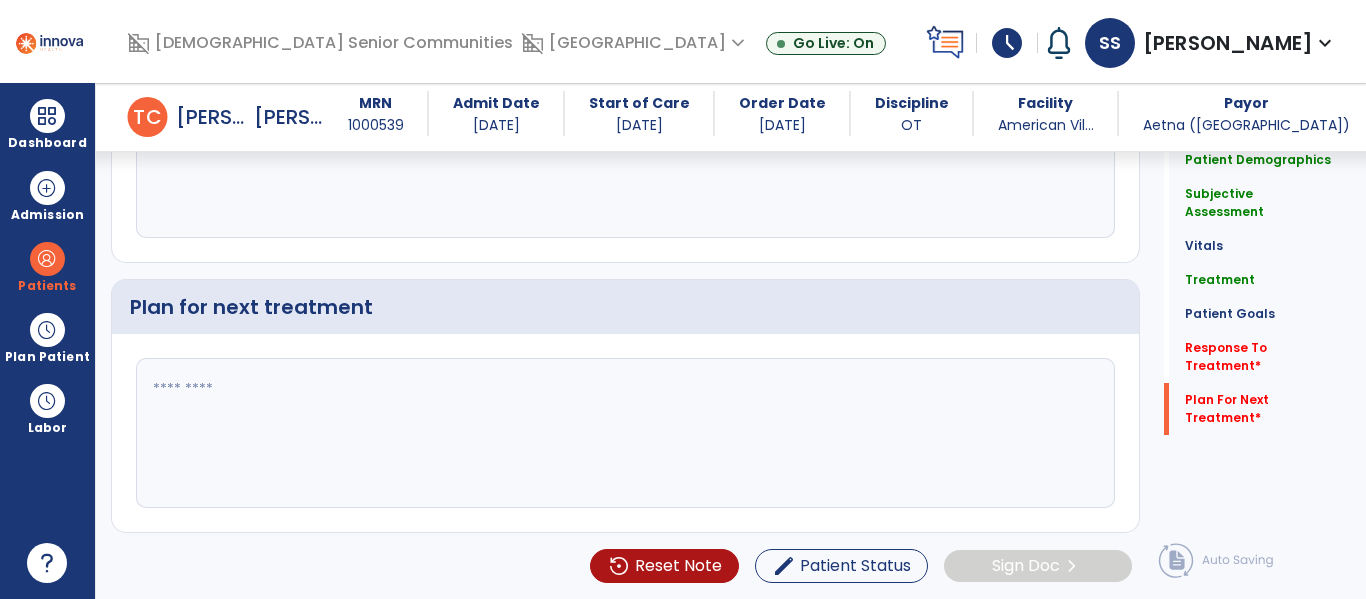 type on "**********" 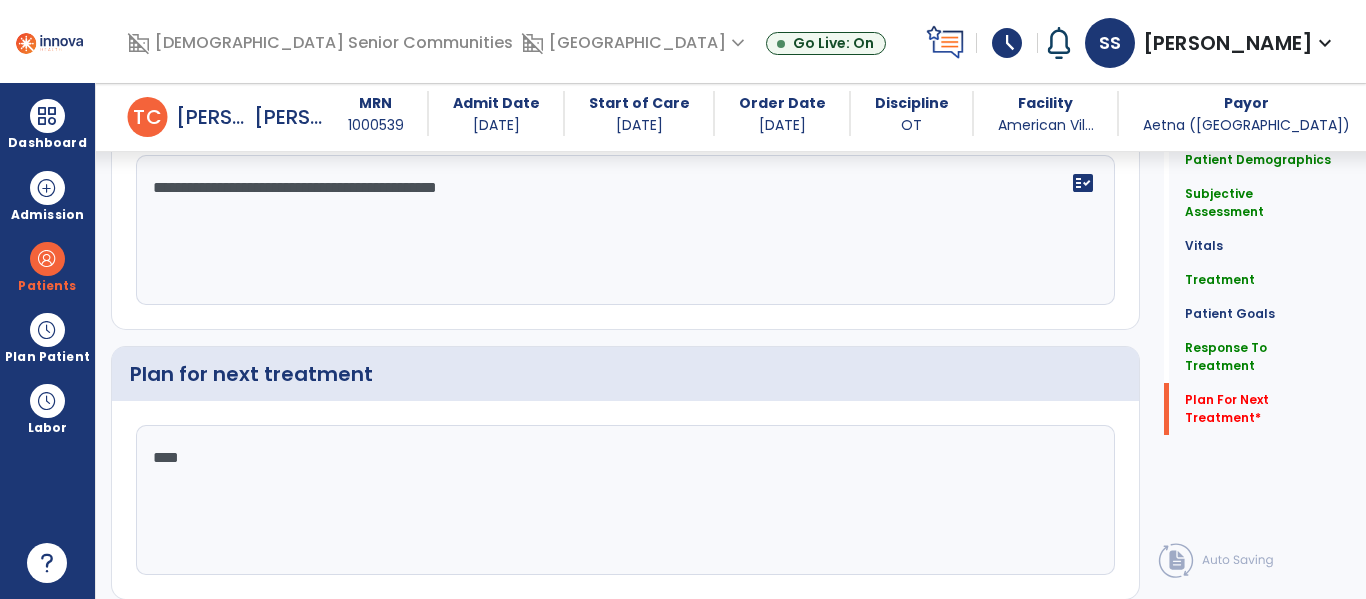 scroll, scrollTop: 2948, scrollLeft: 0, axis: vertical 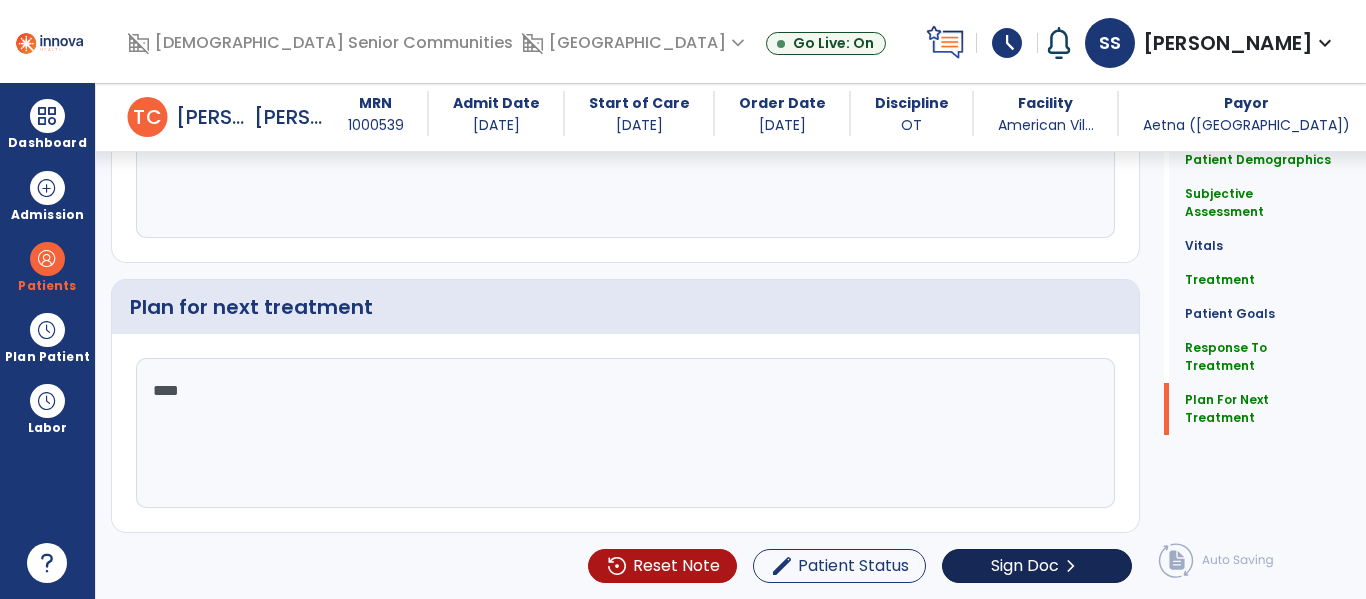 type on "****" 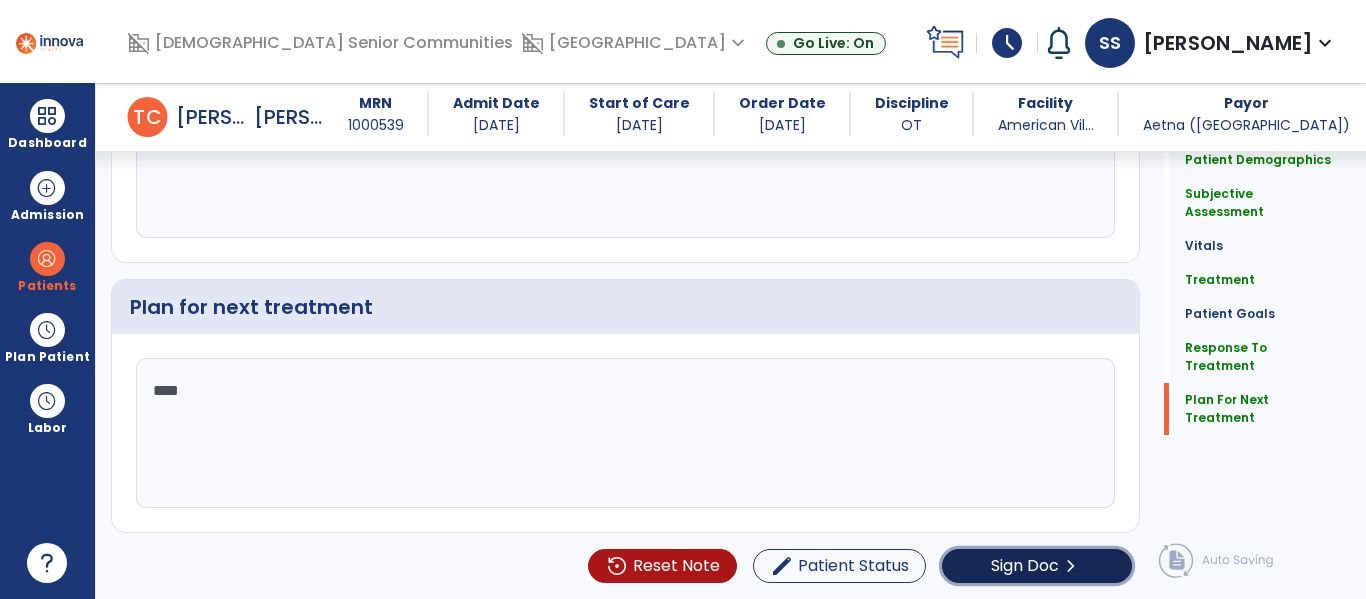 click on "Sign Doc" 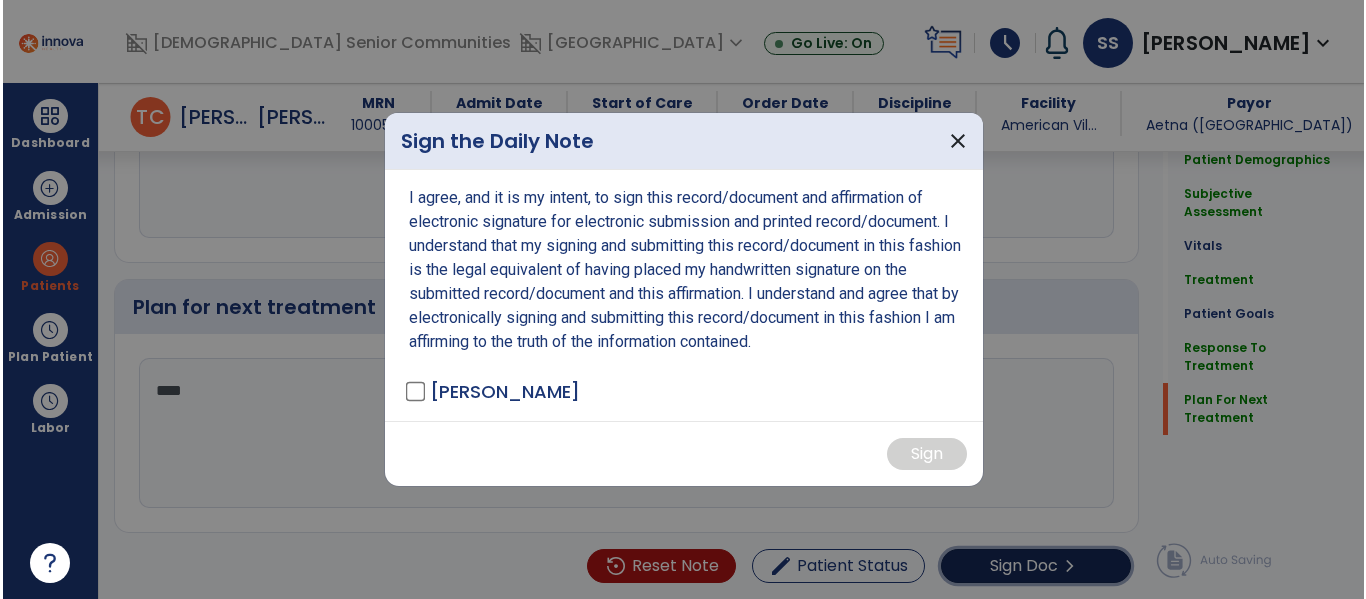 scroll, scrollTop: 2948, scrollLeft: 0, axis: vertical 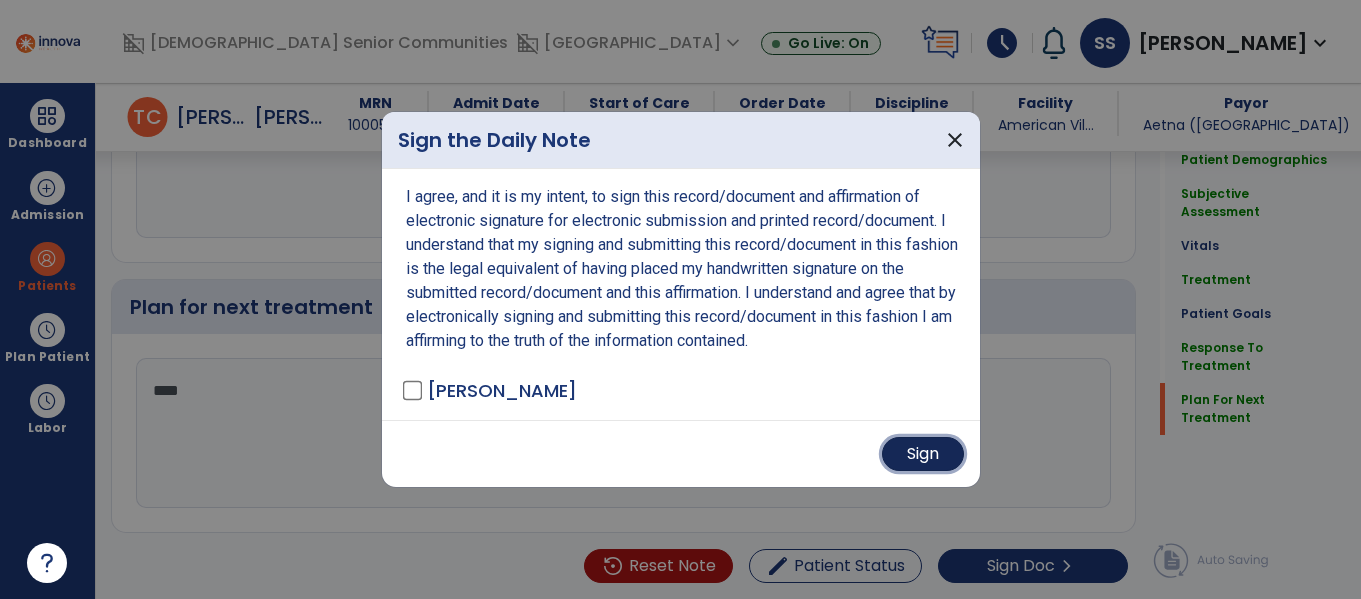 click on "Sign" at bounding box center (923, 454) 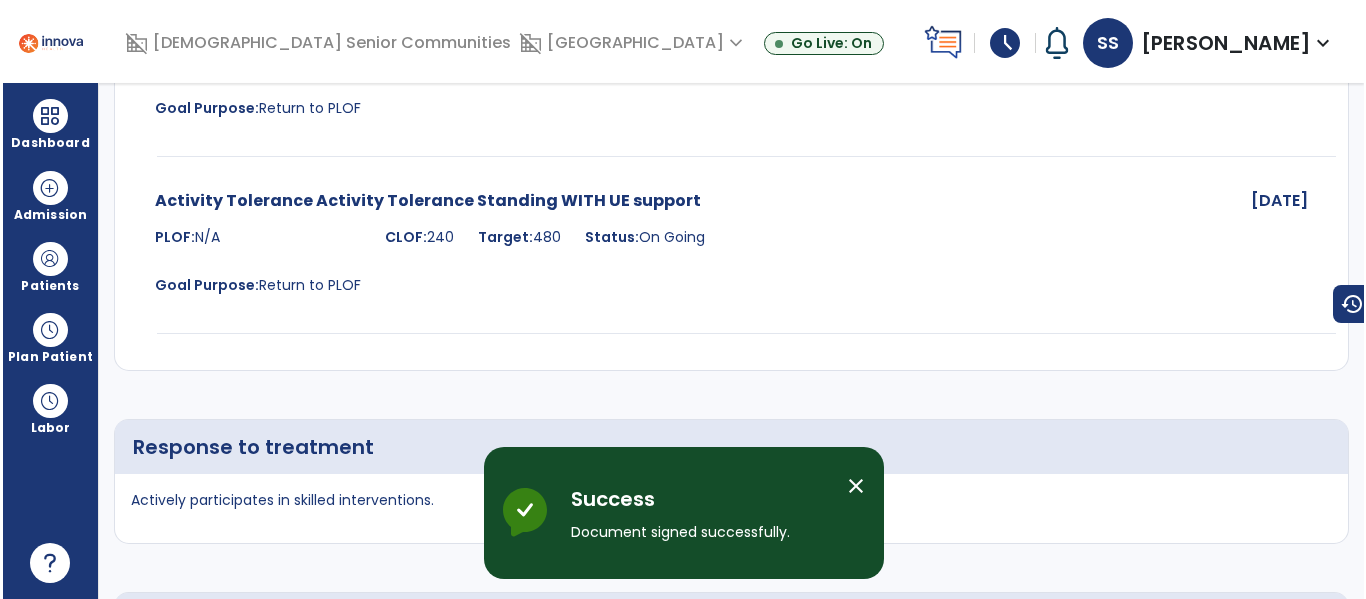 scroll, scrollTop: 0, scrollLeft: 0, axis: both 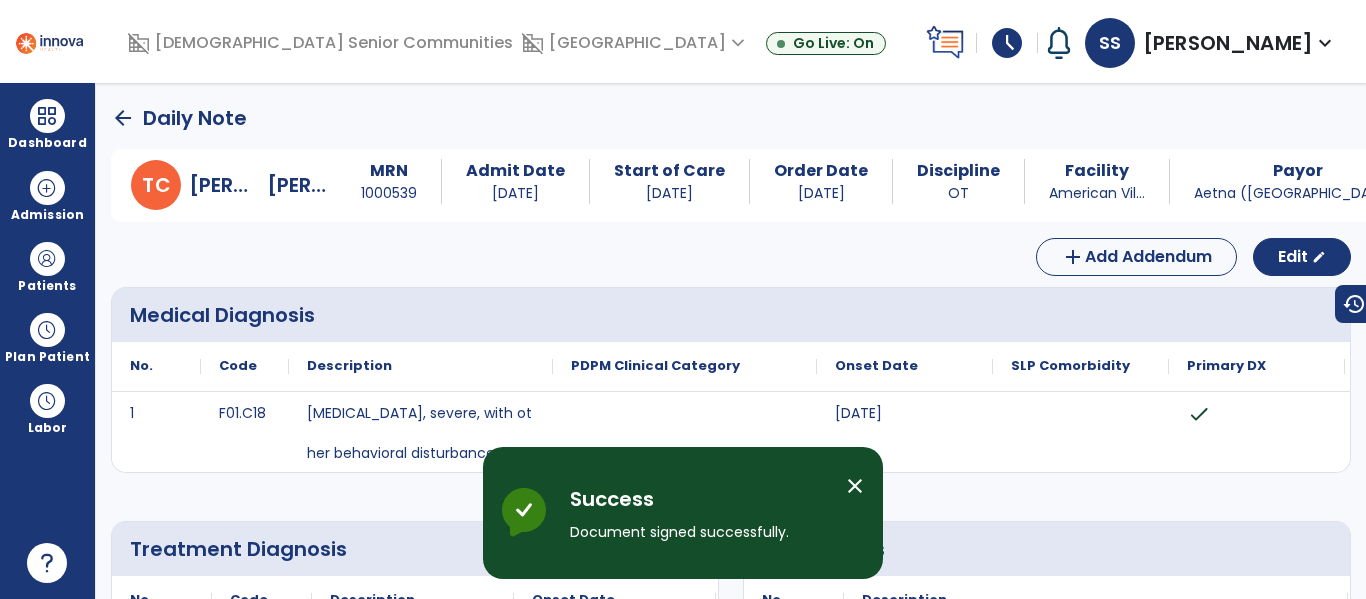 click on "arrow_back" 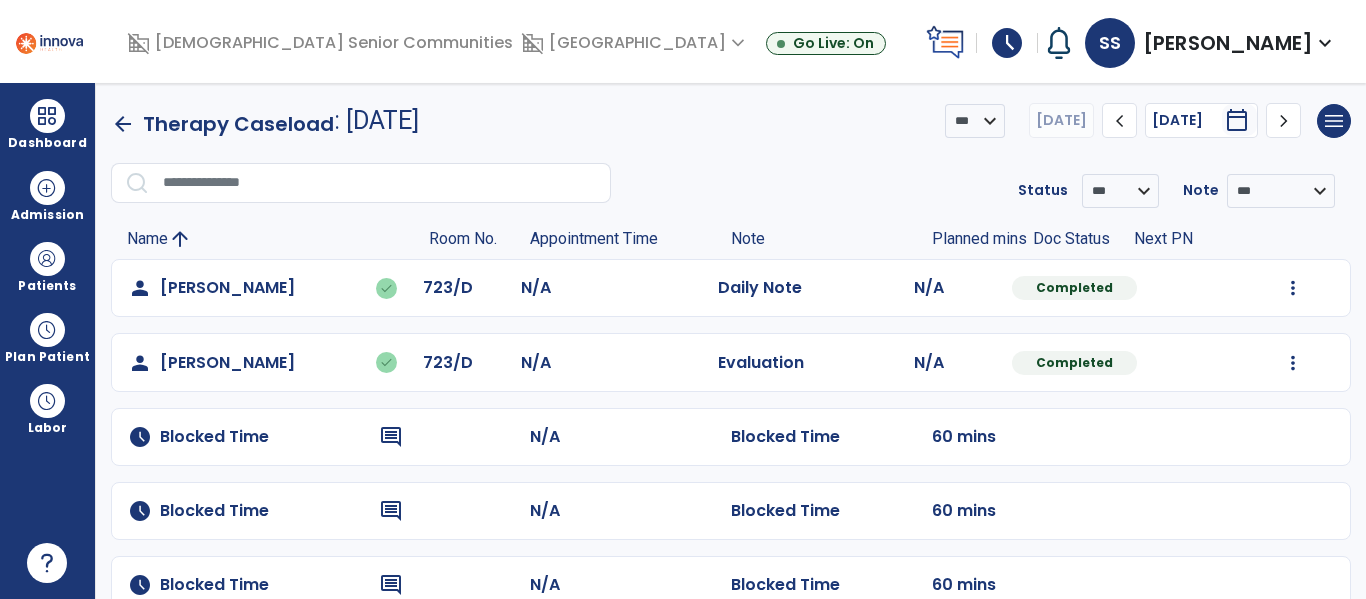 scroll, scrollTop: 1381, scrollLeft: 0, axis: vertical 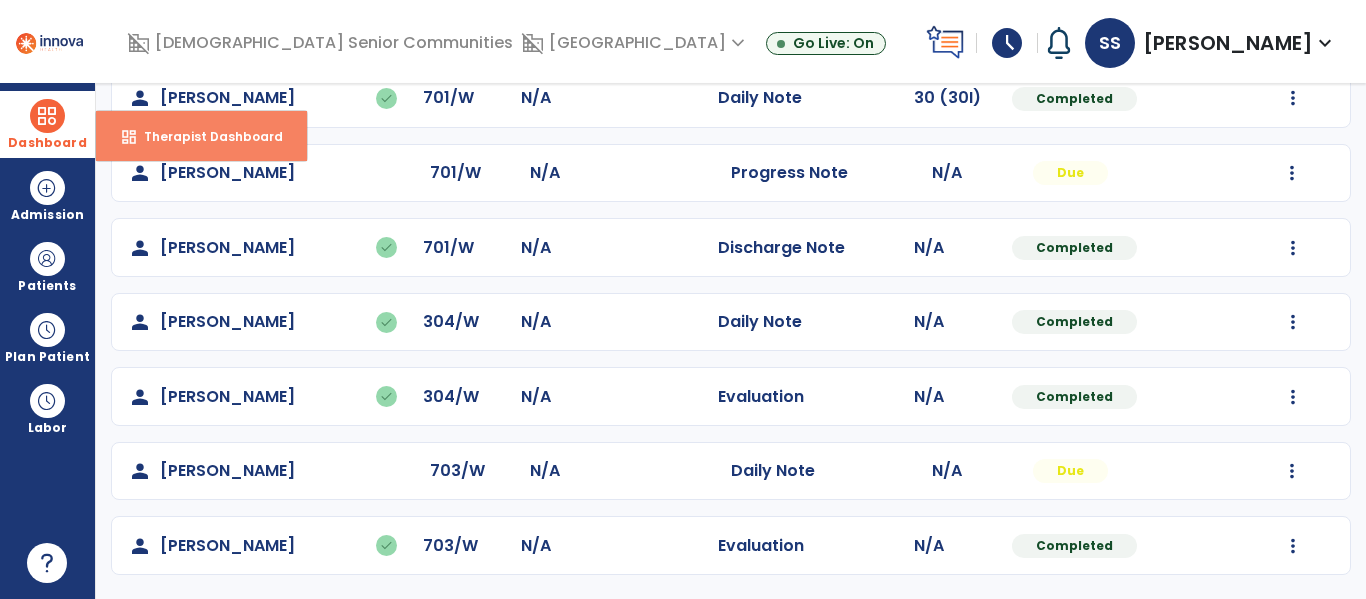 click on "dashboard" at bounding box center [129, 137] 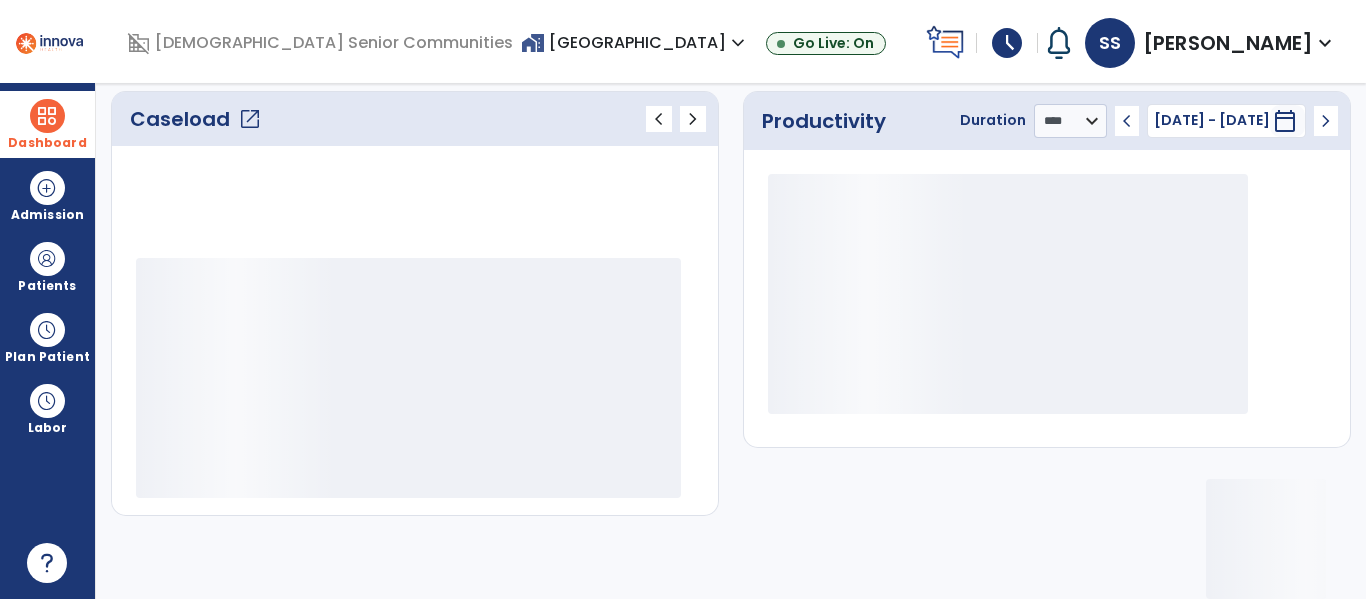 scroll, scrollTop: 278, scrollLeft: 0, axis: vertical 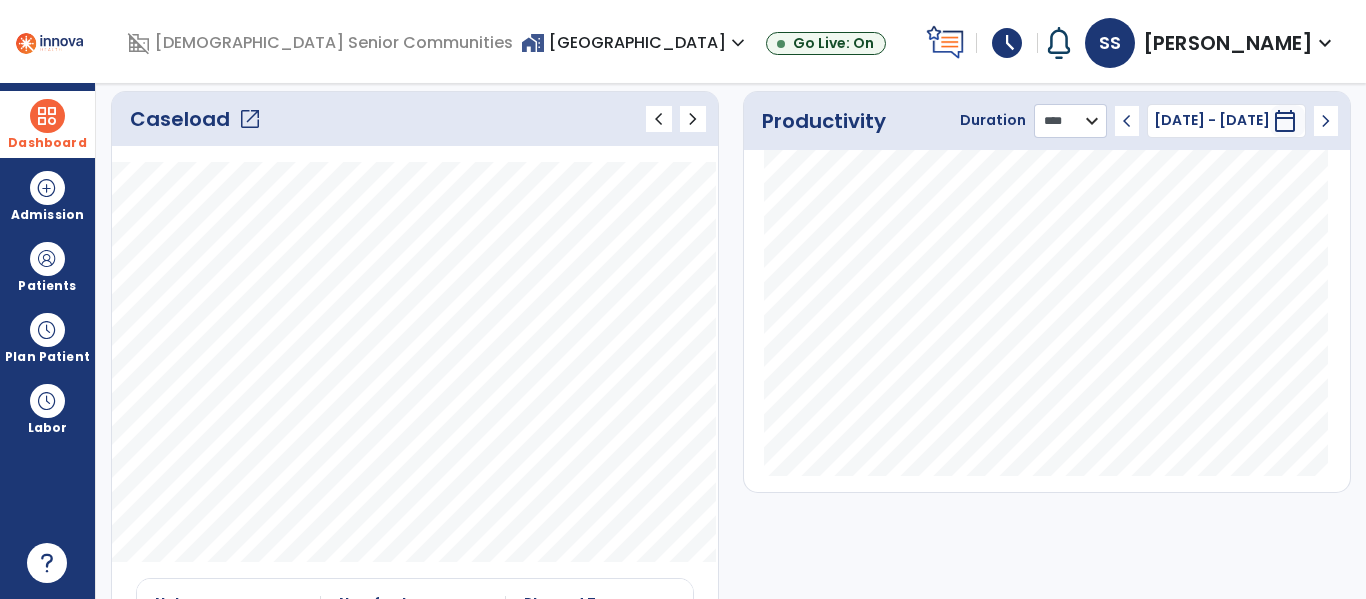 click on "******** **** ***" 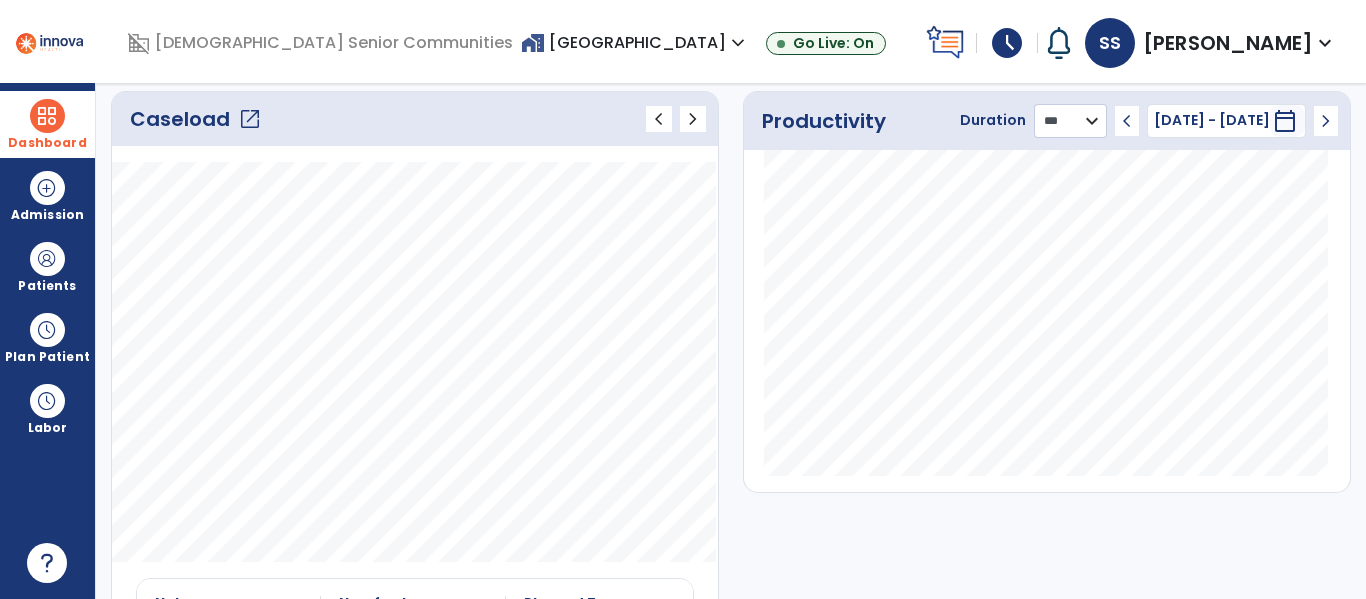click on "******** **** ***" 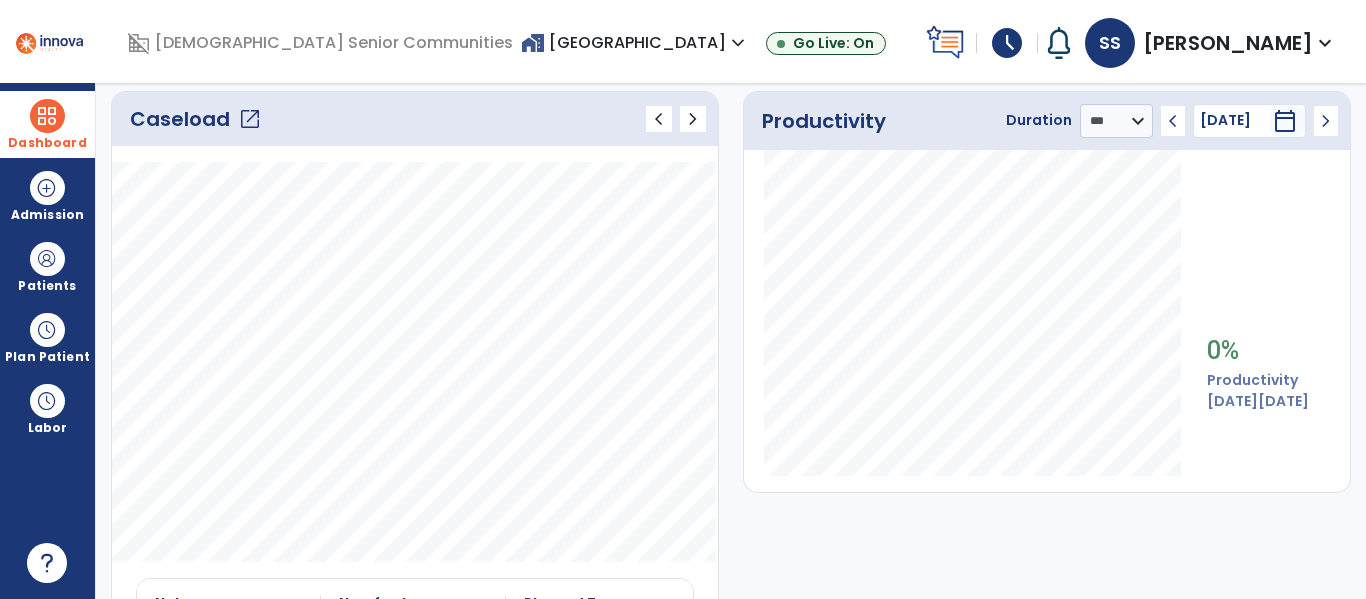 click on "open_in_new" 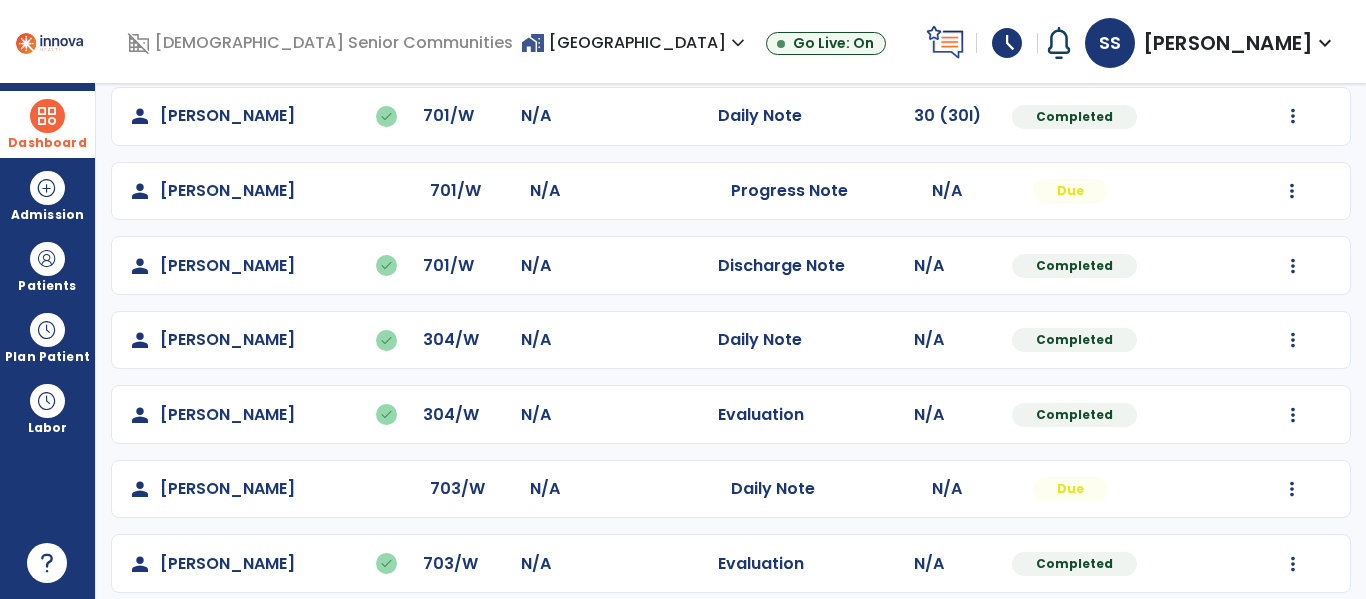 scroll, scrollTop: 1381, scrollLeft: 0, axis: vertical 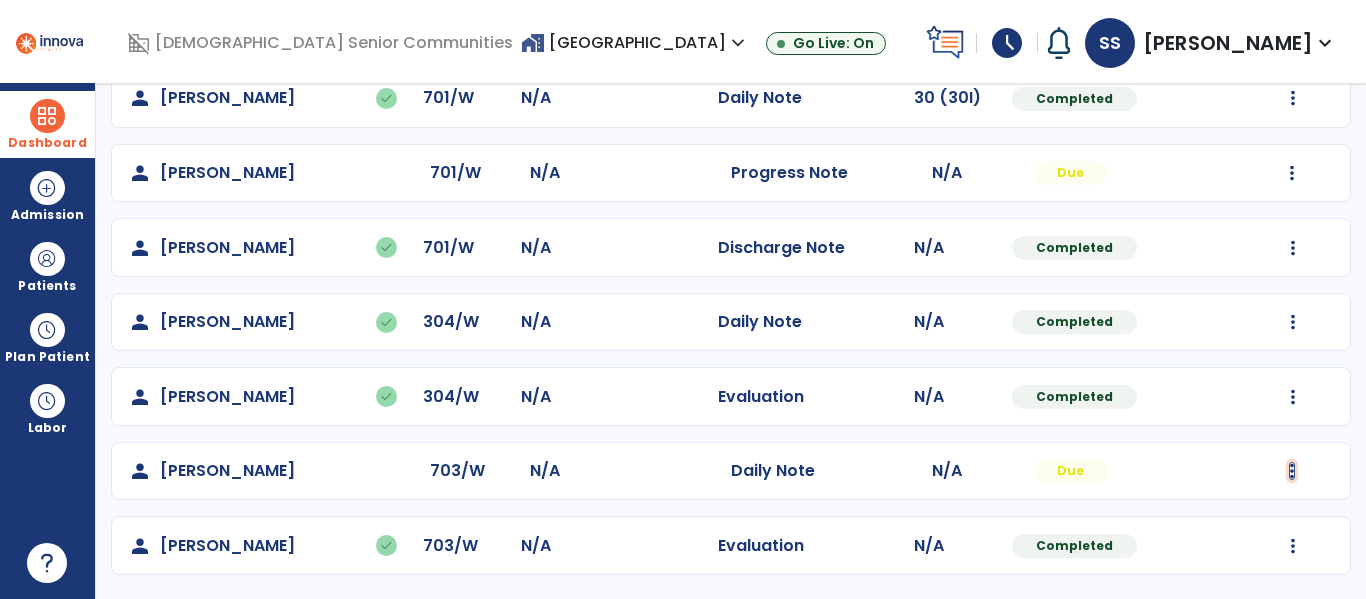 click at bounding box center [1293, -1093] 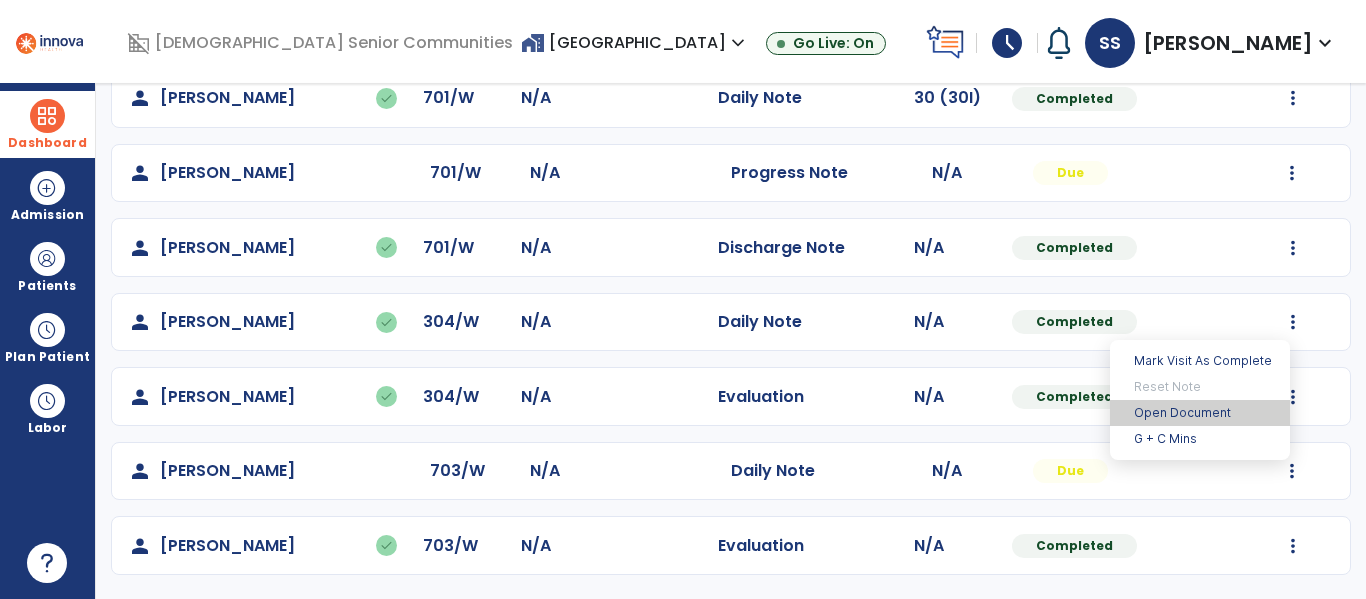 click on "Open Document" at bounding box center (1200, 413) 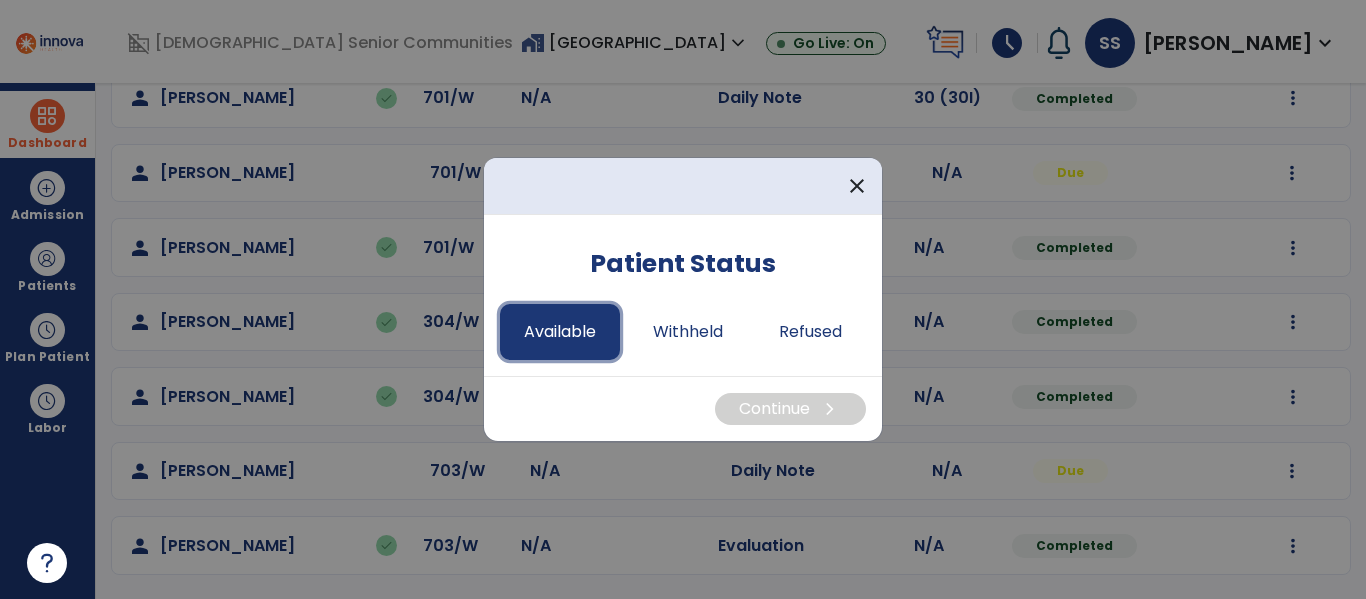 click on "Available" at bounding box center (560, 332) 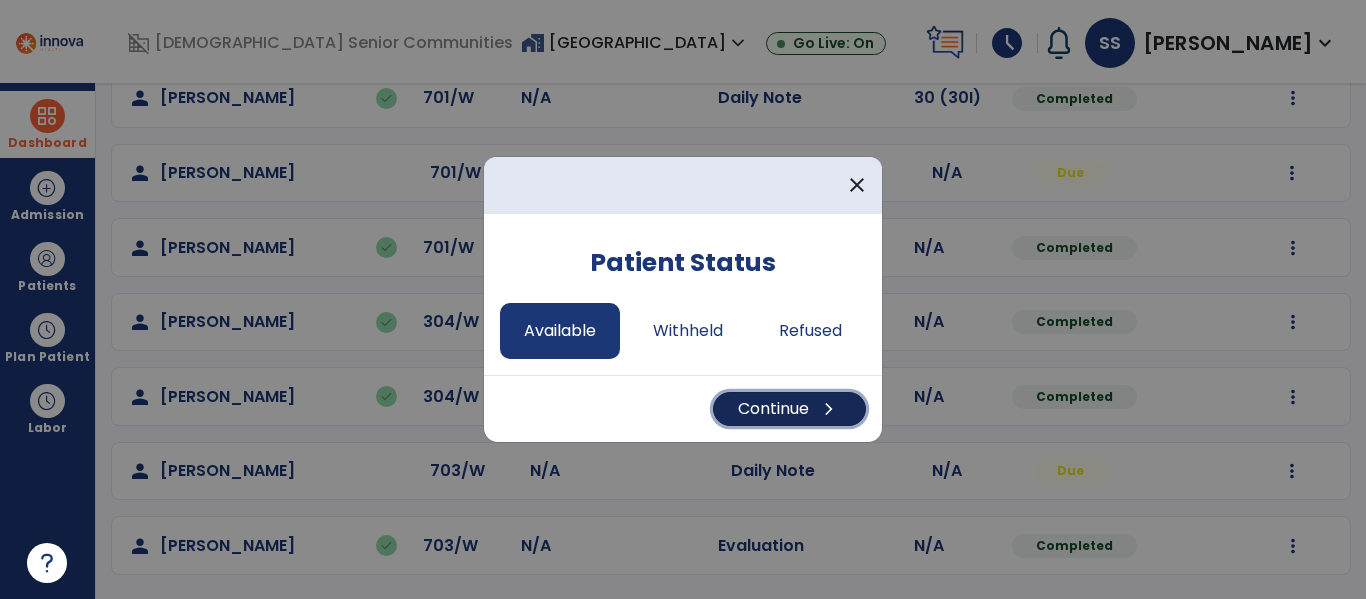 click on "Continue   chevron_right" at bounding box center (789, 409) 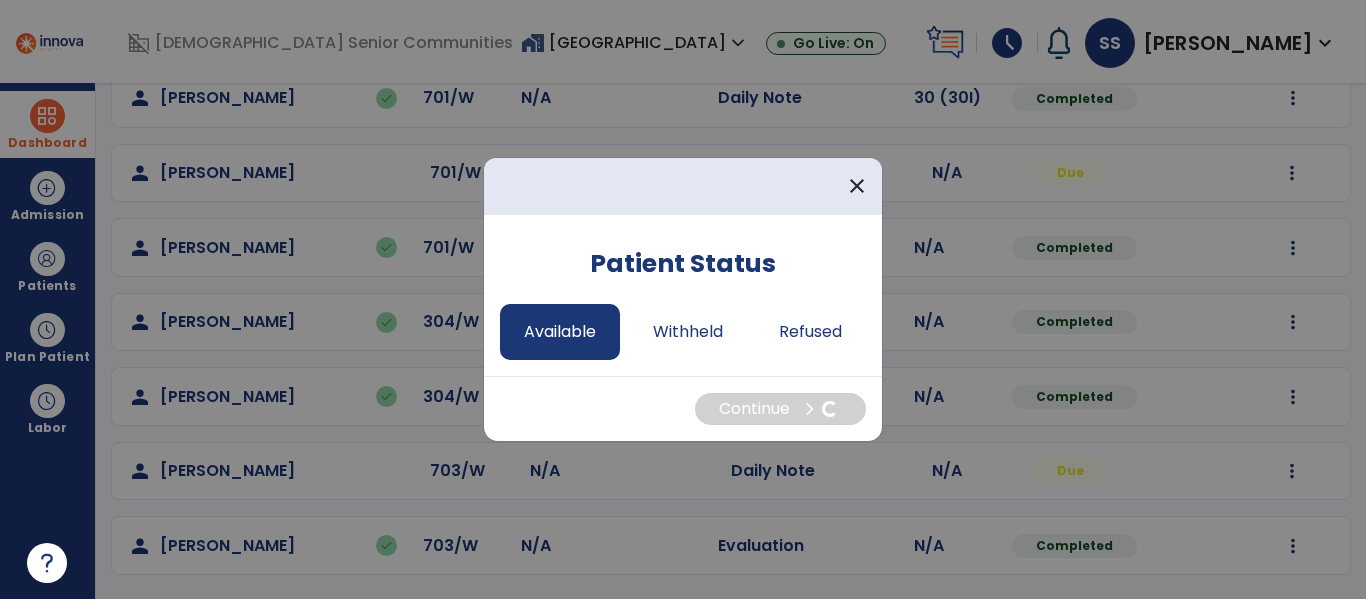 select on "*" 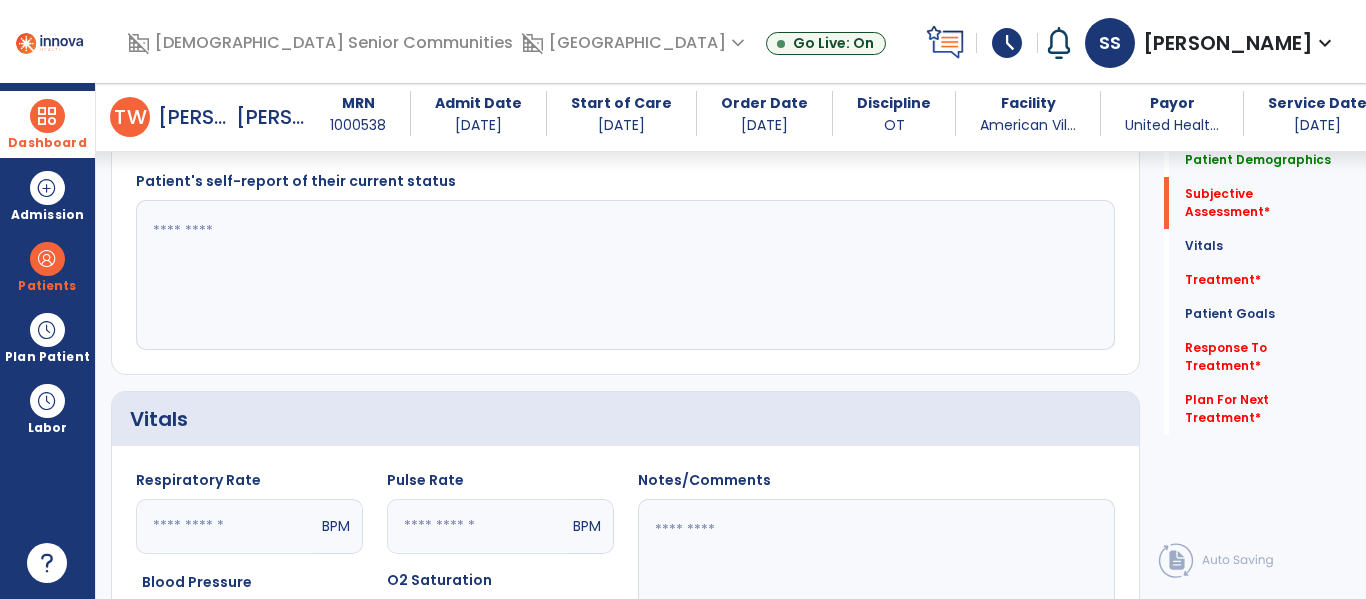 scroll, scrollTop: 389, scrollLeft: 0, axis: vertical 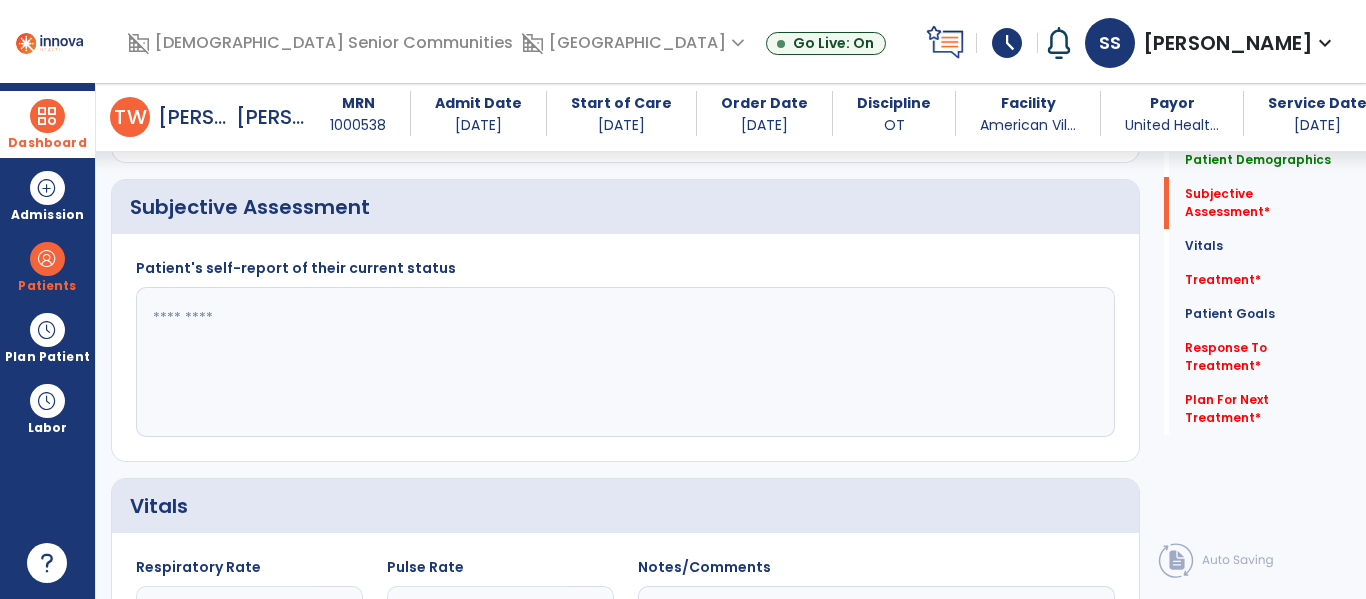 click 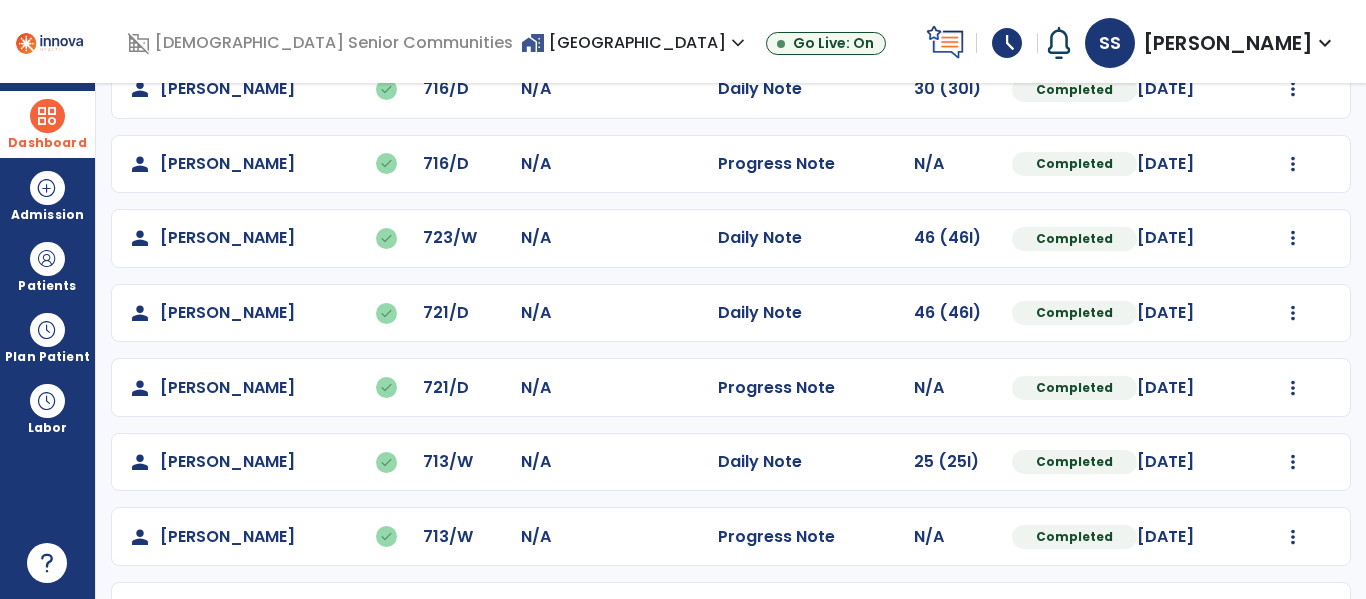 scroll, scrollTop: 1381, scrollLeft: 0, axis: vertical 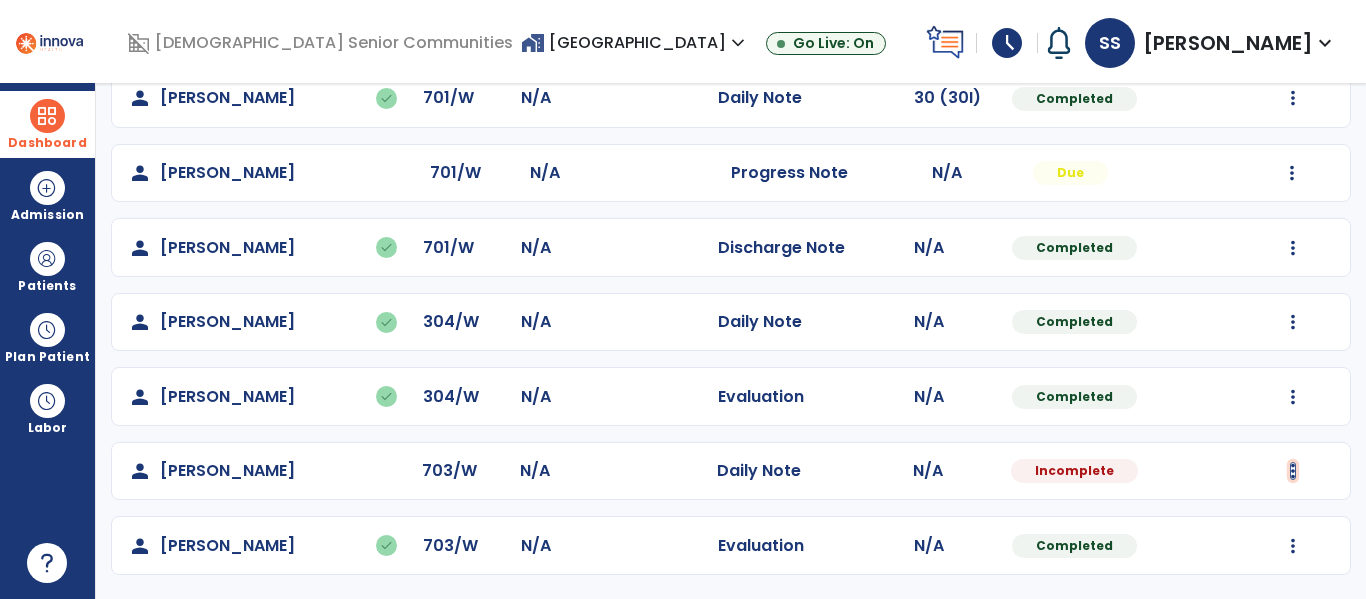 click at bounding box center (1293, -1093) 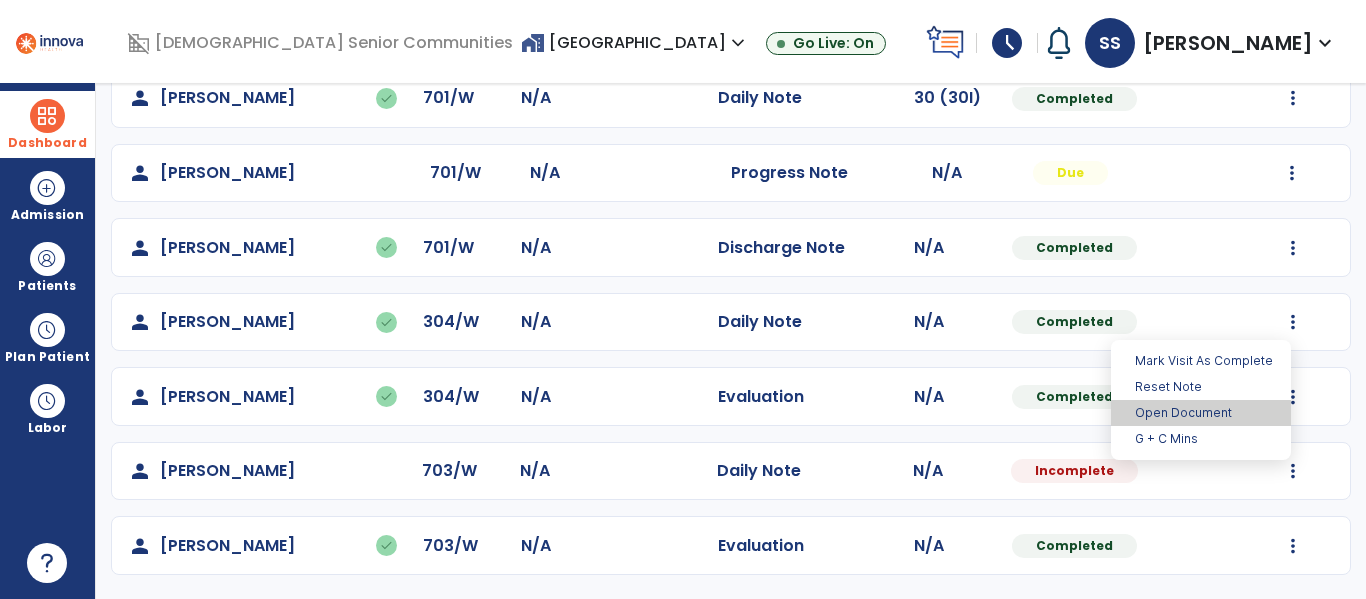 click on "Open Document" at bounding box center (1201, 413) 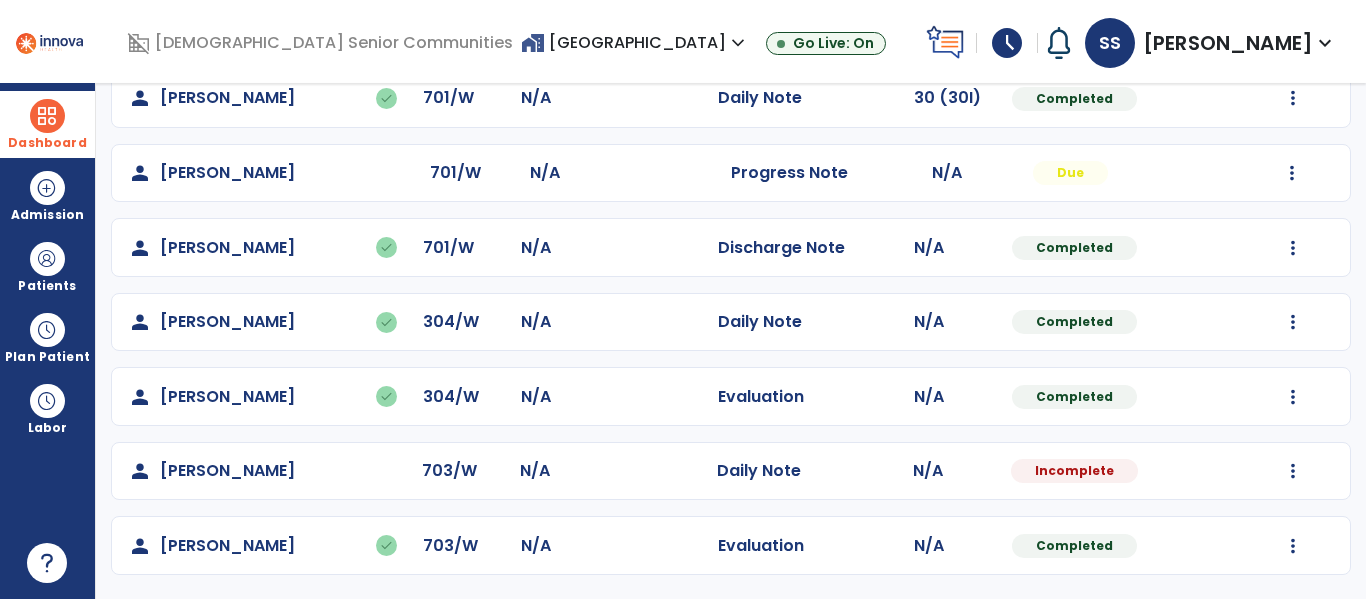 select on "*" 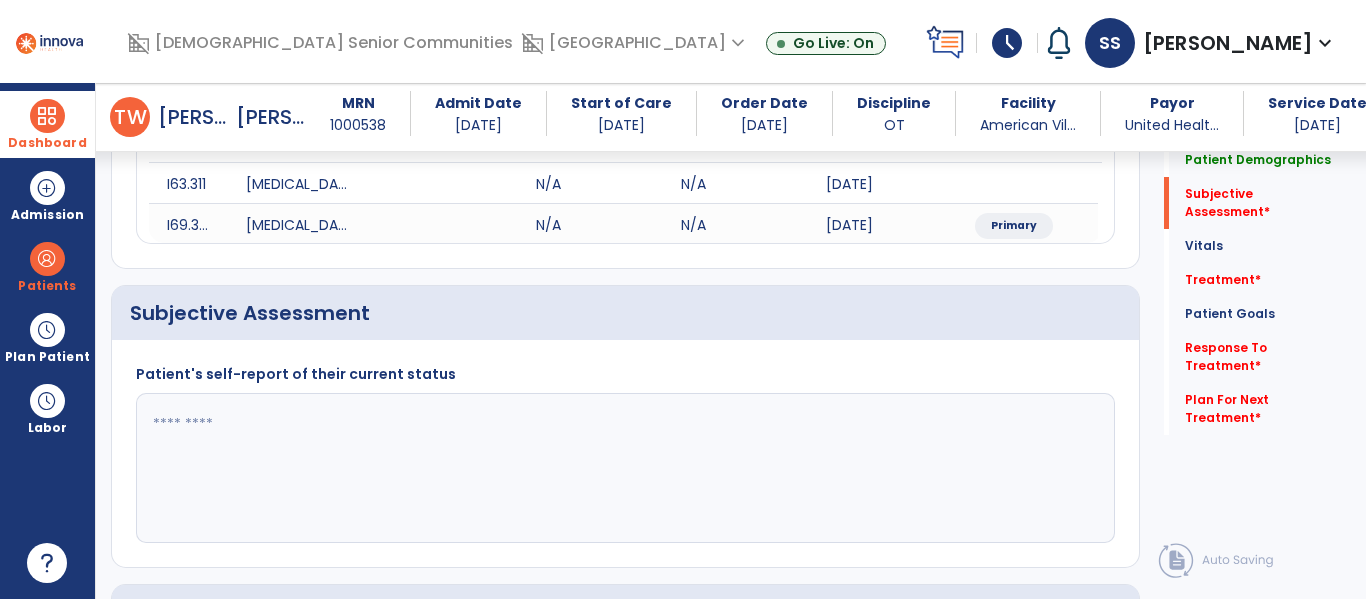 scroll, scrollTop: 286, scrollLeft: 0, axis: vertical 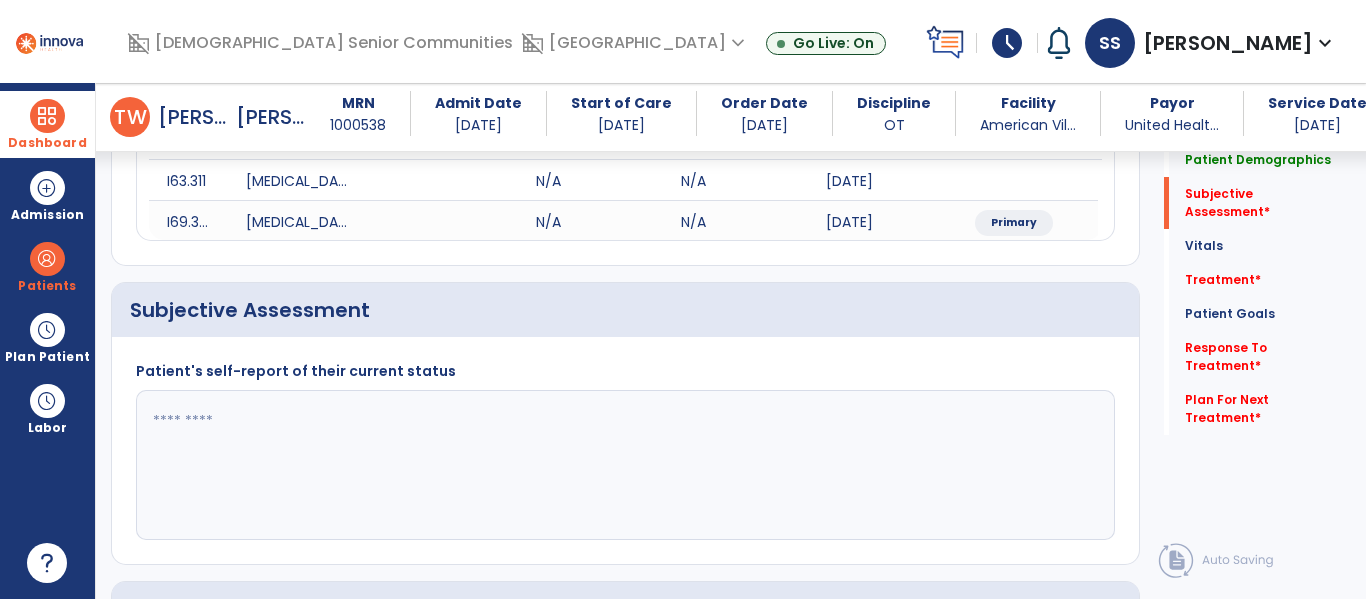 click 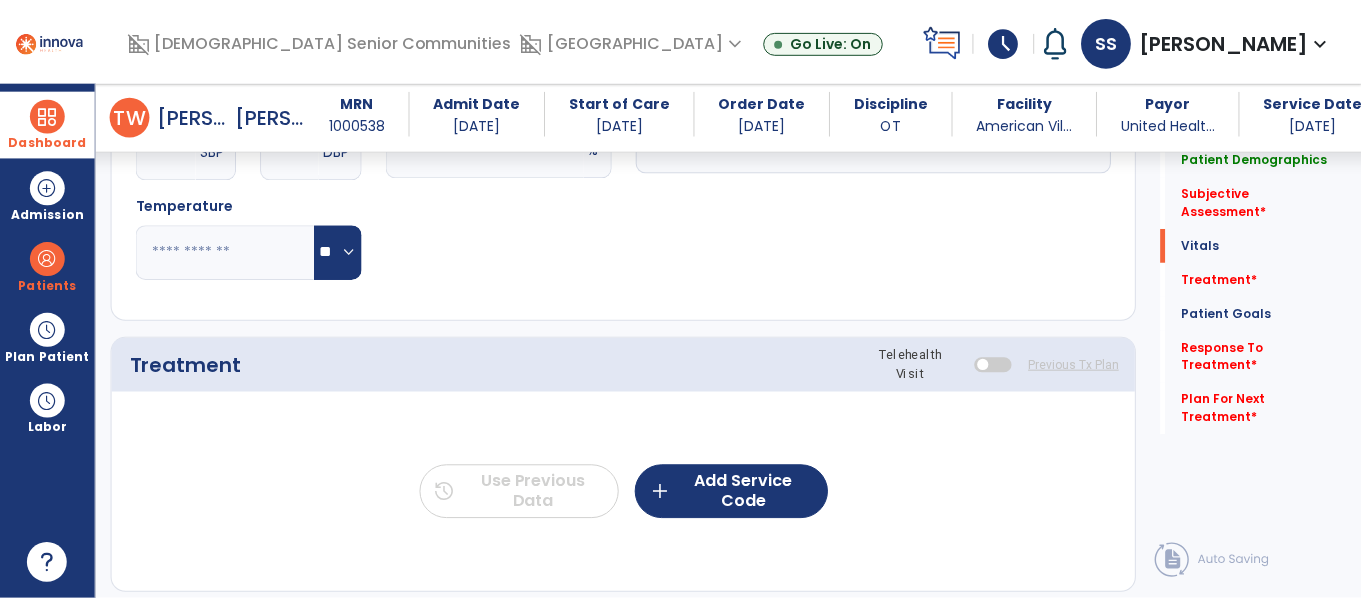 scroll, scrollTop: 971, scrollLeft: 0, axis: vertical 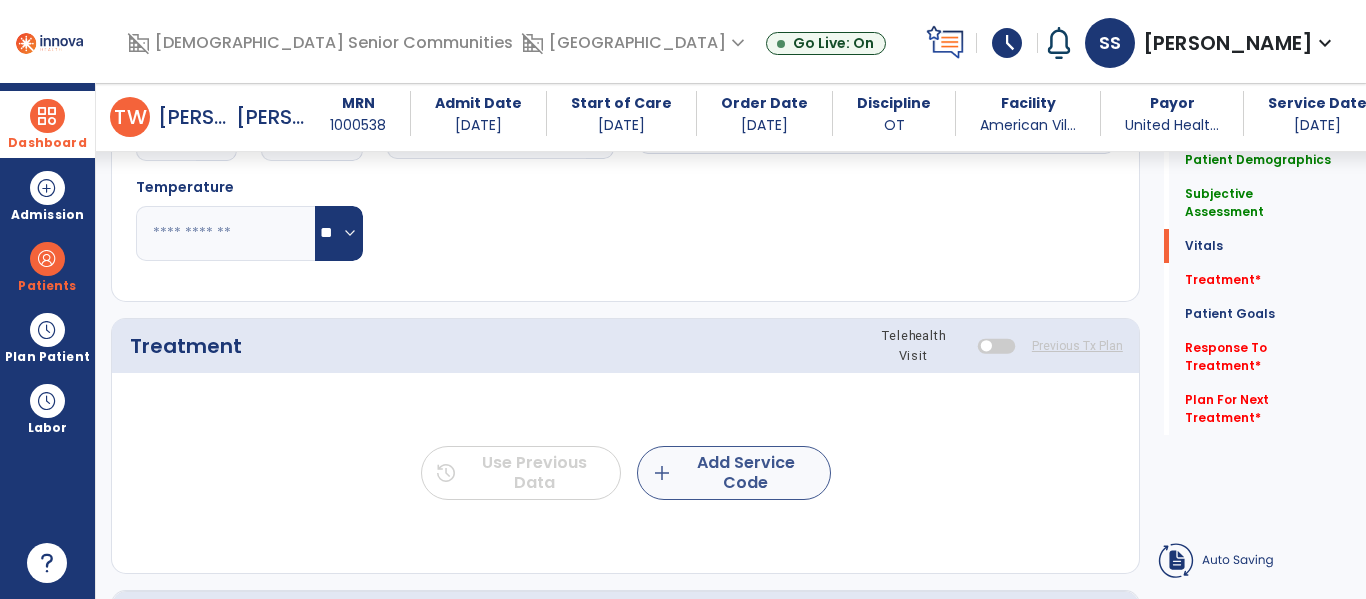 type on "**********" 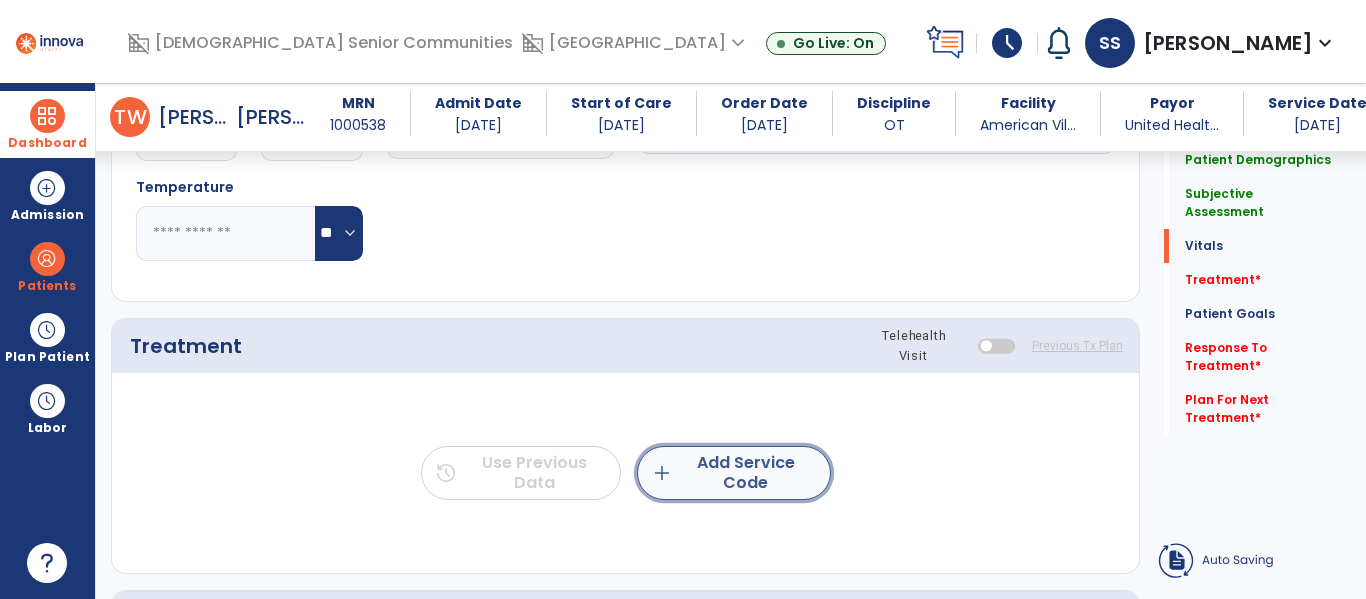 click on "add" 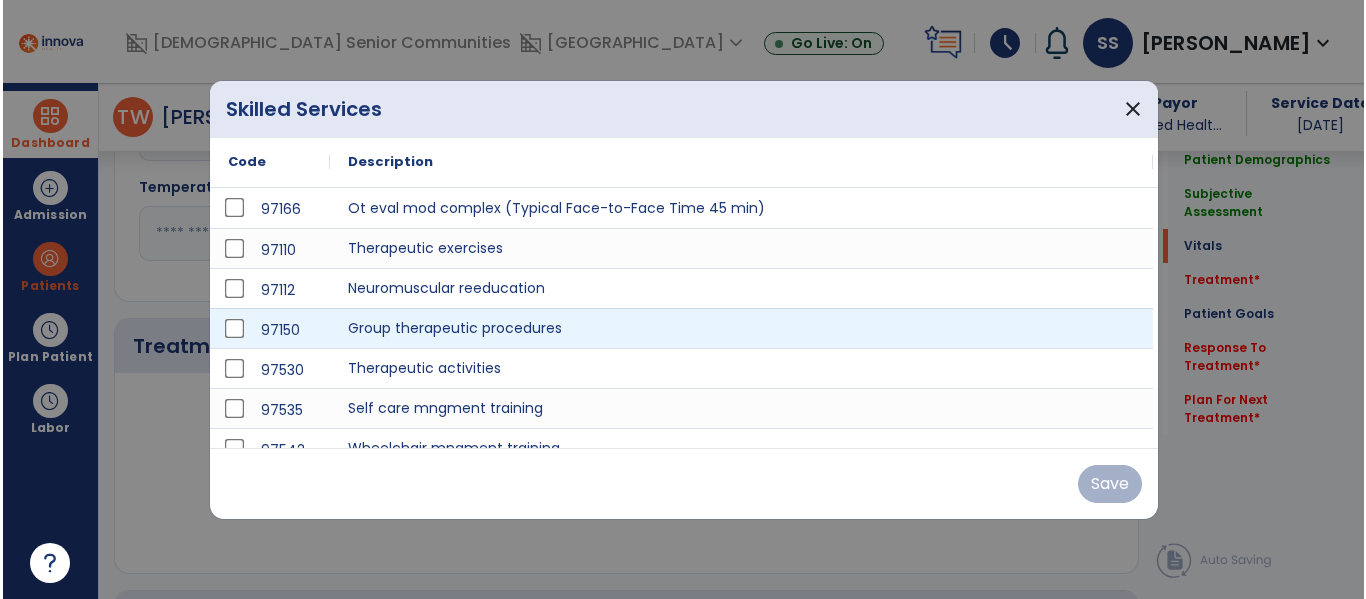 scroll, scrollTop: 971, scrollLeft: 0, axis: vertical 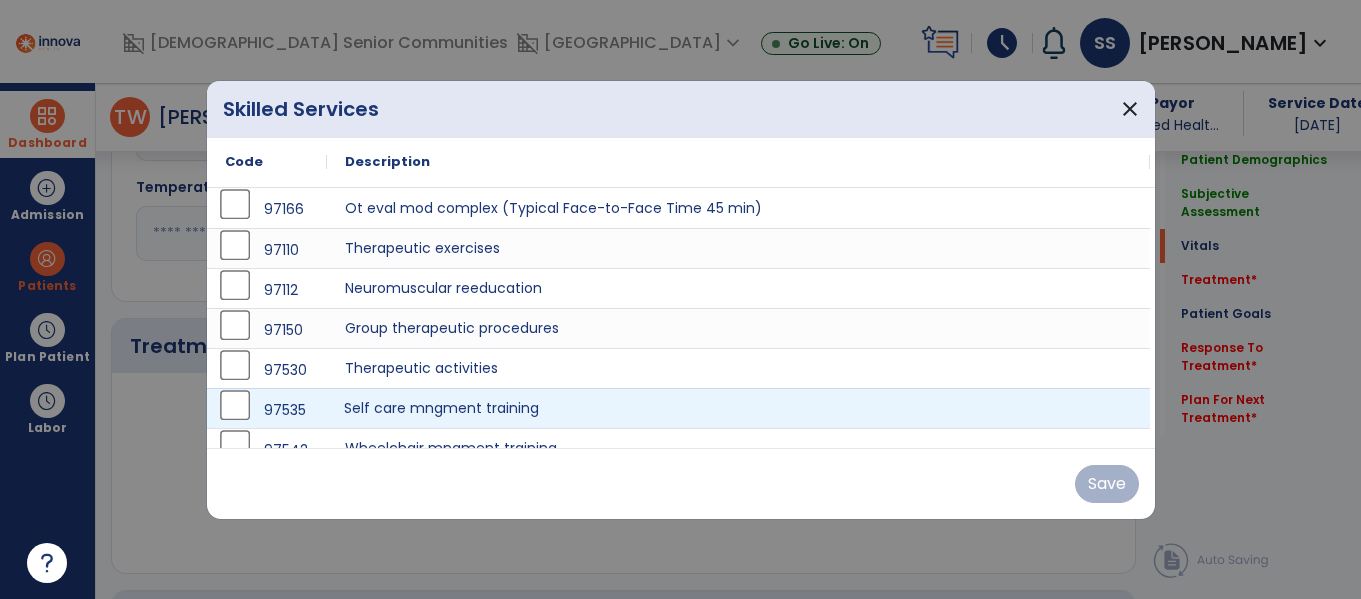 click on "Self care mngment training" at bounding box center (738, 408) 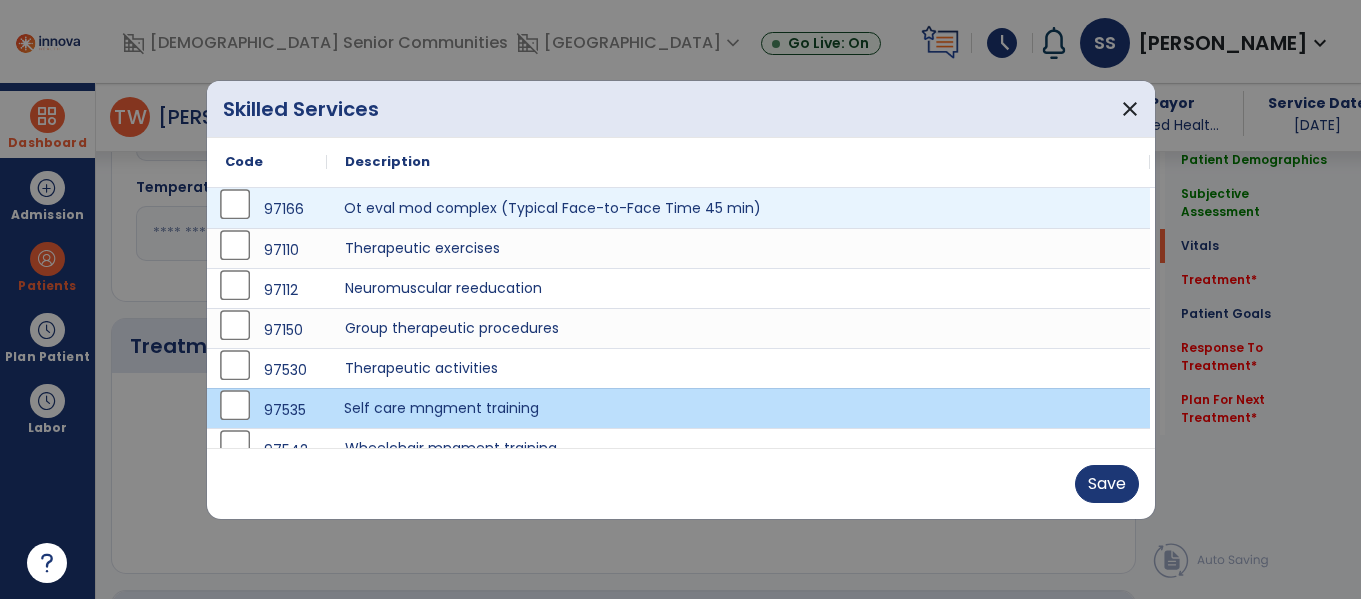 click on "Ot eval mod complex (Typical Face-to-Face Time 45 min)" at bounding box center (738, 208) 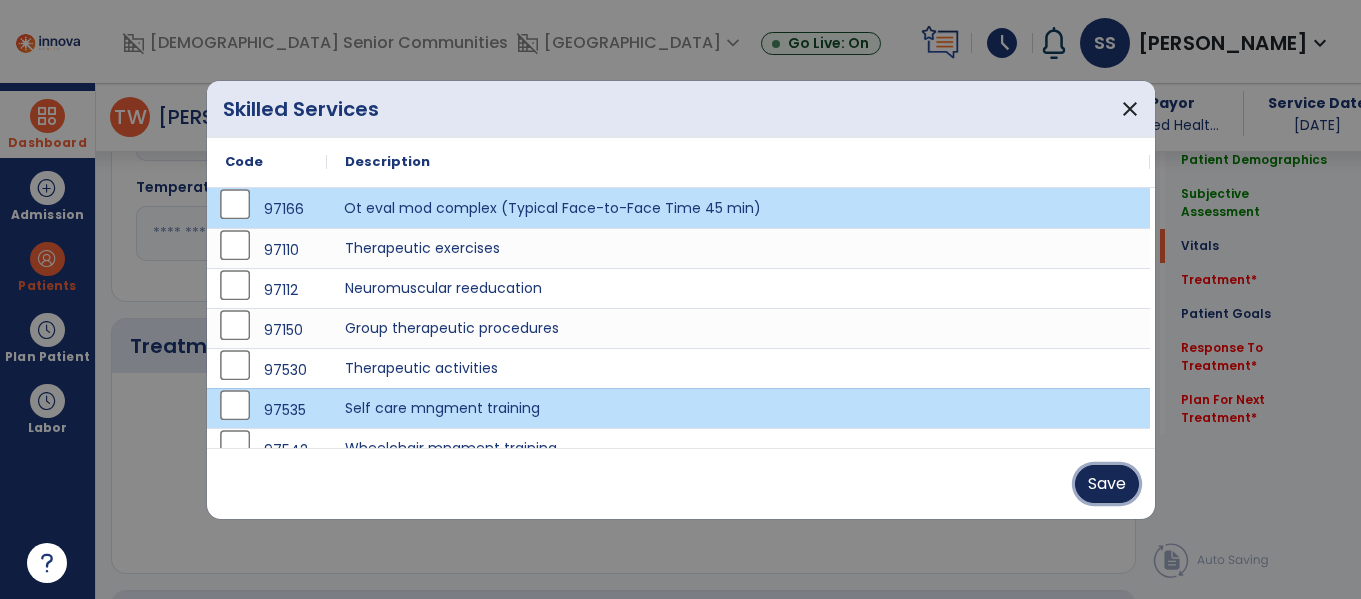 click on "Save" at bounding box center [1107, 484] 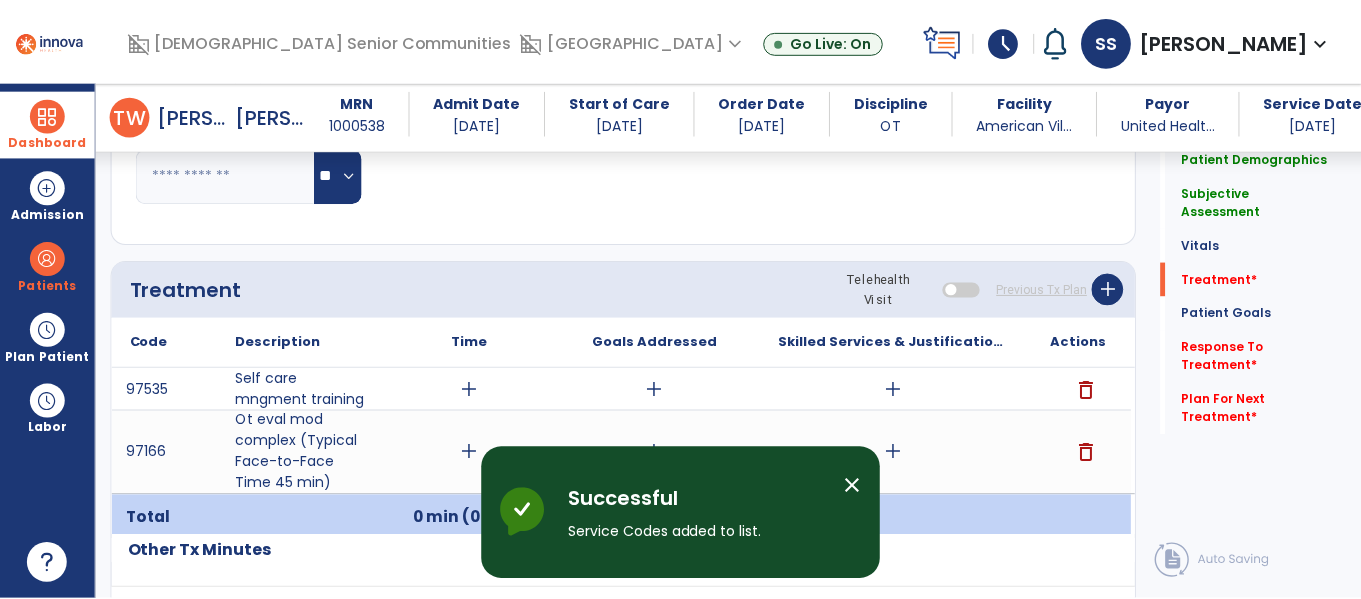 scroll, scrollTop: 1031, scrollLeft: 0, axis: vertical 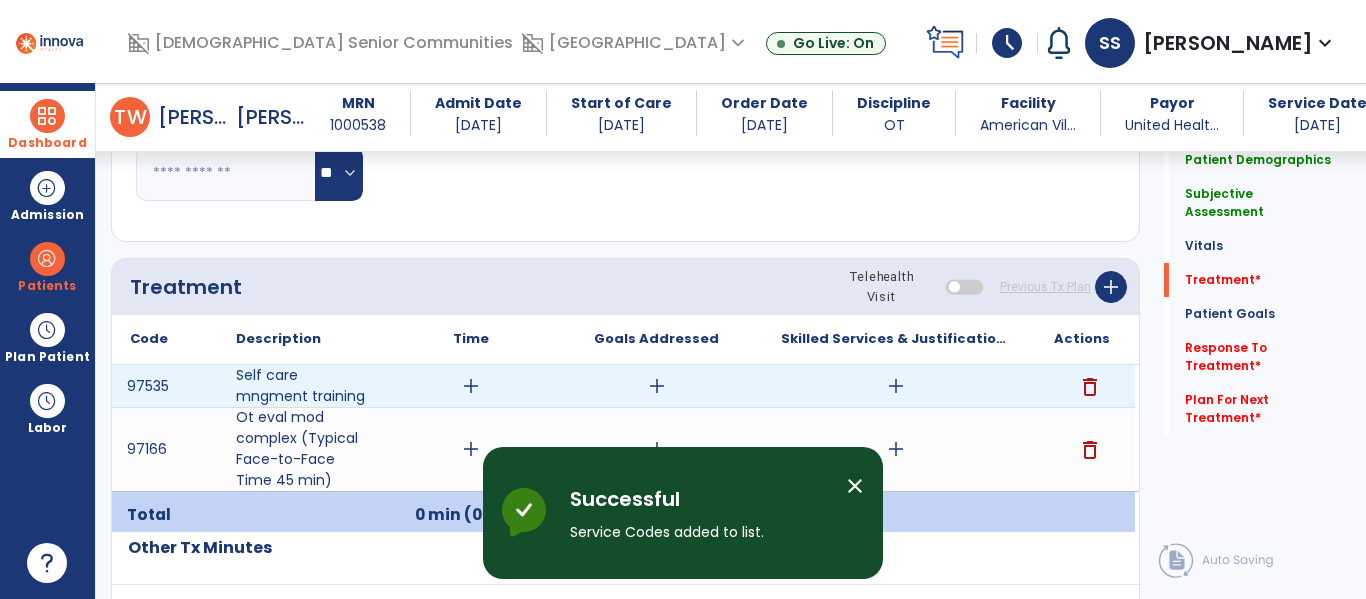 click on "add" at bounding box center [471, 386] 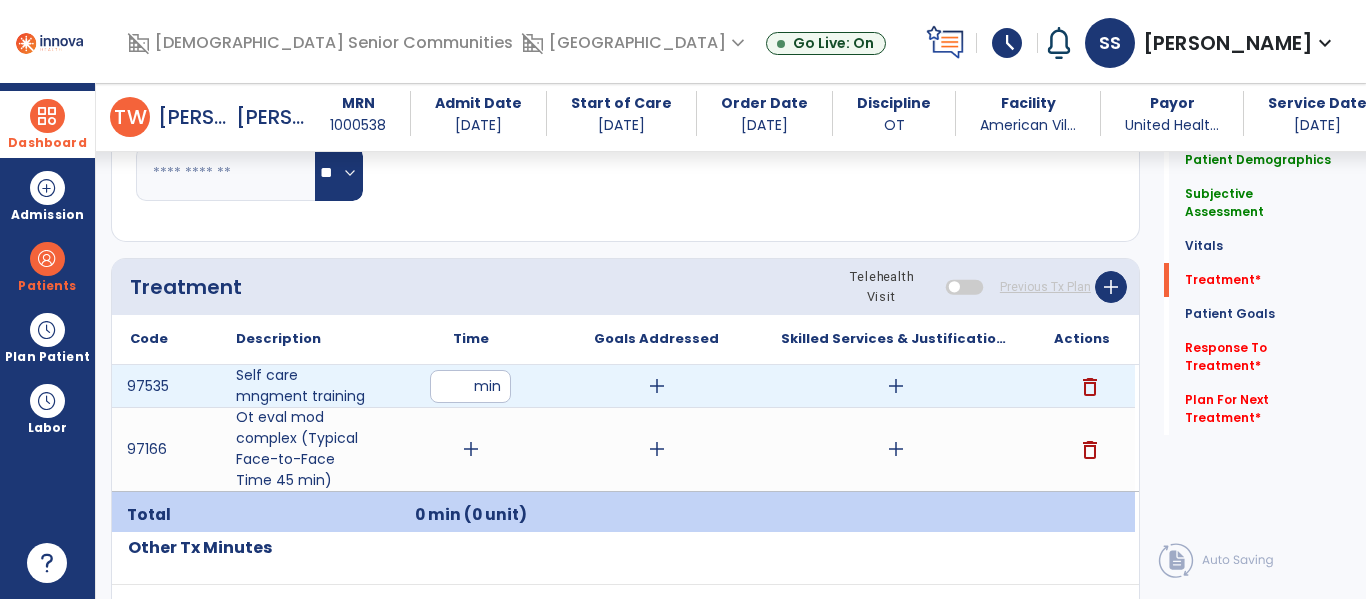 type on "**" 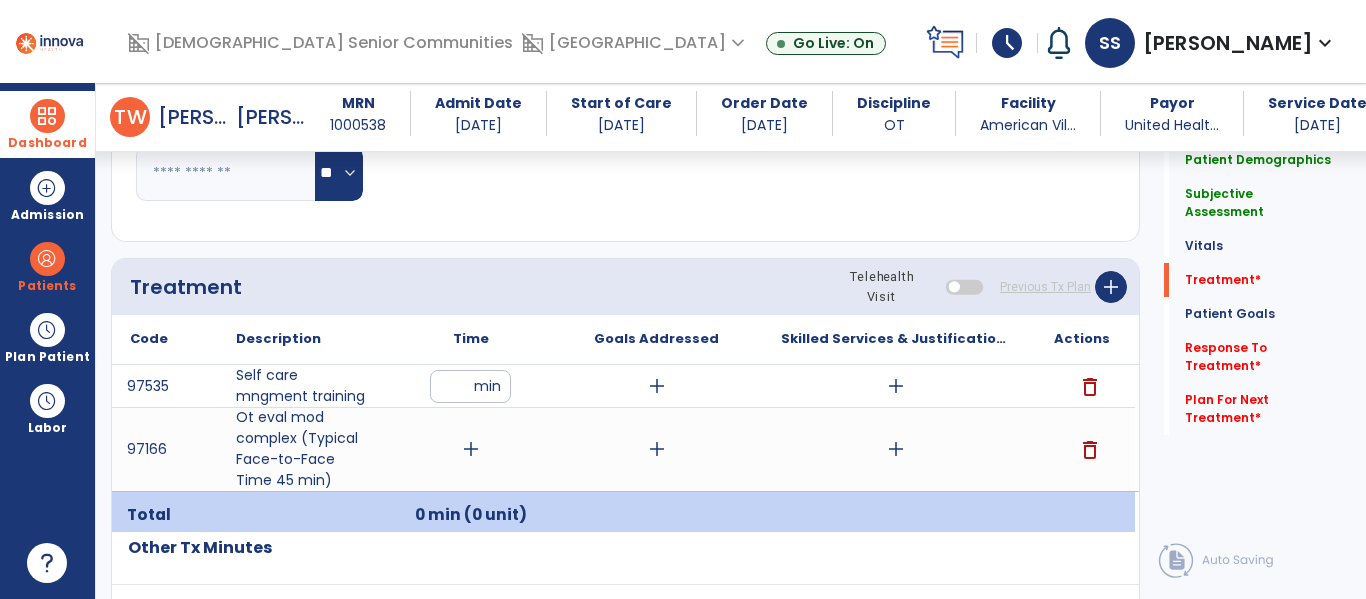click on "Treatment Telehealth Visit  Previous Tx Plan   add" 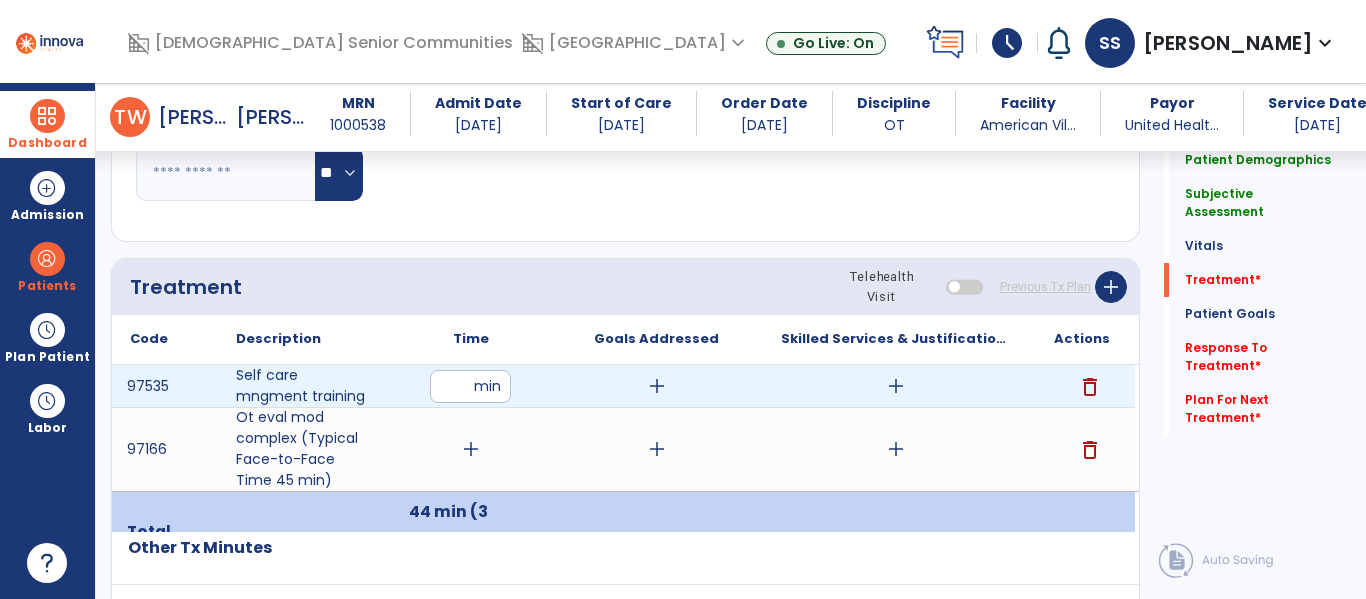 click on "**" at bounding box center (470, 386) 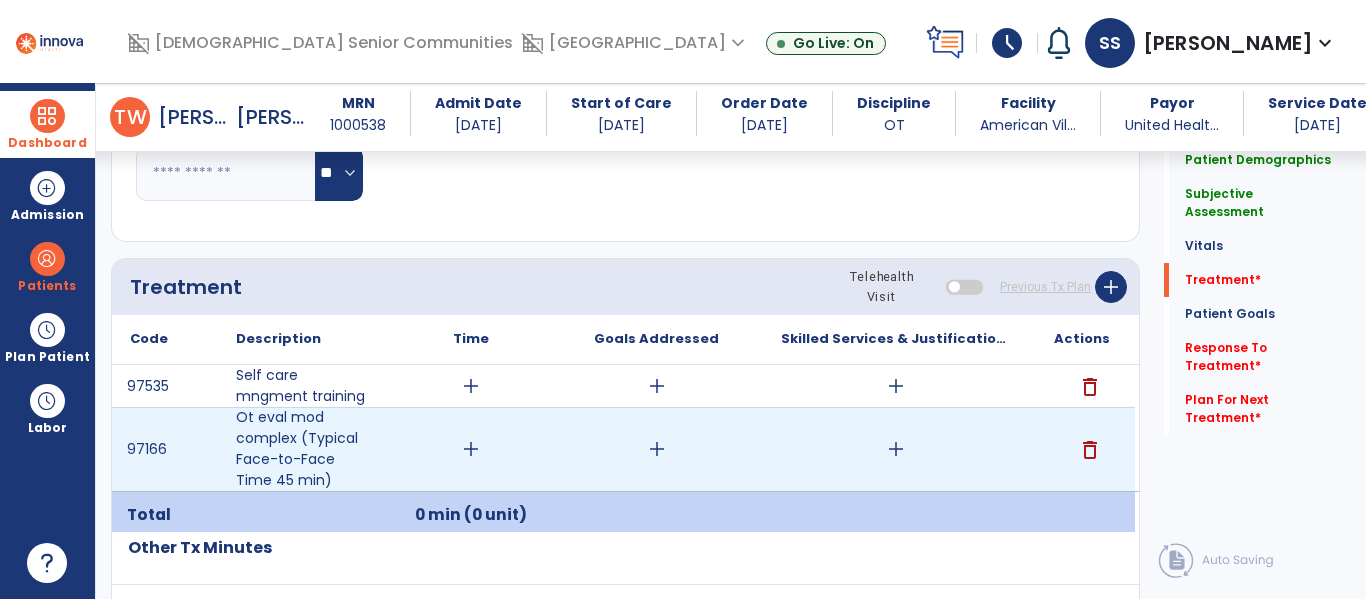 click on "add" at bounding box center [471, 449] 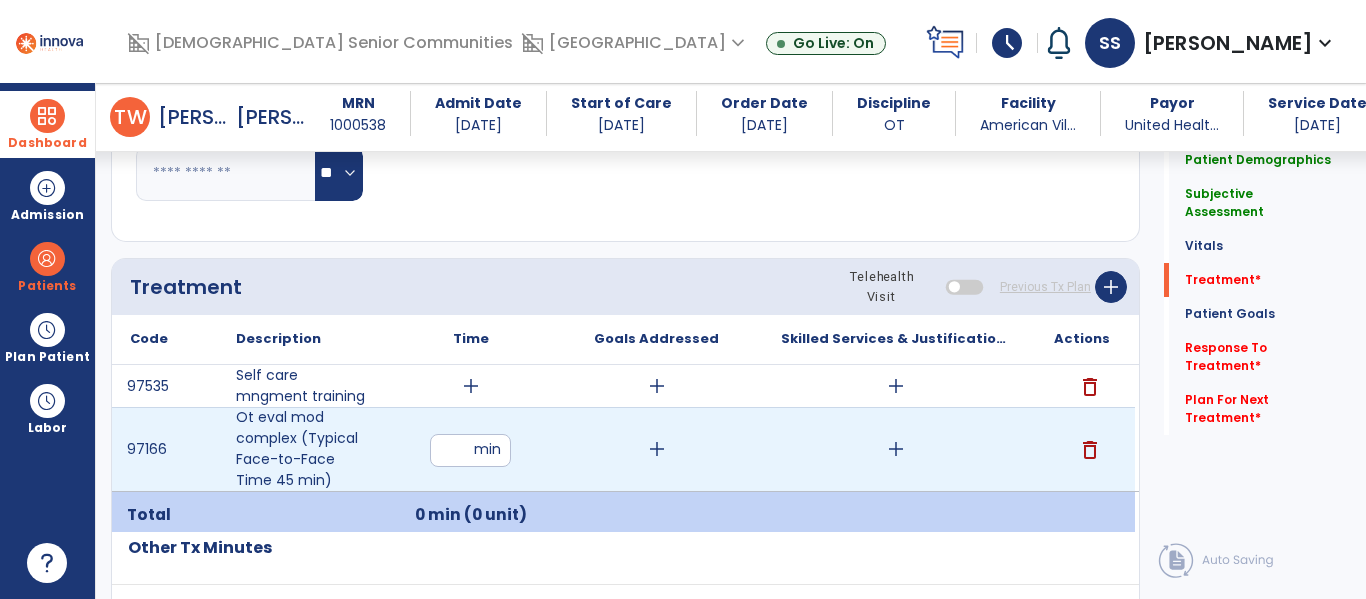 type on "*" 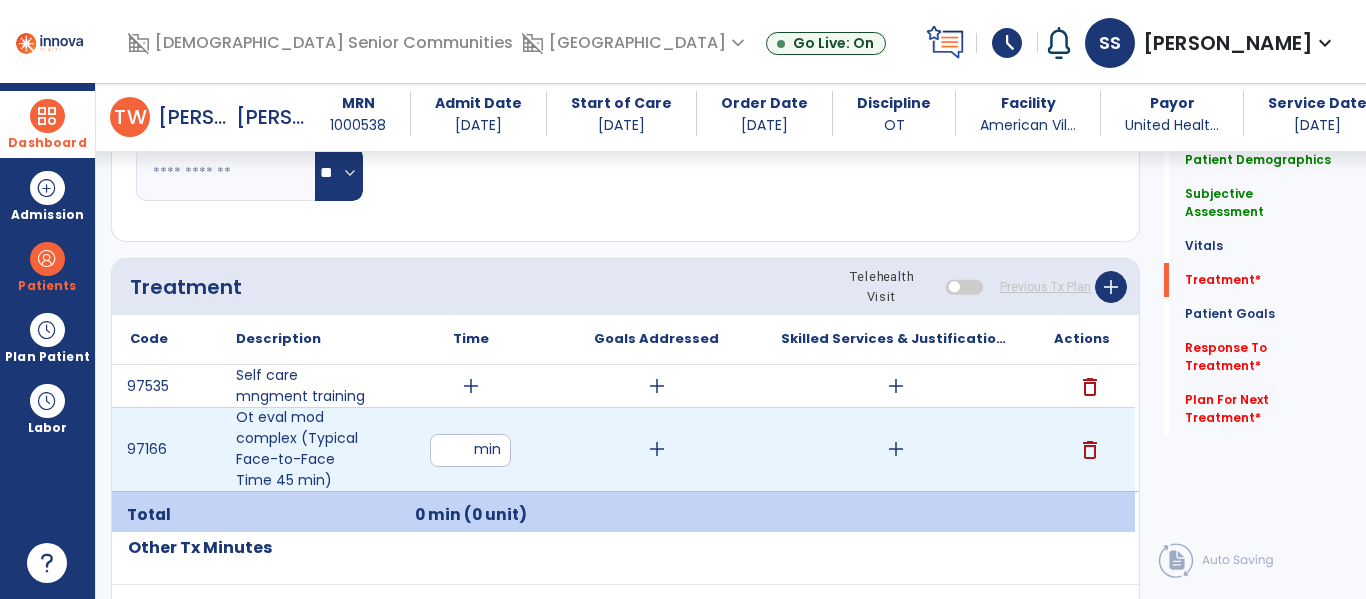 type on "**" 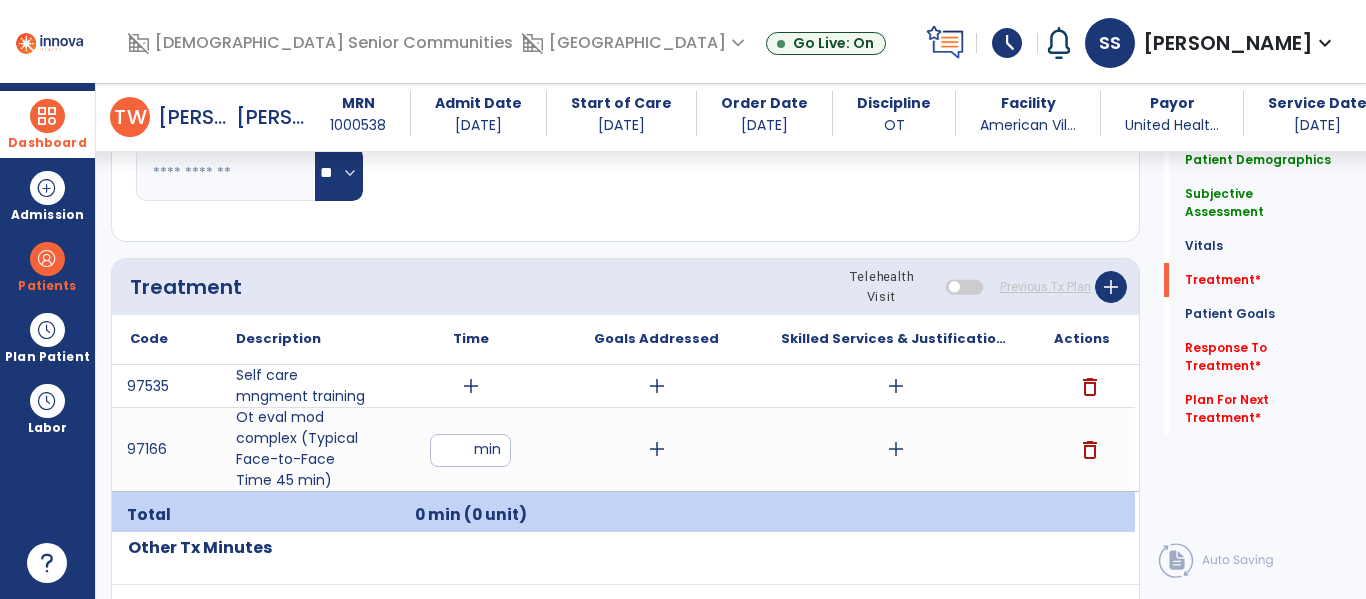 click on "Treatment Telehealth Visit  Previous Tx Plan   add" 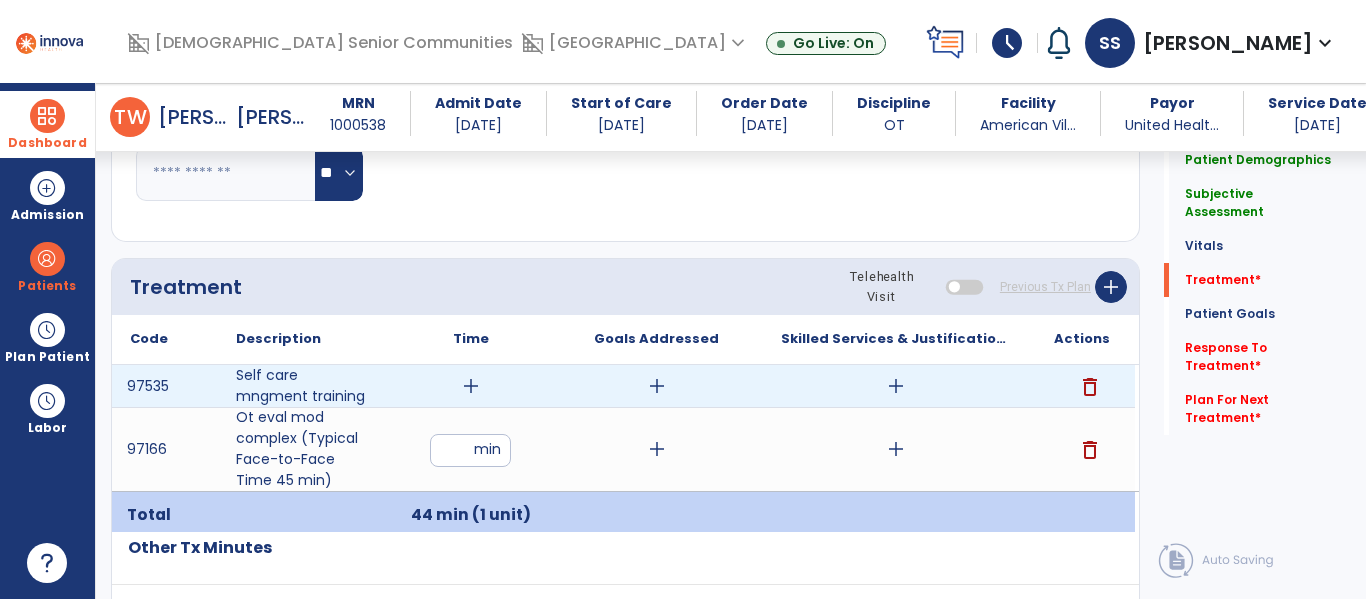 click on "add" at bounding box center [471, 386] 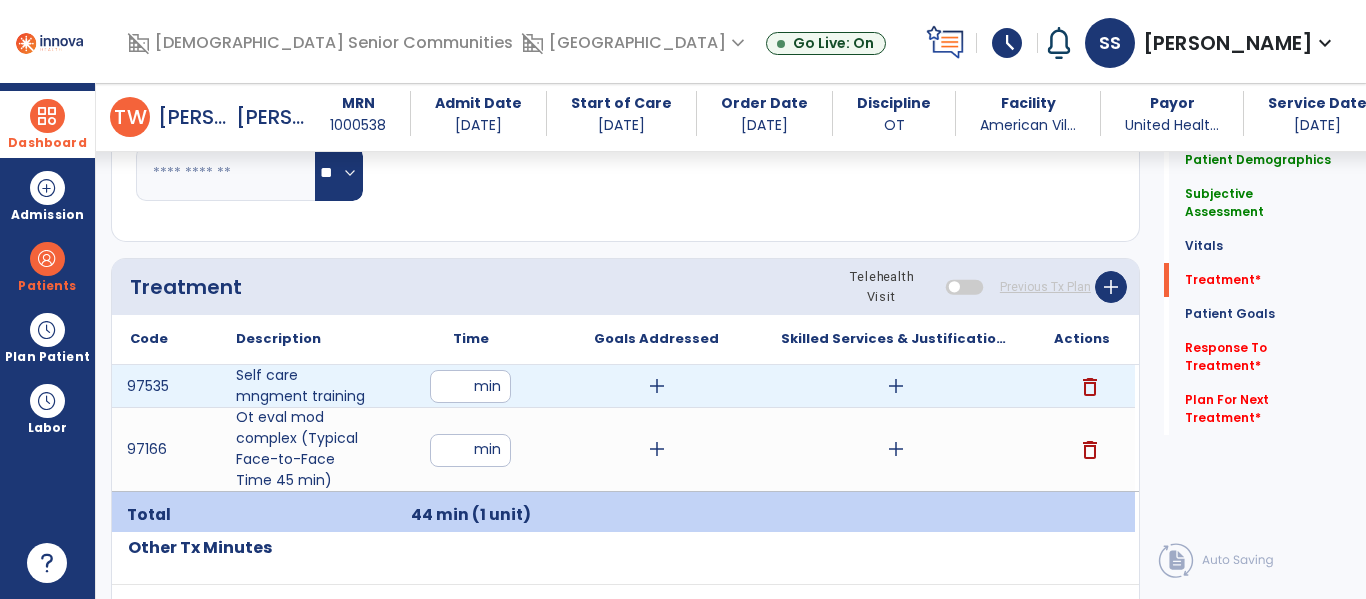 type on "*" 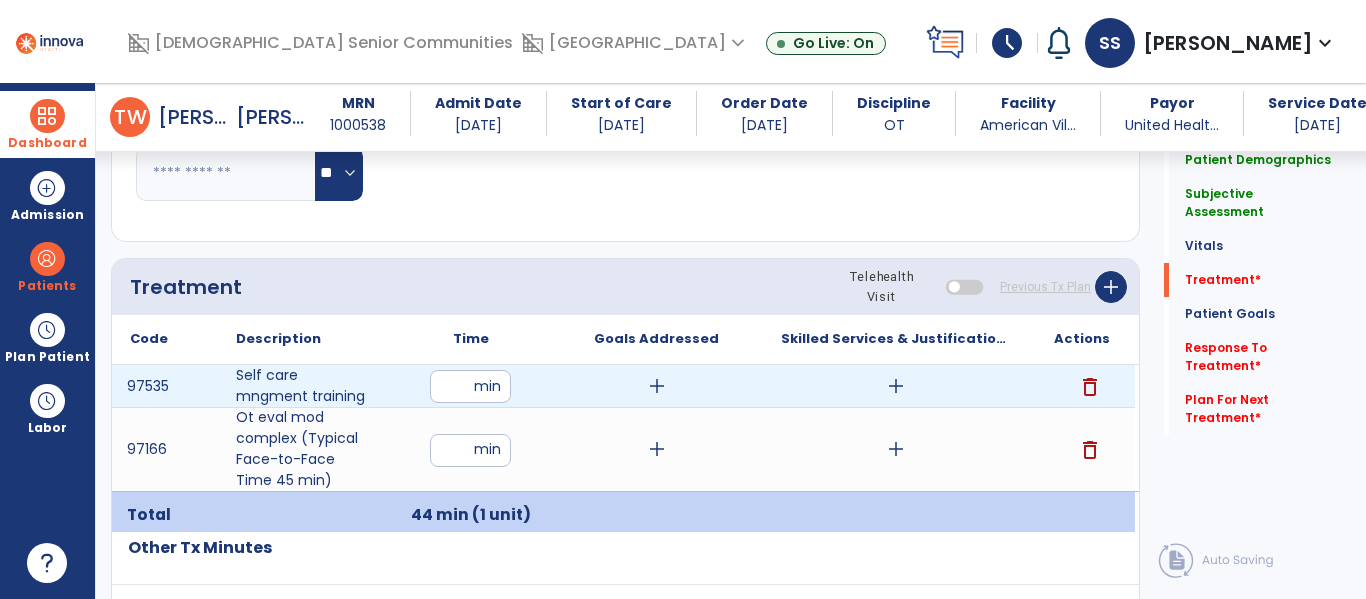 type 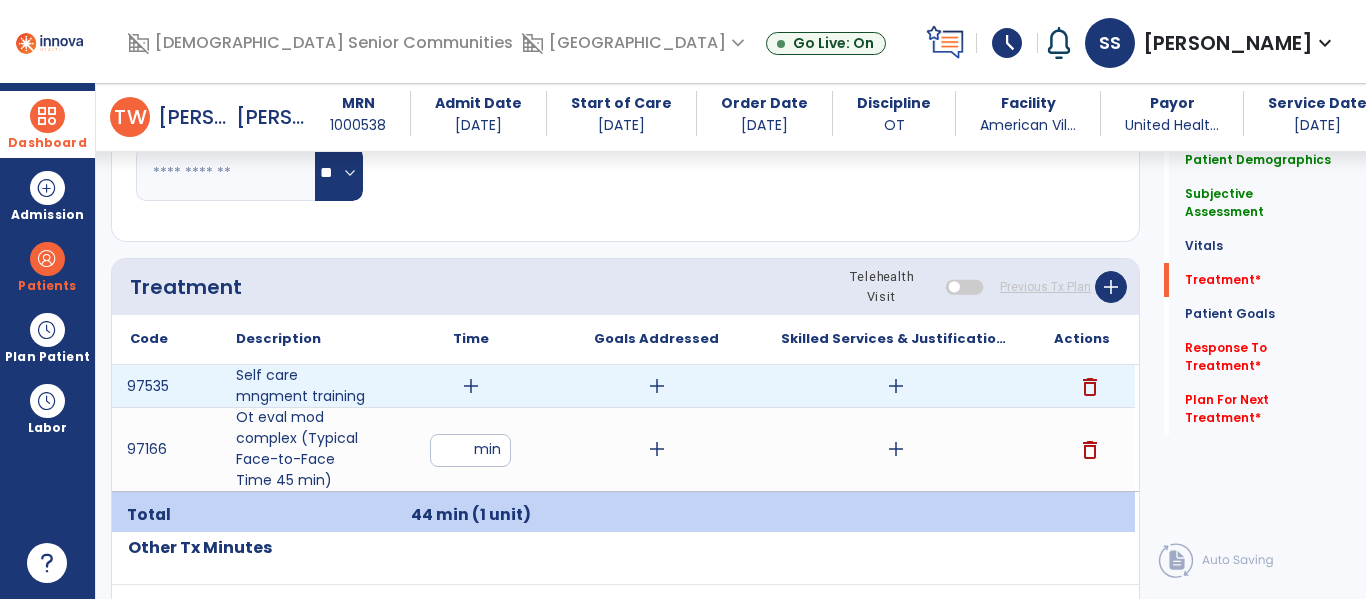 click on "add" at bounding box center [471, 386] 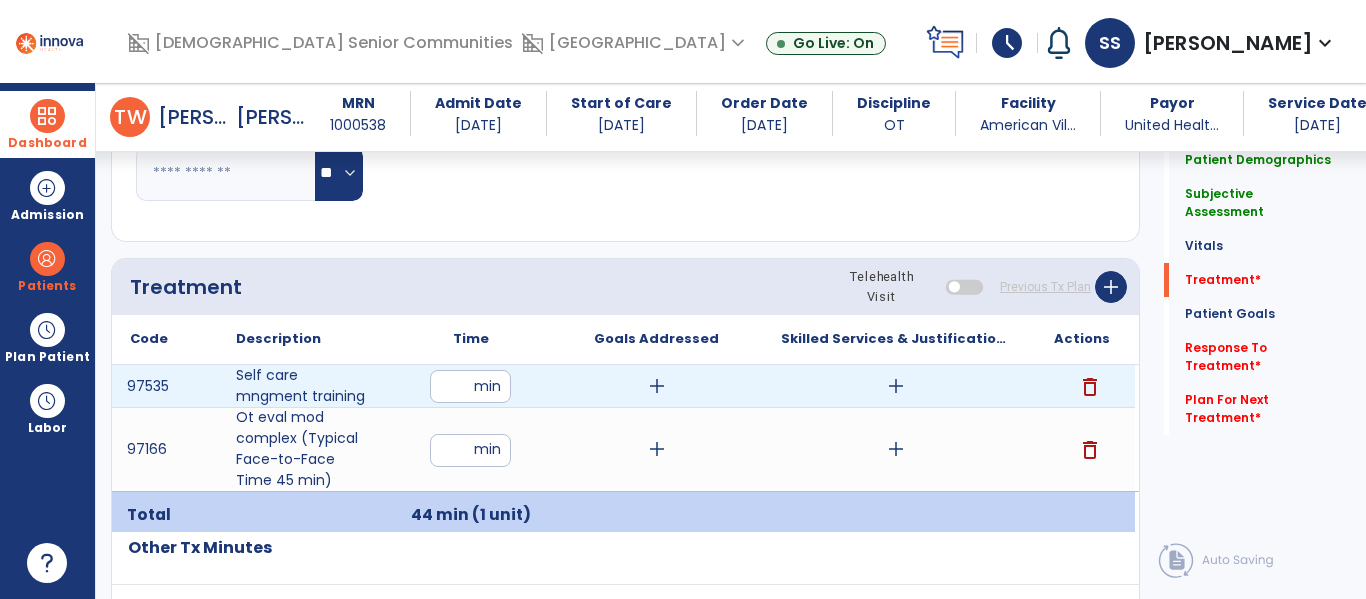 type on "**" 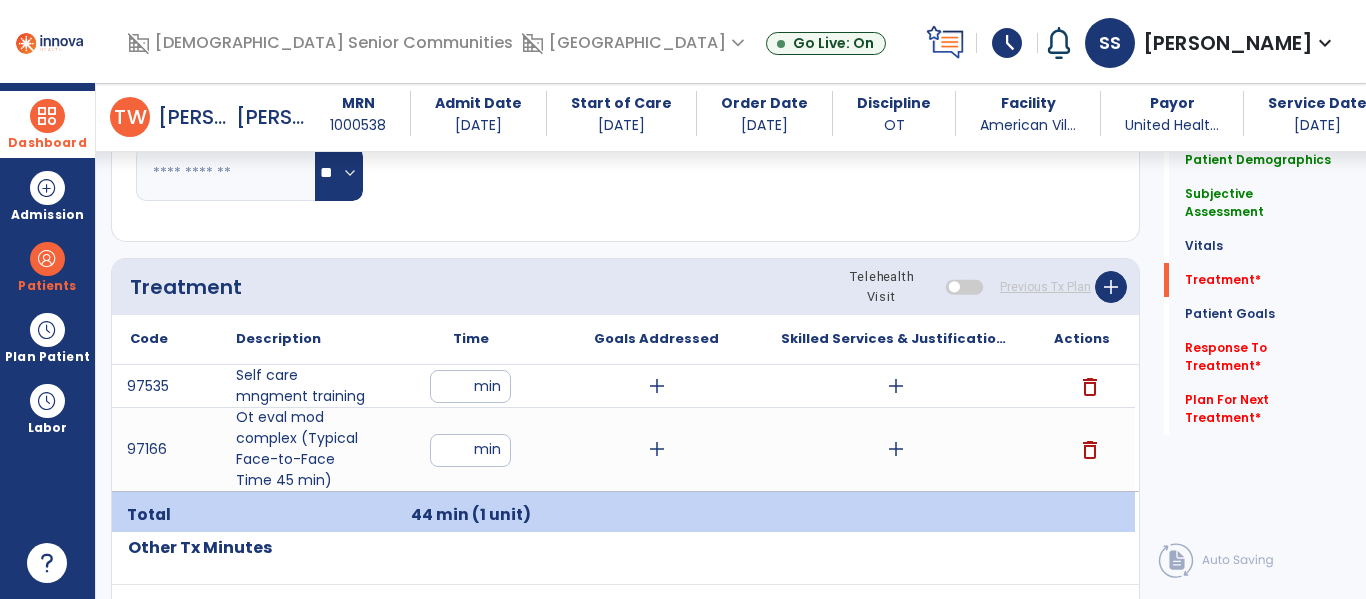 click on "Respiratory Rate  BPM Blood Pressure   SBP   DBP Temperature  ** ** Pulse Rate  BPM O2 Saturation  % Notes/Comments" 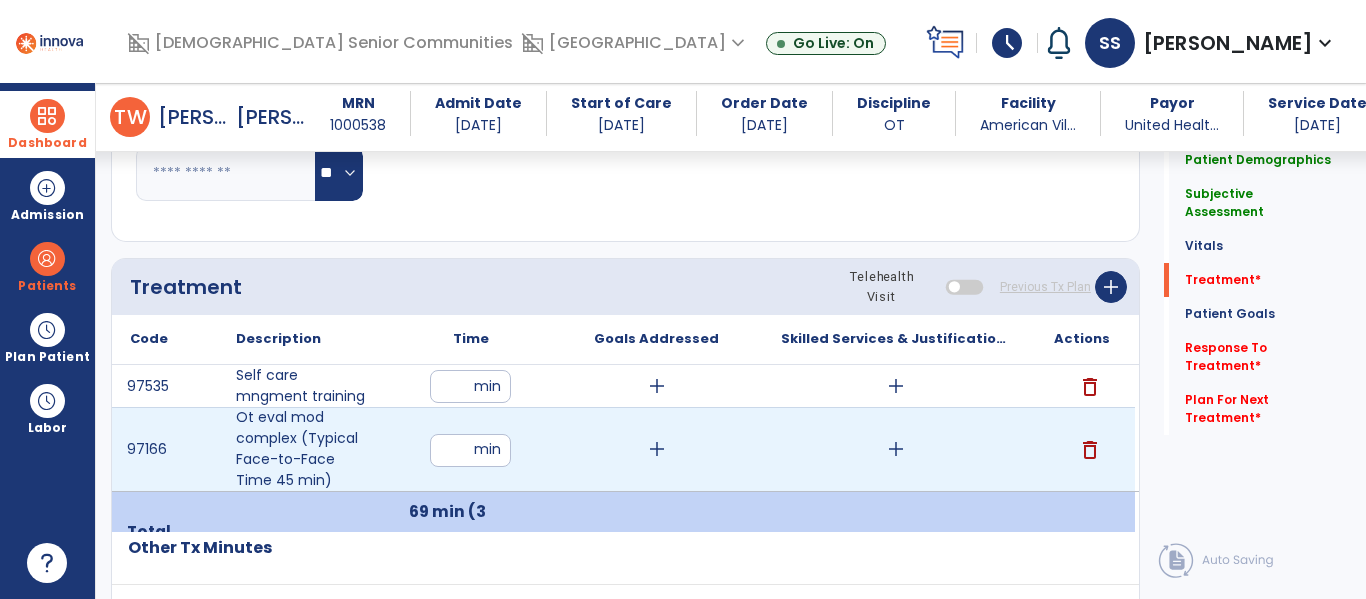 click on "**" at bounding box center (470, 450) 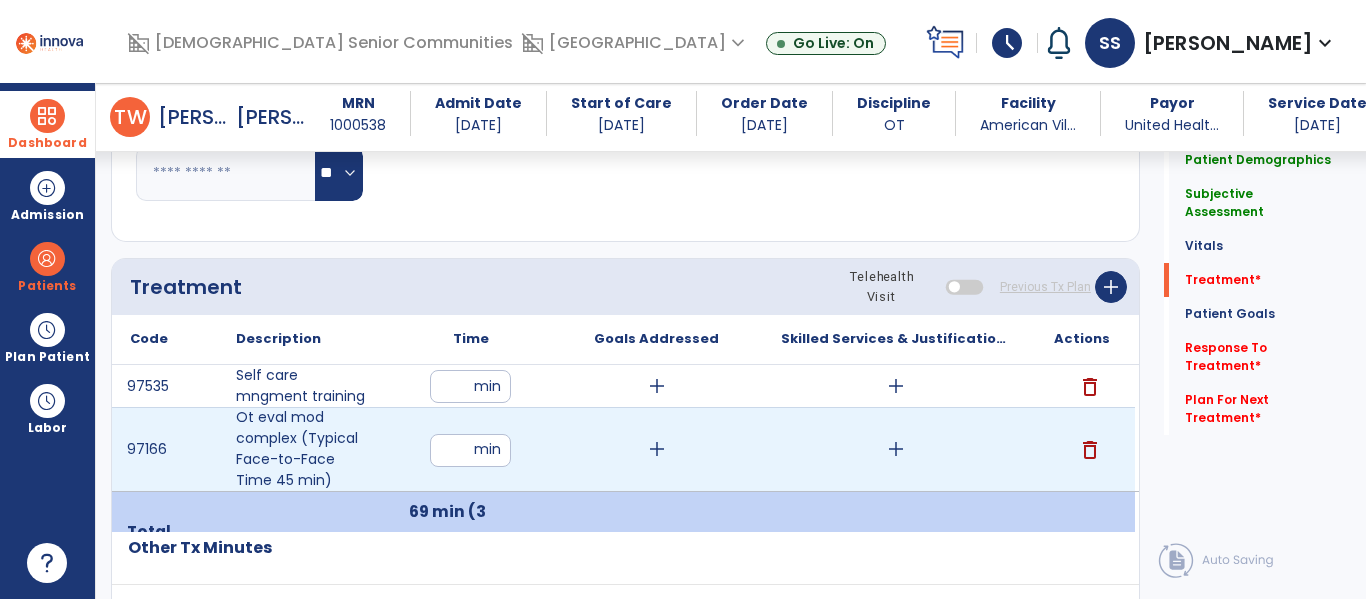 type on "**" 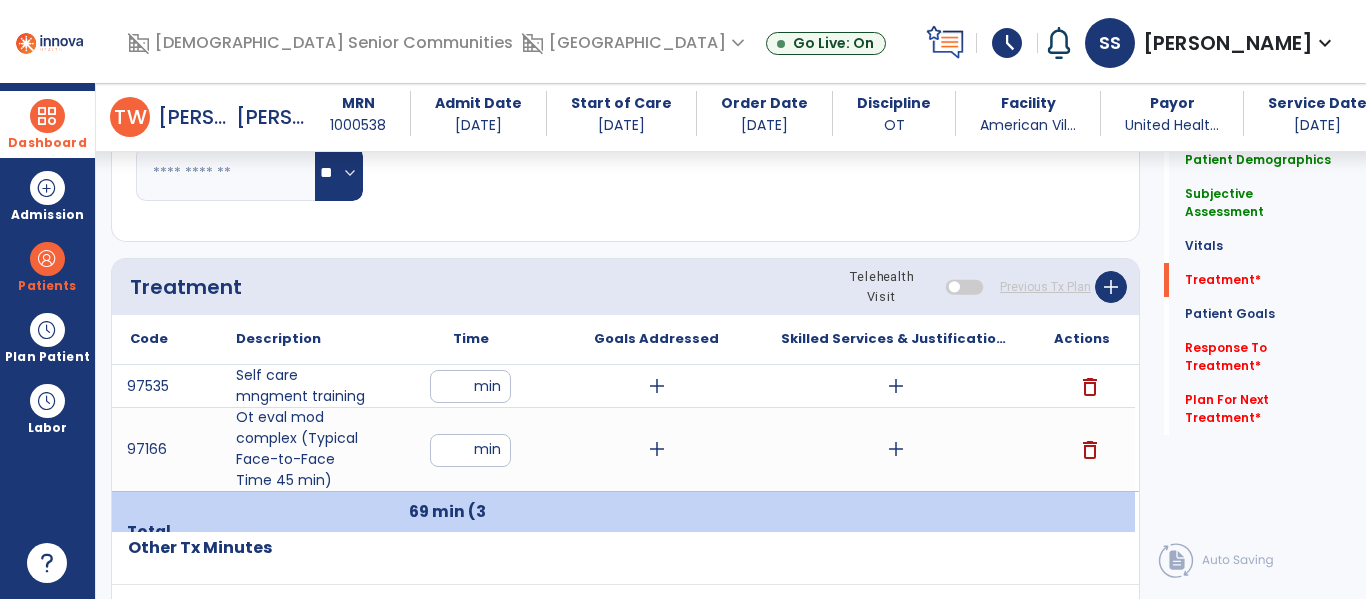 click on "Treatment Telehealth Visit  Previous Tx Plan   add" 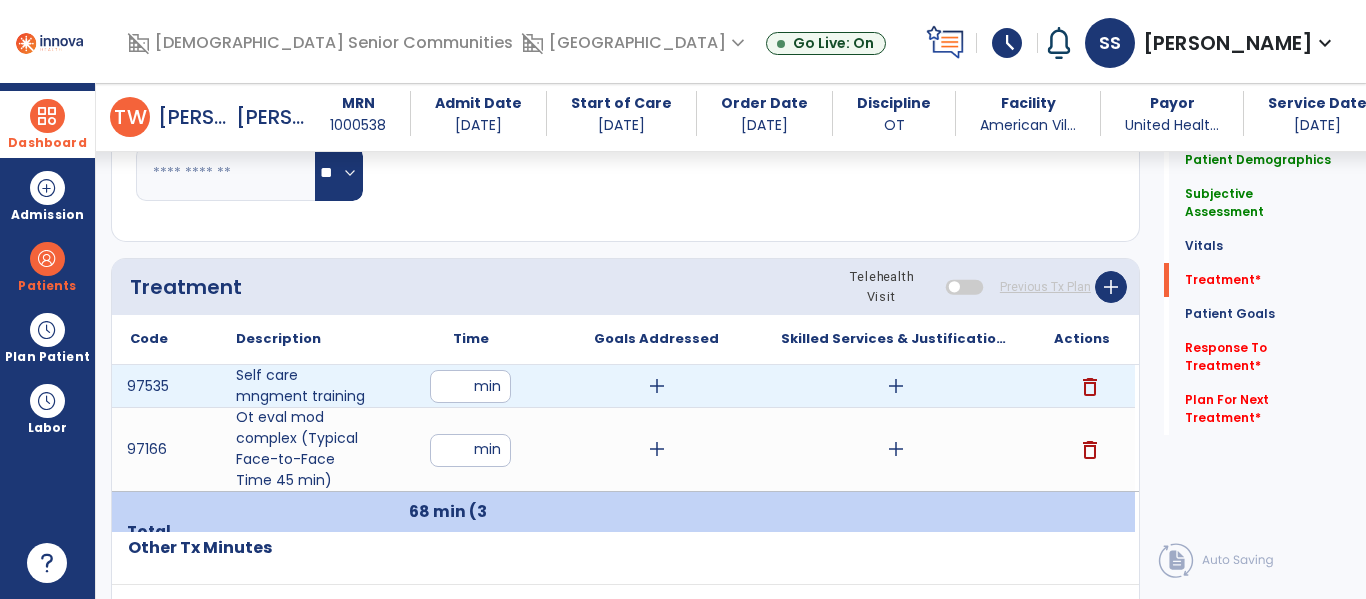 click on "add" at bounding box center [896, 386] 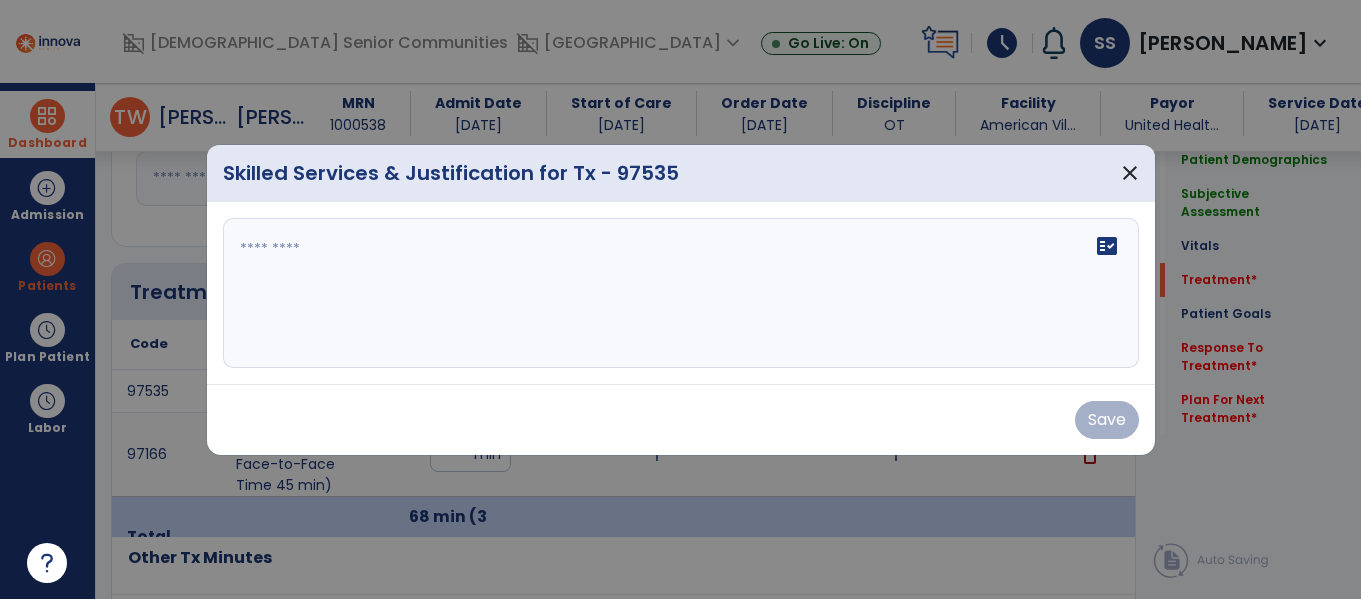 scroll, scrollTop: 1031, scrollLeft: 0, axis: vertical 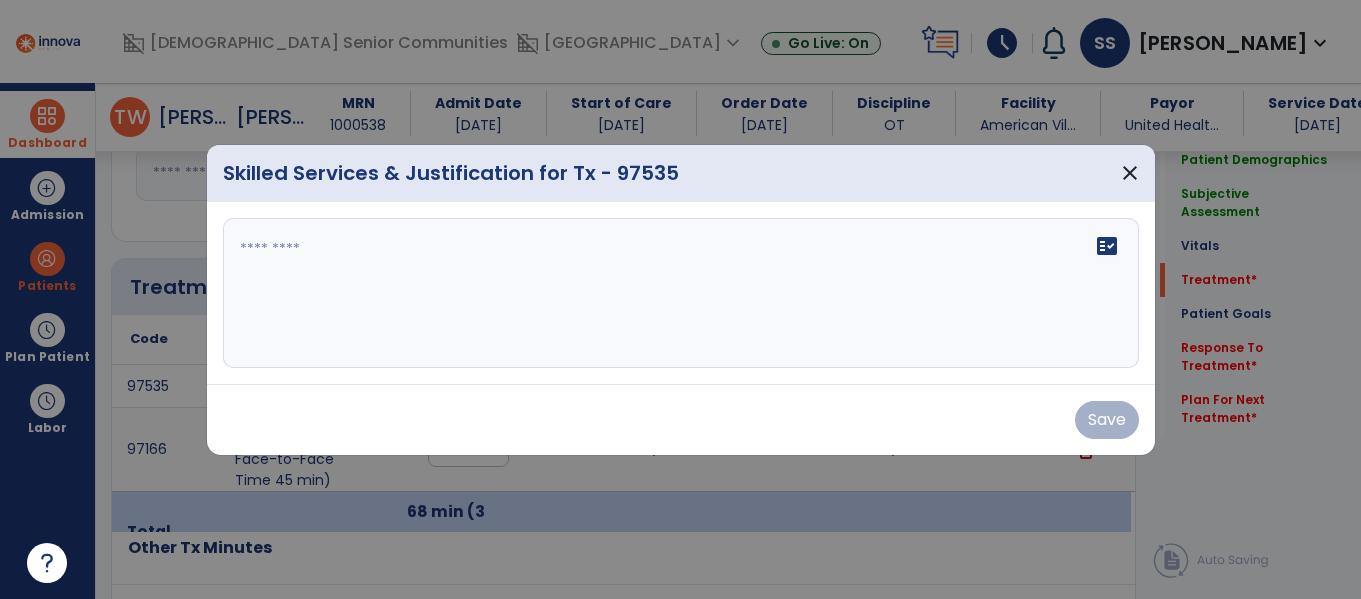 click on "fact_check" at bounding box center (681, 293) 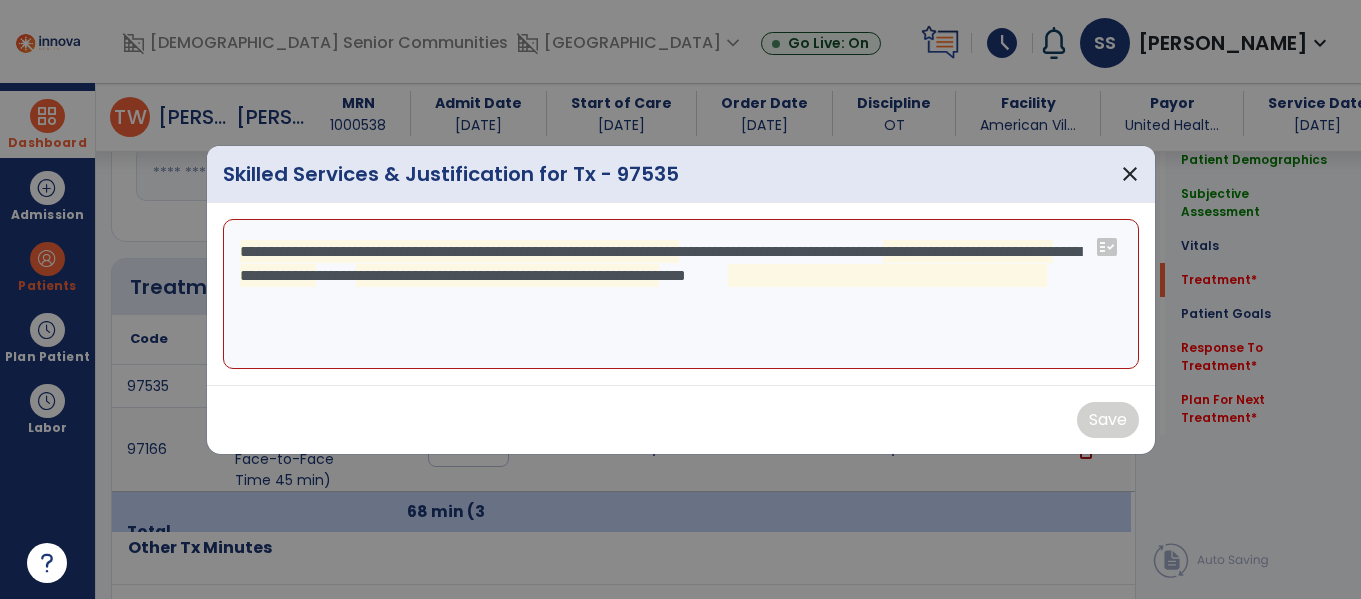 click on "**********" at bounding box center [681, 294] 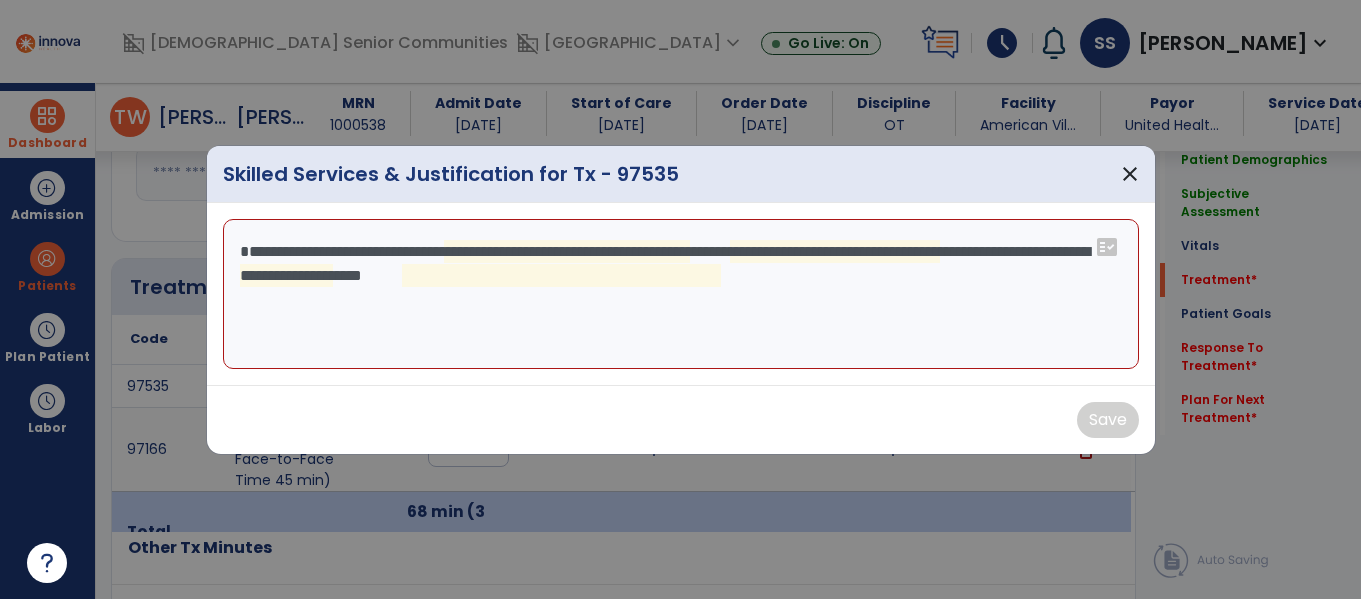 click on "**********" at bounding box center (681, 294) 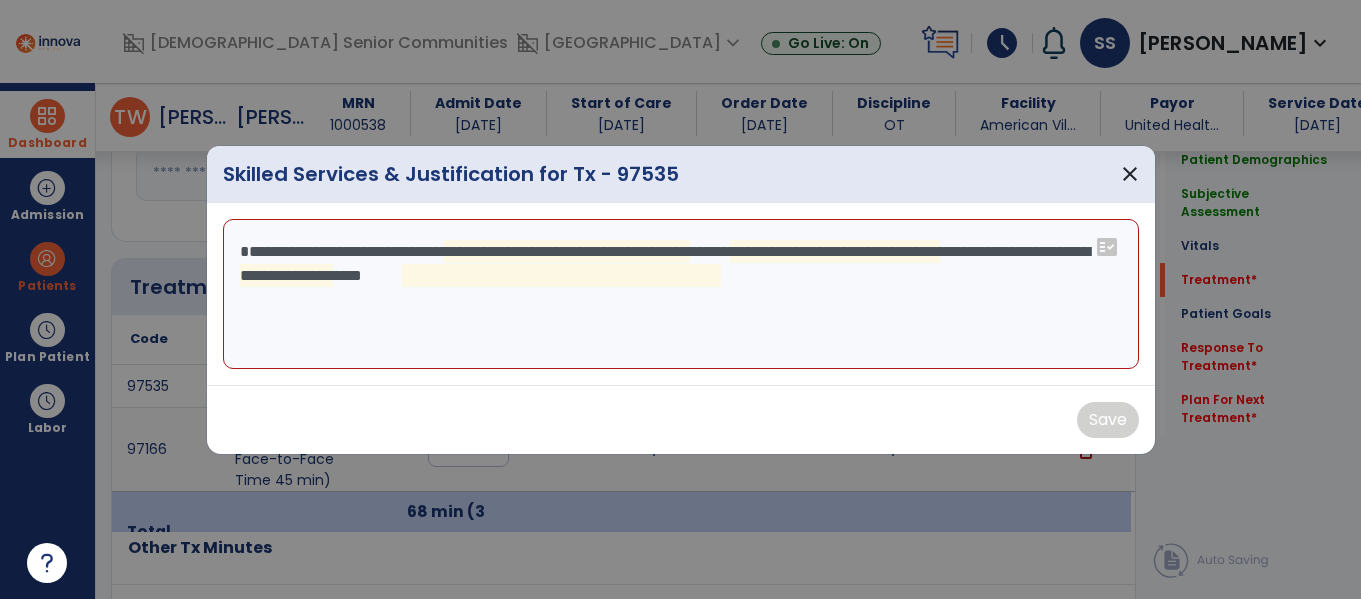 click on "**********" at bounding box center (681, 294) 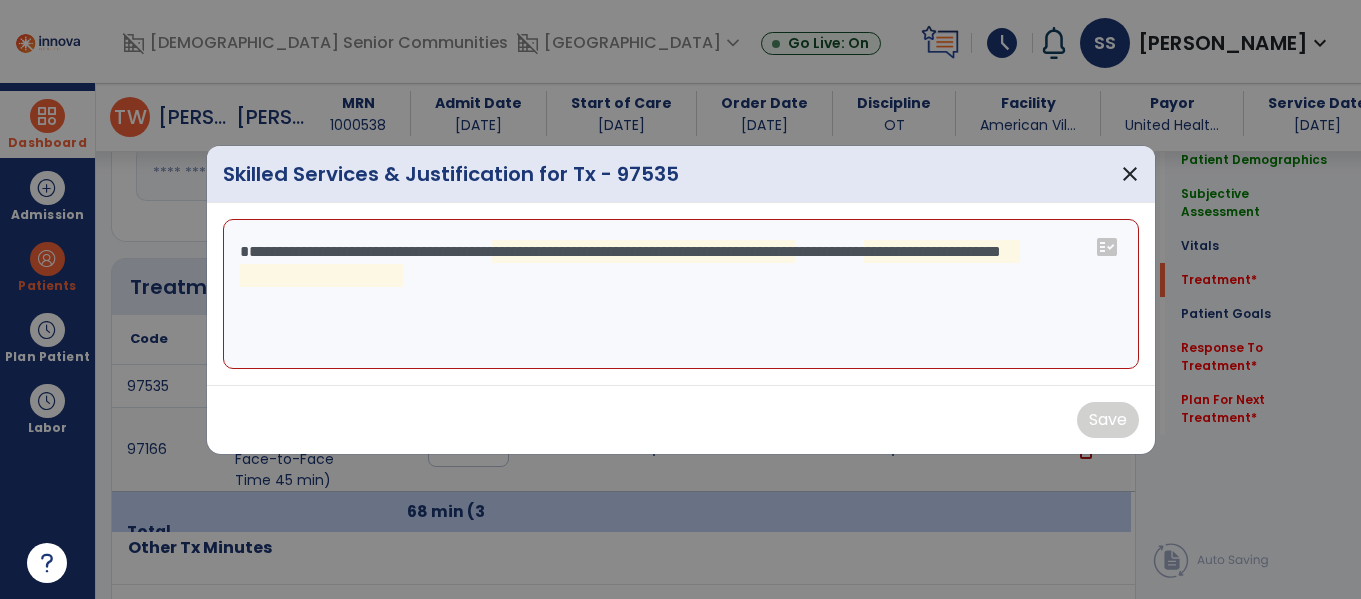 click on "**********" at bounding box center [681, 294] 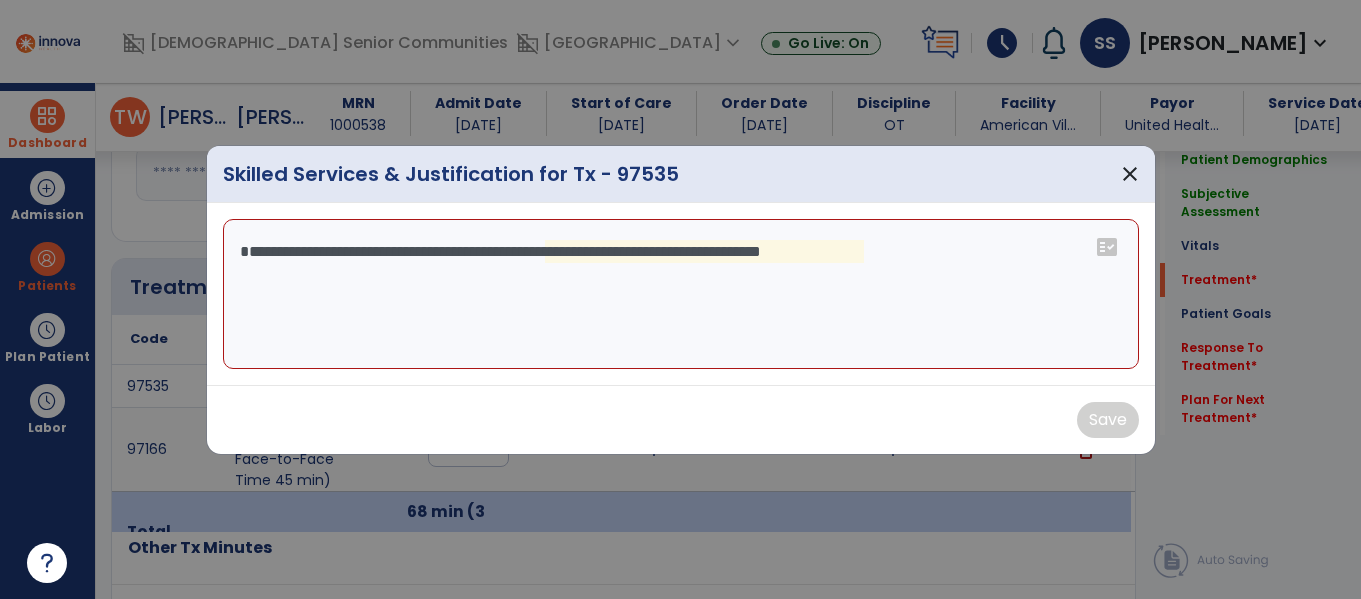 click on "**********" at bounding box center [681, 294] 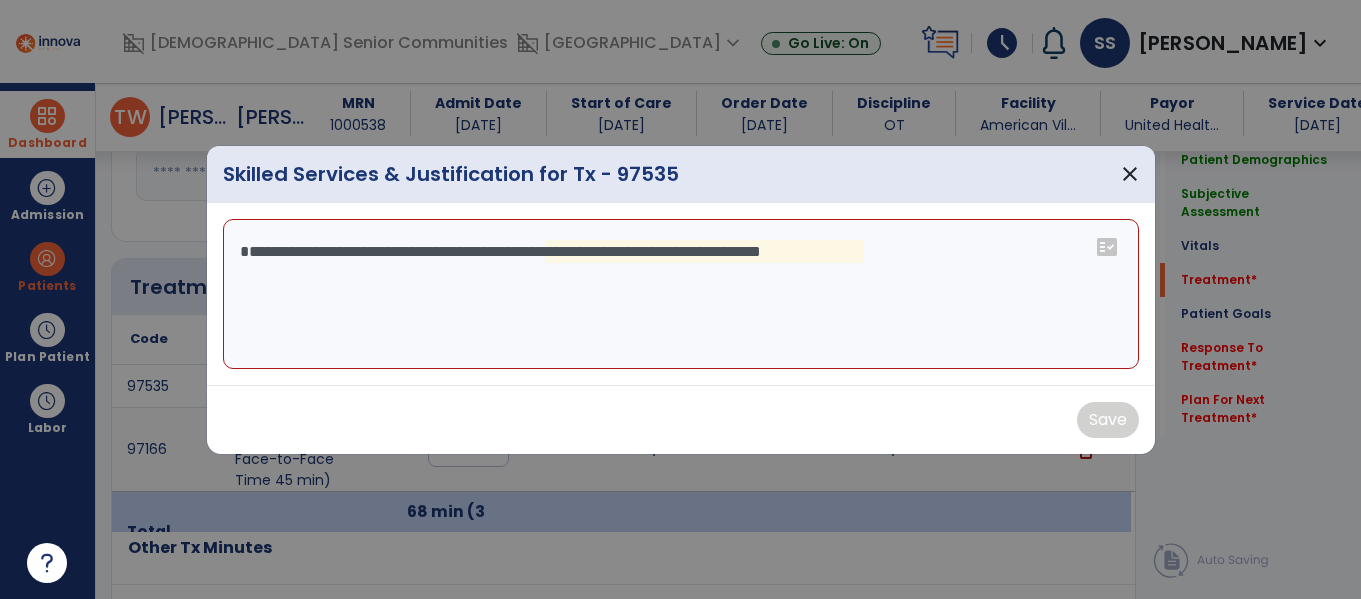 click on "**********" at bounding box center [681, 294] 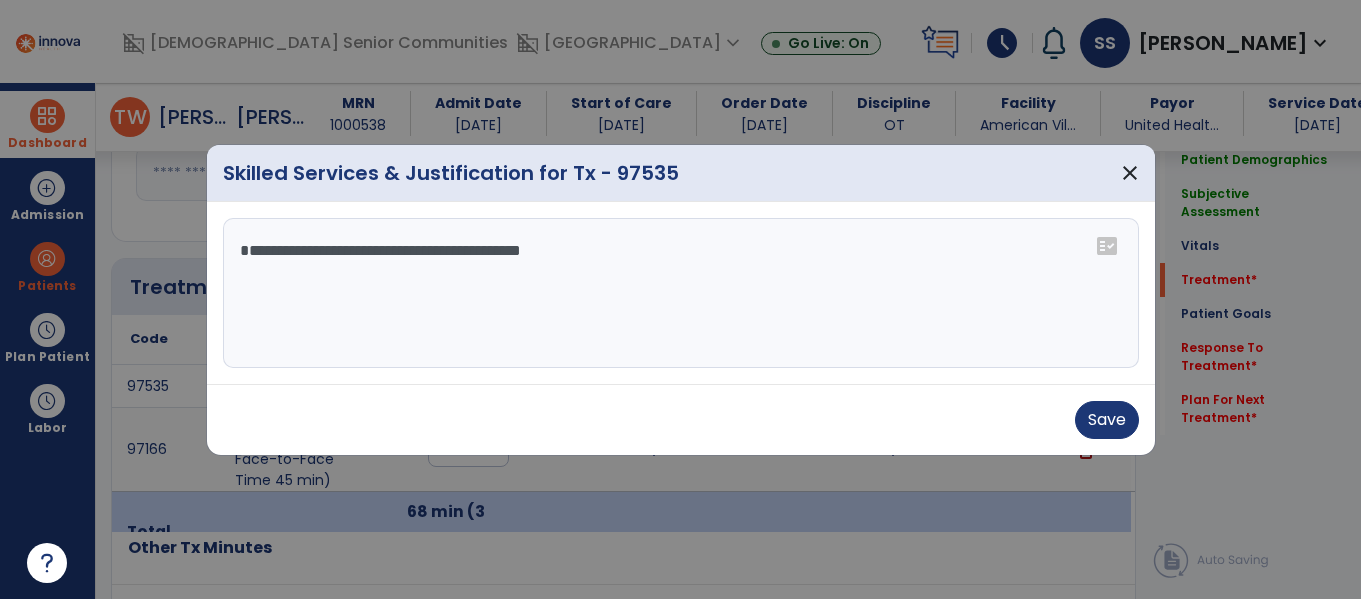 click on "**********" at bounding box center [681, 293] 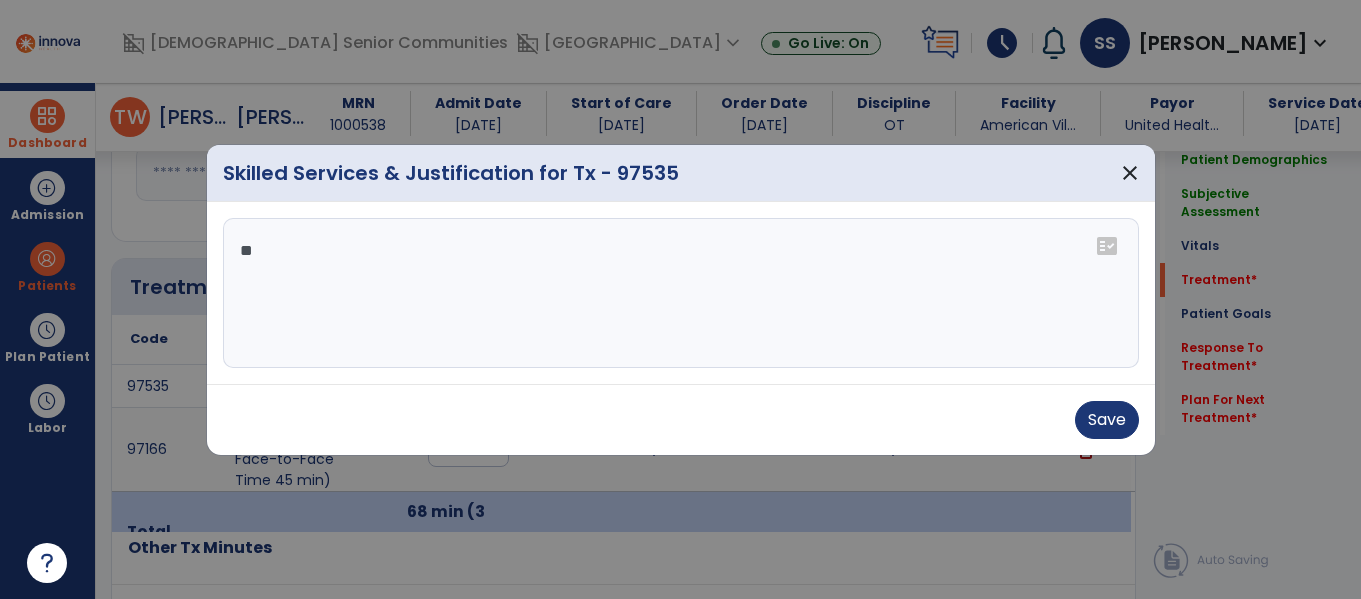type on "*" 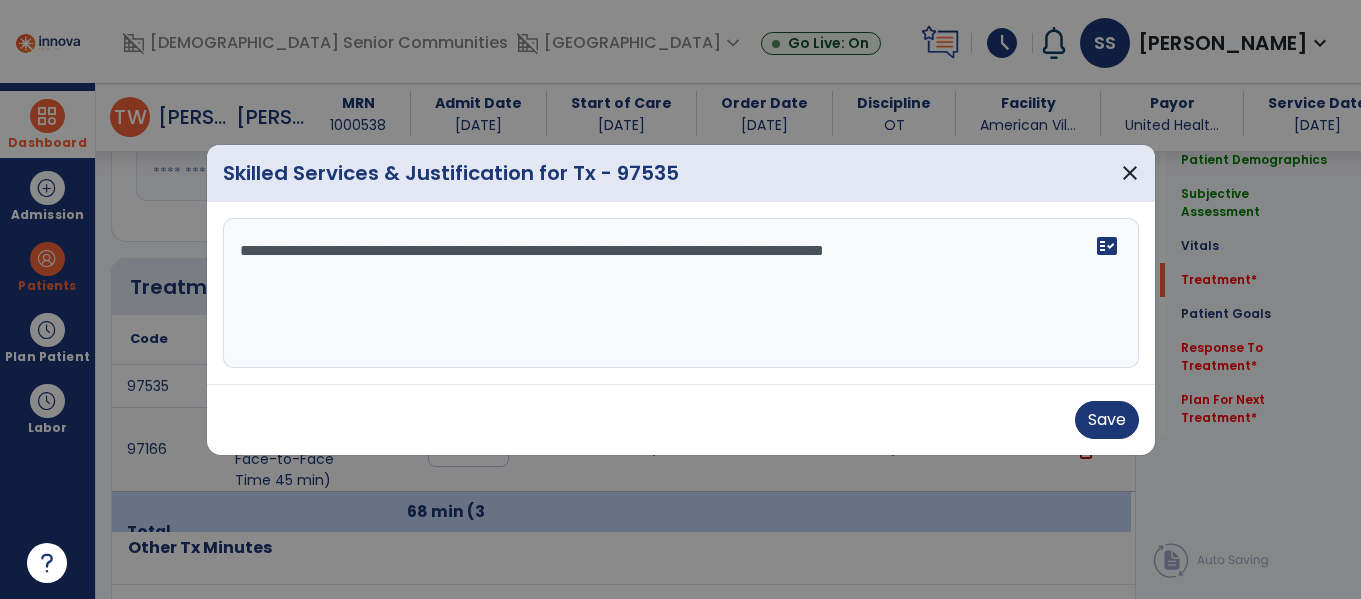 click on "**********" at bounding box center [681, 293] 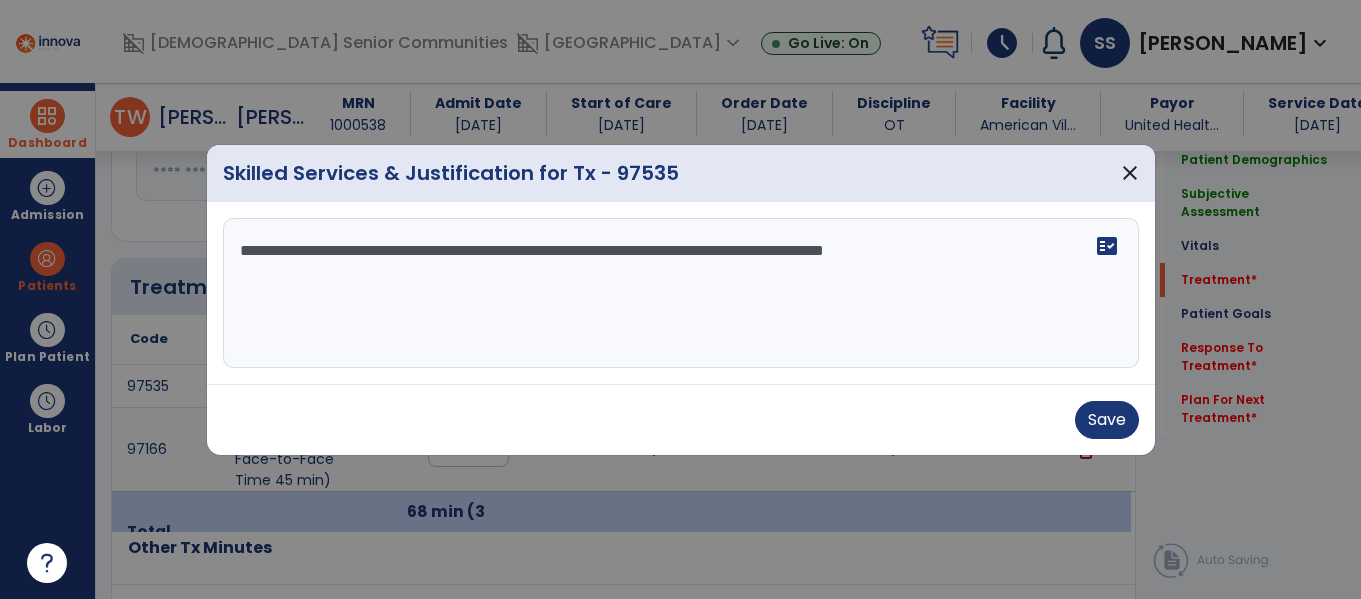 click on "**********" at bounding box center (681, 293) 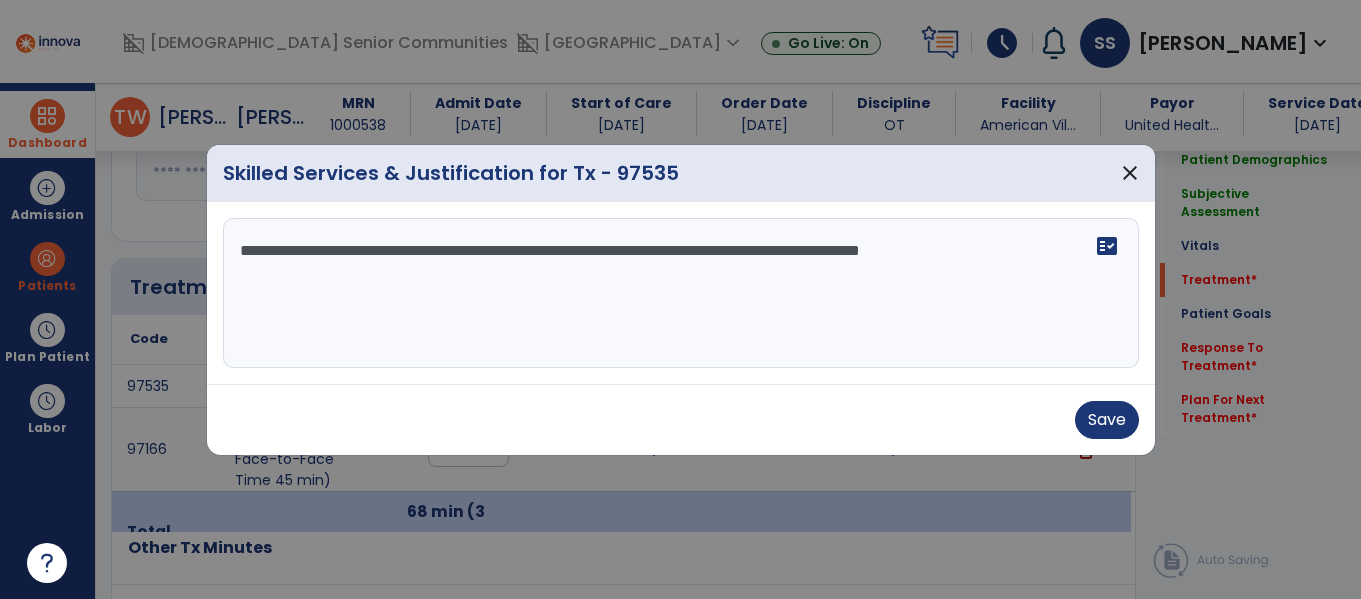 click on "**********" at bounding box center [681, 293] 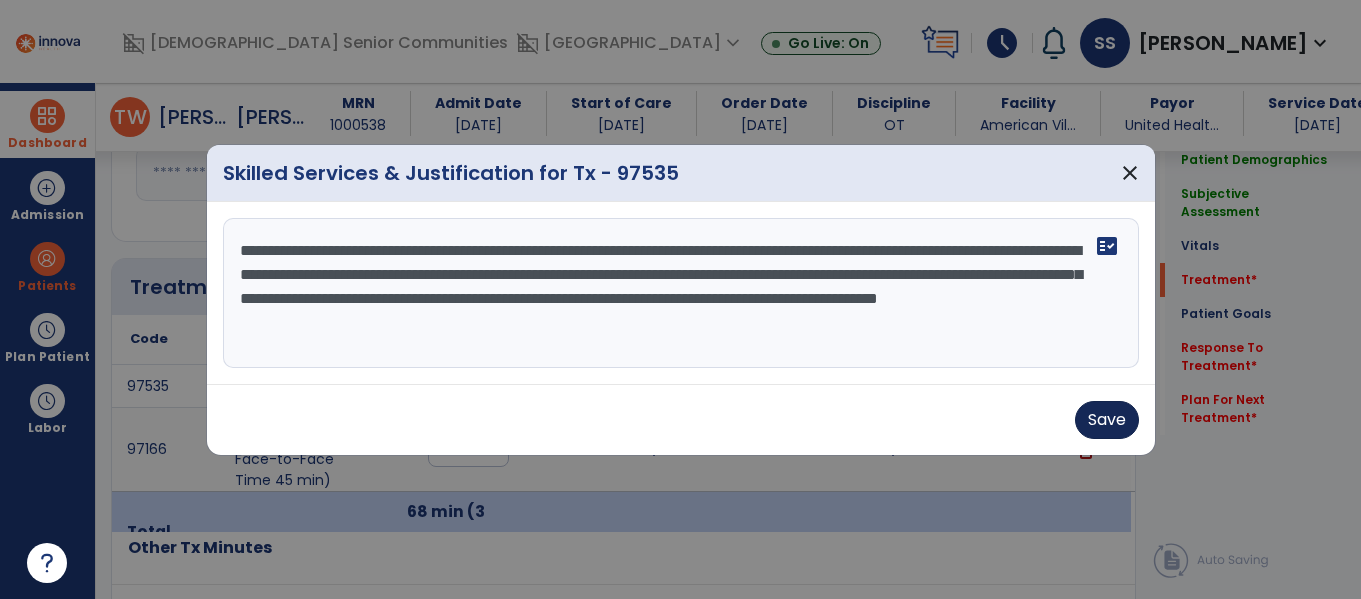 type on "**********" 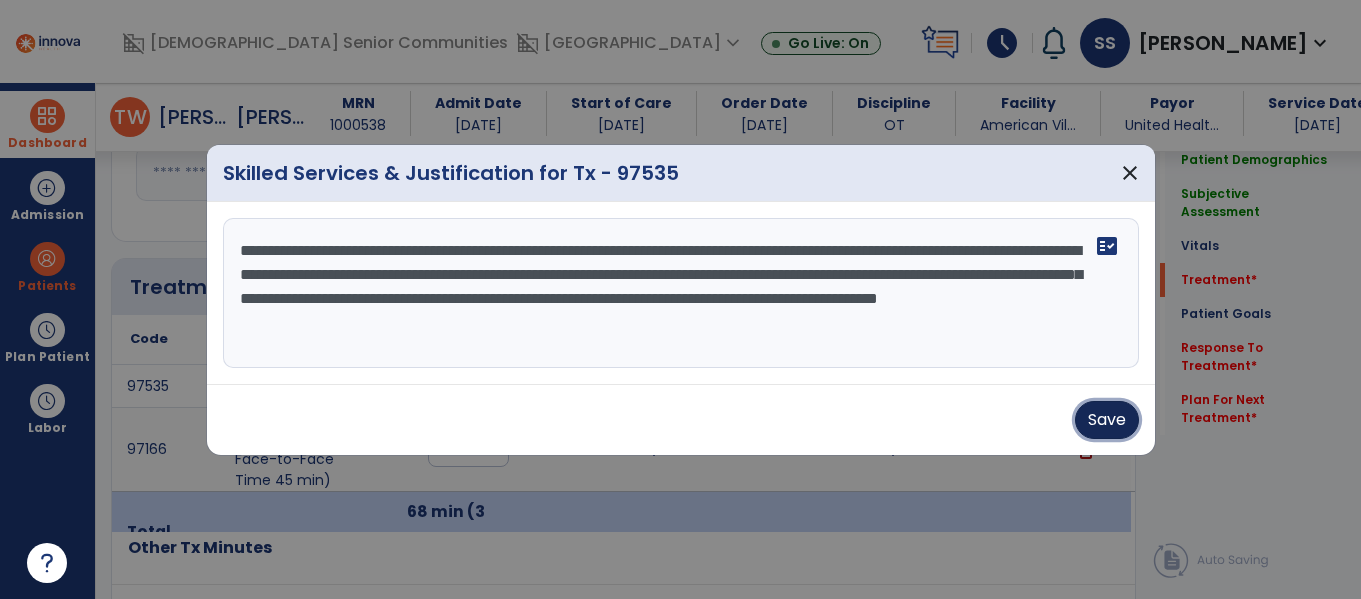 click on "Save" at bounding box center (1107, 420) 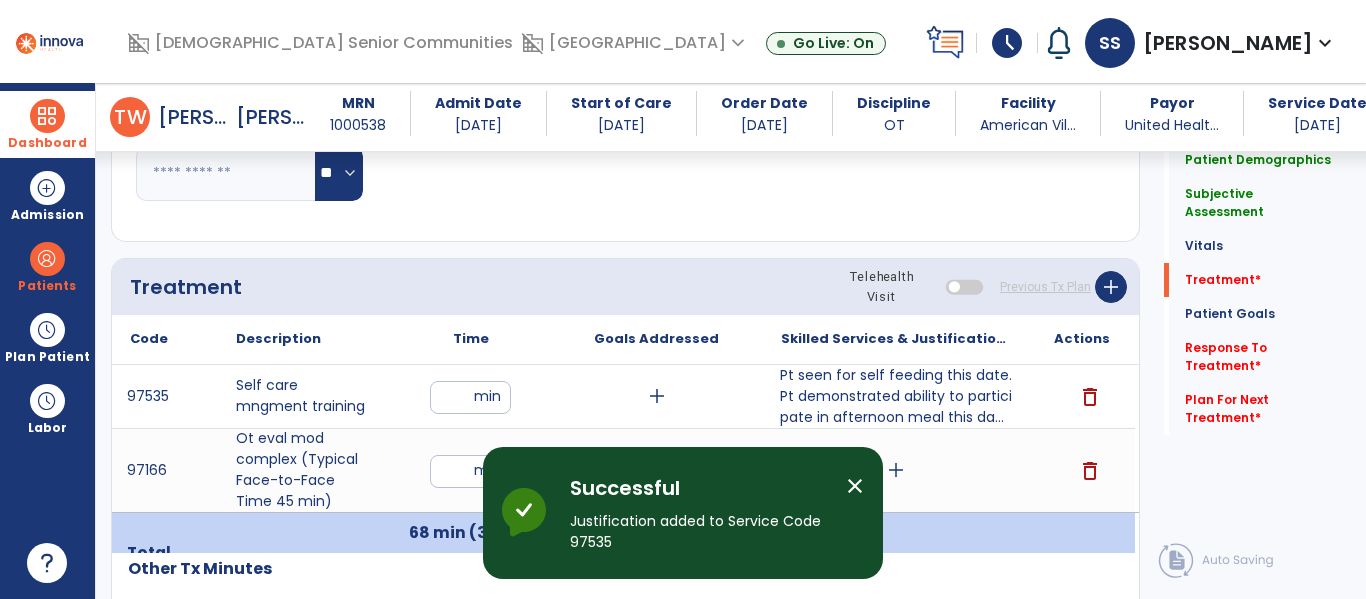 click on "add" at bounding box center (896, 470) 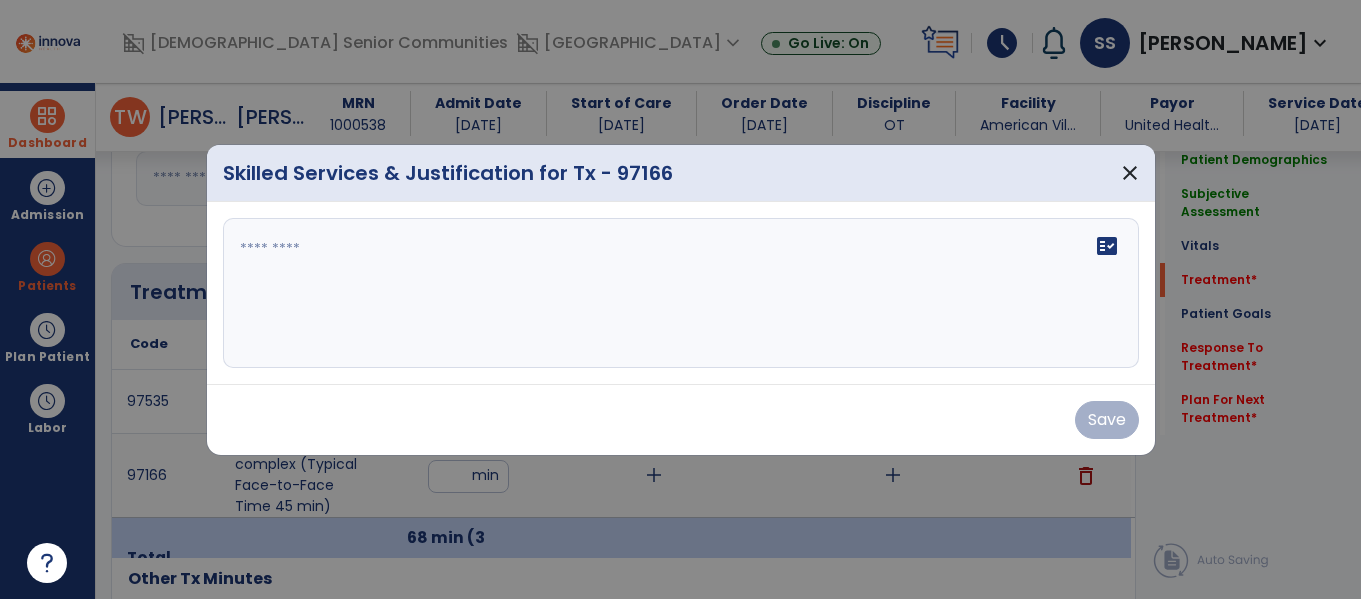 click on "fact_check" at bounding box center [681, 293] 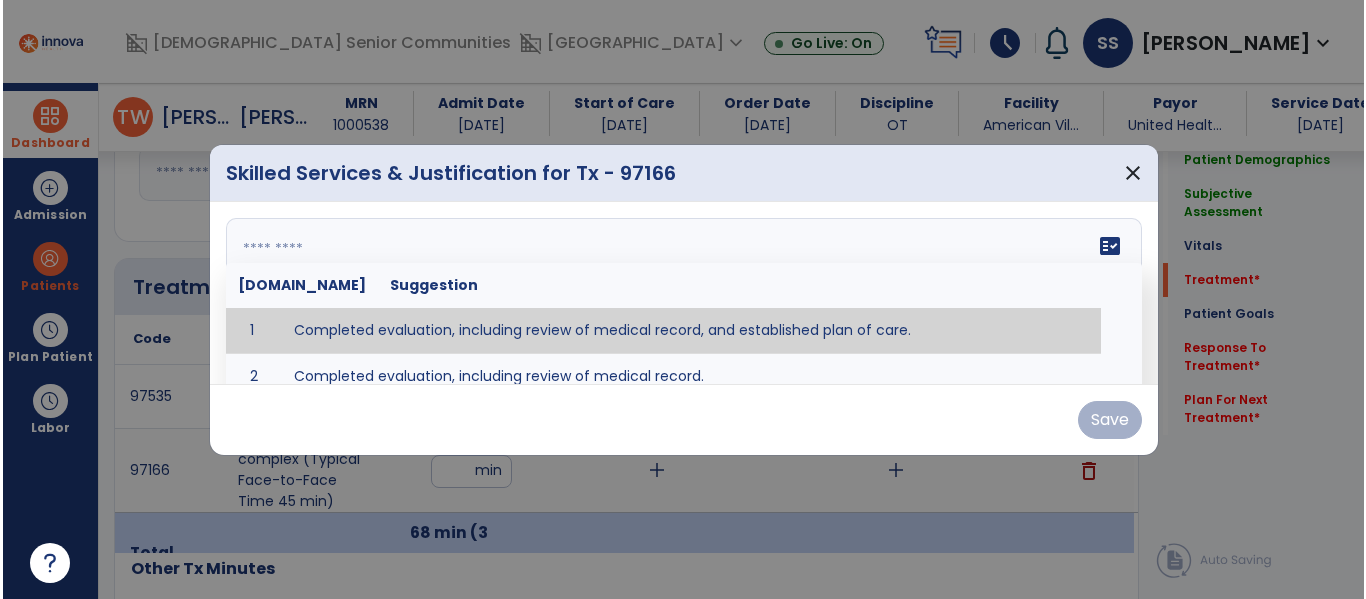 scroll, scrollTop: 1031, scrollLeft: 0, axis: vertical 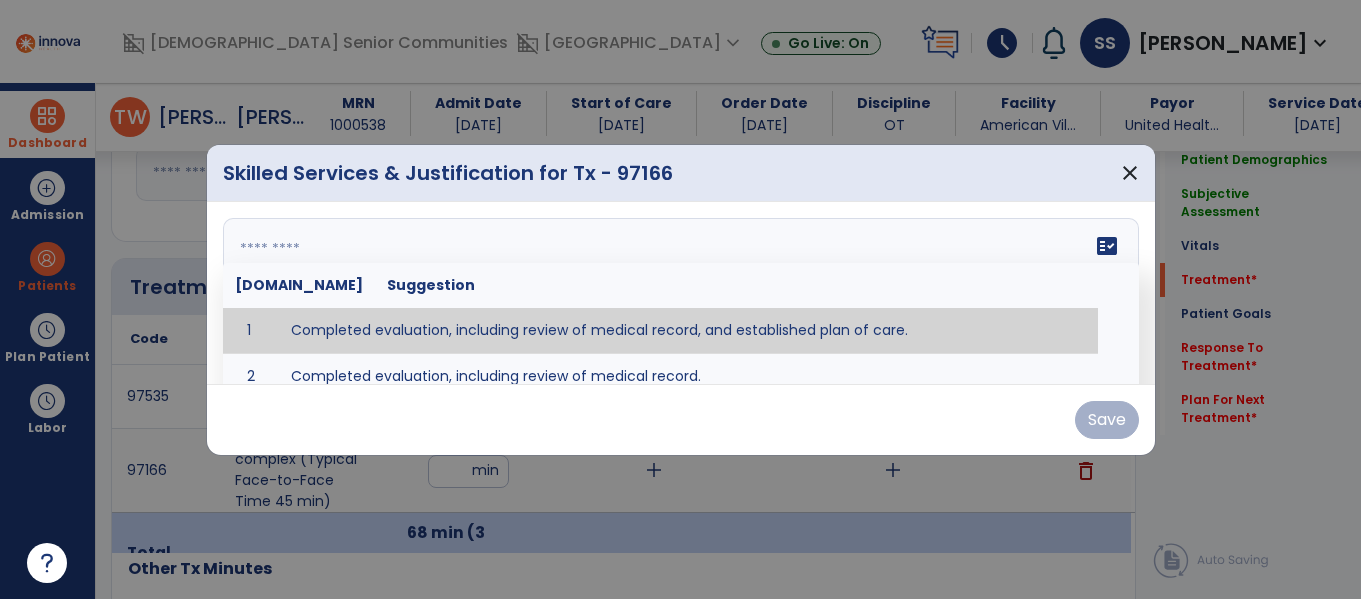 type on "**********" 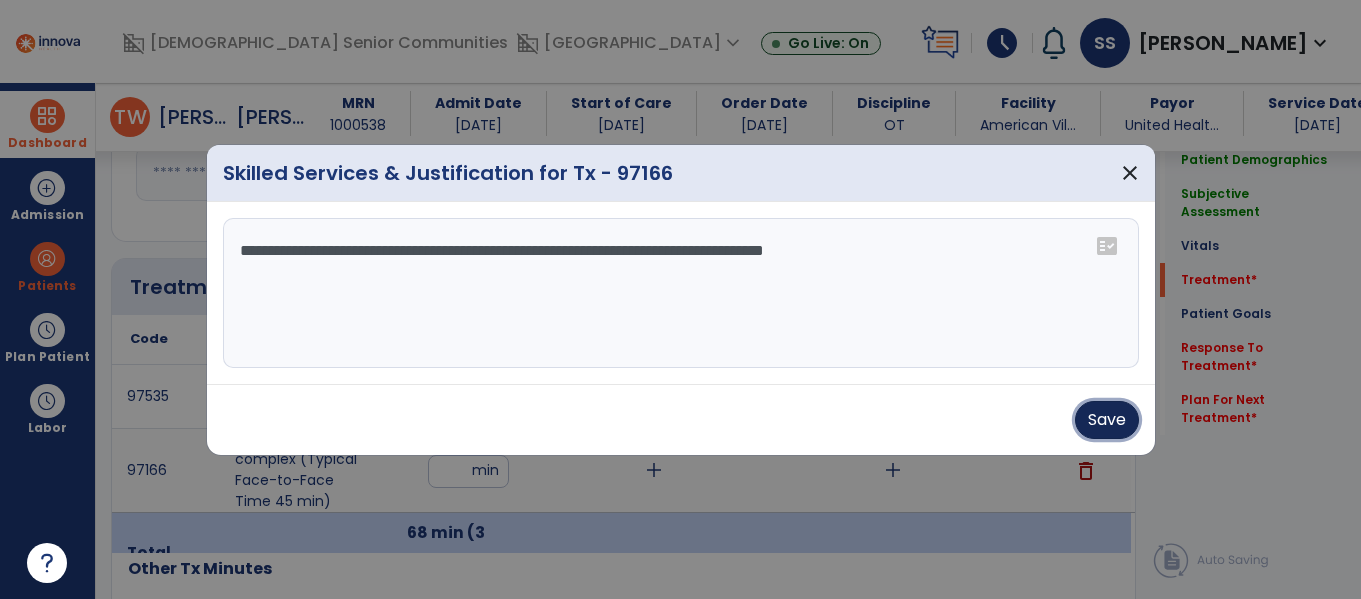 click on "Save" at bounding box center [1107, 420] 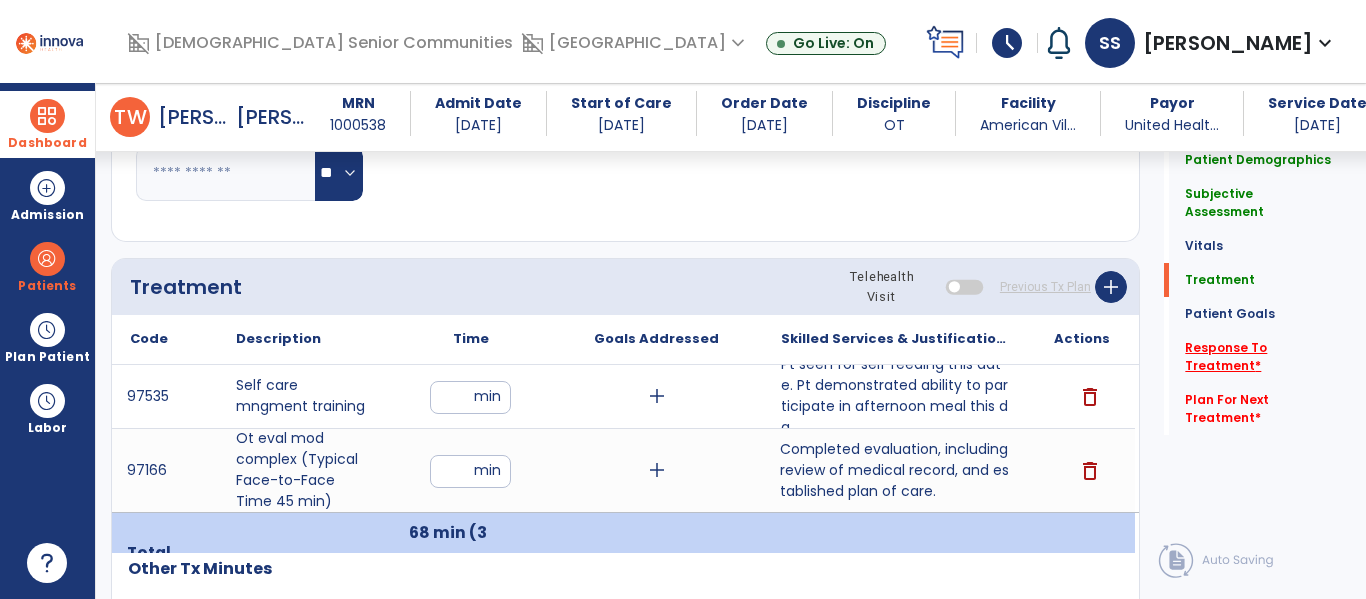 click on "Response To Treatment   *" 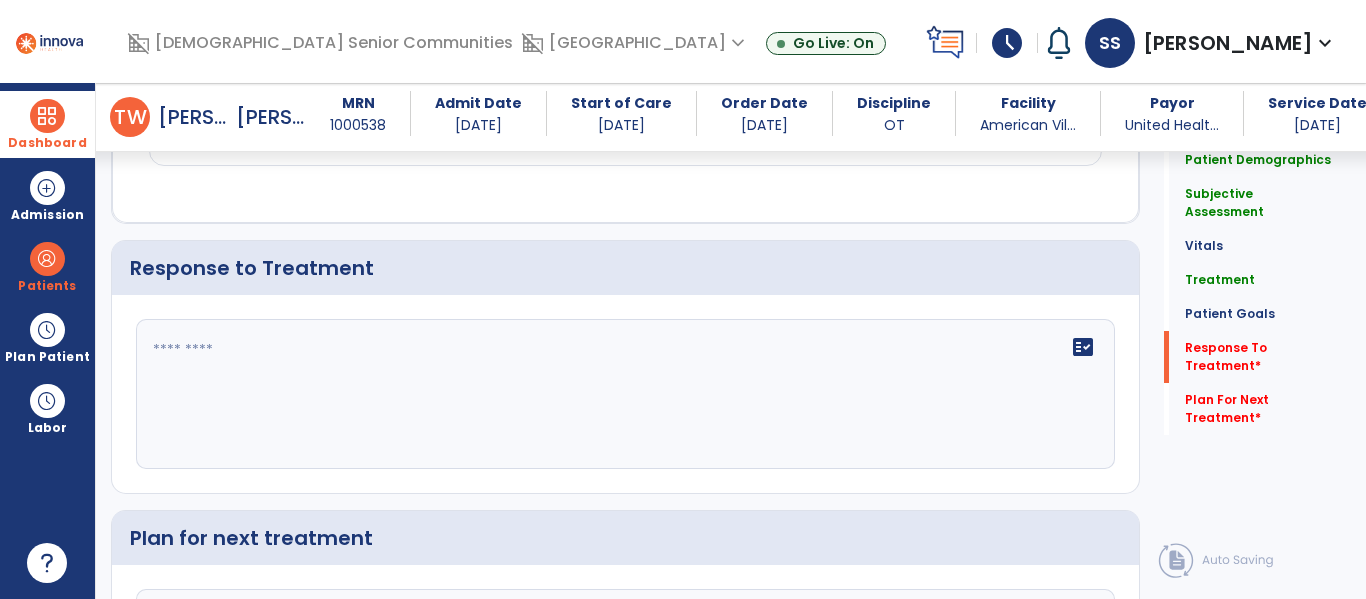 scroll, scrollTop: 2596, scrollLeft: 0, axis: vertical 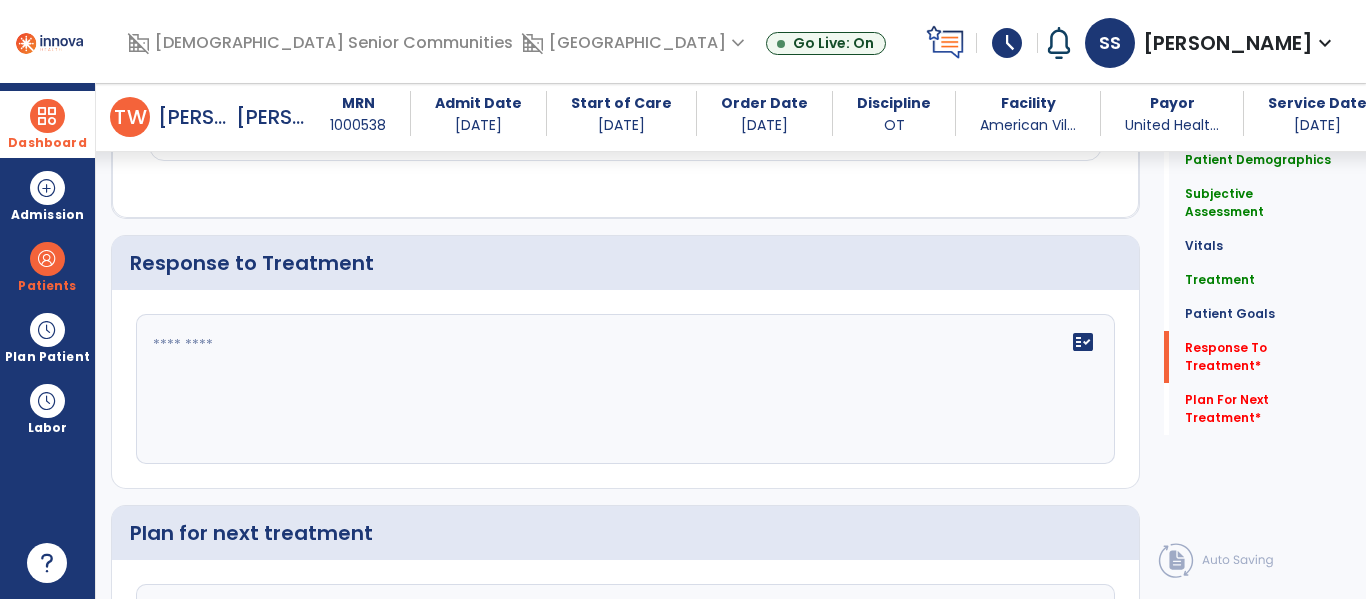 click on "fact_check" 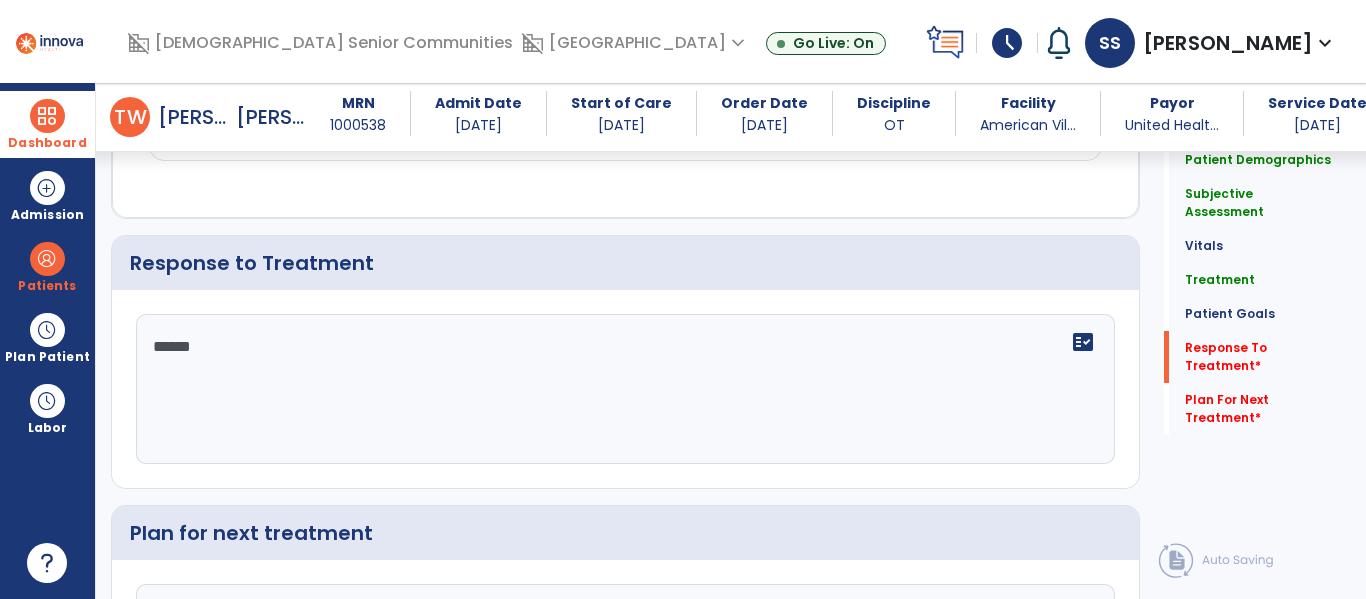 type on "*******" 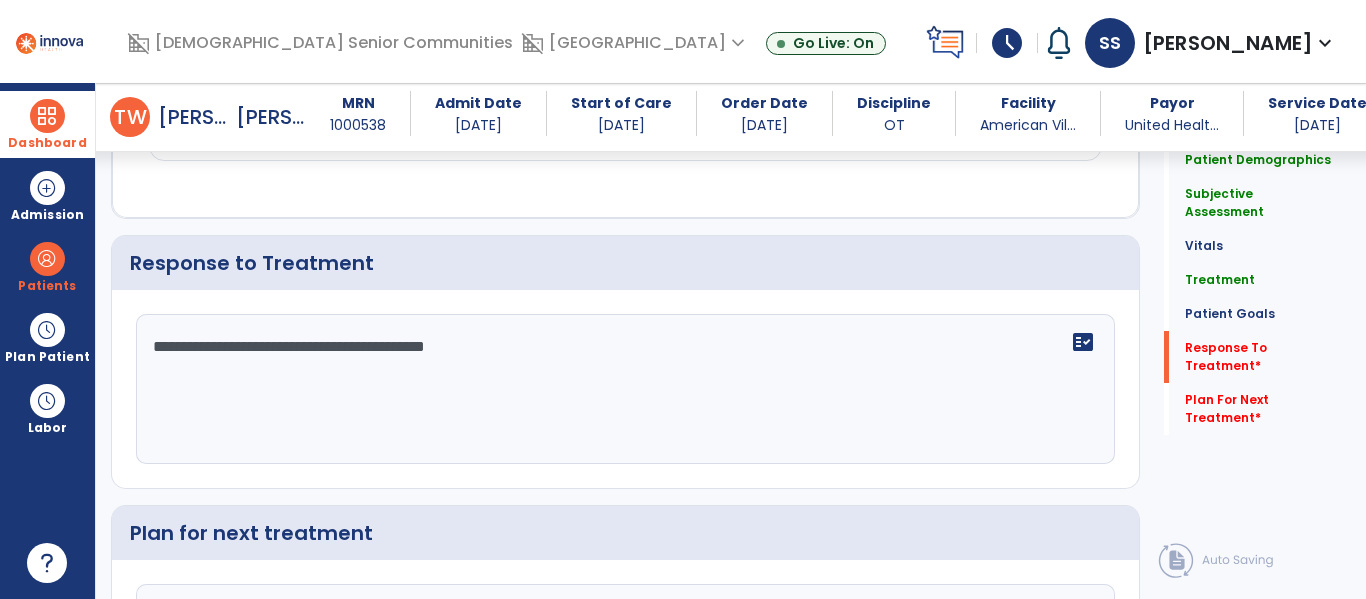 click on "**********" 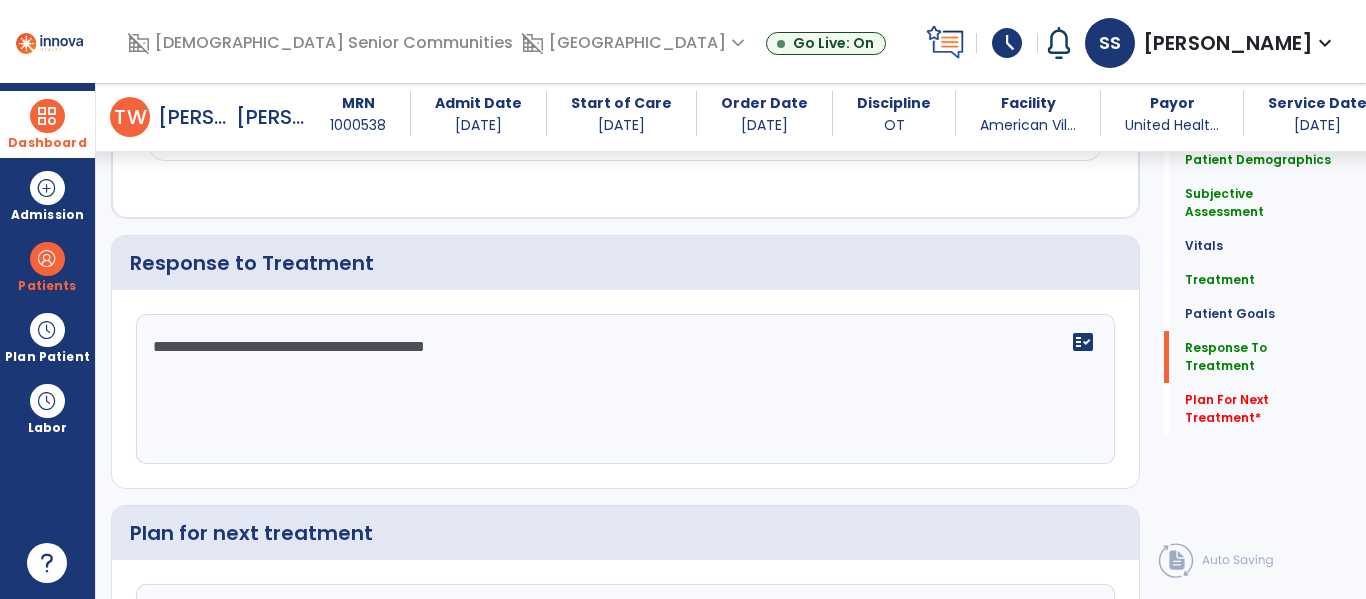 paste on "**" 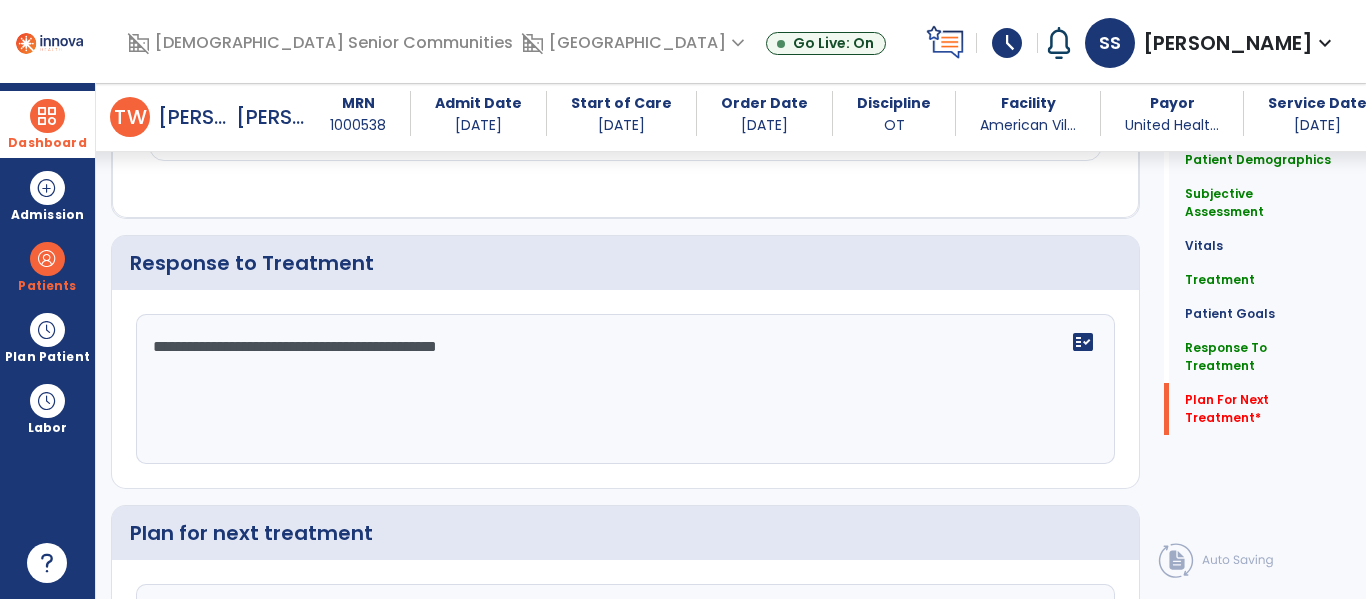 scroll, scrollTop: 2801, scrollLeft: 0, axis: vertical 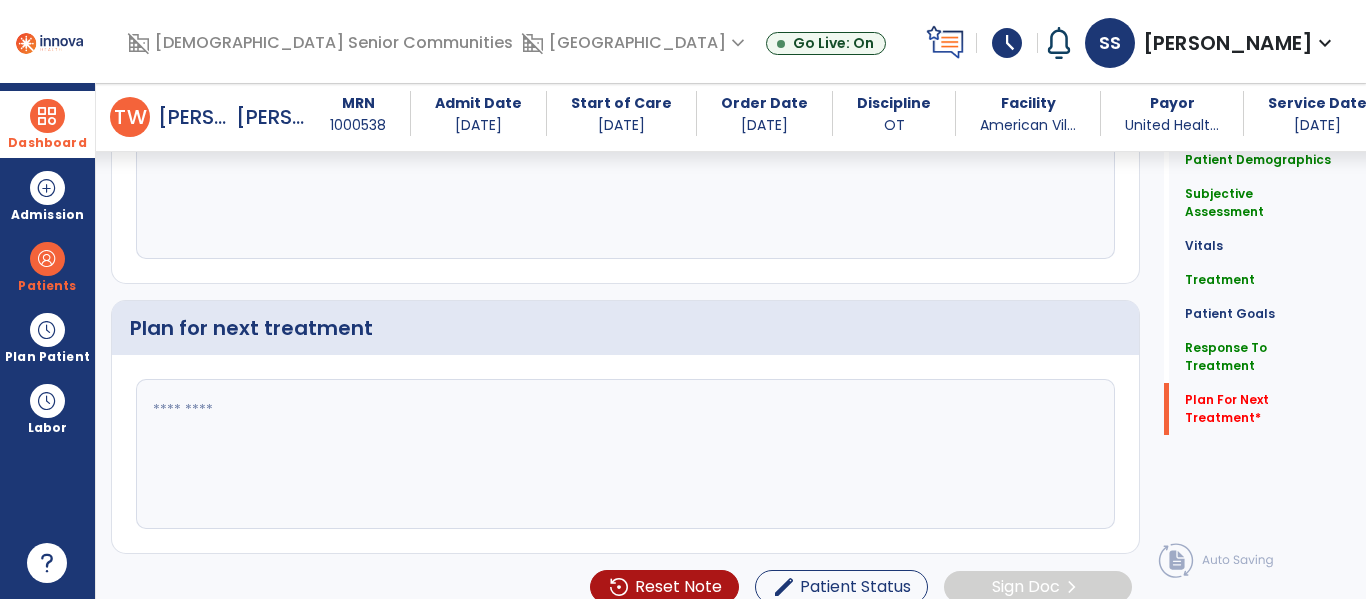 type on "**********" 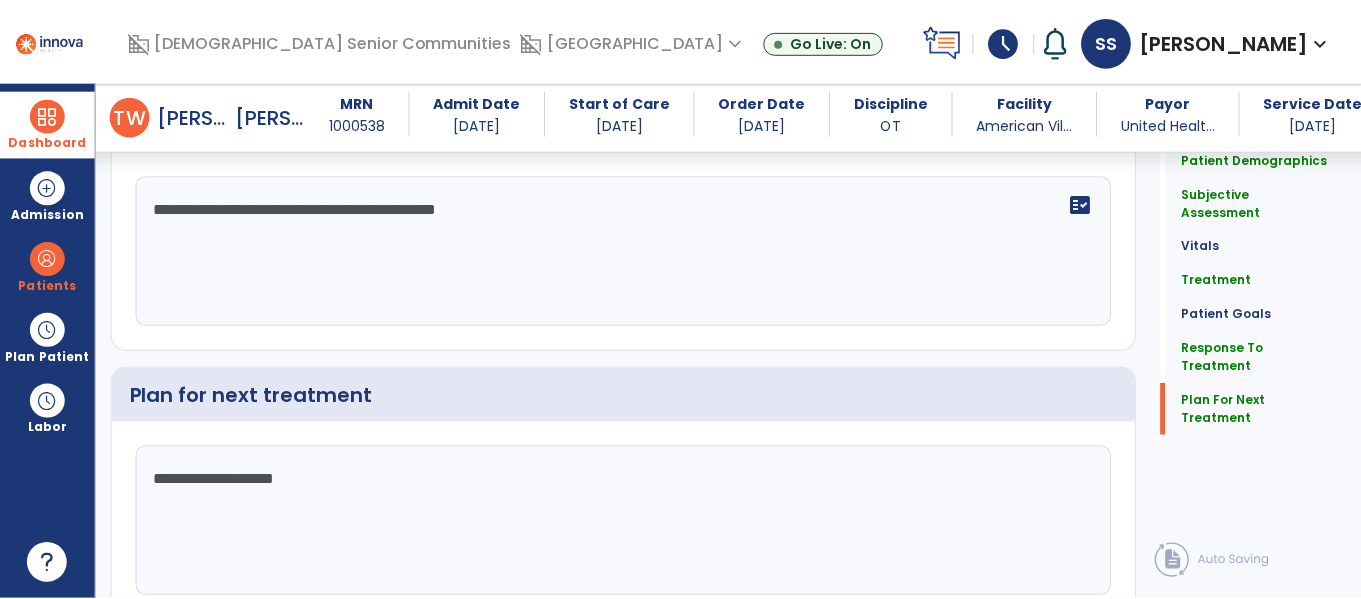 scroll, scrollTop: 2801, scrollLeft: 0, axis: vertical 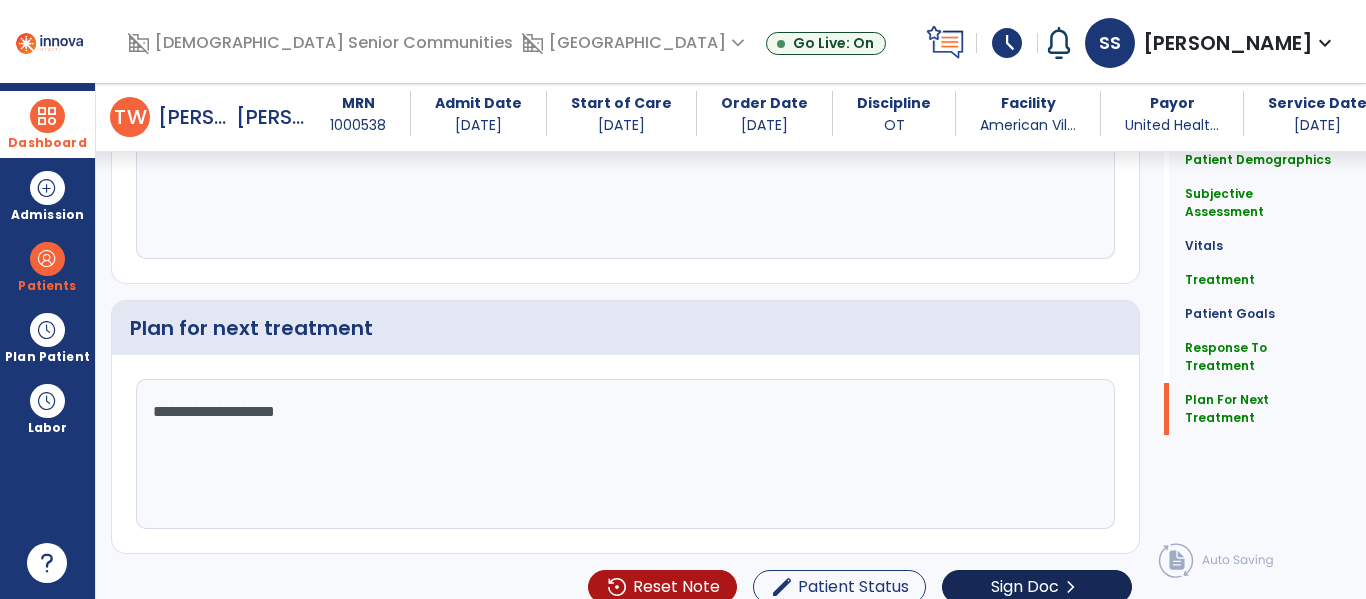 type on "**********" 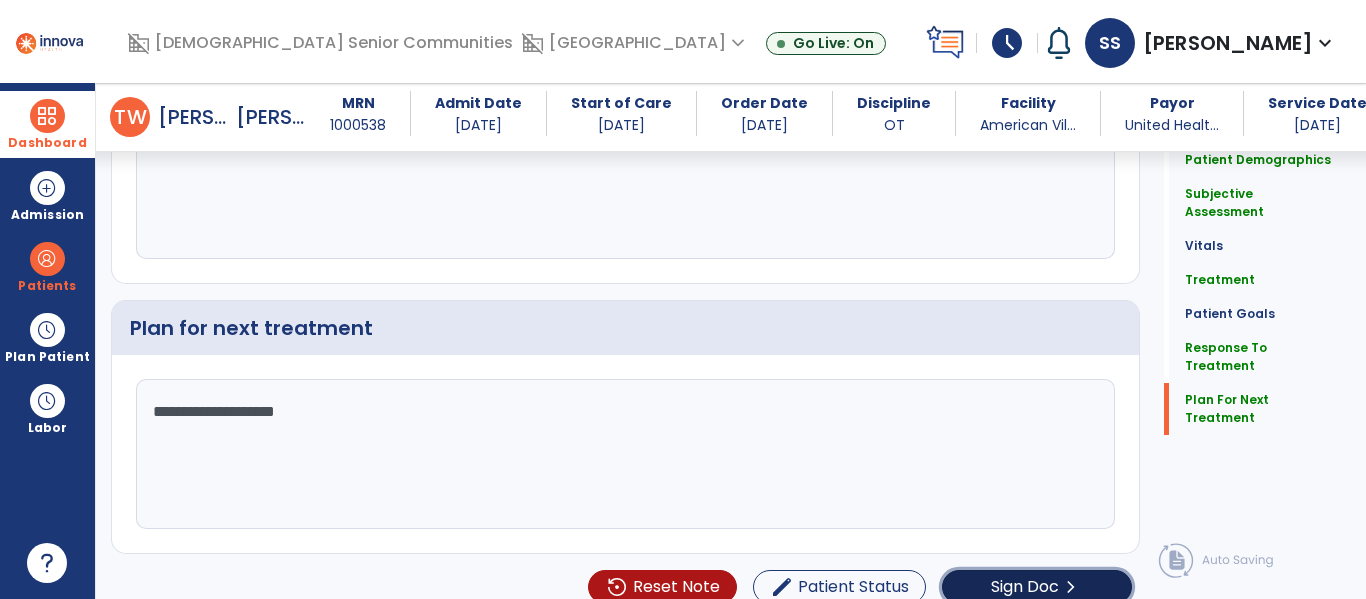 click on "Sign Doc" 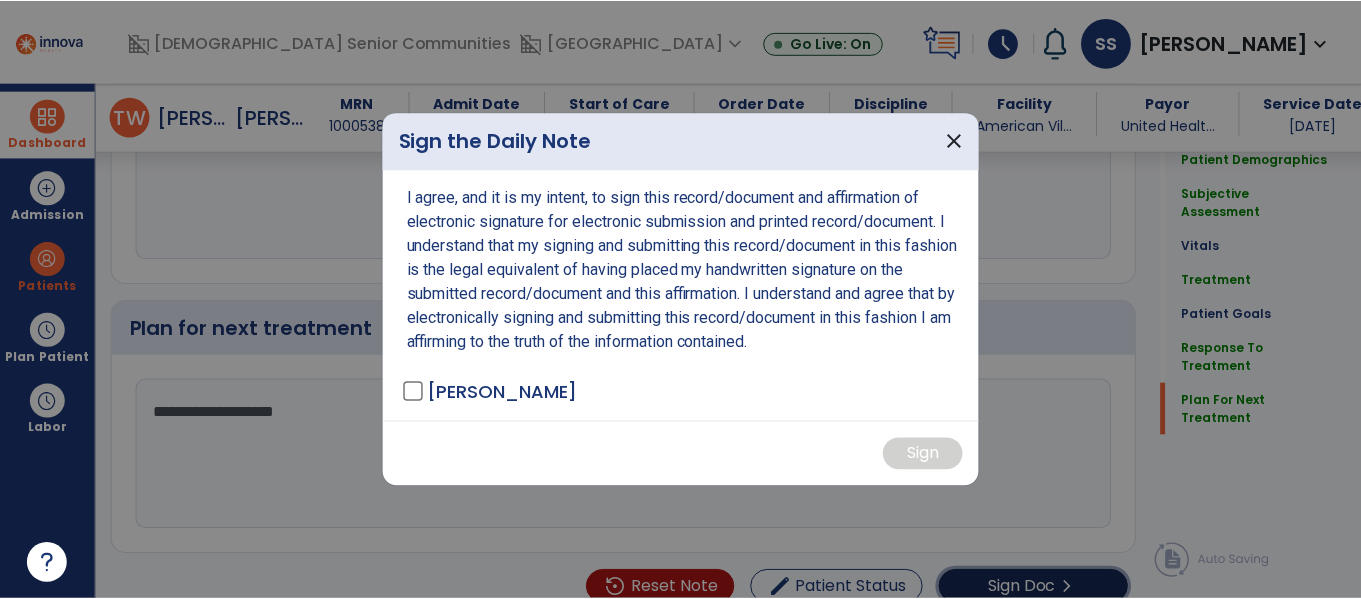 scroll, scrollTop: 2832, scrollLeft: 0, axis: vertical 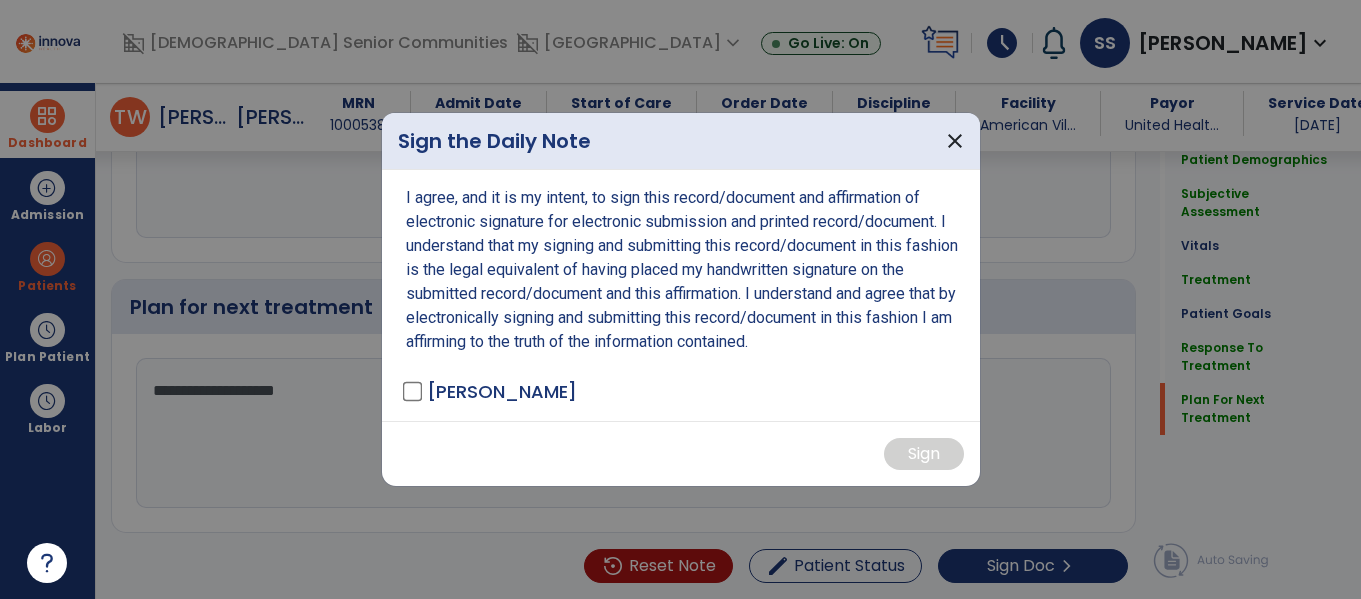 click on "[PERSON_NAME]" at bounding box center (491, 391) 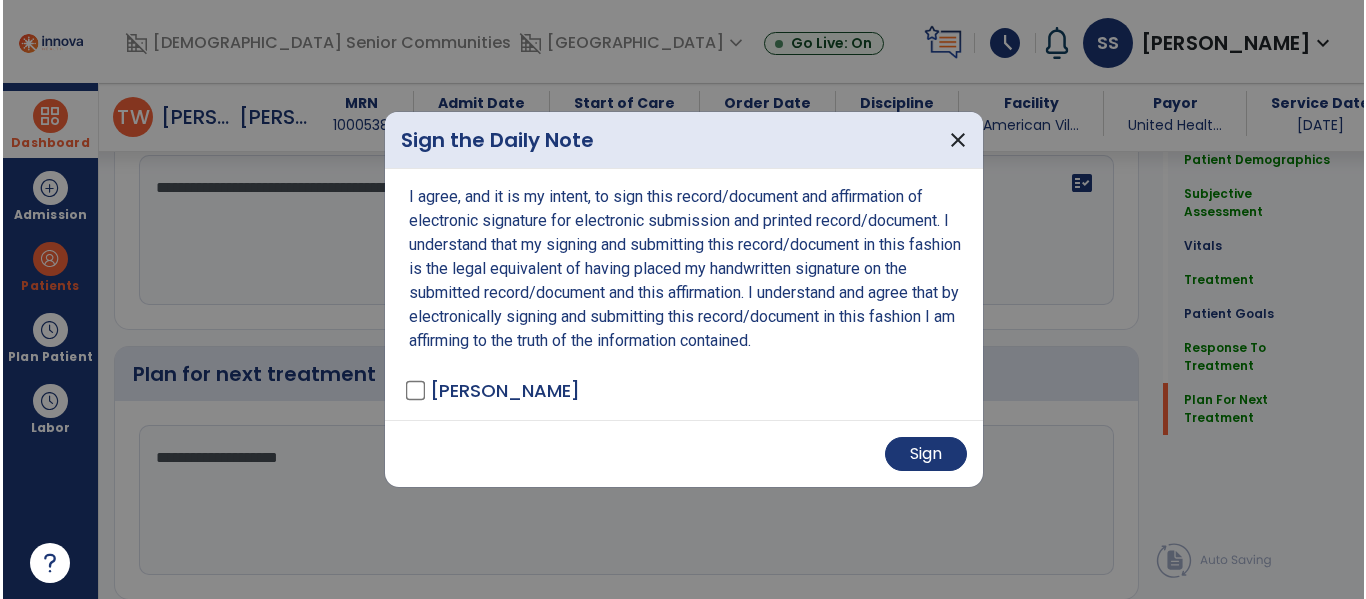 scroll, scrollTop: 2822, scrollLeft: 0, axis: vertical 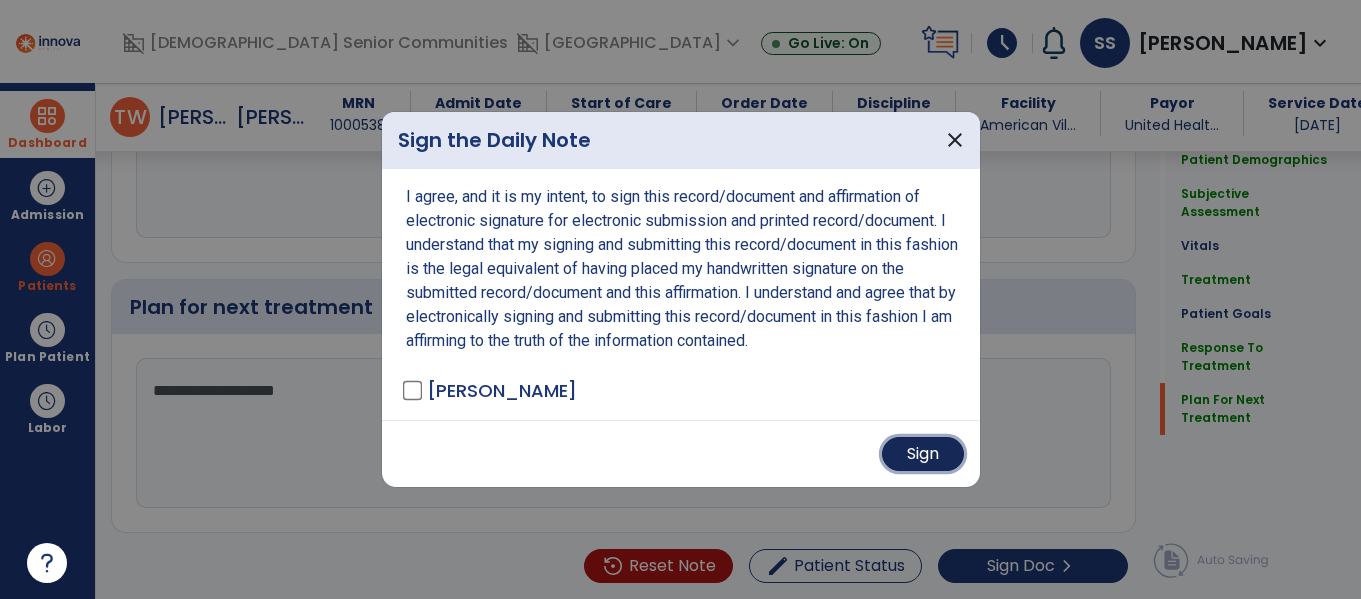 click on "Sign" at bounding box center [923, 454] 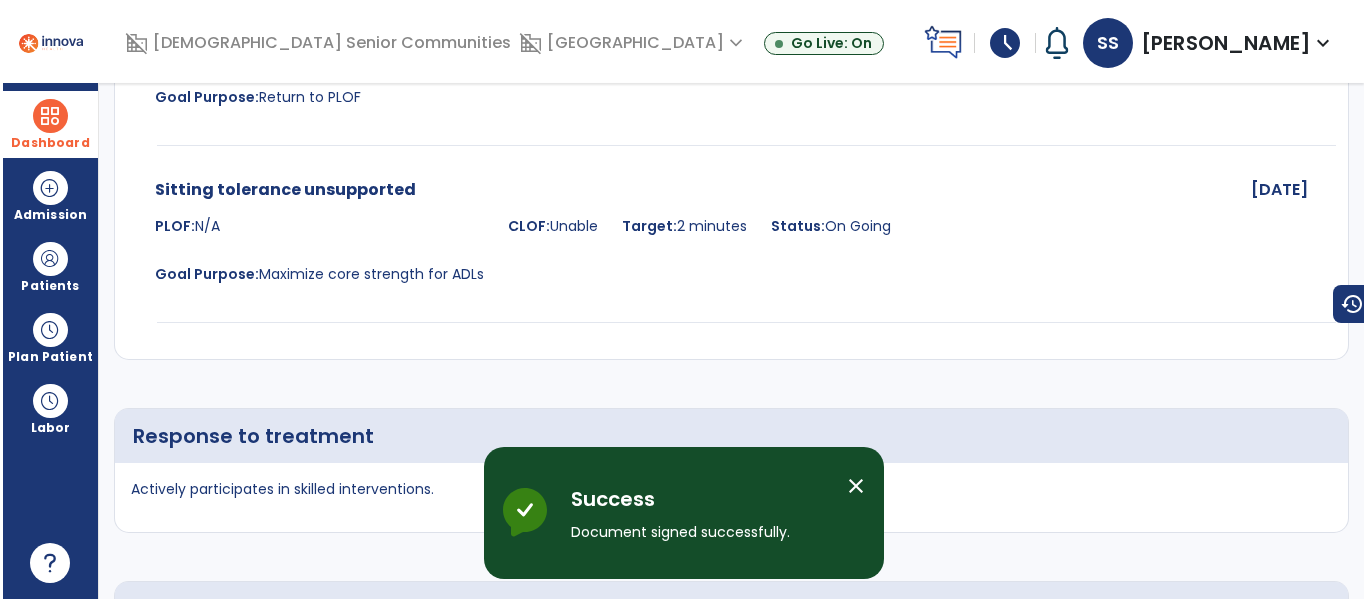 scroll, scrollTop: 0, scrollLeft: 0, axis: both 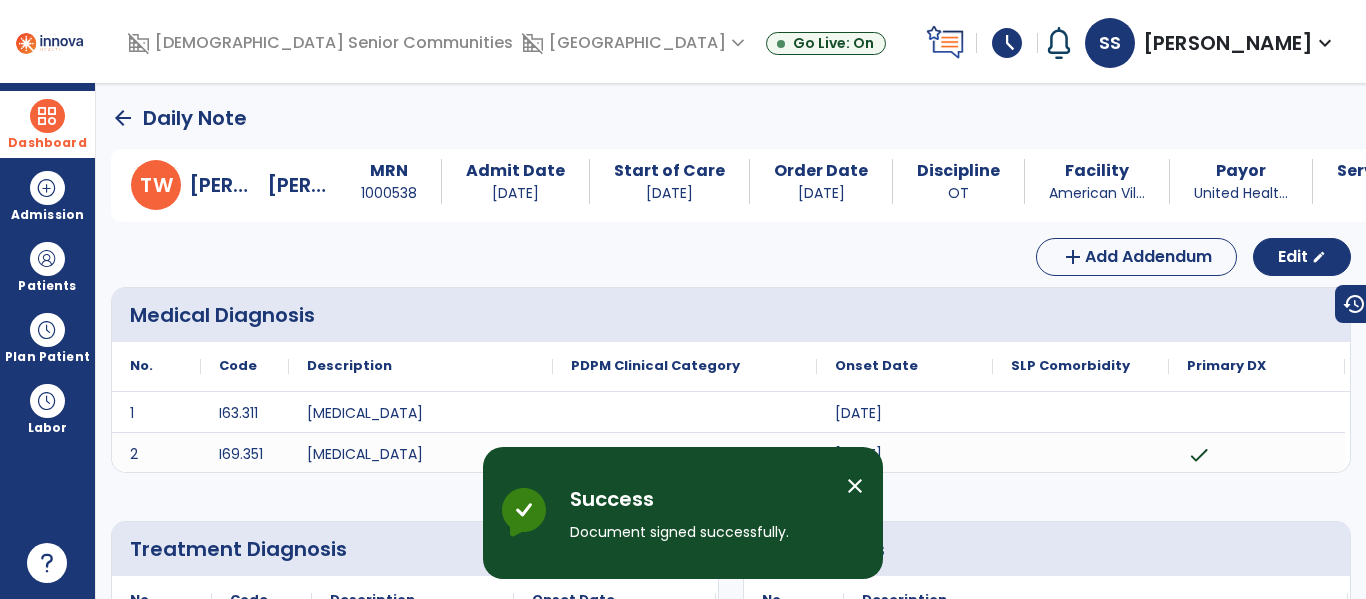 click on "arrow_back" 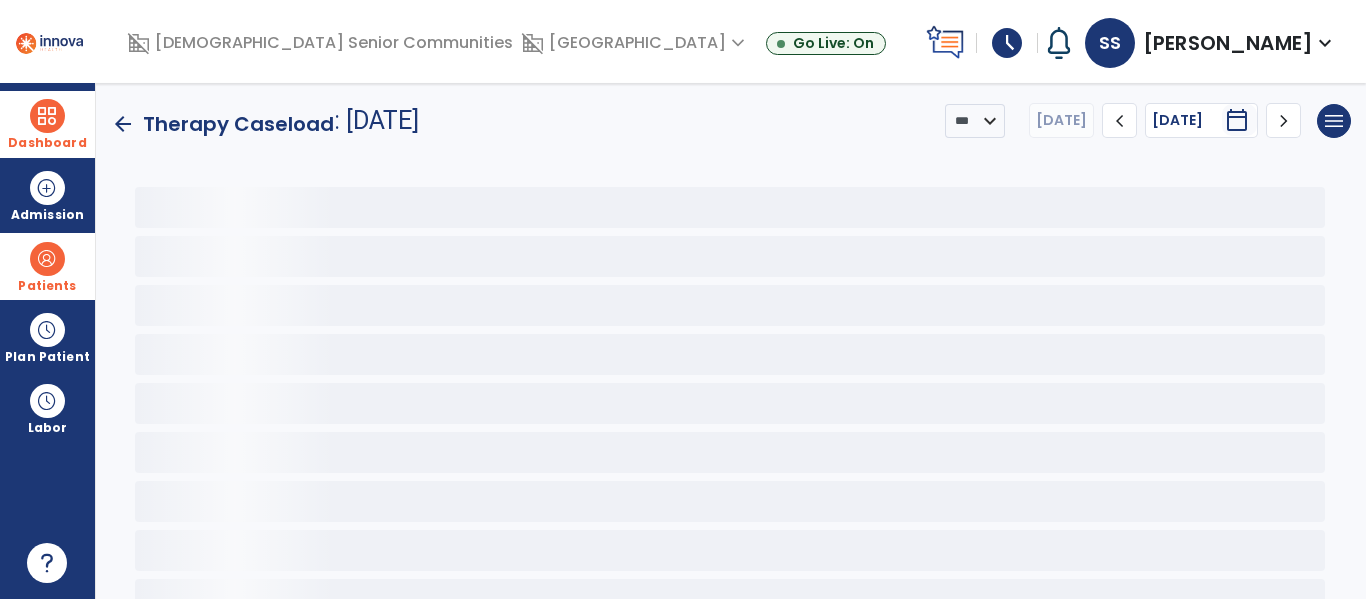 click at bounding box center [47, 116] 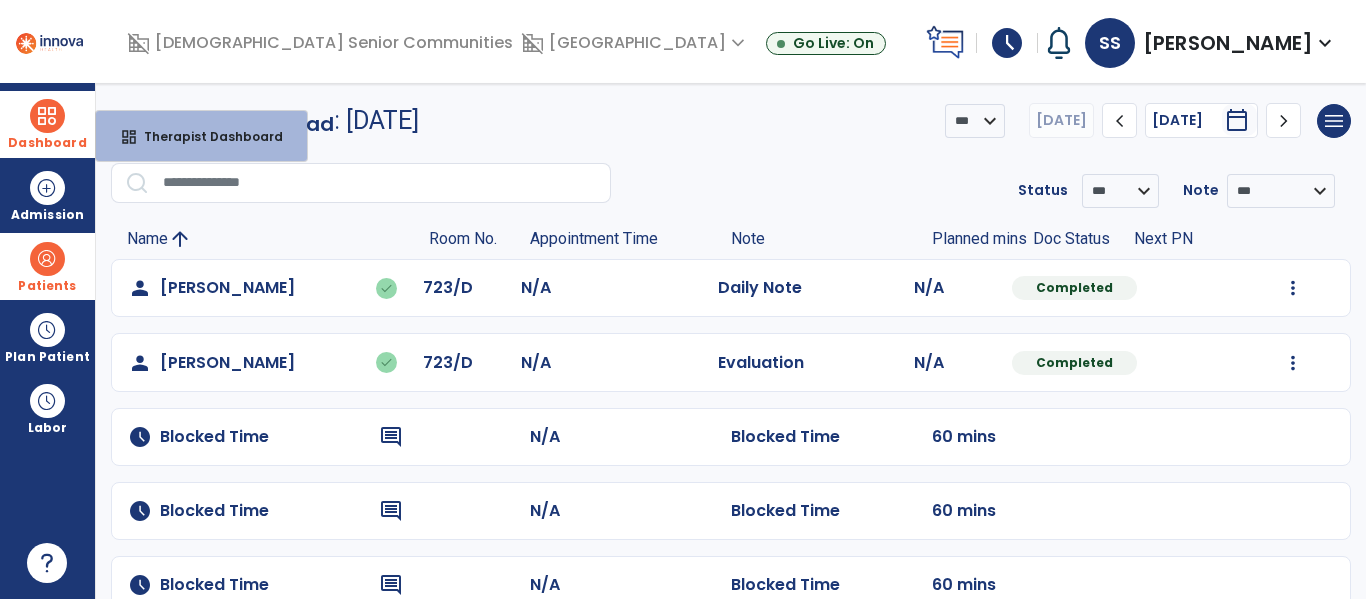 click on "Patients" at bounding box center (47, 266) 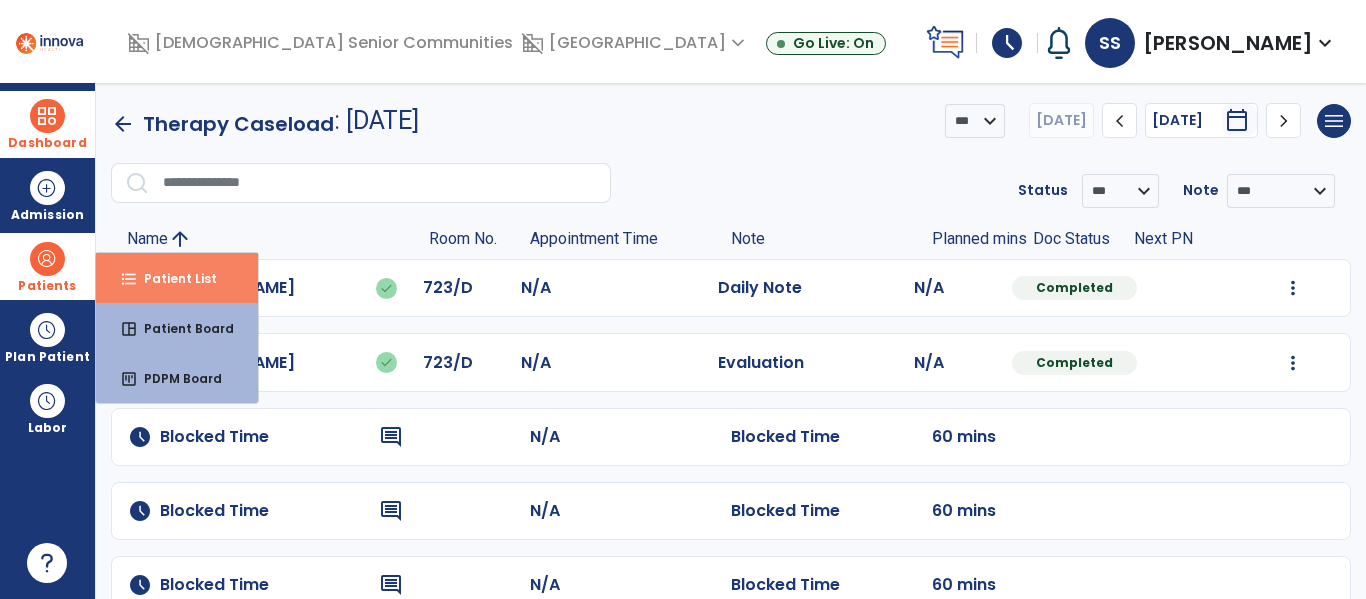 click on "format_list_bulleted  Patient List" at bounding box center [177, 278] 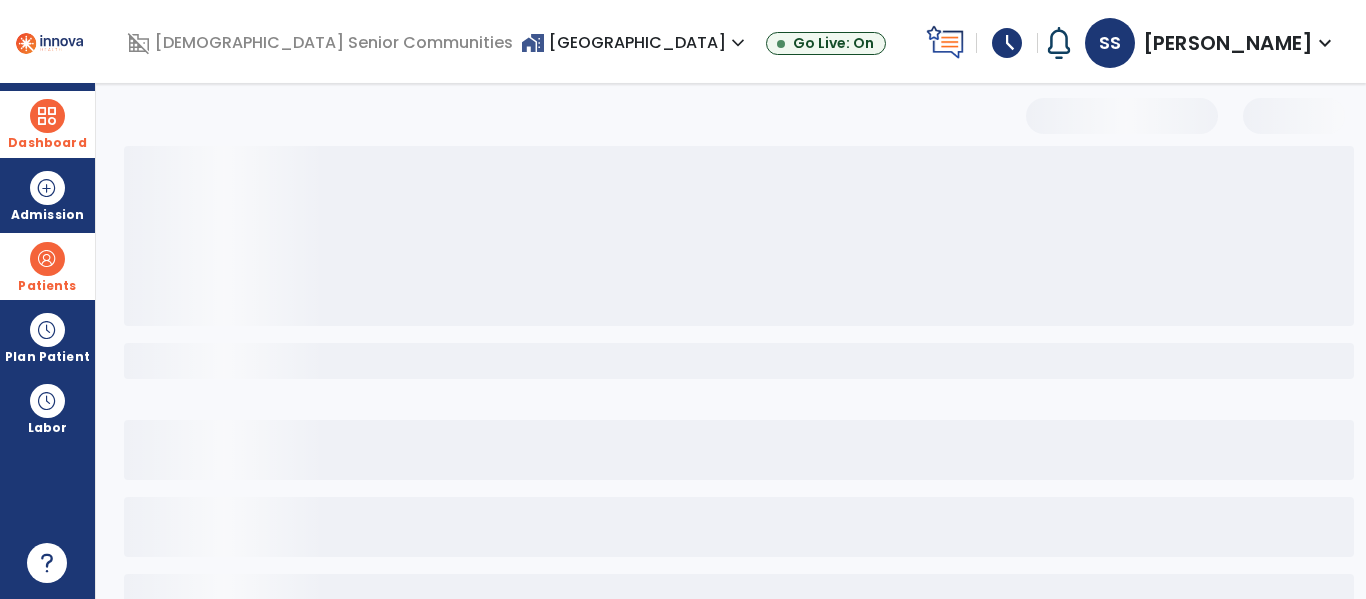 select on "***" 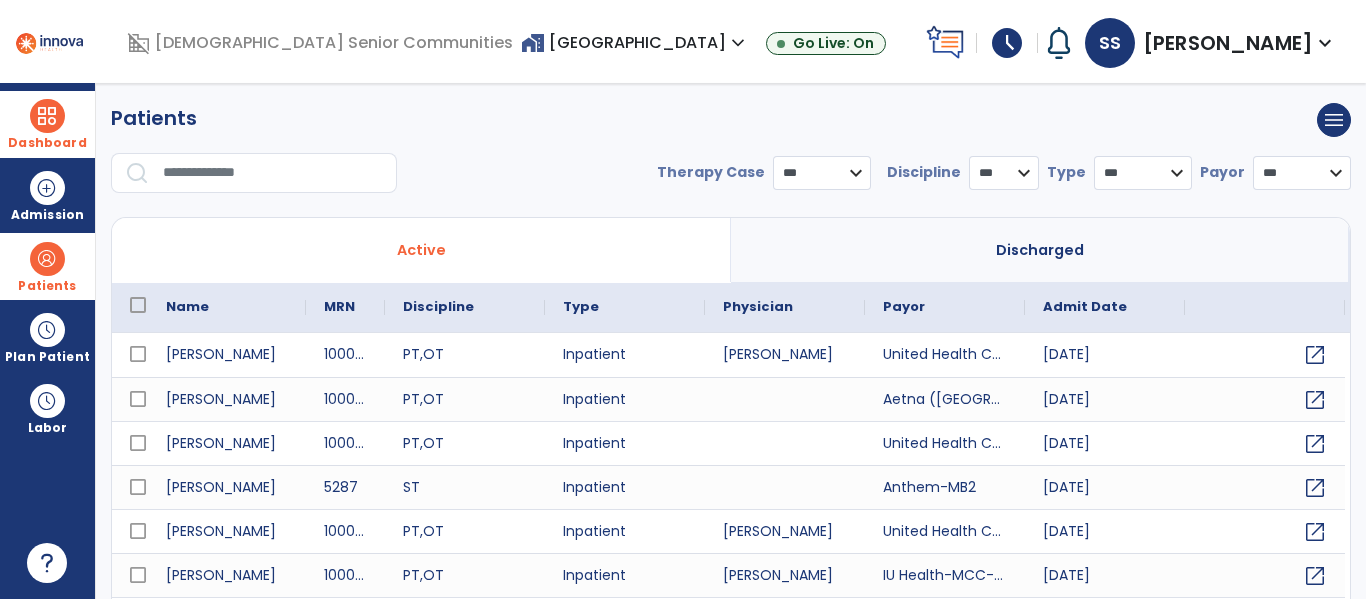 click at bounding box center (273, 173) 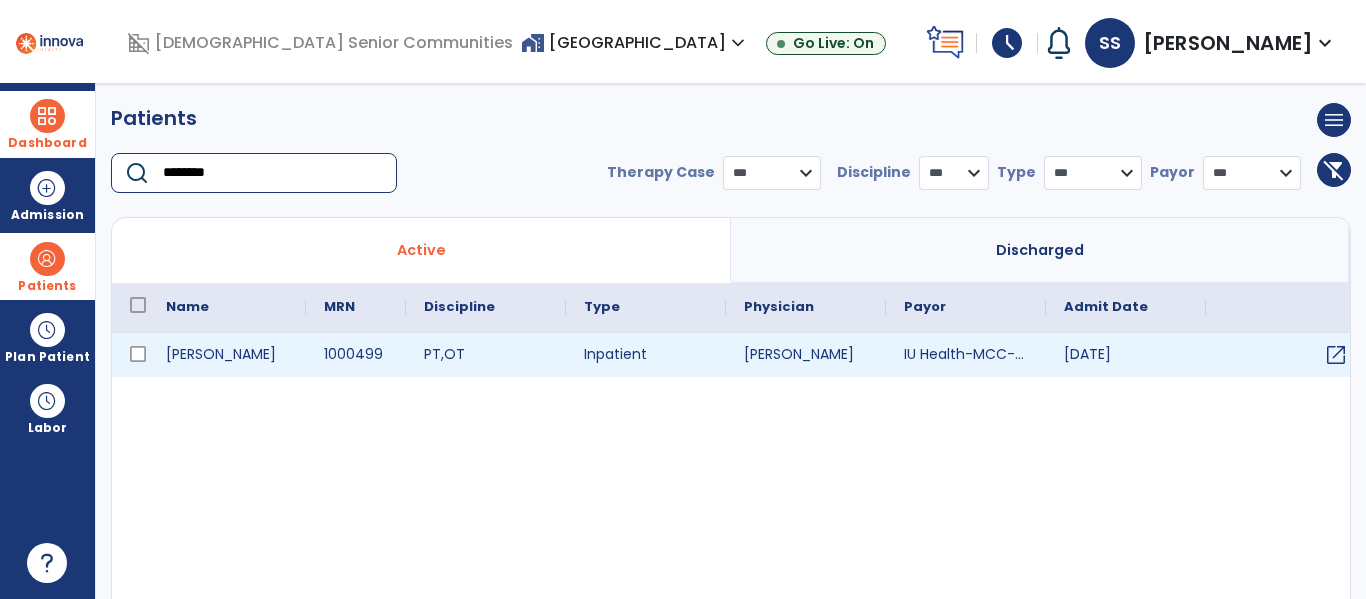 type on "********" 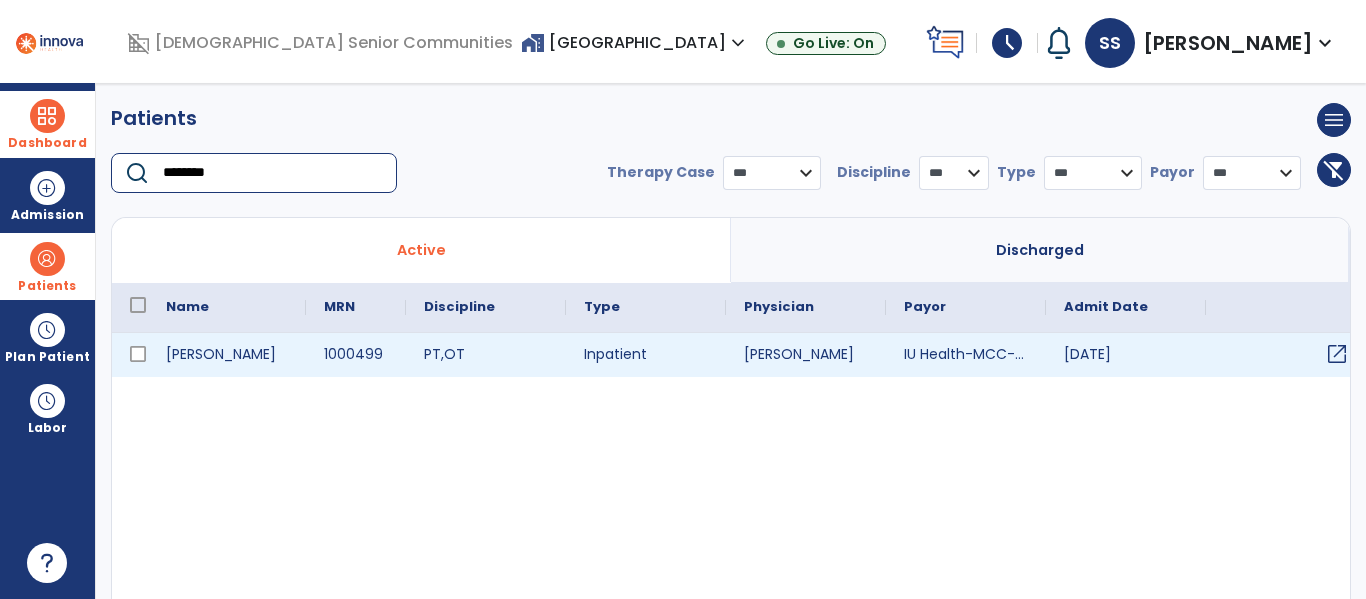 click on "open_in_new" at bounding box center (1337, 354) 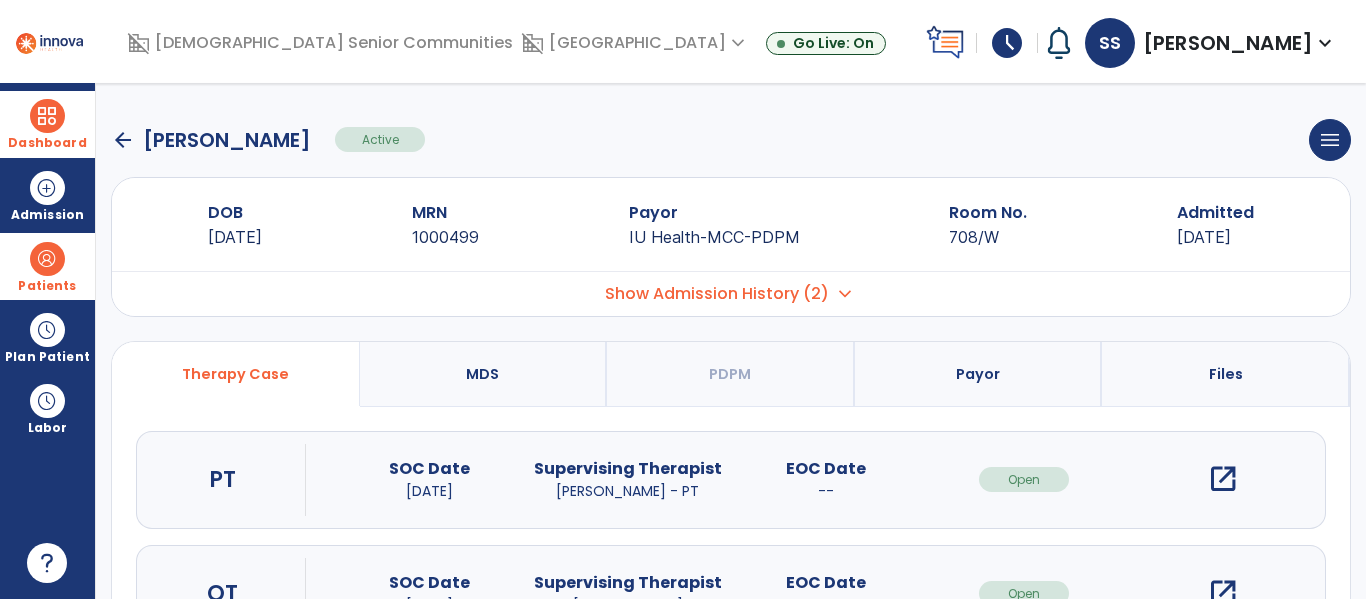 scroll, scrollTop: 96, scrollLeft: 0, axis: vertical 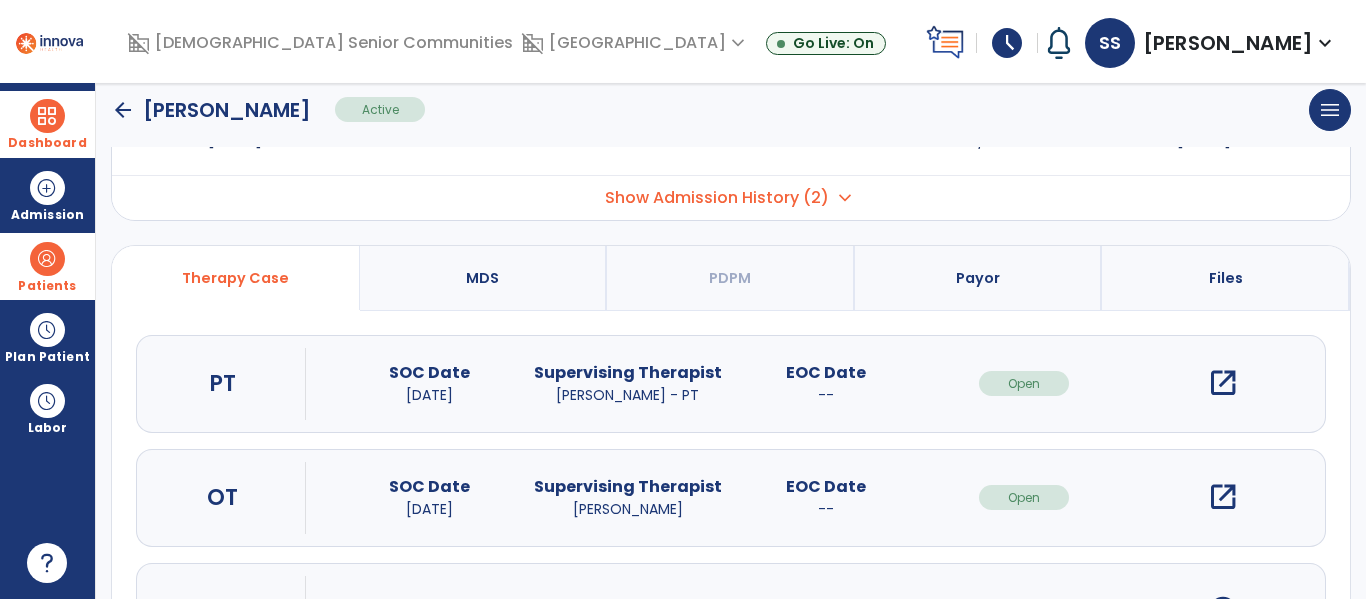 click on "open_in_new" at bounding box center [1223, 497] 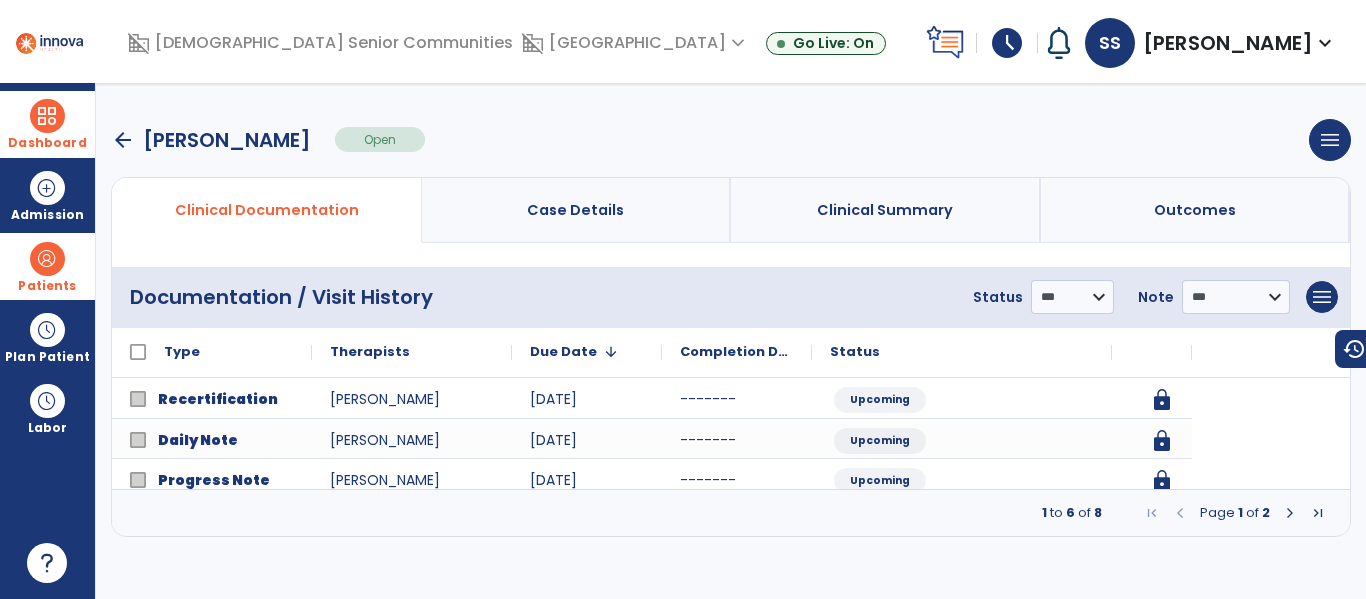 scroll, scrollTop: 0, scrollLeft: 0, axis: both 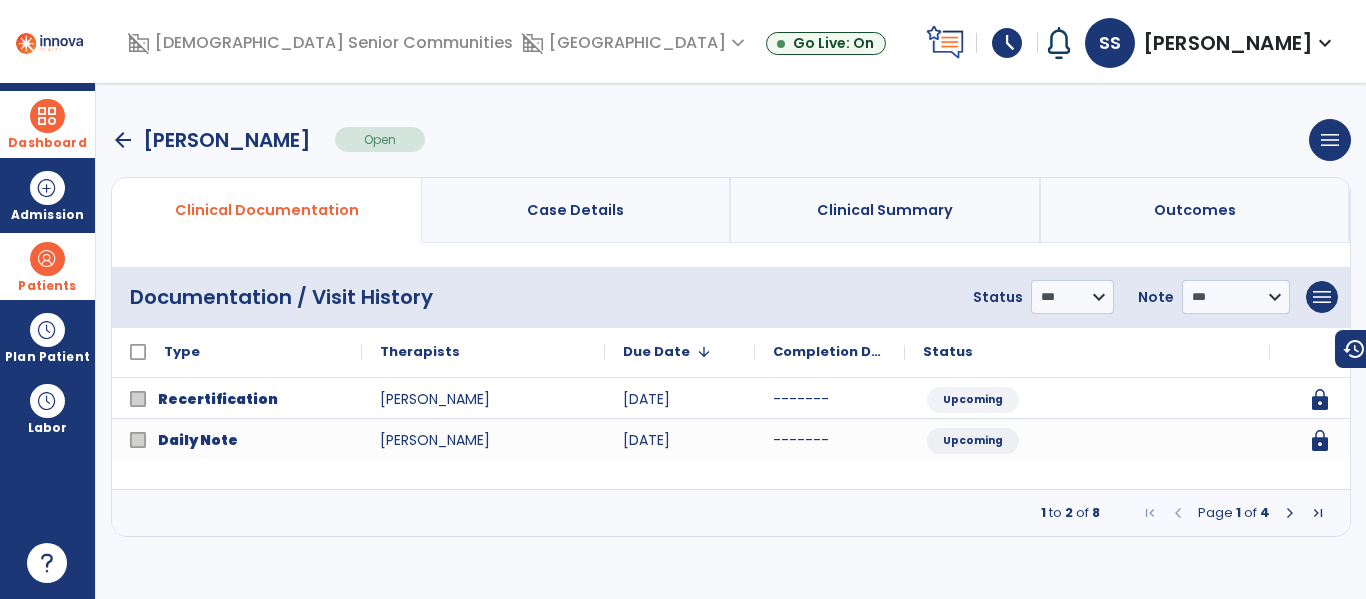 click at bounding box center [1290, 513] 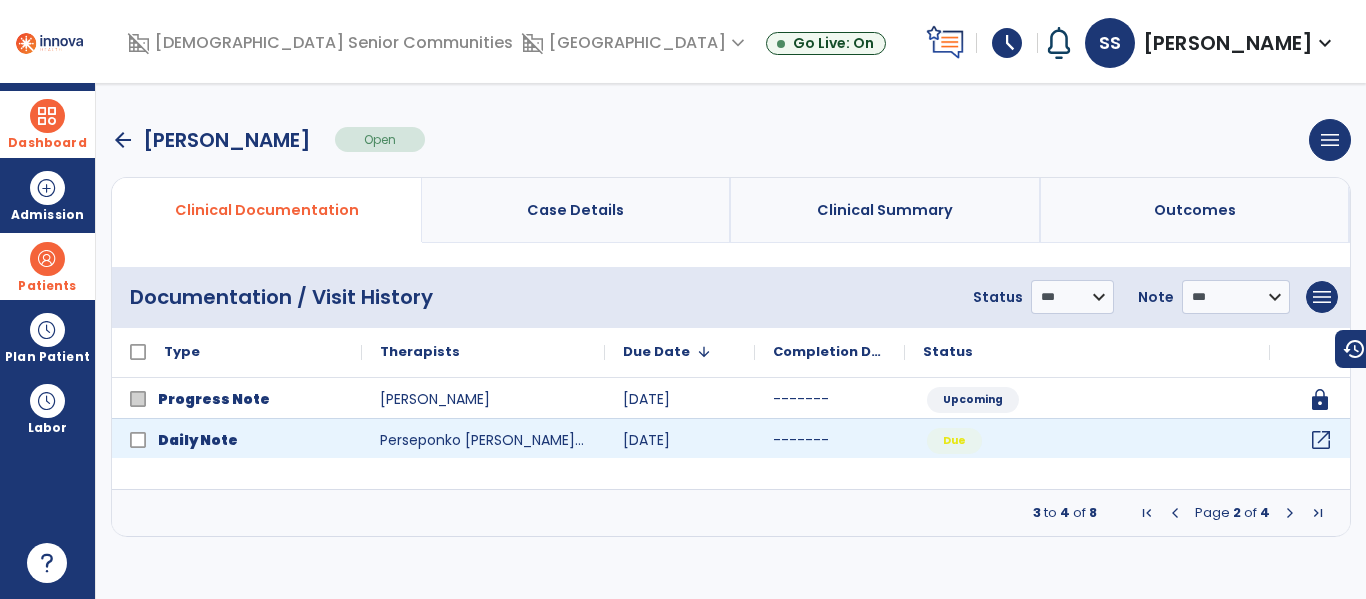 click on "open_in_new" 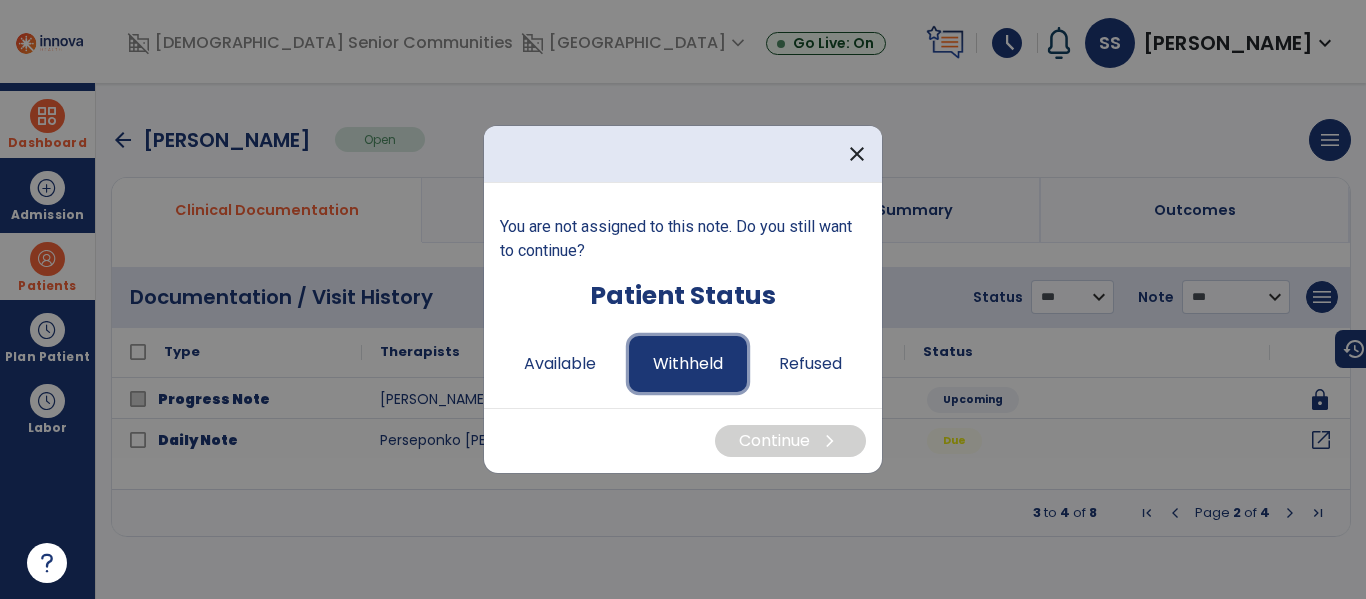 click on "Withheld" at bounding box center (688, 364) 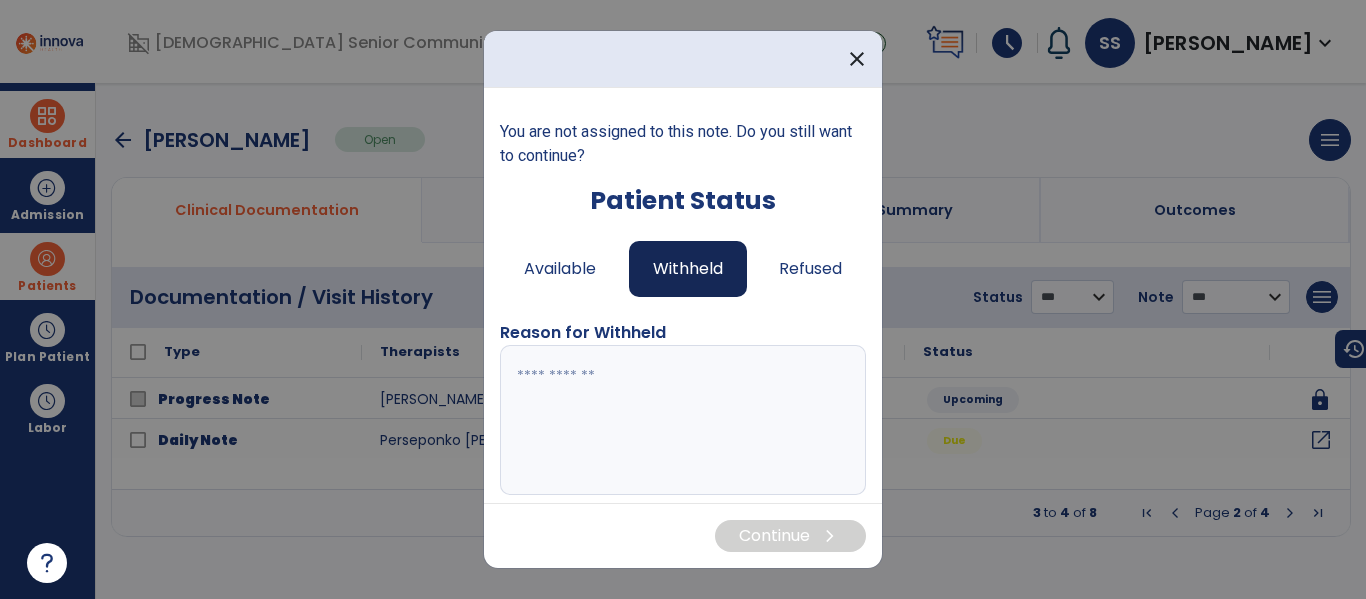 click at bounding box center [680, 420] 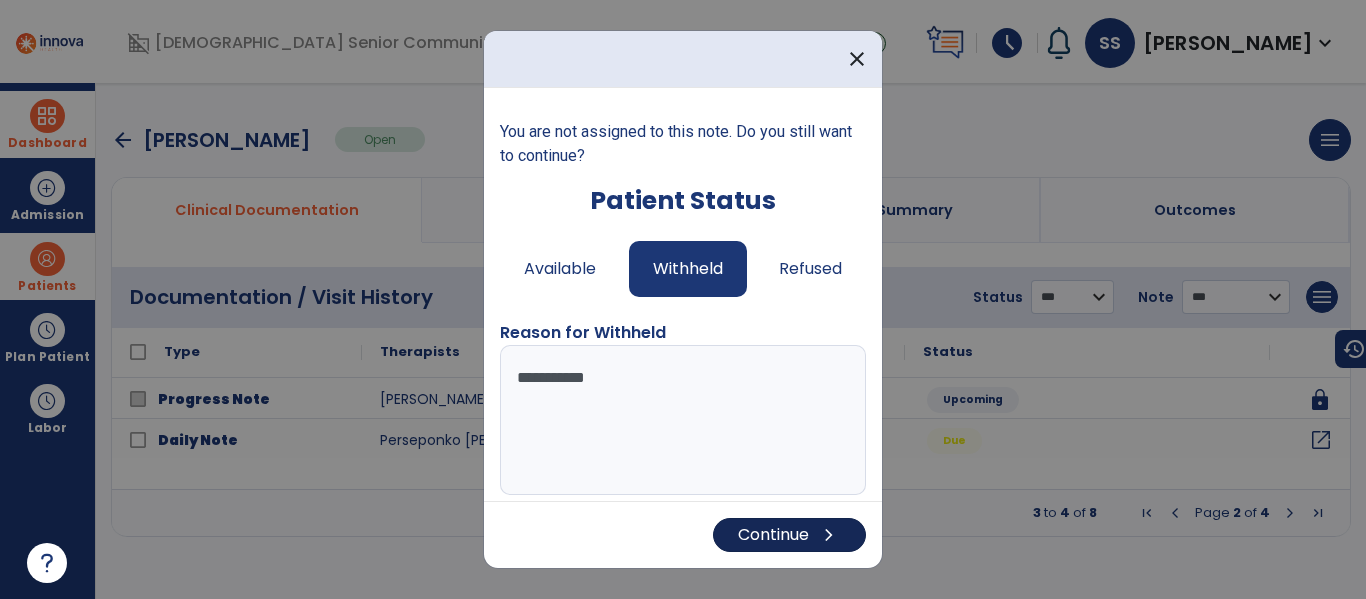 type on "**********" 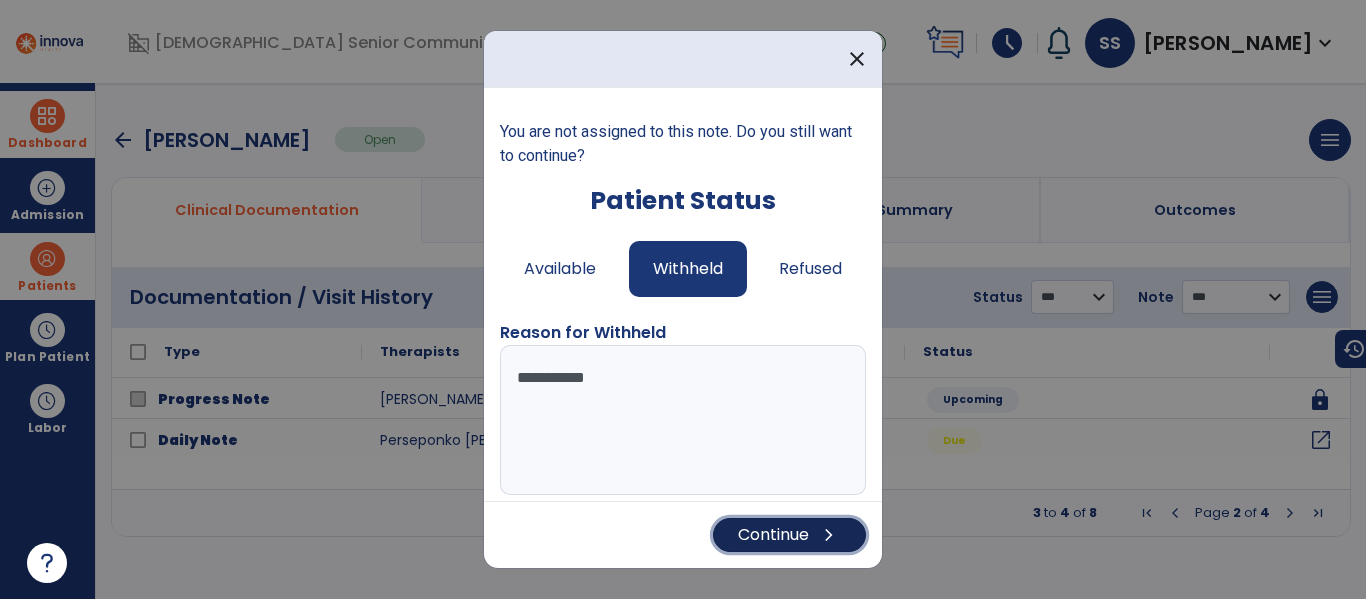 click on "Continue   chevron_right" at bounding box center (789, 535) 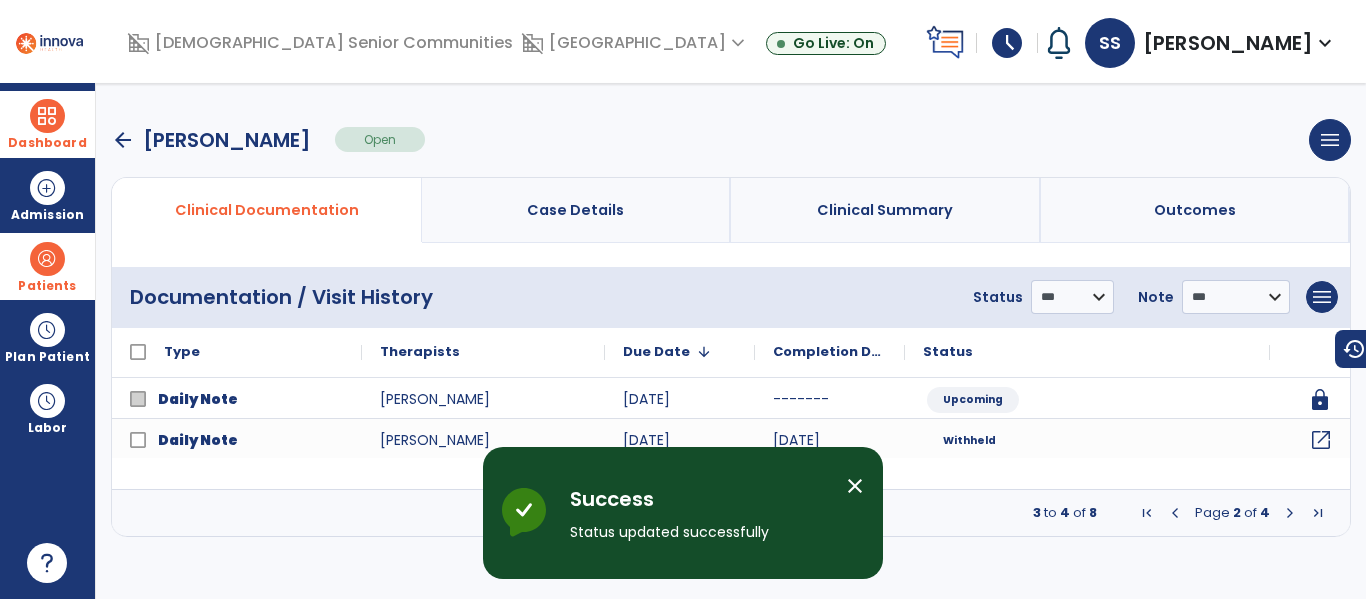 click on "Patients" at bounding box center [47, 286] 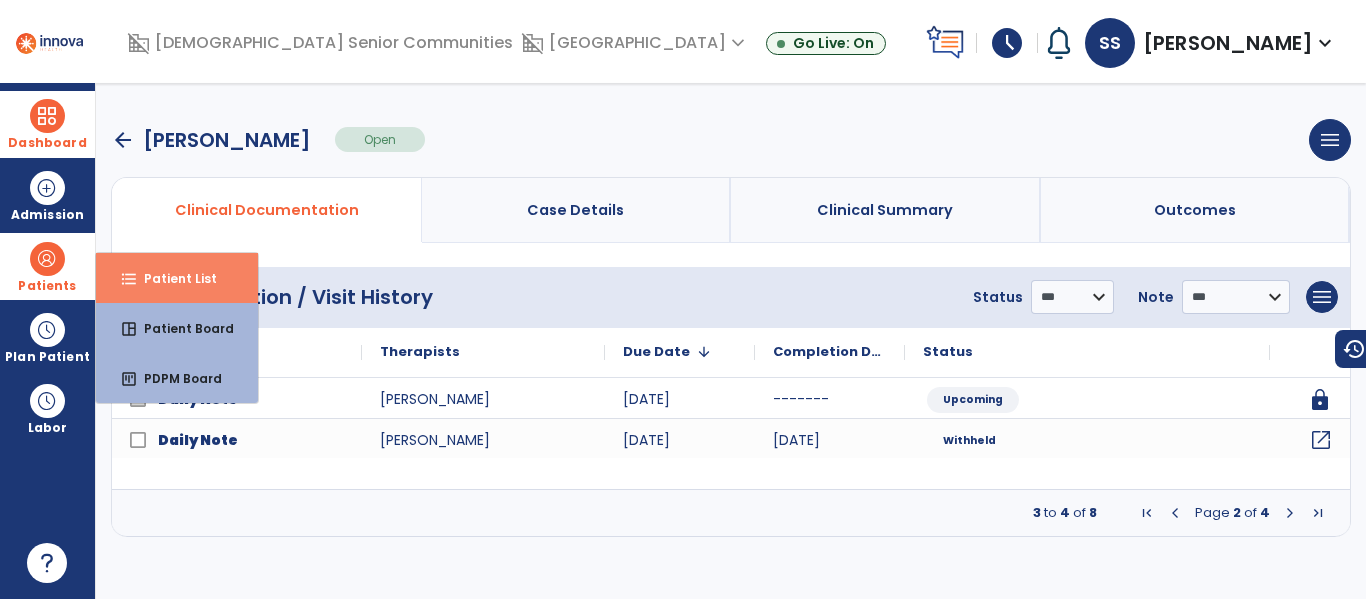 click on "Patient List" at bounding box center (172, 278) 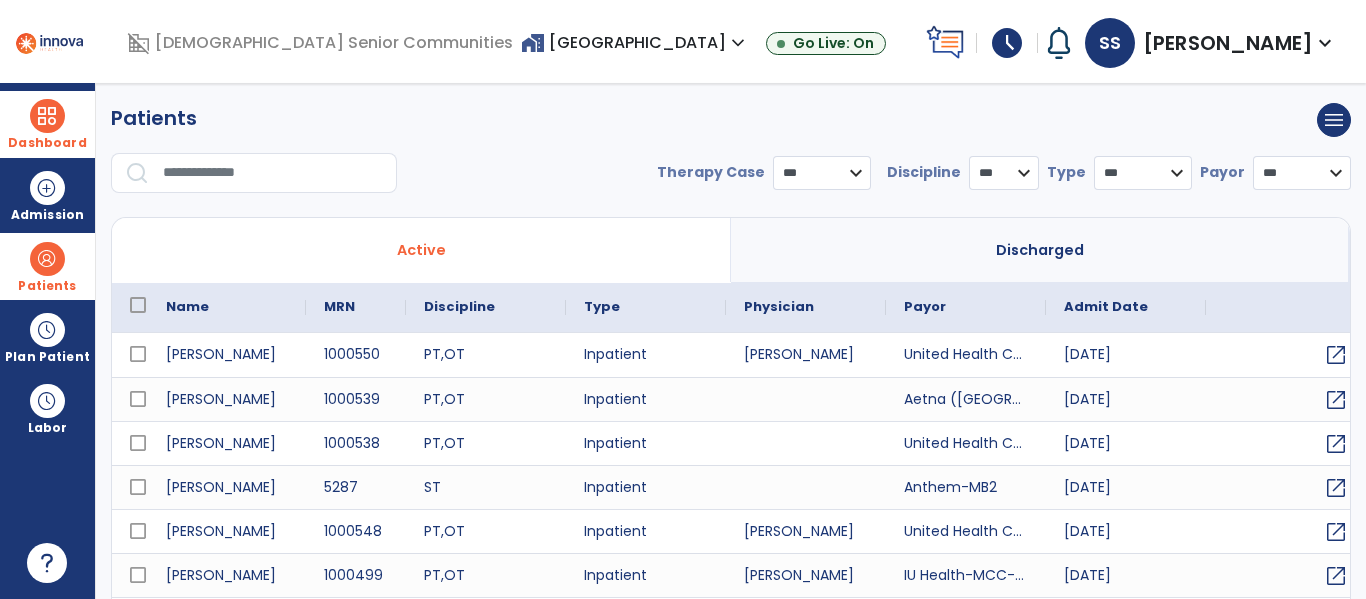 select on "***" 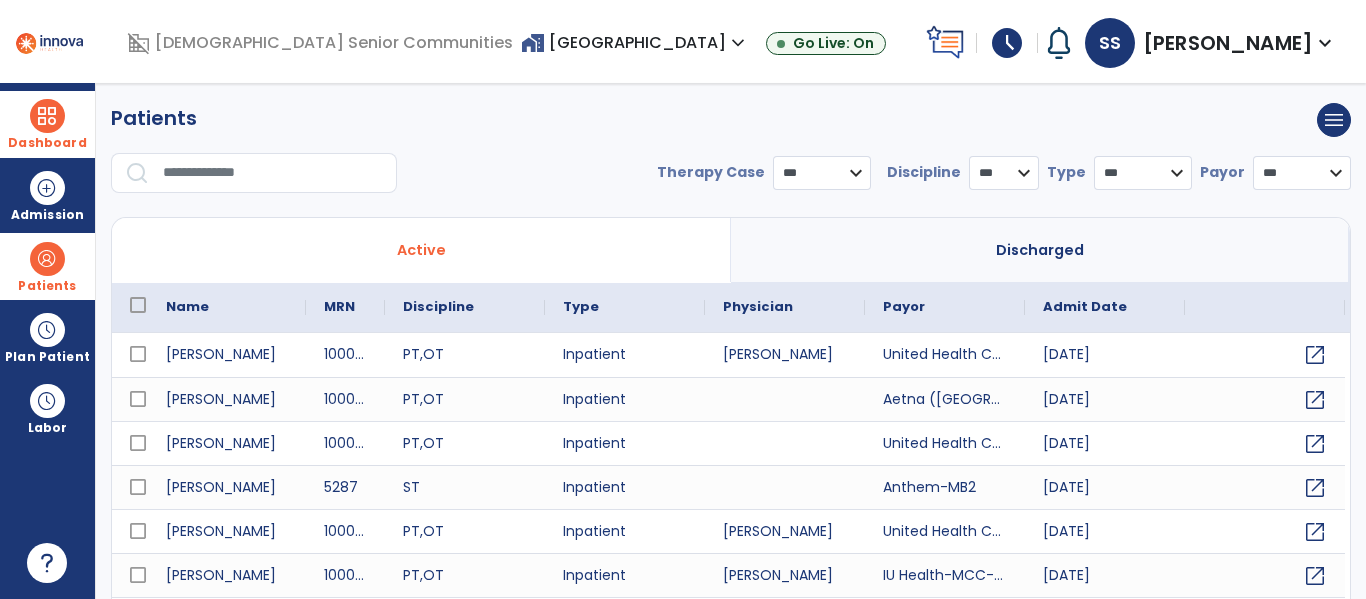 click at bounding box center (273, 173) 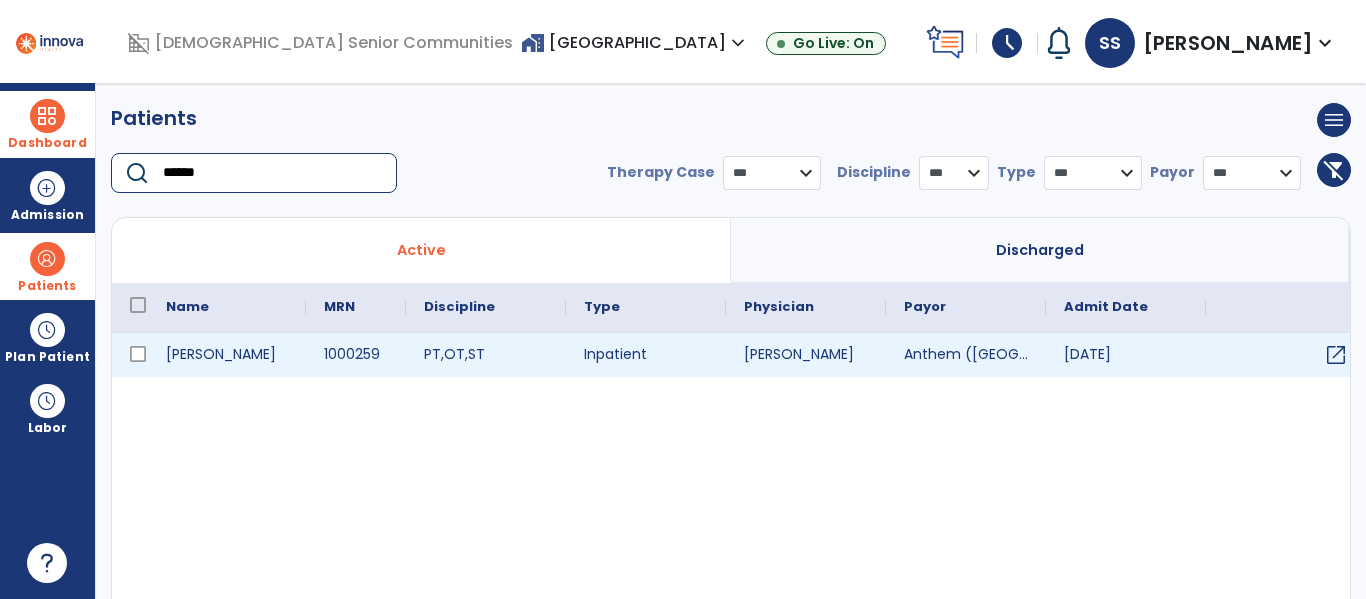 type on "******" 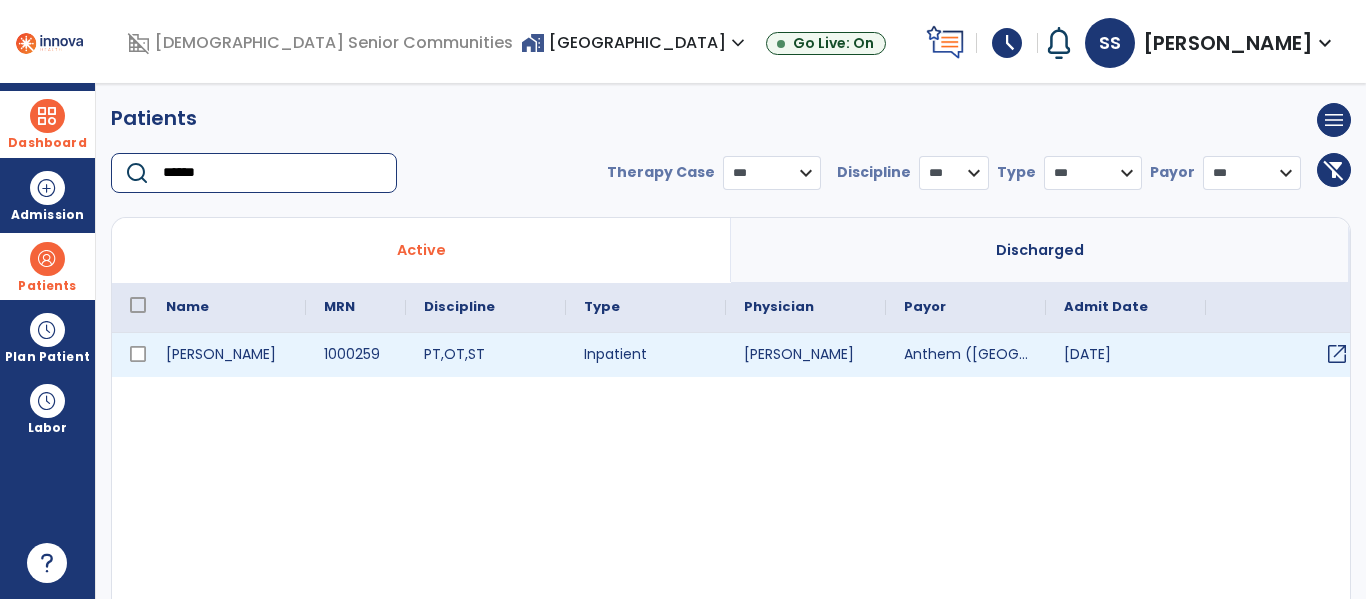 click on "open_in_new" at bounding box center (1337, 354) 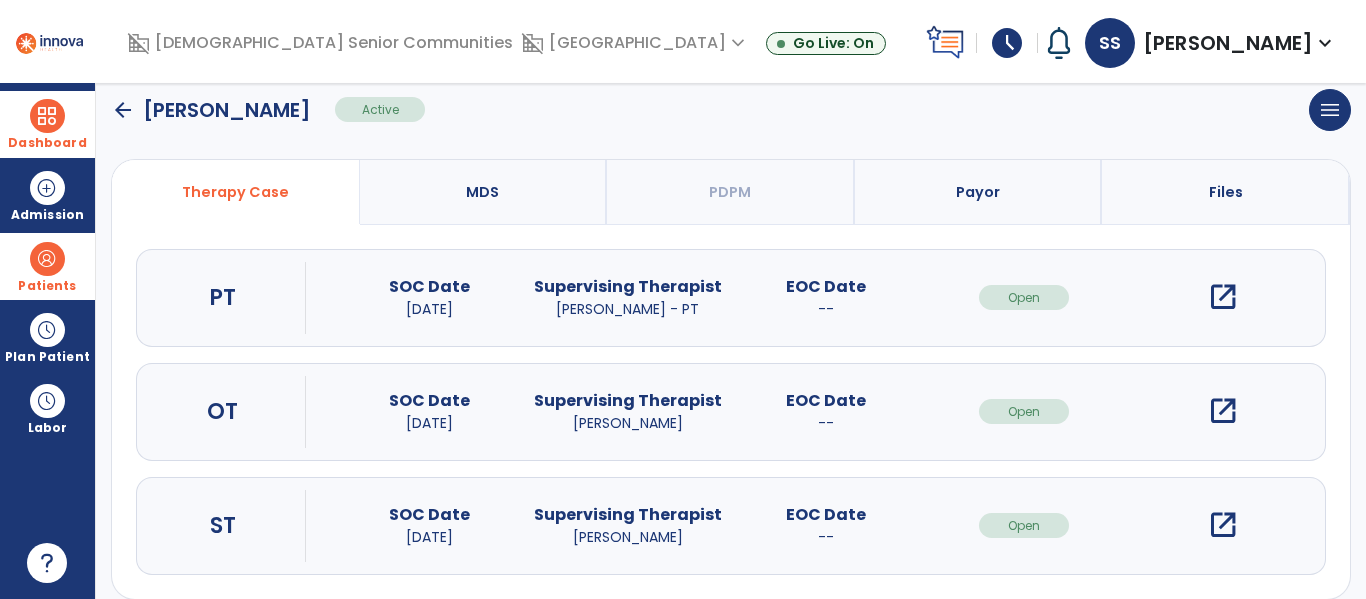 scroll, scrollTop: 144, scrollLeft: 0, axis: vertical 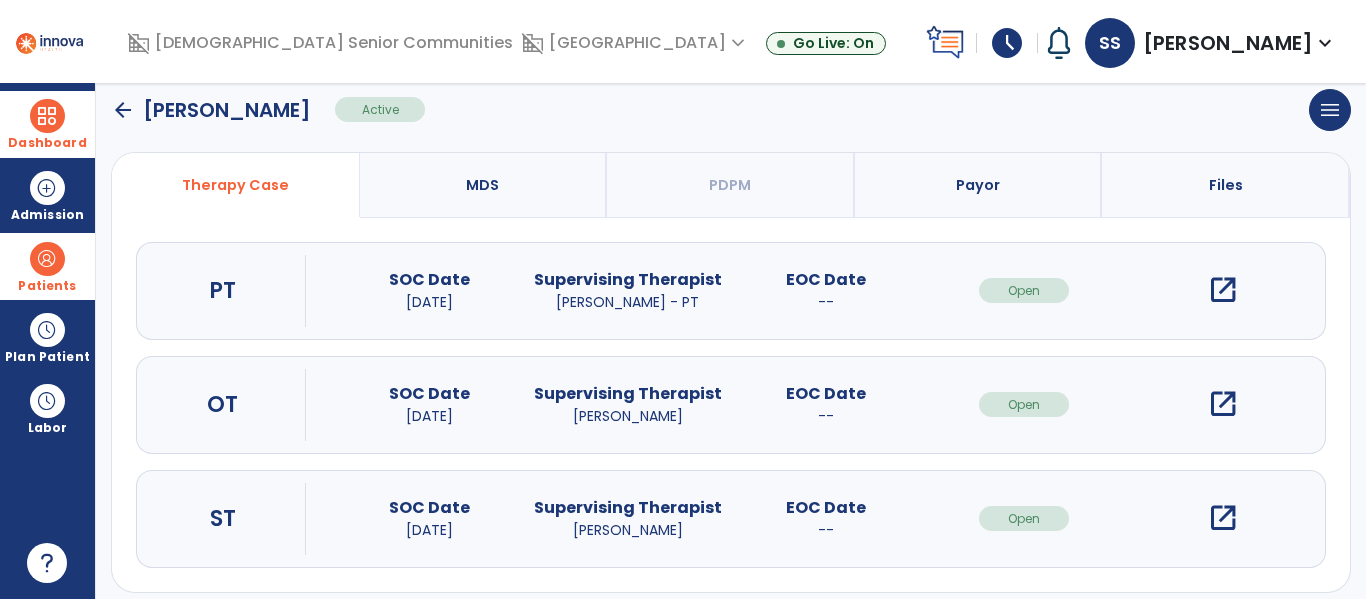 click on "open_in_new" at bounding box center [1223, 404] 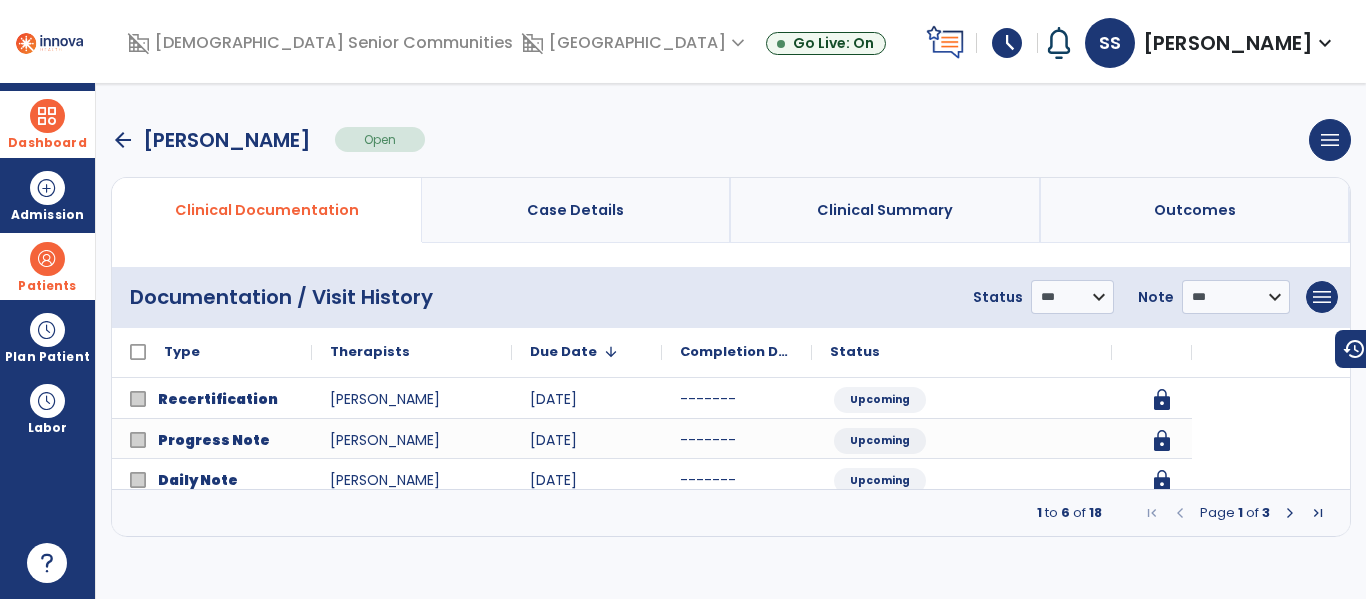 scroll, scrollTop: 0, scrollLeft: 0, axis: both 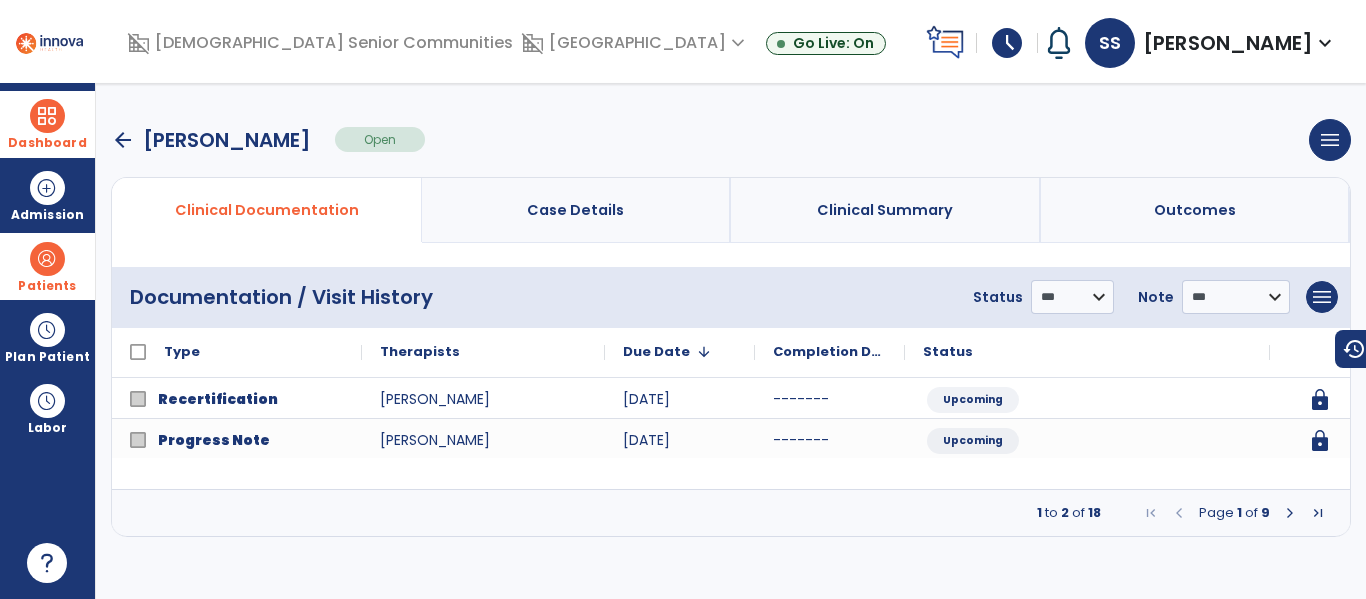 click at bounding box center (1290, 513) 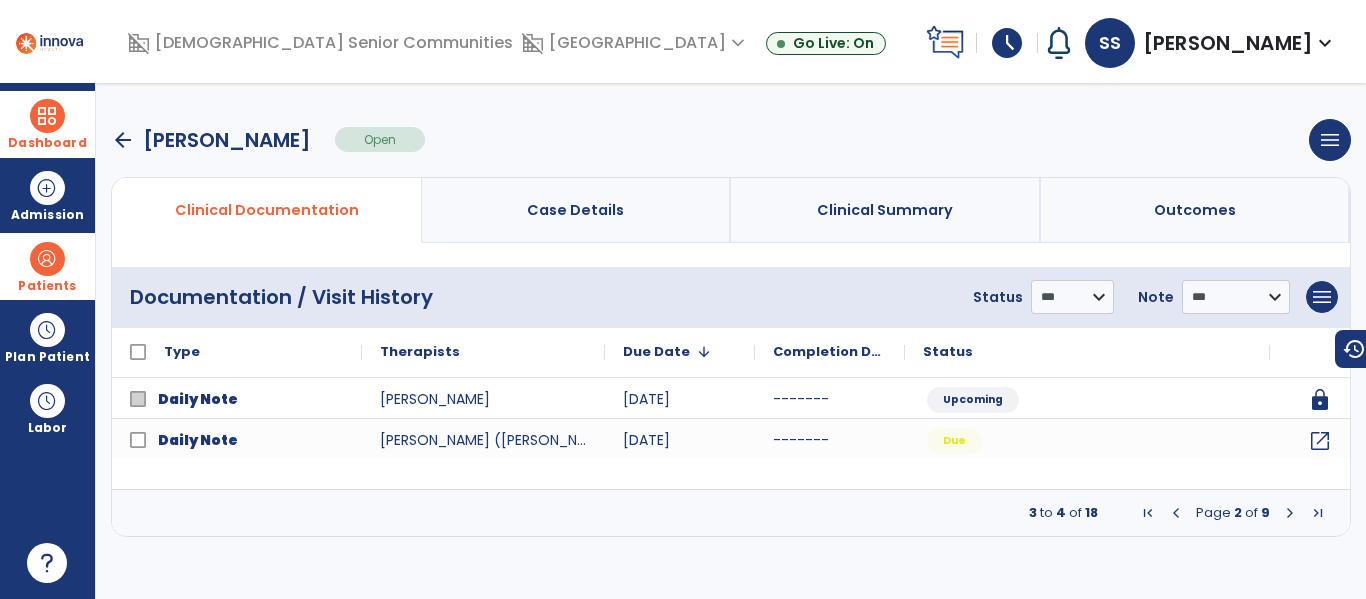click on "arrow_back" at bounding box center (123, 140) 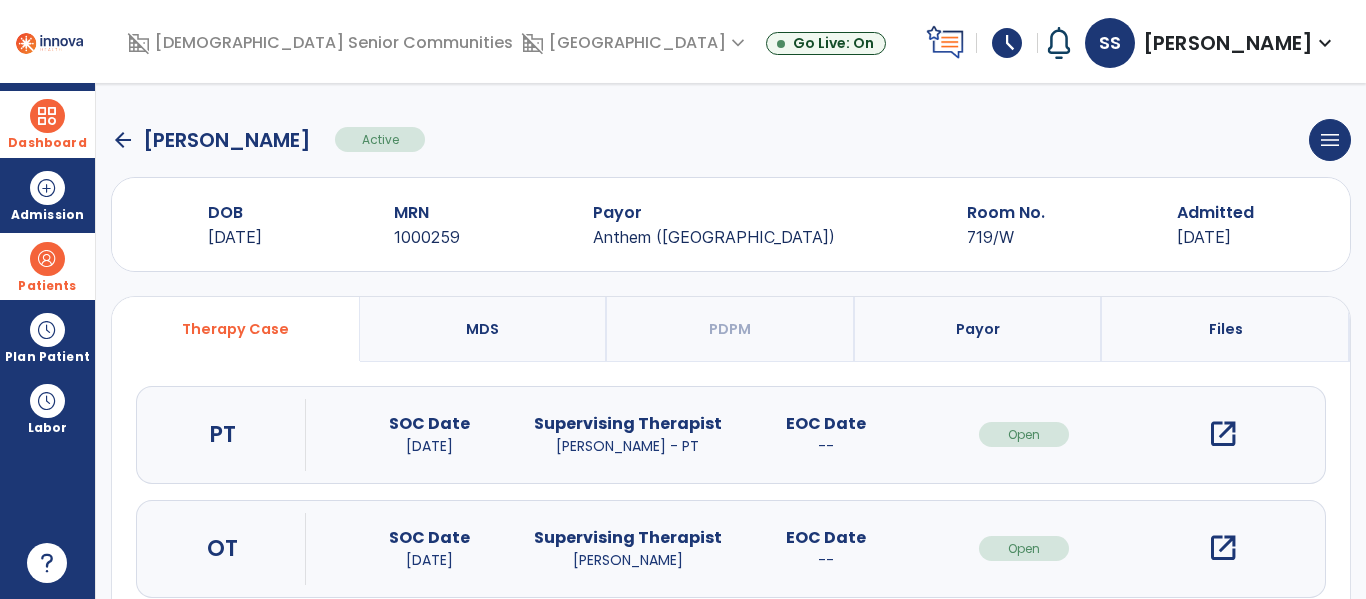 click on "arrow_back" 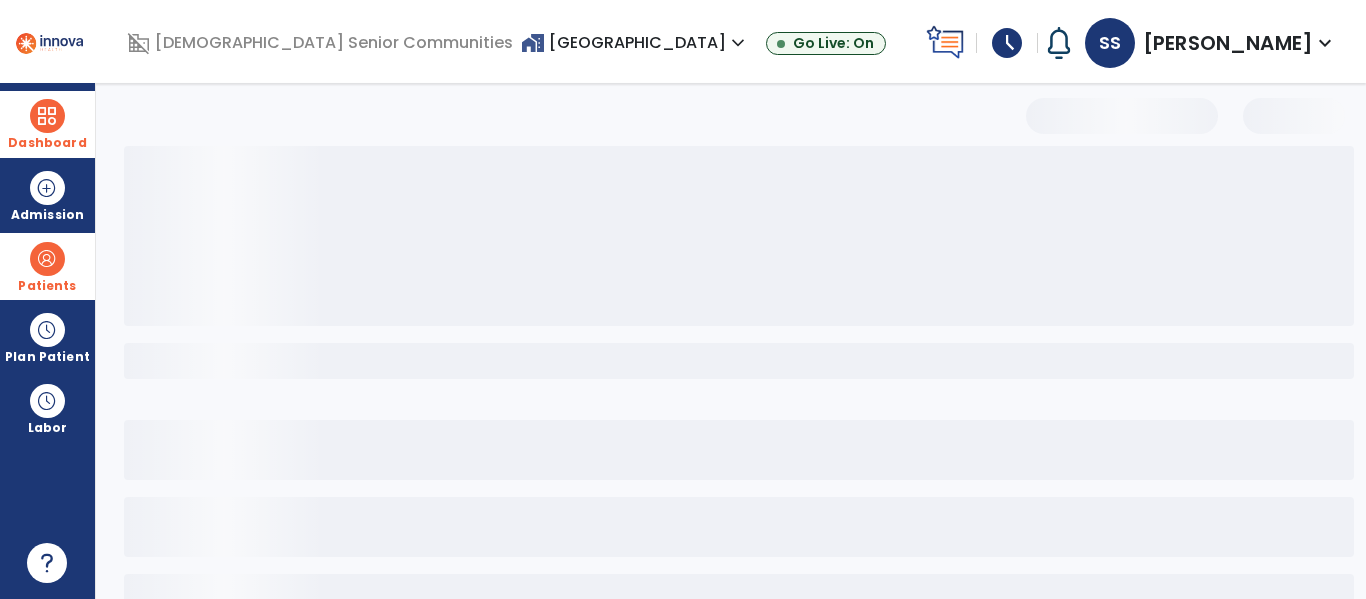 click at bounding box center [47, 259] 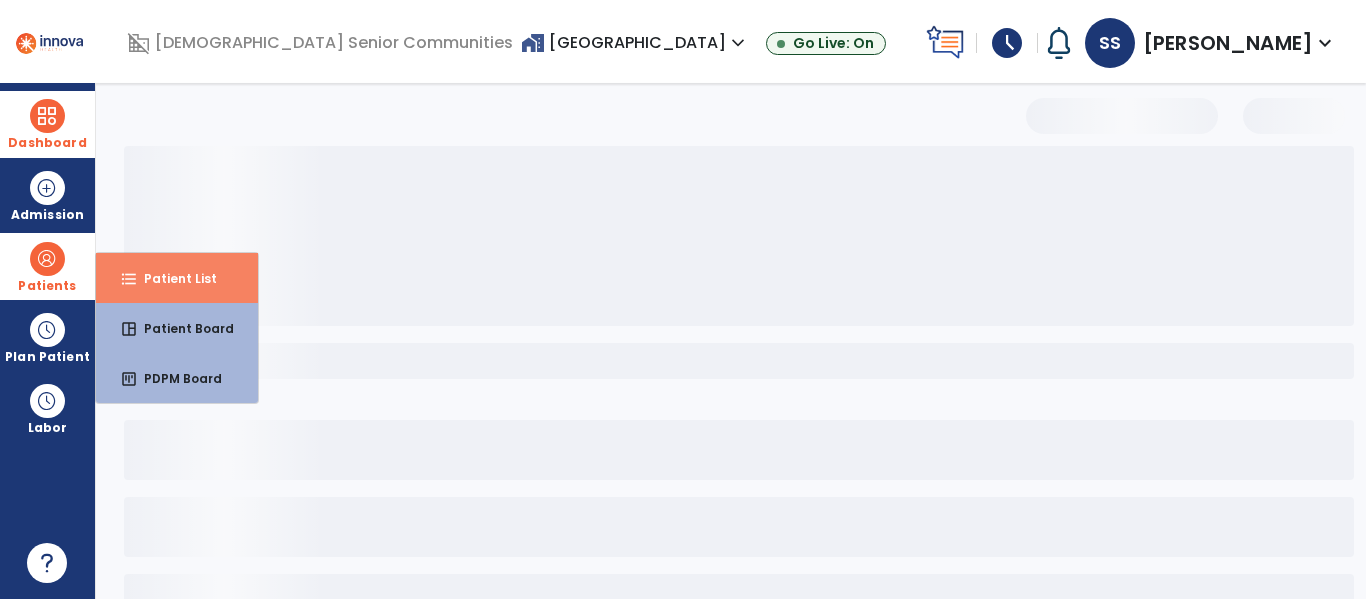 select on "***" 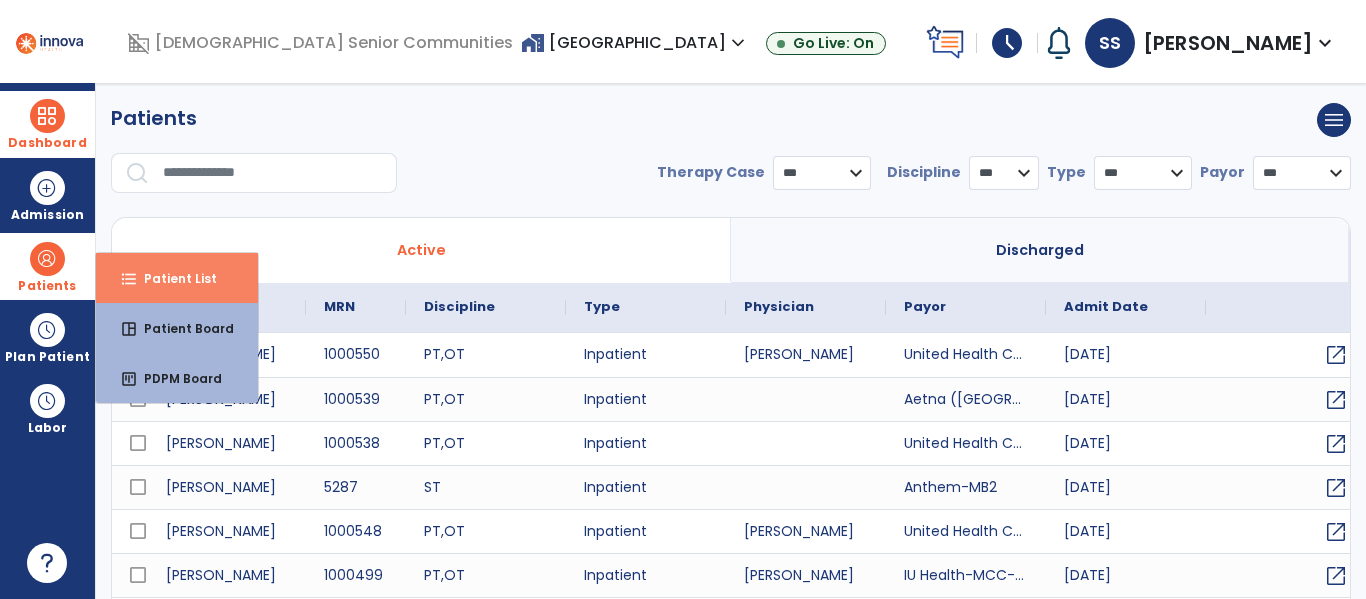 click on "format_list_bulleted" at bounding box center [129, 279] 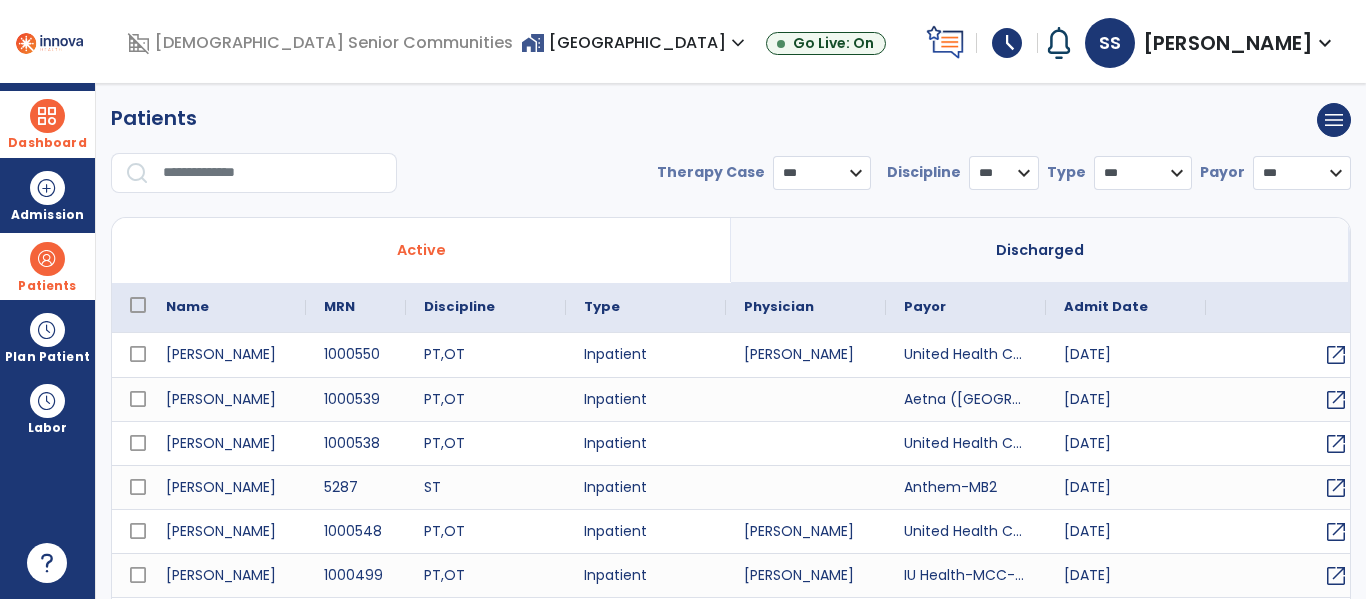 click at bounding box center [273, 173] 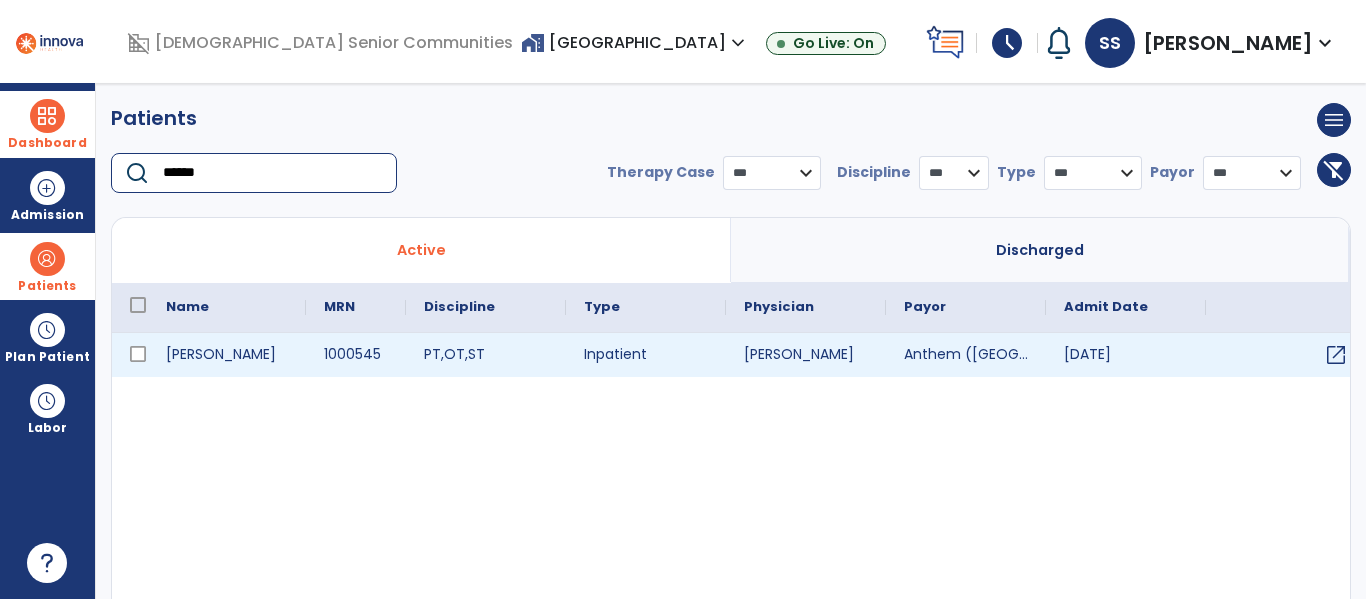 type on "******" 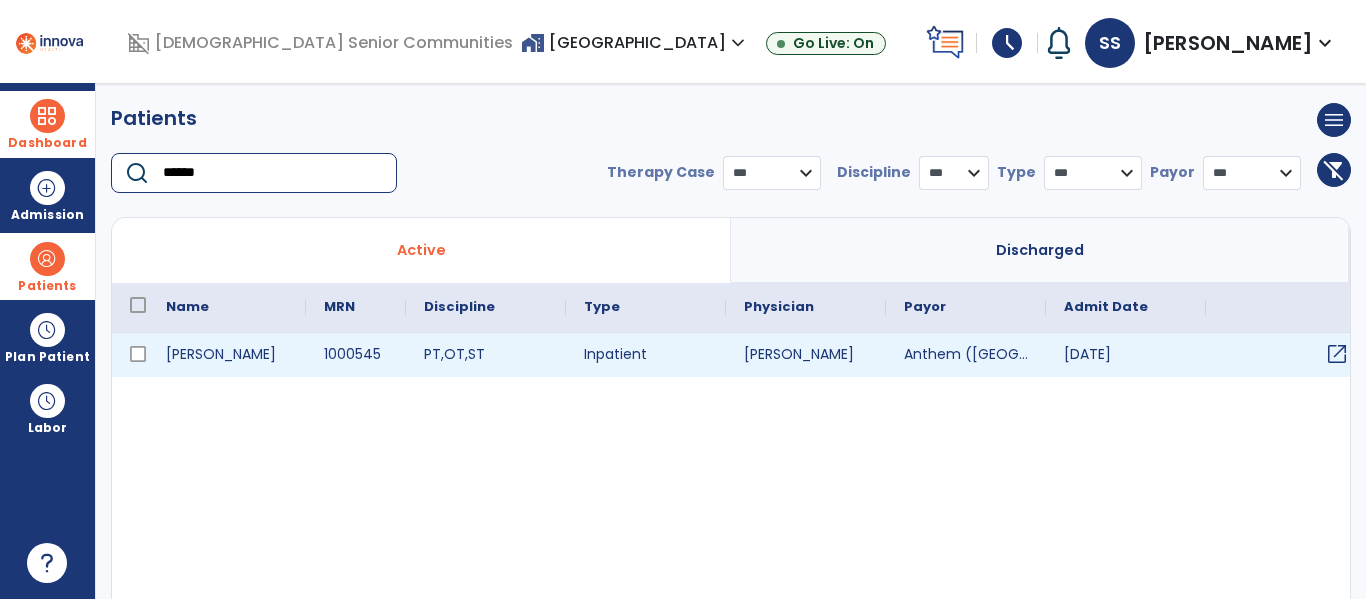 click on "open_in_new" at bounding box center [1337, 354] 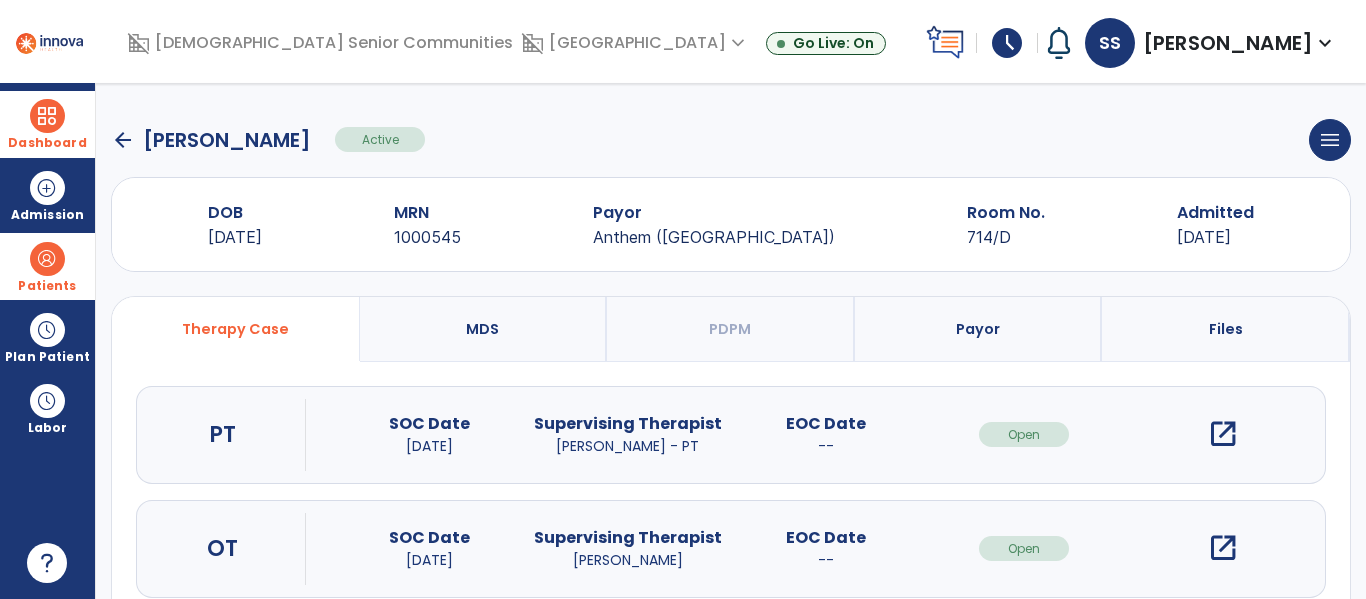 scroll, scrollTop: 59, scrollLeft: 0, axis: vertical 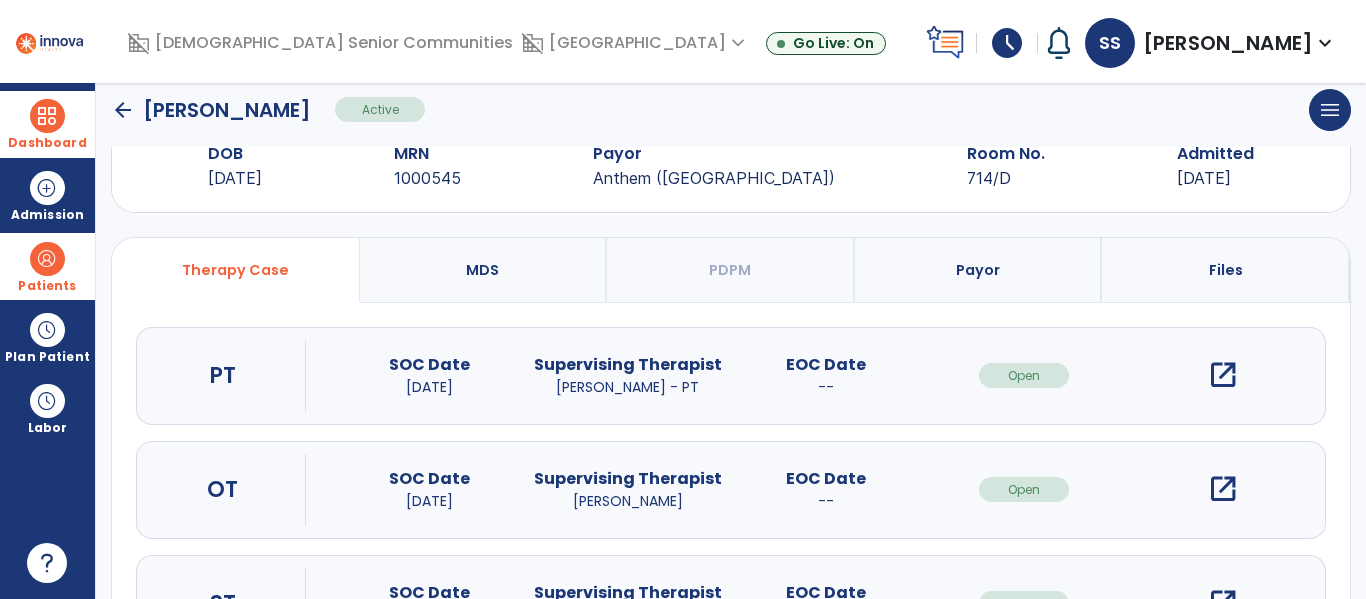 click on "open_in_new" at bounding box center (1223, 489) 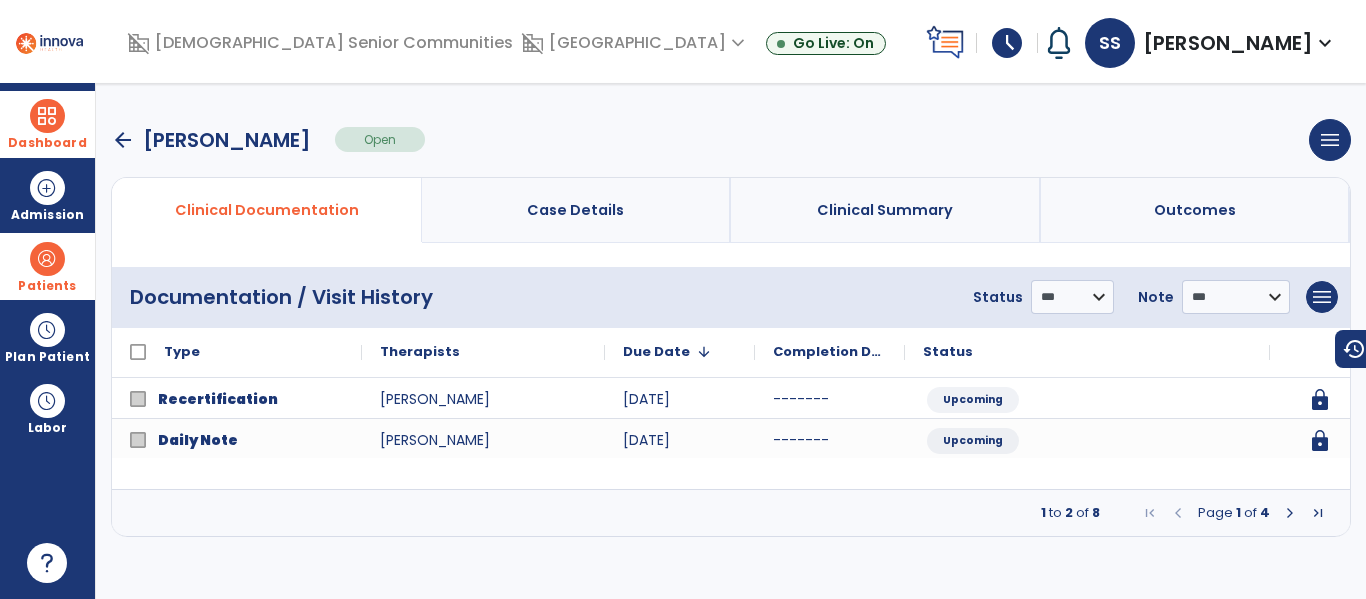 scroll, scrollTop: 0, scrollLeft: 0, axis: both 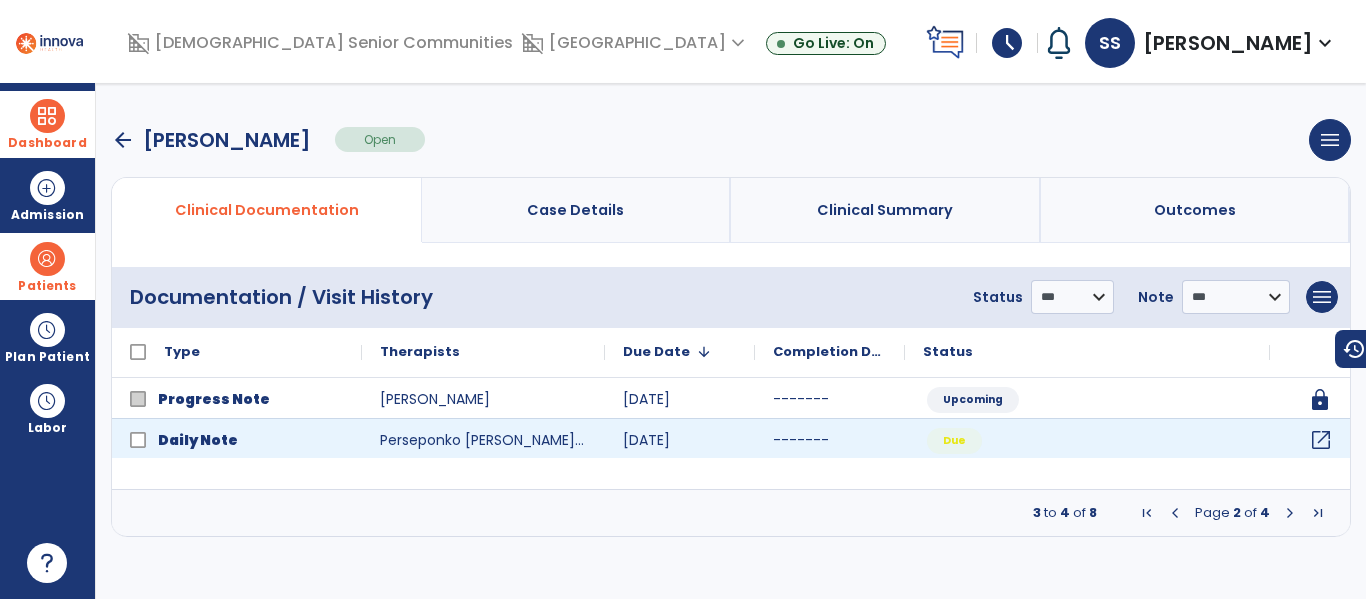 click on "open_in_new" 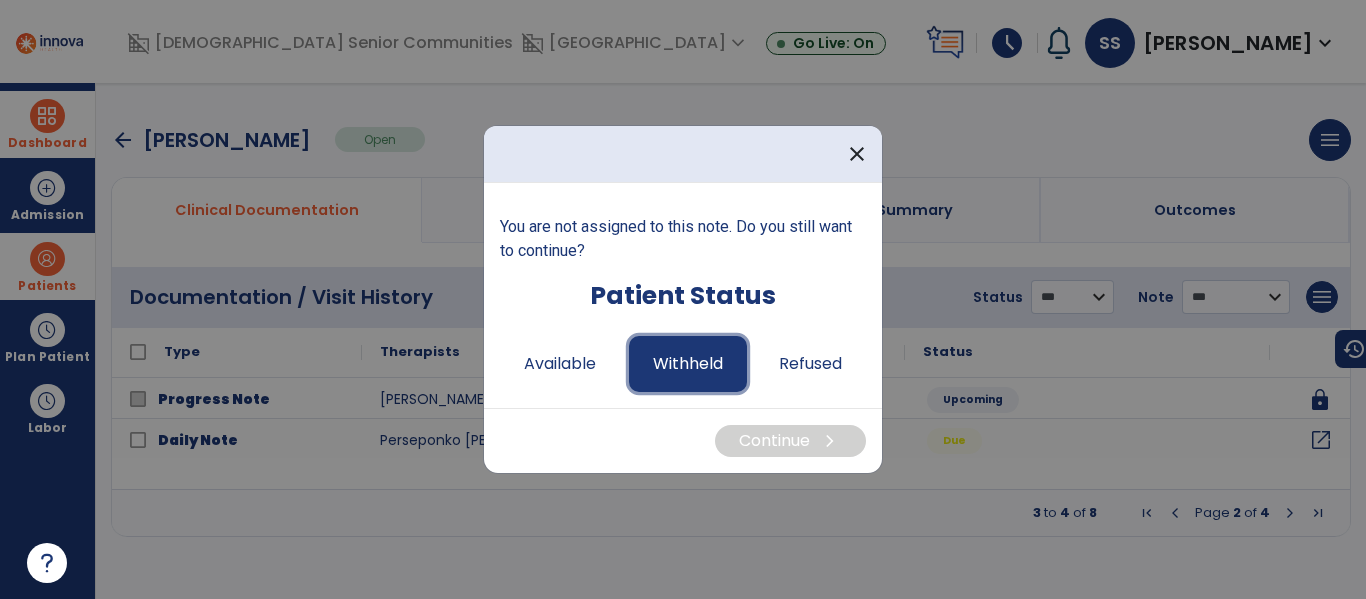 click on "Withheld" at bounding box center (688, 364) 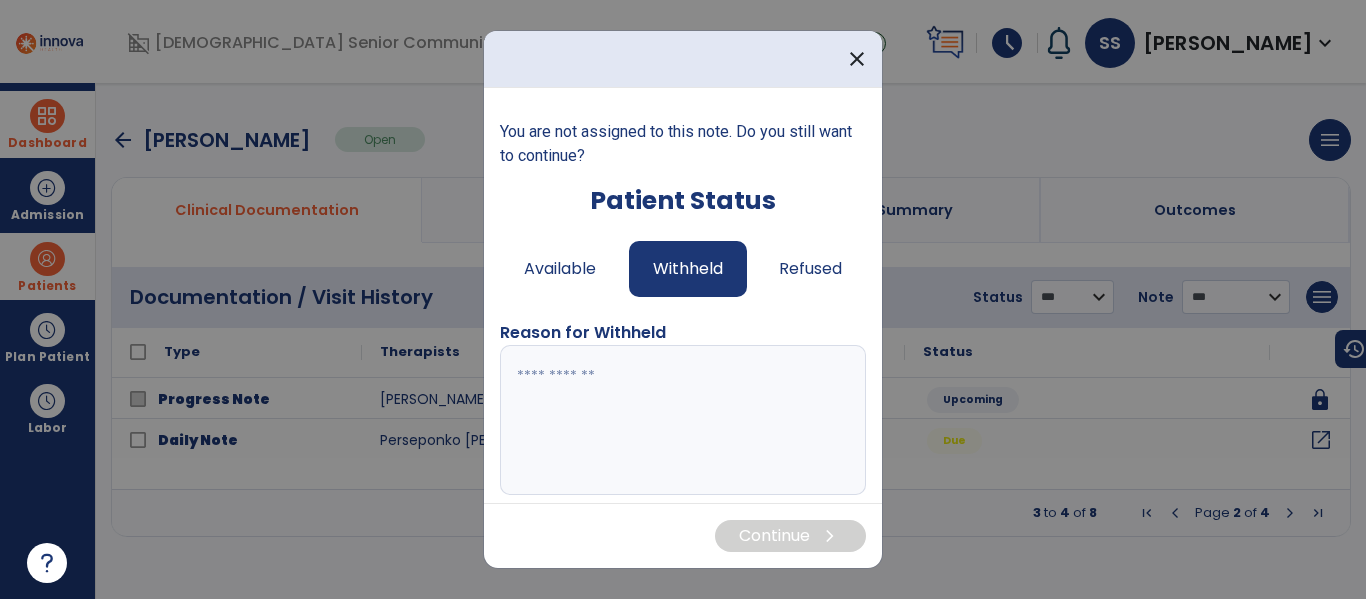 click at bounding box center [680, 420] 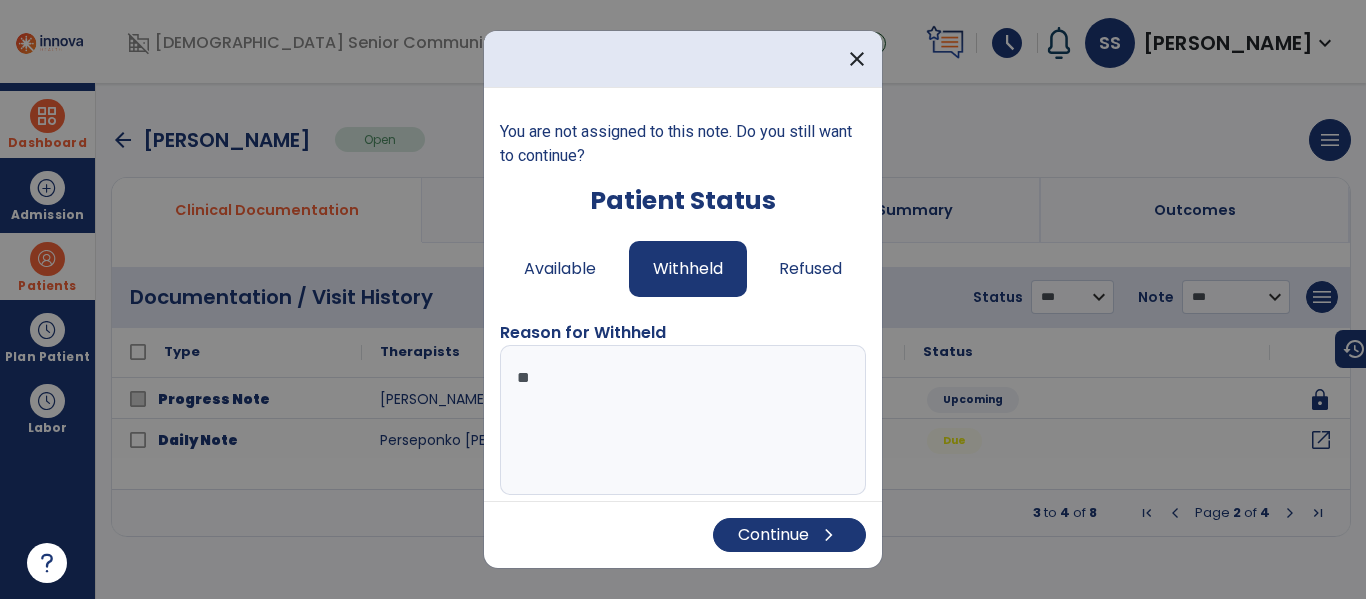 type on "*" 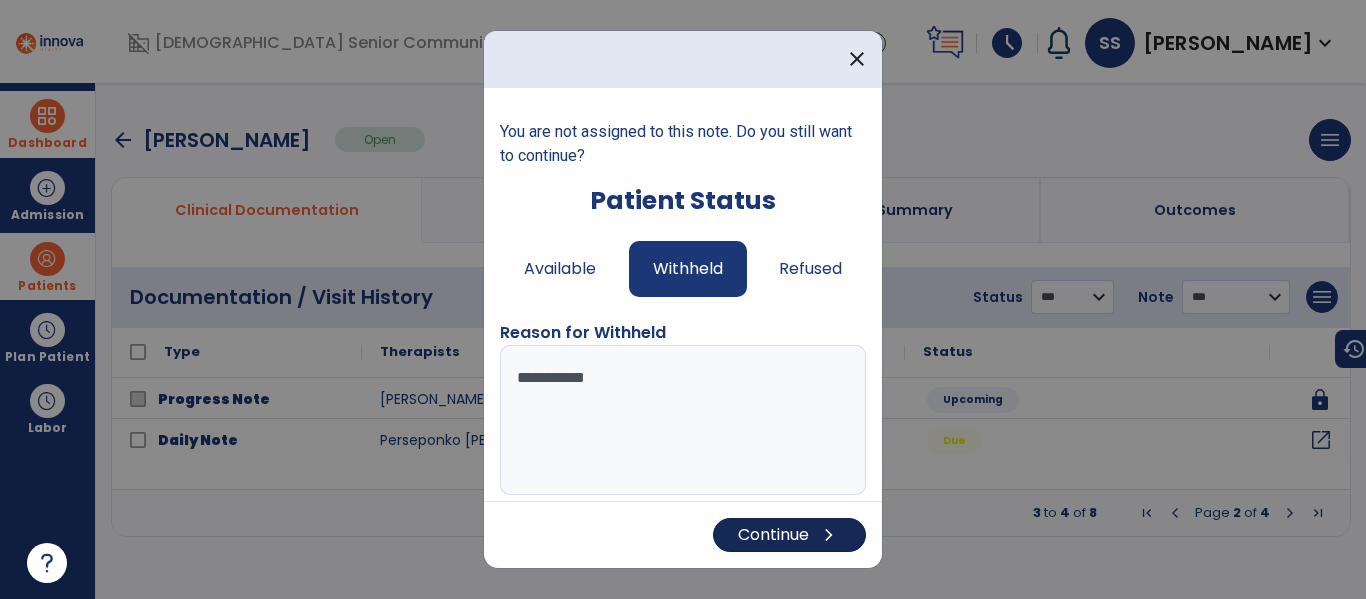 type on "**********" 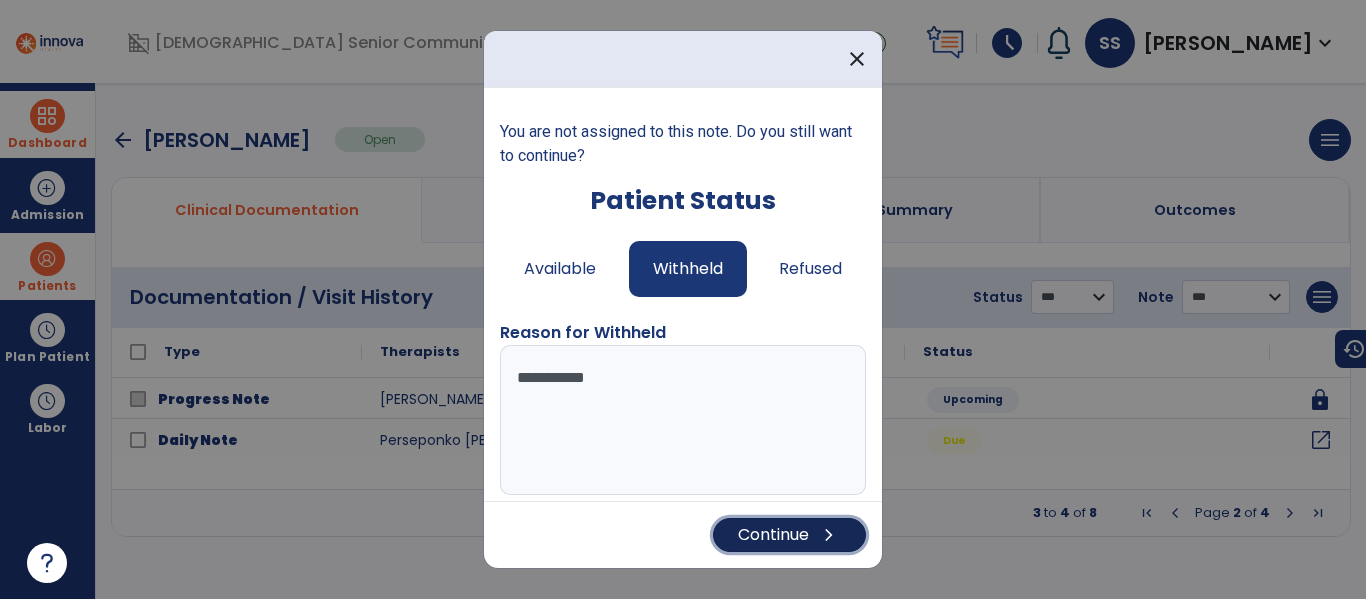 click on "Continue   chevron_right" at bounding box center [789, 535] 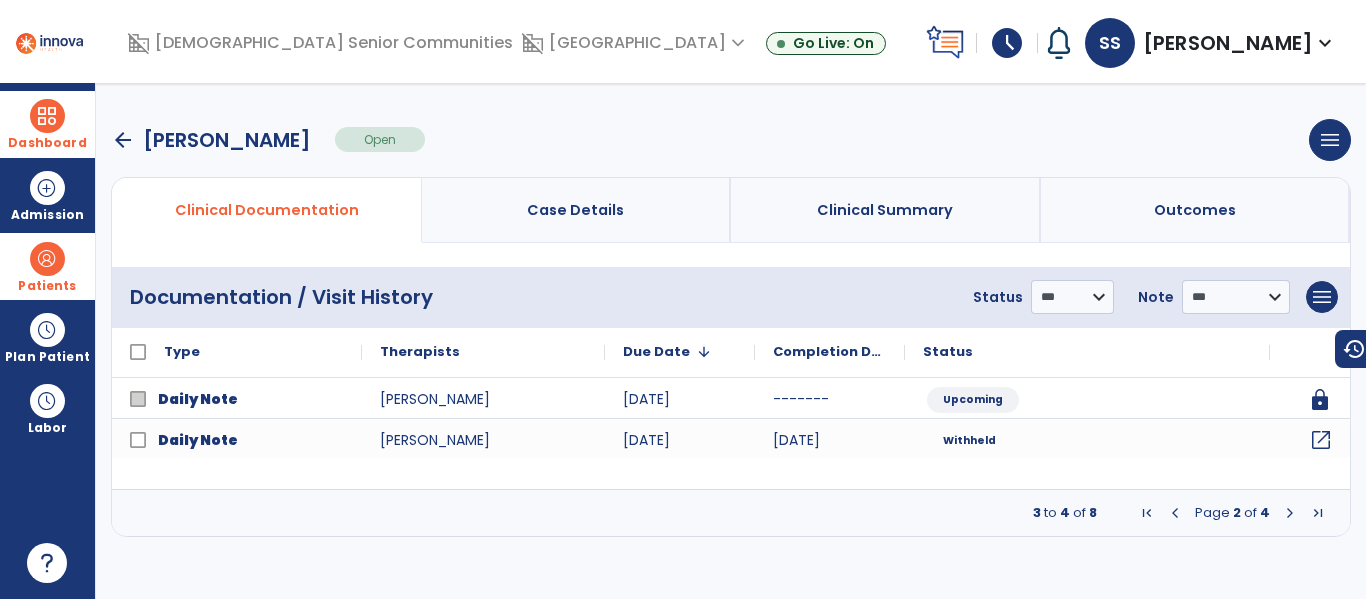 click at bounding box center [47, 116] 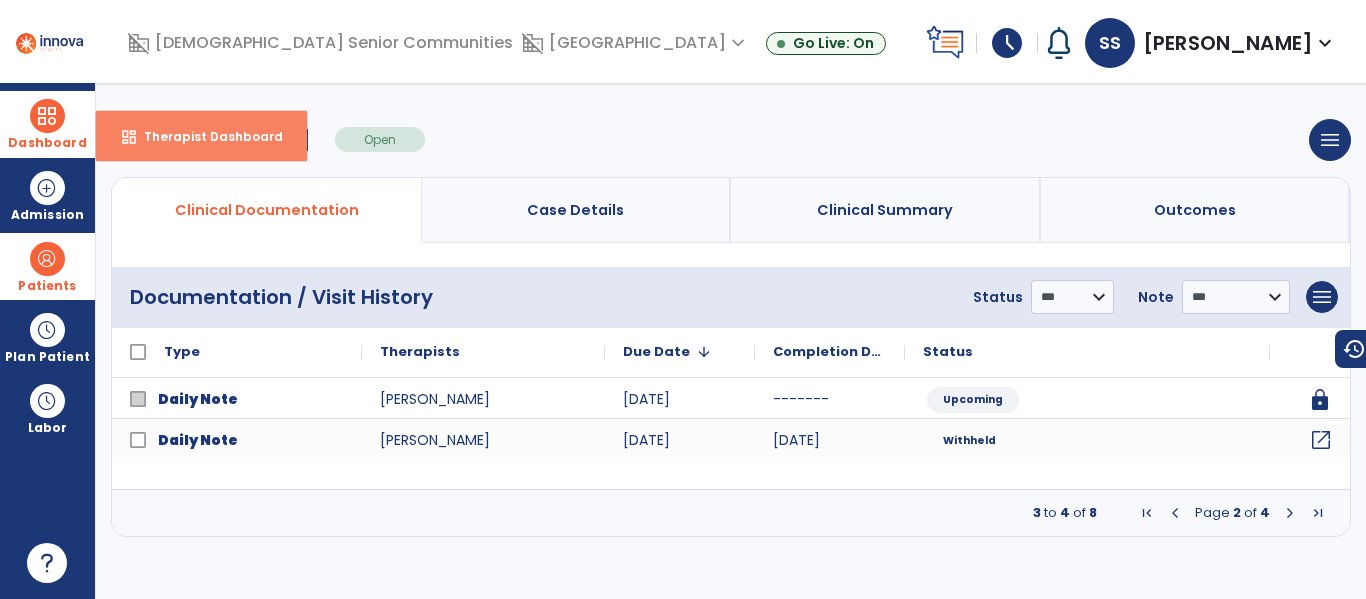 click on "Therapist Dashboard" at bounding box center [205, 136] 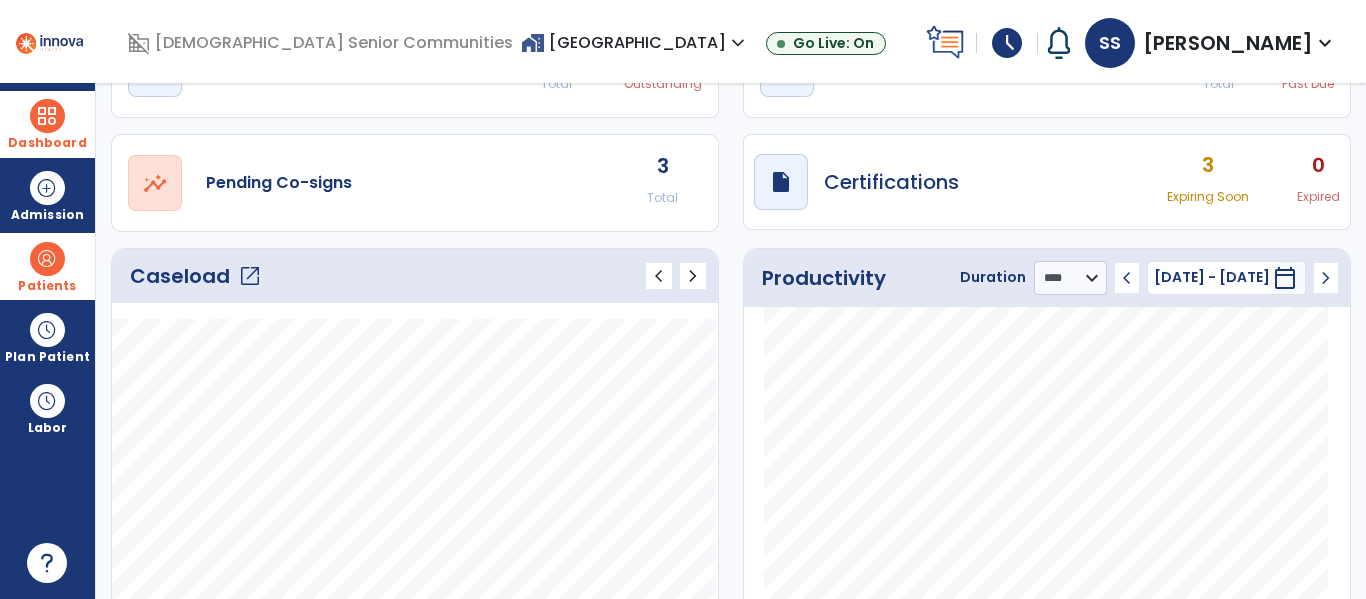 scroll, scrollTop: 132, scrollLeft: 0, axis: vertical 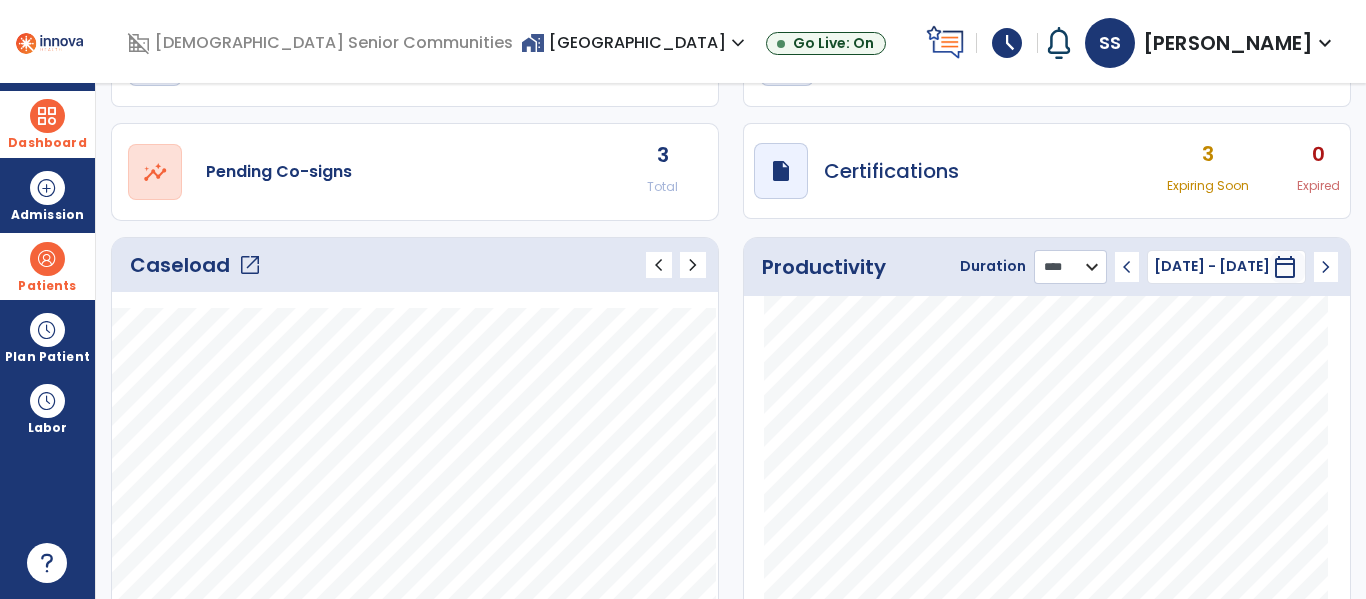 click on "******** **** ***" 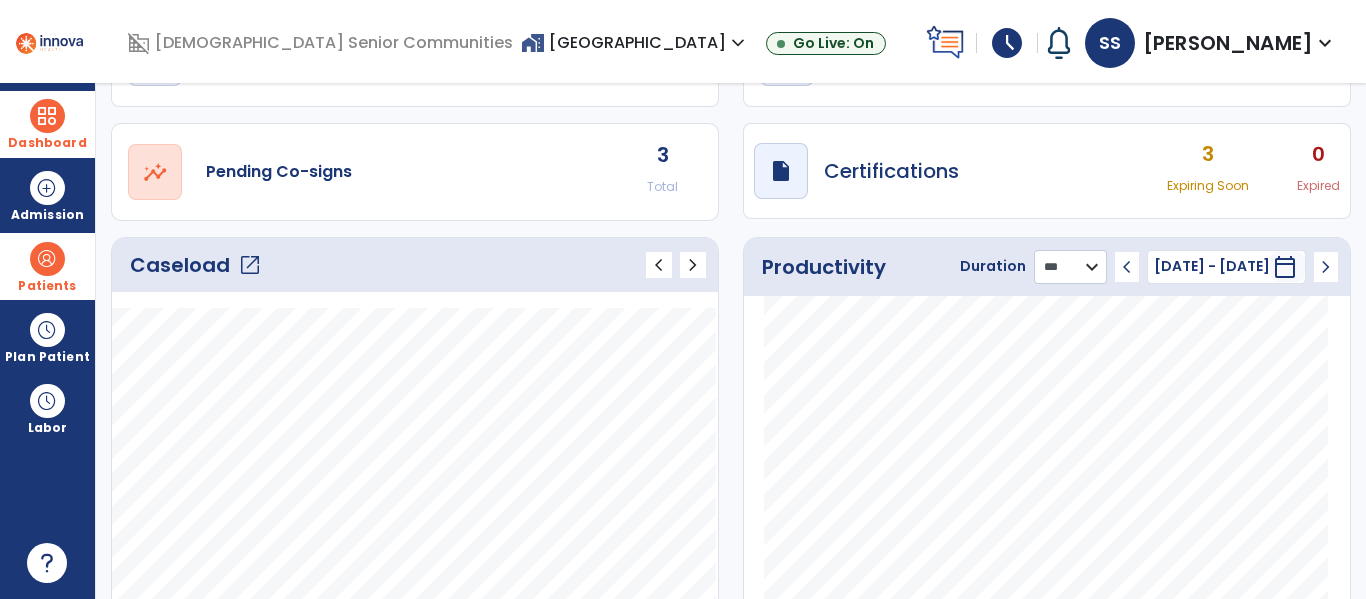 click on "******** **** ***" 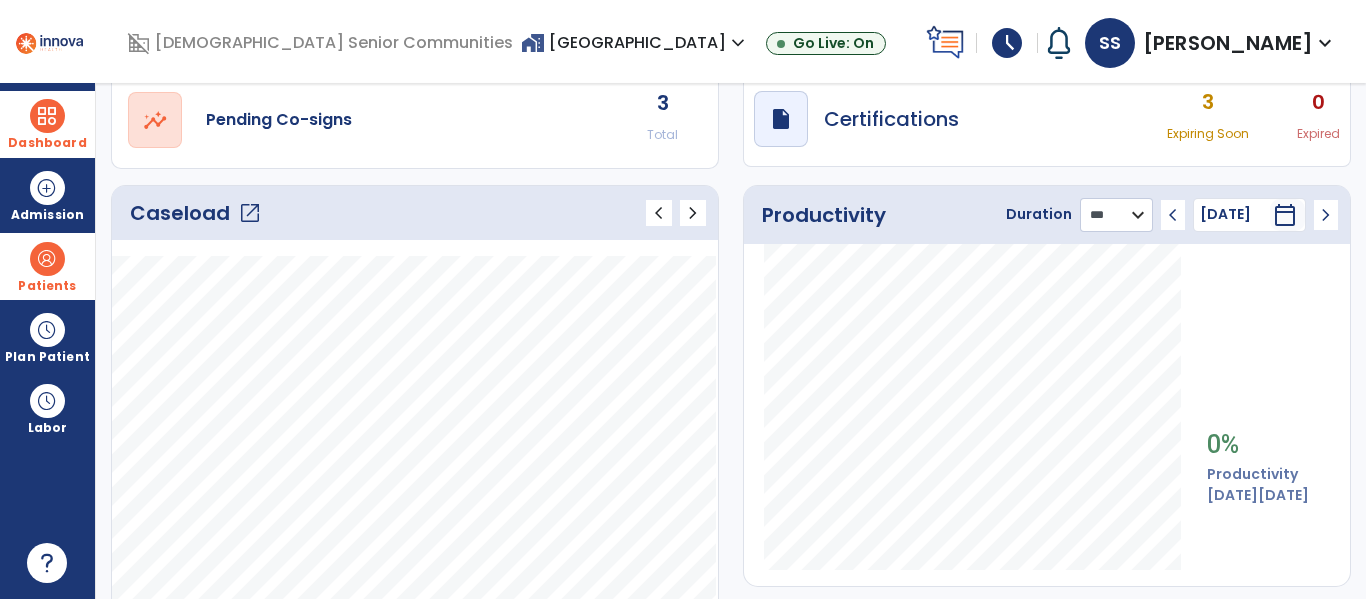 scroll, scrollTop: 193, scrollLeft: 0, axis: vertical 